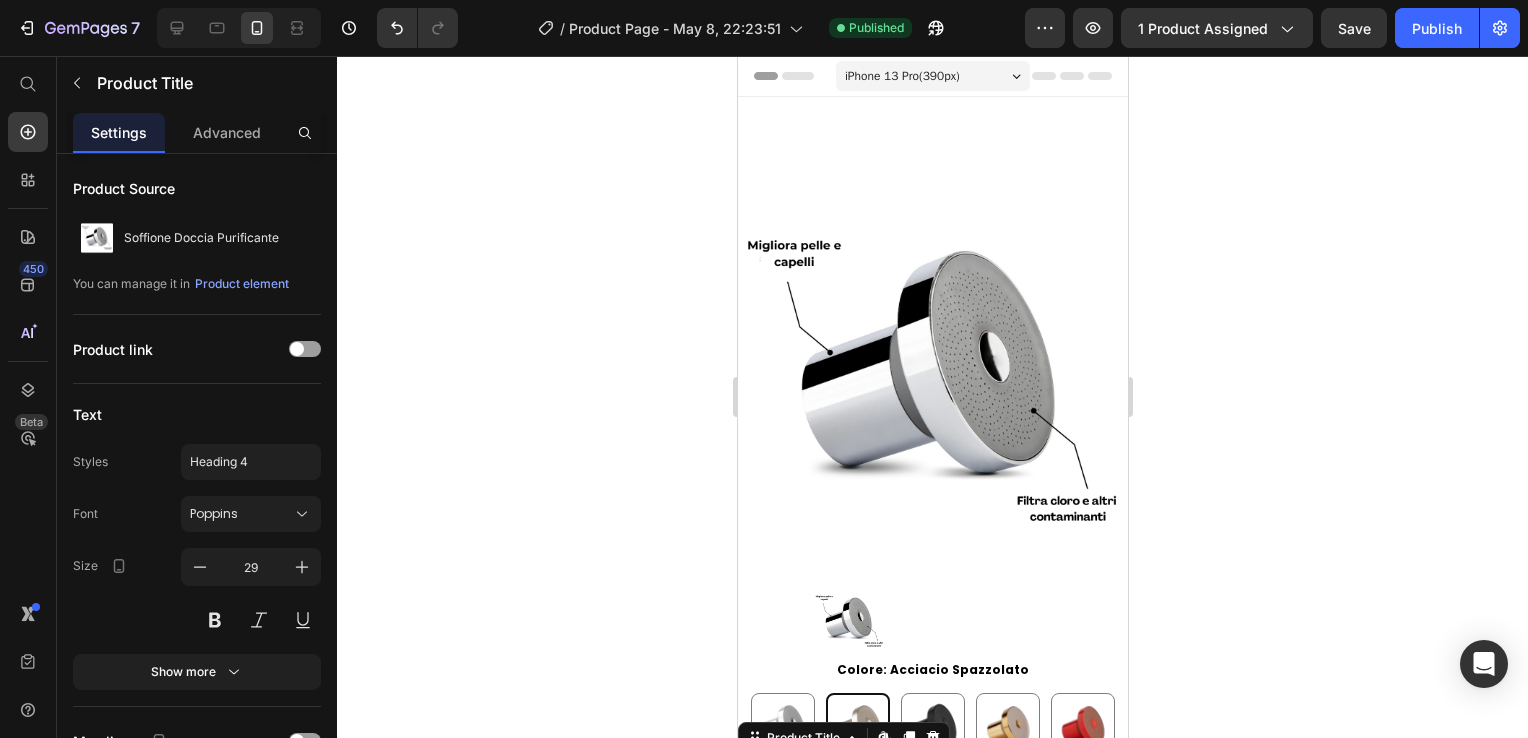 scroll, scrollTop: 0, scrollLeft: 0, axis: both 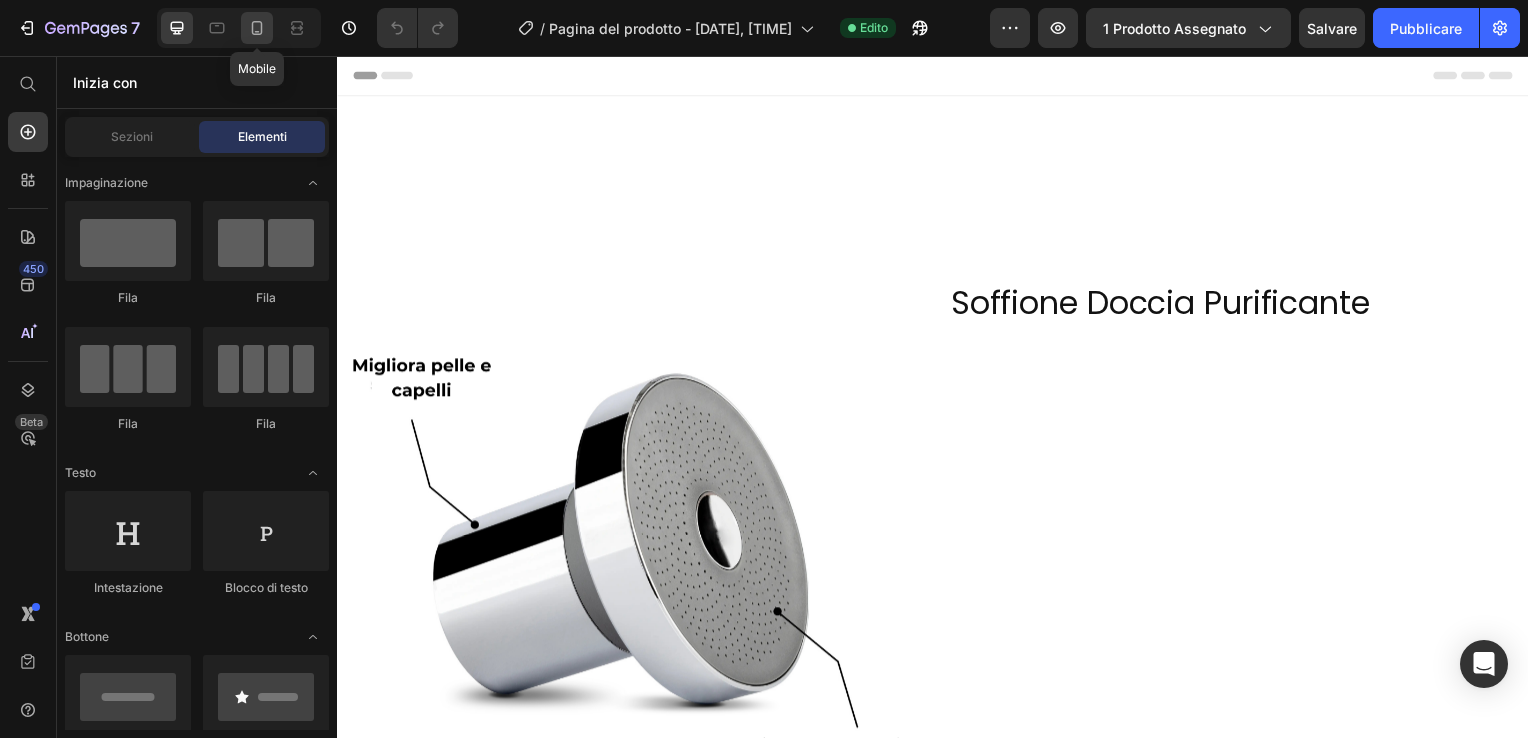 drag, startPoint x: 52, startPoint y: 253, endPoint x: 245, endPoint y: 22, distance: 301.01495 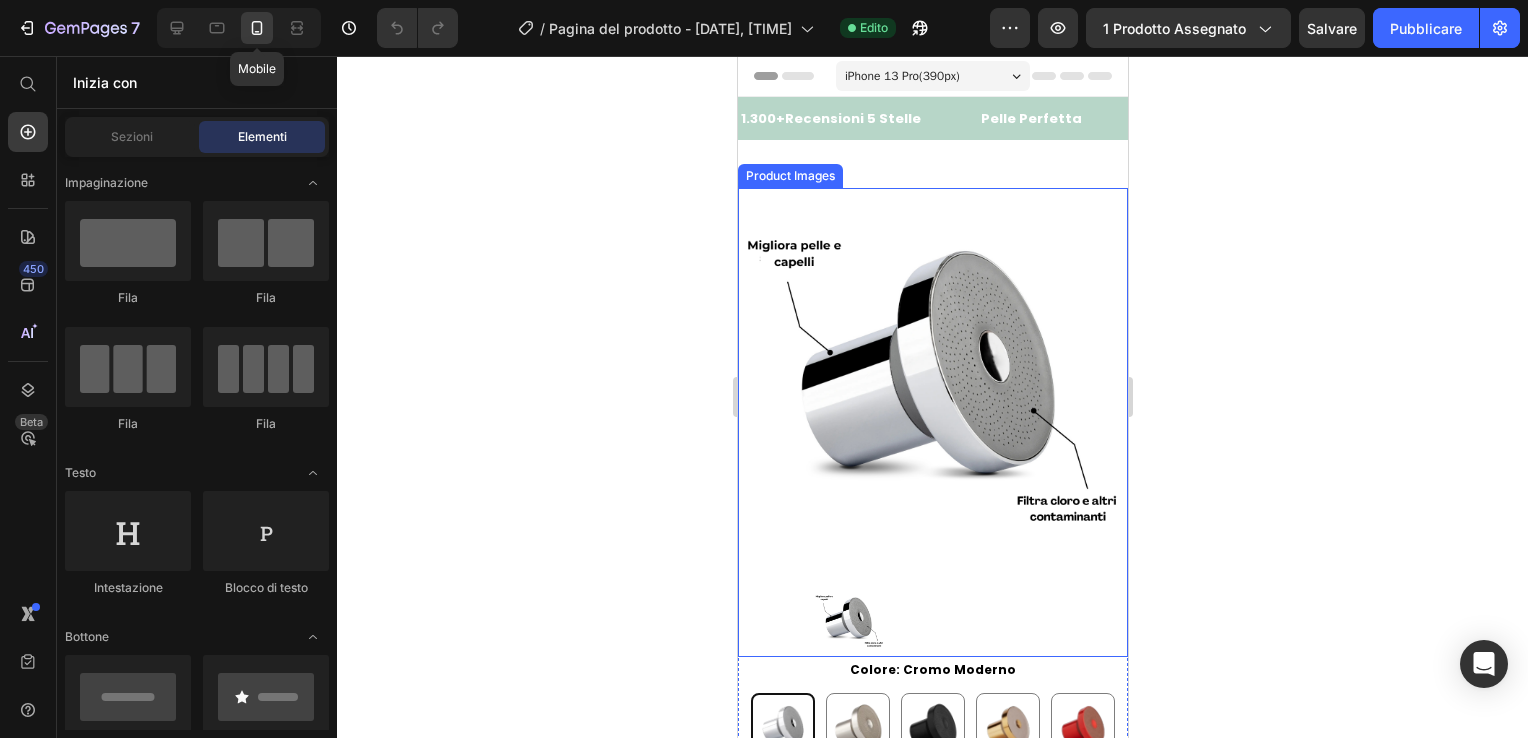 radio on "true" 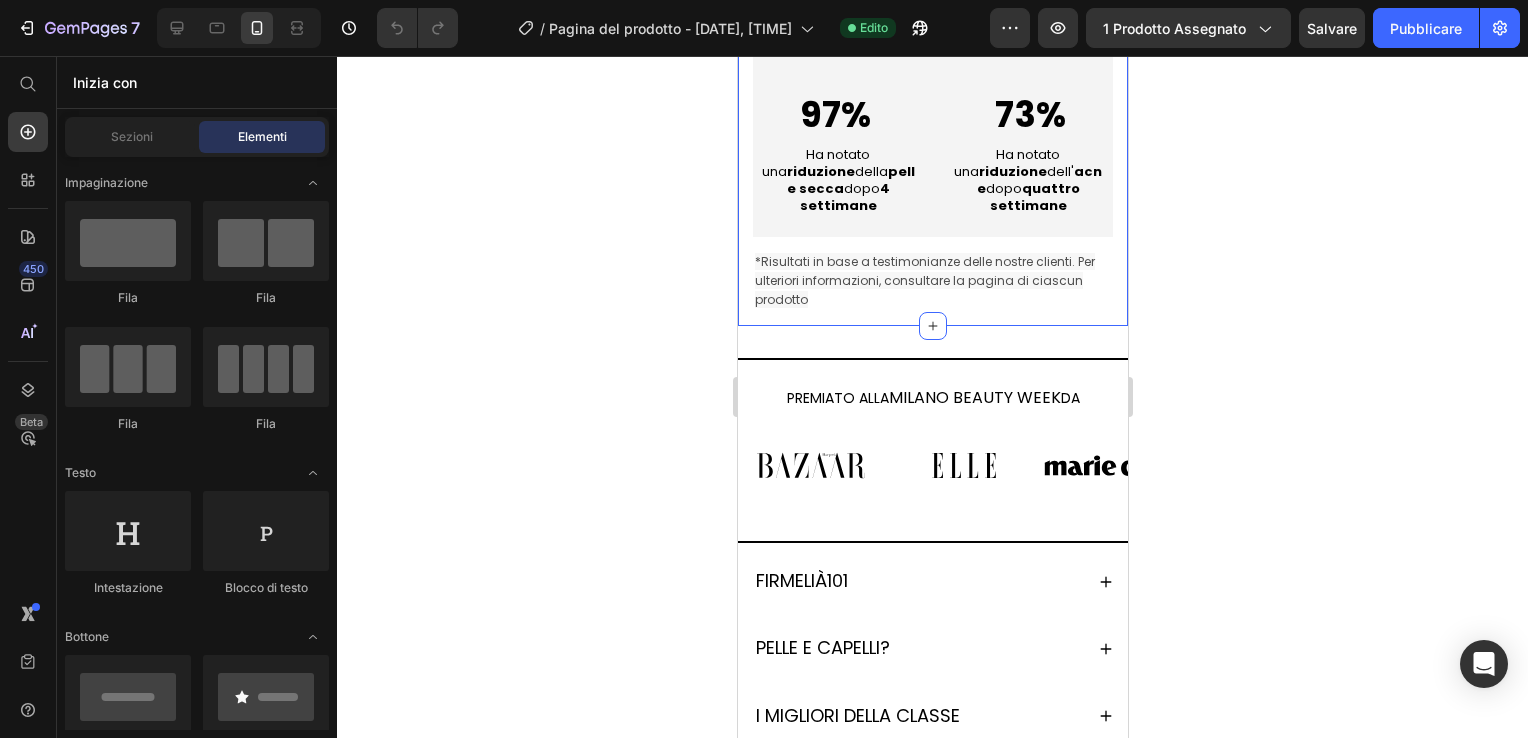 scroll, scrollTop: 1700, scrollLeft: 0, axis: vertical 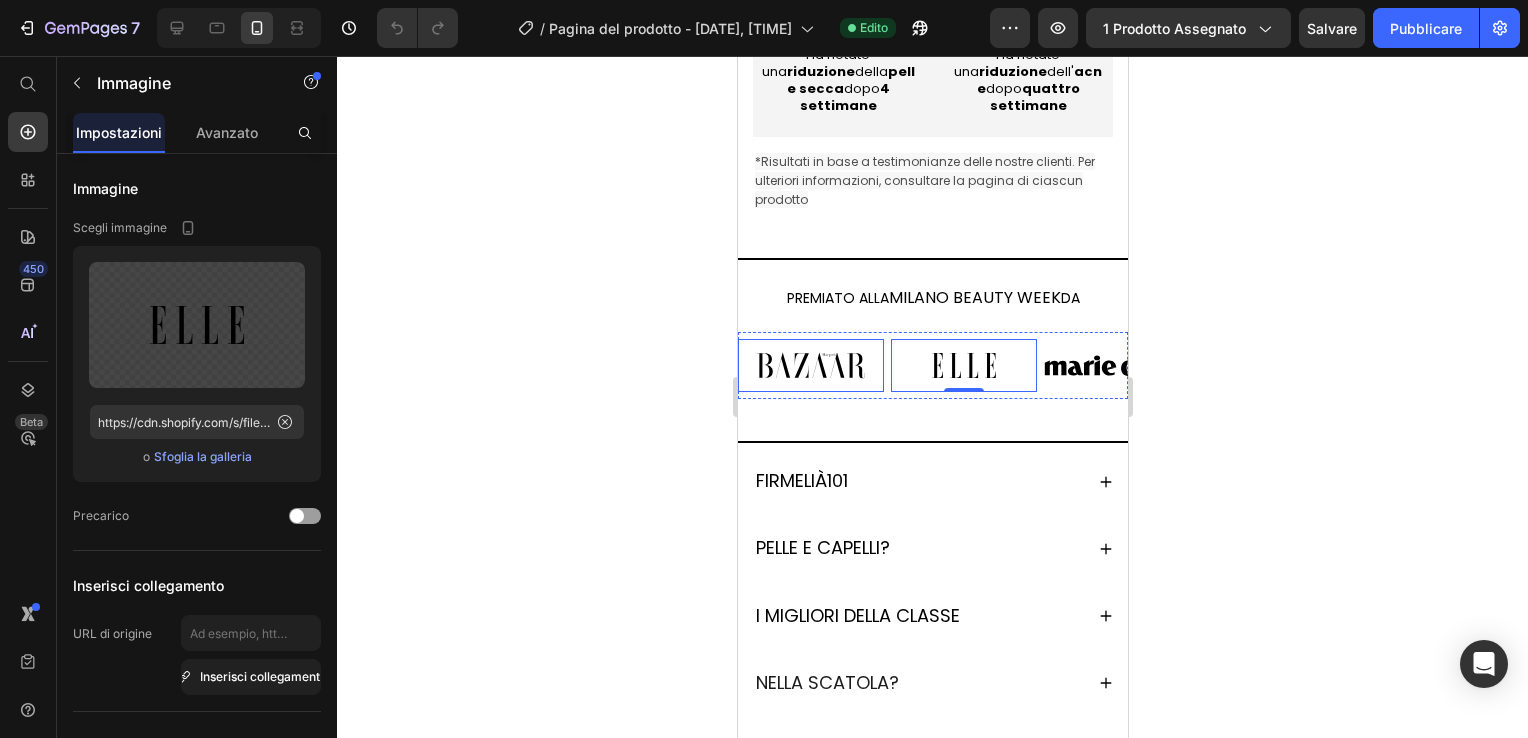 click at bounding box center [810, 366] 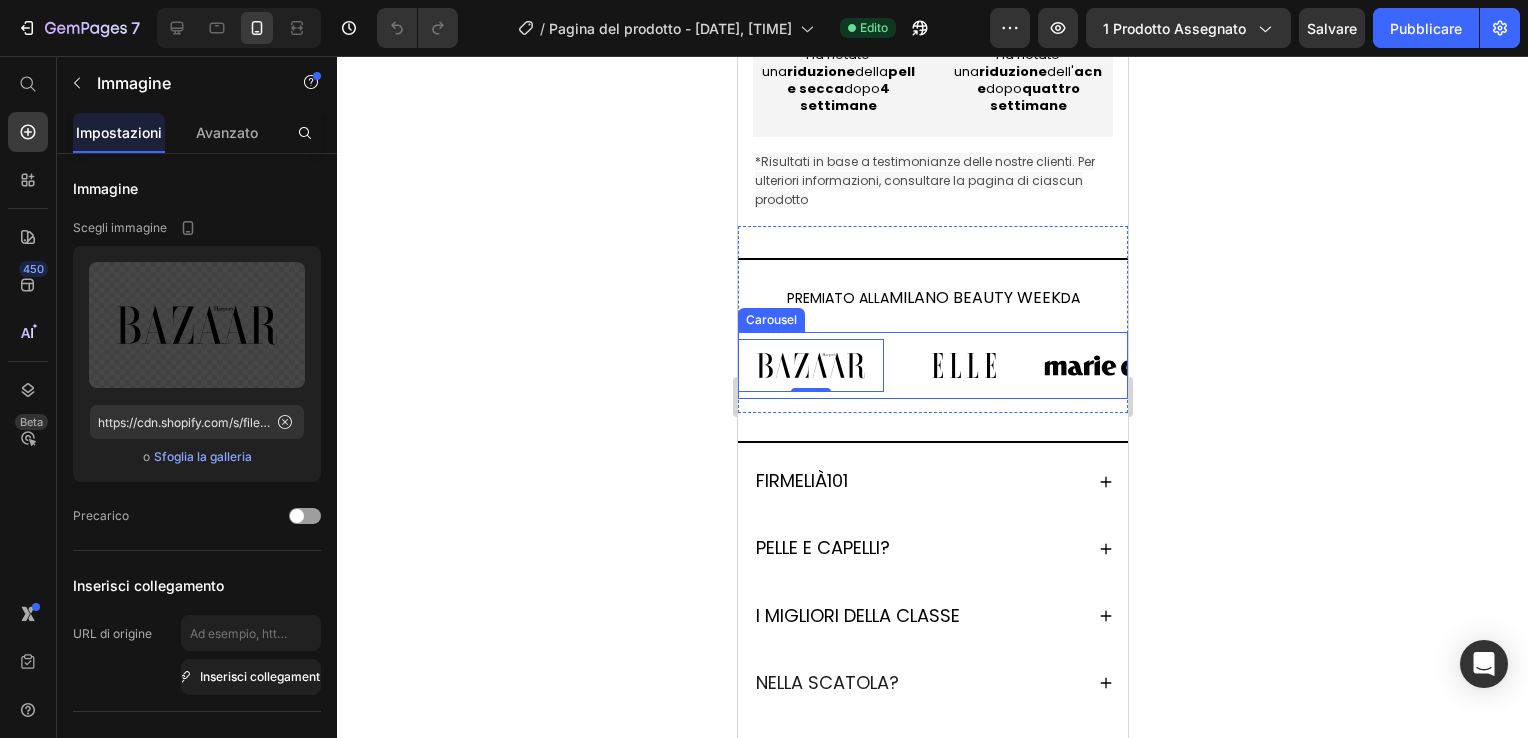 click on "Image   0 Image Image Image Image Image Image Carousel" at bounding box center [932, 366] 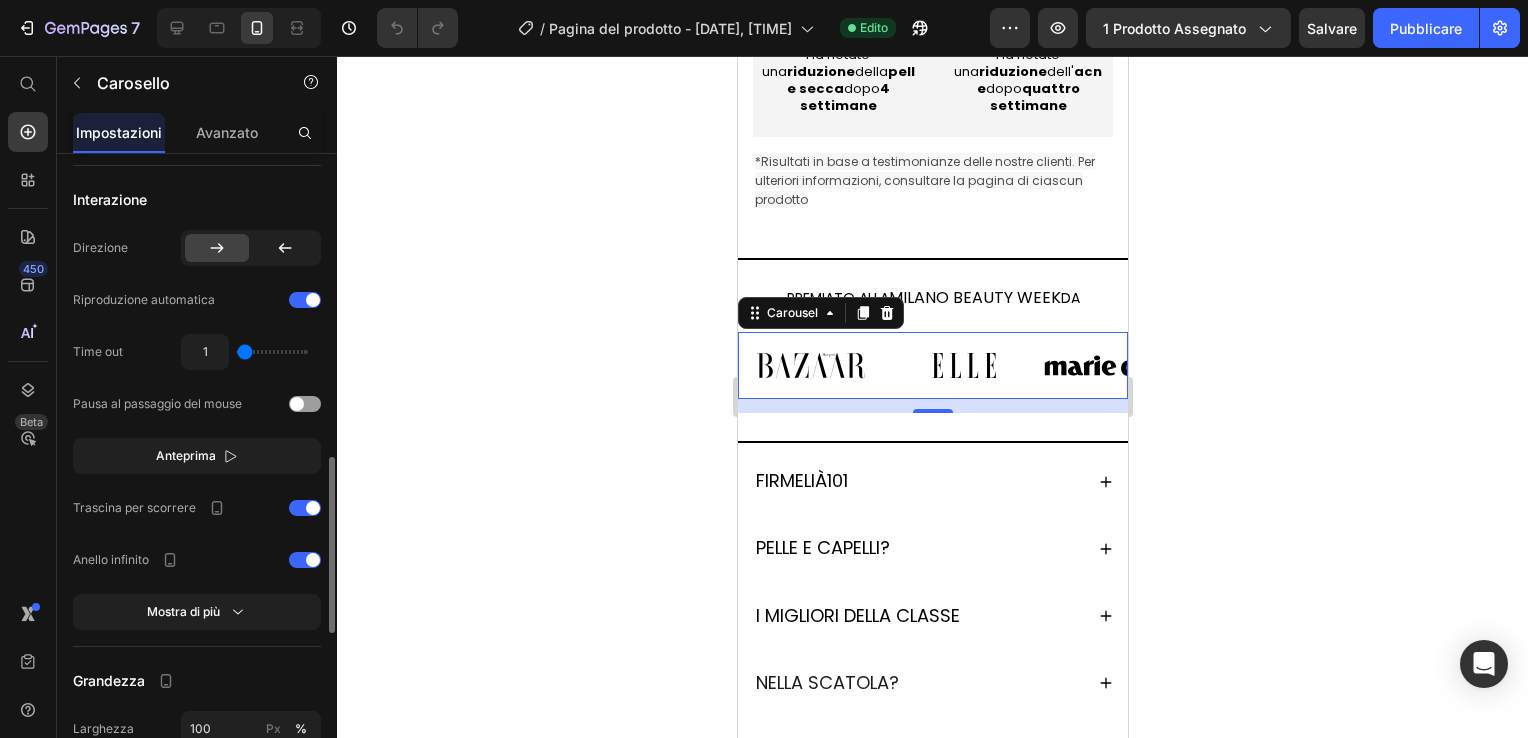 scroll, scrollTop: 1300, scrollLeft: 0, axis: vertical 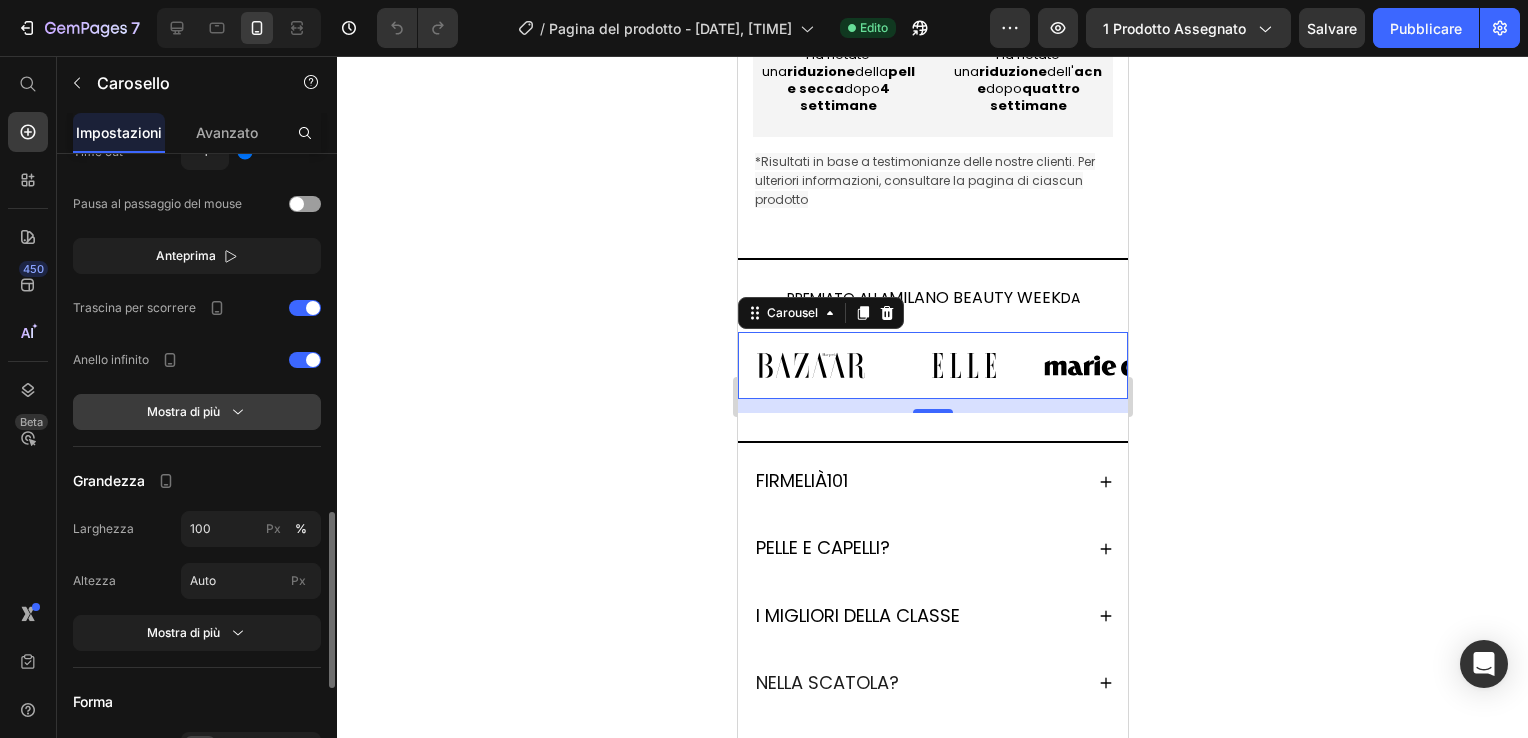 click on "Mostra di più" at bounding box center (197, 412) 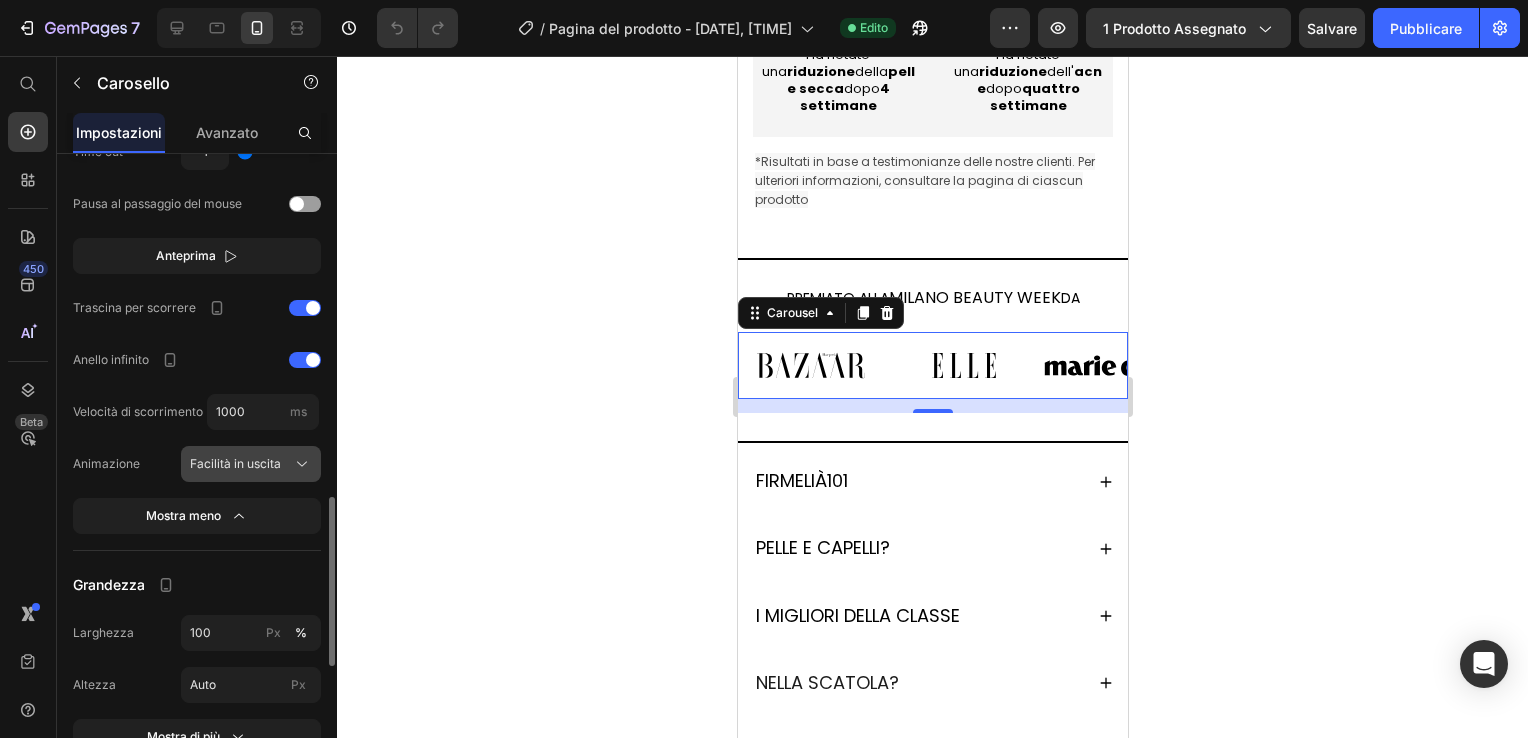 scroll, scrollTop: 1200, scrollLeft: 0, axis: vertical 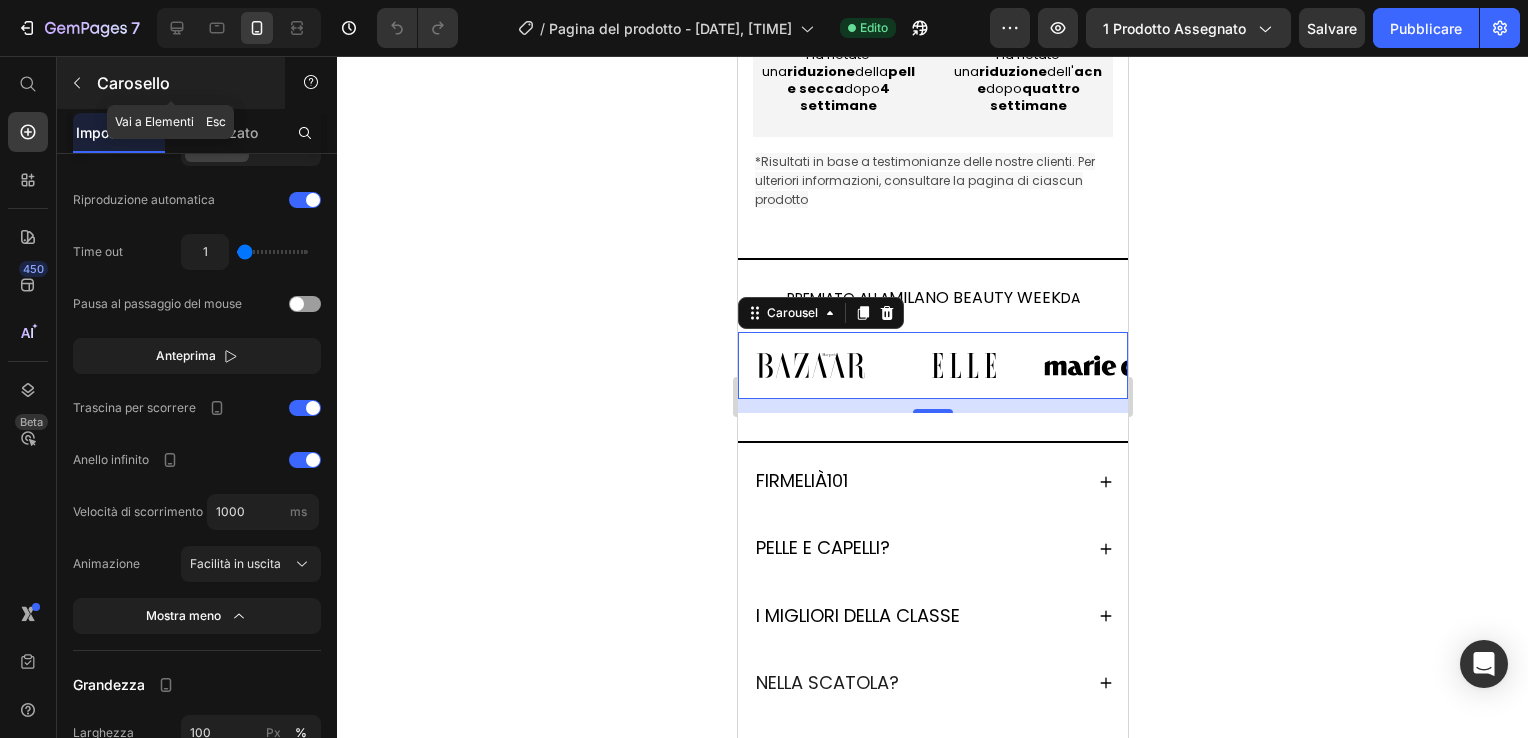 click at bounding box center [77, 83] 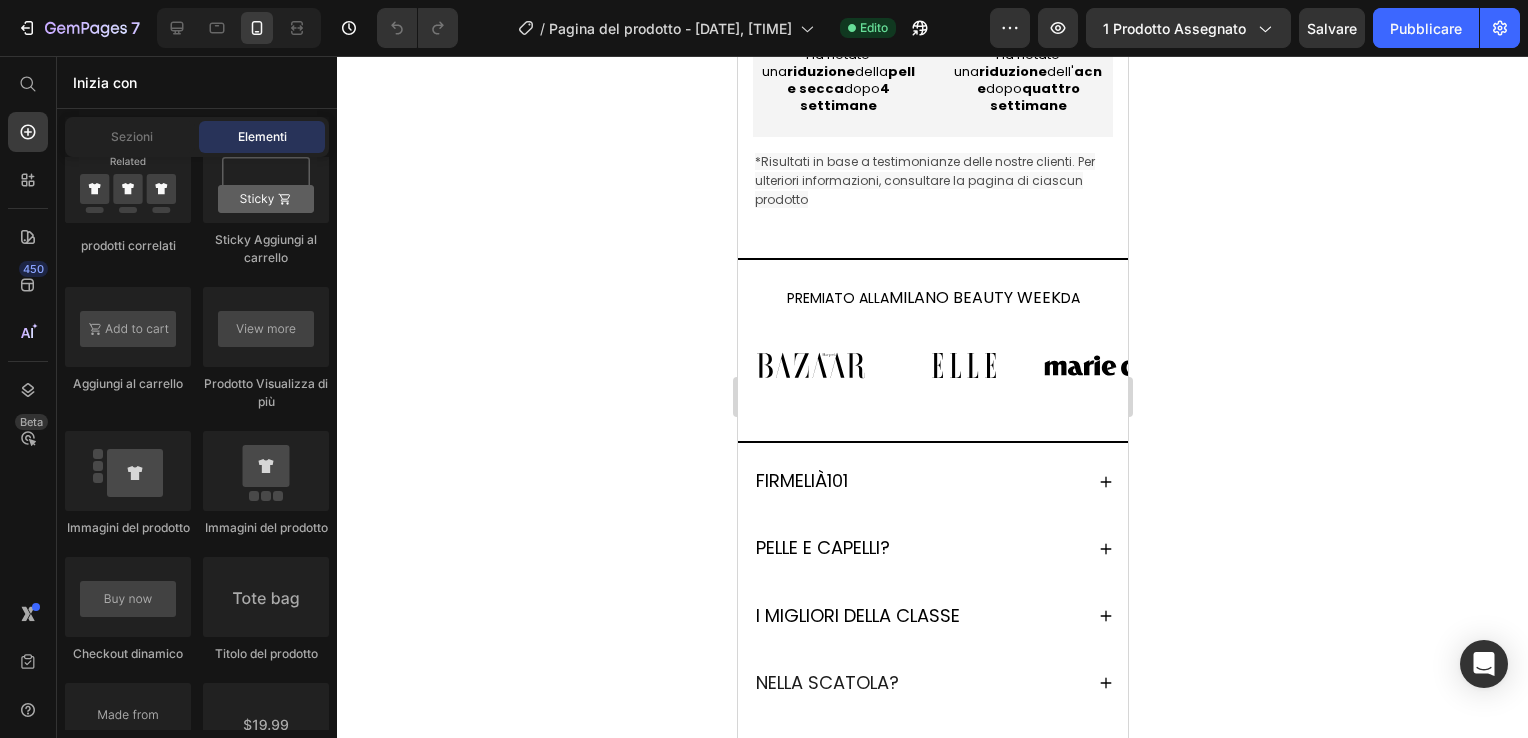 scroll, scrollTop: 2700, scrollLeft: 0, axis: vertical 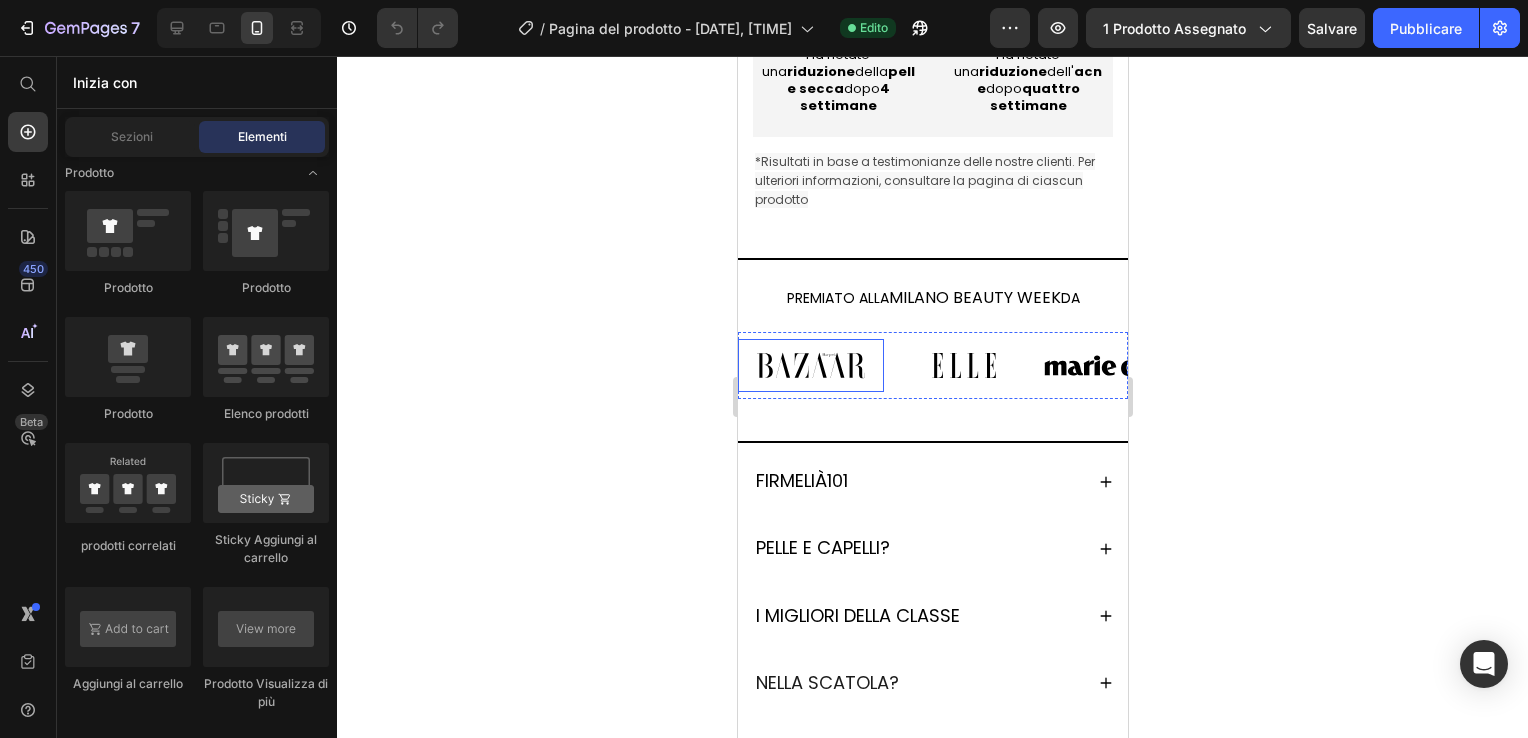 click at bounding box center (810, 366) 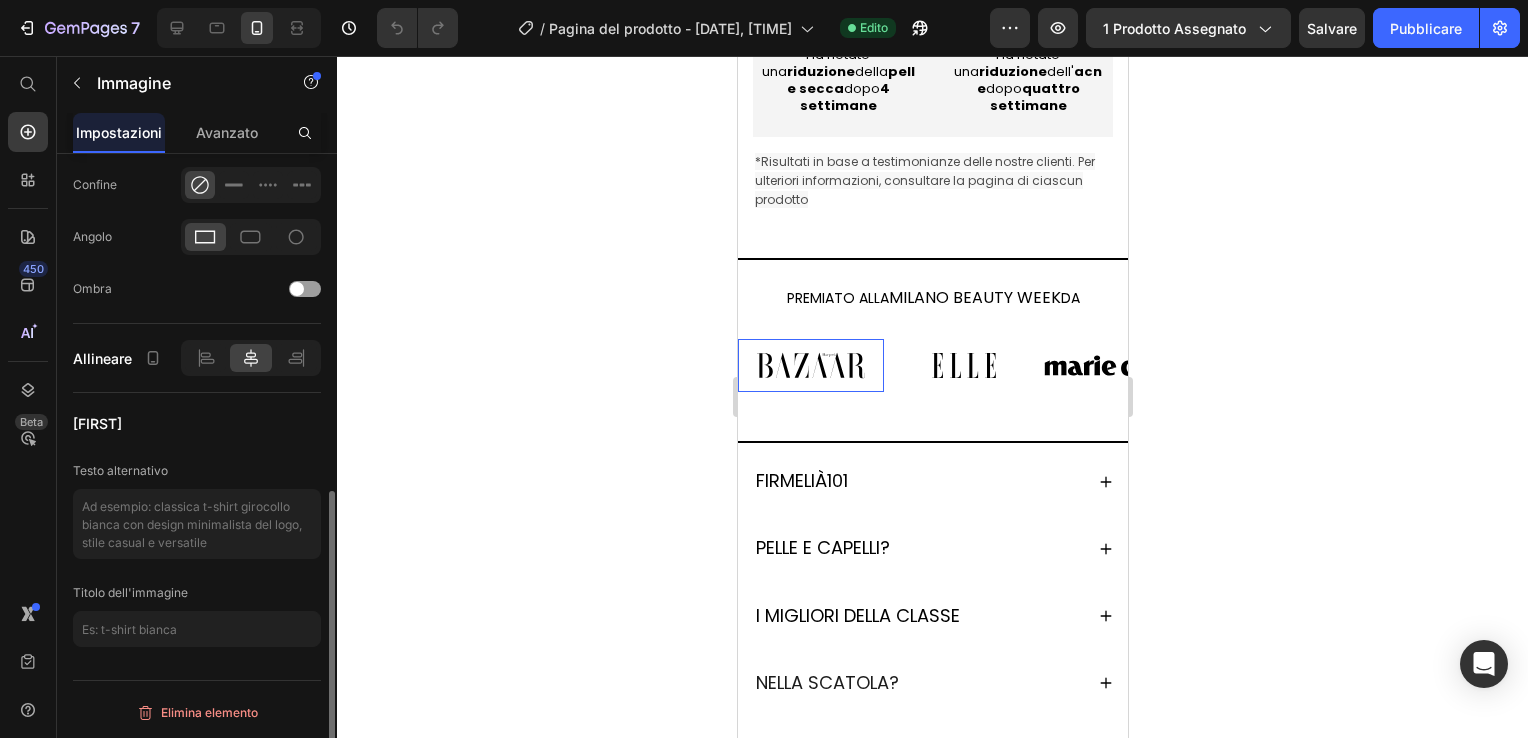 scroll, scrollTop: 0, scrollLeft: 0, axis: both 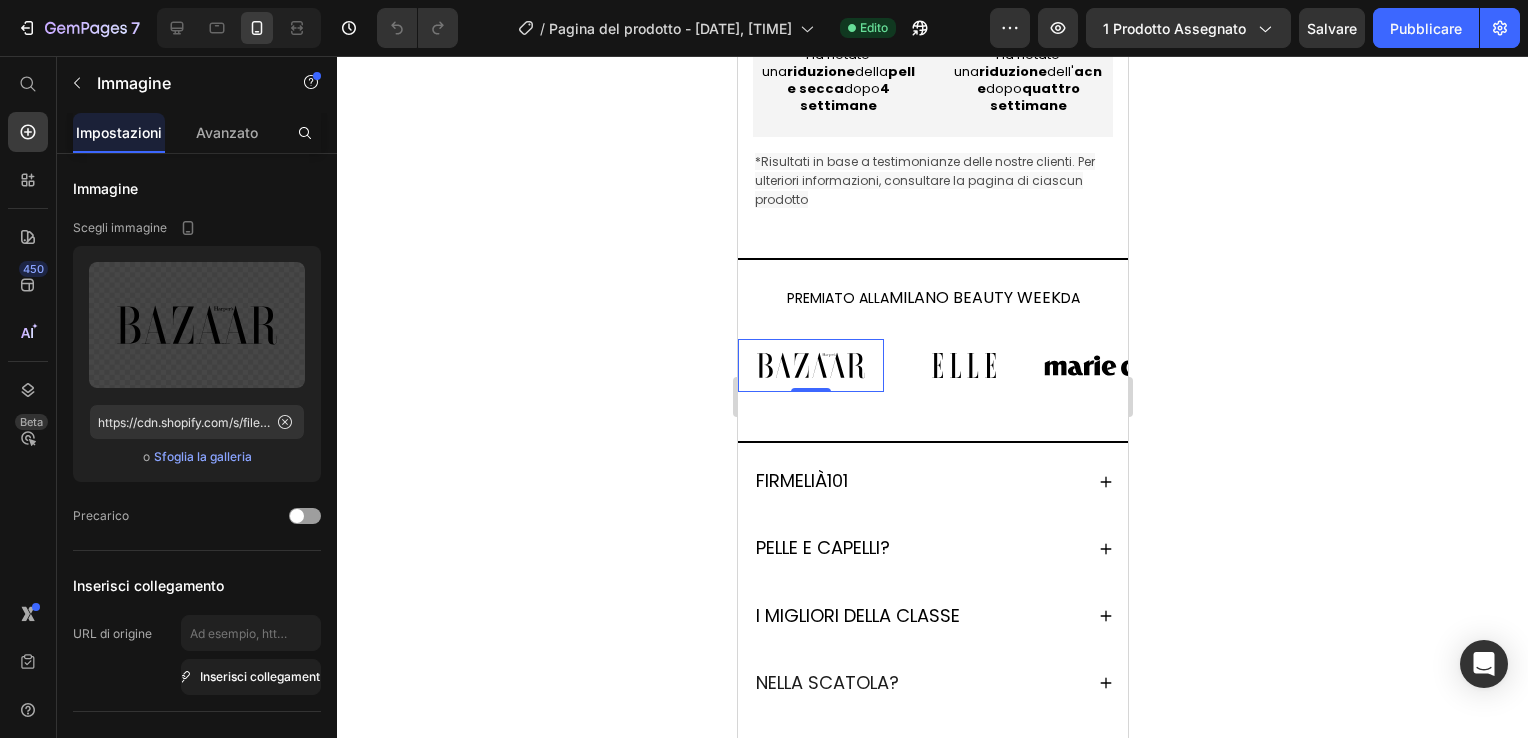click 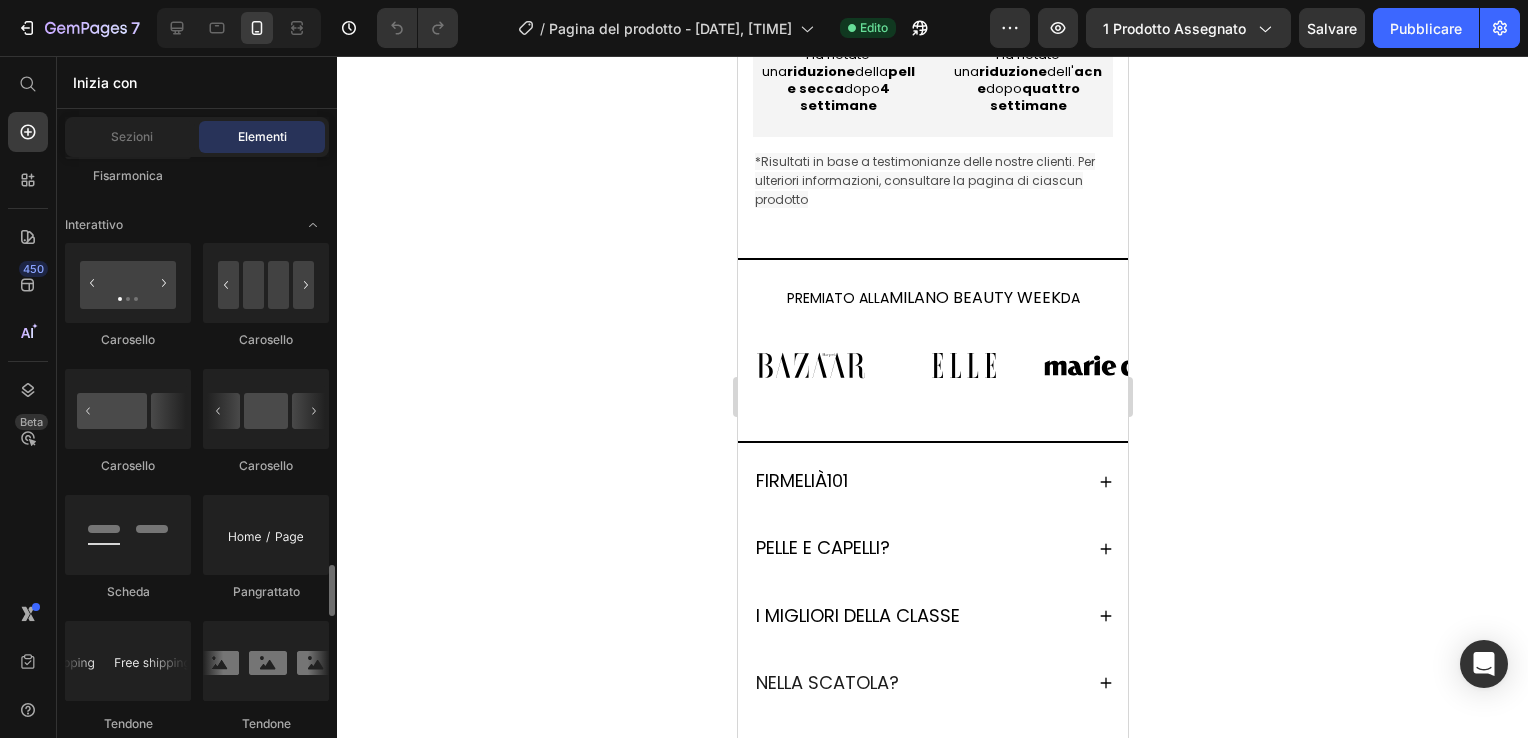 scroll, scrollTop: 2400, scrollLeft: 0, axis: vertical 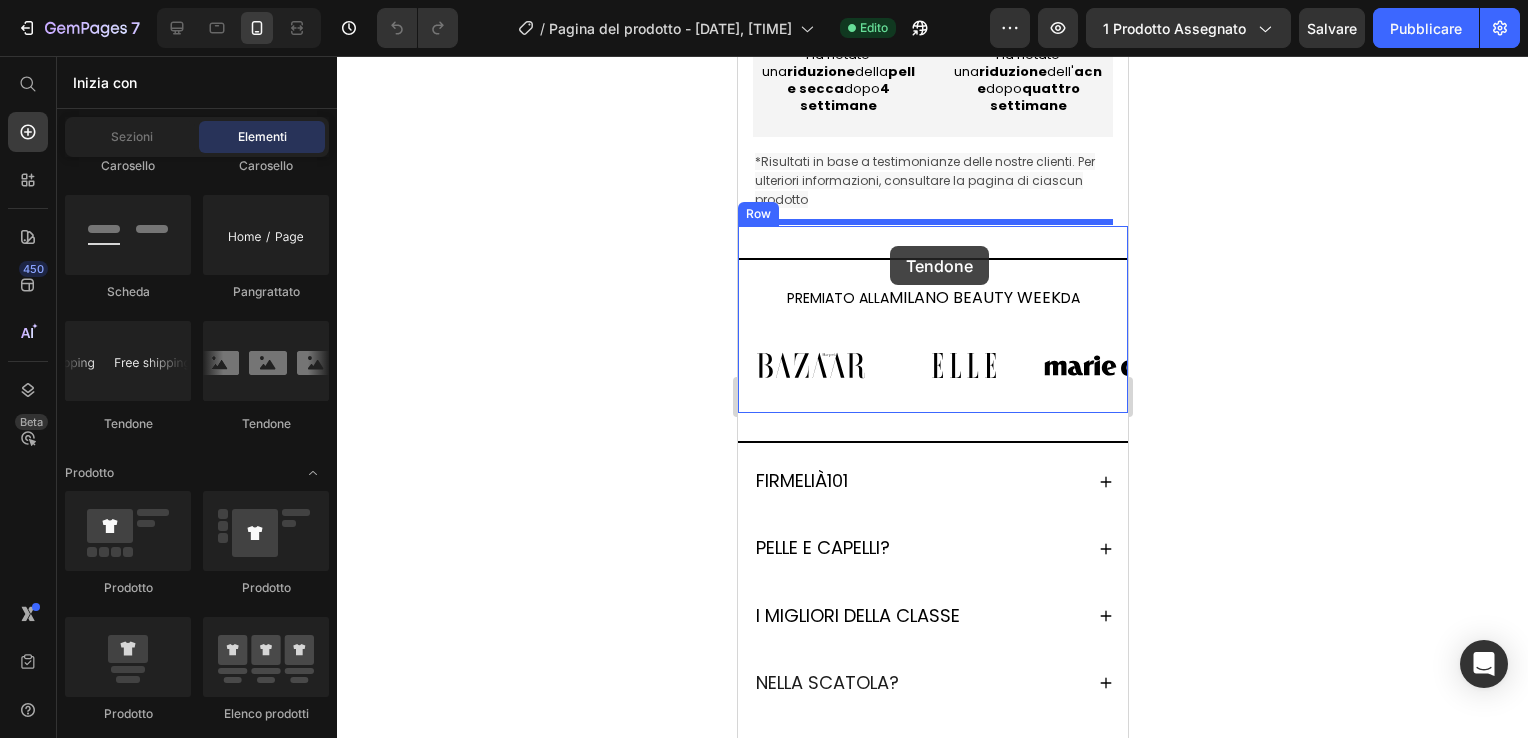 drag, startPoint x: 1010, startPoint y: 442, endPoint x: 889, endPoint y: 246, distance: 230.34105 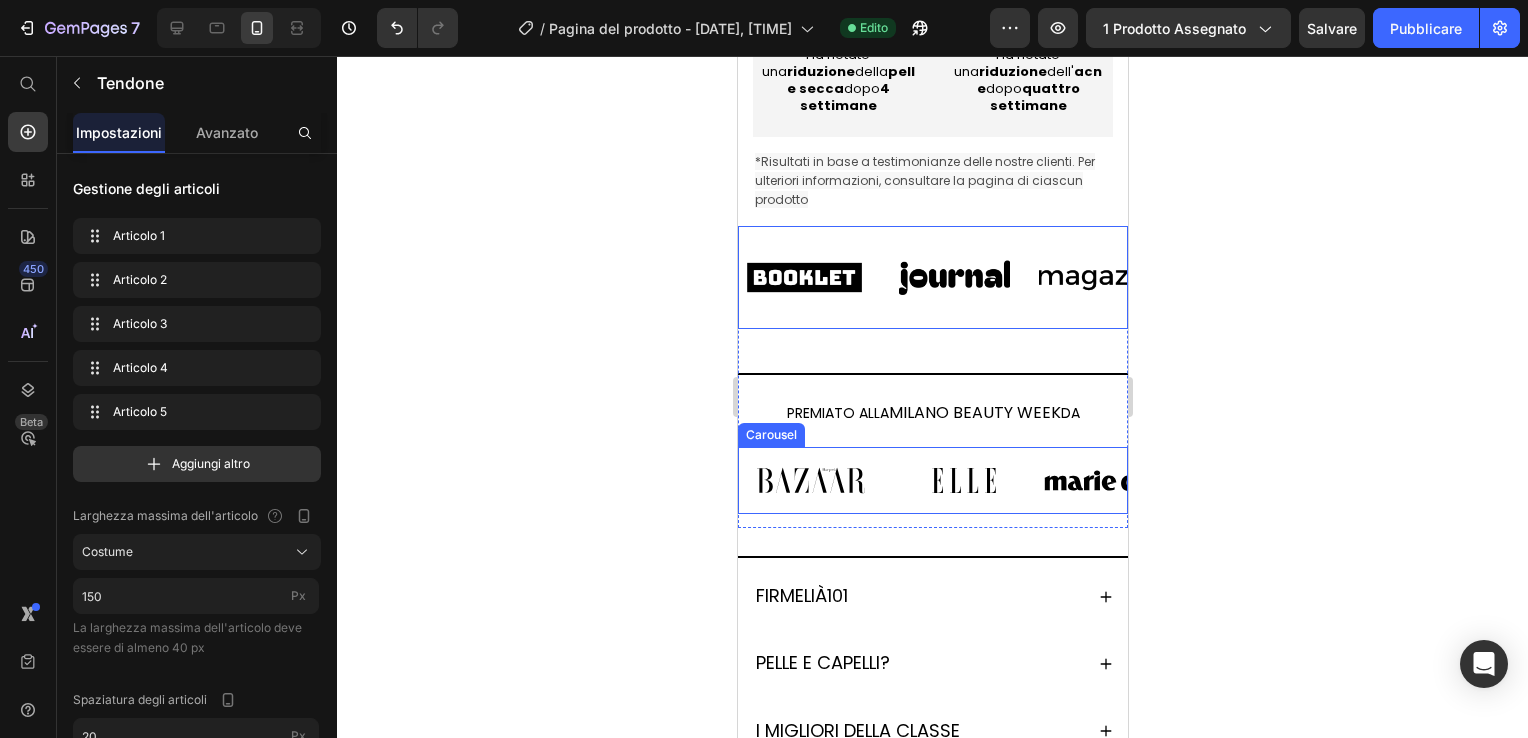 click at bounding box center [810, 481] 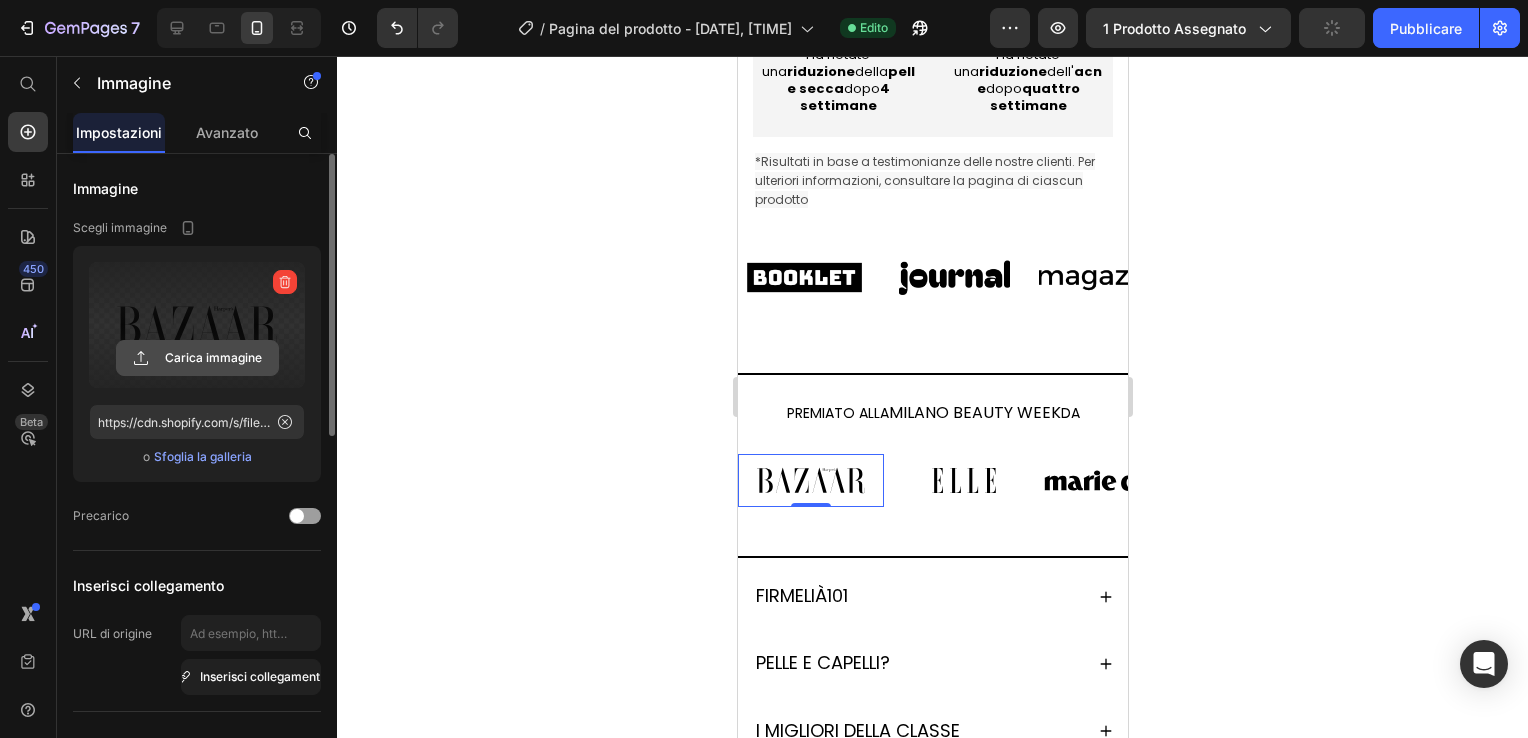 click 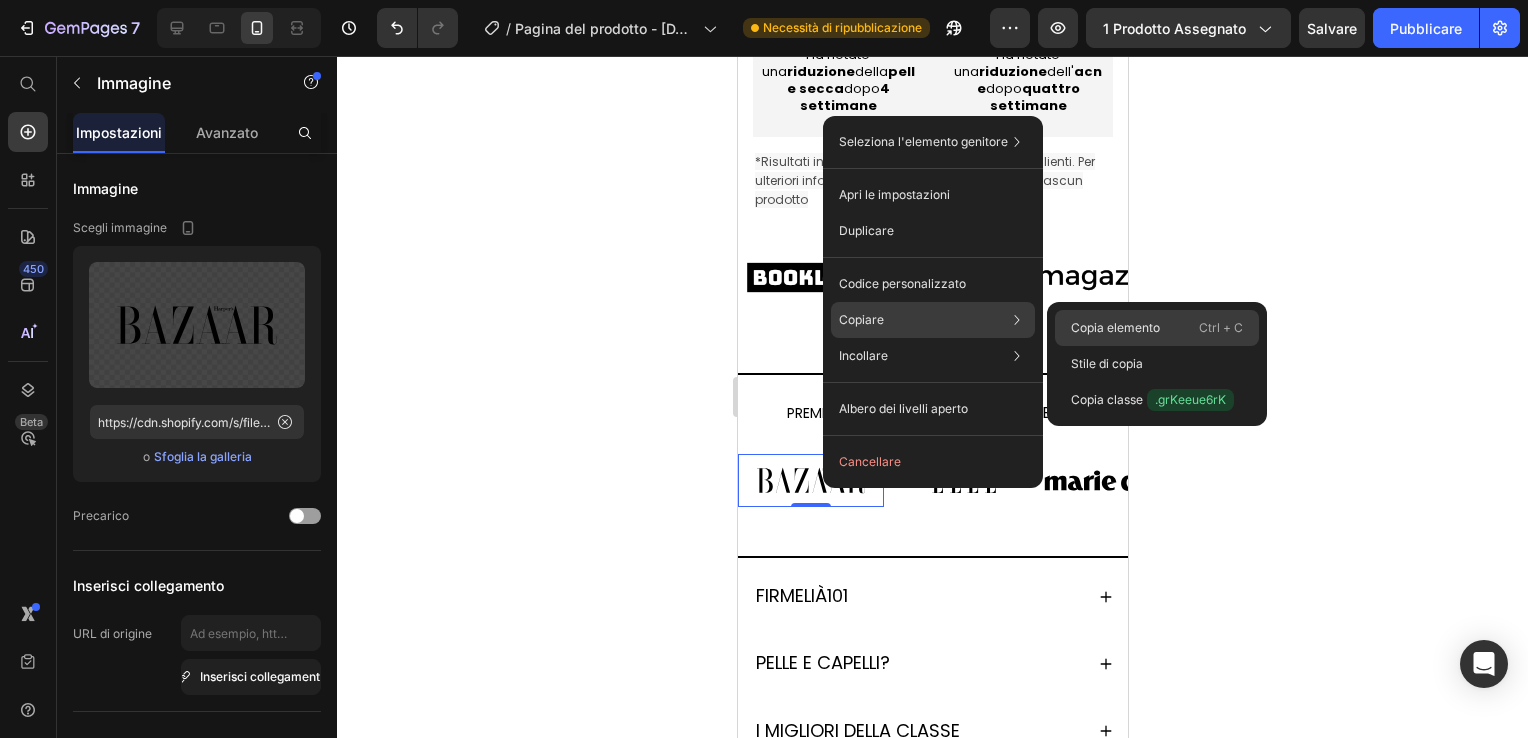 drag, startPoint x: 1115, startPoint y: 329, endPoint x: 374, endPoint y: 273, distance: 743.11304 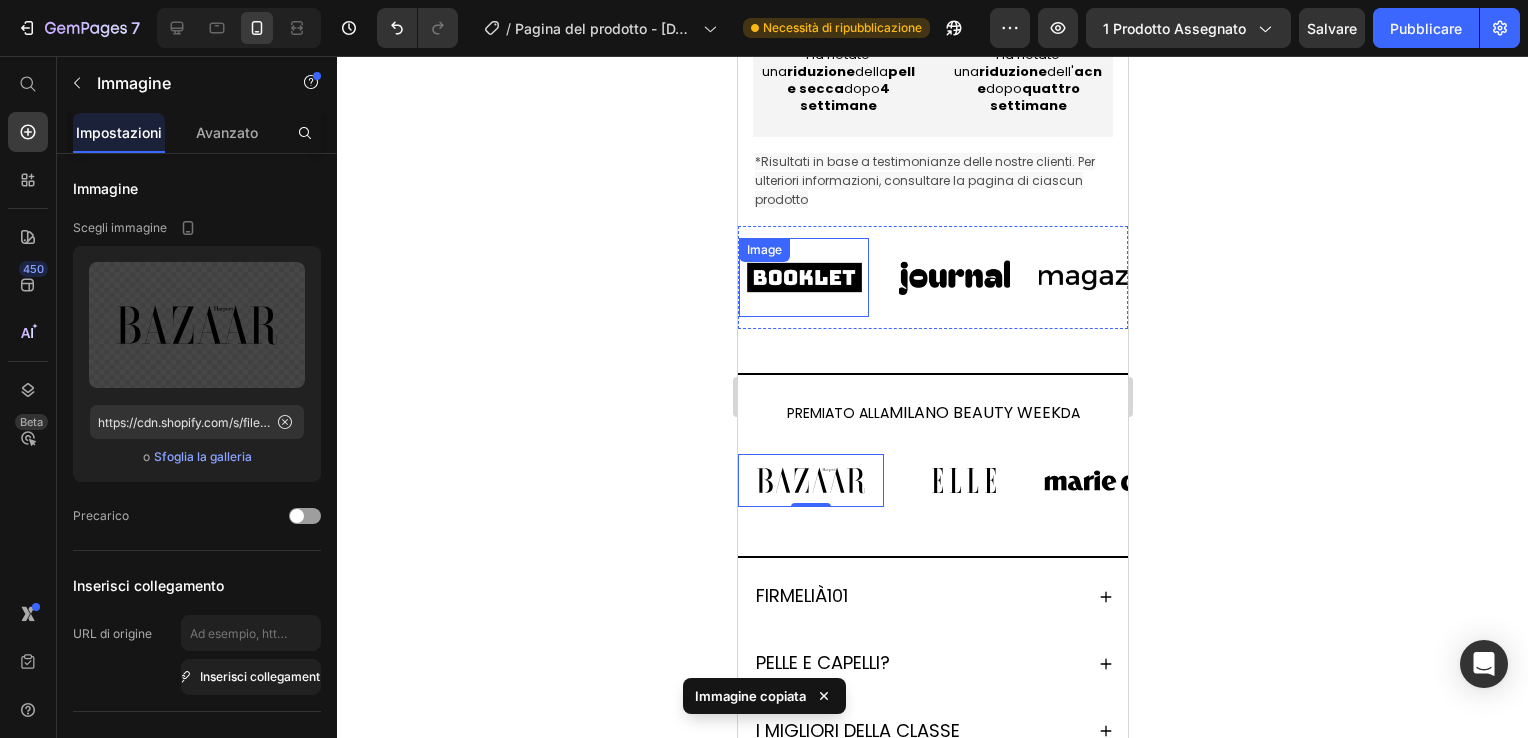 click at bounding box center [803, 277] 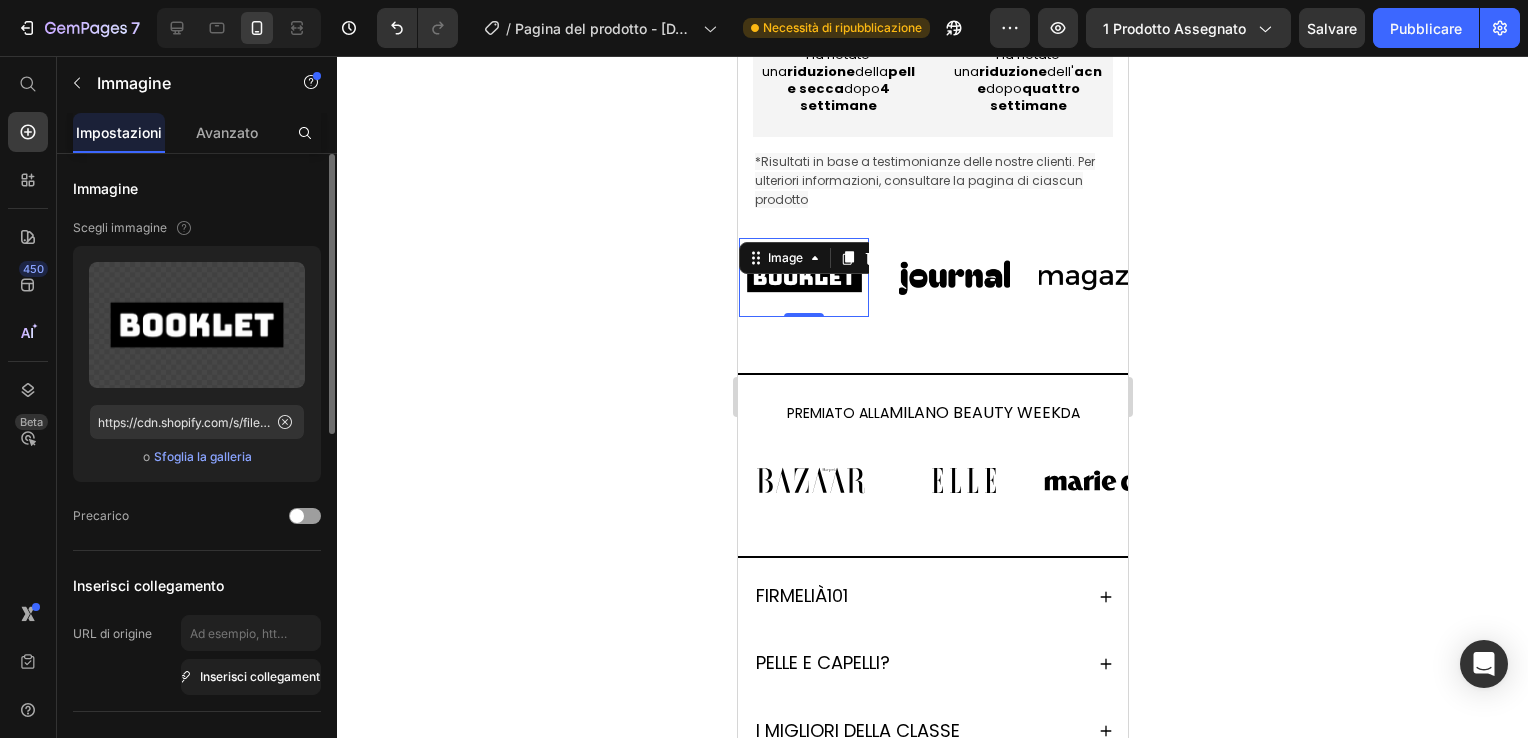 click on "Sfoglia la galleria" at bounding box center [203, 457] 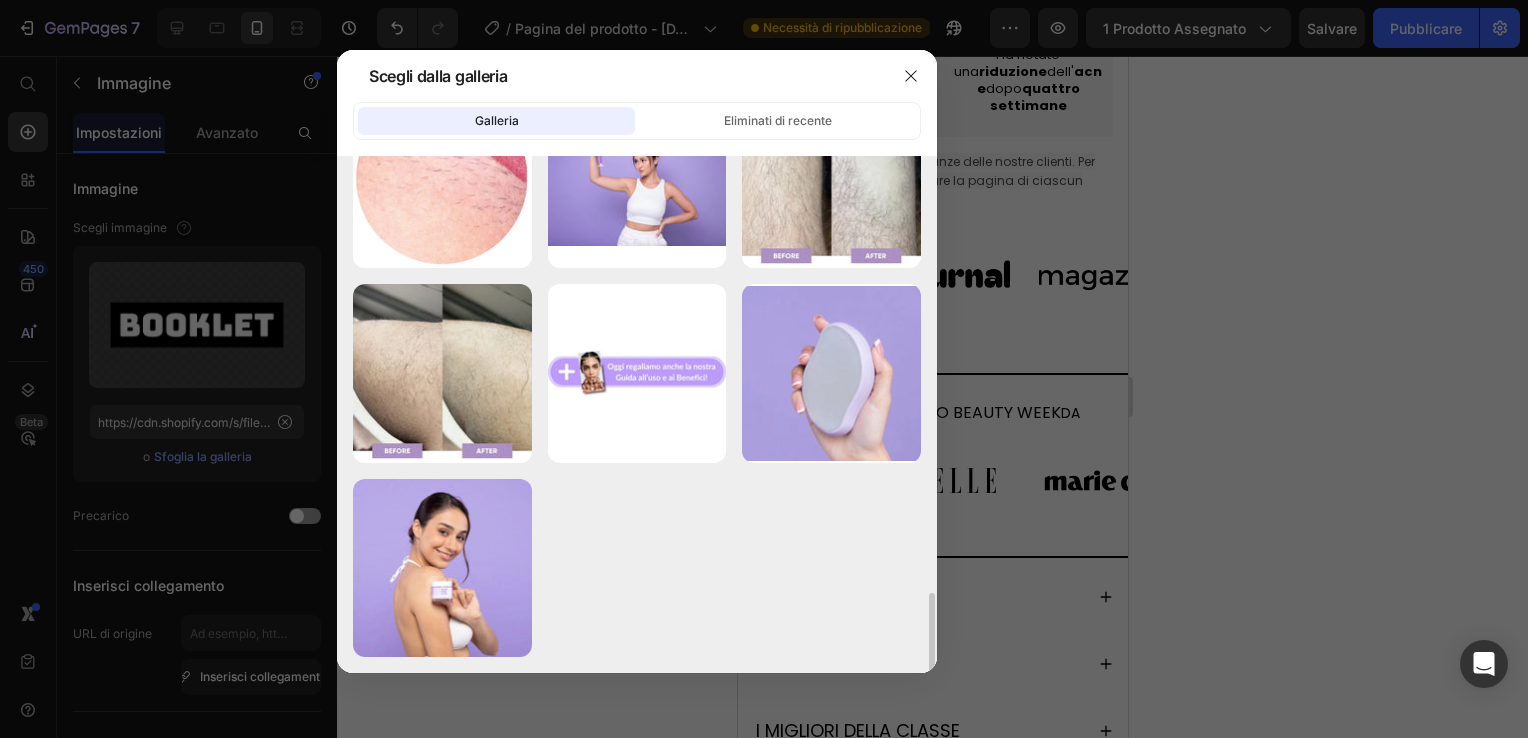 scroll, scrollTop: 3108, scrollLeft: 0, axis: vertical 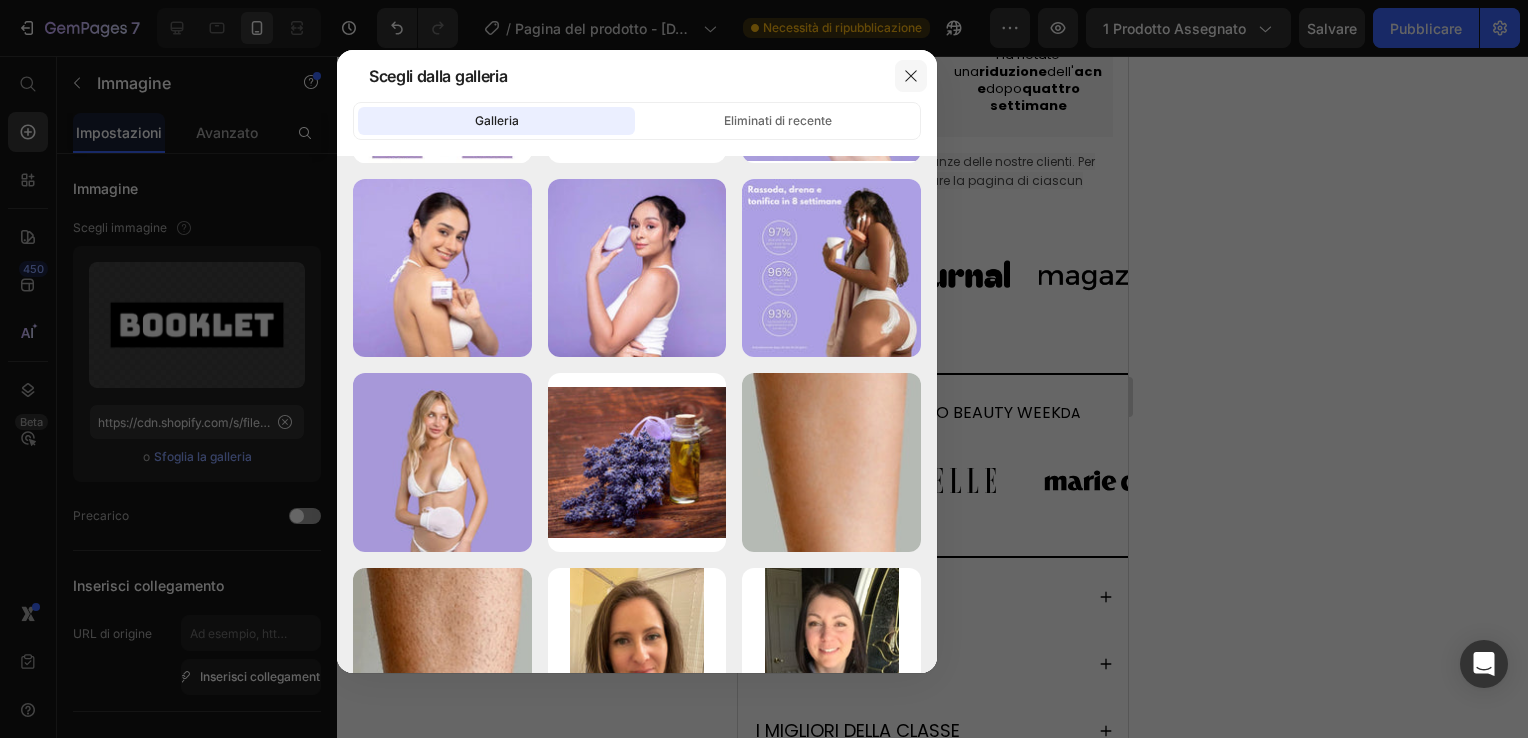 click 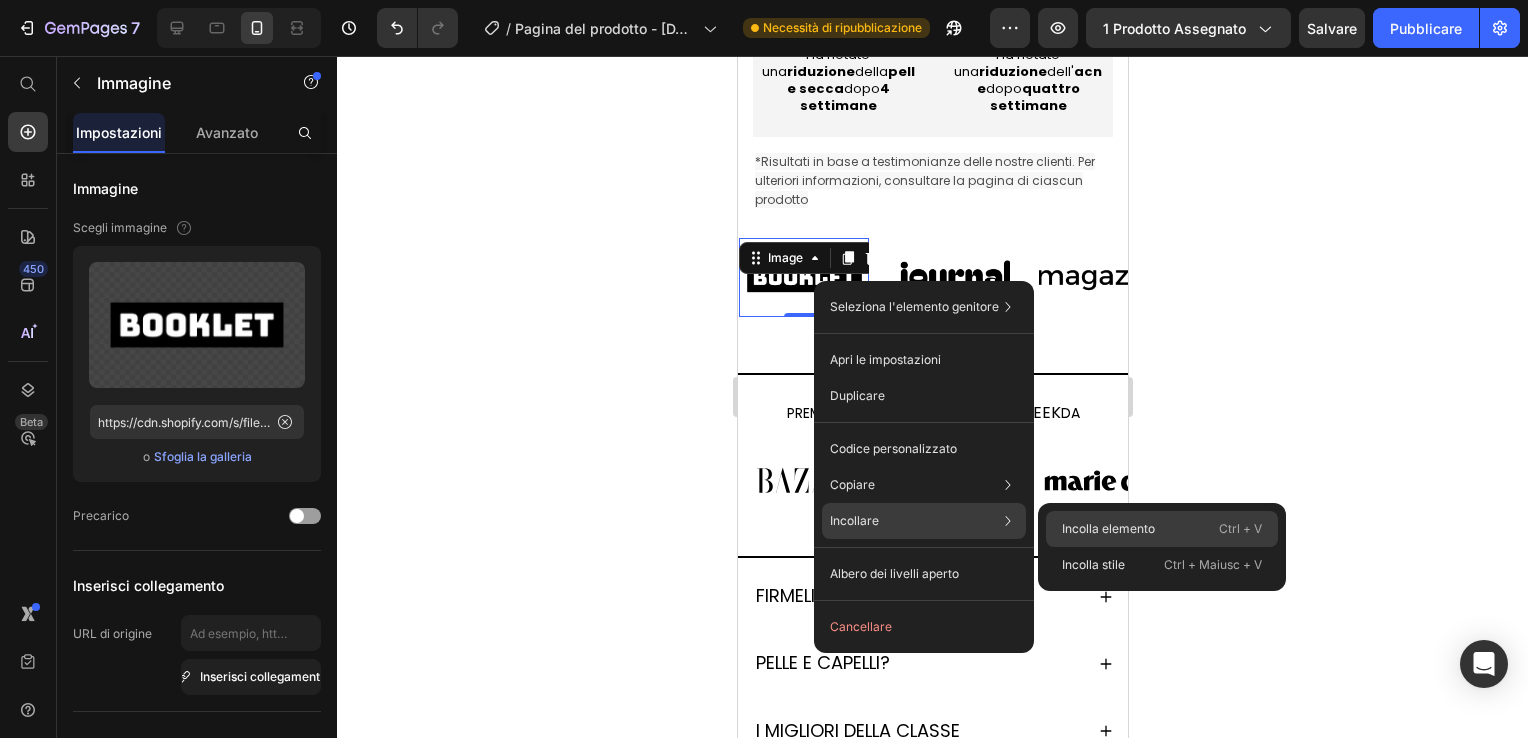 drag, startPoint x: 1080, startPoint y: 521, endPoint x: 346, endPoint y: 459, distance: 736.6139 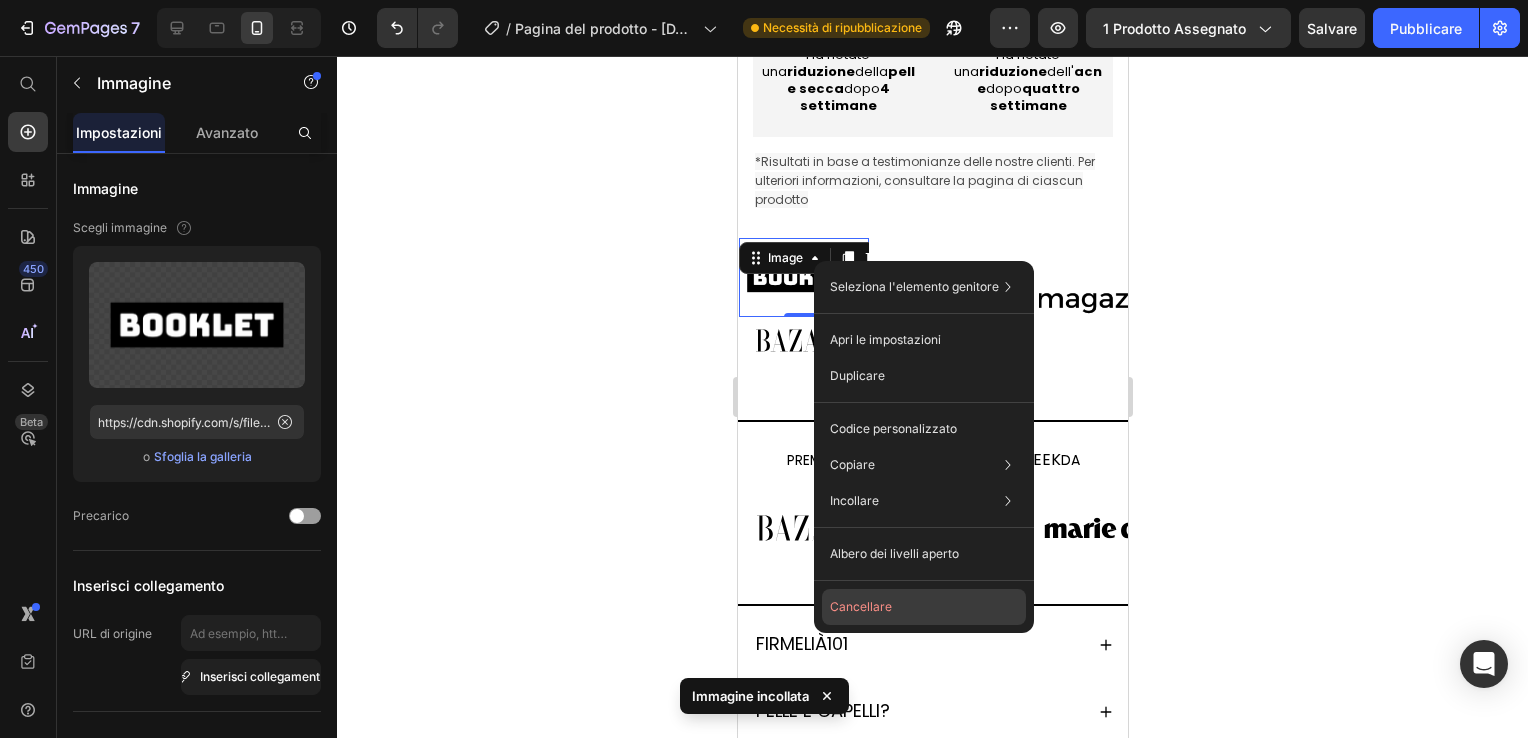 click on "Cancellare" 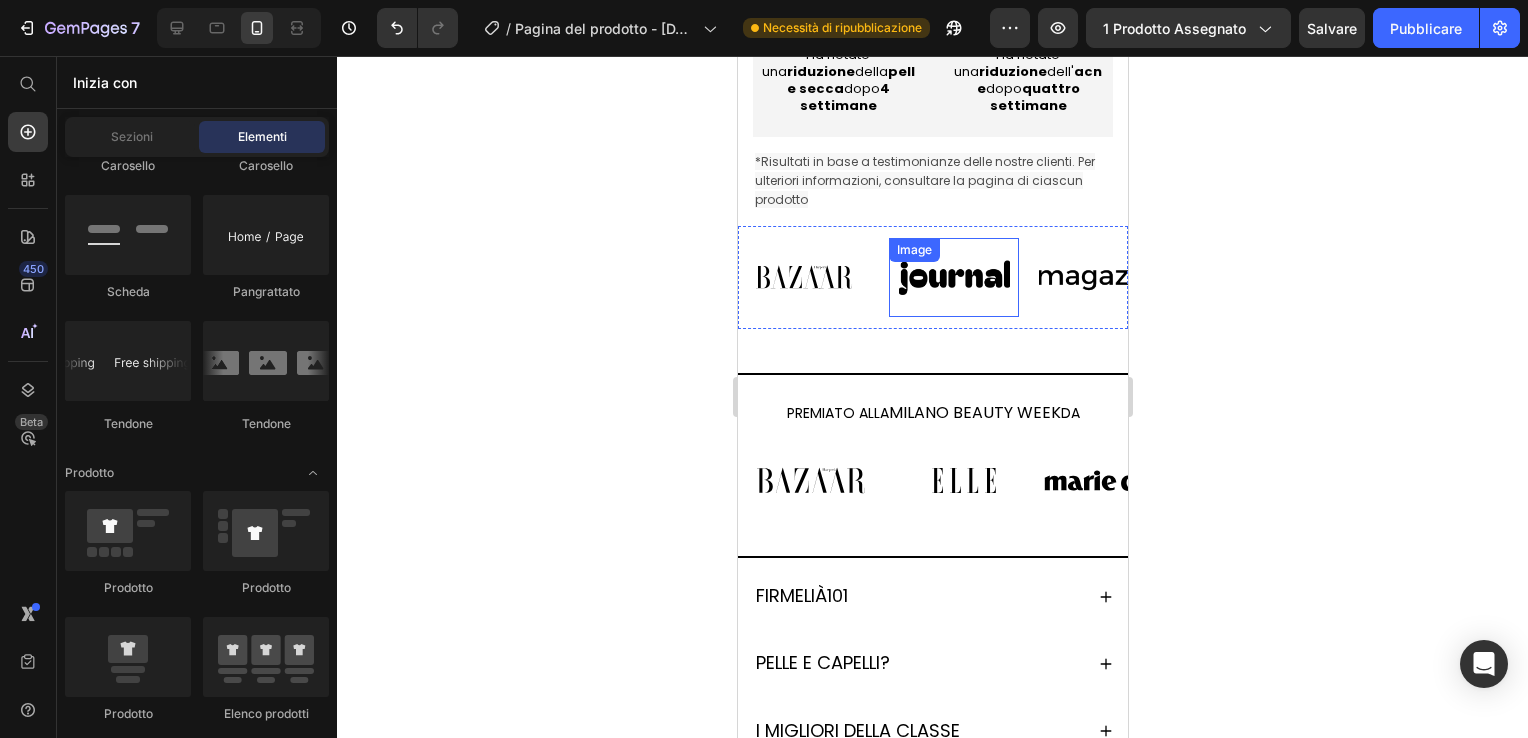 click at bounding box center [953, 277] 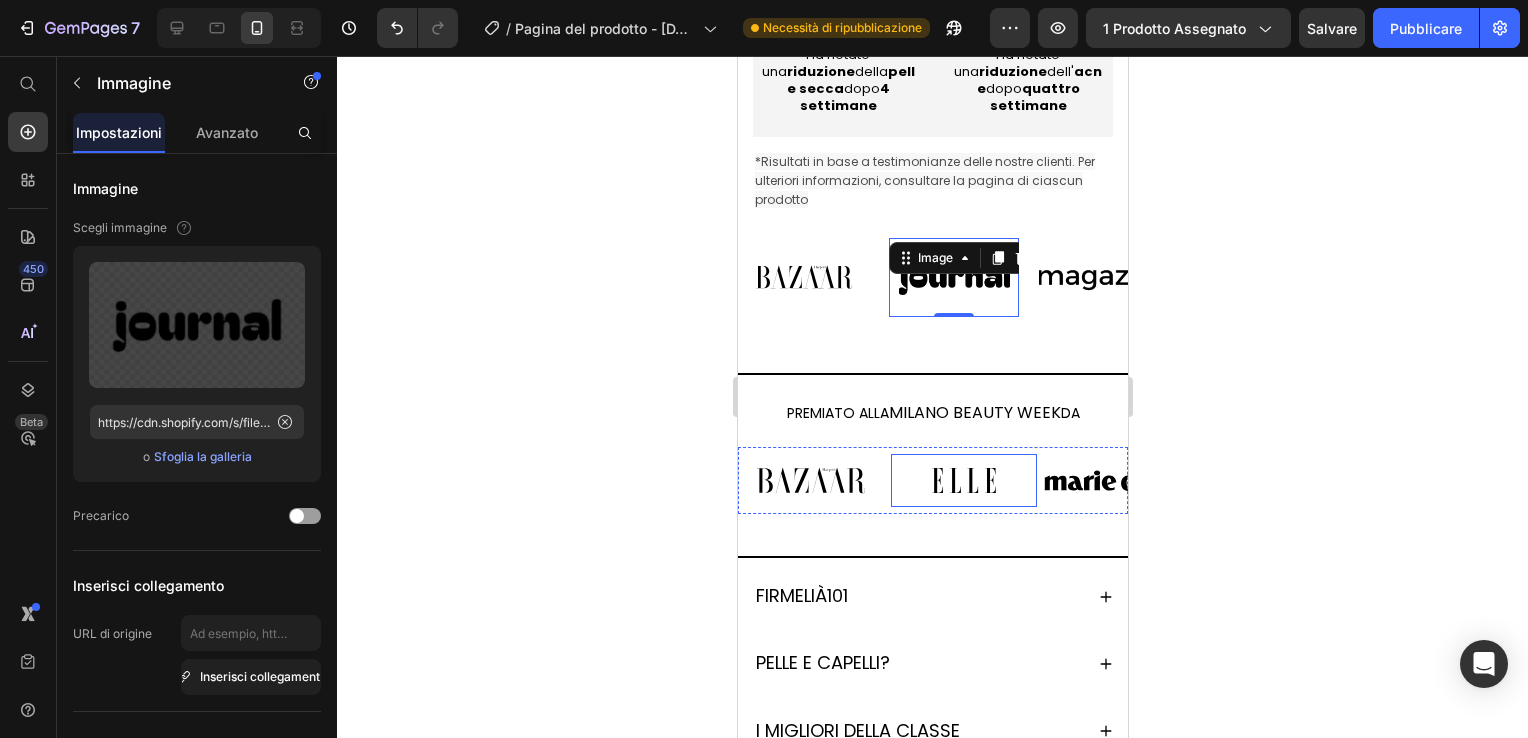 click at bounding box center (963, 481) 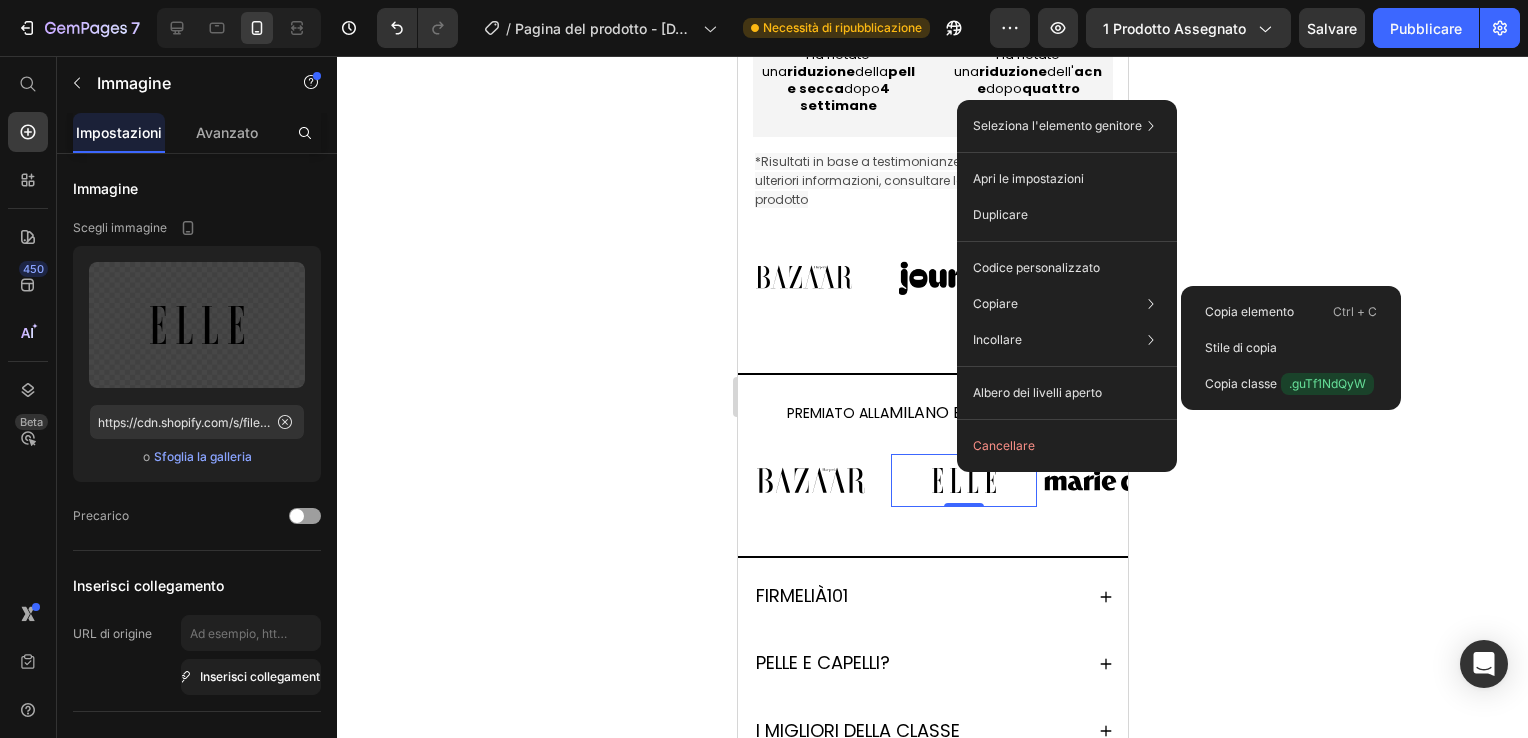 click on "Copia elemento" at bounding box center [1249, 312] 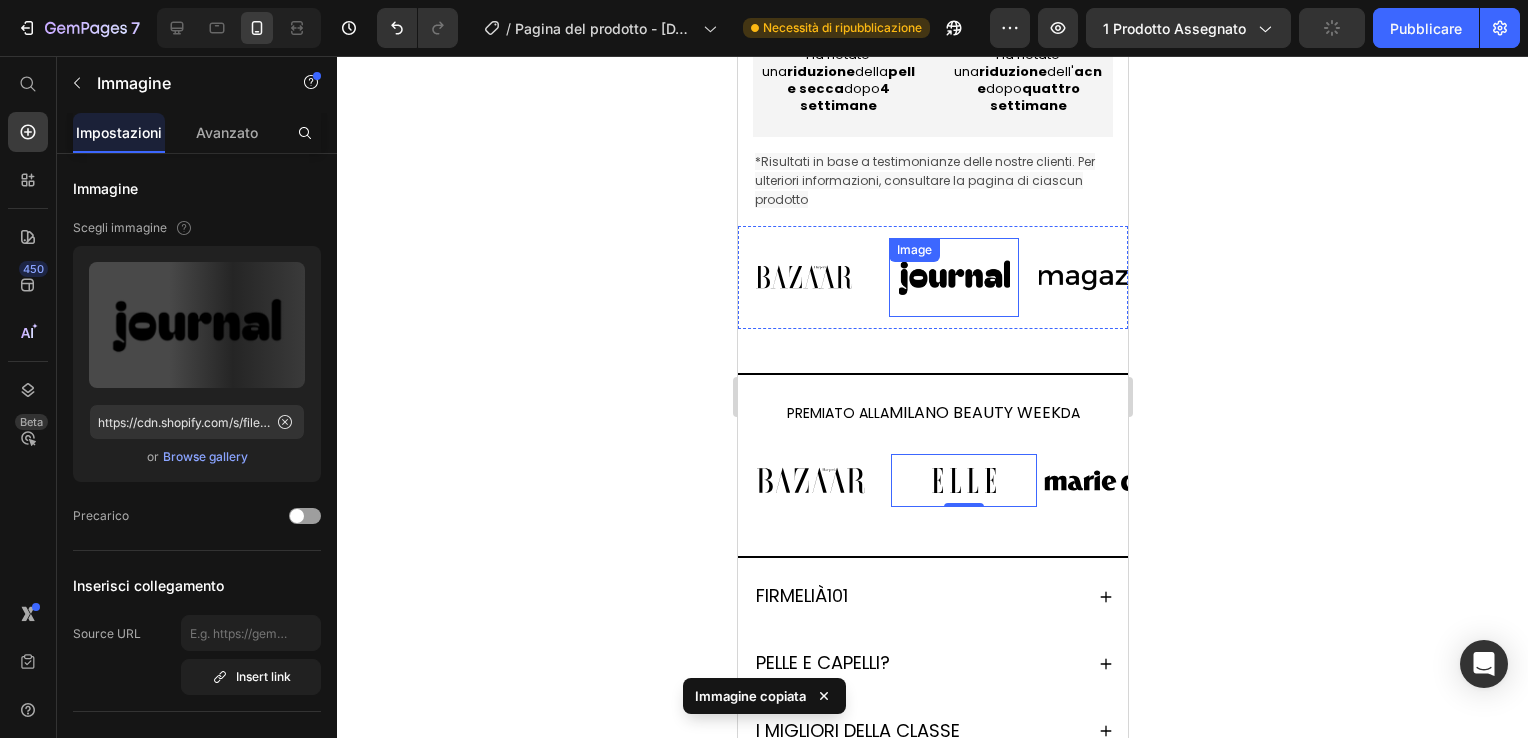 click at bounding box center (953, 277) 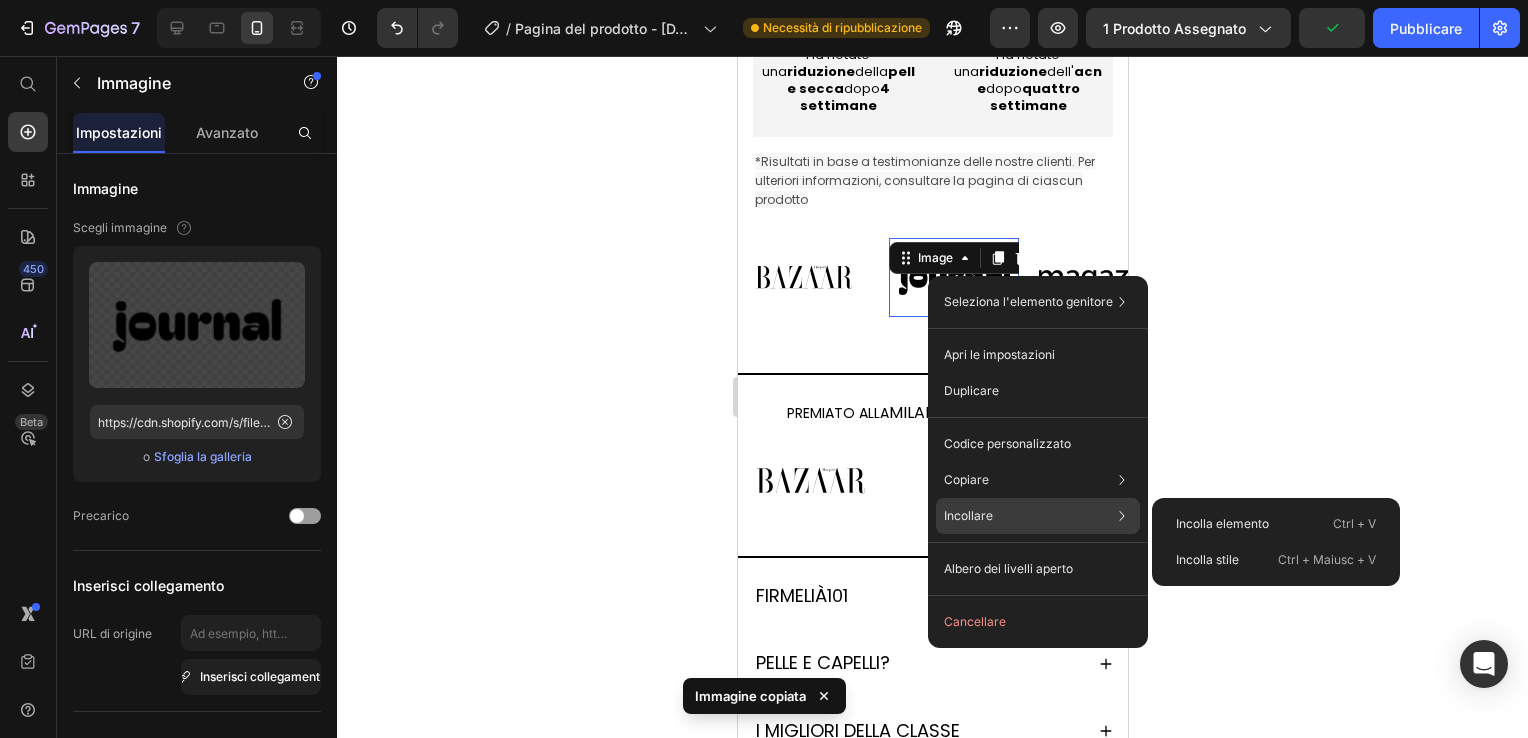 click on "Incollare Incolla elemento  Ctrl + V Incolla stile  Ctrl + Maiusc + V" 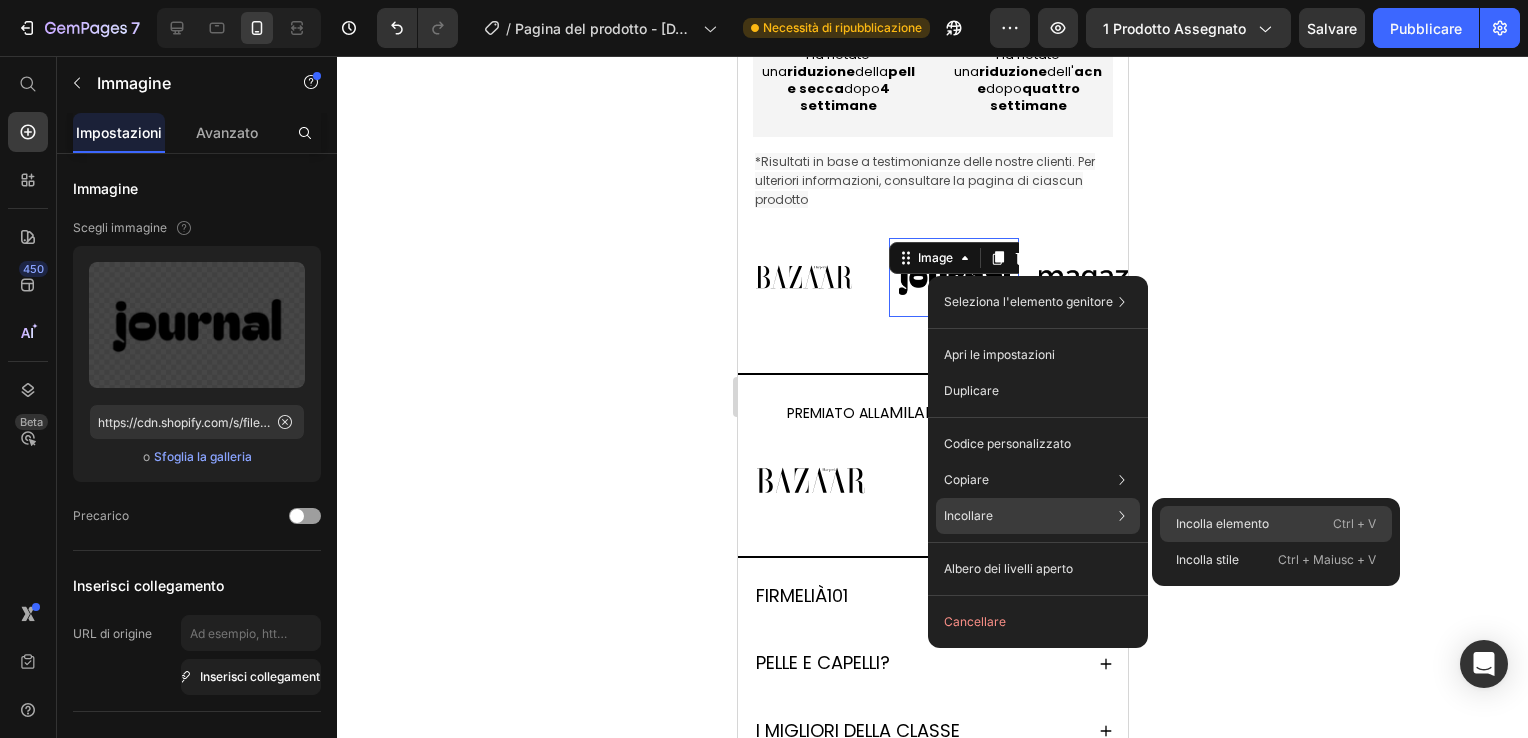 click on "Incolla elemento  Ctrl + V" 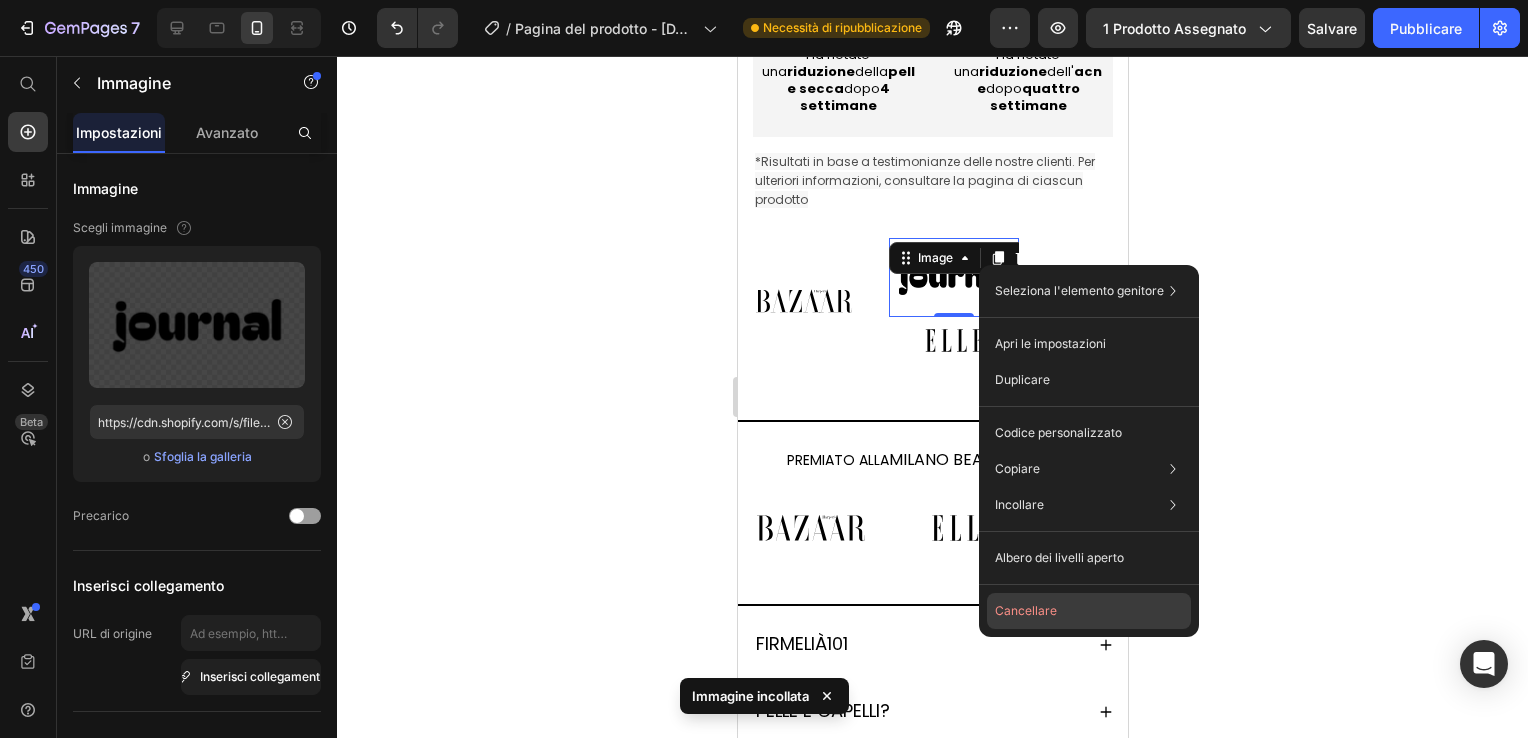 click on "Cancellare" 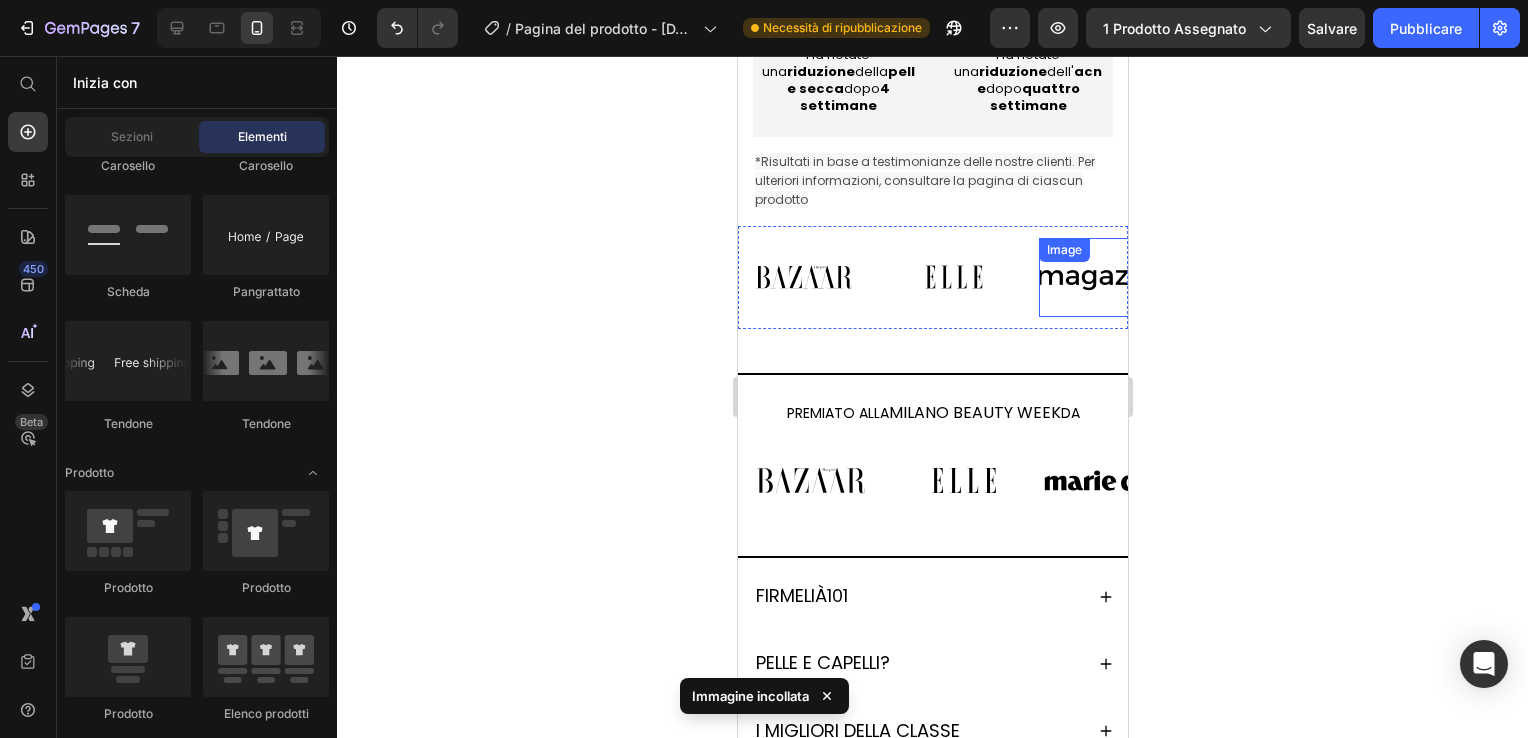 click on "Image" at bounding box center (1103, 277) 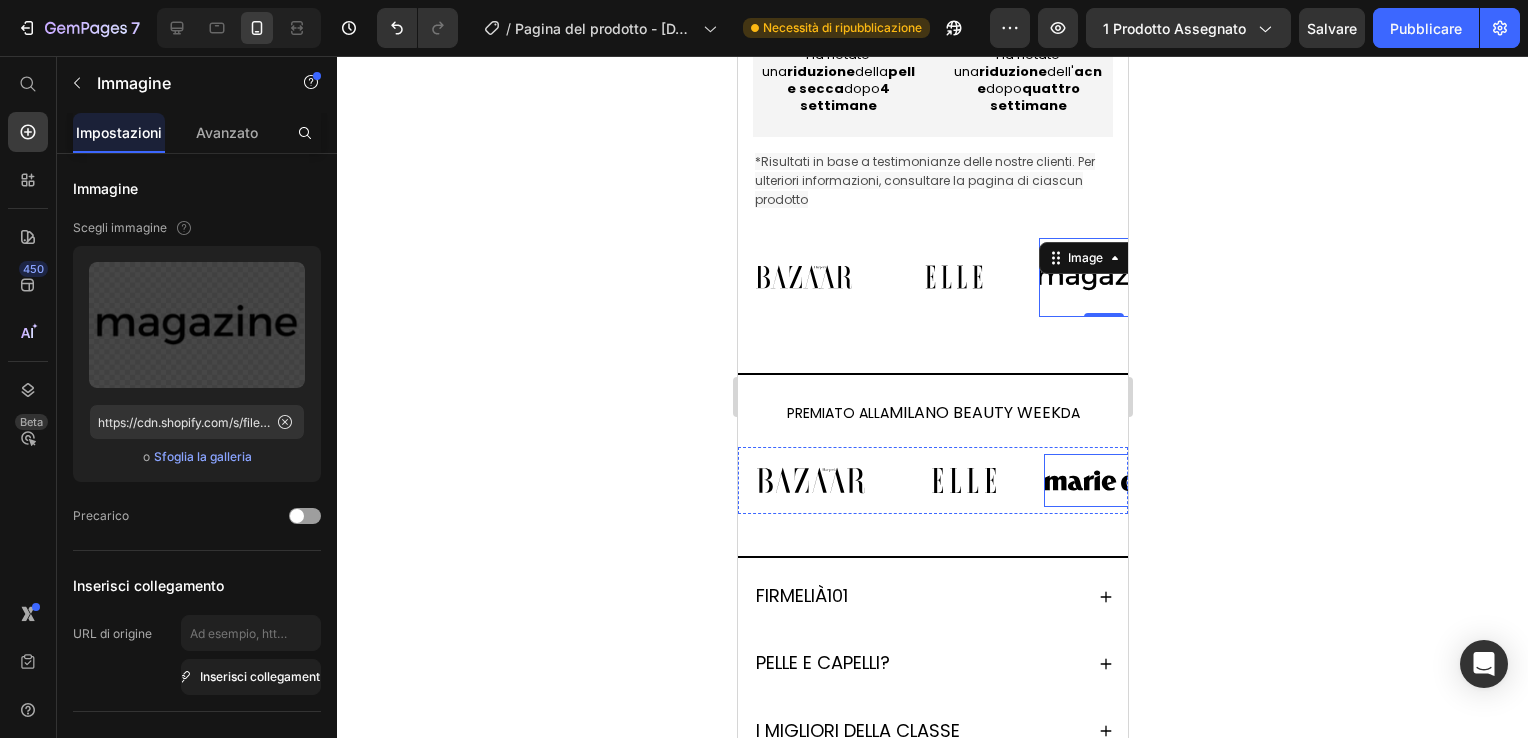 click at bounding box center [1116, 481] 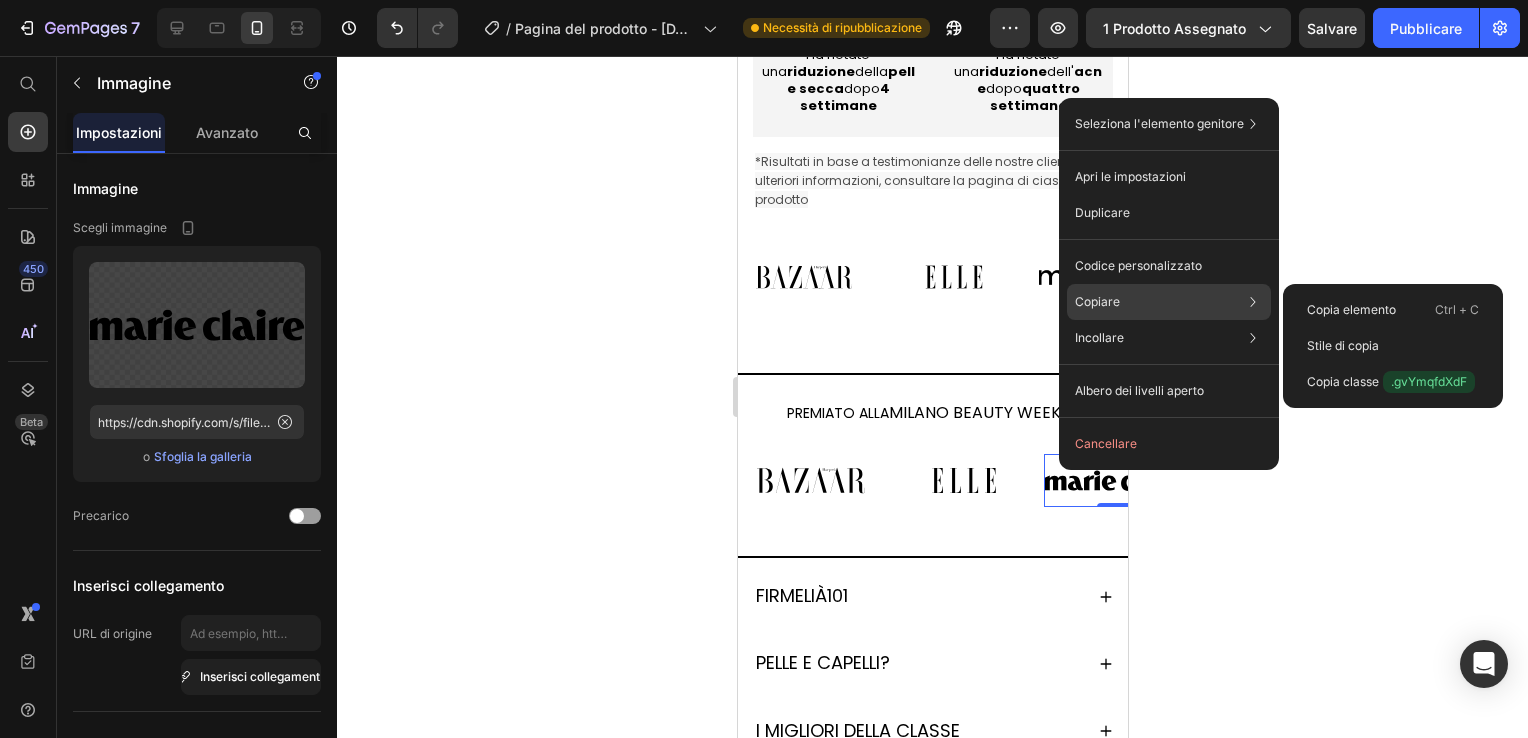 click on "Copiare Copia elemento  Ctrl + C Stile di copia  Copia classe  .gvYmqfdXdF" 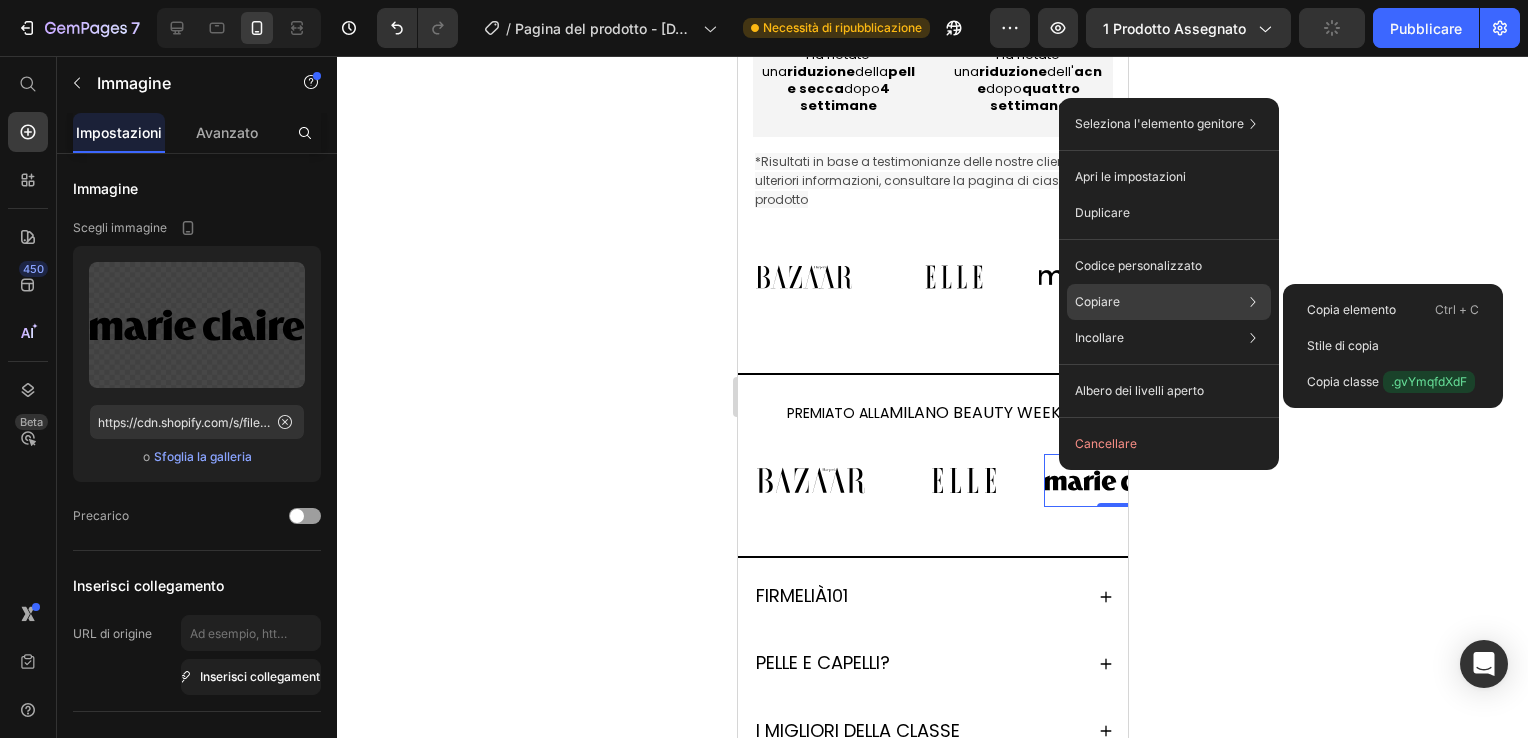 click on "Copiare" at bounding box center [1097, 302] 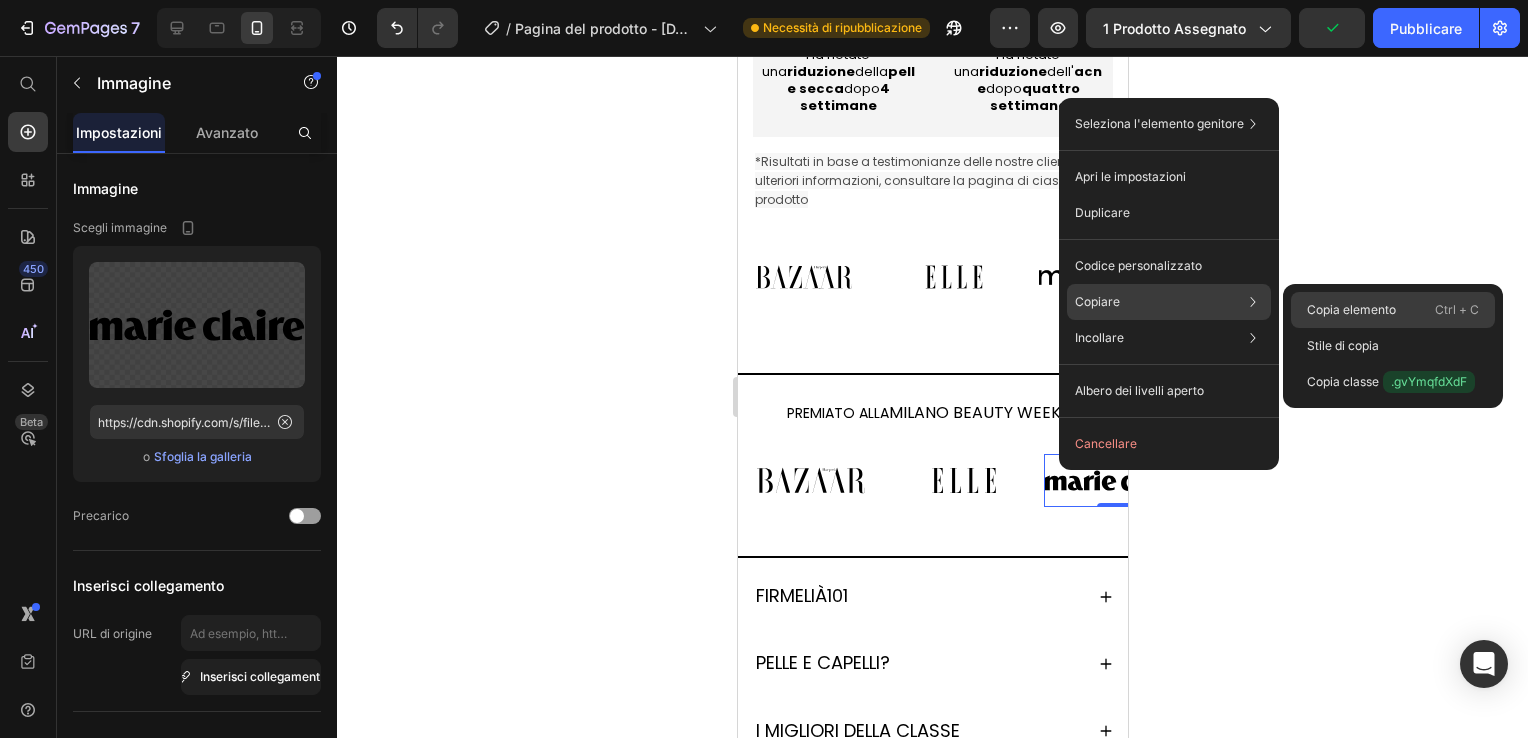 click on "Copia elemento" at bounding box center [1351, 310] 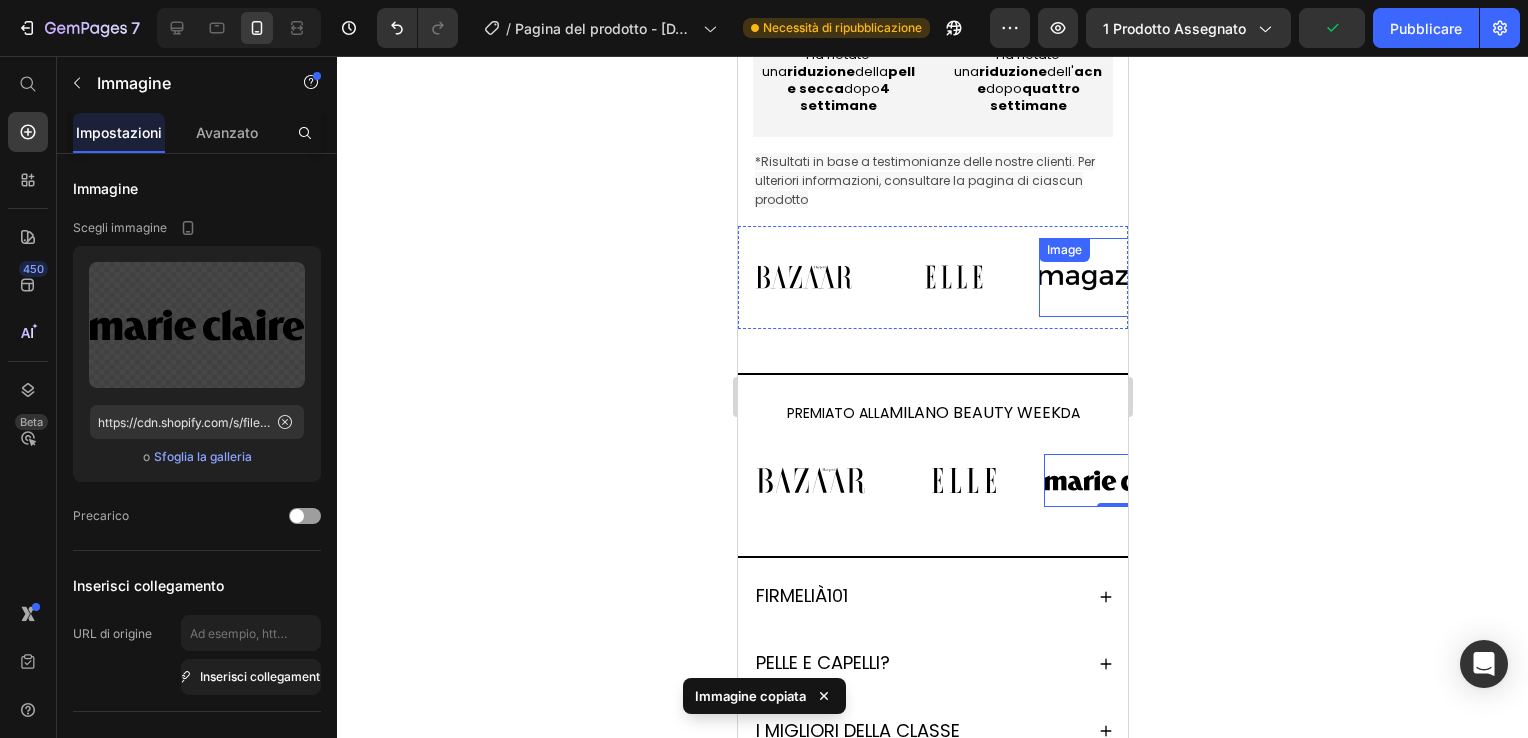 click at bounding box center [1103, 277] 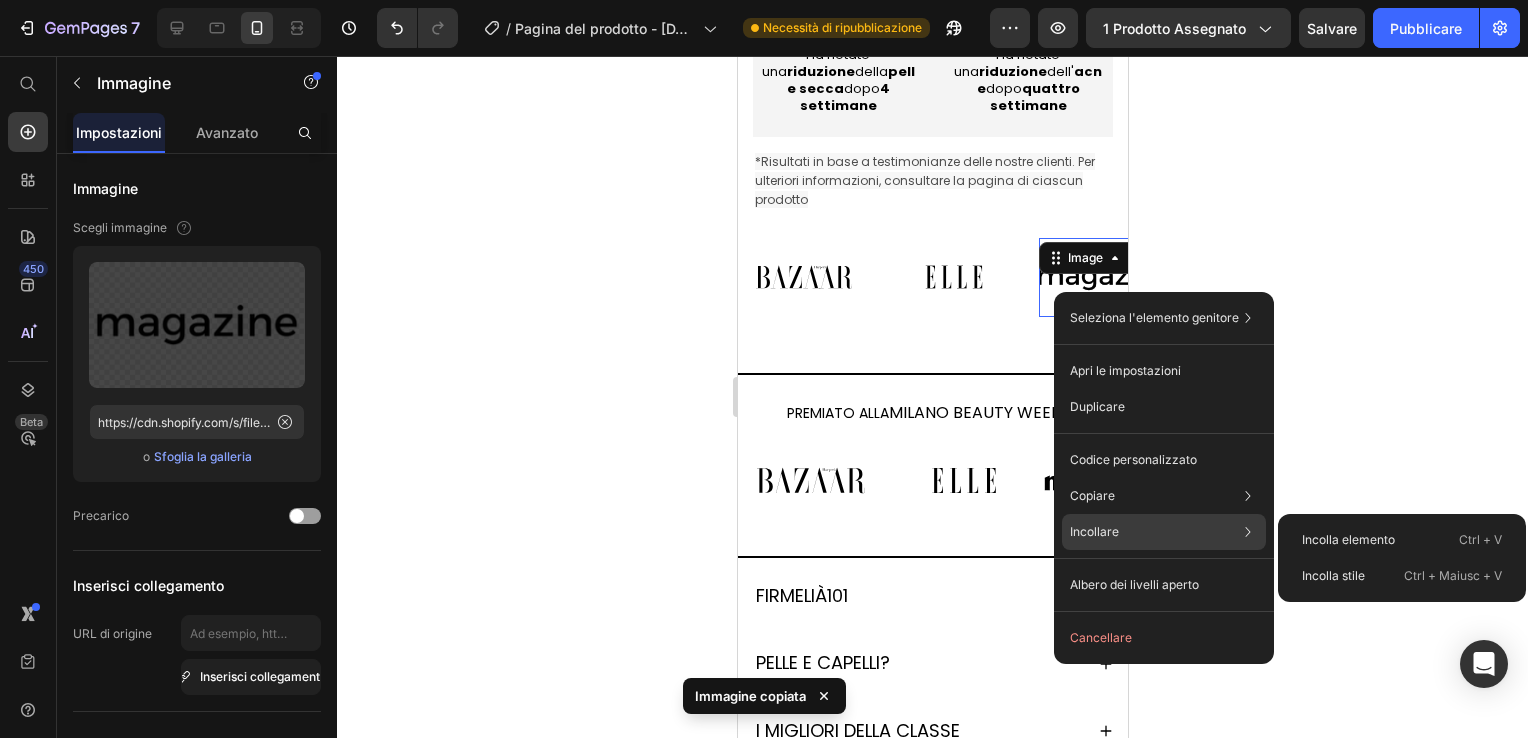 click on "Incollare Incolla elemento  Ctrl + V Incolla stile  Ctrl + Maiusc + V" 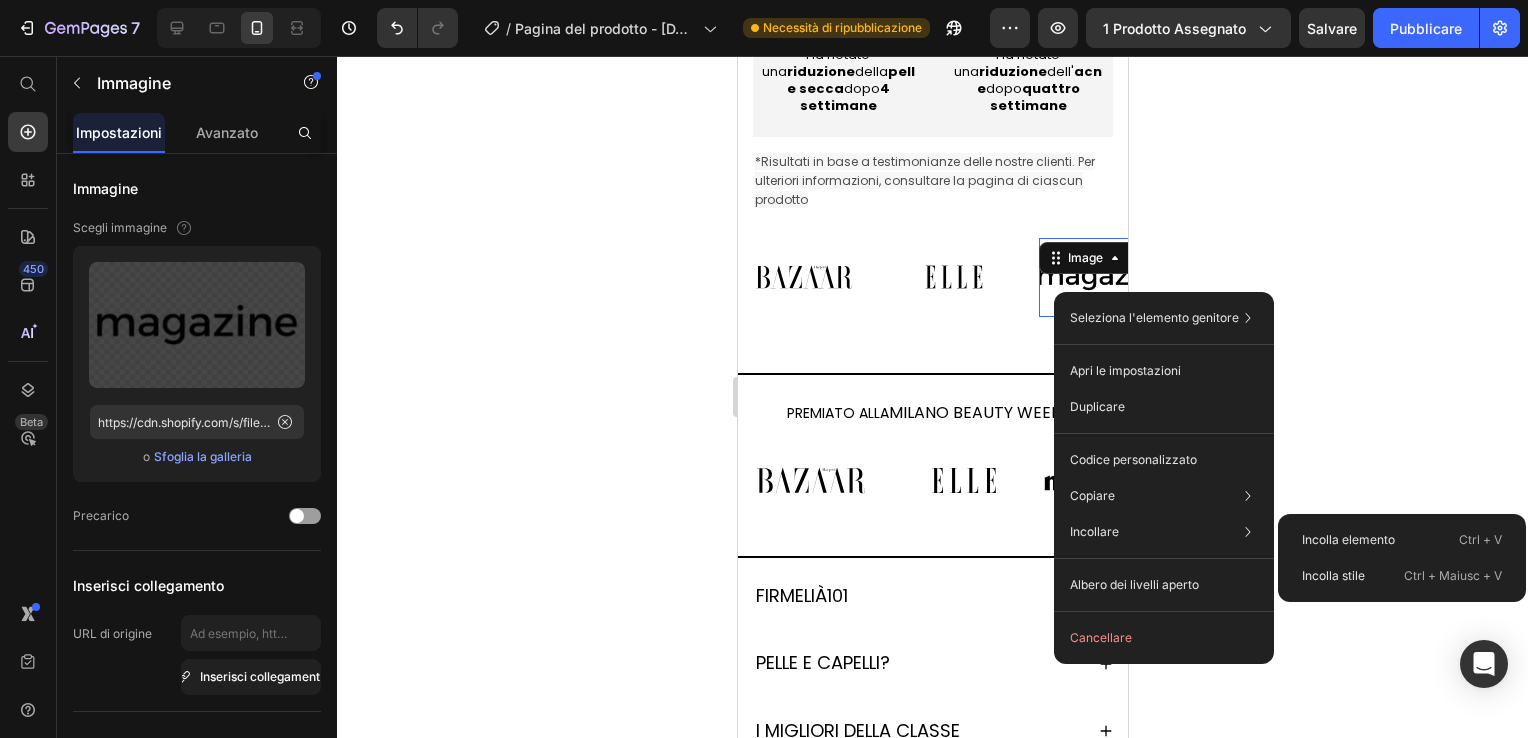 drag, startPoint x: 1336, startPoint y: 544, endPoint x: 1310, endPoint y: 517, distance: 37.48333 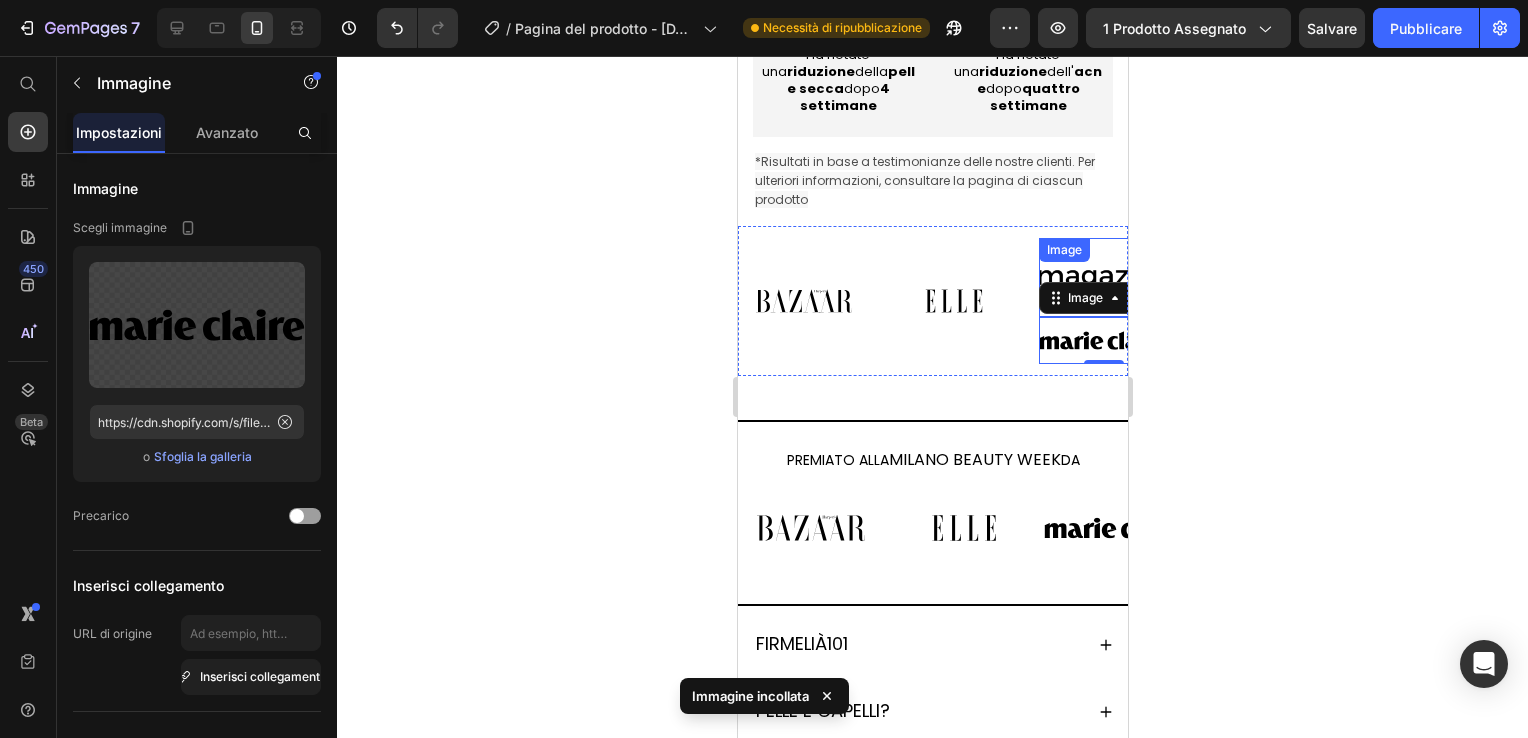 click on "Image" at bounding box center (1103, 277) 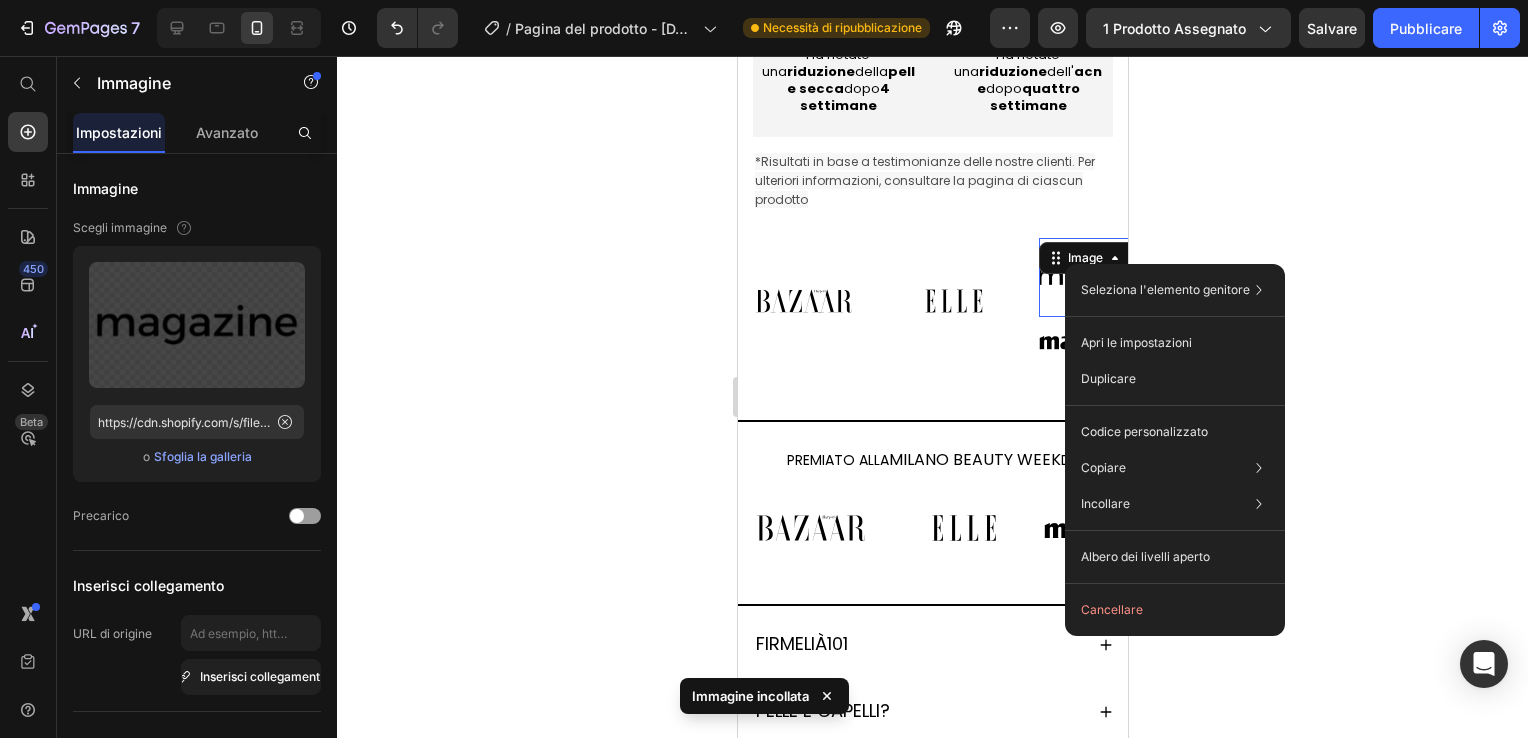 click on "Cancellare" 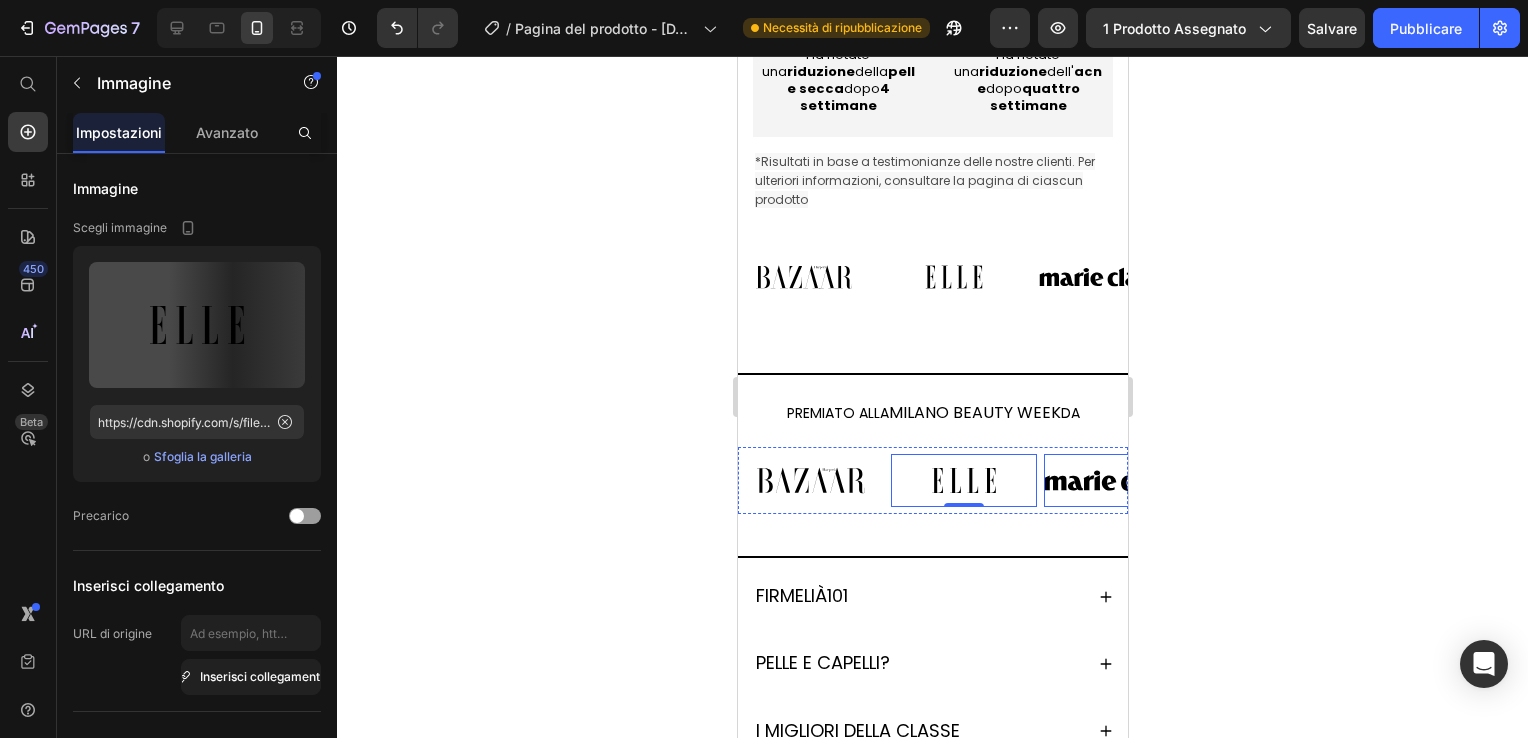click at bounding box center (1116, 481) 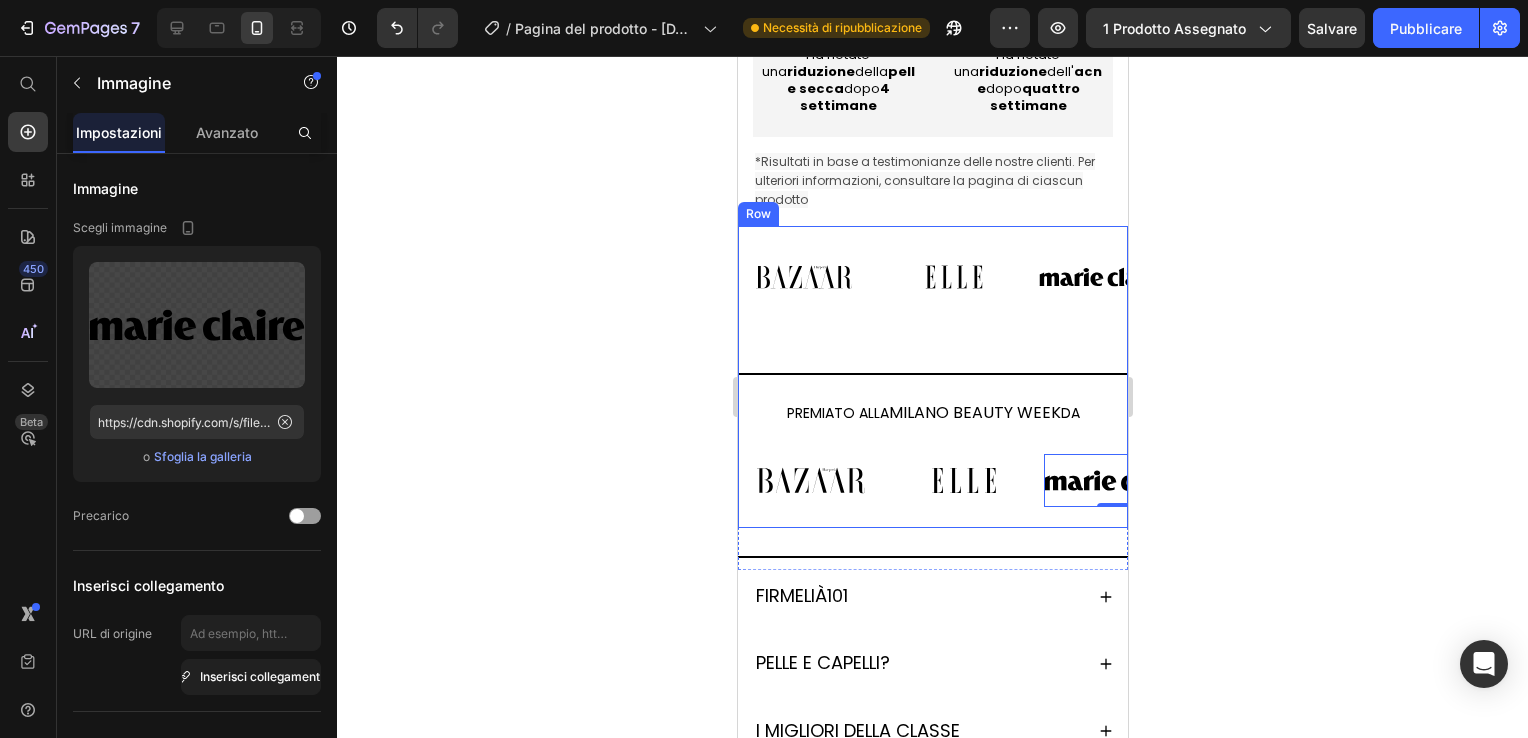 click 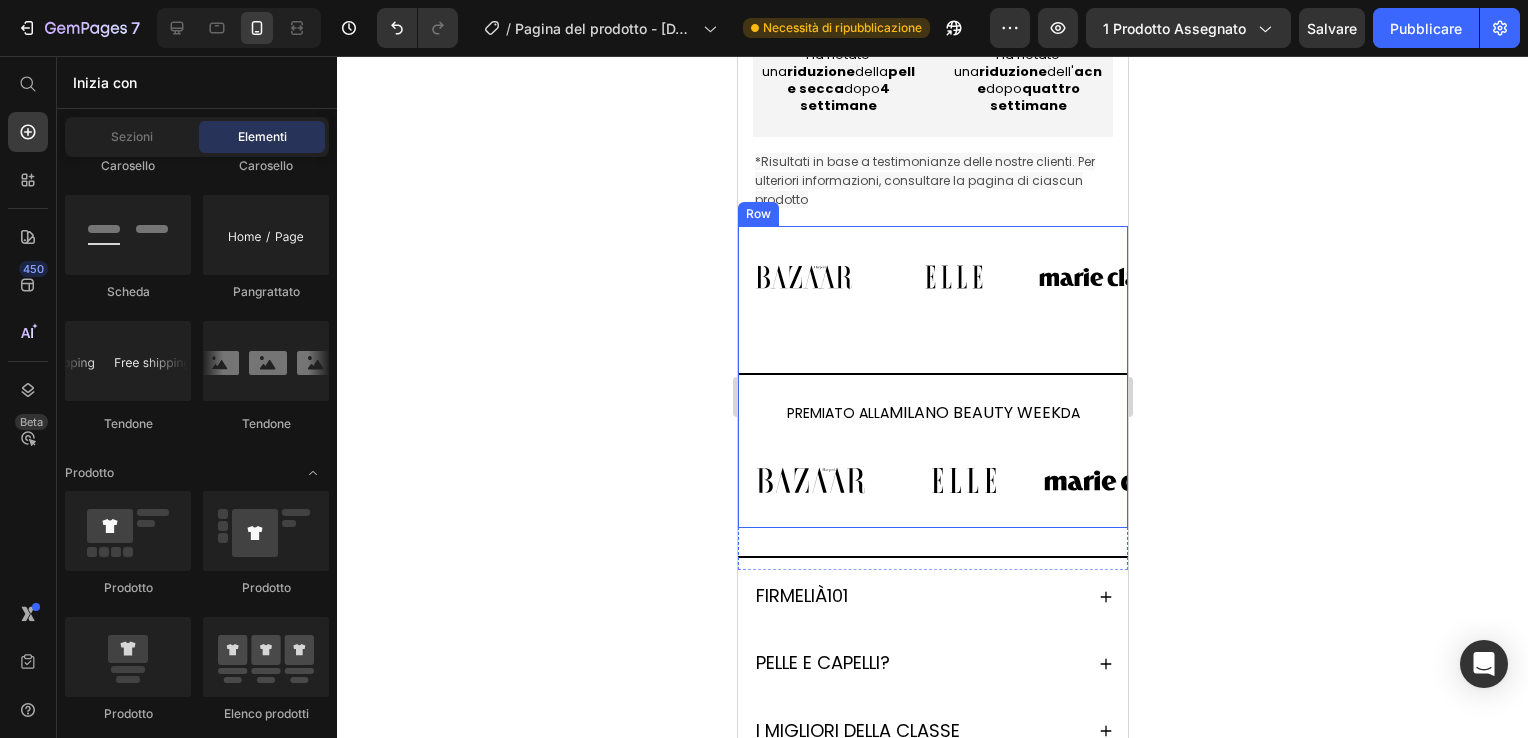 click at bounding box center (810, 481) 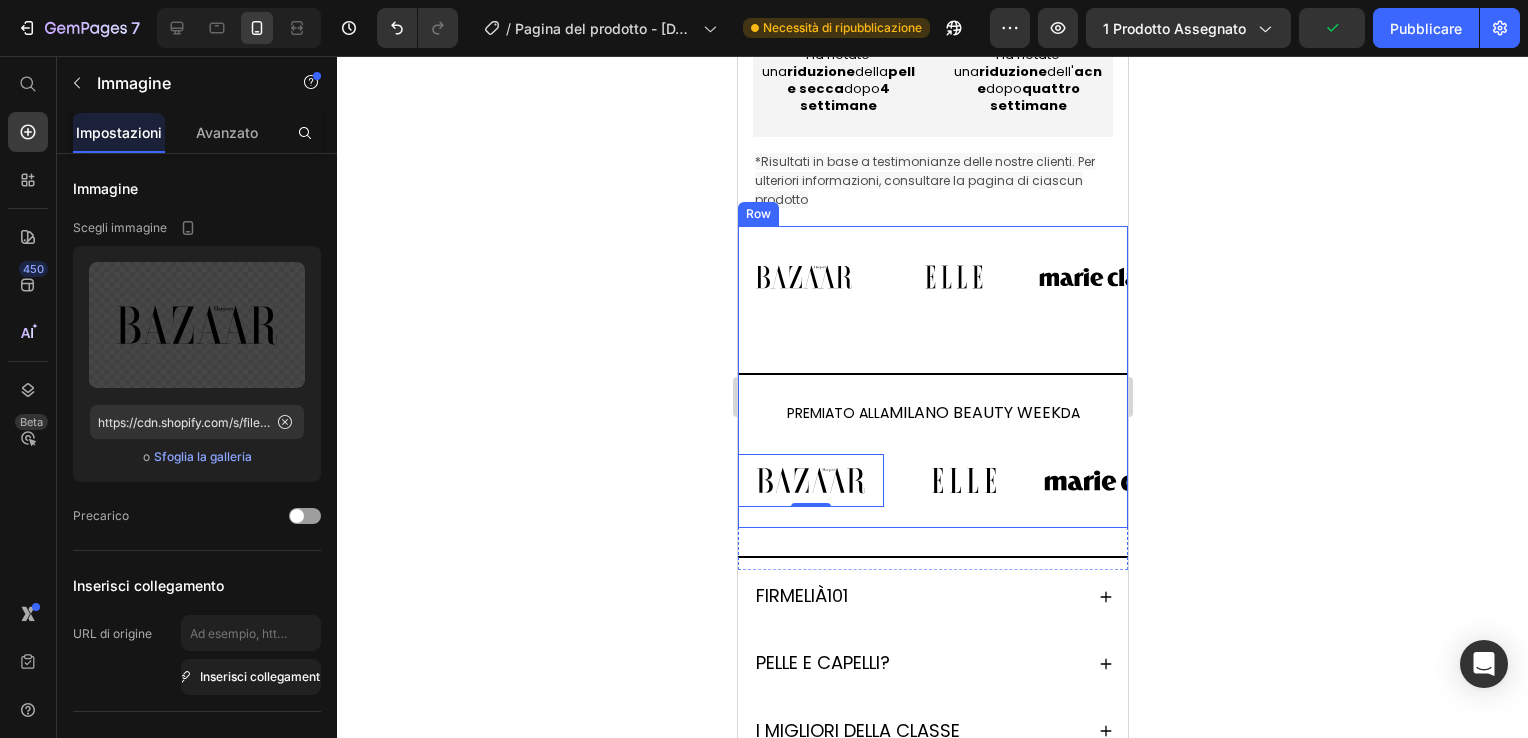click on "Image Image Image Image Image Image Image Image Image Image Marquee                Title Line PREMIATO ALLA  MILANO BEAUTY WEEK  DA Heading Image   0 Image Image Image Image Image Image Carousel" at bounding box center (932, 377) 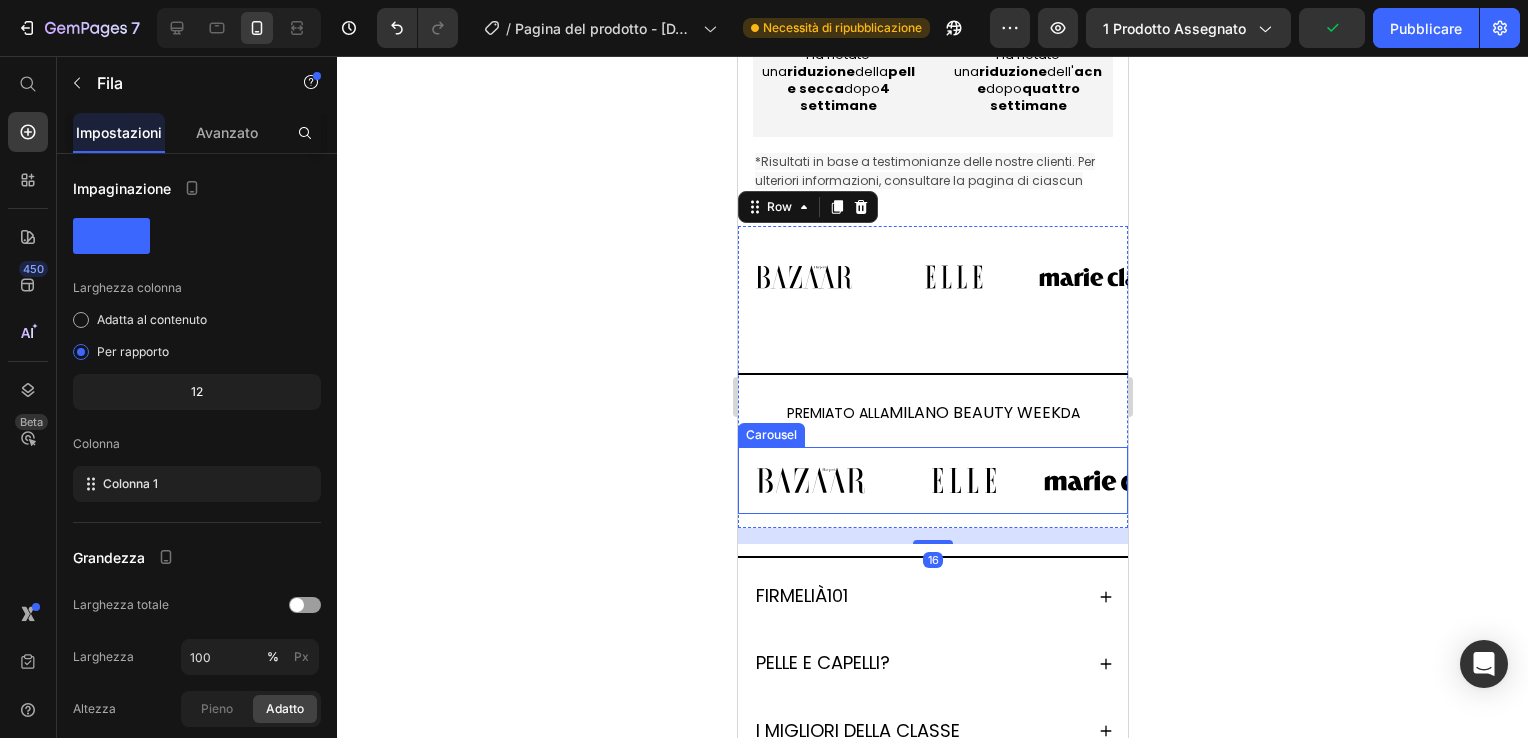 click on "Image Image Image Image Image Image Image Carousel" at bounding box center [932, 481] 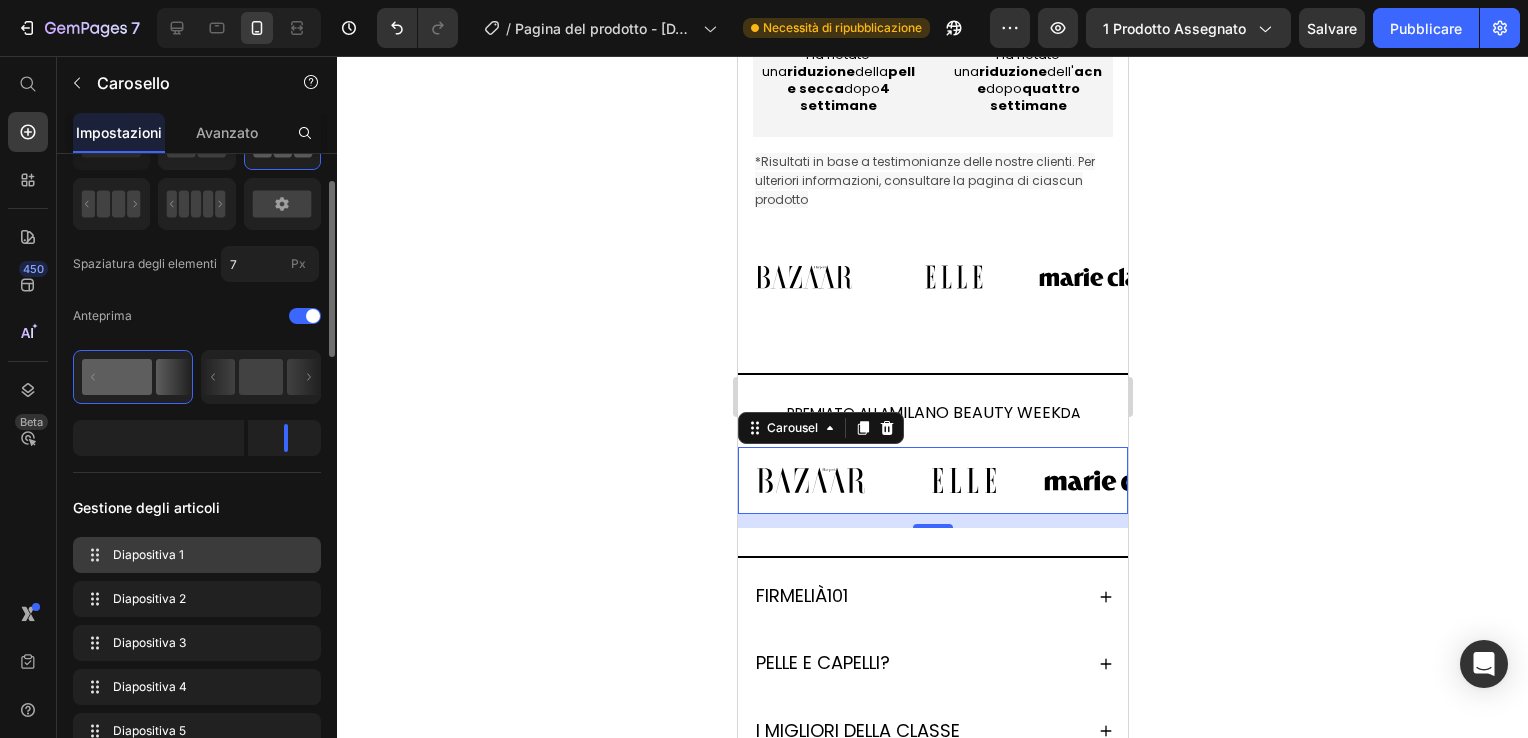 scroll, scrollTop: 300, scrollLeft: 0, axis: vertical 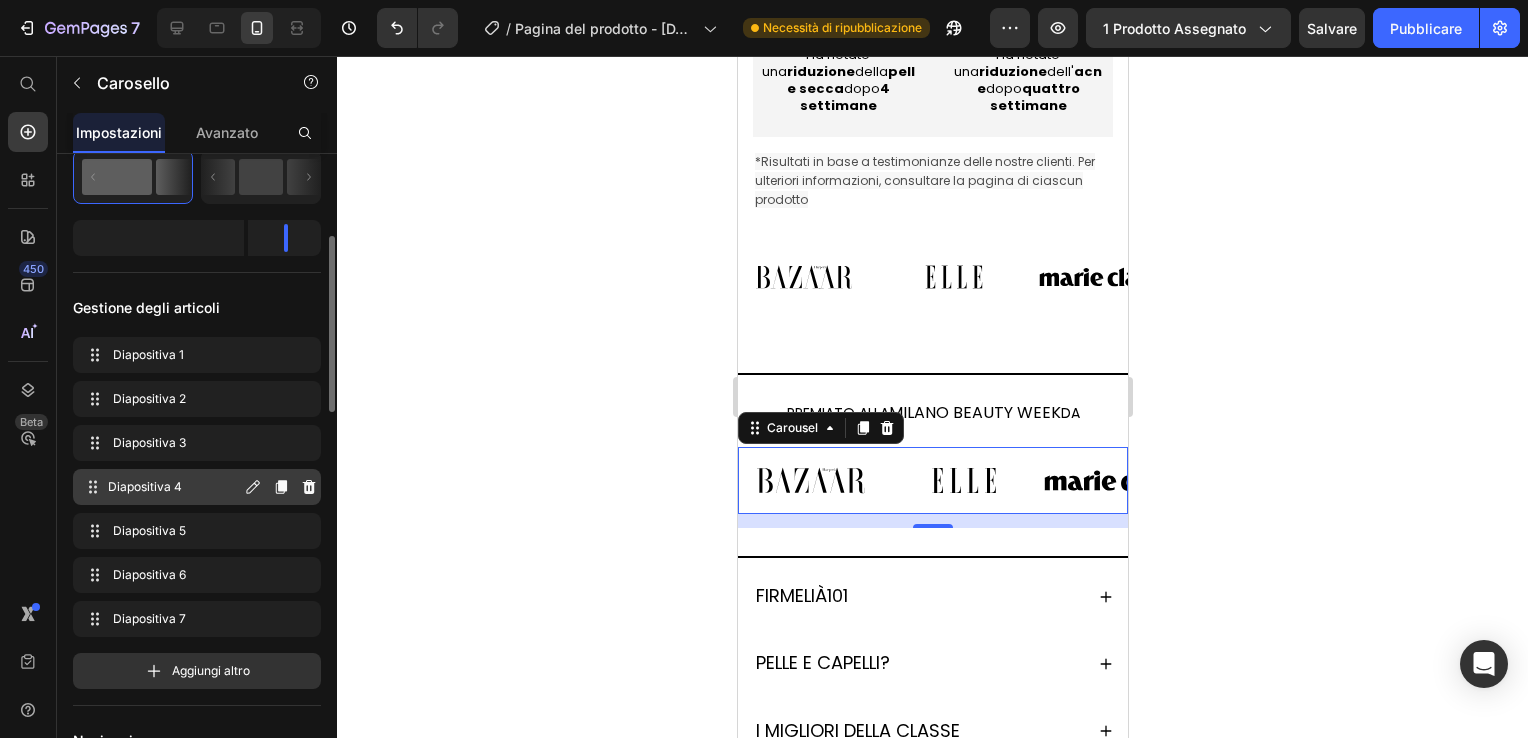 click on "Diapositiva 4 Slide 4" at bounding box center (161, 487) 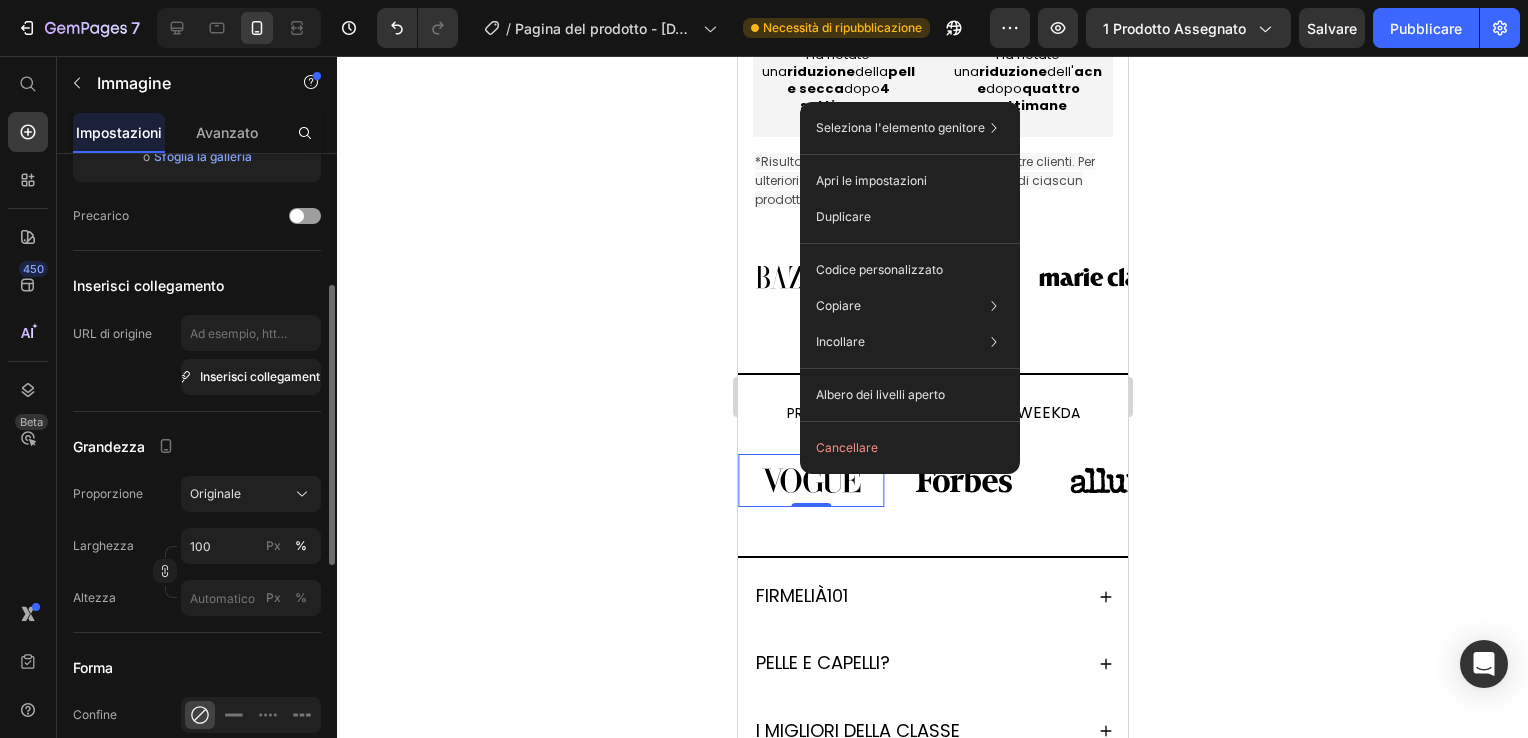 scroll, scrollTop: 0, scrollLeft: 0, axis: both 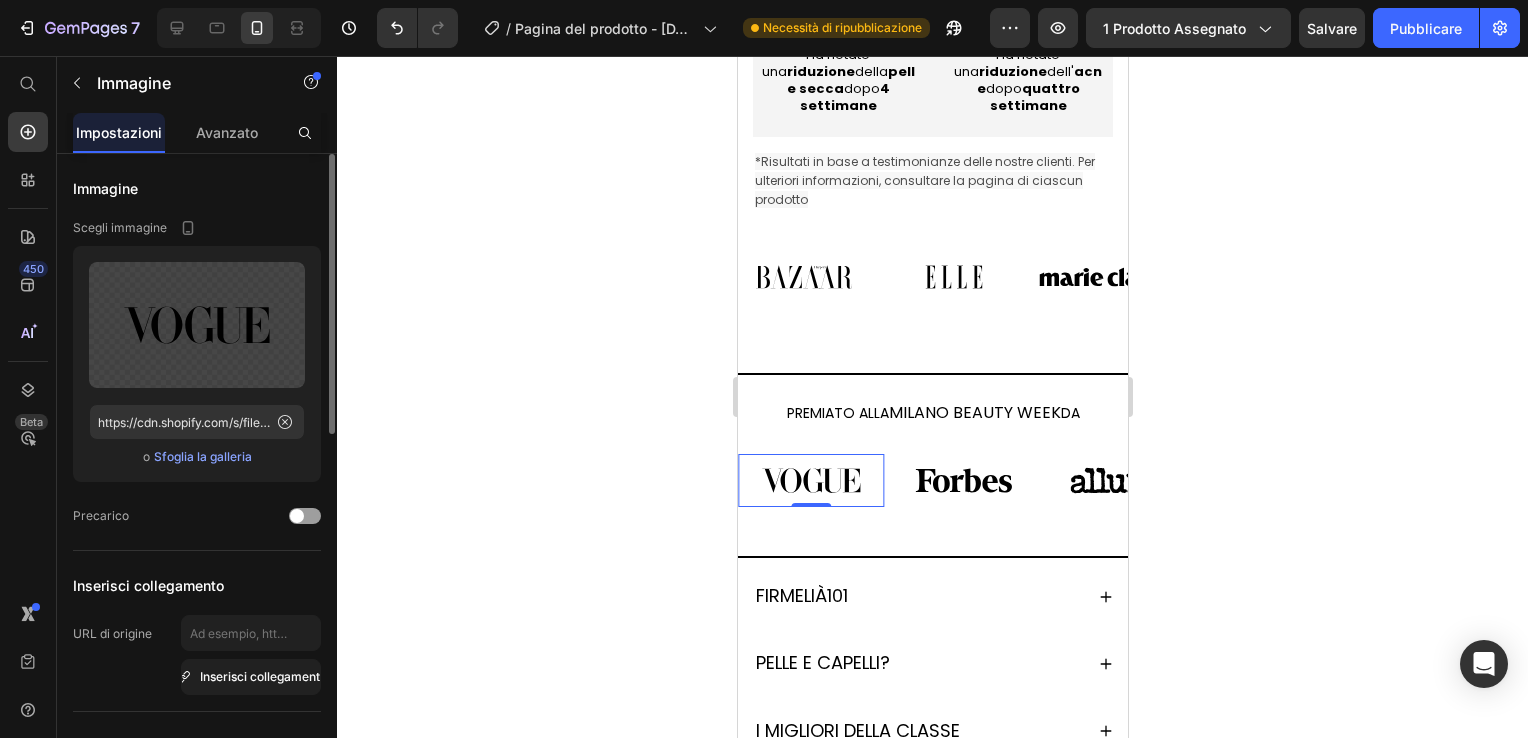 click 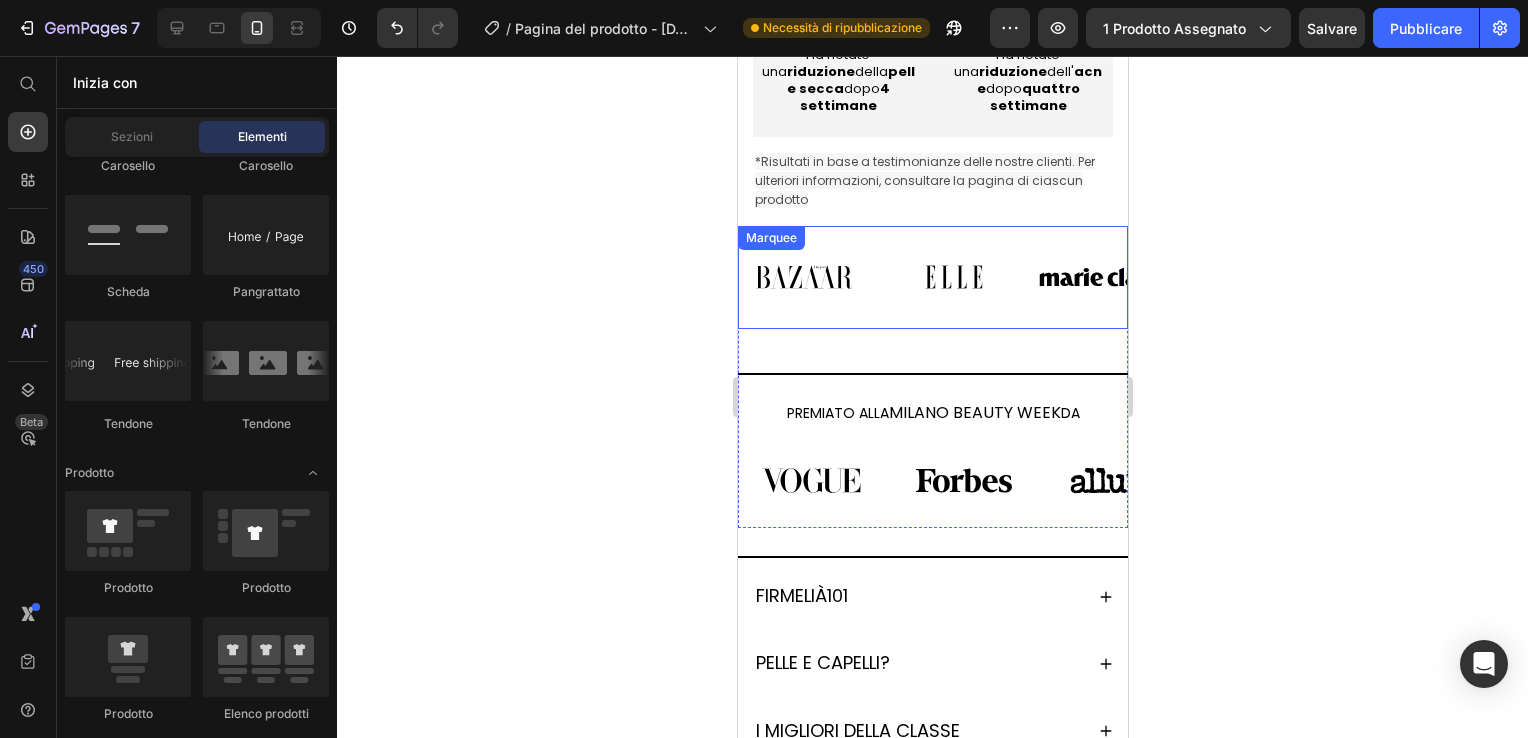 click on "Image Image Image Image Image Image Image Image Image Image Marquee" at bounding box center [932, 277] 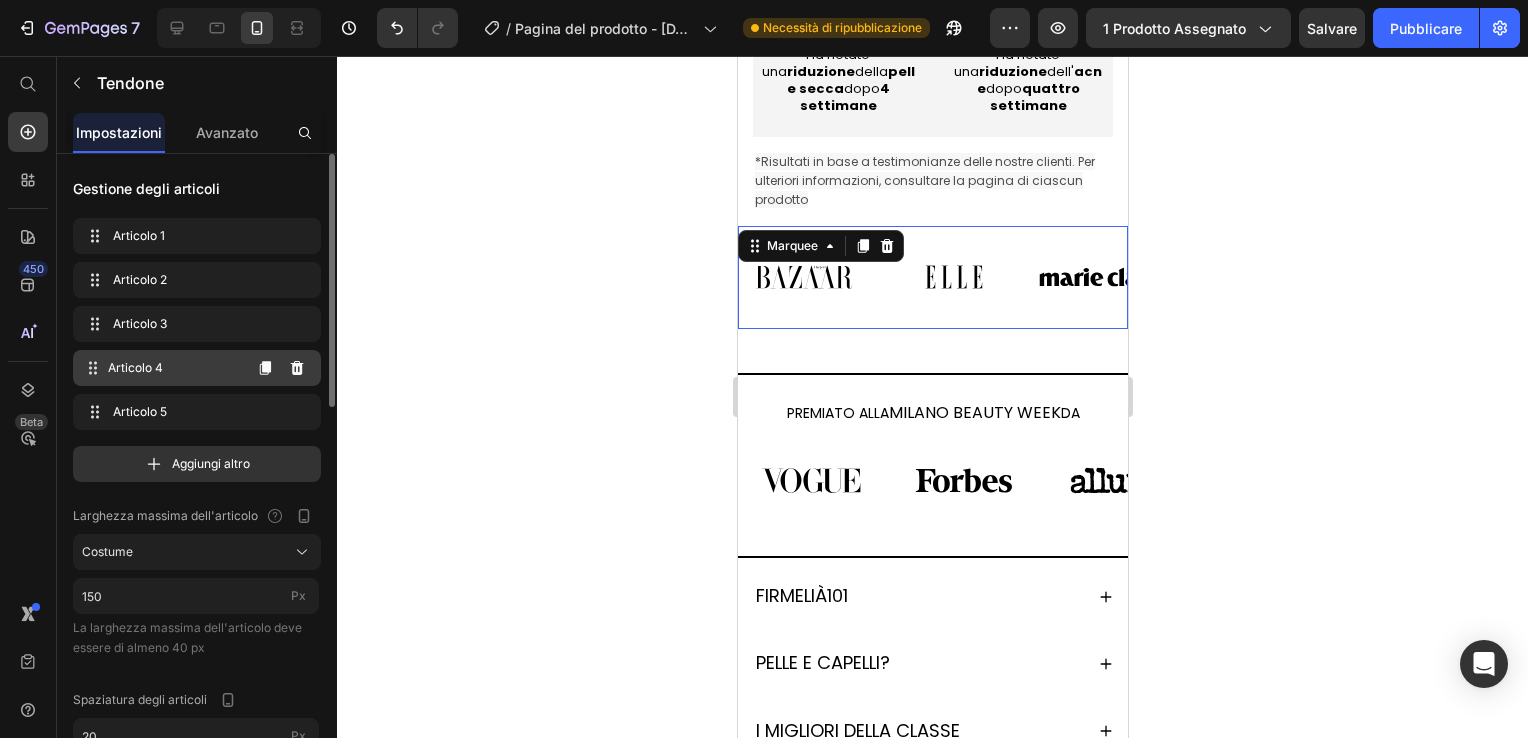 click on "Articolo 4" at bounding box center [174, 368] 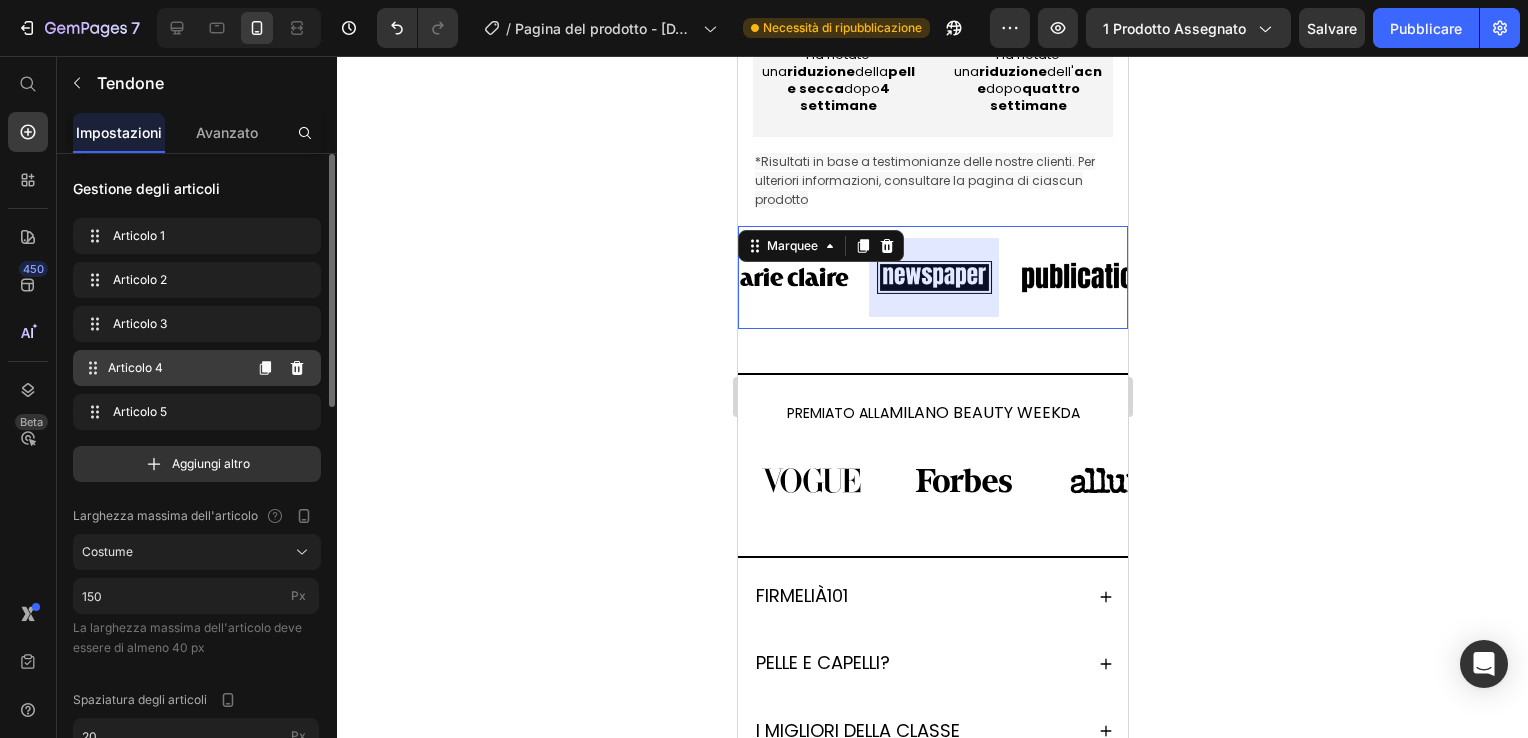 scroll, scrollTop: 0, scrollLeft: 328, axis: horizontal 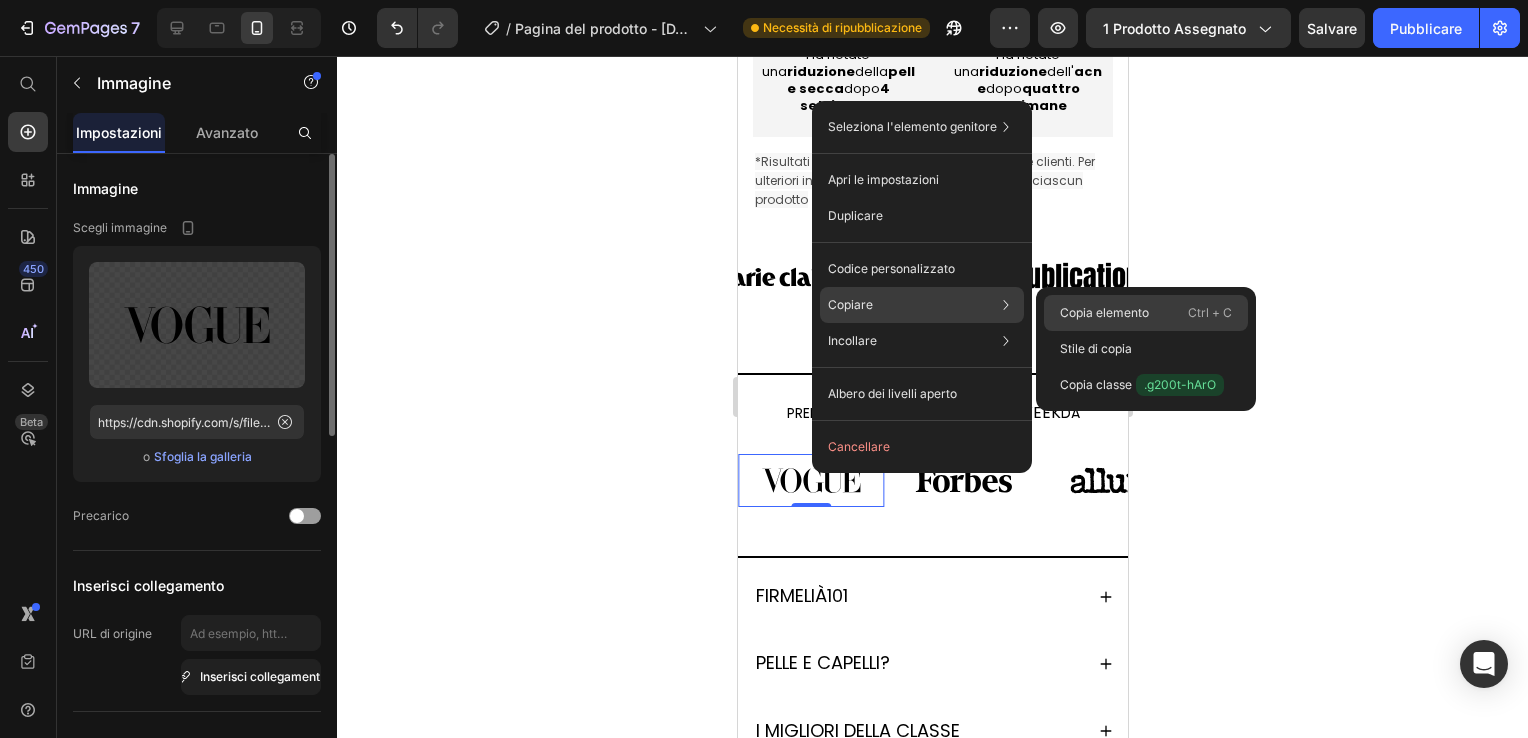 click on "Copia elemento" at bounding box center [1104, 313] 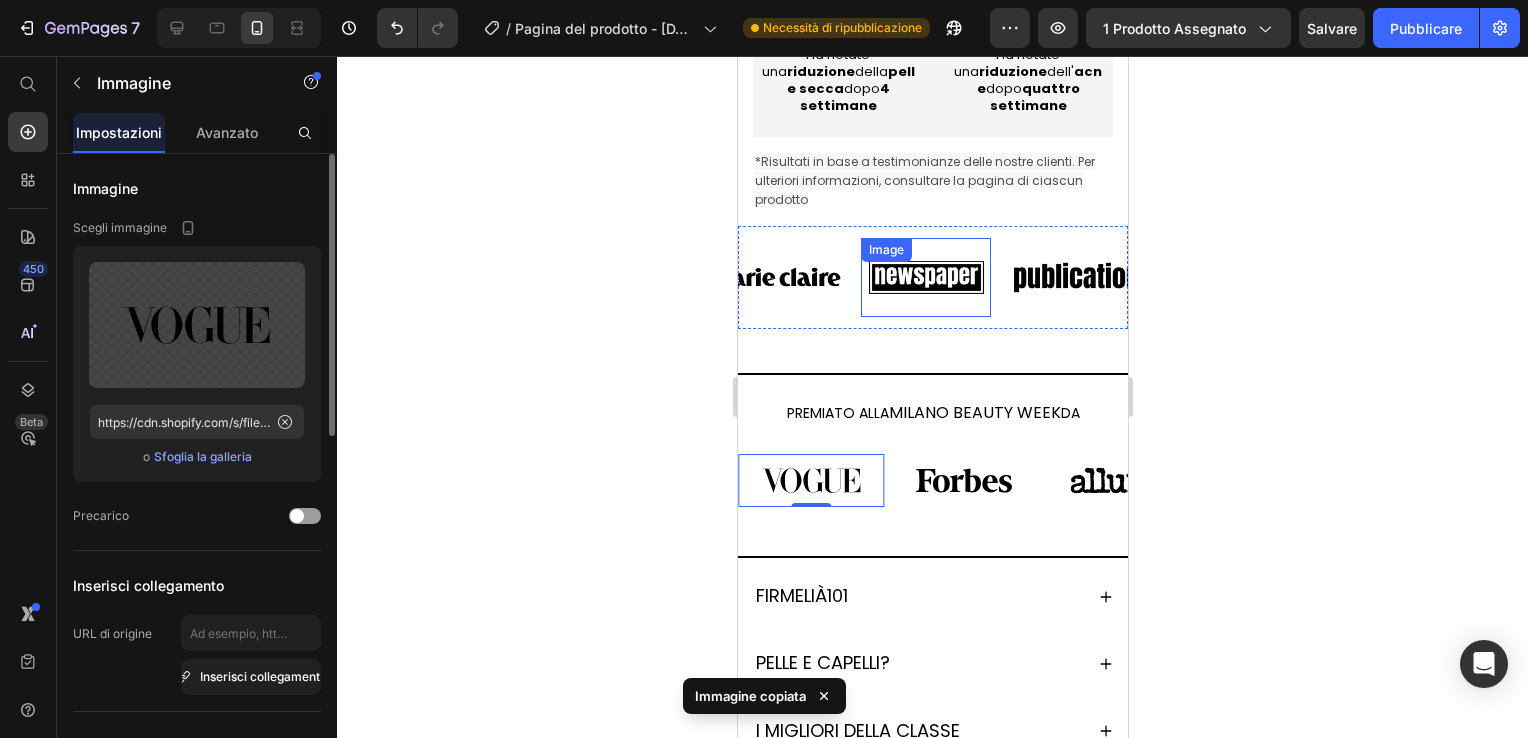 click at bounding box center (925, 277) 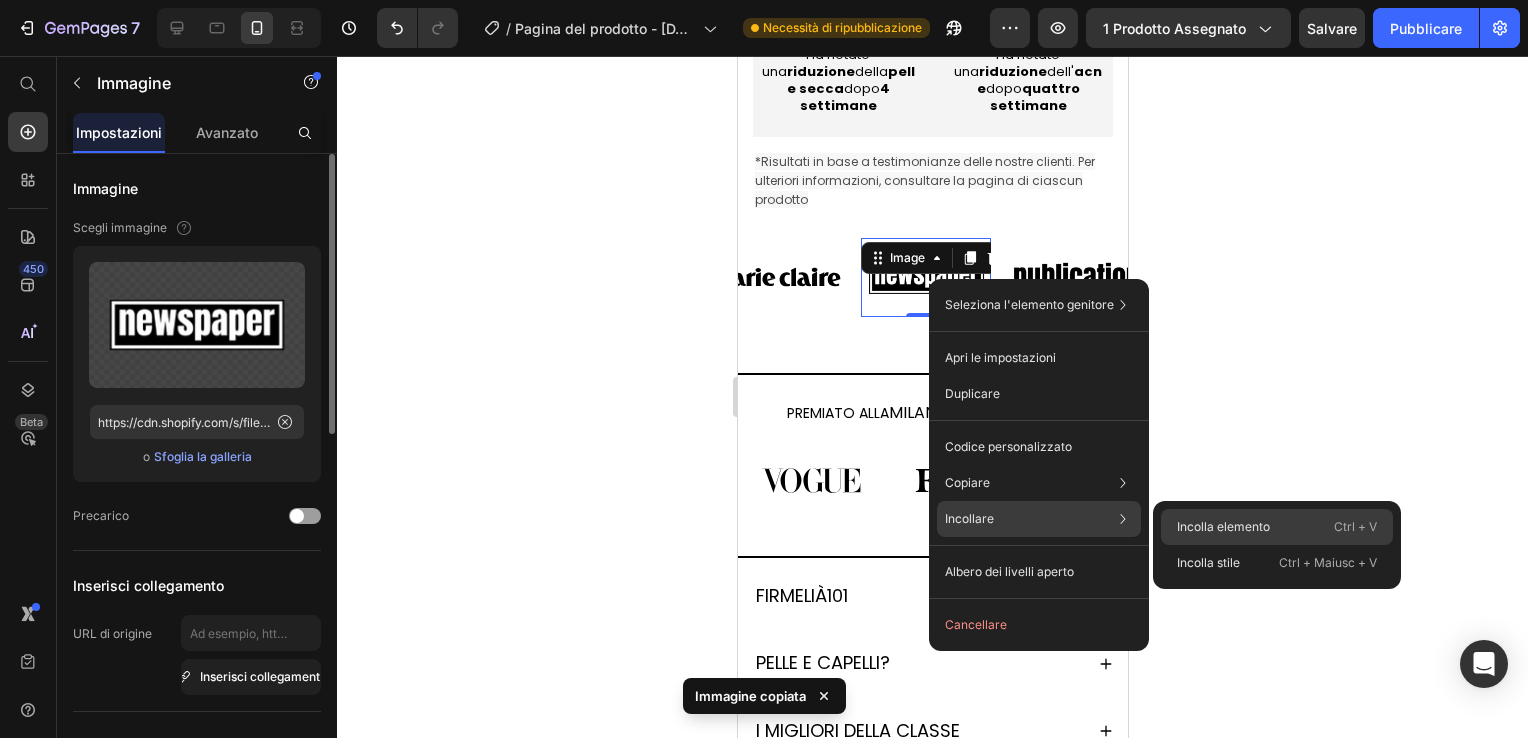 click on "Incolla elemento  Ctrl + V" 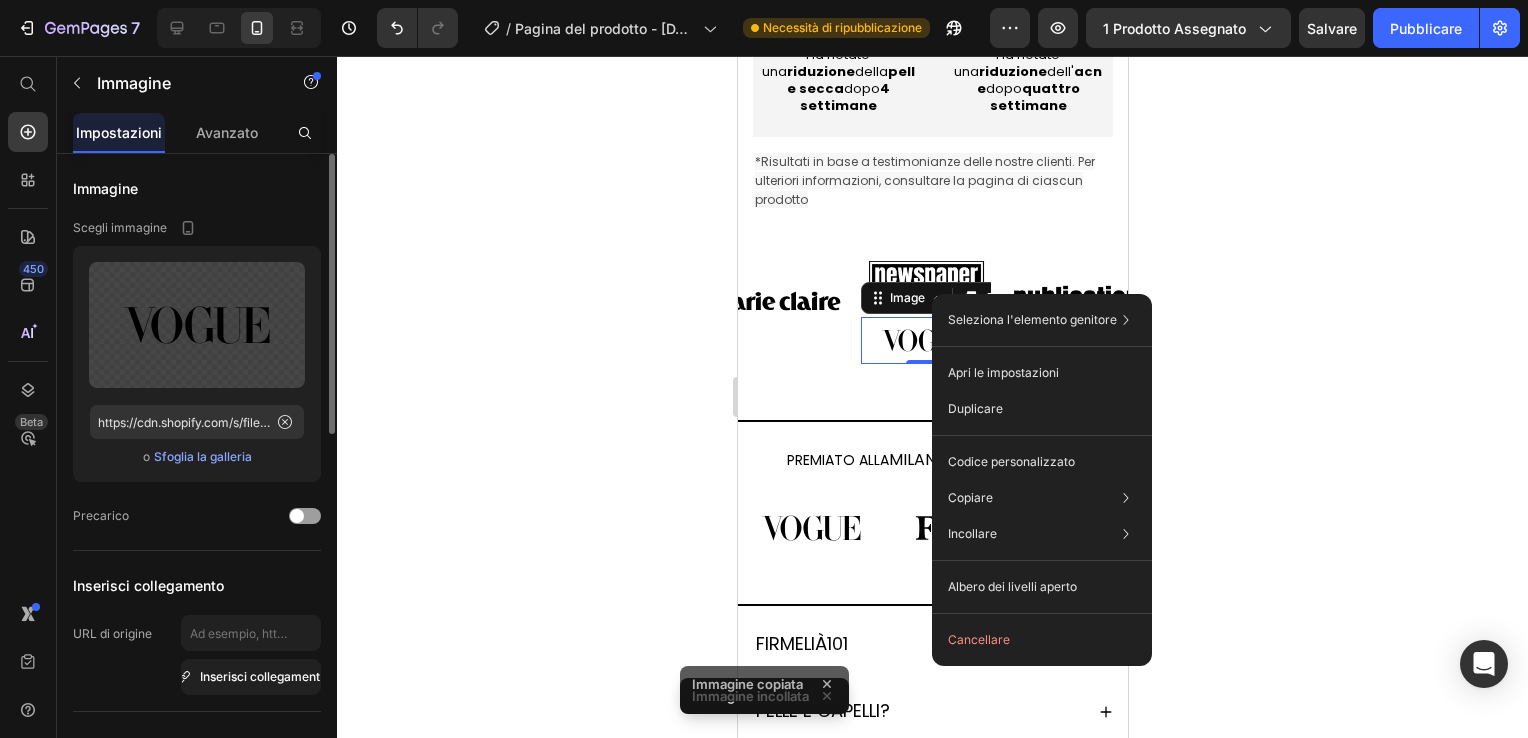 click at bounding box center [925, 277] 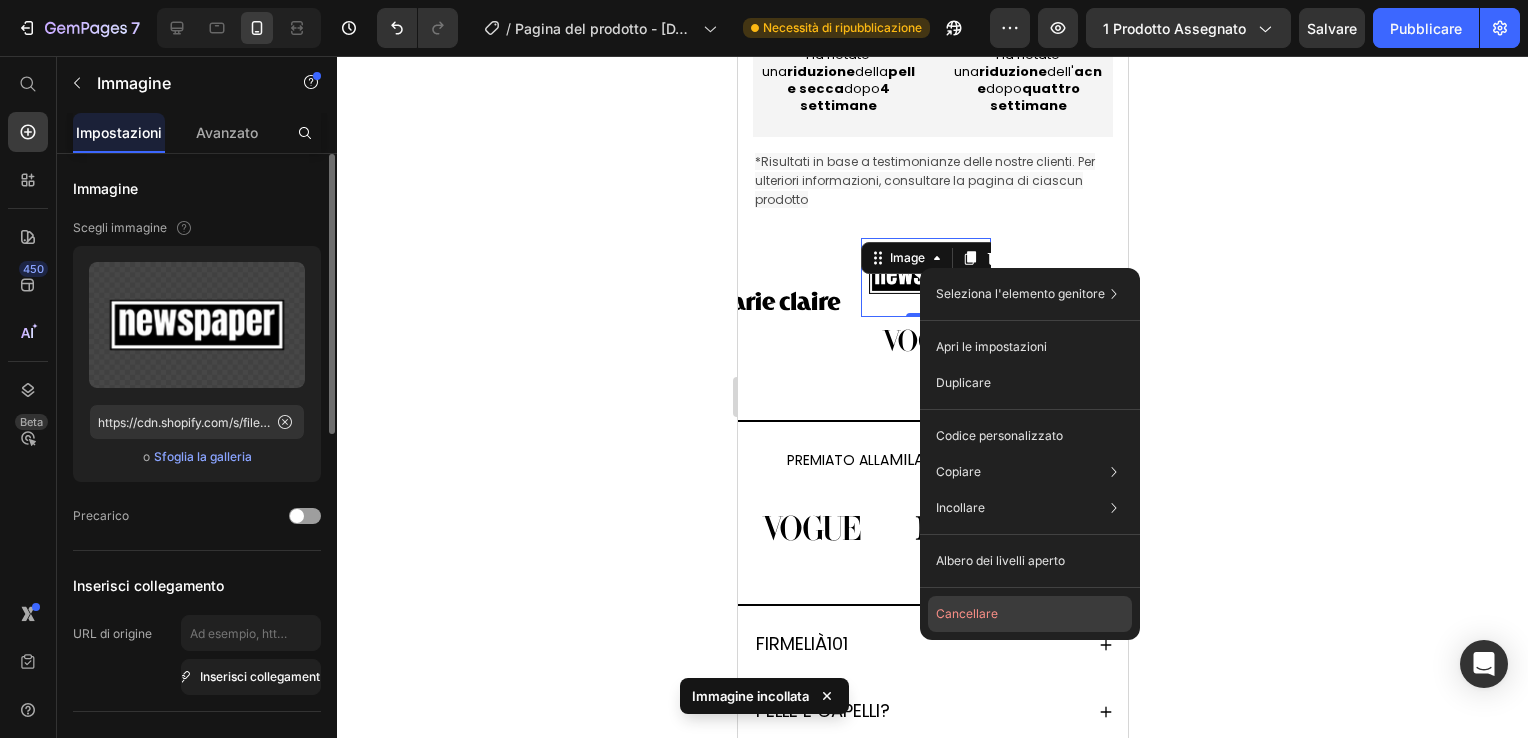 click on "Cancellare" 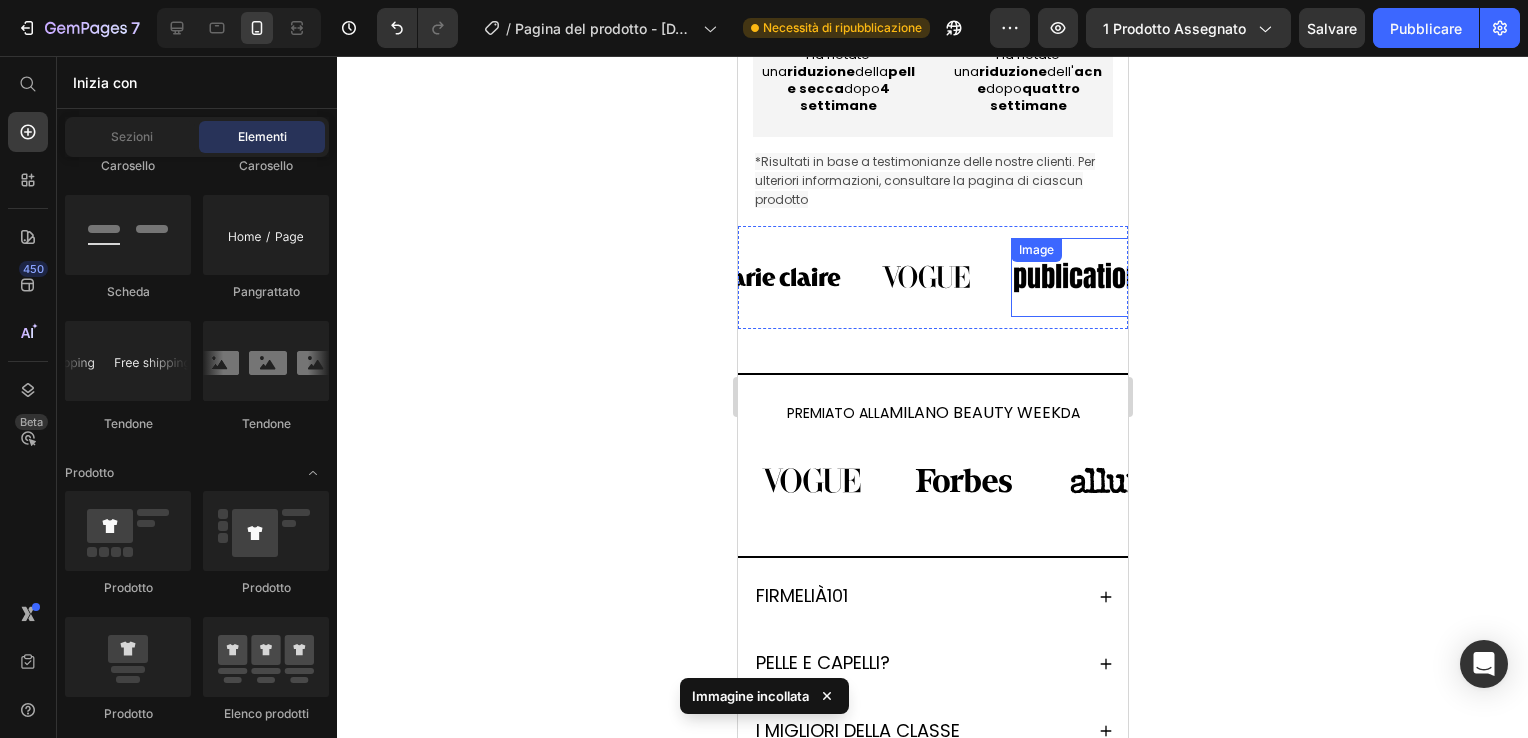 click at bounding box center [1075, 277] 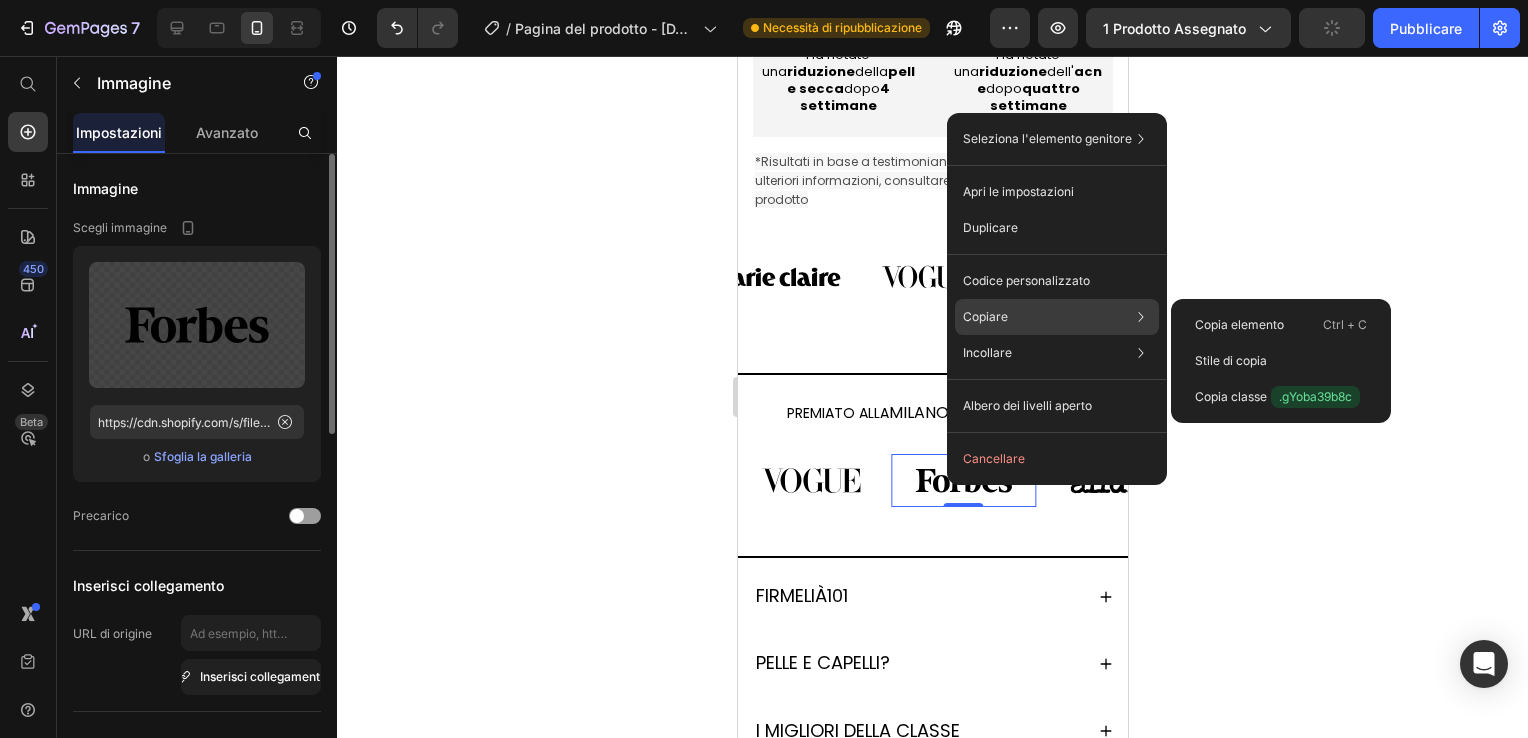 click on "Copiare" at bounding box center (985, 317) 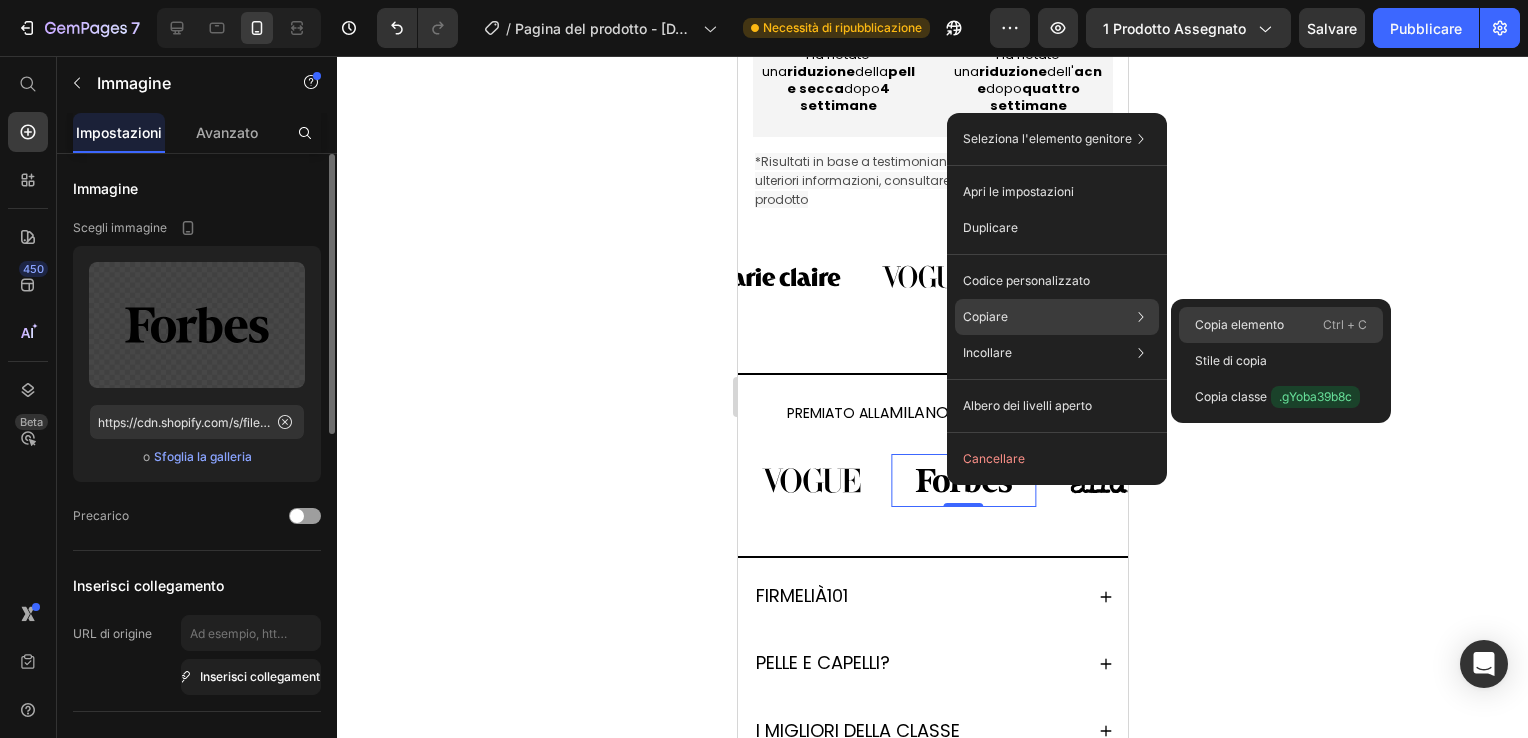 click on "Copia elemento" at bounding box center (1239, 325) 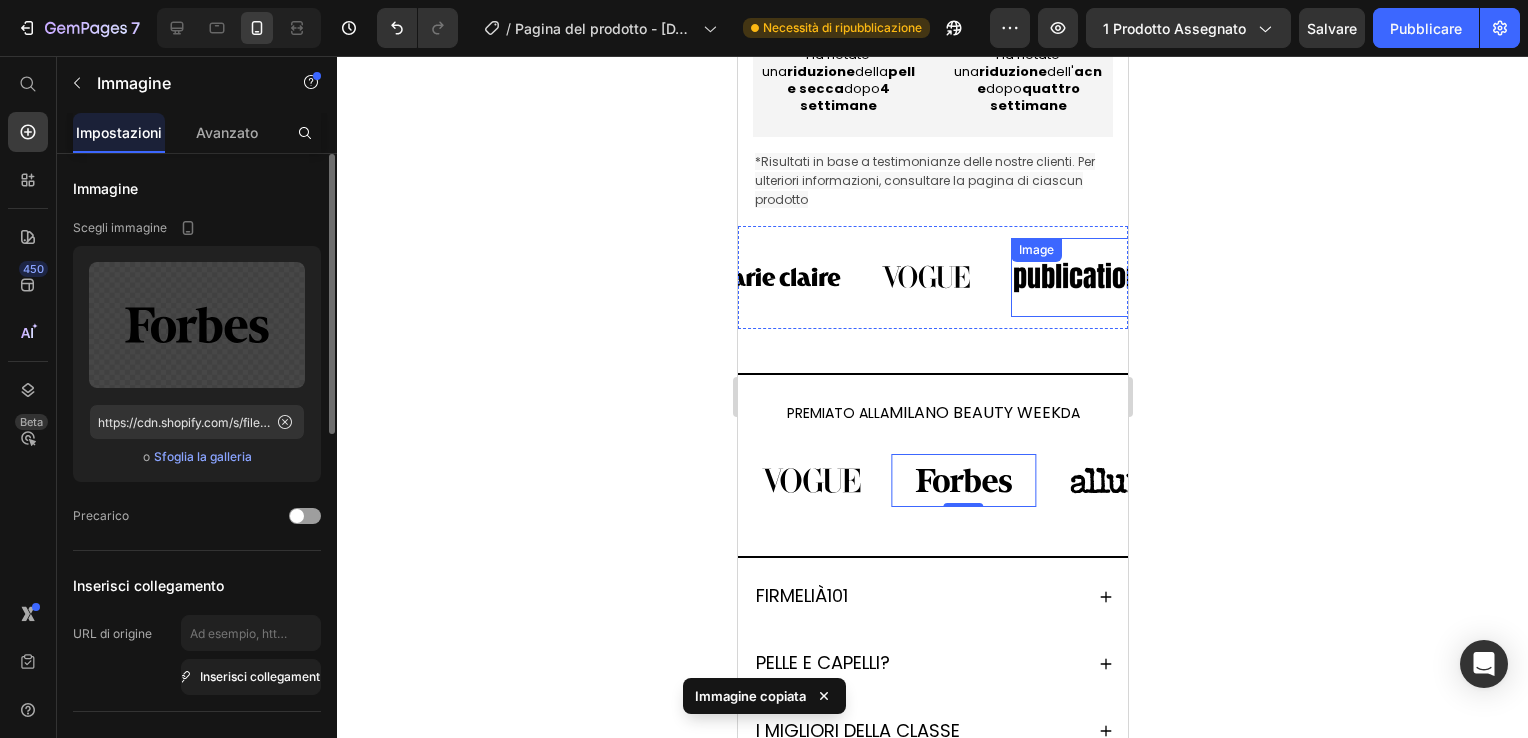 click at bounding box center [1075, 277] 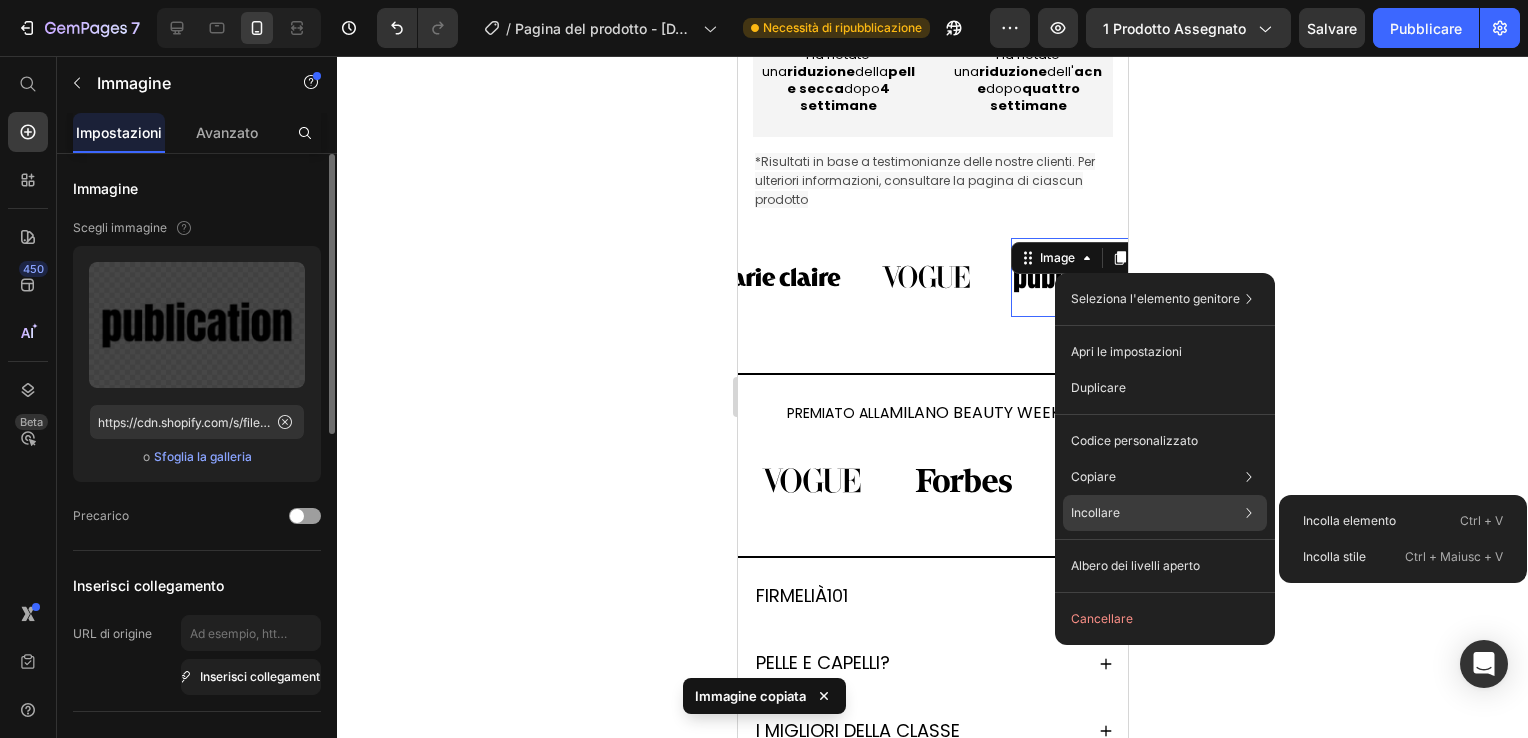 click on "Incollare Incolla elemento  Ctrl + V Incolla stile  Ctrl + Maiusc + V" 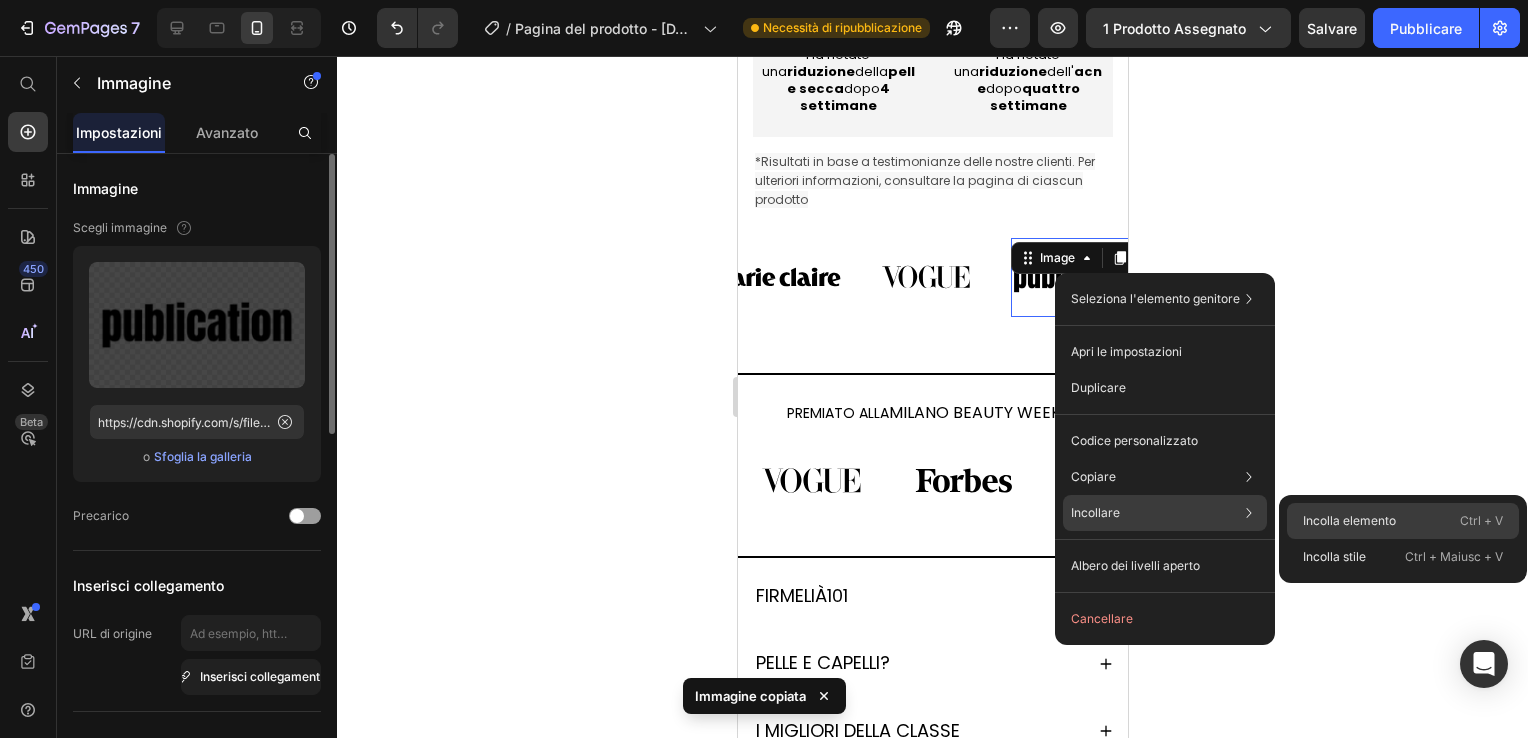 click on "Incolla elemento  Ctrl + V" 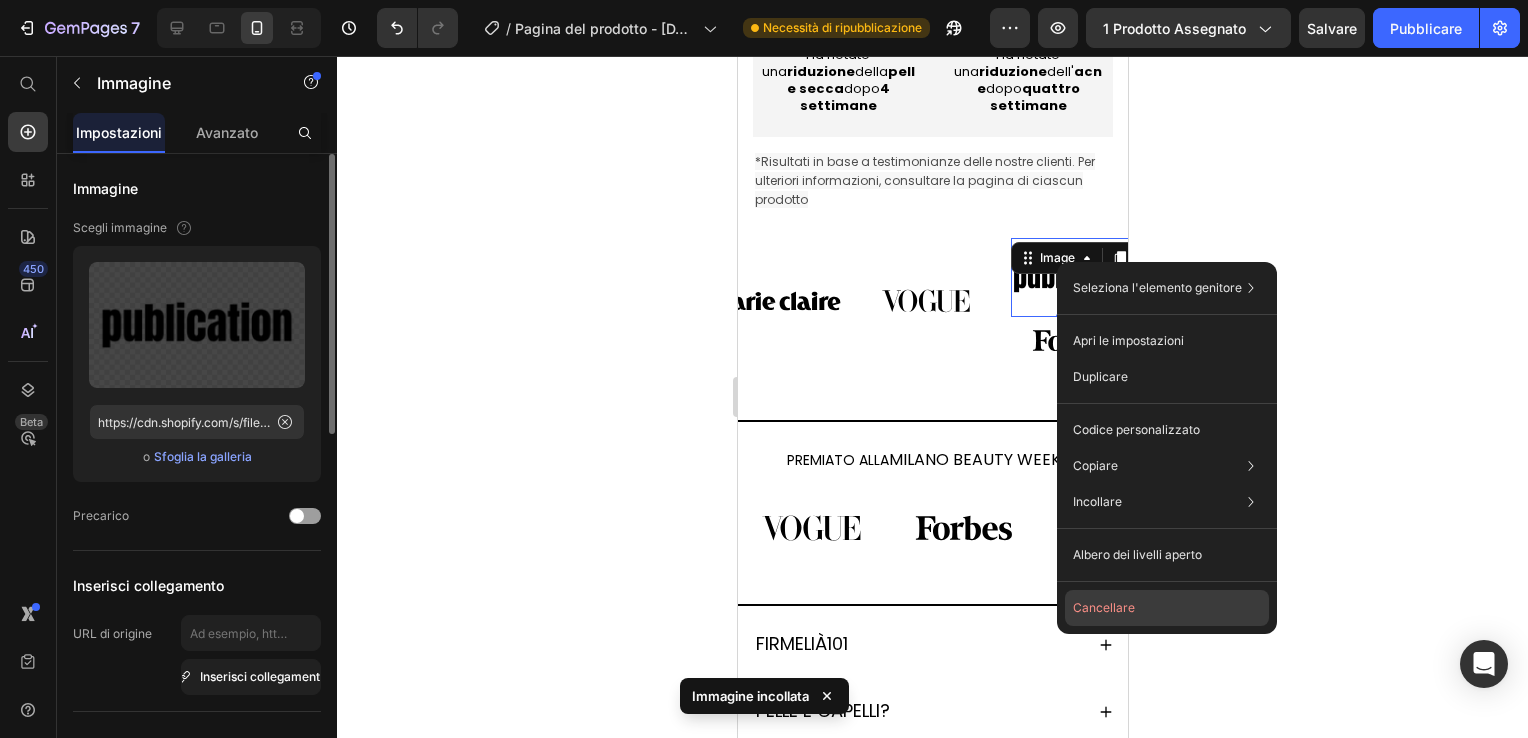 click on "Cancellare" 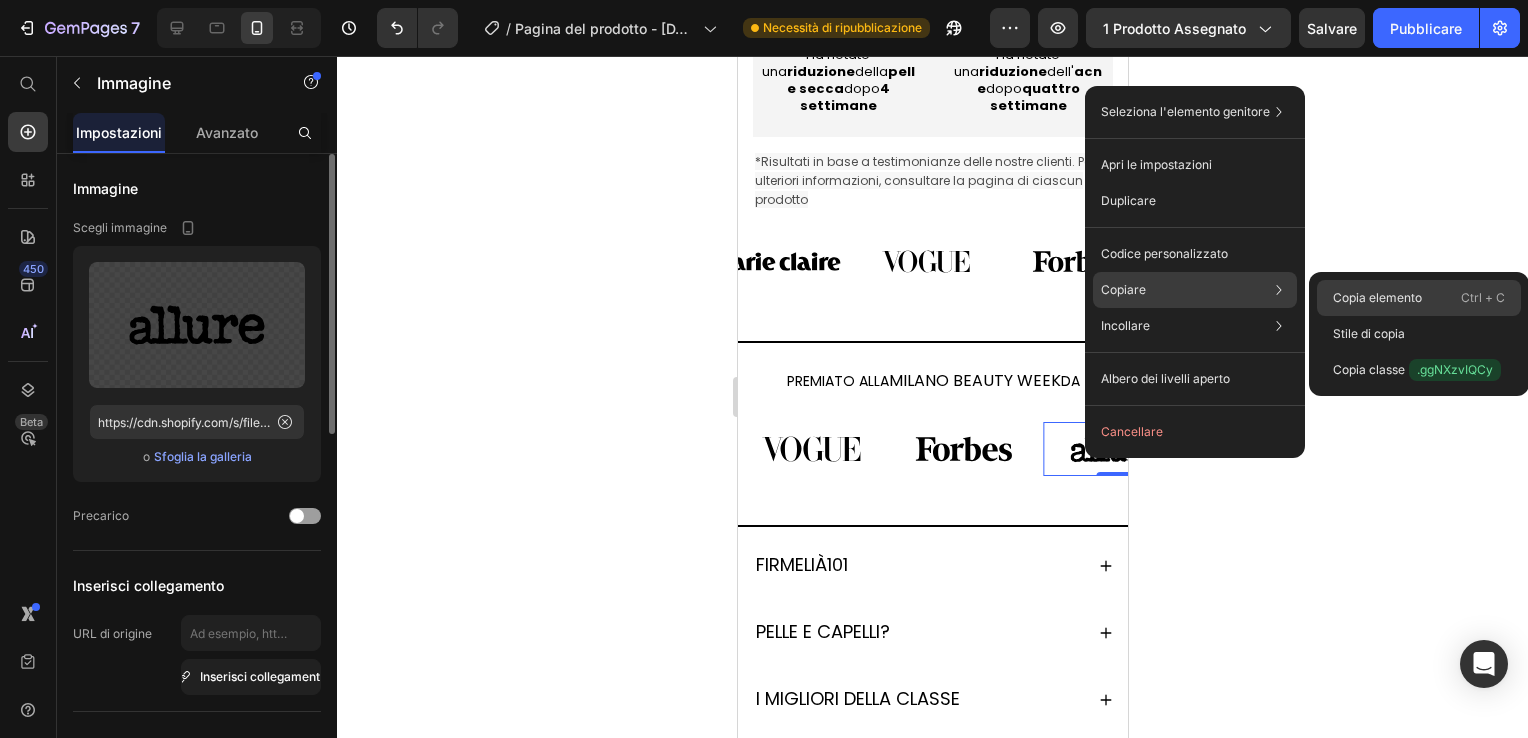 click on "Copia elemento" at bounding box center (1377, 298) 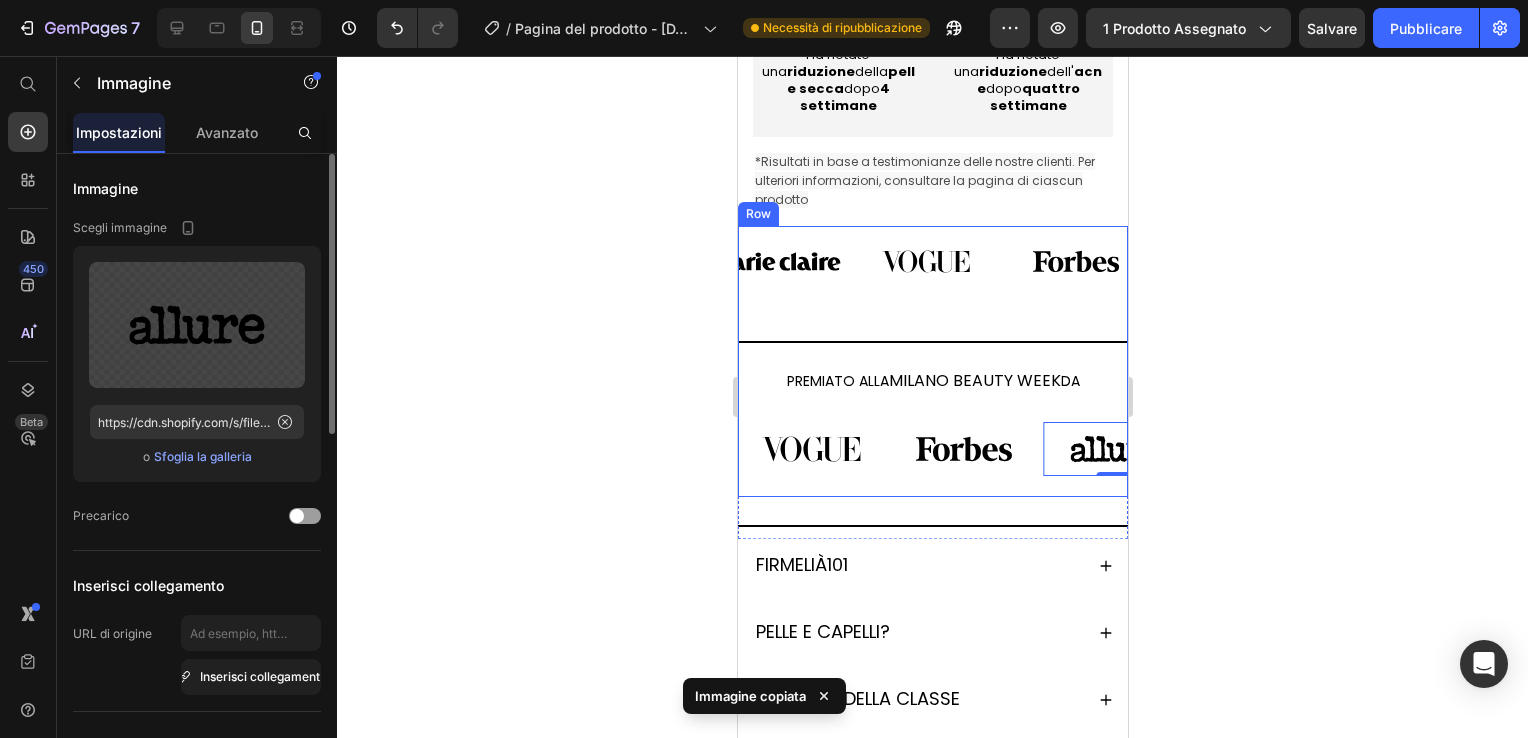 click 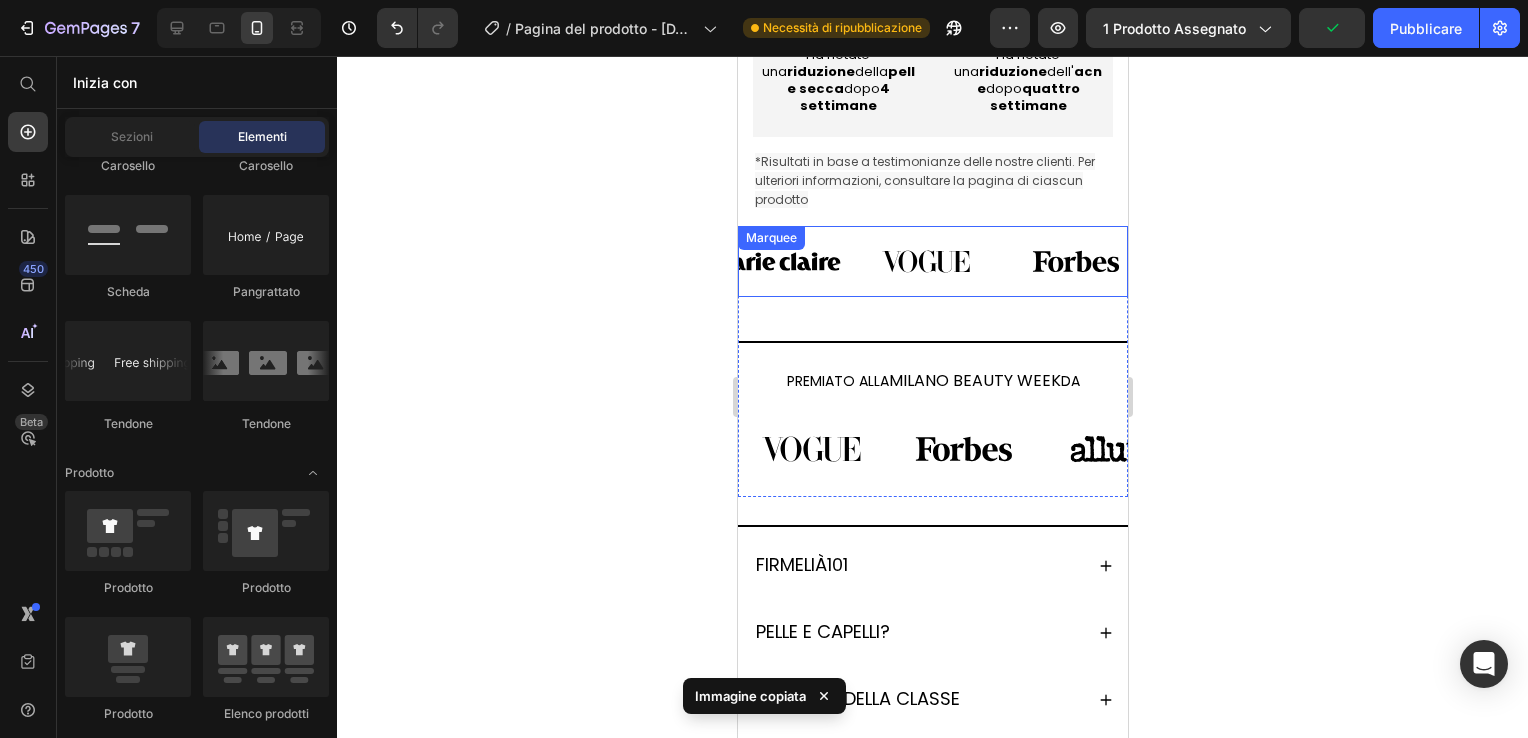 click on "Image" at bounding box center (785, 262) 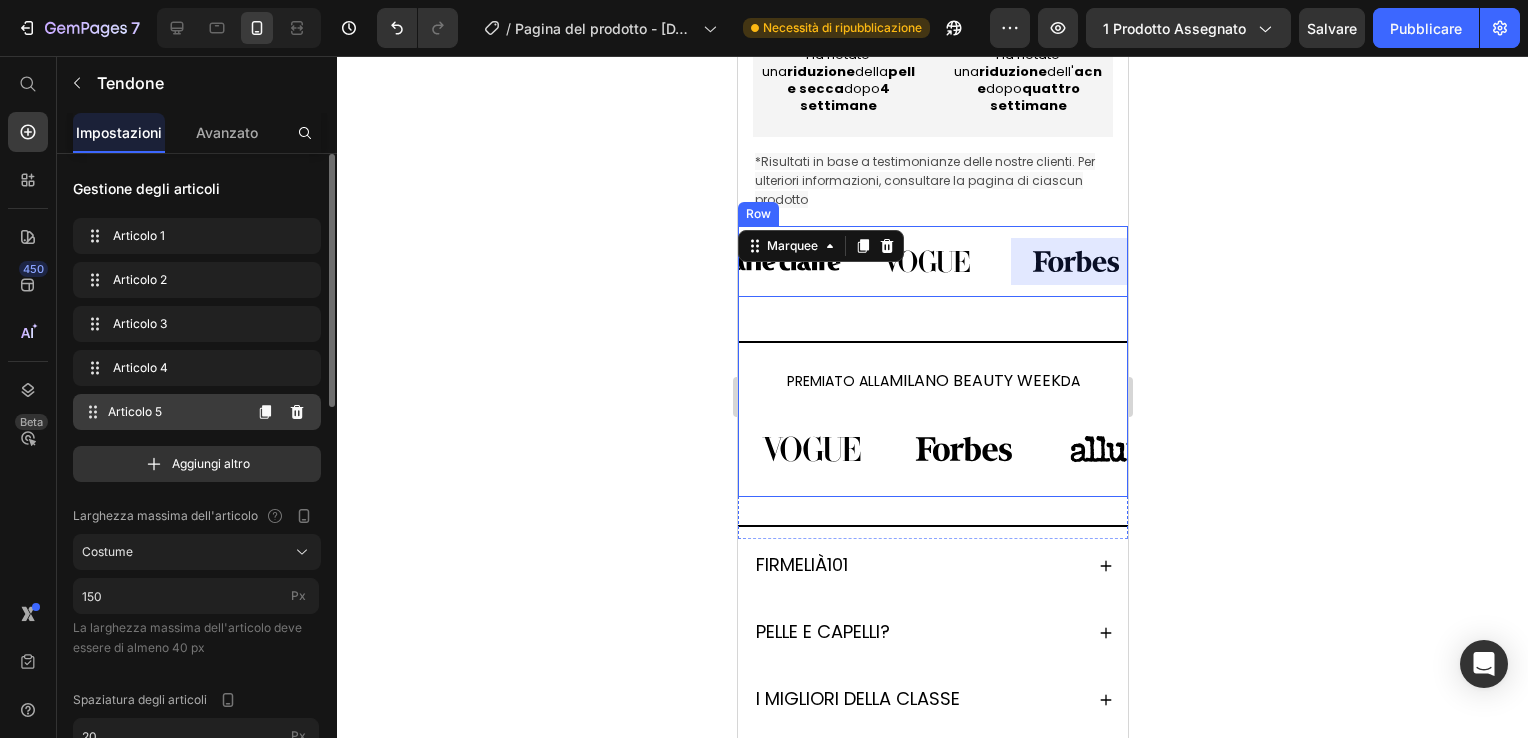 click on "Articolo 5 Item 5" at bounding box center (197, 412) 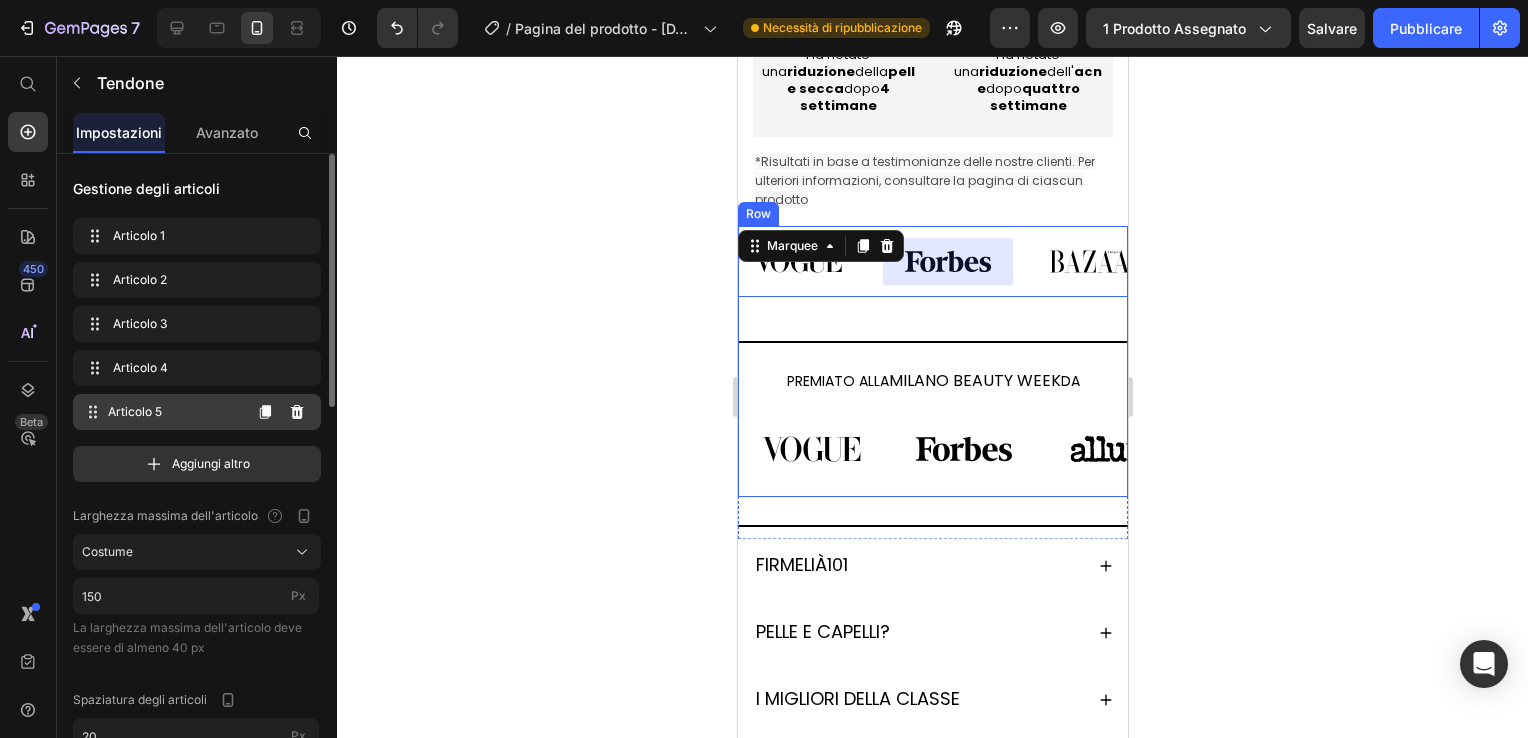 scroll, scrollTop: 0, scrollLeft: 478, axis: horizontal 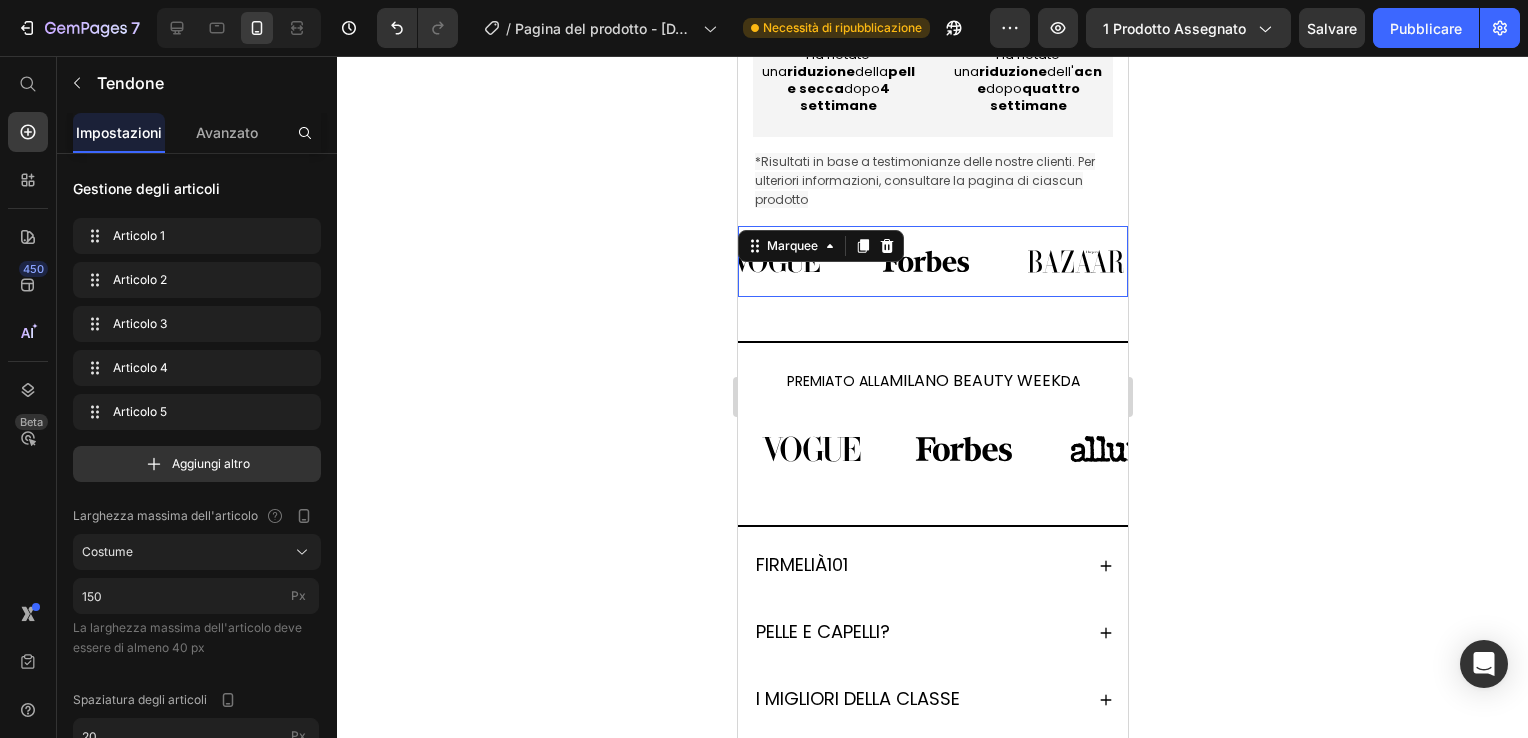 click 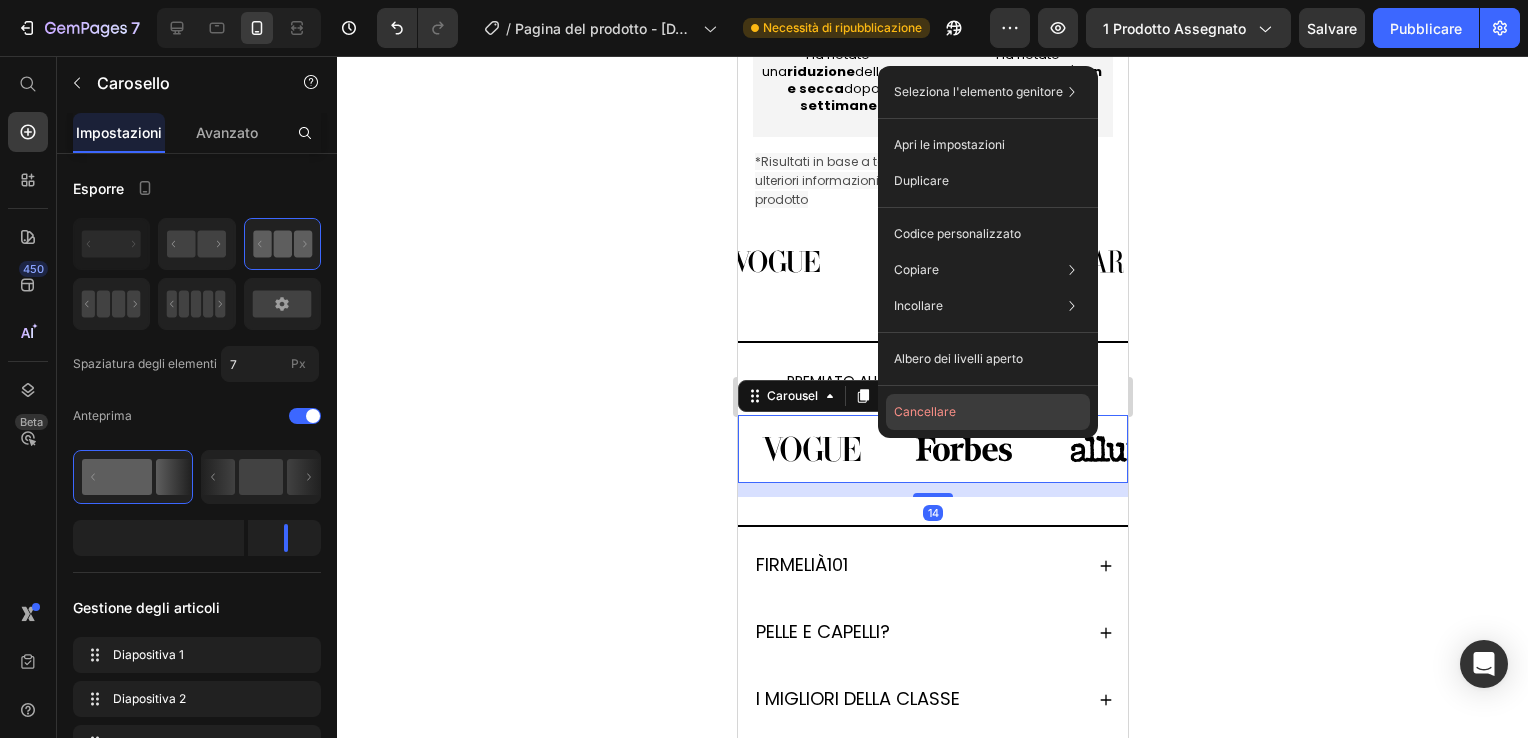 click on "Cancellare" 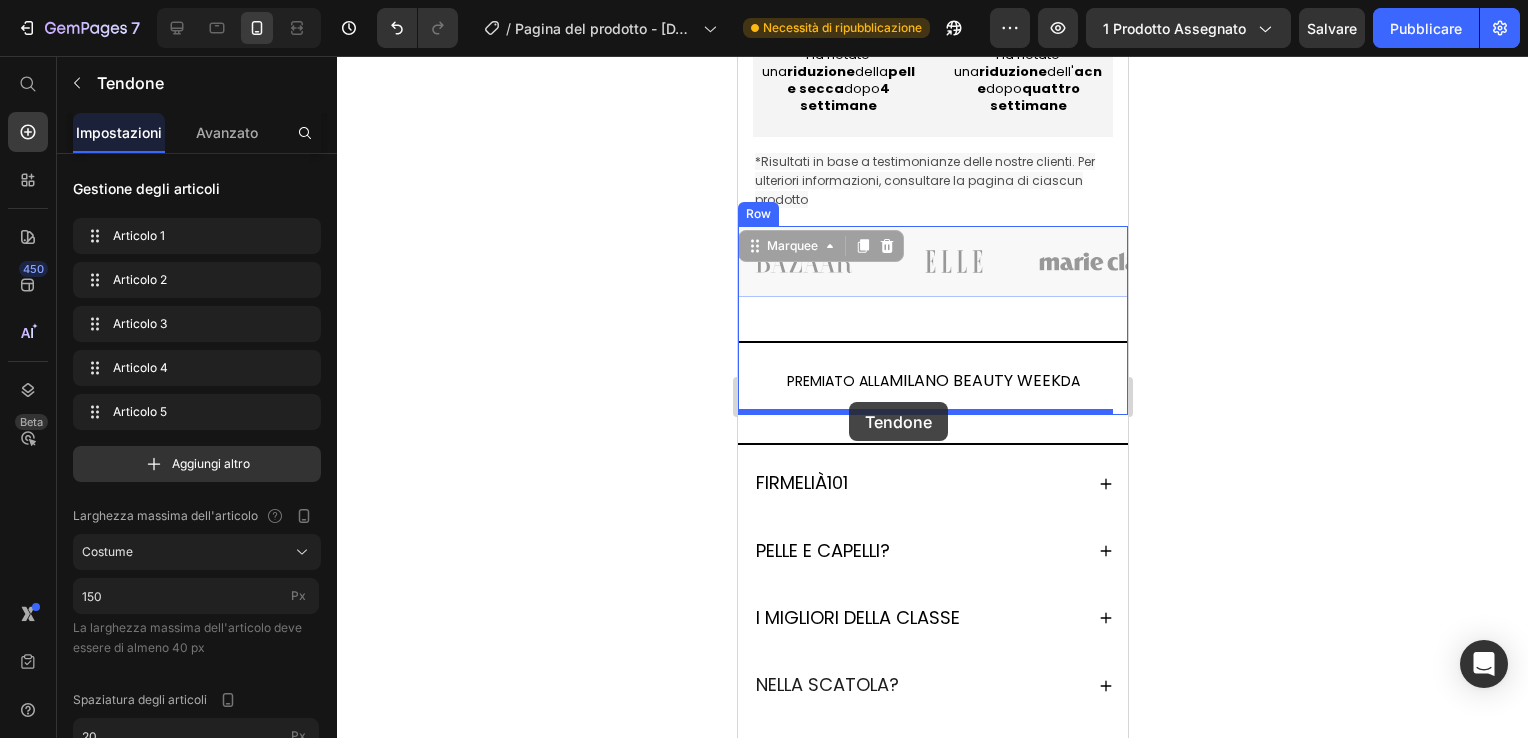 drag, startPoint x: 845, startPoint y: 280, endPoint x: 848, endPoint y: 402, distance: 122.03688 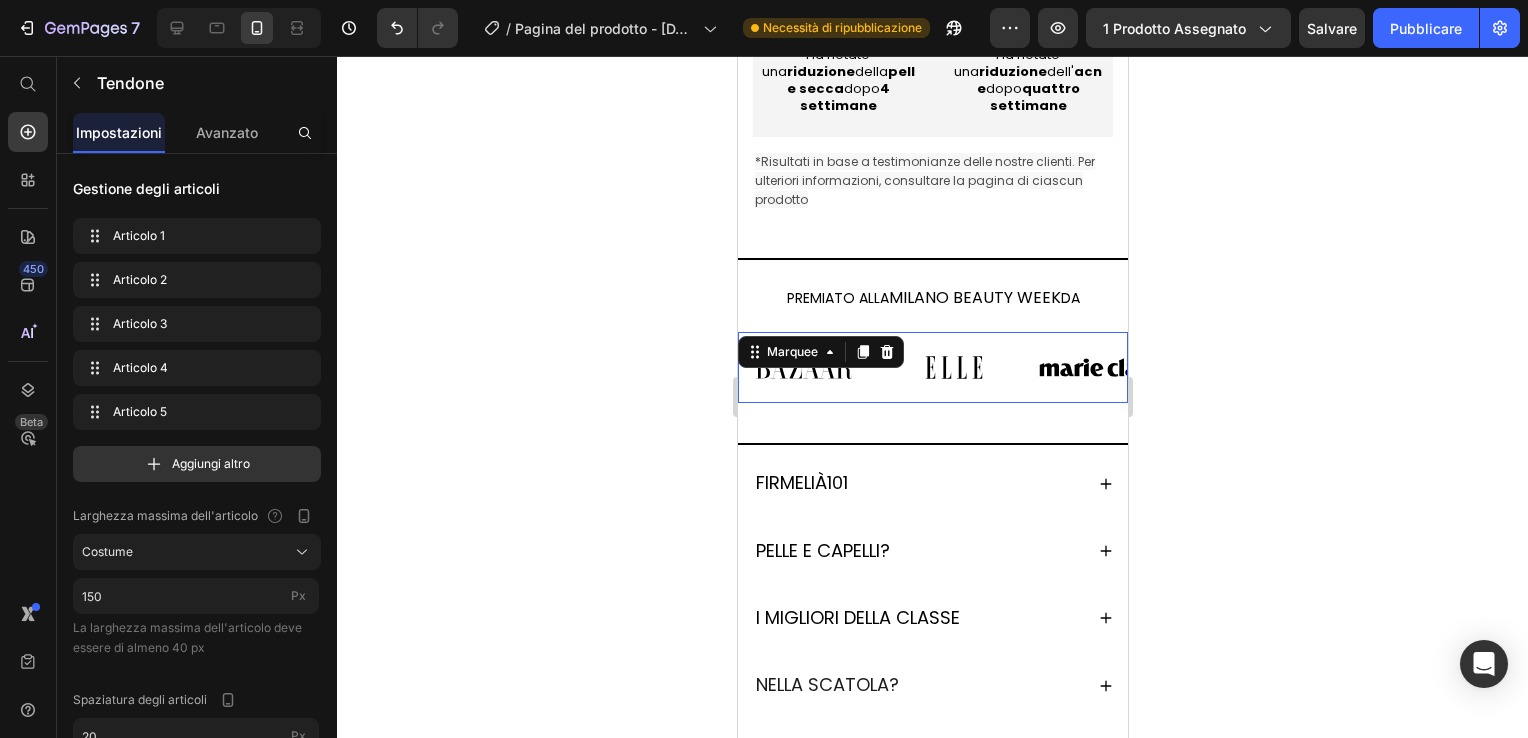 click 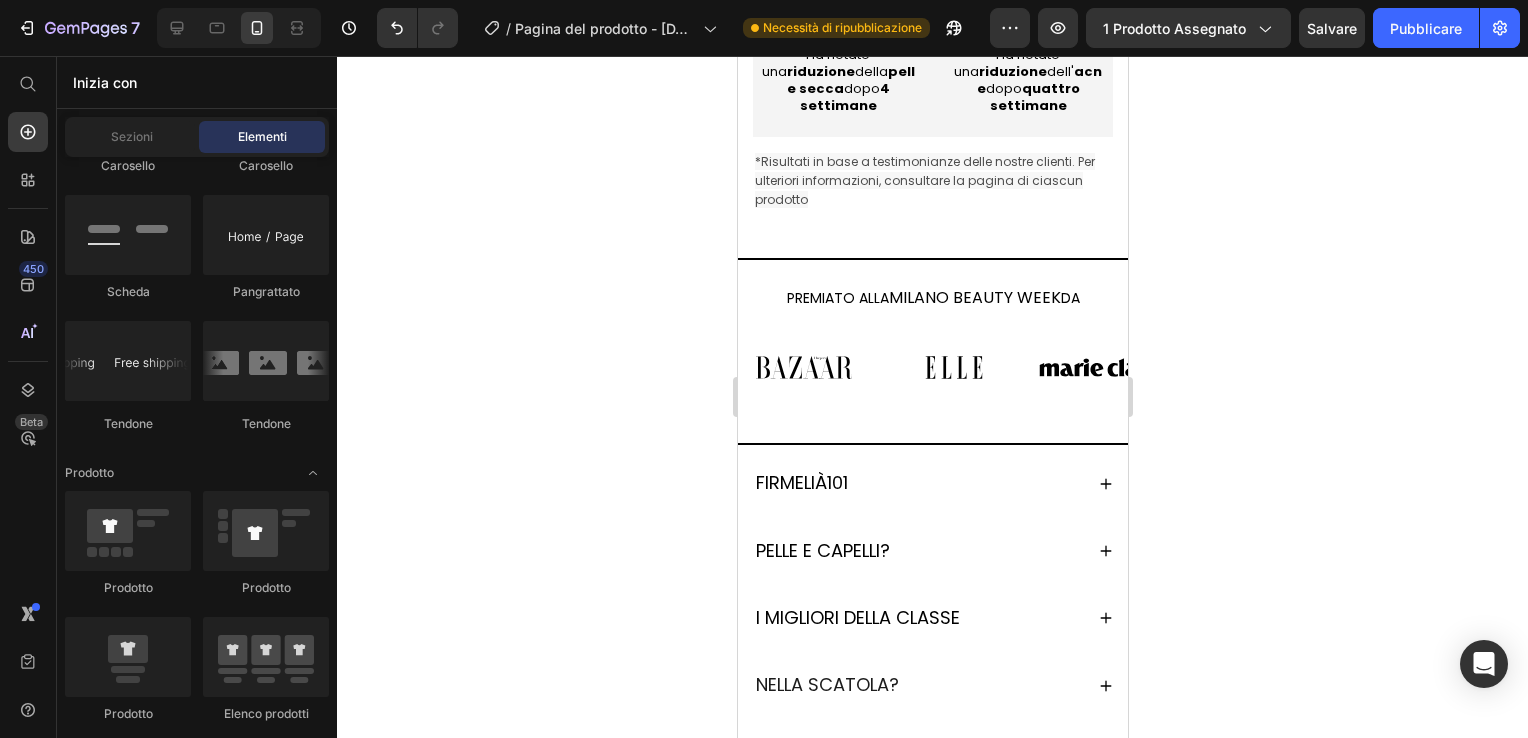 drag, startPoint x: 420, startPoint y: 330, endPoint x: 564, endPoint y: 338, distance: 144.22205 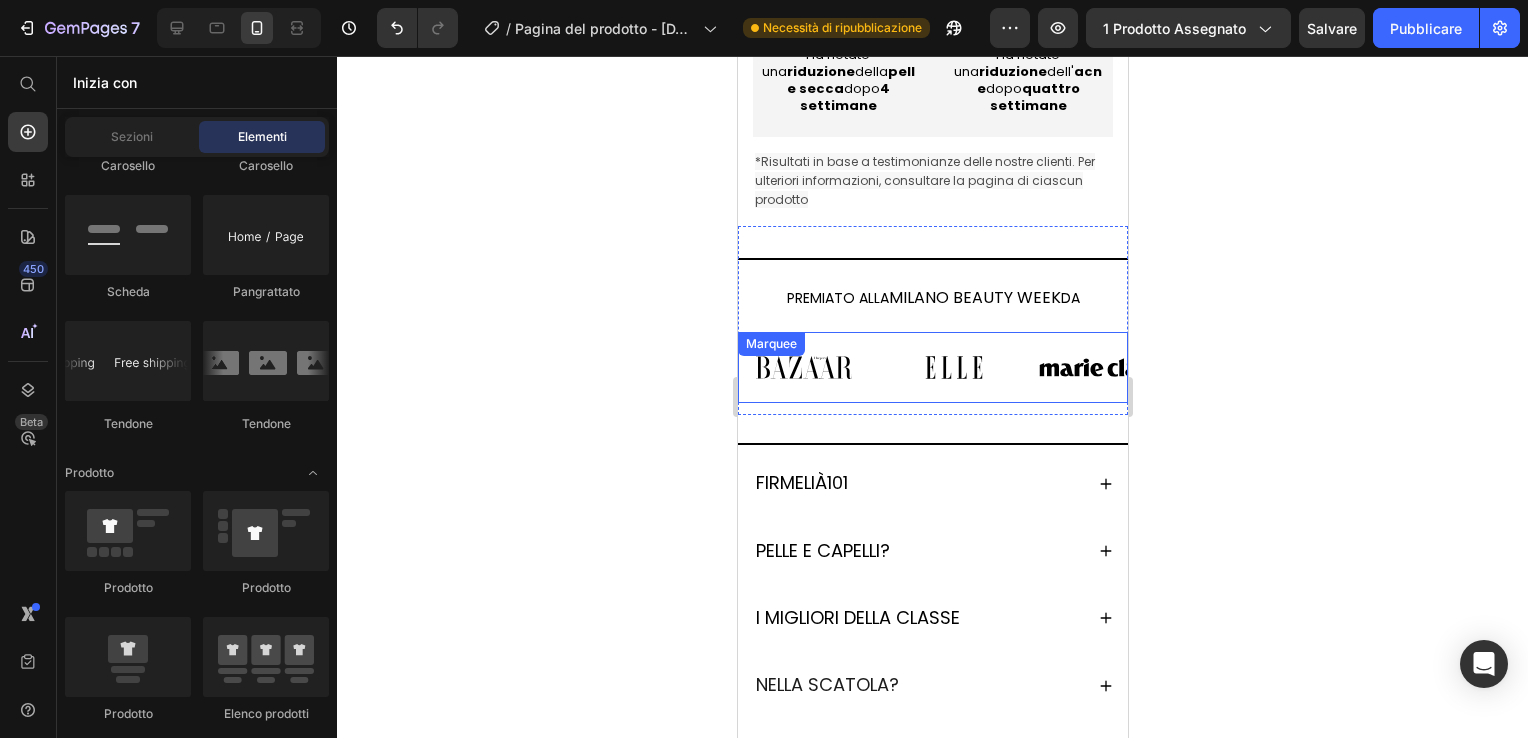 click on "Image Image Image Image Image Image Image Image Image Image Marquee" at bounding box center (932, 368) 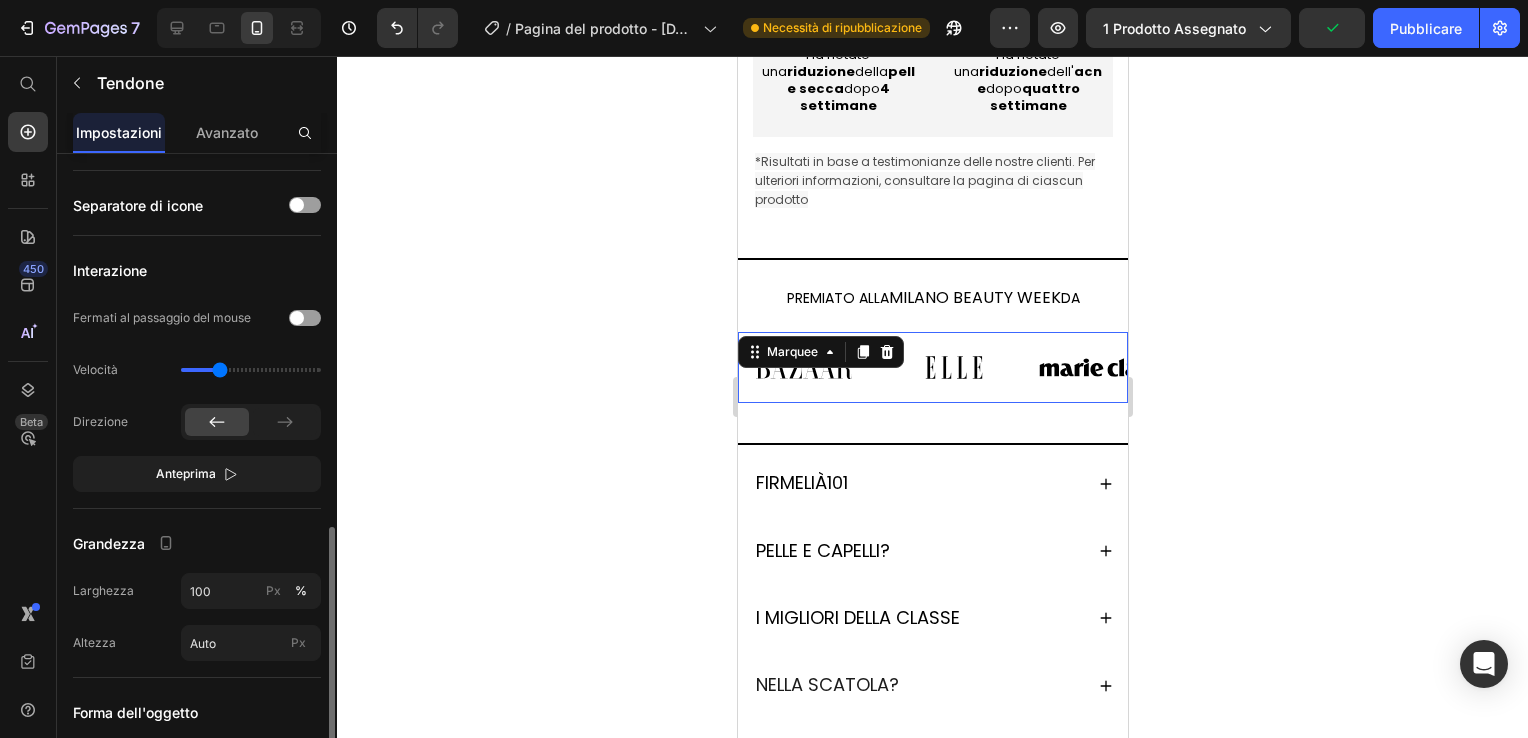 scroll, scrollTop: 700, scrollLeft: 0, axis: vertical 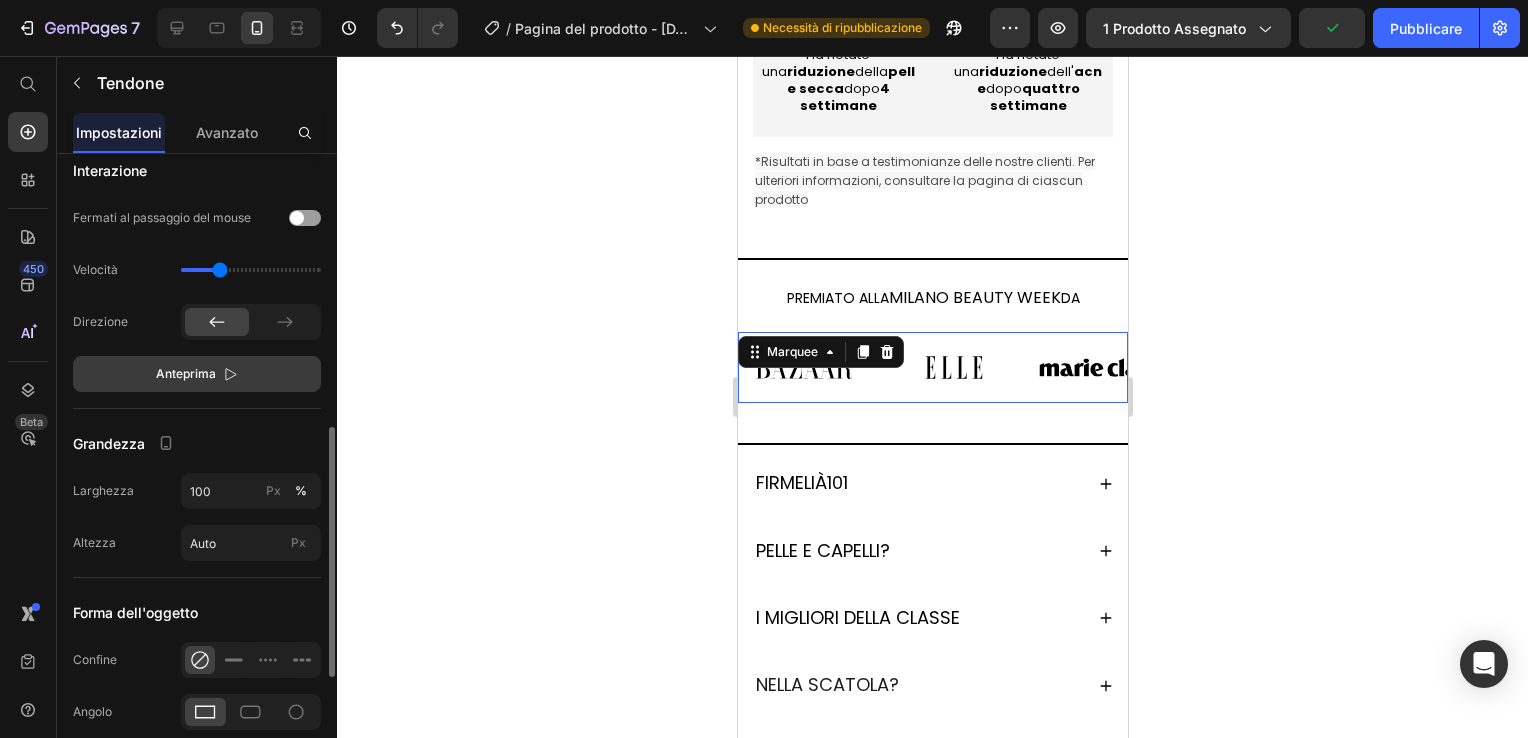 click on "Anteprima" 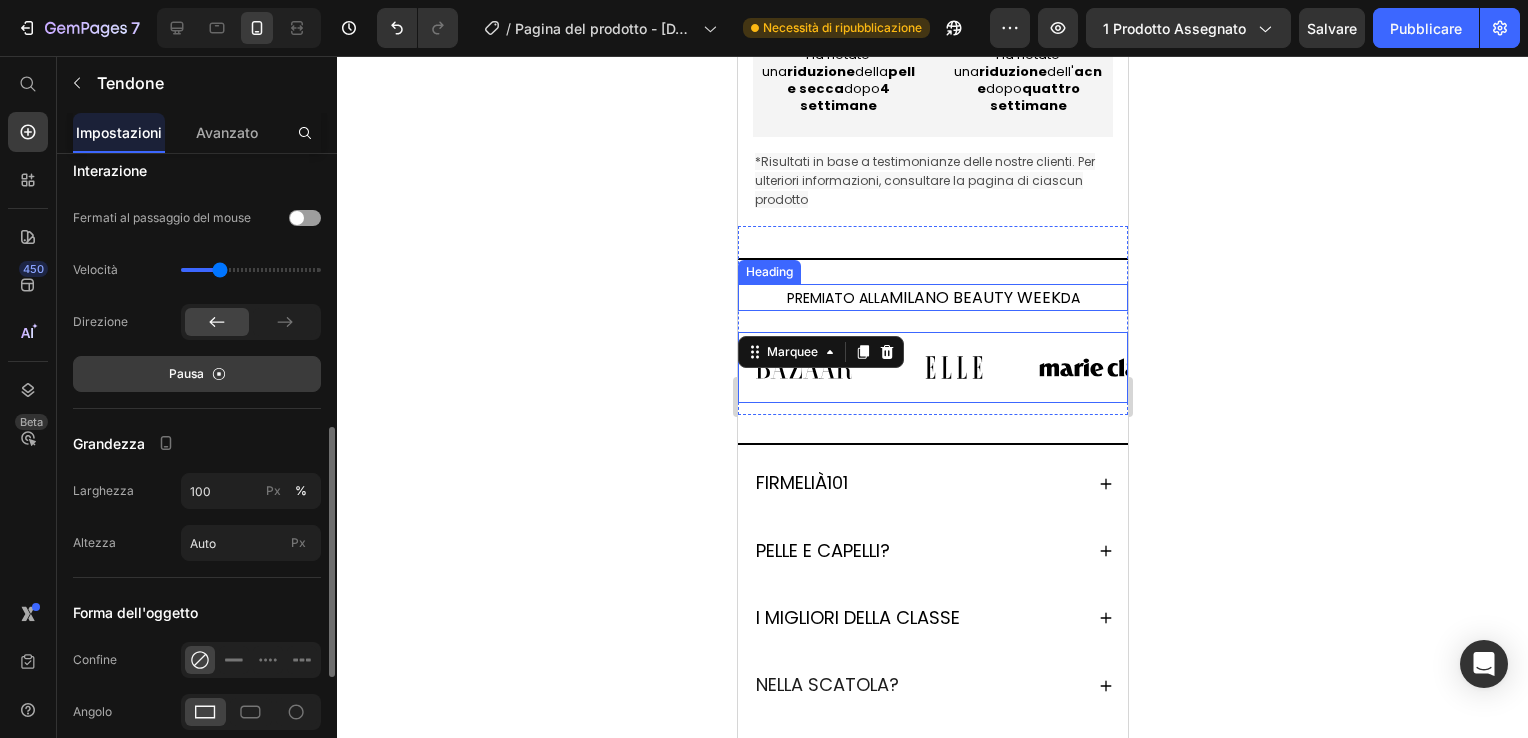 drag, startPoint x: 606, startPoint y: 355, endPoint x: 612, endPoint y: 330, distance: 25.70992 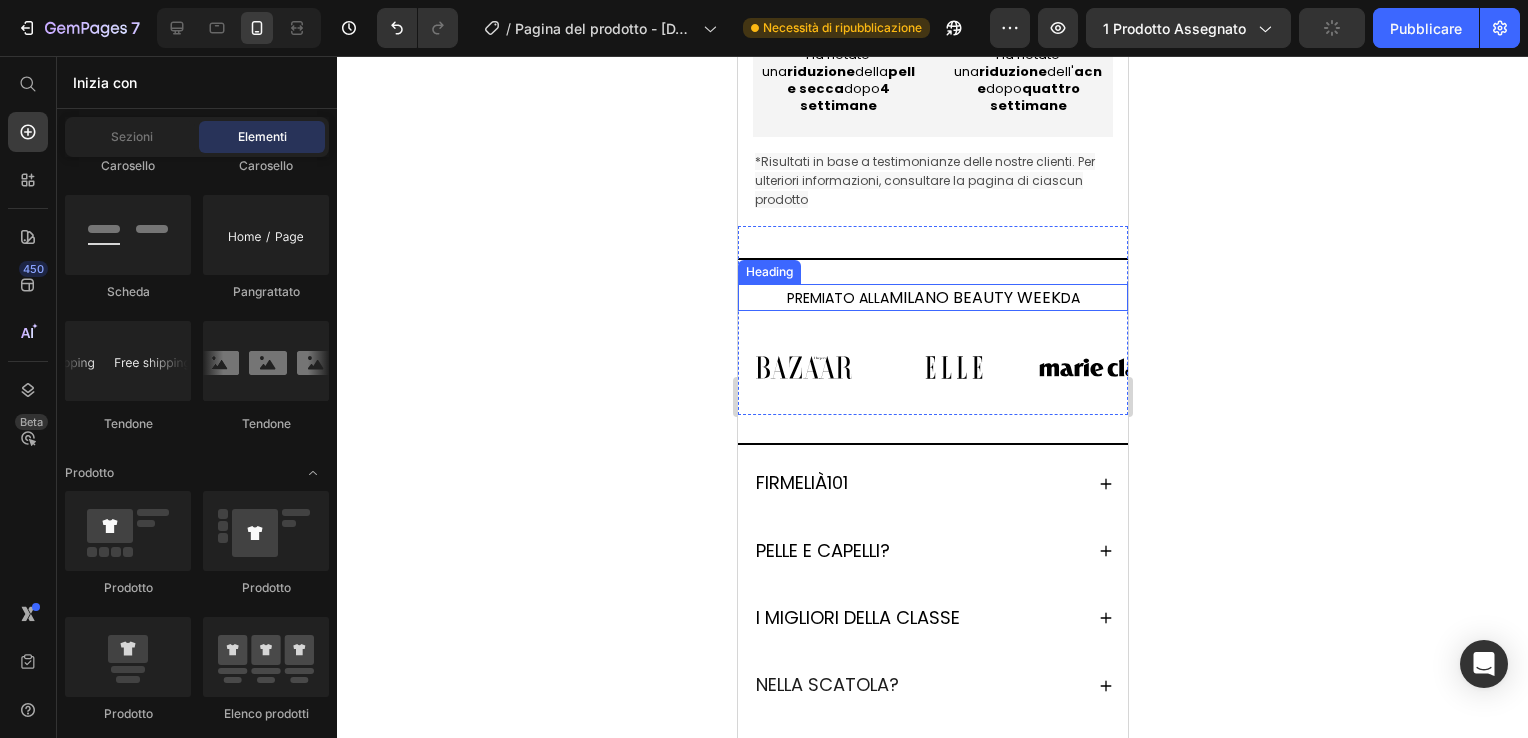 click 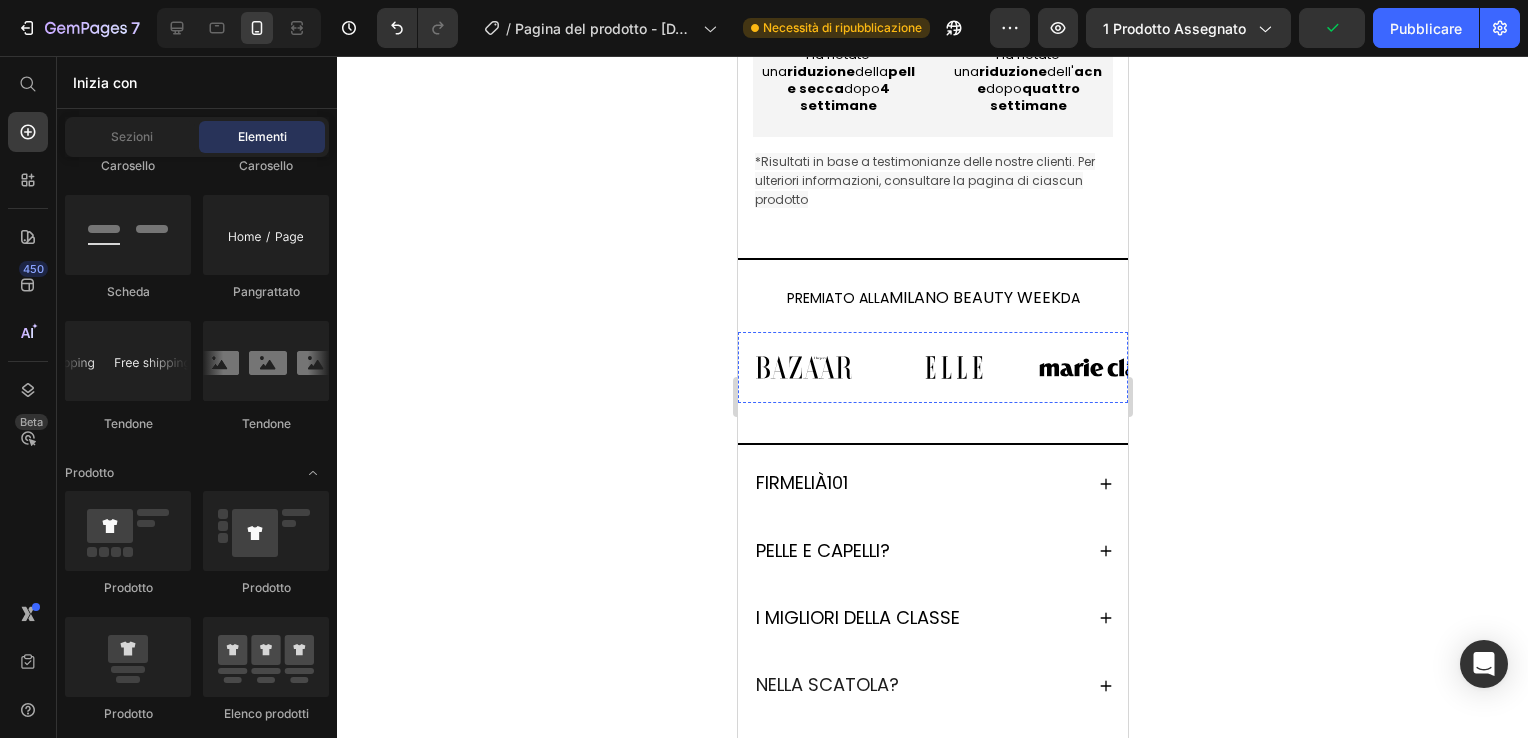 click at bounding box center (1248, 368) 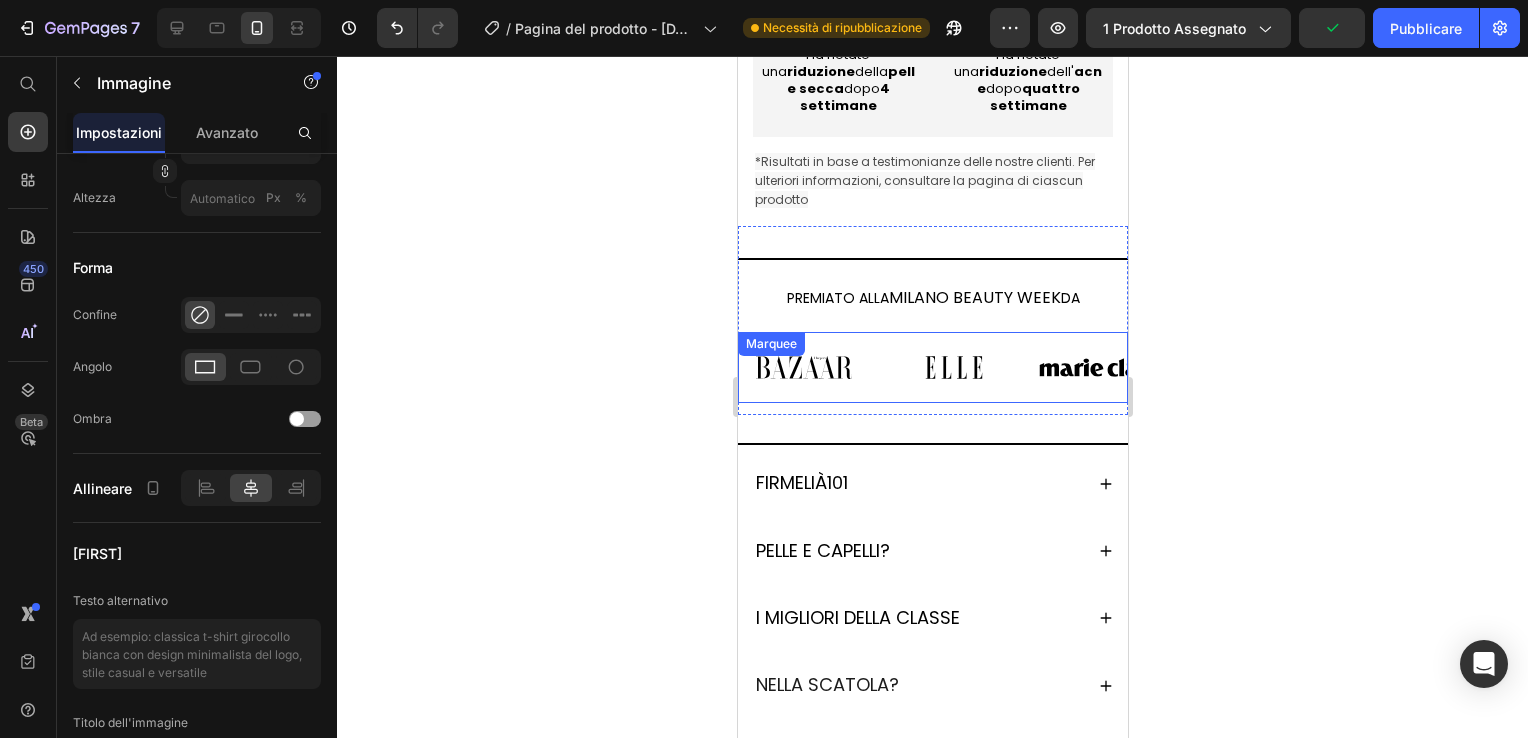scroll, scrollTop: 0, scrollLeft: 0, axis: both 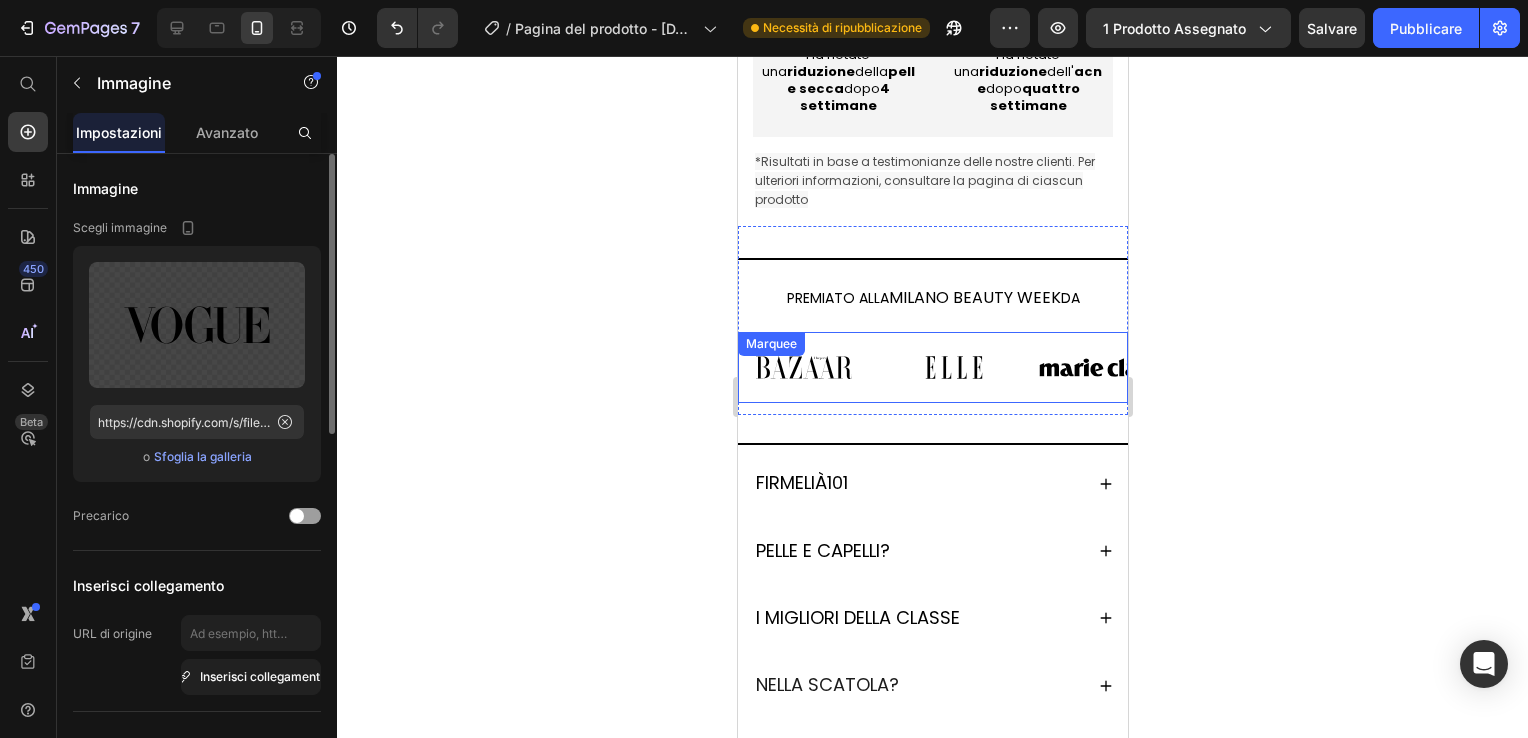 click on "Image Image Image Image   0 Image Image Image Image Image   0 Image Marquee" at bounding box center (932, 368) 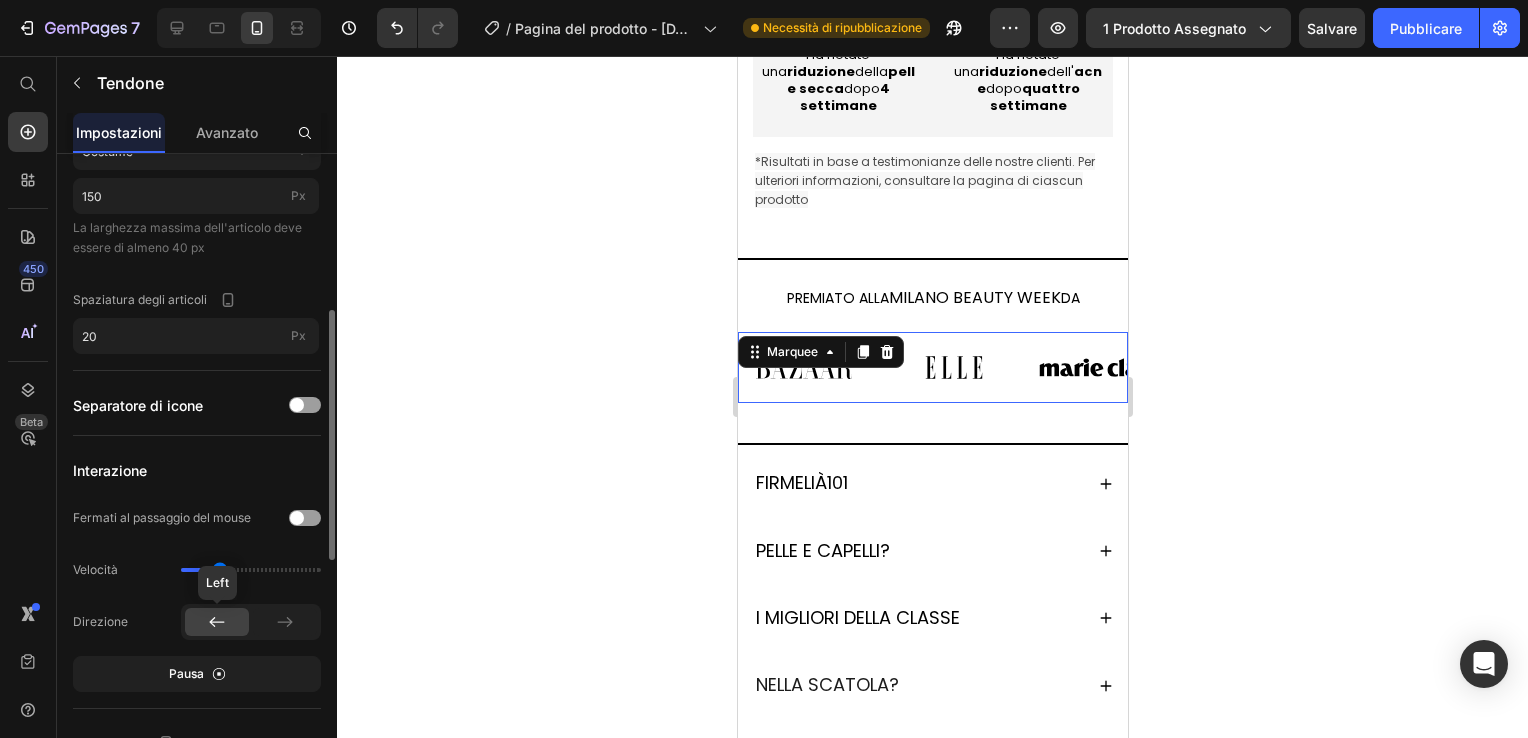 scroll, scrollTop: 500, scrollLeft: 0, axis: vertical 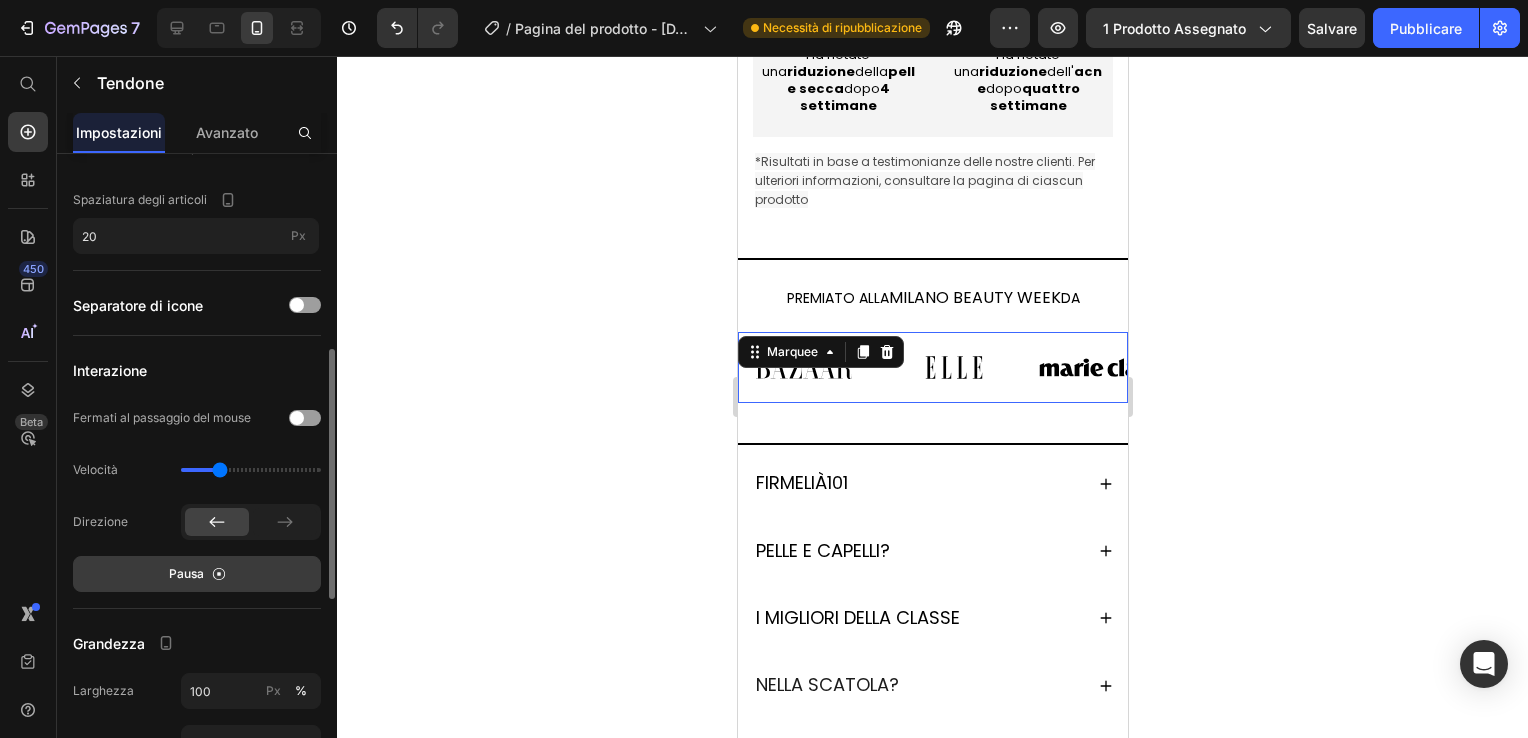 click 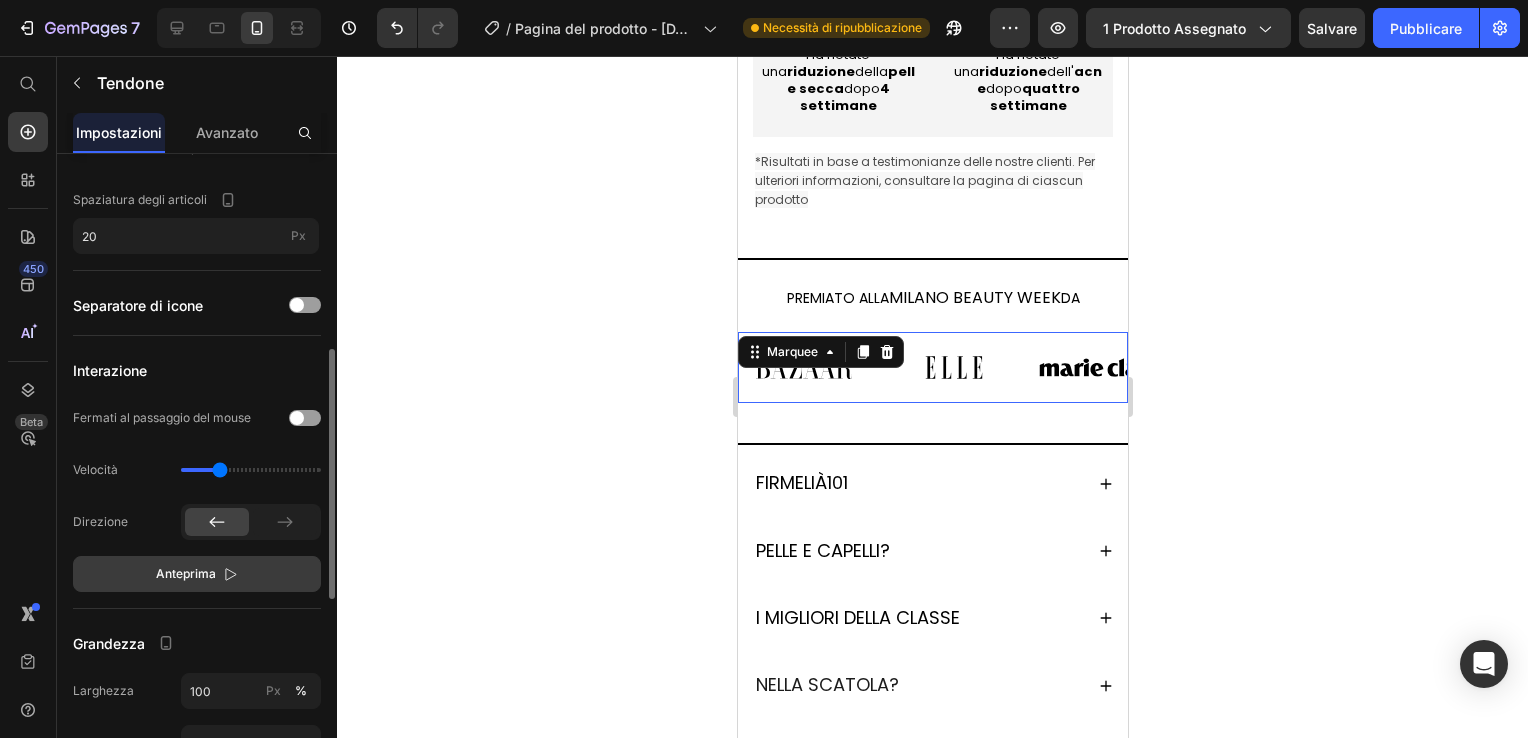 click 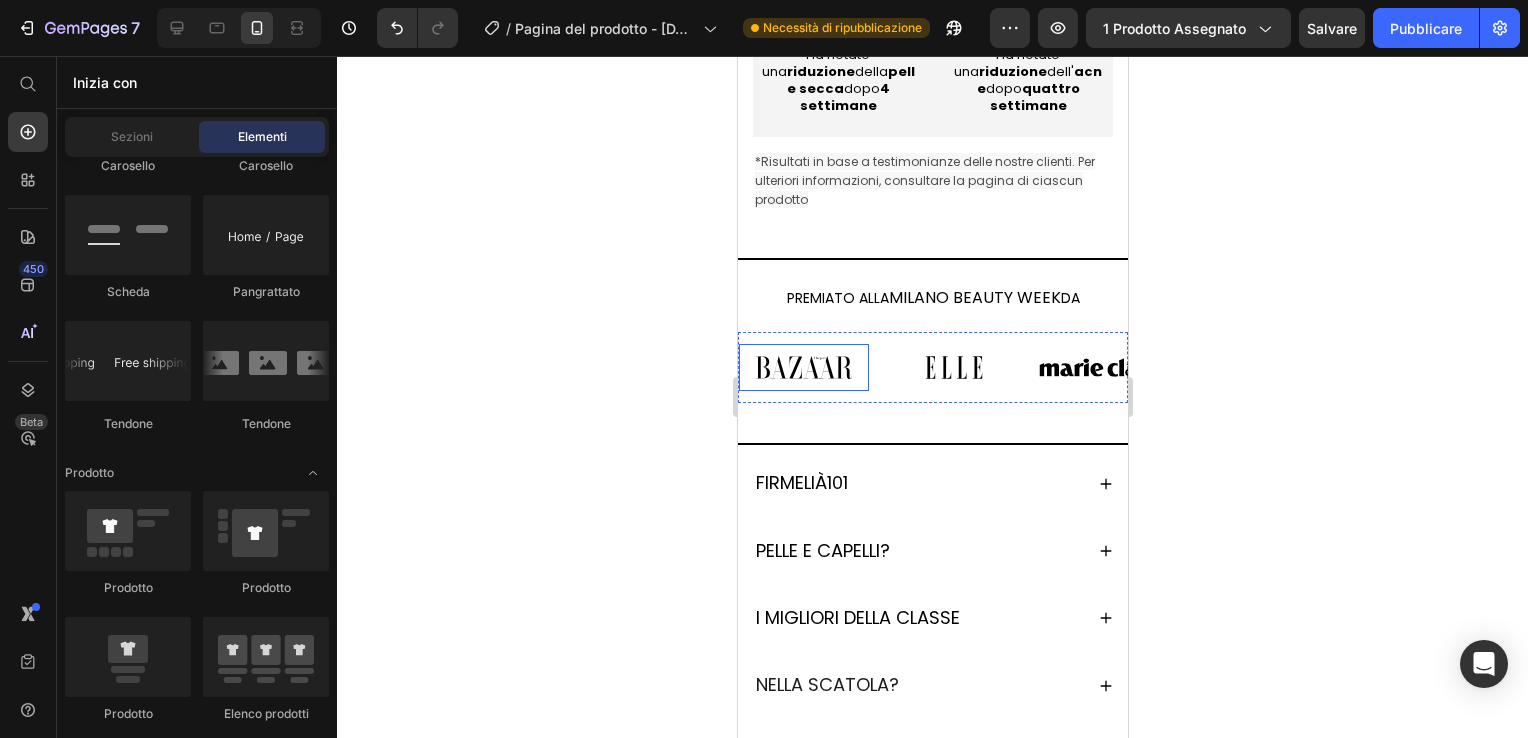 click 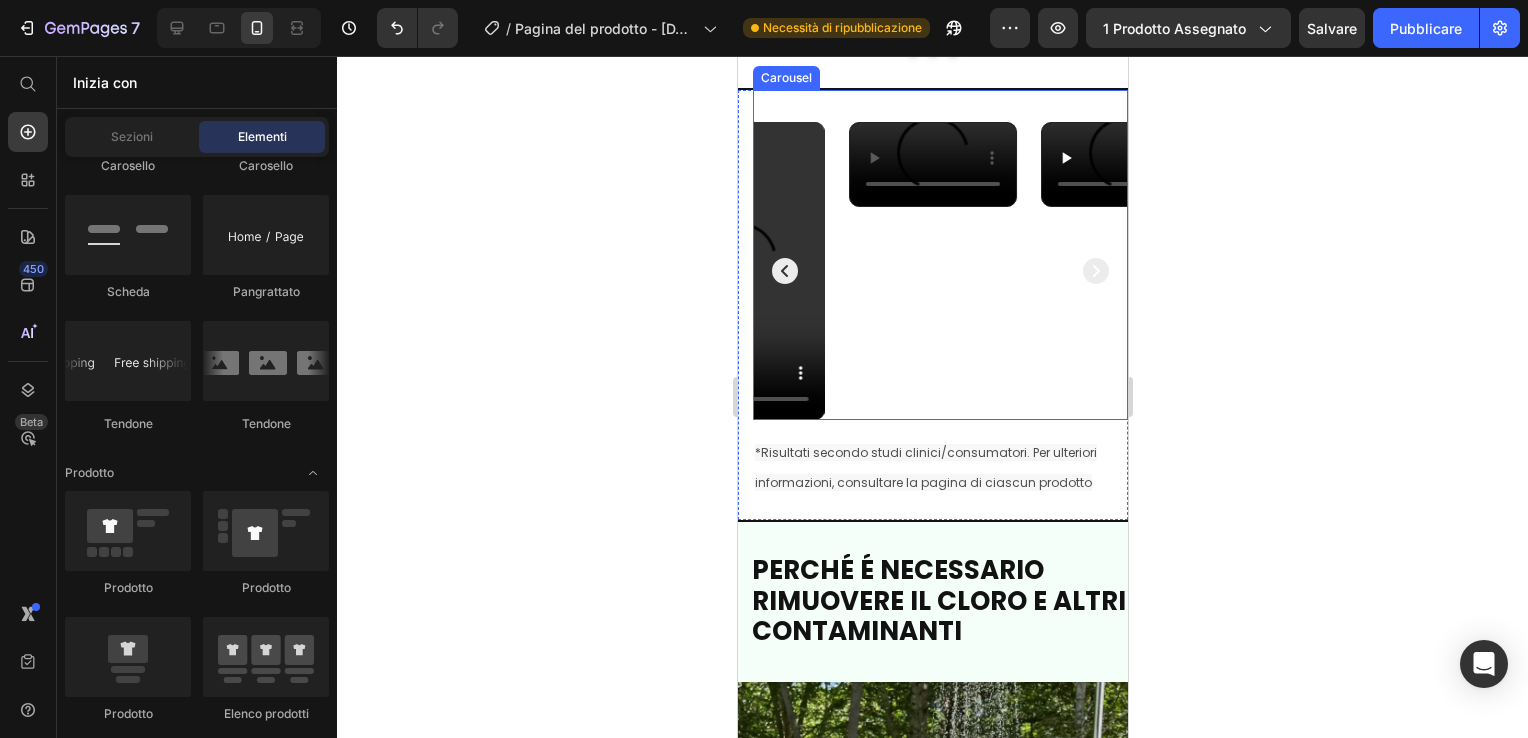 scroll, scrollTop: 3900, scrollLeft: 0, axis: vertical 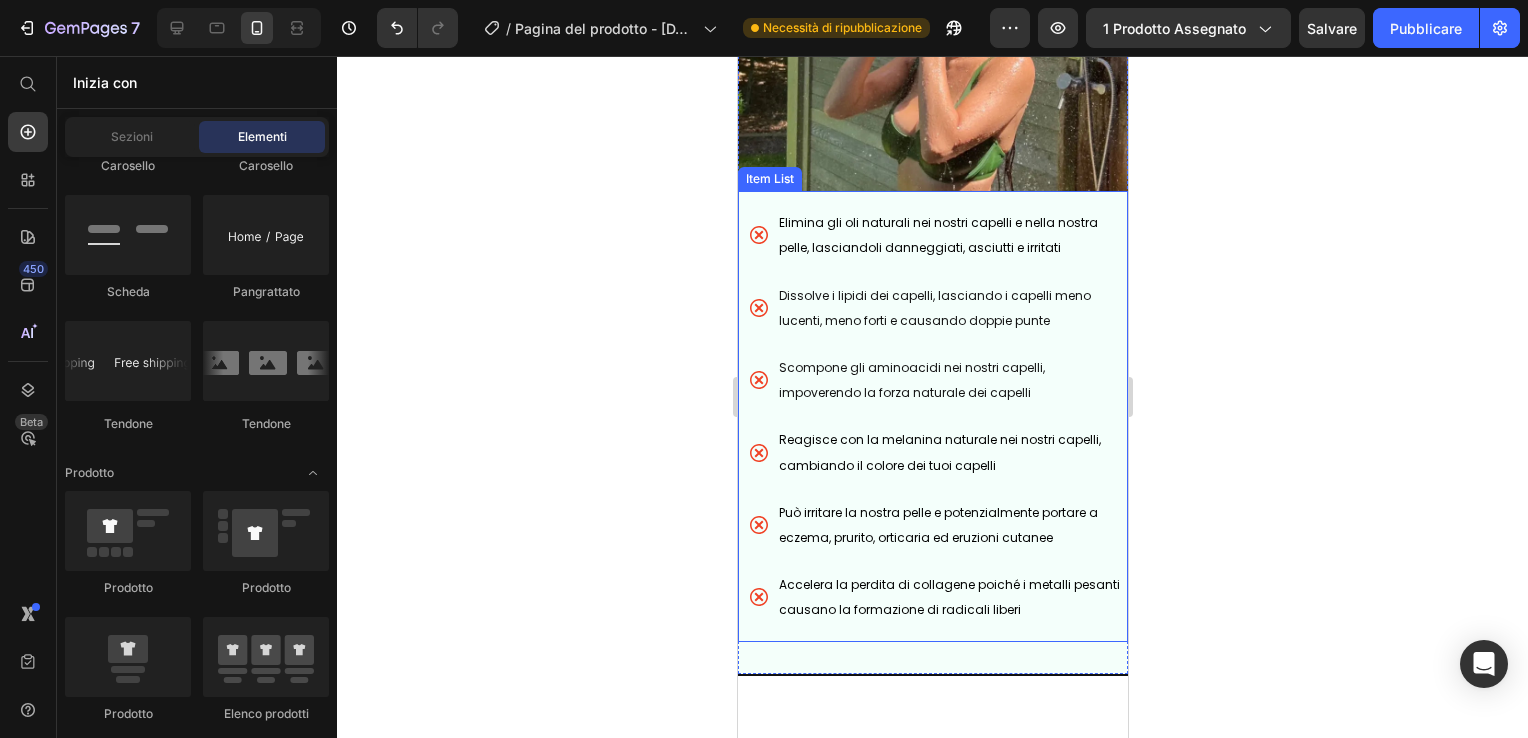 click on "Scompone gli aminoacidi nei nostri capelli, impoverendo la forza naturale dei capelli" at bounding box center (951, 380) 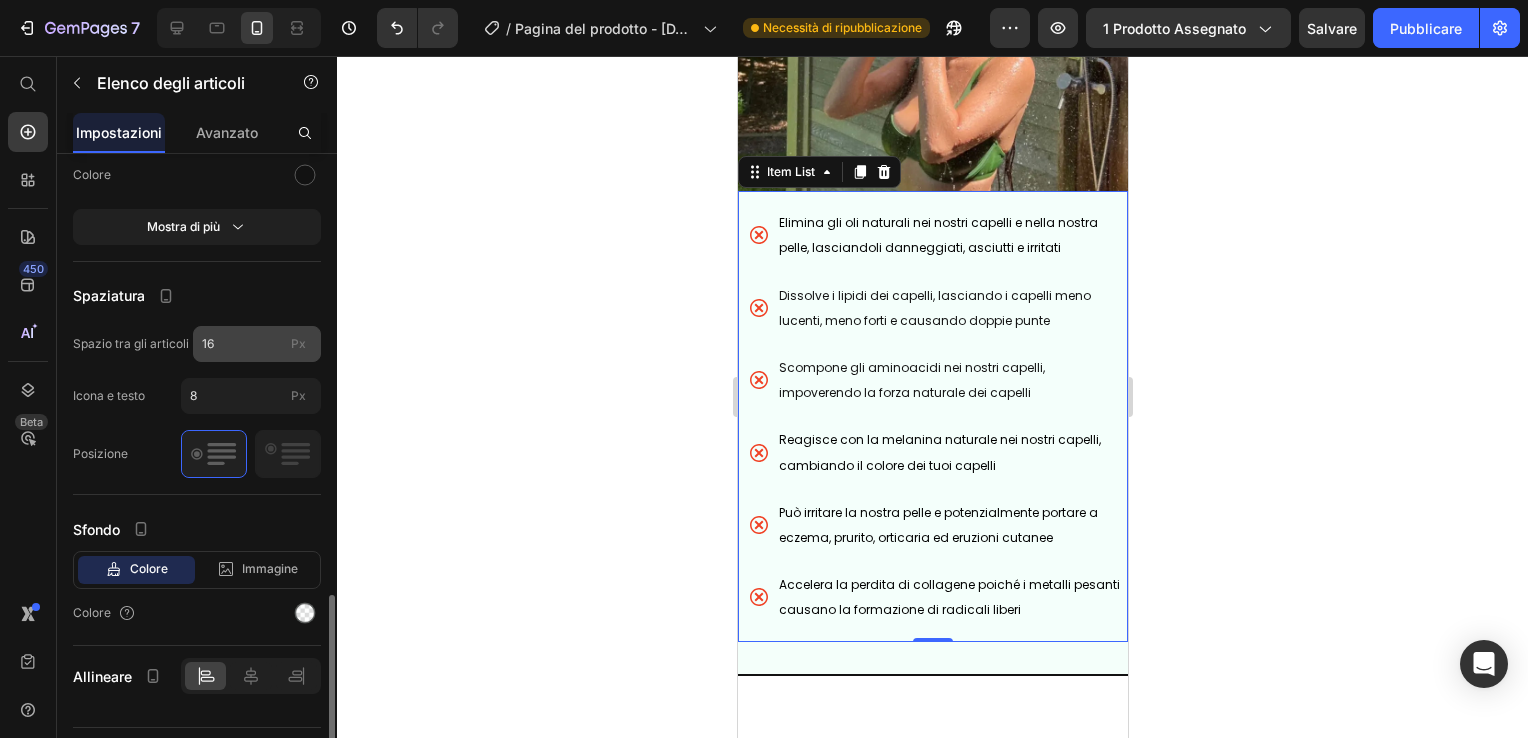 scroll, scrollTop: 1043, scrollLeft: 0, axis: vertical 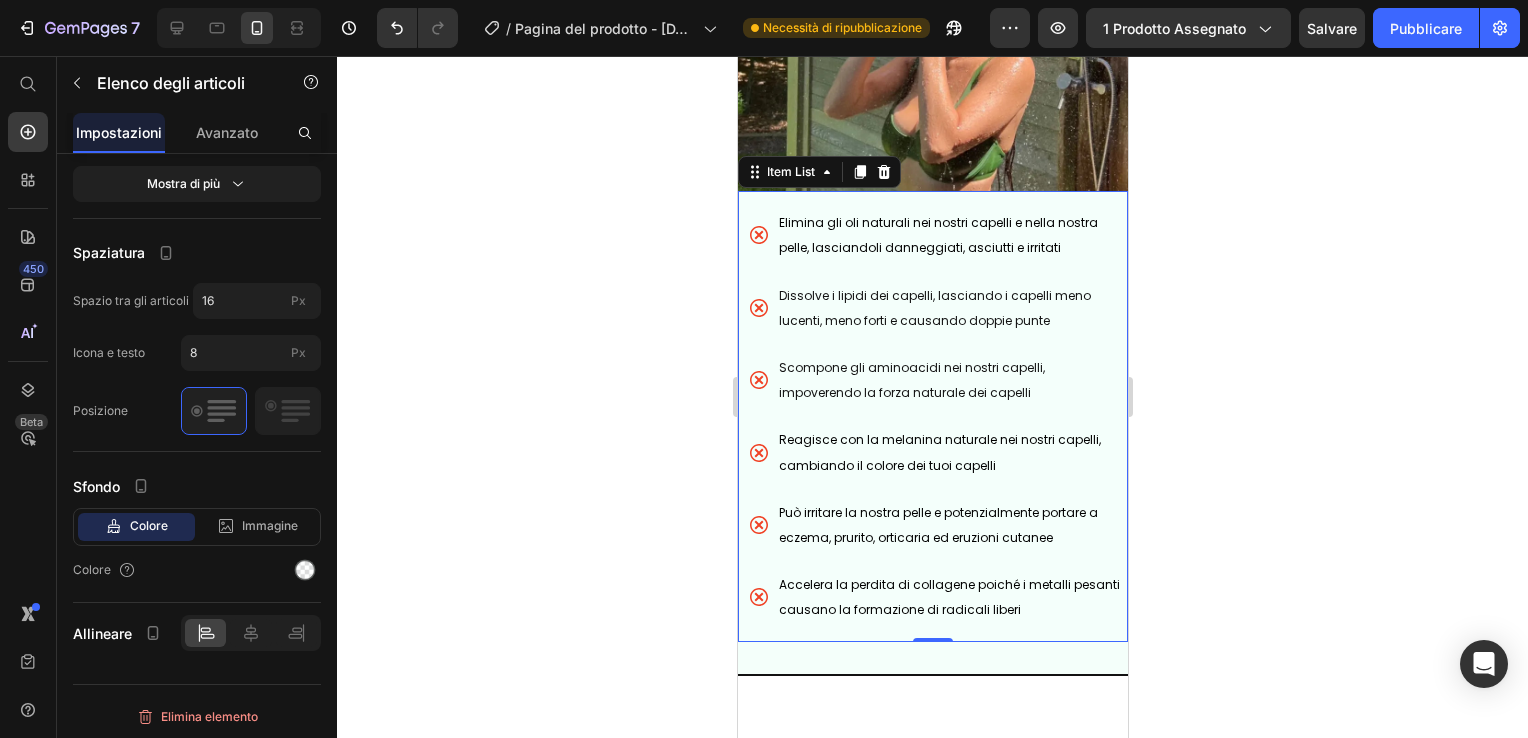 click on "PERCHÉ É NECESSARIO RIMUOVERE IL CLORO E ALTRI CONTAMINANTI  Heading Image Elimina gli oli naturali nei nostri capelli e nella nostra pelle, lasciandoli danneggiati, asciutti e irritati Dissolve i lipidi dei capelli, lasciando i capelli meno lucenti, meno forti e causando doppie punte Scompone gli aminoacidi nei nostri capelli, impoverendo la forza naturale dei capelli Reagisce con la melanina naturale nei nostri capelli, cambiando il colore dei tuoi capelli Può irritare la nostra pelle e potenzialmente portare a eczema, prurito, orticaria ed eruzioni cutanee Accelera la perdita di collagene poiché i metalli pesanti causano la formazione di radicali liberi Item List   0 Section 10" at bounding box center [932, 156] 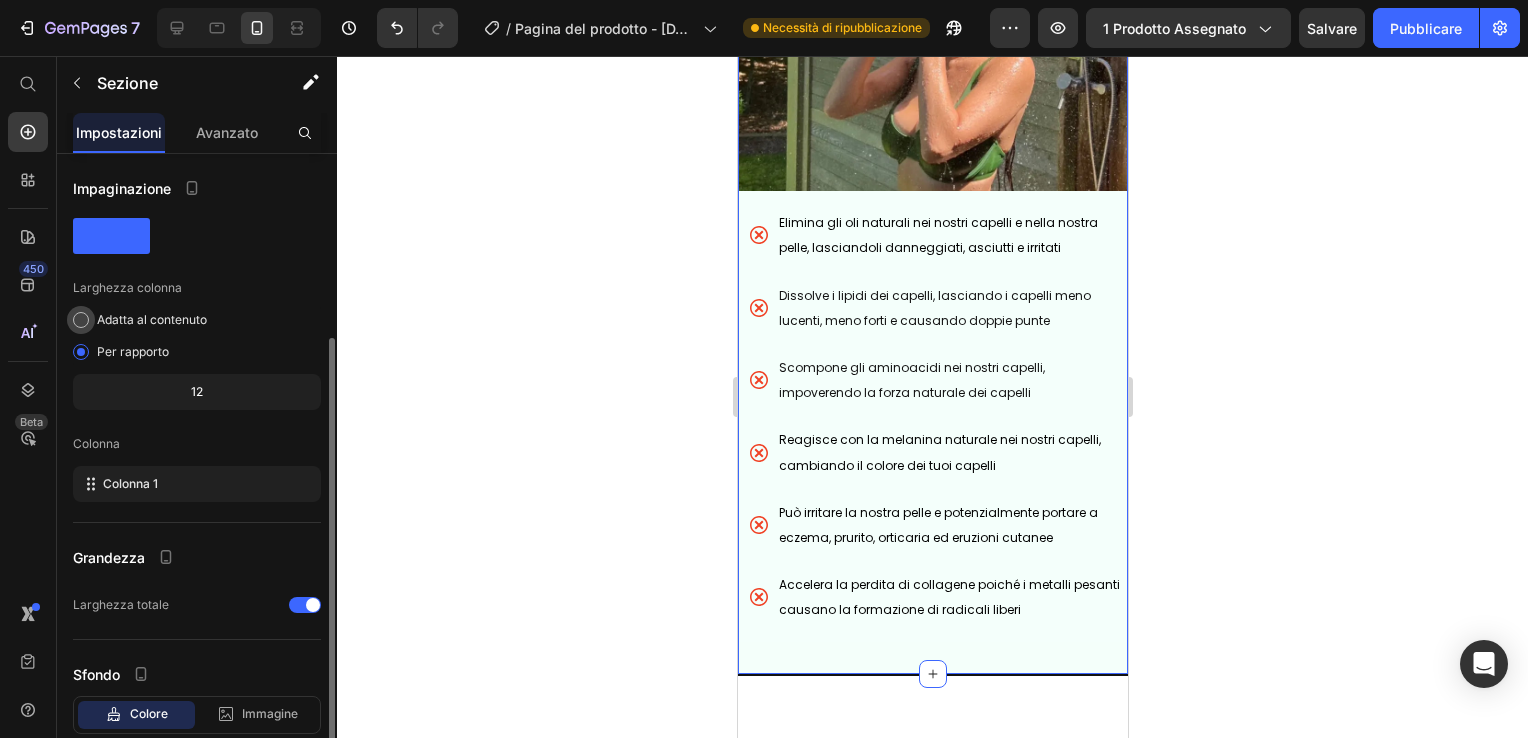 scroll, scrollTop: 120, scrollLeft: 0, axis: vertical 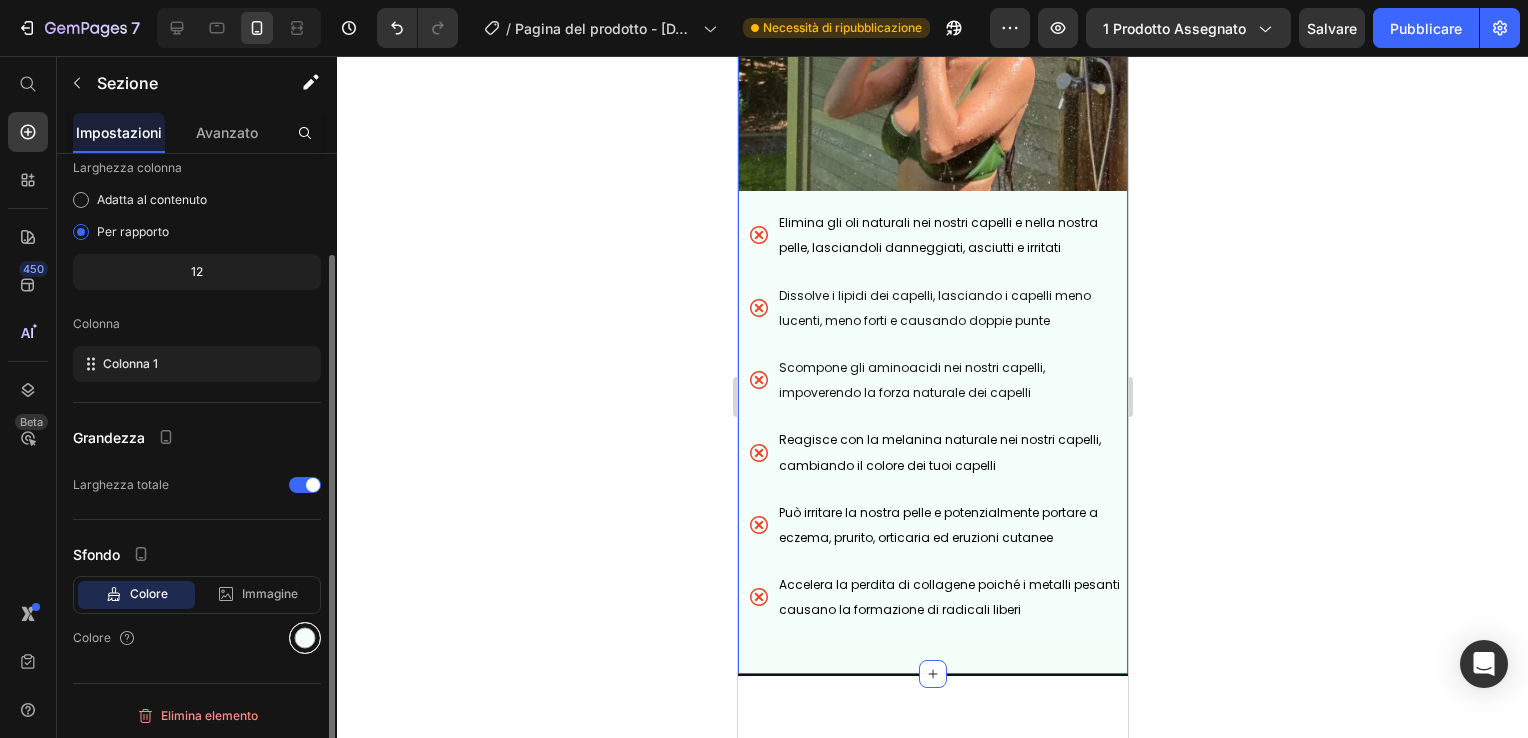click at bounding box center [305, 638] 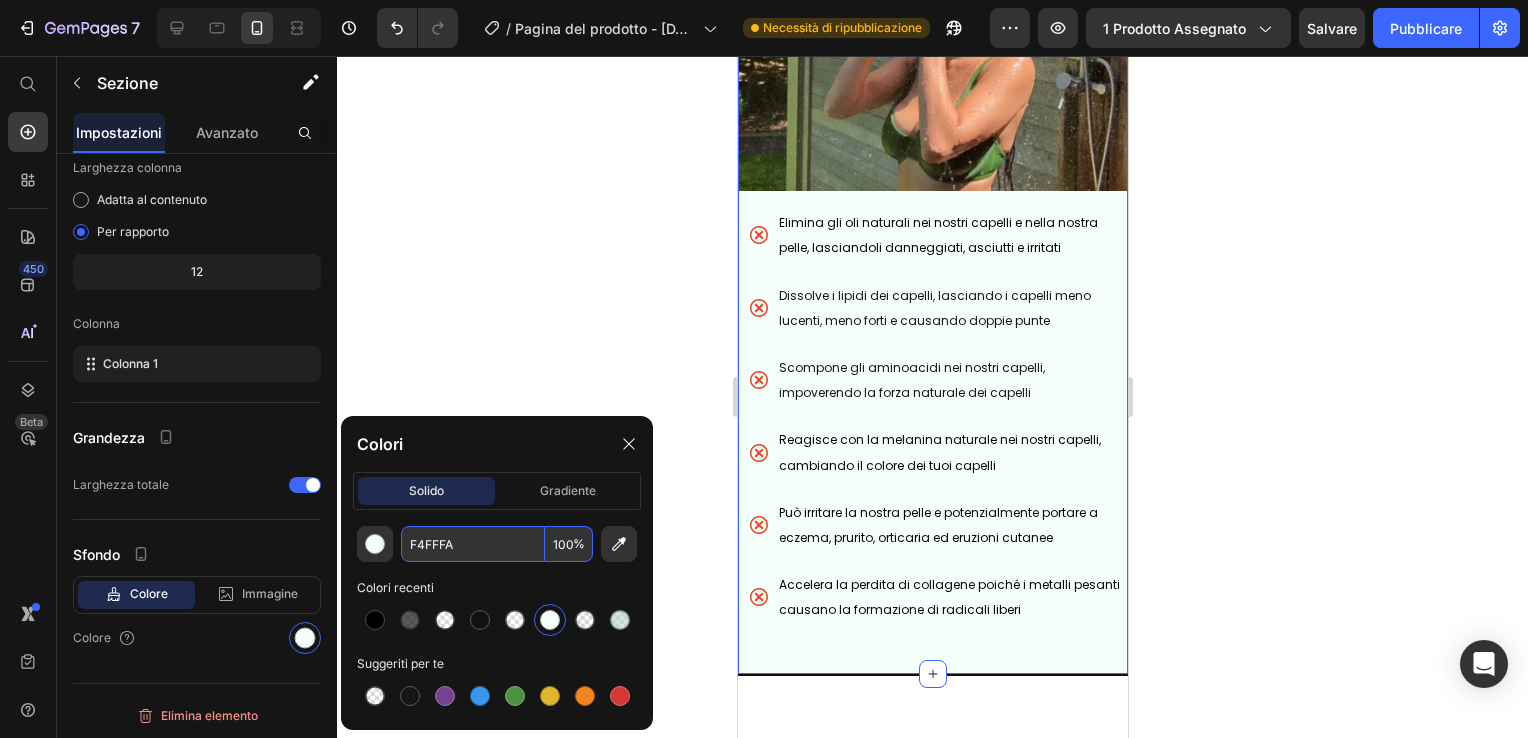 click on "F4FFFA" at bounding box center (473, 544) 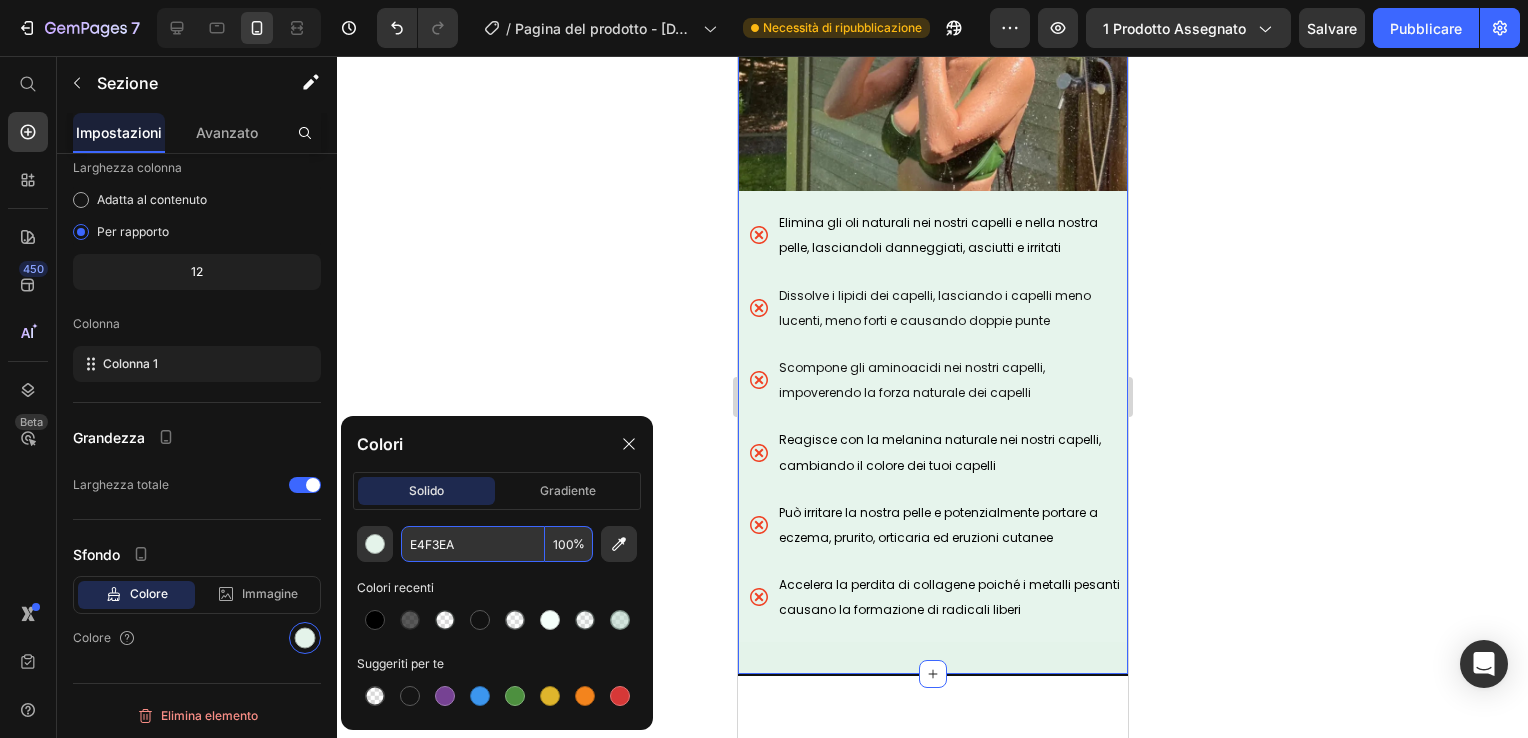 type on "E4F3EA" 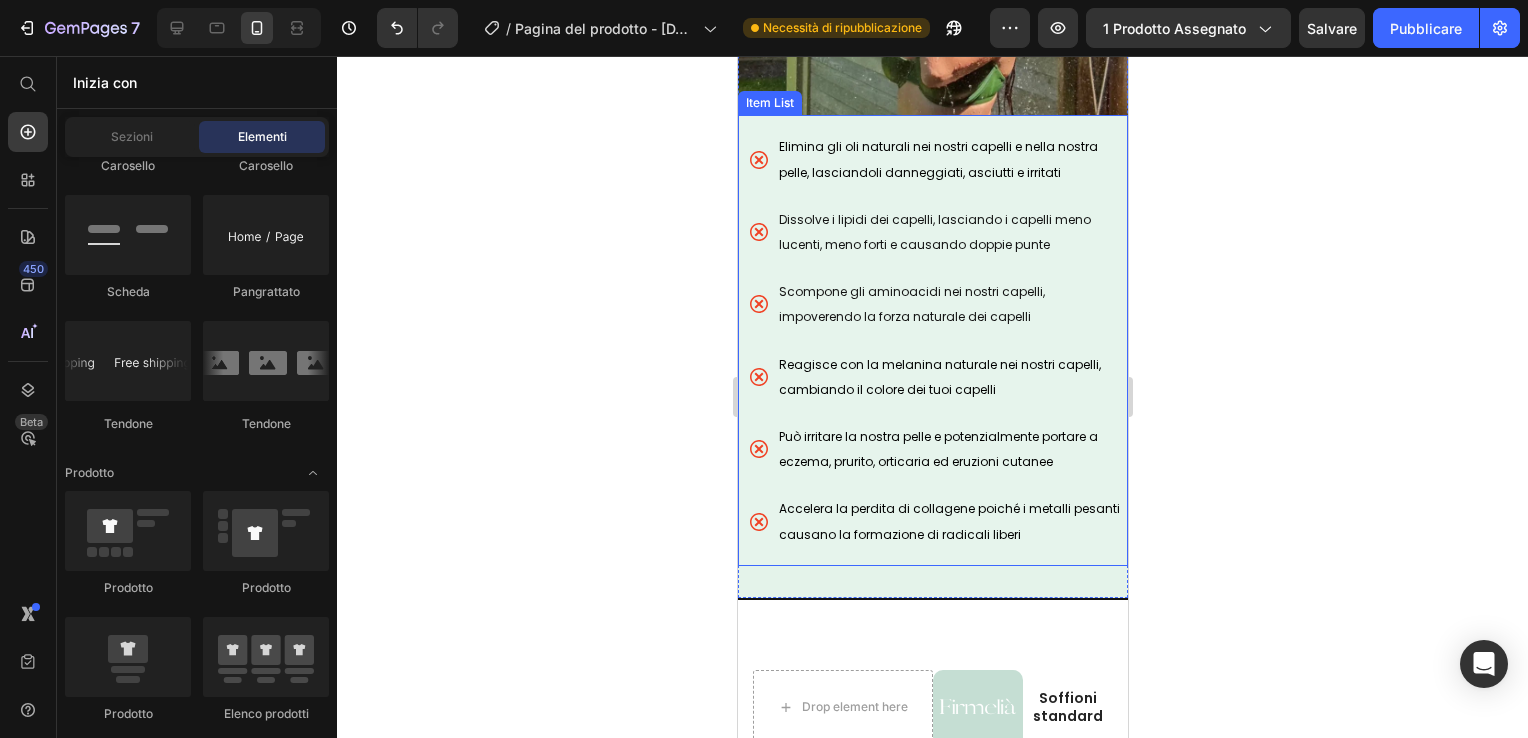 scroll, scrollTop: 4999, scrollLeft: 0, axis: vertical 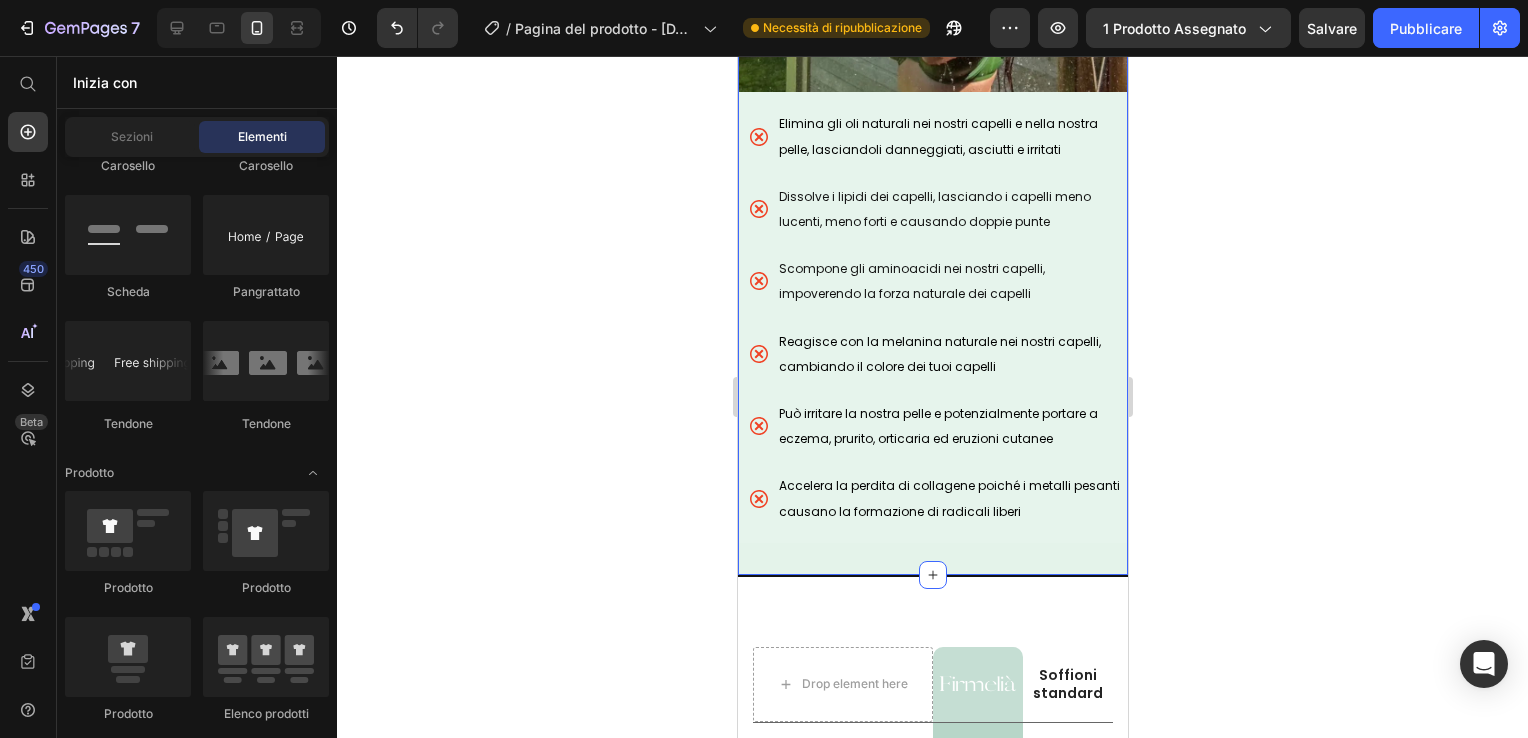 click on "Elimina gli oli naturali nei nostri capelli e nella nostra pelle, lasciandoli danneggiati, asciutti e irritati Dissolve i lipidi dei capelli, lasciando i capelli meno lucenti, meno forti e causando doppie punte Scompone gli aminoacidi nei nostri capelli, impoverendo la forza naturale dei capelli Reagisce con la melanina naturale nei nostri capelli, cambiando il colore dei tuoi capelli Può irritare la nostra pelle e potenzialmente portare a eczema, prurito, orticaria ed eruzioni cutanee Accelera la perdita di collagene poiché i metalli pesanti causano la formazione di radicali liberi" at bounding box center [932, 317] 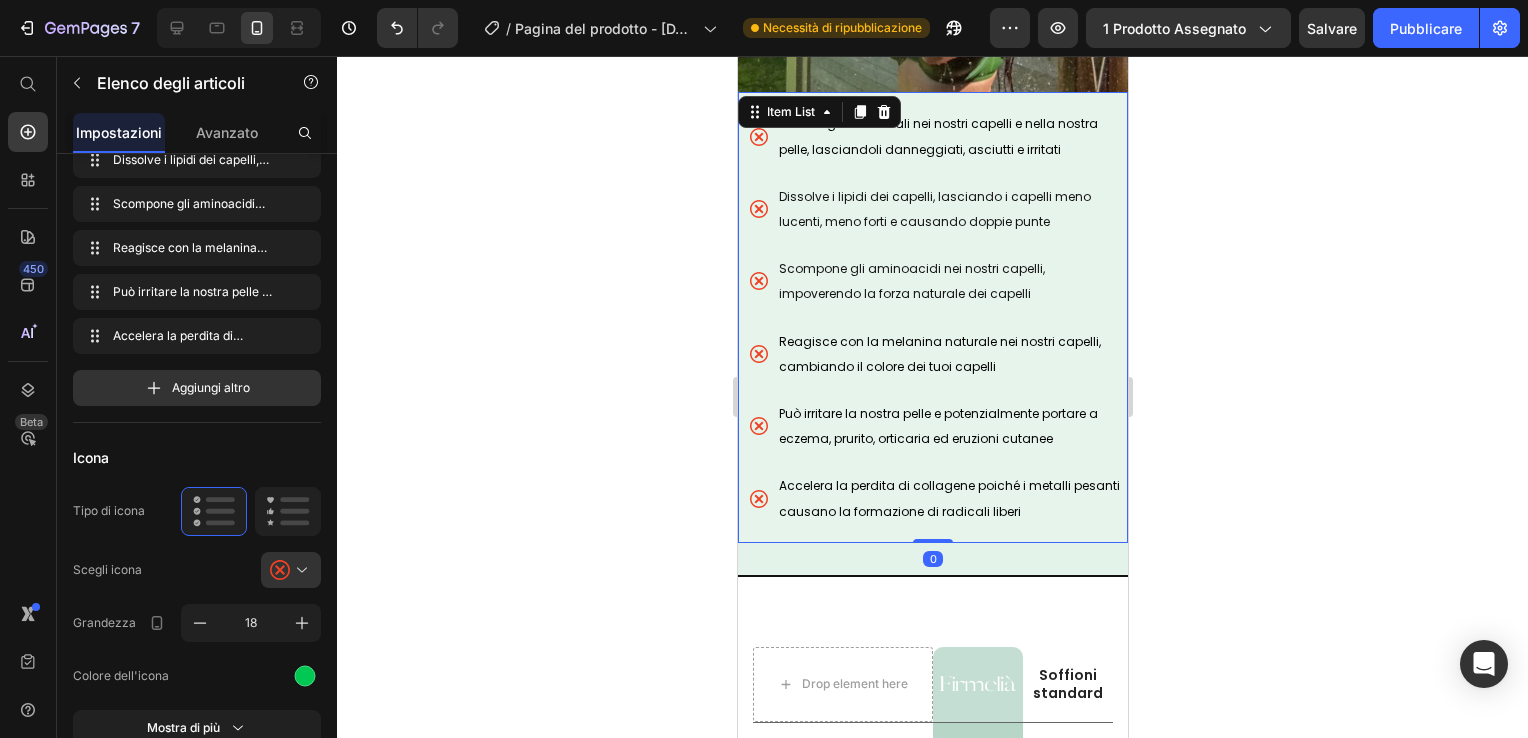 scroll, scrollTop: 0, scrollLeft: 0, axis: both 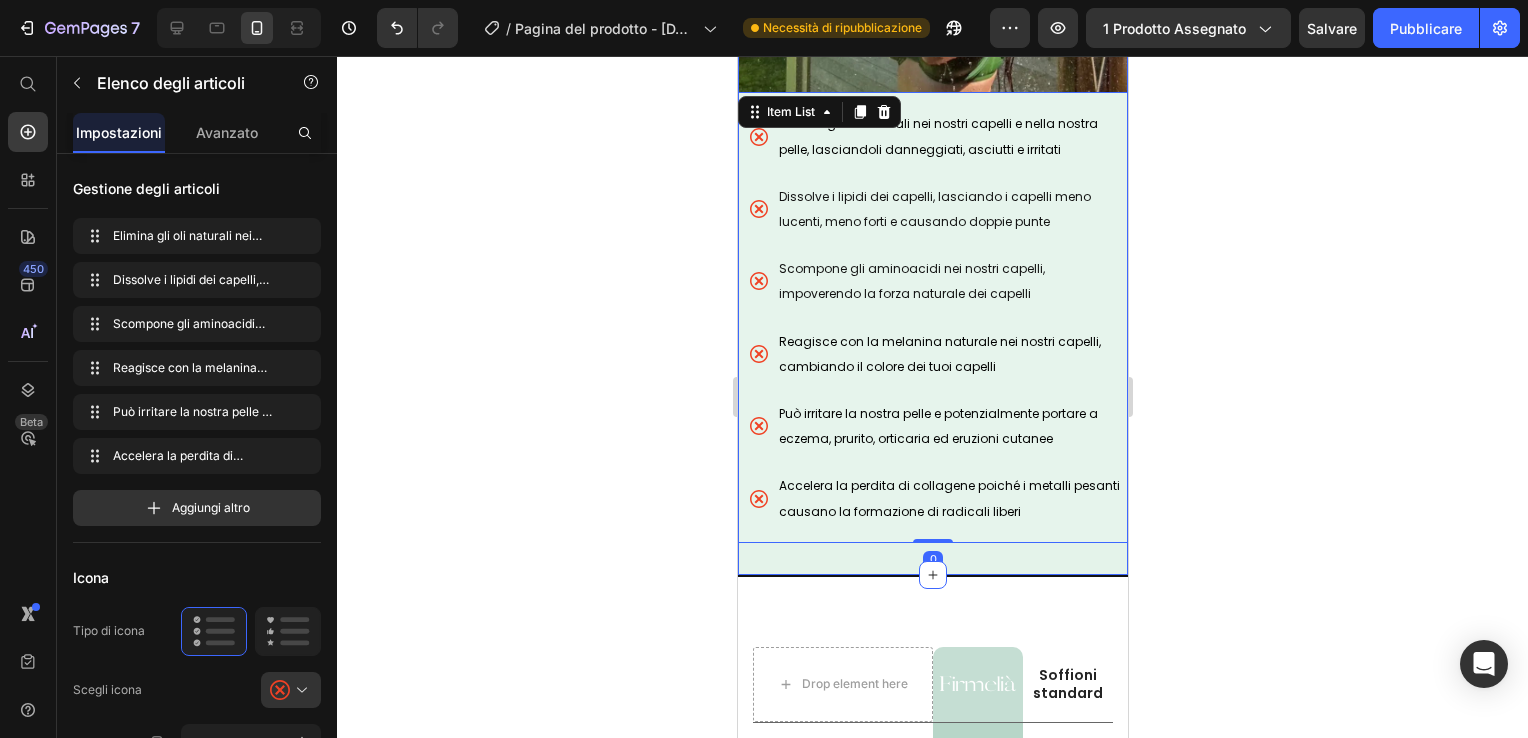 click on "PERCHÉ É NECESSARIO RIMUOVERE IL CLORO E ALTRI CONTAMINANTI  Heading Image Elimina gli oli naturali nei nostri capelli e nella nostra pelle, lasciandoli danneggiati, asciutti e irritati Dissolve i lipidi dei capelli, lasciando i capelli meno lucenti, meno forti e causando doppie punte Scompone gli aminoacidi nei nostri capelli, impoverendo la forza naturale dei capelli Reagisce con la melanina naturale nei nostri capelli, cambiando il colore dei tuoi capelli Può irritare la nostra pelle e potenzialmente portare a eczema, prurito, orticaria ed eruzioni cutanee Accelera la perdita di collagene poiché i metalli pesanti causano la formazione di radicali liberi Item List   0 Section 10" at bounding box center (932, 58) 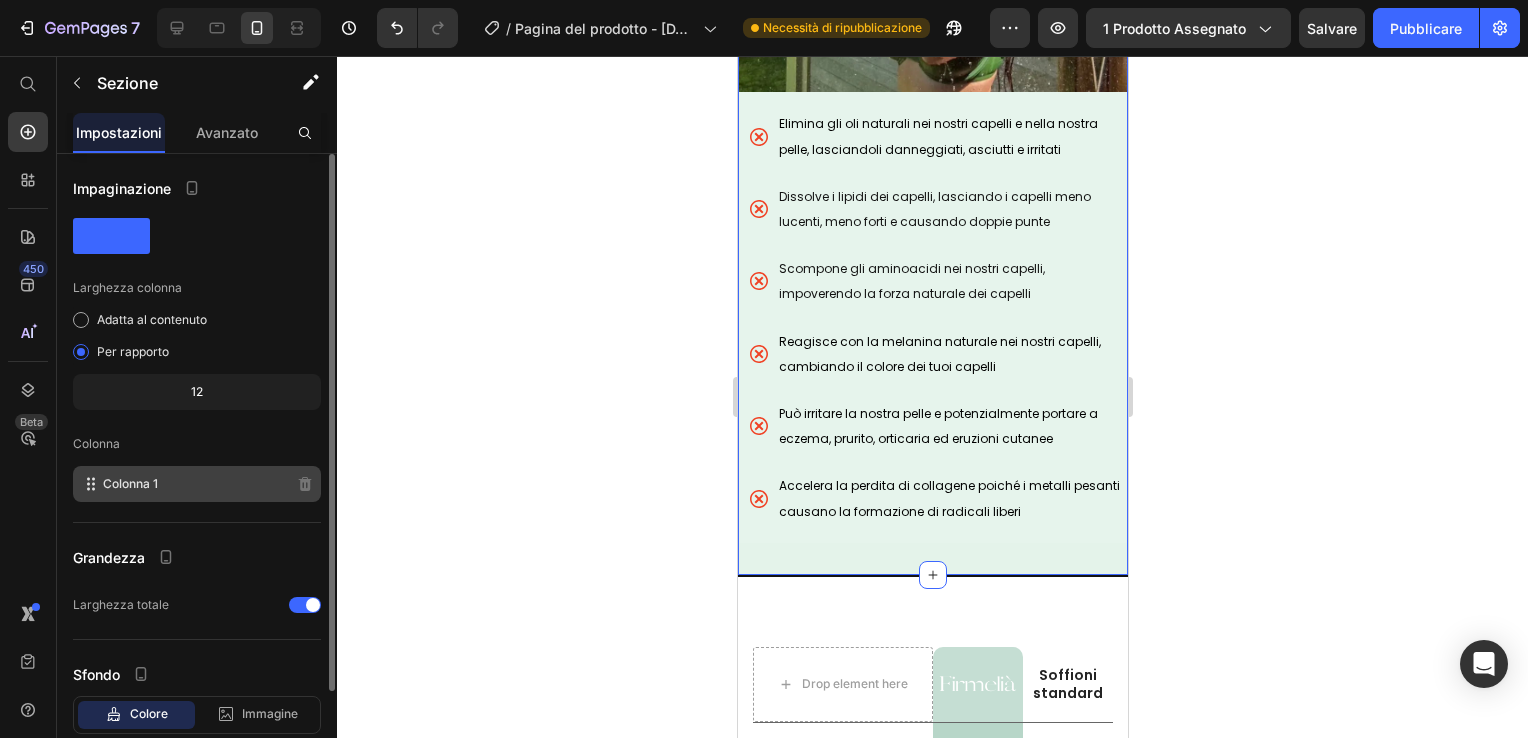 scroll, scrollTop: 120, scrollLeft: 0, axis: vertical 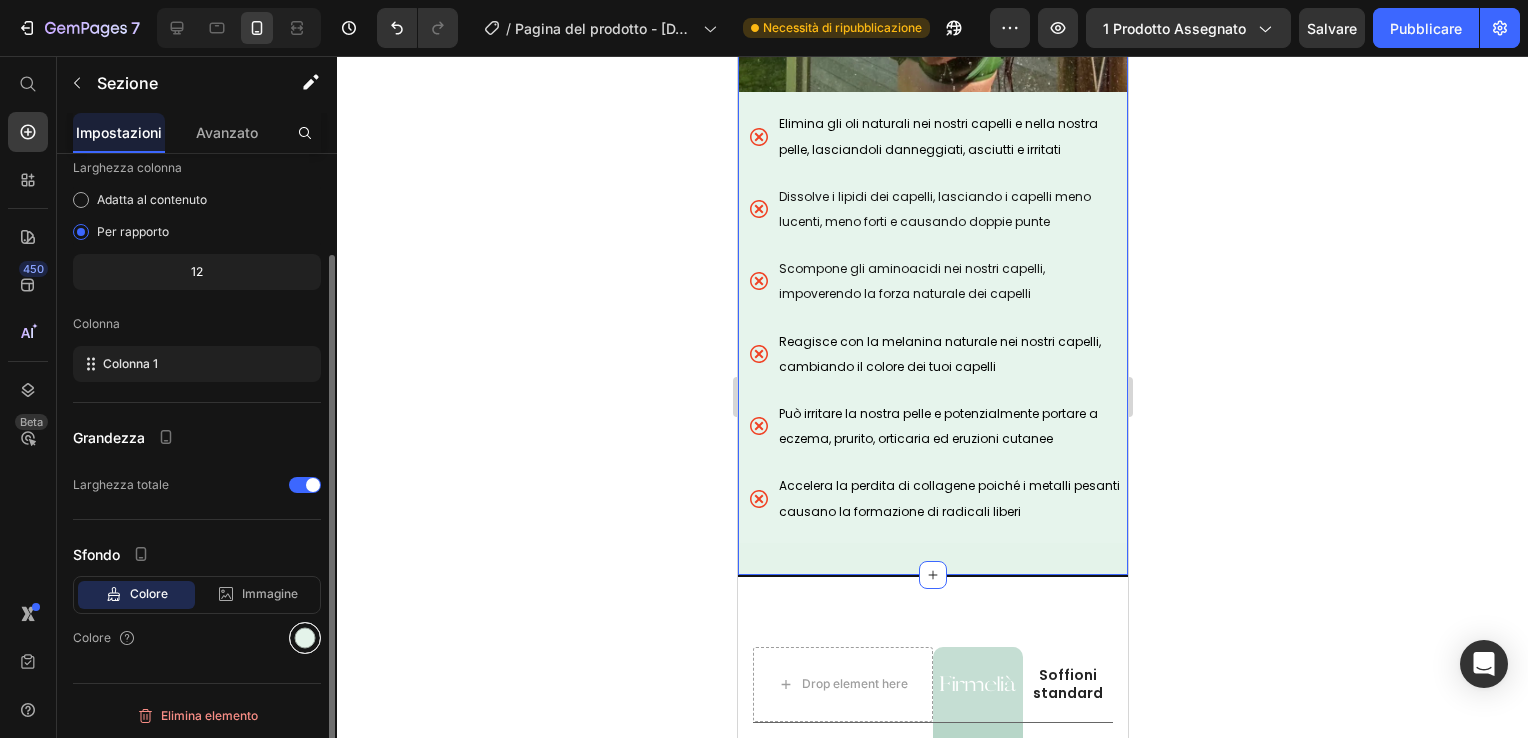 click at bounding box center [305, 638] 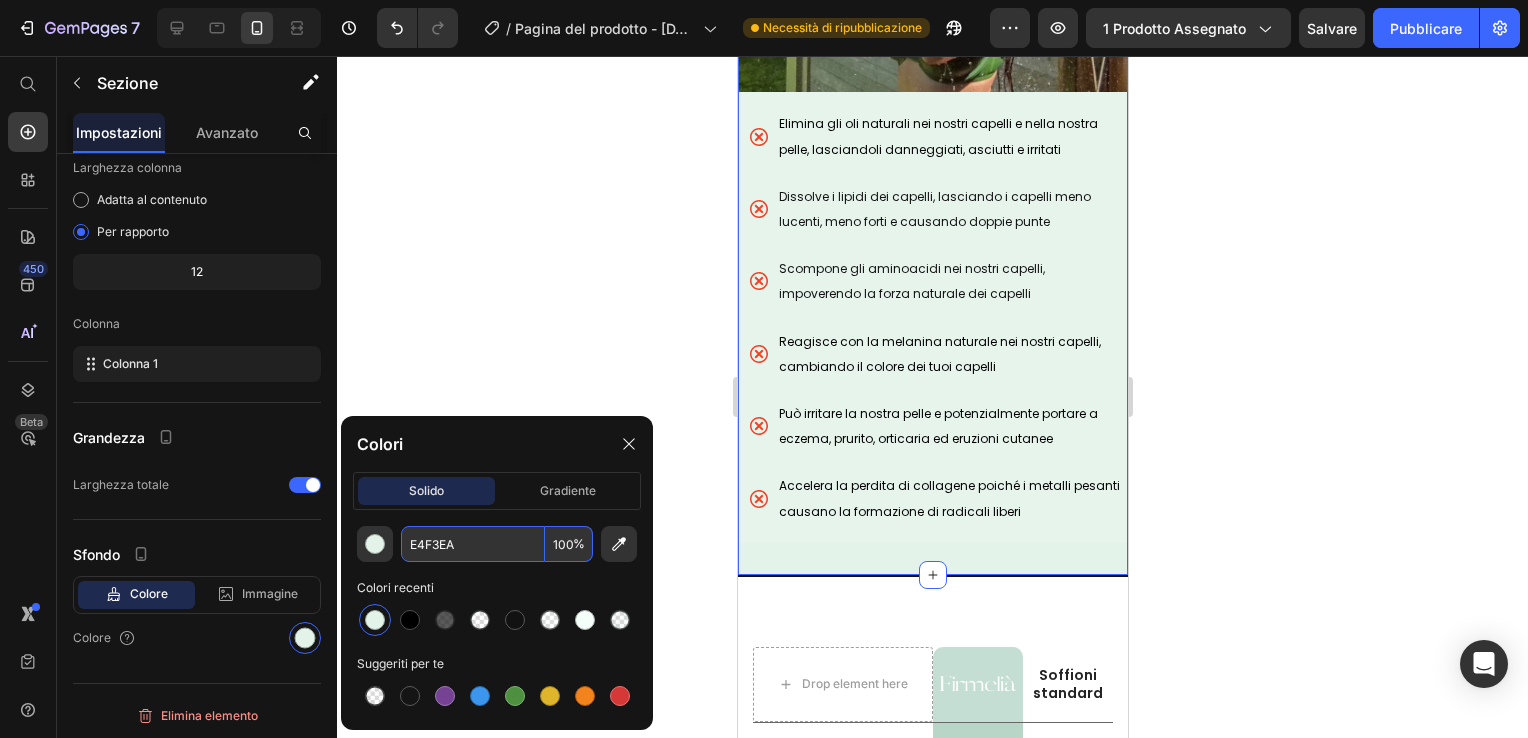 click on "100" at bounding box center [569, 544] 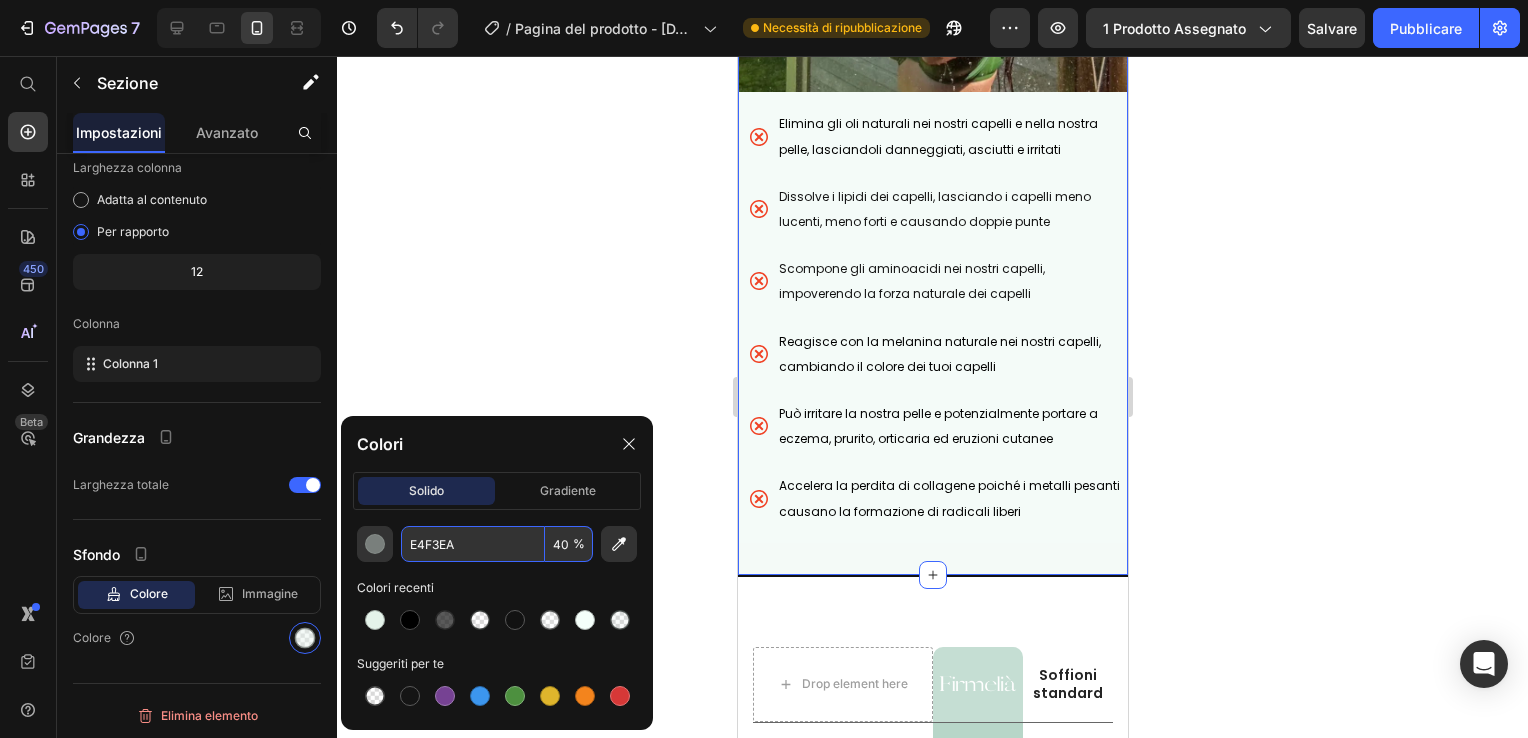 type on "4" 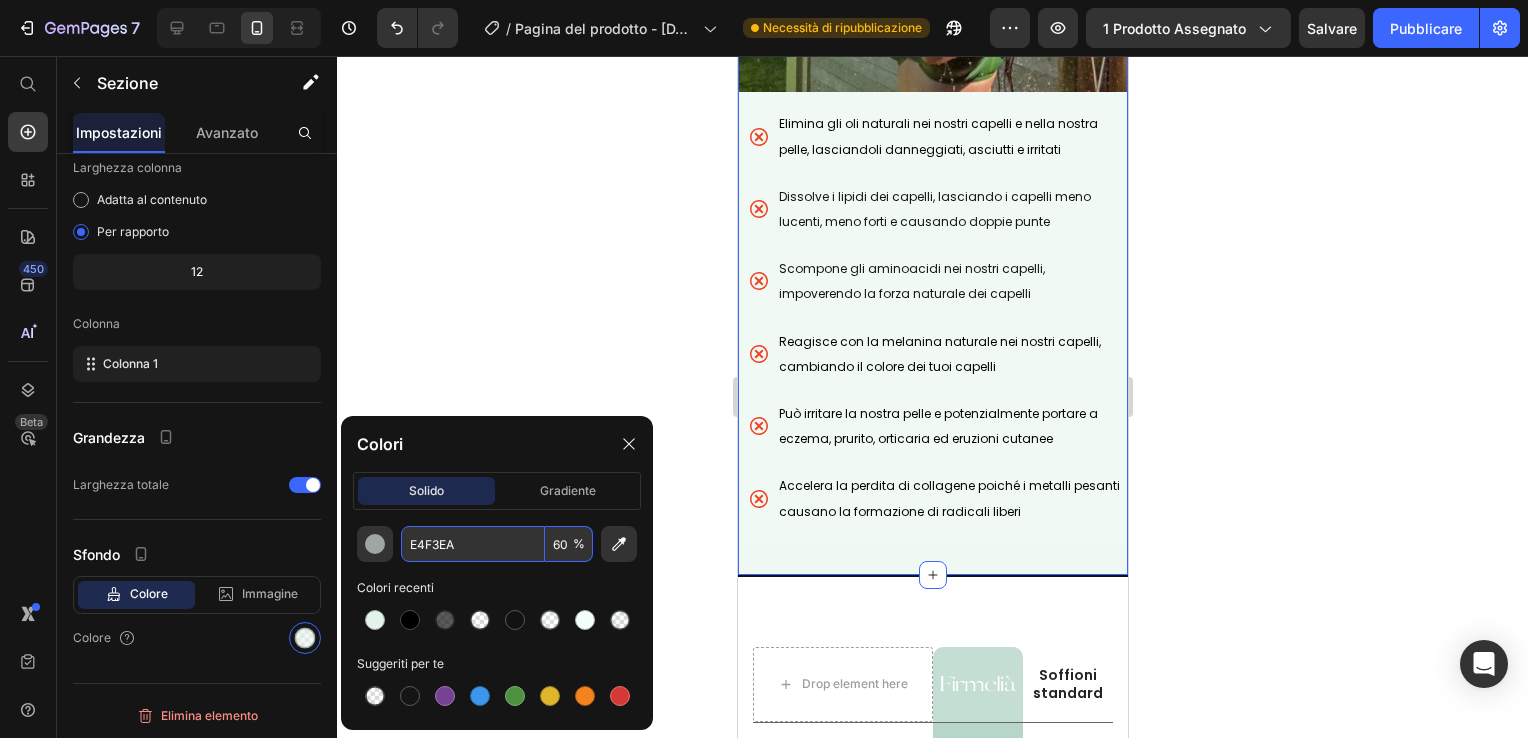scroll, scrollTop: 0, scrollLeft: 0, axis: both 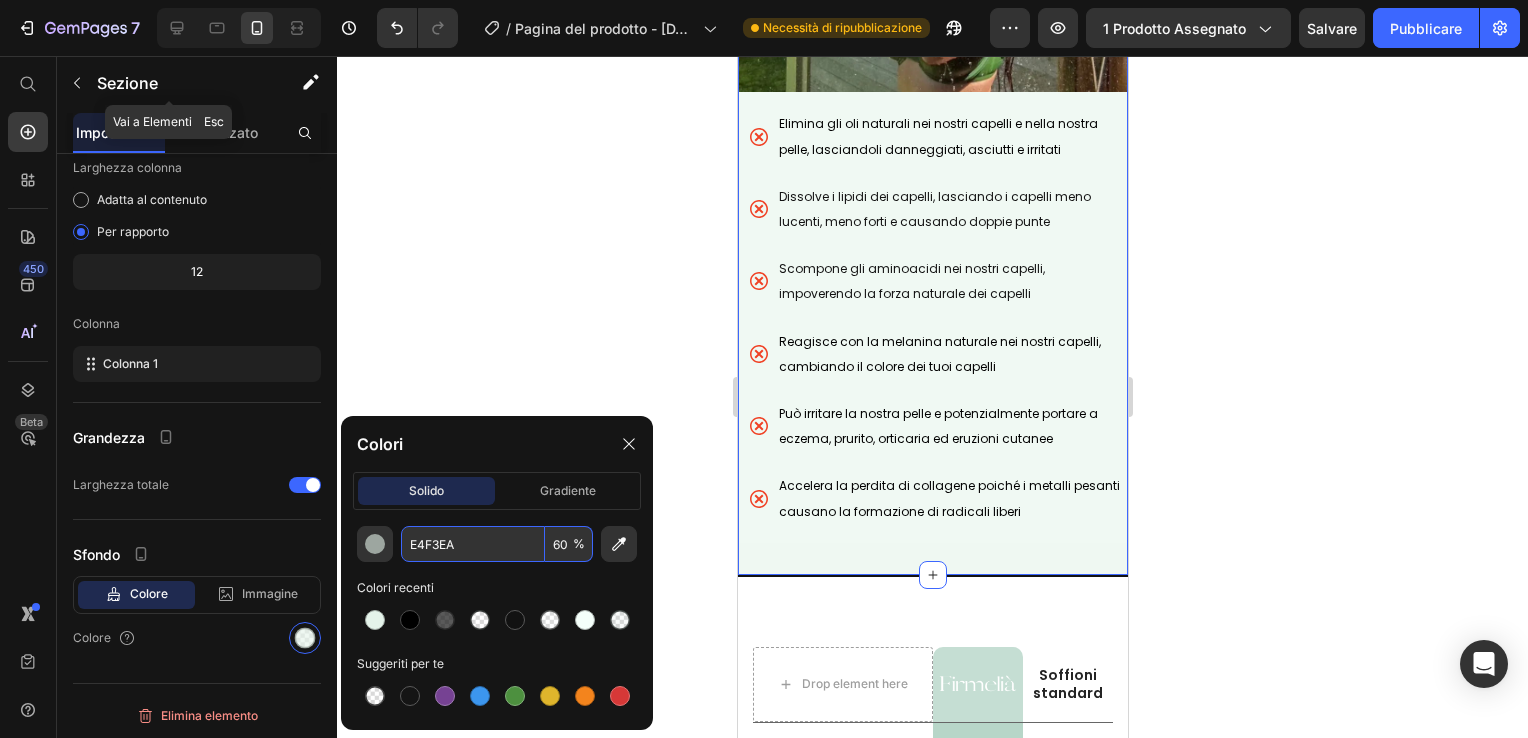 type on "60" 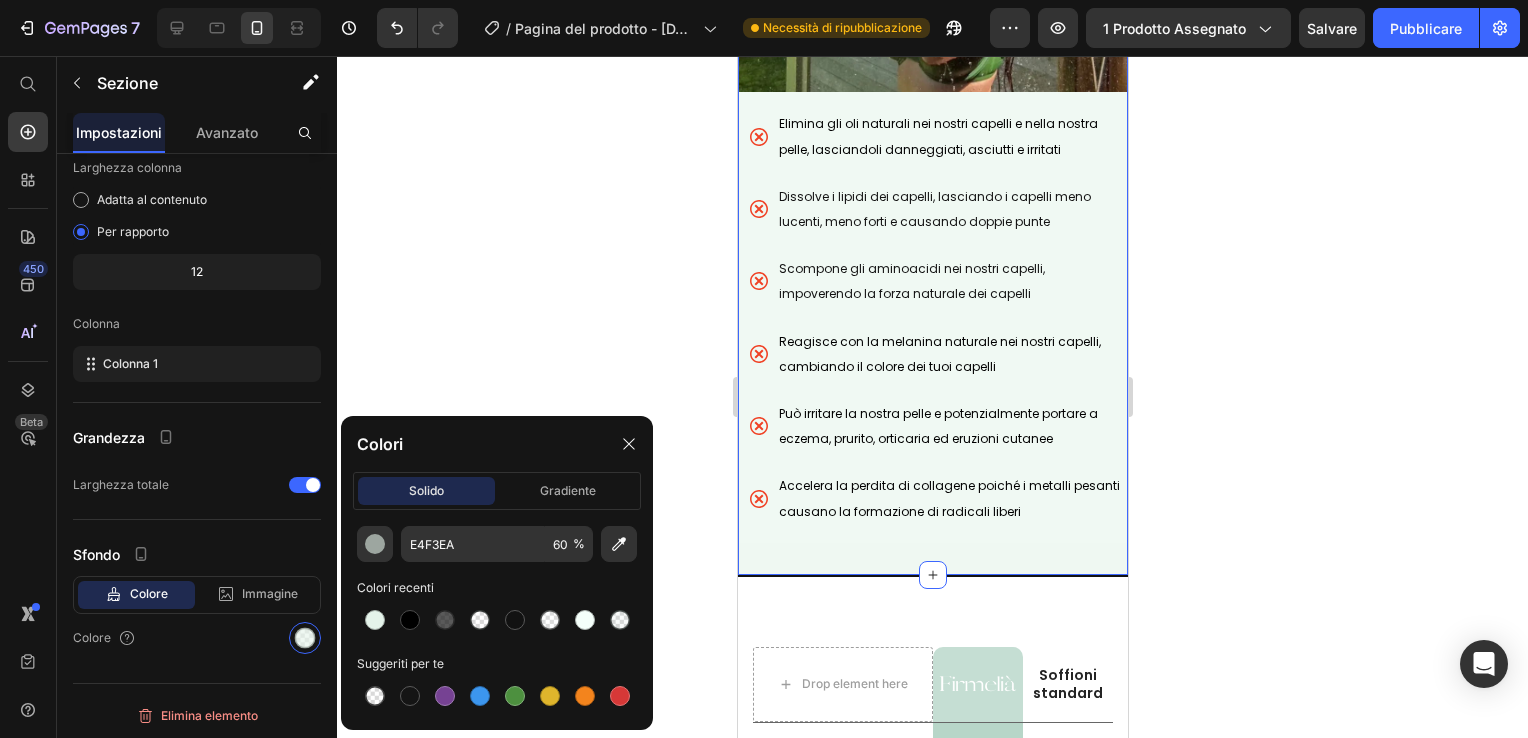 click 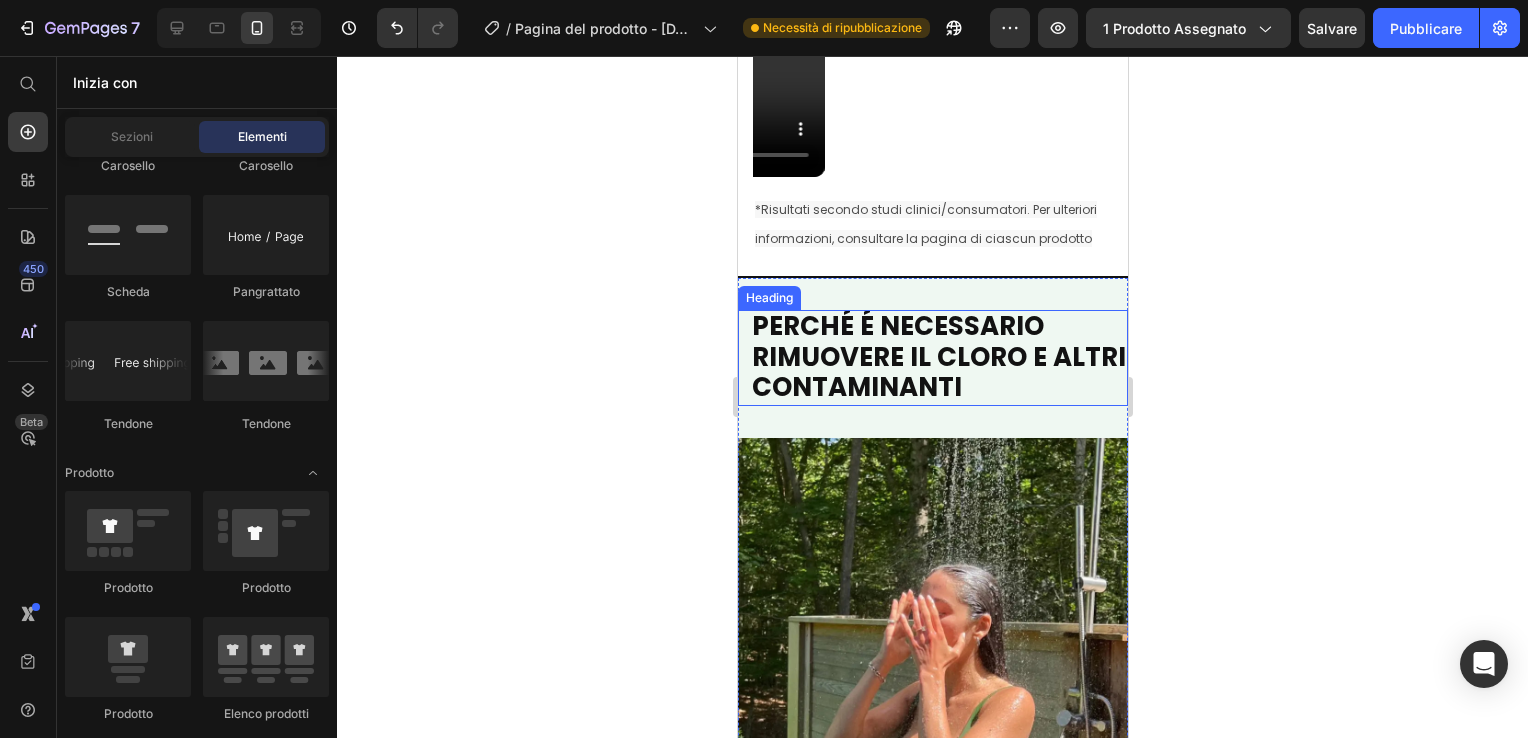 scroll, scrollTop: 4199, scrollLeft: 0, axis: vertical 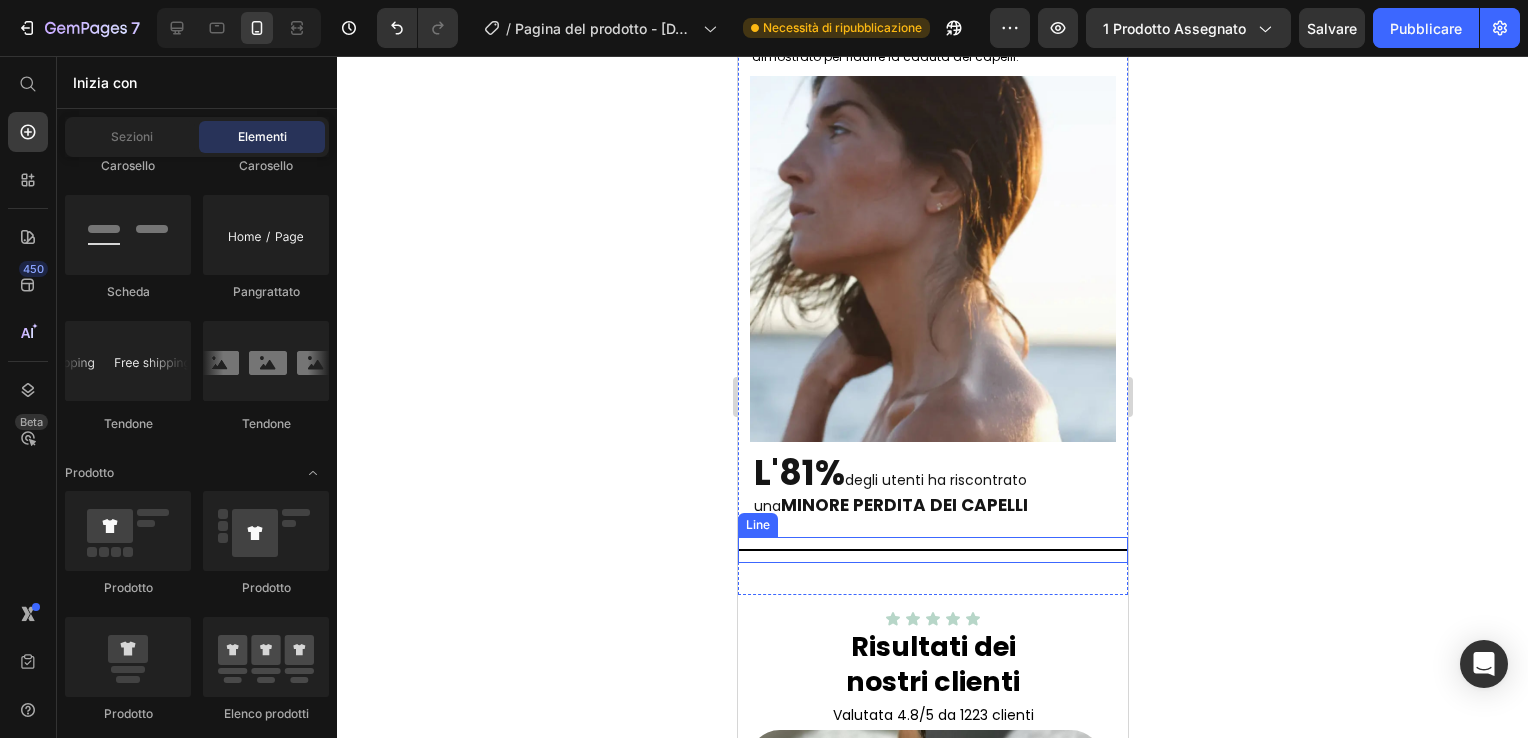 click at bounding box center (932, 550) 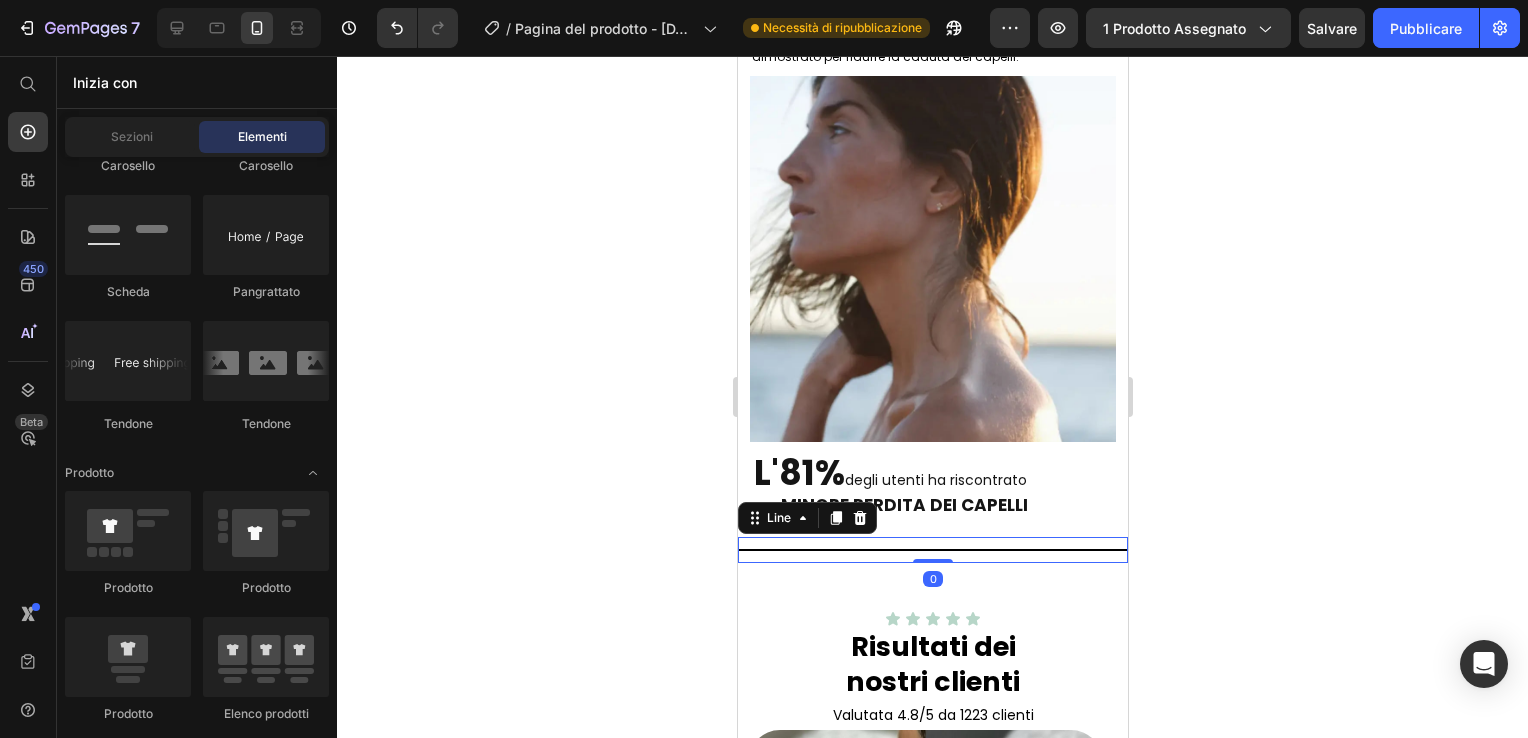 scroll, scrollTop: 0, scrollLeft: 0, axis: both 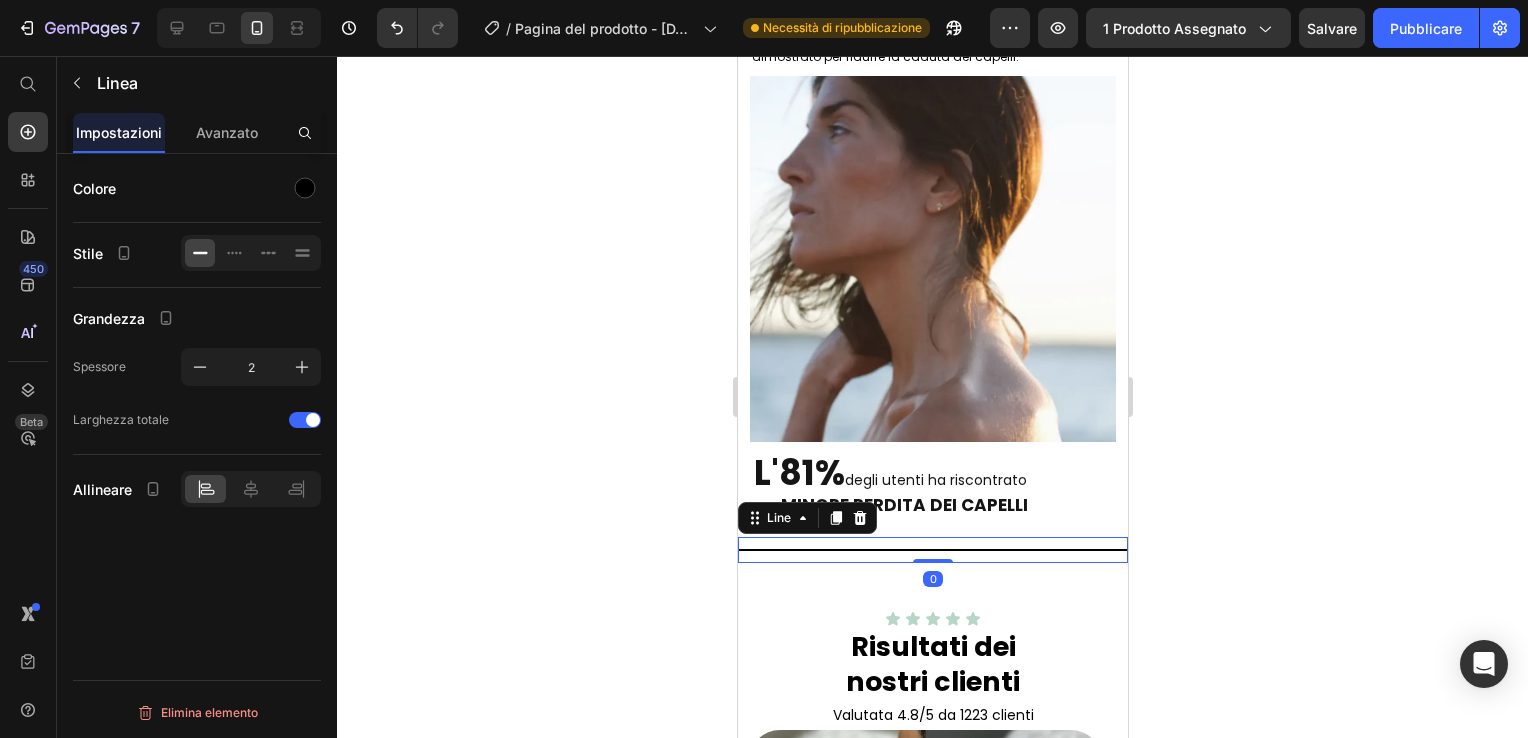drag, startPoint x: 209, startPoint y: 362, endPoint x: 375, endPoint y: 317, distance: 171.99127 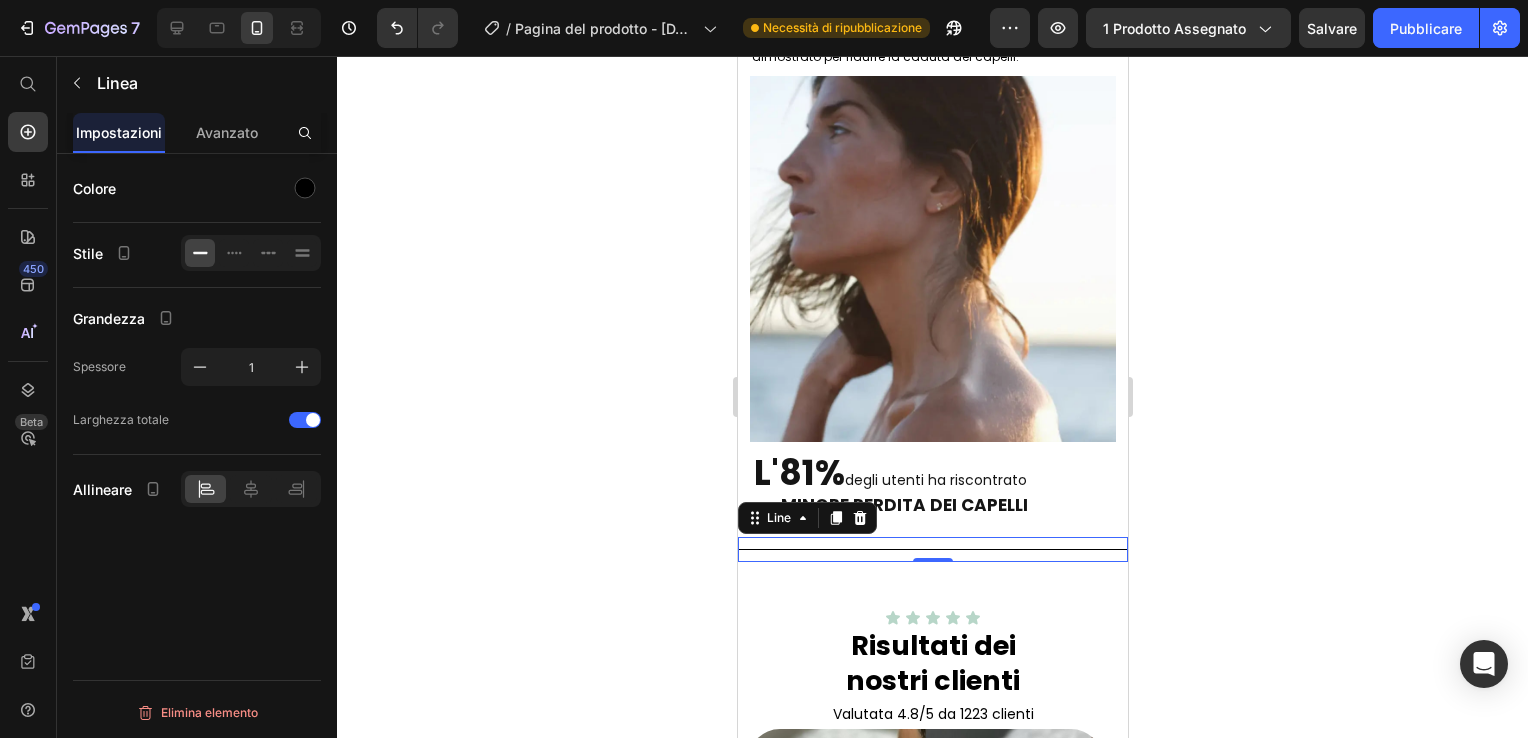 click 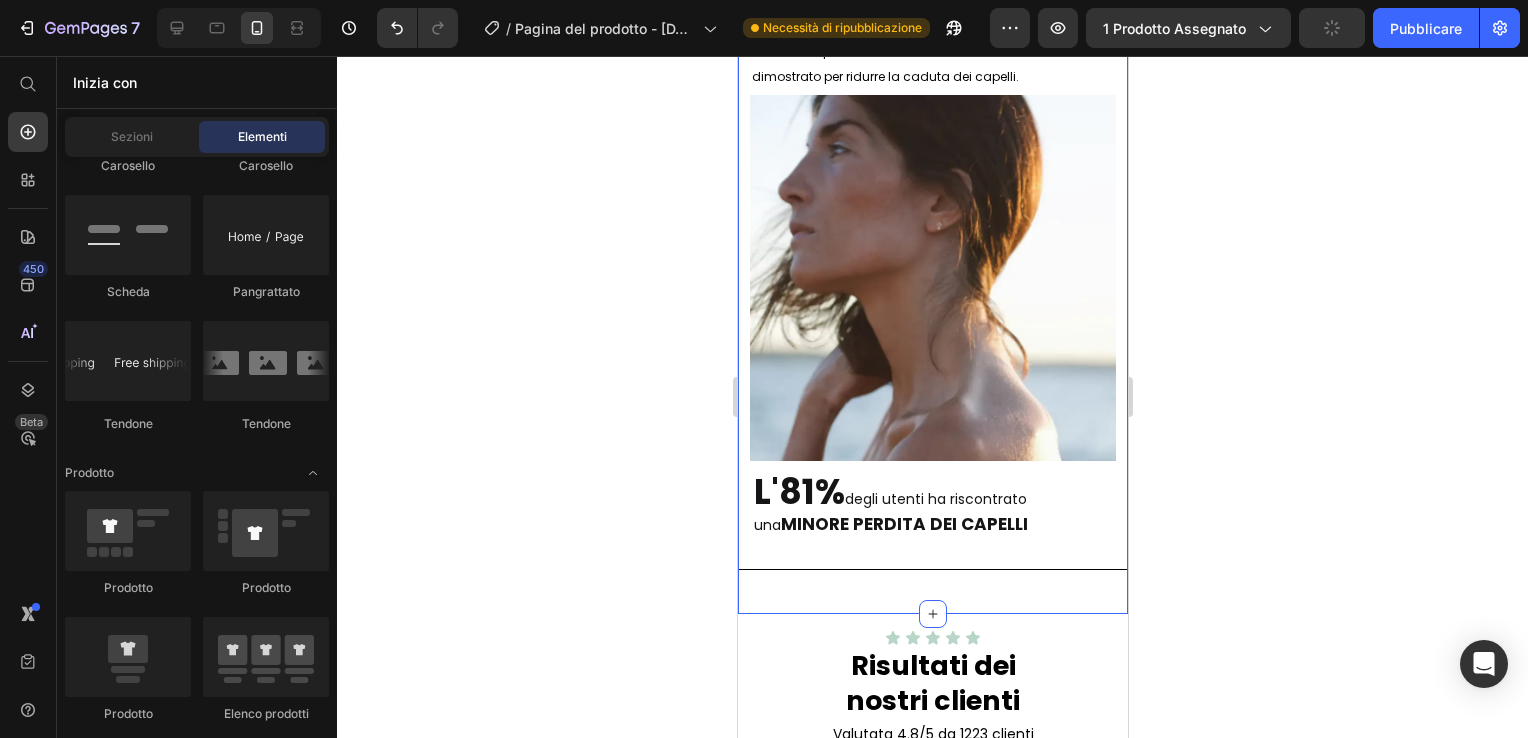 scroll, scrollTop: 2299, scrollLeft: 0, axis: vertical 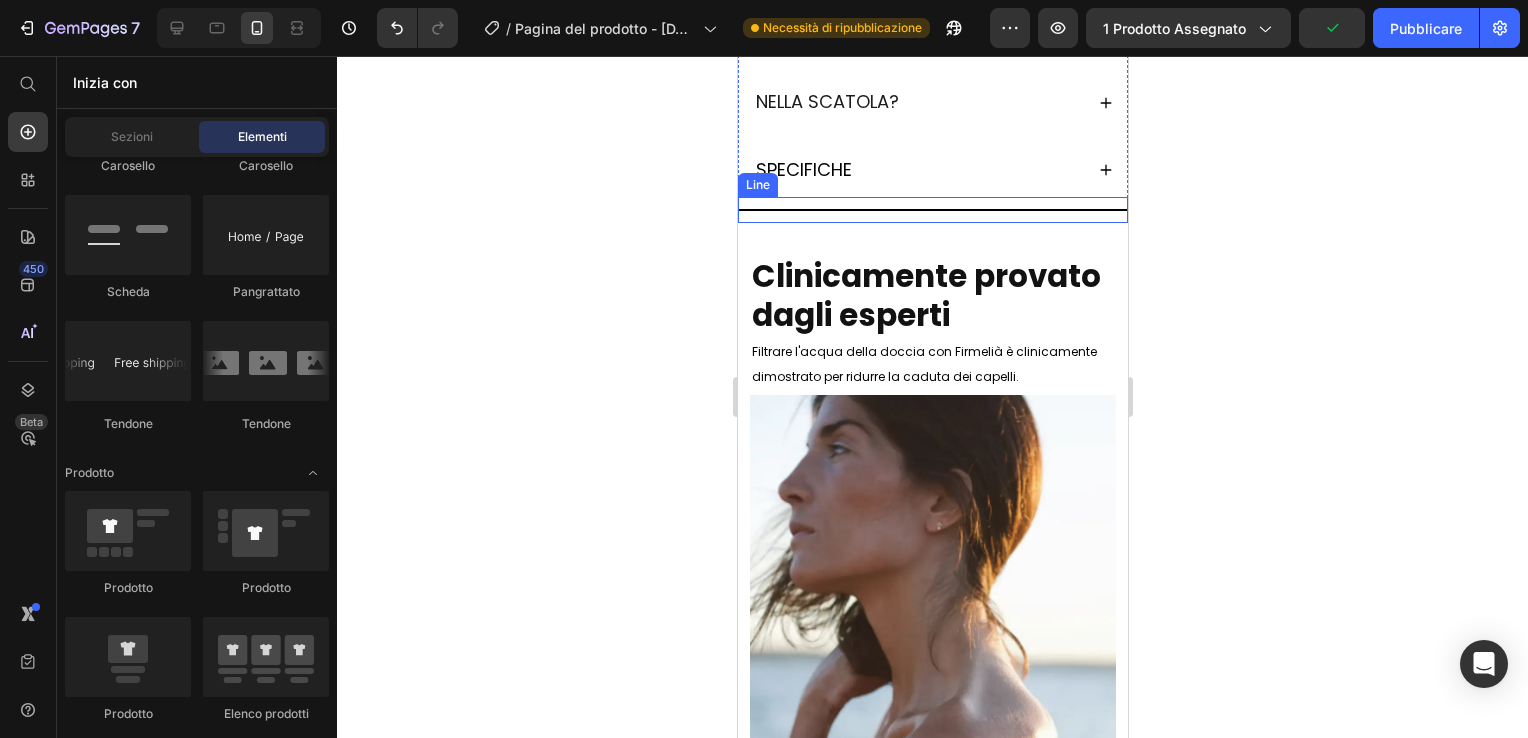 click on "Title Line" at bounding box center [932, 210] 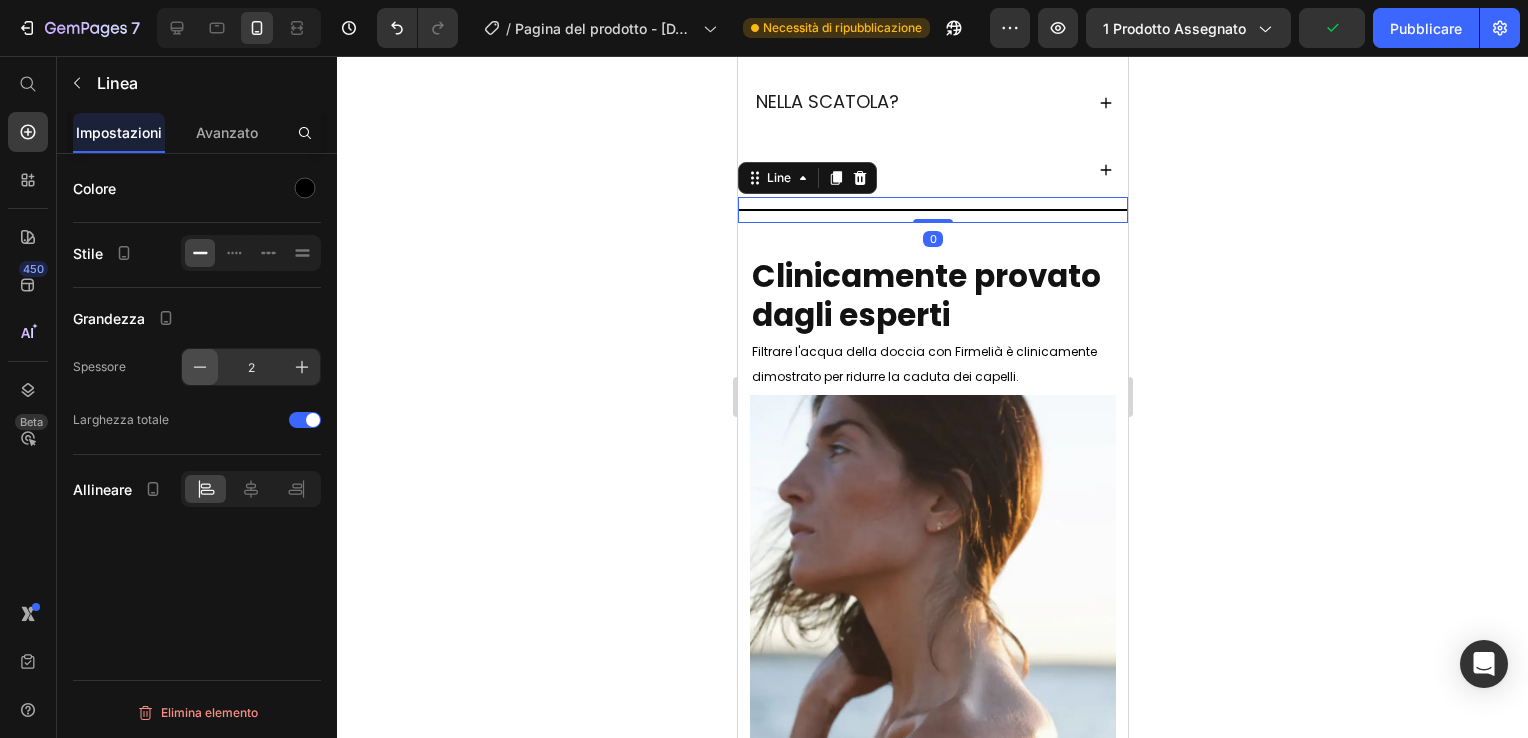 click 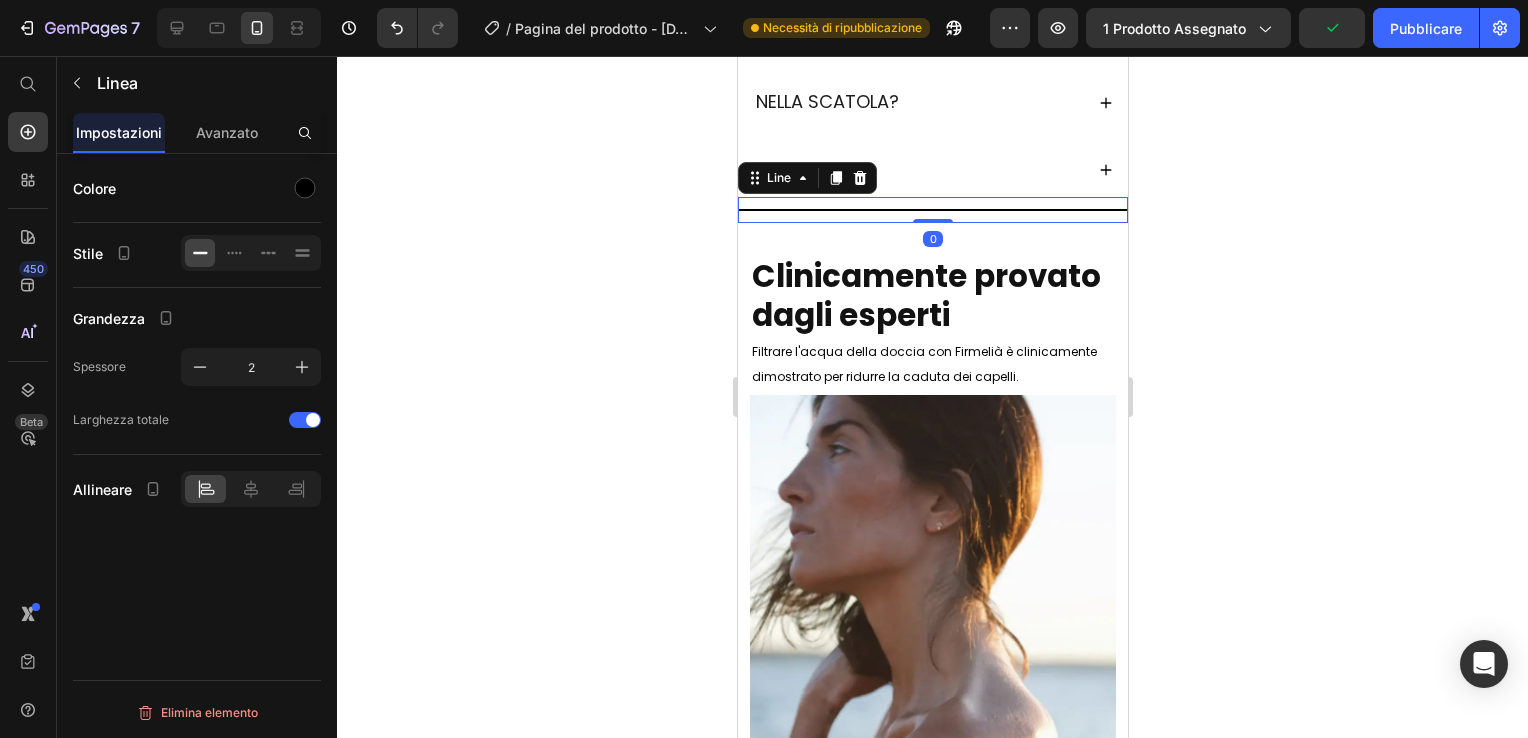 type on "1" 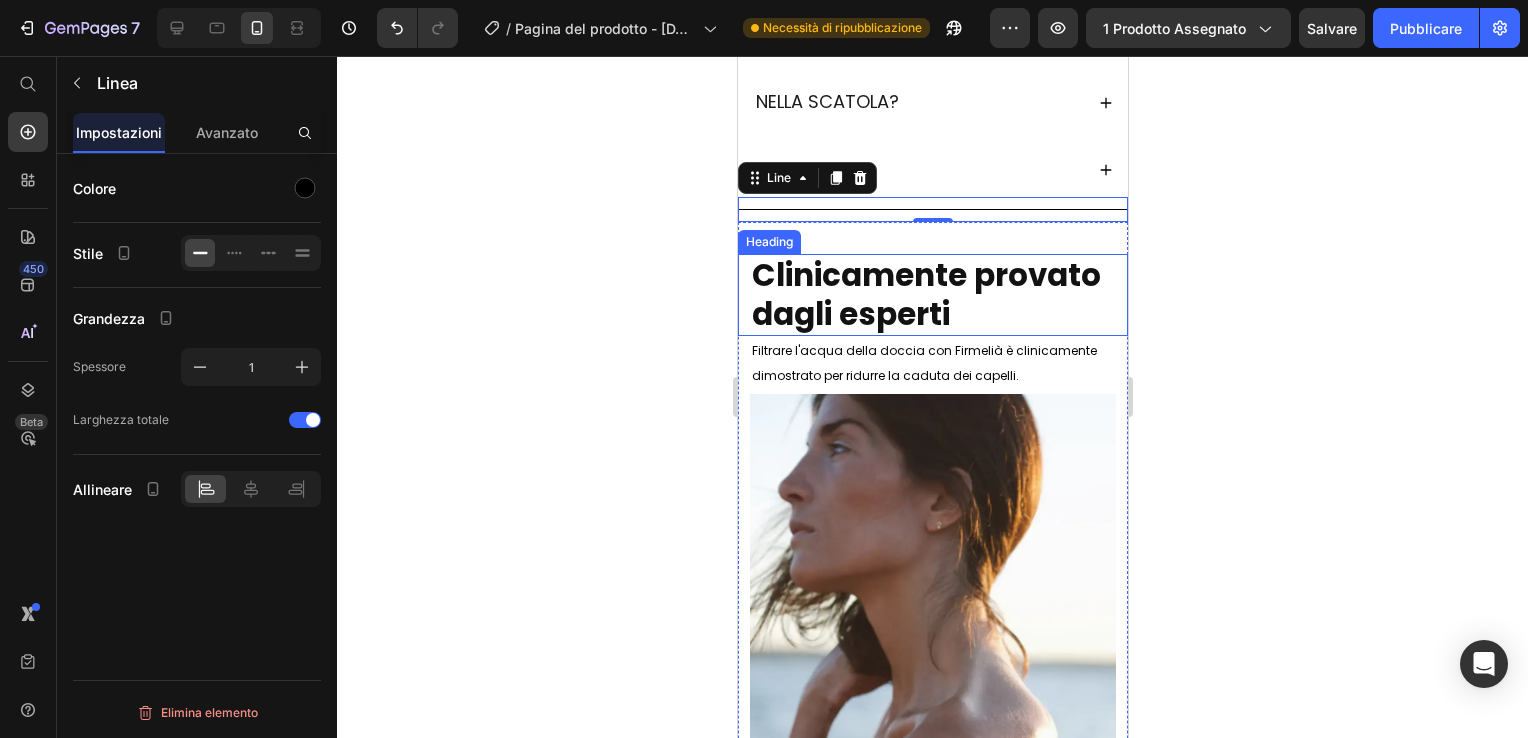 scroll, scrollTop: 2199, scrollLeft: 0, axis: vertical 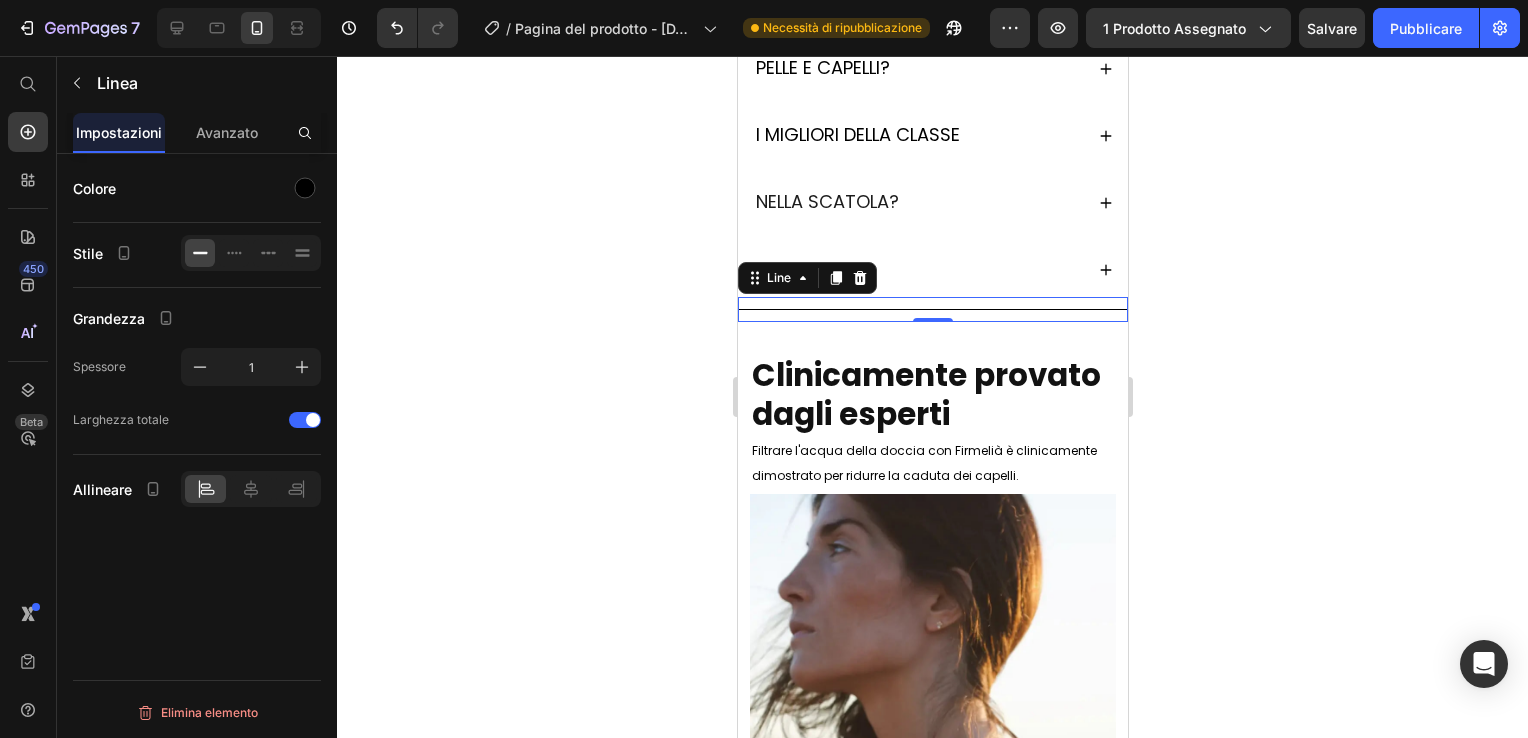 click 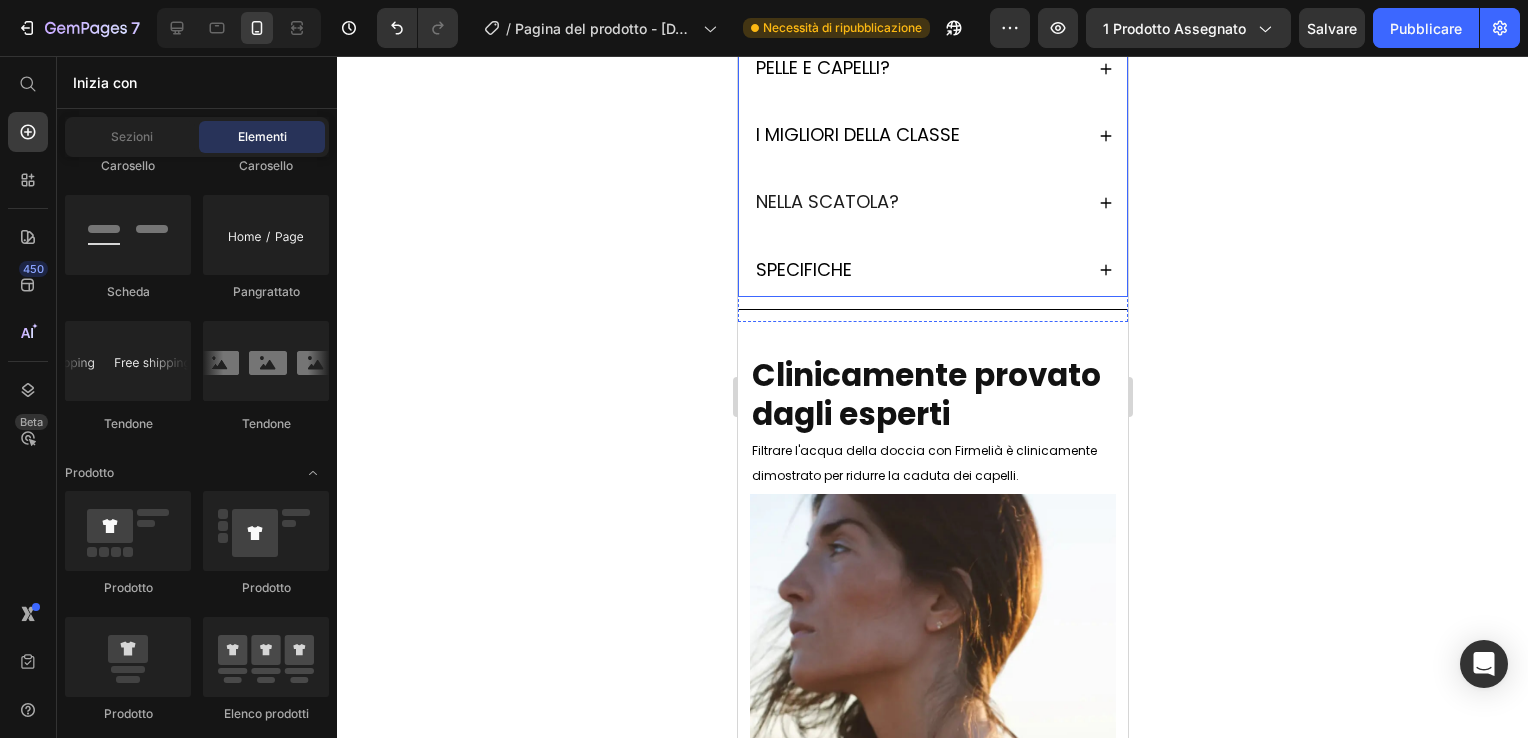 scroll, scrollTop: 1799, scrollLeft: 0, axis: vertical 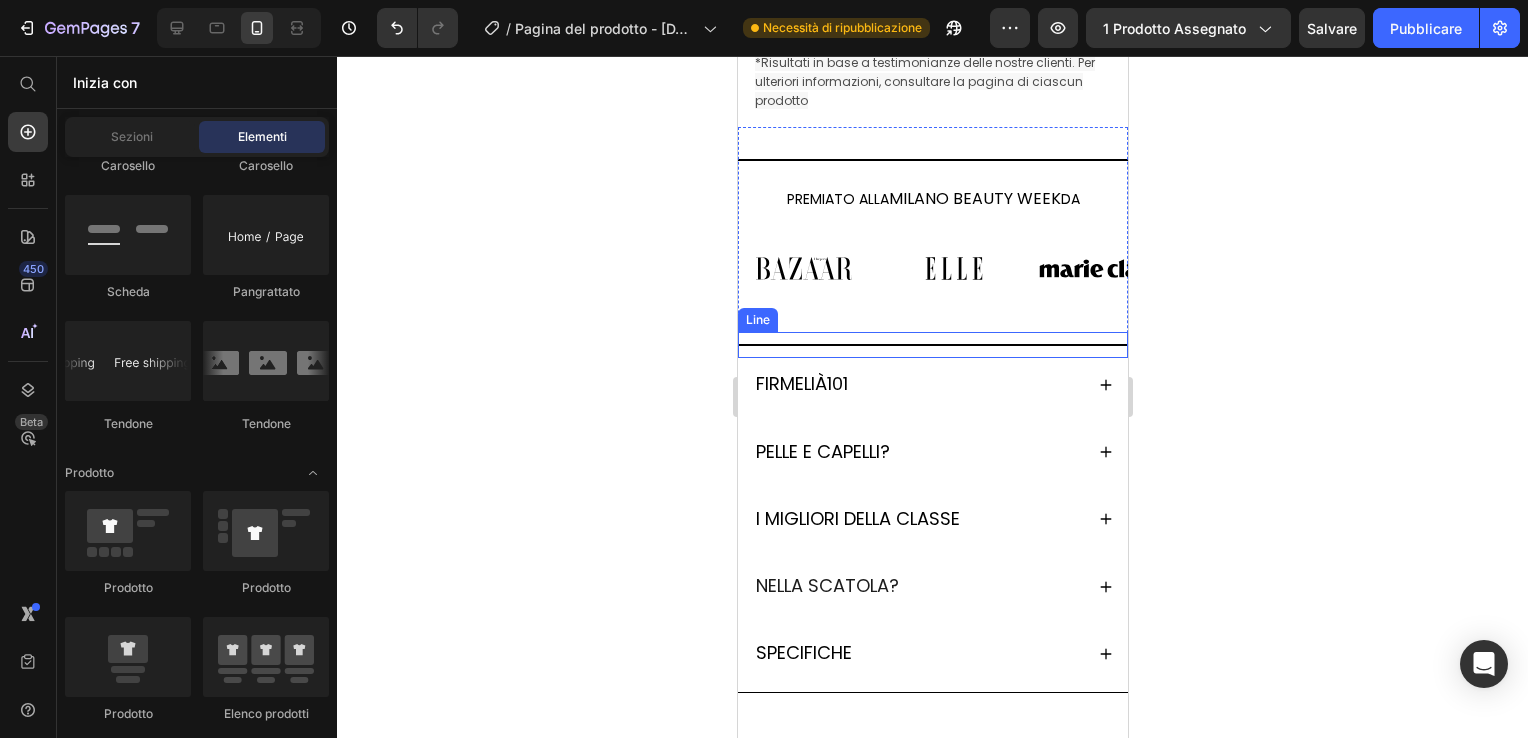 click on "Title Line" at bounding box center [932, 345] 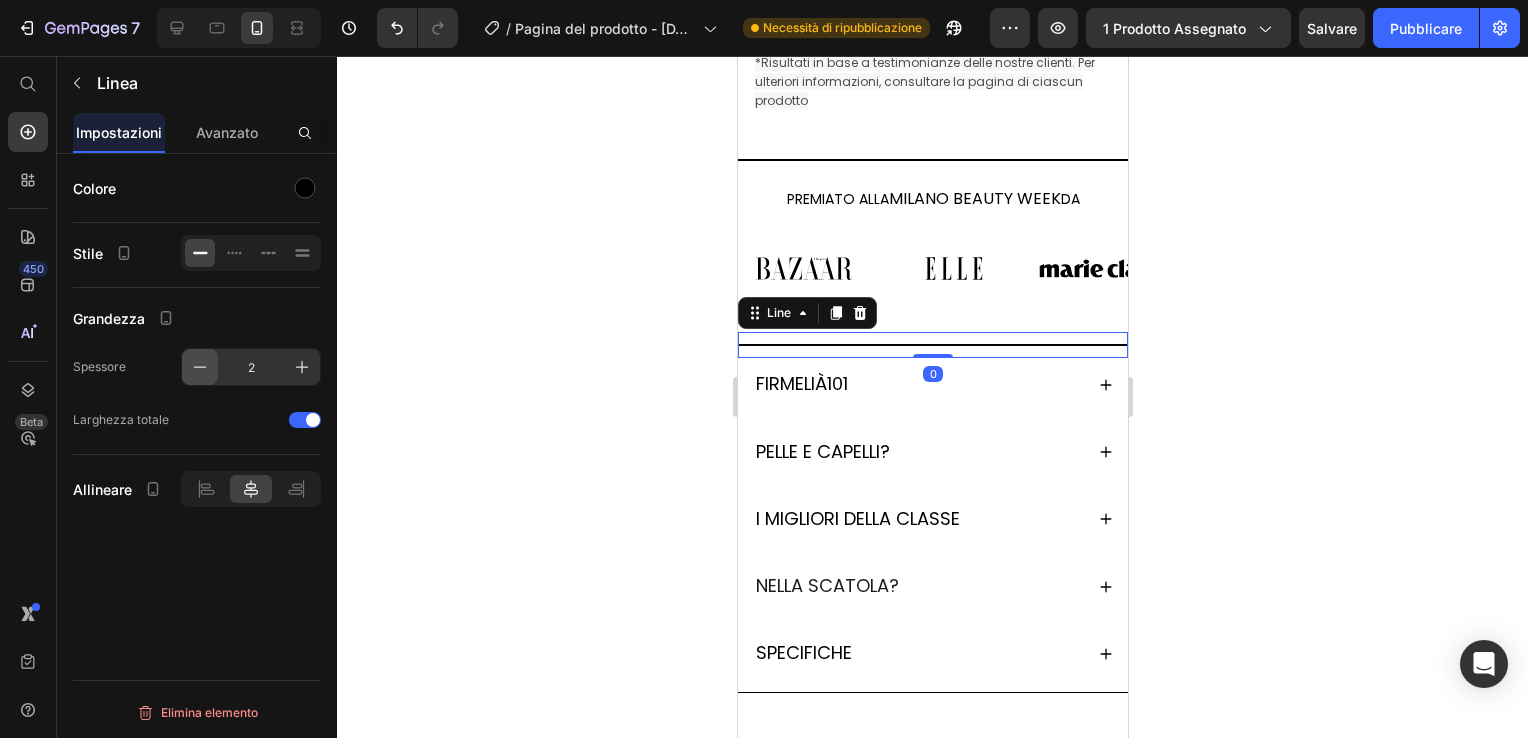 click 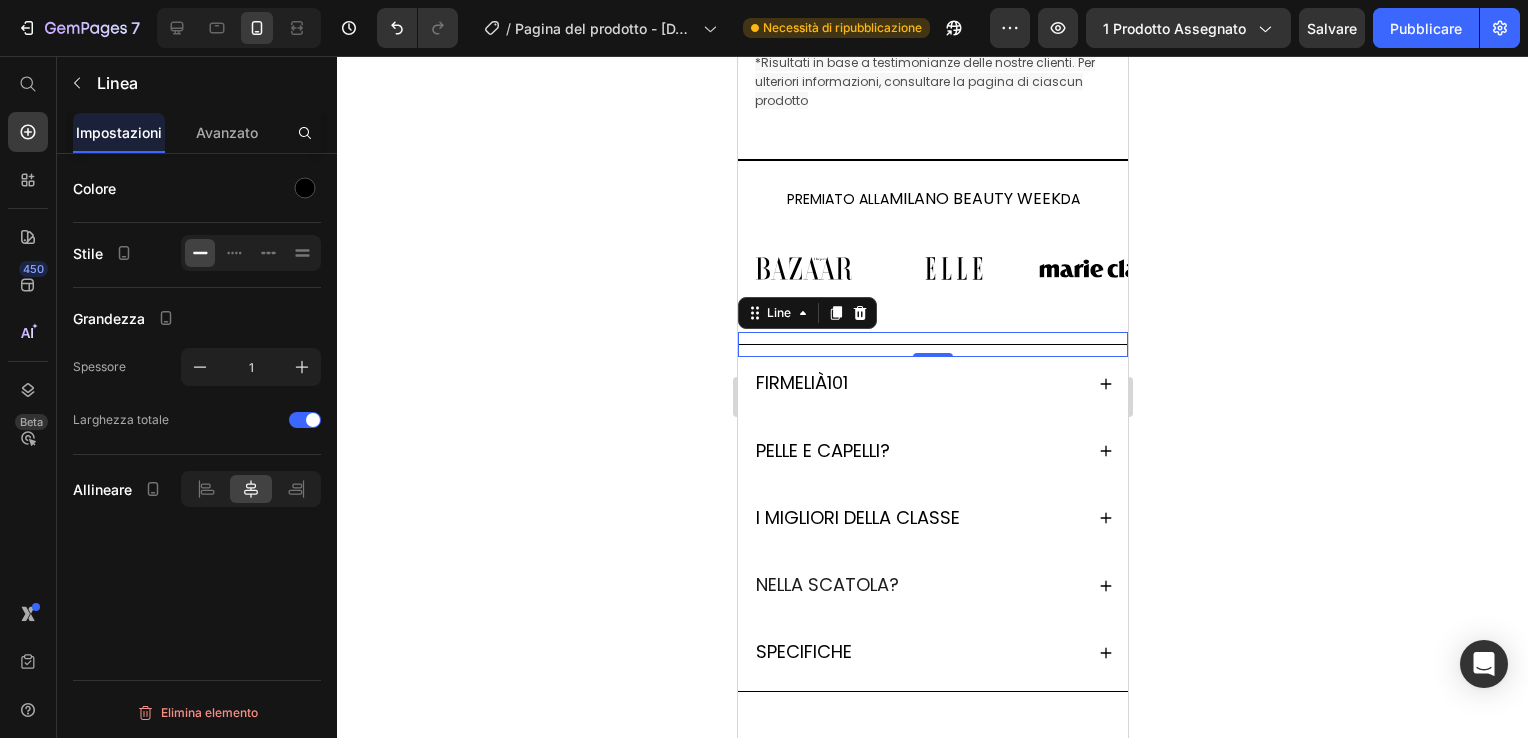 click 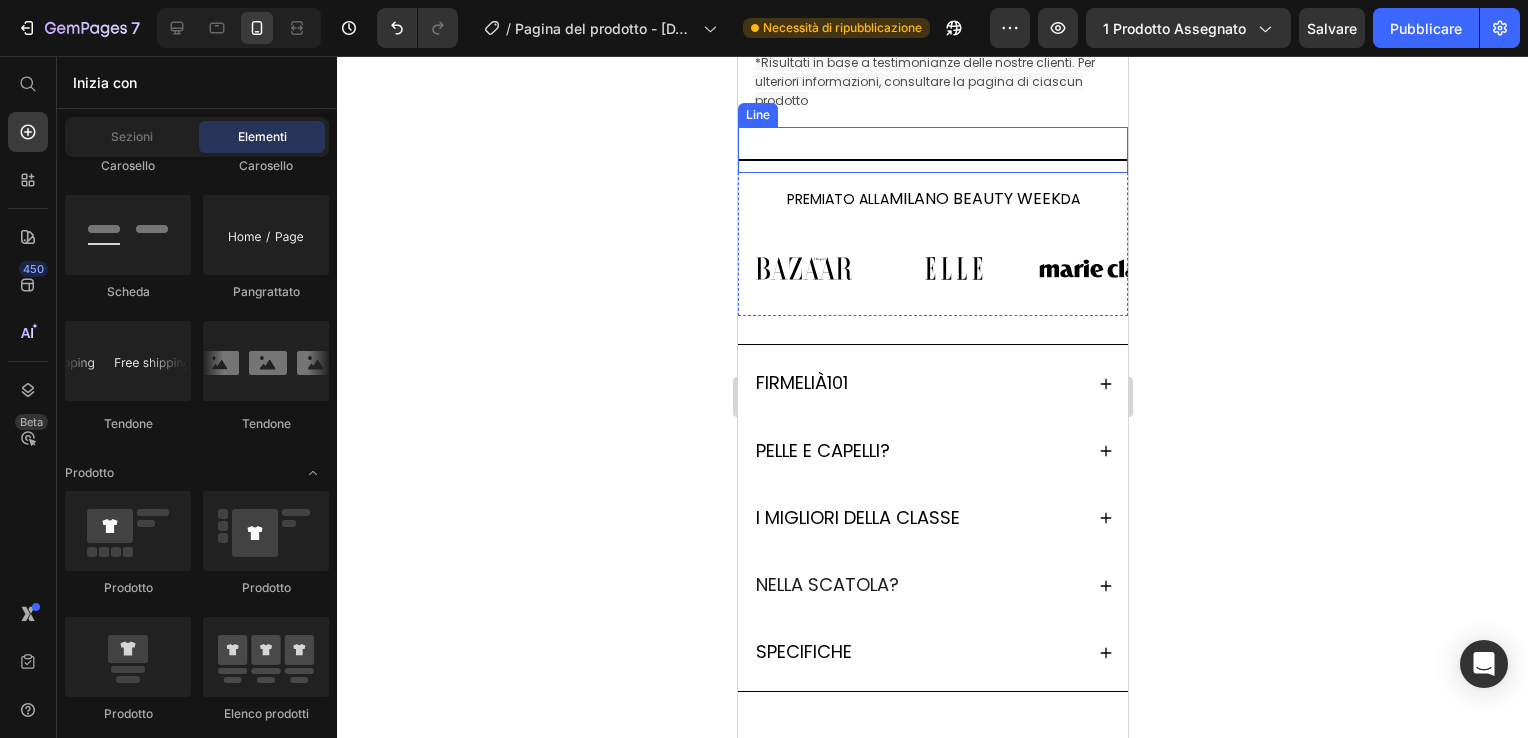 click on "Title Line" at bounding box center (932, 150) 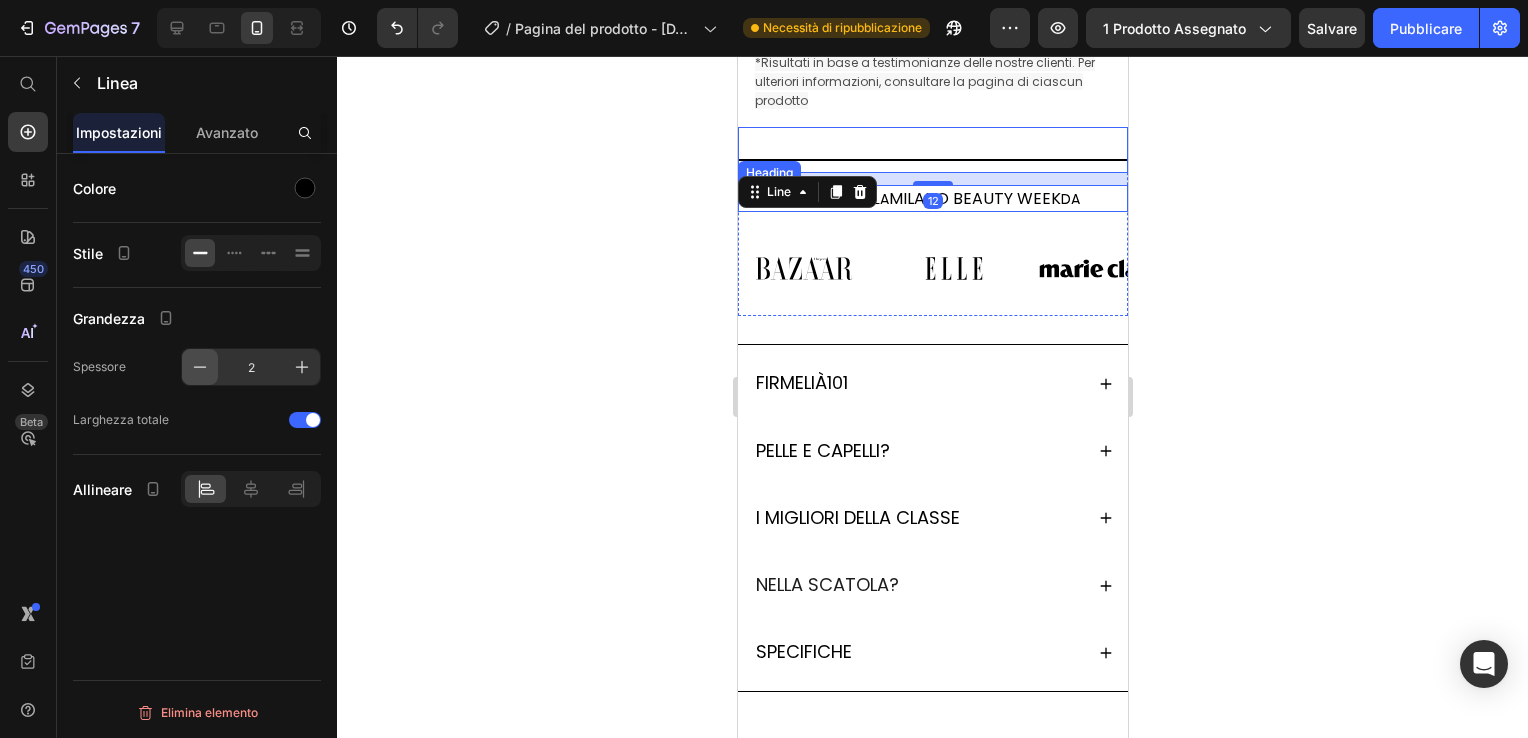 click 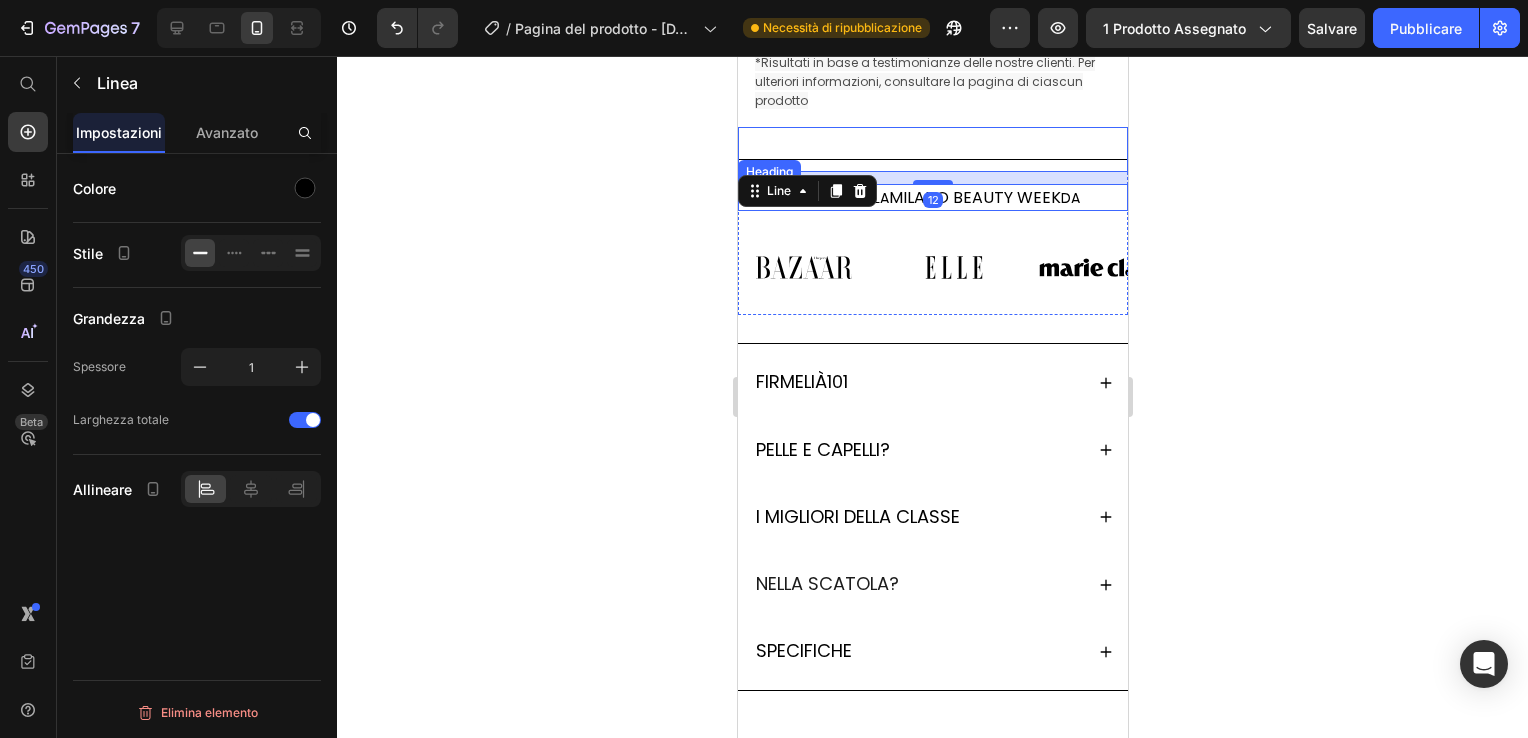click 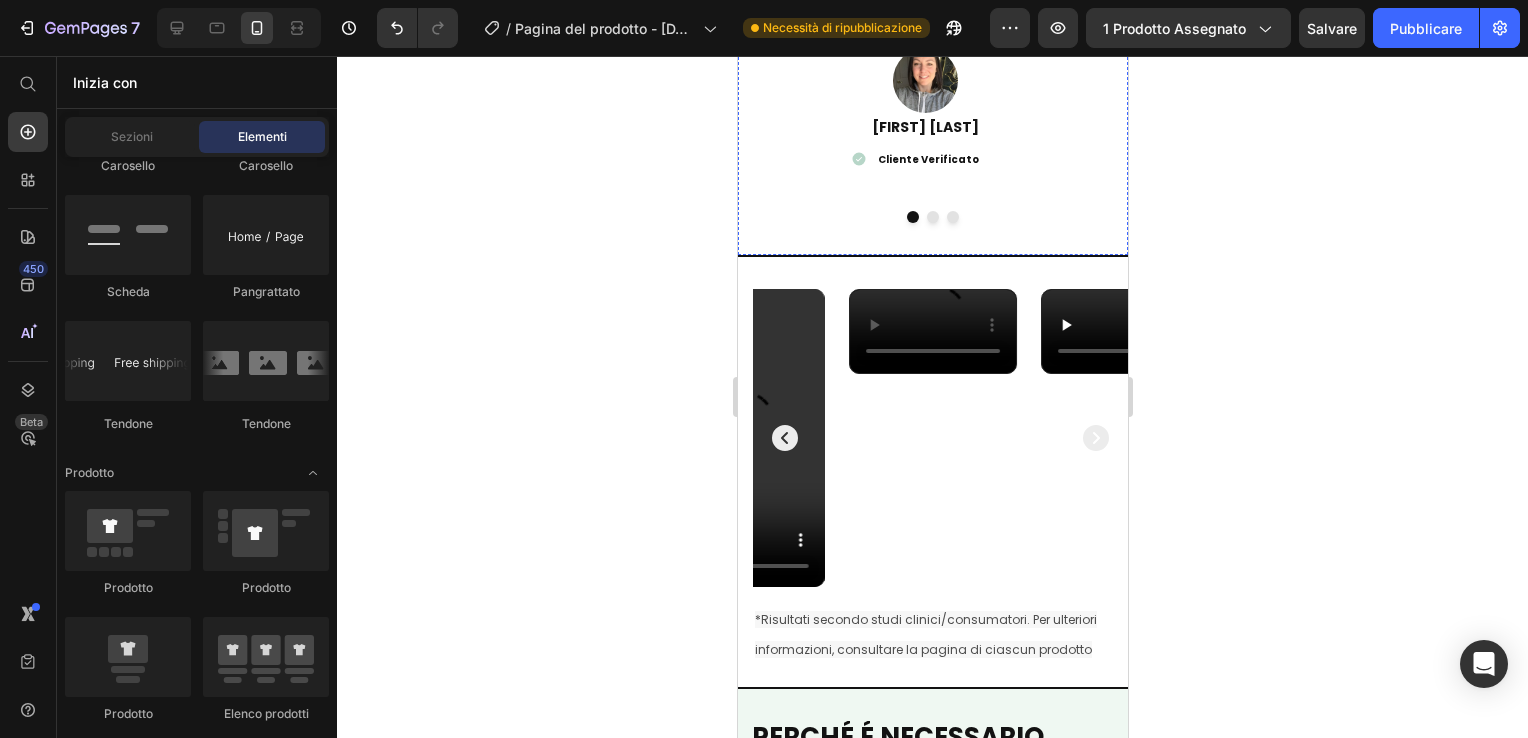 scroll, scrollTop: 3899, scrollLeft: 0, axis: vertical 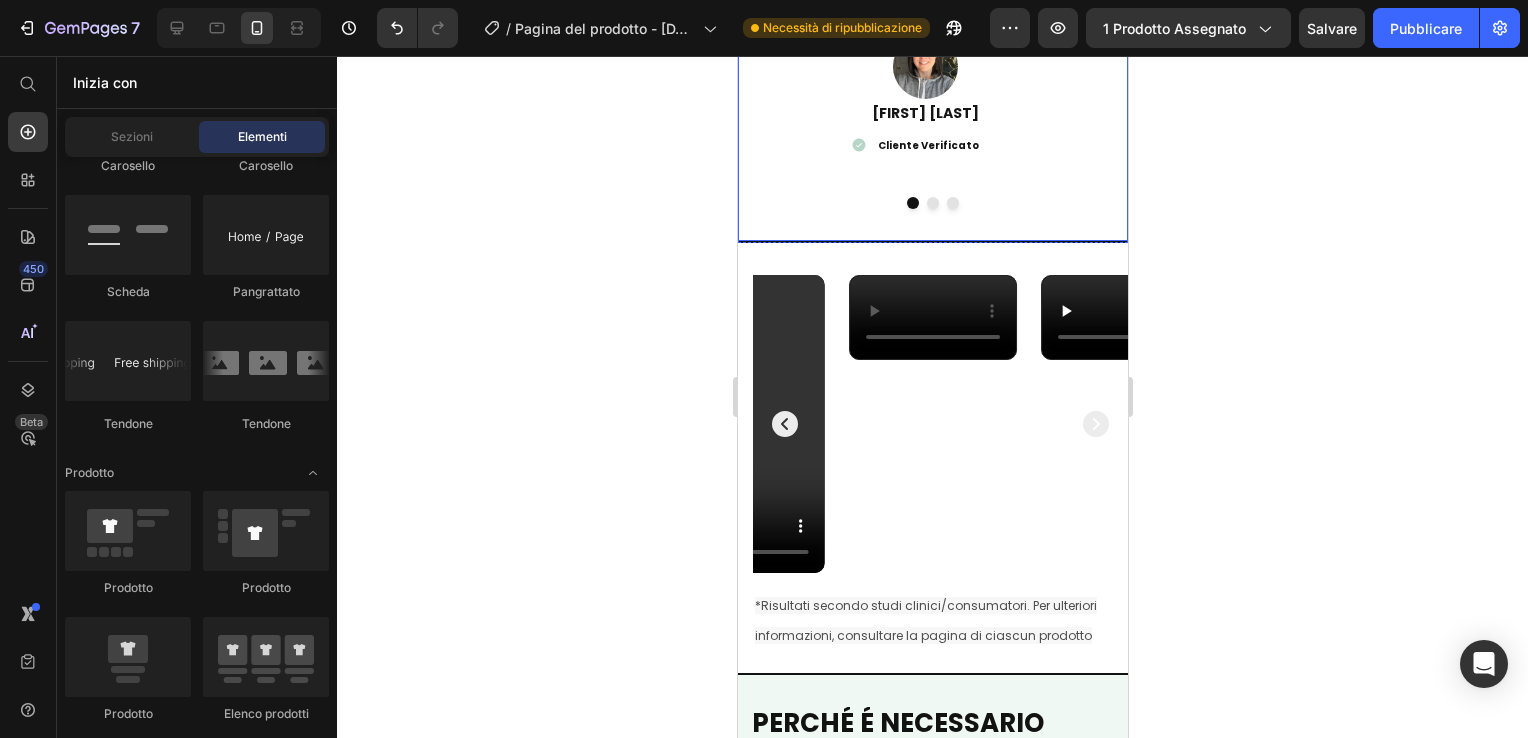 click on "Image Addio Pelle Spenta Ho finalmente trovato una soluzione efficace per migliorare la qualità della mia pelle sotto la doccia! Il doccino filtrato purifica l’acqua da calcare e impurità, lasciando la pelle più morbida e sana dopo ogni utilizzo. La mia pelle è visibilmente più liscia e idratata. Consigliatissimo! Text Block Image Federica L. Text Block Cliente Verificato Item List Image Pelle Luminosa e Setosa Sono innamorata del mio doccino filtrato! Da quando lo uso, la mia pelle è più morbida, luminosa e visibilmente più sana. L’acqua è più pulita, senza calcare né impurità, e si sente davvero la differenza. Facile da installare,  impossibile farne a meno! Text Block Image Annamaria F. Text Block Cliente Verificato Item List Image Doccia Purificante e Senza Stress Finalmente una doccia che si prende davvero cura della mia pelle! Il doccino filtrato è delicato, elimina impurità e calcare, e rende ogni lavaggio un momento di benessere. Image" at bounding box center (932, -172) 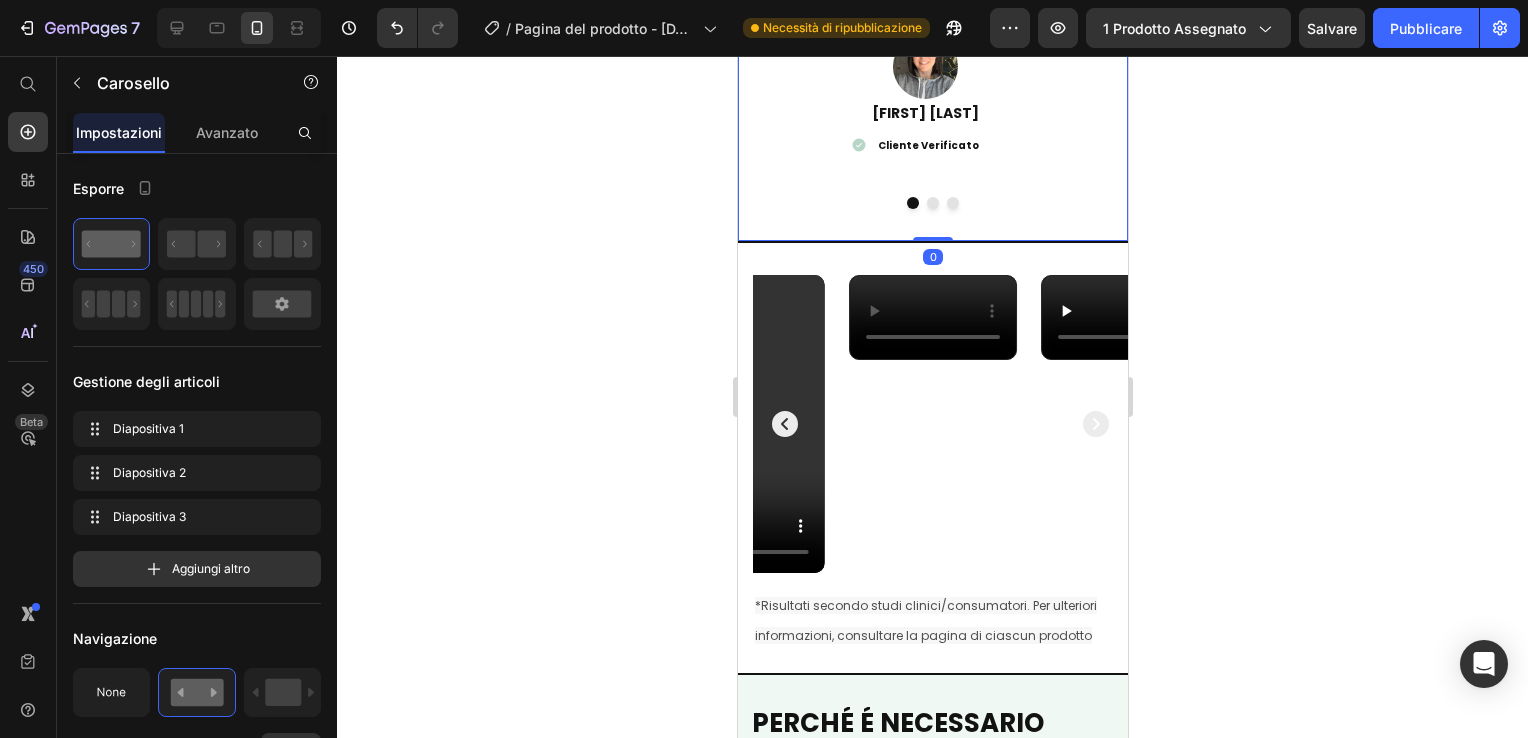 click on "Image Addio Pelle Spenta Ho finalmente trovato una soluzione efficace per migliorare la qualità della mia pelle sotto la doccia! Il doccino filtrato purifica l’acqua da calcare e impurità, lasciando la pelle più morbida e sana dopo ogni utilizzo. La mia pelle è visibilmente più liscia e idratata. Consigliatissimo! Text Block Image Federica L. Text Block Cliente Verificato Item List Image Pelle Luminosa e Setosa Sono innamorata del mio doccino filtrato! Da quando lo uso, la mia pelle è più morbida, luminosa e visibilmente più sana. L’acqua è più pulita, senza calcare né impurità, e si sente davvero la differenza. Facile da installare,  impossibile farne a meno! Text Block Image Annamaria F. Text Block Cliente Verificato Item List Image Doccia Purificante e Senza Stress Finalmente una doccia che si prende davvero cura della mia pelle! Il doccino filtrato è delicato, elimina impurità e calcare, e rende ogni lavaggio un momento di benessere. Image" at bounding box center (932, -172) 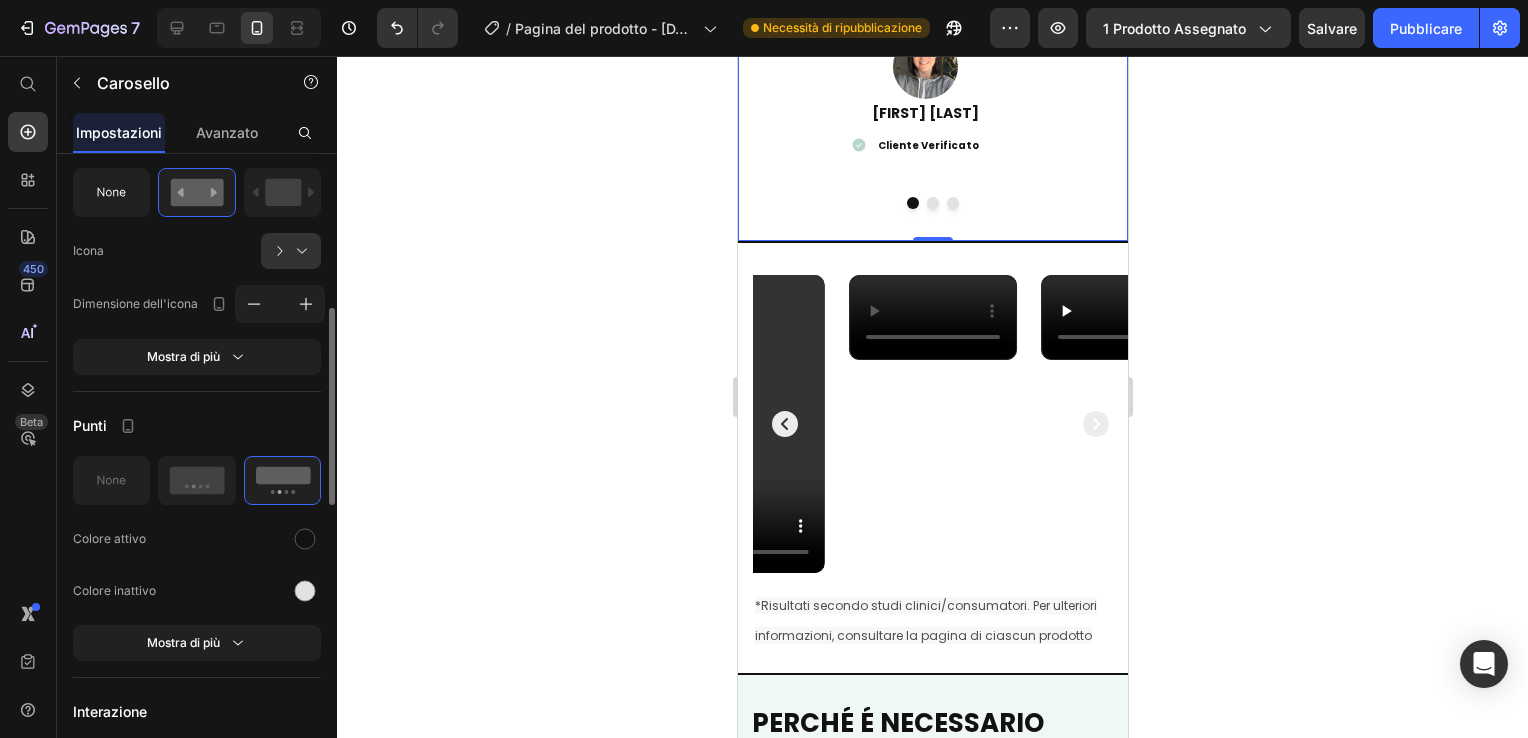 scroll, scrollTop: 900, scrollLeft: 0, axis: vertical 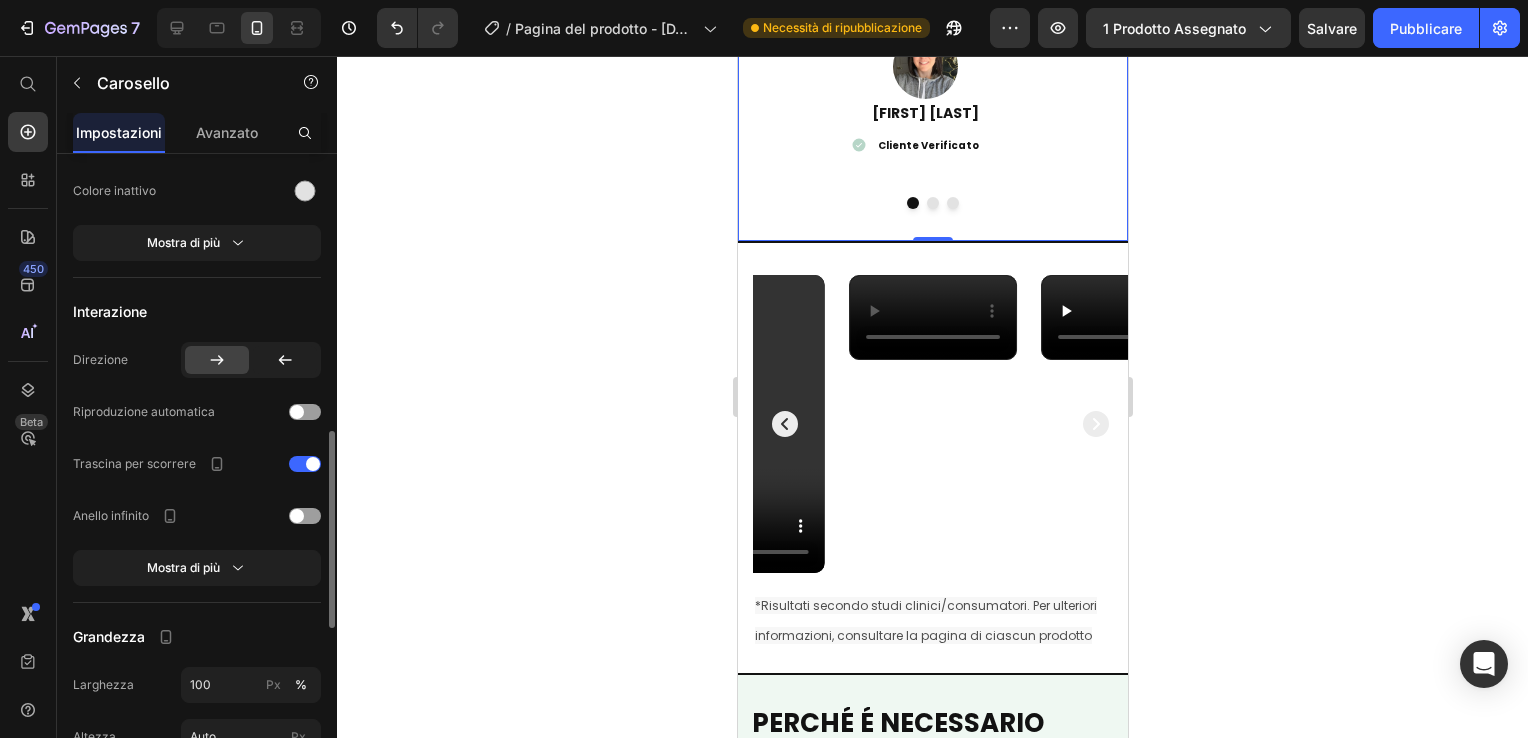 drag, startPoint x: 559, startPoint y: 243, endPoint x: 612, endPoint y: 218, distance: 58.60034 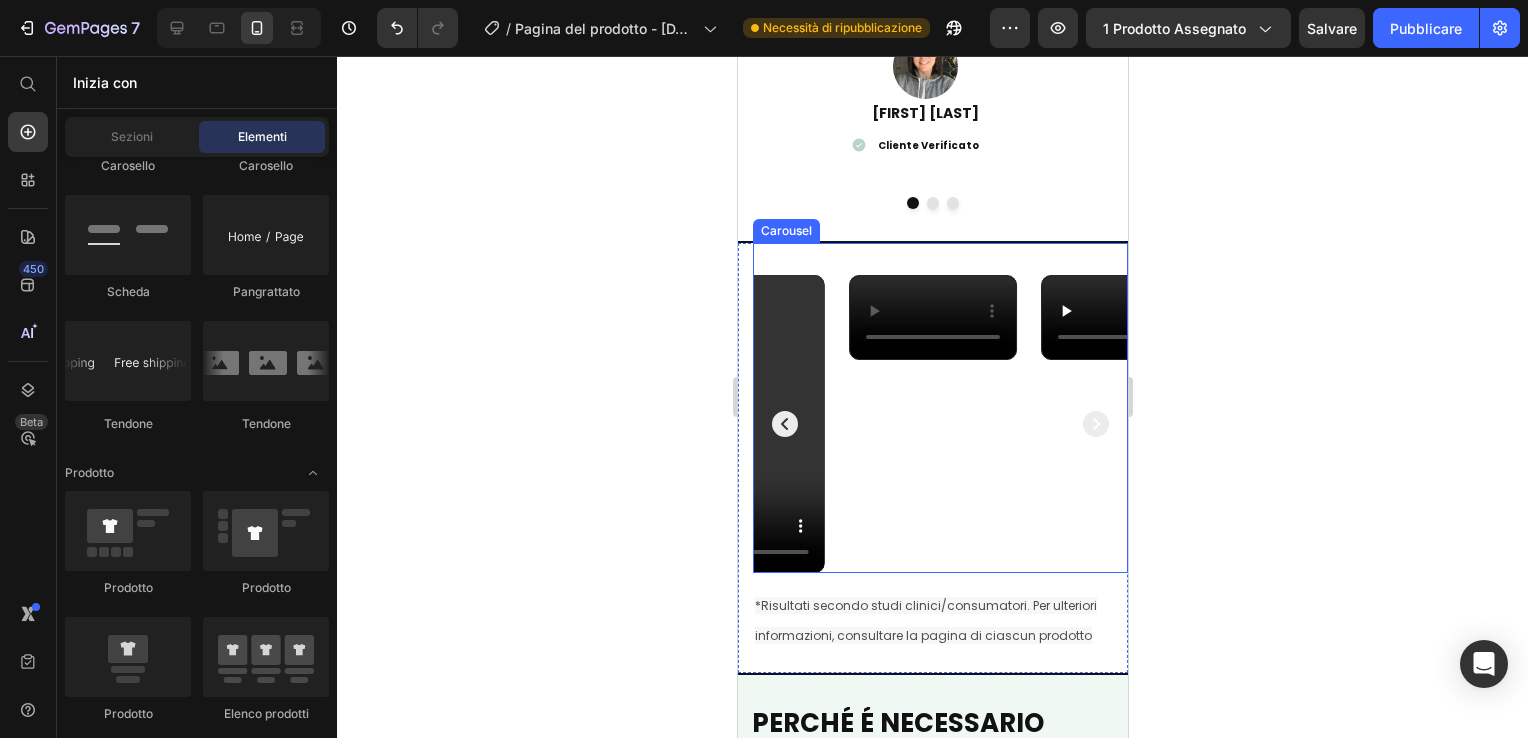 click on "Icon Icon Icon Icon Icon Icon List Risultati dei  nostri clienti Heading Valutata 4.8/5 da 1223 clienti Text Block
Image Addio Pelle Spenta Ho finalmente trovato una soluzione efficace per migliorare la qualità della mia pelle sotto la doccia! Il doccino filtrato purifica l’acqua da calcare e impurità, lasciando la pelle più morbida e sana dopo ogni utilizzo. La mia pelle è visibilmente più liscia e idratata. Consigliatissimo! Text Block Image Federica L. Text Block Cliente Verificato Item List Image Pelle Luminosa e Setosa Sono innamorata del mio doccino filtrato! Da quando lo uso, la mia pelle è più morbida, luminosa e visibilmente più sana. L’acqua è più pulita, senza calcare né impurità, e si sente davvero la differenza. Facile da installare,  impossibile farne a meno! Text Block Image Annamaria F. Text Block Cliente Verificato Item List Image Doccia Purificante e Senza Stress Felicissima! Text Block Image Filomena V. Text Block Item List" at bounding box center [932, 1127] 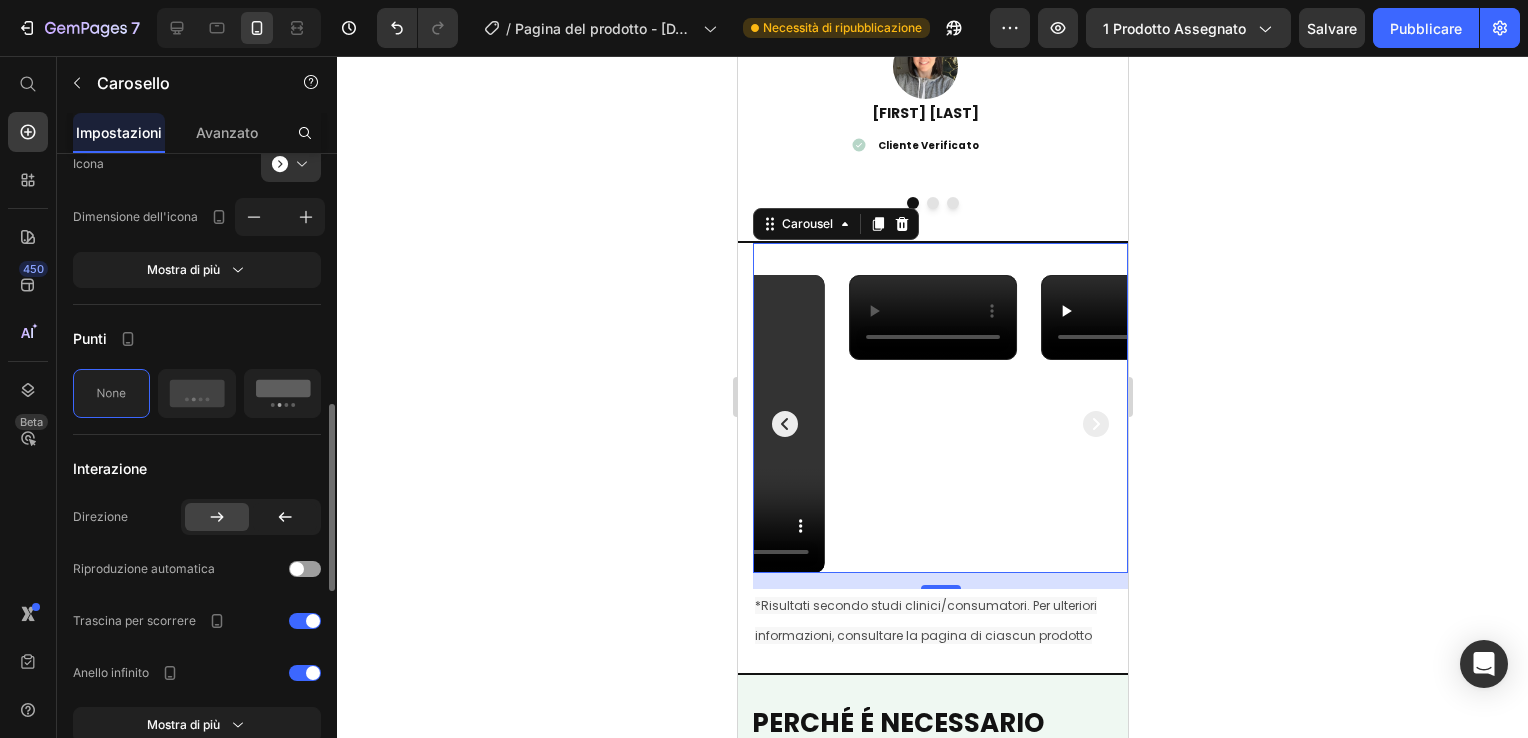 scroll, scrollTop: 757, scrollLeft: 0, axis: vertical 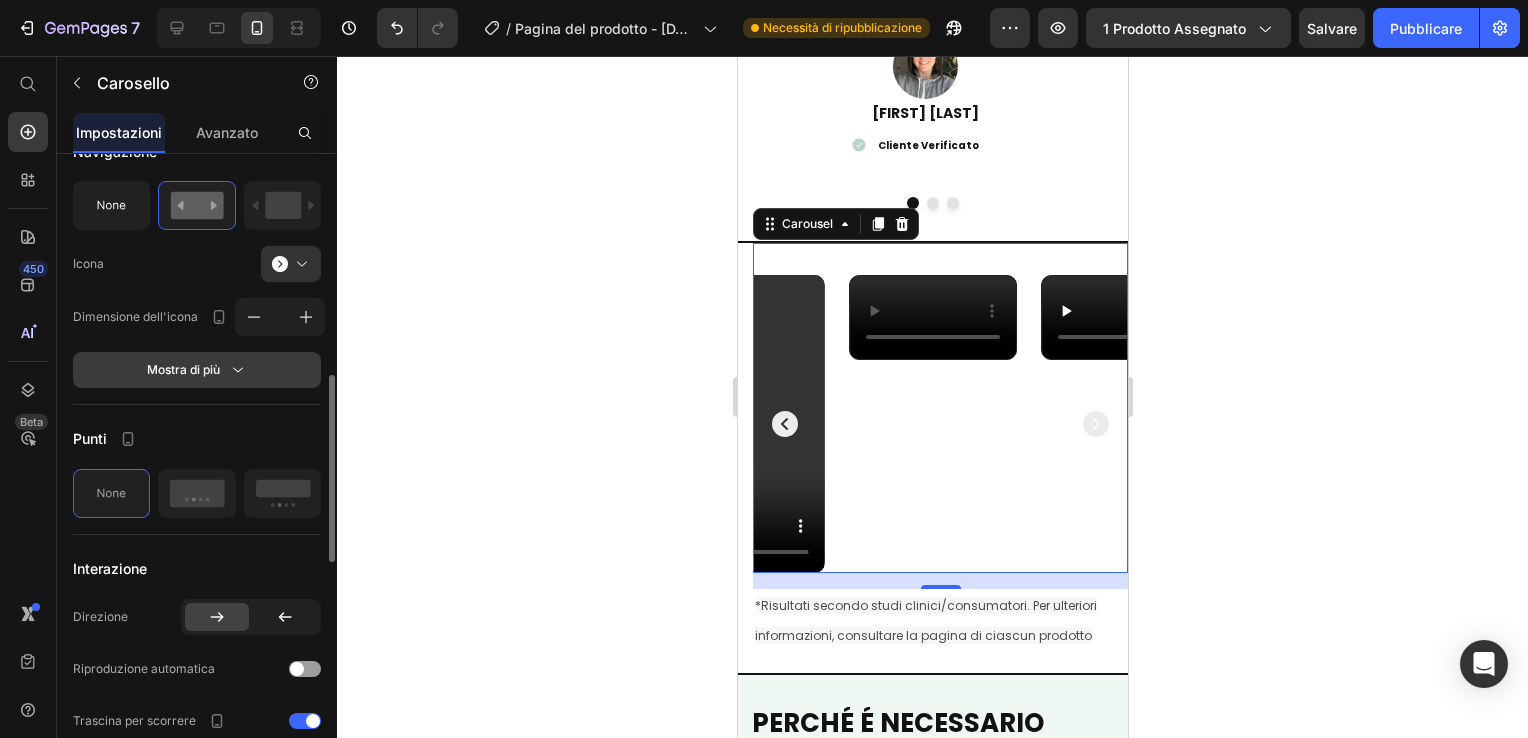 click on "Mostra di più" 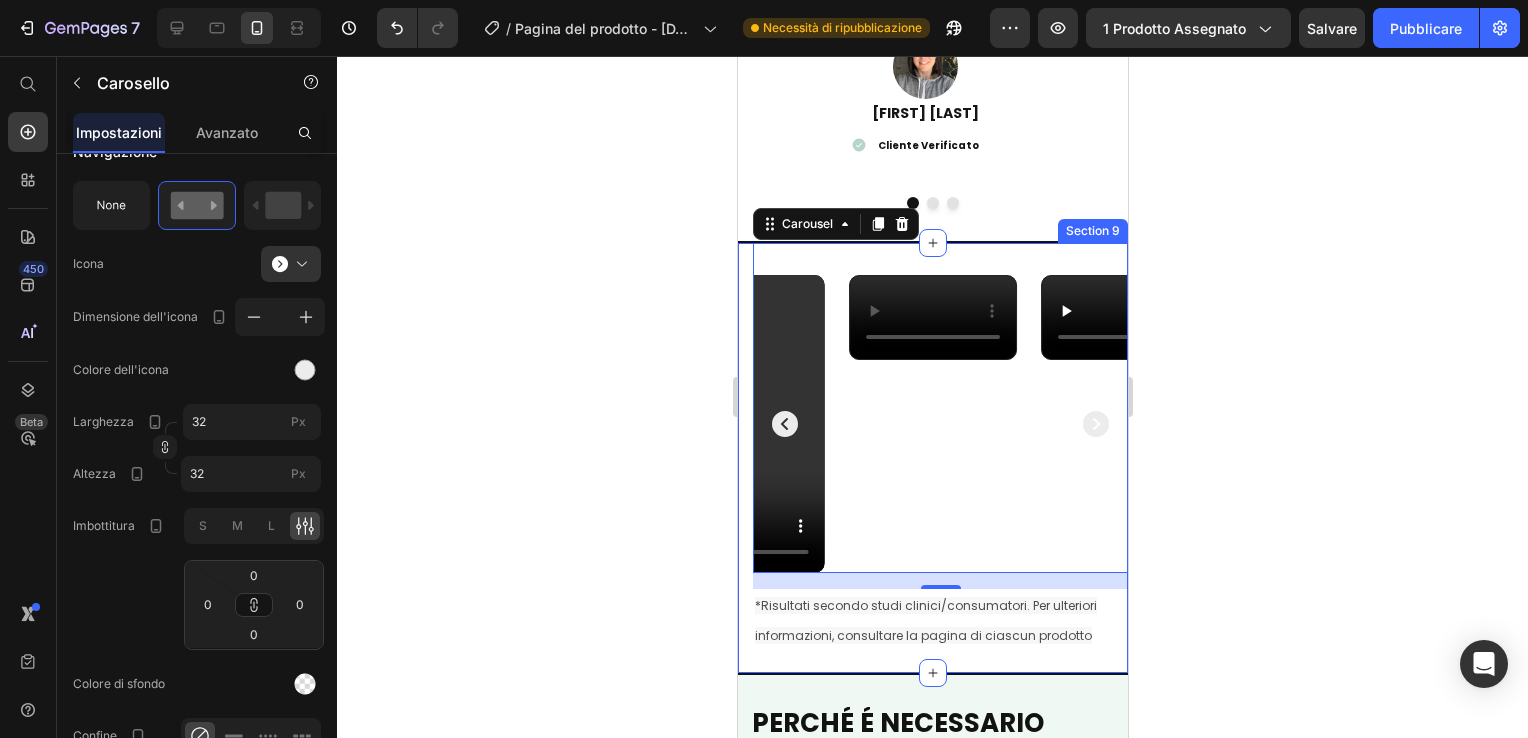 click on "Video Video Video Video
Carousel   16 *Risultati secondo studi clinici/consumatori. Per ulteriori informazioni, consultare la pagina di ciascun prodotto Text Block Section 9" at bounding box center [932, 458] 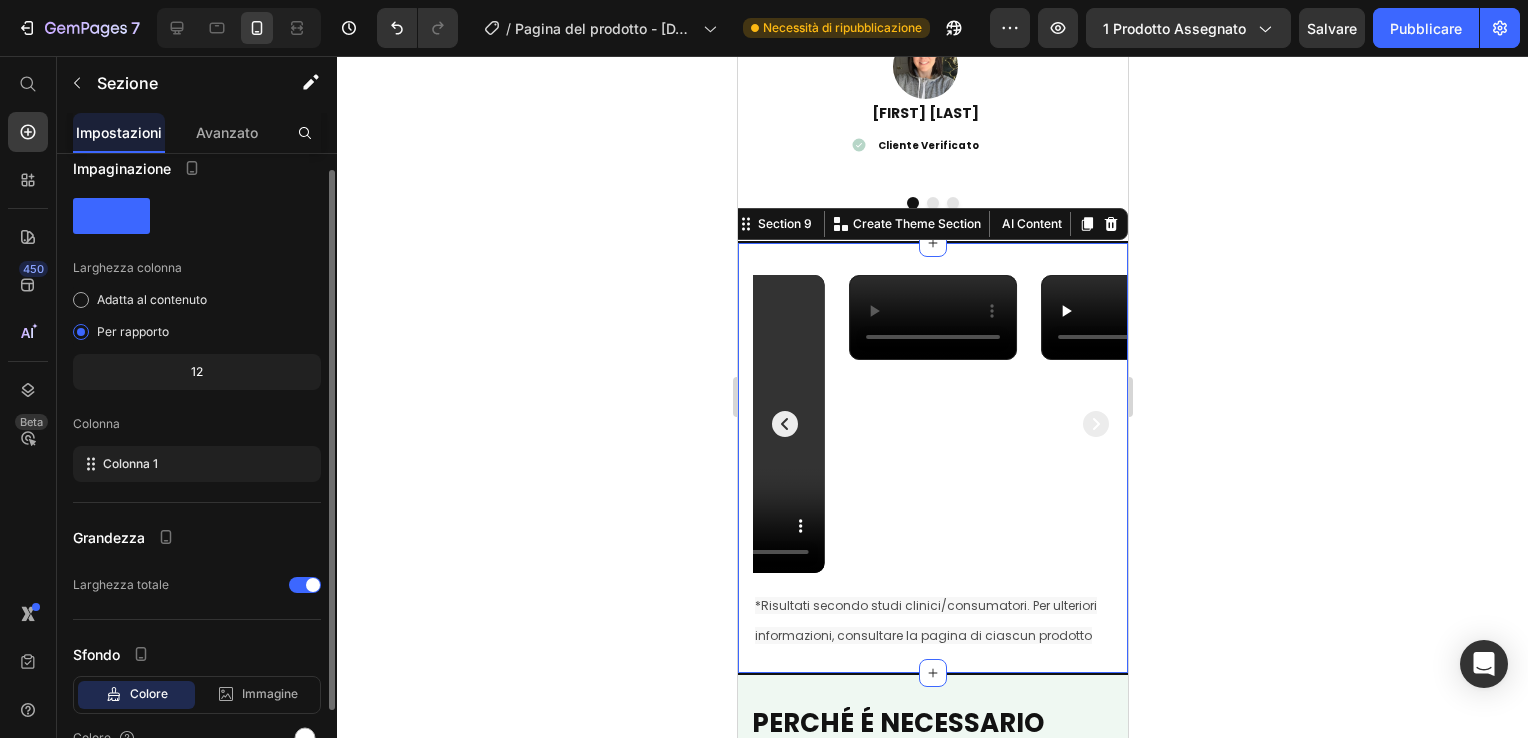 scroll, scrollTop: 0, scrollLeft: 0, axis: both 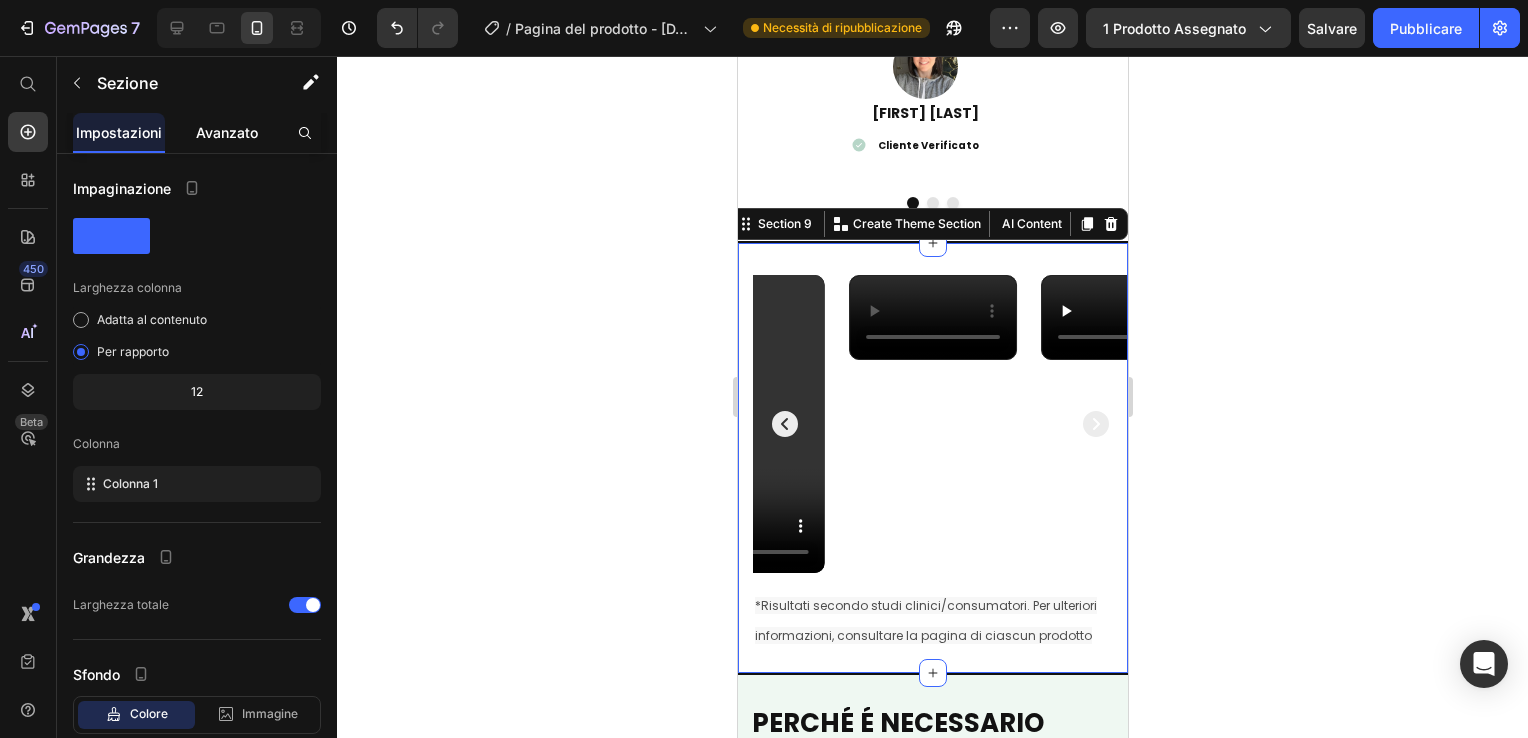 click on "Avanzato" at bounding box center (227, 132) 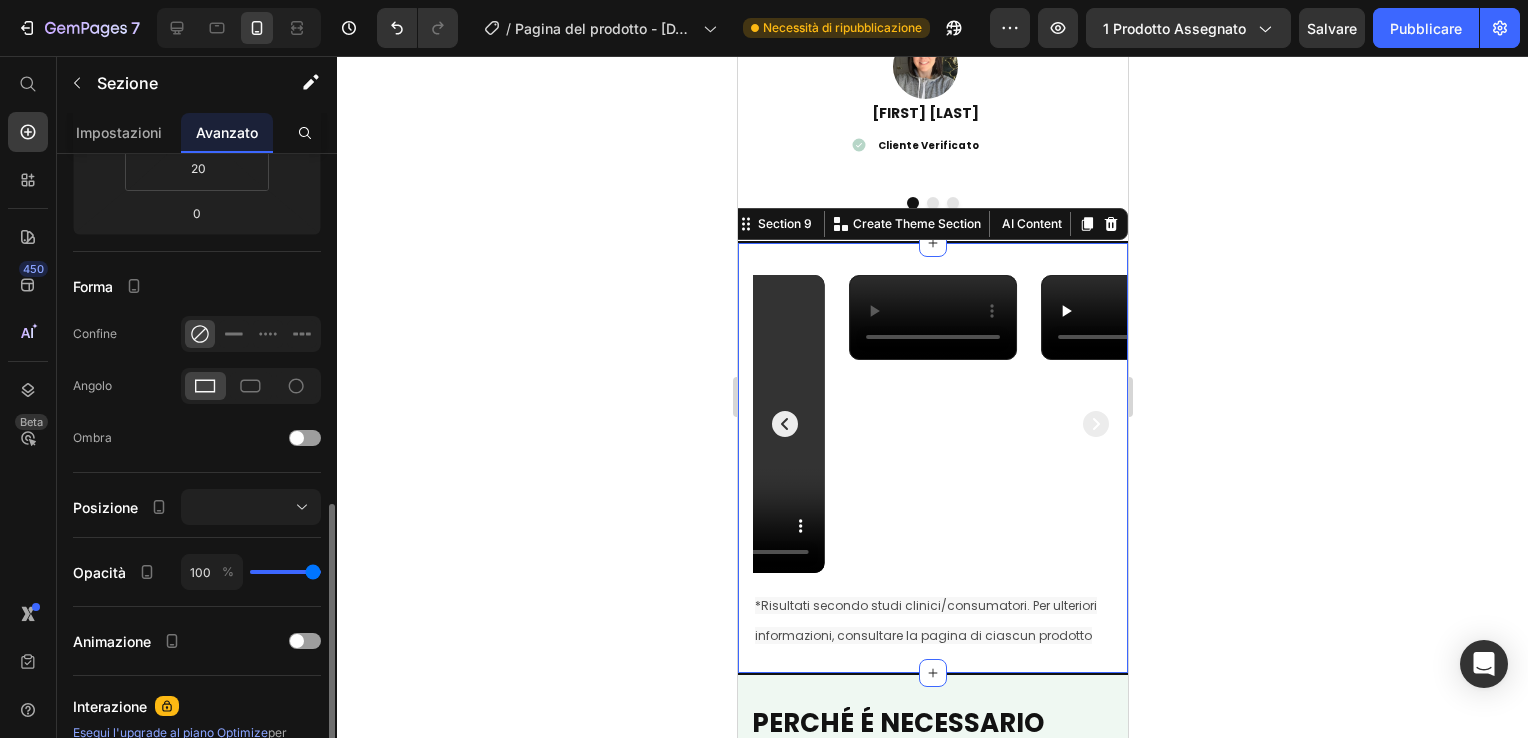 scroll, scrollTop: 500, scrollLeft: 0, axis: vertical 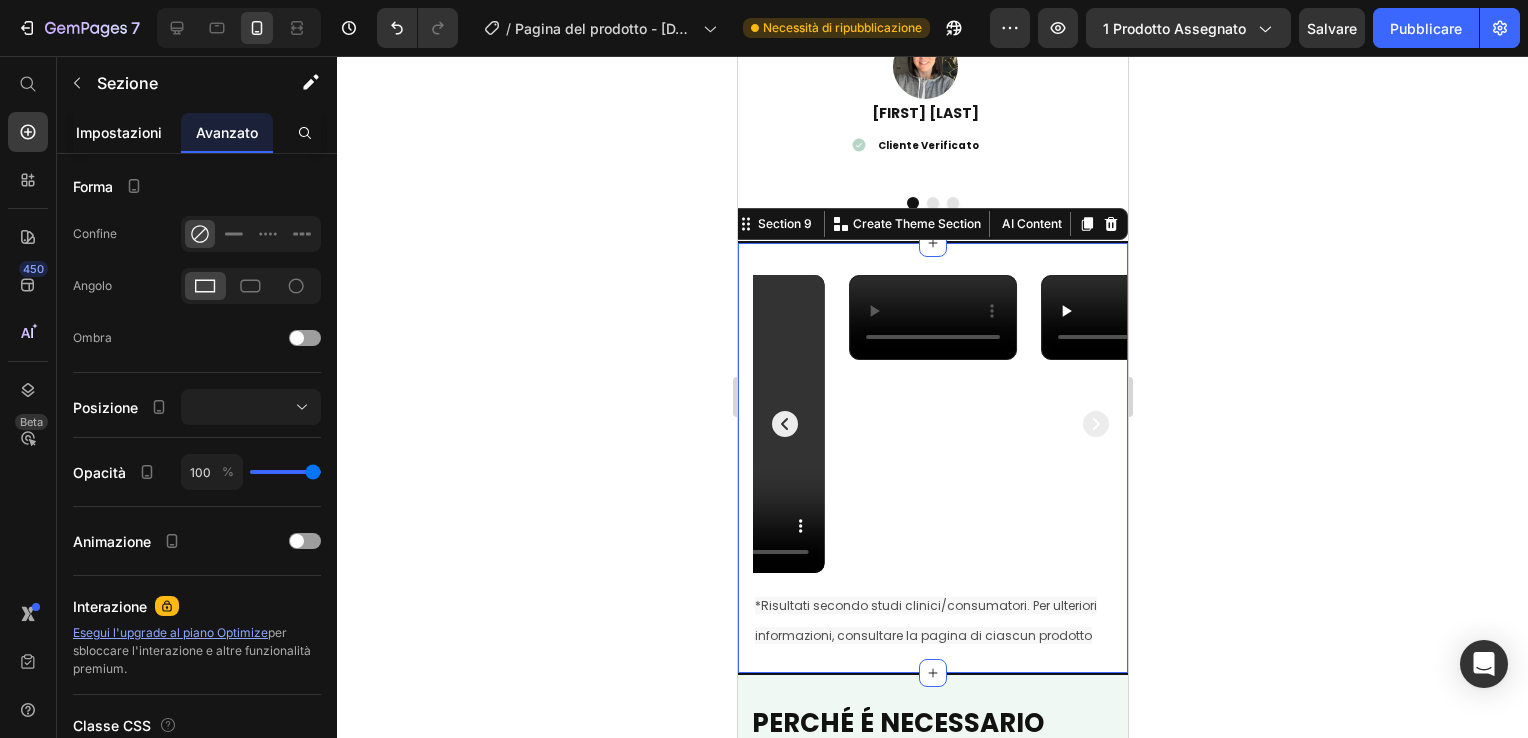 click on "Impostazioni" at bounding box center (119, 132) 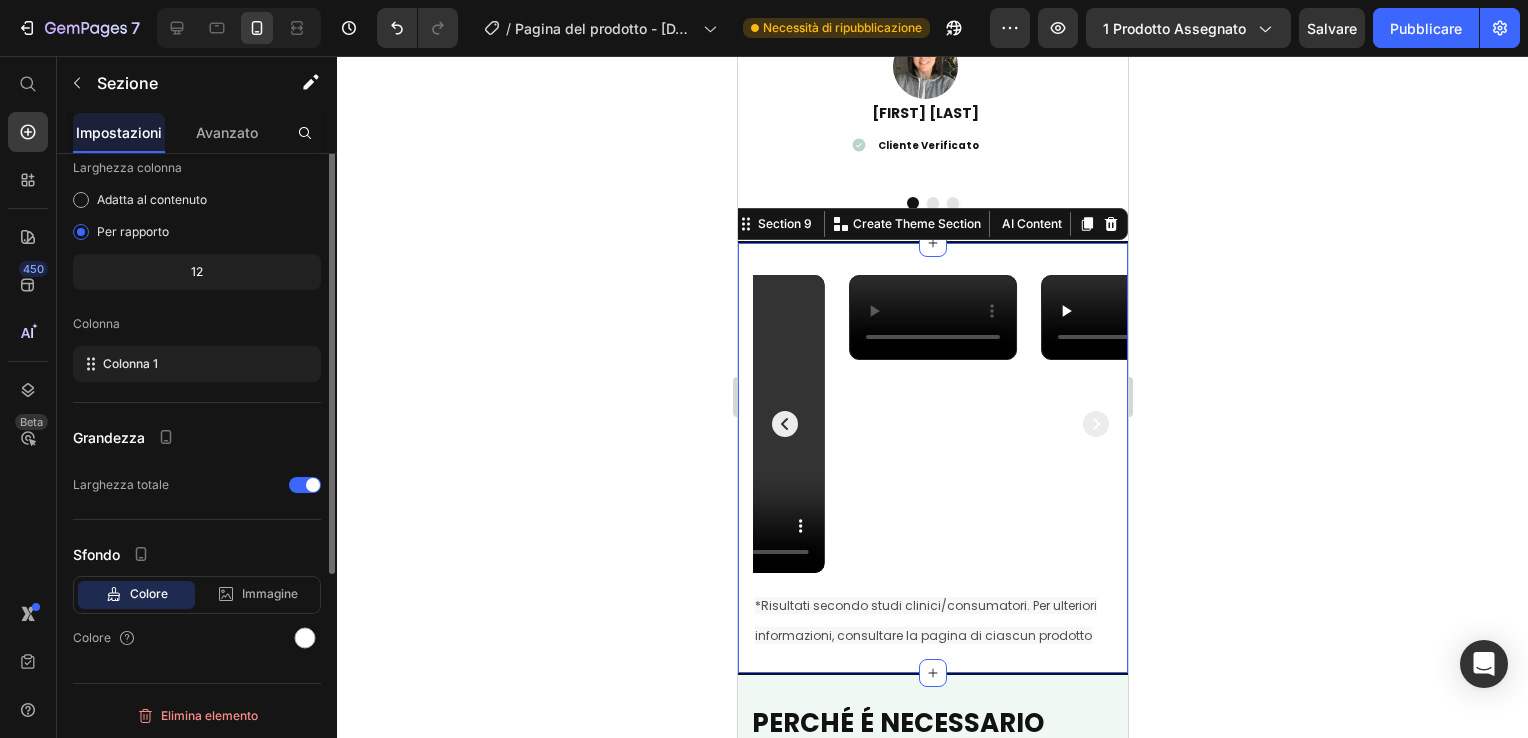 scroll, scrollTop: 0, scrollLeft: 0, axis: both 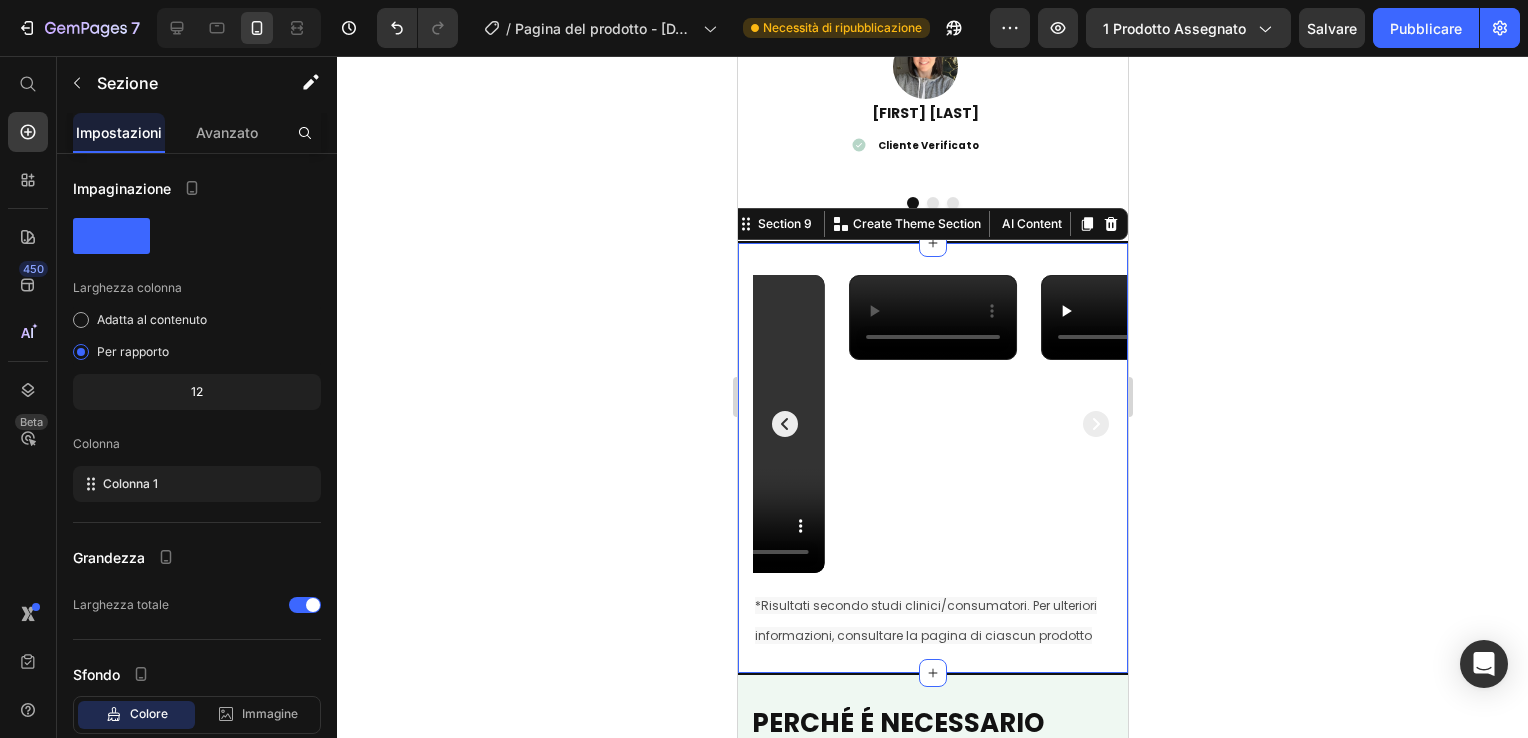 click on "Video Video Video Video
Carousel" at bounding box center [939, 416] 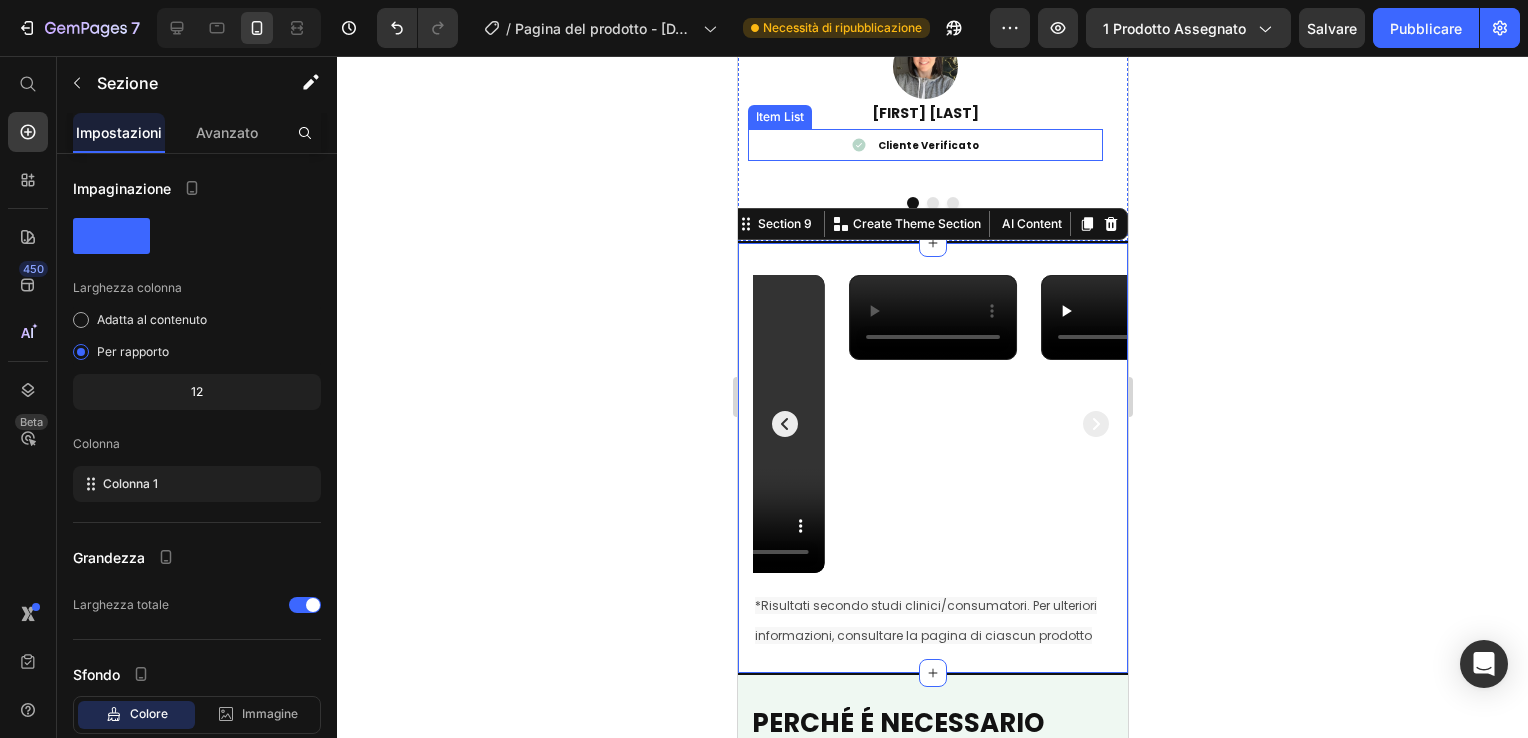 click on "Cliente Verificato" at bounding box center [915, 145] 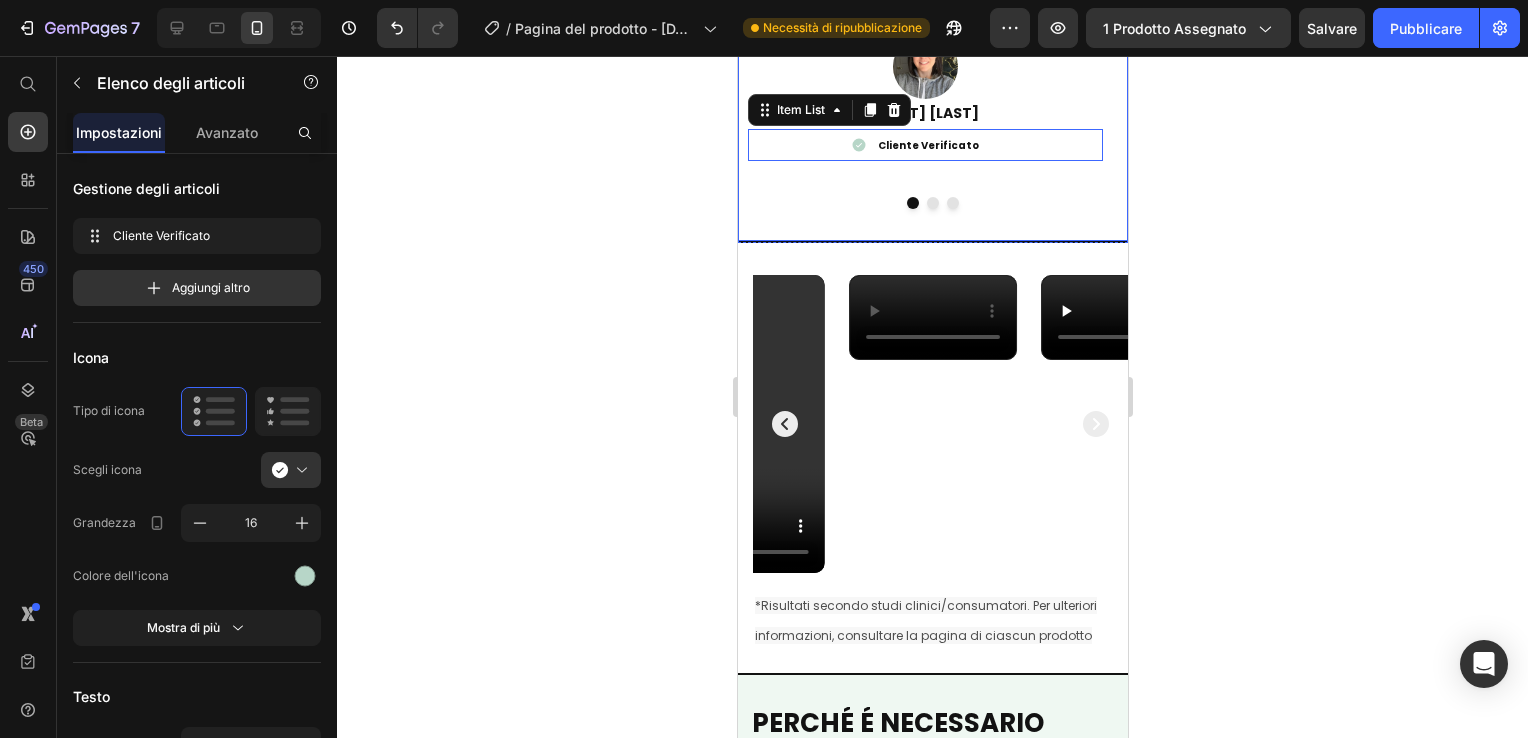 click on "Image Addio Pelle Spenta Ho finalmente trovato una soluzione efficace per migliorare la qualità della mia pelle sotto la doccia! Il doccino filtrato purifica l’acqua da calcare e impurità, lasciando la pelle più morbida e sana dopo ogni utilizzo. La mia pelle è visibilmente più liscia e idratata. Consigliatissimo! Text Block Image Federica L. Text Block Cliente Verificato Item List   0 Image Pelle Luminosa e Setosa Sono innamorata del mio doccino filtrato! Da quando lo uso, la mia pelle è più morbida, luminosa e visibilmente più sana. L’acqua è più pulita, senza calcare né impurità, e si sente davvero la differenza. Facile da installare,  impossibile farne a meno! Text Block Image Annamaria F. Text Block Cliente Verificato Item List Image Doccia Purificante e Senza Stress Finalmente una doccia che si prende davvero cura della mia pelle! Il doccino filtrato è delicato, elimina impurità e calcare, e rende ogni lavaggio un momento di benessere." at bounding box center [932, -172] 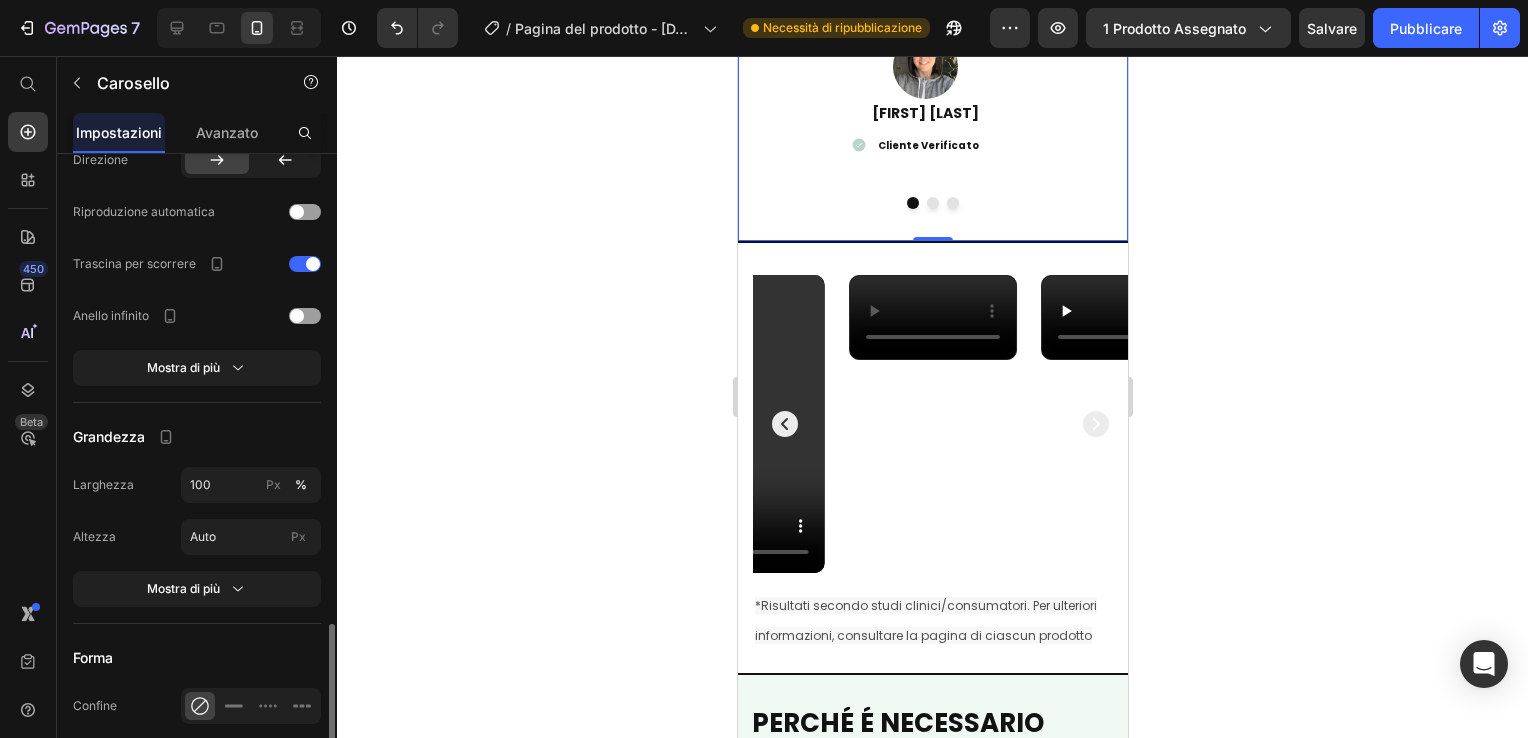 scroll, scrollTop: 1300, scrollLeft: 0, axis: vertical 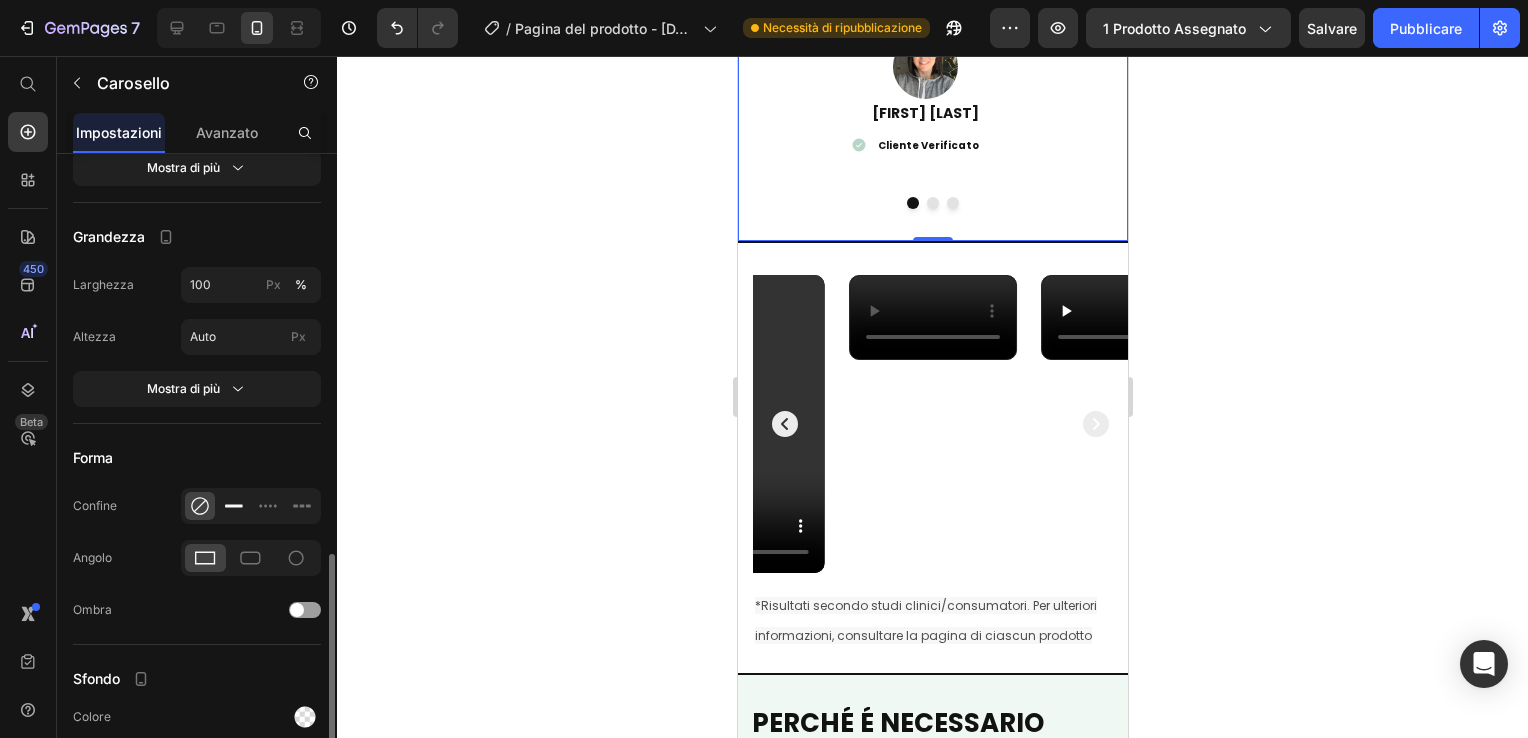 click 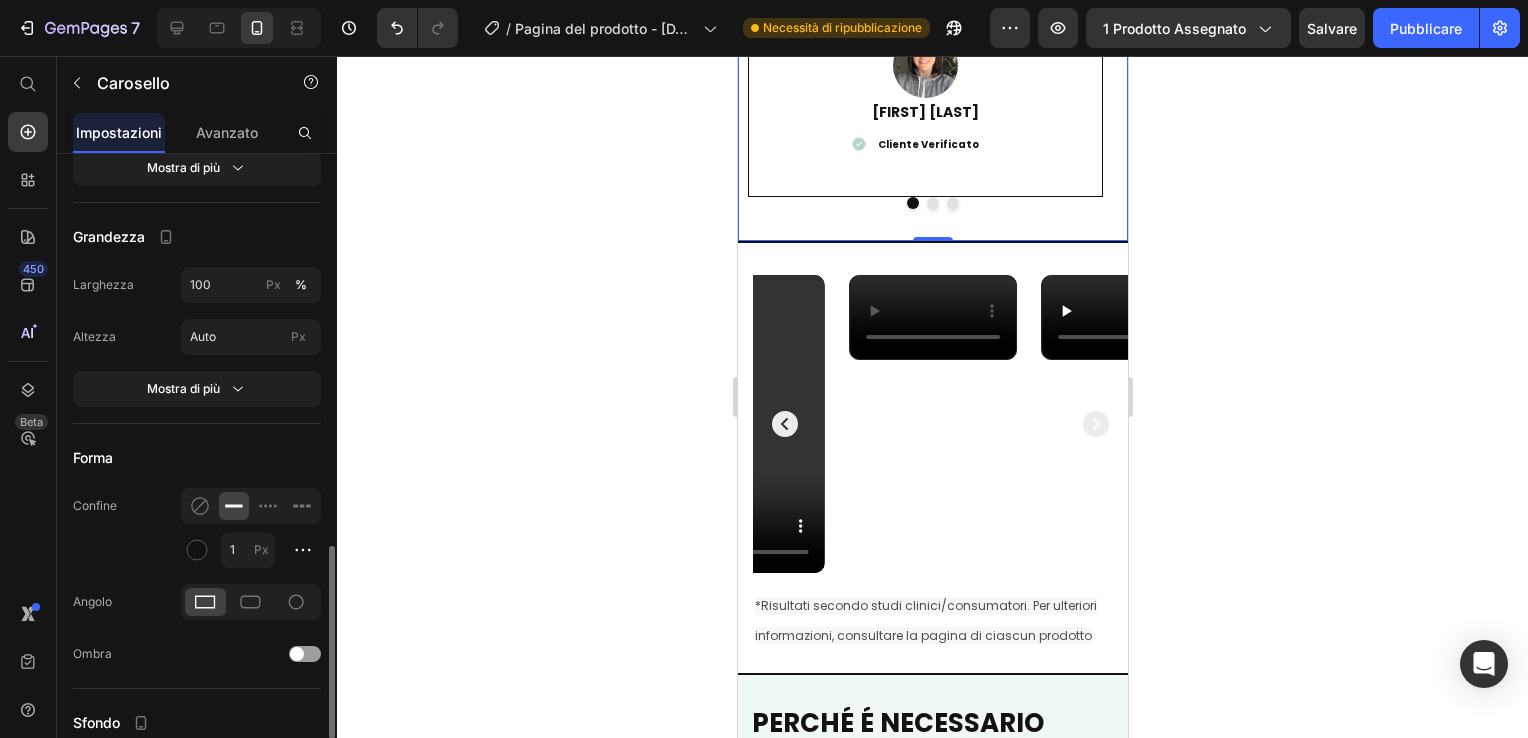 scroll, scrollTop: 3898, scrollLeft: 0, axis: vertical 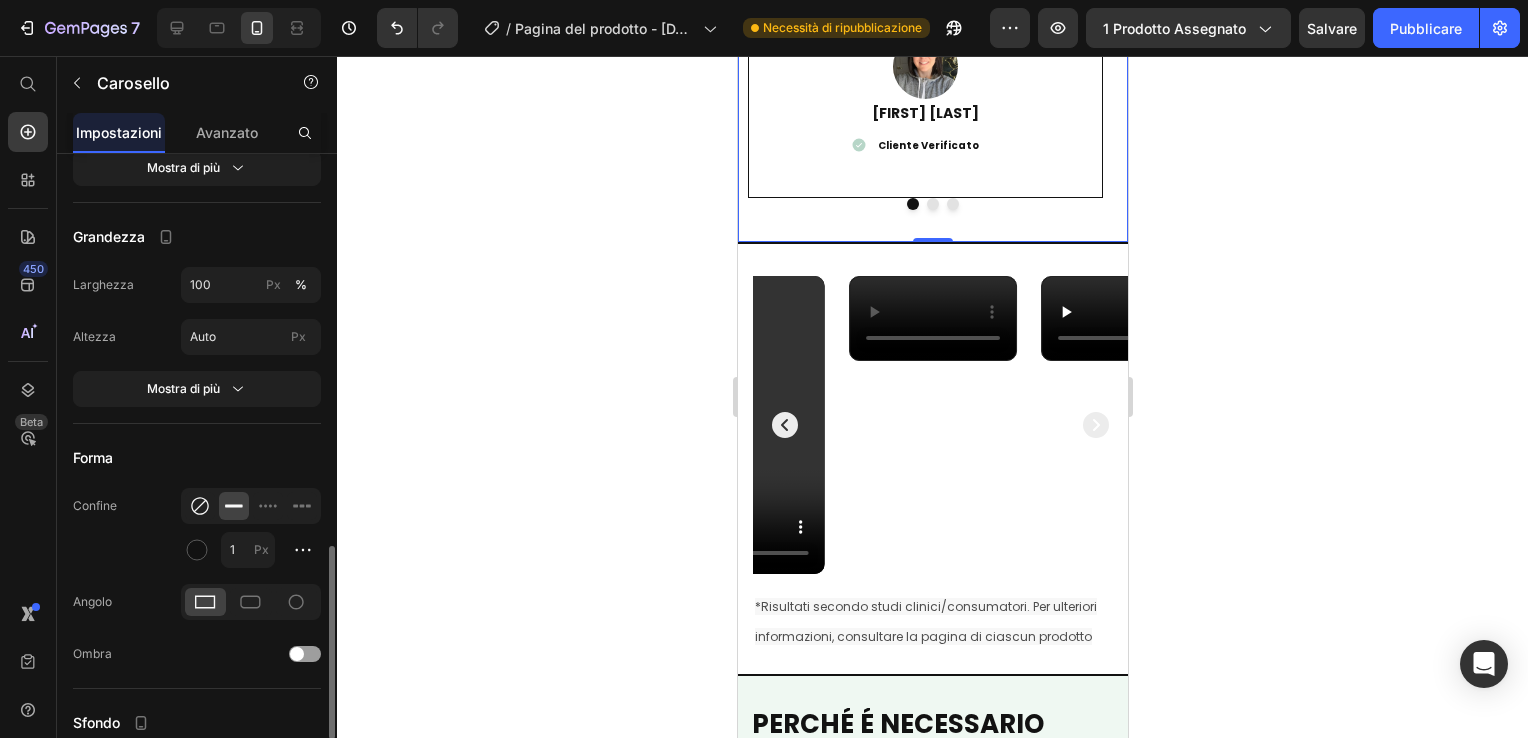 click 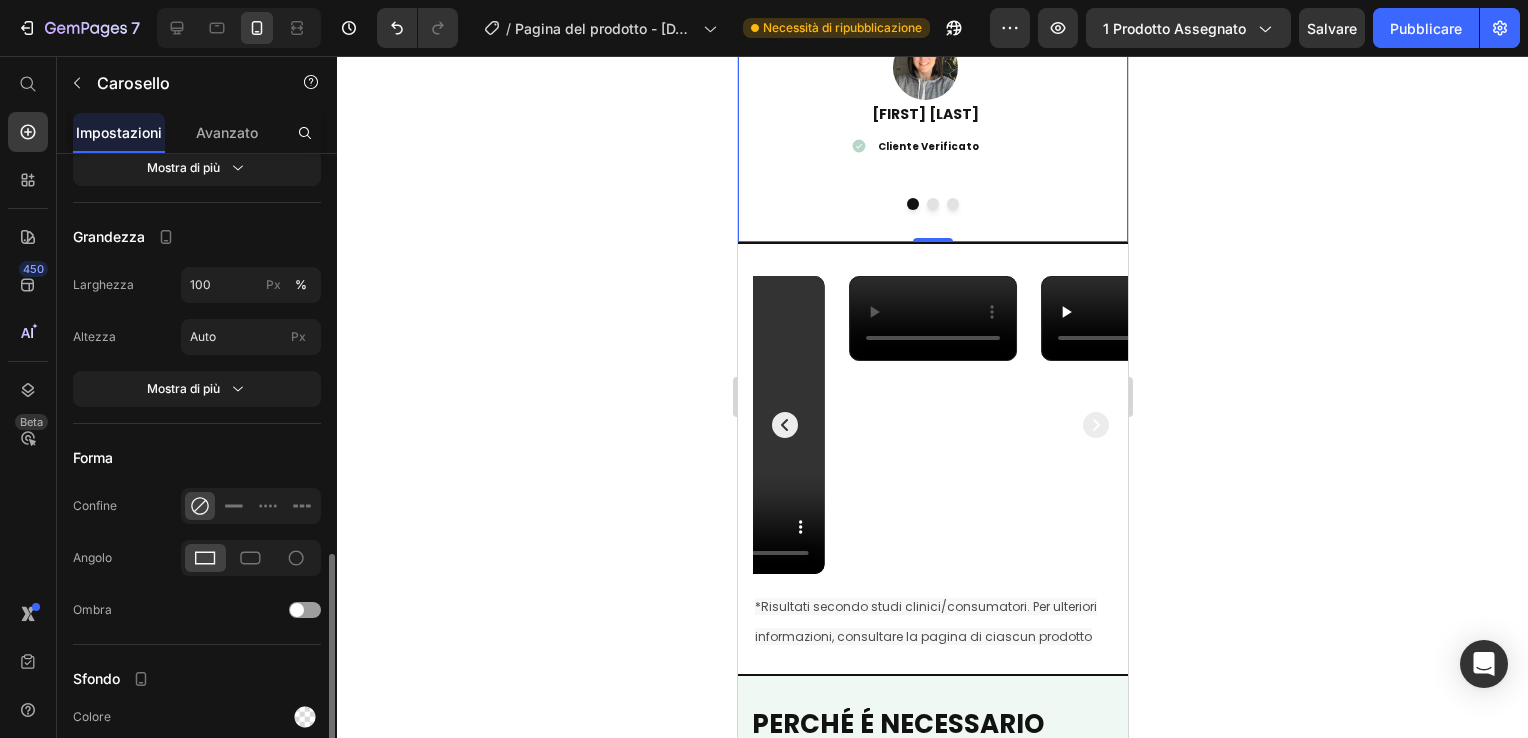 scroll, scrollTop: 3899, scrollLeft: 0, axis: vertical 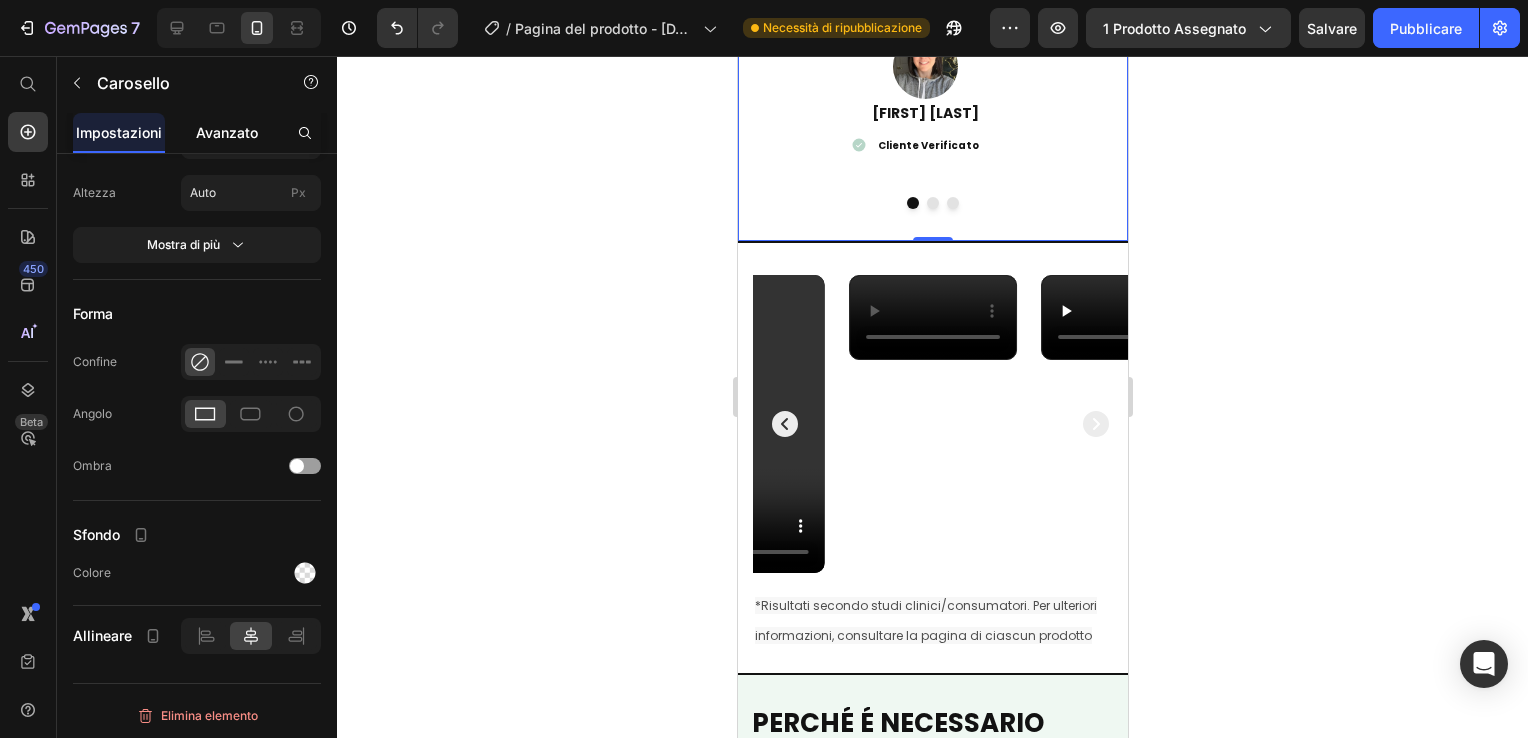 click on "Avanzato" at bounding box center (227, 132) 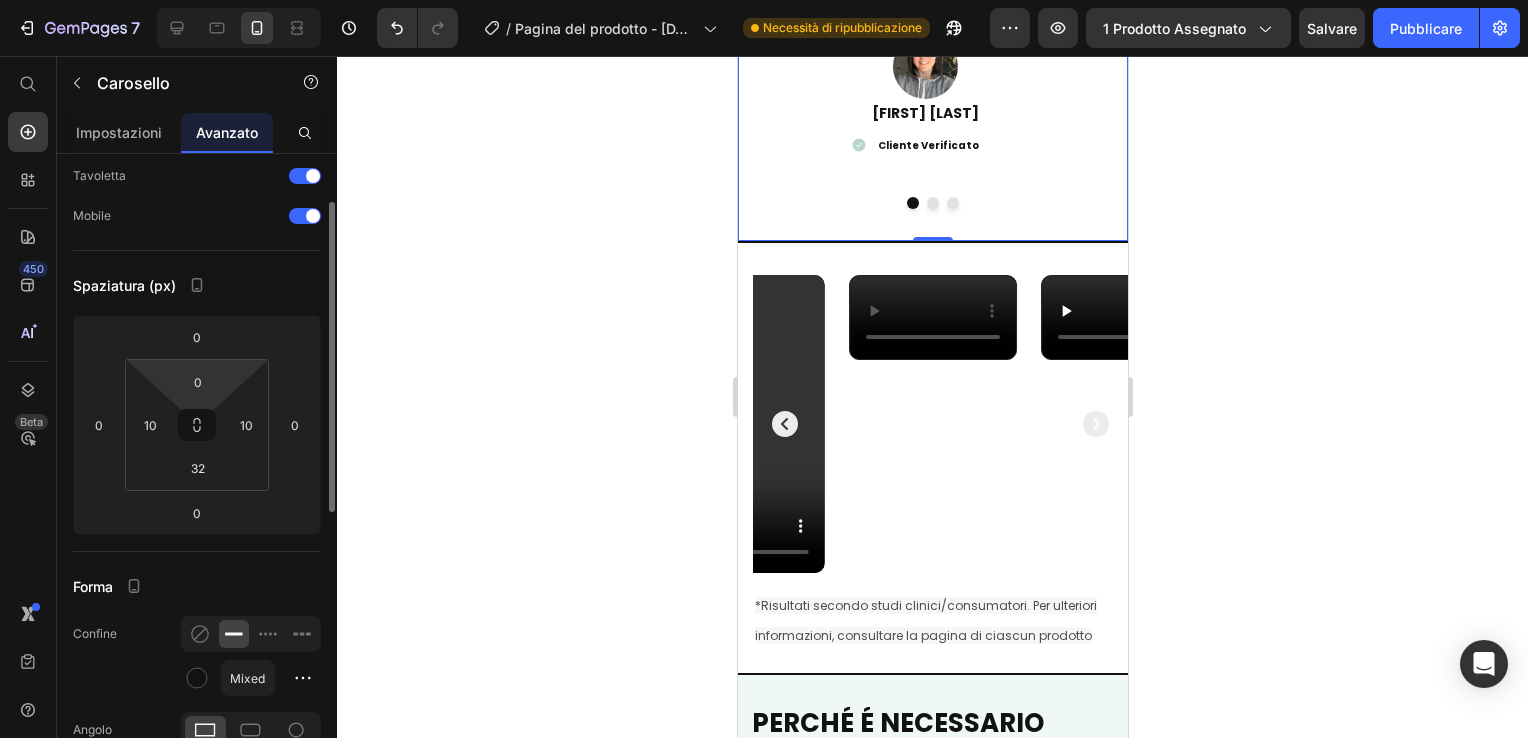 scroll, scrollTop: 300, scrollLeft: 0, axis: vertical 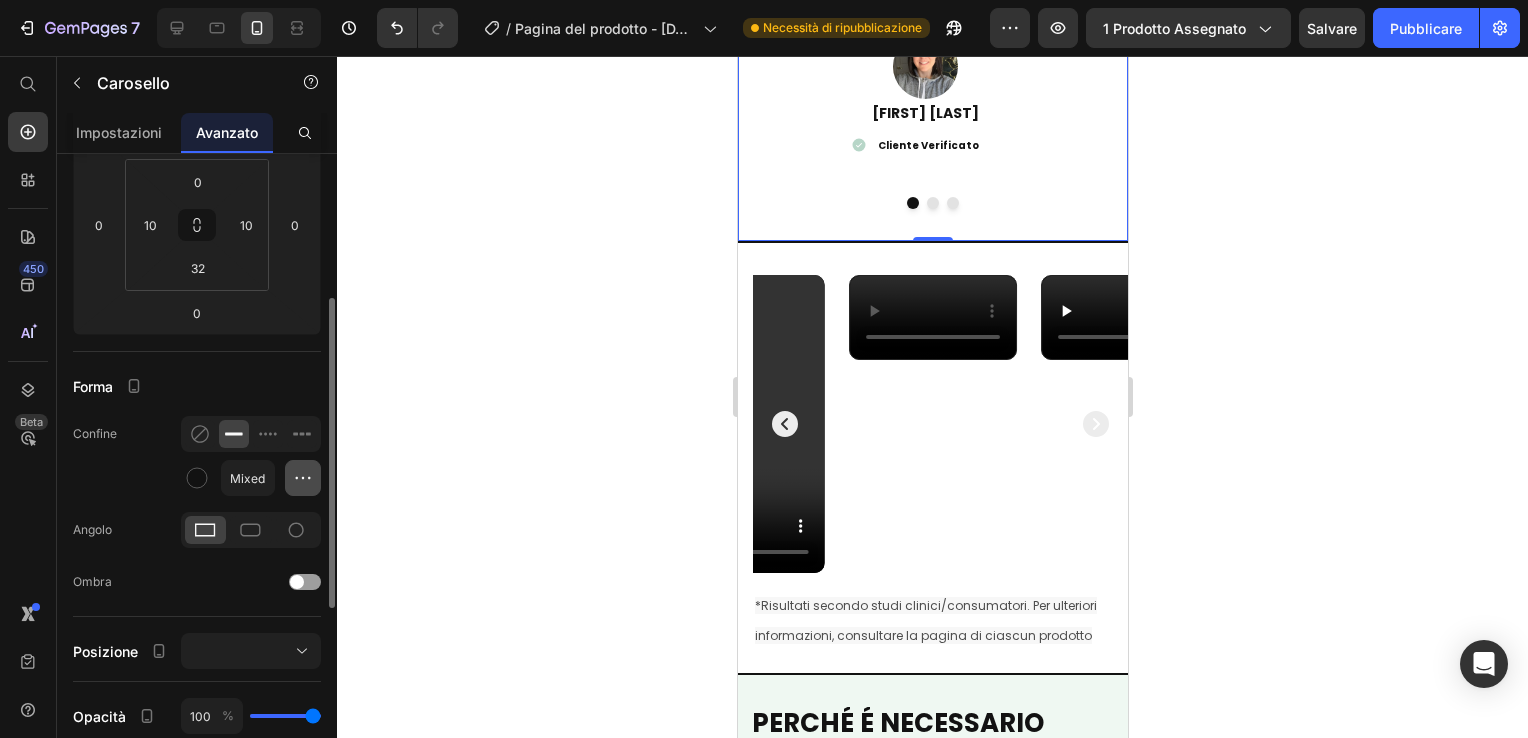 click 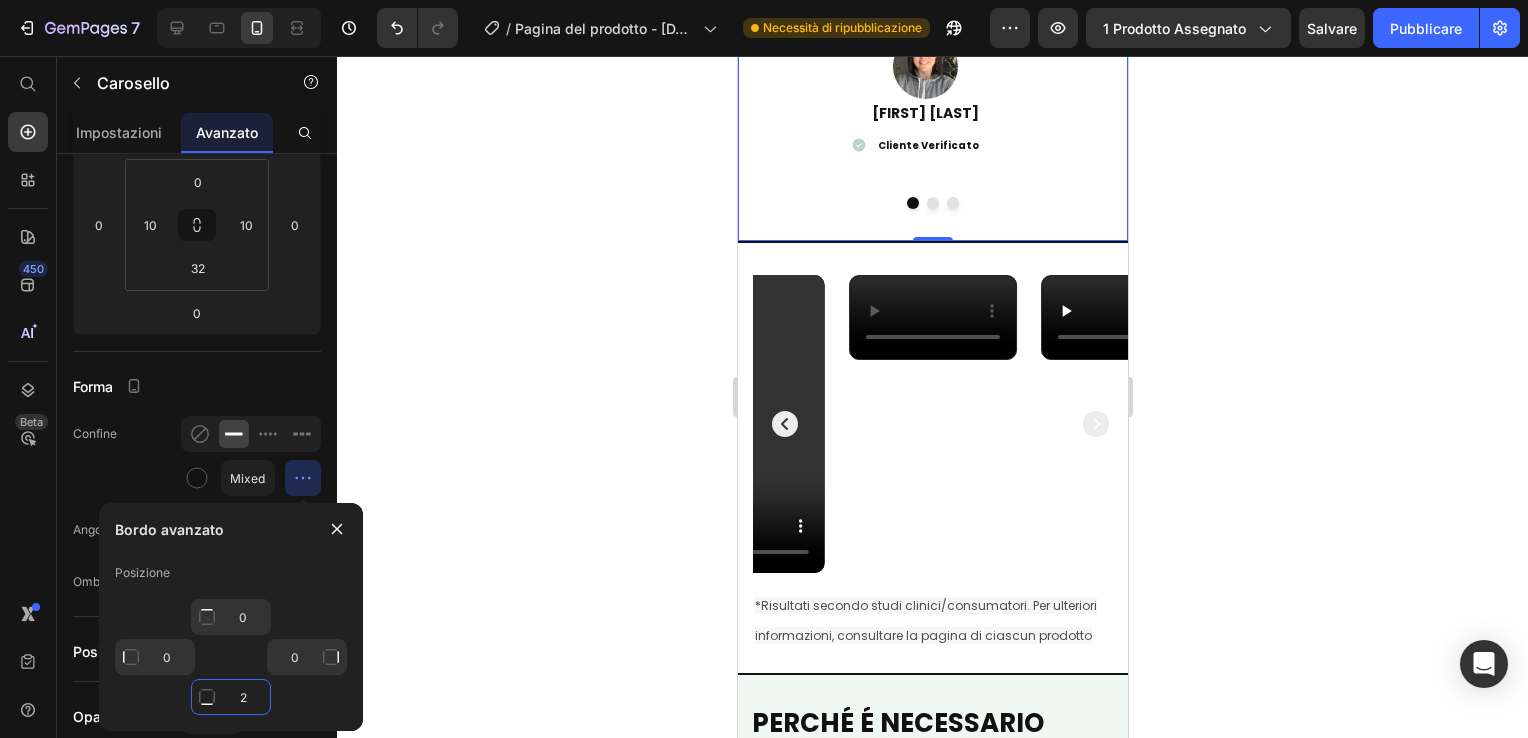click on "2" 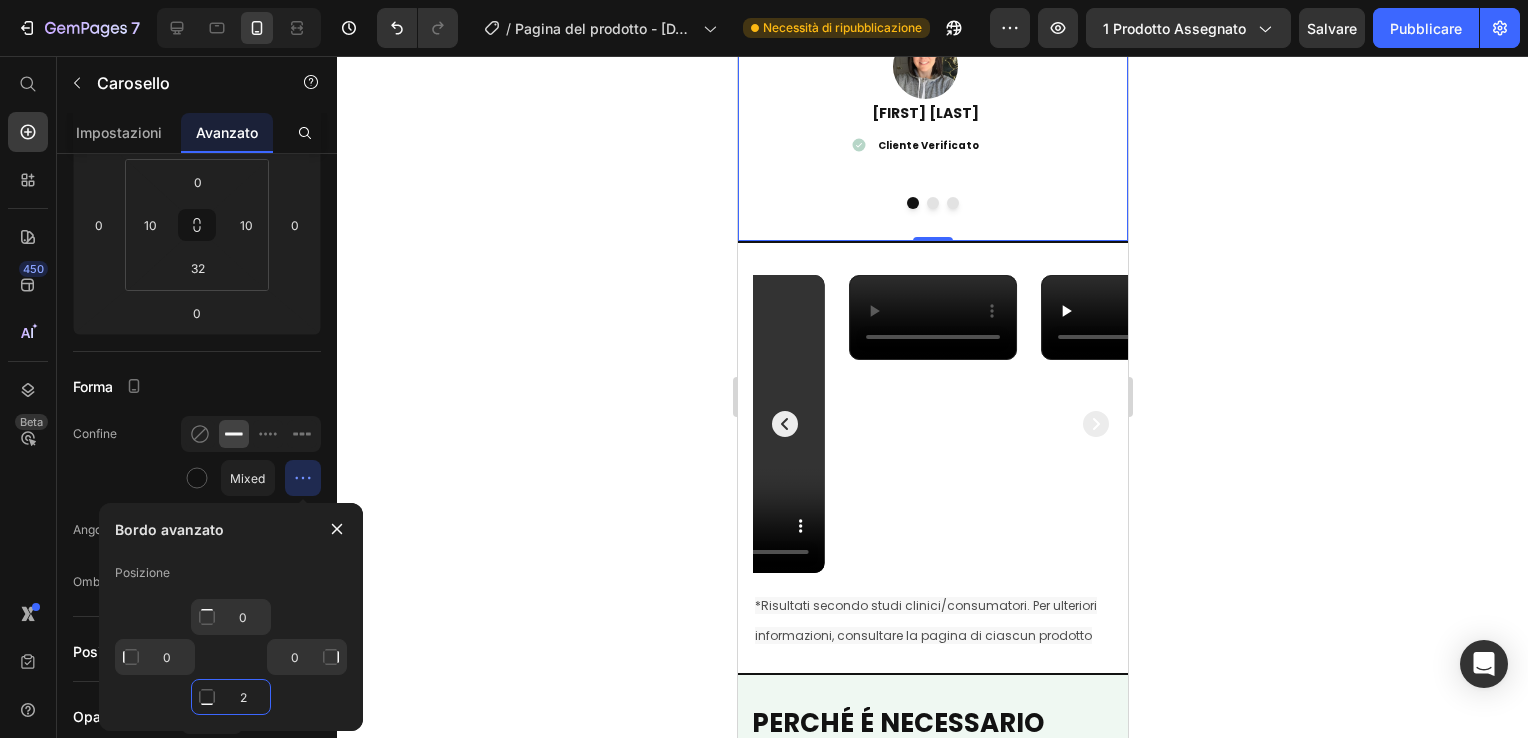 type on "1" 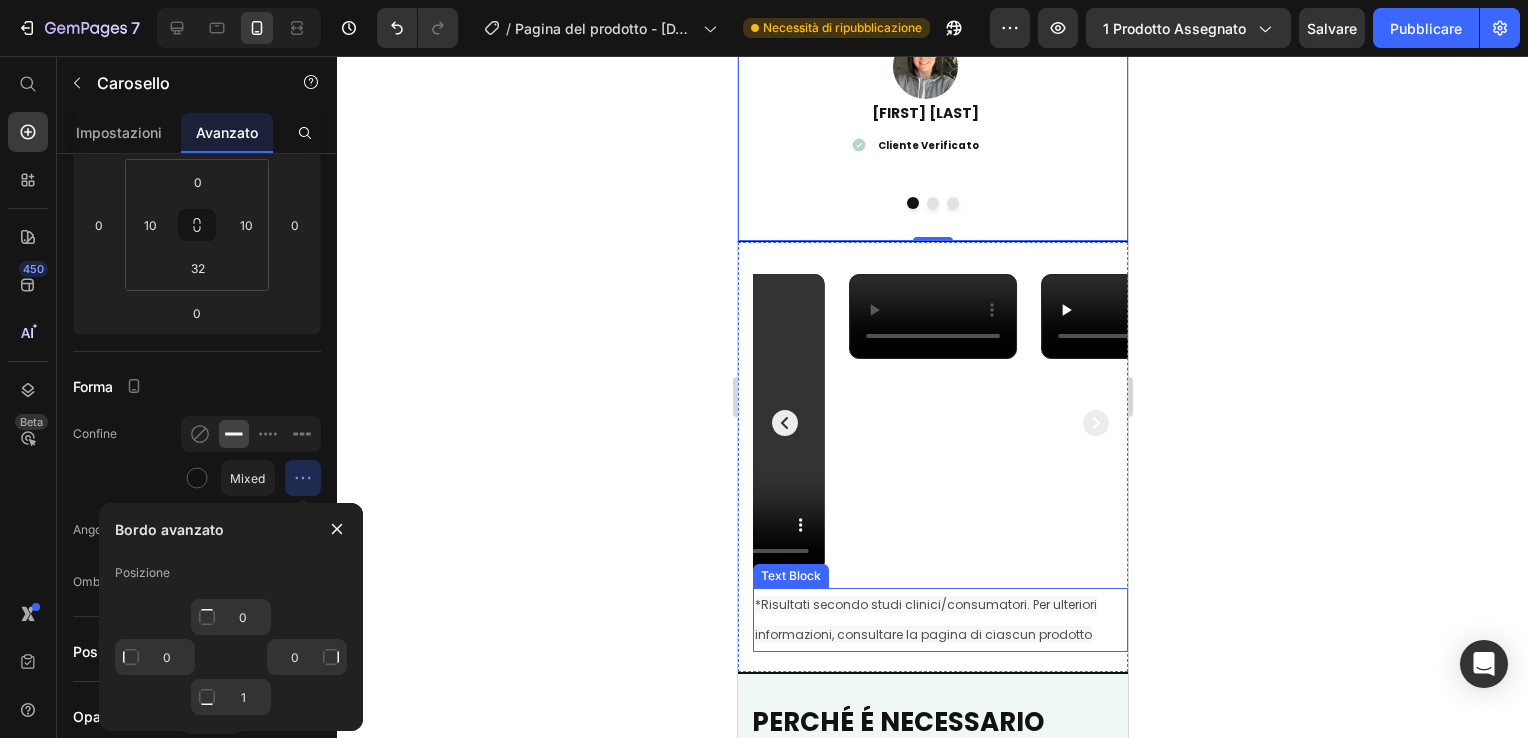 click 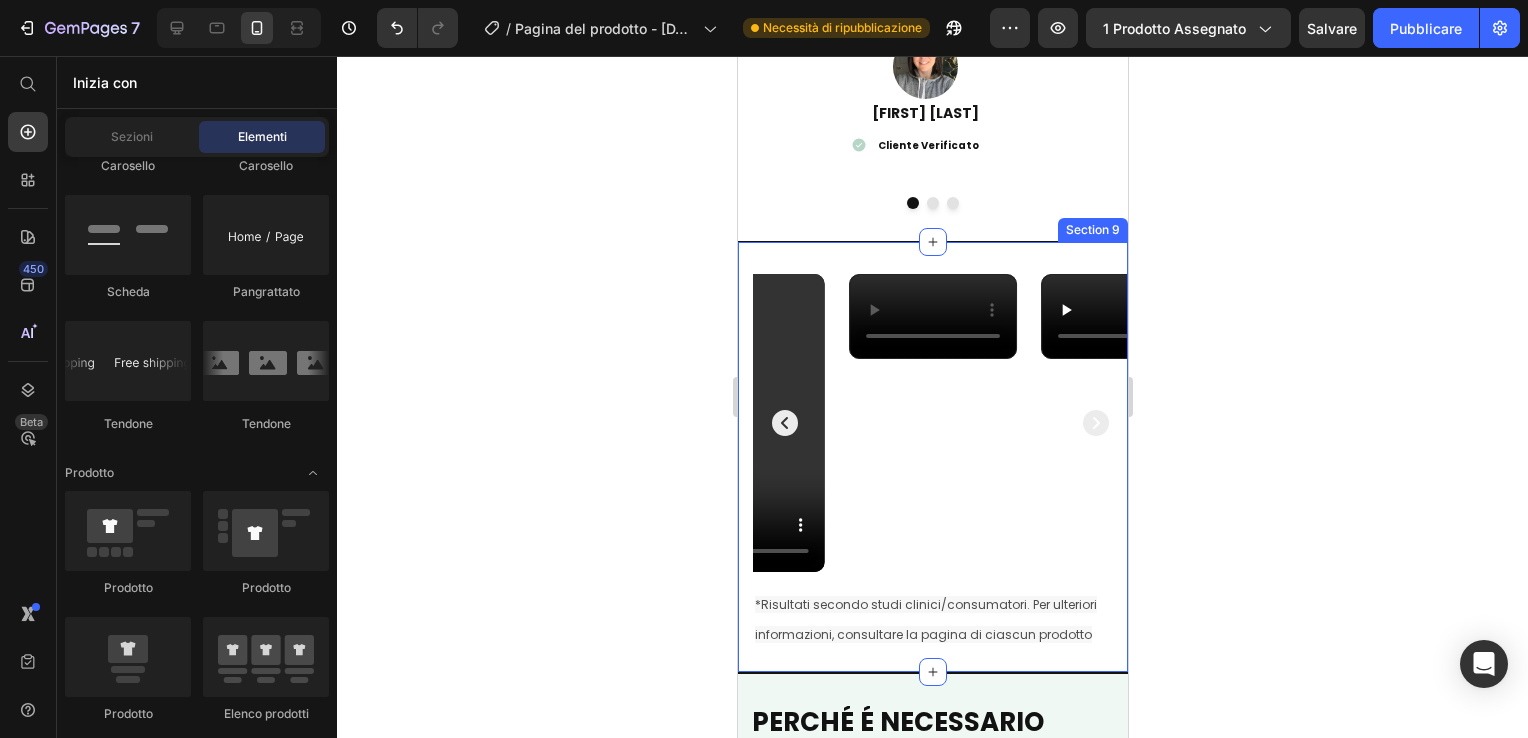 click on "Video Video Video Video
Carousel *Risultati secondo studi clinici/consumatori. Per ulteriori informazioni, consultare la pagina di ciascun prodotto Text Block Section 9" at bounding box center (932, 457) 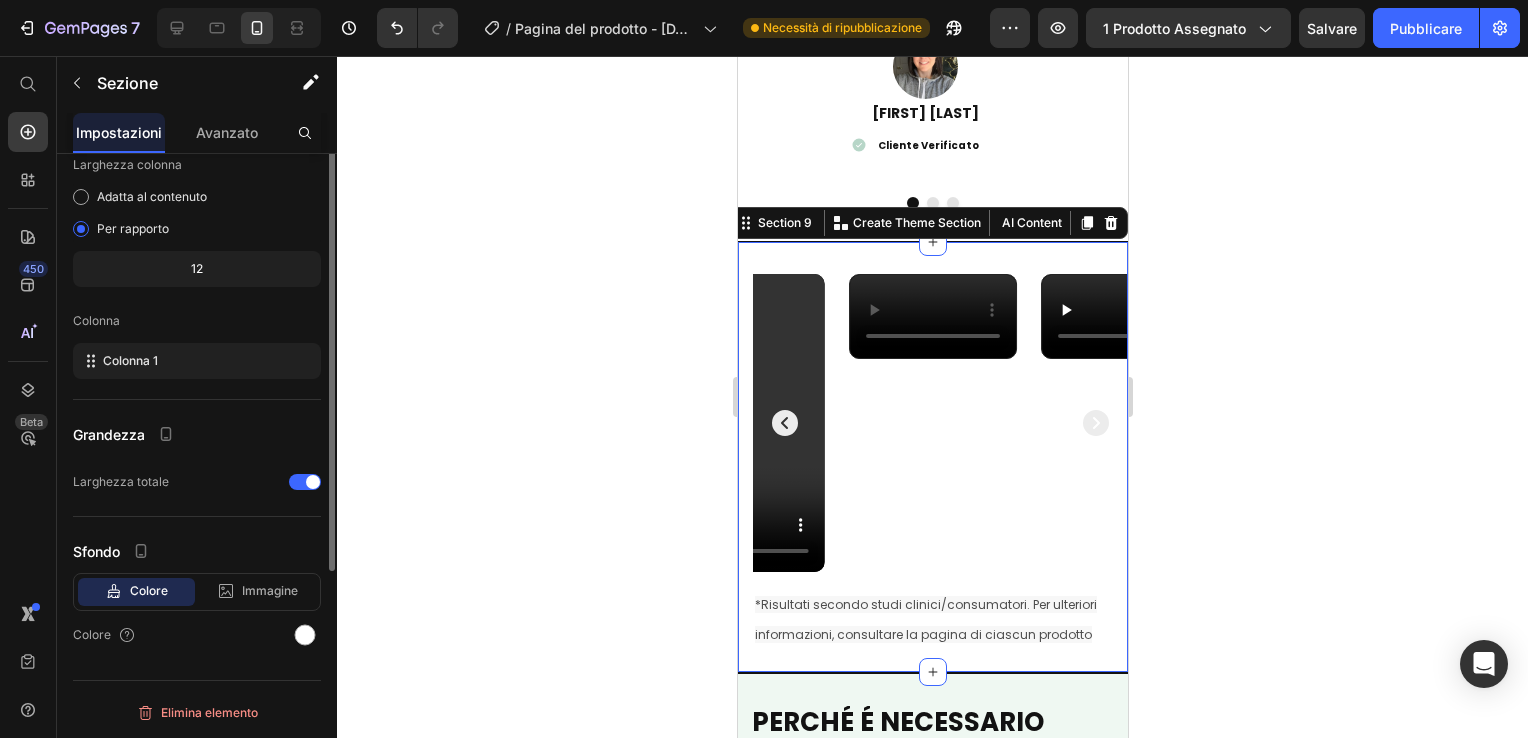 scroll, scrollTop: 0, scrollLeft: 0, axis: both 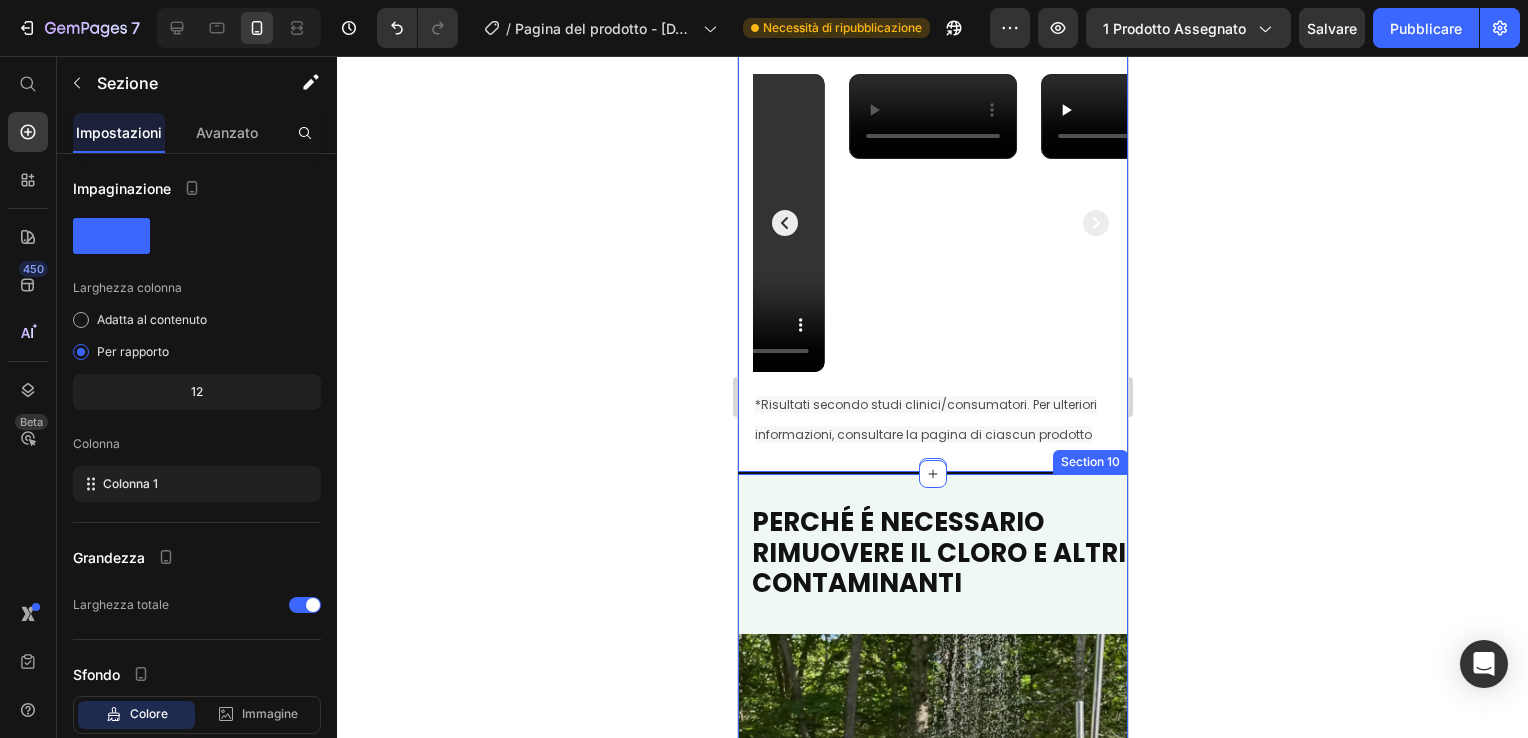 click on "PERCHÉ É NECESSARIO RIMUOVERE IL CLORO E ALTRI CONTAMINANTI  Heading Image Elimina gli oli naturali nei nostri capelli e nella nostra pelle, lasciandoli danneggiati, asciutti e irritati Dissolve i lipidi dei capelli, lasciando i capelli meno lucenti, meno forti e causando doppie punte Scompone gli aminoacidi nei nostri capelli, impoverendo la forza naturale dei capelli Reagisce con la melanina naturale nei nostri capelli, cambiando il colore dei tuoi capelli Può irritare la nostra pelle e potenzialmente portare a eczema, prurito, orticaria ed eruzioni cutanee Accelera la perdita di collagene poiché i metalli pesanti causano la formazione di radicali liberi Item List Section 10" at bounding box center [932, 989] 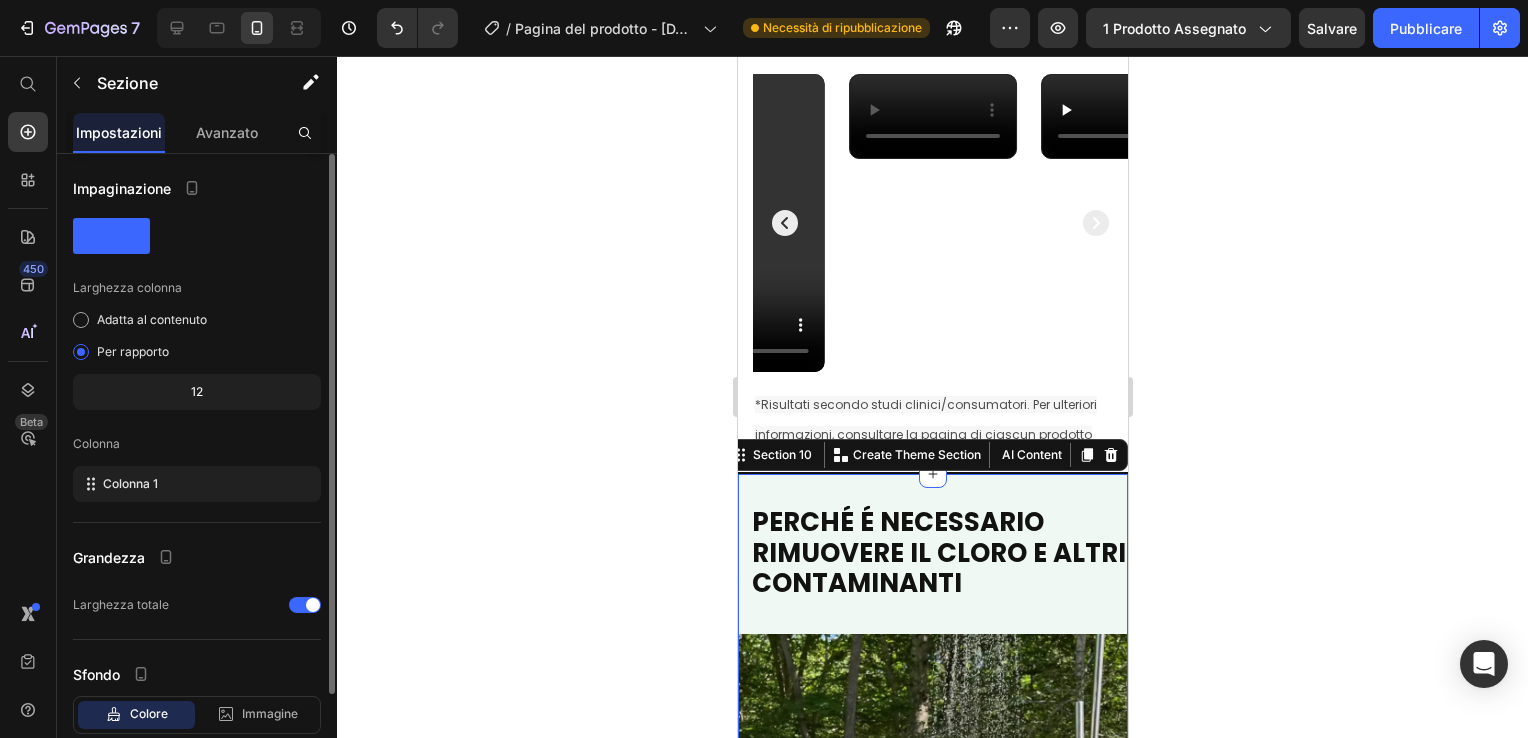 drag, startPoint x: 220, startPoint y: 122, endPoint x: 224, endPoint y: 169, distance: 47.169907 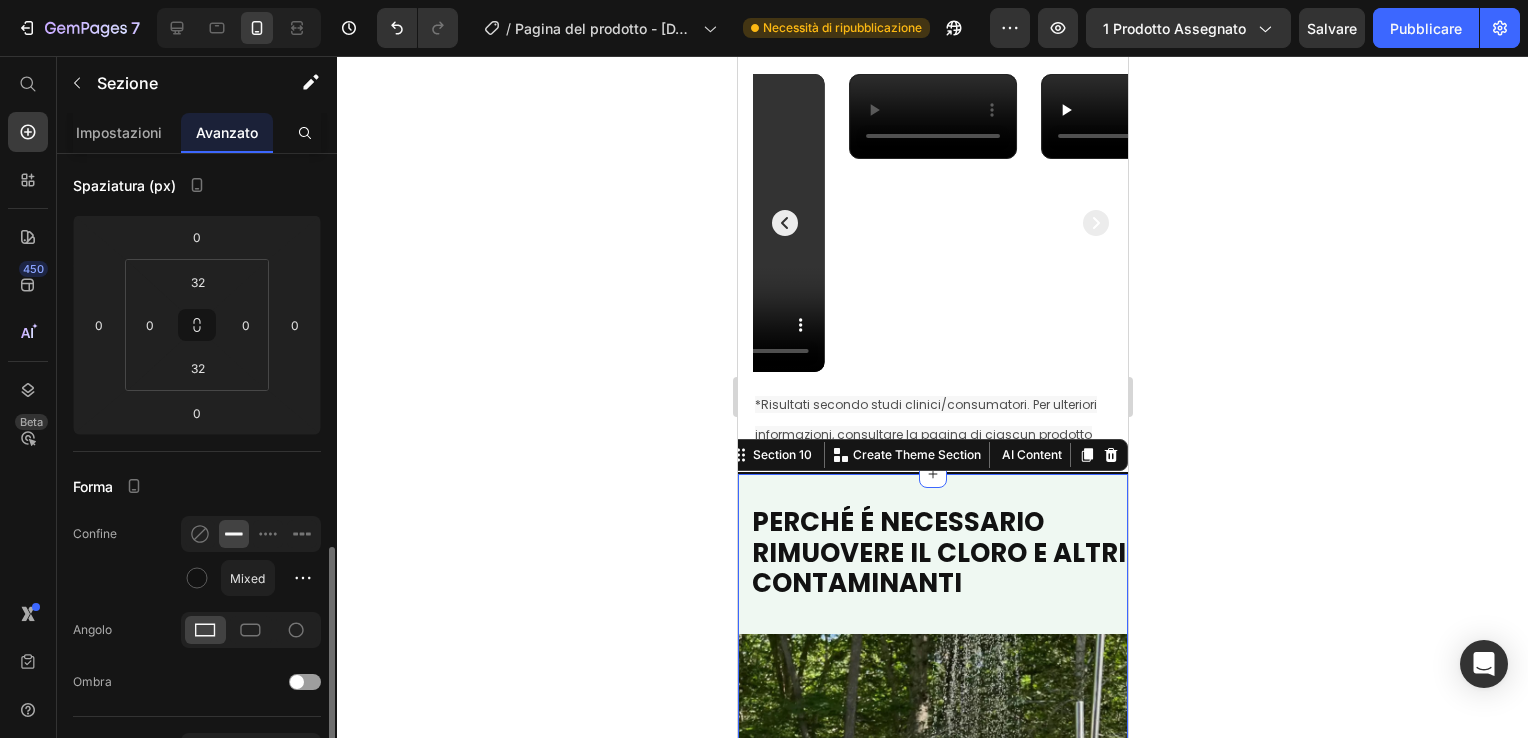 scroll, scrollTop: 400, scrollLeft: 0, axis: vertical 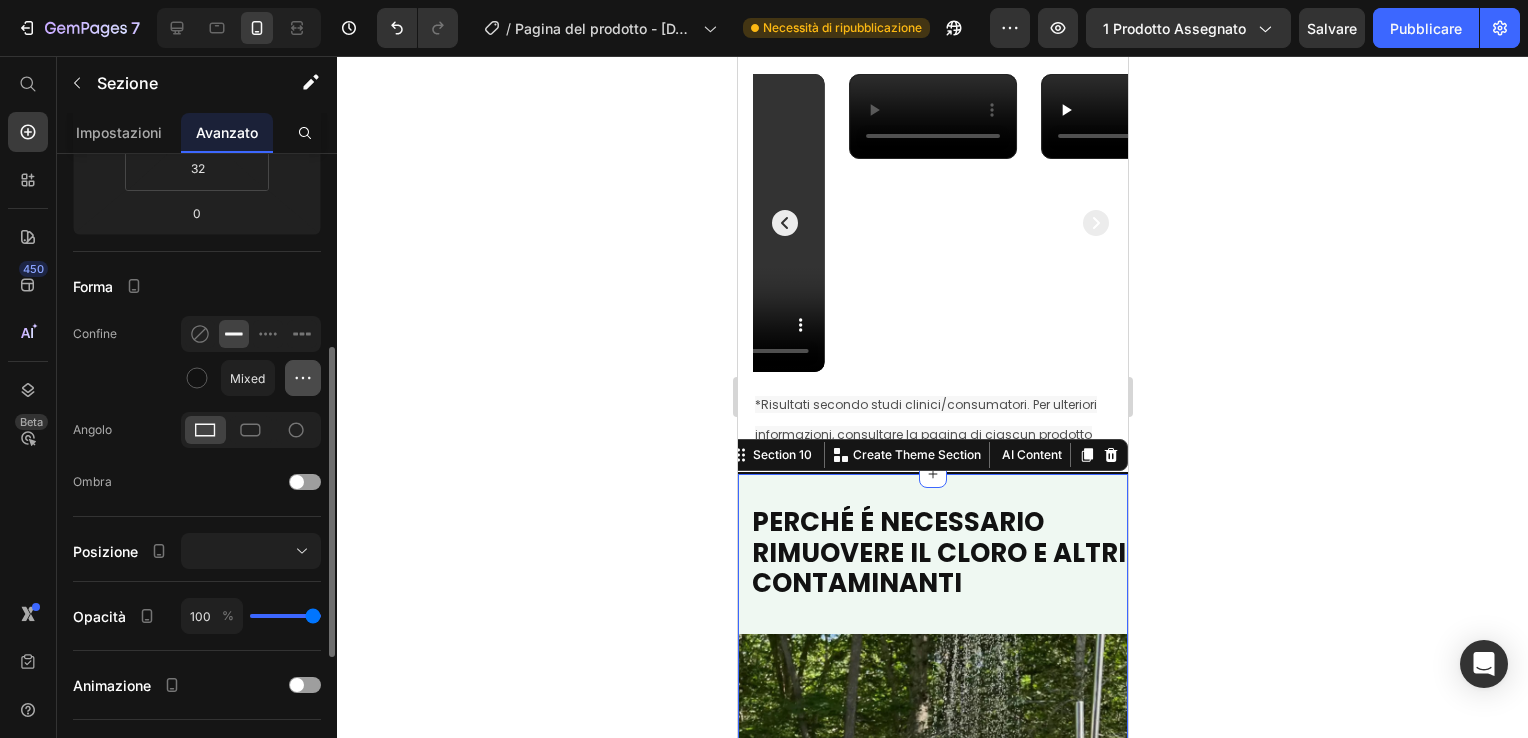 click 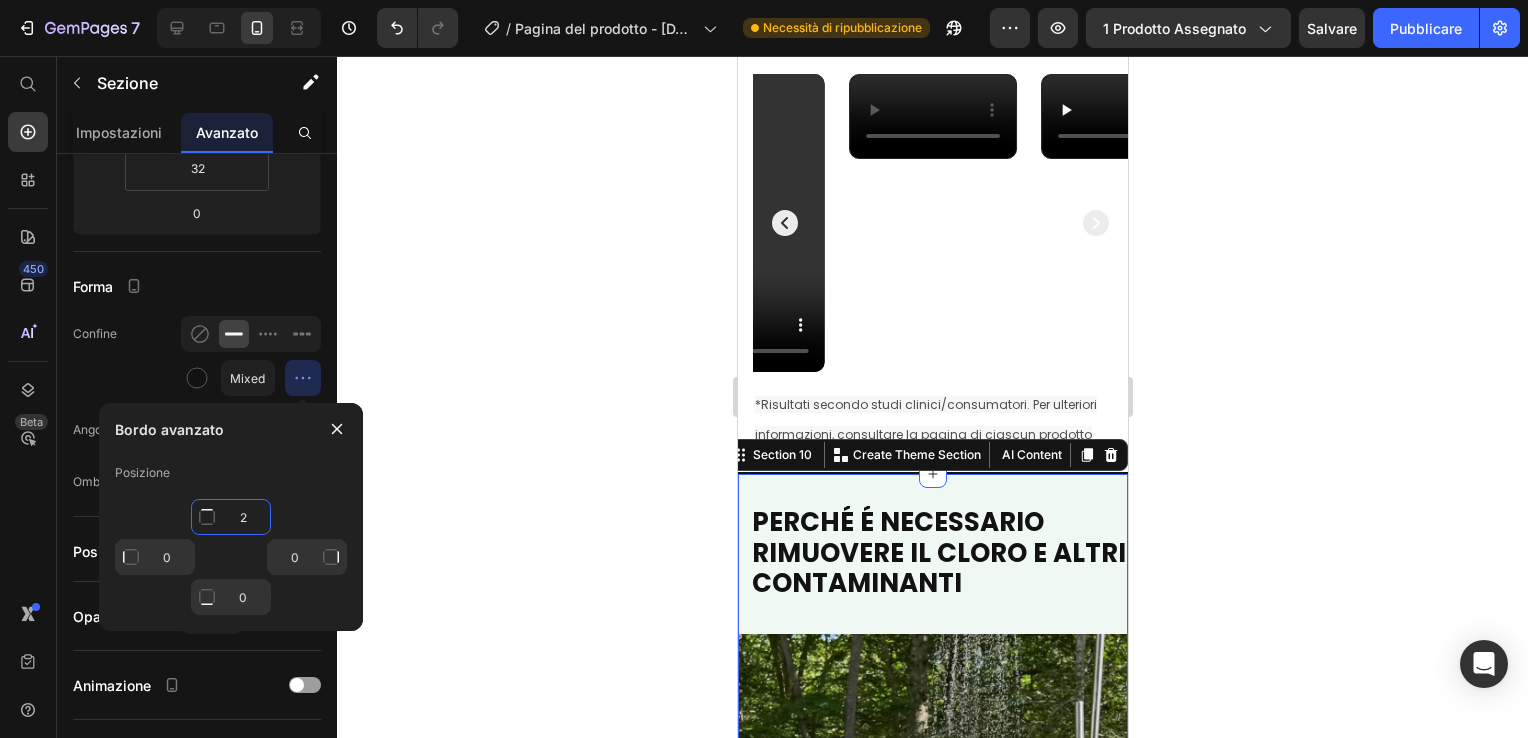 click on "2" 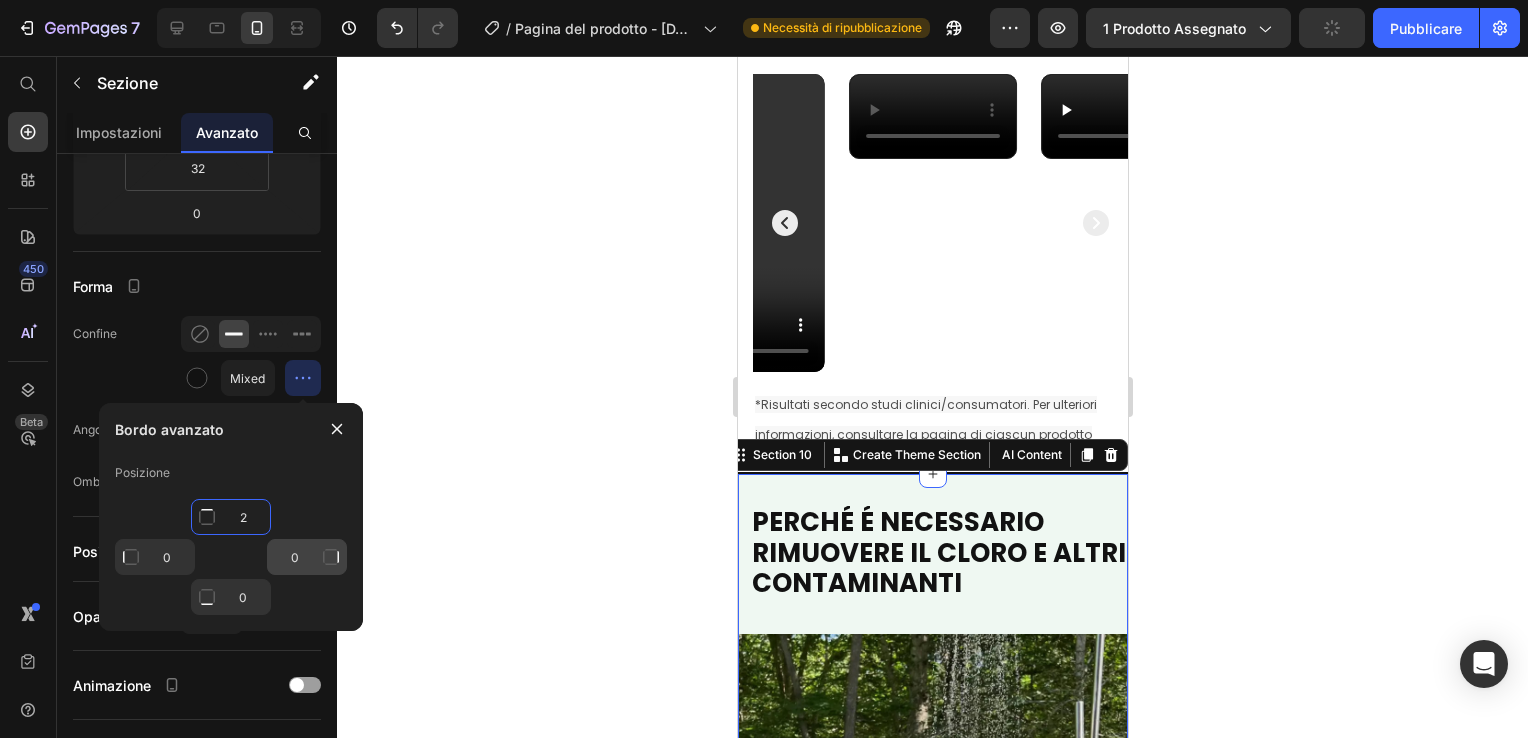 type on "1" 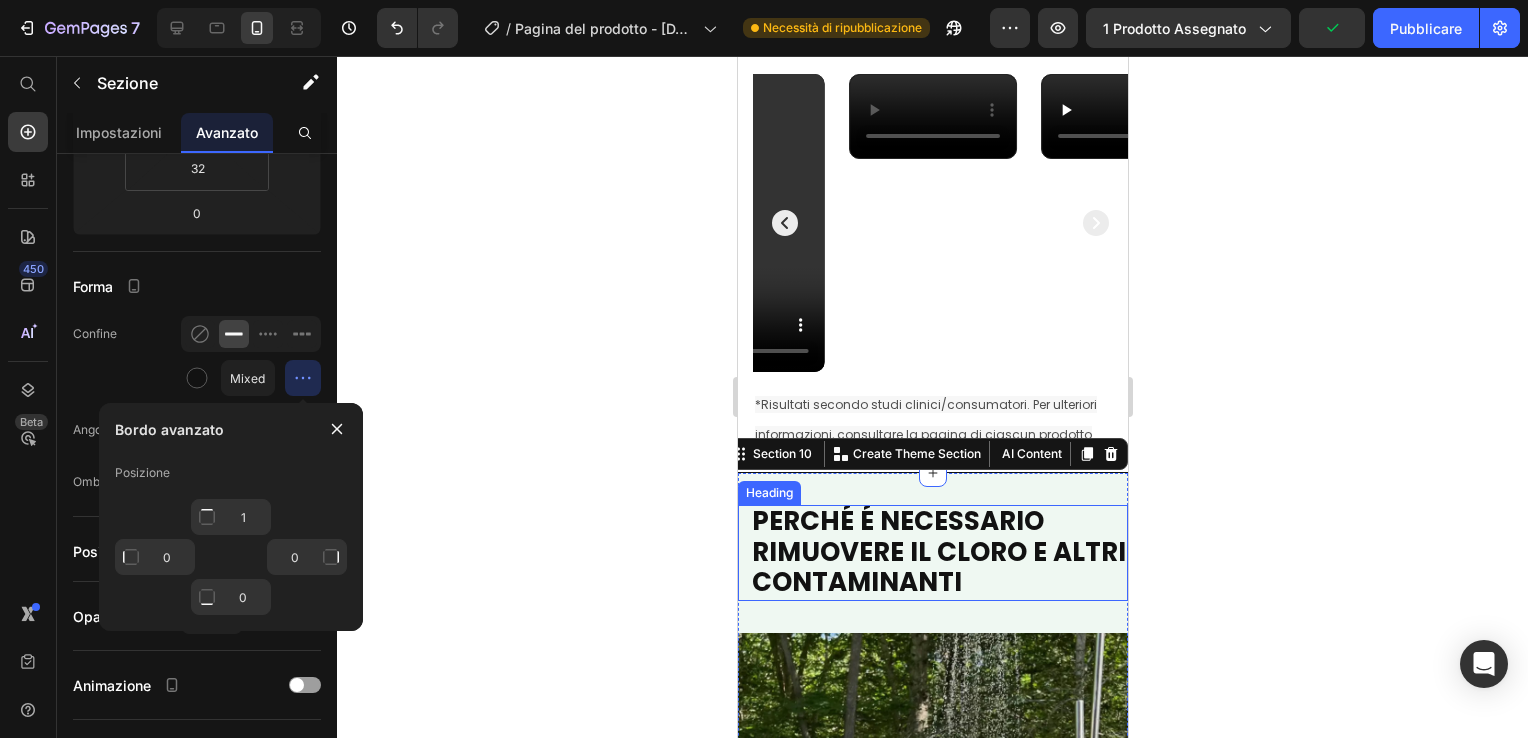 click 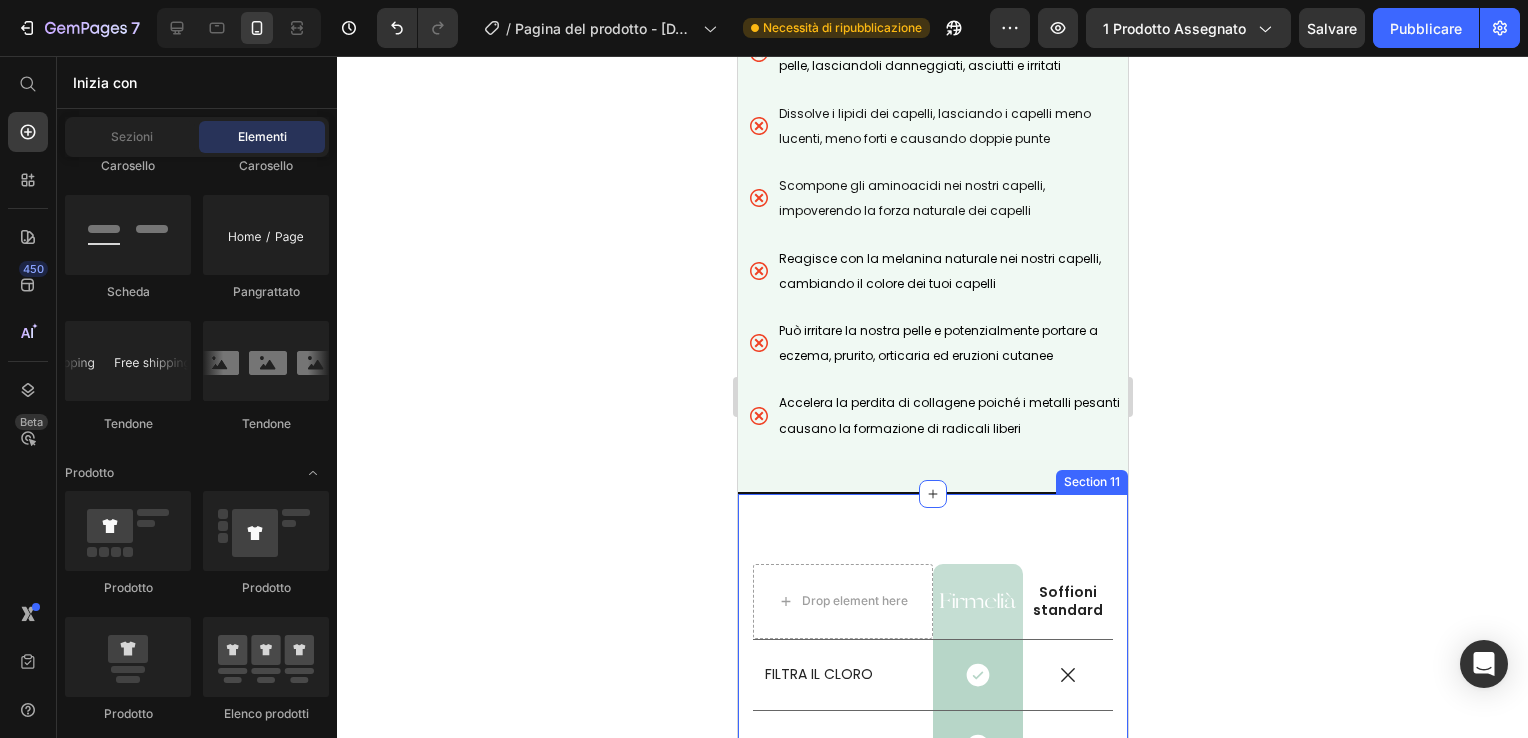 scroll, scrollTop: 5099, scrollLeft: 0, axis: vertical 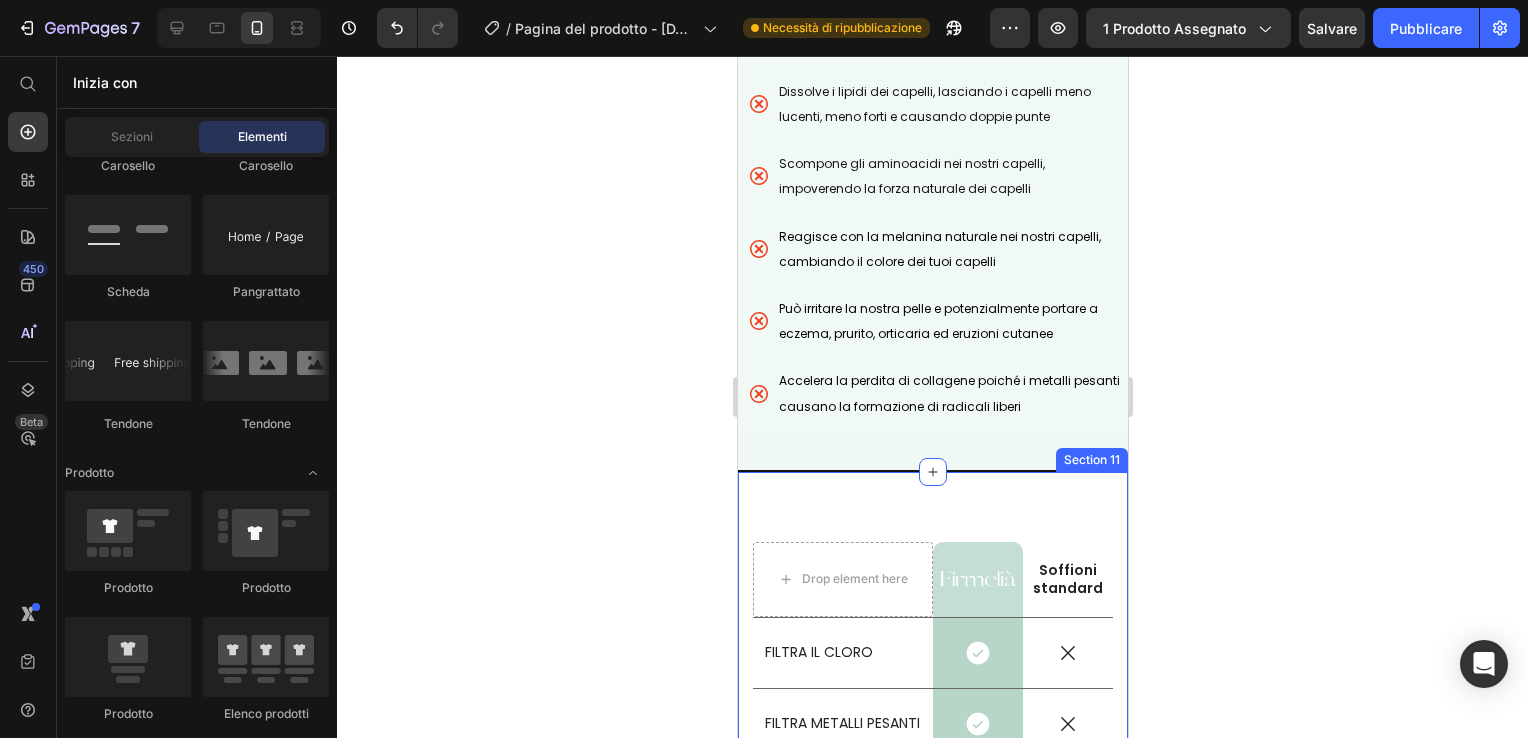 click on "Drop element here Image Row Soffioni standard Text Block Row FILTRA IL CLORO Text Block
Icon Row
Icon Row FILTRA METALLI PESANTI Text Block
Icon Row
Icon Row TESTATO DA TERZE PARTI Text Block
Icon Row
Icon Row INSTALLAZIONE SEMPLICE Text Block
Icon Row
Icon Row GARANZIA DI 60 GIORNI Text Block
Icon Row
Icon Row Row Section 11" at bounding box center [932, 753] 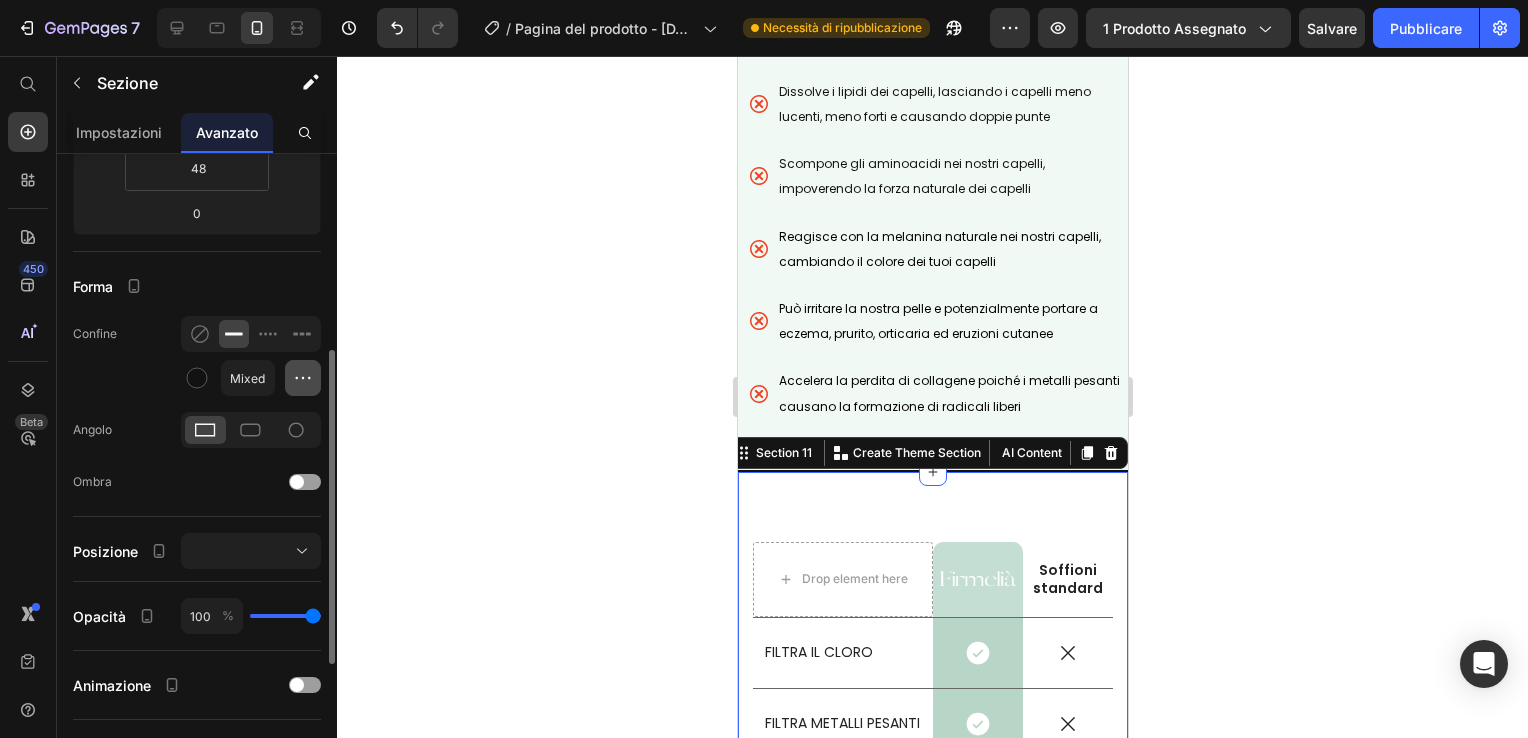 click 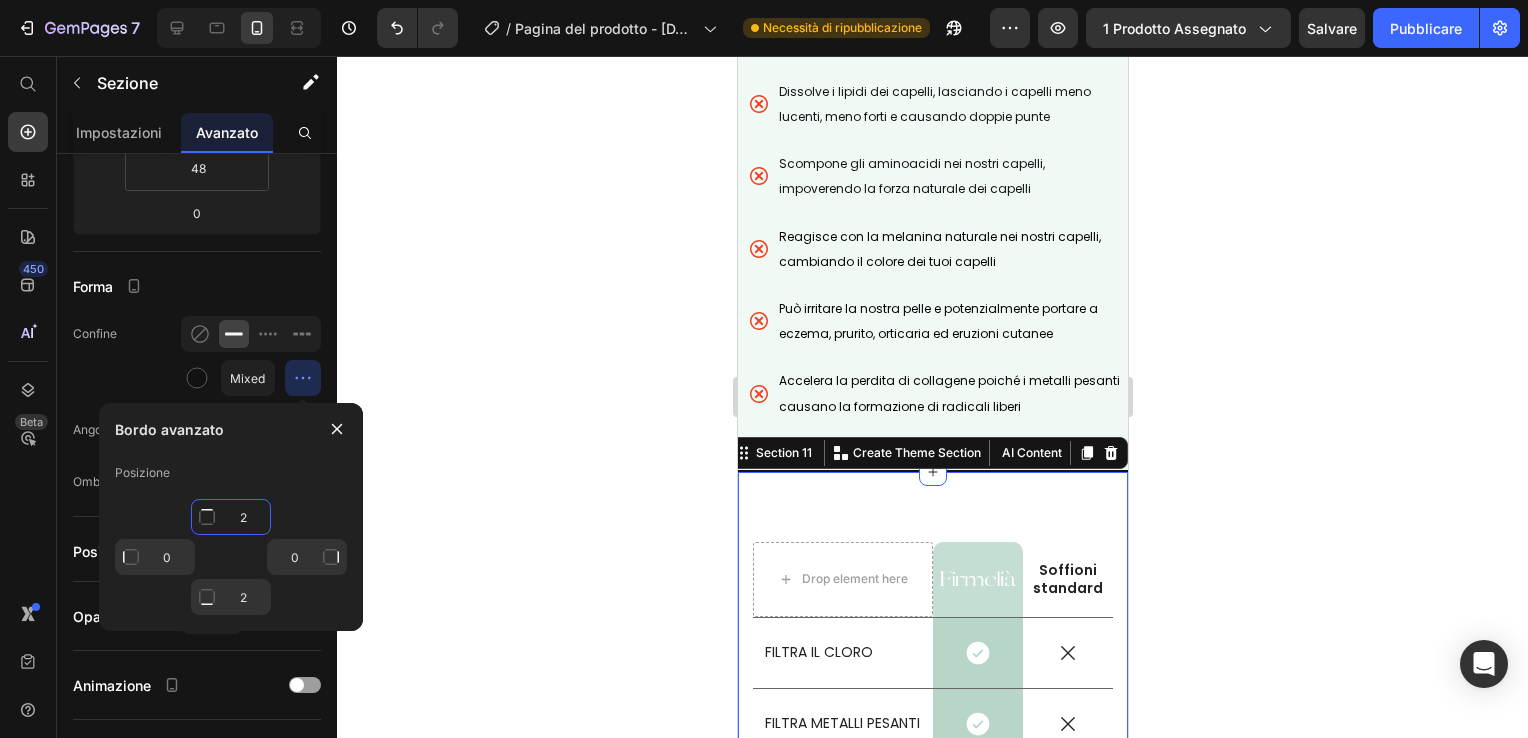 click on "2" 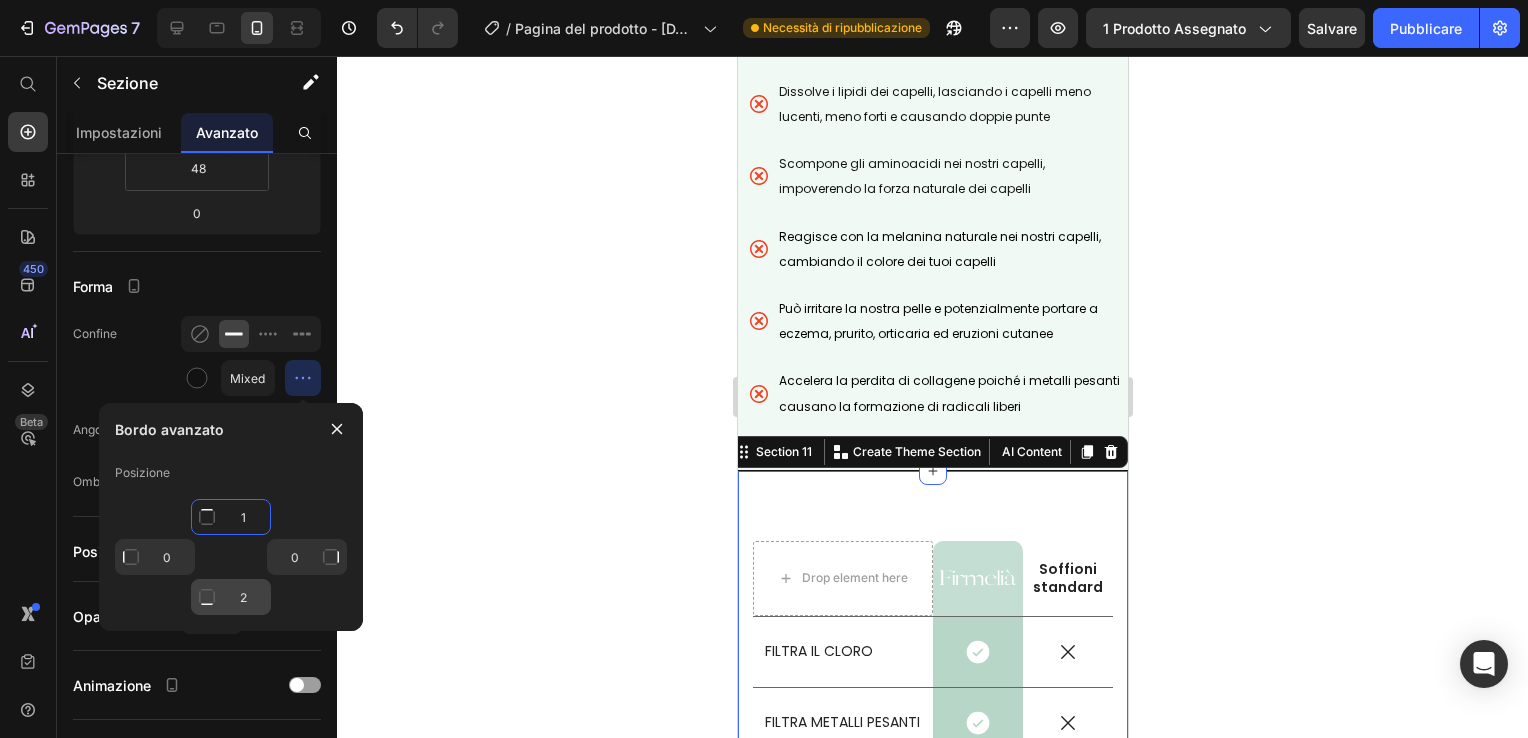 type on "1" 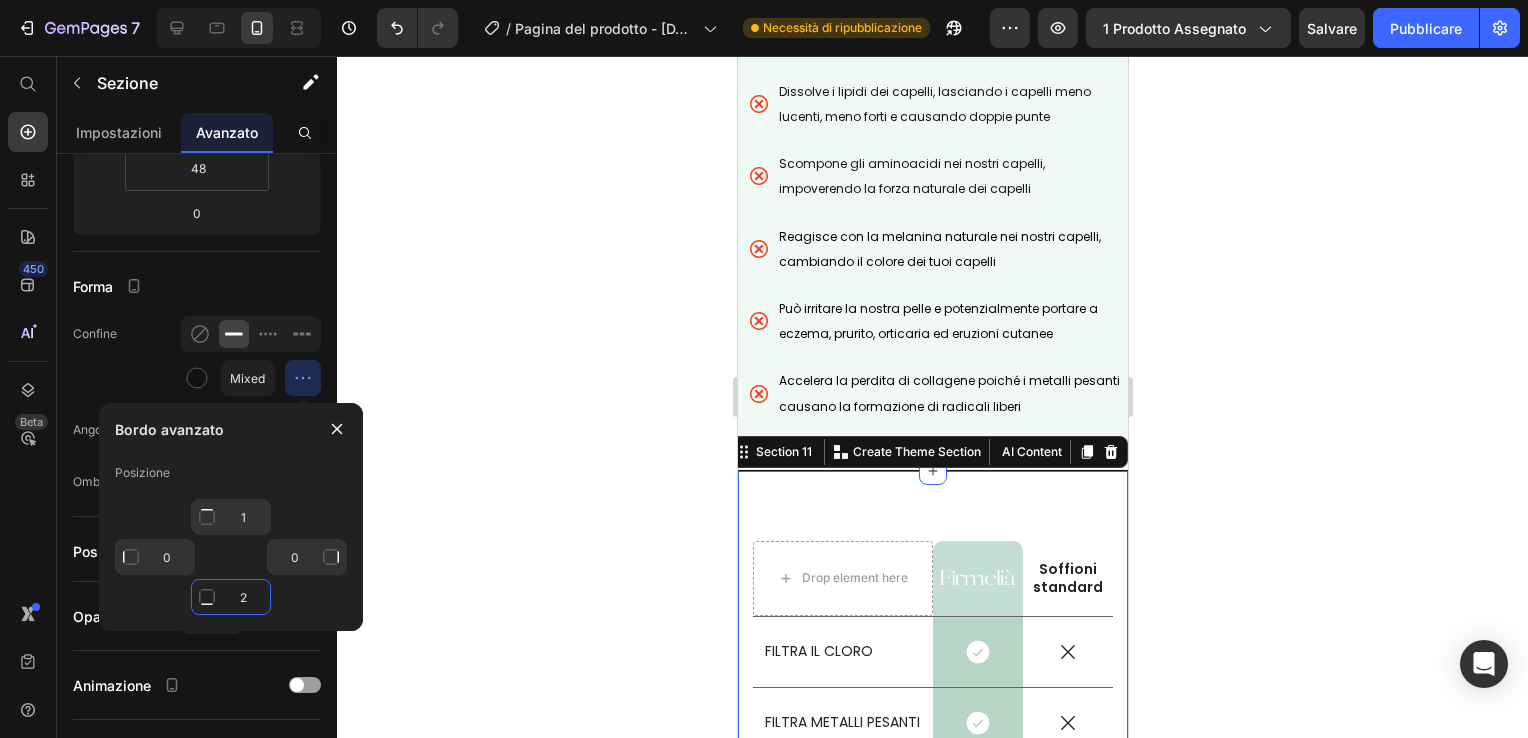 click on "2" 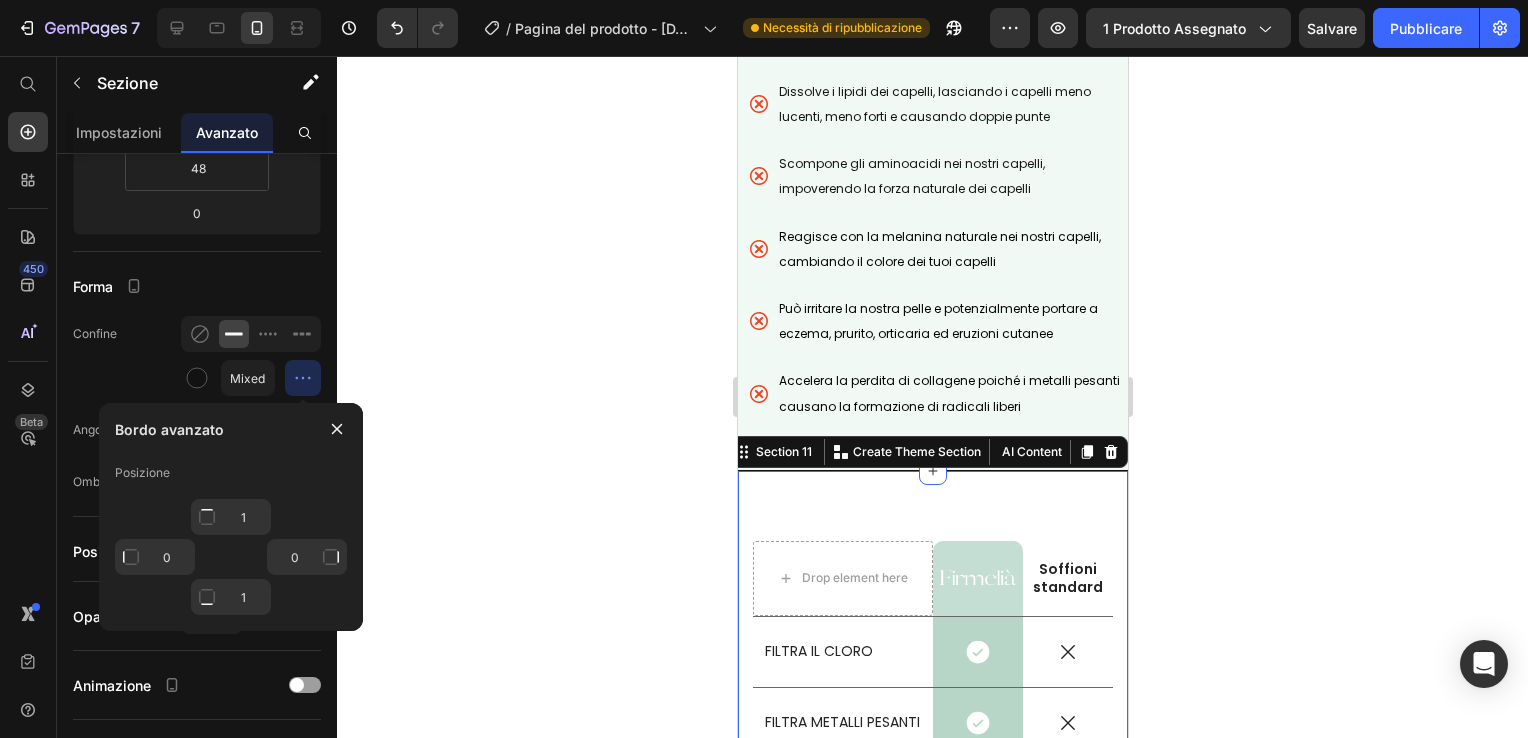 click 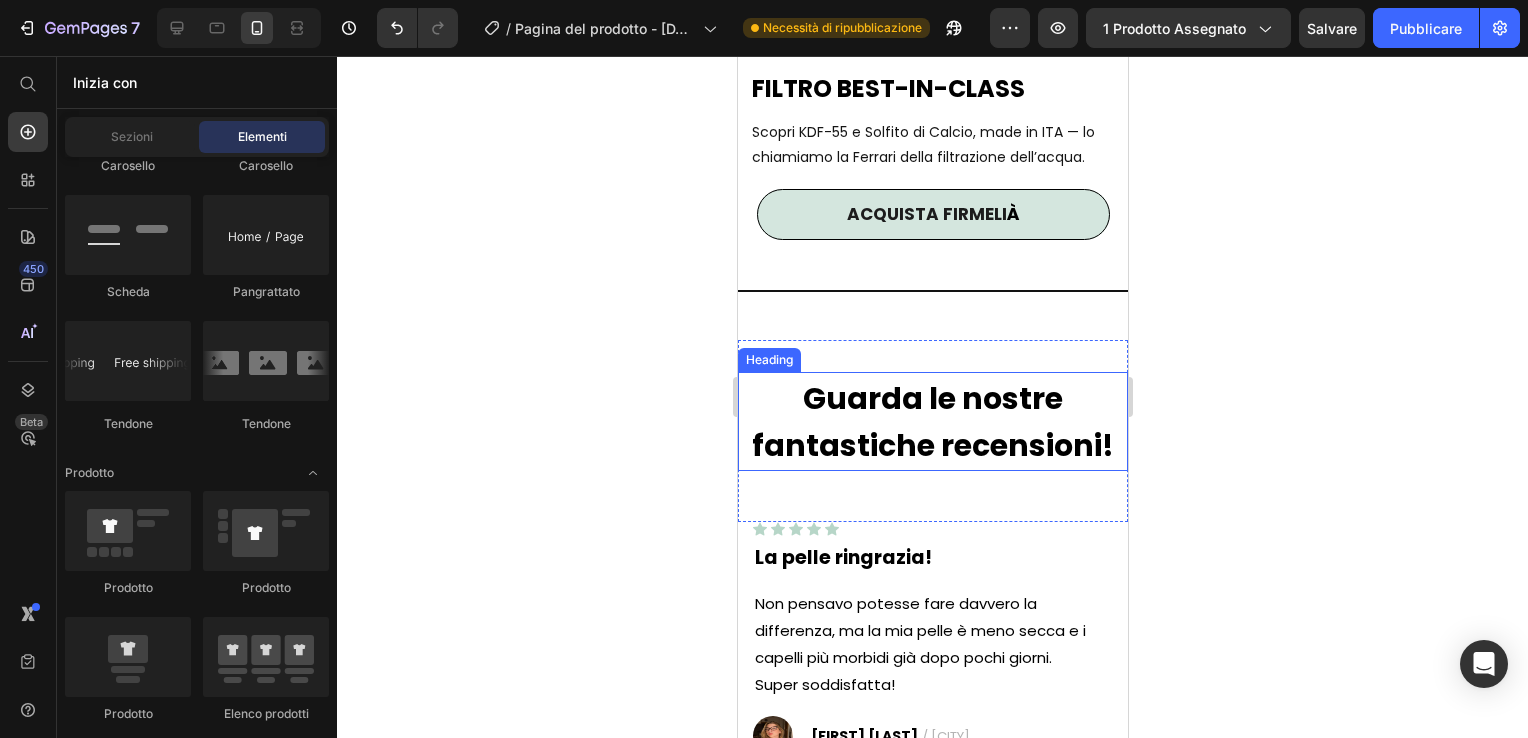 scroll, scrollTop: 7001, scrollLeft: 0, axis: vertical 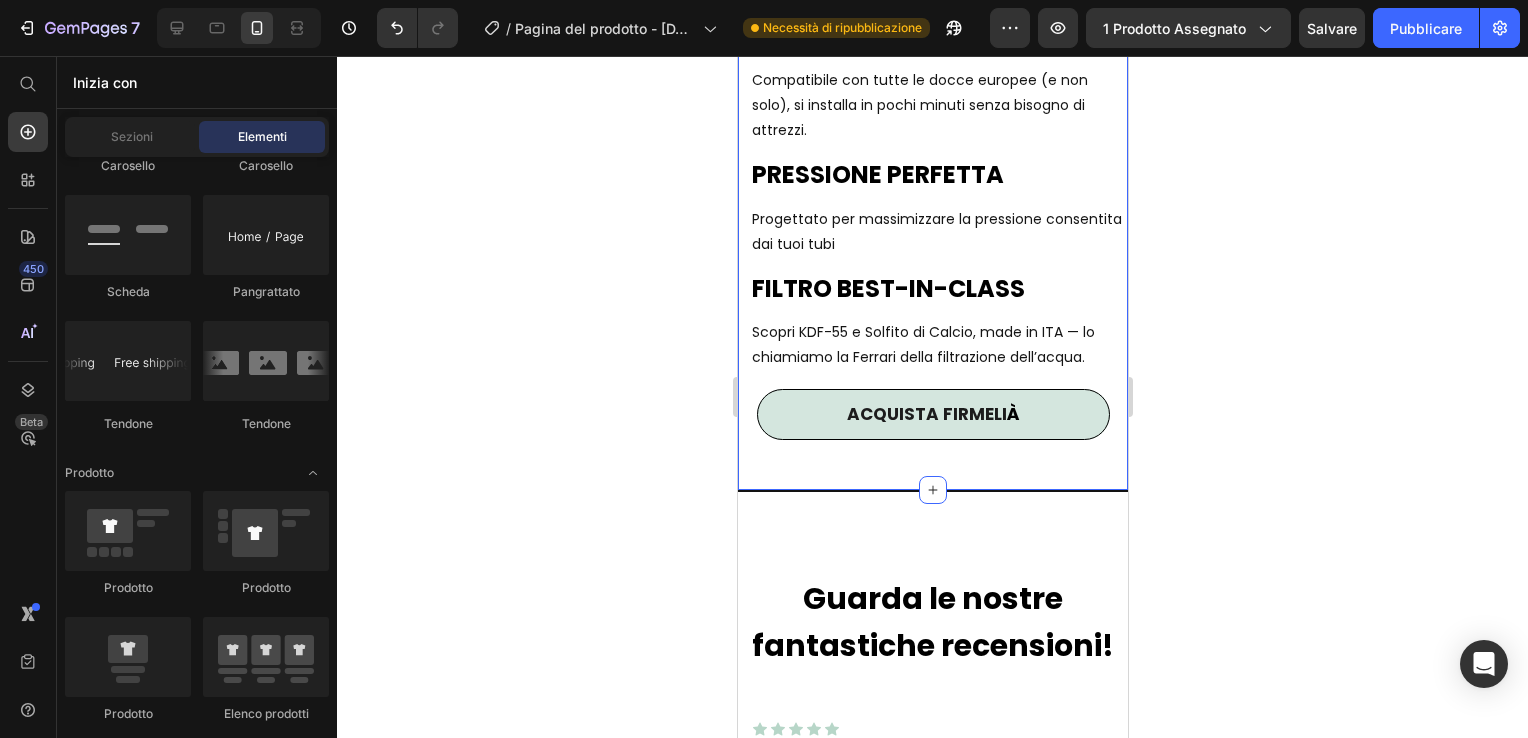 drag, startPoint x: 797, startPoint y: 430, endPoint x: 784, endPoint y: 466, distance: 38.27532 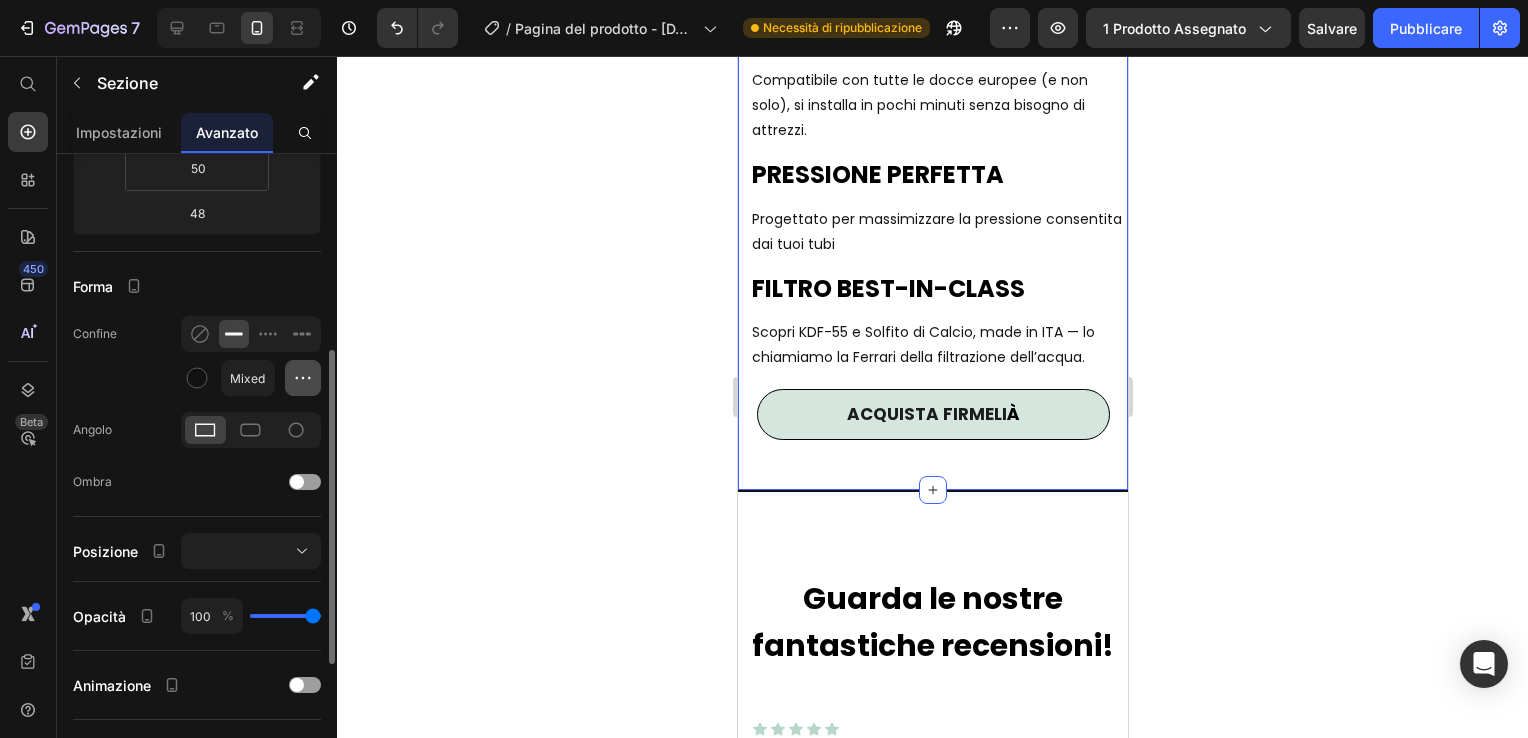 click 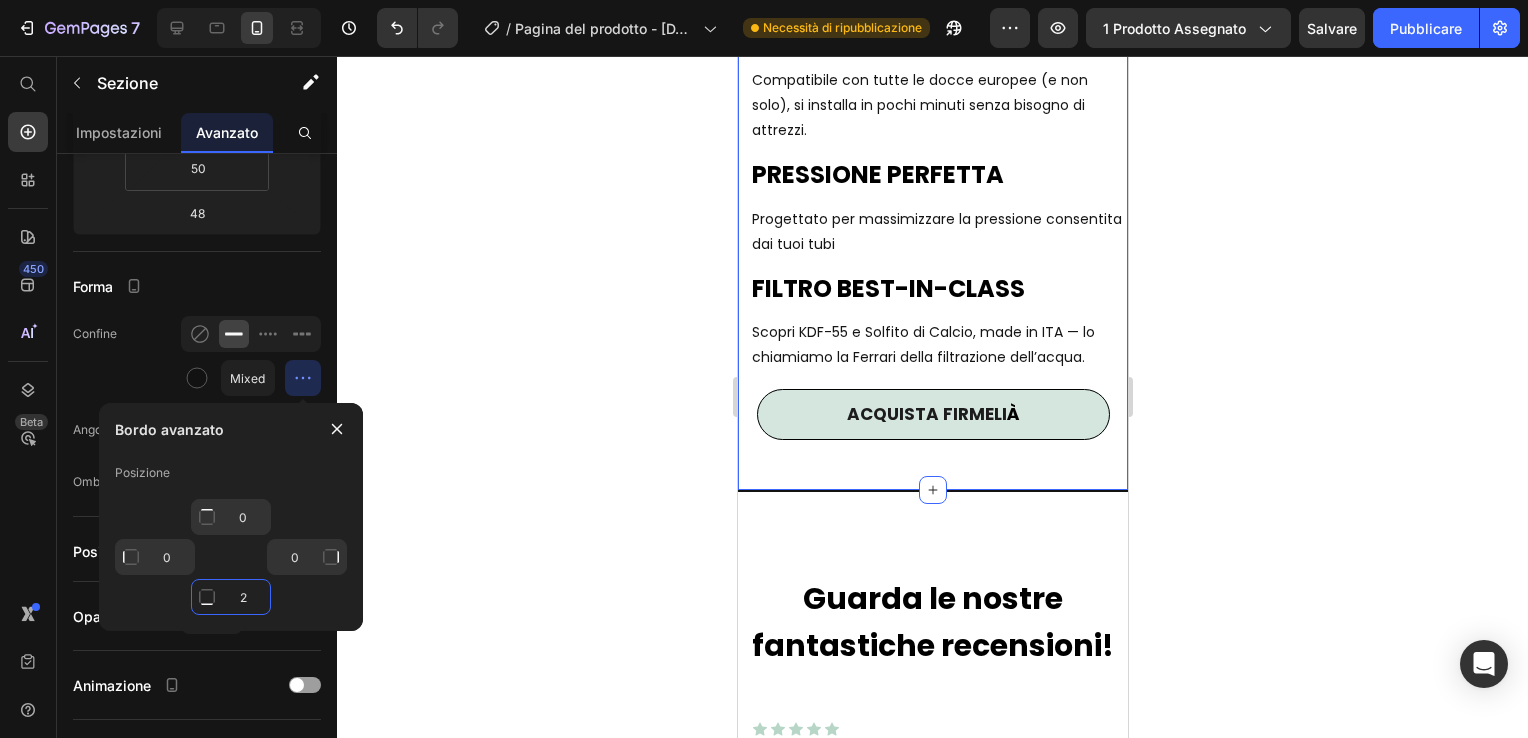 click on "2" 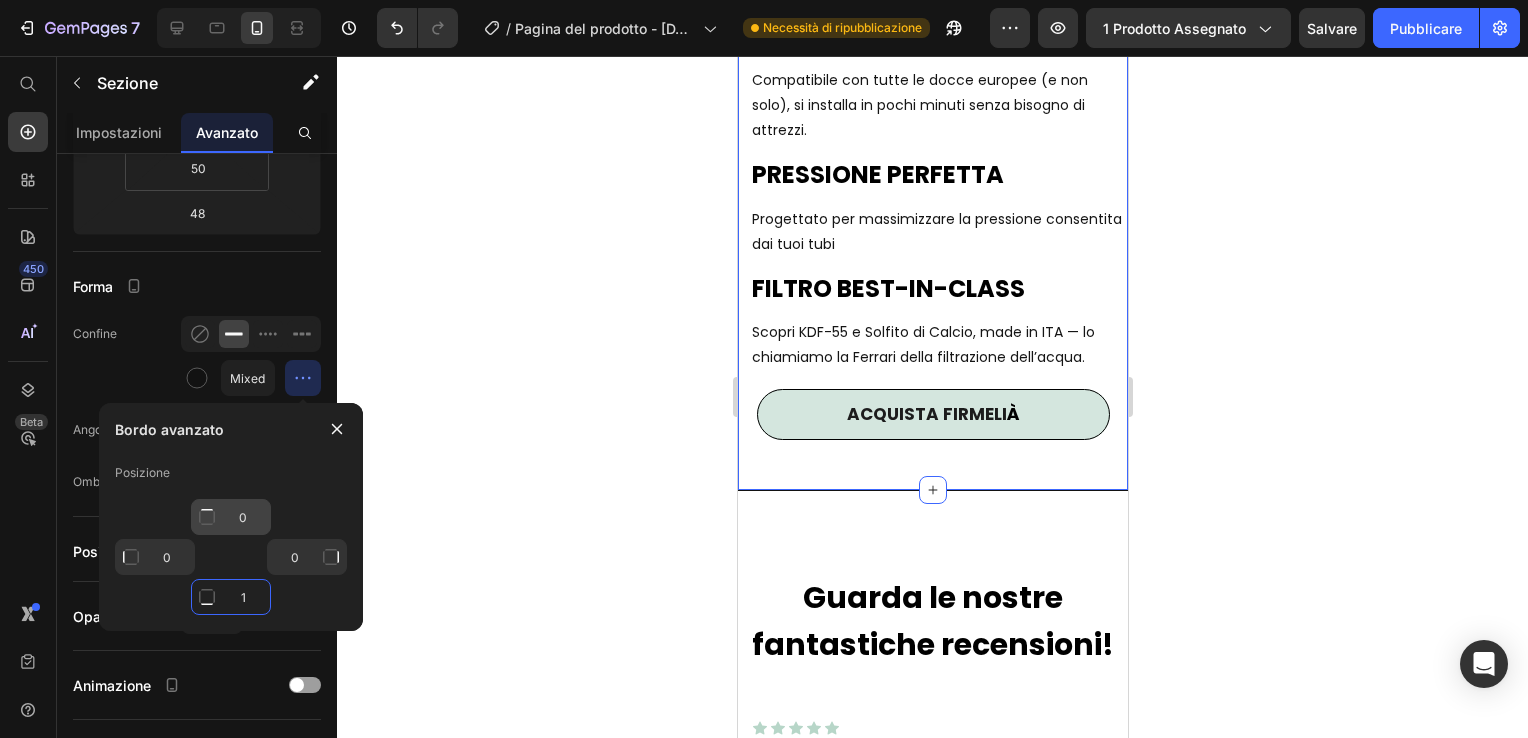 type on "1" 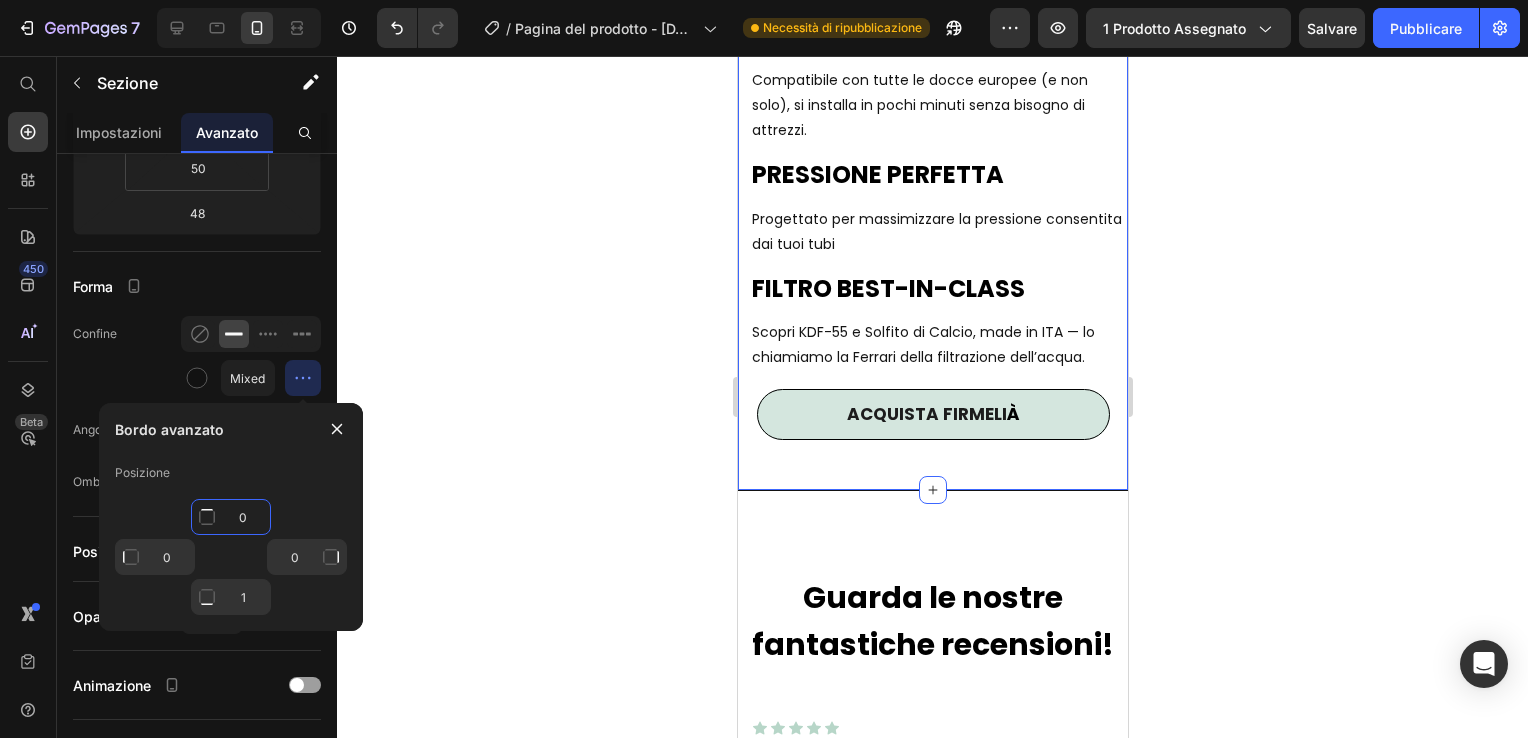 click on "0" 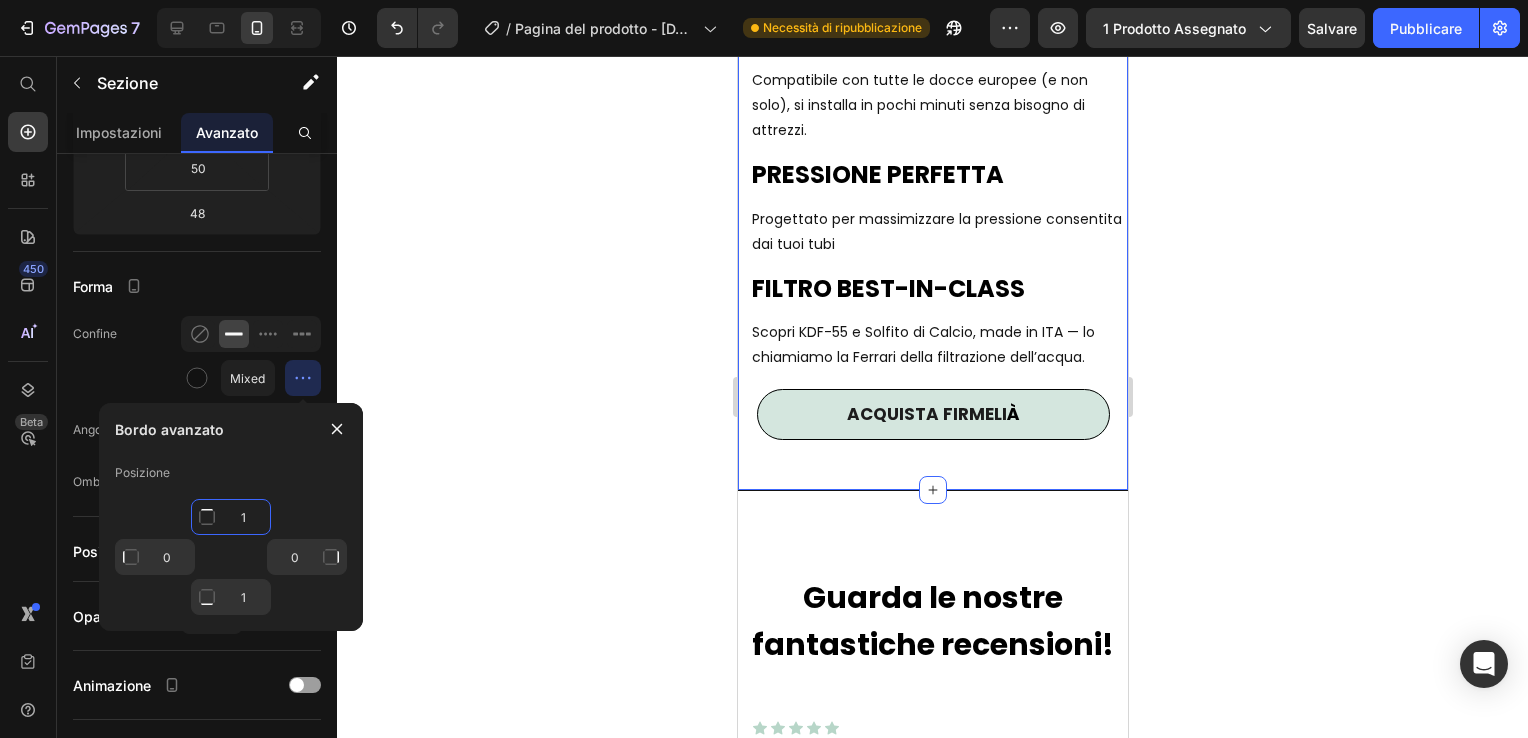 scroll, scrollTop: 7002, scrollLeft: 0, axis: vertical 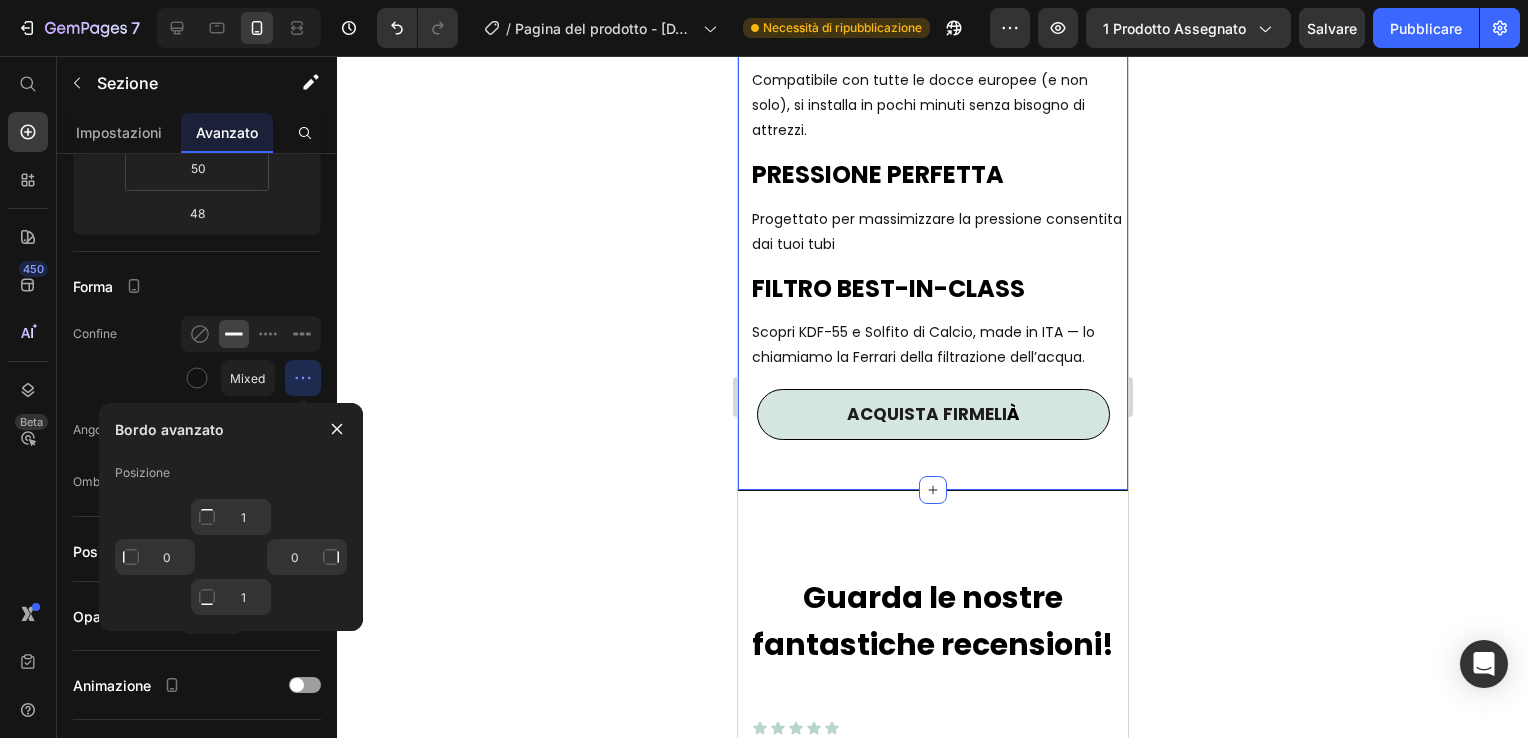 click 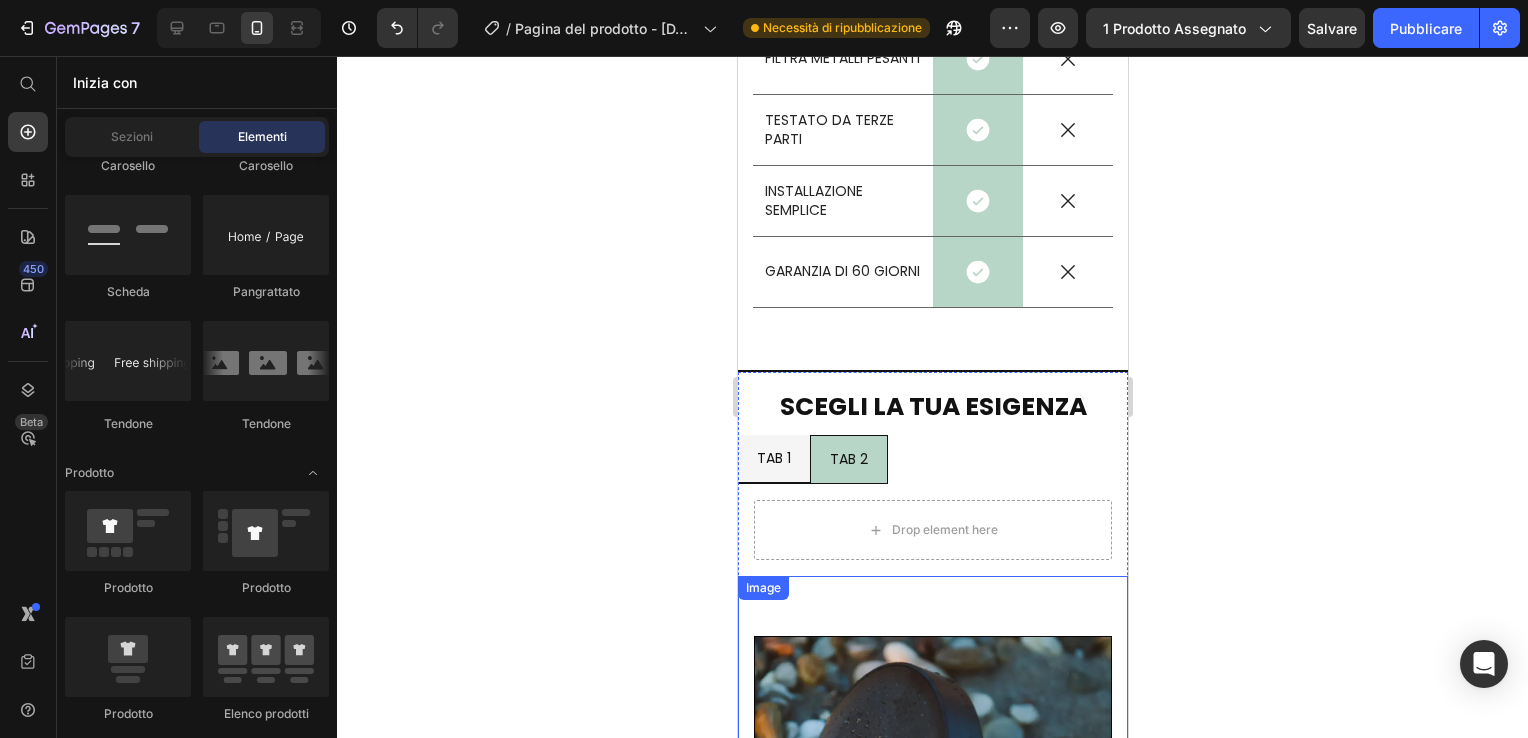 scroll, scrollTop: 5700, scrollLeft: 0, axis: vertical 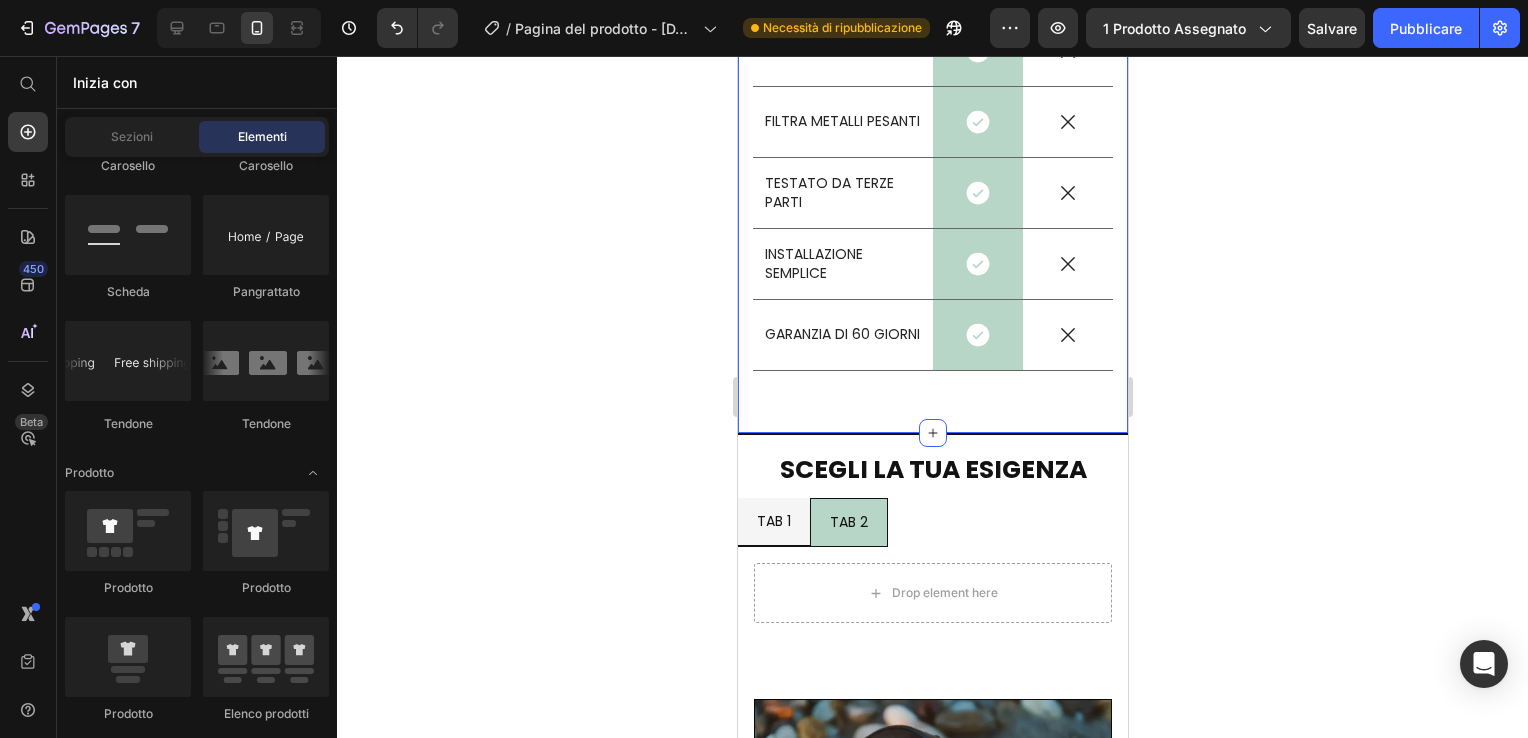 click on "Drop element here Image Row Soffioni standard Text Block Row FILTRA IL CLORO Text Block
Icon Row
Icon Row FILTRA METALLI PESANTI Text Block
Icon Row
Icon Row TESTATO DA TERZE PARTI Text Block
Icon Row
Icon Row INSTALLAZIONE SEMPLICE Text Block
Icon Row
Icon Row GARANZIA DI 60 GIORNI Text Block
Icon Row
Icon Row Row Section 11" at bounding box center (932, 151) 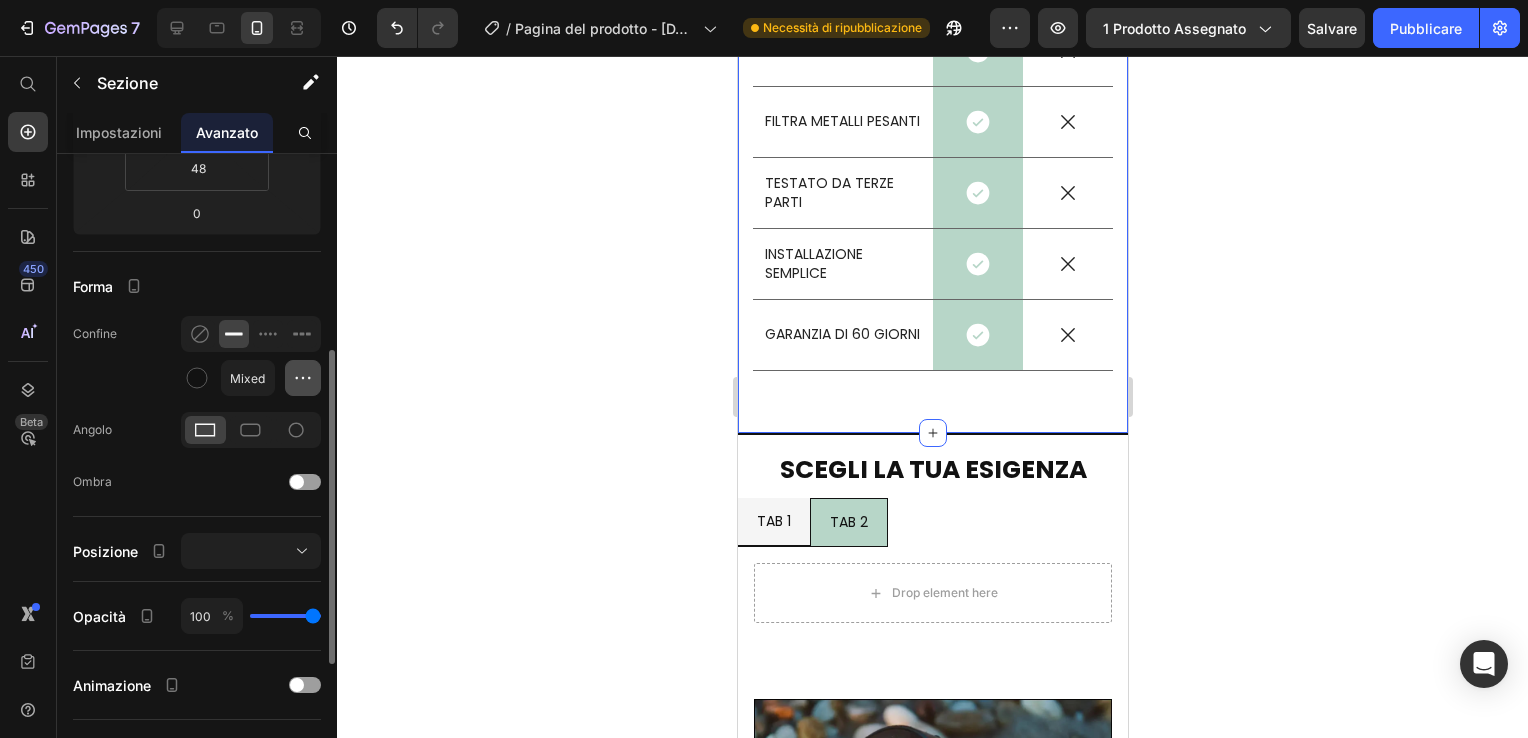 click 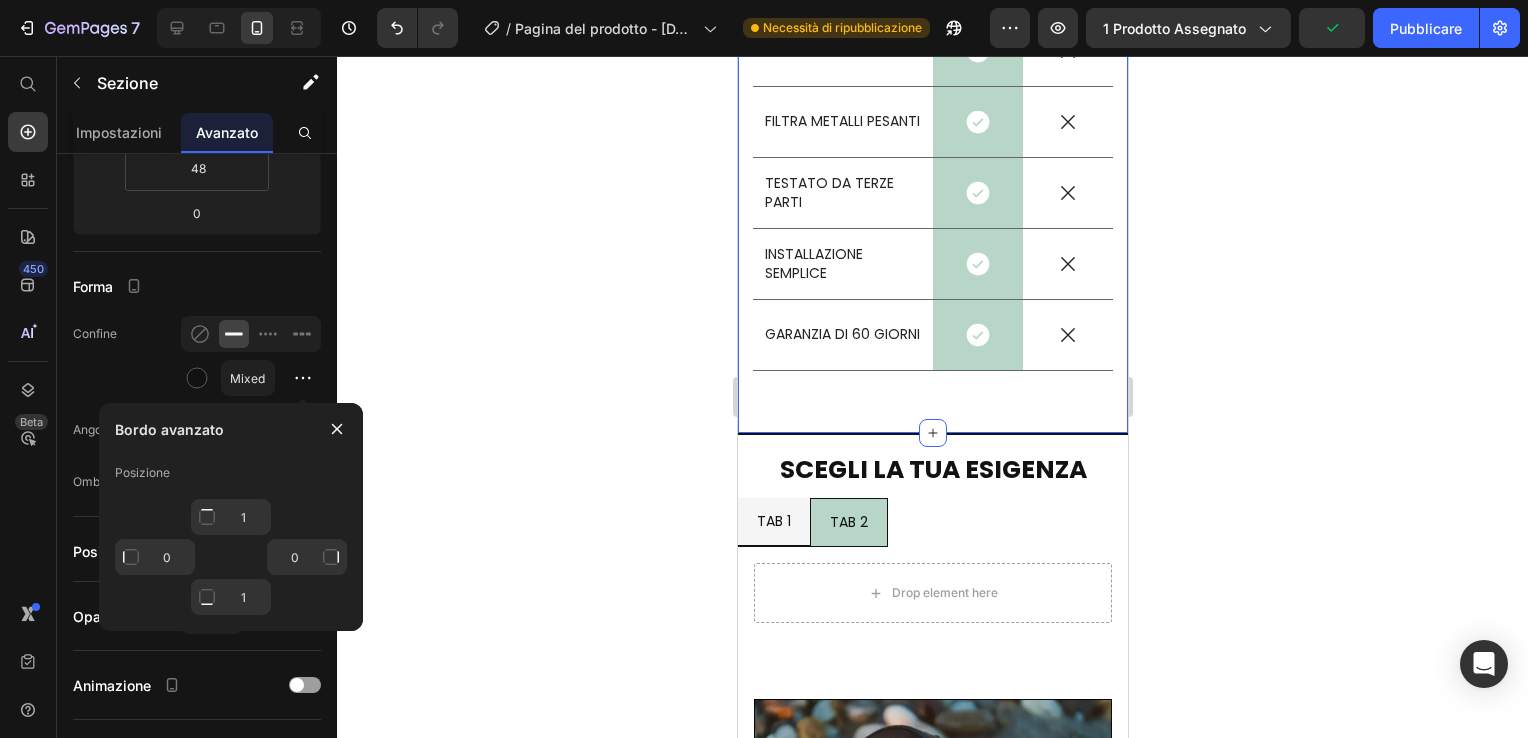 click 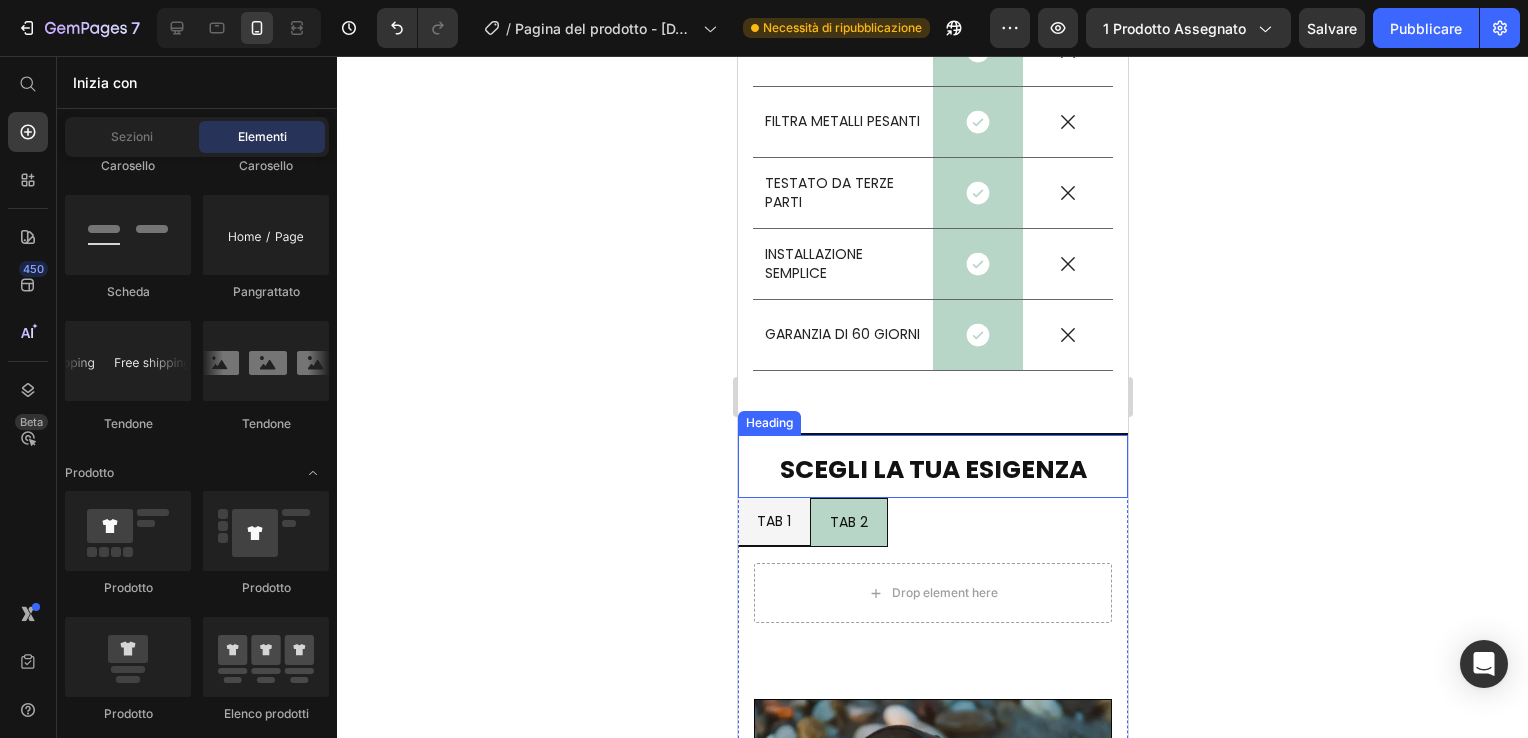 click on "SCEGLI LA TUA ESIGENZA" at bounding box center (932, 466) 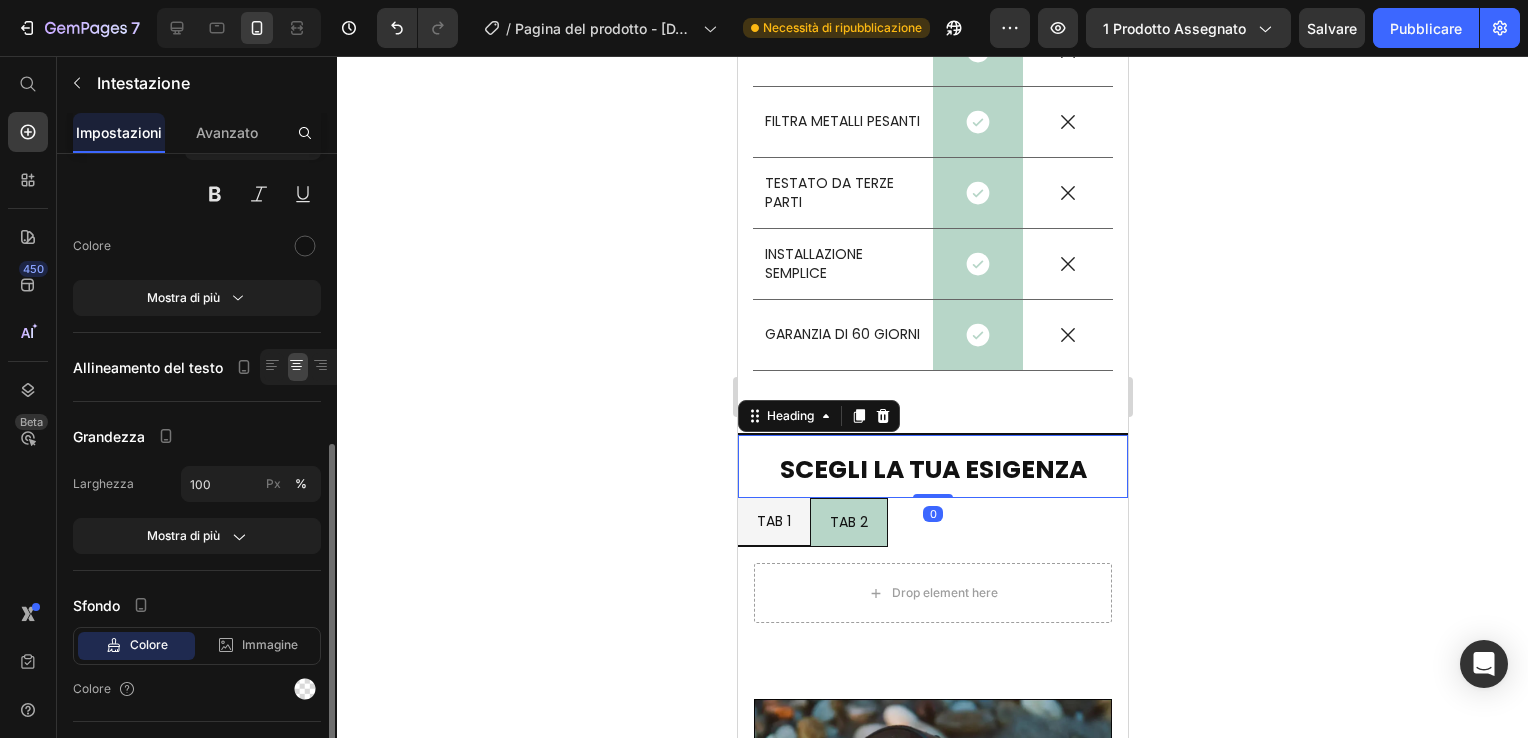 scroll, scrollTop: 300, scrollLeft: 0, axis: vertical 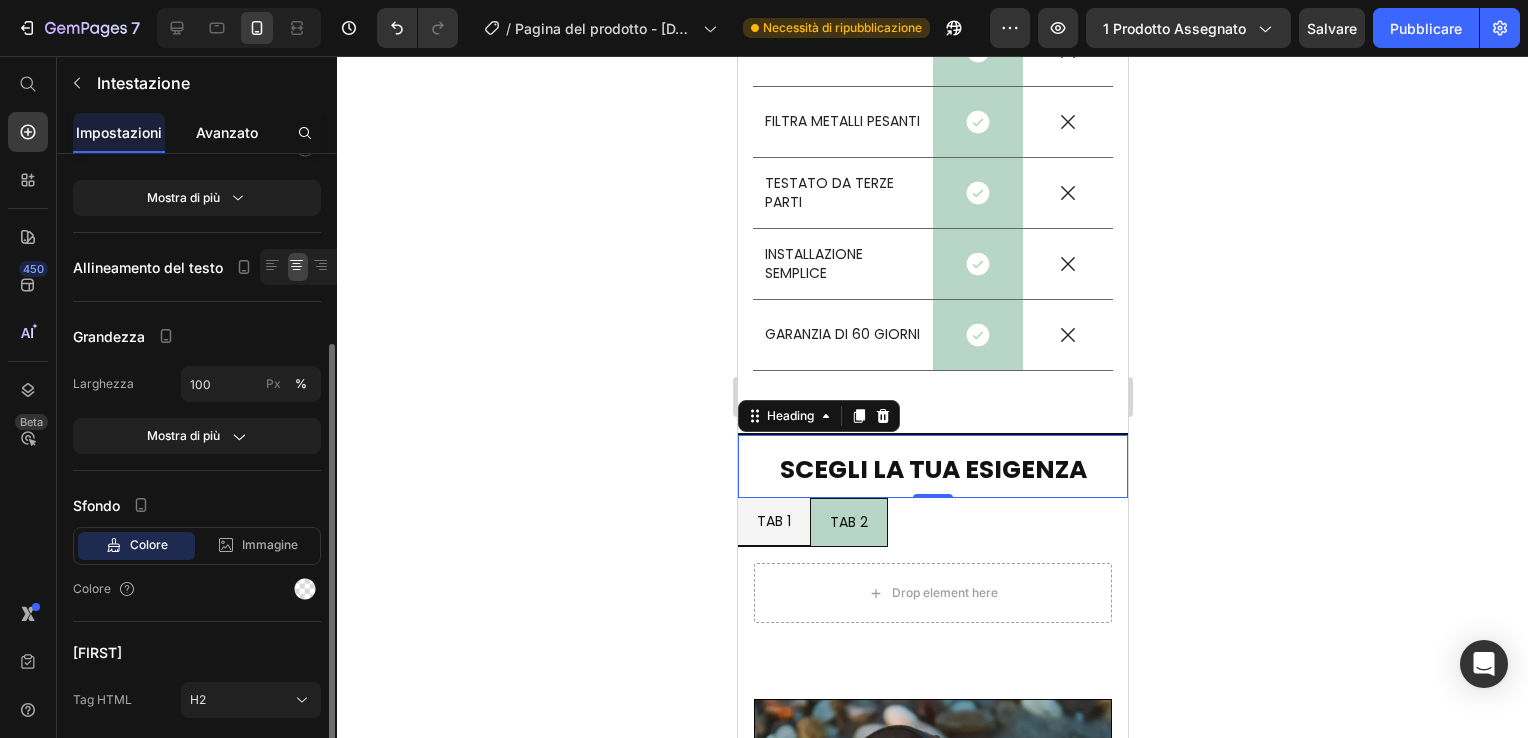 click on "Avanzato" at bounding box center (227, 132) 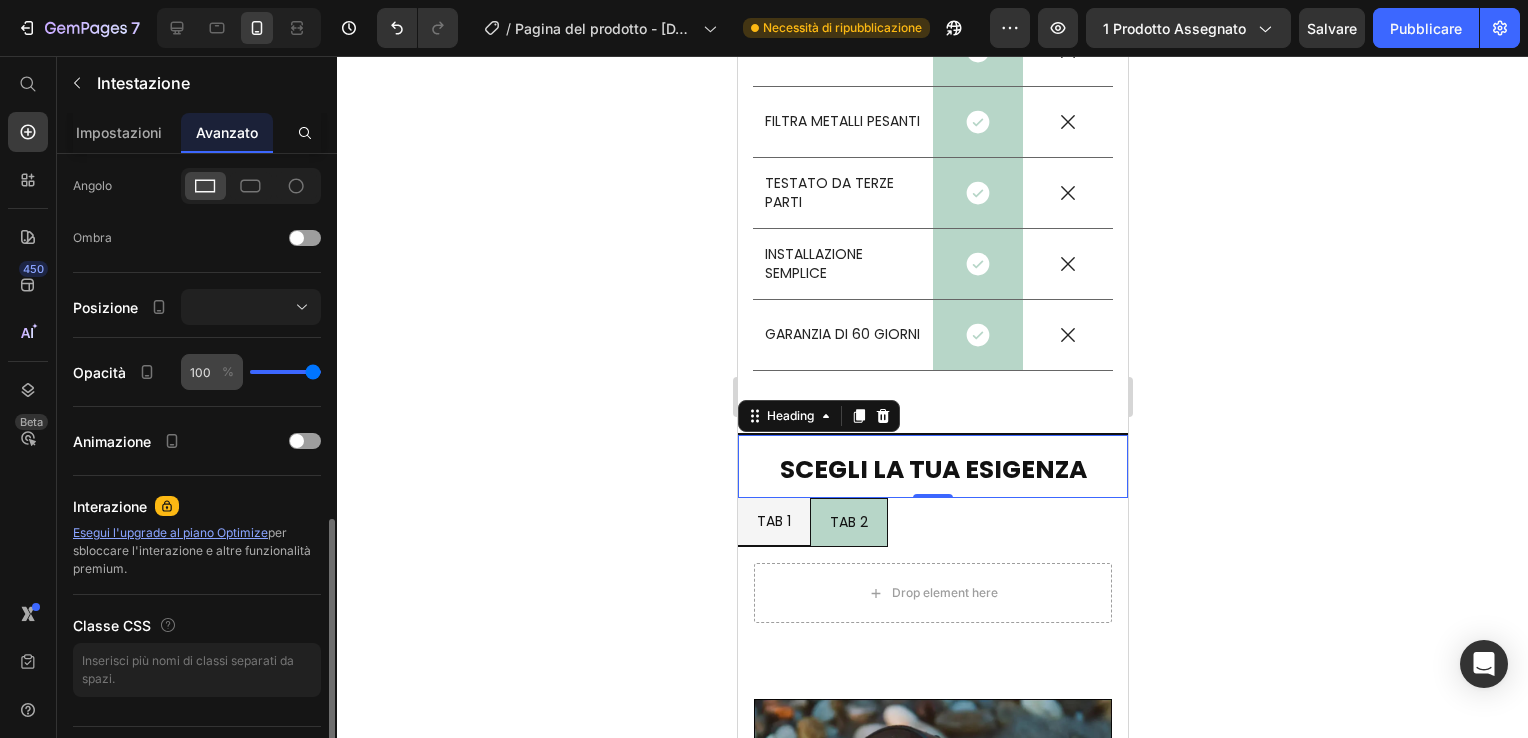 scroll, scrollTop: 643, scrollLeft: 0, axis: vertical 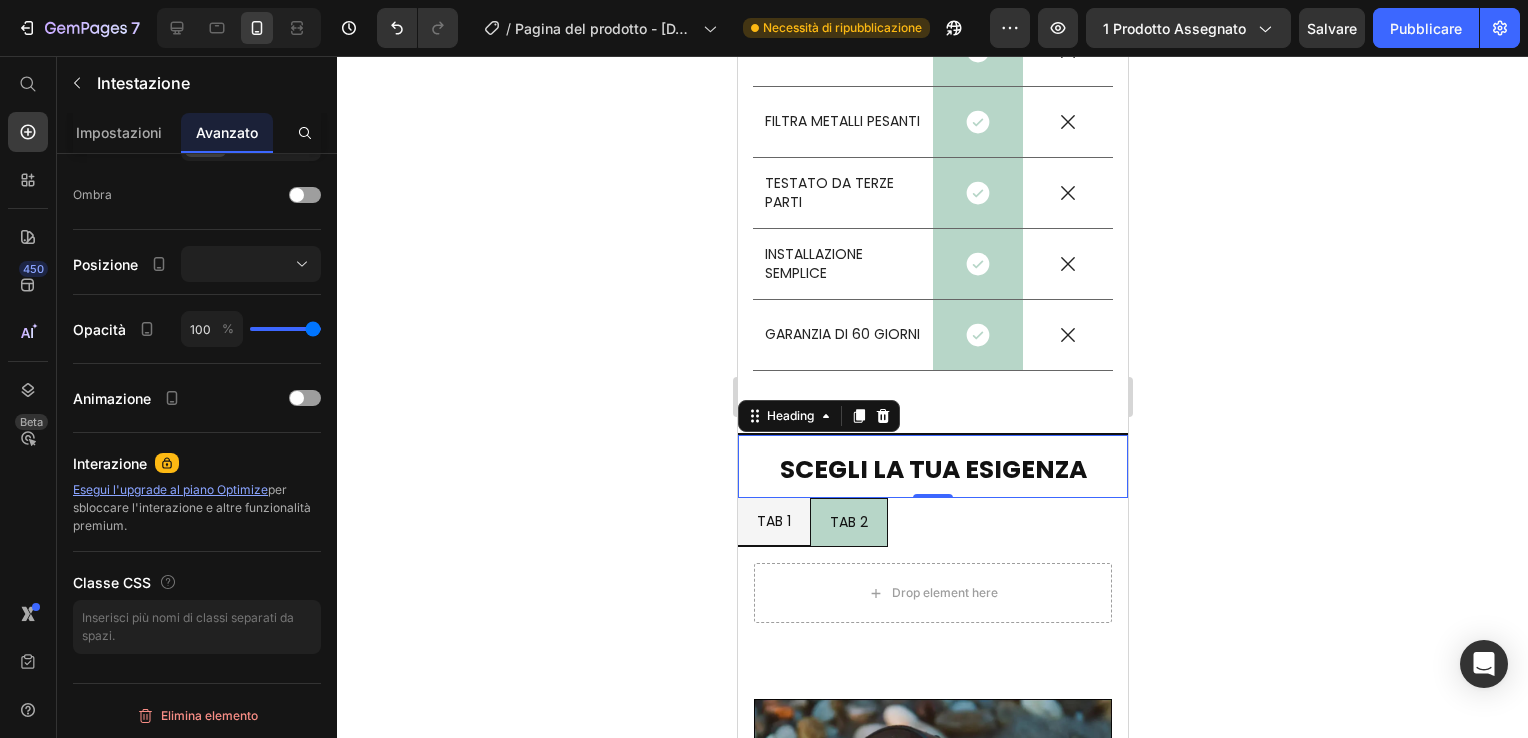 click 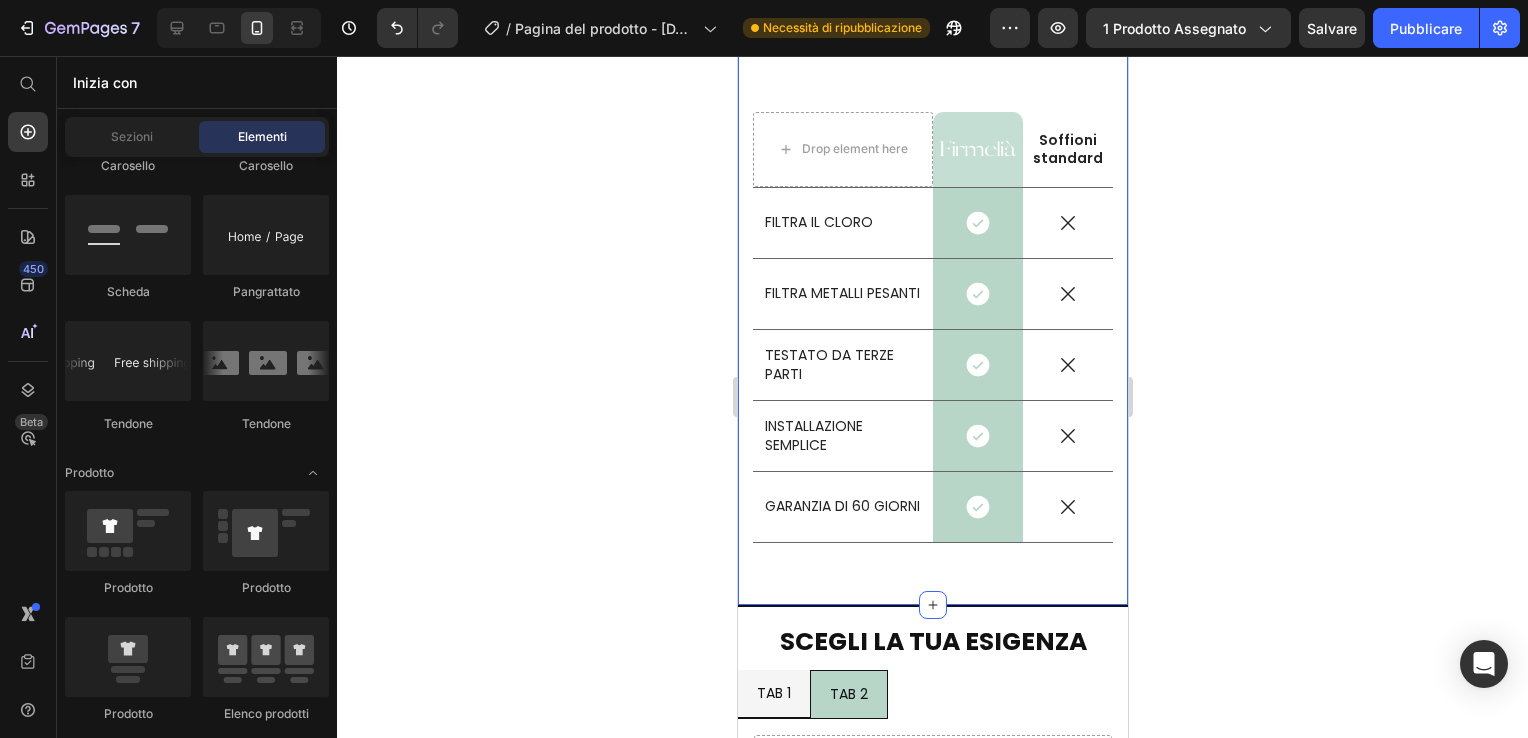 scroll, scrollTop: 5700, scrollLeft: 0, axis: vertical 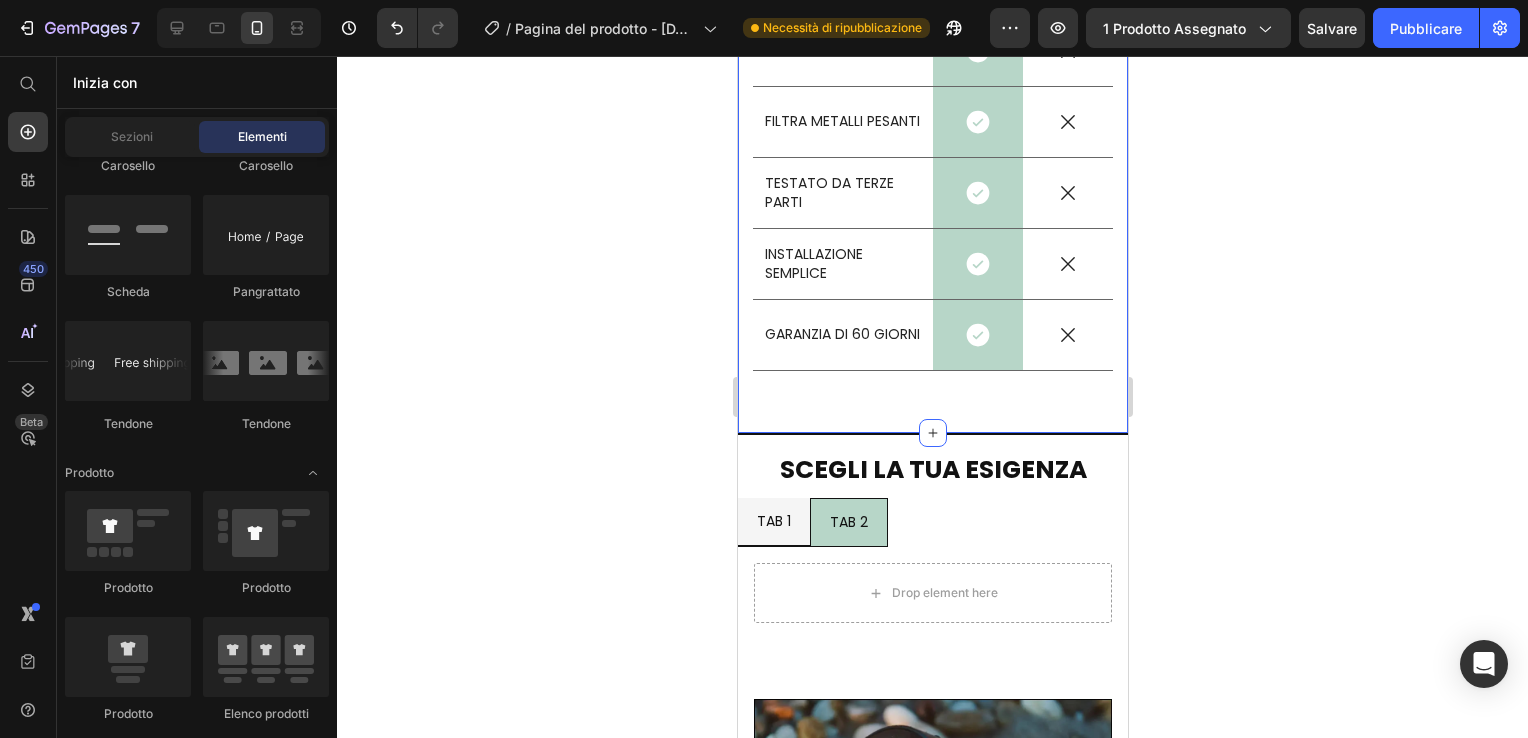 click on "Drop element here Image Row Soffioni standard Text Block Row FILTRA IL CLORO Text Block
Icon Row
Icon Row FILTRA METALLI PESANTI Text Block
Icon Row
Icon Row TESTATO DA TERZE PARTI Text Block
Icon Row
Icon Row INSTALLAZIONE SEMPLICE Text Block
Icon Row
Icon Row GARANZIA DI 60 GIORNI Text Block
Icon Row
Icon Row Row Section 11" at bounding box center (932, 151) 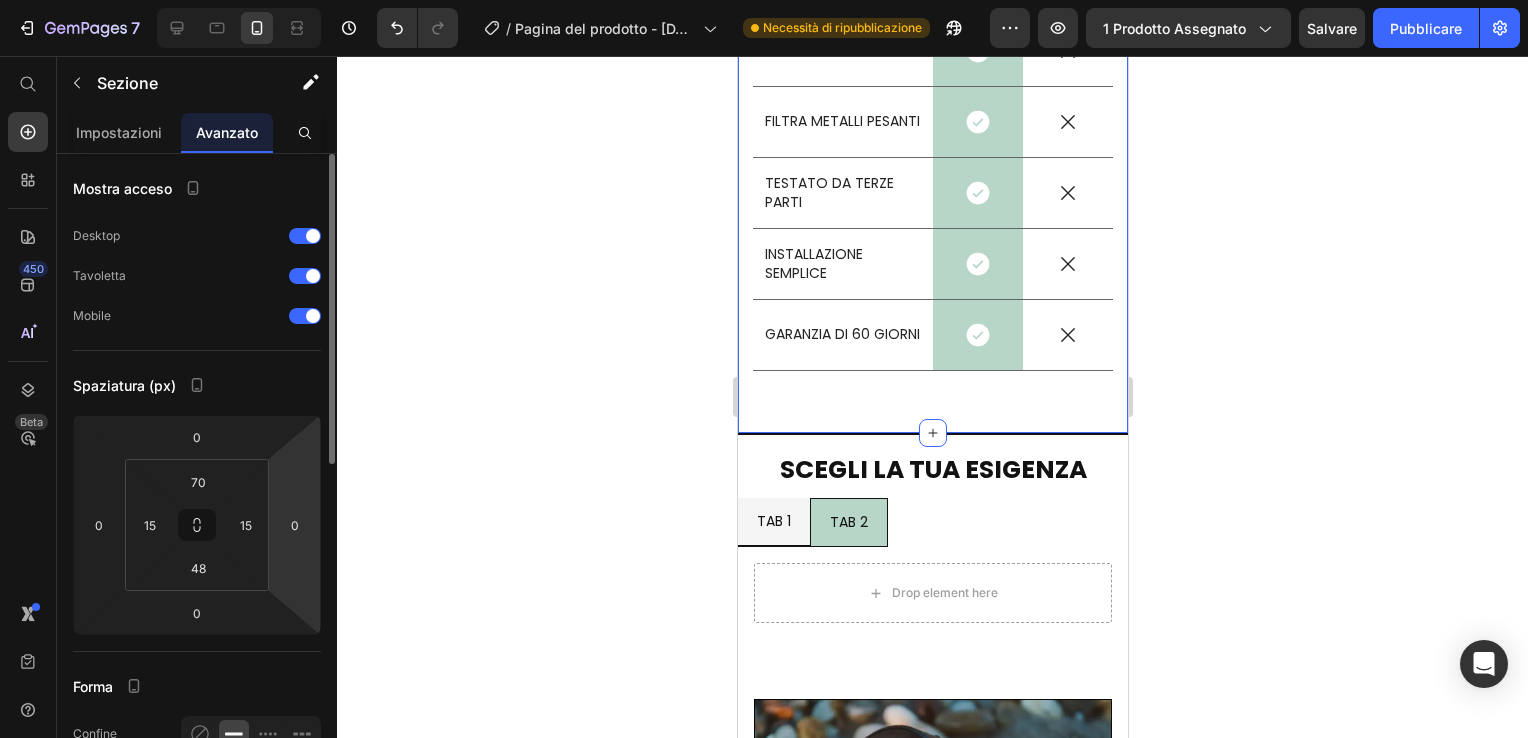 scroll, scrollTop: 400, scrollLeft: 0, axis: vertical 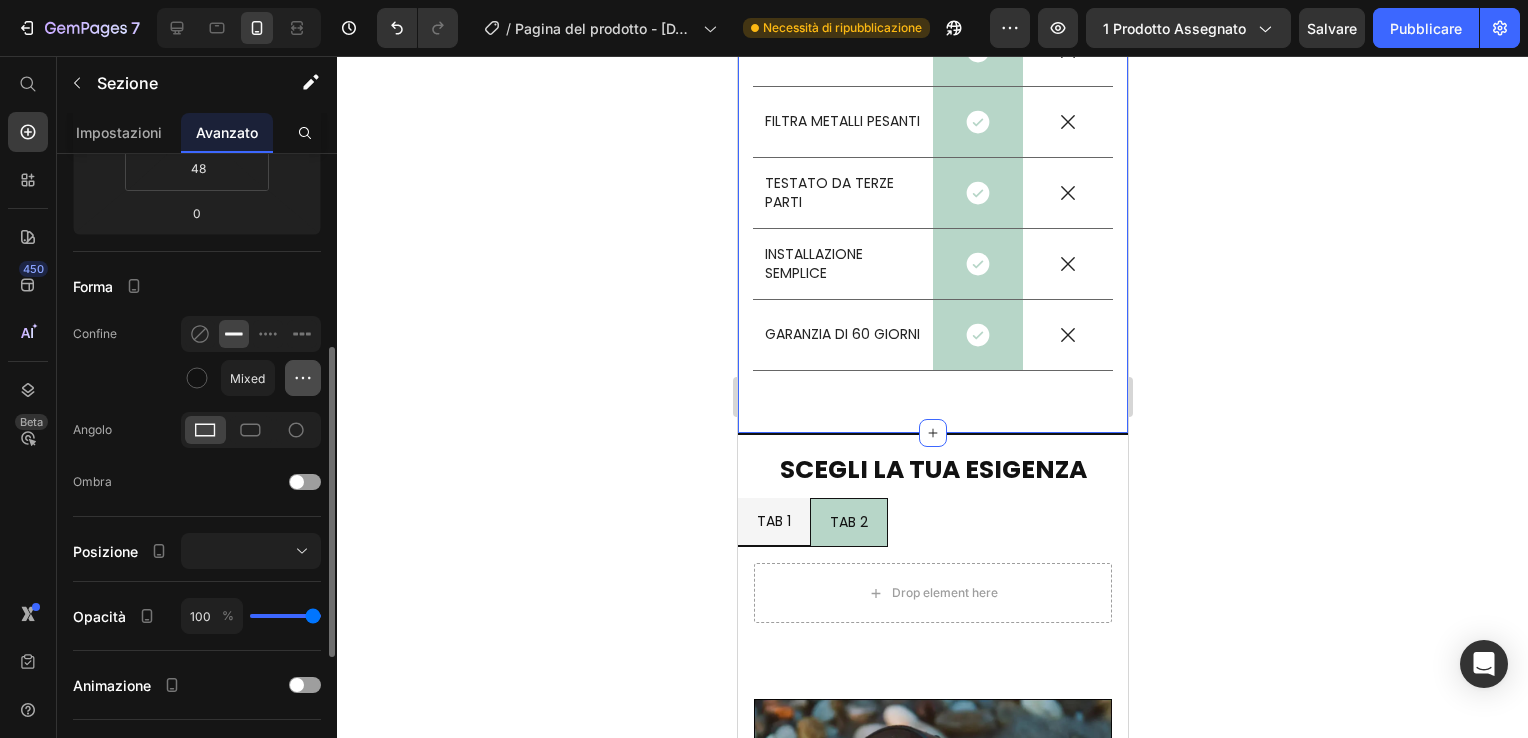click 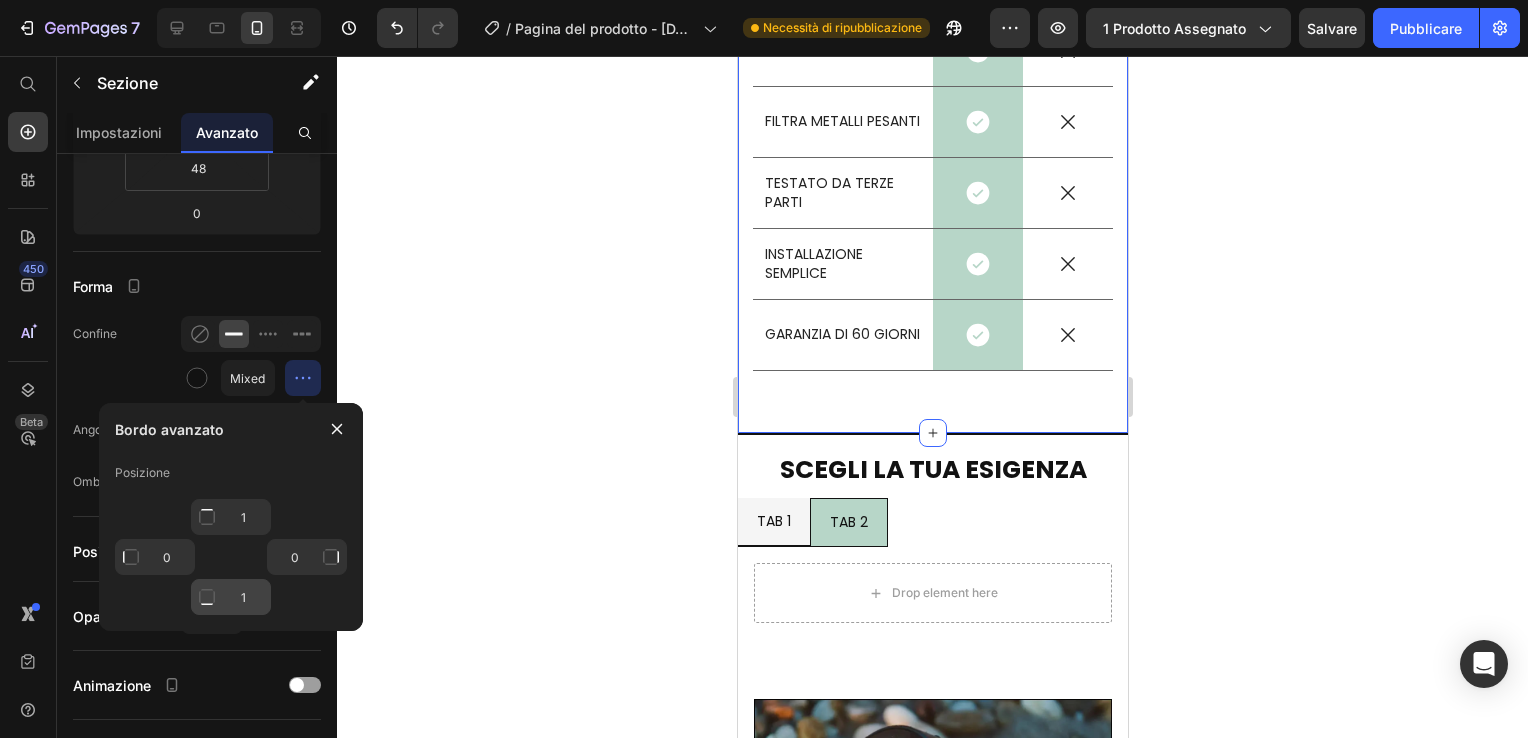 click on "1" 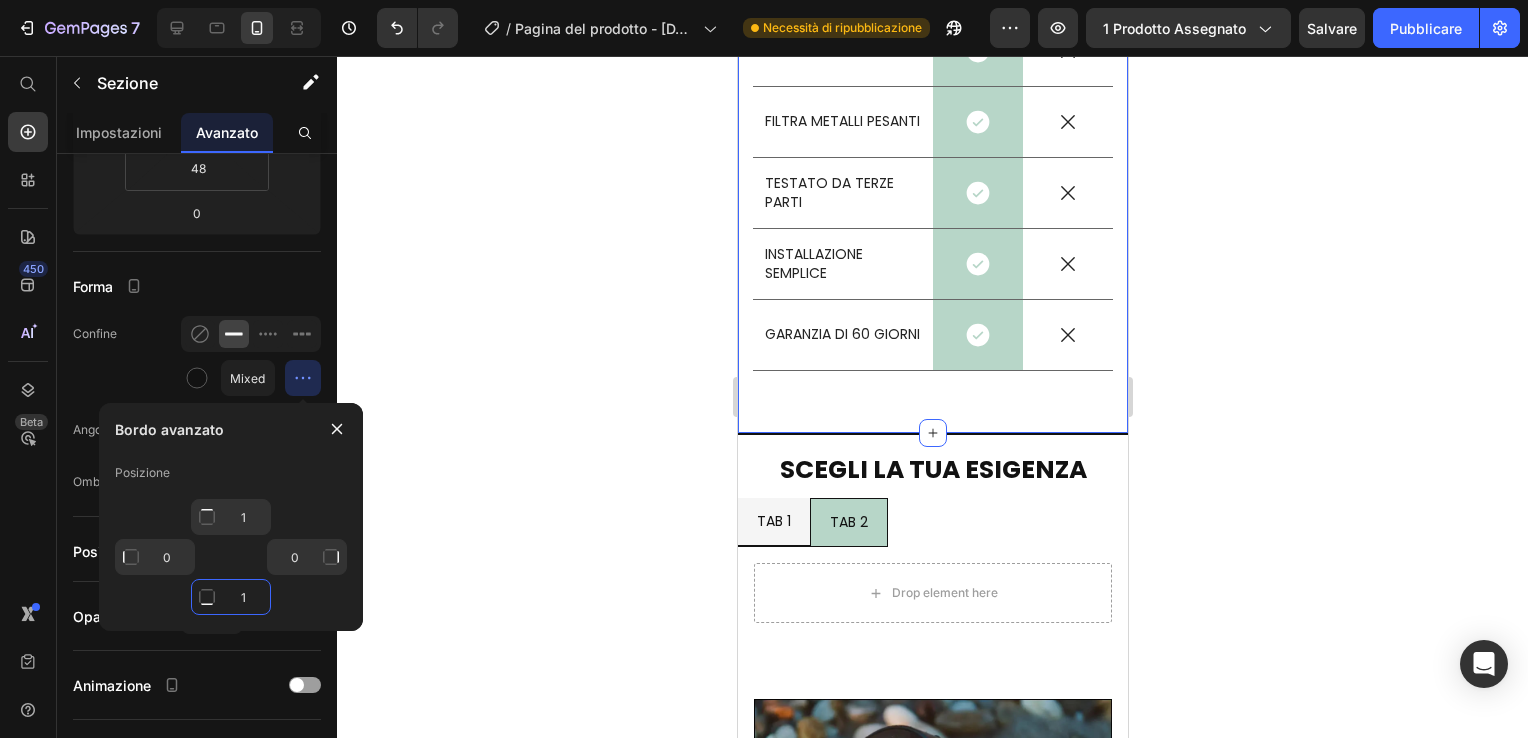 click on "1" 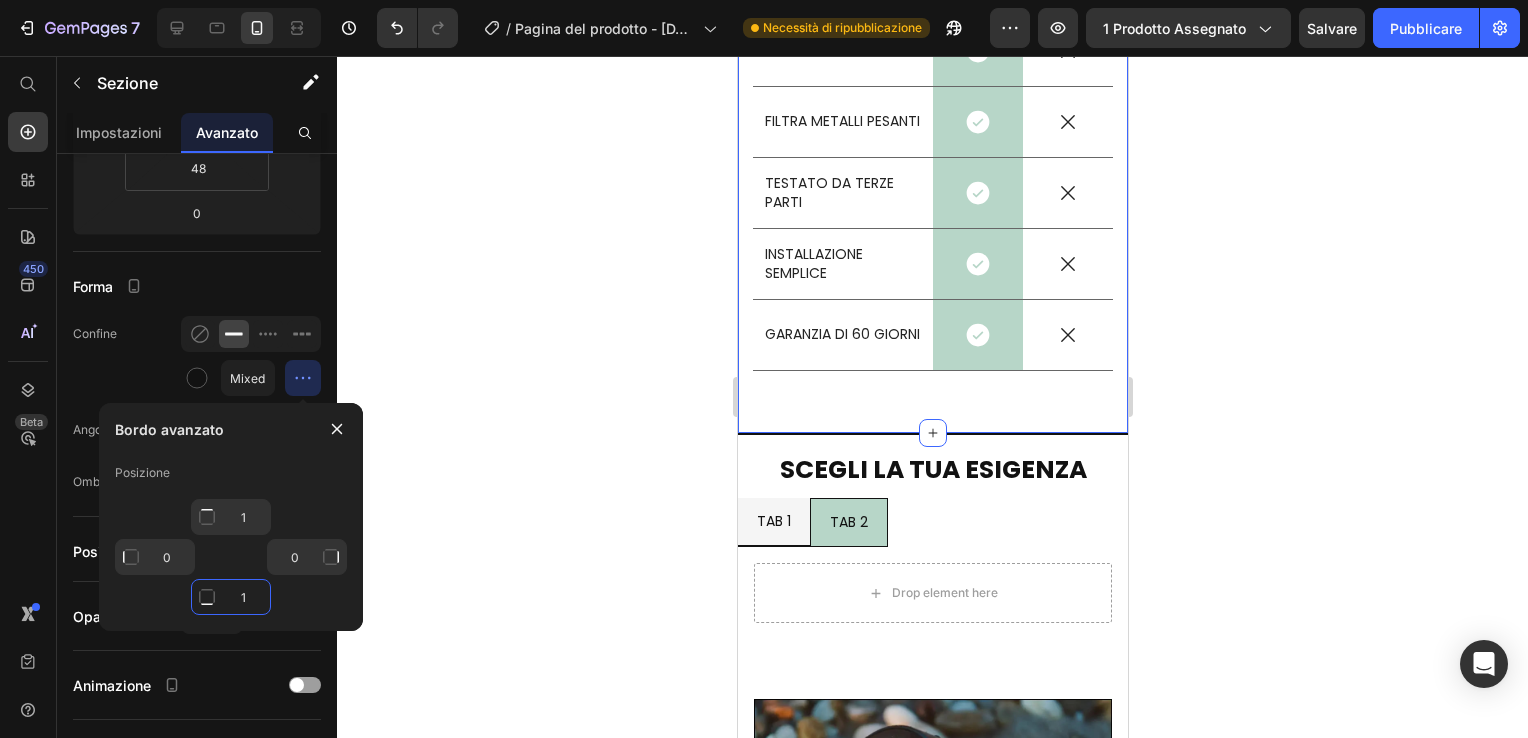 type on "0" 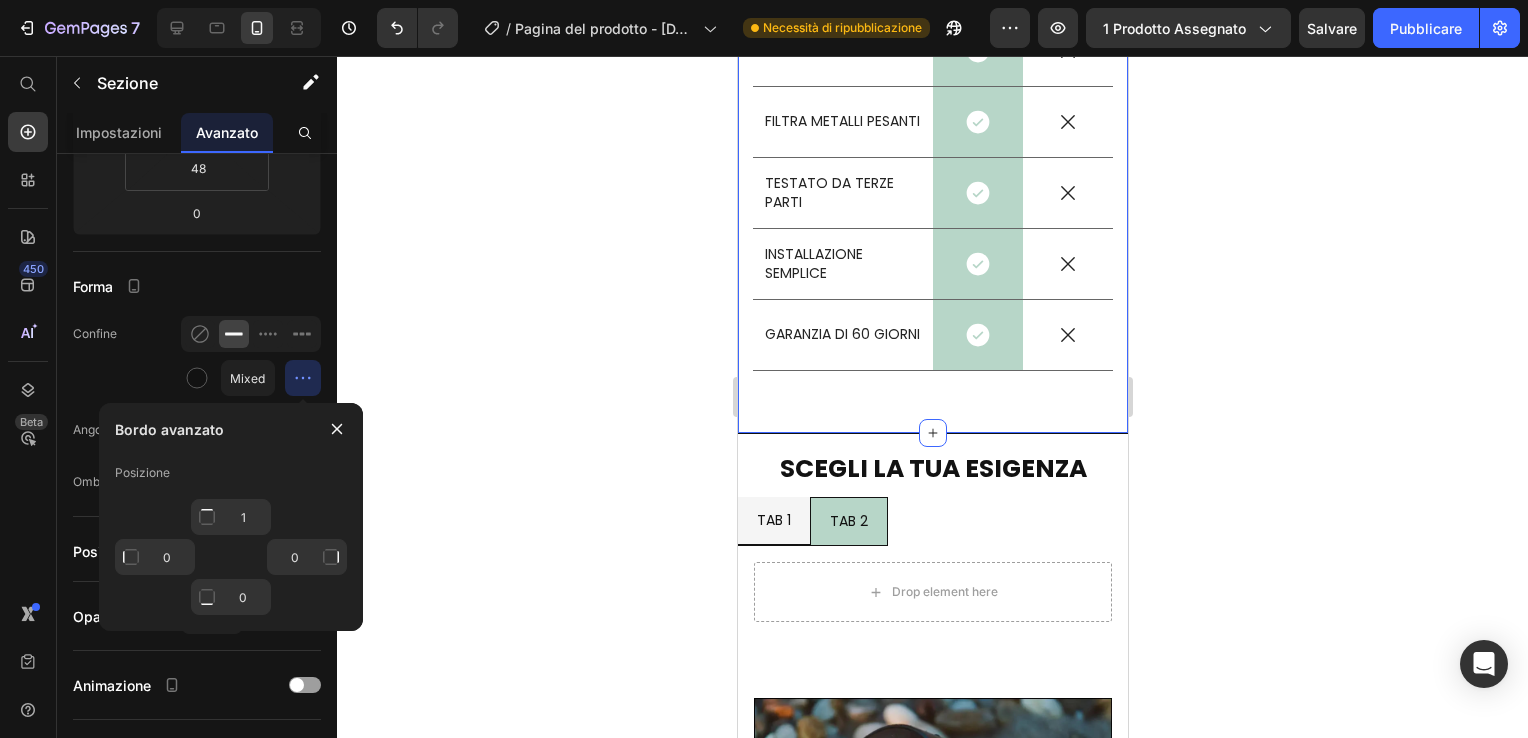 click 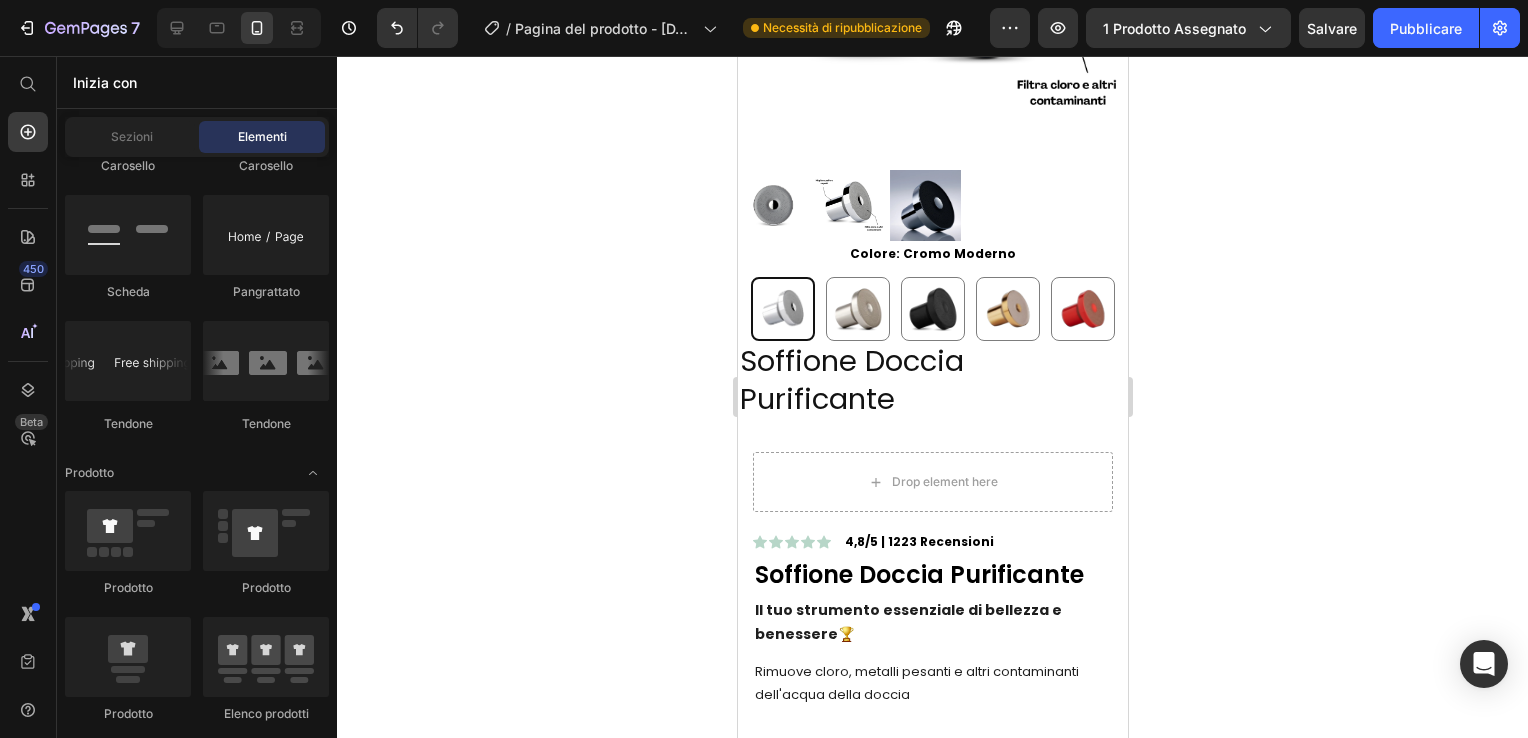 scroll, scrollTop: 300, scrollLeft: 0, axis: vertical 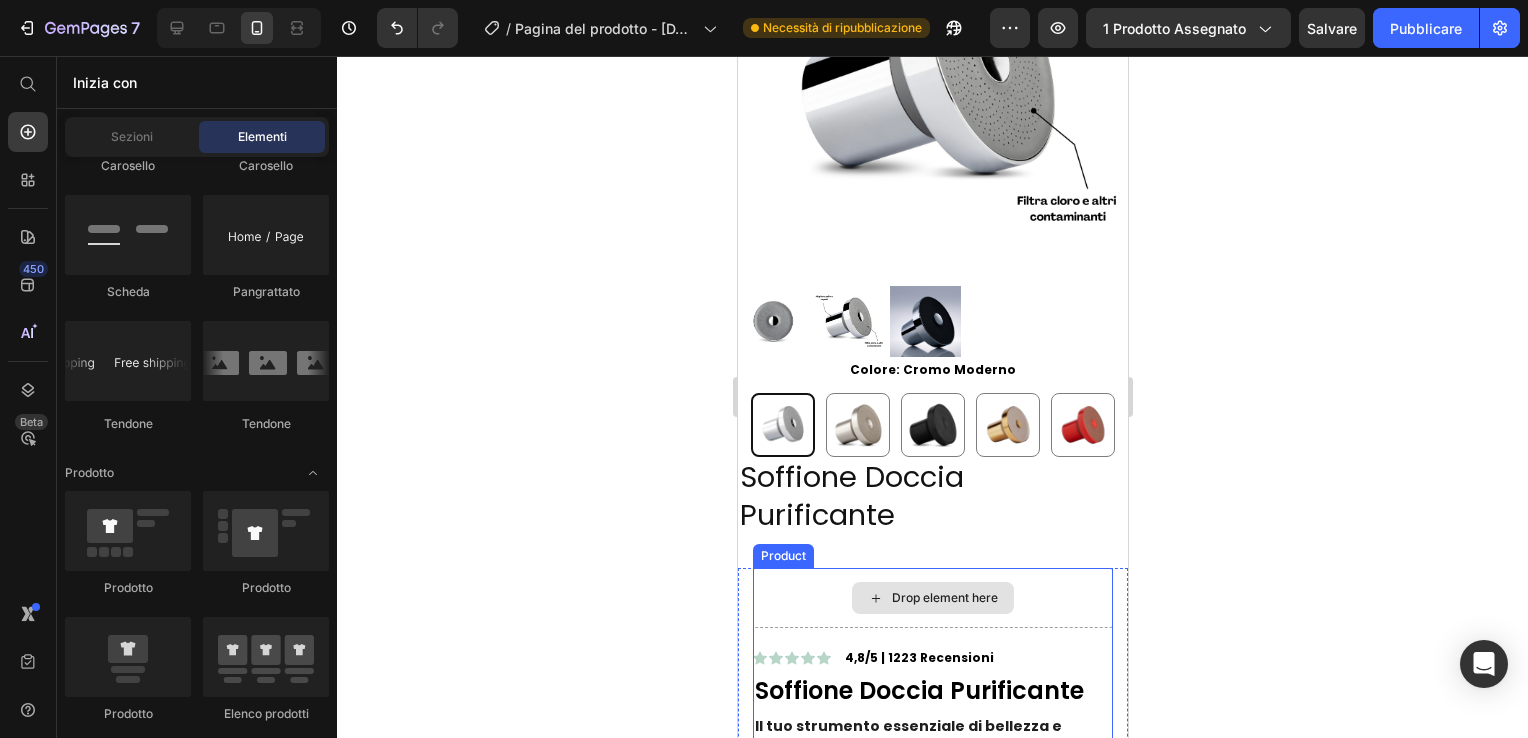 click on "Drop element here" at bounding box center (932, 598) 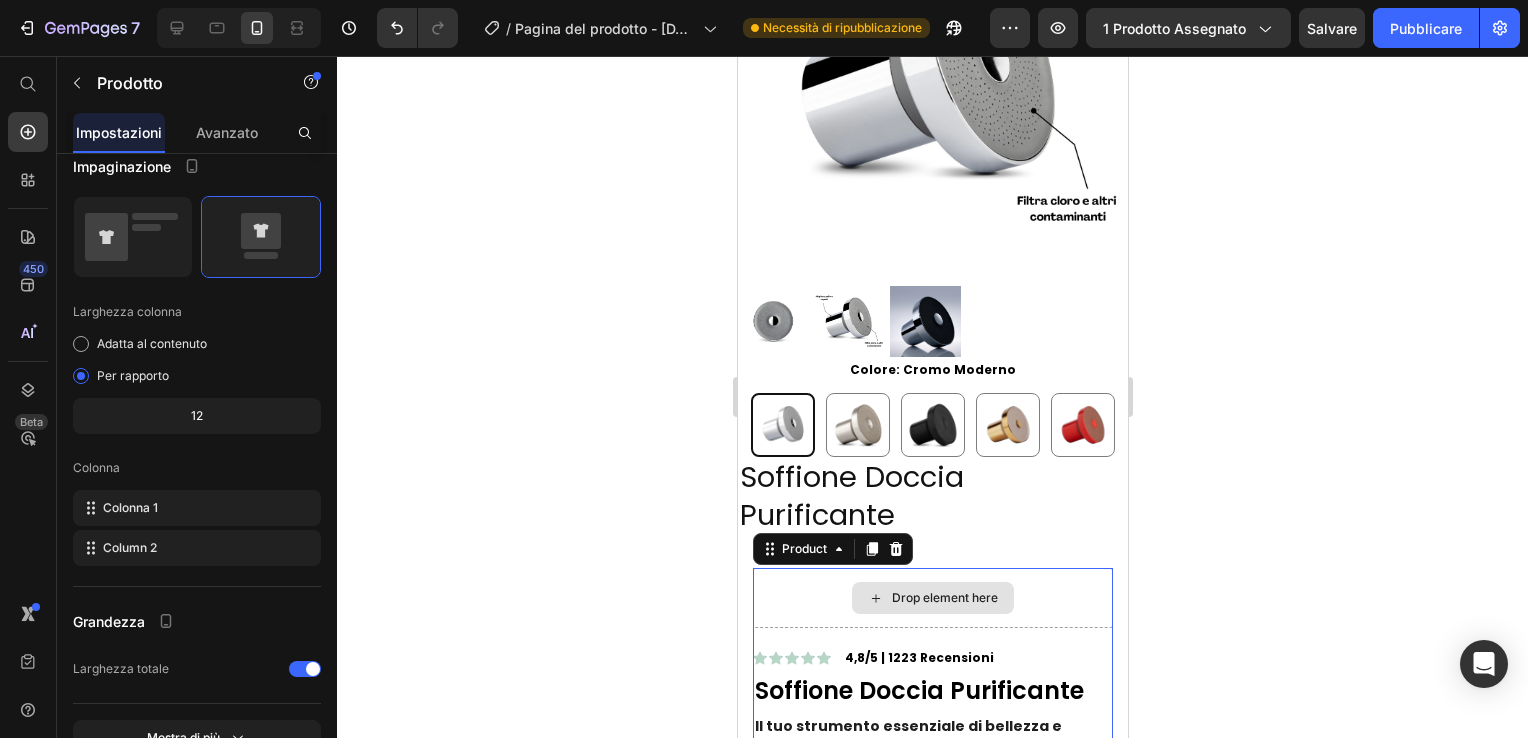 scroll, scrollTop: 0, scrollLeft: 0, axis: both 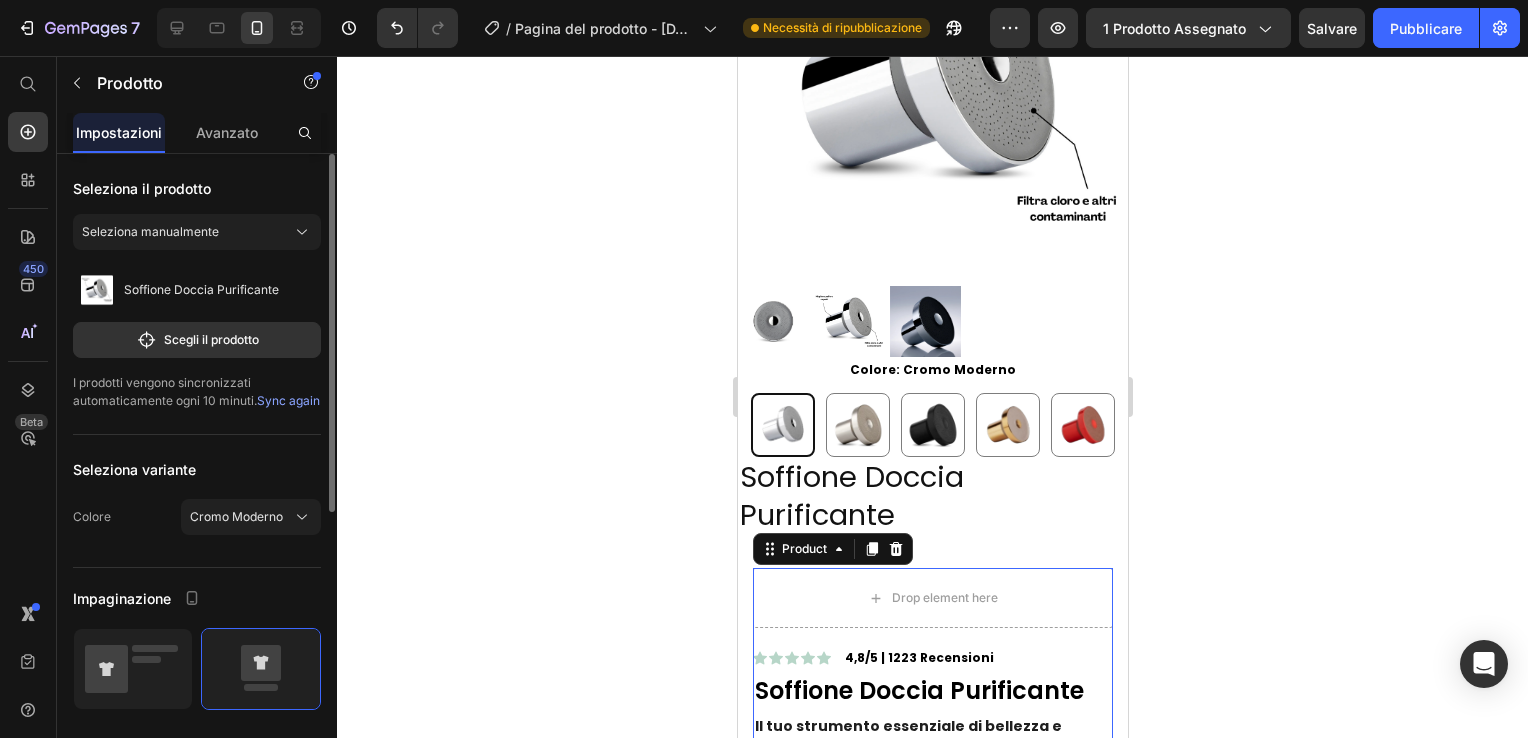 click 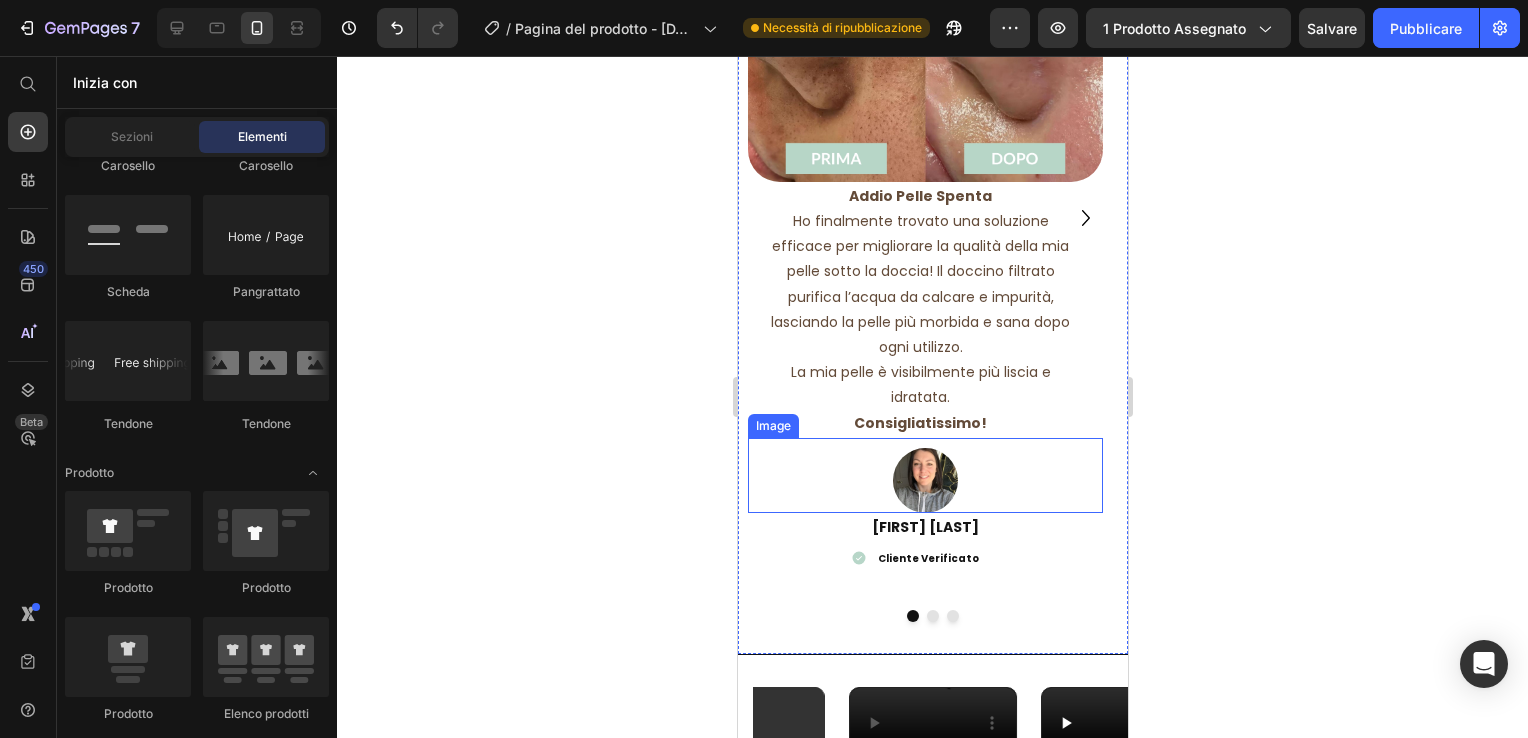 scroll, scrollTop: 3800, scrollLeft: 0, axis: vertical 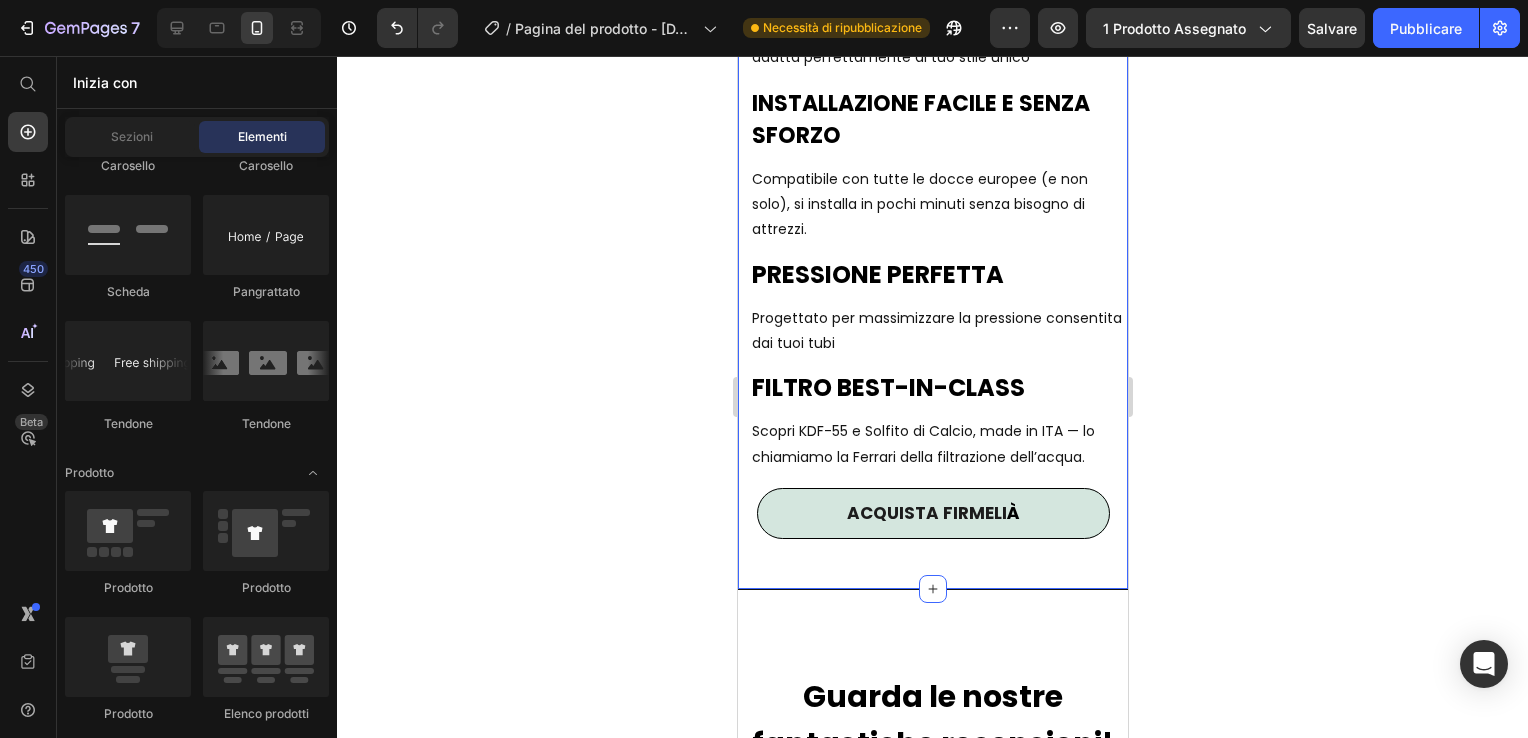 drag, startPoint x: 812, startPoint y: 550, endPoint x: 800, endPoint y: 550, distance: 12 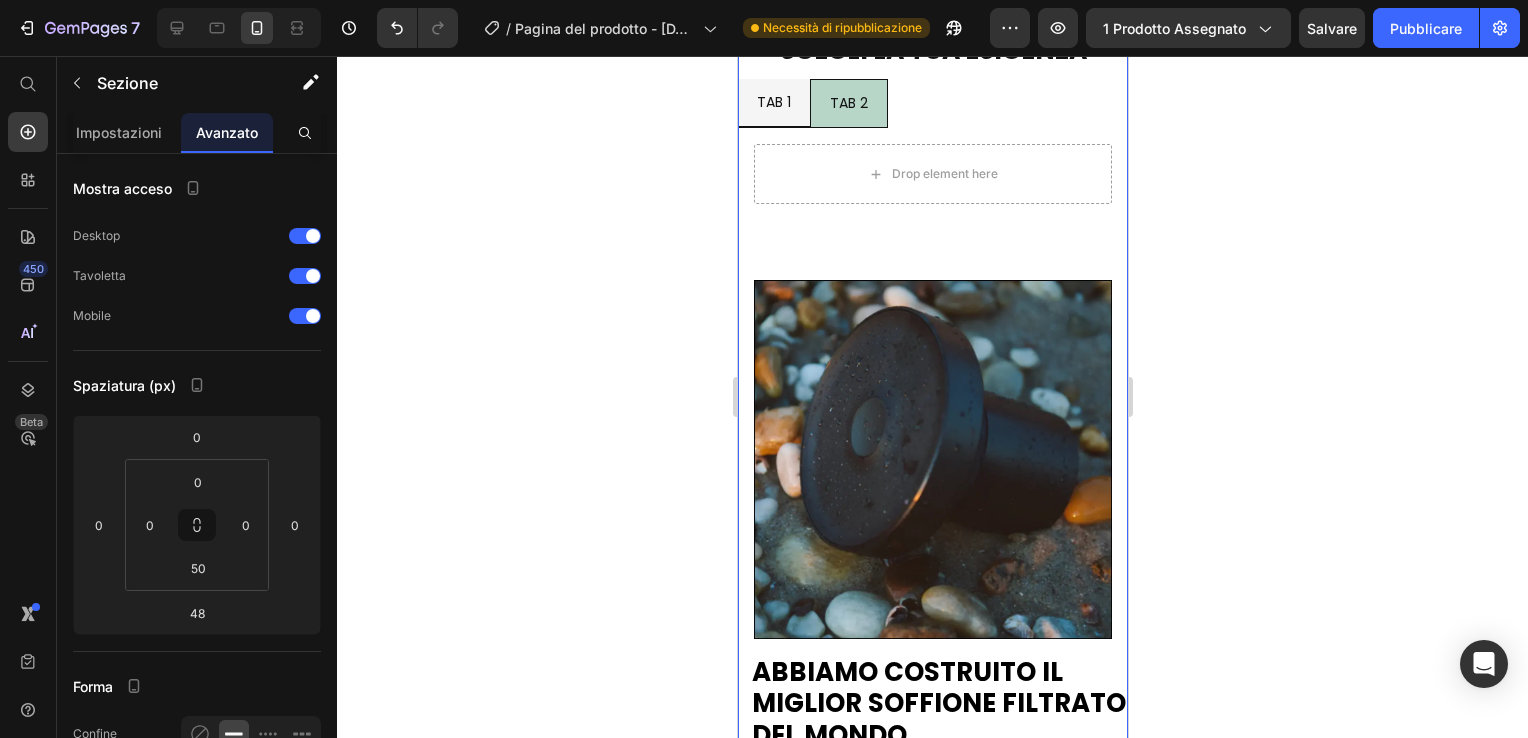 scroll, scrollTop: 6000, scrollLeft: 0, axis: vertical 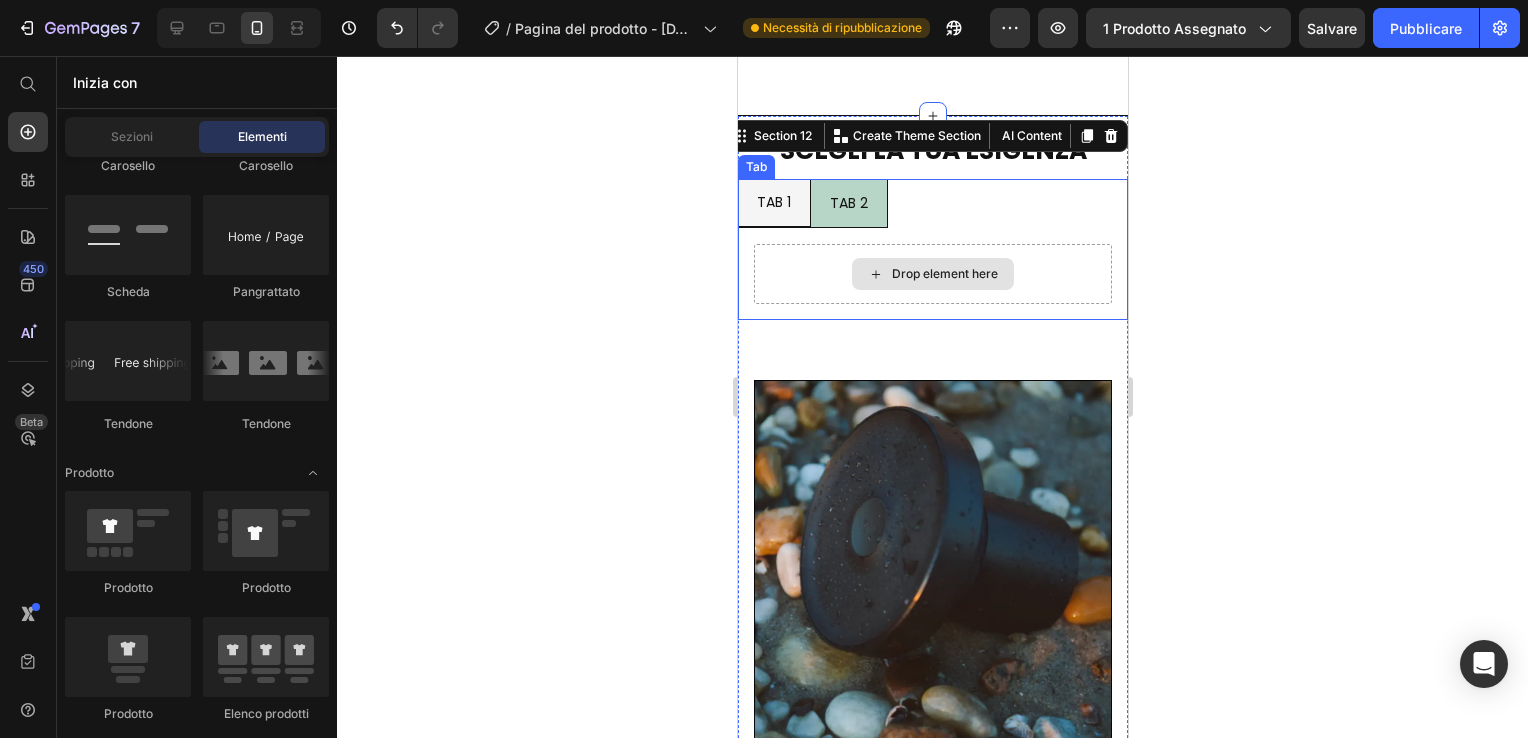 click 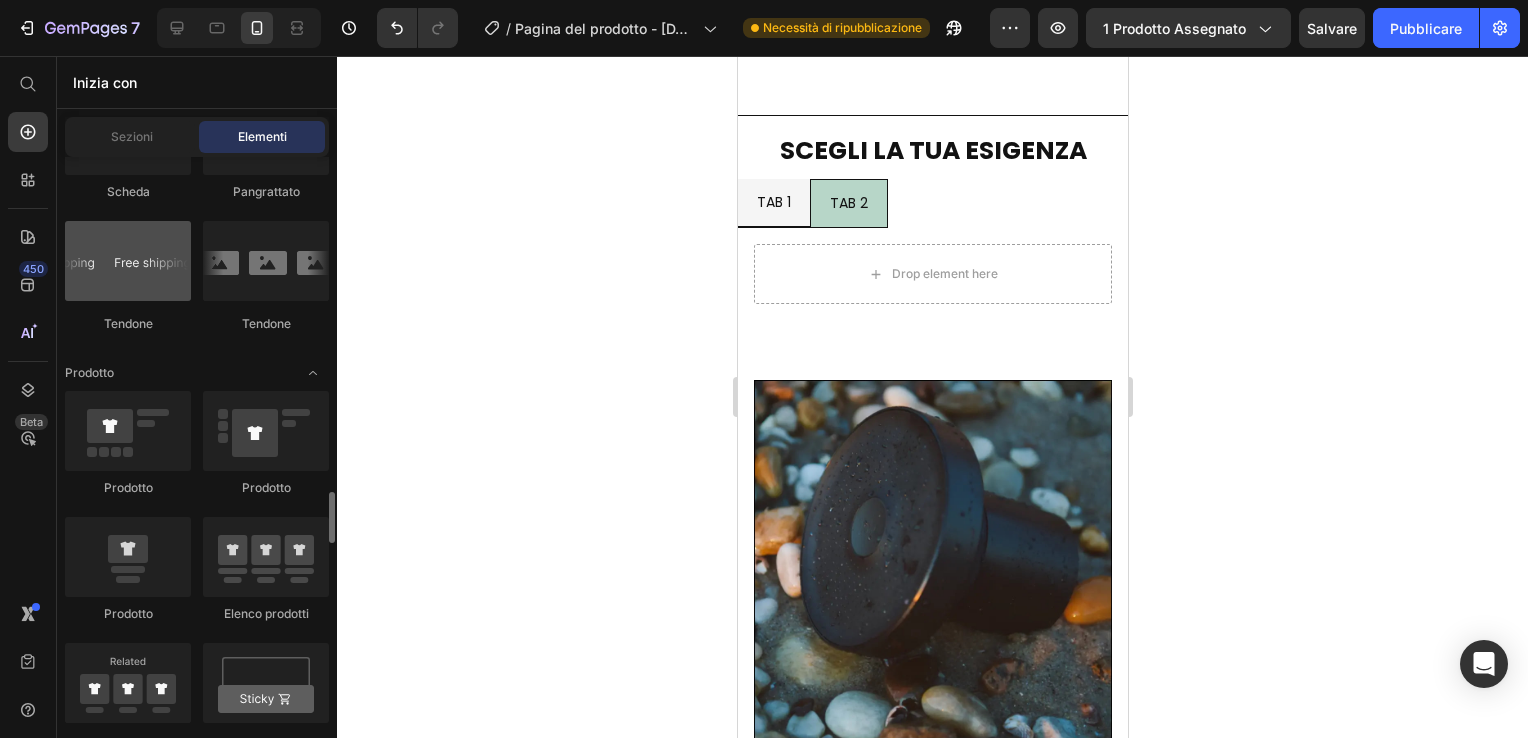 scroll, scrollTop: 2600, scrollLeft: 0, axis: vertical 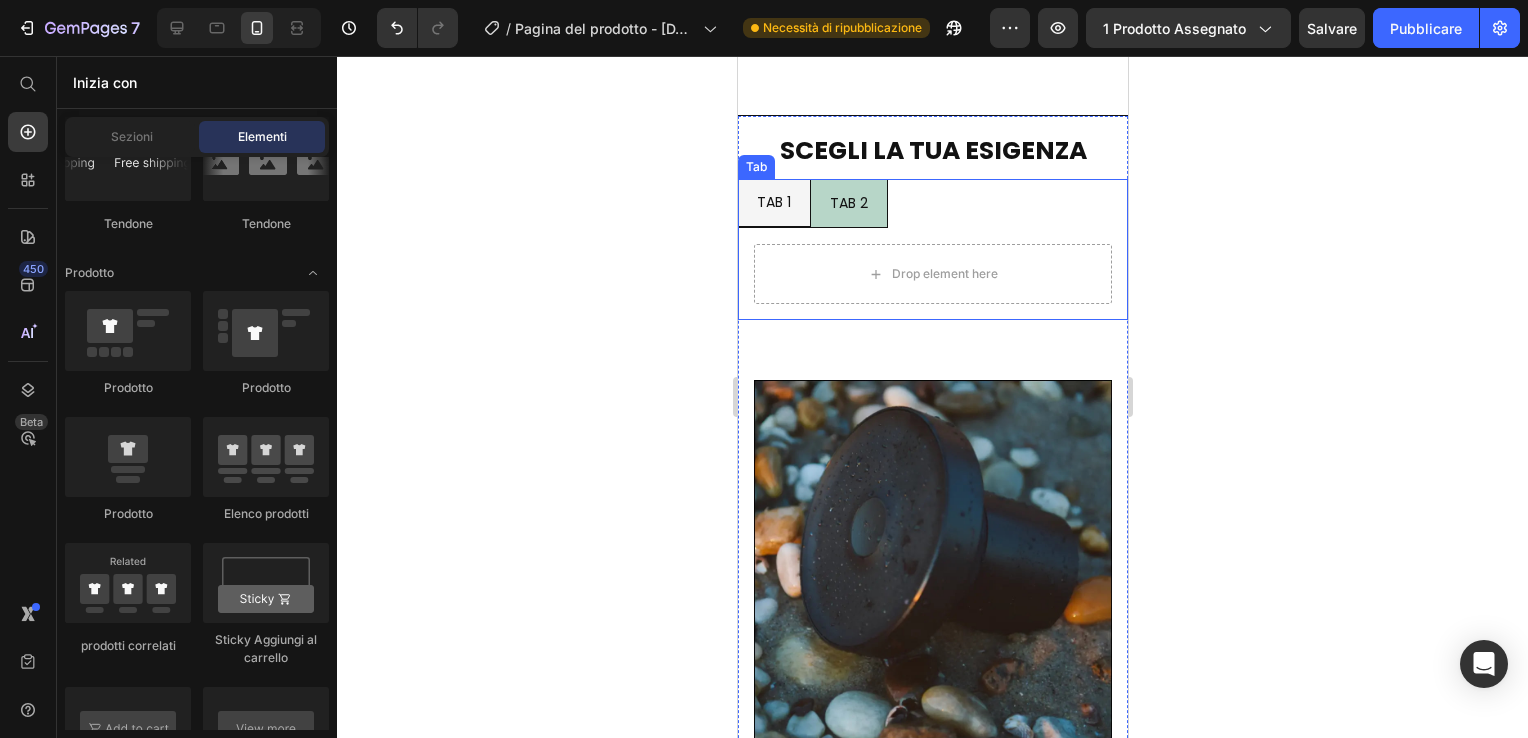 drag, startPoint x: 861, startPoint y: 211, endPoint x: 749, endPoint y: 222, distance: 112.53888 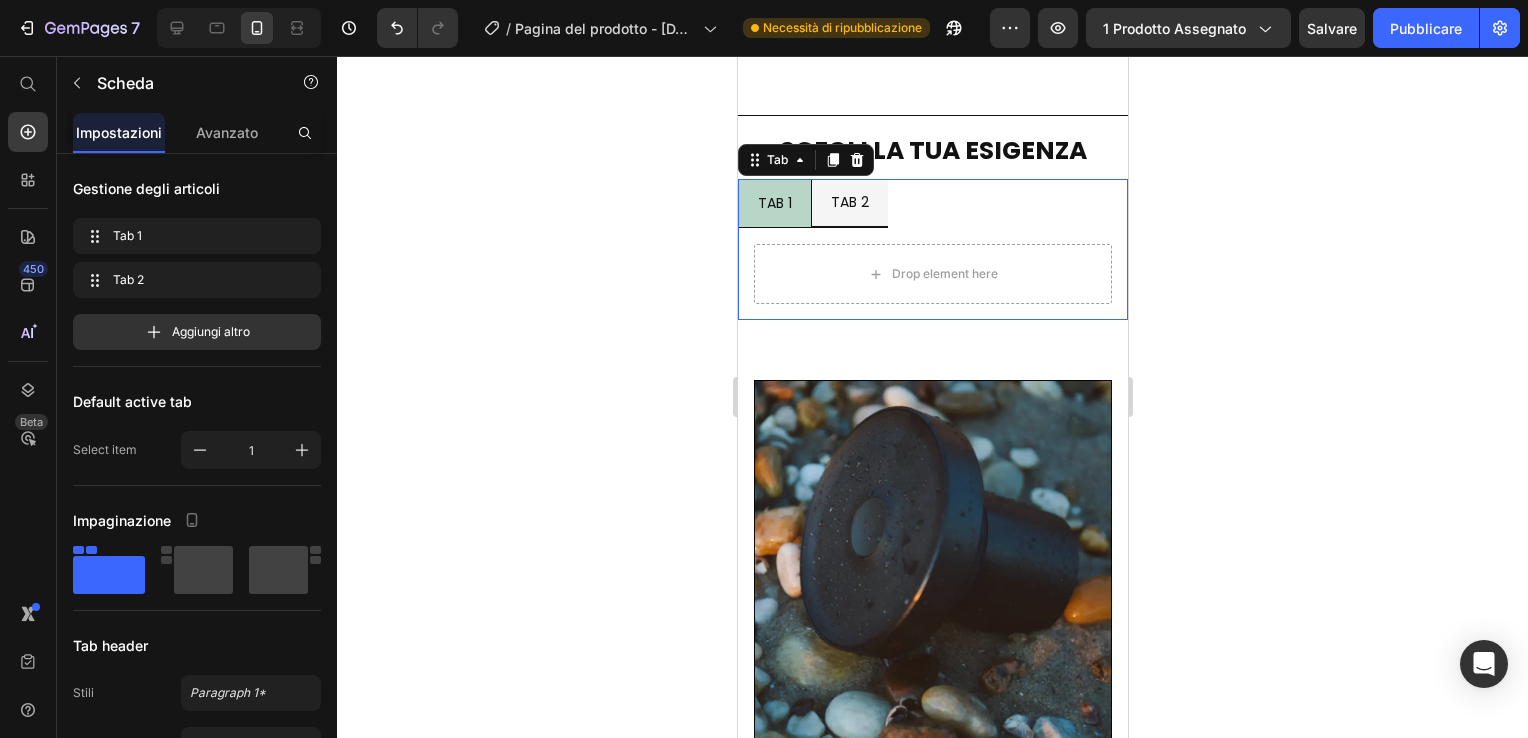 click on "Drop element here" at bounding box center (932, 266) 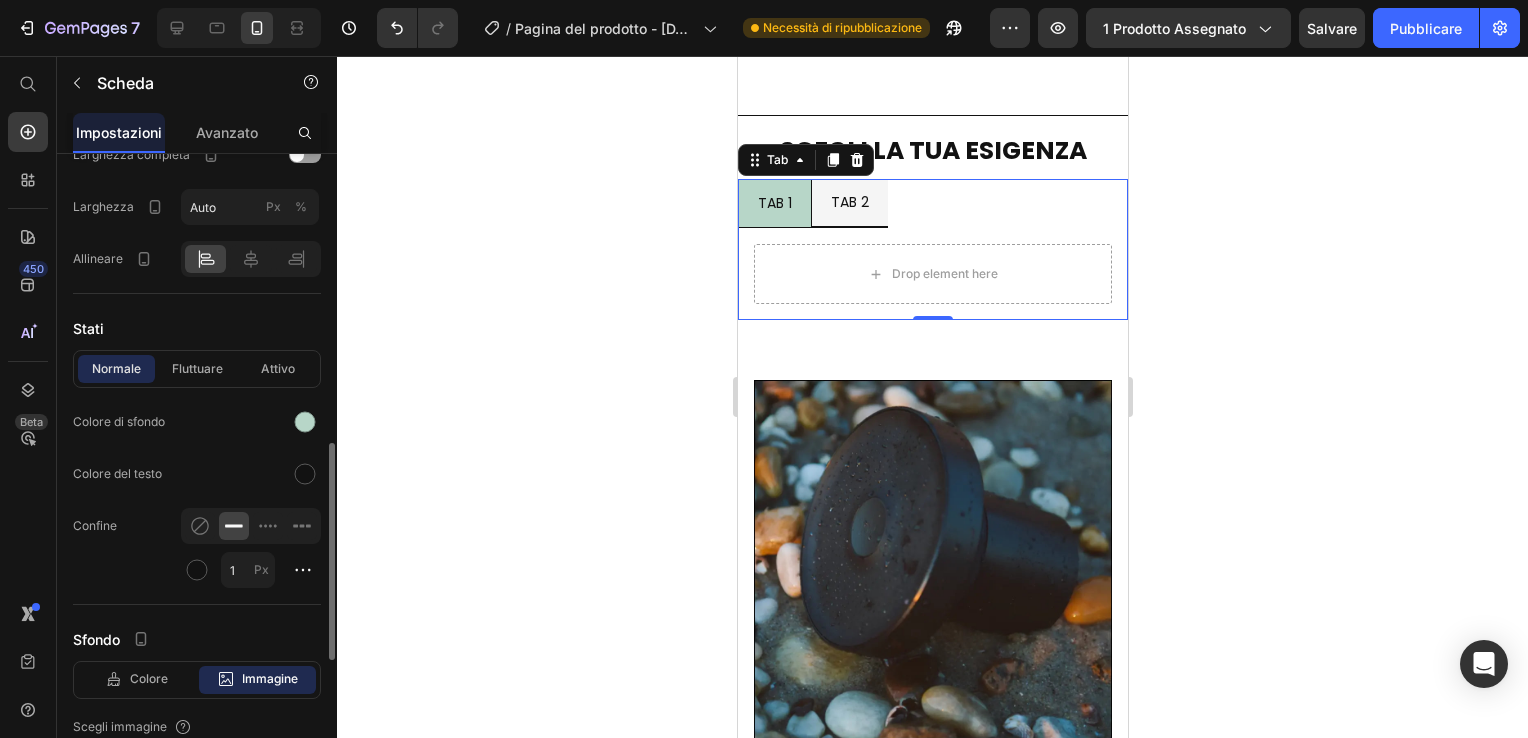 scroll, scrollTop: 752, scrollLeft: 0, axis: vertical 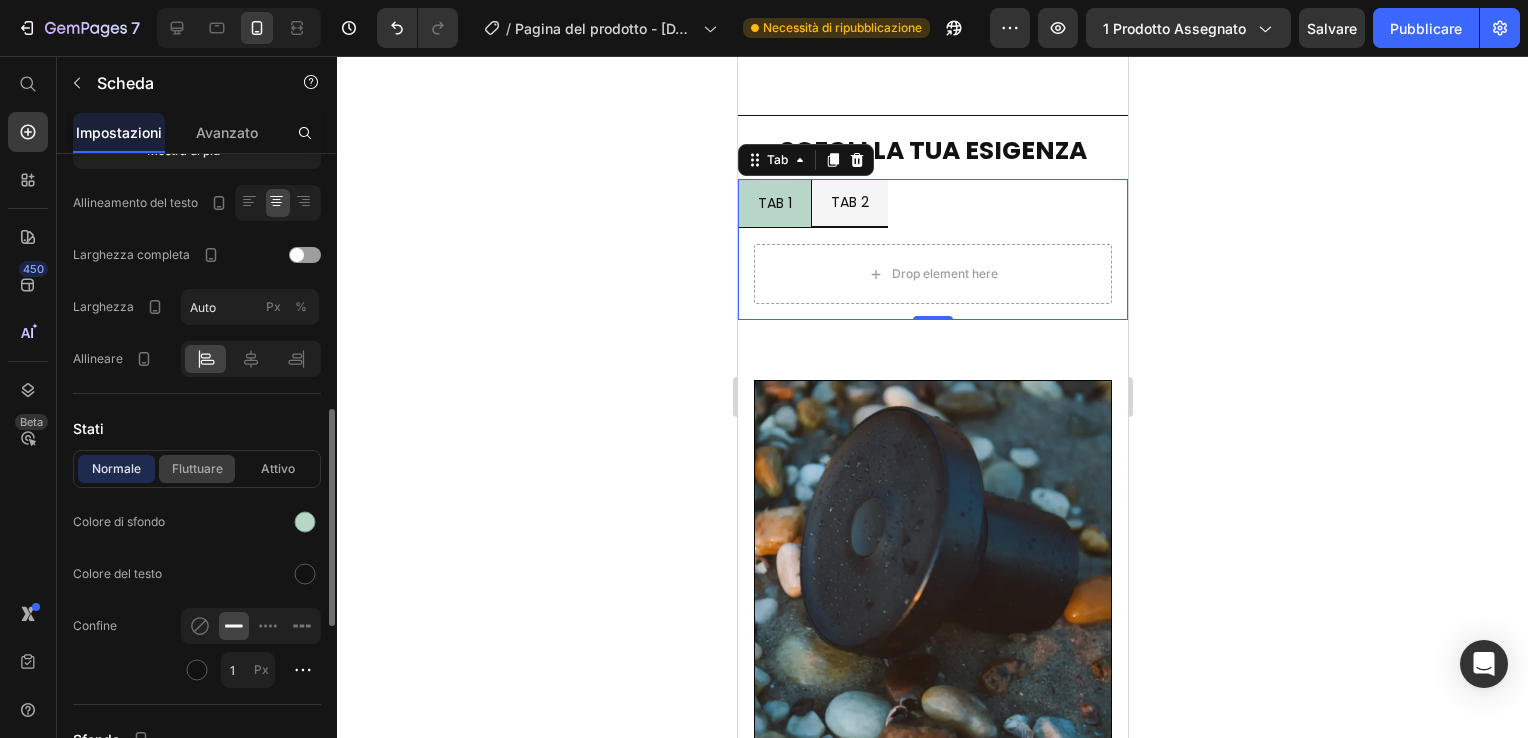 click on "Fluttuare" at bounding box center (197, 469) 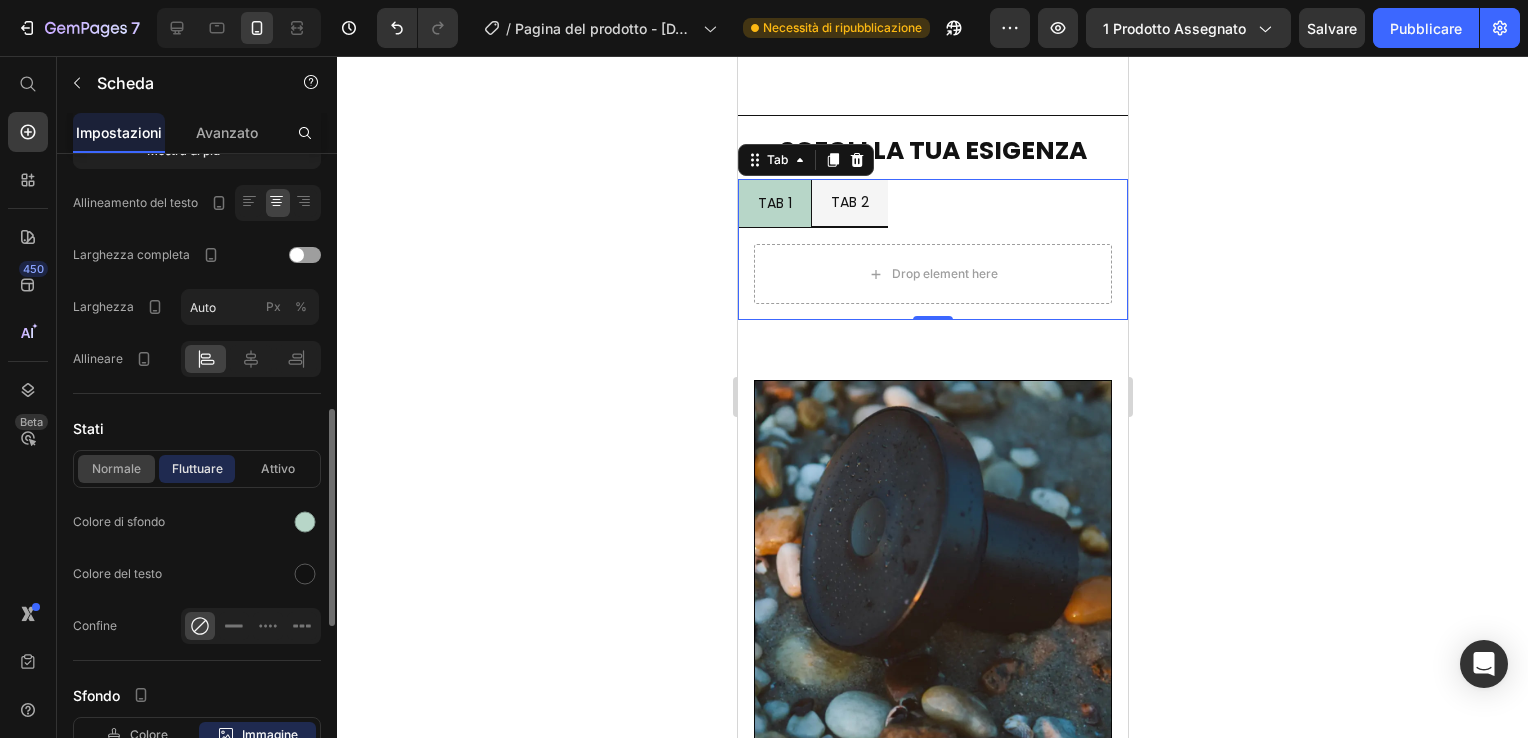 click on "Normale" at bounding box center (116, 469) 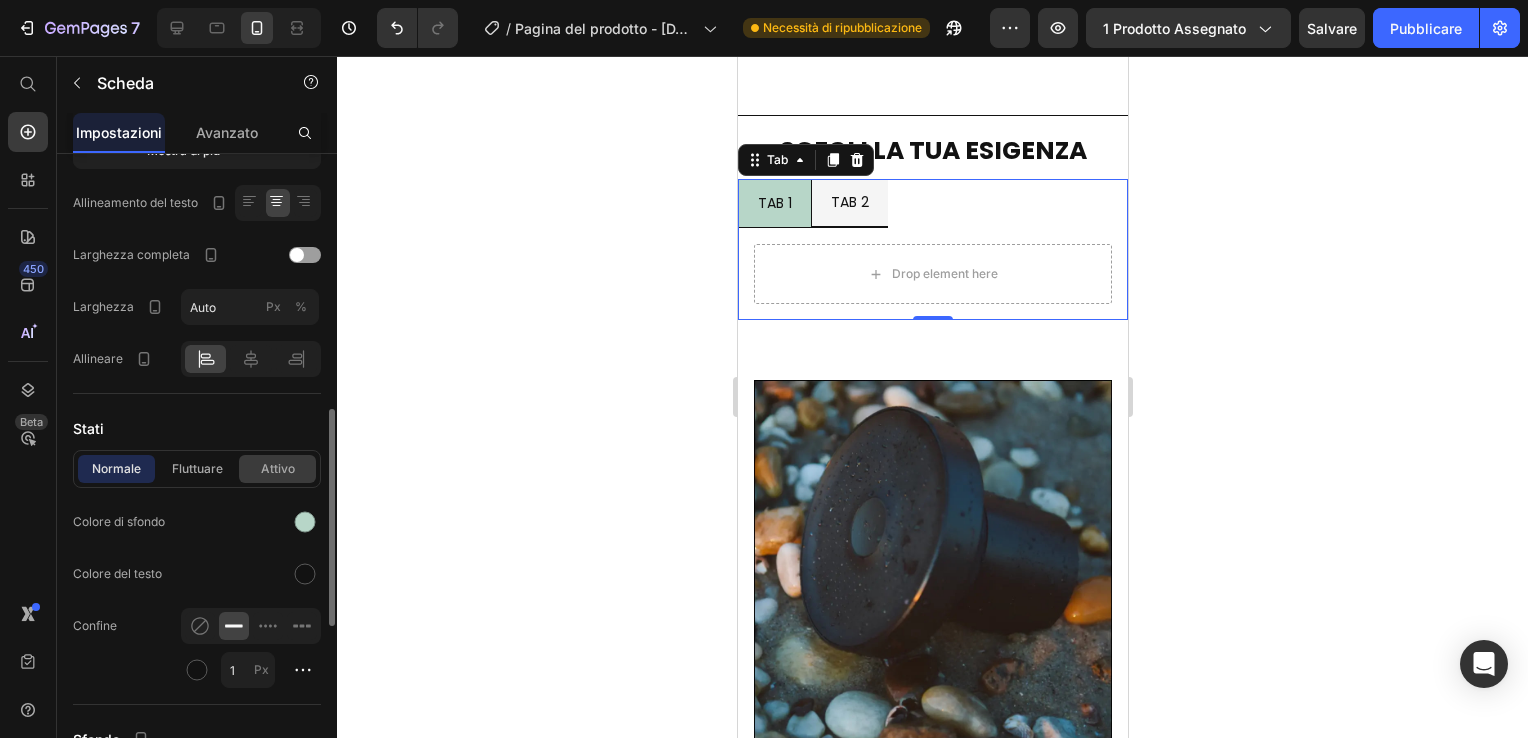 click on "Attivo" at bounding box center (277, 469) 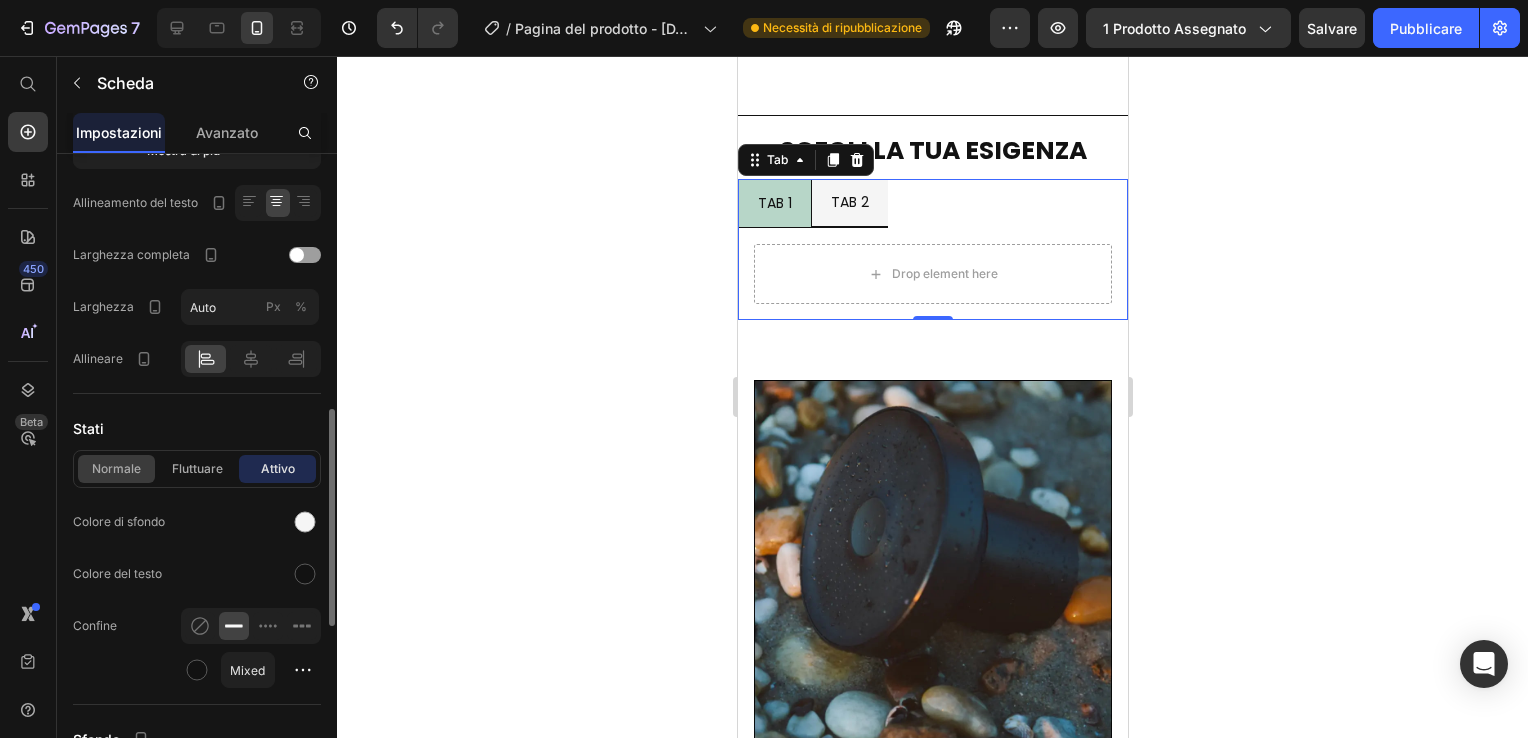 click on "Normale" at bounding box center [116, 469] 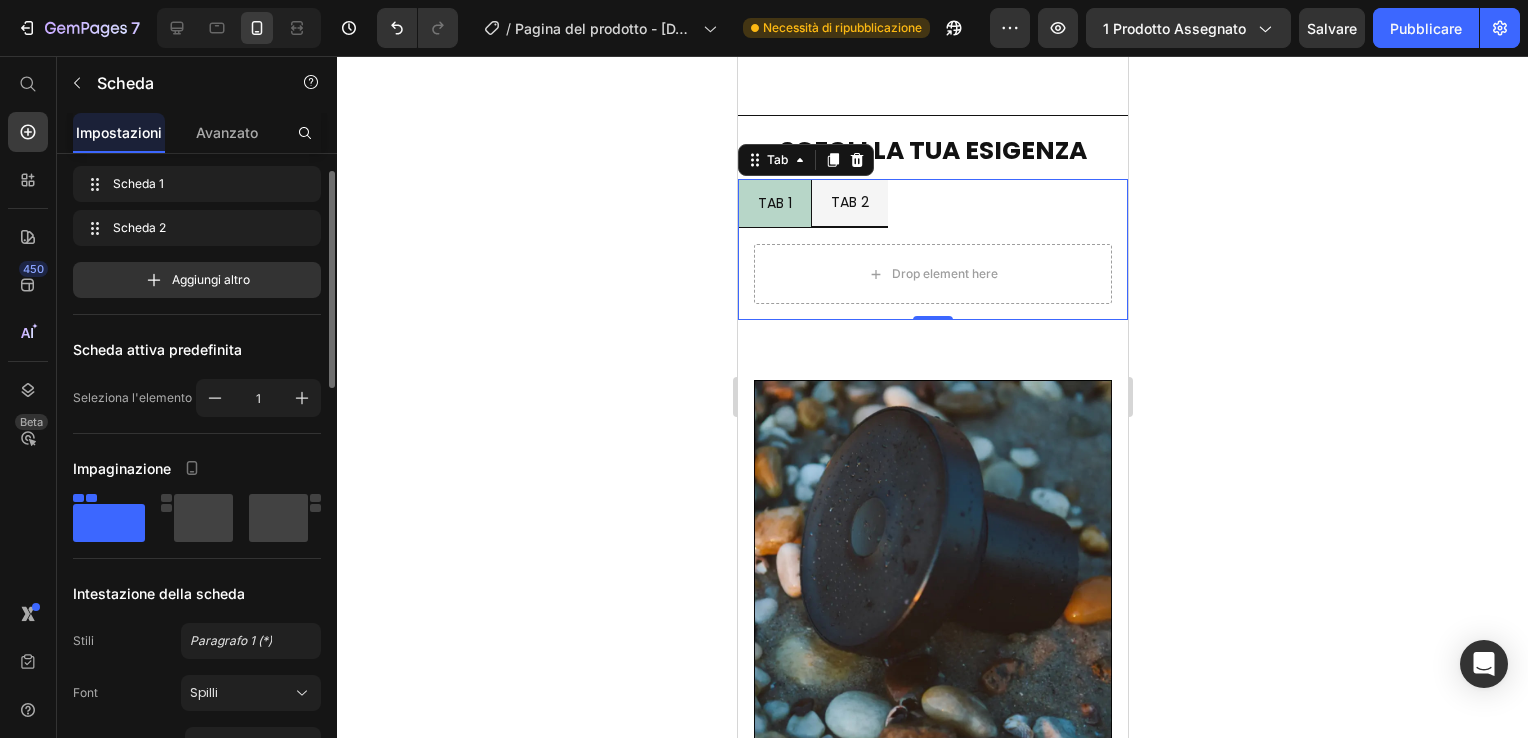 scroll, scrollTop: 0, scrollLeft: 0, axis: both 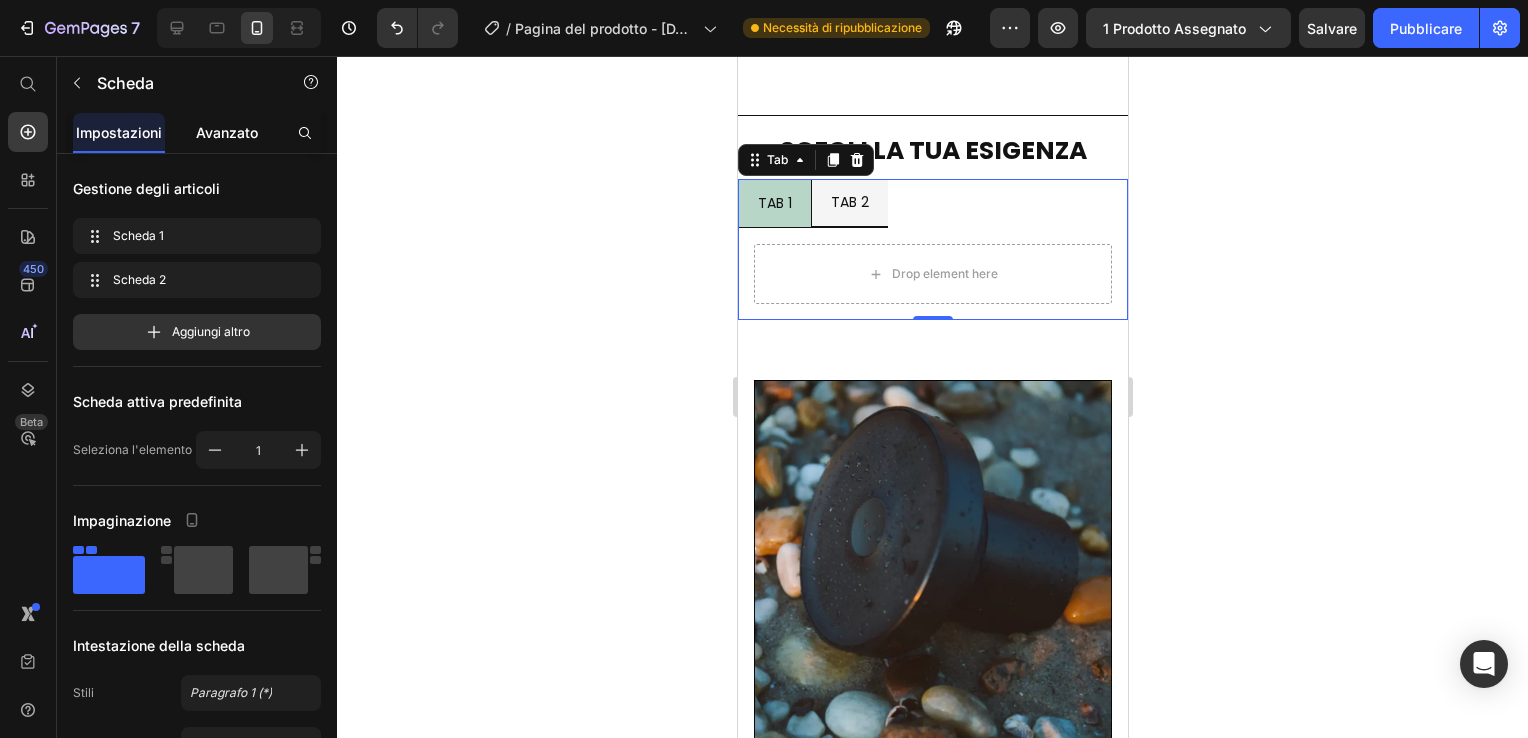 click on "Avanzato" at bounding box center (227, 132) 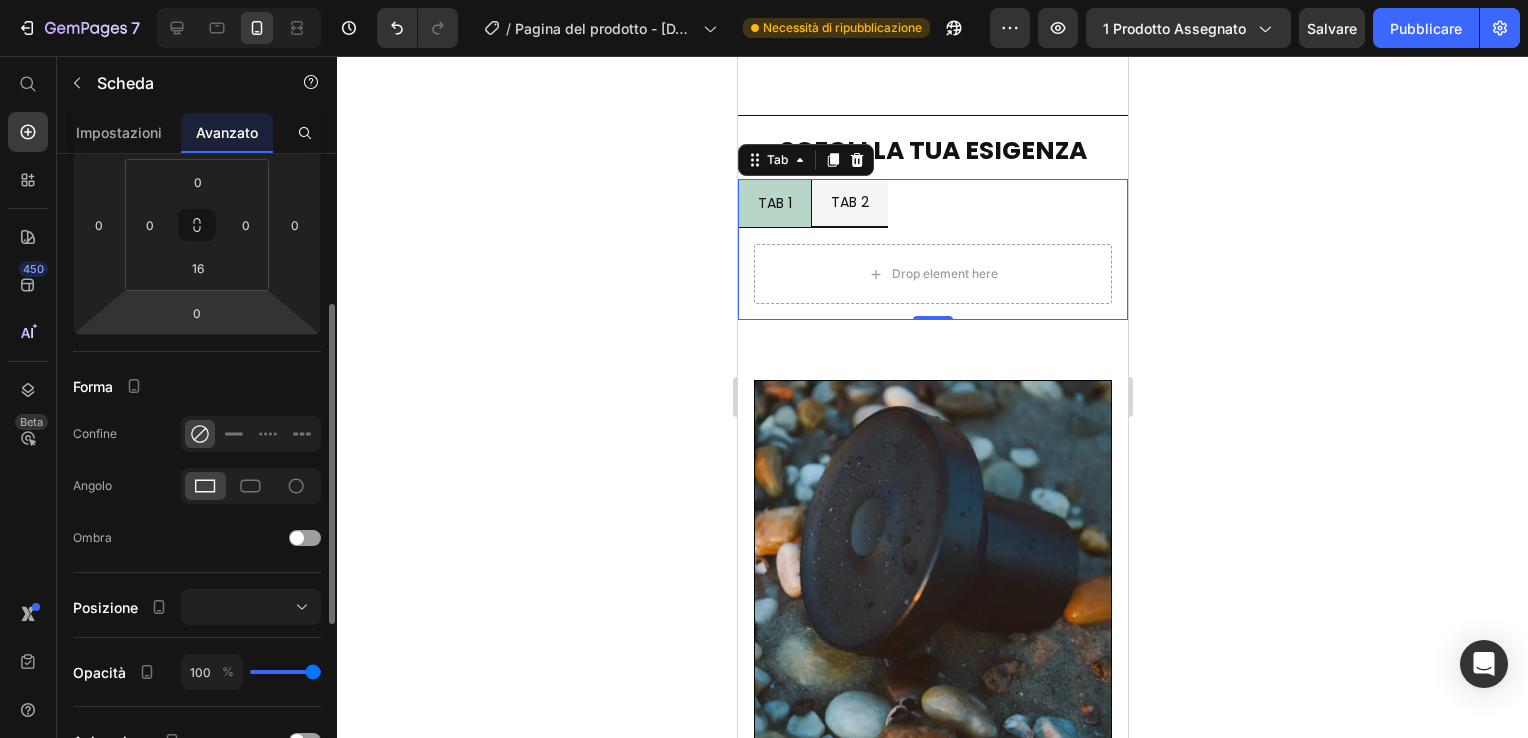 scroll, scrollTop: 400, scrollLeft: 0, axis: vertical 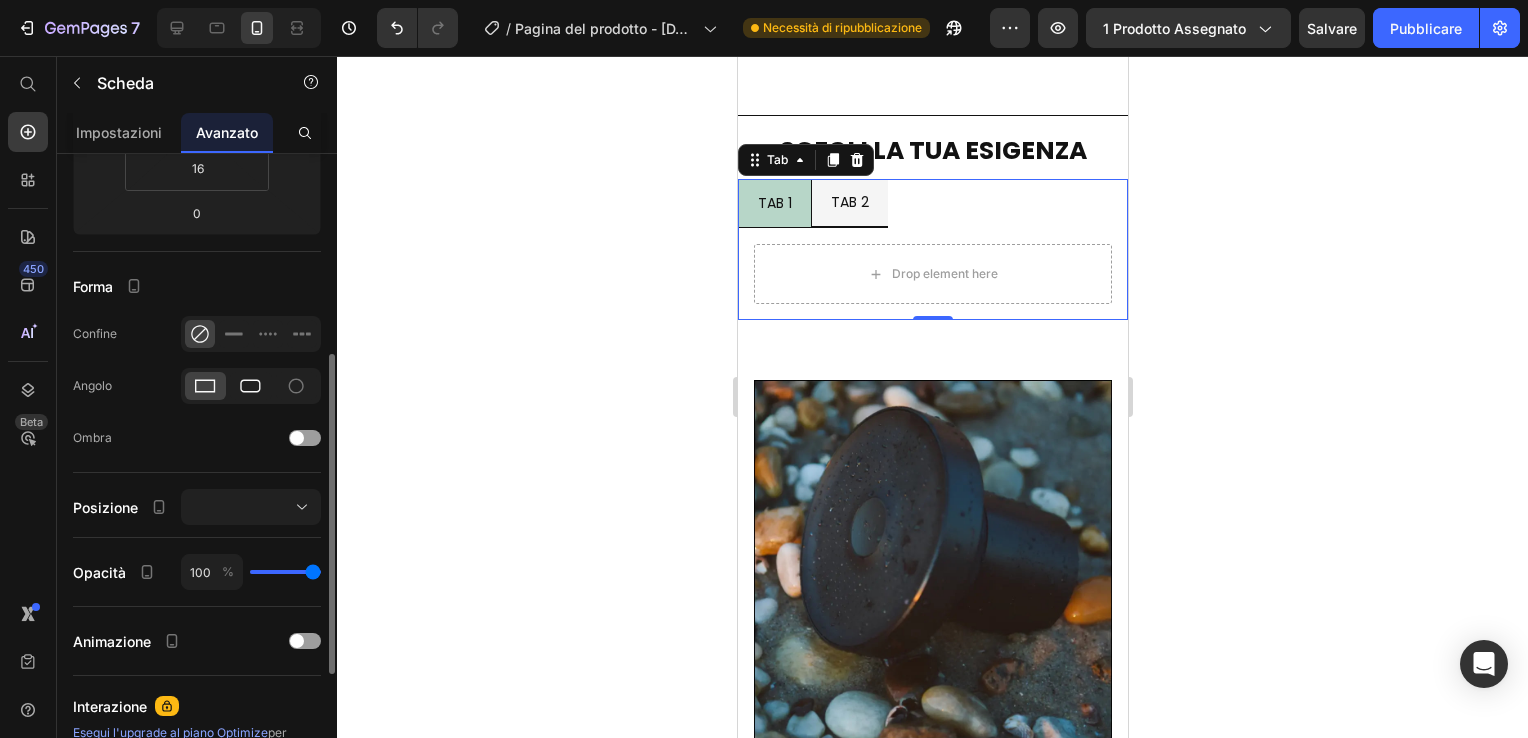 click 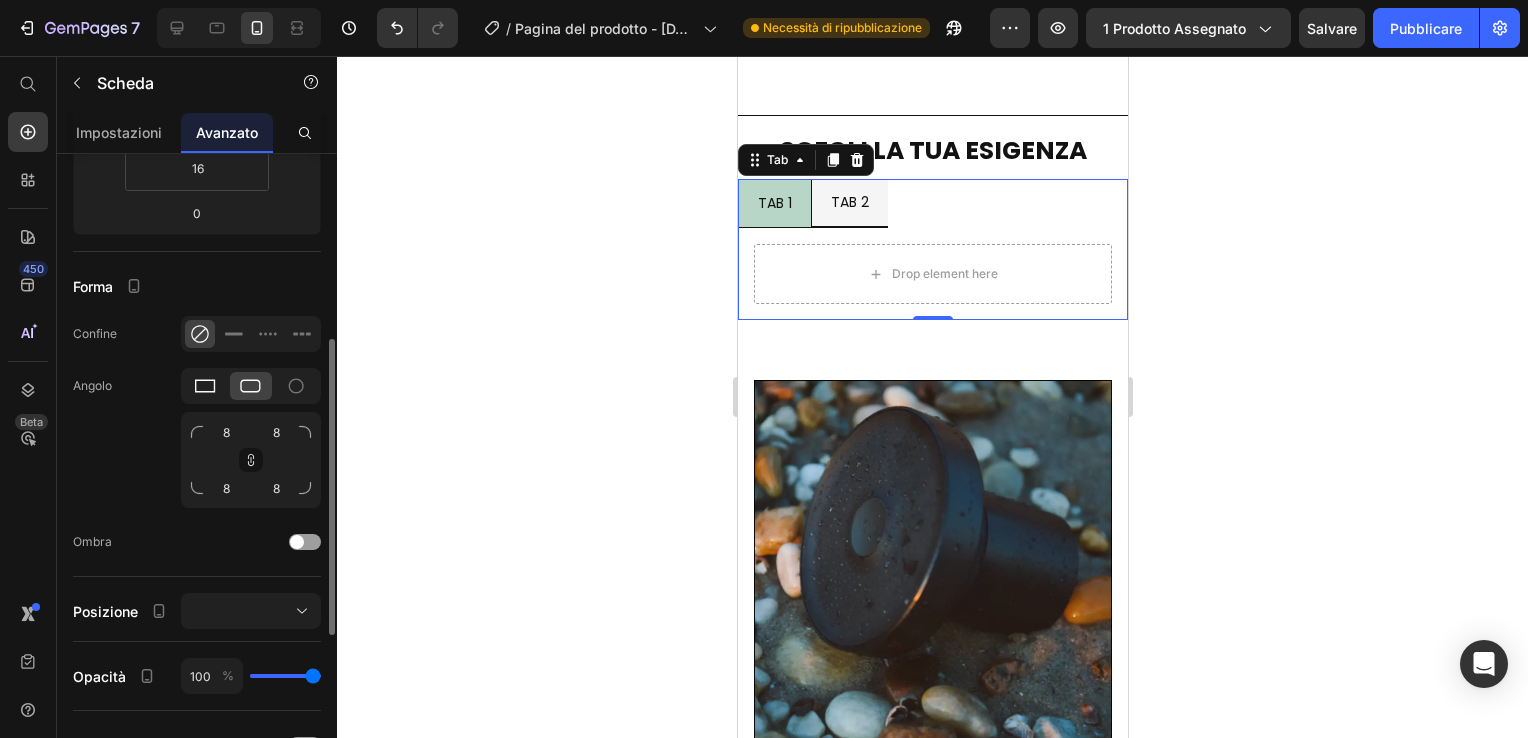 click 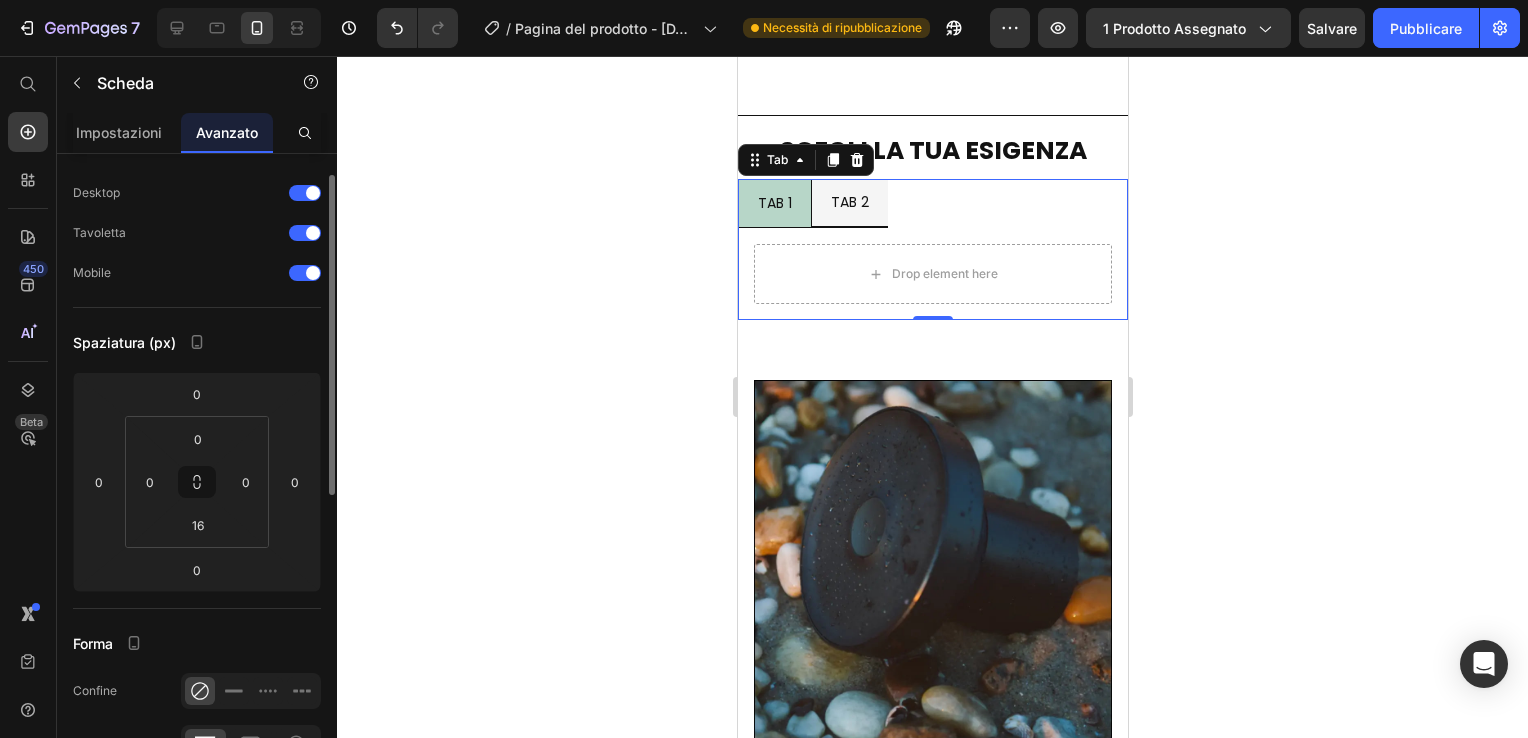 scroll, scrollTop: 0, scrollLeft: 0, axis: both 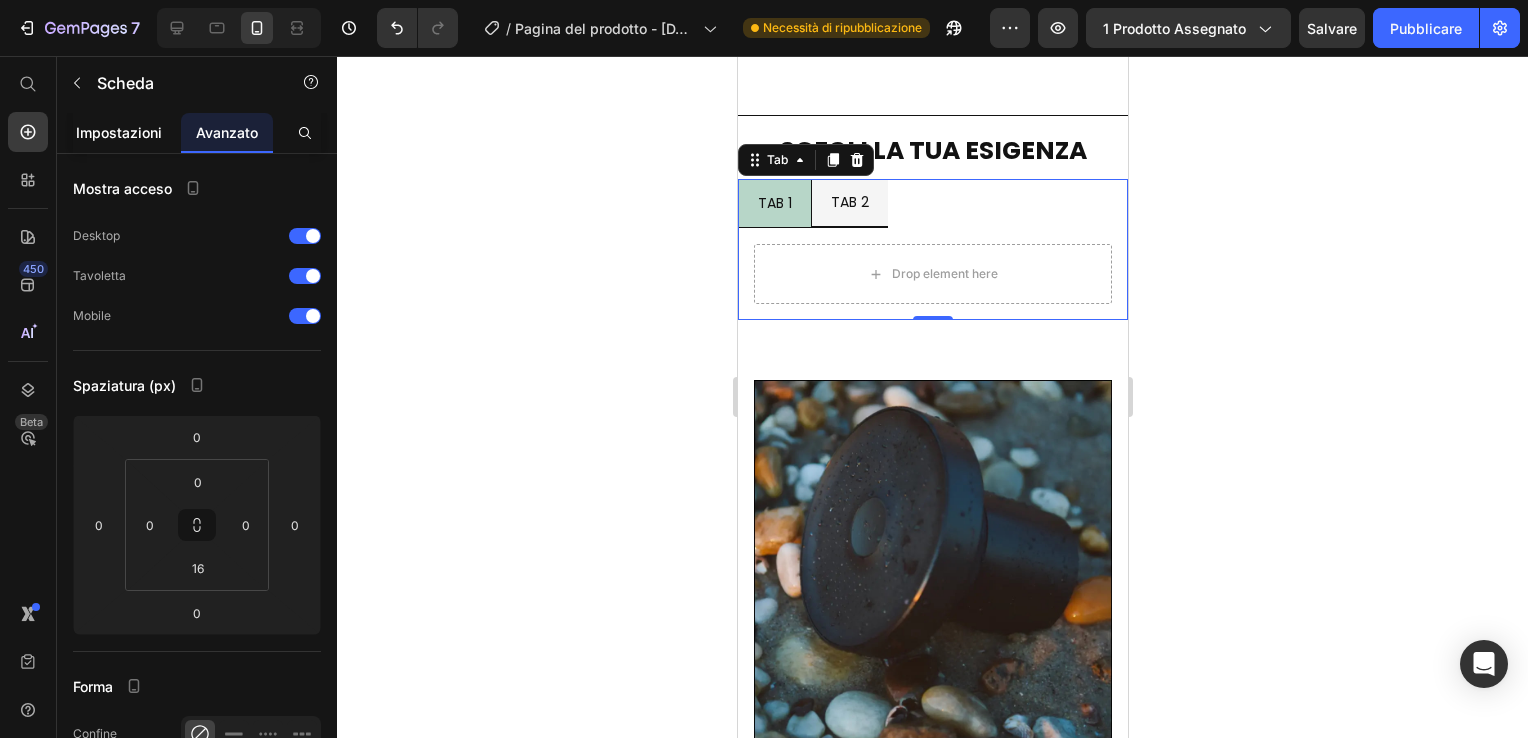 click on "Impostazioni" 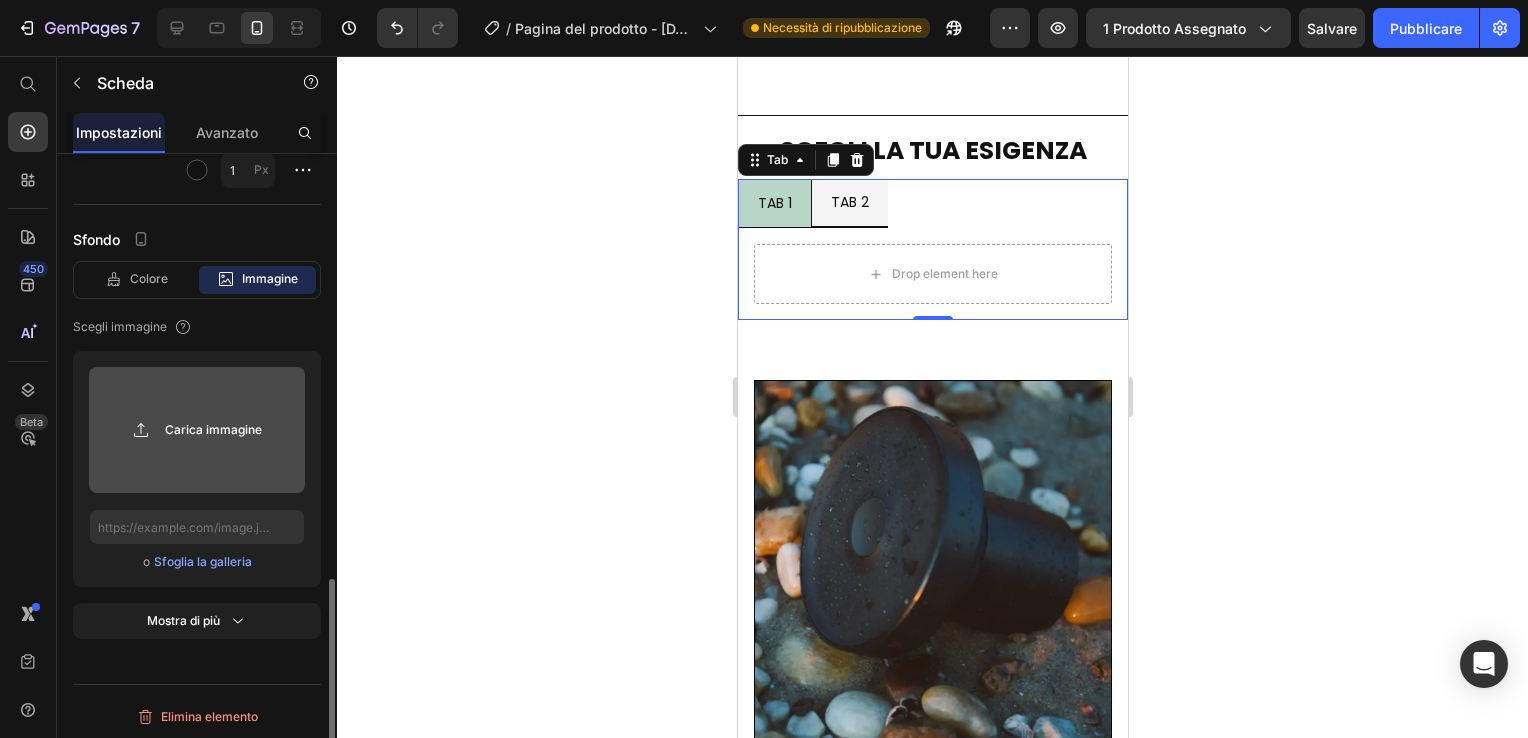 scroll, scrollTop: 1252, scrollLeft: 0, axis: vertical 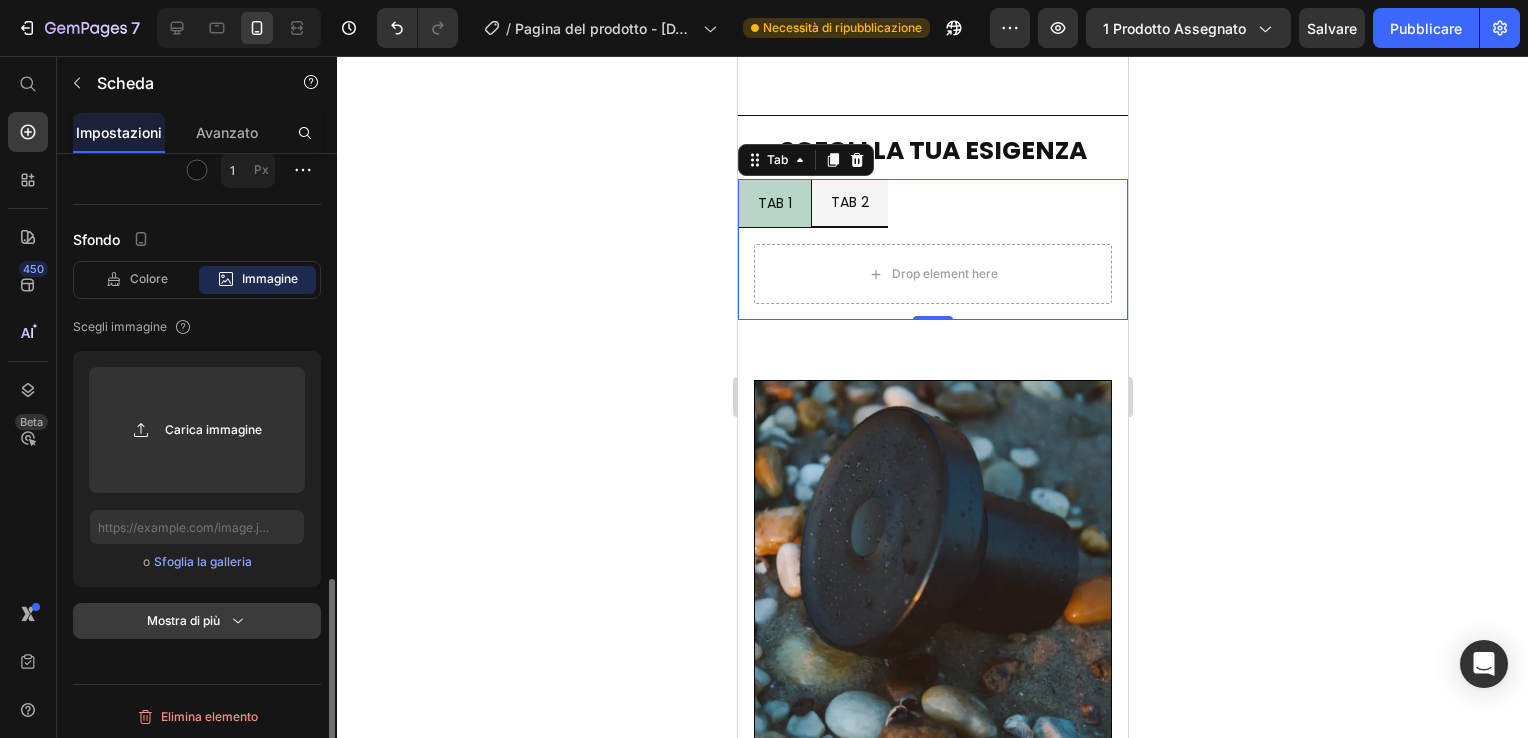 click 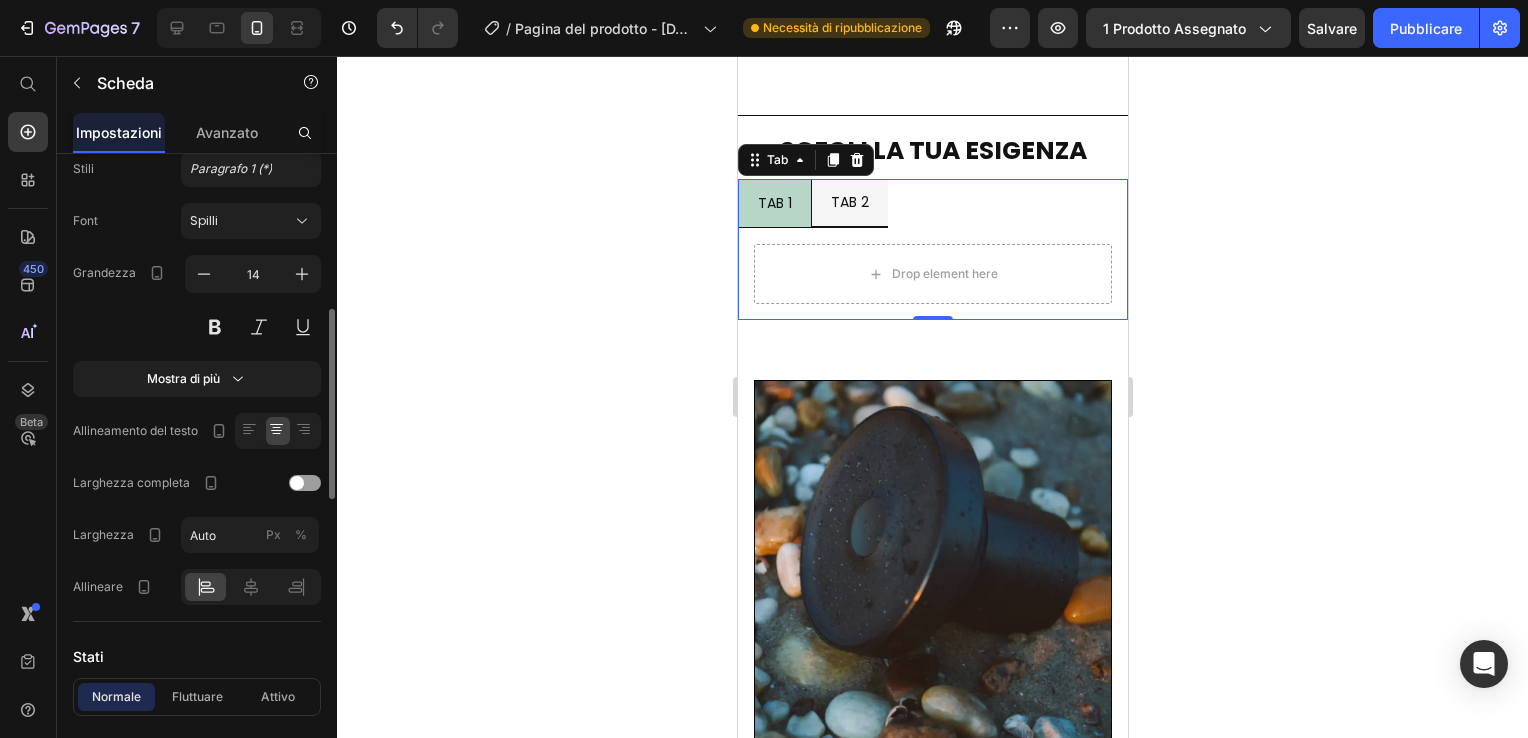 scroll, scrollTop: 424, scrollLeft: 0, axis: vertical 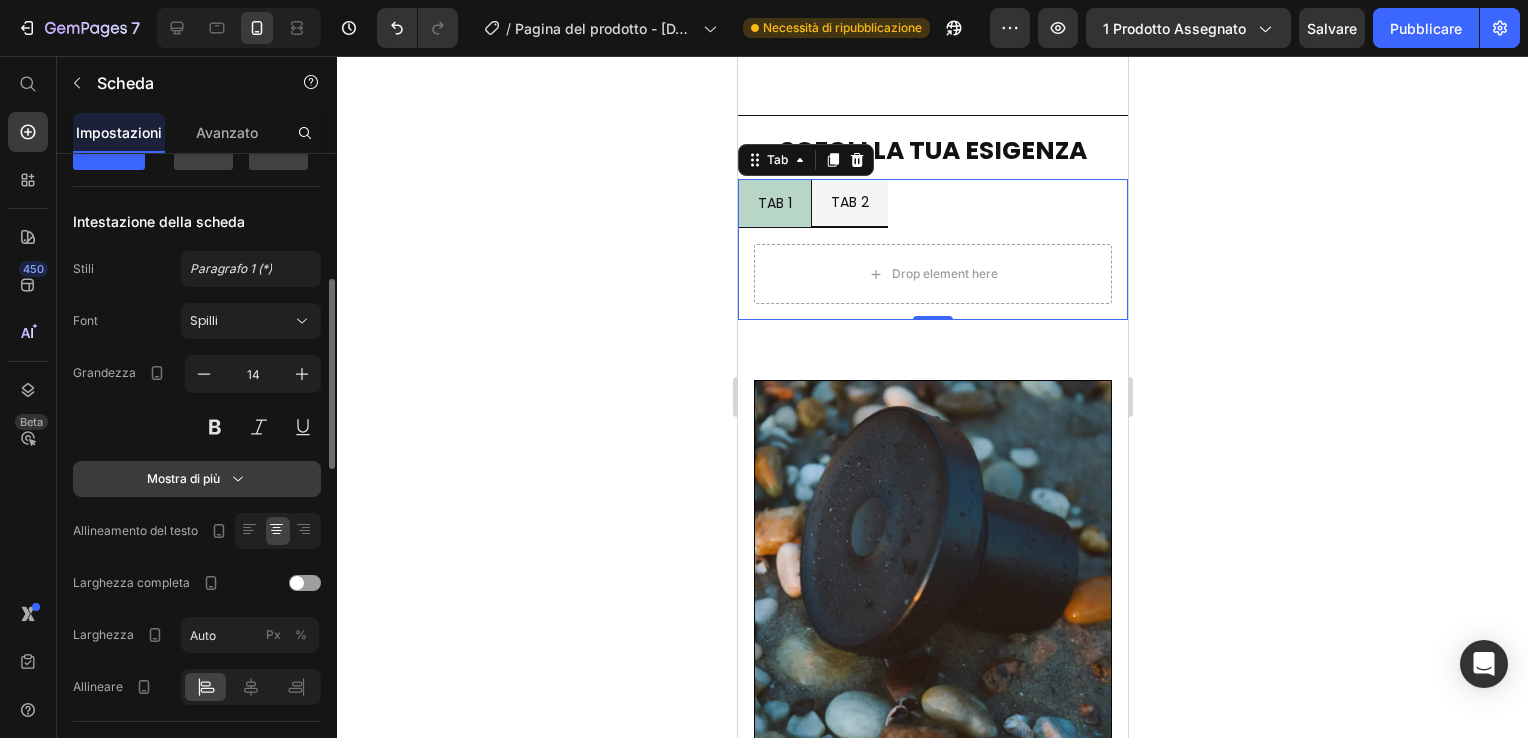 click on "Mostra di più" at bounding box center [197, 479] 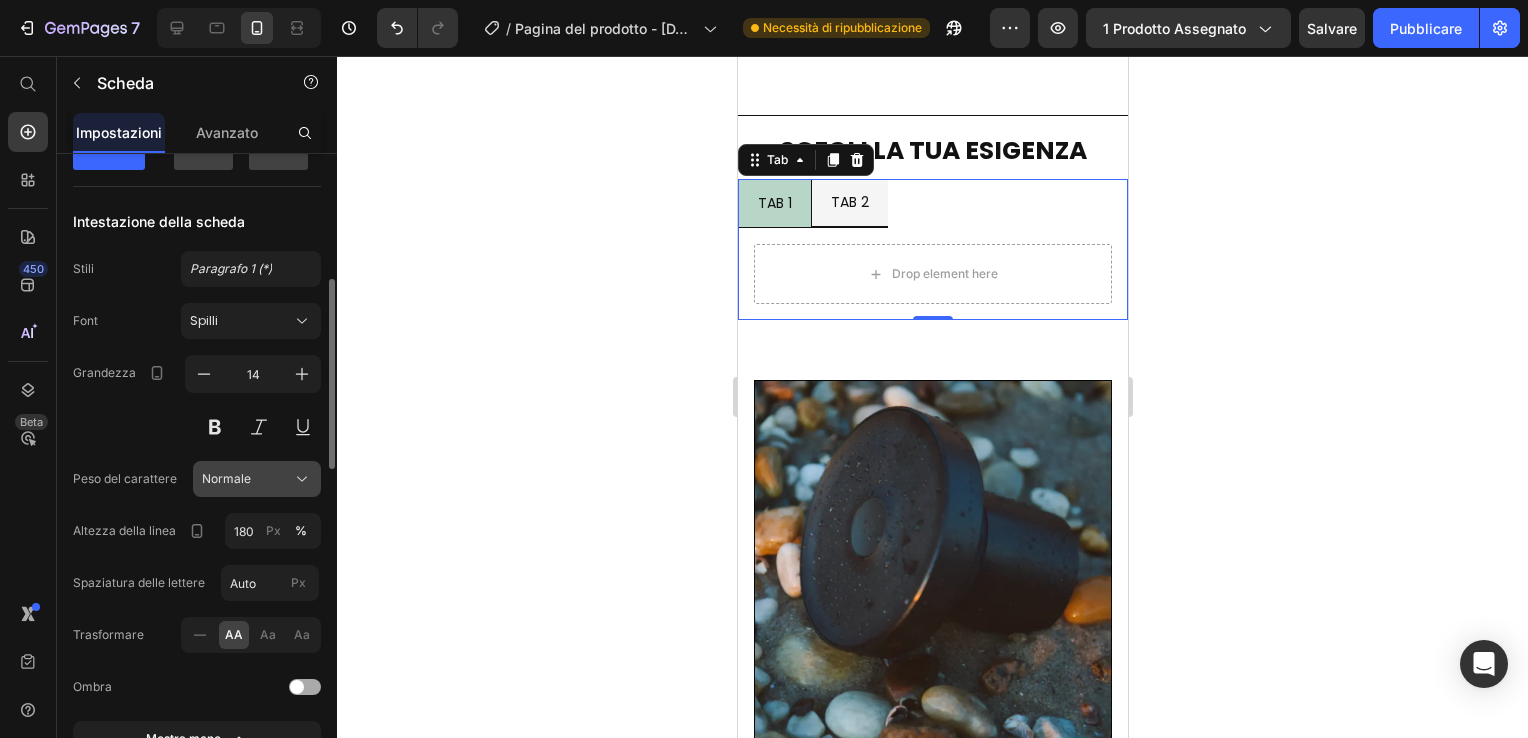 scroll, scrollTop: 524, scrollLeft: 0, axis: vertical 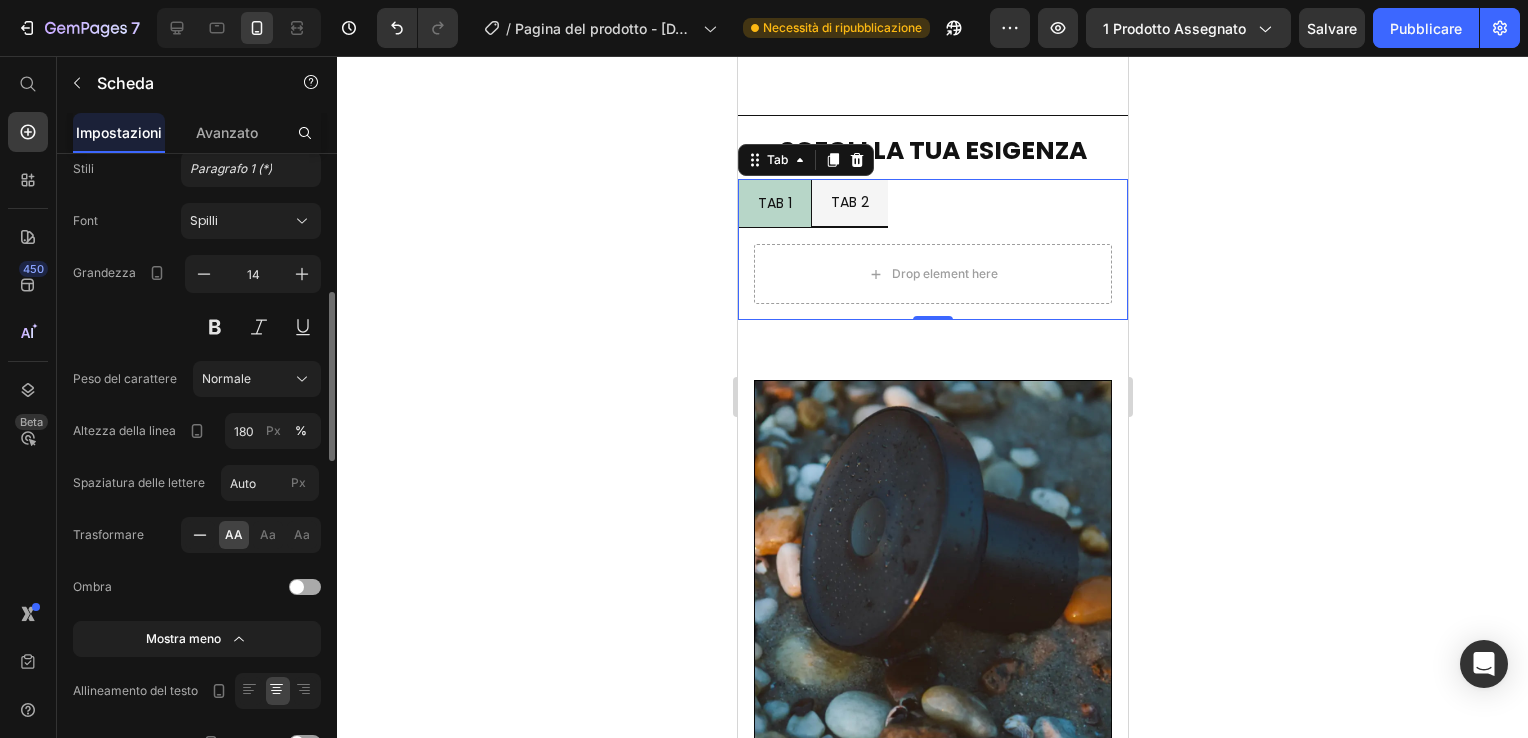 click 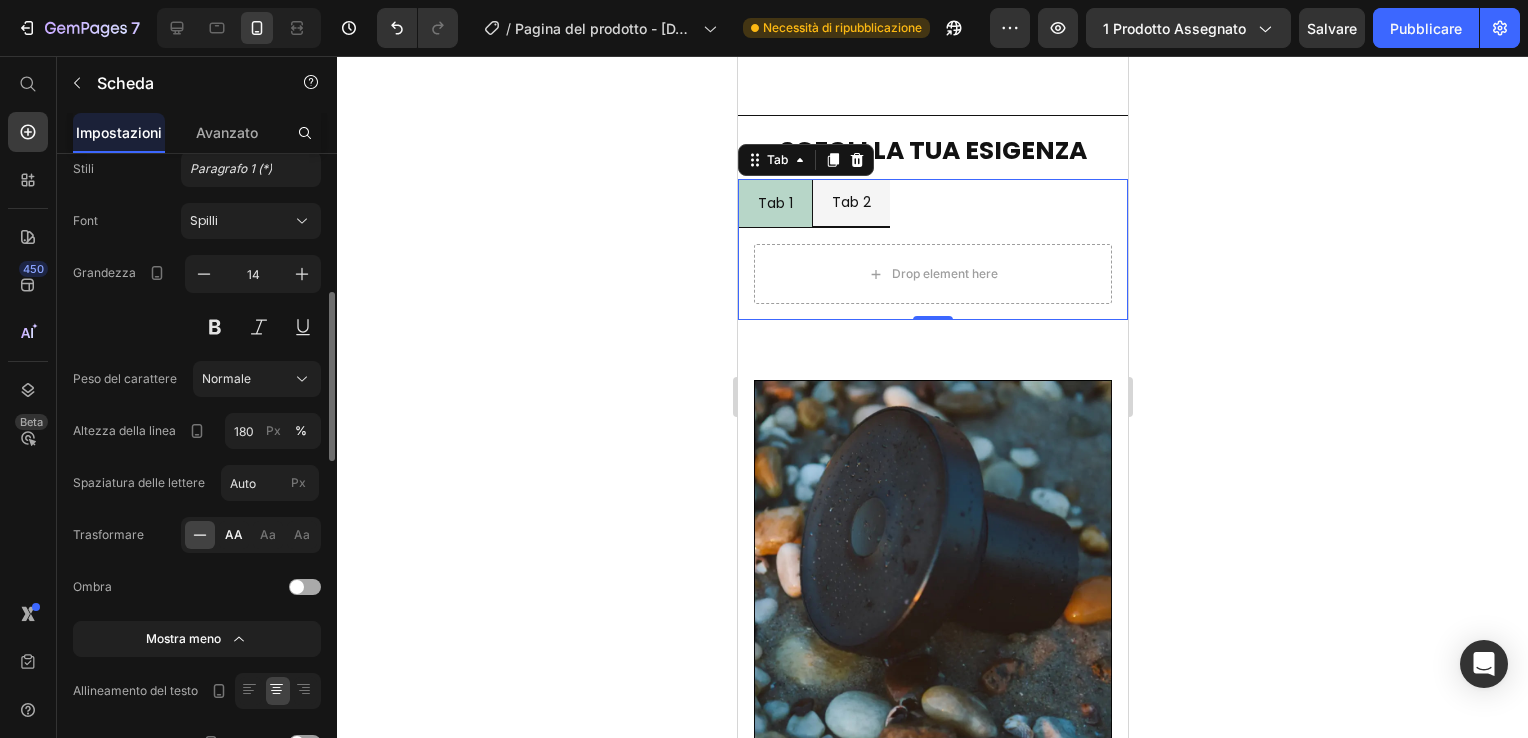 click on "AA" 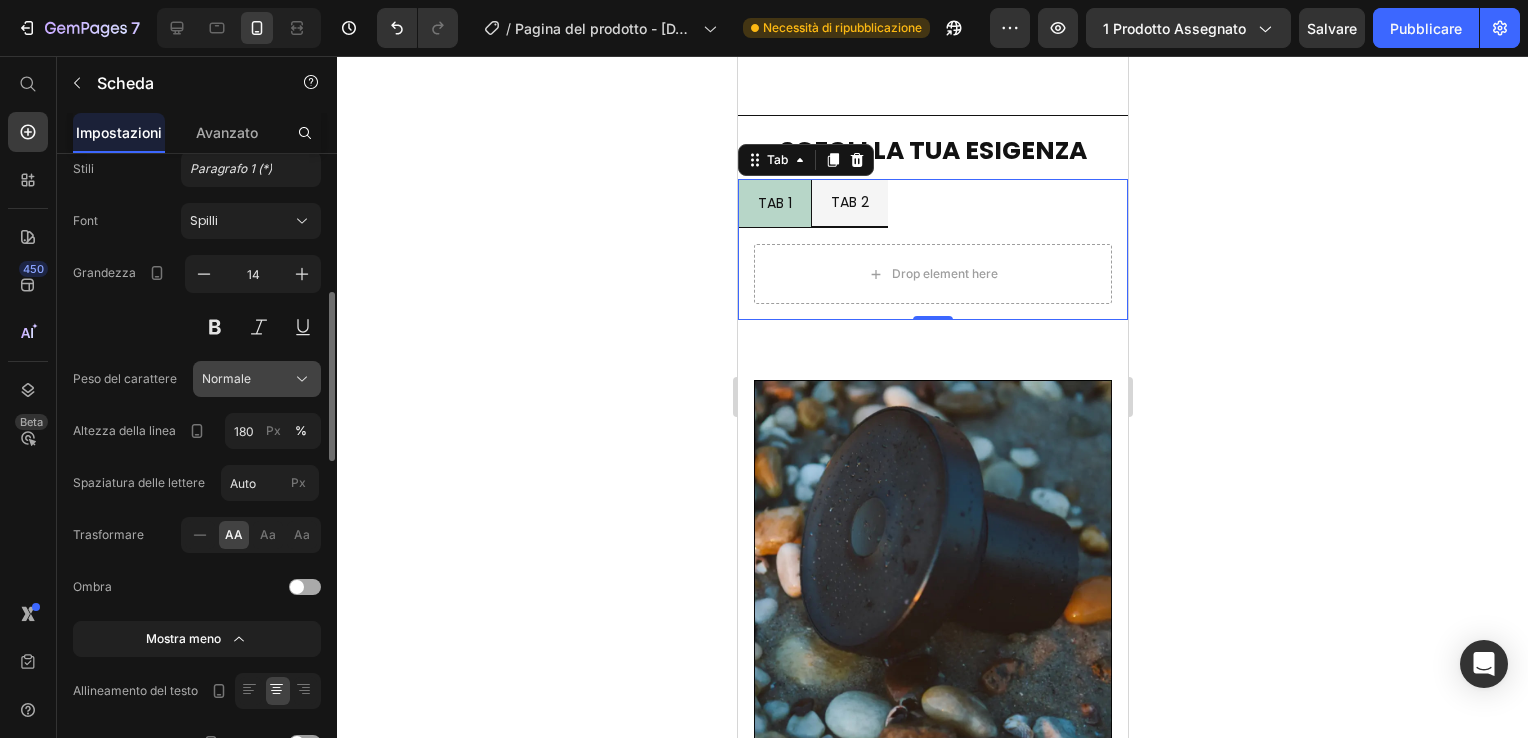 click on "Normale" 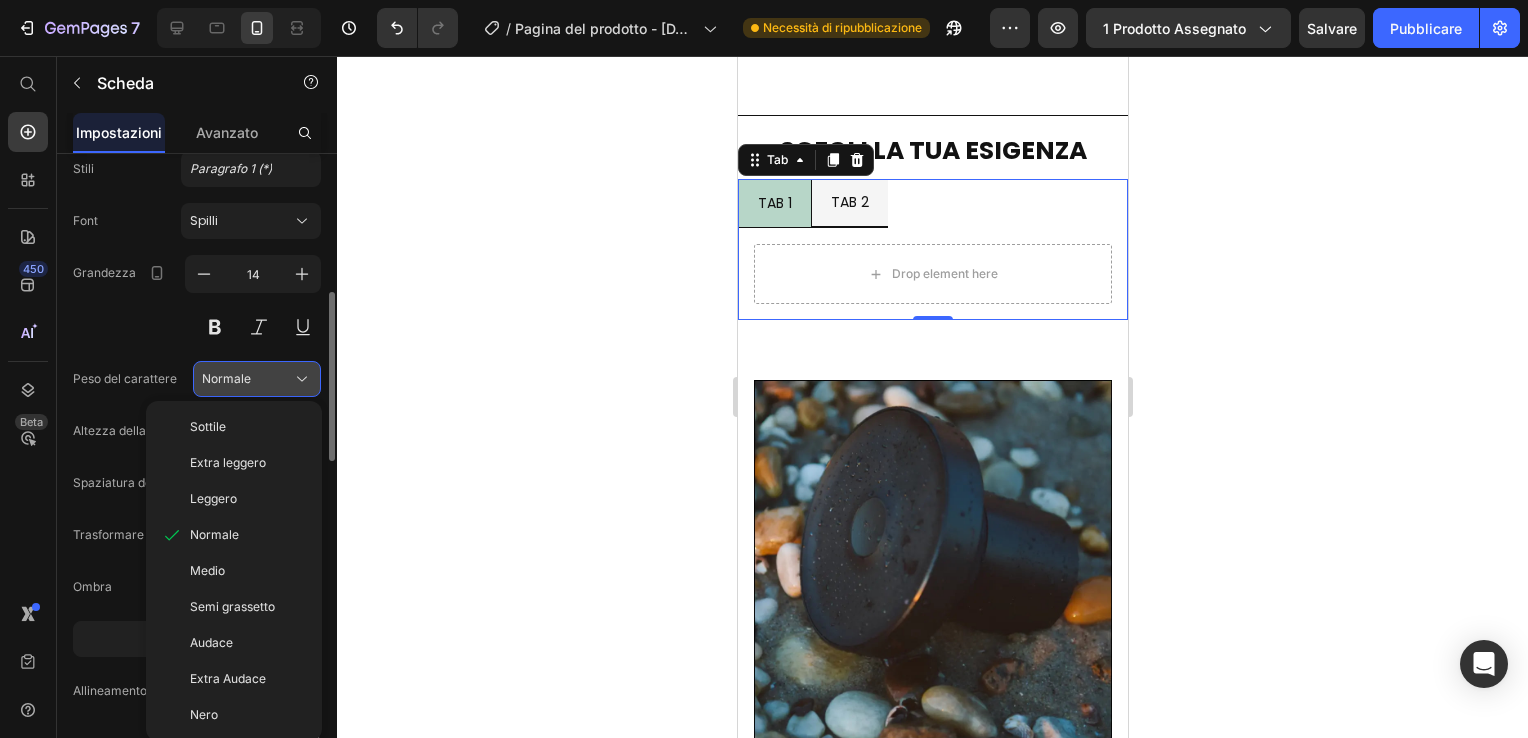 click on "Normale" 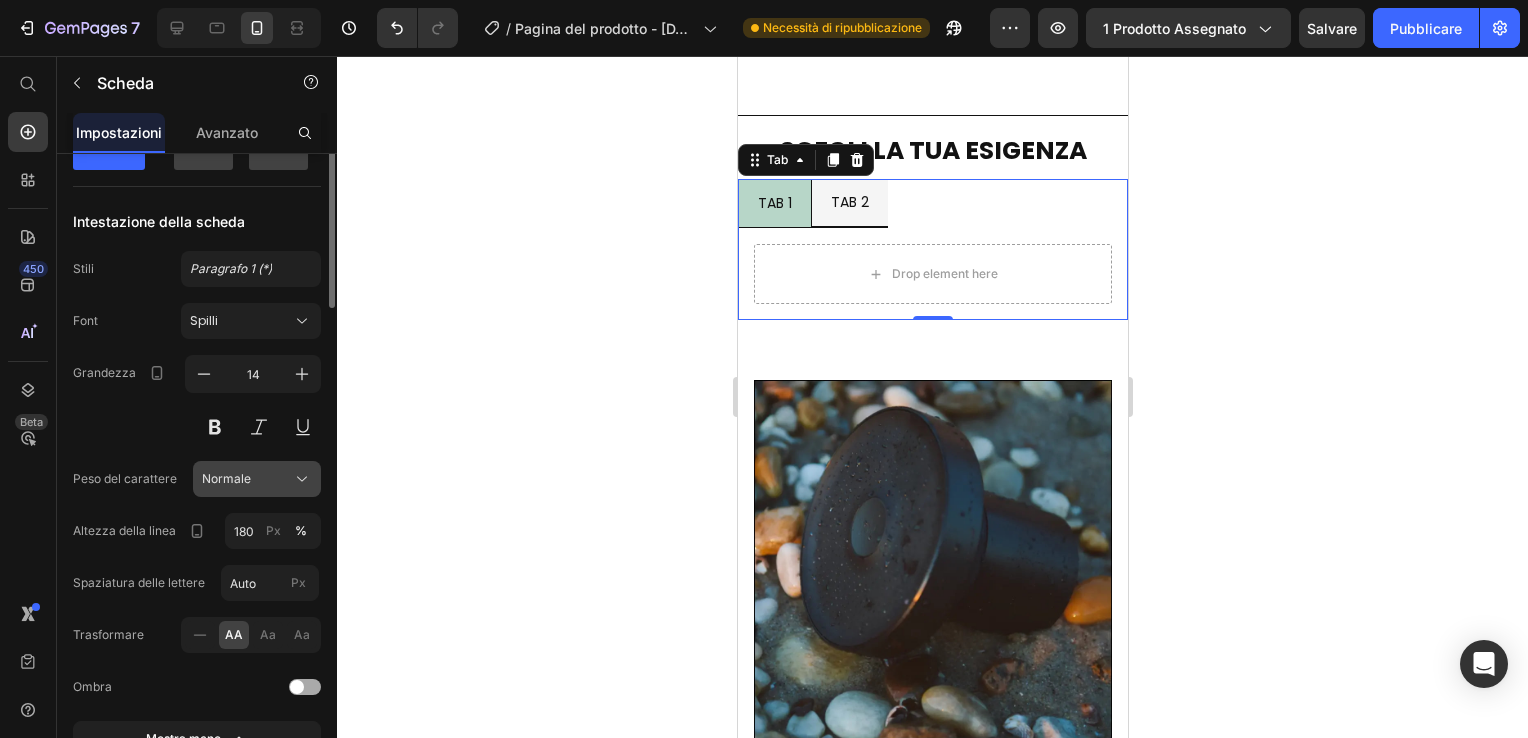scroll, scrollTop: 324, scrollLeft: 0, axis: vertical 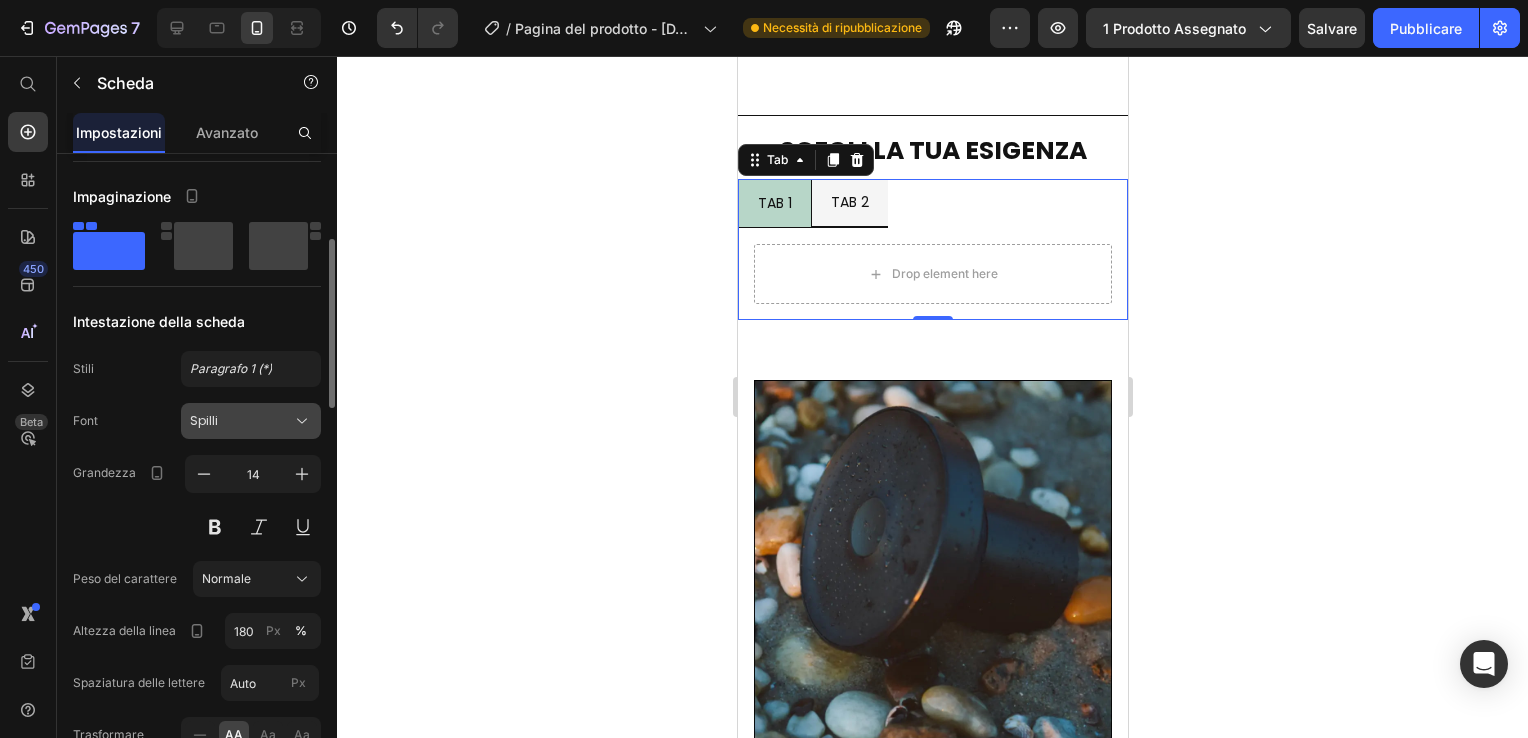 click on "Spilli" at bounding box center [241, 421] 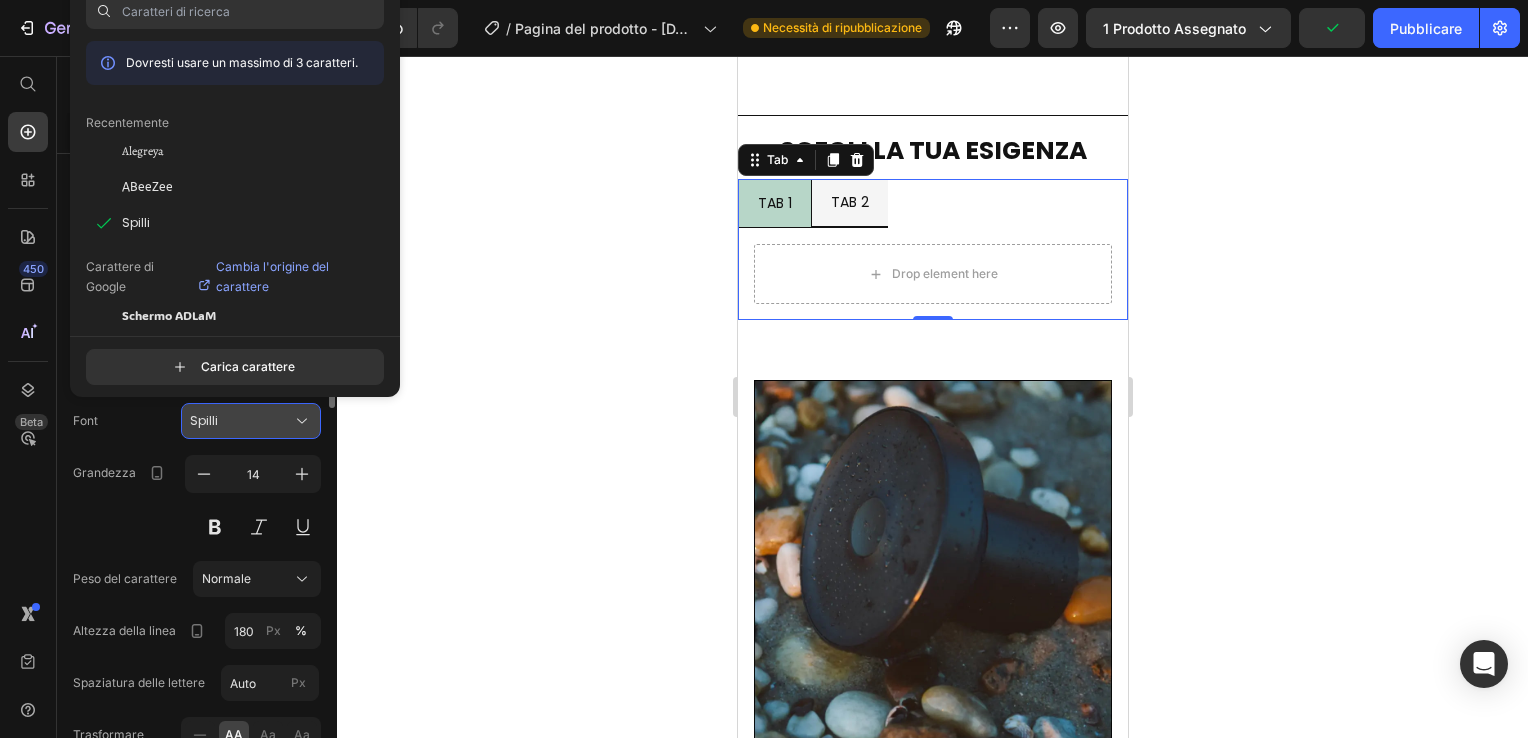 click on "Spilli" at bounding box center [241, 421] 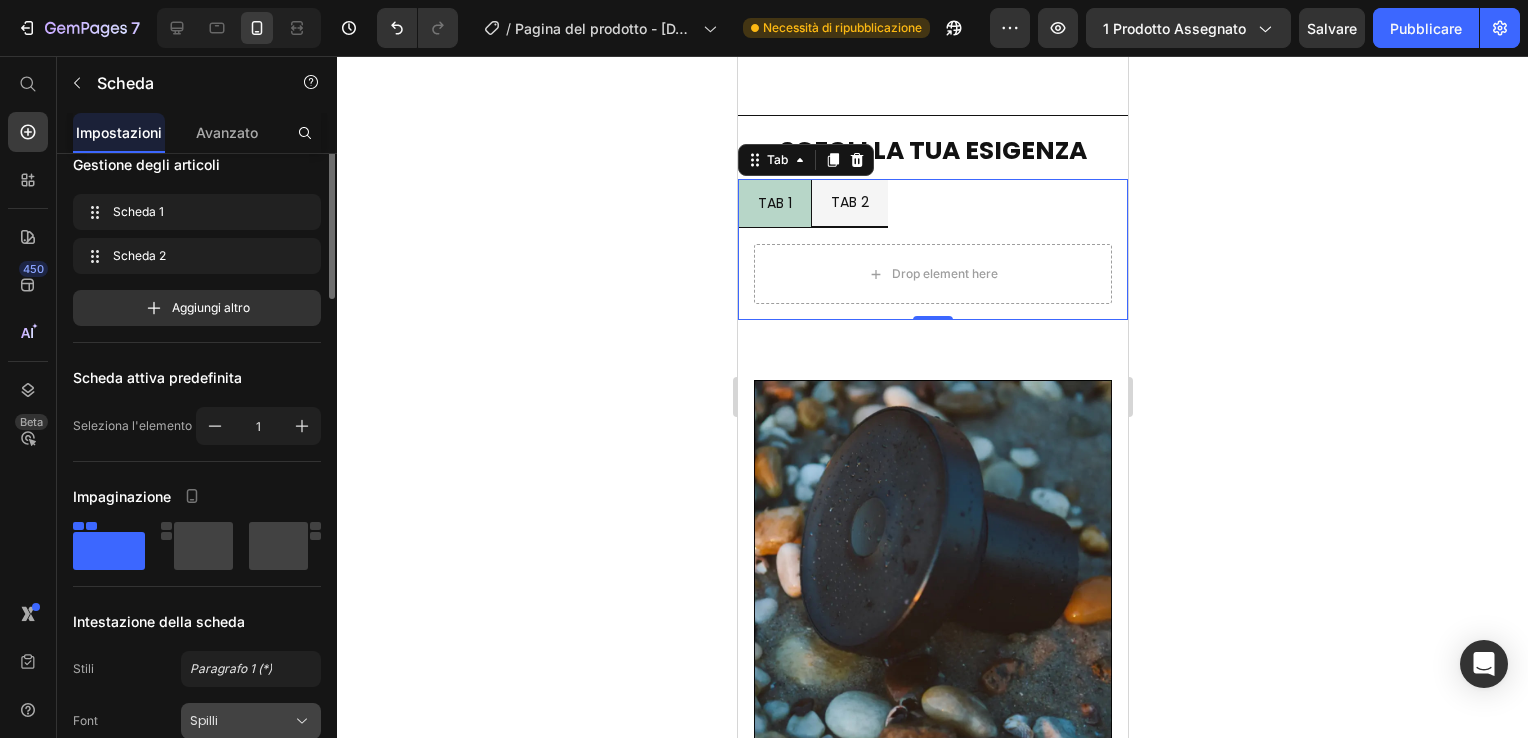 scroll, scrollTop: 0, scrollLeft: 0, axis: both 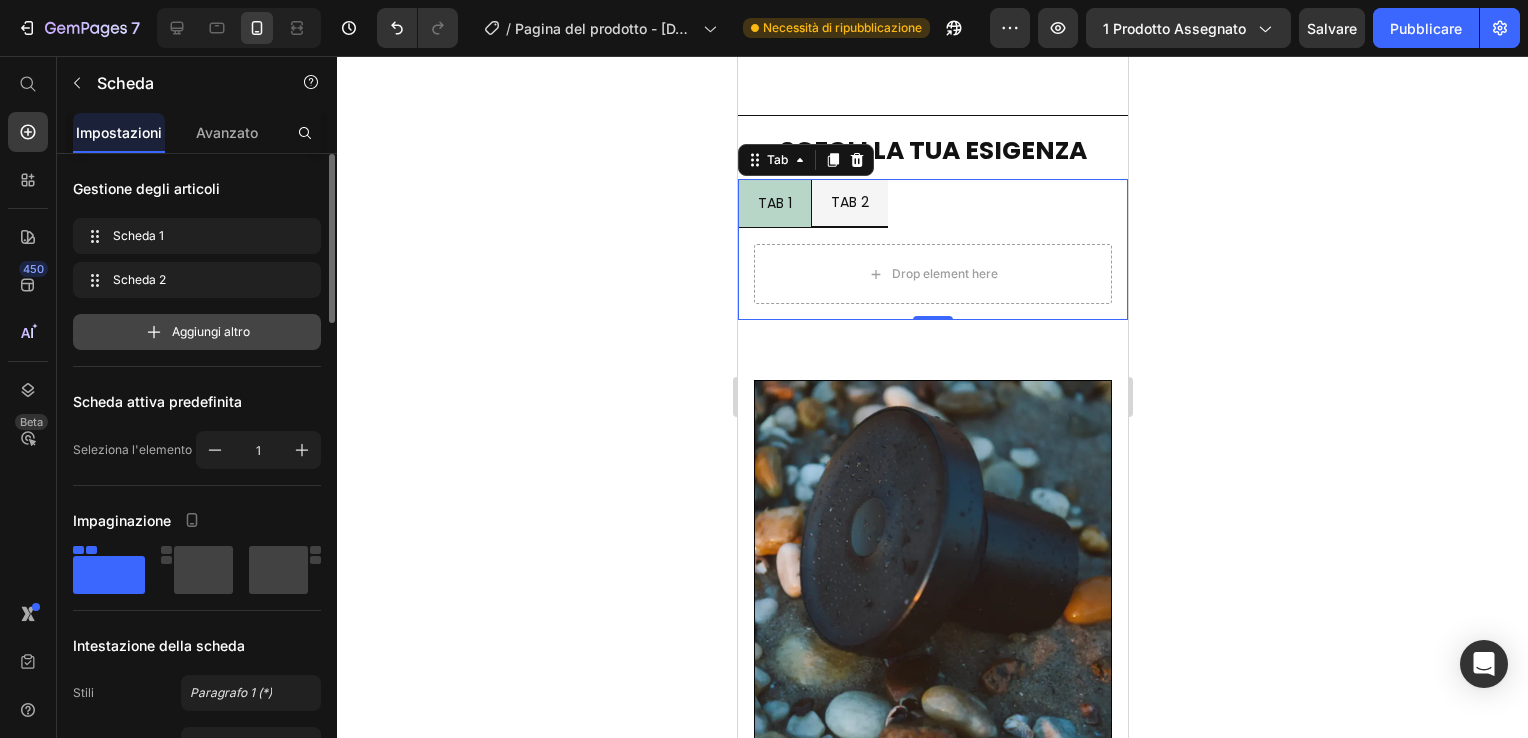 click on "Aggiungi altro" at bounding box center [197, 332] 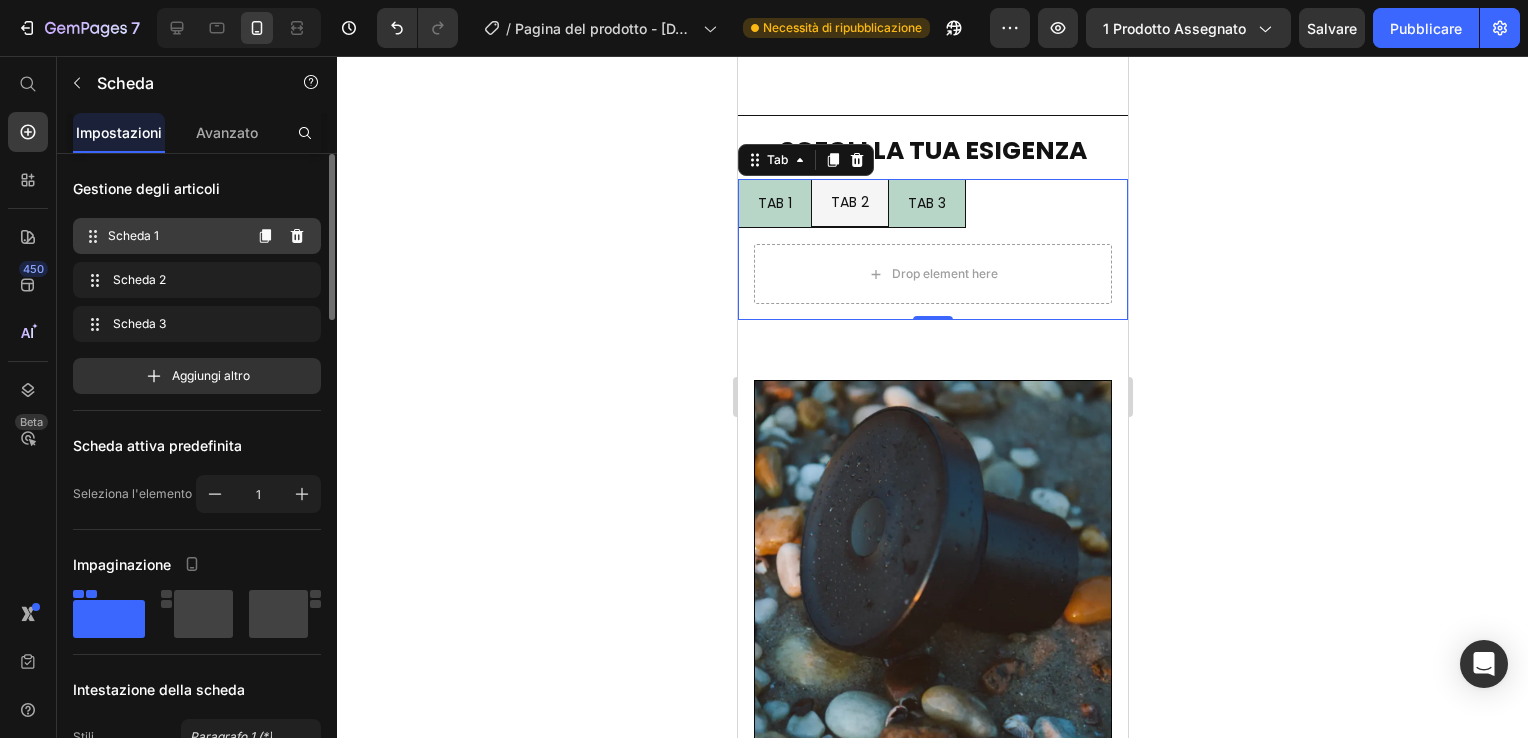 click on "Scheda 1" at bounding box center [174, 236] 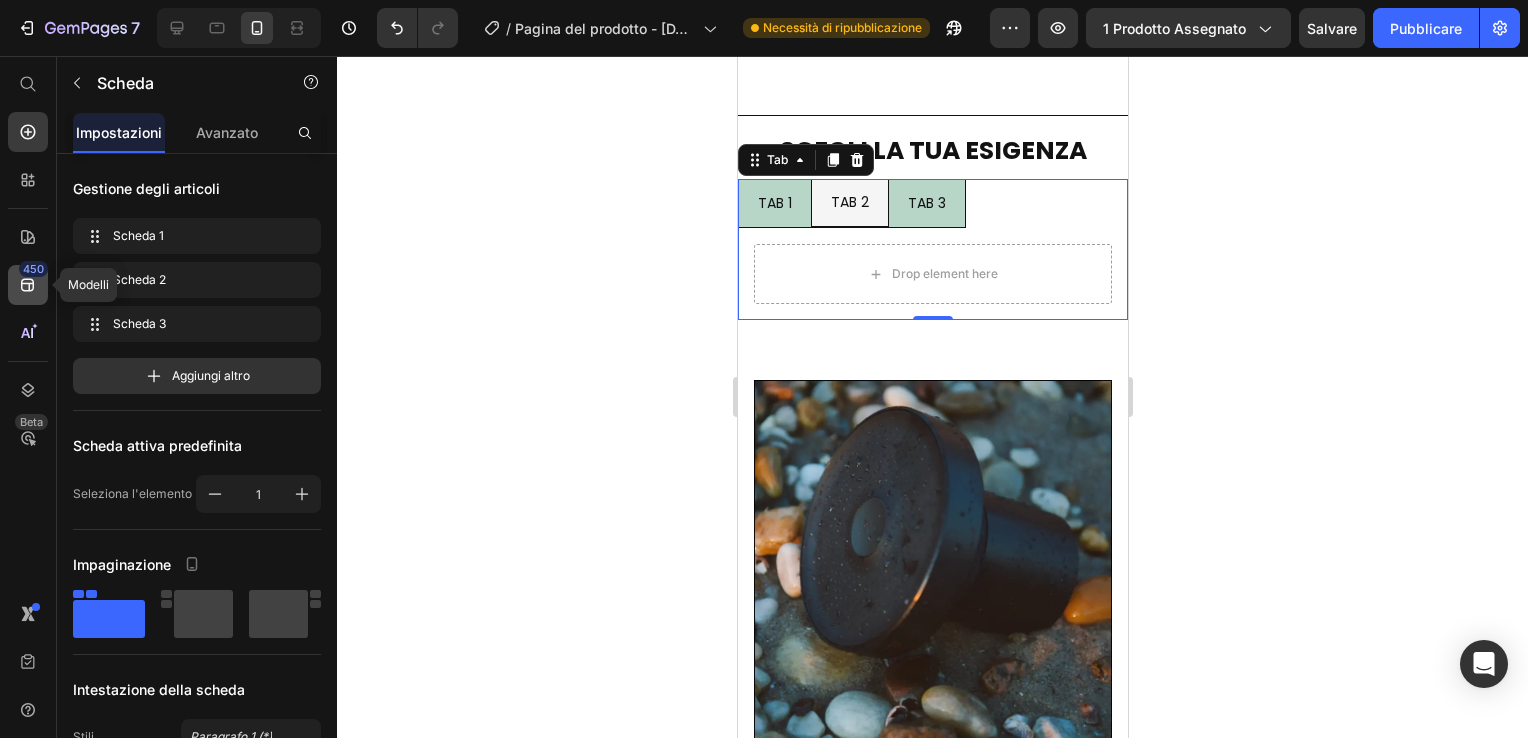 click 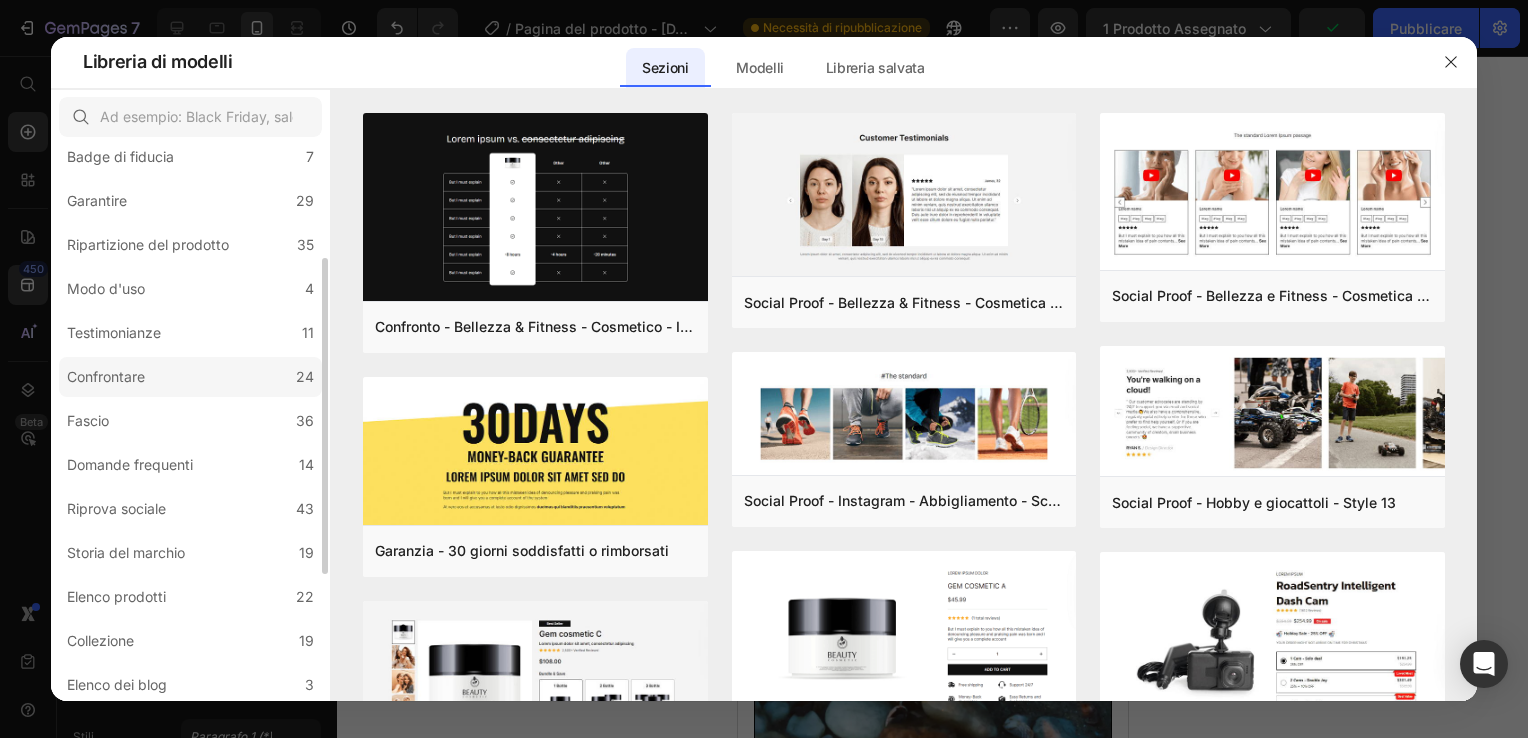 scroll, scrollTop: 0, scrollLeft: 0, axis: both 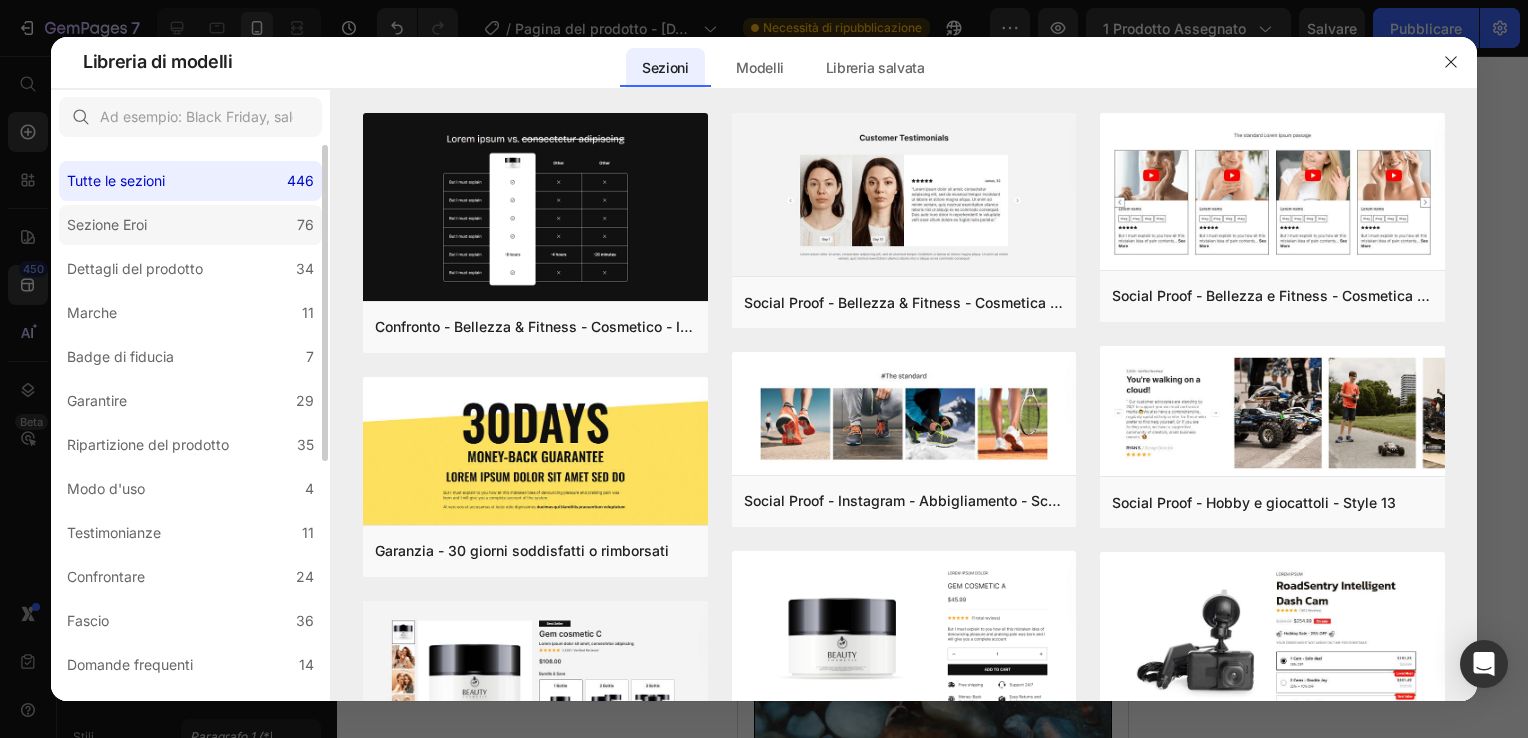 click on "Sezione Eroi 76" 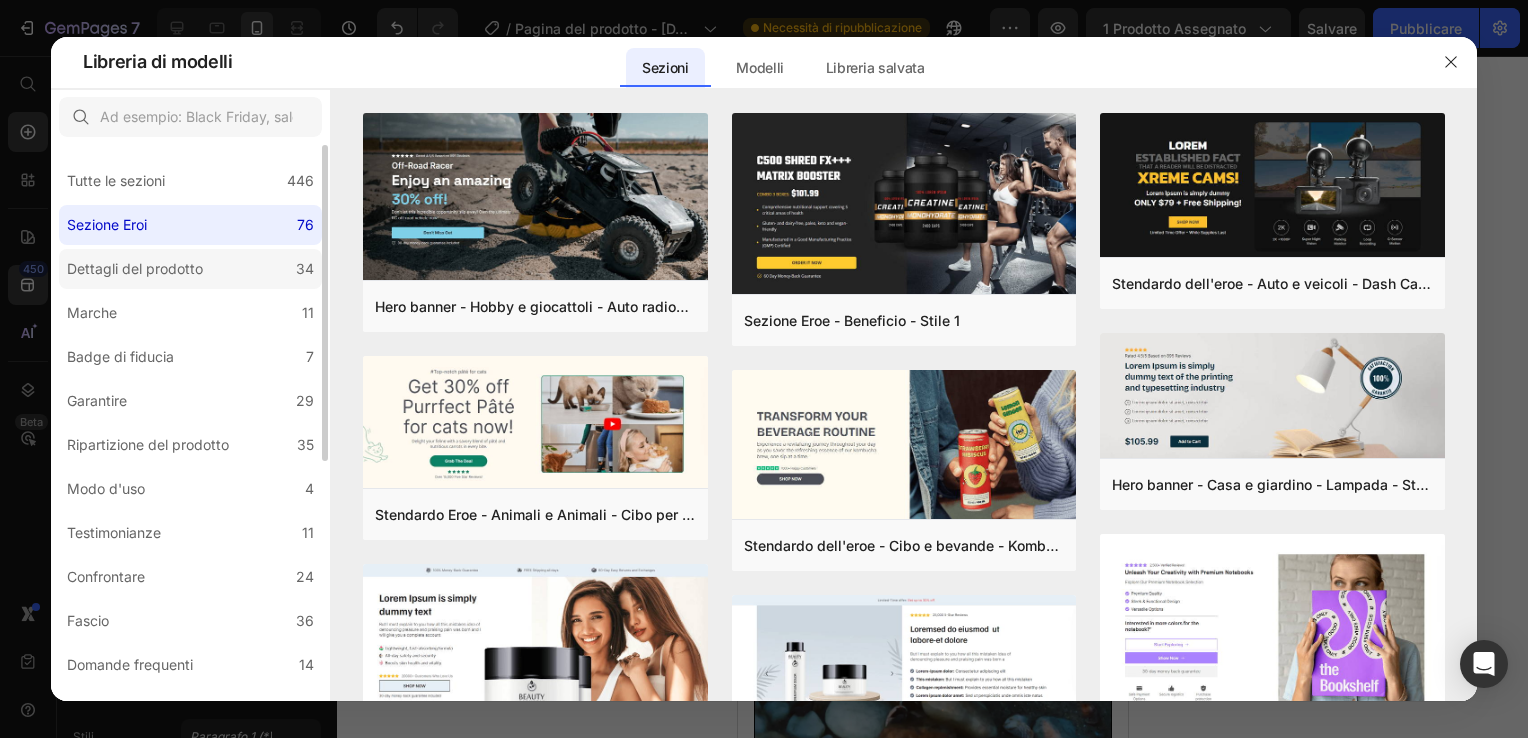 click on "Dettagli del prodotto" at bounding box center (139, 269) 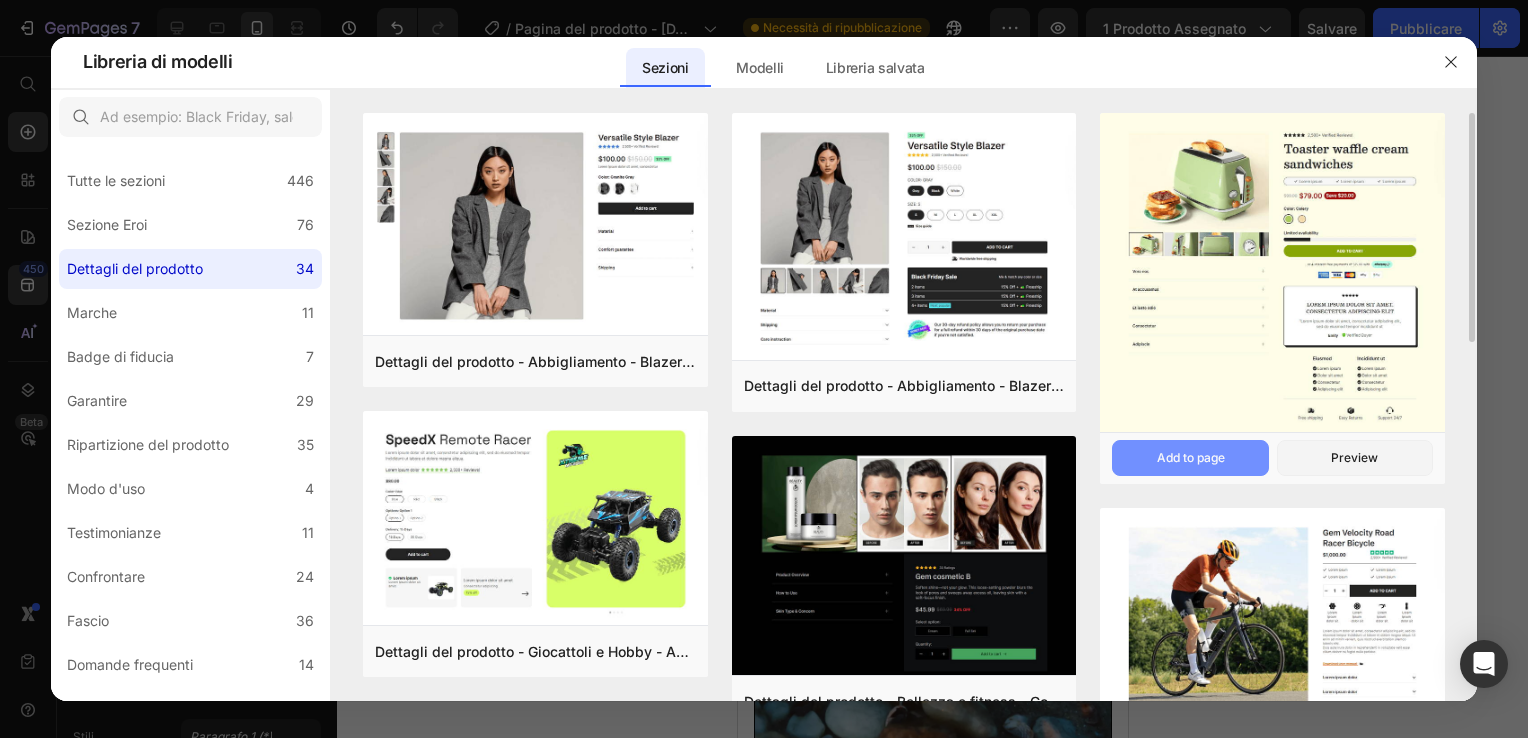 click on "Add to page" 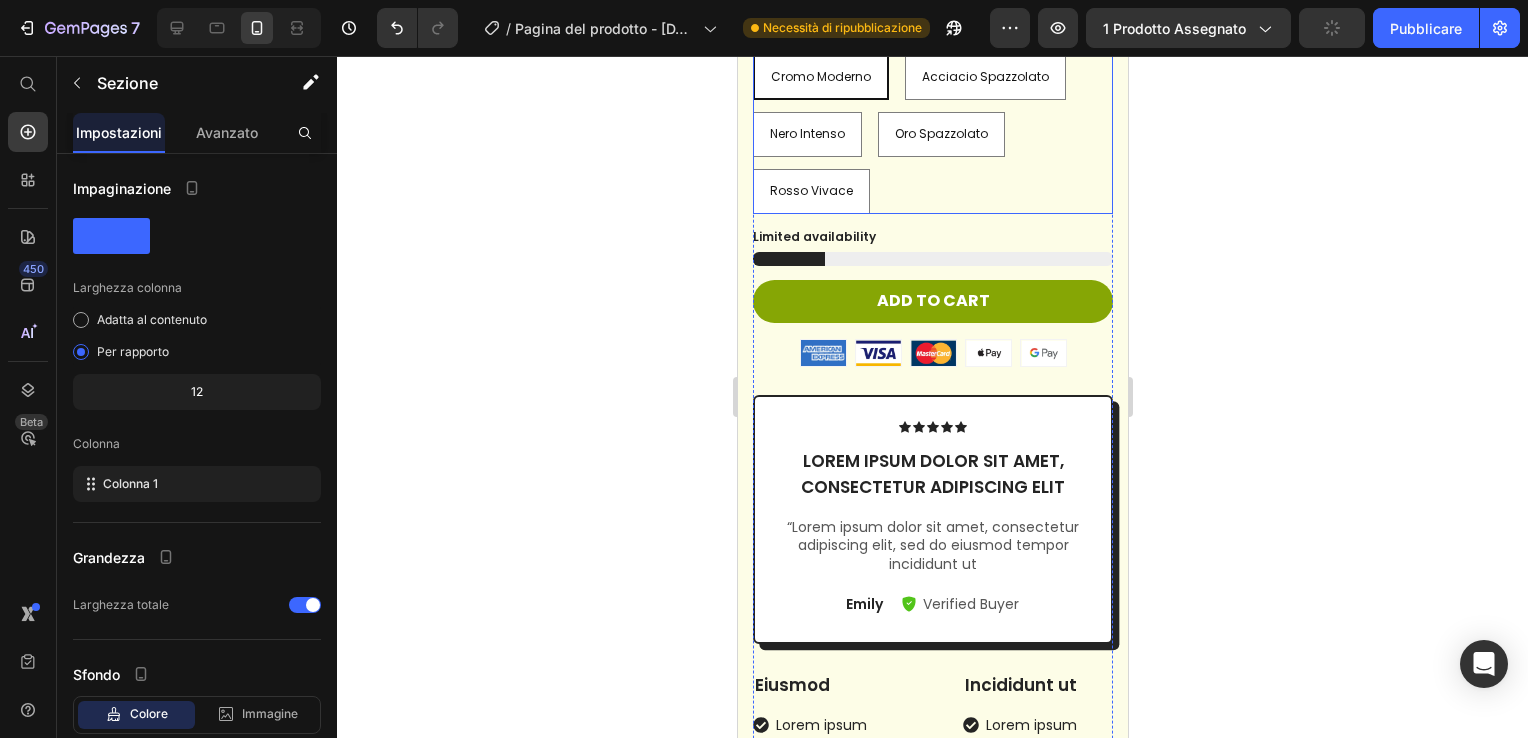 scroll, scrollTop: 10691, scrollLeft: 0, axis: vertical 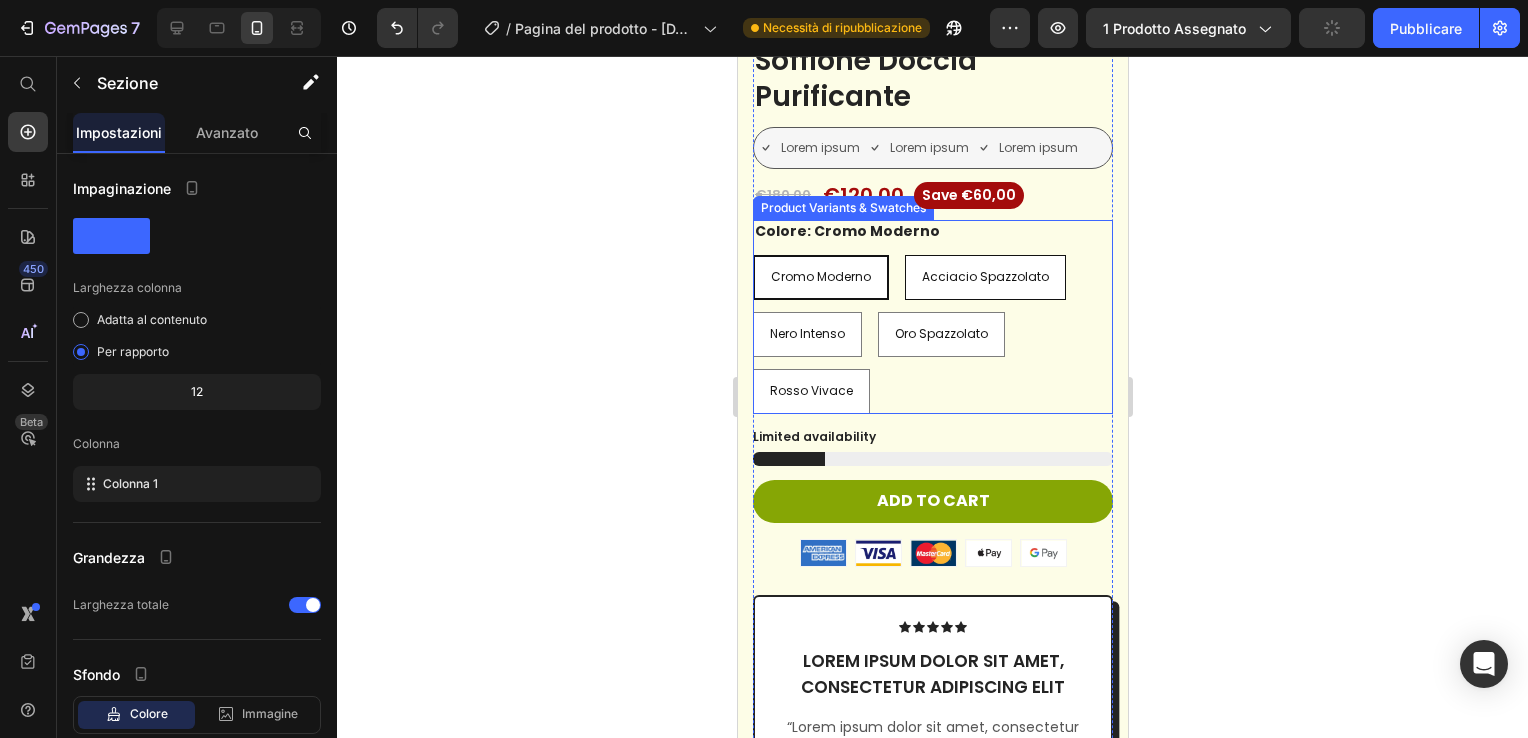 click on "Acciacio Spazzolato" at bounding box center (984, 277) 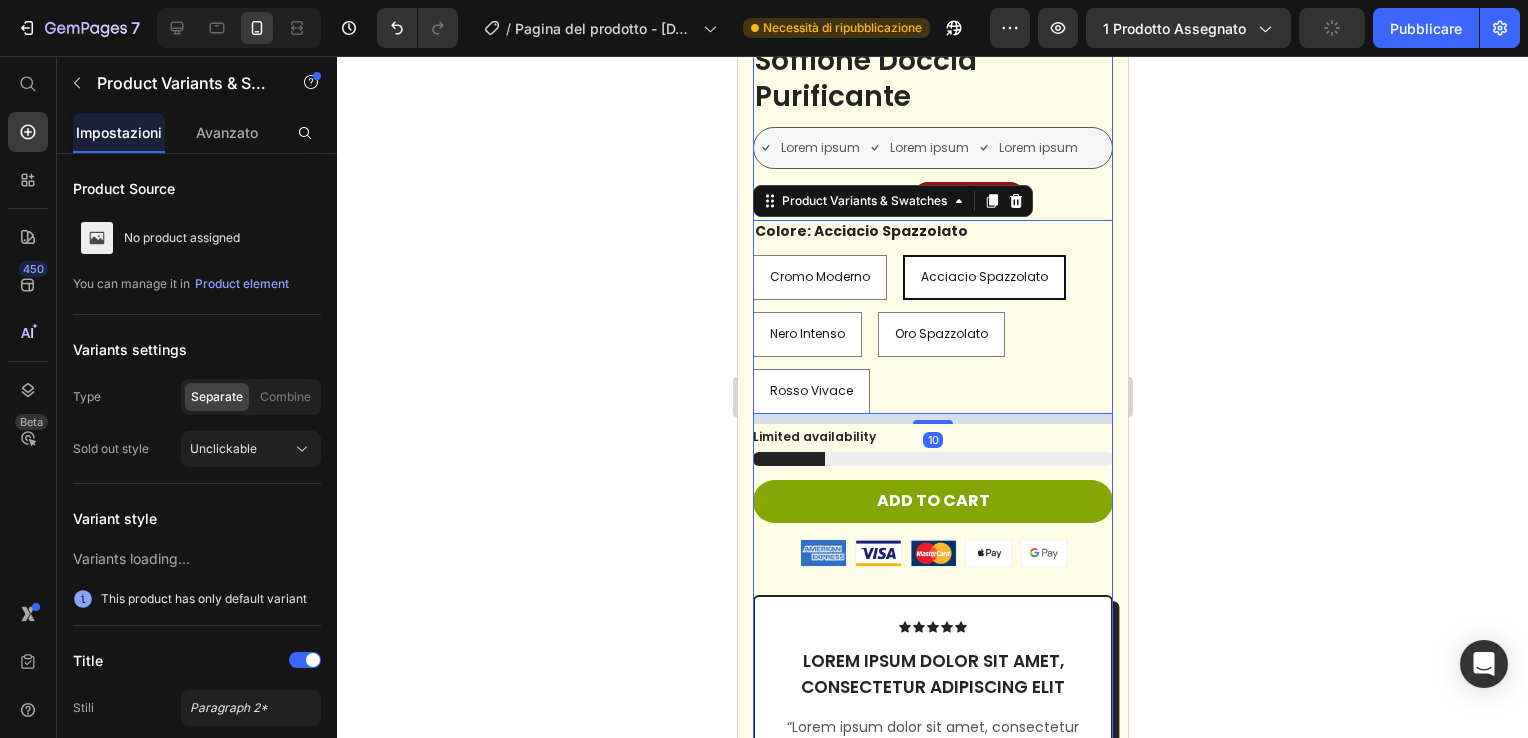 scroll, scrollTop: 10591, scrollLeft: 0, axis: vertical 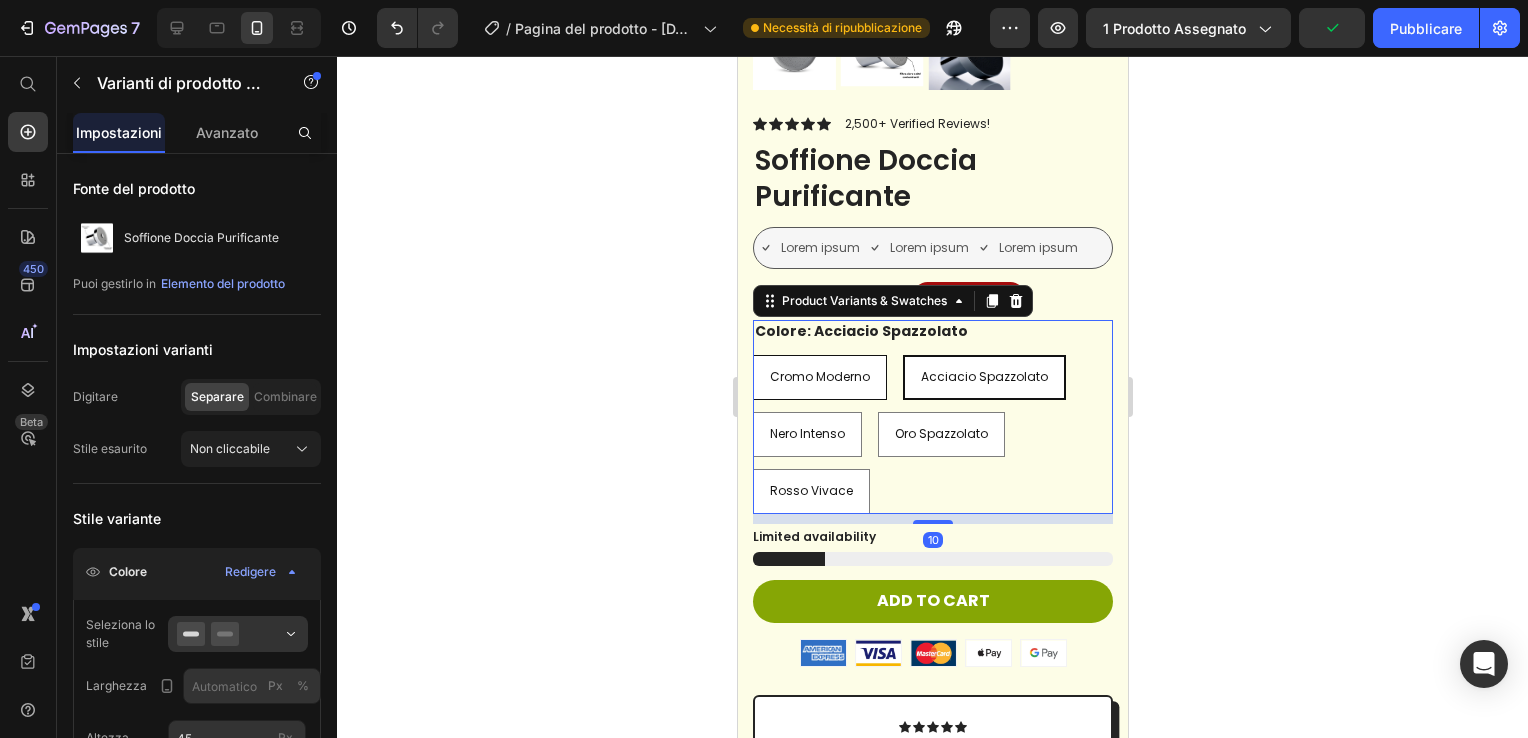 click on "Cromo Moderno" at bounding box center (819, 377) 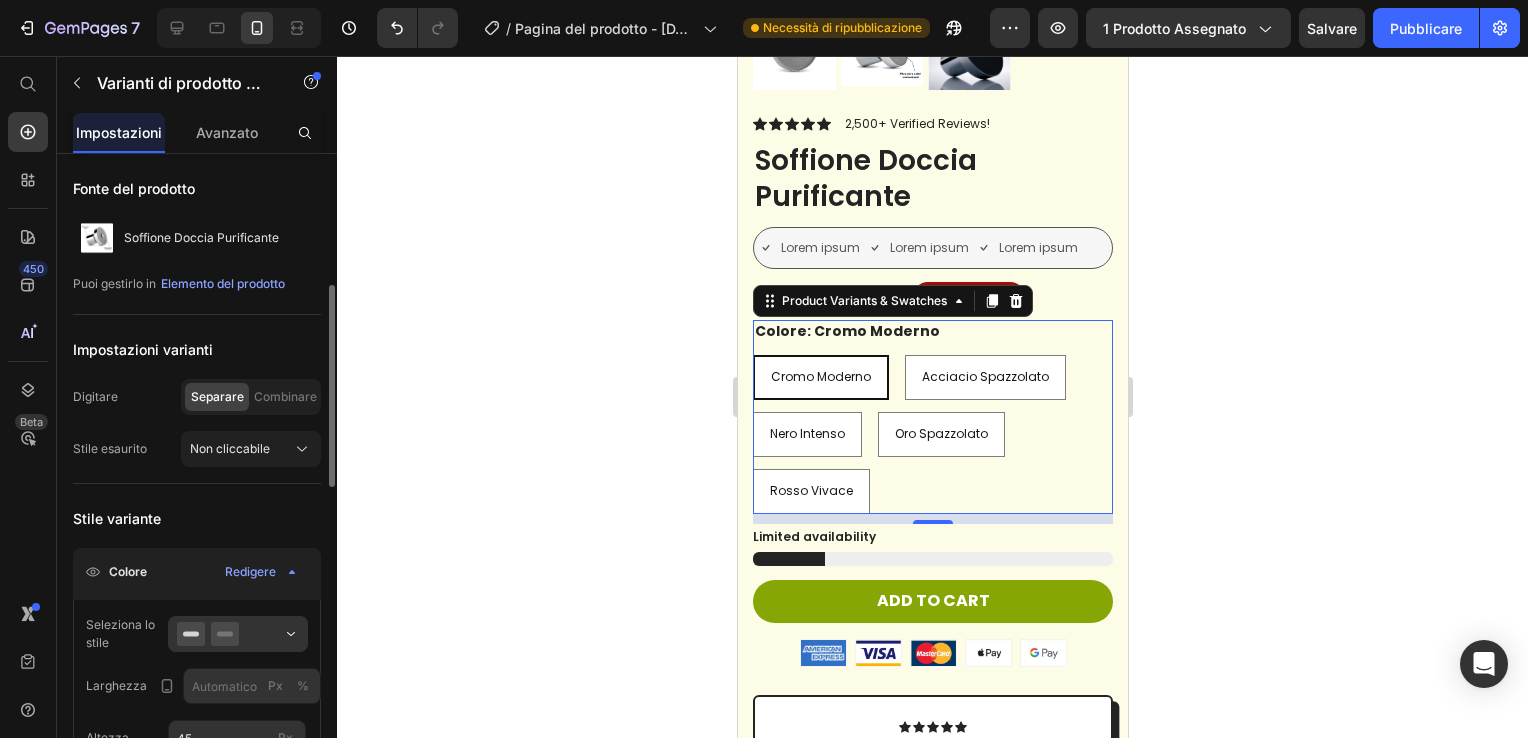 scroll, scrollTop: 200, scrollLeft: 0, axis: vertical 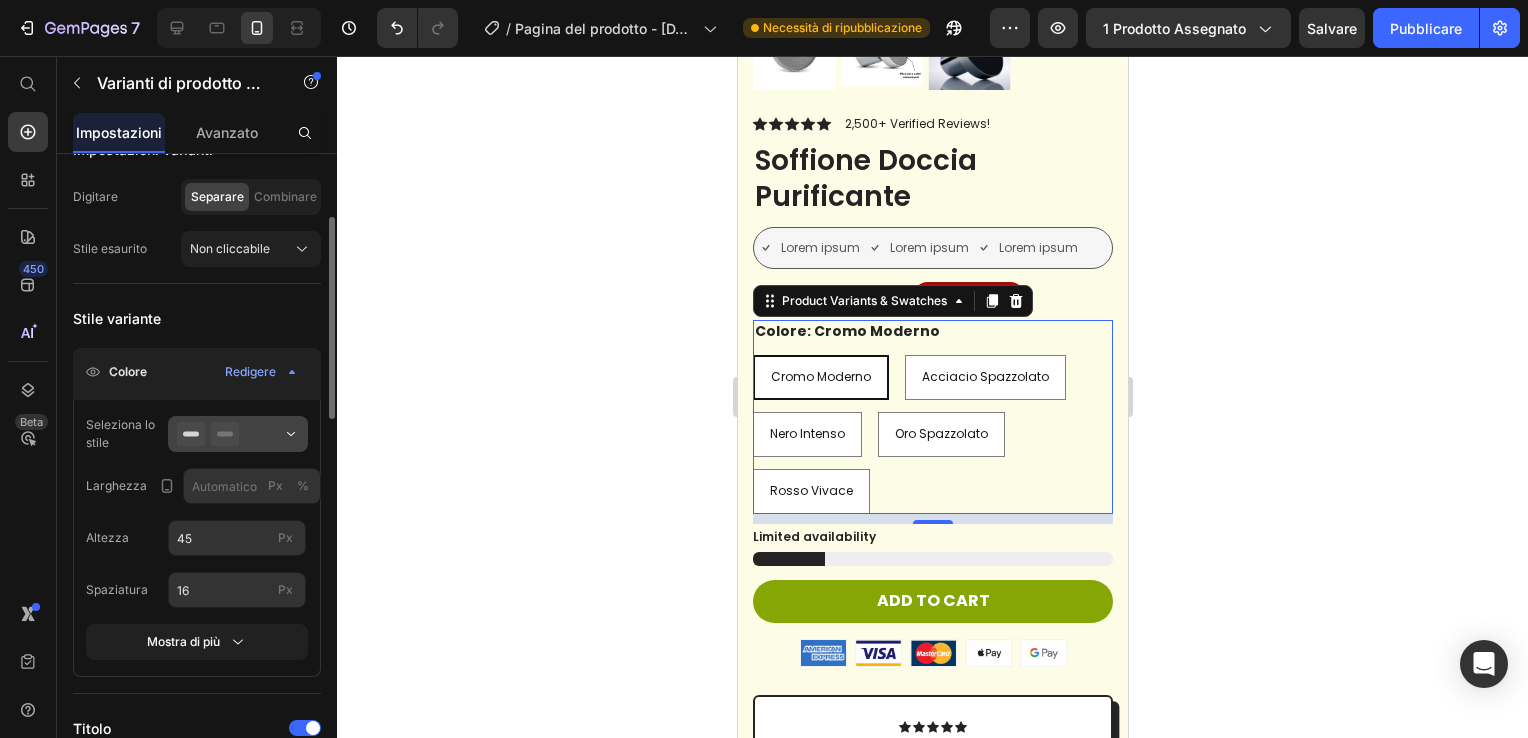 click at bounding box center [238, 434] 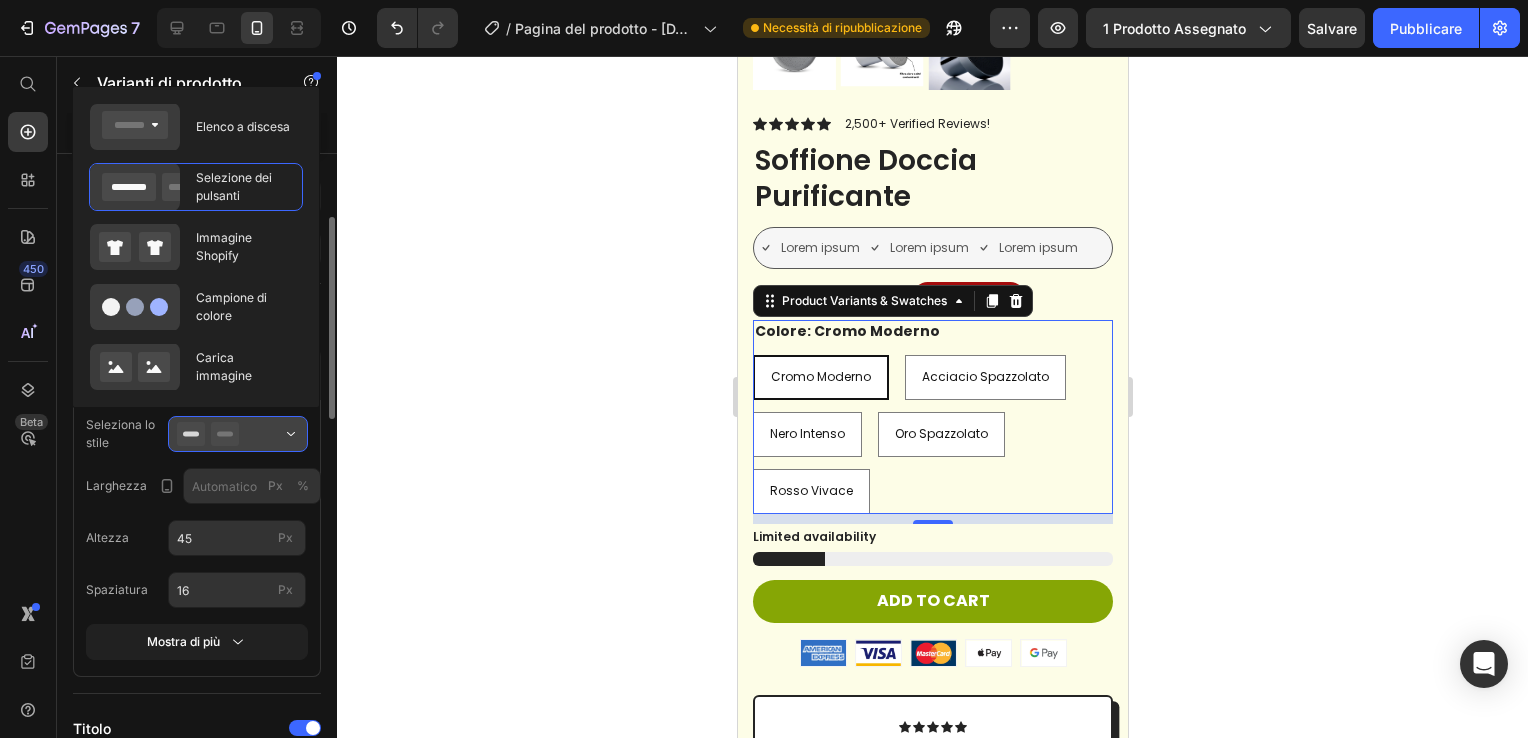 click at bounding box center (238, 434) 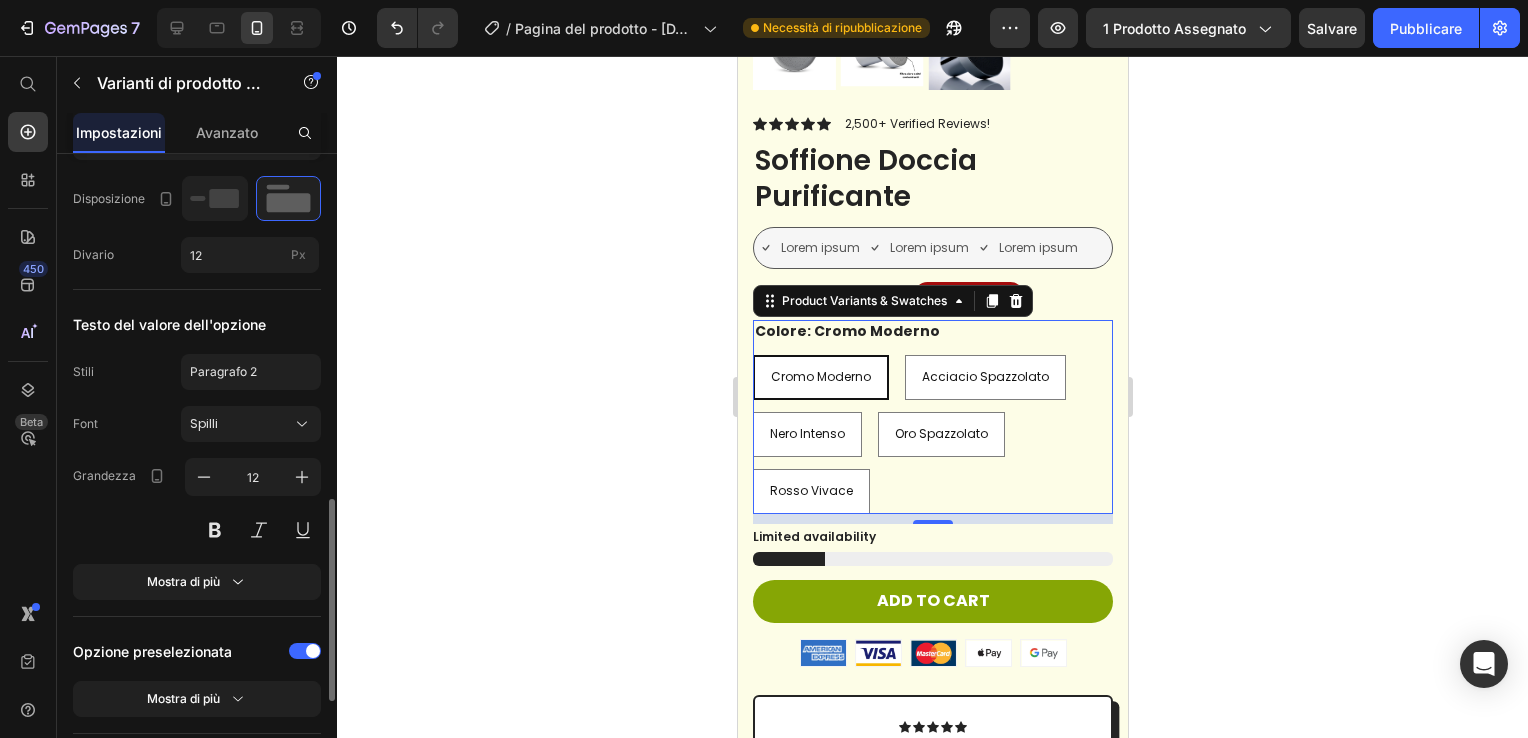 scroll, scrollTop: 896, scrollLeft: 0, axis: vertical 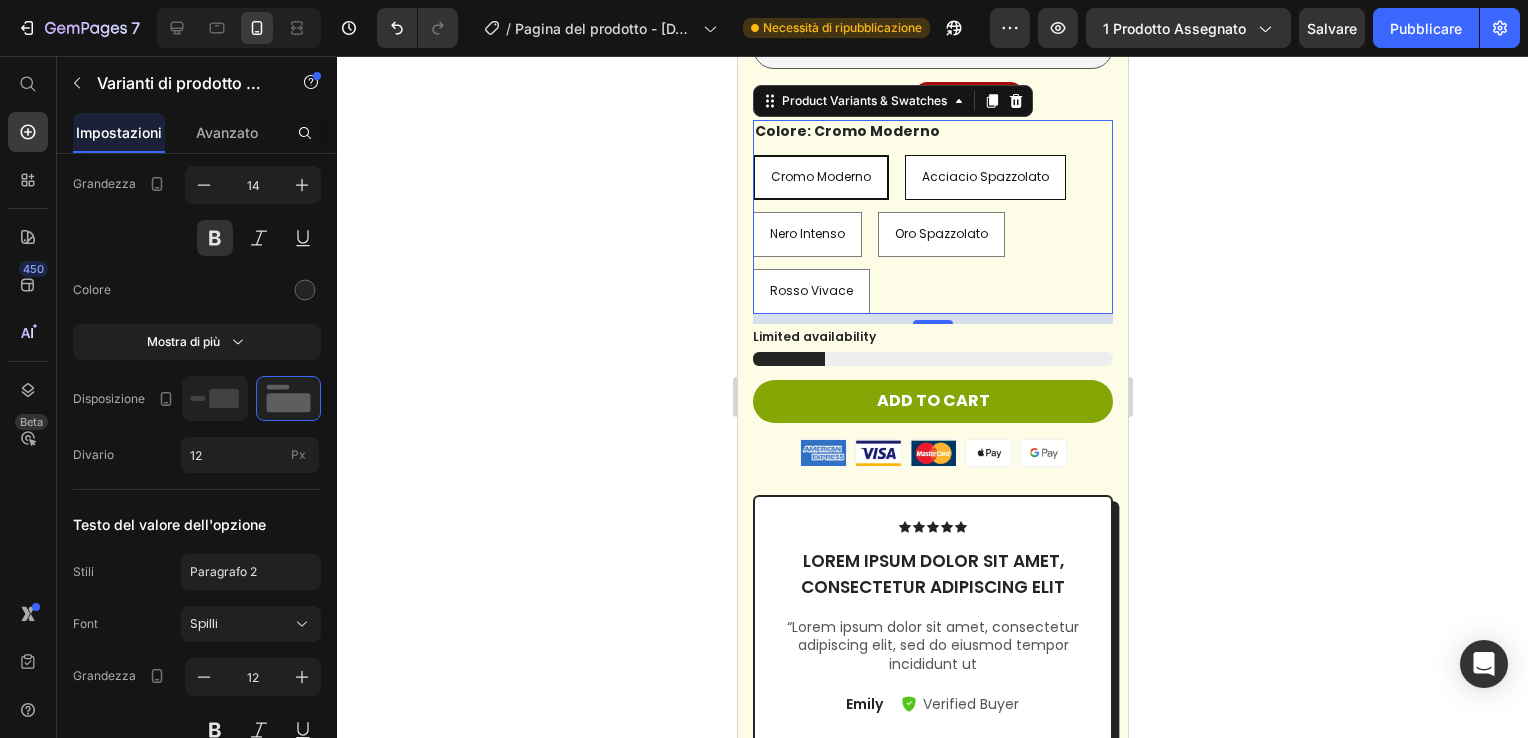click on "Acciacio Spazzolato" at bounding box center [984, 177] 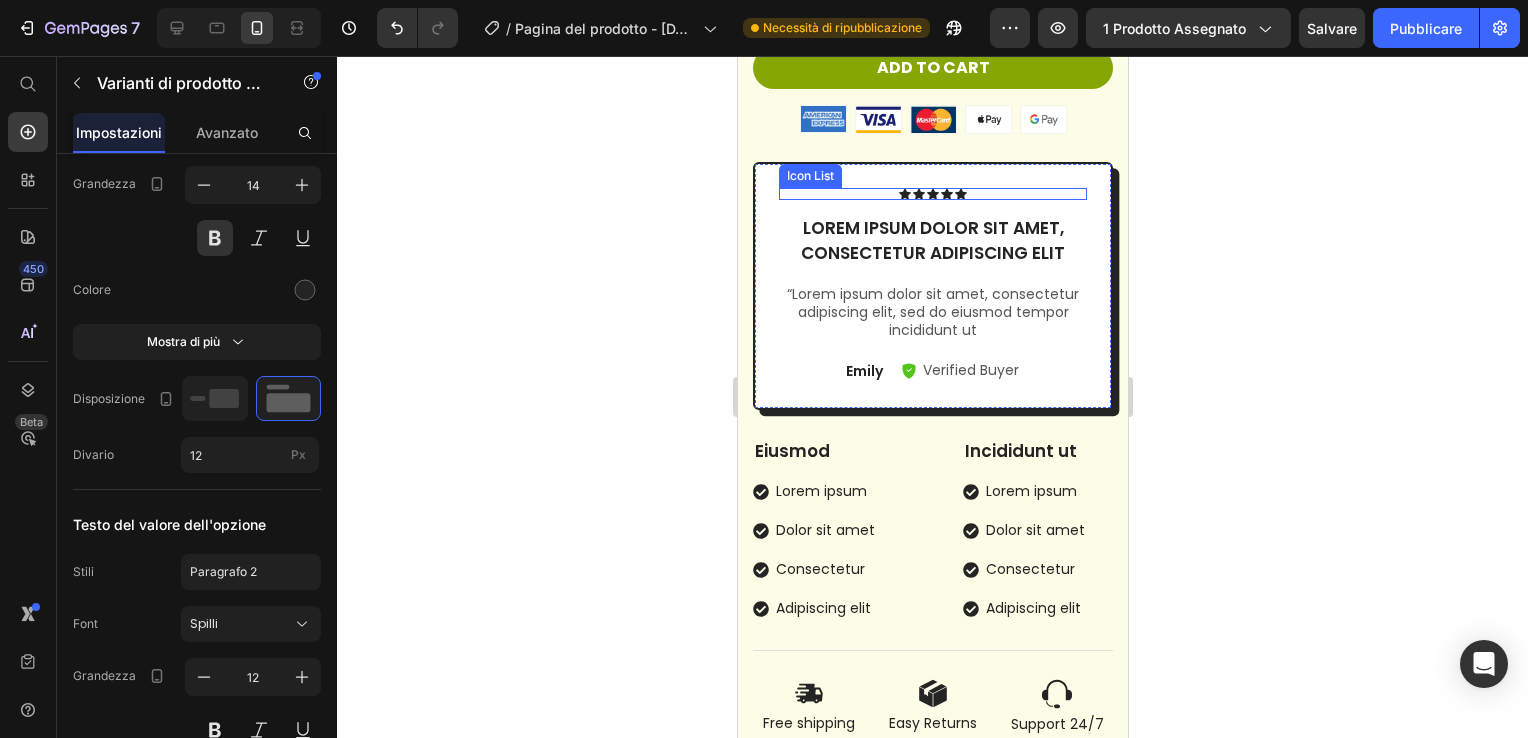 scroll, scrollTop: 11091, scrollLeft: 0, axis: vertical 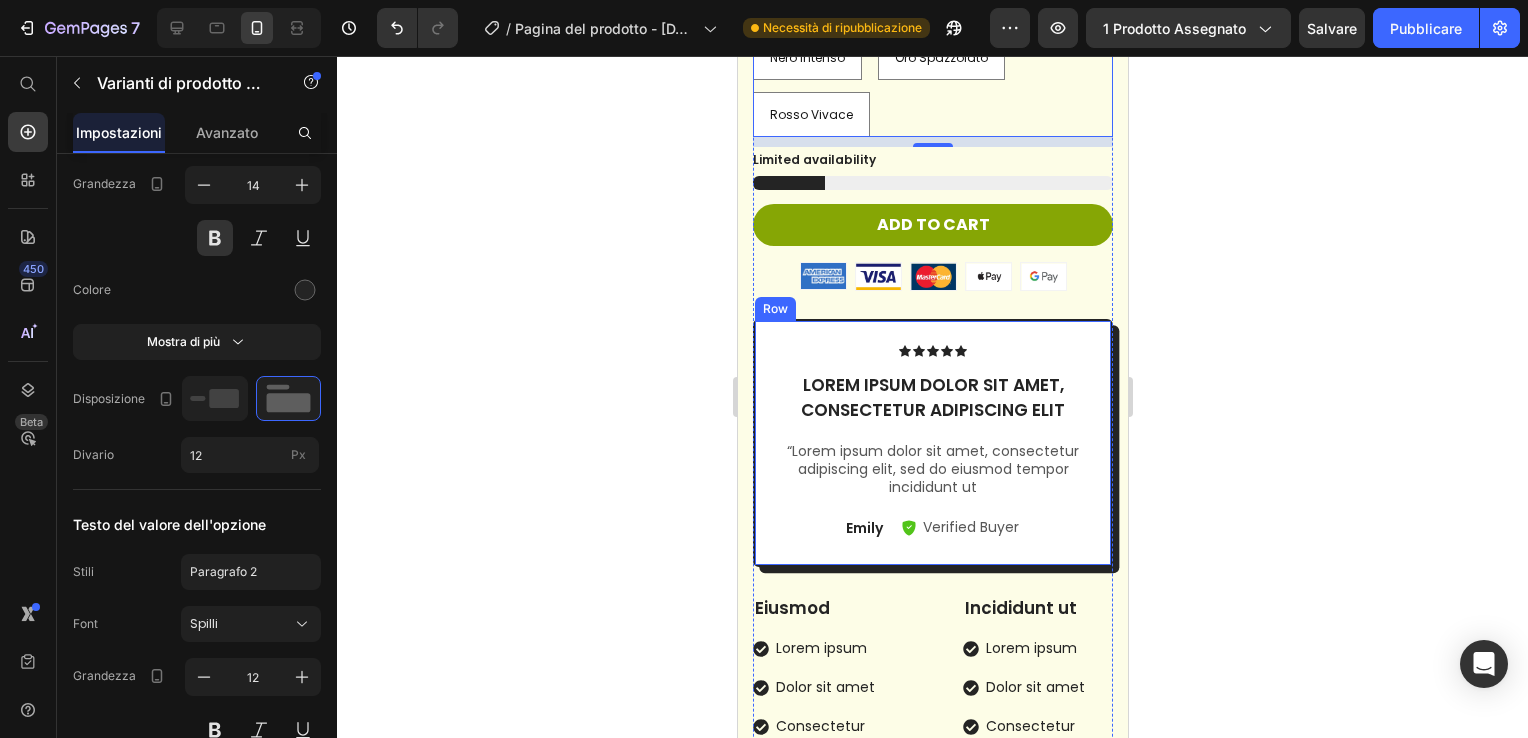 click on "Icon Icon Icon Icon Icon Icon List Lorem ipsum dolor sit amet, consectetur adipiscing elit Text Block “Lorem ipsum dolor sit amet, consectetur adipiscing elit, sed do eiusmod tempor incididunt ut  Text Block Emily Text Block
Verified Buyer Item List Row Row" at bounding box center (932, 443) 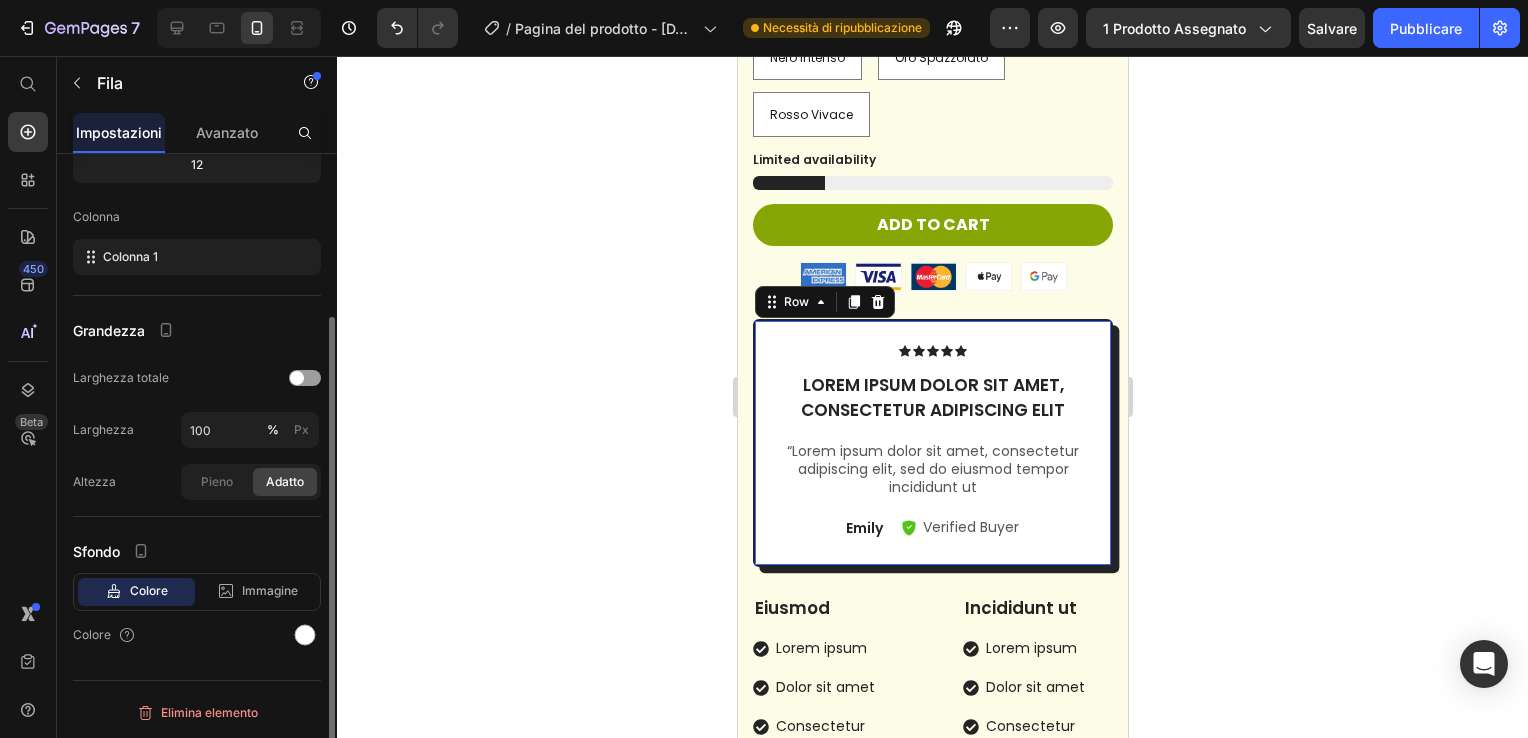 scroll, scrollTop: 0, scrollLeft: 0, axis: both 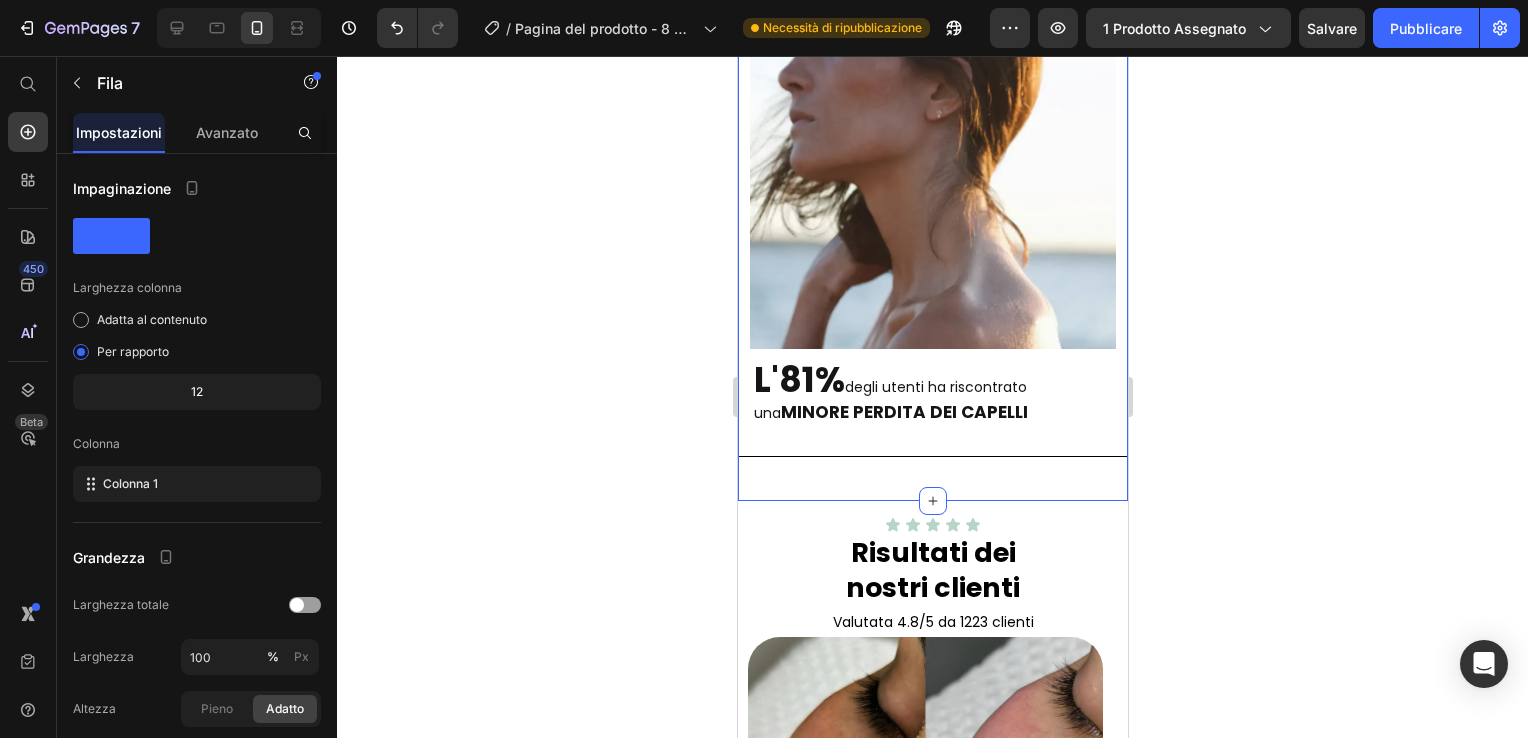 click on "Clinicamente provato dagli esperti Heading Filtrare l'acqua della doccia con Firmelià è clinicamente dimostrato per ridurre la caduta dei capelli. Text Block Image L'81%  degli utenti ha riscontrato una  MINORE PERDITA DEI CAPELLI Text Block                Title Line Section 7" at bounding box center (932, 156) 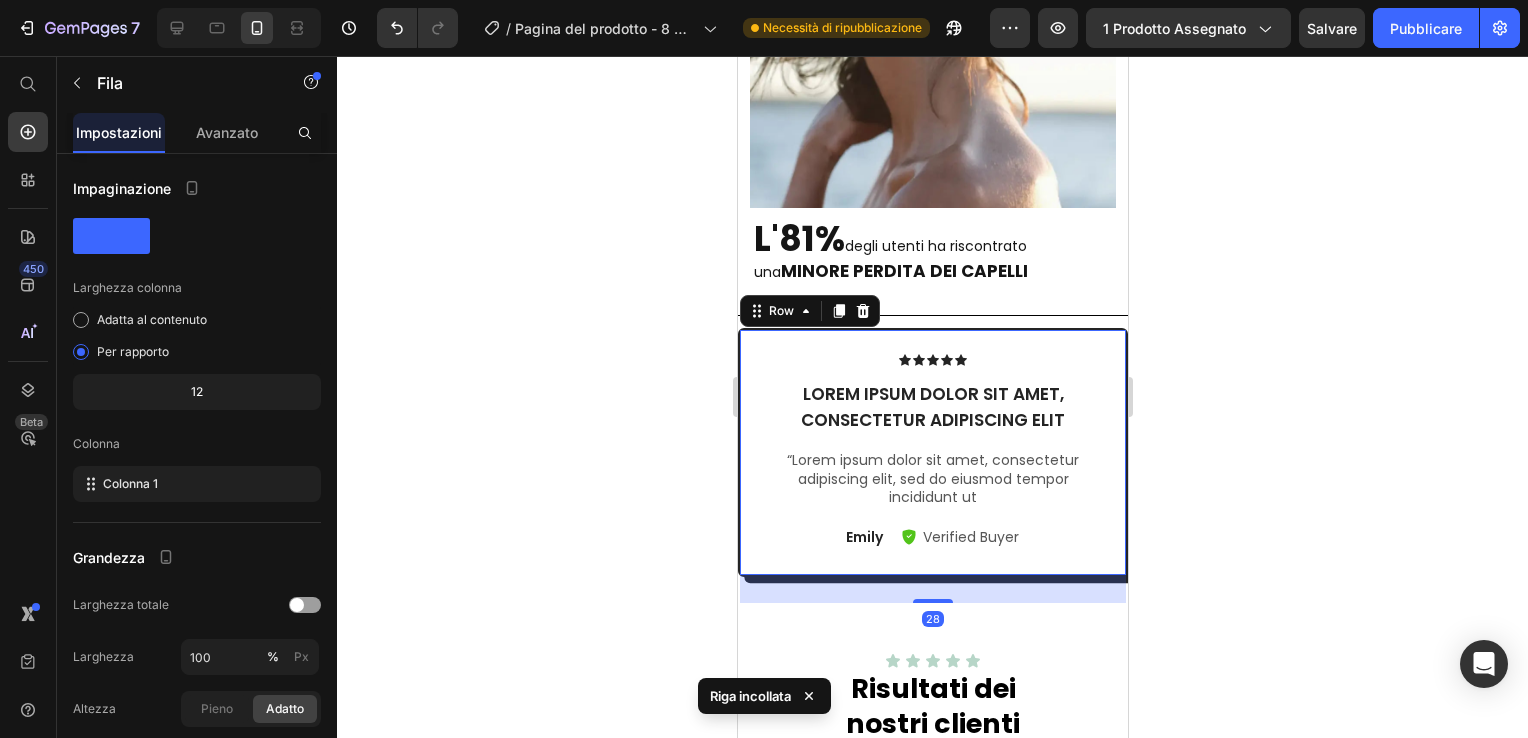 scroll, scrollTop: 2889, scrollLeft: 0, axis: vertical 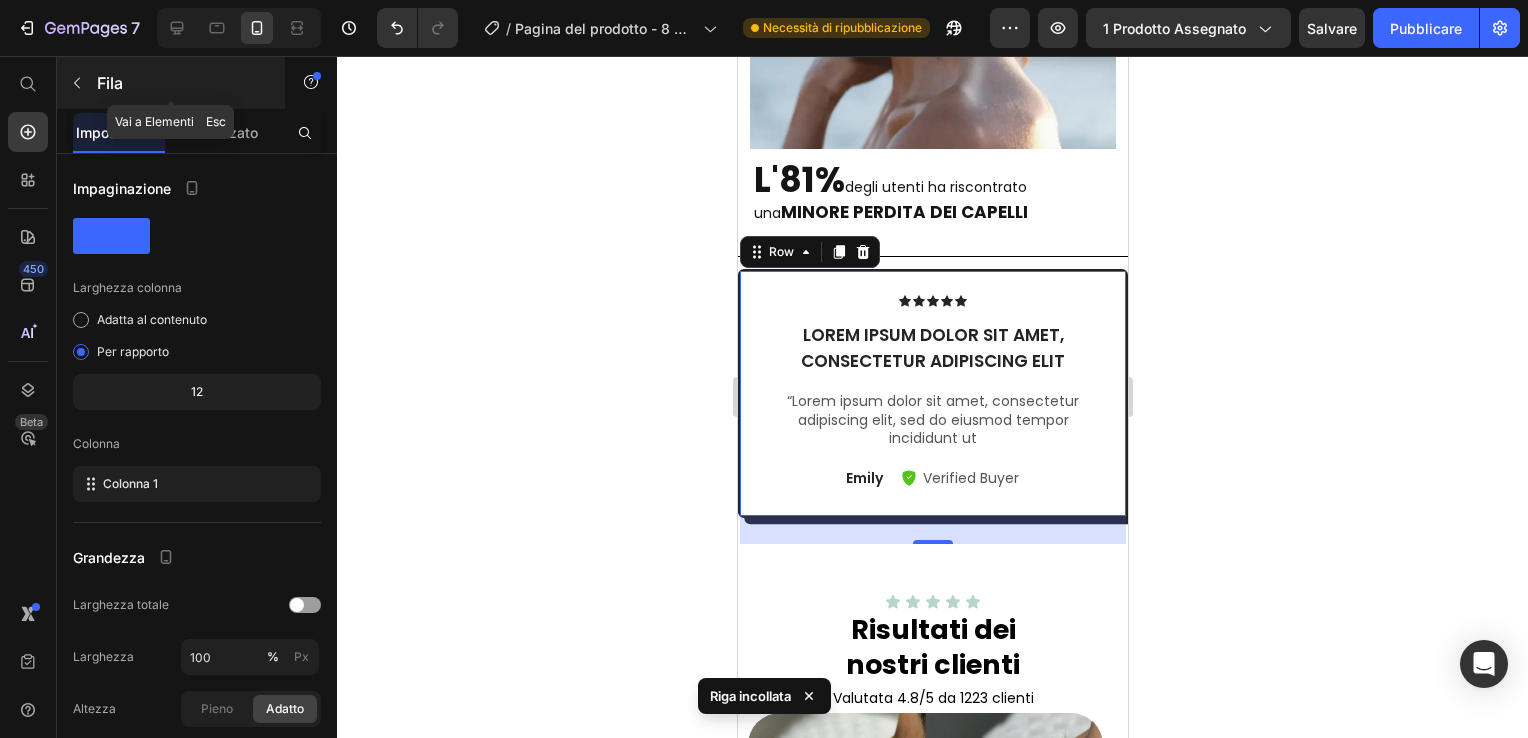 click on "Fila" at bounding box center [182, 83] 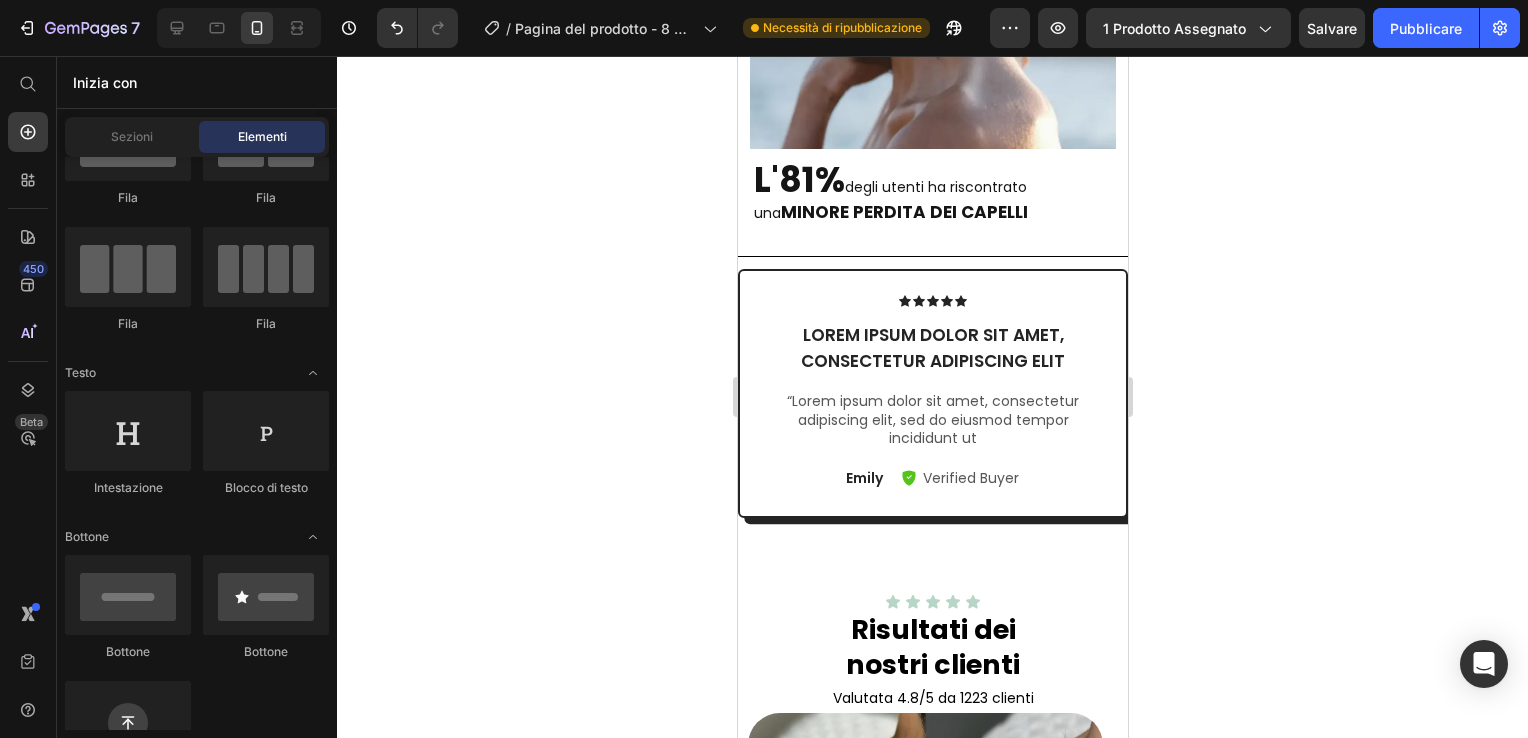 scroll, scrollTop: 0, scrollLeft: 0, axis: both 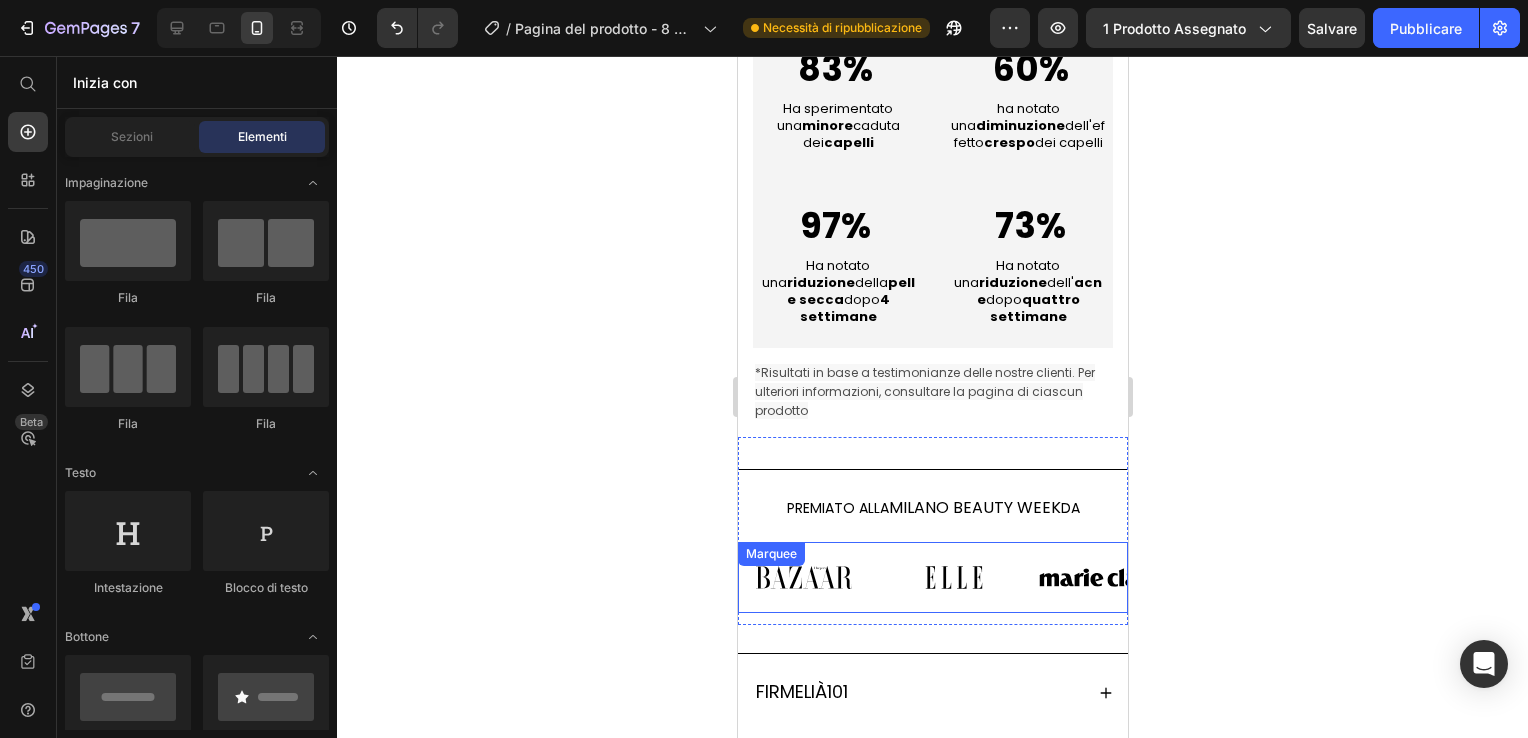 click on "Image" at bounding box center (813, 578) 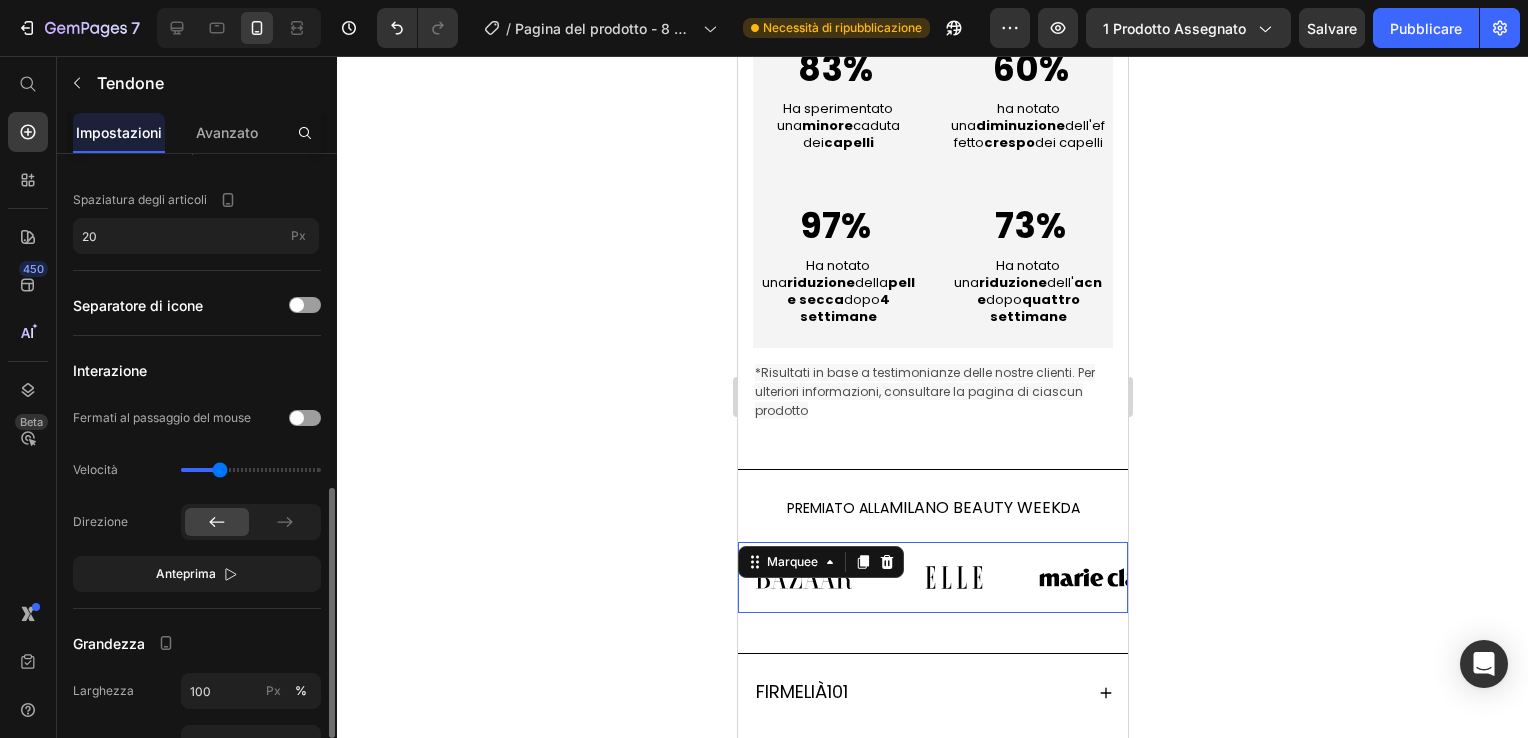 scroll, scrollTop: 600, scrollLeft: 0, axis: vertical 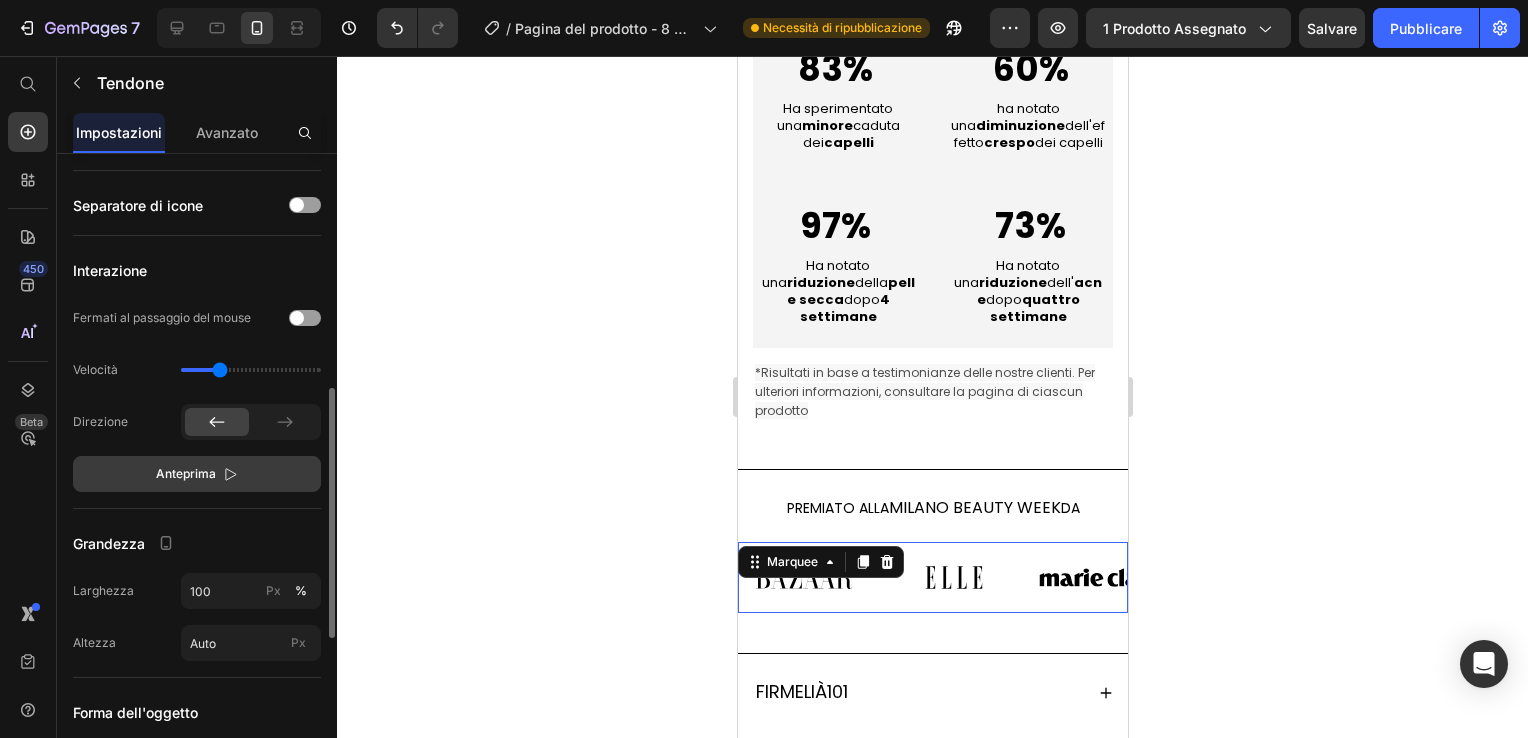 click on "Anteprima" at bounding box center (186, 474) 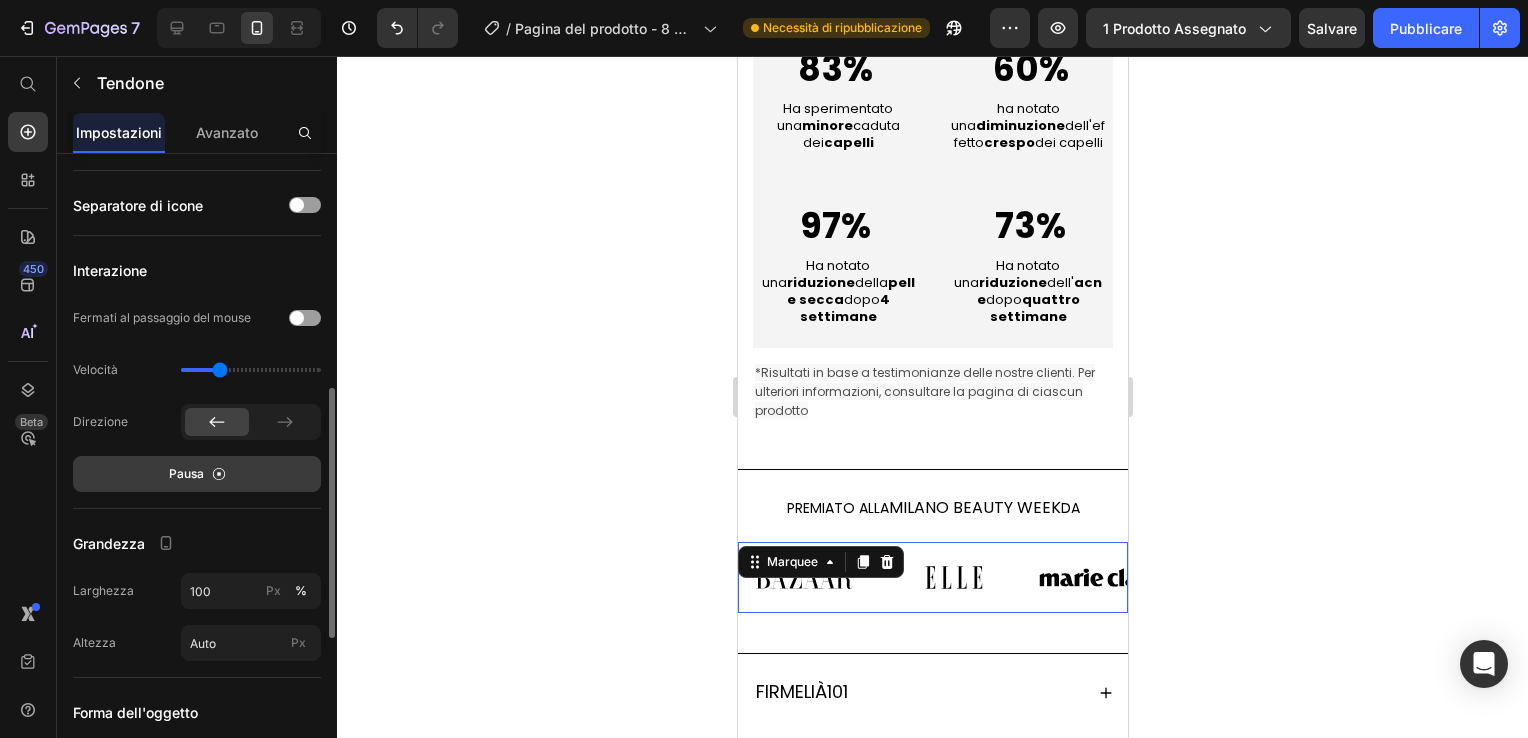 click 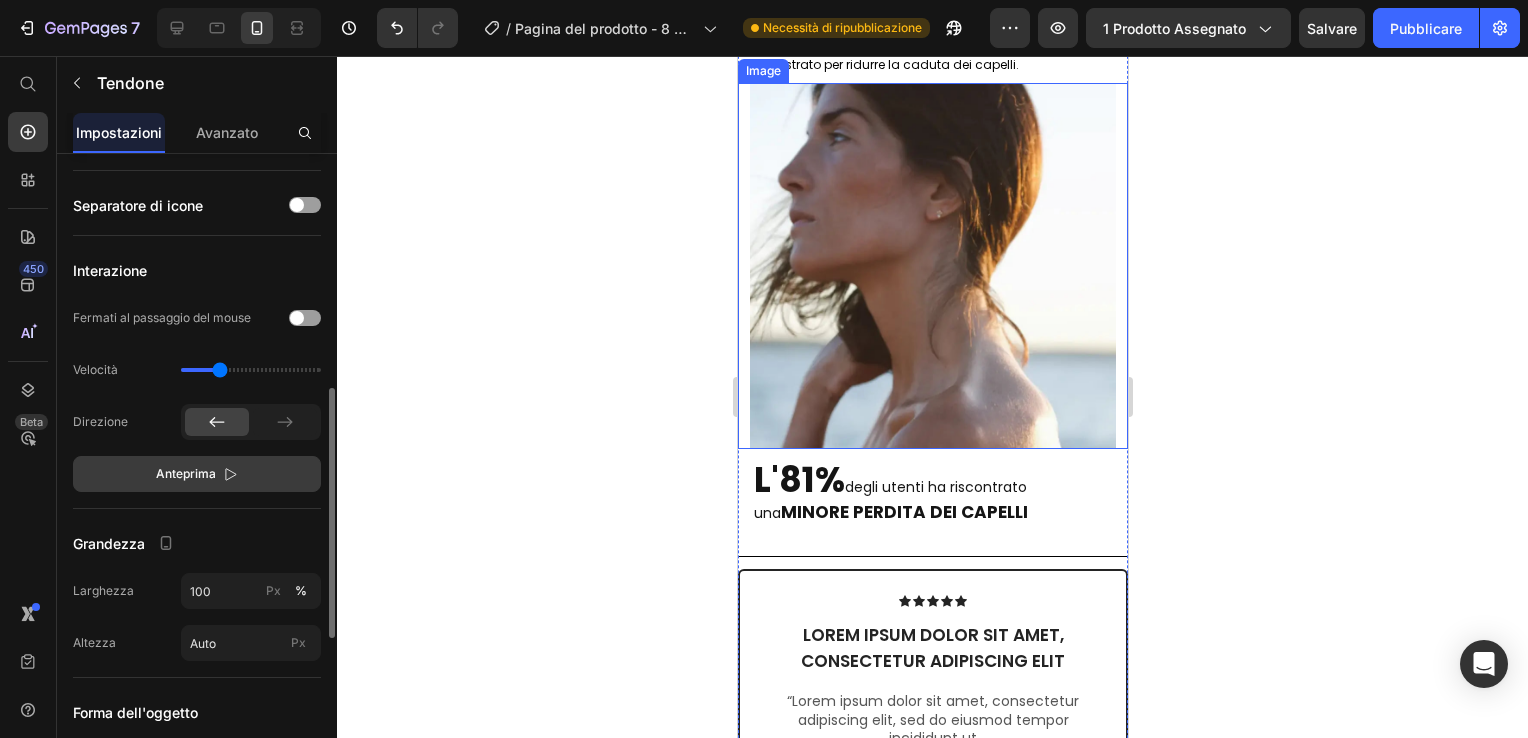 scroll, scrollTop: 2889, scrollLeft: 0, axis: vertical 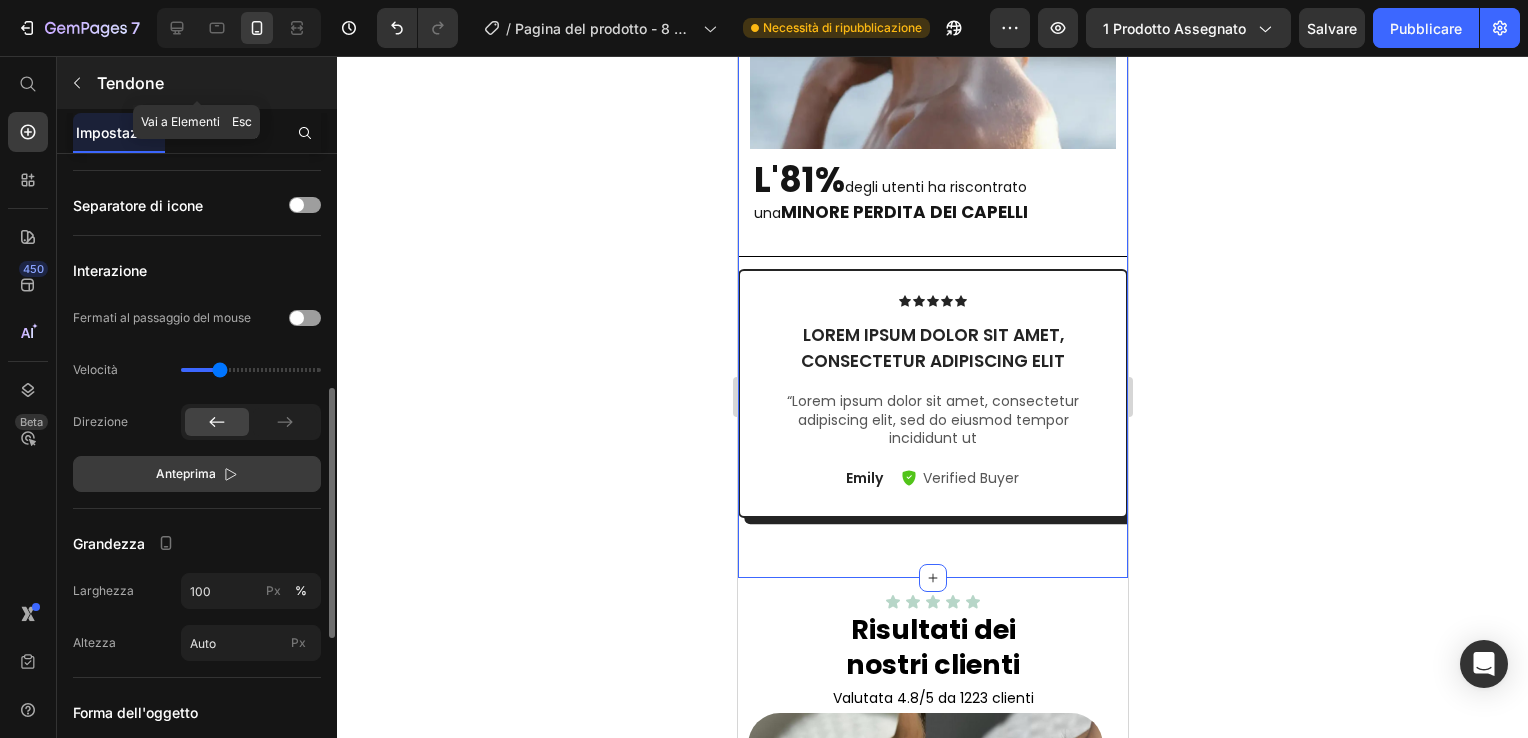 click 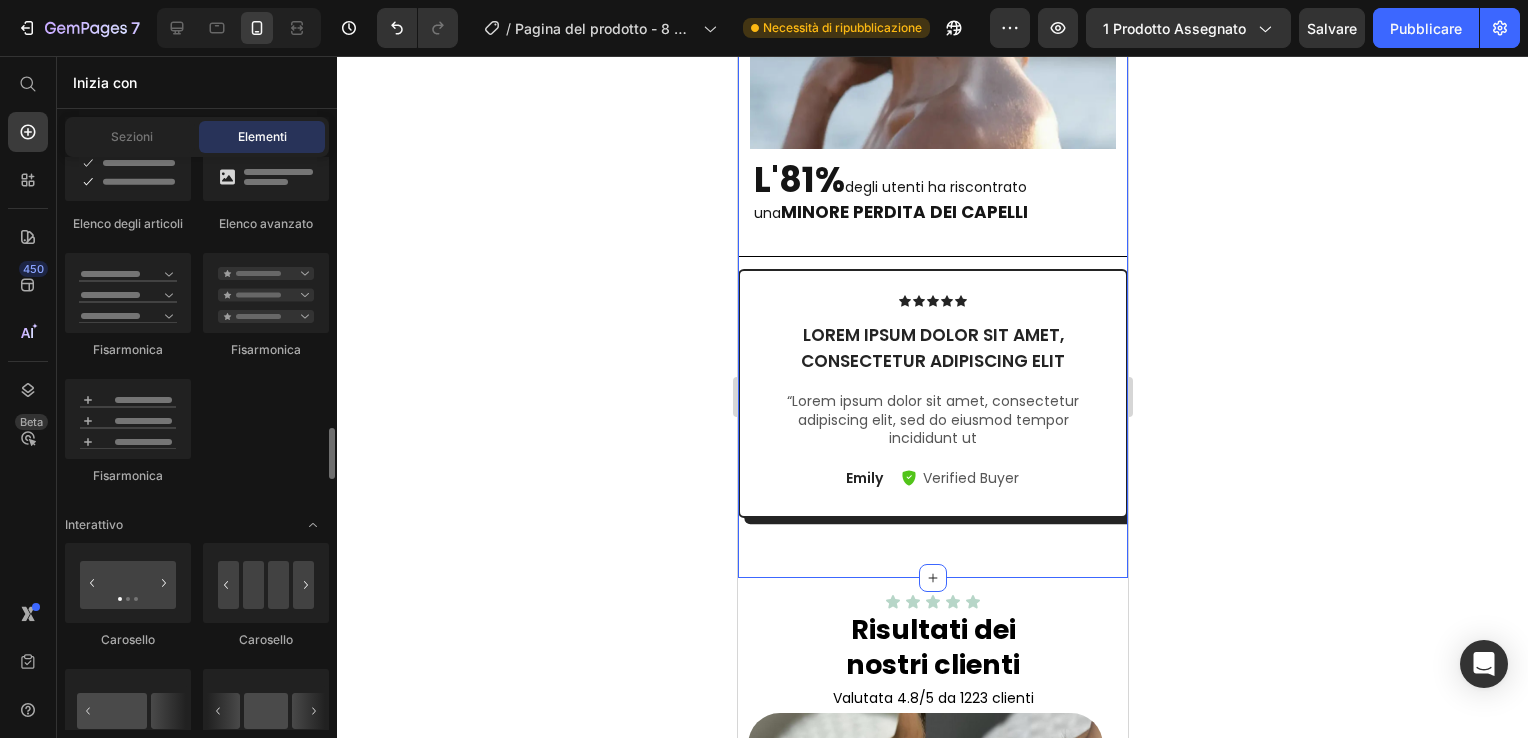 scroll, scrollTop: 2000, scrollLeft: 0, axis: vertical 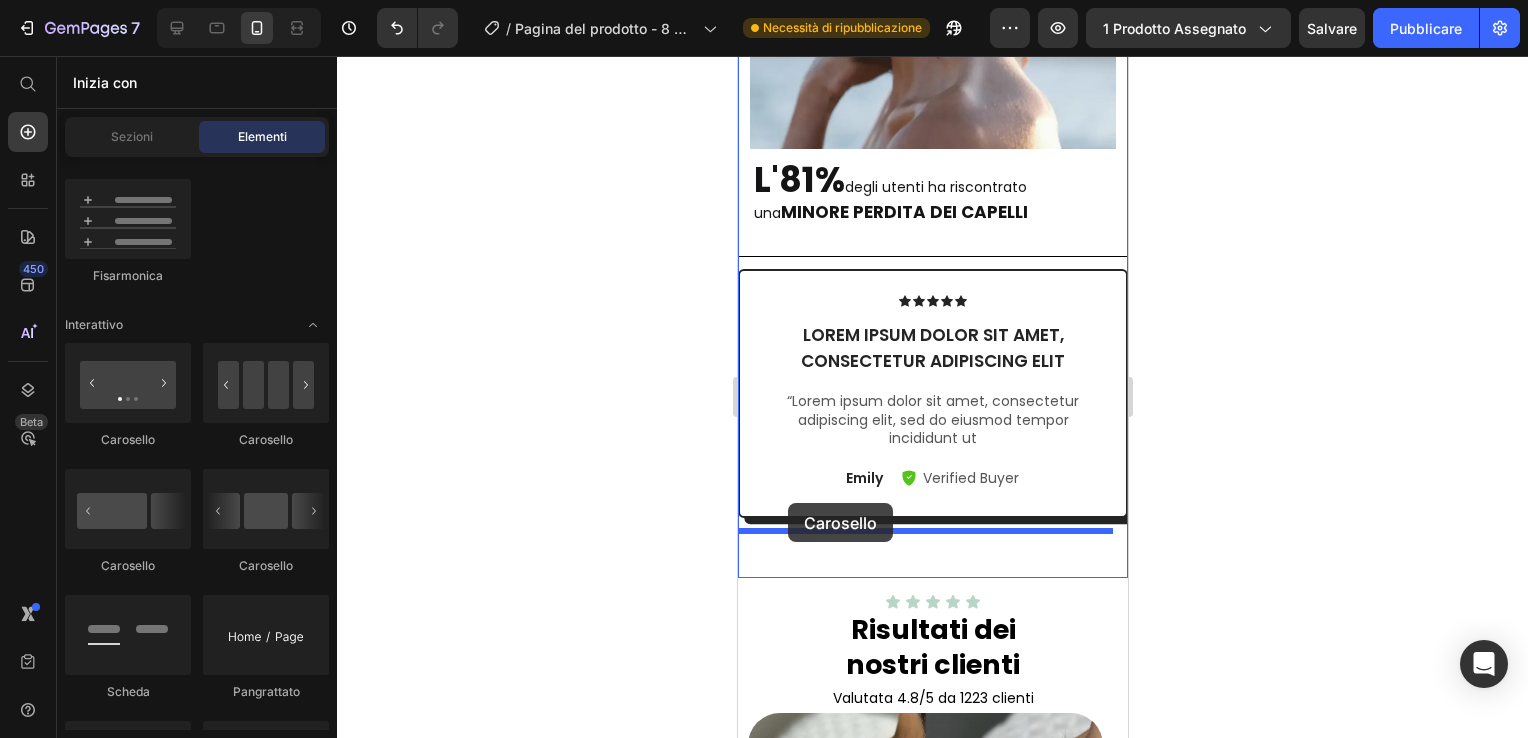 drag, startPoint x: 871, startPoint y: 450, endPoint x: 787, endPoint y: 503, distance: 99.32271 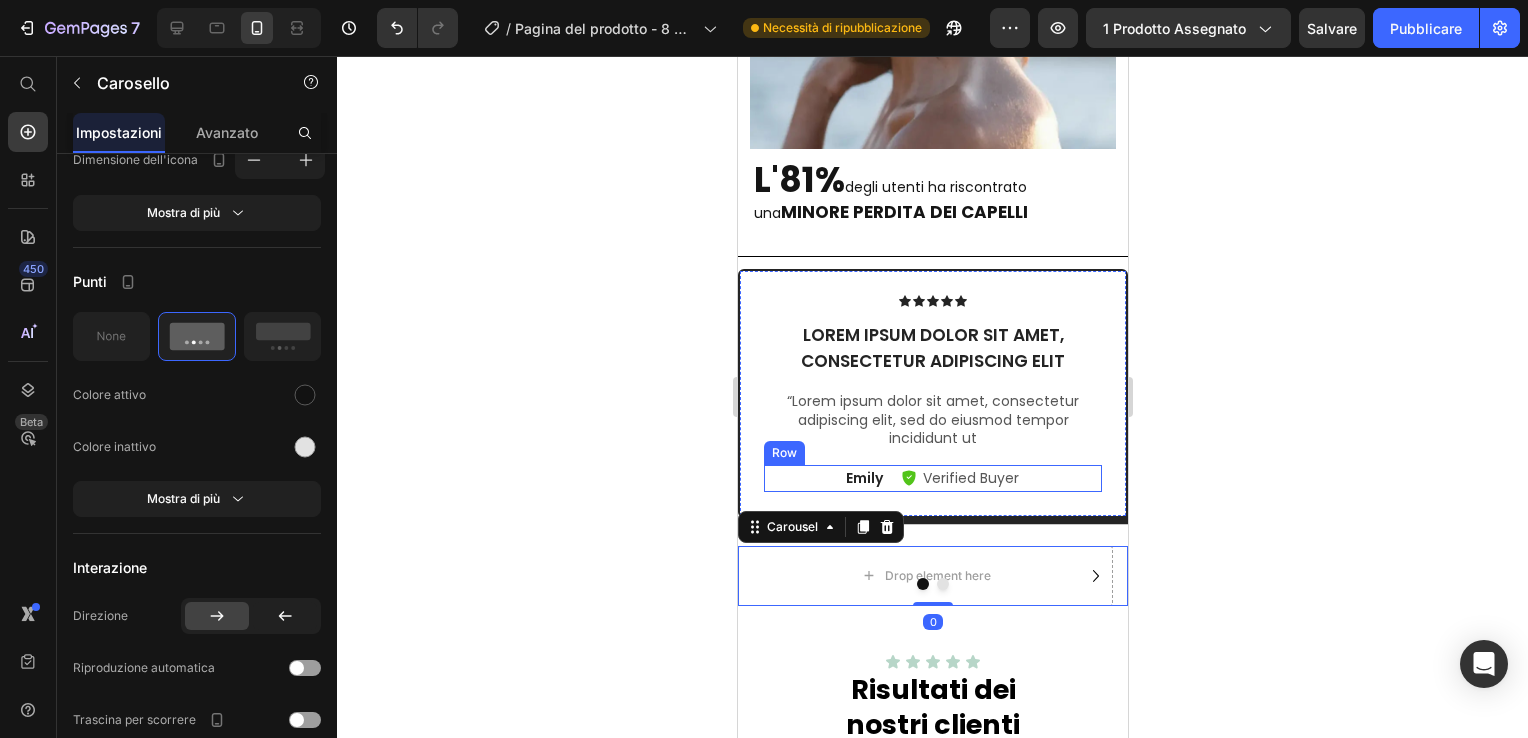scroll, scrollTop: 0, scrollLeft: 0, axis: both 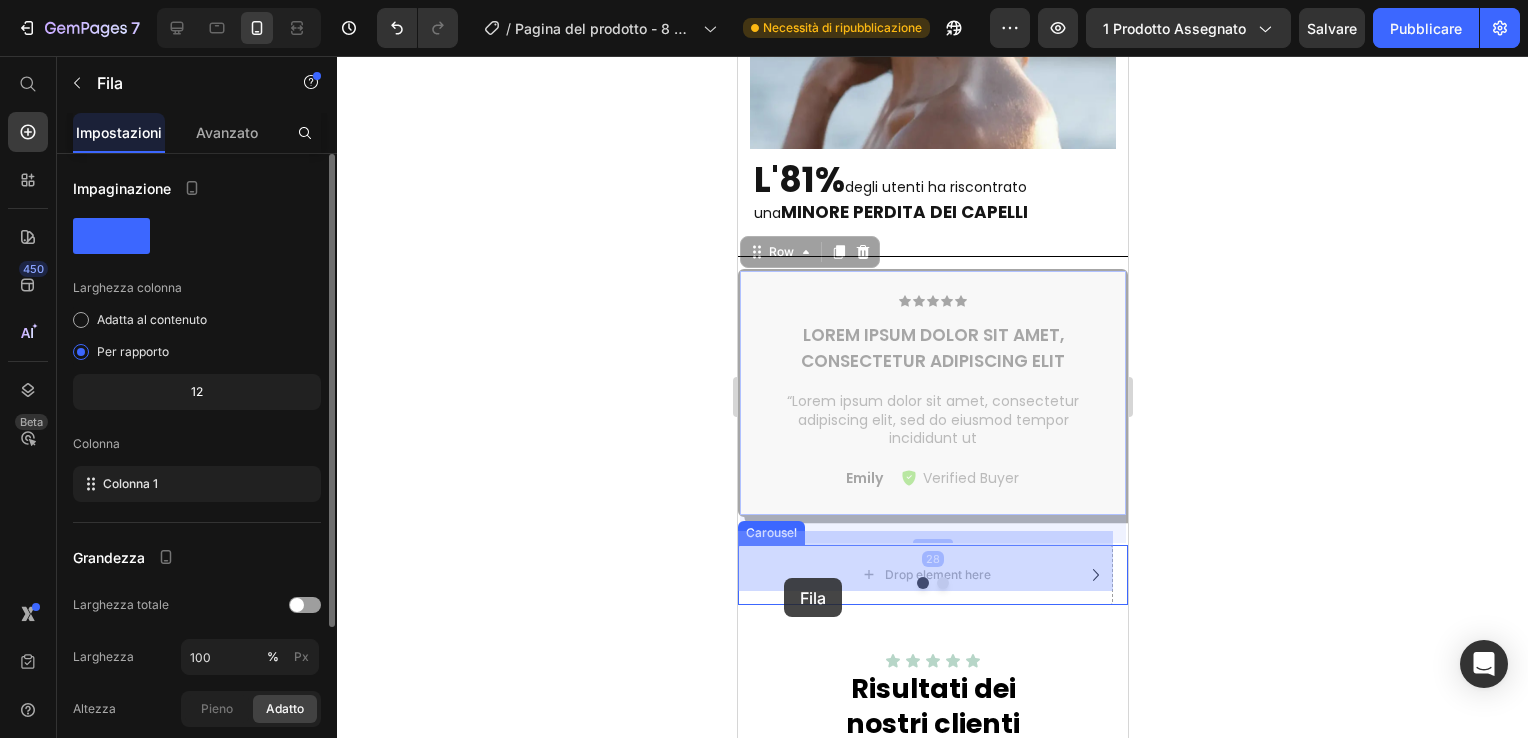 drag, startPoint x: 753, startPoint y: 466, endPoint x: 783, endPoint y: 578, distance: 115.948265 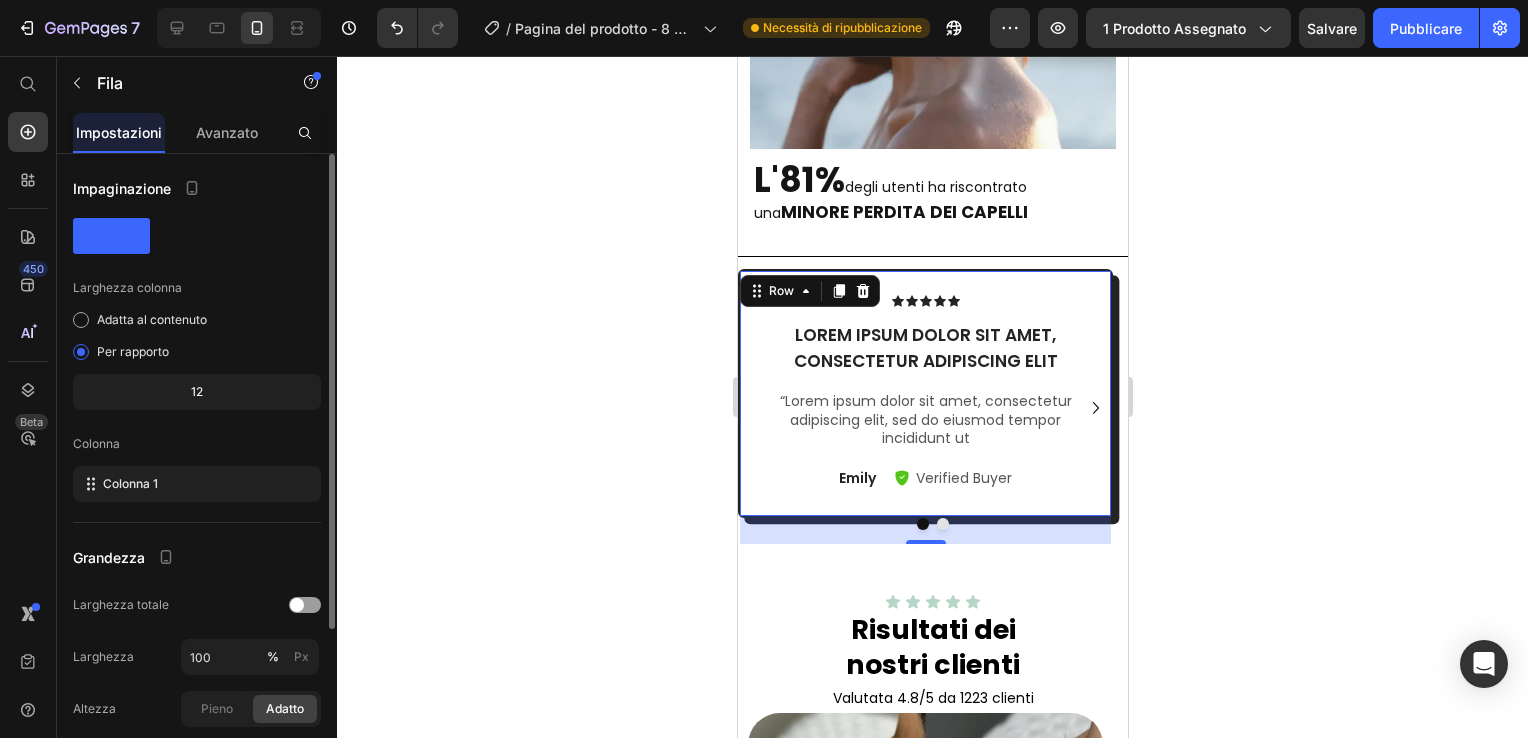 scroll, scrollTop: 200, scrollLeft: 0, axis: vertical 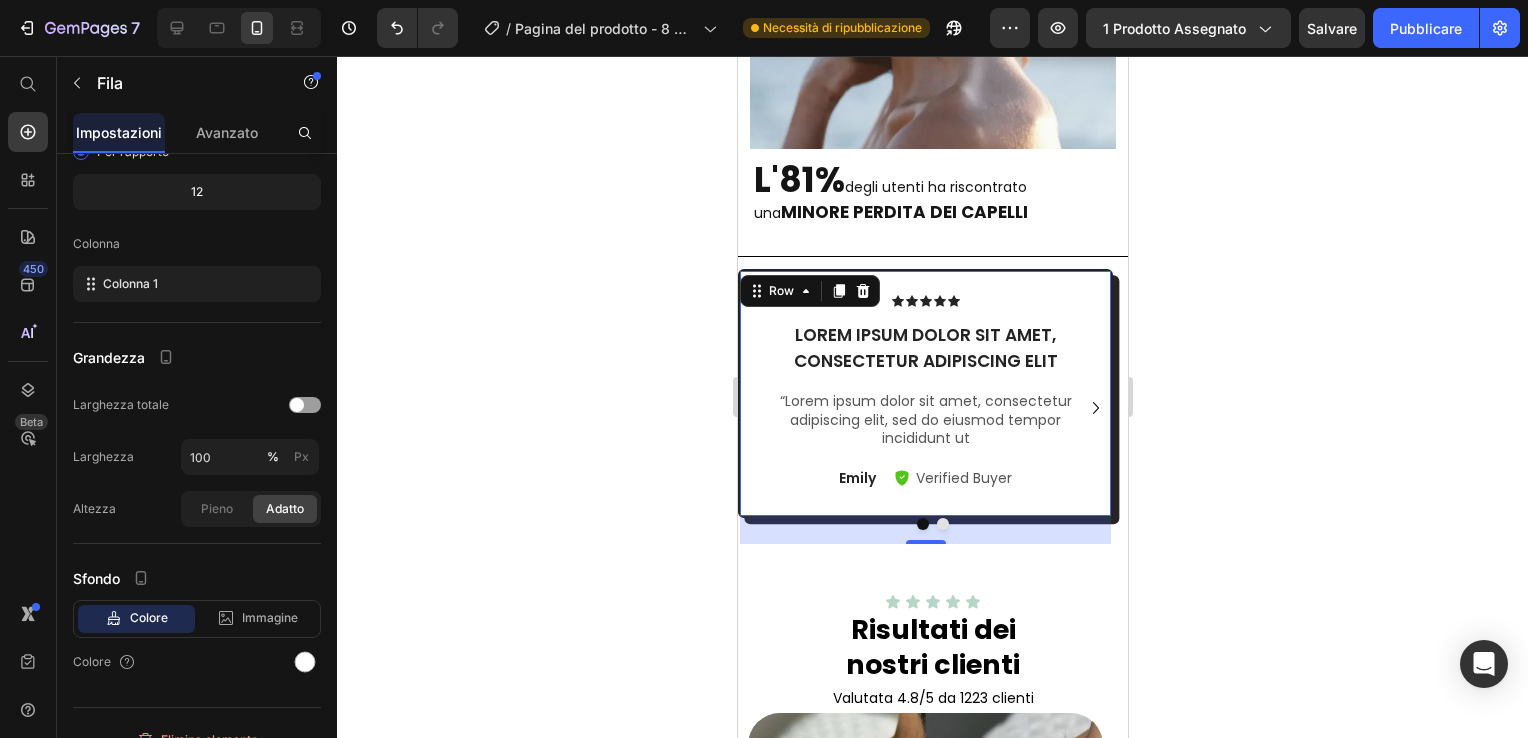 click on "28" at bounding box center [924, 530] 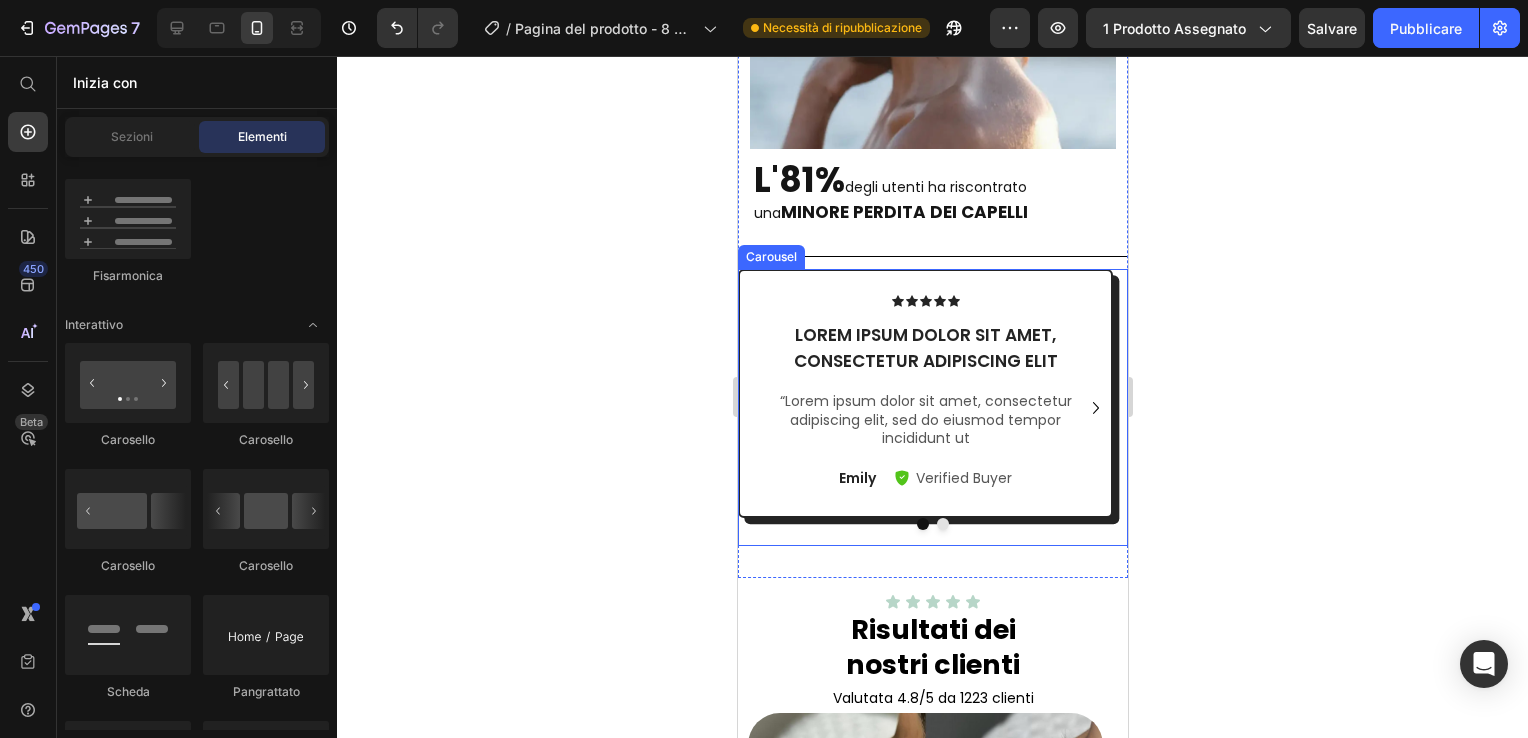 click on "Icon Icon Icon Icon Icon Icon List Lorem ipsum dolor sit amet, consectetur adipiscing elit Text Block “Lorem ipsum dolor sit amet, consectetur adipiscing elit, sed do eiusmod tempor incididunt ut  Text Block Emily Text Block
Verified Buyer Item List Row Row" at bounding box center (924, 407) 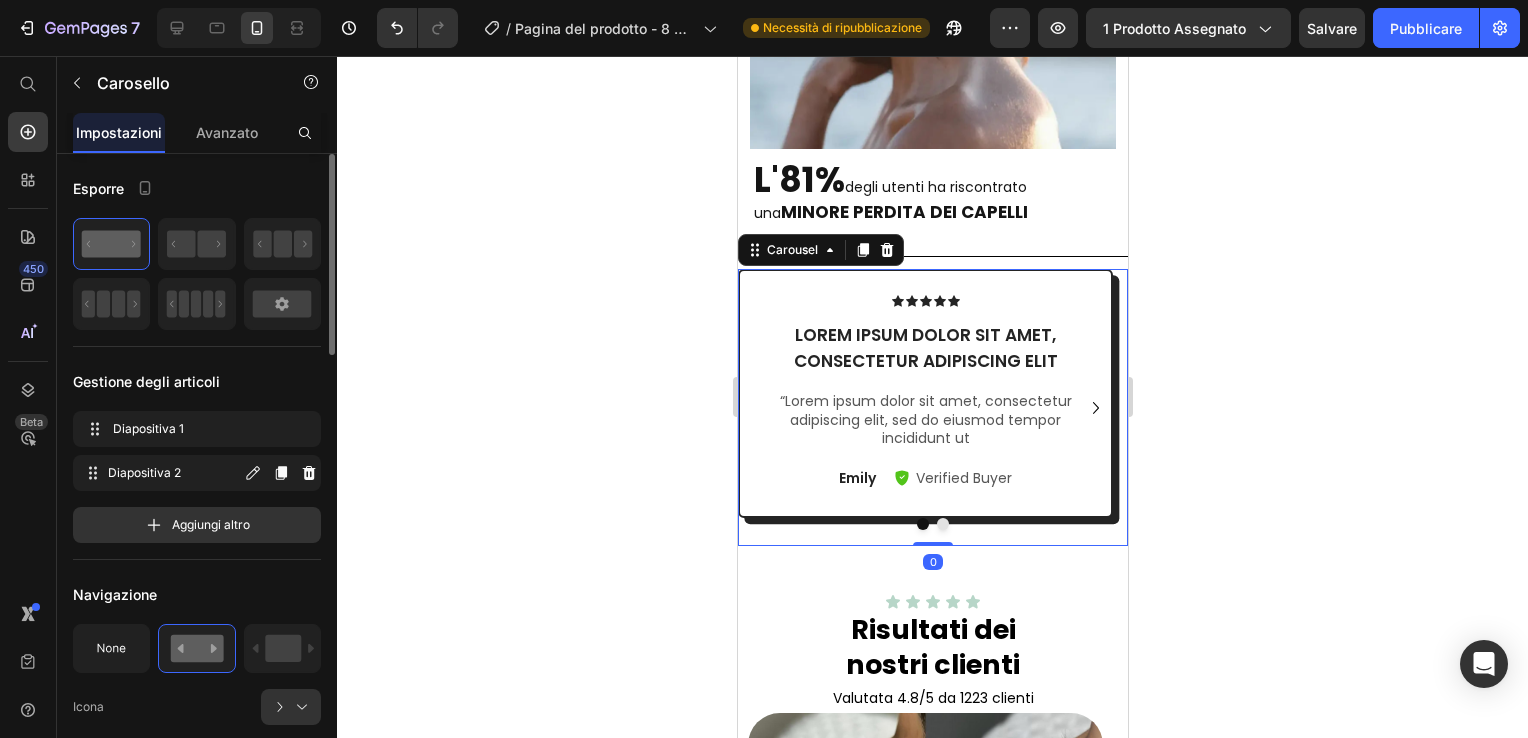 scroll, scrollTop: 300, scrollLeft: 0, axis: vertical 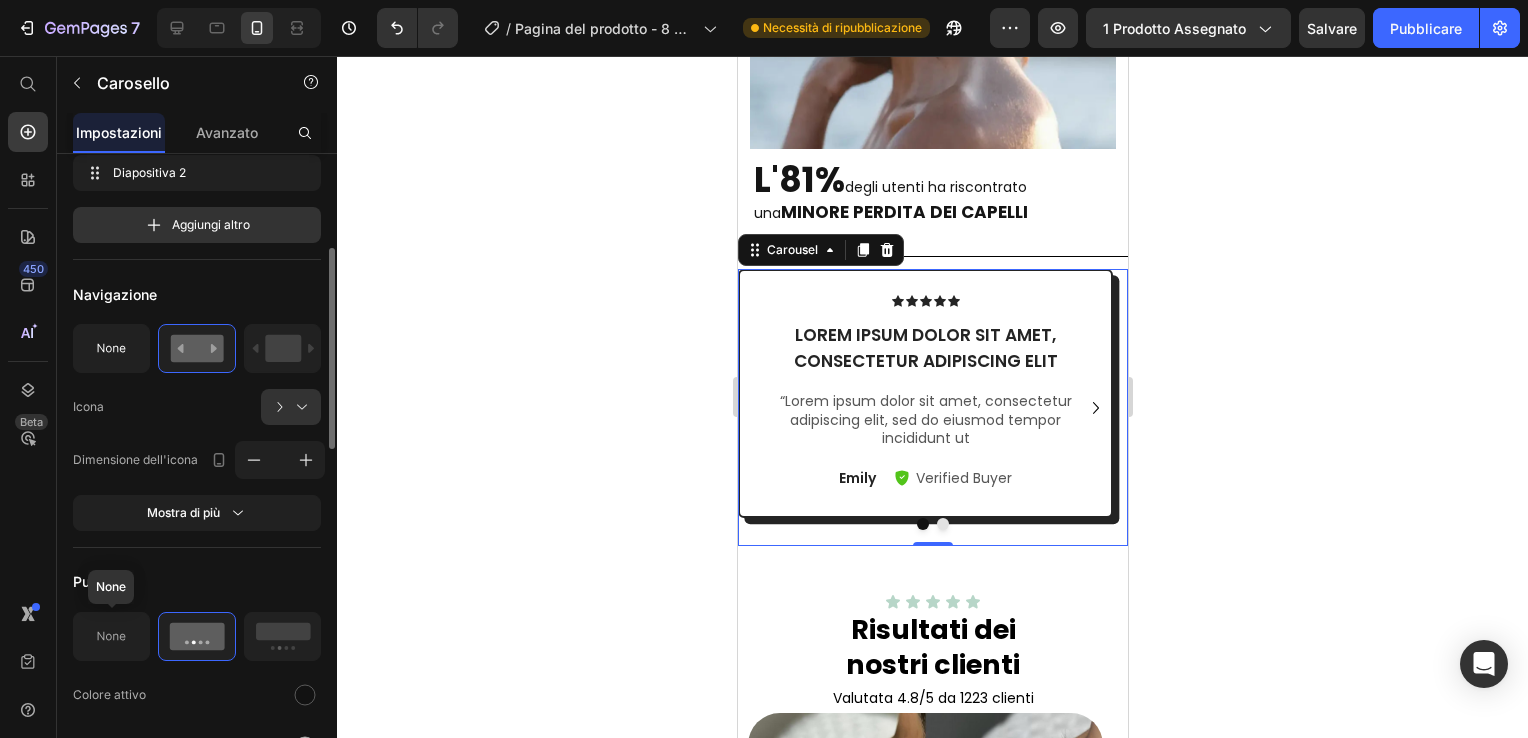 click 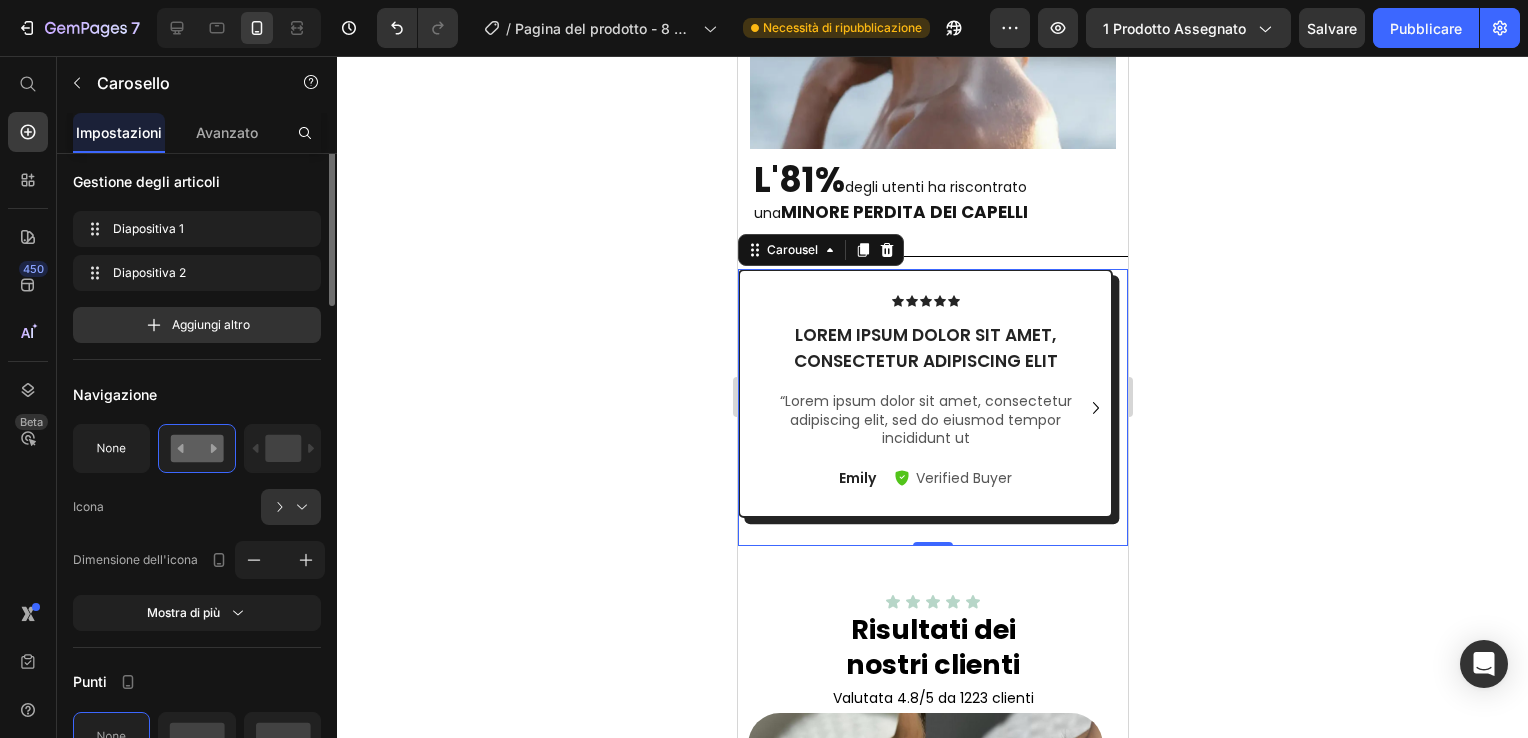 scroll, scrollTop: 100, scrollLeft: 0, axis: vertical 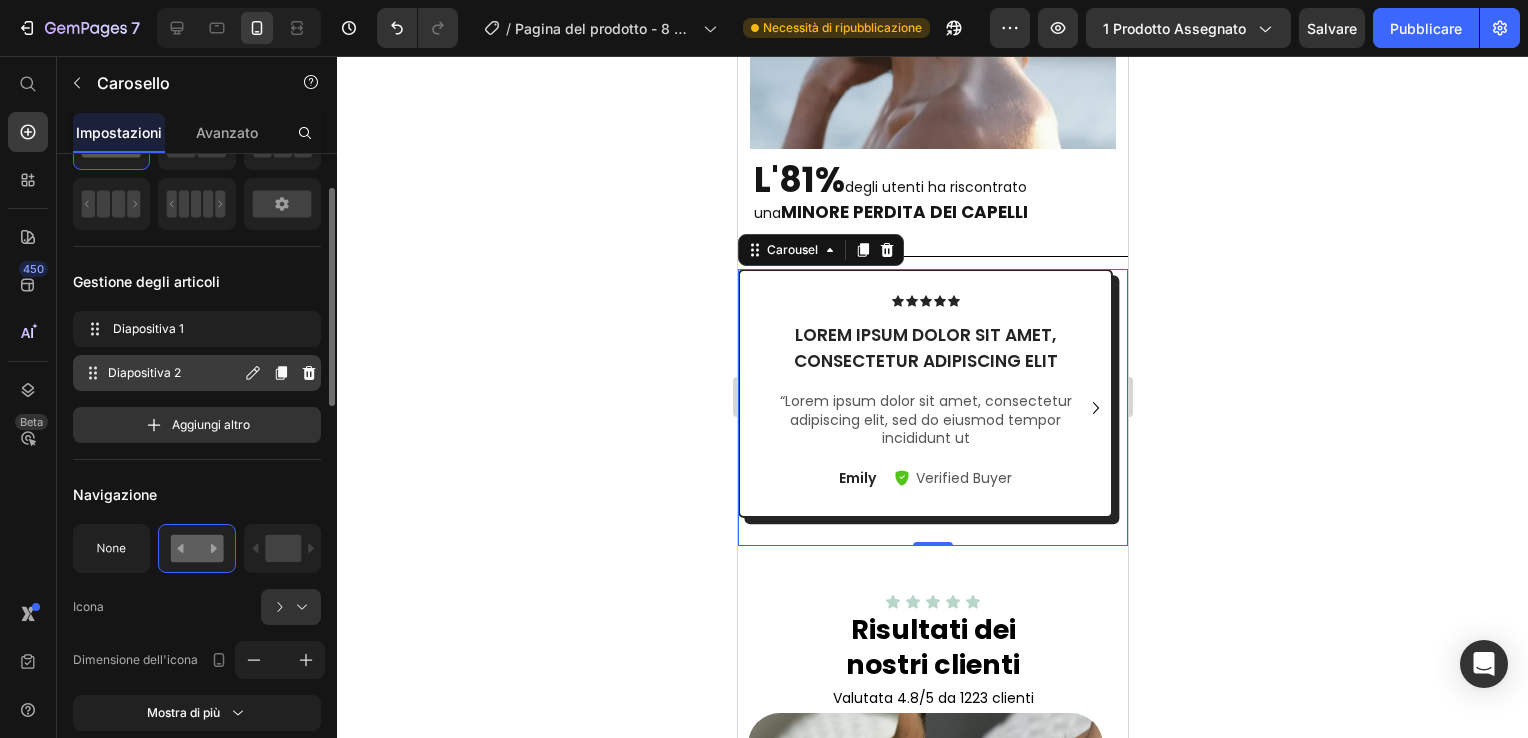 click on "Diapositiva 2" at bounding box center (174, 373) 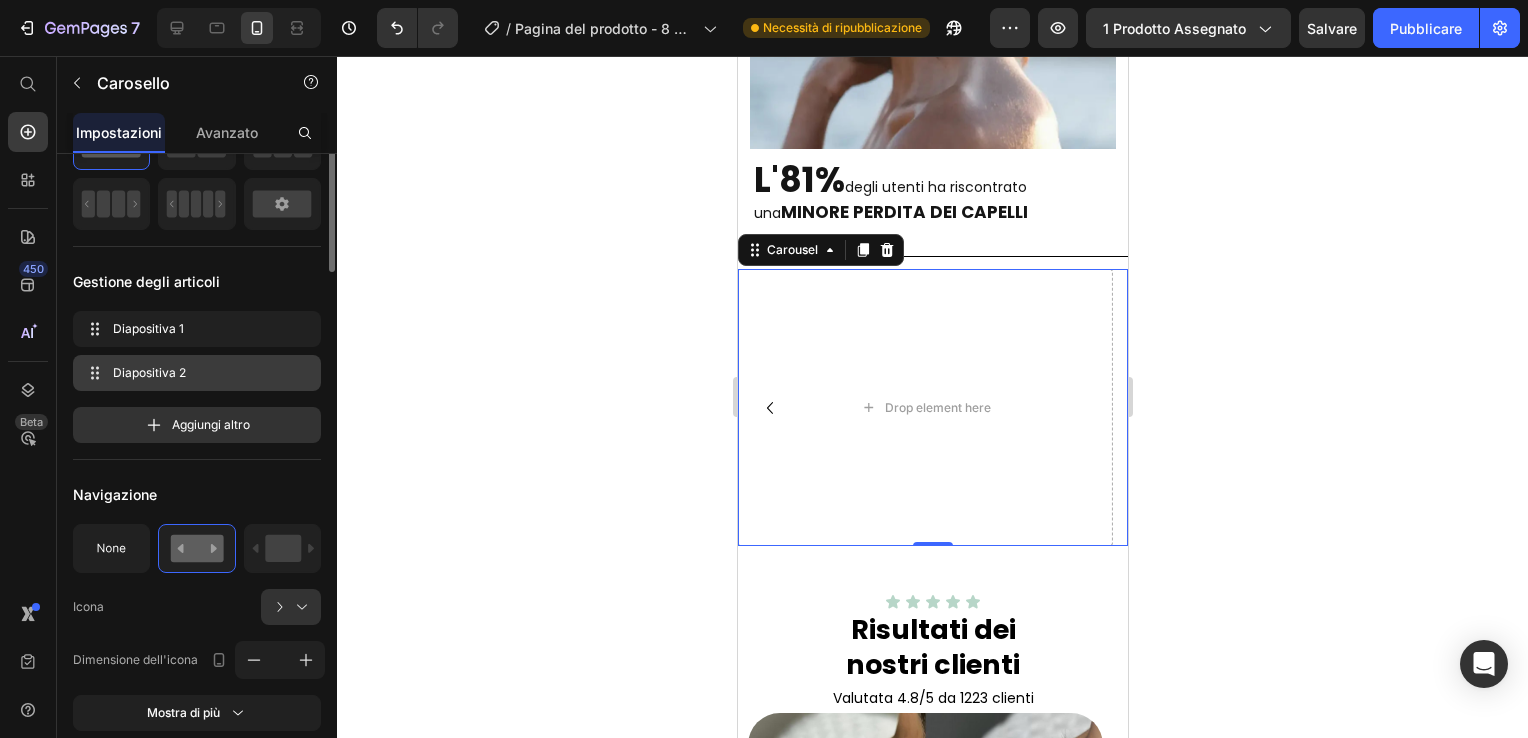 scroll, scrollTop: 0, scrollLeft: 0, axis: both 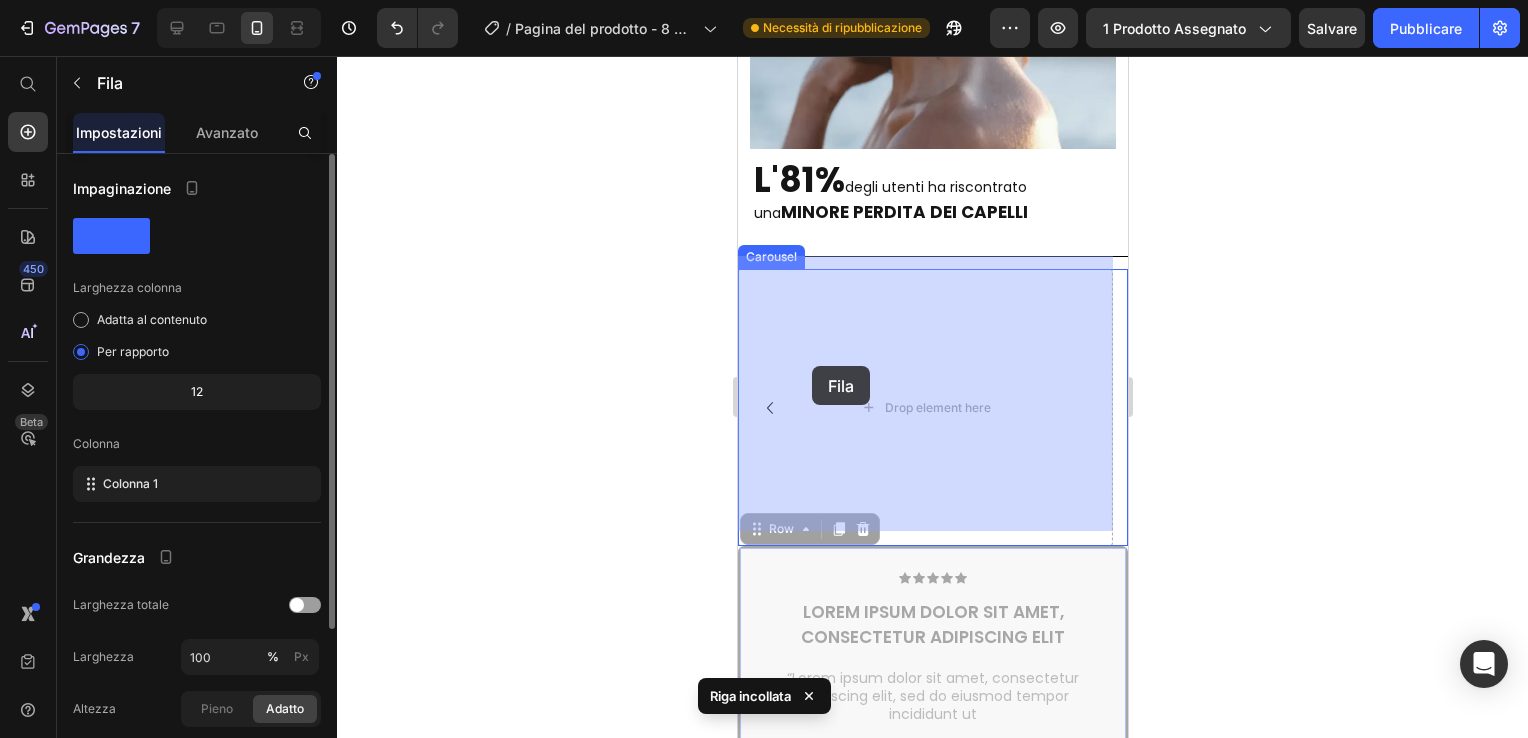 drag, startPoint x: 745, startPoint y: 550, endPoint x: 810, endPoint y: 369, distance: 192.31744 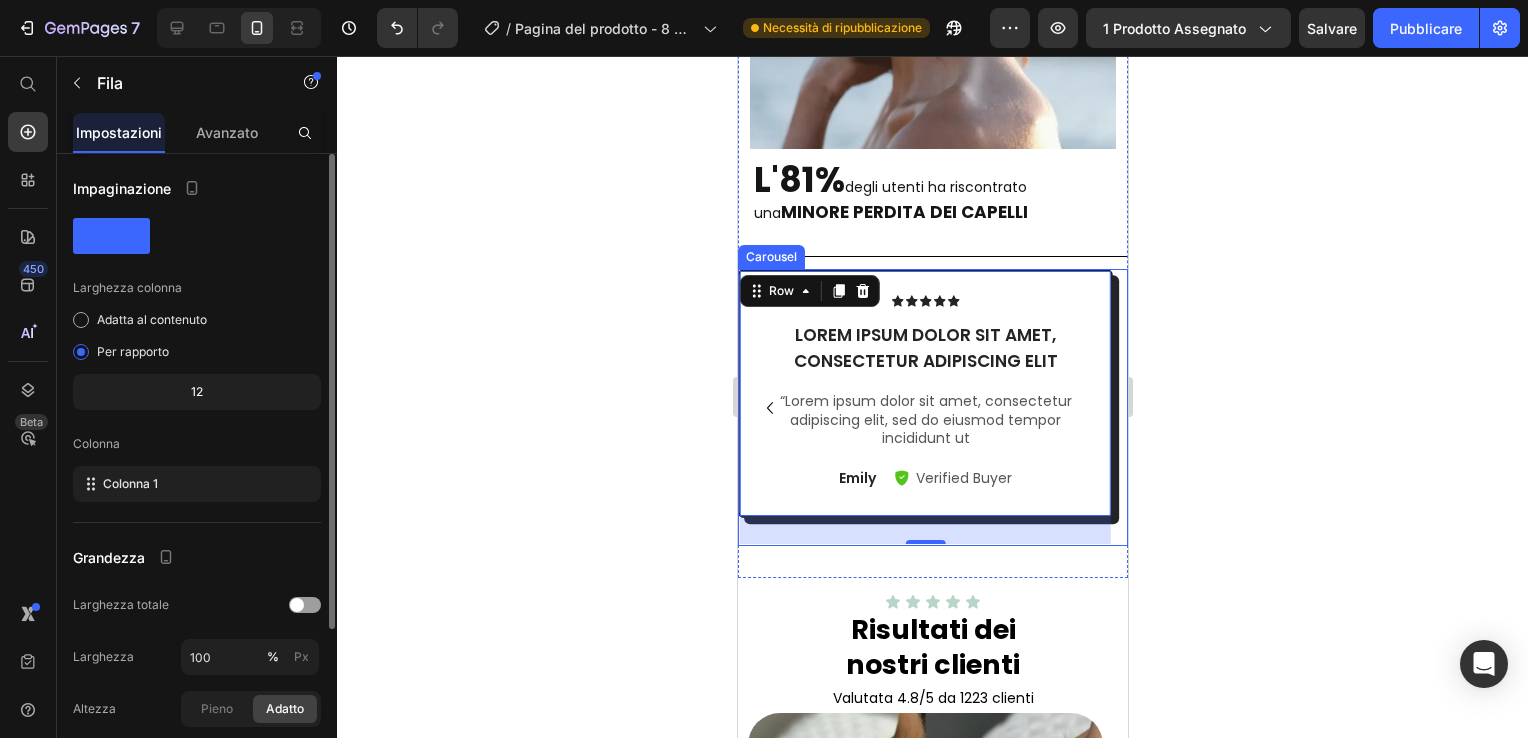 click 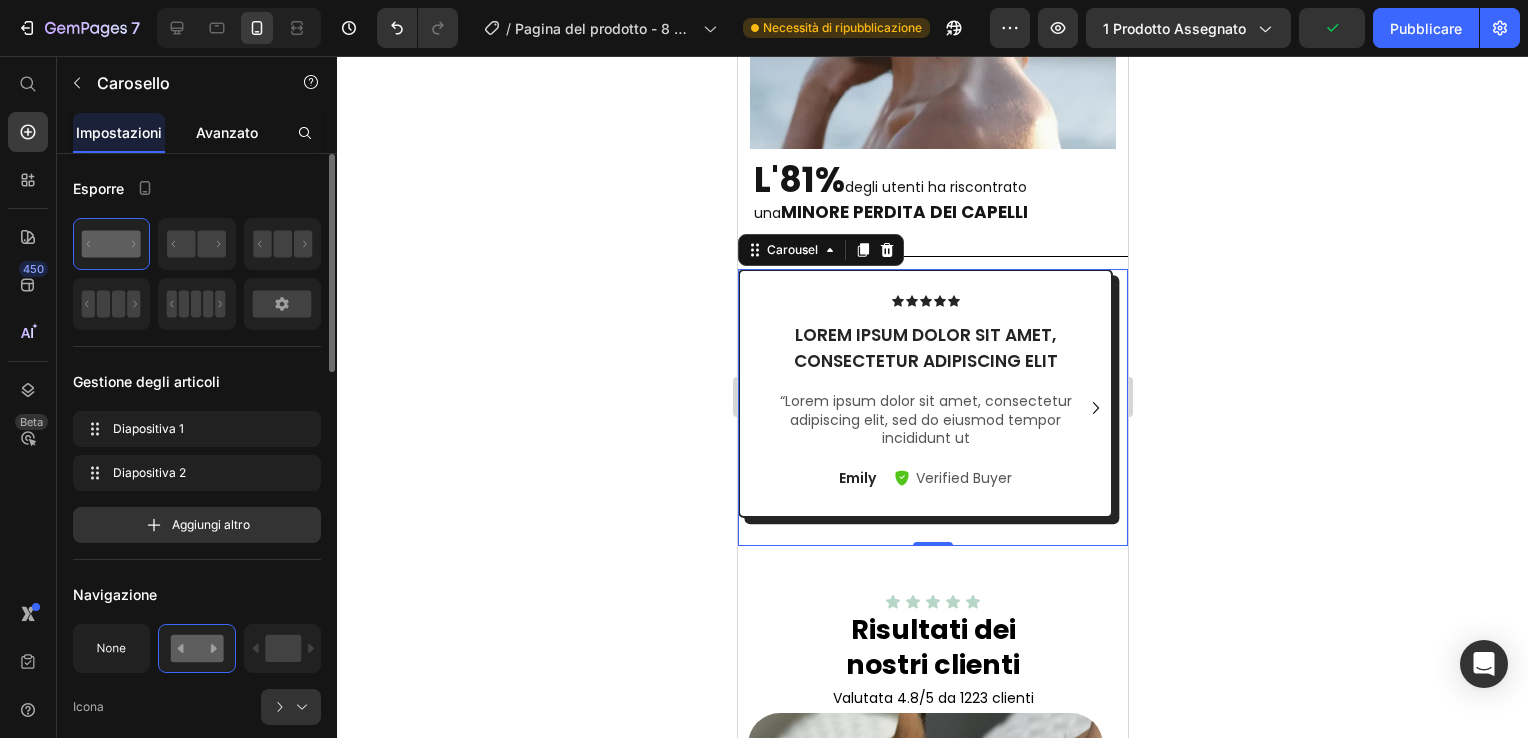 click on "Avanzato" at bounding box center [227, 132] 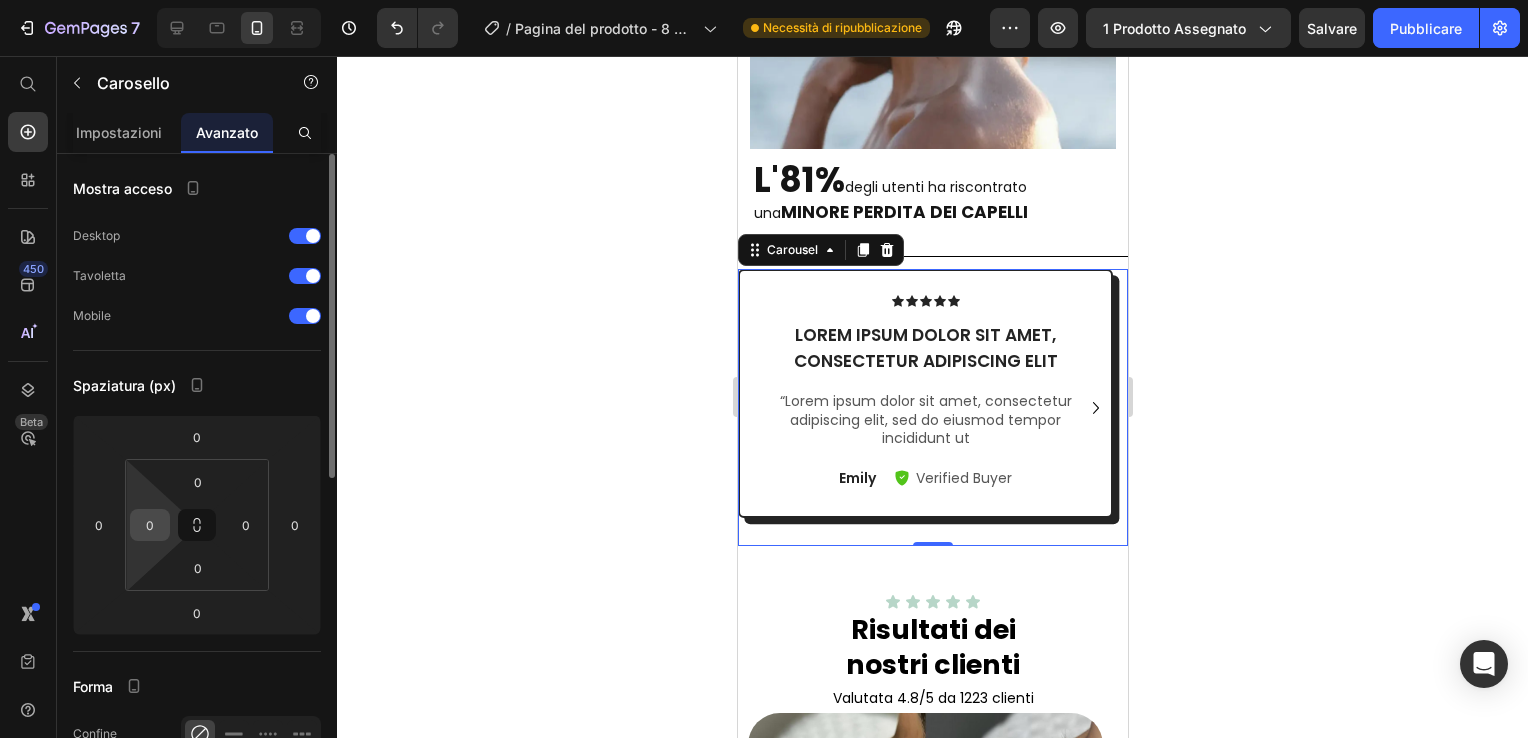click on "0" at bounding box center [150, 525] 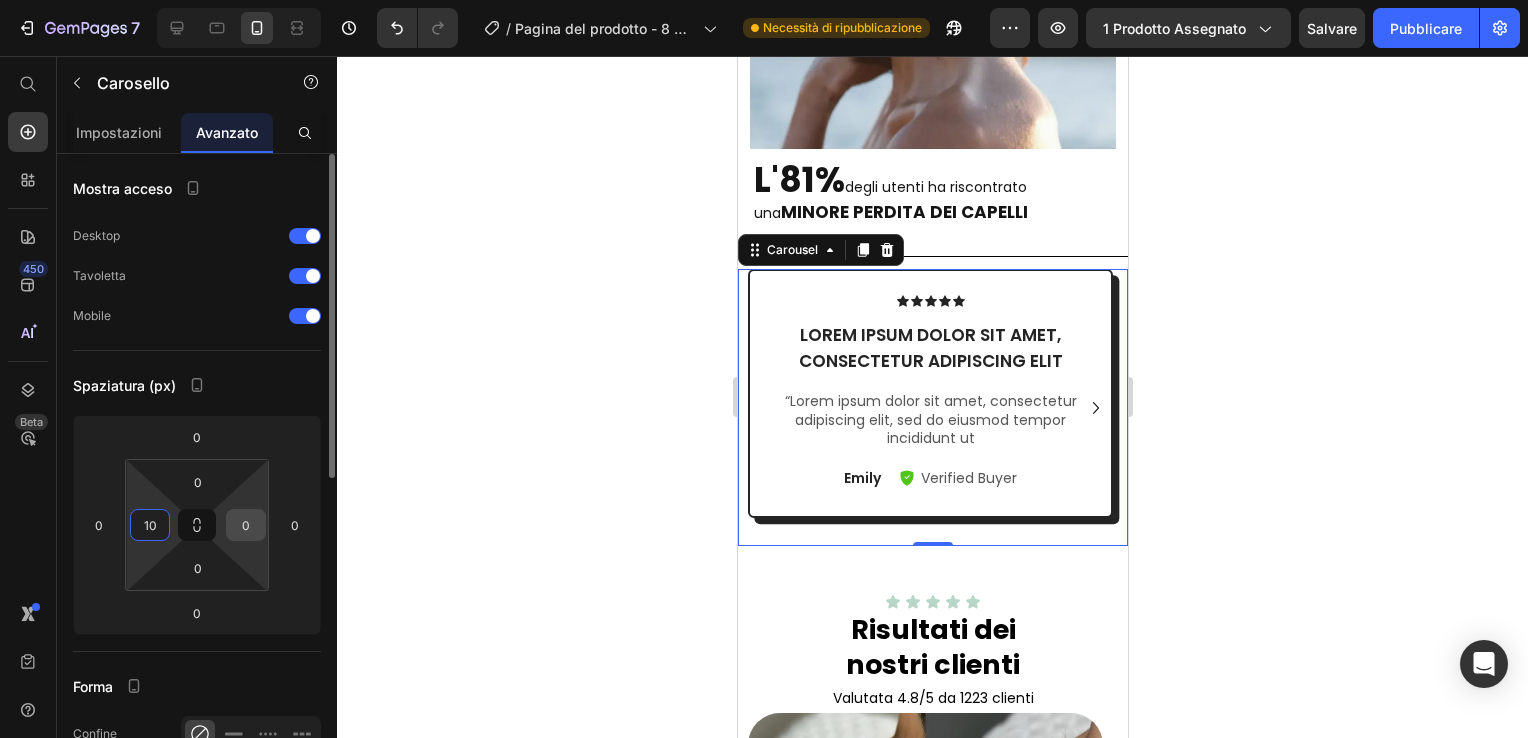 type on "10" 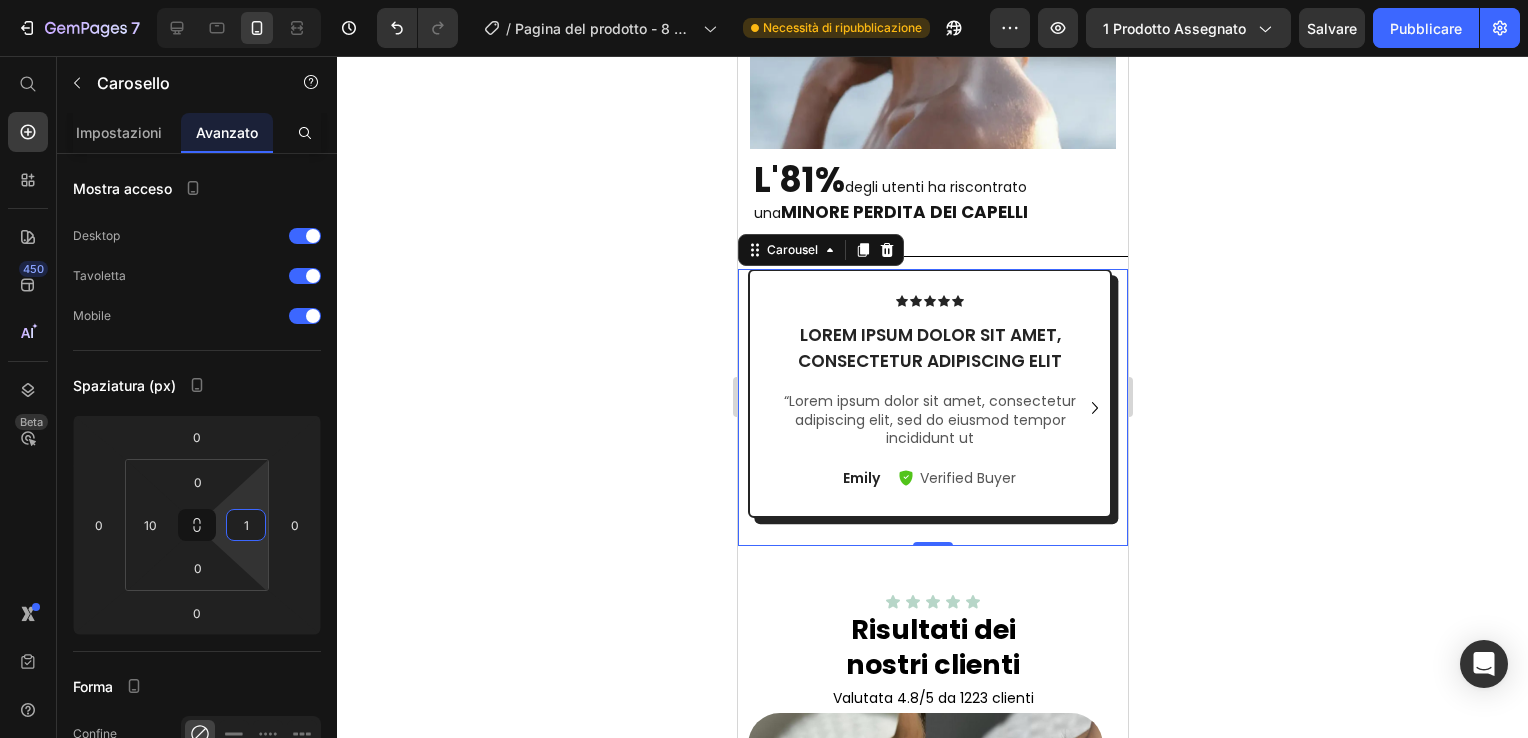 type on "10" 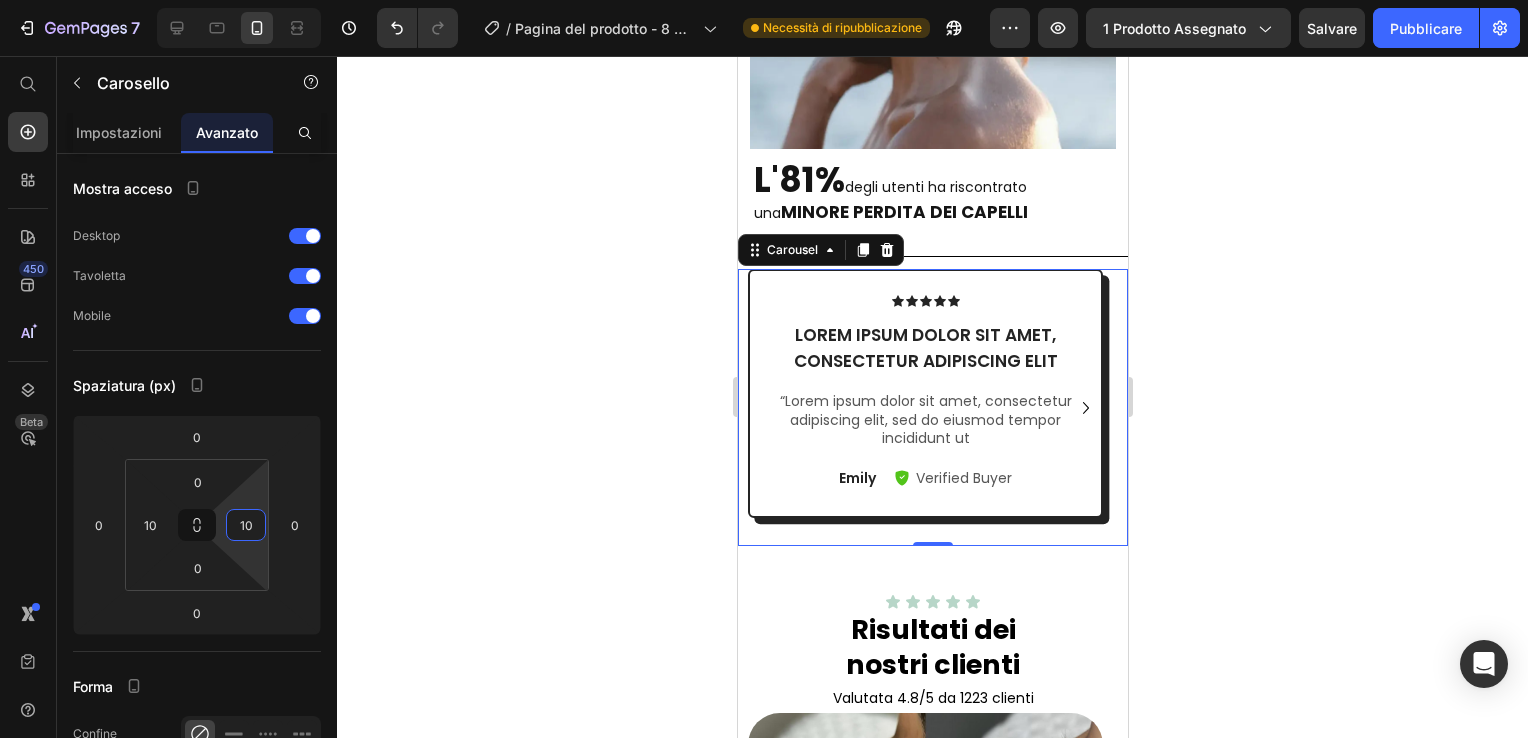 click 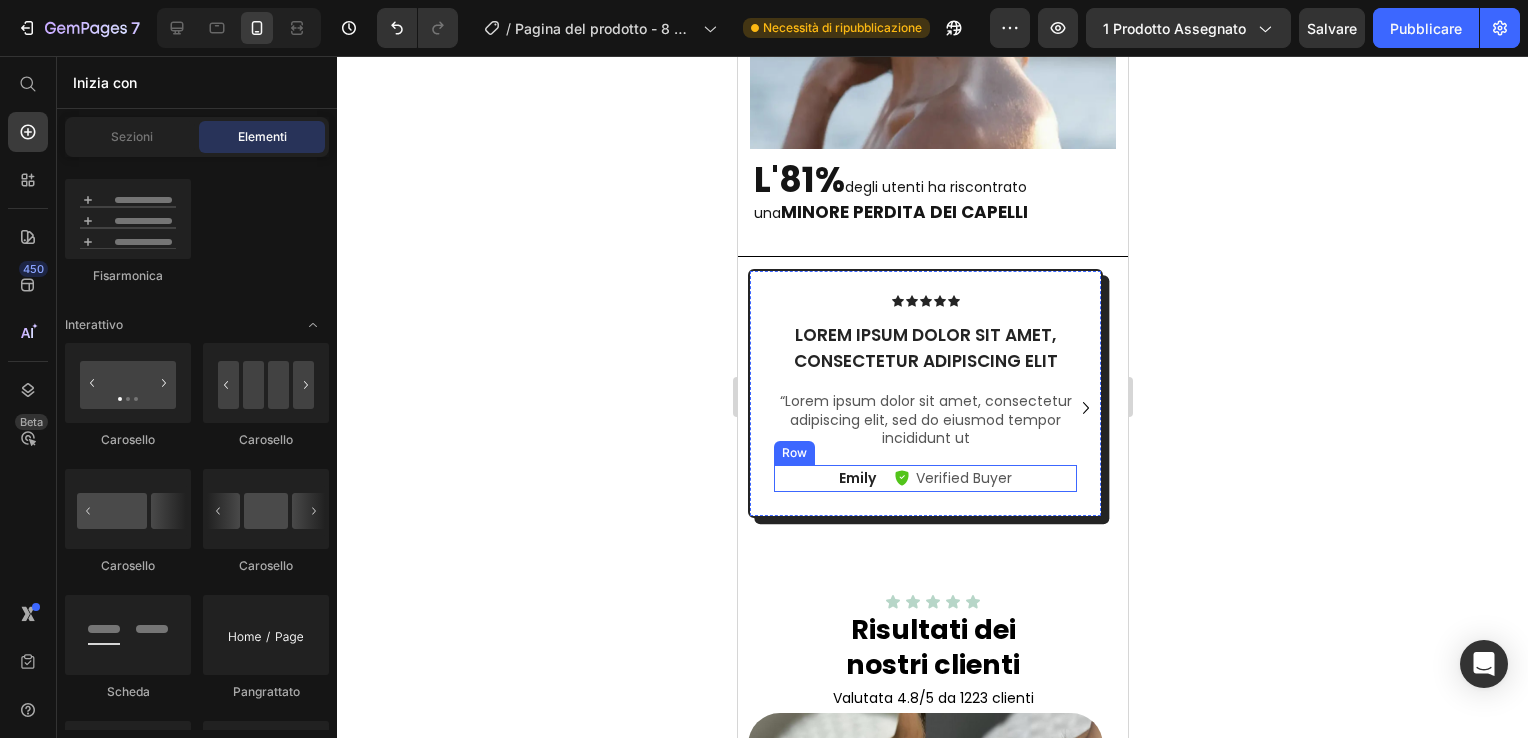 click on "Emily Text Block
Verified Buyer Item List Row" at bounding box center [924, 478] 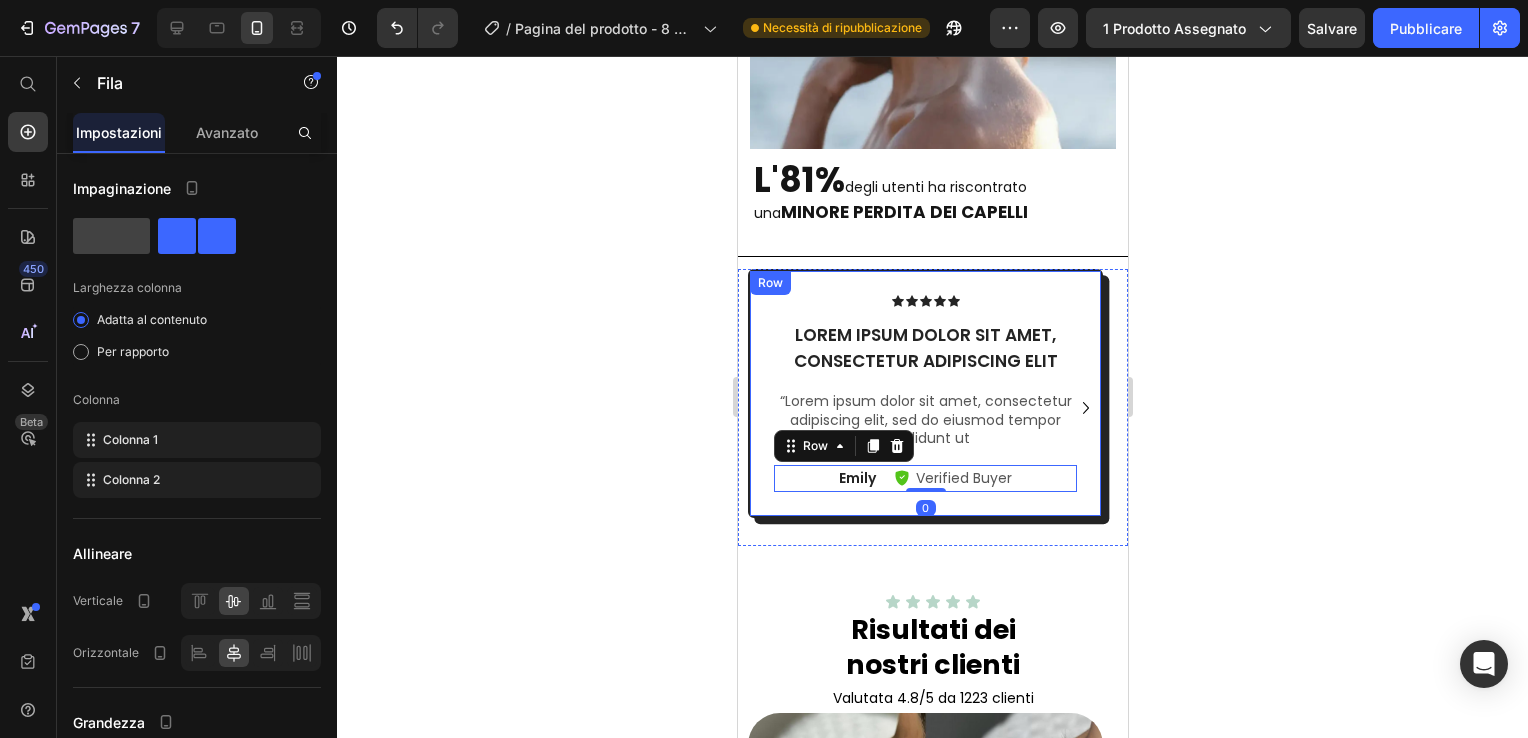 click on "Icon Icon Icon Icon Icon Icon List Lorem ipsum dolor sit amet, consectetur adipiscing elit Text Block “Lorem ipsum dolor sit amet, consectetur adipiscing elit, sed do eiusmod tempor incididunt ut  Text Block Emily Text Block
Verified Buyer Item List Row   0 Row" at bounding box center [924, 393] 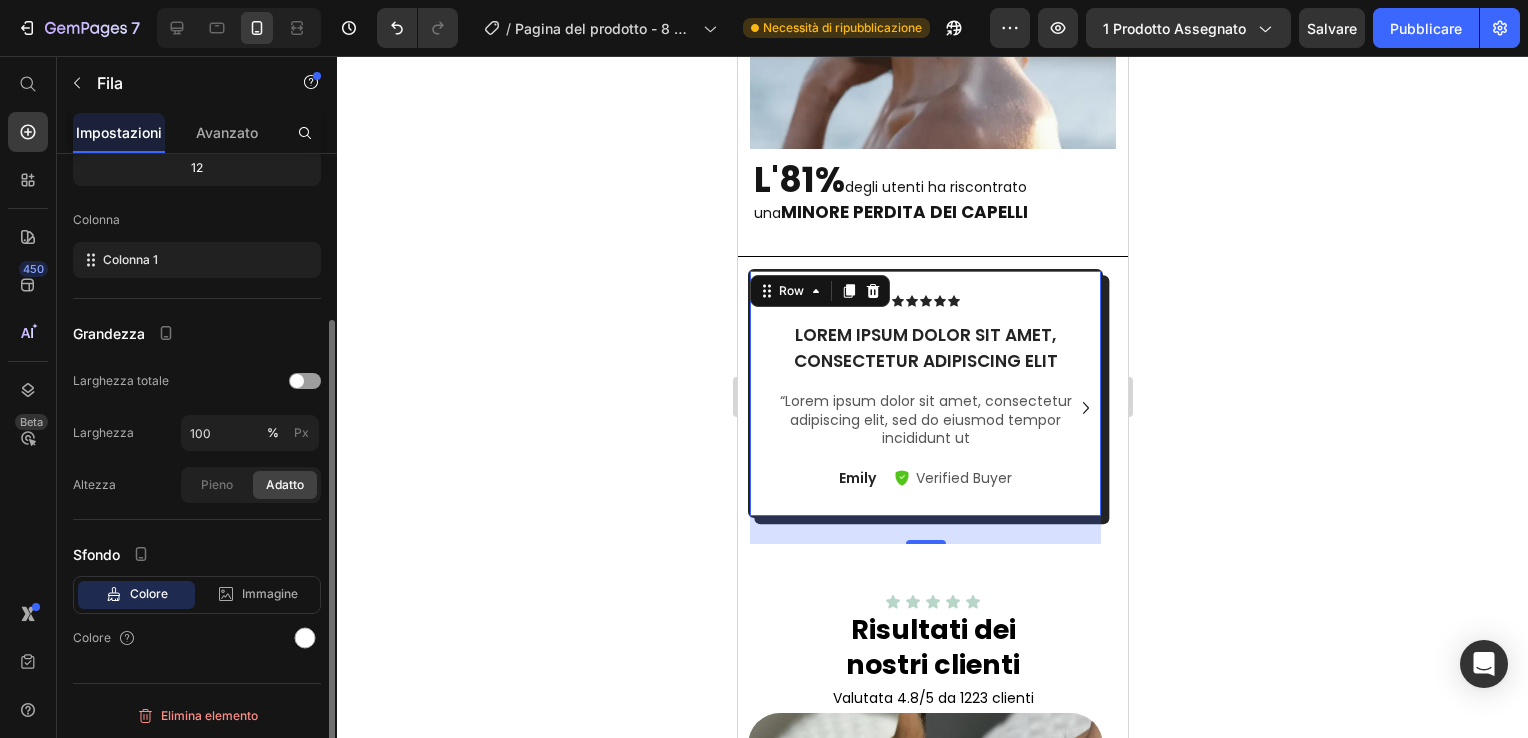 scroll, scrollTop: 0, scrollLeft: 0, axis: both 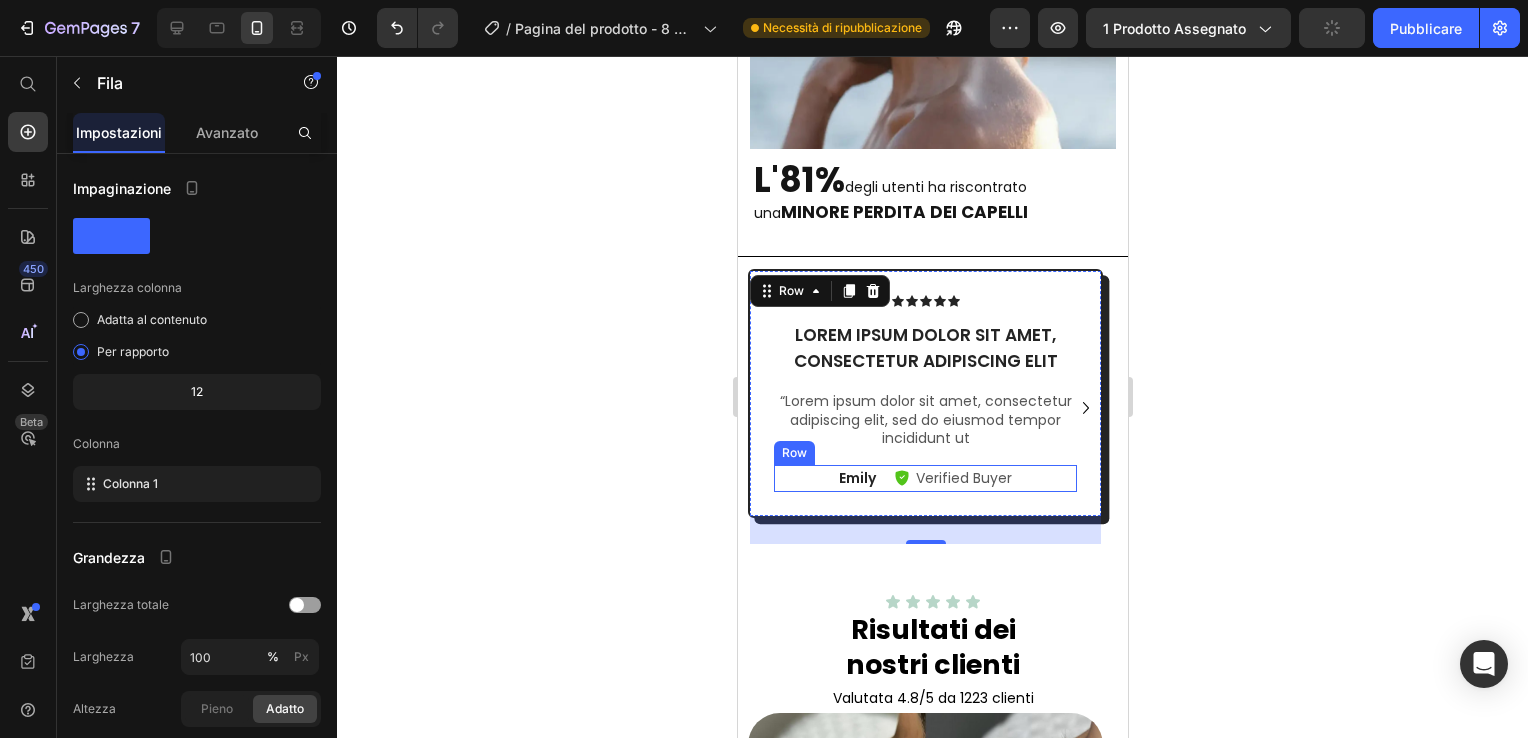 click on "Emily Text Block
Verified Buyer Item List Row" at bounding box center [924, 478] 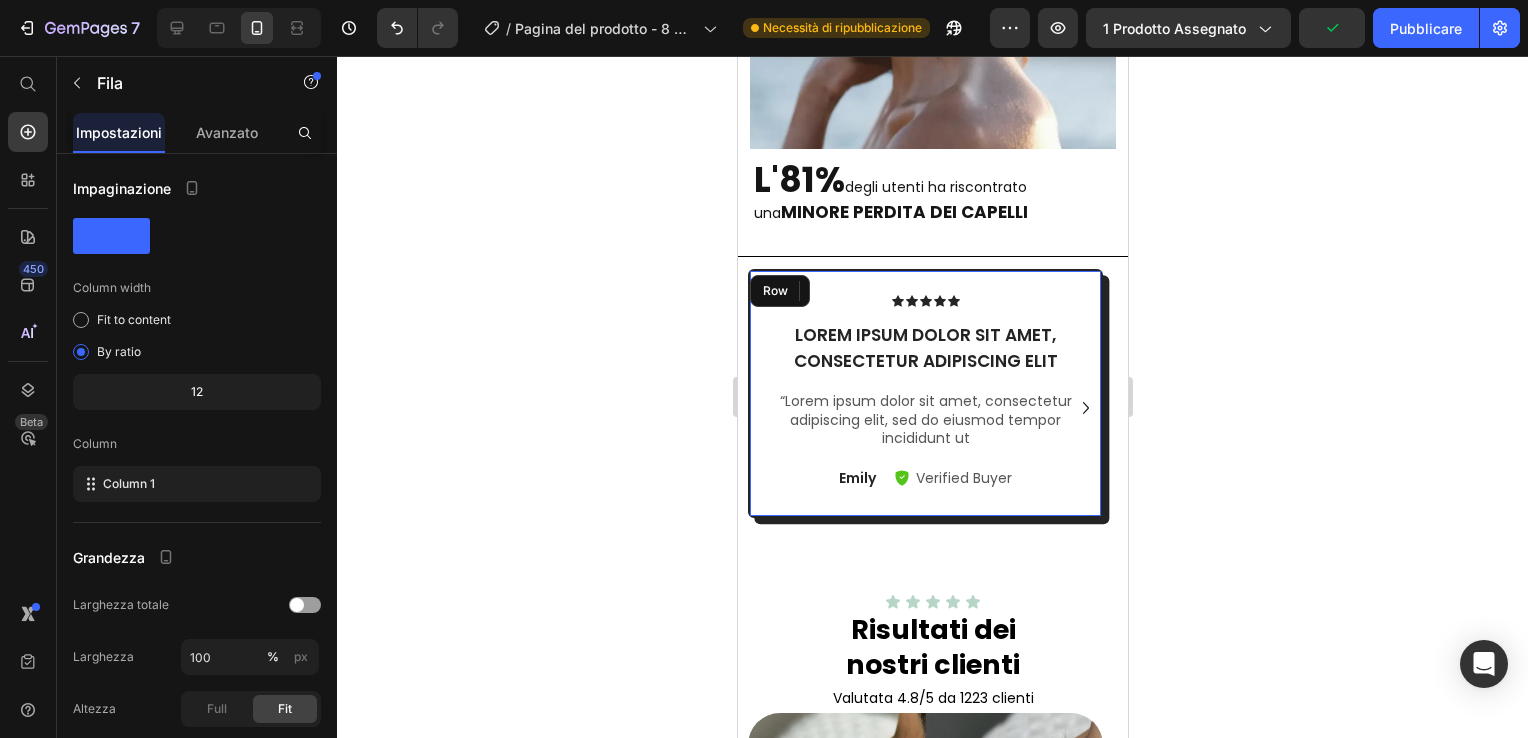 click on "Icon Icon Icon Icon Icon Icon List Lorem ipsum dolor sit amet, consectetur adipiscing elit Text Block “Lorem ipsum dolor sit amet, consectetur adipiscing elit, sed do eiusmod tempor incididunt ut  Text Block Emily Text Block
Verified Buyer Item List Row   0 Row" at bounding box center [924, 393] 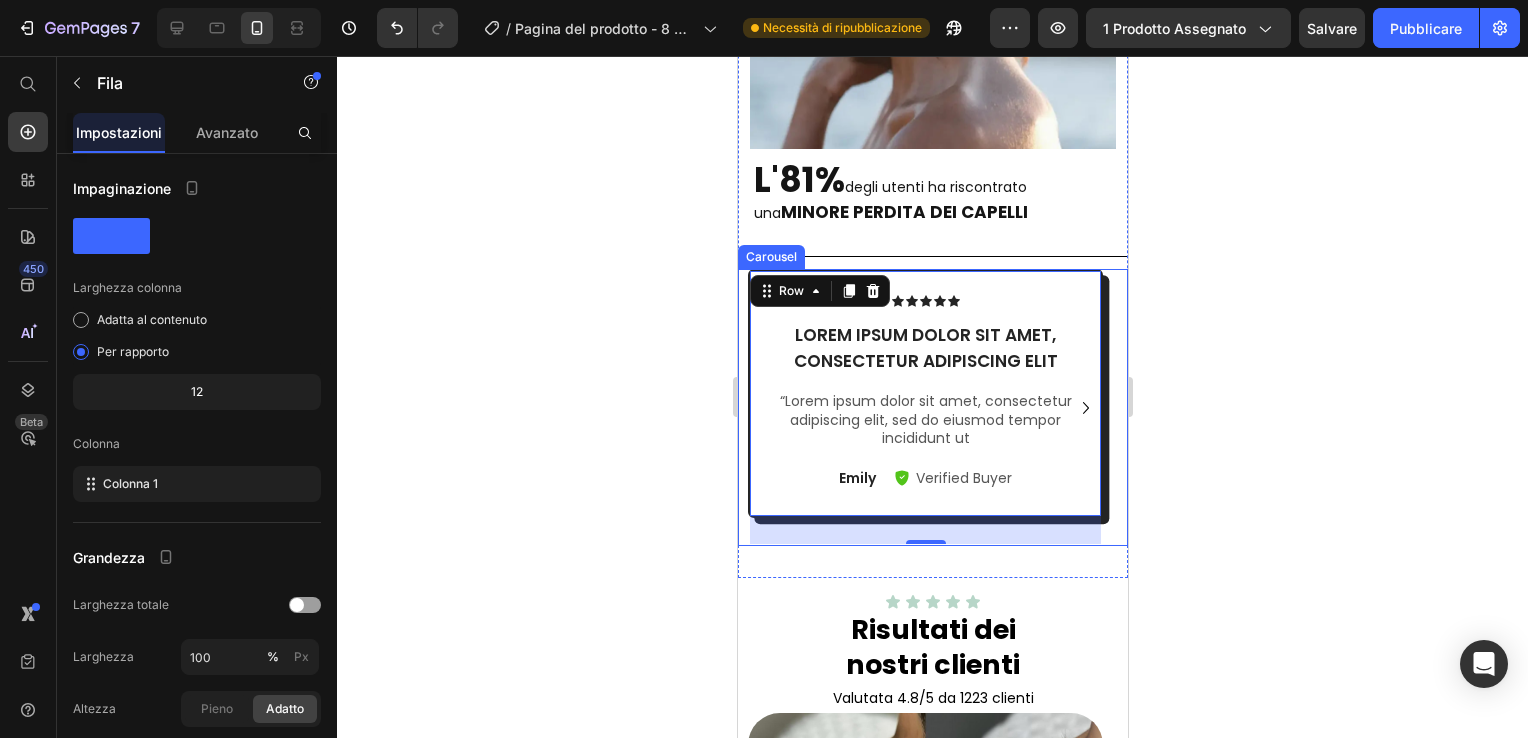click on "Icon Icon Icon Icon Icon Icon List Lorem ipsum dolor sit amet, consectetur adipiscing elit Text Block “Lorem ipsum dolor sit amet, consectetur adipiscing elit, sed do eiusmod tempor incididunt ut  Text Block Emily Text Block
Verified Buyer Item List Row Row   28 Icon Icon Icon Icon Icon Icon List Lorem ipsum dolor sit amet, consectetur adipiscing elit Text Block “Lorem ipsum dolor sit amet, consectetur adipiscing elit, sed do eiusmod tempor incididunt ut  Text Block Emily Text Block
Verified Buyer Item List Row Row
Carousel" at bounding box center (932, 407) 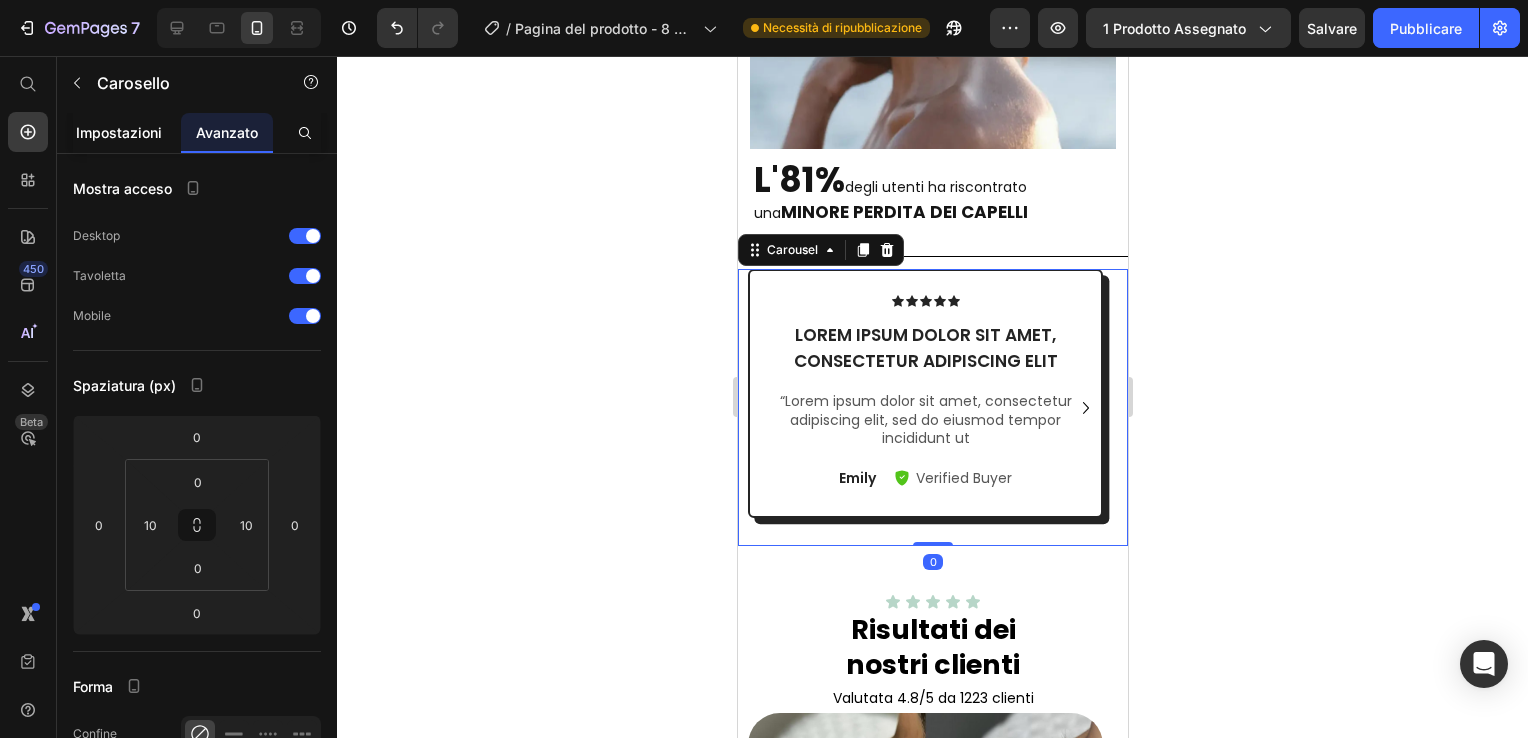 click on "Impostazioni" 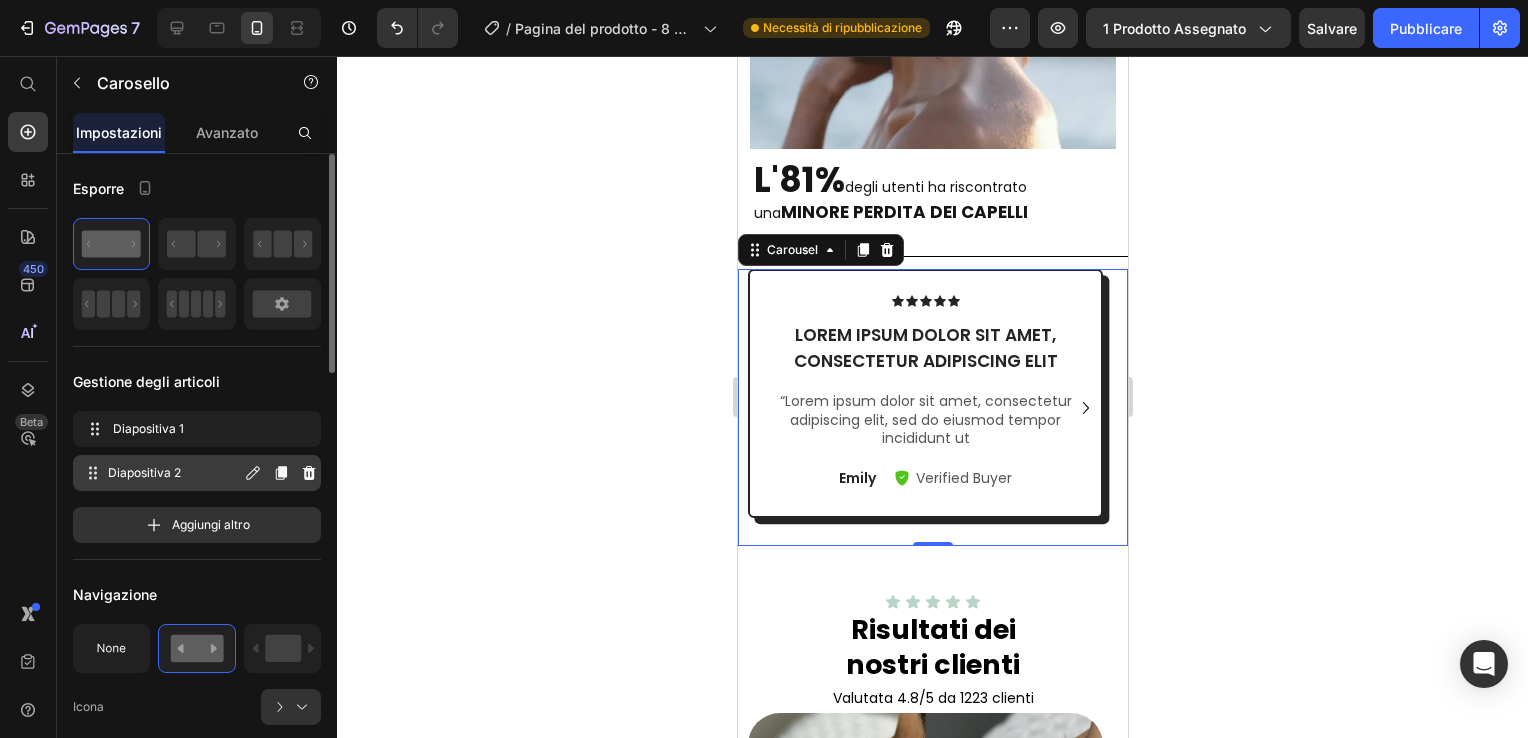click on "Diapositiva 2 Slide 2" at bounding box center [161, 473] 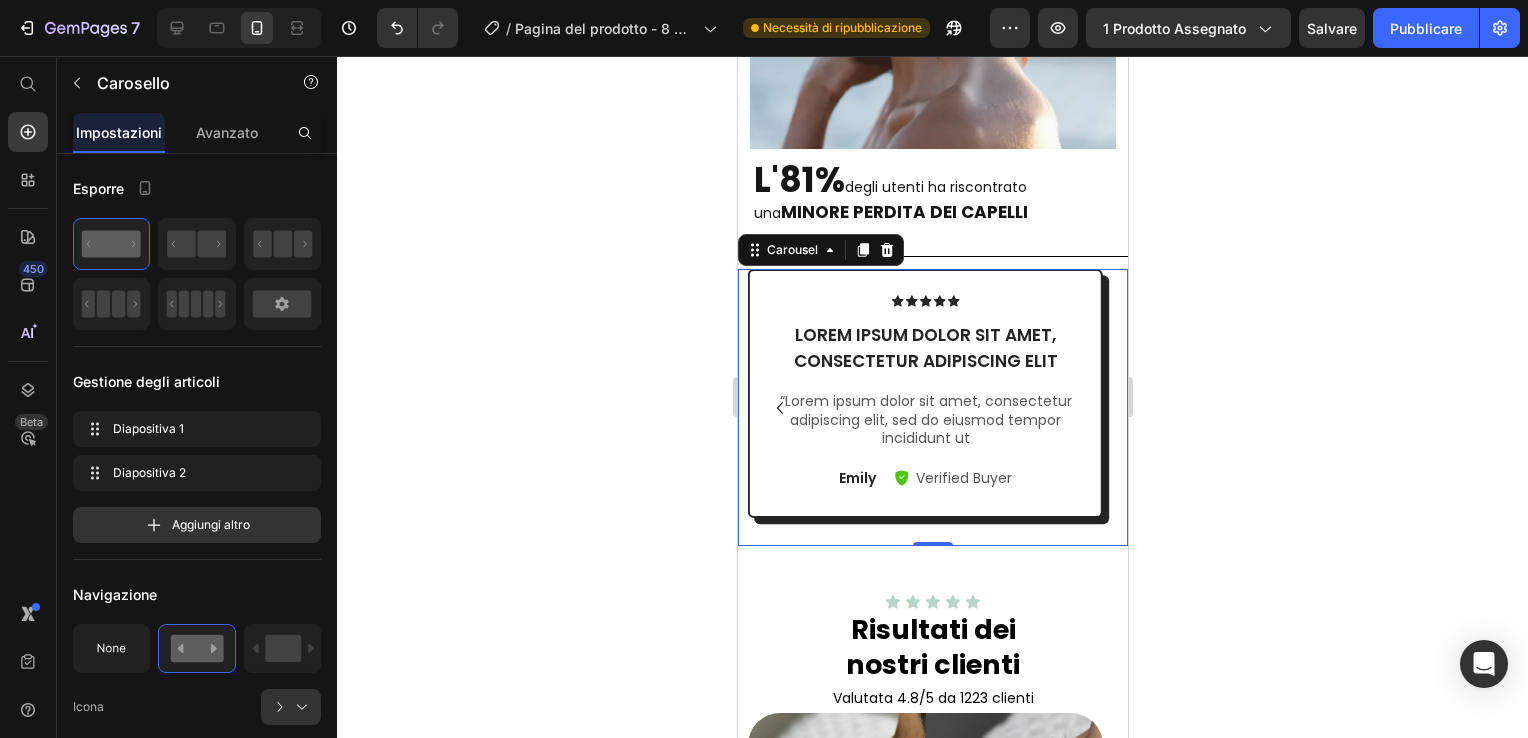 click 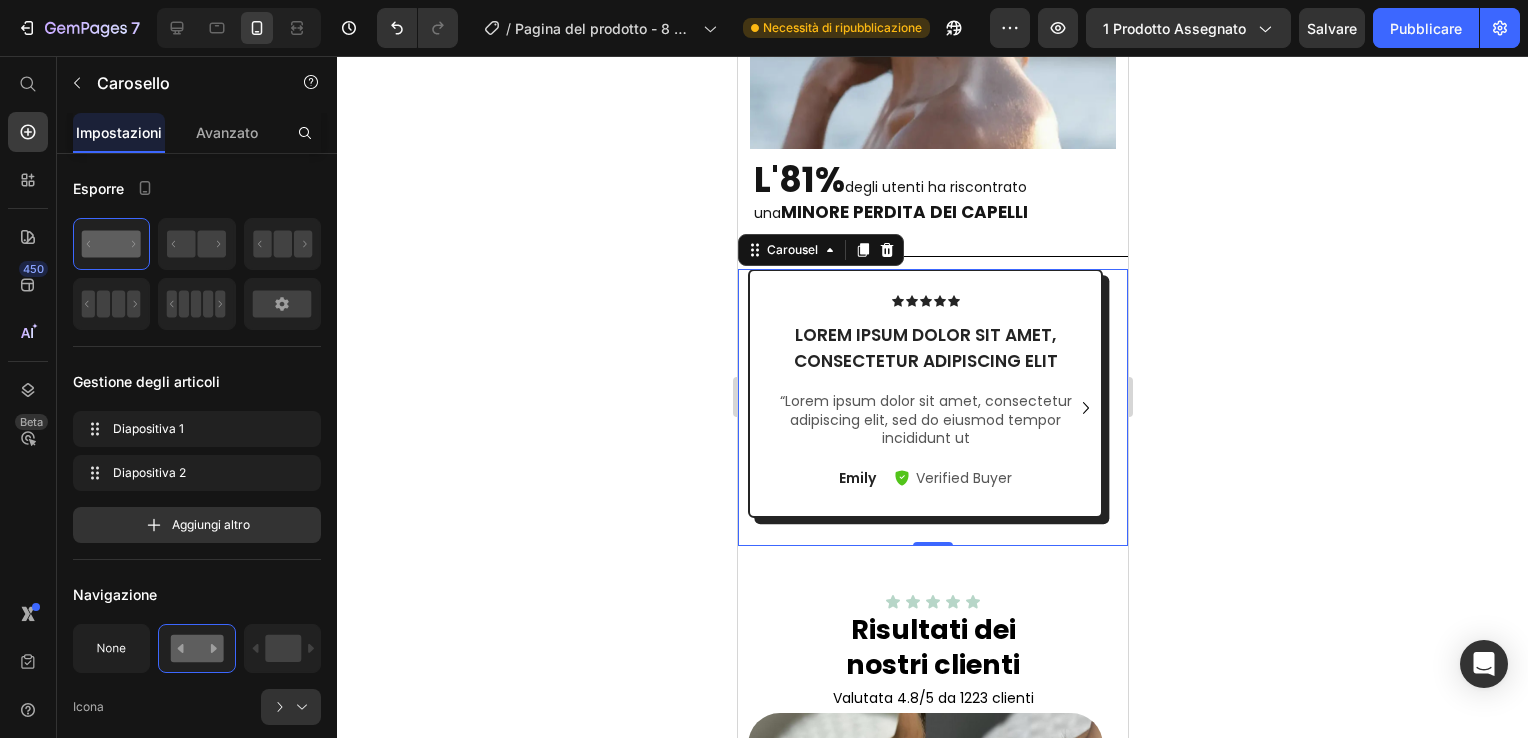 click 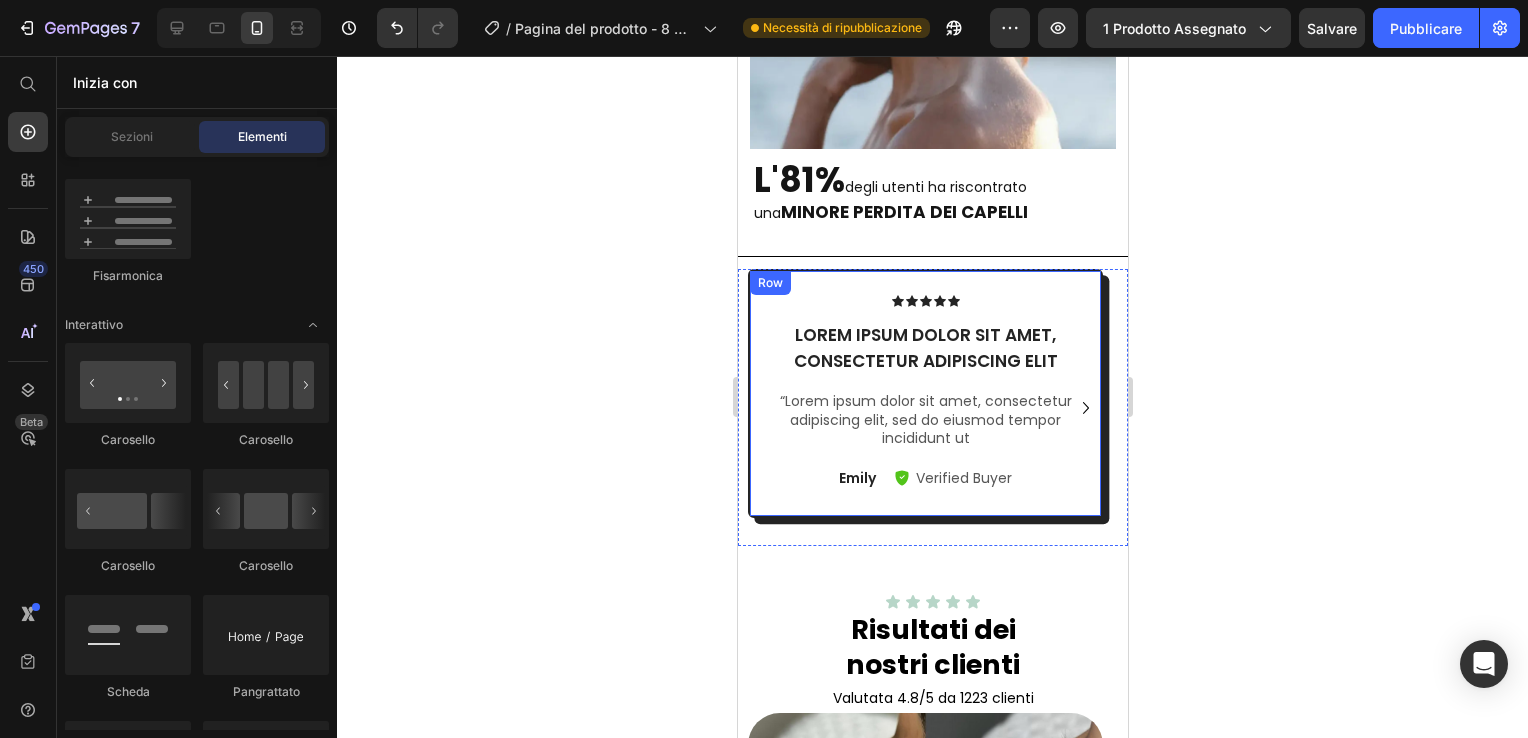 click on "Icon Icon Icon Icon Icon Icon List Lorem ipsum dolor sit amet, consectetur adipiscing elit Text Block “Lorem ipsum dolor sit amet, consectetur adipiscing elit, sed do eiusmod tempor incididunt ut  Text Block Emily Text Block
Verified Buyer Item List Row Row" at bounding box center (924, 393) 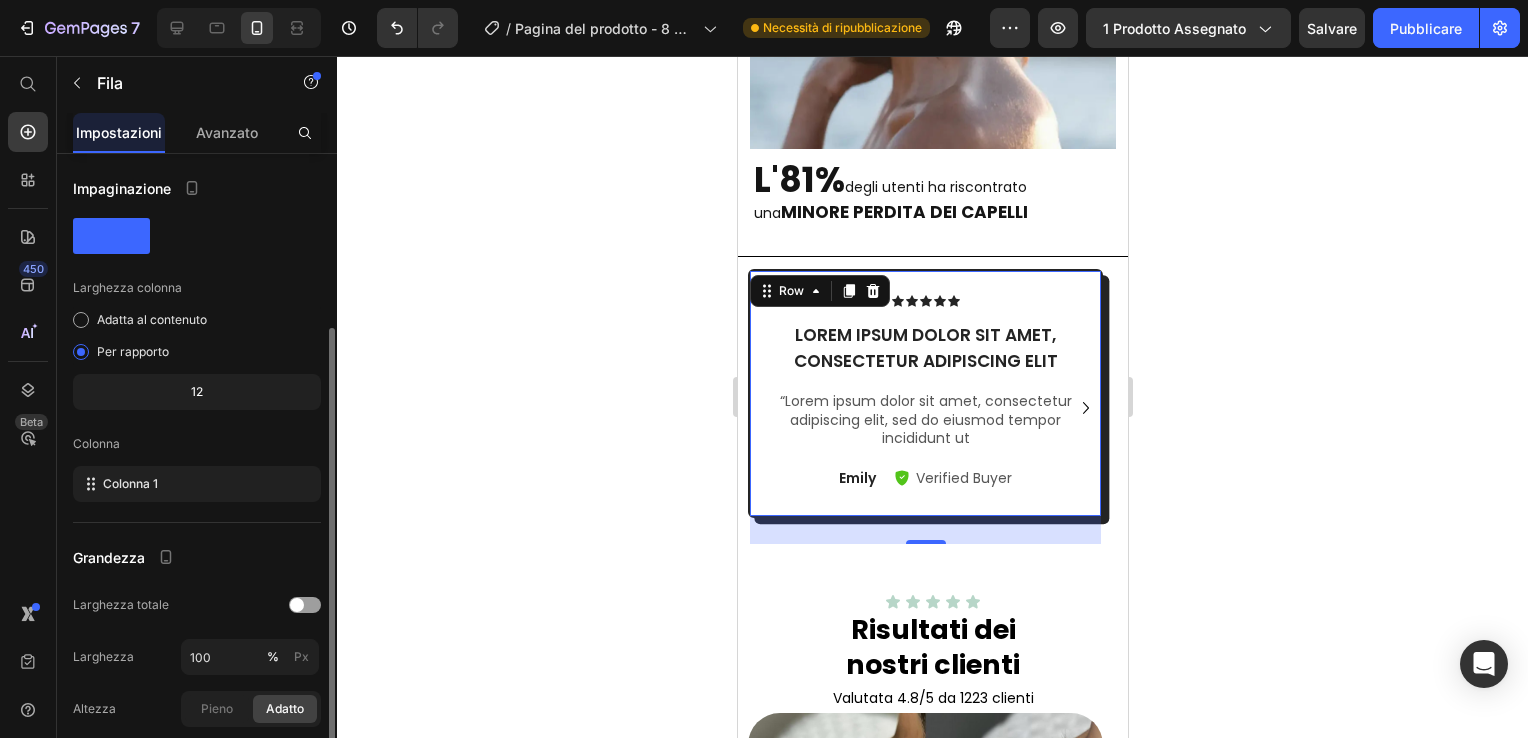 scroll, scrollTop: 224, scrollLeft: 0, axis: vertical 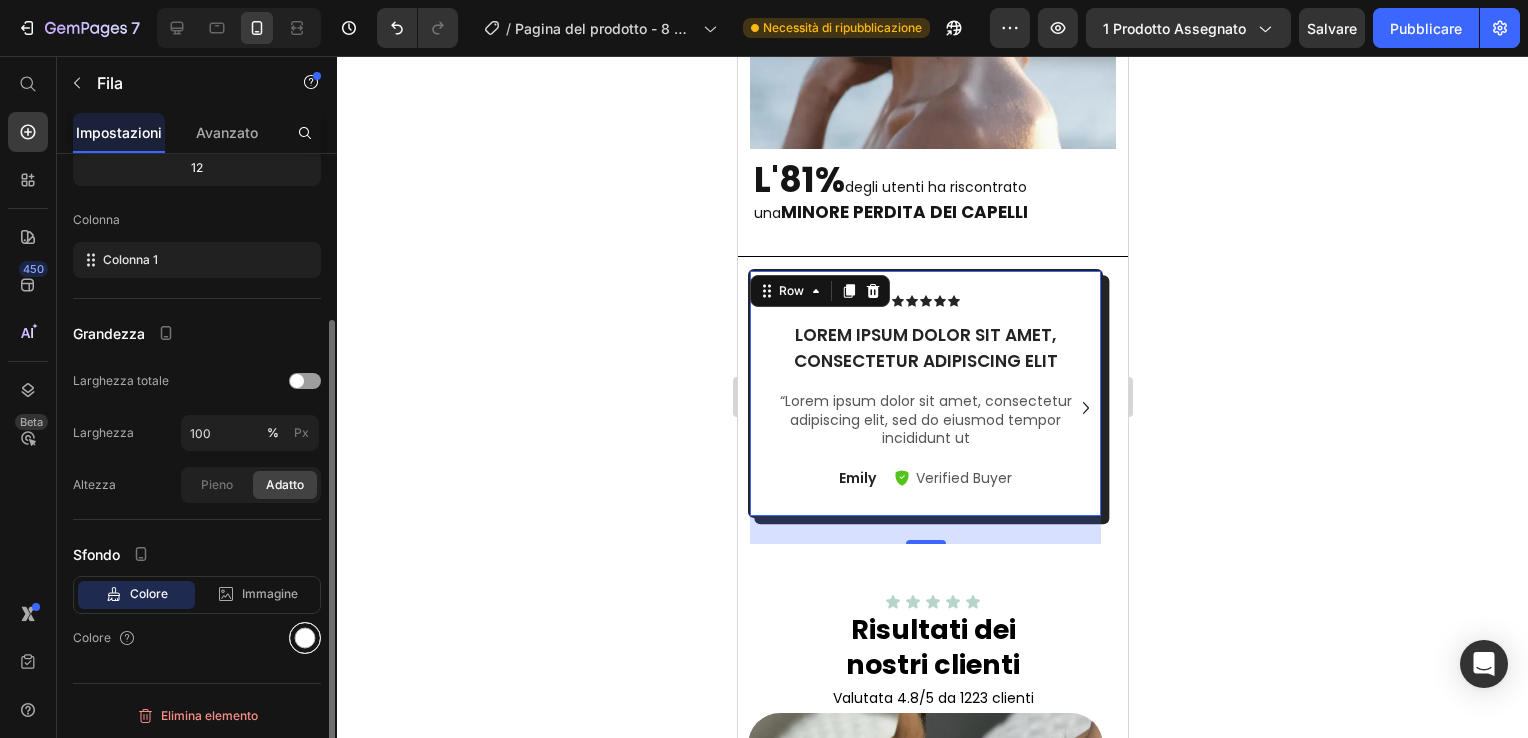 click at bounding box center (305, 638) 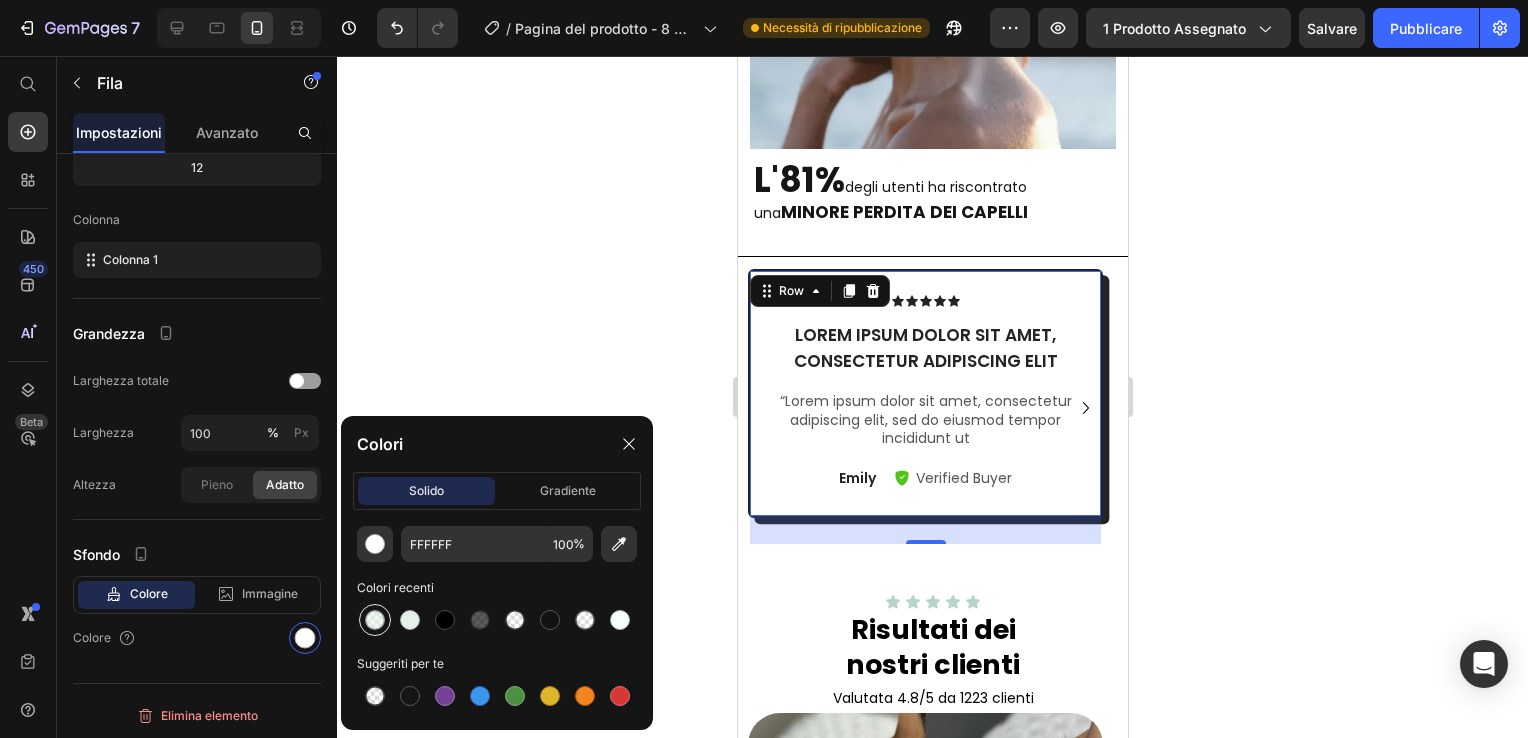 click at bounding box center [375, 620] 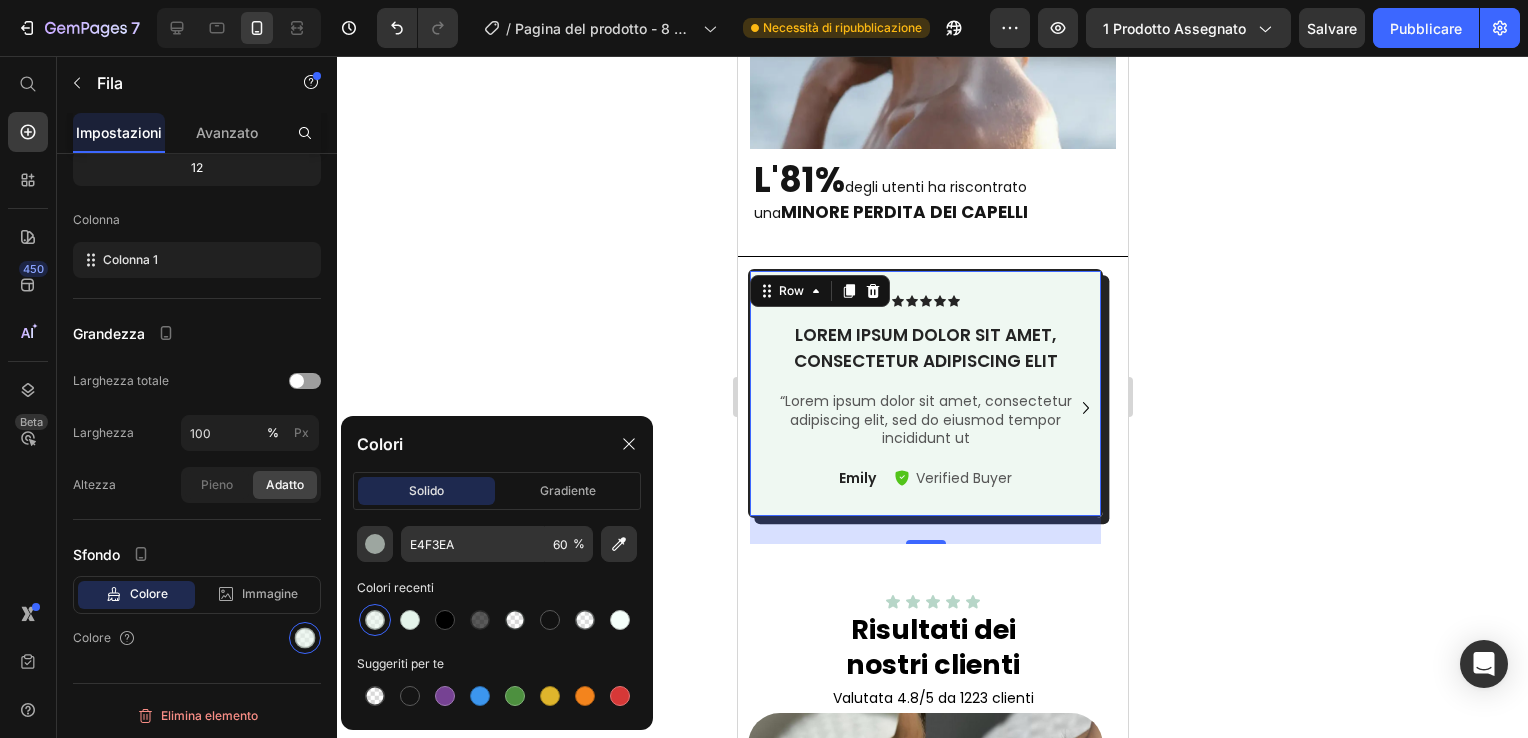 click 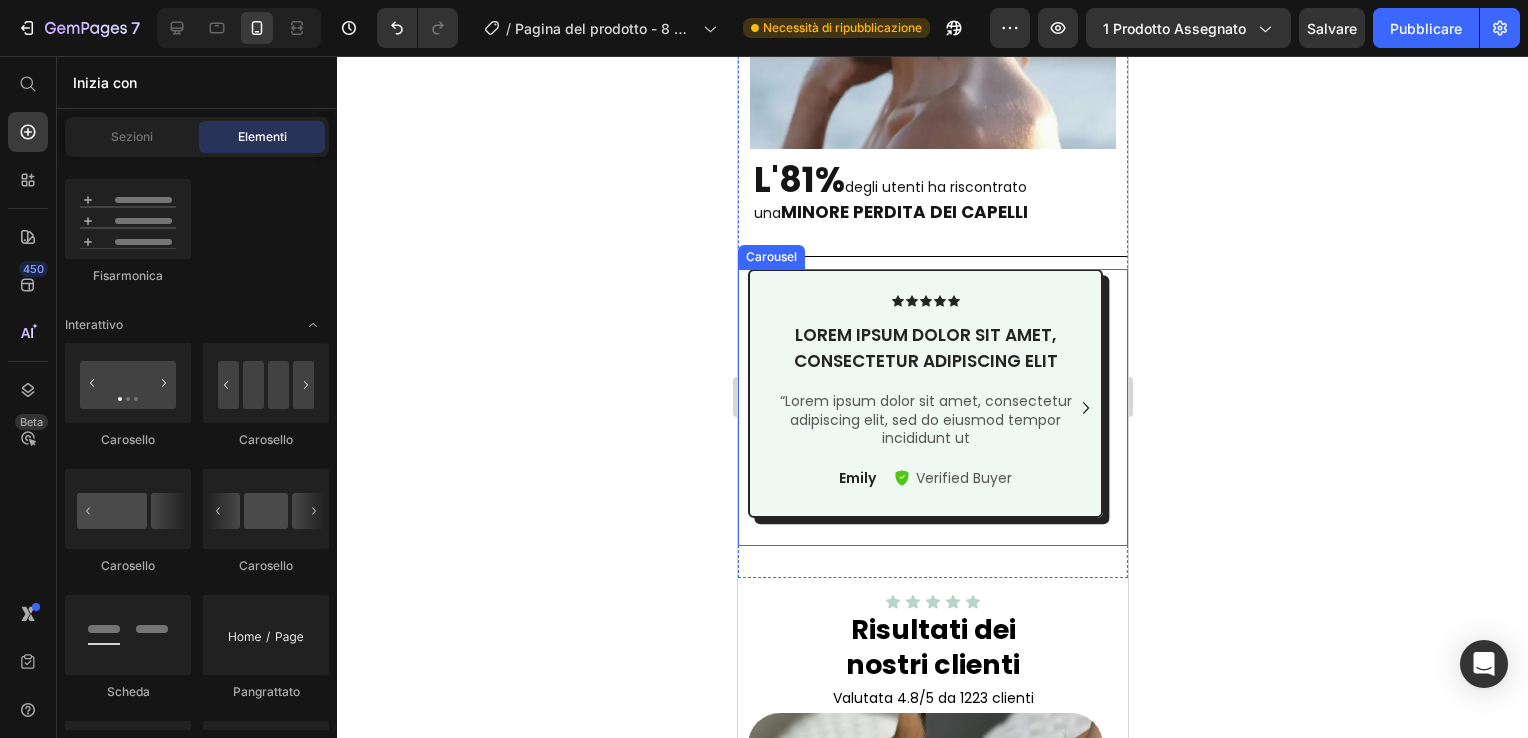 click 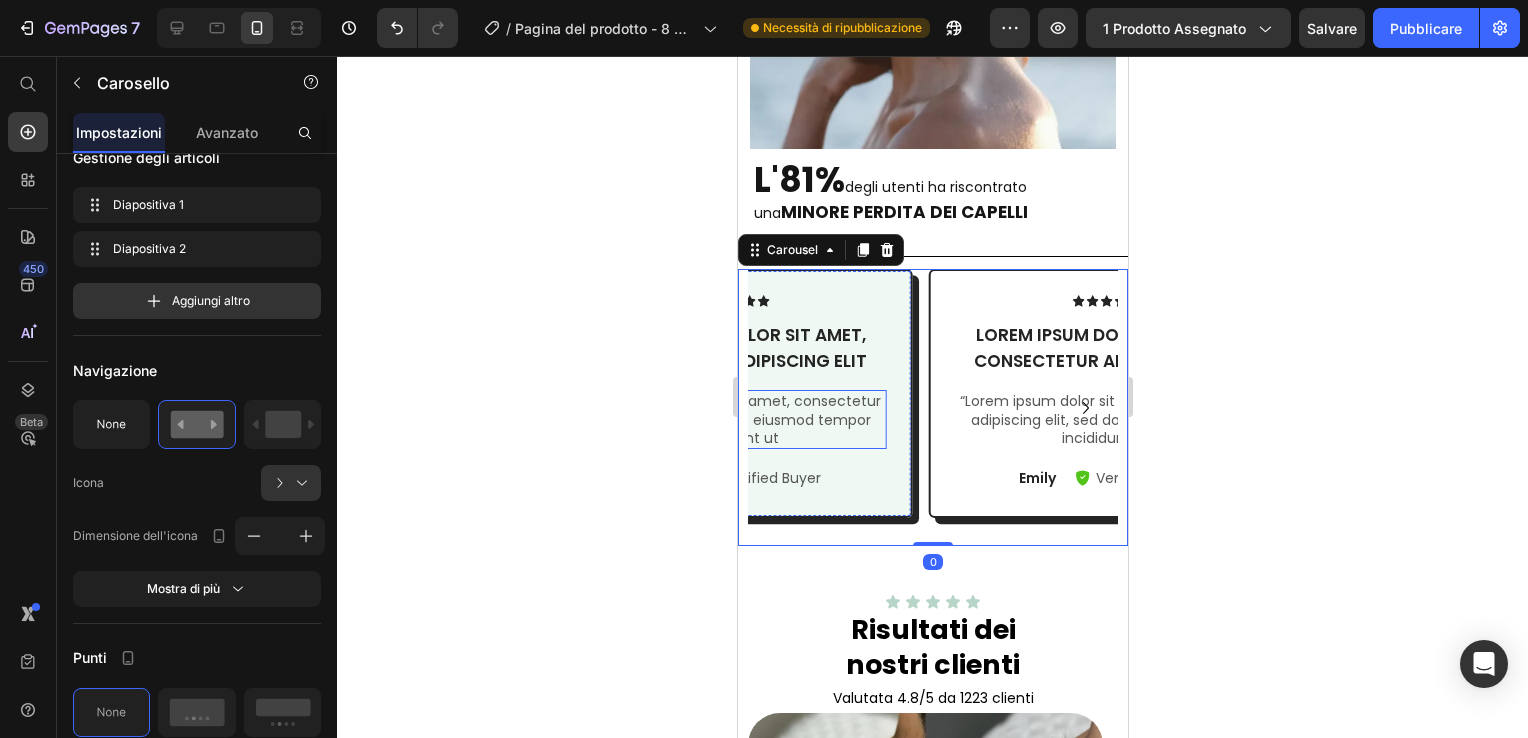 scroll, scrollTop: 0, scrollLeft: 0, axis: both 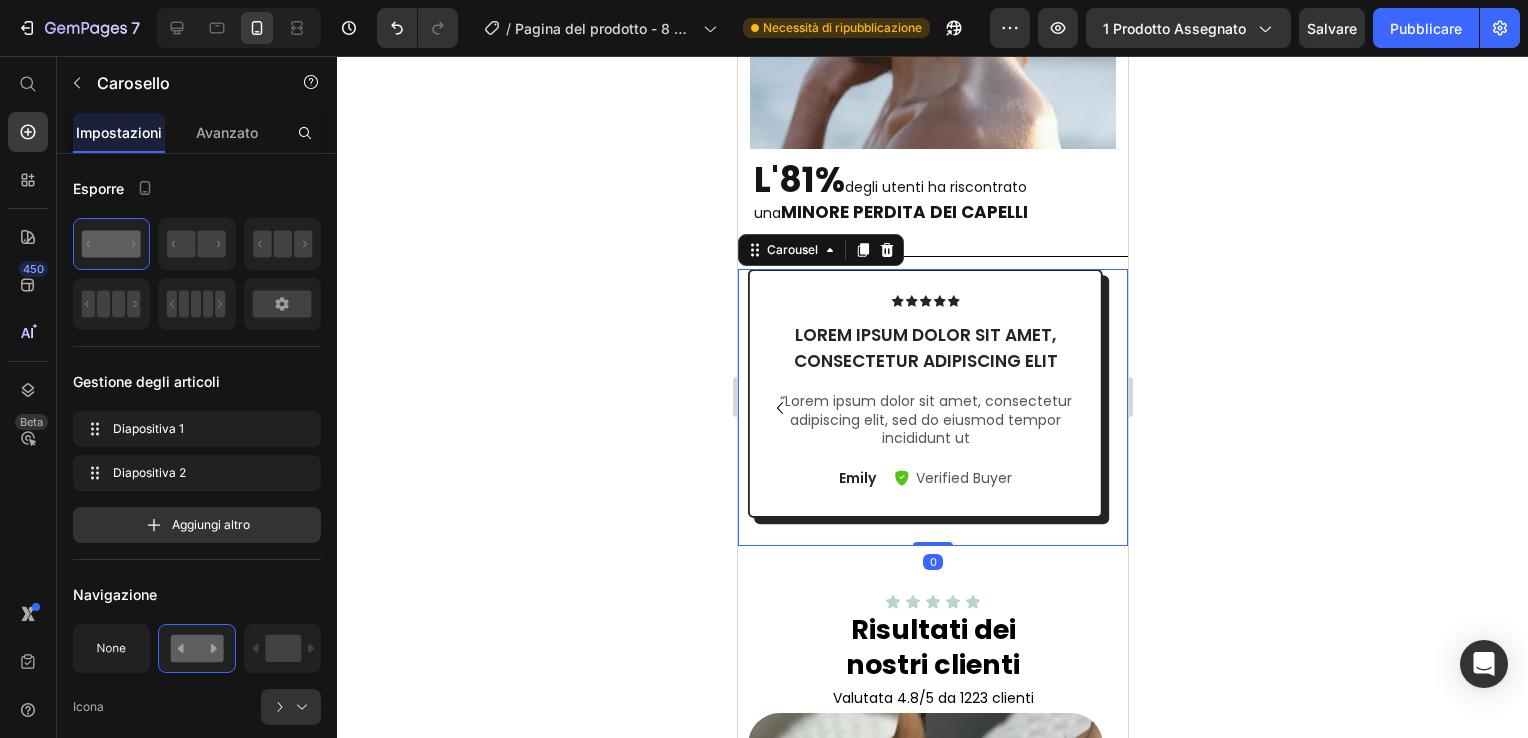 click 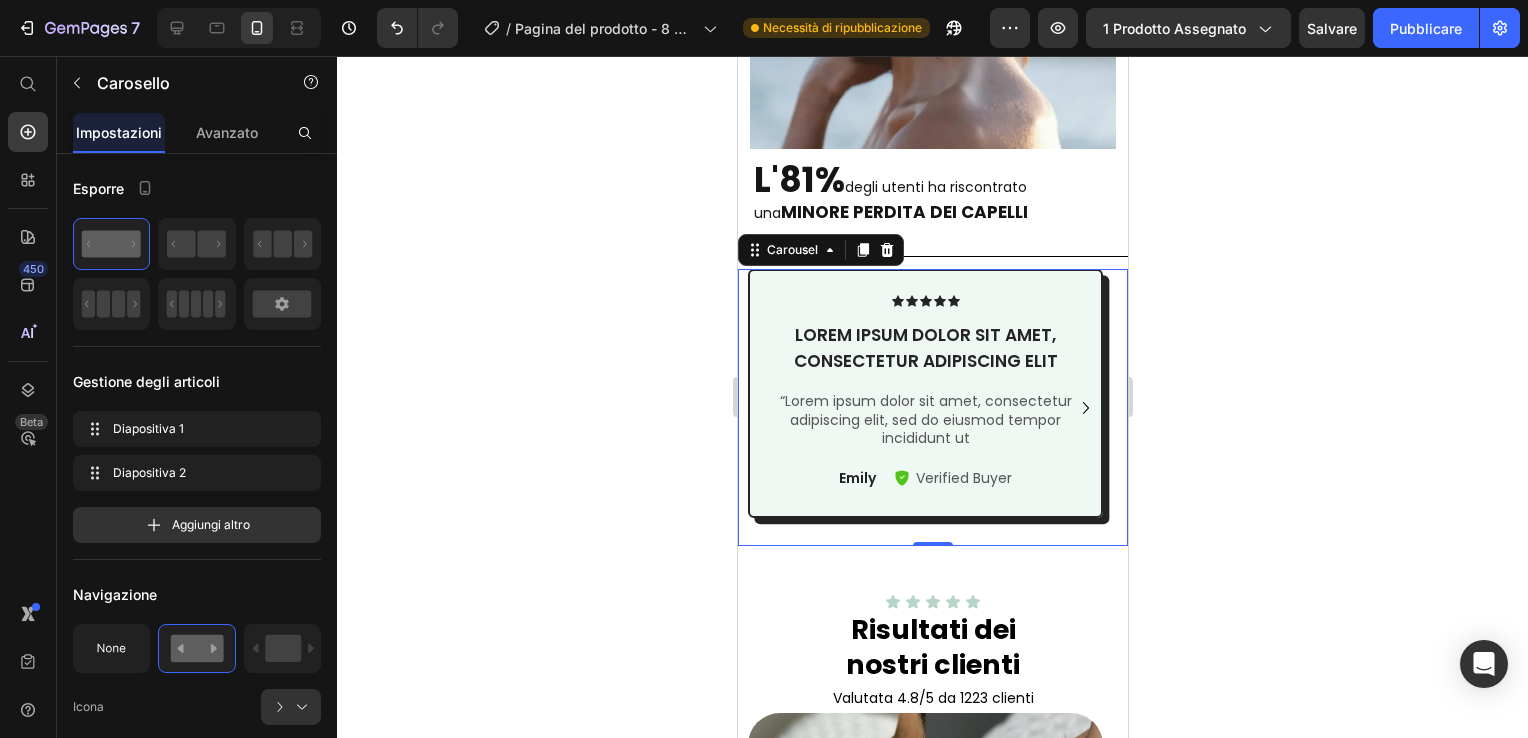 click 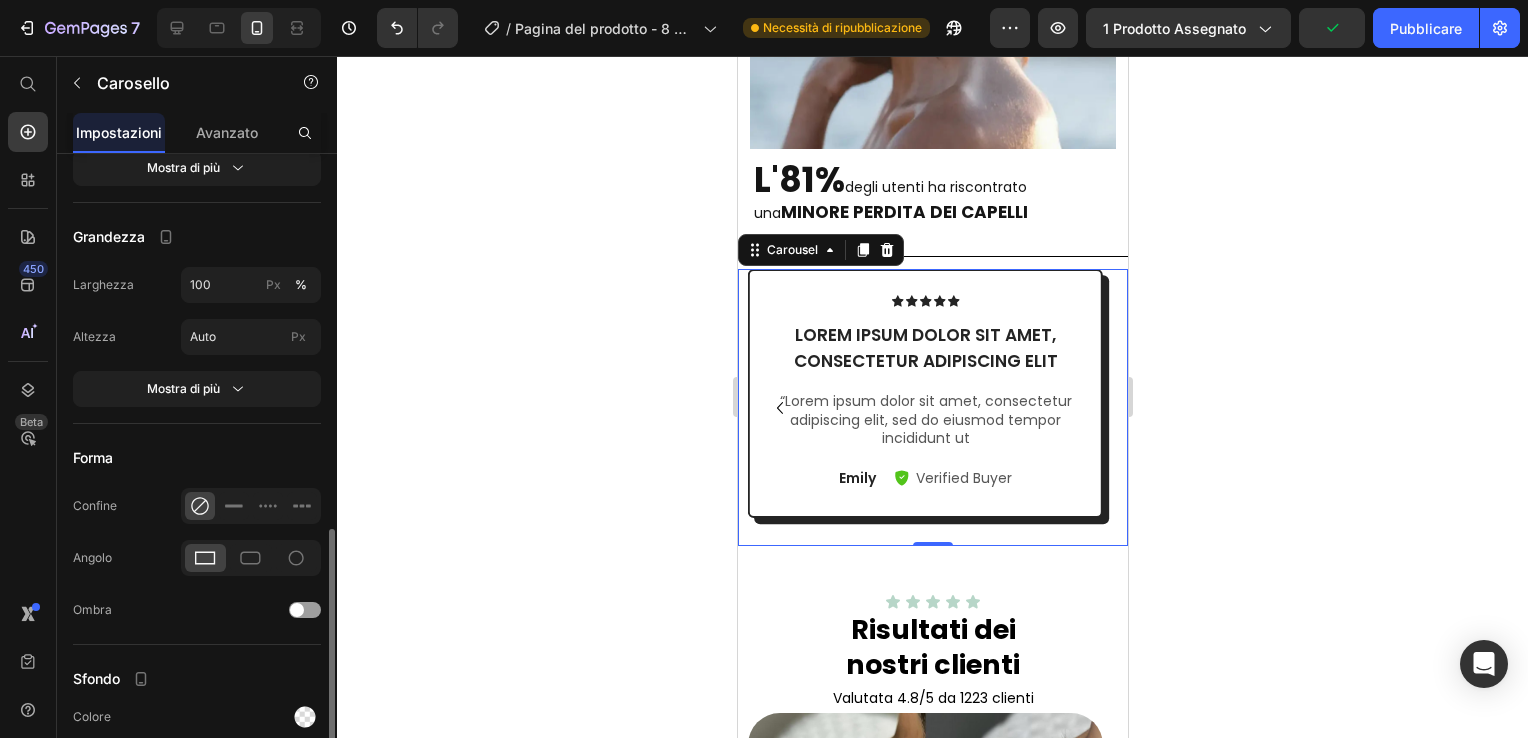 scroll, scrollTop: 1244, scrollLeft: 0, axis: vertical 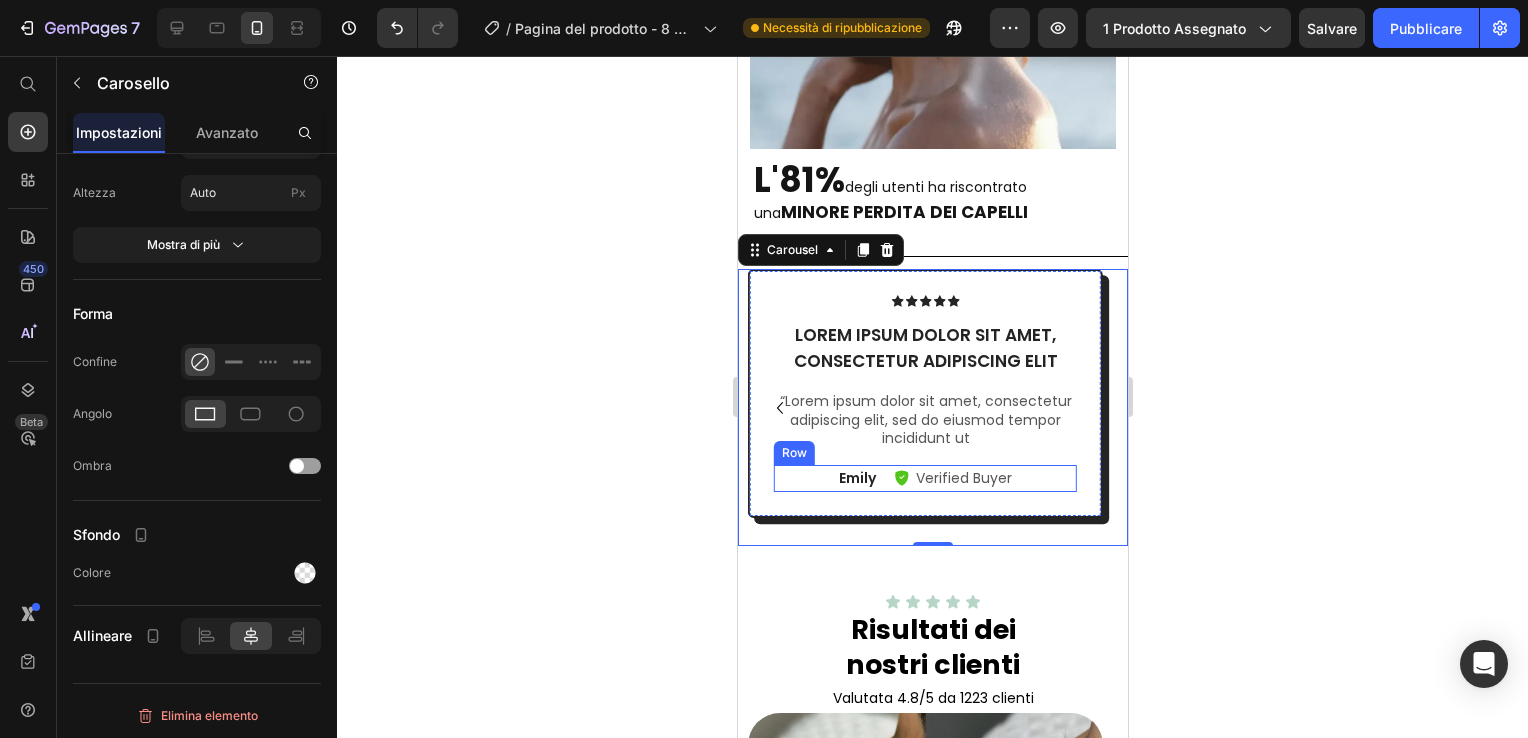 click on "Emily Text Block
Verified Buyer Item List Row" at bounding box center (924, 478) 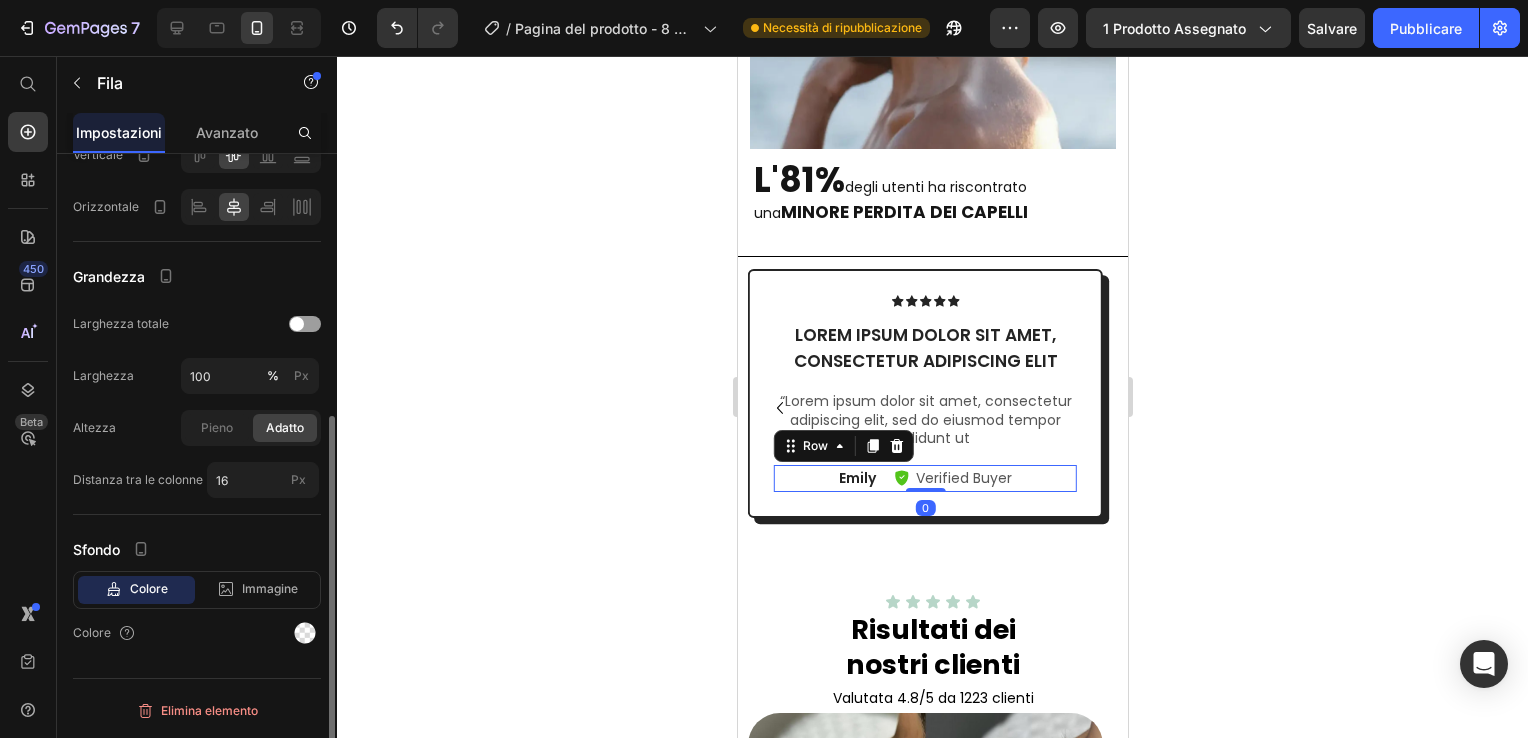 scroll, scrollTop: 0, scrollLeft: 0, axis: both 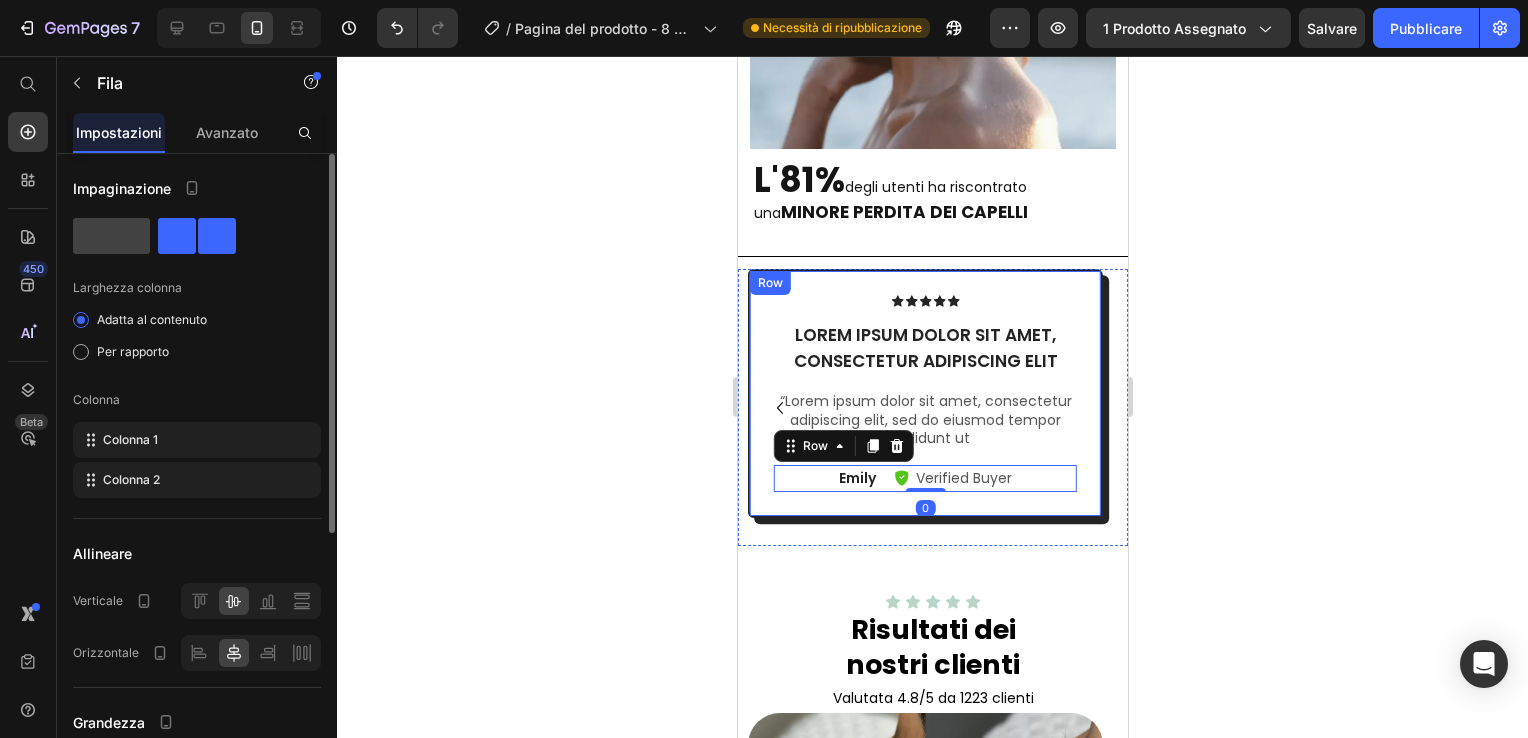 click on "Icon Icon Icon Icon Icon Icon List Lorem ipsum dolor sit amet, consectetur adipiscing elit Text Block “Lorem ipsum dolor sit amet, consectetur adipiscing elit, sed do eiusmod tempor incididunt ut  Text Block Emily Text Block
Verified Buyer Item List Row   0 Row" at bounding box center (924, 393) 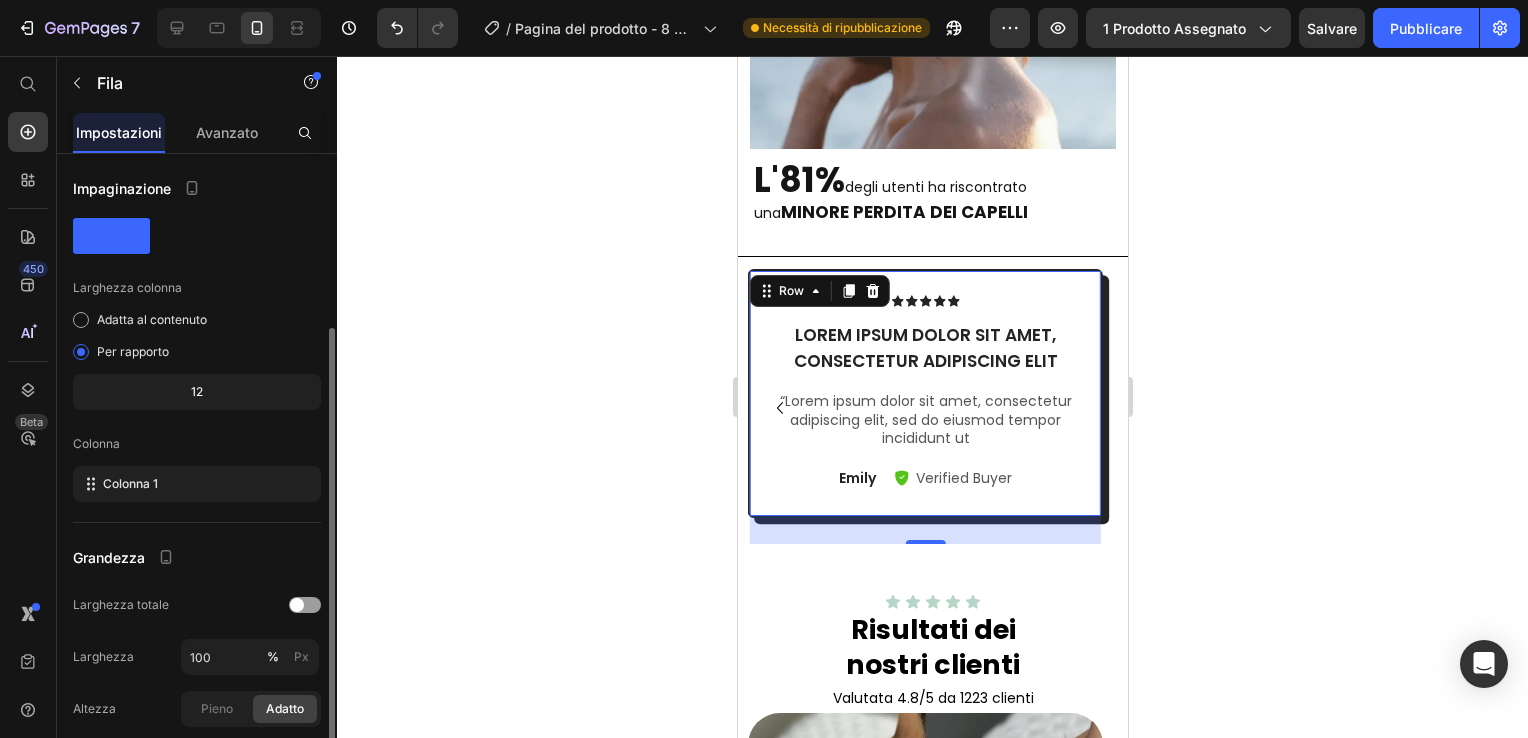 scroll, scrollTop: 224, scrollLeft: 0, axis: vertical 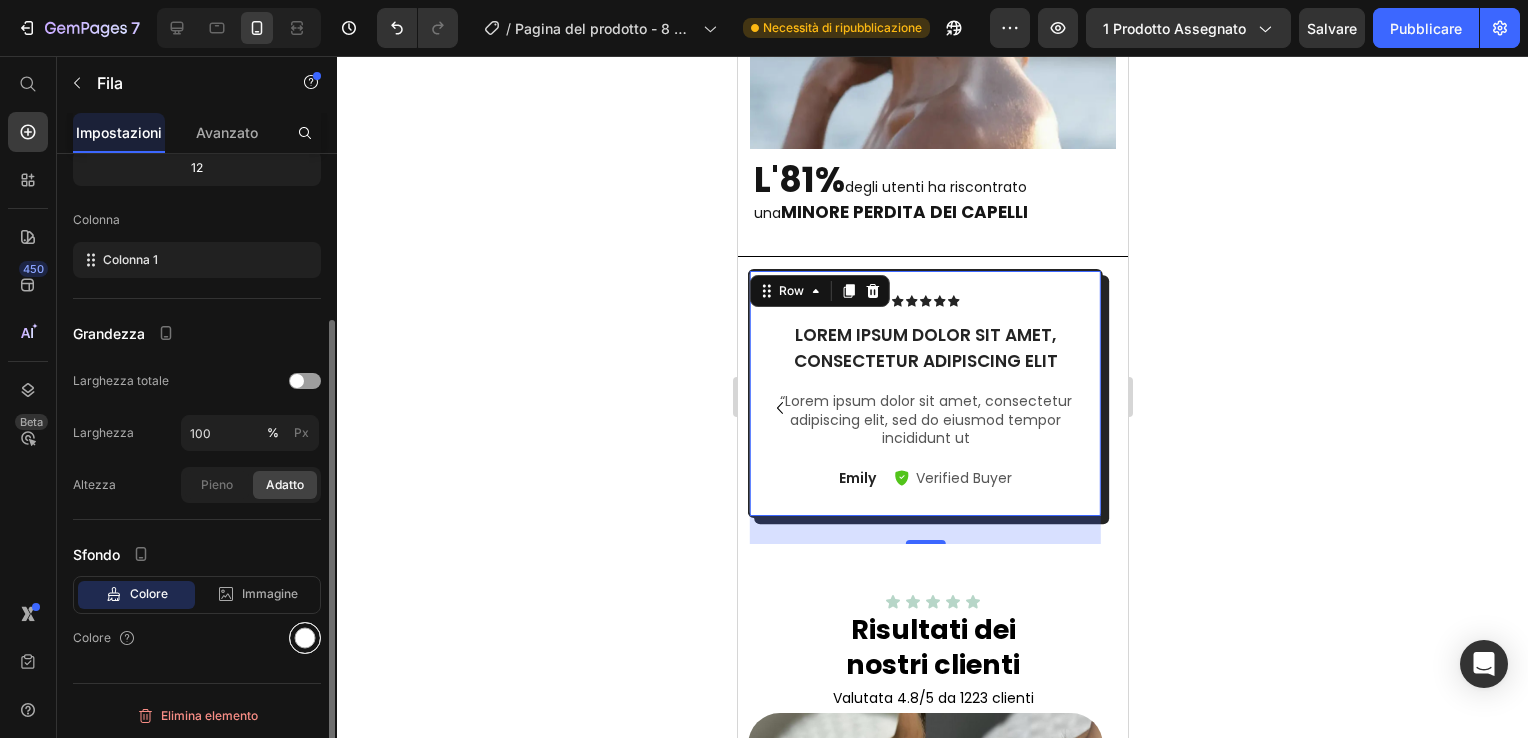 click at bounding box center [305, 638] 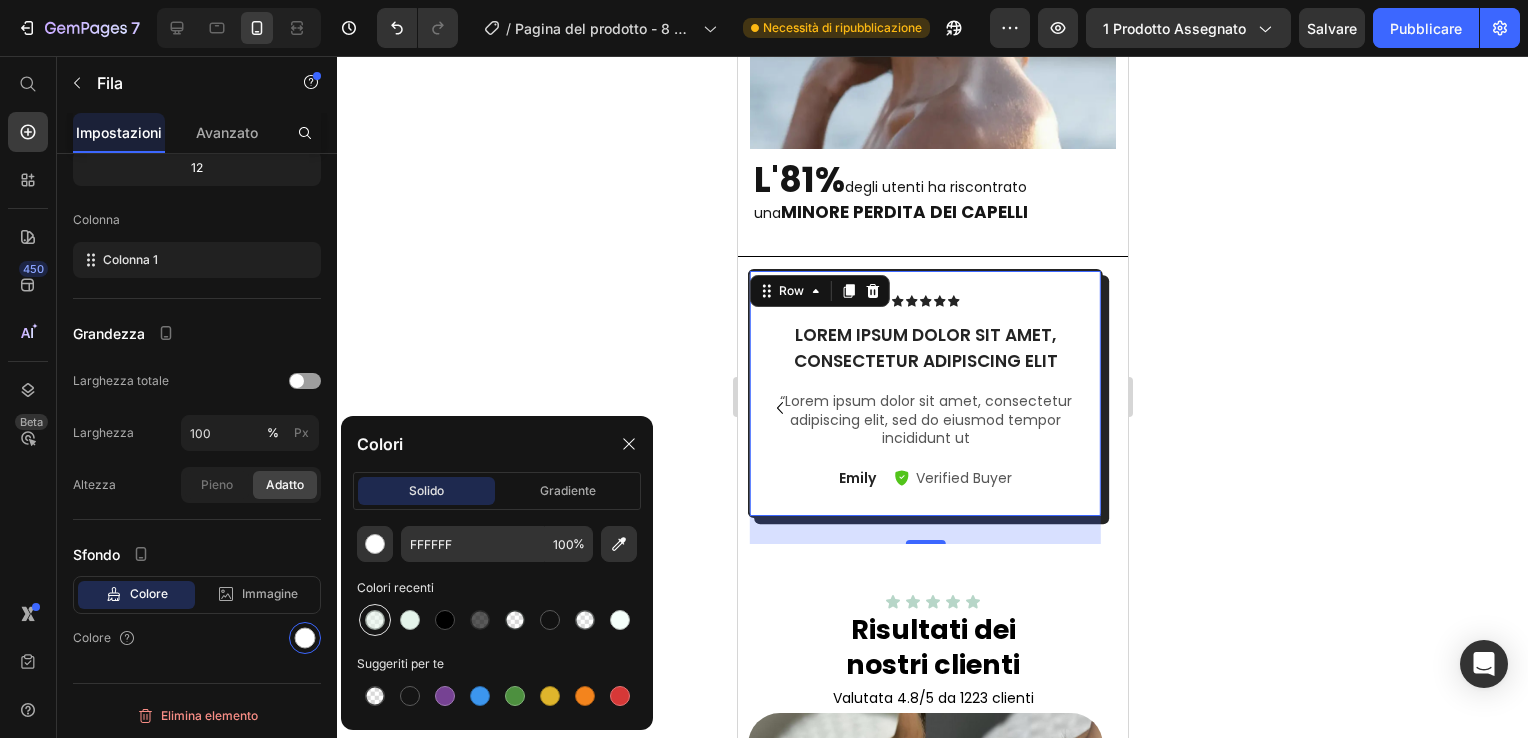 click at bounding box center [375, 620] 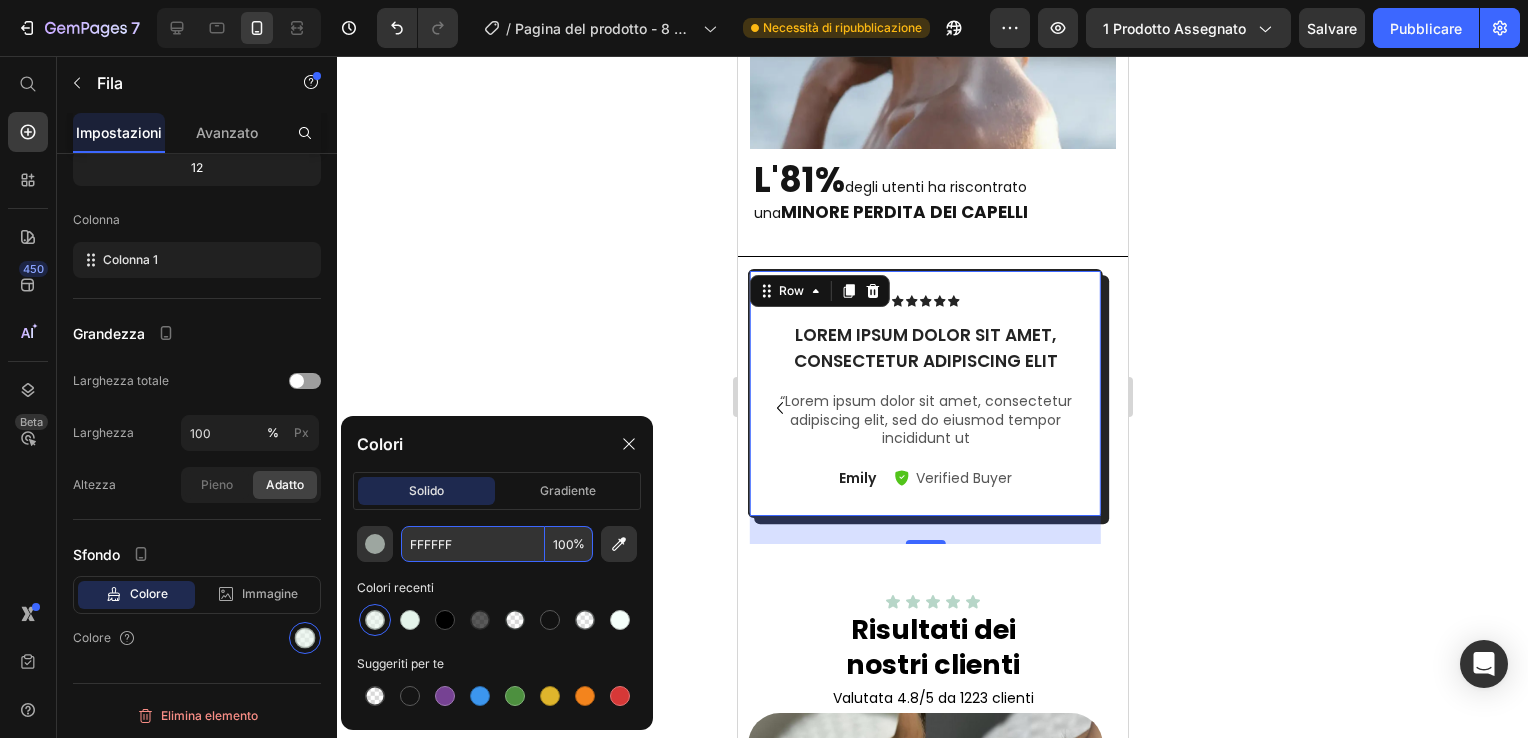 type on "E4F3EA" 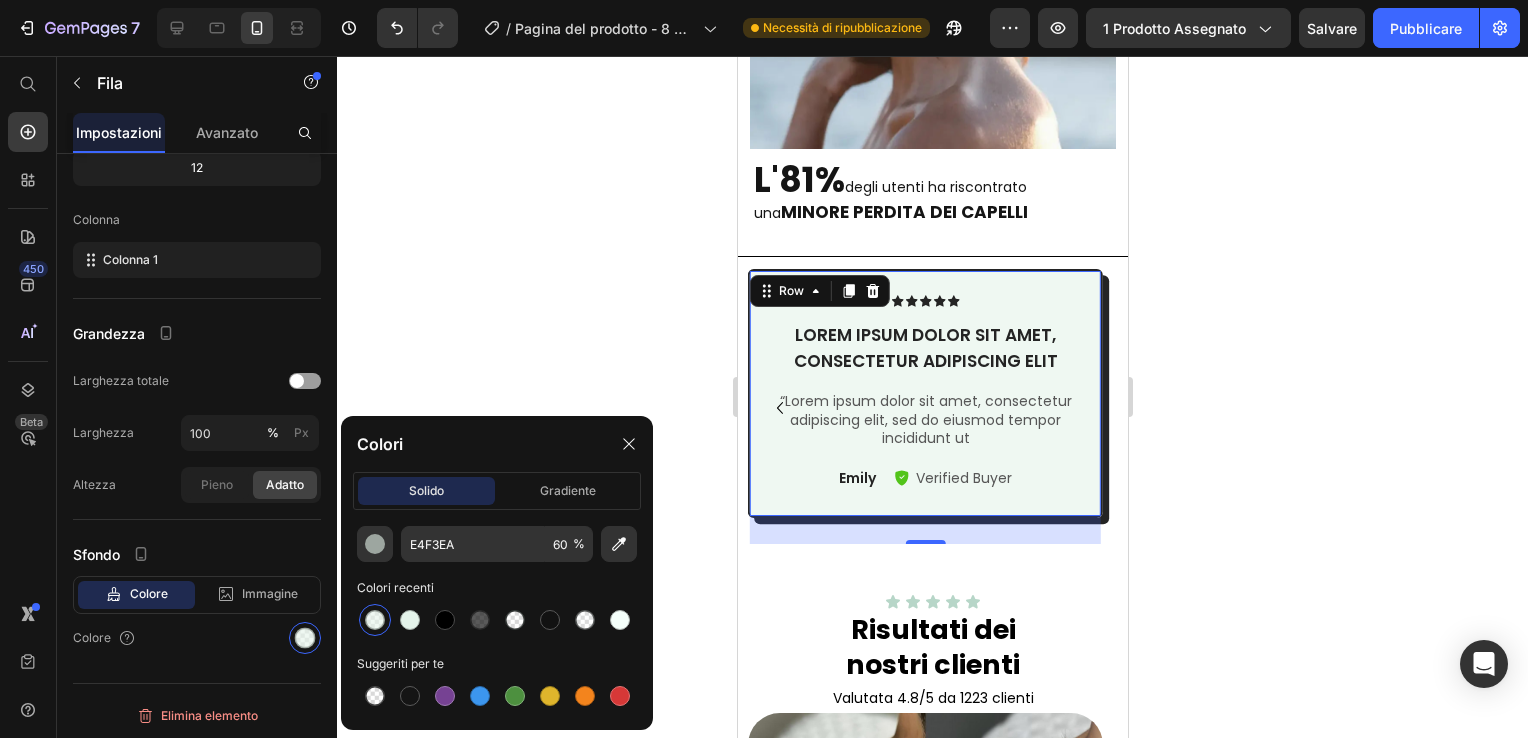 click 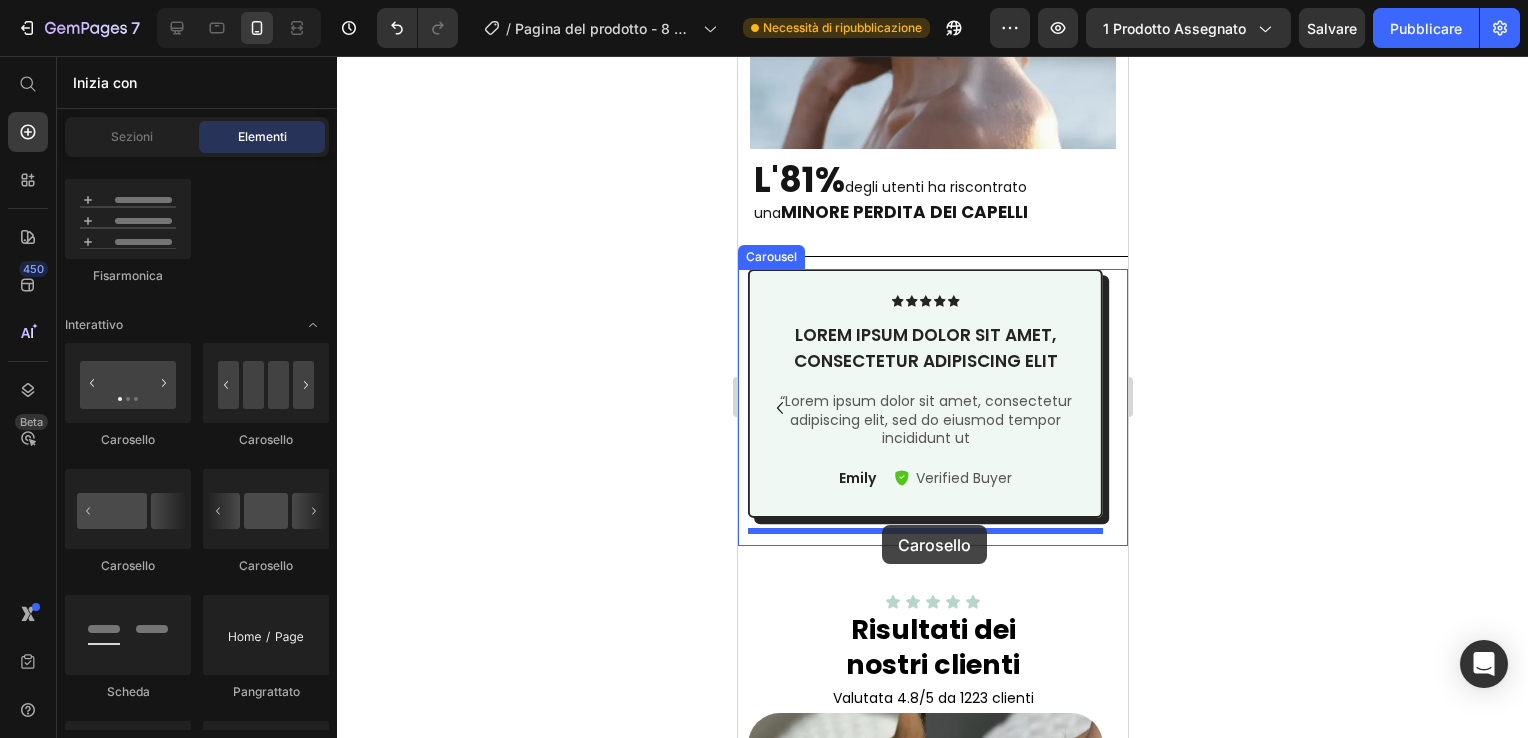 drag, startPoint x: 897, startPoint y: 574, endPoint x: 881, endPoint y: 525, distance: 51.546097 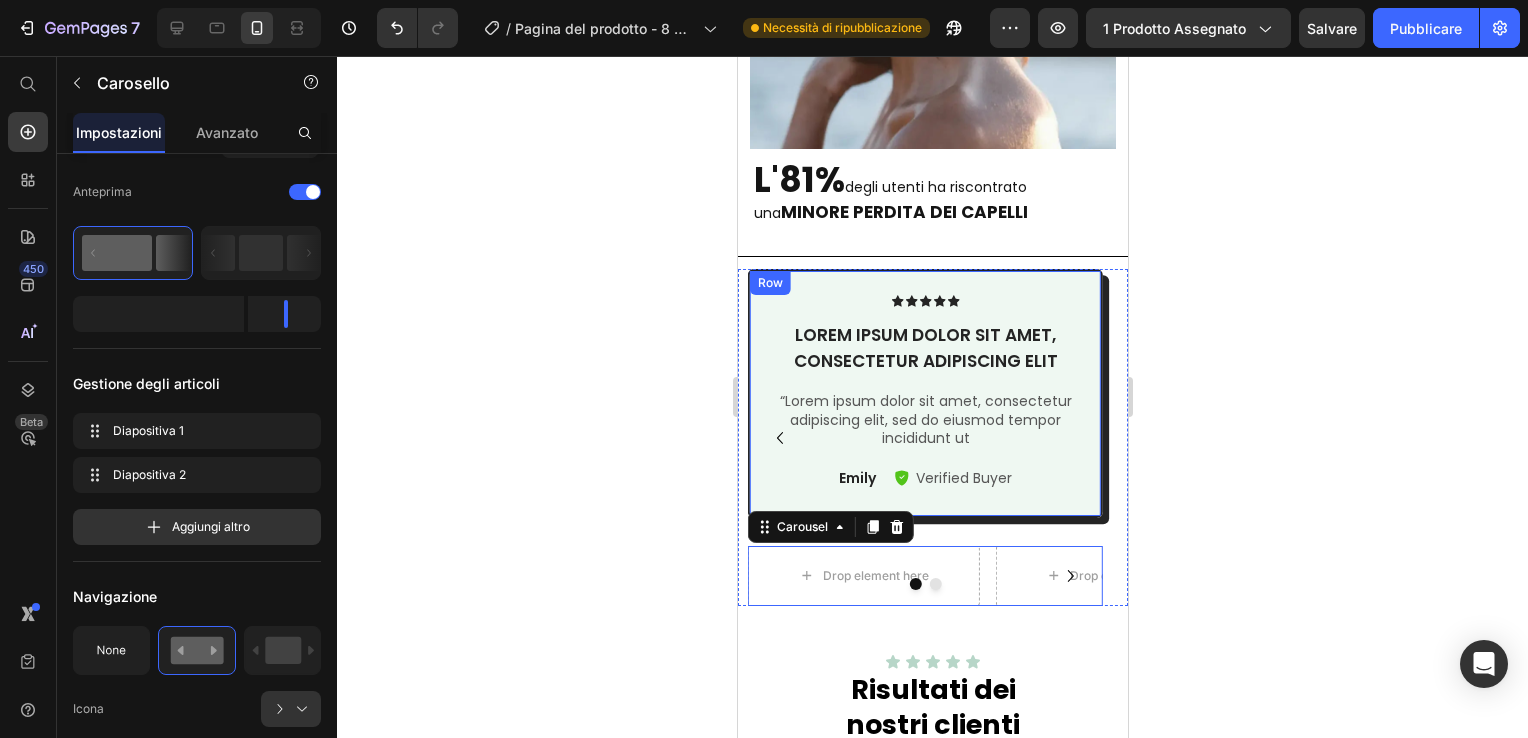 scroll, scrollTop: 0, scrollLeft: 0, axis: both 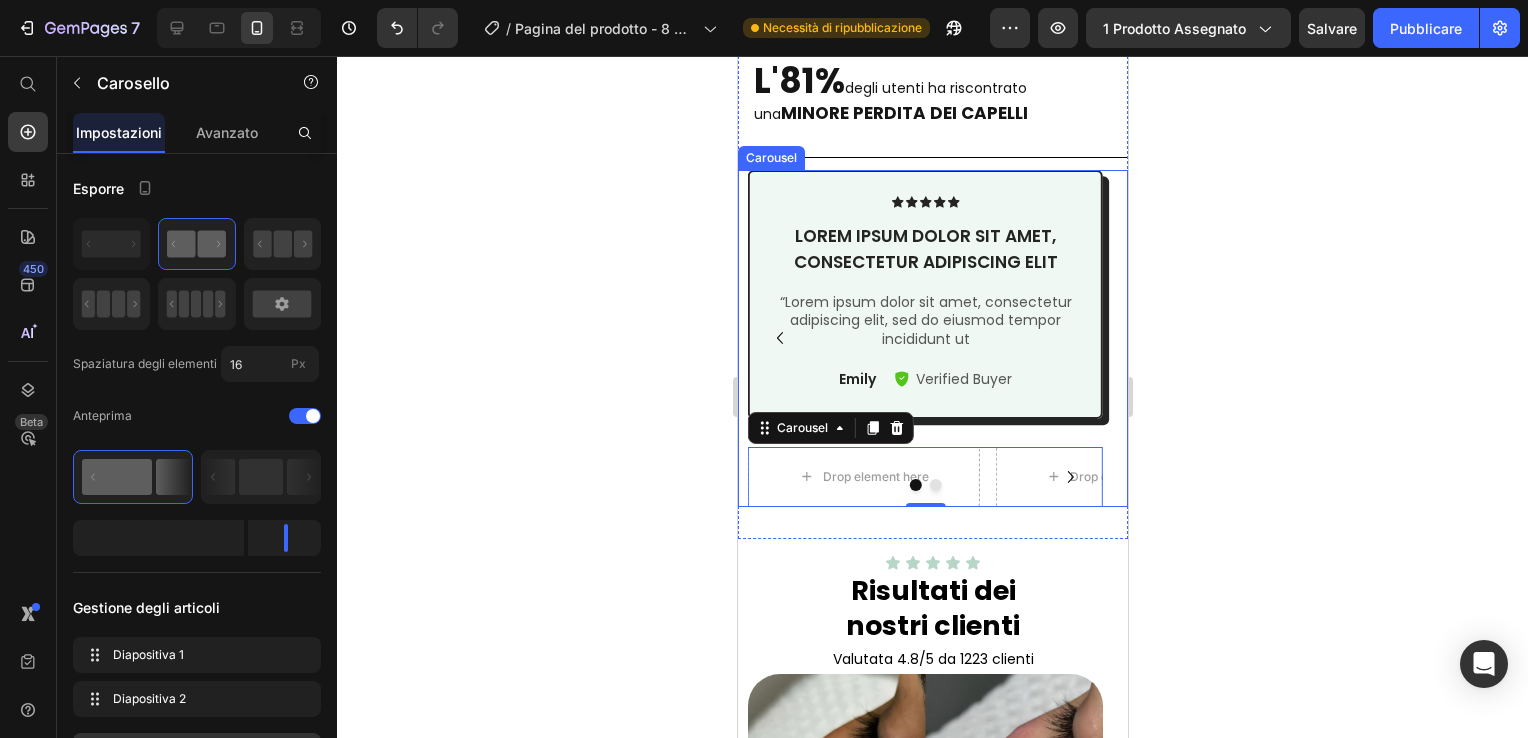 click 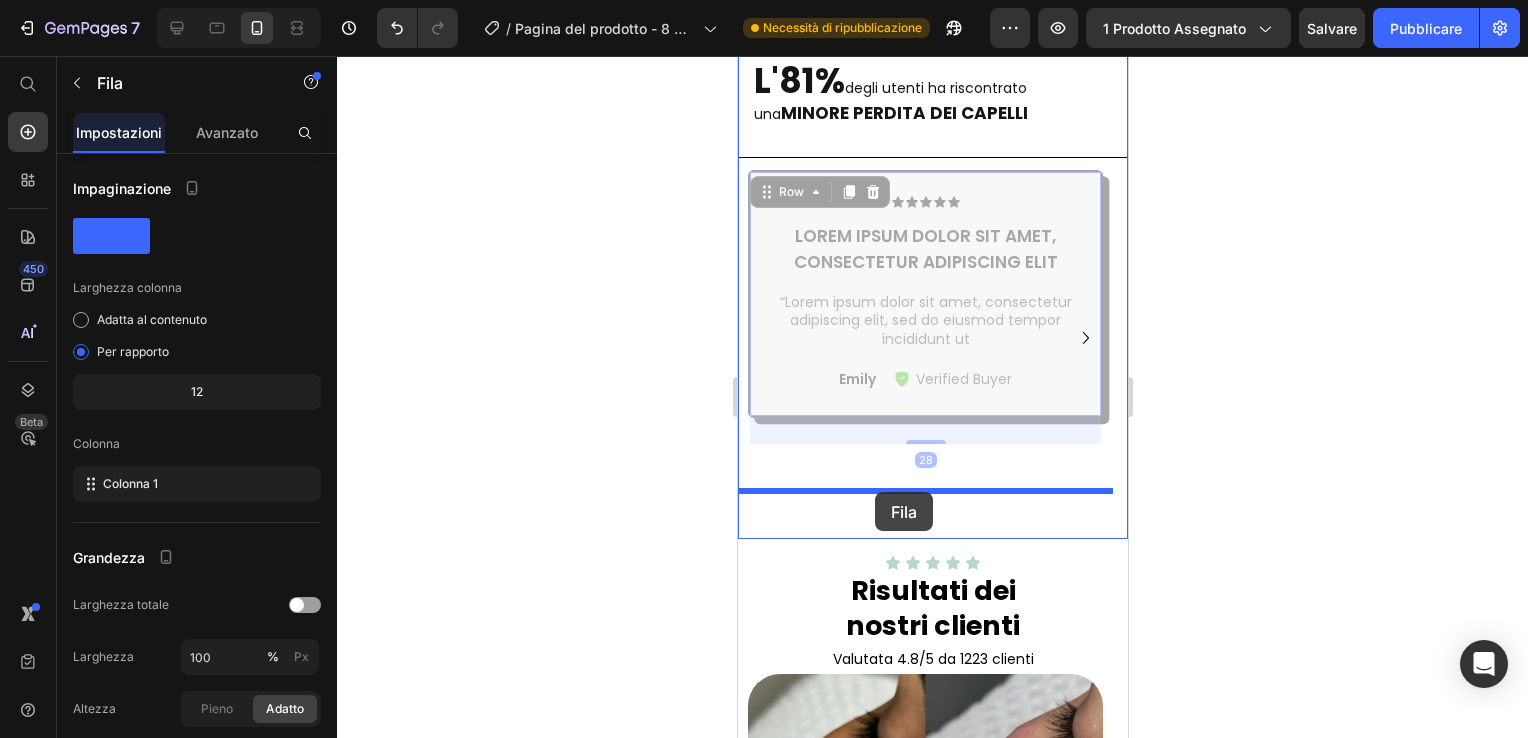 drag, startPoint x: 764, startPoint y: 226, endPoint x: 874, endPoint y: 492, distance: 287.84717 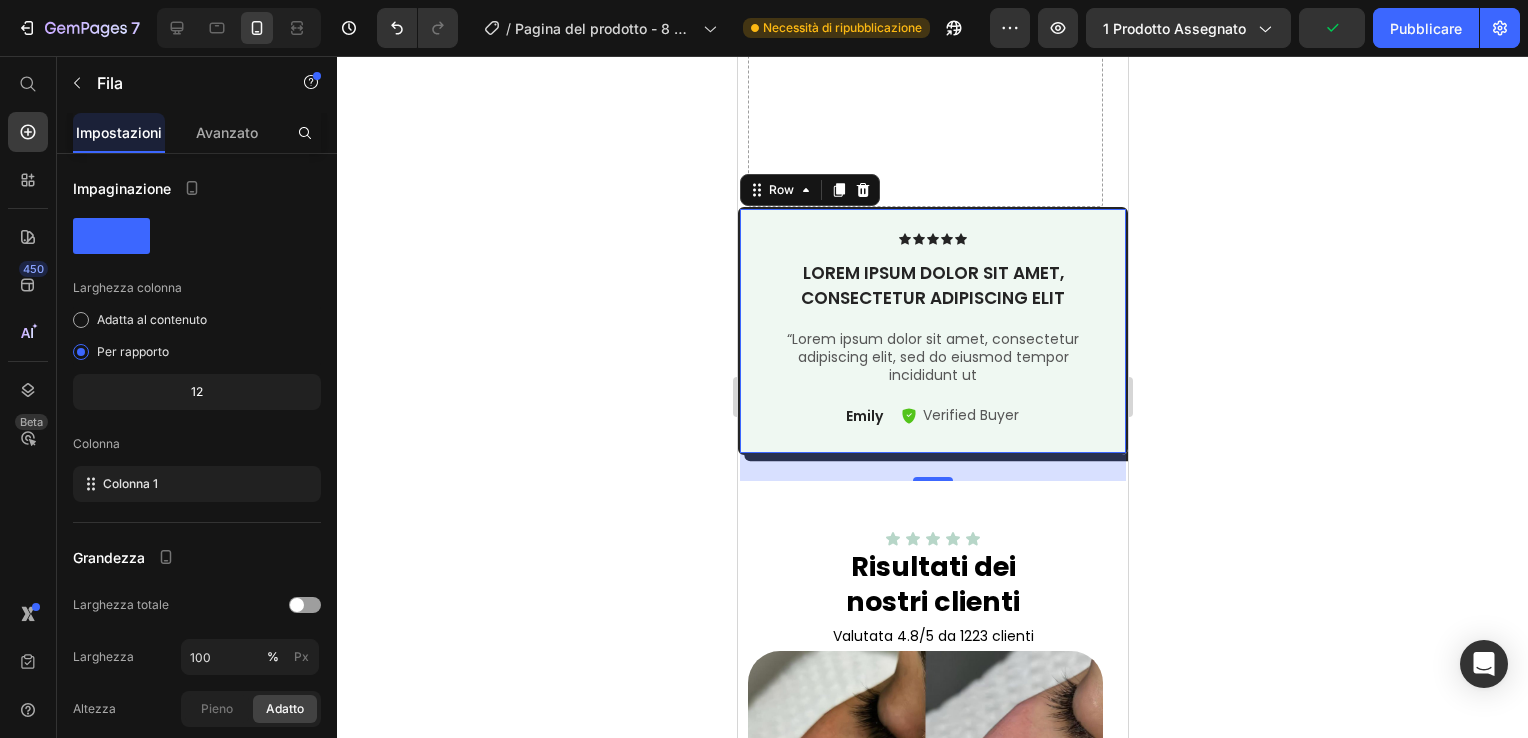 scroll, scrollTop: 3189, scrollLeft: 0, axis: vertical 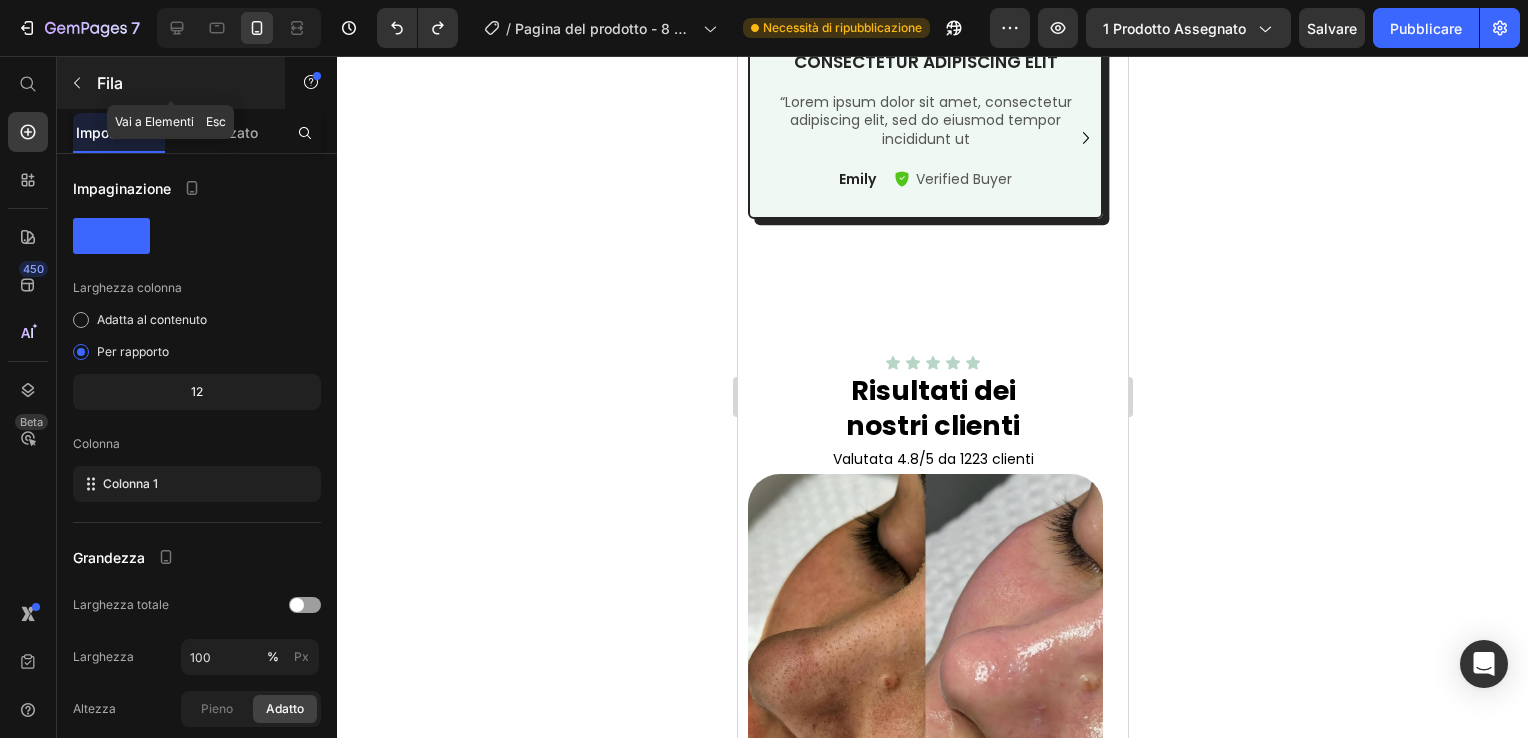 click 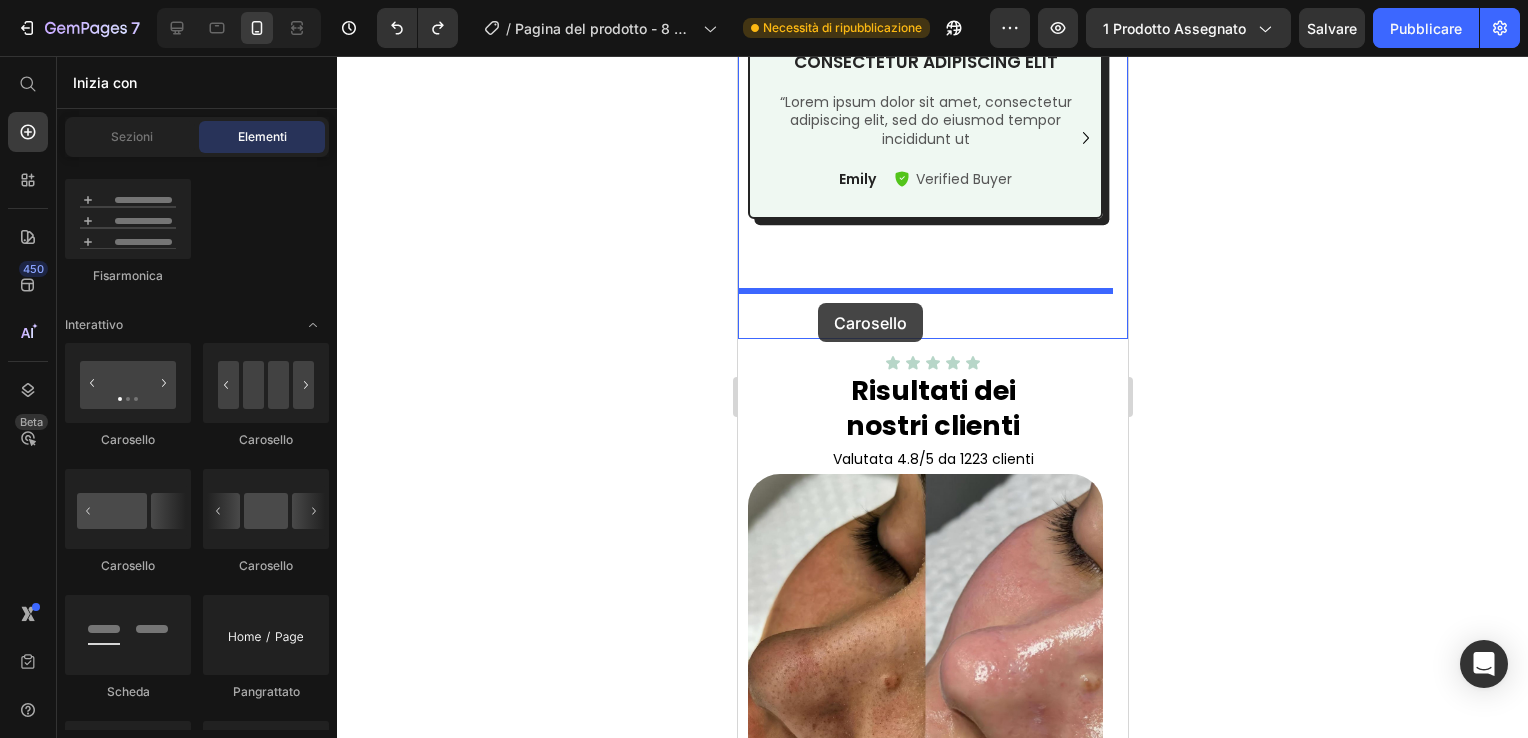 drag, startPoint x: 1060, startPoint y: 526, endPoint x: 819, endPoint y: 298, distance: 331.76047 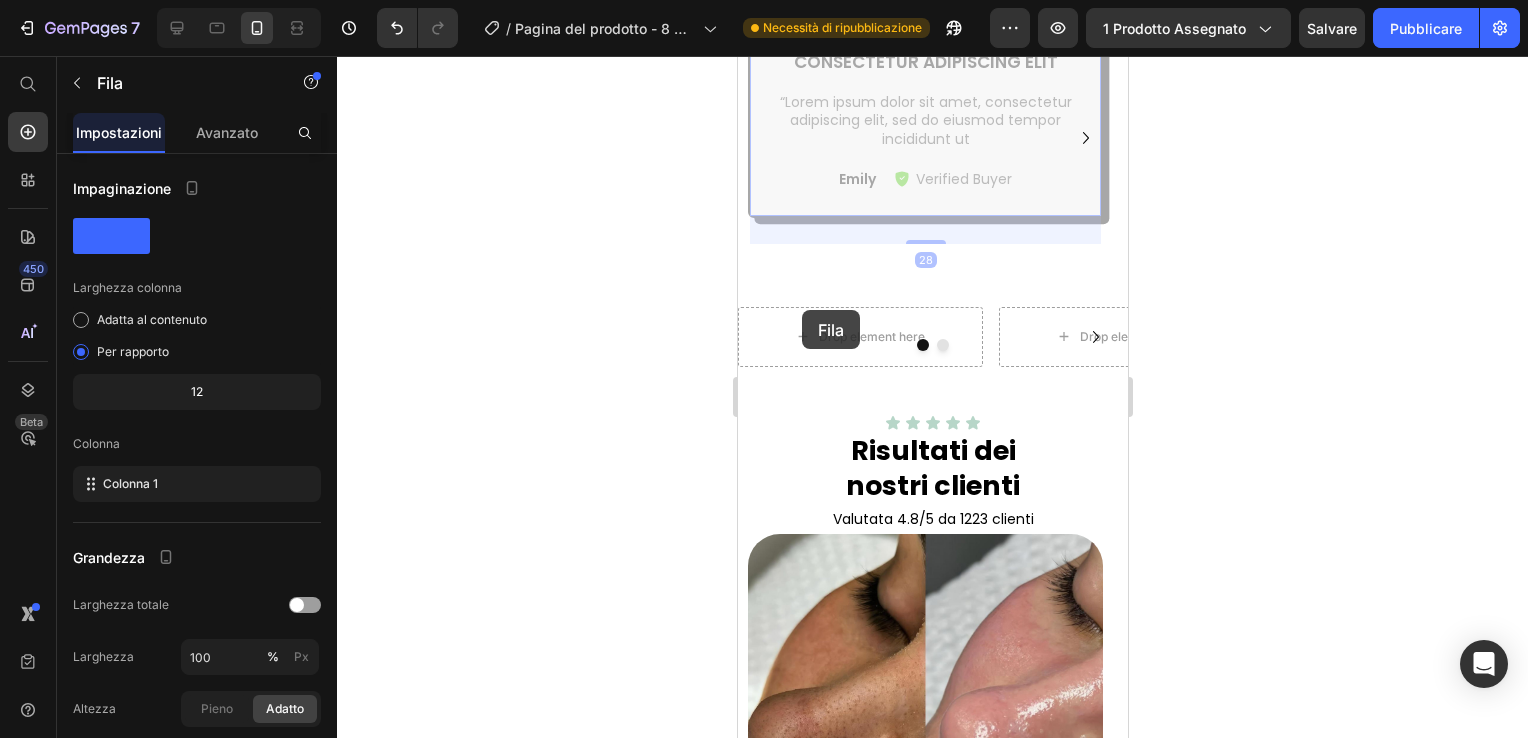 drag, startPoint x: 765, startPoint y: 129, endPoint x: 801, endPoint y: 314, distance: 188.47015 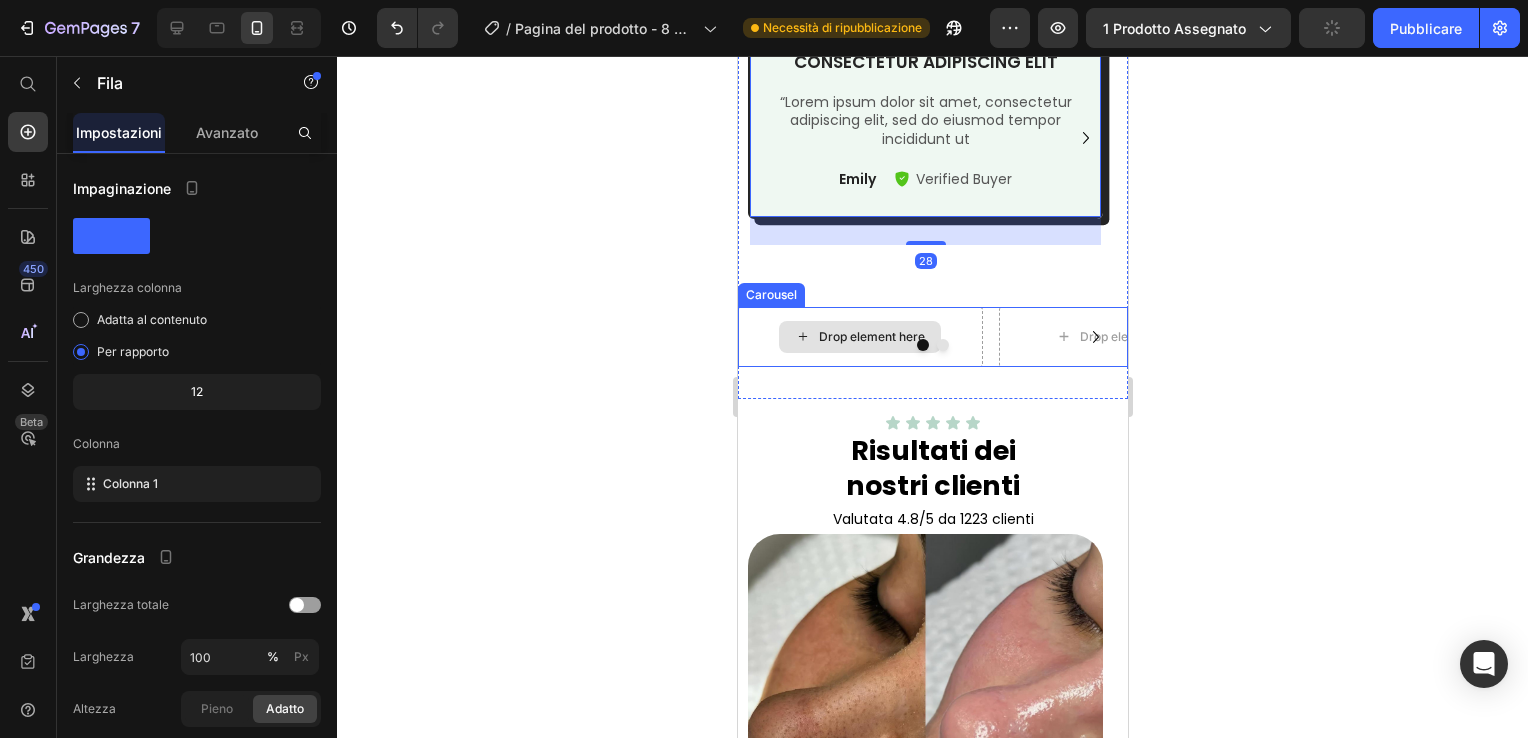 scroll, scrollTop: 3176, scrollLeft: 0, axis: vertical 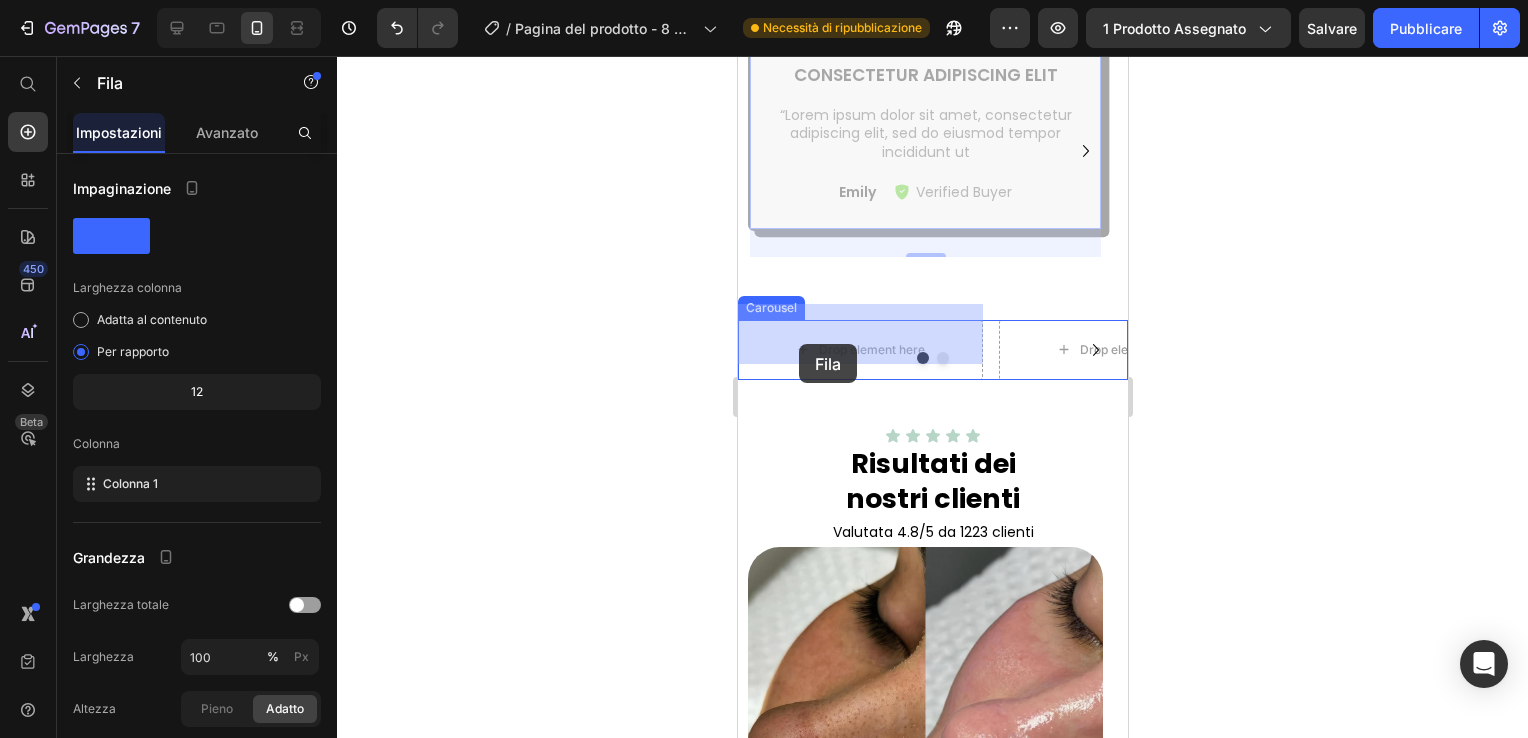drag, startPoint x: 765, startPoint y: 162, endPoint x: 798, endPoint y: 344, distance: 184.96756 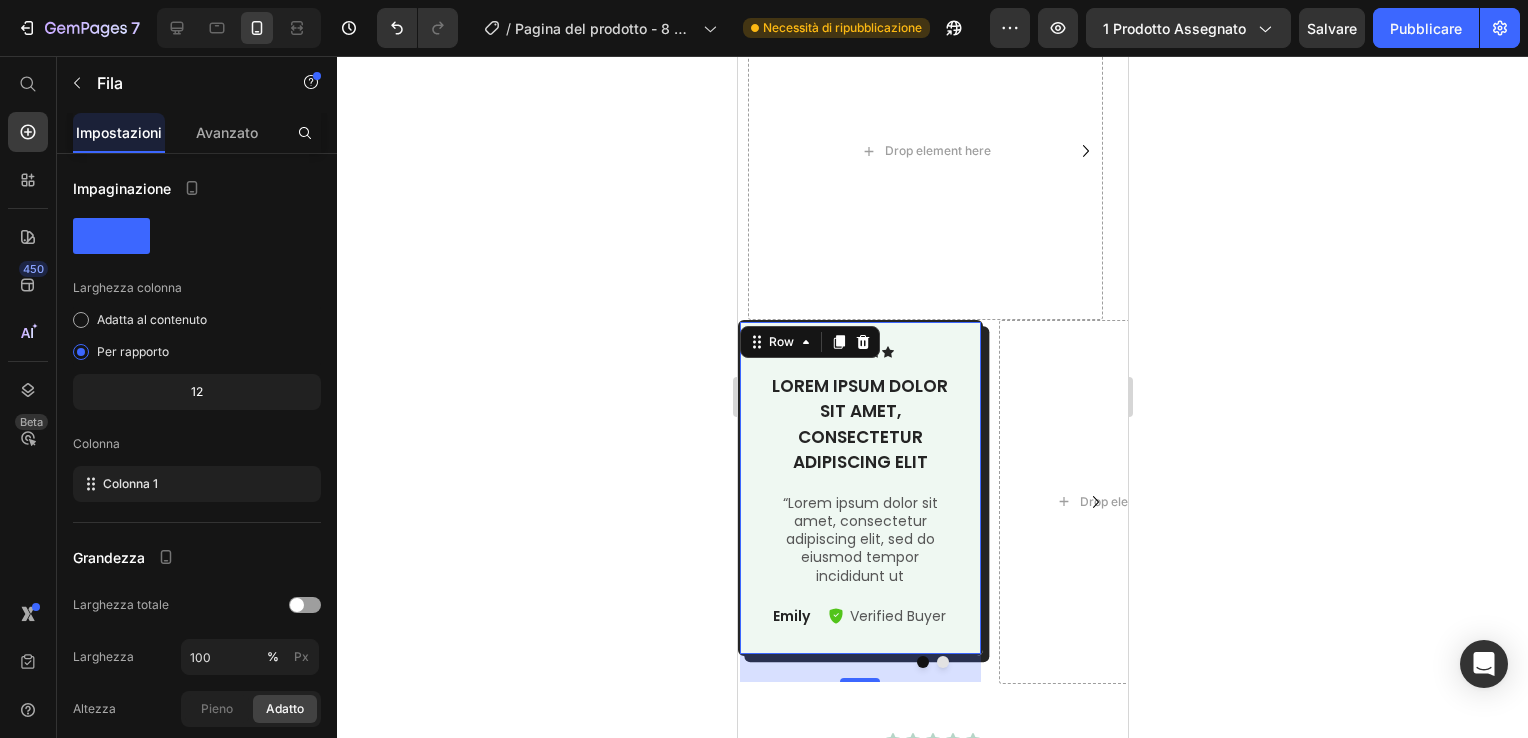 click 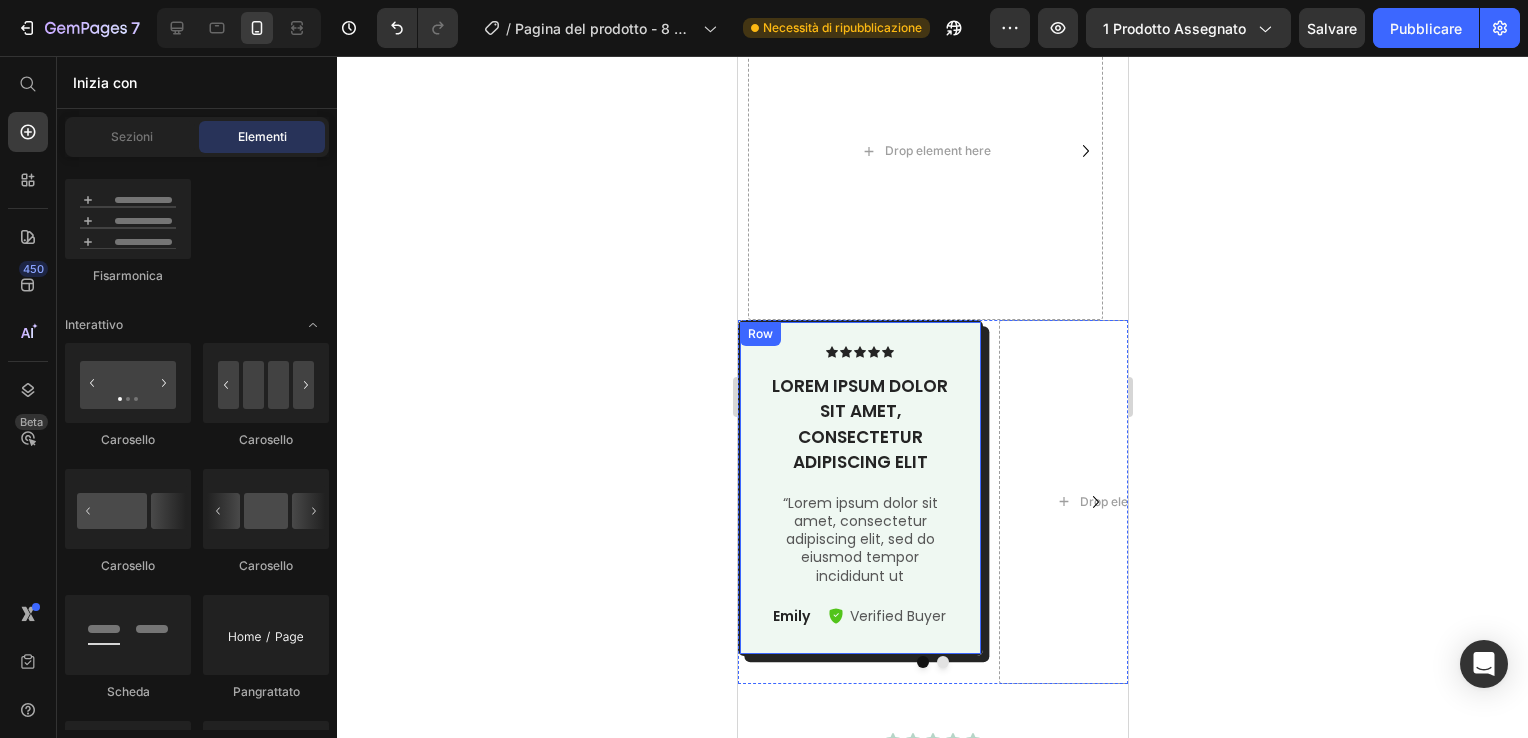 click on "Icon Icon Icon Icon Icon Icon List Lorem ipsum dolor sit amet, consectetur adipiscing elit Text Block “Lorem ipsum dolor sit amet, consectetur adipiscing elit, sed do eiusmod tempor incididunt ut  Text Block Emily Text Block
Verified Buyer Item List Row Row" at bounding box center [859, 488] 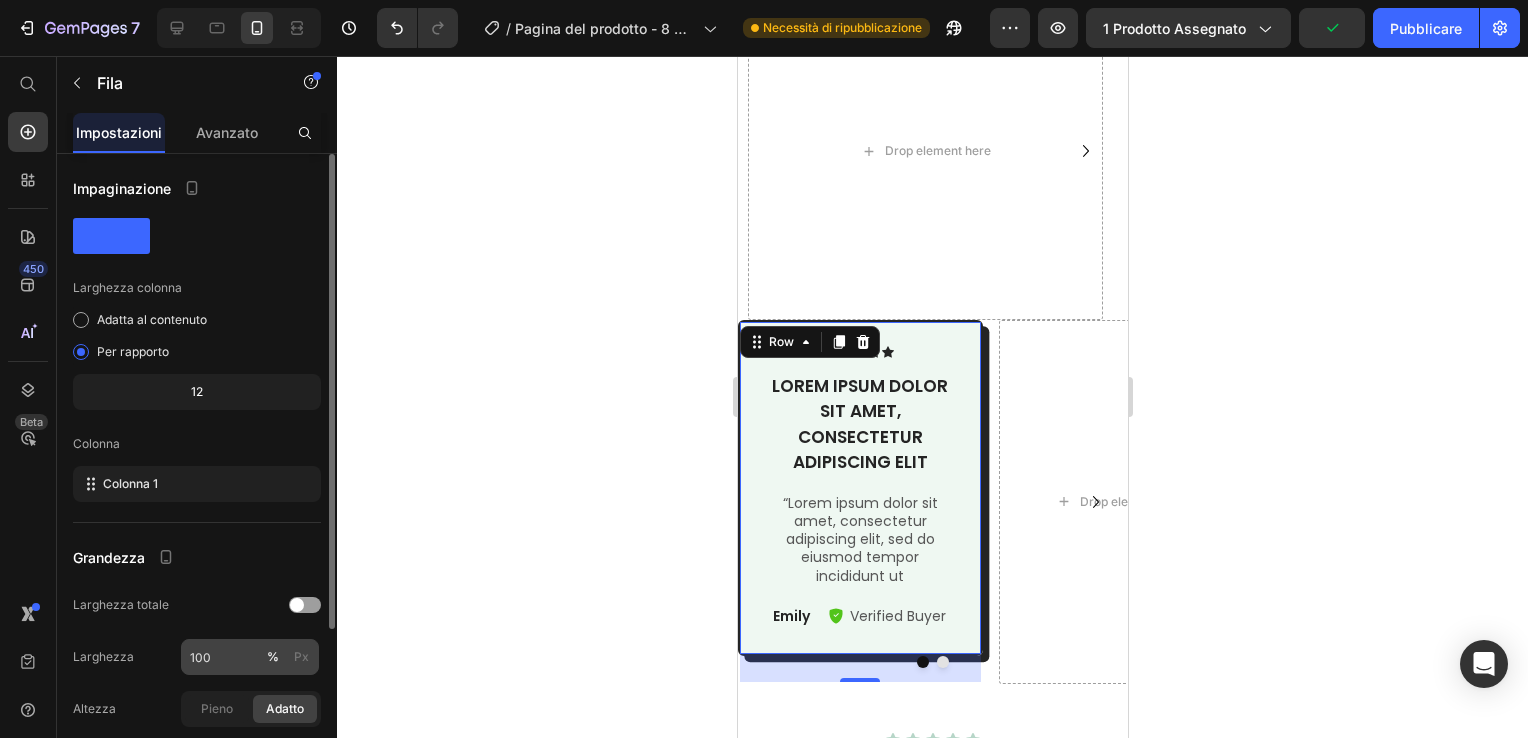 scroll, scrollTop: 224, scrollLeft: 0, axis: vertical 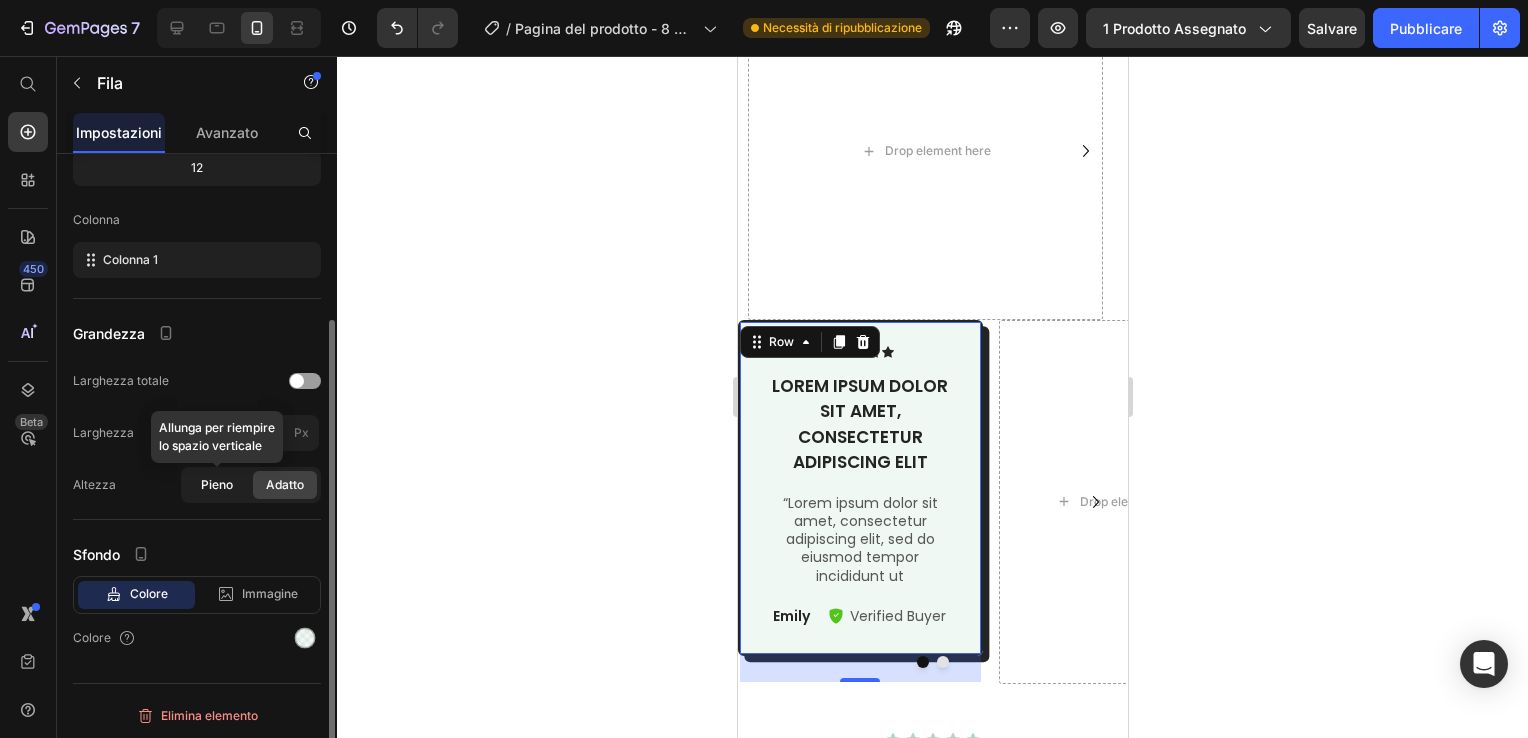 click on "Pieno" 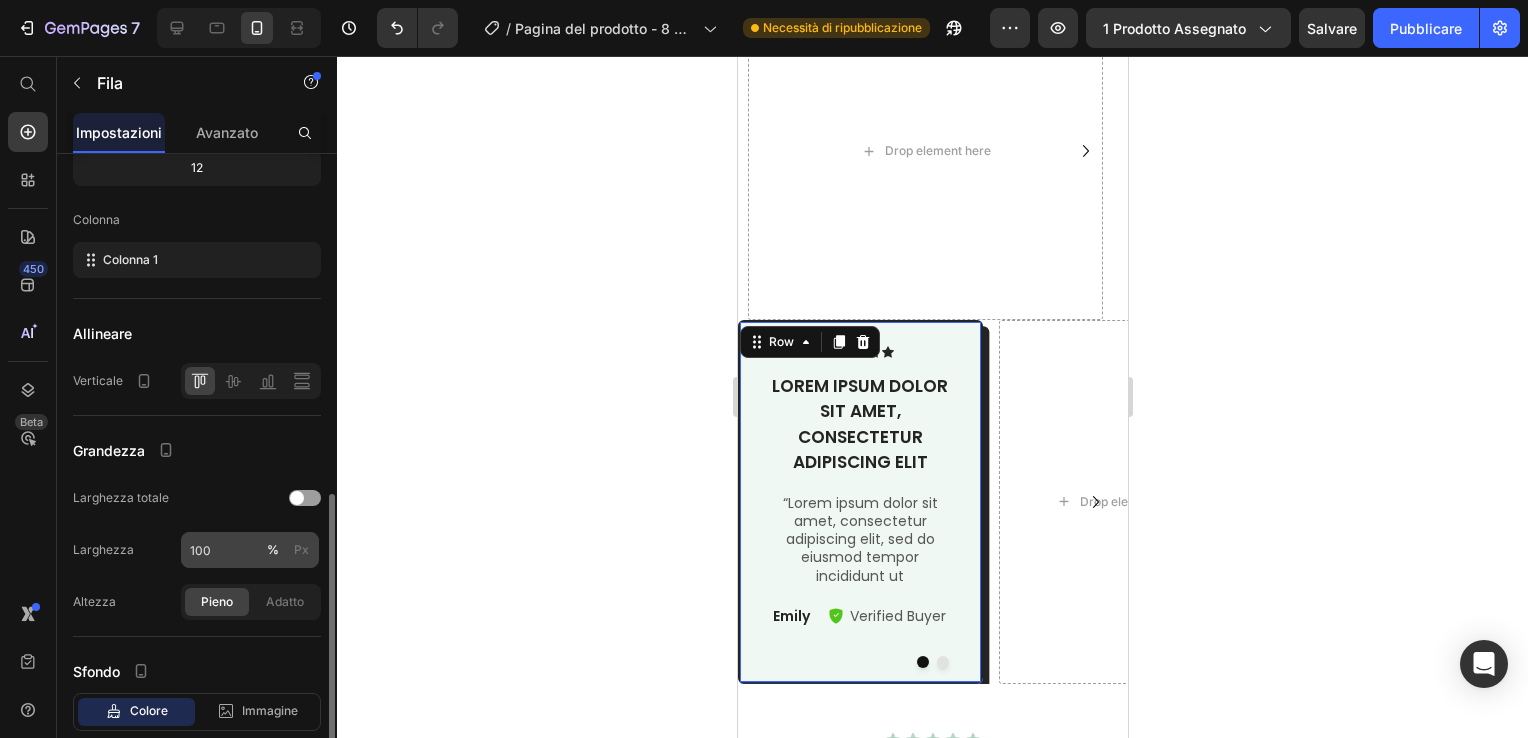 scroll, scrollTop: 341, scrollLeft: 0, axis: vertical 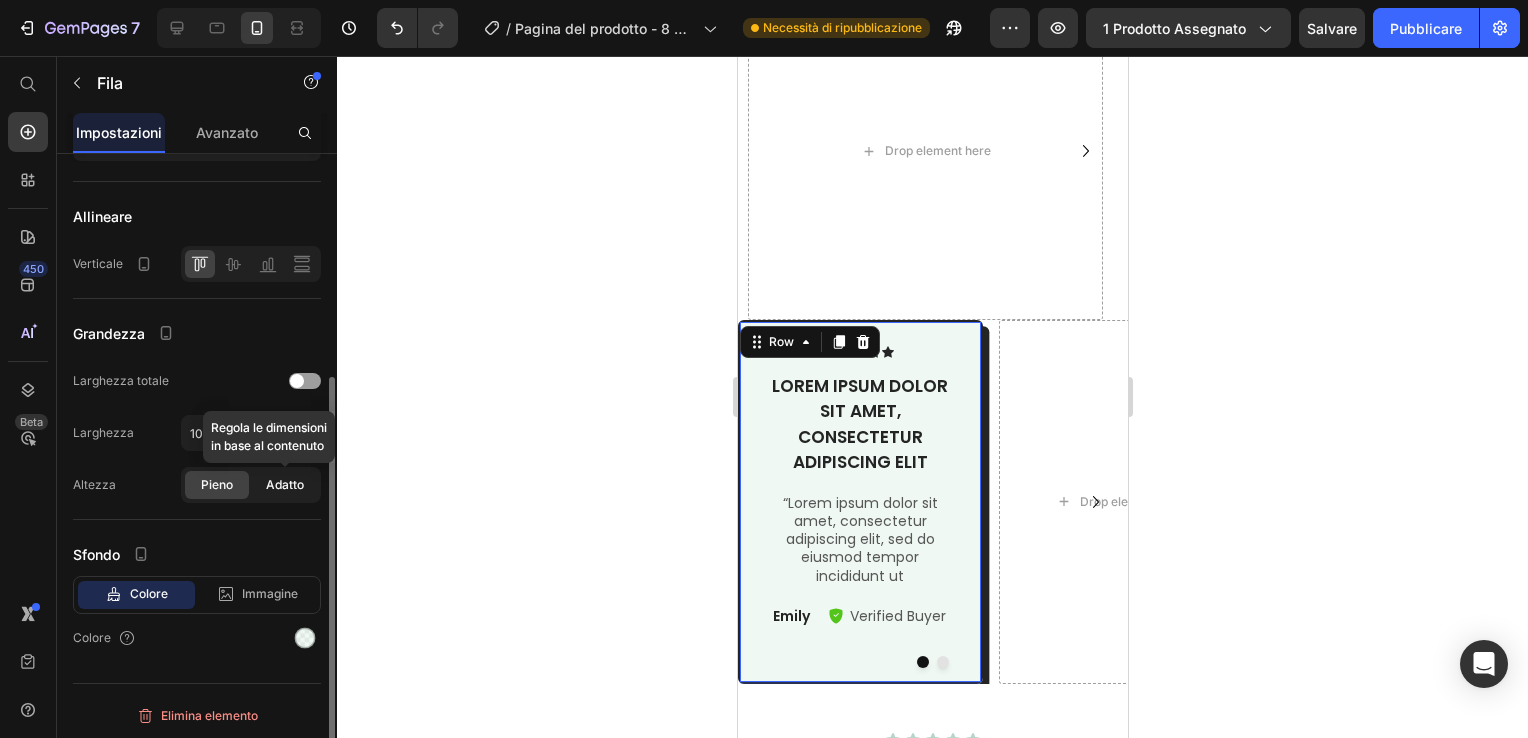 click on "Adatto" 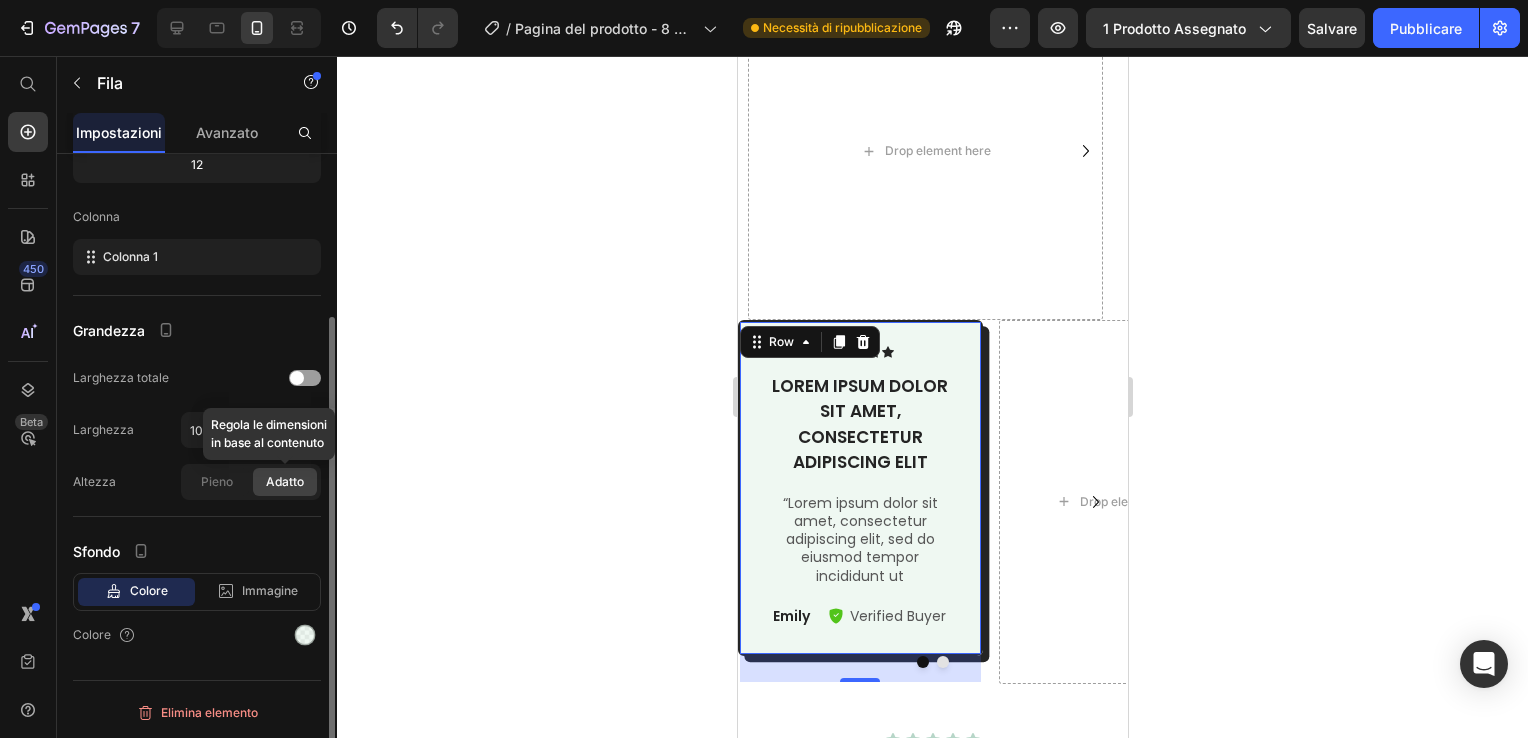 scroll, scrollTop: 224, scrollLeft: 0, axis: vertical 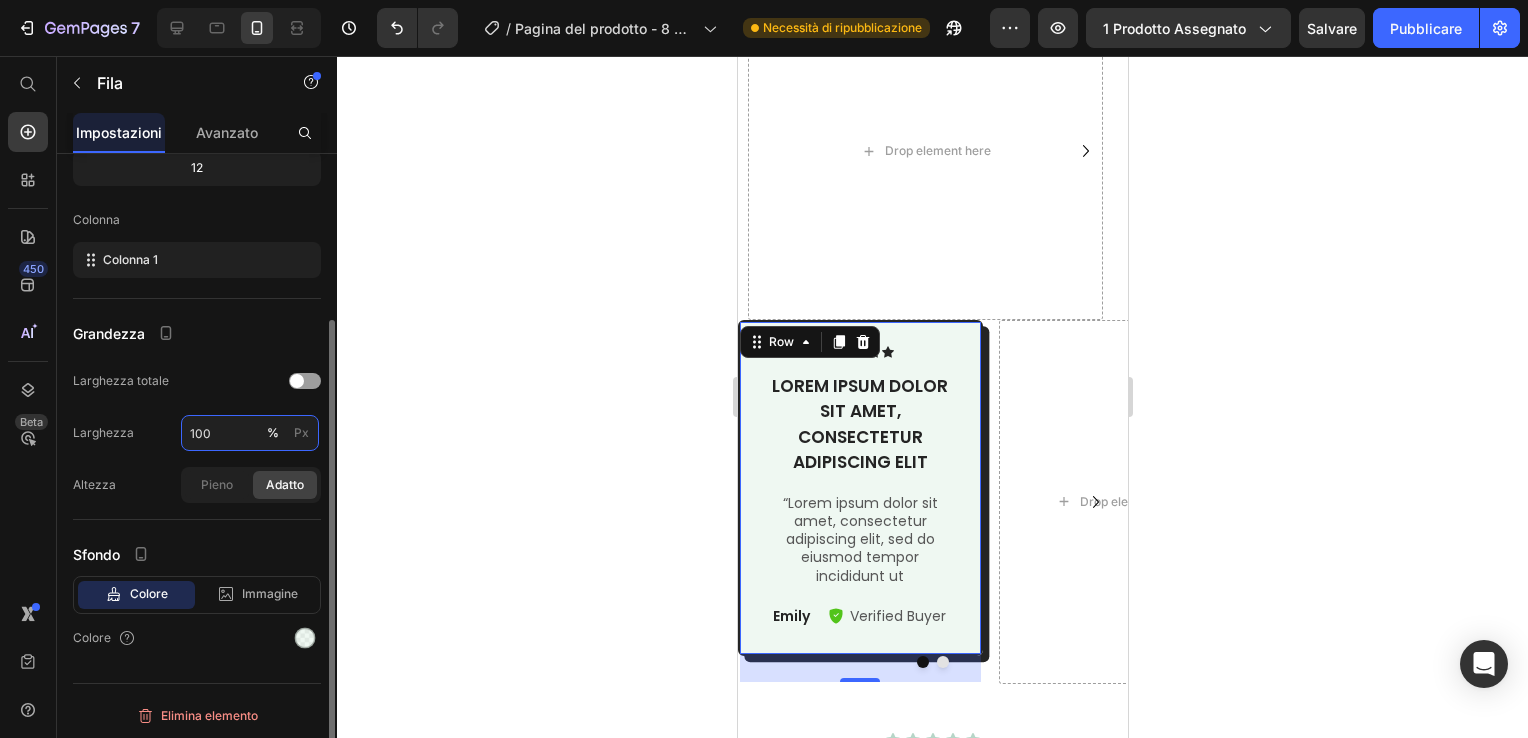 click on "100" at bounding box center (250, 433) 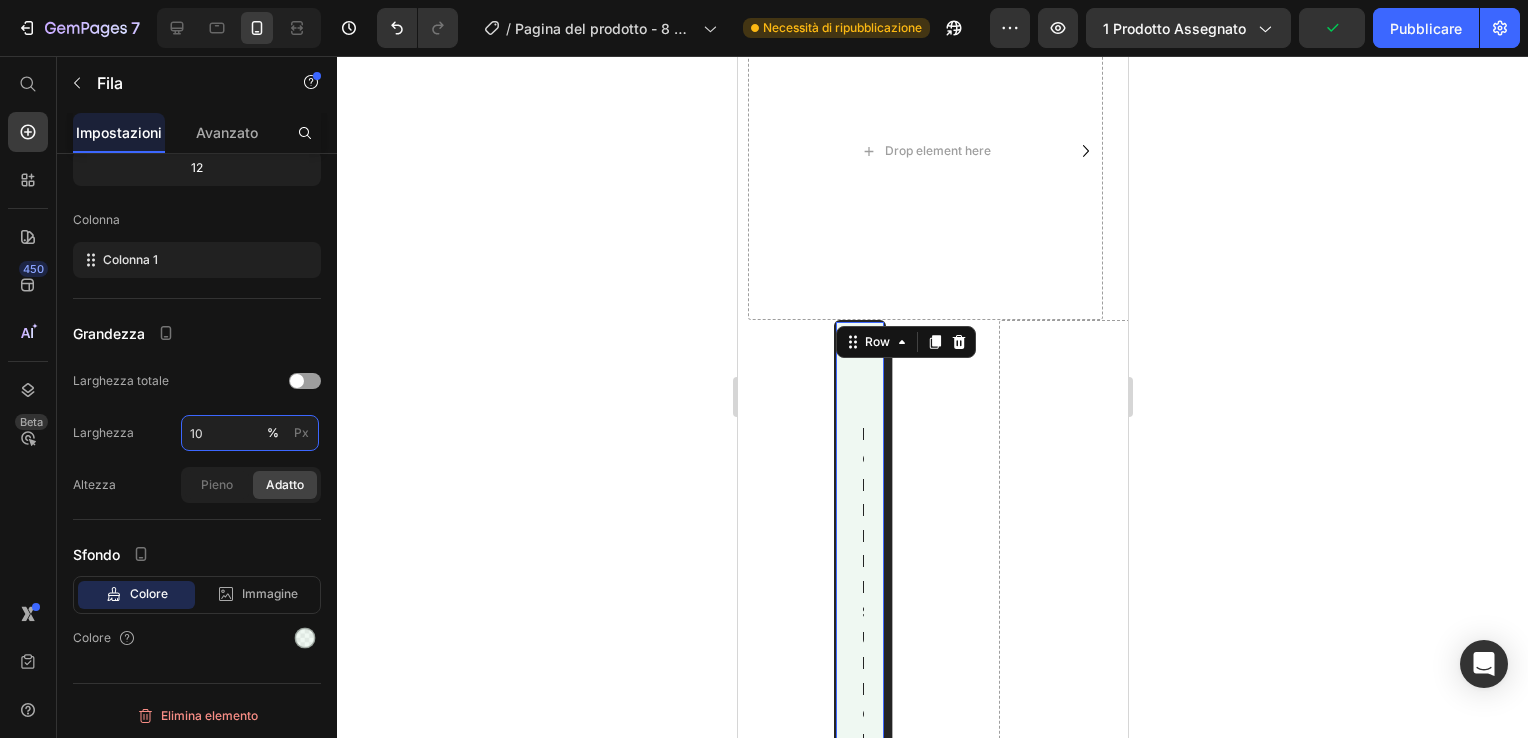 type on "1" 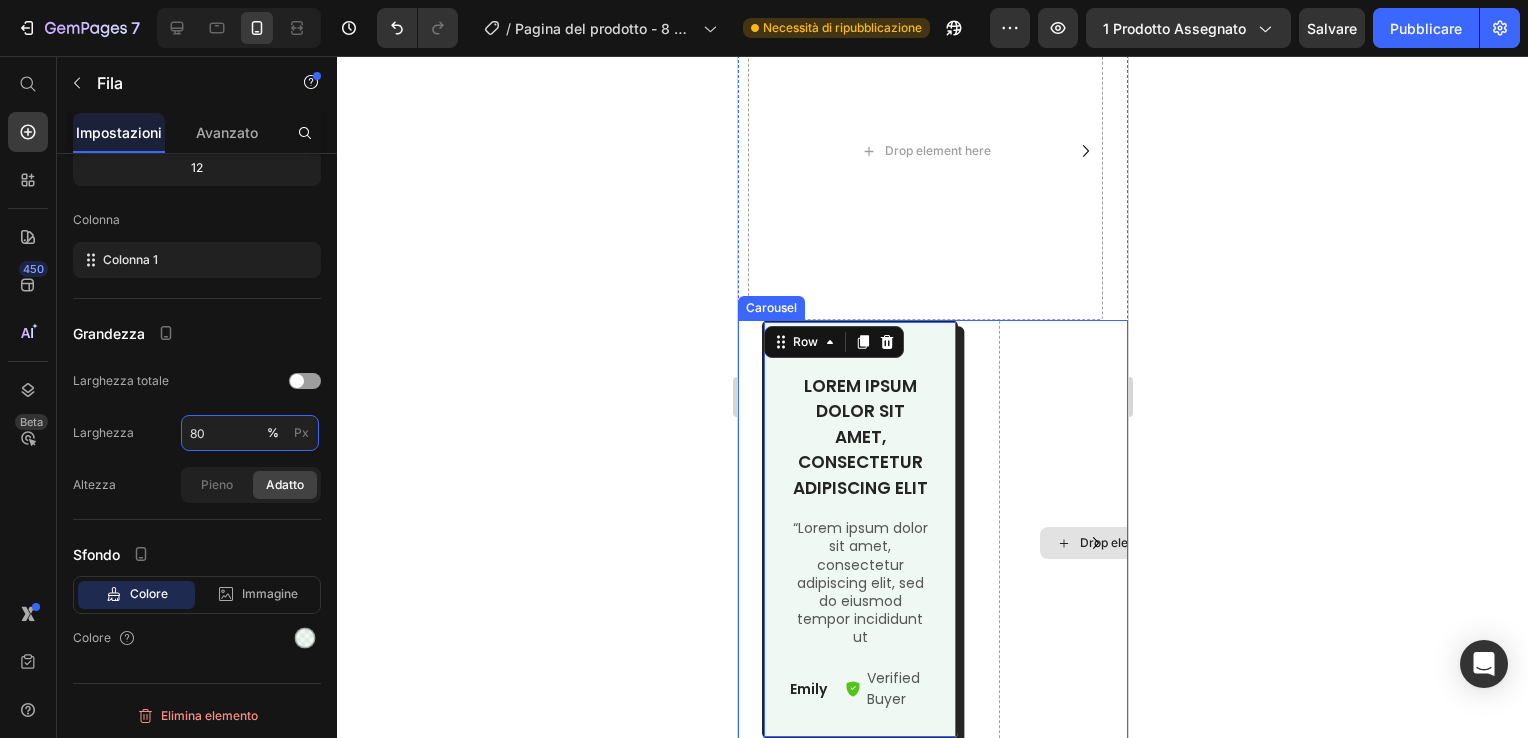 type on "8" 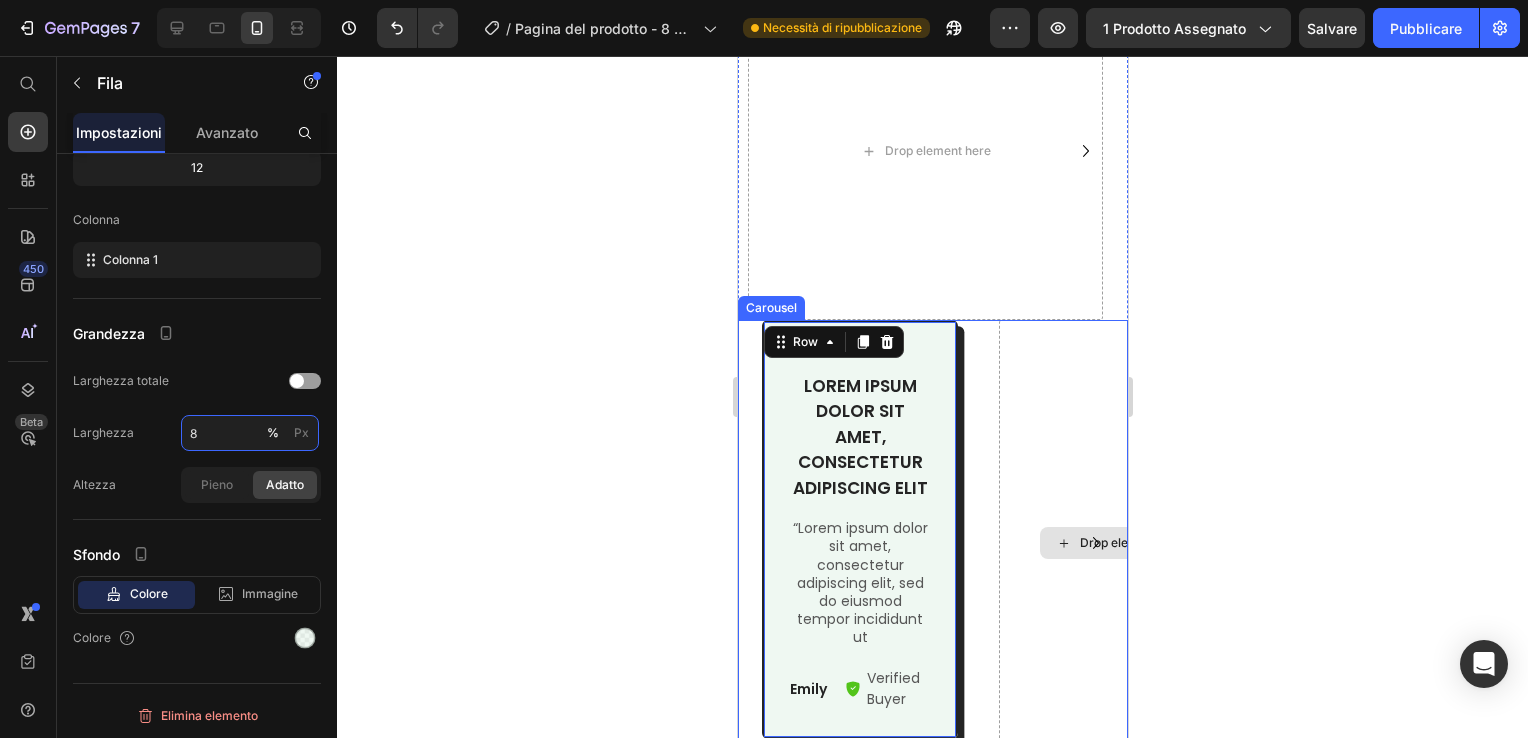 type 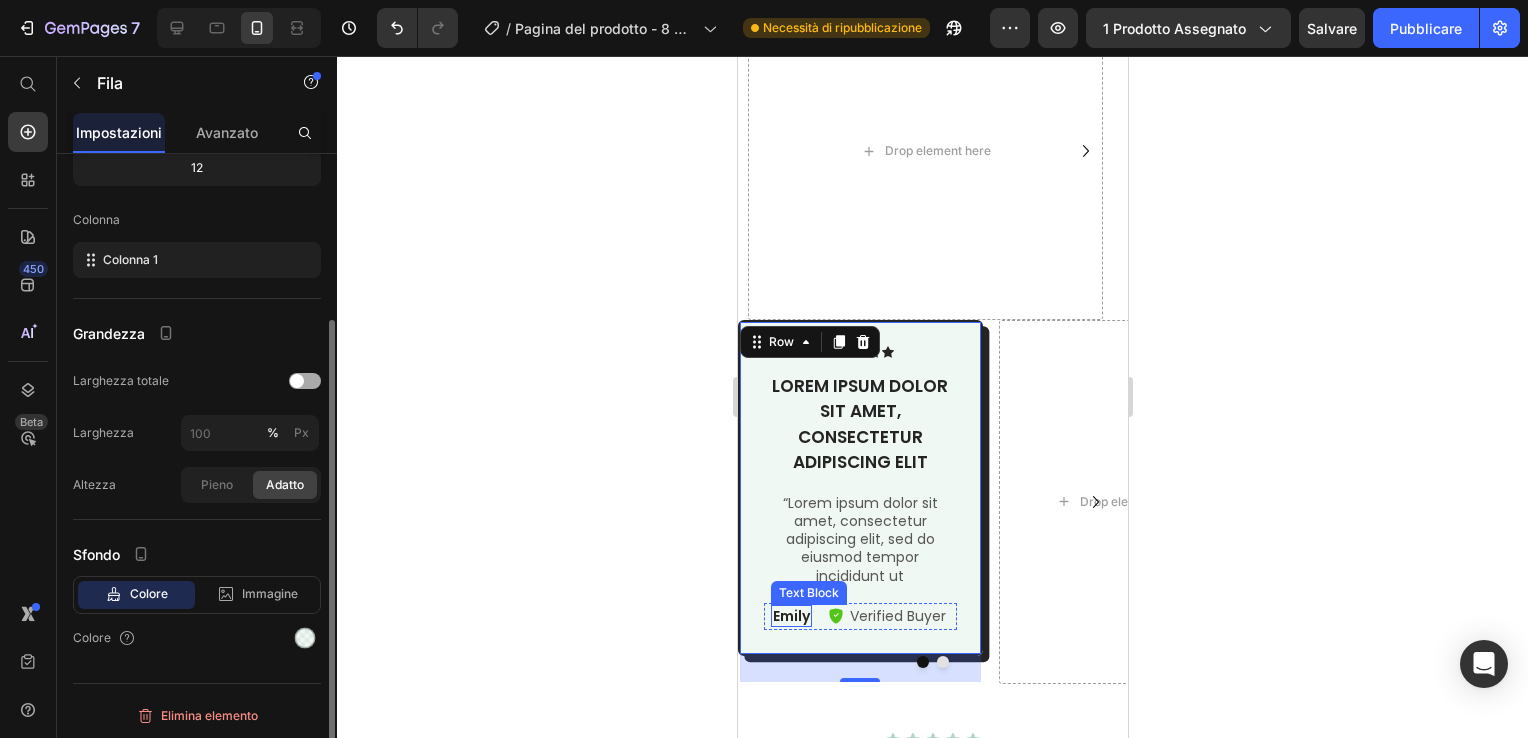 click at bounding box center [305, 381] 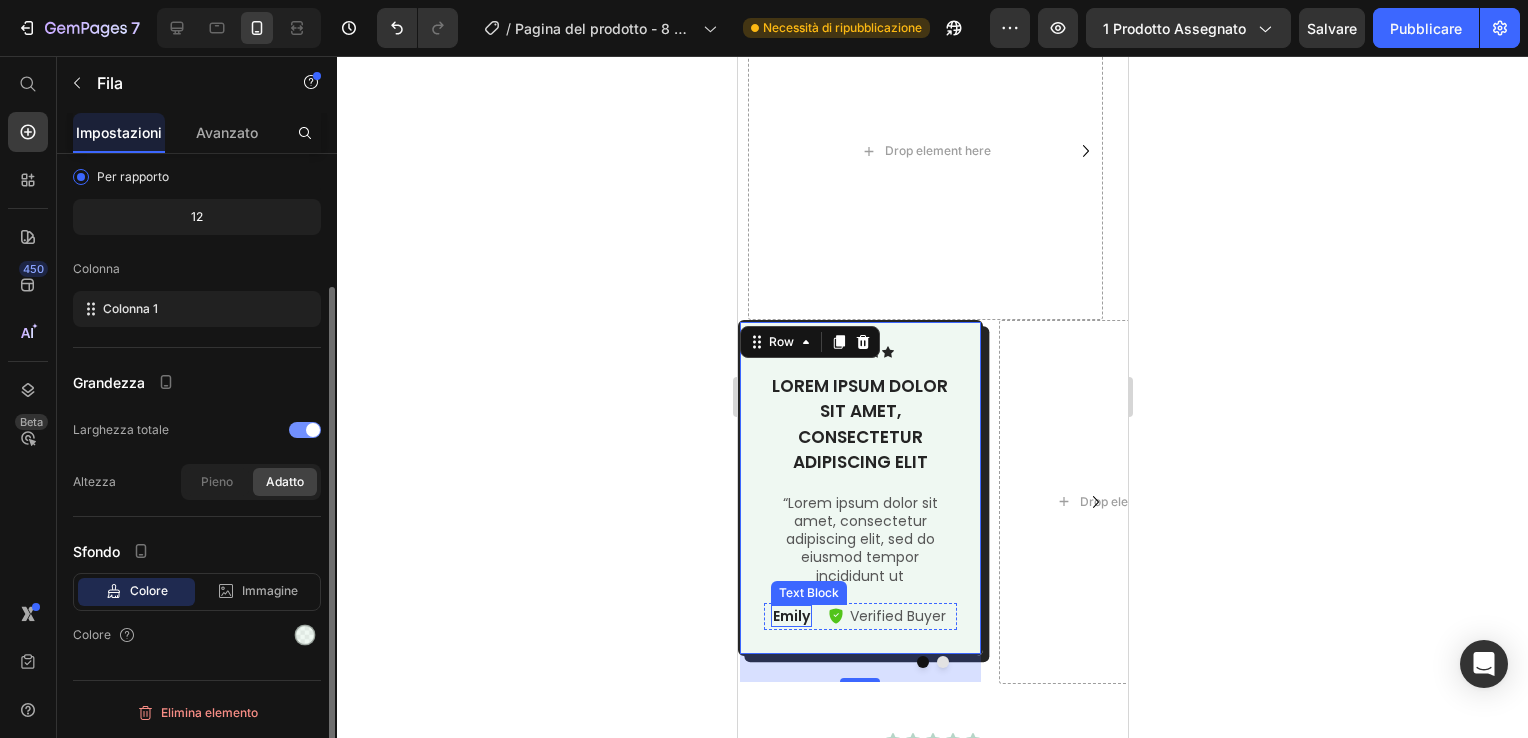 scroll, scrollTop: 172, scrollLeft: 0, axis: vertical 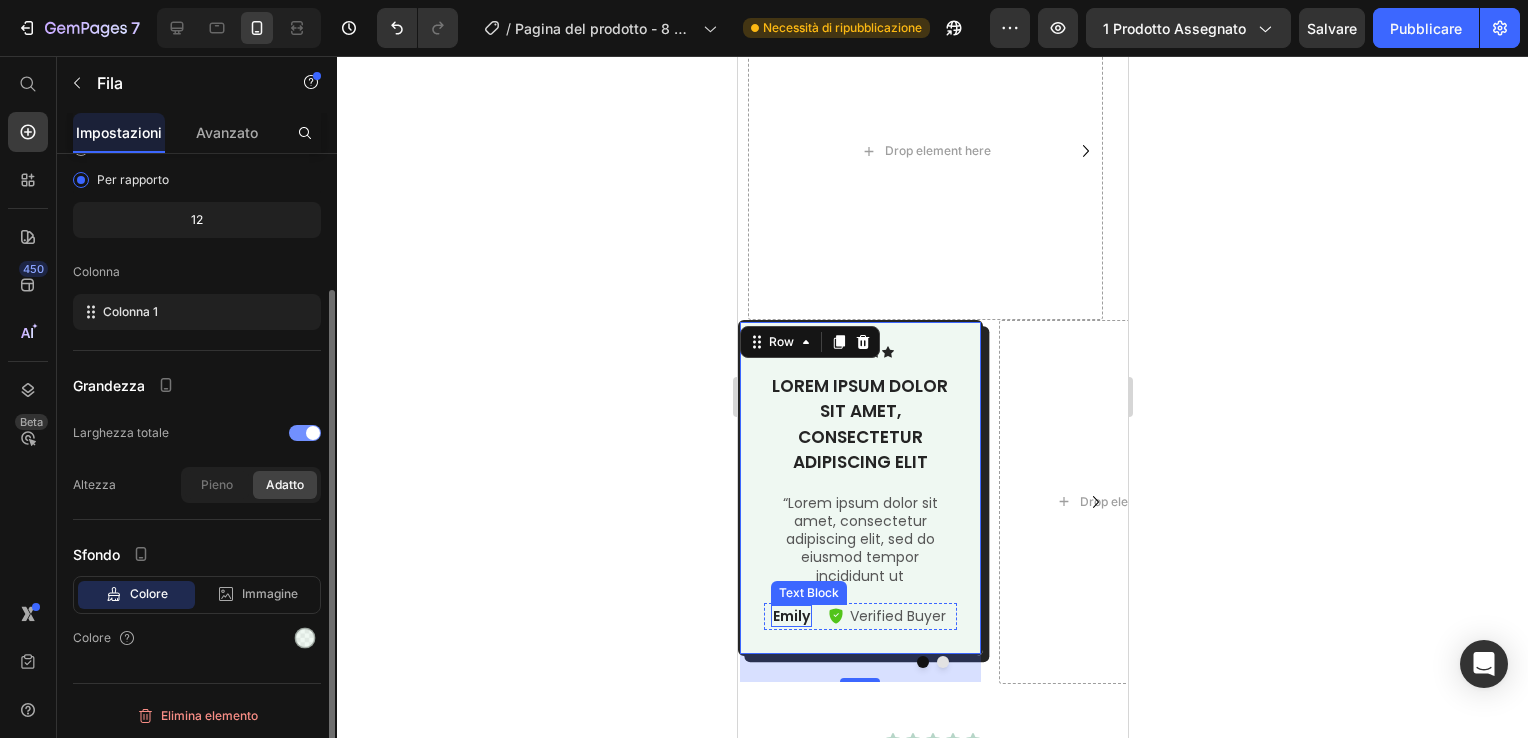 click at bounding box center [305, 433] 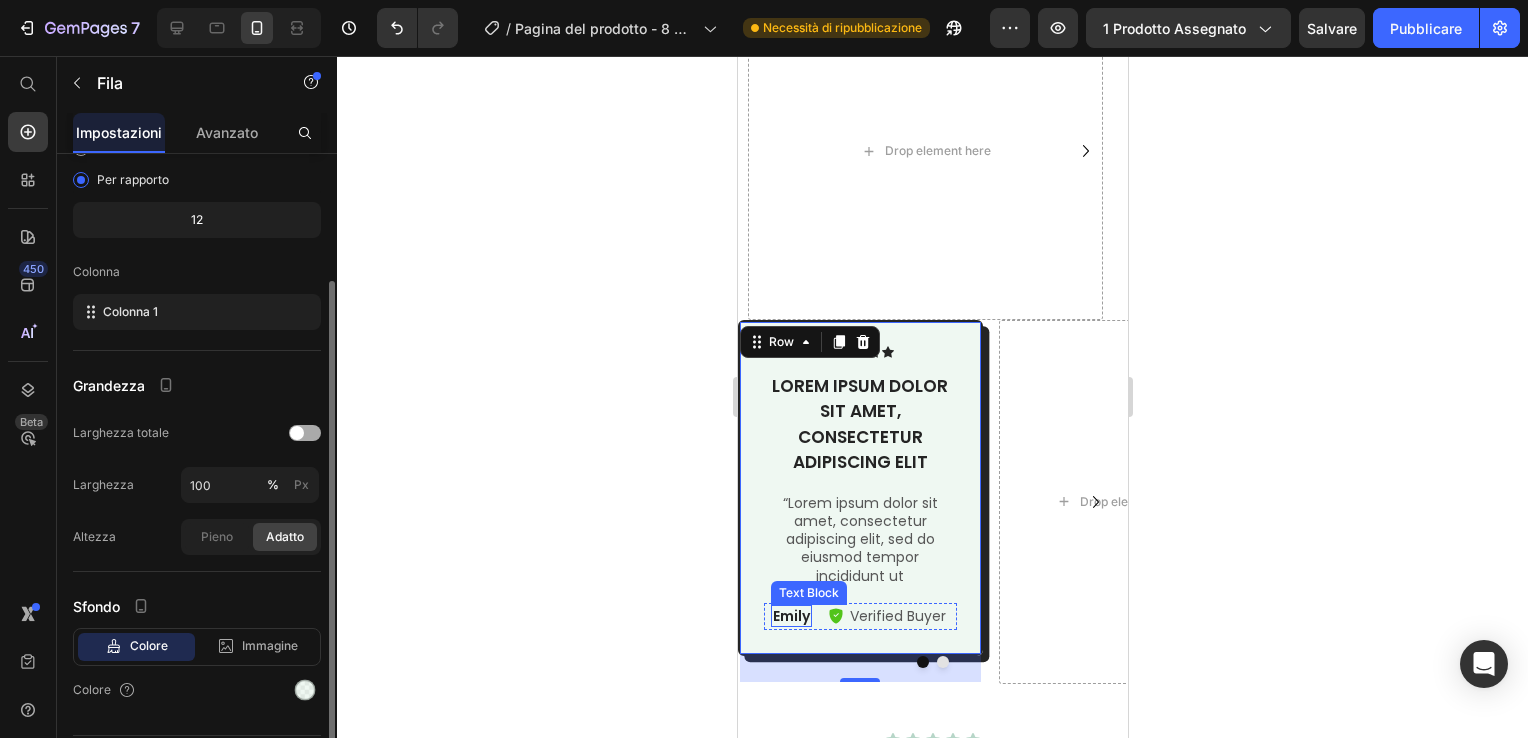 scroll, scrollTop: 224, scrollLeft: 0, axis: vertical 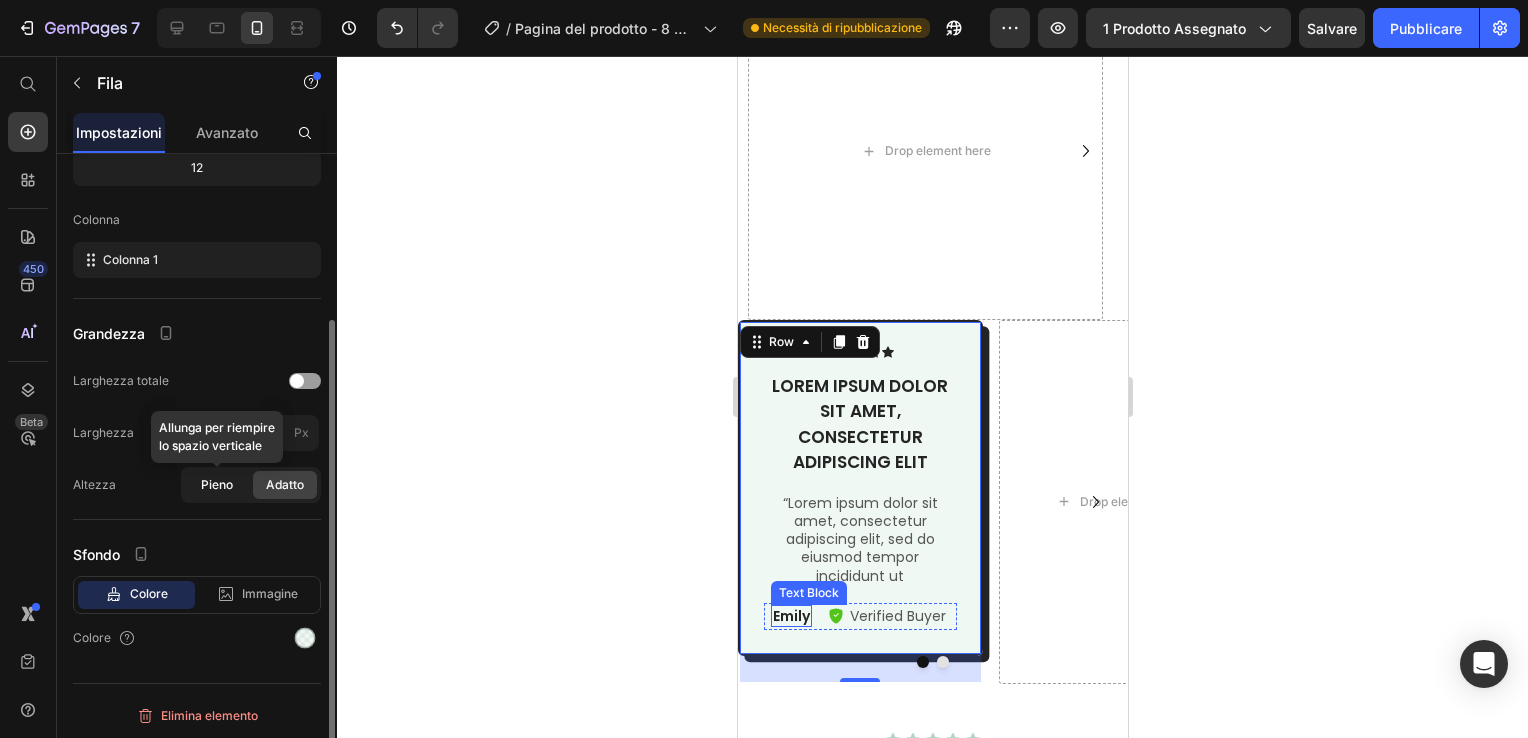 click on "Pieno" 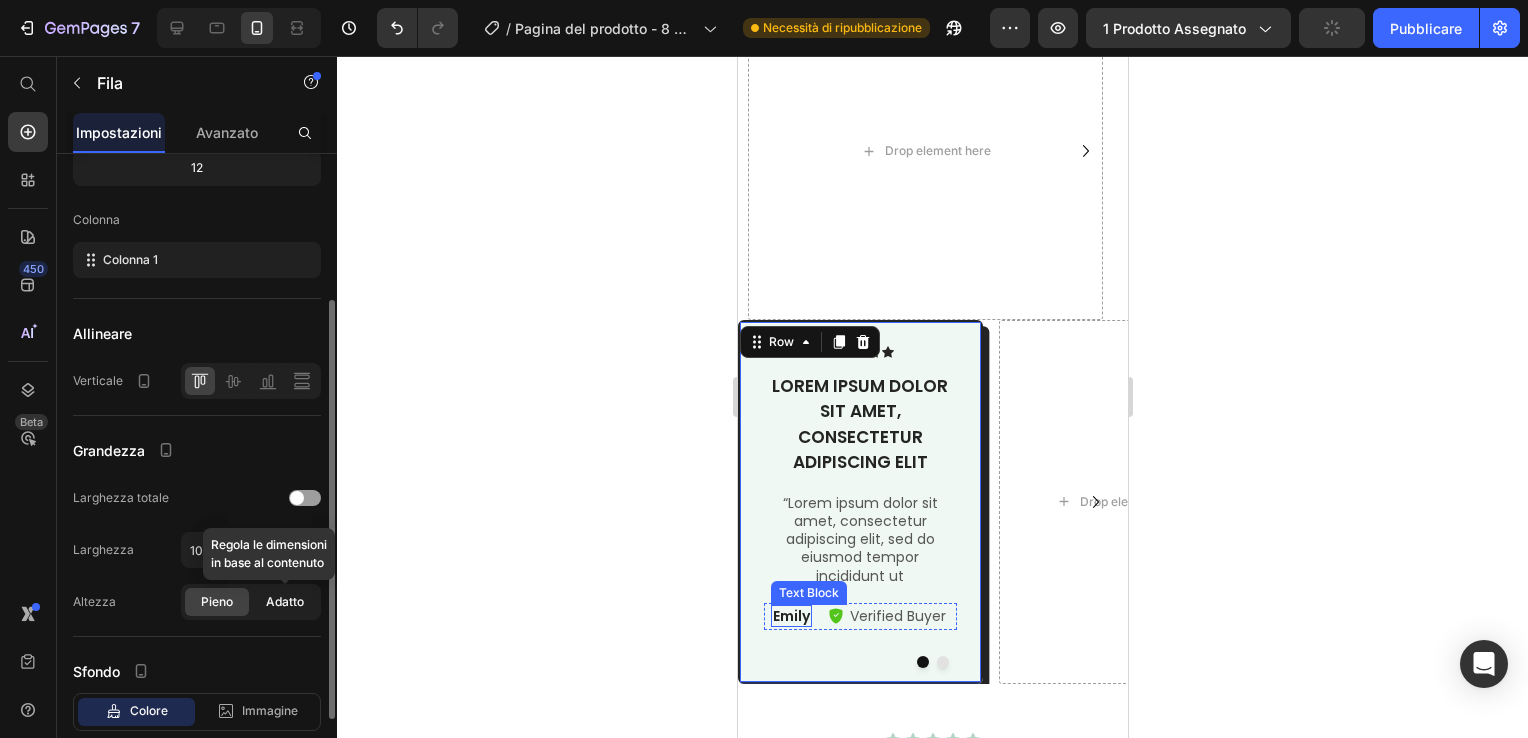 click on "Adatto" 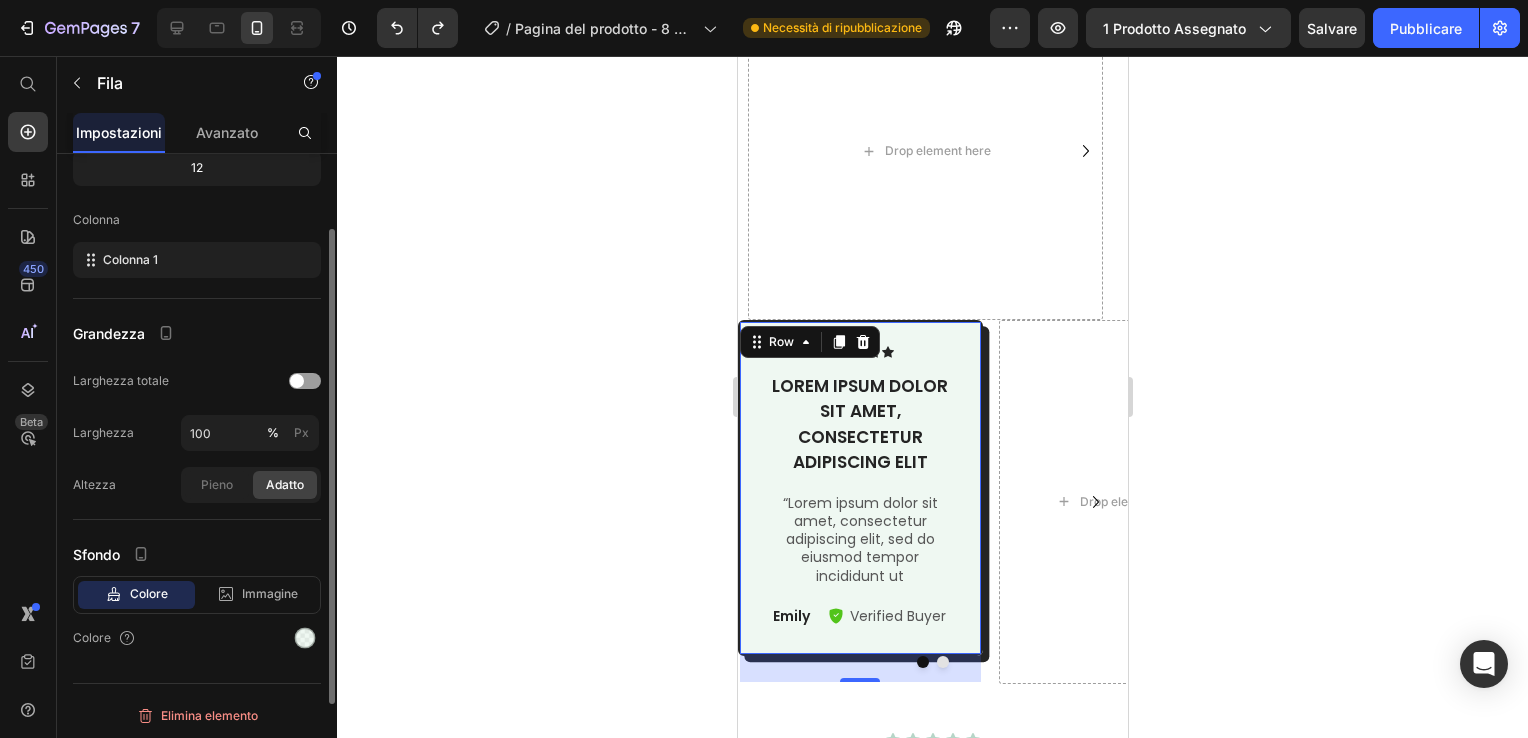 scroll, scrollTop: 172, scrollLeft: 0, axis: vertical 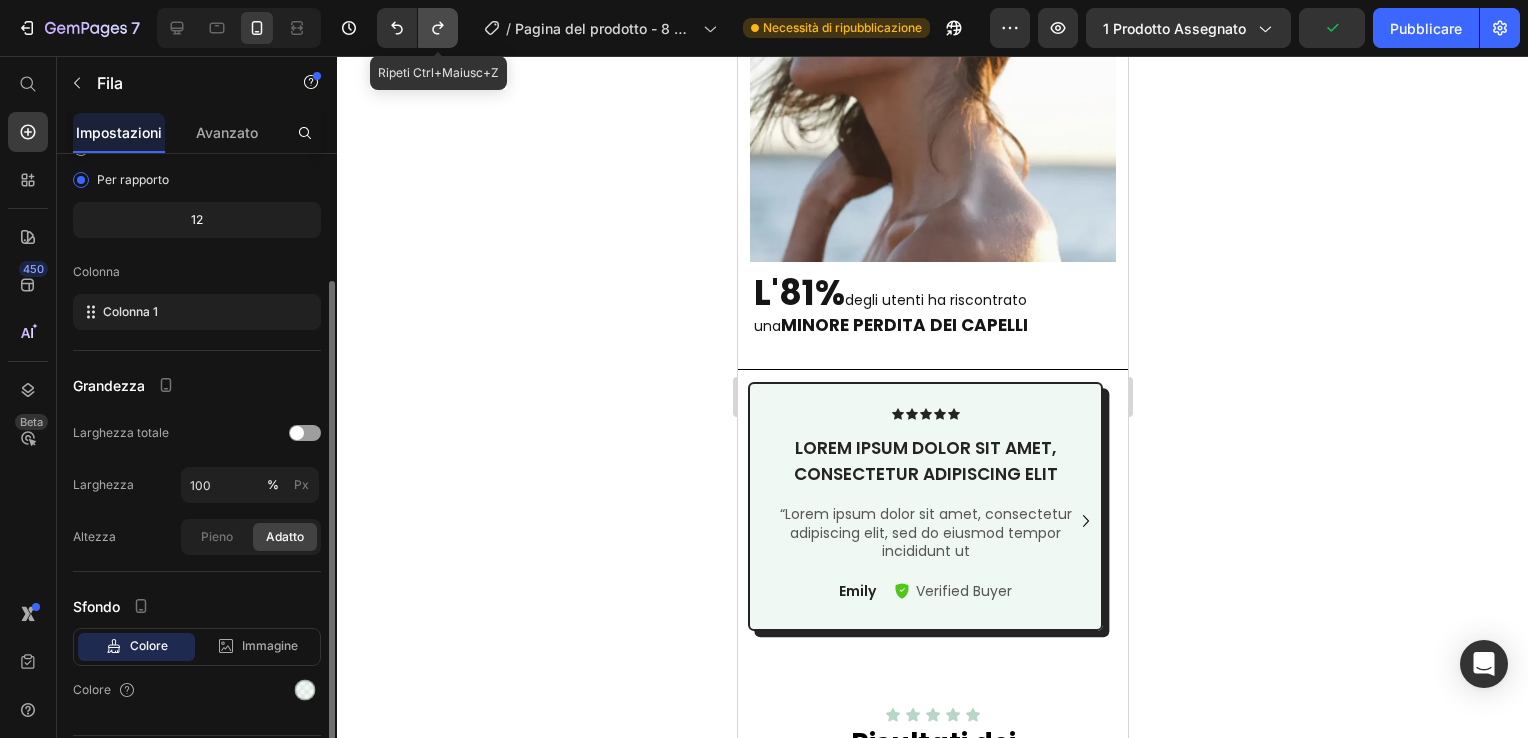 click 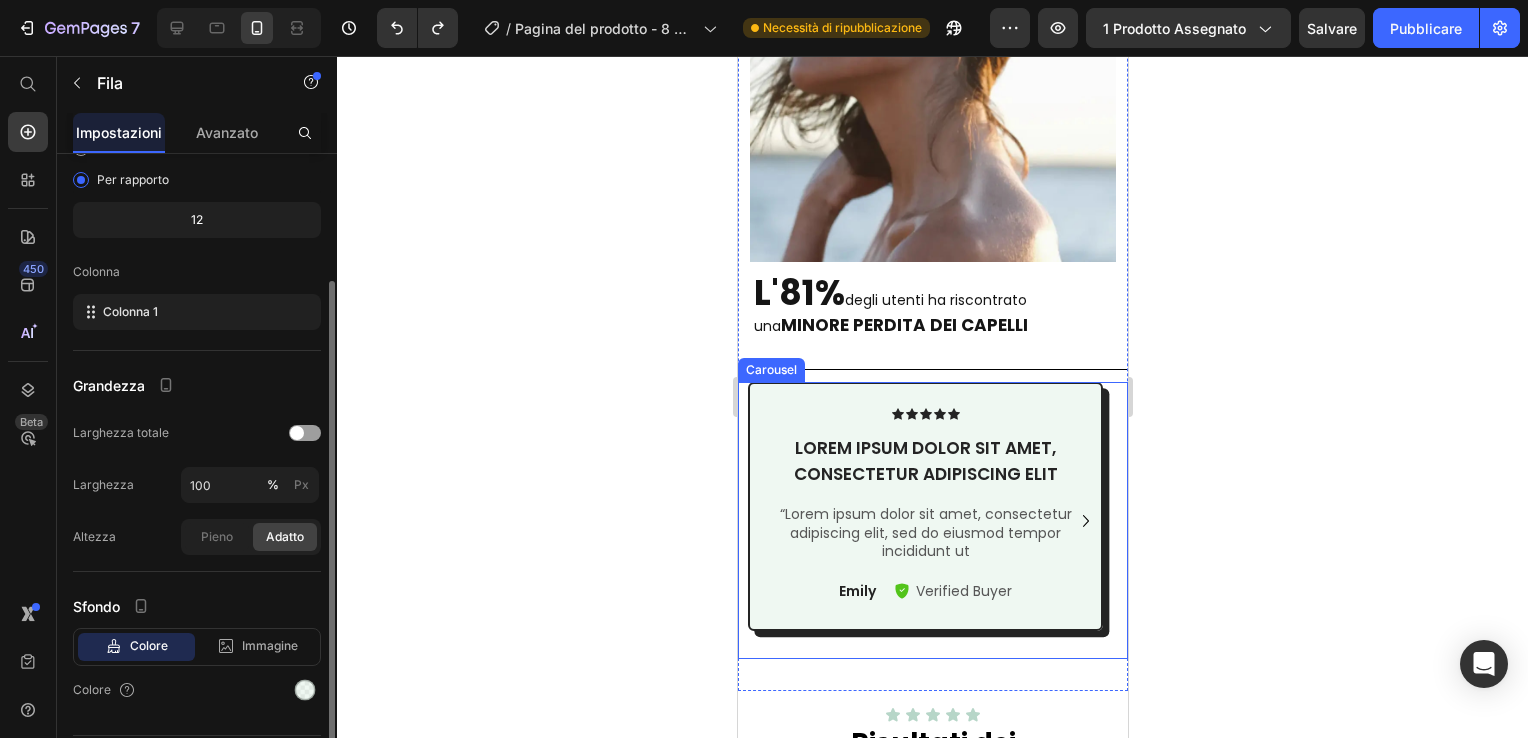 click 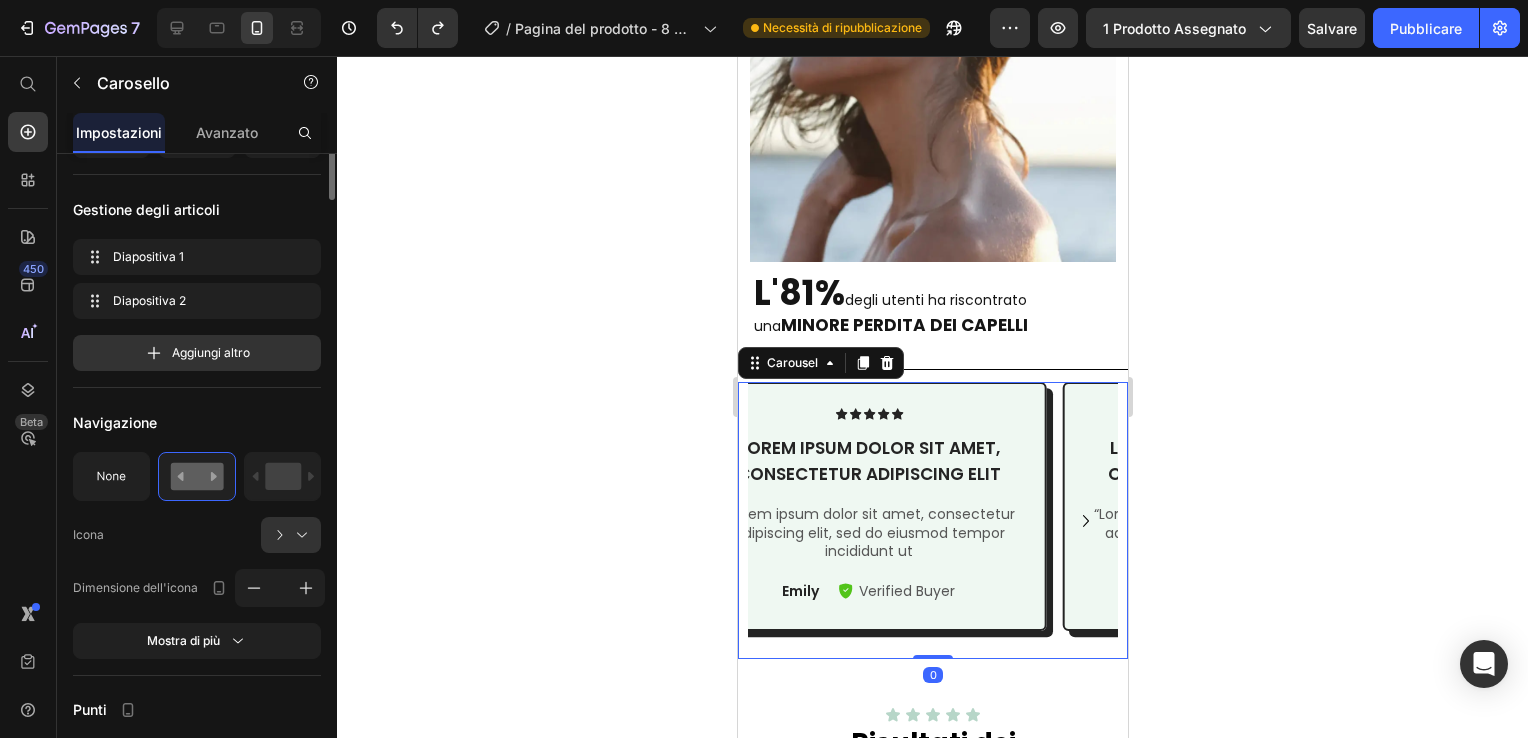 scroll, scrollTop: 0, scrollLeft: 0, axis: both 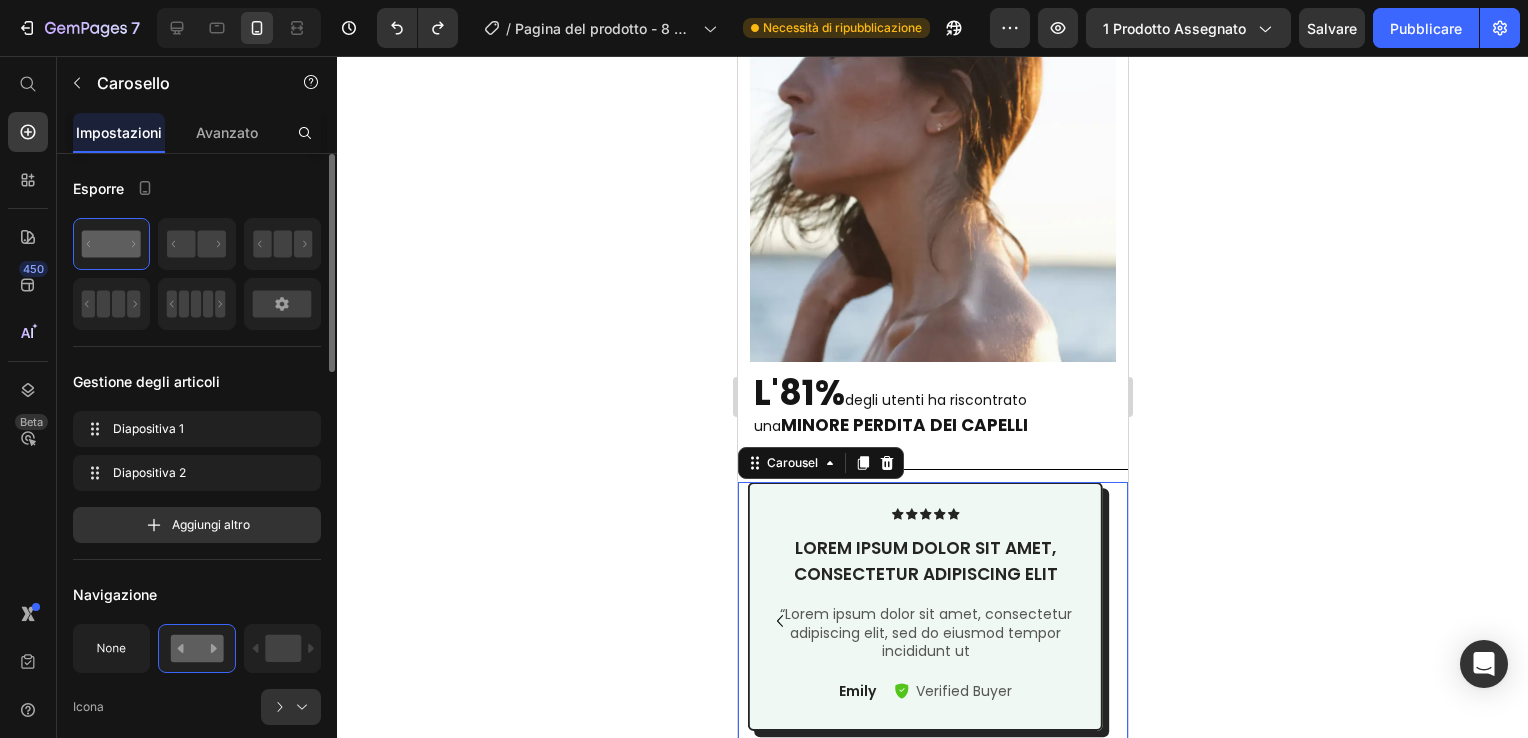 click 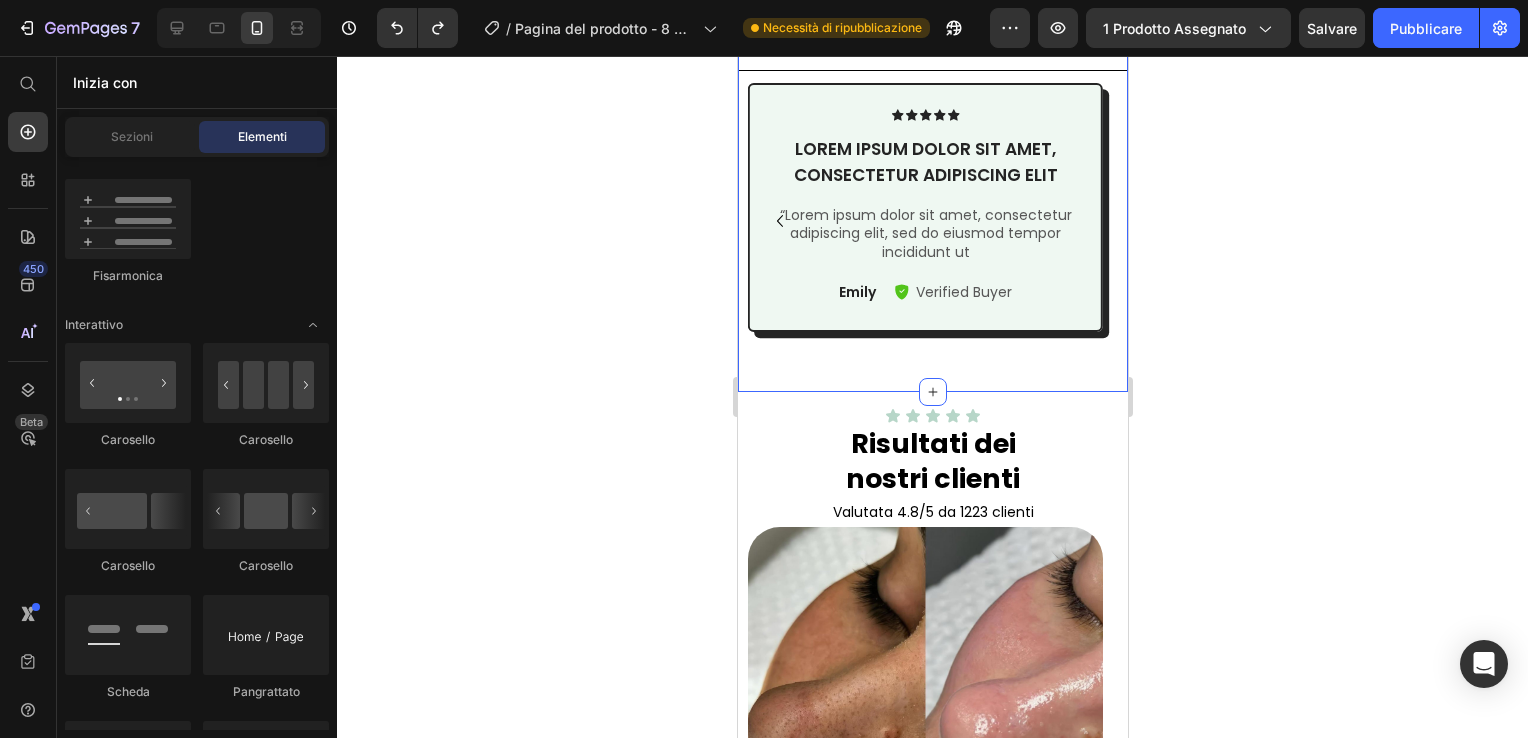 scroll, scrollTop: 2976, scrollLeft: 0, axis: vertical 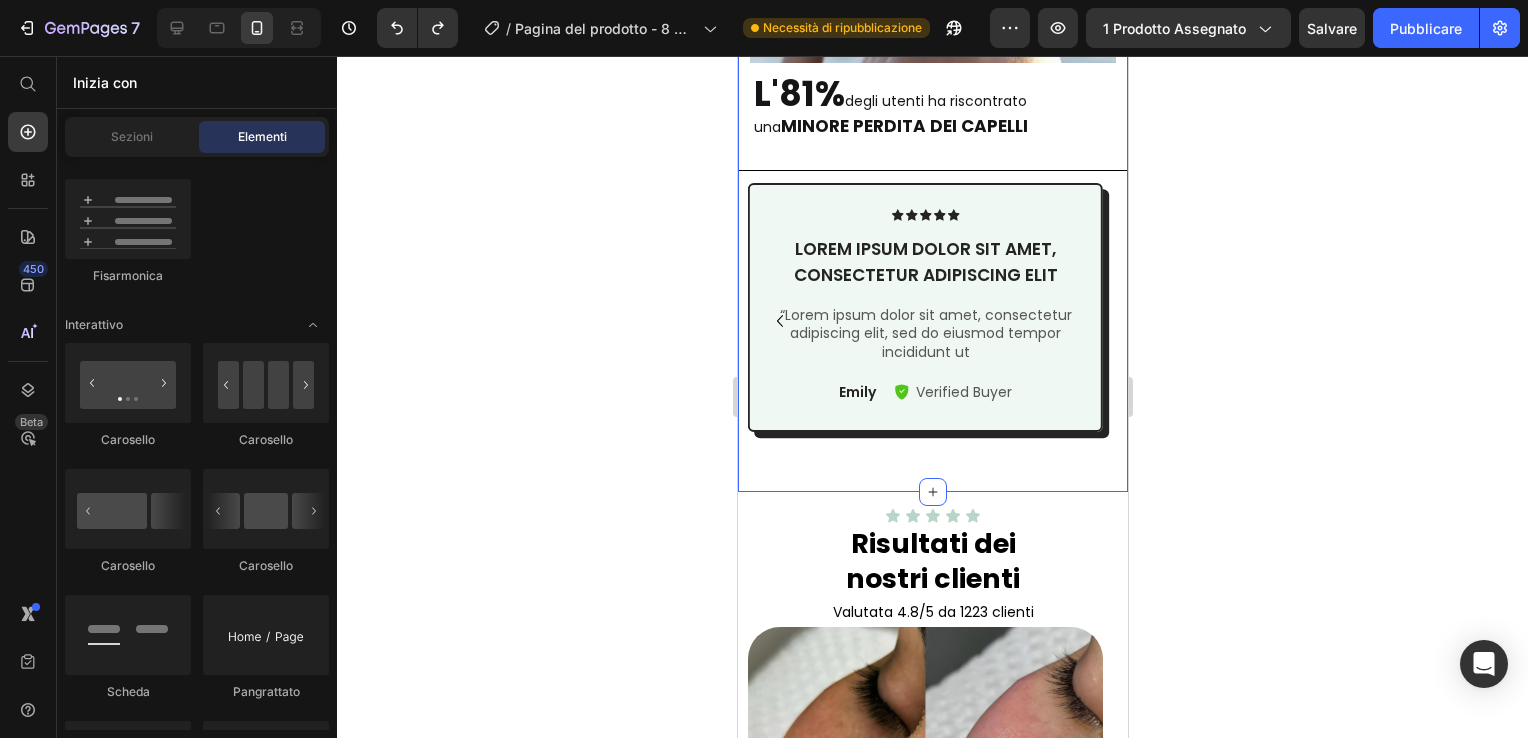 click on "Clinicamente provato dagli esperti Heading Filtrare l'acqua della doccia con Firmelià è clinicamente dimostrato per ridurre la caduta dei capelli. Text Block Image L'81%  degli utenti ha riscontrato una  MINORE PERDITA DEI CAPELLI Text Block                Title Line
Icon Icon Icon Icon Icon Icon List Lorem ipsum dolor sit amet, consectetur adipiscing elit Text Block “Lorem ipsum dolor sit amet, consectetur adipiscing elit, sed do eiusmod tempor incididunt ut  Text Block Emily Text Block
Verified Buyer Item List Row Row Icon Icon Icon Icon Icon Icon List Lorem ipsum dolor sit amet, consectetur adipiscing elit Text Block “Lorem ipsum dolor sit amet, consectetur adipiscing elit, sed do eiusmod tempor incididunt ut  Text Block Emily Text Block
Verified Buyer Item List Row Row
Carousel Section 7" at bounding box center [932, 7] 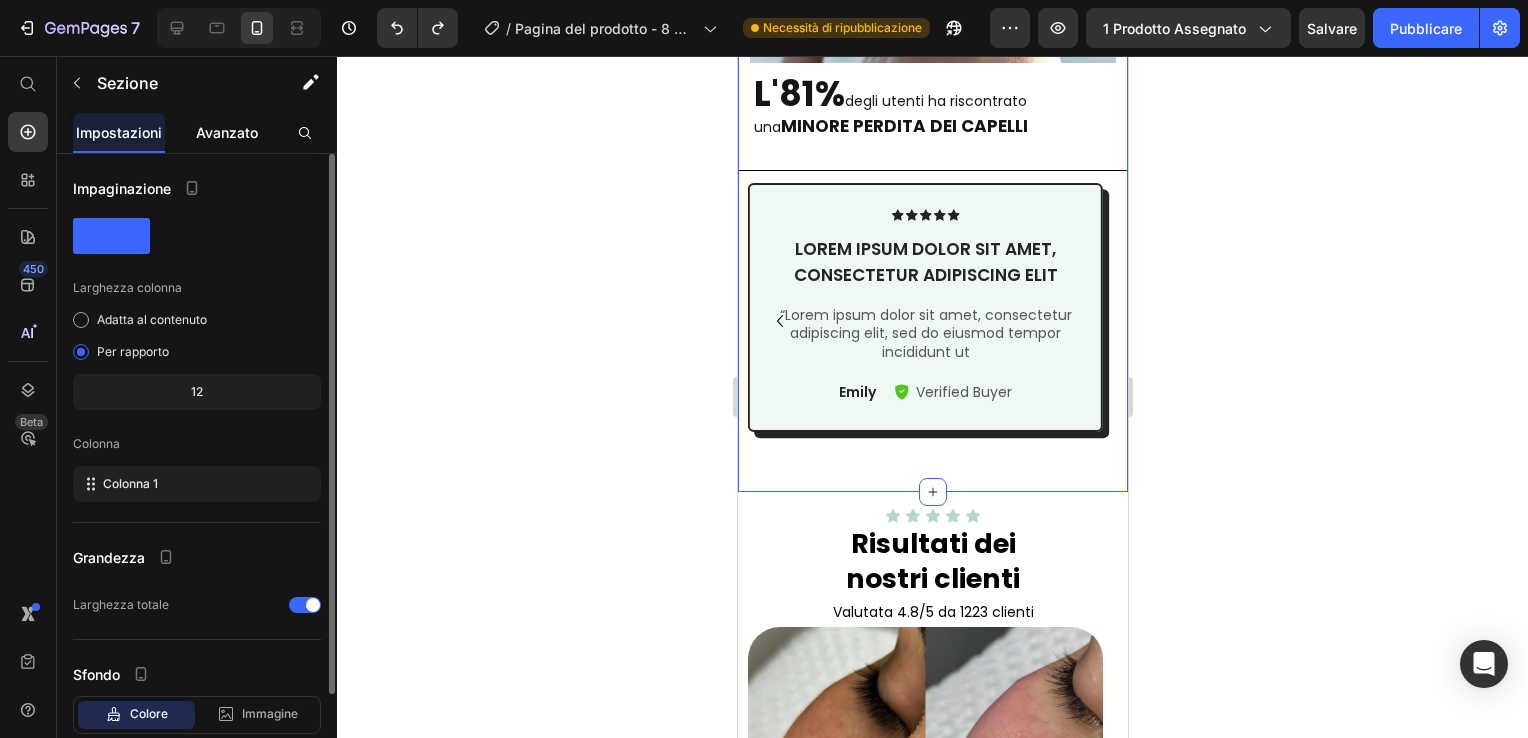 click on "Avanzato" at bounding box center [227, 132] 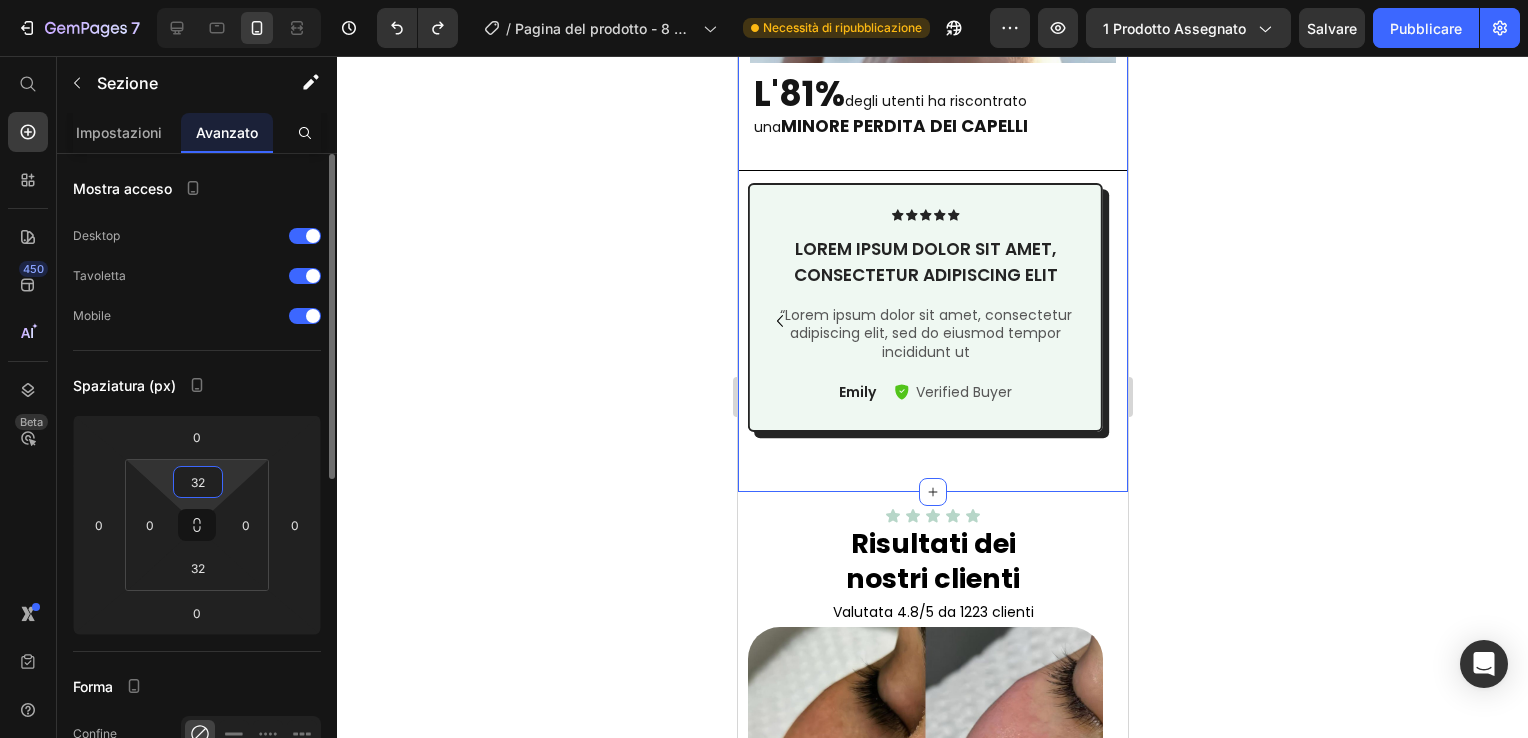 click on "32" at bounding box center [198, 482] 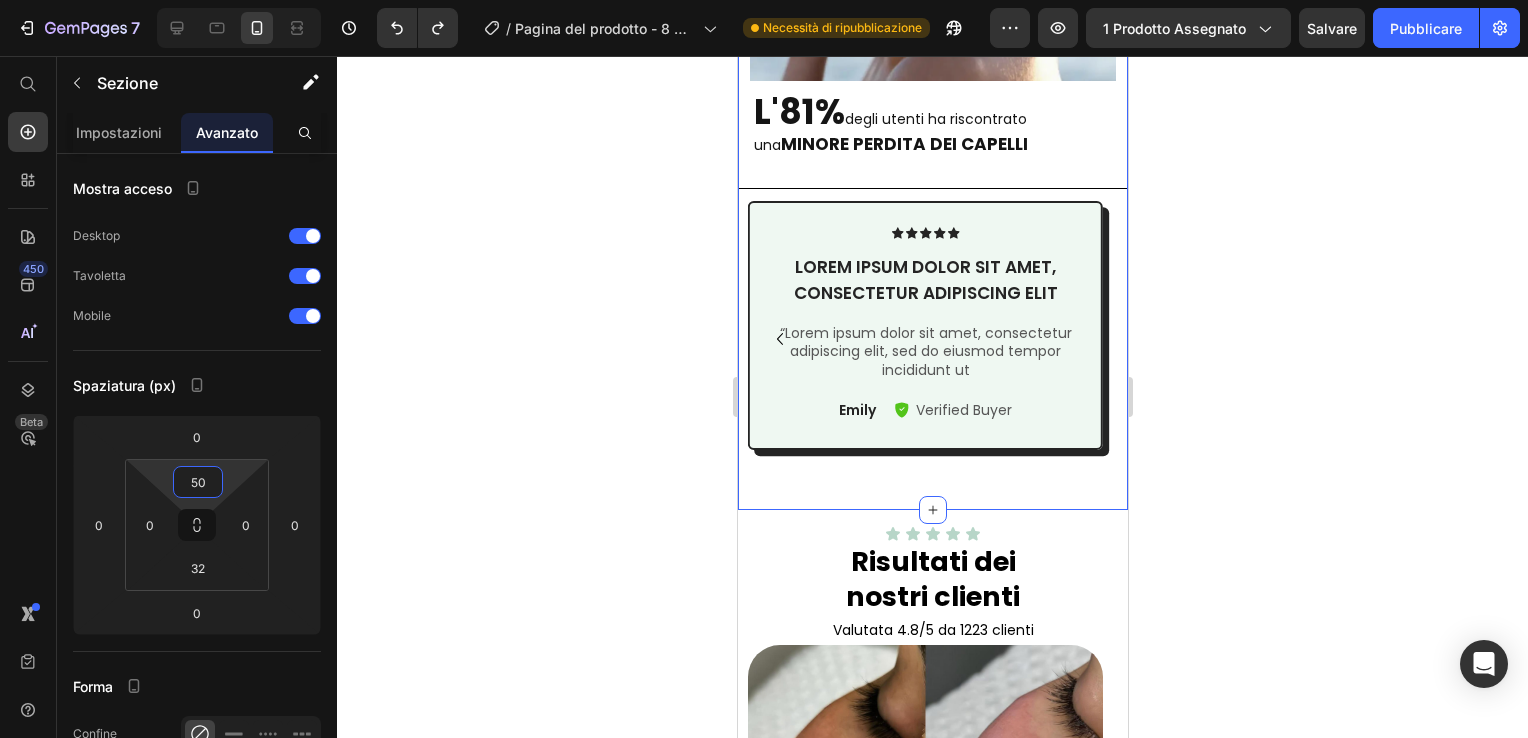 type on "5" 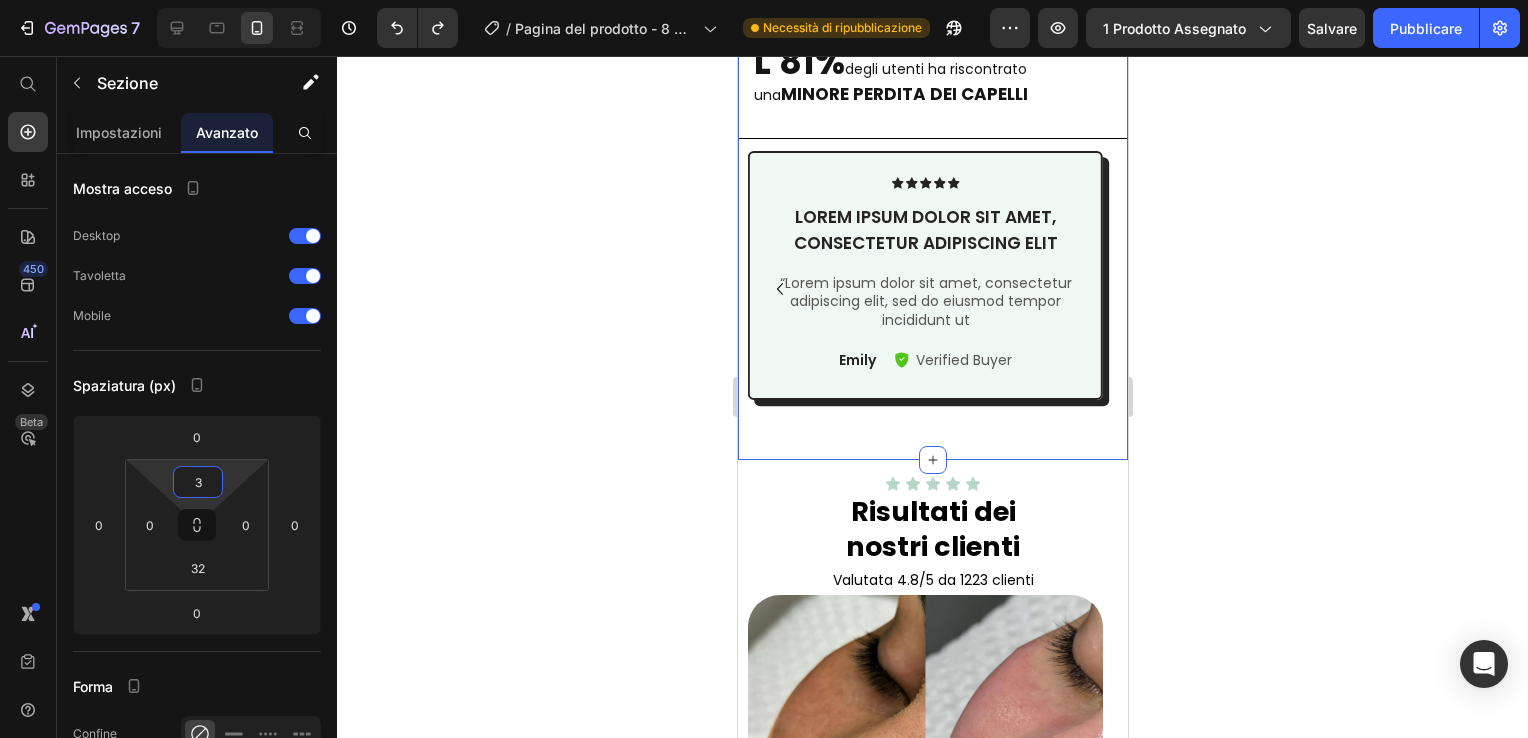 type on "32" 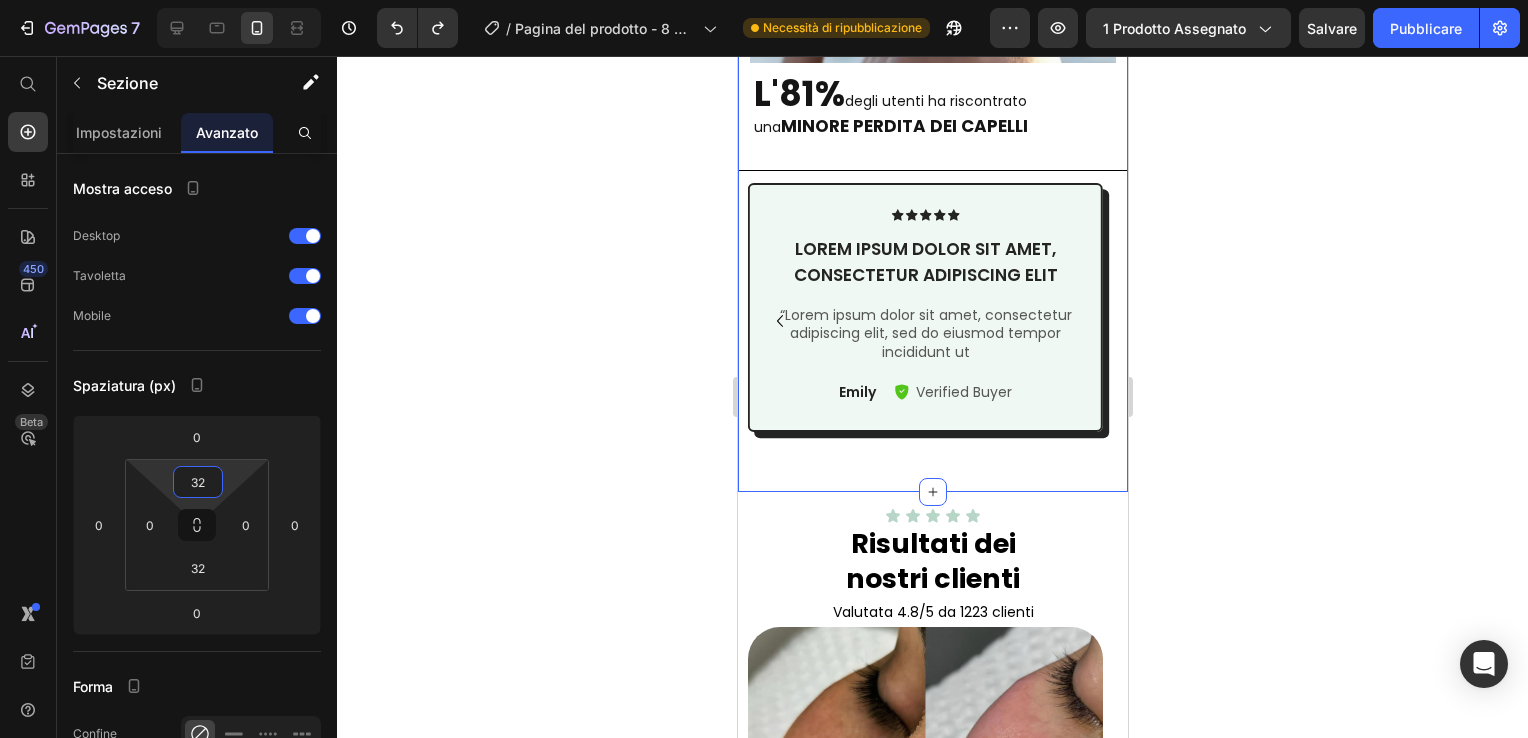 click 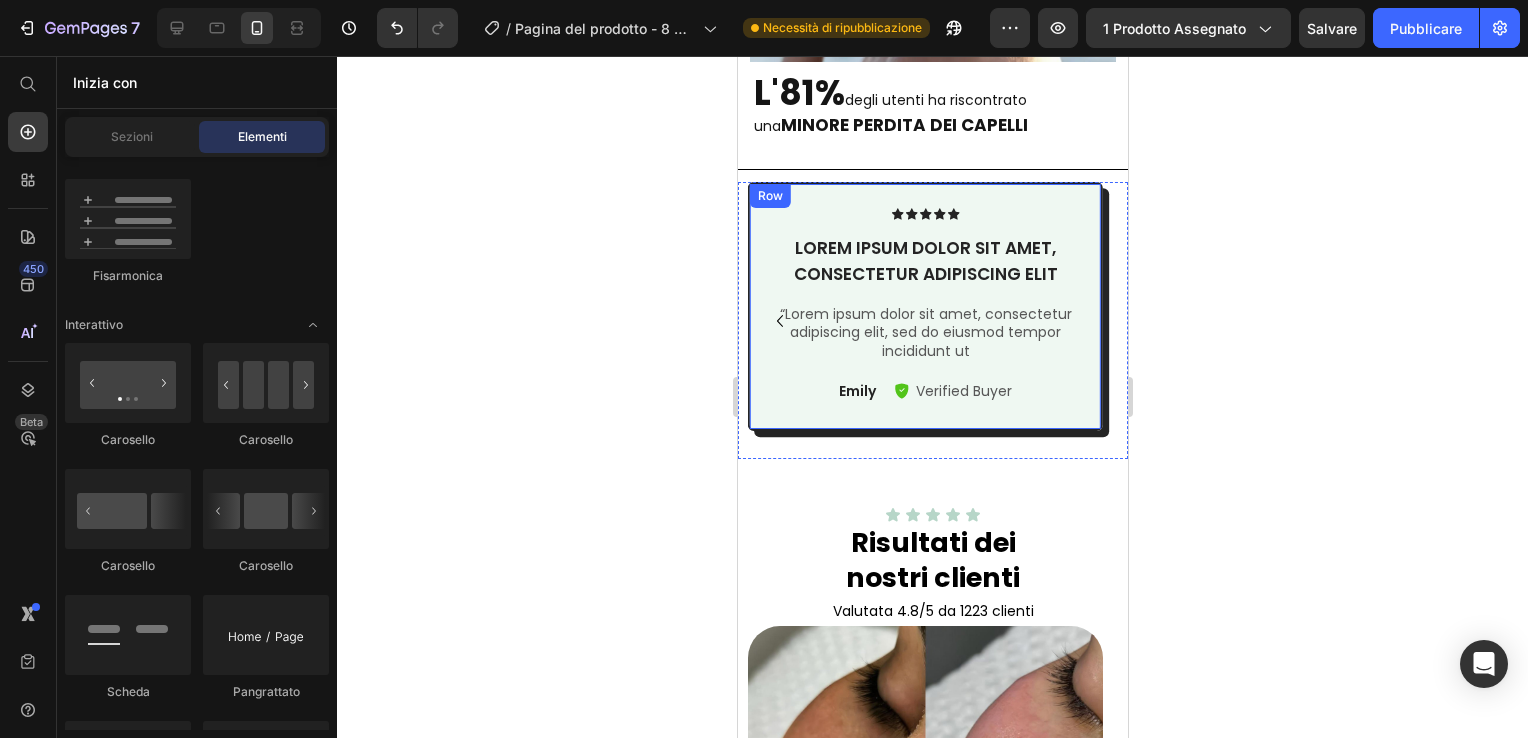 scroll, scrollTop: 2876, scrollLeft: 0, axis: vertical 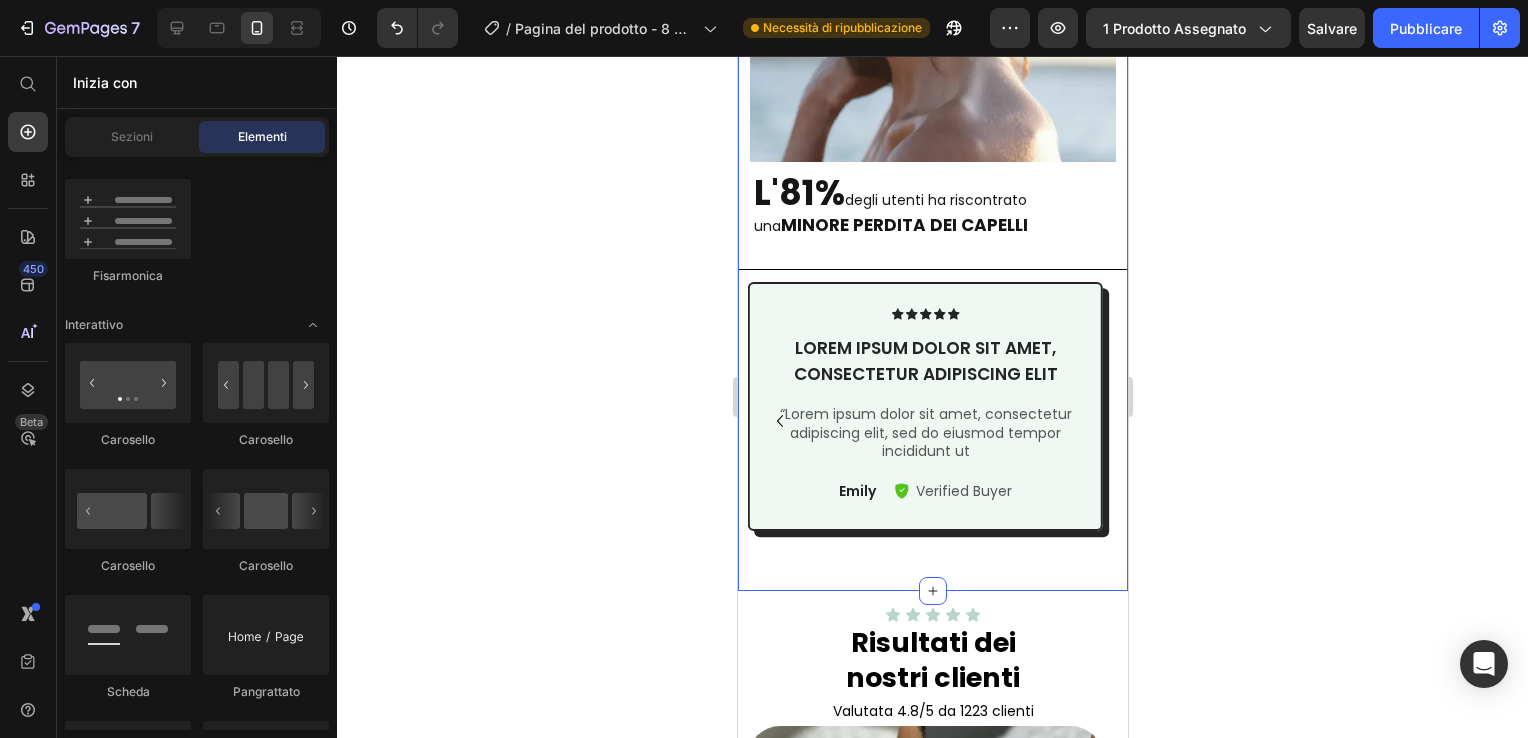 click on "Clinicamente provato dagli esperti Heading Filtrare l'acqua della doccia con Firmelià è clinicamente dimostrato per ridurre la caduta dei capelli. Text Block Image L'81%  degli utenti ha riscontrato una  MINORE PERDITA DEI CAPELLI Text Block                Title Line
Icon Icon Icon Icon Icon Icon List Lorem ipsum dolor sit amet, consectetur adipiscing elit Text Block “Lorem ipsum dolor sit amet, consectetur adipiscing elit, sed do eiusmod tempor incididunt ut  Text Block Emily Text Block
Verified Buyer Item List Row Row Icon Icon Icon Icon Icon Icon List Lorem ipsum dolor sit amet, consectetur adipiscing elit Text Block “Lorem ipsum dolor sit amet, consectetur adipiscing elit, sed do eiusmod tempor incididunt ut  Text Block Emily Text Block
Verified Buyer Item List Row Row
Carousel" at bounding box center (932, 107) 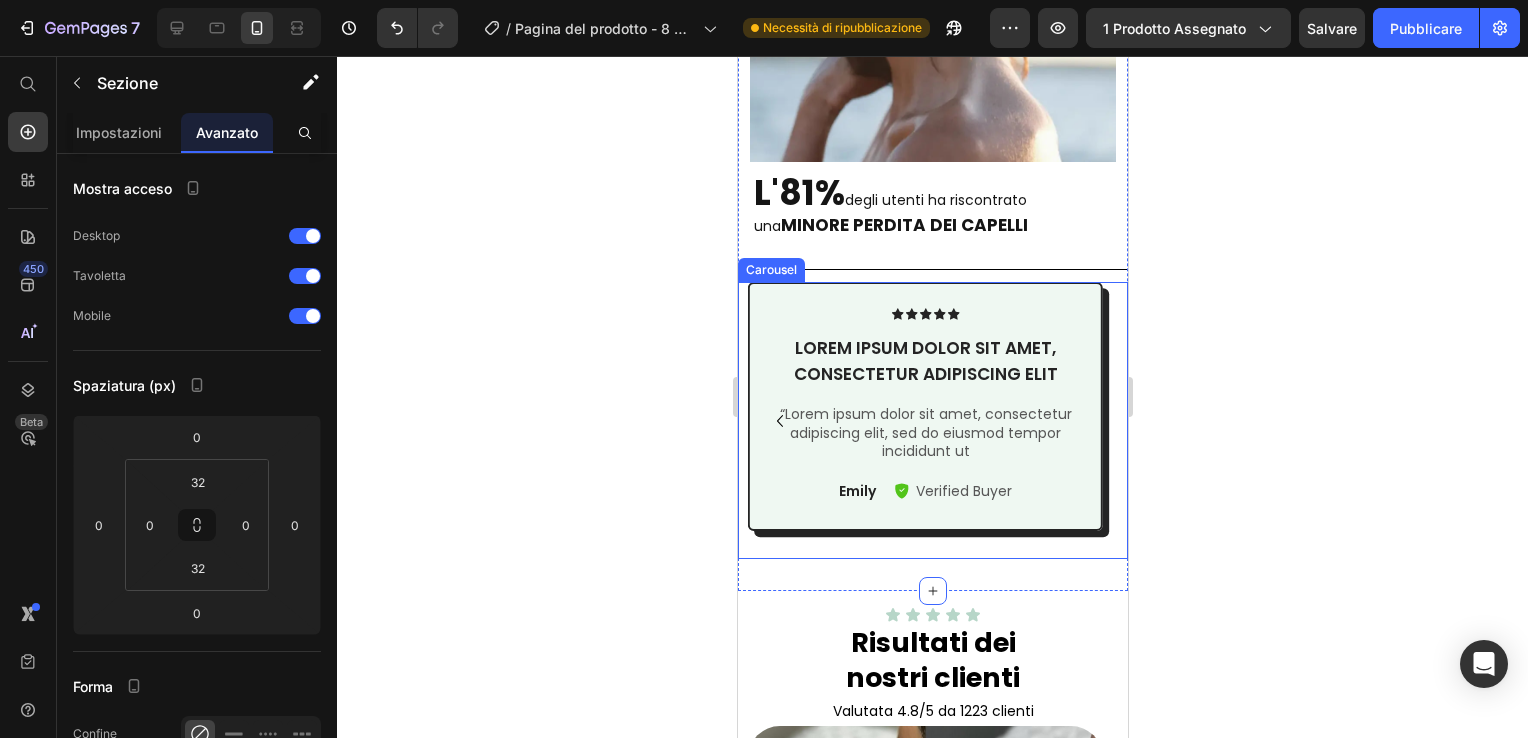 click on "Icon Icon Icon Icon Icon Icon List Lorem ipsum dolor sit amet, consectetur adipiscing elit Text Block “Lorem ipsum dolor sit amet, consectetur adipiscing elit, sed do eiusmod tempor incididunt ut  Text Block Emily Text Block
Verified Buyer Item List Row Row Icon Icon Icon Icon Icon Icon List Lorem ipsum dolor sit amet, consectetur adipiscing elit Text Block “Lorem ipsum dolor sit amet, consectetur adipiscing elit, sed do eiusmod tempor incididunt ut  Text Block Emily Text Block
Verified Buyer Item List Row Row
Carousel" at bounding box center [932, 420] 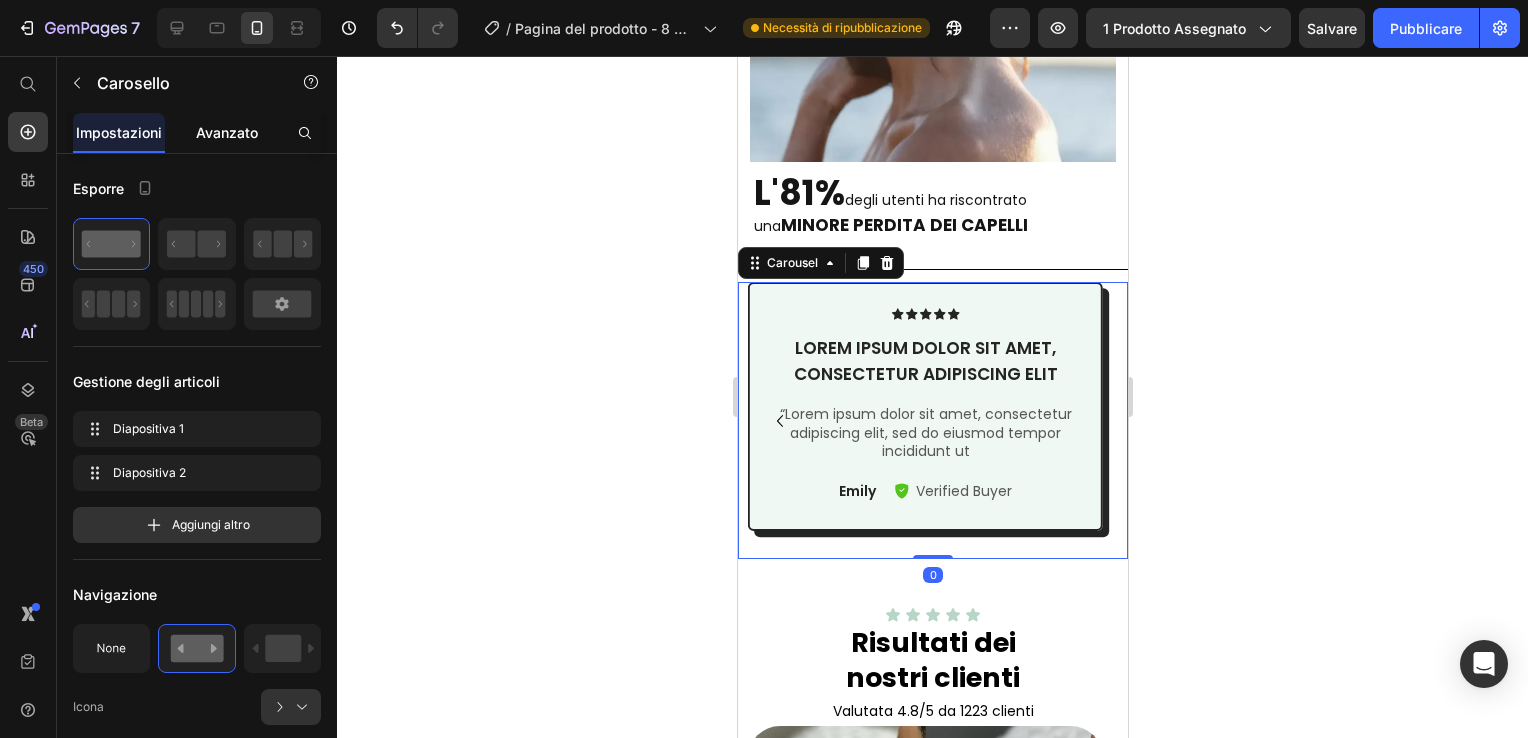click on "Avanzato" 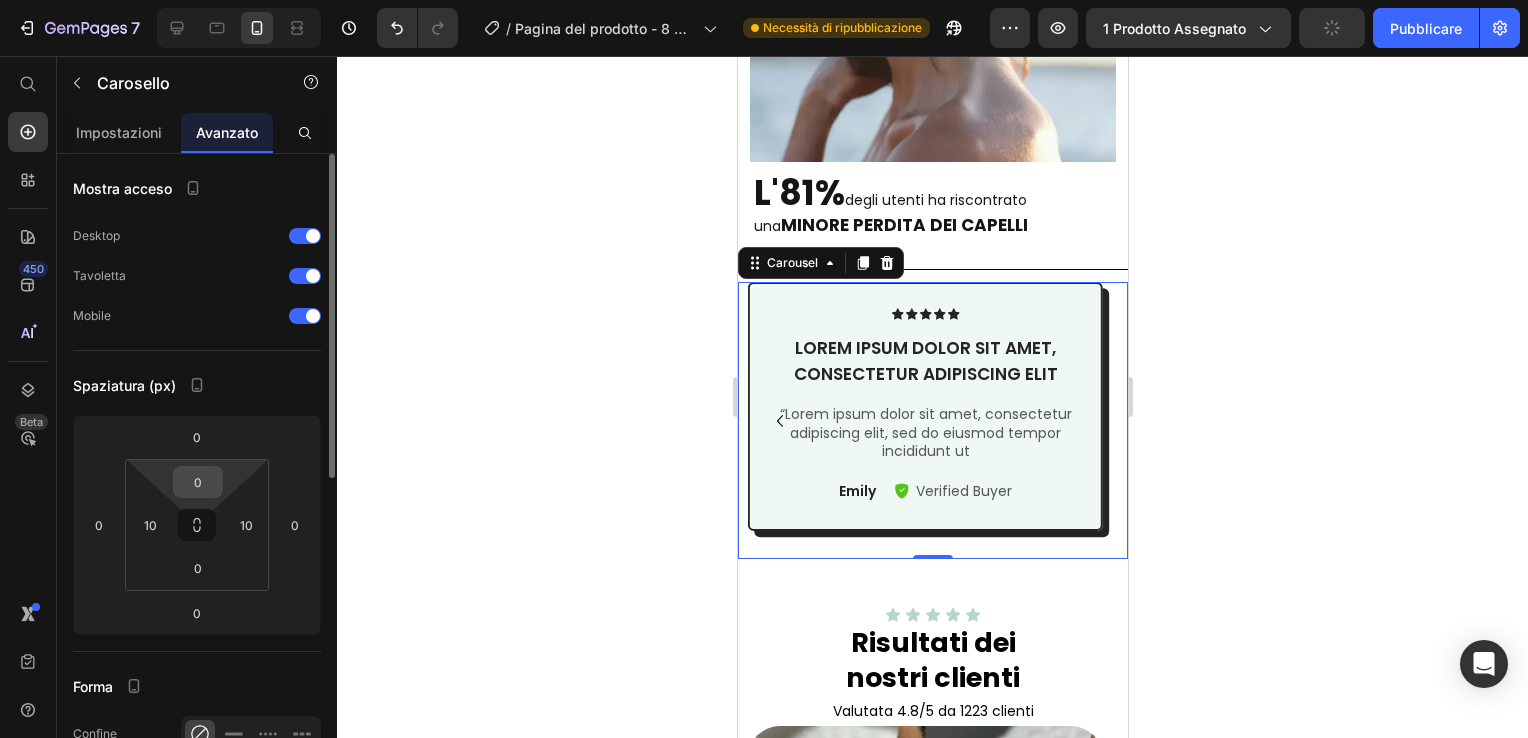 click on "0" at bounding box center [198, 482] 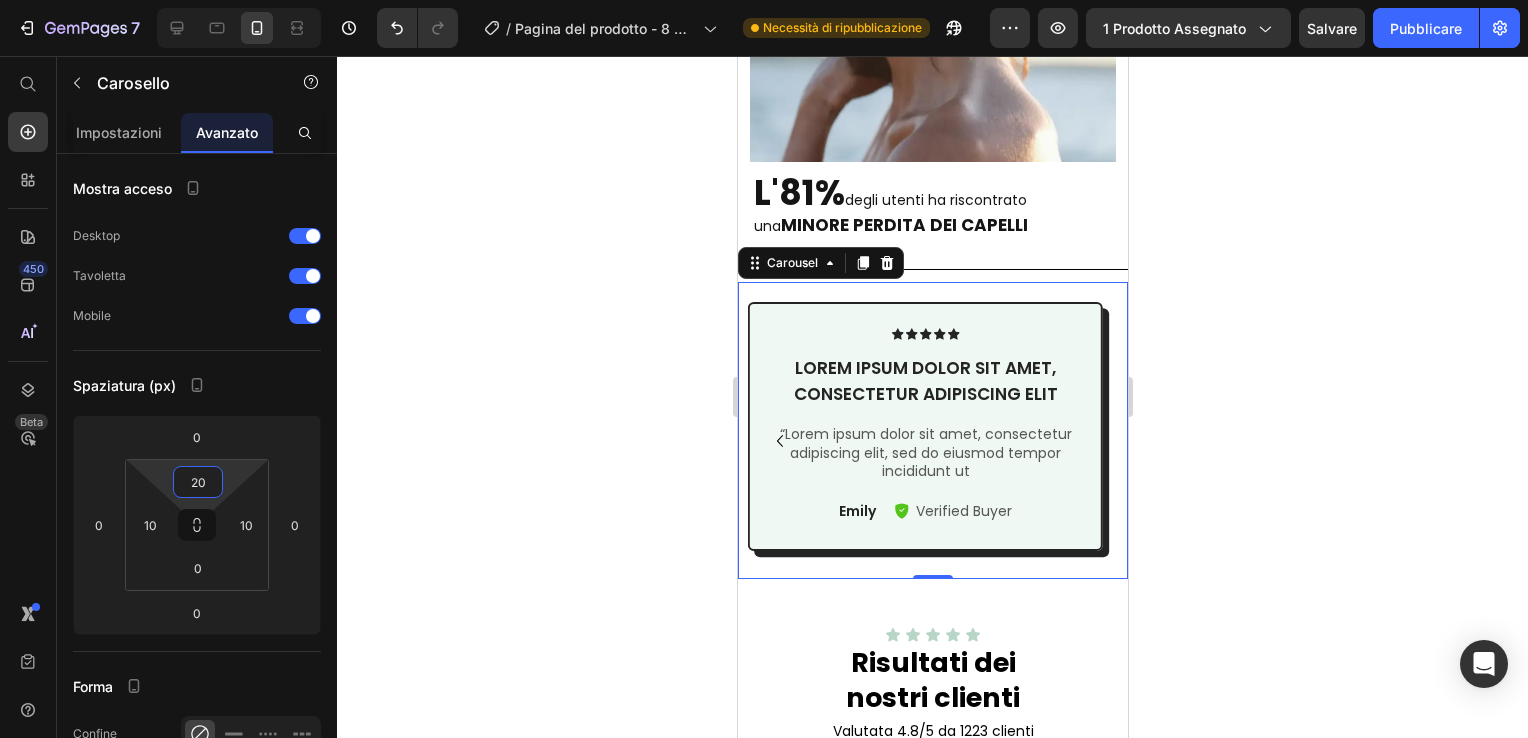 type on "2" 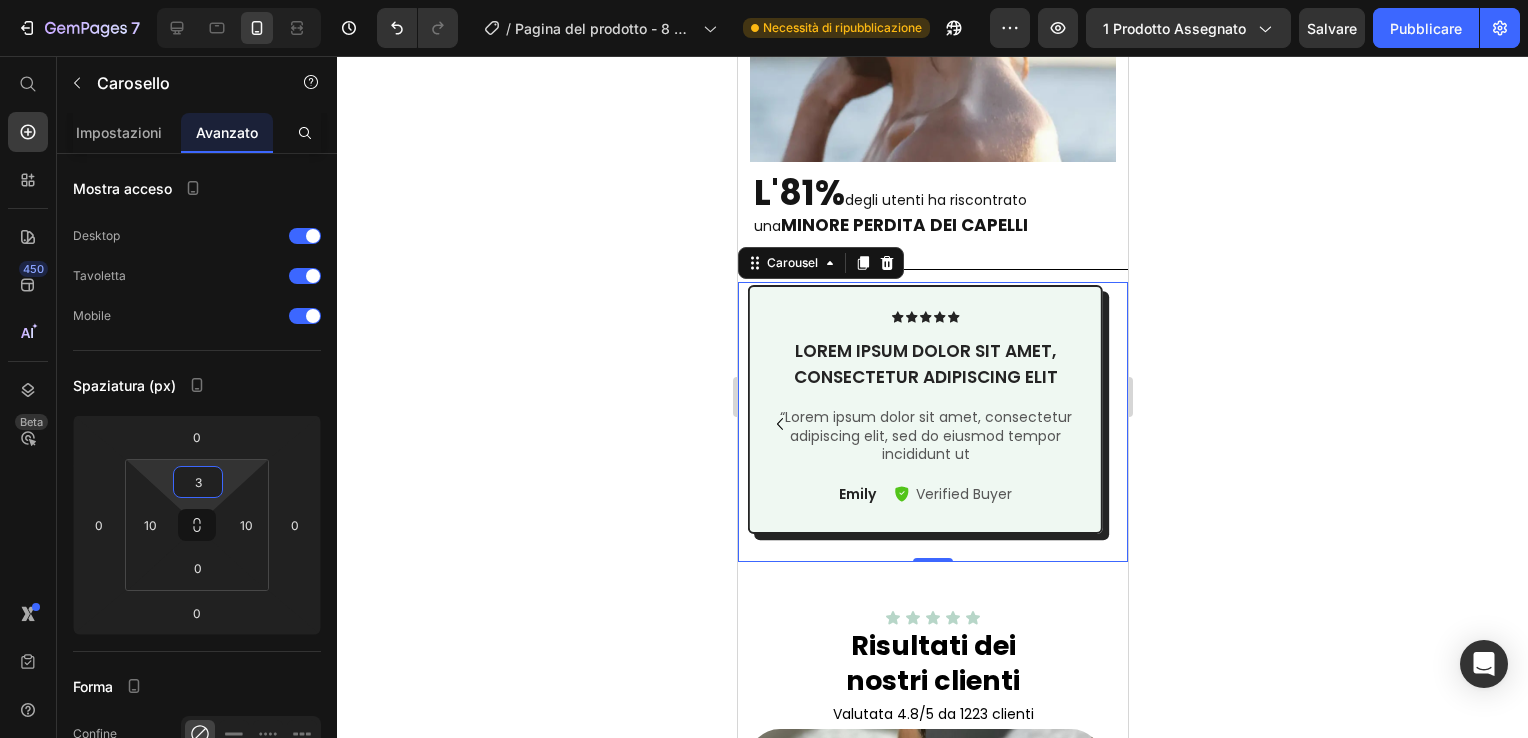 type on "30" 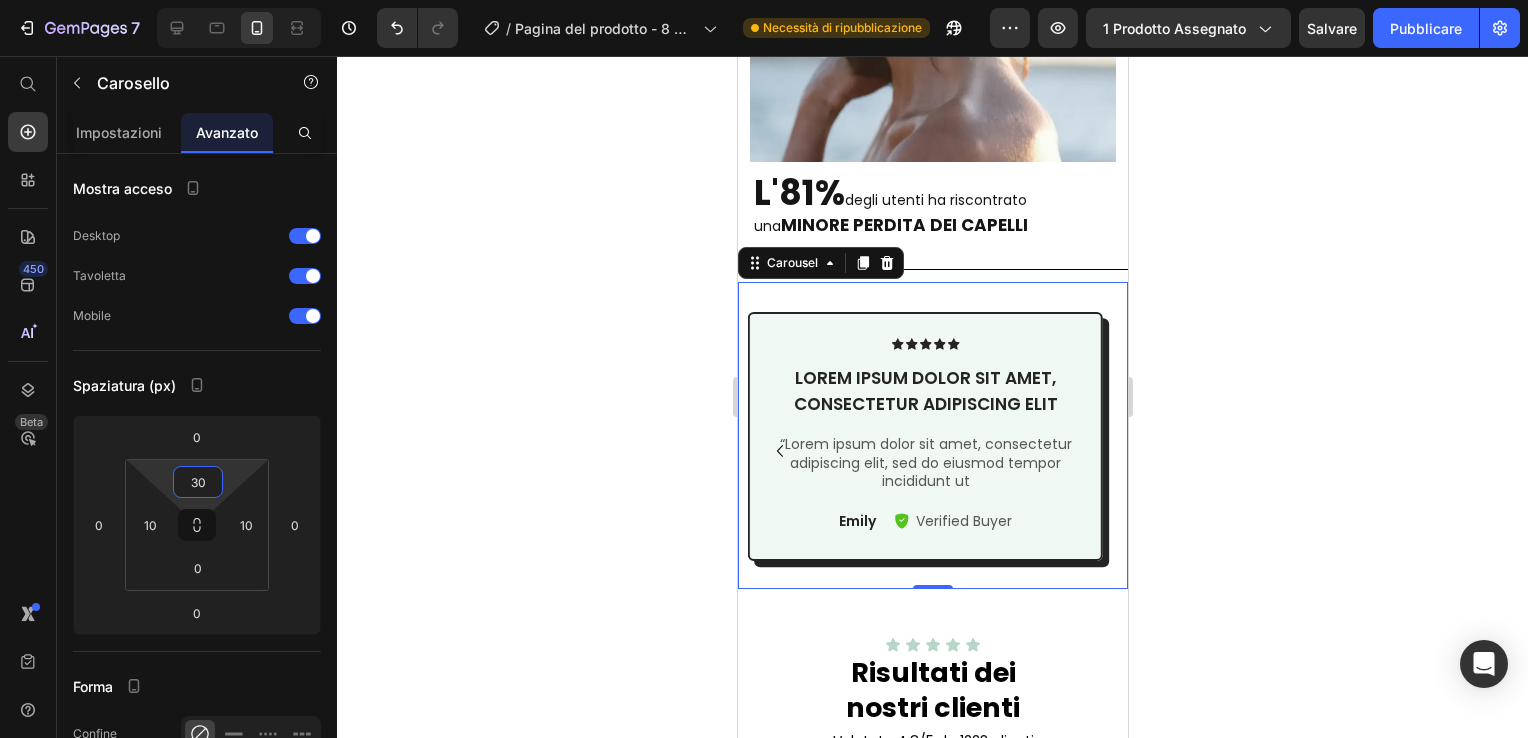 click 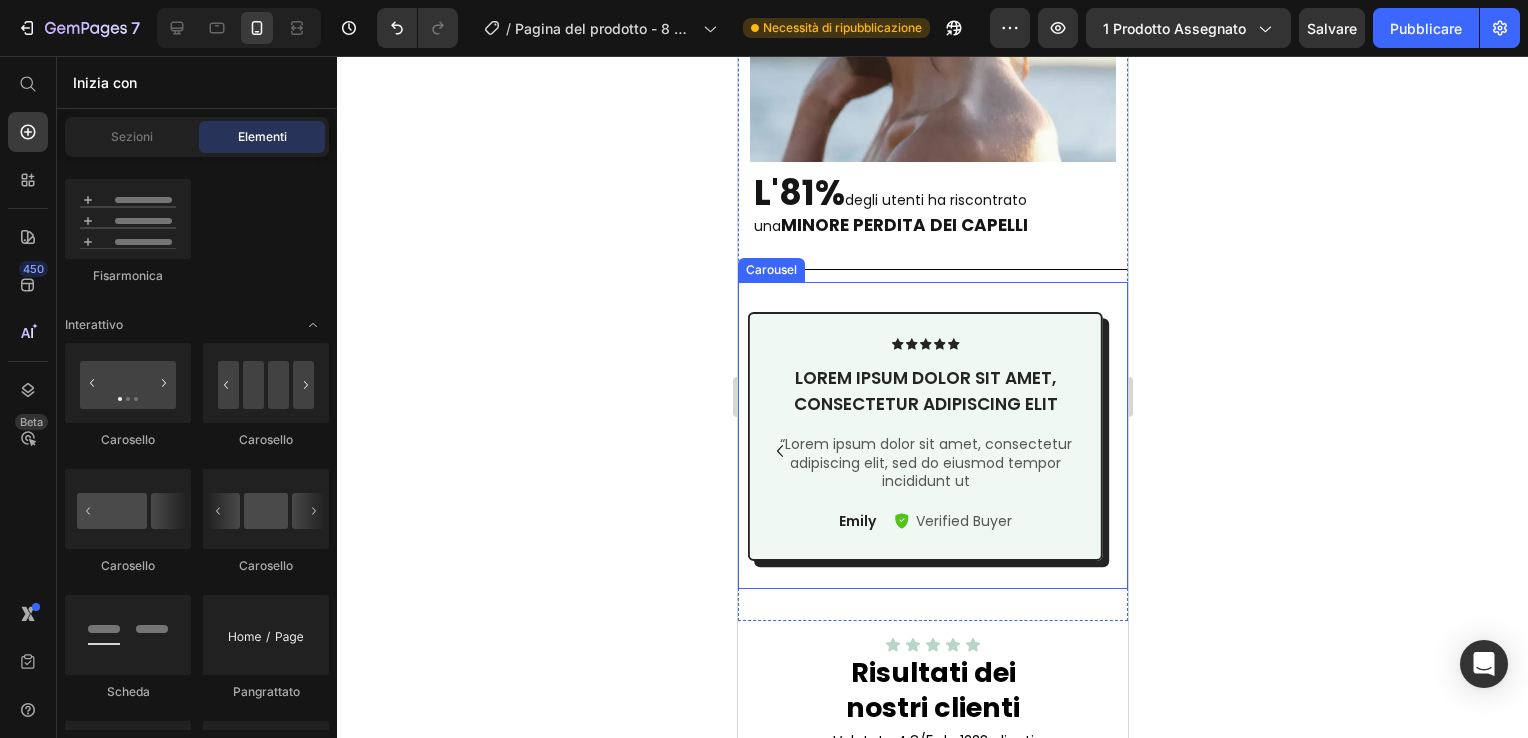 click on "Icon Icon Icon Icon Icon Icon List Lorem ipsum dolor sit amet, consectetur adipiscing elit Text Block “Lorem ipsum dolor sit amet, consectetur adipiscing elit, sed do eiusmod tempor incididunt ut  Text Block Emily Text Block
Verified Buyer Item List Row Row" at bounding box center (924, 450) 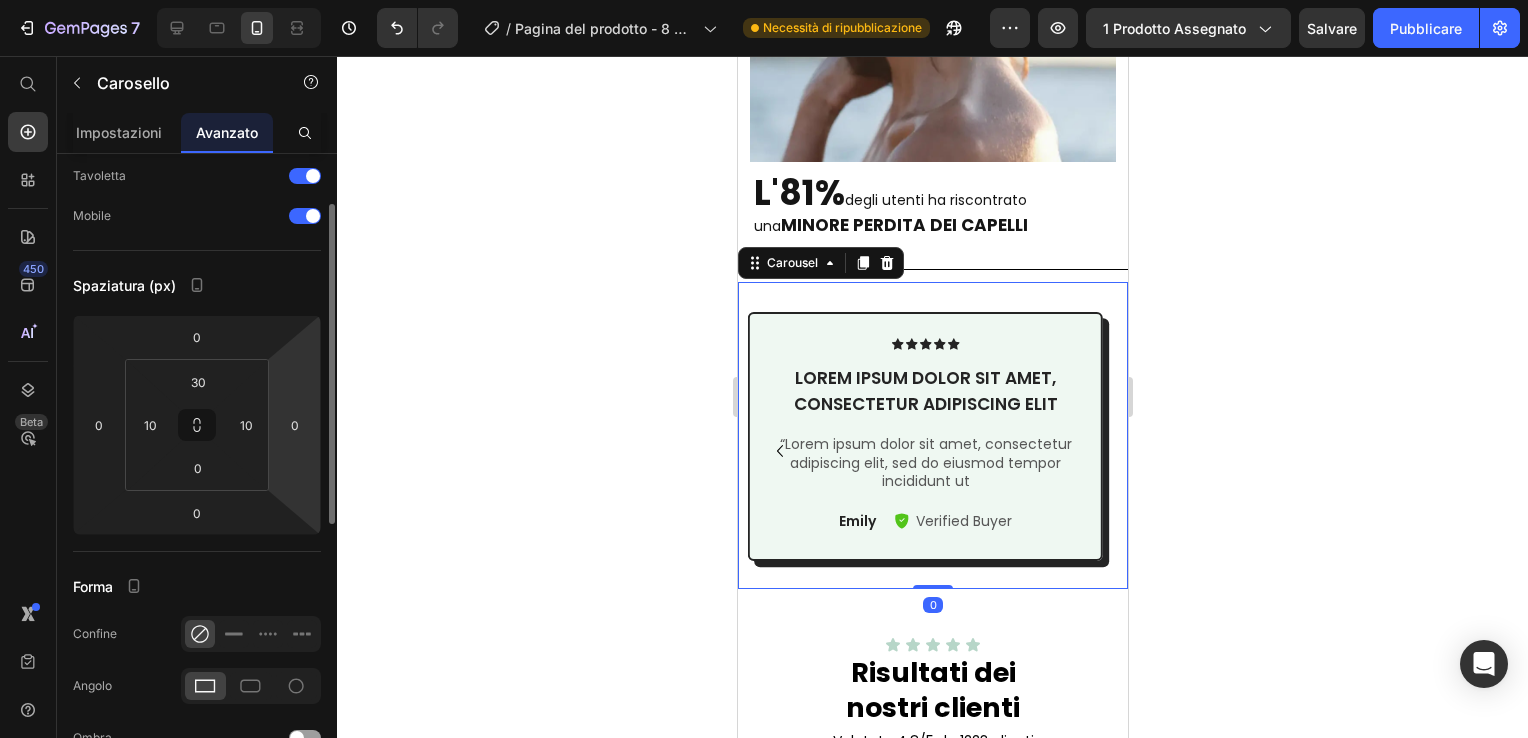 scroll, scrollTop: 200, scrollLeft: 0, axis: vertical 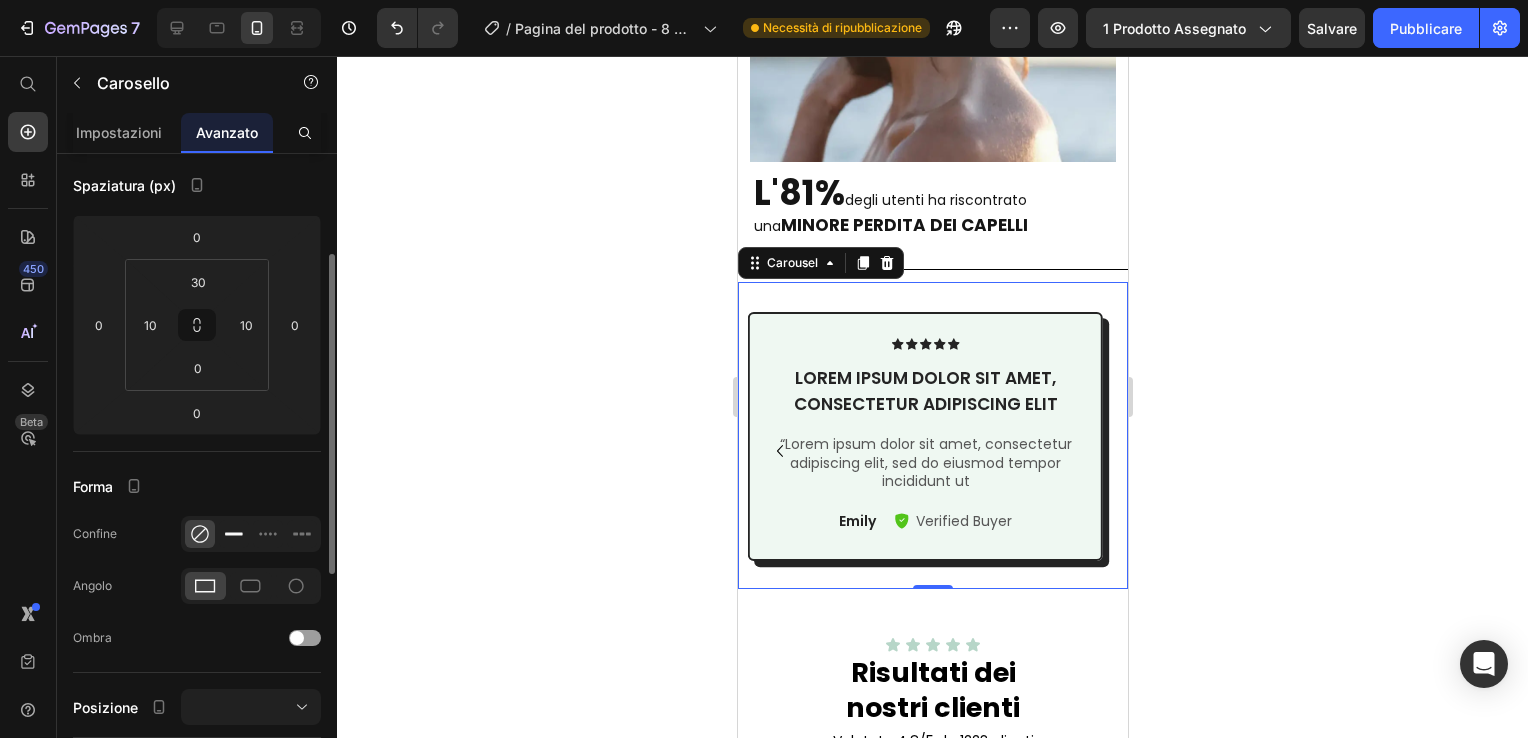 click 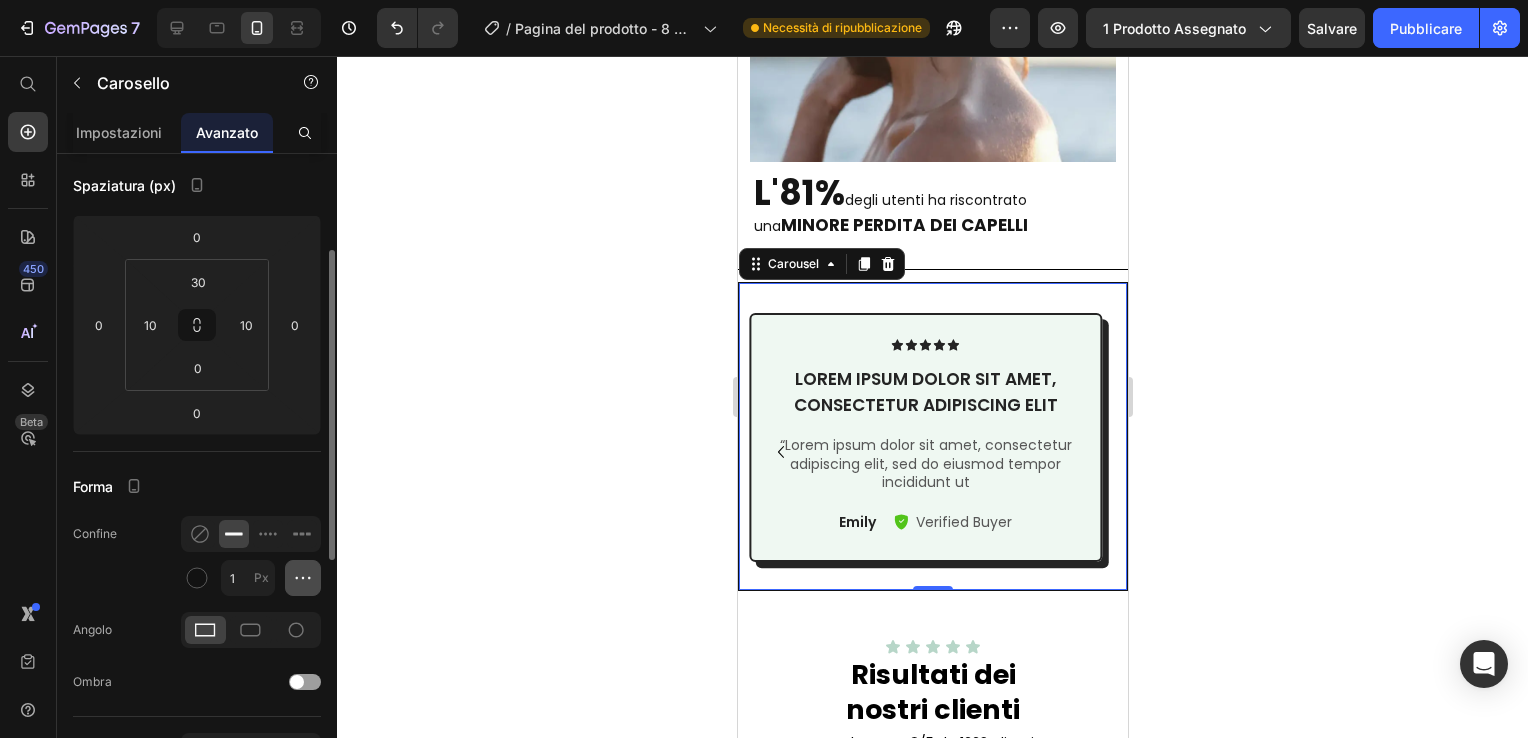 click 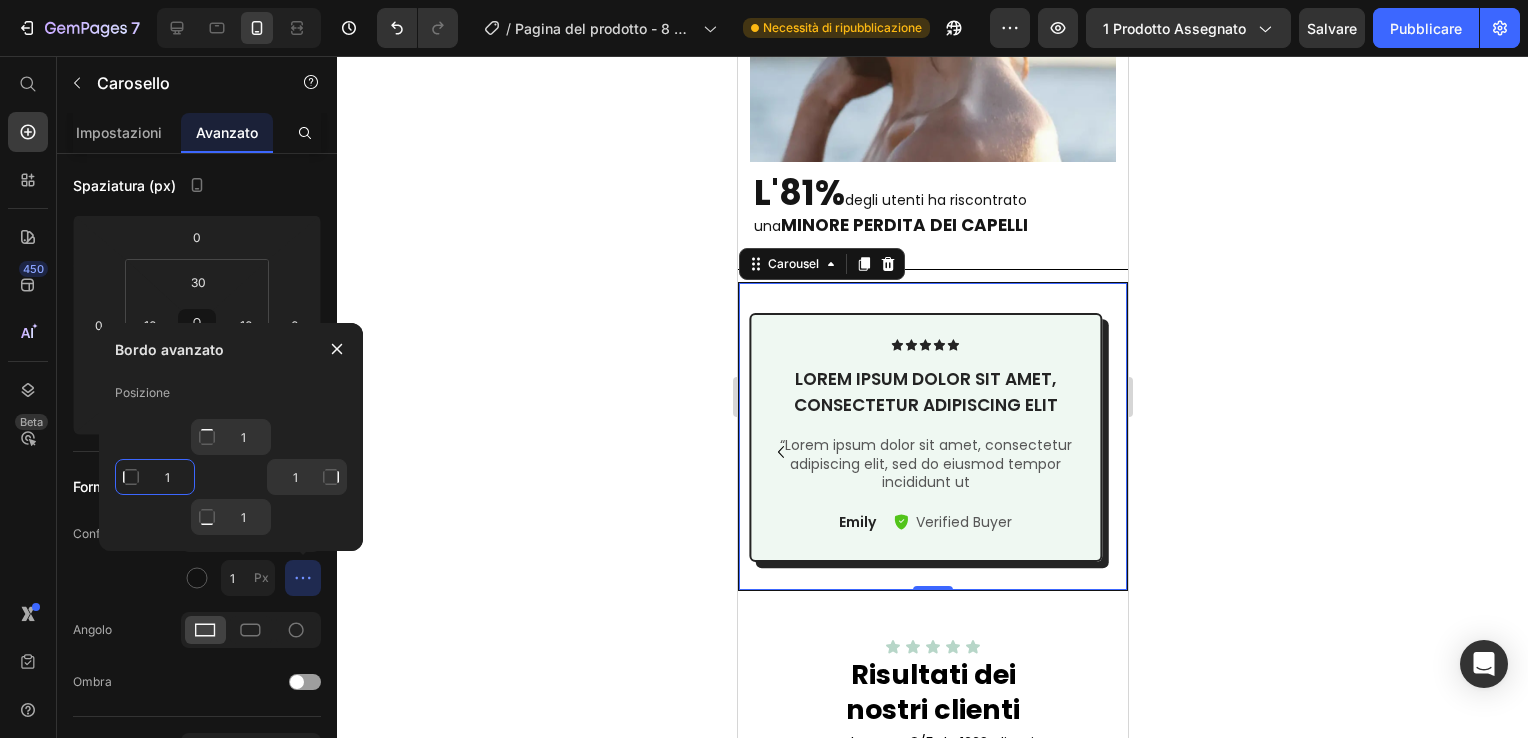 click on "1" 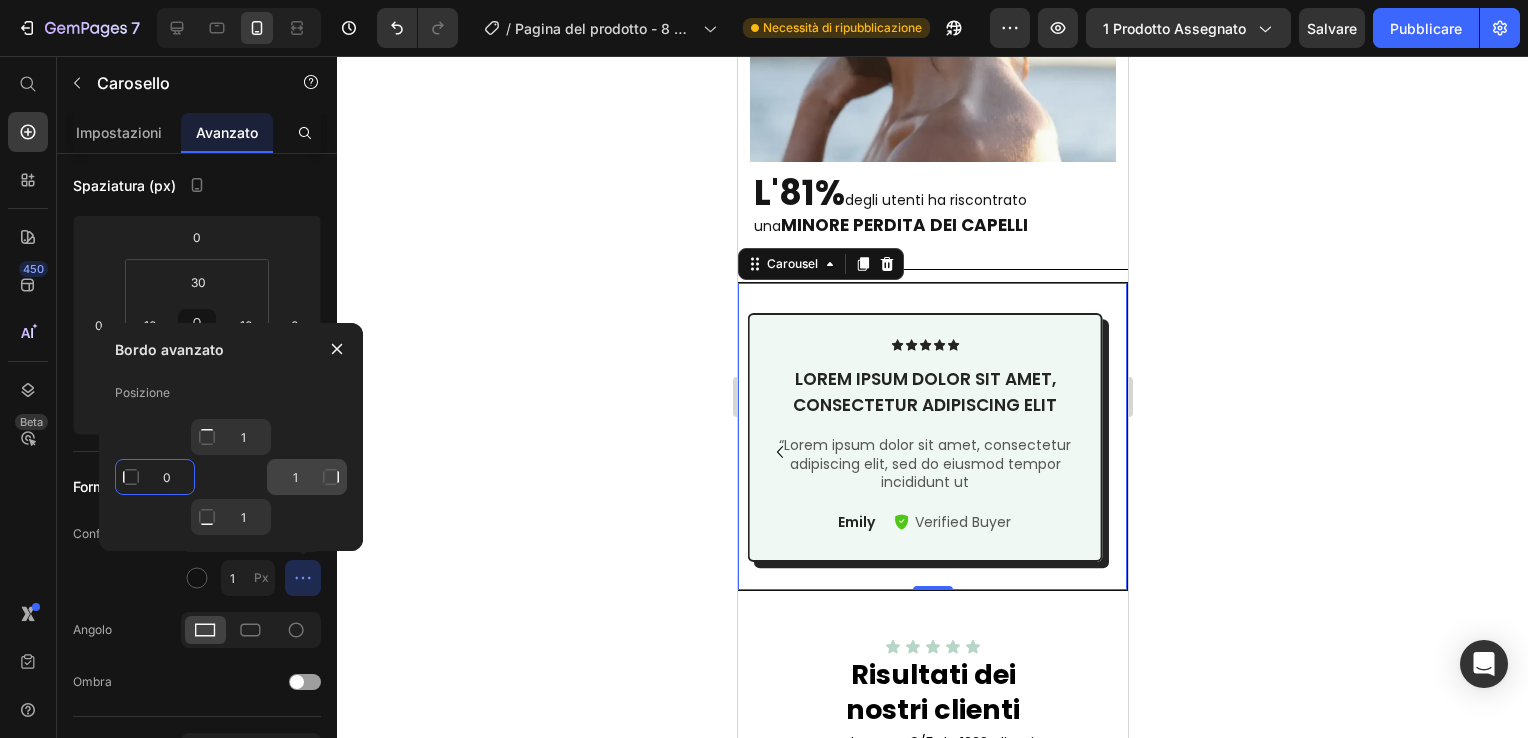 type on "0" 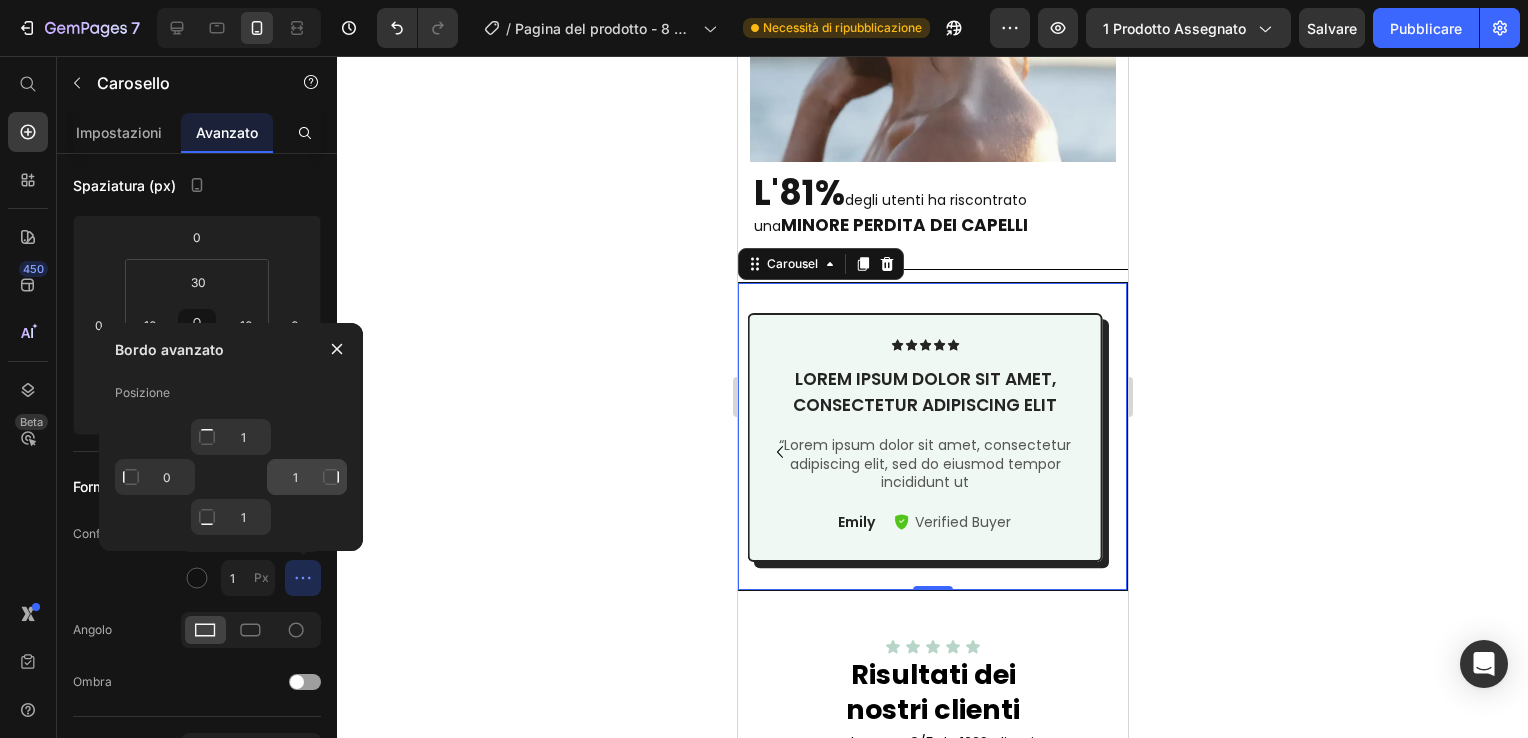 click 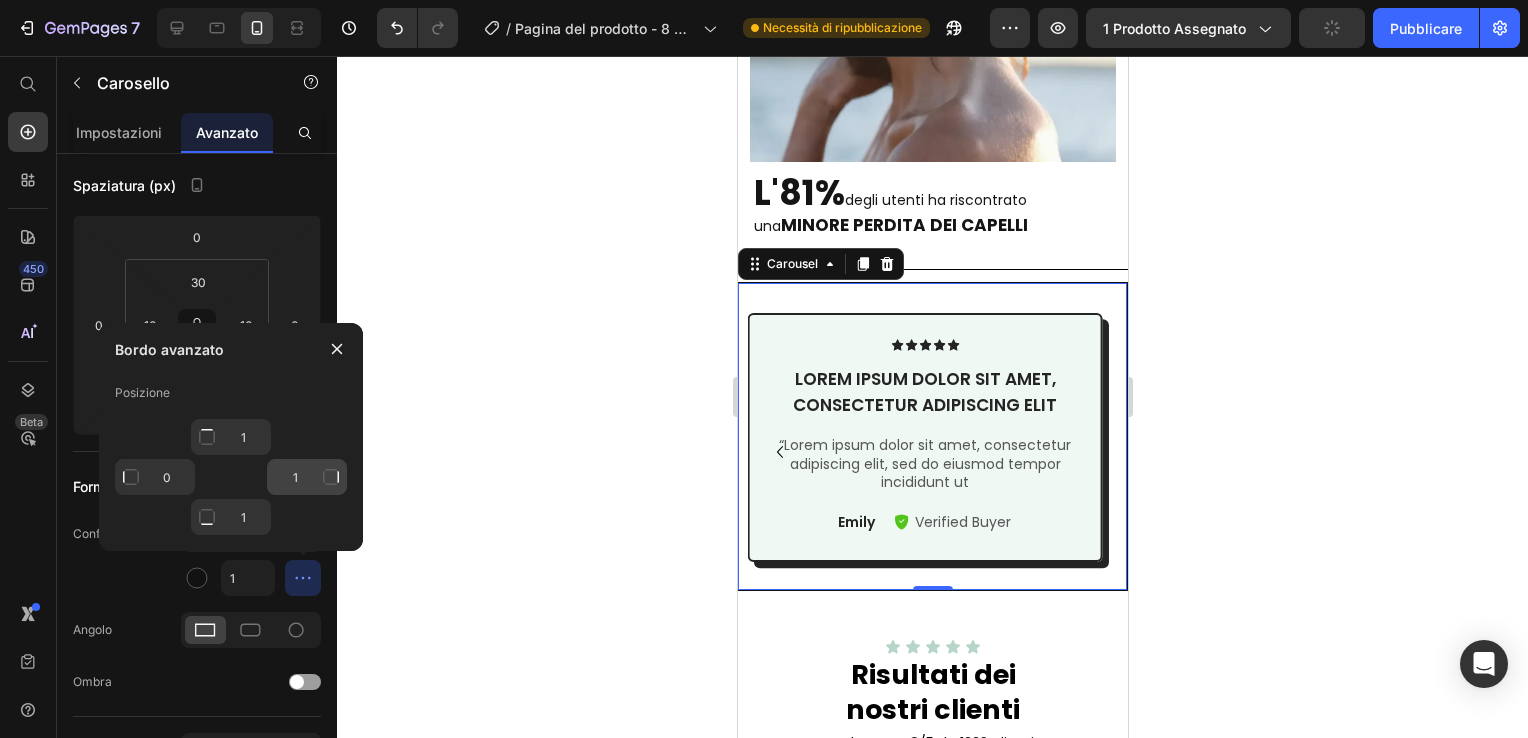 type on "Mixed" 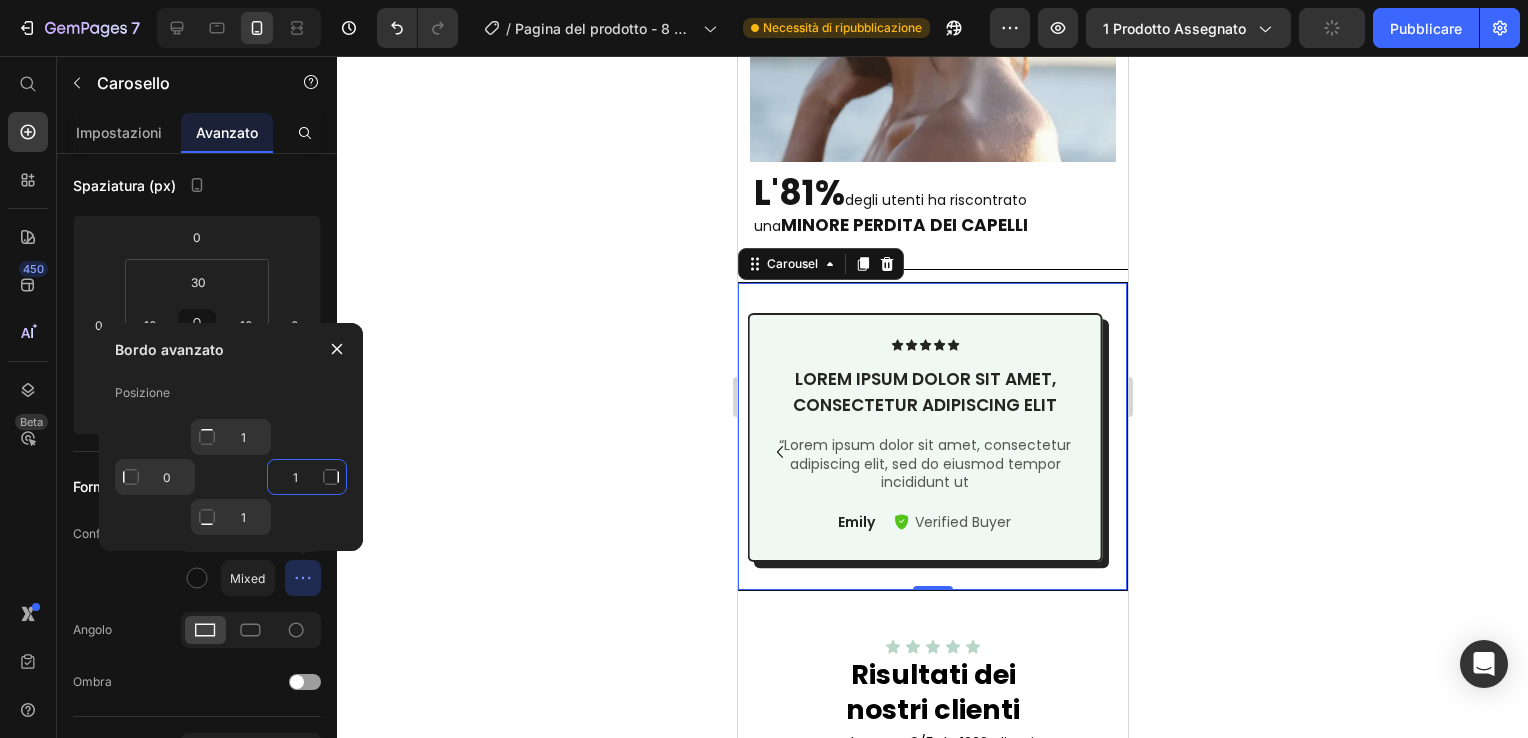 click on "1" 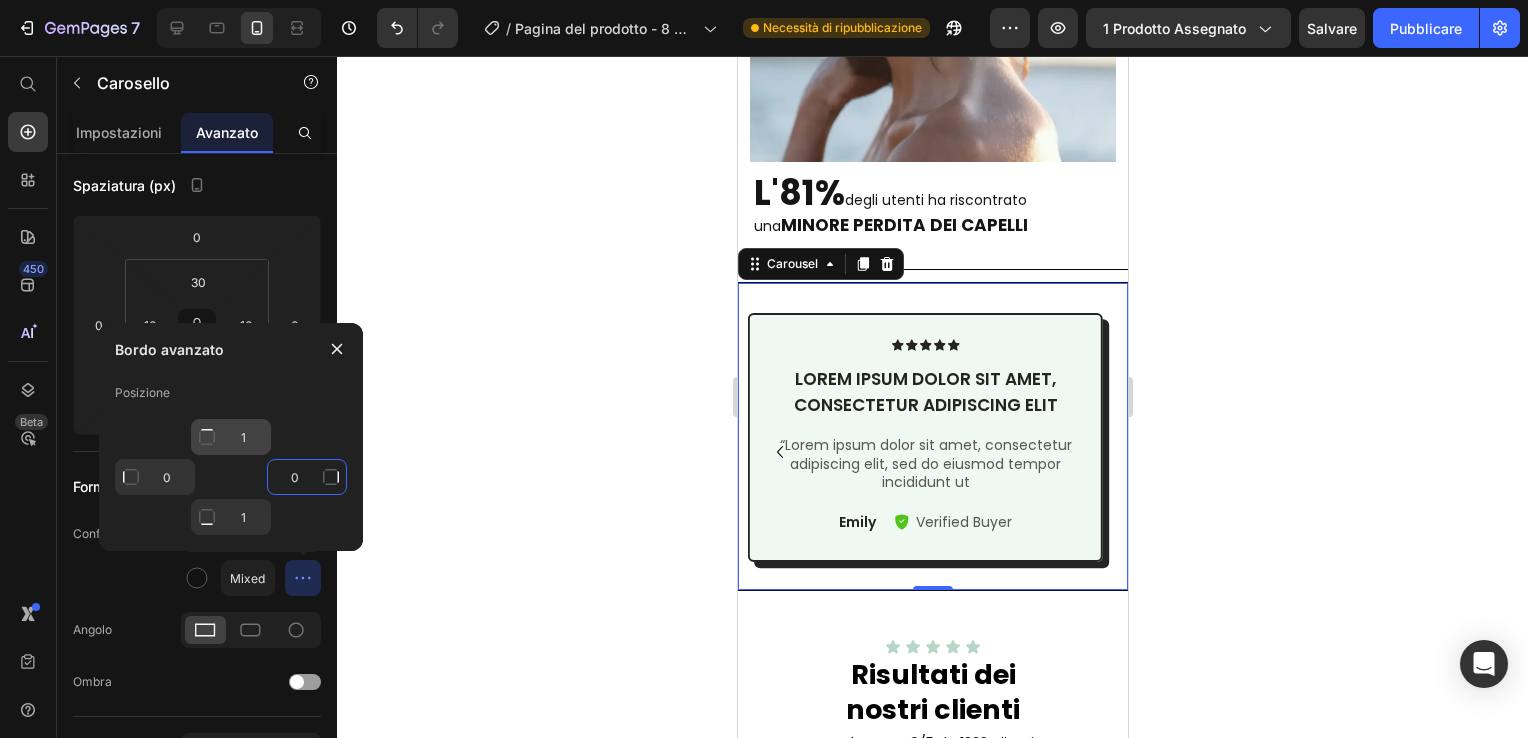 type on "0" 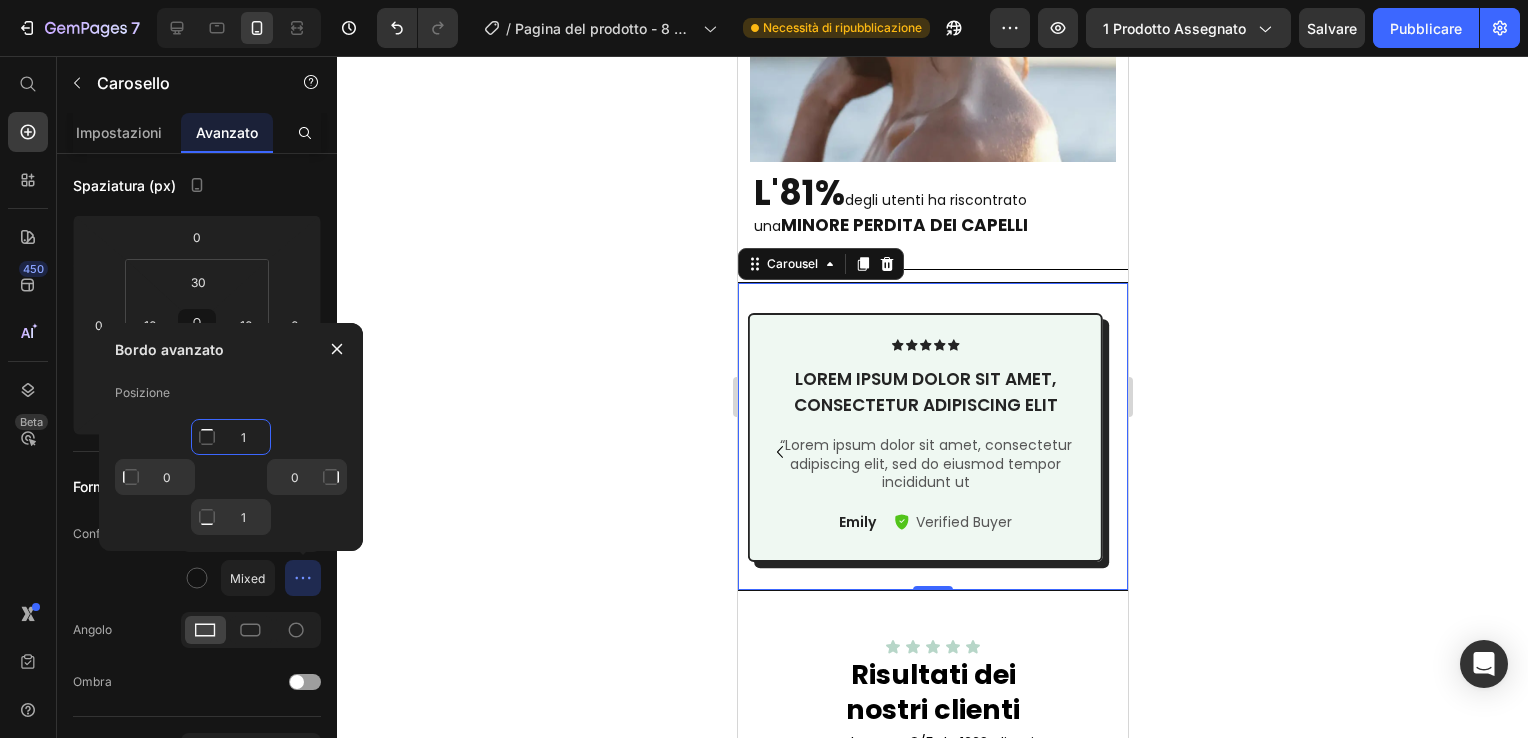click on "1" 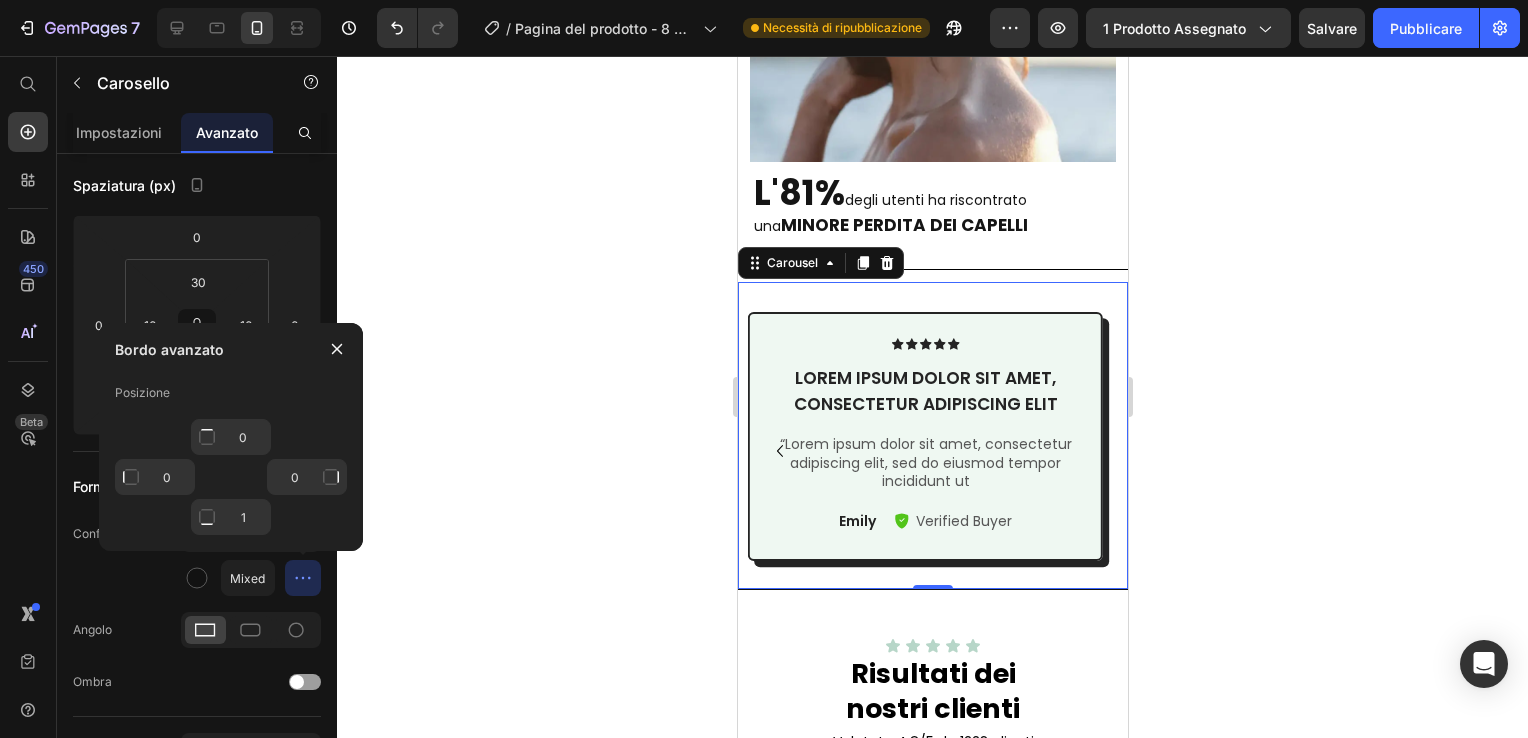 click 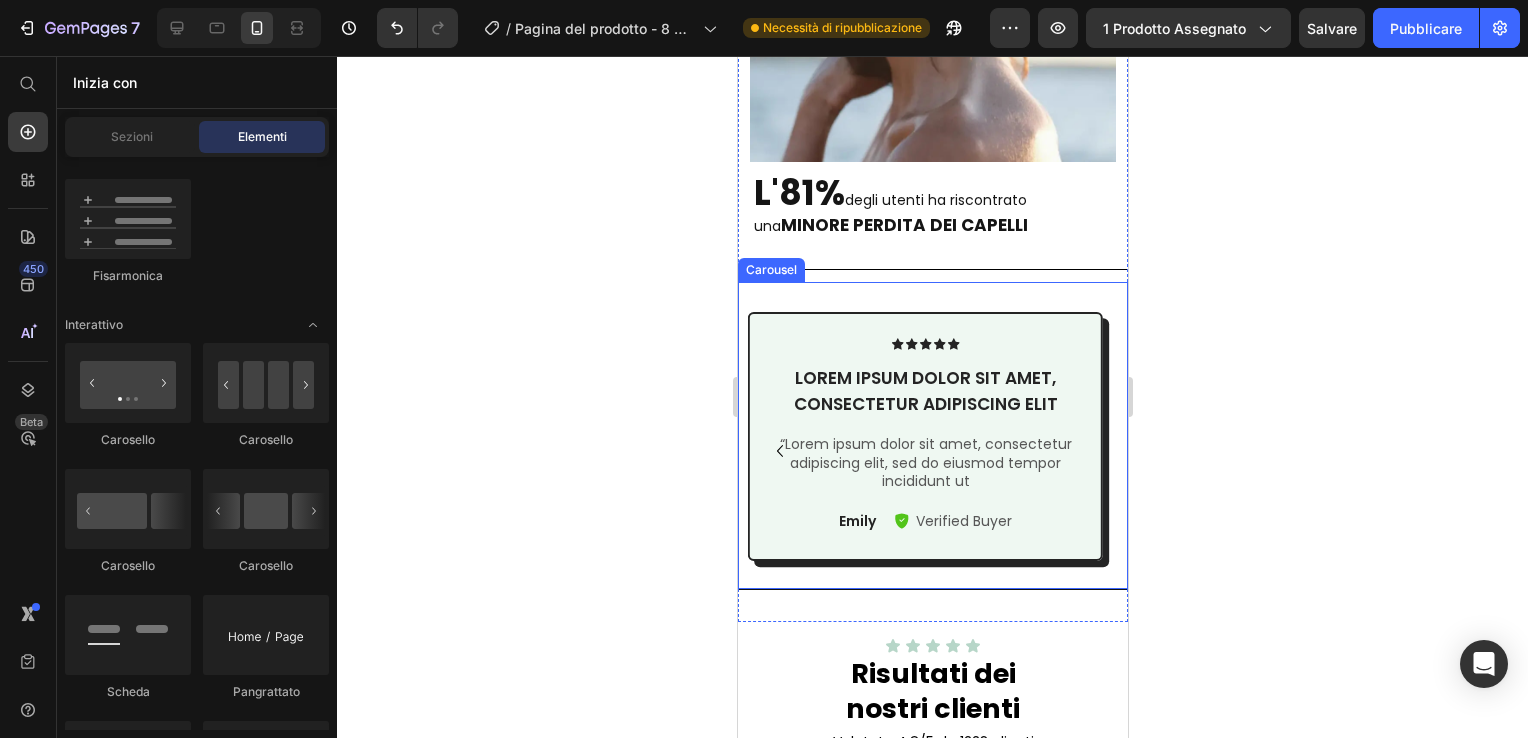 click on "Icon Icon Icon Icon Icon Icon List Lorem ipsum dolor sit amet, consectetur adipiscing elit Text Block “Lorem ipsum dolor sit amet, consectetur adipiscing elit, sed do eiusmod tempor incididunt ut  Text Block Emily Text Block
Verified Buyer Item List Row Row" at bounding box center (924, 450) 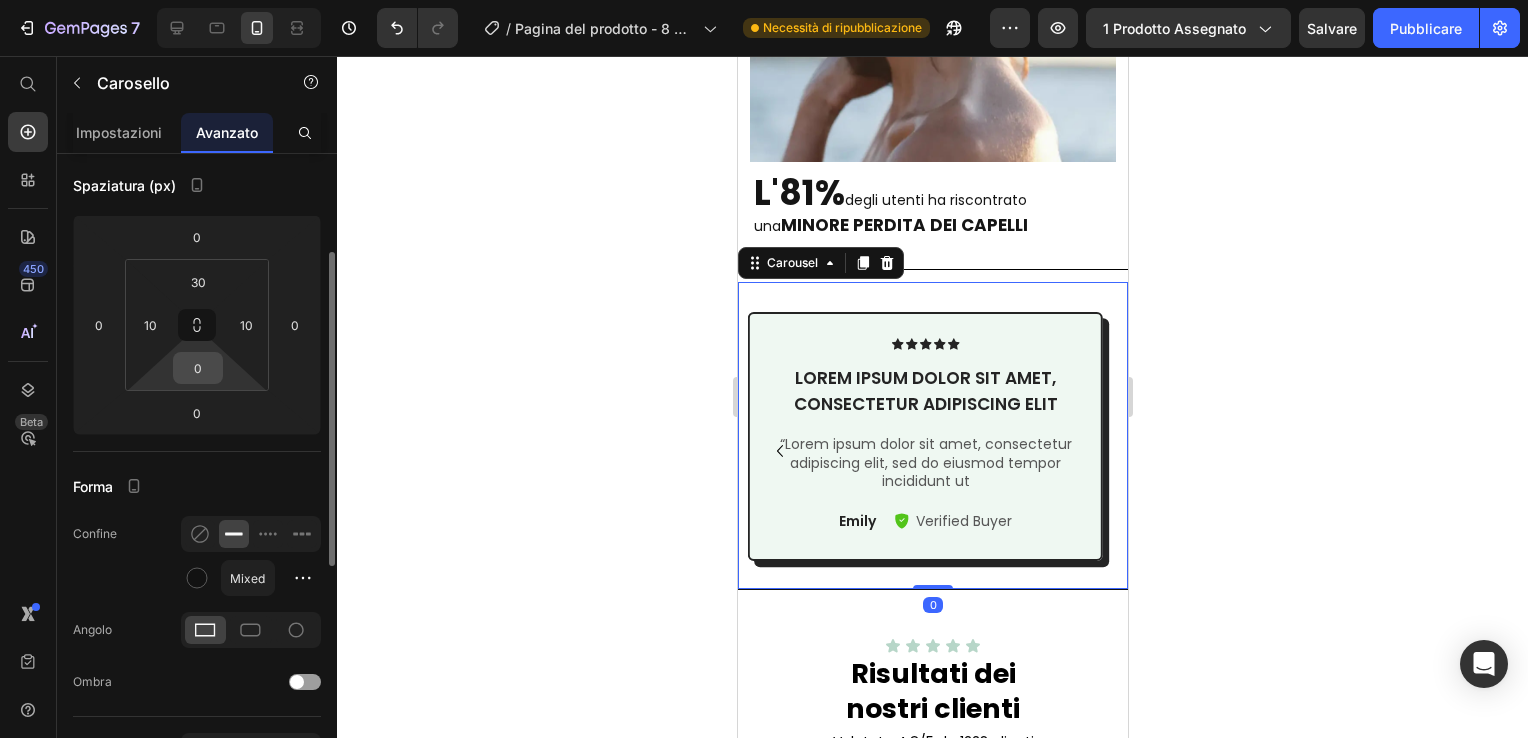 click on "0" at bounding box center [198, 368] 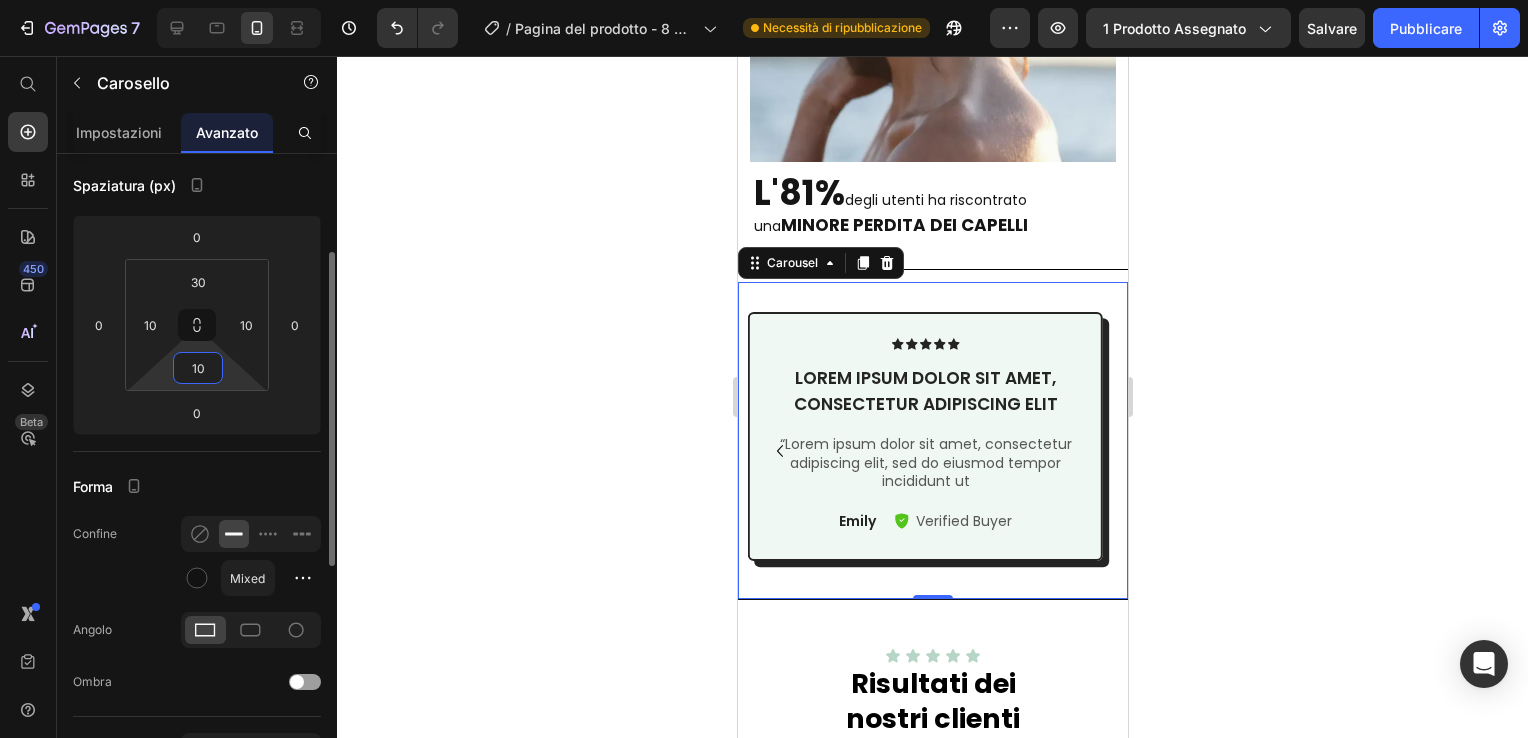 click on "10" at bounding box center [198, 368] 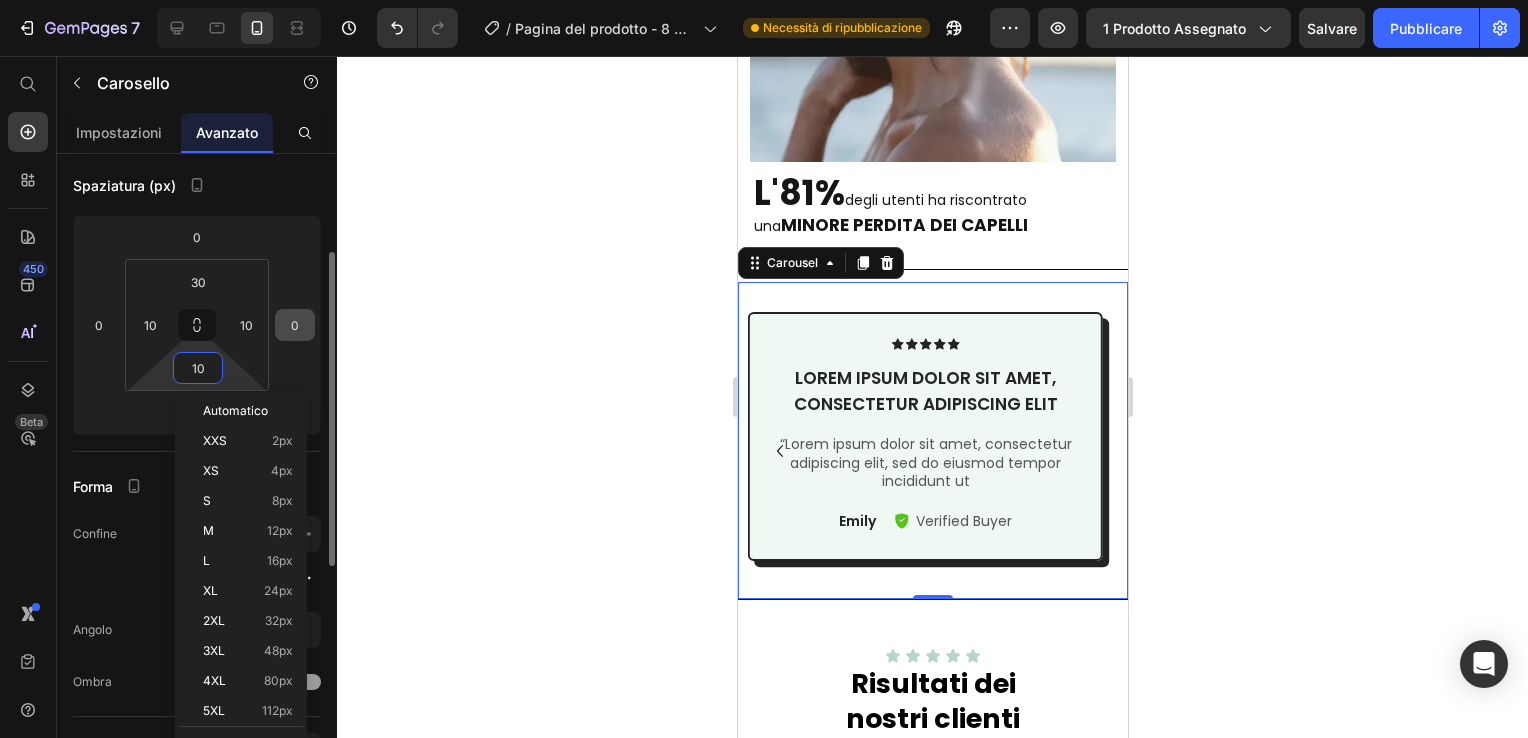 type on "10" 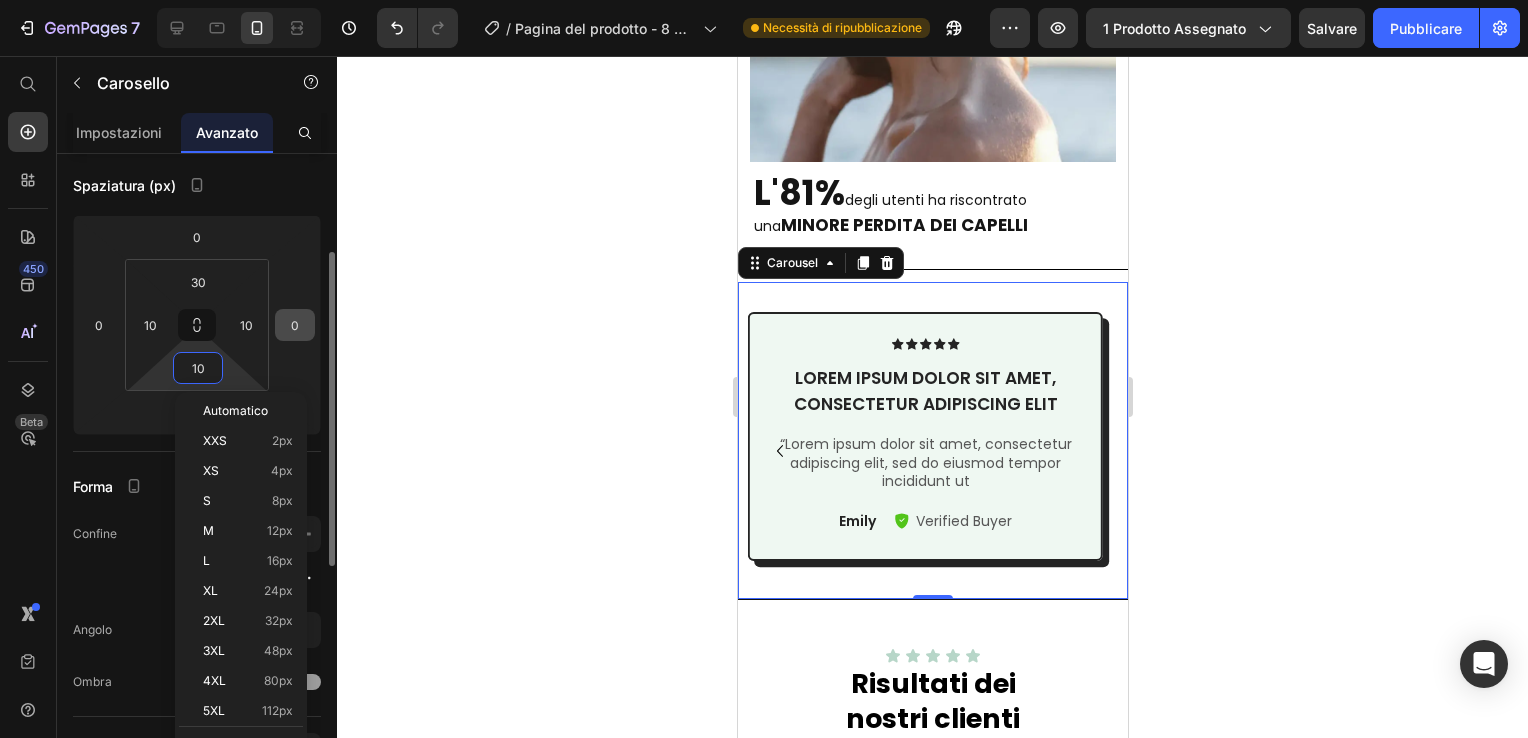 click on "0" at bounding box center [295, 325] 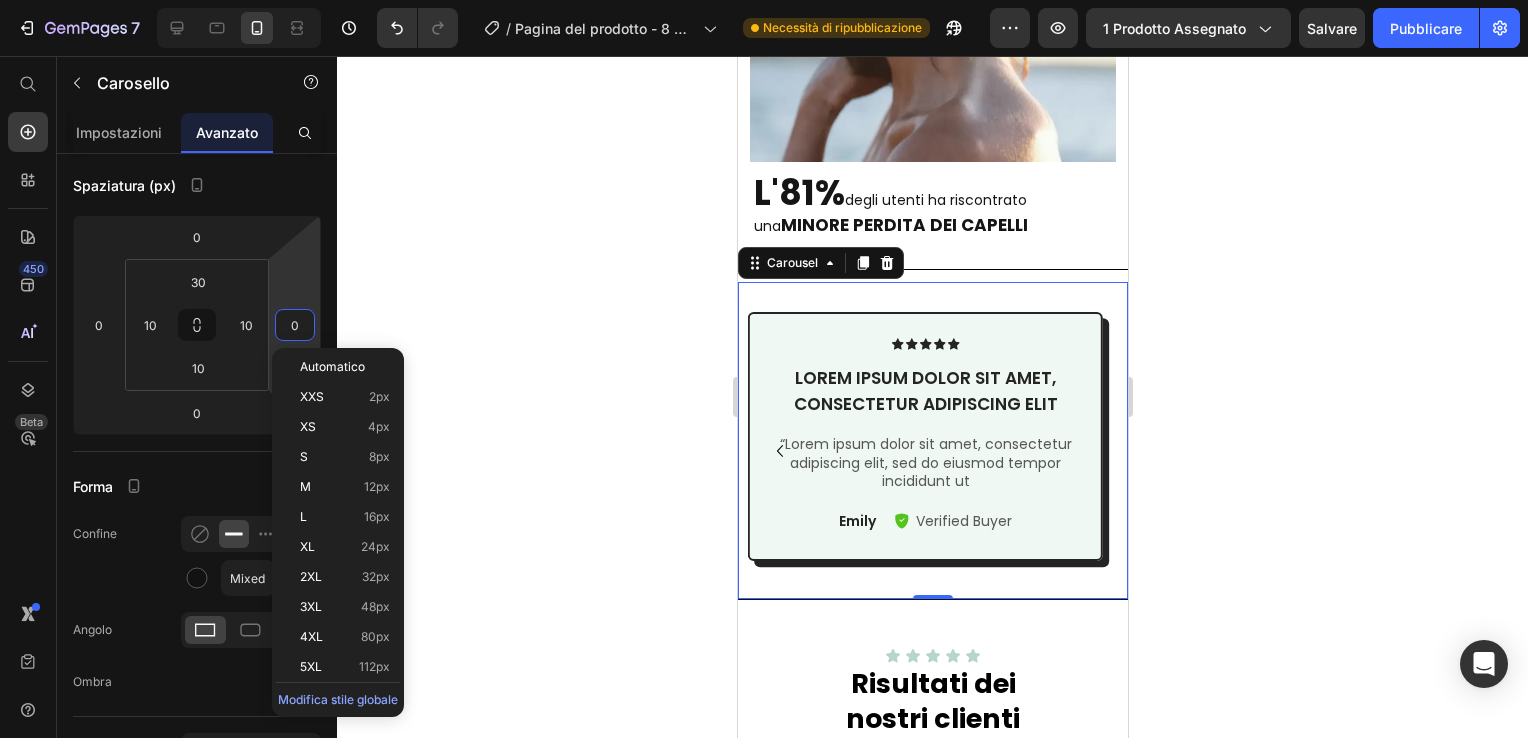click 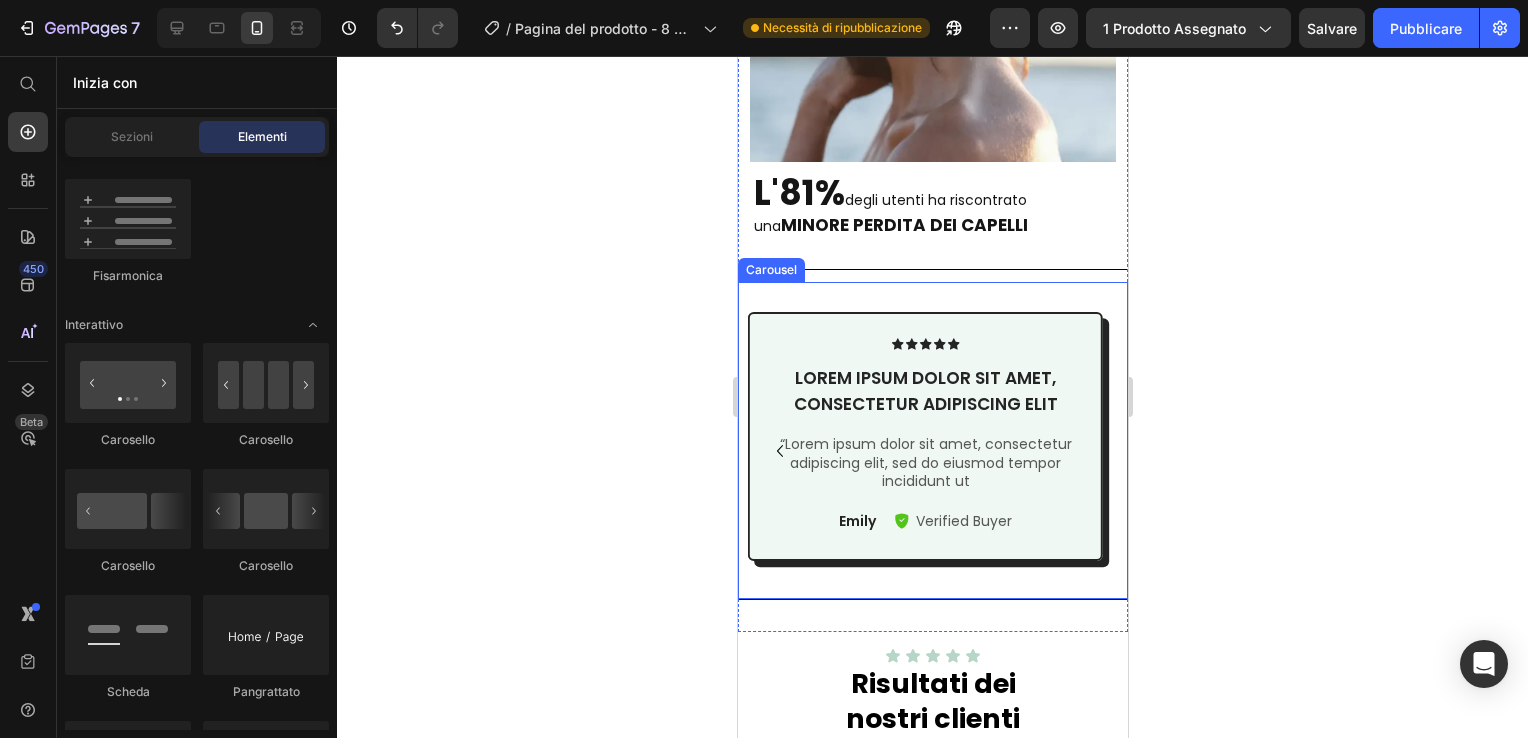 click on "Icon Icon Icon Icon Icon Icon List Lorem ipsum dolor sit amet, consectetur adipiscing elit Text Block “Lorem ipsum dolor sit amet, consectetur adipiscing elit, sed do eiusmod tempor incididunt ut  Text Block Emily Text Block
Verified Buyer Item List Row Row" at bounding box center (924, 450) 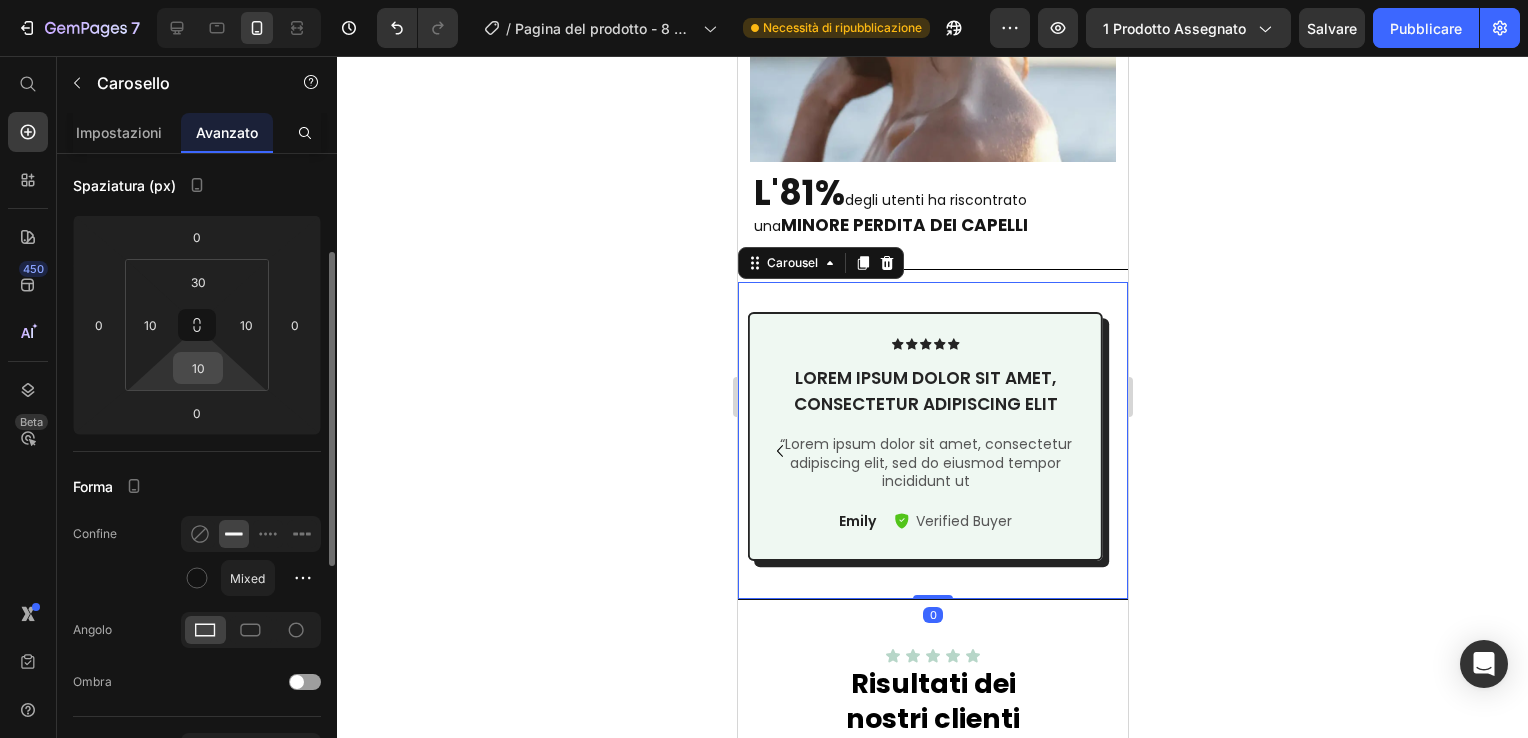 click on "10" at bounding box center (198, 368) 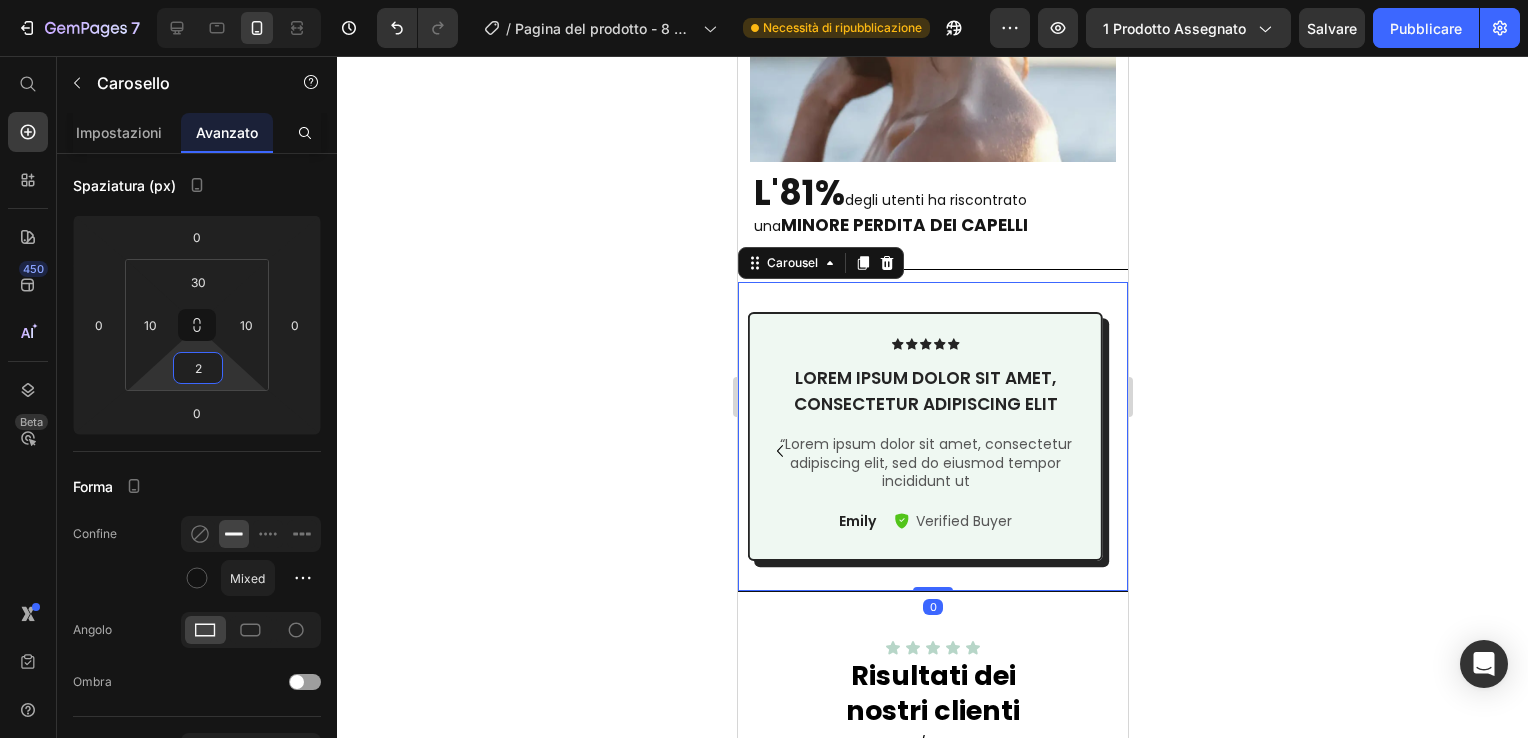type on "20" 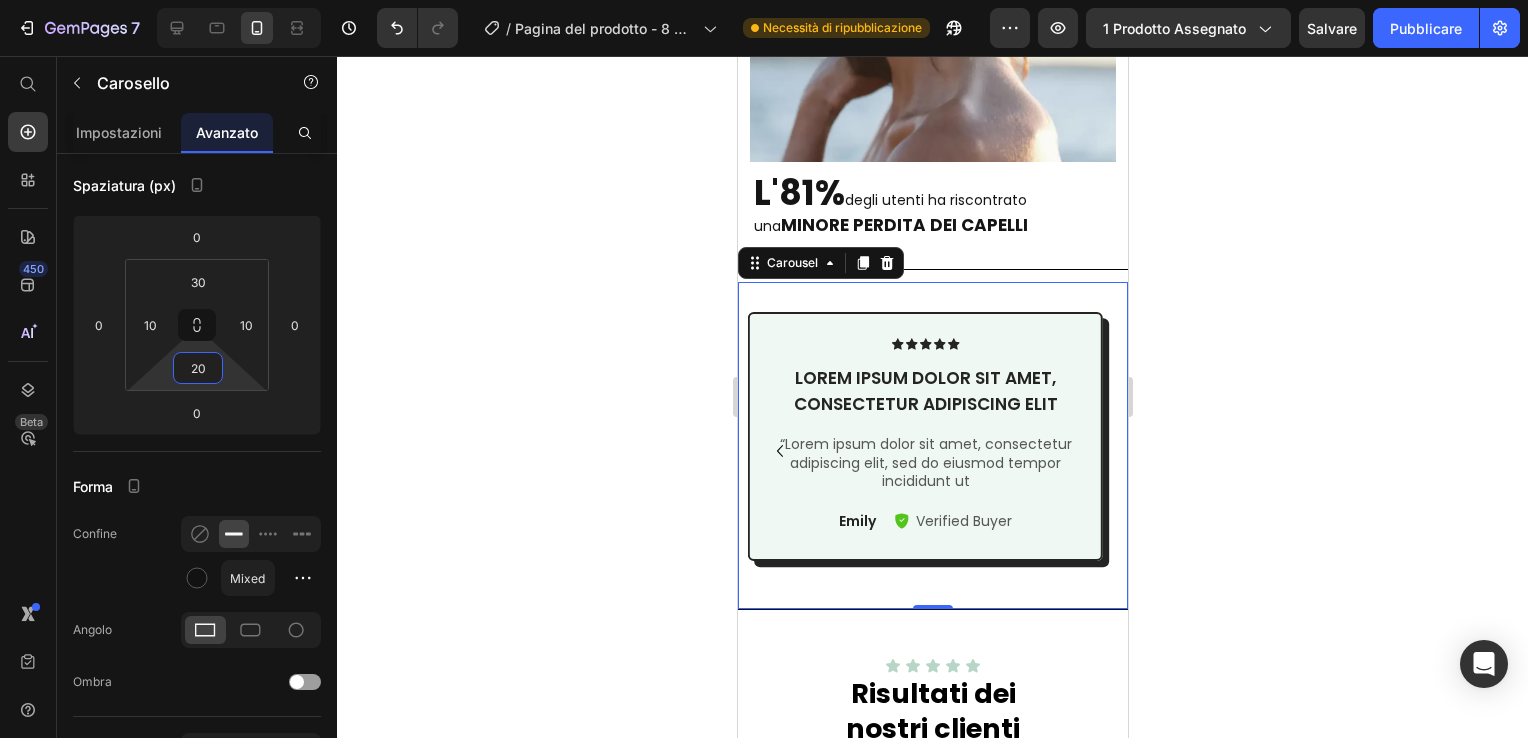 click 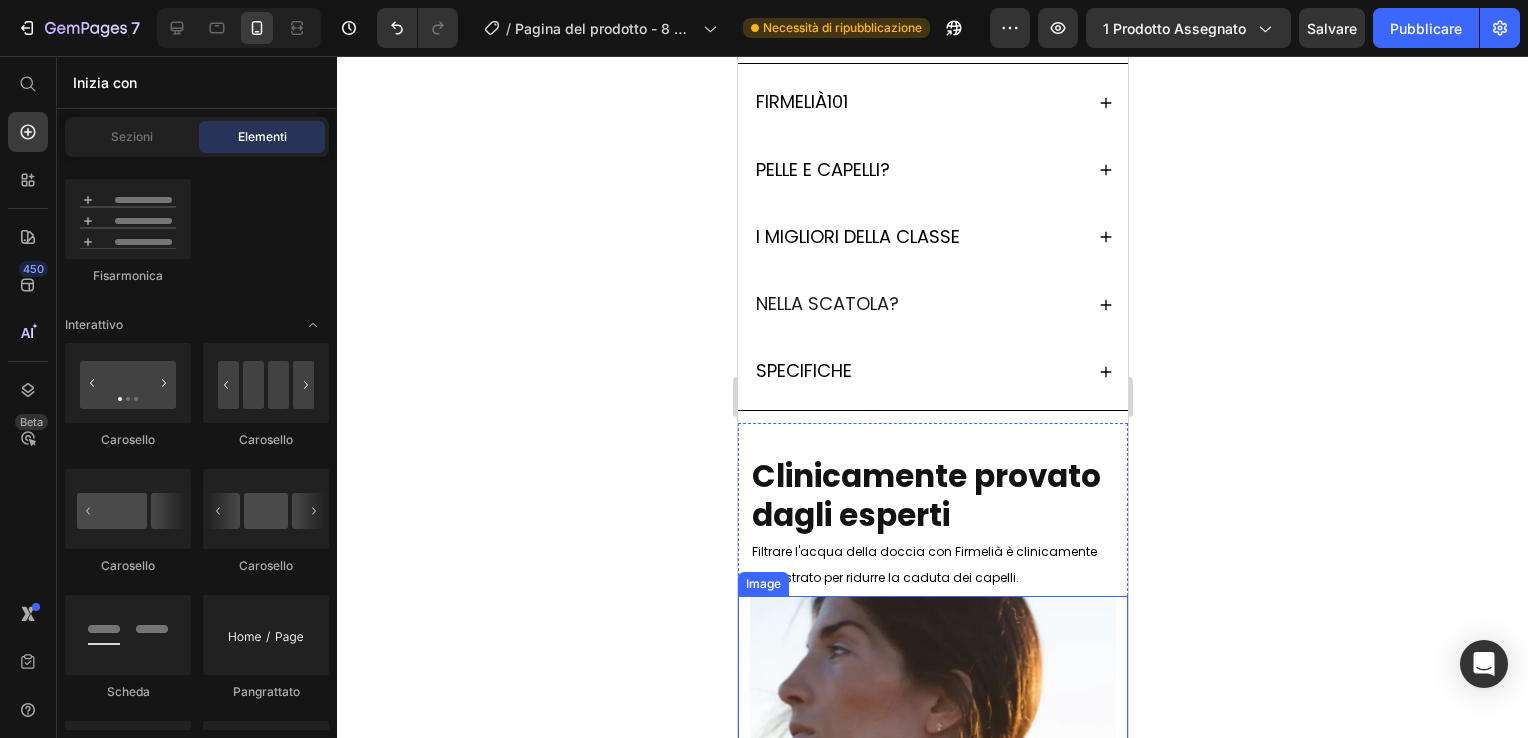 scroll, scrollTop: 2976, scrollLeft: 0, axis: vertical 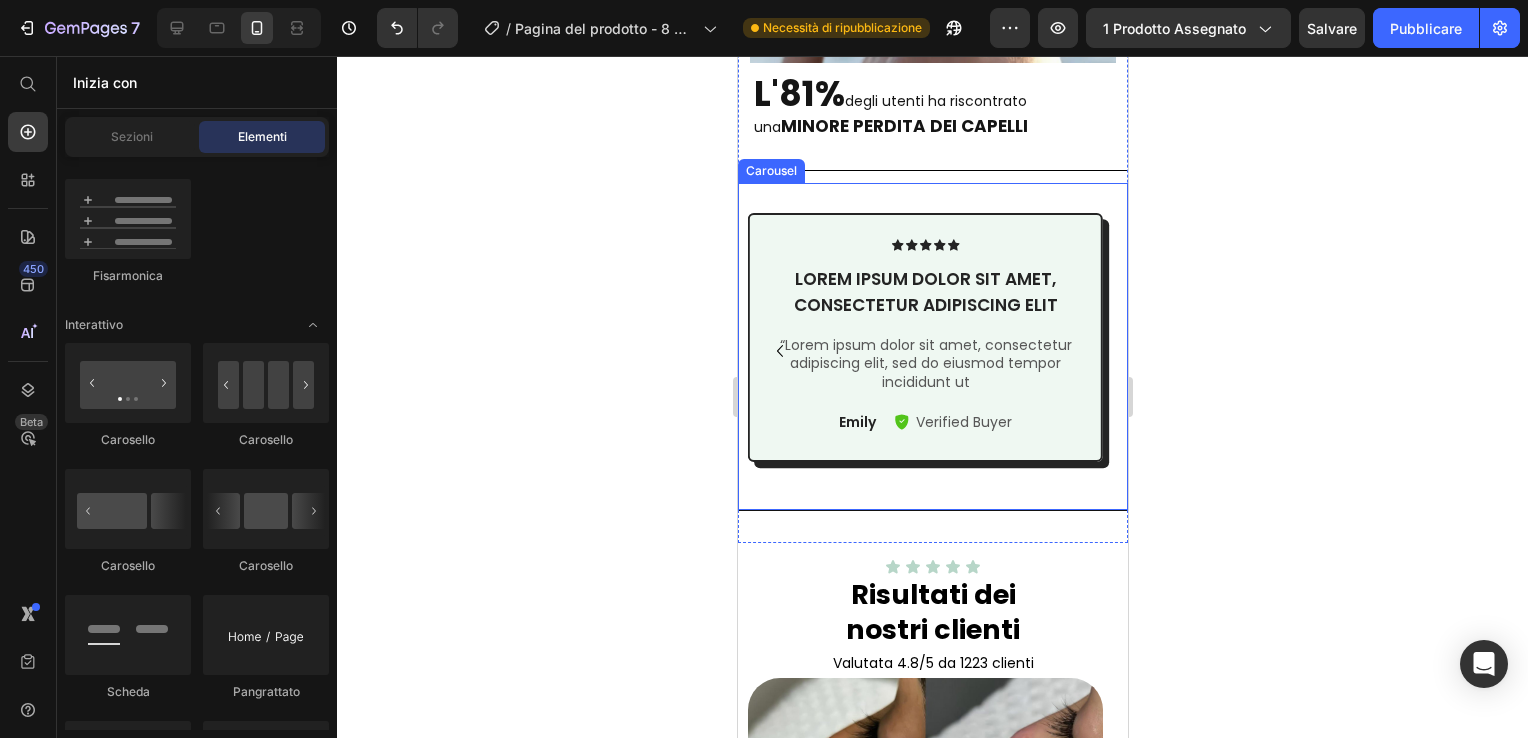 click 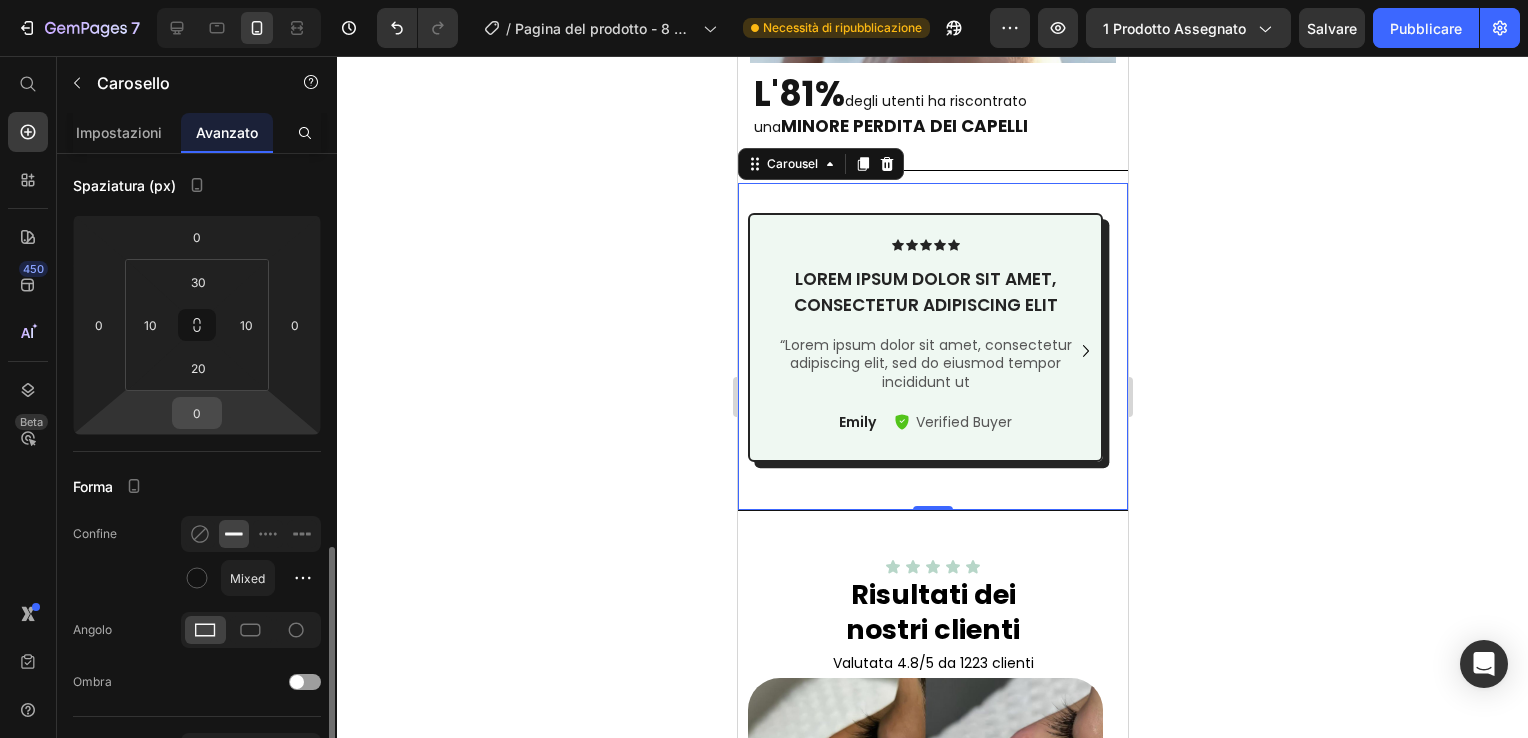 scroll, scrollTop: 400, scrollLeft: 0, axis: vertical 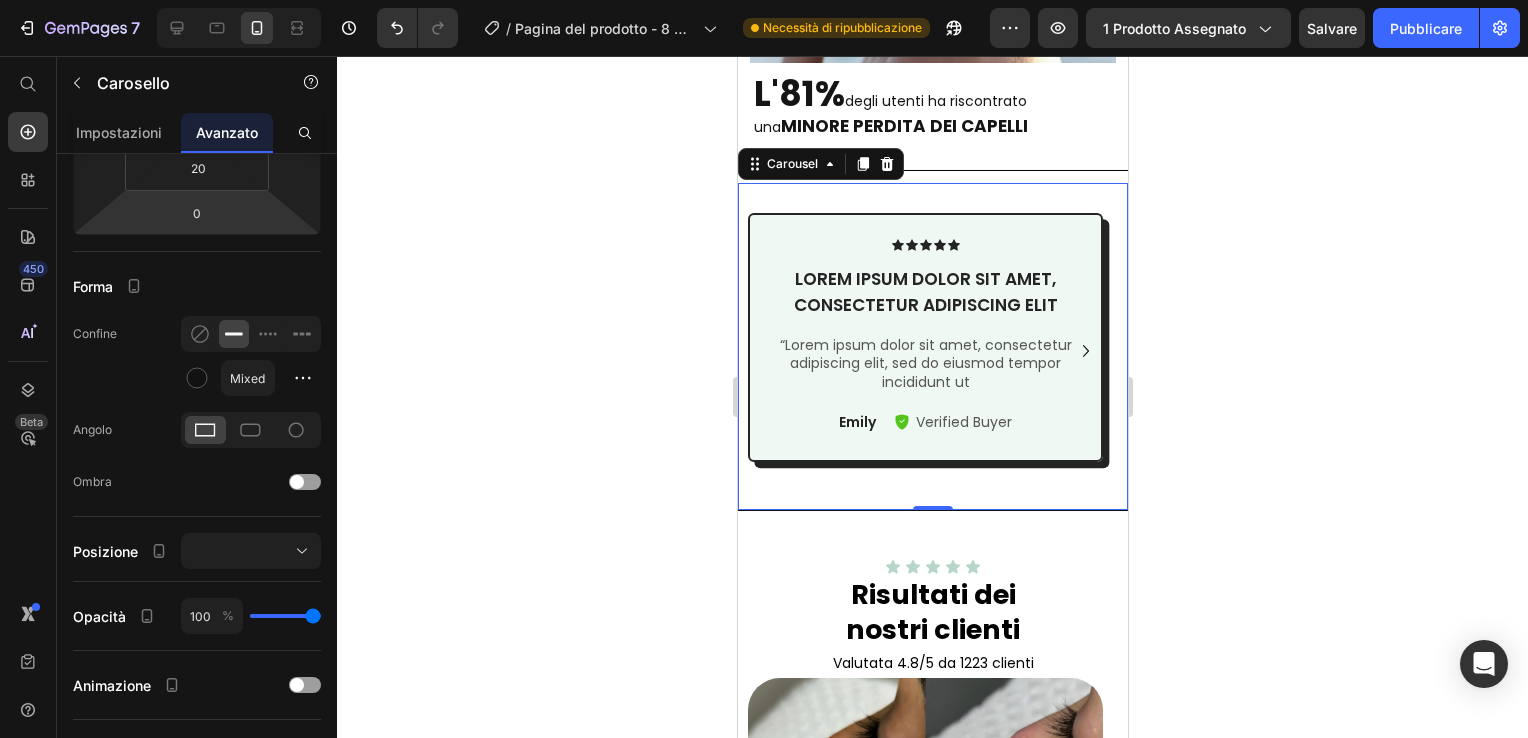 click on "Icon Icon Icon Icon Icon Icon List Lorem ipsum dolor sit amet, consectetur adipiscing elit Text Block “Lorem ipsum dolor sit amet, consectetur adipiscing elit, sed do eiusmod tempor incididunt ut  Text Block Emily Text Block
Verified Buyer Item List Row Row" at bounding box center [924, 351] 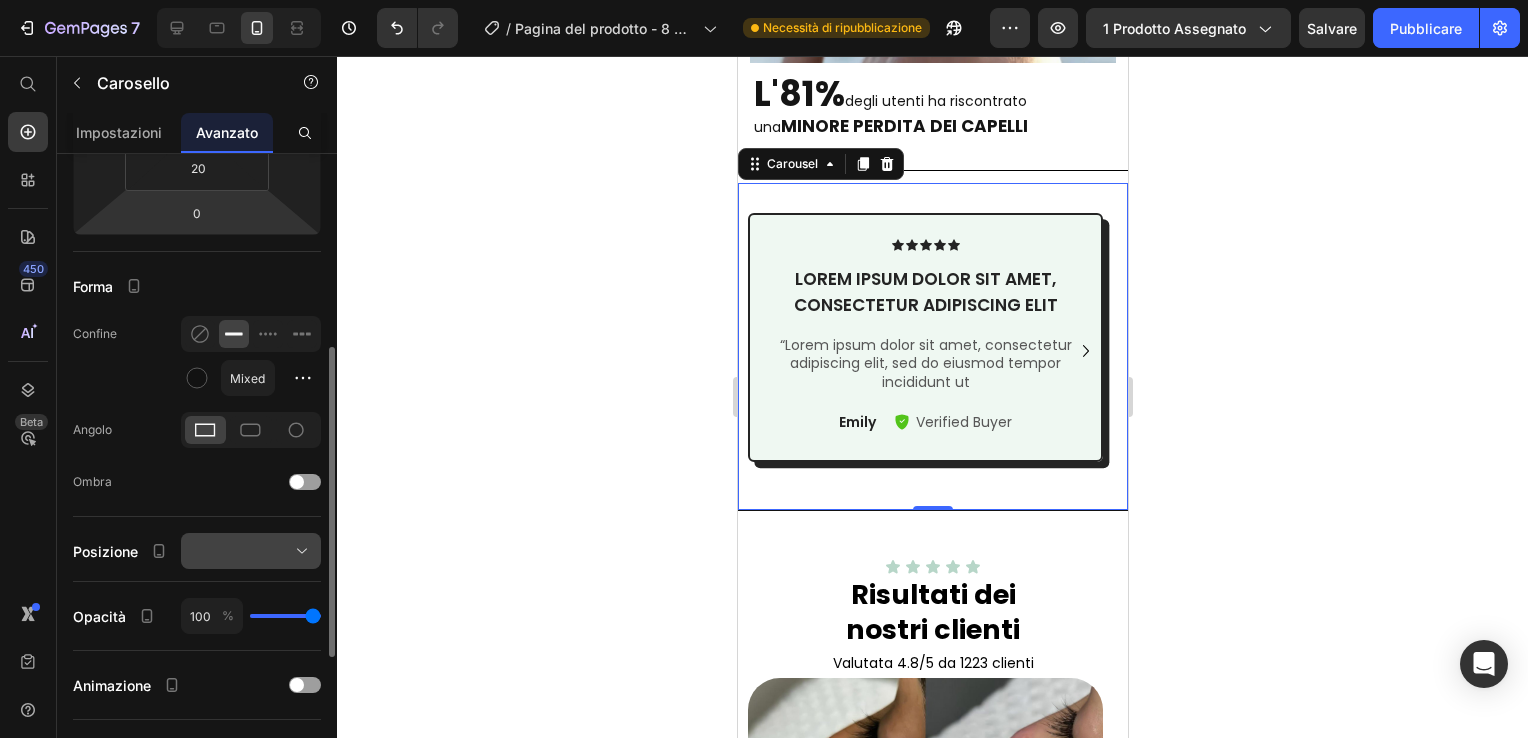 scroll, scrollTop: 687, scrollLeft: 0, axis: vertical 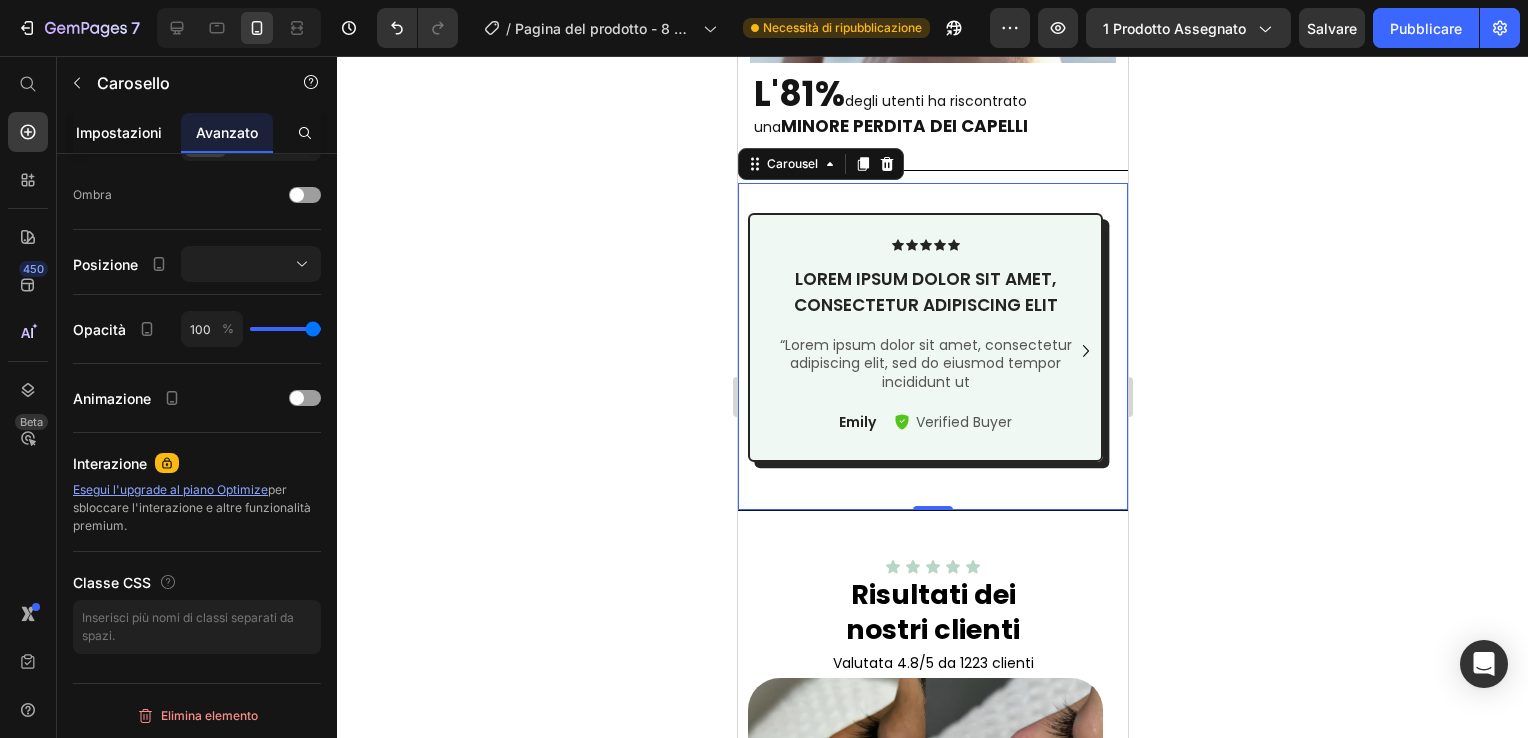 click on "Impostazioni" at bounding box center (119, 132) 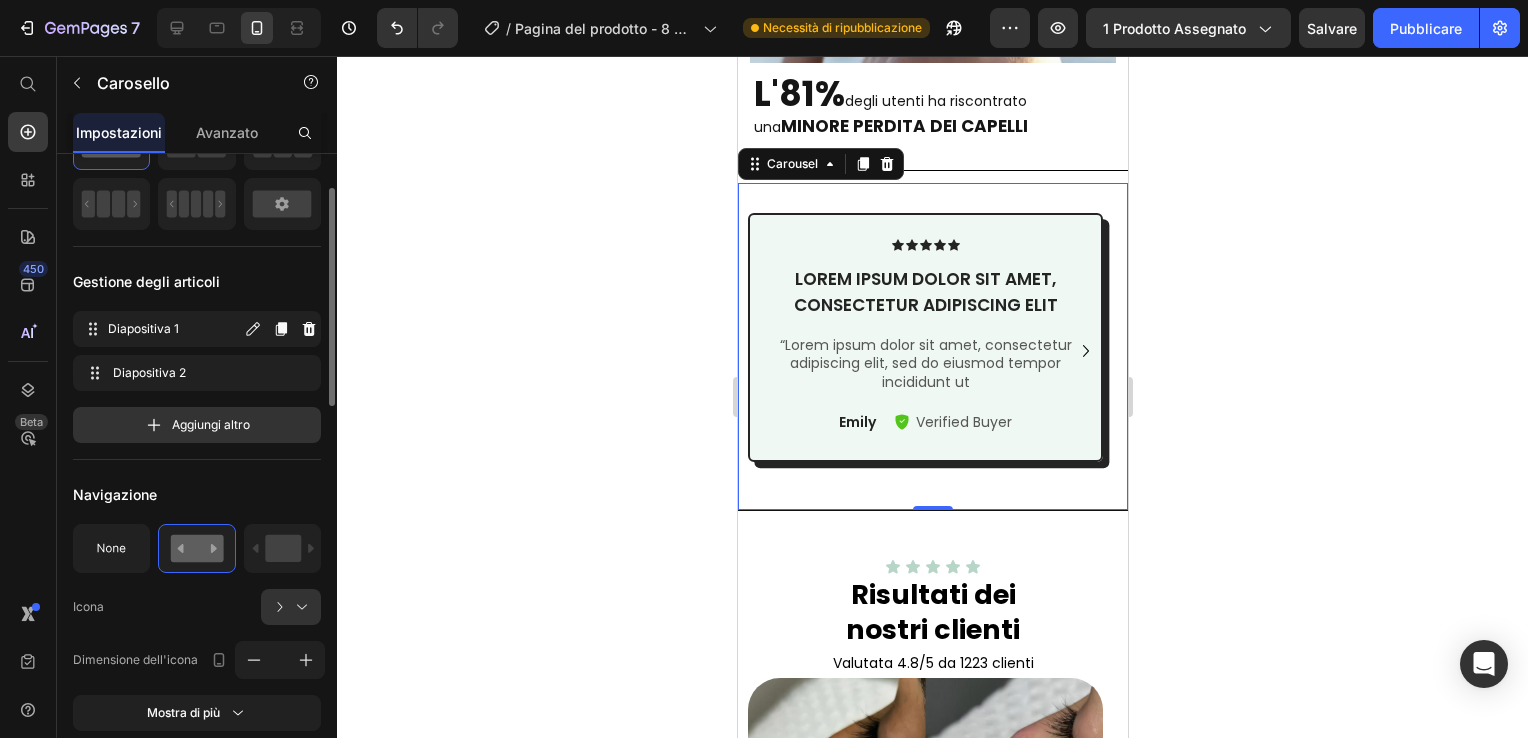 scroll, scrollTop: 300, scrollLeft: 0, axis: vertical 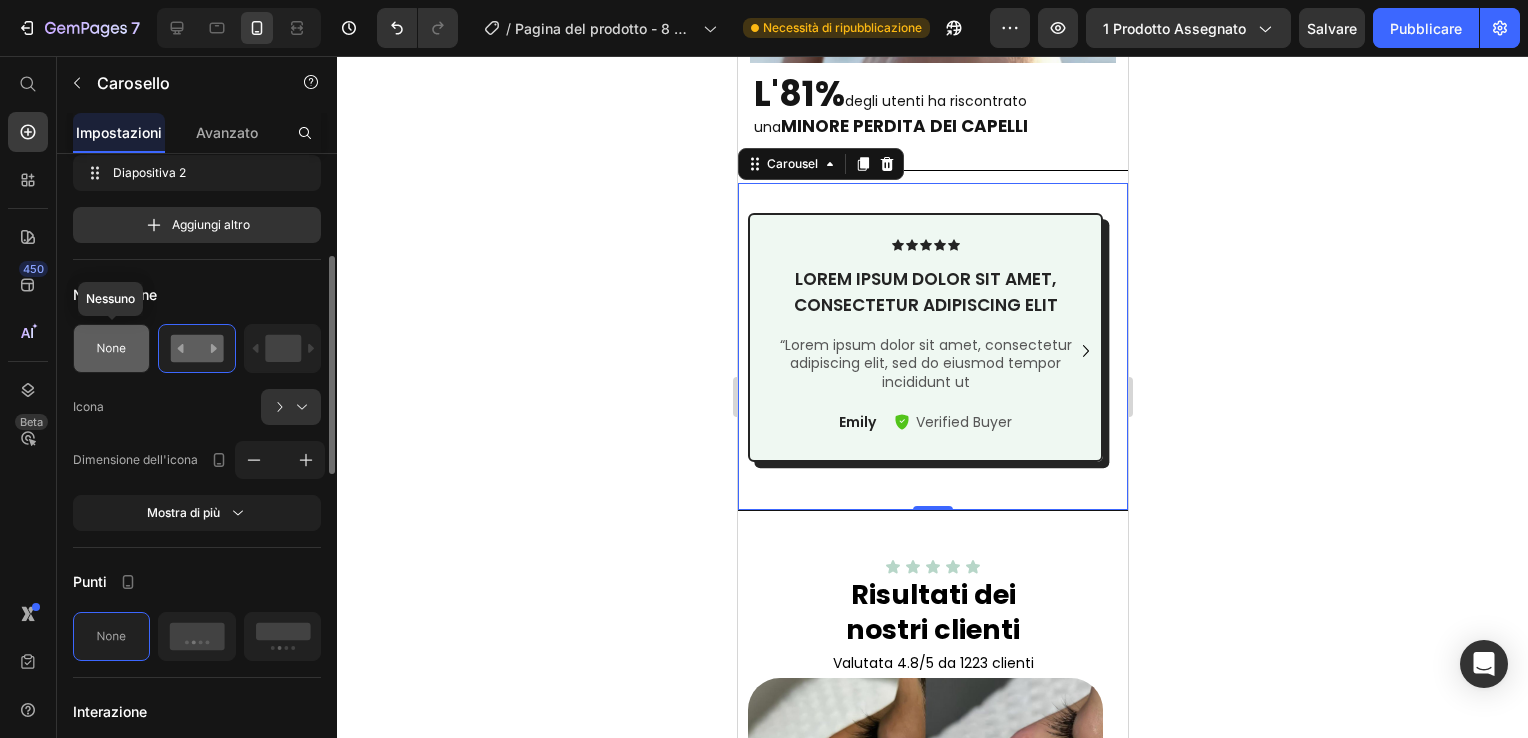 click 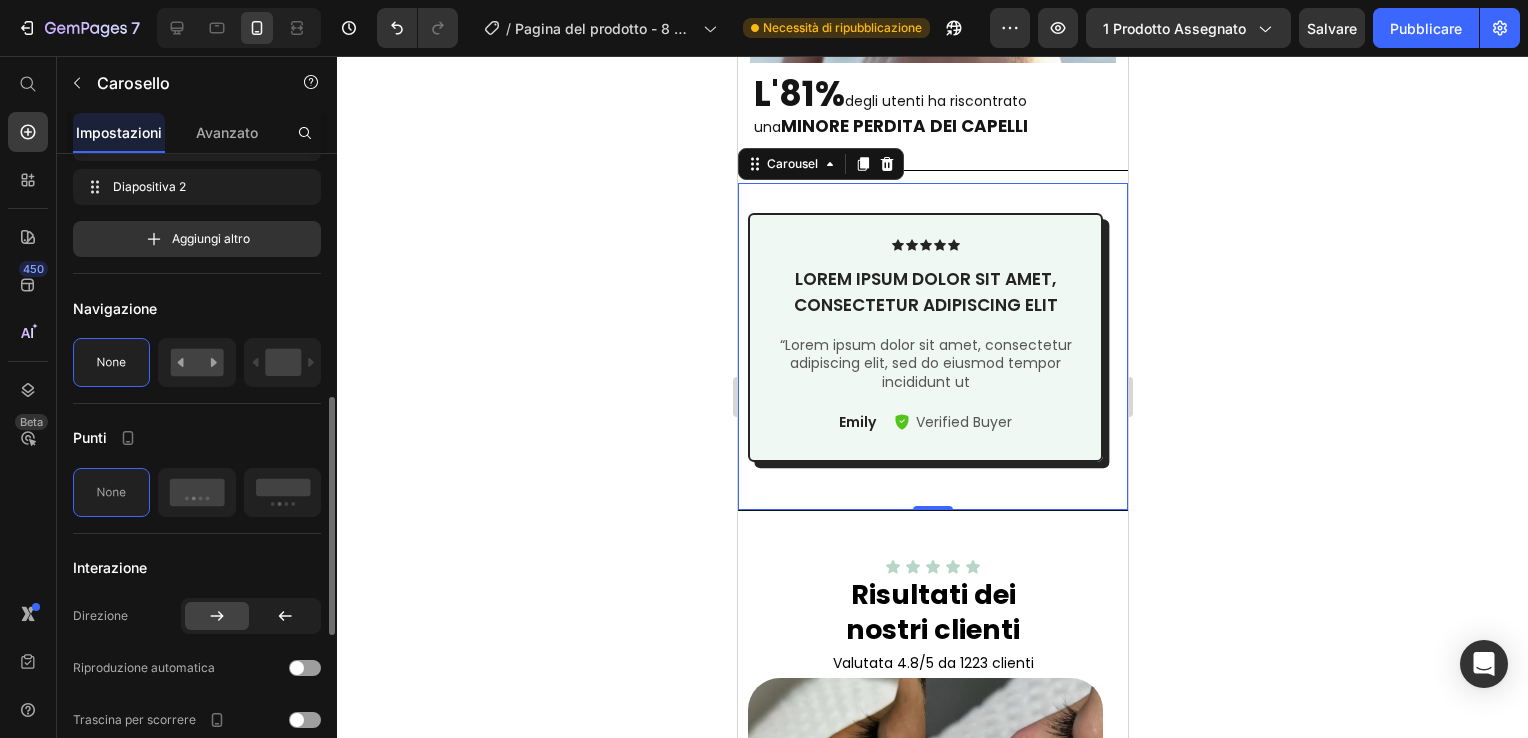 scroll, scrollTop: 386, scrollLeft: 0, axis: vertical 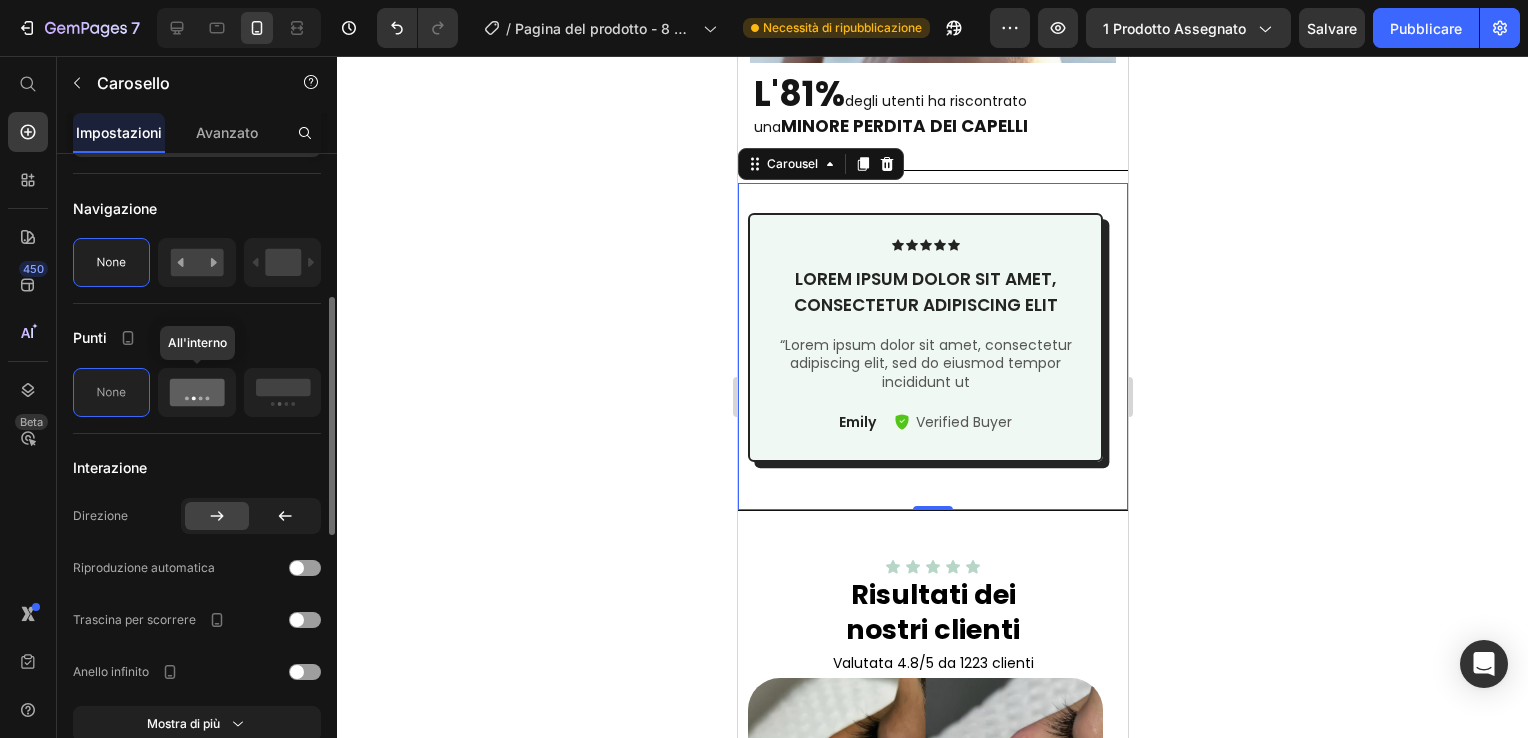 click 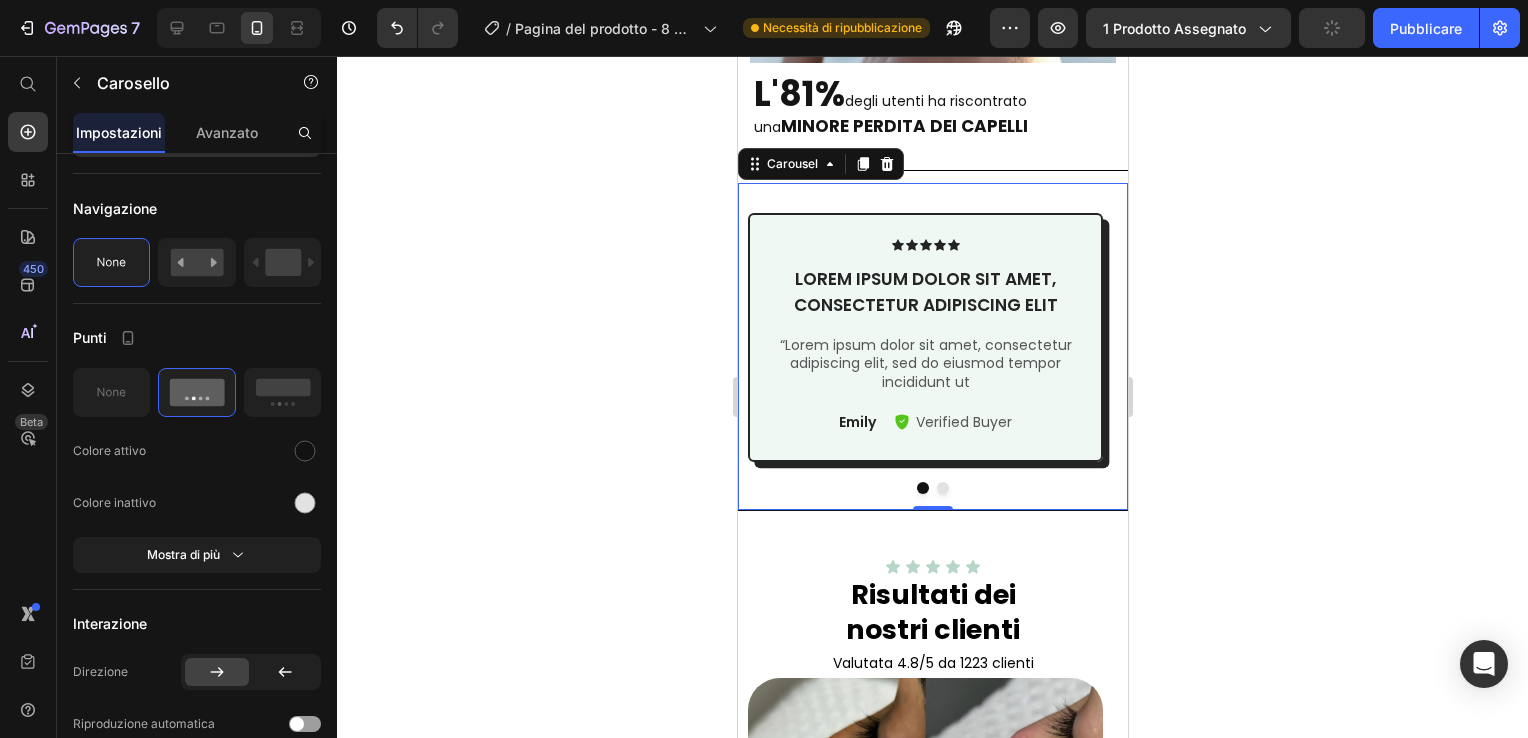 click 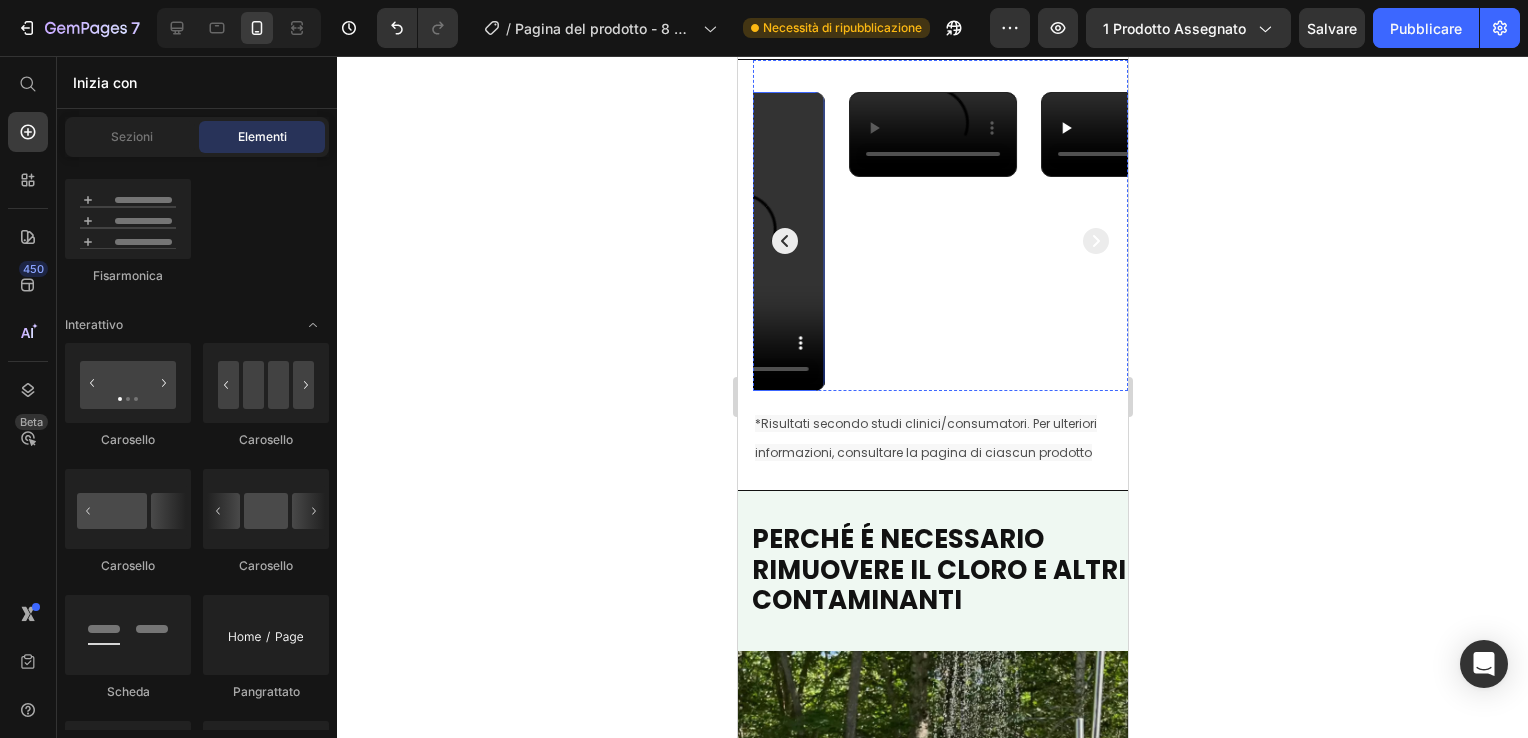 scroll, scrollTop: 4476, scrollLeft: 0, axis: vertical 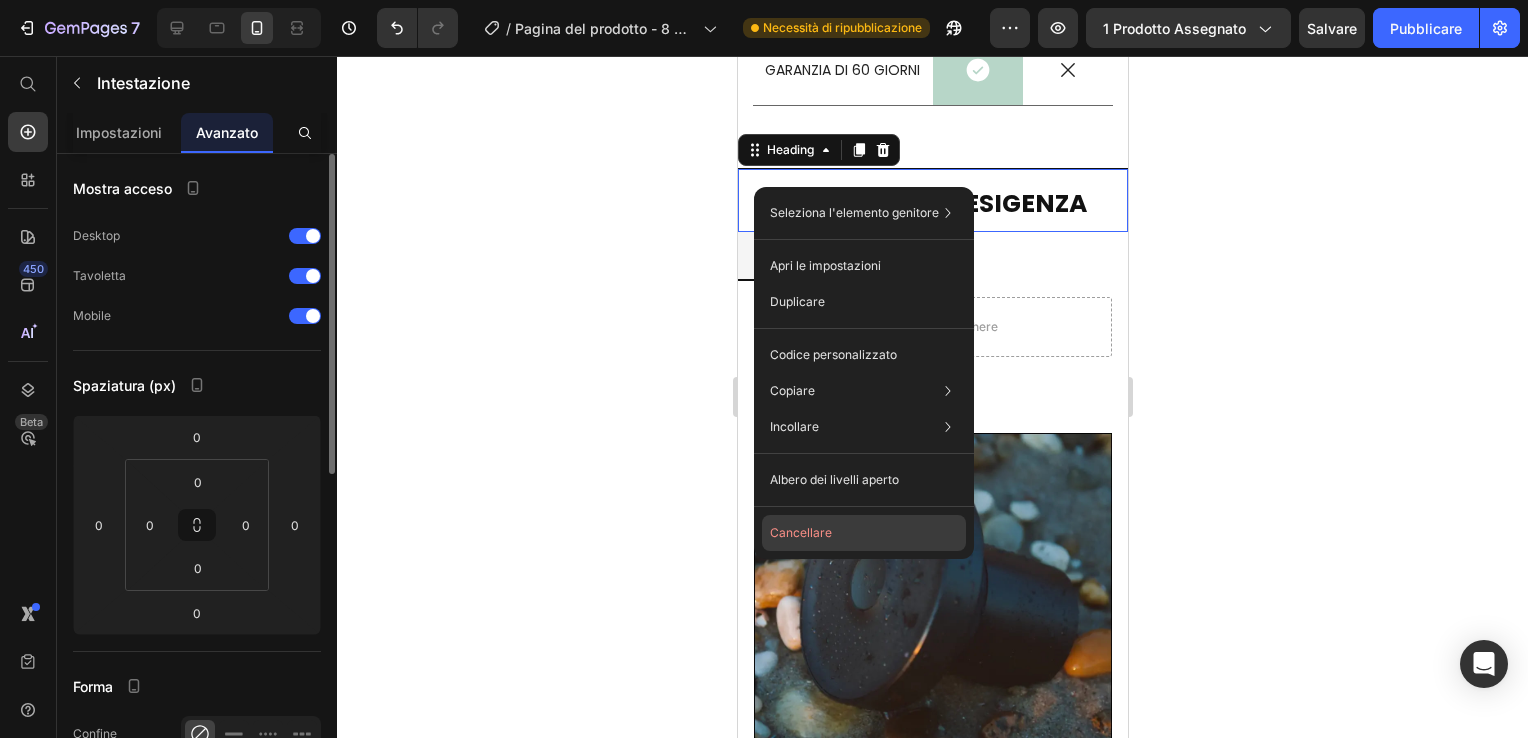 drag, startPoint x: 795, startPoint y: 526, endPoint x: 72, endPoint y: 309, distance: 754.8629 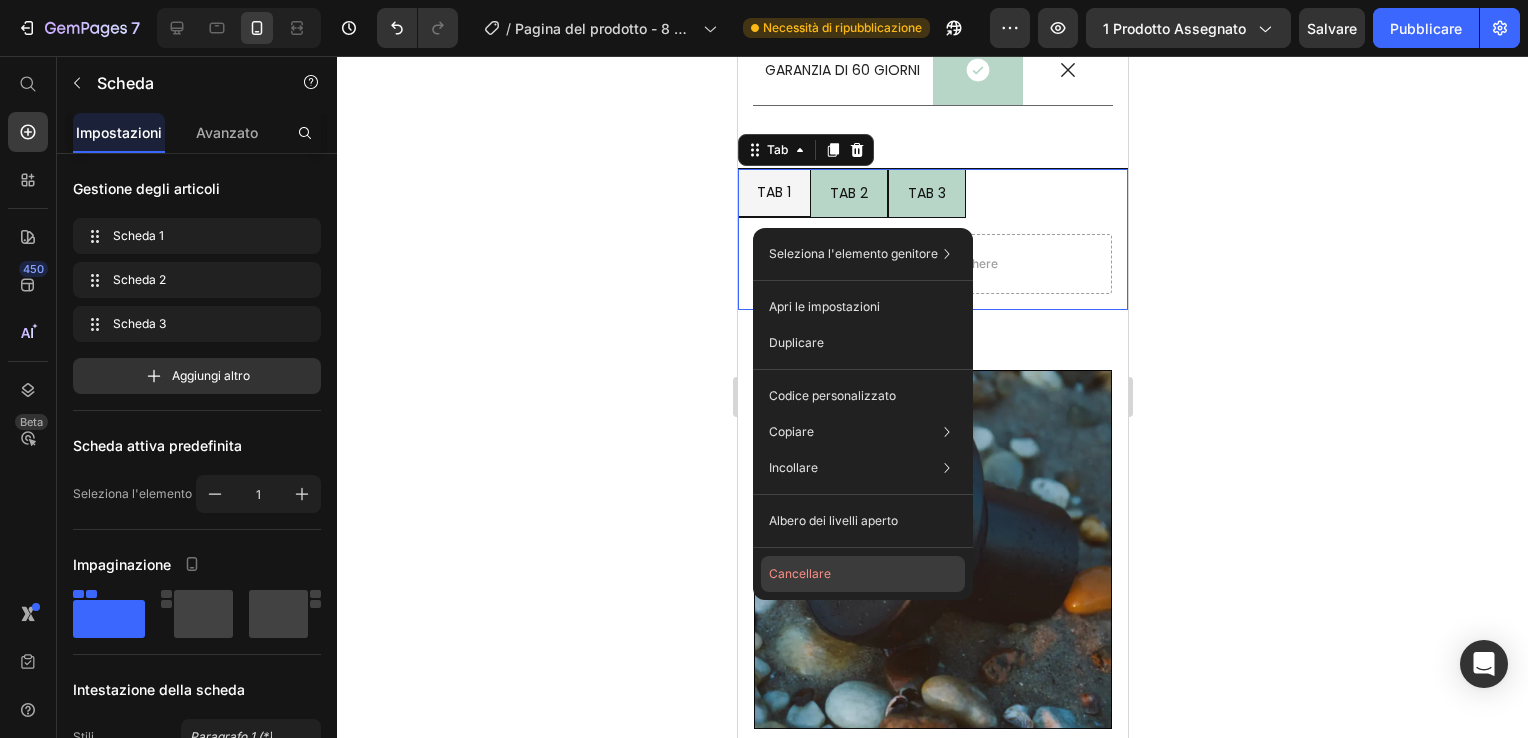 drag, startPoint x: 824, startPoint y: 582, endPoint x: 20, endPoint y: 358, distance: 834.62085 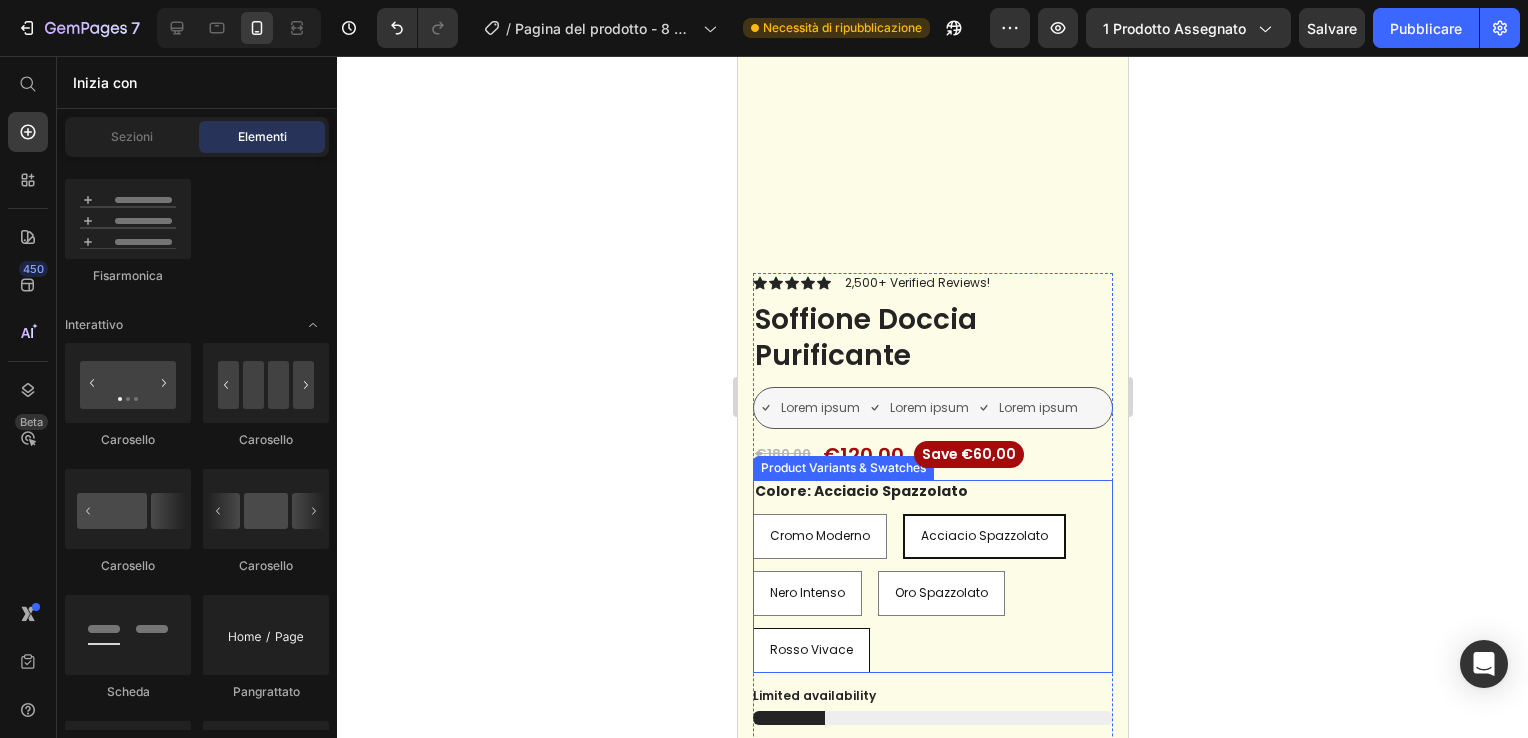 scroll, scrollTop: 10680, scrollLeft: 0, axis: vertical 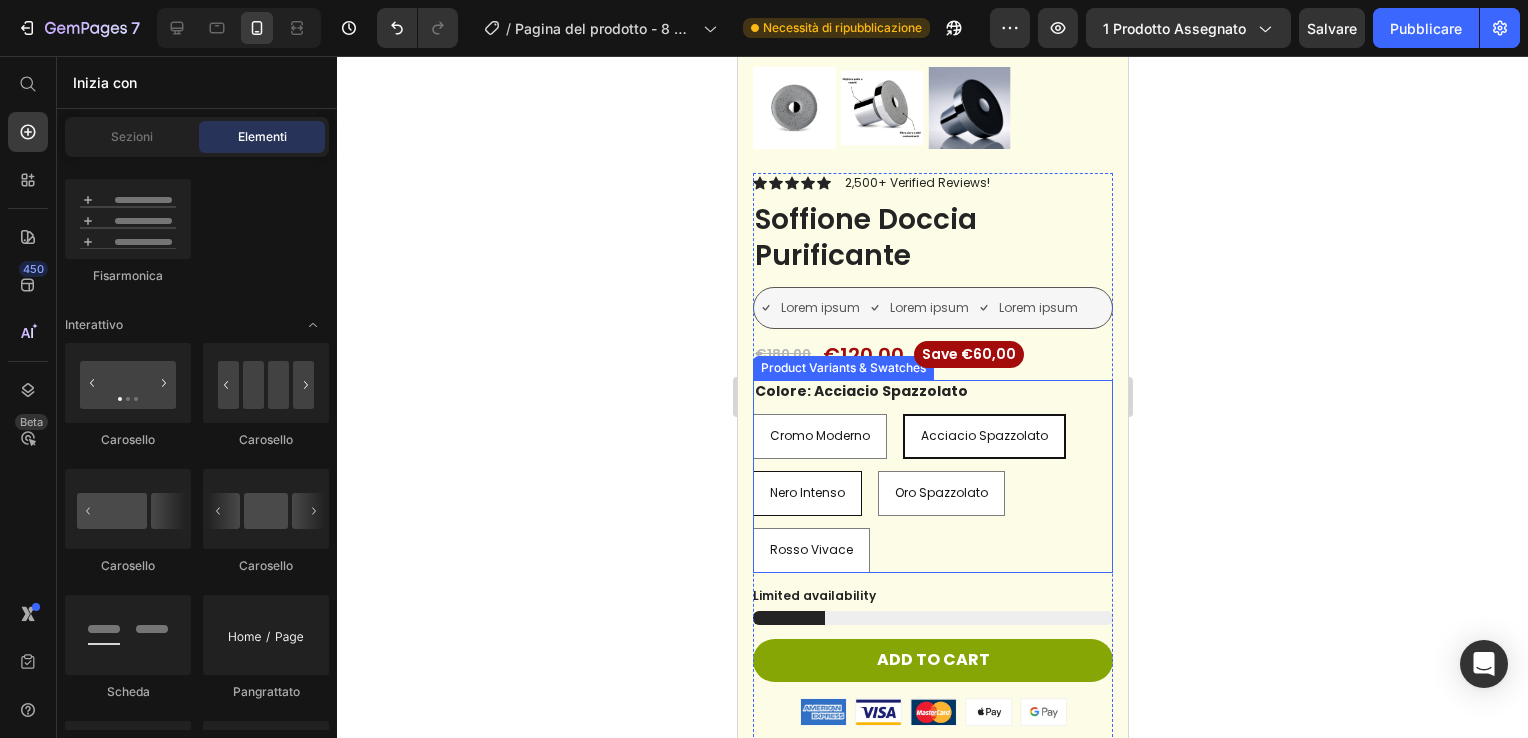 click on "Nero Intenso" at bounding box center (806, 493) 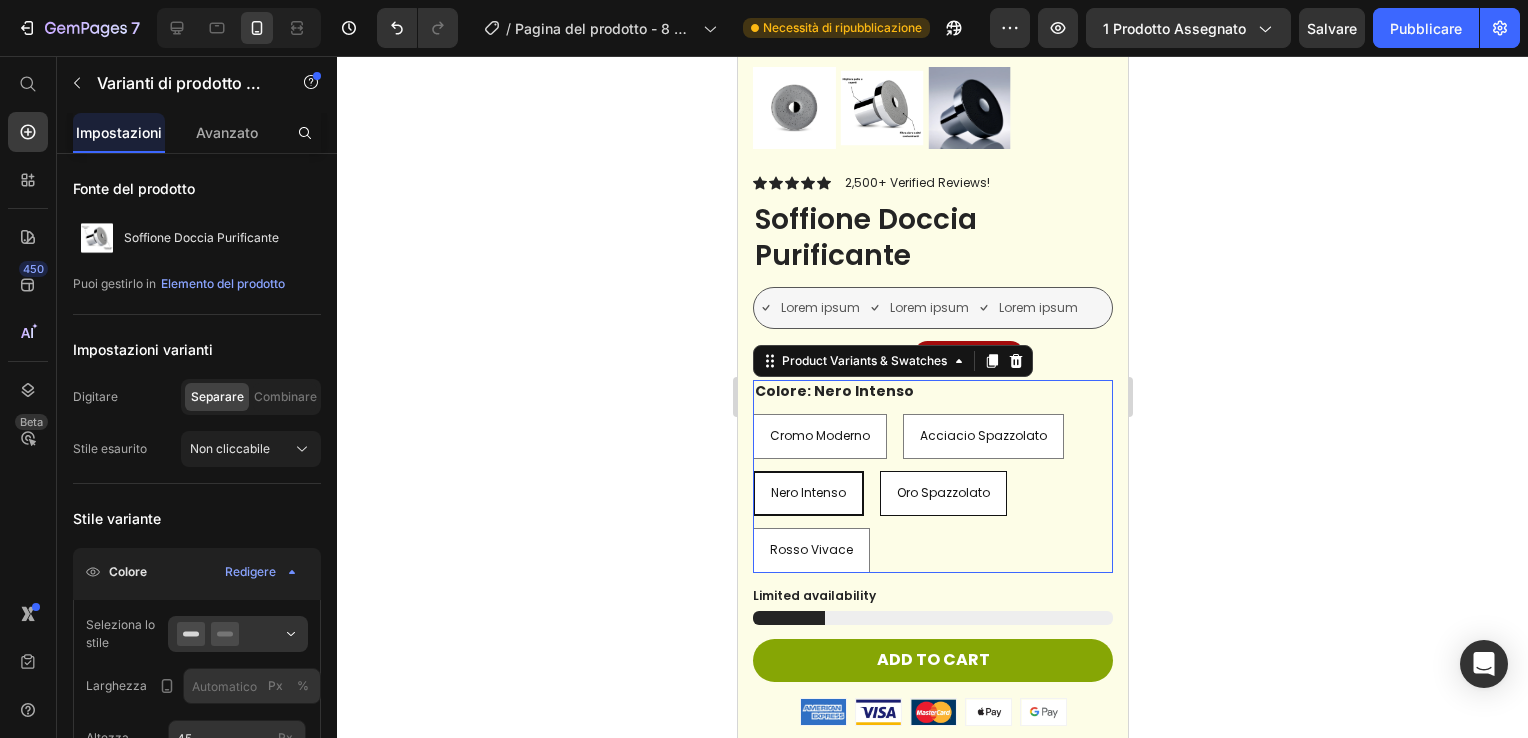 click on "Oro Spazzolato" at bounding box center (942, 493) 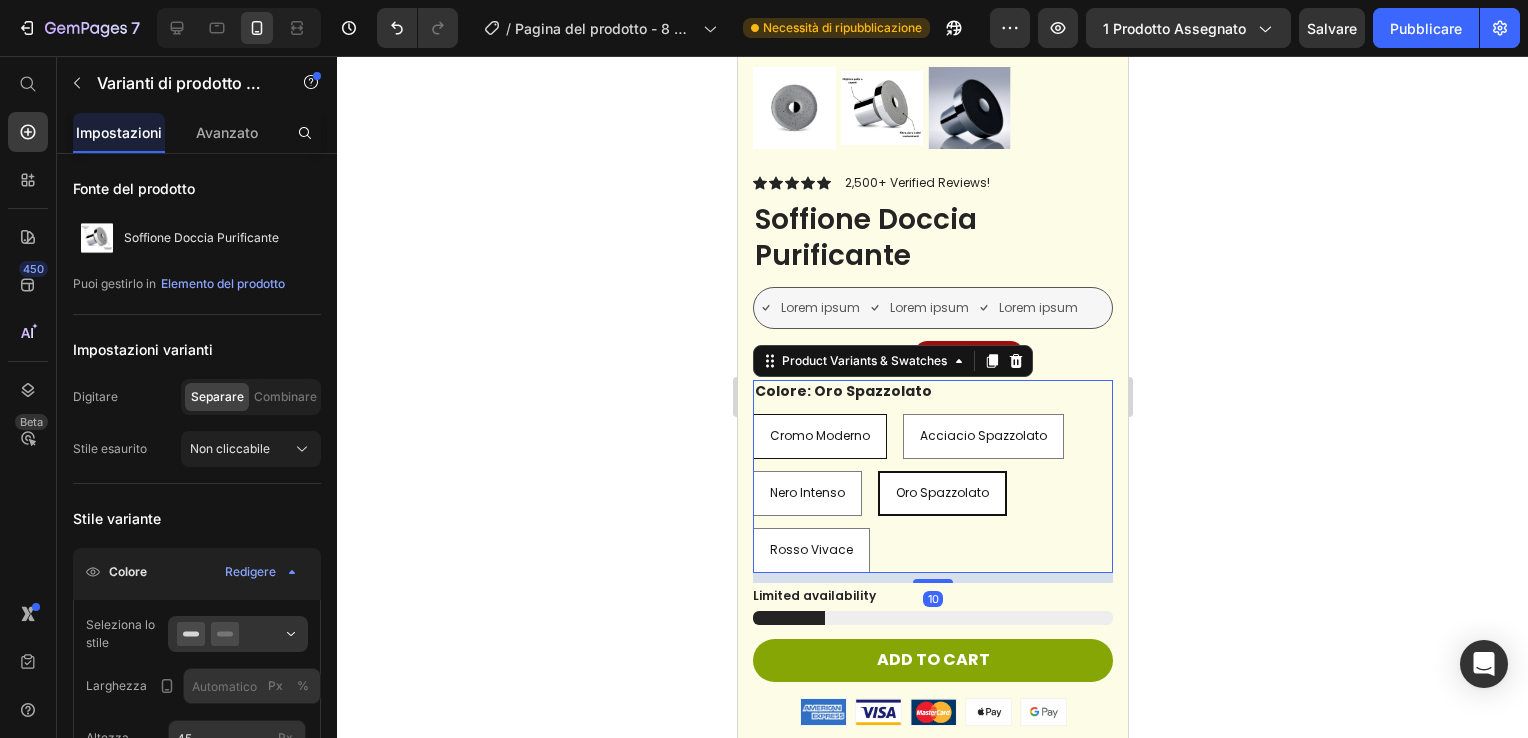 drag, startPoint x: 813, startPoint y: 518, endPoint x: 858, endPoint y: 529, distance: 46.32494 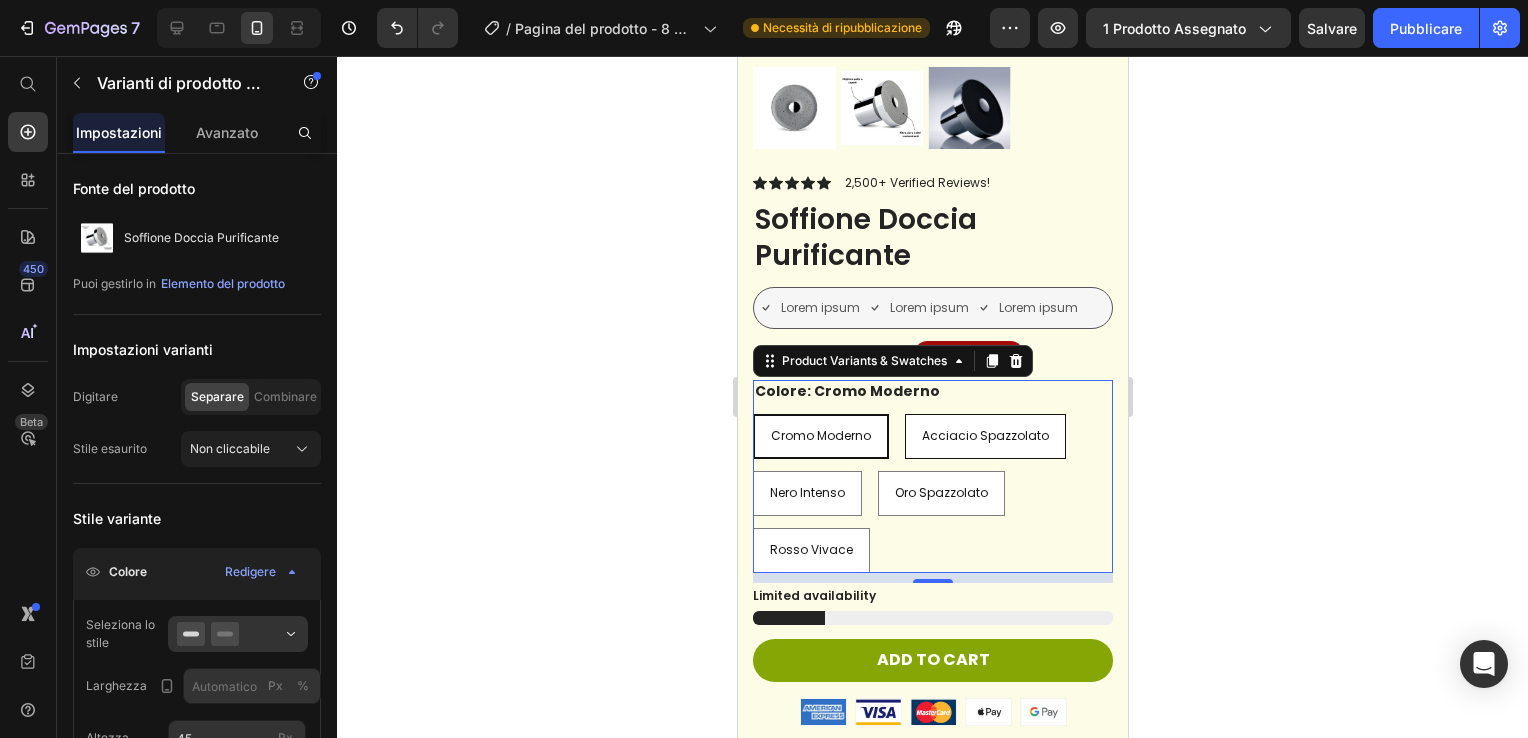 click on "Acciacio Spazzolato" at bounding box center (984, 436) 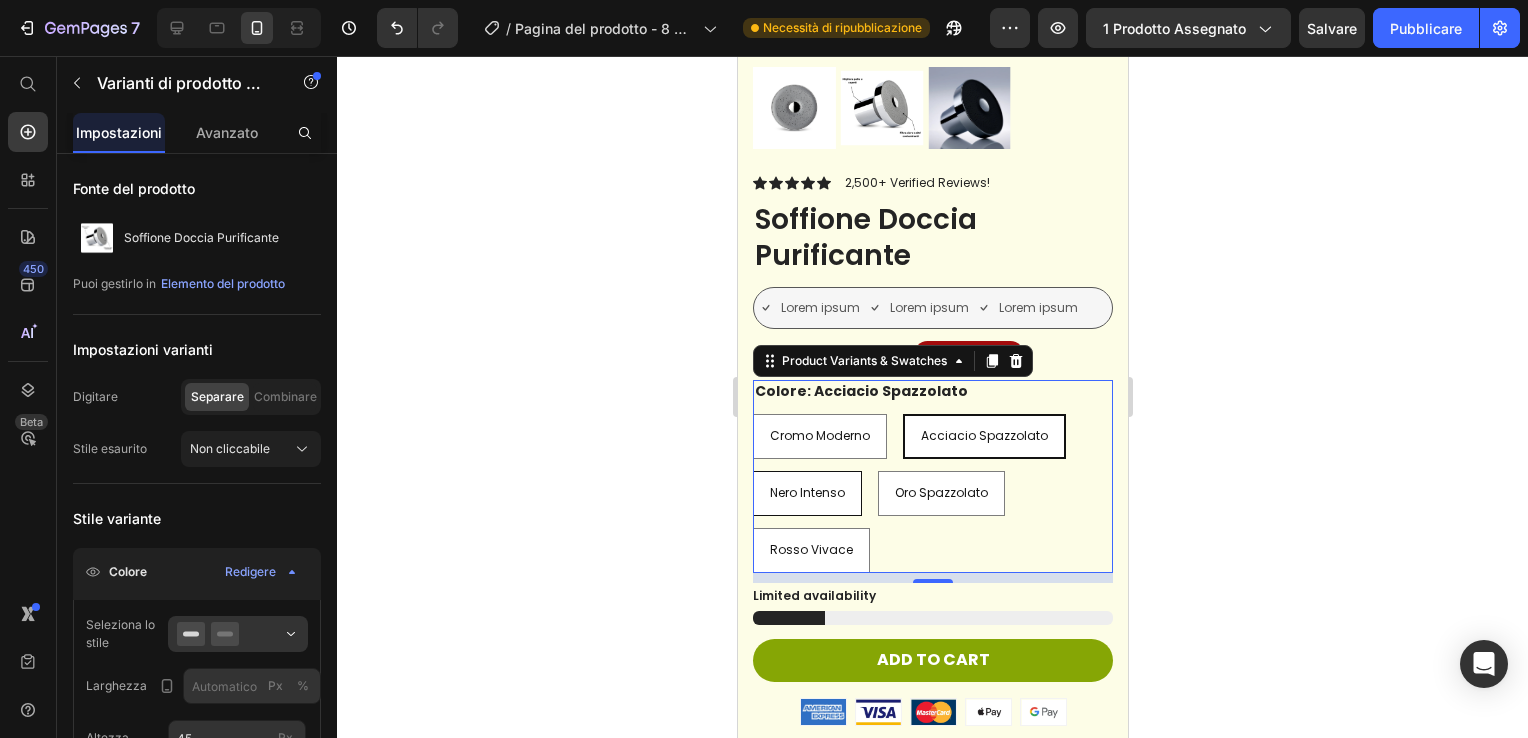 click on "Nero Intenso" at bounding box center [806, 493] 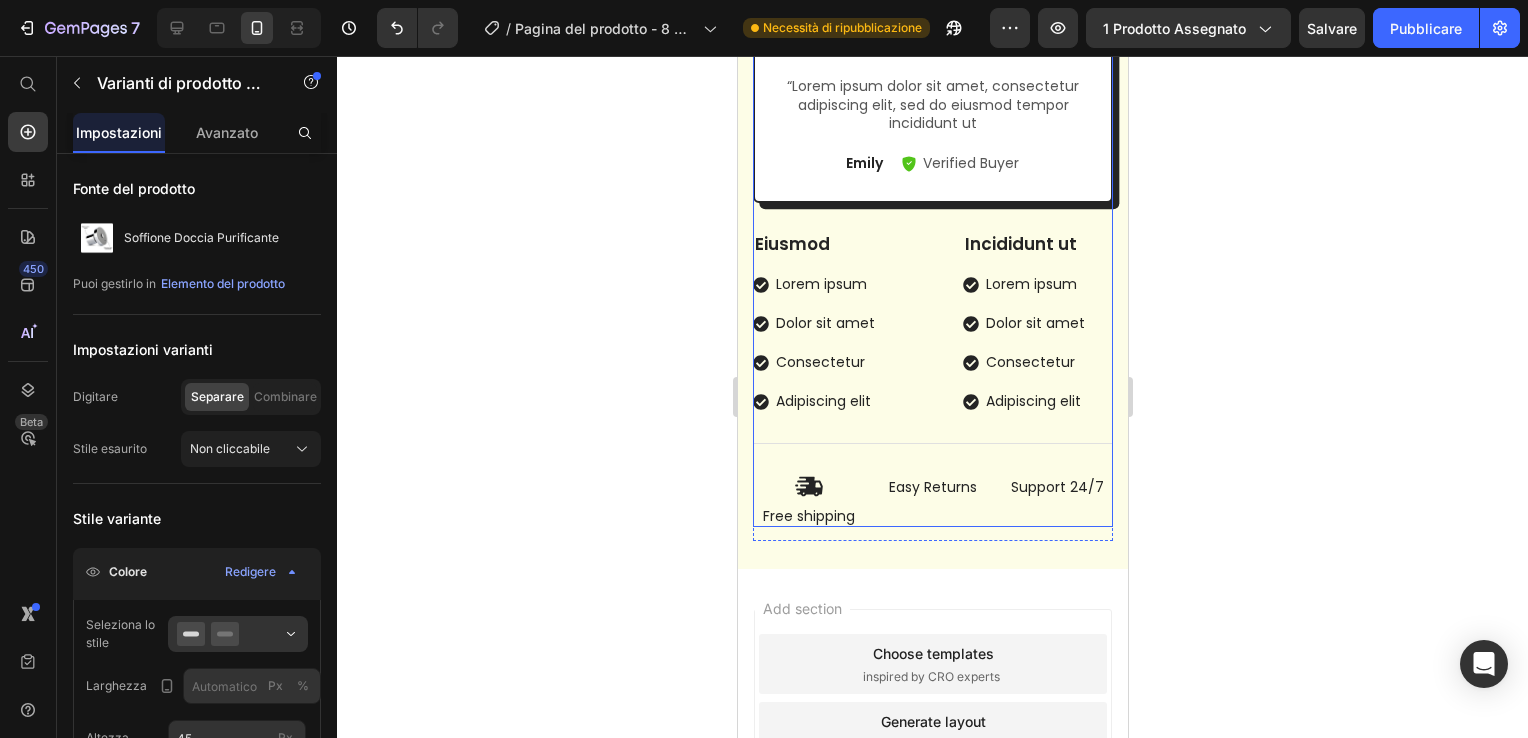 scroll, scrollTop: 11580, scrollLeft: 0, axis: vertical 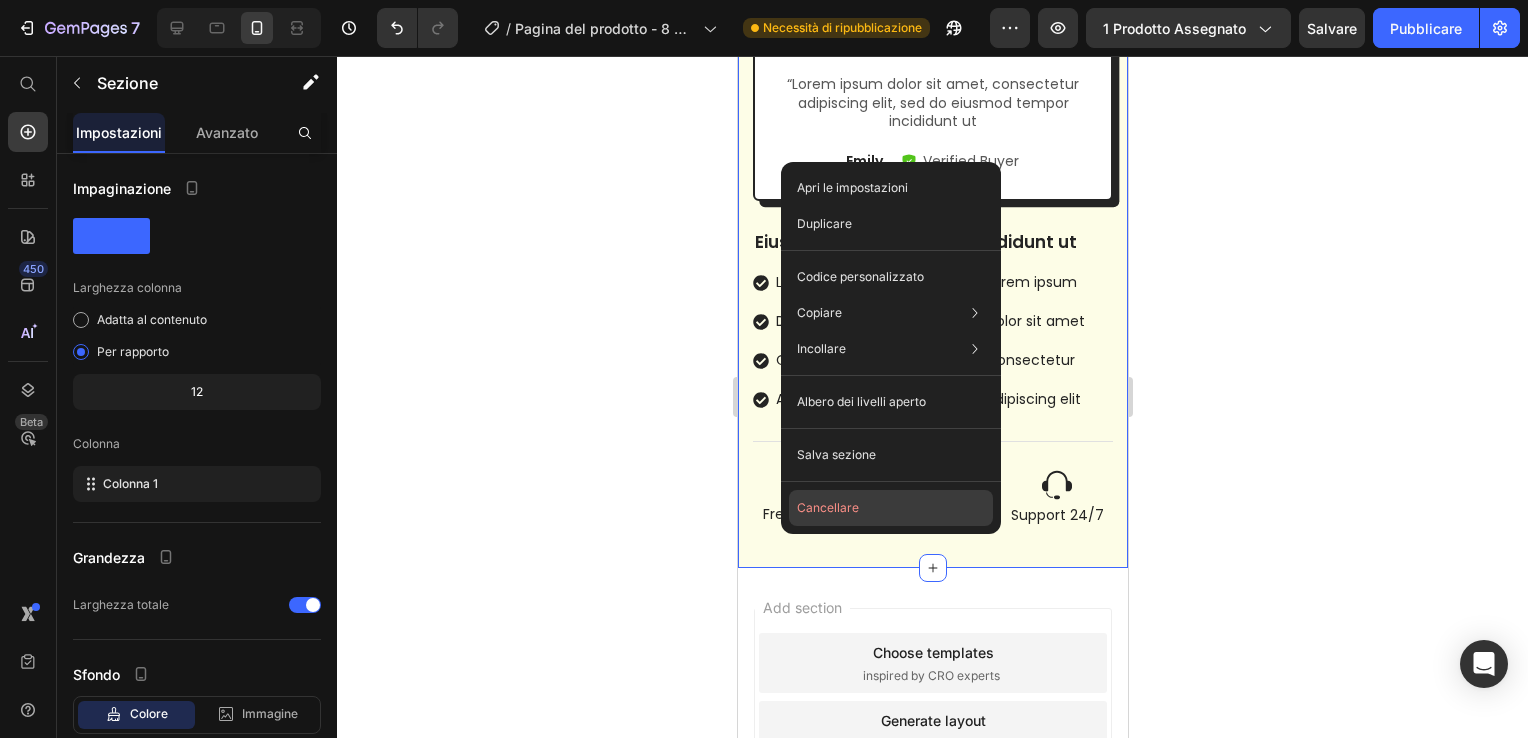 click on "Cancellare" 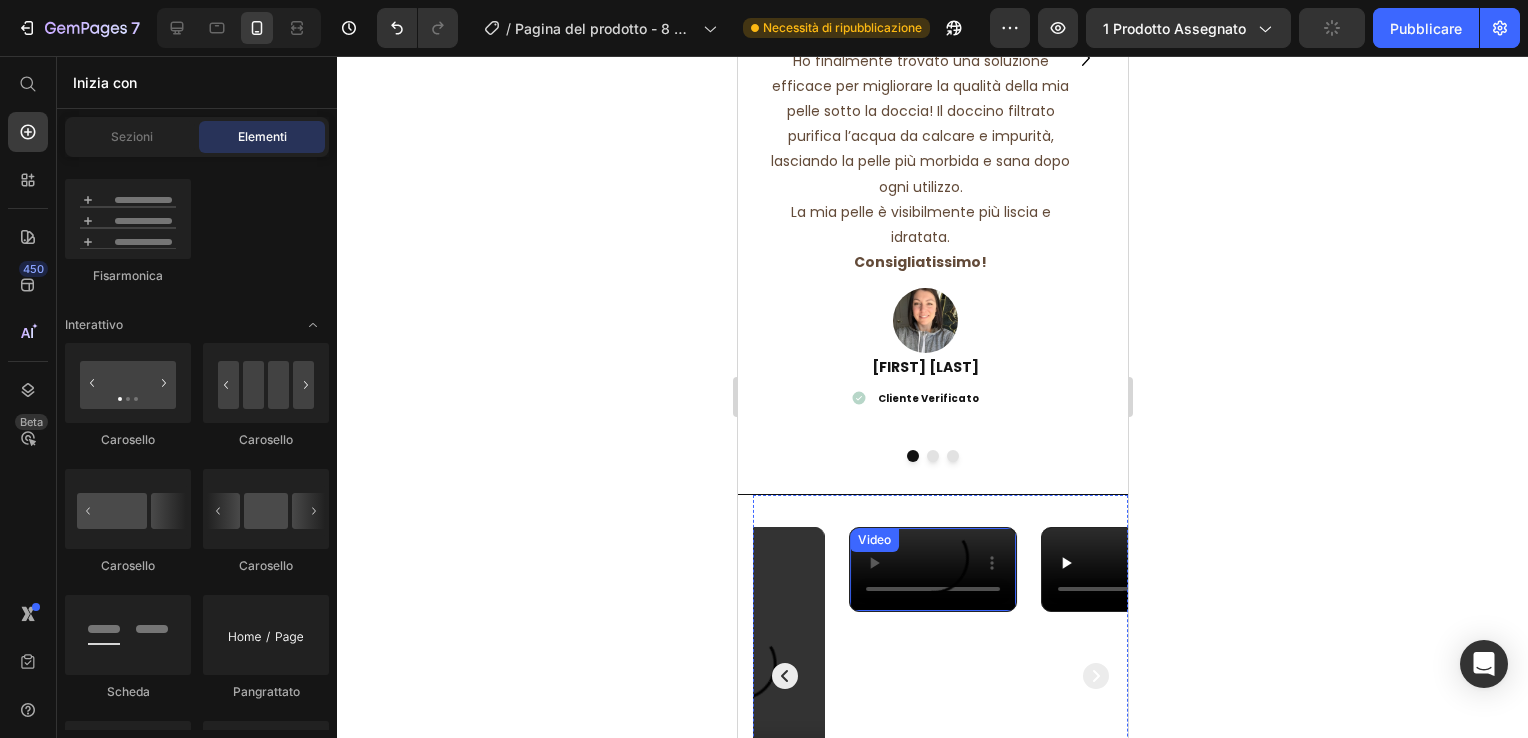 scroll, scrollTop: 4259, scrollLeft: 0, axis: vertical 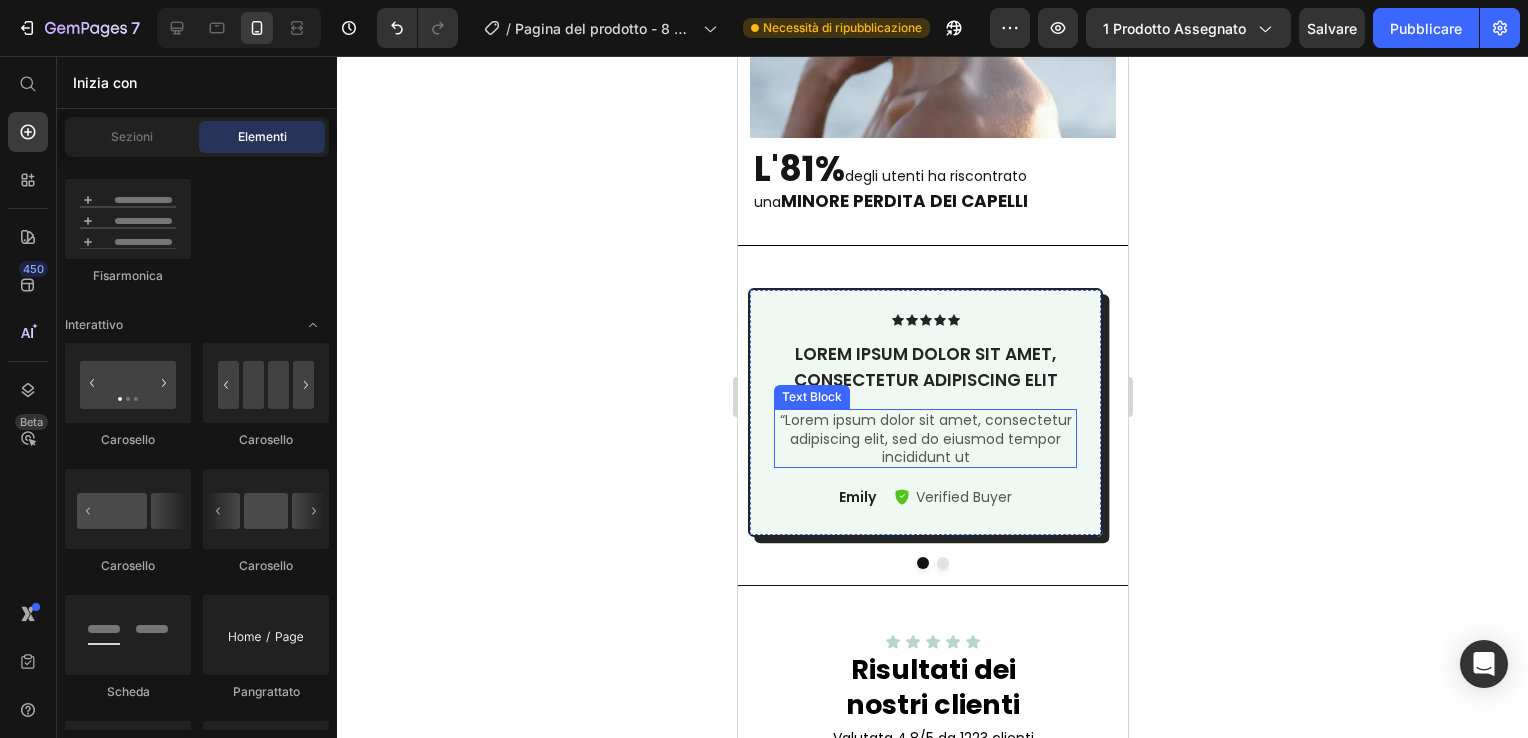 click on "“Lorem ipsum dolor sit amet, consectetur adipiscing elit, sed do eiusmod tempor incididunt ut" at bounding box center [924, 438] 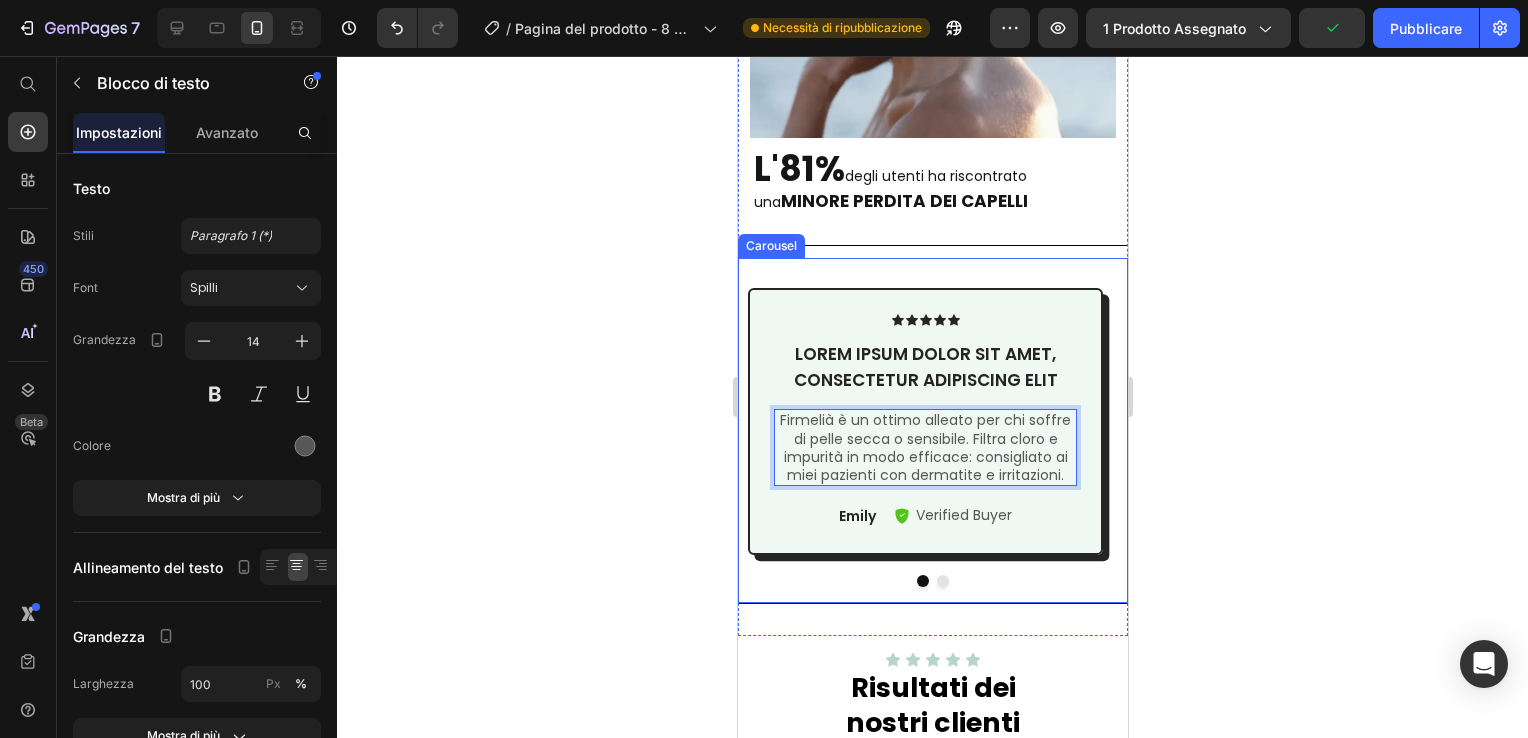 click at bounding box center (932, 581) 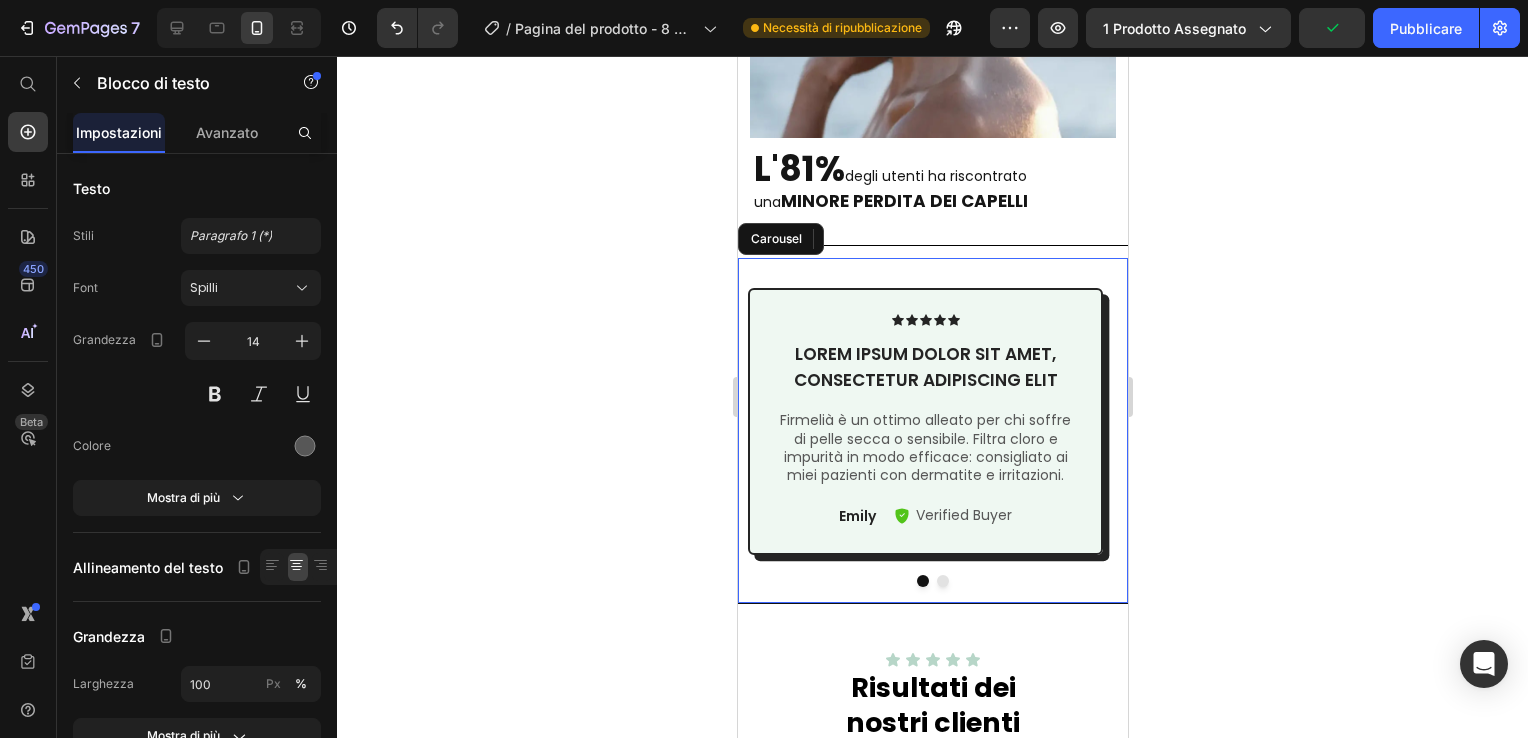 click at bounding box center [942, 581] 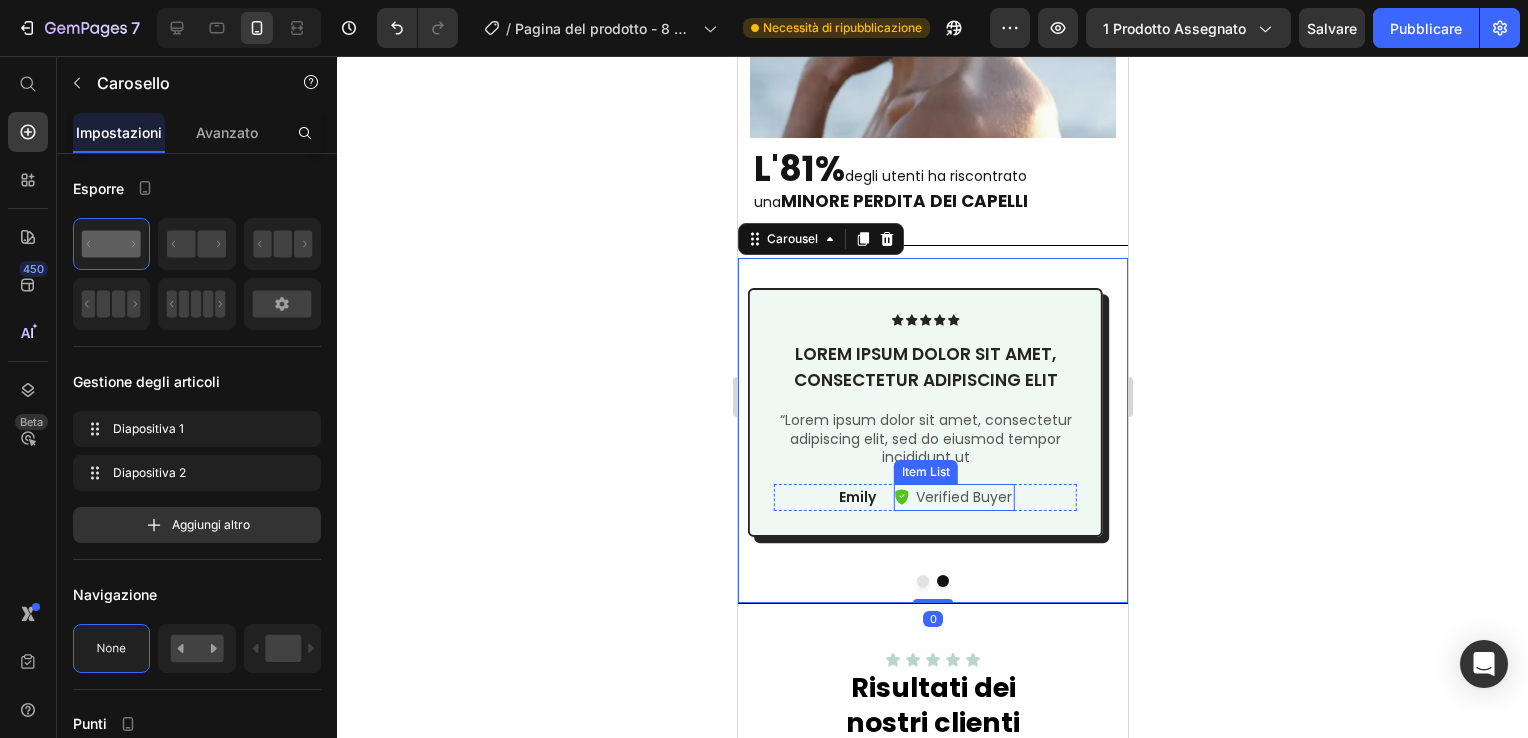 click on "“Lorem ipsum dolor sit amet, consectetur adipiscing elit, sed do eiusmod tempor incididunt ut" at bounding box center (924, 438) 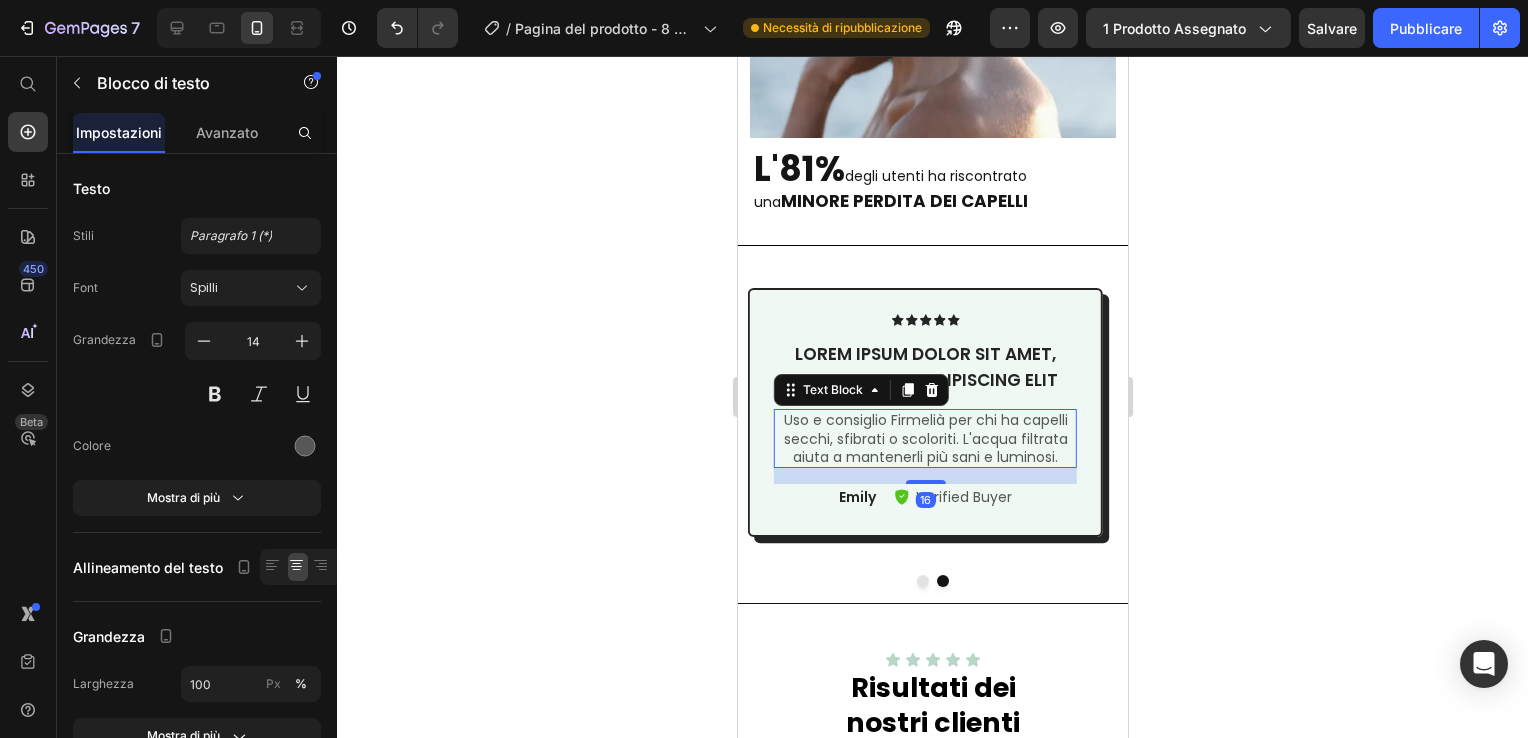 click 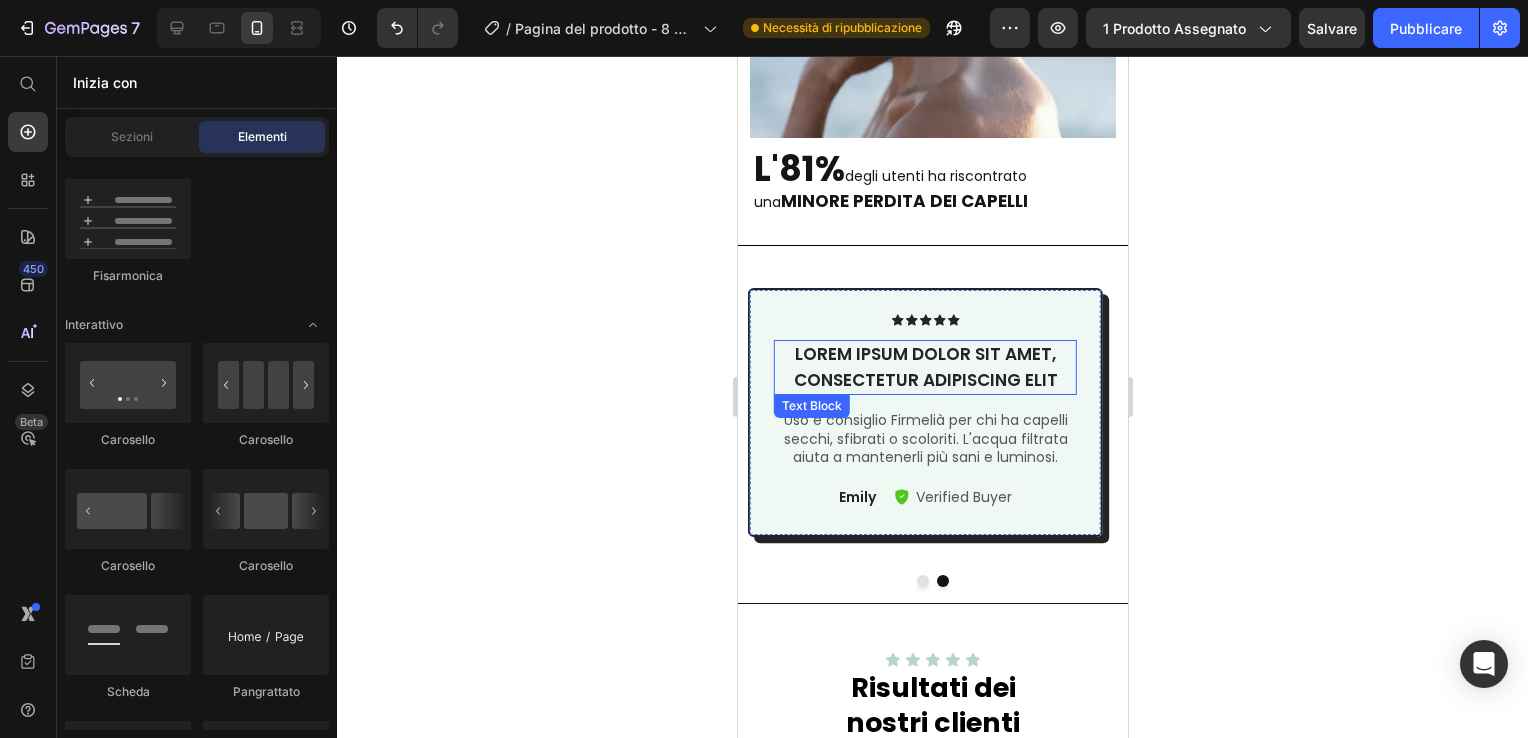 click on "Lorem ipsum dolor sit amet, consectetur adipiscing elit" at bounding box center (924, 367) 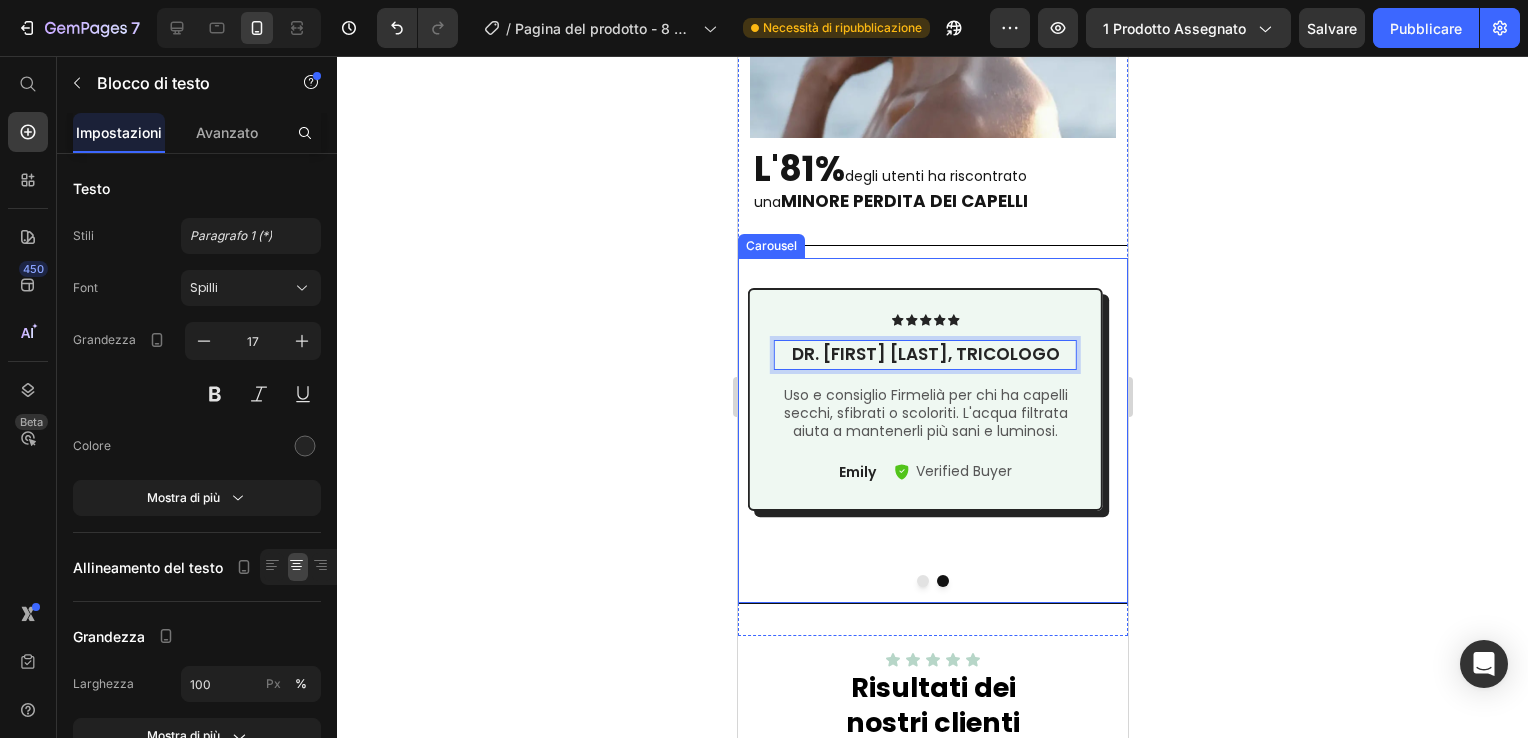 click 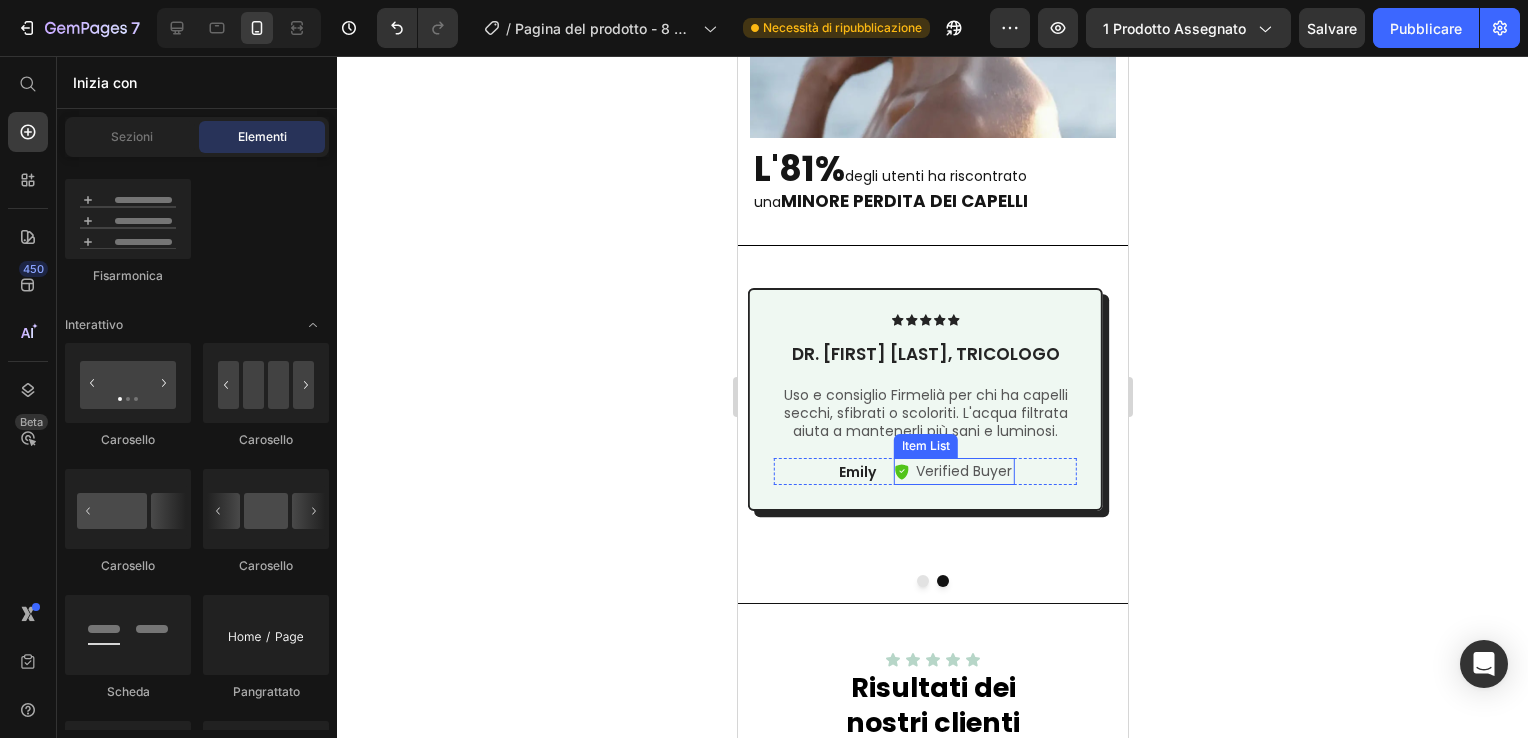 click on "Verified Buyer" at bounding box center [963, 471] 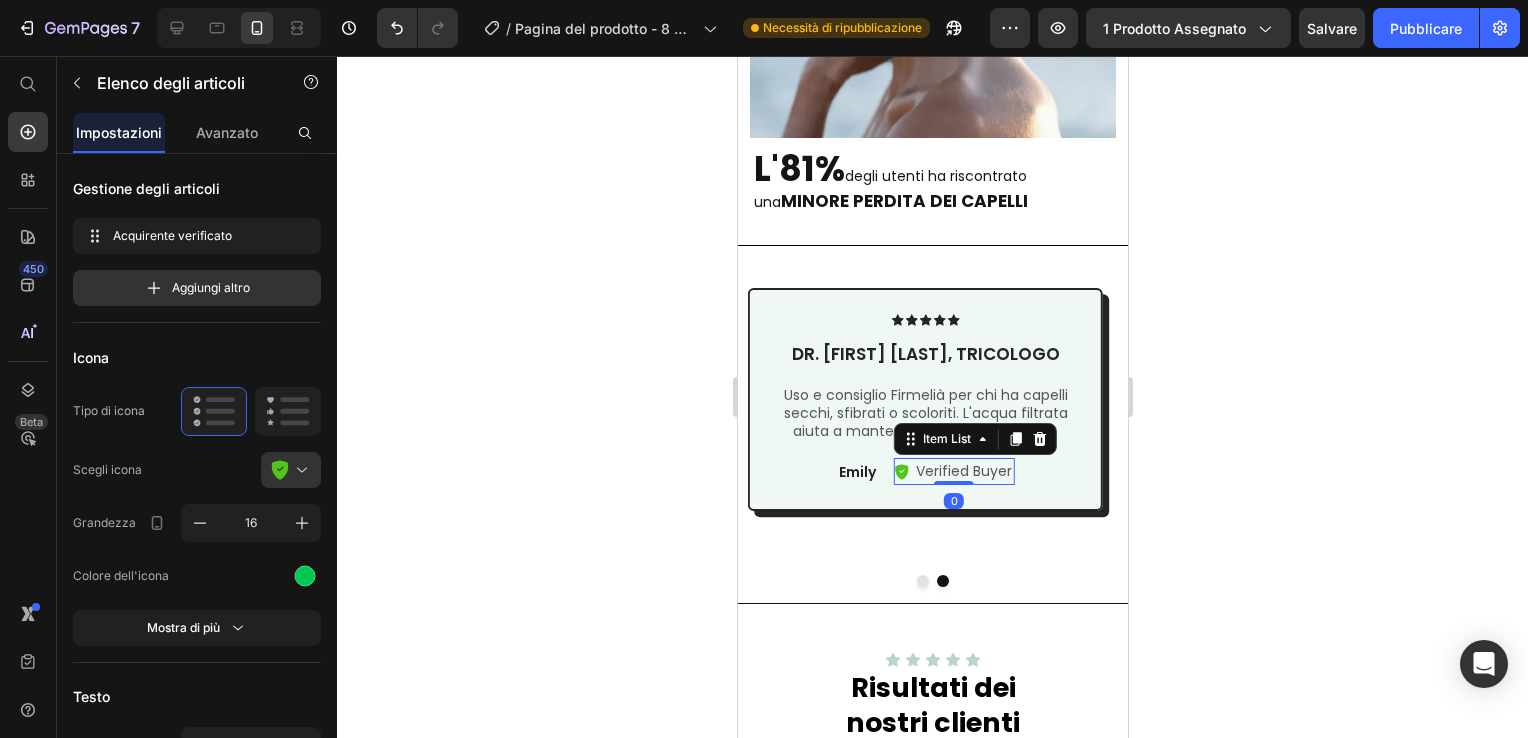 click on "Verified Buyer" at bounding box center (963, 471) 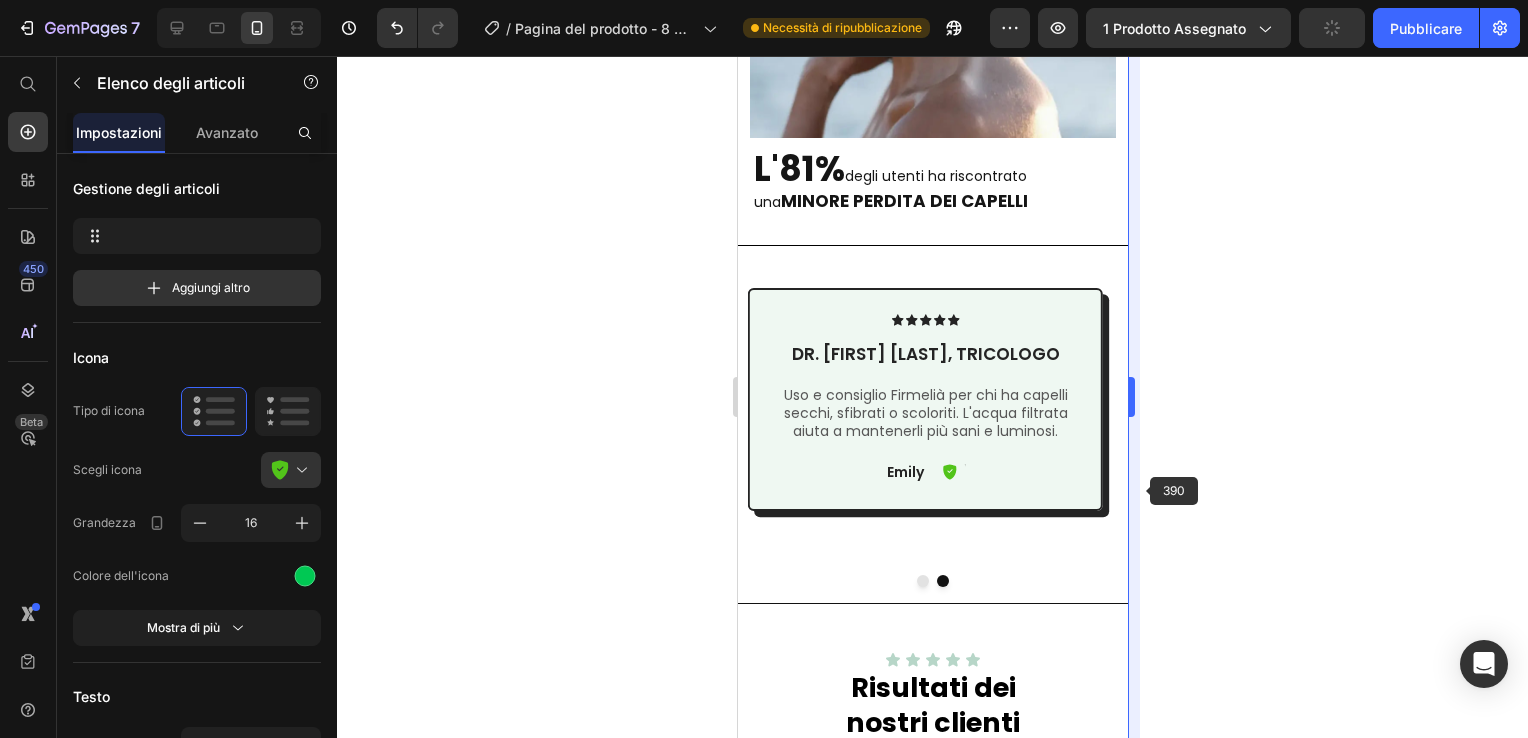 scroll, scrollTop: 2891, scrollLeft: 0, axis: vertical 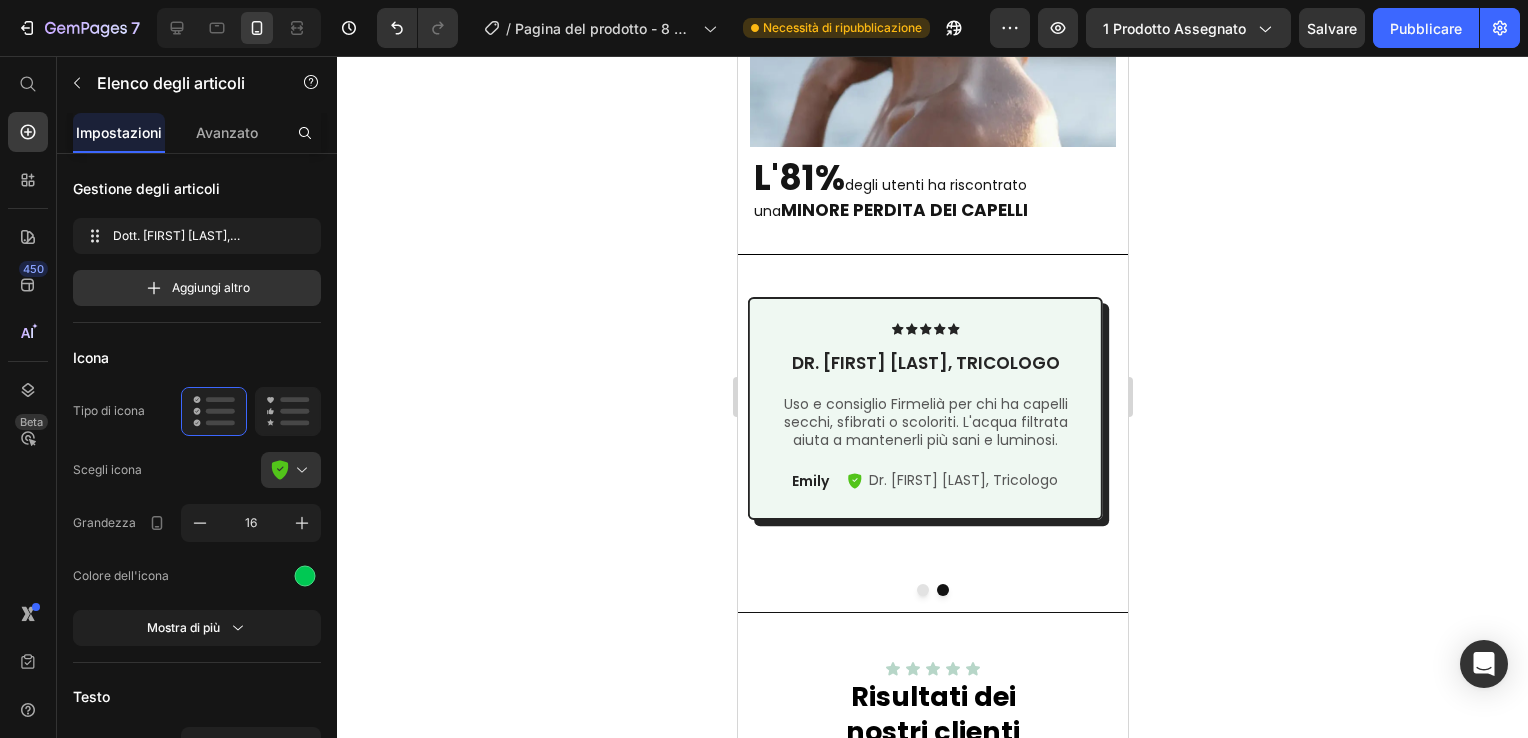 click on "Dr. Marco Ferri, Tricologo" at bounding box center (962, 480) 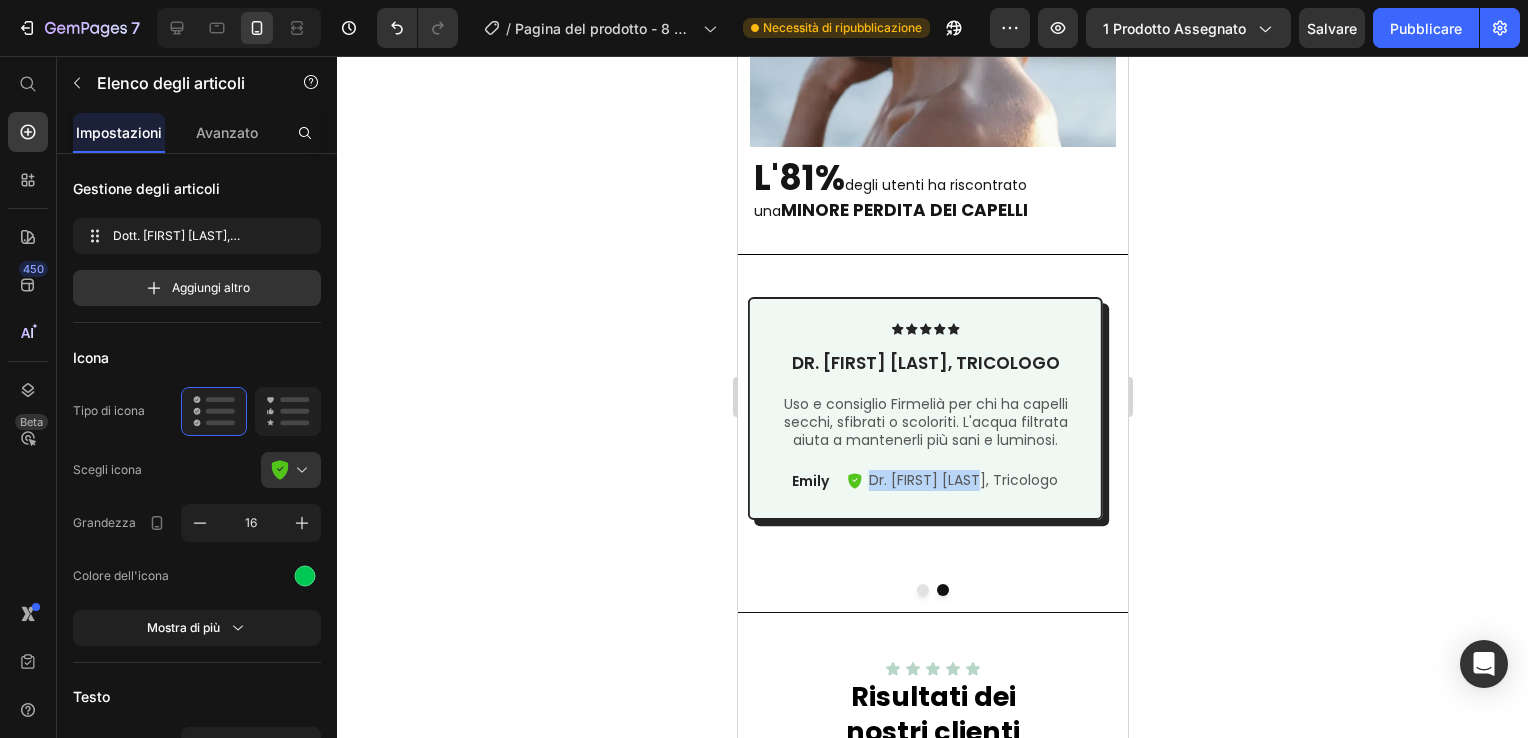 drag, startPoint x: 986, startPoint y: 467, endPoint x: 870, endPoint y: 464, distance: 116.03879 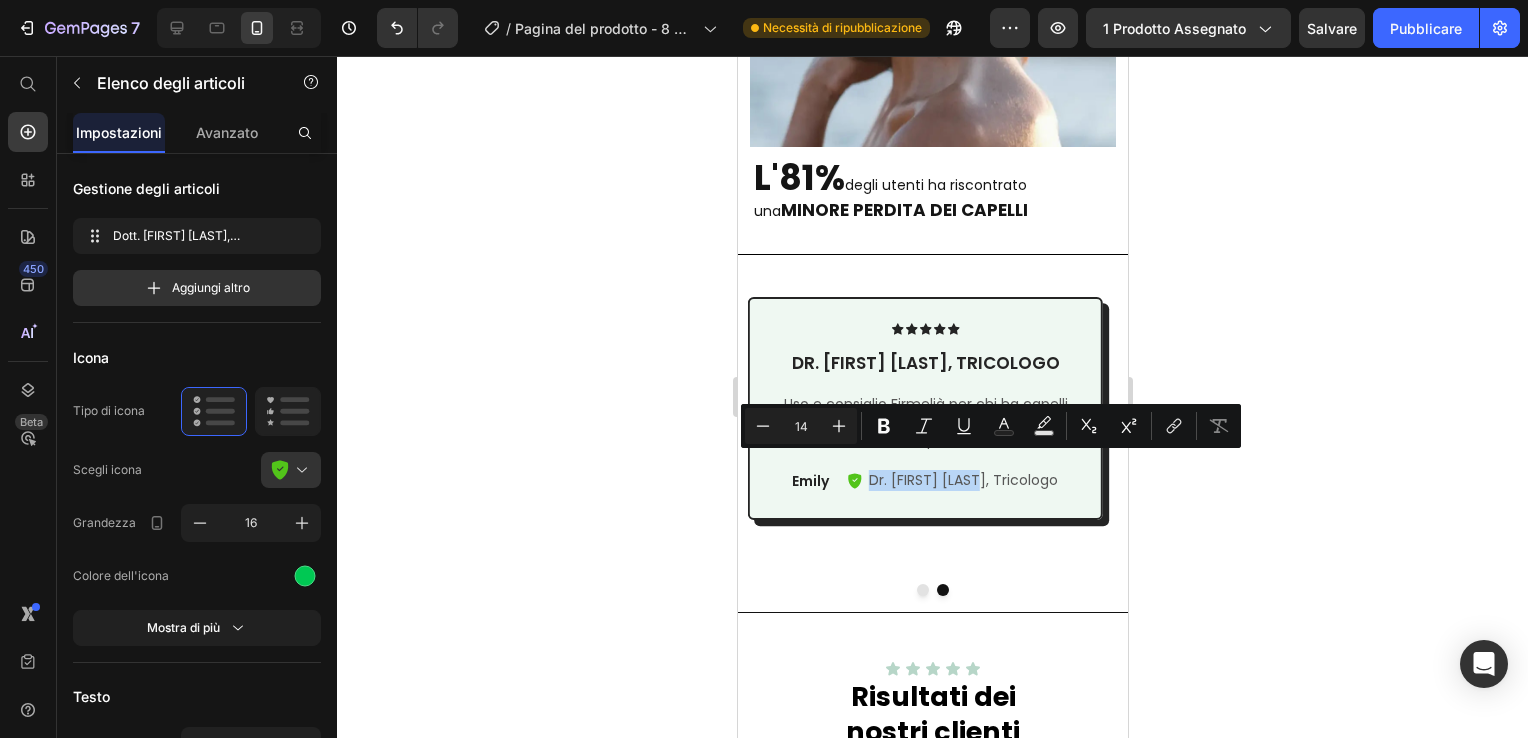 copy on "Dr. Marco Ferri," 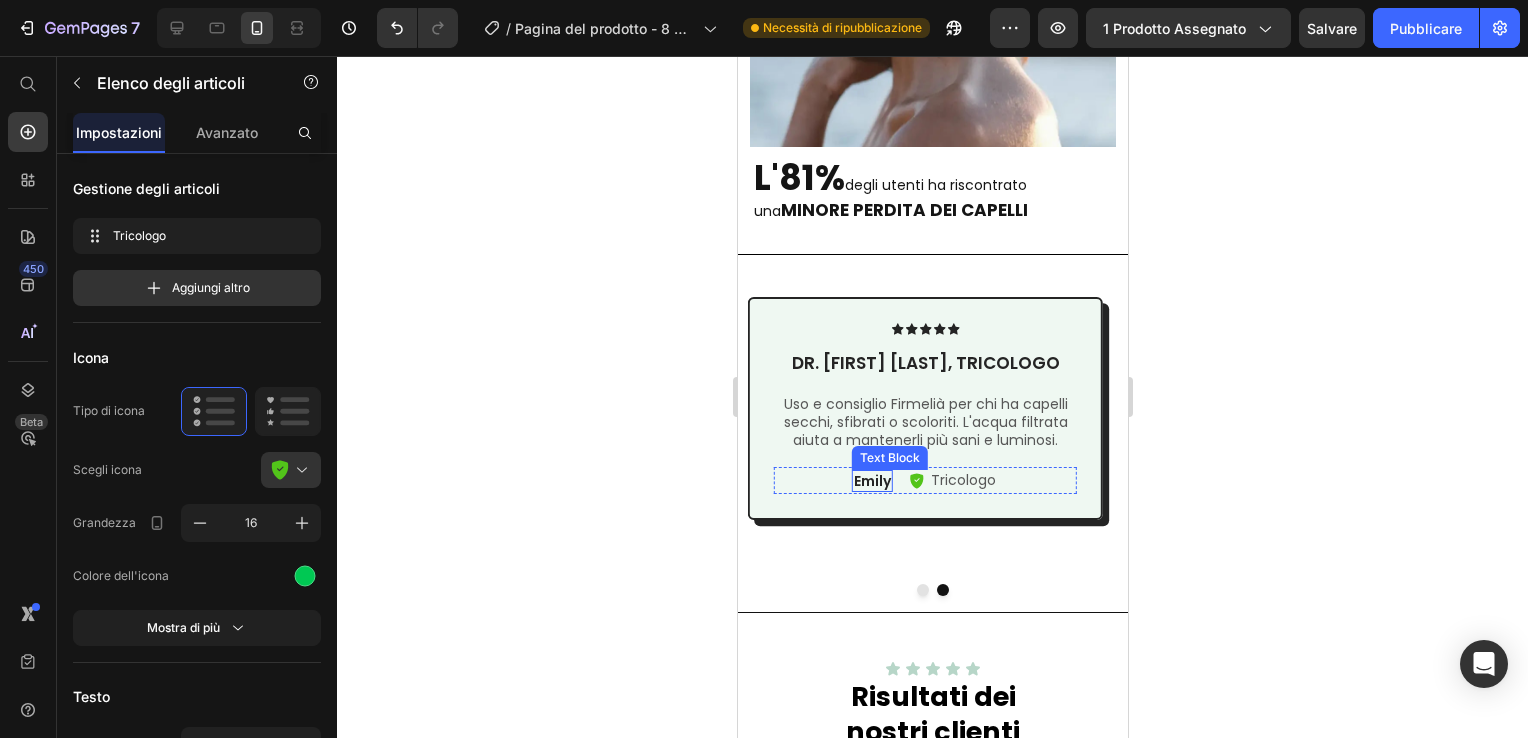 click on "Emily" at bounding box center (871, 481) 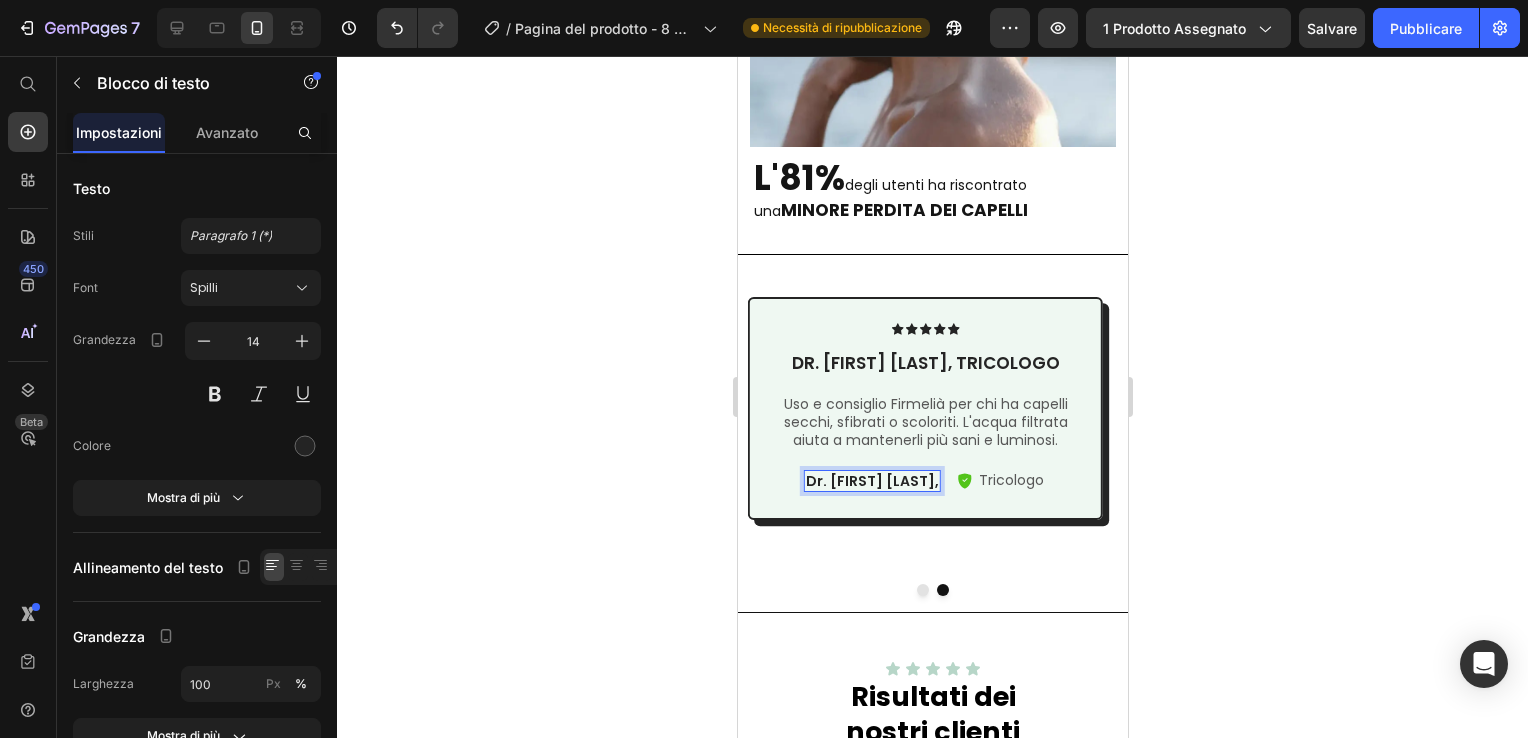 click 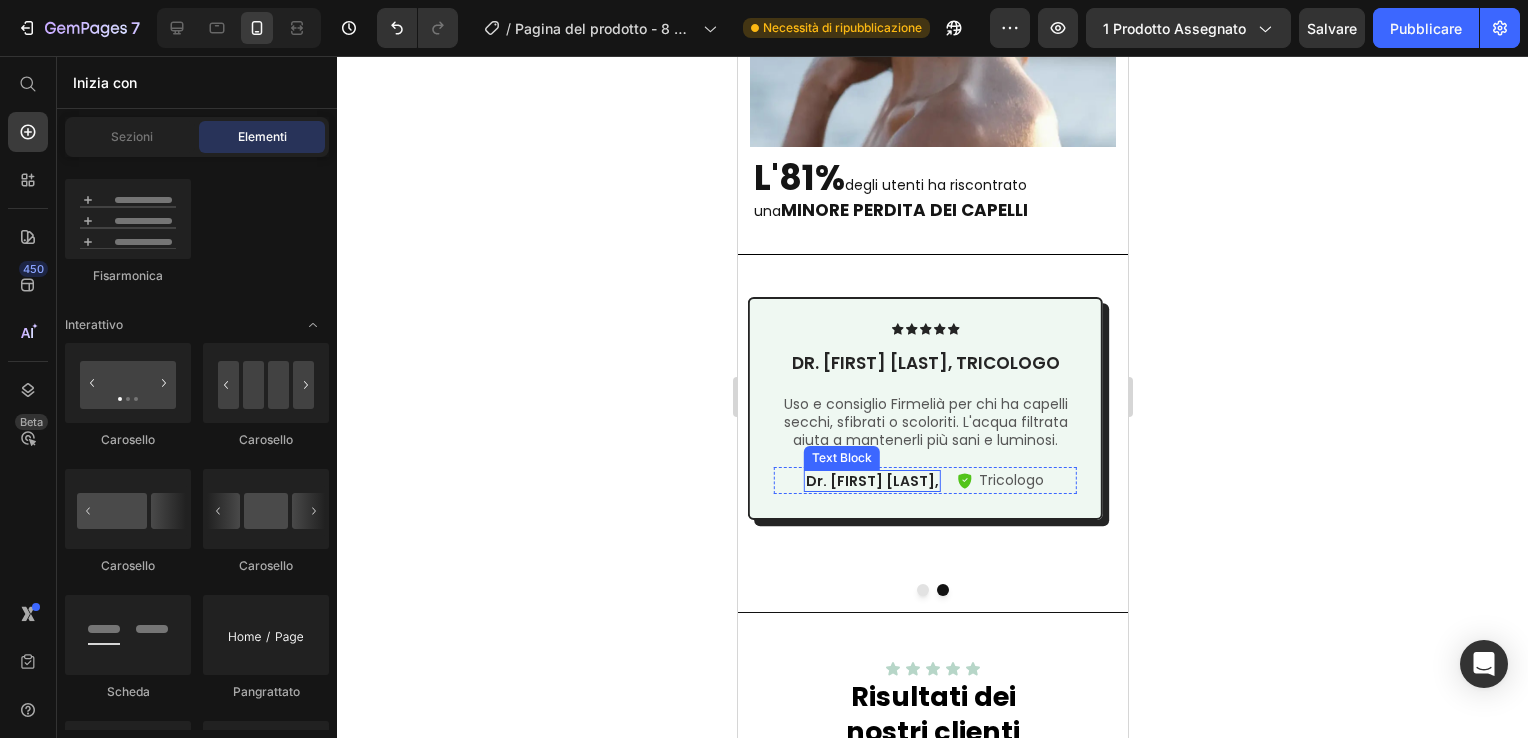click on "Dr. Marco Ferri," at bounding box center (871, 481) 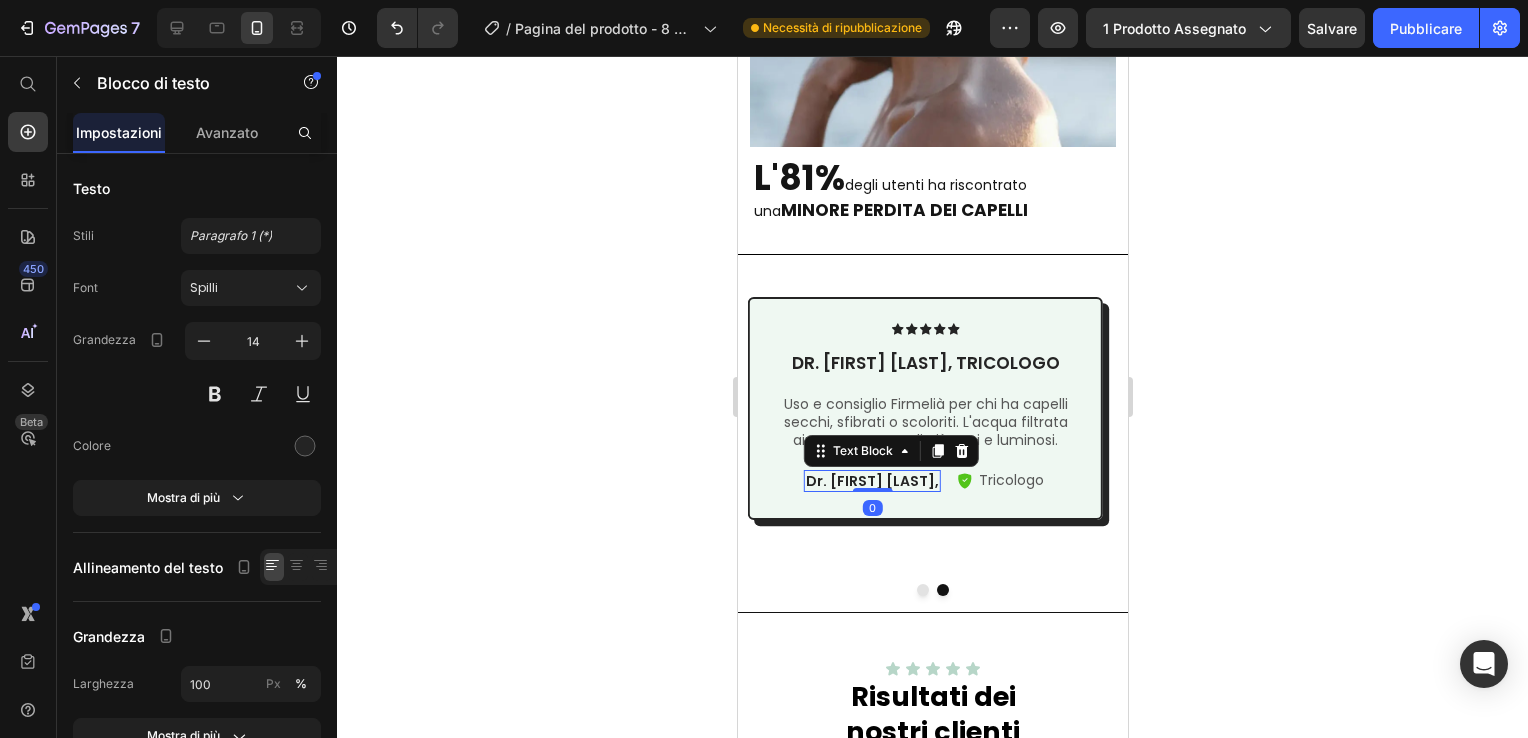 click on "Dr. Marco Ferri," at bounding box center [871, 481] 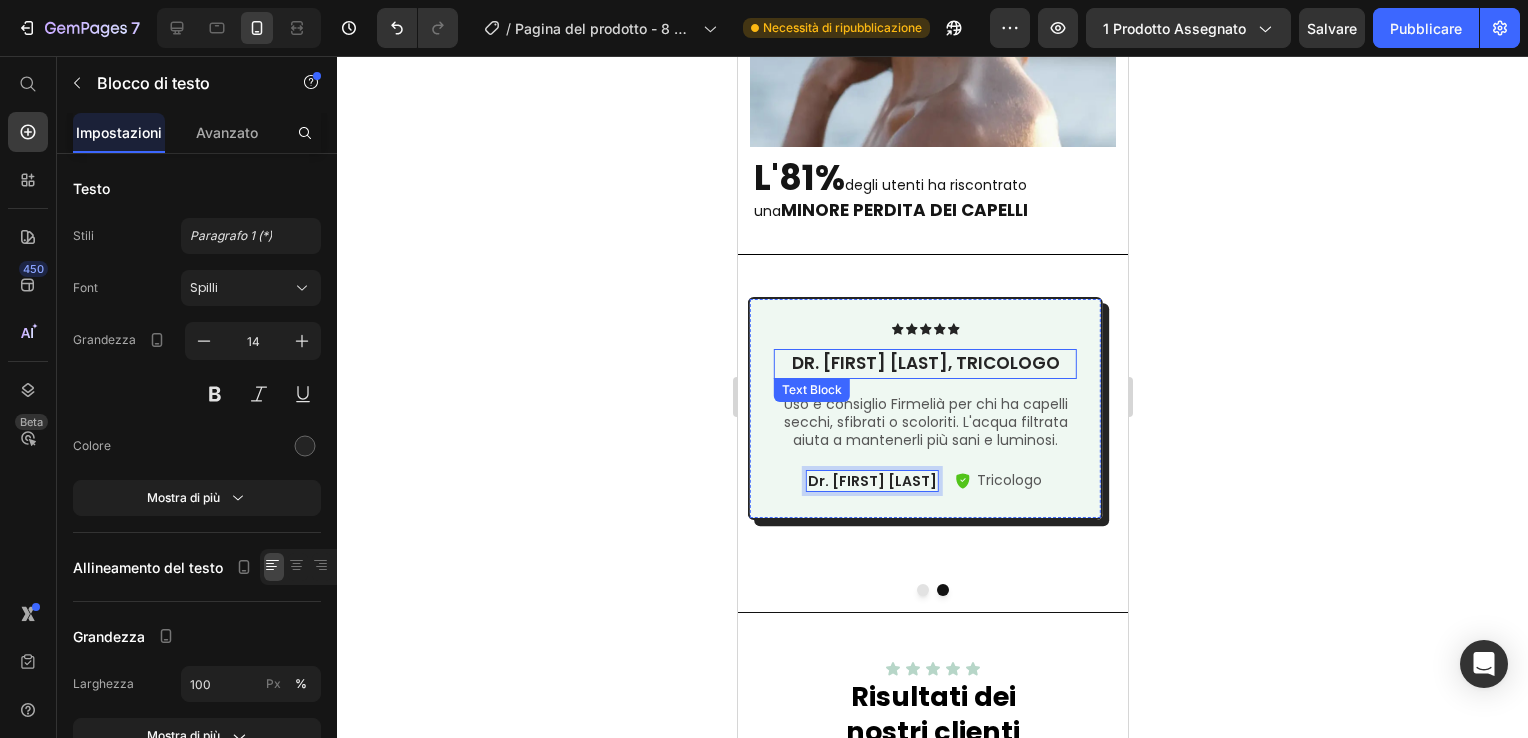 click on "Dr. Marco Ferri, Tricologo" at bounding box center (924, 364) 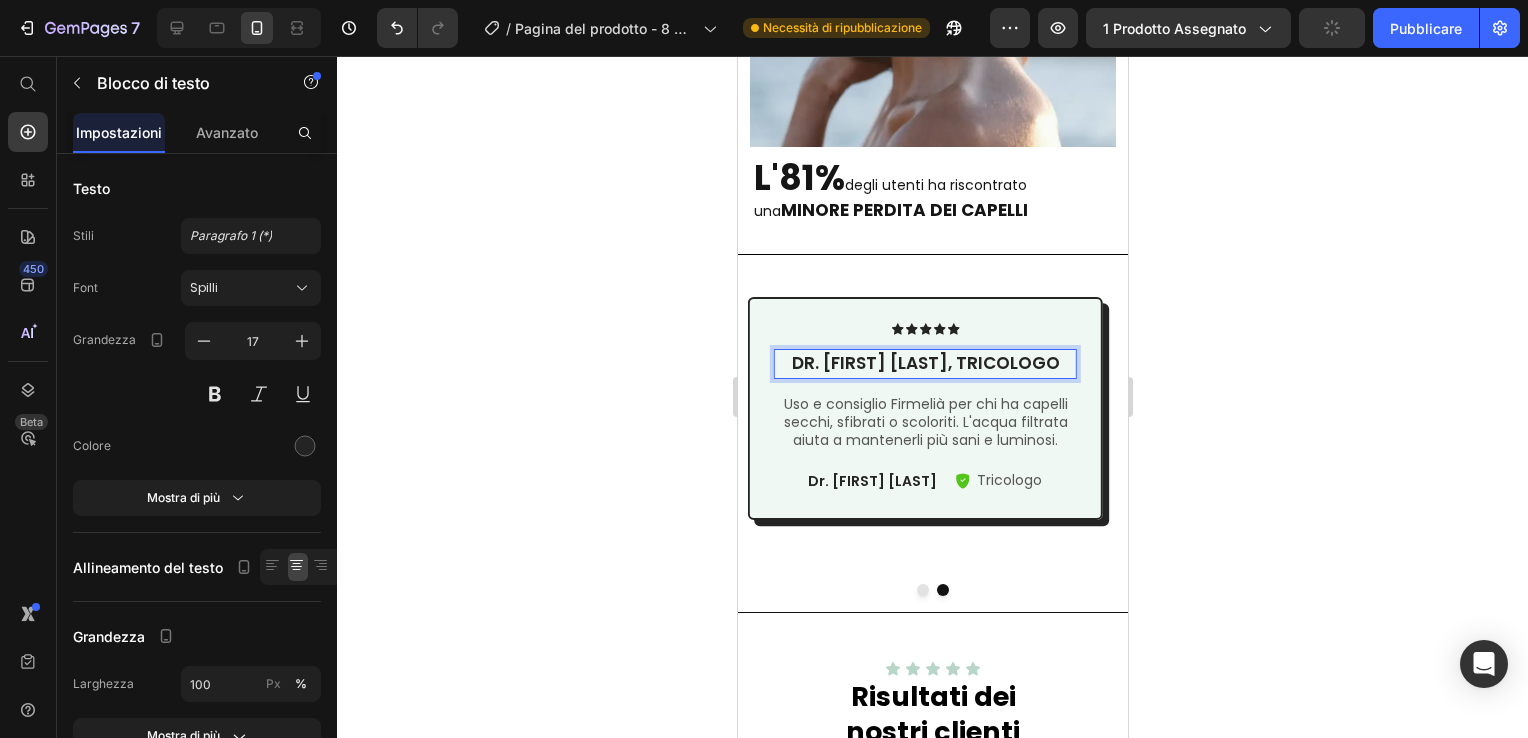 click on "Dr. Marco Ferri, Tricologo" at bounding box center (924, 364) 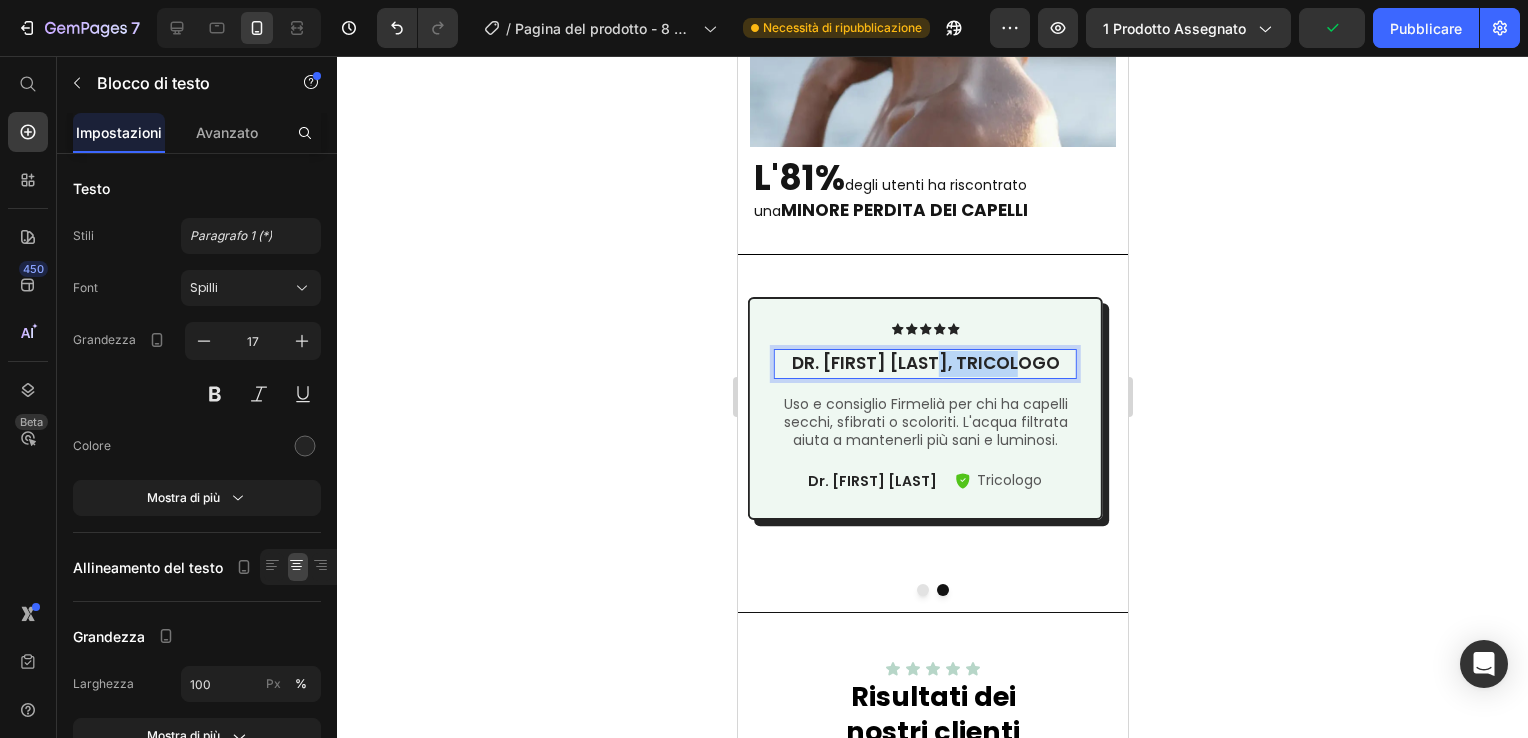 click on "Dr. Marco Ferri, Tricologo" at bounding box center (924, 364) 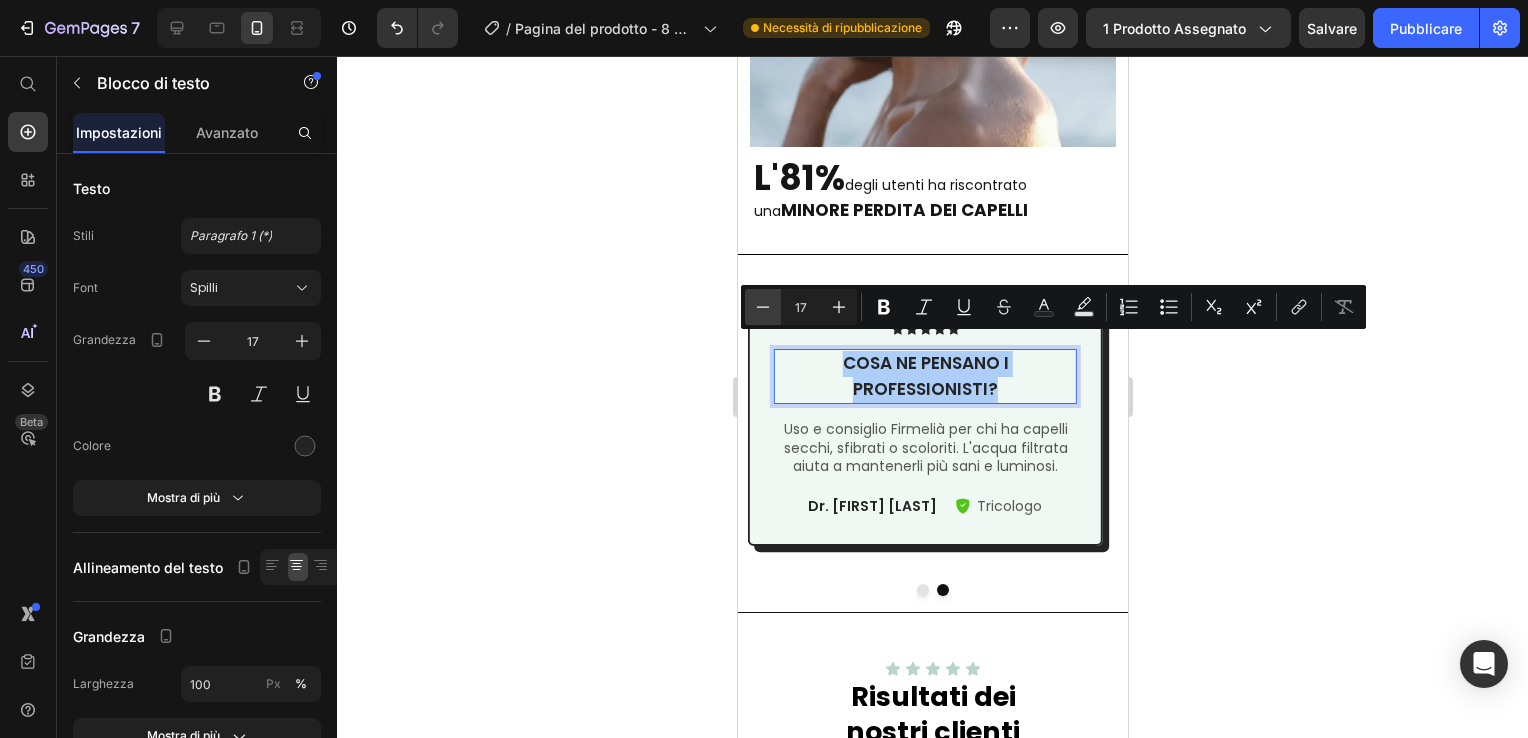 click 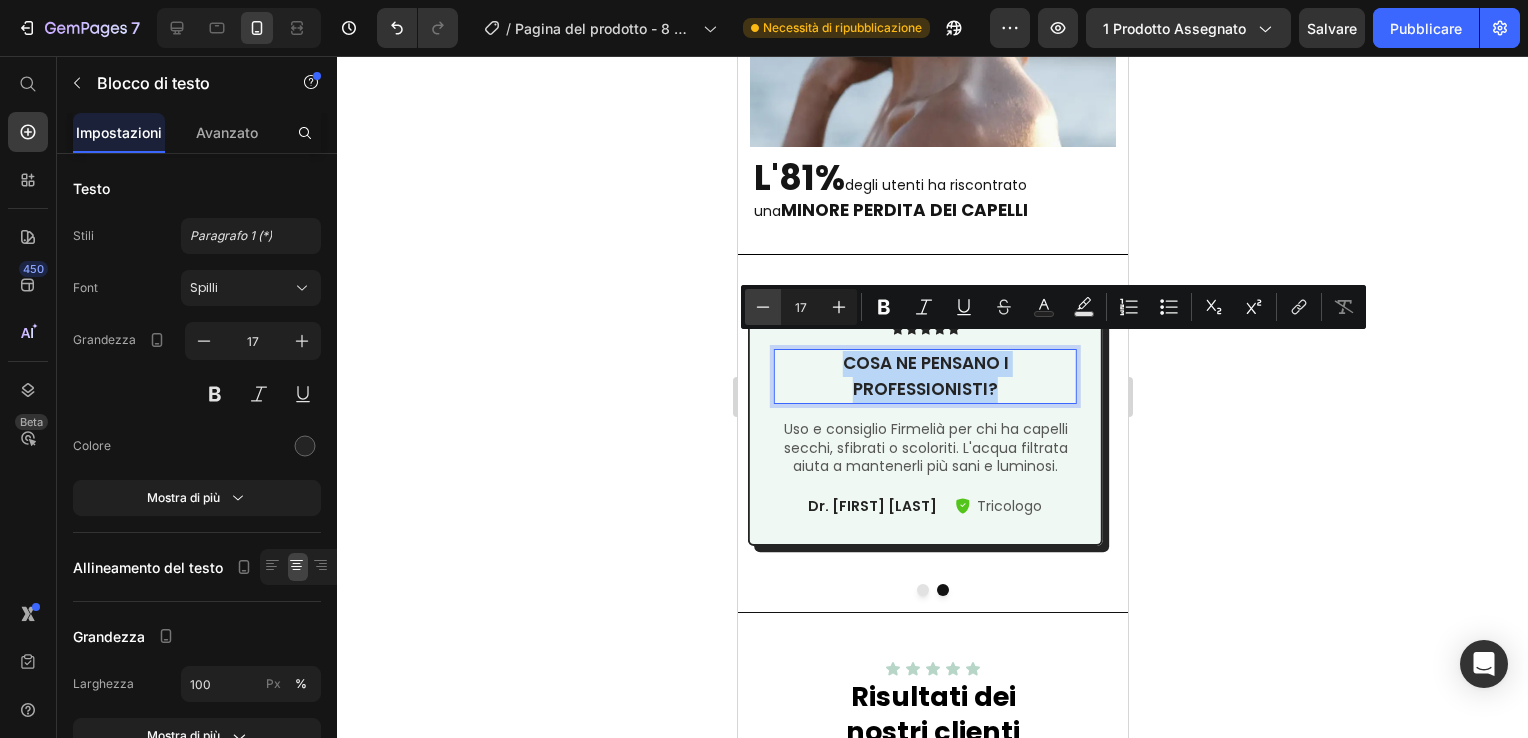 type on "16" 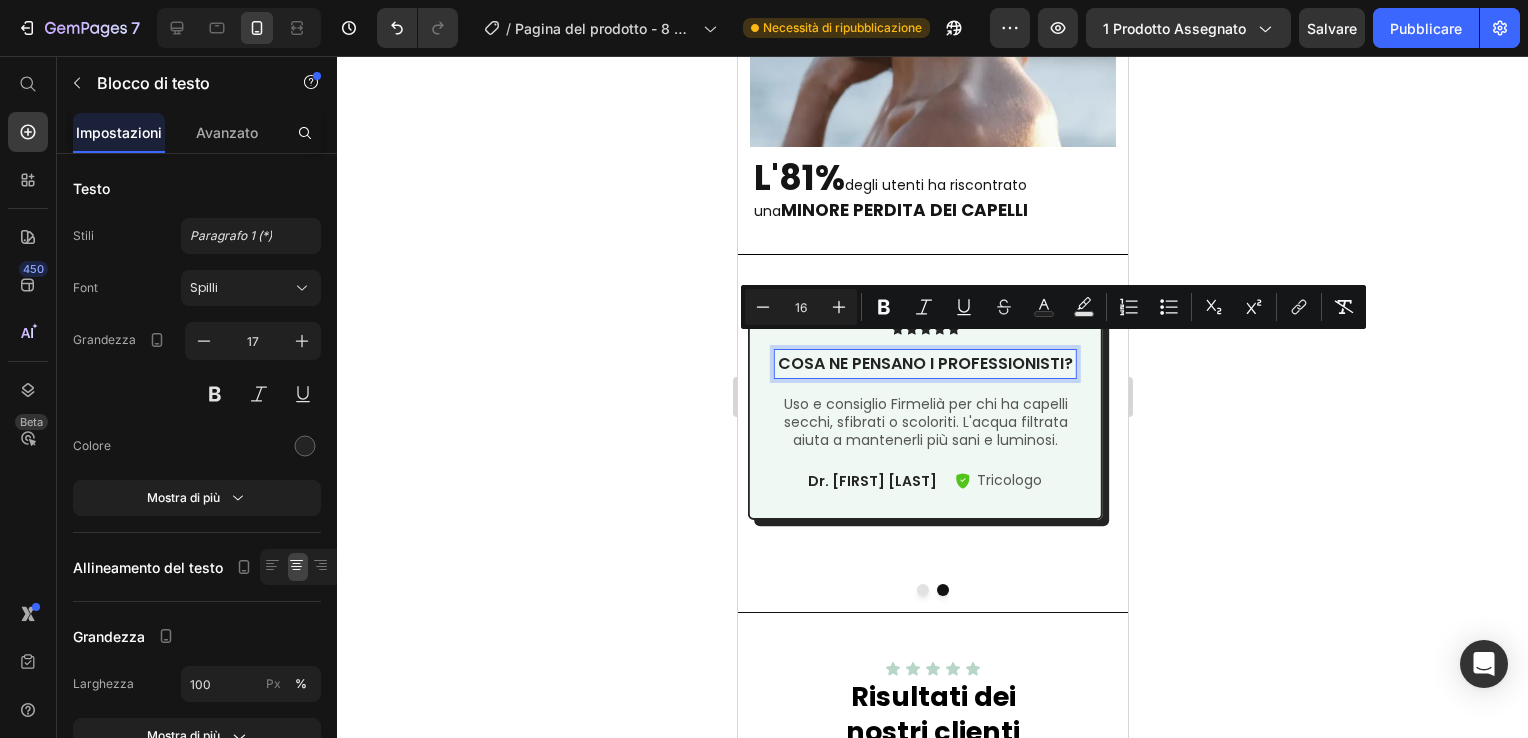 click 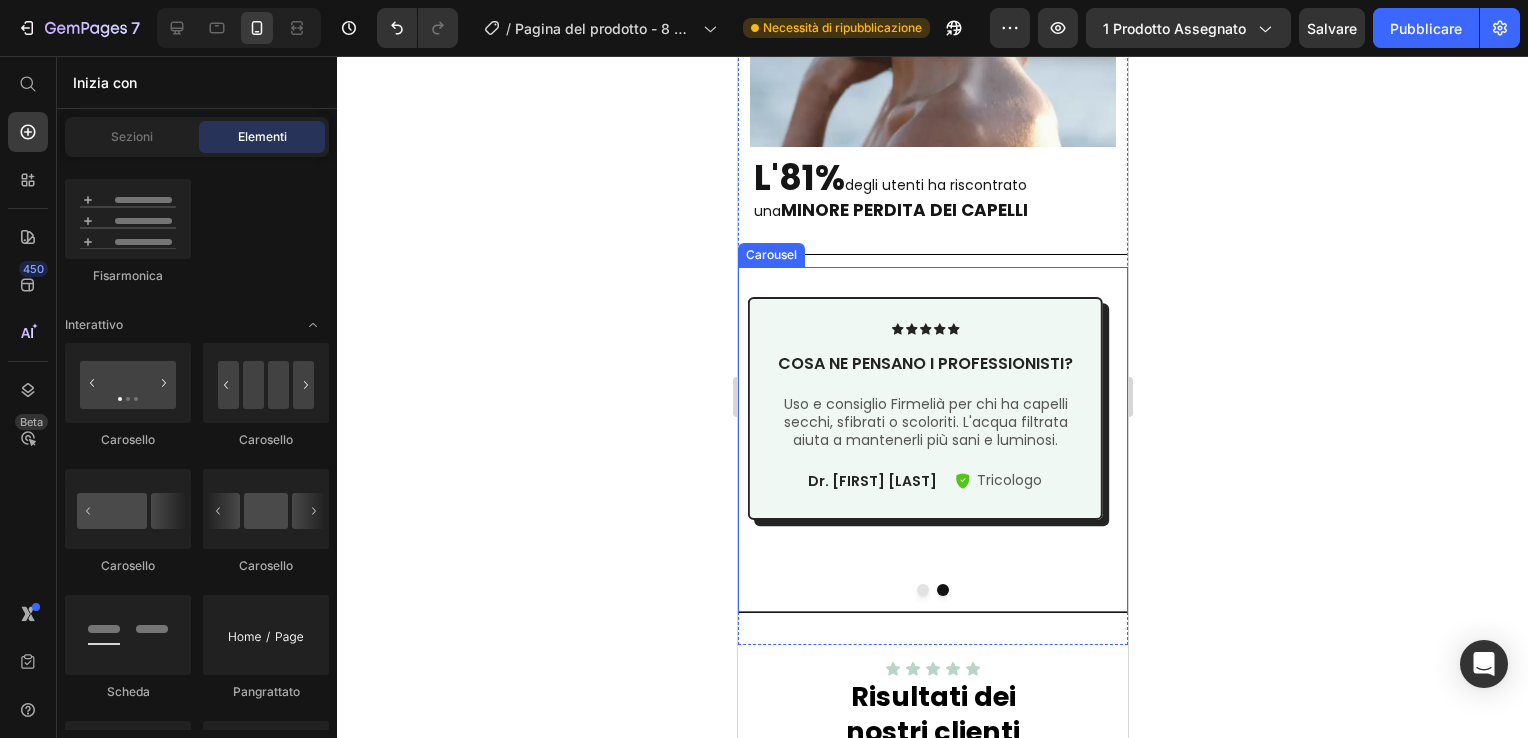 click at bounding box center (922, 590) 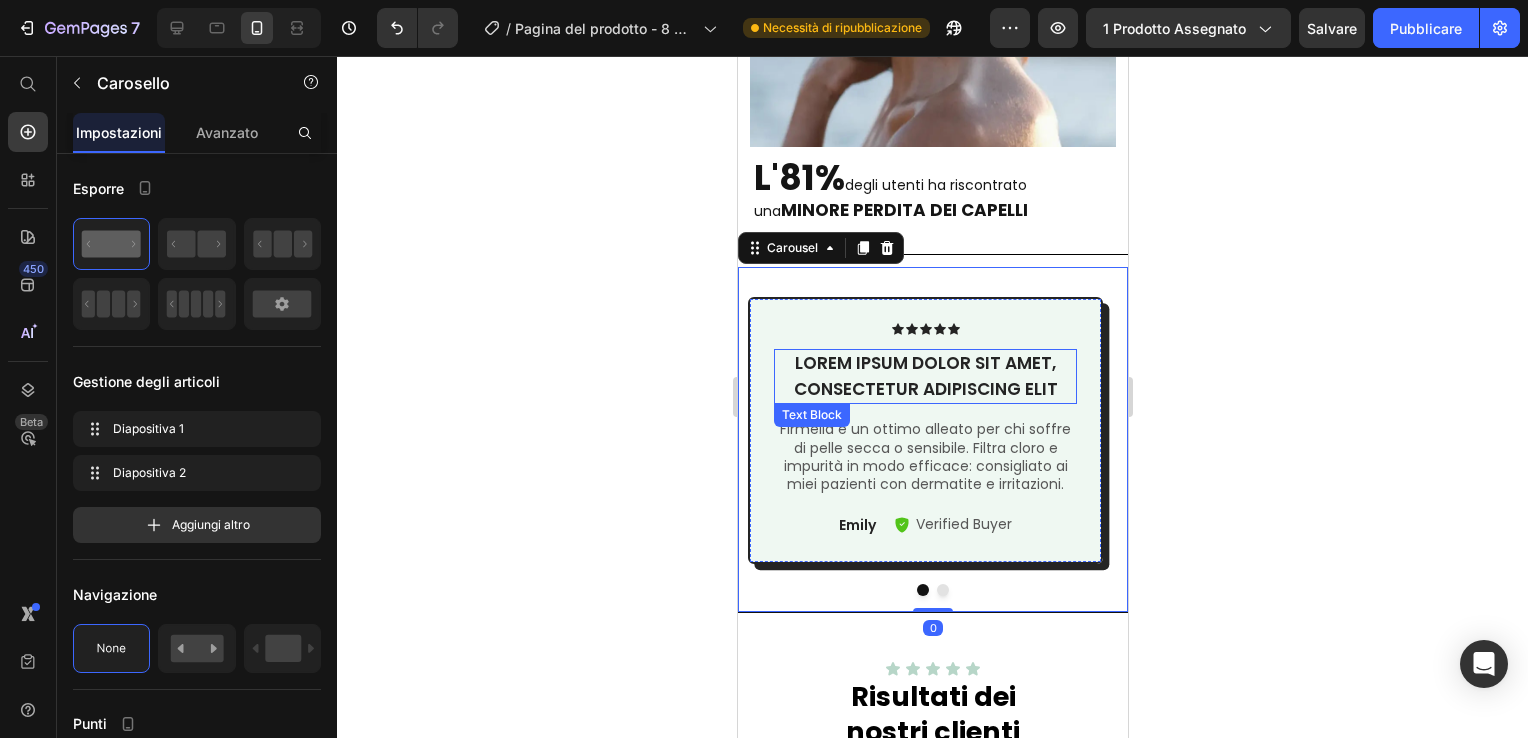 click on "Lorem ipsum dolor sit amet, consectetur adipiscing elit" at bounding box center [924, 376] 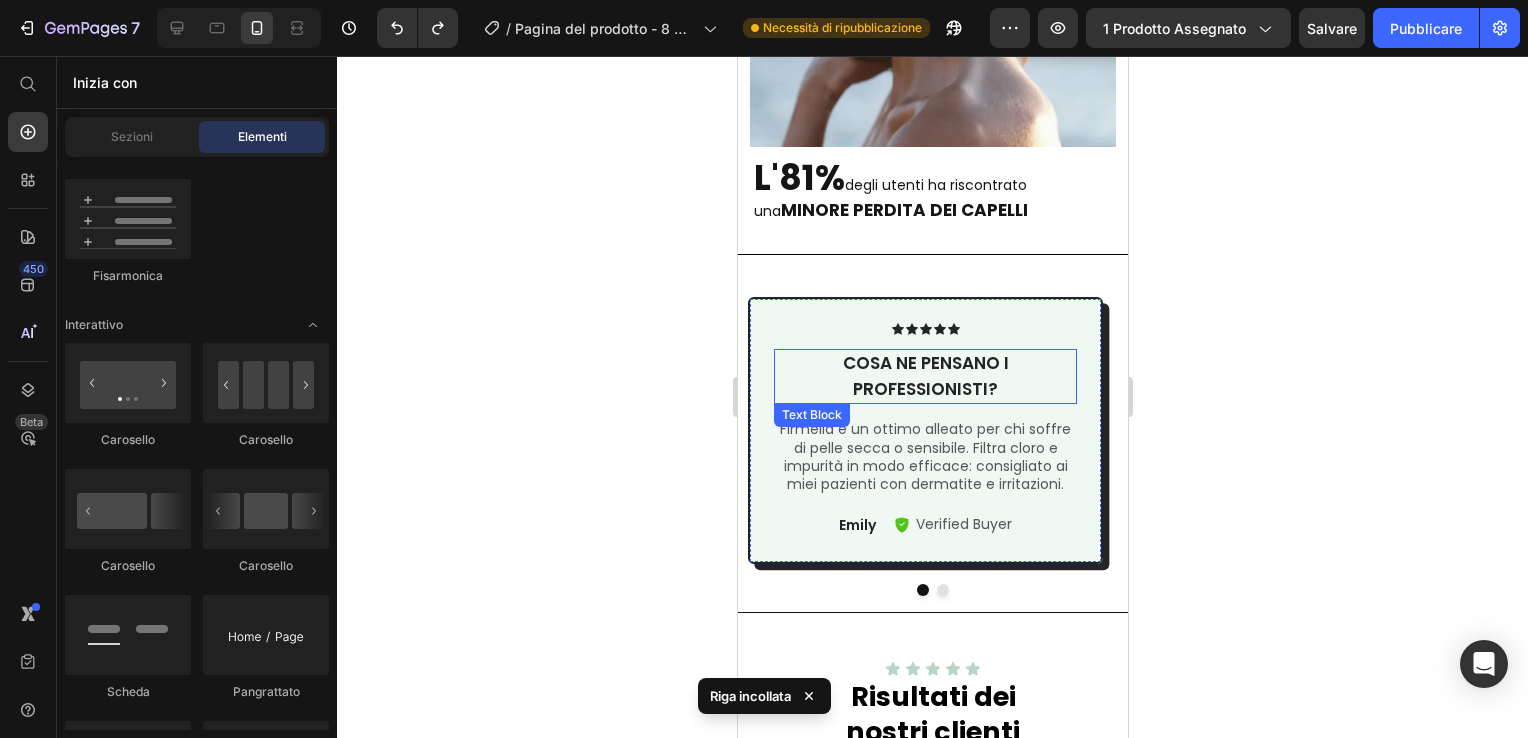 click on "Cosa ne pensano i professionisti?" at bounding box center (924, 376) 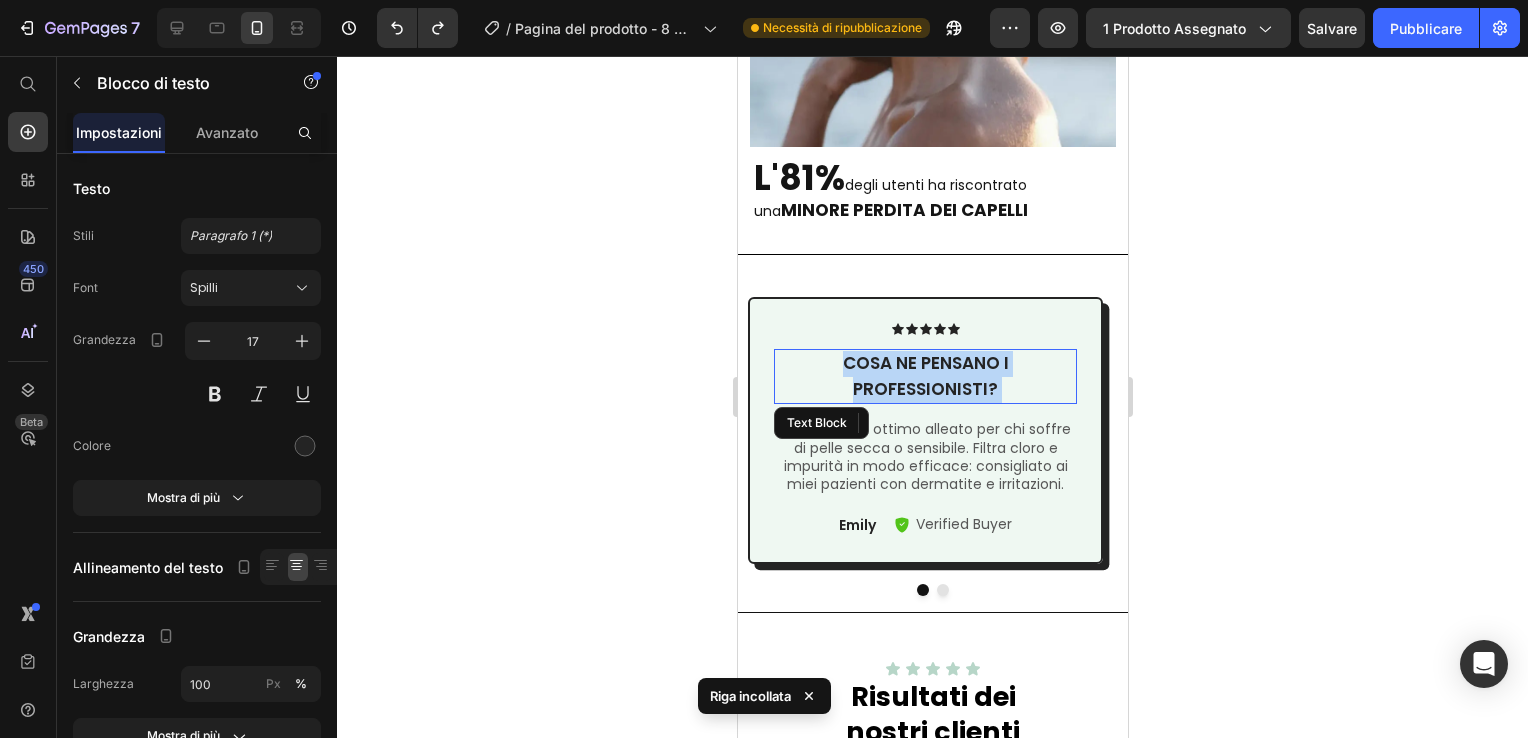 click on "Cosa ne pensano i professionisti?" at bounding box center [924, 376] 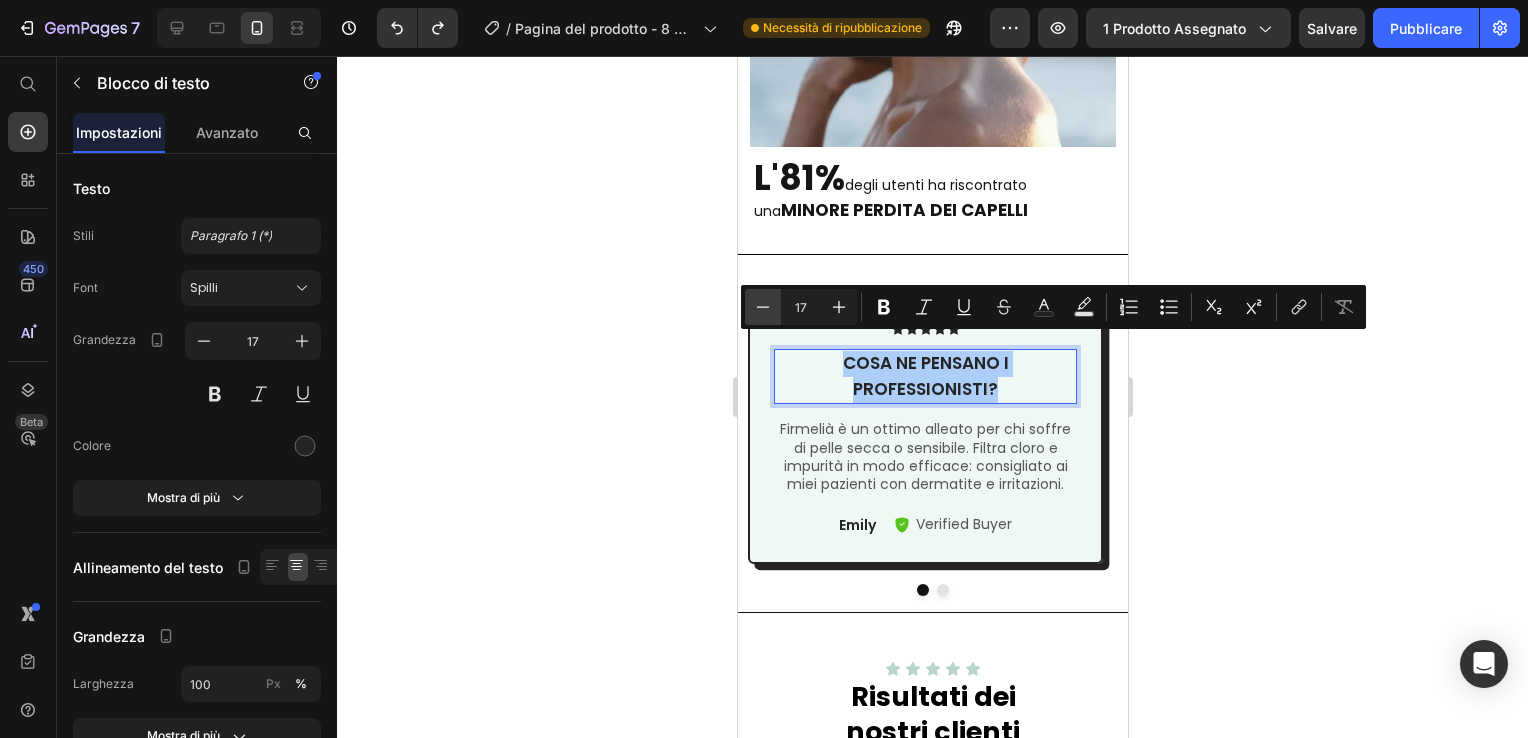 click 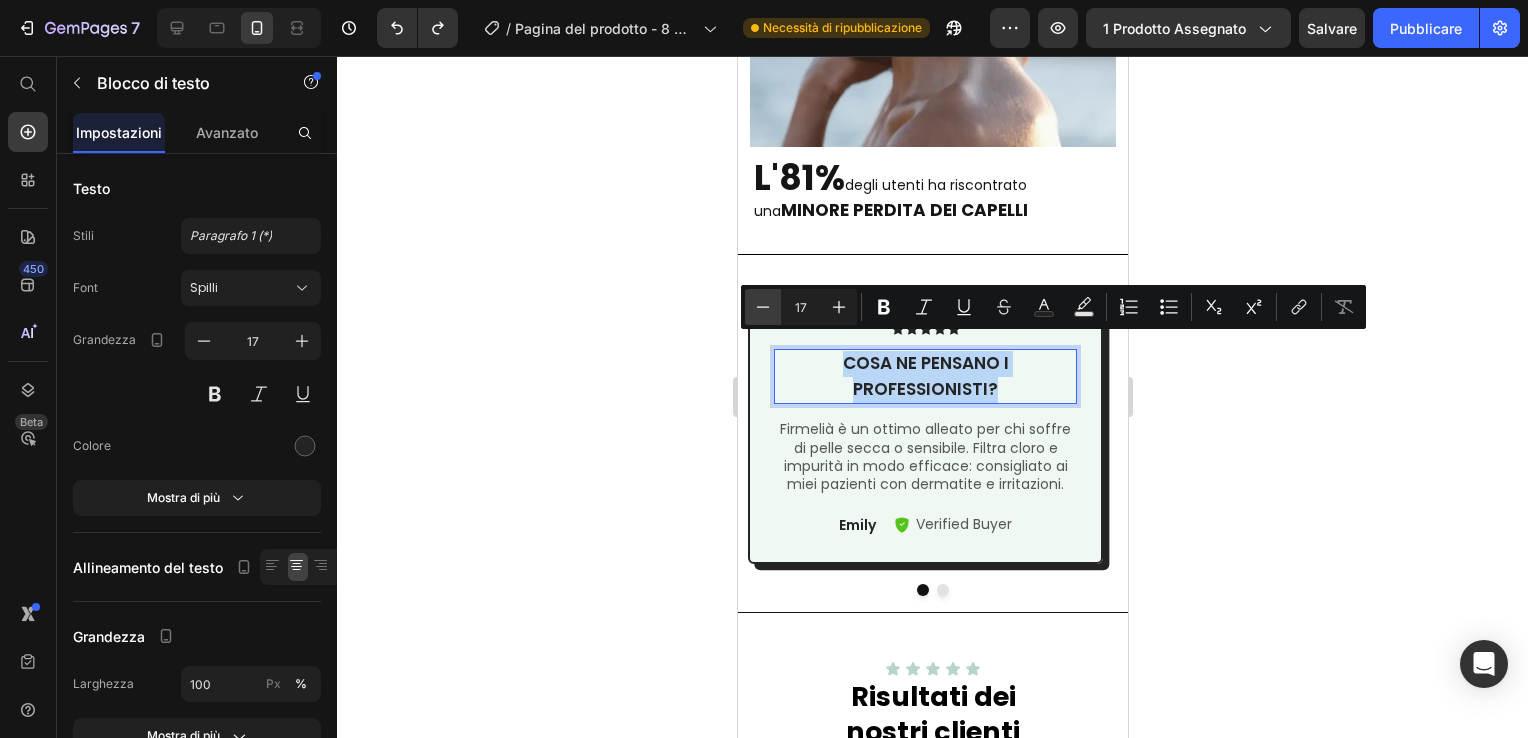 type on "16" 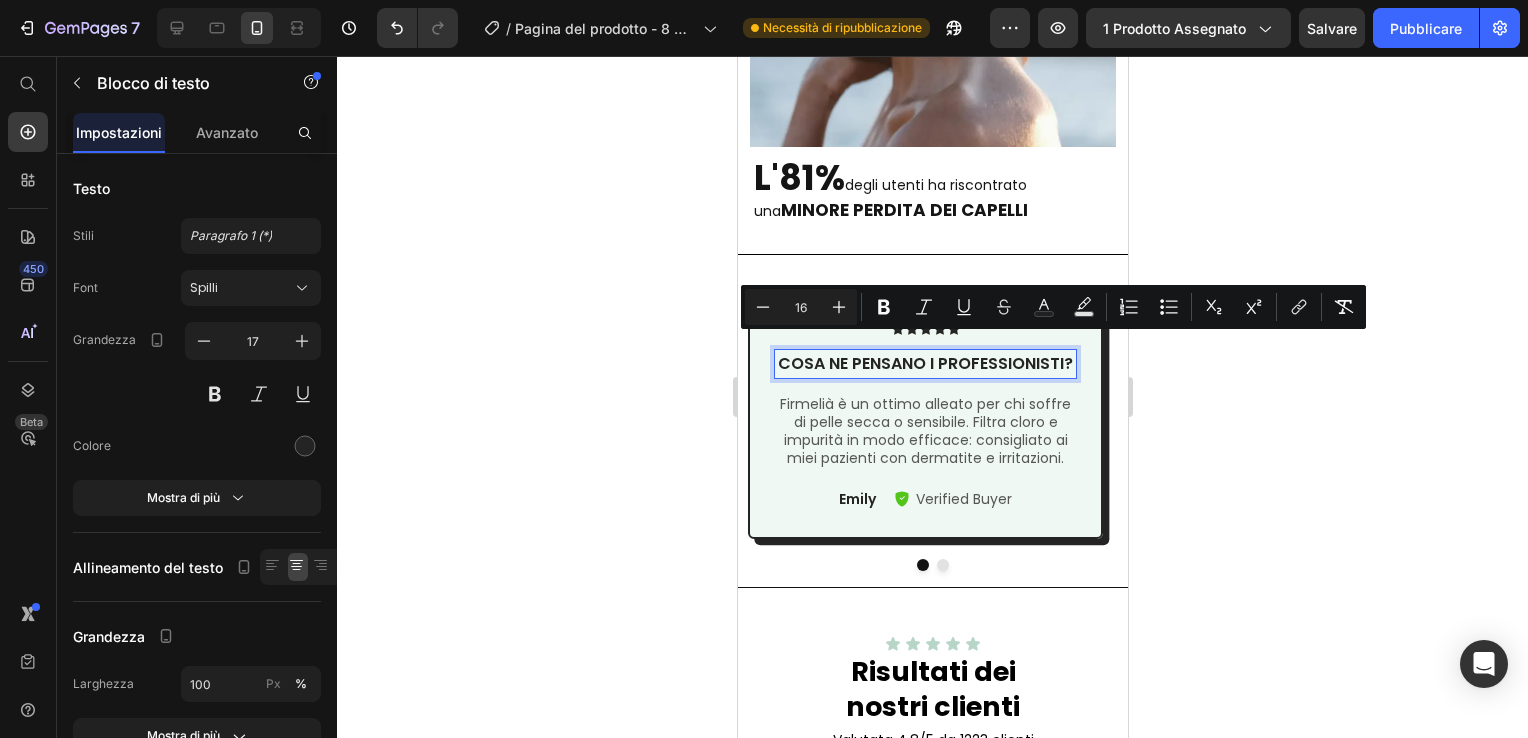 click 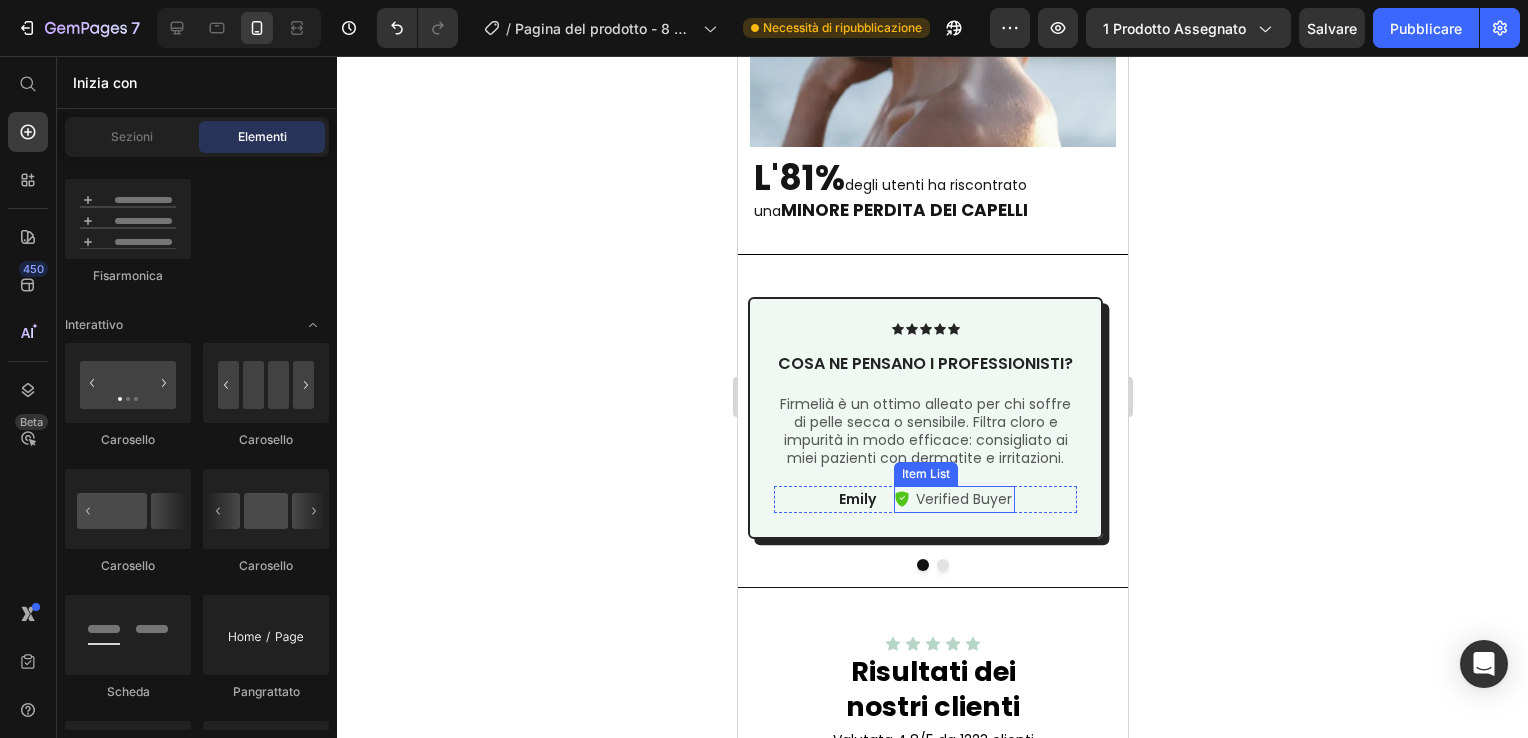 click on "Verified Buyer" at bounding box center (963, 499) 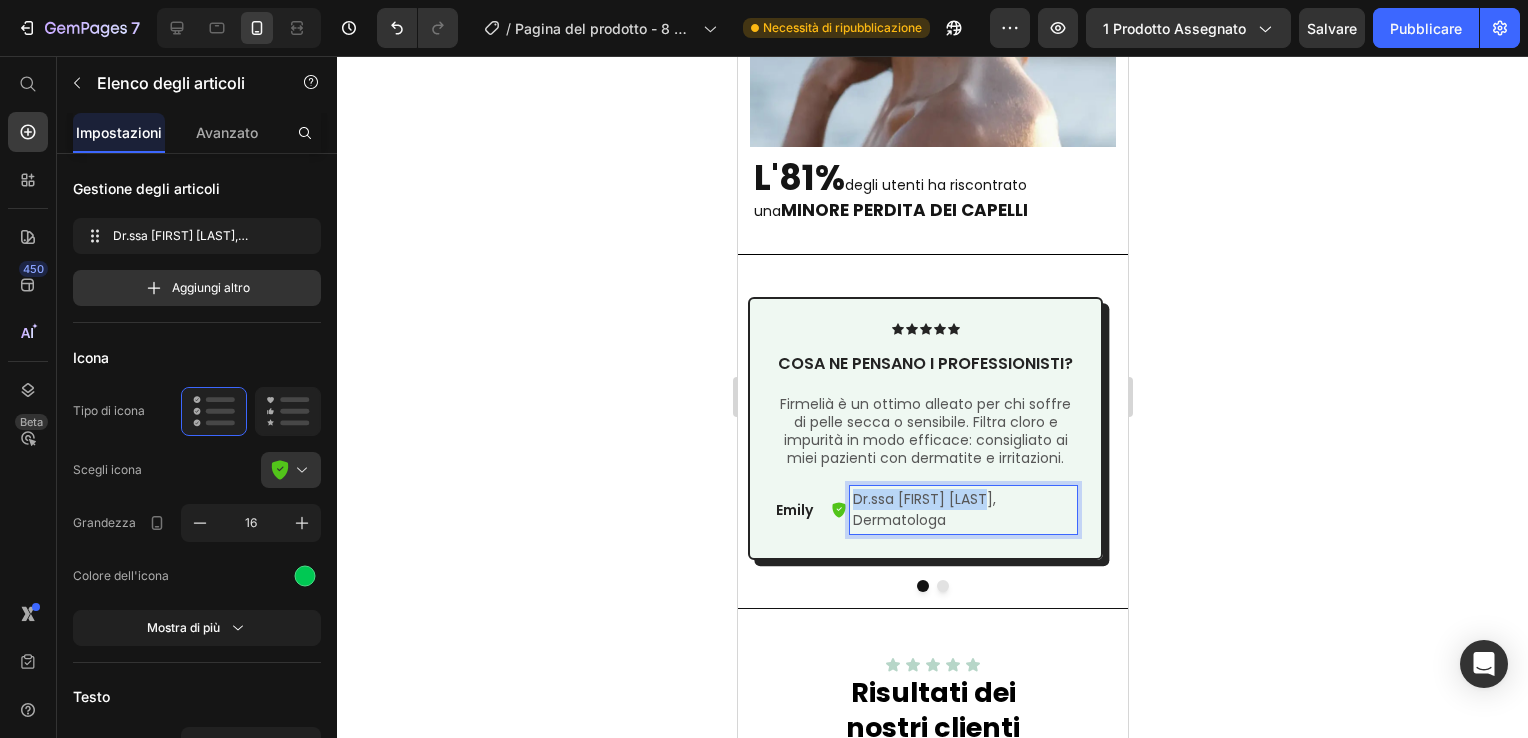 drag, startPoint x: 967, startPoint y: 478, endPoint x: 844, endPoint y: 478, distance: 123 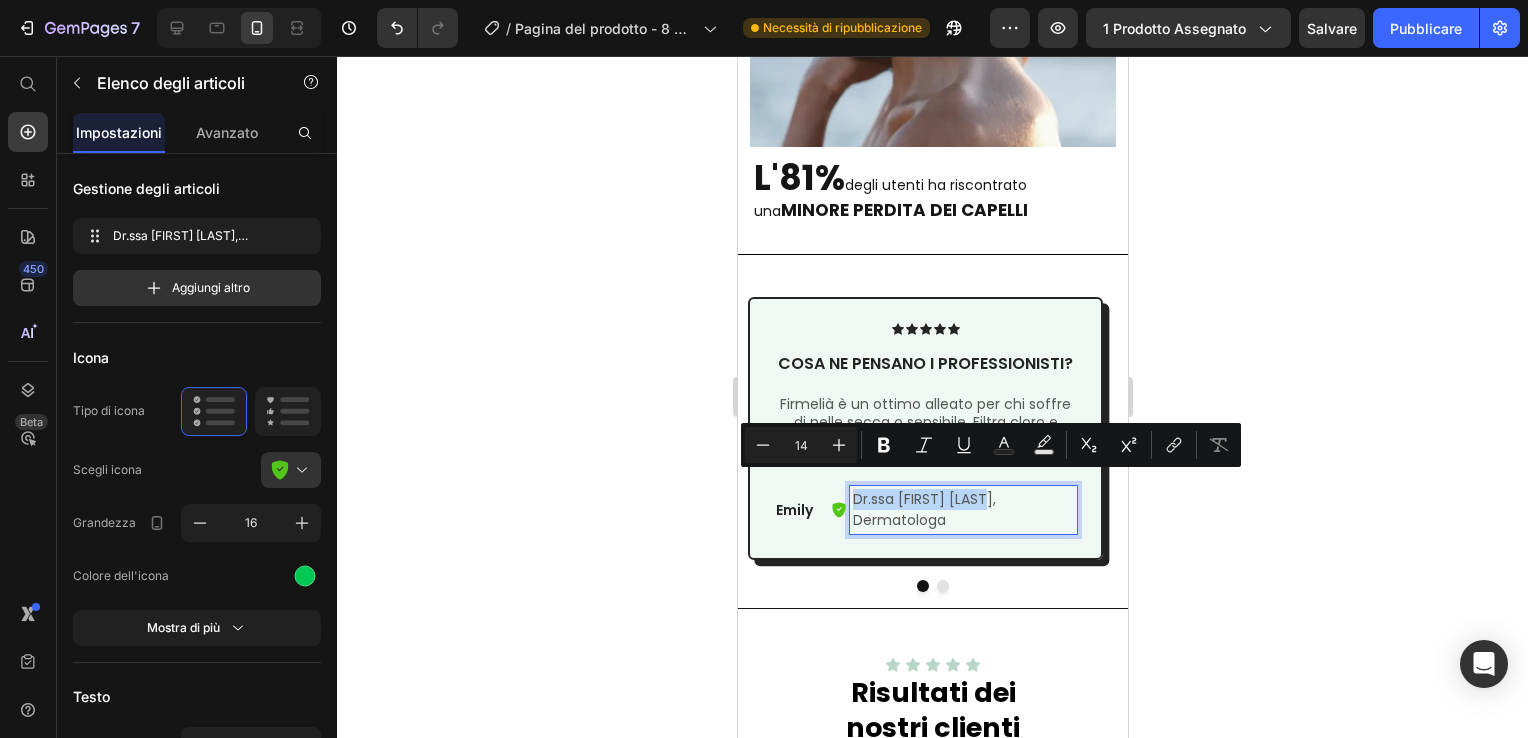 copy on "[TITLE] [NAME] [LAST_NAME]" 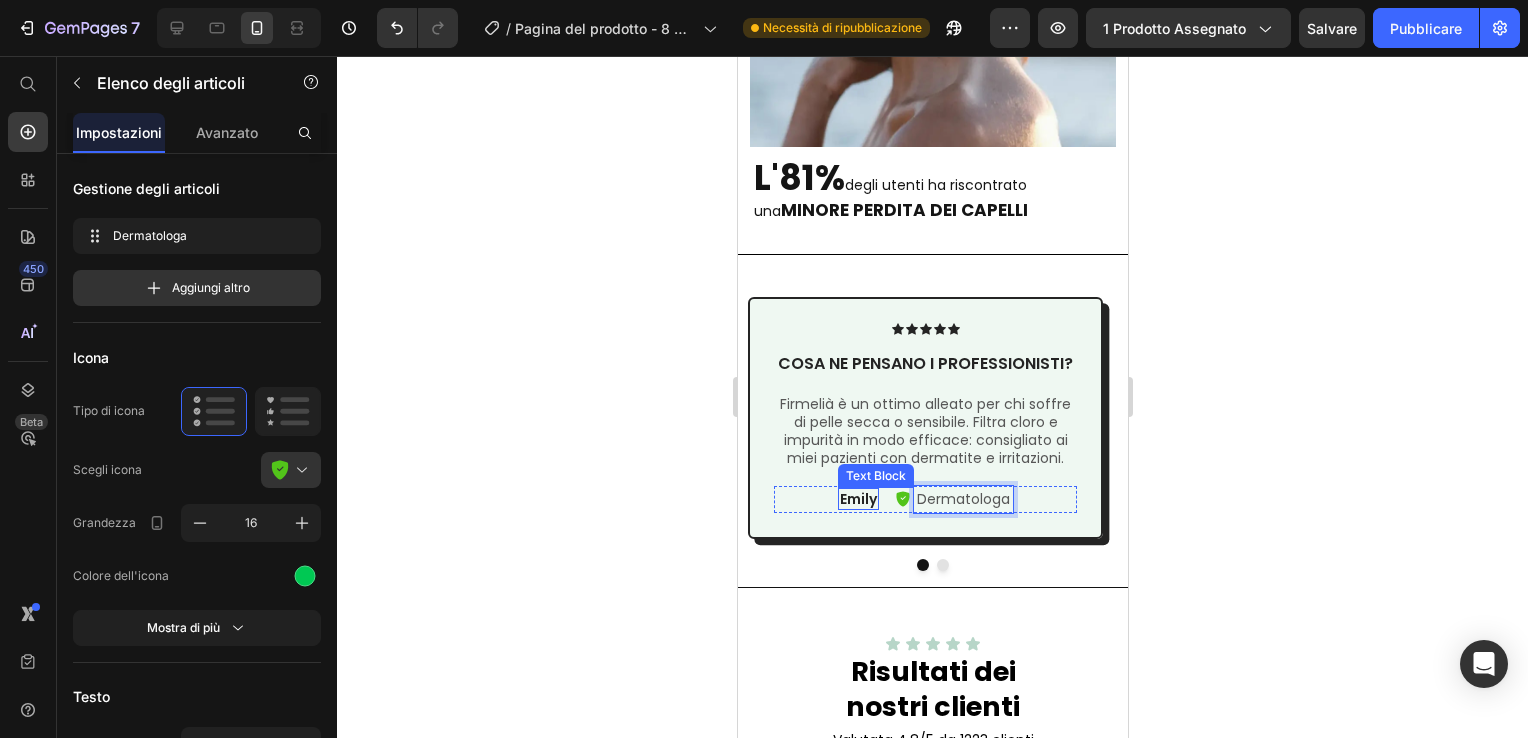 click on "Emily" at bounding box center (857, 499) 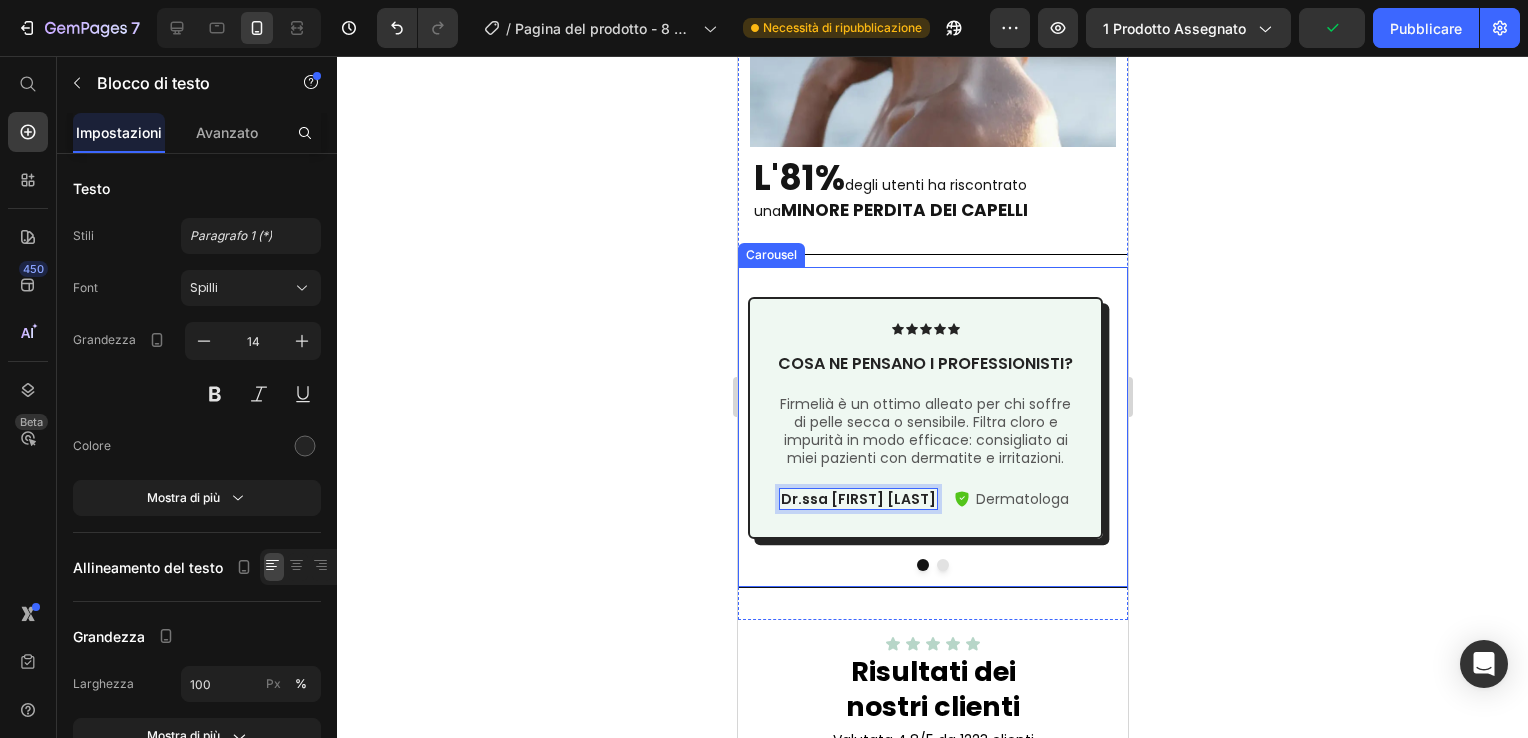 click 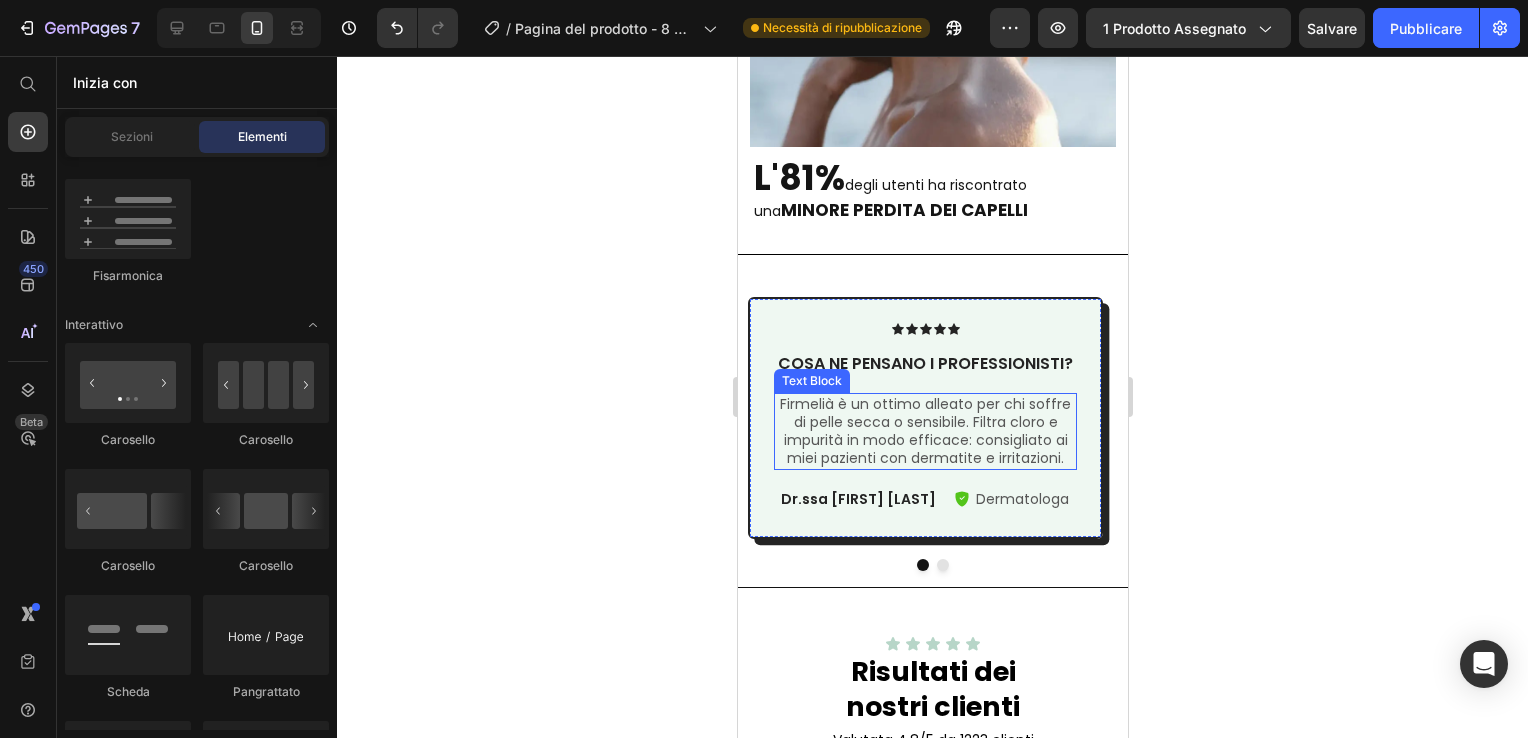 click on "Firmelià è un ottimo alleato per chi soffre di pelle secca o sensibile. Filtra cloro e impurità in modo efficace: consigliato ai miei pazienti con dermatite e irritazioni." at bounding box center [924, 431] 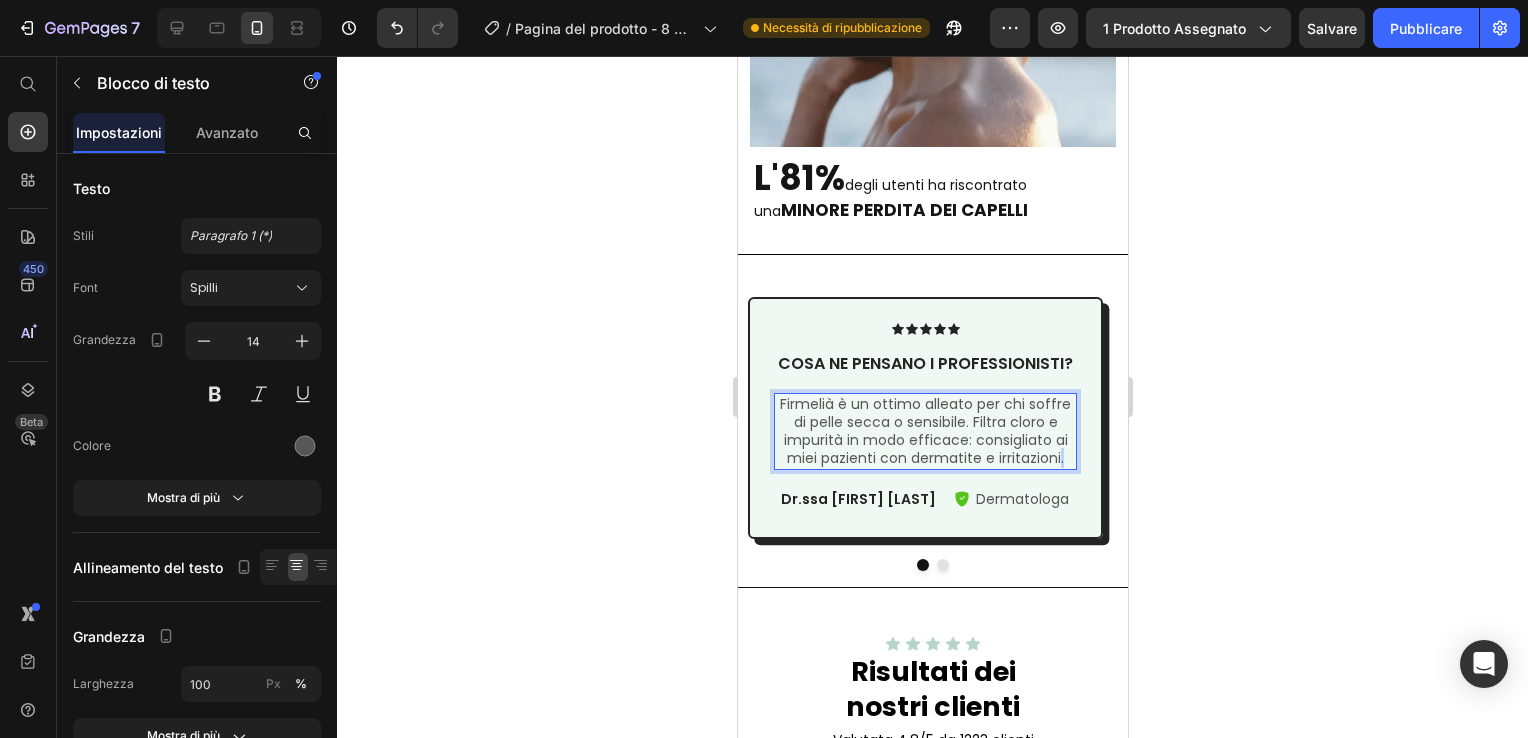 click on "Firmelià è un ottimo alleato per chi soffre di pelle secca o sensibile. Filtra cloro e impurità in modo efficace: consigliato ai miei pazienti con dermatite e irritazioni." at bounding box center (924, 431) 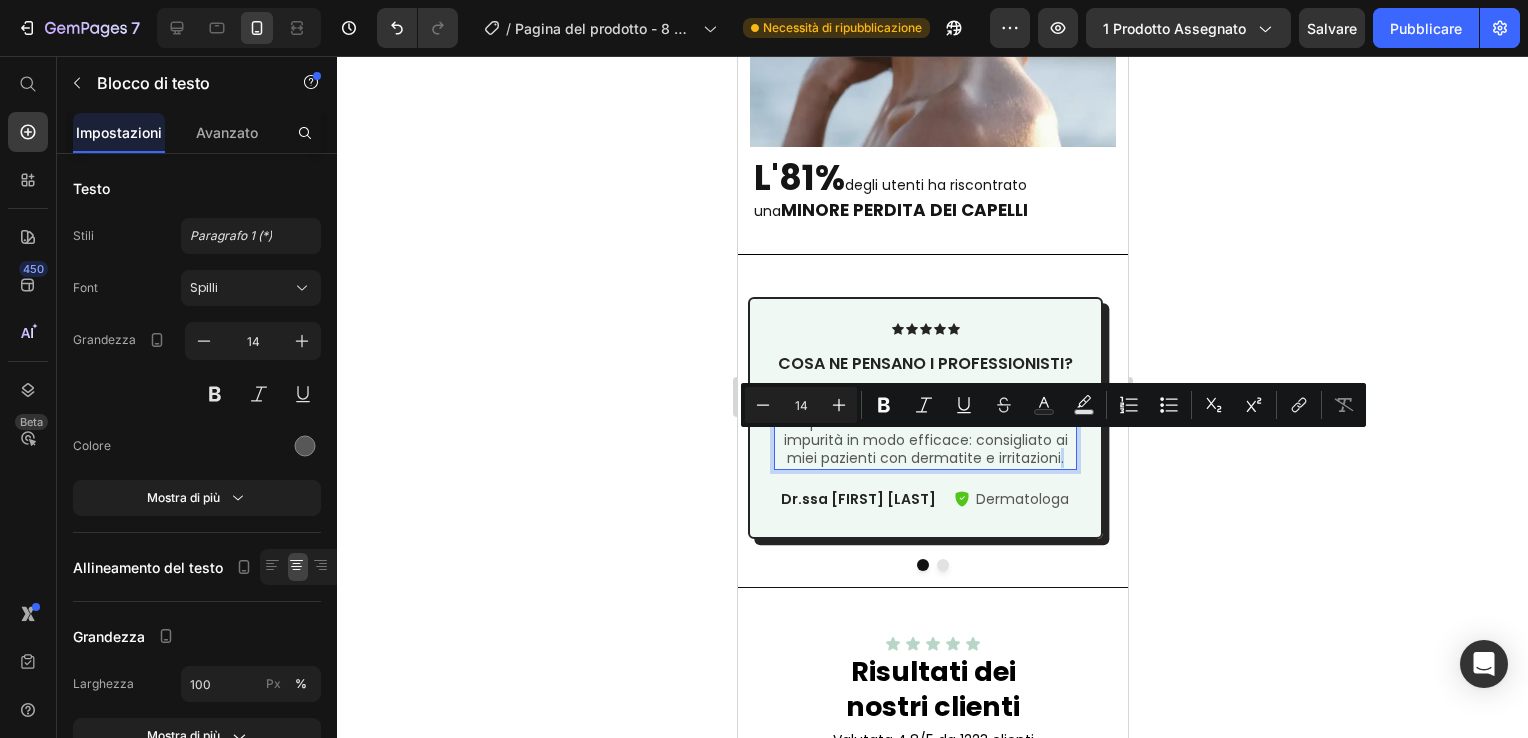 click on "Firmelià è un ottimo alleato per chi soffre di pelle secca o sensibile. Filtra cloro e impurità in modo efficace: consigliato ai miei pazienti con dermatite e irritazioni." at bounding box center [924, 431] 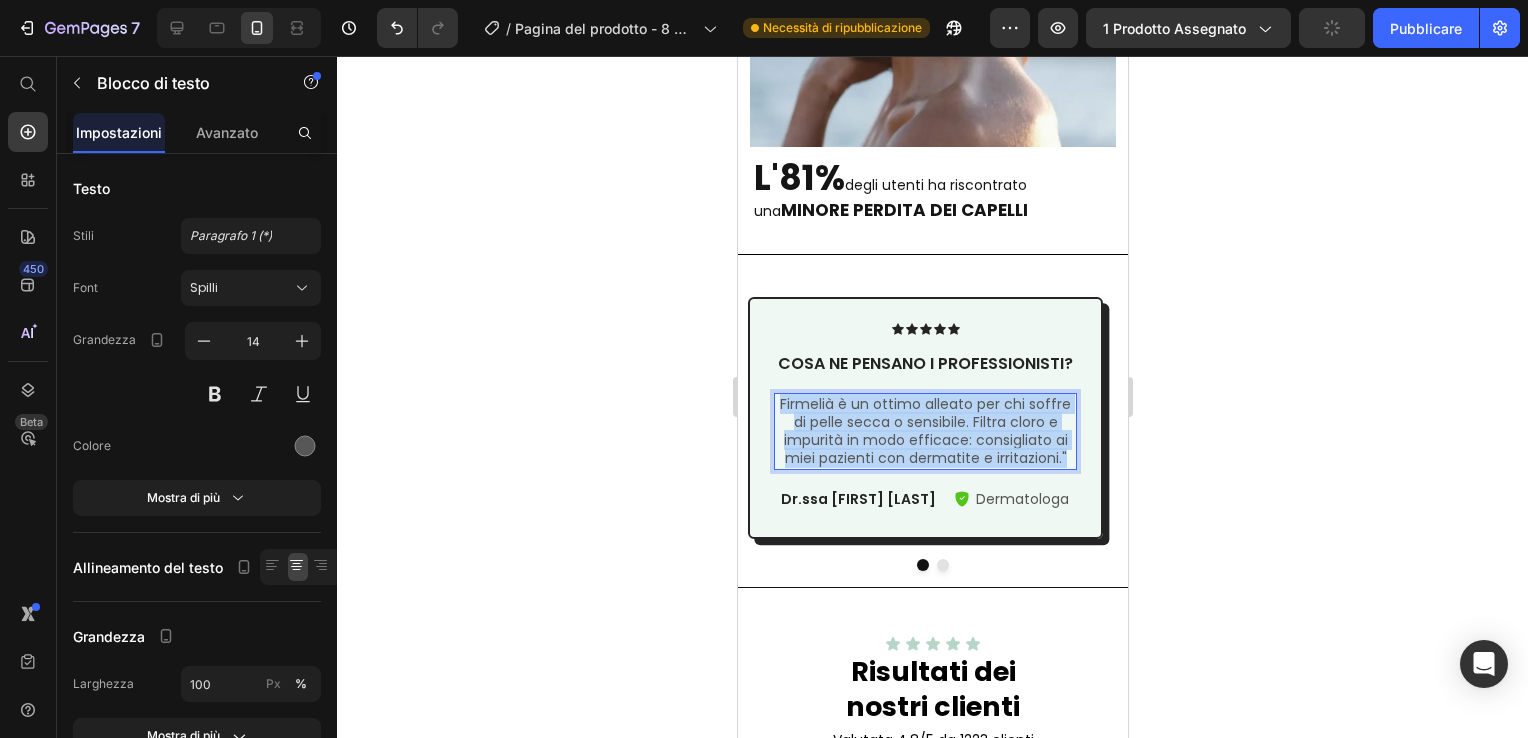click on "Firmelià è un ottimo alleato per chi soffre di pelle secca o sensibile. Filtra cloro e impurità in modo efficace: consigliato ai miei pazienti con dermatite e irritazioni."" at bounding box center [924, 431] 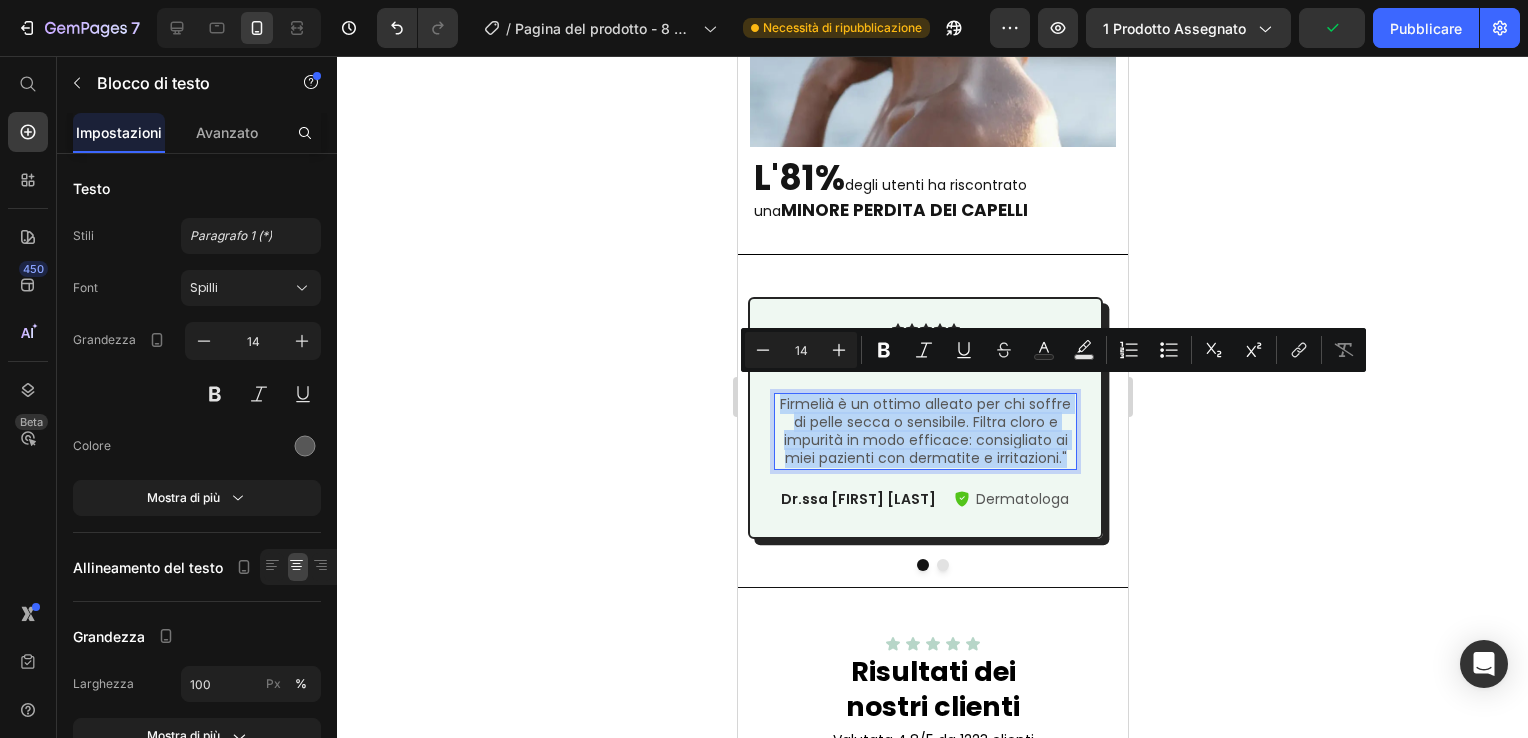 click on "Firmelià è un ottimo alleato per chi soffre di pelle secca o sensibile. Filtra cloro e impurità in modo efficace: consigliato ai miei pazienti con dermatite e irritazioni."" at bounding box center [924, 431] 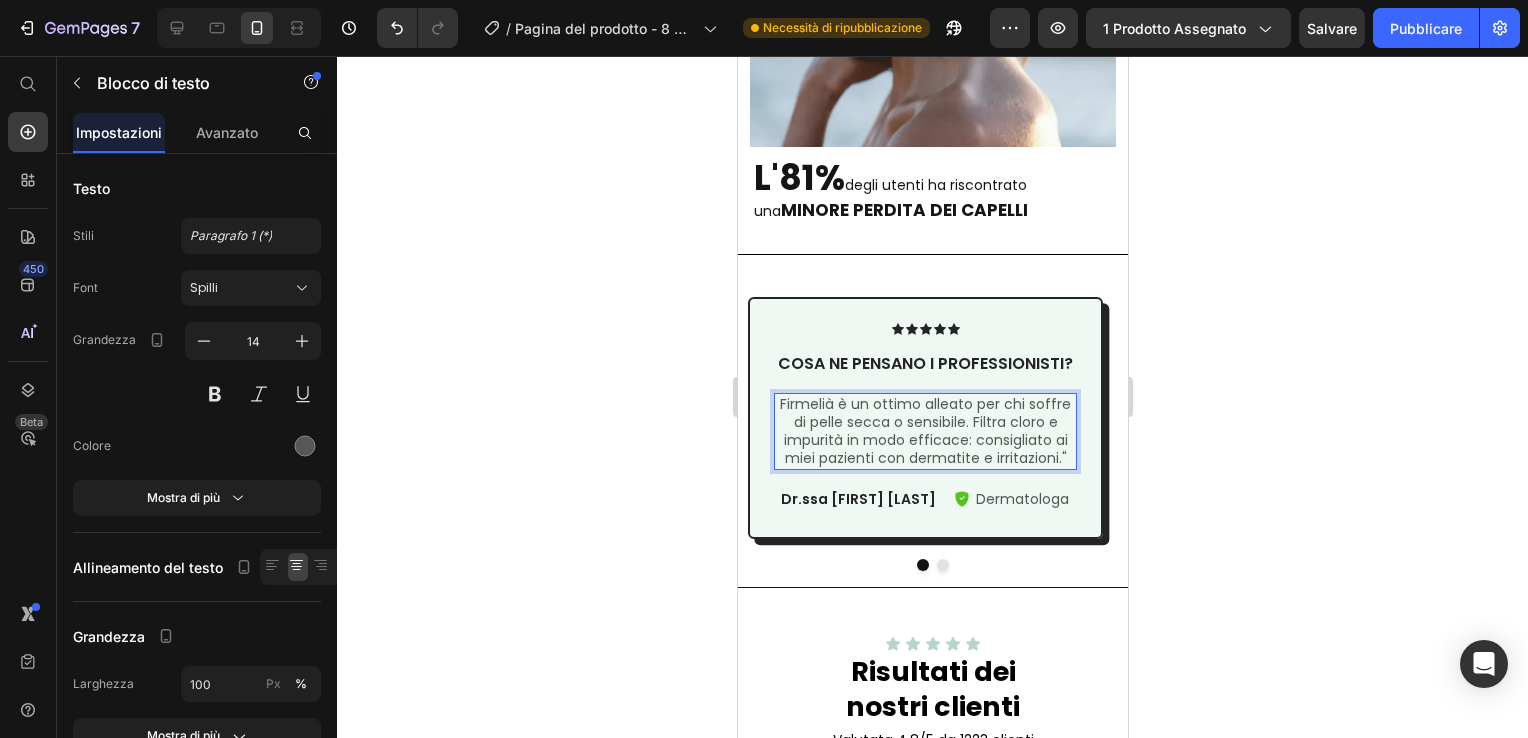 click on "Firmelià è un ottimo alleato per chi soffre di pelle secca o sensibile. Filtra cloro e impurità in modo efficace: consigliato ai miei pazienti con dermatite e irritazioni."" at bounding box center (924, 431) 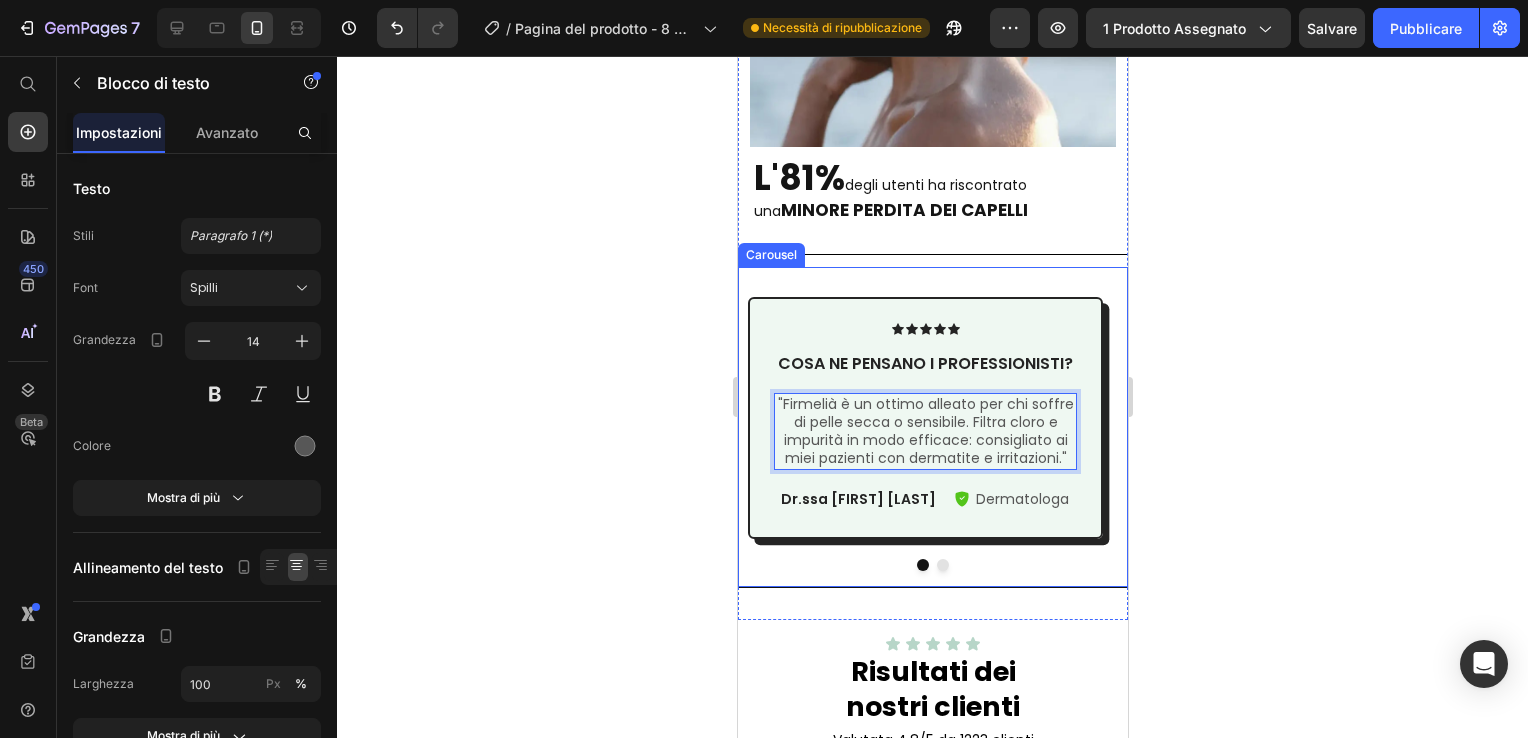 click at bounding box center (942, 565) 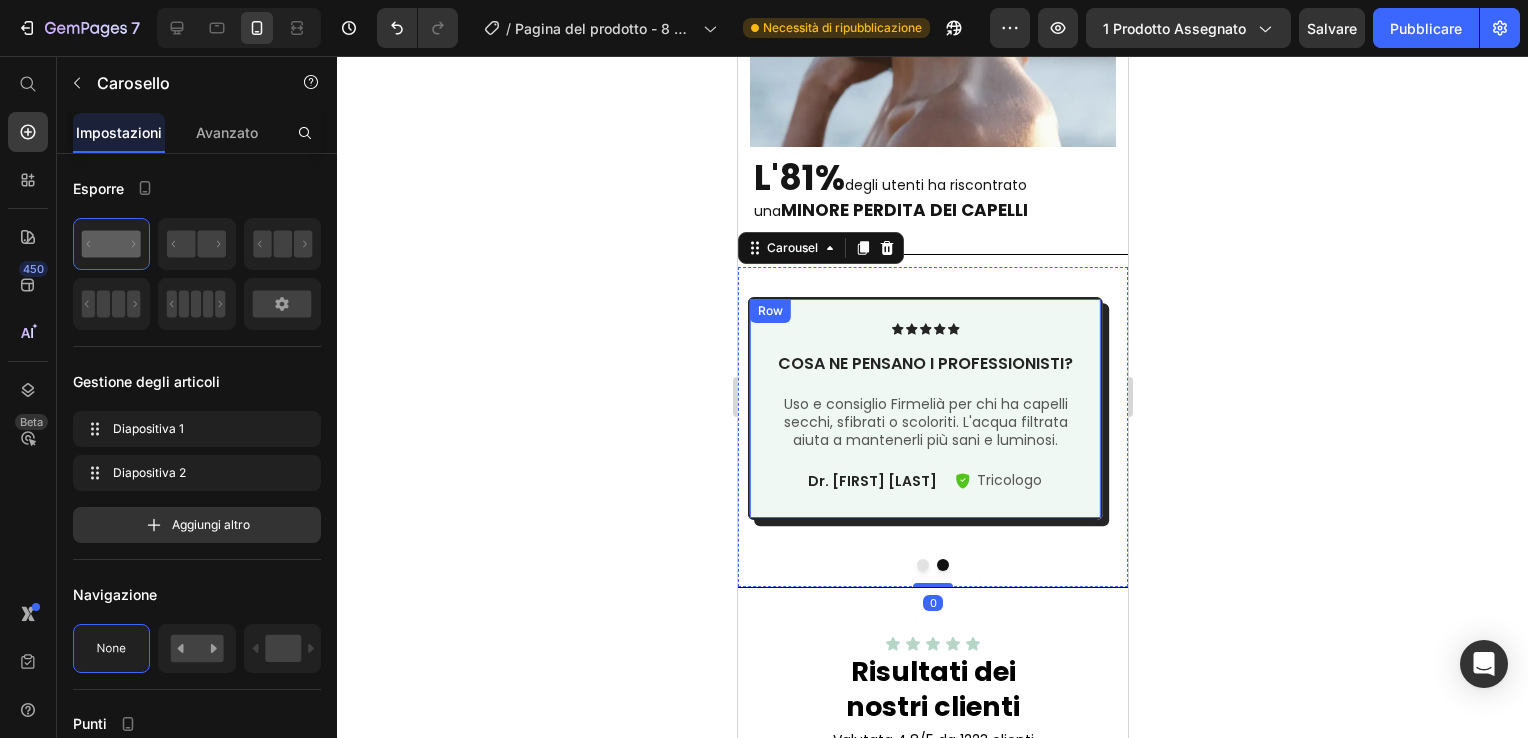 click on "Uso e consiglio Firmelià per chi ha capelli secchi, sfibrati o scoloriti. L'acqua filtrata aiuta a mantenerli più sani e luminosi." at bounding box center (924, 422) 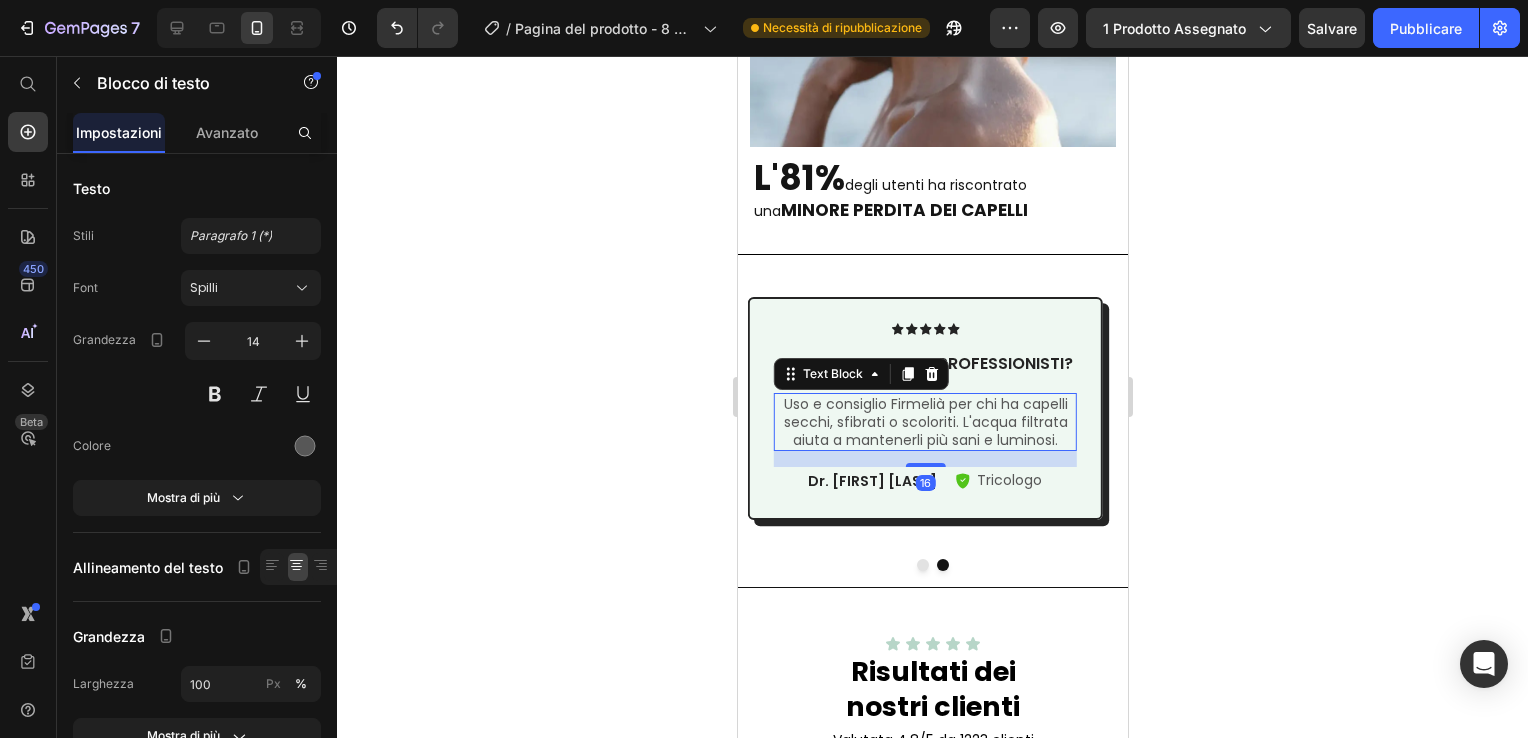 click on "Uso e consiglio Firmelià per chi ha capelli secchi, sfibrati o scoloriti. L'acqua filtrata aiuta a mantenerli più sani e luminosi." at bounding box center (924, 422) 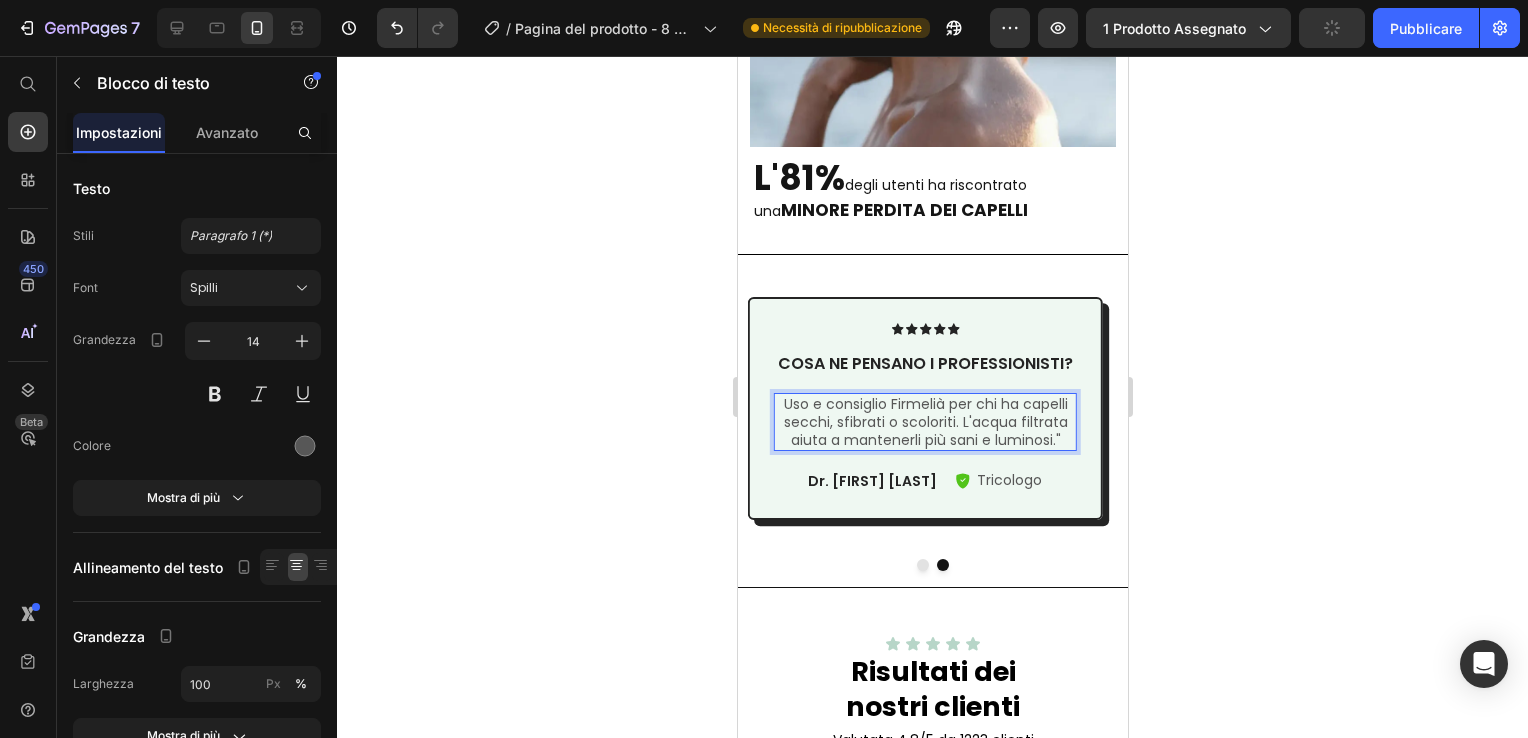 click on "Uso e consiglio Firmelià per chi ha capelli secchi, sfibrati o scoloriti. L'acqua filtrata aiuta a mantenerli più sani e luminosi."" at bounding box center [924, 422] 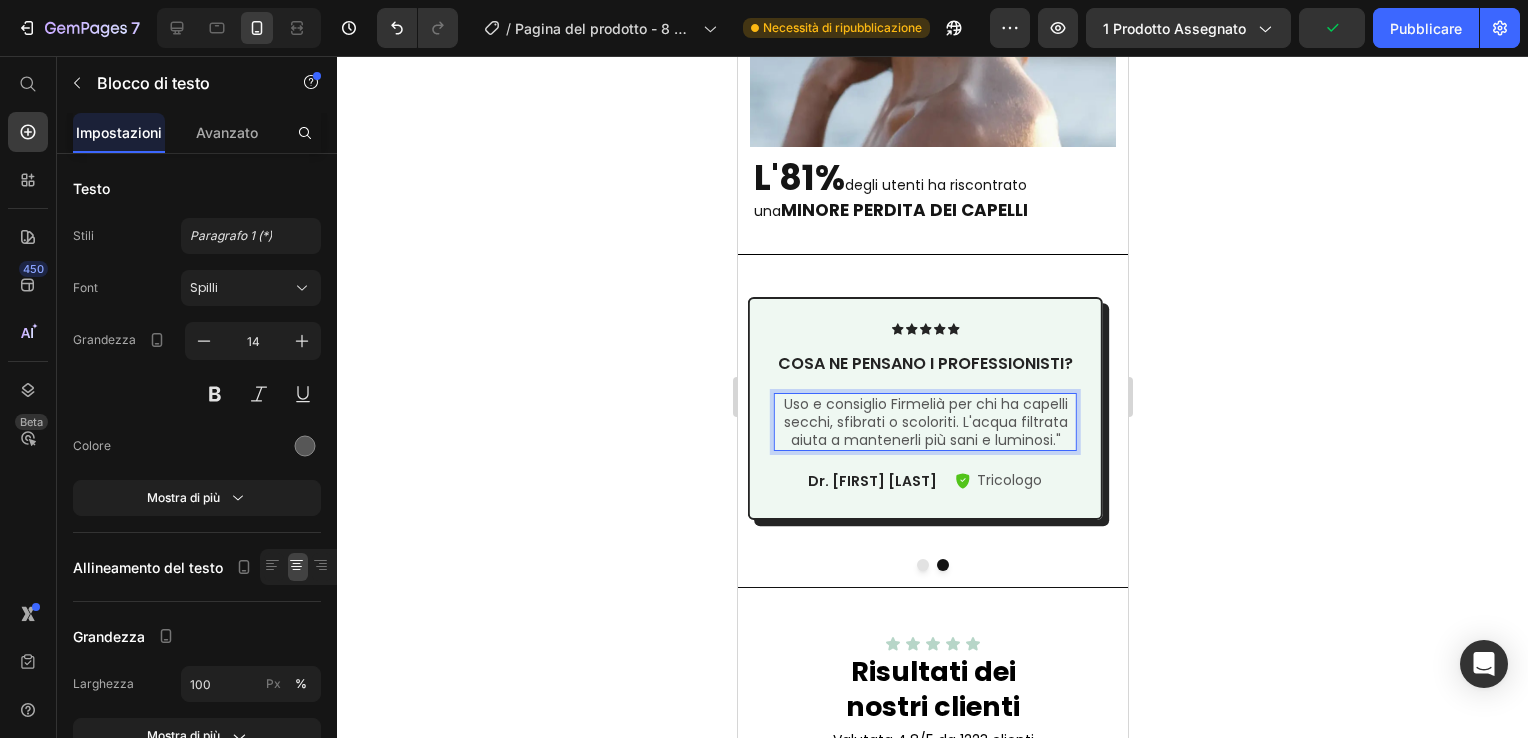 click 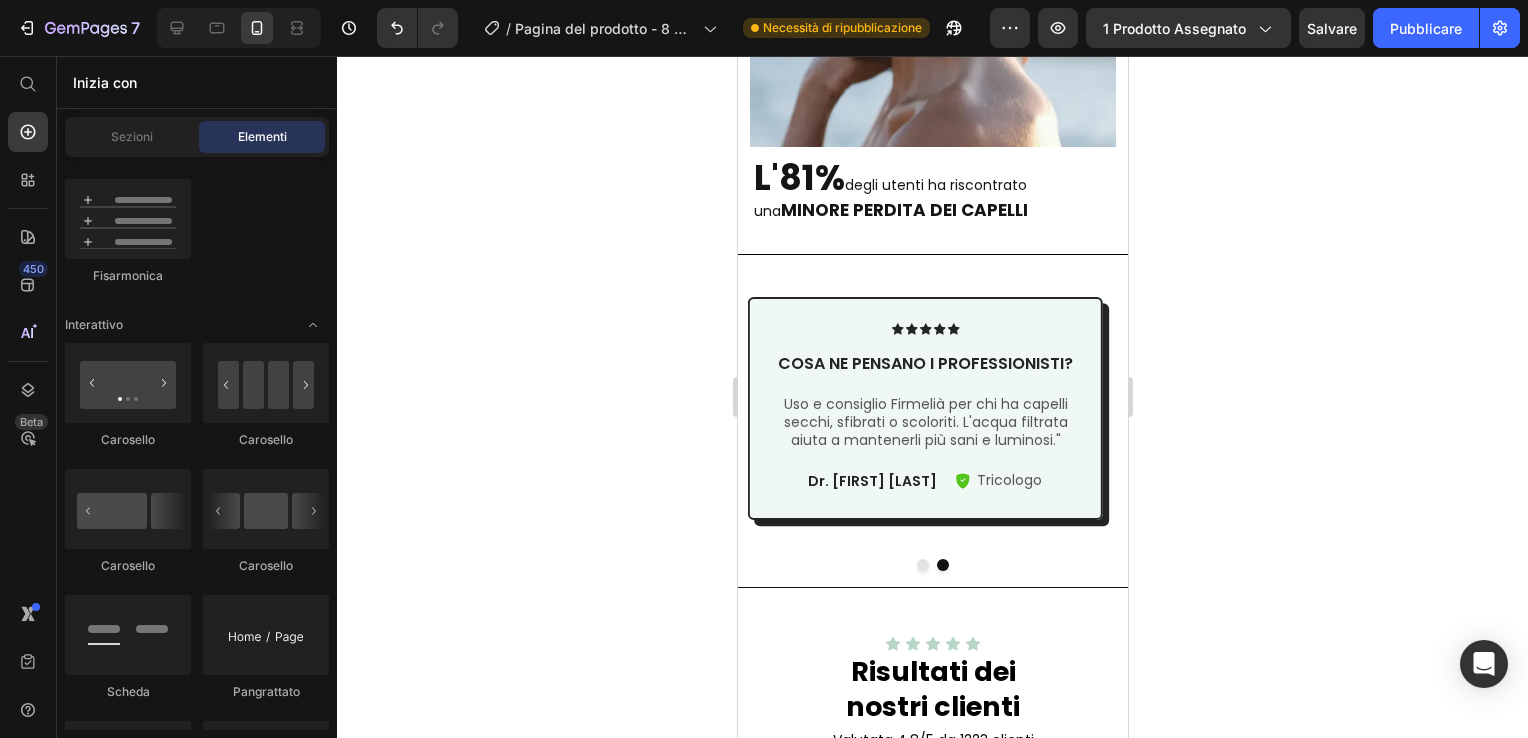 click 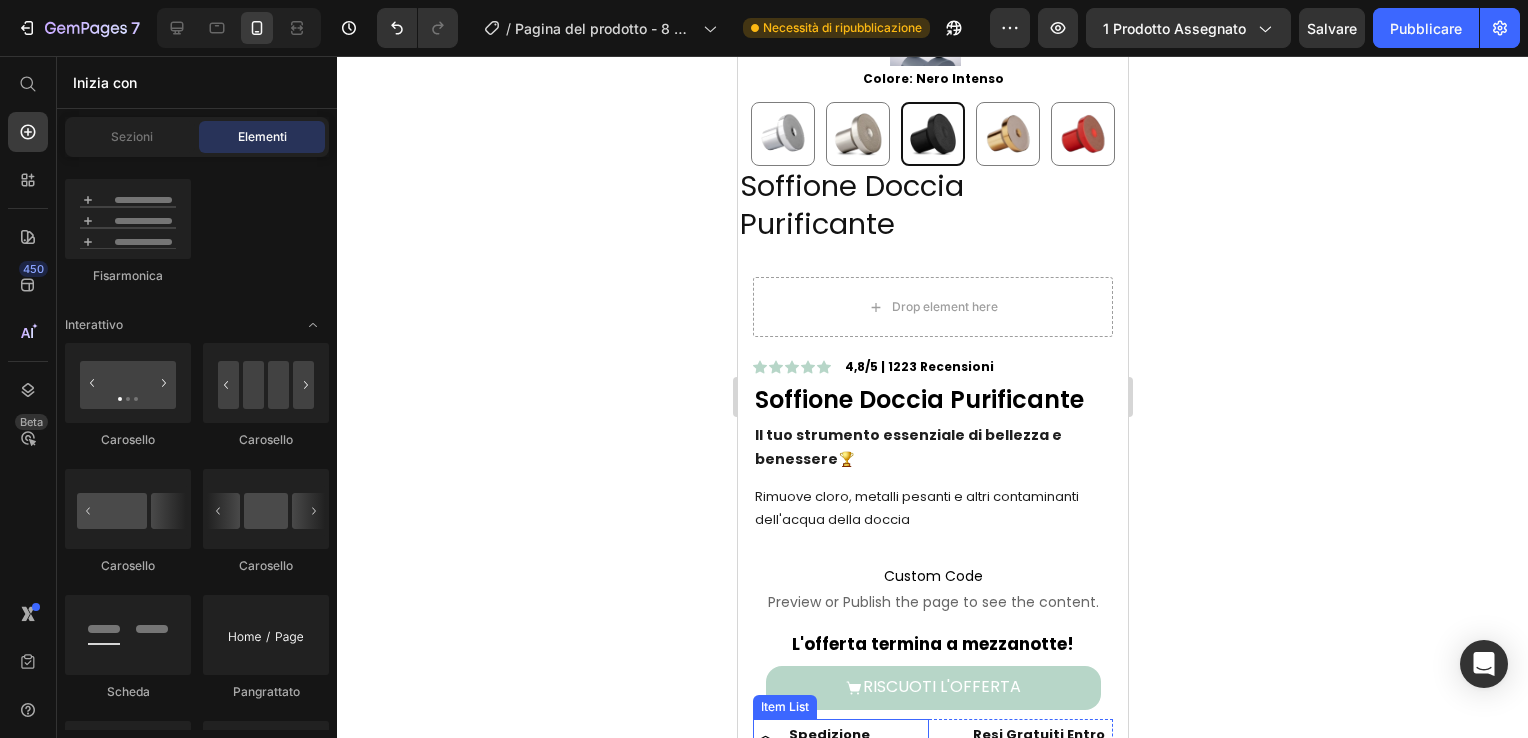 scroll, scrollTop: 891, scrollLeft: 0, axis: vertical 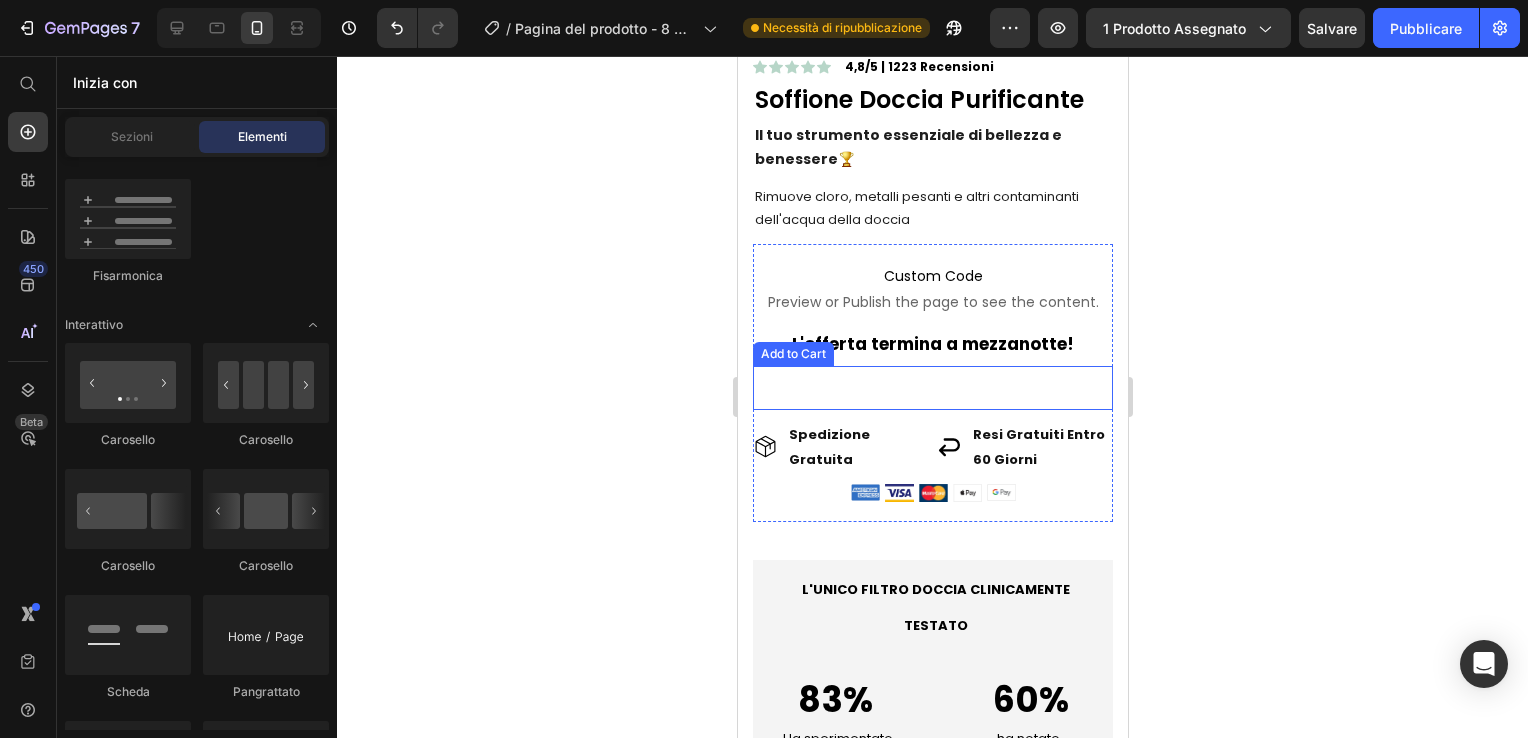 click on "RISCUOTI L'OFFERTA" at bounding box center [932, 388] 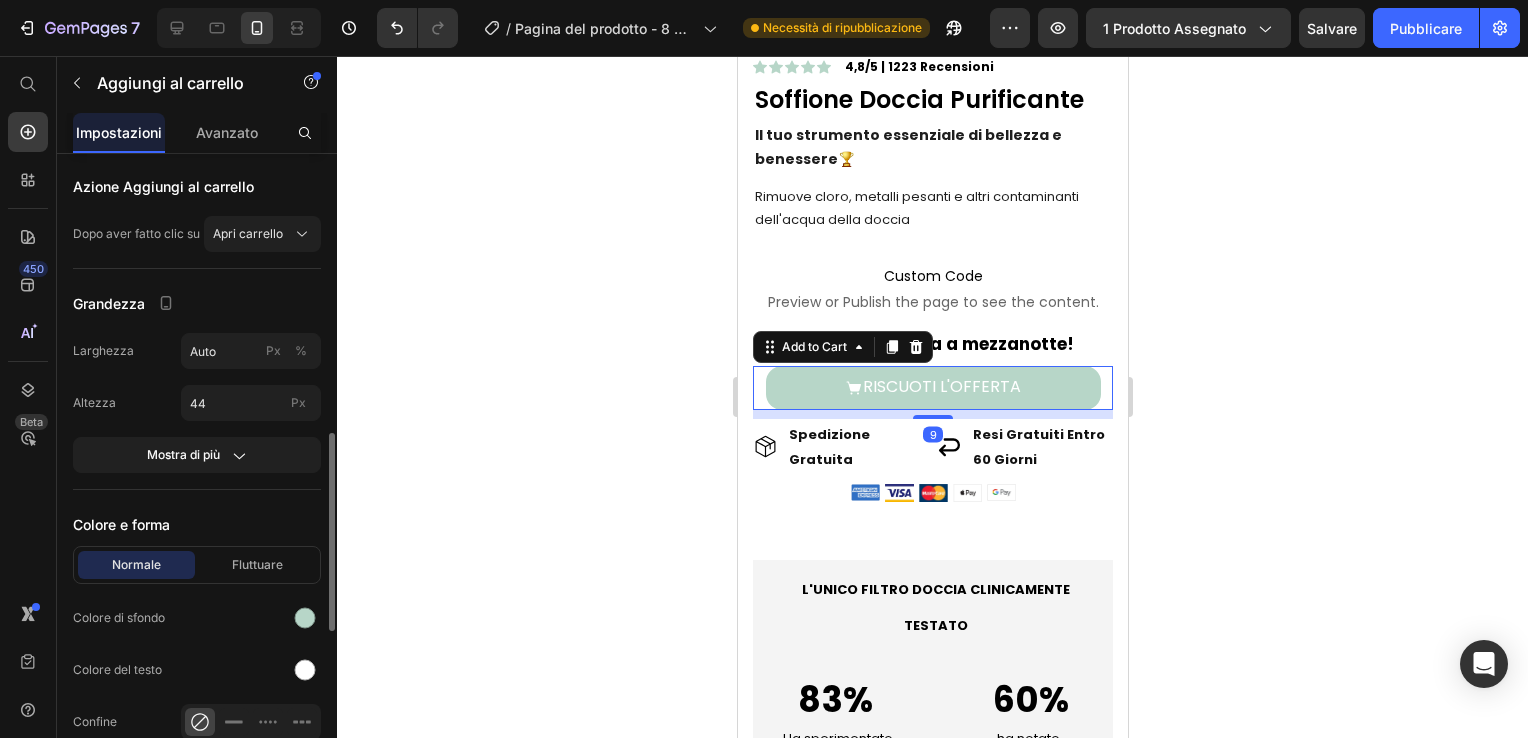 scroll, scrollTop: 1200, scrollLeft: 0, axis: vertical 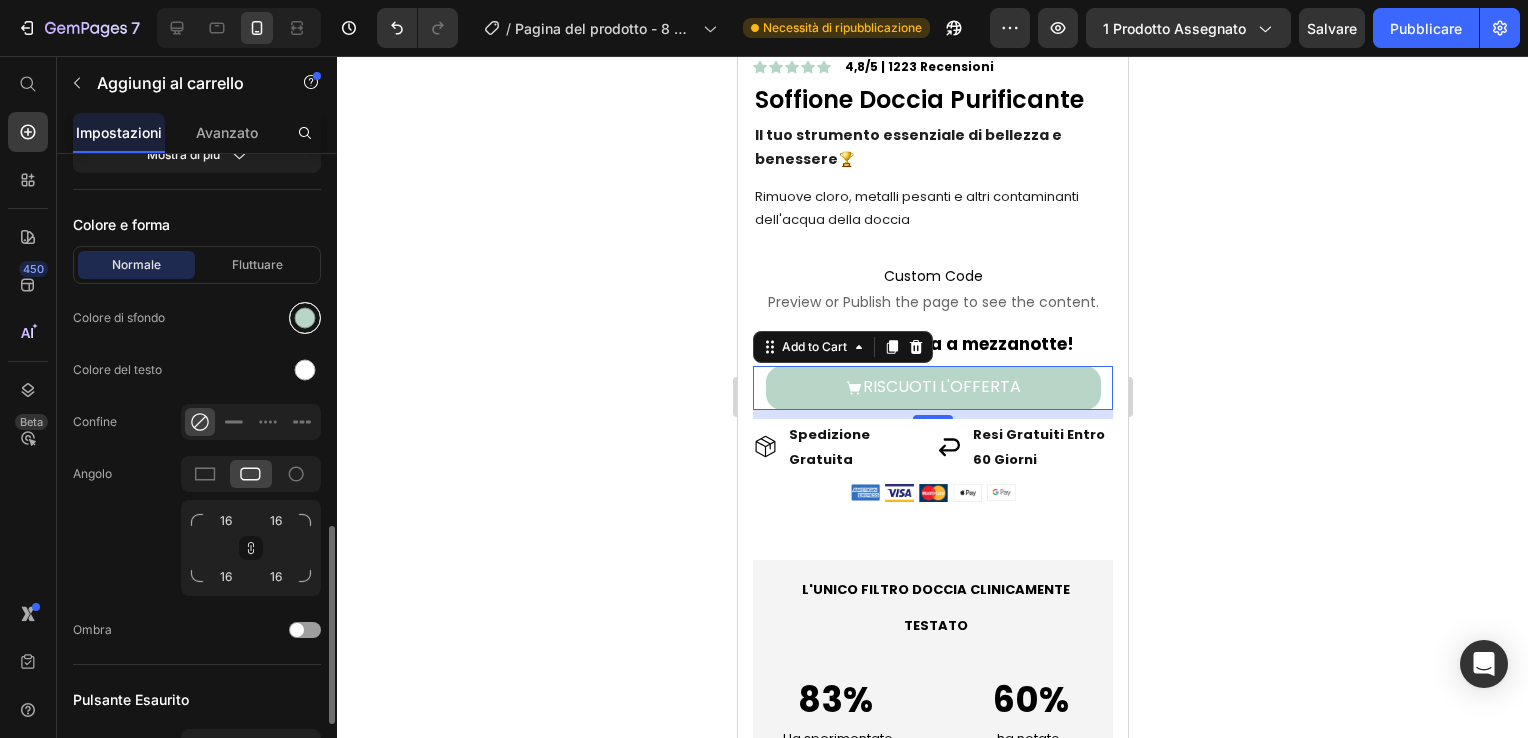 click at bounding box center (305, 318) 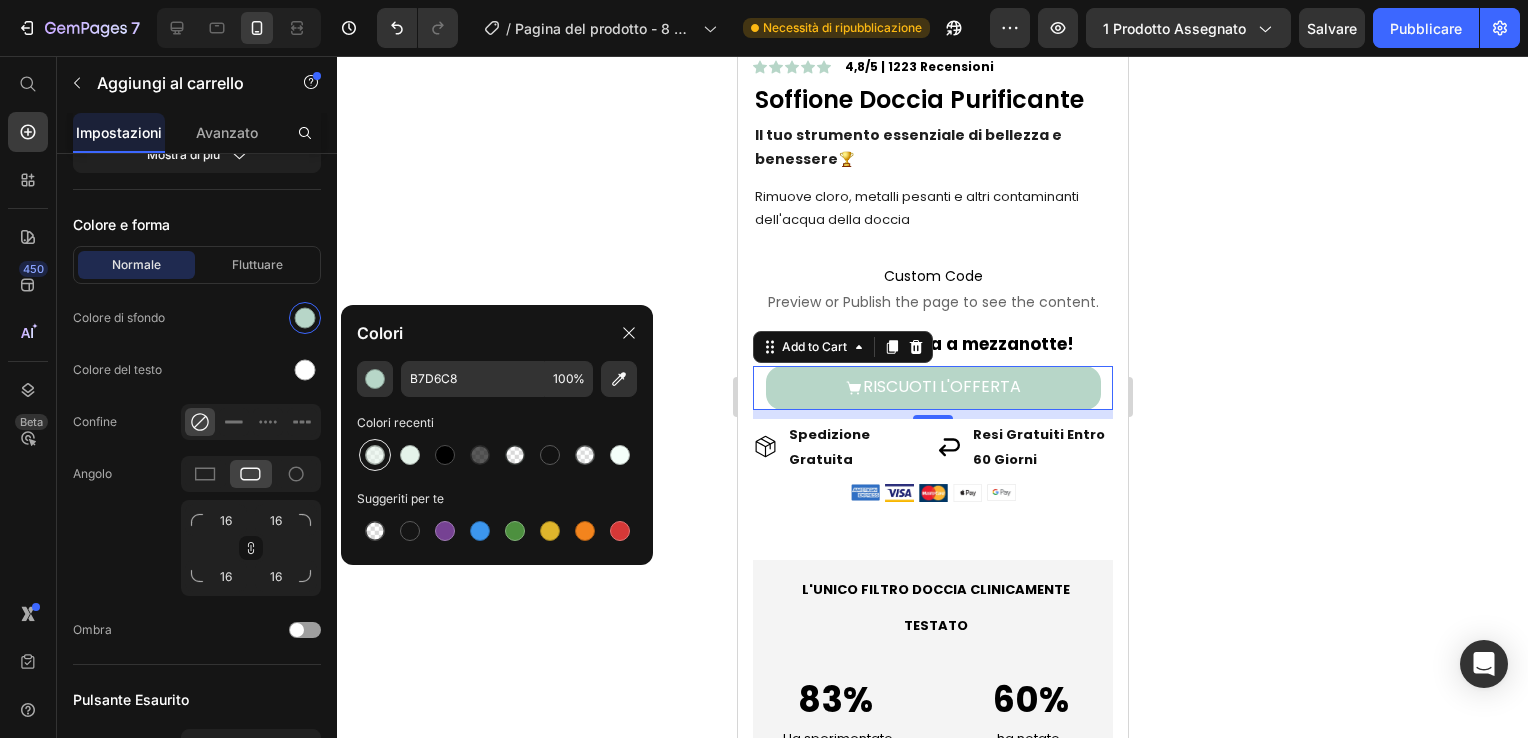 click at bounding box center [375, 455] 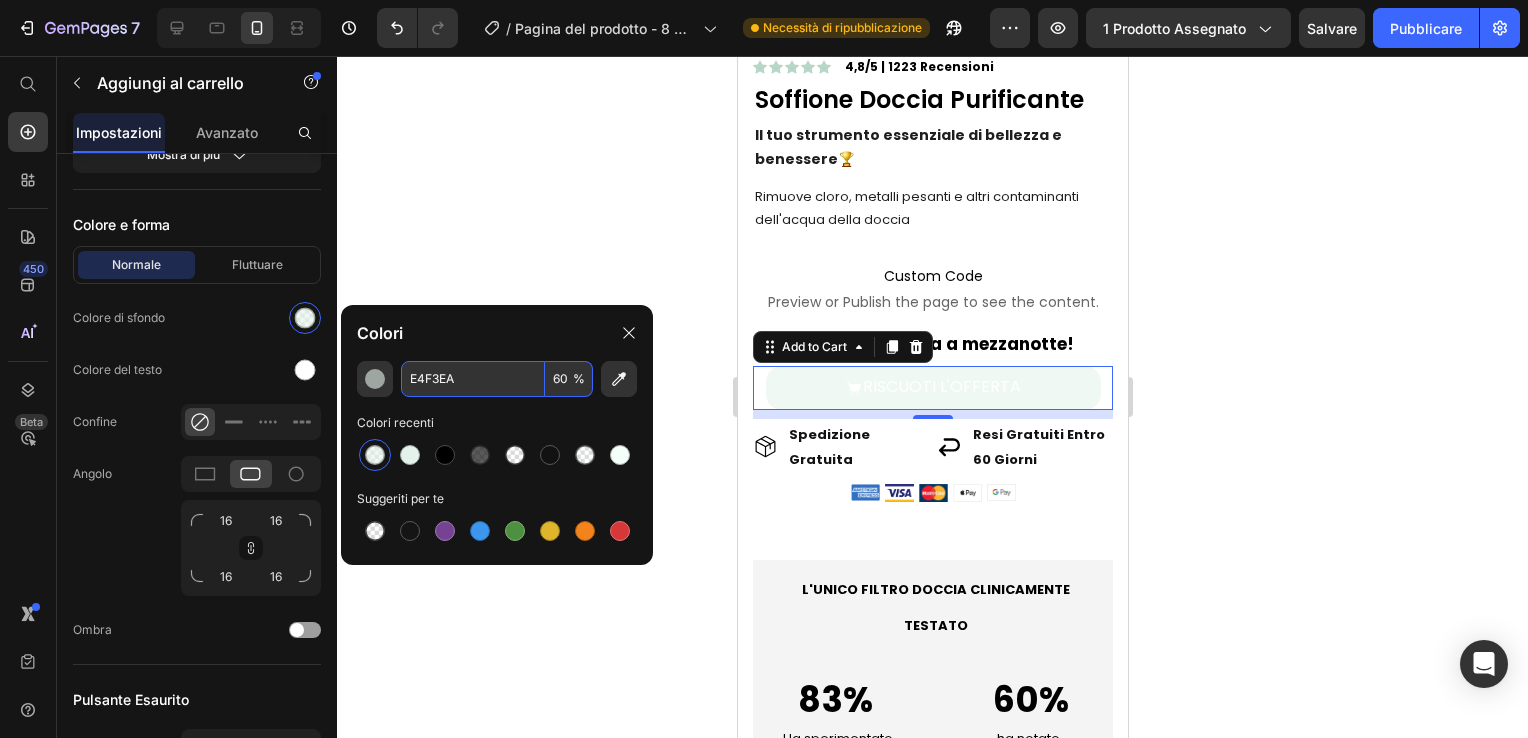 click on "60" at bounding box center [569, 379] 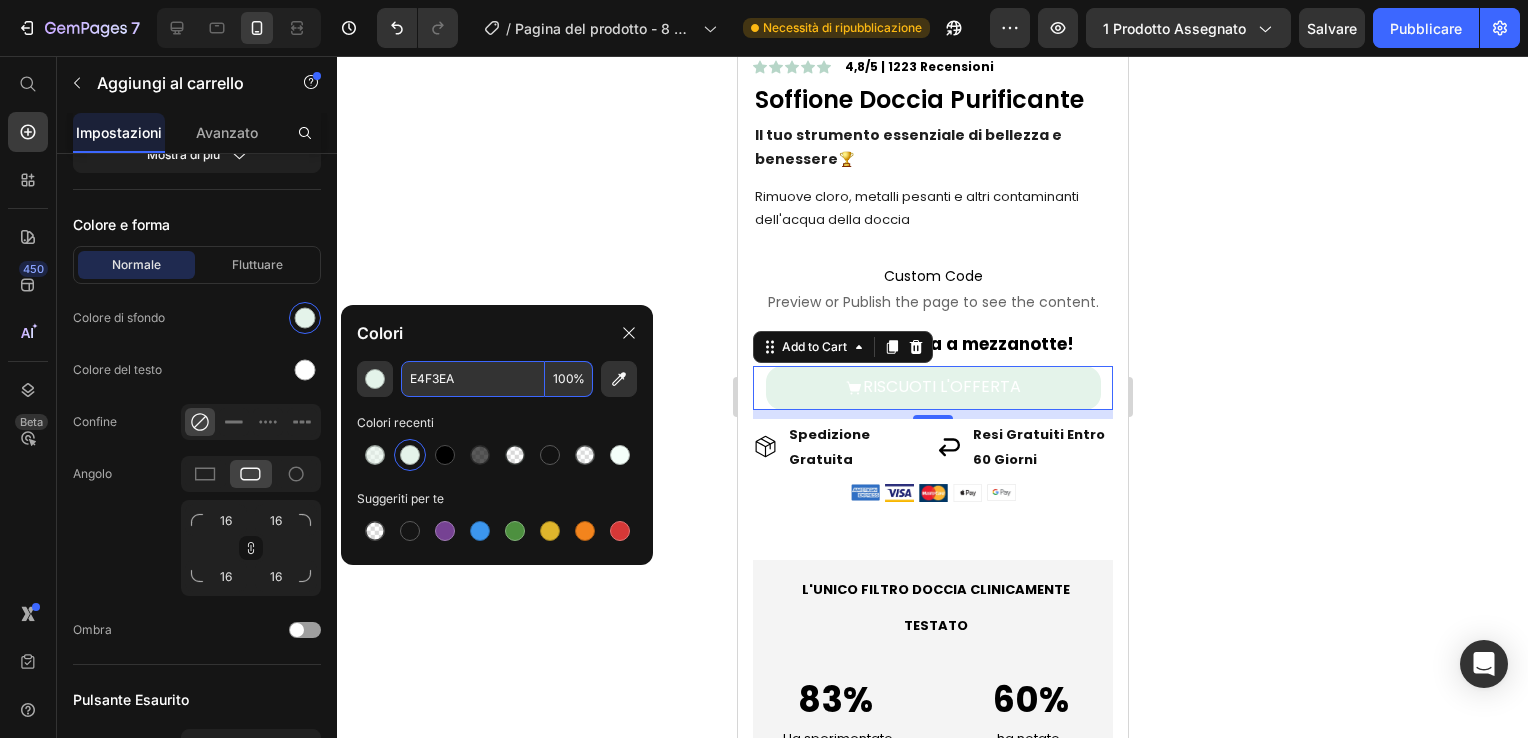 type on "100" 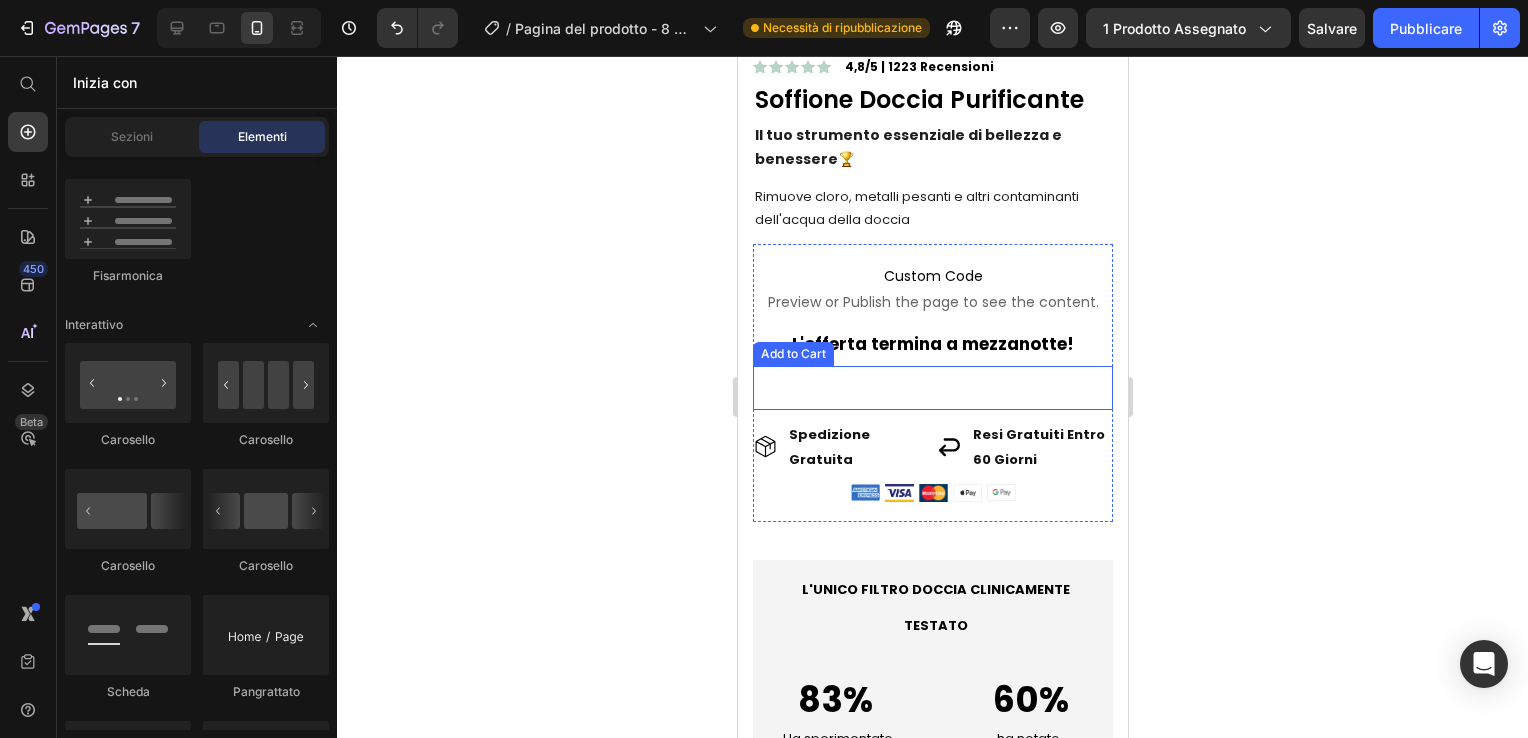 click on "RISCUOTI L'OFFERTA" at bounding box center (932, 388) 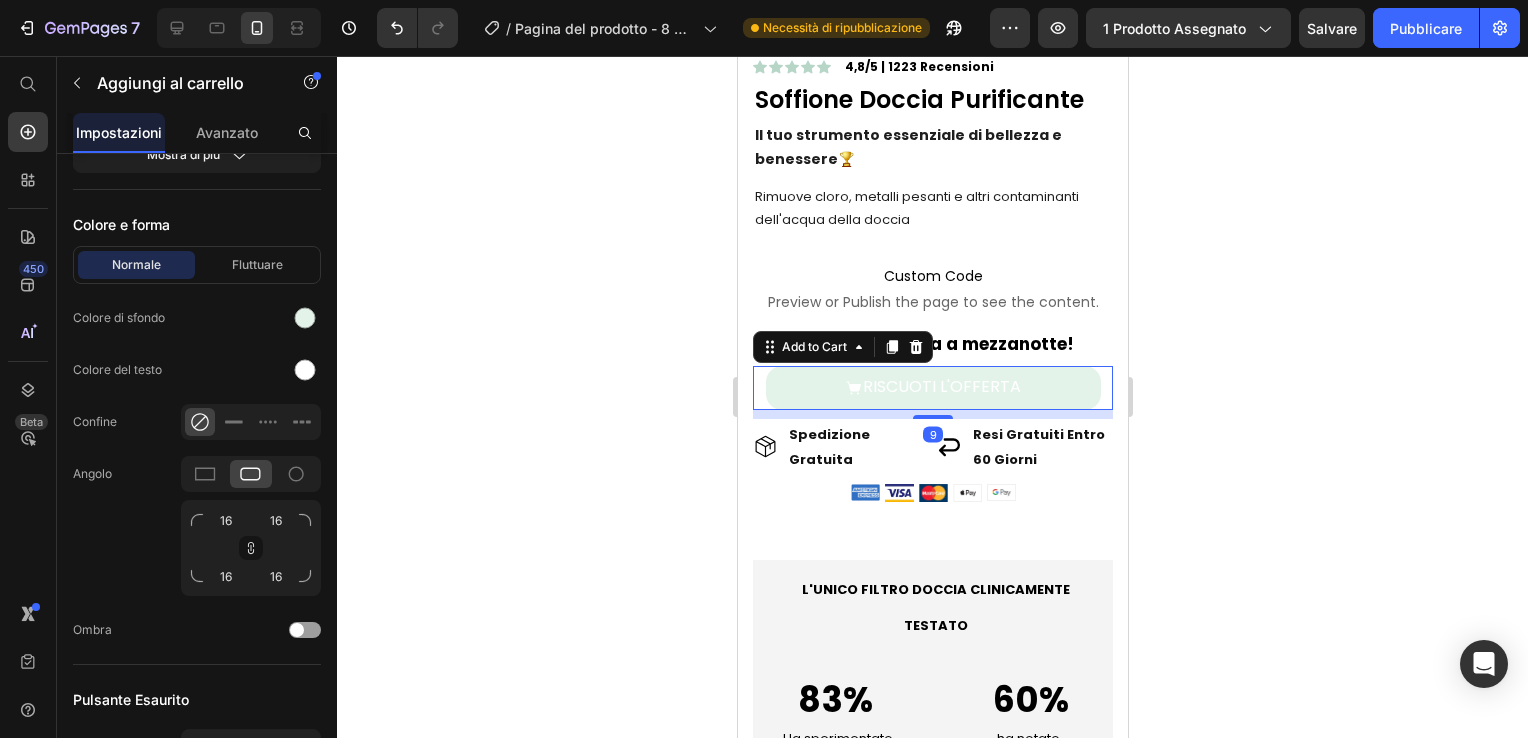 click 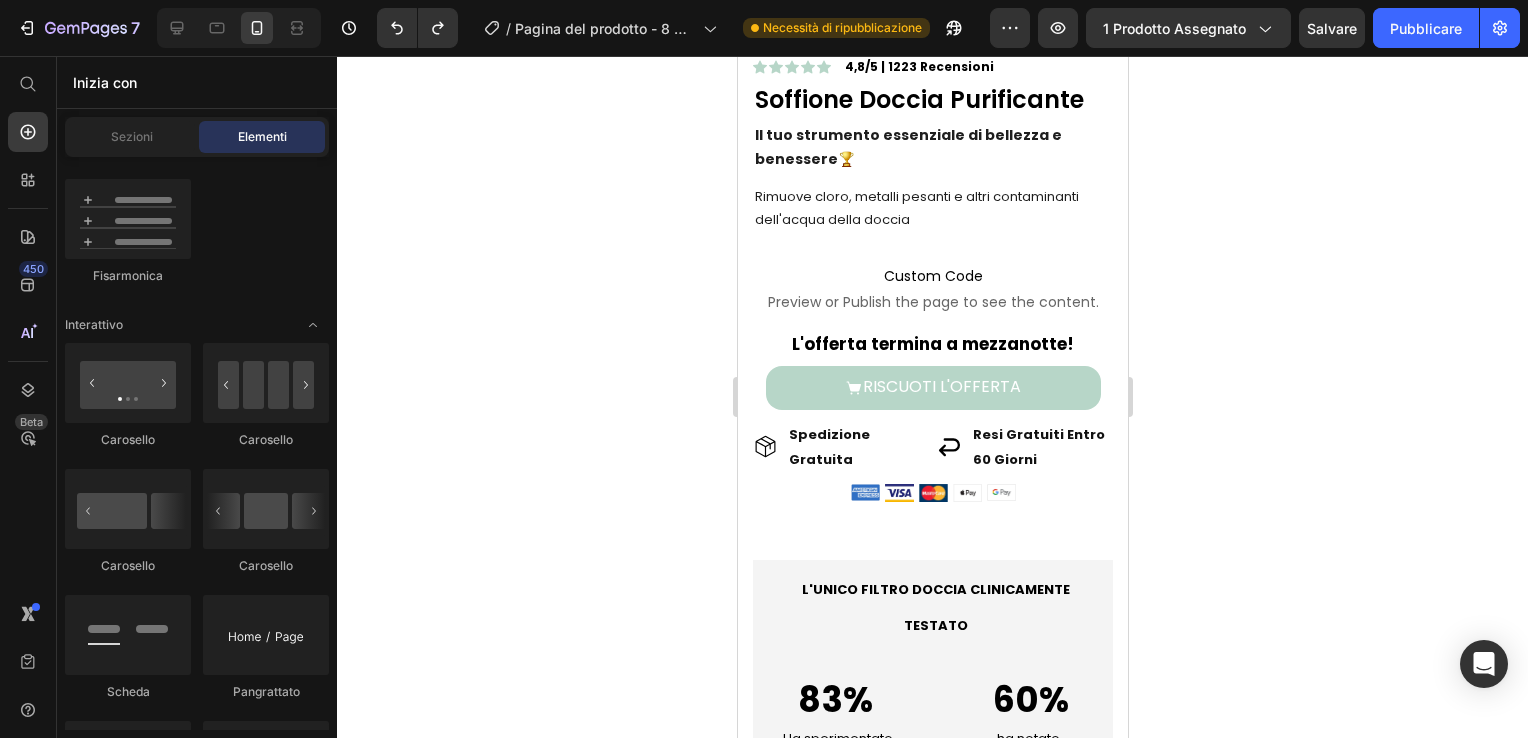 click 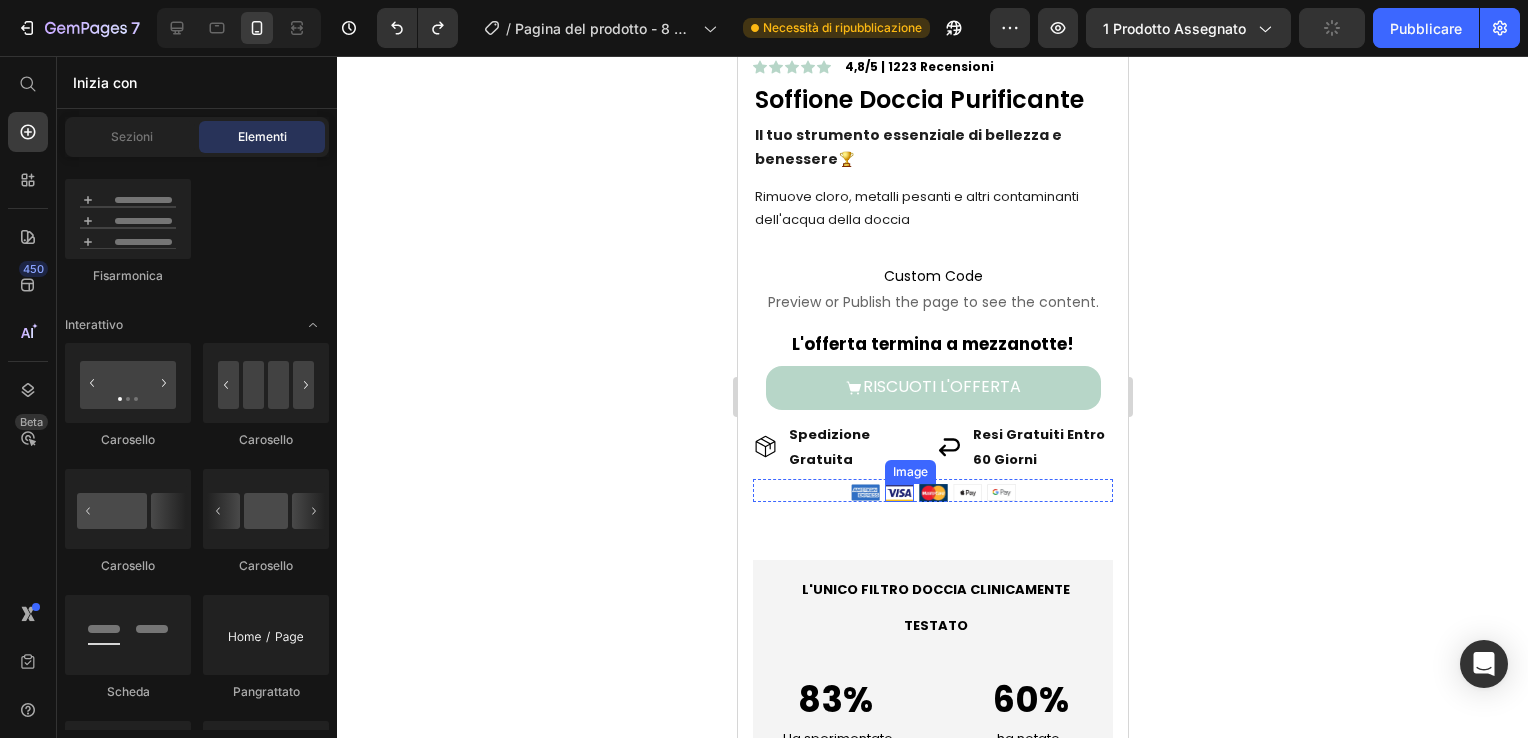 scroll, scrollTop: 1191, scrollLeft: 0, axis: vertical 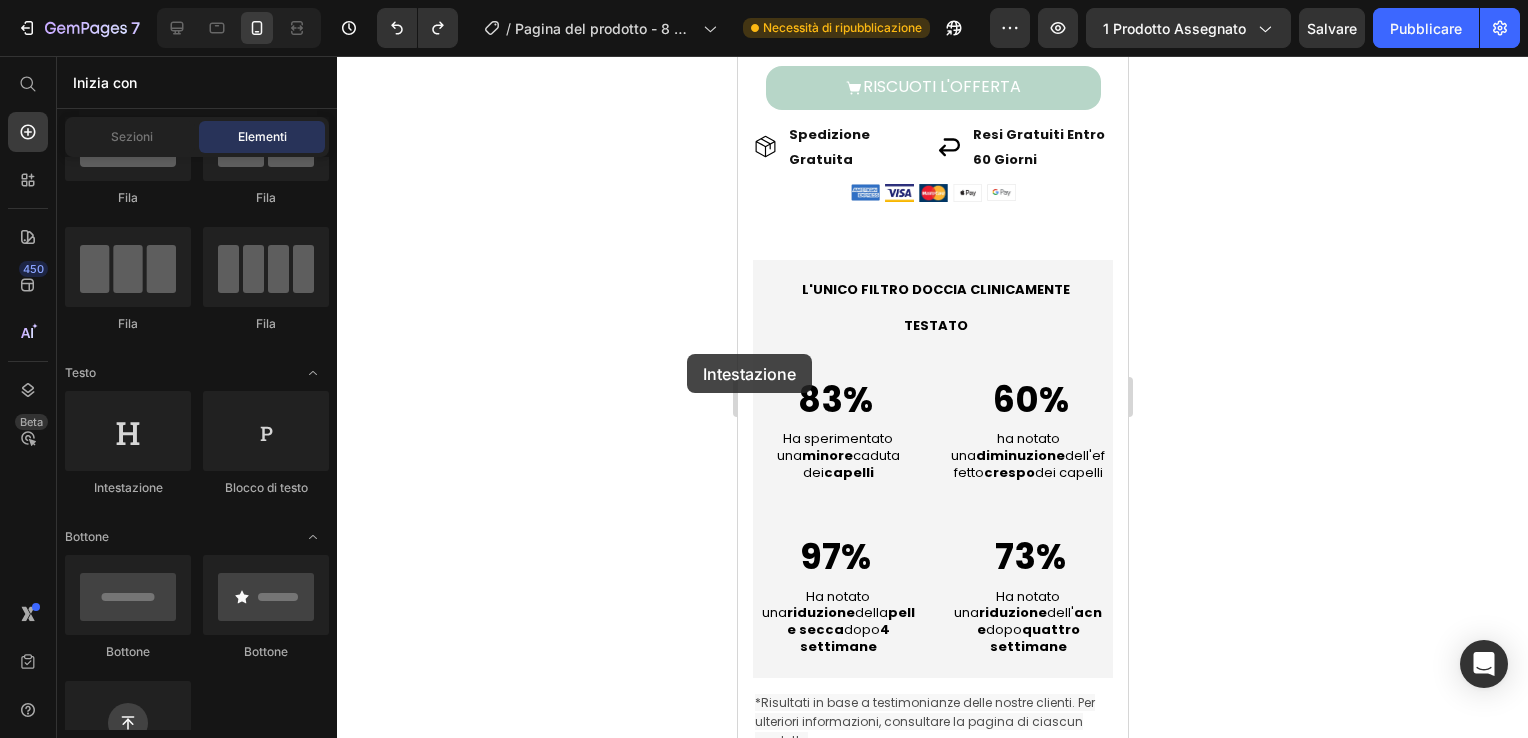 drag, startPoint x: 28, startPoint y: 282, endPoint x: 691, endPoint y: 350, distance: 666.478 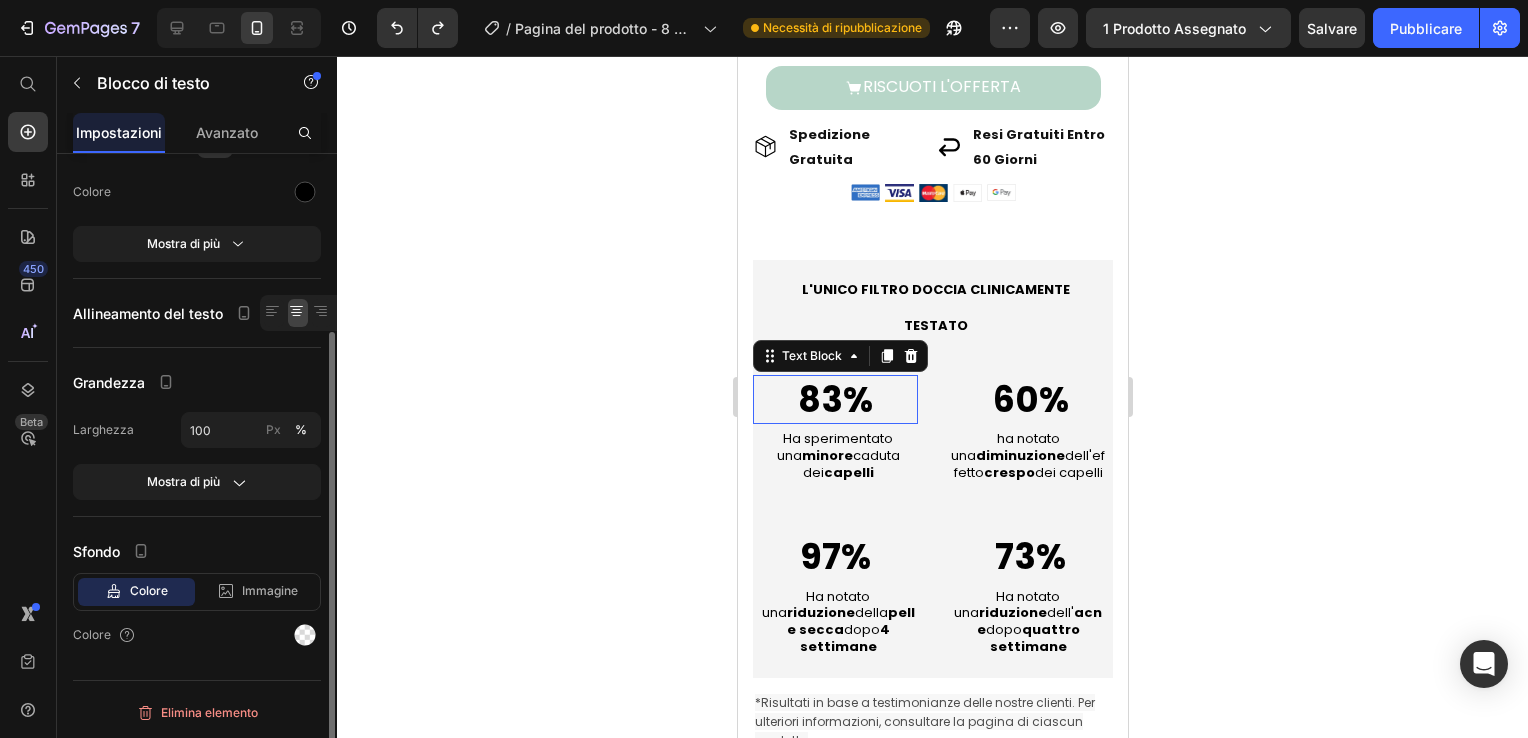 click on "83%" at bounding box center (834, 400) 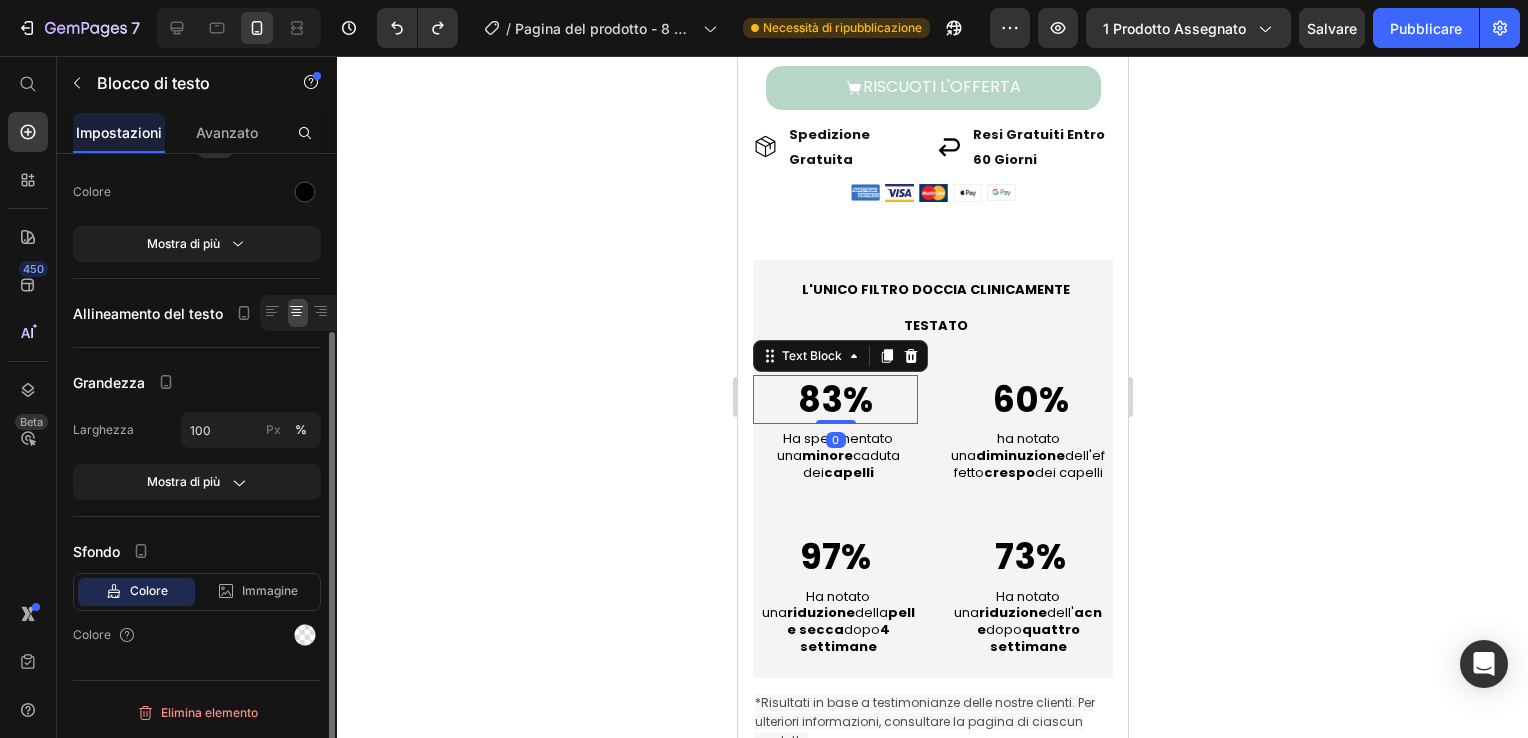 scroll, scrollTop: 0, scrollLeft: 0, axis: both 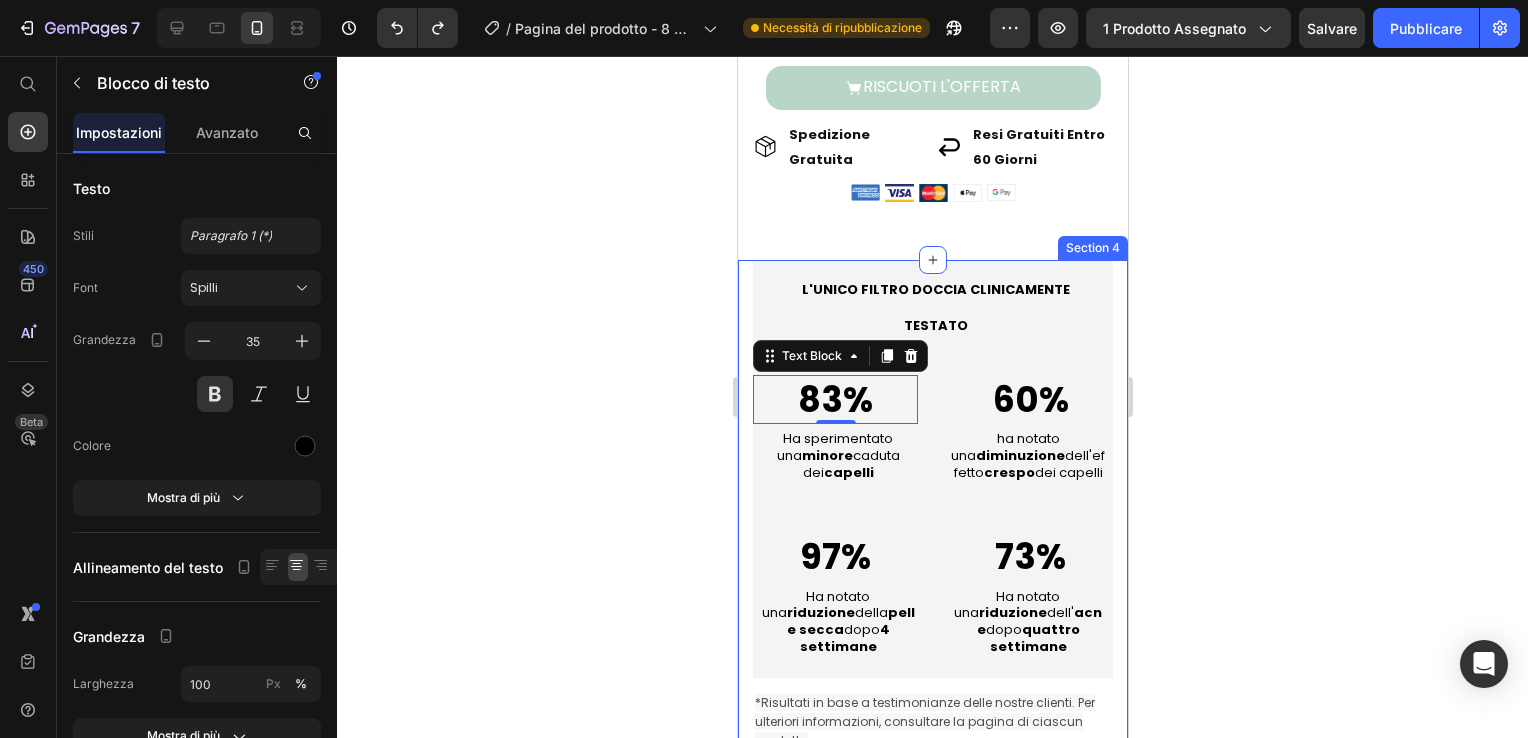 click 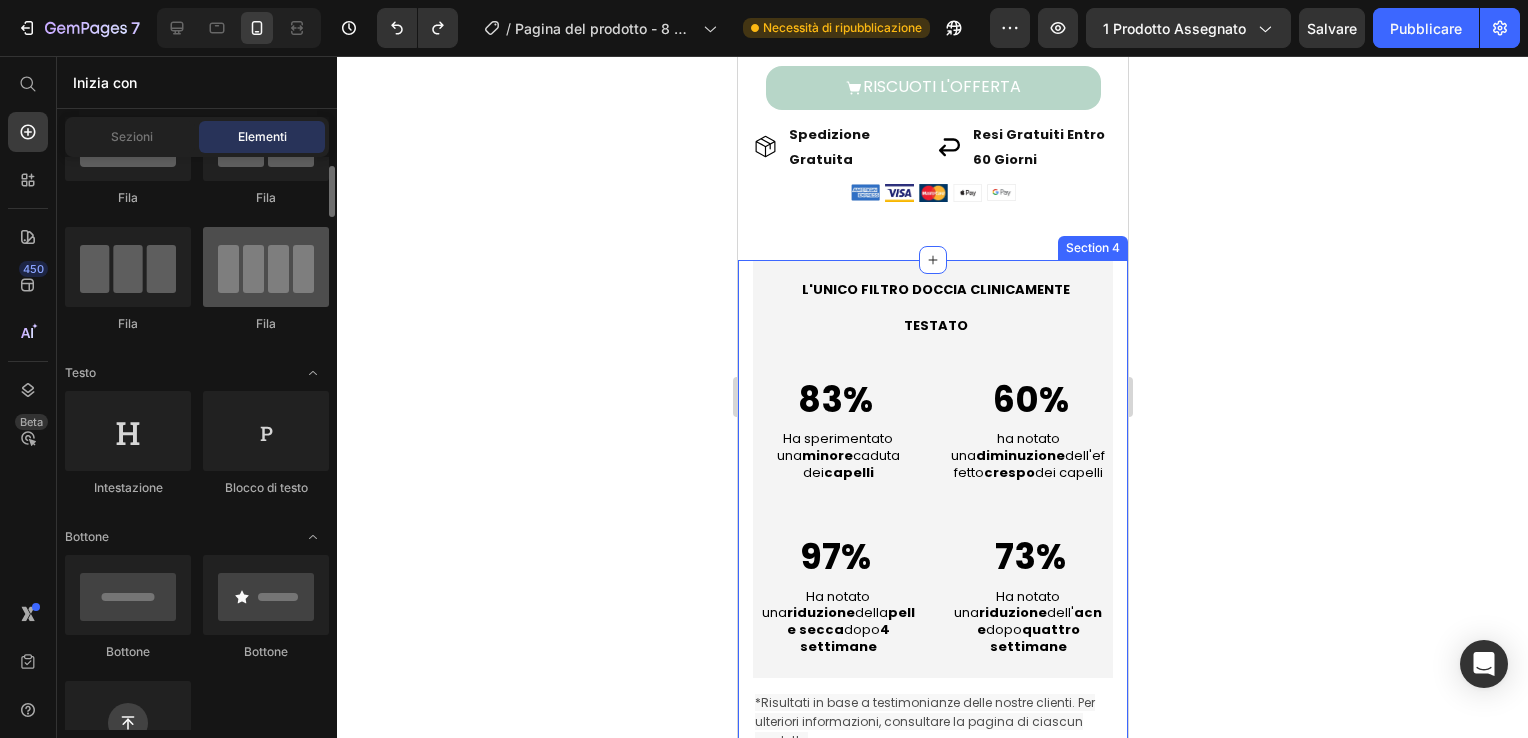 scroll, scrollTop: 0, scrollLeft: 0, axis: both 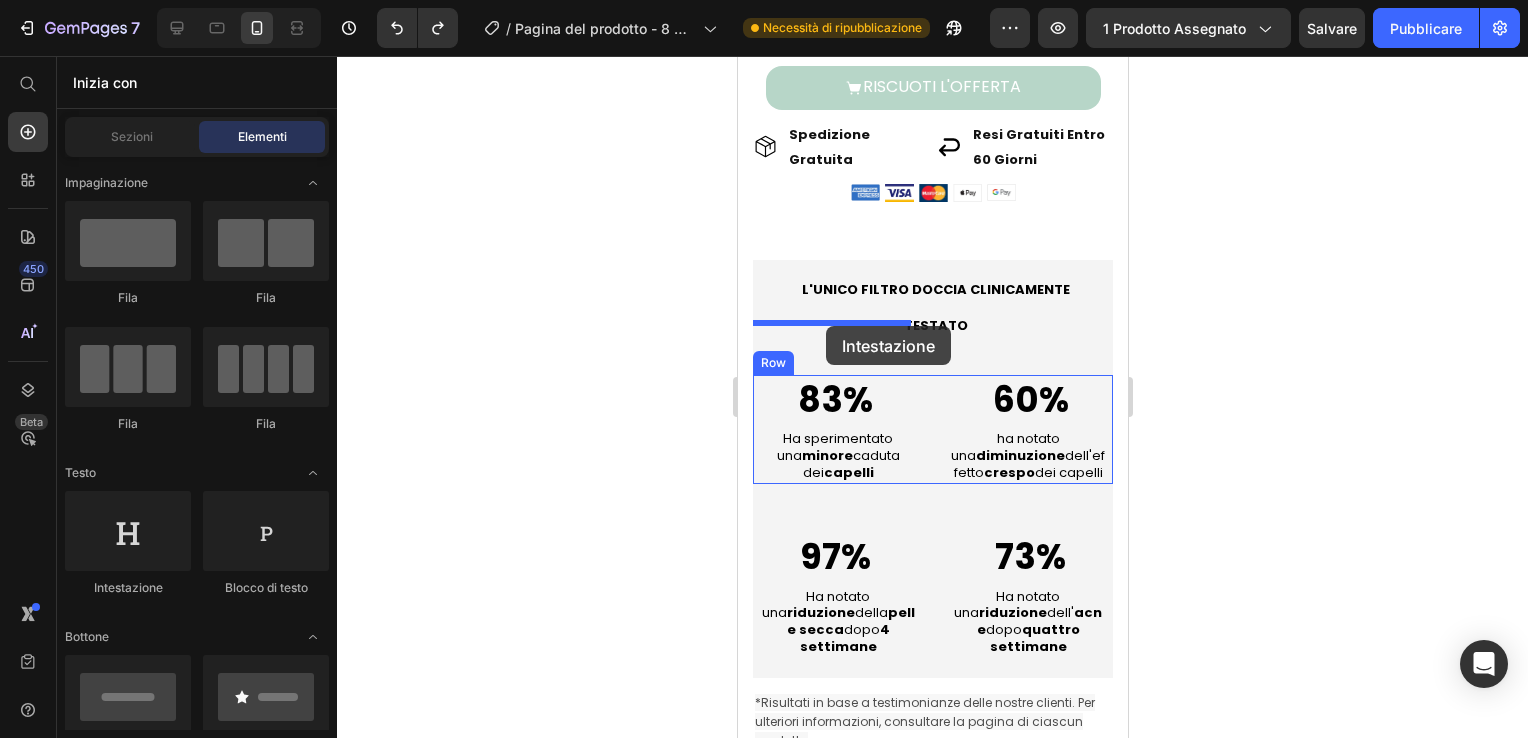 drag, startPoint x: 888, startPoint y: 607, endPoint x: 1470, endPoint y: 454, distance: 601.7749 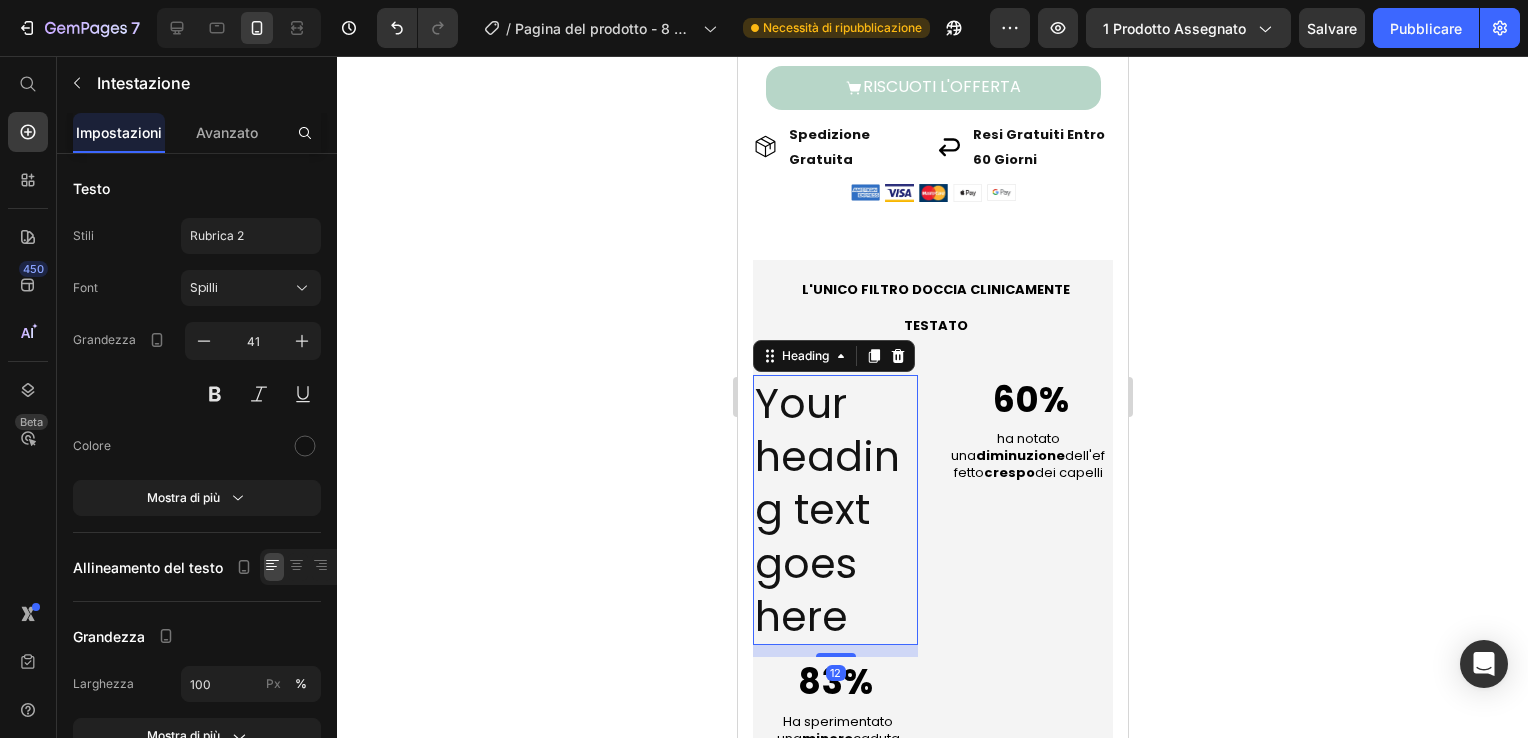 click on "Your heading text goes here" at bounding box center (834, 510) 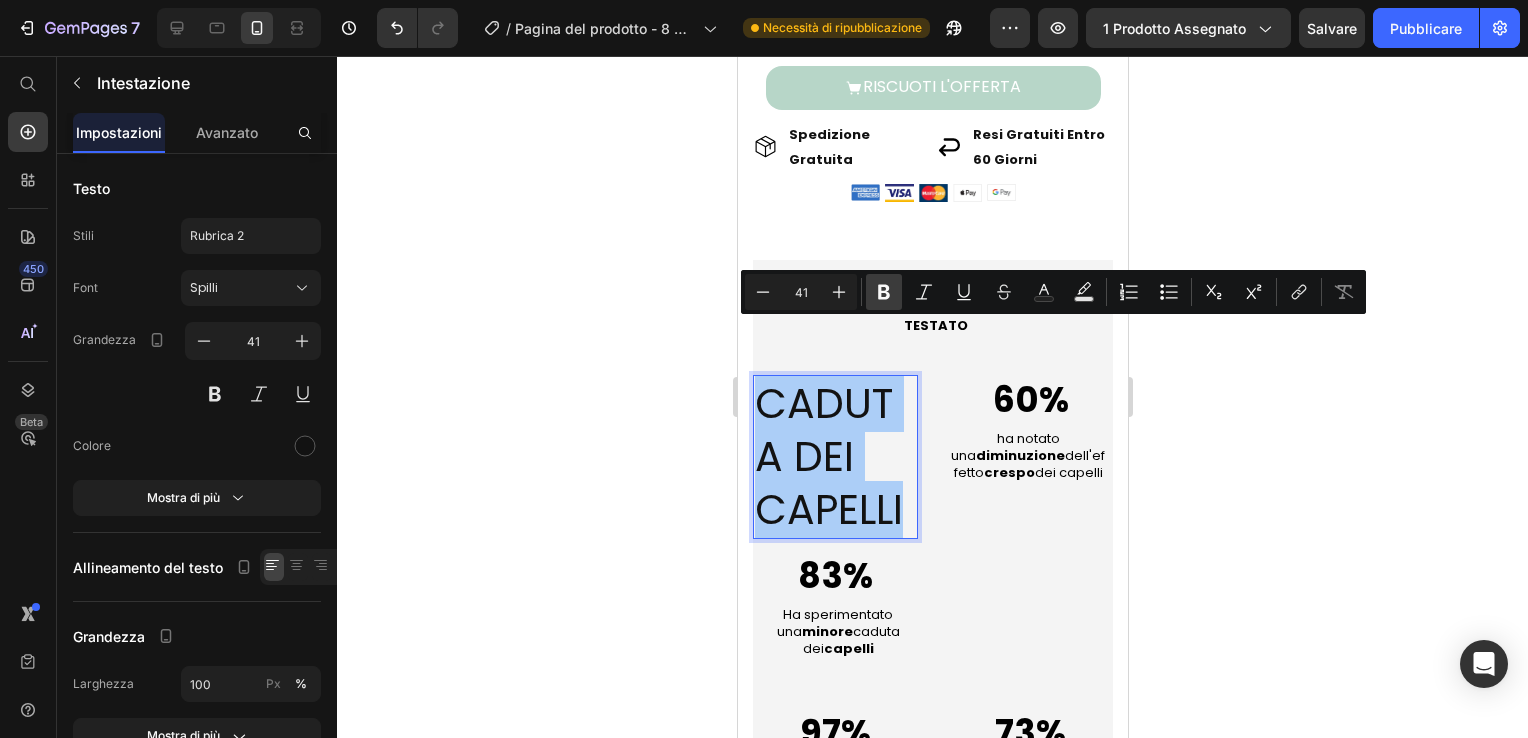 click 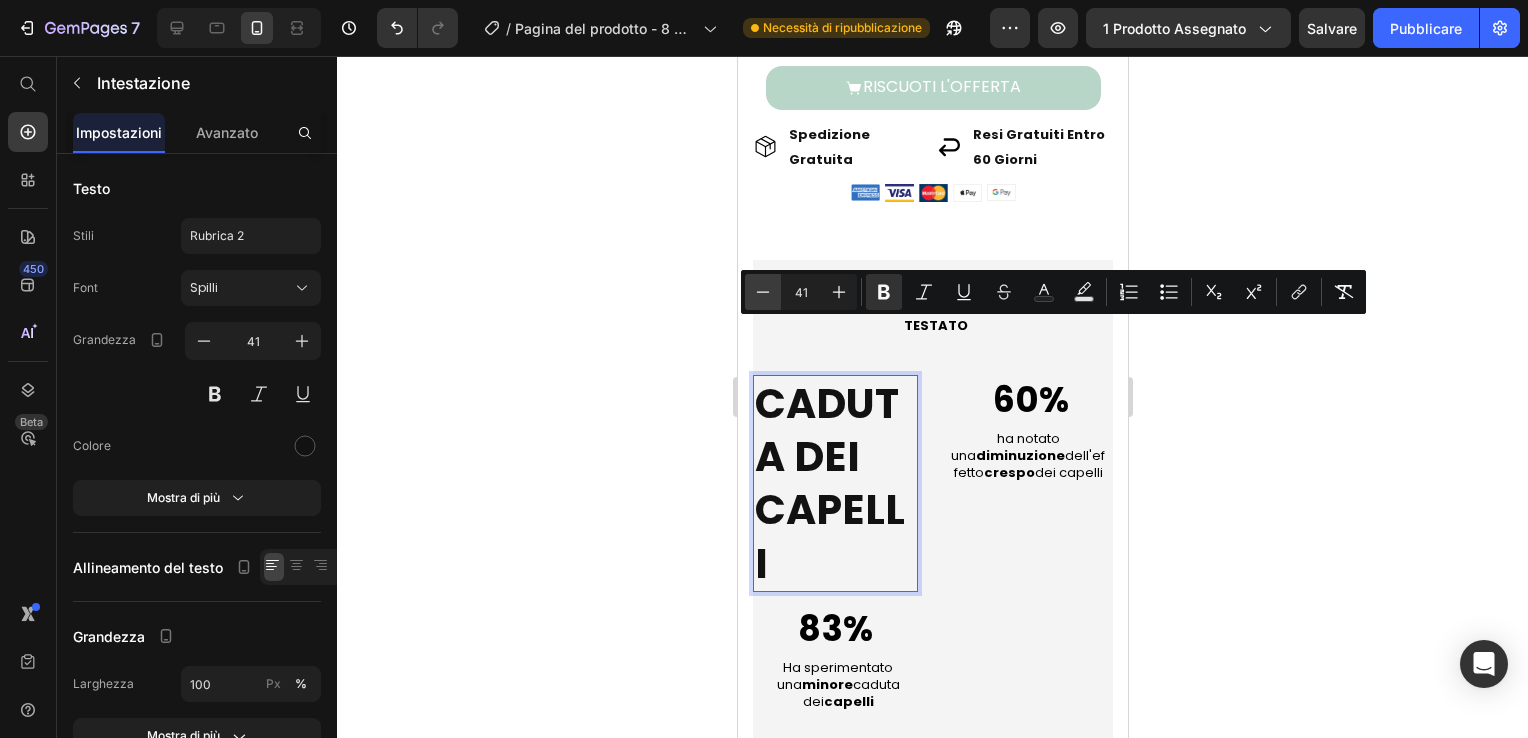 click 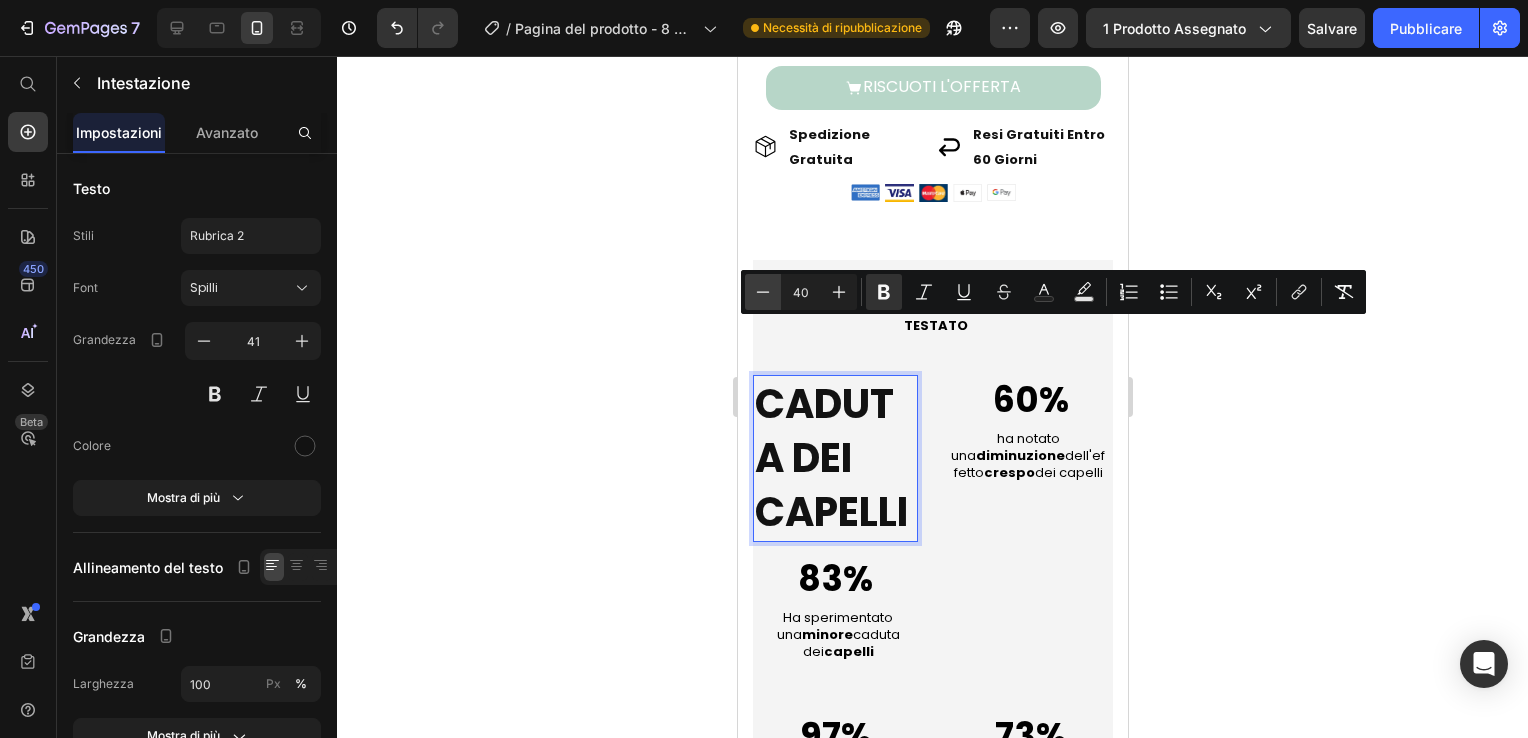 click 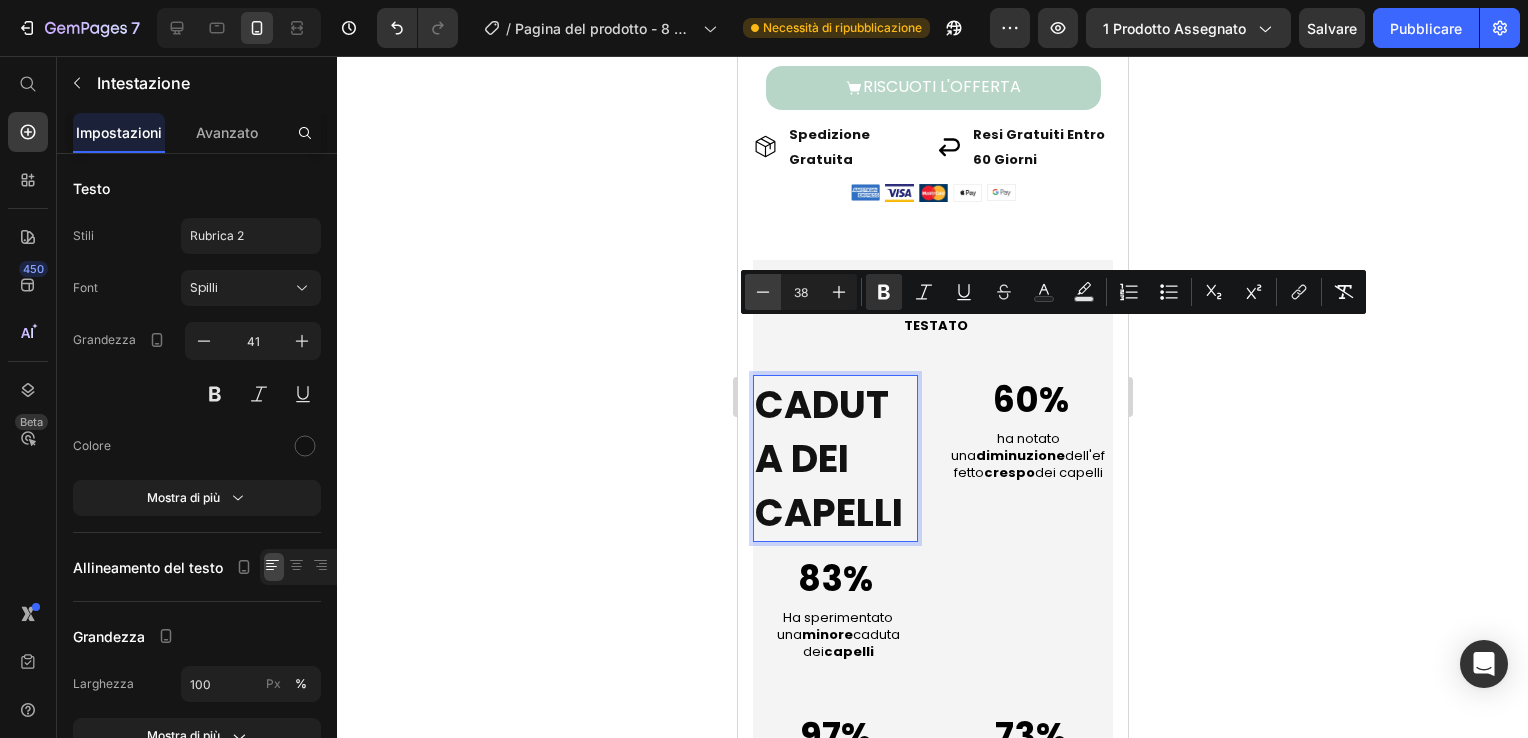 click 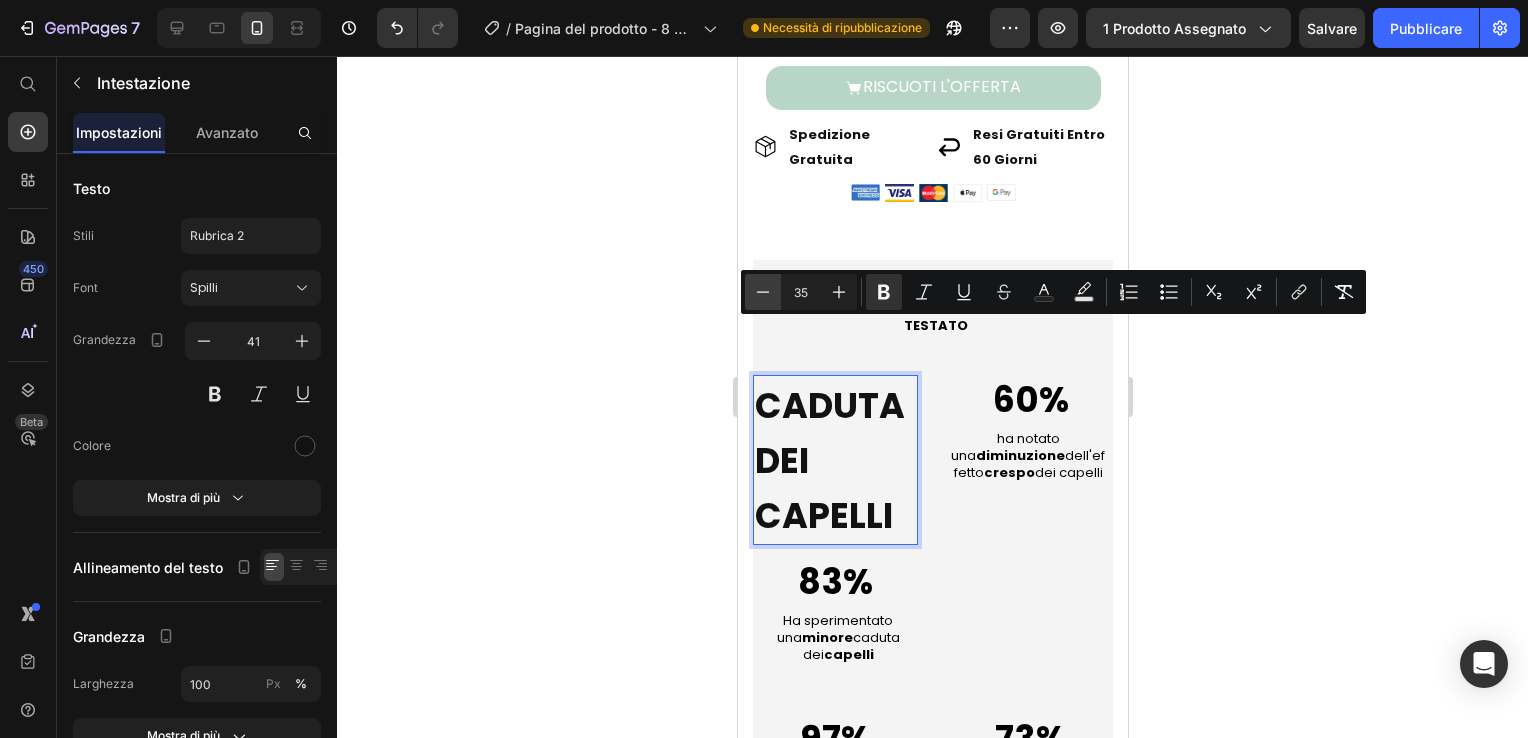 click 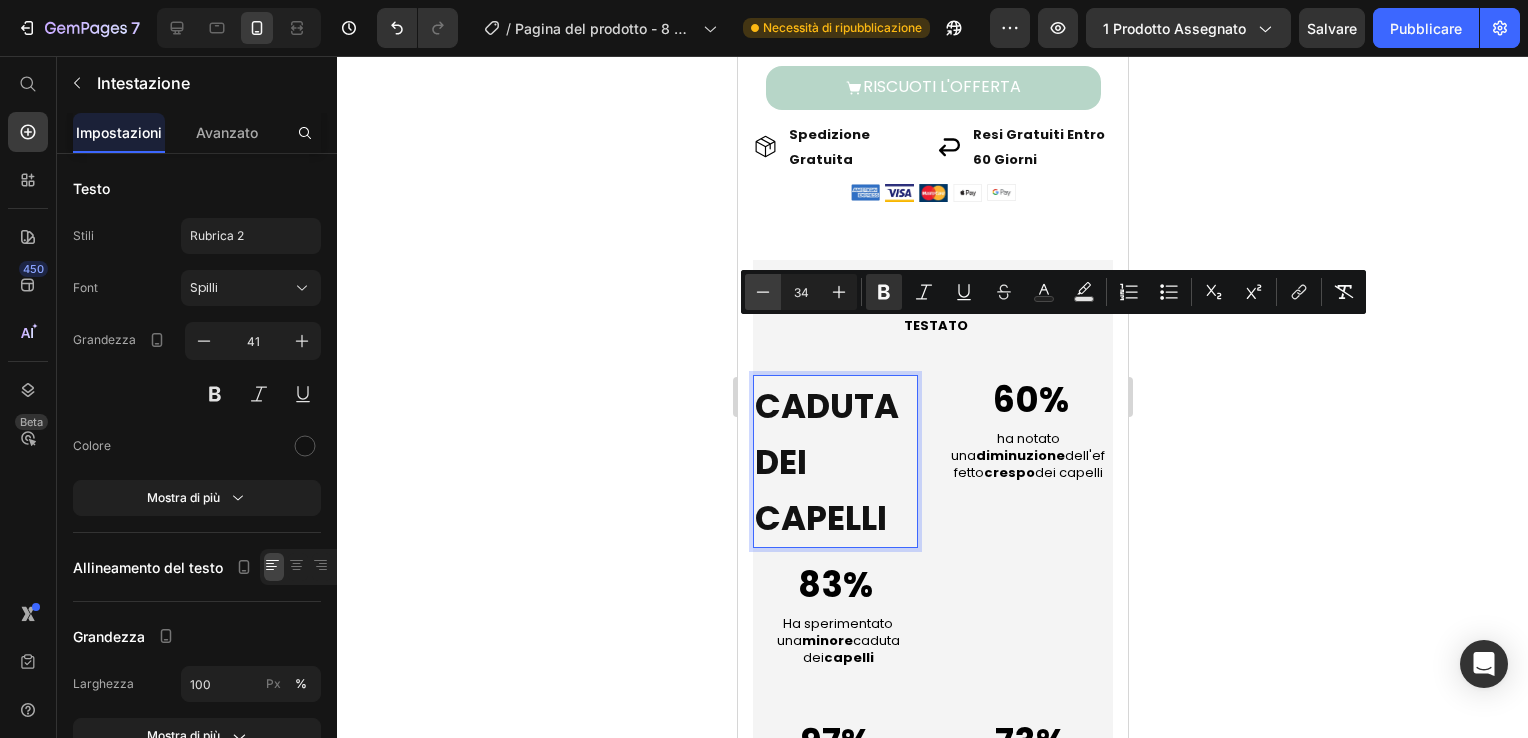 click 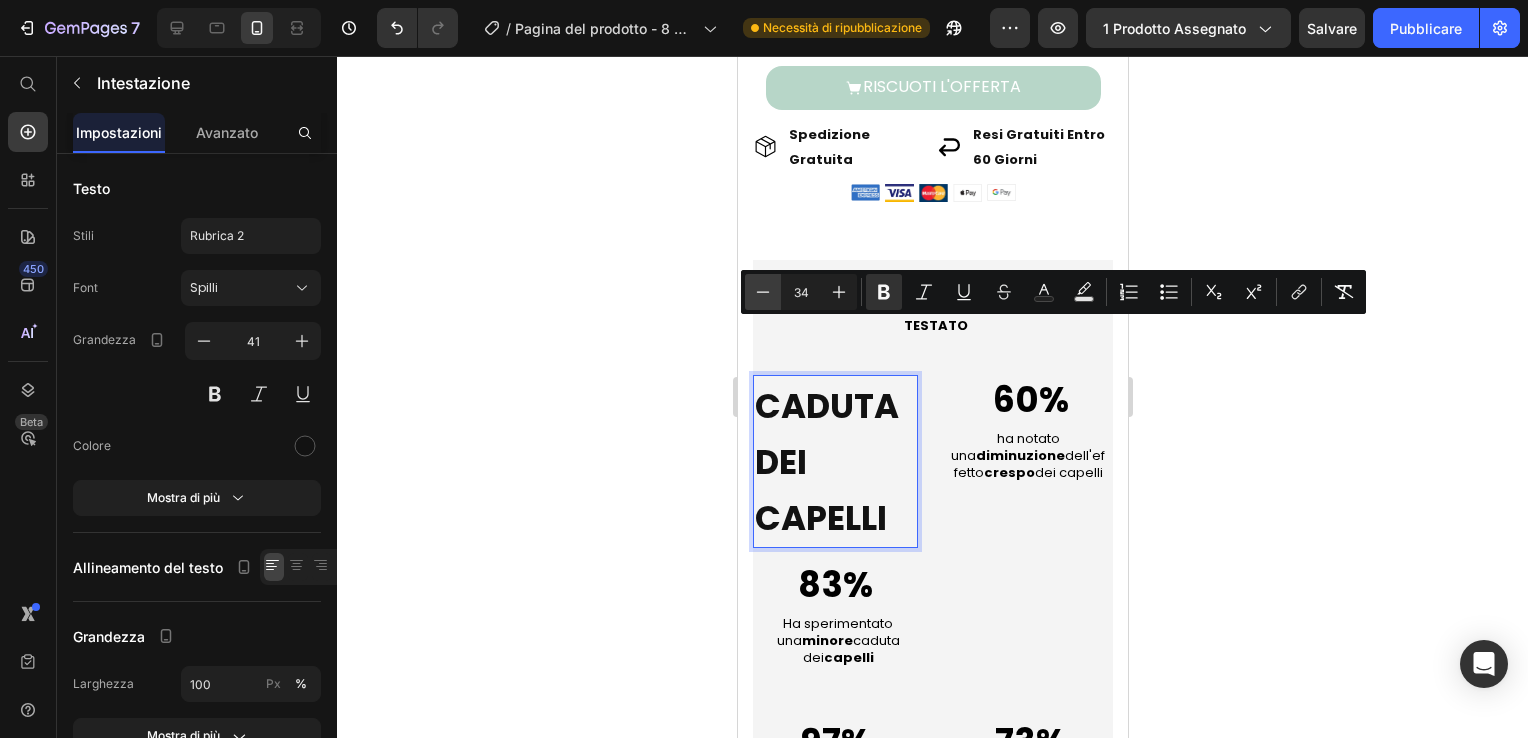 click 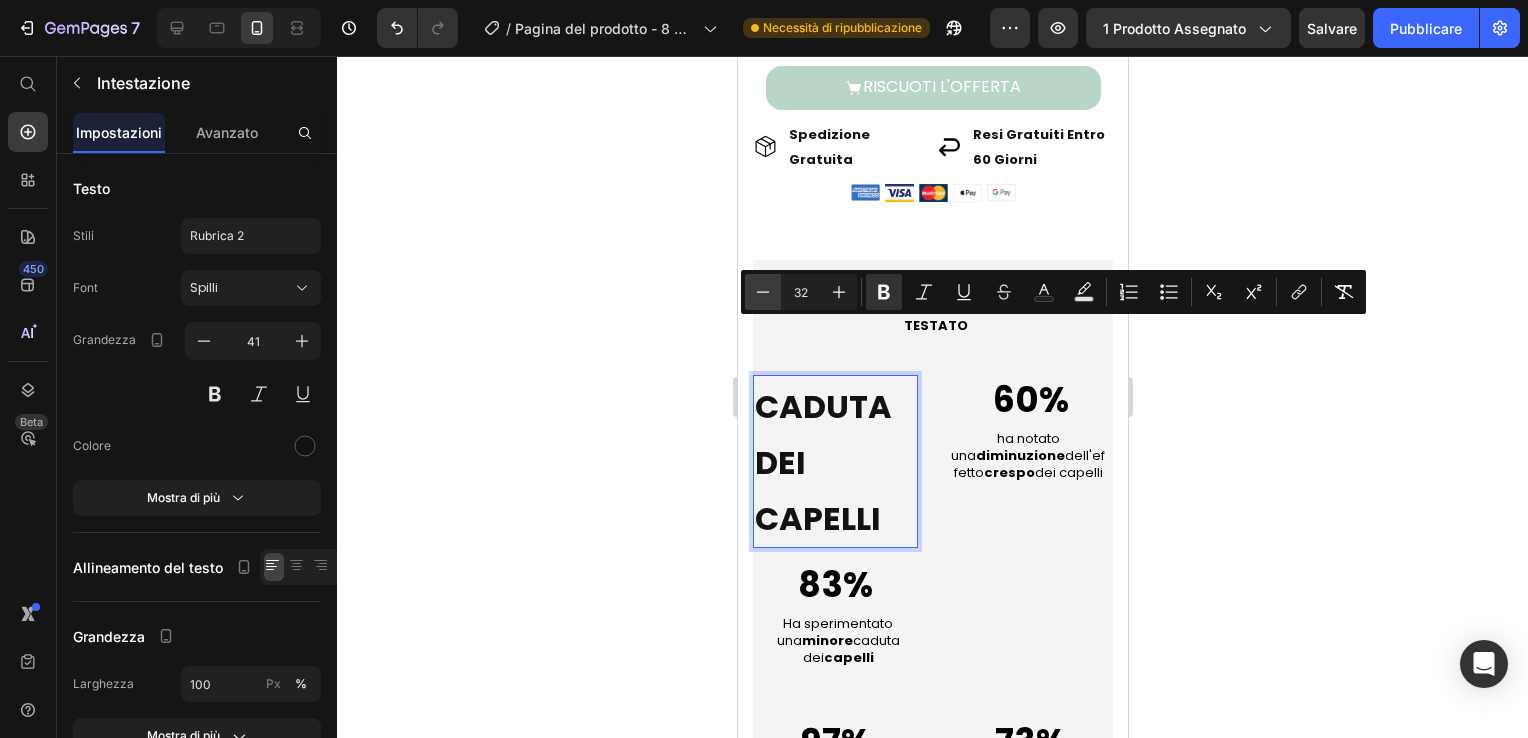click 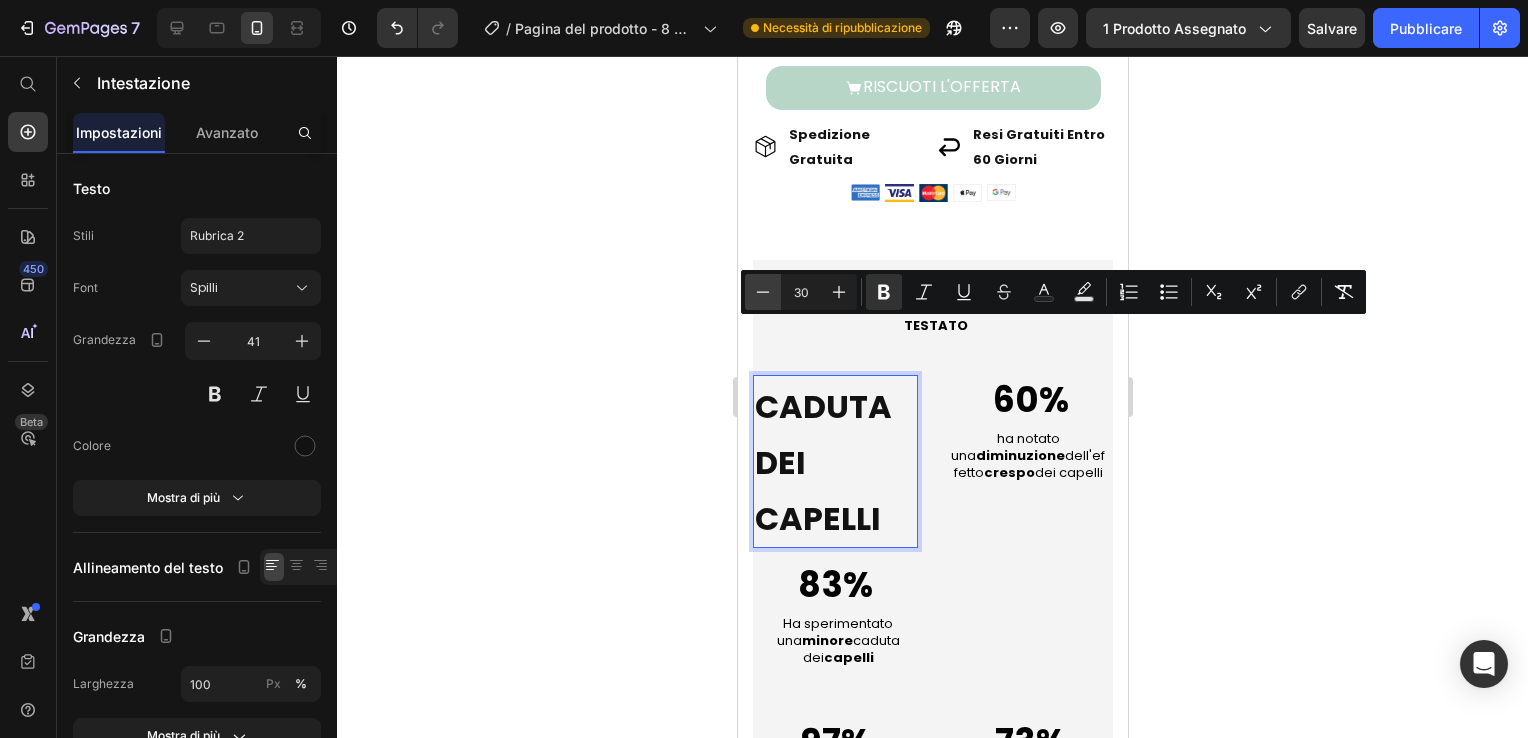 click 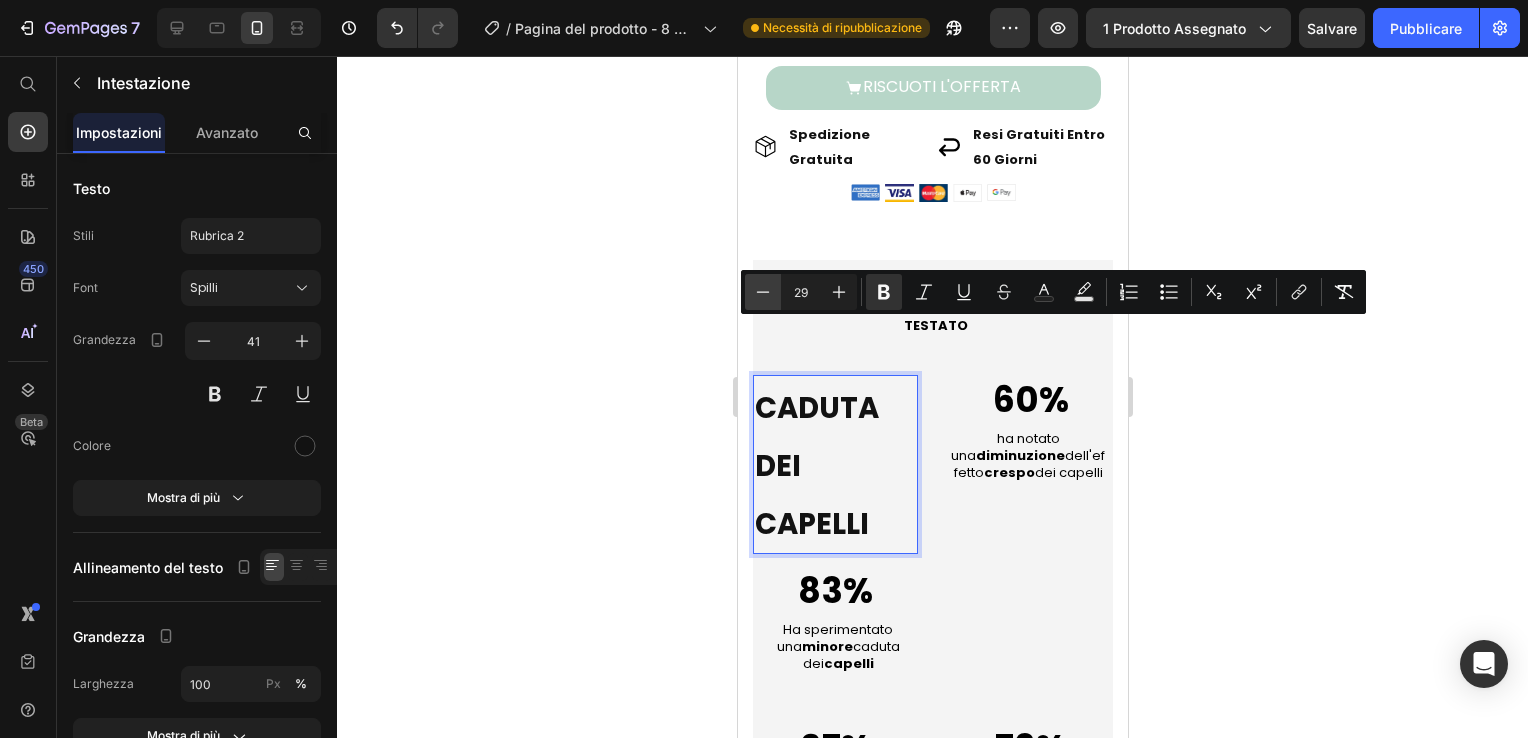 click 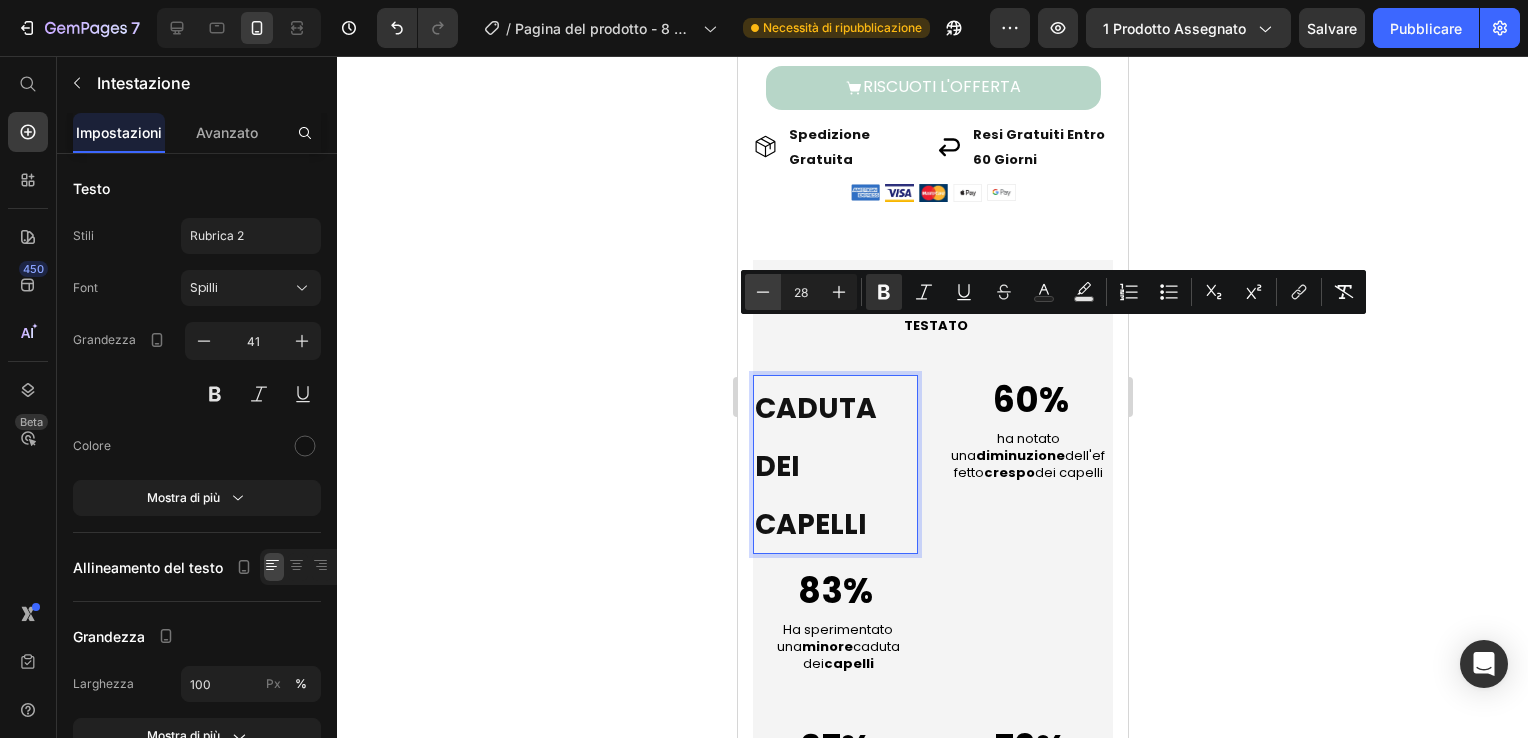 click 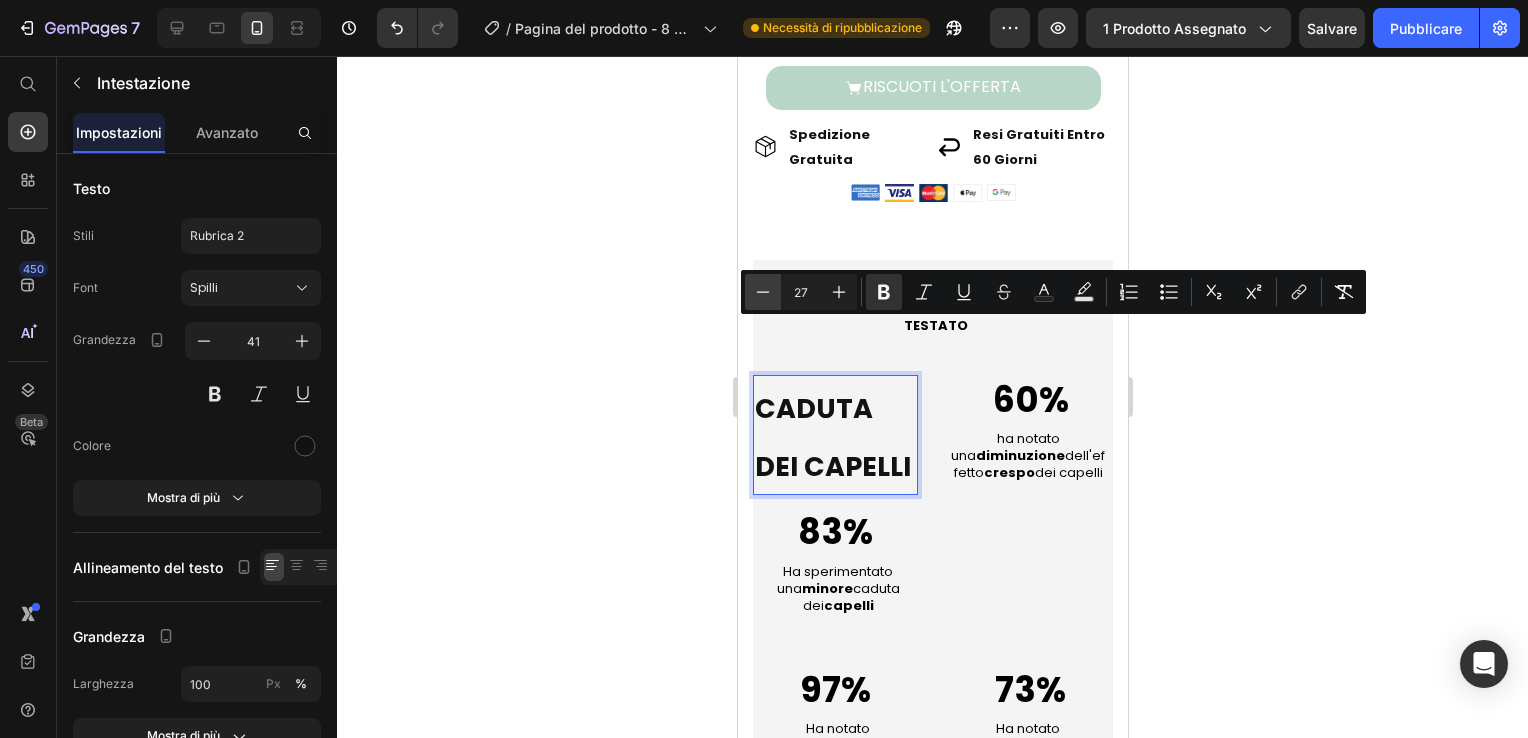 click 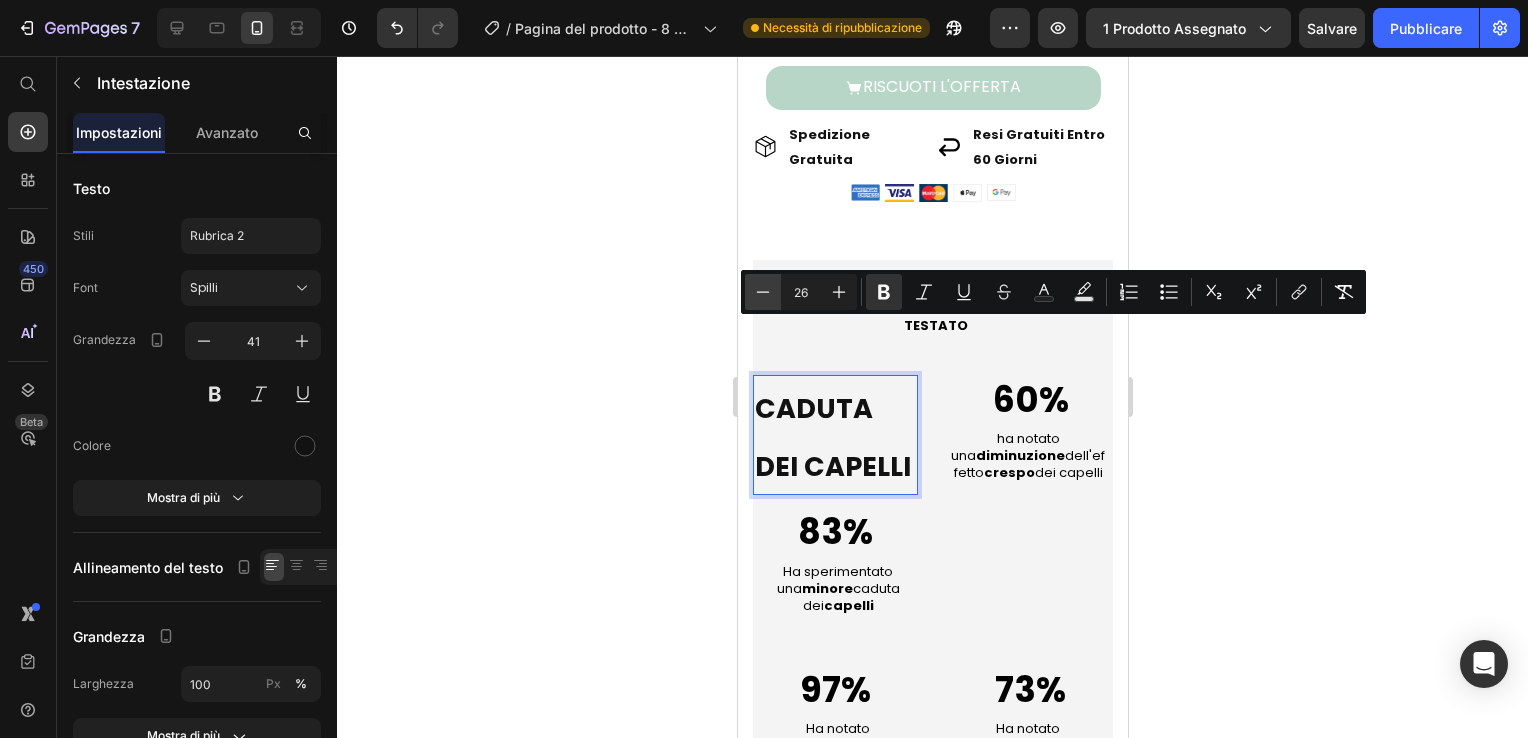click 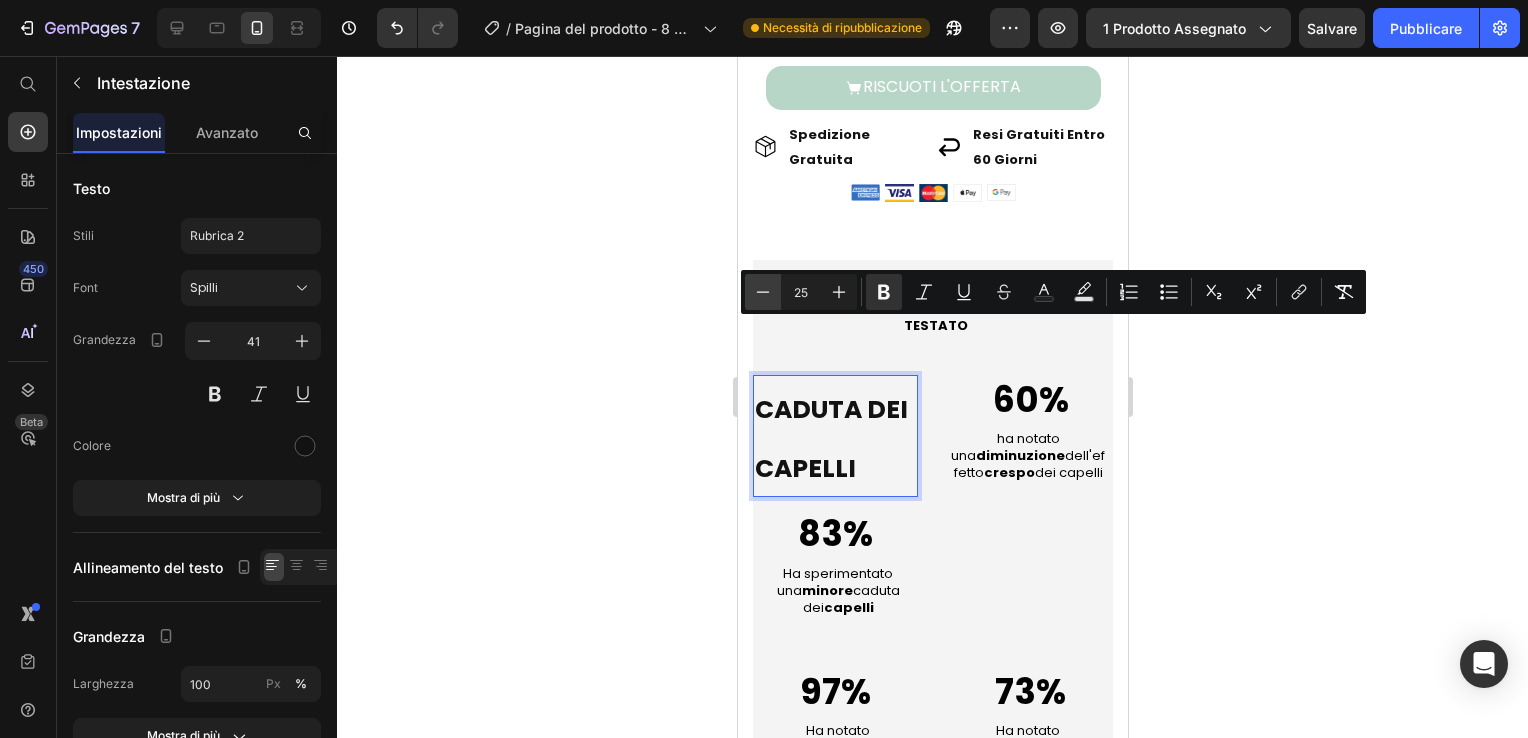 click 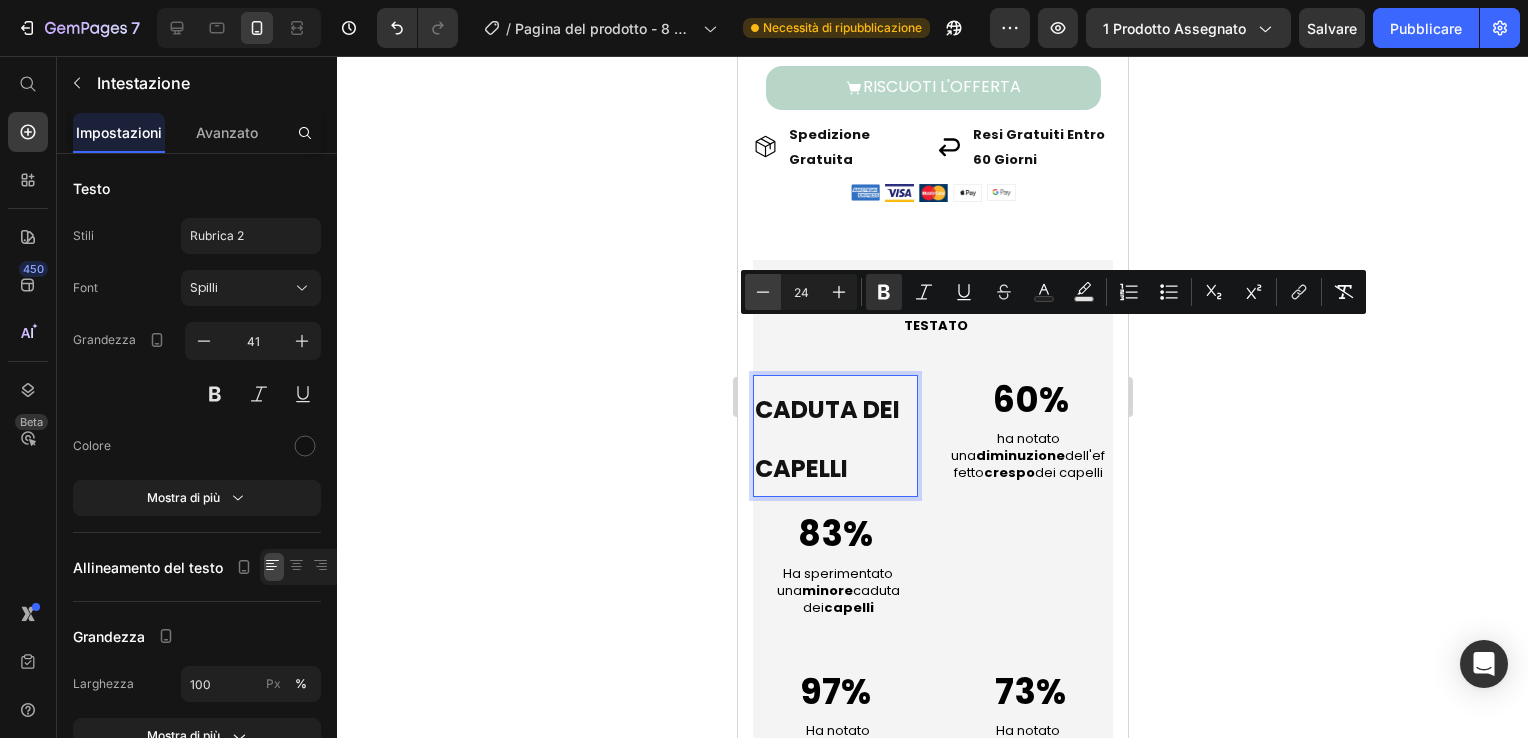 click 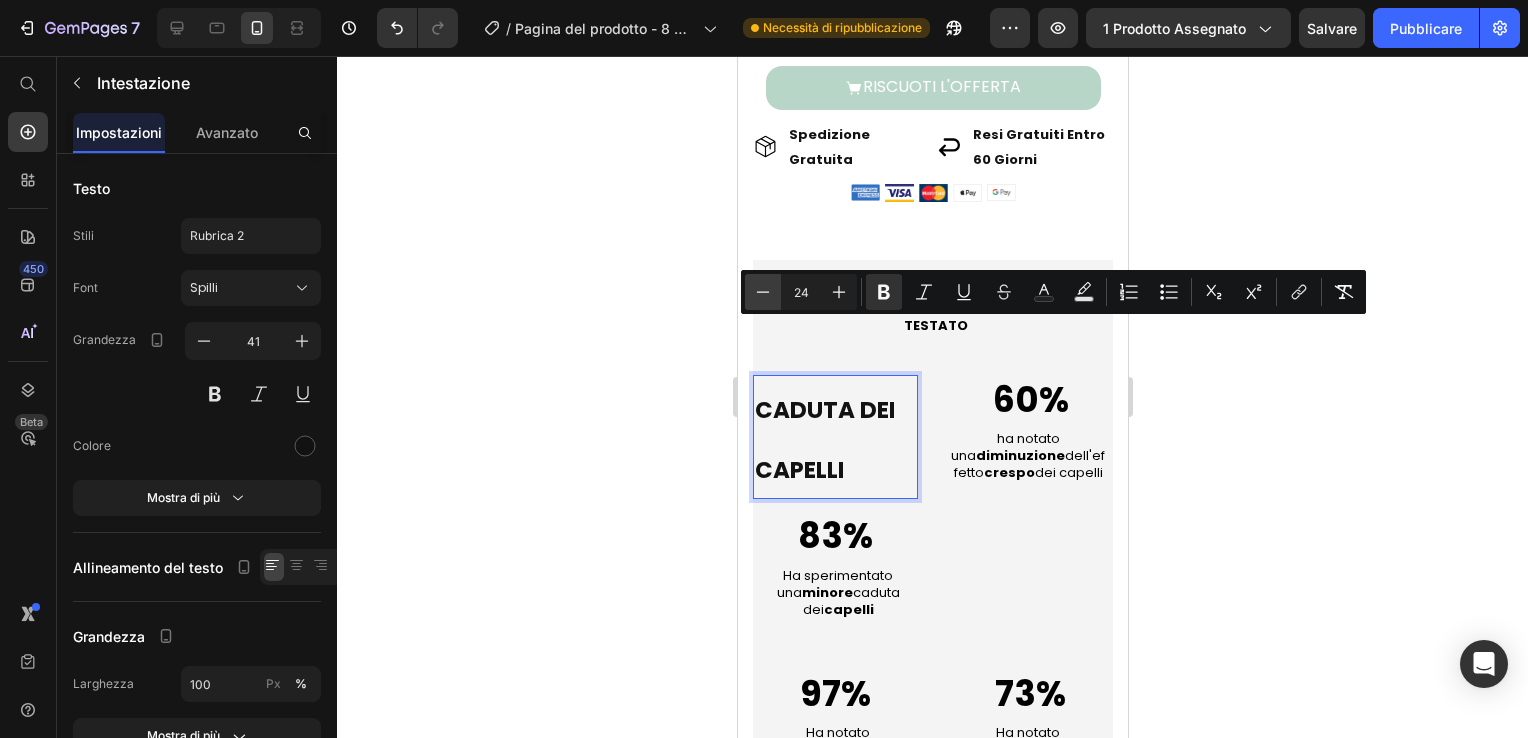 click 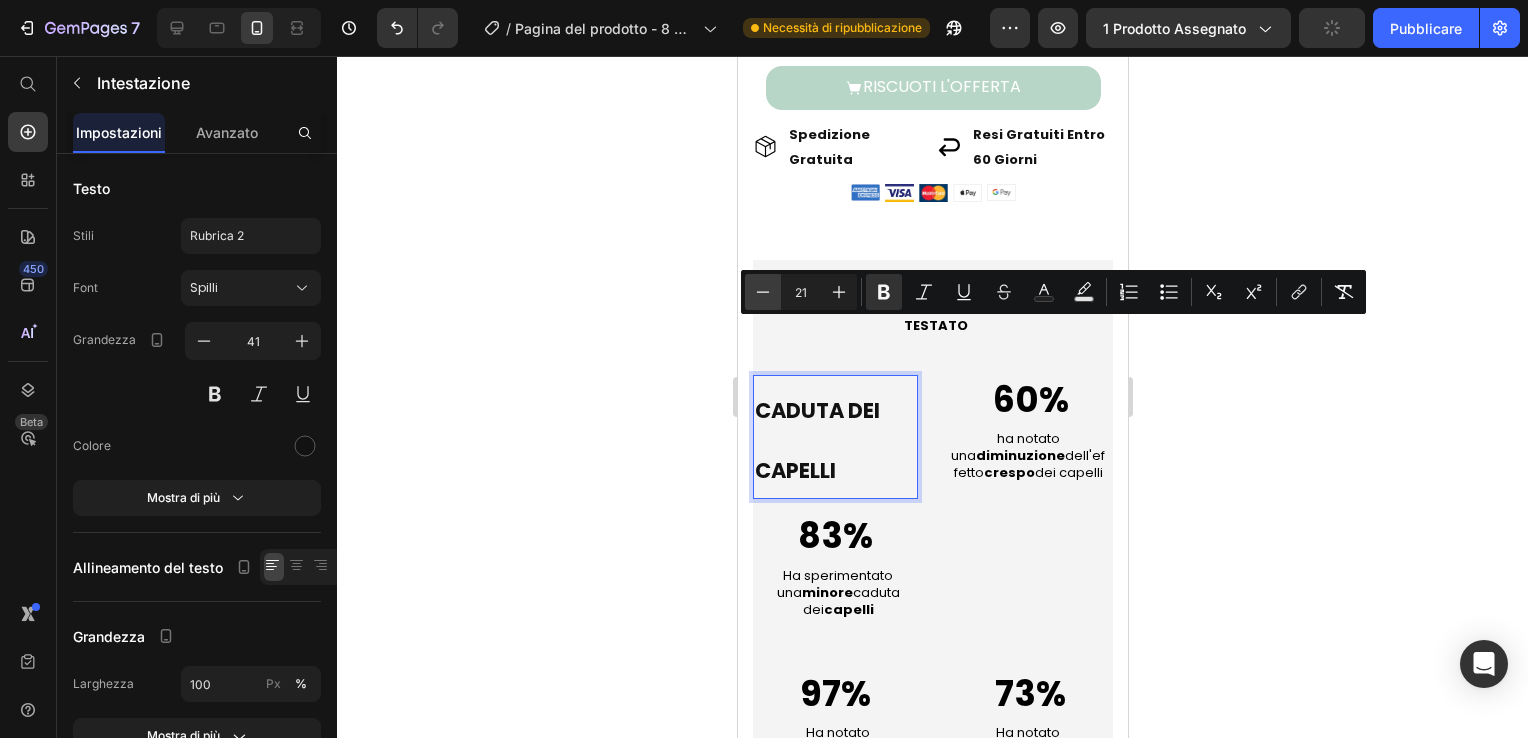 click 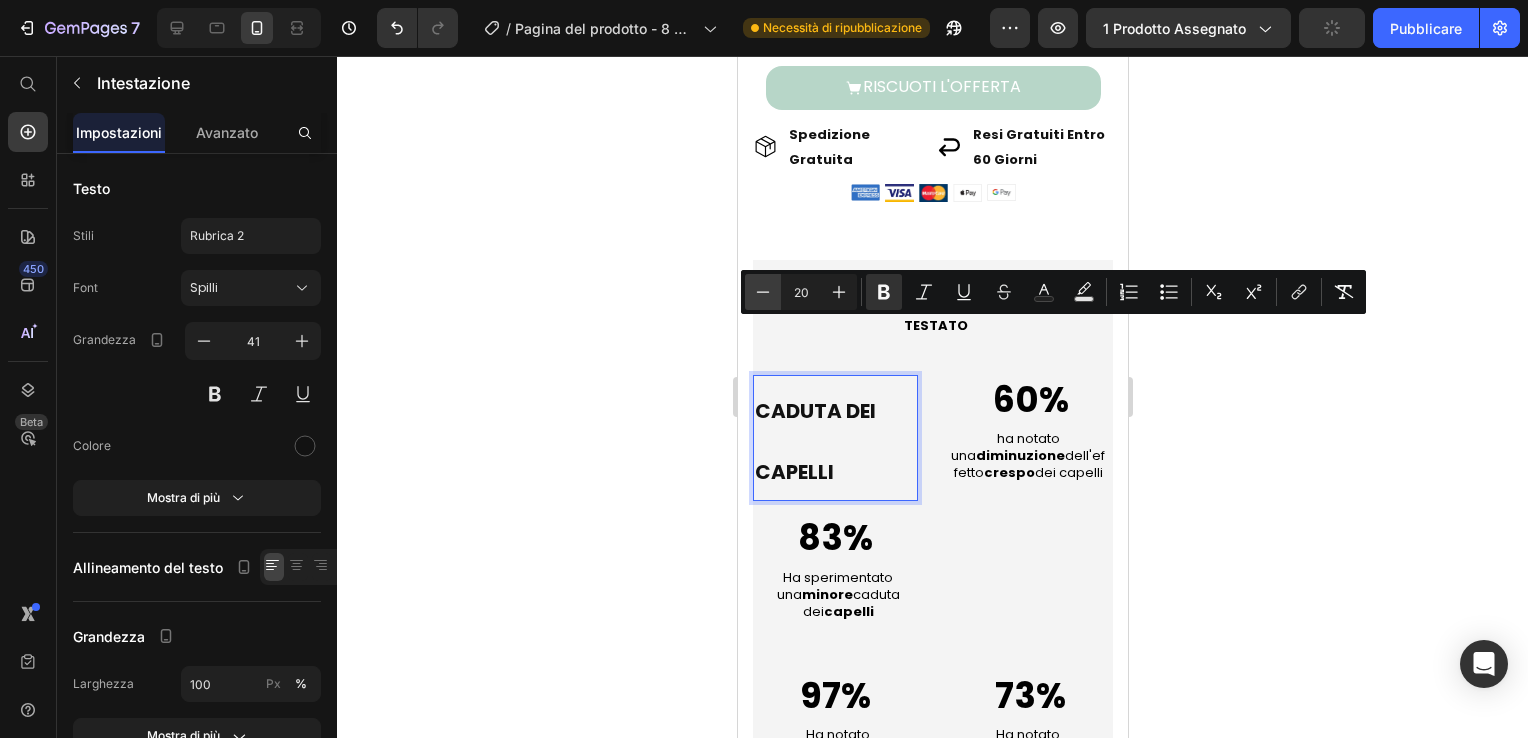 click 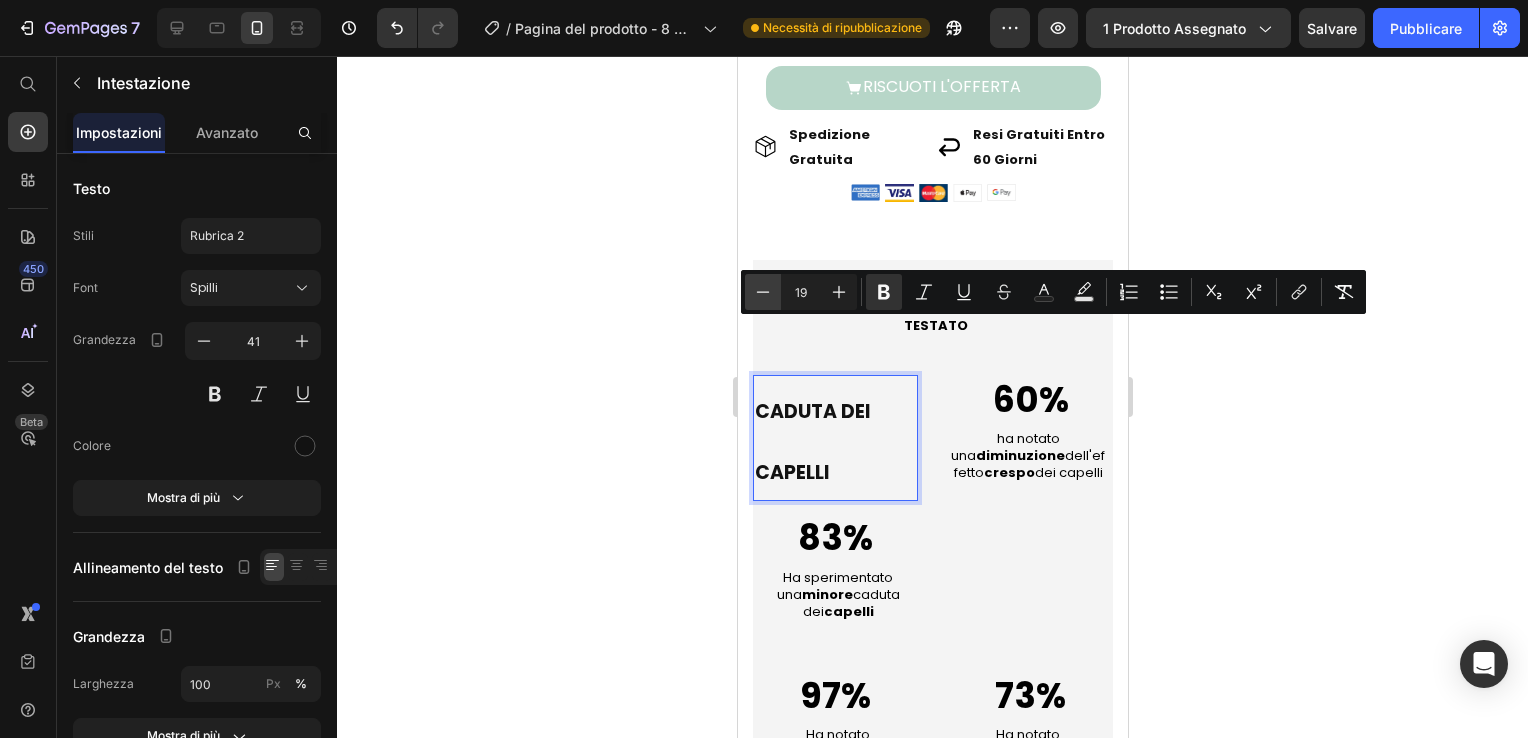 click 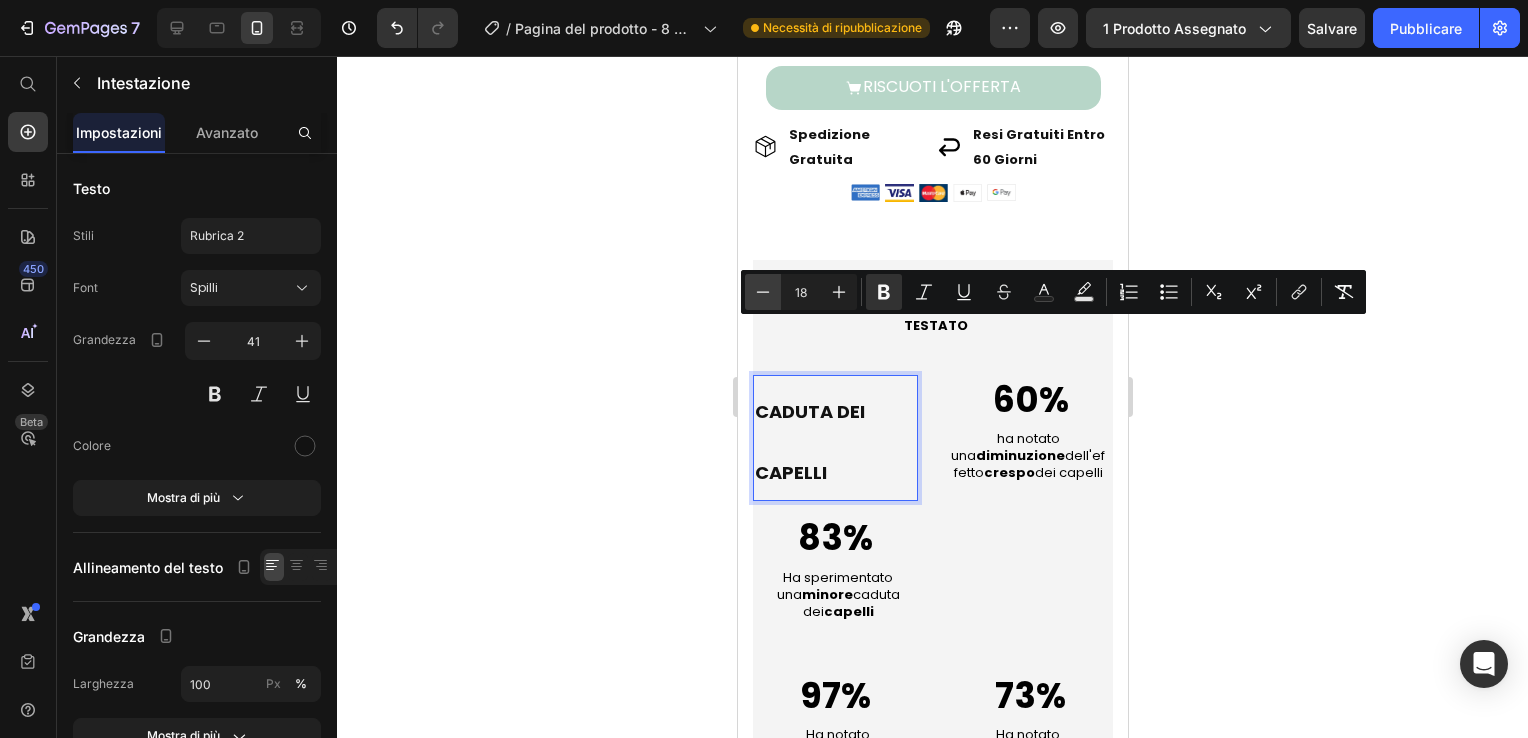 click 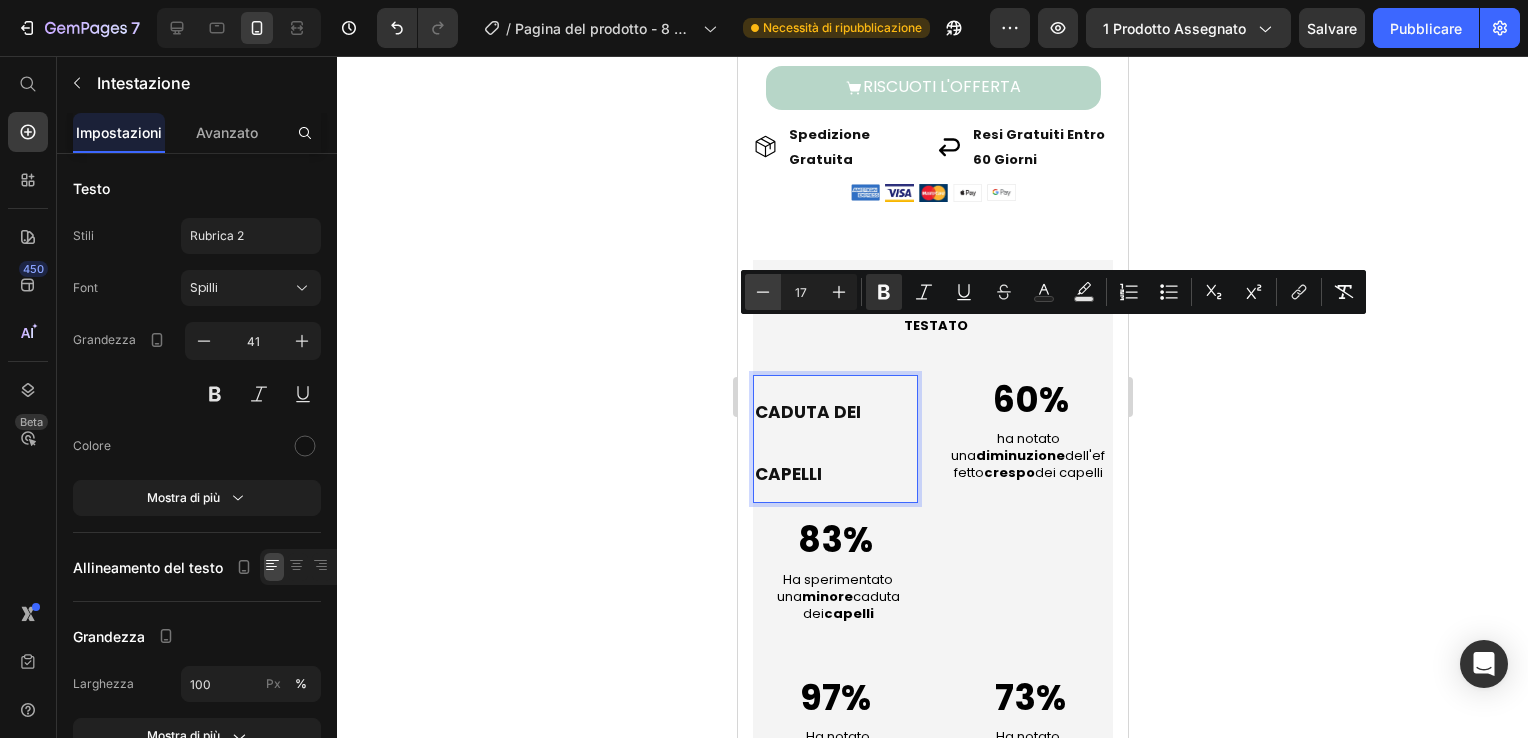 click 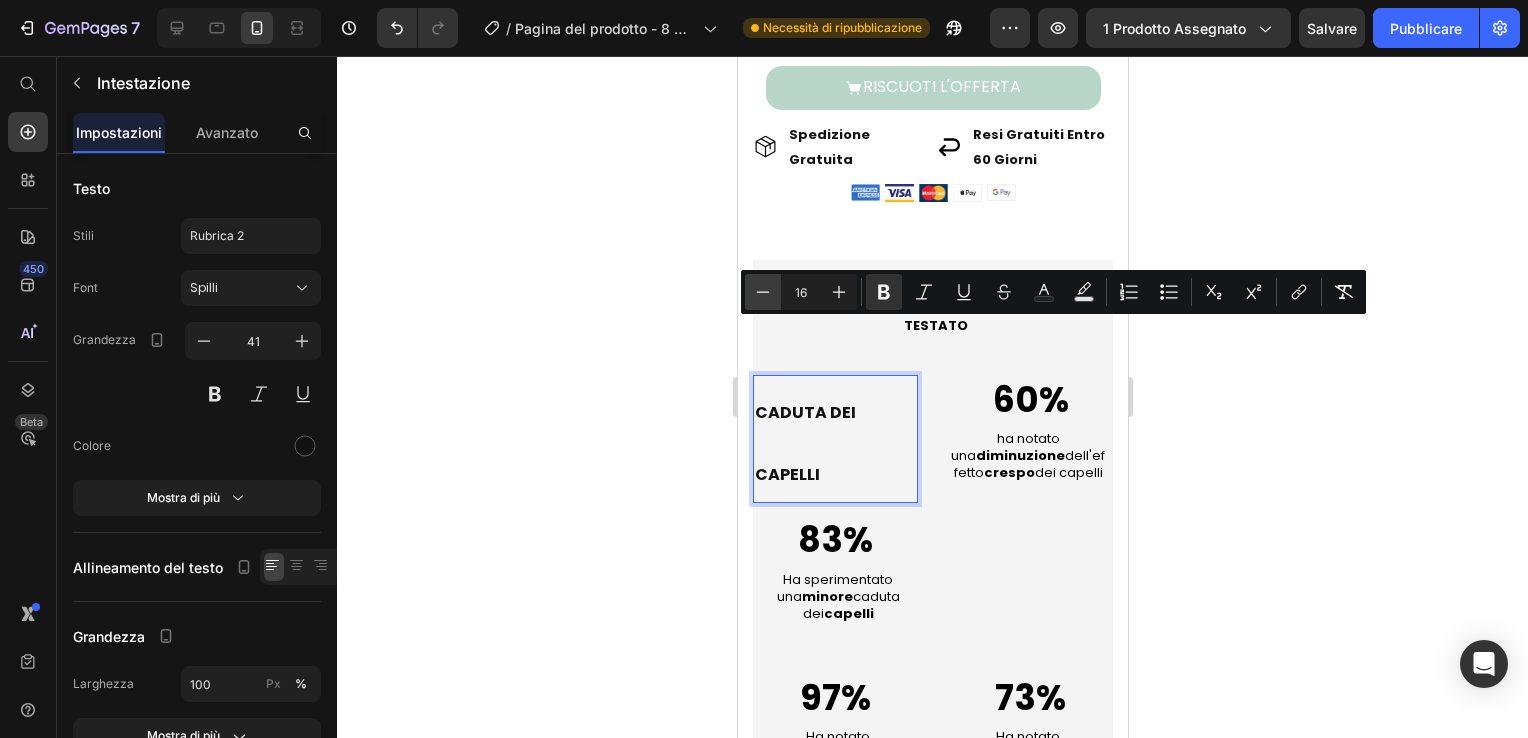 click 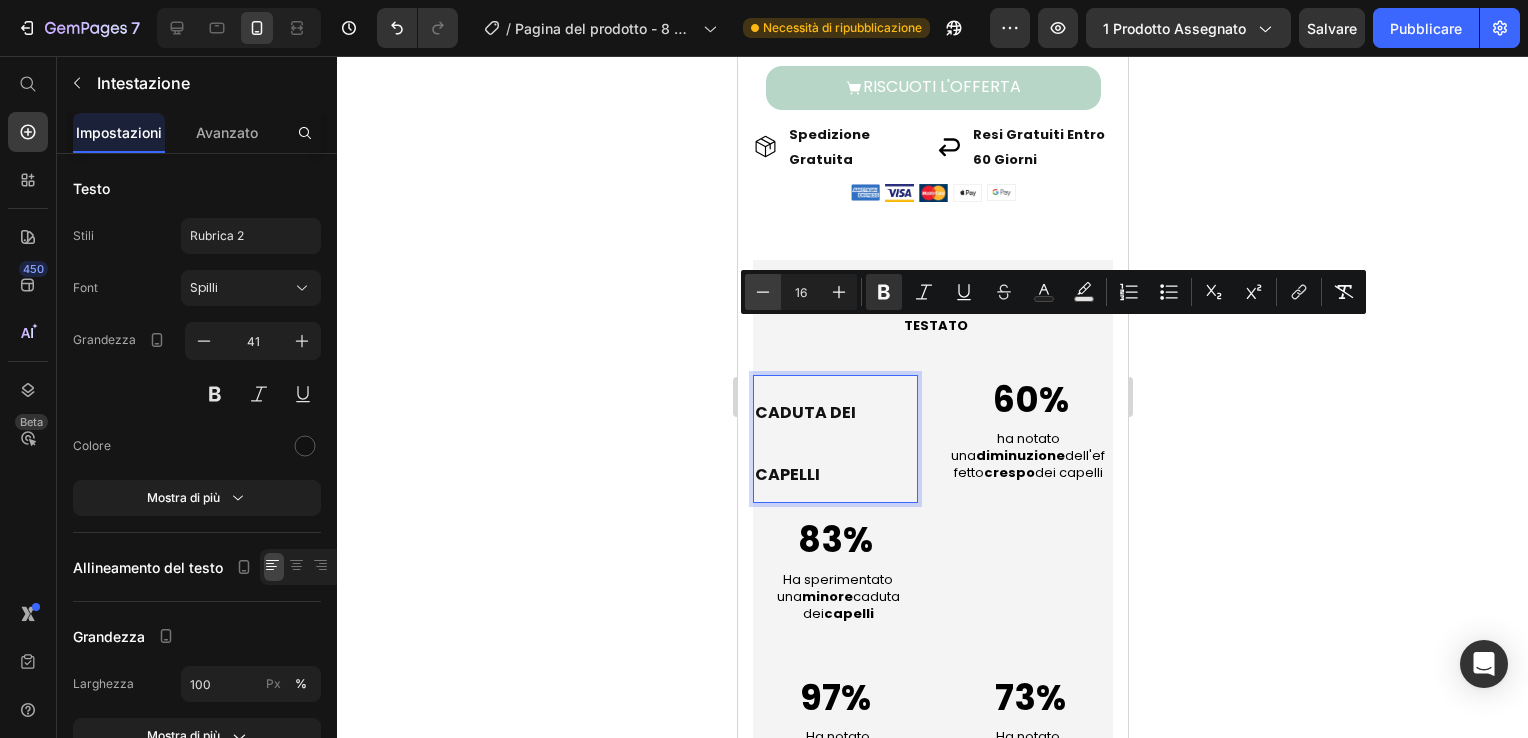 type on "15" 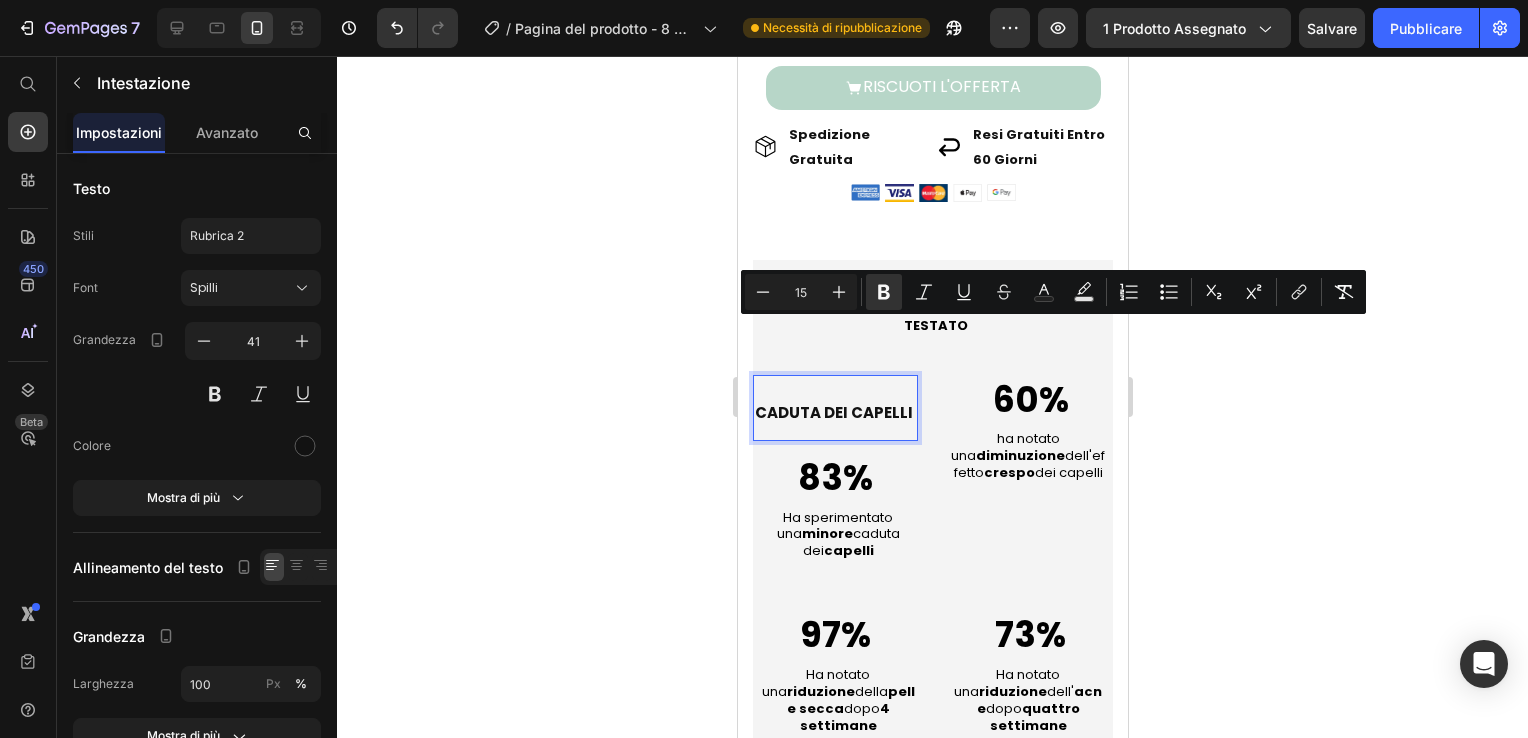 click 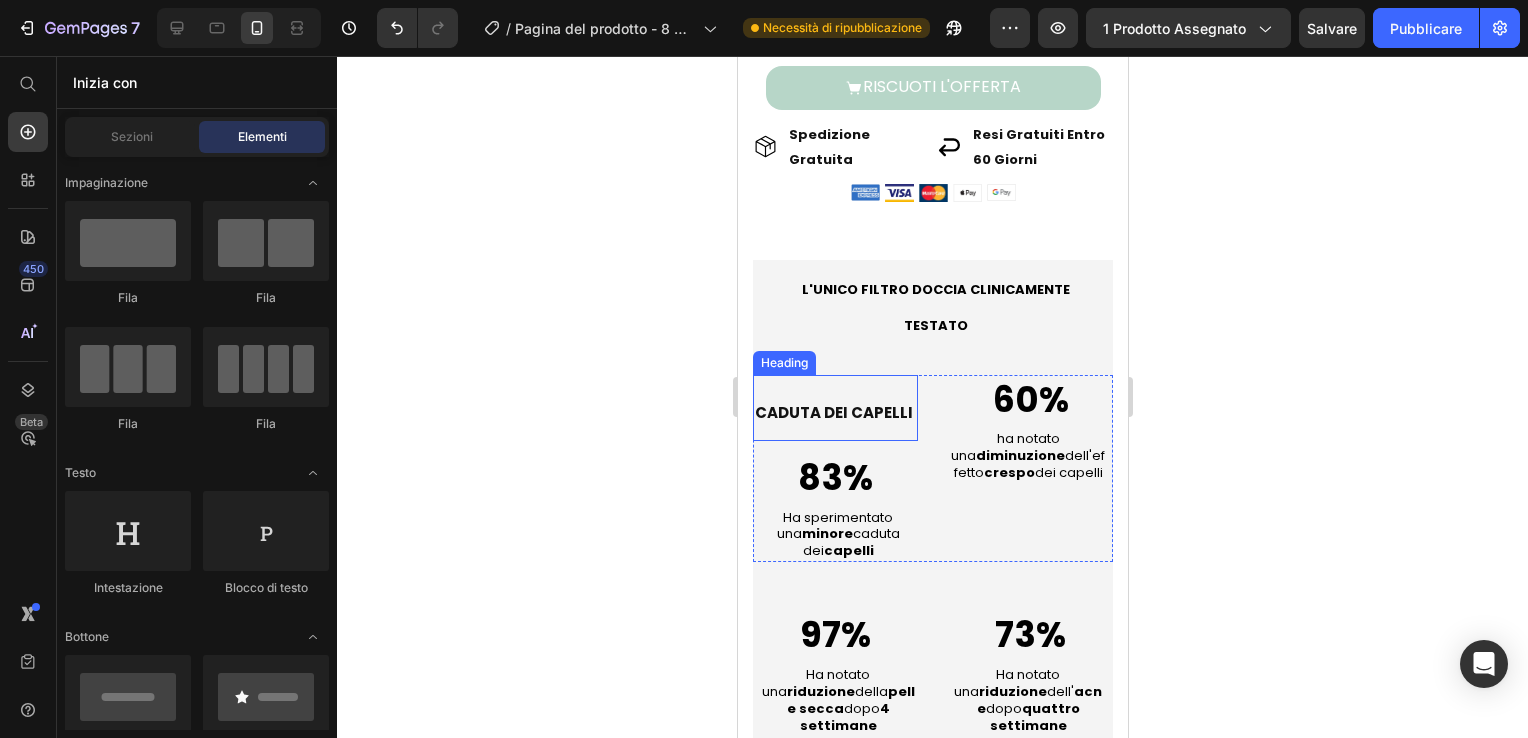 click on "CADUTA DEI CAPELLI" at bounding box center [833, 412] 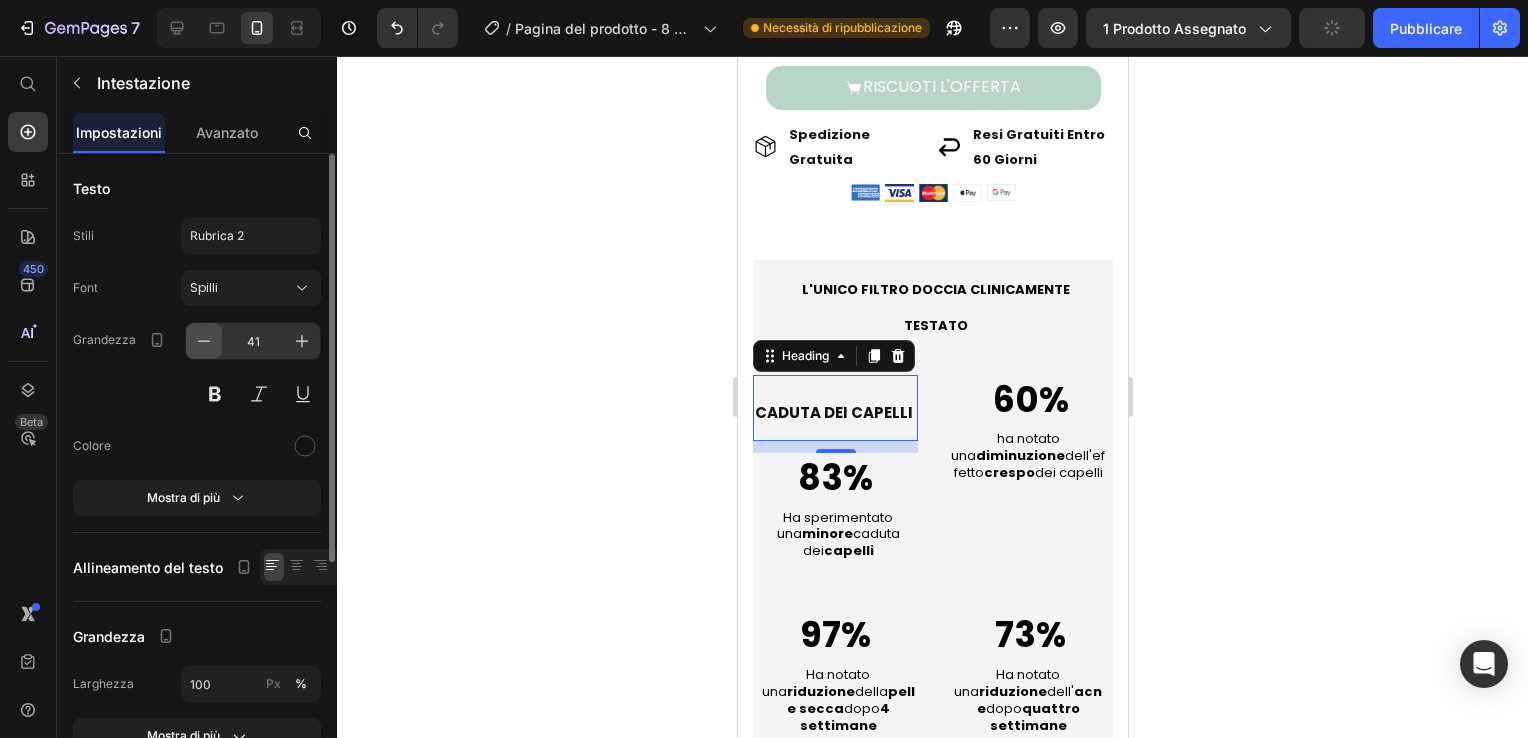 click 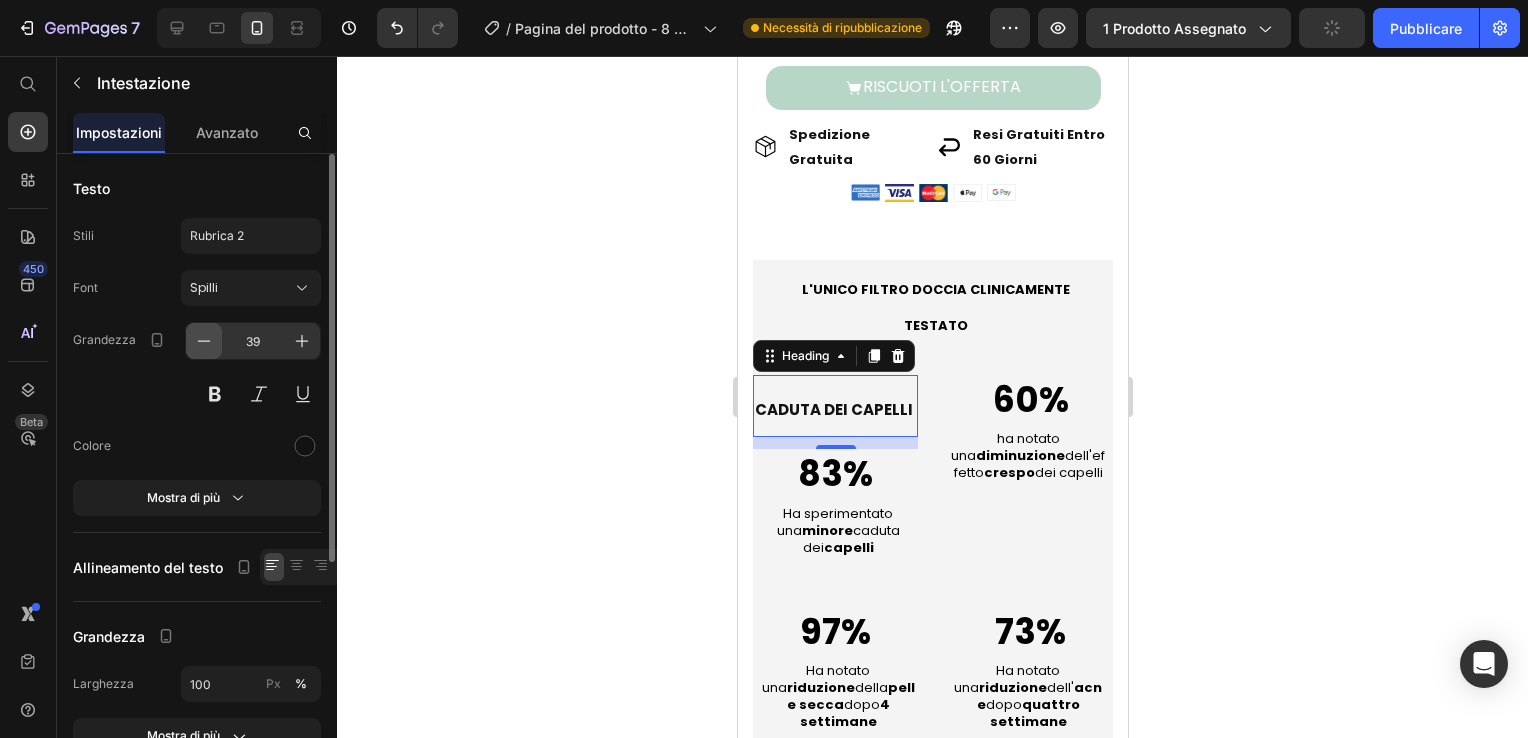 click 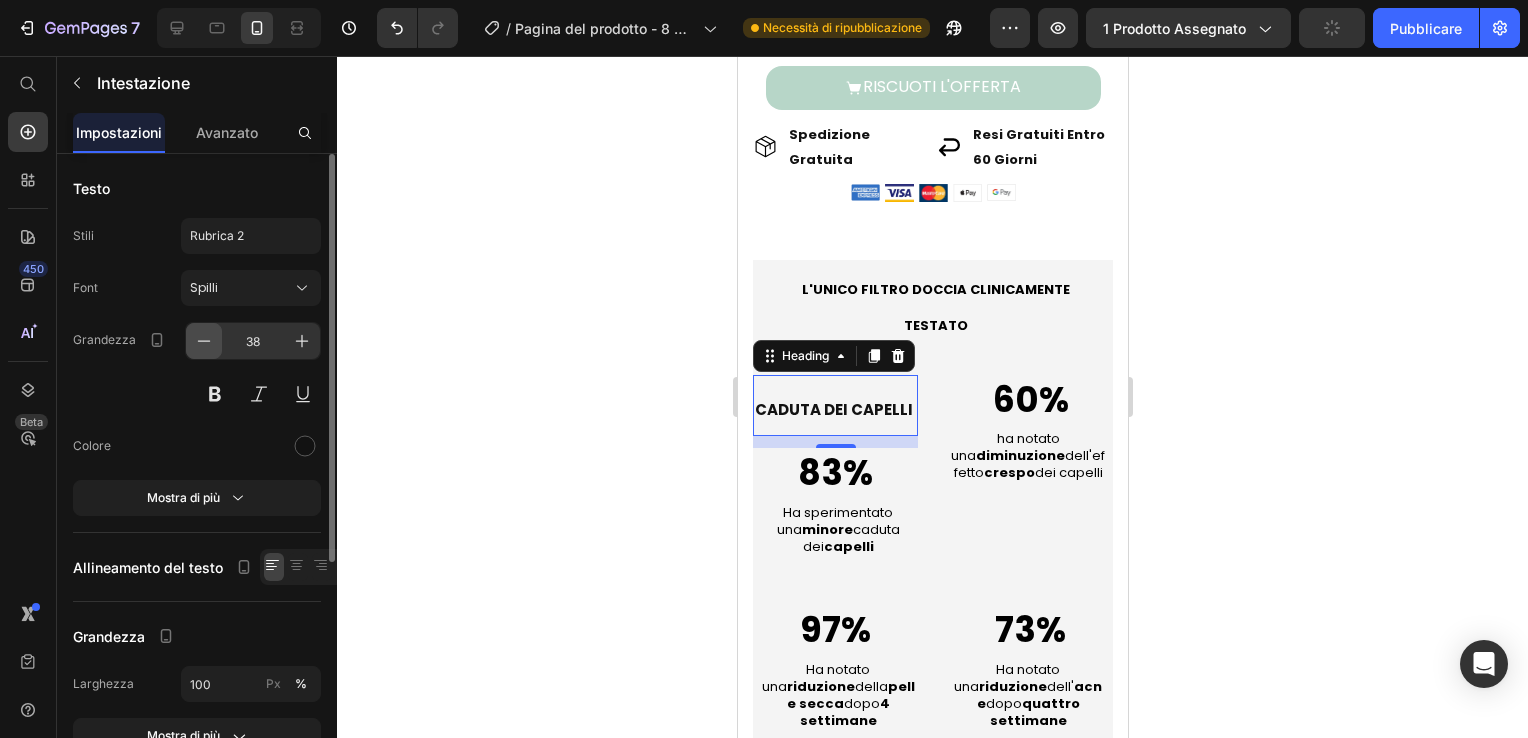 click 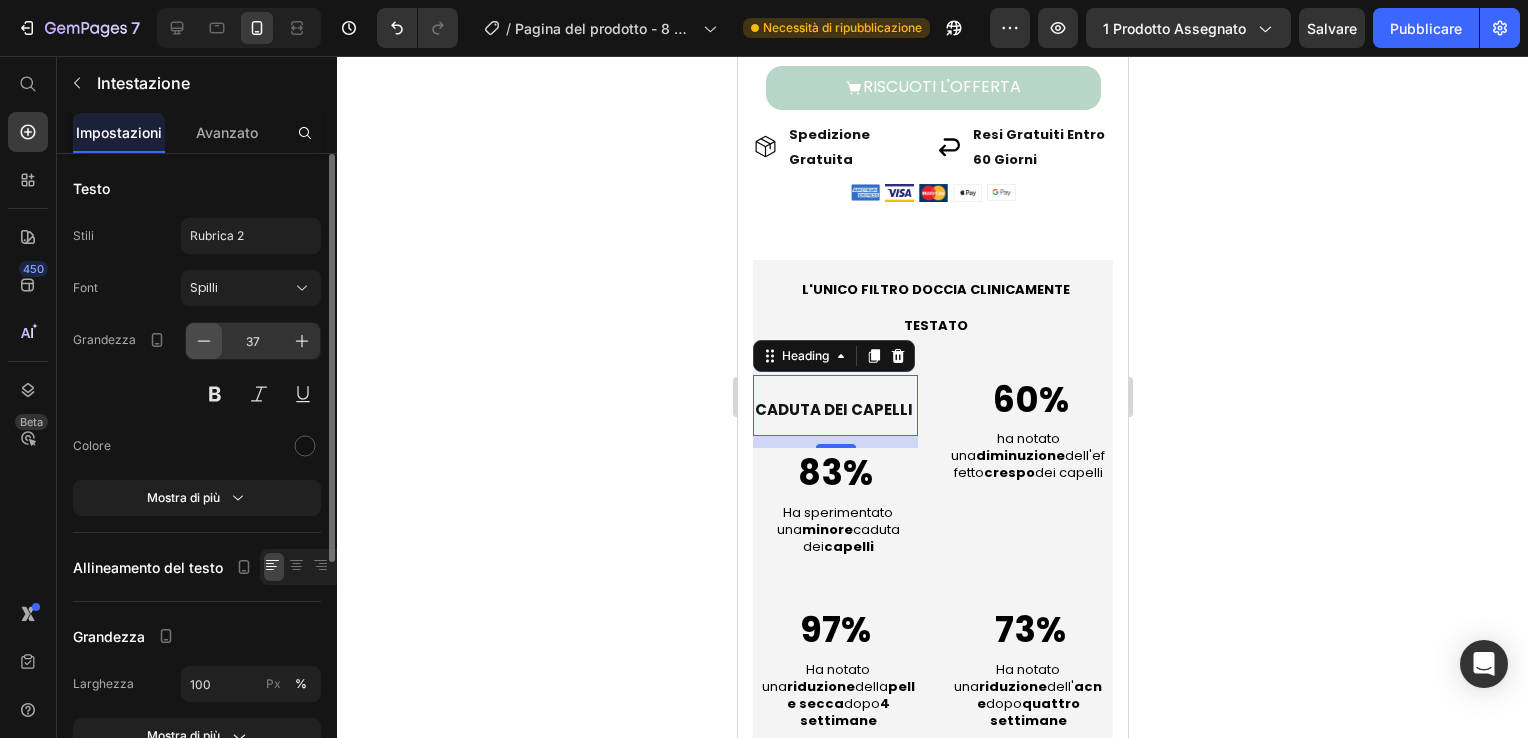 click 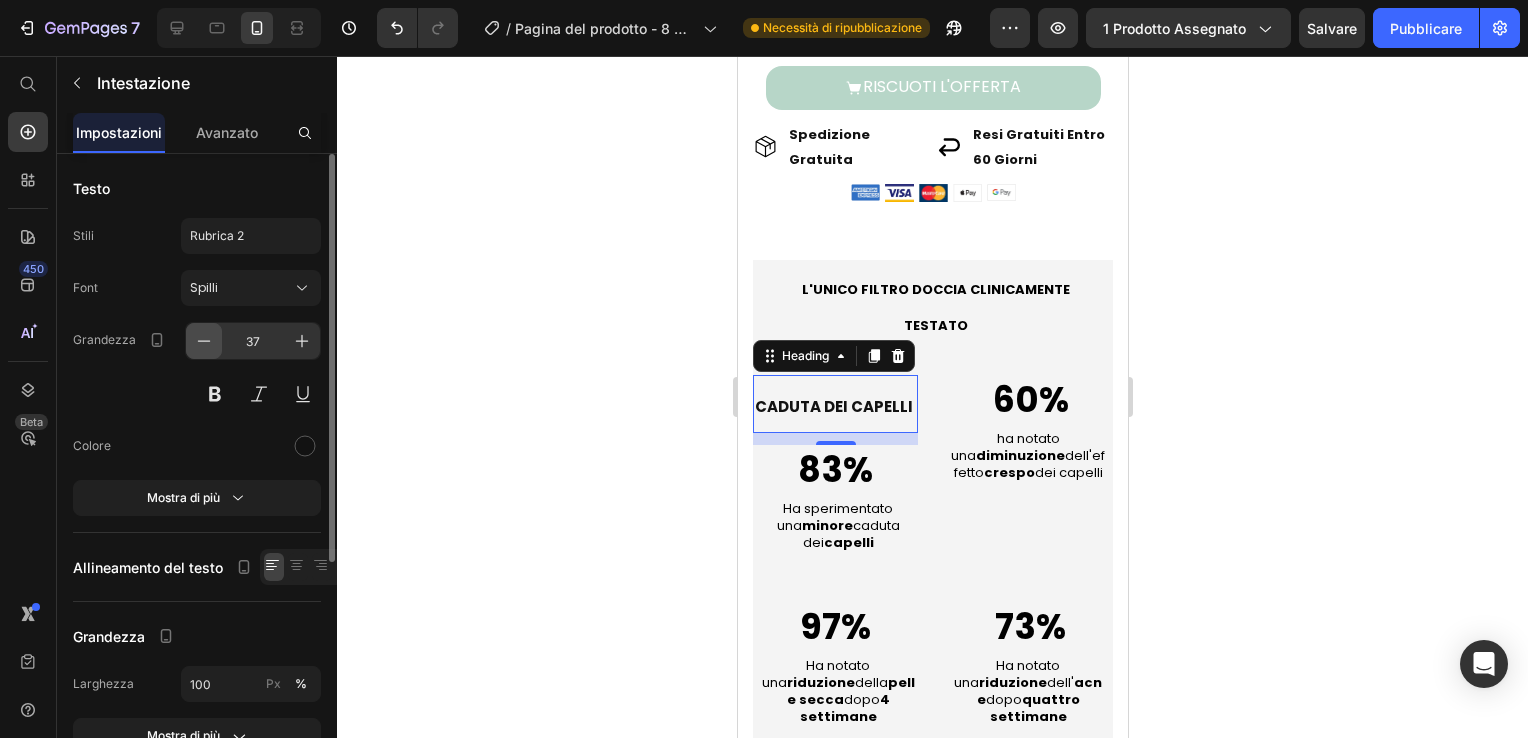 click 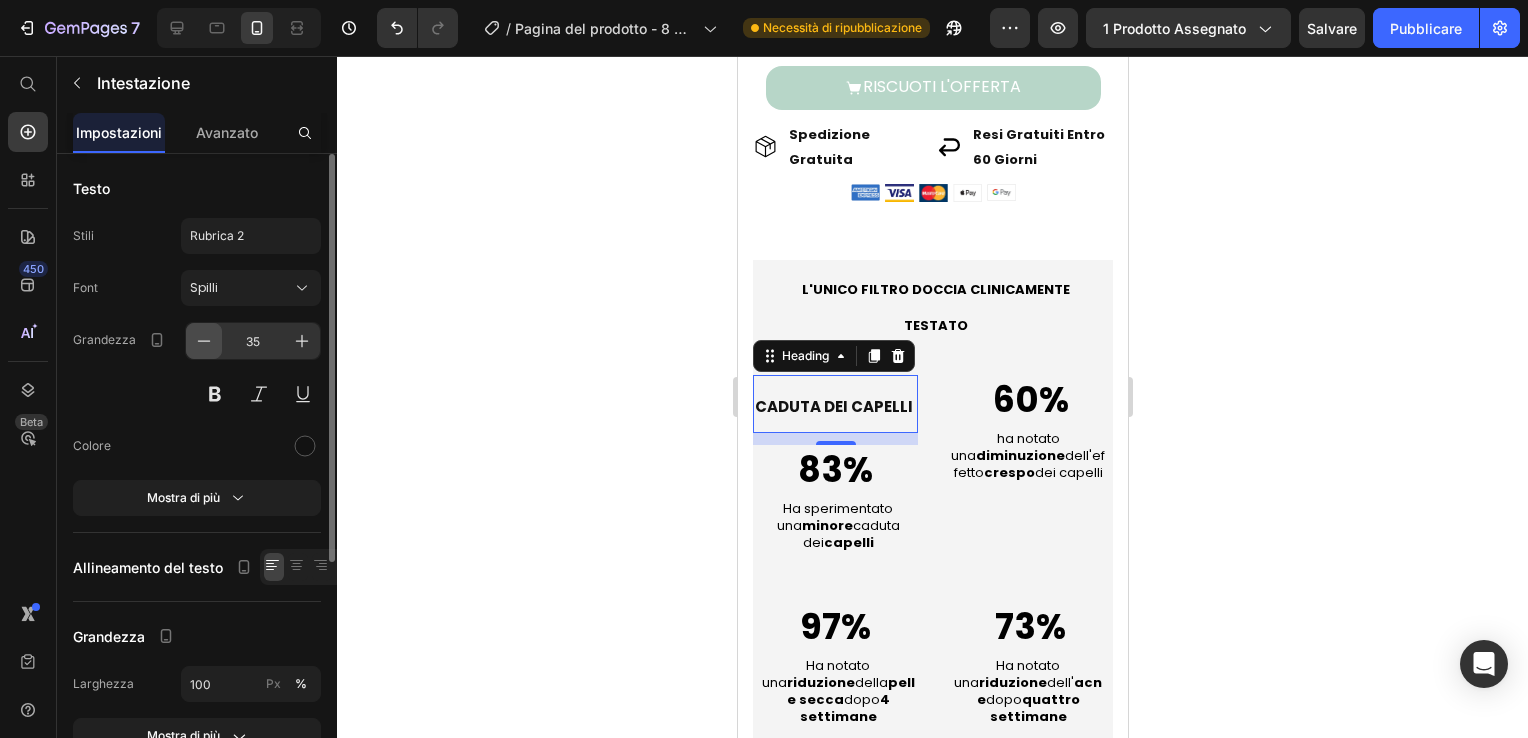 click 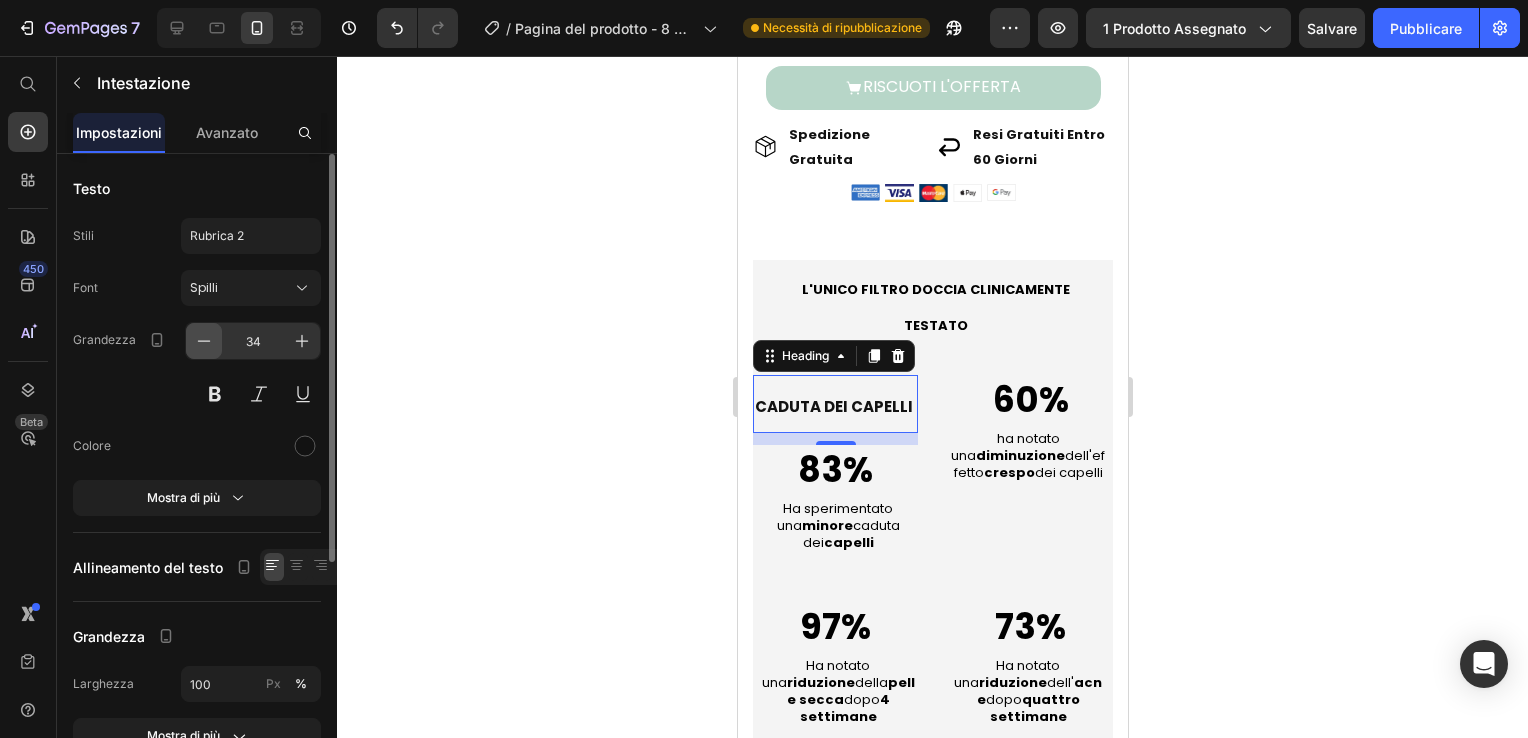 click 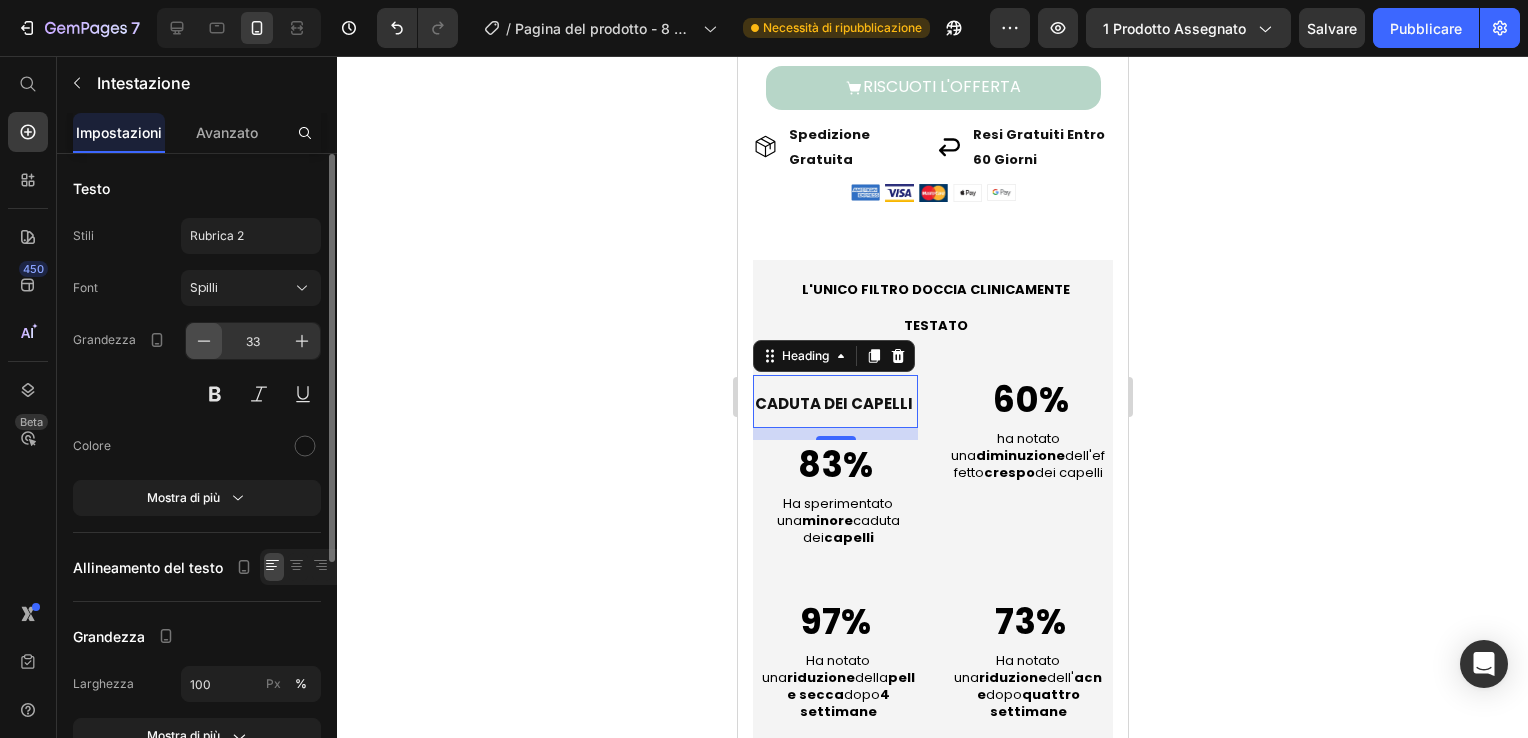 click 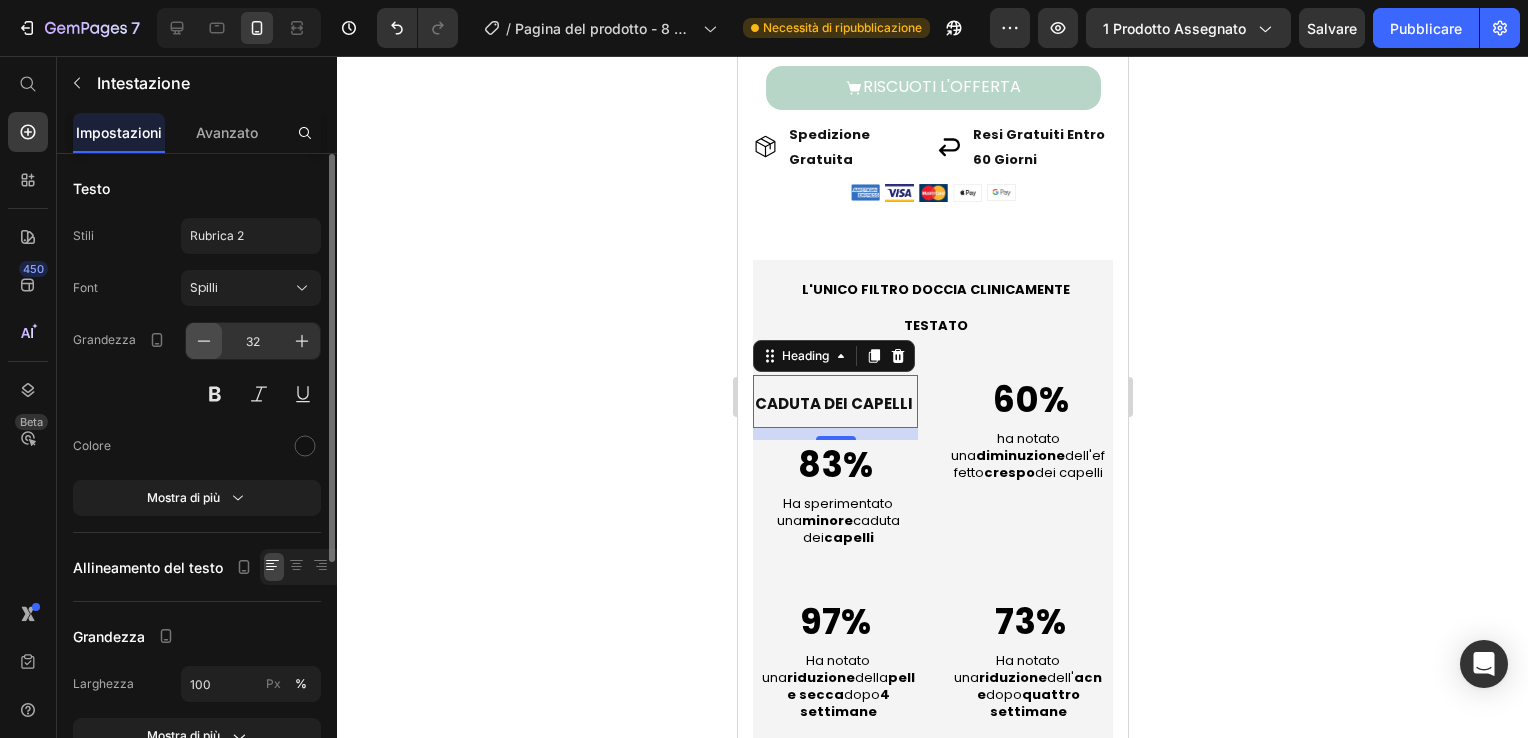 click 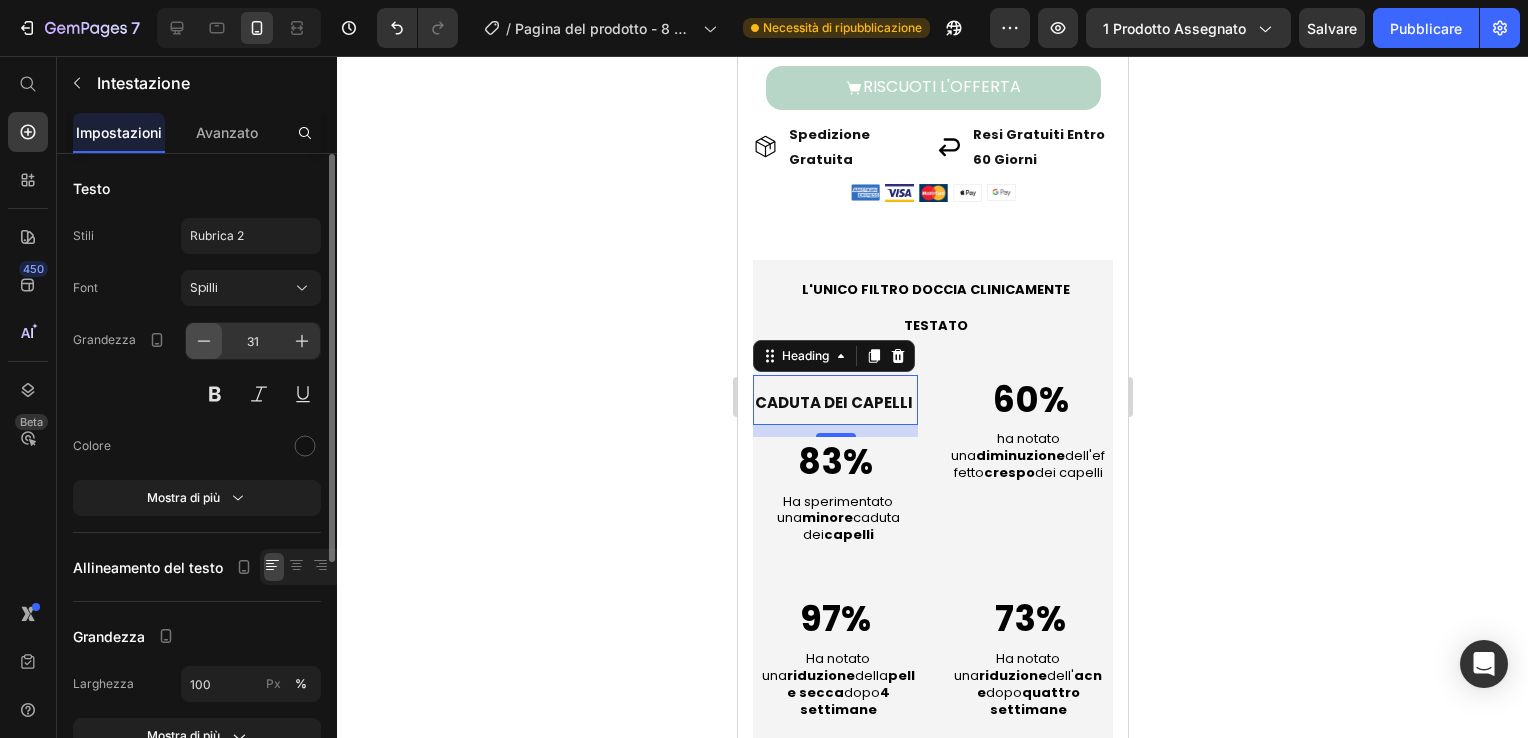 click 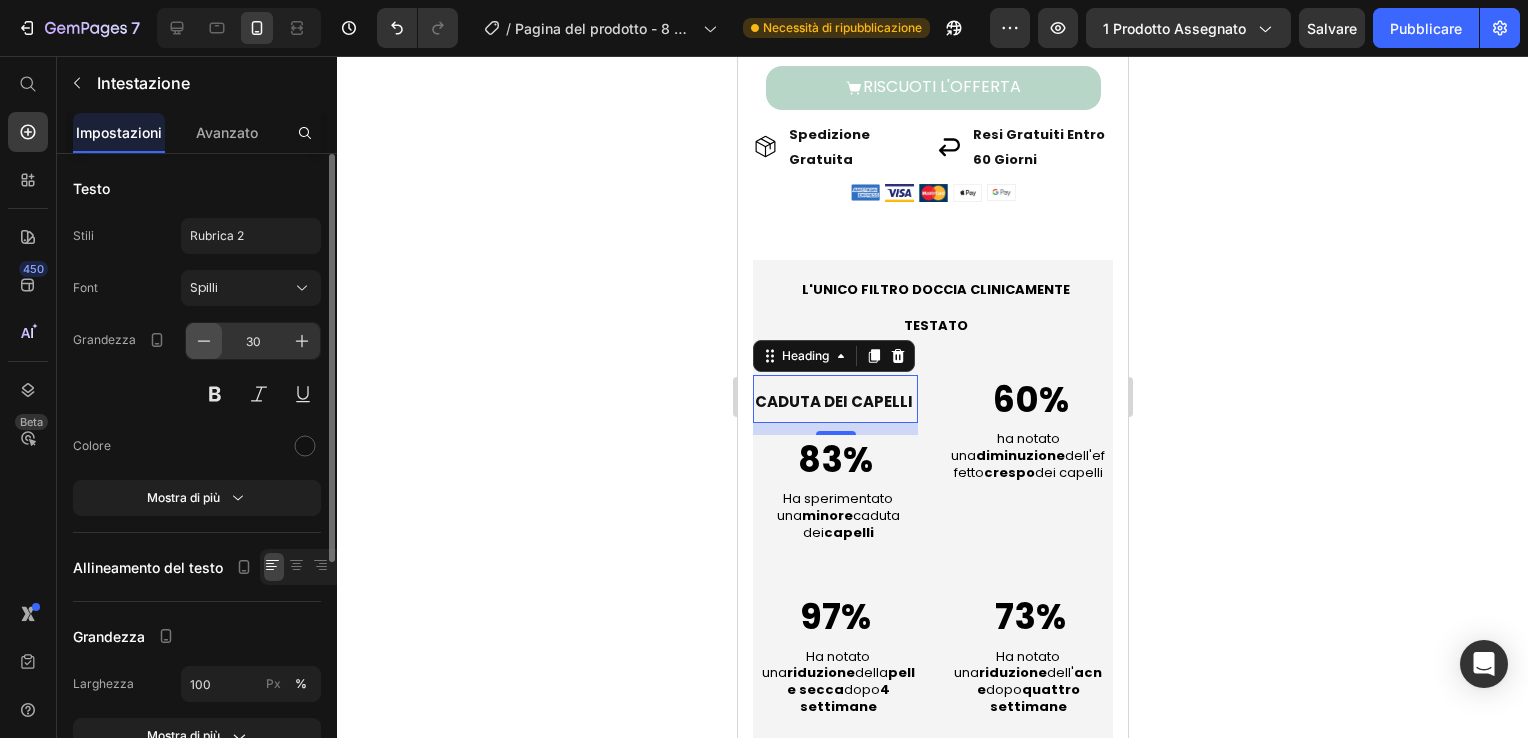 click 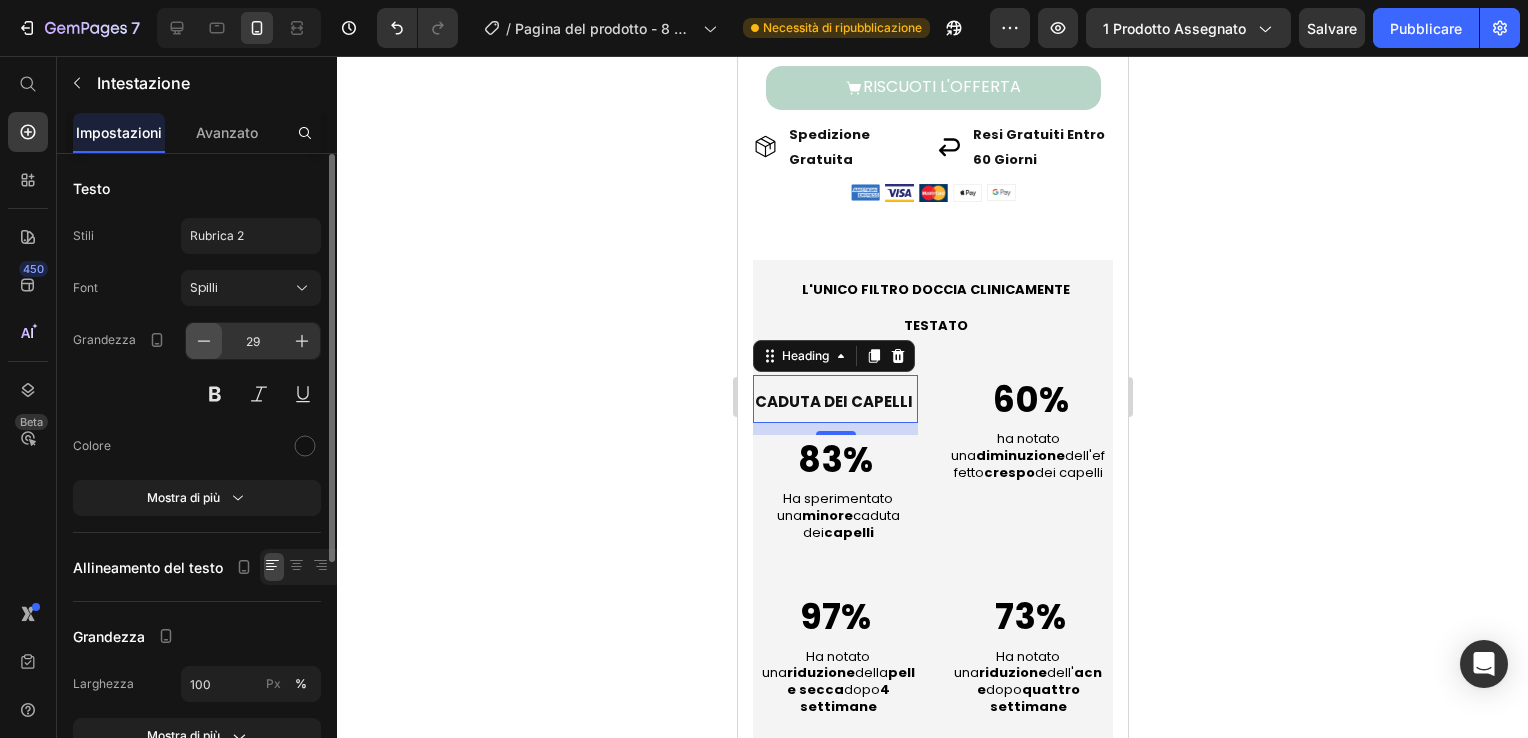 click 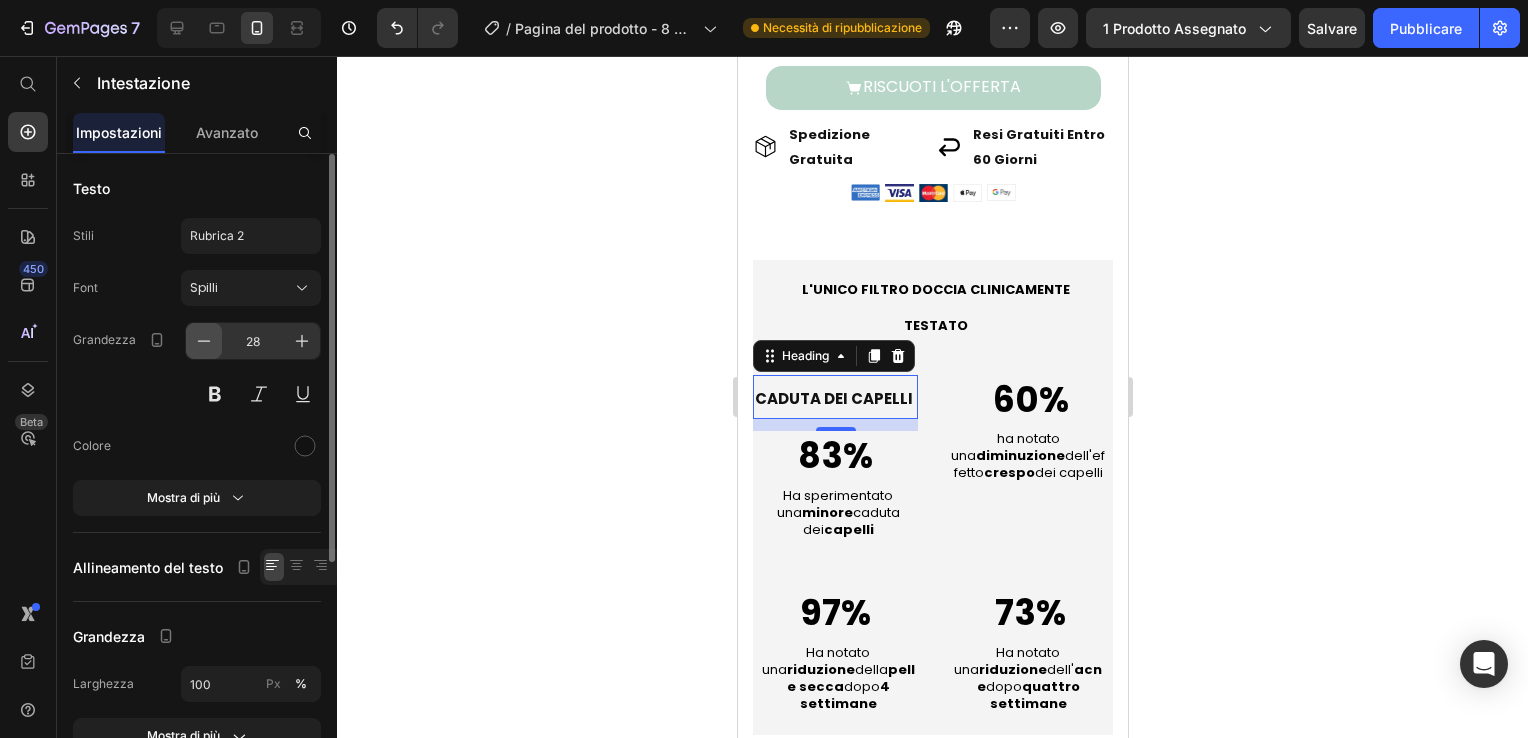 click 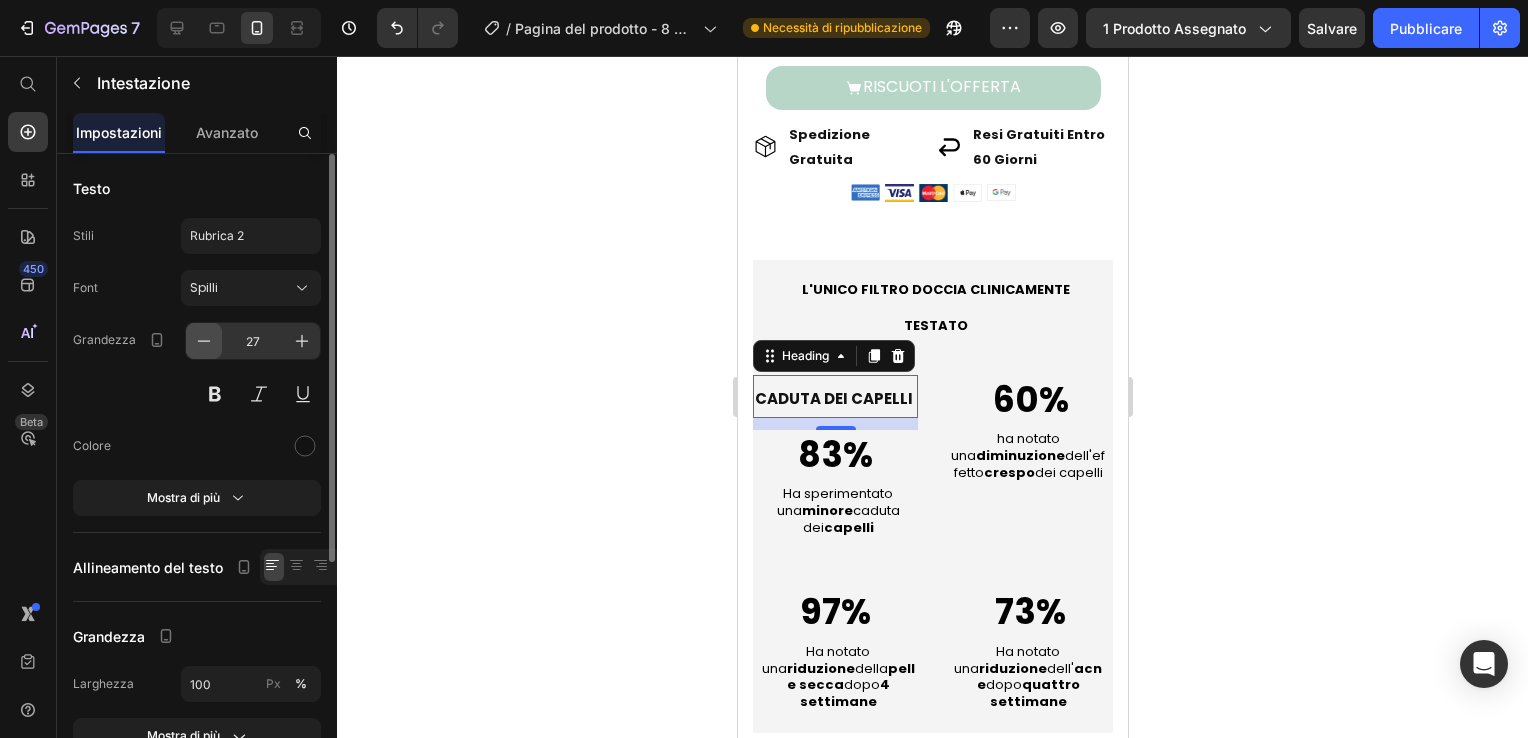 click 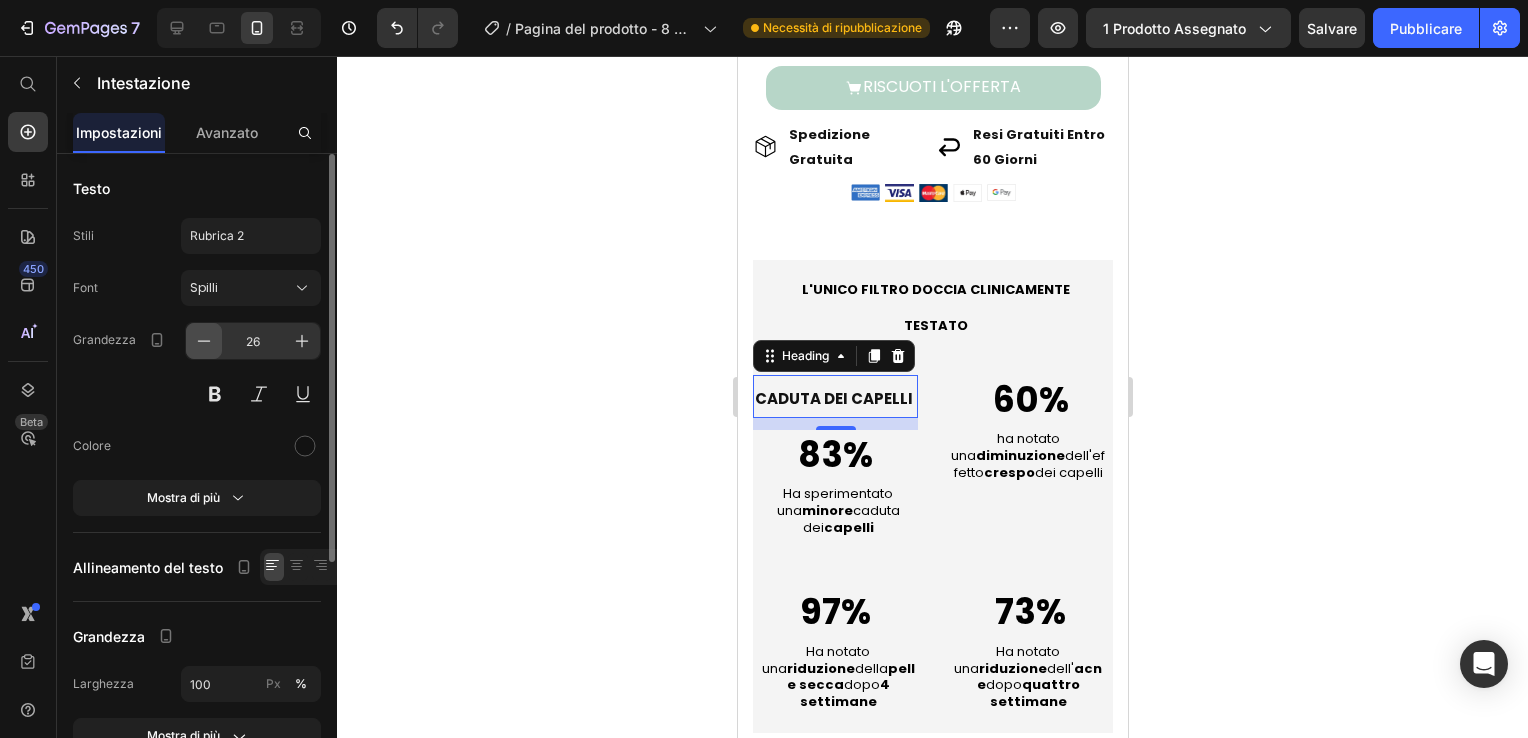 click 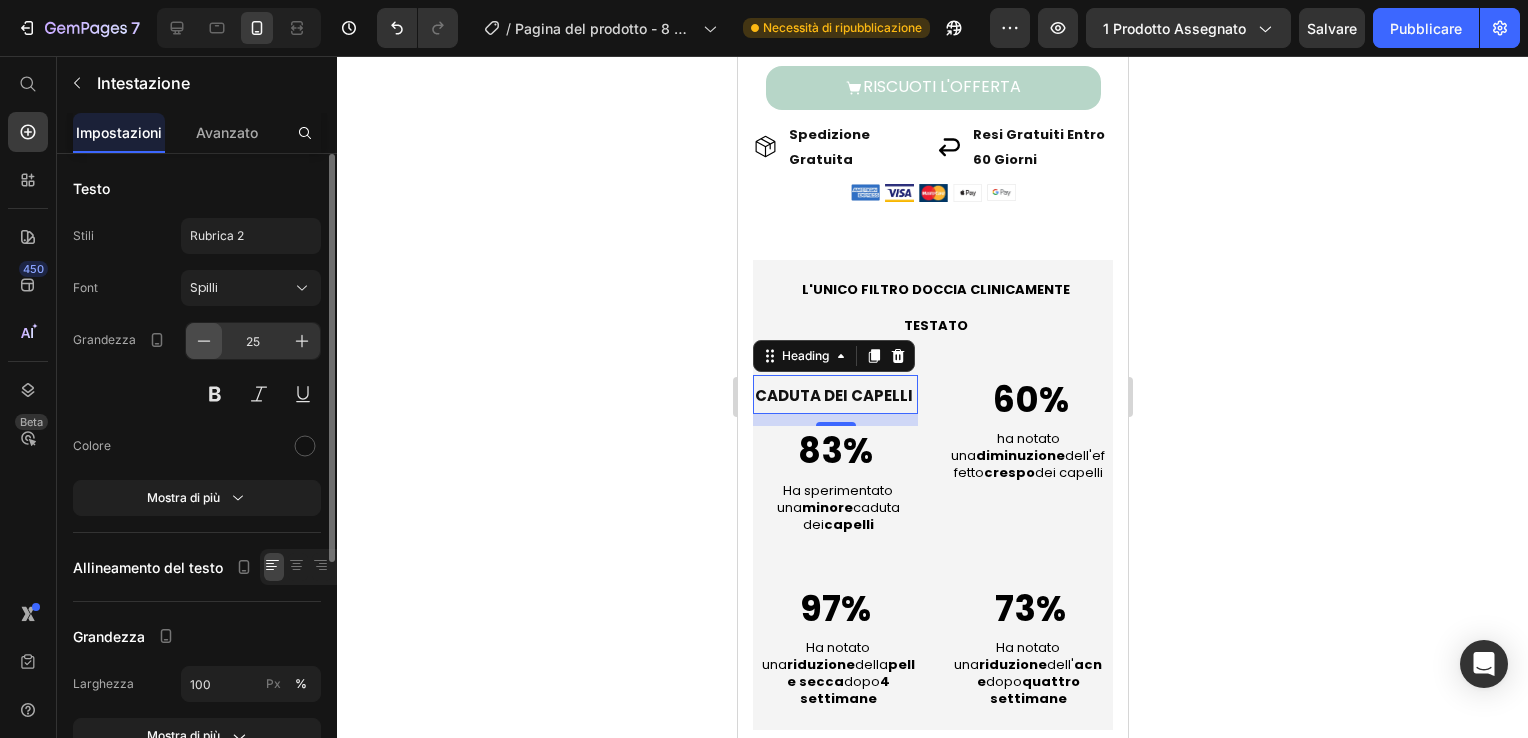 click 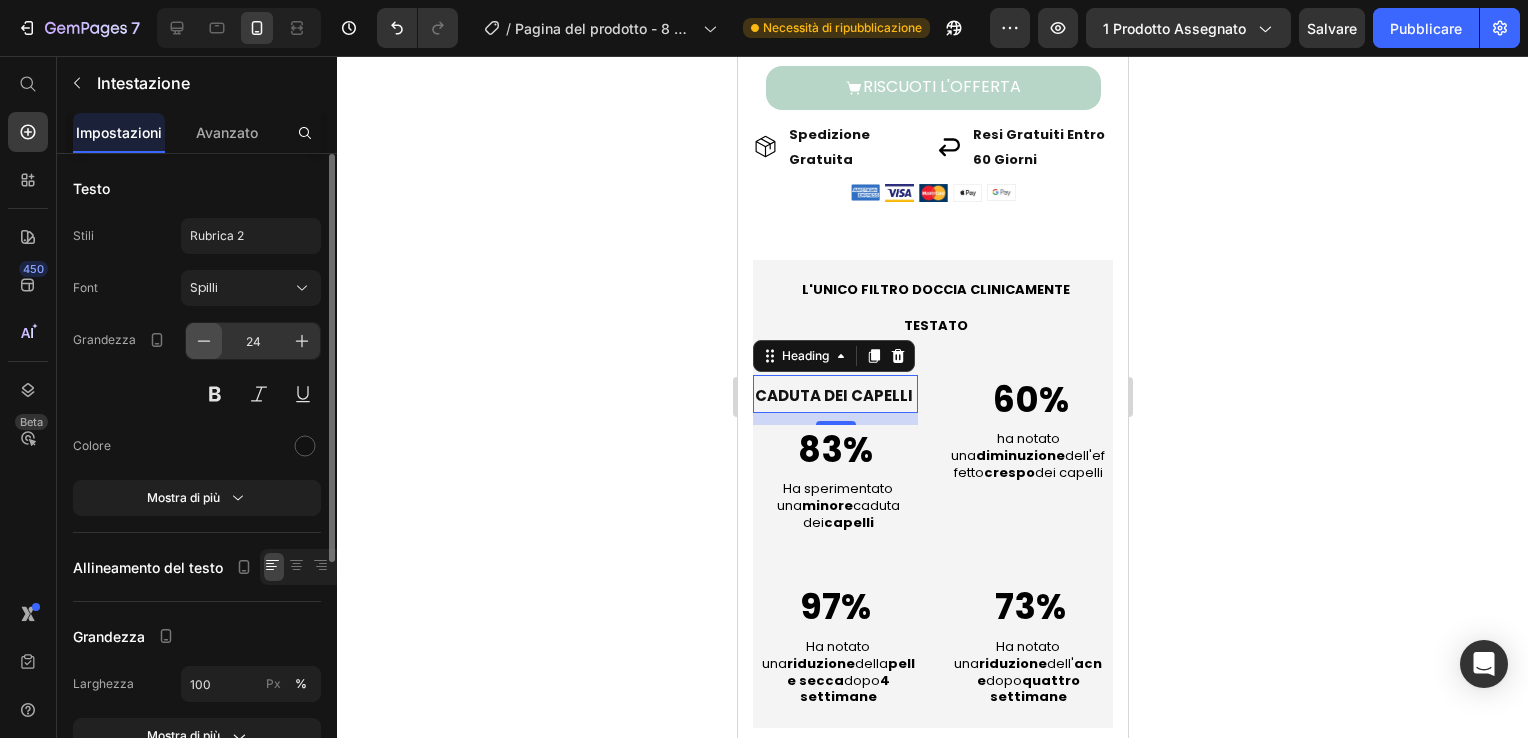 click 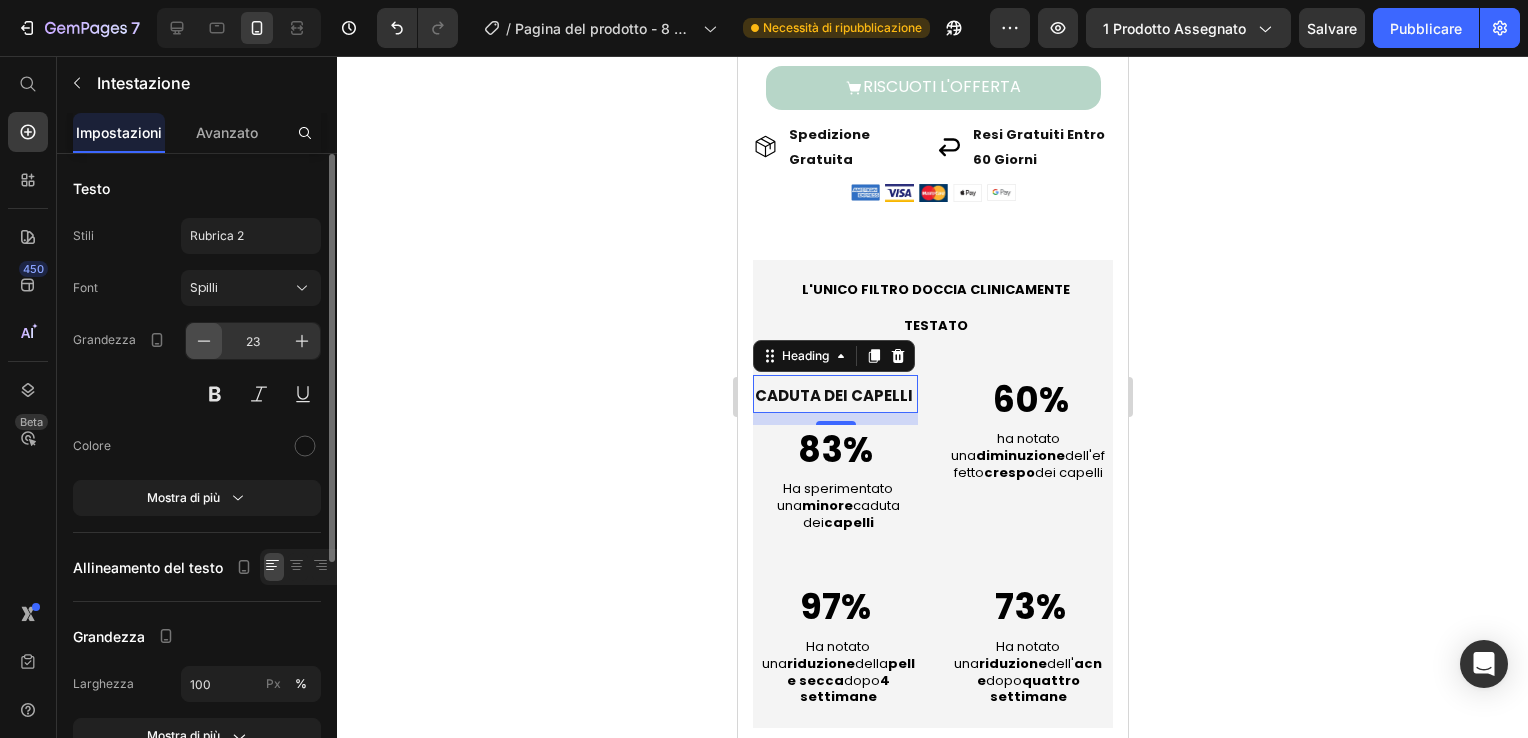 click 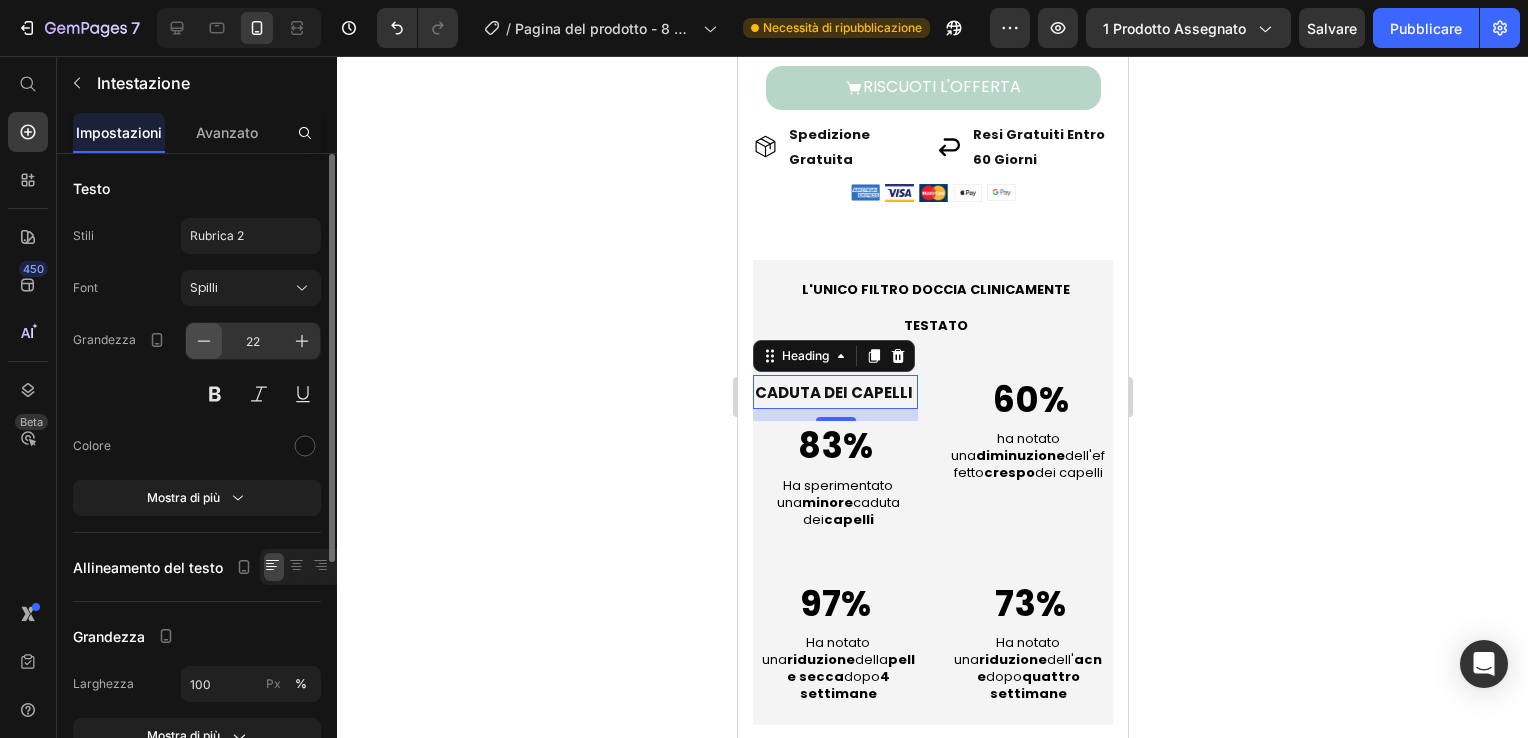 click 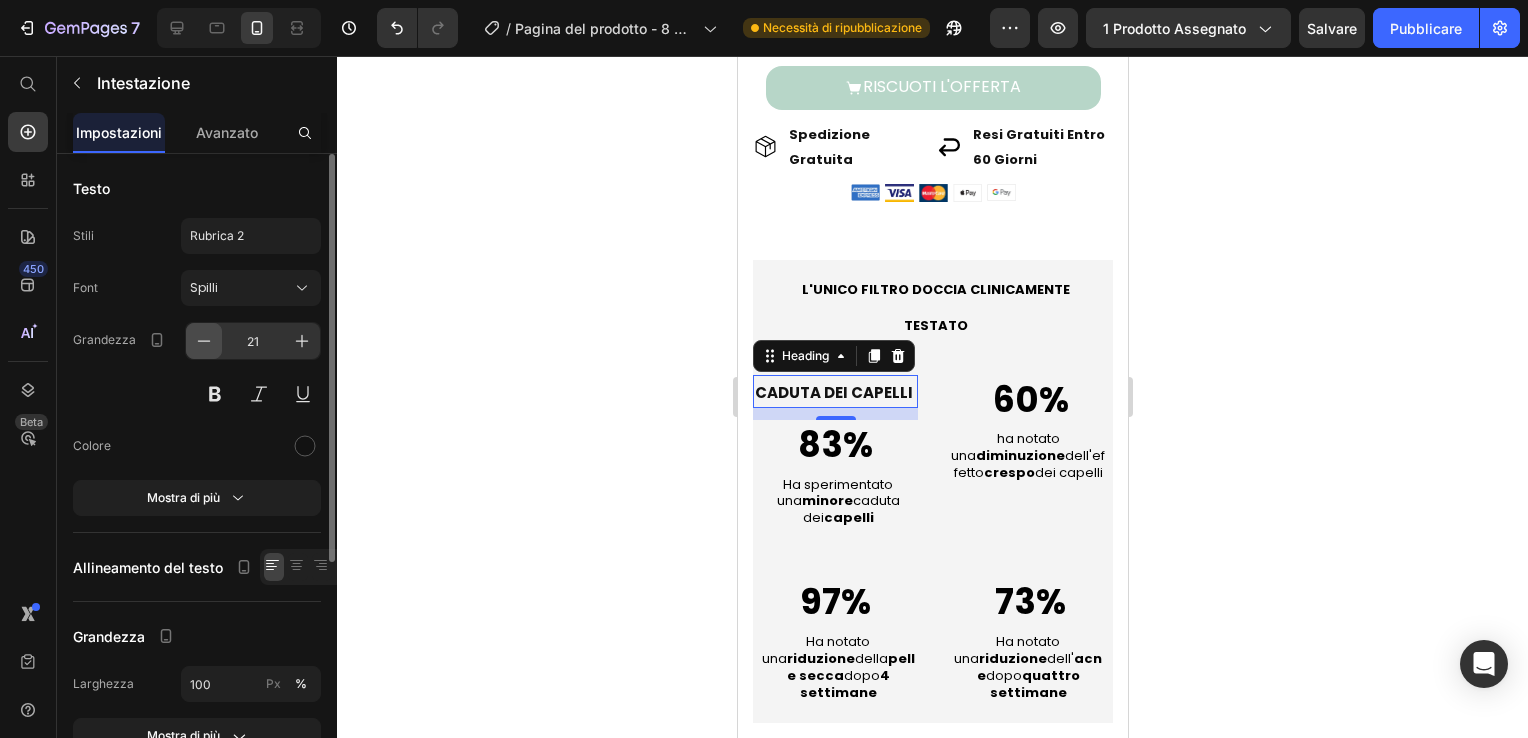 click 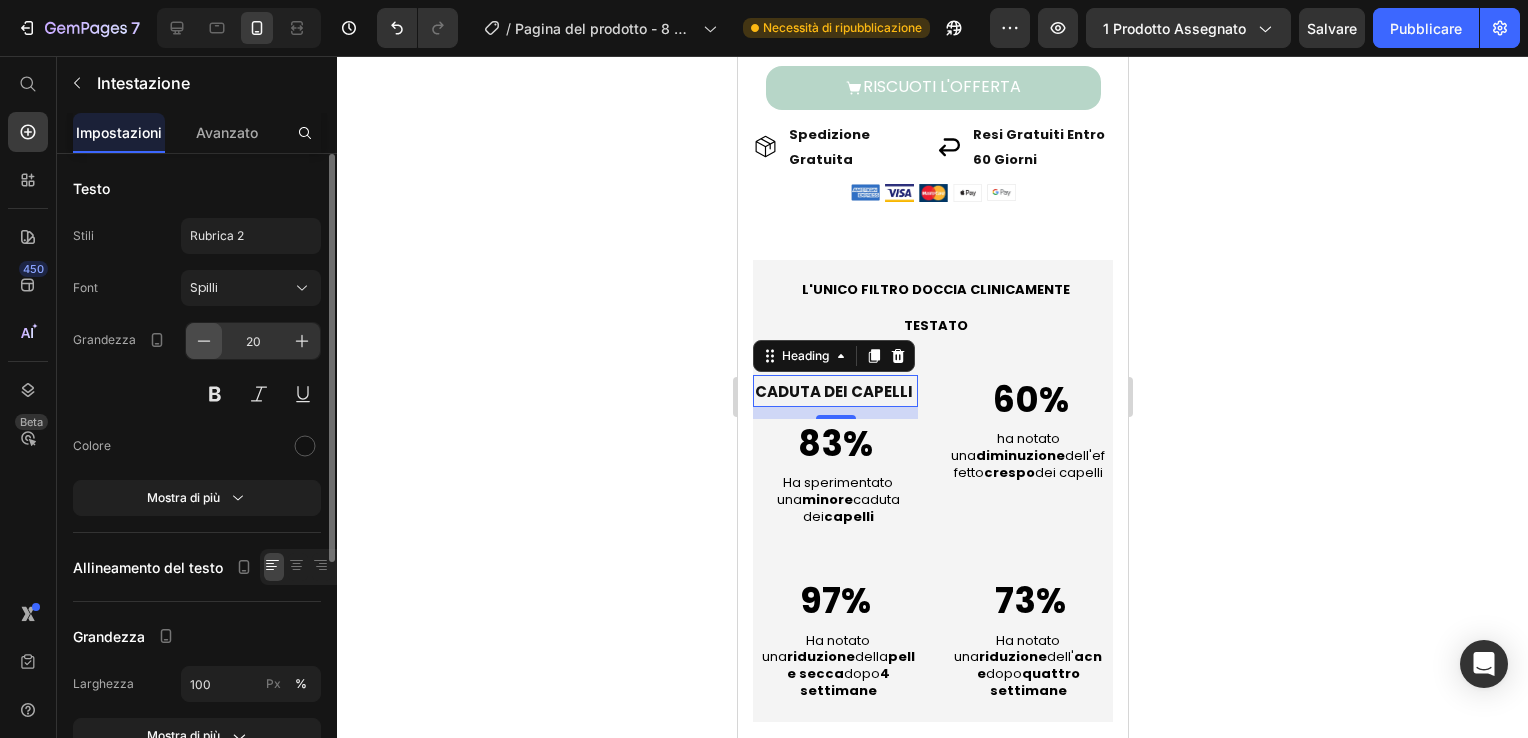 click 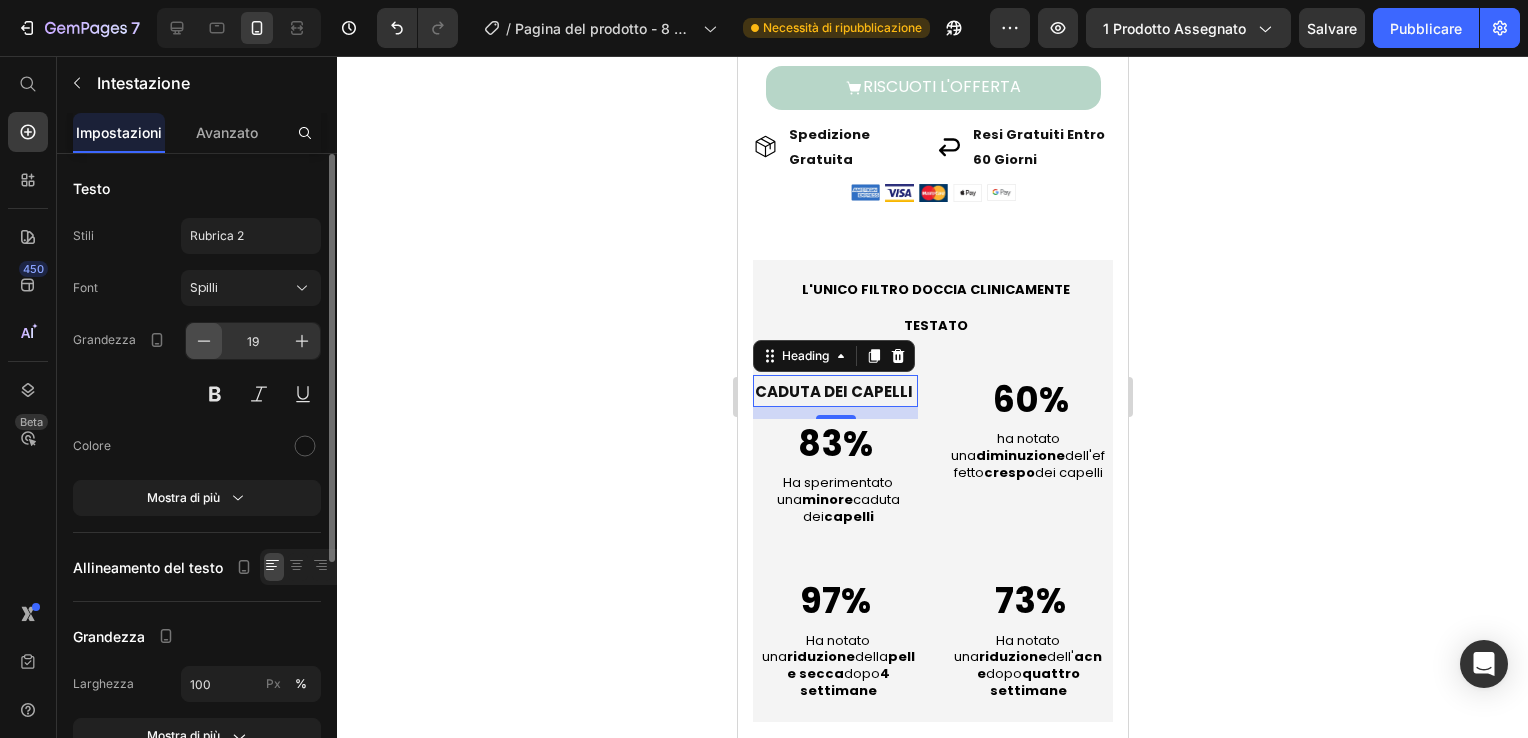 click 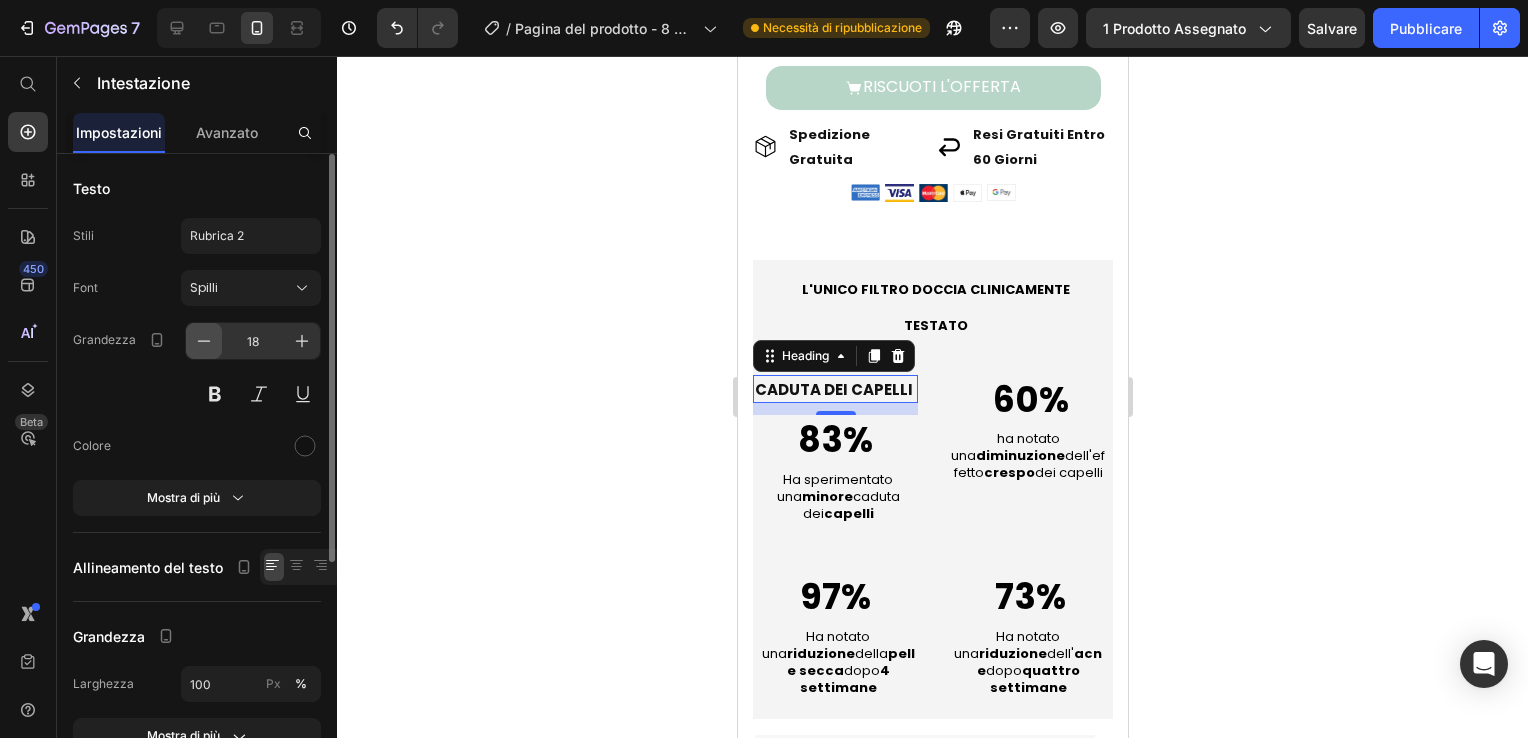 click 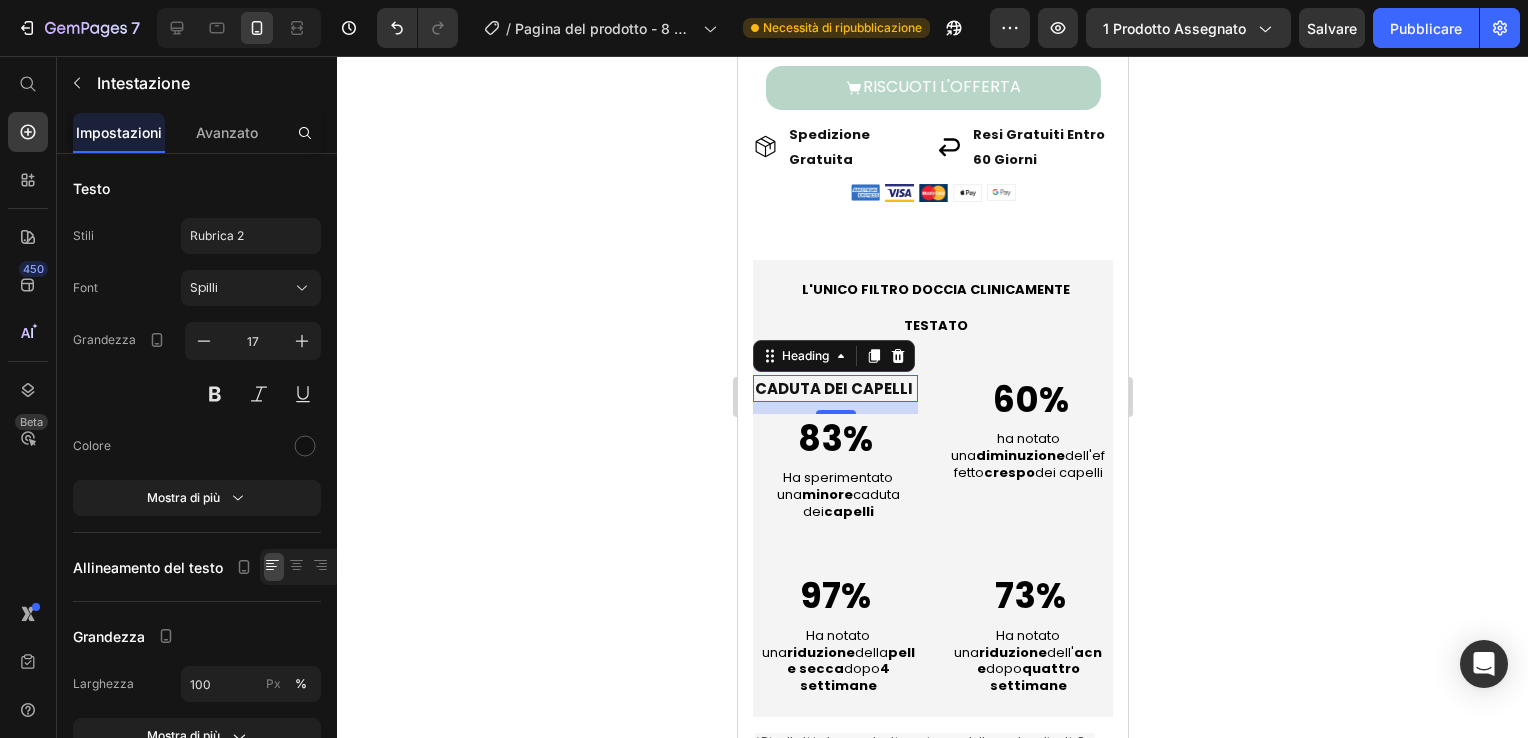 click 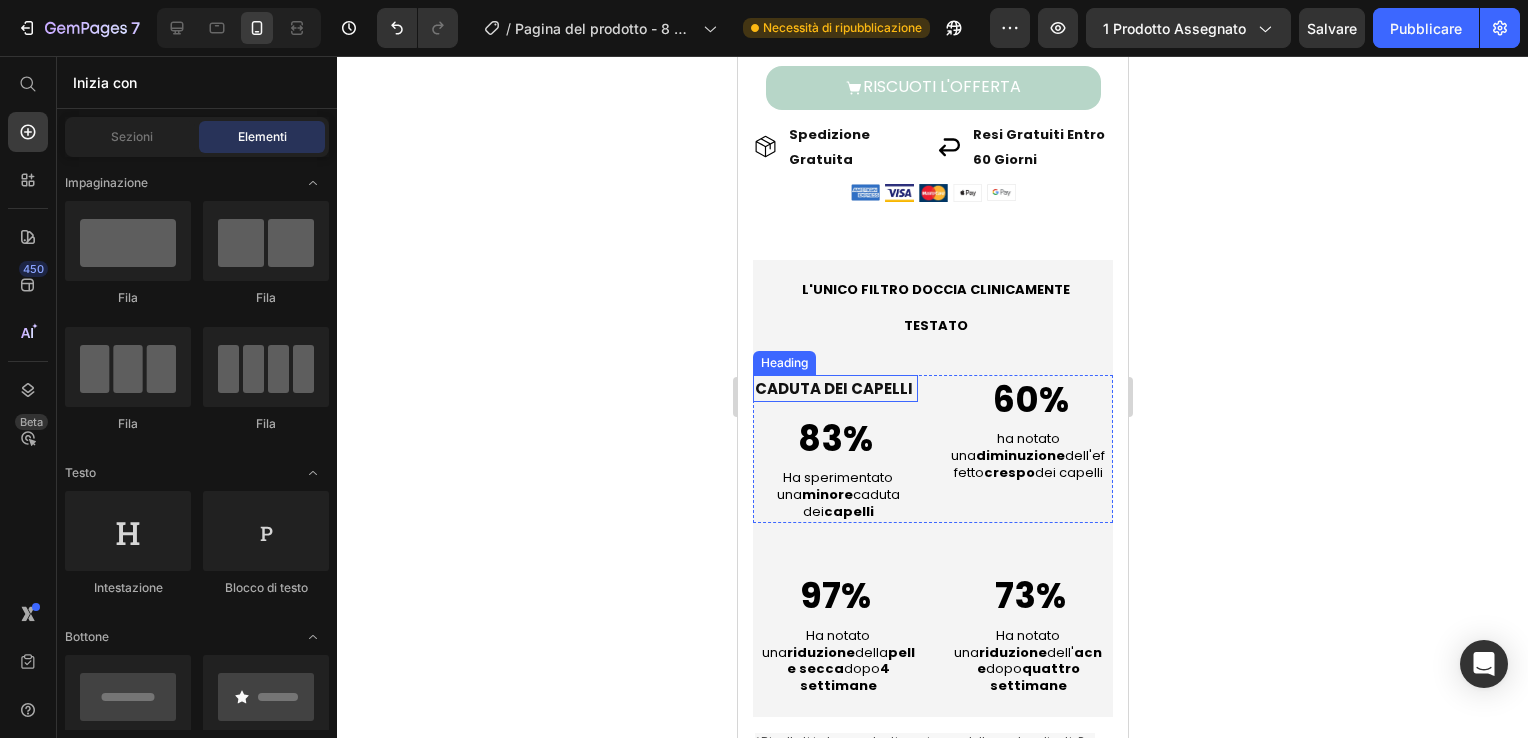 click on "CADUTA DEI CAPELLI" at bounding box center [833, 388] 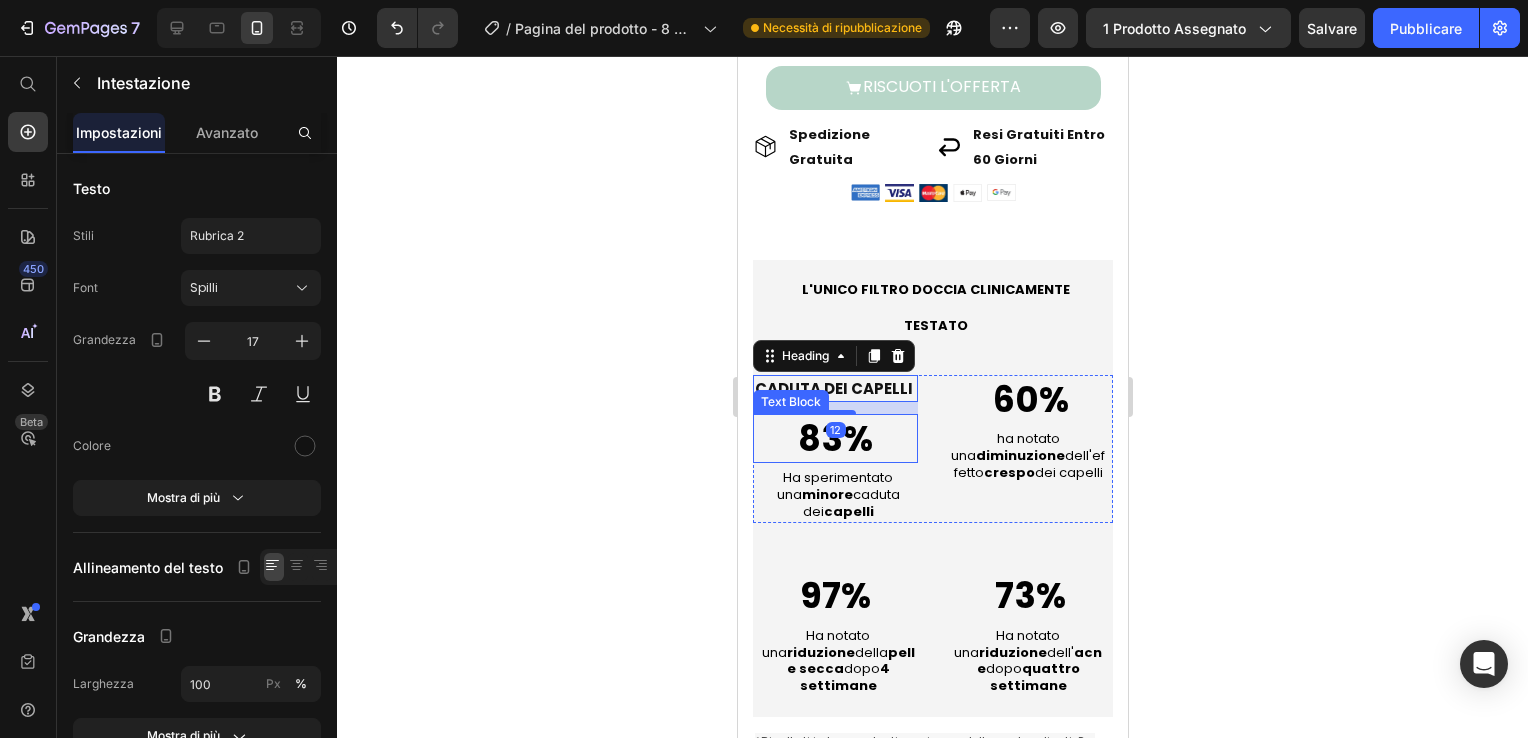 click on "83%" at bounding box center [834, 439] 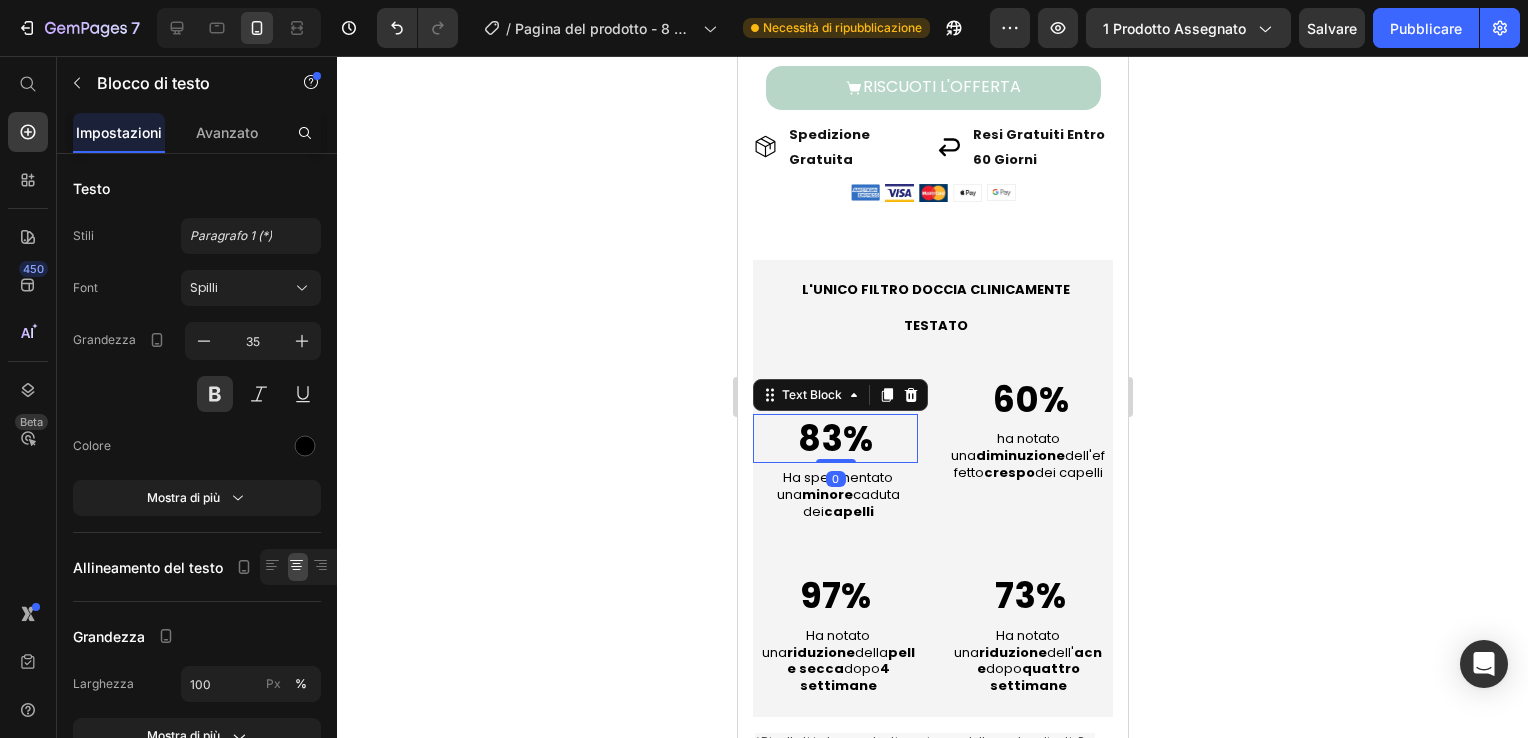 click 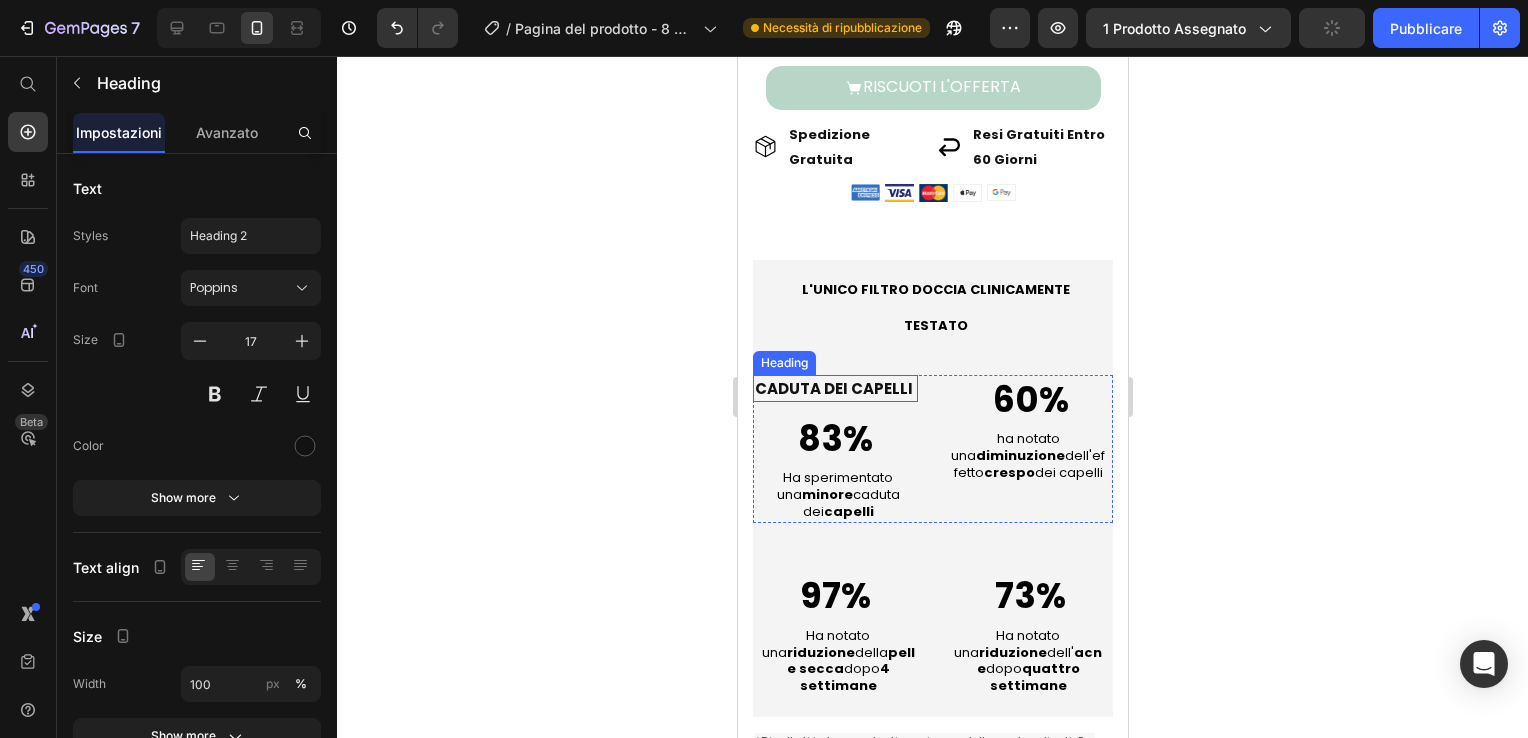 click on "CADUTA DEI CAPELLI" at bounding box center [833, 388] 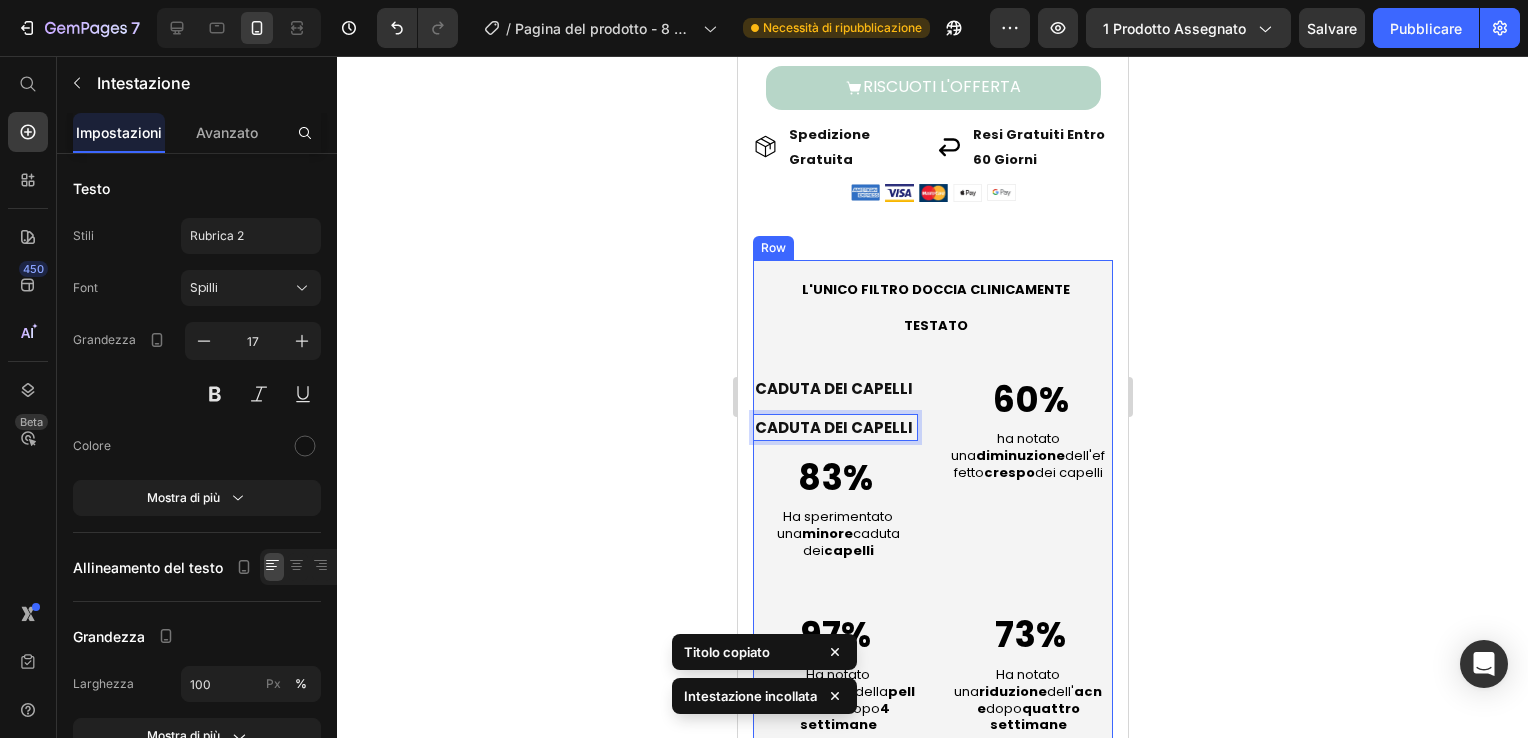 drag, startPoint x: 810, startPoint y: 370, endPoint x: 1019, endPoint y: 319, distance: 215.13252 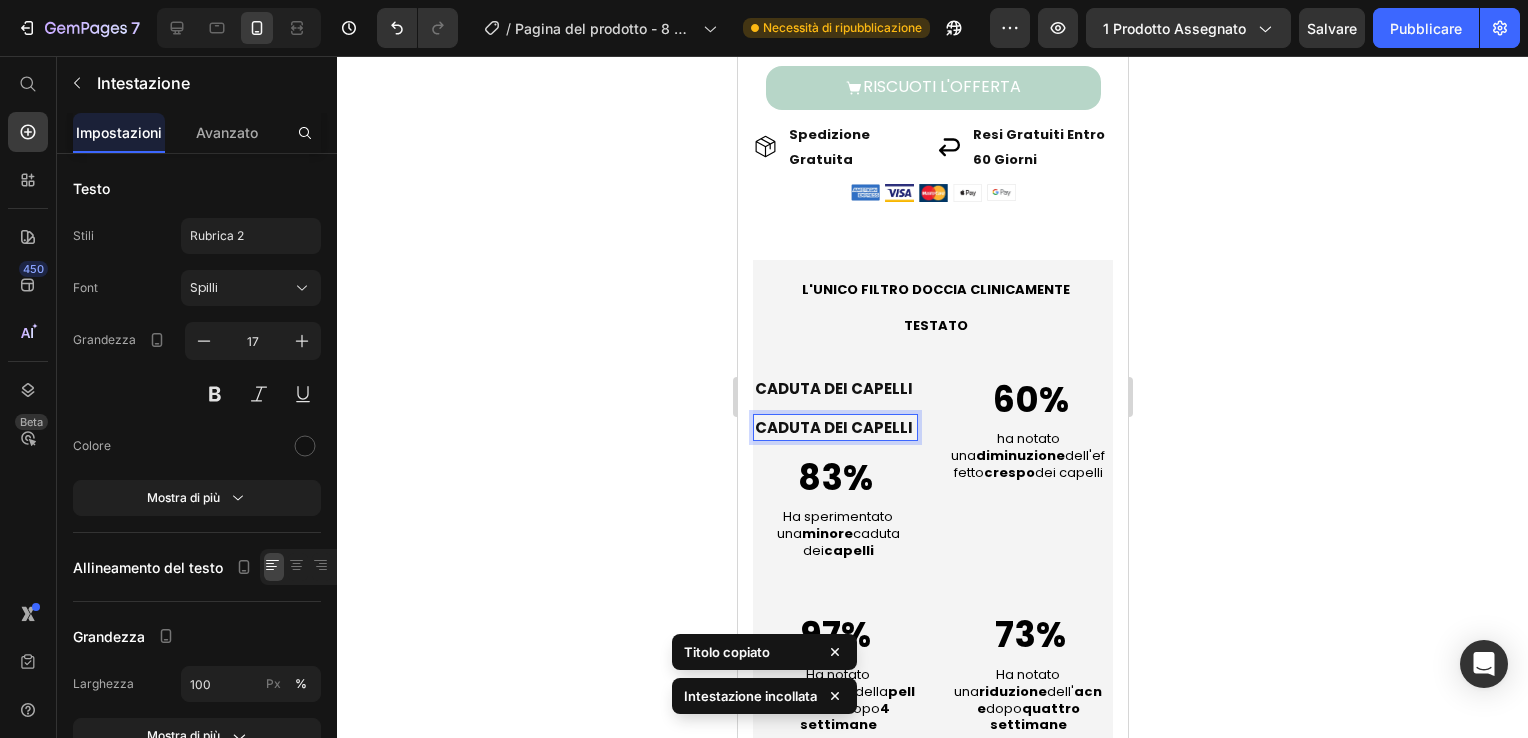 click 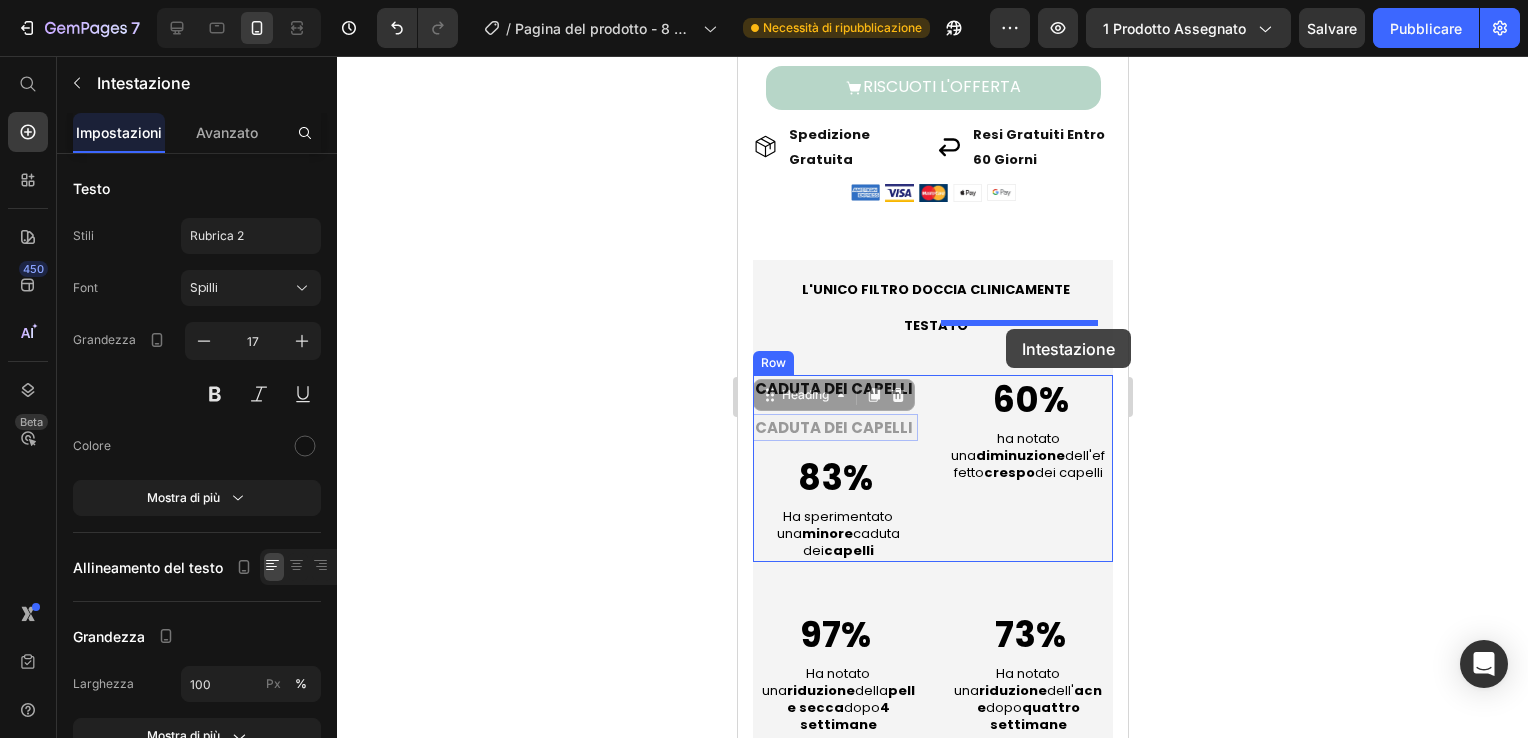 drag, startPoint x: 829, startPoint y: 376, endPoint x: 1005, endPoint y: 329, distance: 182.16751 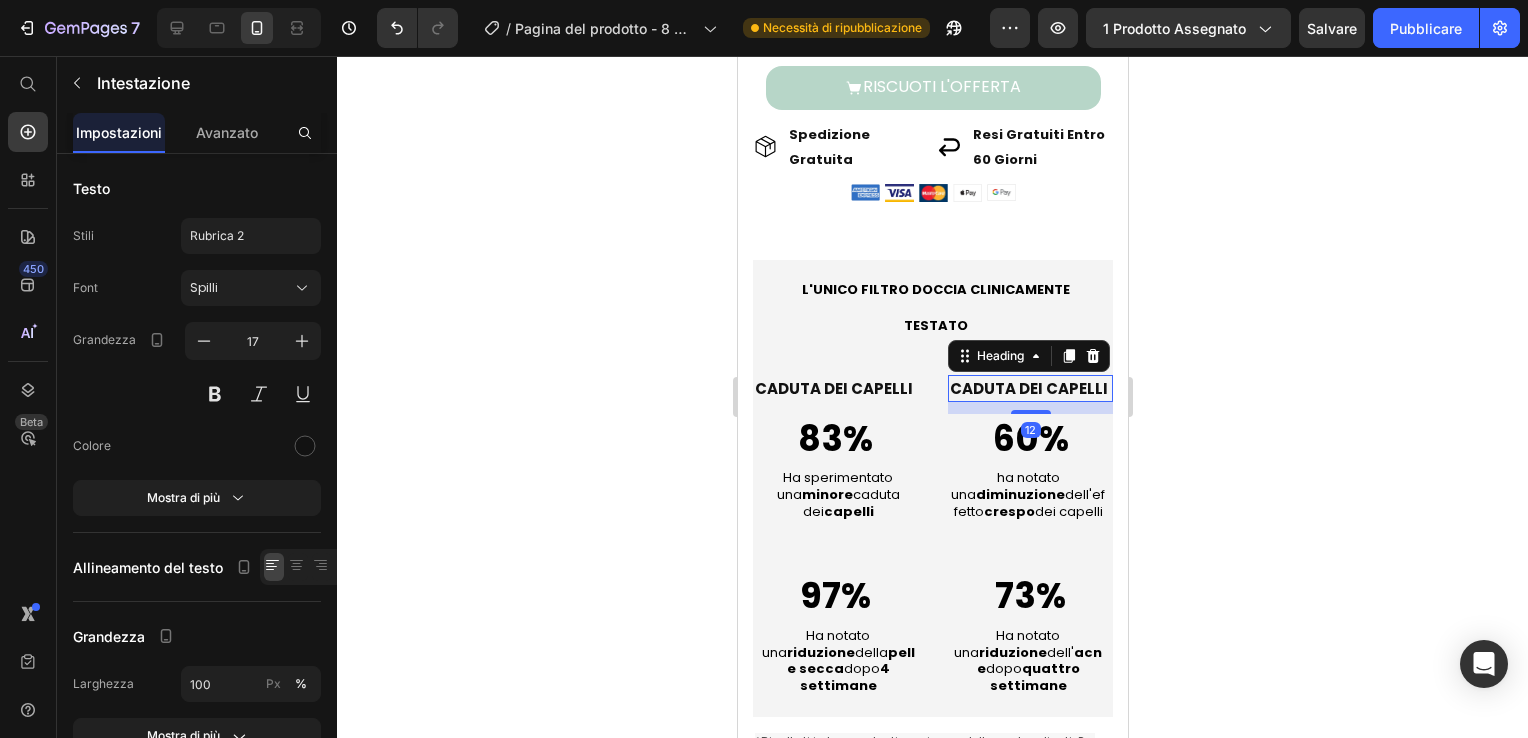 click 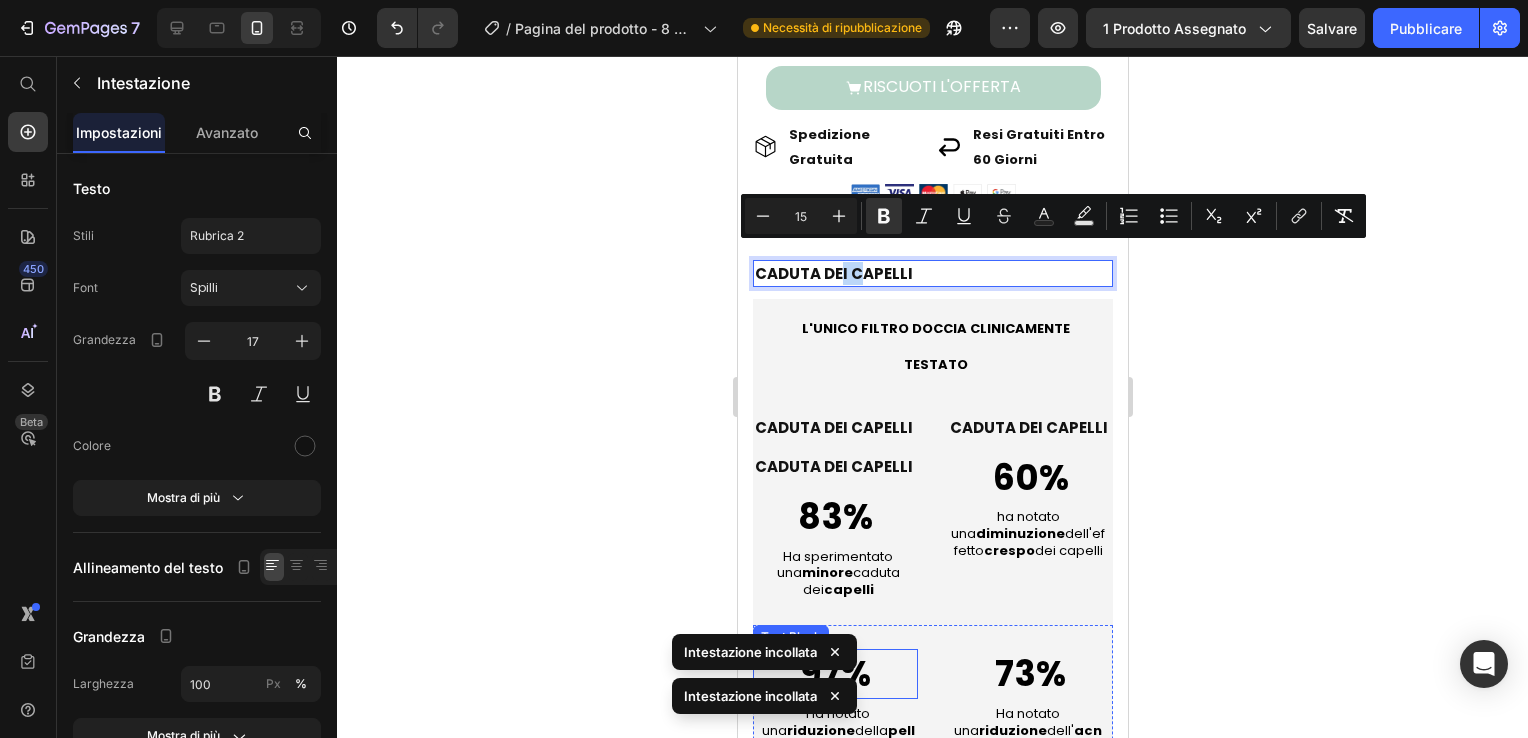drag, startPoint x: 857, startPoint y: 261, endPoint x: 1433, endPoint y: 554, distance: 646.23914 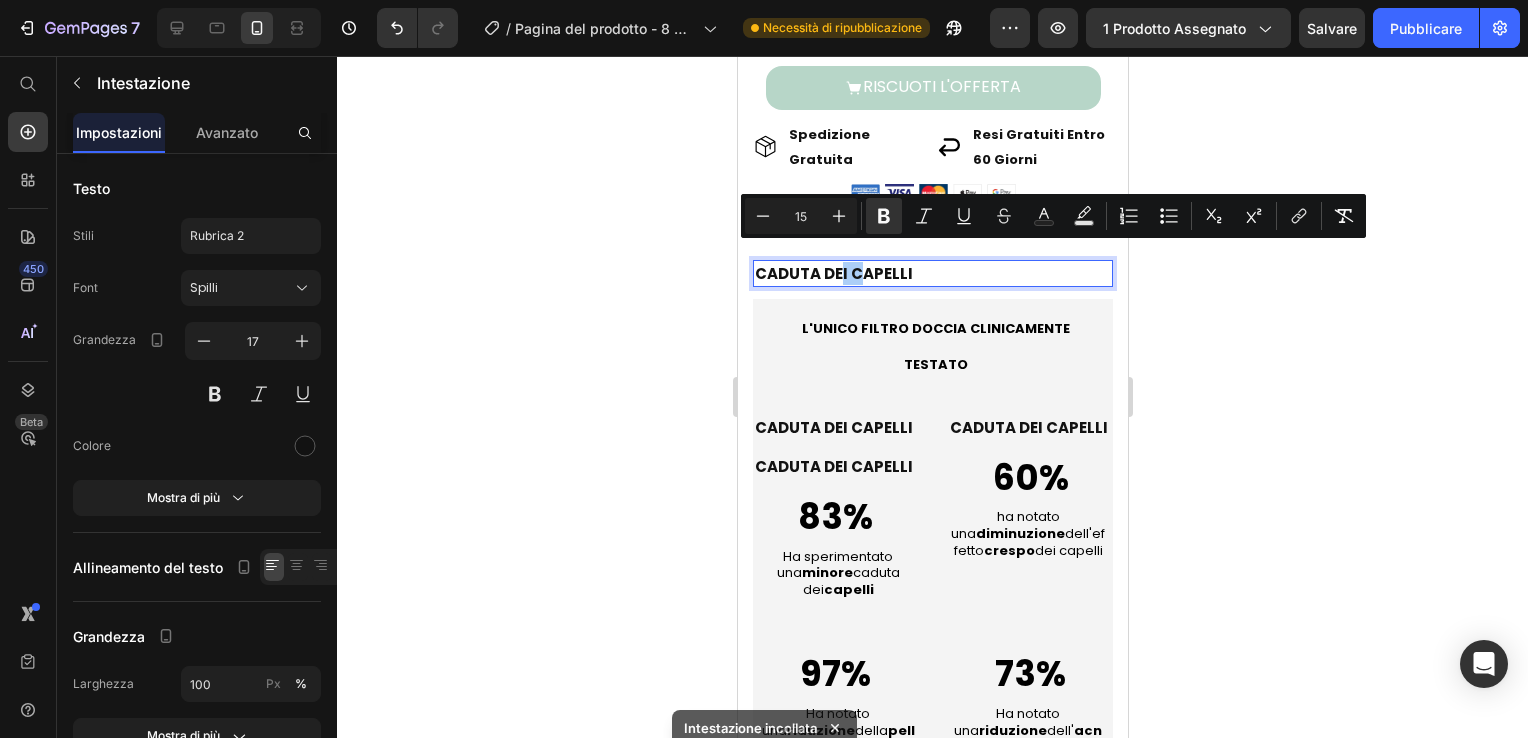 click 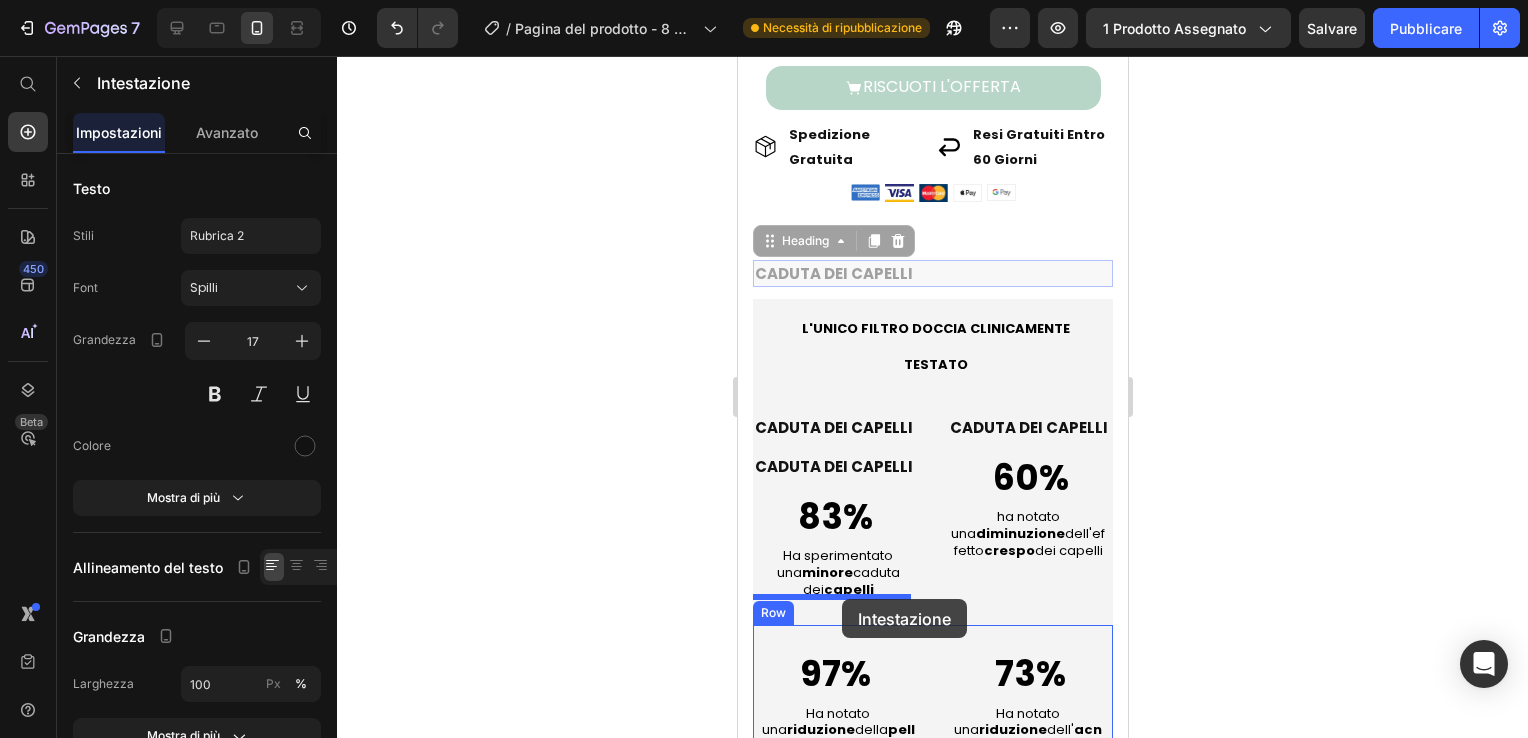 drag, startPoint x: 951, startPoint y: 255, endPoint x: 841, endPoint y: 599, distance: 361.15924 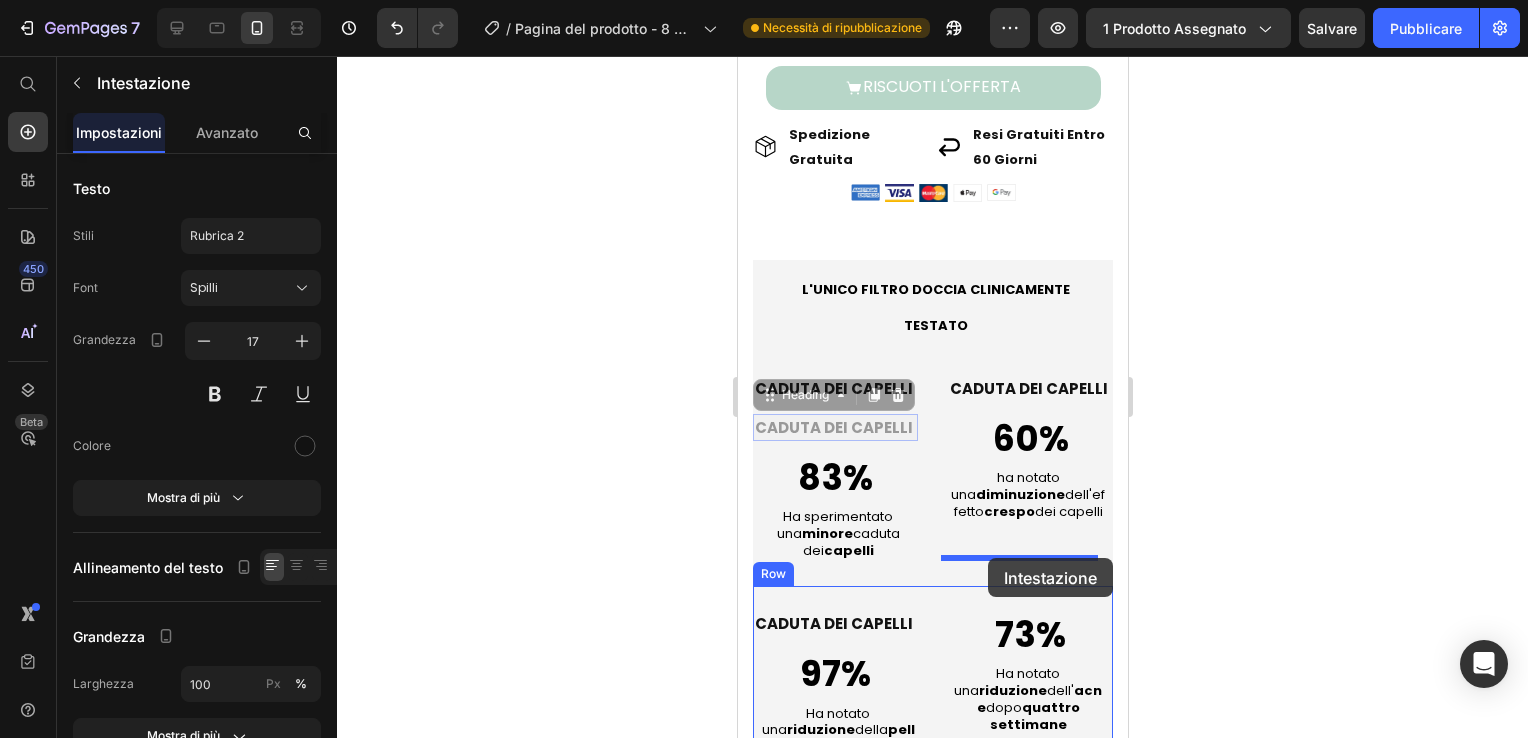 drag, startPoint x: 885, startPoint y: 381, endPoint x: 987, endPoint y: 558, distance: 204.28656 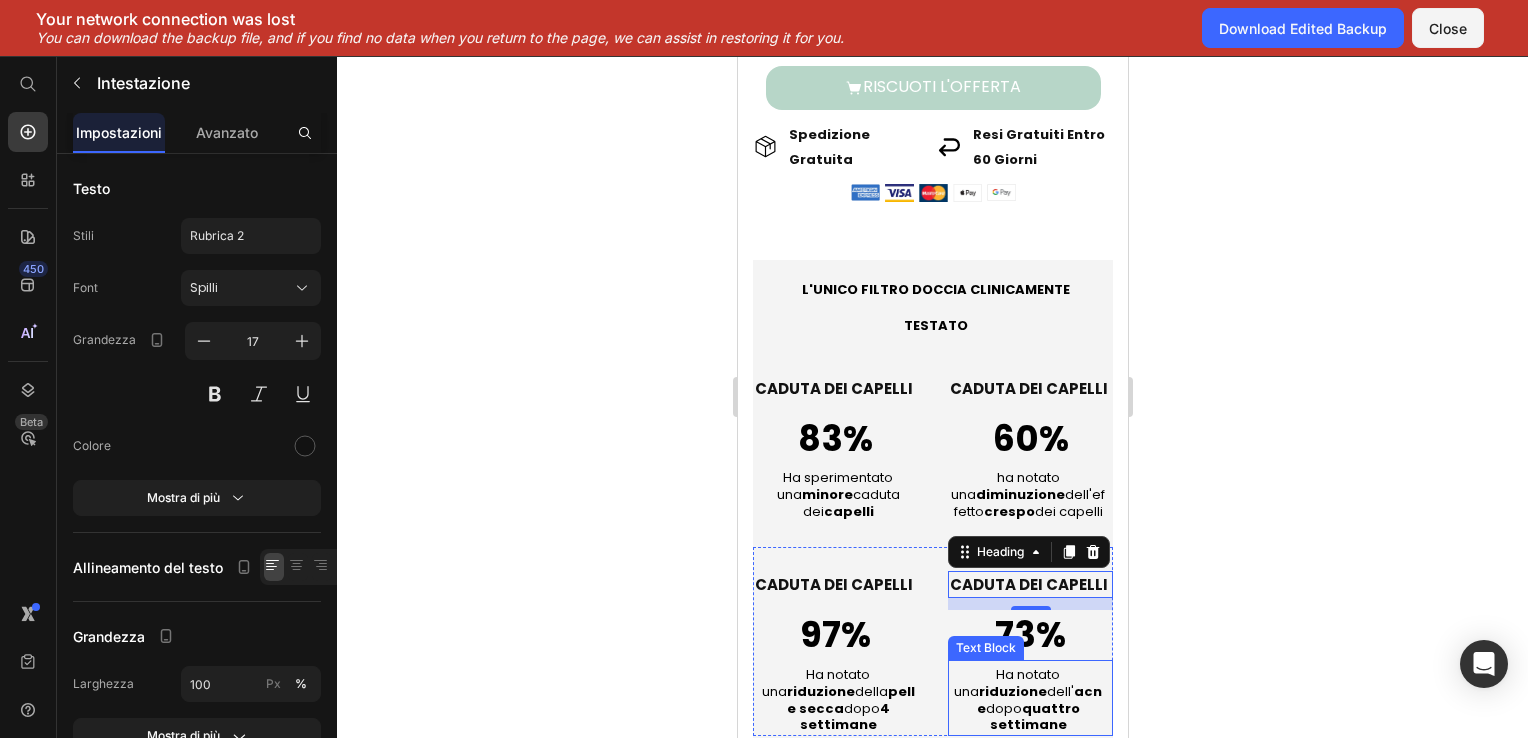 click on "Ha notato una  riduzione  dell' acne  dopo  quattro settimane" at bounding box center (1027, 701) 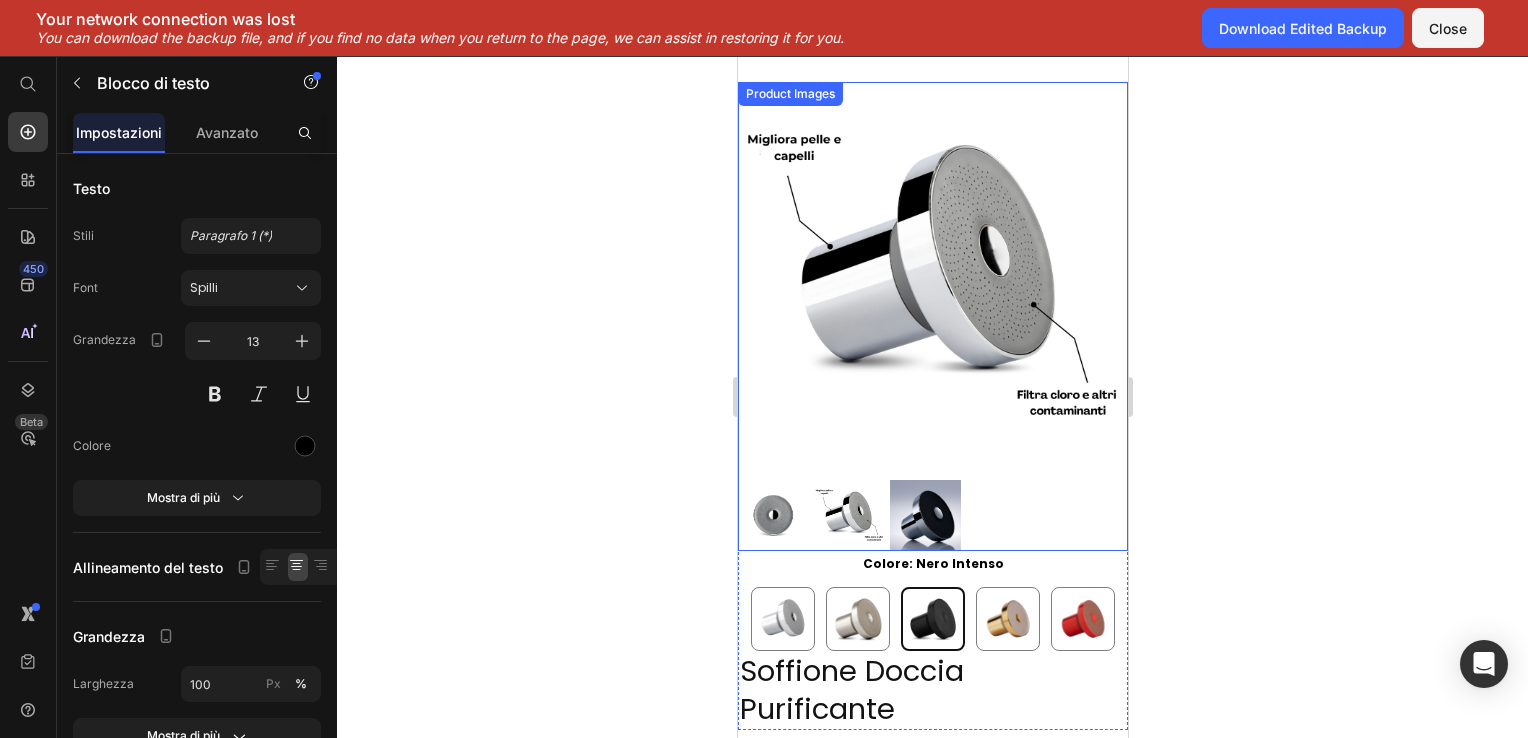 scroll, scrollTop: 191, scrollLeft: 0, axis: vertical 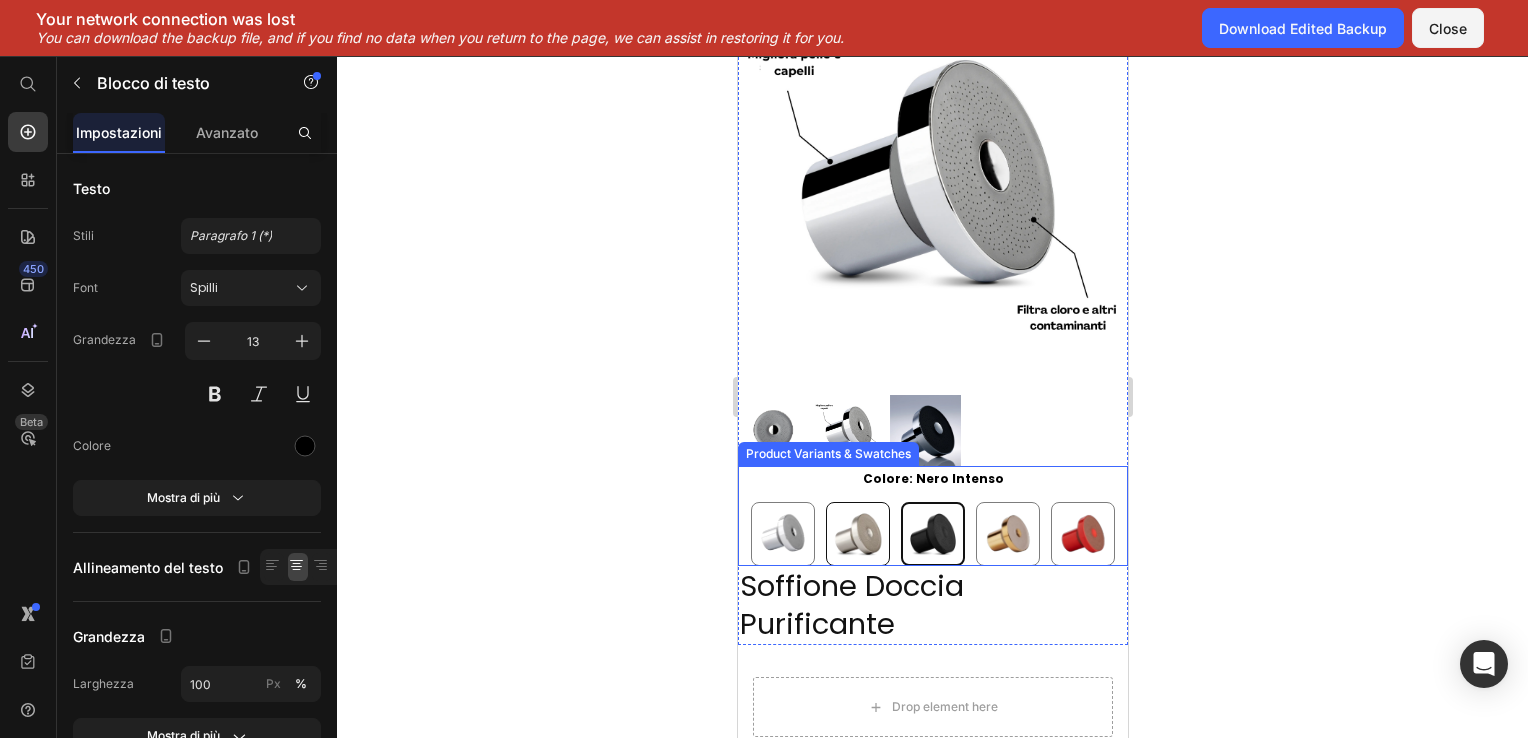 click at bounding box center [857, 534] 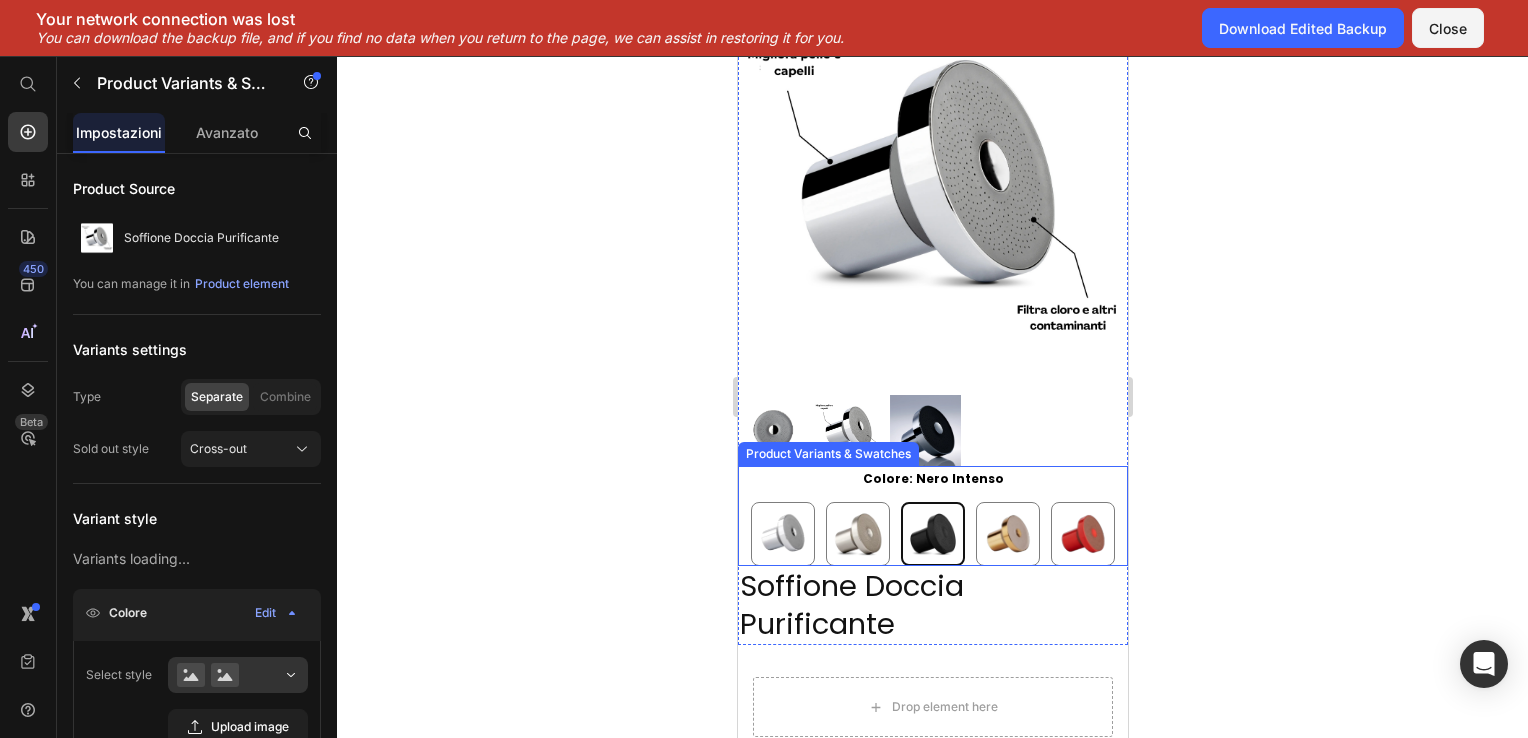 radio on "false" 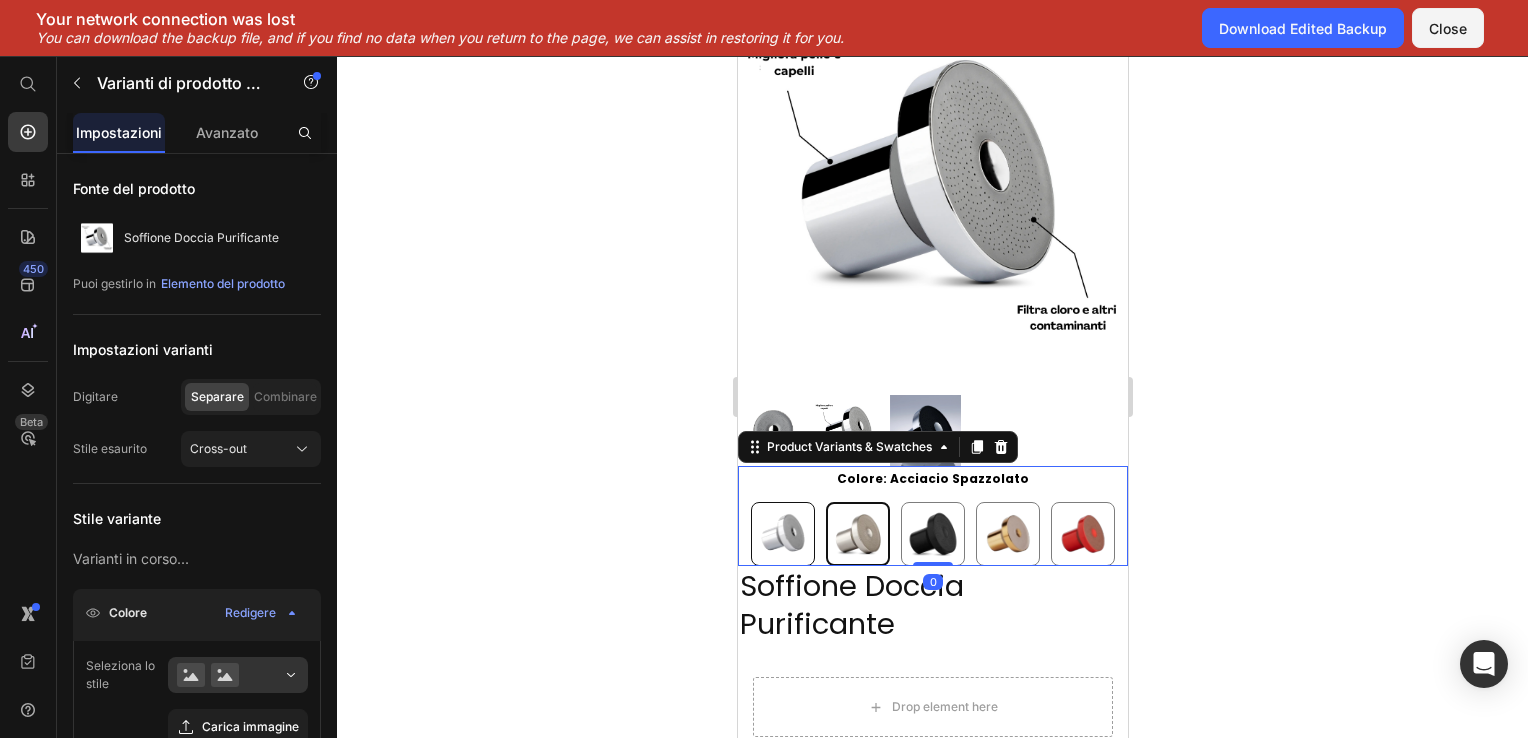 click at bounding box center [782, 534] 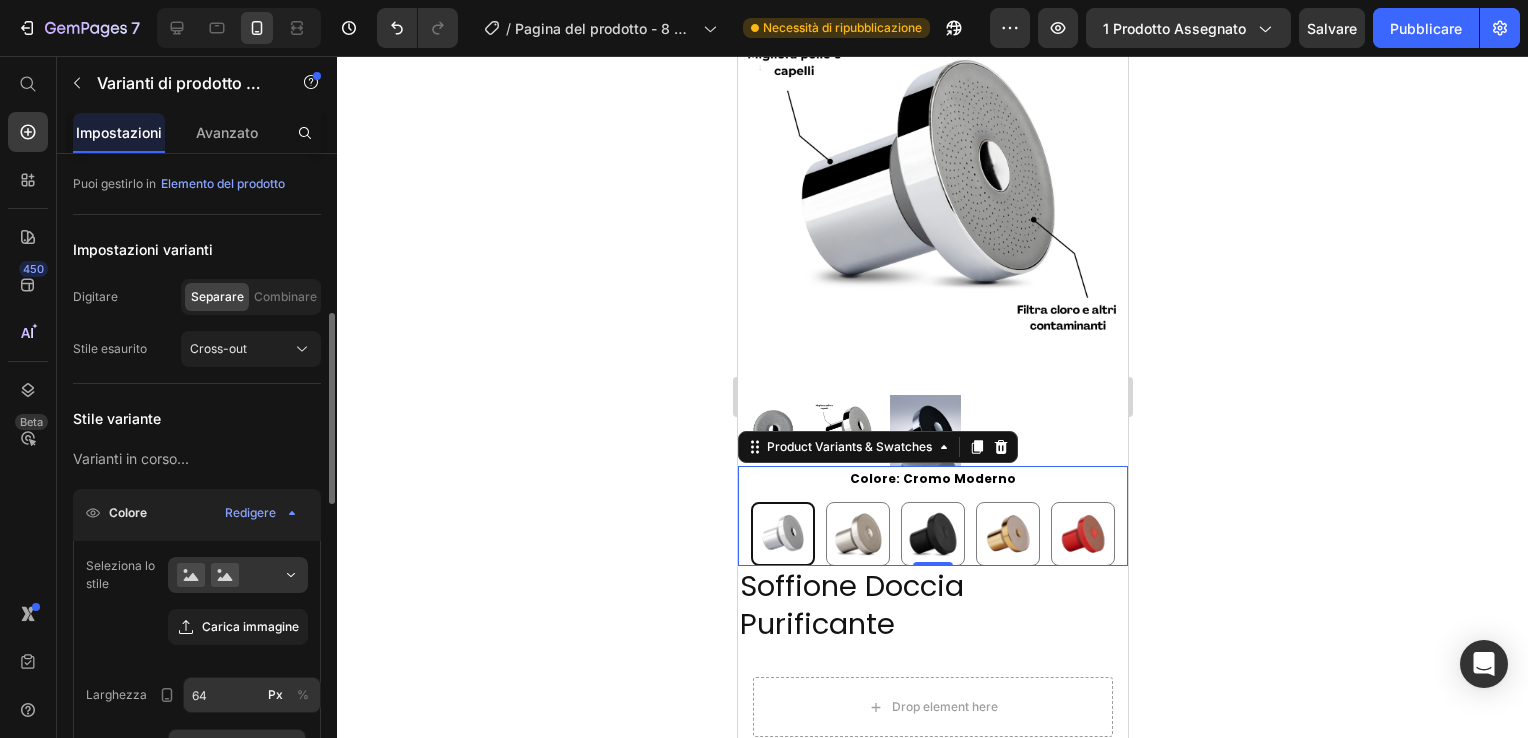 scroll, scrollTop: 200, scrollLeft: 0, axis: vertical 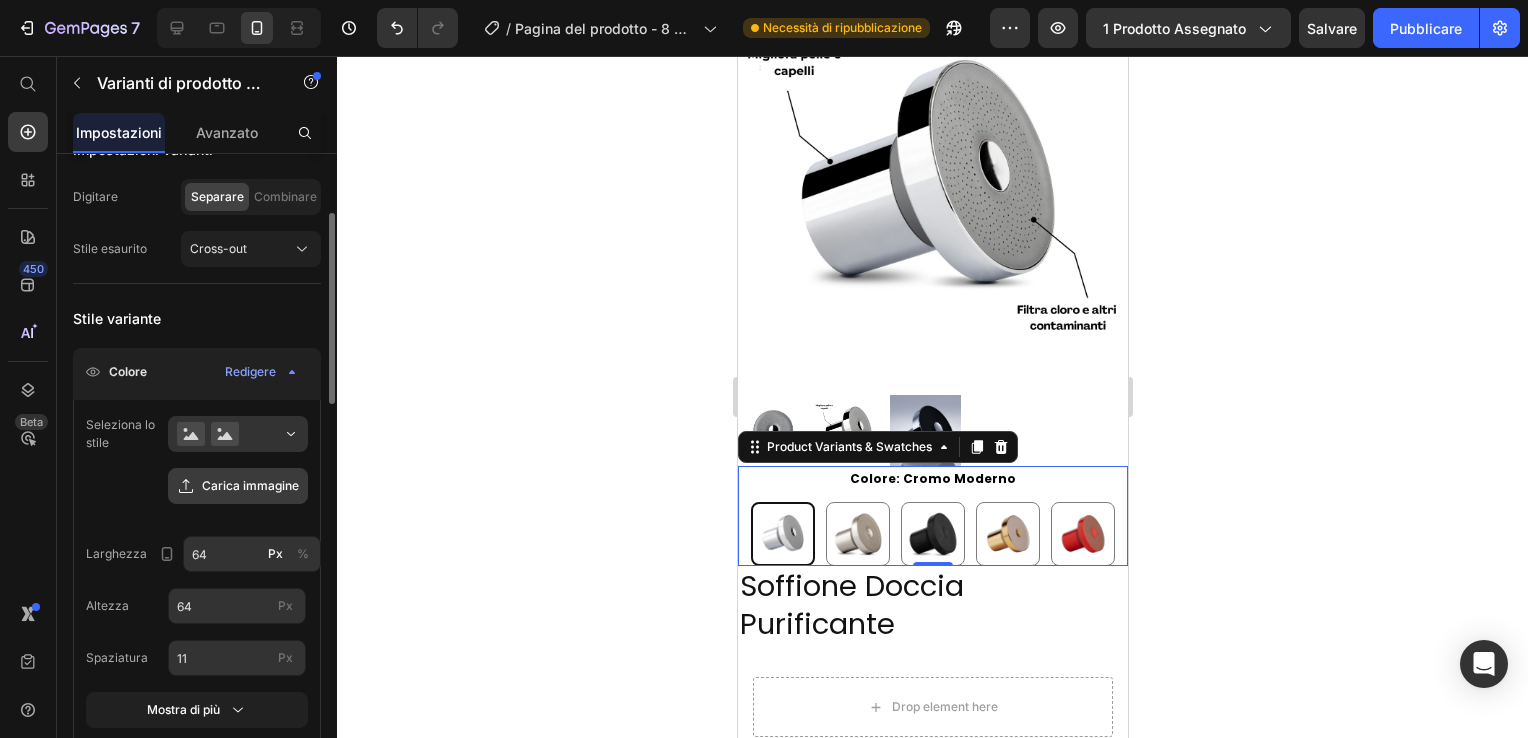 click on "Carica immagine" 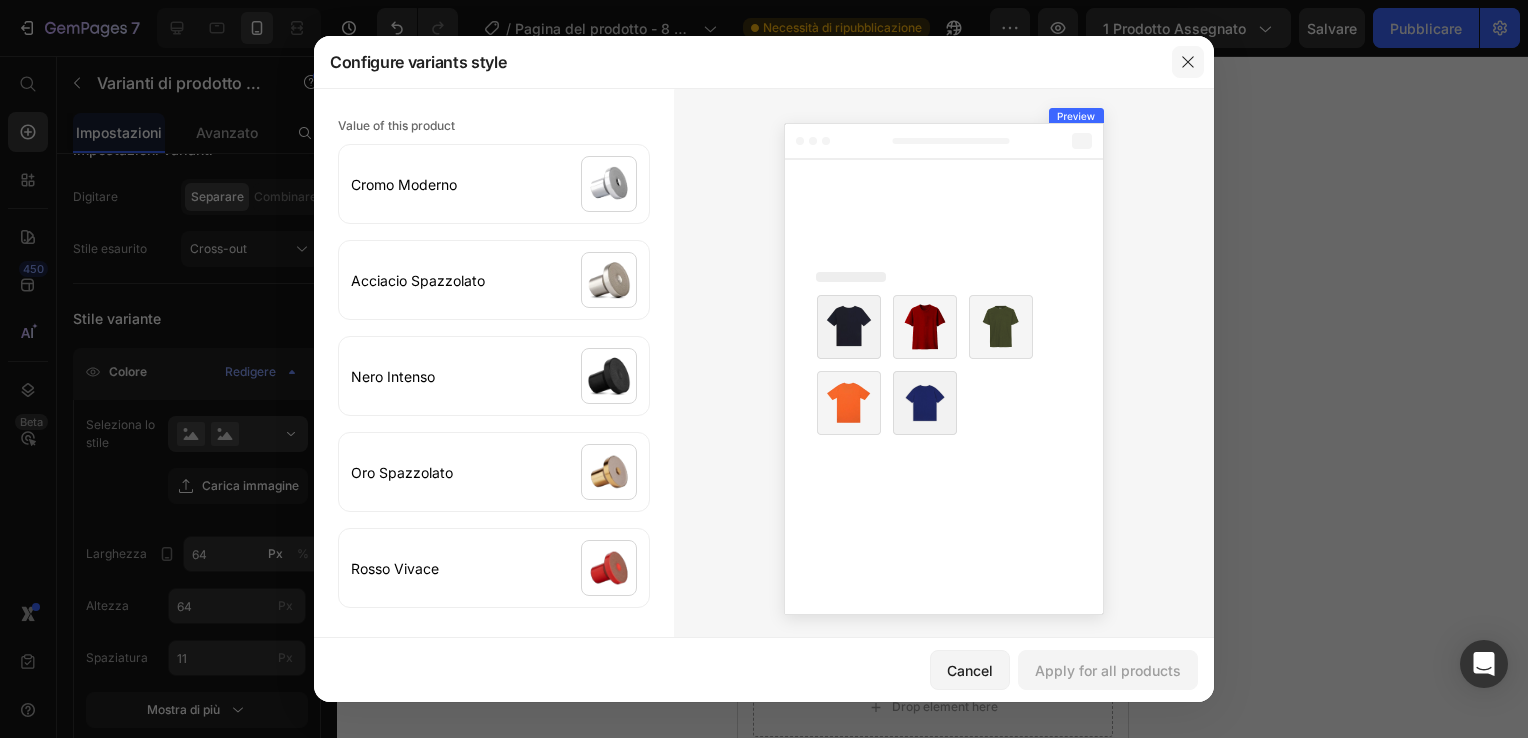 click at bounding box center [1188, 62] 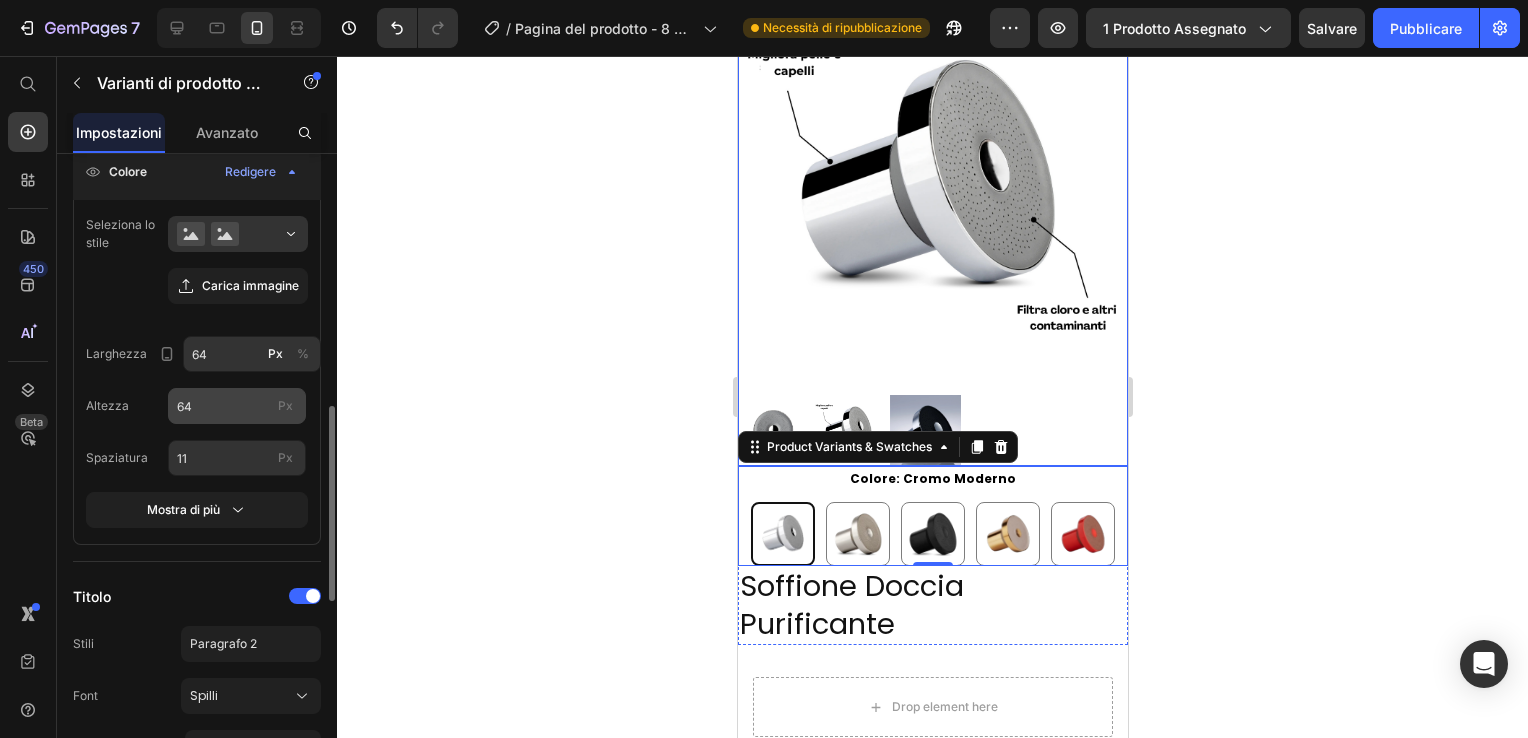 scroll, scrollTop: 500, scrollLeft: 0, axis: vertical 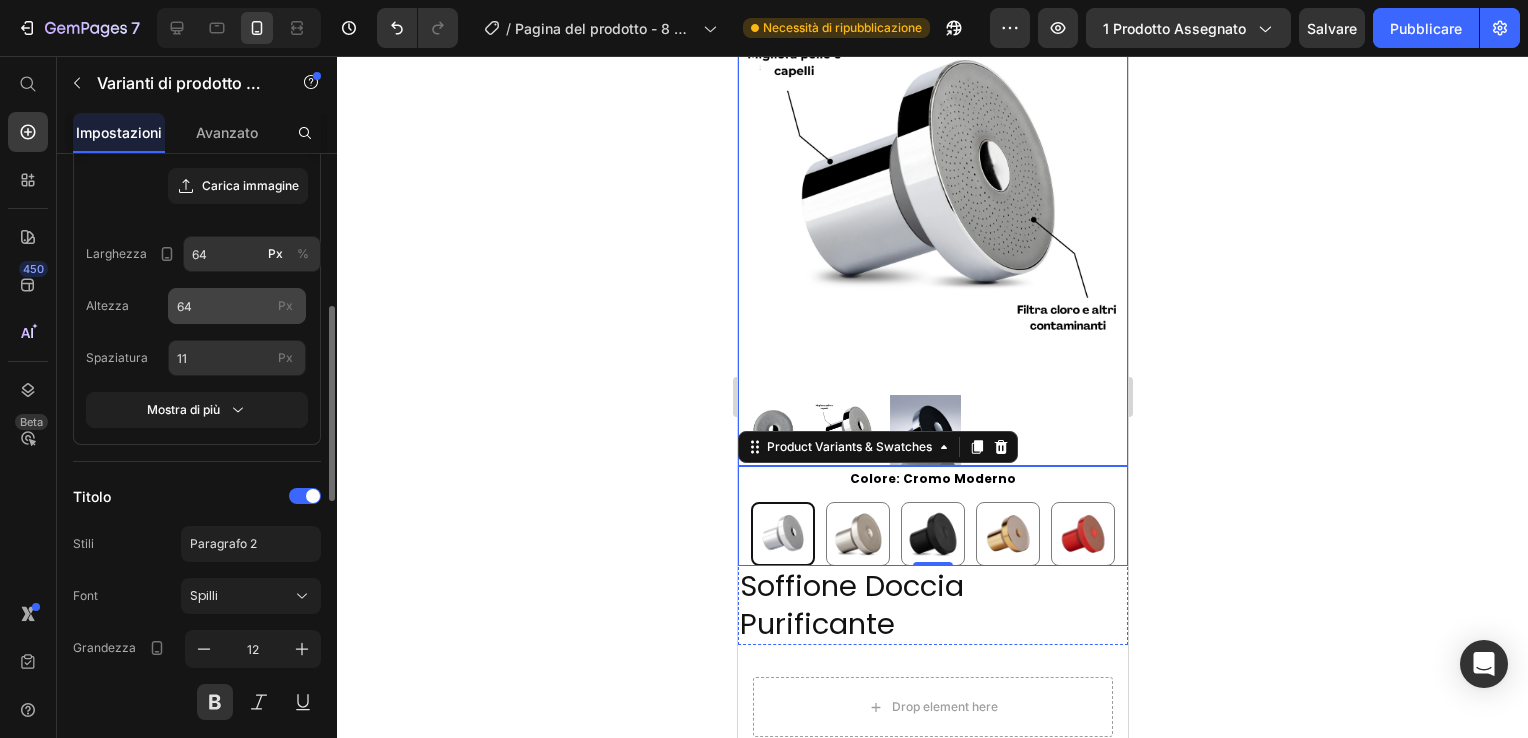 click on "Mostra di più" at bounding box center [197, 410] 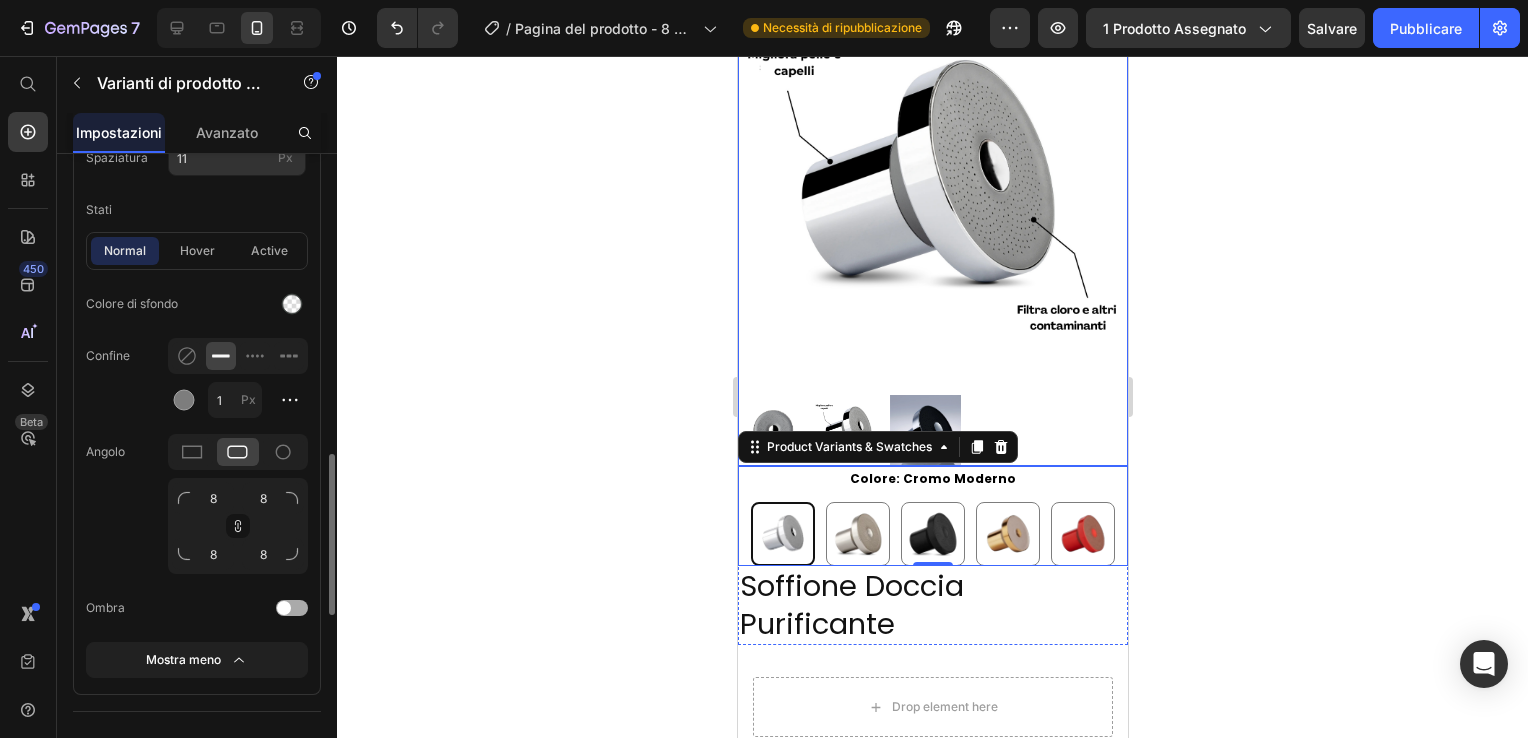 scroll, scrollTop: 800, scrollLeft: 0, axis: vertical 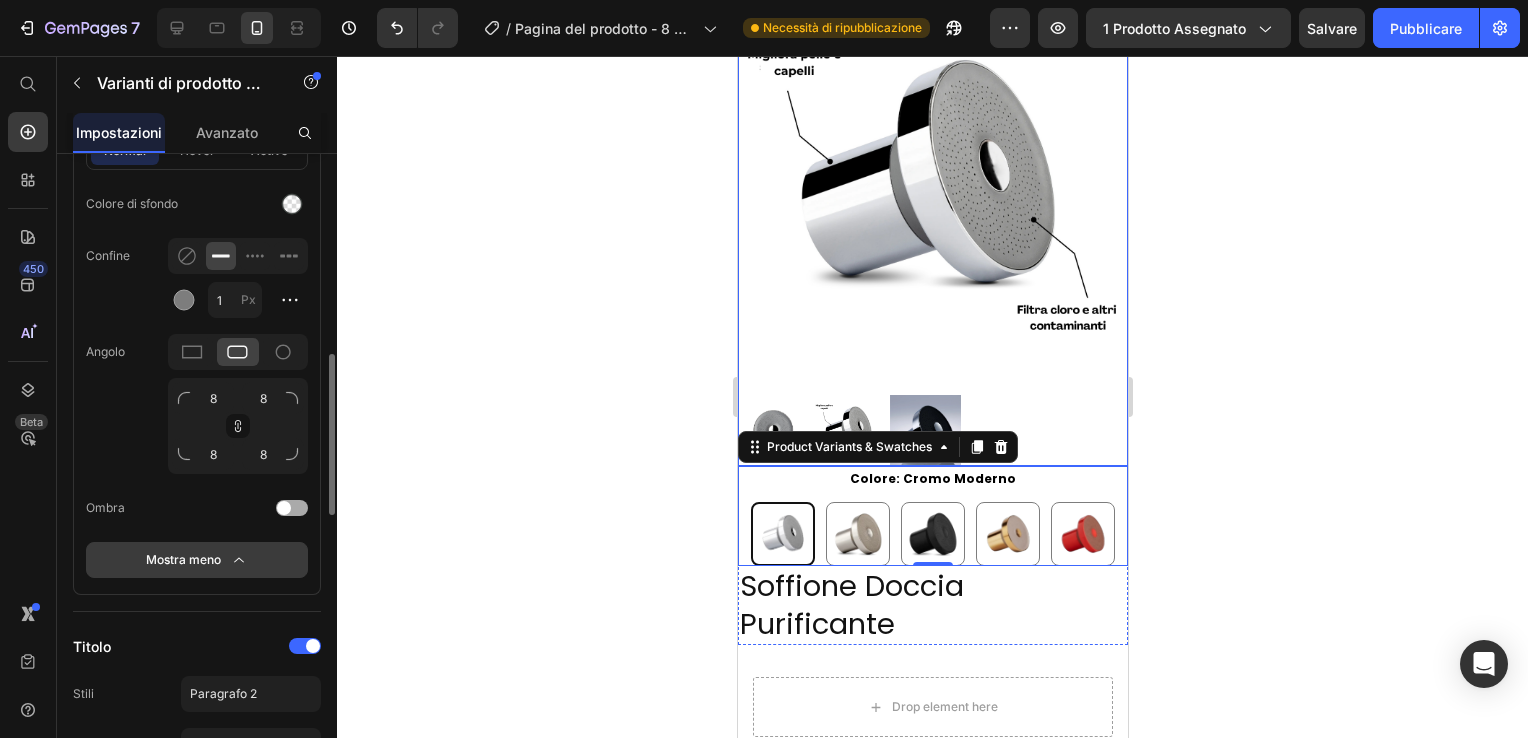 click on "Mostra meno" 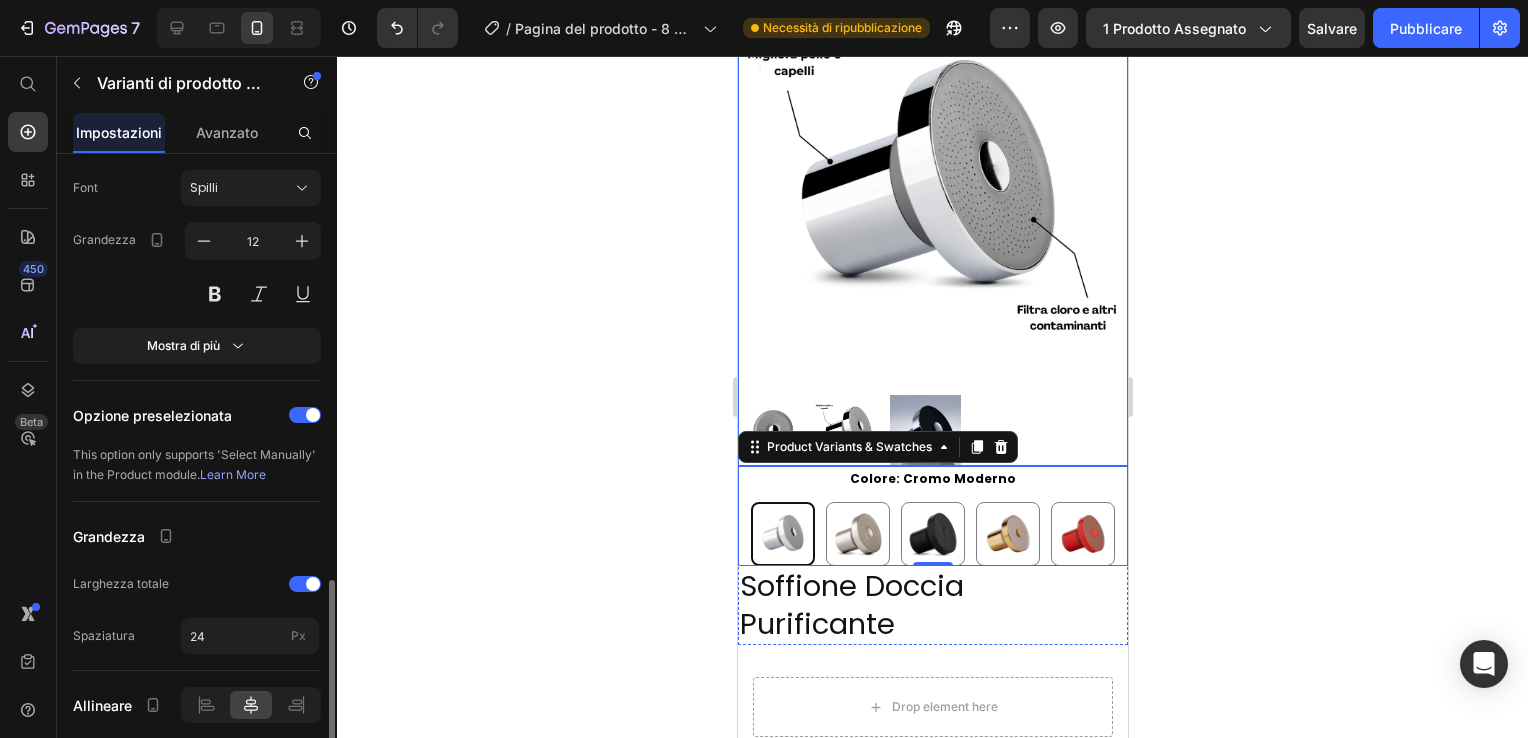 scroll, scrollTop: 1468, scrollLeft: 0, axis: vertical 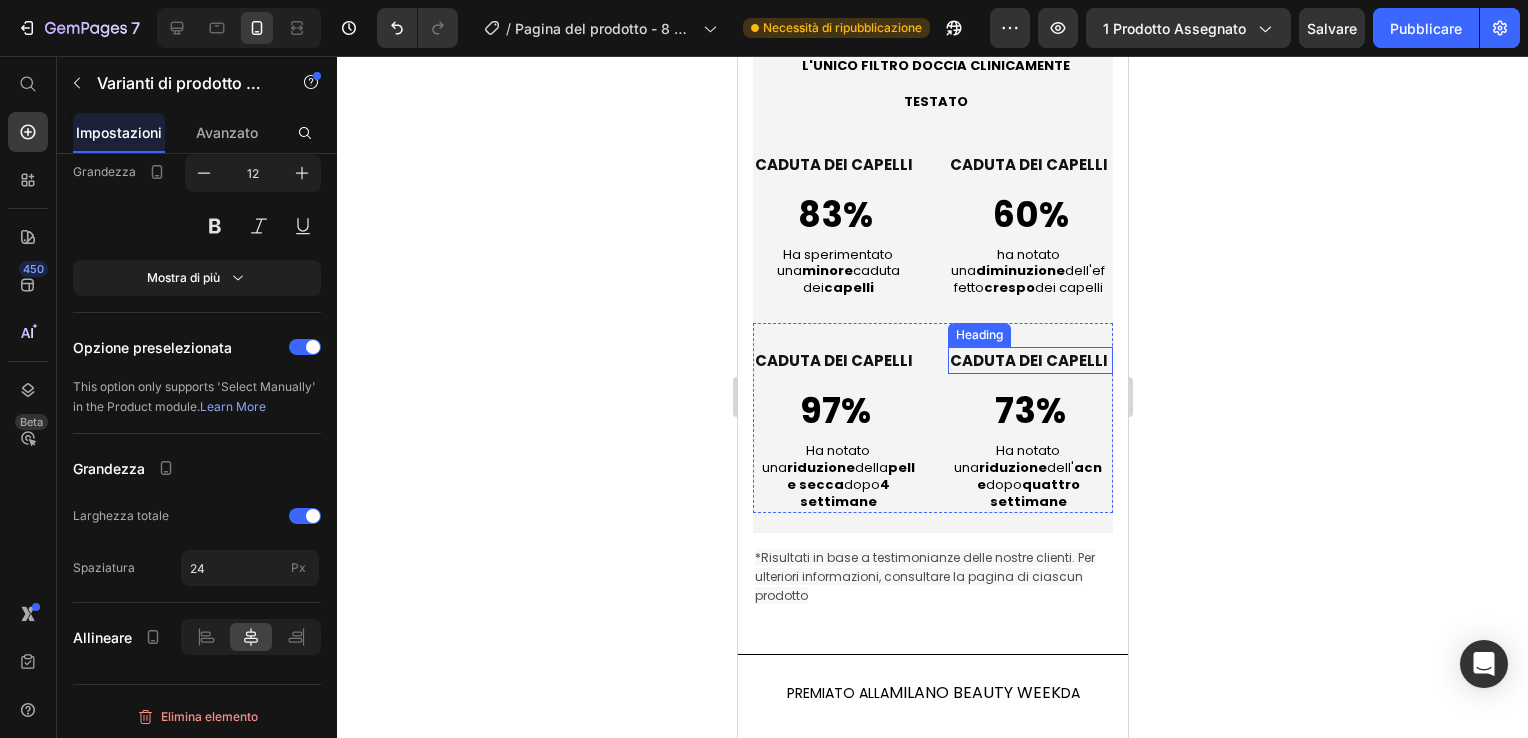 click on "CADUTA DEI CAPELLI" at bounding box center (1028, 360) 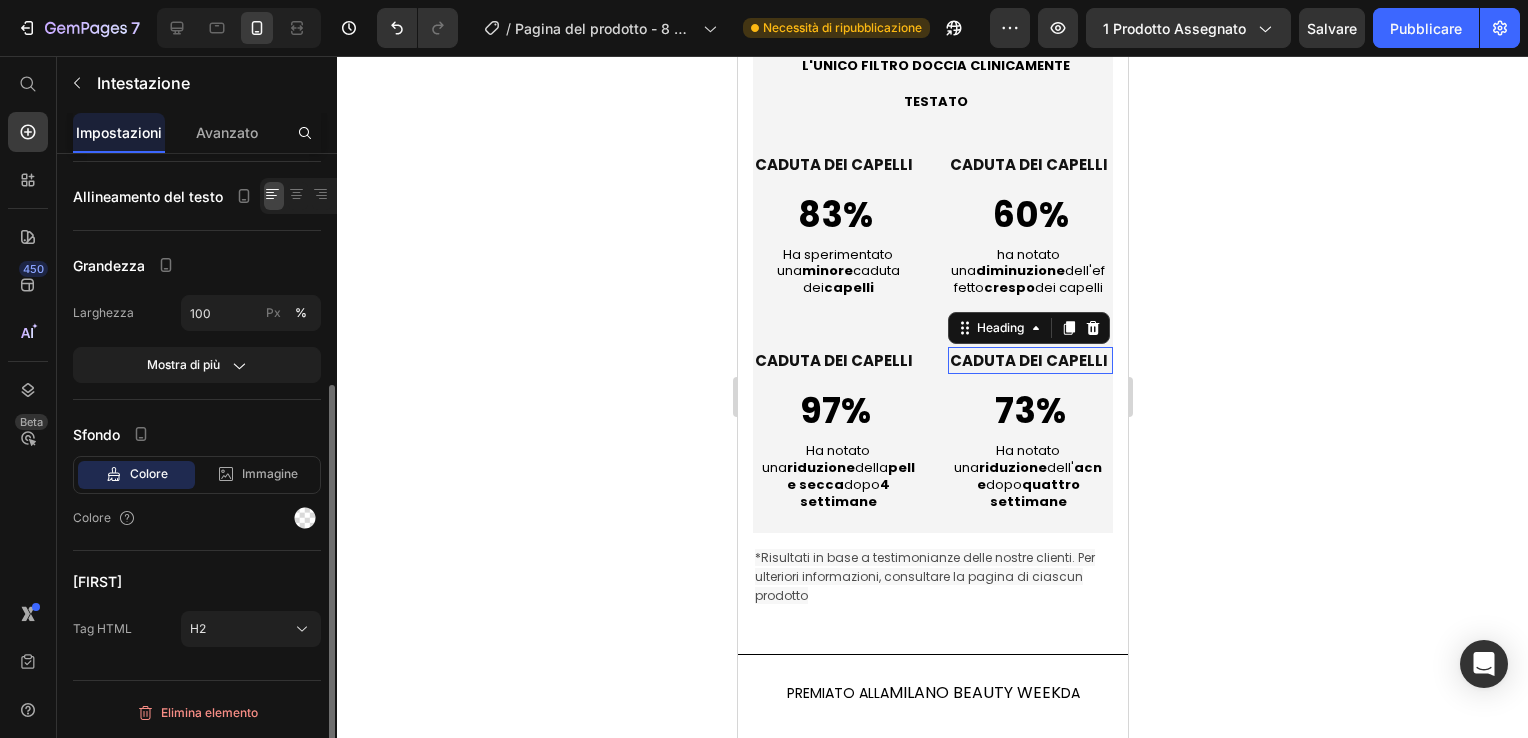 scroll, scrollTop: 0, scrollLeft: 0, axis: both 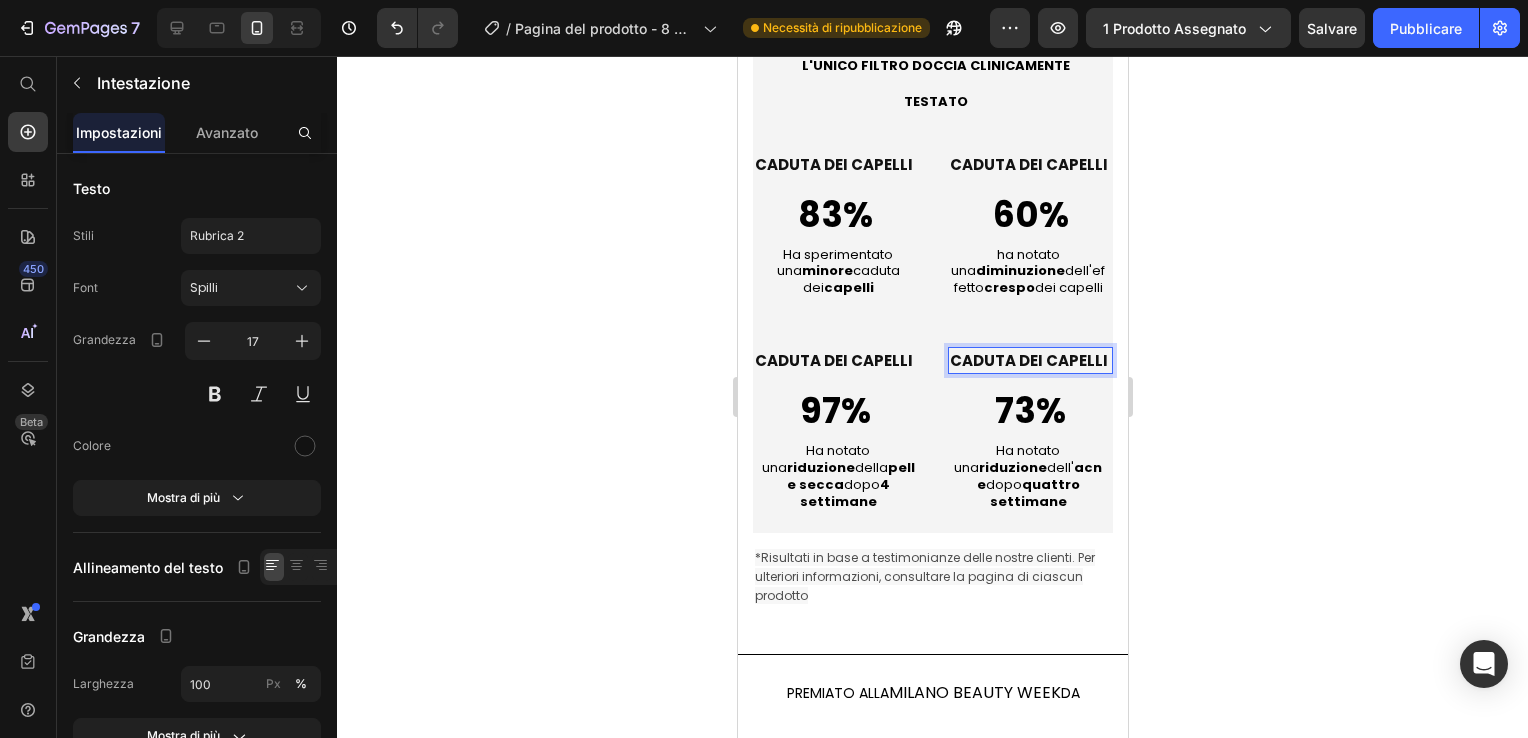 click on "CADUTA DEI CAPELLI" at bounding box center [1028, 360] 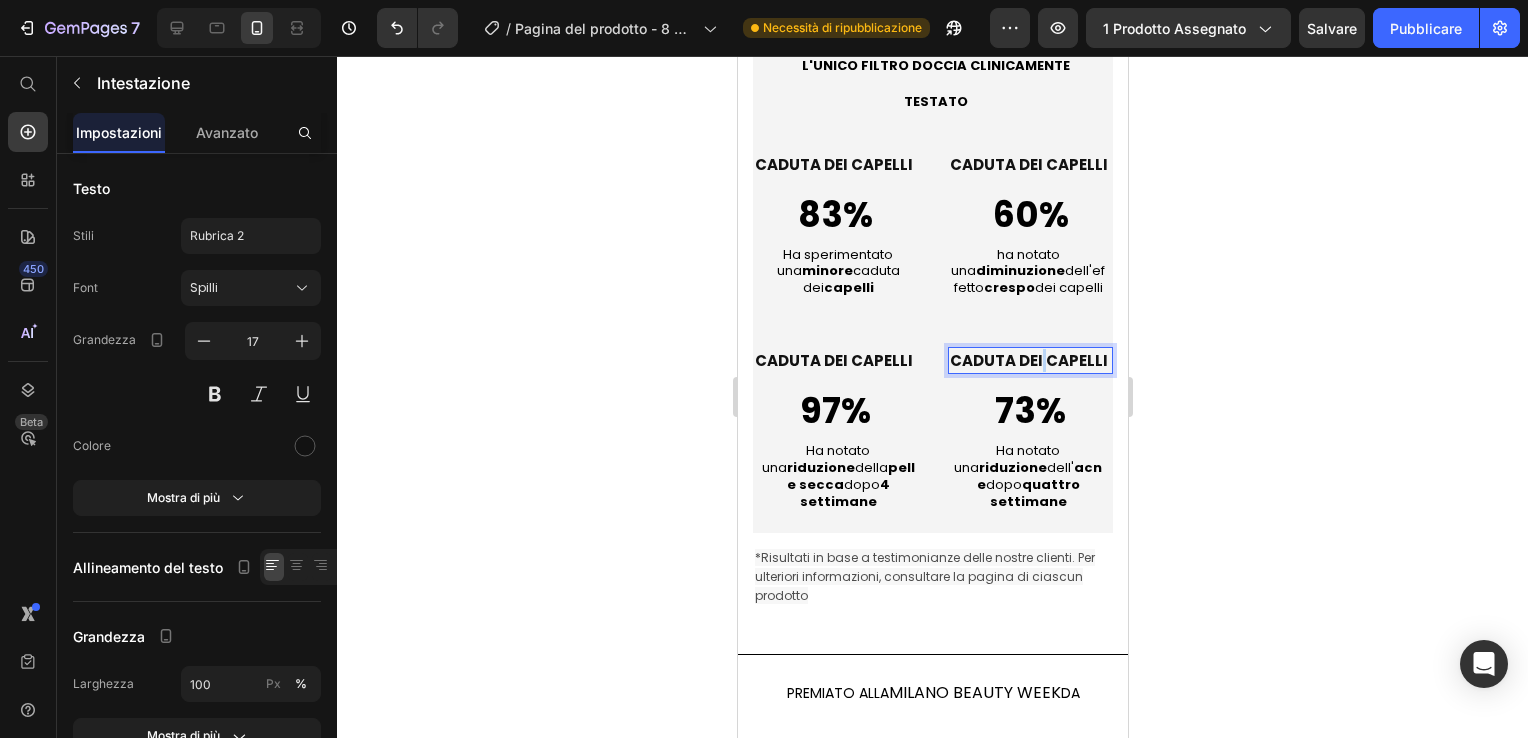 click on "CADUTA DEI CAPELLI" at bounding box center (1029, 360) 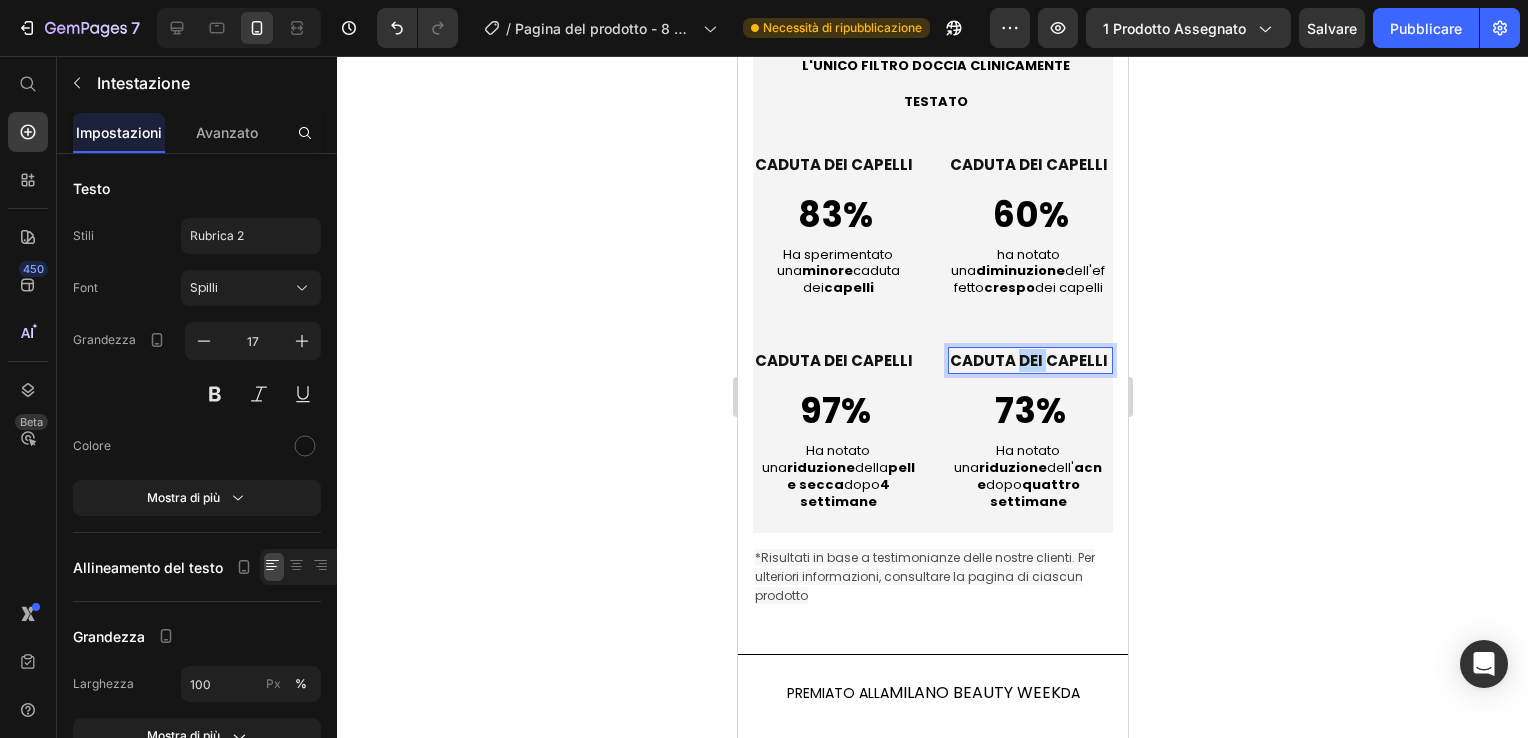 click on "CADUTA DEI CAPELLI" at bounding box center [1029, 360] 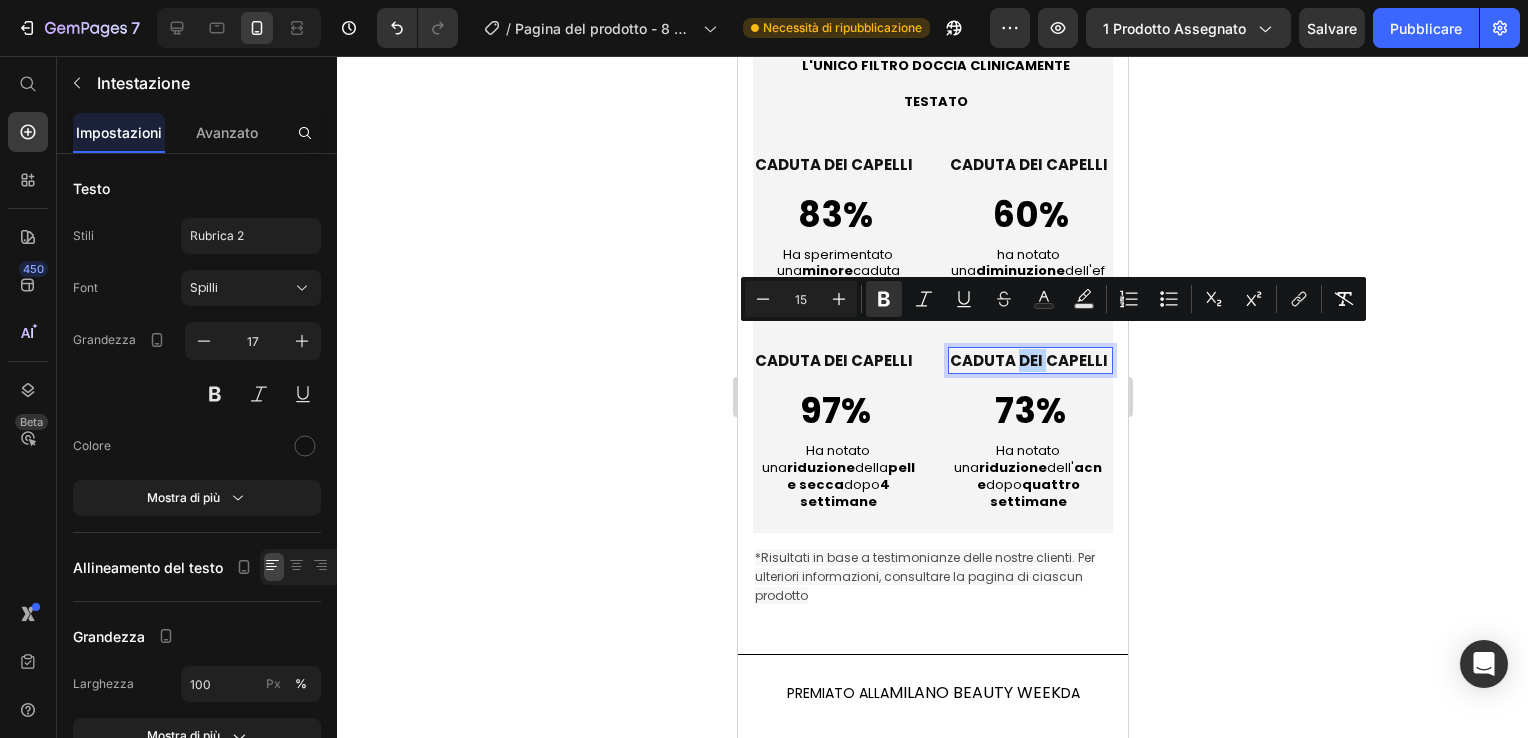click on "CADUTA DEI CAPELLI" at bounding box center (1028, 360) 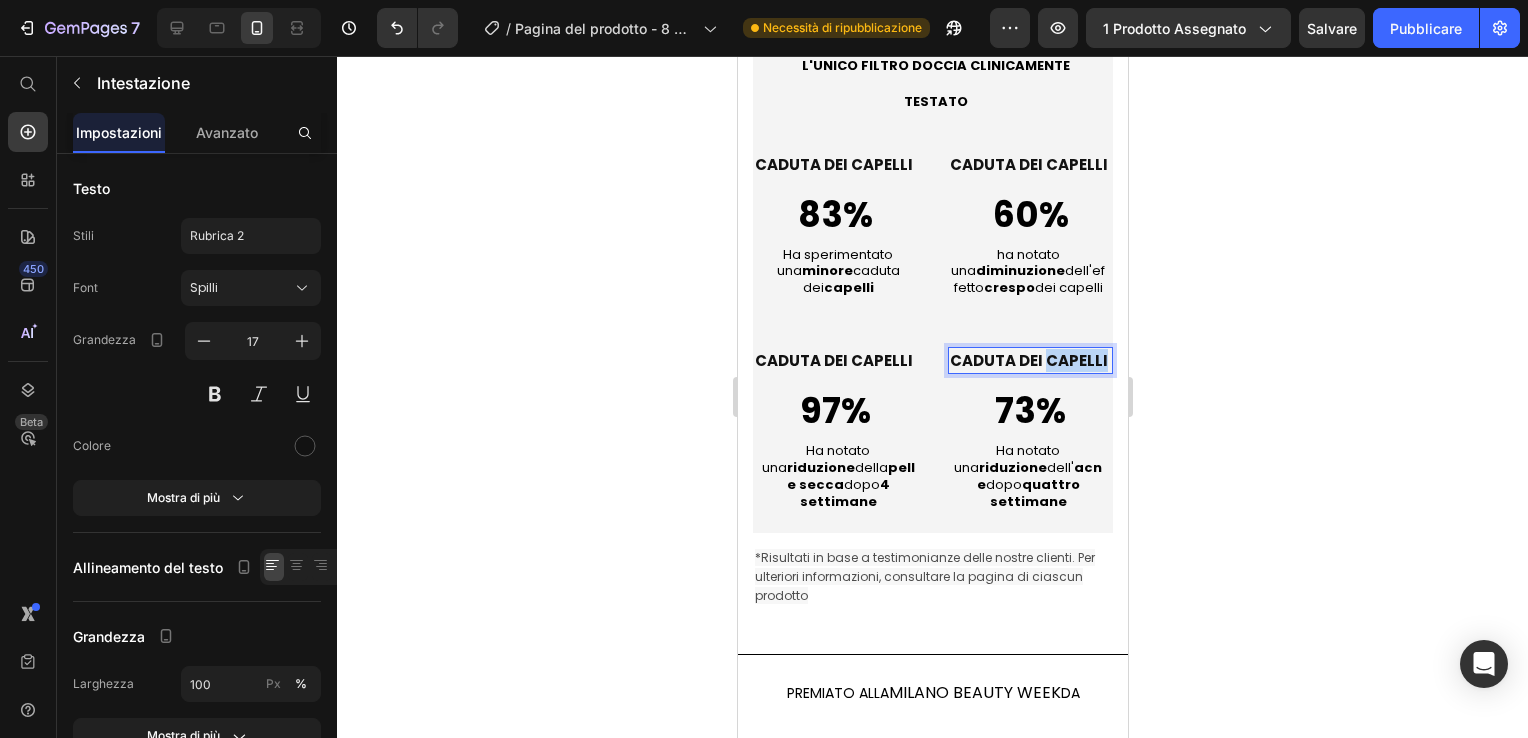 click on "CADUTA DEI CAPELLI" at bounding box center (1028, 360) 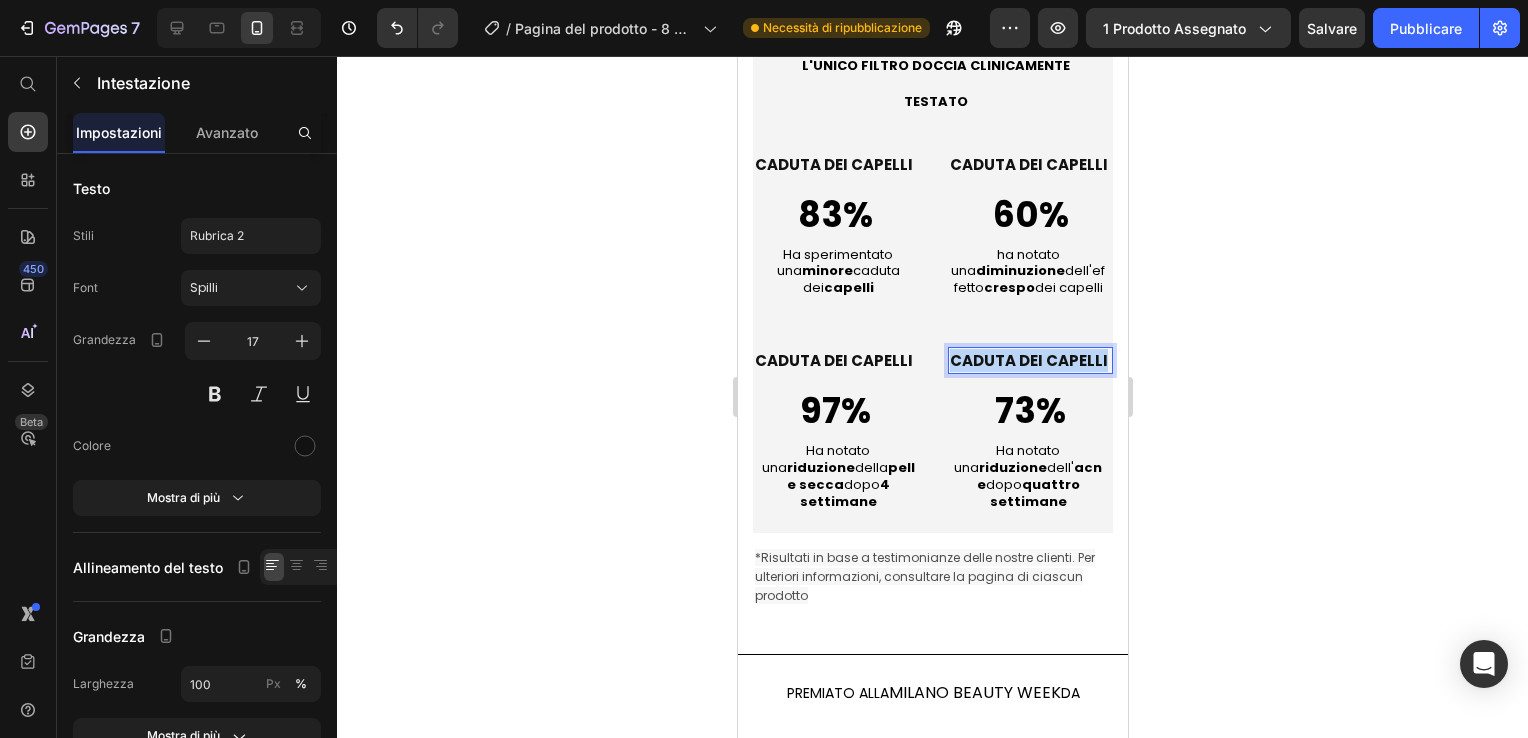 click on "CADUTA DEI CAPELLI" at bounding box center (1028, 360) 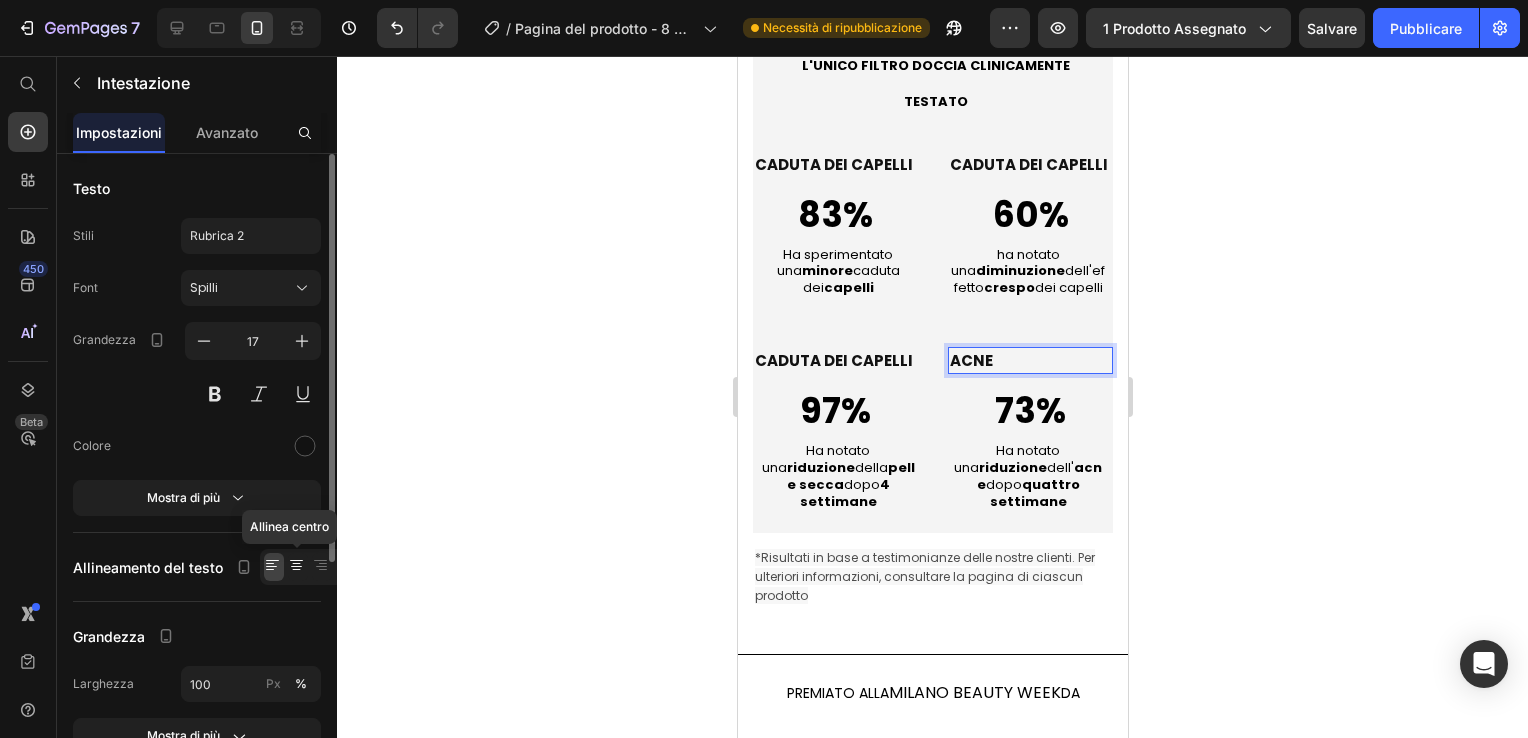 click 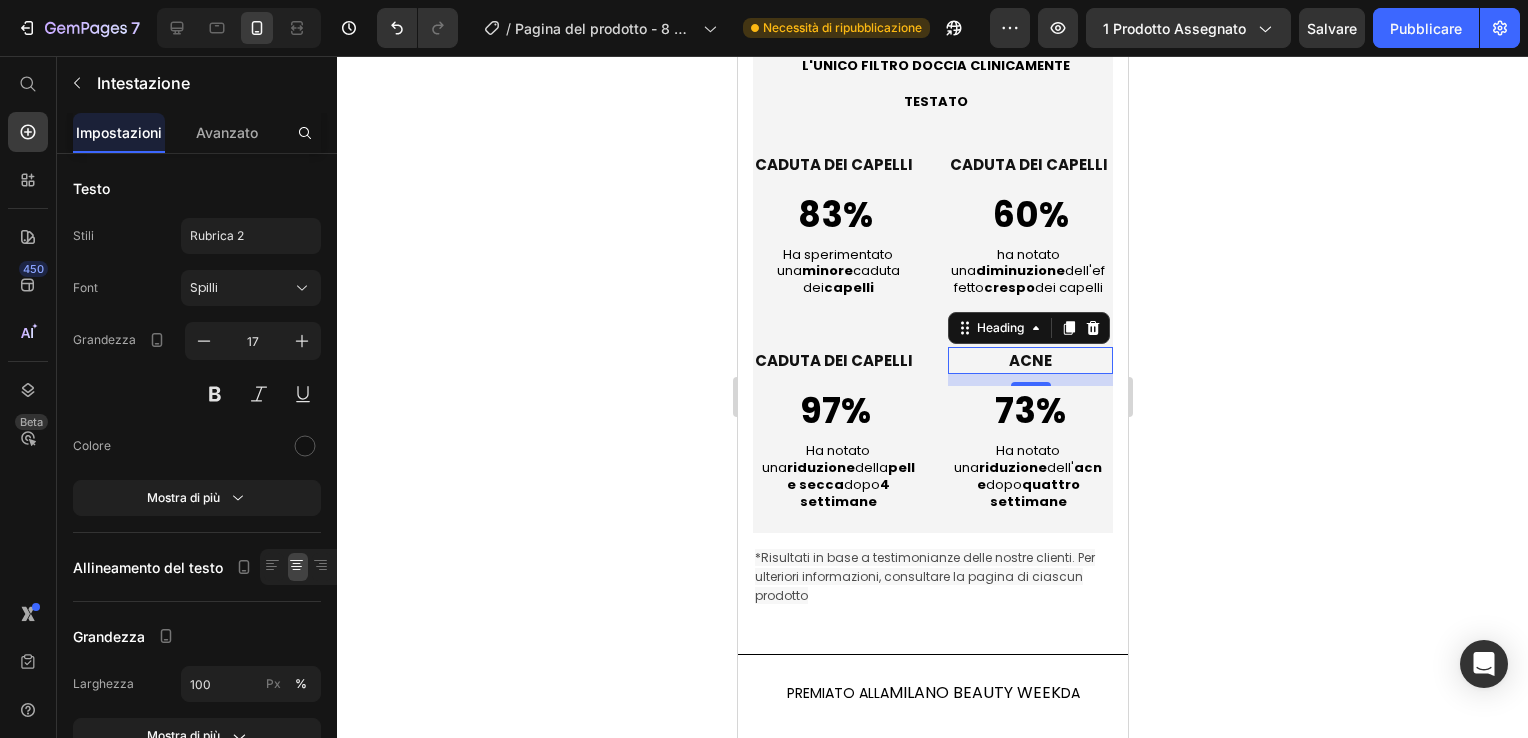 click 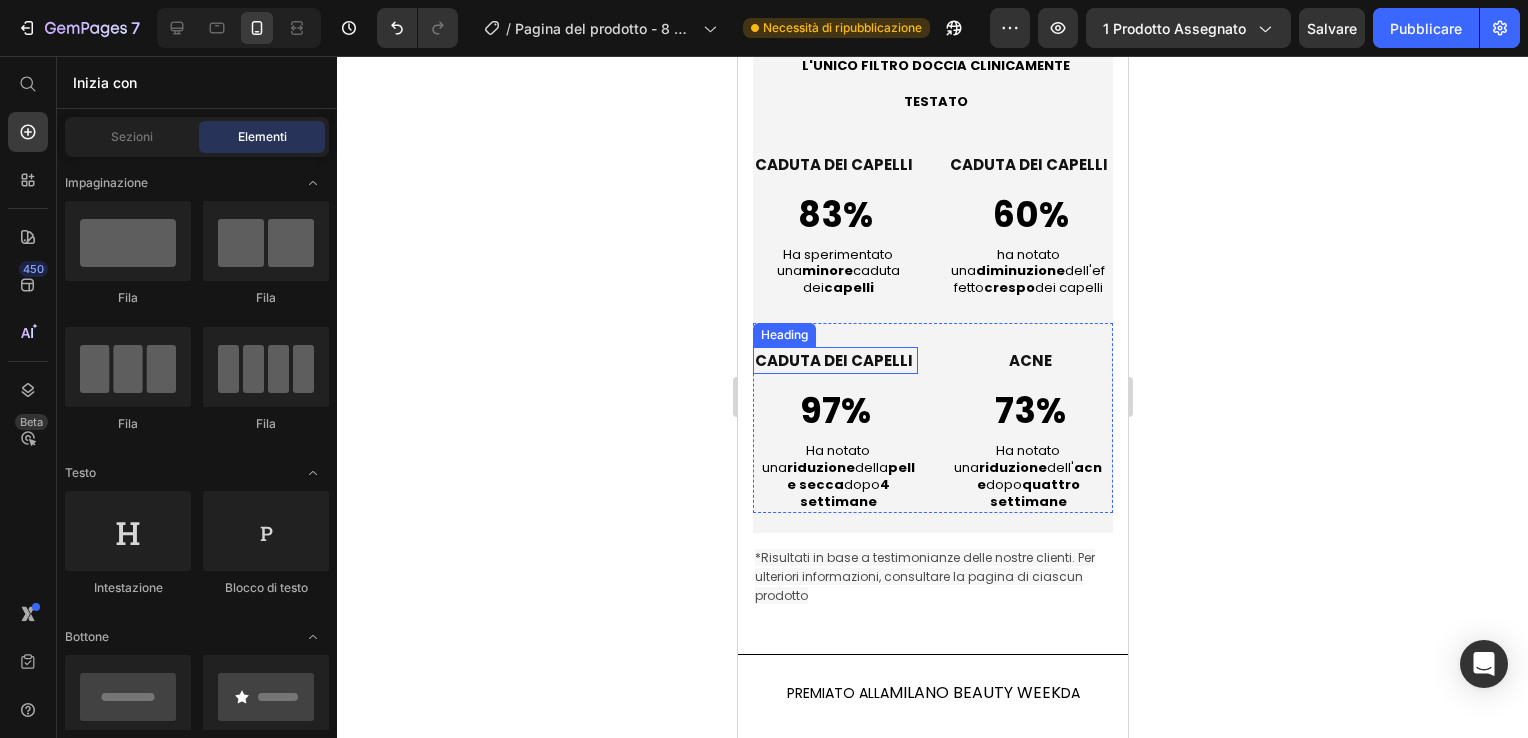 click on "CADUTA DEI CAPELLI" at bounding box center (833, 360) 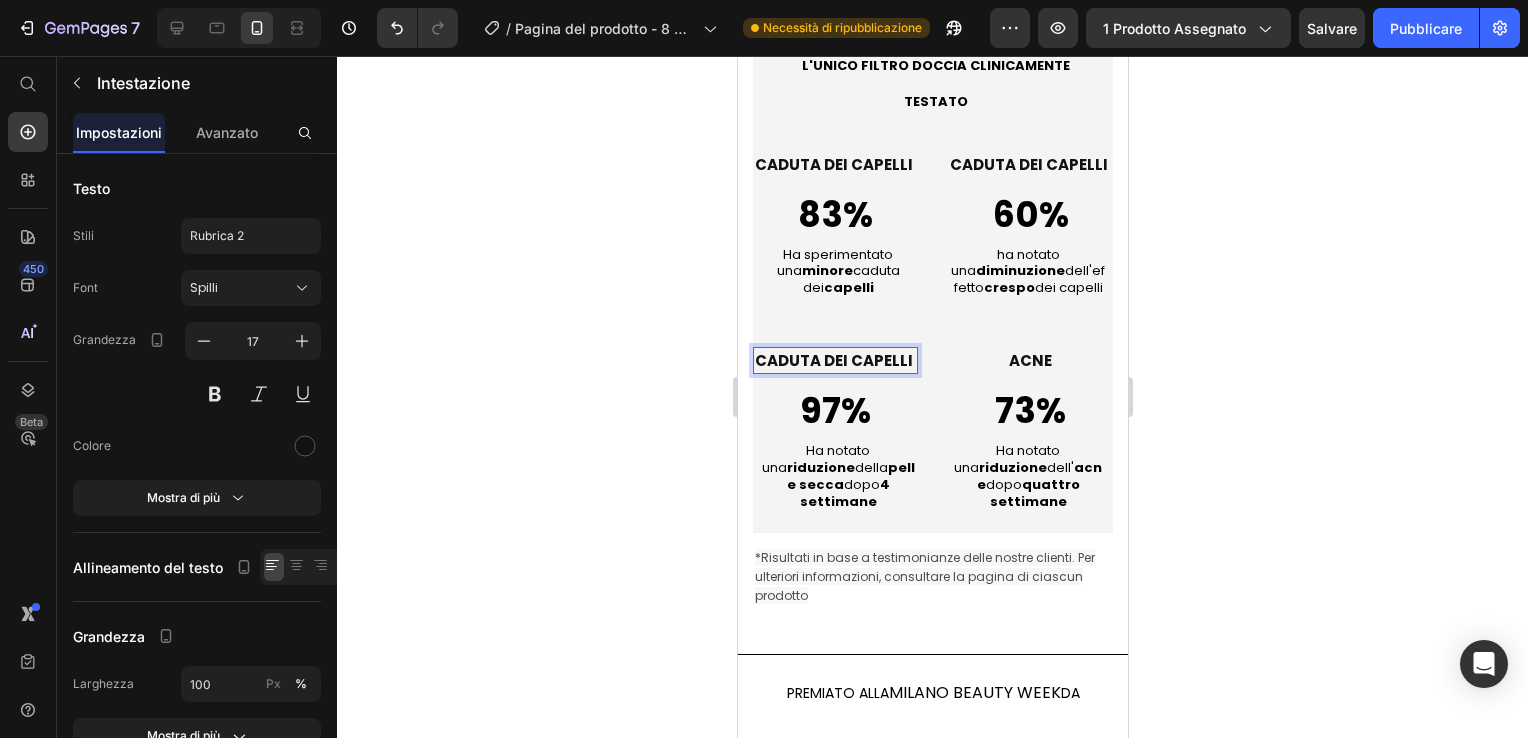 click on "CADUTA DEI CAPELLI" at bounding box center (833, 360) 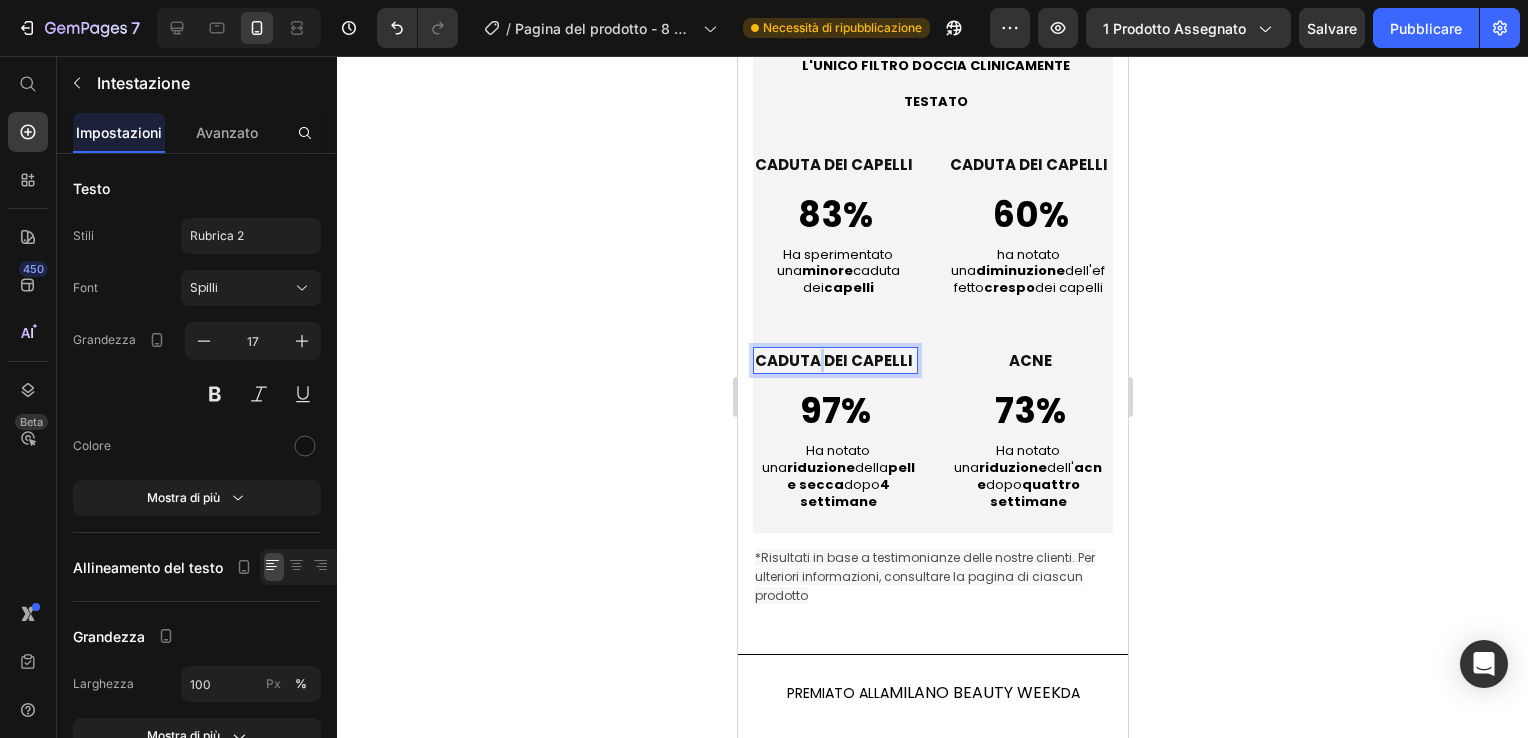 click on "CADUTA DEI CAPELLI" at bounding box center [833, 360] 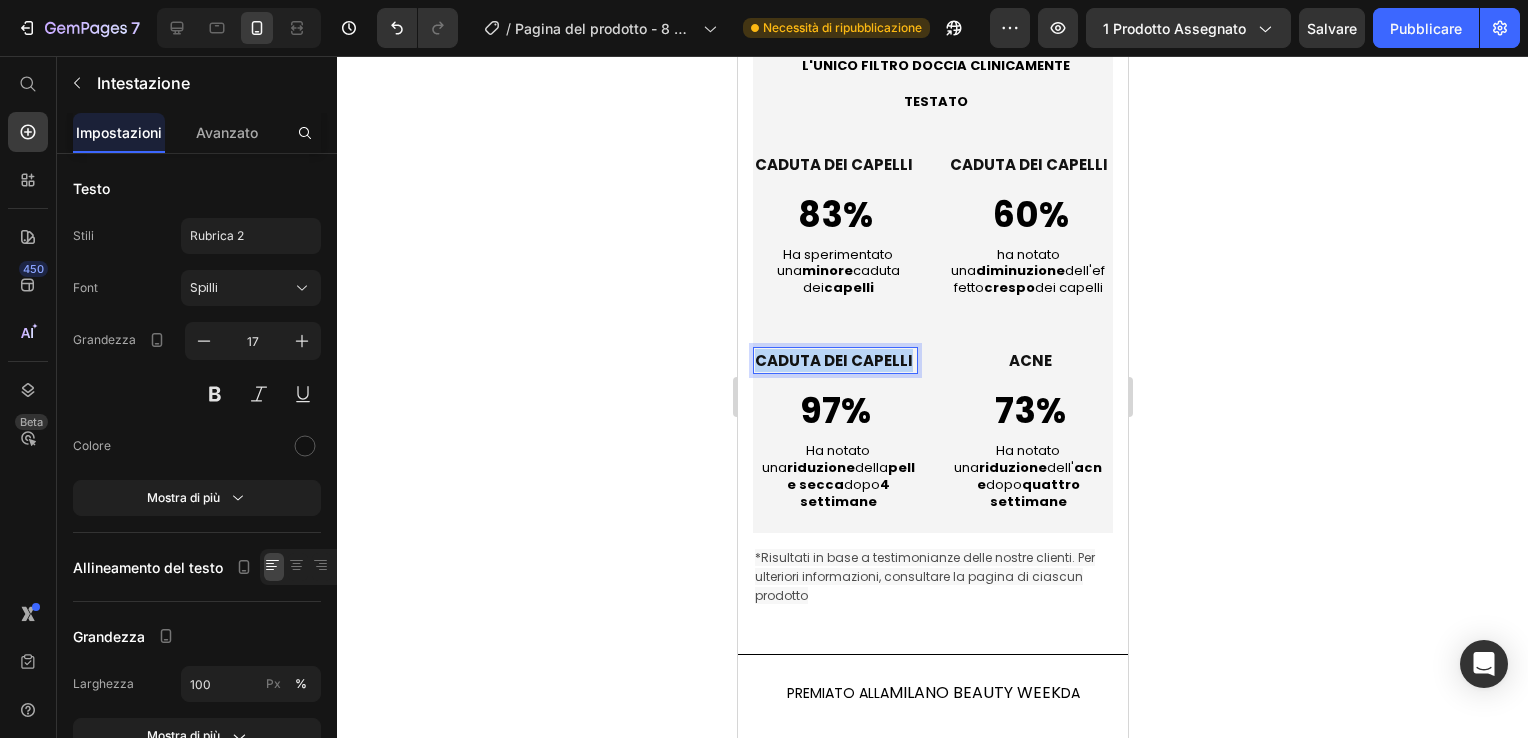 click on "CADUTA DEI CAPELLI" at bounding box center [833, 360] 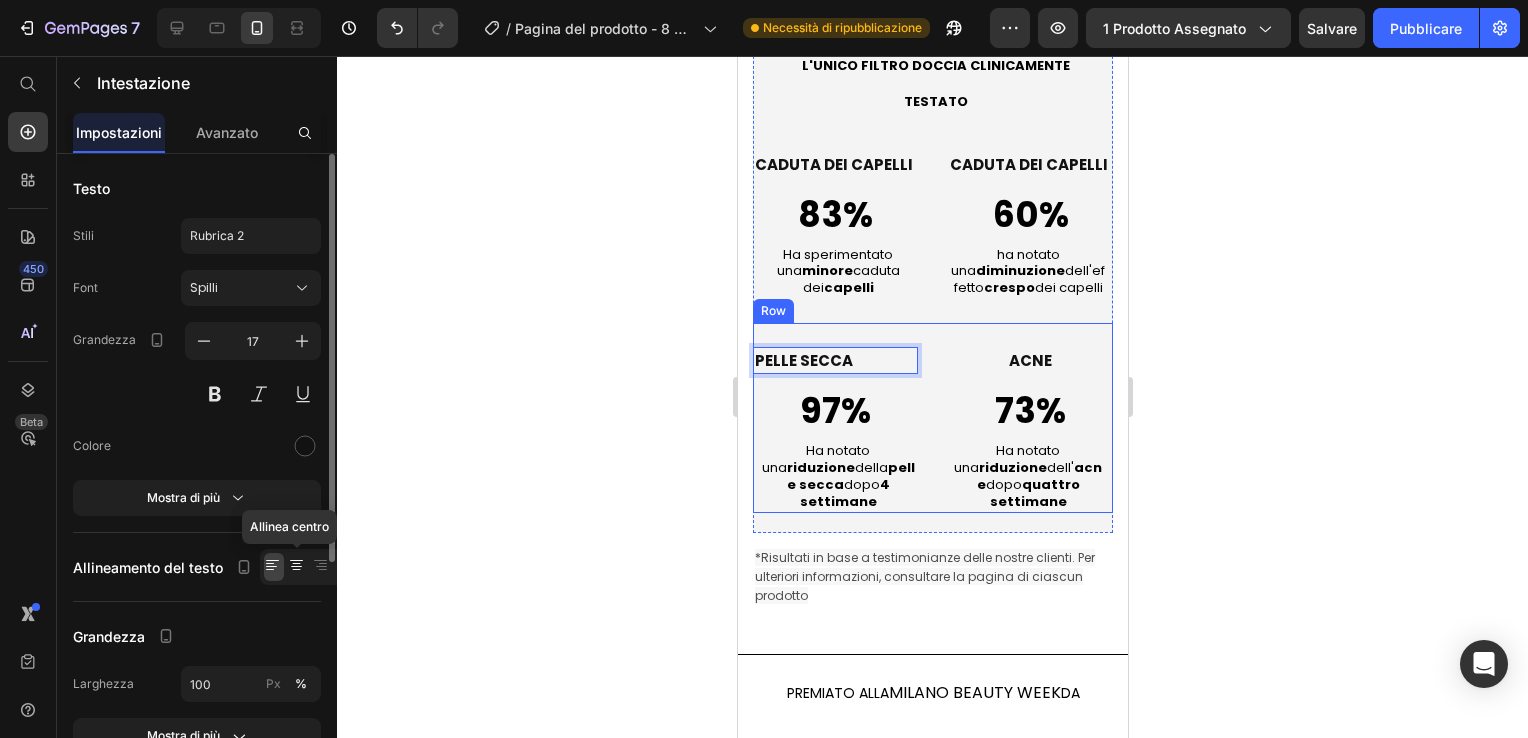 click 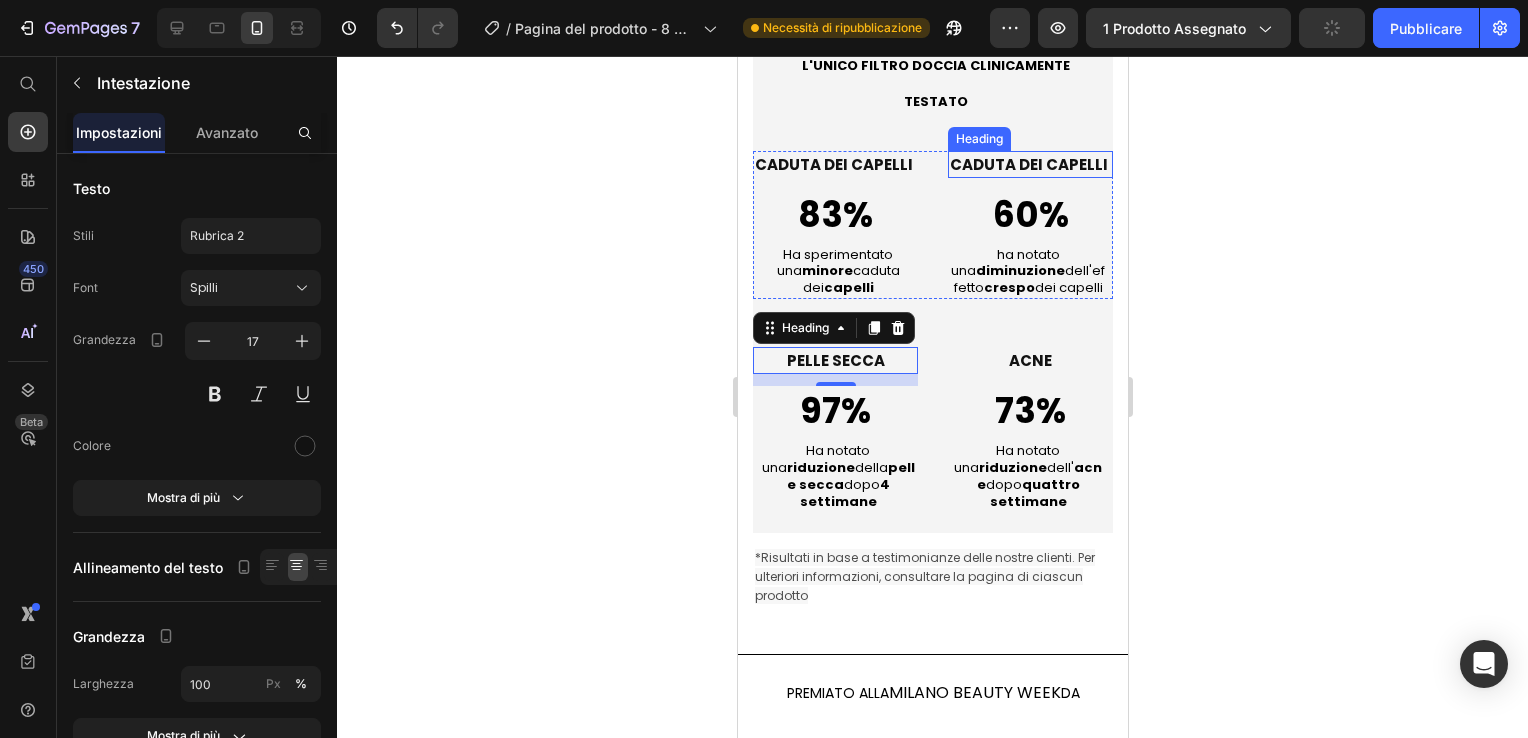 click on "CADUTA DEI CAPELLI" at bounding box center (1028, 164) 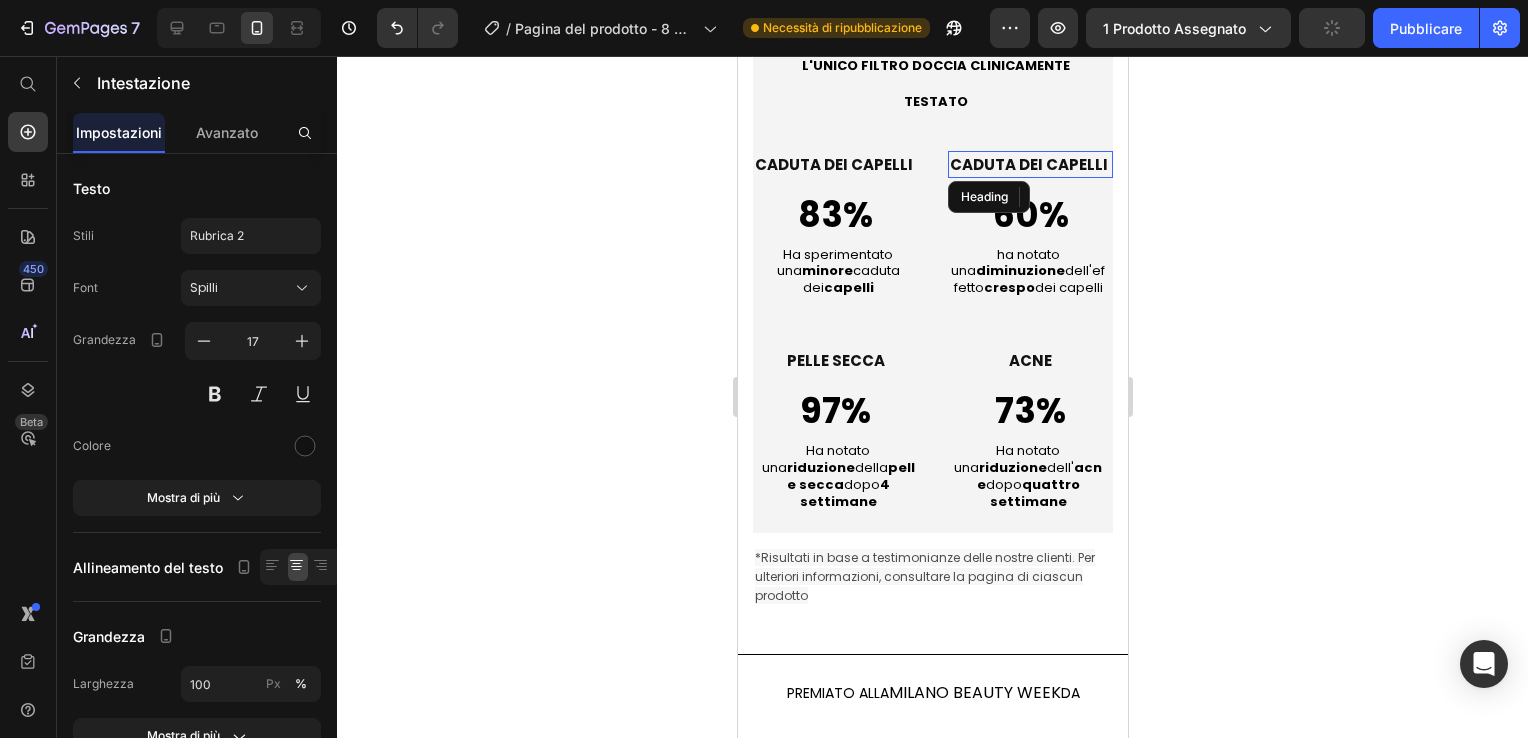 click on "CADUTA DEI CAPELLI" at bounding box center (1028, 164) 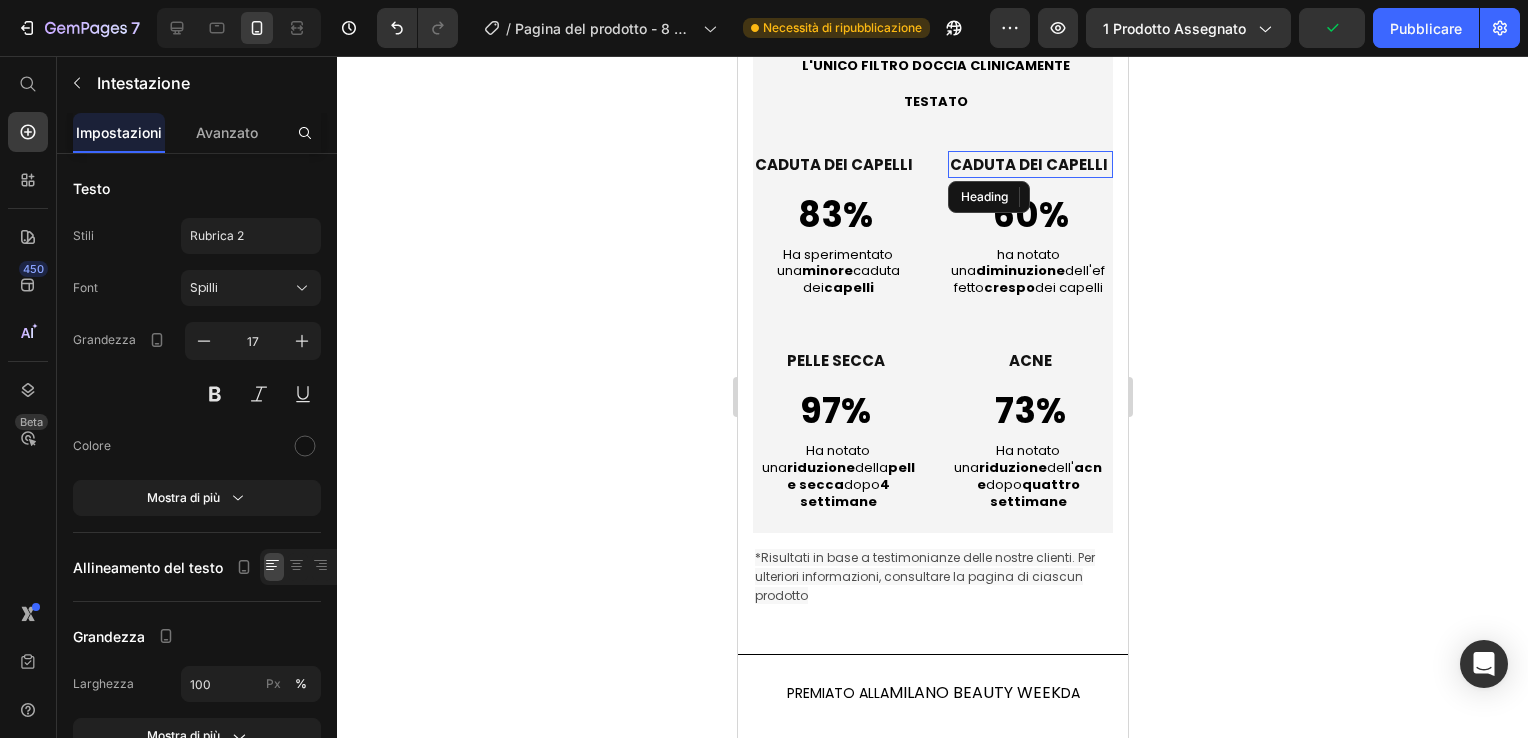 click on "CADUTA DEI CAPELLI" at bounding box center (1028, 164) 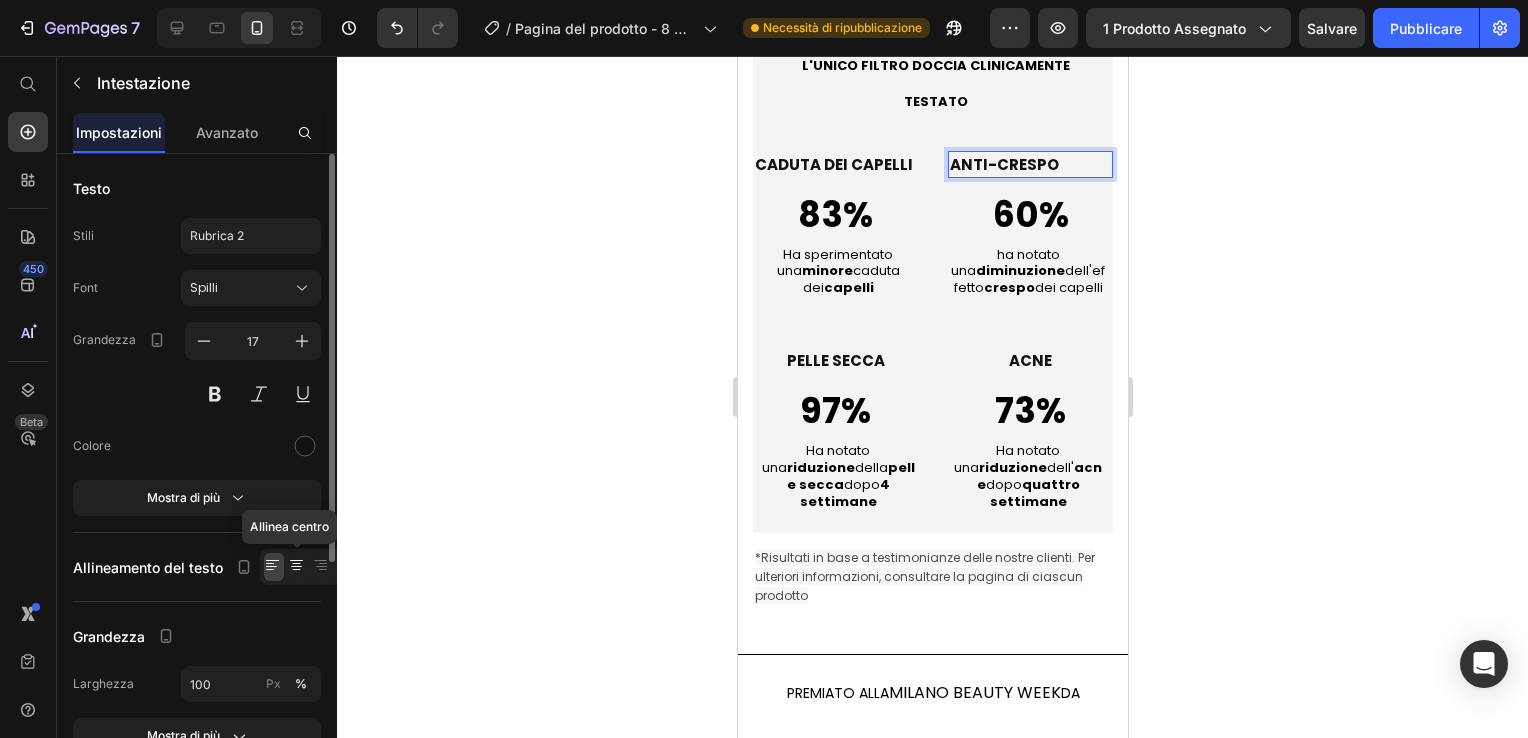 click 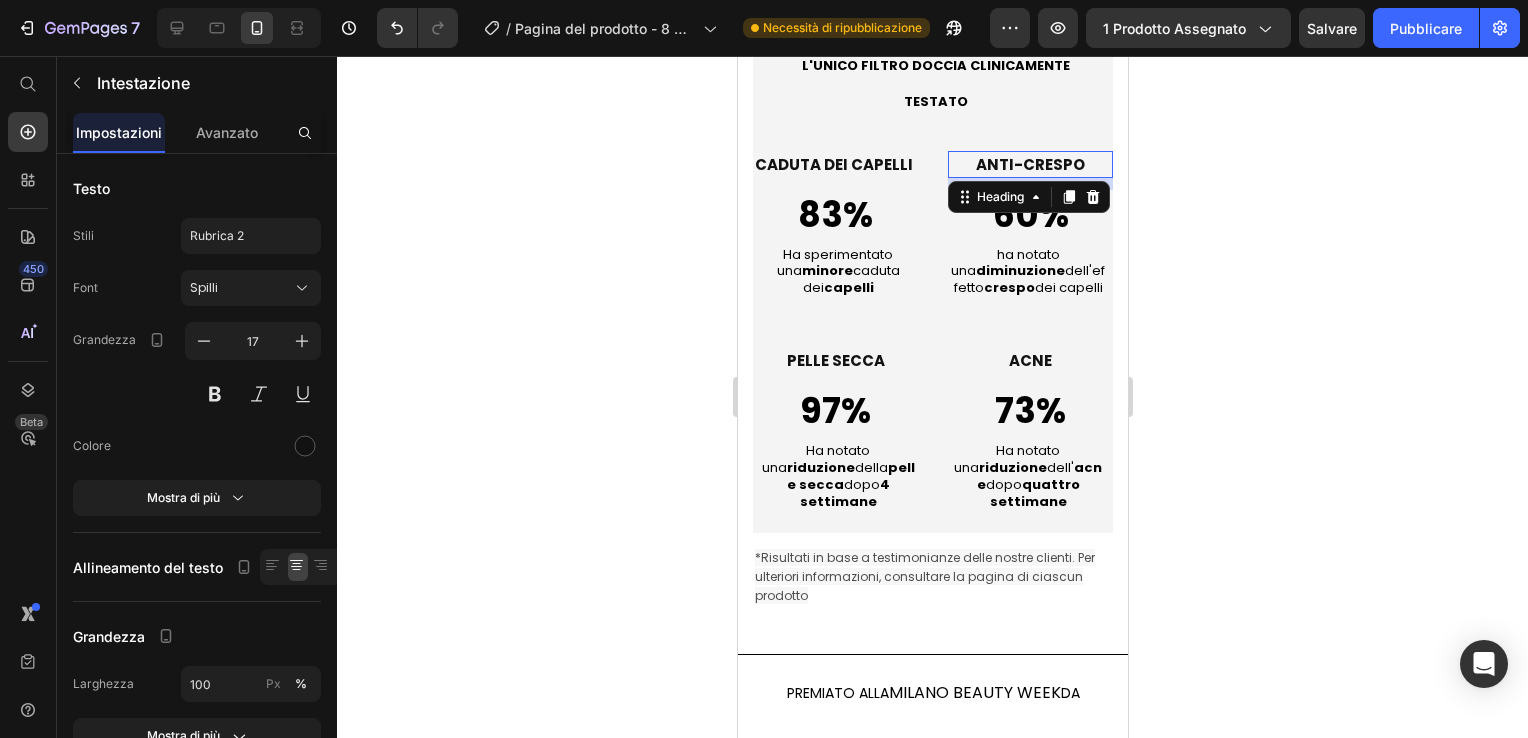 click 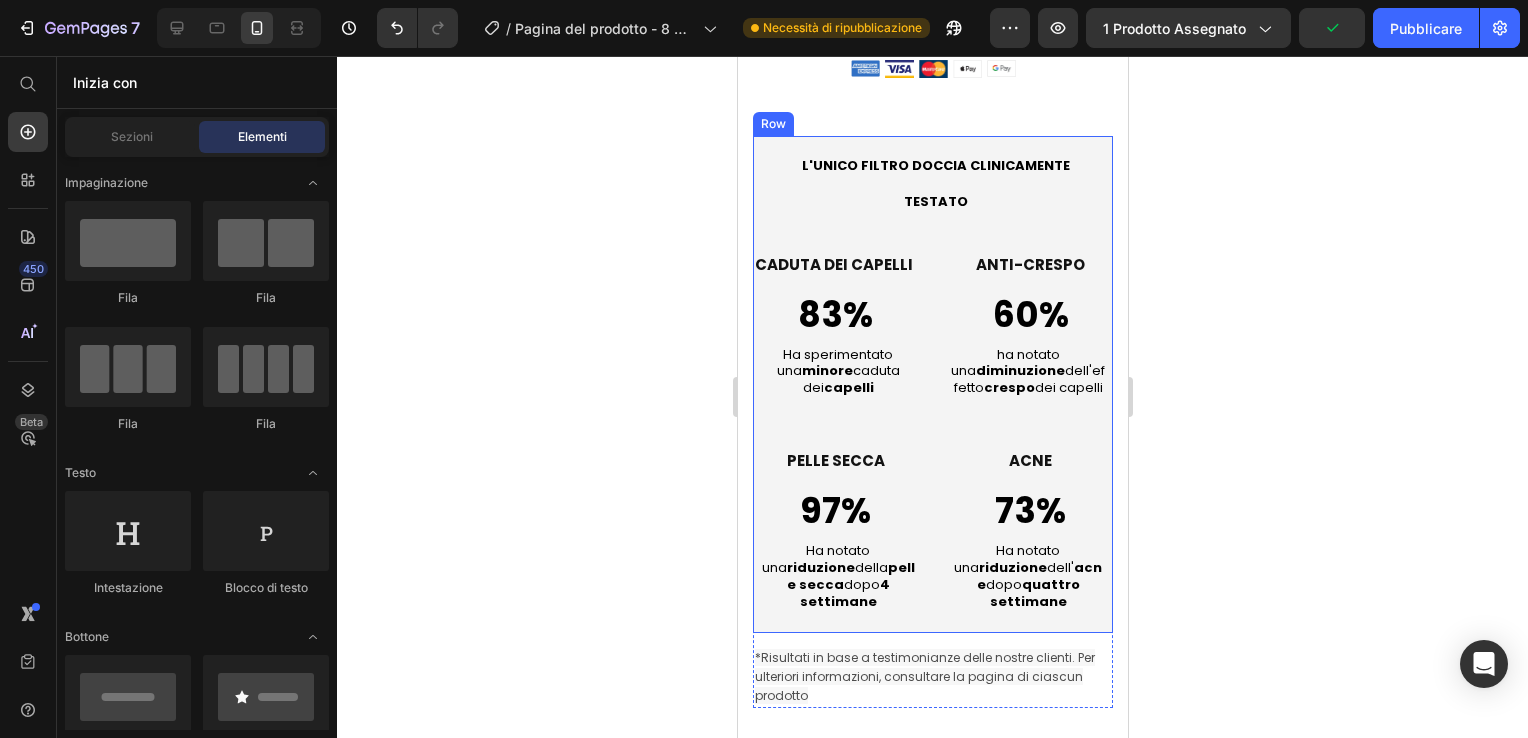 scroll, scrollTop: 1300, scrollLeft: 0, axis: vertical 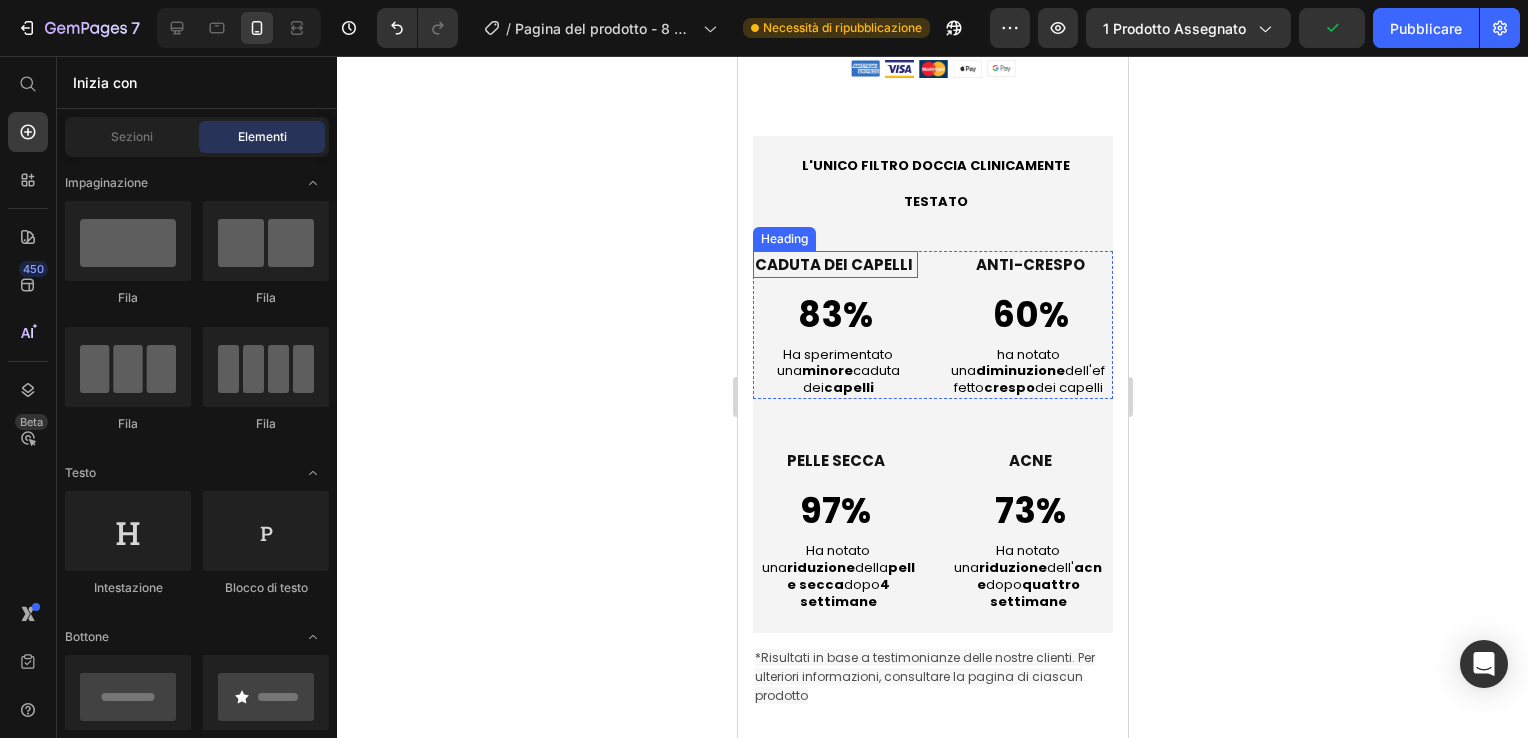 click on "CADUTA DEI CAPELLI" at bounding box center (833, 264) 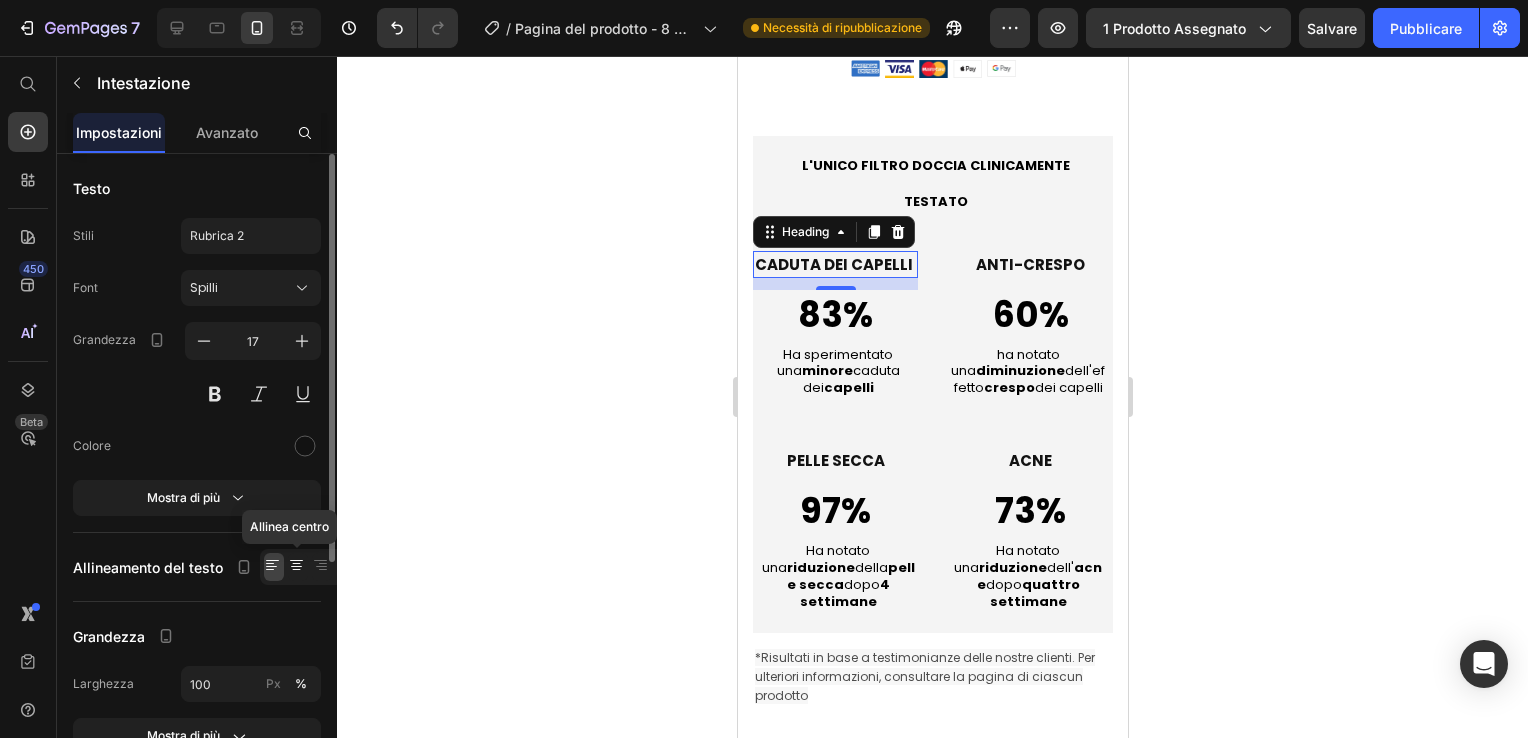 click 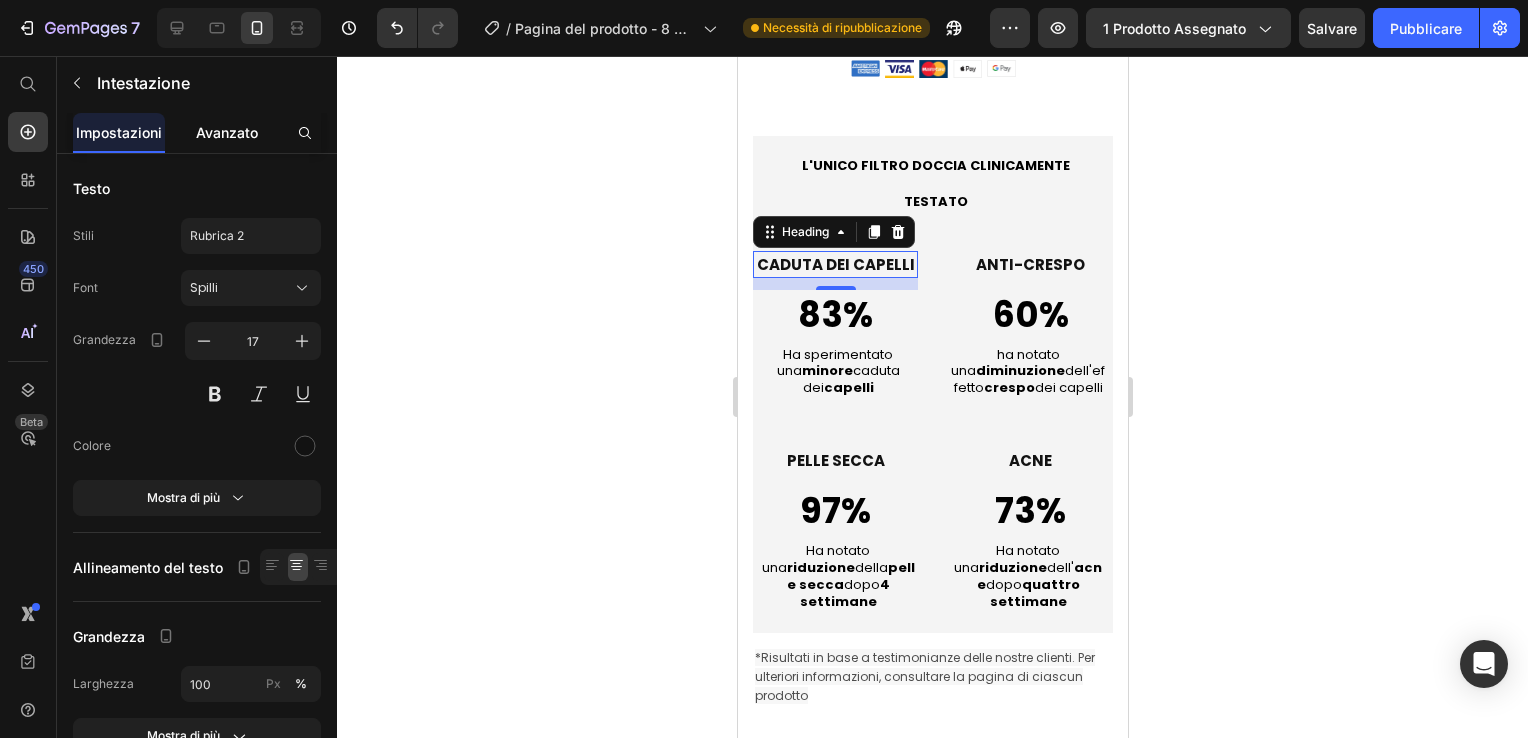 click on "Avanzato" at bounding box center [227, 132] 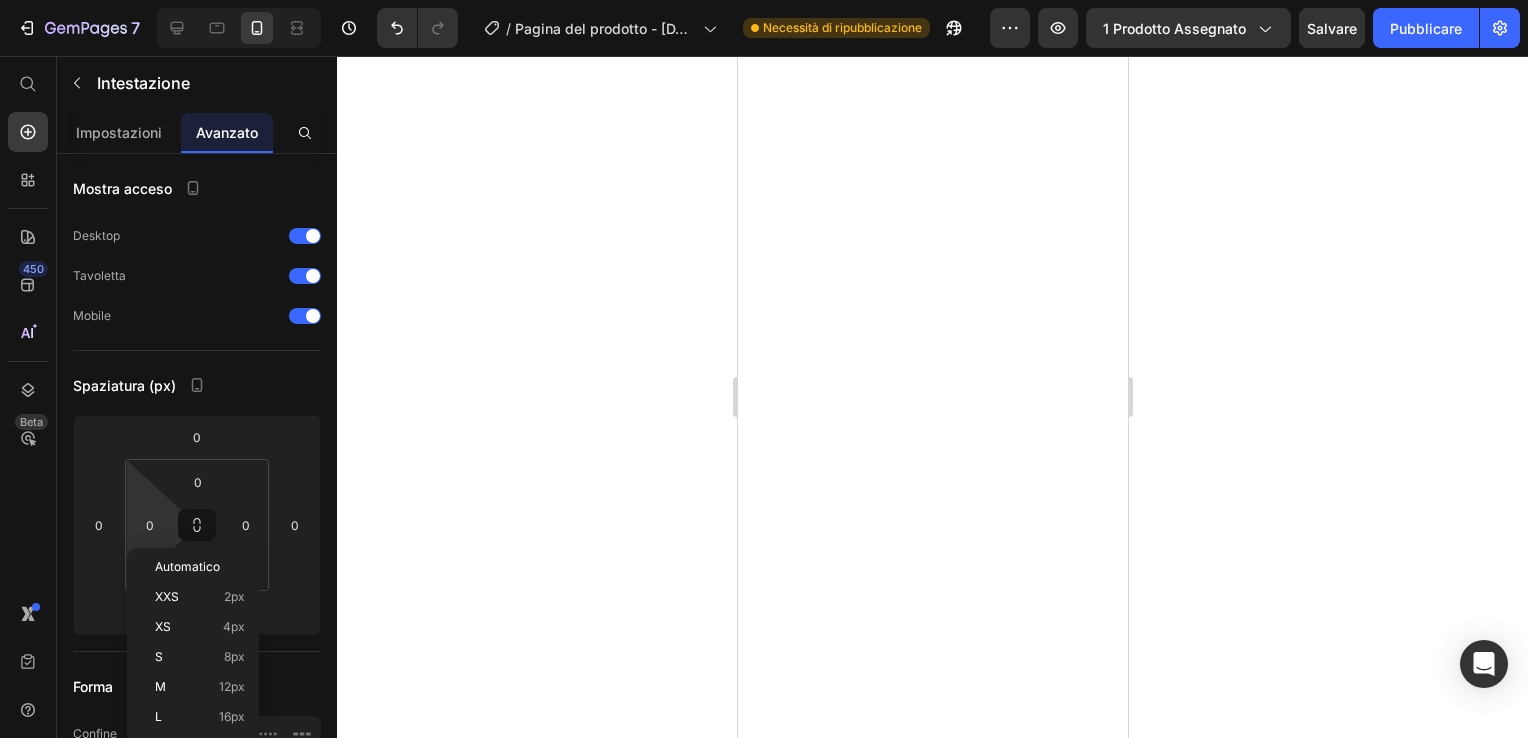 scroll, scrollTop: 0, scrollLeft: 0, axis: both 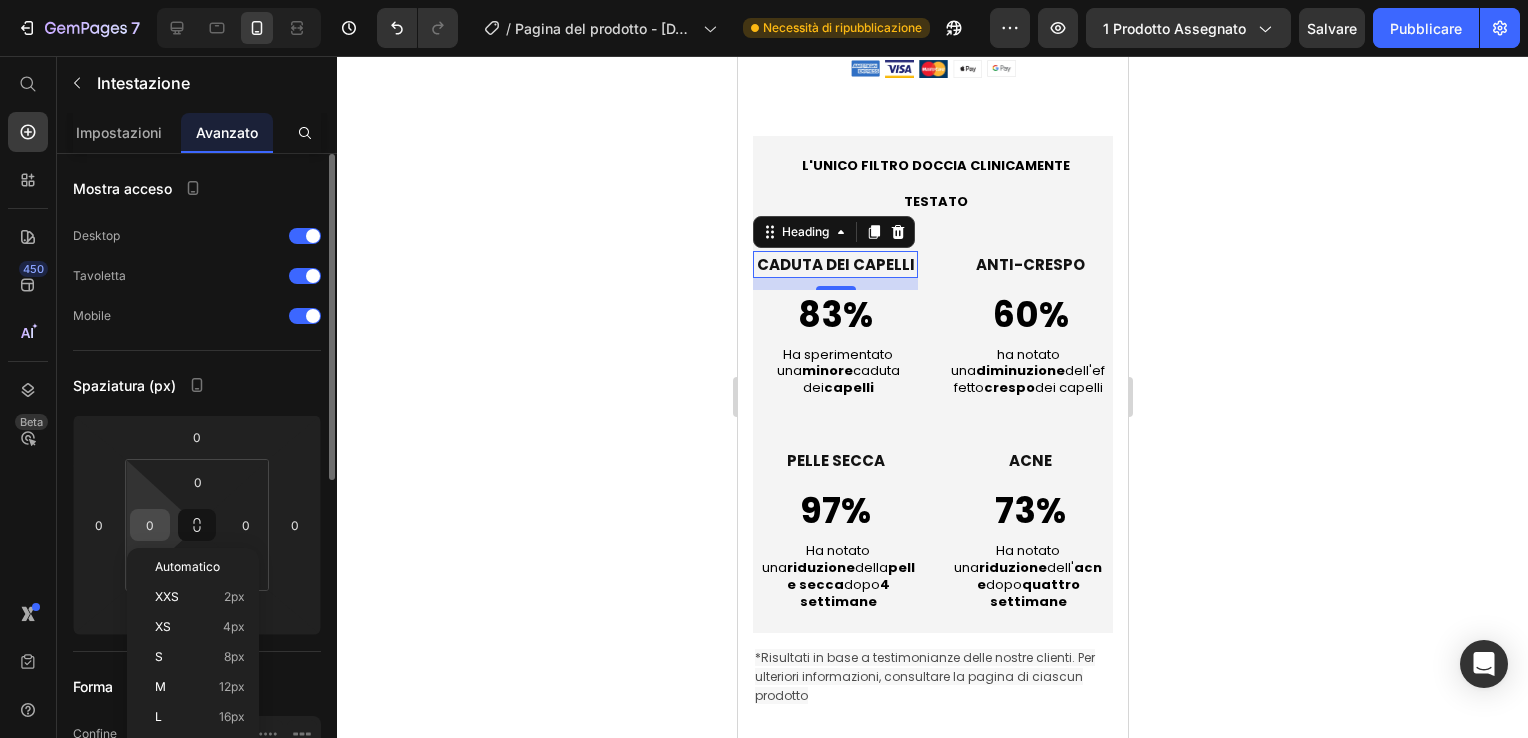 click on "0" at bounding box center (150, 525) 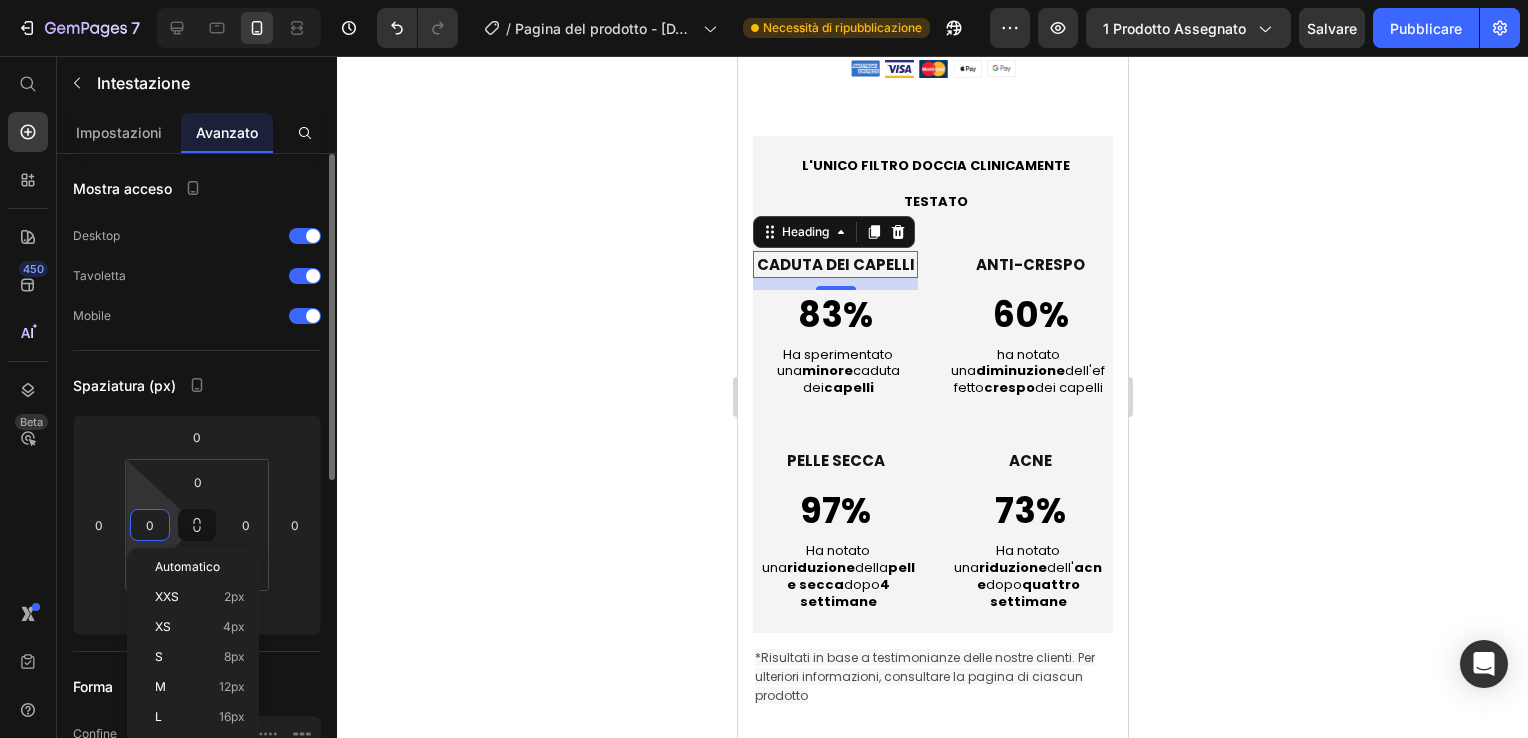 type on "5" 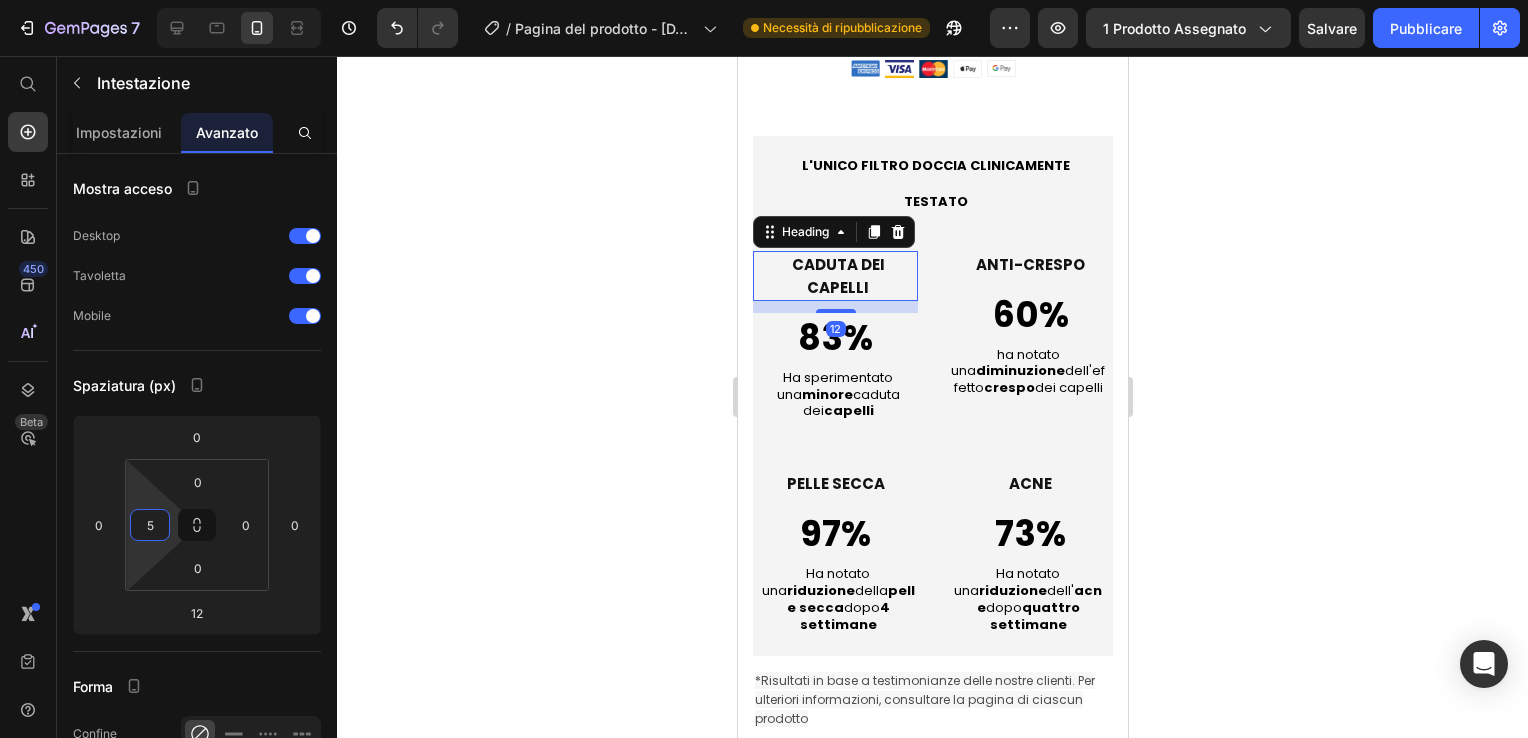 click 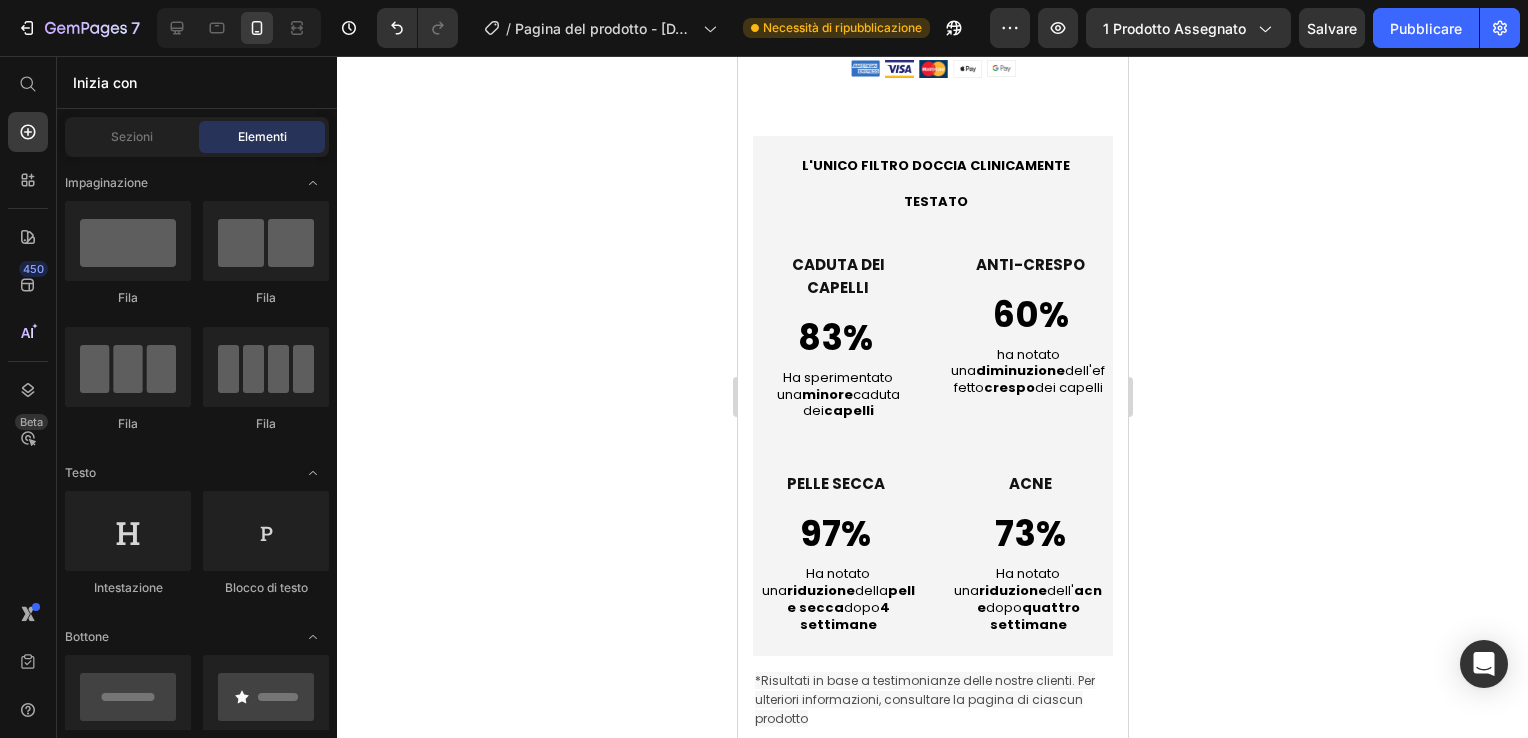 click 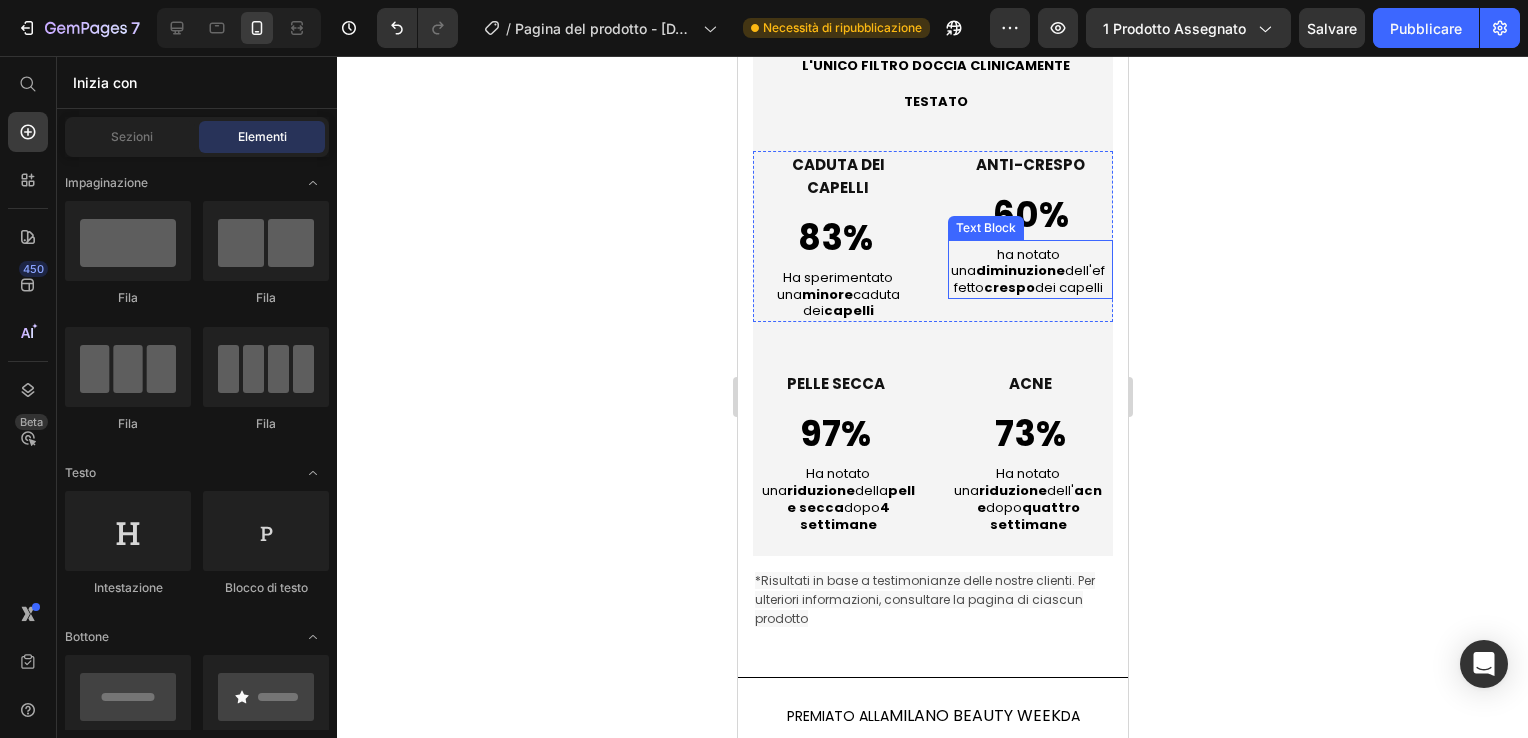 scroll, scrollTop: 1300, scrollLeft: 0, axis: vertical 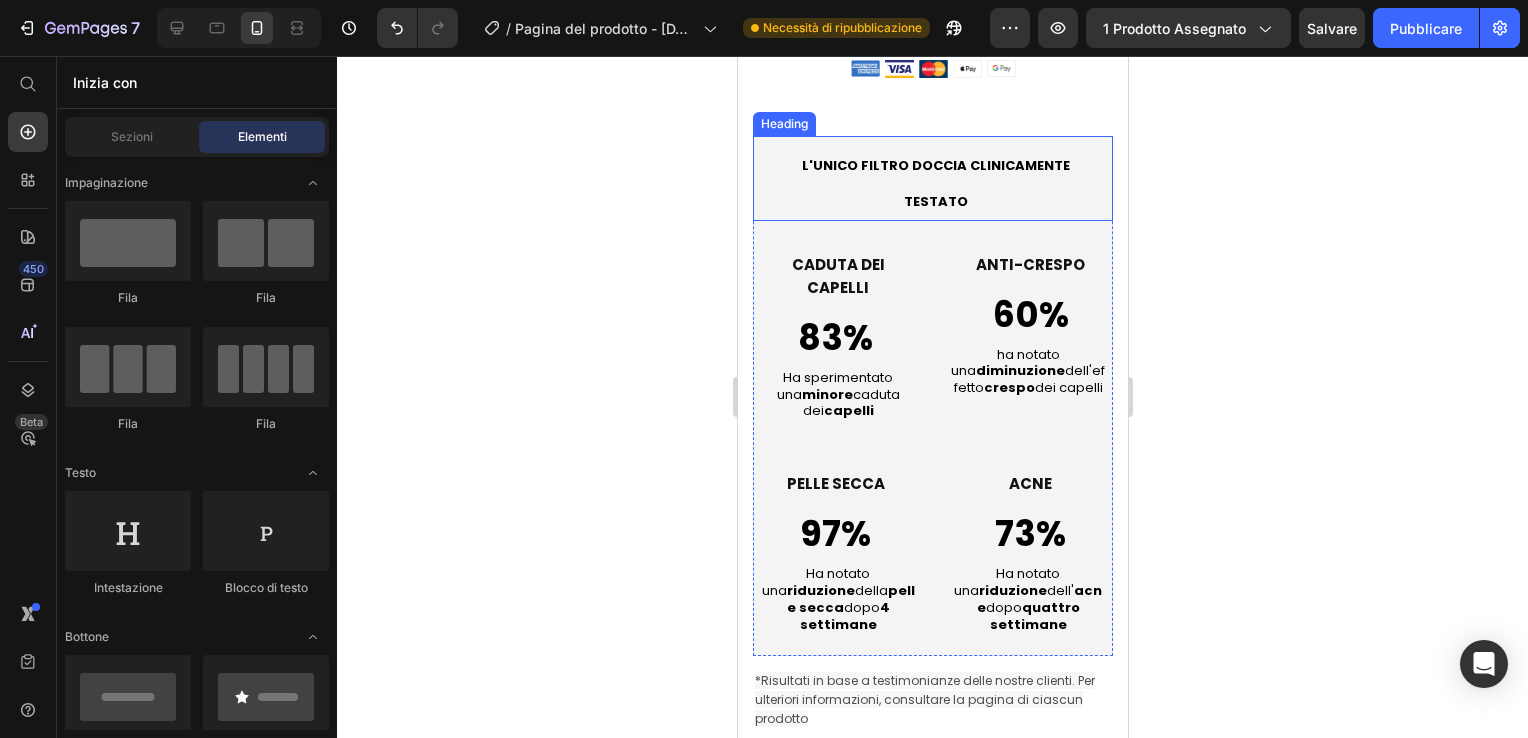 click on "L'UNICO FILTRO DOCCIA CLINICAMENTE TESTATO" at bounding box center (935, 184) 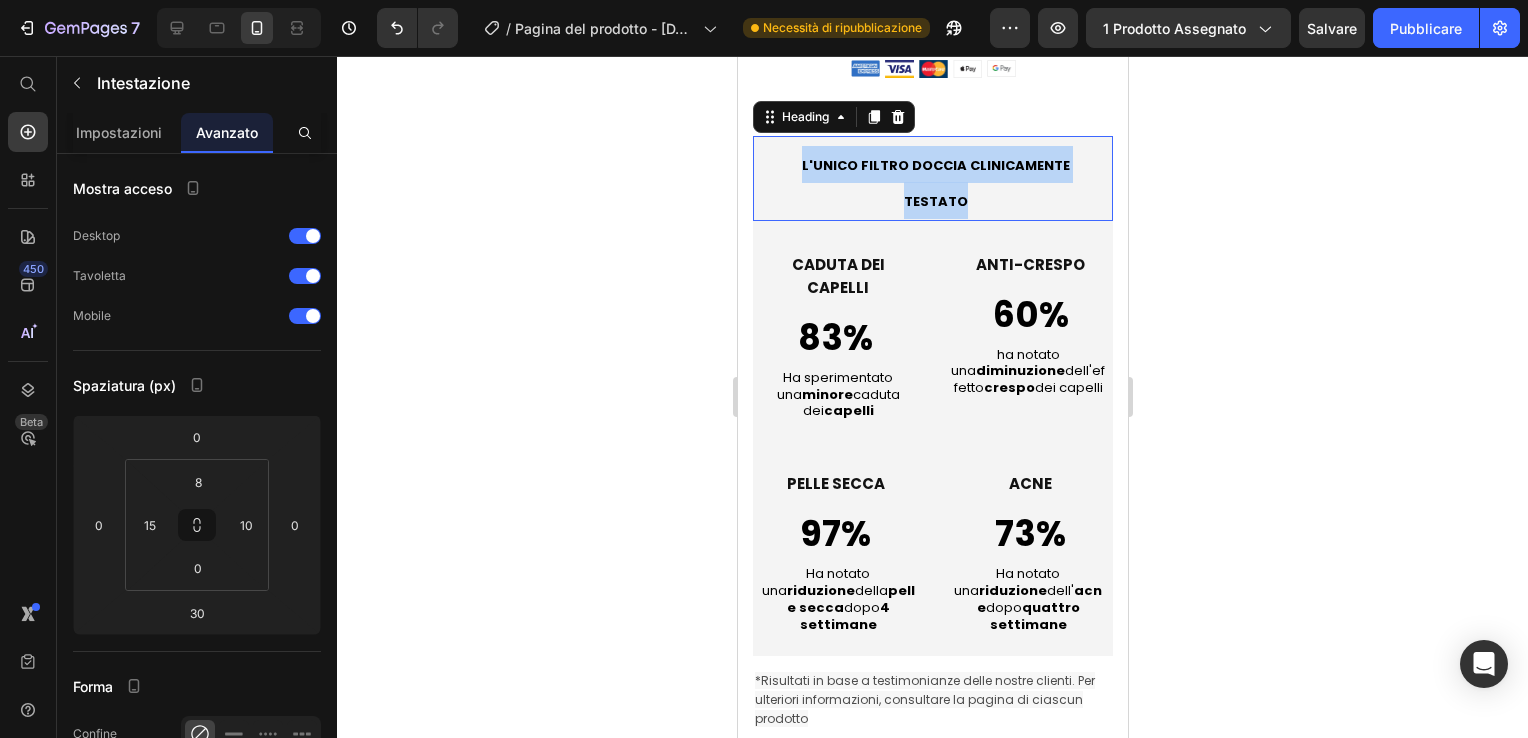 click on "L'UNICO FILTRO DOCCIA CLINICAMENTE TESTATO" at bounding box center [935, 184] 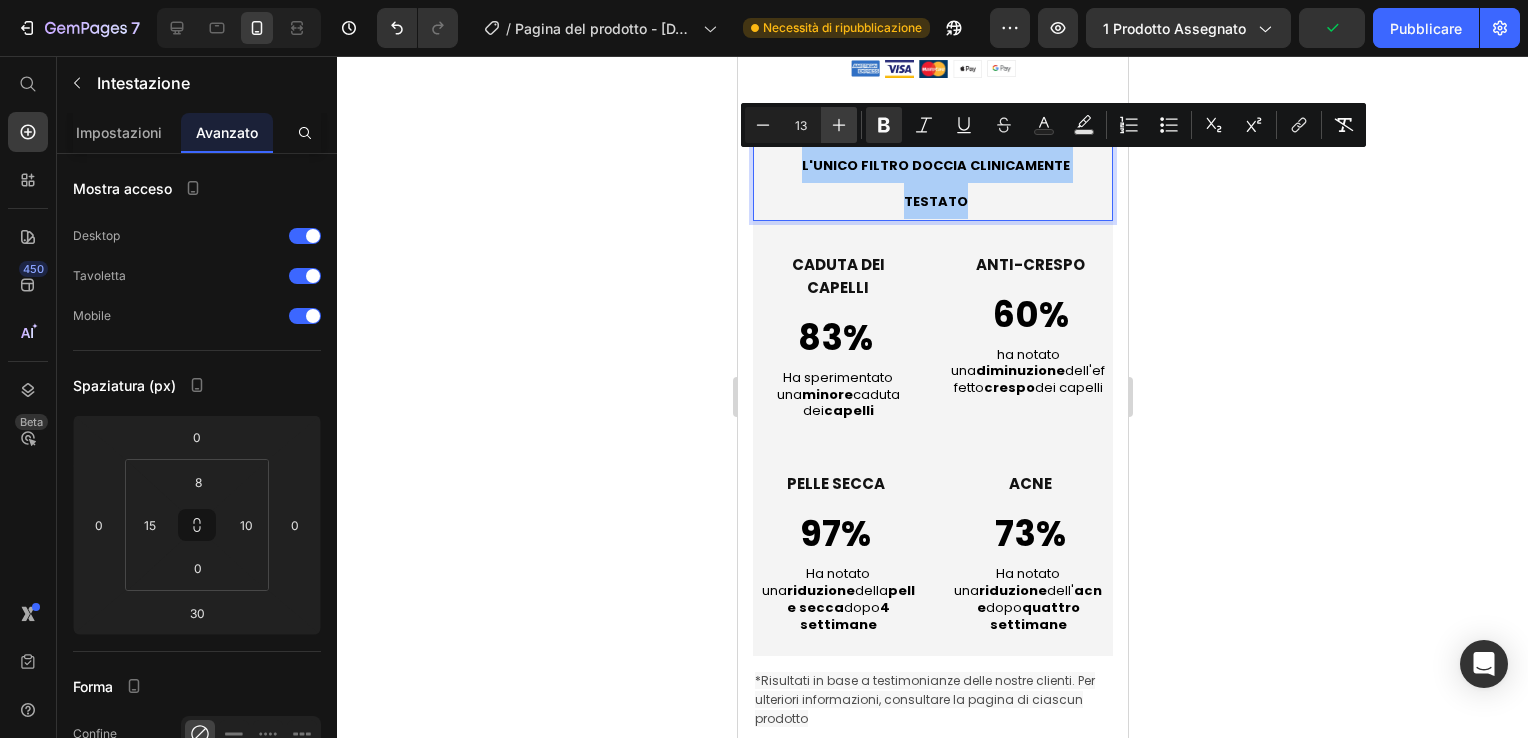 click 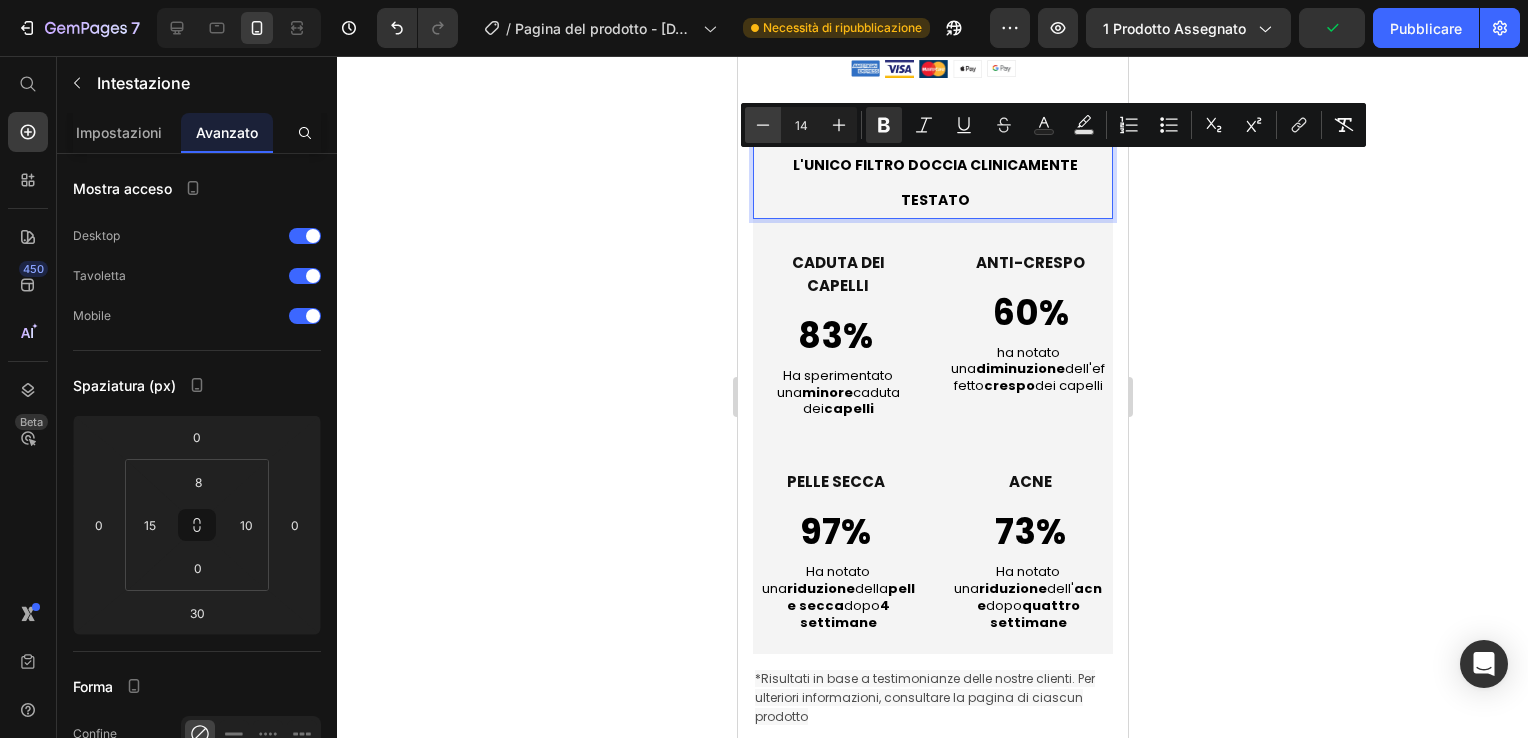 click 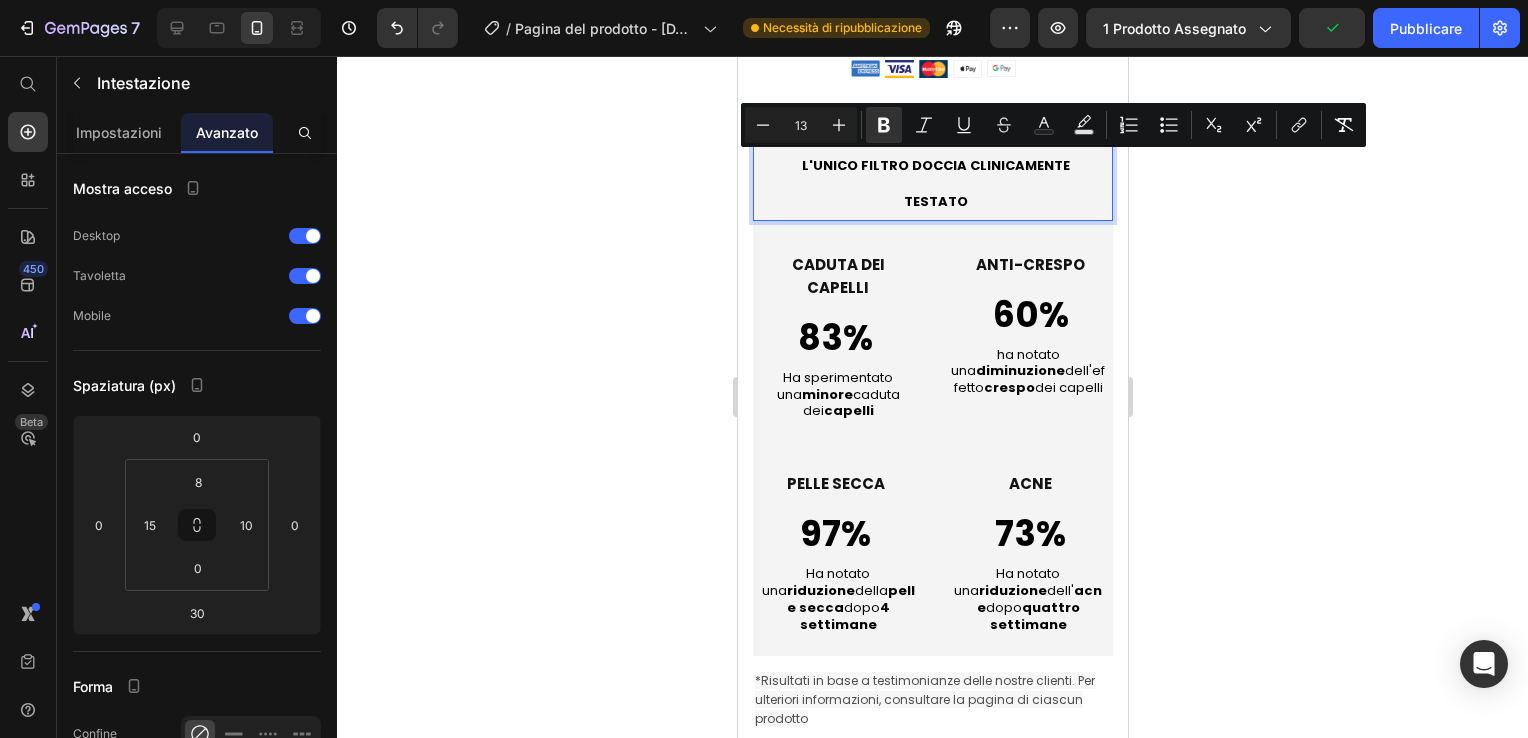 click 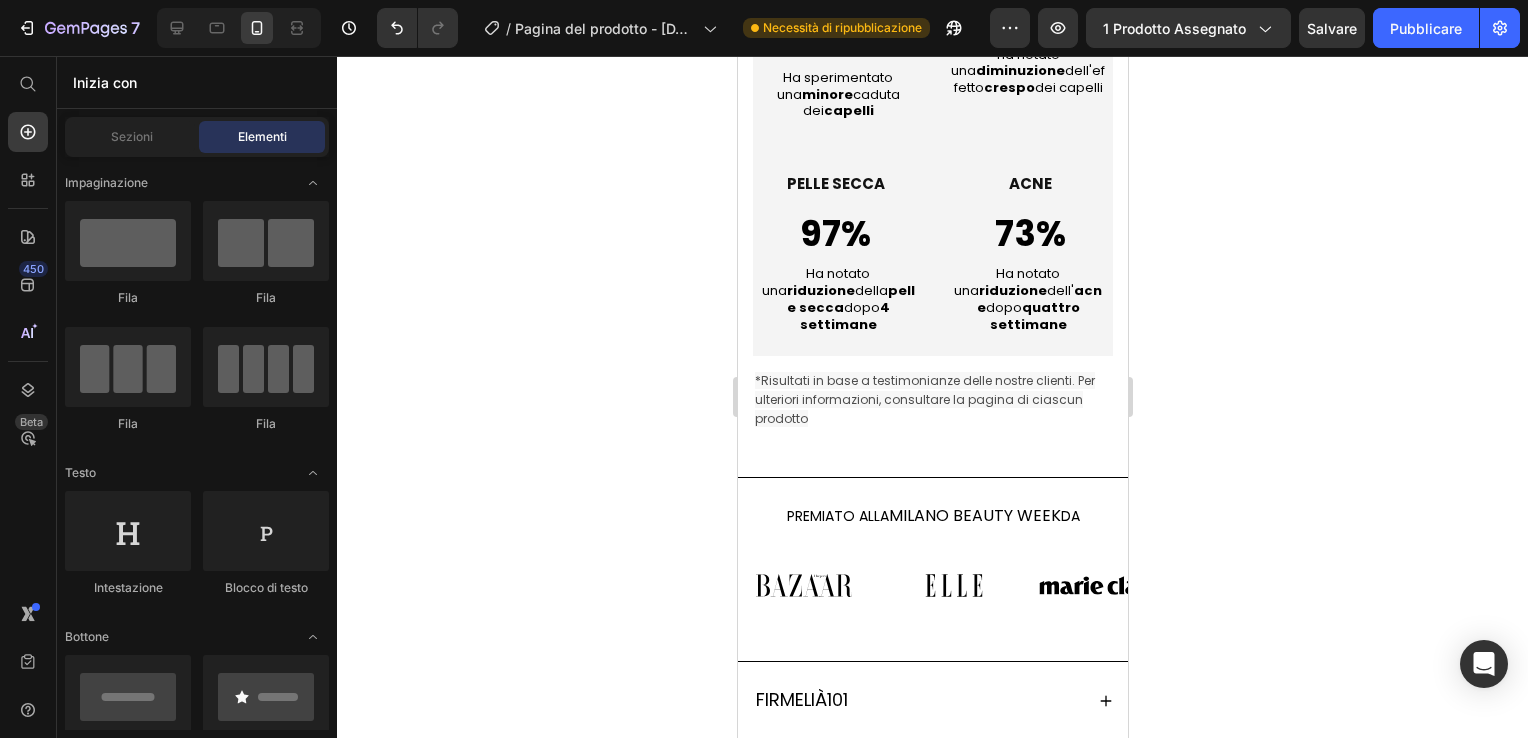 scroll, scrollTop: 1400, scrollLeft: 0, axis: vertical 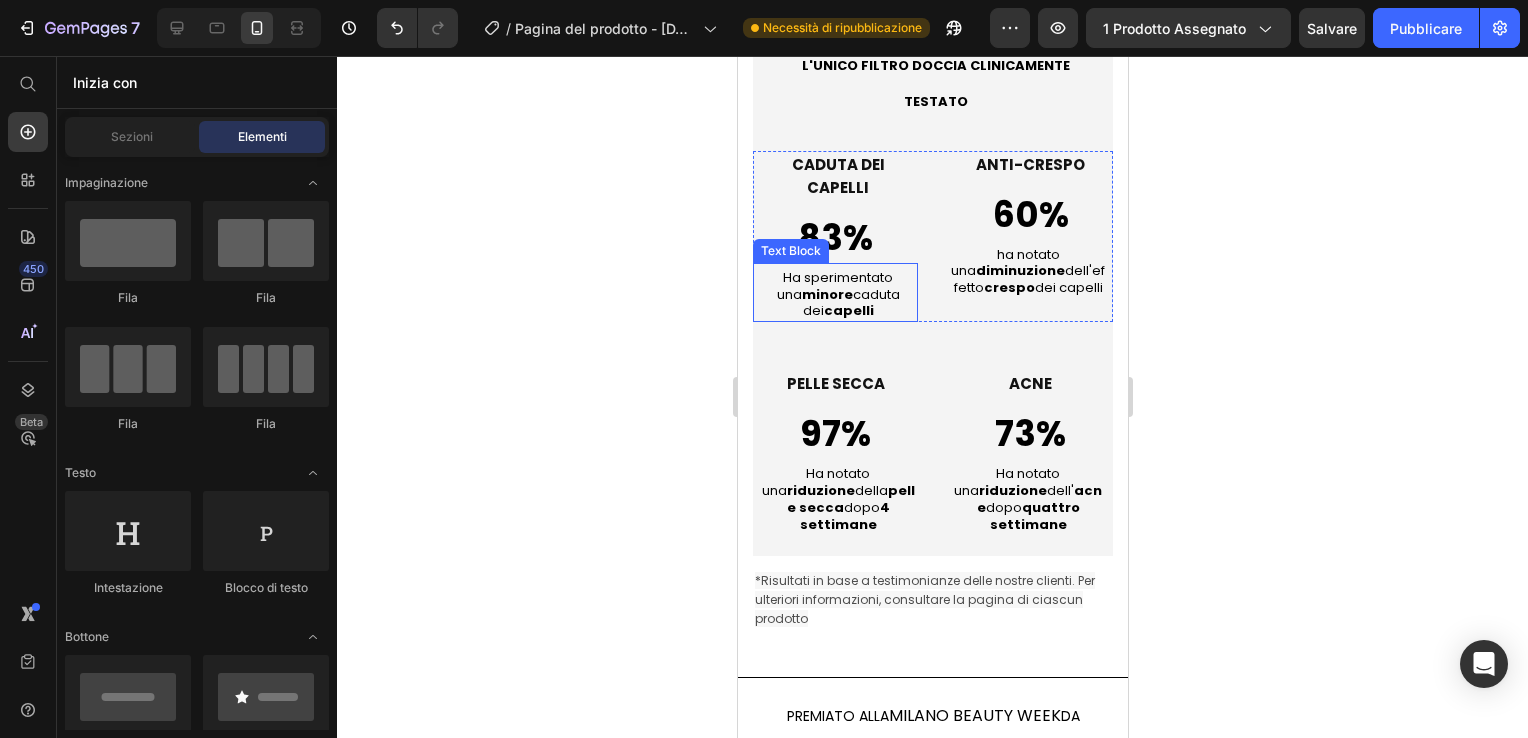 click on "Ha sperimentato una  minore  caduta dei  capelli" at bounding box center [837, 295] 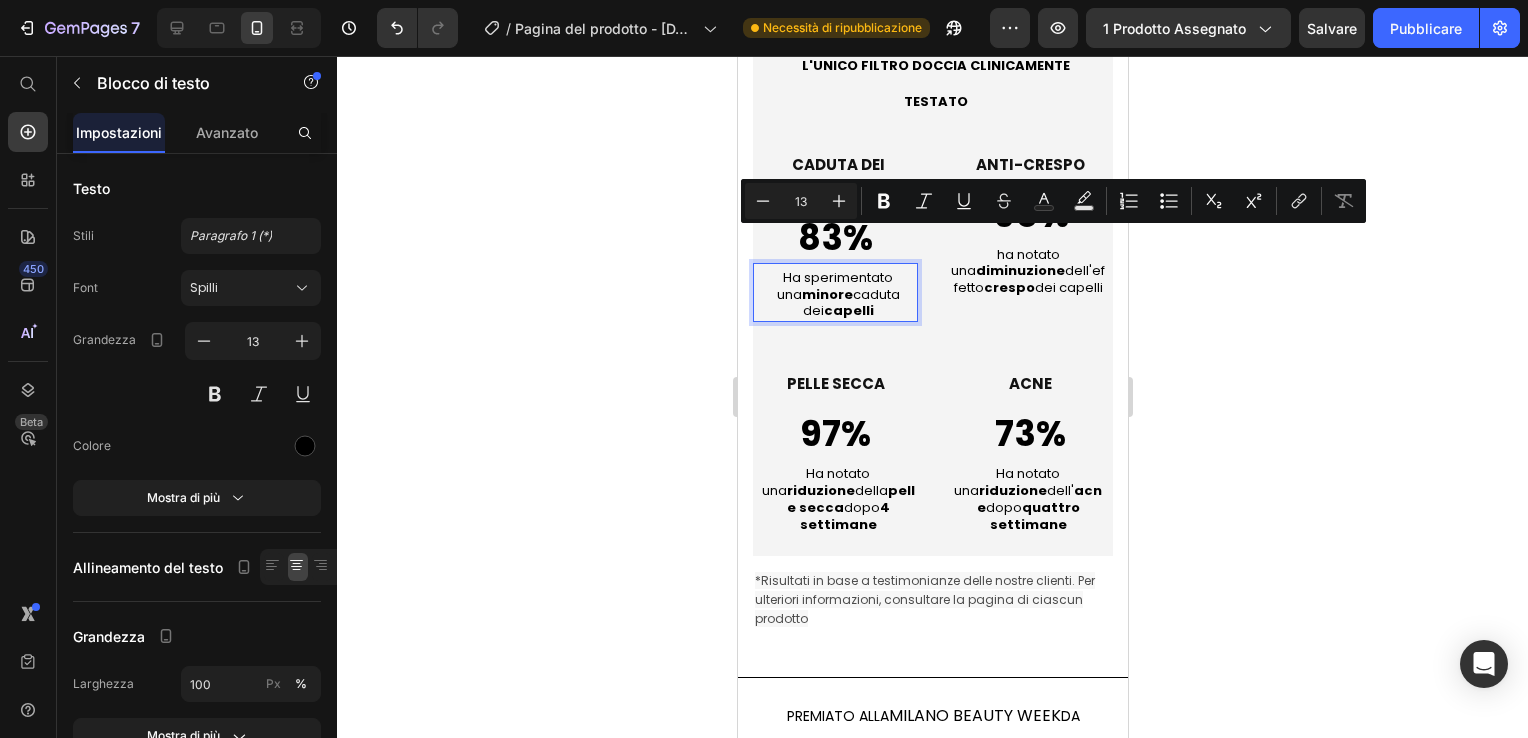 click on "Ha sperimentato una  minore  caduta dei  capelli" at bounding box center [837, 295] 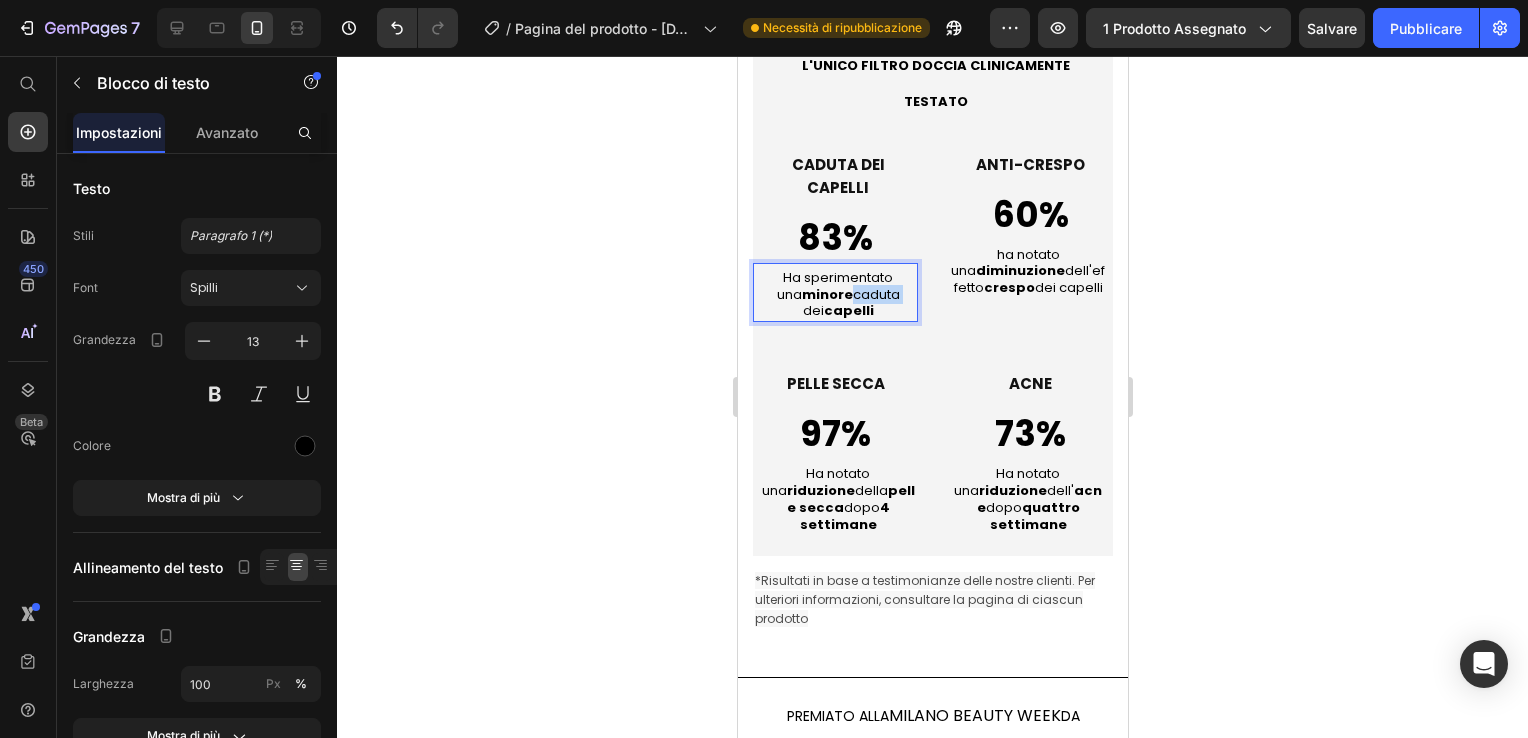 click on "Ha sperimentato una  minore  caduta dei  capelli" at bounding box center [837, 295] 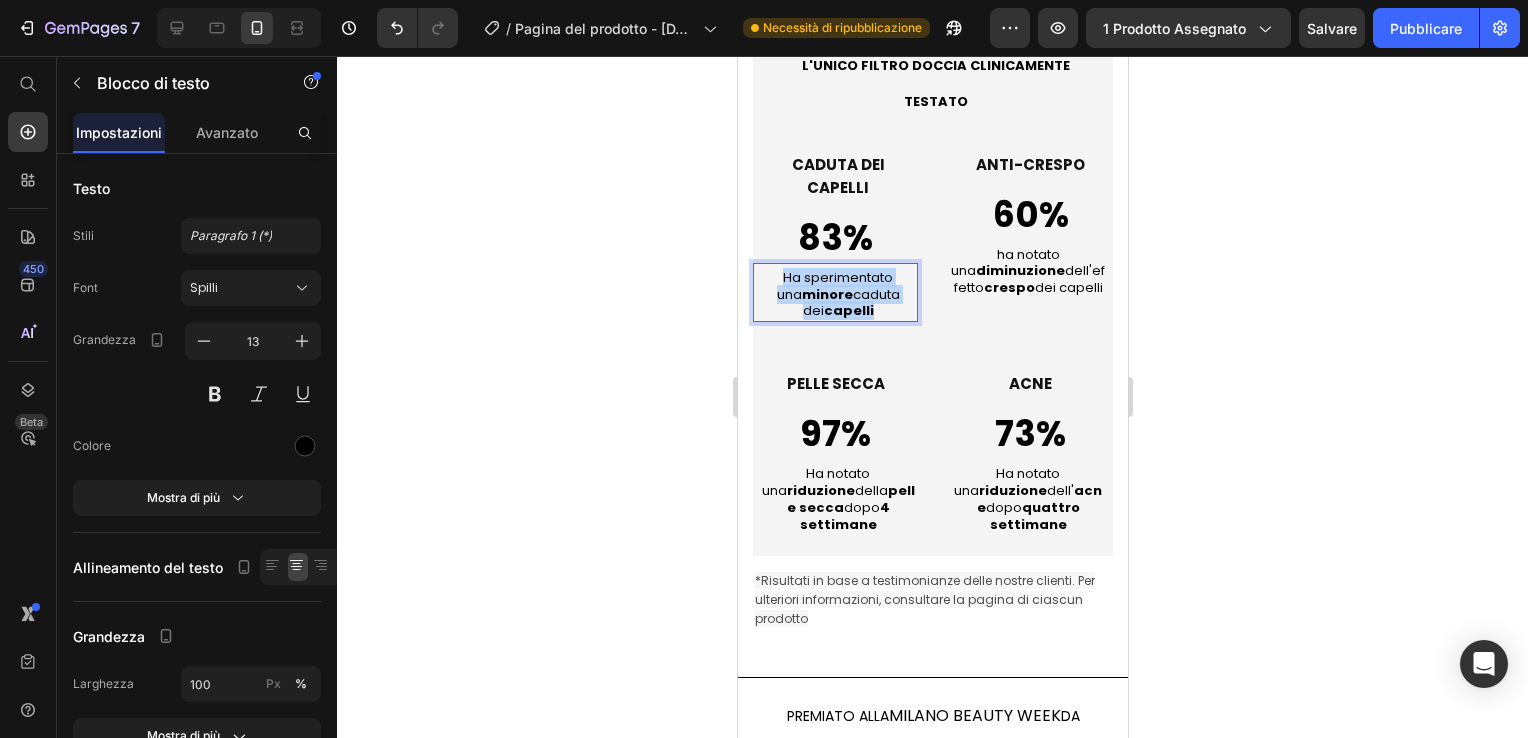 click on "Ha sperimentato una  minore  caduta dei  capelli" at bounding box center [837, 295] 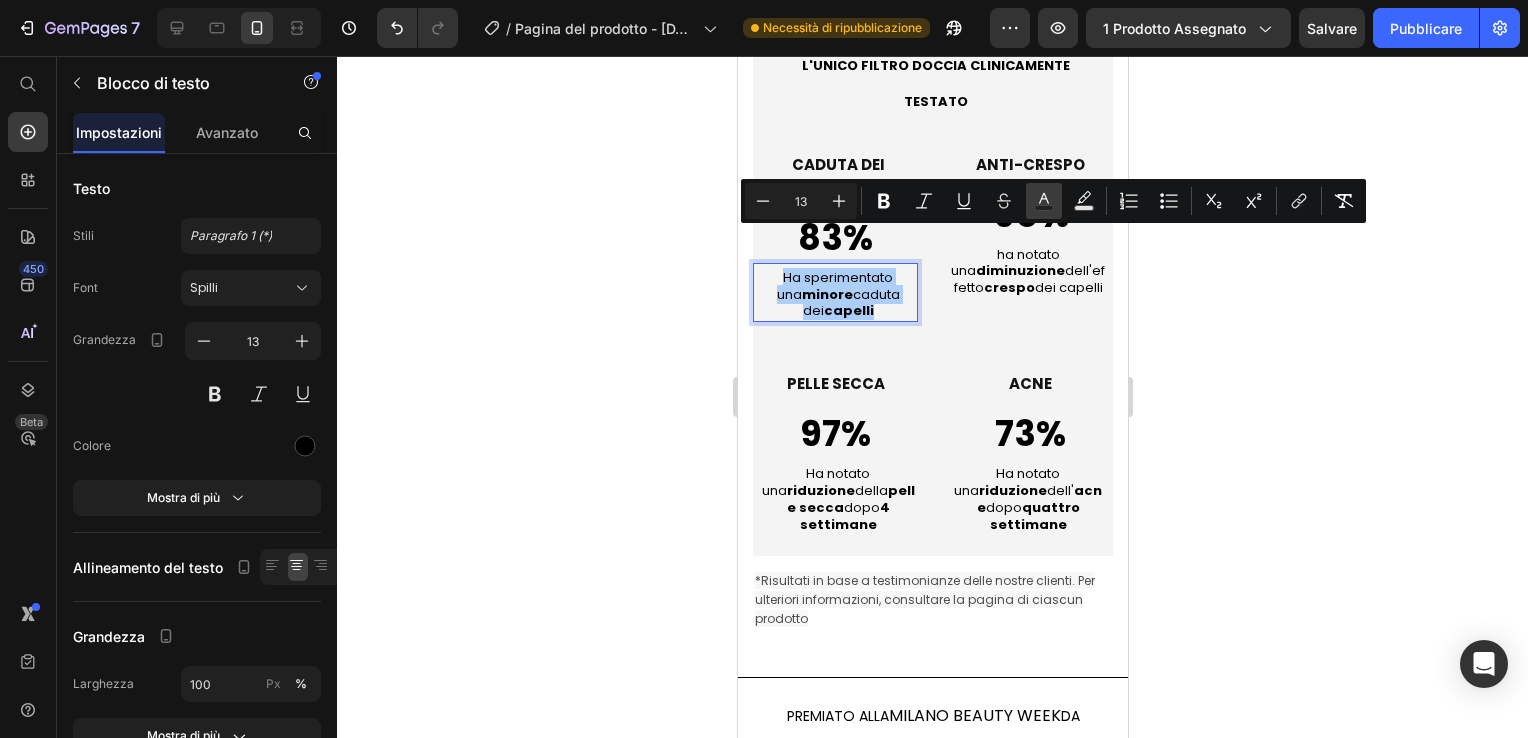 click 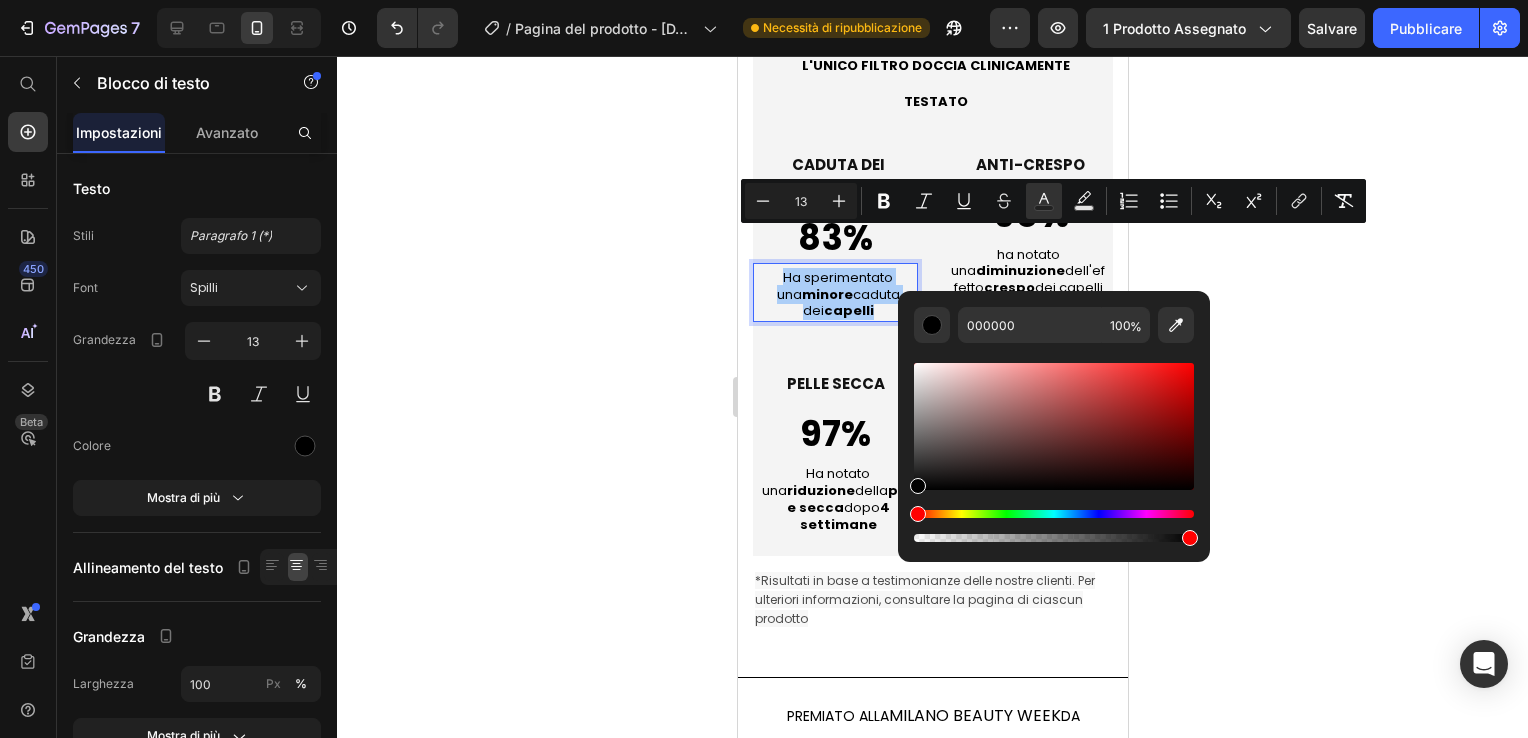 drag, startPoint x: 1655, startPoint y: 543, endPoint x: 883, endPoint y: 524, distance: 772.23376 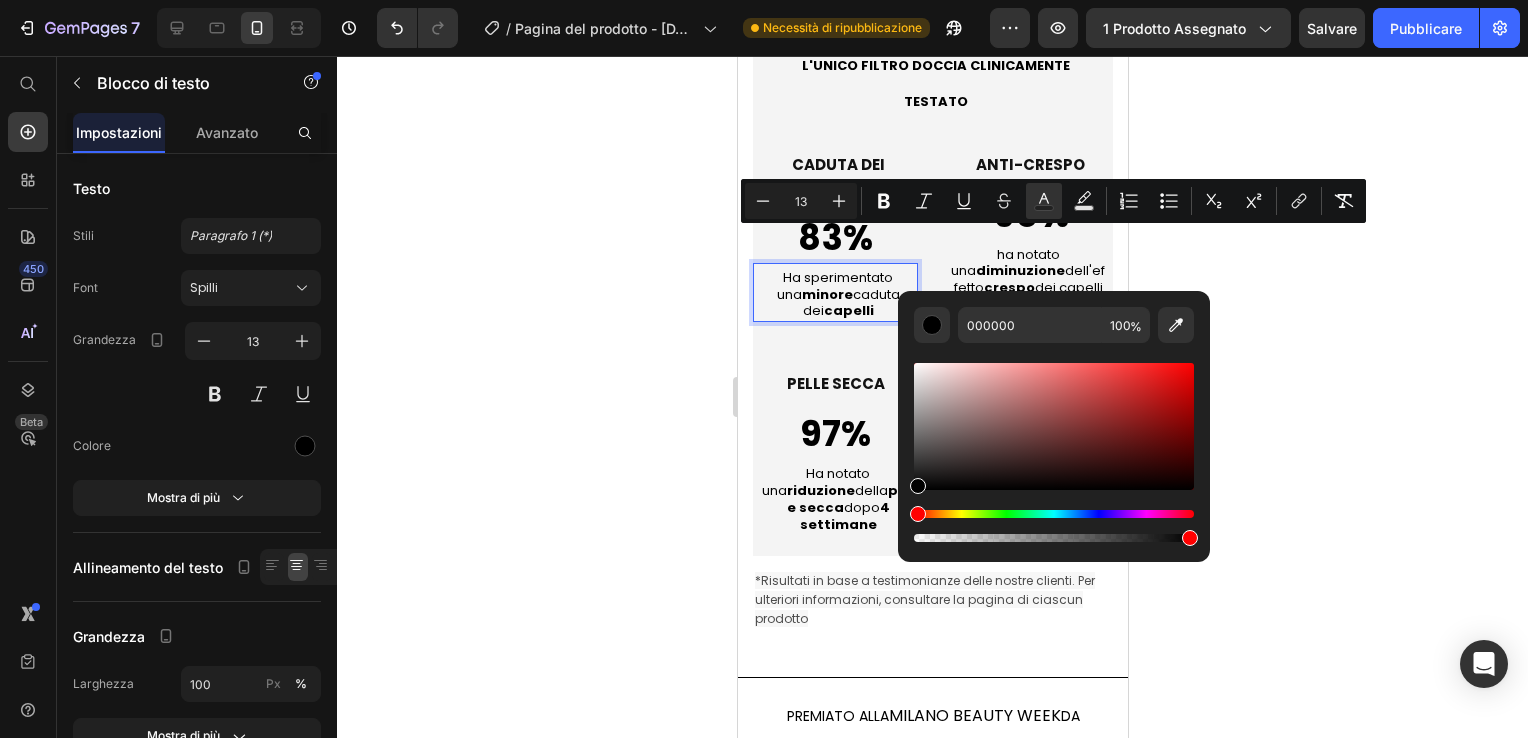 click 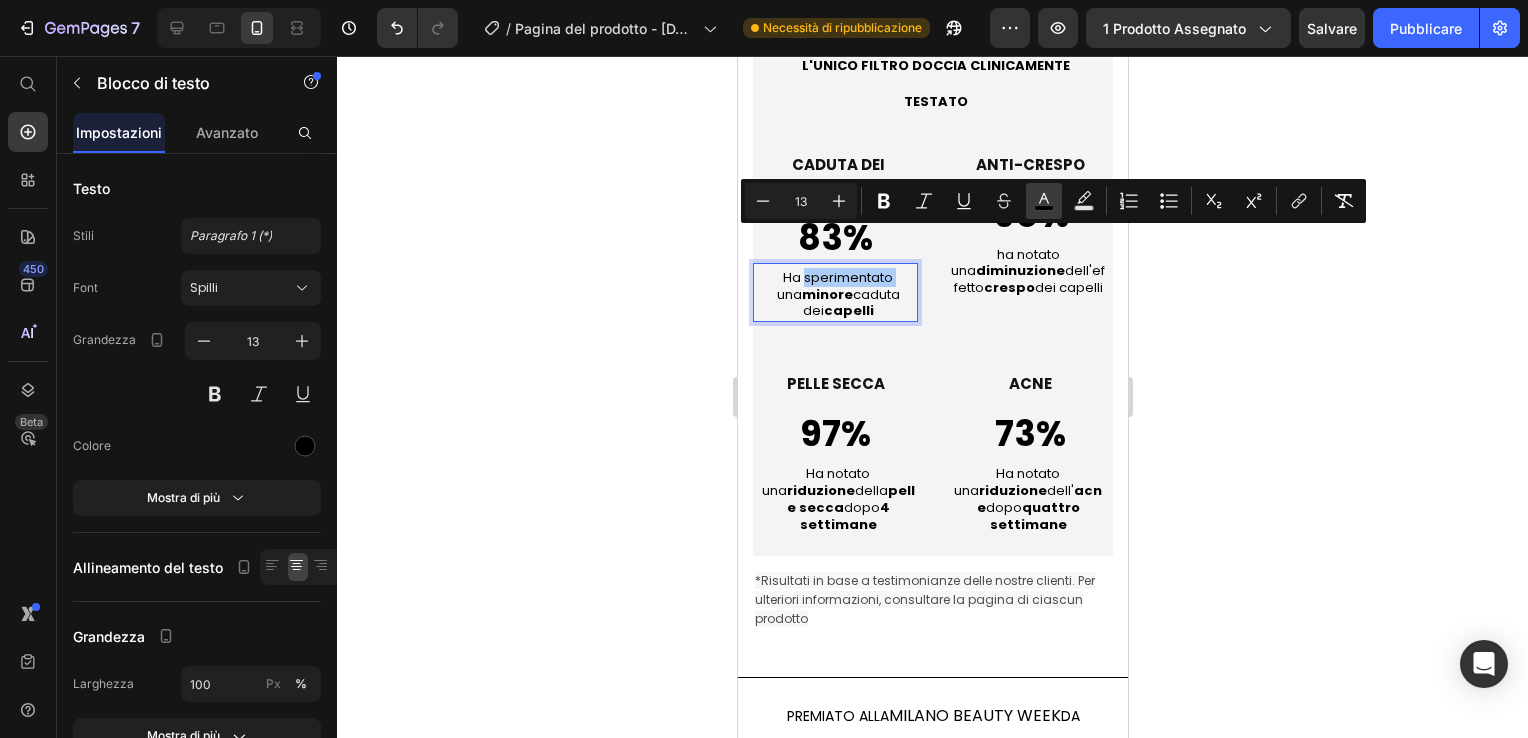 click 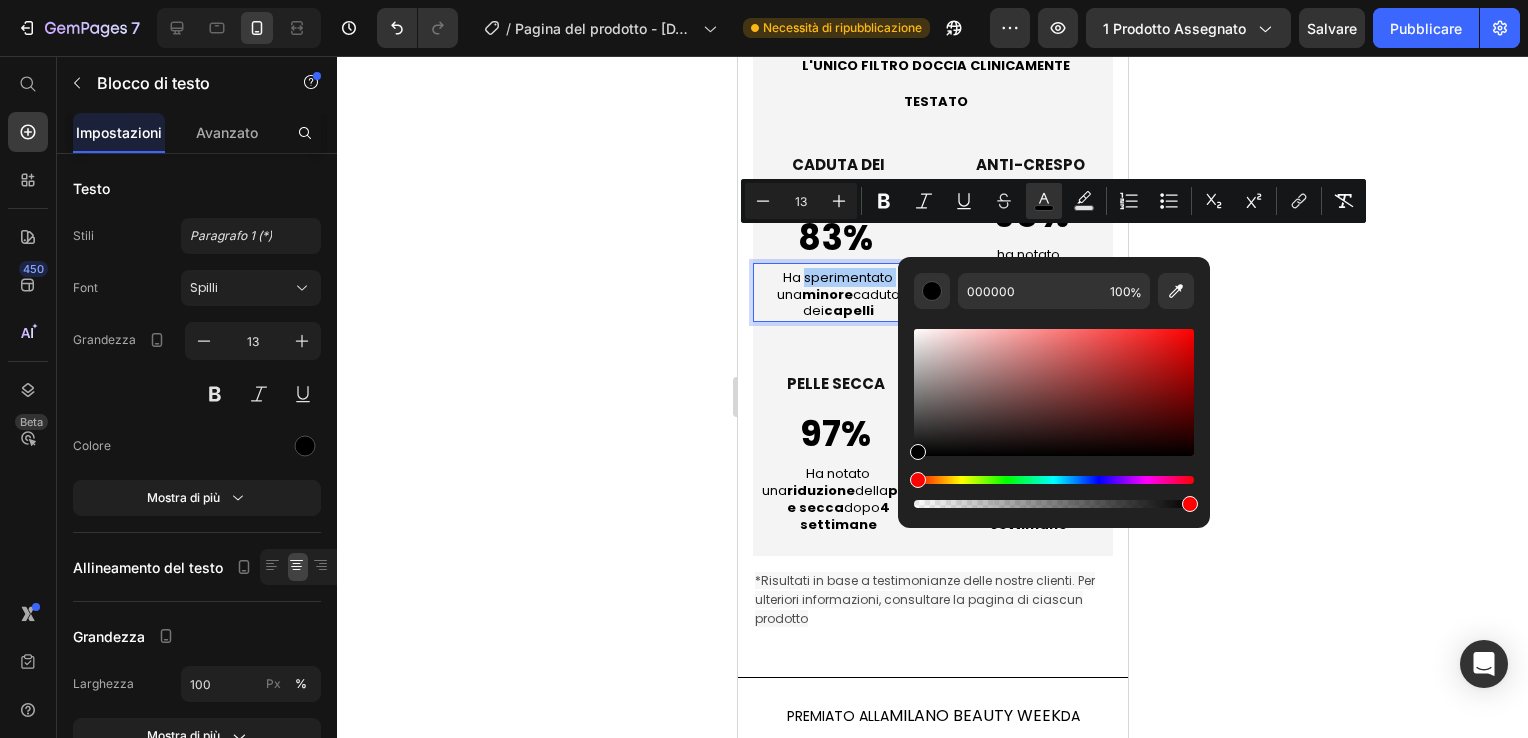 click 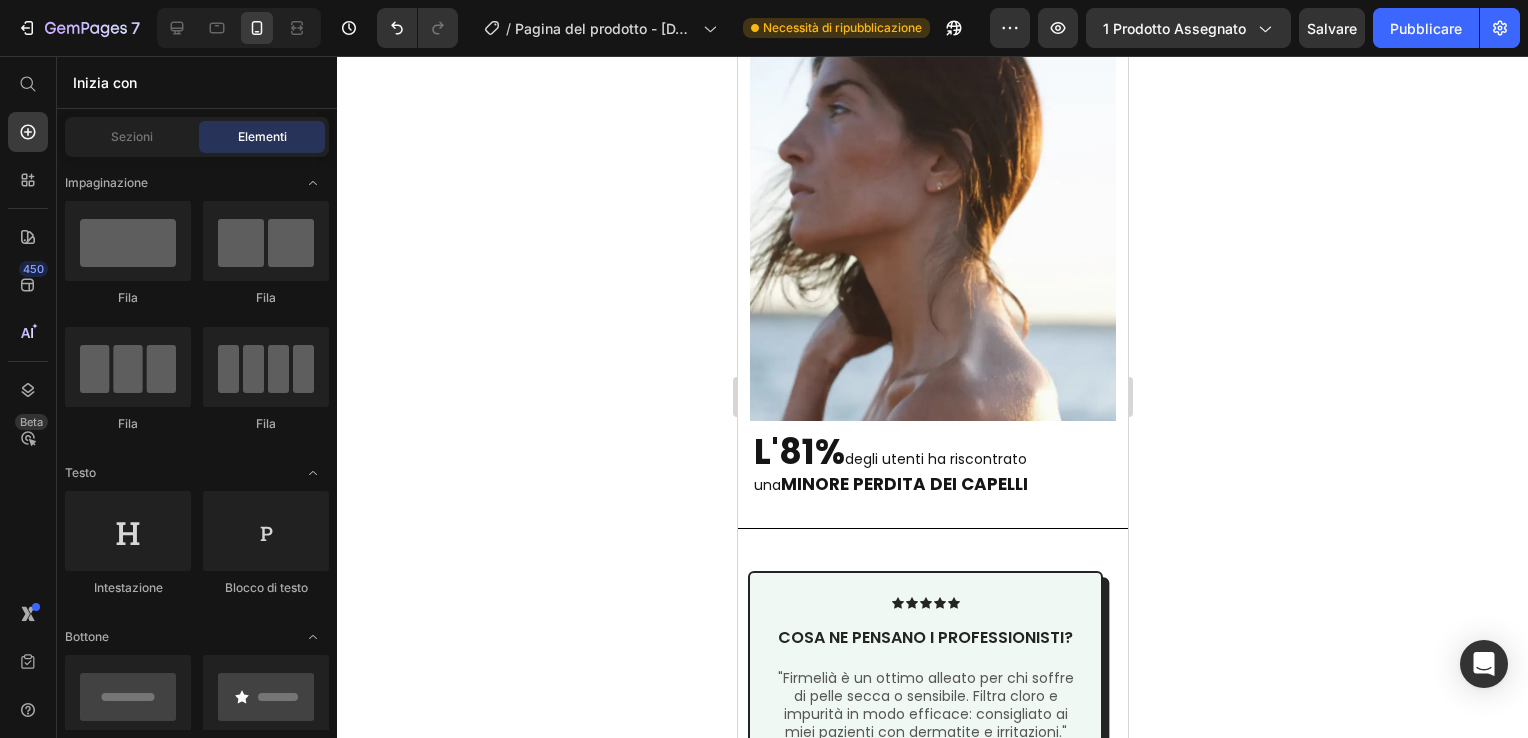 scroll, scrollTop: 3000, scrollLeft: 0, axis: vertical 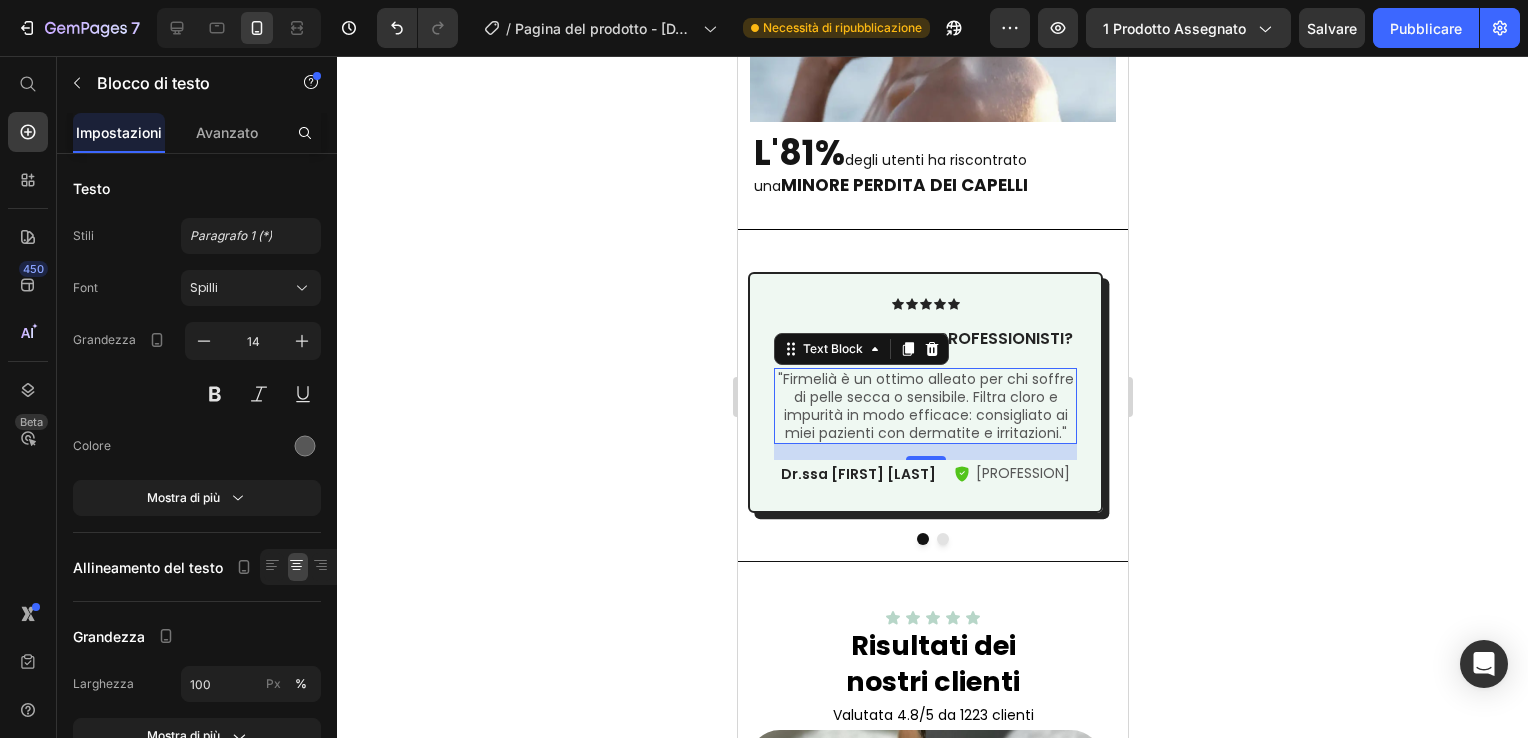 click on ""Firmelià è un ottimo alleato per chi soffre di pelle secca o sensibile. Filtra cloro e impurità in modo efficace: consigliato ai miei pazienti con dermatite e irritazioni."" at bounding box center (924, 406) 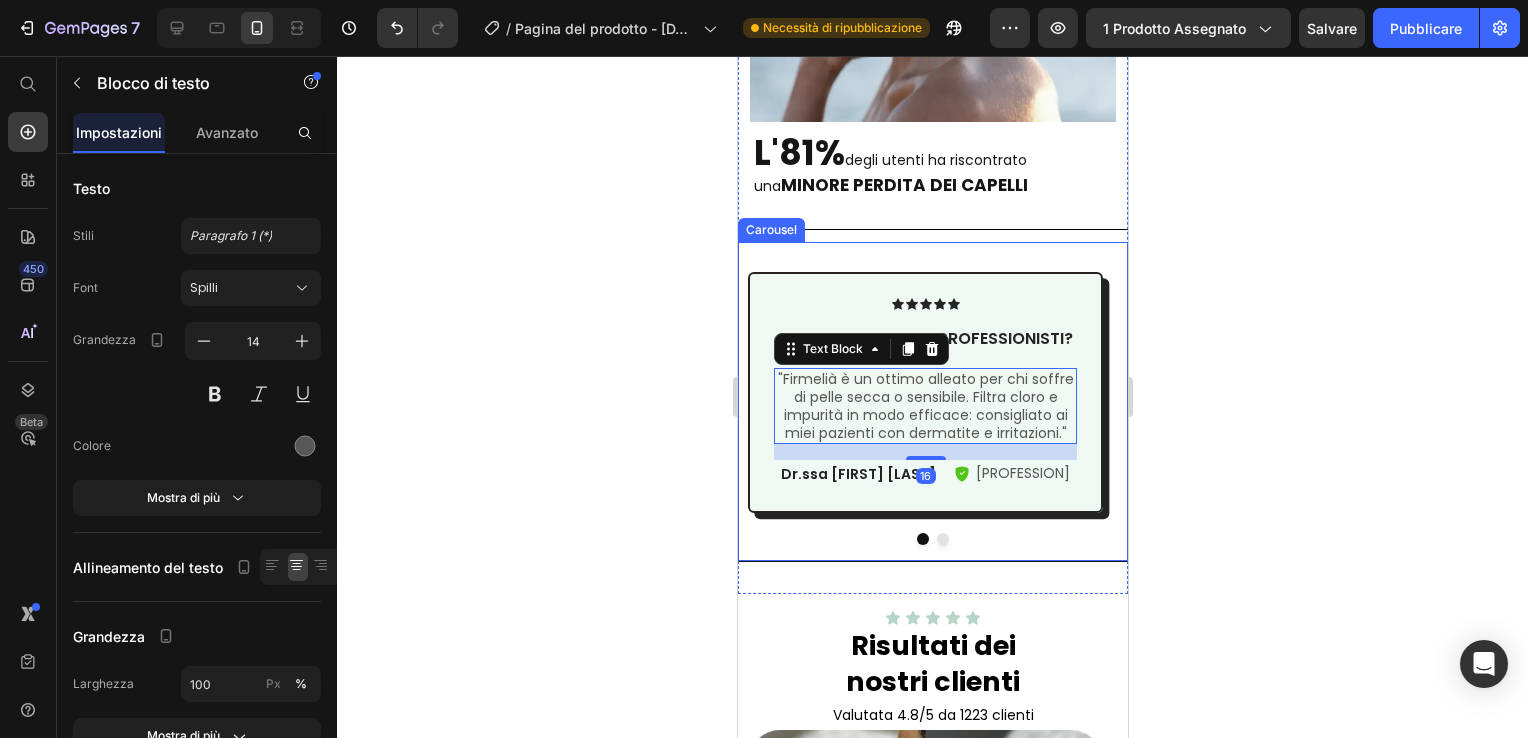 click at bounding box center [932, 539] 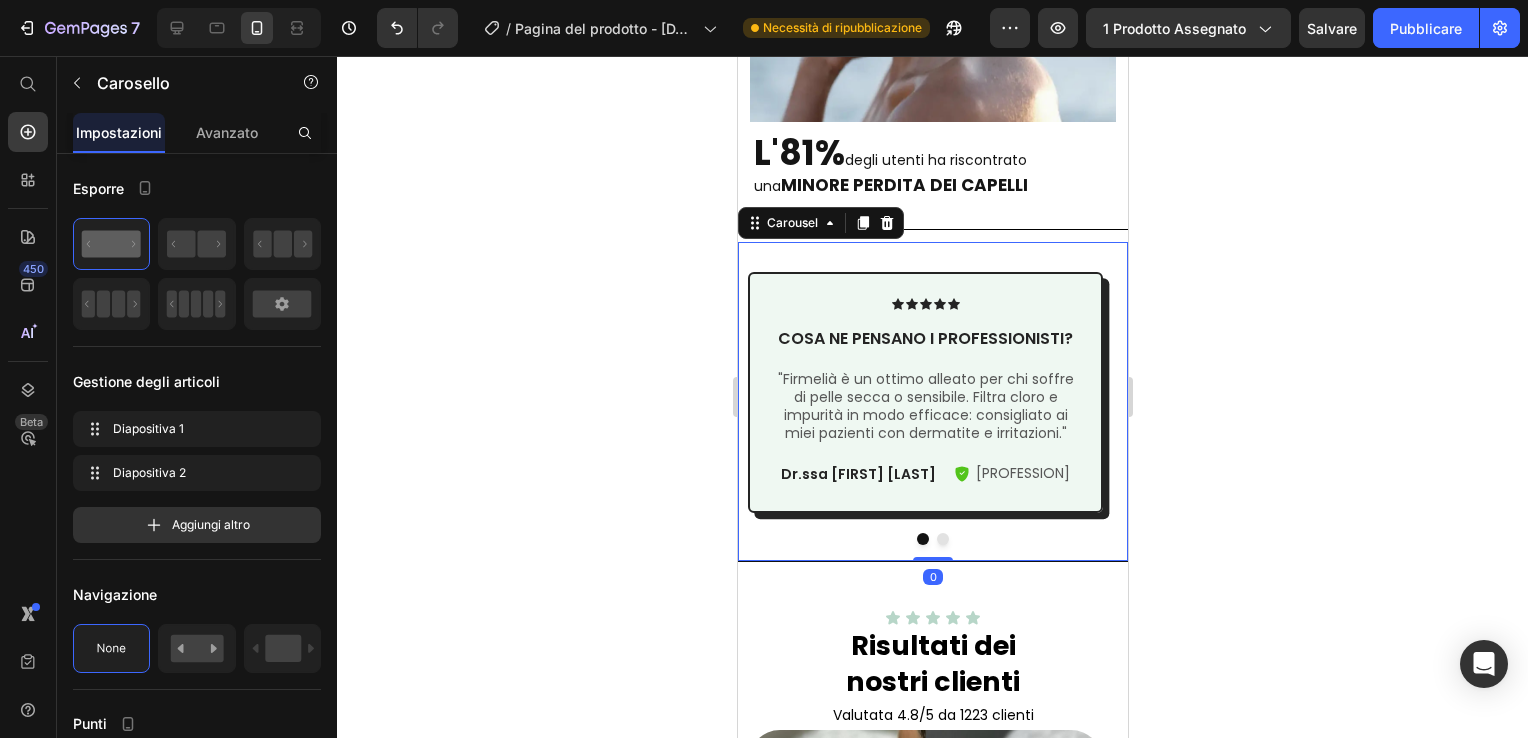 click at bounding box center [942, 539] 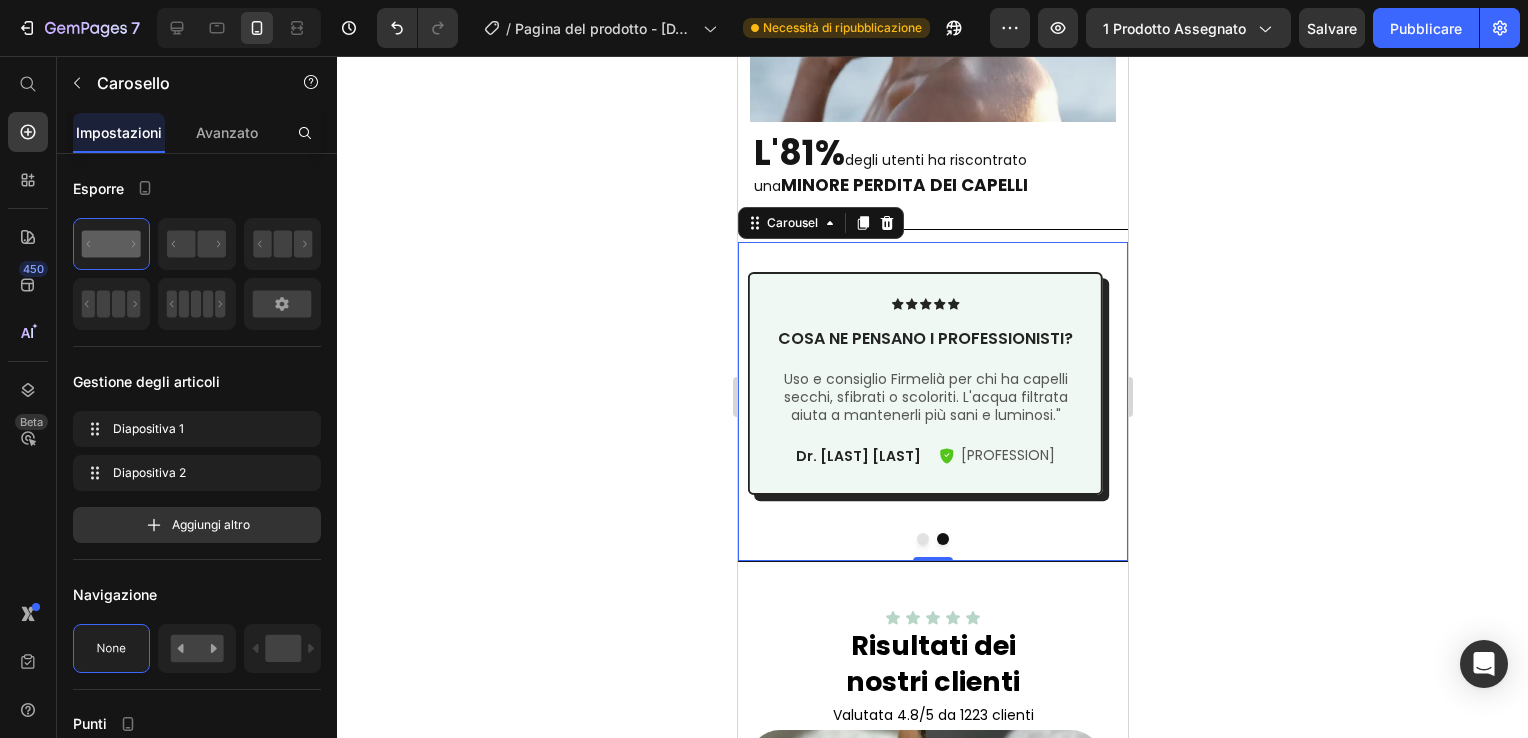 click at bounding box center [922, 539] 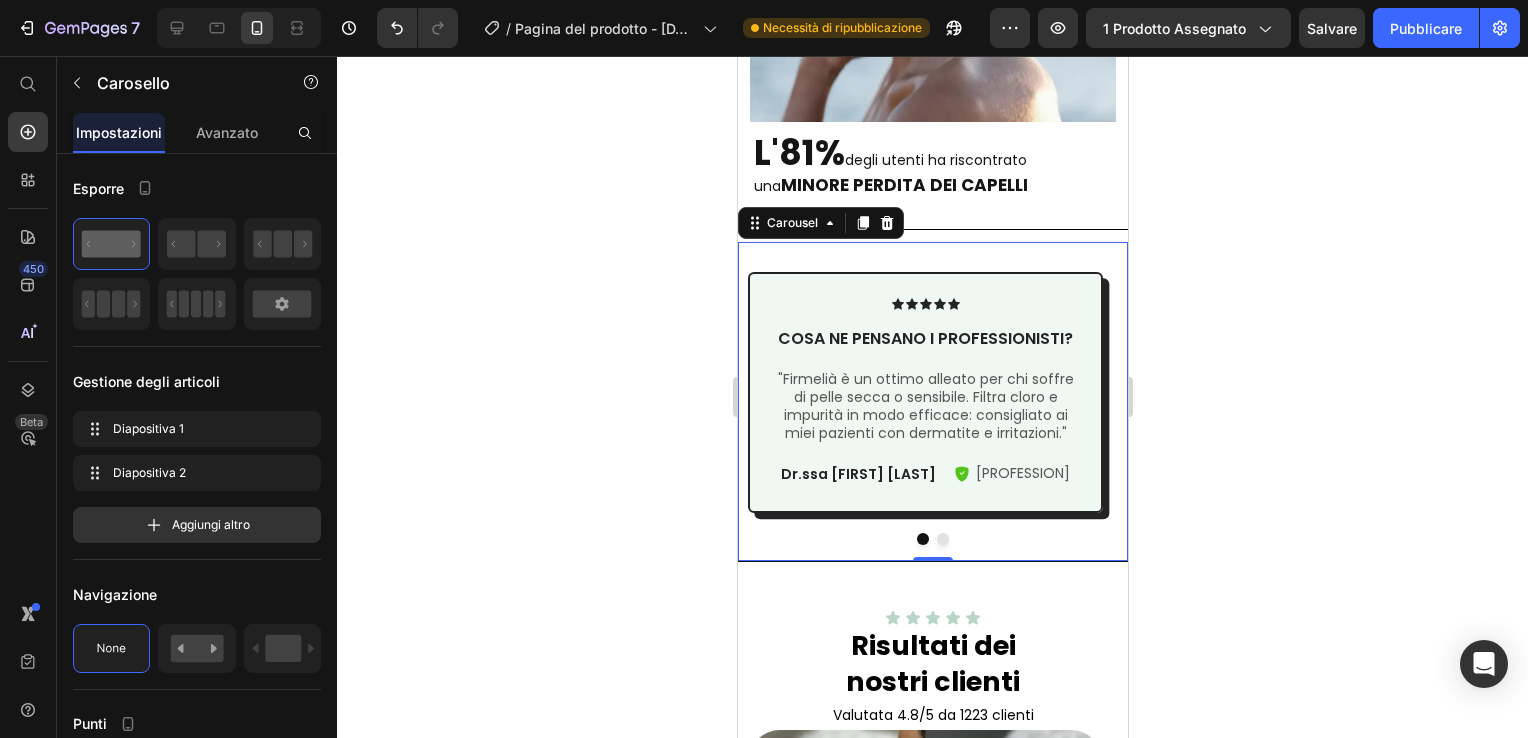 click at bounding box center [942, 539] 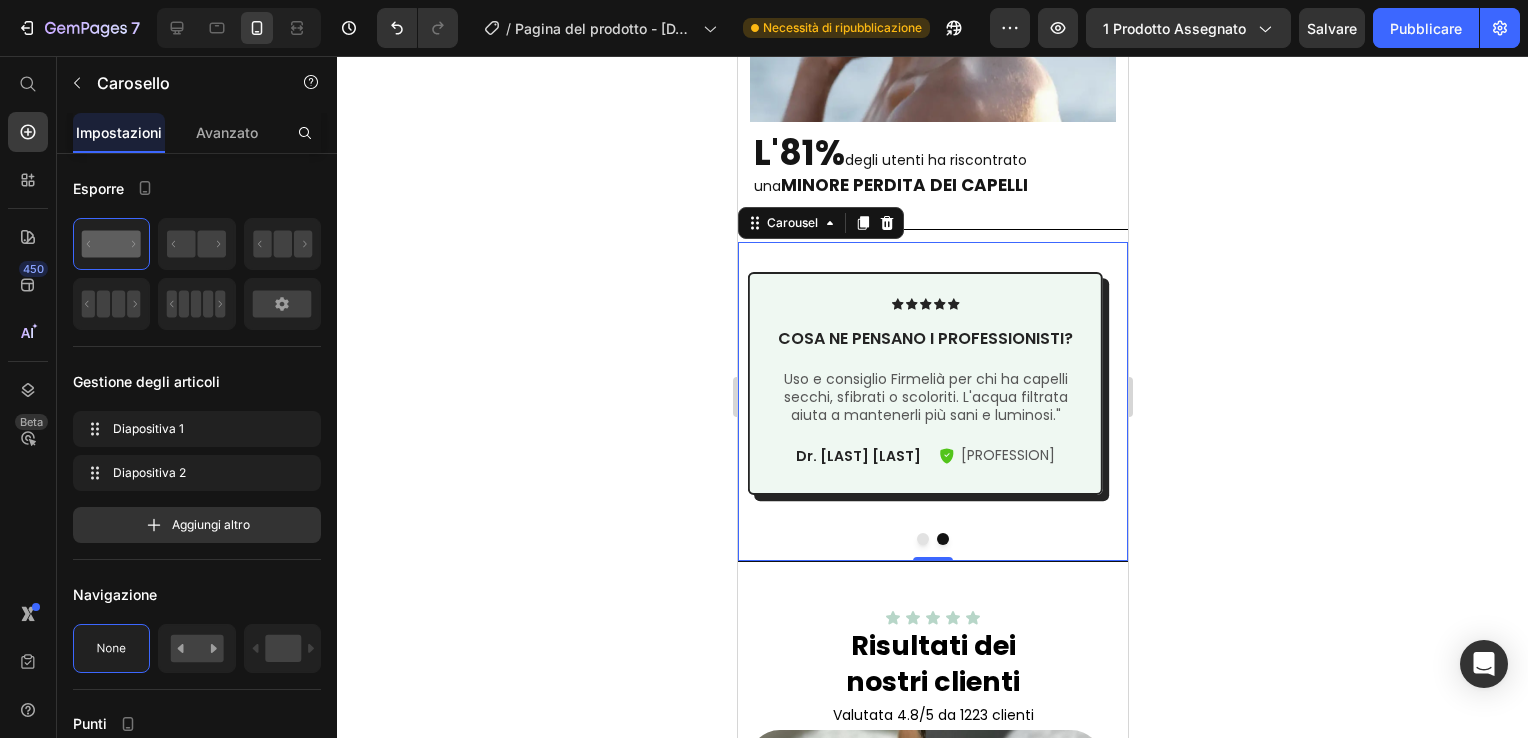 click 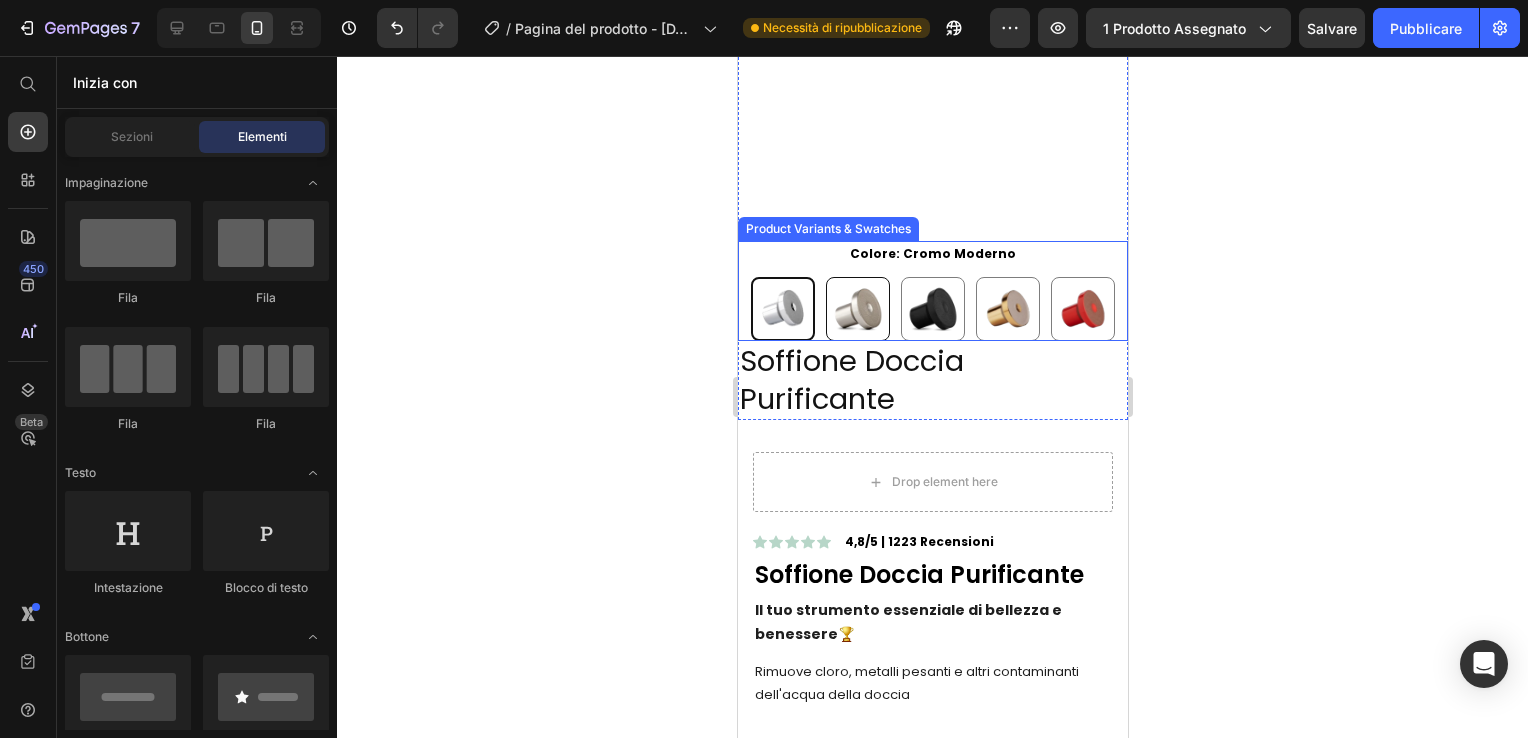 scroll, scrollTop: 400, scrollLeft: 0, axis: vertical 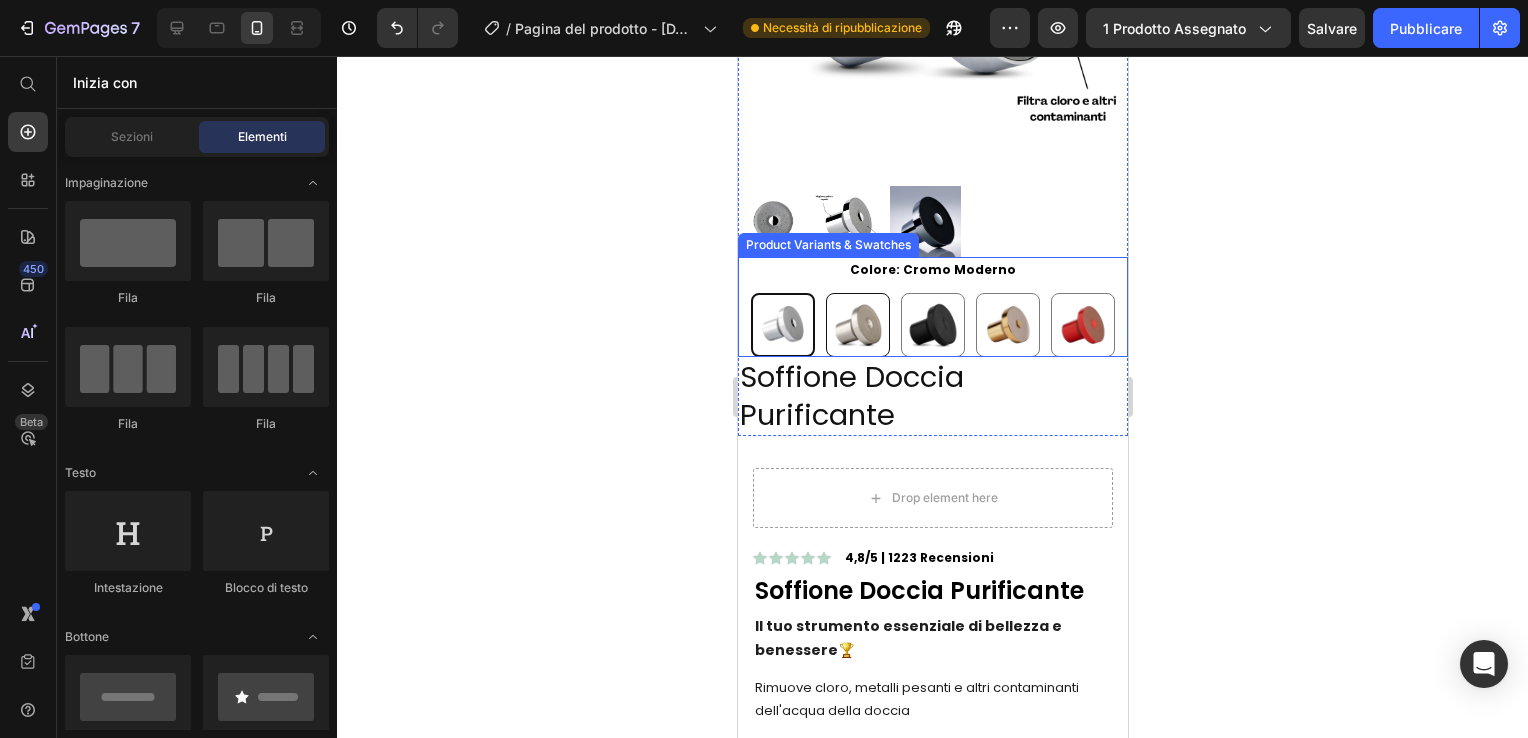 click at bounding box center [857, 325] 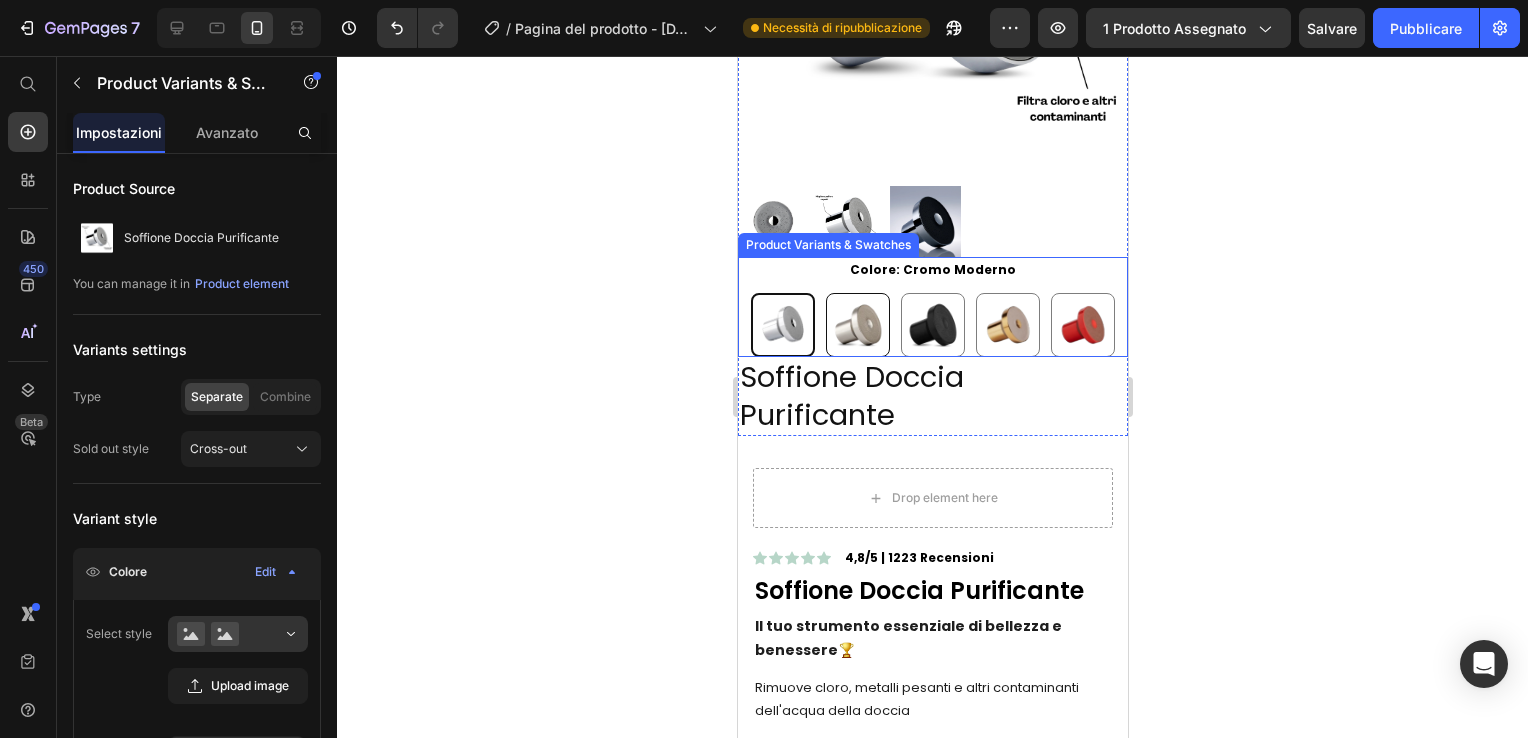 radio on "false" 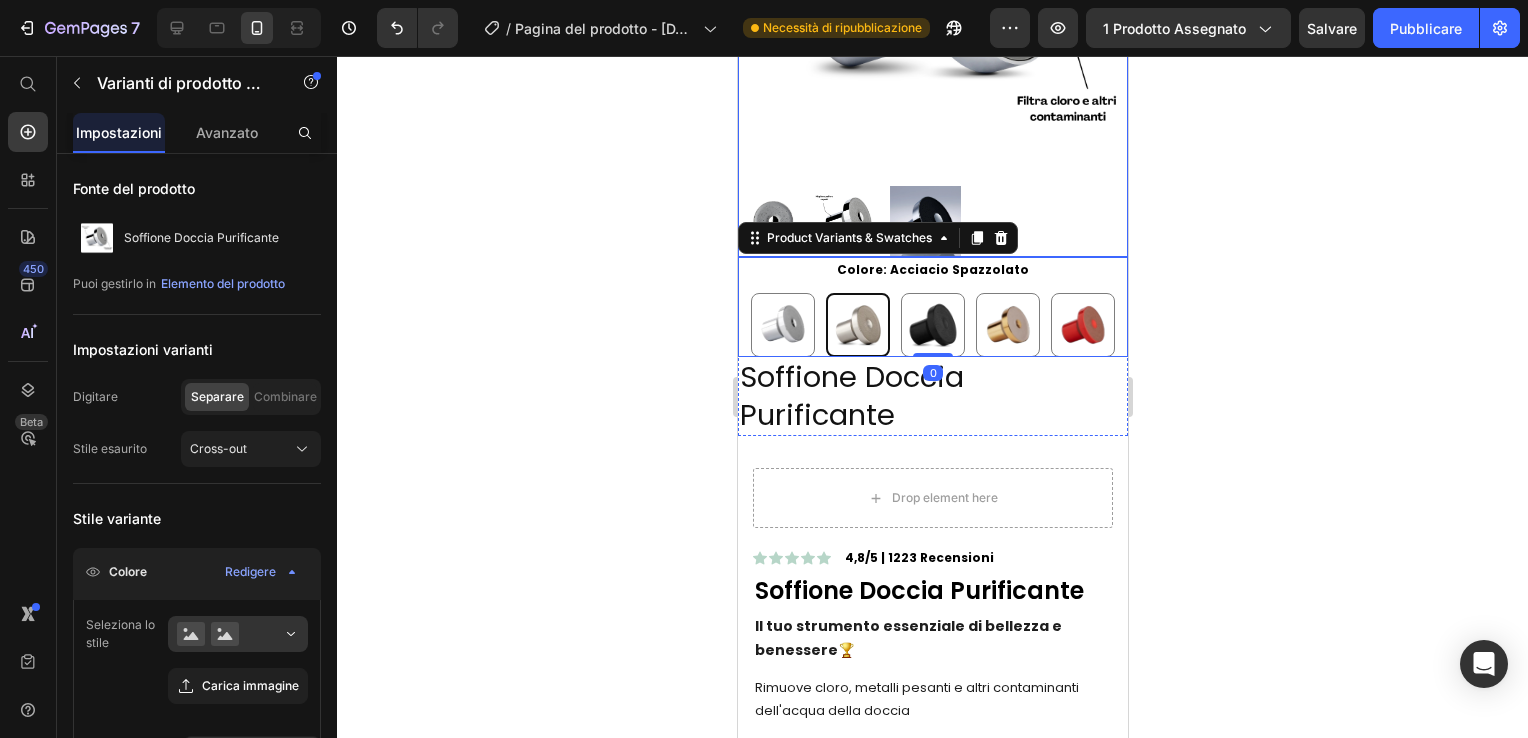 scroll, scrollTop: 200, scrollLeft: 0, axis: vertical 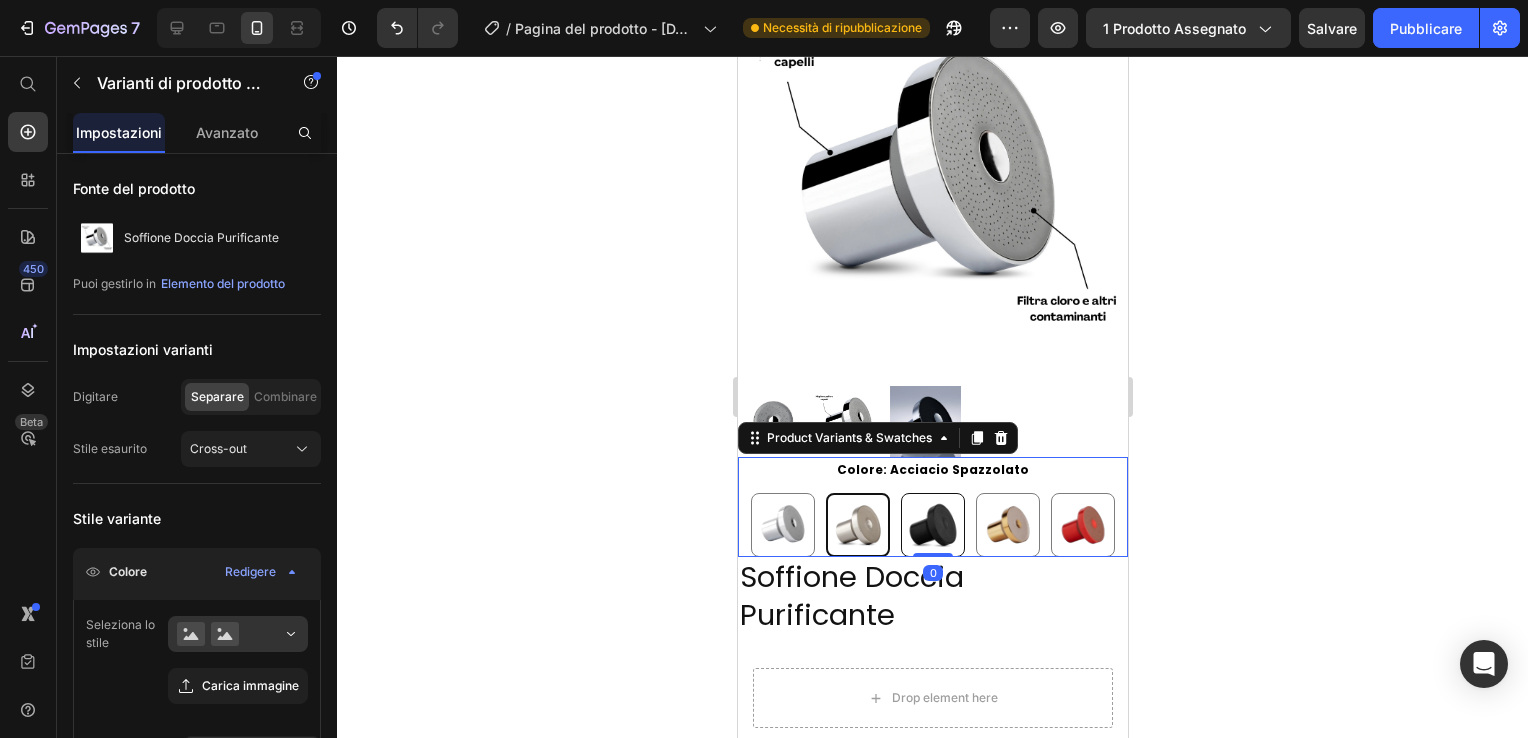 click at bounding box center [932, 525] 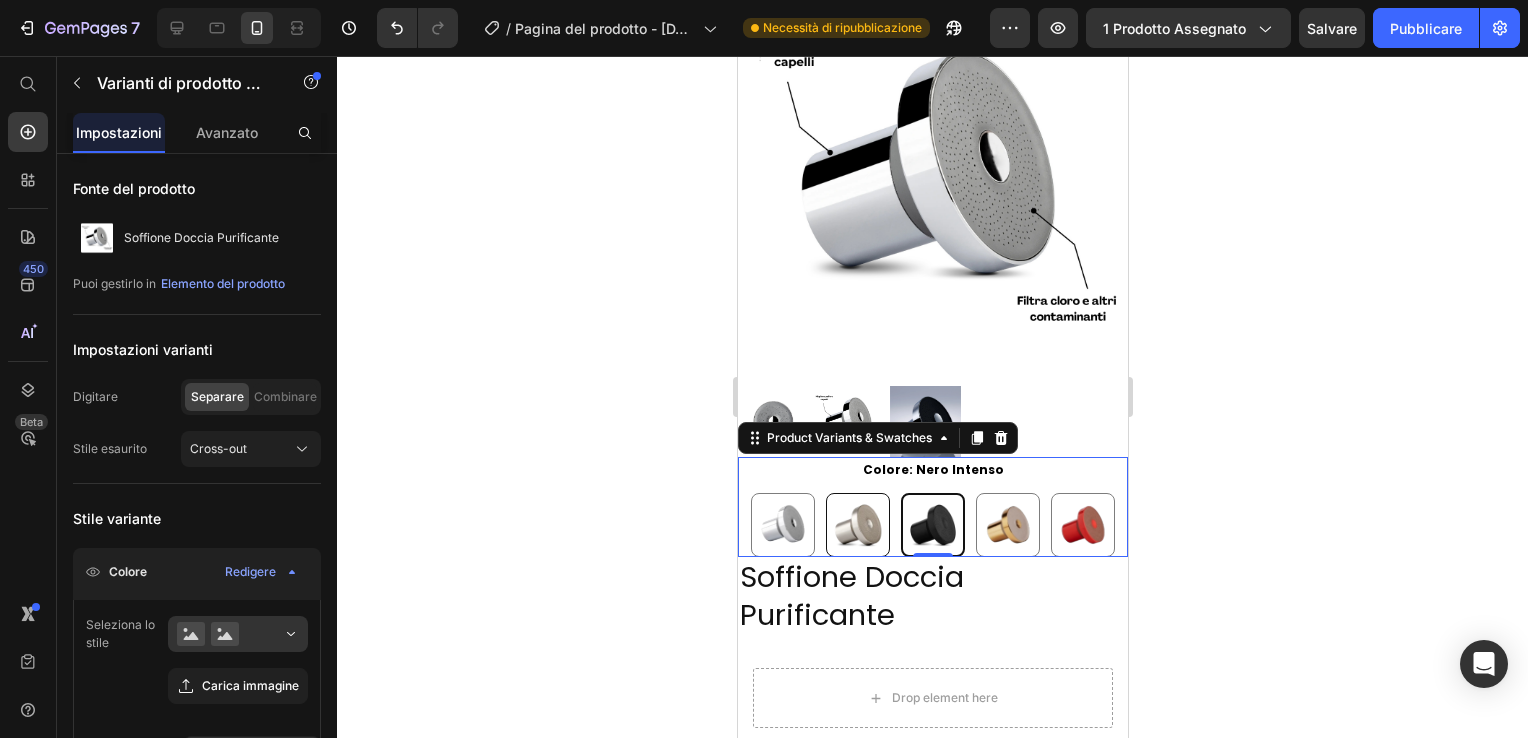 click at bounding box center [857, 525] 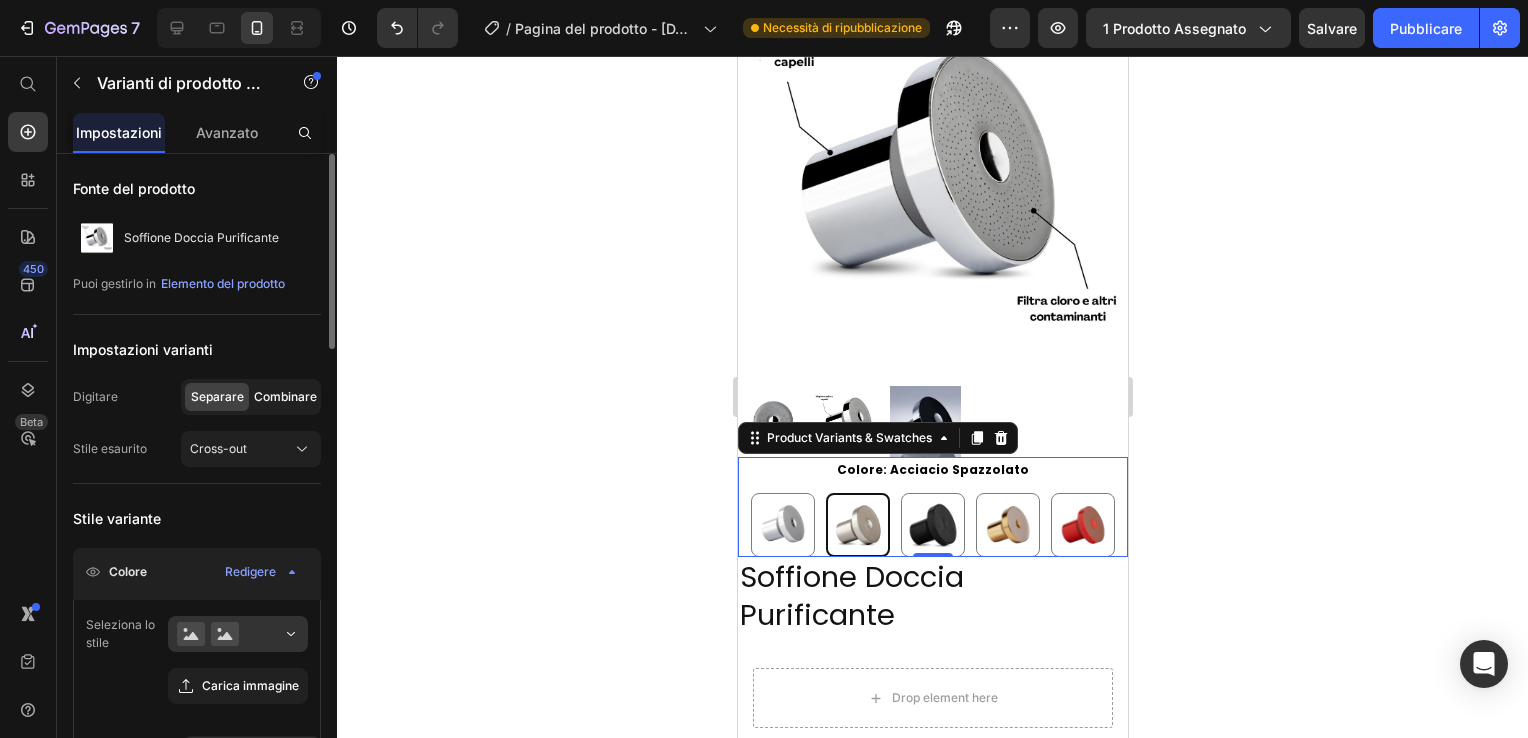 click on "Combinare" 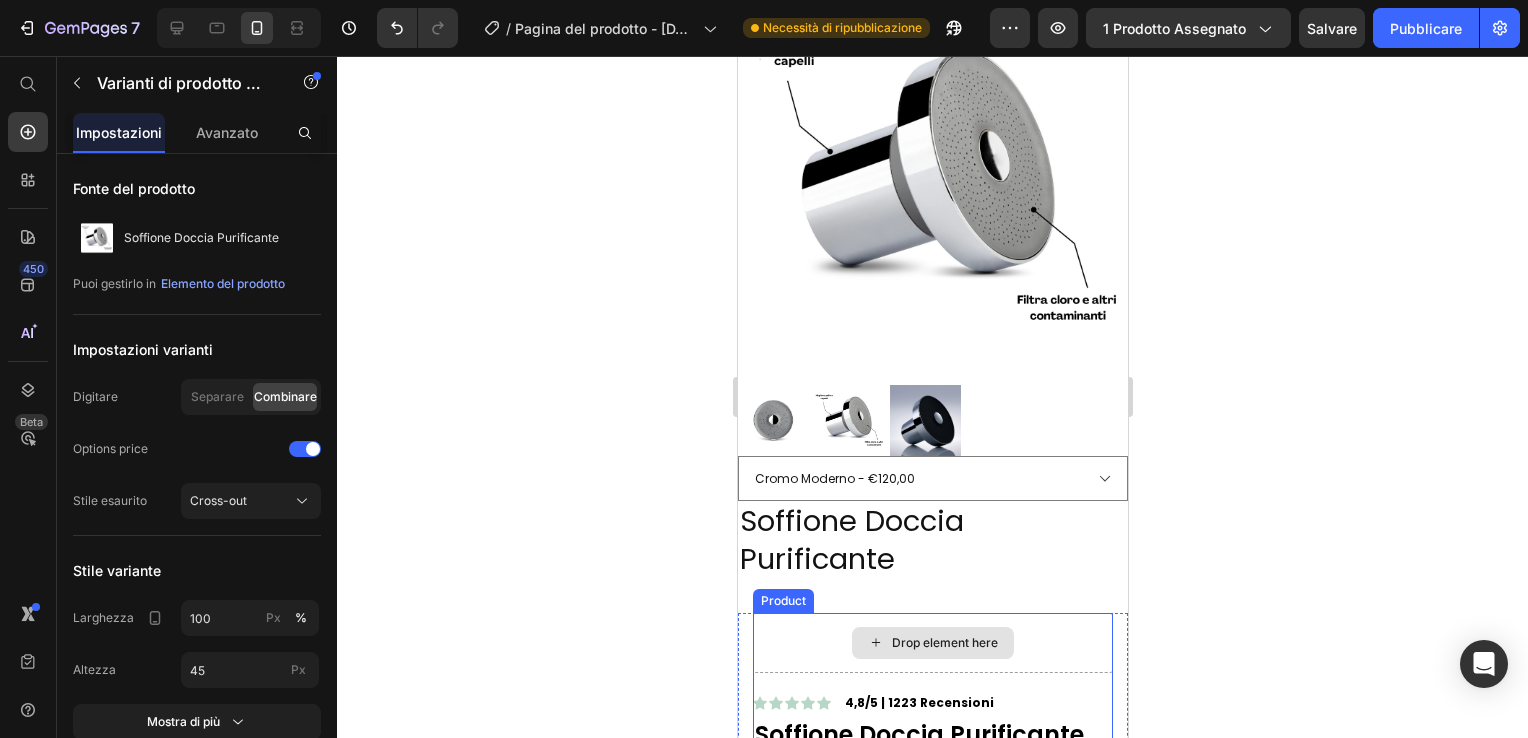 scroll, scrollTop: 300, scrollLeft: 0, axis: vertical 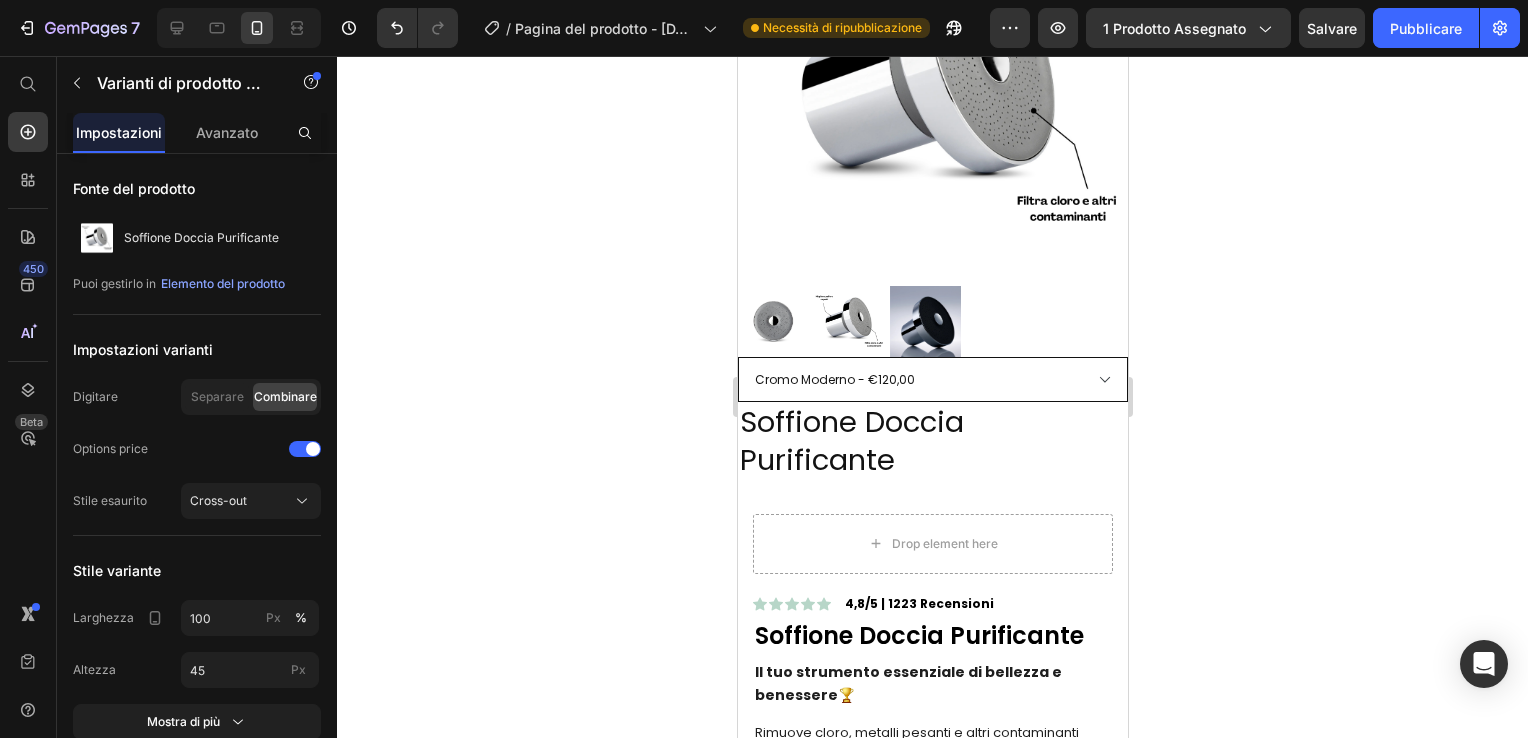 click on "Cromo Moderno - €120,00  Acciacio Spazzolato - €120,00  Nero Intenso - €120,00  Oro Spazzolato - €120,00  Rosso Vivace - €120,00" at bounding box center [932, 379] 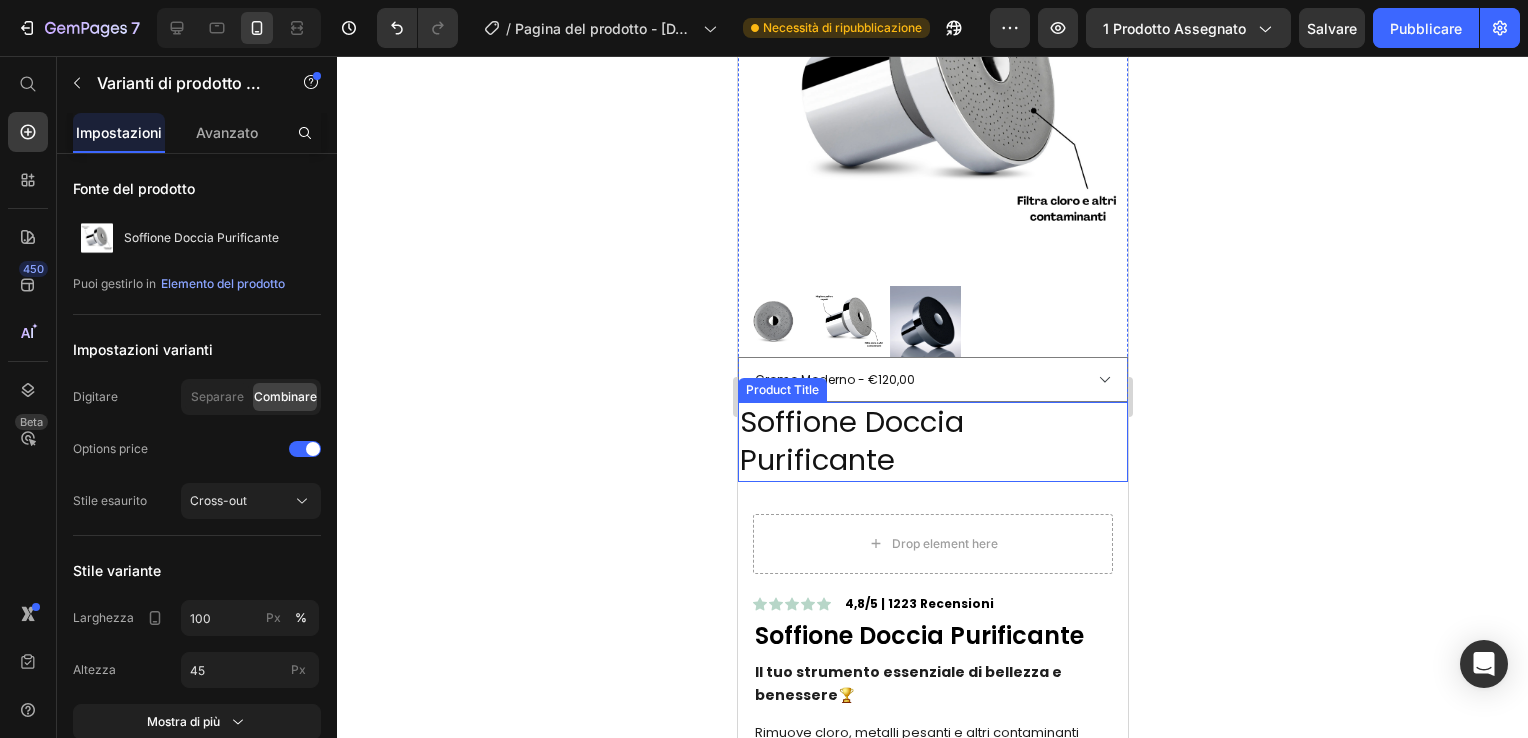 select on "575262584706565076" 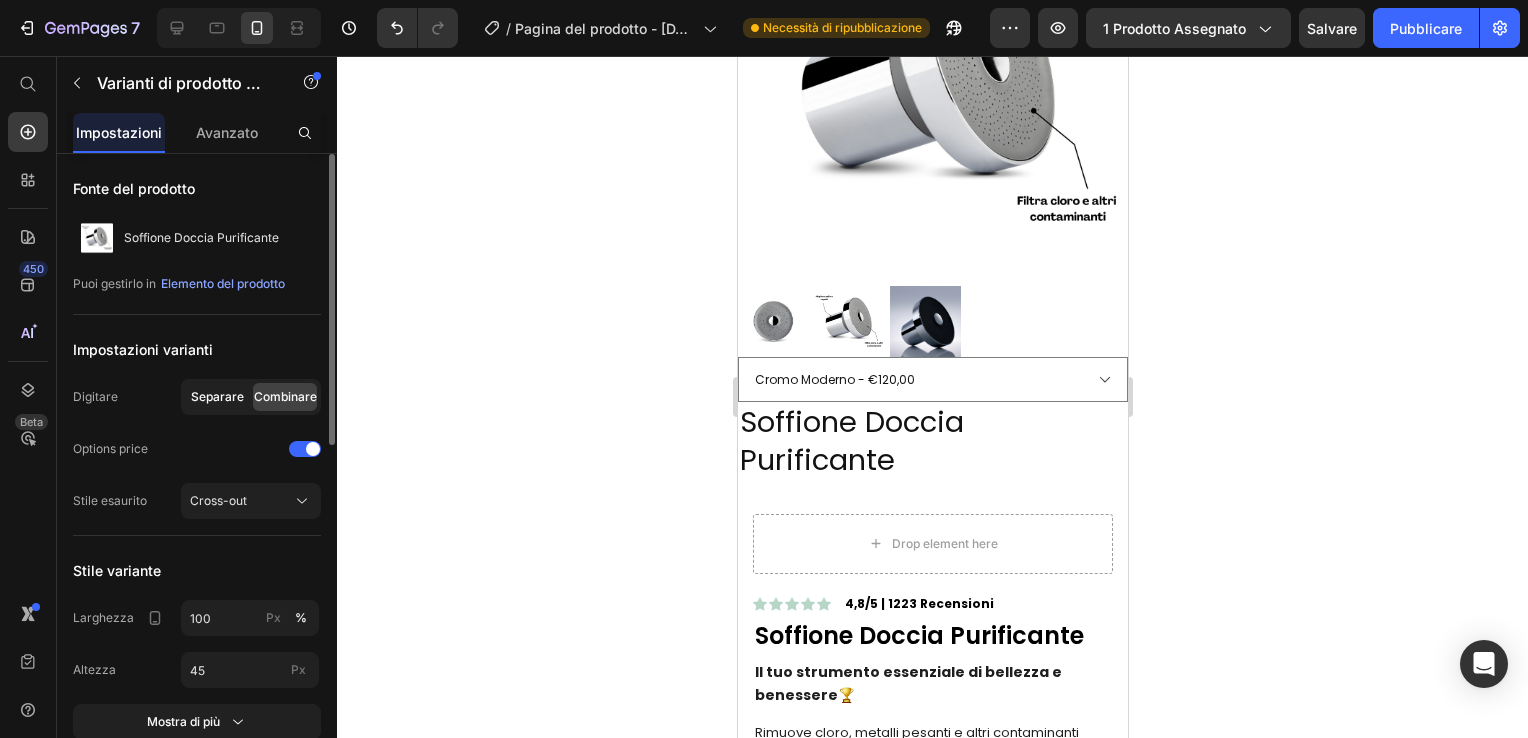 click on "Separare" 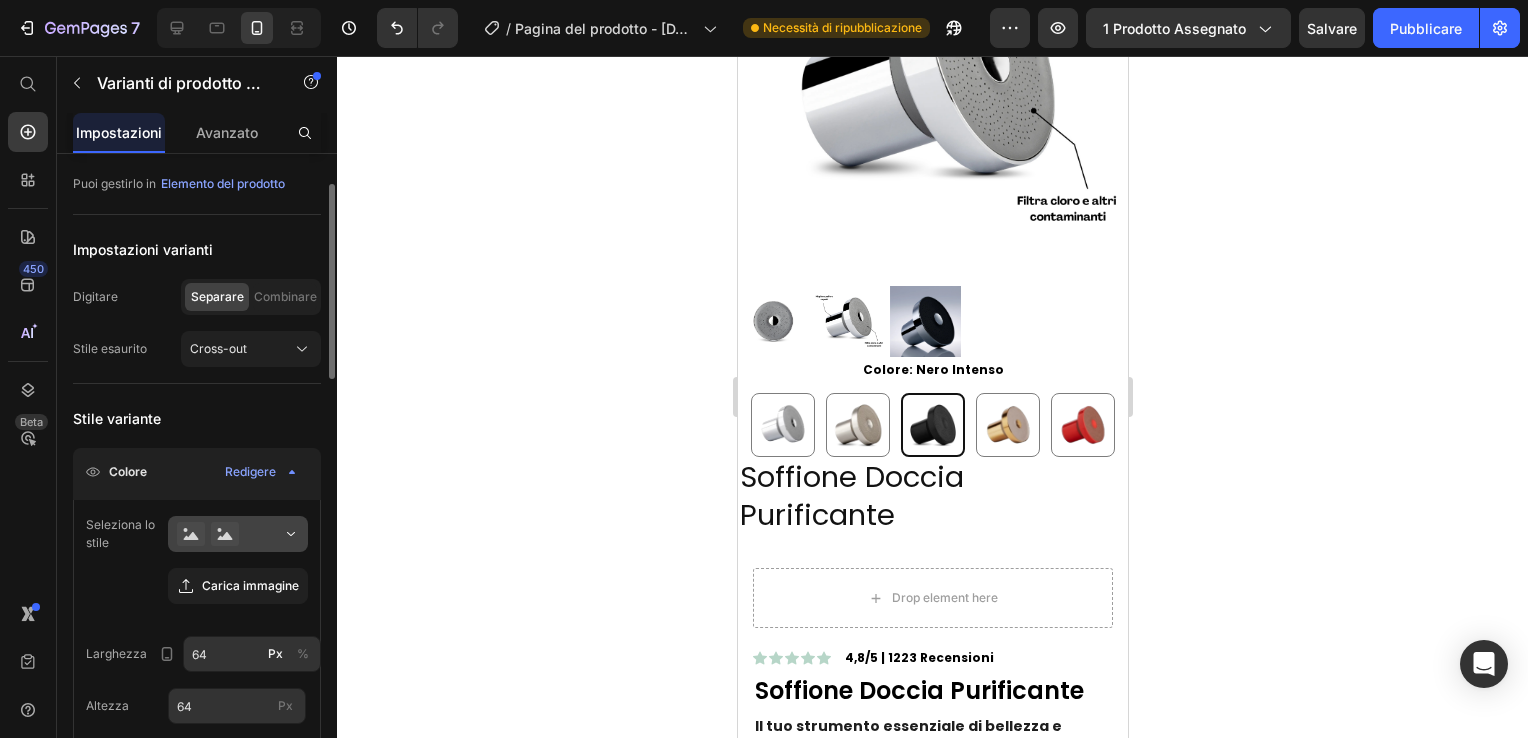scroll, scrollTop: 200, scrollLeft: 0, axis: vertical 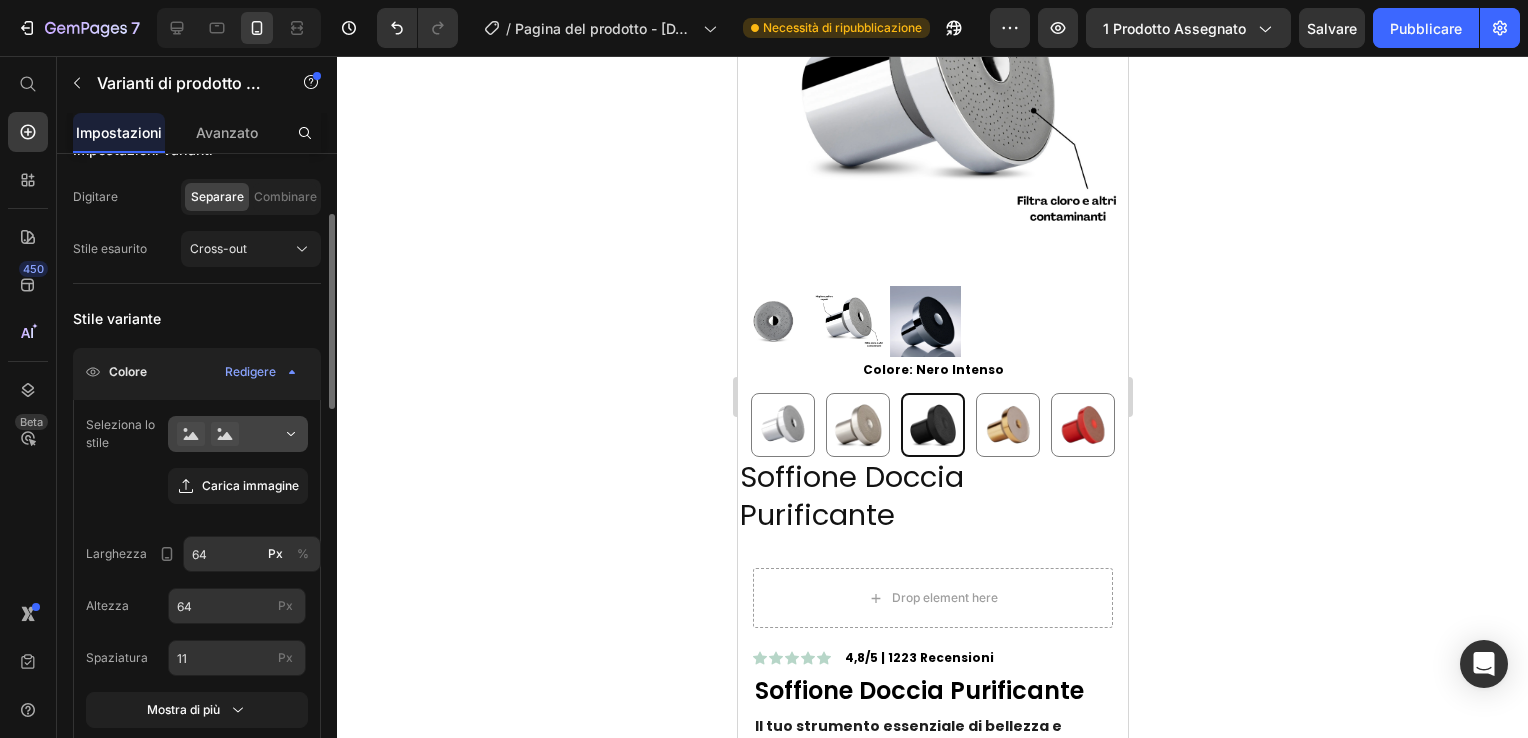 click at bounding box center [238, 434] 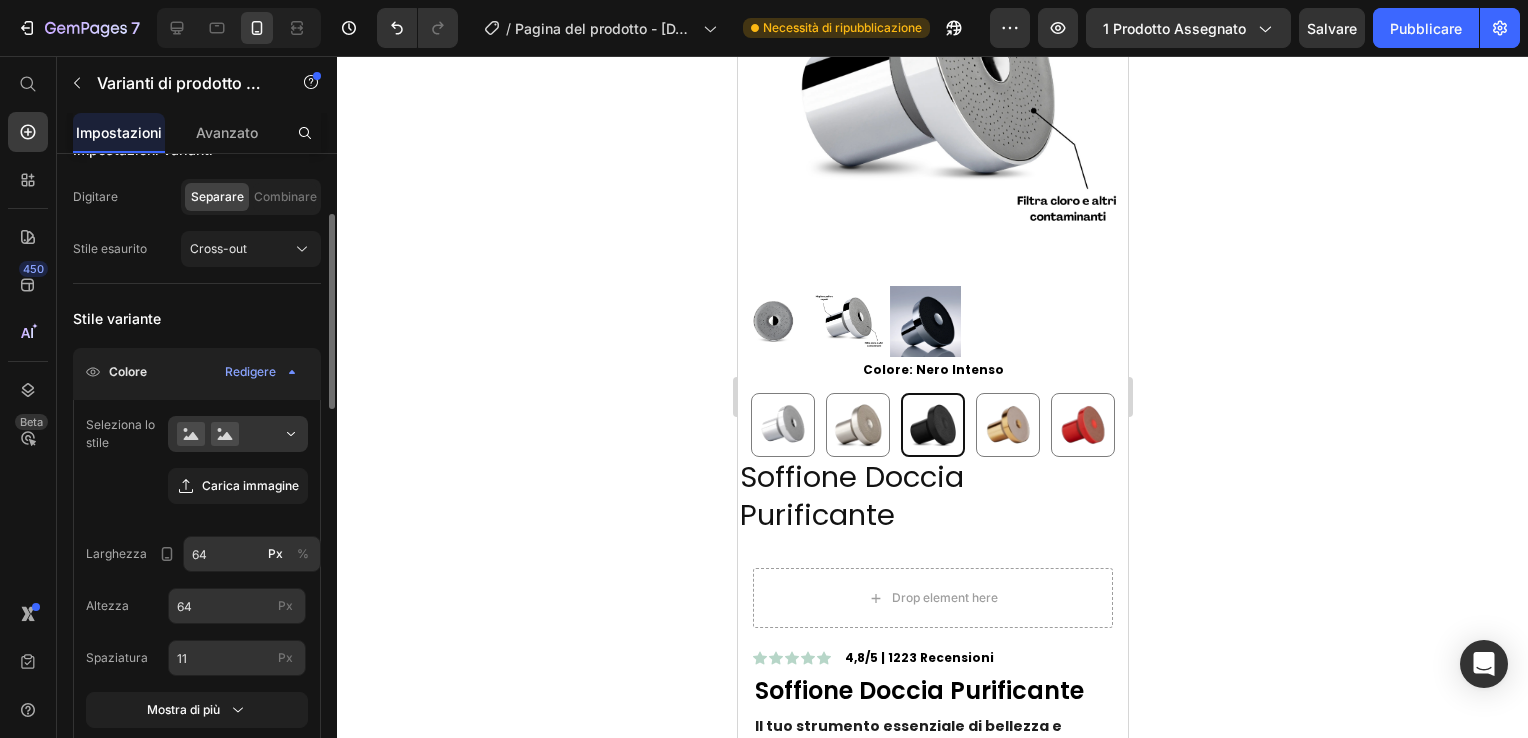 click on "Carica immagine" at bounding box center [197, 486] 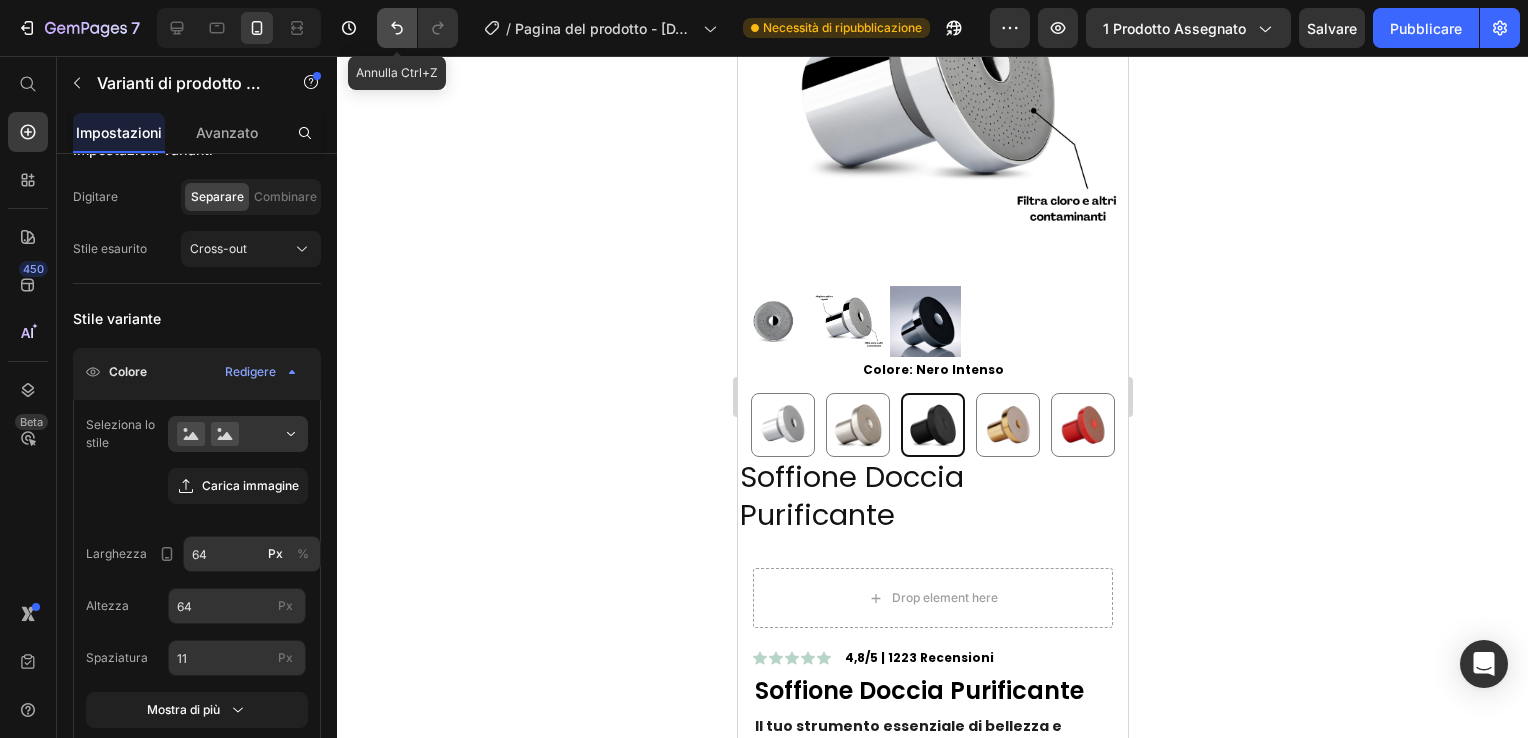 click 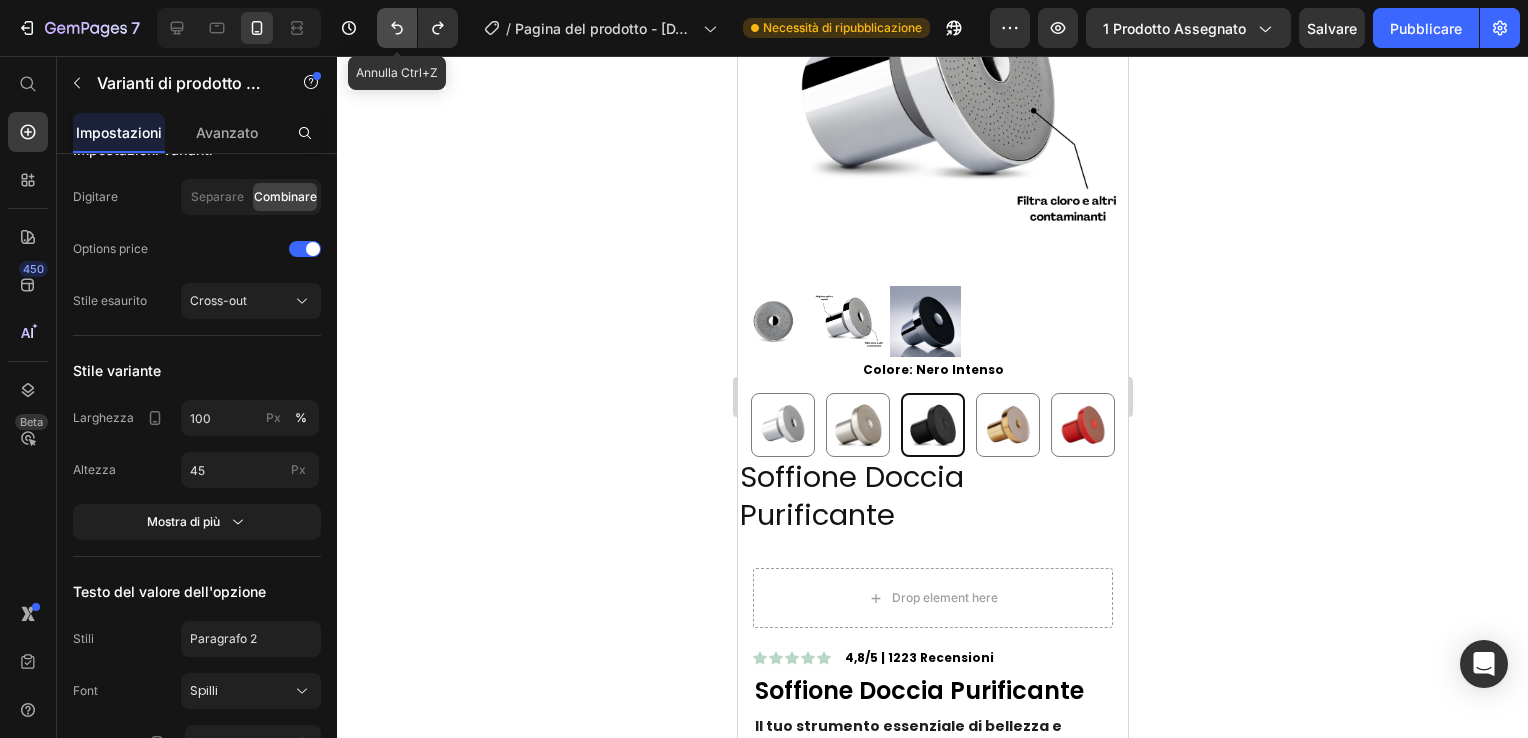 select on "575262584706565076" 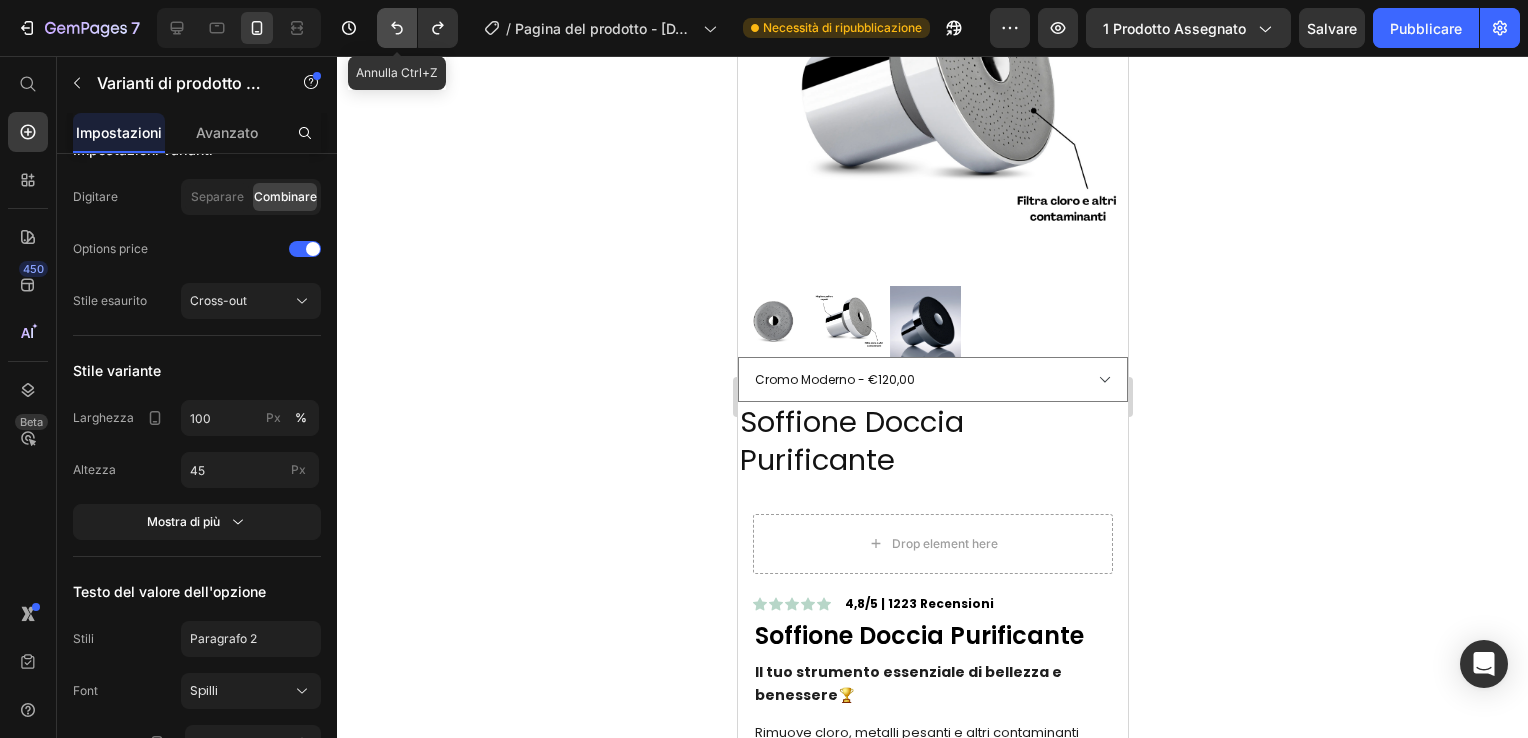 click 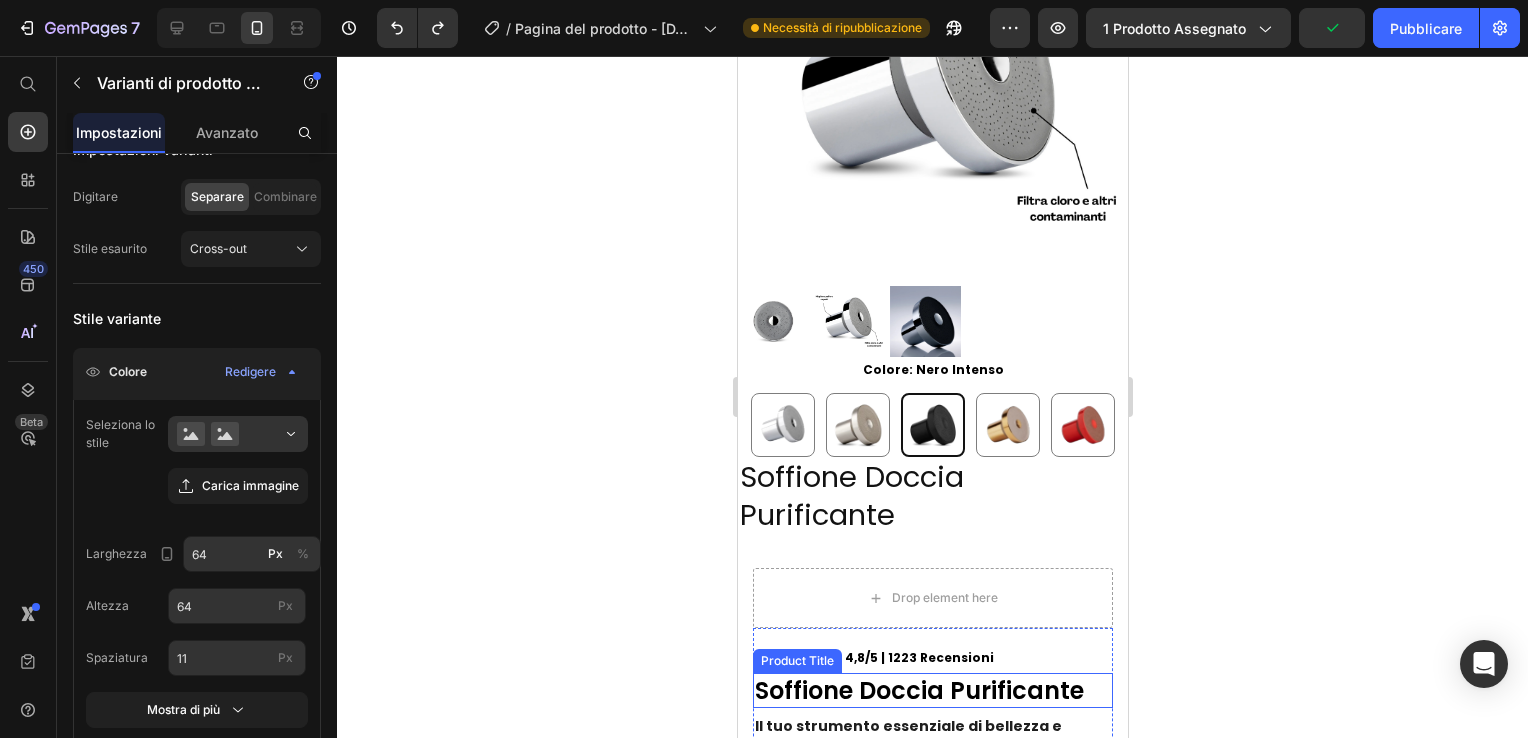 scroll, scrollTop: 500, scrollLeft: 0, axis: vertical 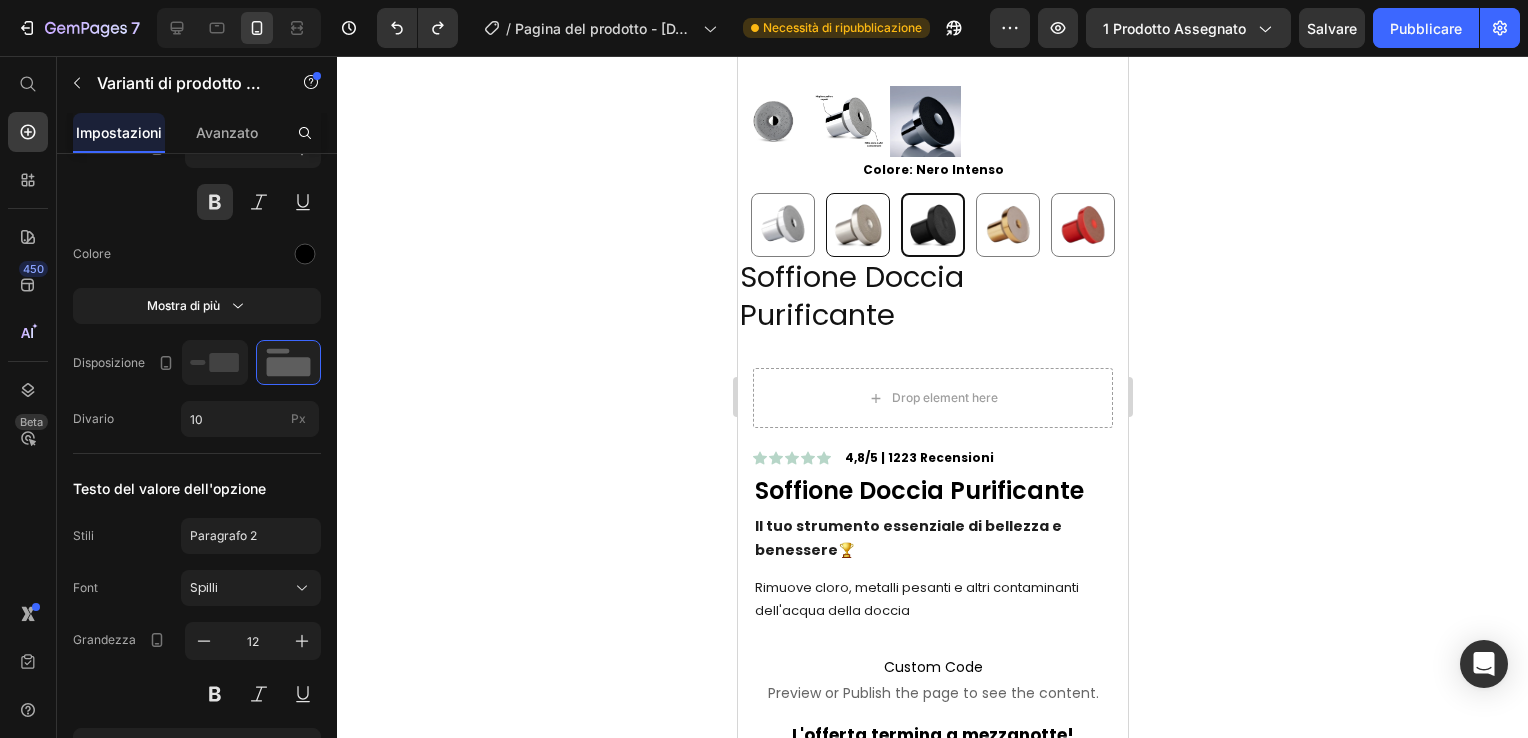 click at bounding box center [857, 225] 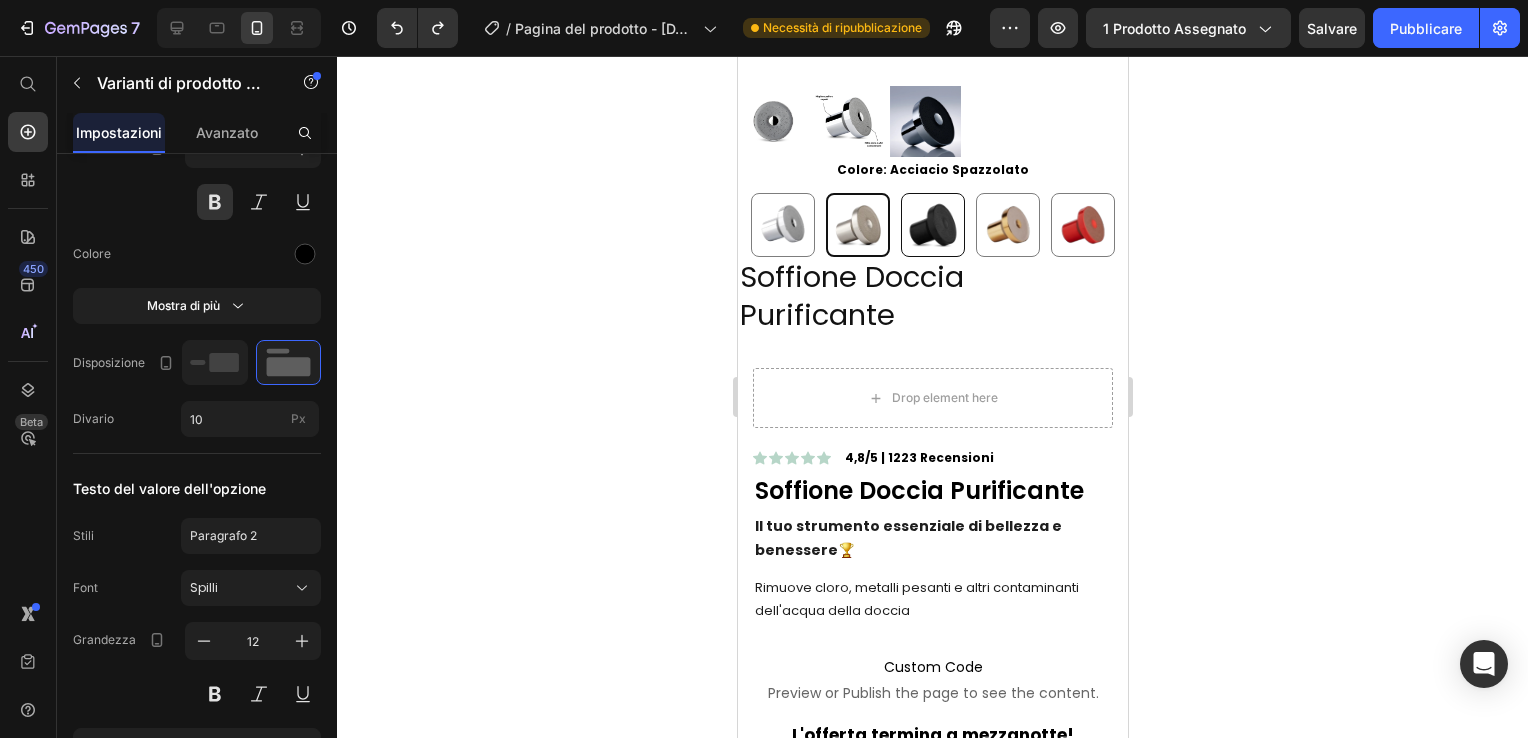 click at bounding box center [932, 225] 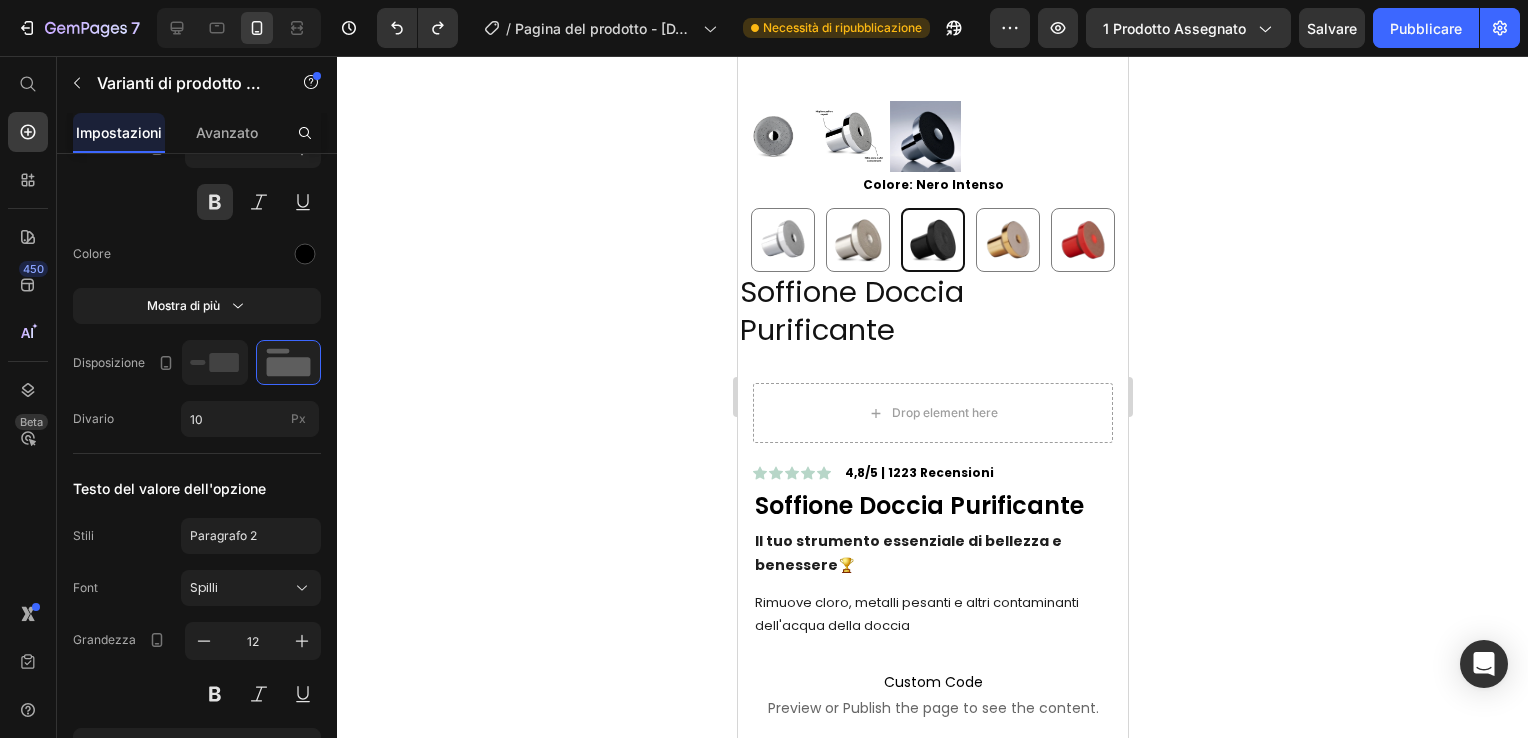 scroll, scrollTop: 400, scrollLeft: 0, axis: vertical 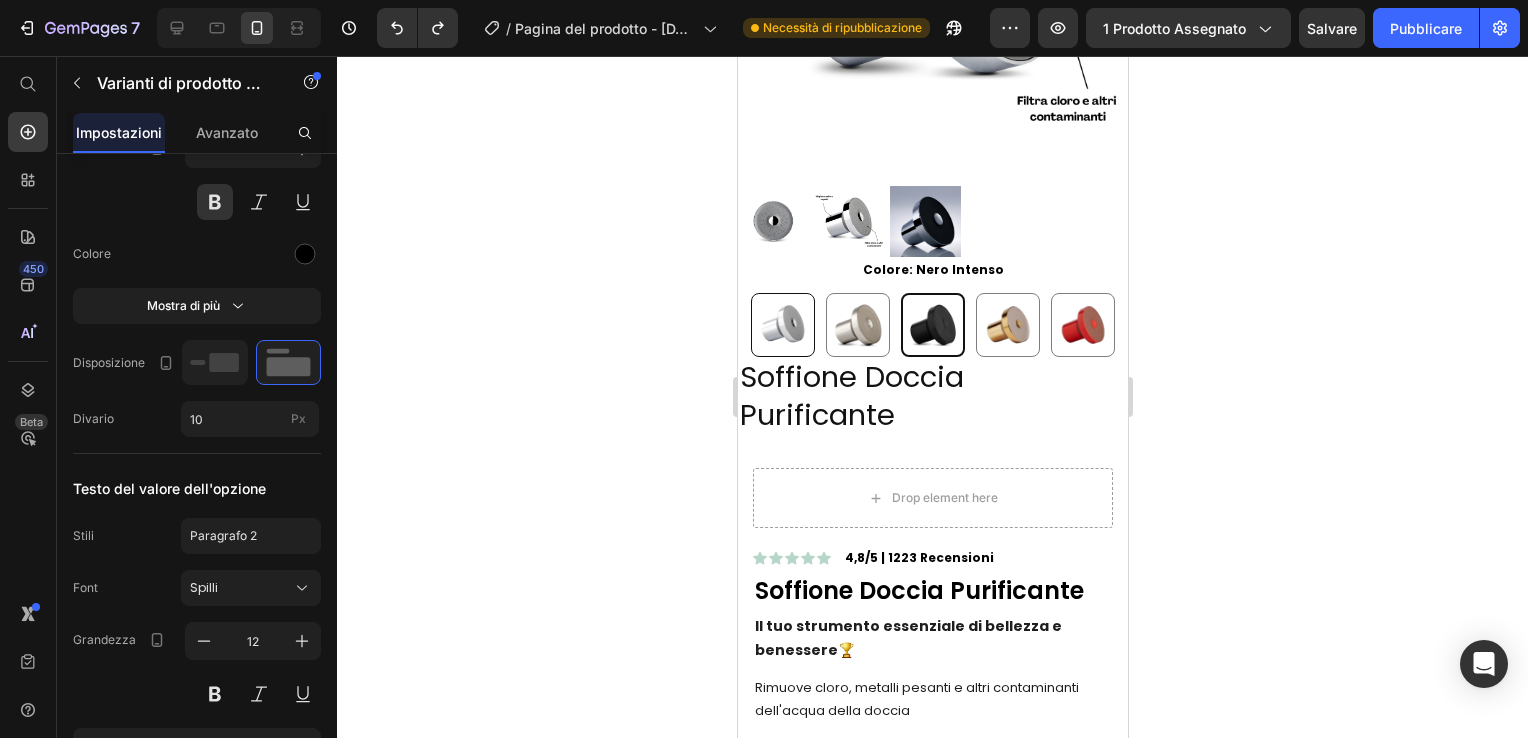 click at bounding box center [782, 325] 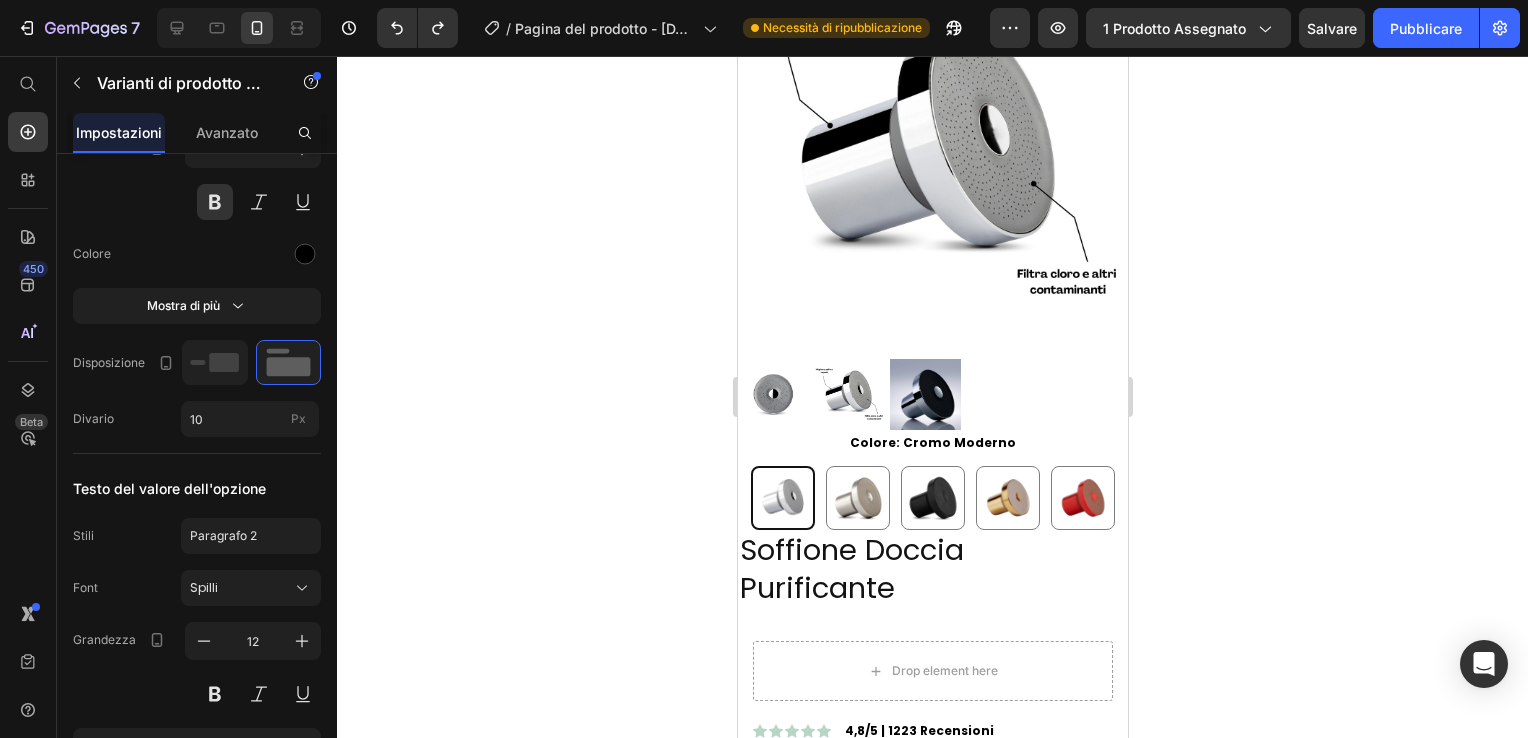 scroll, scrollTop: 200, scrollLeft: 0, axis: vertical 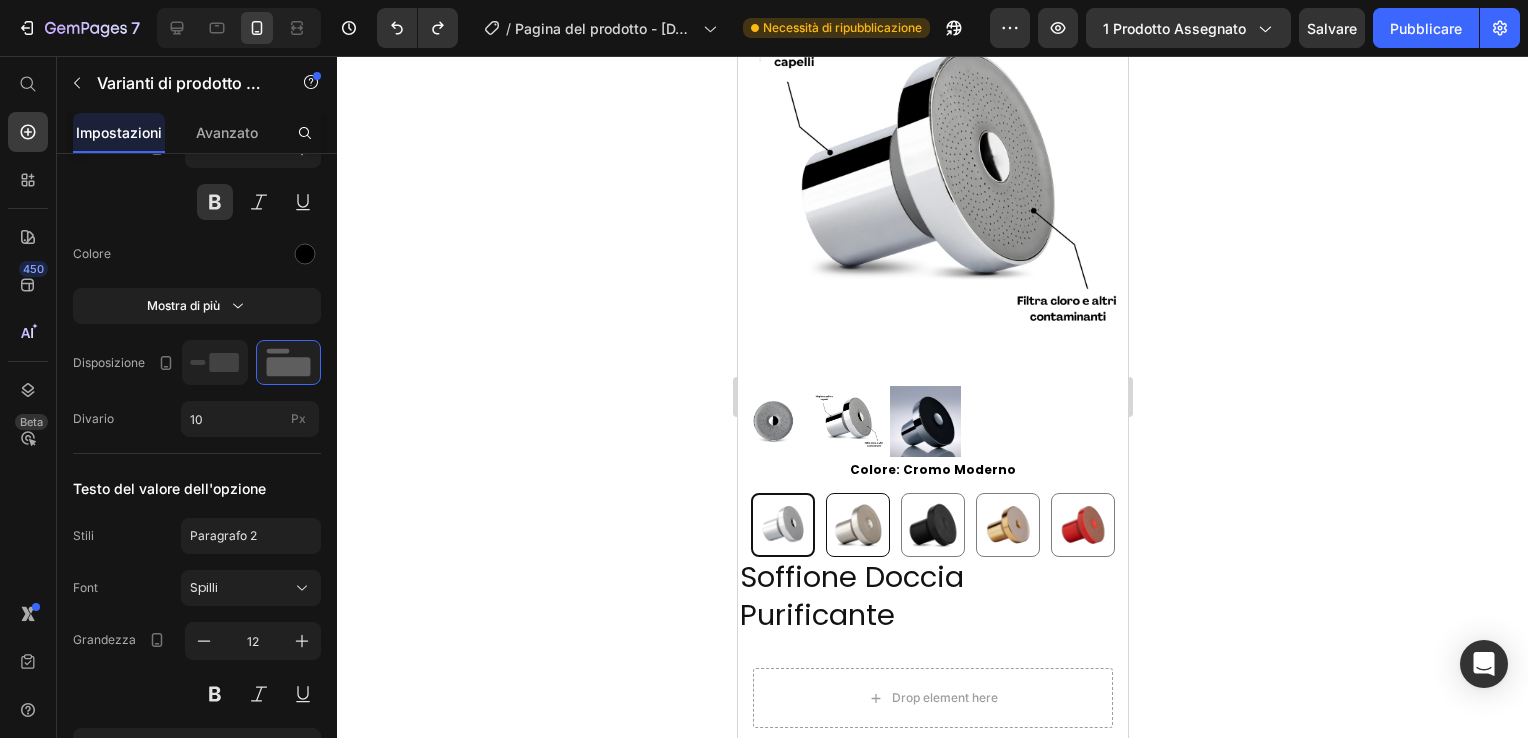 click at bounding box center (857, 525) 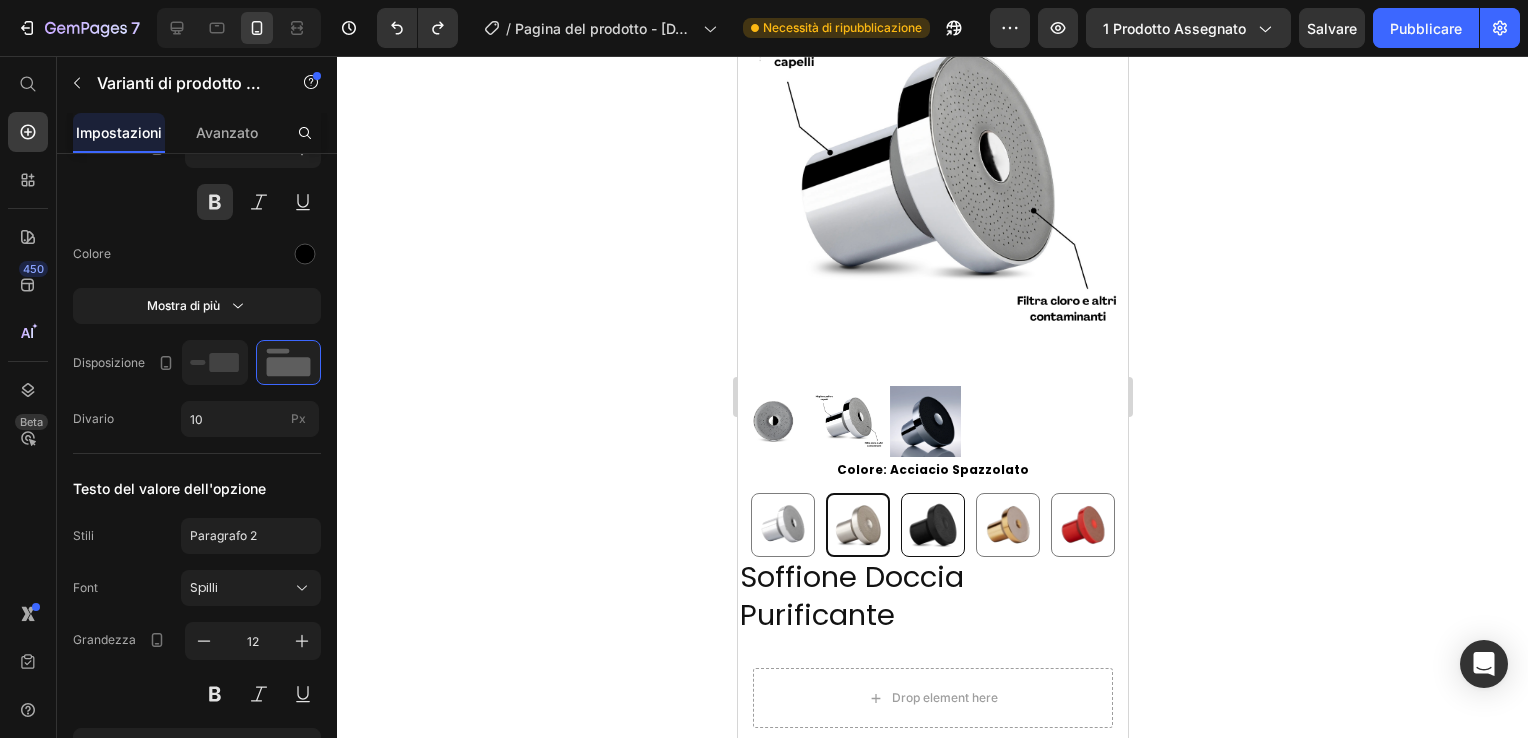 click at bounding box center [932, 525] 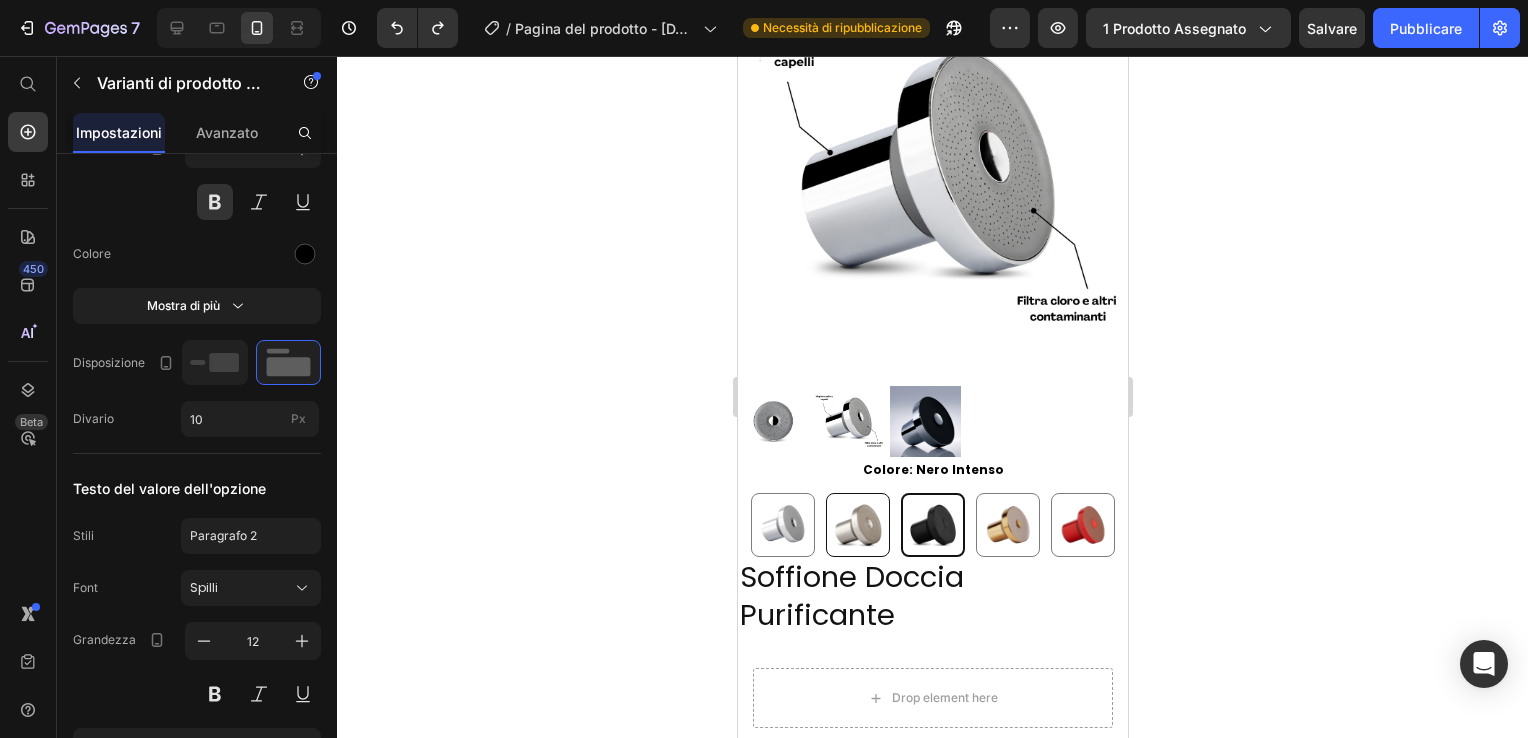 click at bounding box center (857, 525) 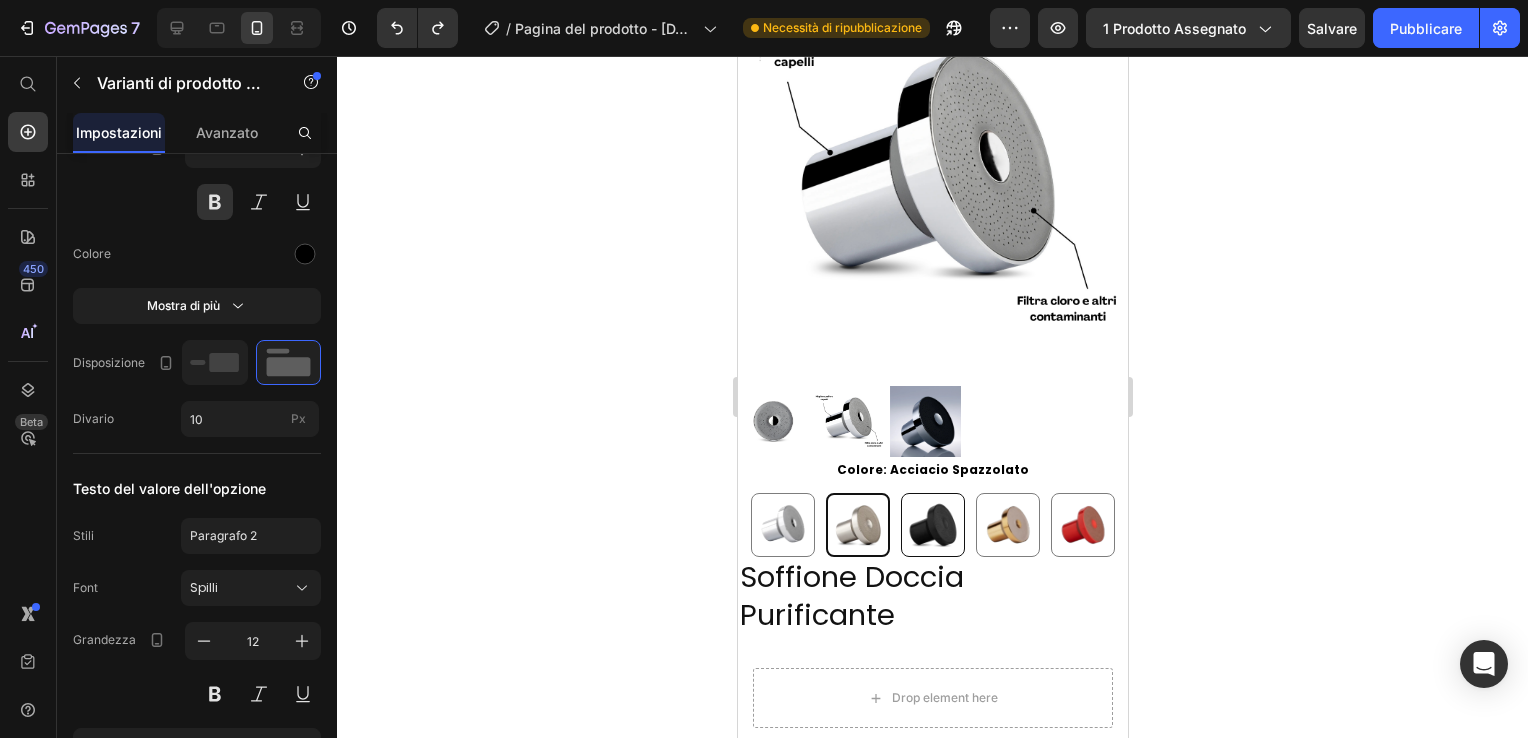 click at bounding box center [932, 525] 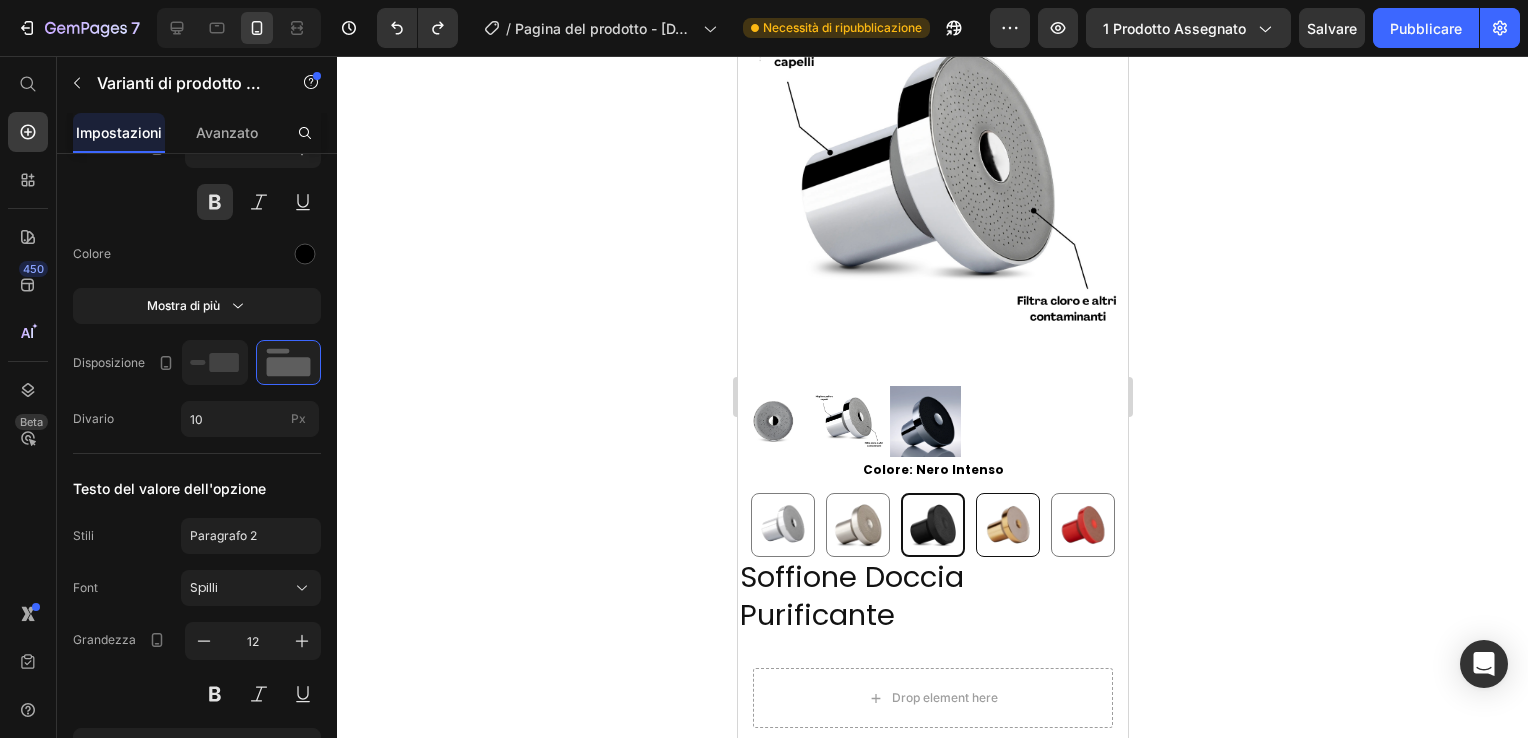click at bounding box center [1007, 525] 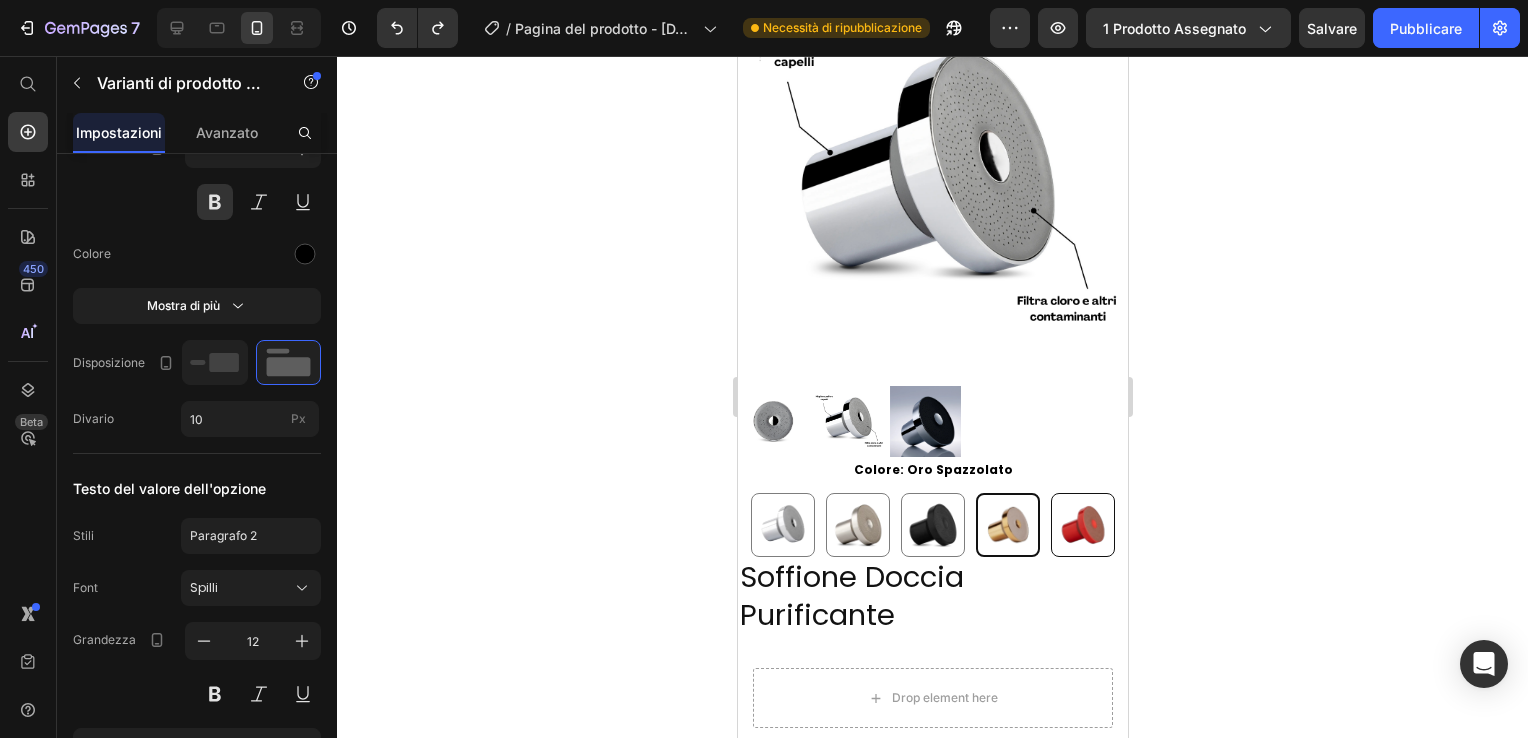 click at bounding box center (1082, 525) 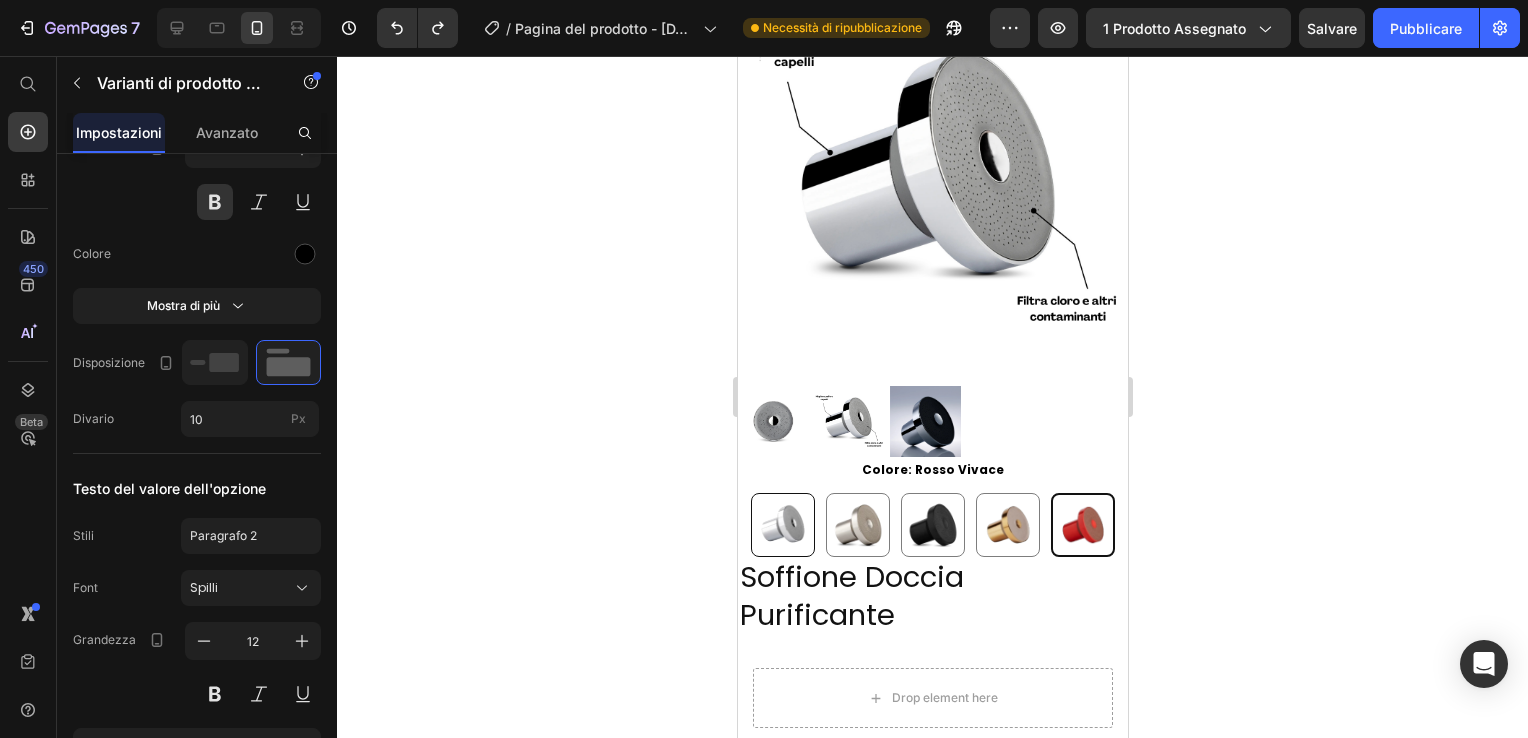 click at bounding box center [782, 525] 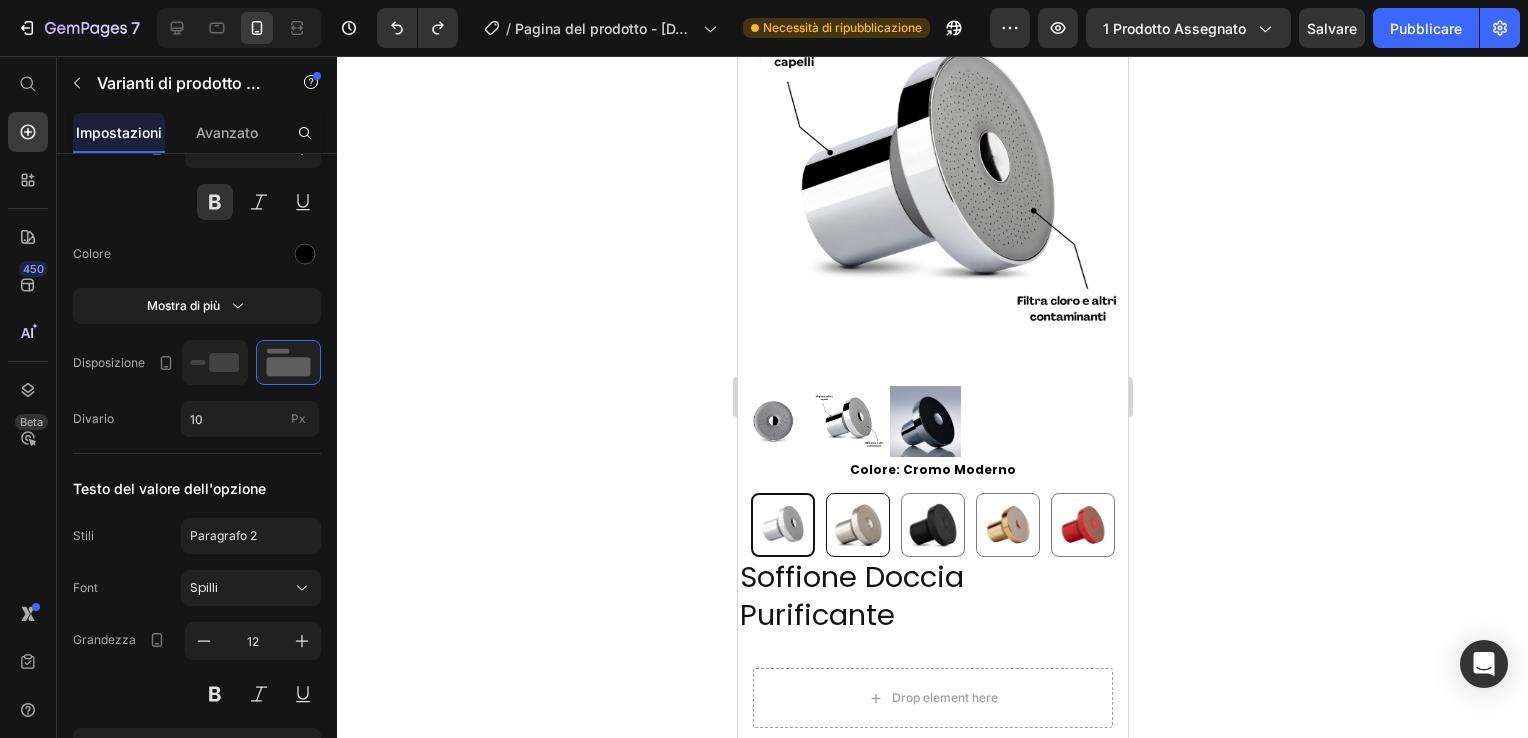 click at bounding box center (857, 525) 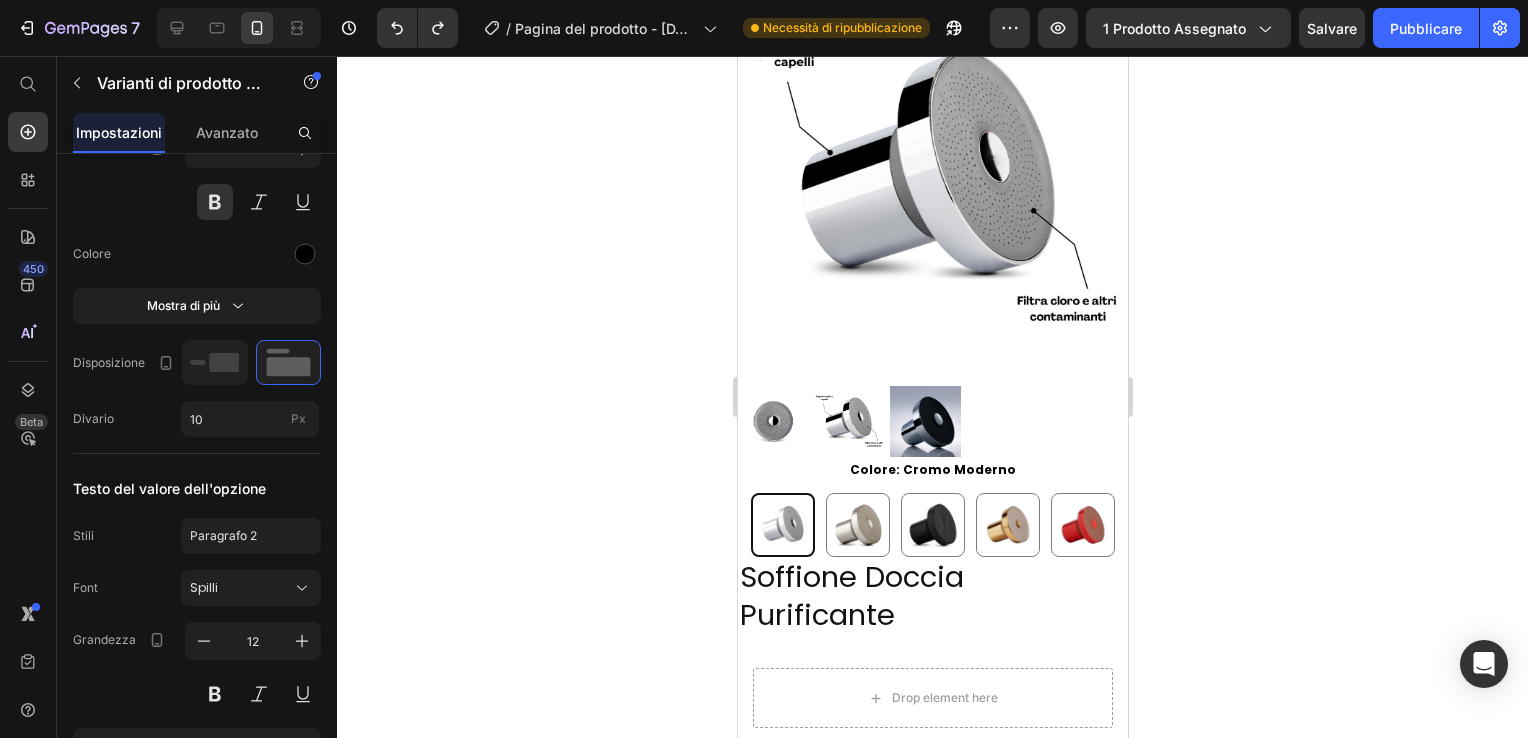 radio on "false" 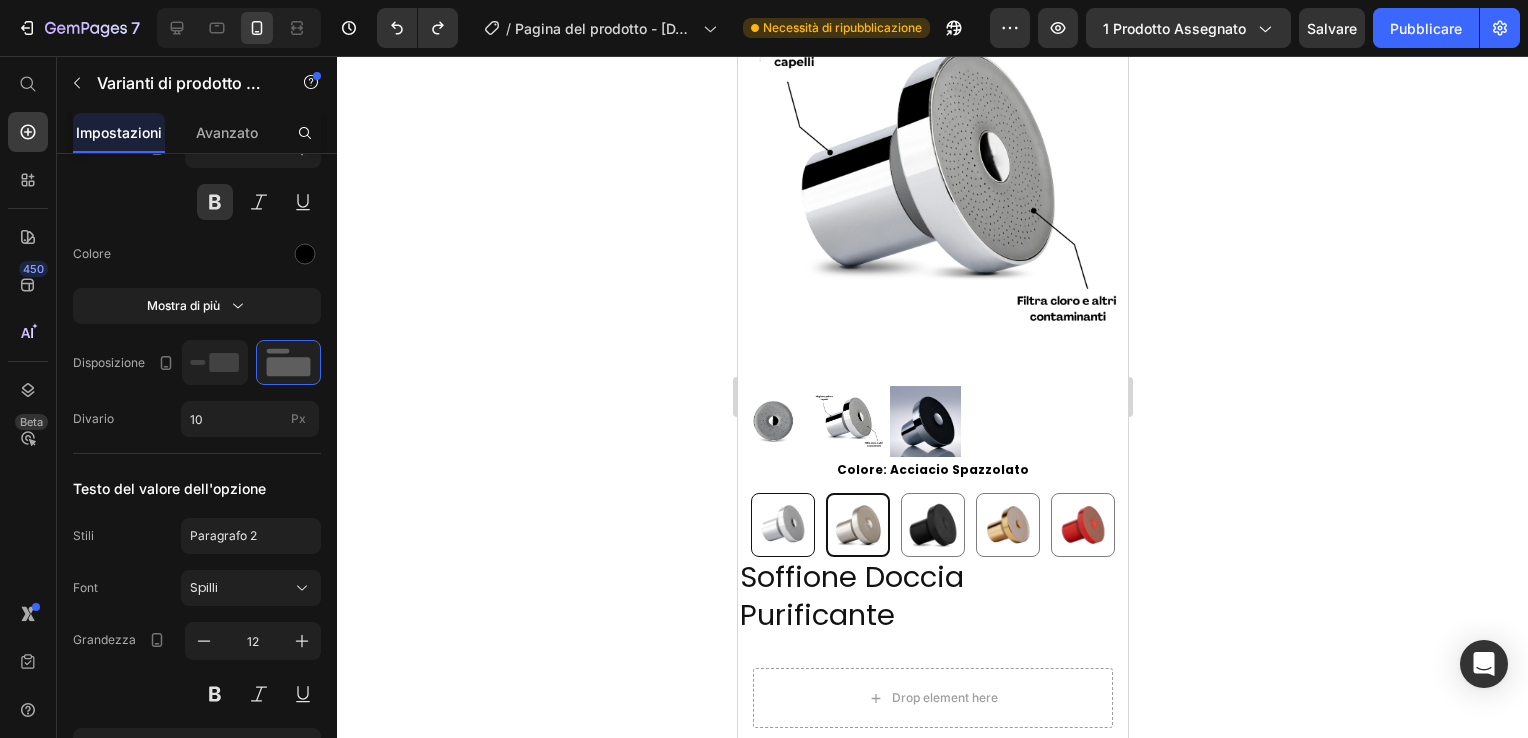 click at bounding box center [782, 525] 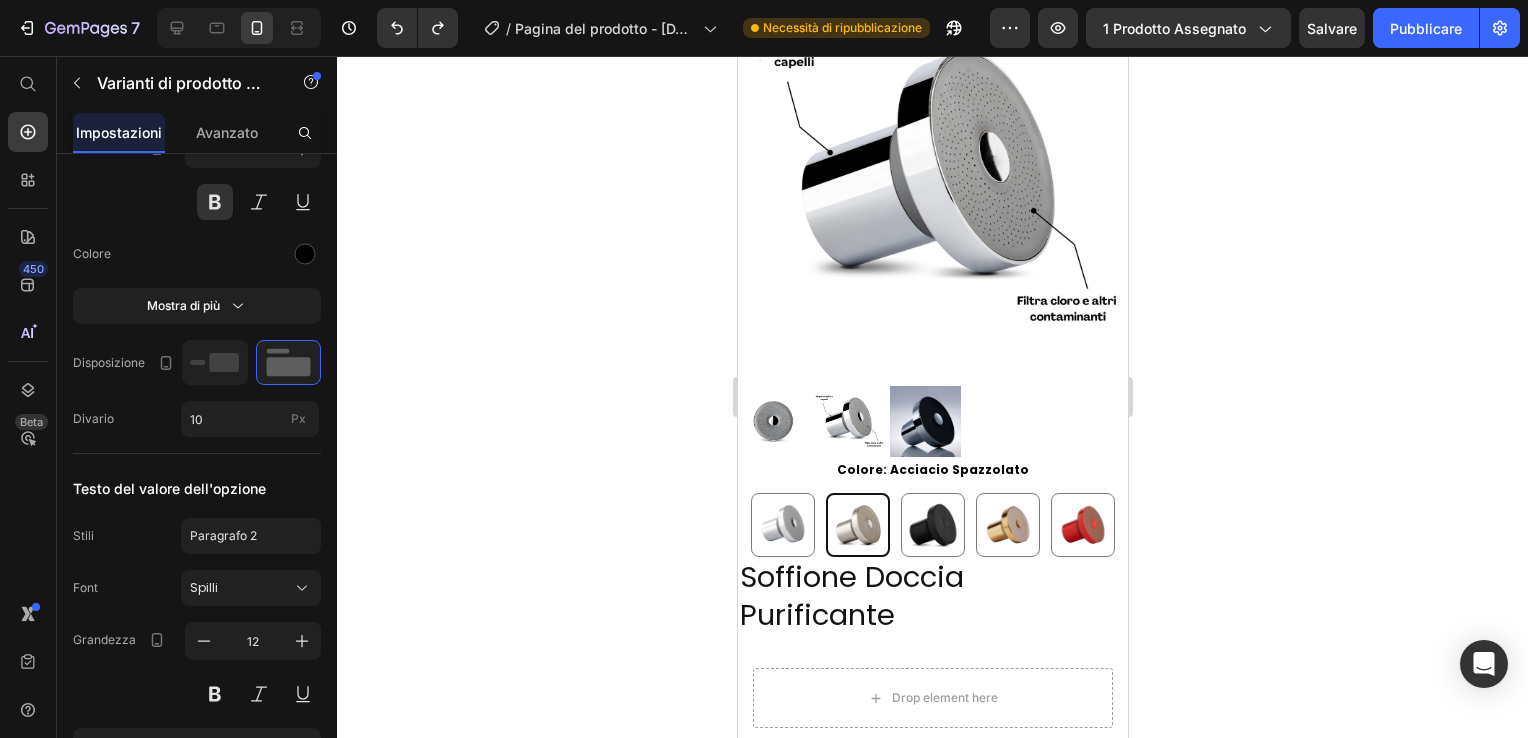 radio on "false" 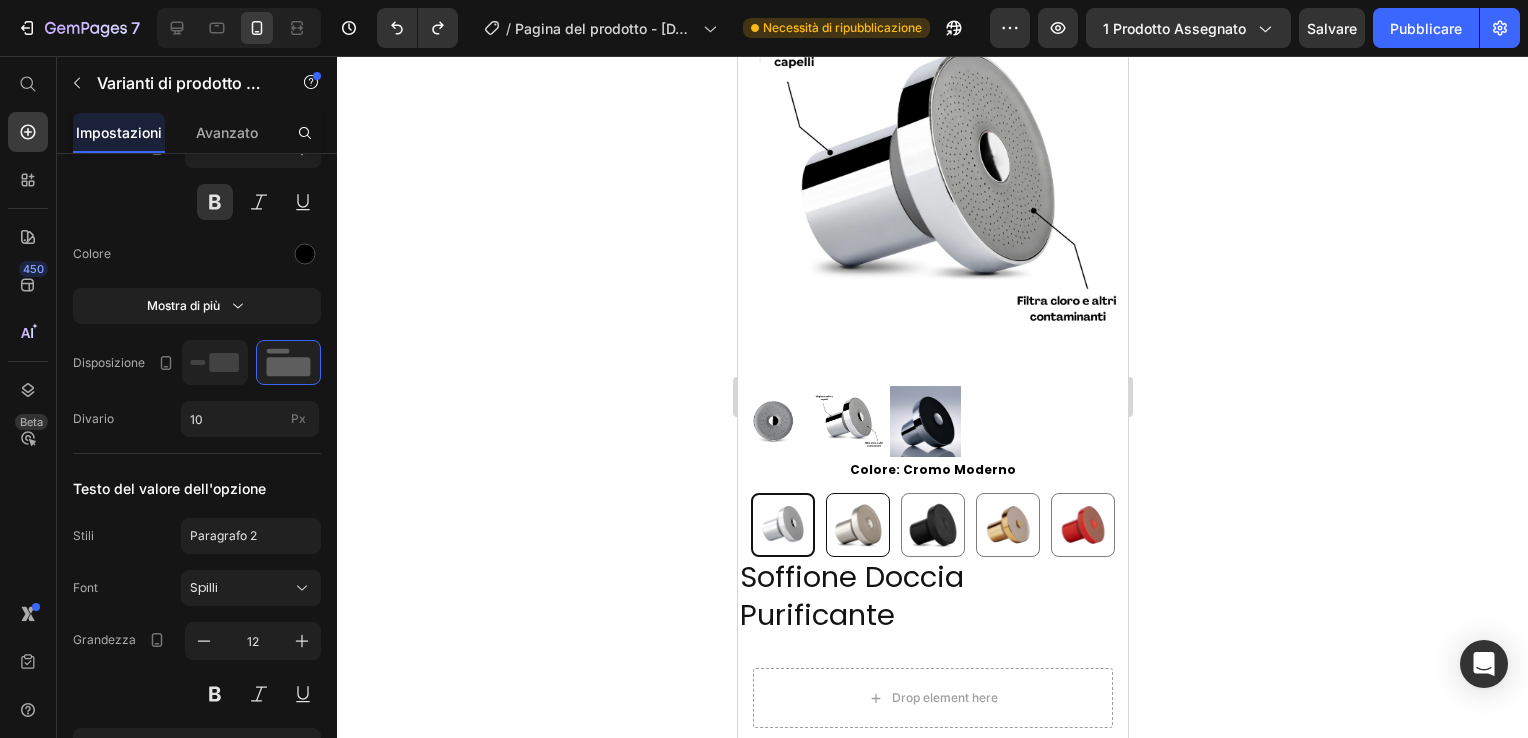 click at bounding box center [857, 525] 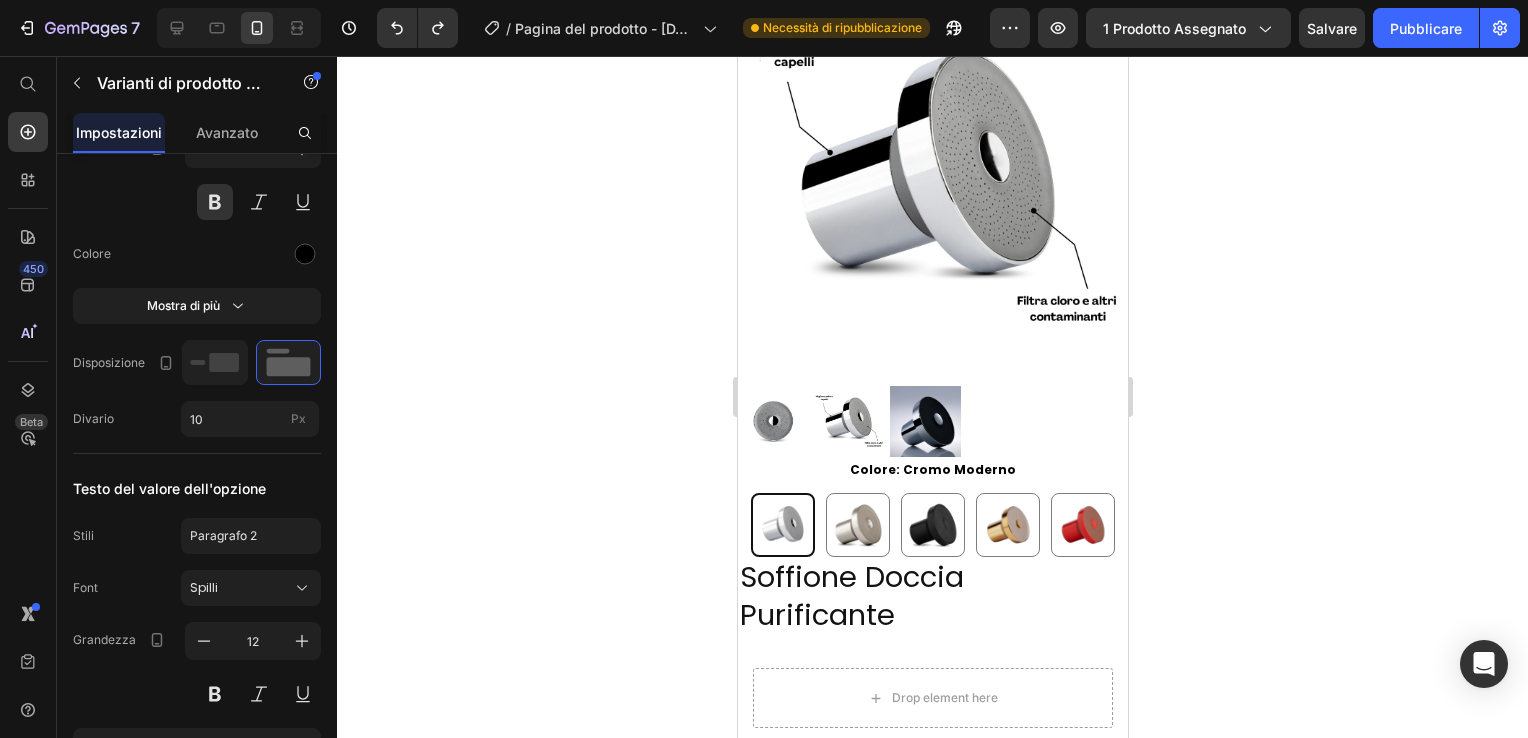 radio on "false" 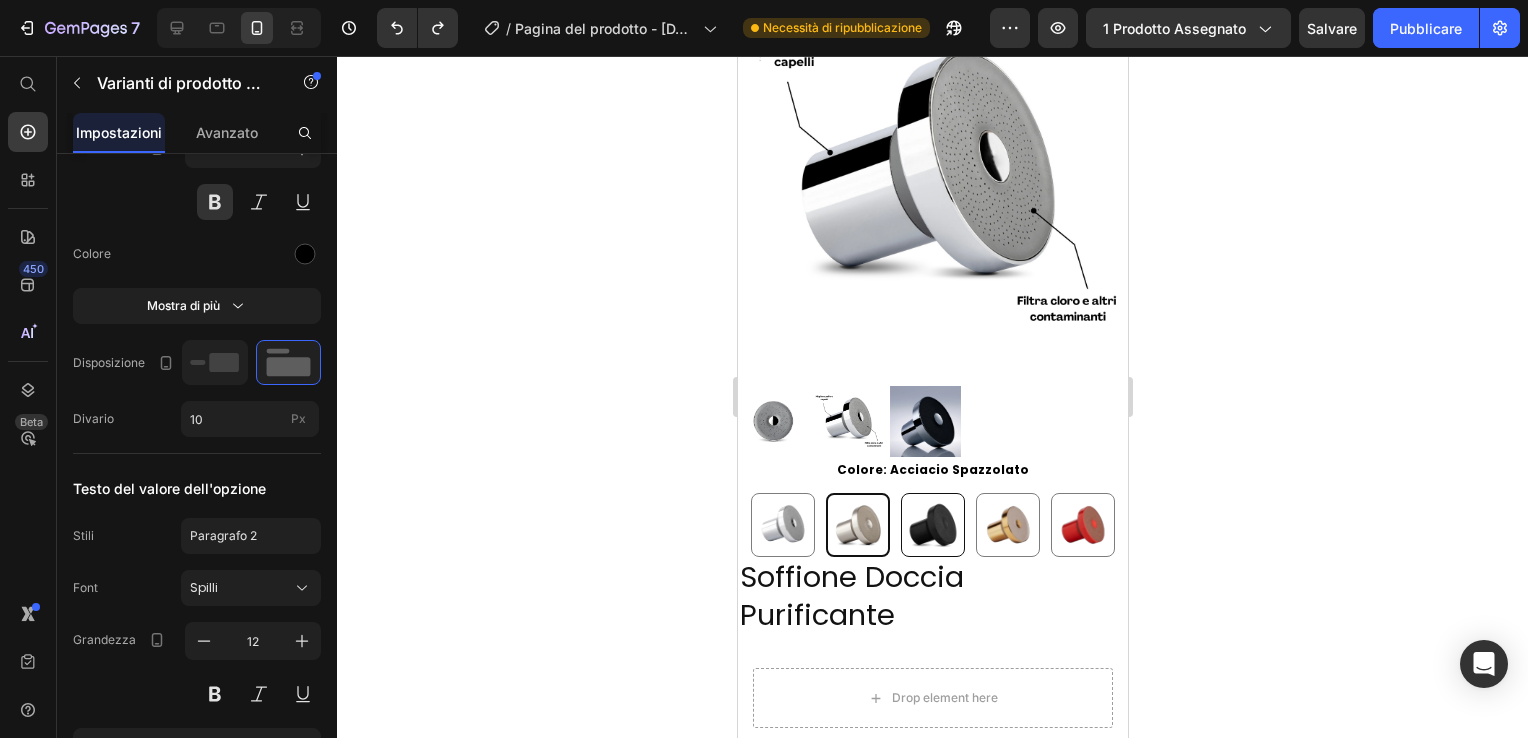 click at bounding box center (932, 525) 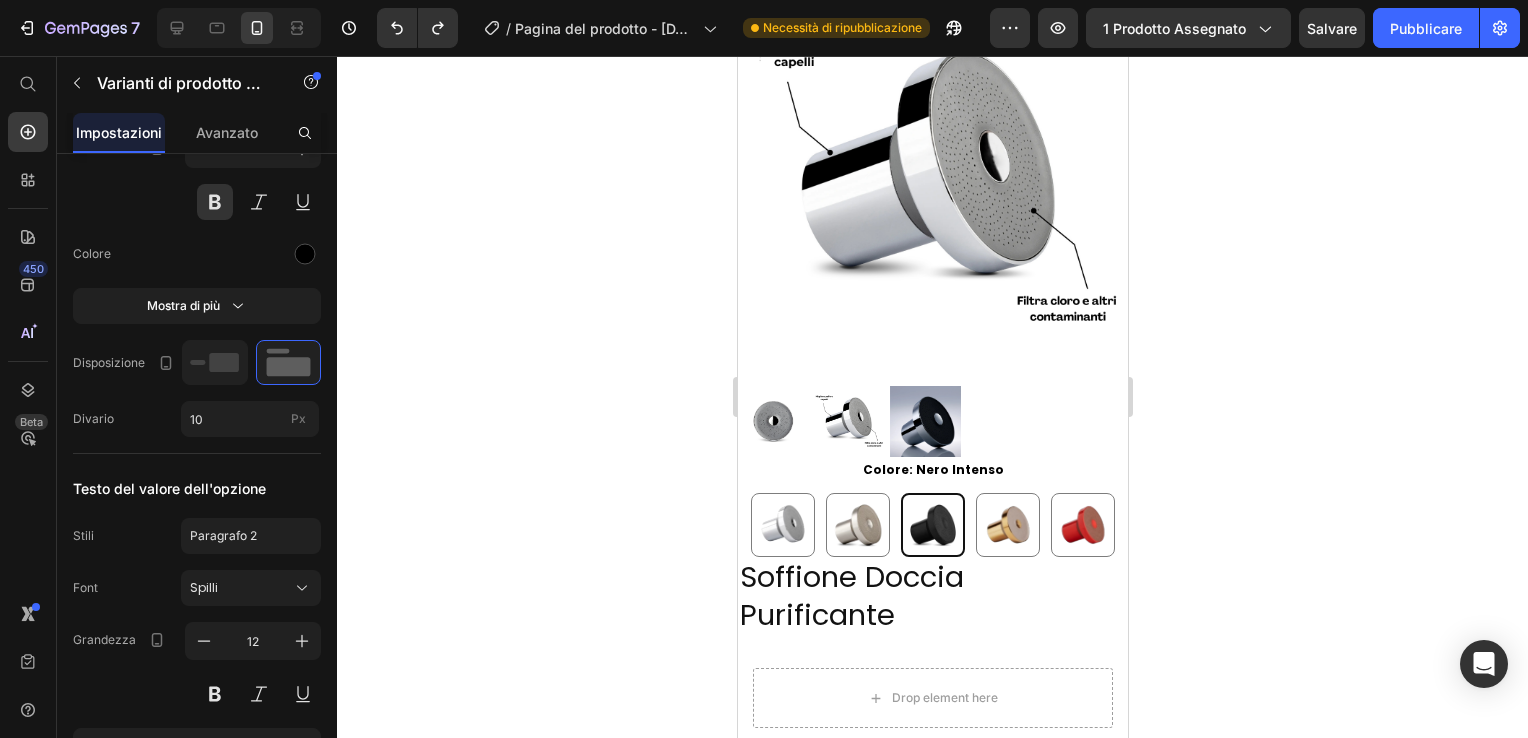 click on "Cromo Moderno Cromo Moderno Acciacio Spazzolato Acciacio Spazzolato Nero Intenso Nero Intenso Oro Spazzolato Oro Spazzolato Rosso Vivace Rosso Vivace" at bounding box center (932, 525) 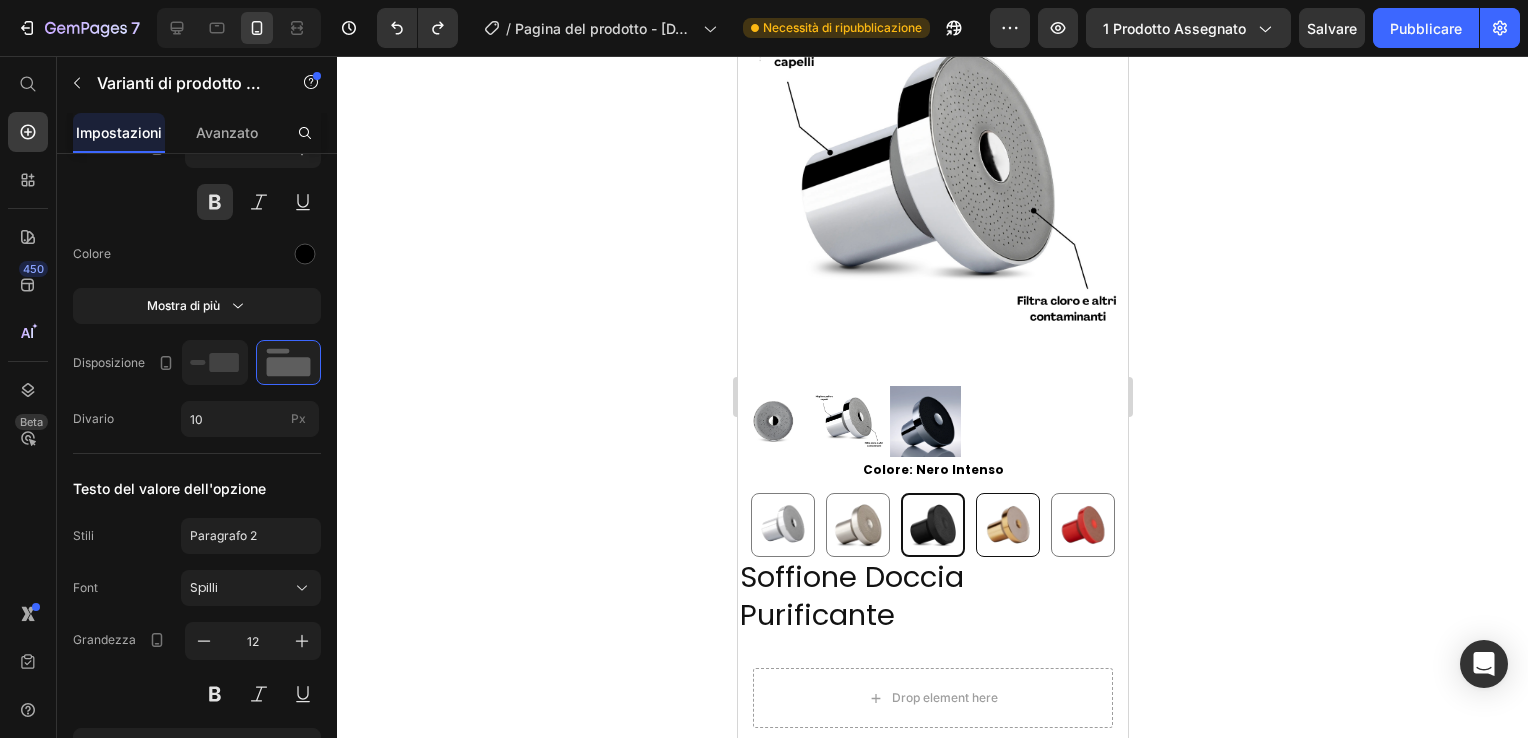 click at bounding box center [1007, 525] 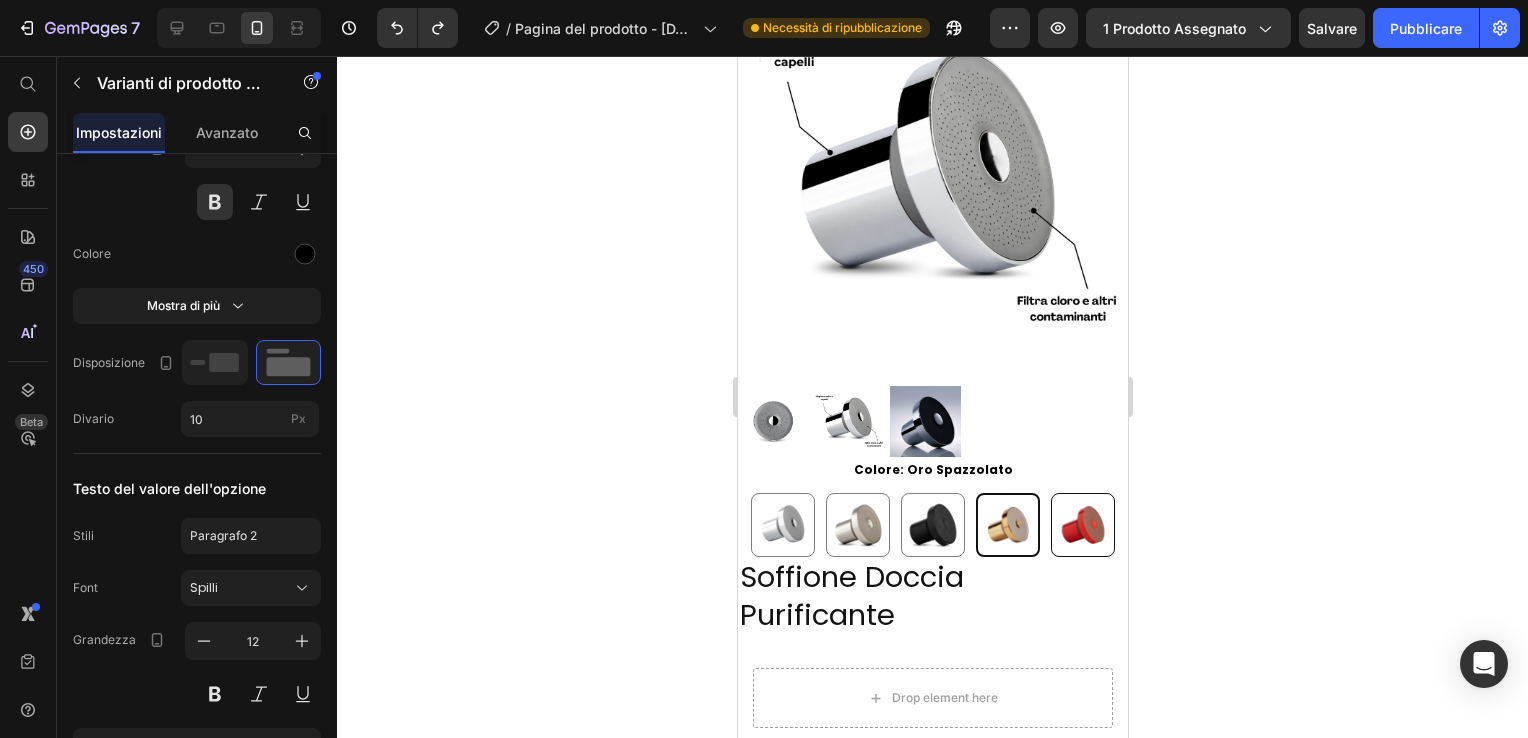 click at bounding box center (1082, 525) 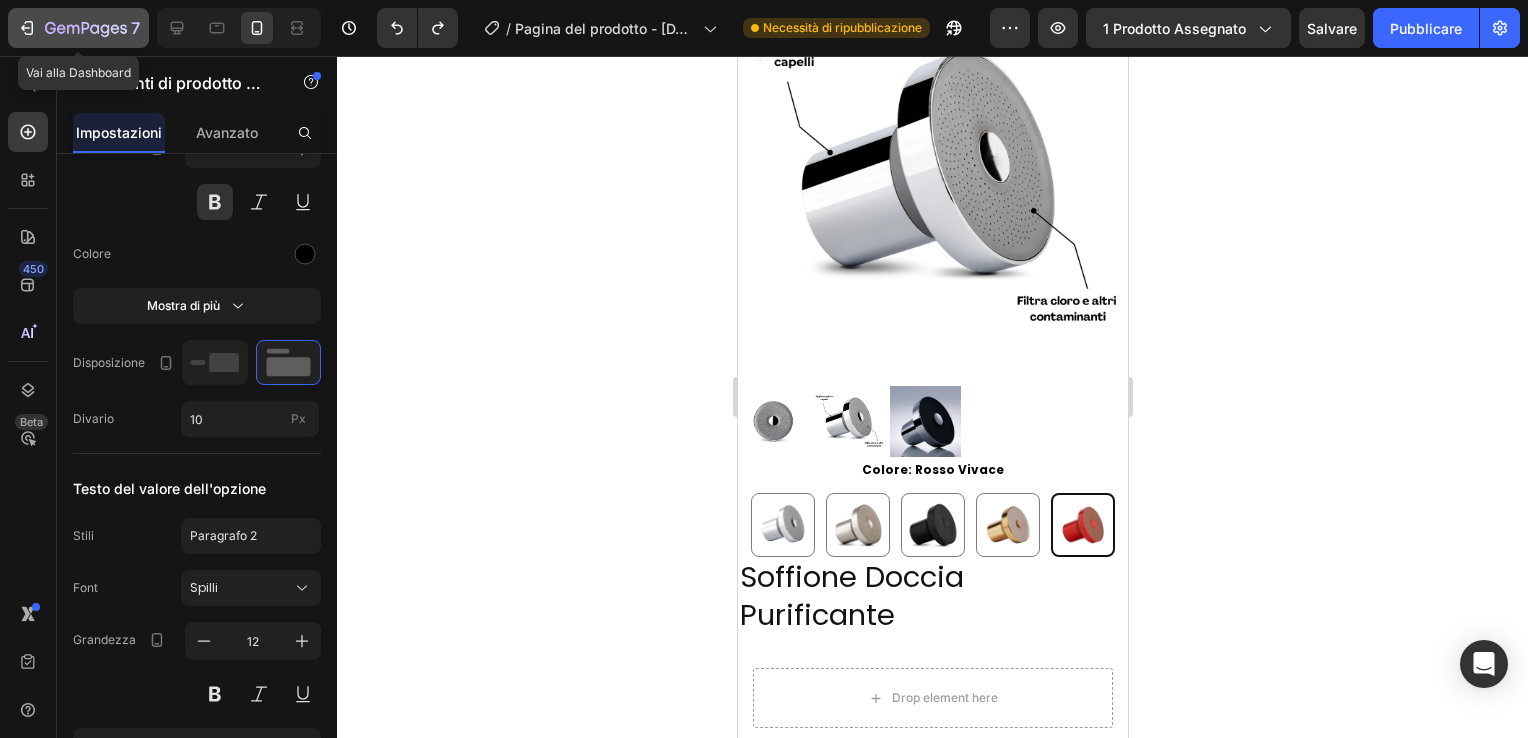 click 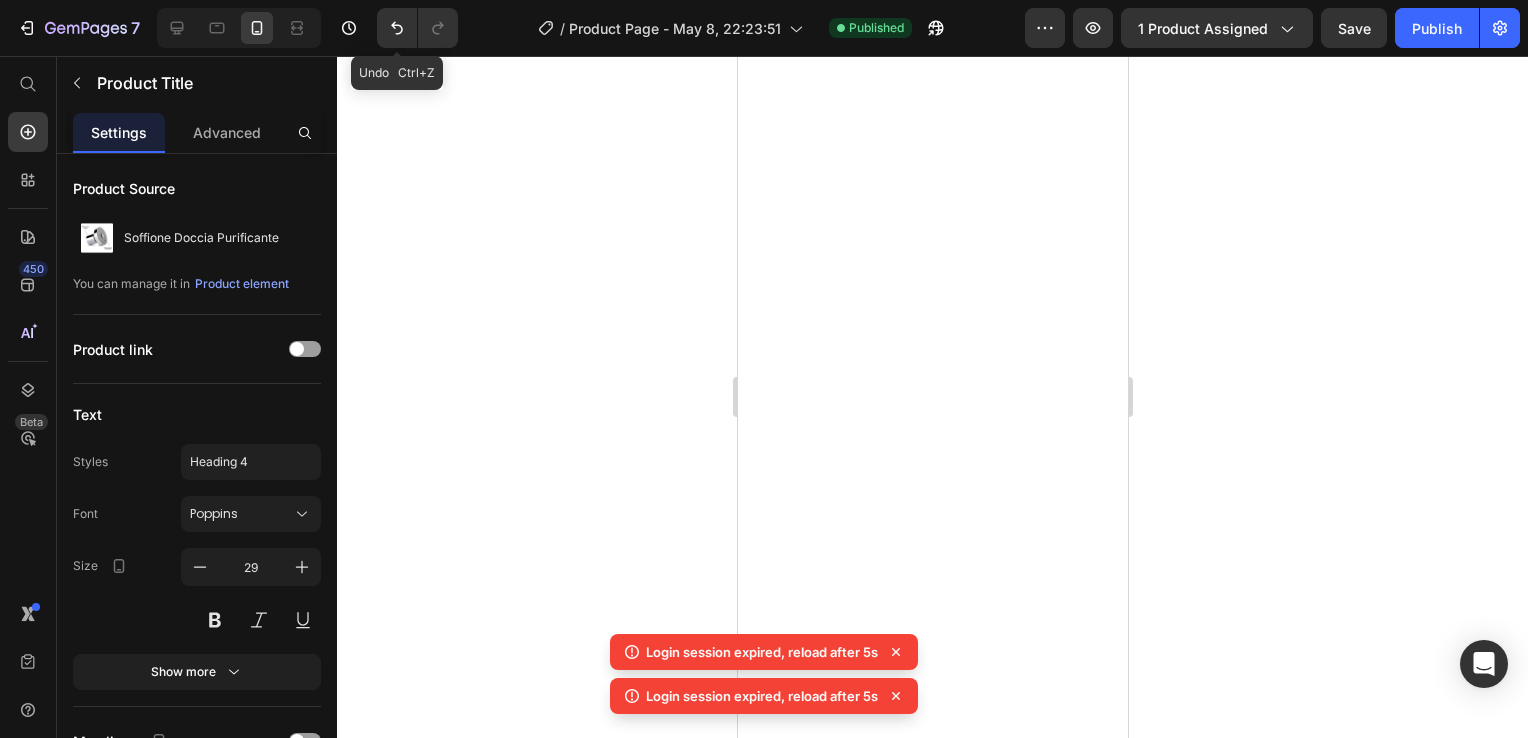 scroll, scrollTop: 0, scrollLeft: 0, axis: both 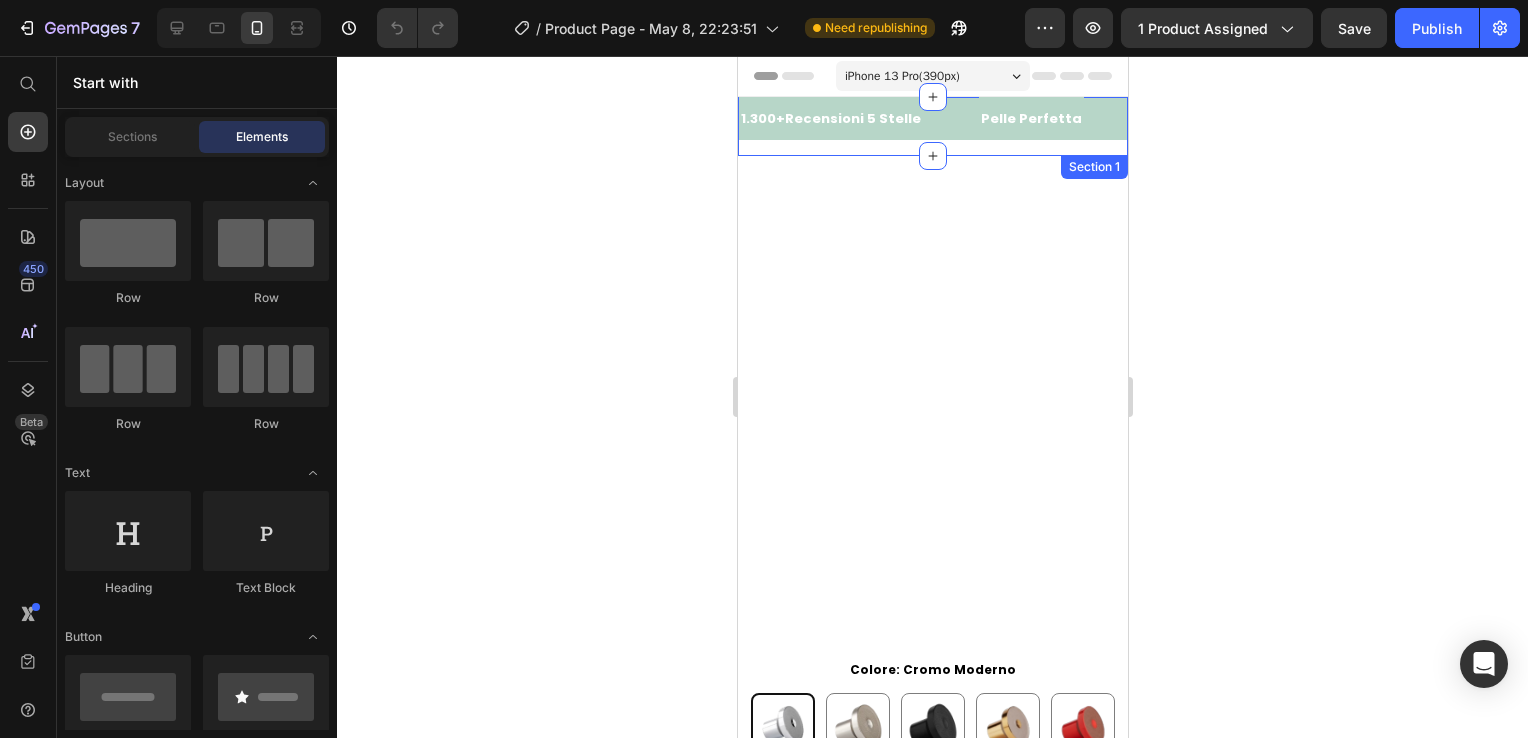 radio on "false" 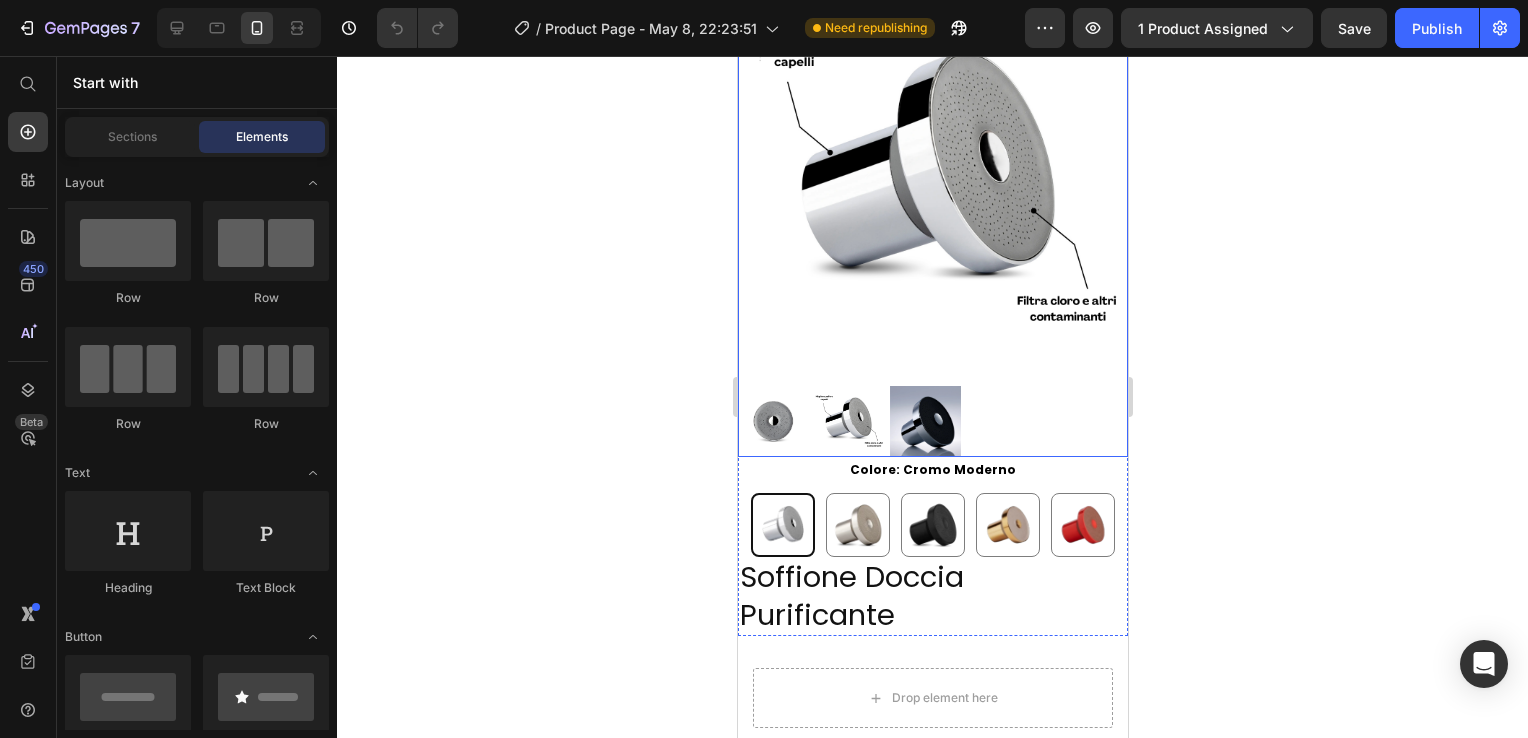 scroll, scrollTop: 100, scrollLeft: 0, axis: vertical 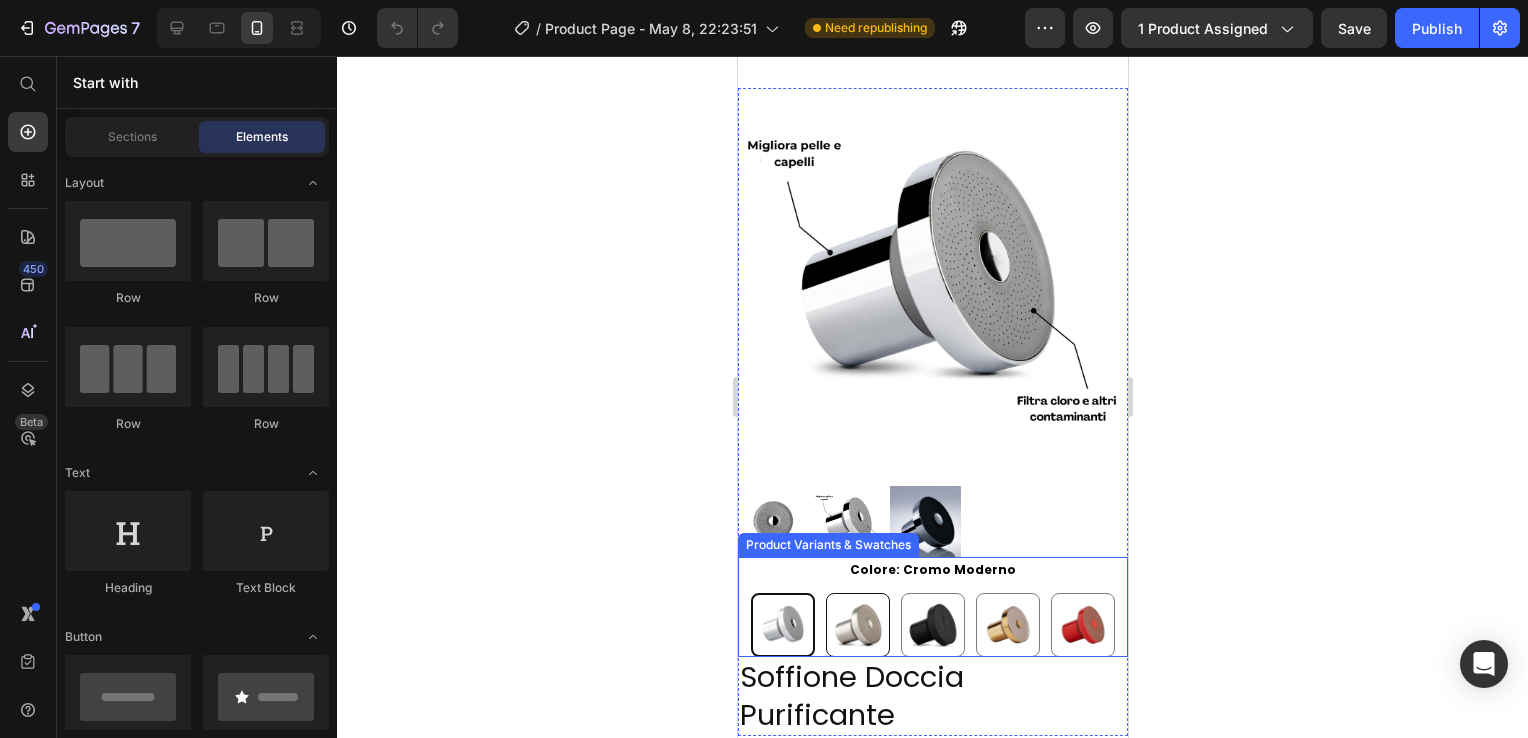 click at bounding box center [857, 625] 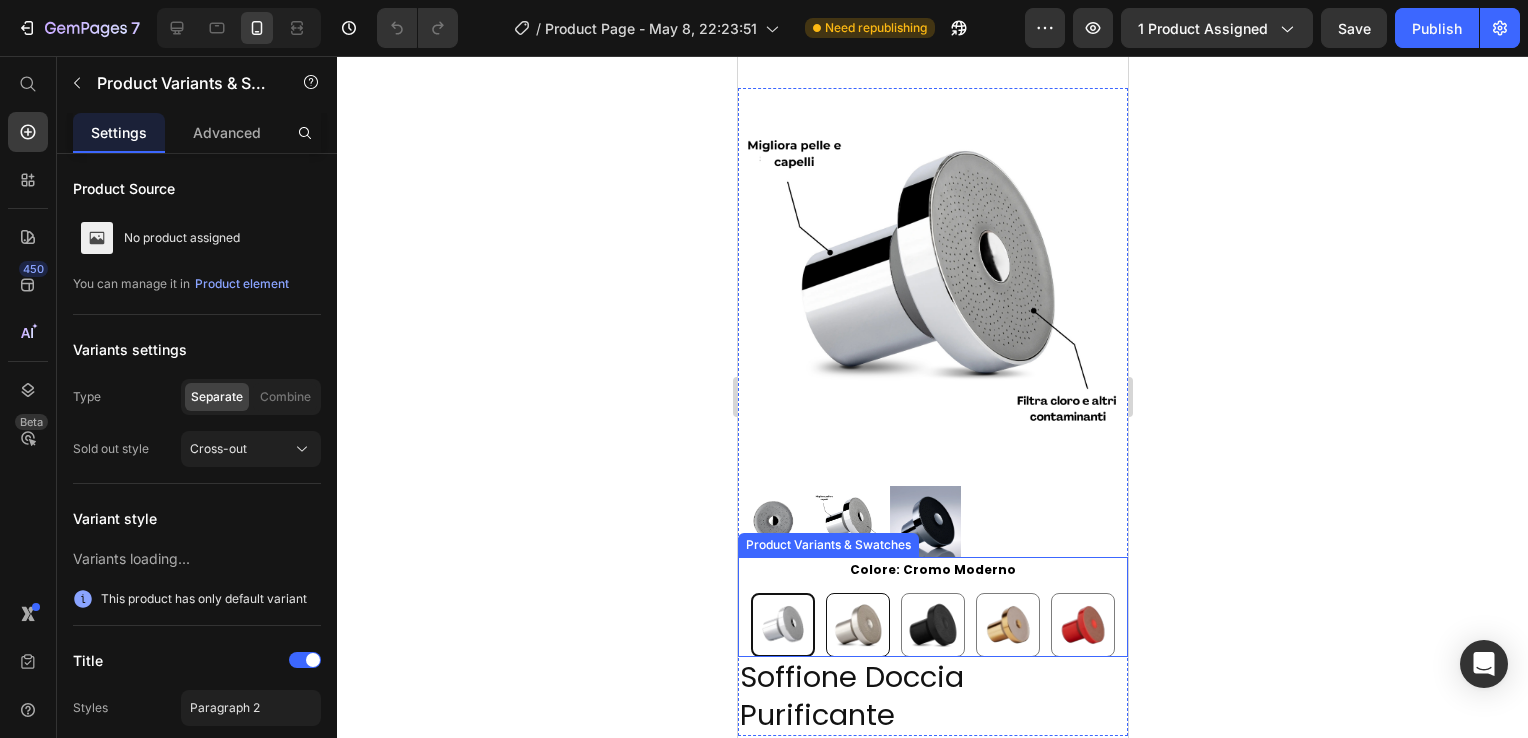 radio on "false" 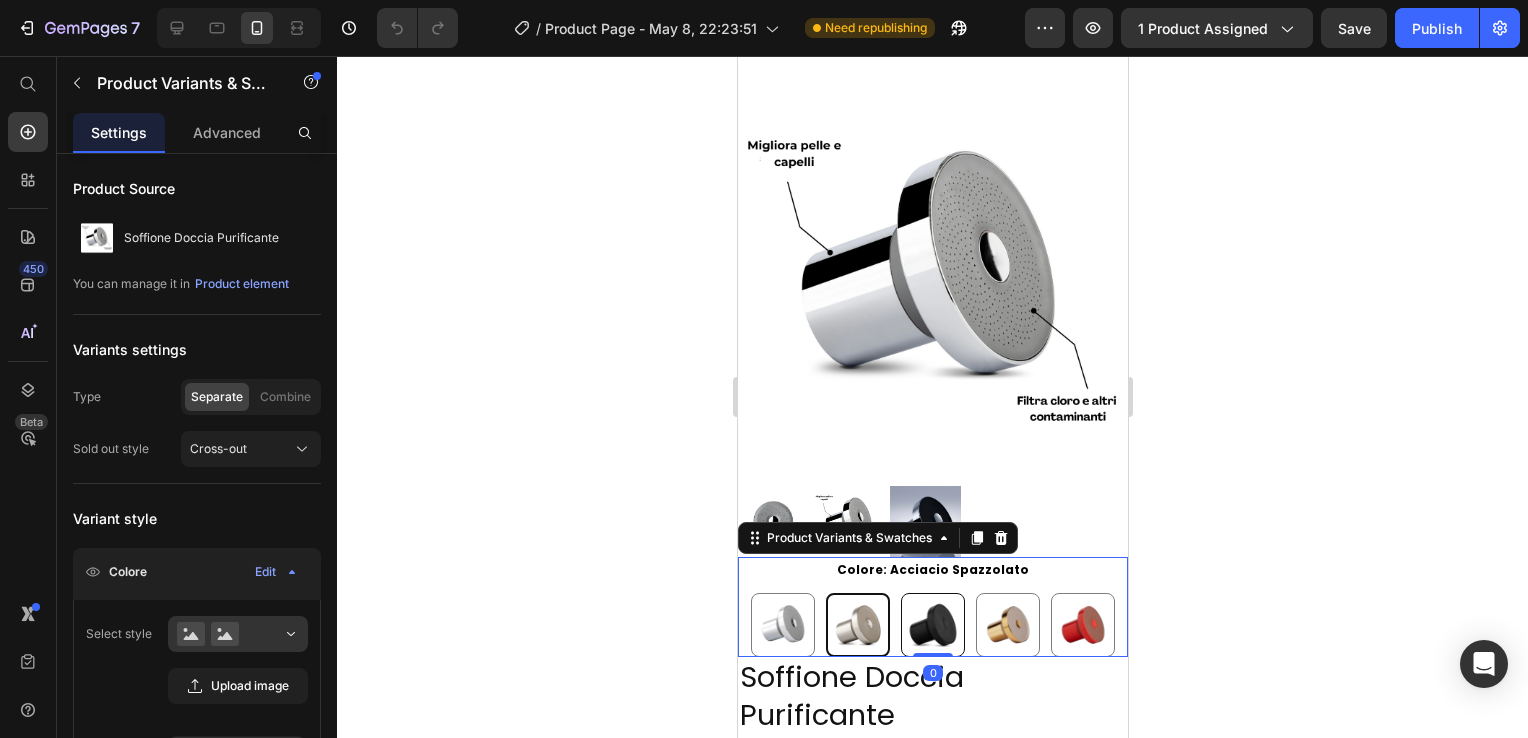 click at bounding box center (932, 625) 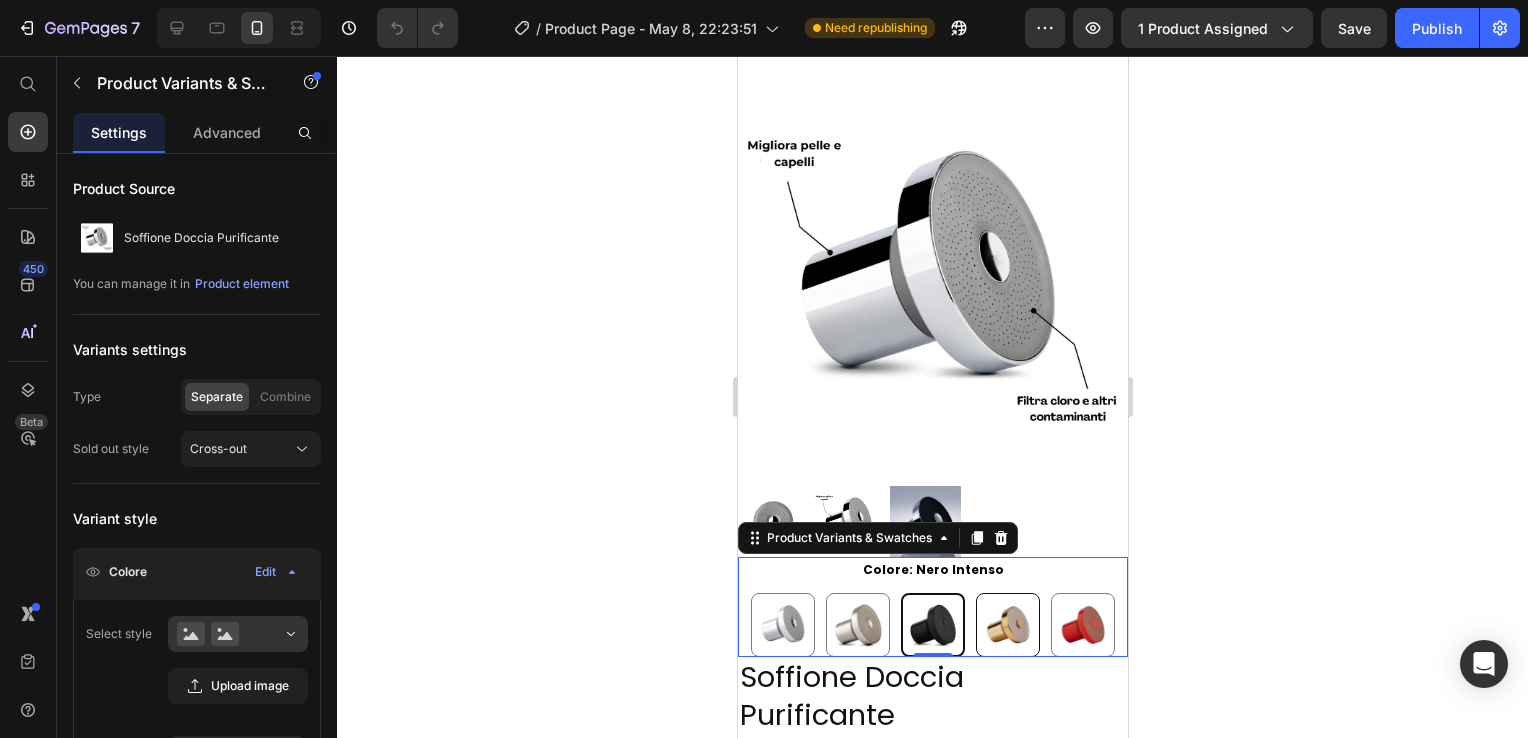 click at bounding box center (1007, 625) 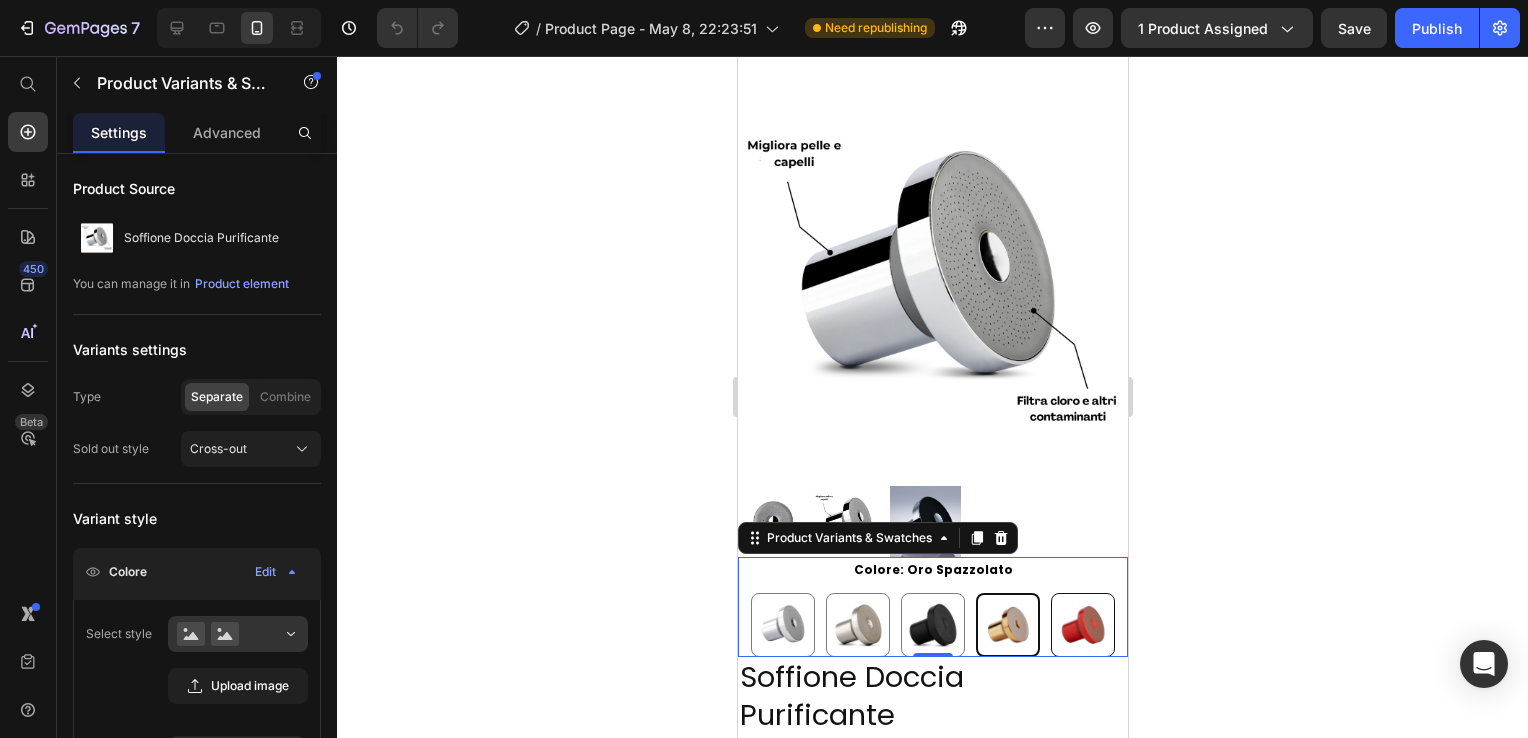 click at bounding box center (1082, 625) 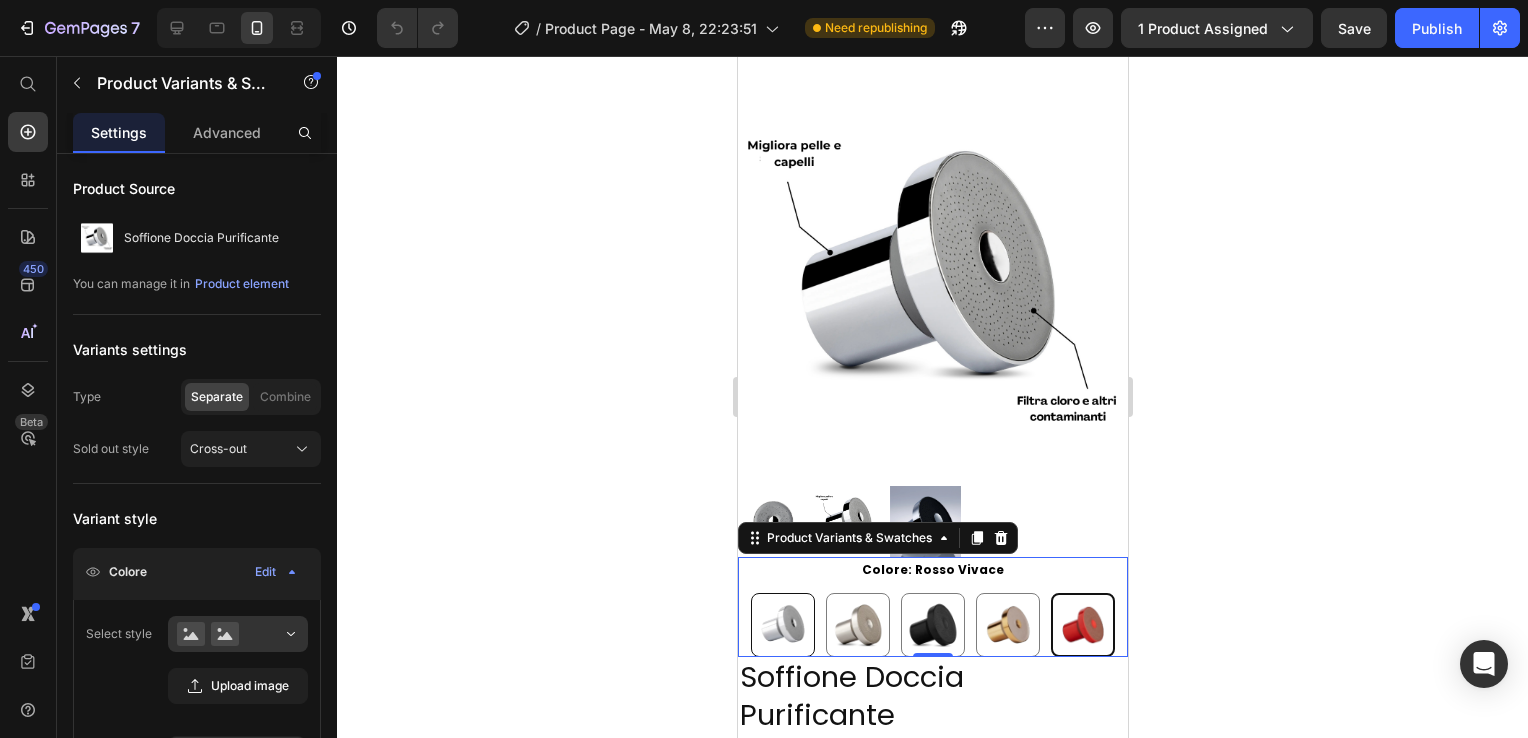 click at bounding box center [782, 625] 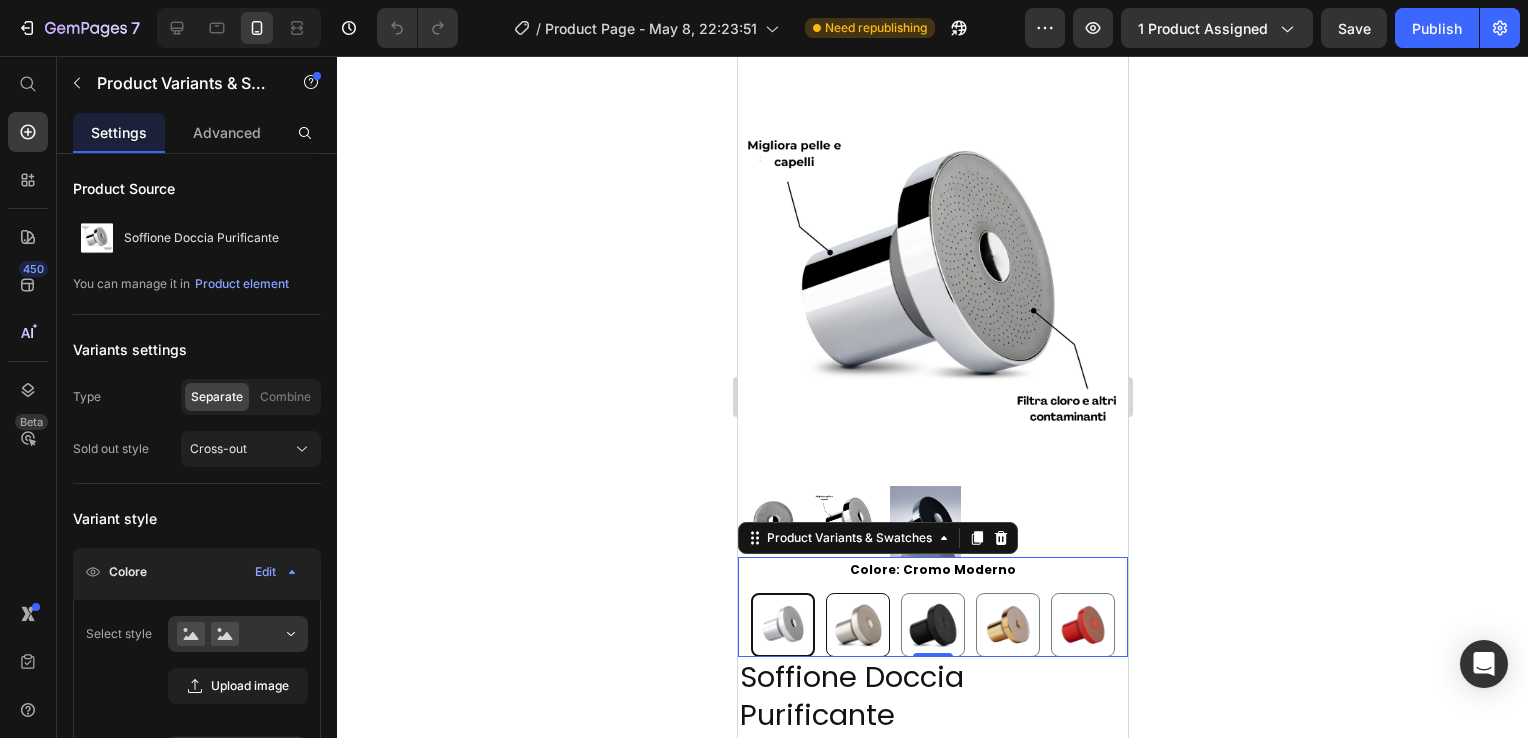 click at bounding box center [857, 625] 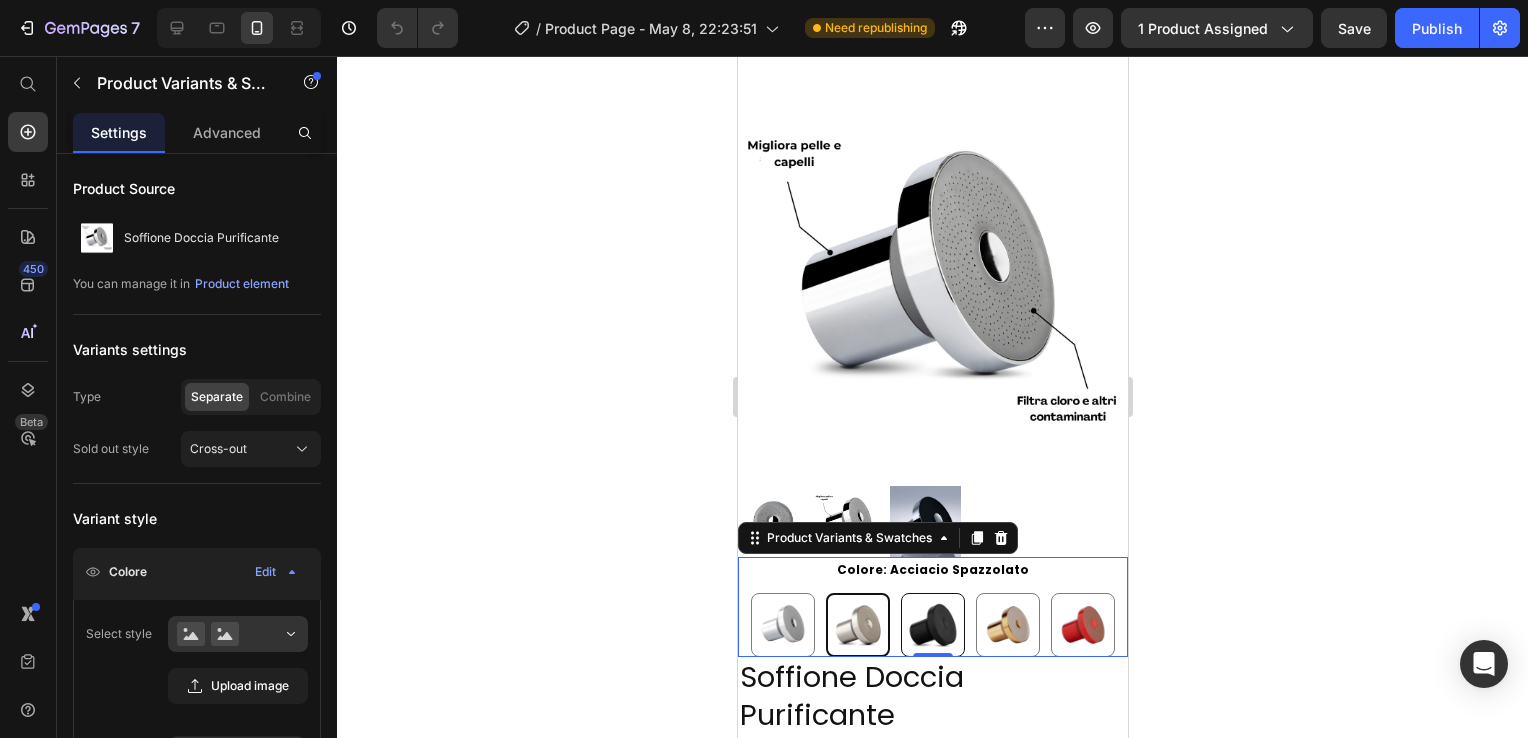 click at bounding box center [932, 625] 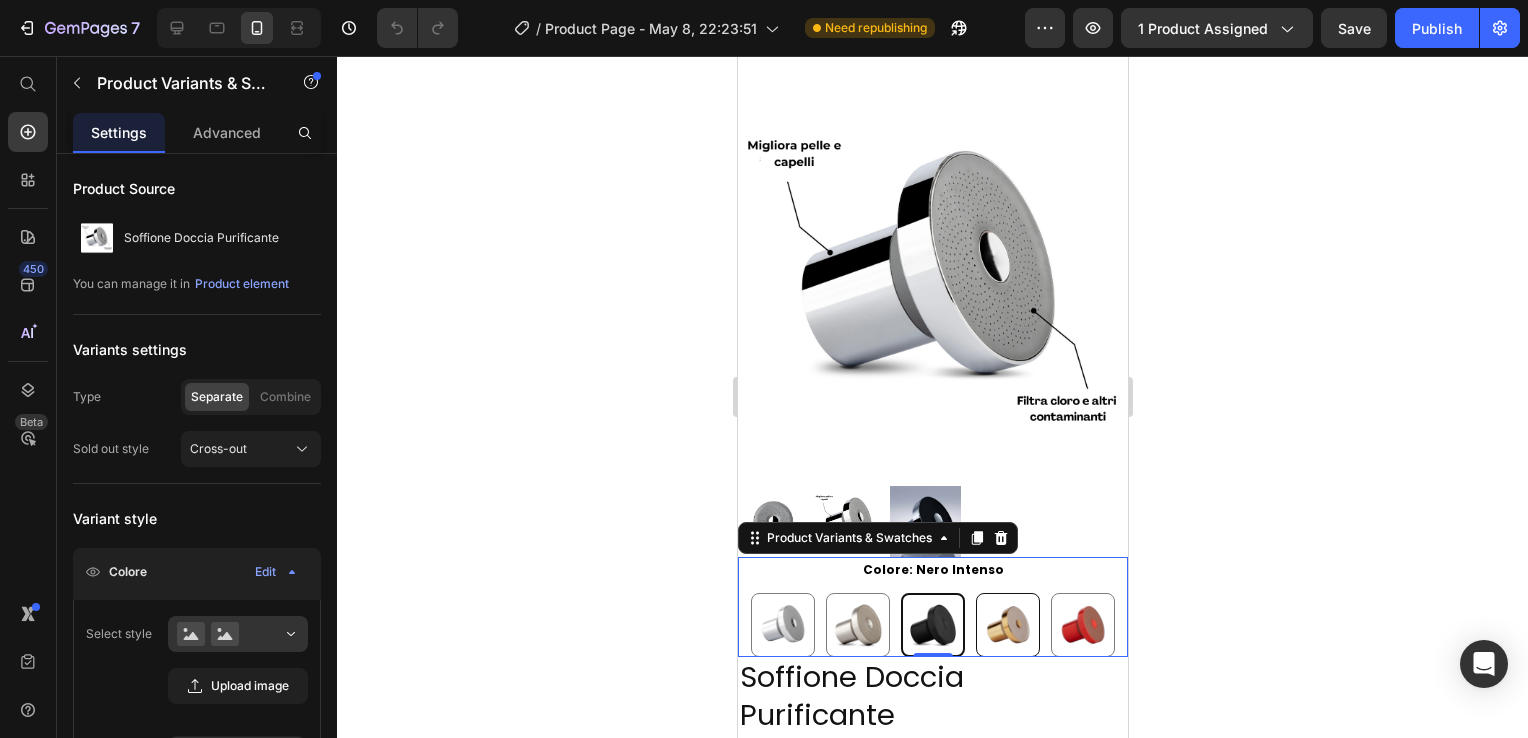 drag, startPoint x: 986, startPoint y: 598, endPoint x: 1005, endPoint y: 603, distance: 19.646883 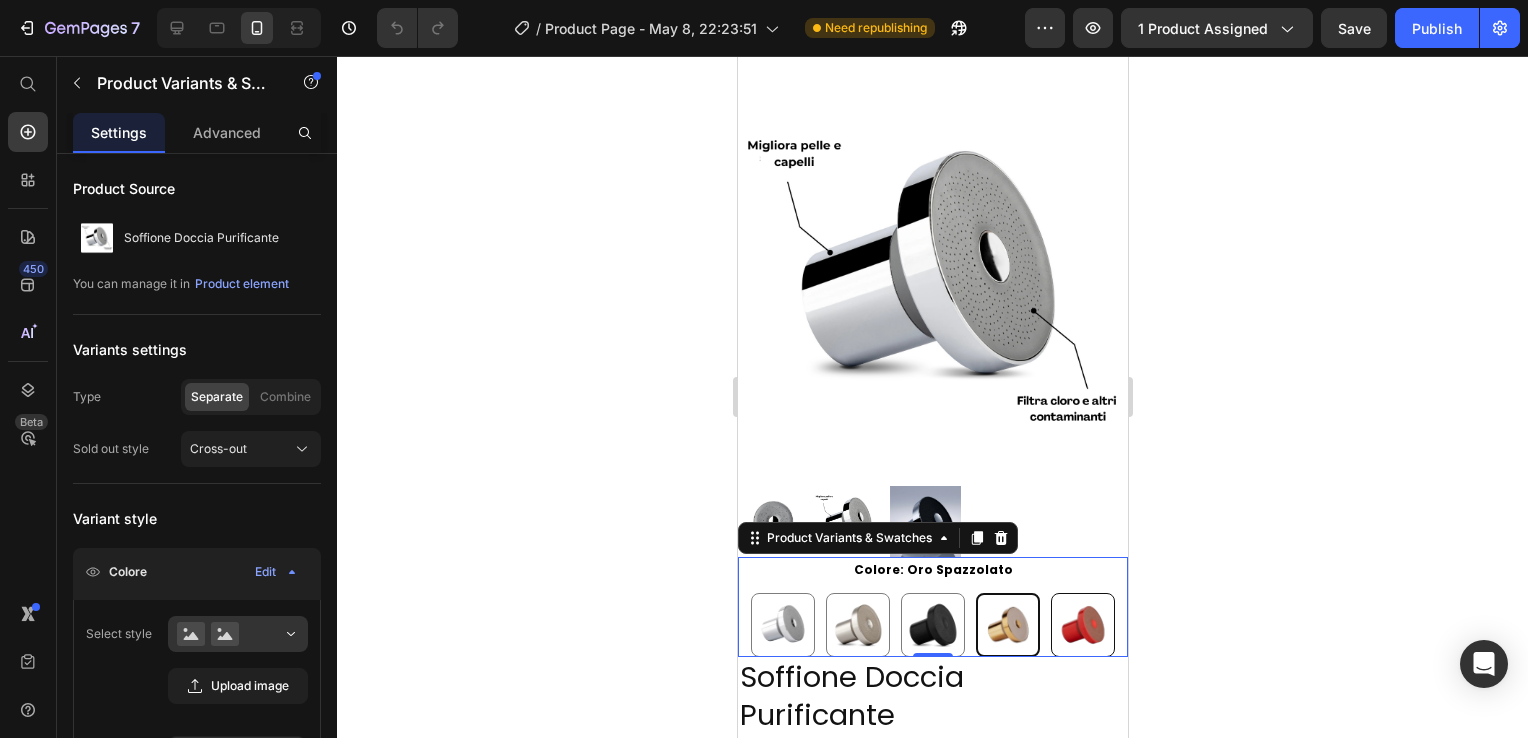 click at bounding box center (1082, 625) 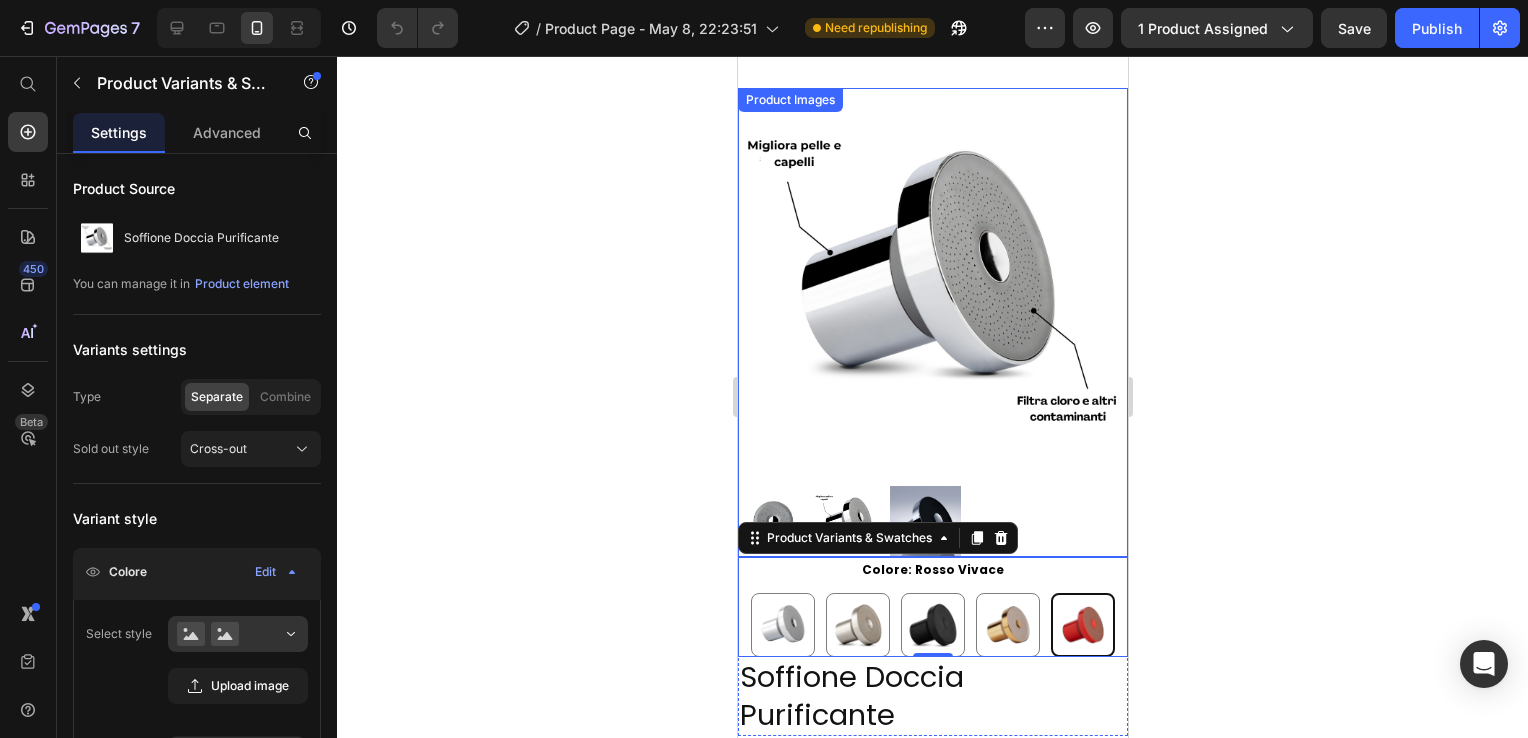 scroll, scrollTop: 0, scrollLeft: 0, axis: both 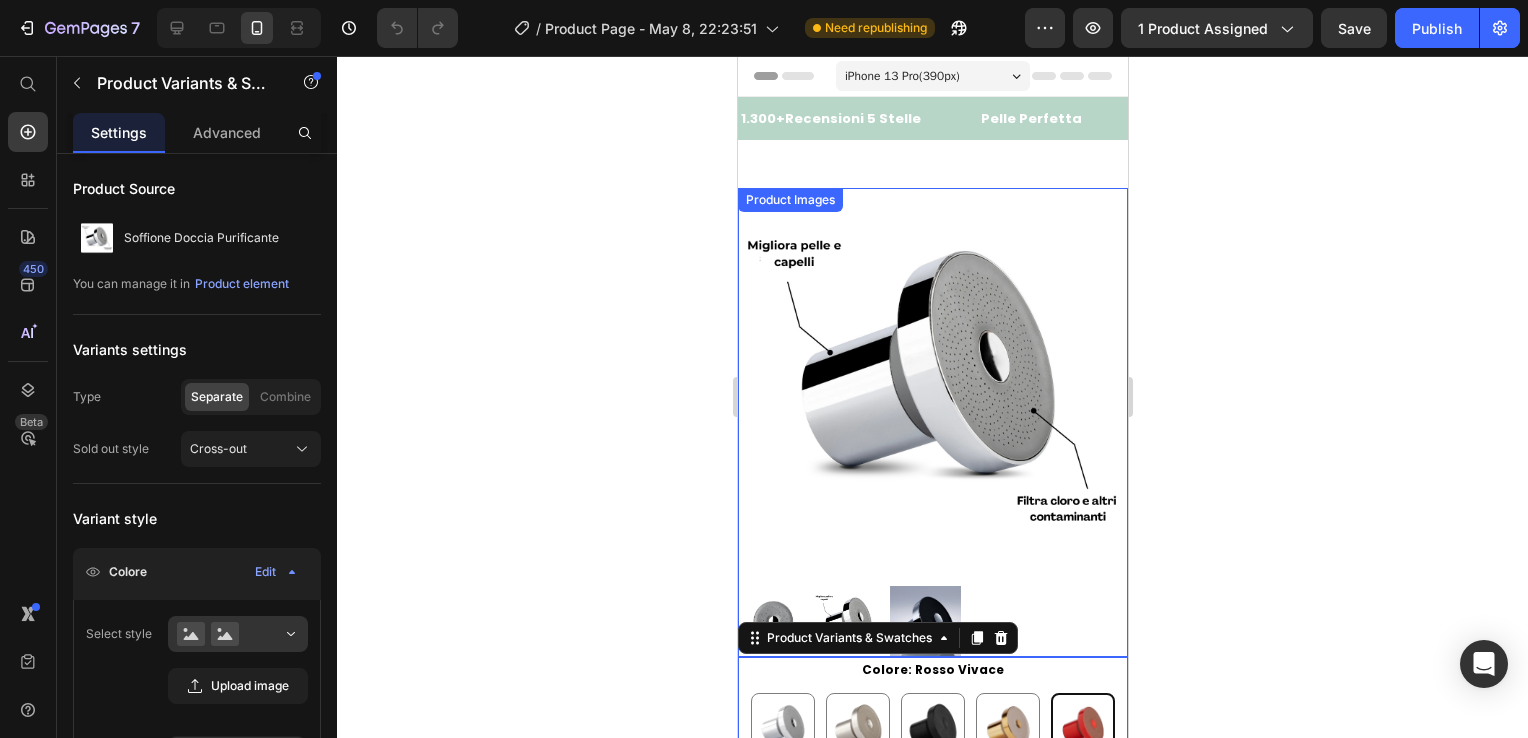click at bounding box center [932, 383] 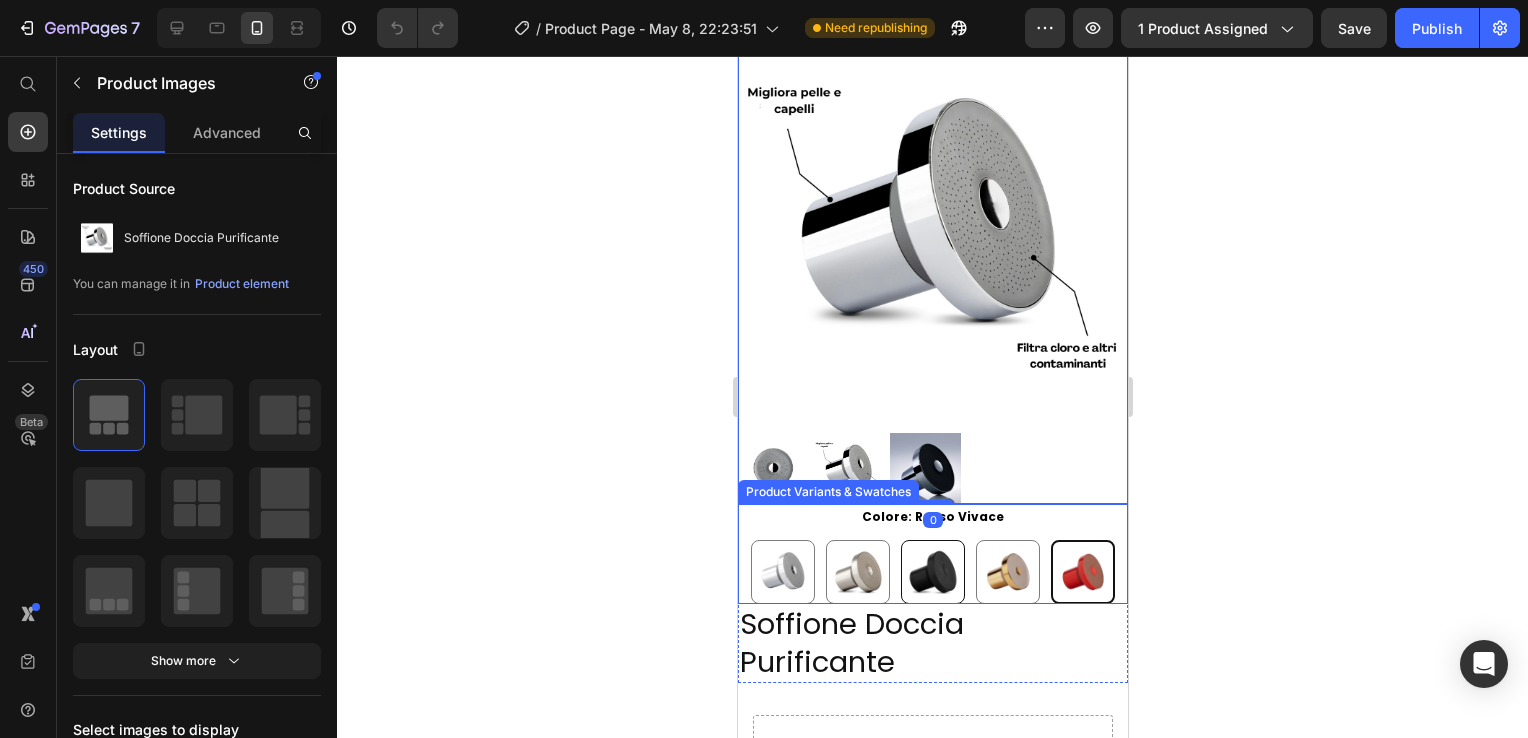 scroll, scrollTop: 200, scrollLeft: 0, axis: vertical 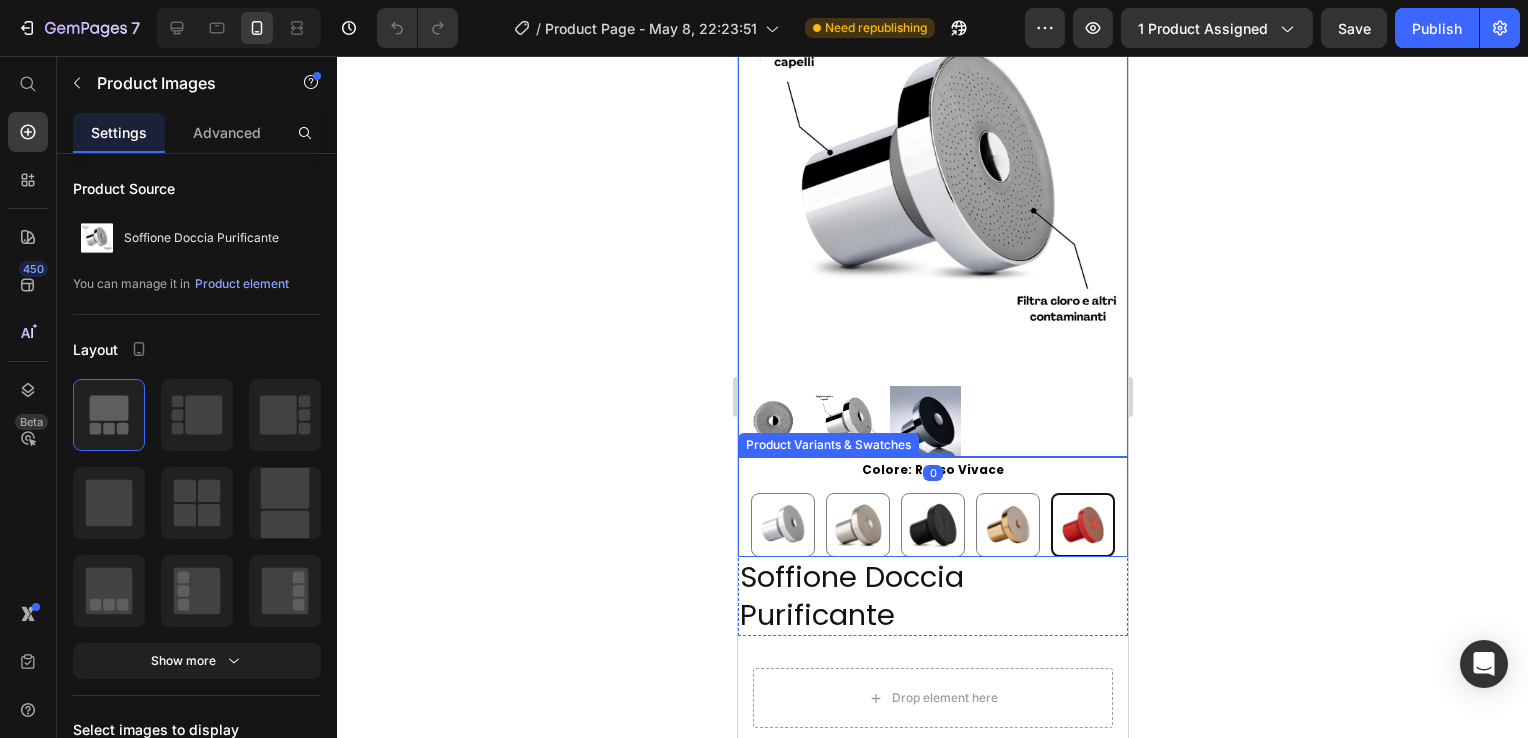 click 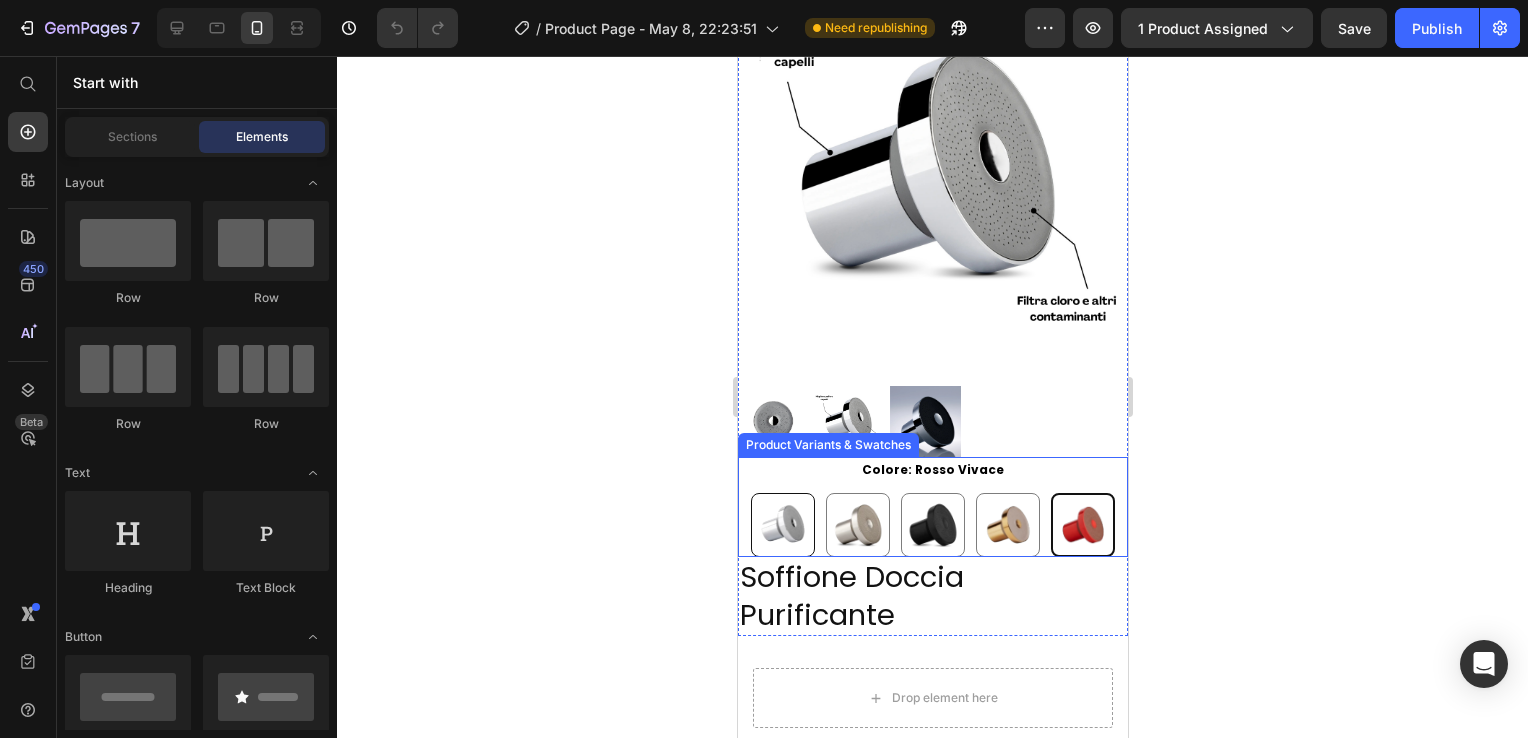 click at bounding box center [782, 525] 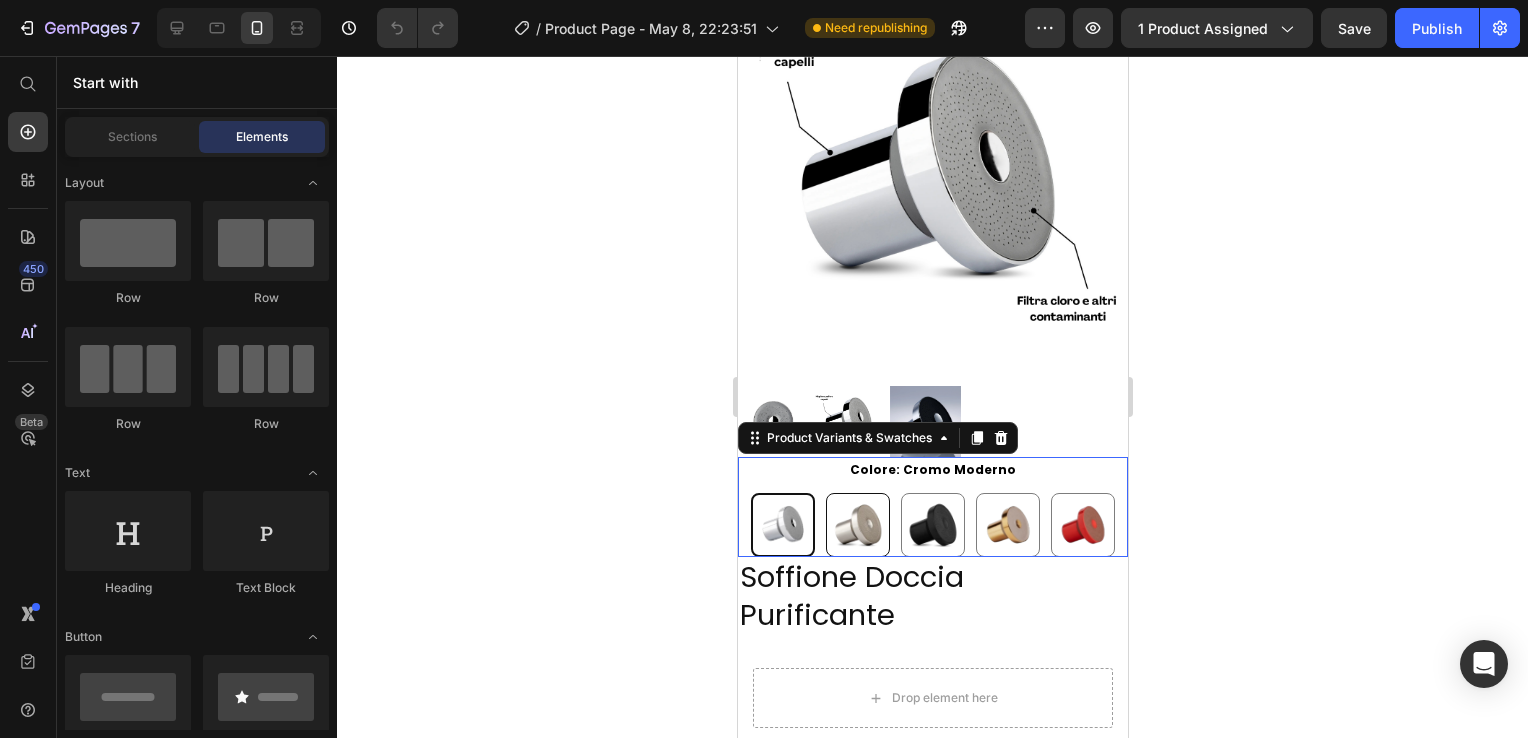 radio on "false" 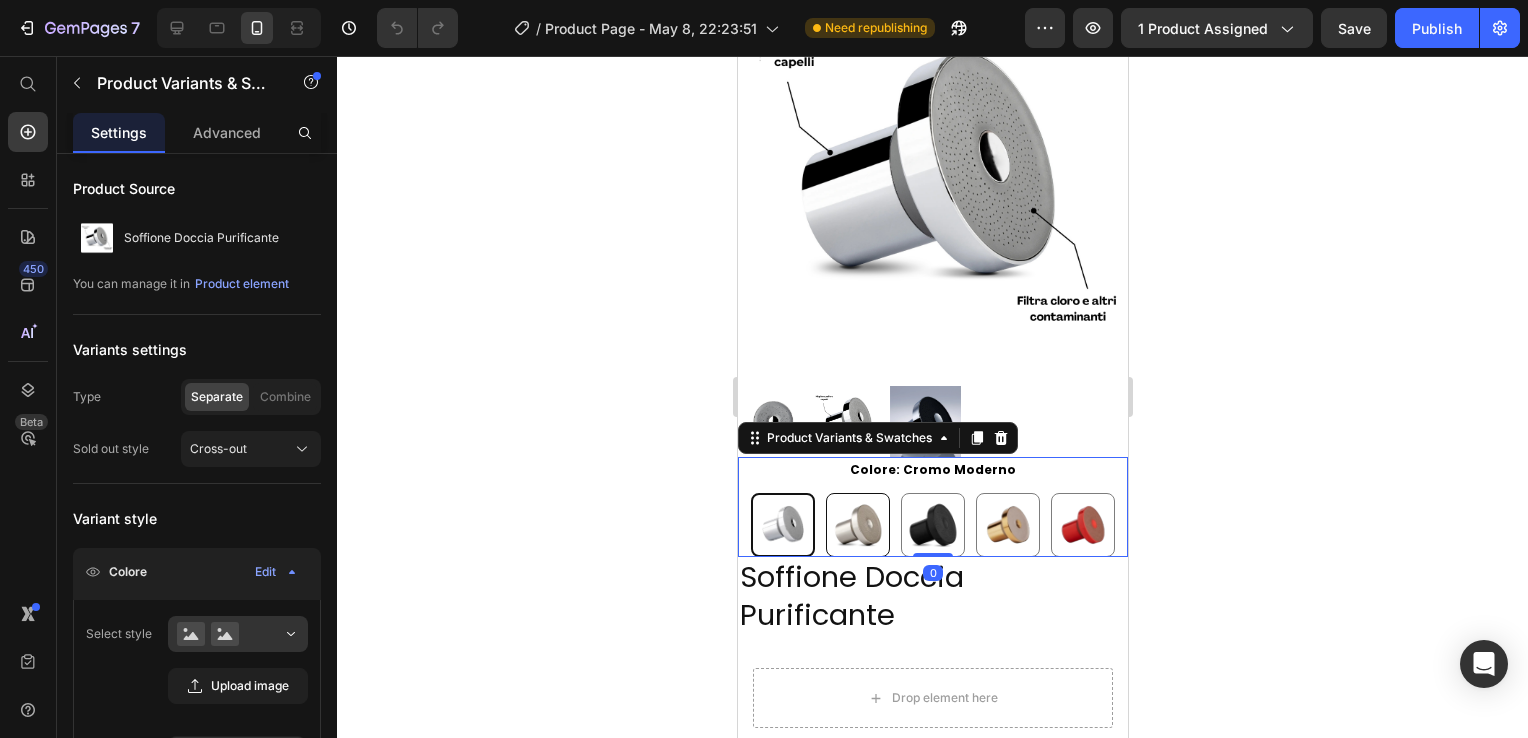 click at bounding box center [857, 525] 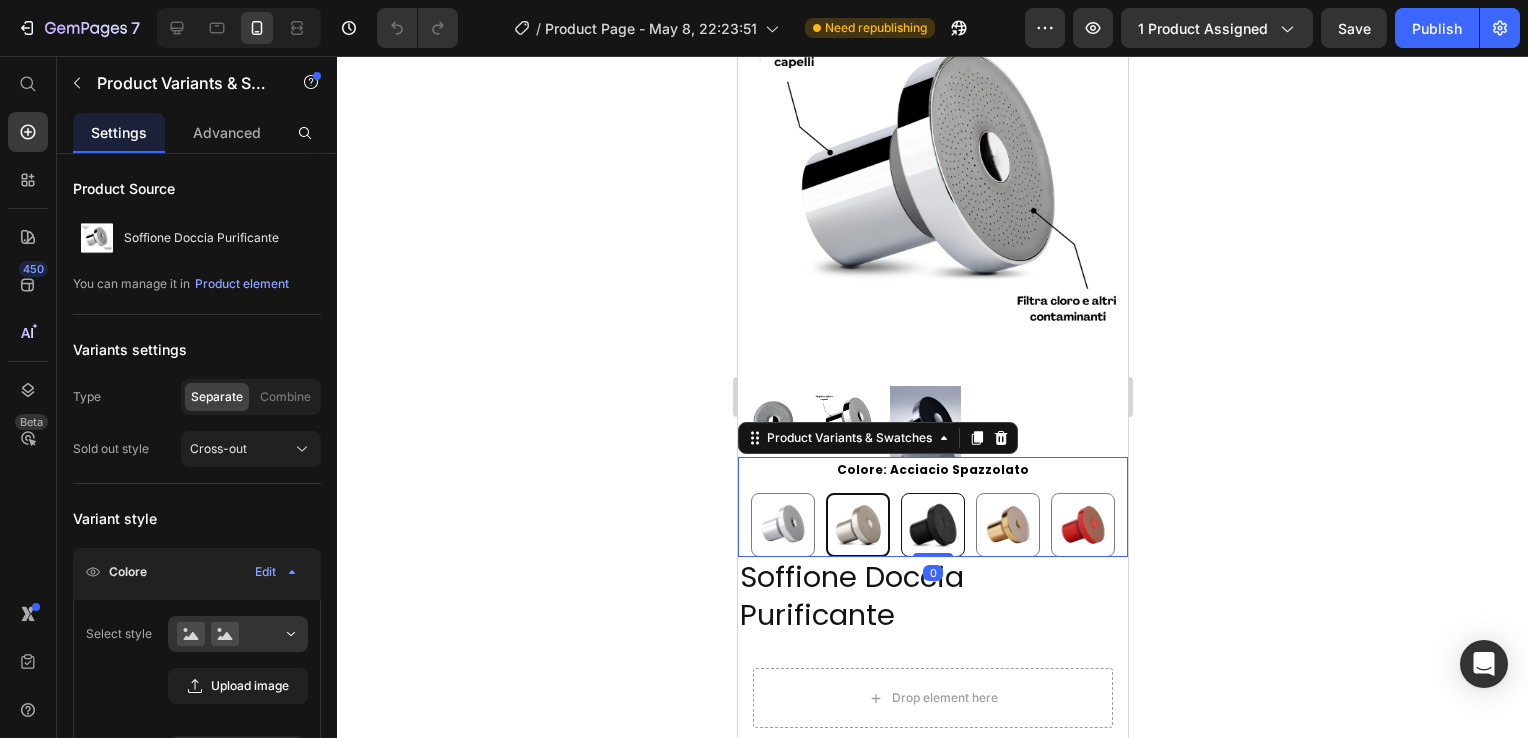 click at bounding box center (932, 525) 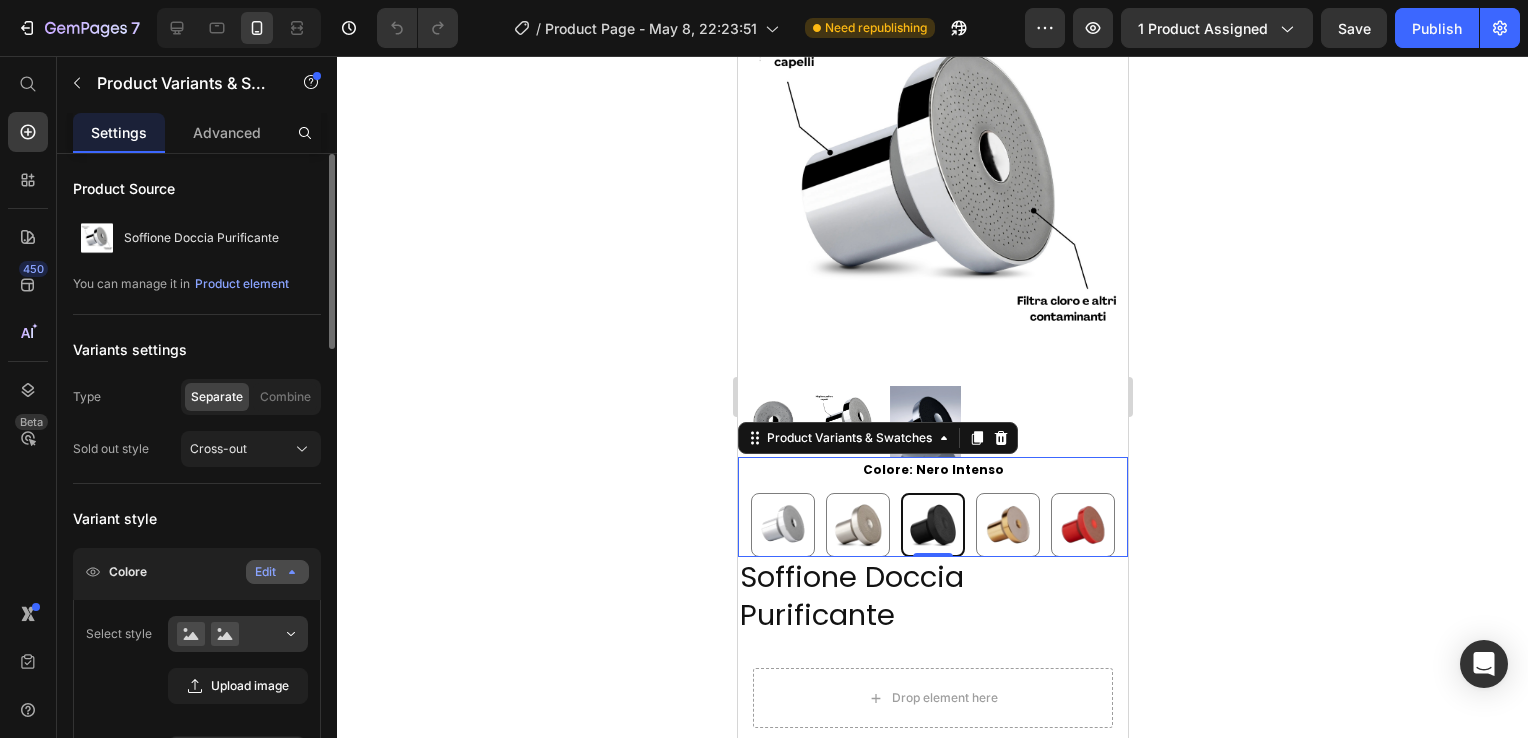 click on "Edit" 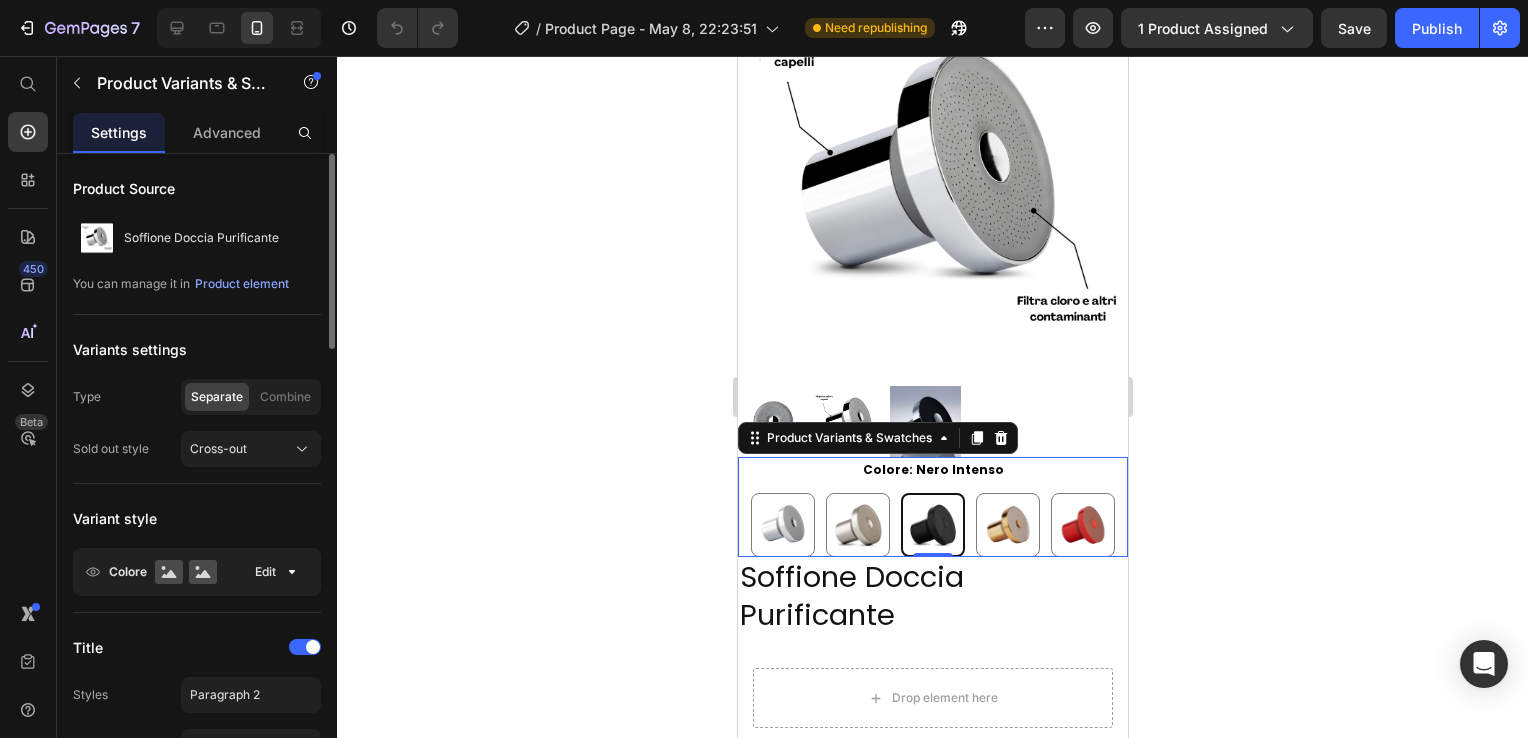 click 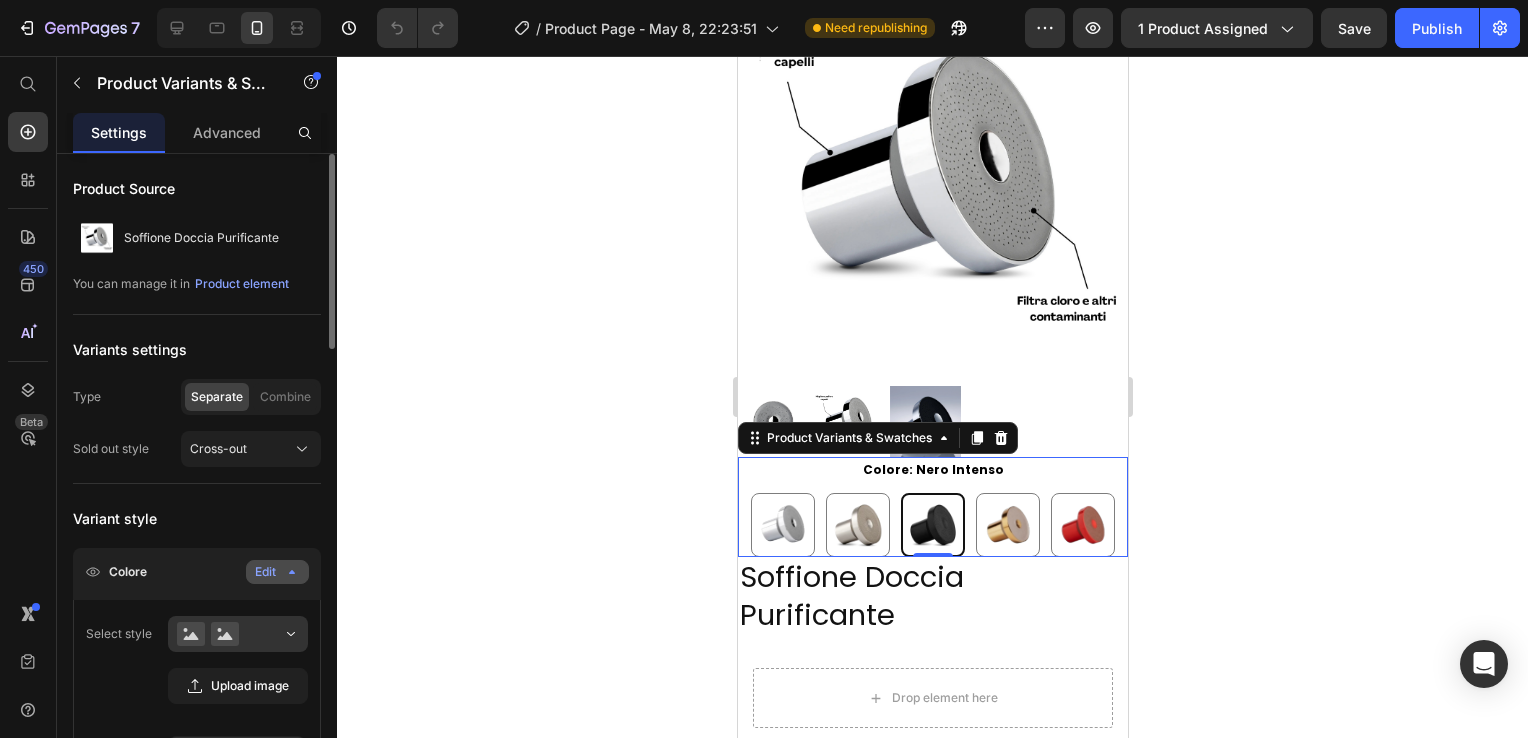 click on "Edit" 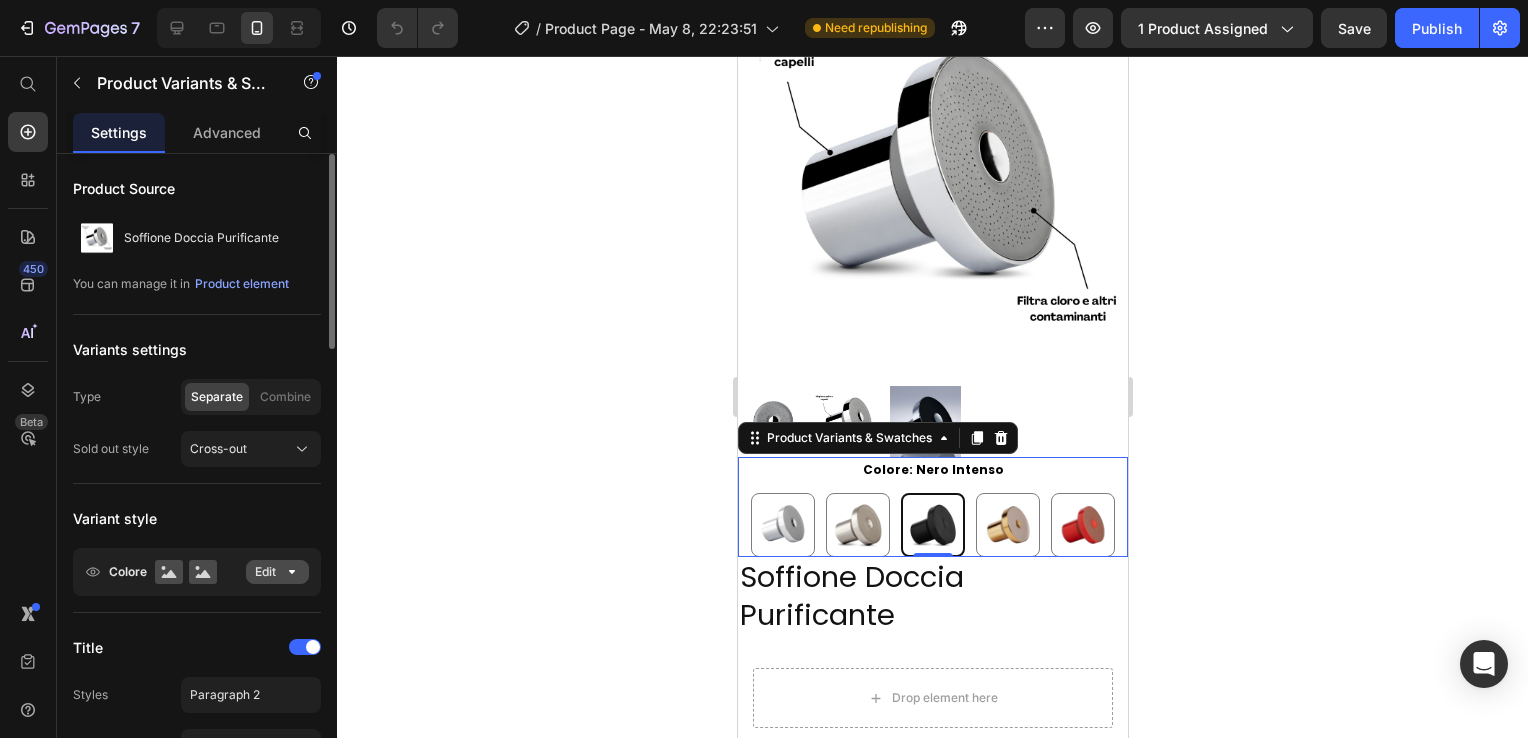click on "Edit" 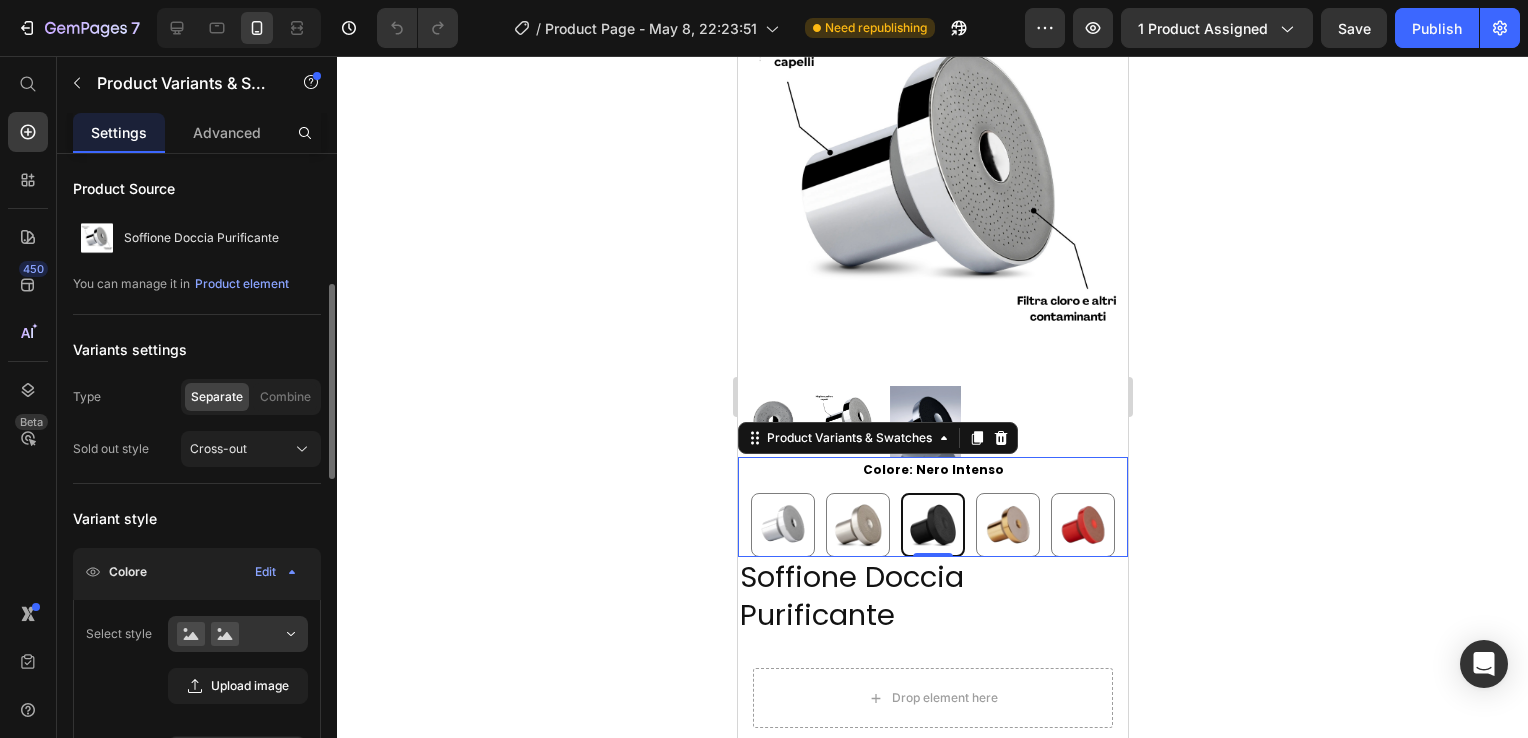 scroll, scrollTop: 200, scrollLeft: 0, axis: vertical 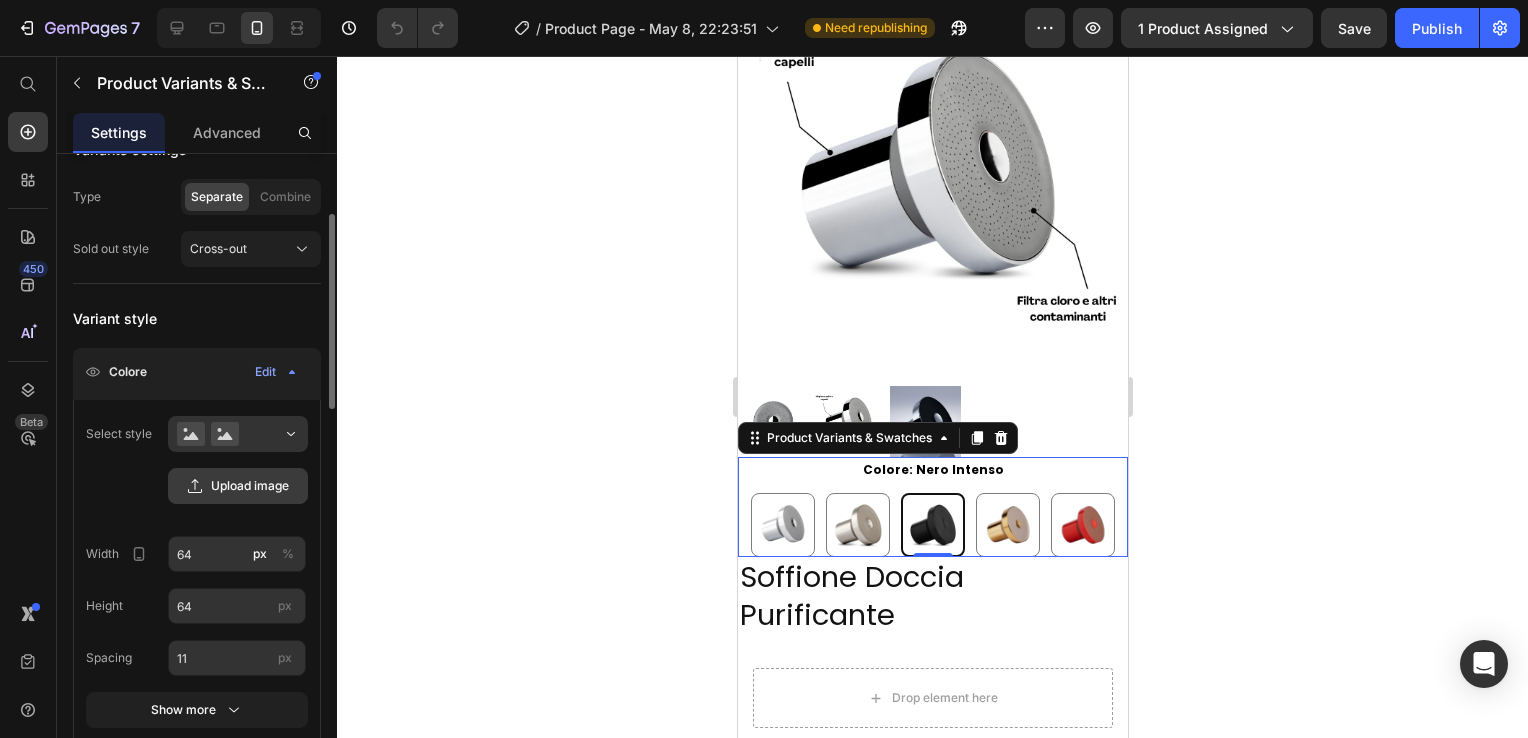click on "Upload image" 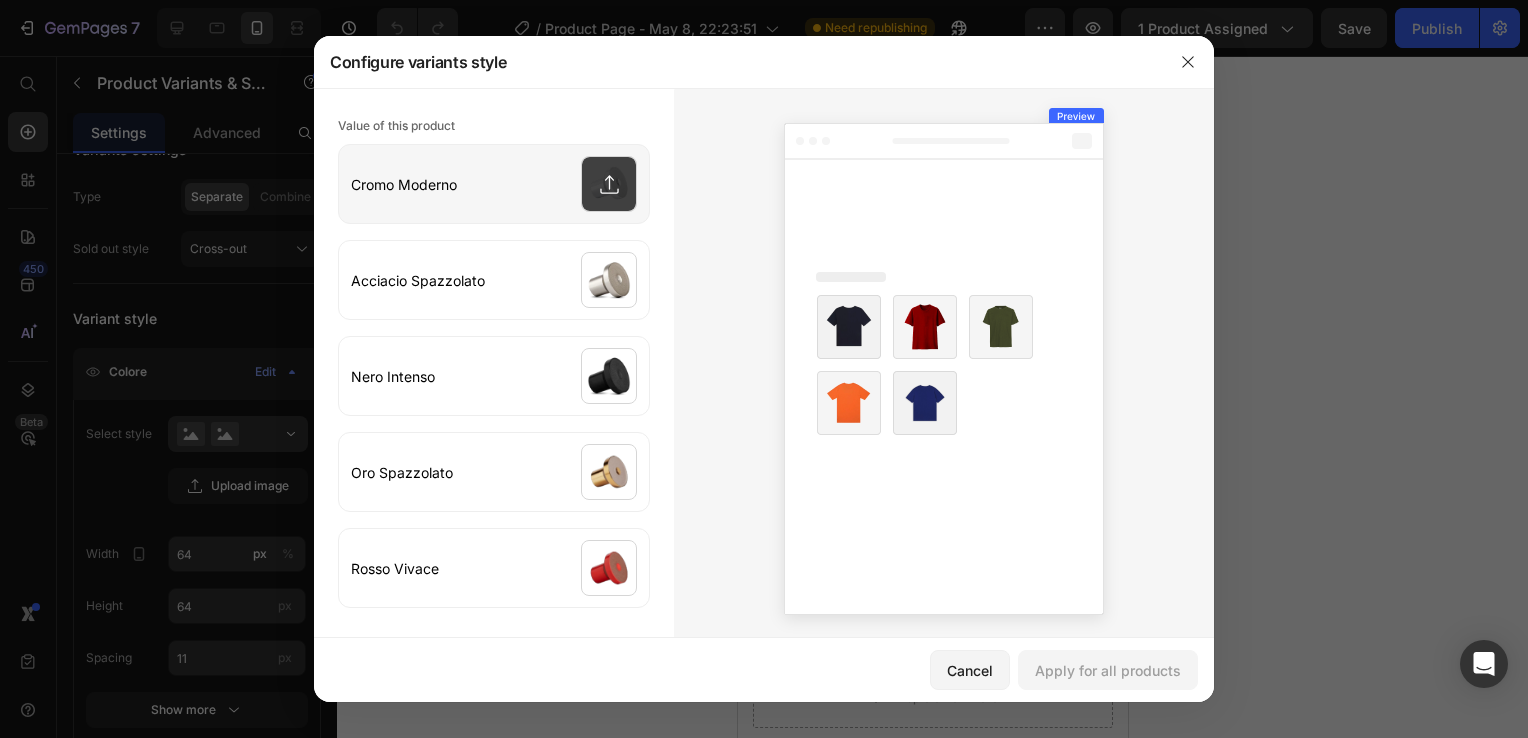 click at bounding box center [494, 184] 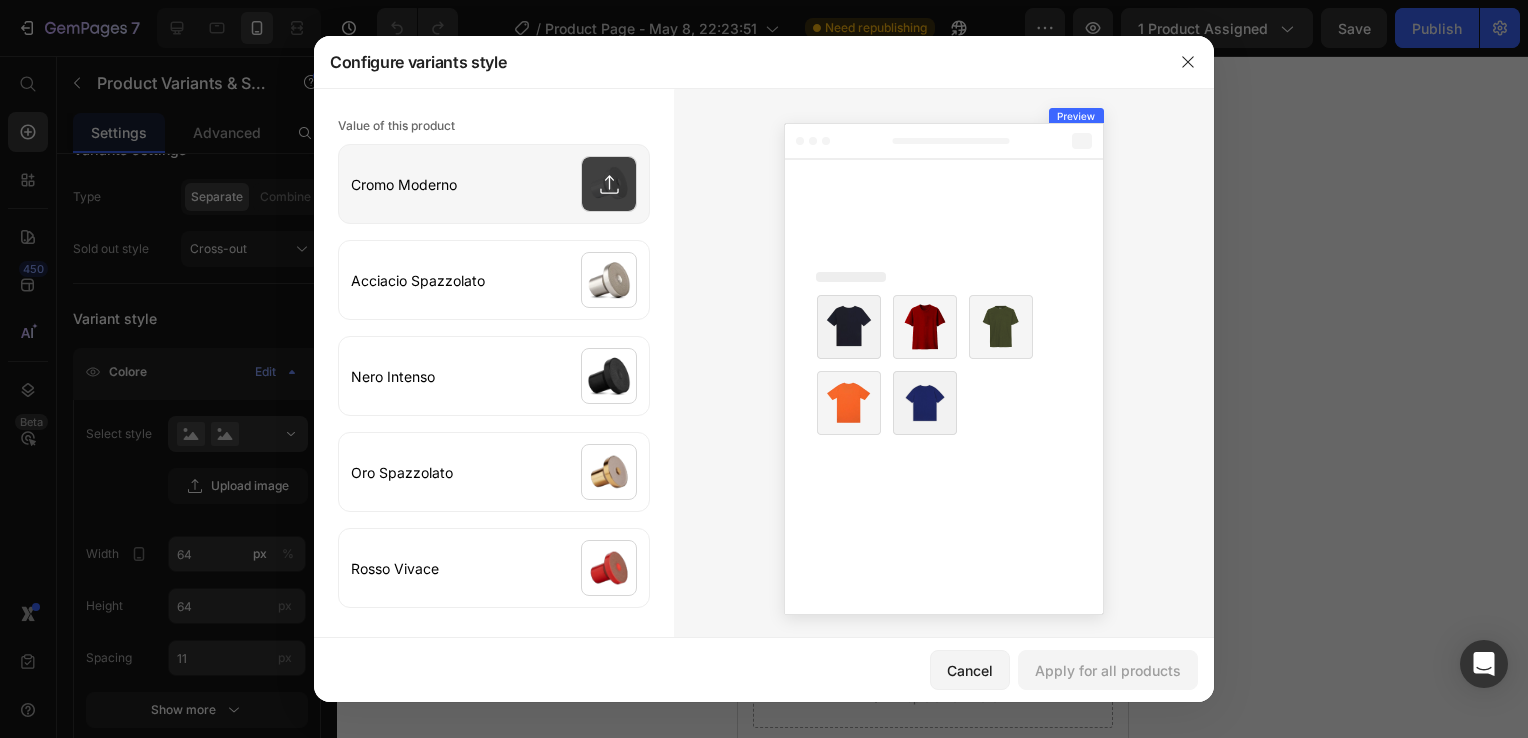 click at bounding box center [494, 184] 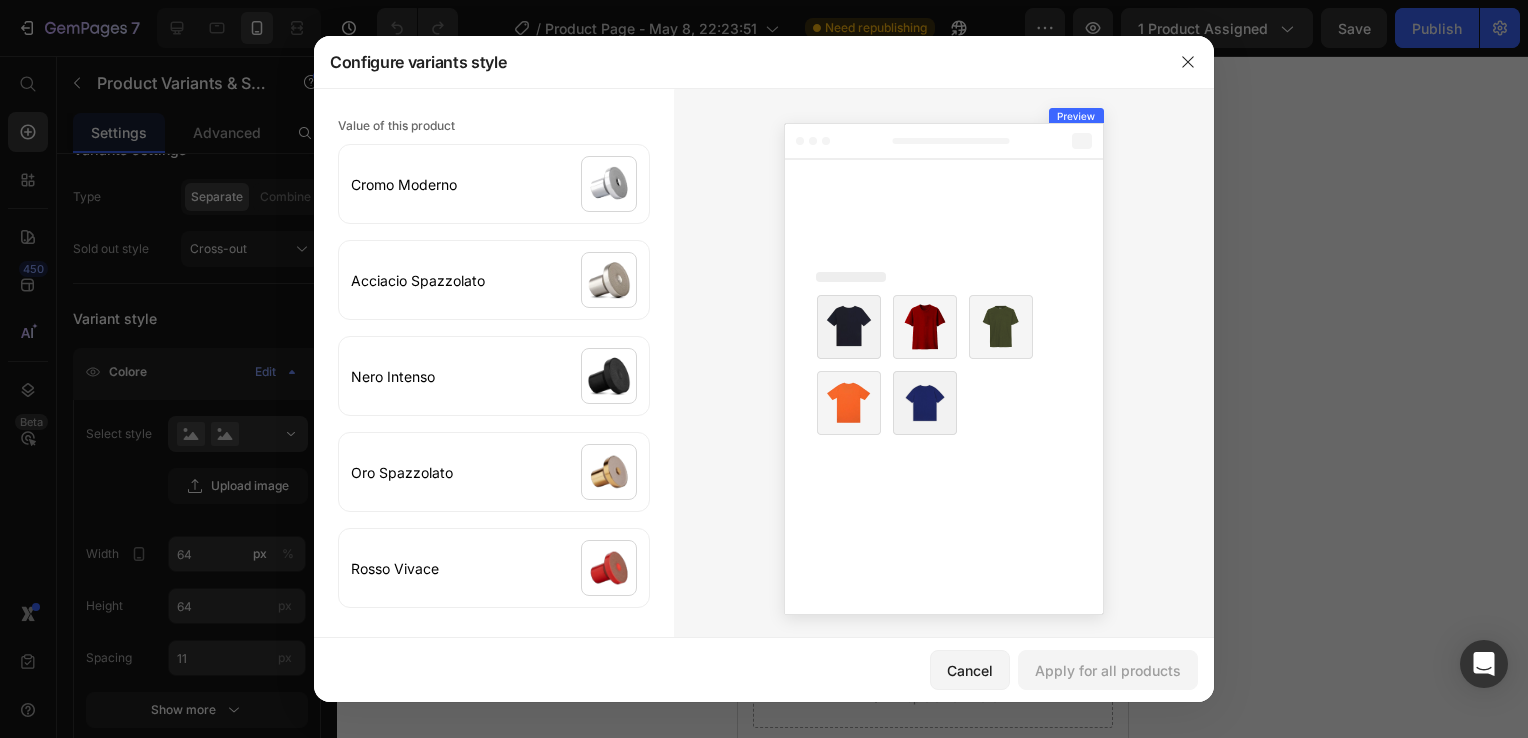 click at bounding box center [925, 327] 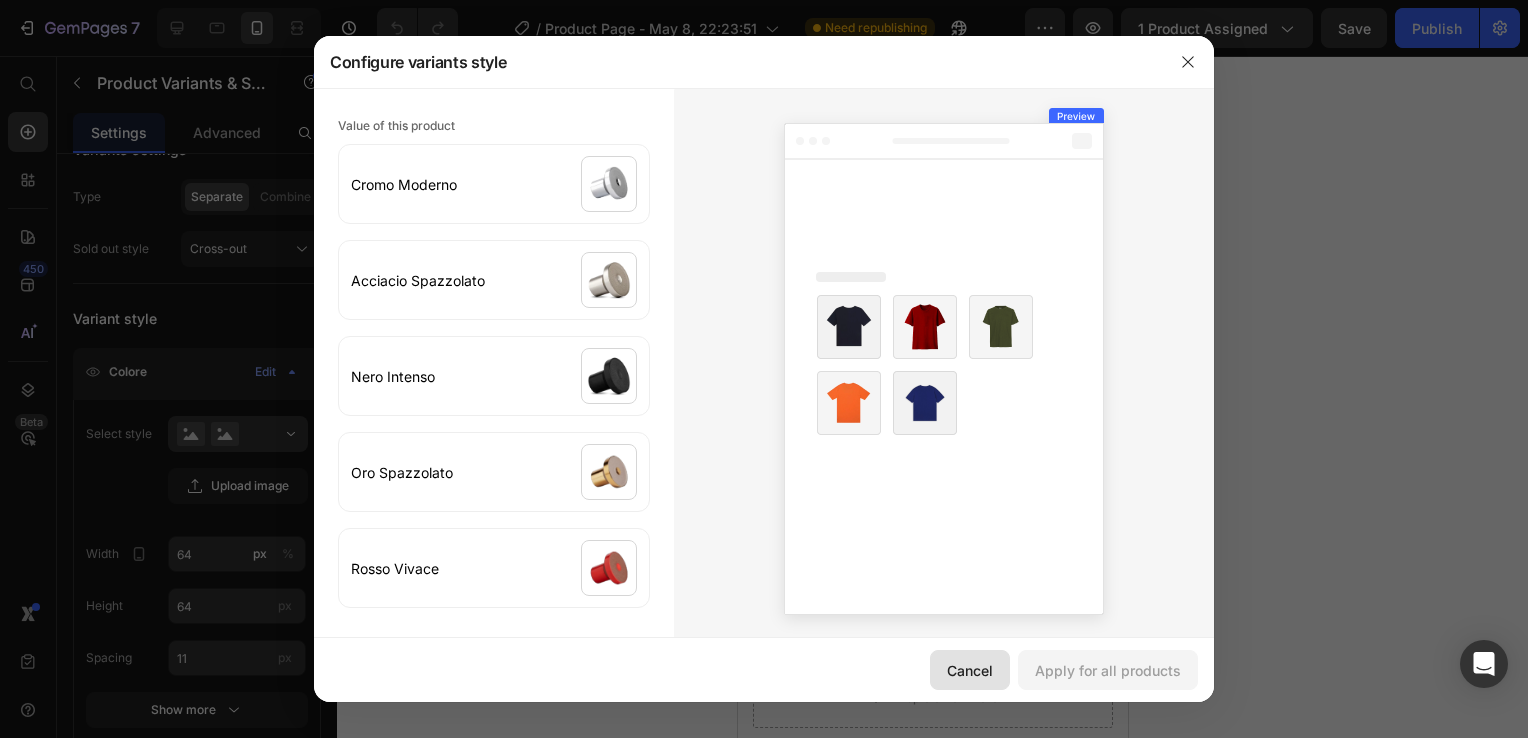 click on "Cancel" at bounding box center [970, 670] 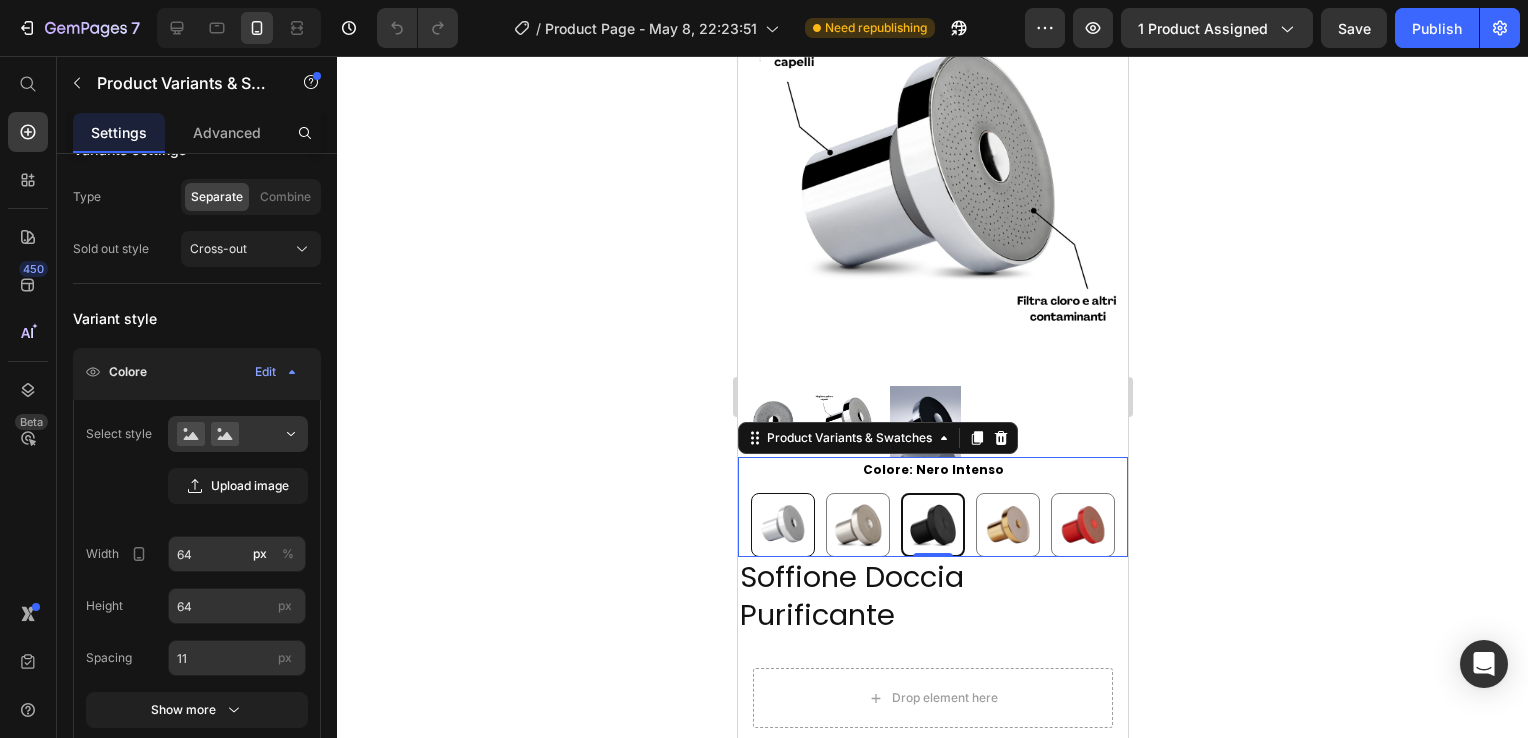 click at bounding box center (782, 525) 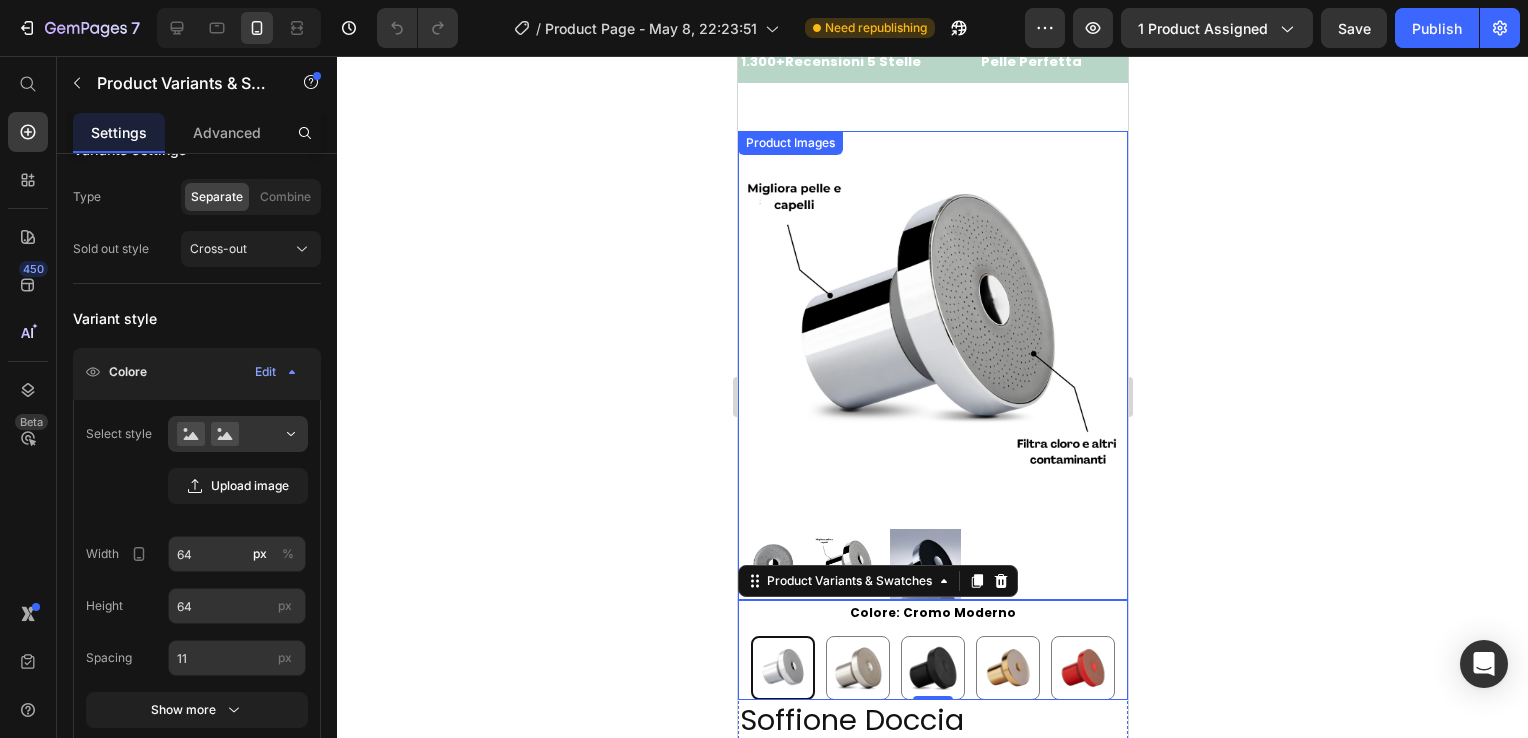 scroll, scrollTop: 0, scrollLeft: 0, axis: both 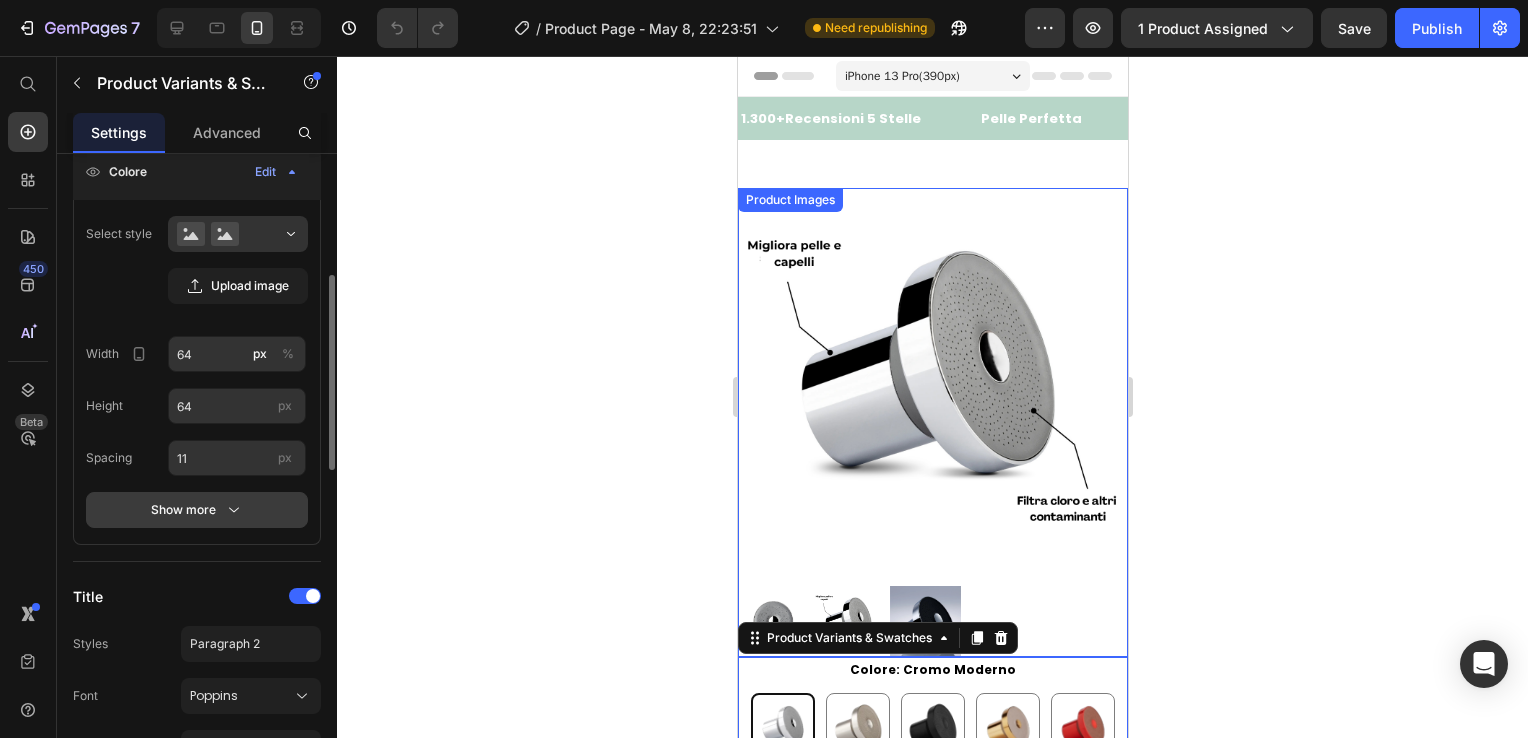 click on "Show more" at bounding box center [197, 510] 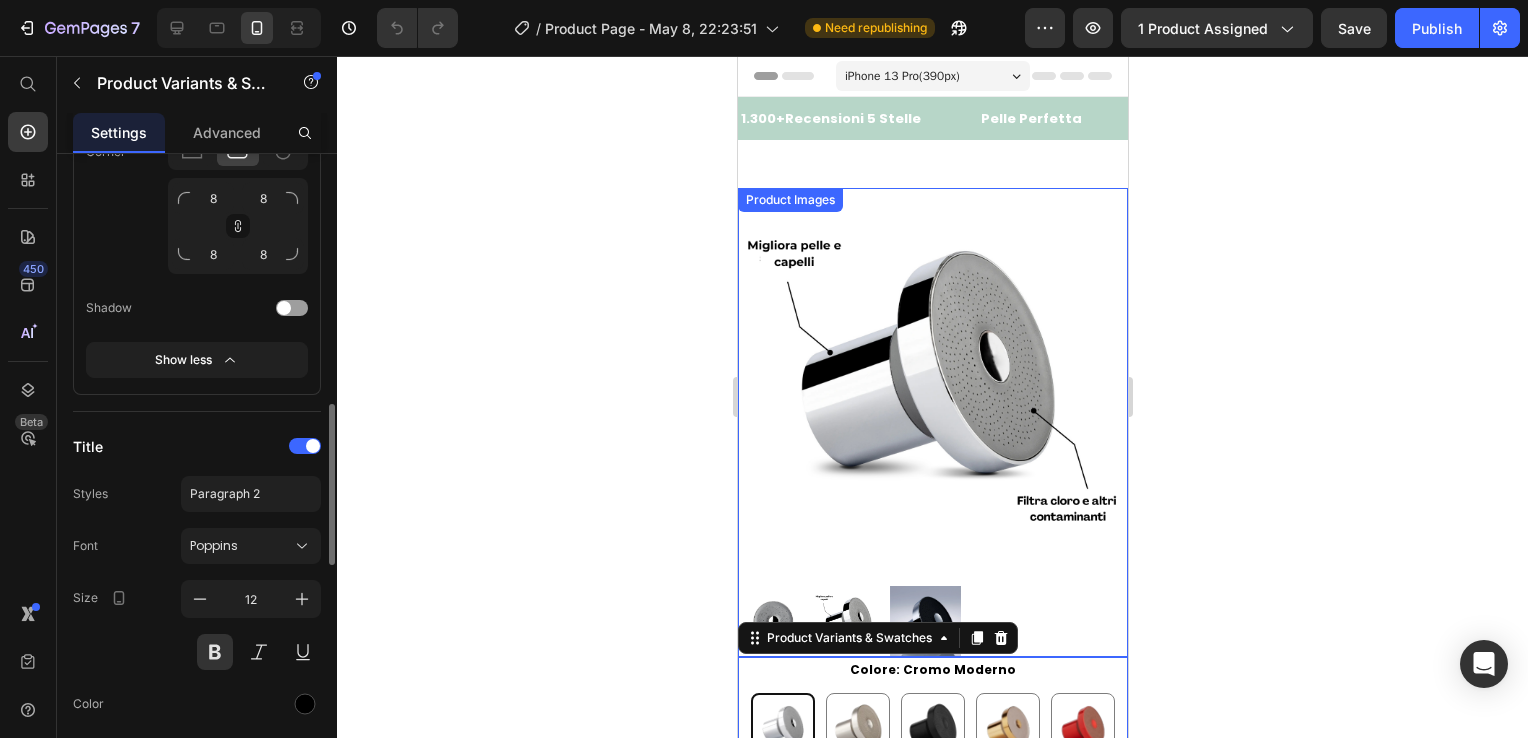 scroll, scrollTop: 1200, scrollLeft: 0, axis: vertical 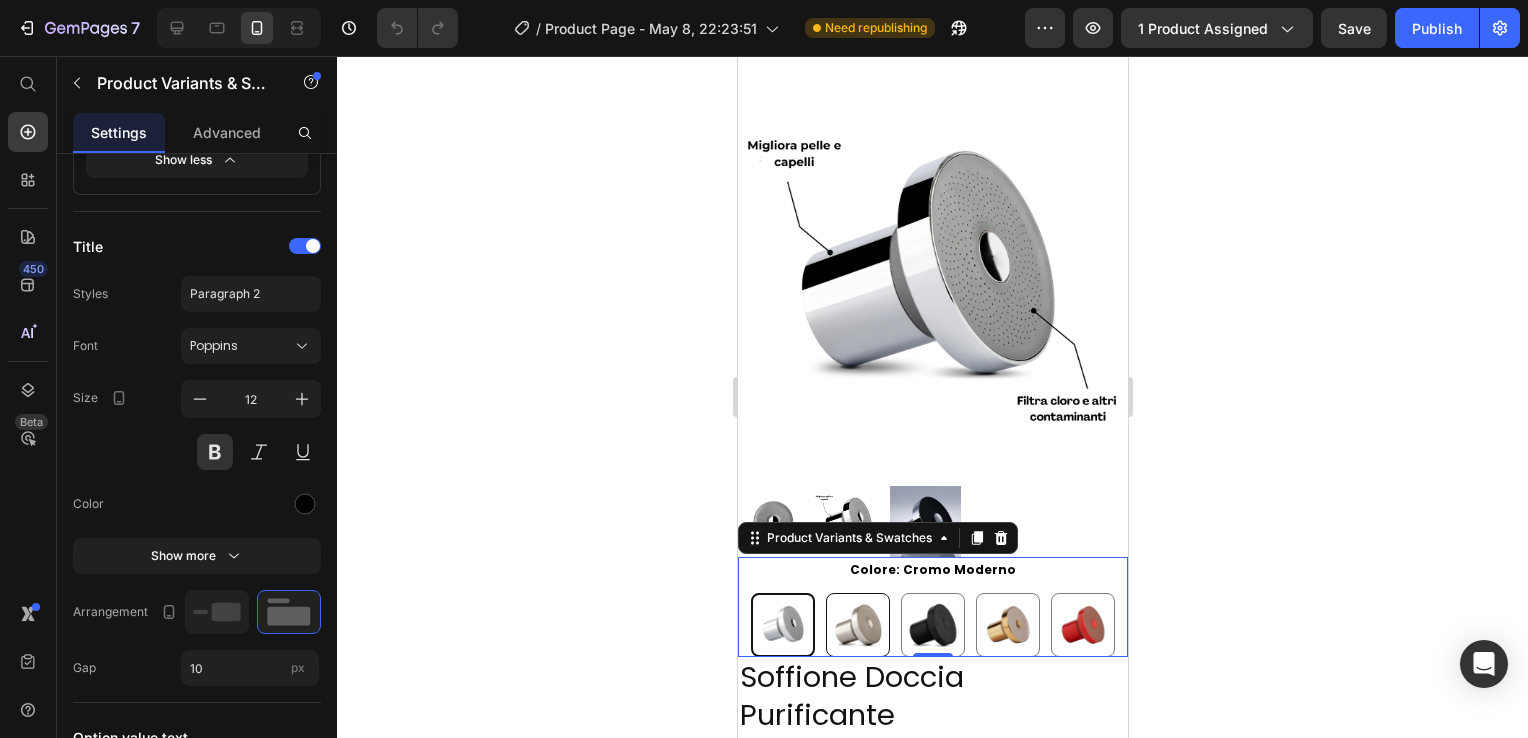 click at bounding box center [857, 625] 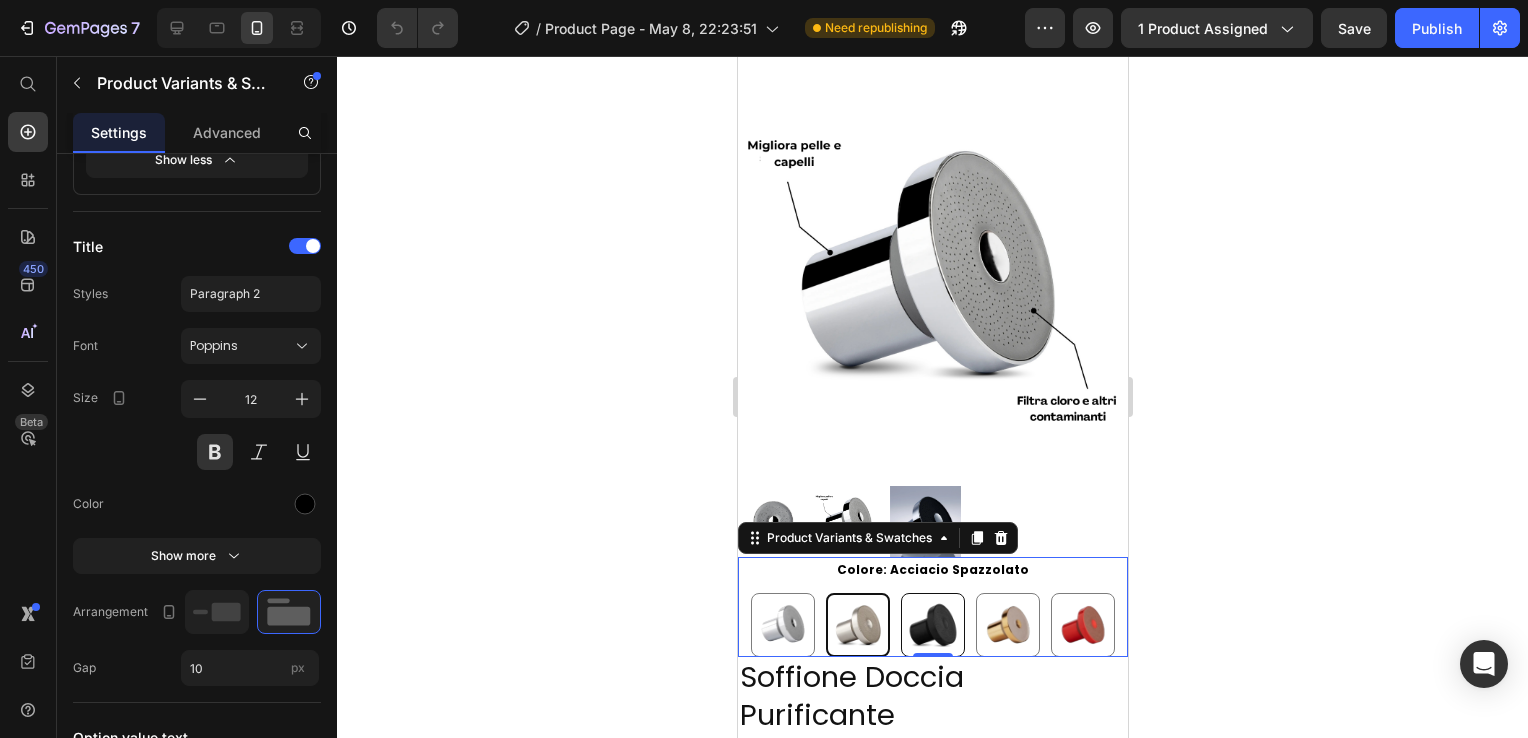 click at bounding box center [932, 625] 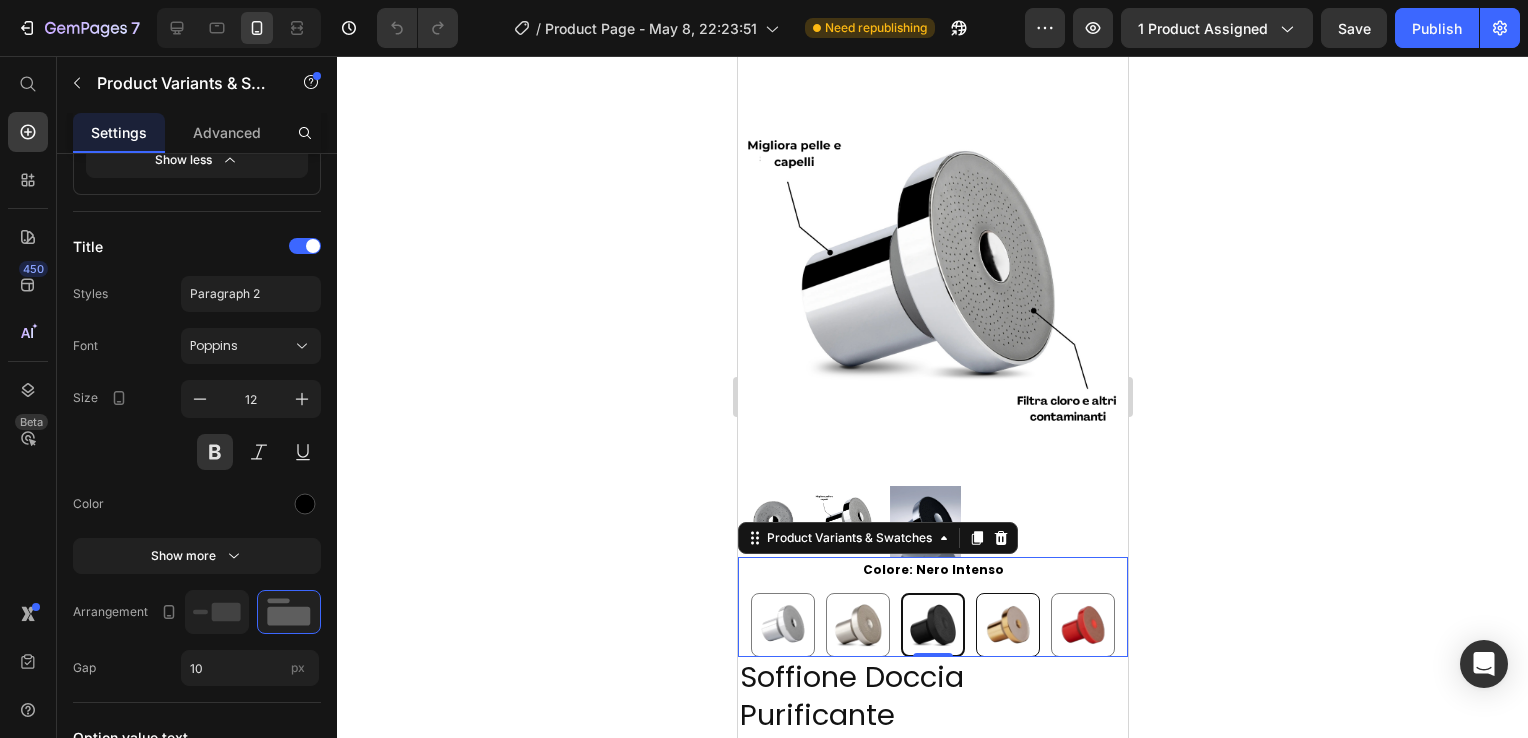 click at bounding box center (1007, 625) 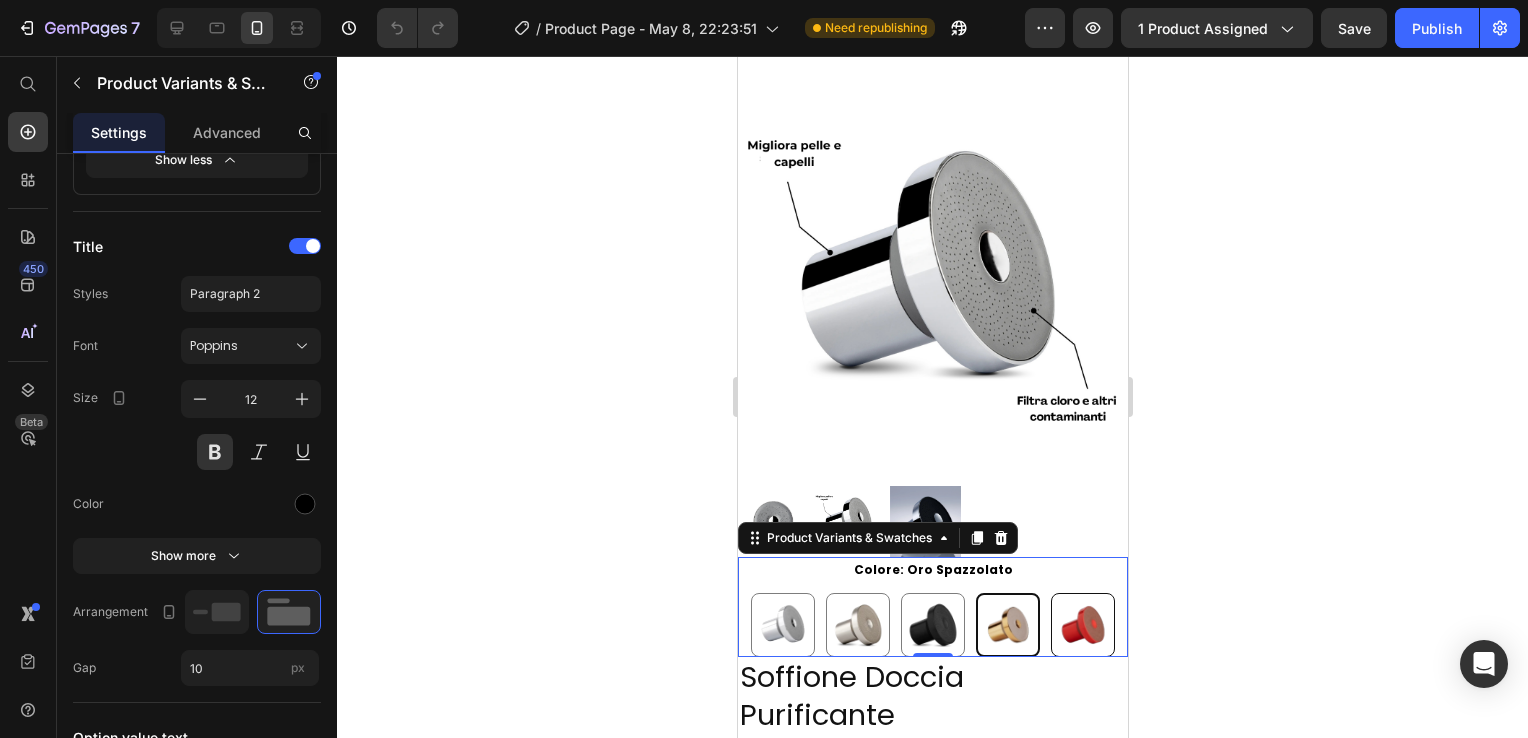 click at bounding box center (1082, 625) 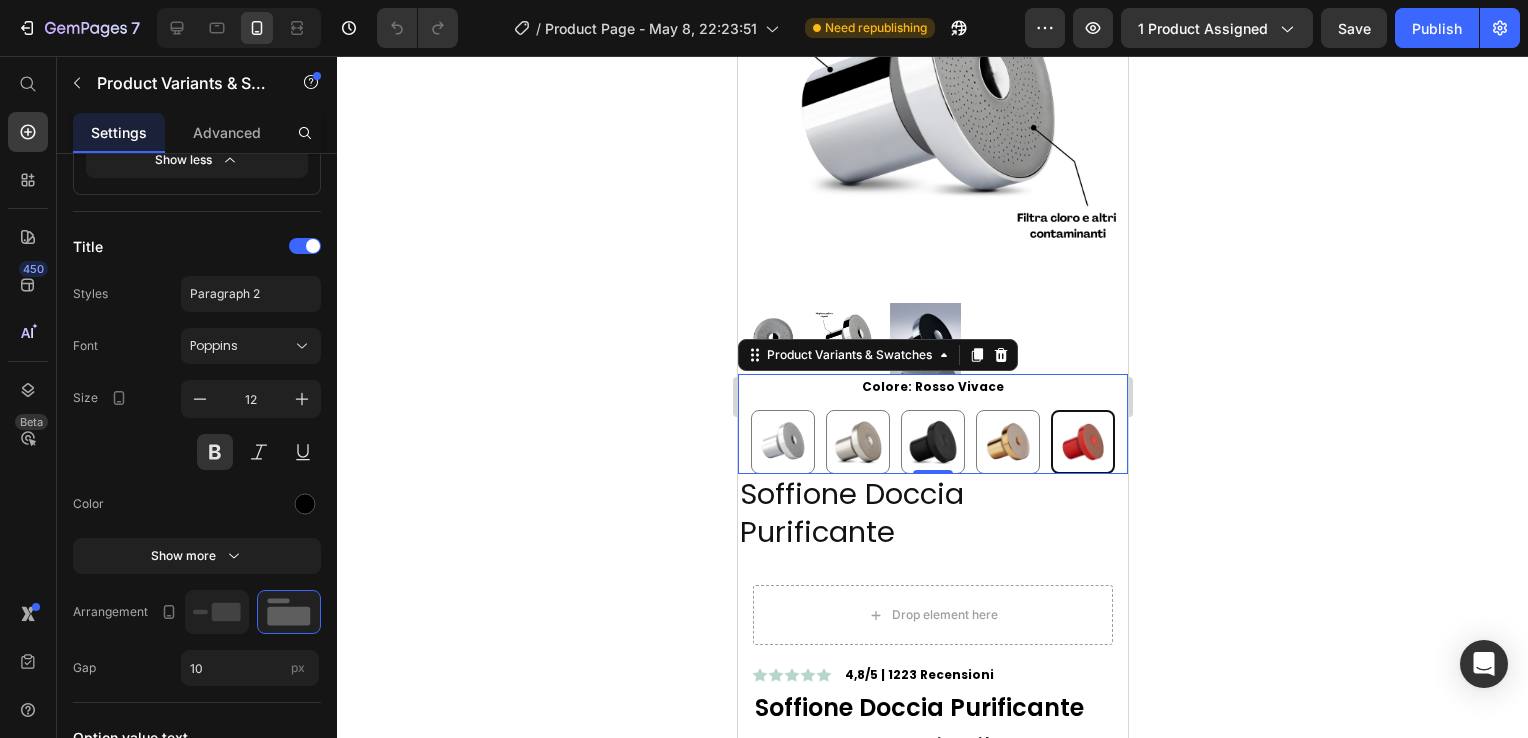 scroll, scrollTop: 300, scrollLeft: 0, axis: vertical 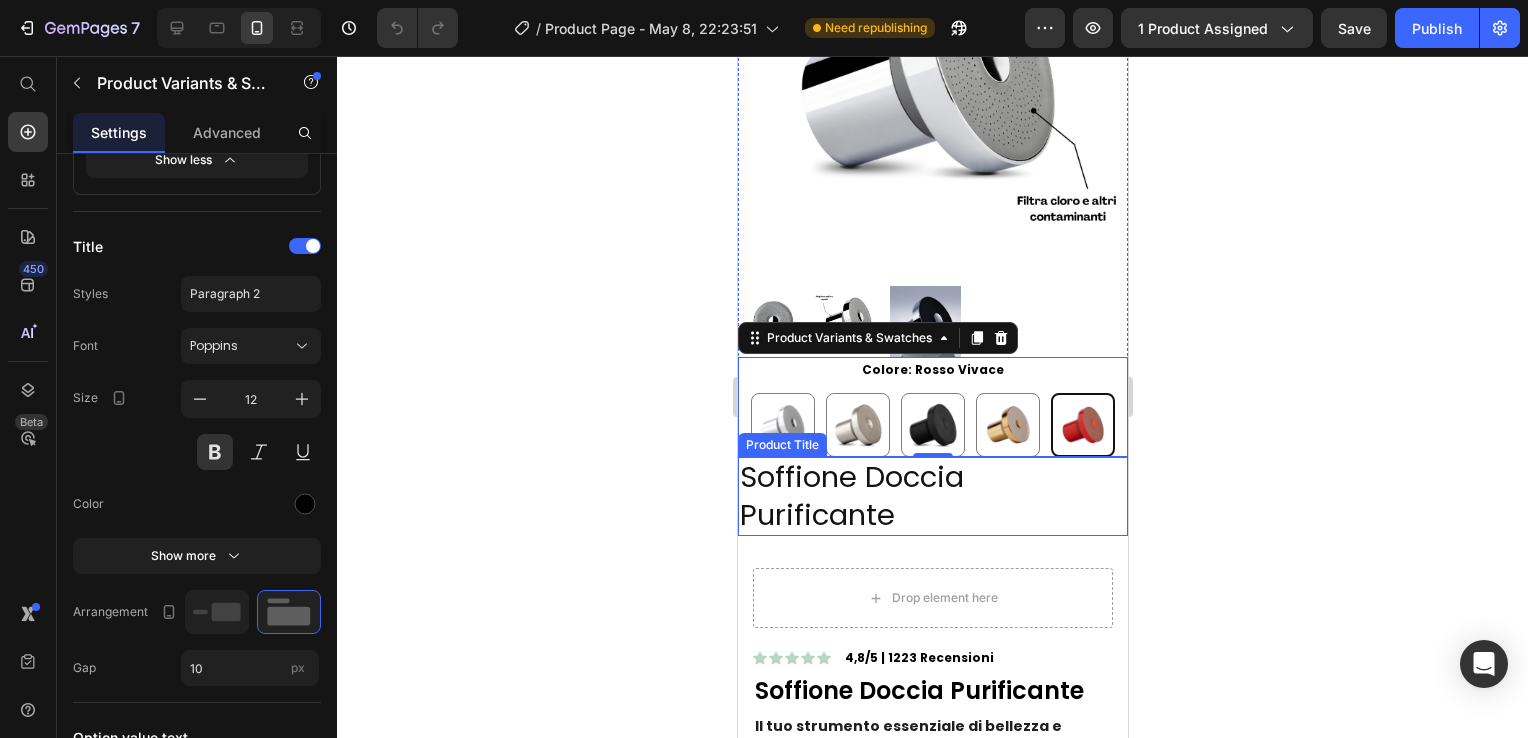 click on "Soffione Doccia Purificante" at bounding box center (932, 496) 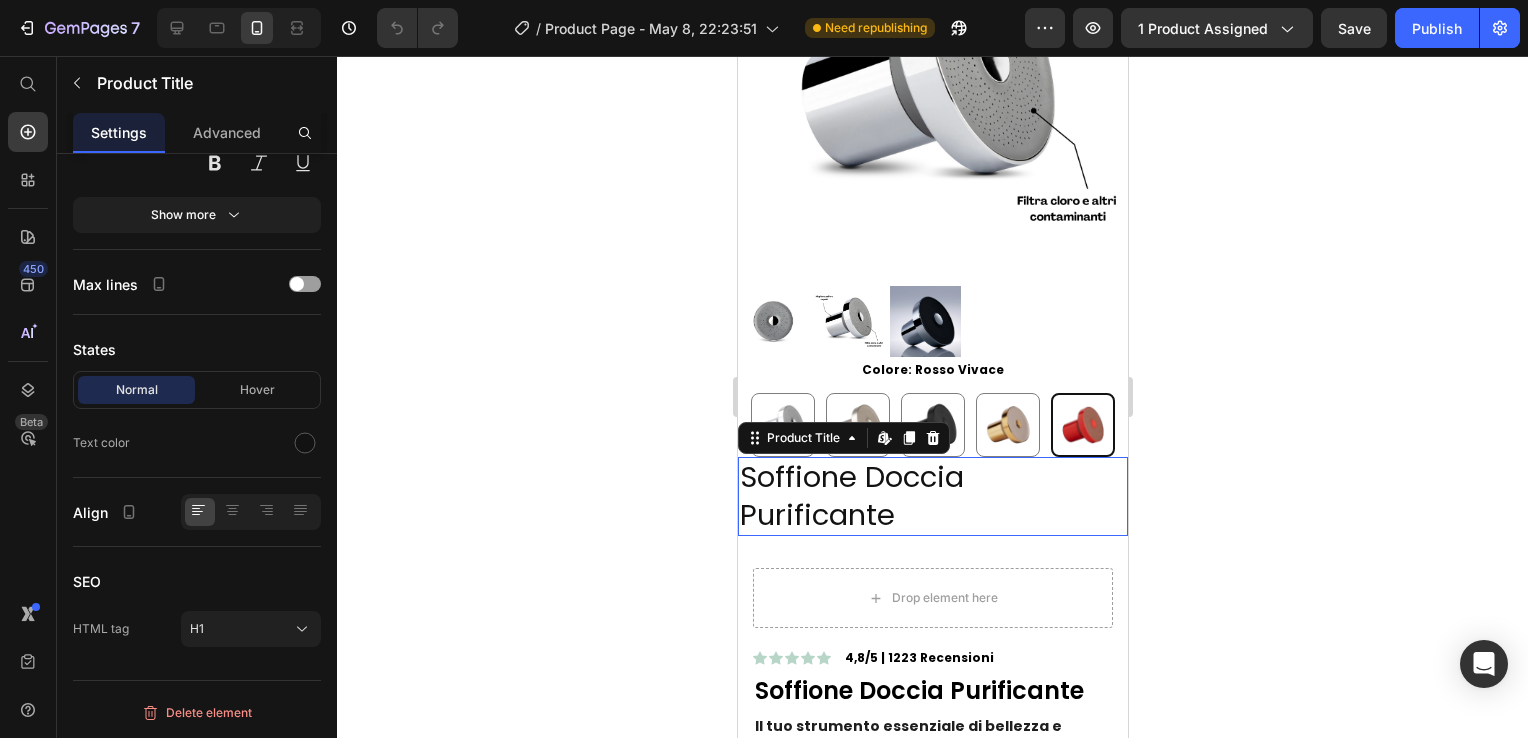 scroll, scrollTop: 0, scrollLeft: 0, axis: both 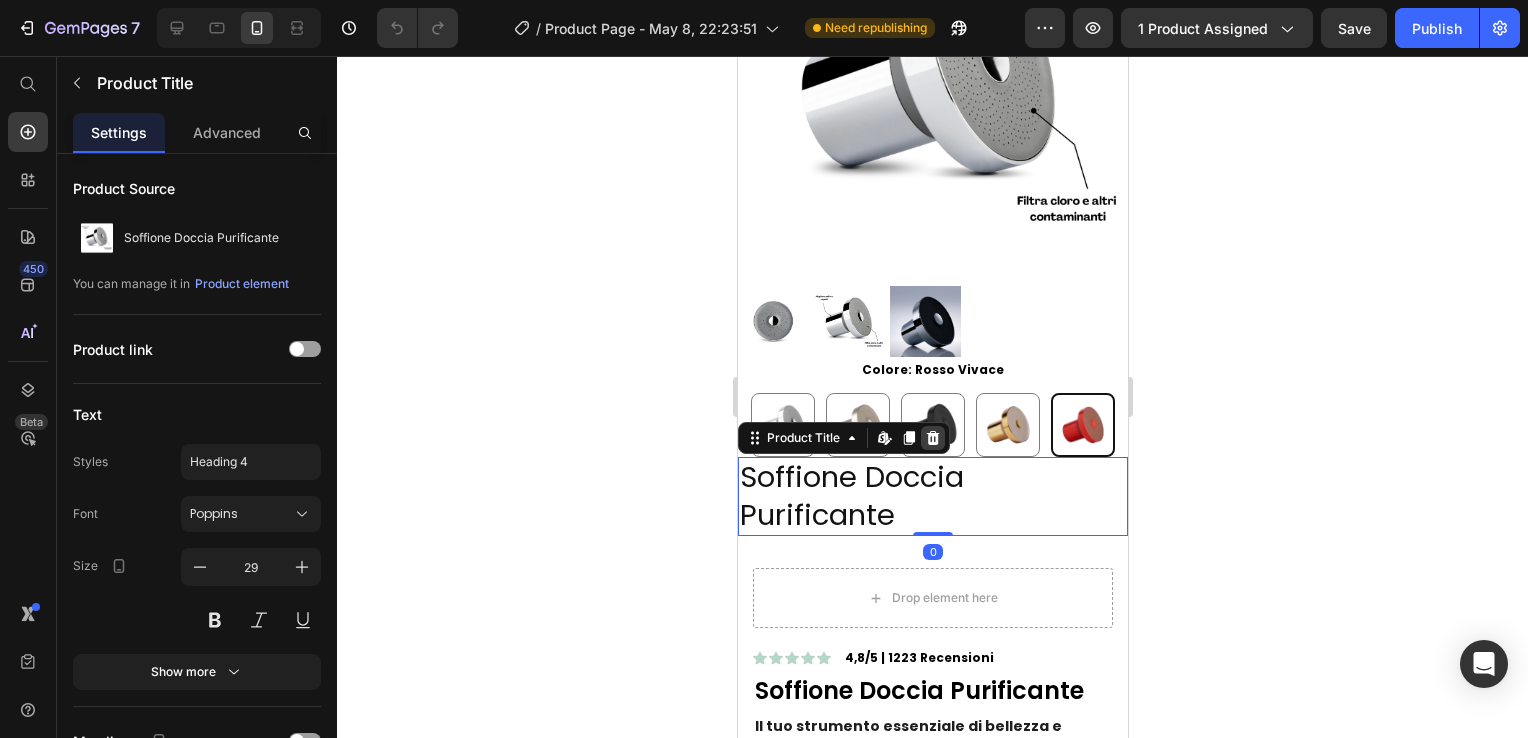 click at bounding box center [932, 438] 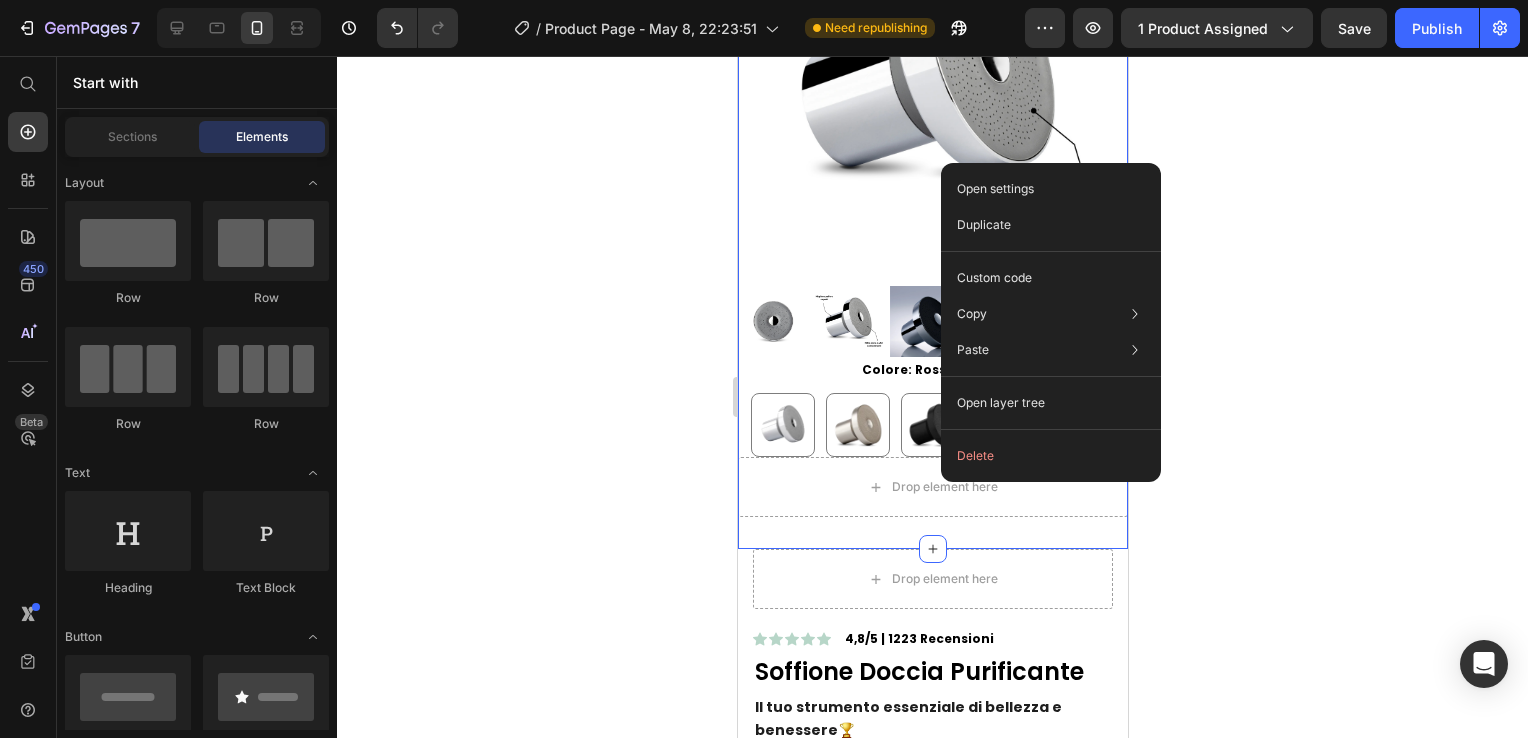 click on "Product Images Colore: Rosso Vivace Cromo Moderno Cromo Moderno Acciacio Spazzolato Acciacio Spazzolato Nero Intenso Nero Intenso Oro Spazzolato Oro Spazzolato Rosso Vivace Rosso Vivace Product Variants & Swatches
Drop element here Product Section 2" at bounding box center [932, 202] 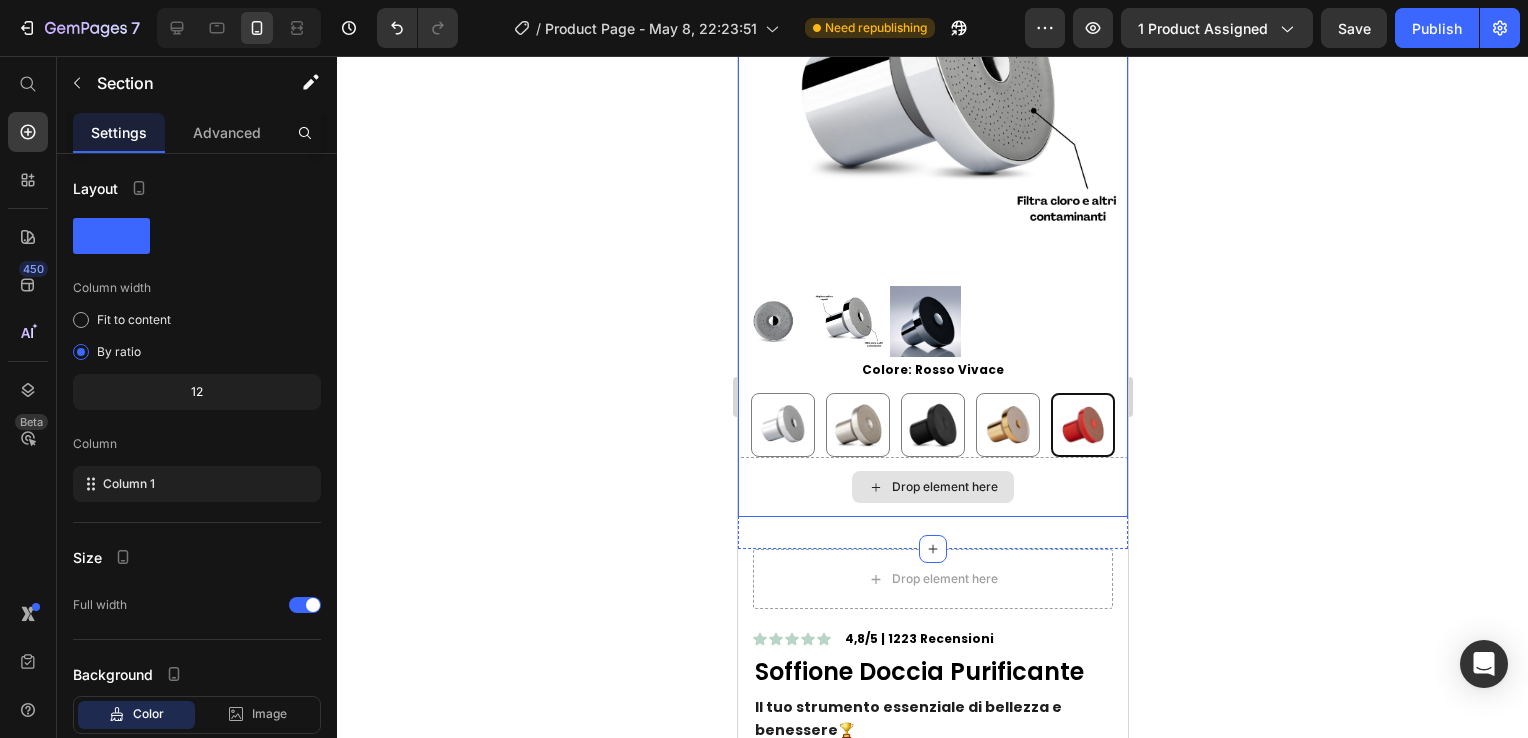 click on "Drop element here" at bounding box center (932, 487) 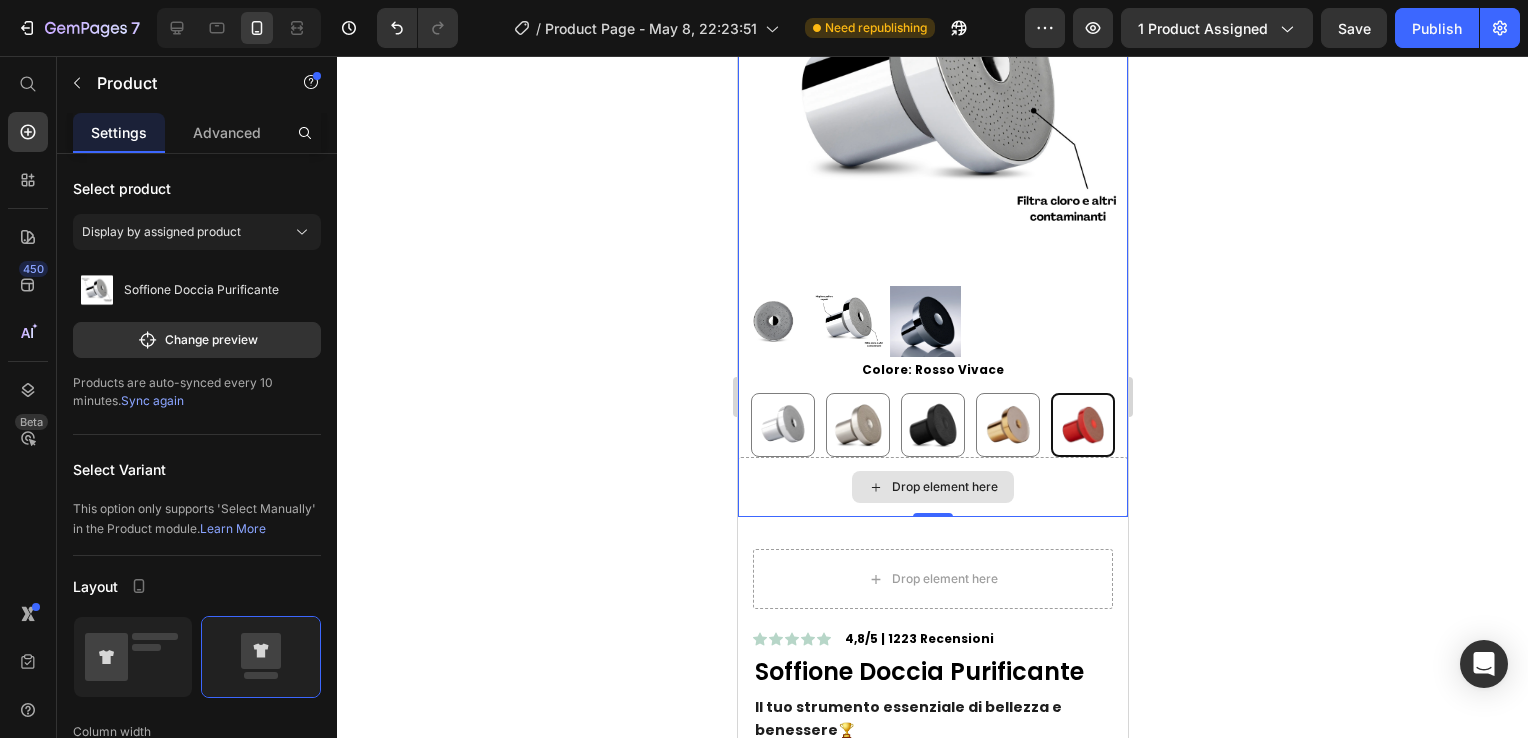 click on "Drop element here" at bounding box center (932, 487) 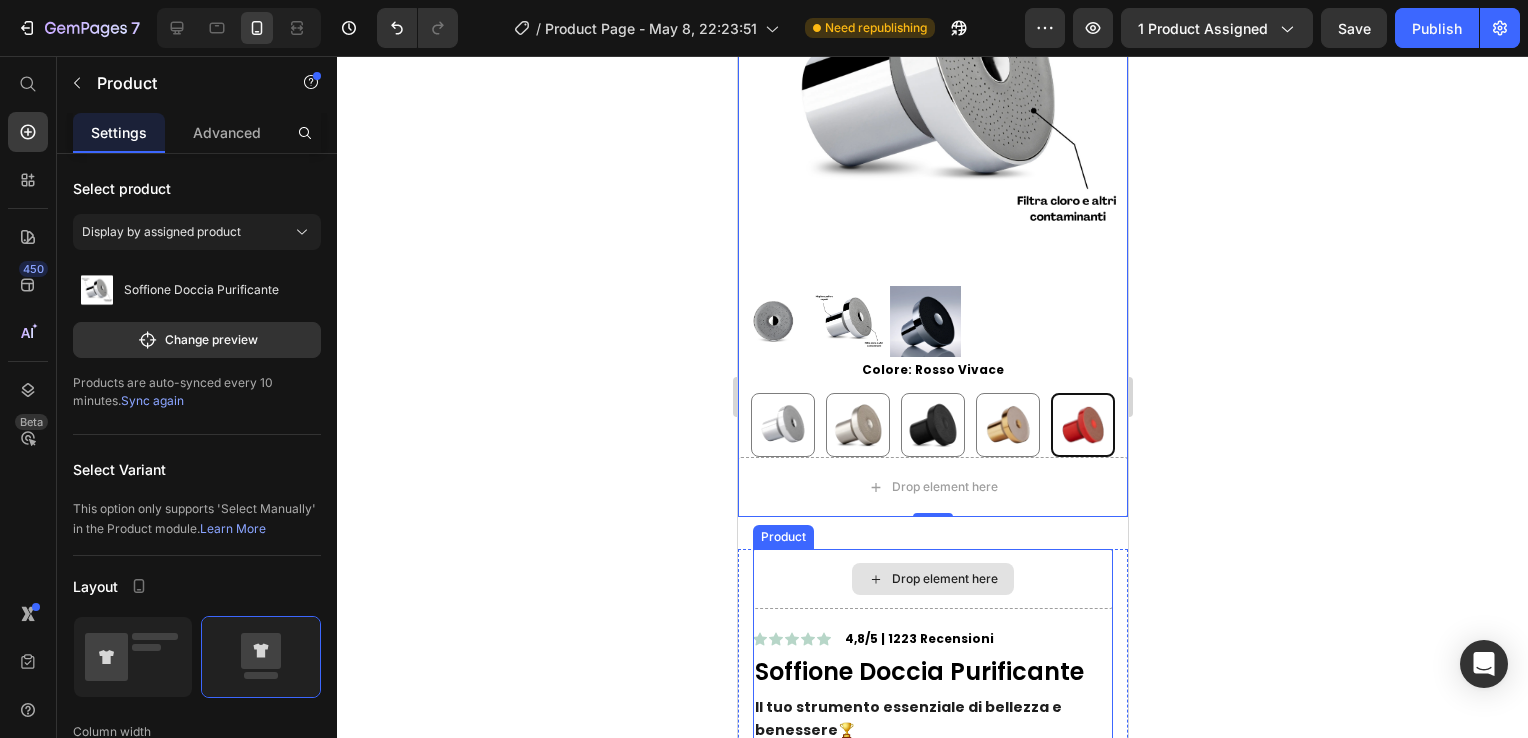 click on "Drop element here" at bounding box center [932, 579] 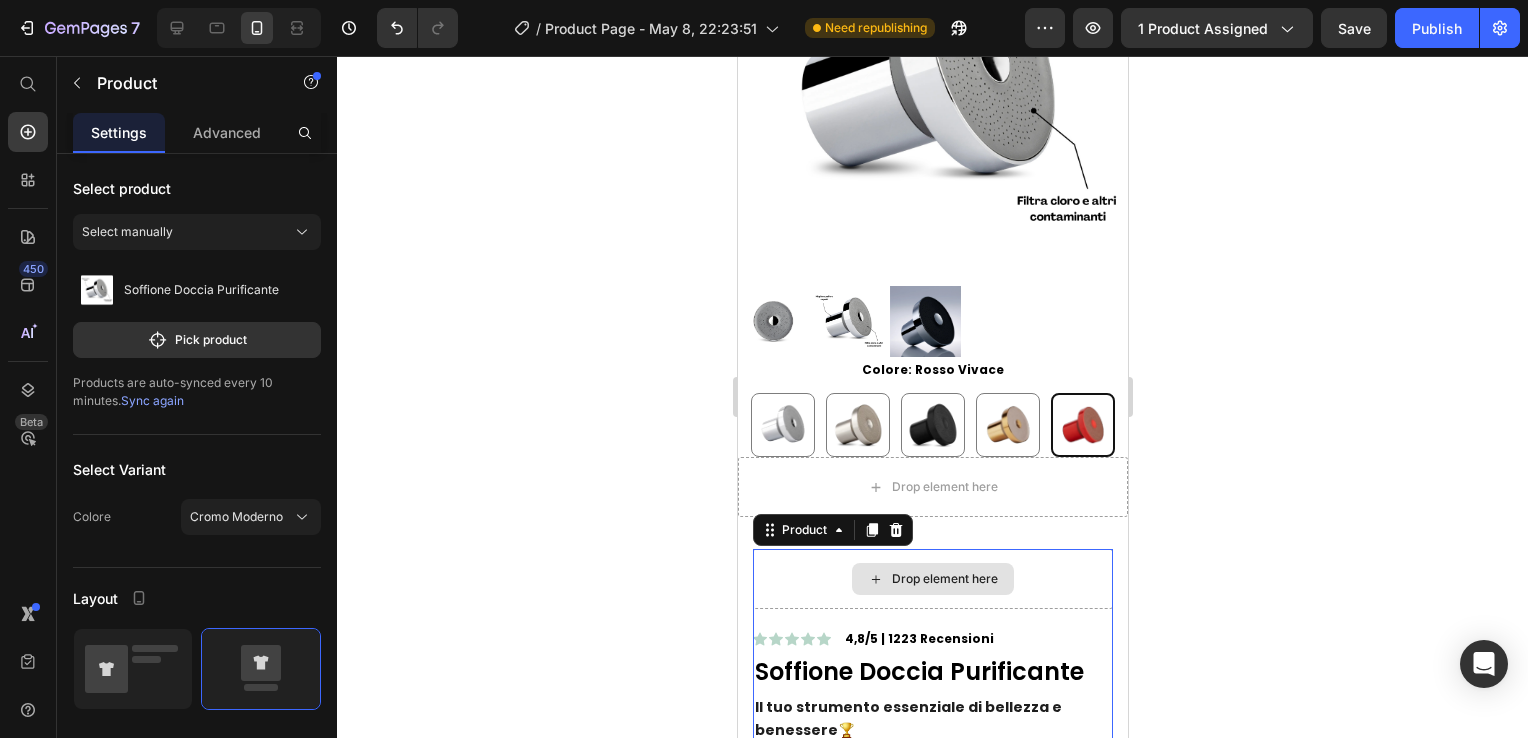 click on "Drop element here" at bounding box center (932, 579) 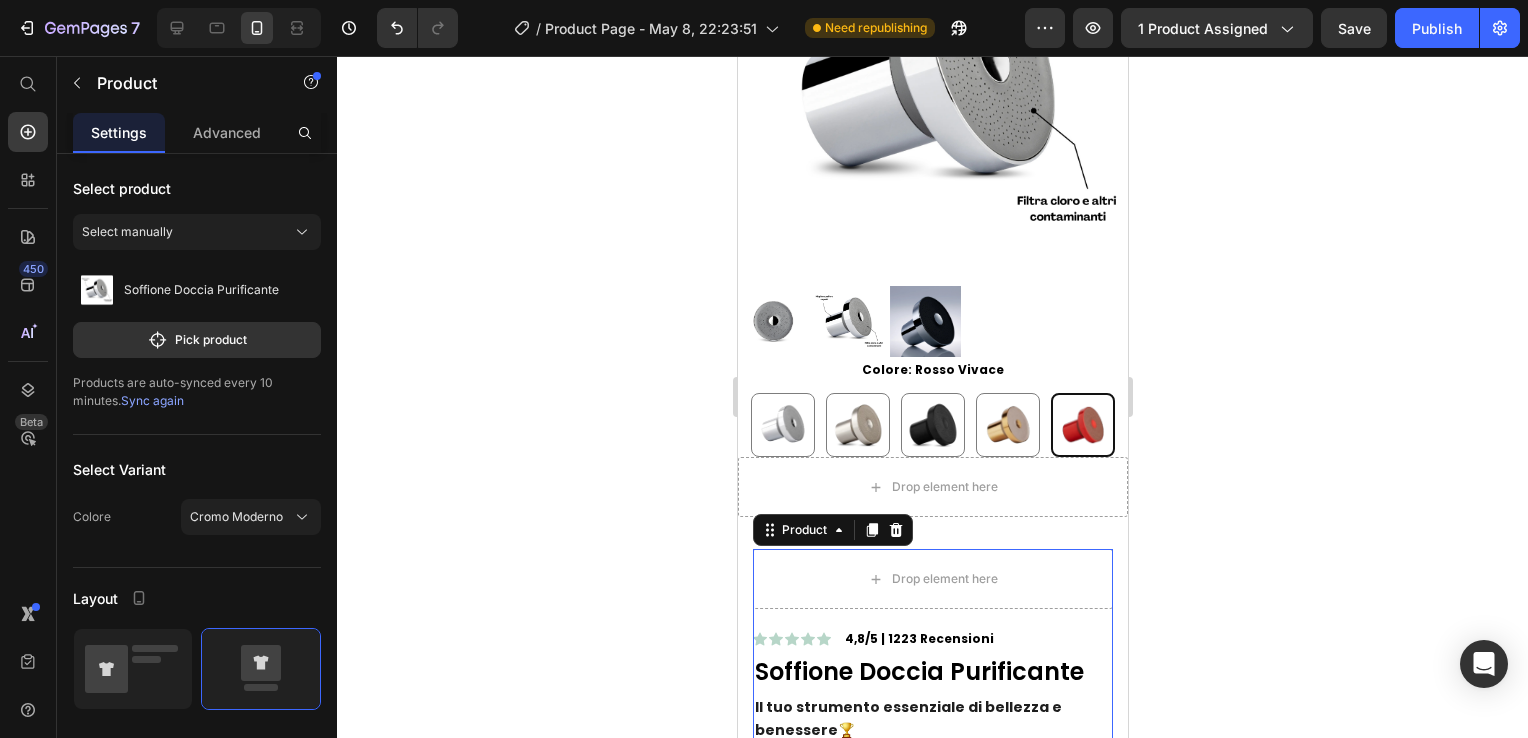 click 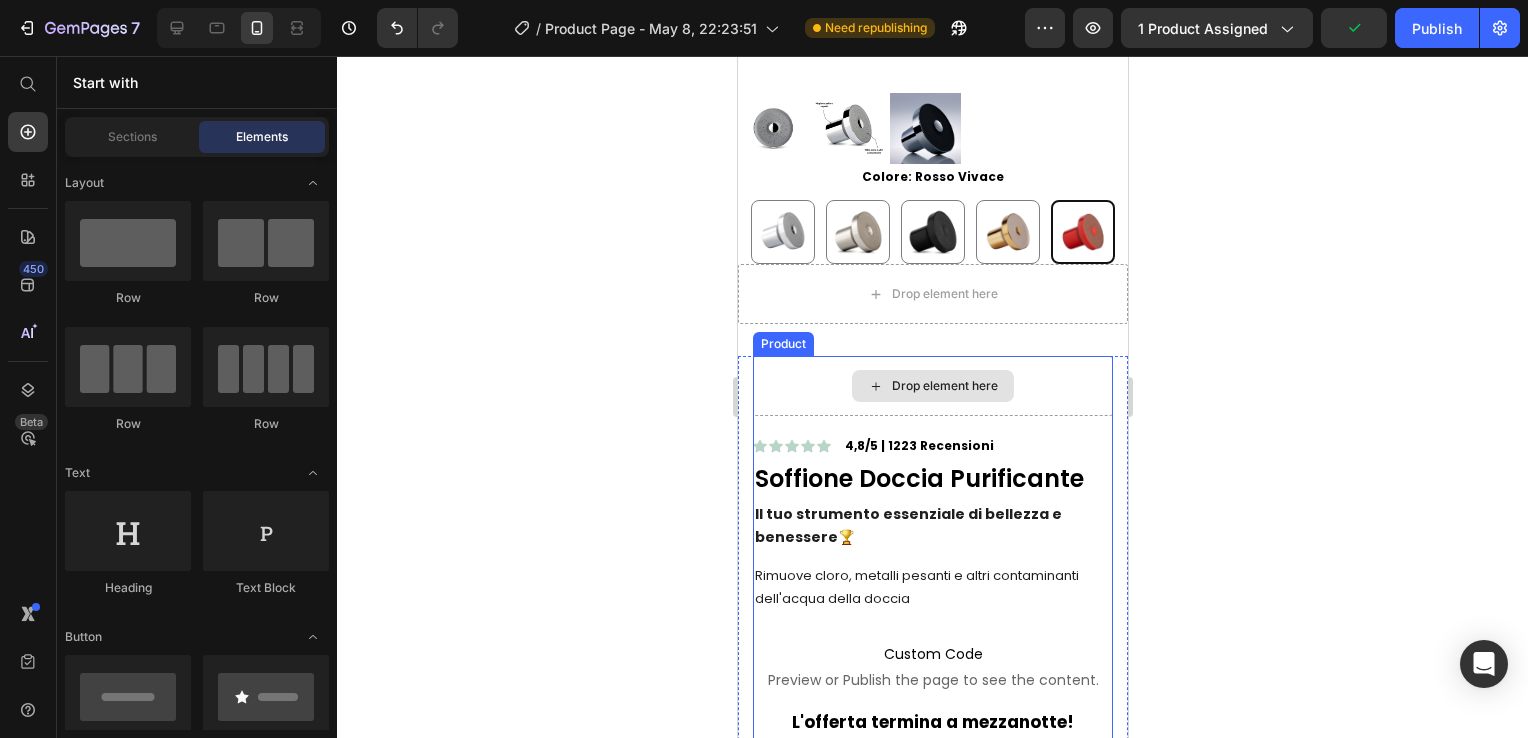 scroll, scrollTop: 500, scrollLeft: 0, axis: vertical 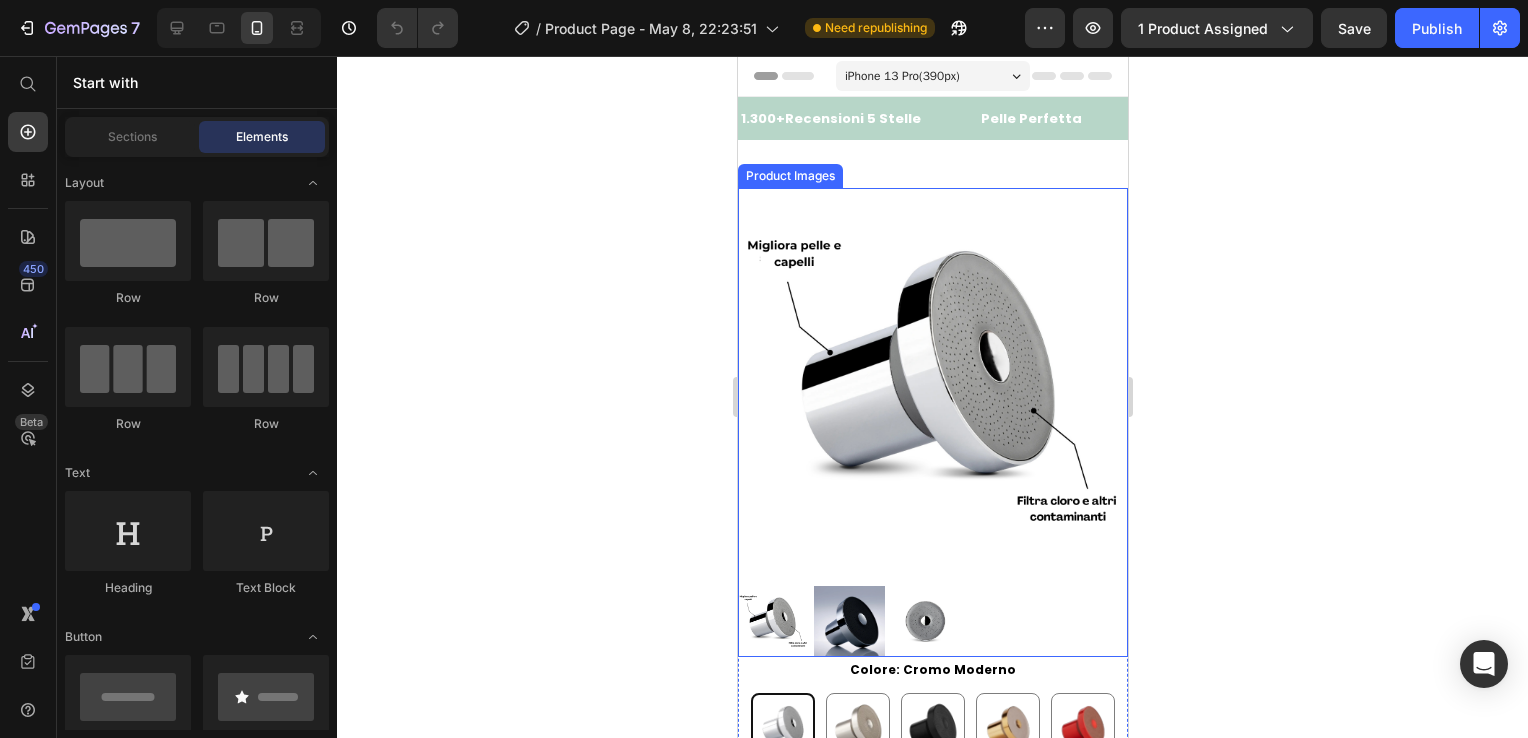 radio on "false" 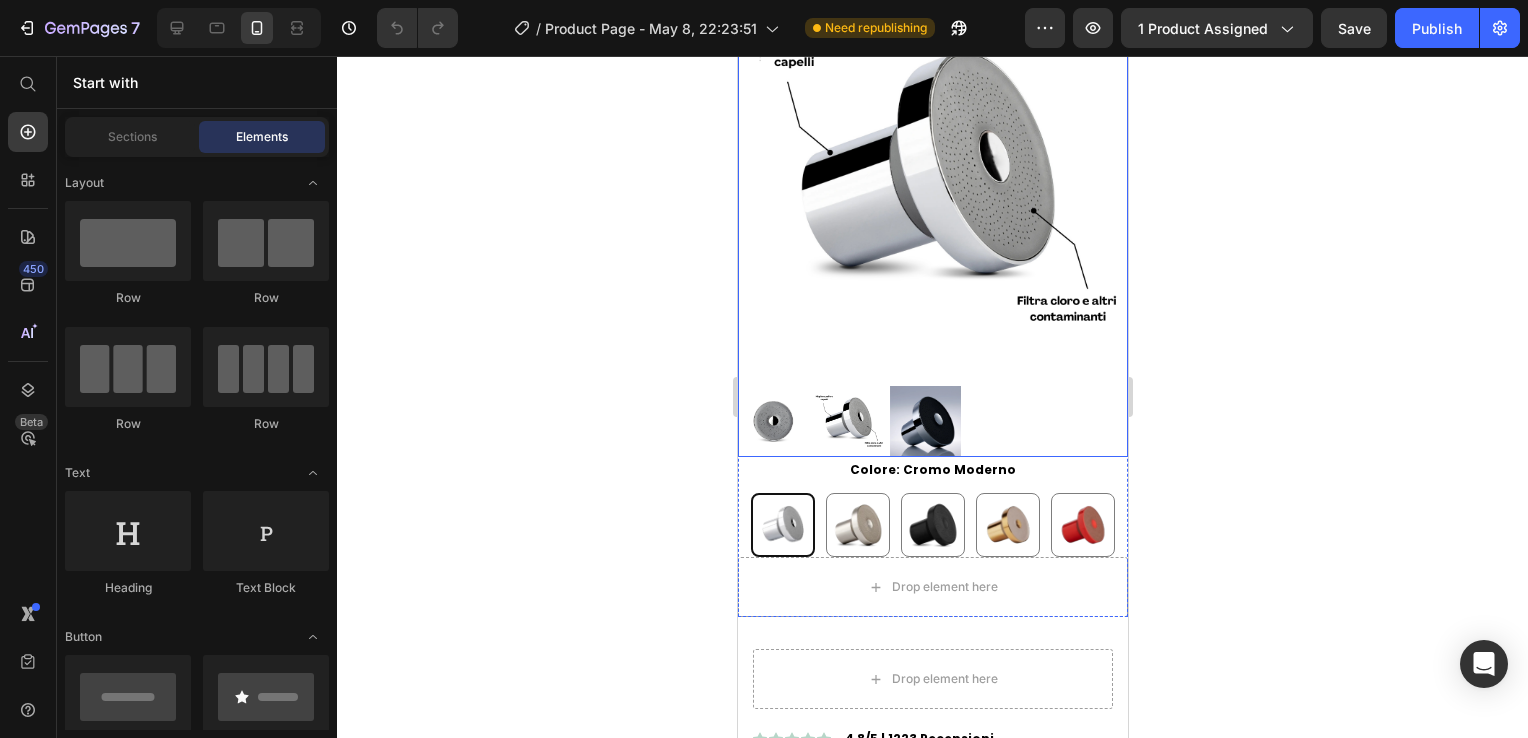 scroll, scrollTop: 500, scrollLeft: 0, axis: vertical 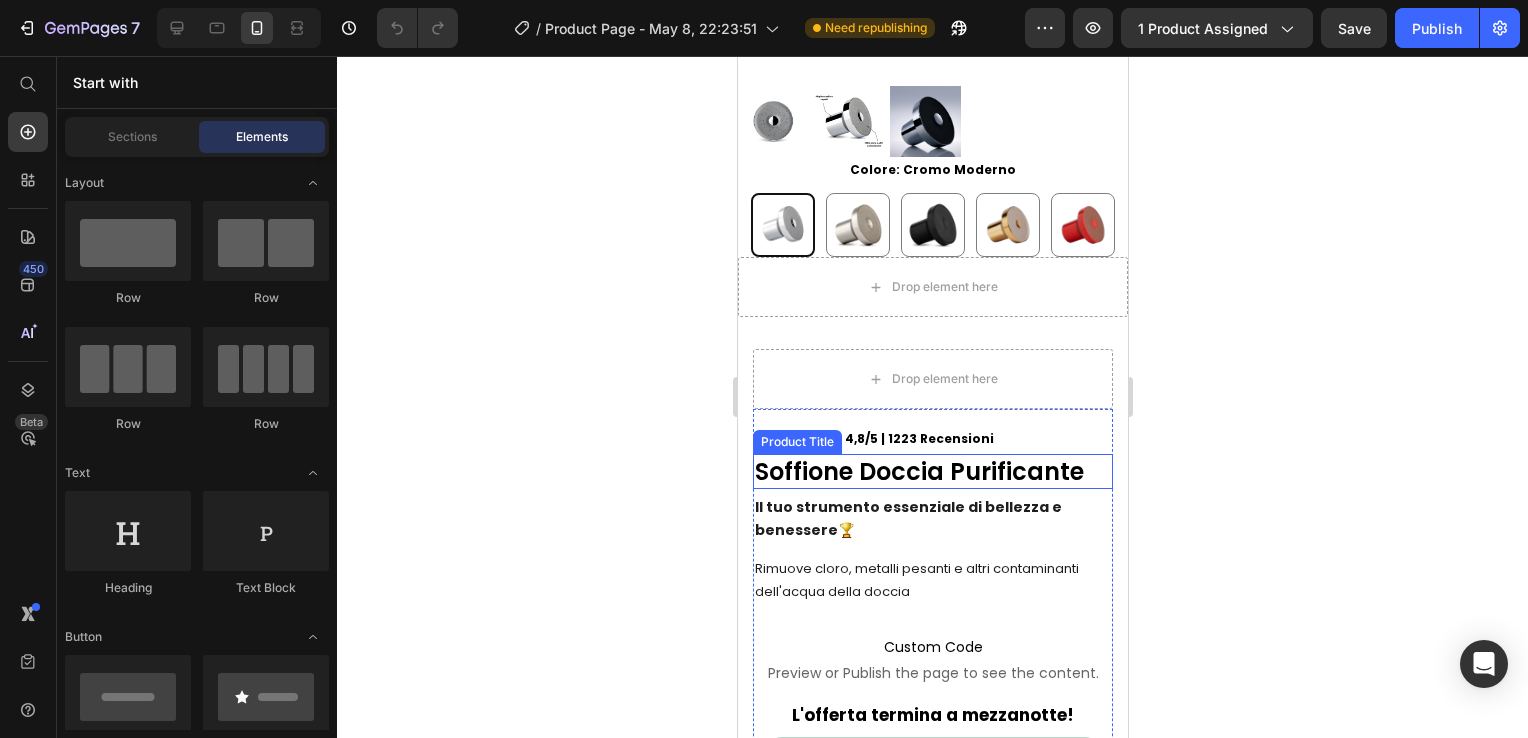 click on "Soffione Doccia Purificante" at bounding box center [932, 471] 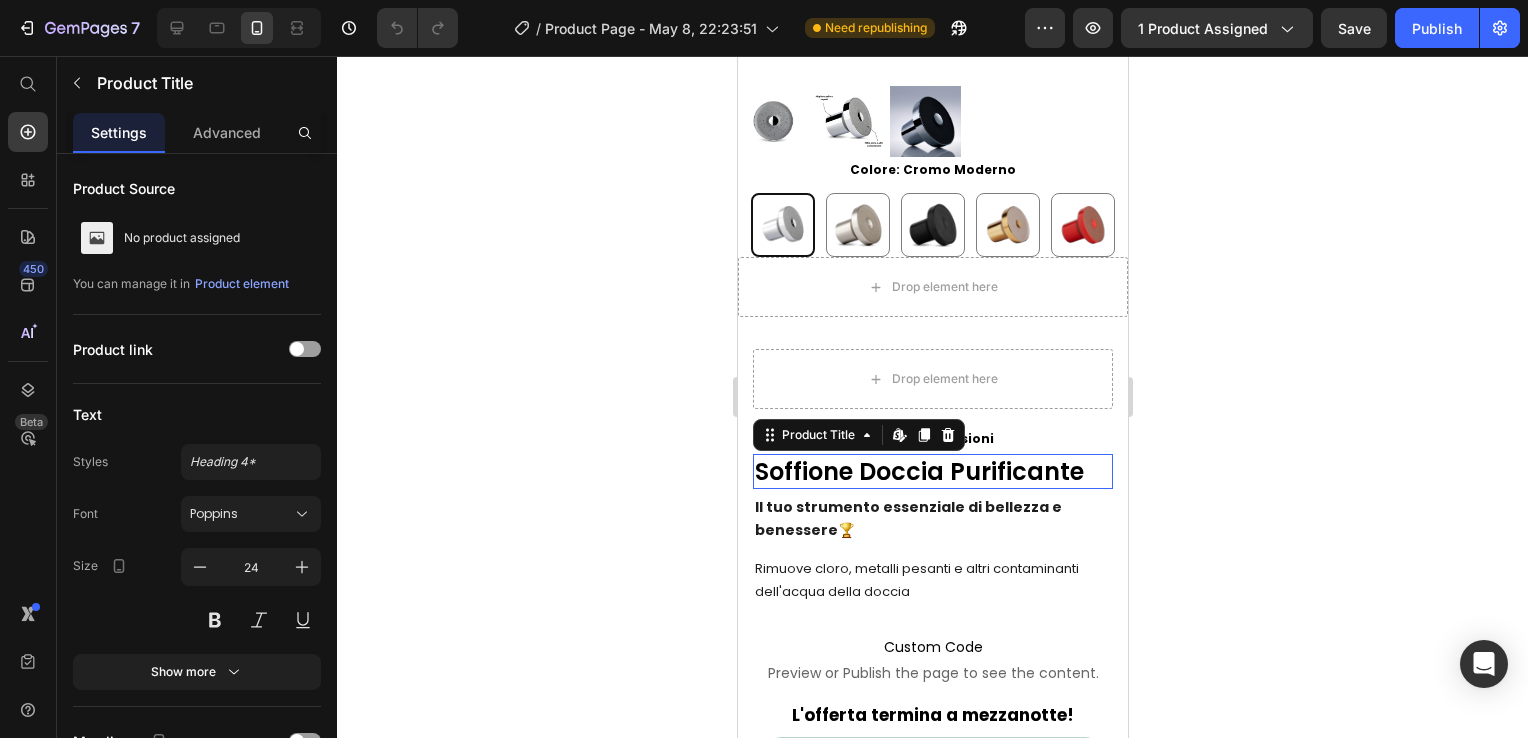 click on "Soffione Doccia Purificante" at bounding box center (932, 471) 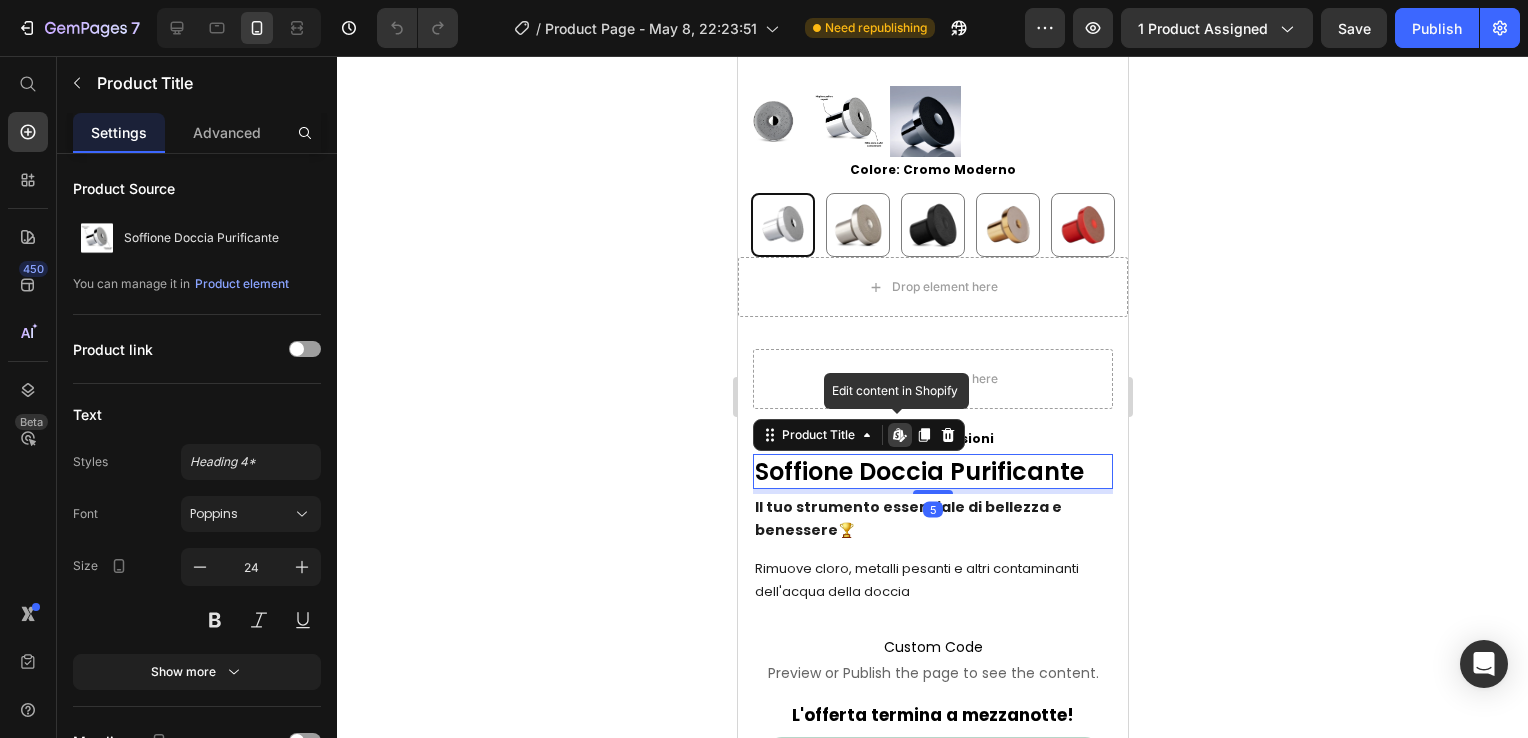 click on "Soffione Doccia Purificante" at bounding box center (932, 471) 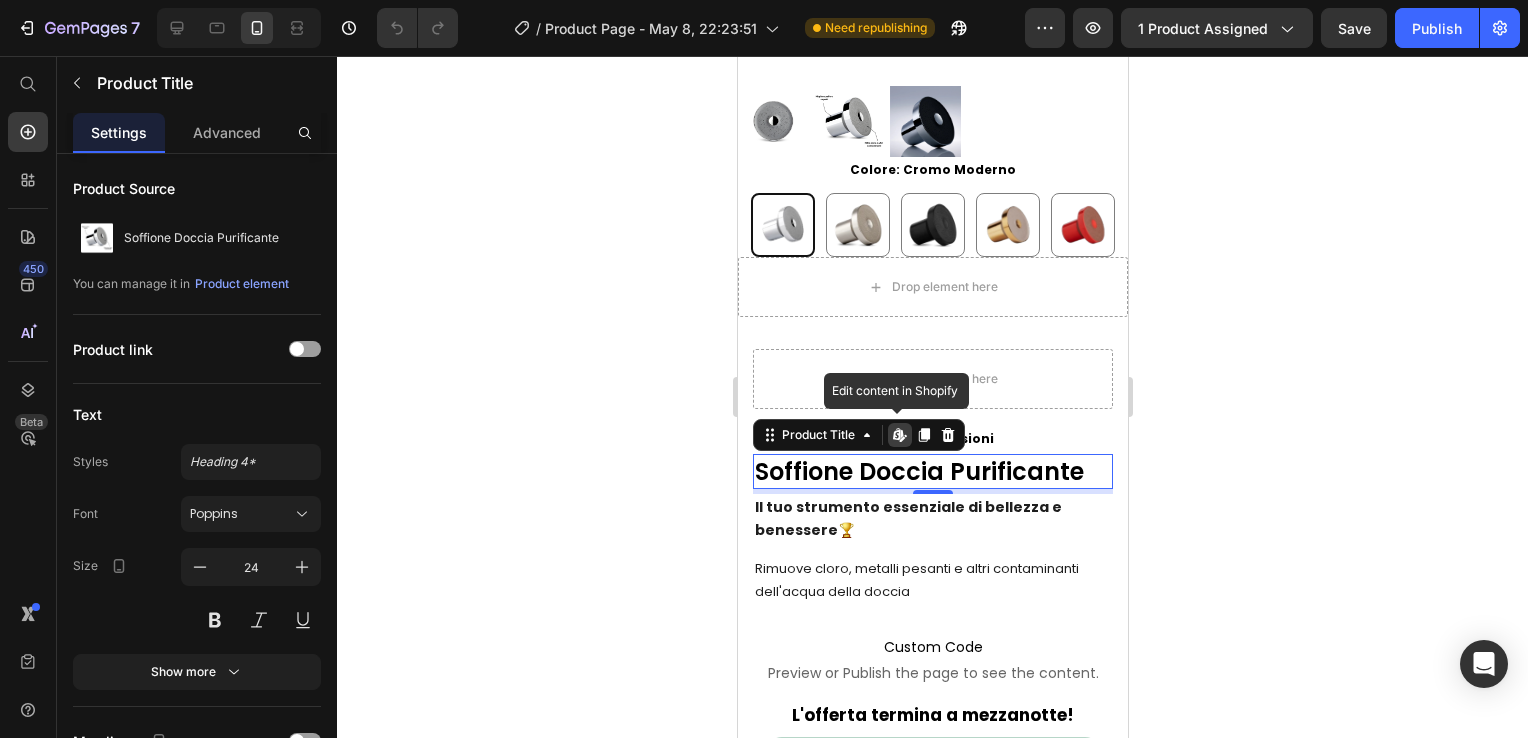 click on "Soffione Doccia Purificante" at bounding box center (932, 471) 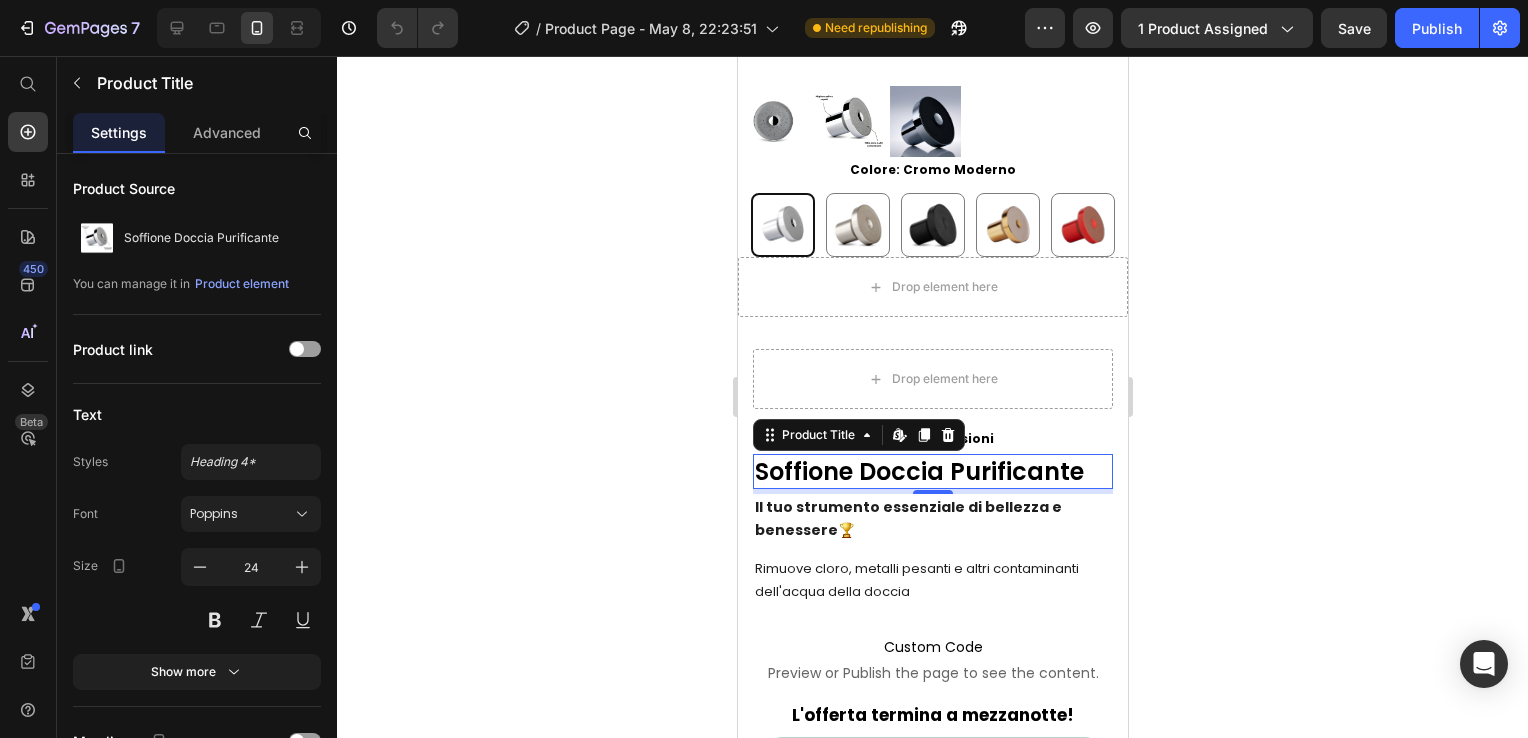 click on "Soffione Doccia Purificante" at bounding box center (932, 471) 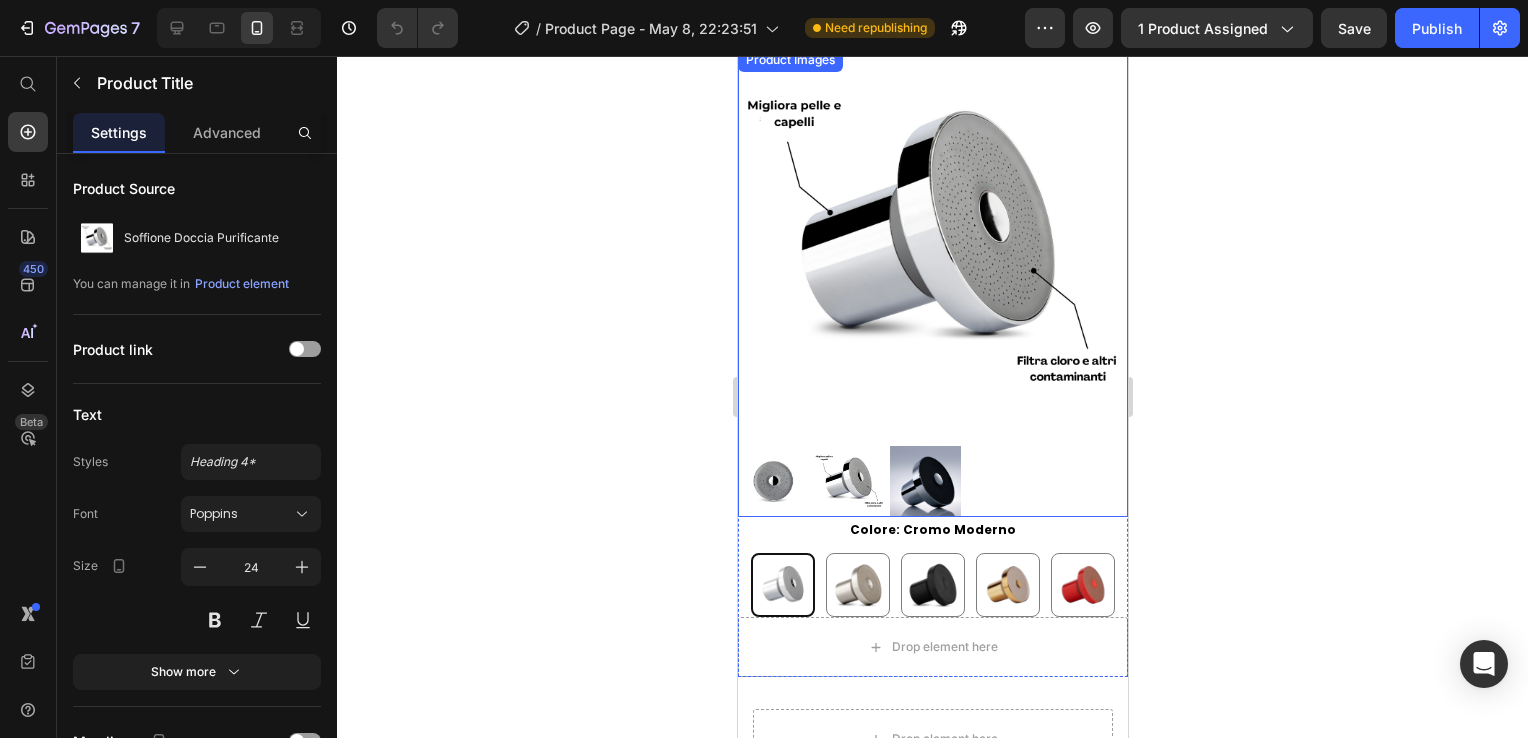 scroll, scrollTop: 100, scrollLeft: 0, axis: vertical 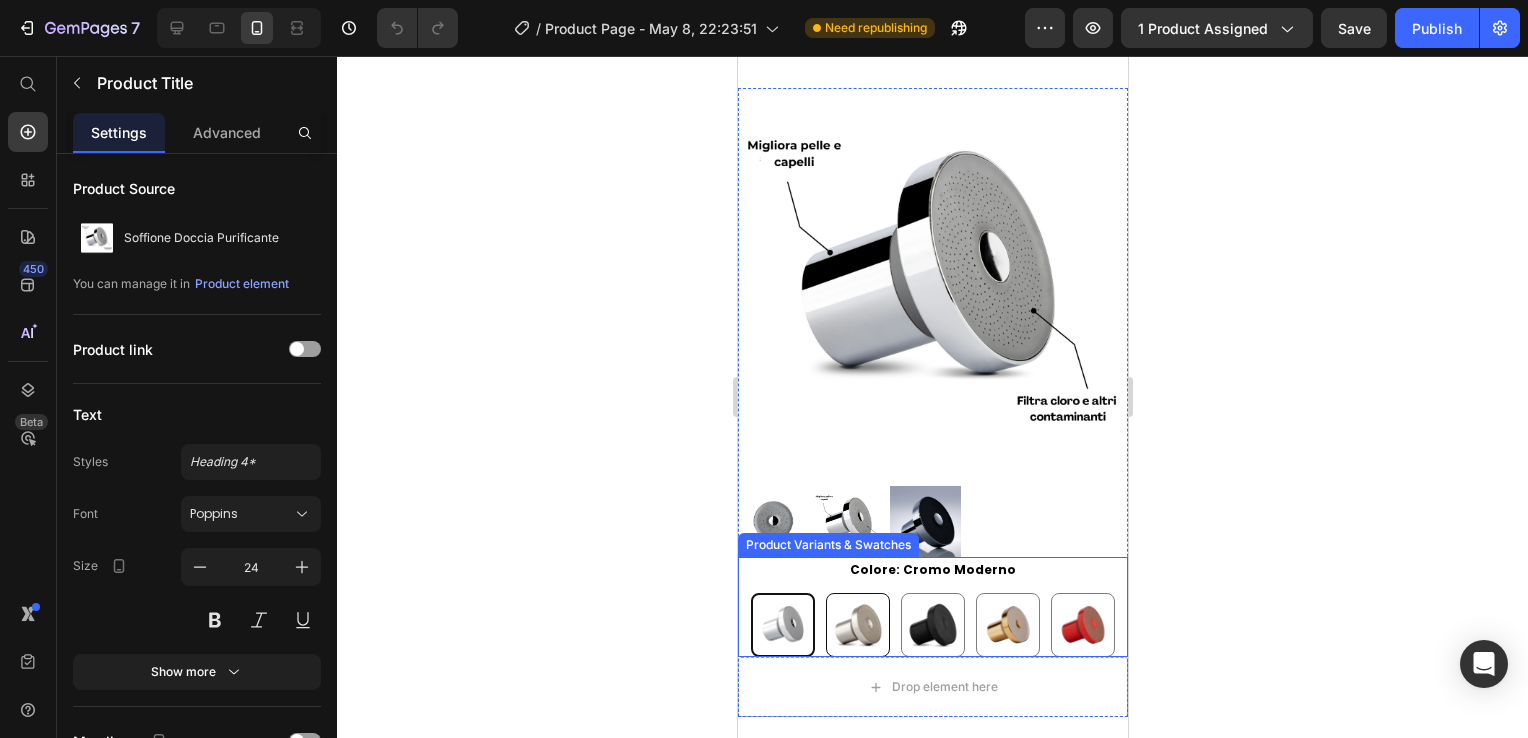 click at bounding box center (857, 625) 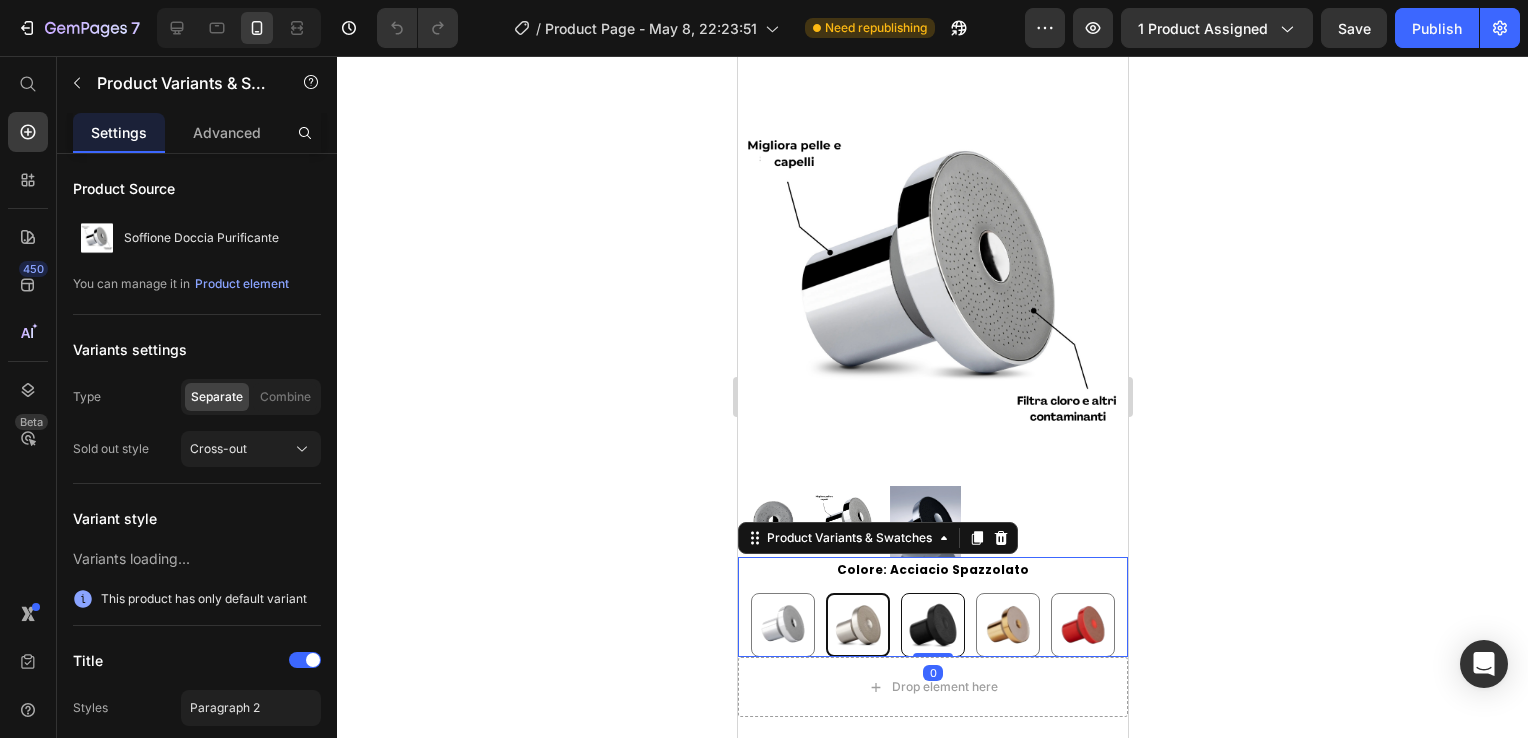 click at bounding box center [932, 625] 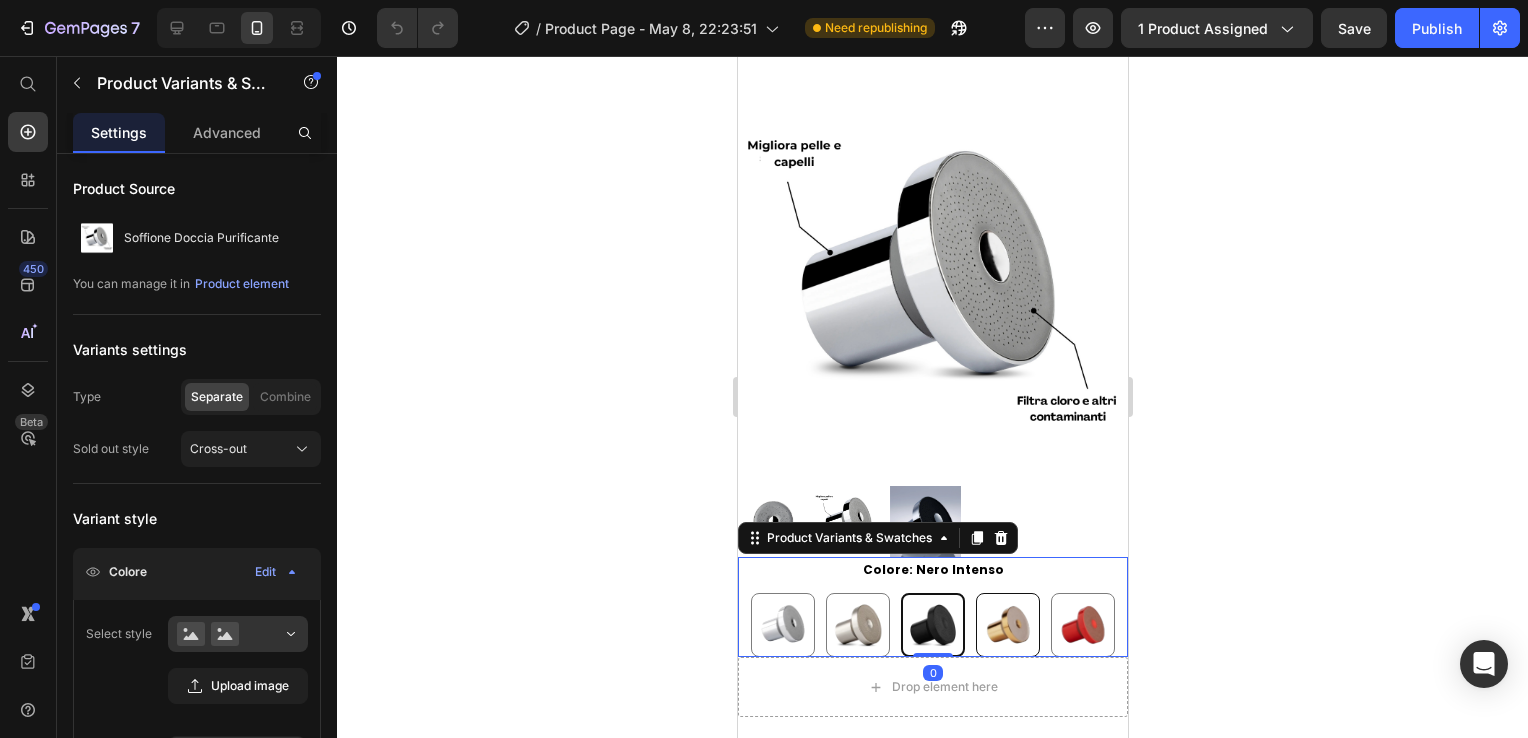 click at bounding box center [1007, 625] 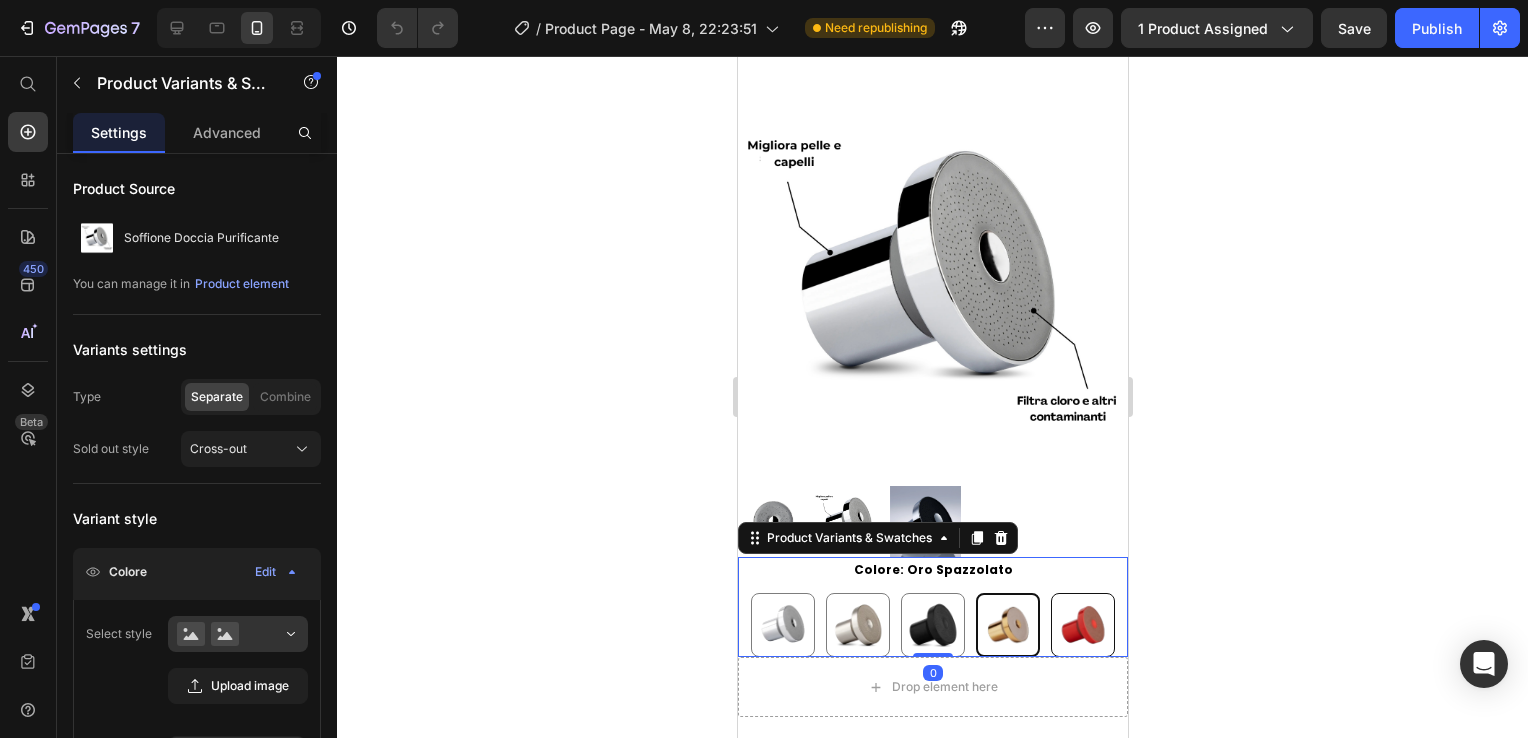 click at bounding box center [1082, 625] 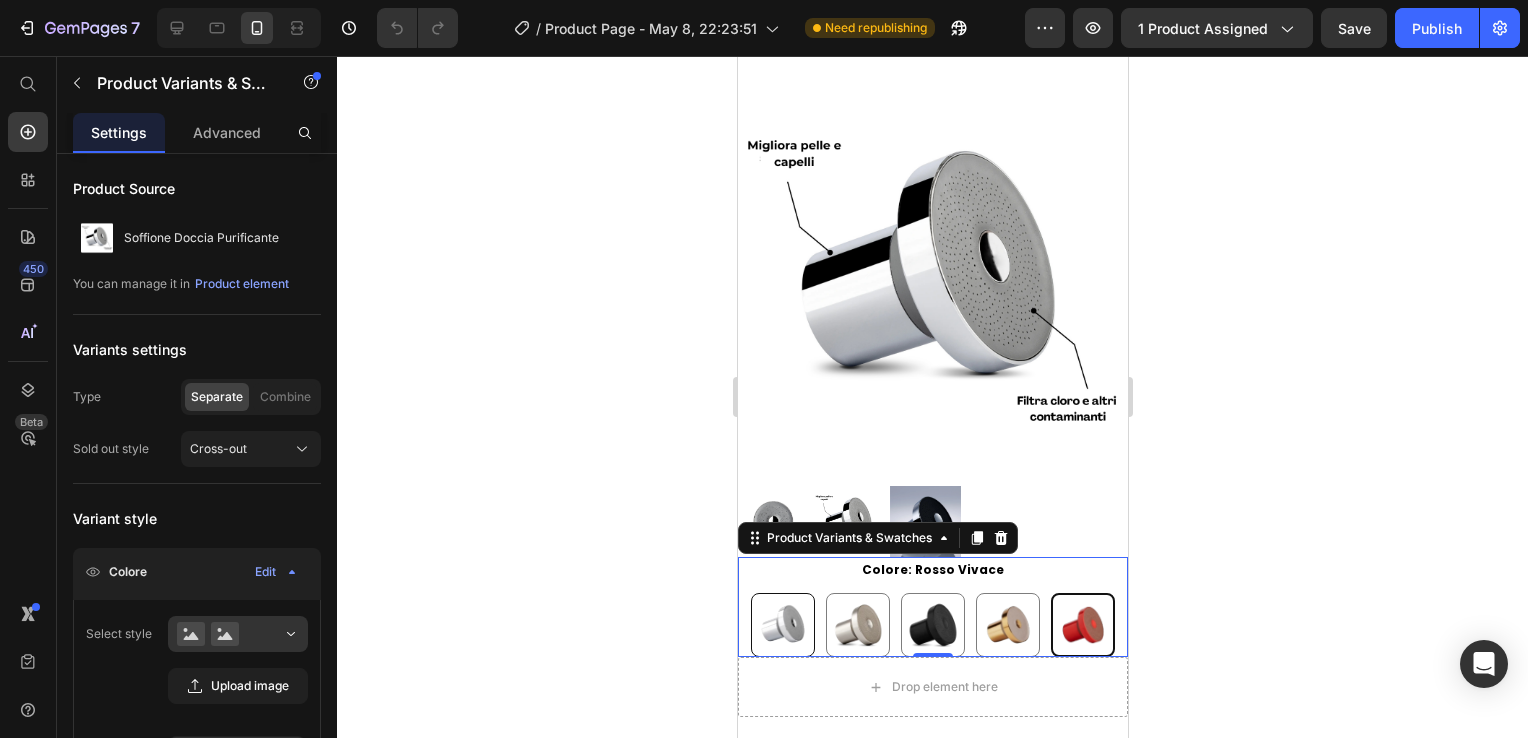 click at bounding box center (782, 625) 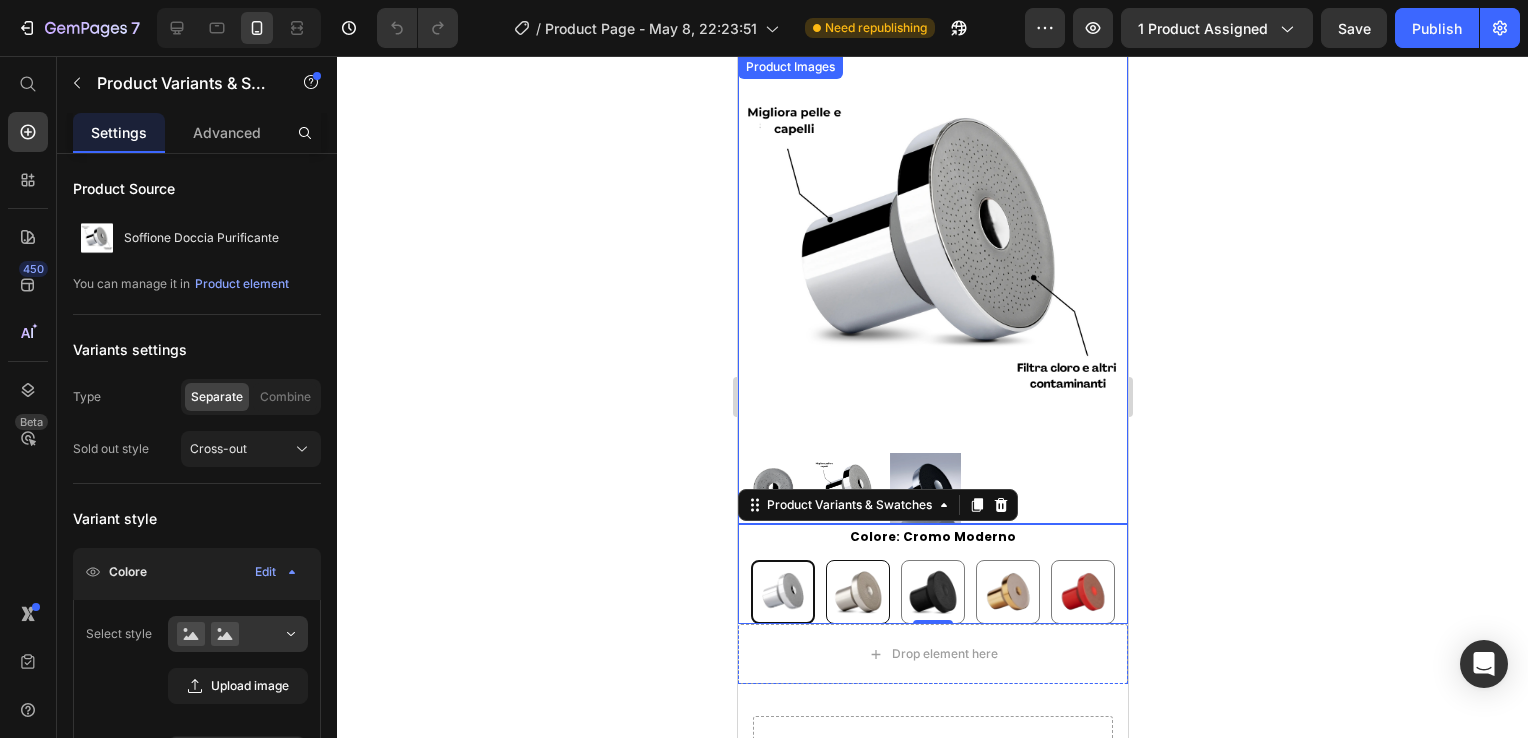 scroll, scrollTop: 200, scrollLeft: 0, axis: vertical 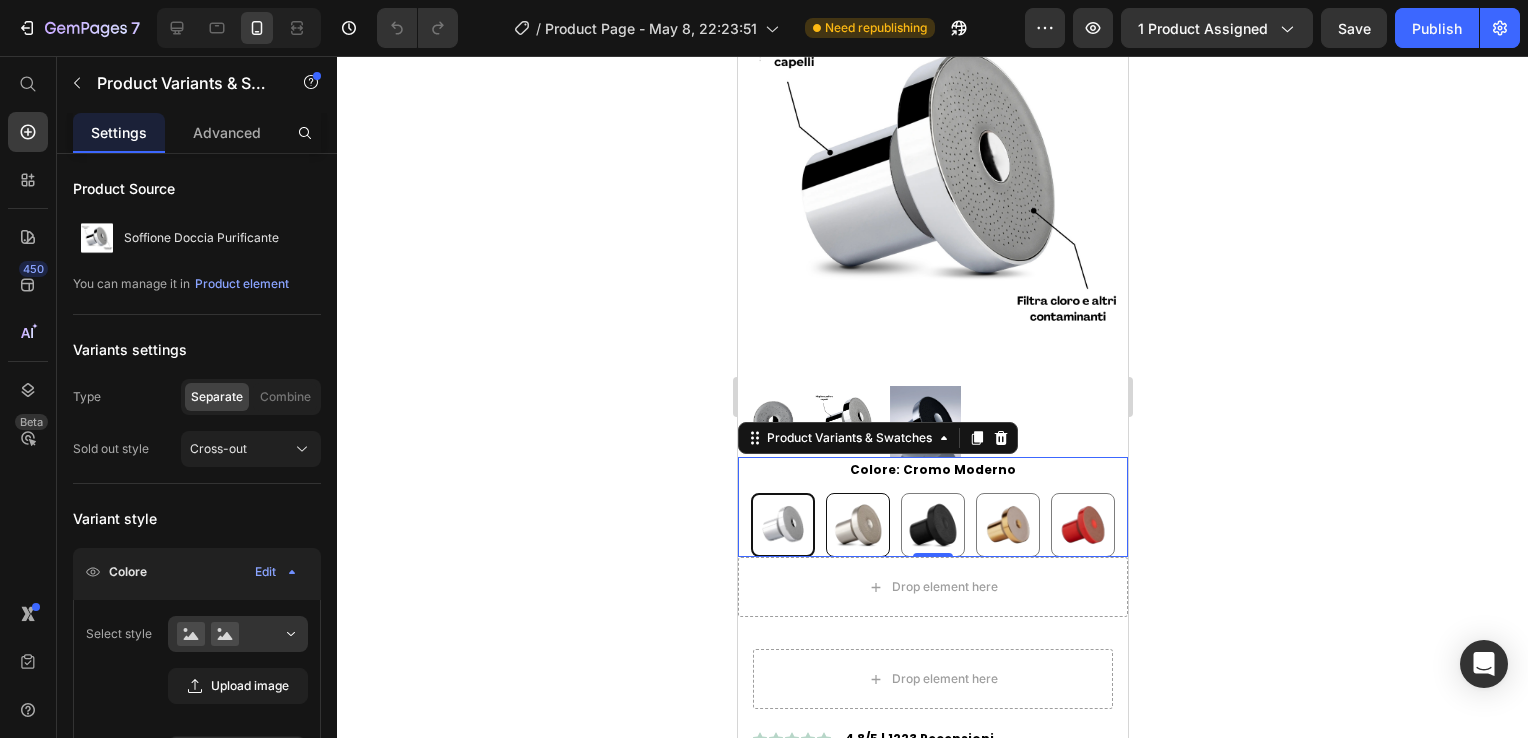 click at bounding box center [857, 525] 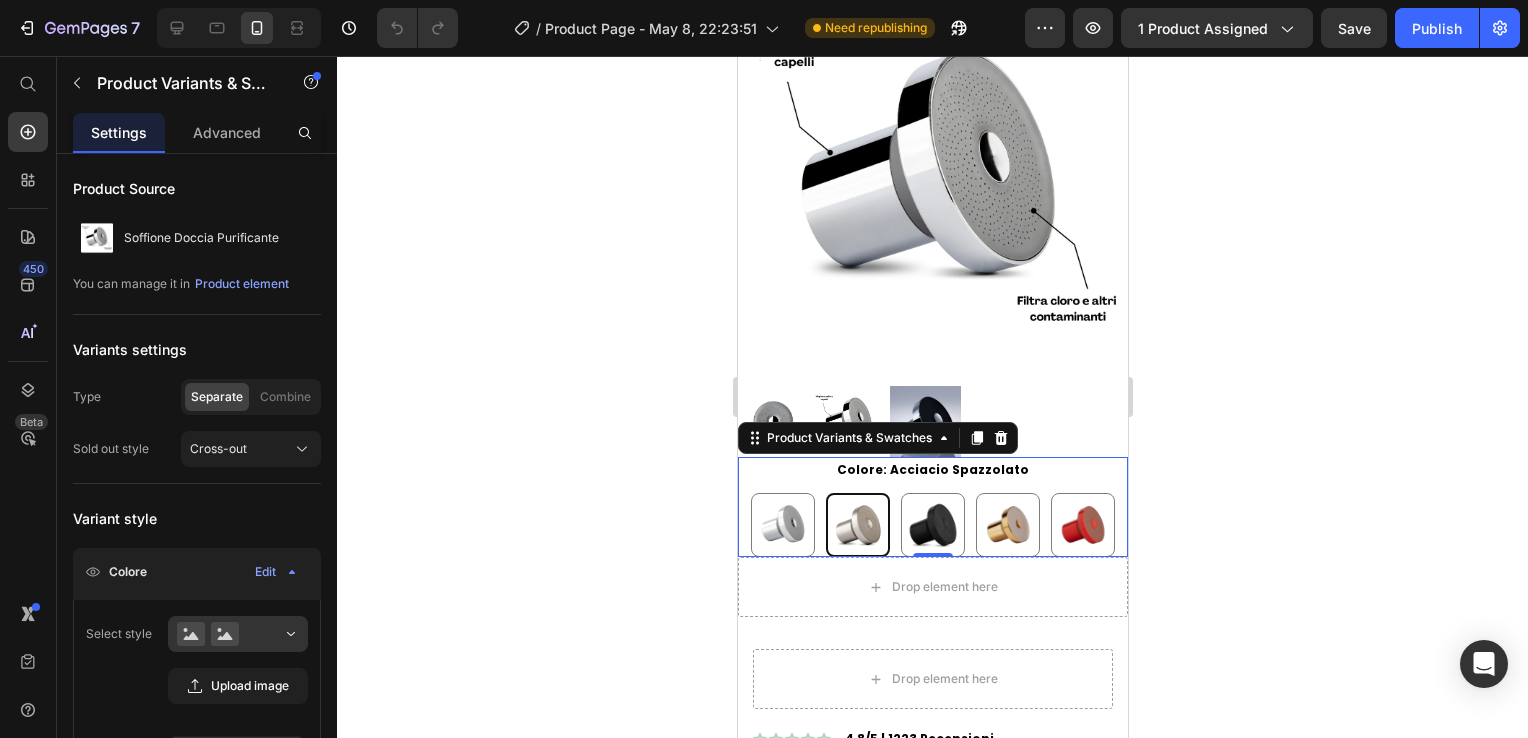 click at bounding box center [857, 525] 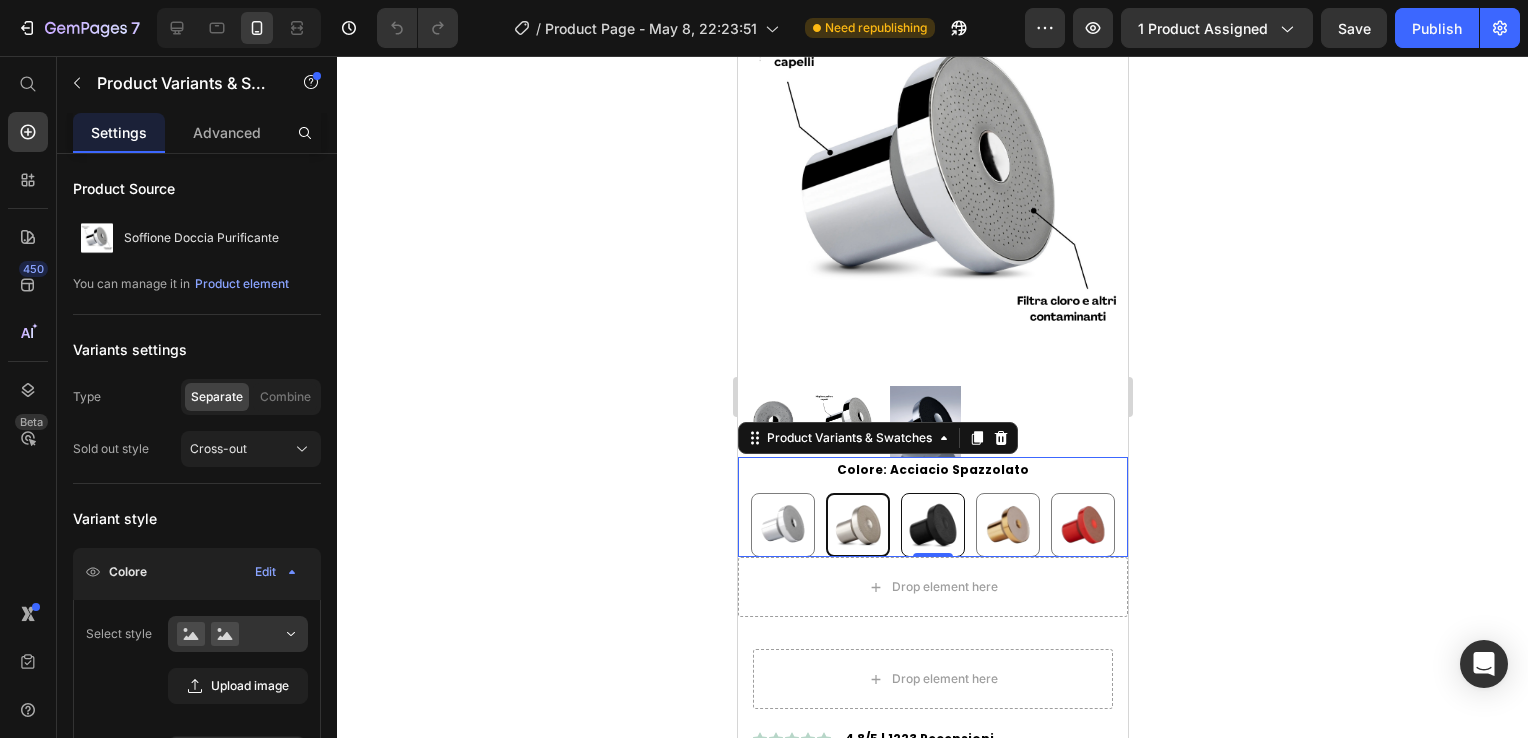 click at bounding box center (932, 525) 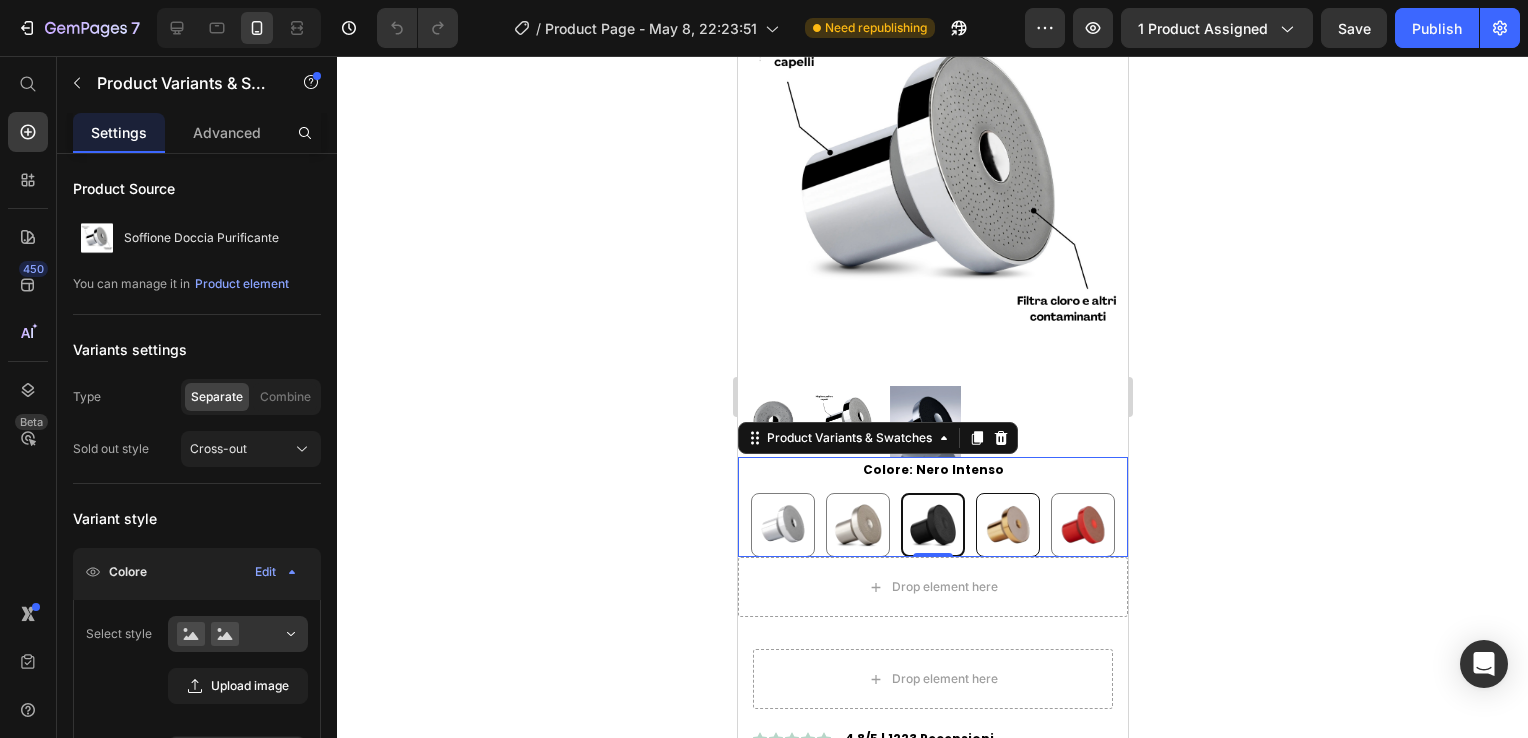 click at bounding box center [1007, 525] 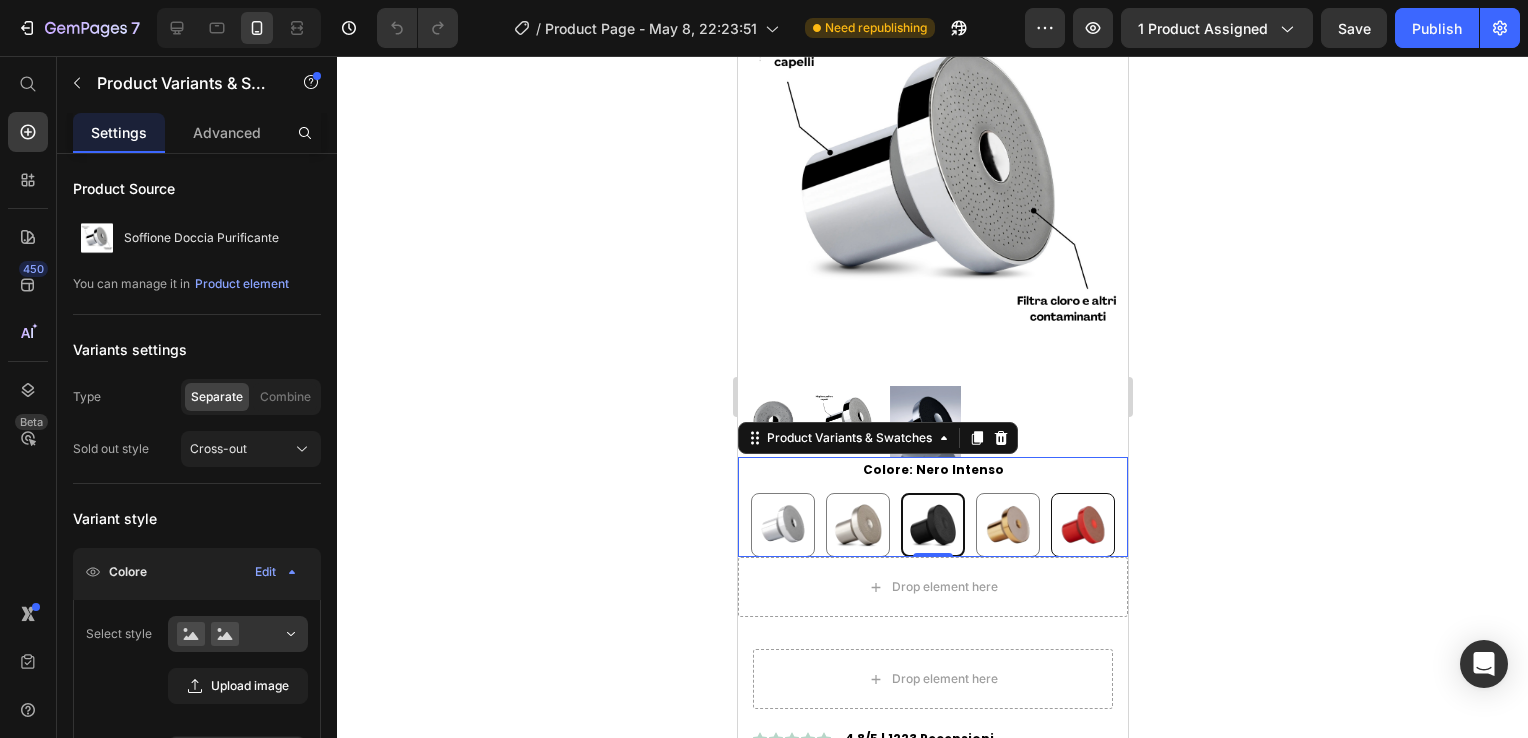 radio on "false" 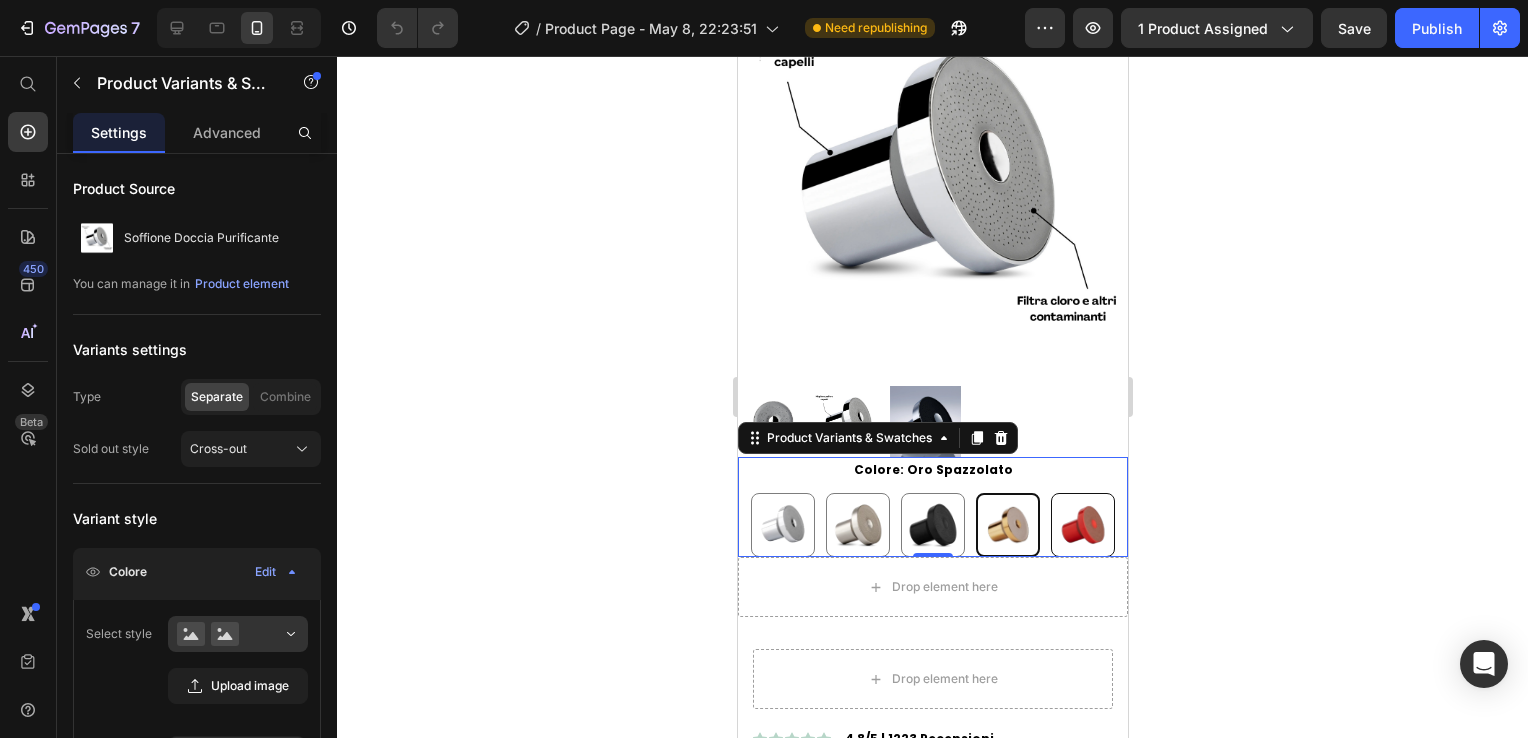 click at bounding box center [1082, 525] 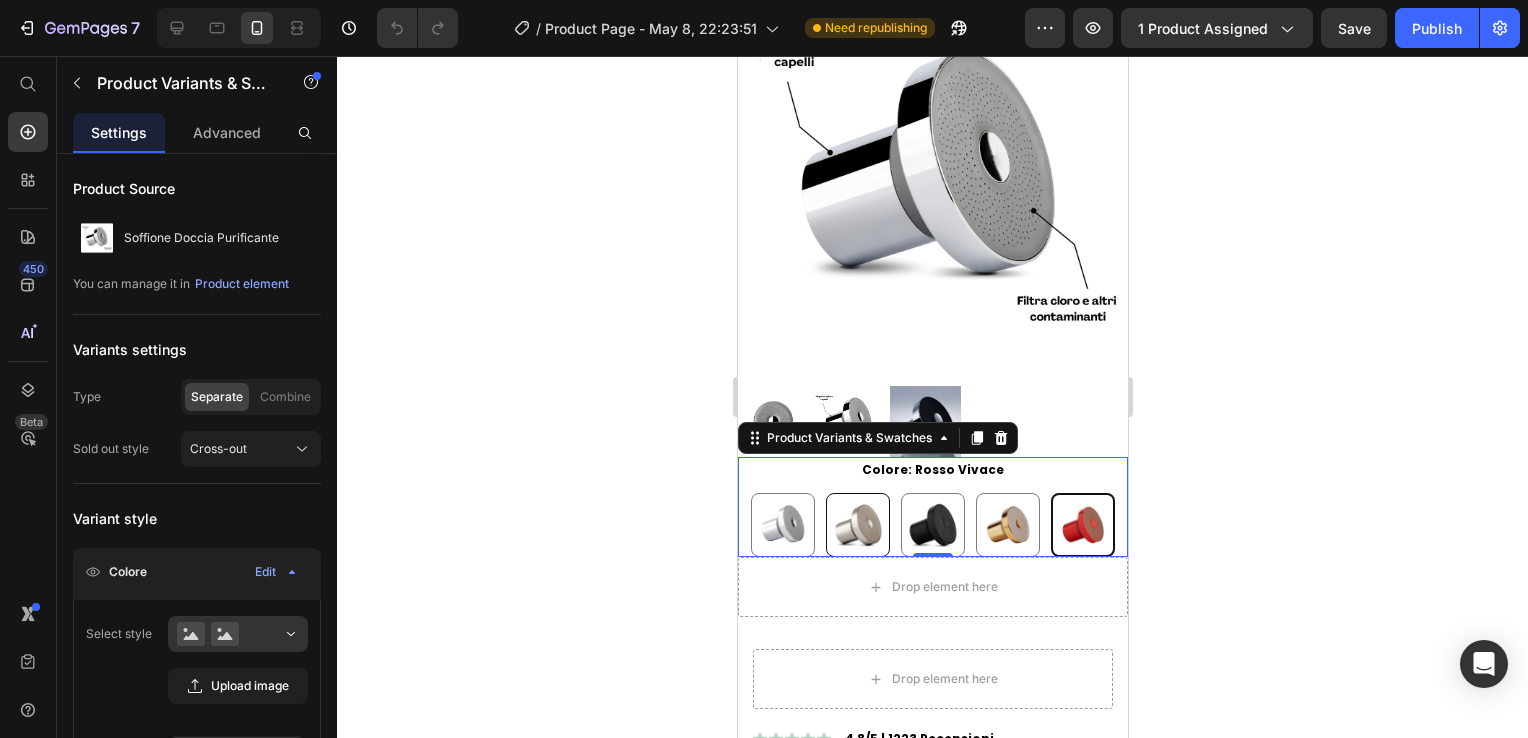 click at bounding box center (857, 525) 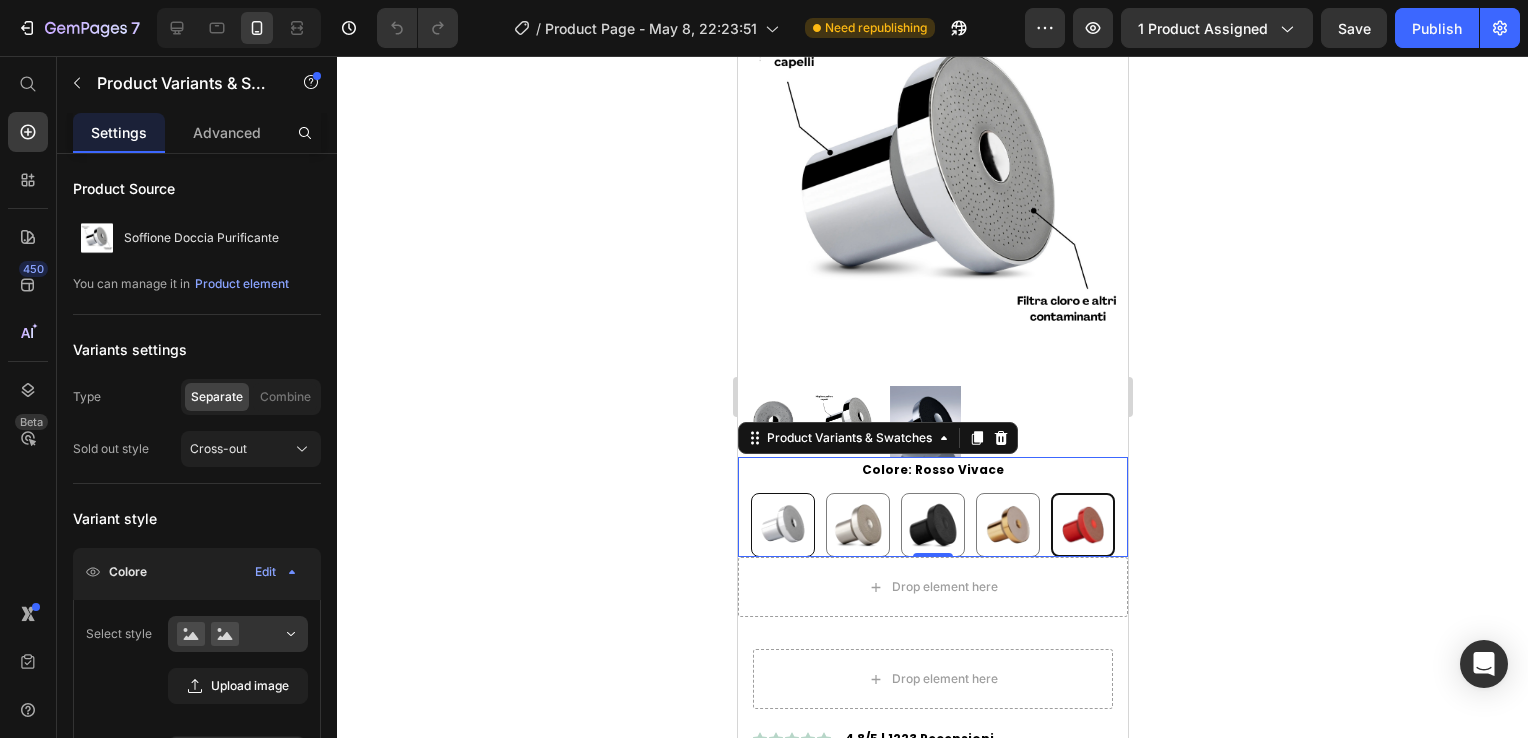 radio on "false" 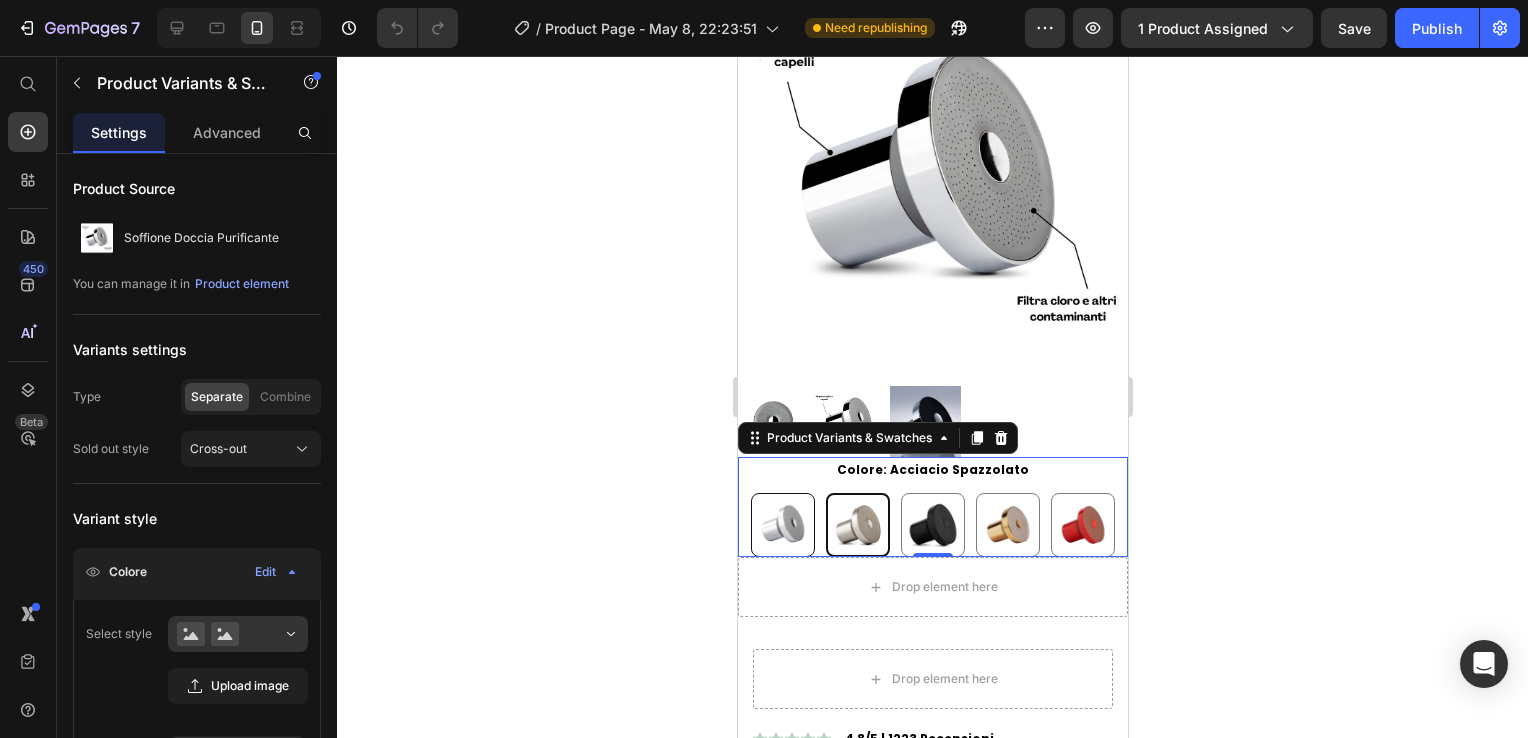 click at bounding box center (782, 525) 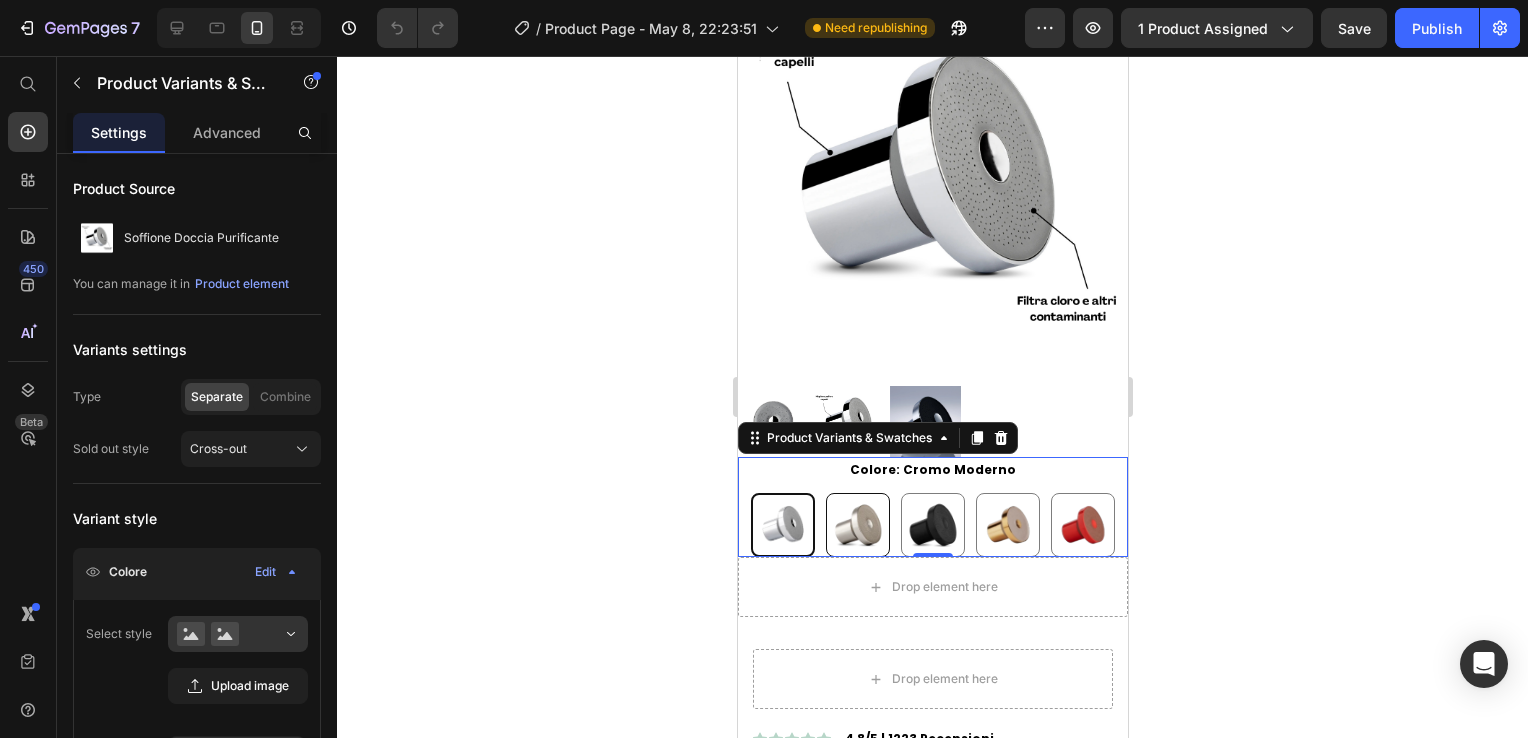 click at bounding box center [857, 525] 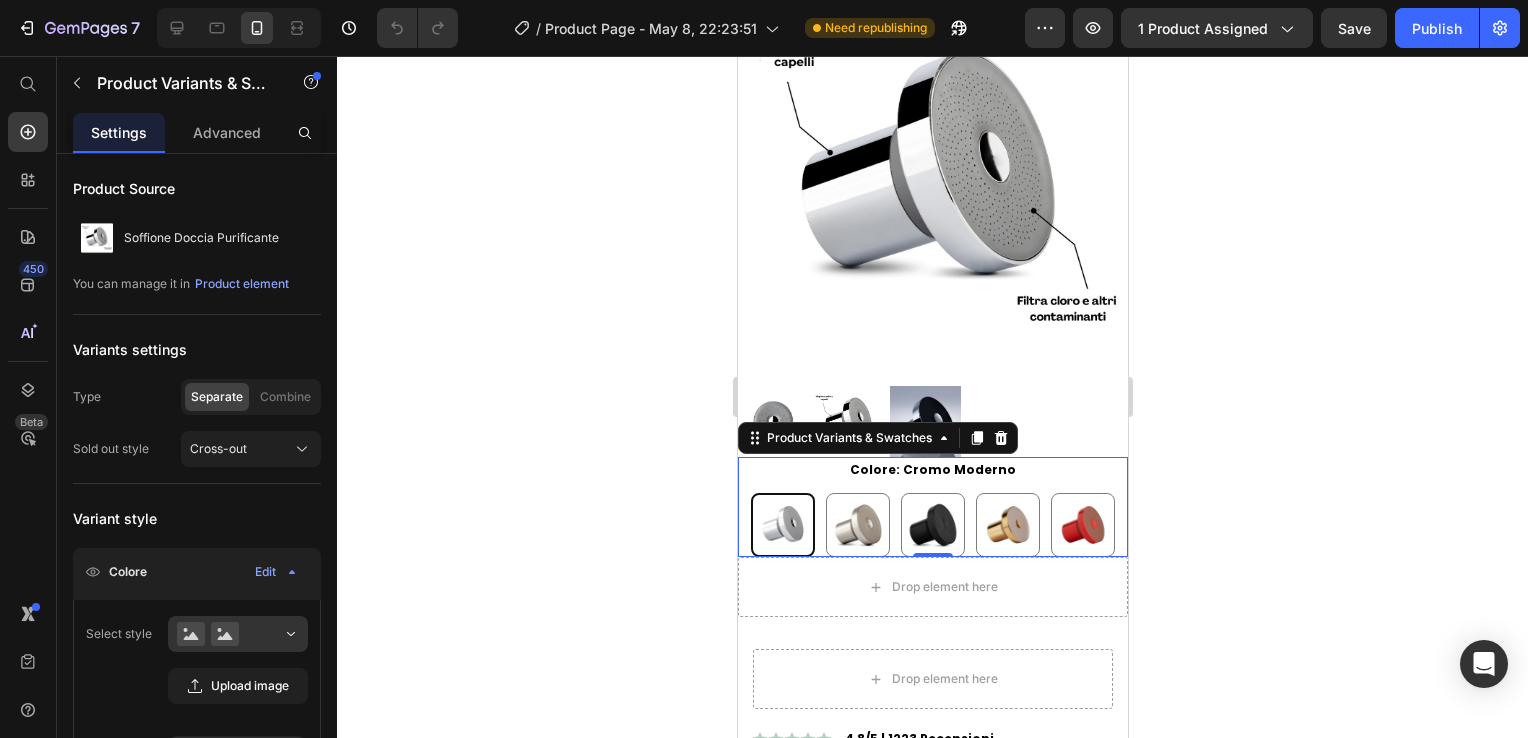 radio on "false" 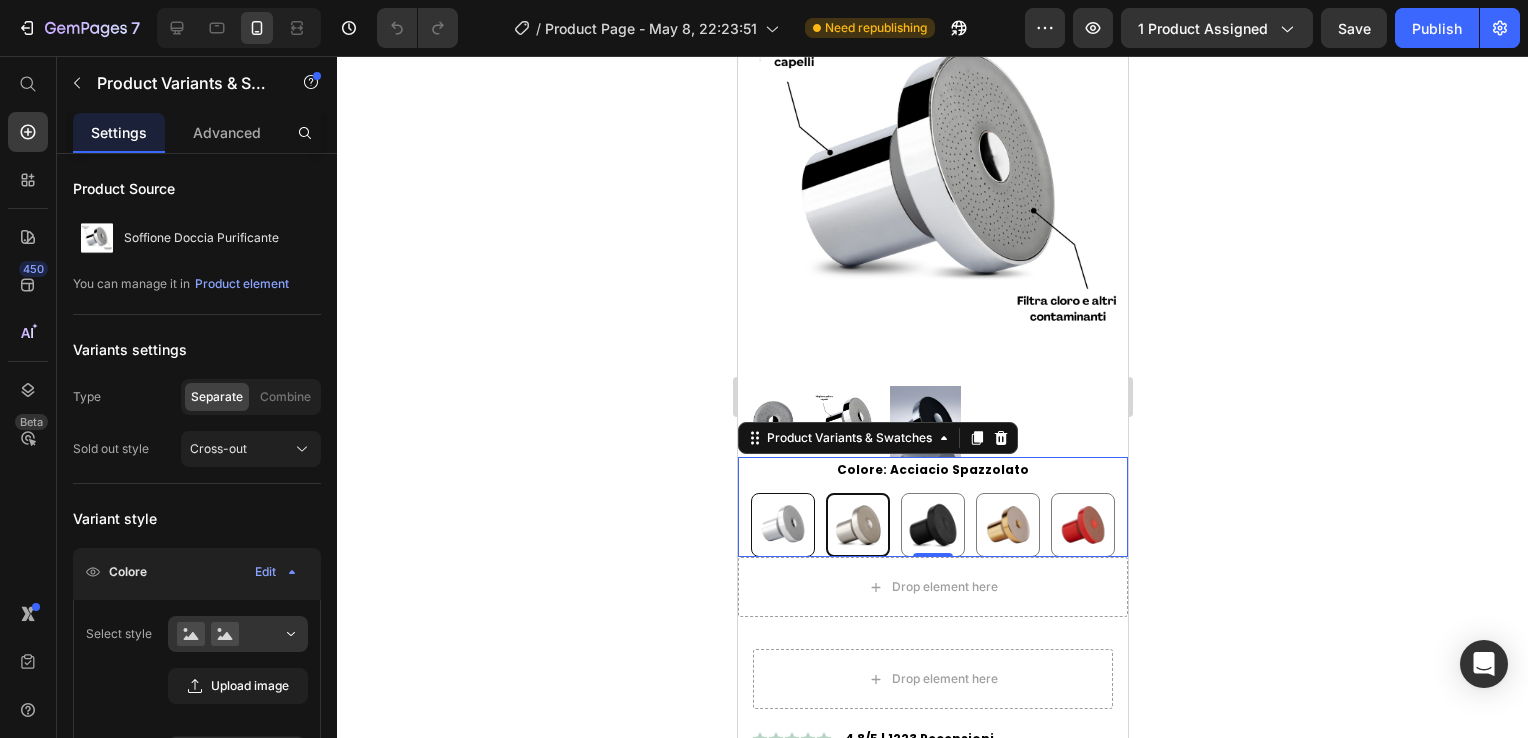 click at bounding box center (782, 525) 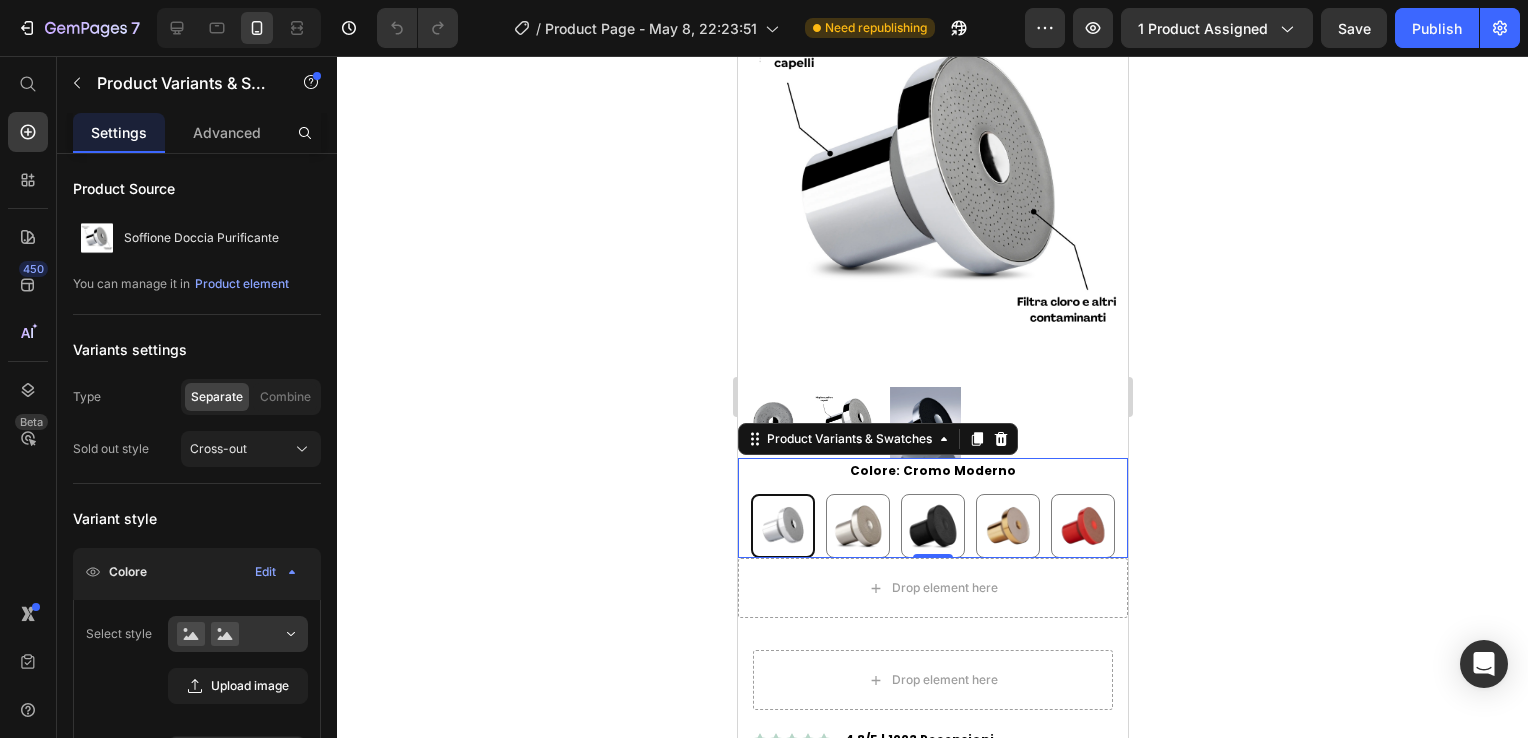 scroll, scrollTop: 200, scrollLeft: 0, axis: vertical 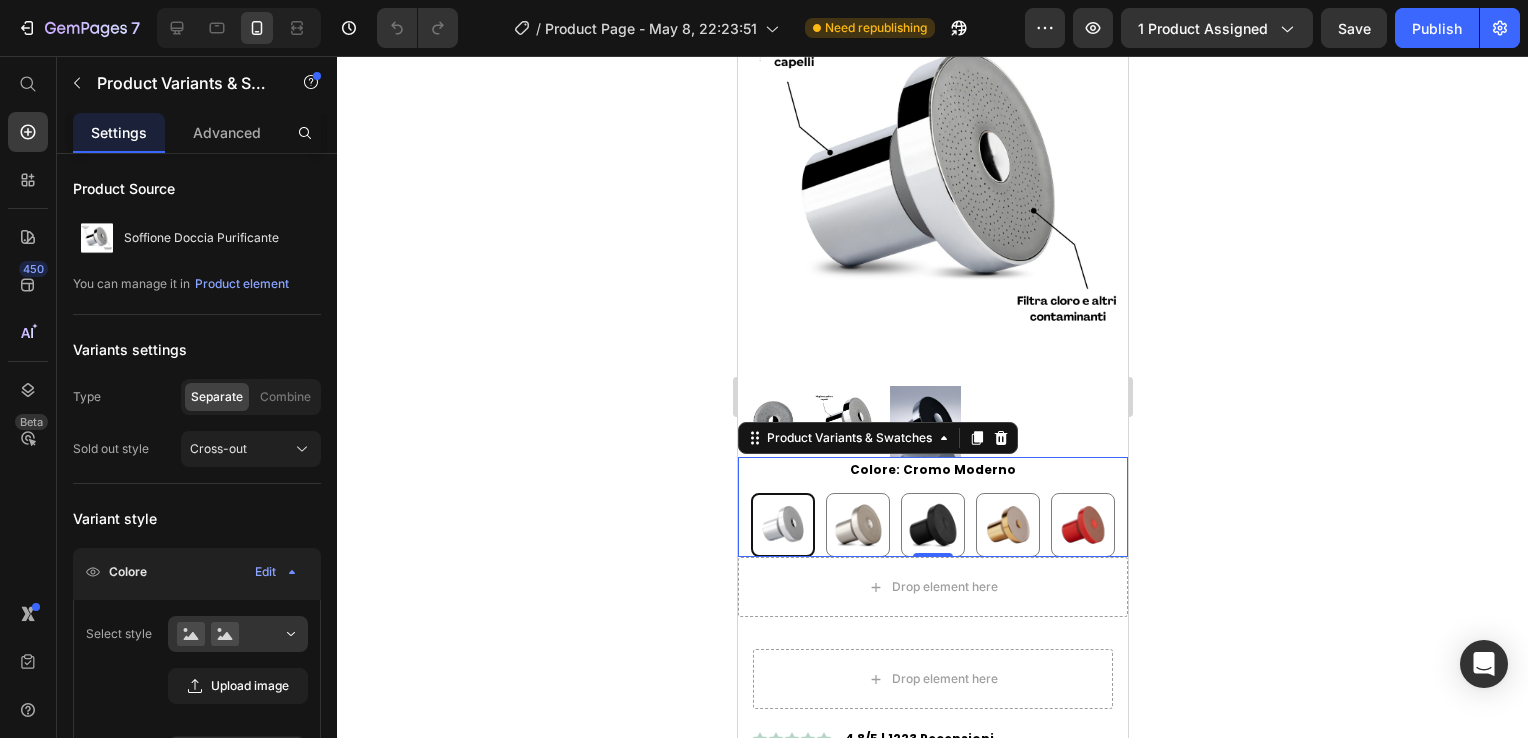 click 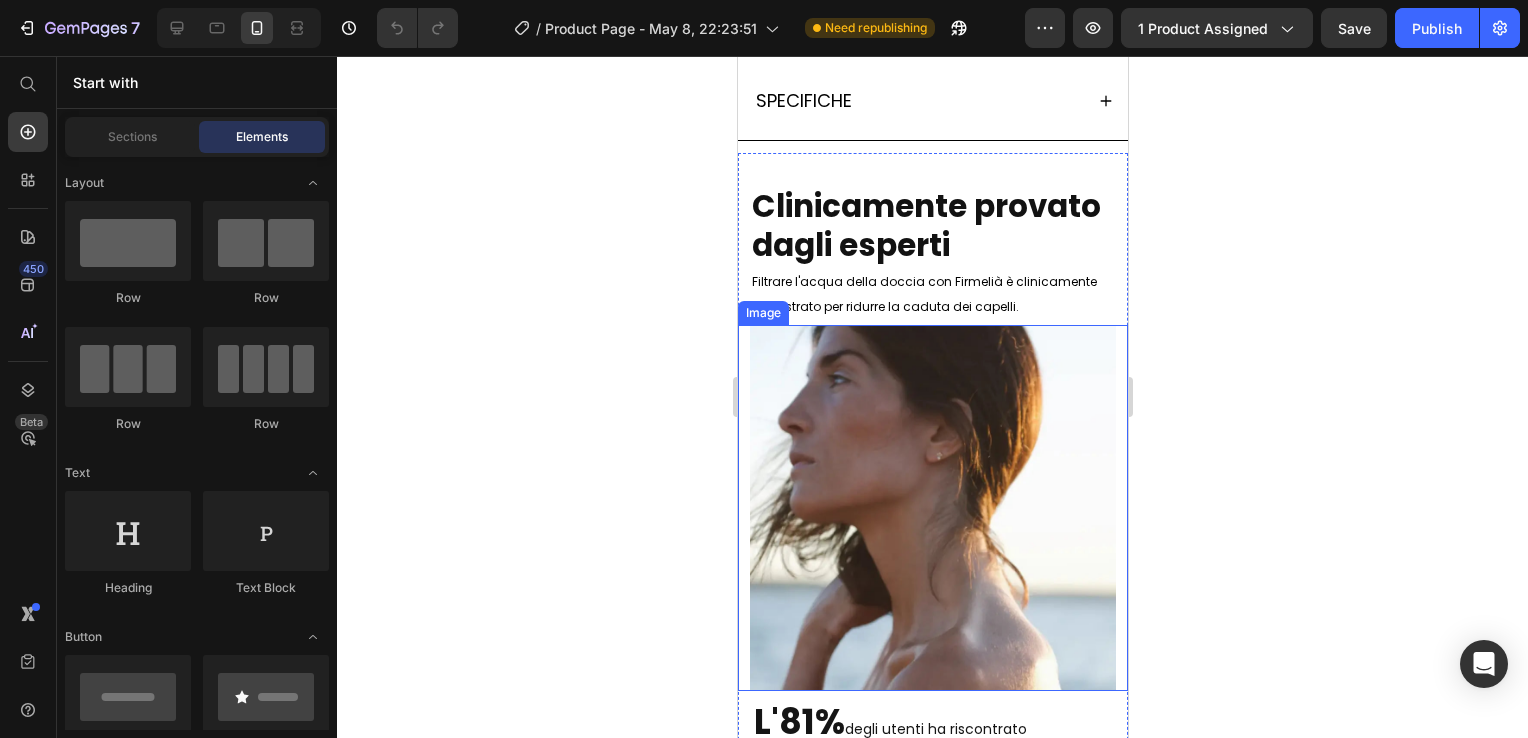 scroll, scrollTop: 2000, scrollLeft: 0, axis: vertical 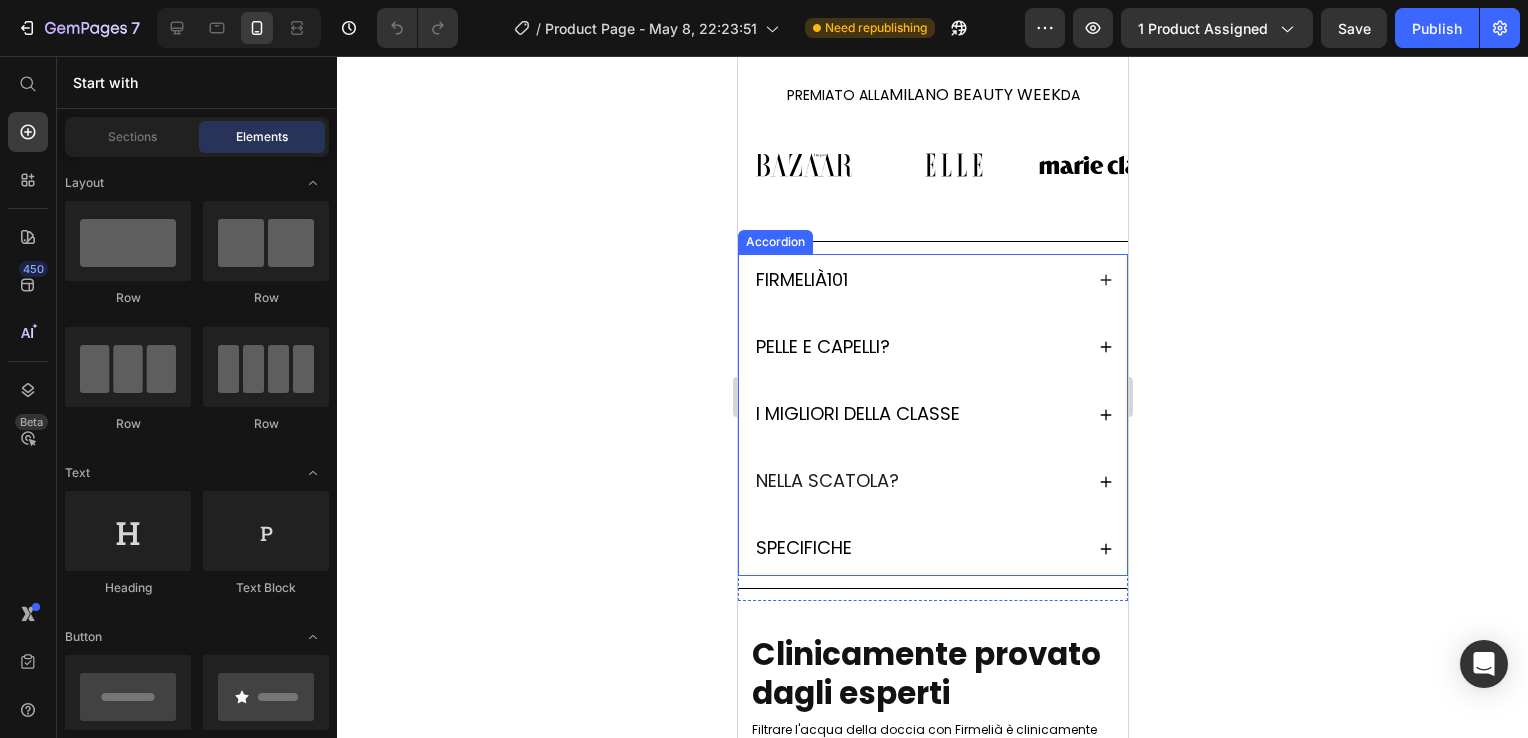 click on "FIRMELI À  101" at bounding box center [917, 280] 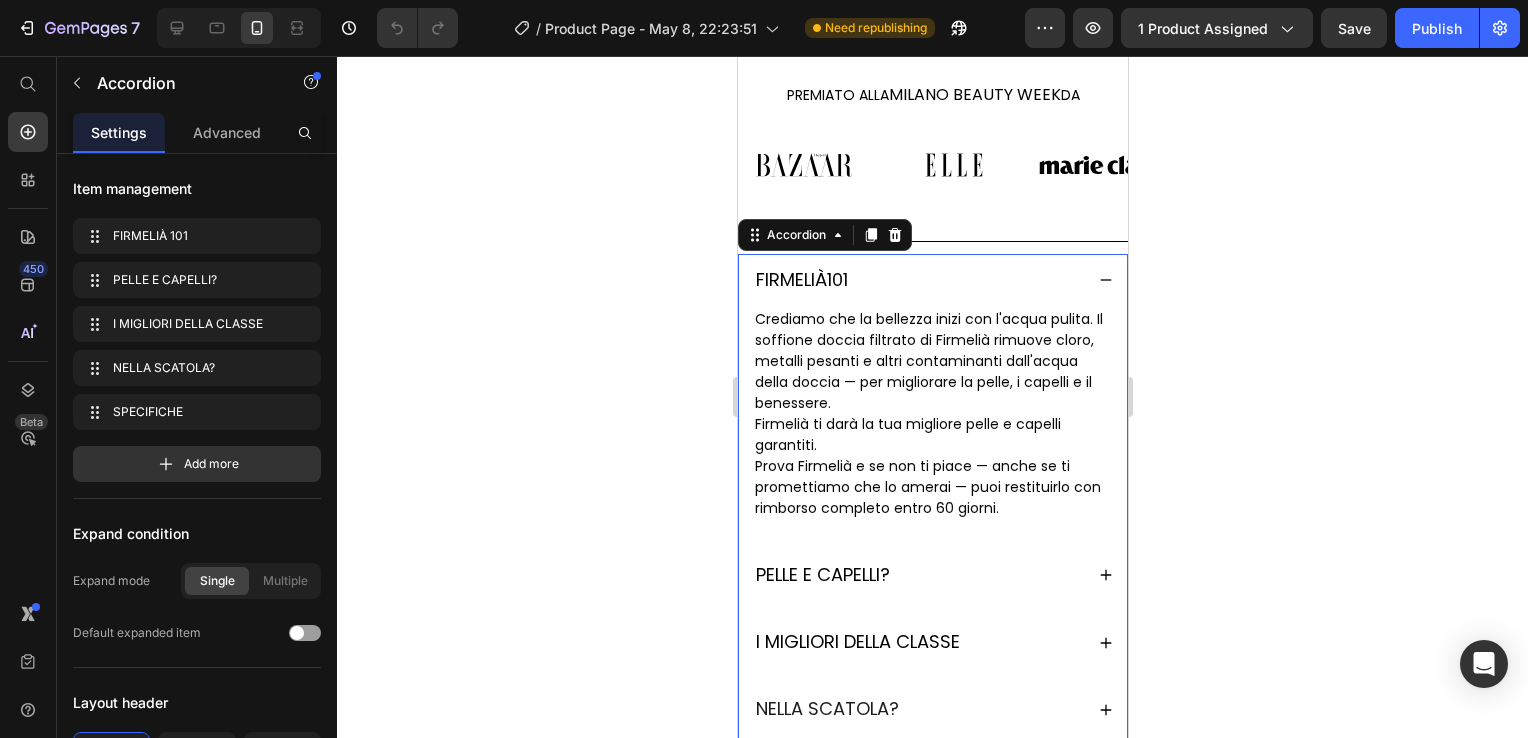 click on "FIRMELI À  101" at bounding box center (917, 280) 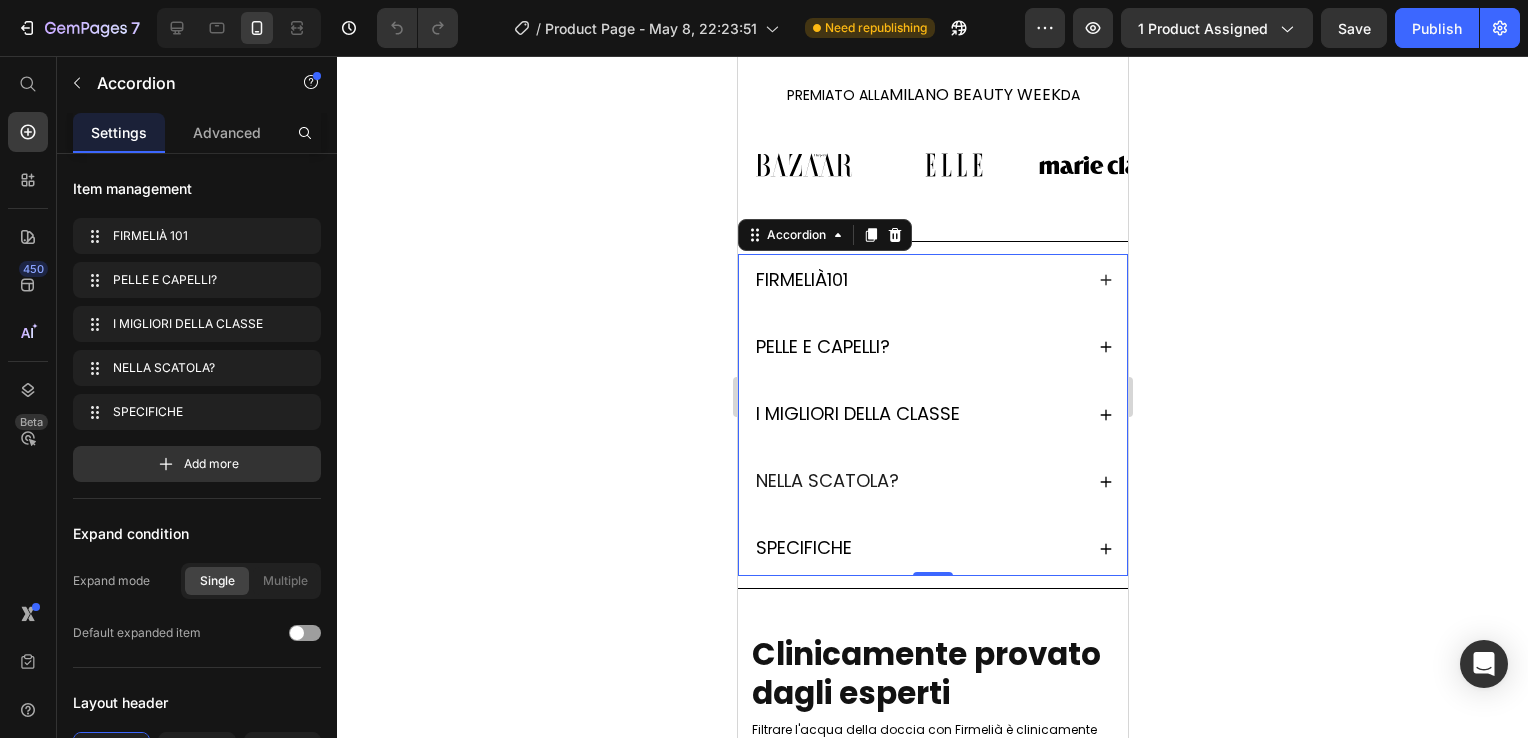 click on "101" at bounding box center (836, 279) 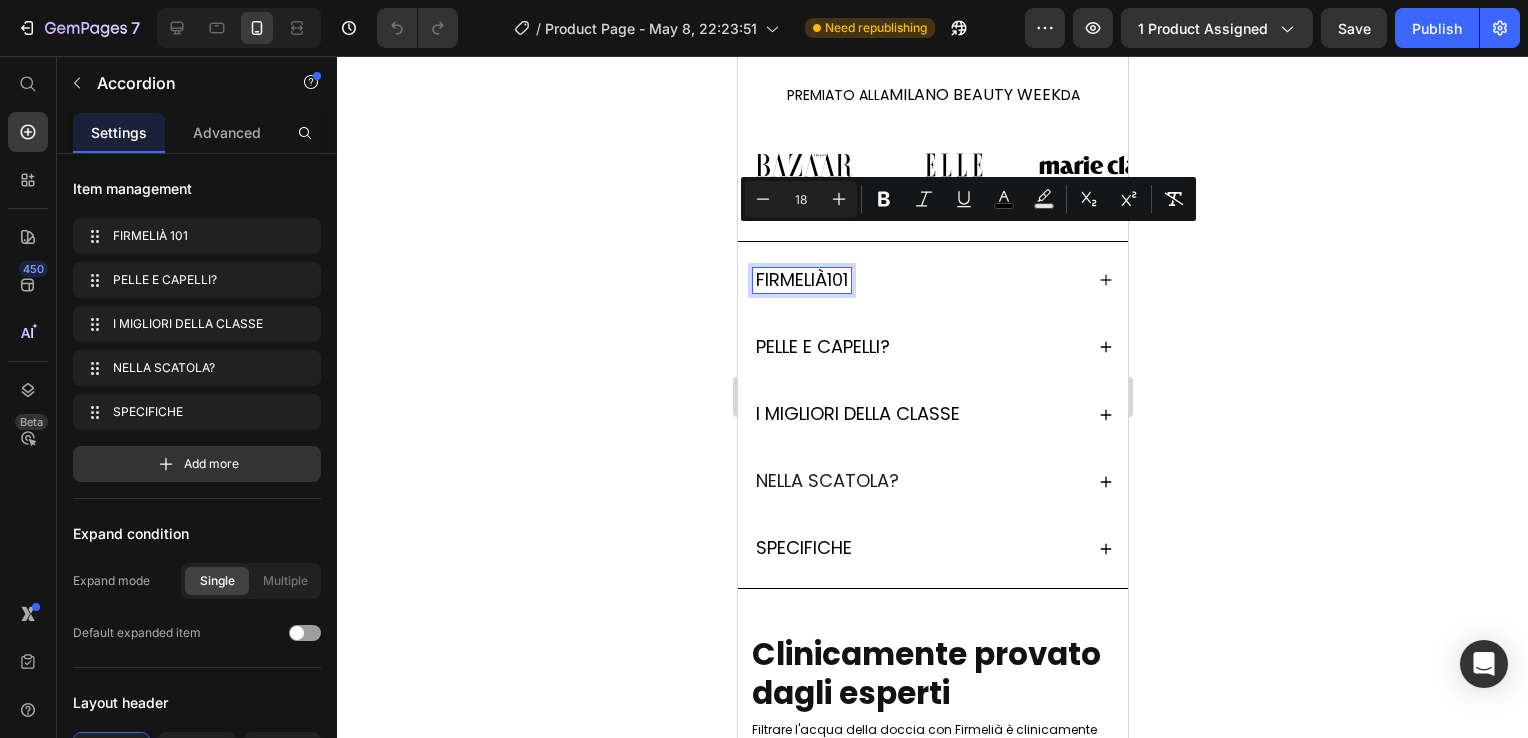 click on "FIRMELI À  101" at bounding box center [917, 280] 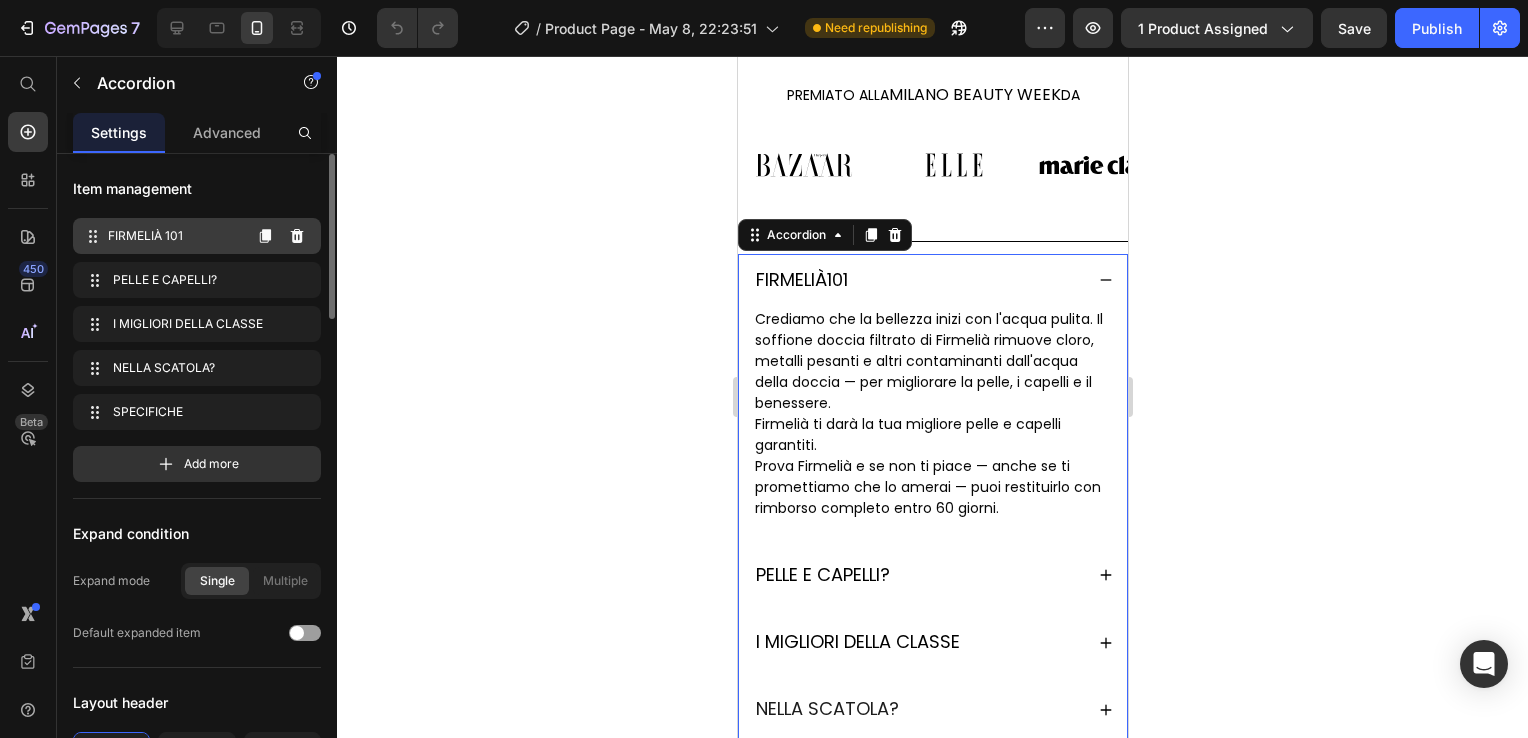 click on "FIRMELIÀ 101" at bounding box center [174, 236] 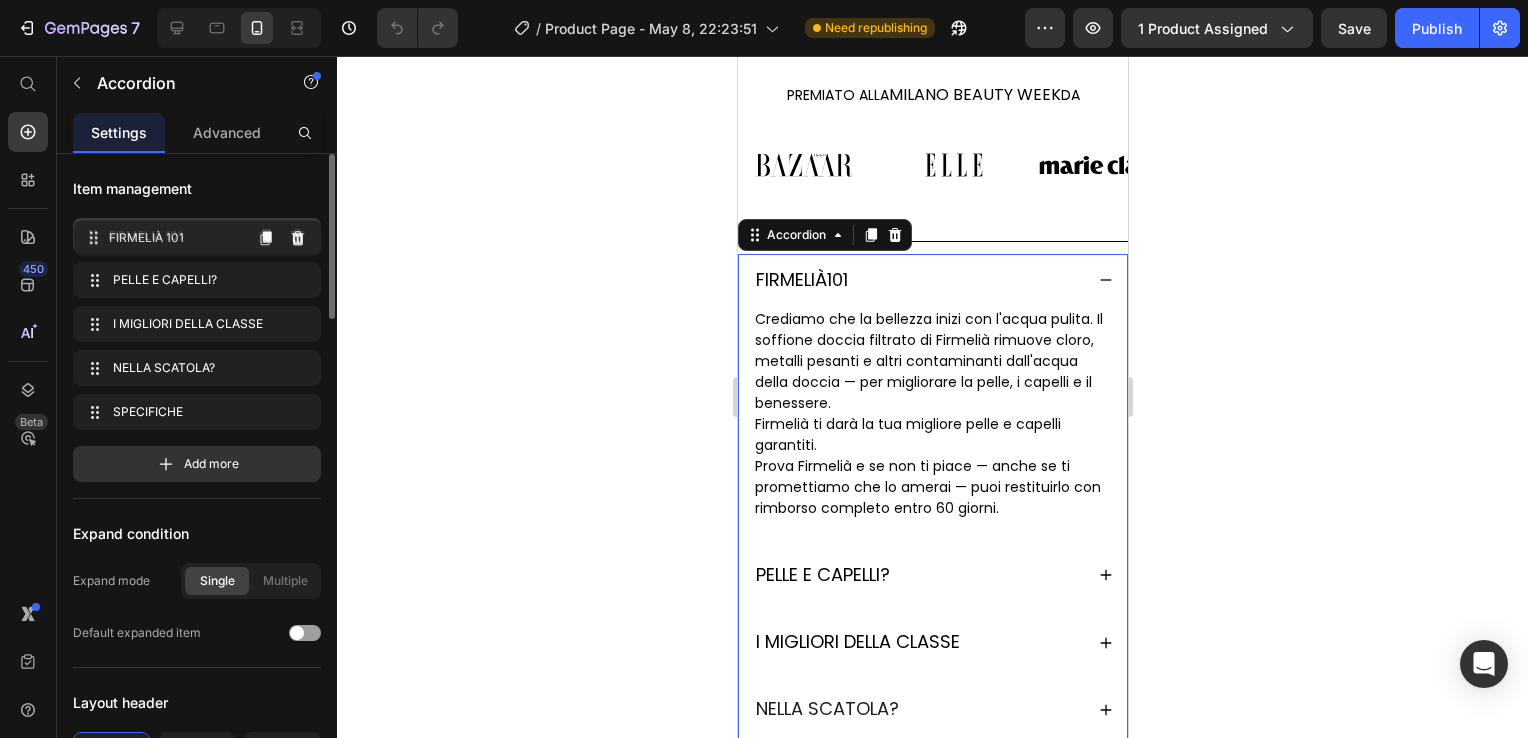 click on "FIRMELIÀ 101" at bounding box center [174, 236] 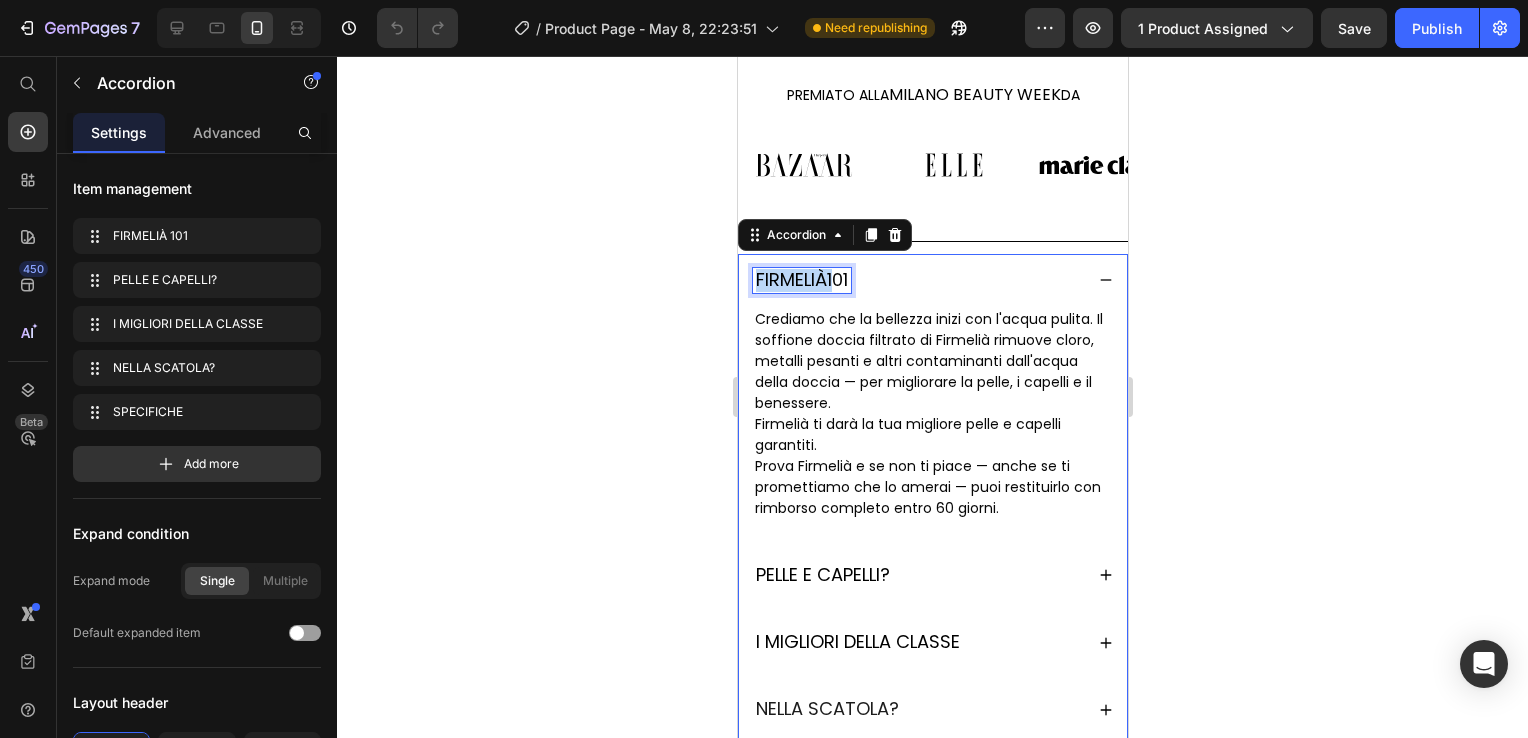 click on "FIRMELI" at bounding box center (784, 279) 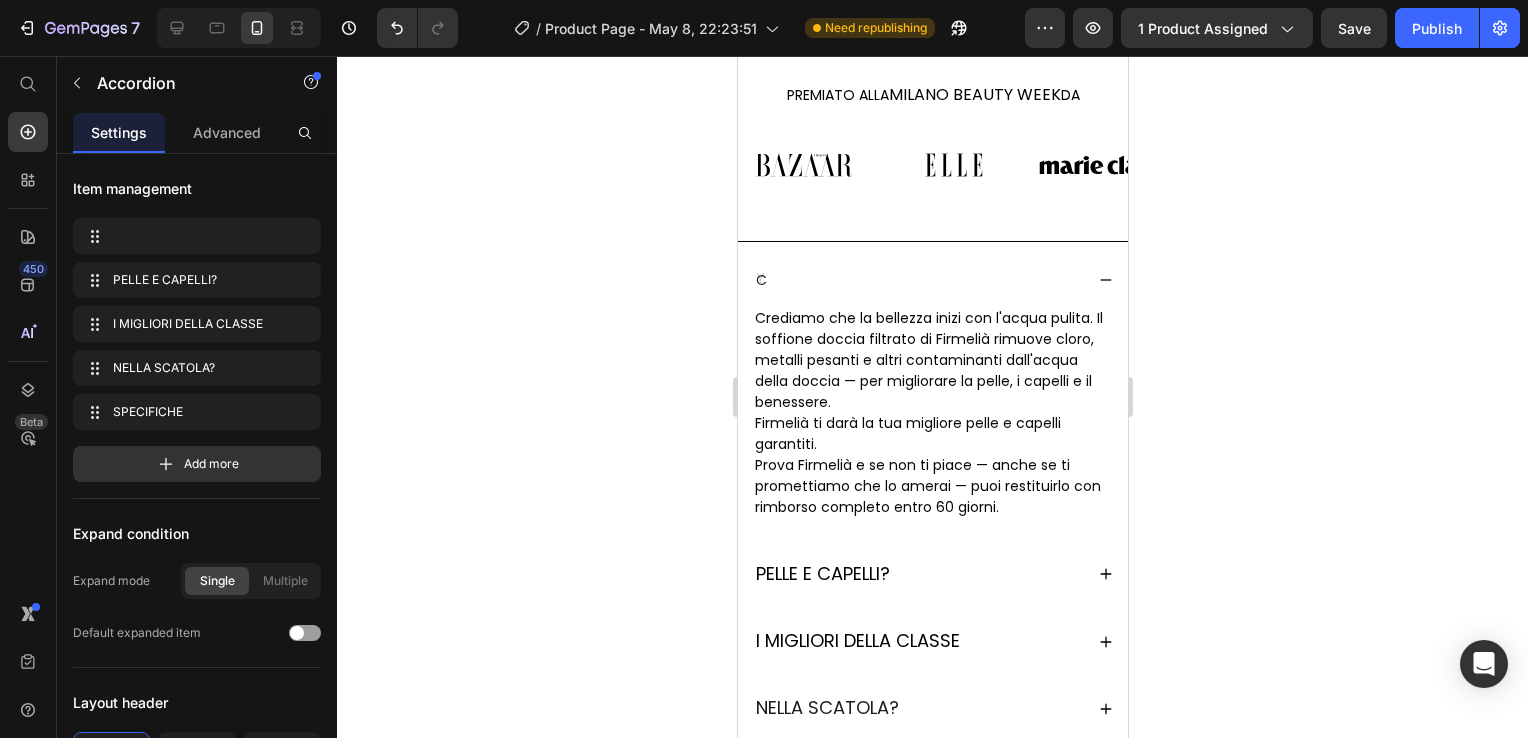 scroll, scrollTop: 1995, scrollLeft: 0, axis: vertical 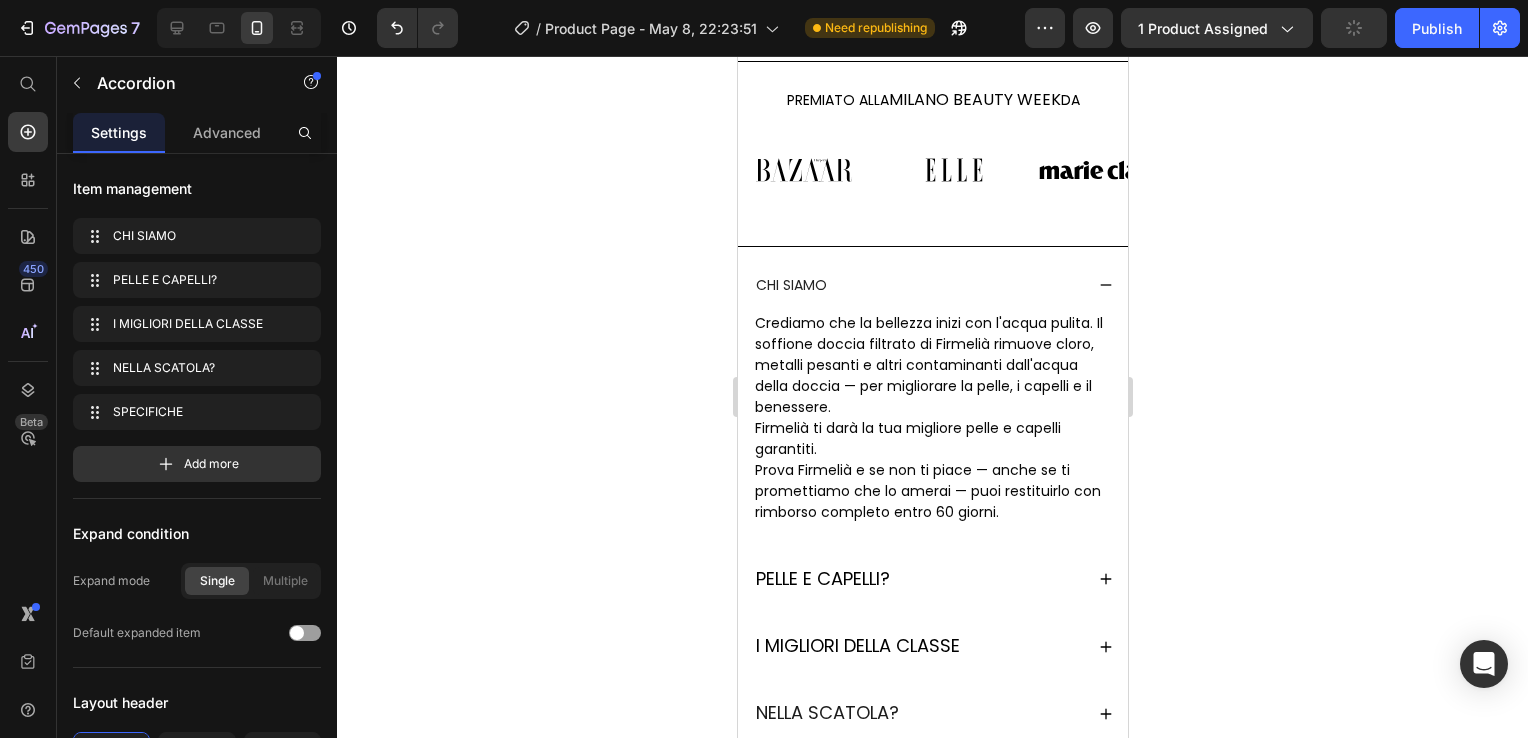 click on "CHI SIAMO" at bounding box center (917, 285) 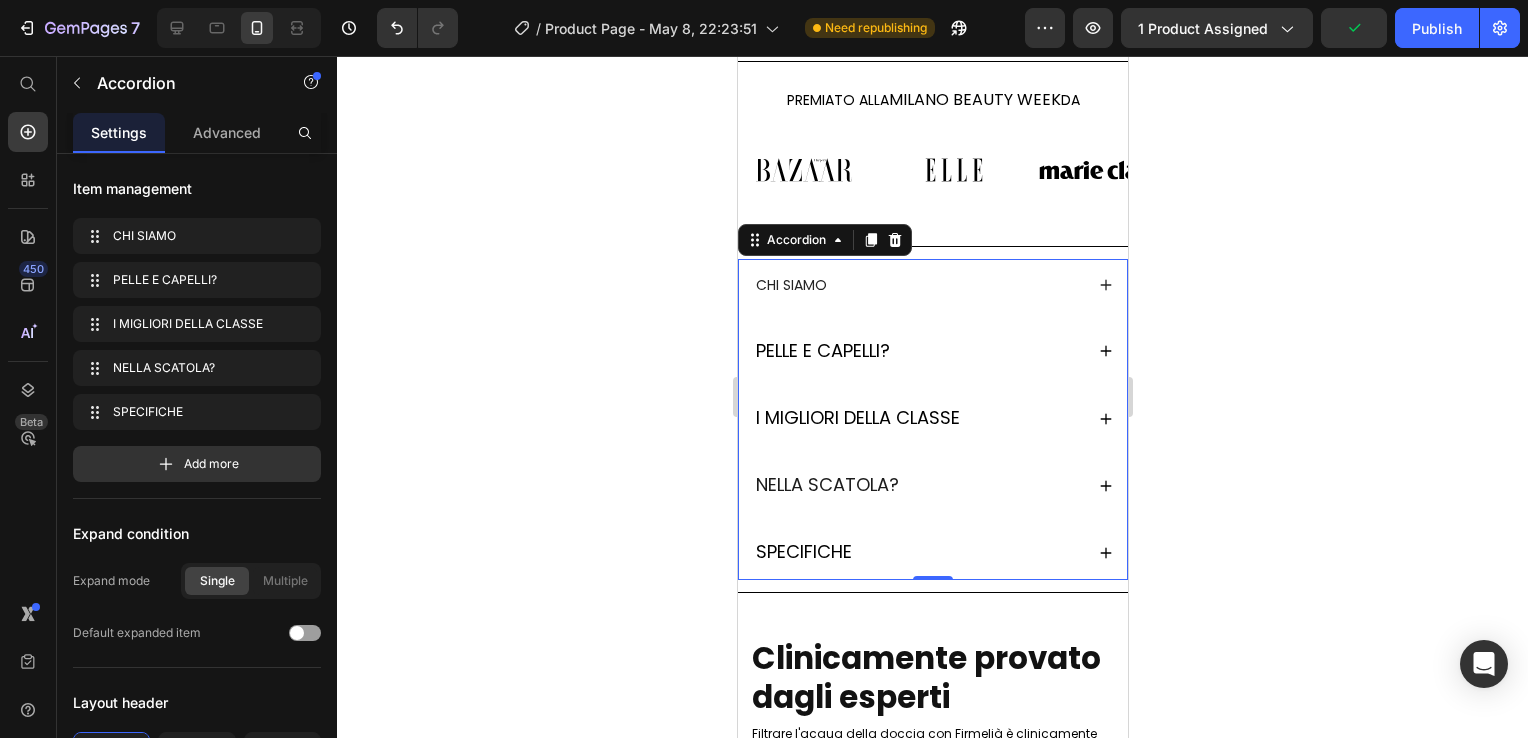 click on "CHI SIAMO" at bounding box center (917, 285) 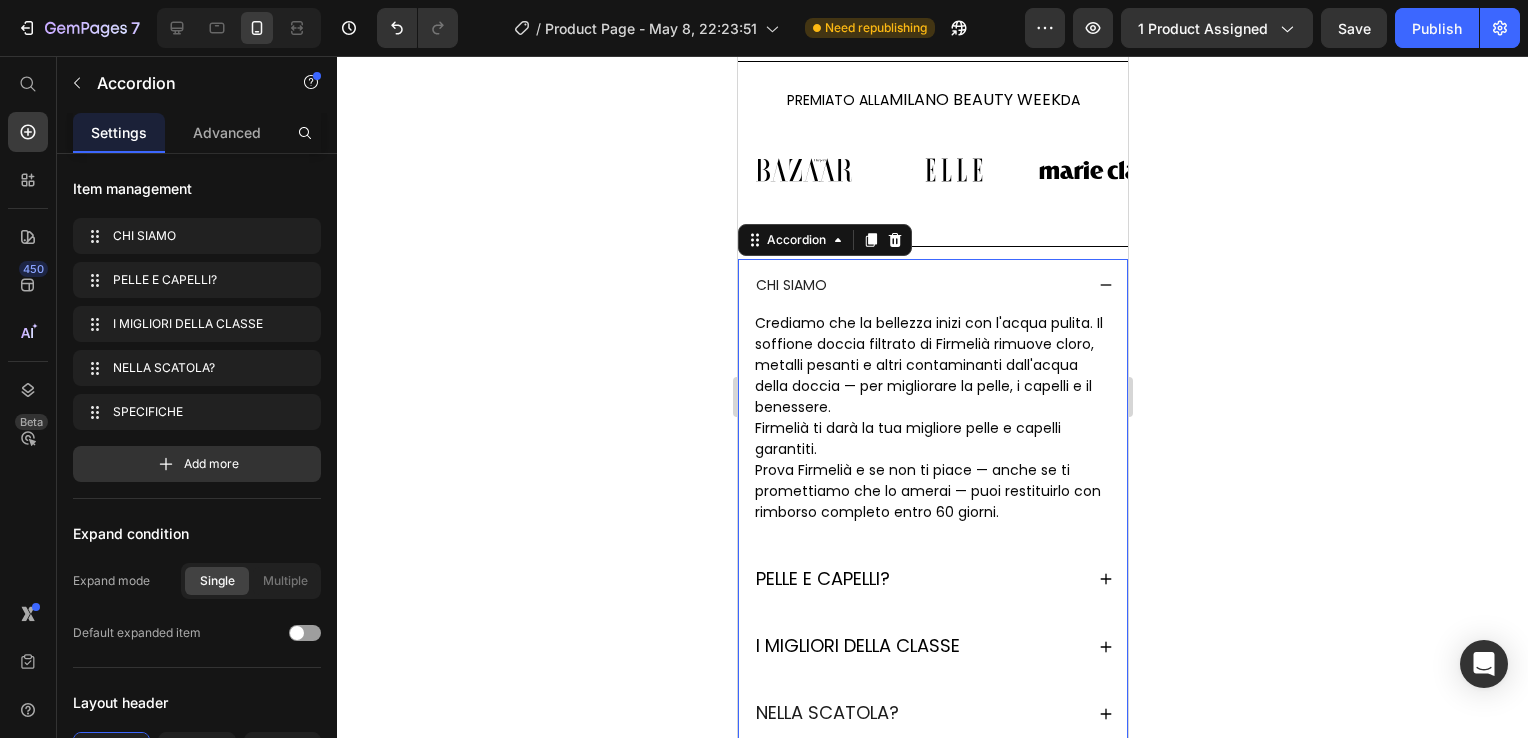 click on "CHI SIAMO" at bounding box center [917, 285] 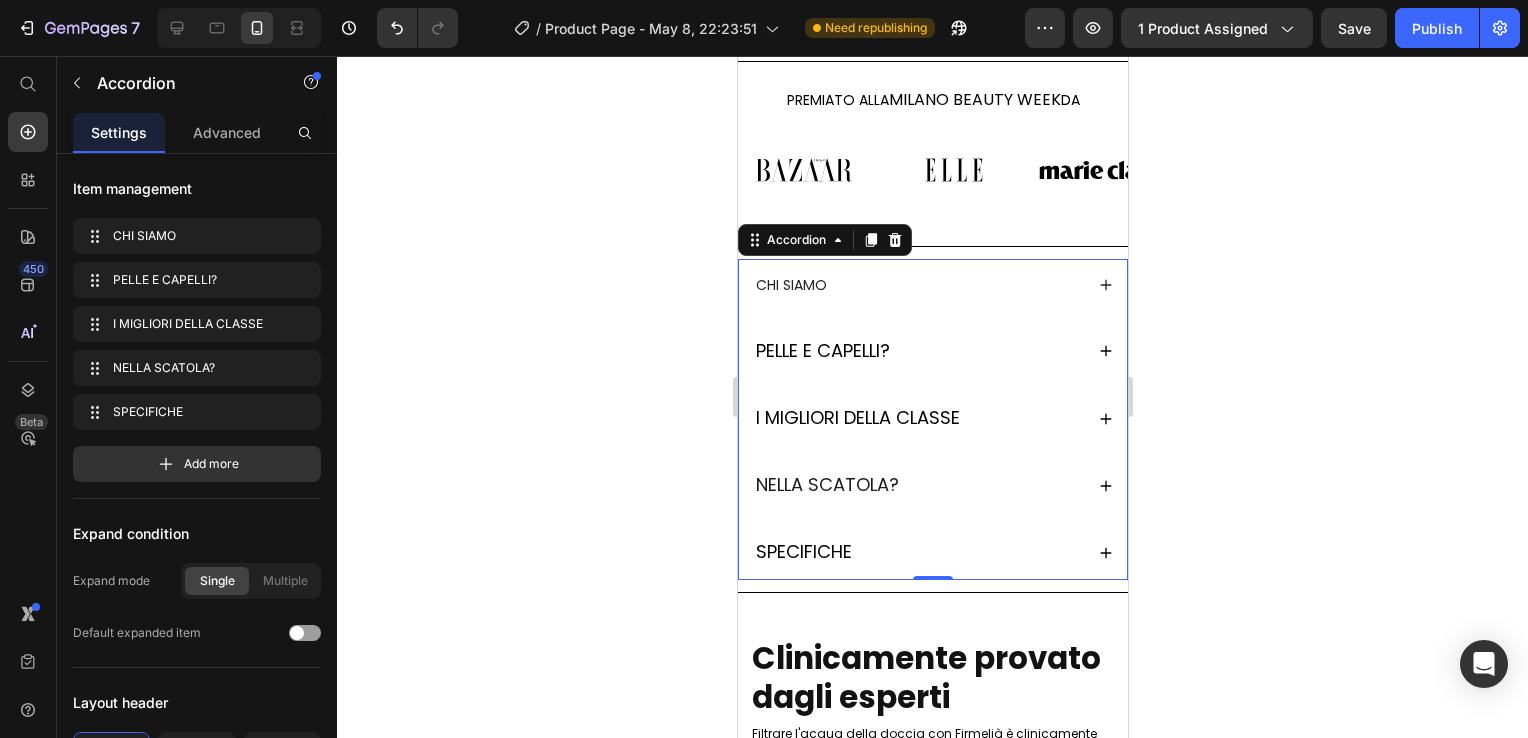 click on "CHI SIAMO" at bounding box center [917, 285] 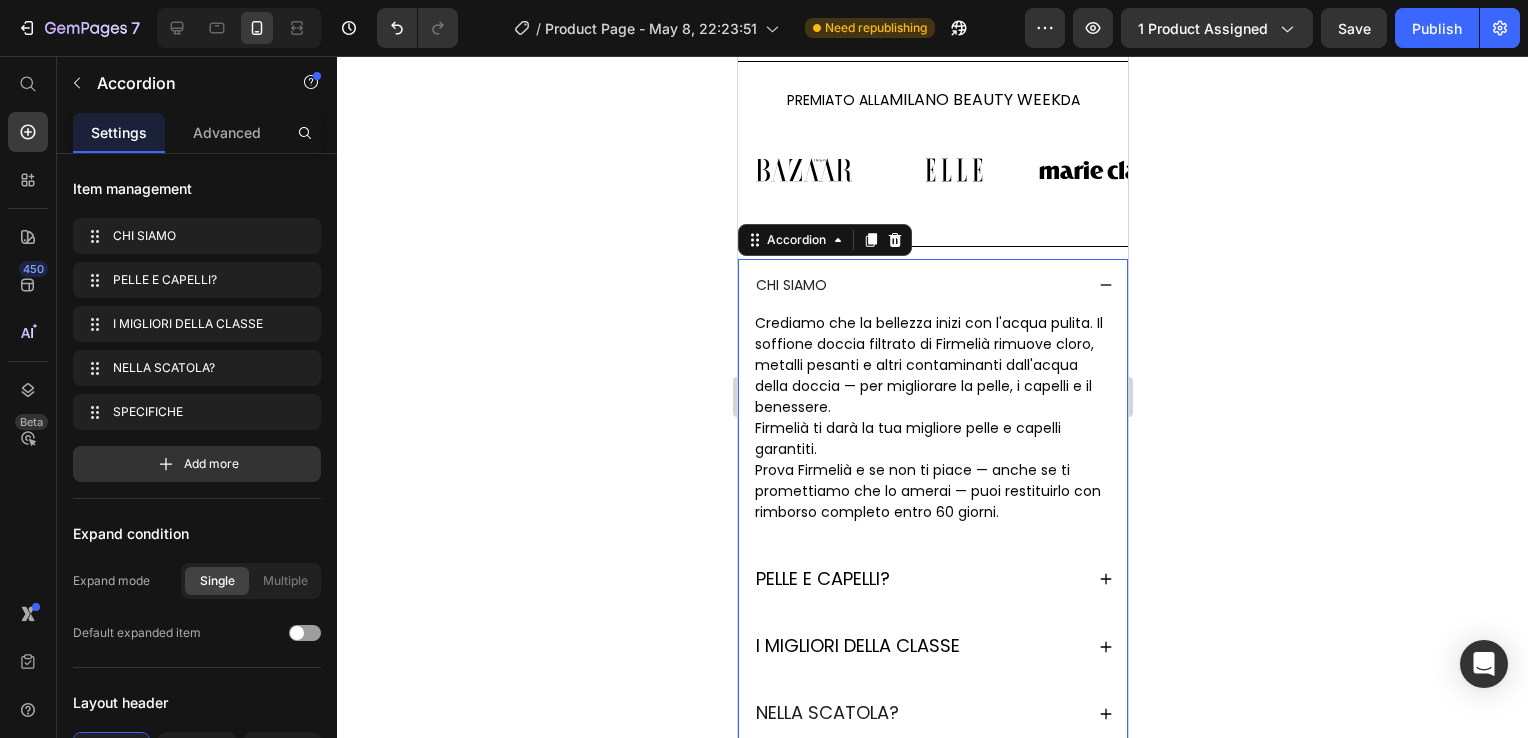 click on "CHI SIAMO" at bounding box center (917, 285) 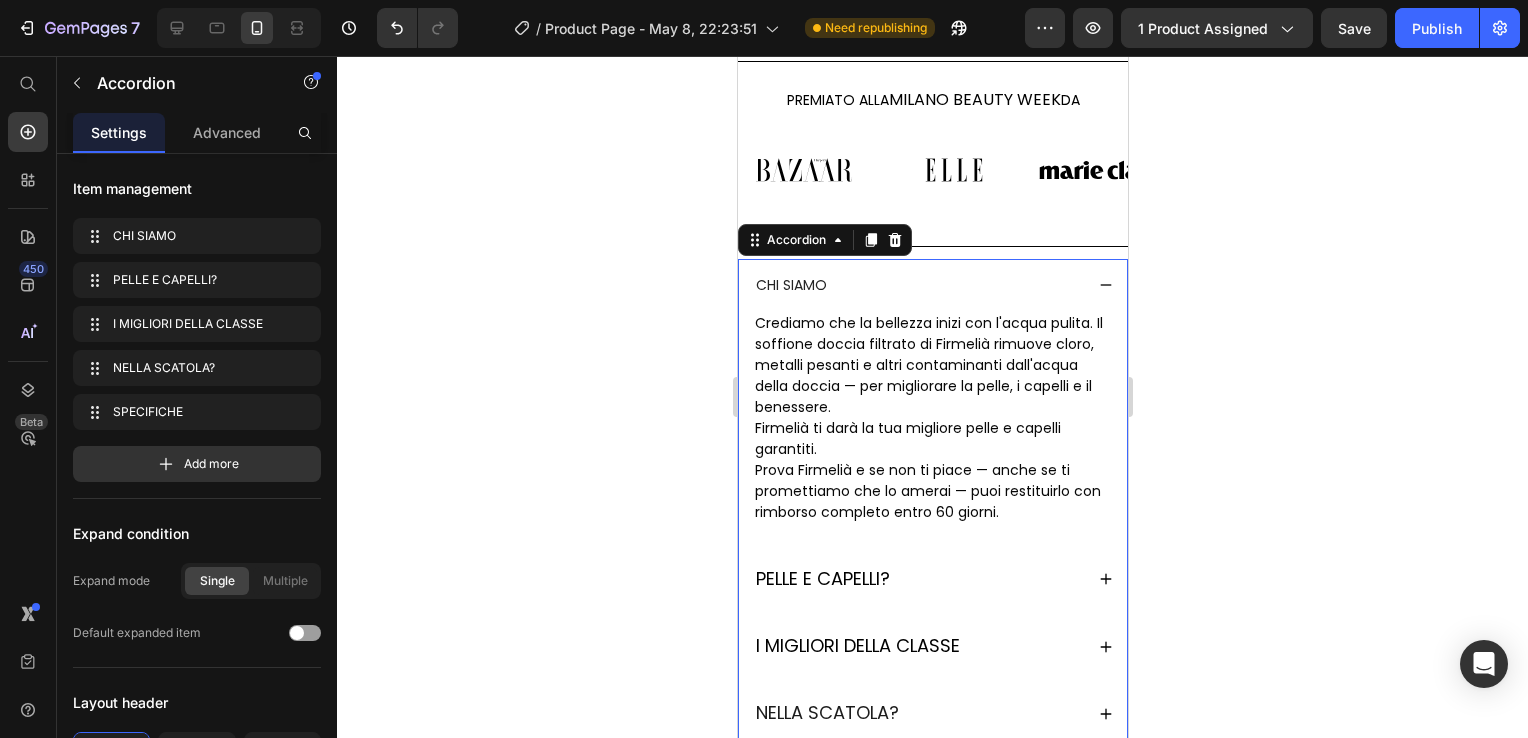 click on "CHI SIAMO" at bounding box center [790, 285] 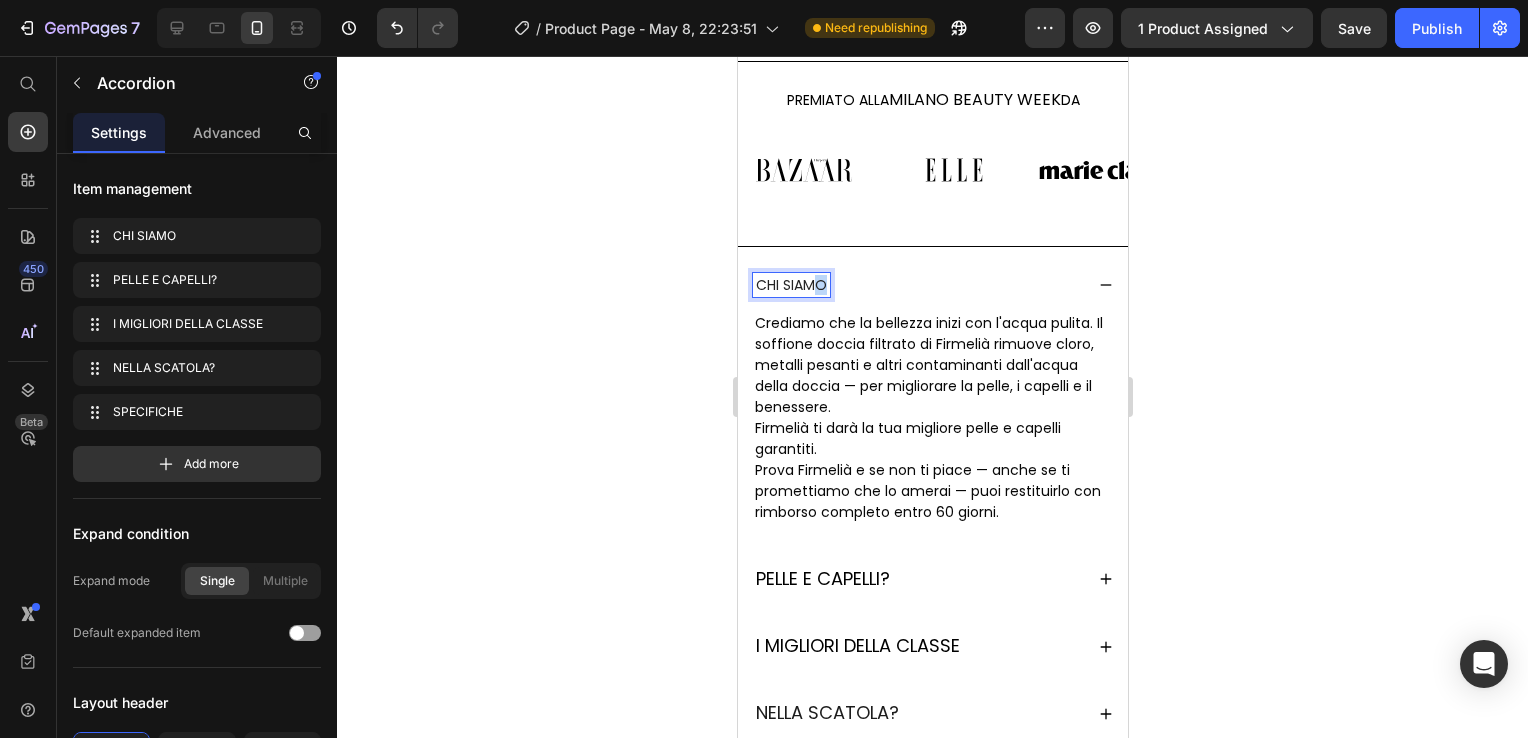 click on "CHI SIAMO" at bounding box center [790, 285] 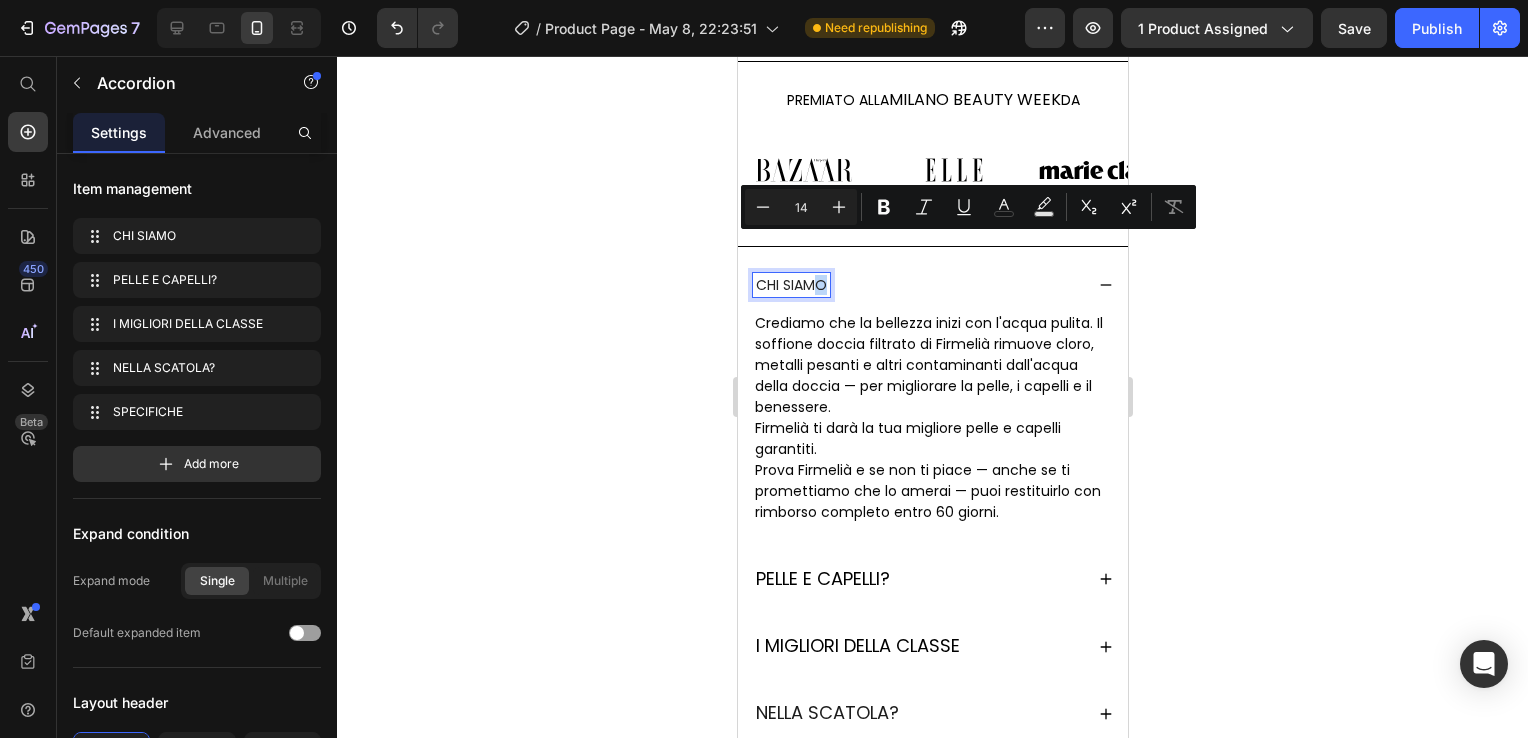 click on "CHI SIAMO" at bounding box center [790, 285] 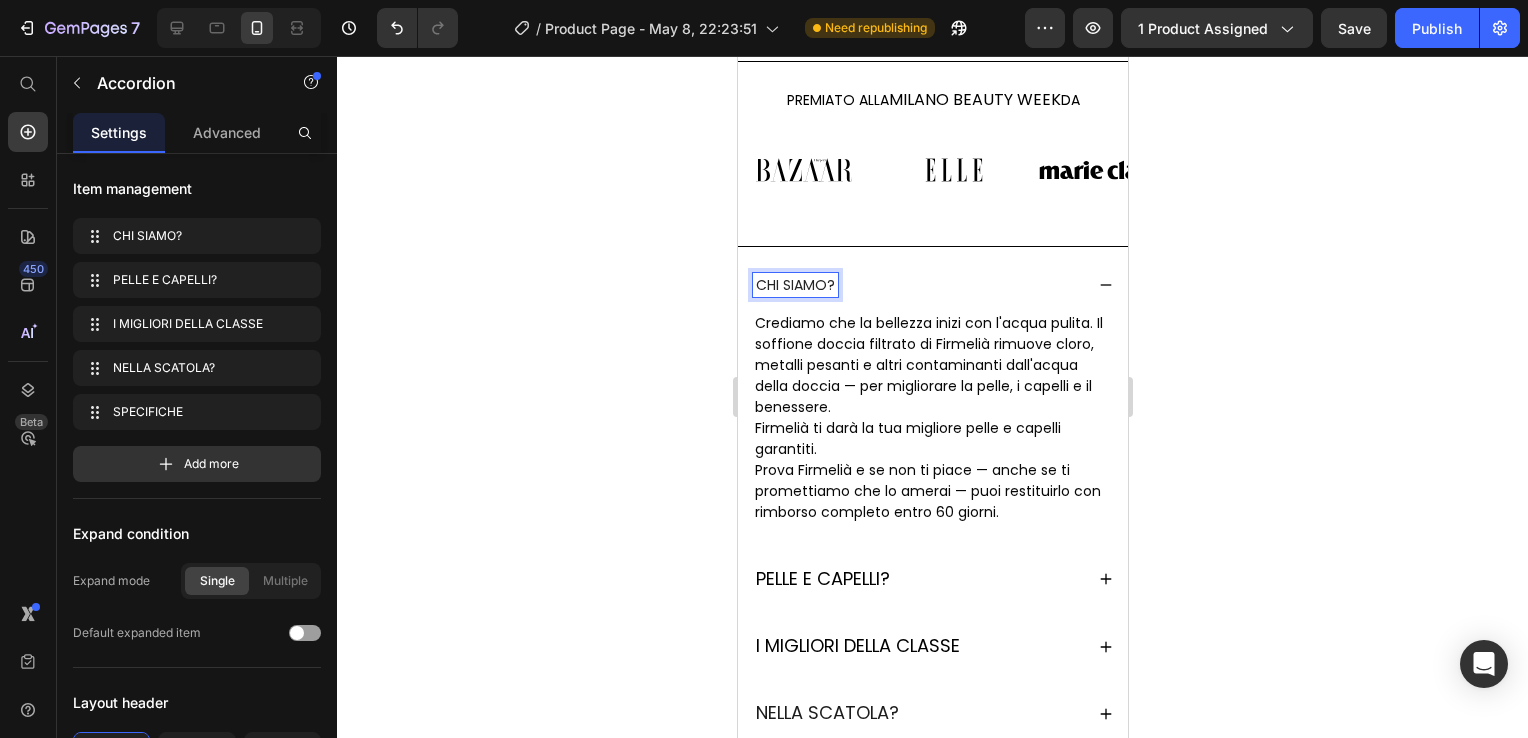 click on "CHI SIAMO?" at bounding box center [794, 285] 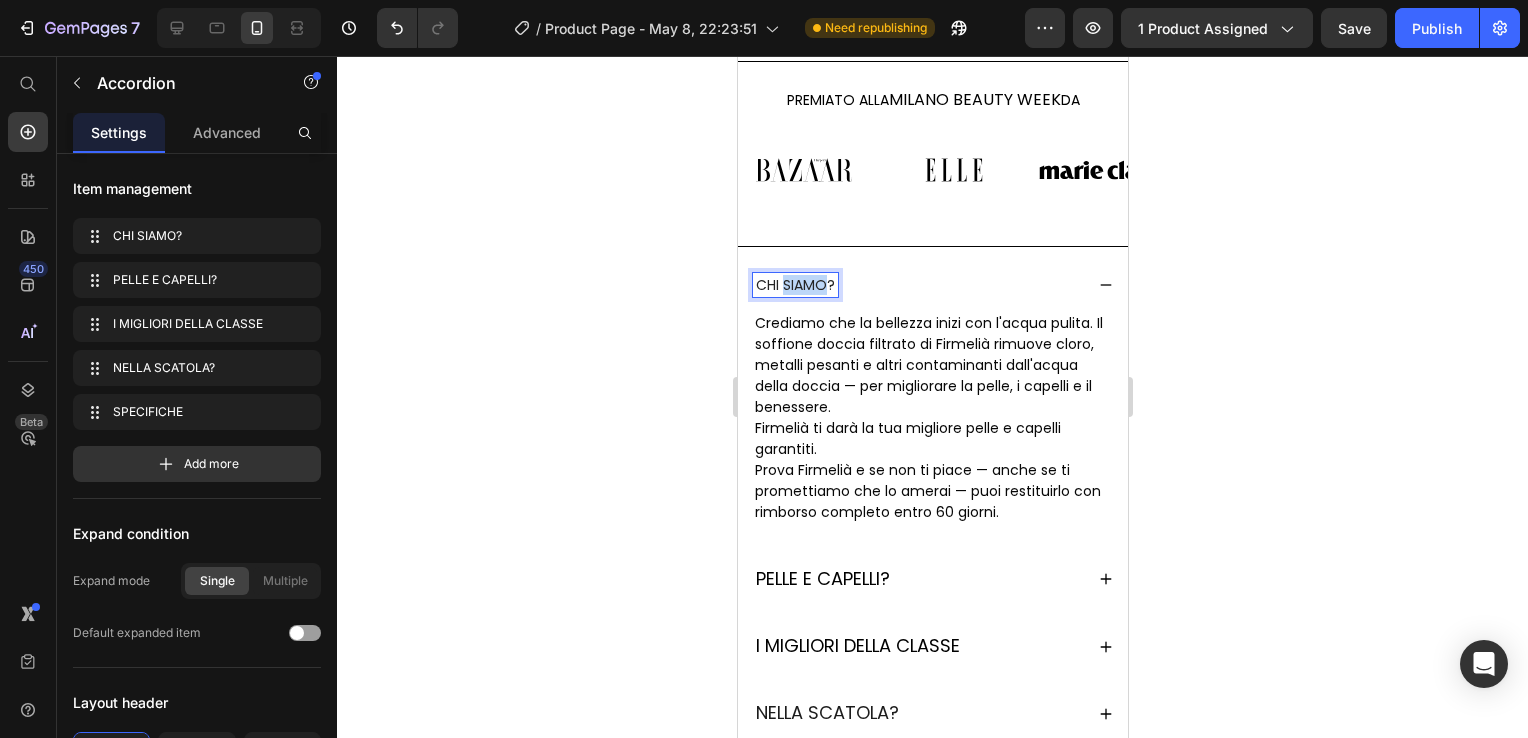 click on "CHI SIAMO?" at bounding box center [794, 285] 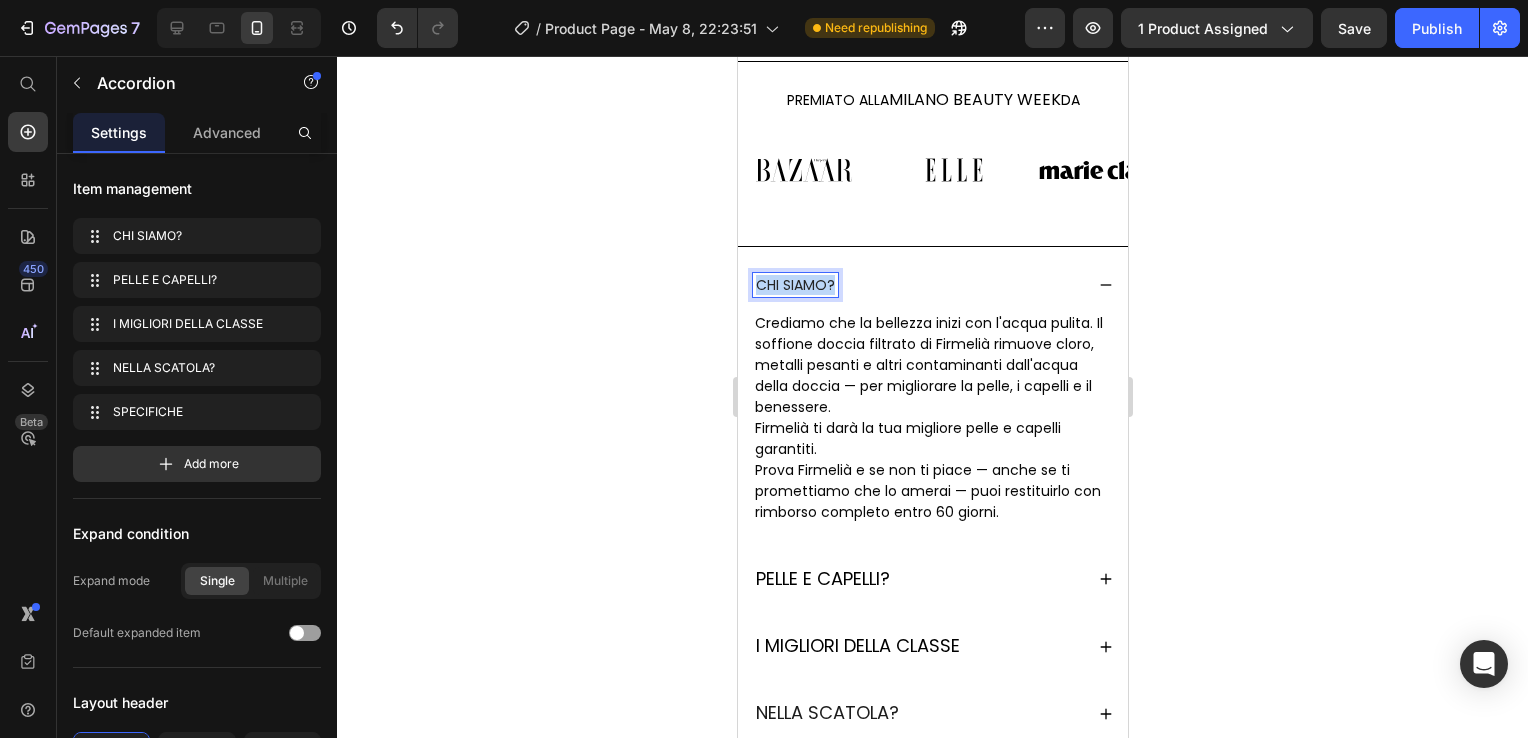 click on "CHI SIAMO?" at bounding box center (794, 285) 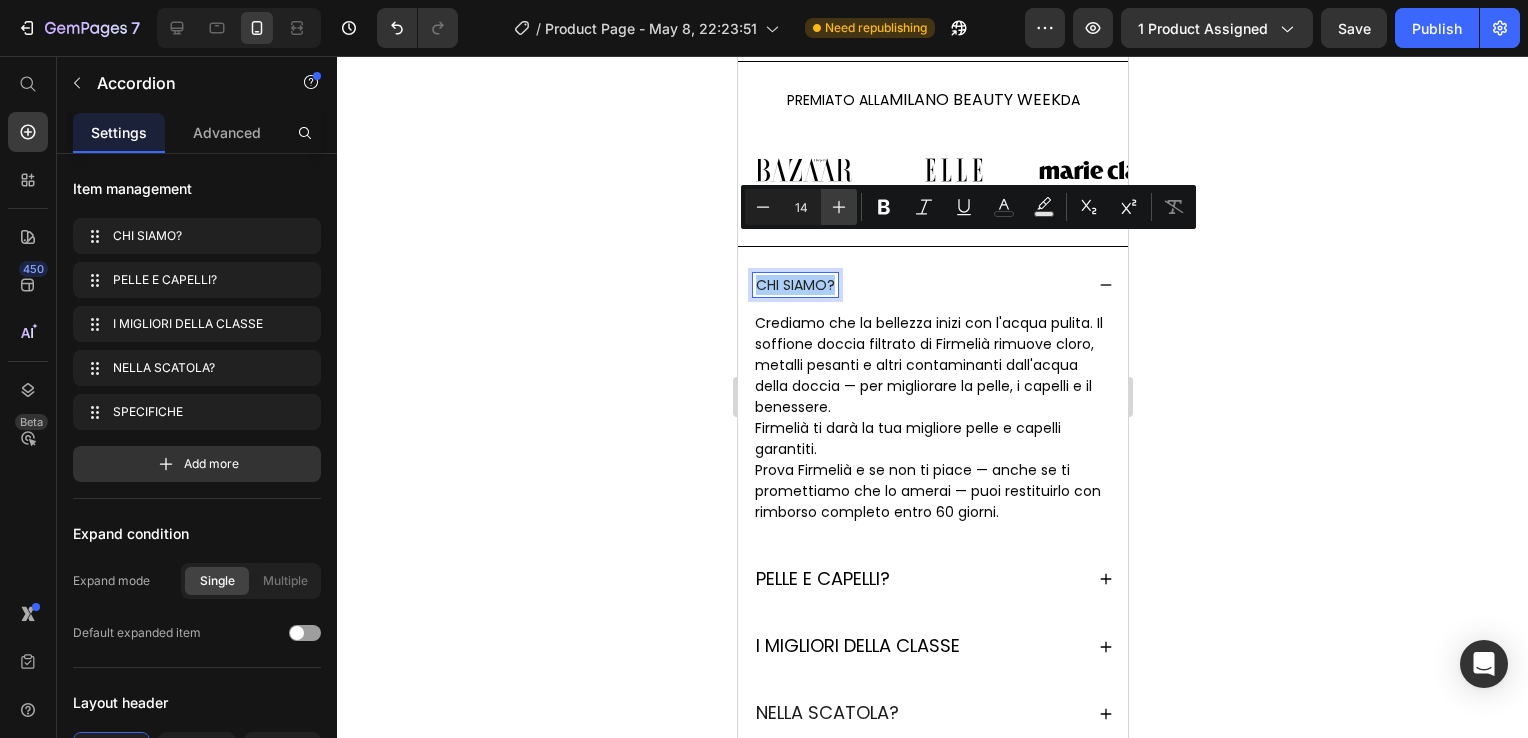 click 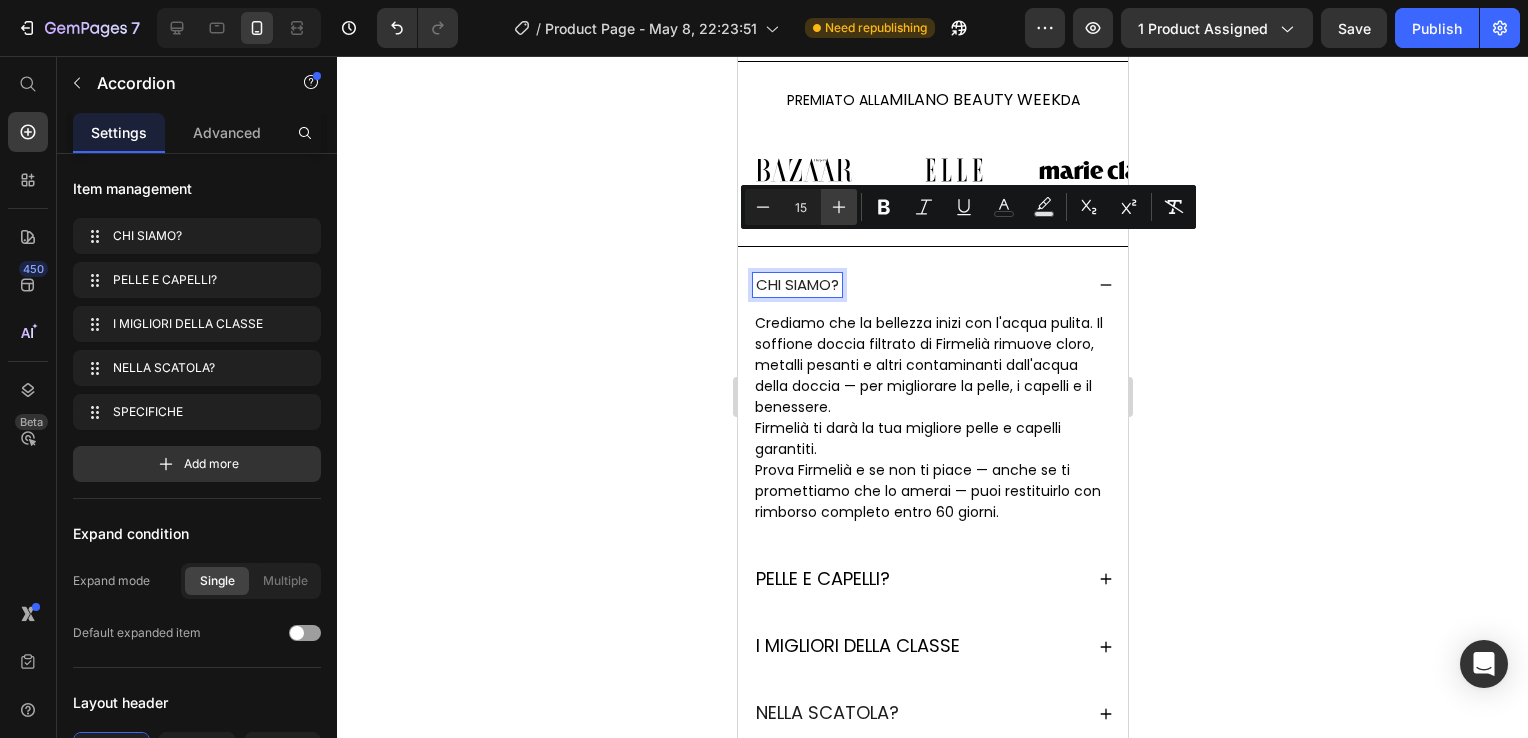 click 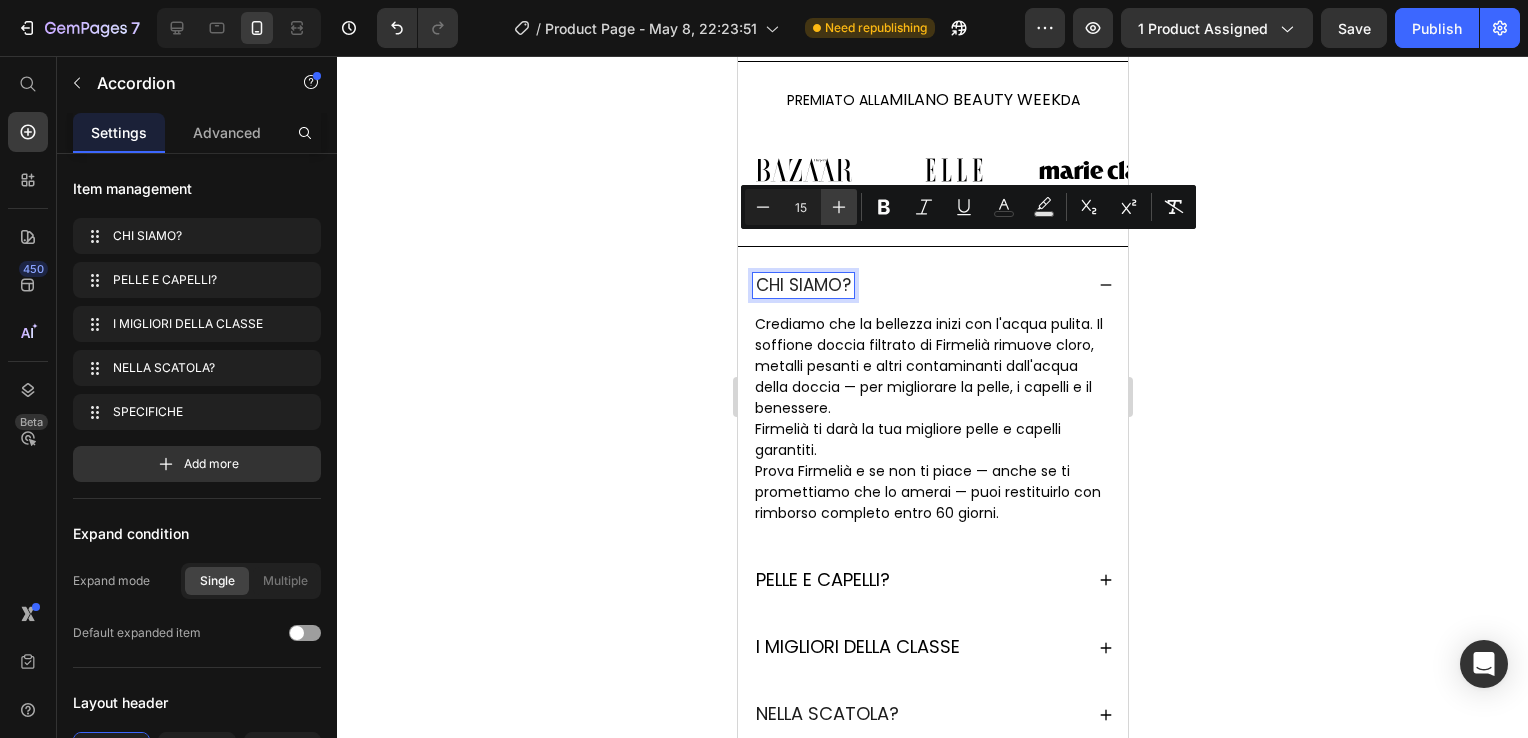 type on "17" 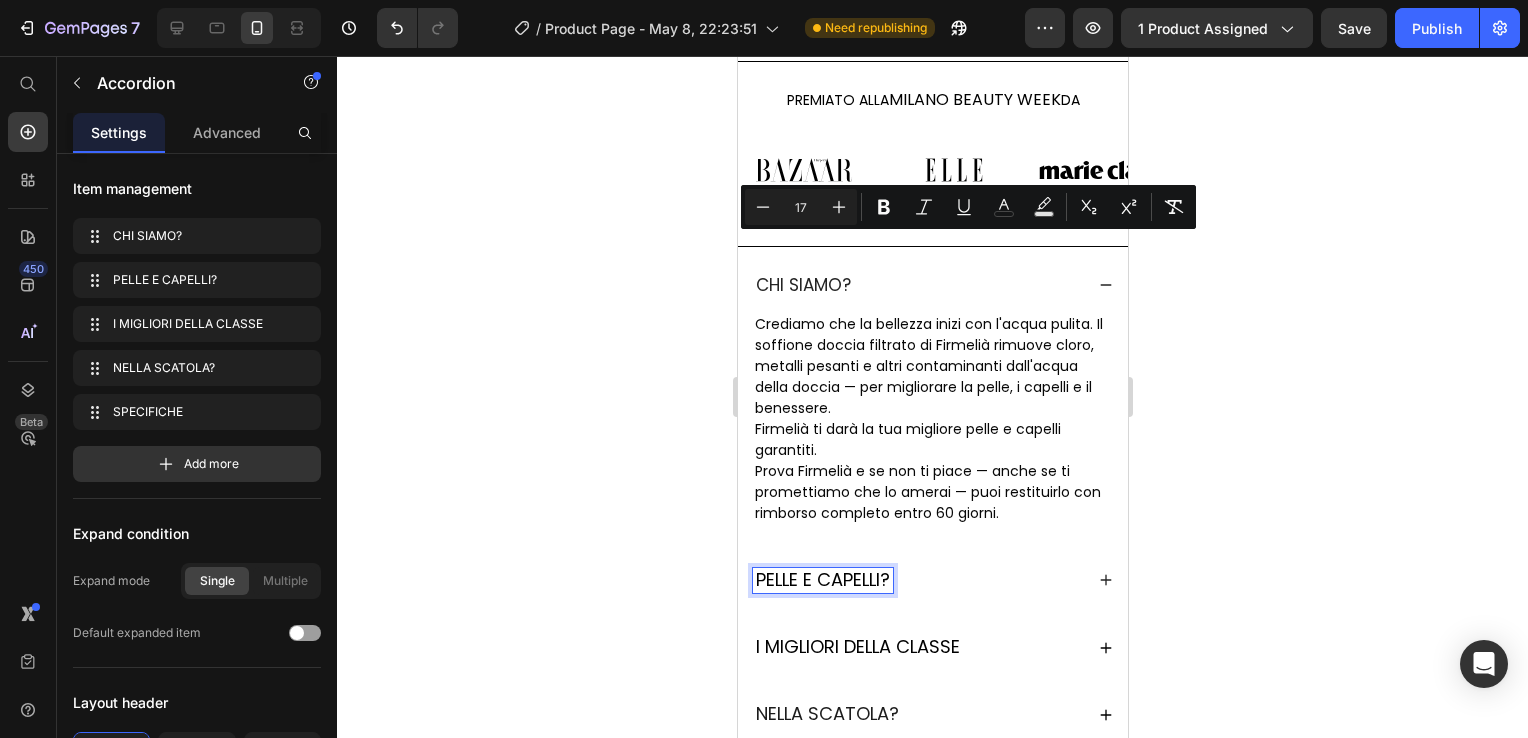 click on "PELLE E CAPELLI?" at bounding box center (822, 579) 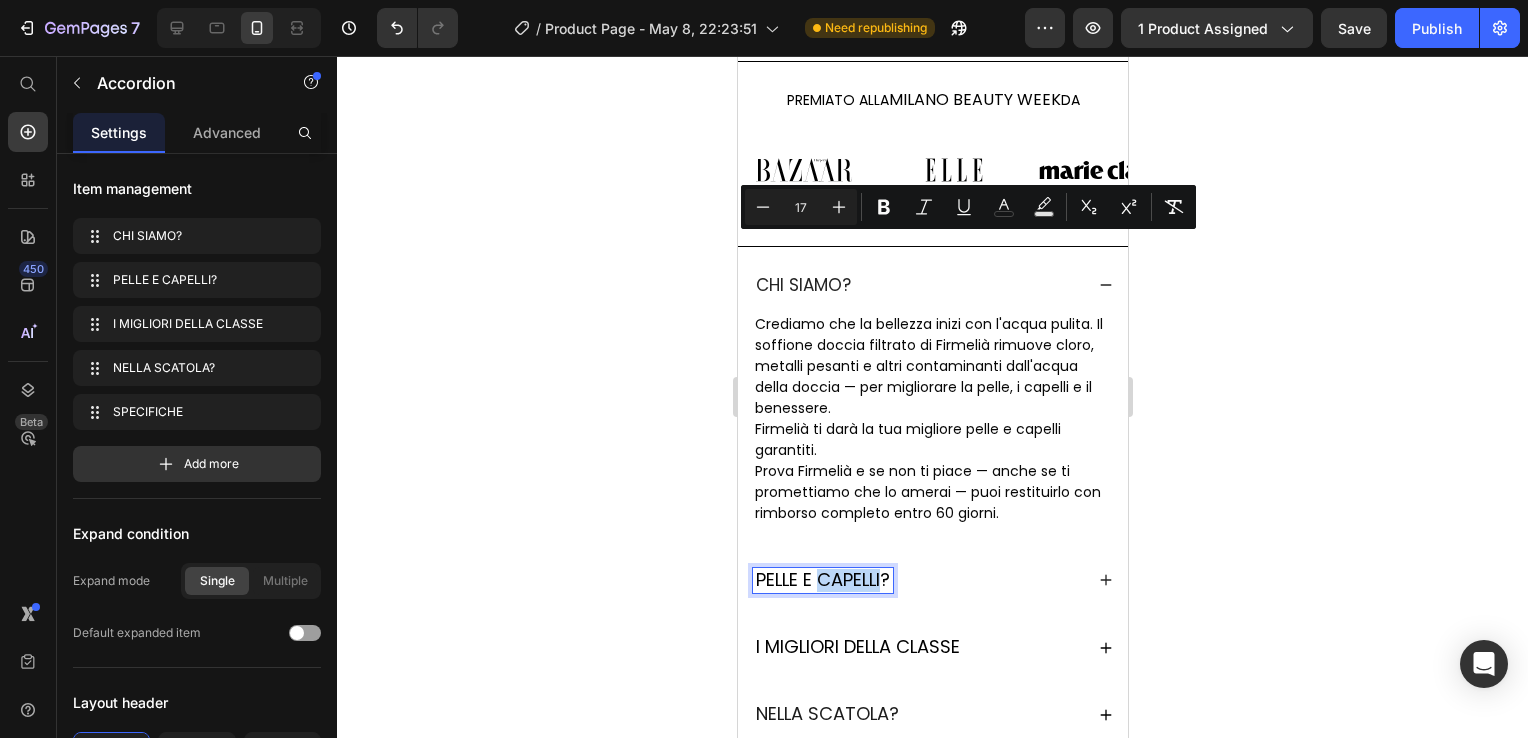 click on "PELLE E CAPELLI?" at bounding box center (822, 579) 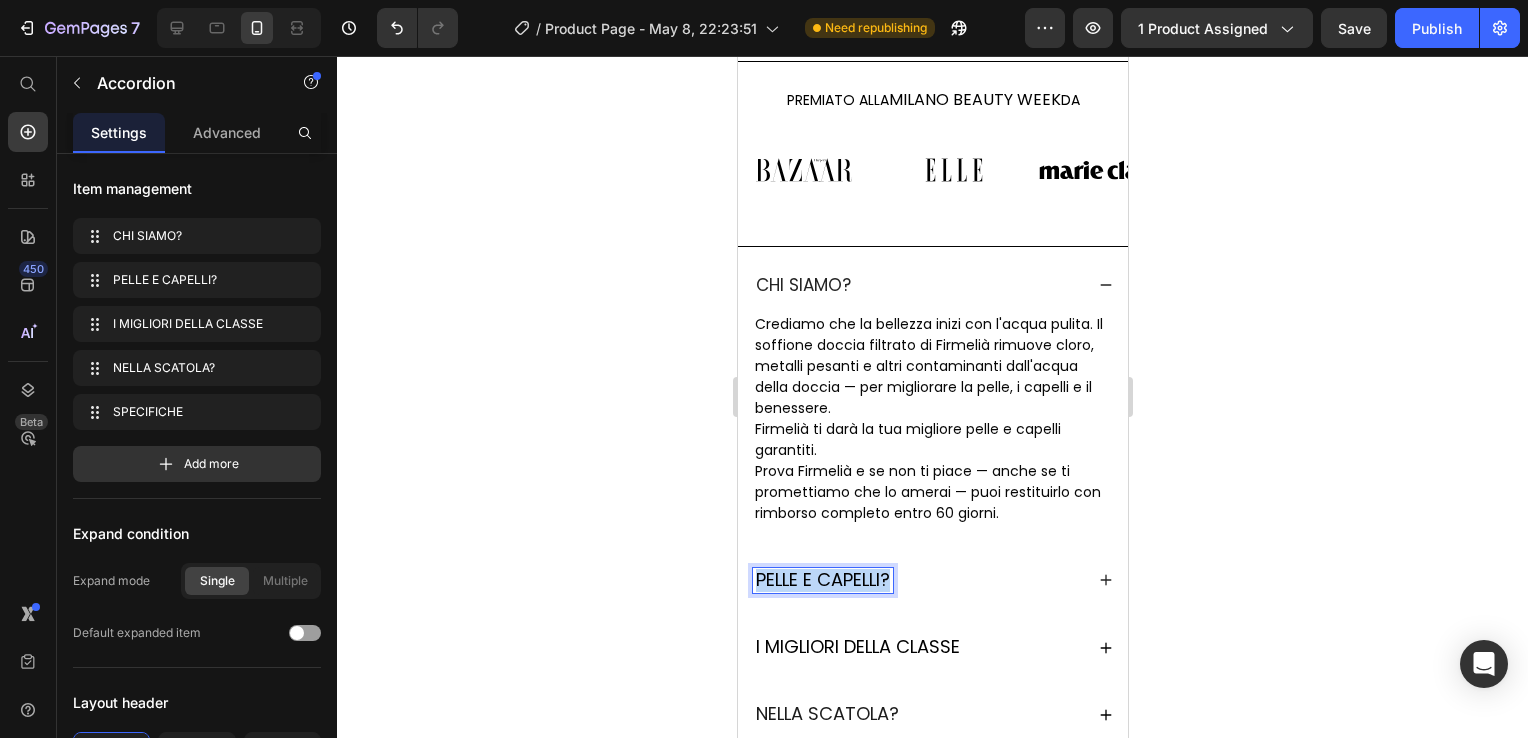 click on "PELLE E CAPELLI?" at bounding box center (822, 579) 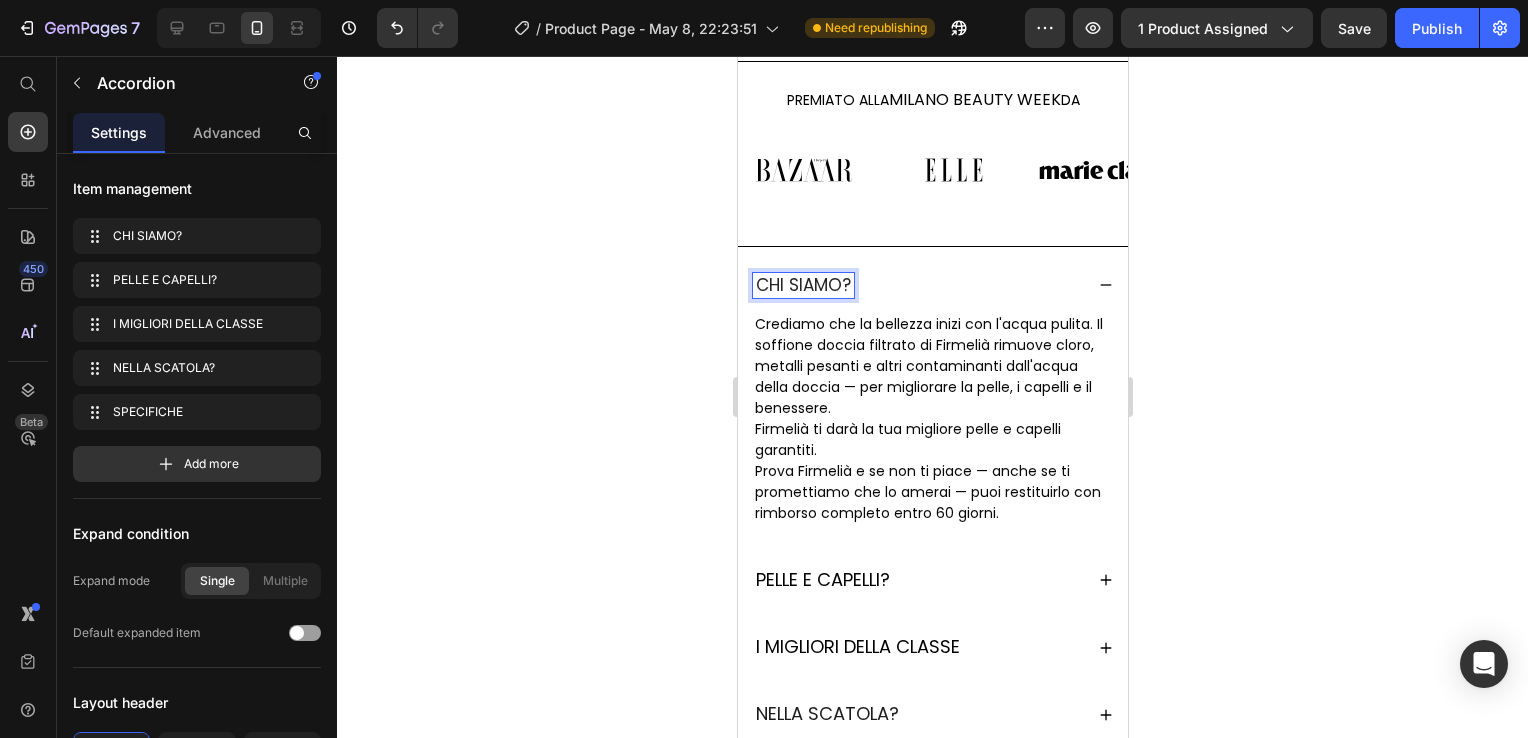 click on "CHI SIAMO?" at bounding box center (802, 285) 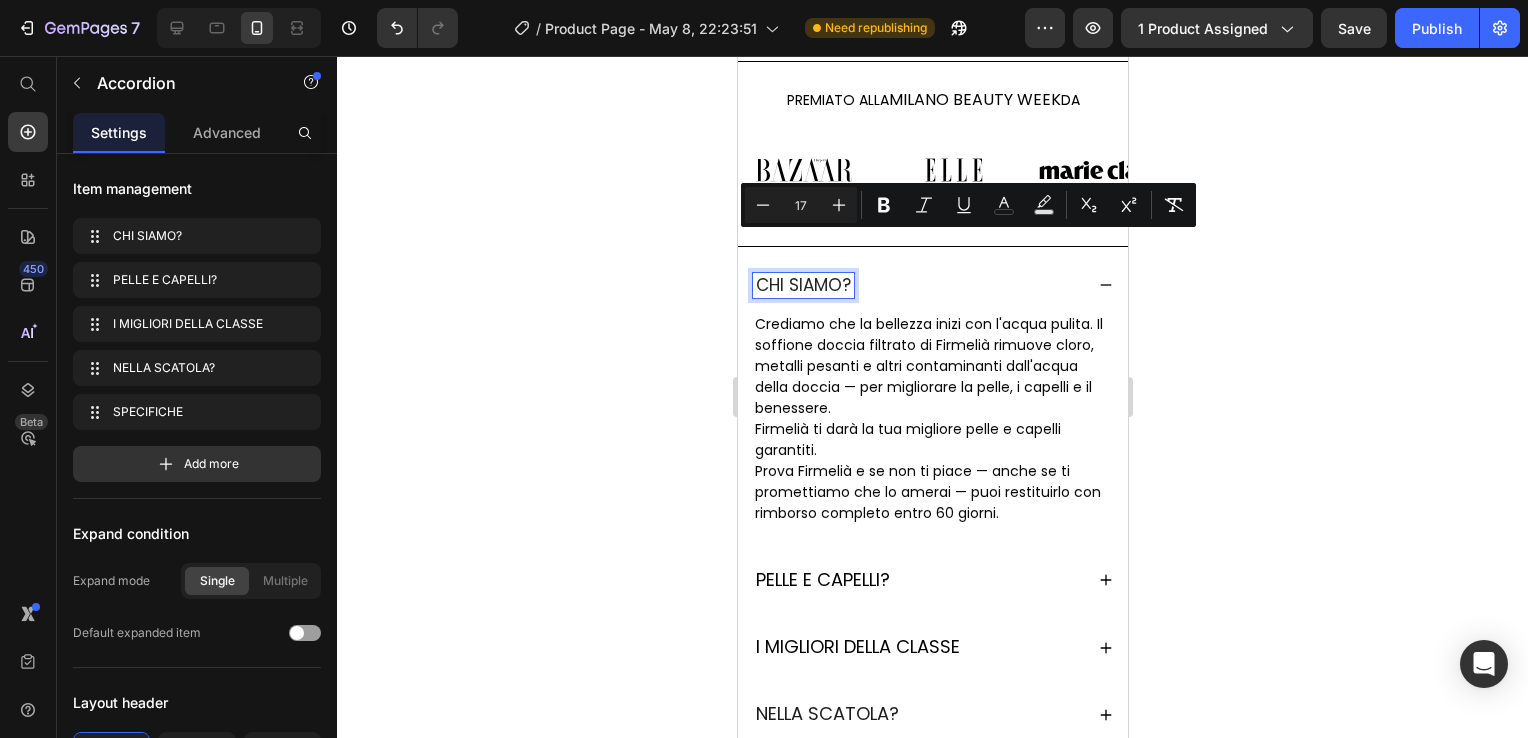 click on "CHI SIAMO?" at bounding box center (802, 285) 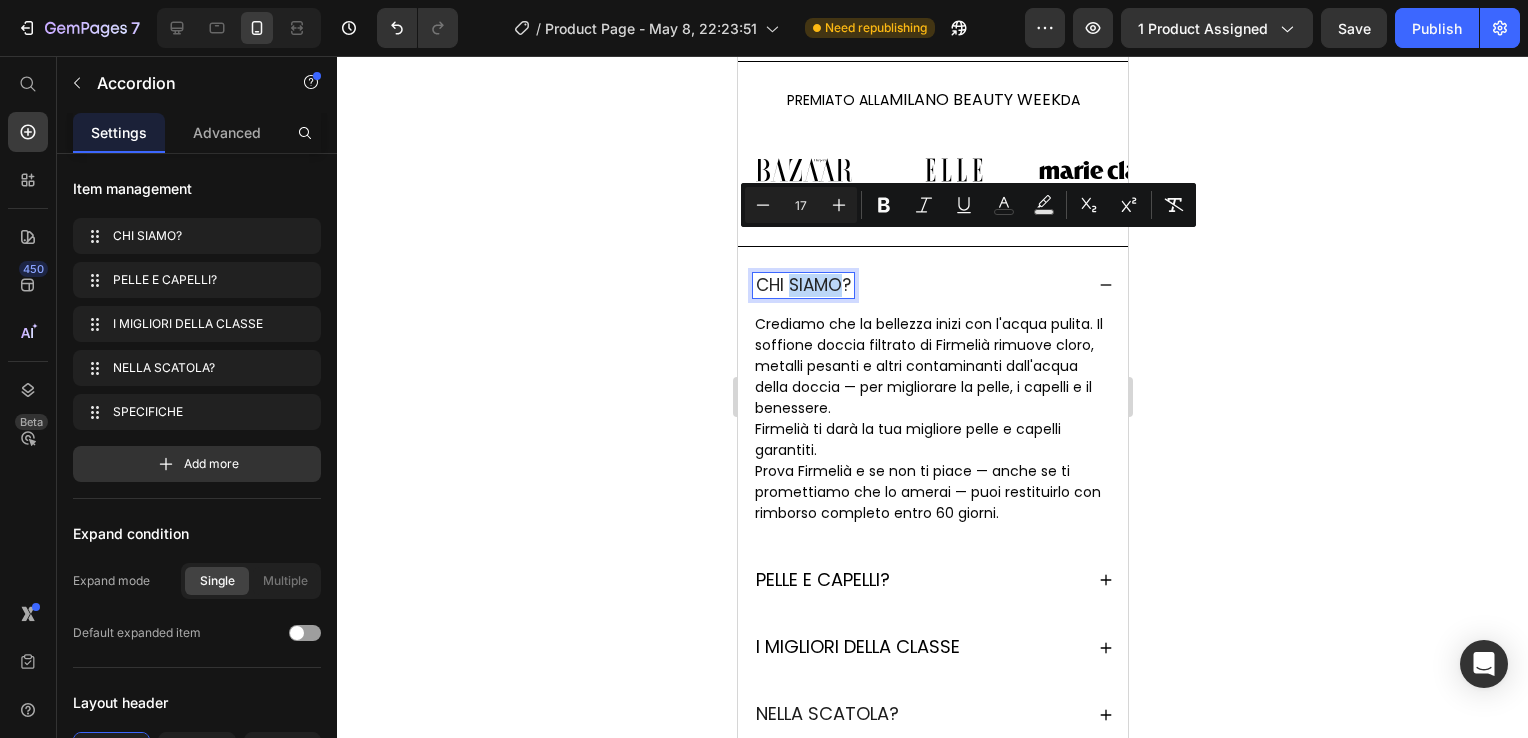 click on "CHI SIAMO?" at bounding box center [802, 285] 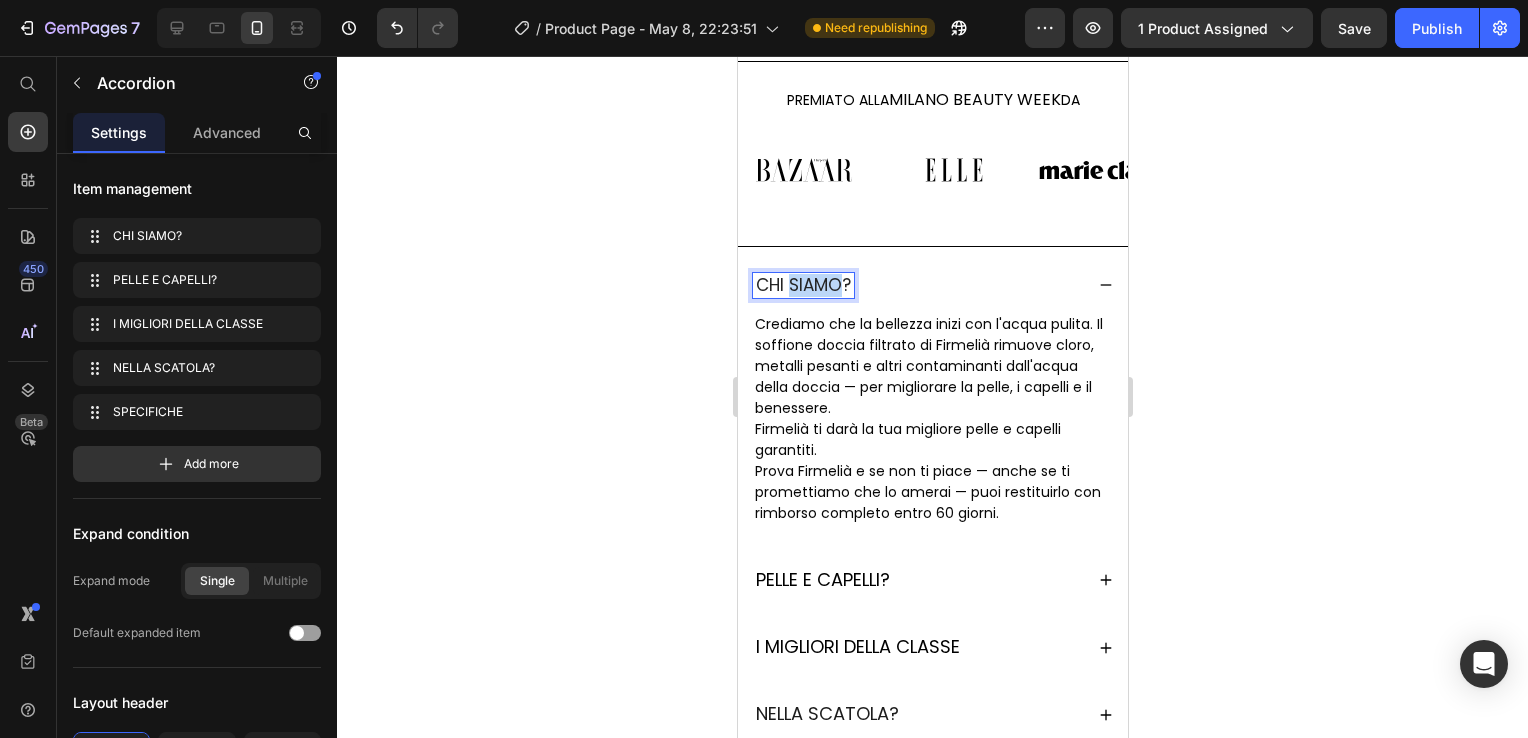 click on "CHI SIAMO?" at bounding box center (802, 285) 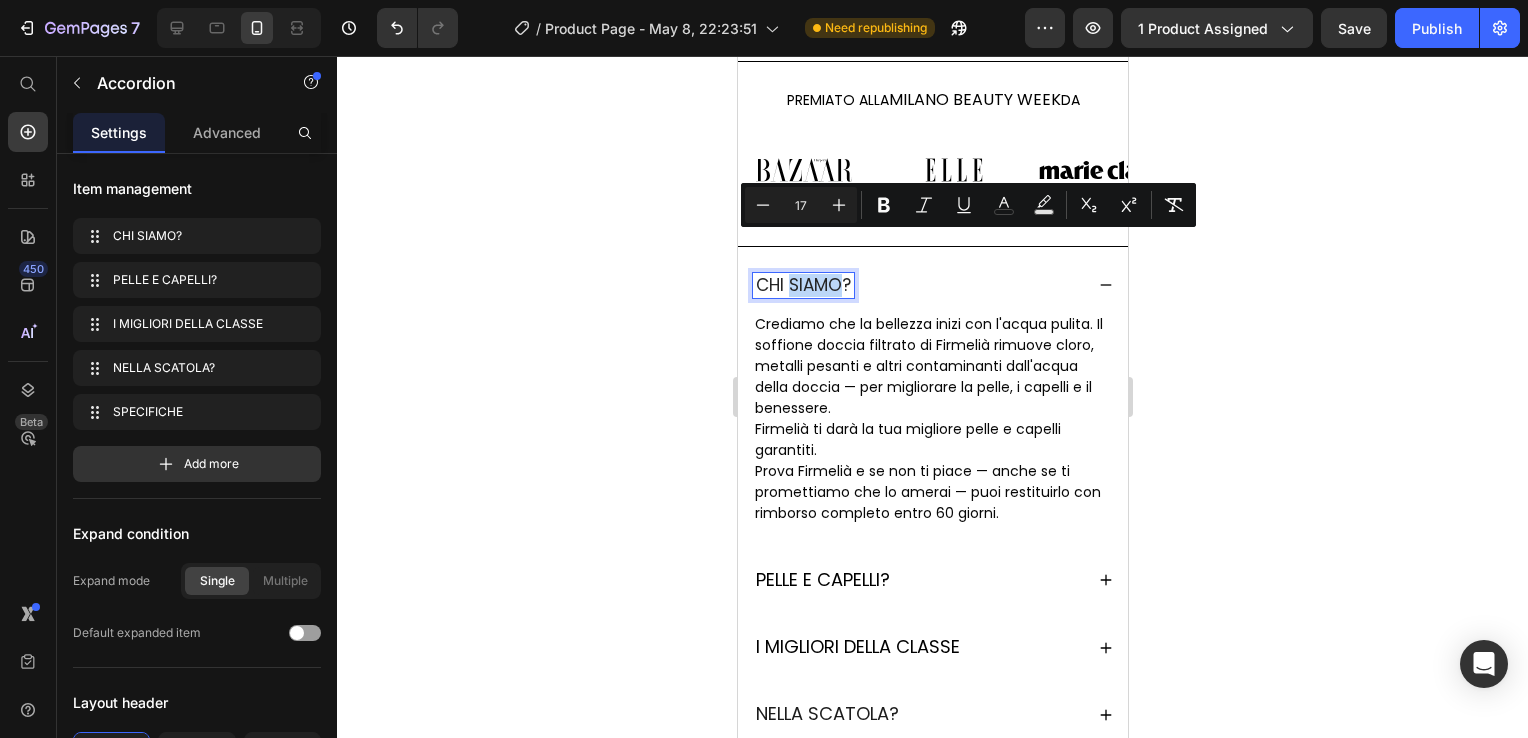click on "CHI SIAMO?" at bounding box center [802, 285] 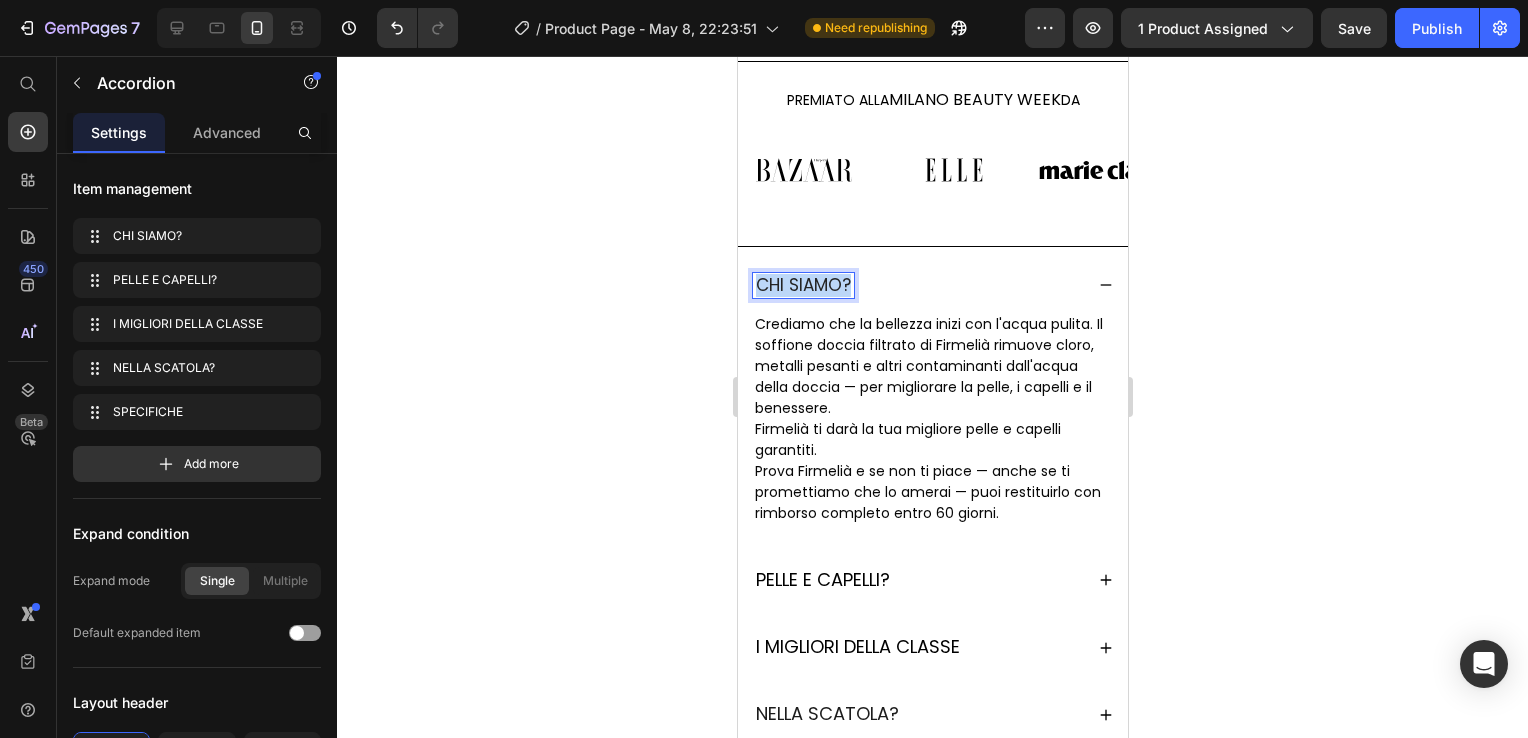 click on "CHI SIAMO?" at bounding box center (802, 285) 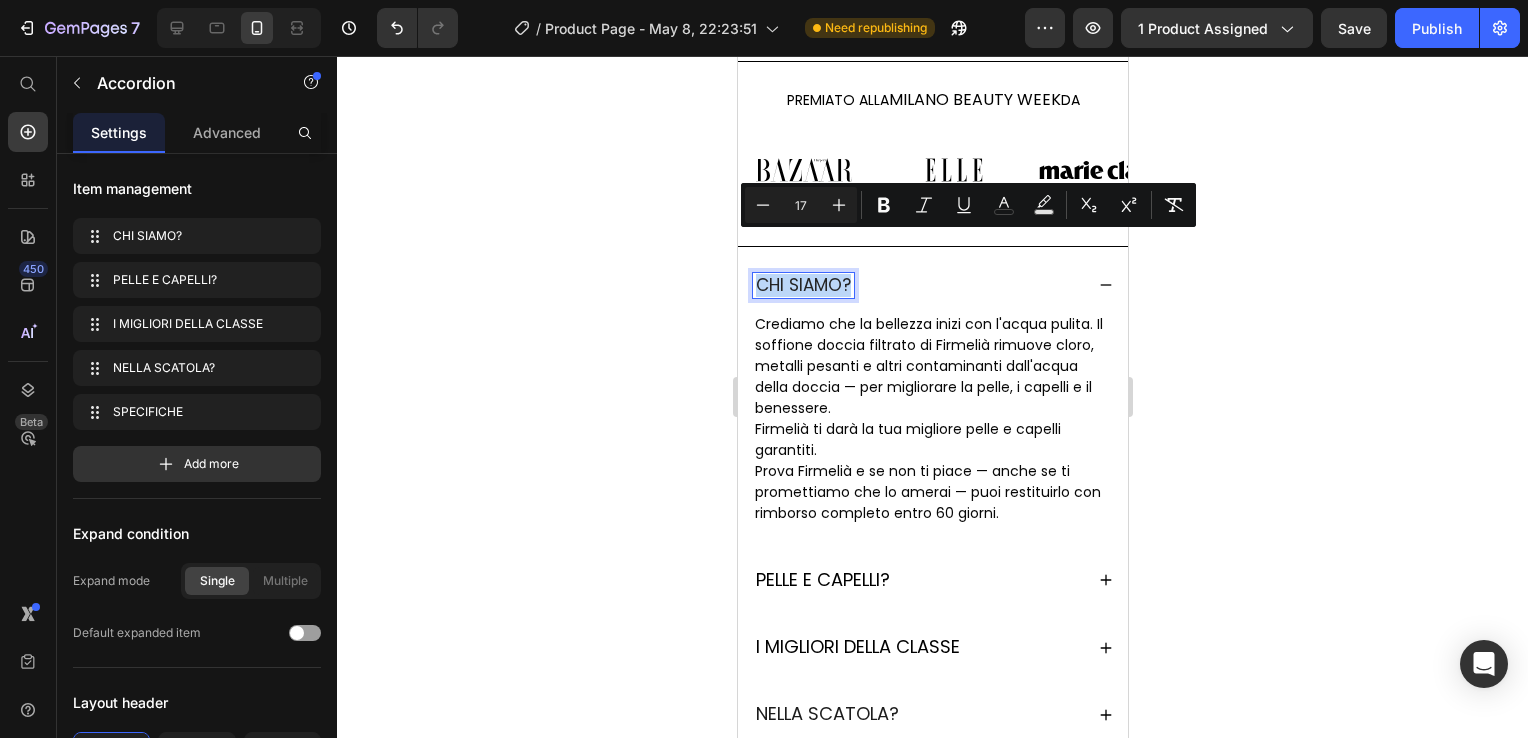 click on "CHI SIAMO?" at bounding box center (802, 285) 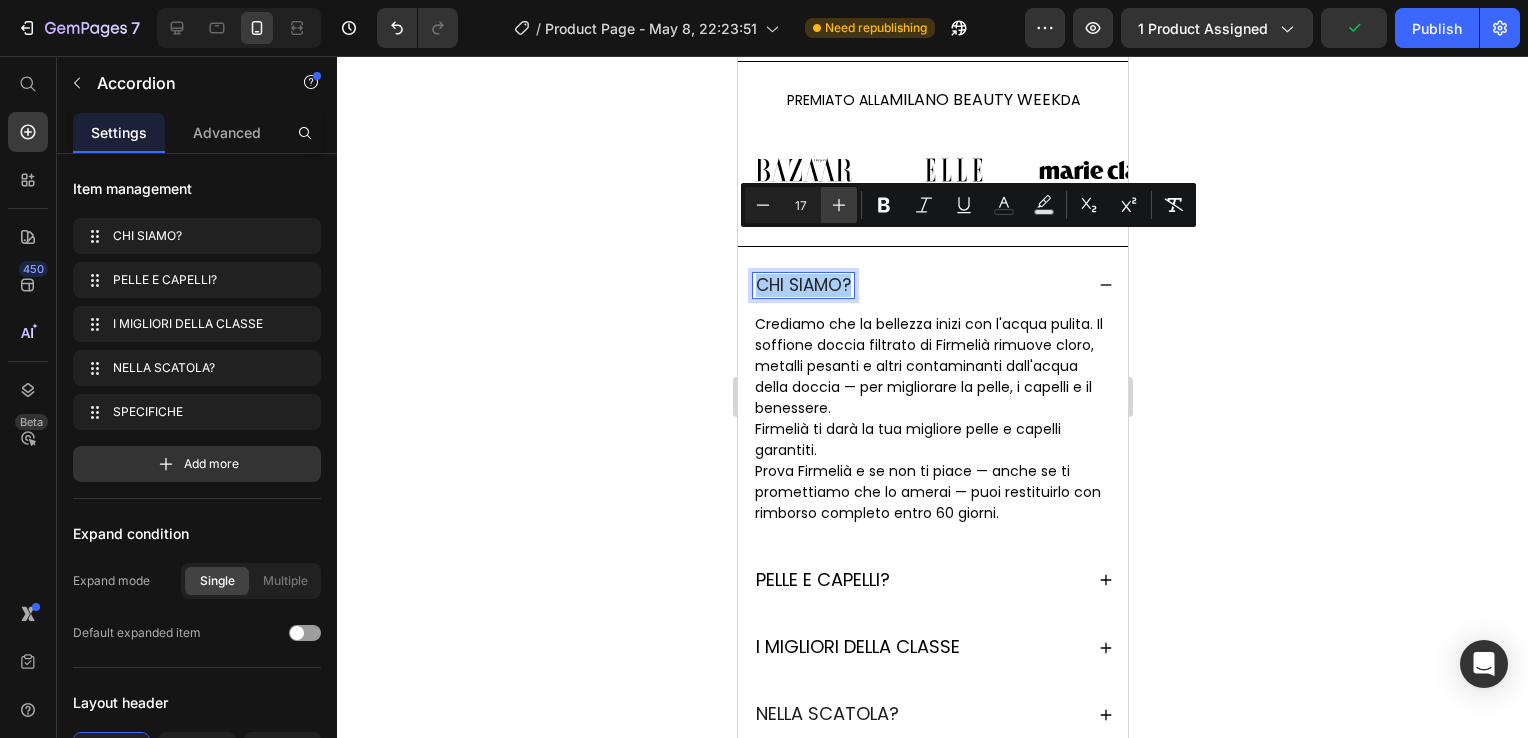 click 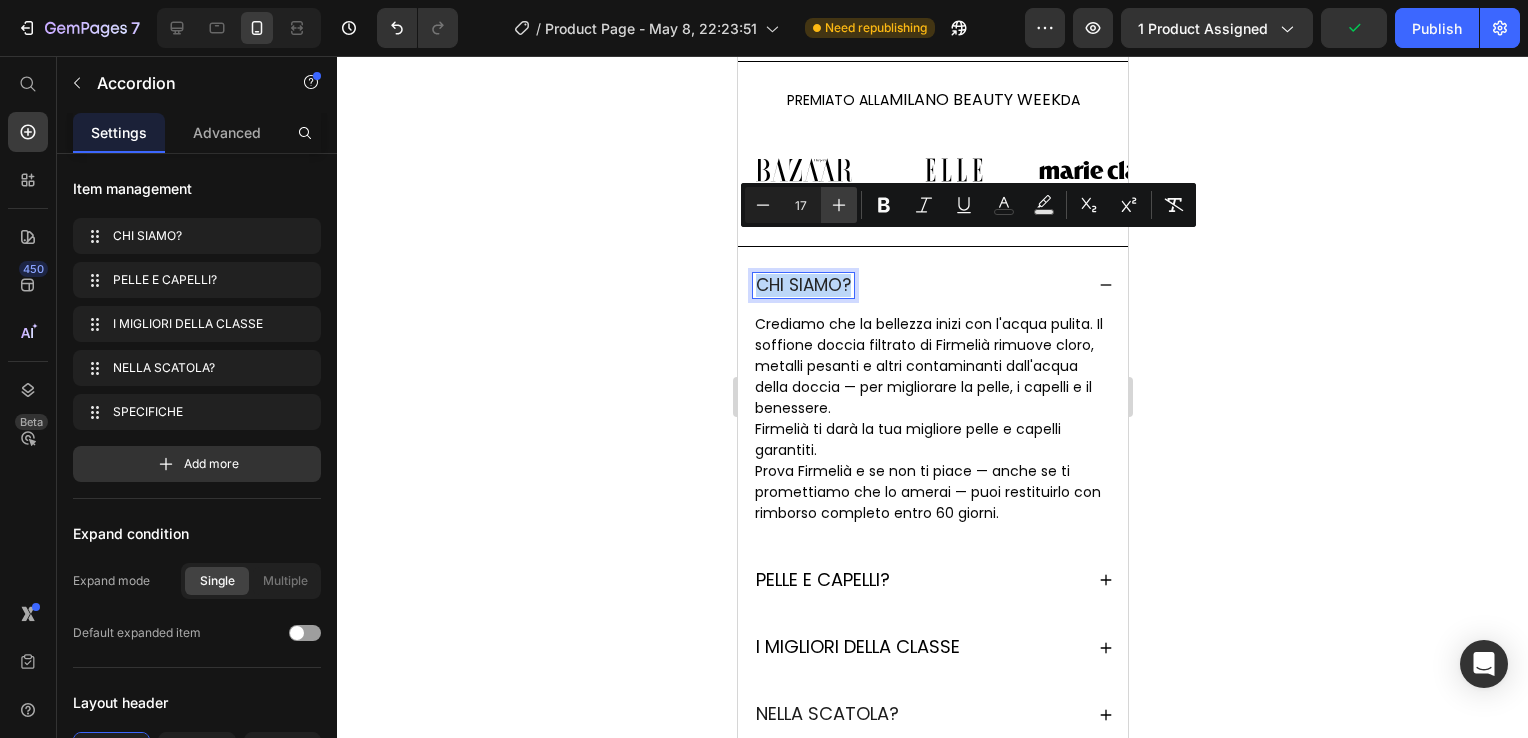 type on "18" 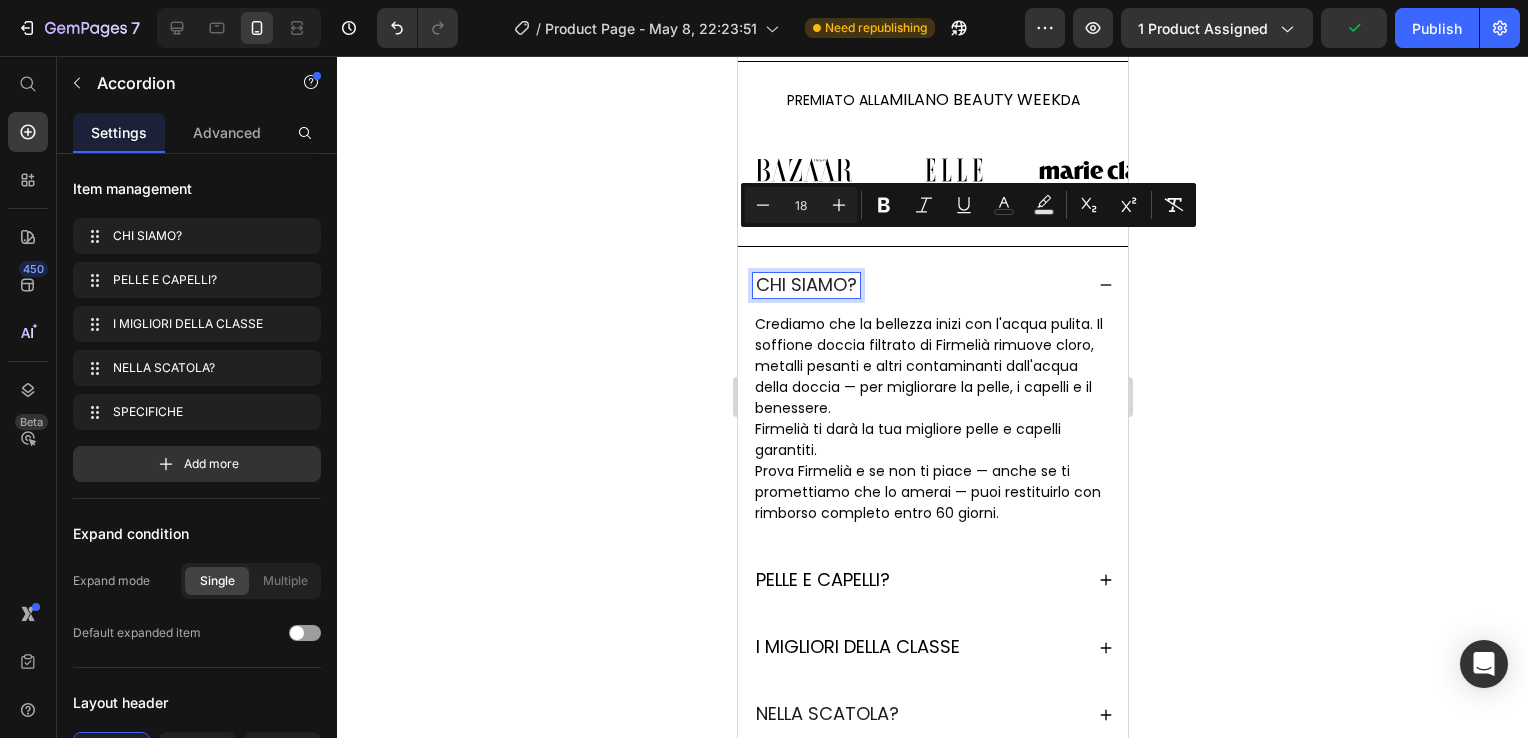 click 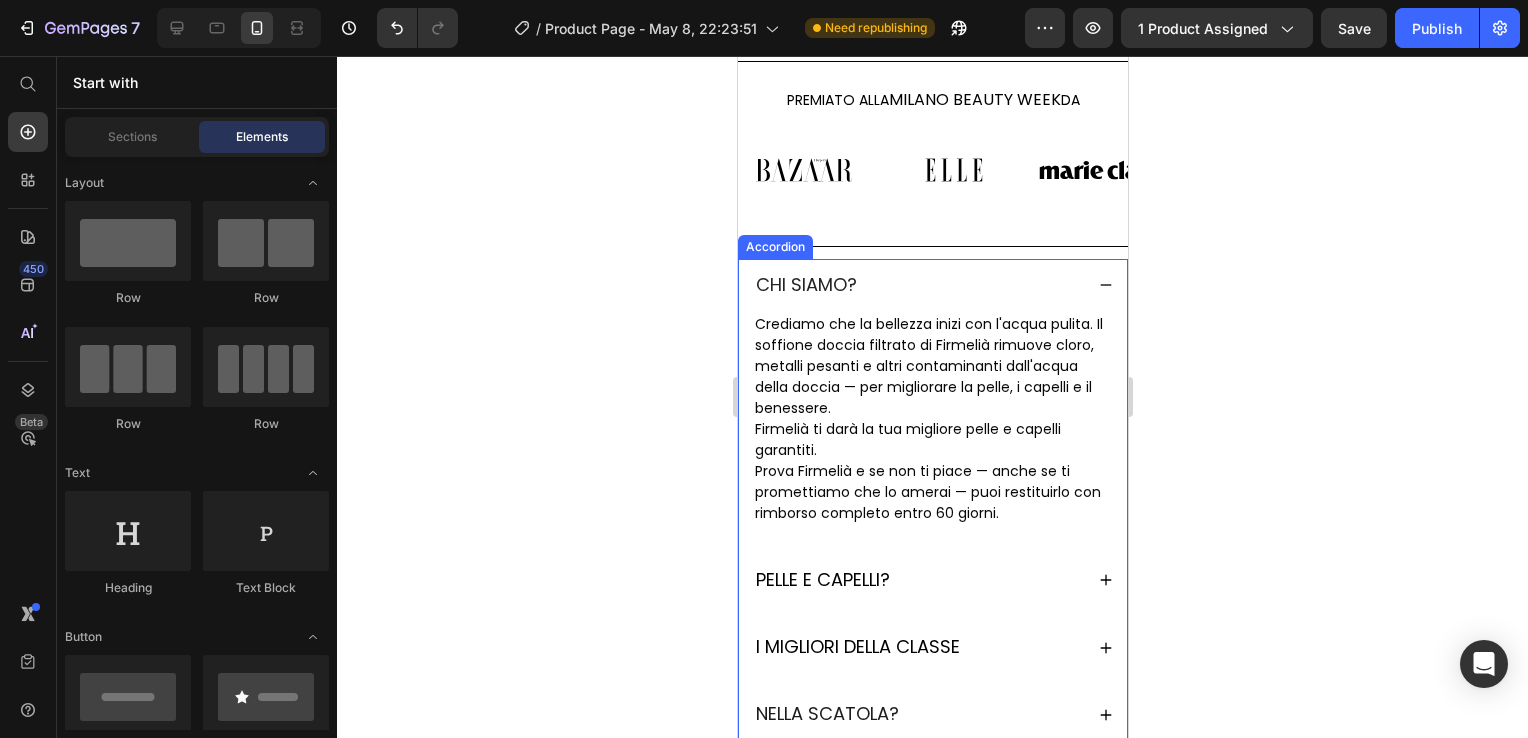click on "CHI SIAMO?" at bounding box center (932, 285) 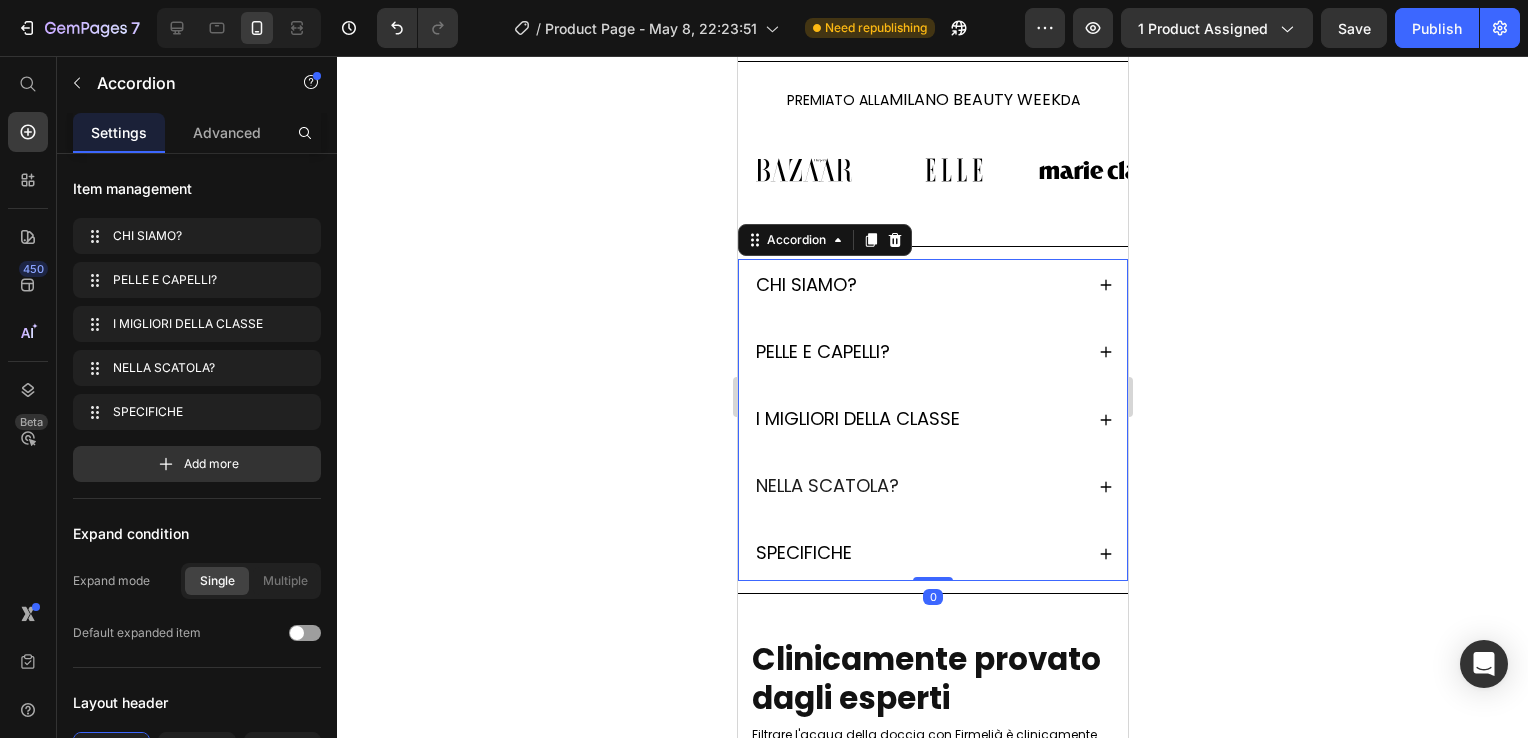 click 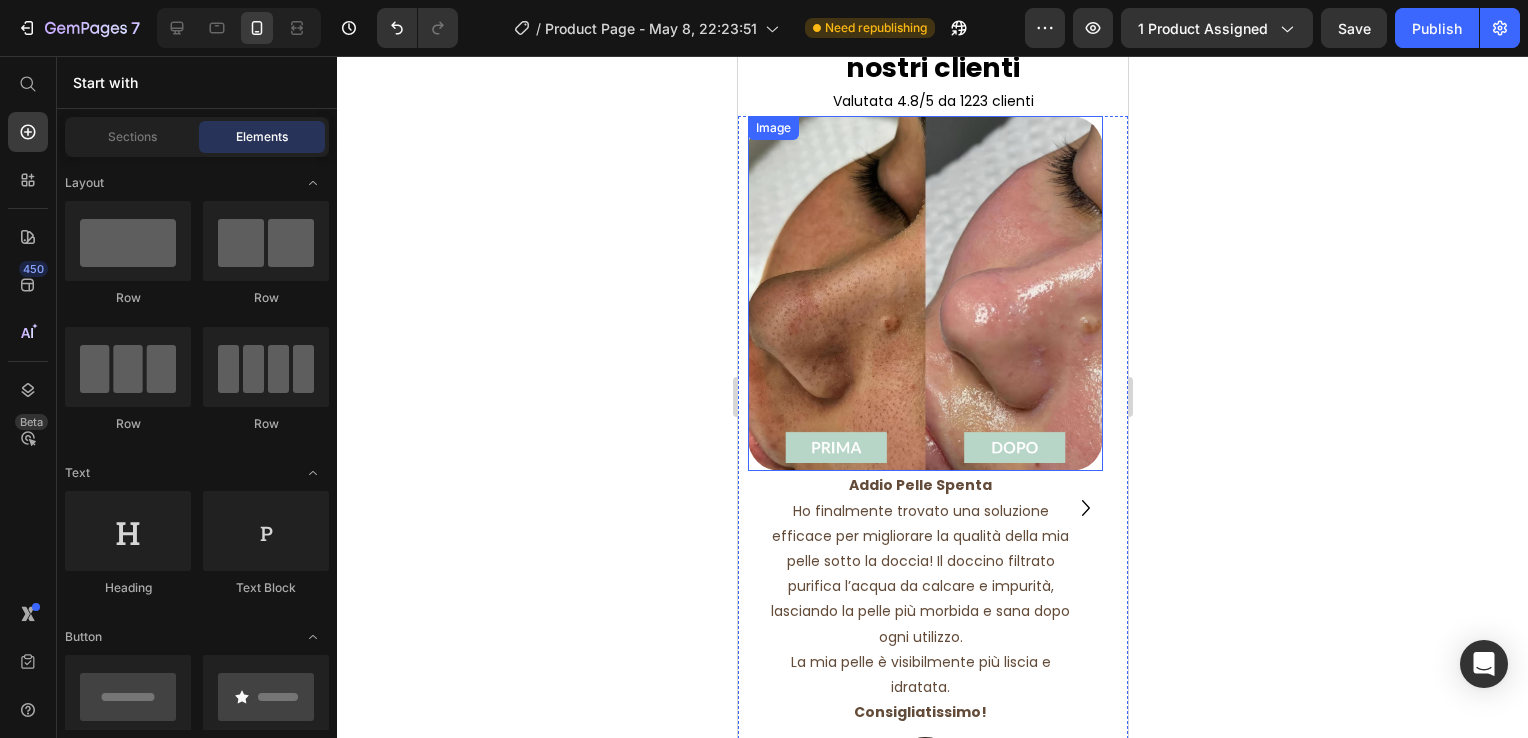 scroll, scrollTop: 3495, scrollLeft: 0, axis: vertical 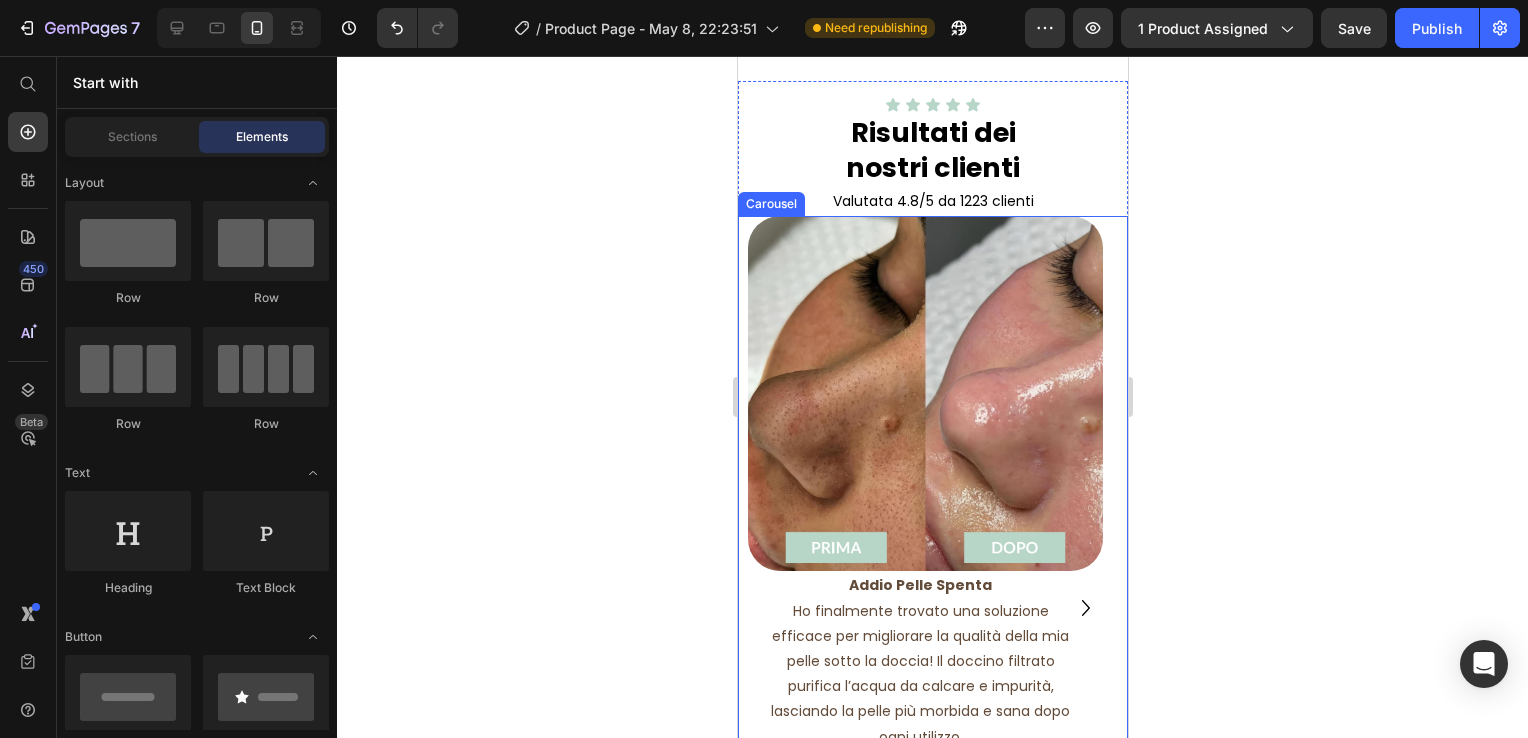 click 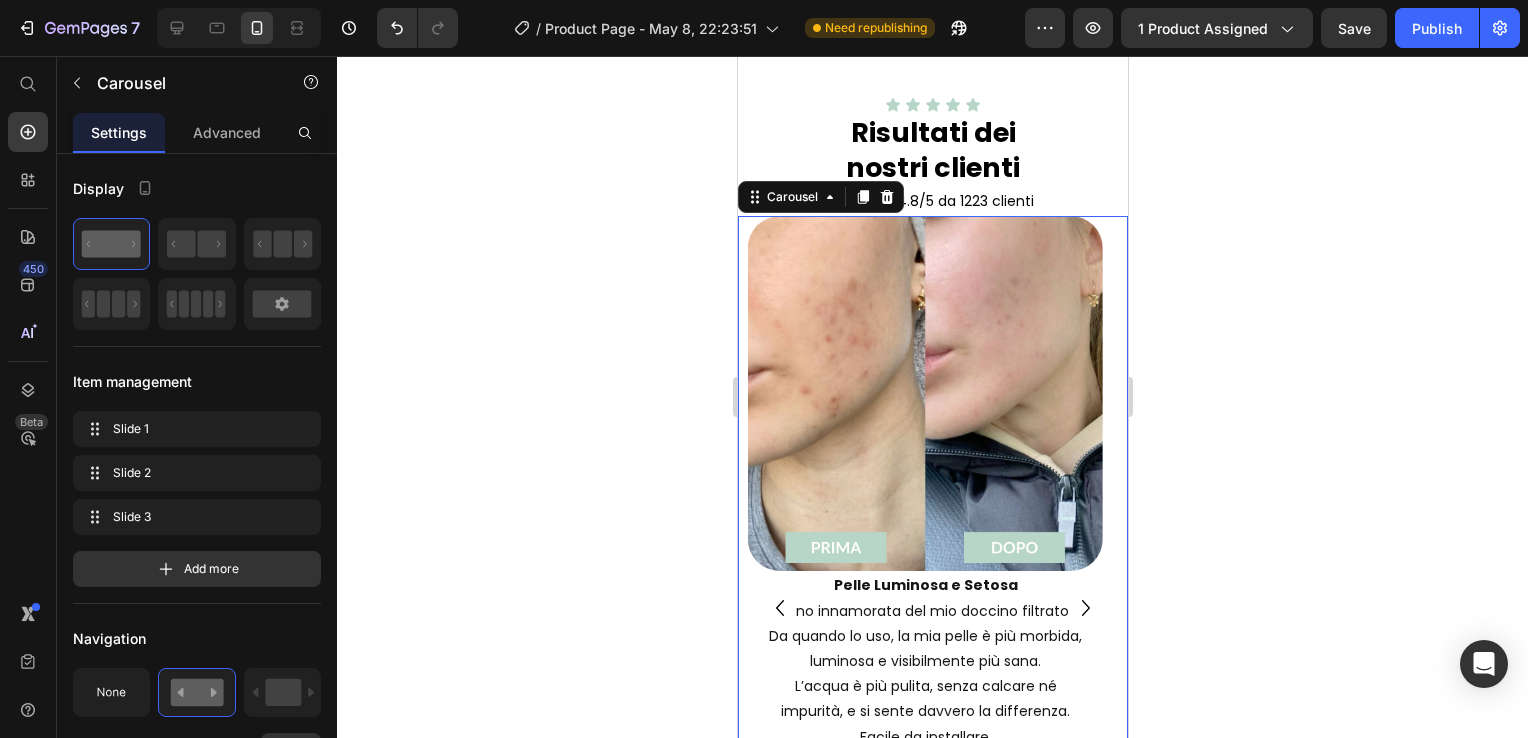 click 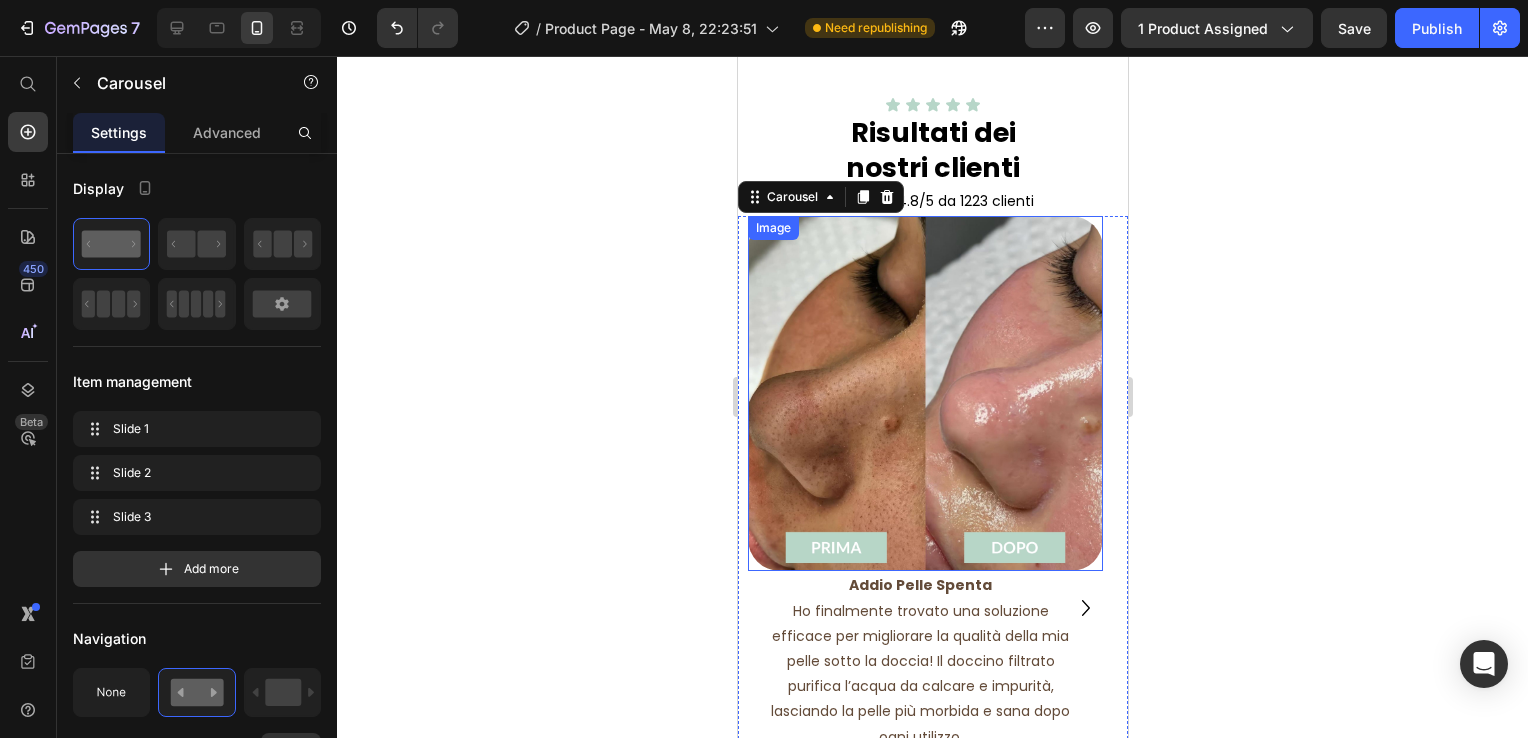 scroll, scrollTop: 3595, scrollLeft: 0, axis: vertical 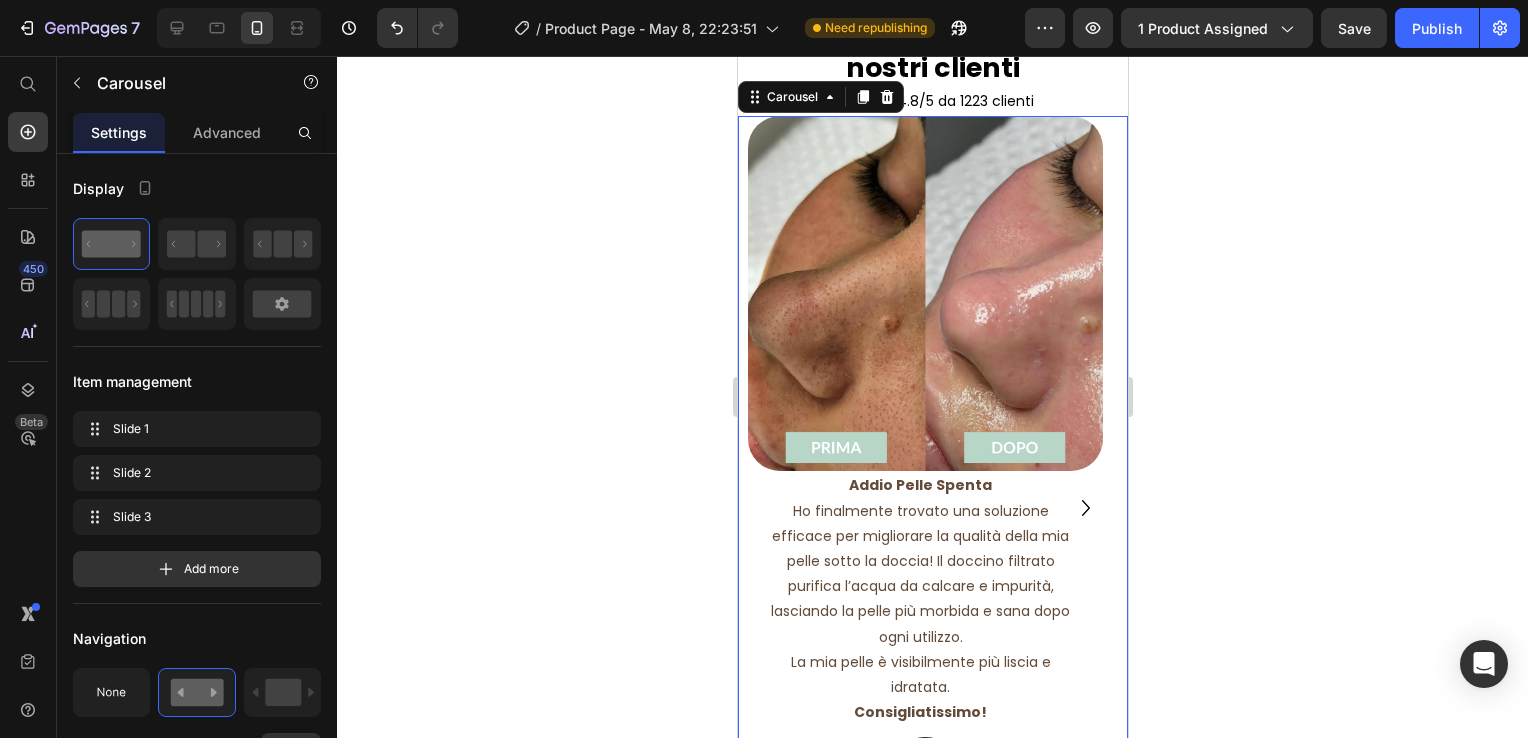 click 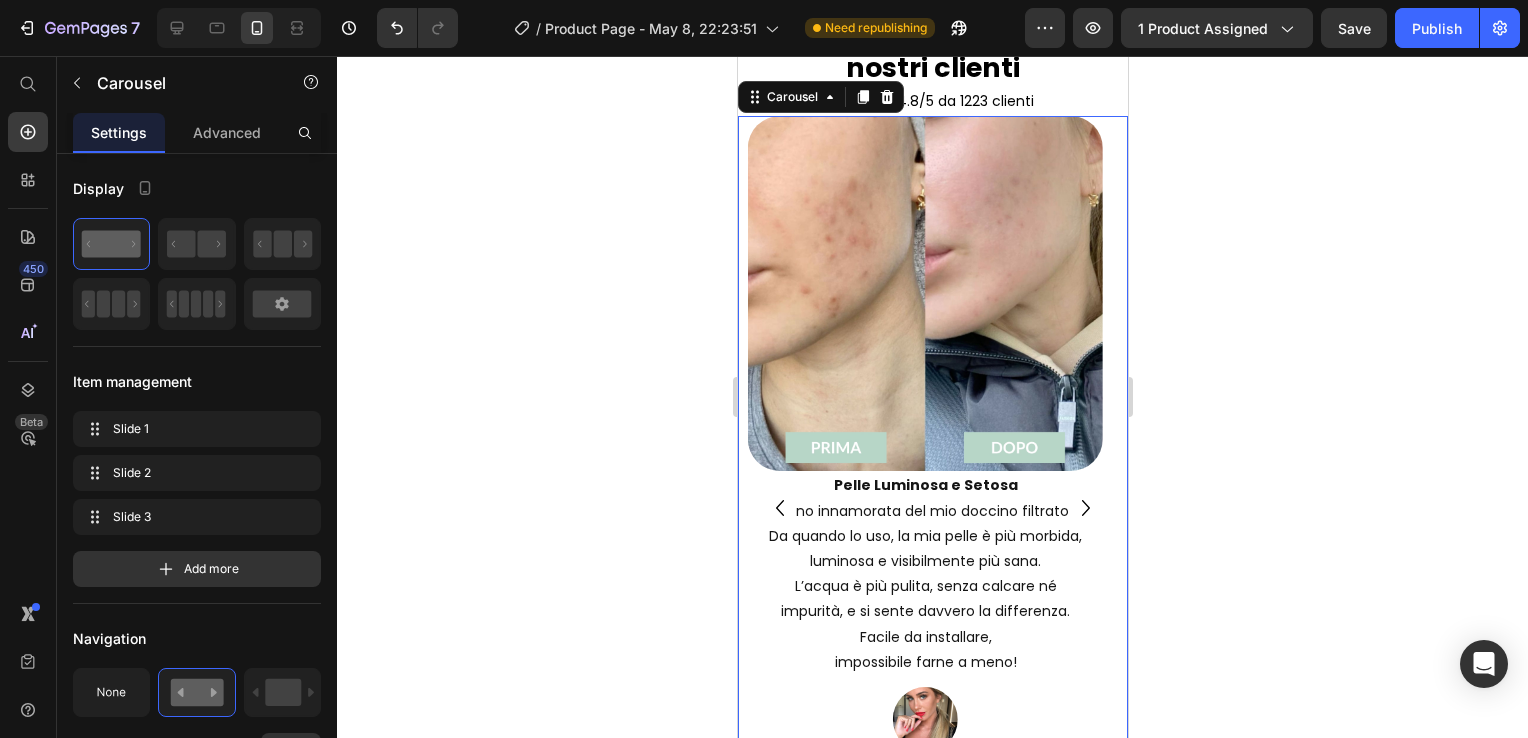 click 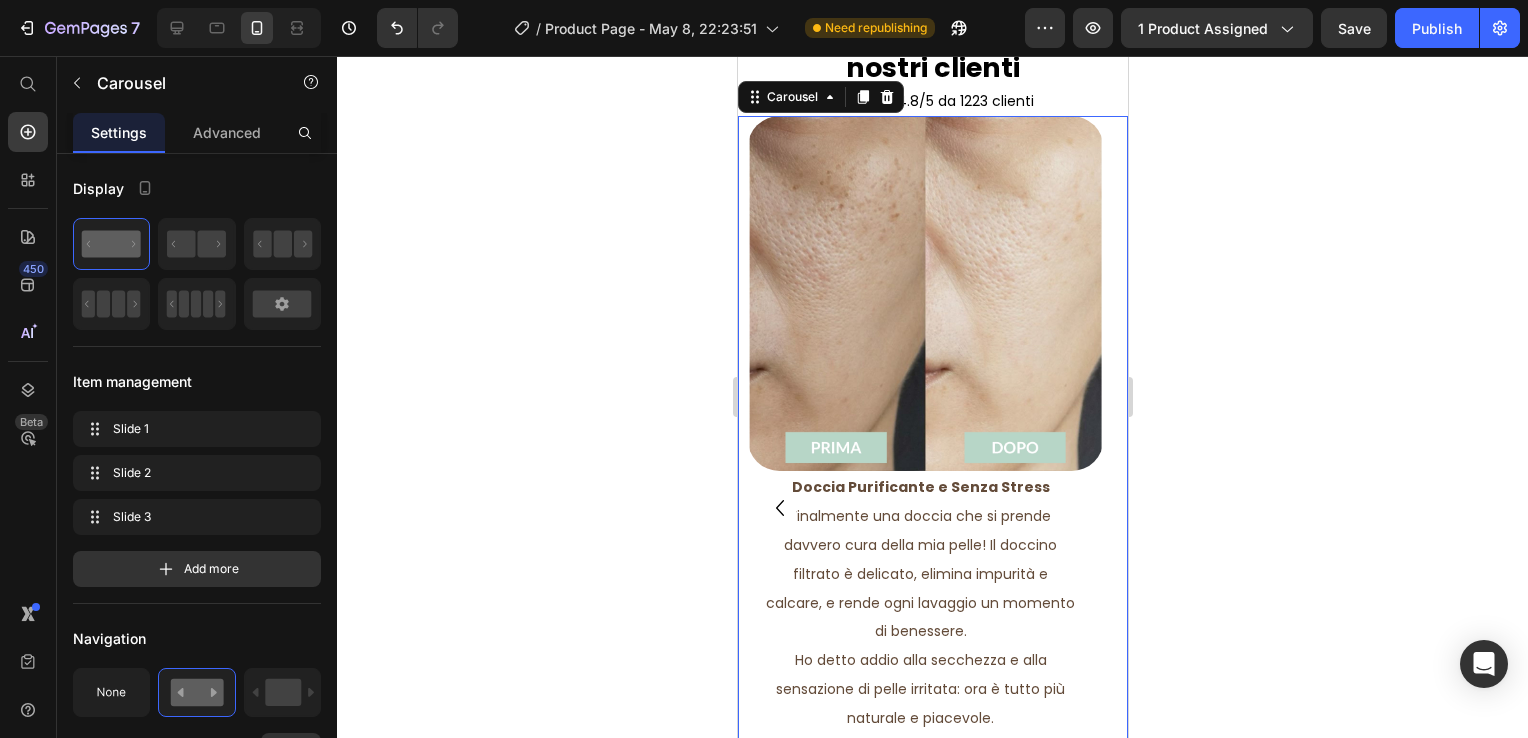 click 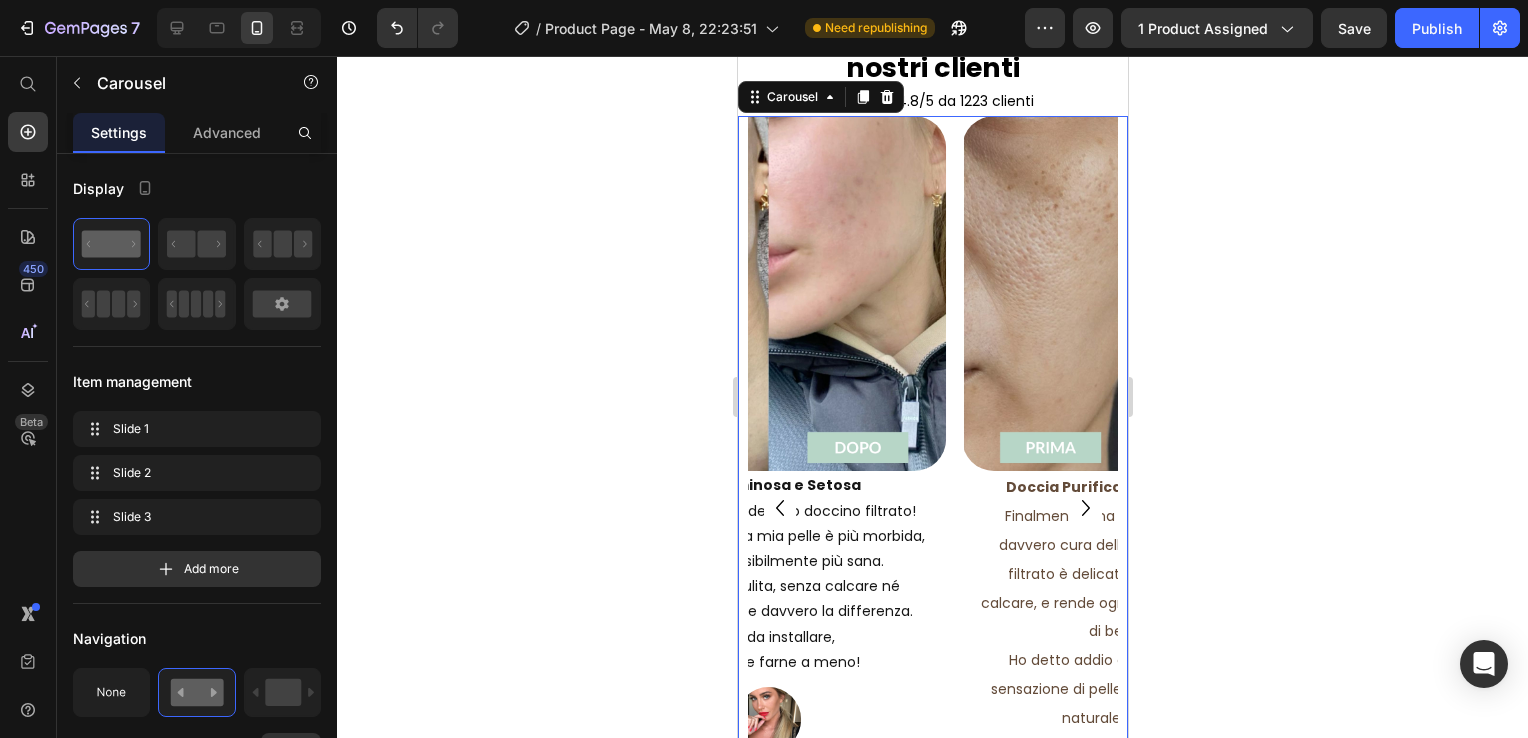 click 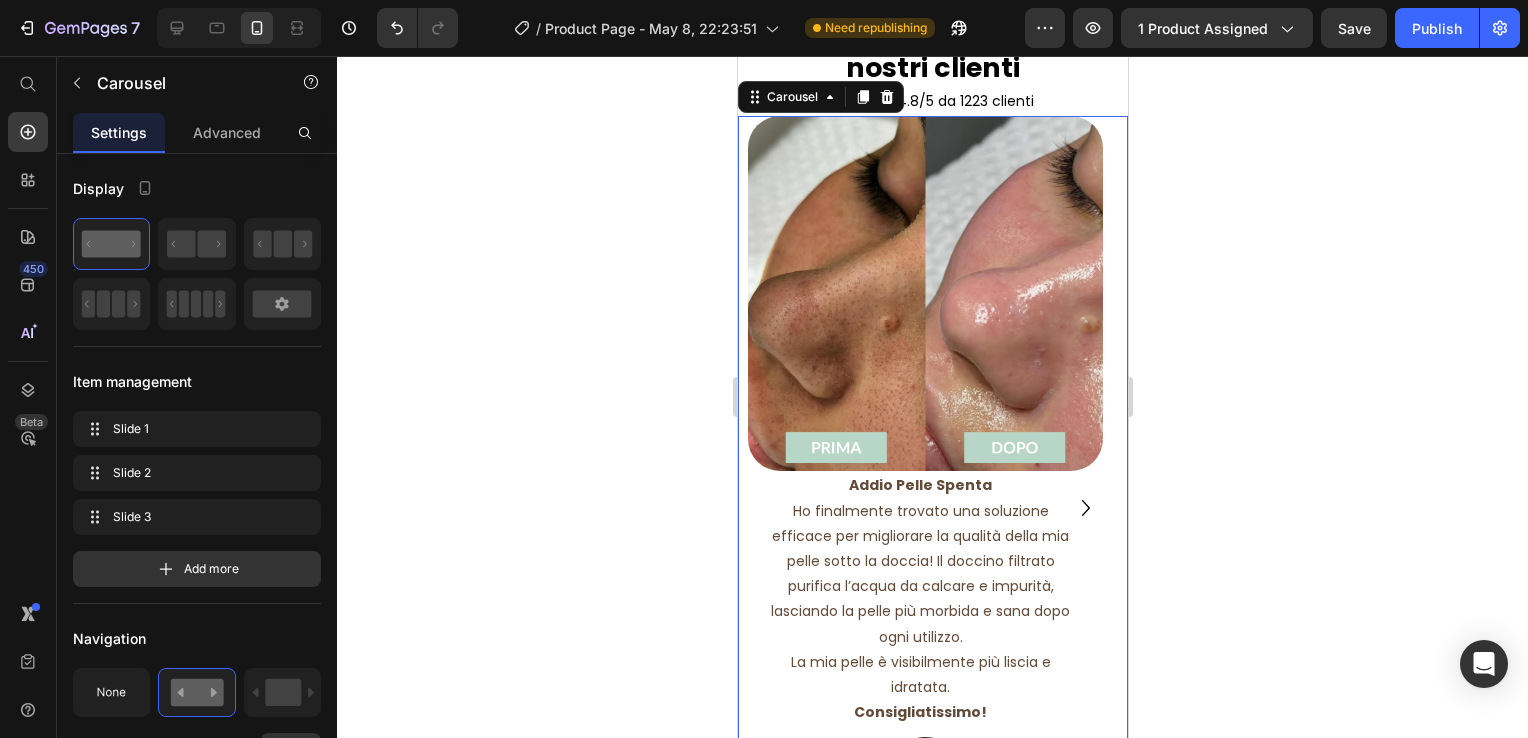 click 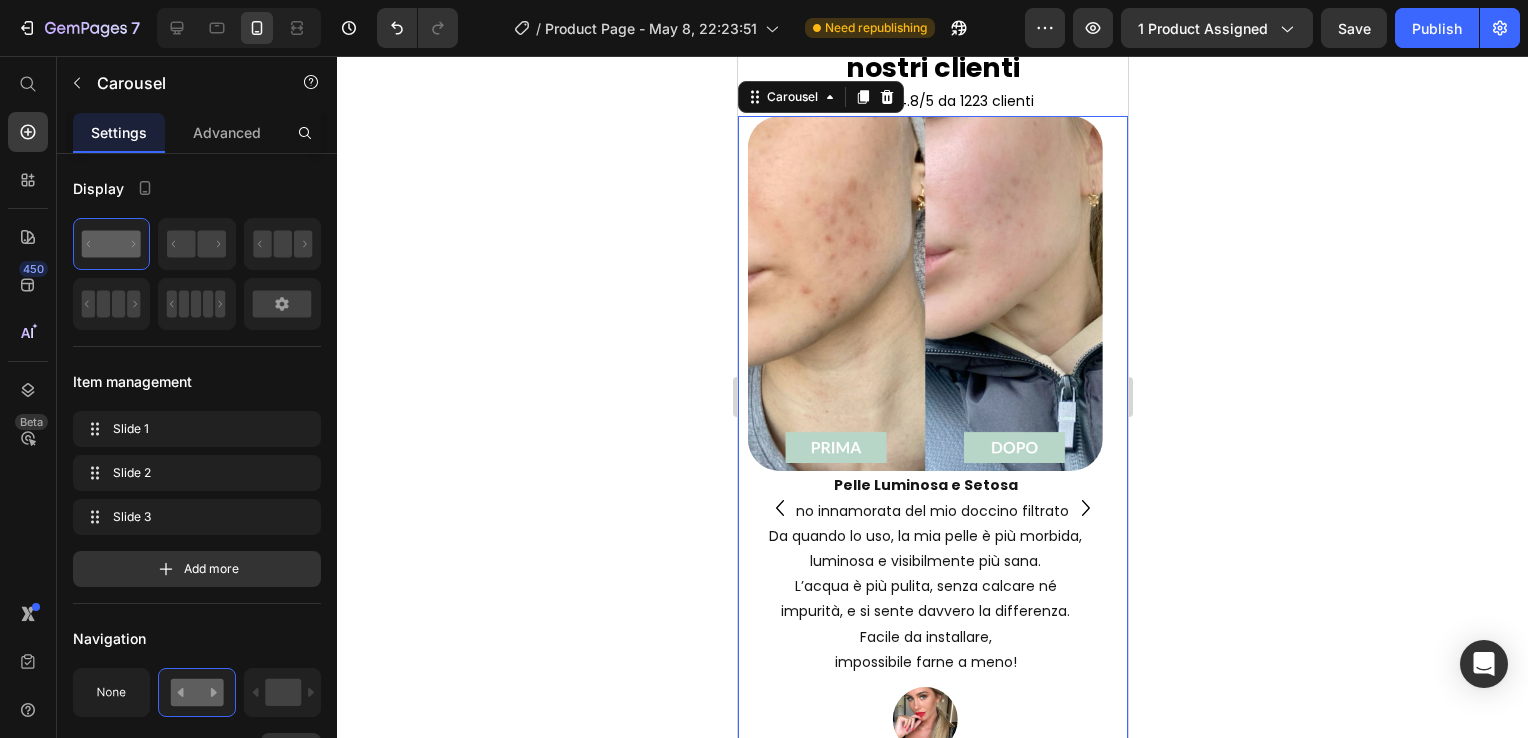 click 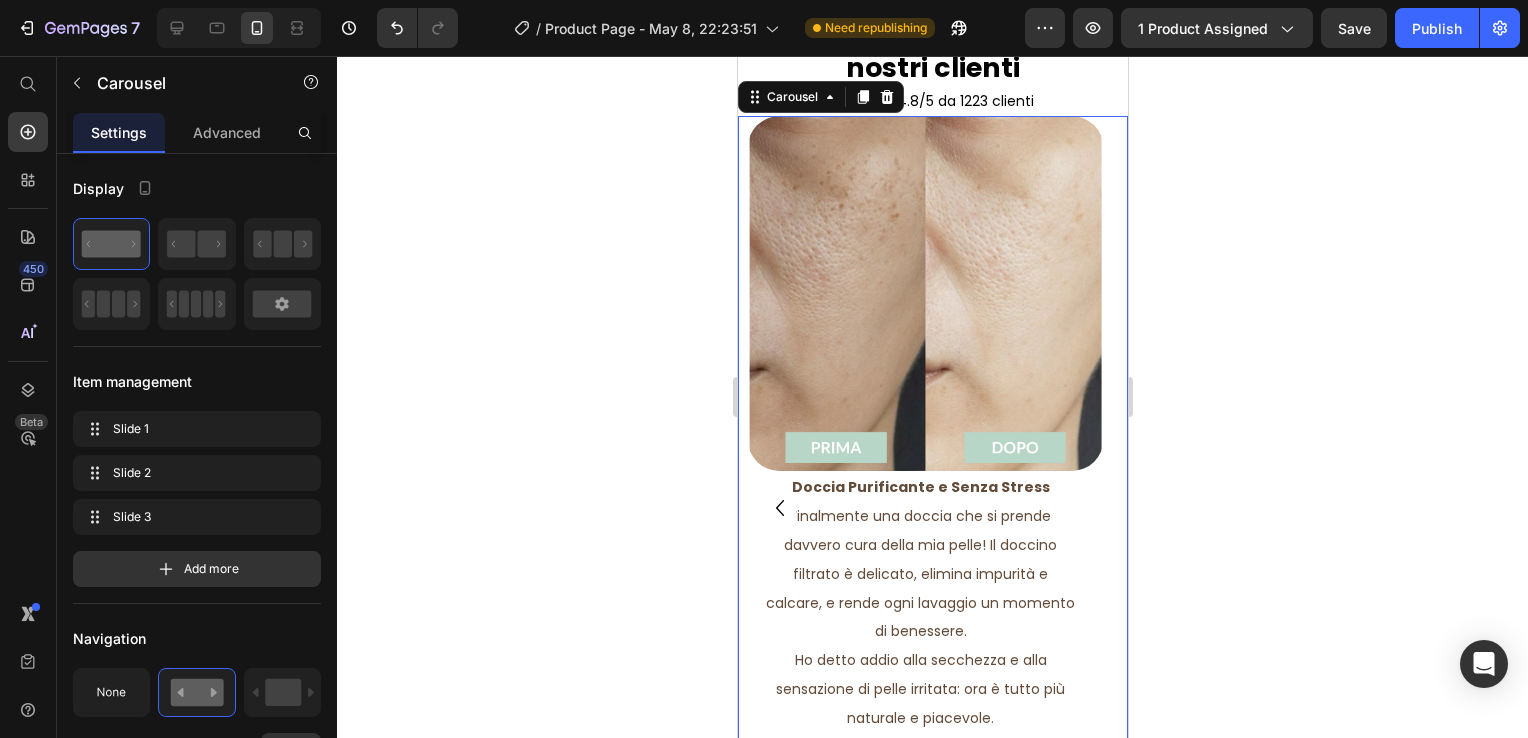 click 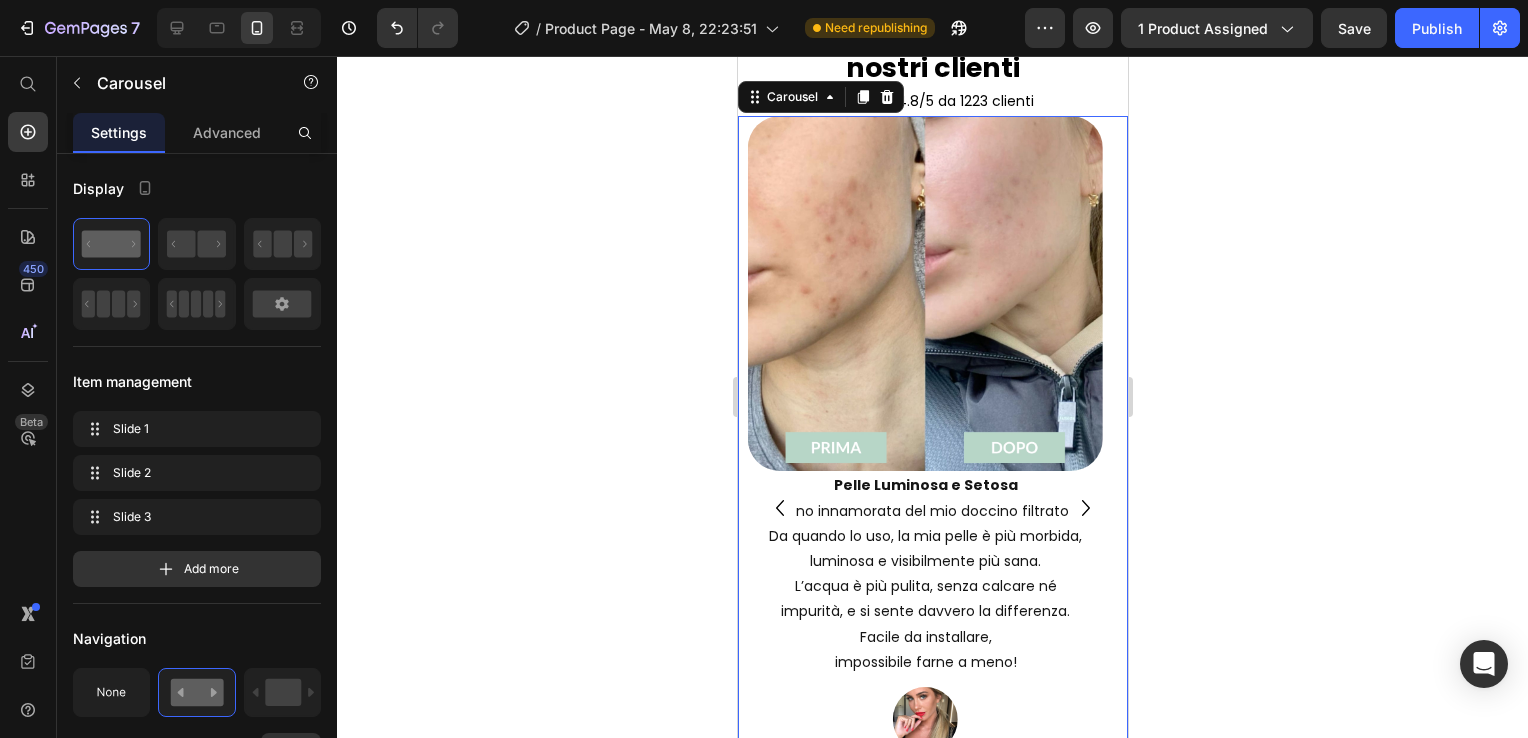 click 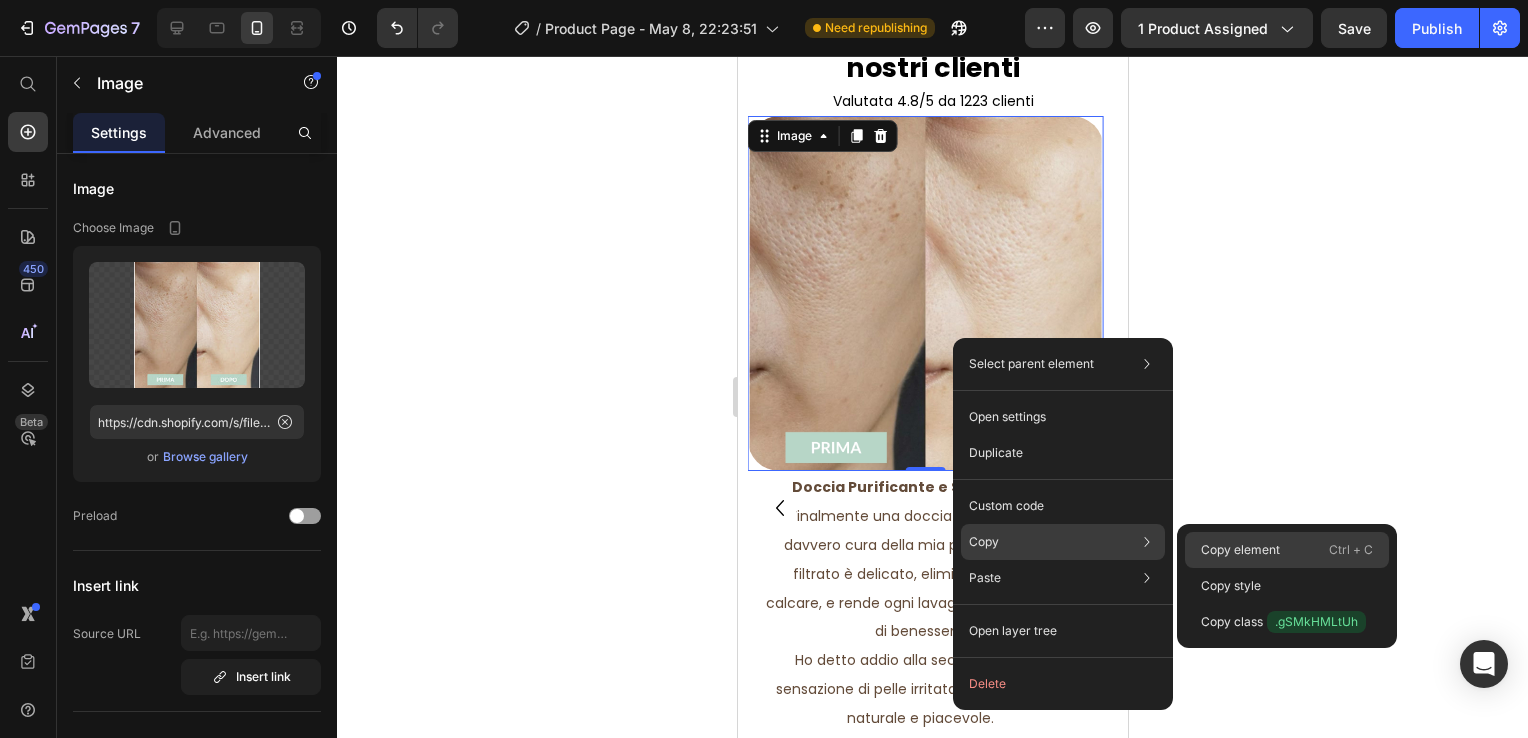 click on "Copy element  Ctrl + C" 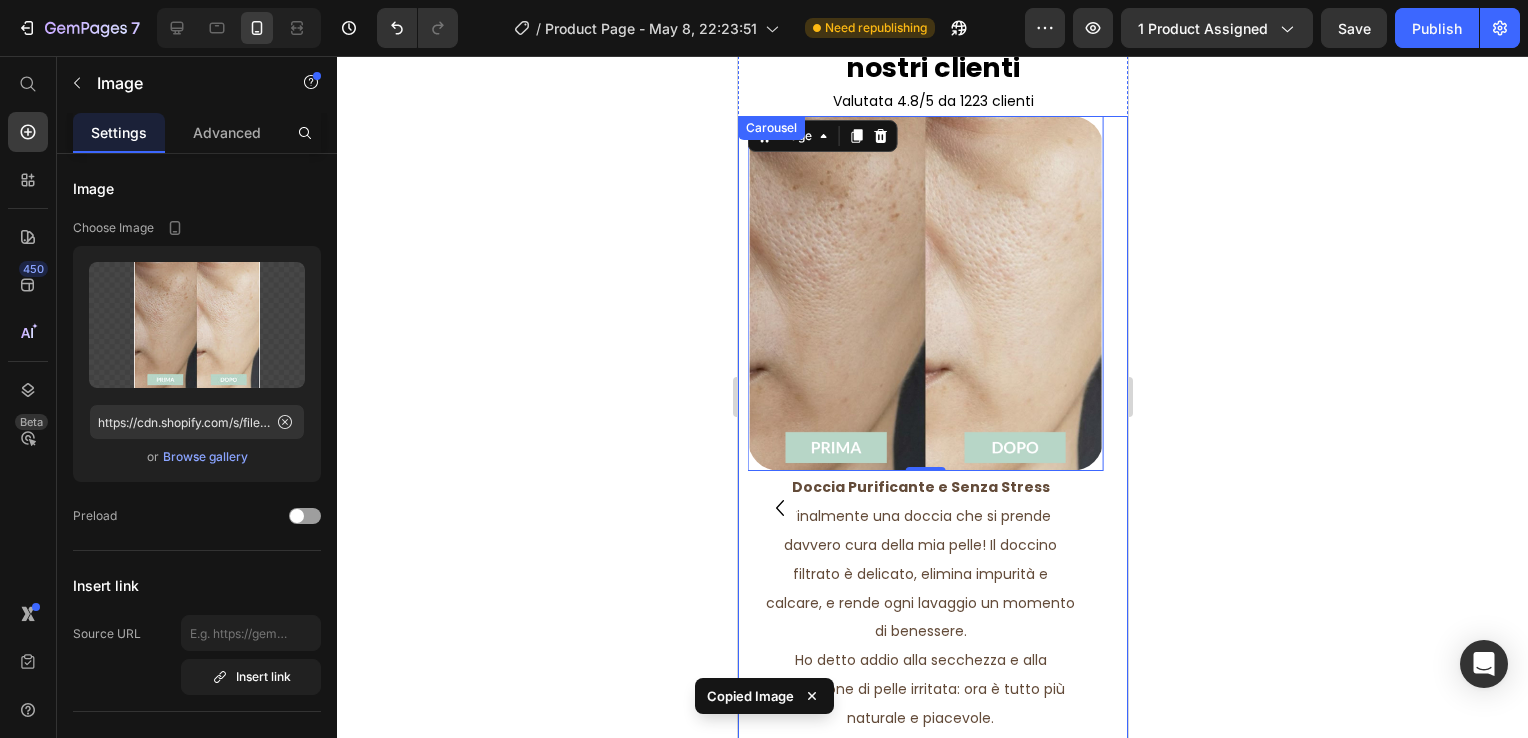 click 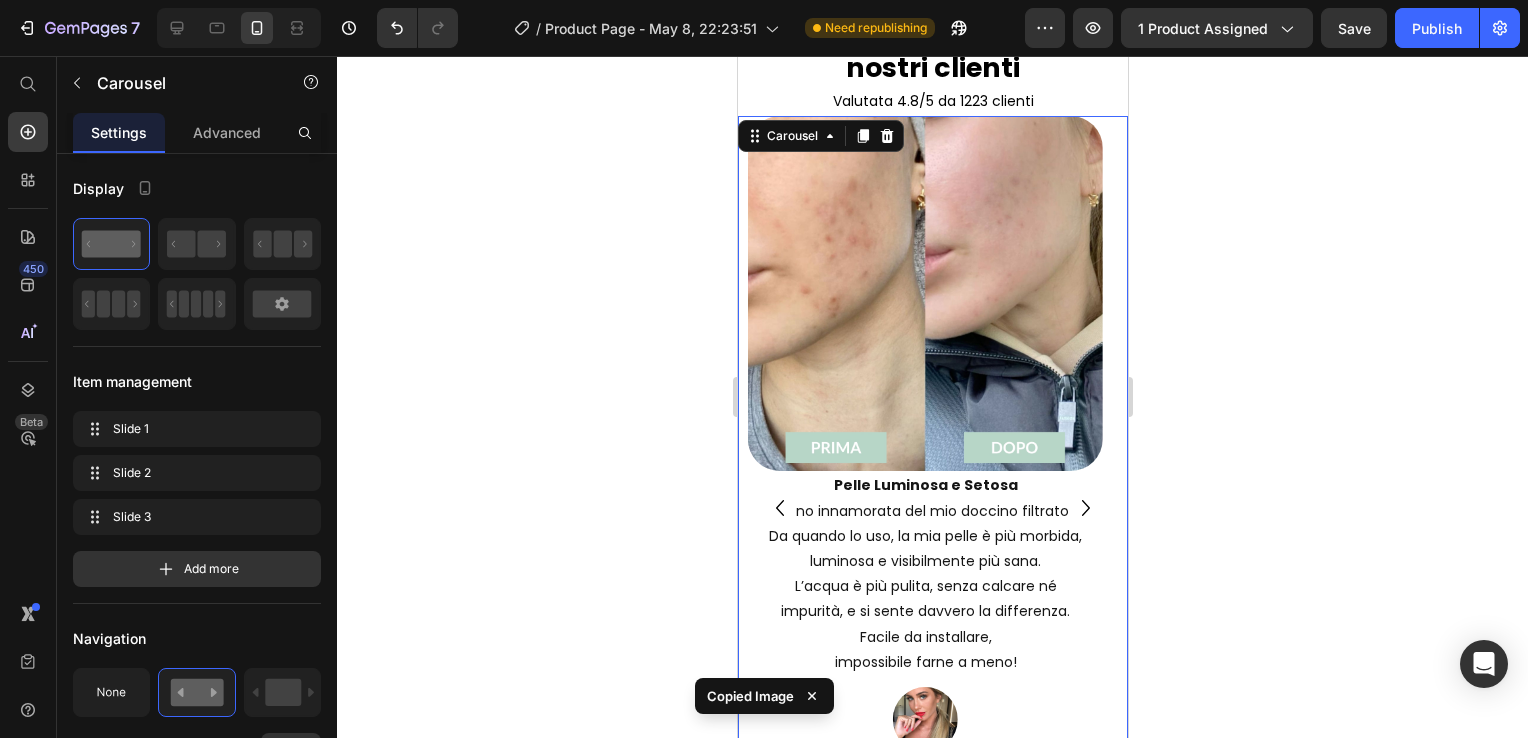 click 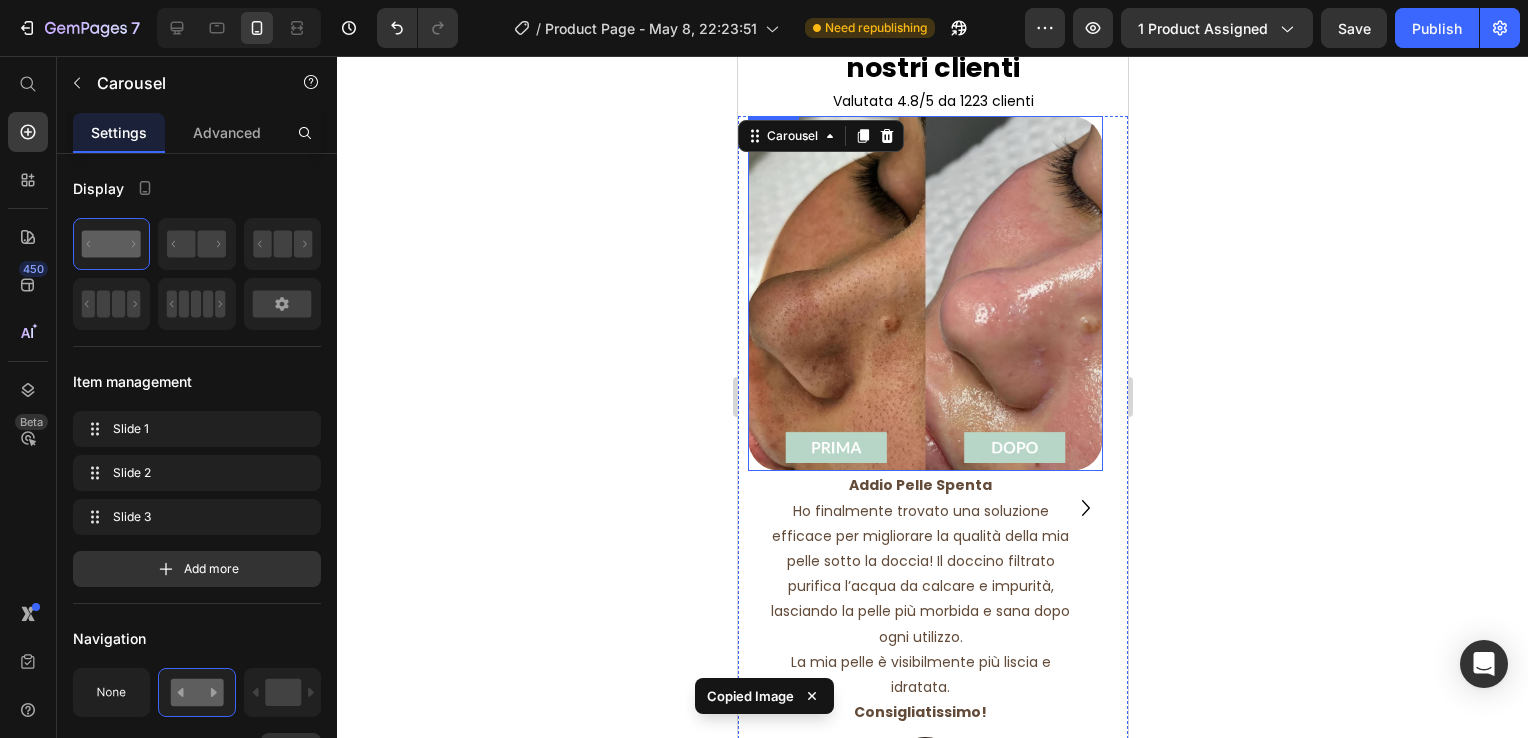 click at bounding box center [924, 293] 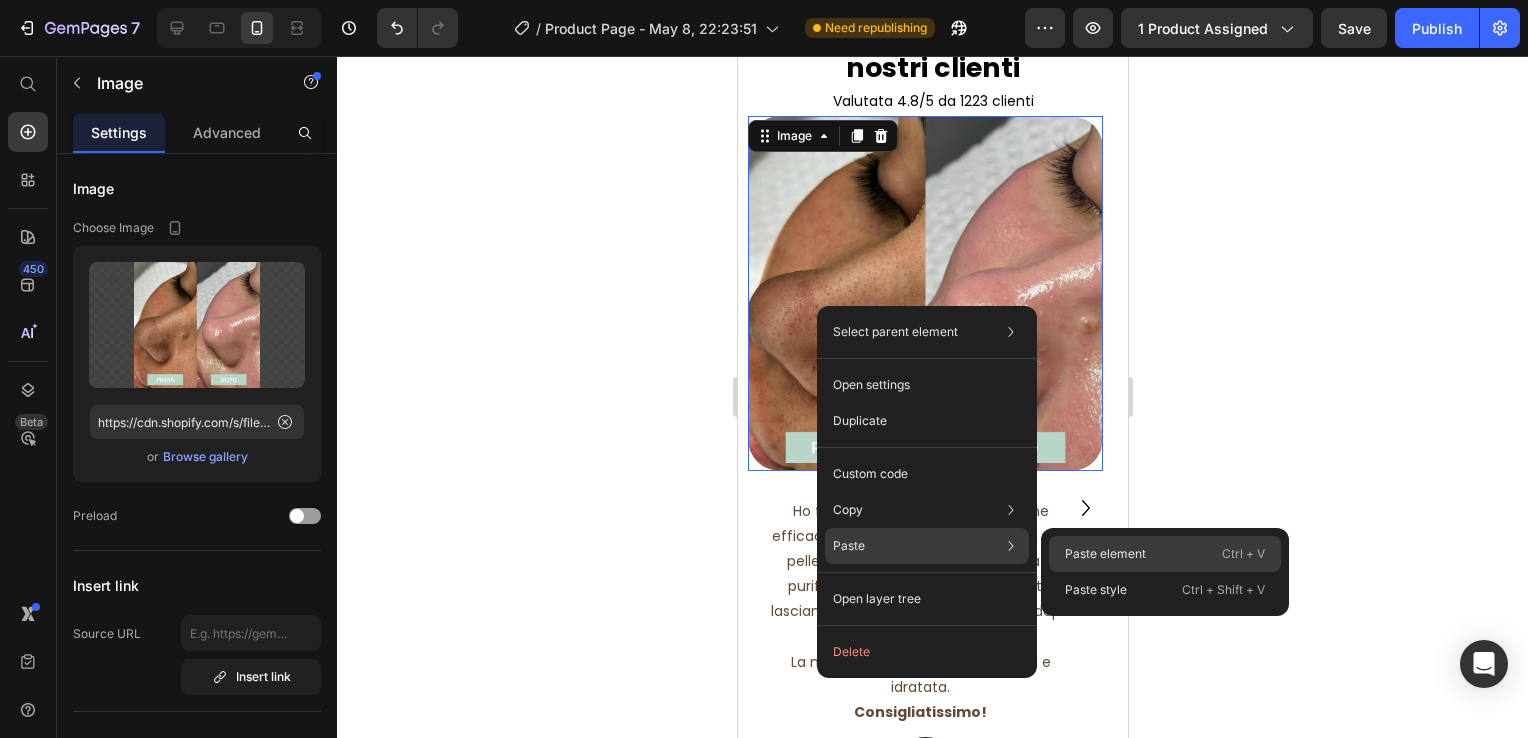 click on "Paste element" at bounding box center (1105, 554) 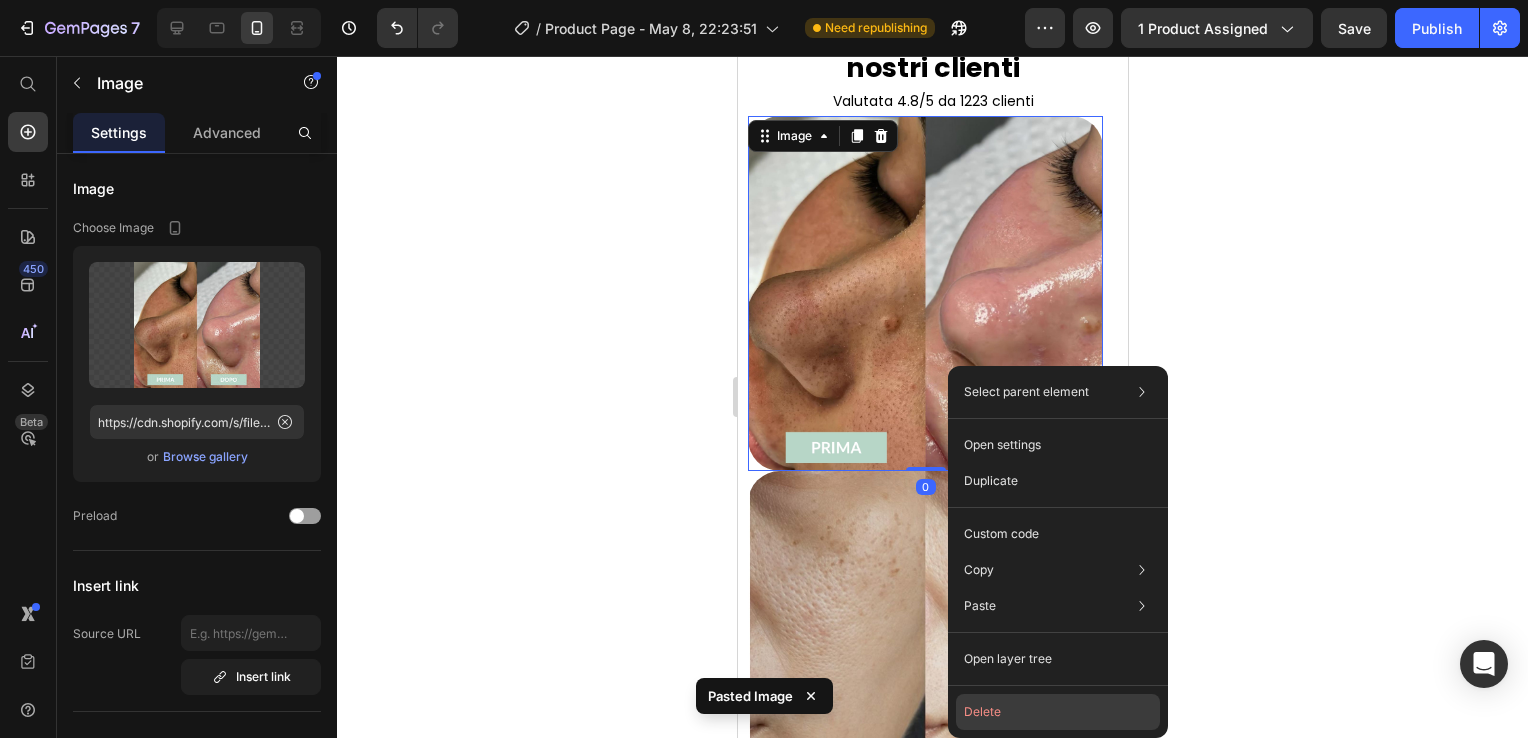 click on "Delete" 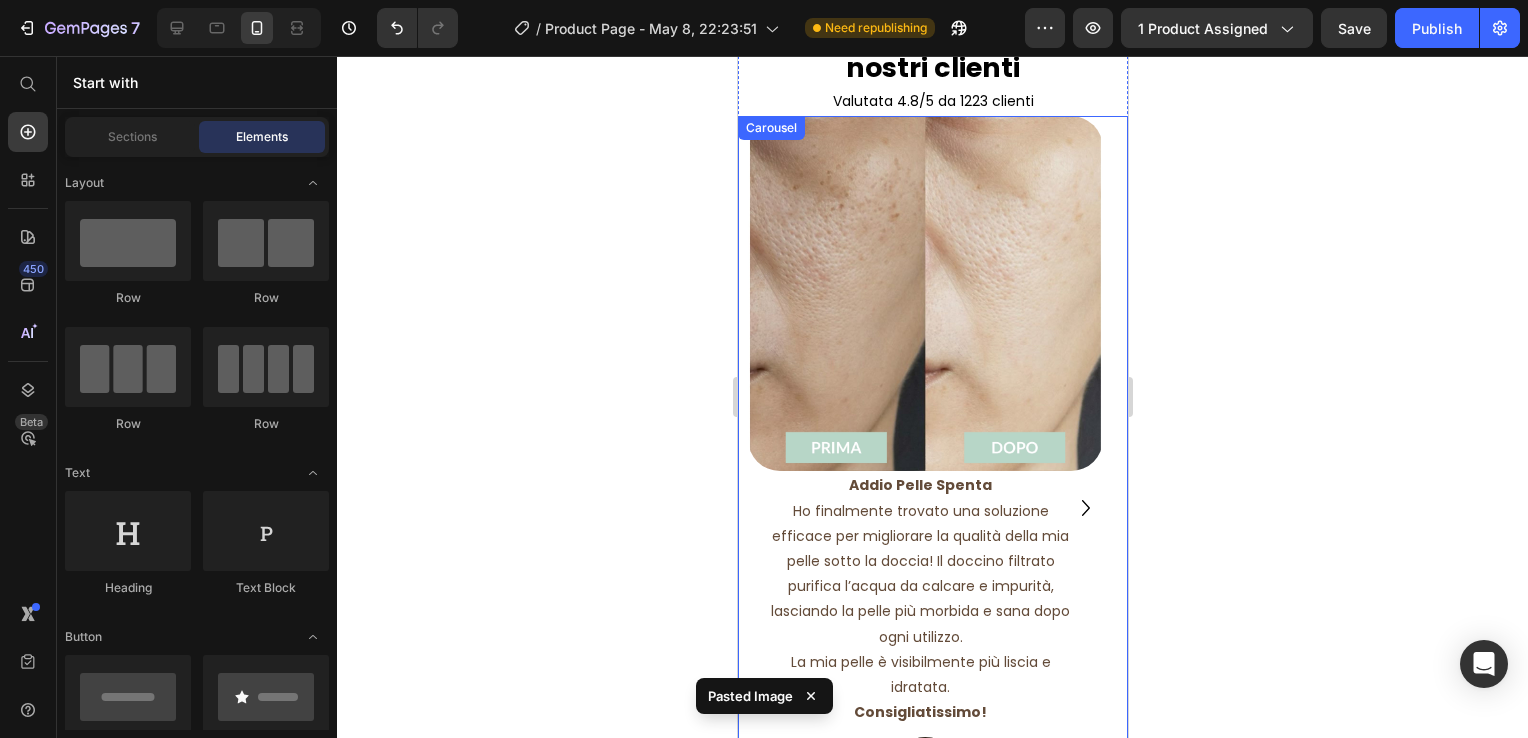 click 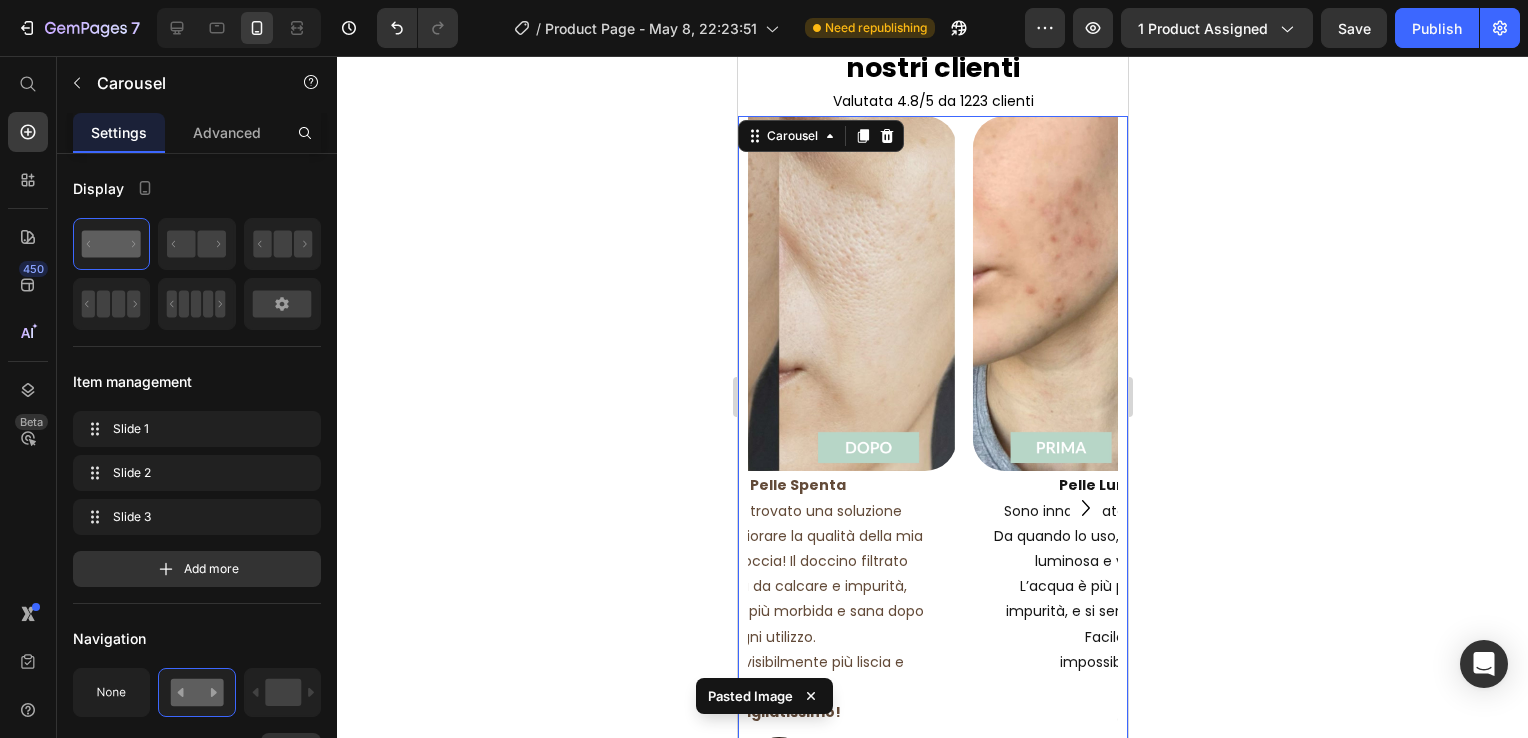 click 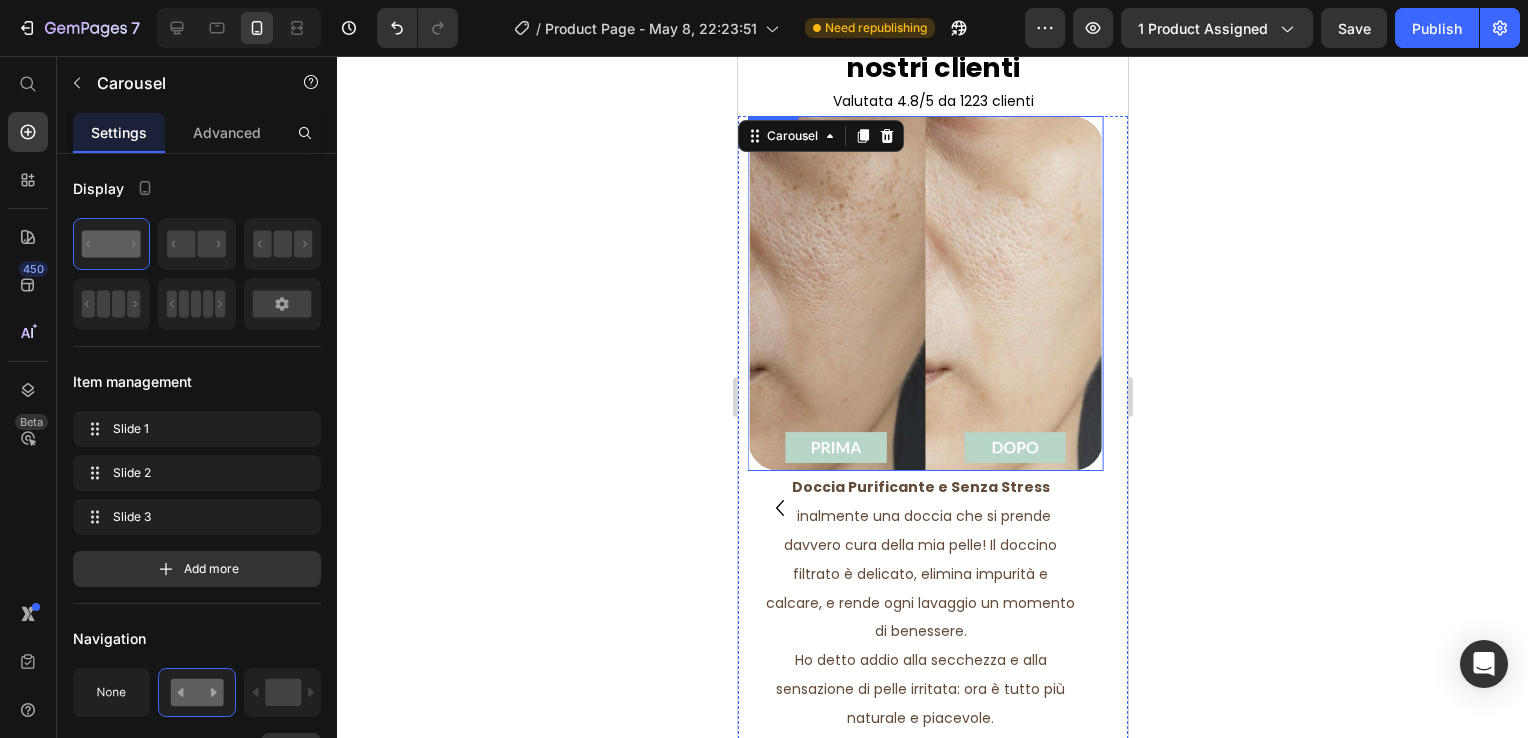 click at bounding box center (924, 293) 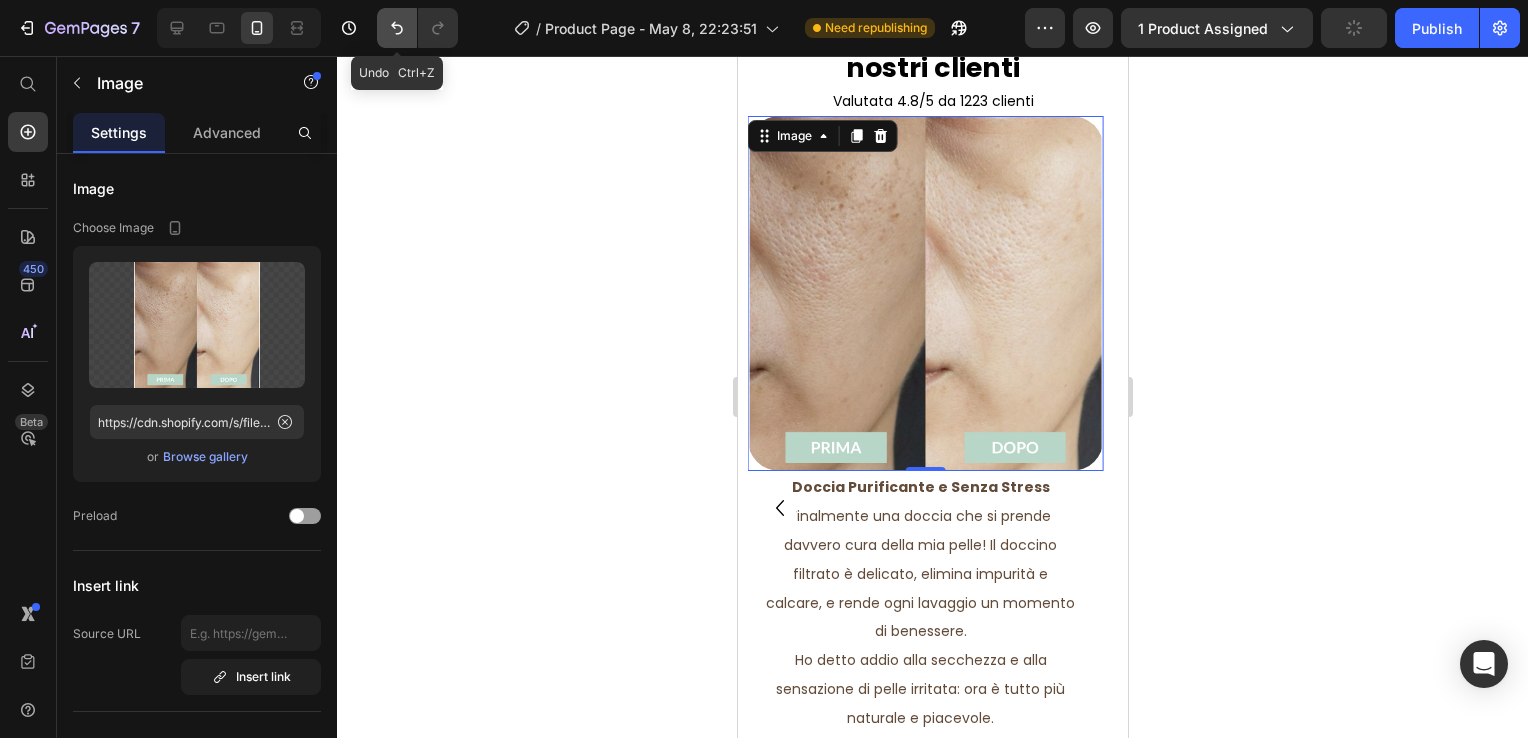 click 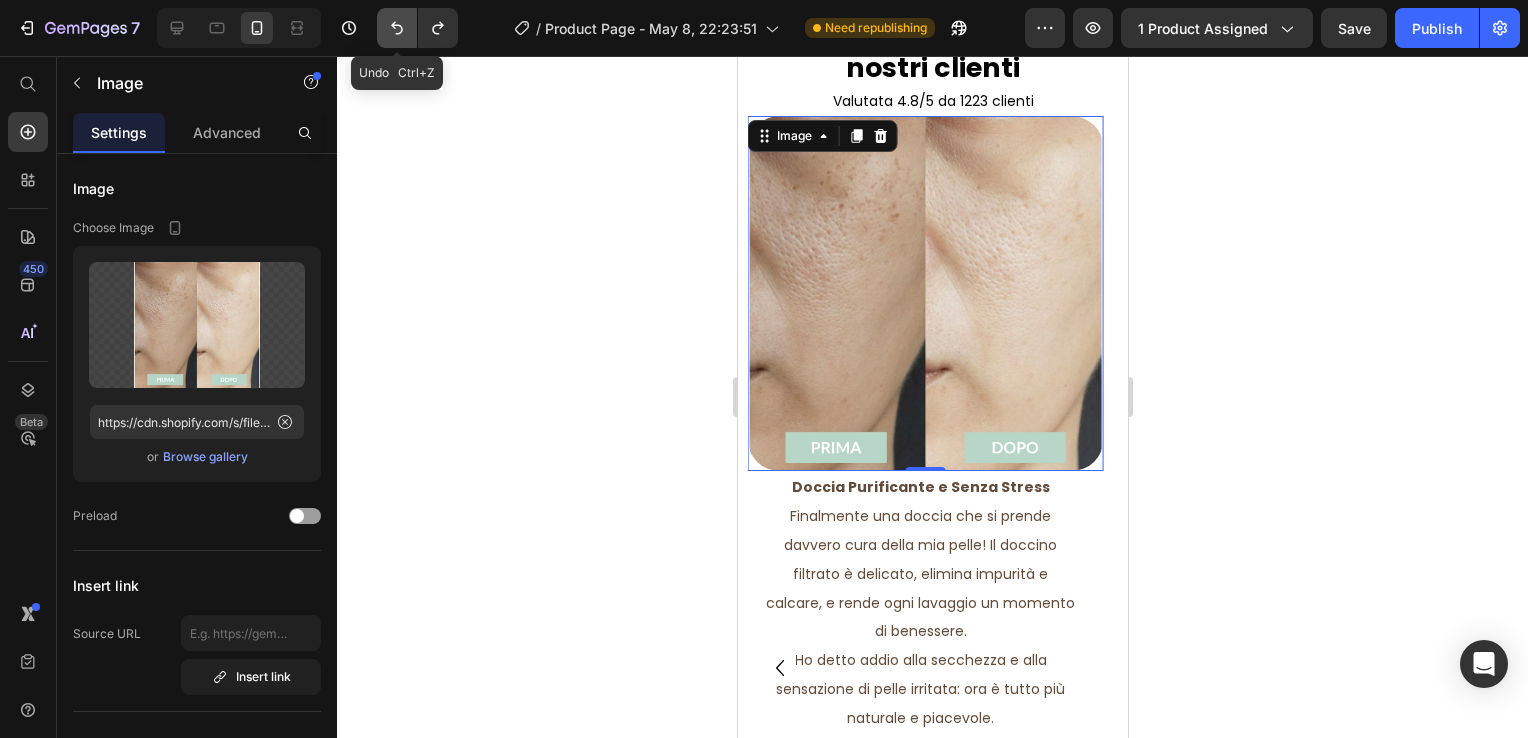 click 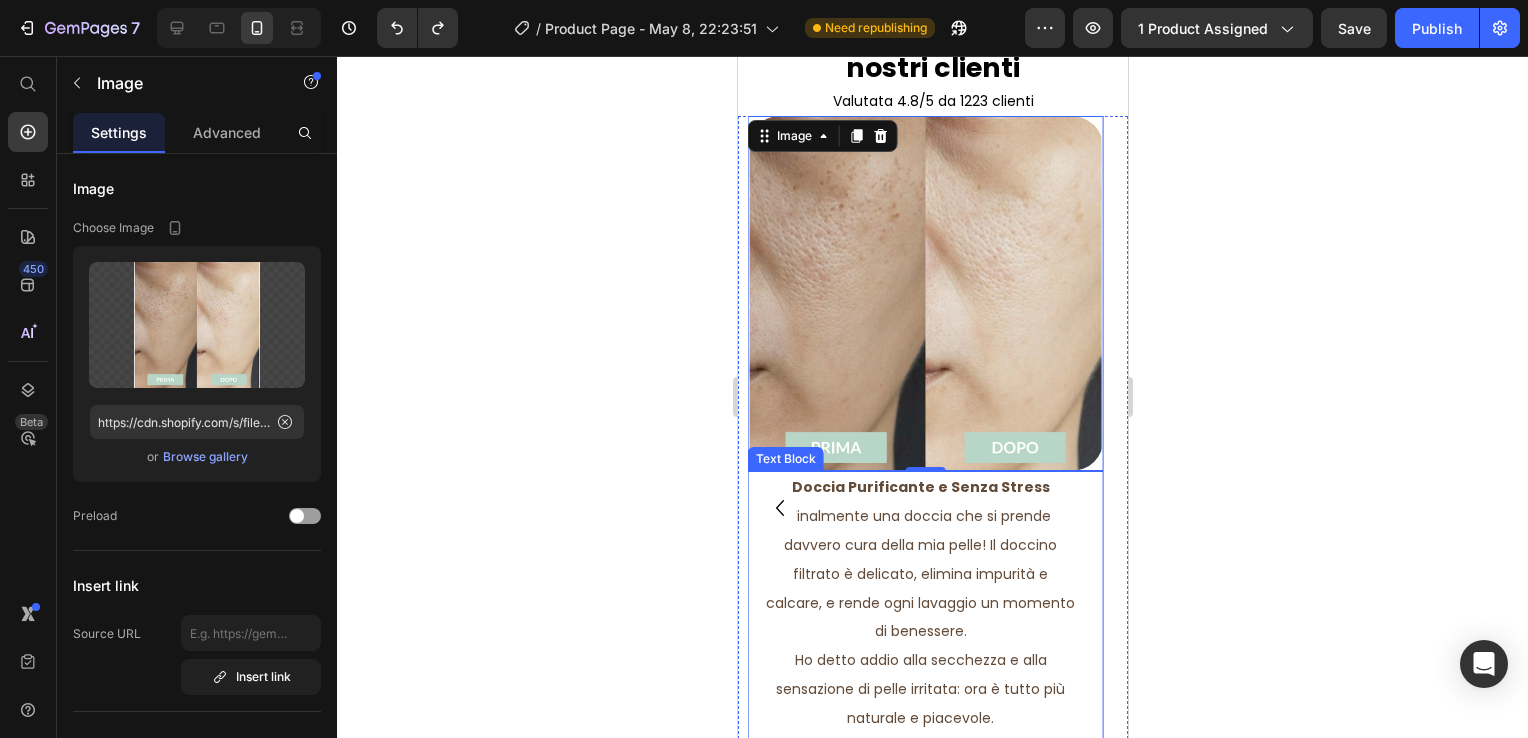 click on "Doccia Purificante e Senza Stress Finalmente una doccia che si prende davvero cura della mia pelle! Il doccino filtrato è delicato, elimina impurità e calcare, e rende ogni lavaggio un momento di benessere." at bounding box center [919, 559] 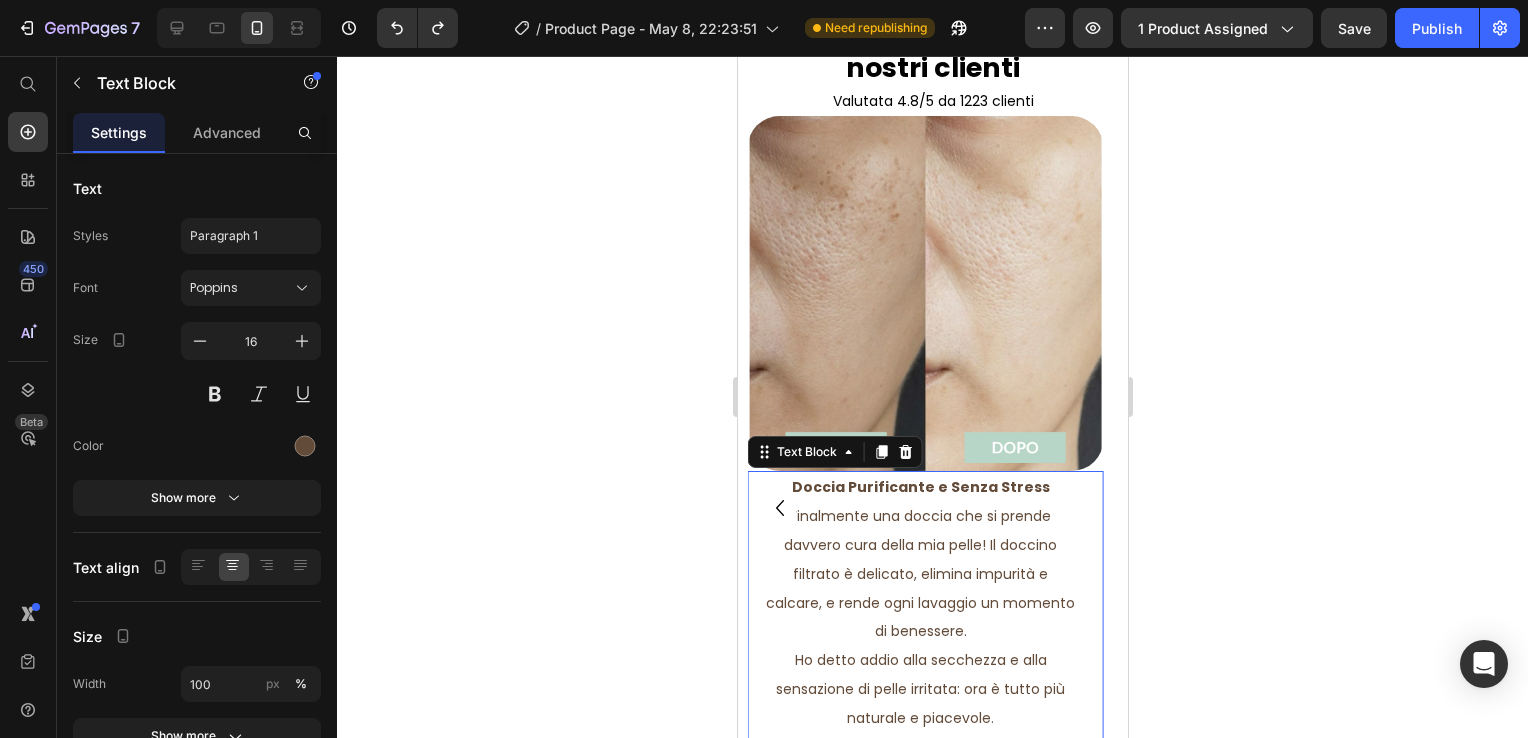 click on "Doccia Purificante e Senza Stress Finalmente una doccia che si prende davvero cura della mia pelle! Il doccino filtrato è delicato, elimina impurità e calcare, e rende ogni lavaggio un momento di benessere." at bounding box center [919, 559] 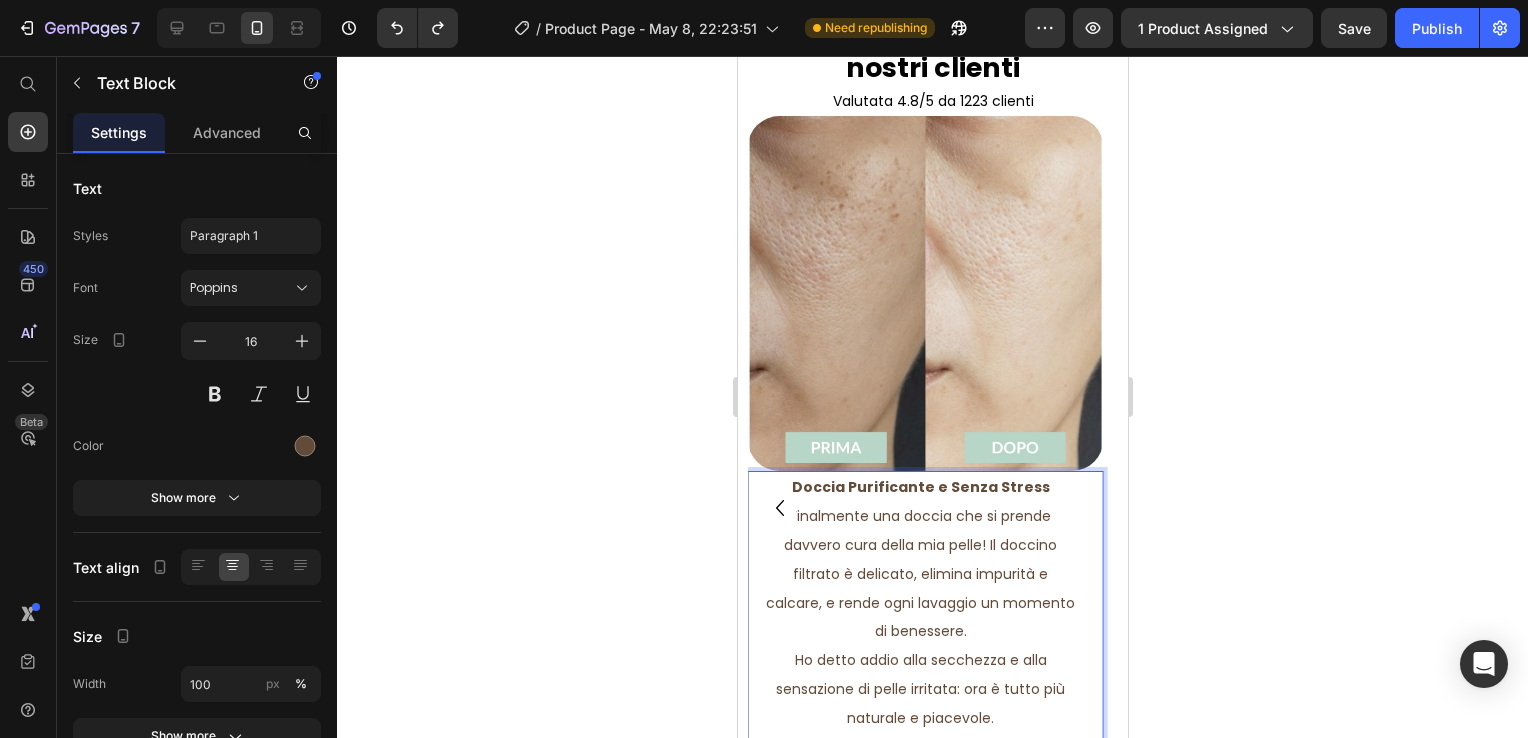 click on "Doccia Purificante e Senza Stress Finalmente una doccia che si prende davvero cura della mia pelle! Il doccino filtrato è delicato, elimina impurità e calcare, e rende ogni lavaggio un momento di benessere." at bounding box center [919, 559] 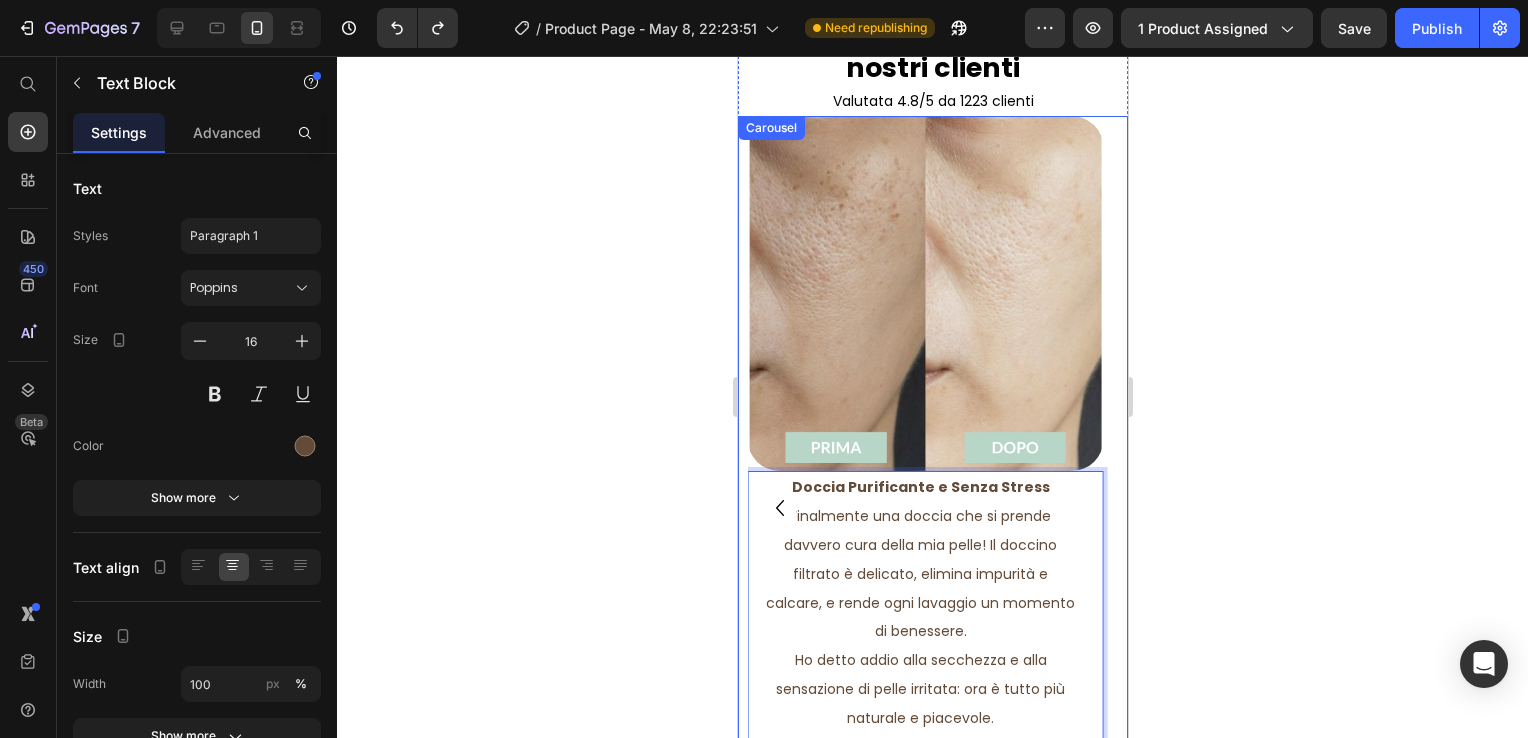 click 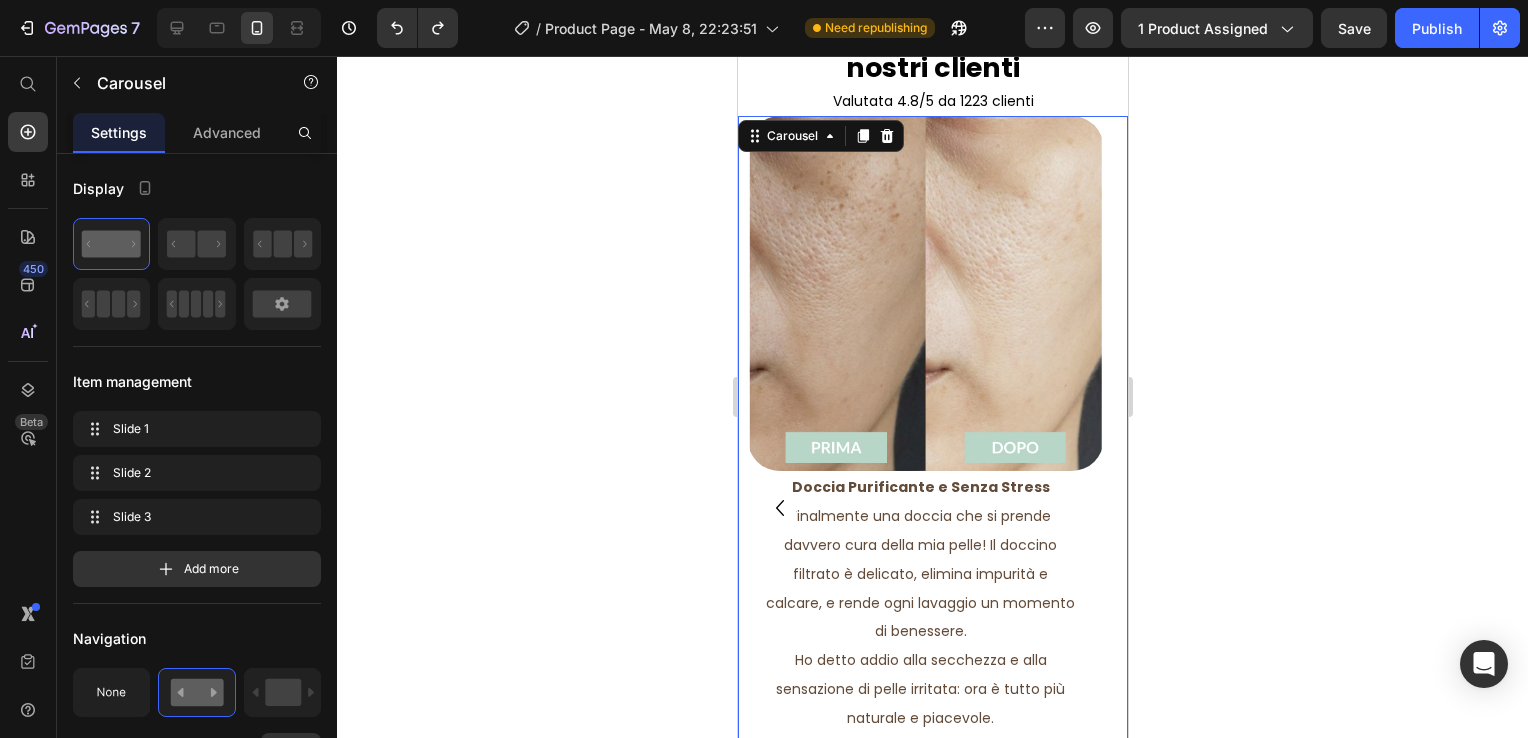 click 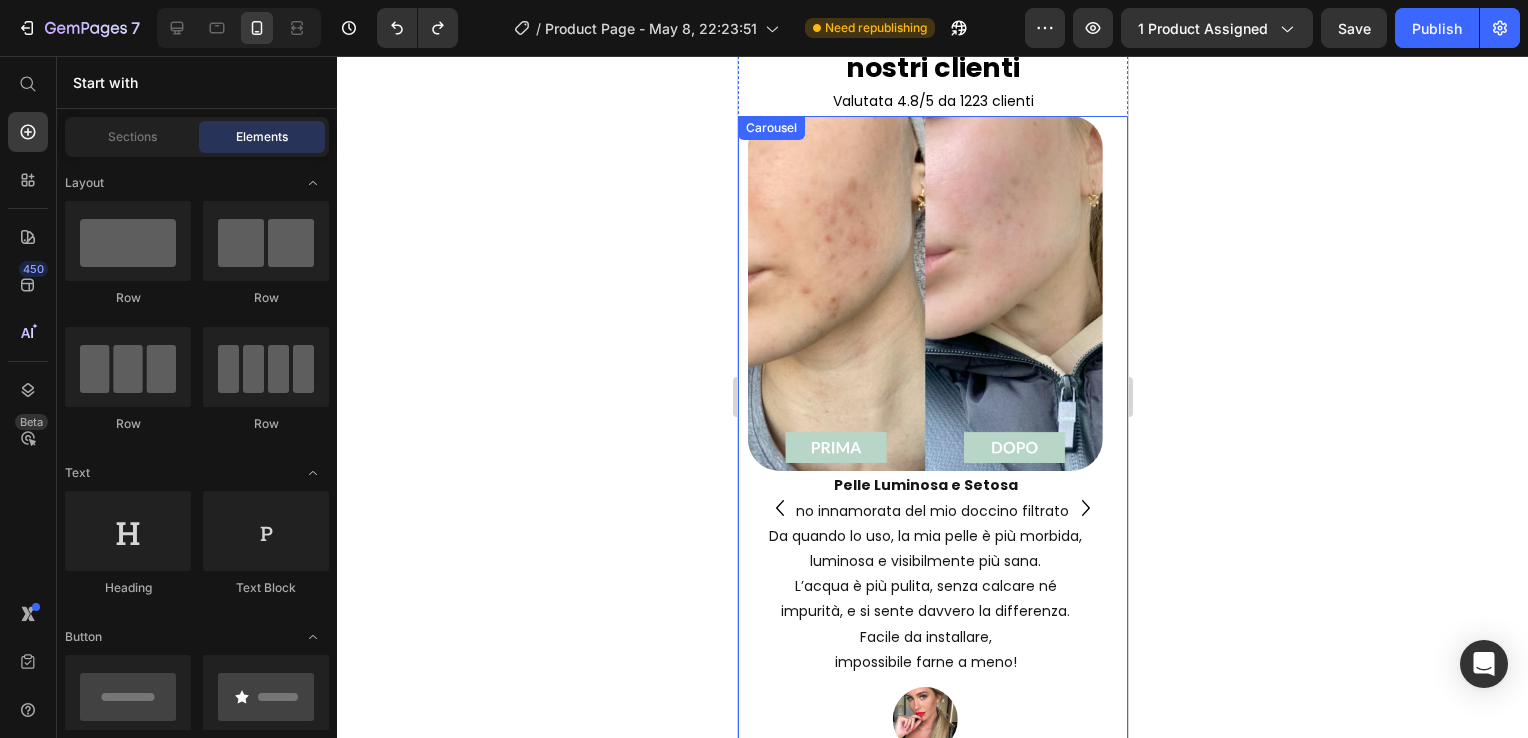 click 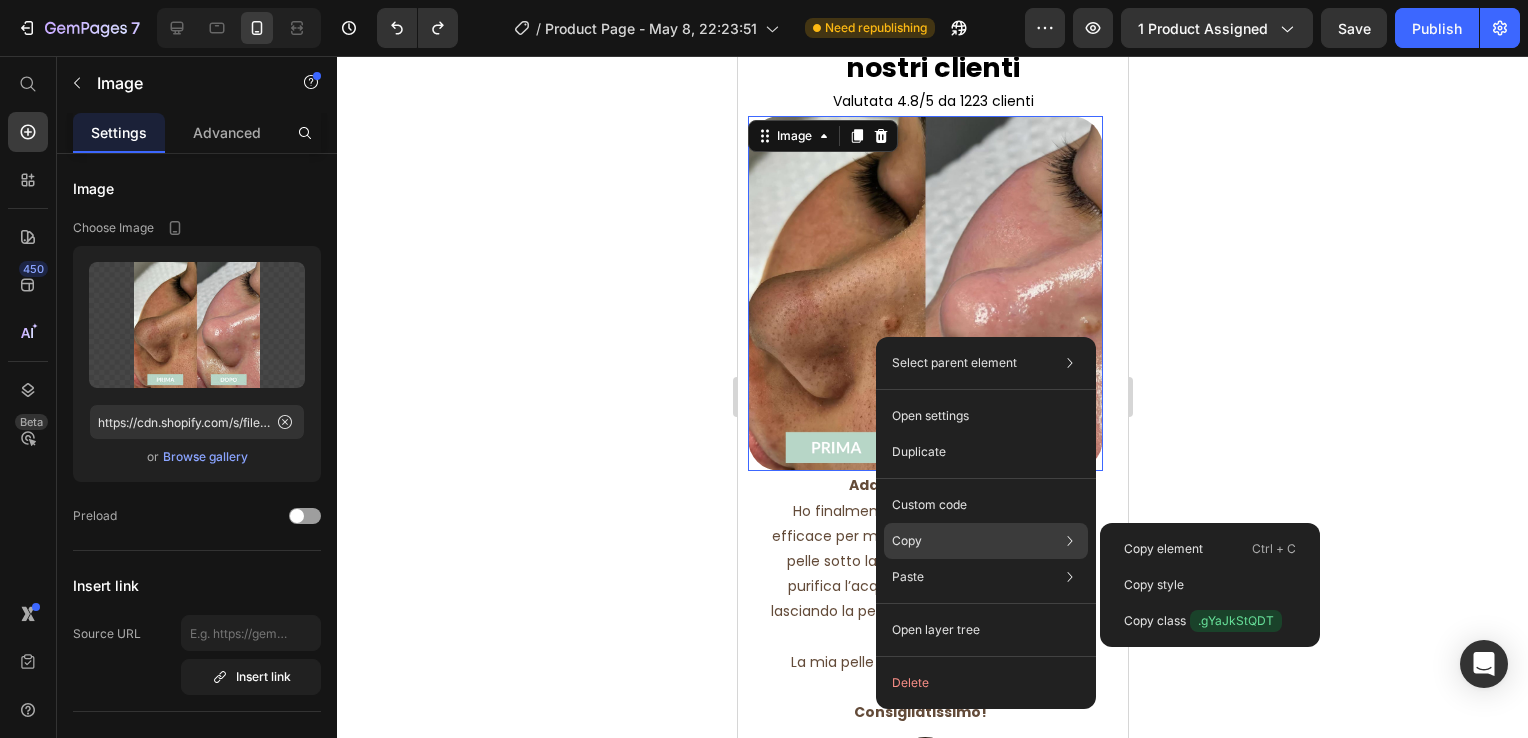 click on "Copy Copy element  Ctrl + C Copy style  Copy class  .gYaJkStQDT" 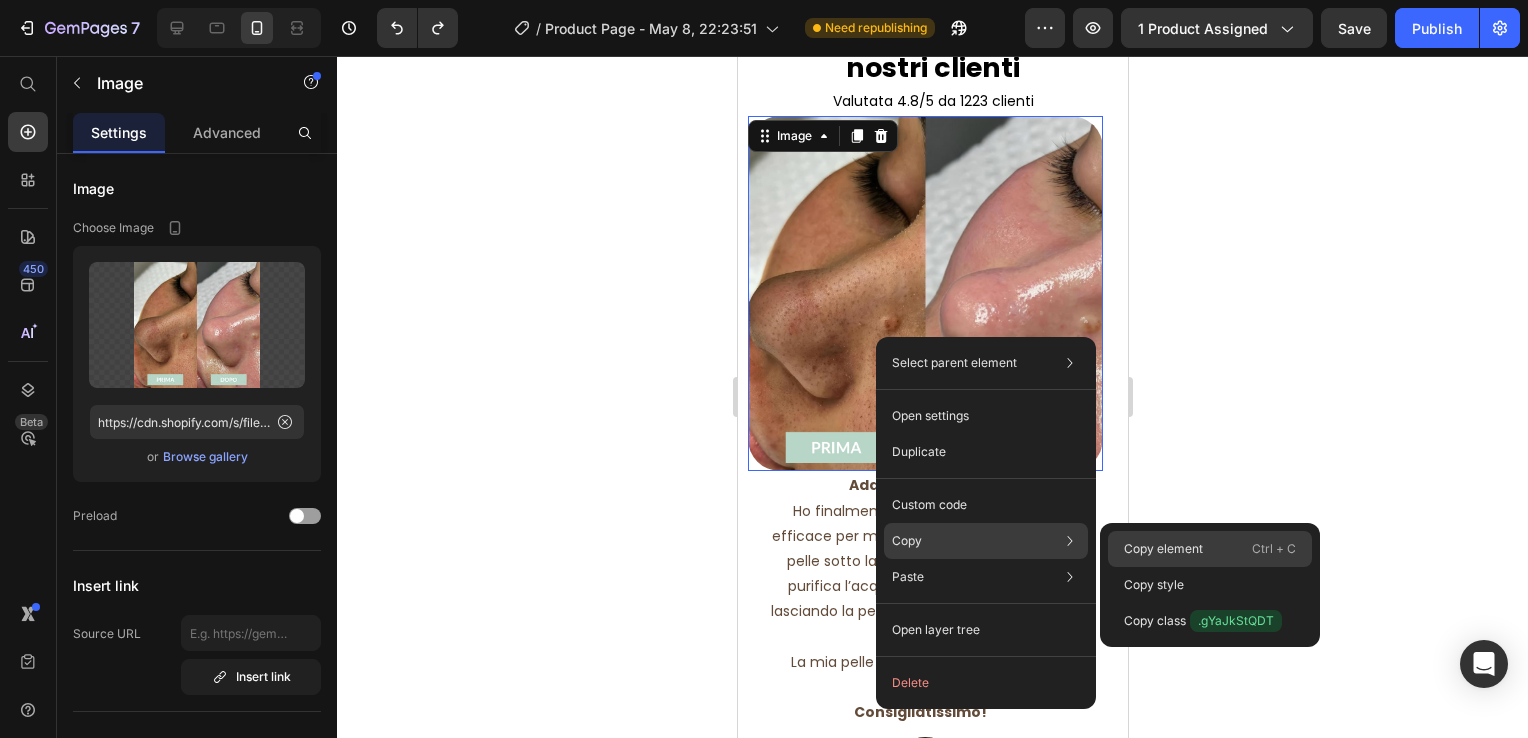 click on "Copy element" at bounding box center [1163, 549] 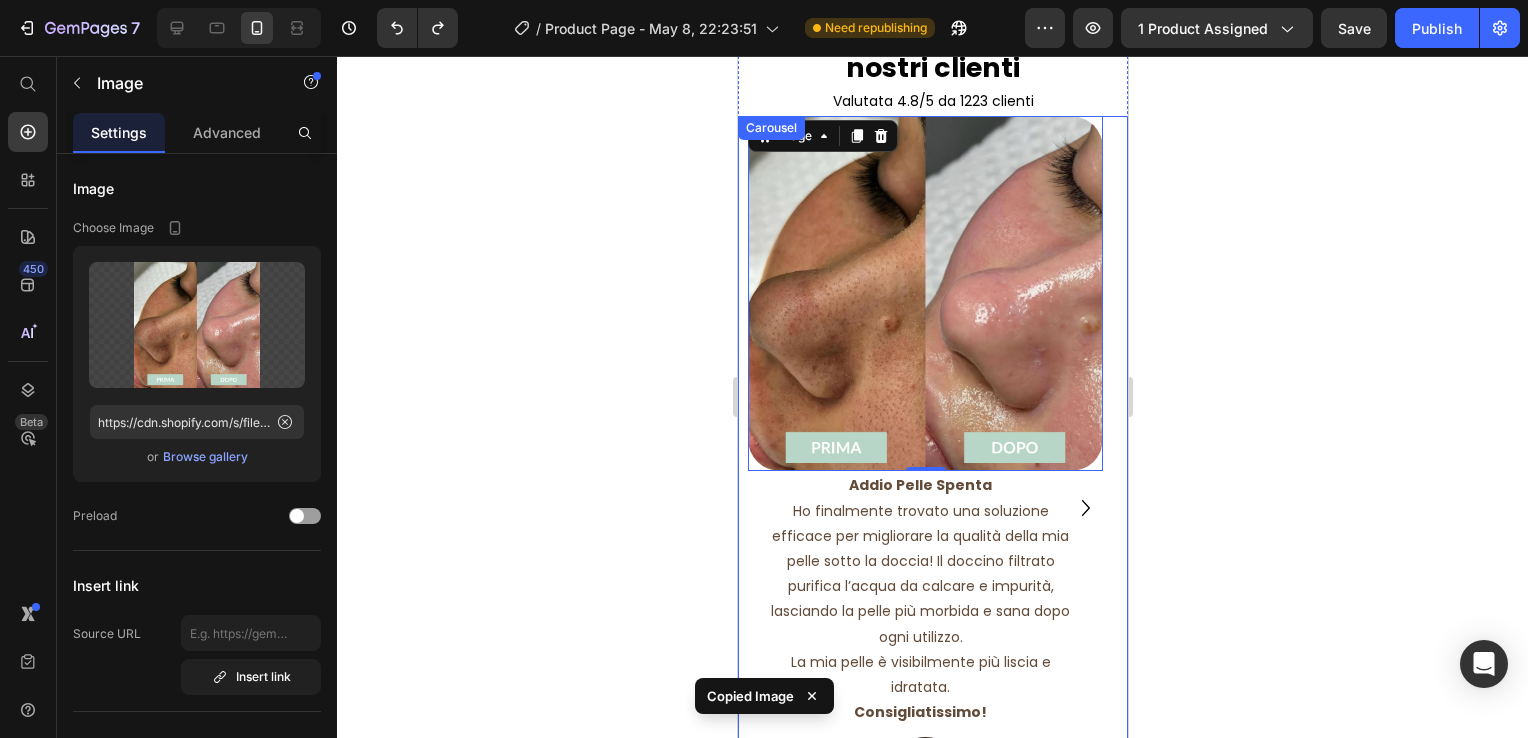 click 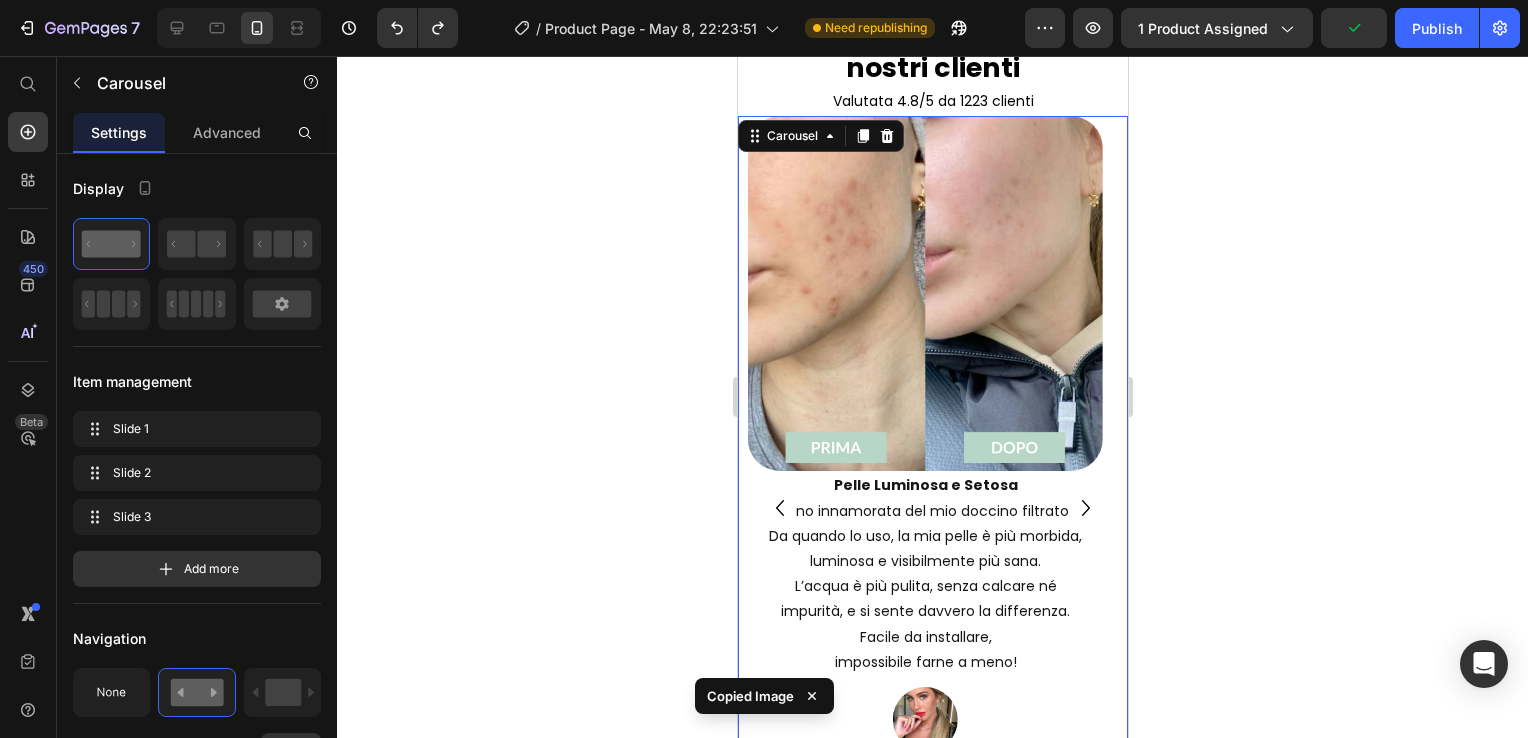 click 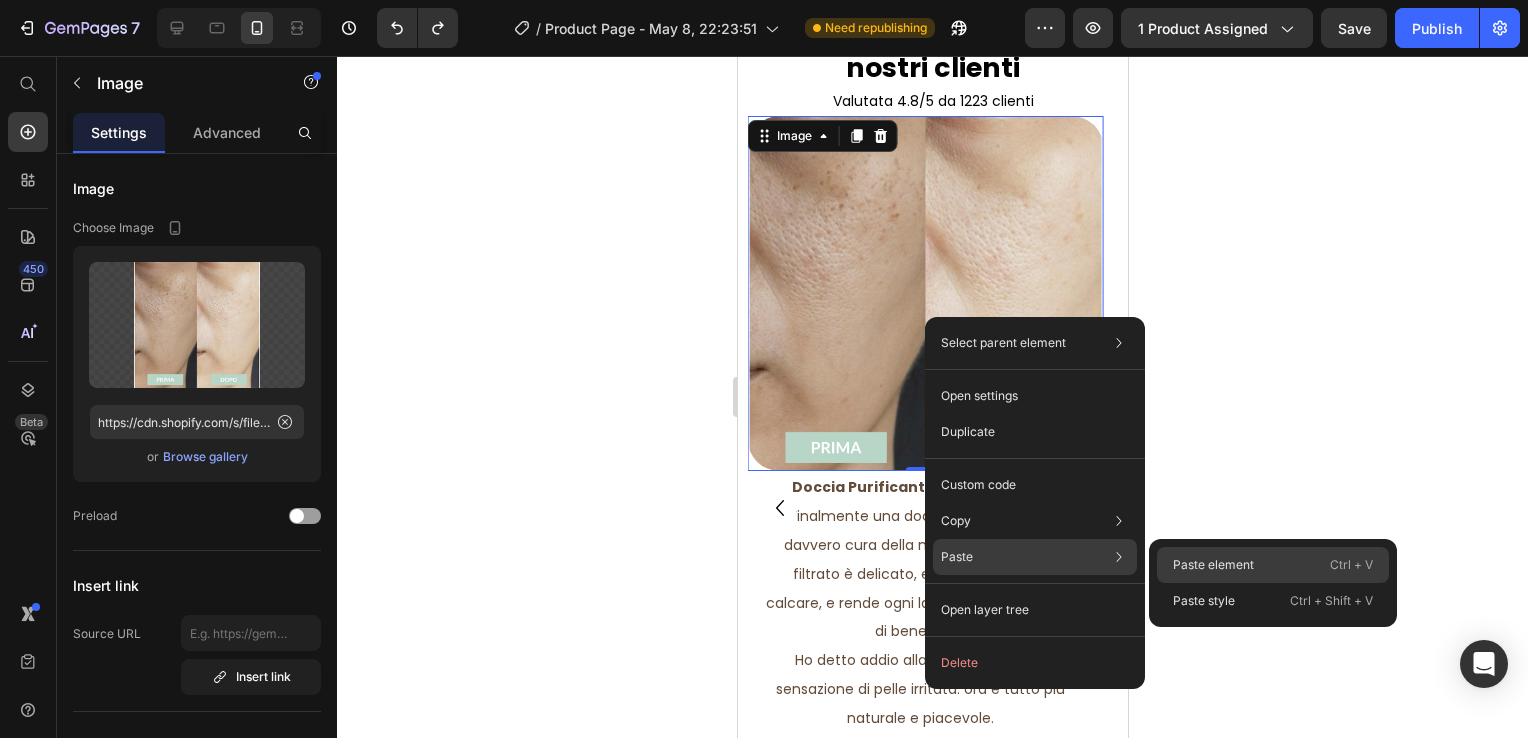 click on "Paste element  Ctrl + V" 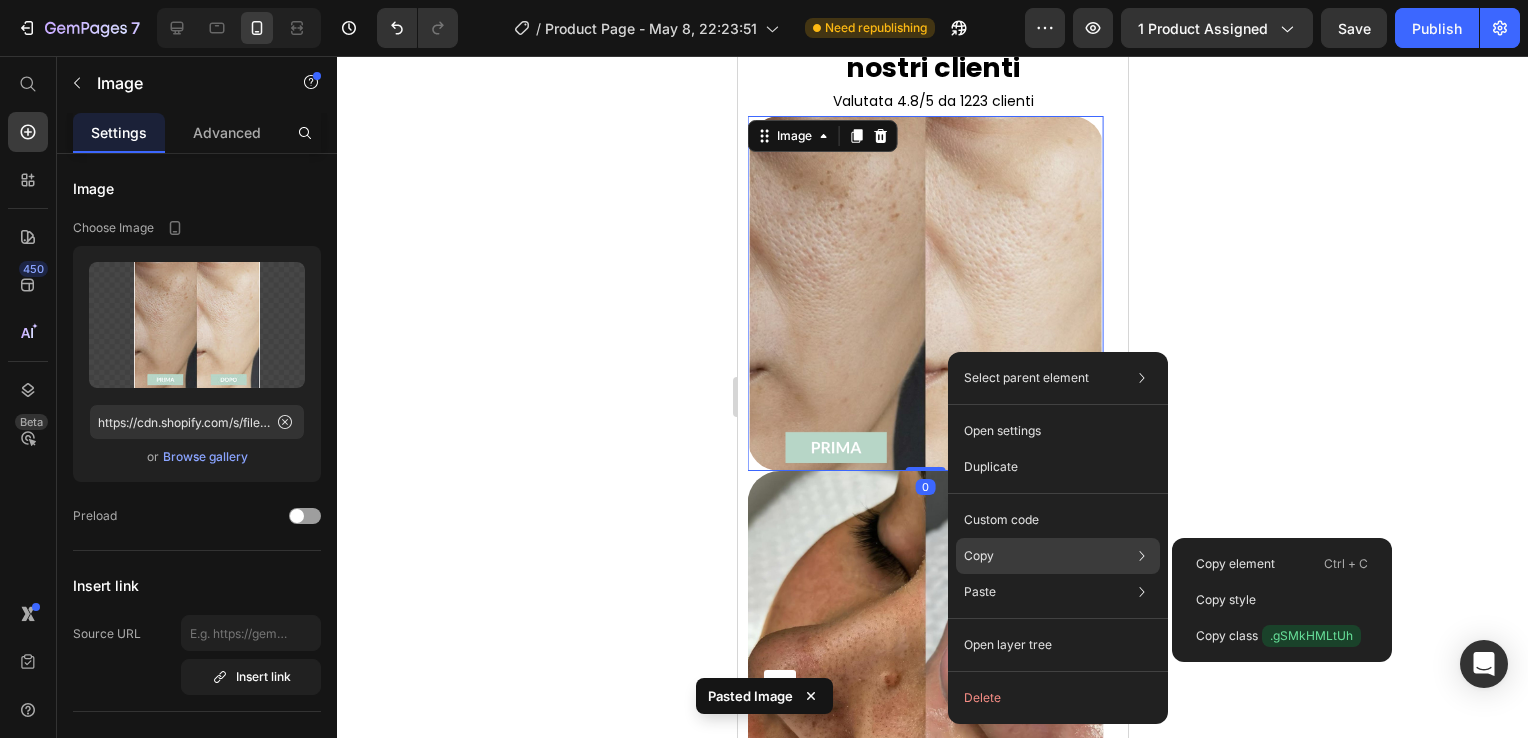 click on "Copy Copy element  Ctrl + C Copy style  Copy class  .gSMkHMLtUh" 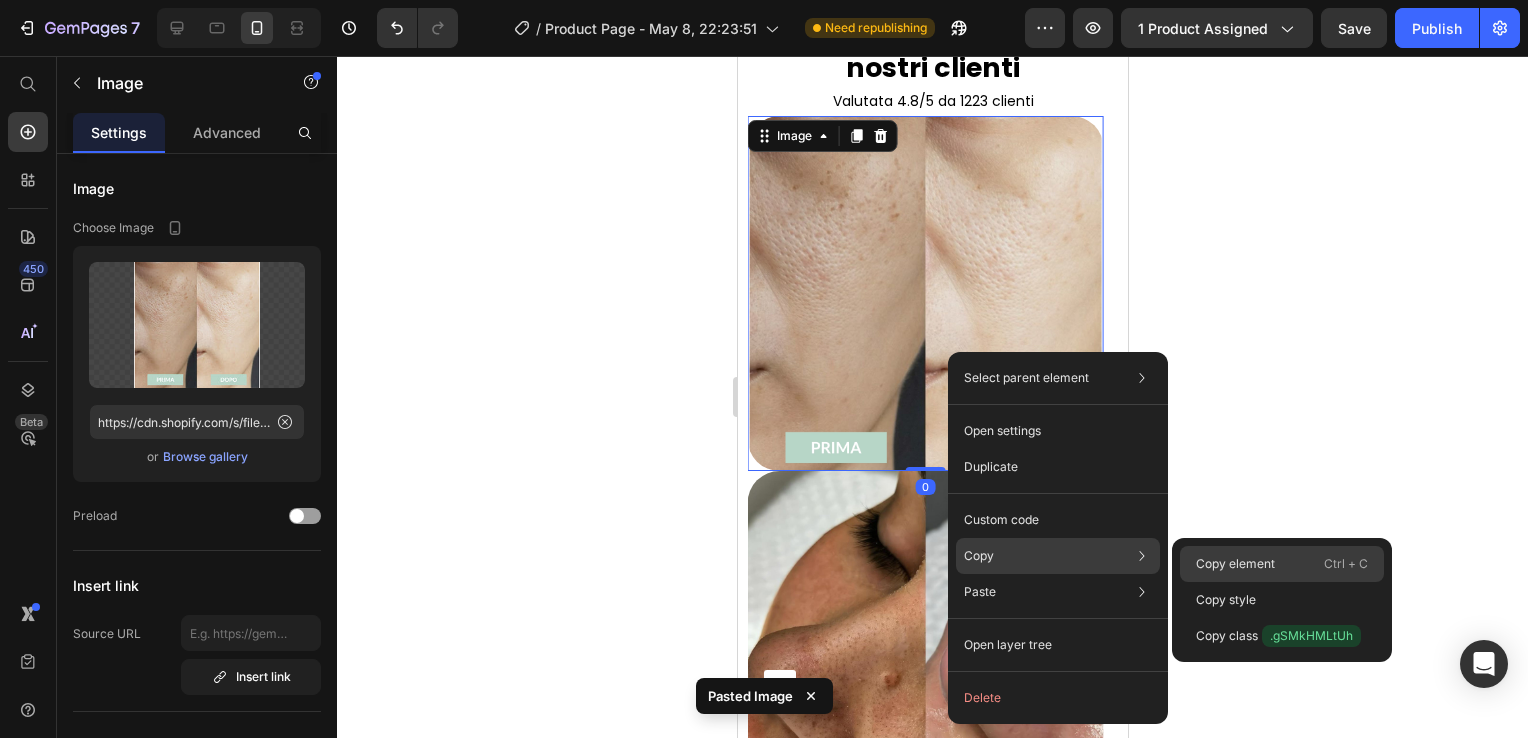 click on "Copy element  Ctrl + C" 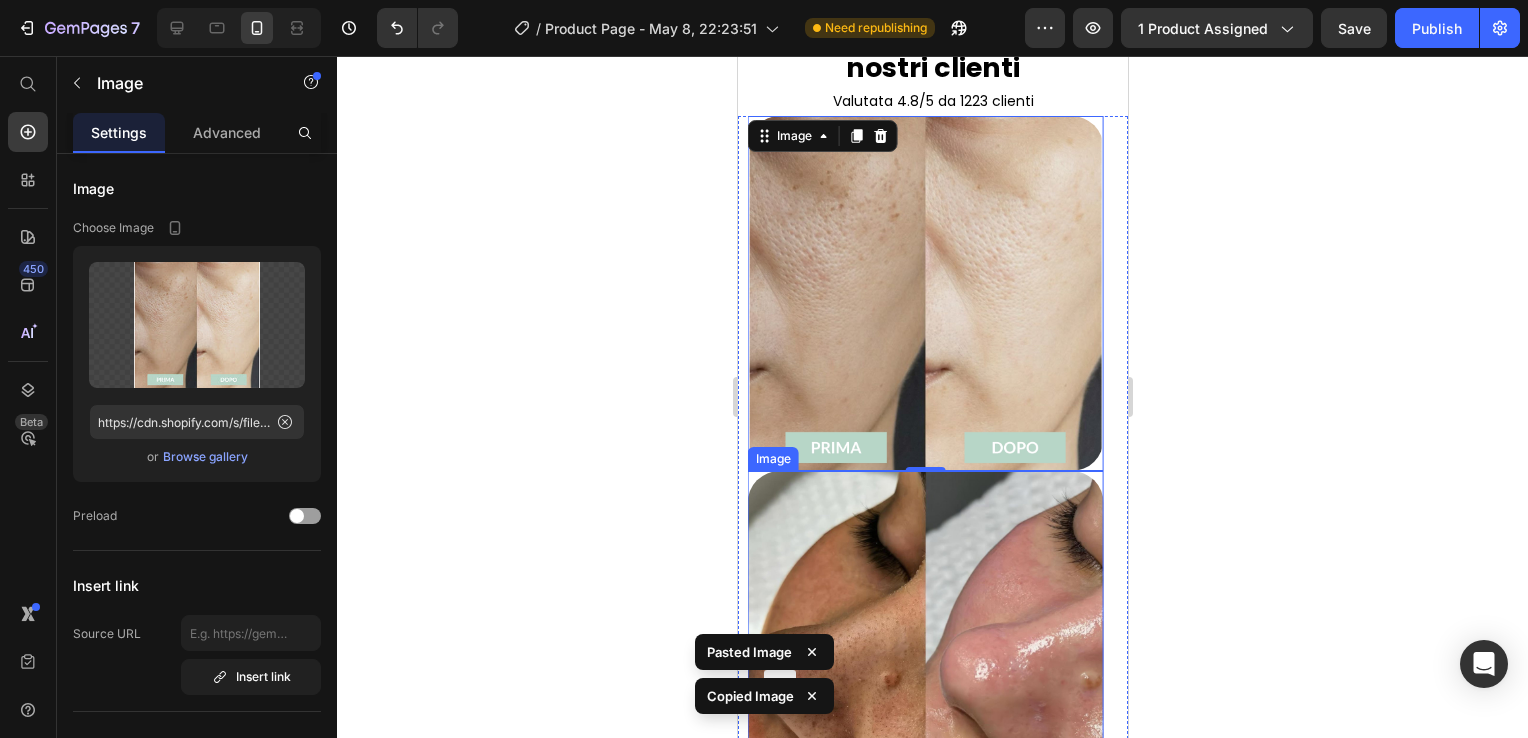 scroll, scrollTop: 3795, scrollLeft: 0, axis: vertical 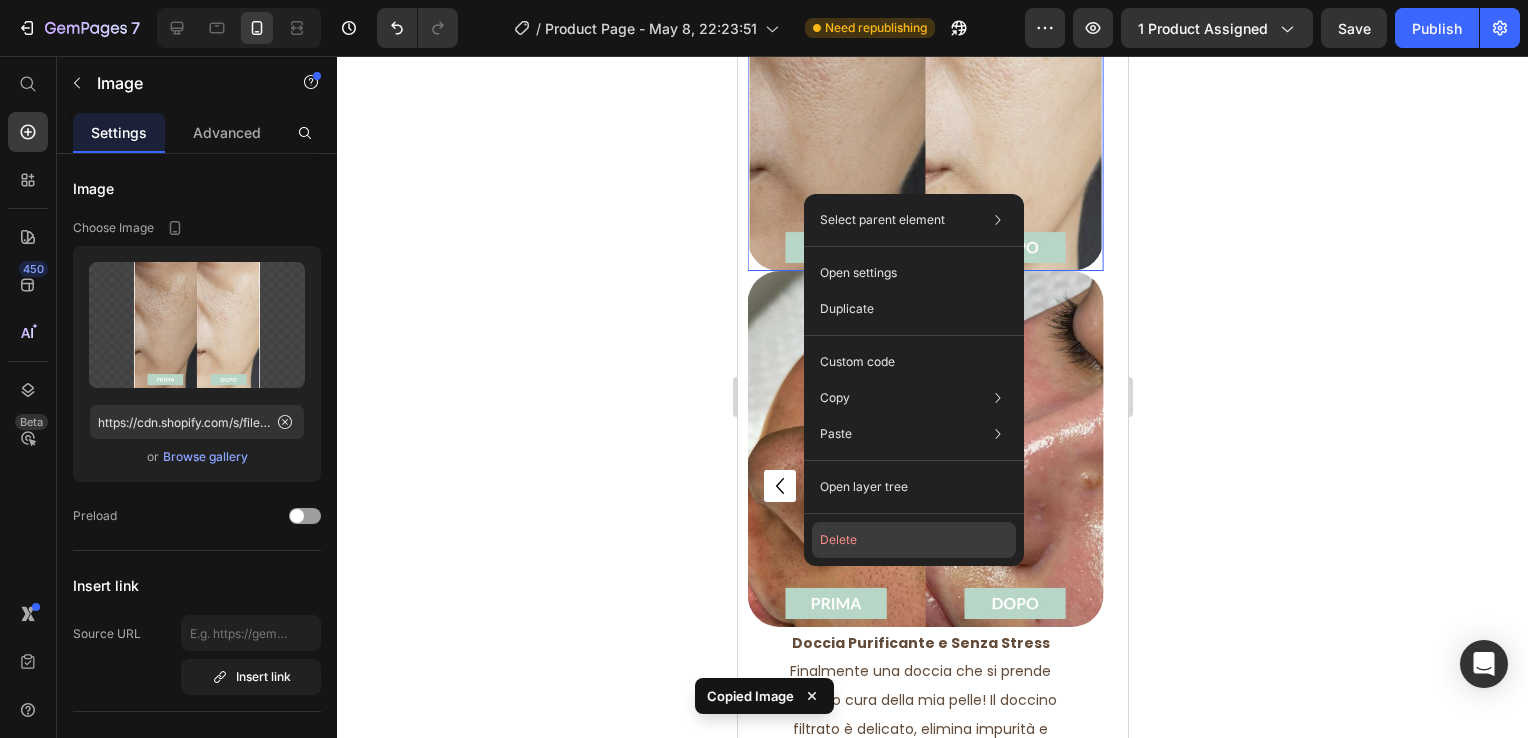 click on "Delete" 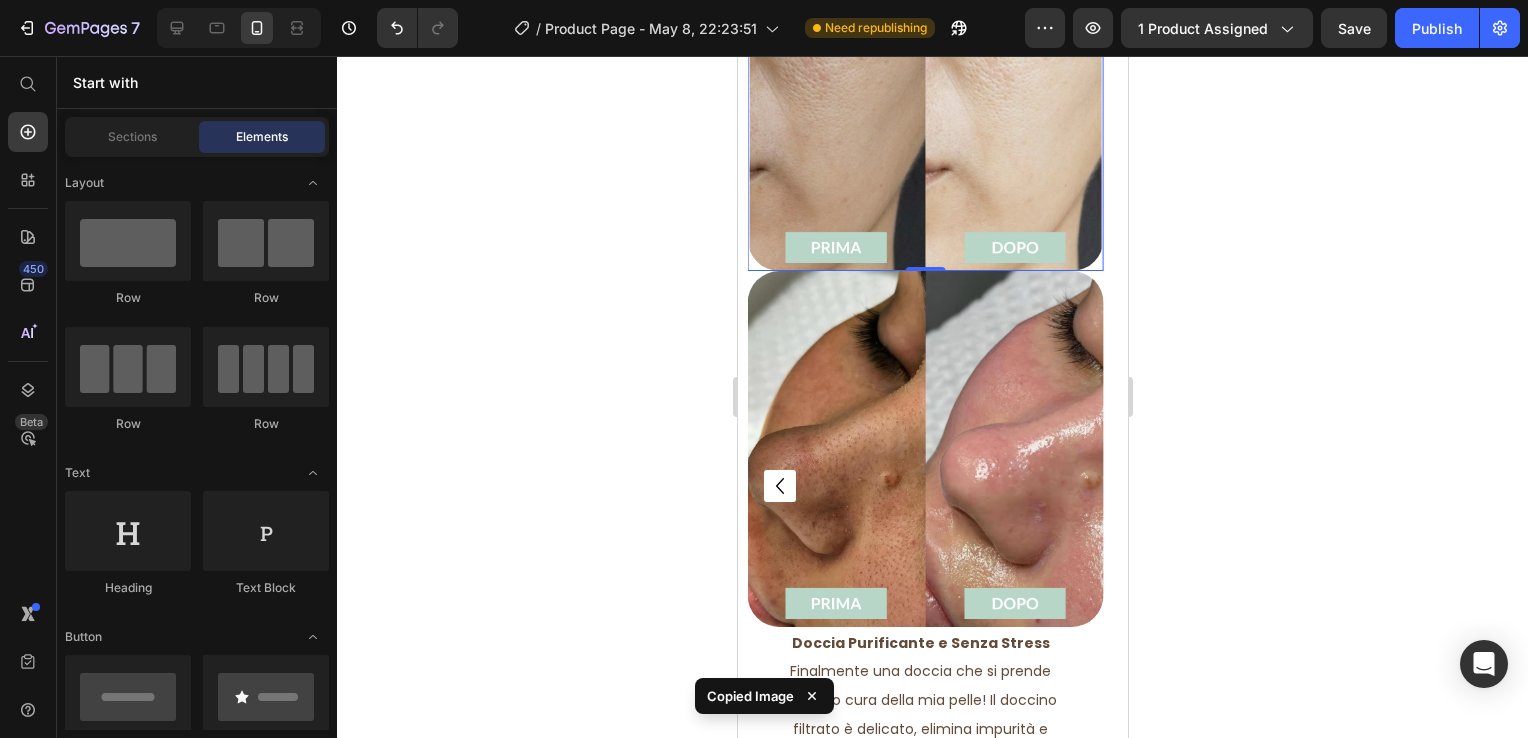 scroll, scrollTop: 3617, scrollLeft: 0, axis: vertical 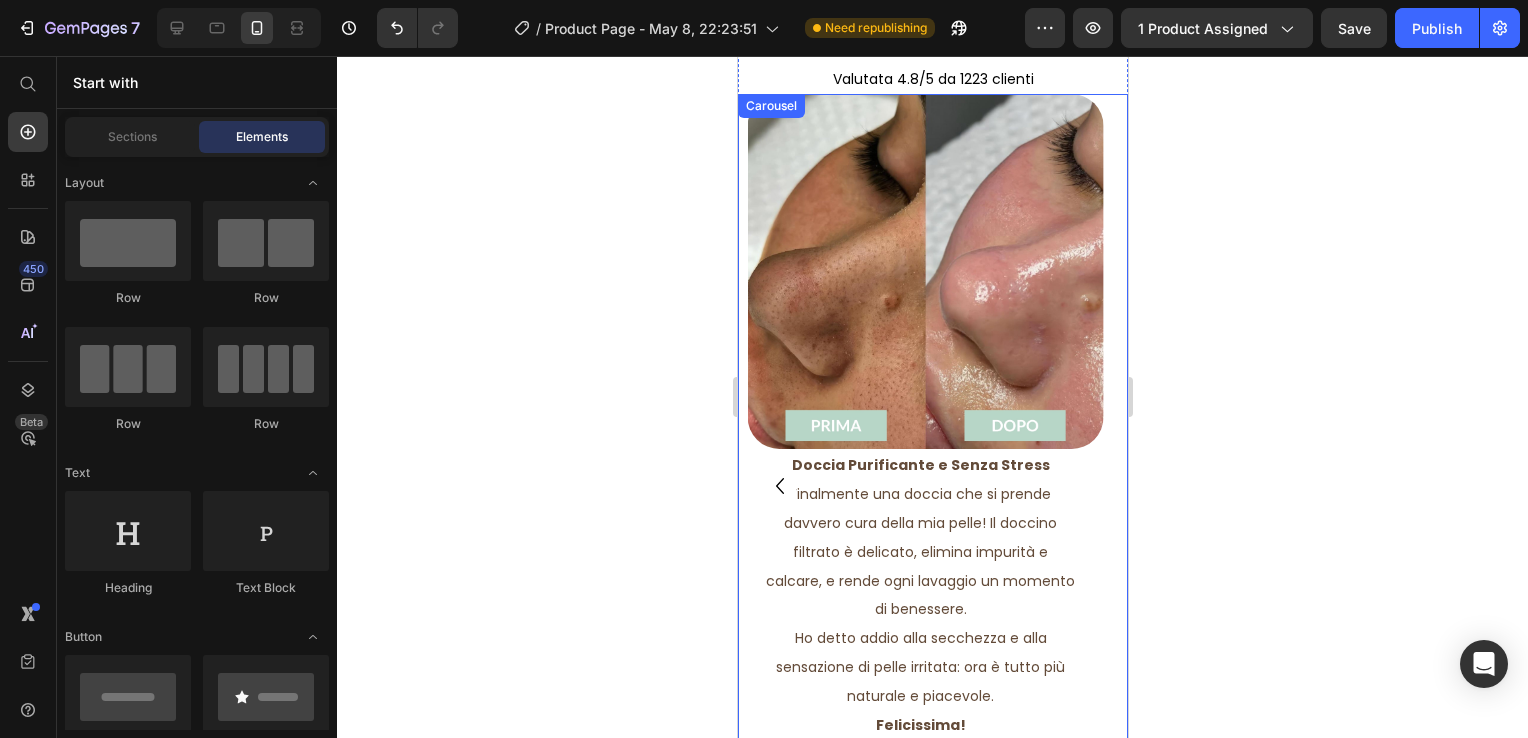 click 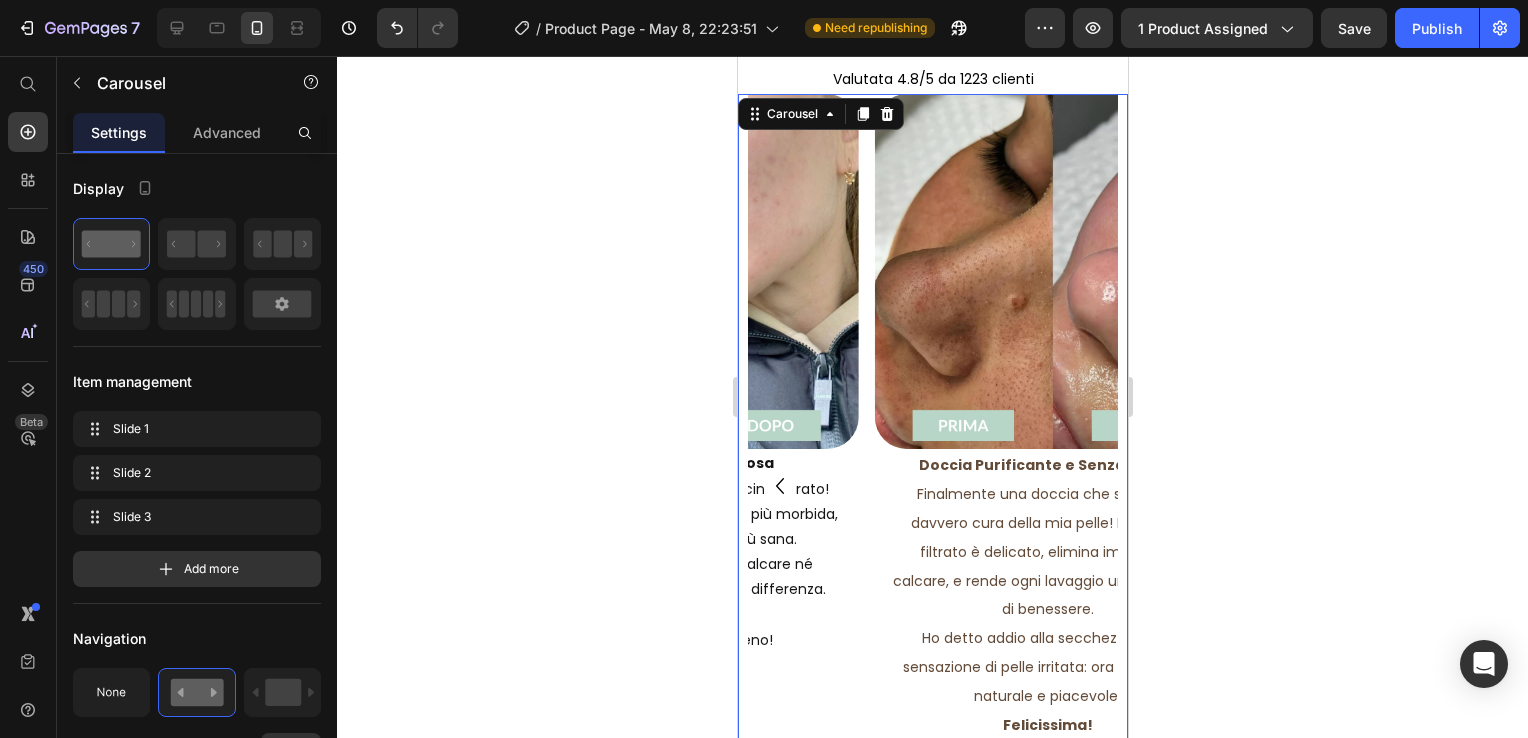 click 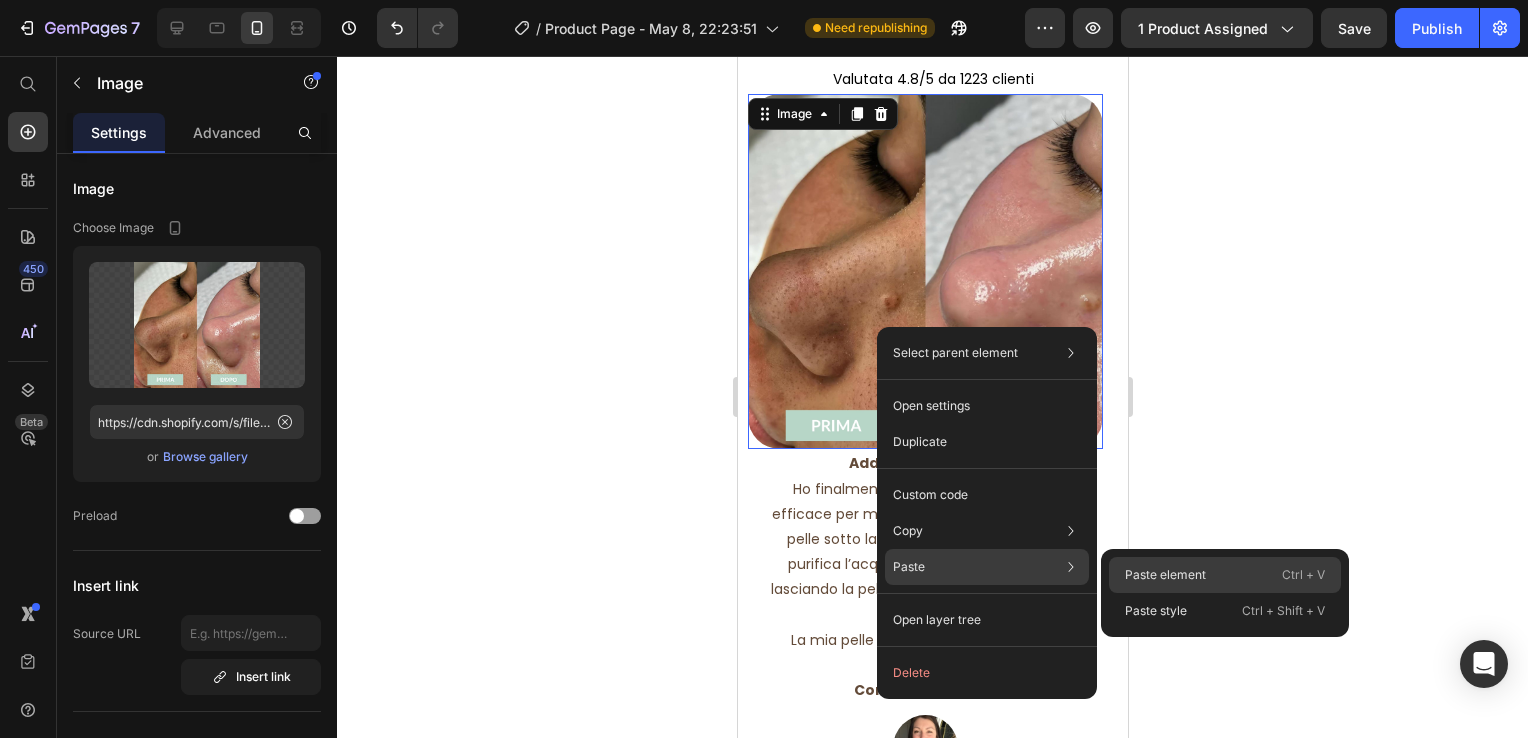 drag, startPoint x: 1125, startPoint y: 570, endPoint x: 388, endPoint y: 510, distance: 739.4383 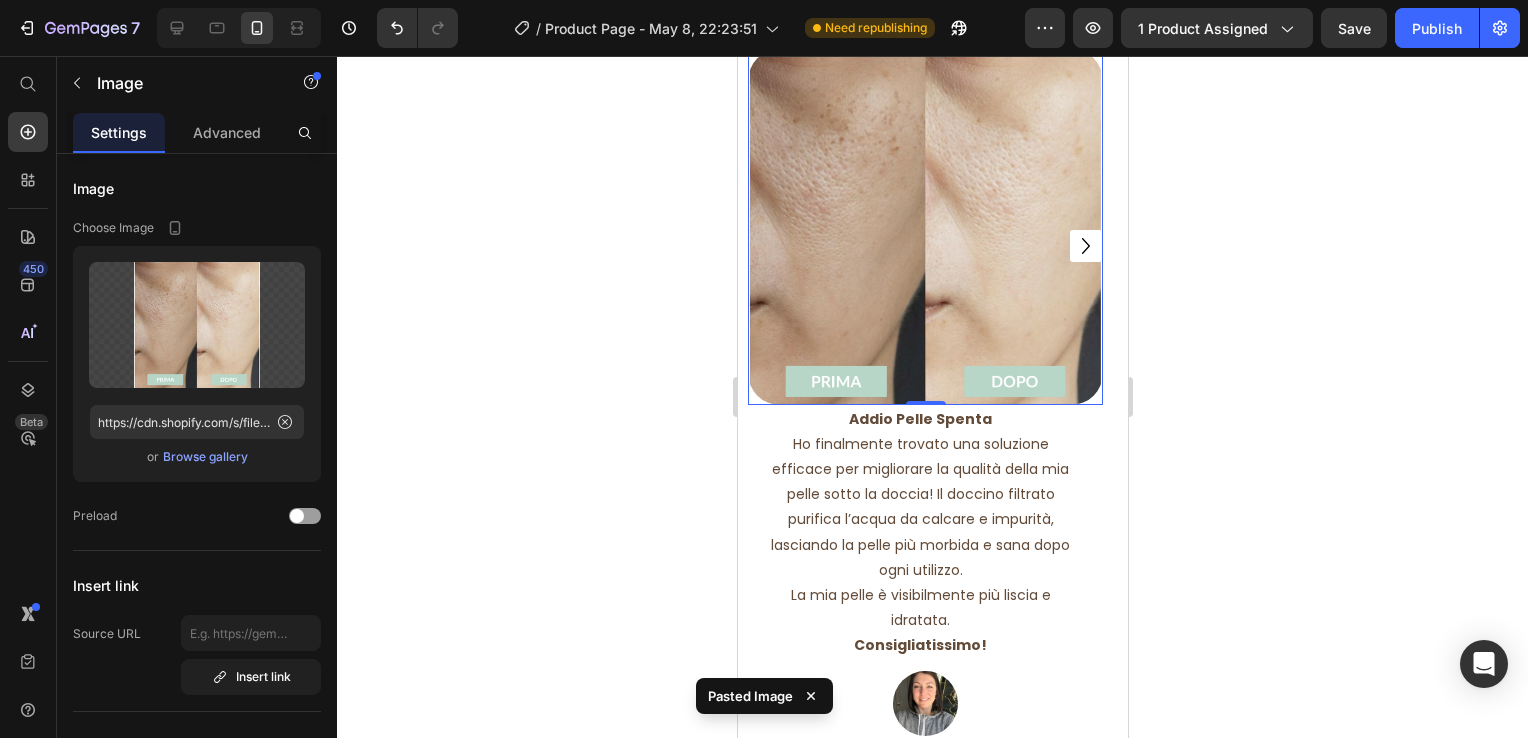 scroll, scrollTop: 3617, scrollLeft: 0, axis: vertical 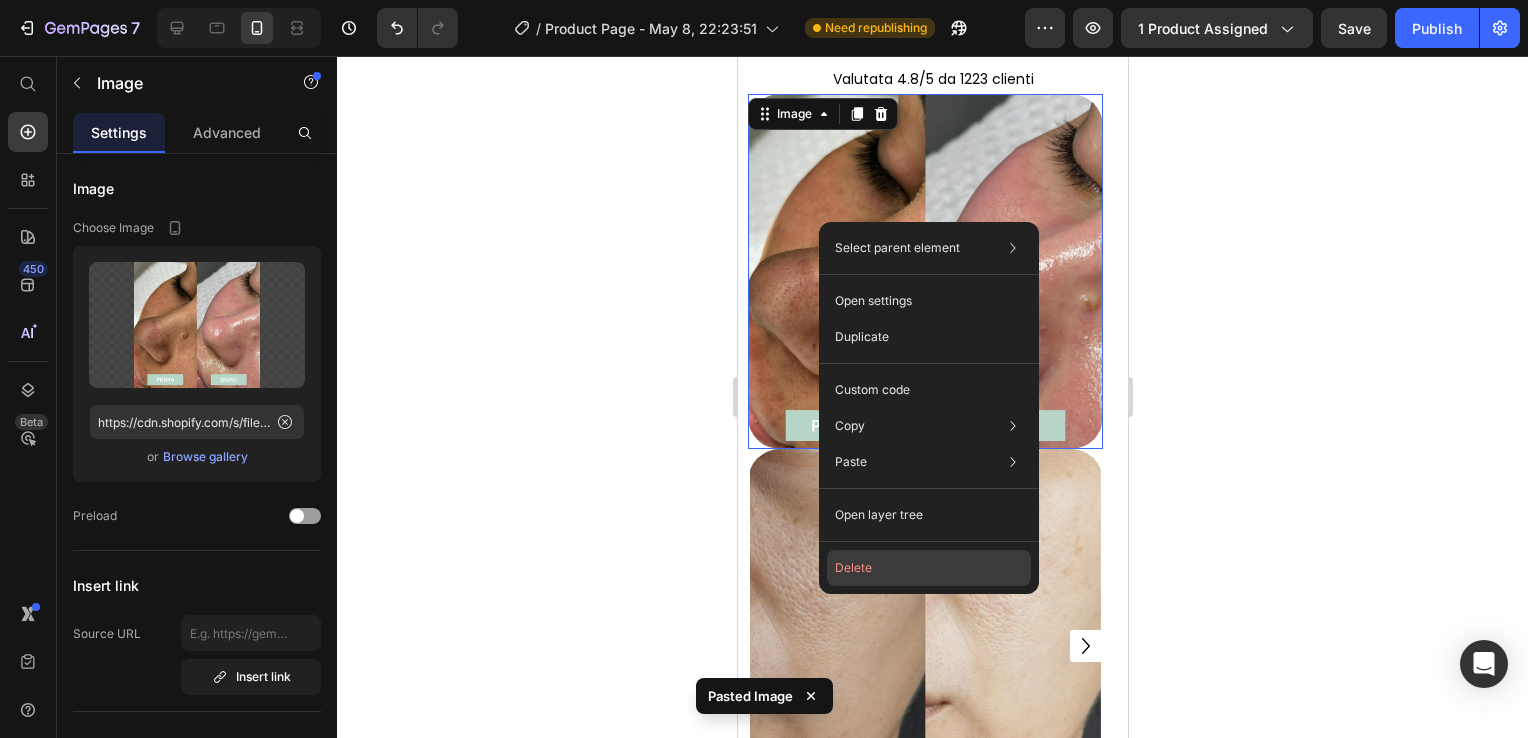 click on "Delete" 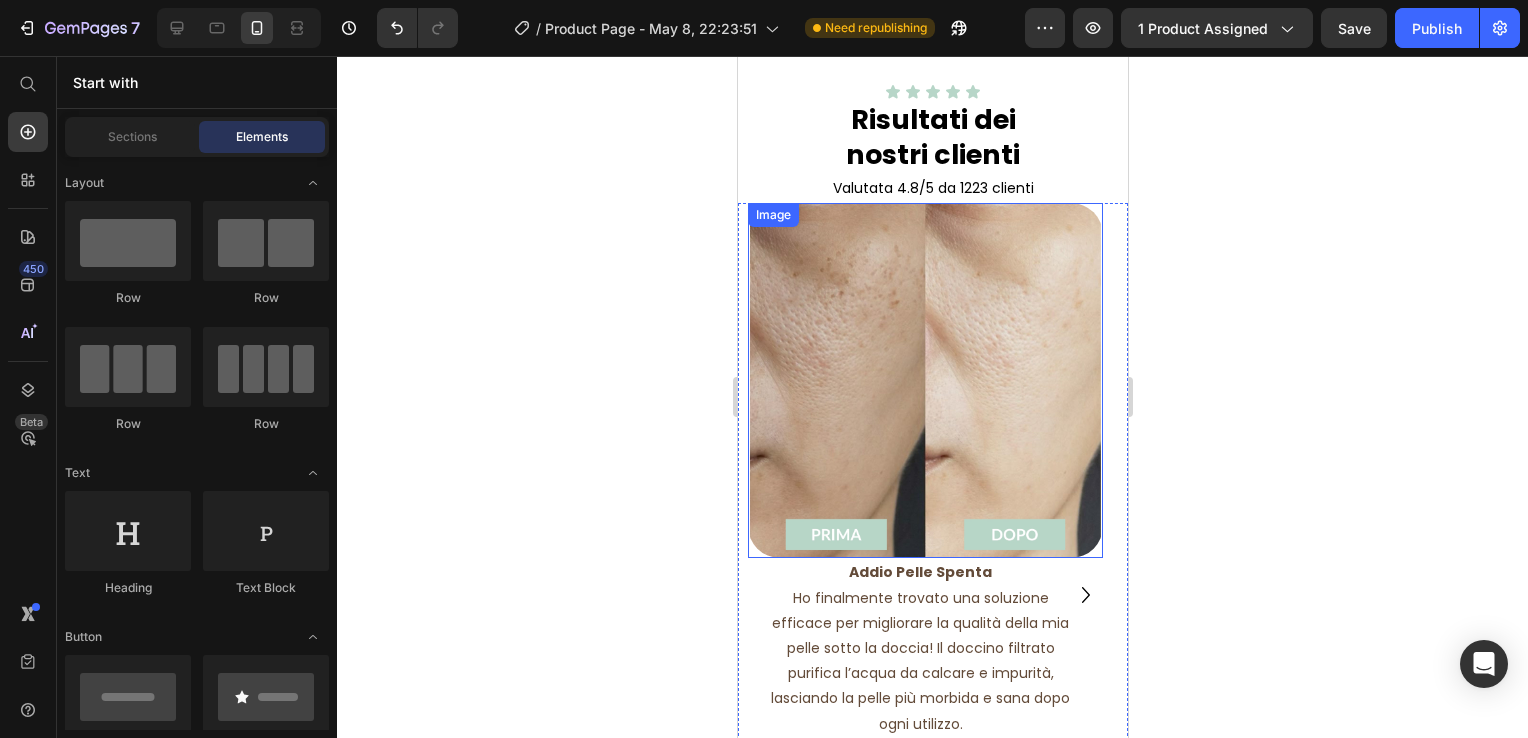 scroll, scrollTop: 3417, scrollLeft: 0, axis: vertical 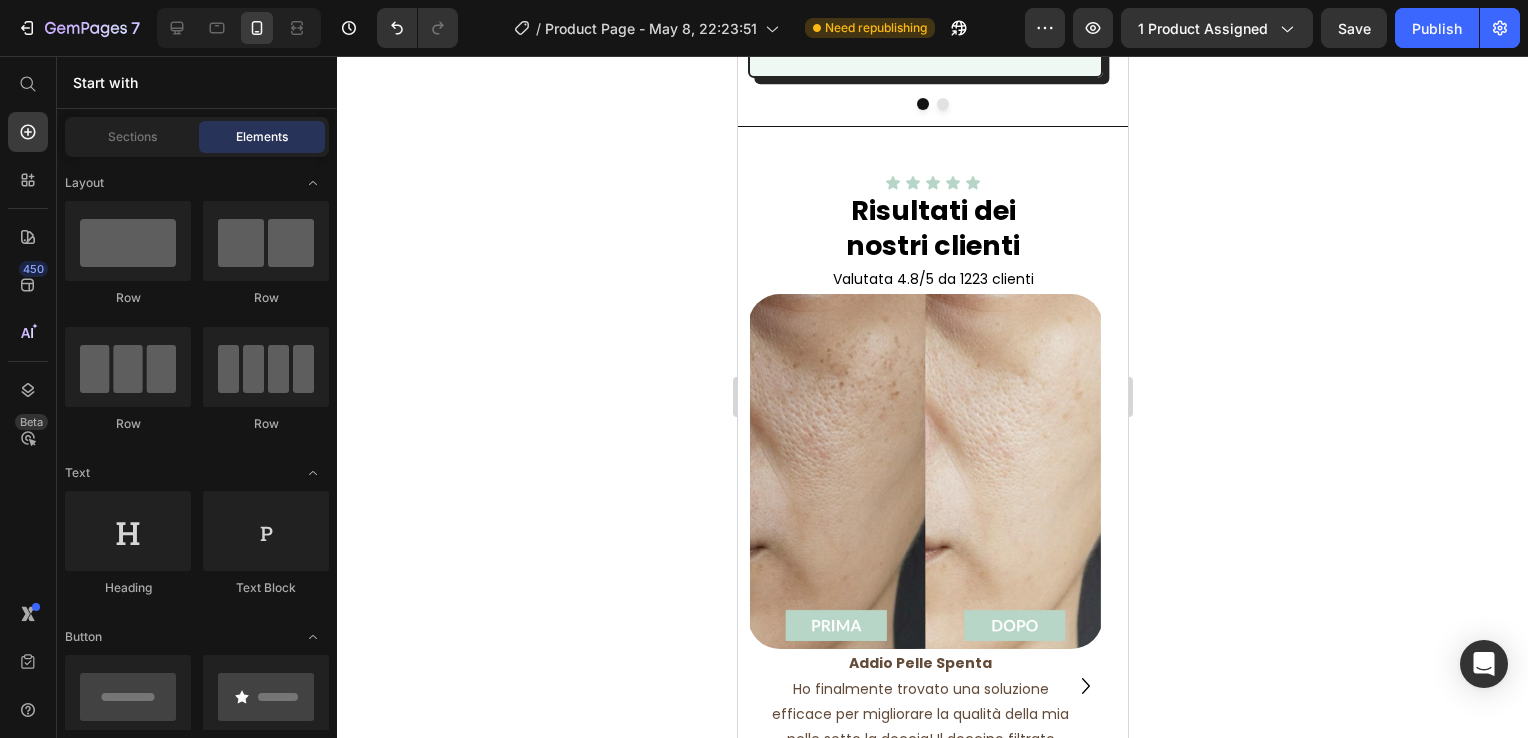 drag, startPoint x: 548, startPoint y: 360, endPoint x: 527, endPoint y: 363, distance: 21.213203 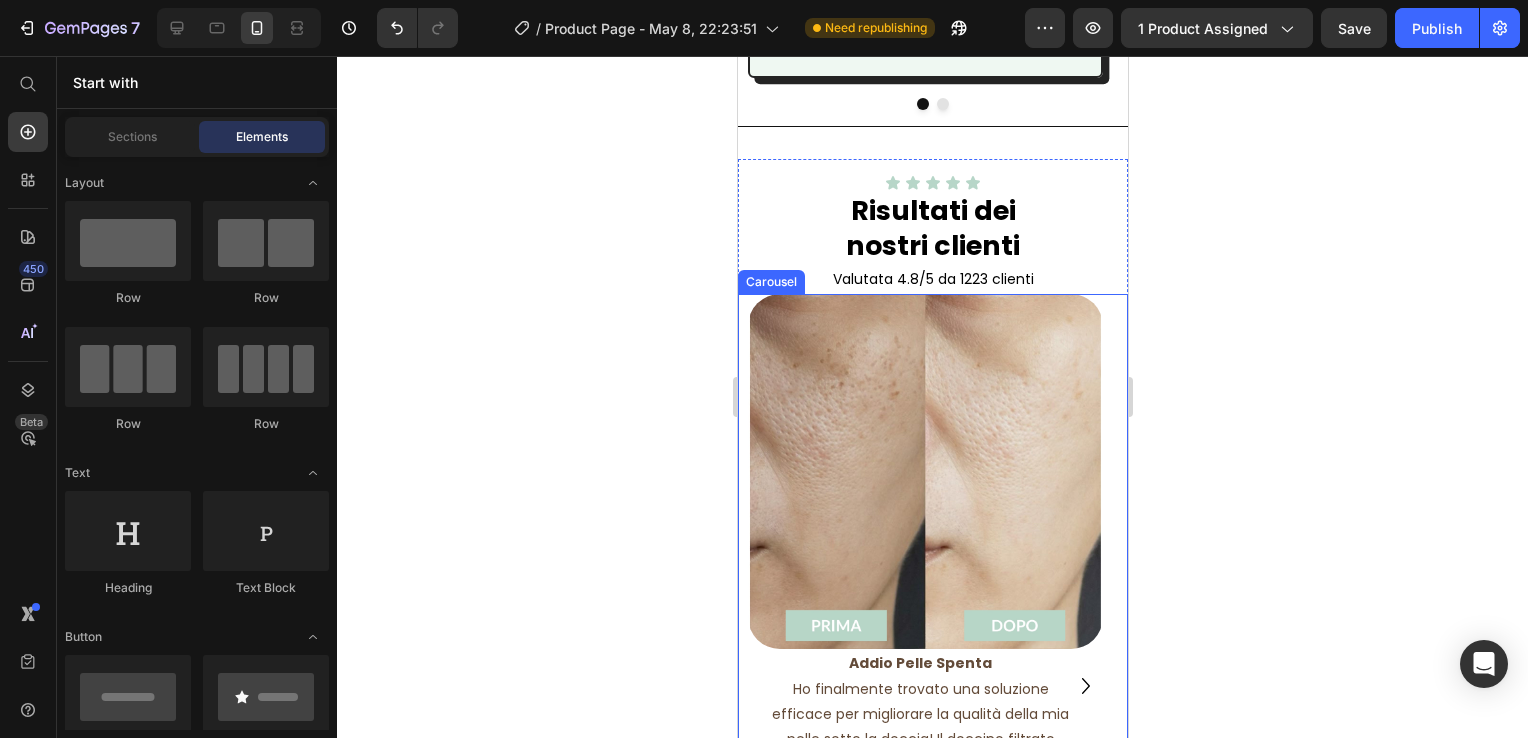 drag, startPoint x: 584, startPoint y: 312, endPoint x: 654, endPoint y: 326, distance: 71.38628 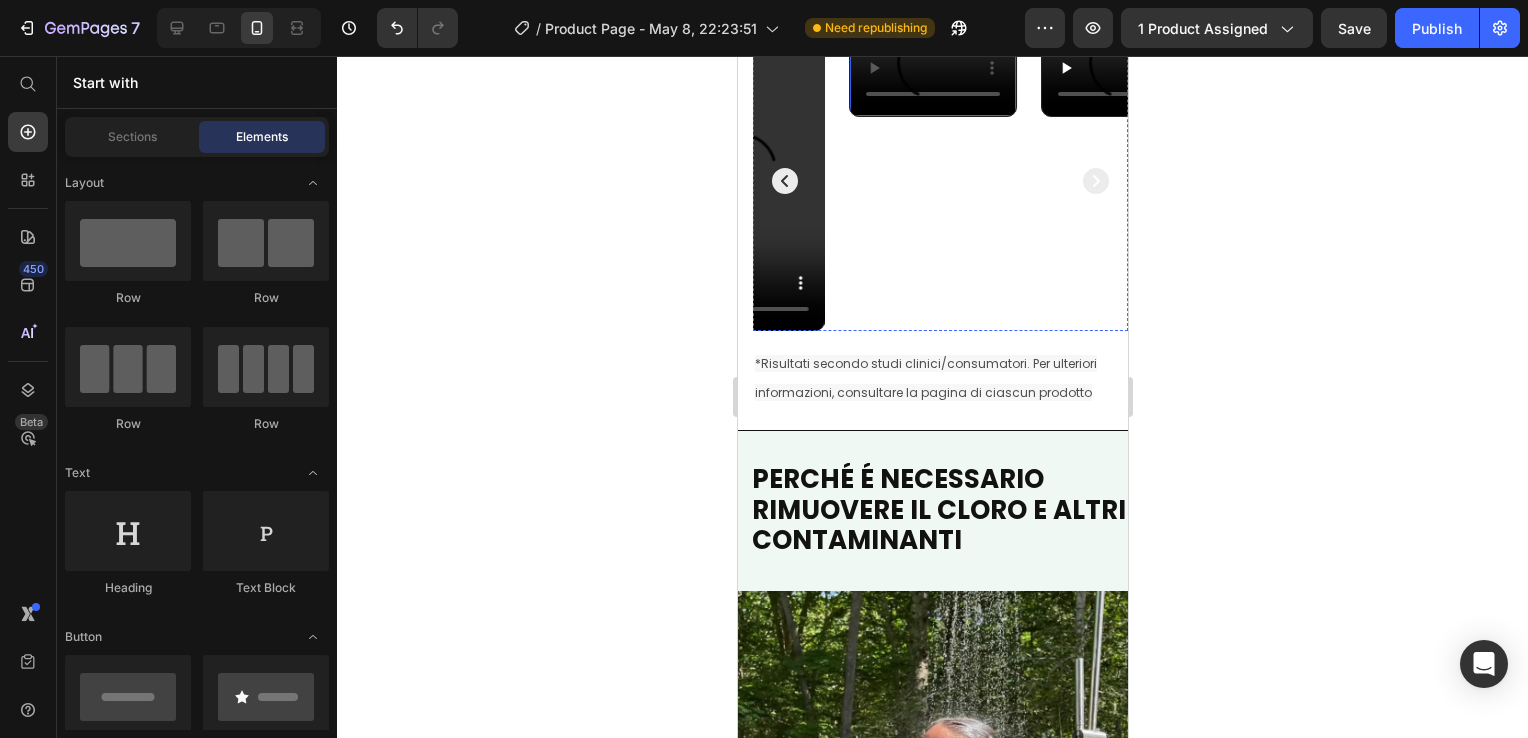 scroll, scrollTop: 4817, scrollLeft: 0, axis: vertical 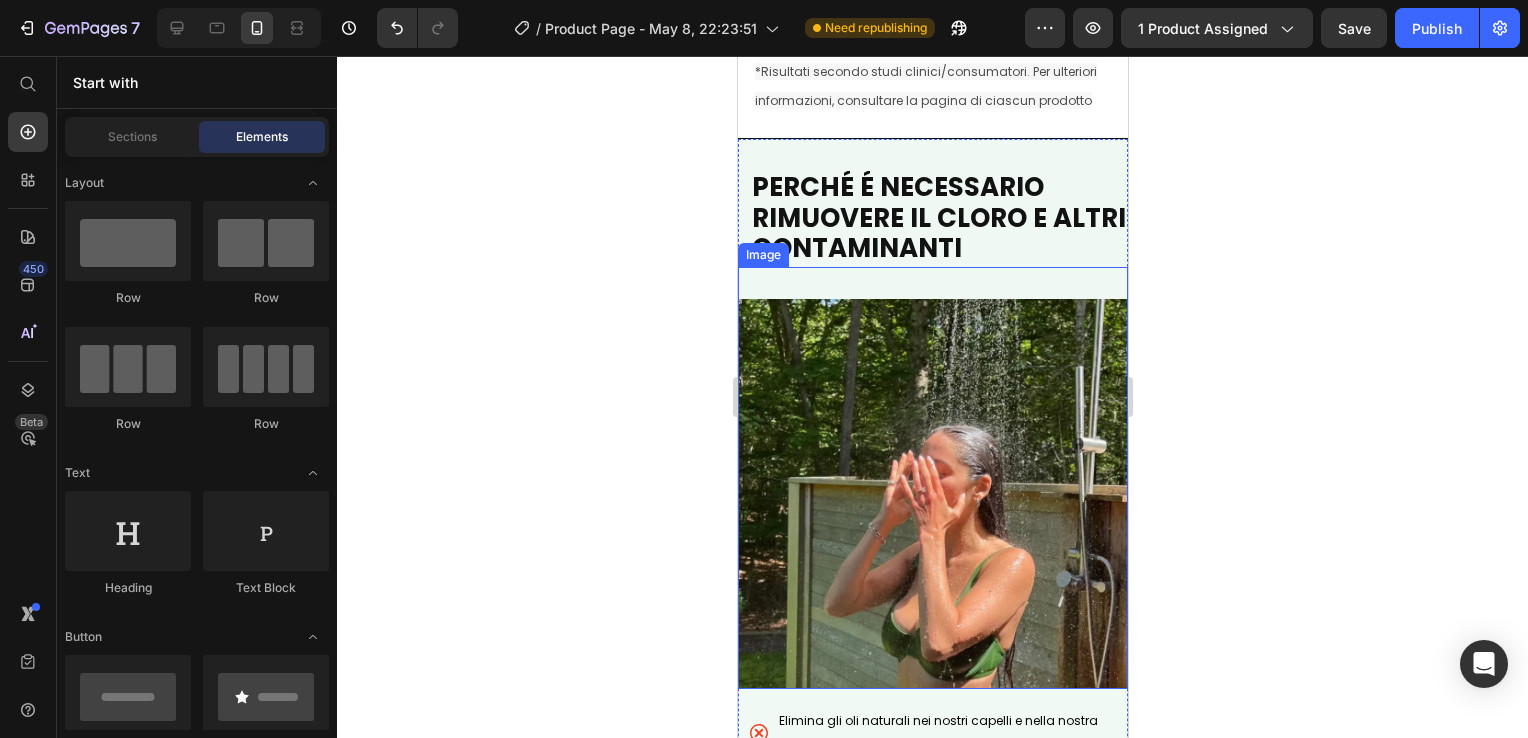 click at bounding box center (932, 478) 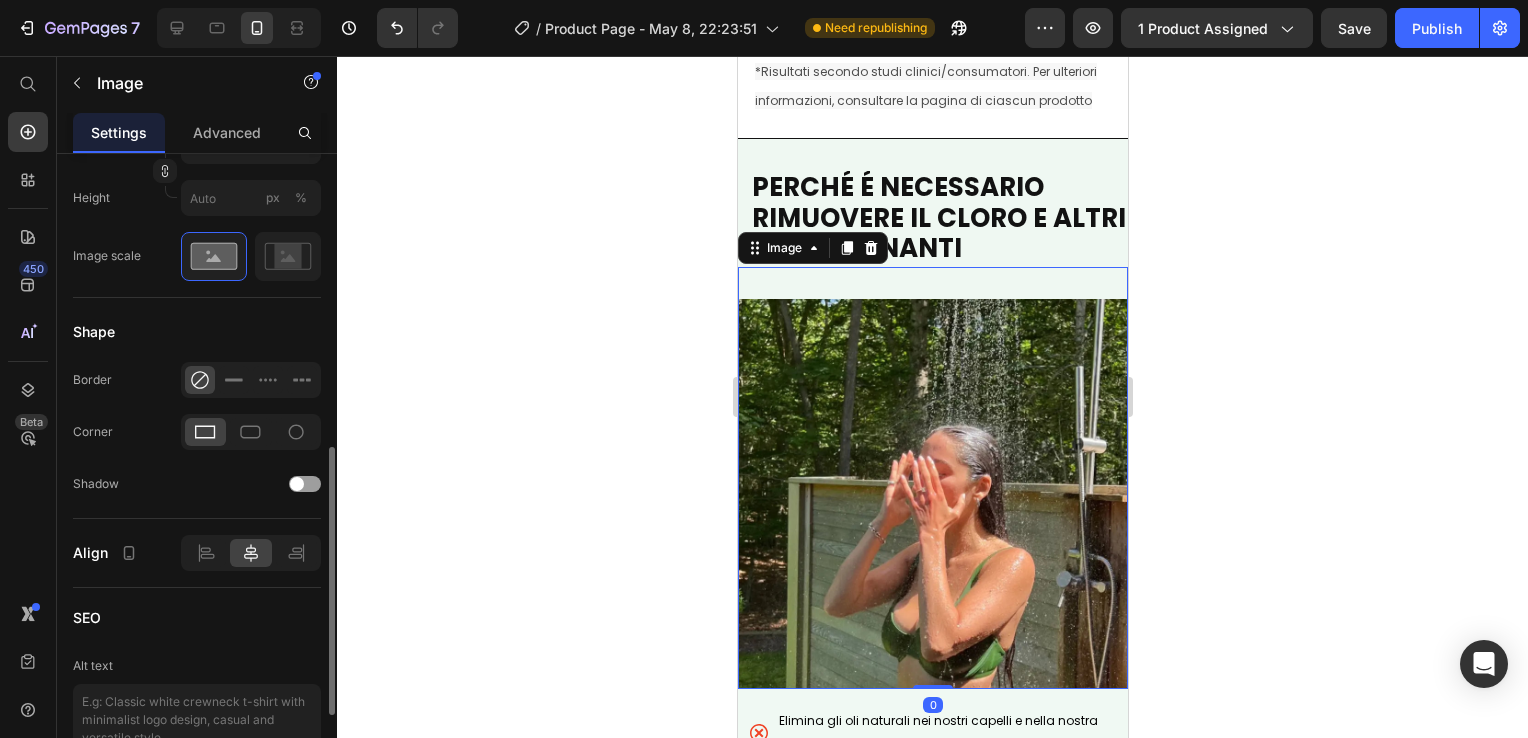 scroll, scrollTop: 892, scrollLeft: 0, axis: vertical 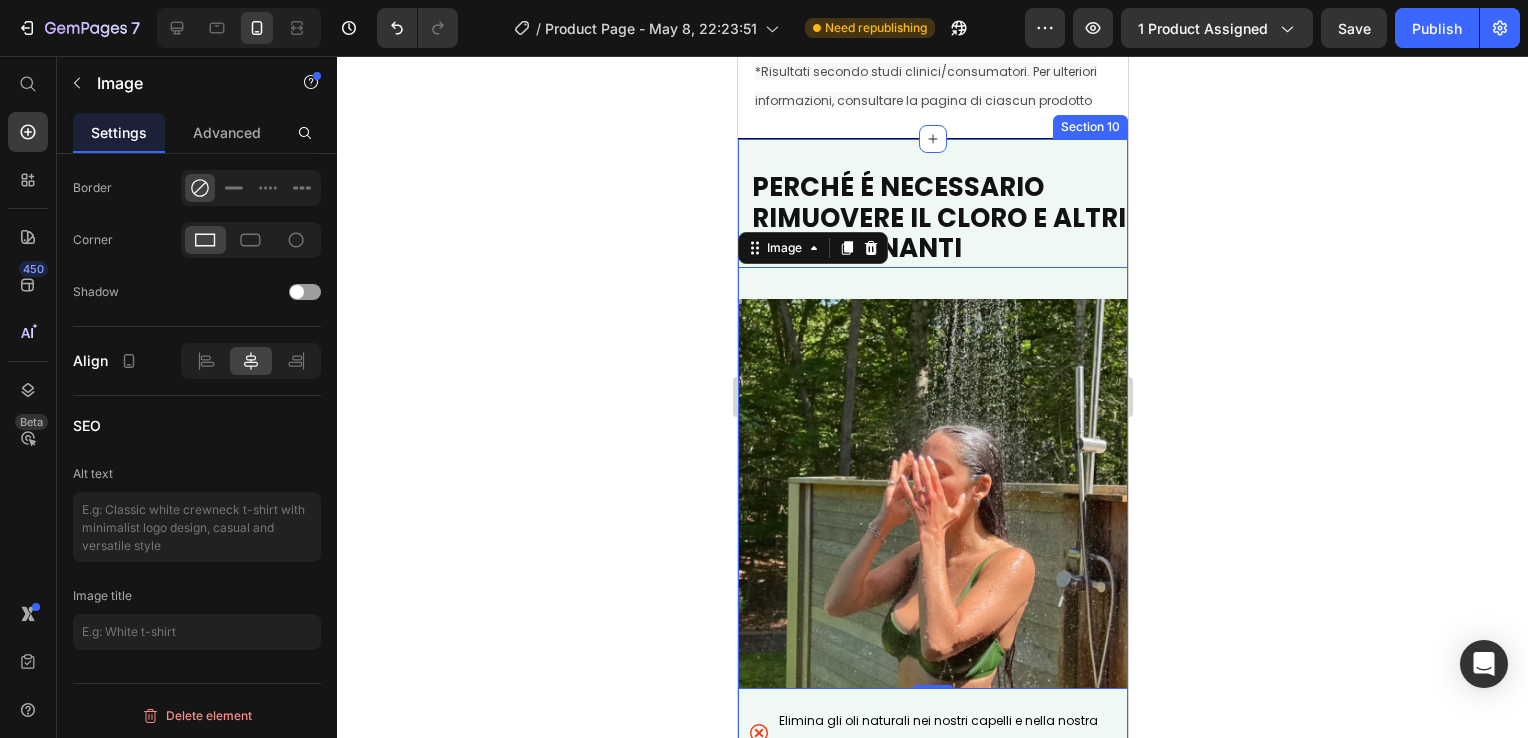click on "PERCHÉ É NECESSARIO RIMUOVERE IL CLORO E ALTRI CONTAMINANTI  Heading Image   0 Elimina gli oli naturali nei nostri capelli e nella nostra pelle, lasciandoli danneggiati, asciutti e irritati Dissolve i lipidi dei capelli, lasciando i capelli meno lucenti, meno forti e causando doppie punte Scompone gli aminoacidi nei nostri capelli, impoverendo la forza naturale dei capelli Reagisce con la melanina naturale nei nostri capelli, cambiando il colore dei tuoi capelli Può irritare la nostra pelle e potenzialmente portare a eczema, prurito, orticaria ed eruzioni cutanee Accelera la perdita di collagene poiché i metalli pesanti causano la formazione di radicali liberi Item List Section 10" at bounding box center [932, 654] 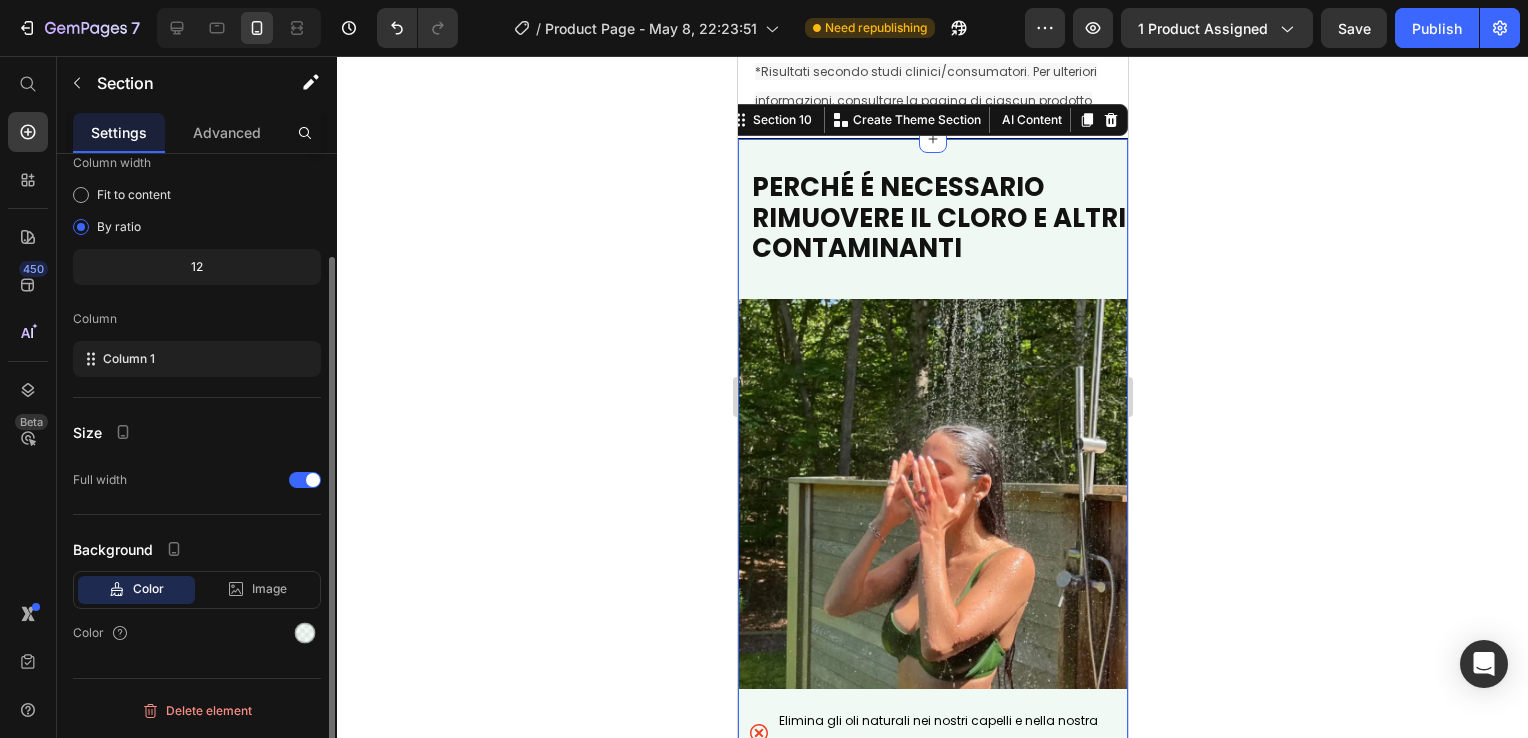 scroll, scrollTop: 0, scrollLeft: 0, axis: both 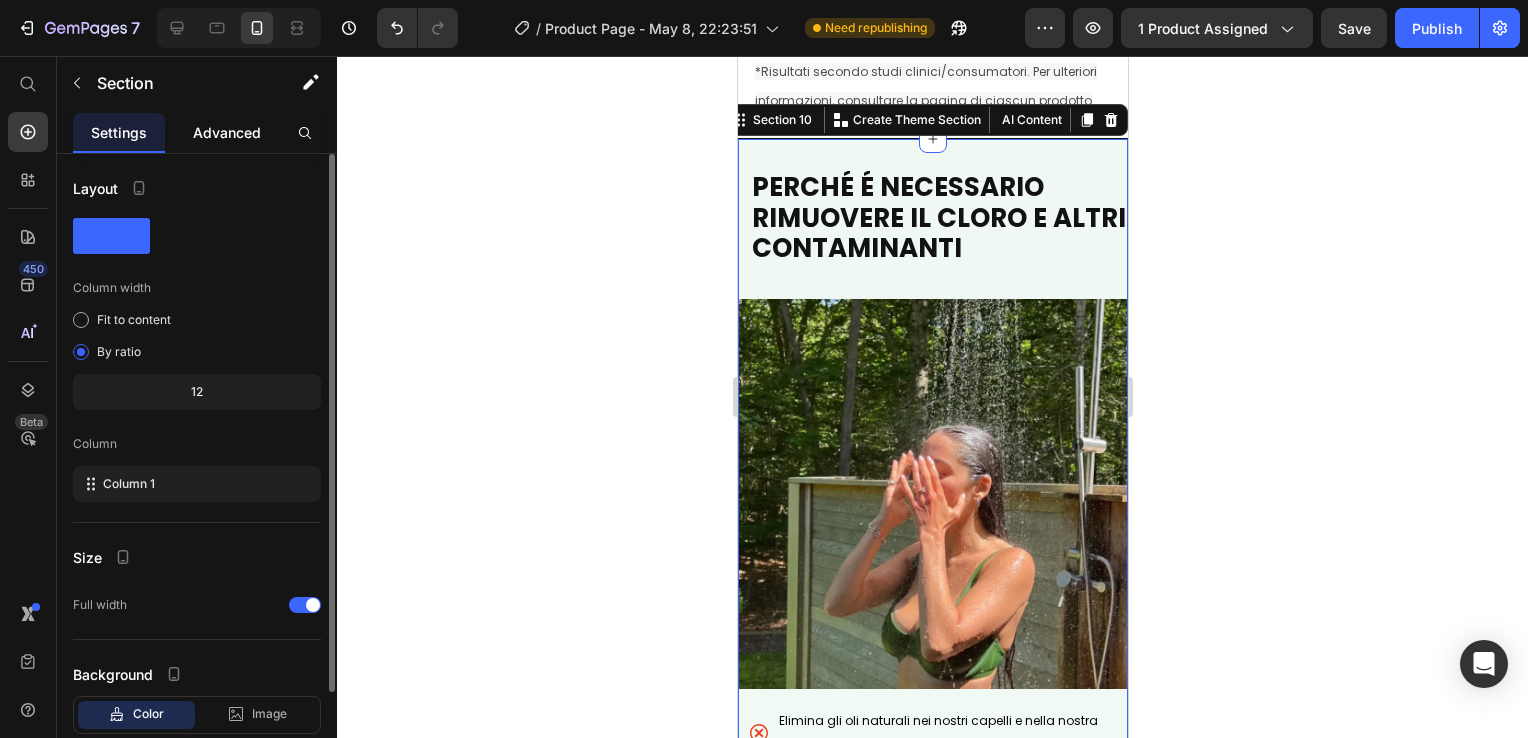 click on "Advanced" at bounding box center [227, 132] 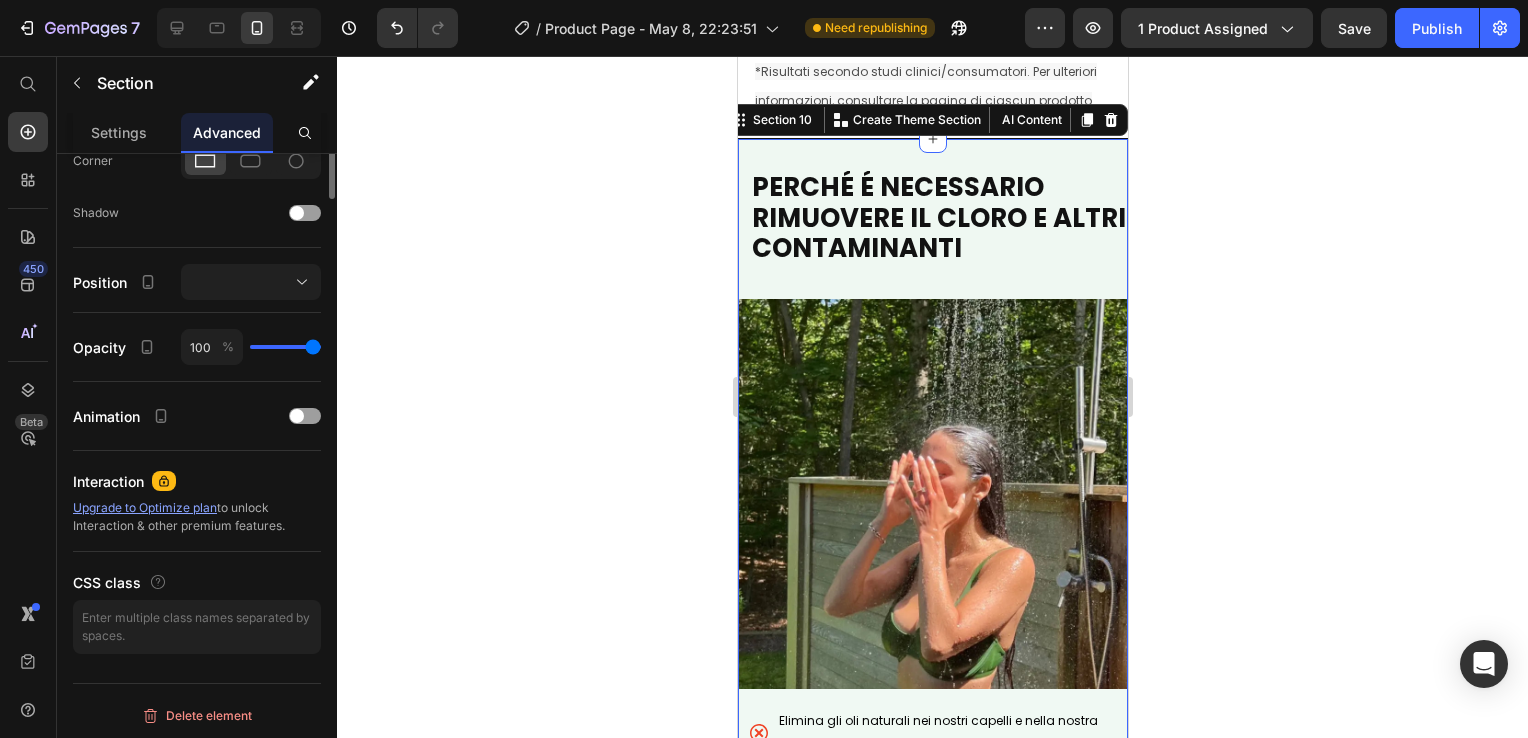 scroll, scrollTop: 269, scrollLeft: 0, axis: vertical 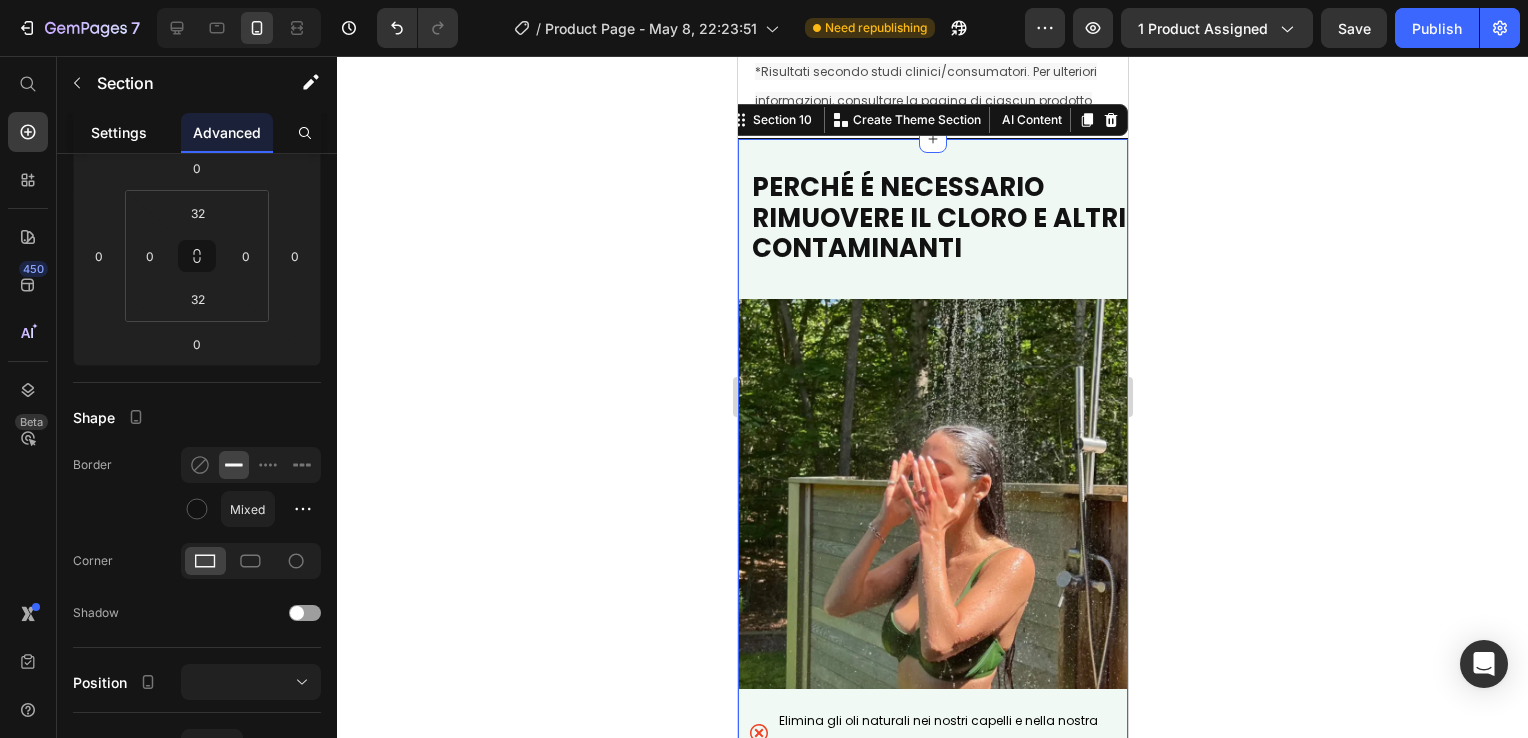 click on "Settings" at bounding box center [119, 132] 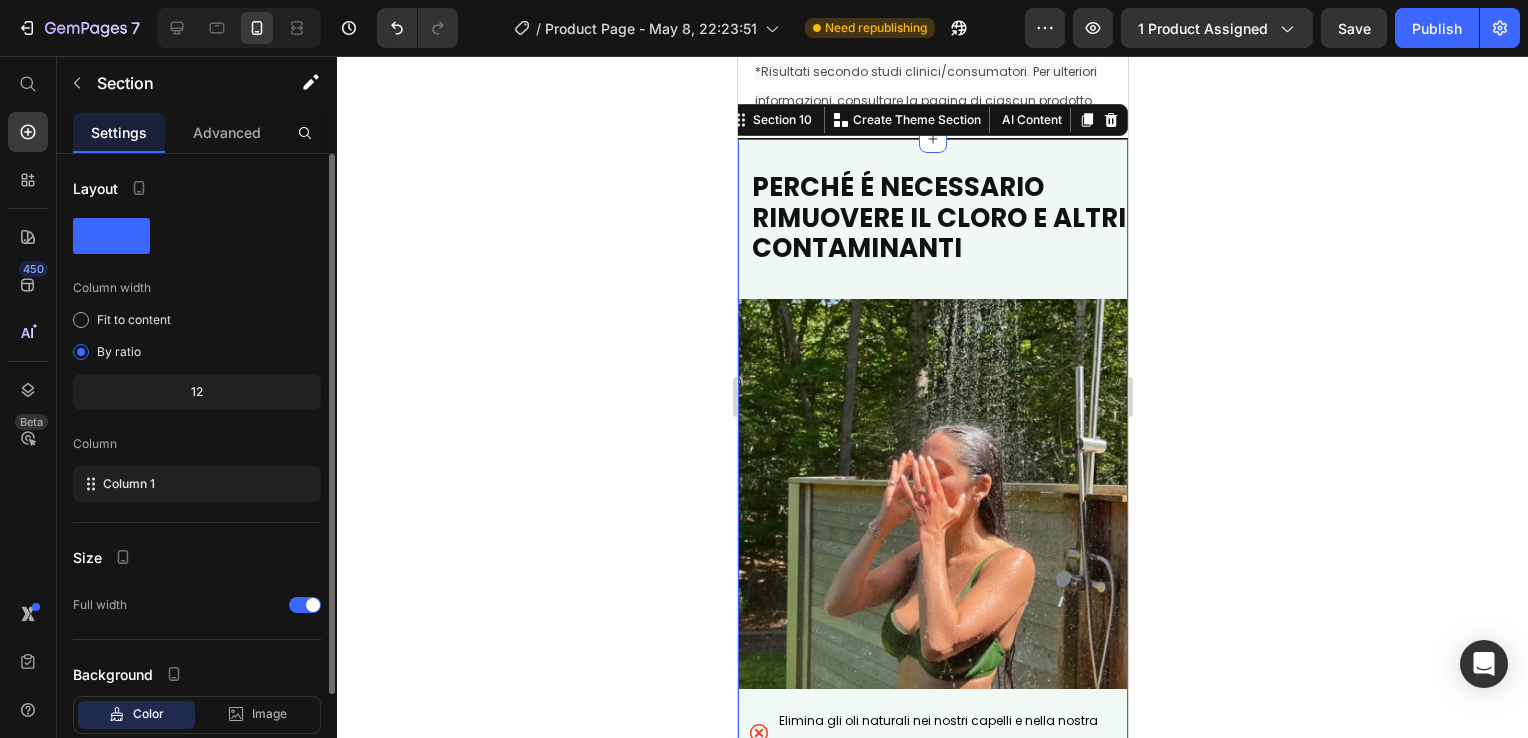 scroll, scrollTop: 120, scrollLeft: 0, axis: vertical 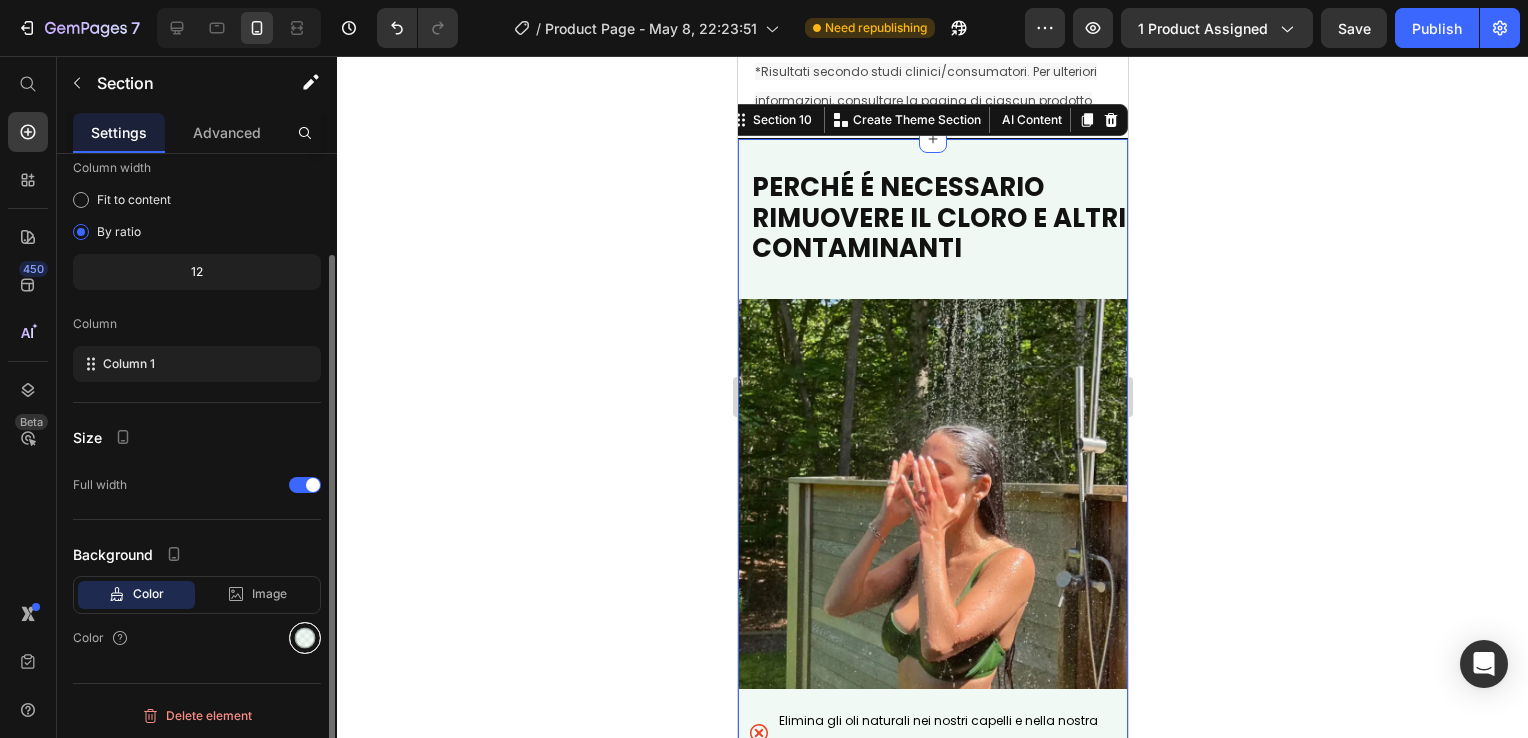 click at bounding box center [305, 638] 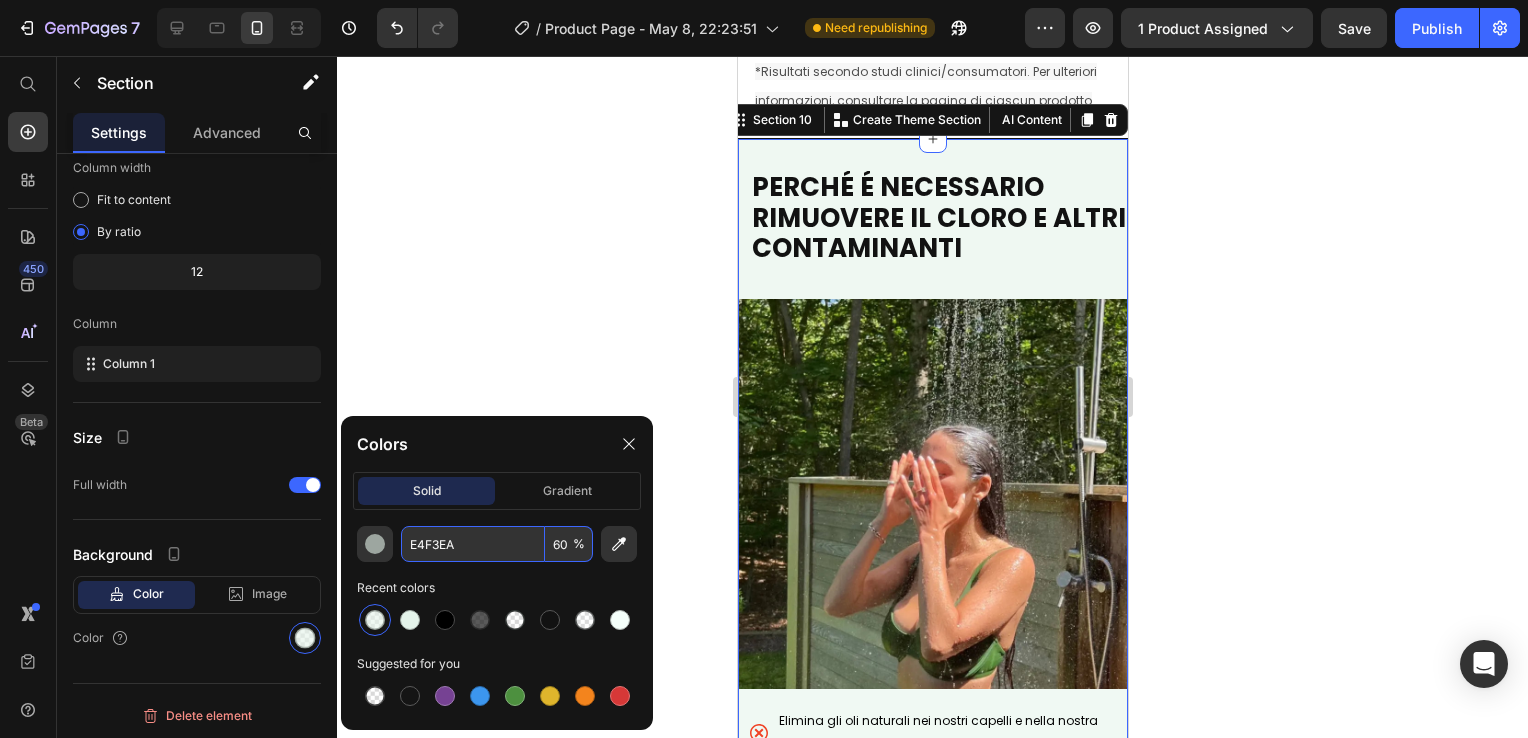 click on "60" at bounding box center (569, 544) 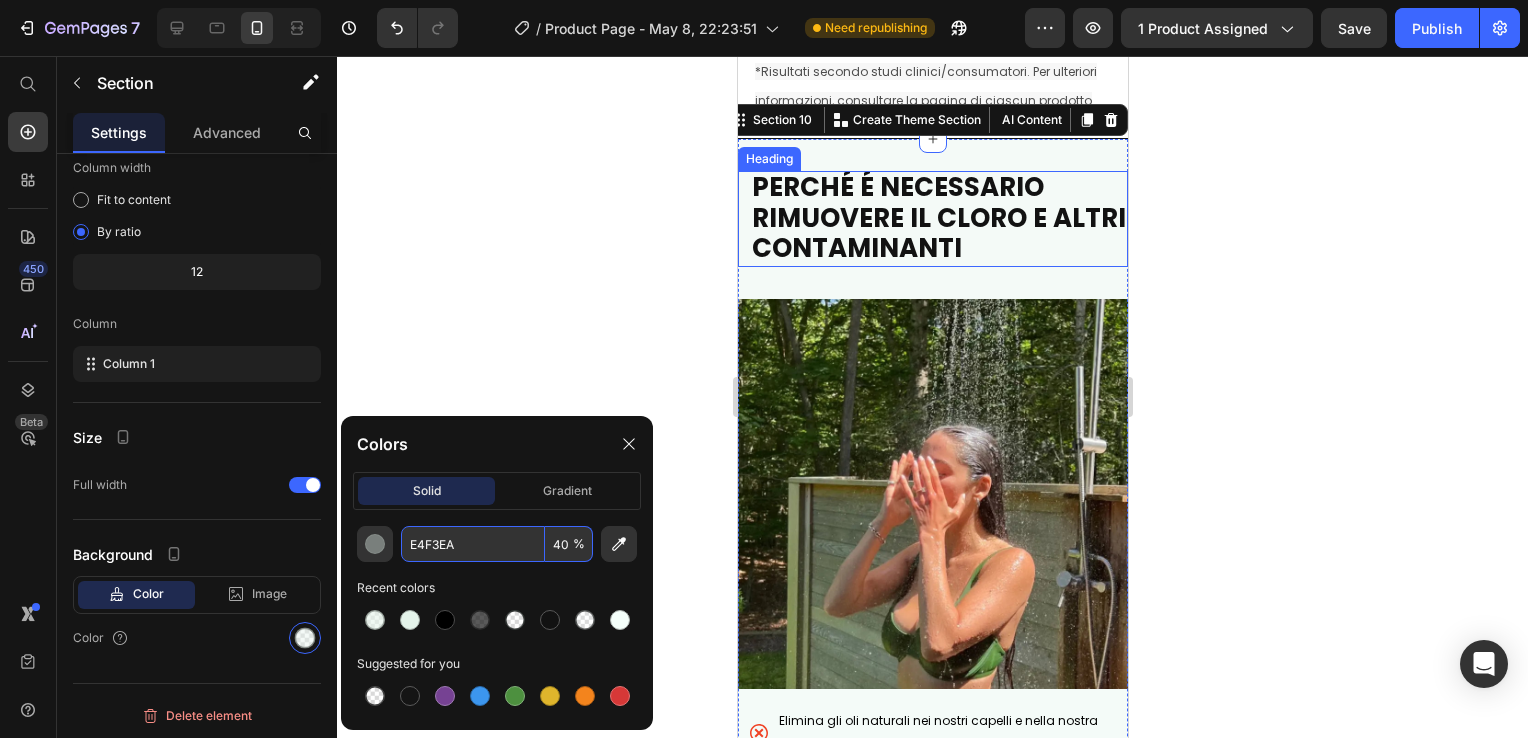 type on "4" 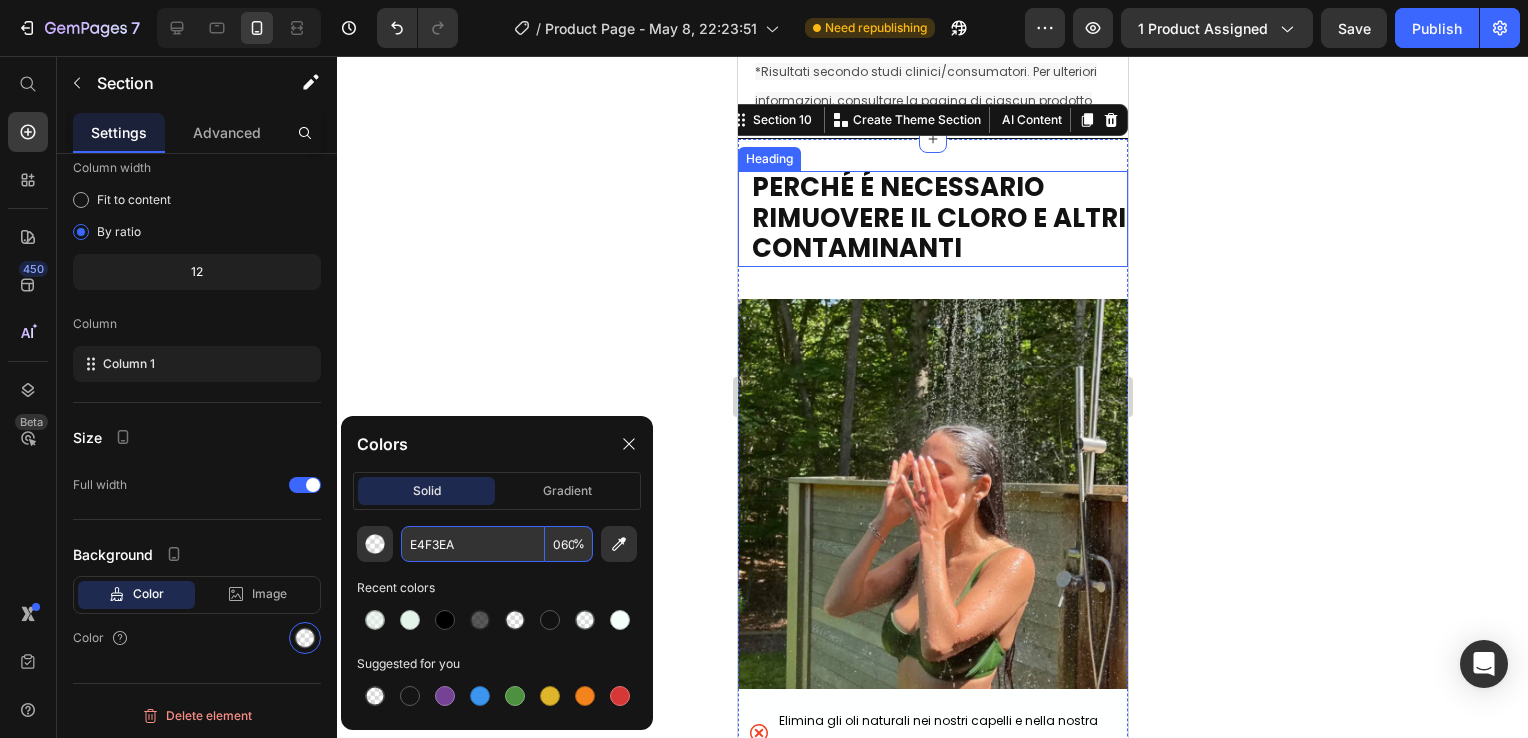 type on "60" 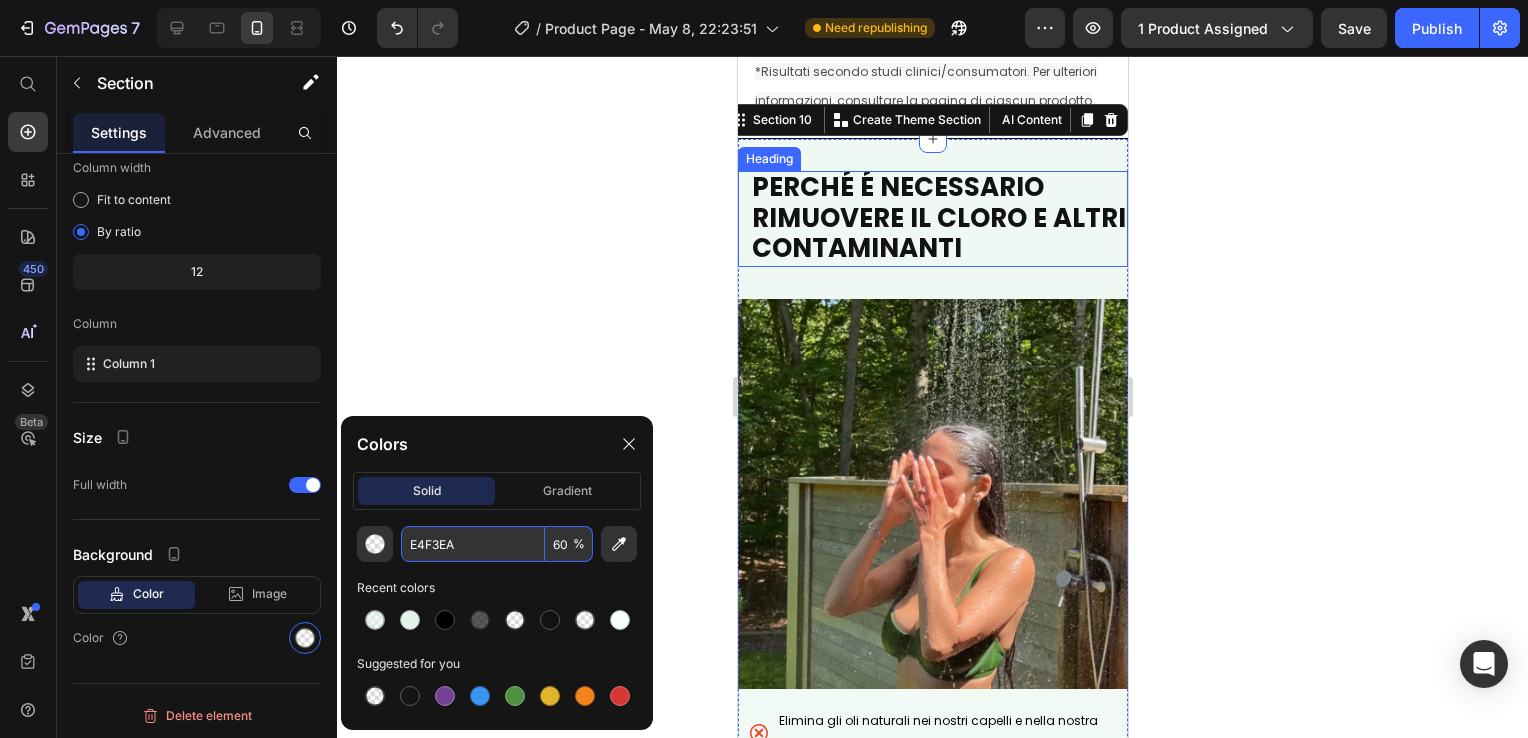 scroll, scrollTop: 0, scrollLeft: 0, axis: both 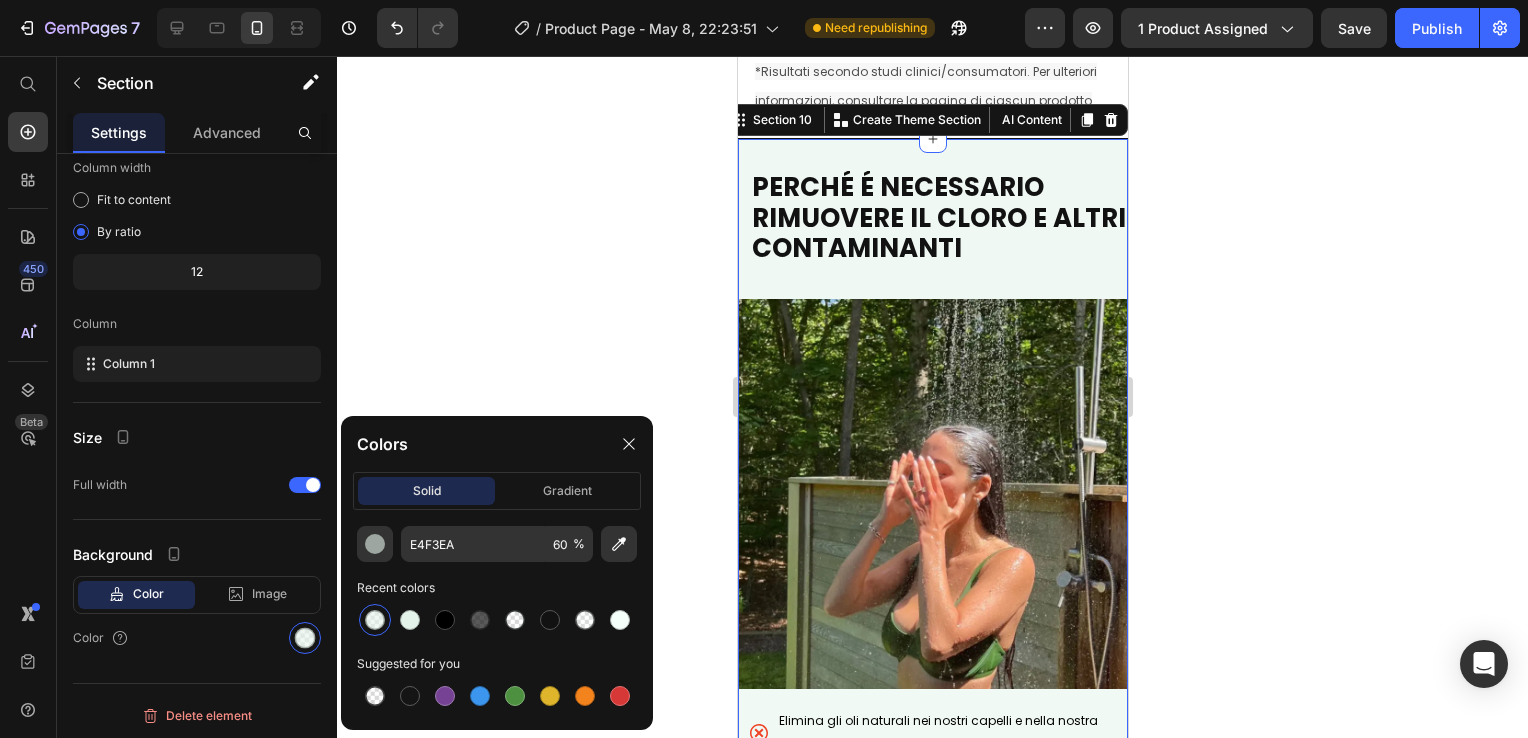 click 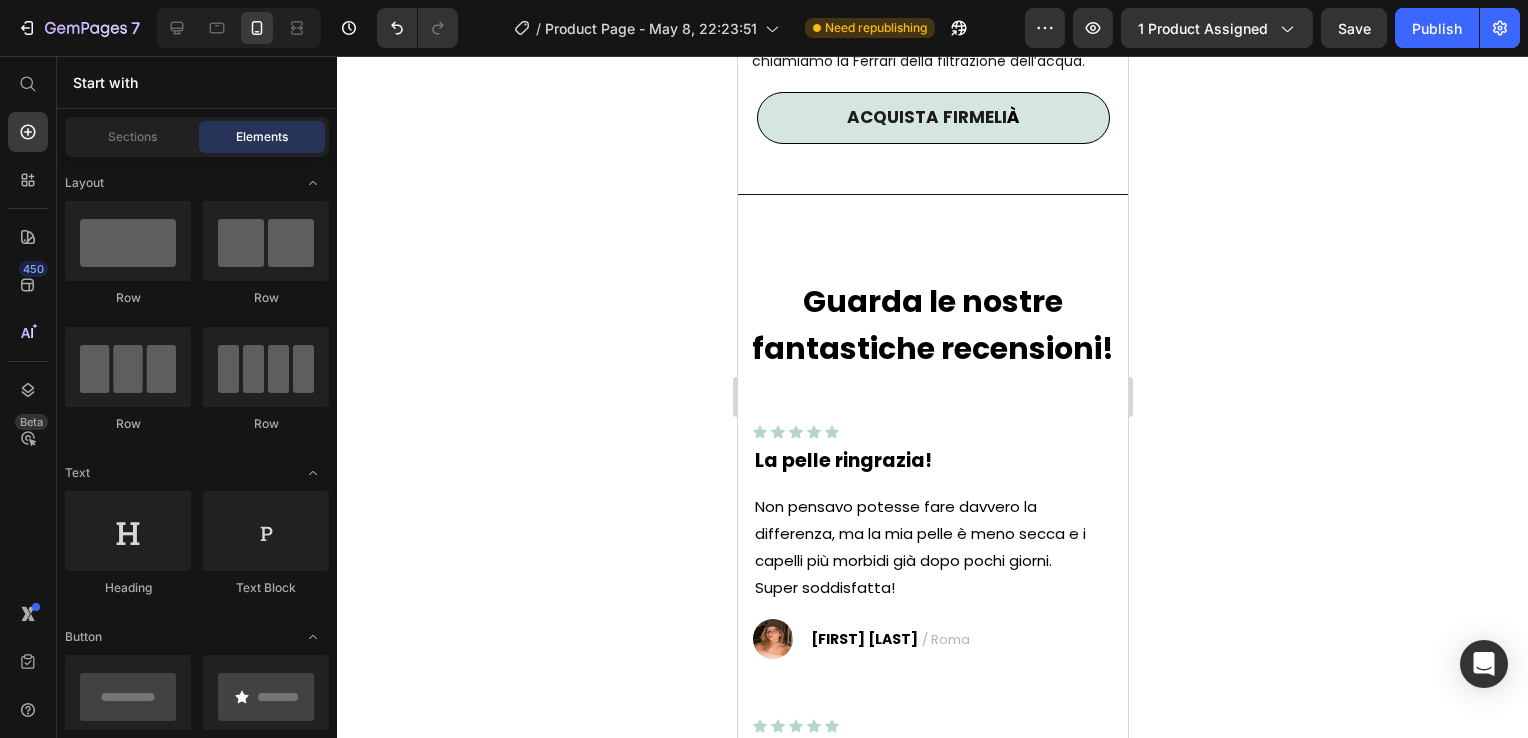 scroll, scrollTop: 7519, scrollLeft: 0, axis: vertical 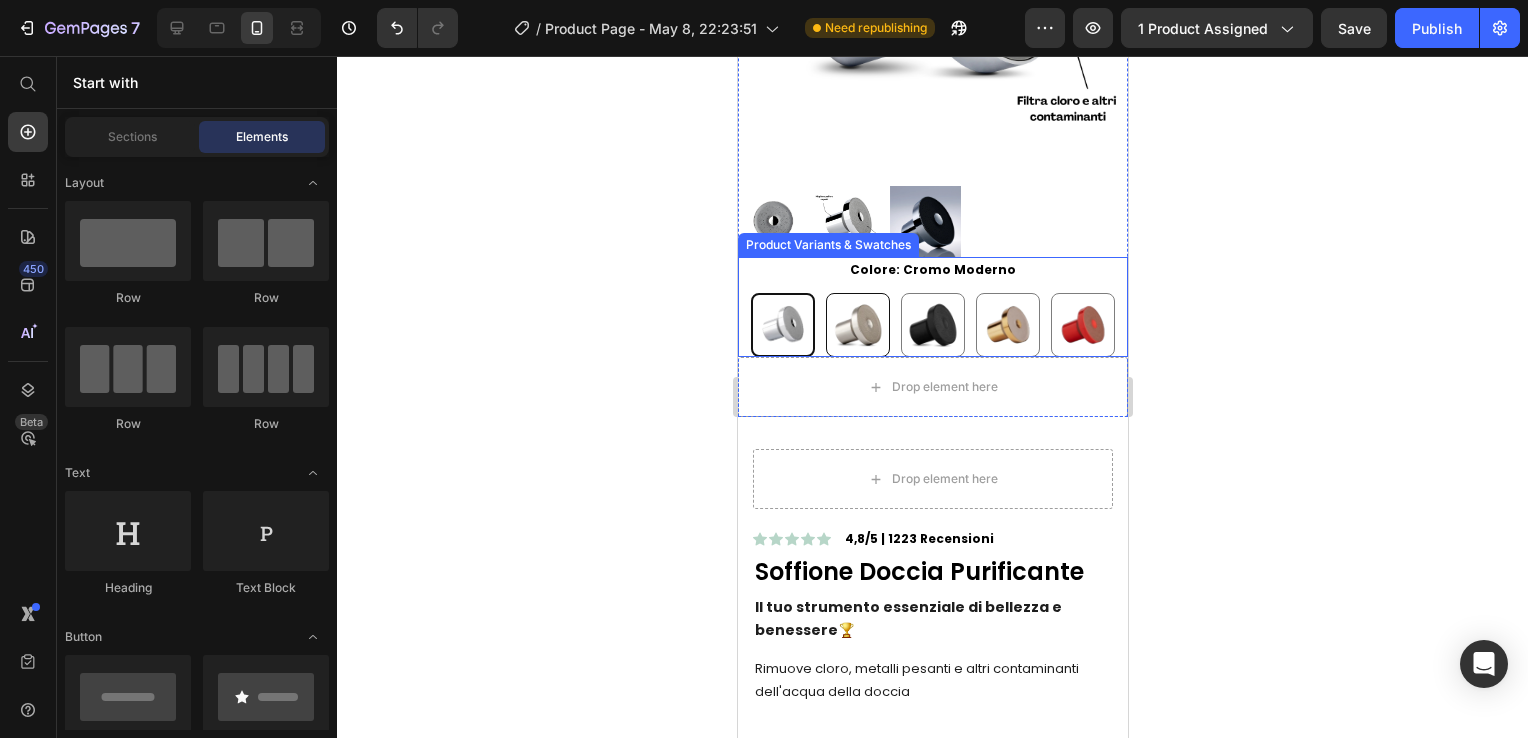 click at bounding box center (857, 325) 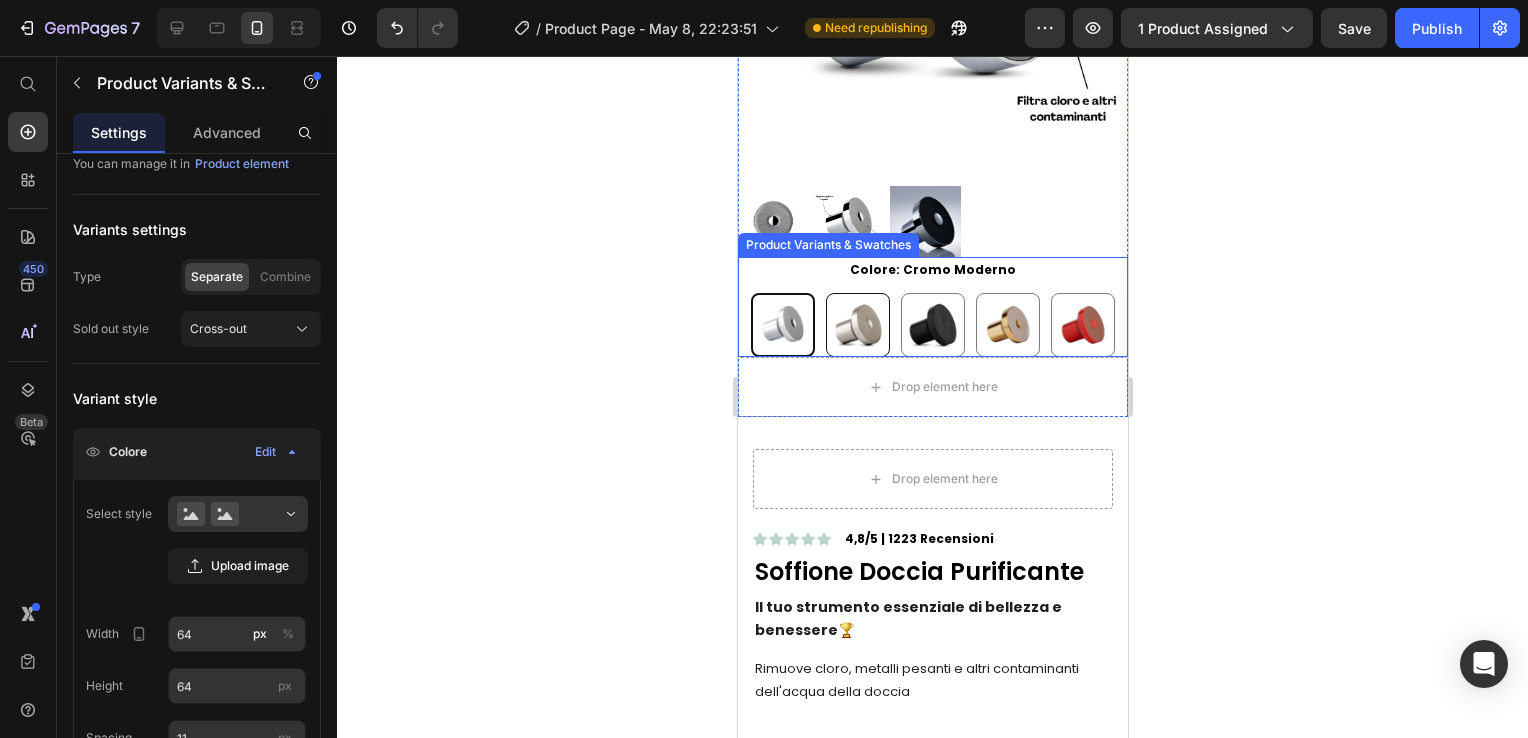 radio on "false" 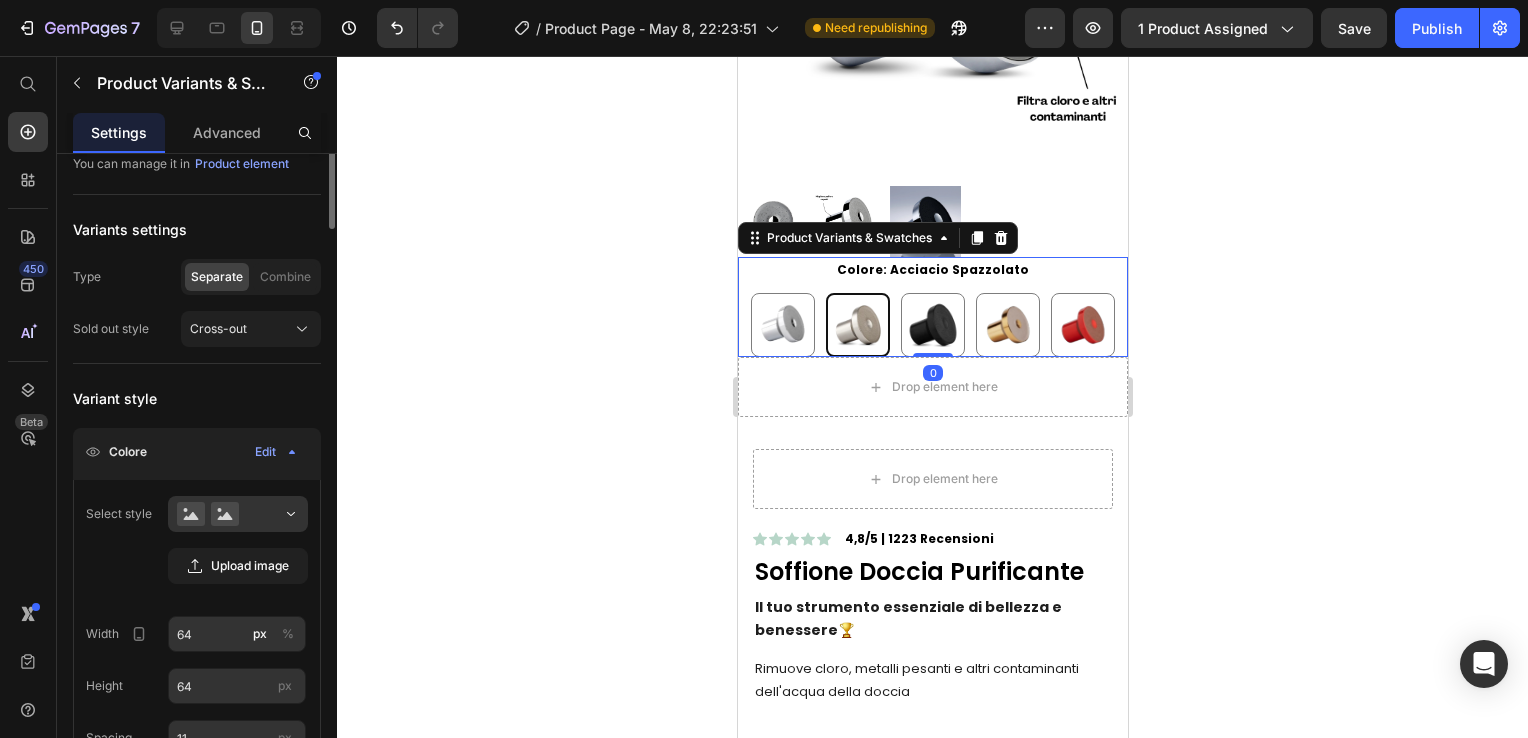 scroll, scrollTop: 0, scrollLeft: 0, axis: both 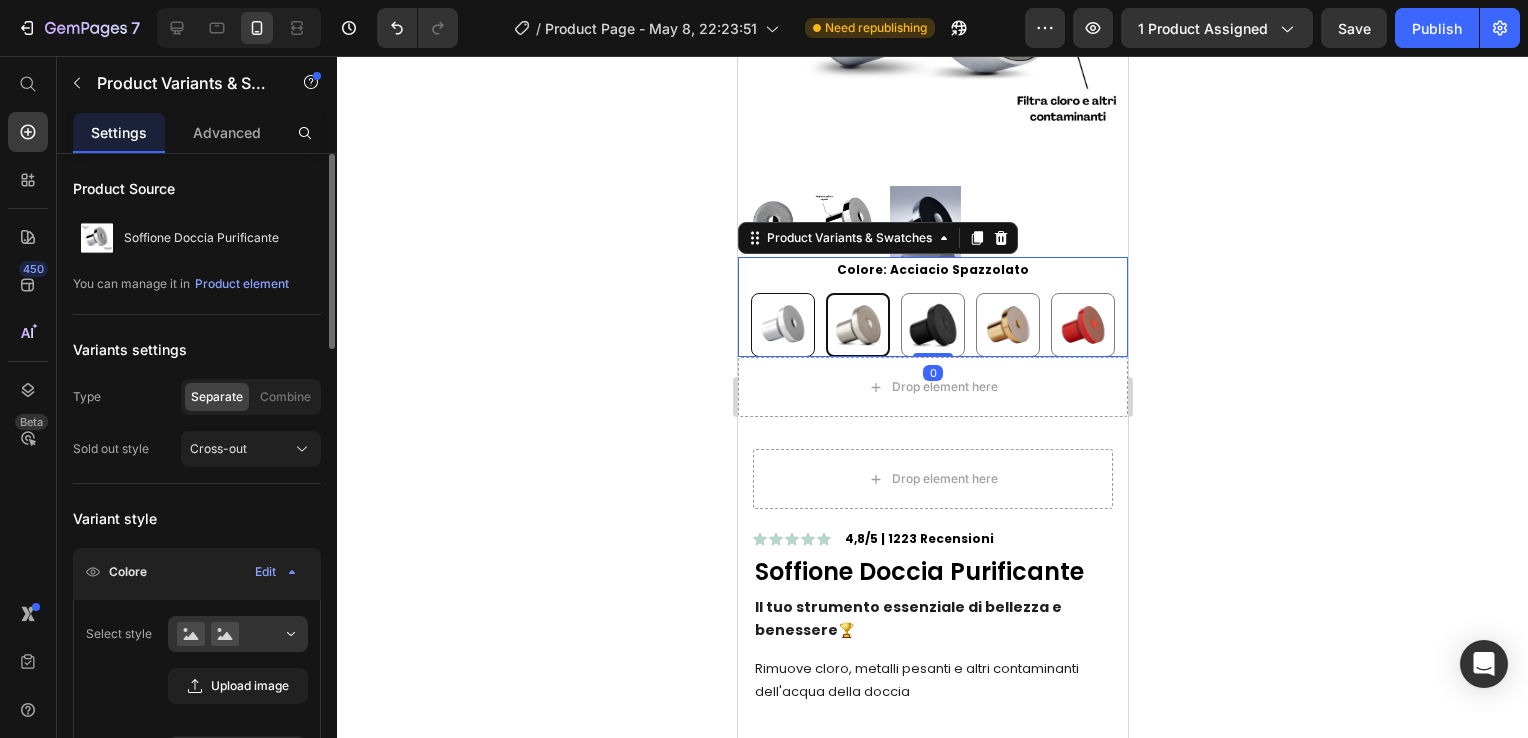 click at bounding box center [782, 325] 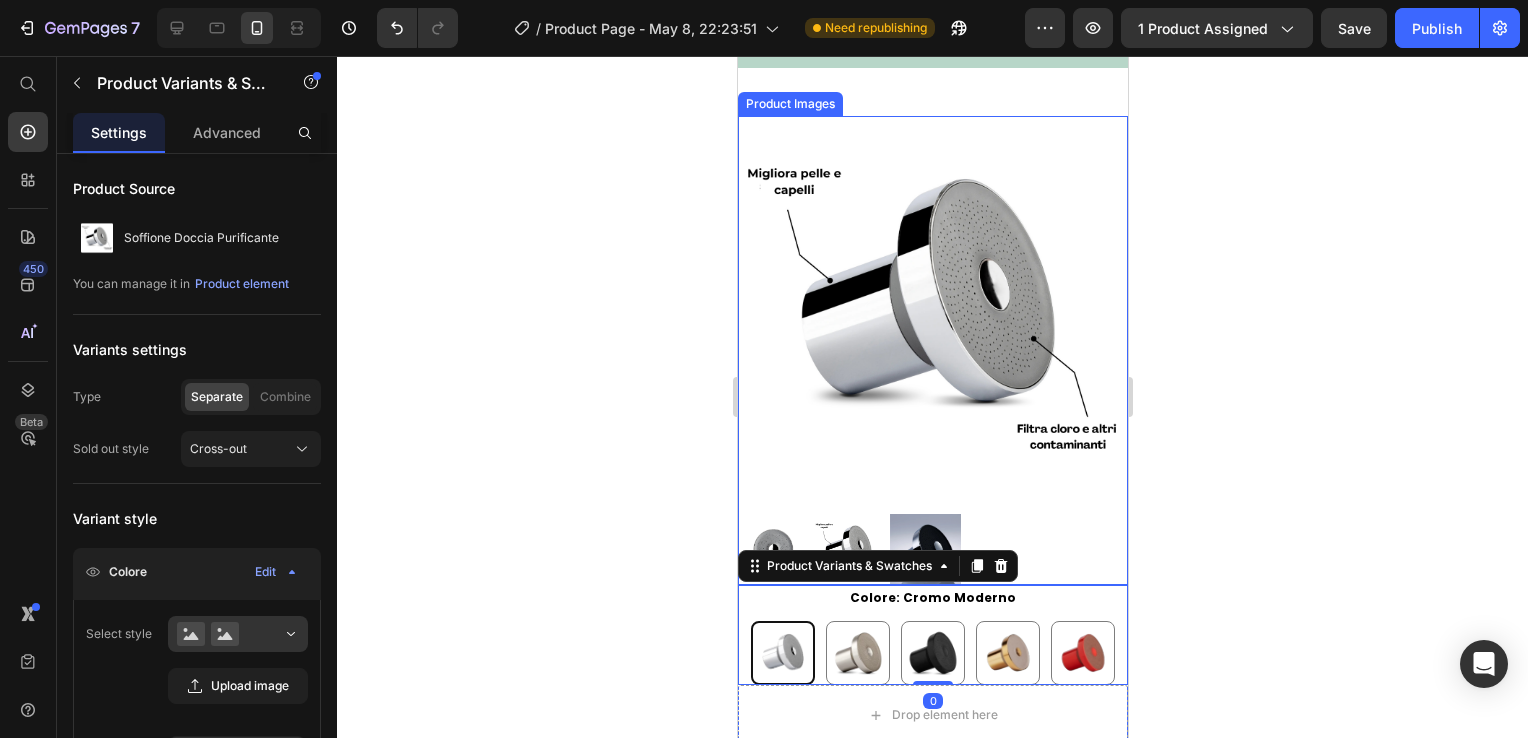 scroll, scrollTop: 0, scrollLeft: 0, axis: both 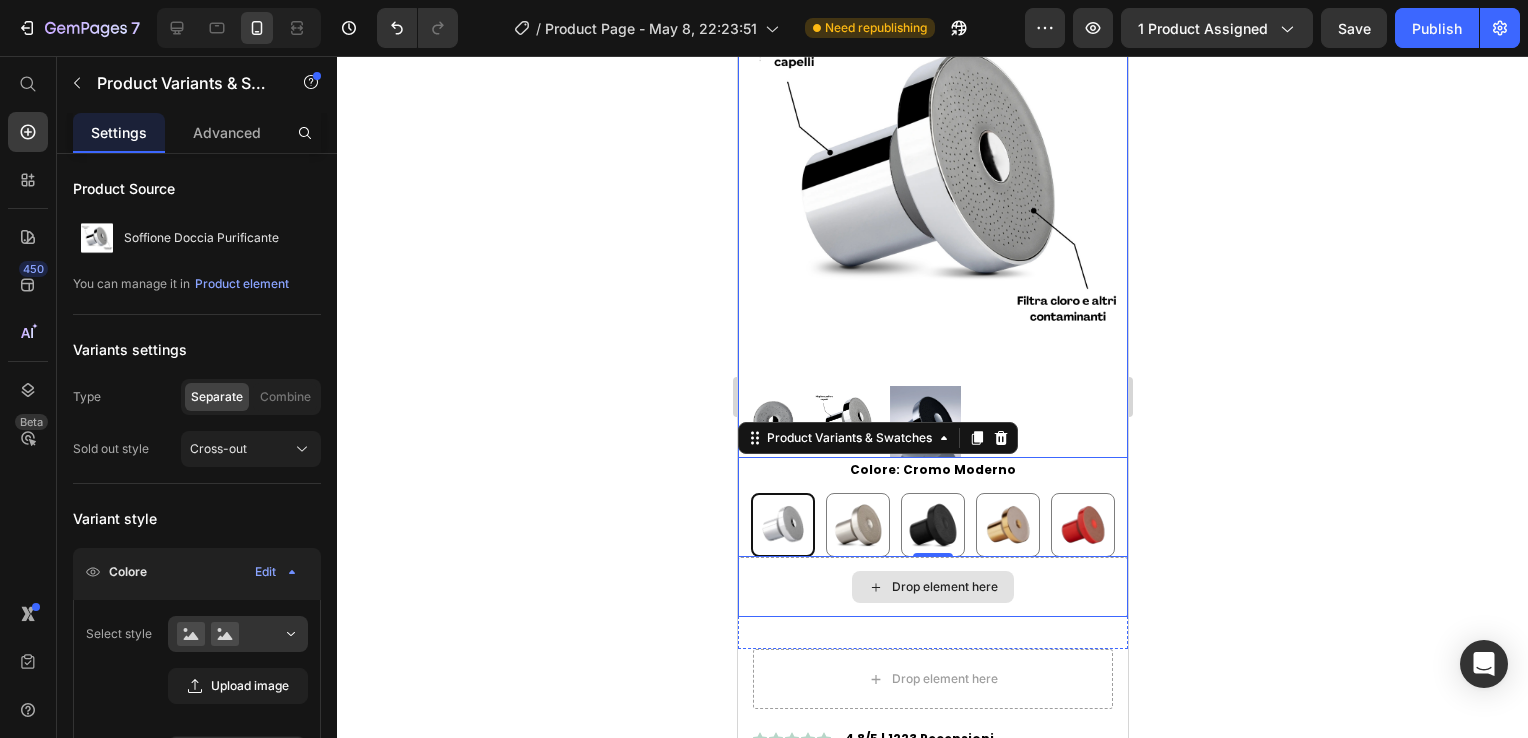 click on "Drop element here" at bounding box center [932, 587] 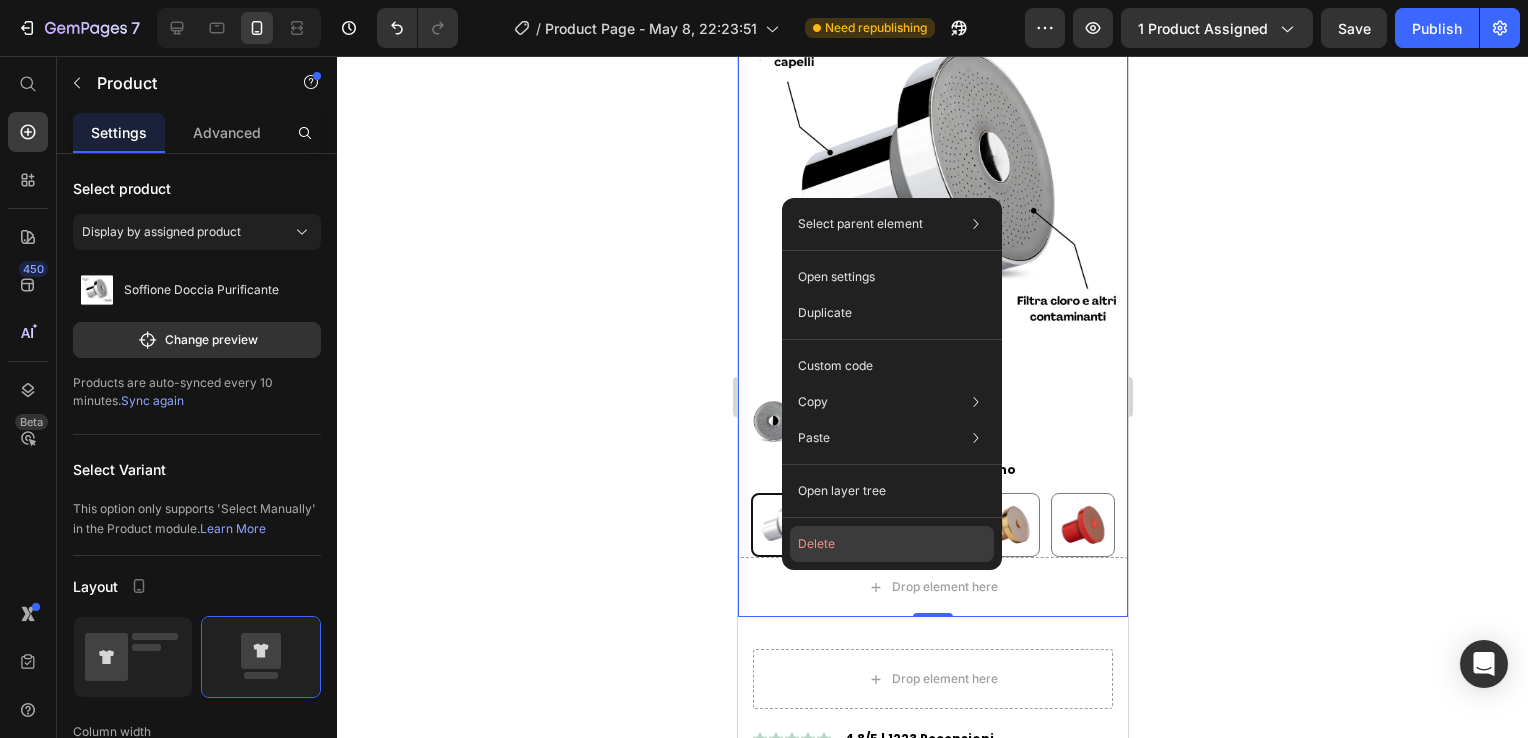 click on "Delete" 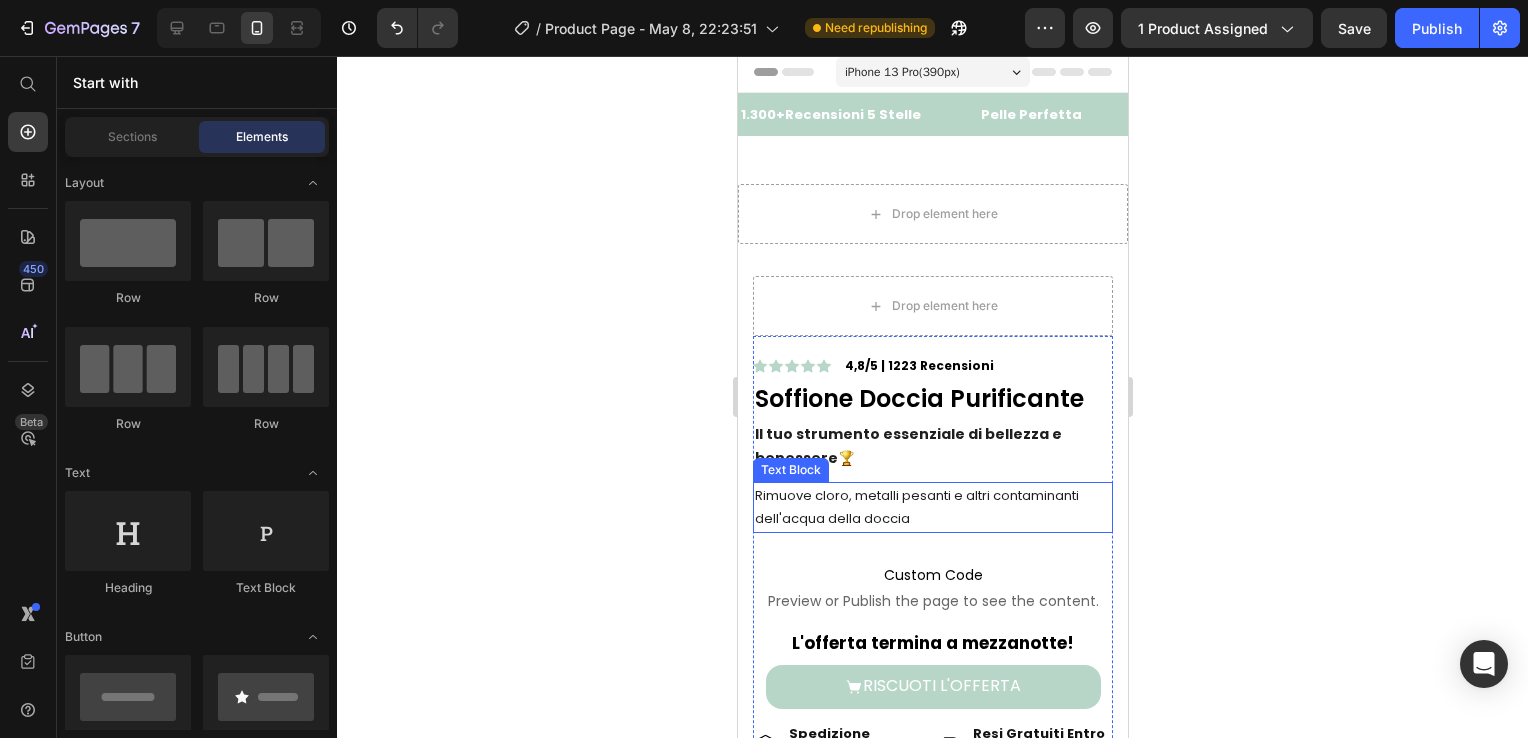 scroll, scrollTop: 0, scrollLeft: 0, axis: both 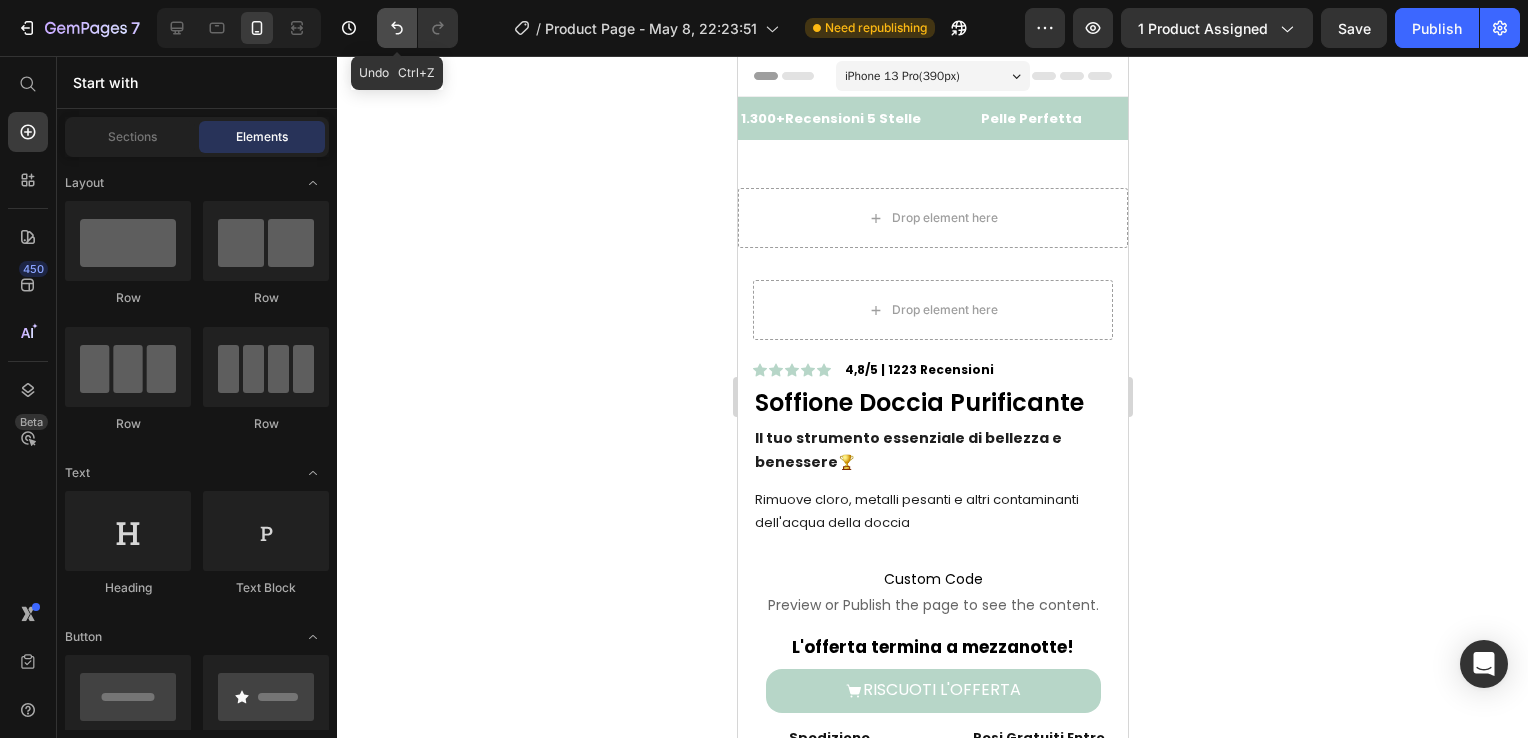 click 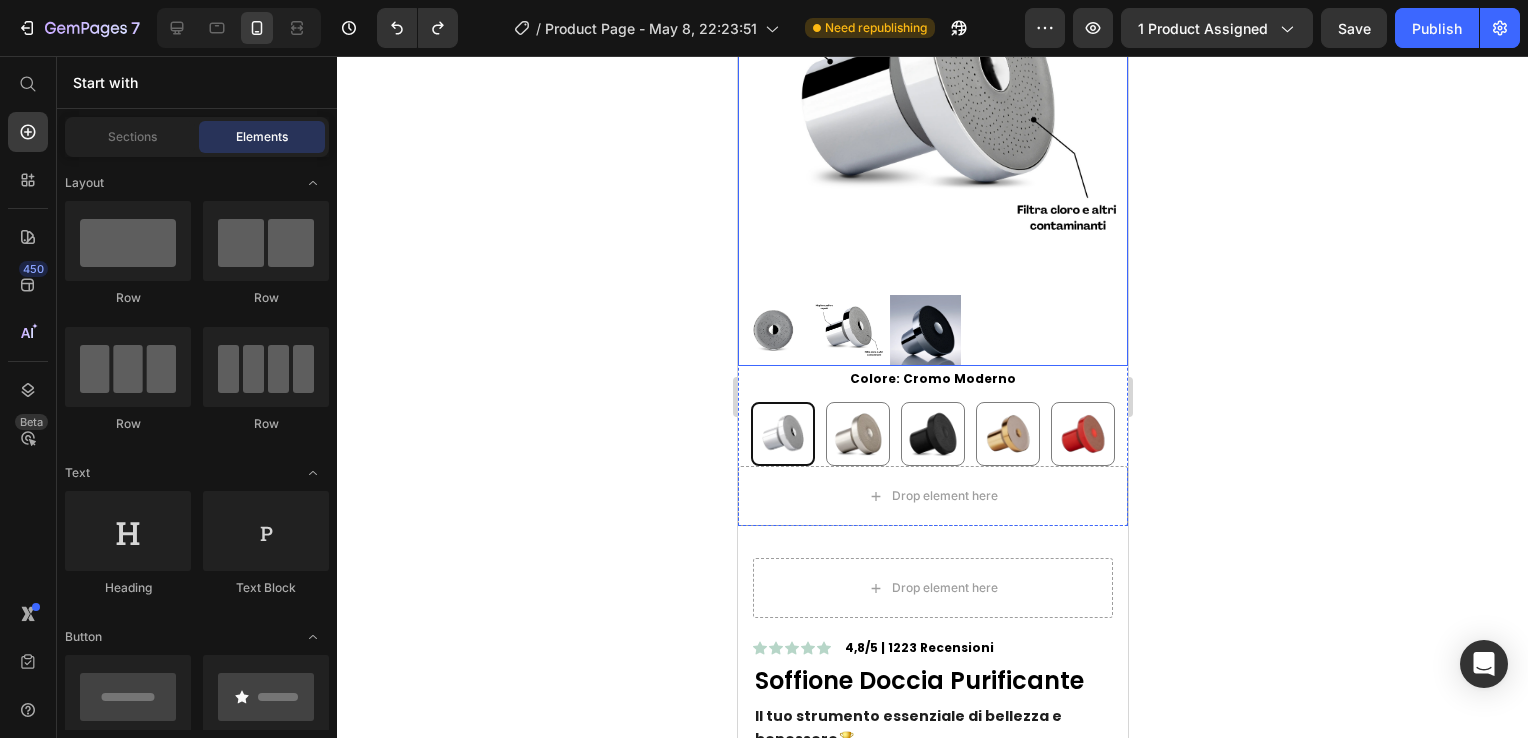 scroll, scrollTop: 300, scrollLeft: 0, axis: vertical 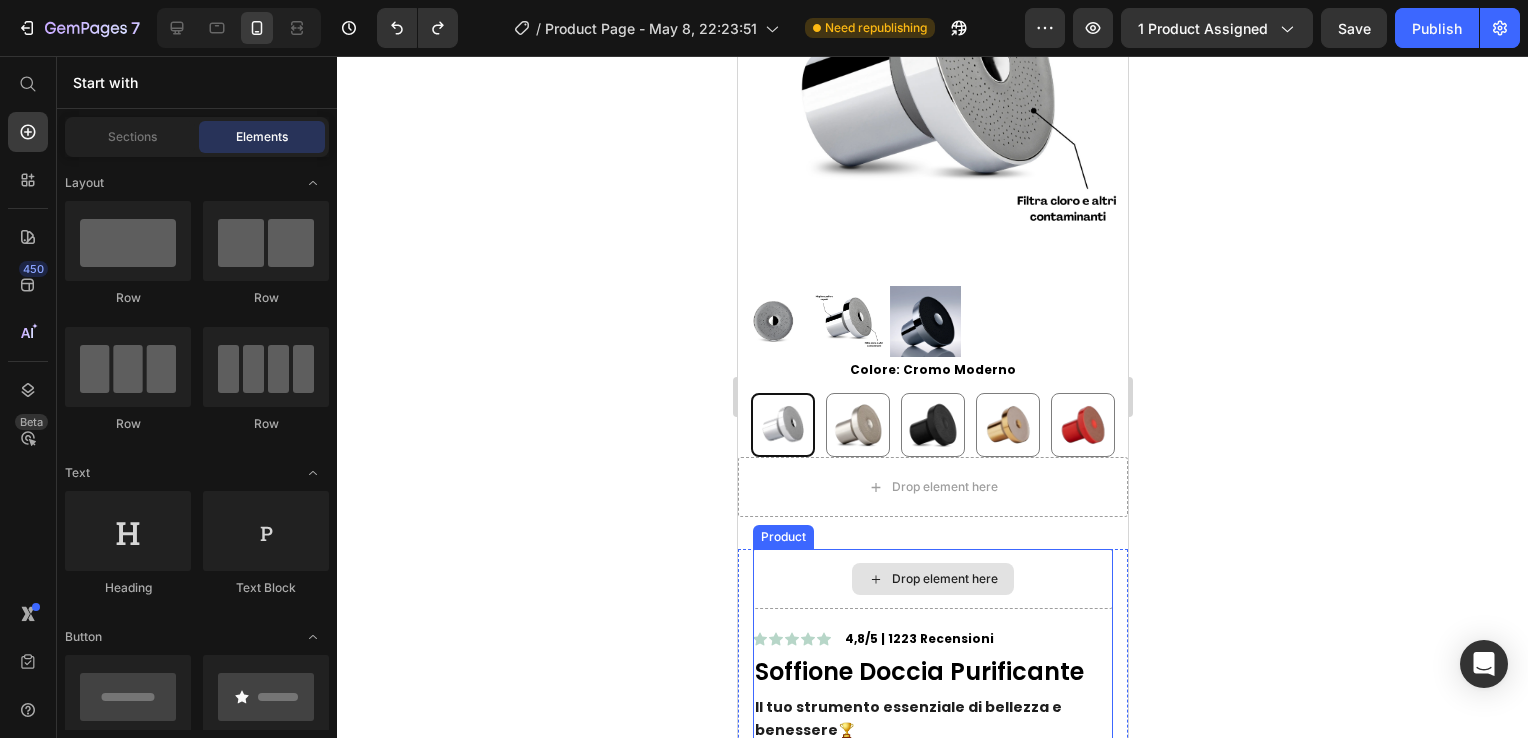 click on "Drop element here" at bounding box center (932, 579) 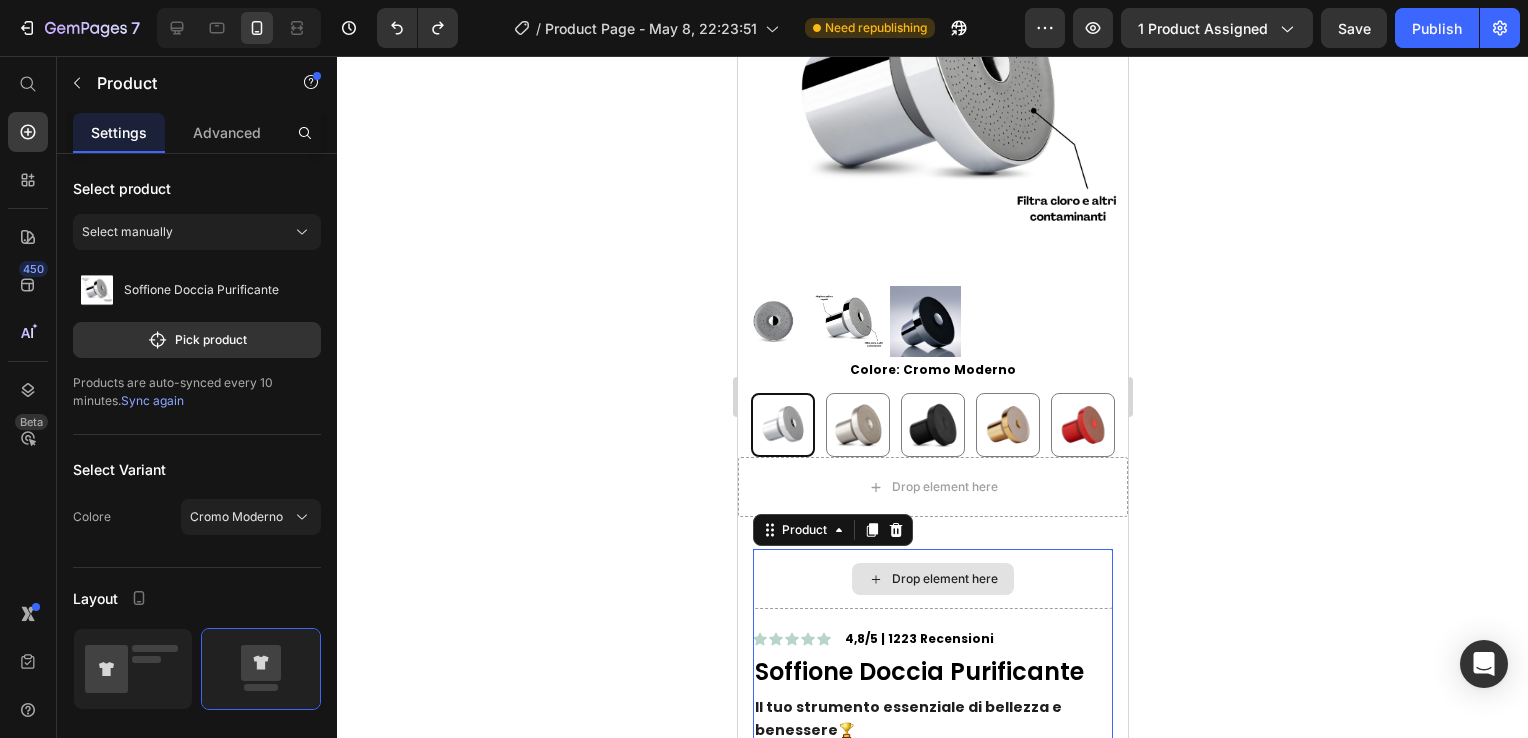 click on "Drop element here" at bounding box center (932, 579) 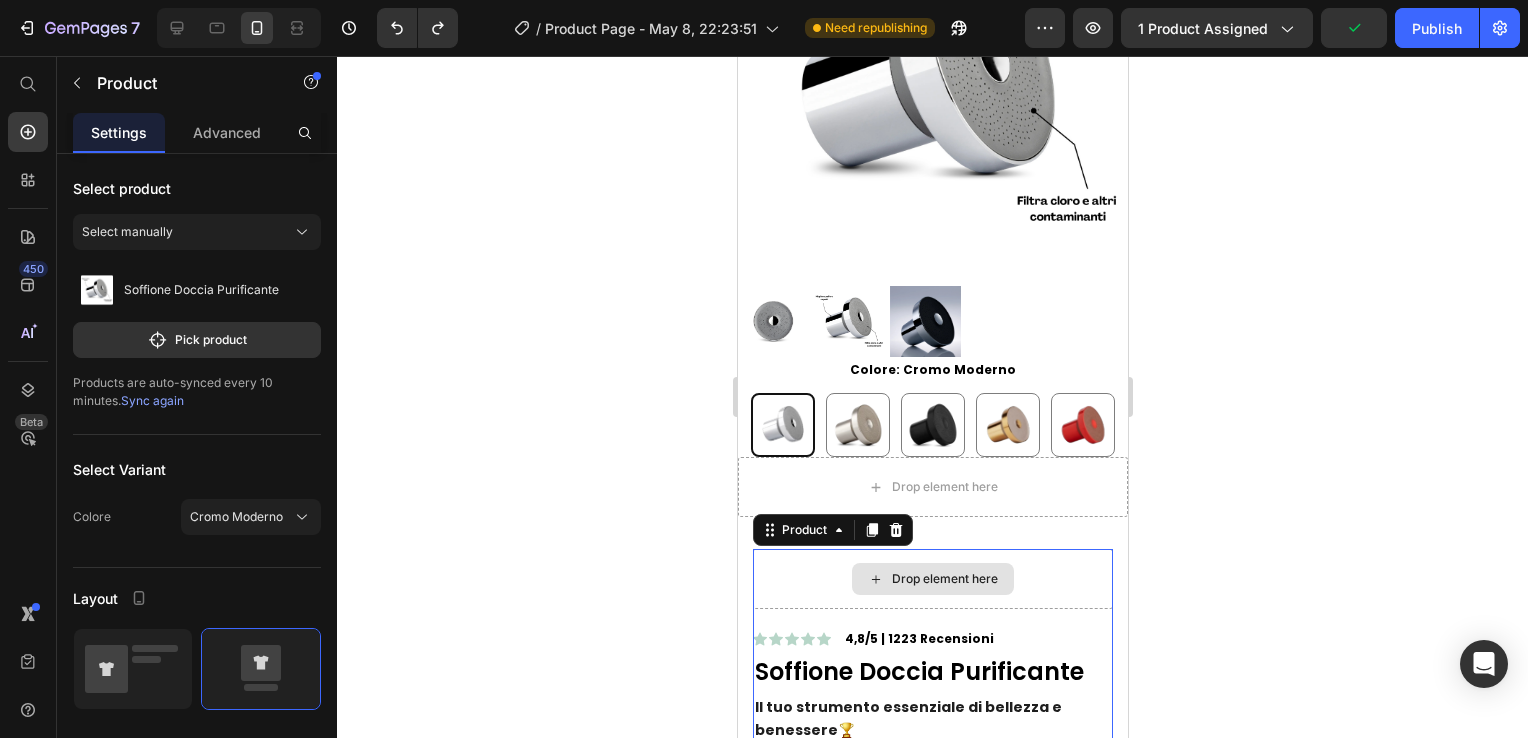 drag, startPoint x: 805, startPoint y: 554, endPoint x: 797, endPoint y: 571, distance: 18.788294 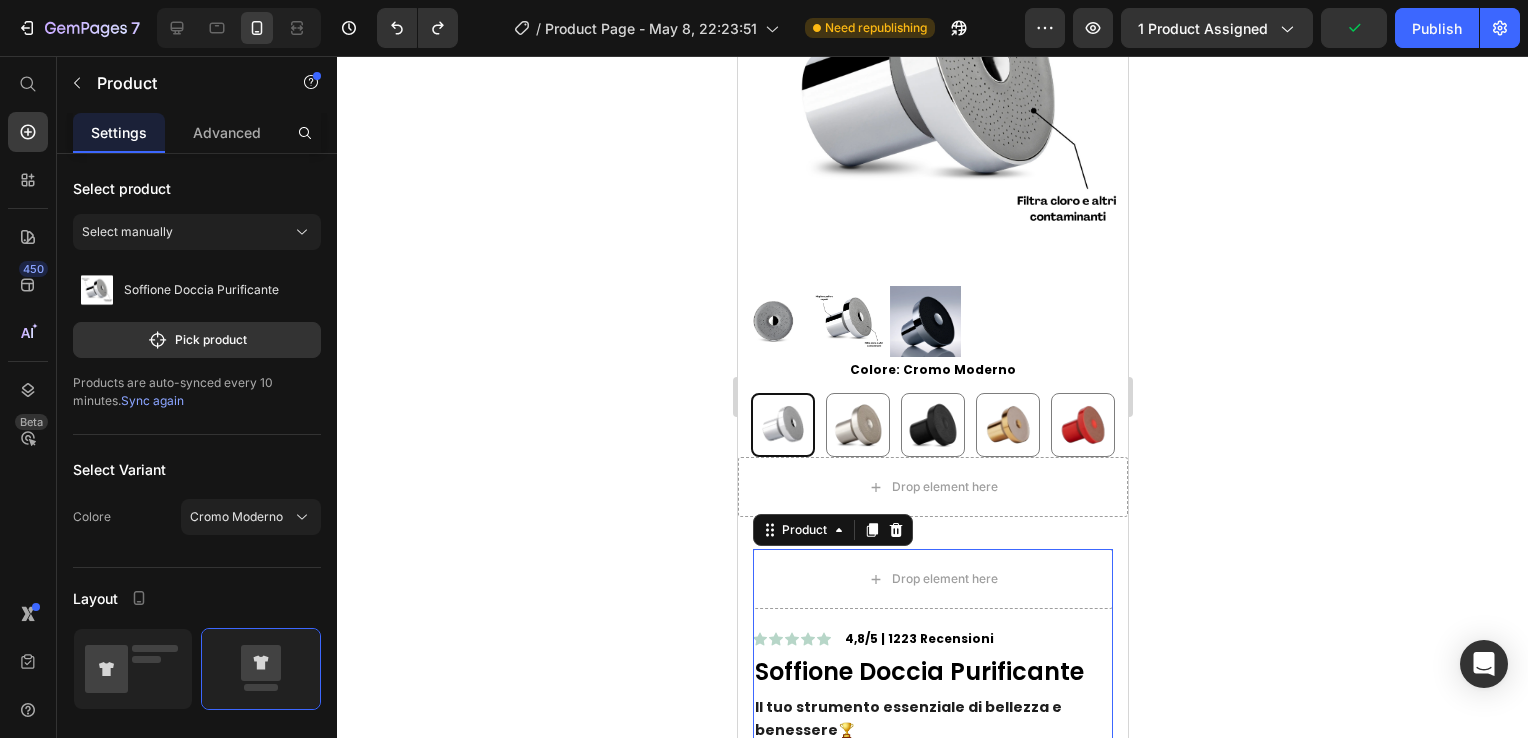 click 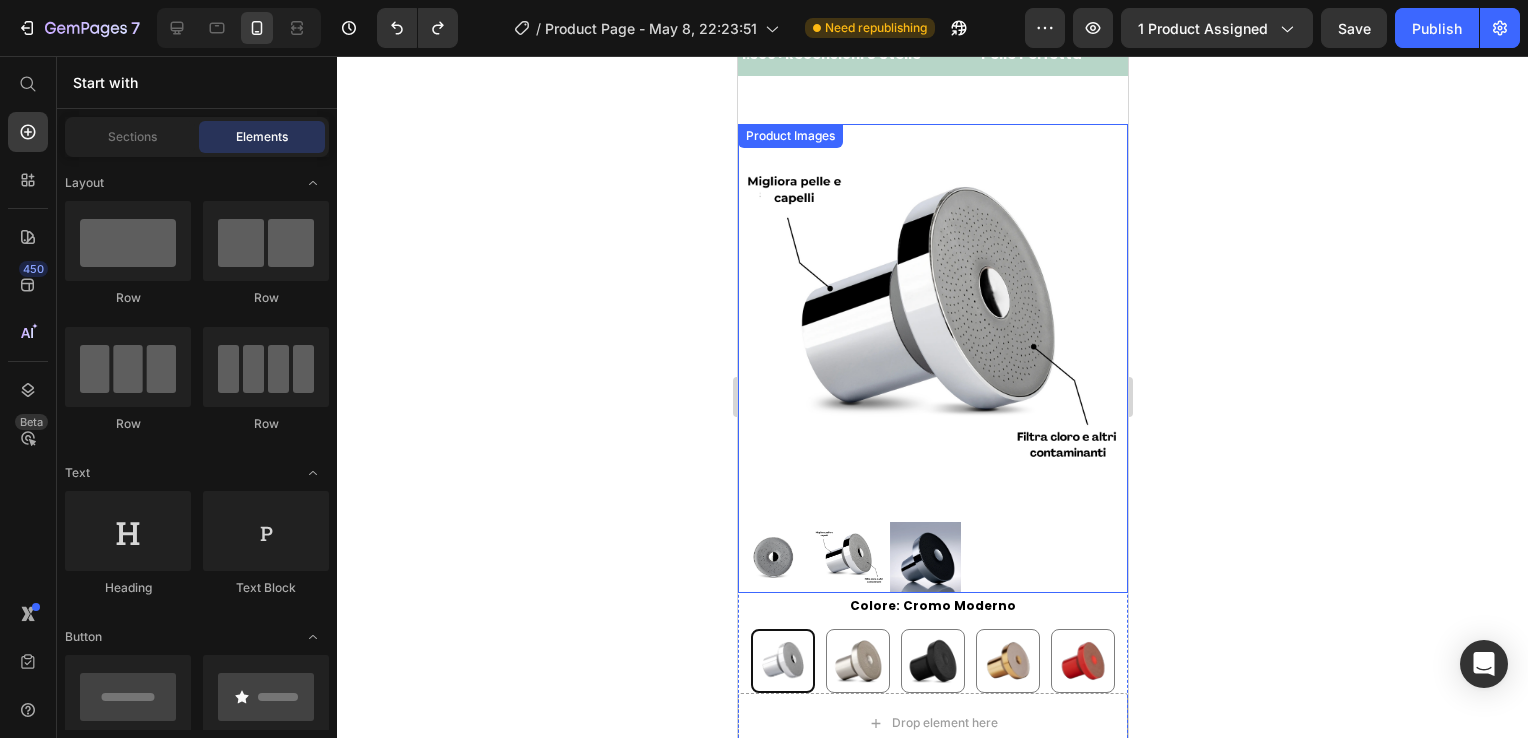 scroll, scrollTop: 0, scrollLeft: 0, axis: both 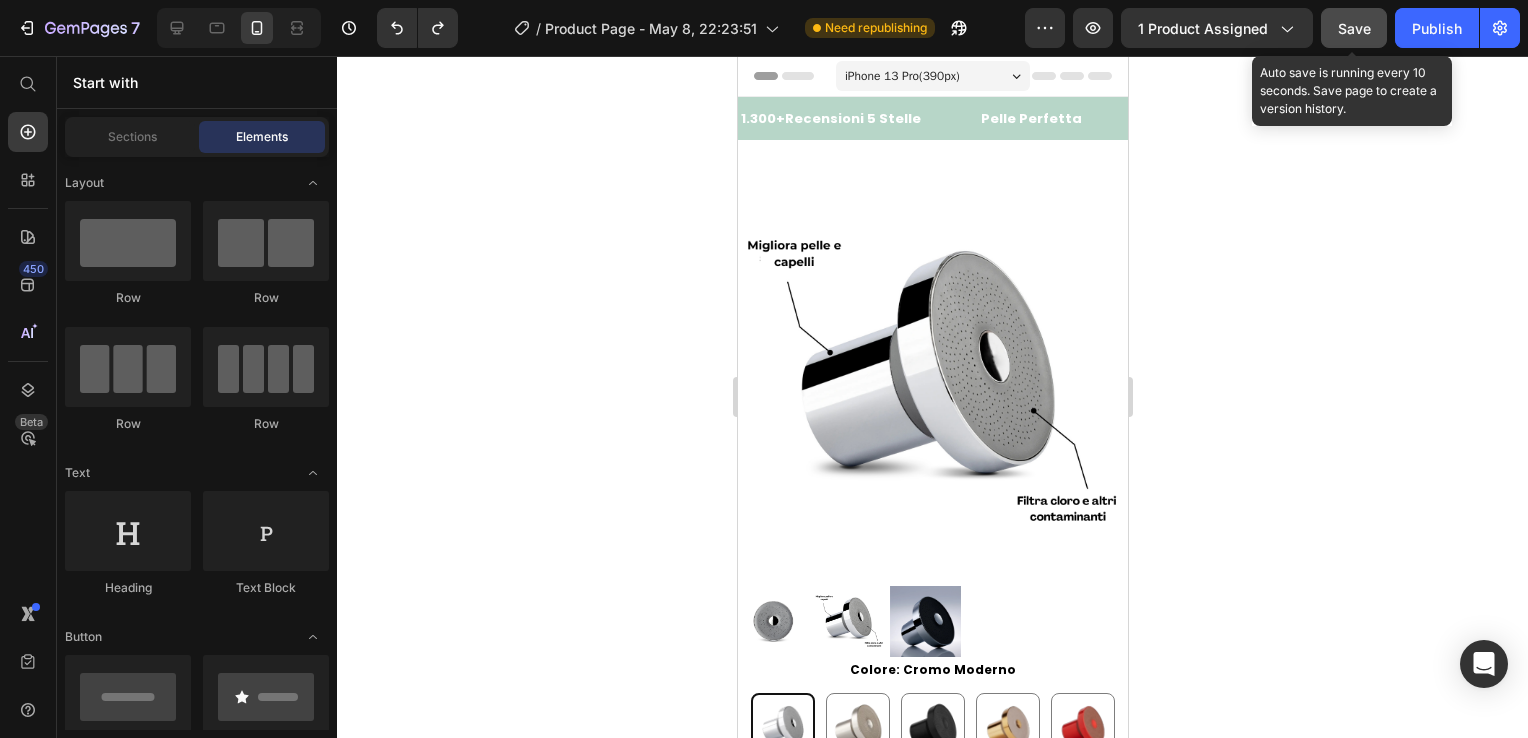 click on "Save" 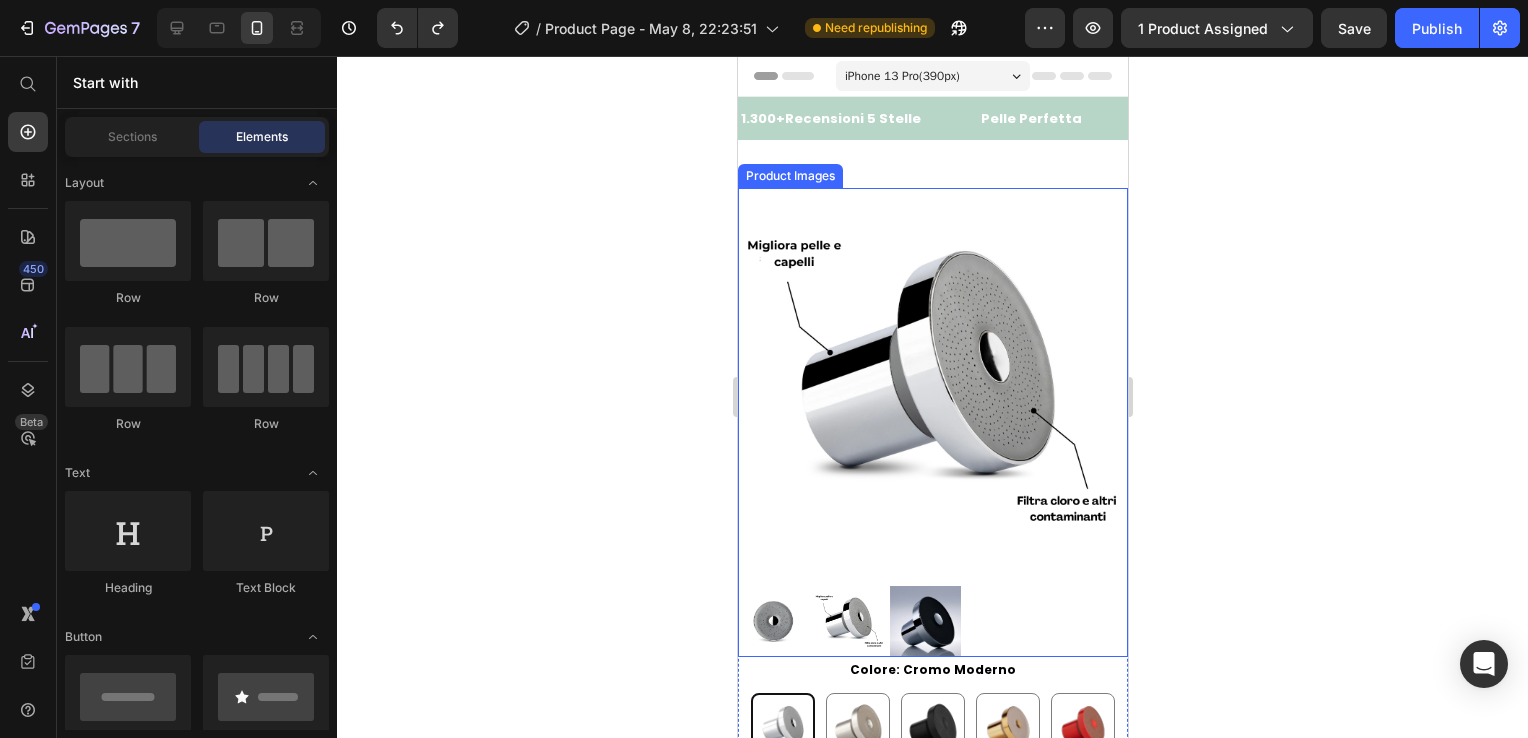 scroll, scrollTop: 100, scrollLeft: 0, axis: vertical 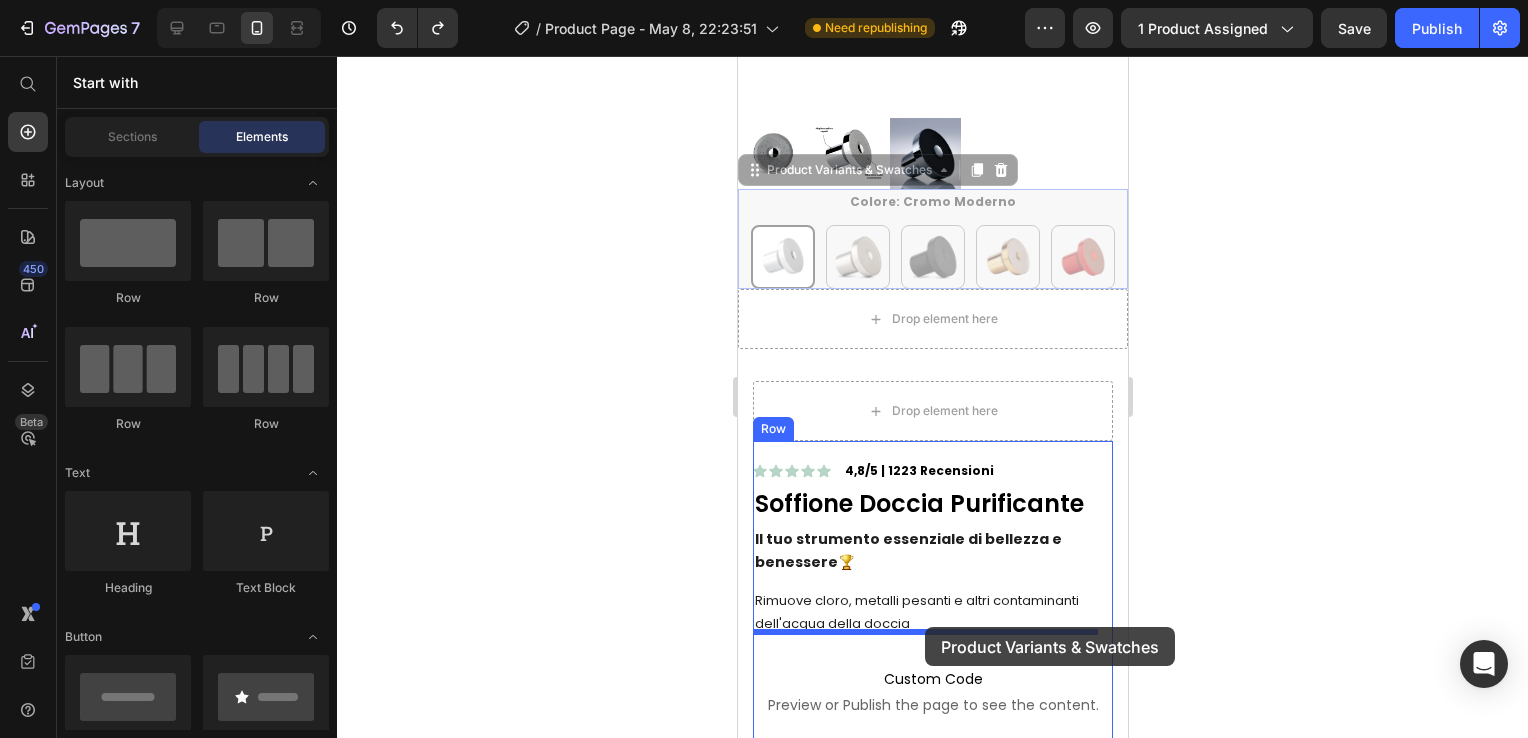drag, startPoint x: 888, startPoint y: 386, endPoint x: 924, endPoint y: 627, distance: 243.67397 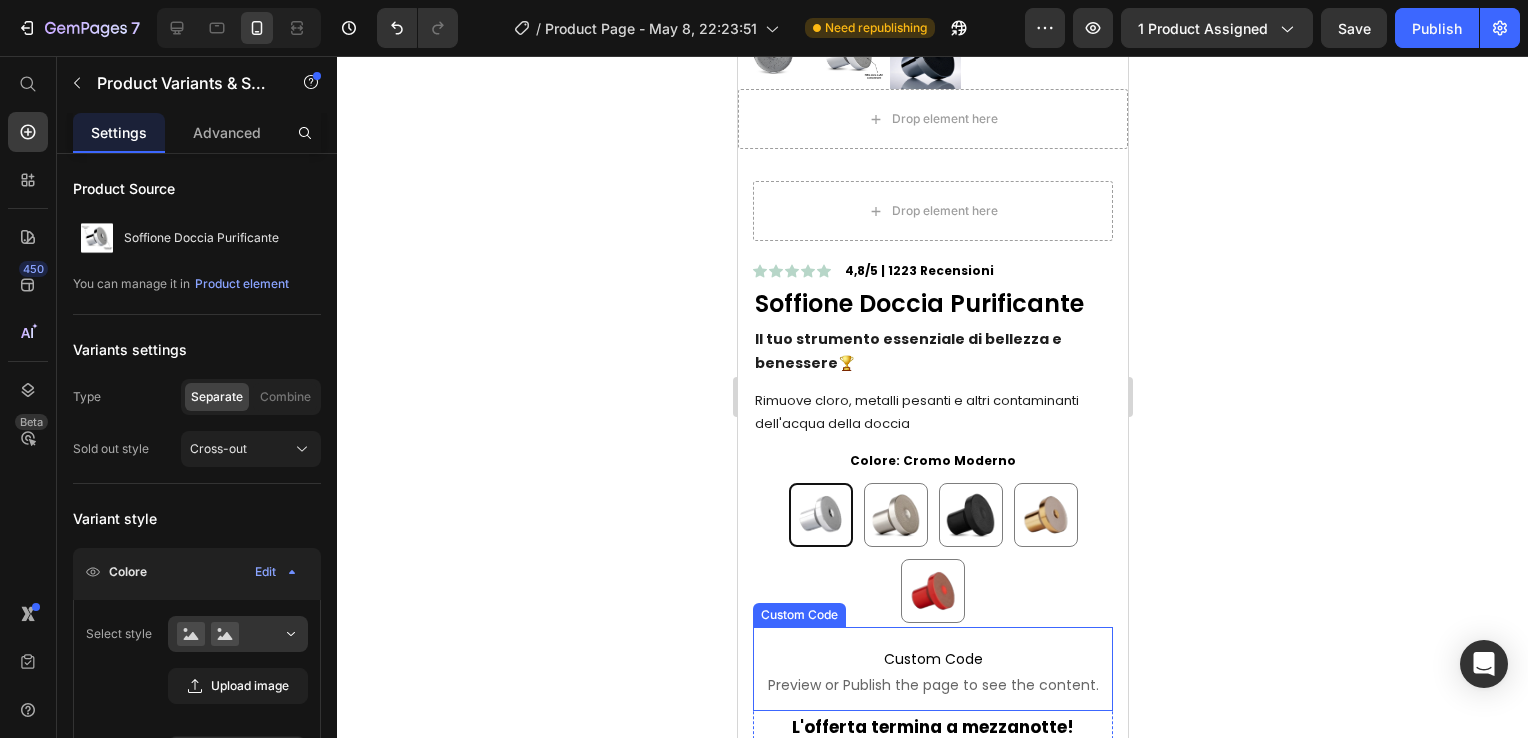 scroll, scrollTop: 668, scrollLeft: 0, axis: vertical 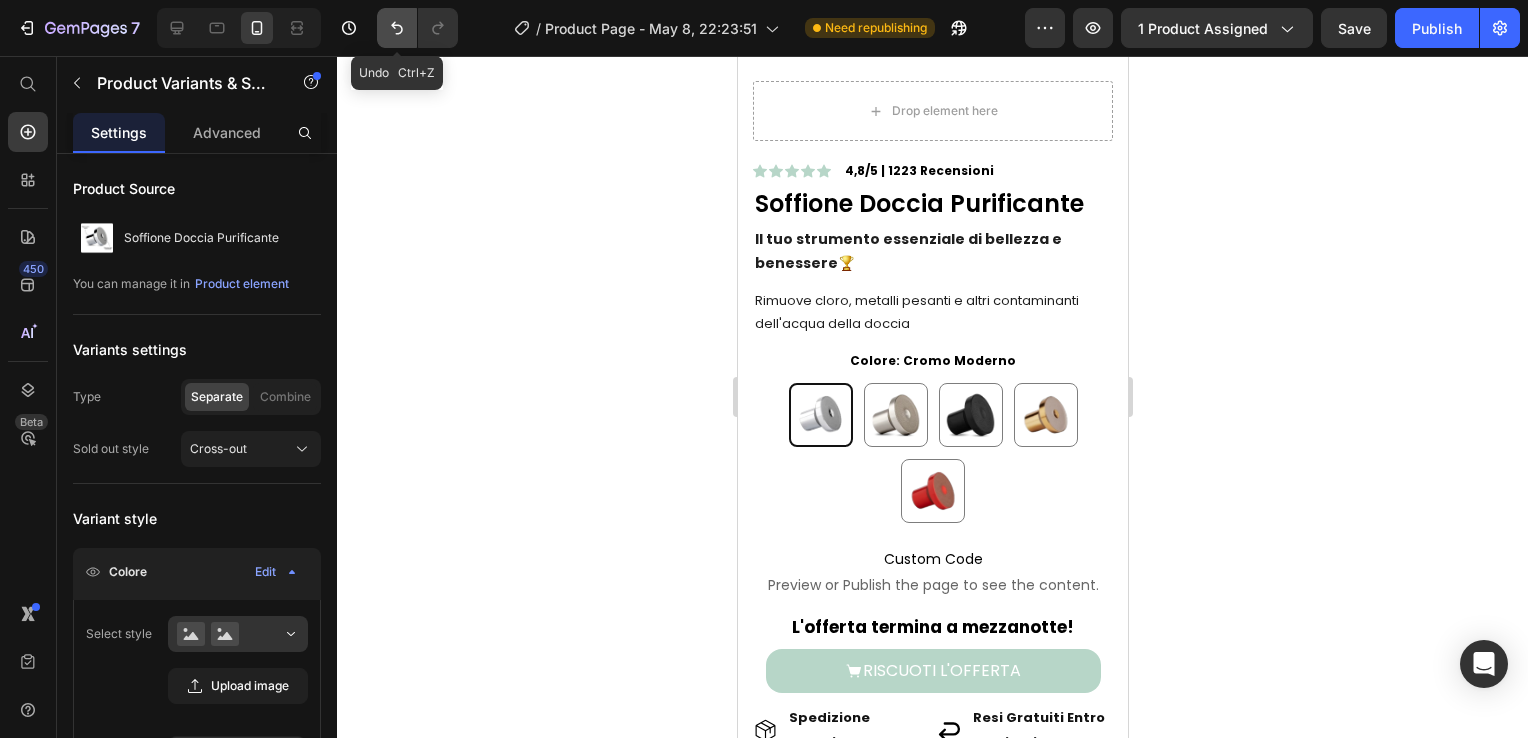click 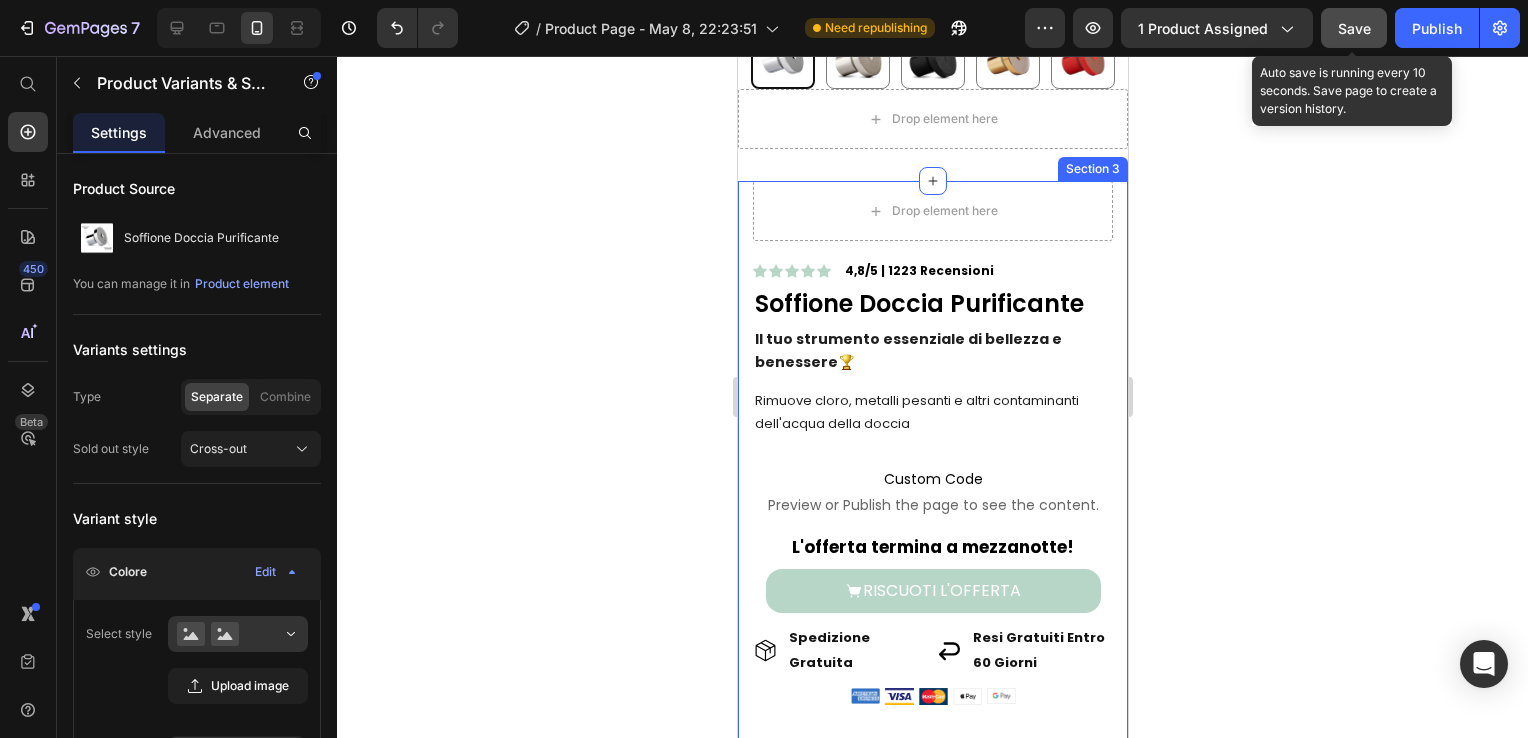 click on "Save" at bounding box center [1354, 28] 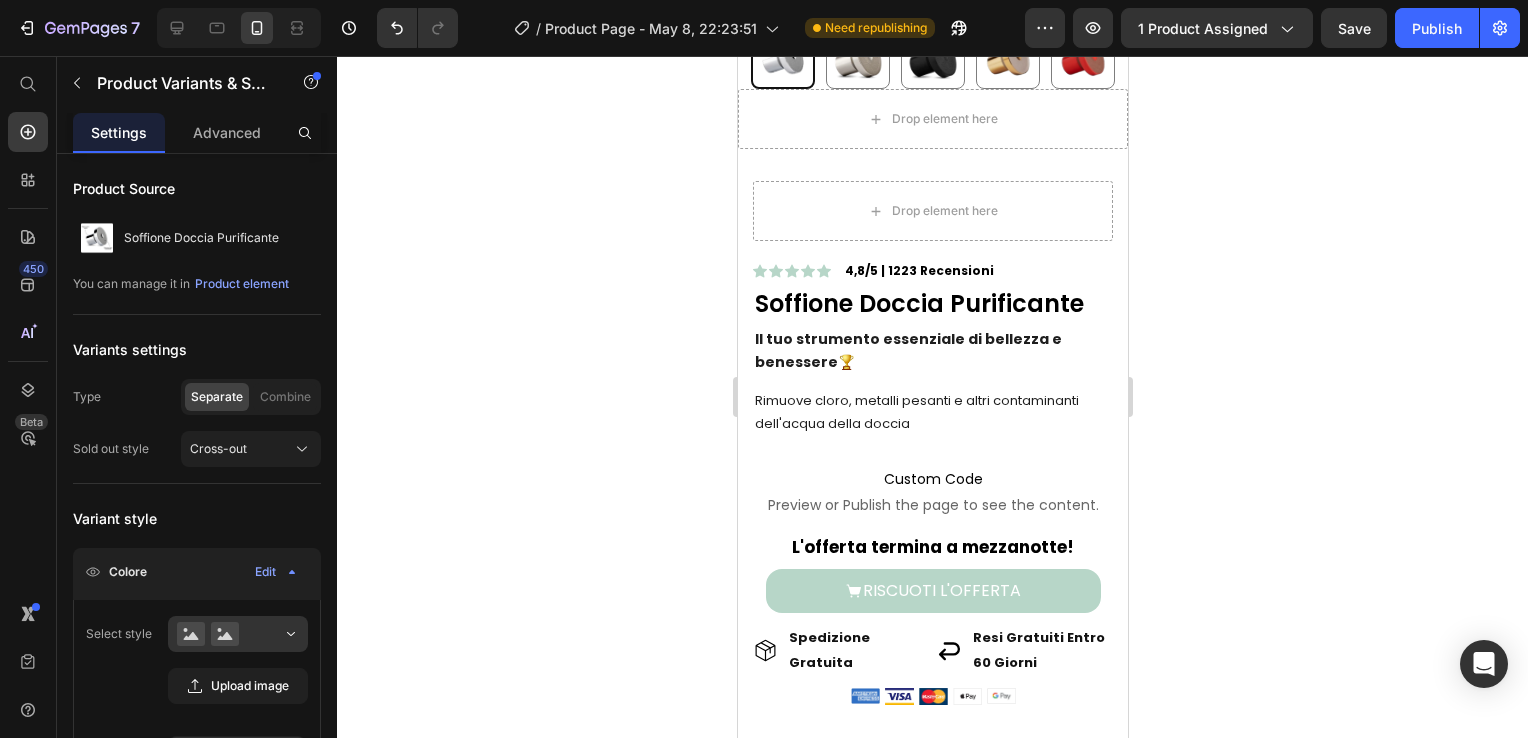 scroll, scrollTop: 868, scrollLeft: 0, axis: vertical 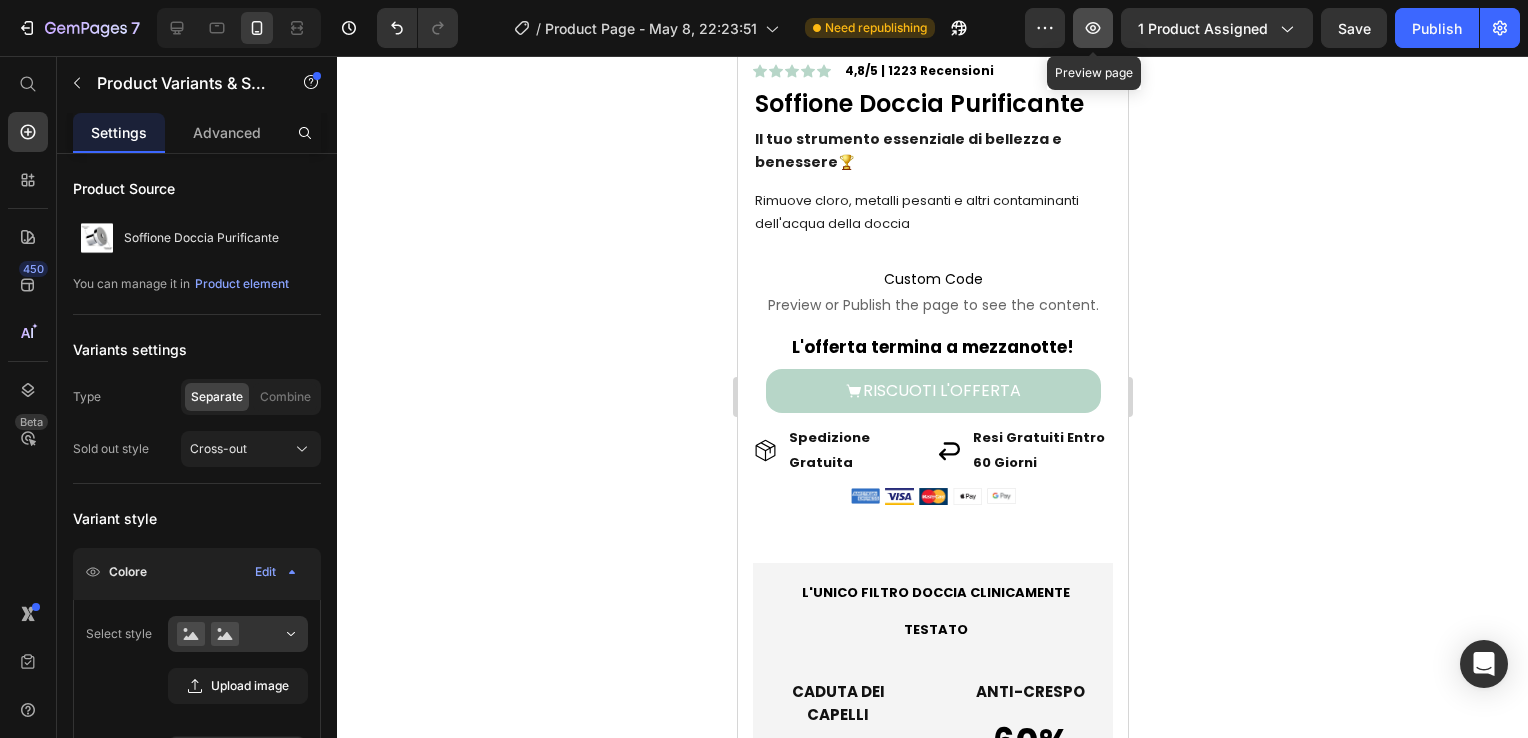 click 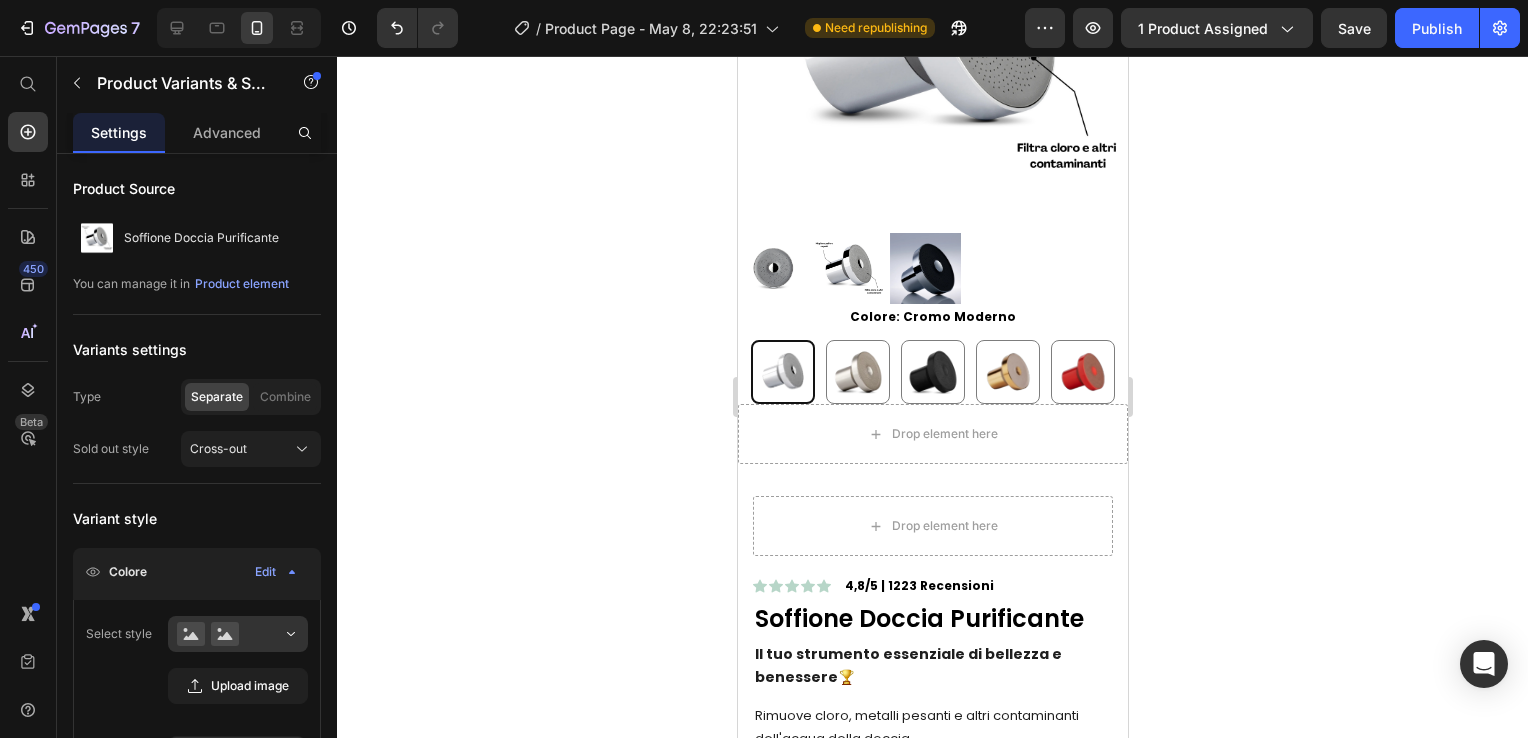 scroll, scrollTop: 268, scrollLeft: 0, axis: vertical 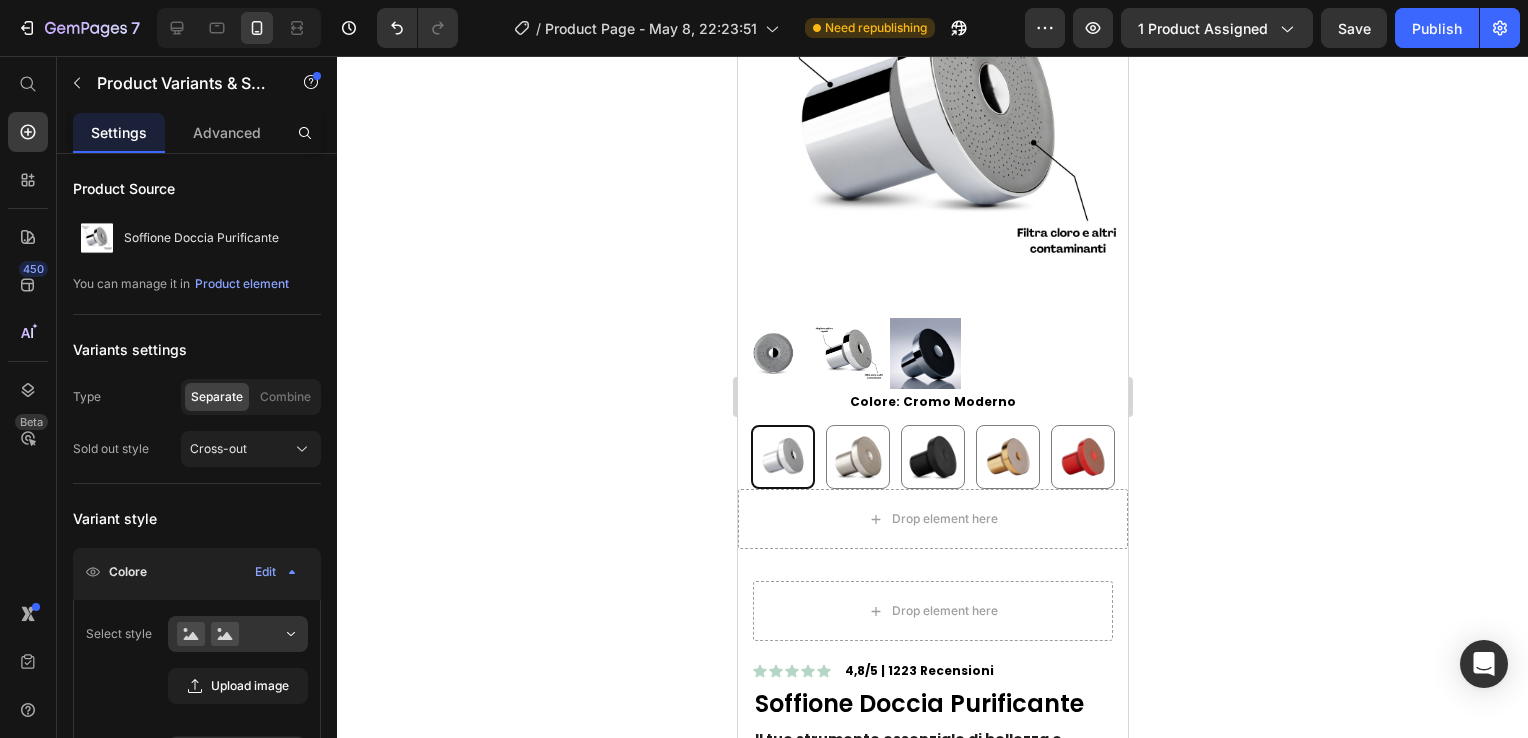 click on "Colore: Cromo Moderno Cromo Moderno Cromo Moderno Acciacio Spazzolato Acciacio Spazzolato Nero Intenso Nero Intenso Oro Spazzolato Oro Spazzolato Rosso Vivace Rosso Vivace" at bounding box center (932, 439) 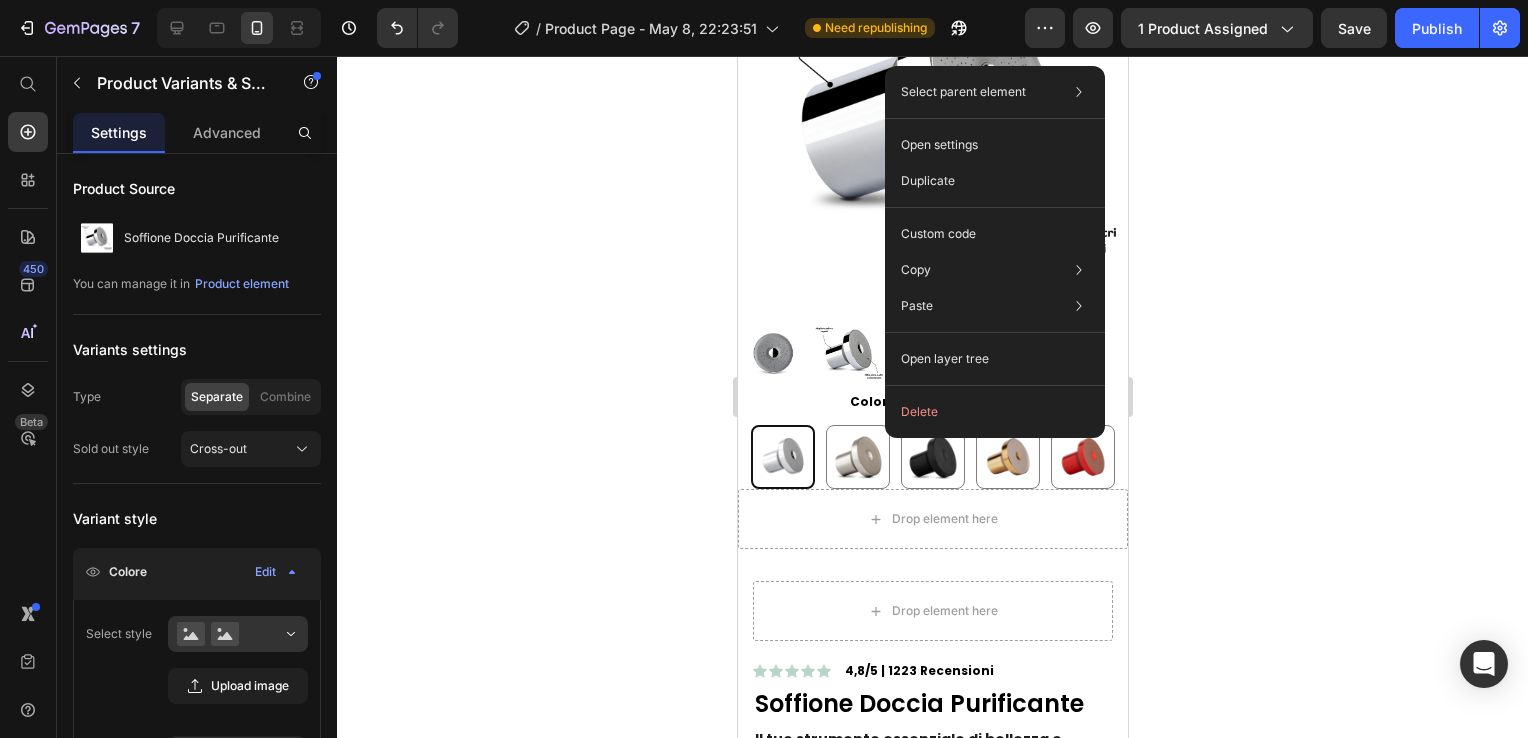 click 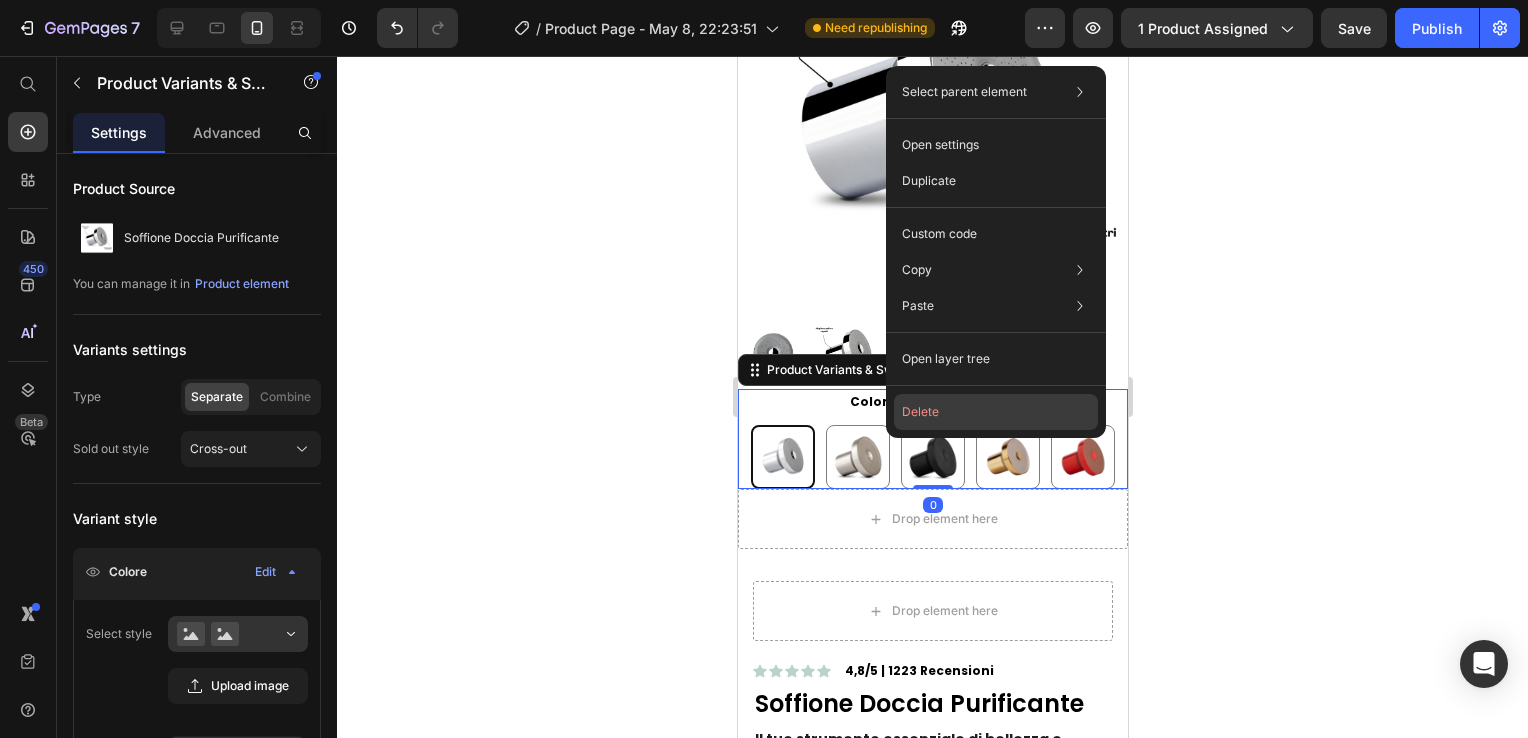 click on "Delete" 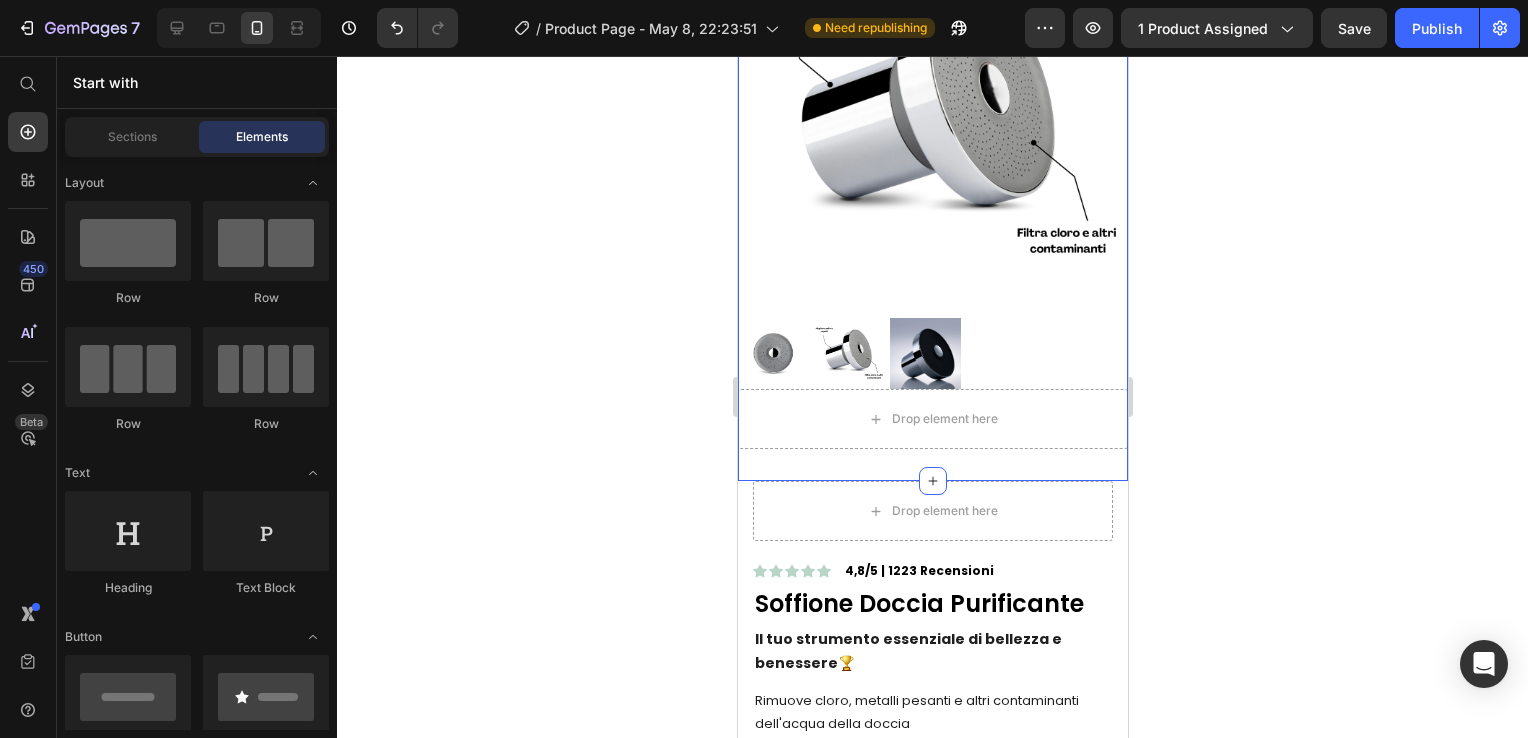 click on "Product Images
Drop element here Product Section 2" at bounding box center (932, 184) 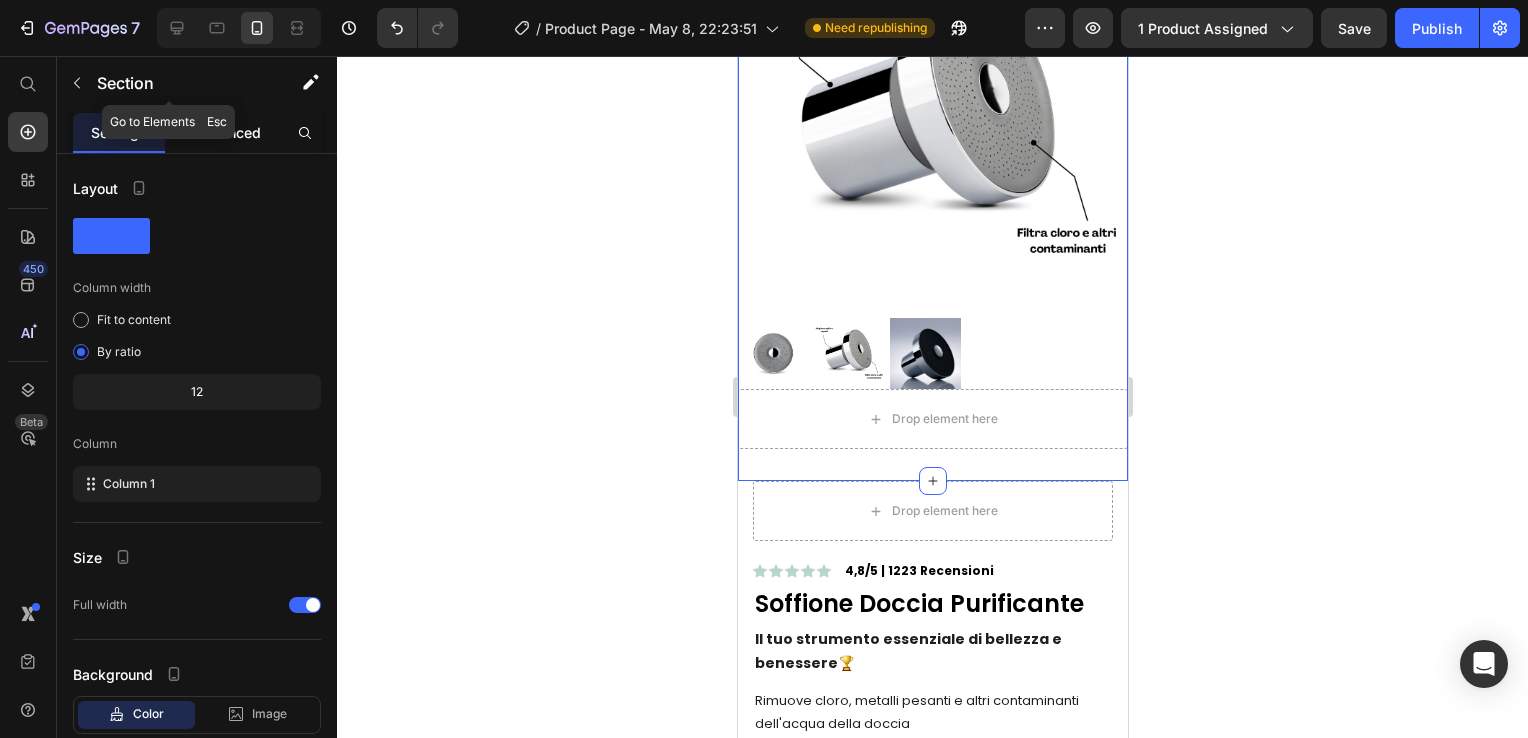 click on "Advanced" at bounding box center [227, 132] 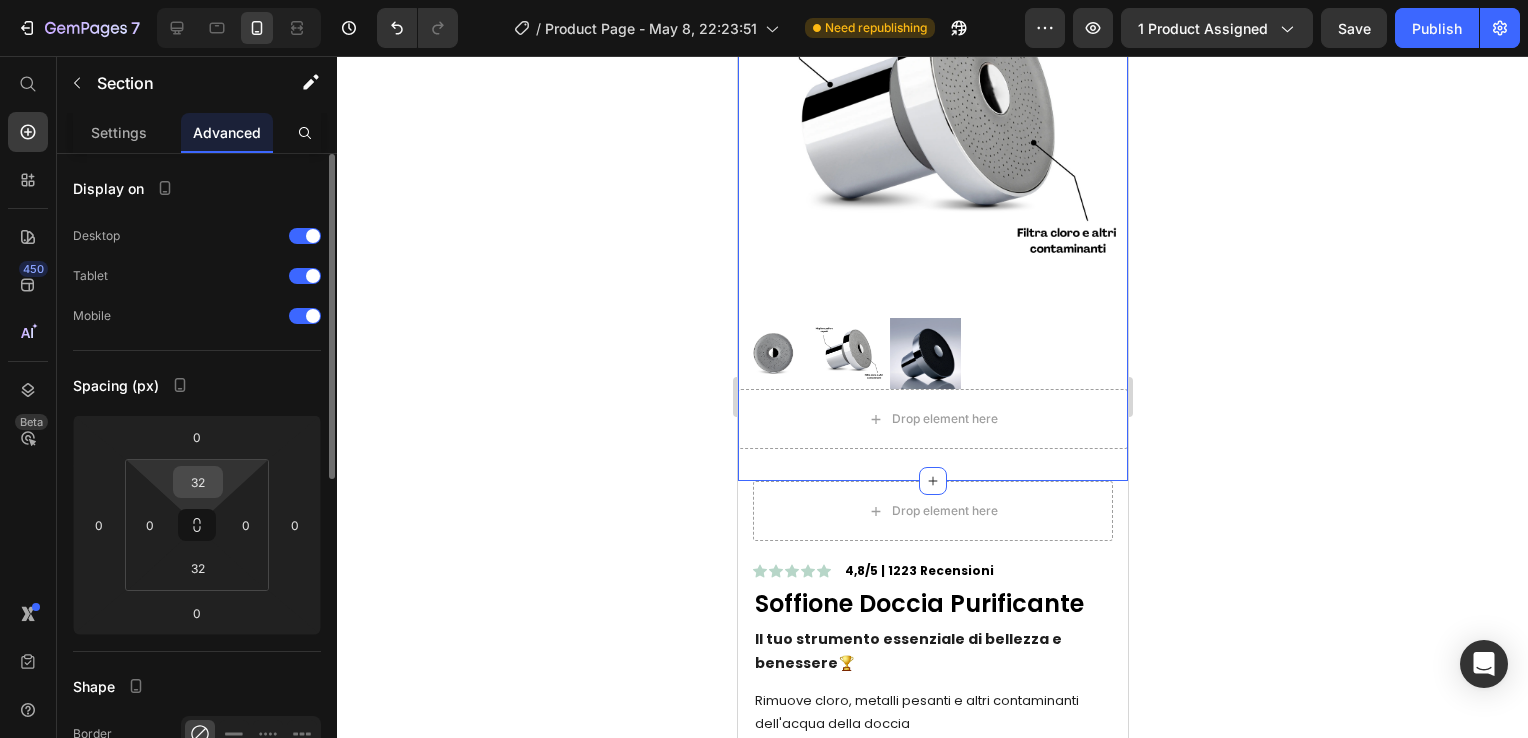 click on "32" at bounding box center [198, 482] 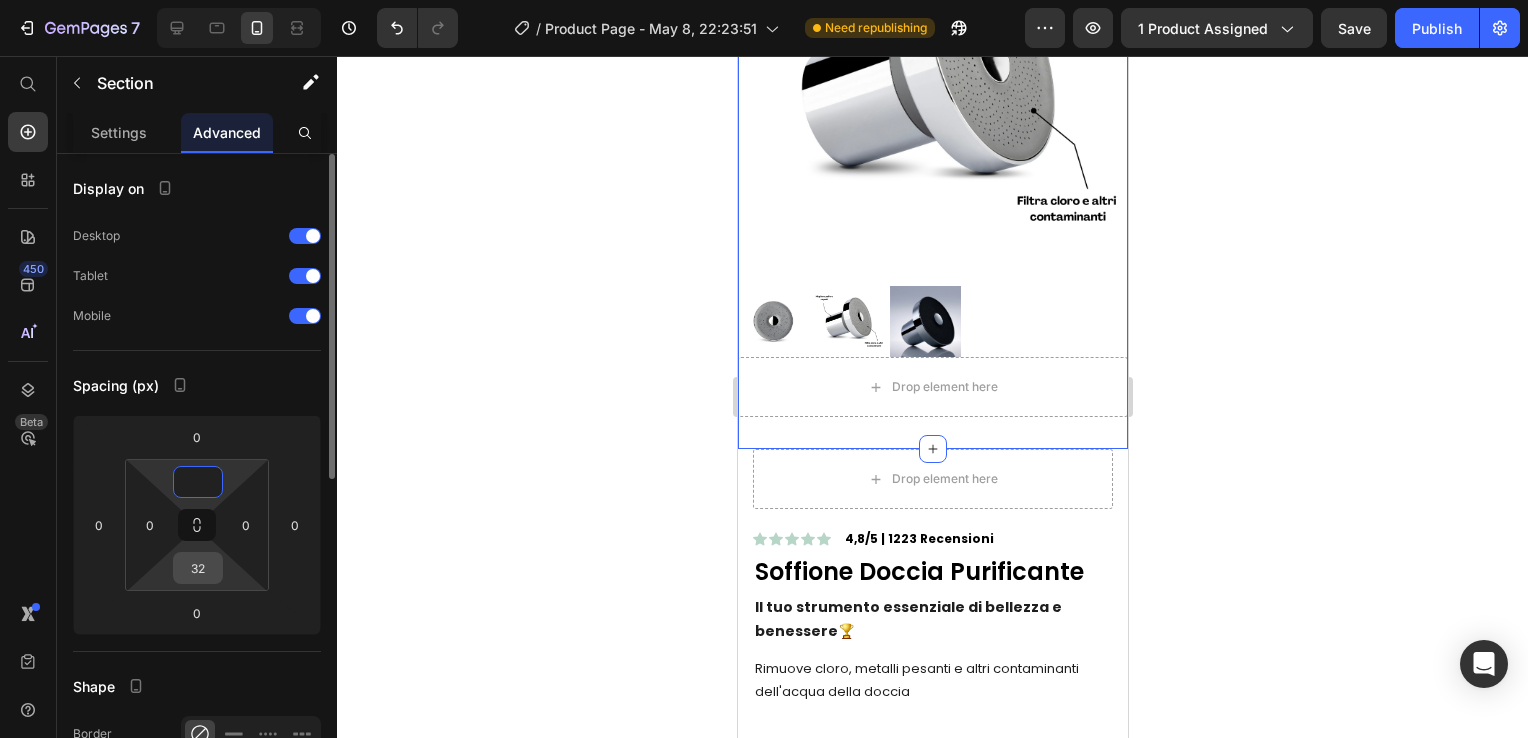 type on "0" 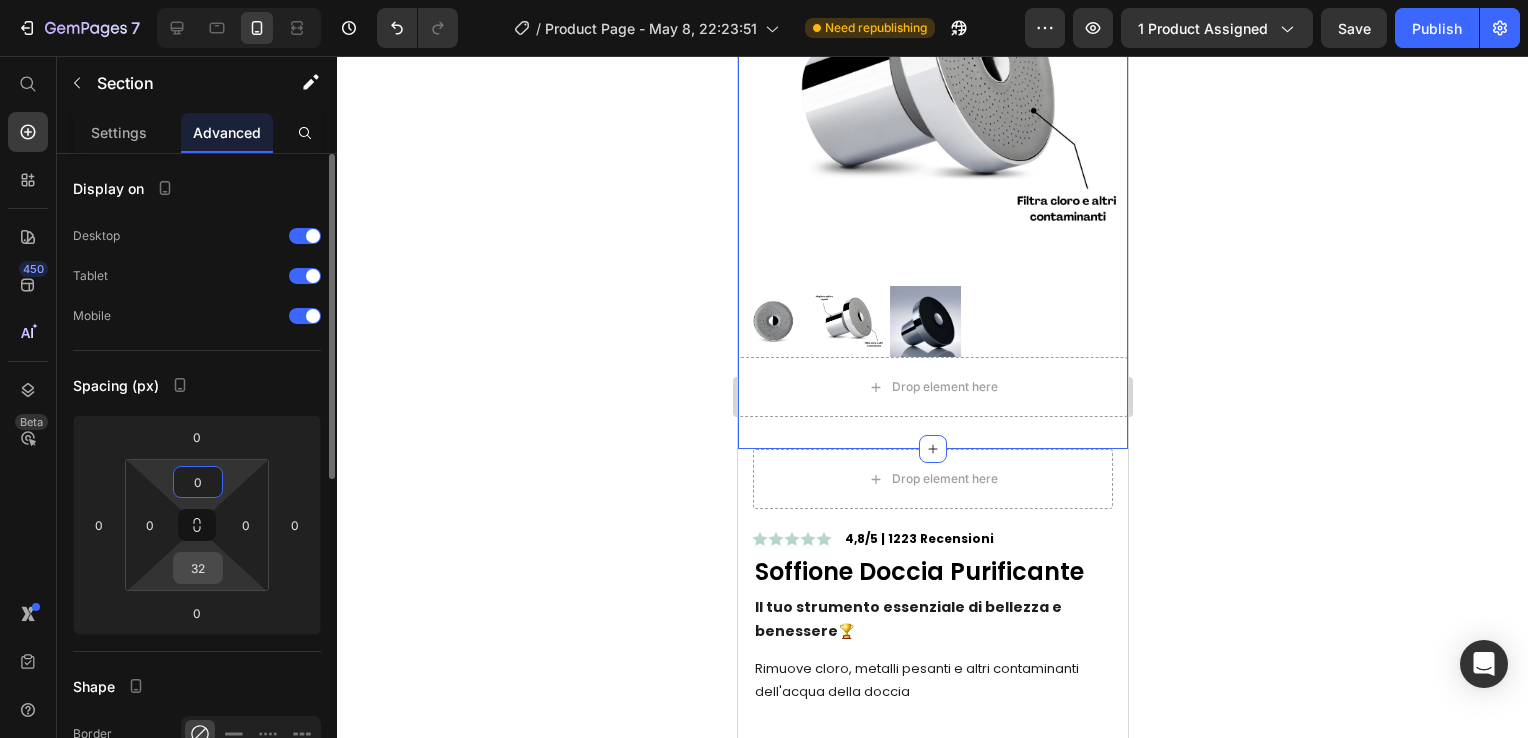 click on "32" at bounding box center (198, 568) 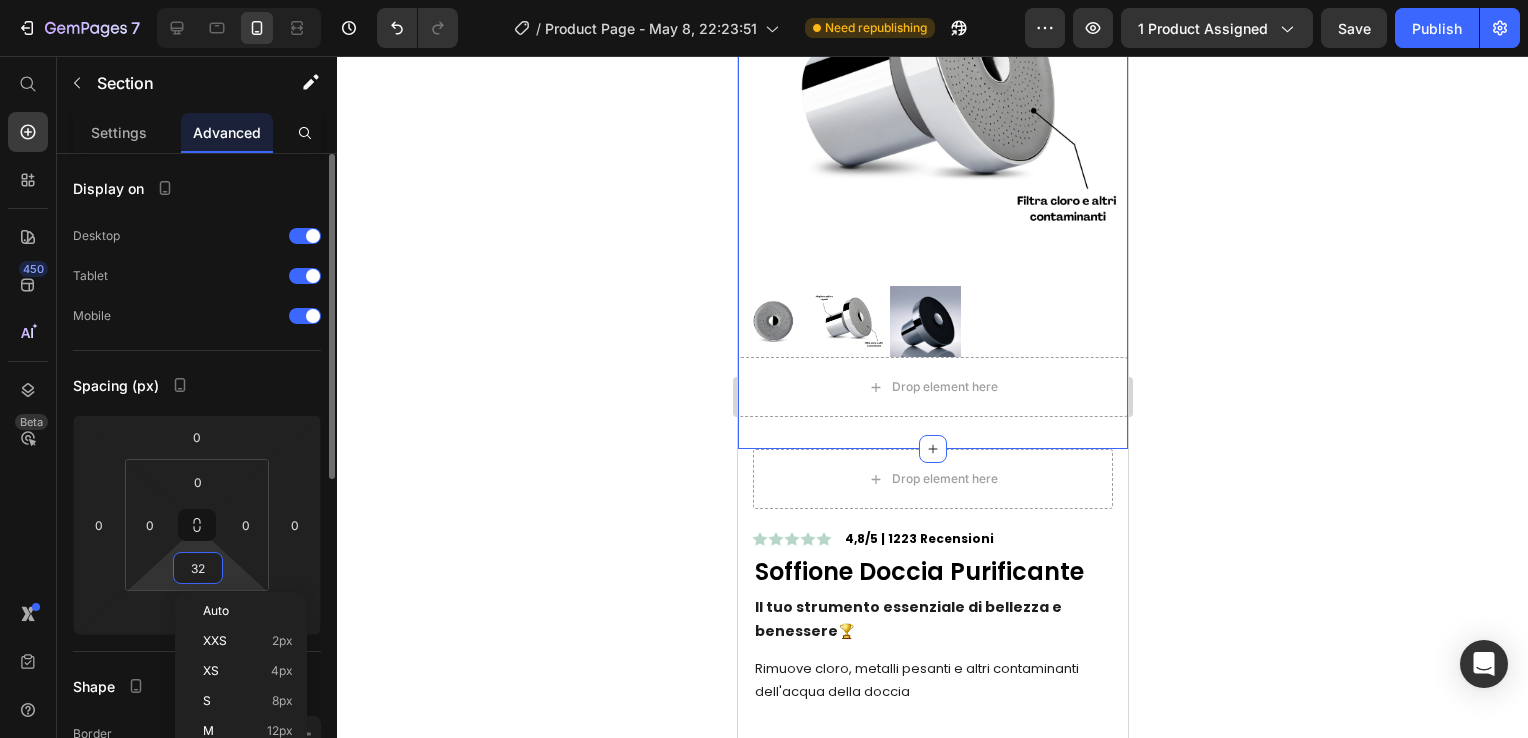 type 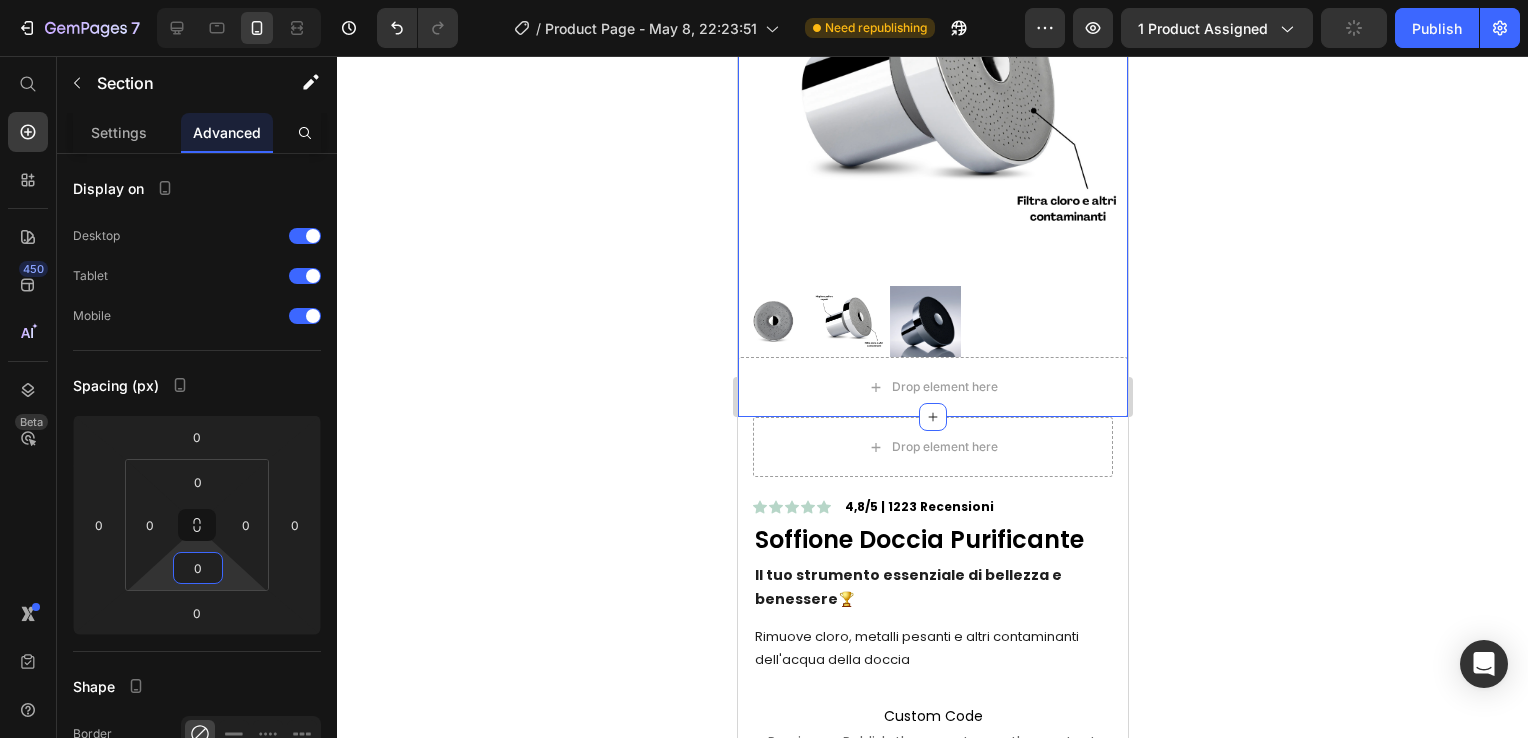 click 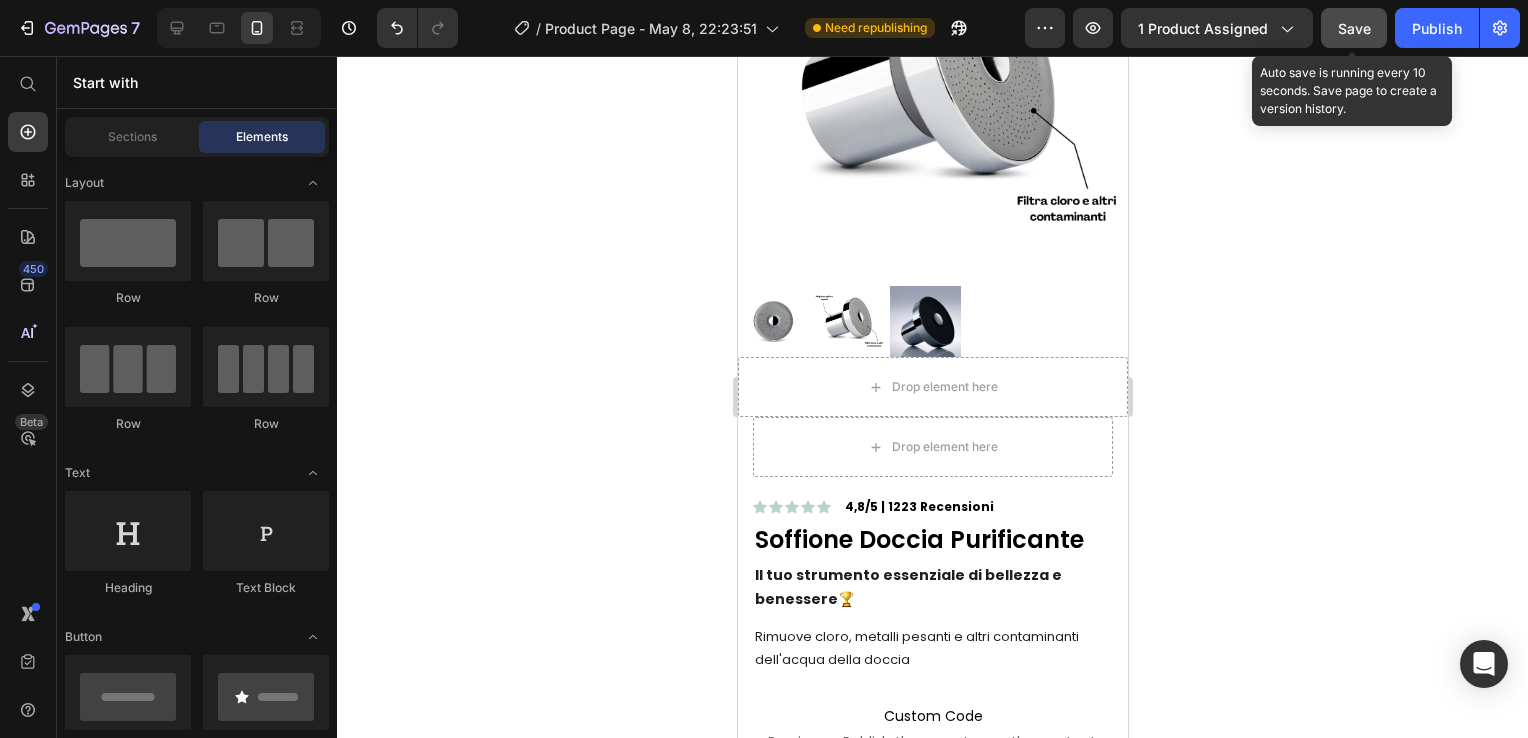 click on "Save" at bounding box center (1354, 28) 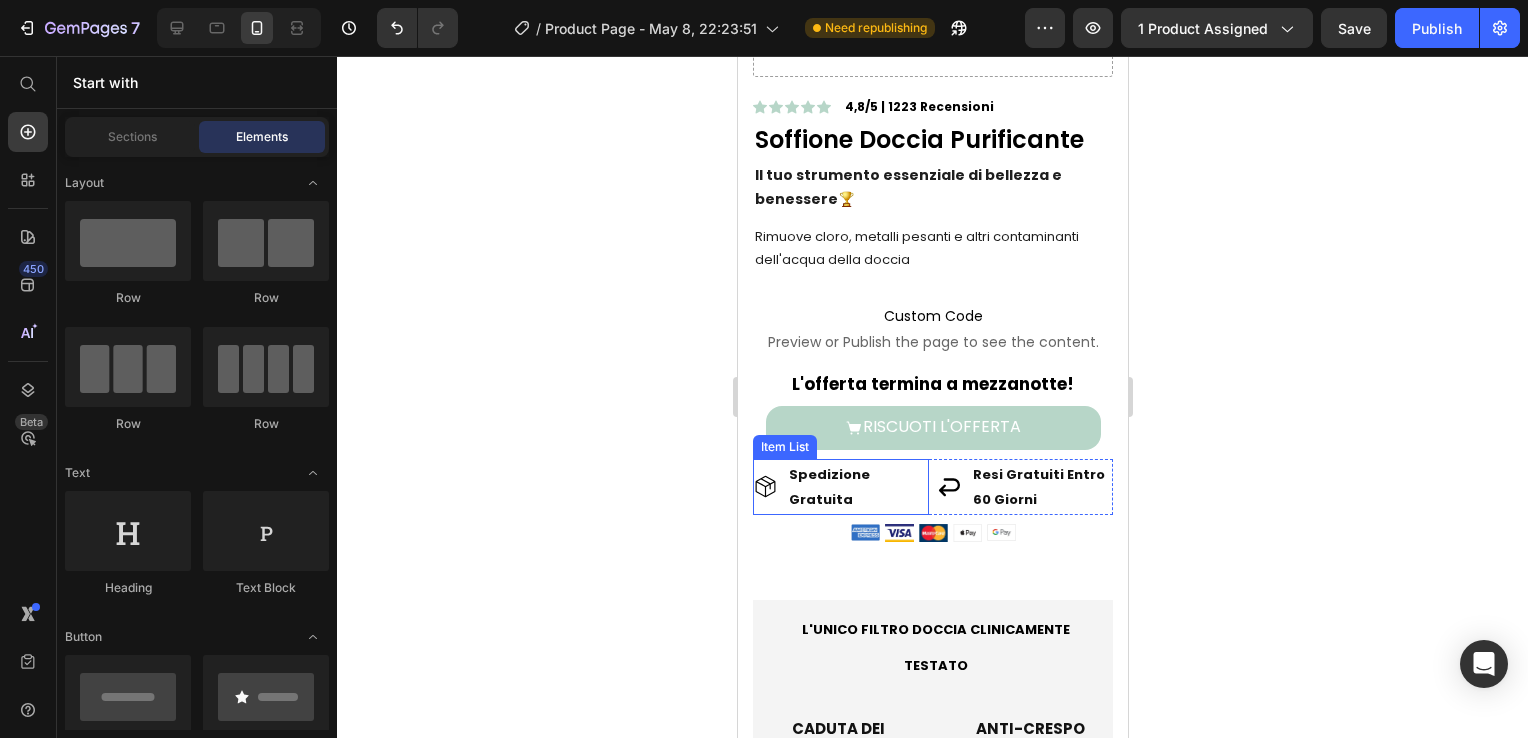scroll, scrollTop: 868, scrollLeft: 0, axis: vertical 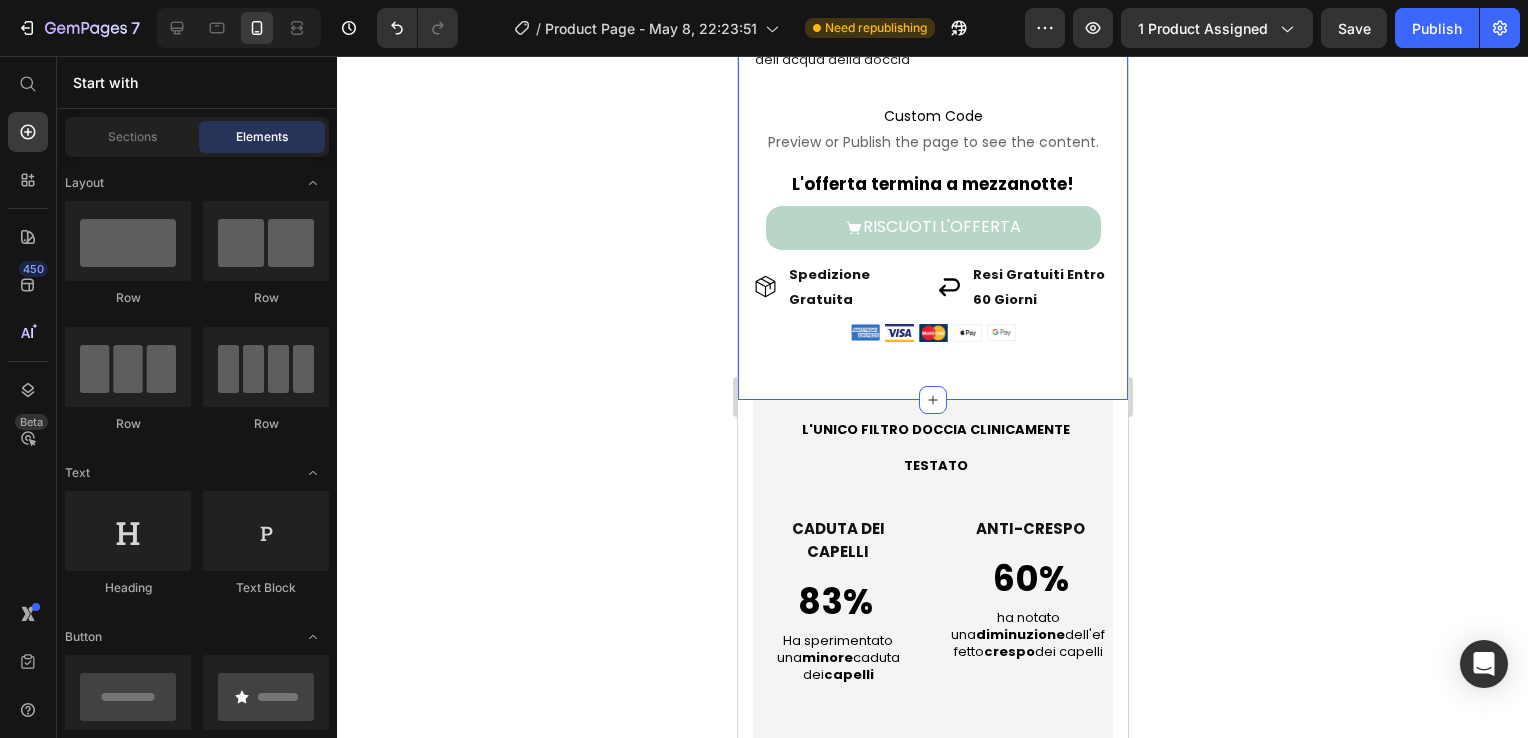 click on "Drop element here Icon Icon Icon Icon Icon Icon List 4,8/5 | 1223 Recensioni Text Block Row Soffione Doccia Purificante Product Title Il tuo strumento essenziale di bellezza e benessere 🏆 Text Block Rimuove cloro, metalli pesanti e altri contaminanti dell'acqua della doccia Text Block Icon Icon Icon Icon Icon Icon List 2,500+ Verified Reviews! Text Block Row Colore: Cromo Moderno Cromo Moderno Cromo Moderno Cromo Moderno Acciacio Spazzolato Acciacio Spazzolato Acciacio Spazzolato Nero Intenso Nero Intenso Nero Intenso Oro Spazzolato Oro Spazzolato Oro Spazzolato Rosso Vivace Rosso Vivace Rosso Vivace Product Variants & Swatches Text Block
Custom Code
Preview or Publish the page to see the content. Custom Code L'offerta termina a mezzanotte! Text Block
RISCUOTI L'OFFERTA Add to Cart
Spedizione Gratuita Item List
Resi Gratuiti Entro 60 Giorni Item List Row Image Image Image Image Image Row Row Row Product" at bounding box center [932, 108] 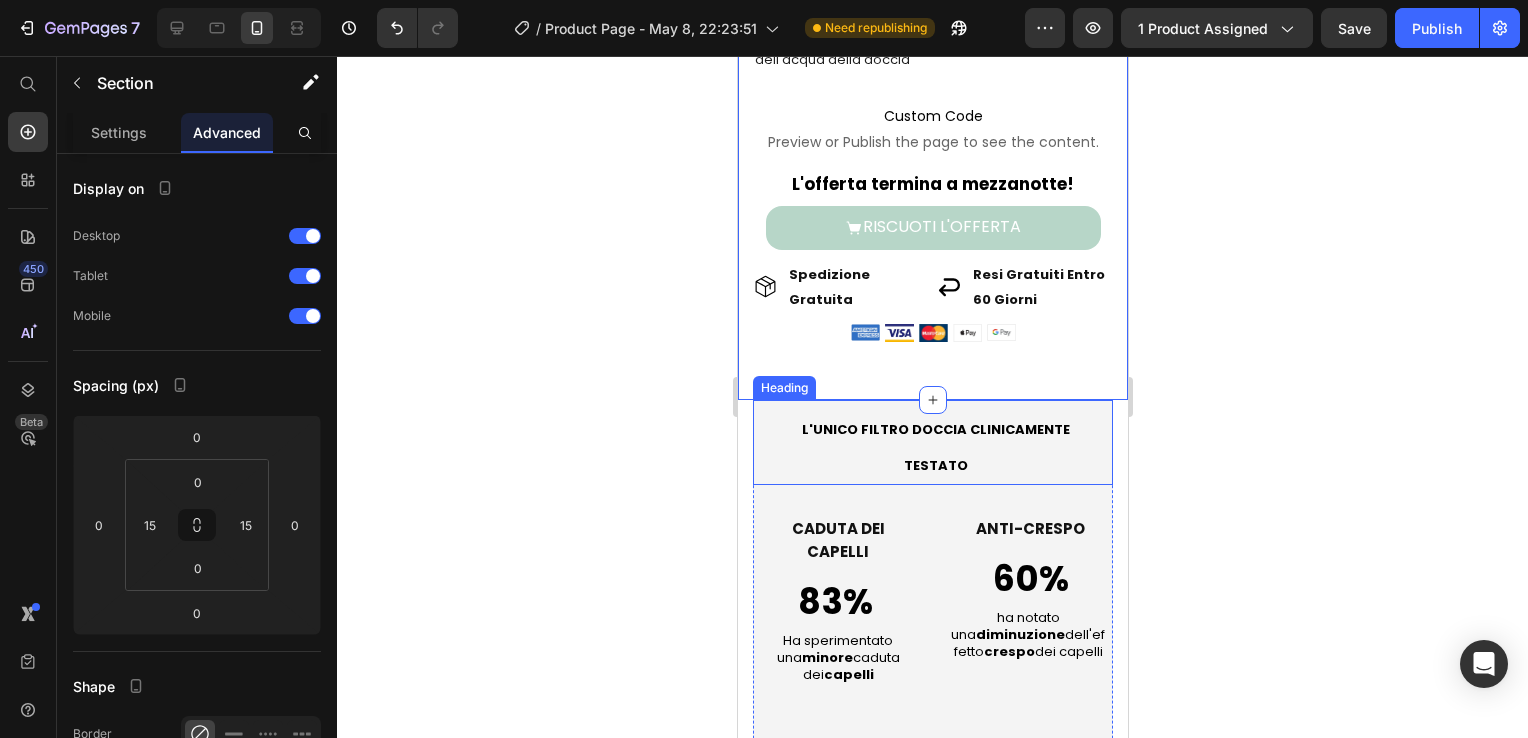 click on "L'UNICO FILTRO DOCCIA CLINICAMENTE TESTATO" at bounding box center [934, 446] 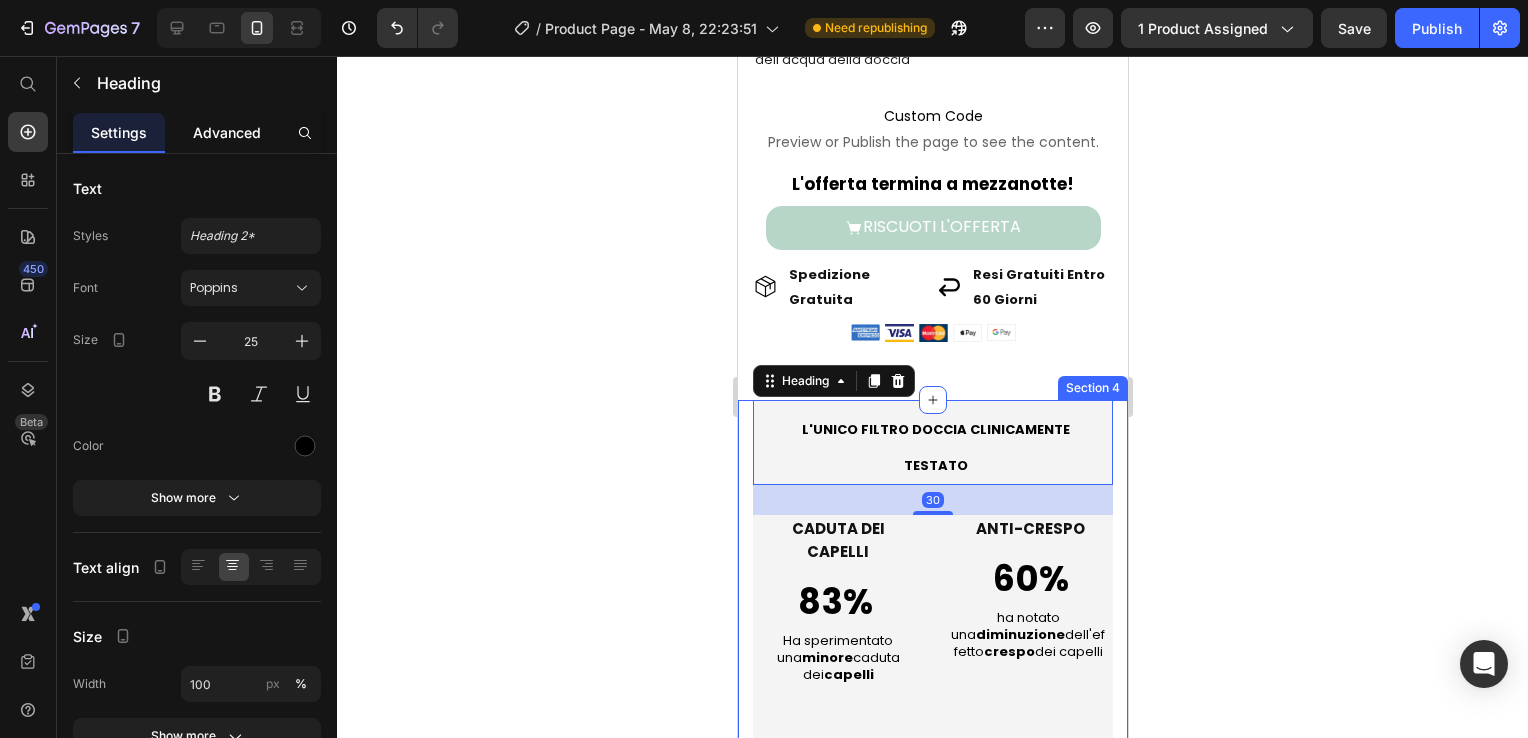 click on "Advanced" 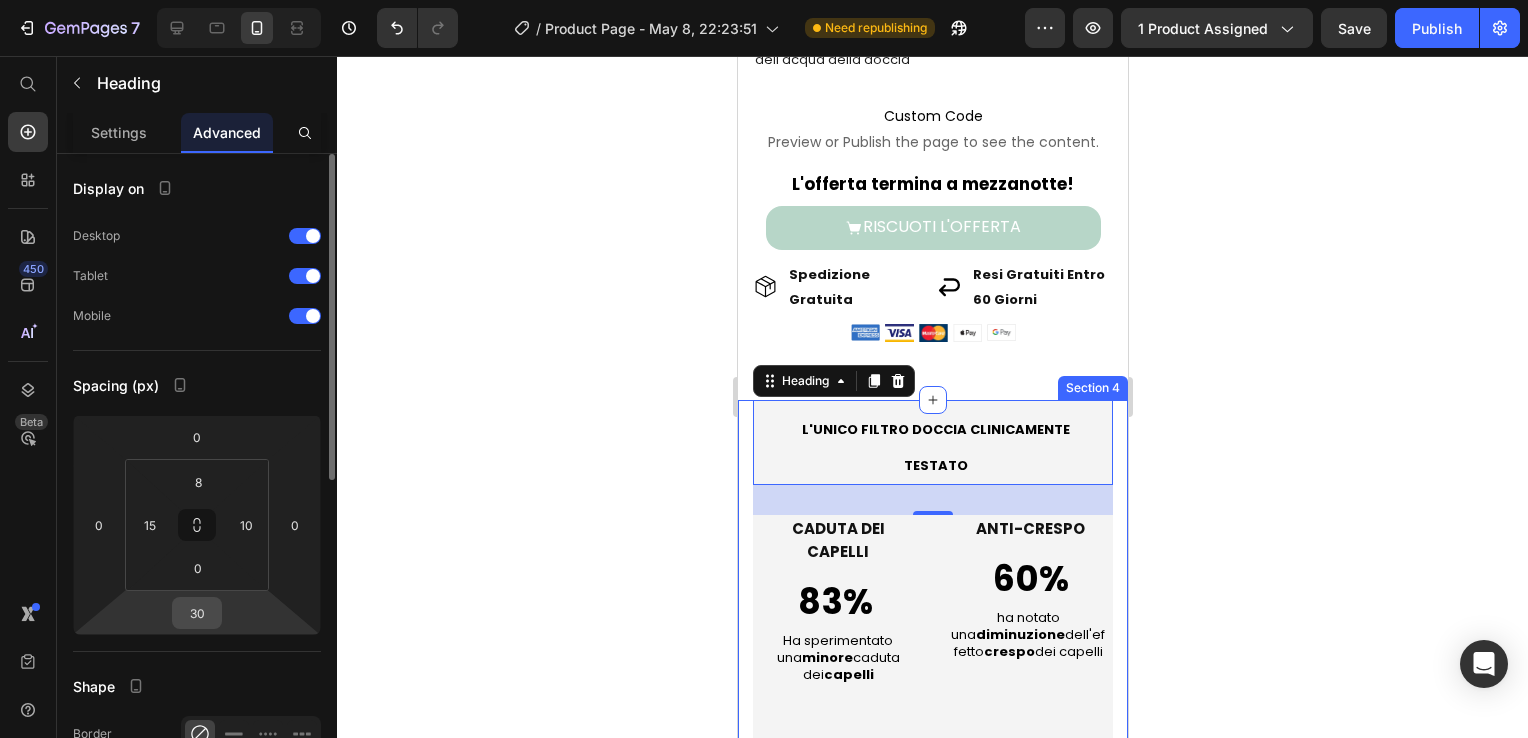 click on "30" at bounding box center (197, 613) 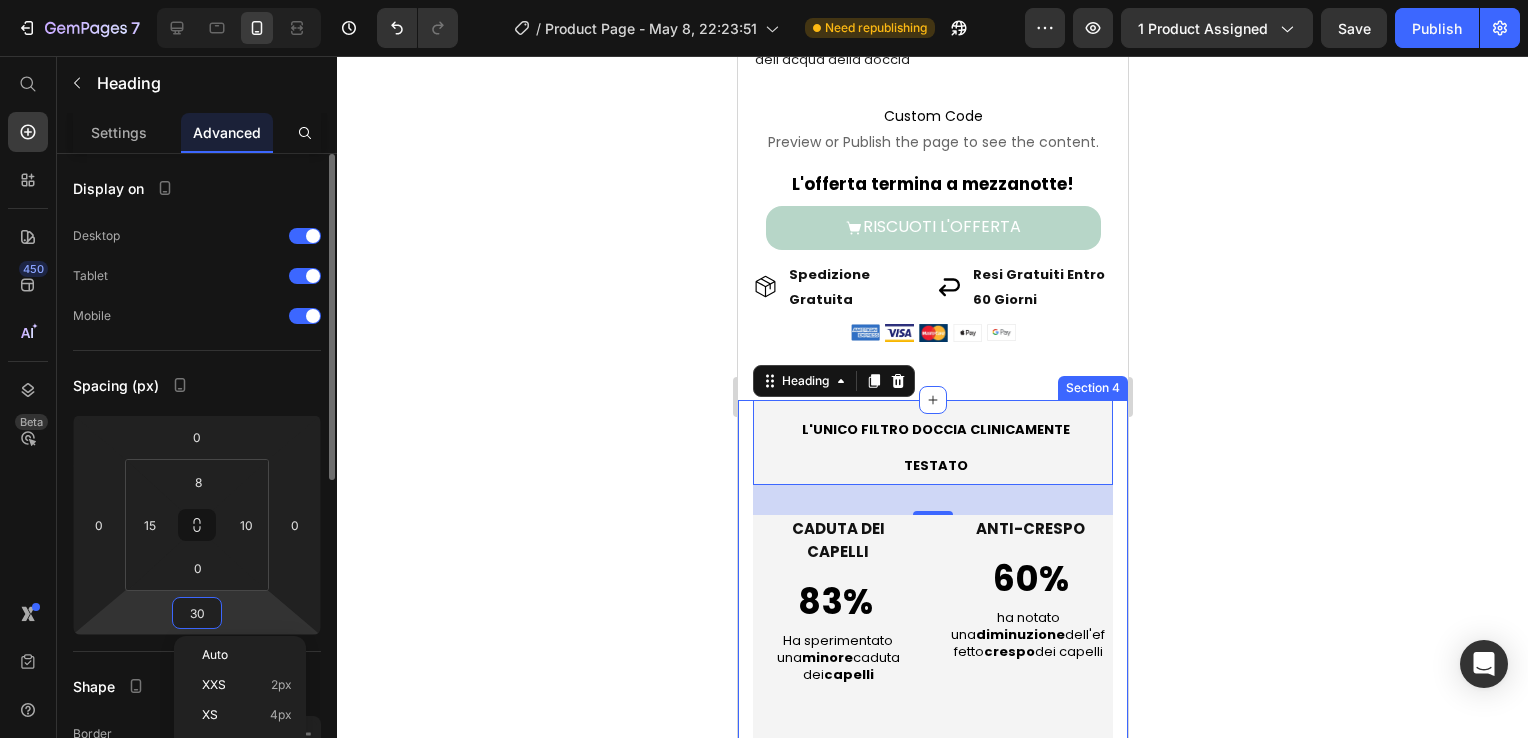 type 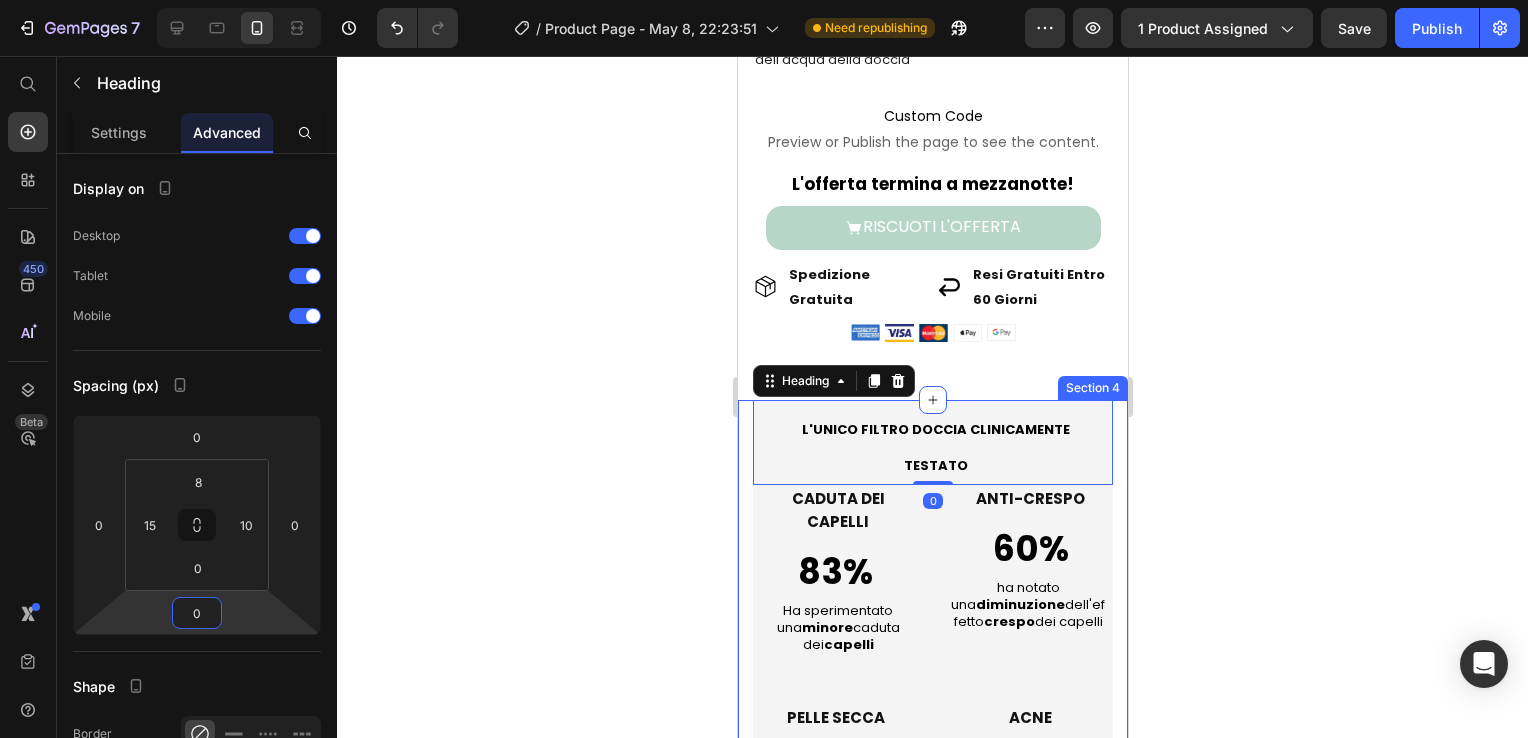 click 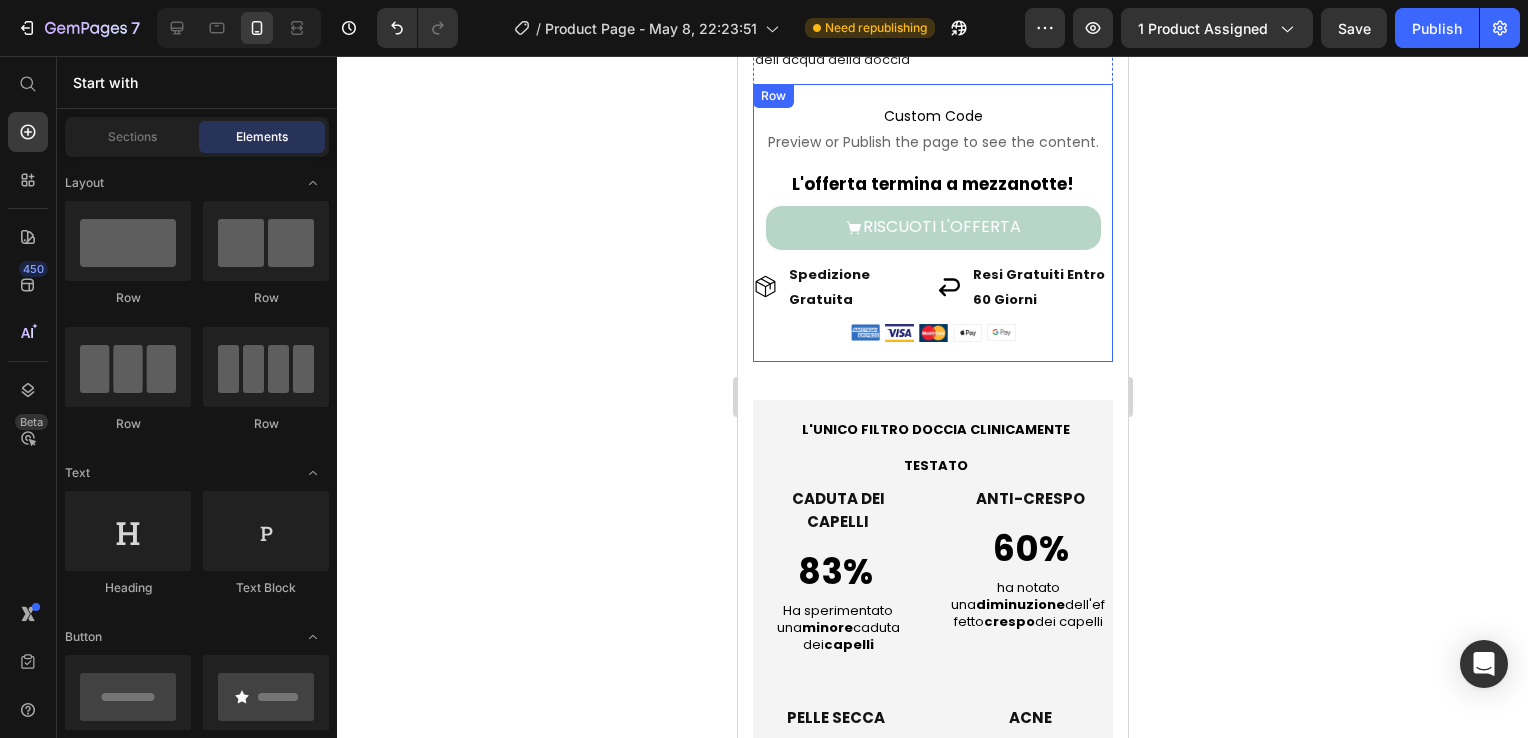 click on "Custom Code
Preview or Publish the page to see the content. Custom Code L'offerta termina a mezzanotte! Text Block
RISCUOTI L'OFFERTA Add to Cart
Spedizione Gratuita Item List
Resi Gratuiti Entro 60 Giorni Item List Row Image Image Image Image Image Row" at bounding box center (932, 221) 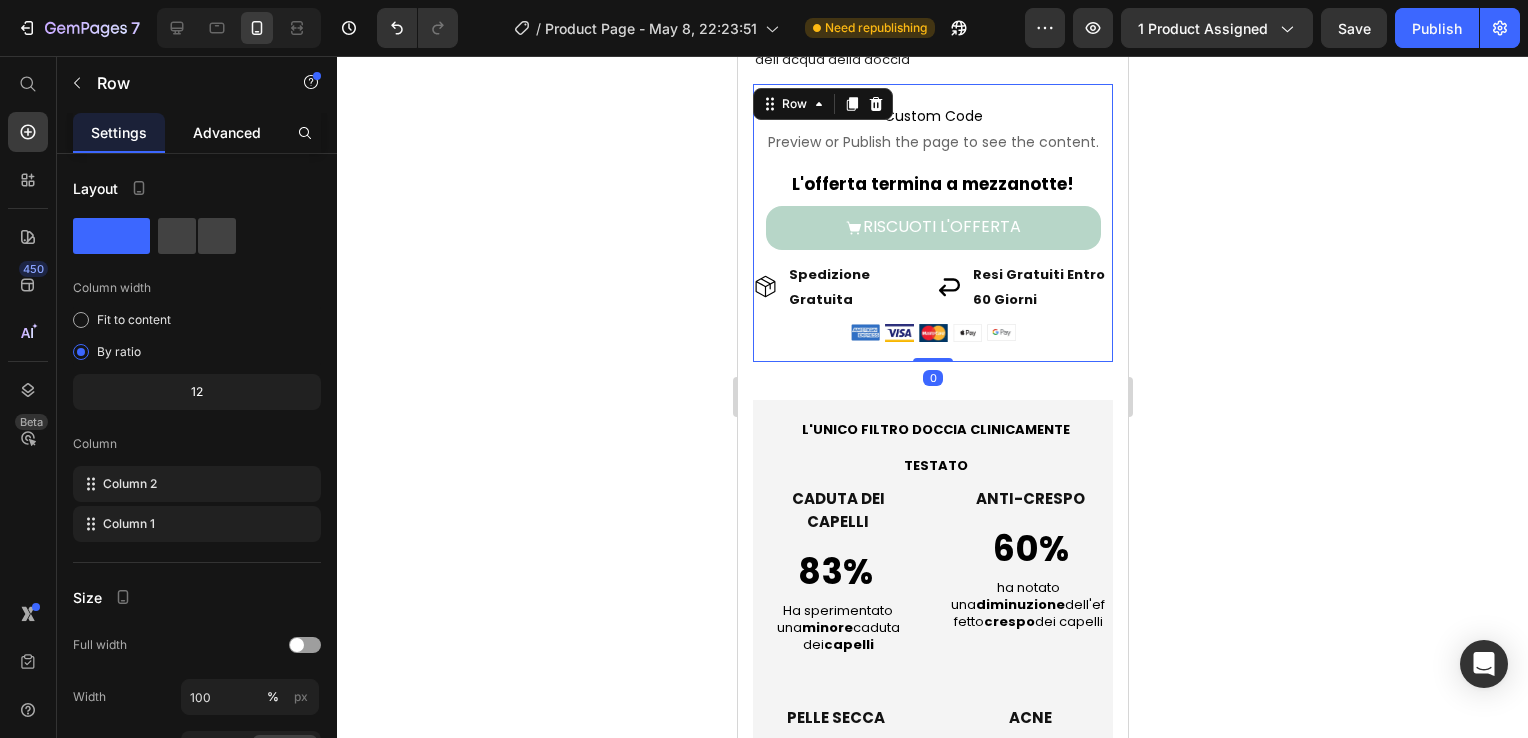 click on "Advanced" at bounding box center (227, 132) 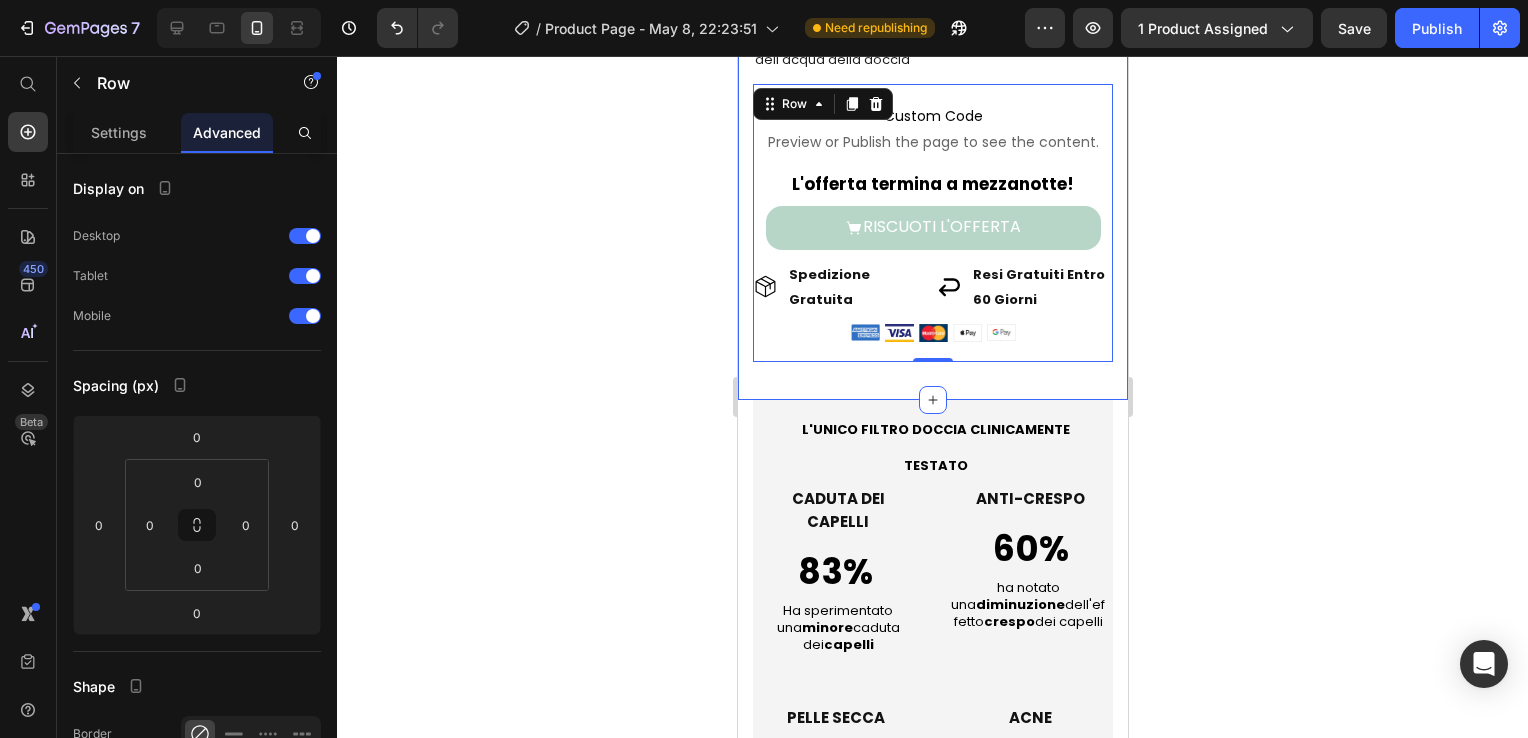 click on "Drop element here Icon Icon Icon Icon Icon Icon List 4,8/5 | 1223 Recensioni Text Block Row Soffione Doccia Purificante Product Title Il tuo strumento essenziale di bellezza e benessere 🏆 Text Block Rimuove cloro, metalli pesanti e altri contaminanti dell'acqua della doccia Text Block Icon Icon Icon Icon Icon Icon List 2,500+ Verified Reviews! Text Block Row Colore: Cromo Moderno Cromo Moderno Cromo Moderno Cromo Moderno Acciacio Spazzolato Acciacio Spazzolato Acciacio Spazzolato Nero Intenso Nero Intenso Nero Intenso Oro Spazzolato Oro Spazzolato Oro Spazzolato Rosso Vivace Rosso Vivace Rosso Vivace Product Variants & Swatches Text Block
Custom Code
Preview or Publish the page to see the content. Custom Code L'offerta termina a mezzanotte! Text Block
RISCUOTI L'OFFERTA Add to Cart
Spedizione Gratuita Item List
Resi Gratuiti Entro 60 Giorni Item List Row Image Image Image Image Image Row Row   0 Row Product" at bounding box center (932, 108) 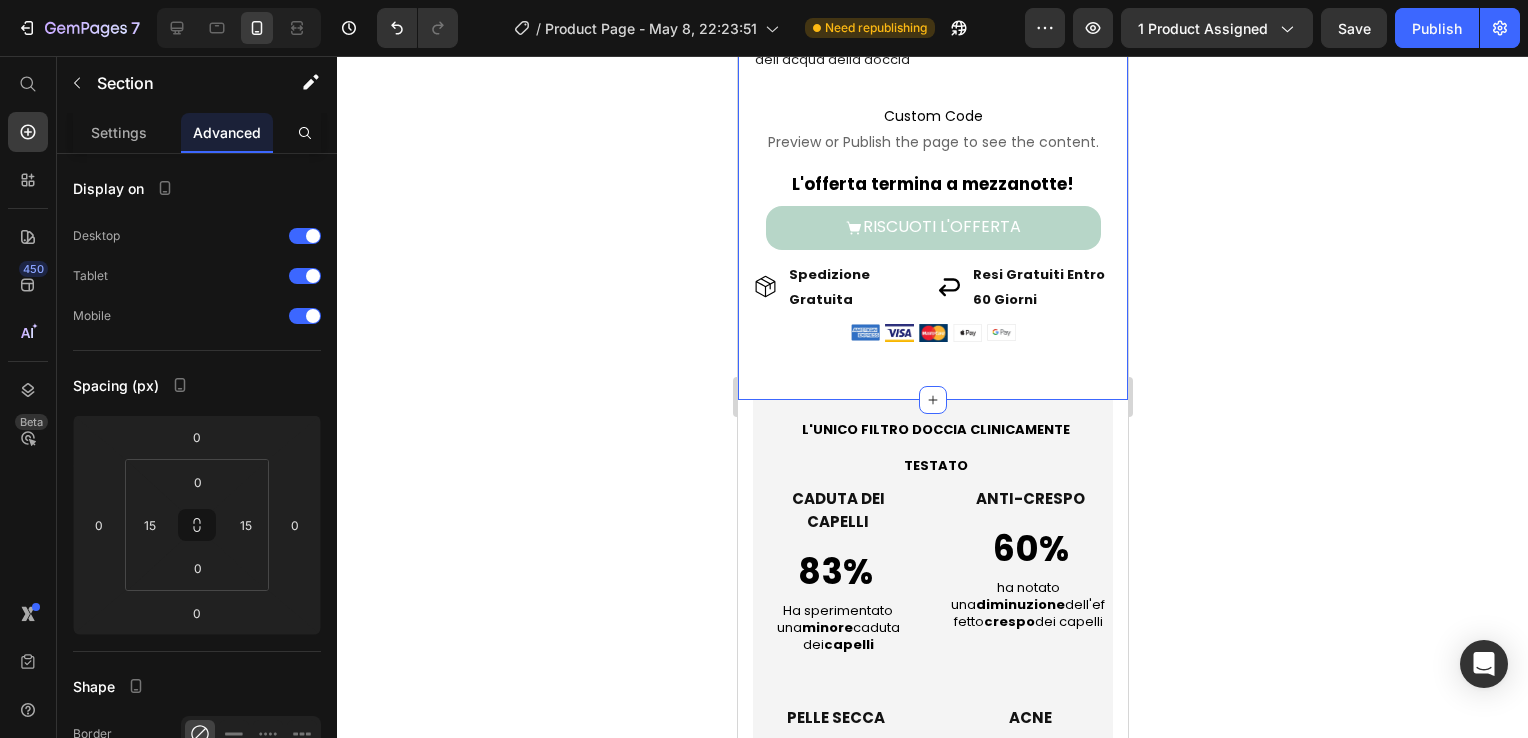click on "Drop element here Icon Icon Icon Icon Icon Icon List 4,8/5 | 1223 Recensioni Text Block Row Soffione Doccia Purificante Product Title Il tuo strumento essenziale di bellezza e benessere 🏆 Text Block Rimuove cloro, metalli pesanti e altri contaminanti dell'acqua della doccia Text Block Icon Icon Icon Icon Icon Icon List 2,500+ Verified Reviews! Text Block Row Colore: Cromo Moderno Cromo Moderno Cromo Moderno Cromo Moderno Acciacio Spazzolato Acciacio Spazzolato Acciacio Spazzolato Nero Intenso Nero Intenso Nero Intenso Oro Spazzolato Oro Spazzolato Oro Spazzolato Rosso Vivace Rosso Vivace Rosso Vivace Product Variants & Swatches Text Block
Custom Code
Preview or Publish the page to see the content. Custom Code L'offerta termina a mezzanotte! Text Block
RISCUOTI L'OFFERTA Add to Cart
Spedizione Gratuita Item List
Resi Gratuiti Entro 60 Giorni Item List Row Image Image Image Image Image Row Row Row Product" at bounding box center [932, 108] 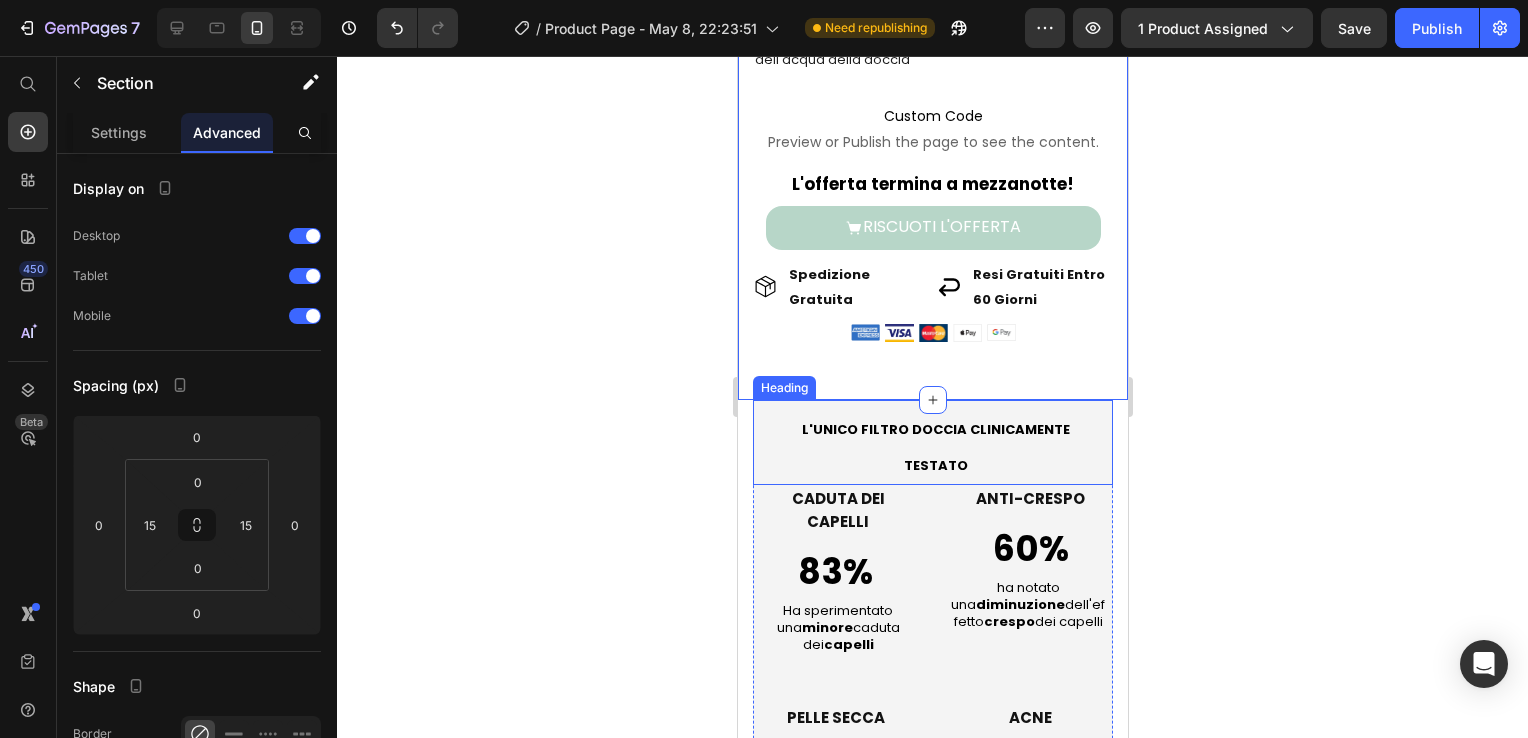 click on "L'UNICO FILTRO DOCCIA CLINICAMENTE TESTATO Heading" at bounding box center [932, 442] 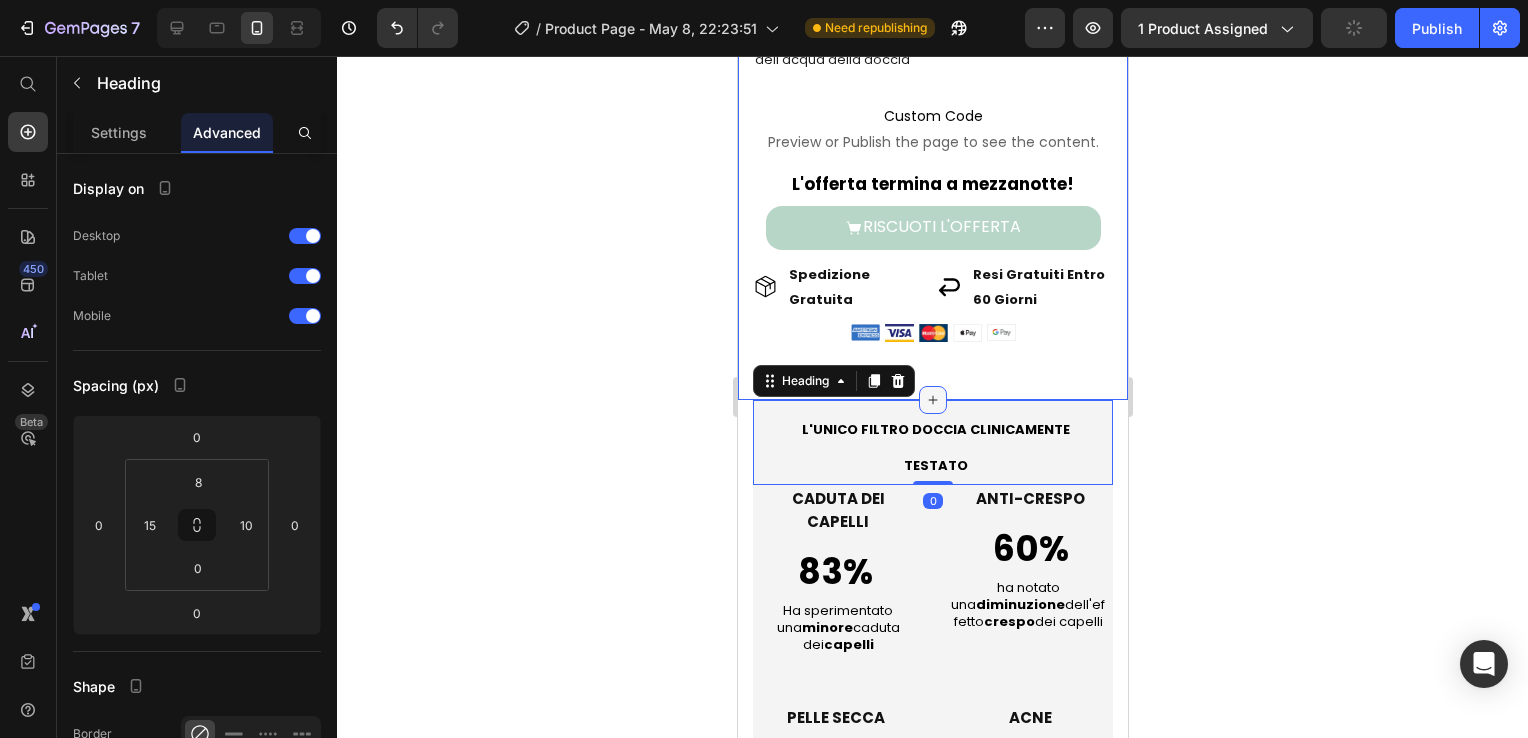 click 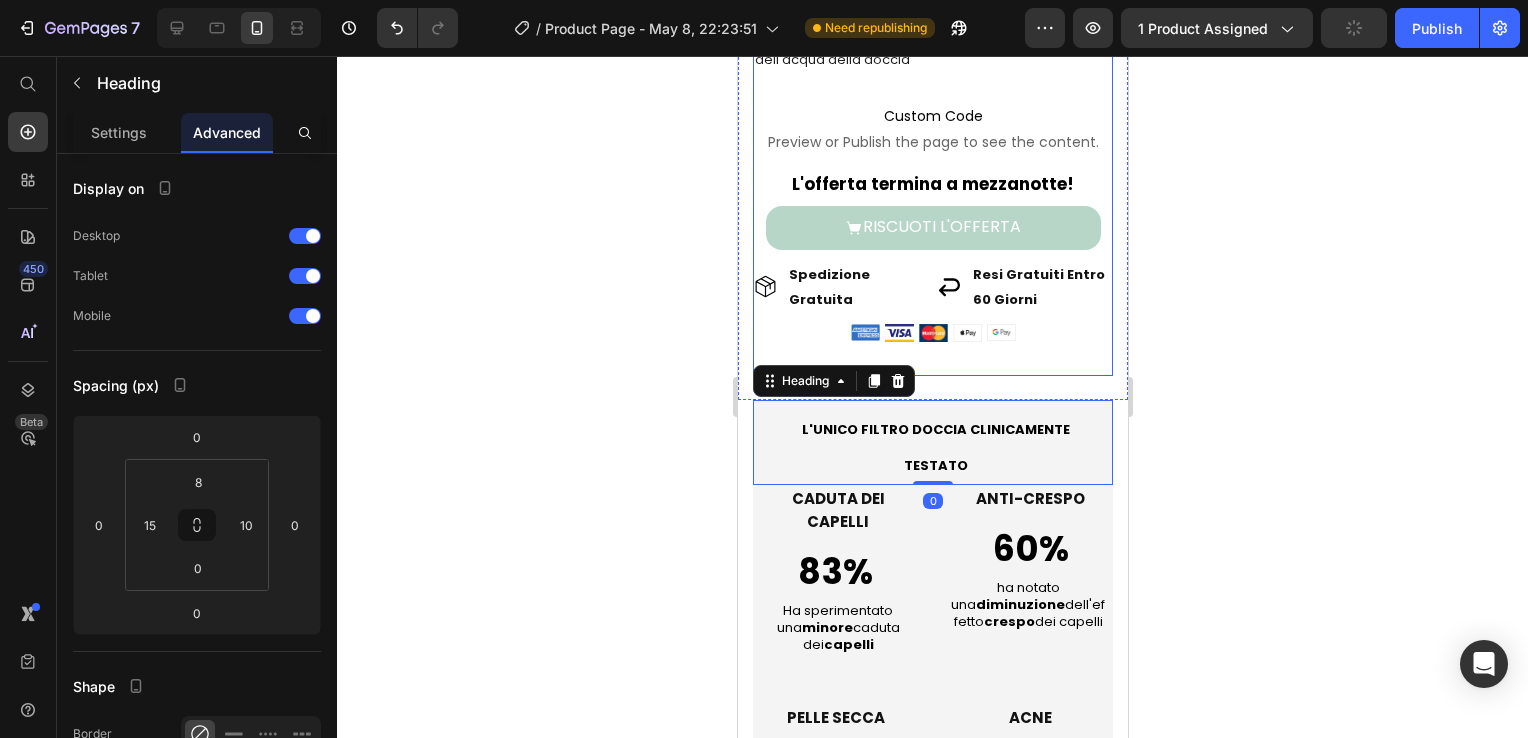 click on "Icon Icon Icon Icon Icon Icon List 4,8/5 | 1223 Recensioni Text Block Row Soffione Doccia Purificante Product Title Il tuo strumento essenziale di bellezza e benessere 🏆 Text Block Rimuove cloro, metalli pesanti e altri contaminanti dell'acqua della doccia Text Block Icon Icon Icon Icon Icon Icon List 2,500+ Verified Reviews! Text Block Row Colore: Cromo Moderno Cromo Moderno Cromo Moderno Cromo Moderno Acciacio Spazzolato Acciacio Spazzolato Acciacio Spazzolato Nero Intenso Nero Intenso Nero Intenso Oro Spazzolato Oro Spazzolato Oro Spazzolato Rosso Vivace Rosso Vivace Rosso Vivace Product Variants & Swatches Text Block
Custom Code
Preview or Publish the page to see the content. Custom Code L'offerta termina a mezzanotte! Text Block
RISCUOTI L'OFFERTA Add to Cart
Spedizione Gratuita Item List
Resi Gratuiti Entro 60 Giorni Item List Row Image Image Image Image Image Row Row Row" at bounding box center [932, 126] 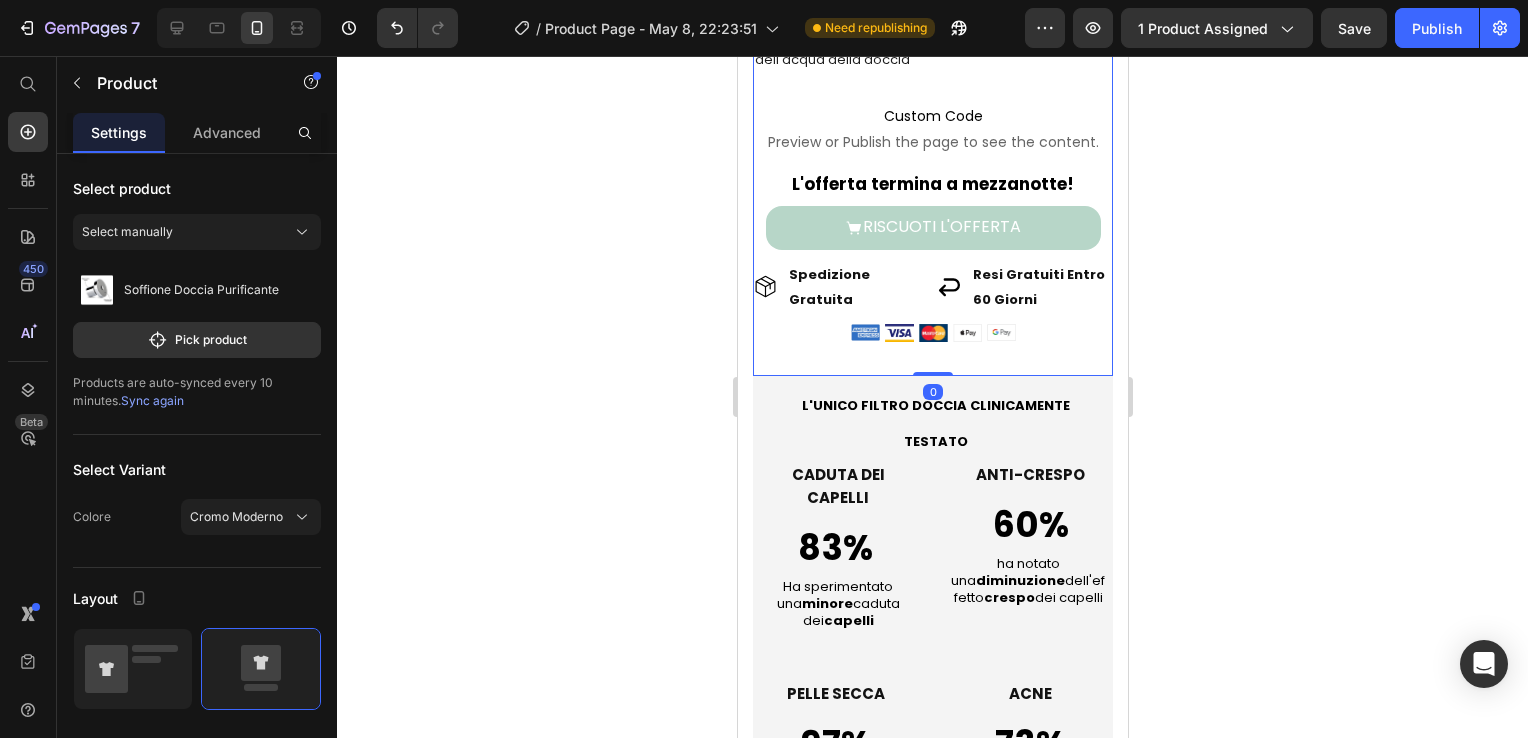 drag, startPoint x: 936, startPoint y: 378, endPoint x: 917, endPoint y: 349, distance: 34.669872 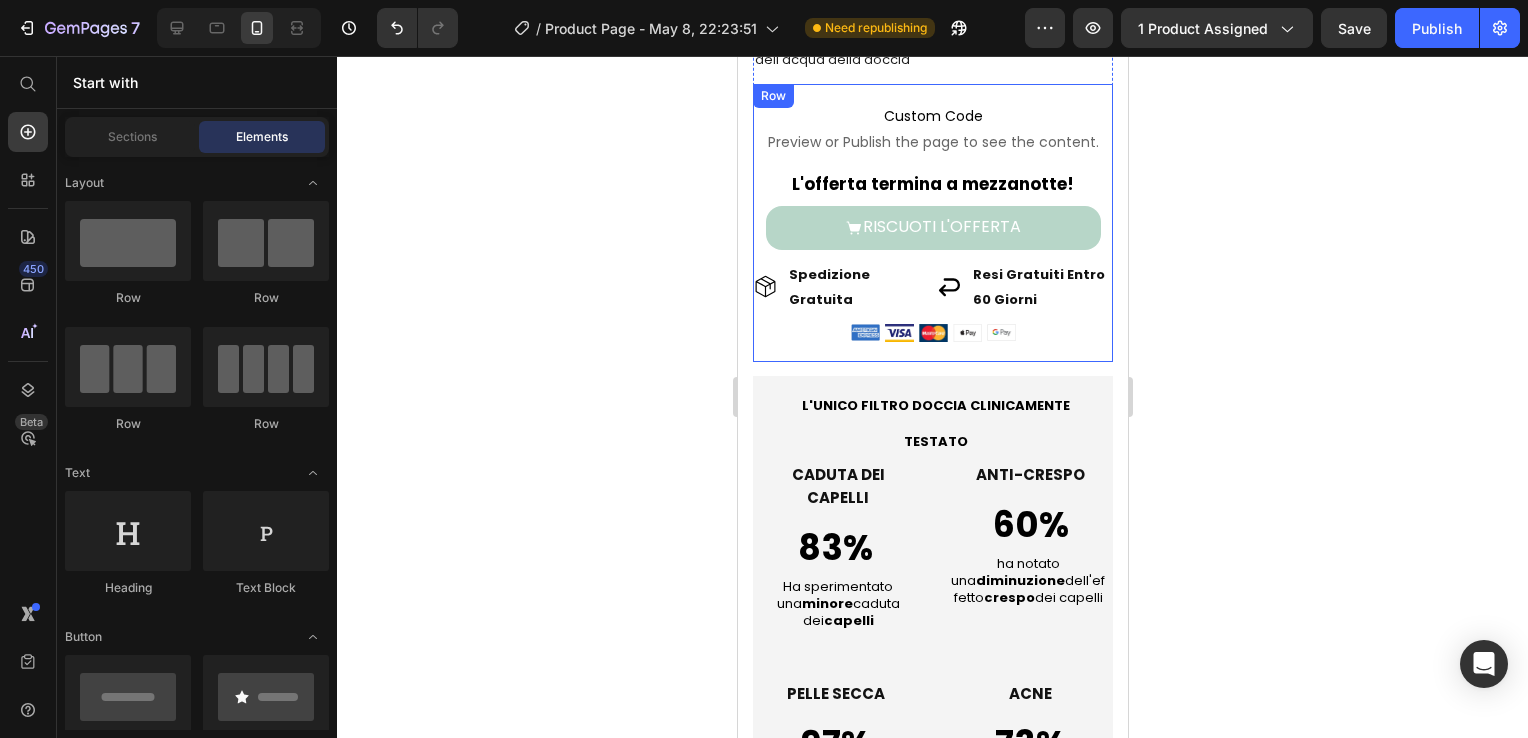click on "Custom Code
Preview or Publish the page to see the content. Custom Code L'offerta termina a mezzanotte! Text Block
RISCUOTI L'OFFERTA Add to Cart
Spedizione Gratuita Item List
Resi Gratuiti Entro 60 Giorni Item List Row Image Image Image Image Image Row" at bounding box center [932, 221] 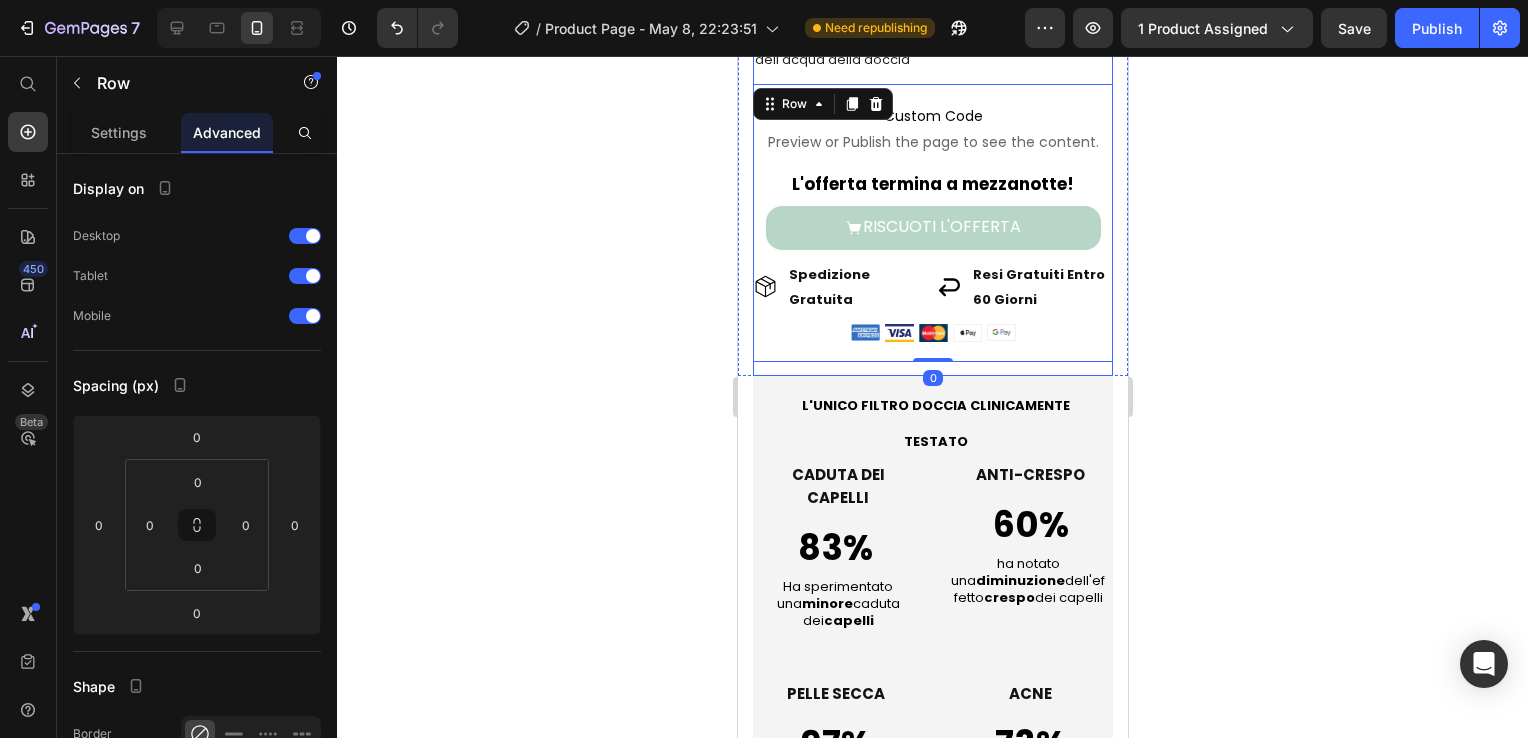 click on "Icon Icon Icon Icon Icon Icon List 4,8/5 | 1223 Recensioni Text Block Row Soffione Doccia Purificante Product Title Il tuo strumento essenziale di bellezza e benessere 🏆 Text Block Rimuove cloro, metalli pesanti e altri contaminanti dell'acqua della doccia Text Block Icon Icon Icon Icon Icon Icon List 2,500+ Verified Reviews! Text Block Row Colore: Cromo Moderno Cromo Moderno Cromo Moderno Cromo Moderno Acciacio Spazzolato Acciacio Spazzolato Acciacio Spazzolato Nero Intenso Nero Intenso Nero Intenso Oro Spazzolato Oro Spazzolato Oro Spazzolato Rosso Vivace Rosso Vivace Rosso Vivace Product Variants & Swatches Text Block
Custom Code
Preview or Publish the page to see the content. Custom Code L'offerta termina a mezzanotte! Text Block
RISCUOTI L'OFFERTA Add to Cart
Spedizione Gratuita Item List
Resi Gratuiti Entro 60 Giorni Item List Row Image Image Image Image Image Row Row   0 Row" at bounding box center [932, 126] 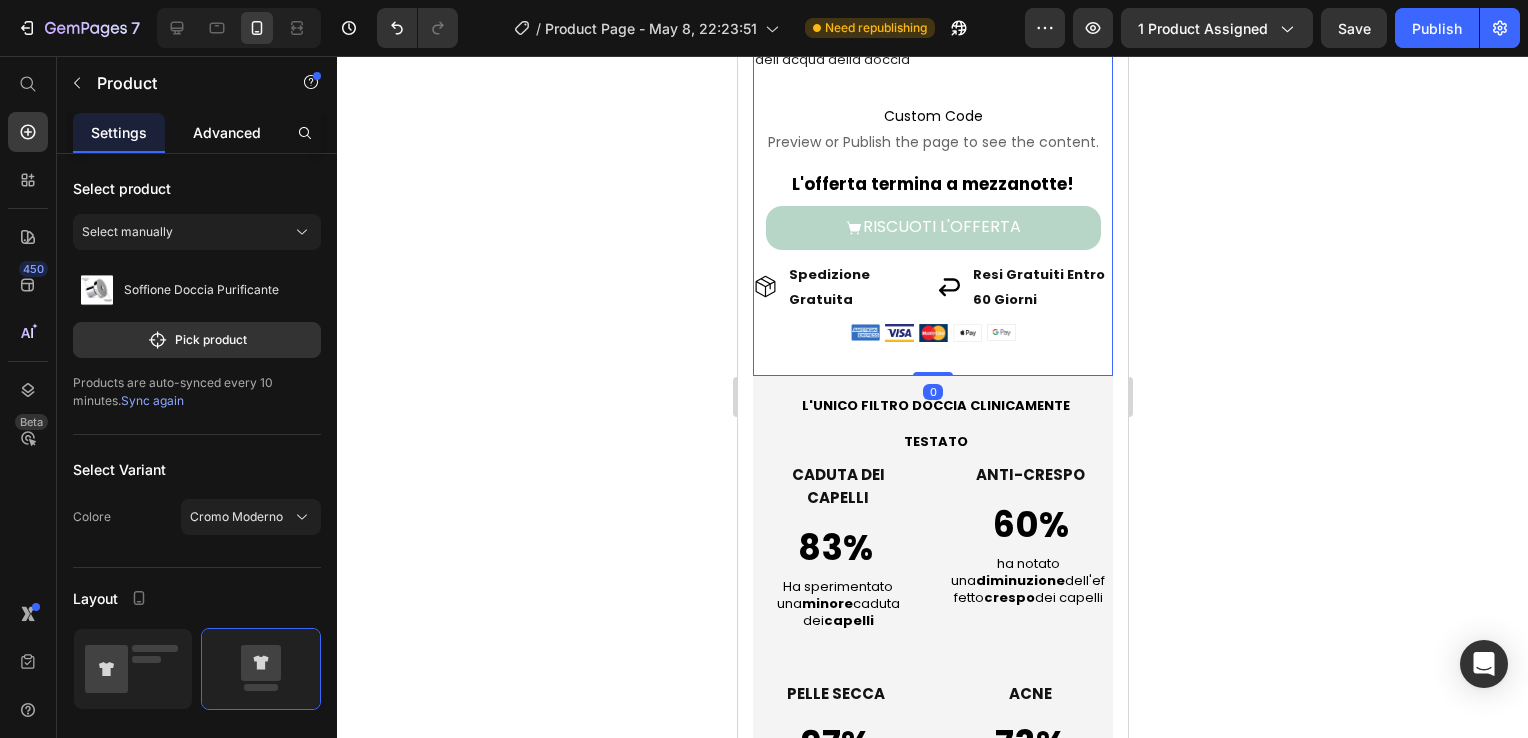 click on "Advanced" at bounding box center (227, 132) 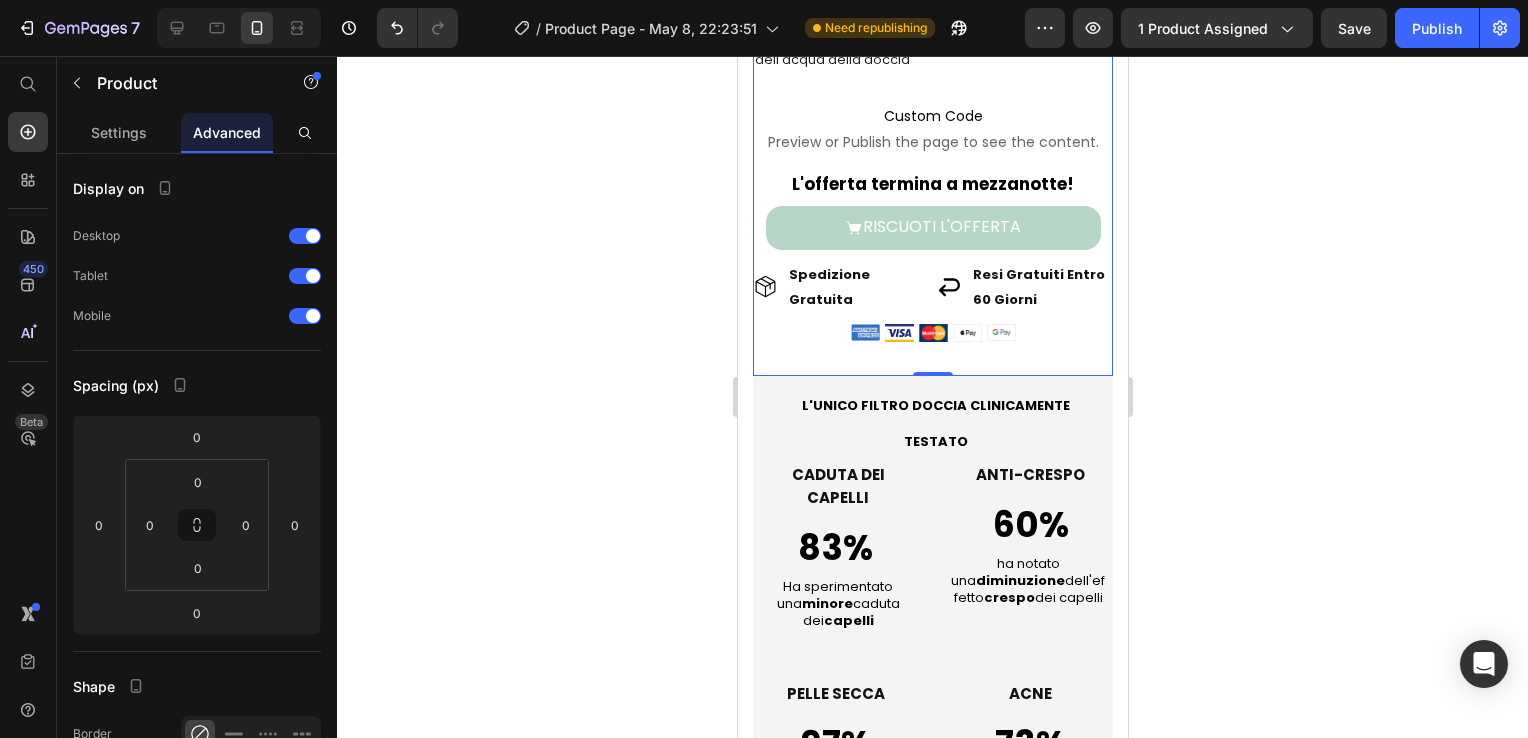 click 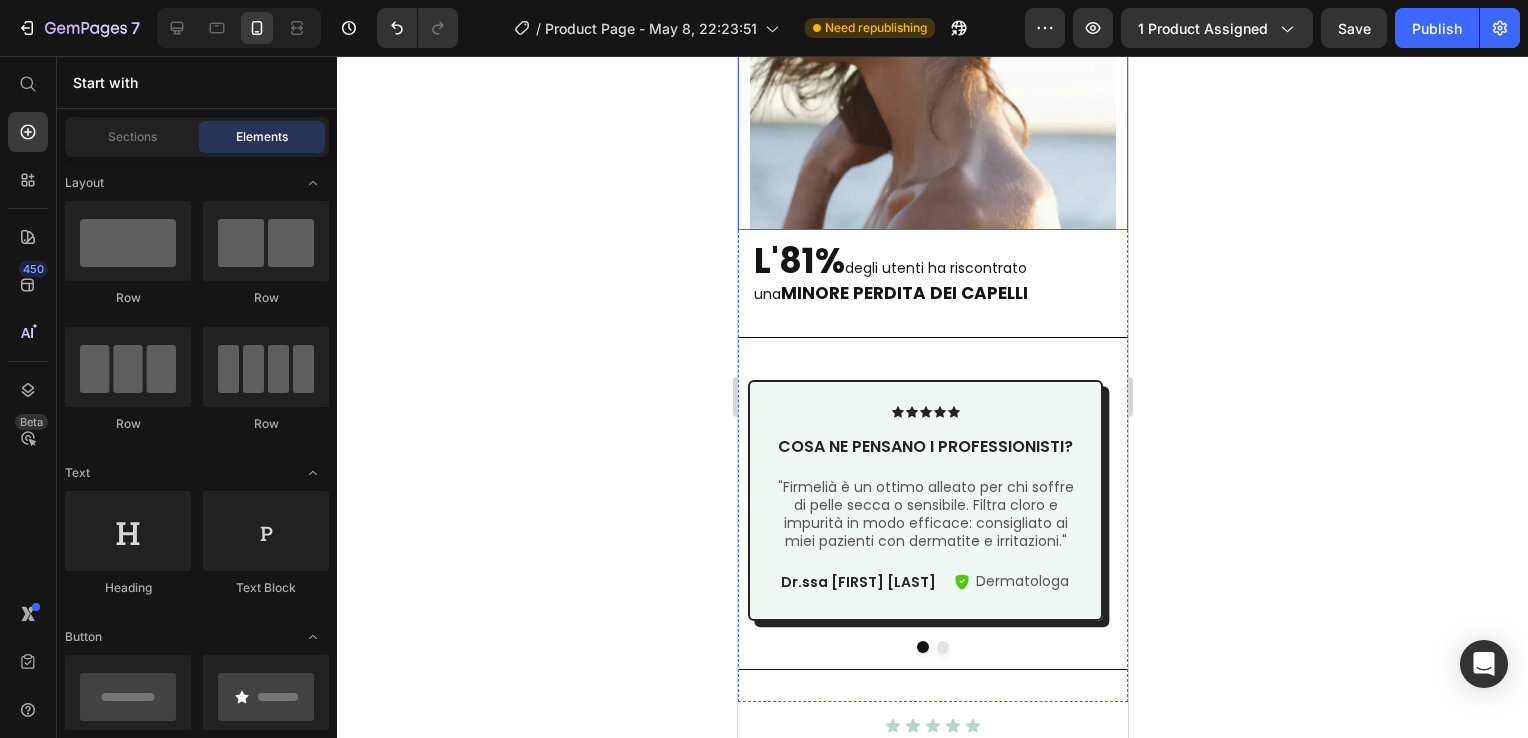 scroll, scrollTop: 2668, scrollLeft: 0, axis: vertical 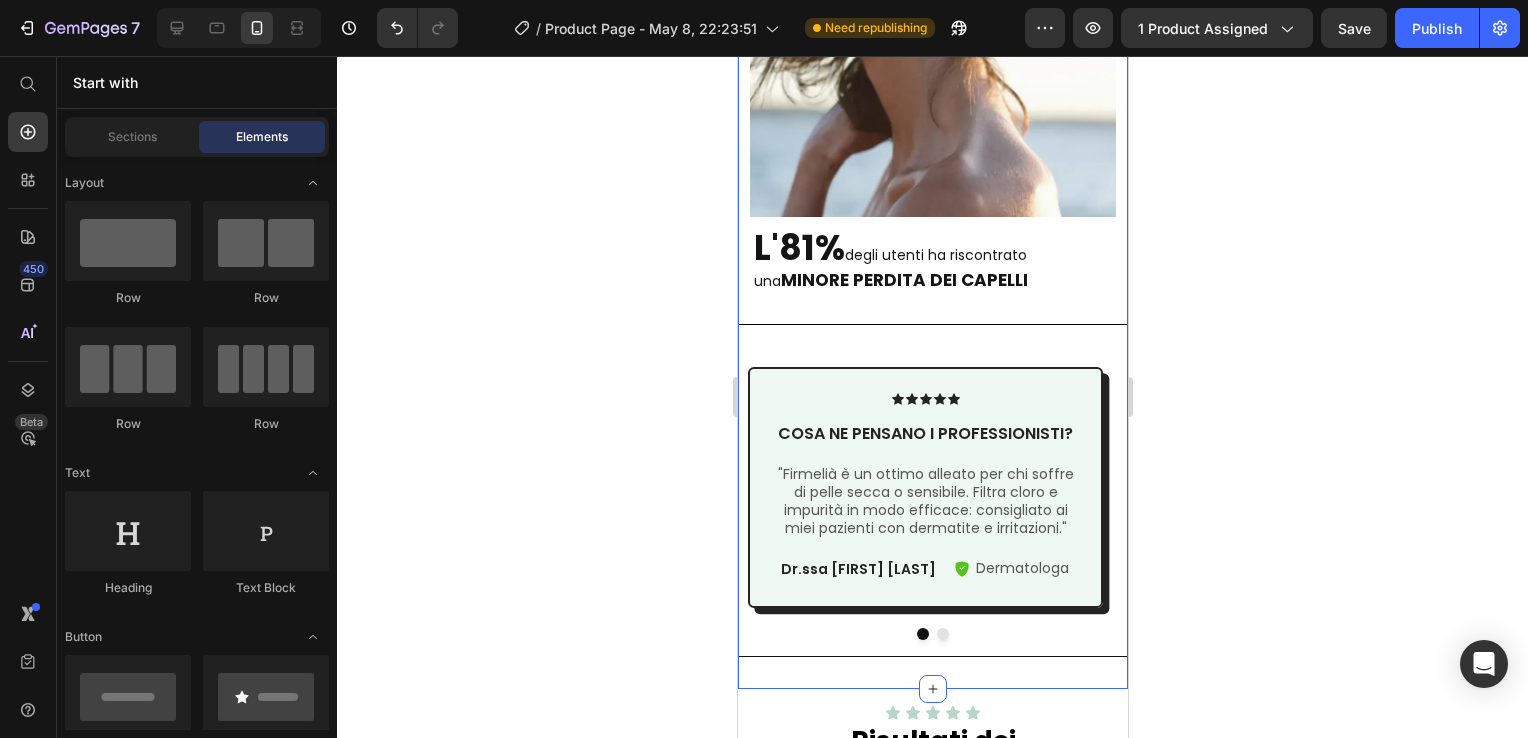 click on "Clinicamente provato dagli esperti Heading Filtrare l'acqua della doccia con Firmelià è clinicamente dimostrato per ridurre la caduta dei capelli. Text Block Image L'81%  degli utenti ha riscontrato una  MINORE PERDITA DEI CAPELLI Text Block                Title Line Icon Icon Icon Icon Icon Icon List Cosa ne pensano i professionisti? Text Block "Firmelià è un ottimo alleato per chi soffre di pelle secca o sensibile. Filtra cloro e impurità in modo efficace: consigliato ai miei pazienti con dermatite e irritazioni." Text Block Dr.ssa Elena Bianchi Text Block
Dermatologa Item List Row Row Icon Icon Icon Icon Icon Icon List Cosa ne pensano i professionisti? Text Block Uso e consiglio Firmelià per chi ha capelli secchi, sfibrati o scoloriti. L'acqua filtrata aiuta a mantenerli più sani e luminosi." Text Block Dr. Marco Ferri Text Block
Tricologo Item List Row Row Carousel" at bounding box center (932, 183) 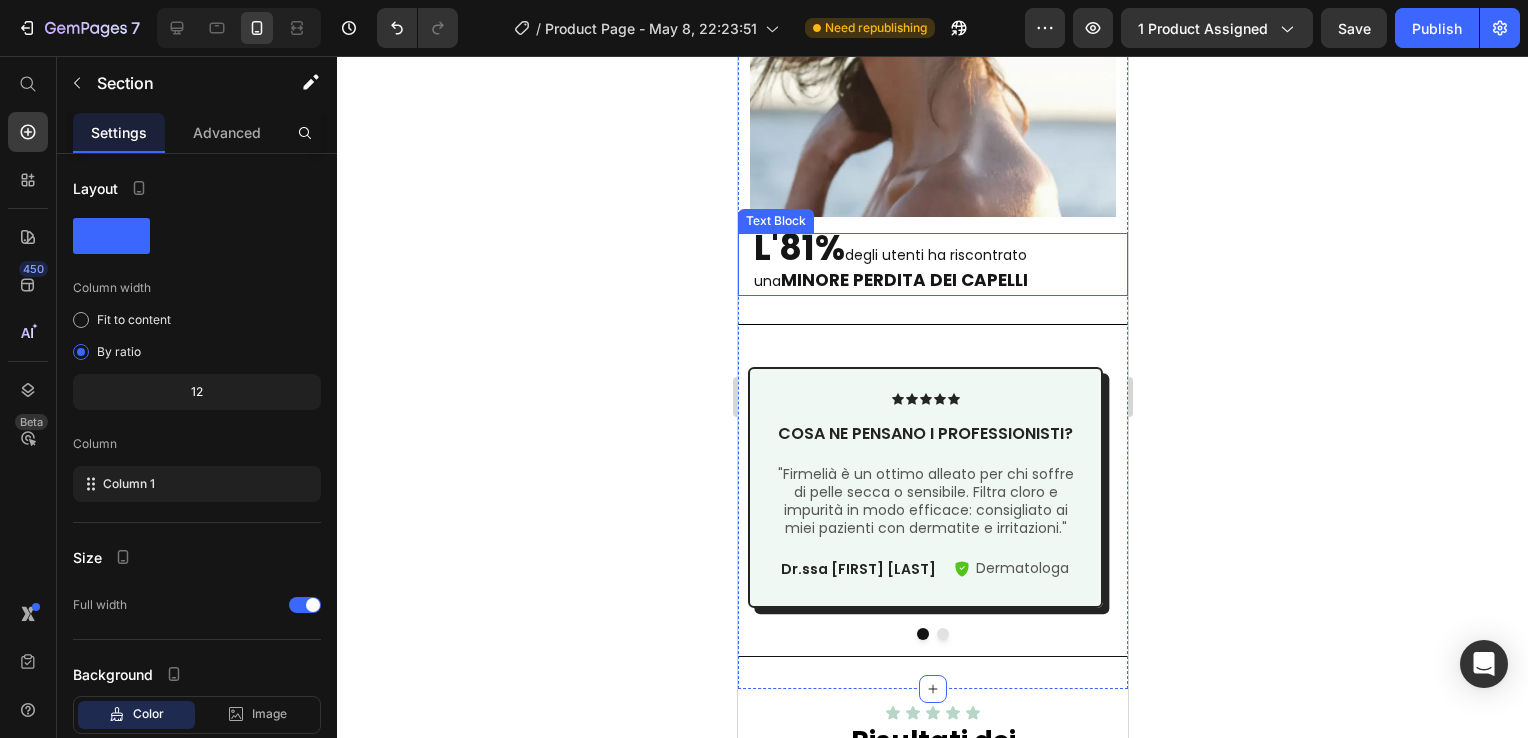 click on "L'81%  degli utenti ha riscontrato una  MINORE PERDITA DEI CAPELLI" at bounding box center [933, 264] 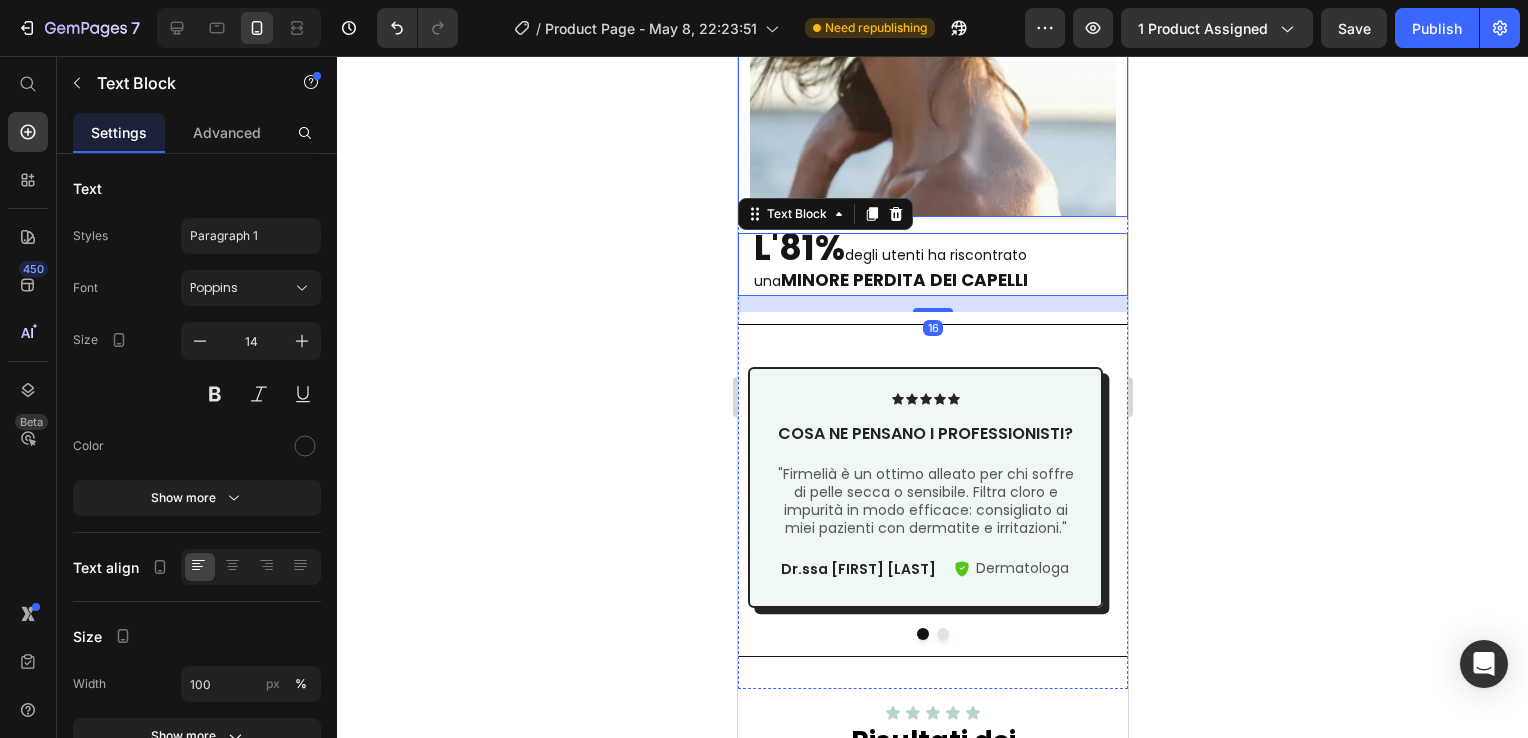 click on "Clinicamente provato dagli esperti Heading Filtrare l'acqua della doccia con Firmelià è clinicamente dimostrato per ridurre la caduta dei capelli. Text Block Image L'81%  degli utenti ha riscontrato una  MINORE PERDITA DEI CAPELLI Text Block   16                Title Line Icon Icon Icon Icon Icon Icon List Cosa ne pensano i professionisti? Text Block "Firmelià è un ottimo alleato per chi soffre di pelle secca o sensibile. Filtra cloro e impurità in modo efficace: consigliato ai miei pazienti con dermatite e irritazioni." Text Block Dr.ssa Elena Bianchi Text Block
Dermatologa Item List Row Row Icon Icon Icon Icon Icon Icon List Cosa ne pensano i professionisti? Text Block Uso e consiglio Firmelià per chi ha capelli secchi, sfibrati o scoloriti. L'acqua filtrata aiuta a mantenerli più sani e luminosi." Text Block Dr. Marco Ferri Text Block
Tricologo Item List Row Row Carousel" at bounding box center [932, 183] 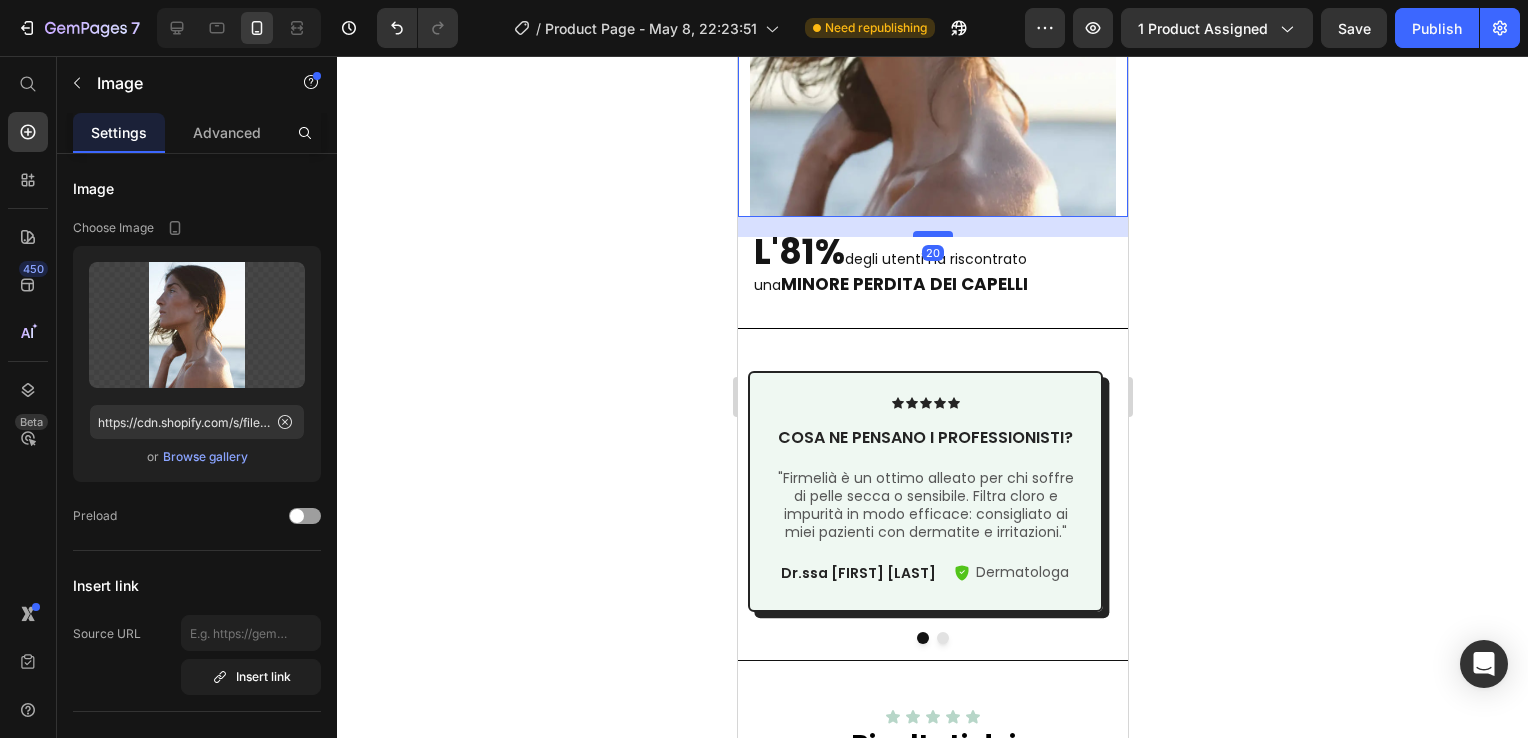 click at bounding box center (932, 234) 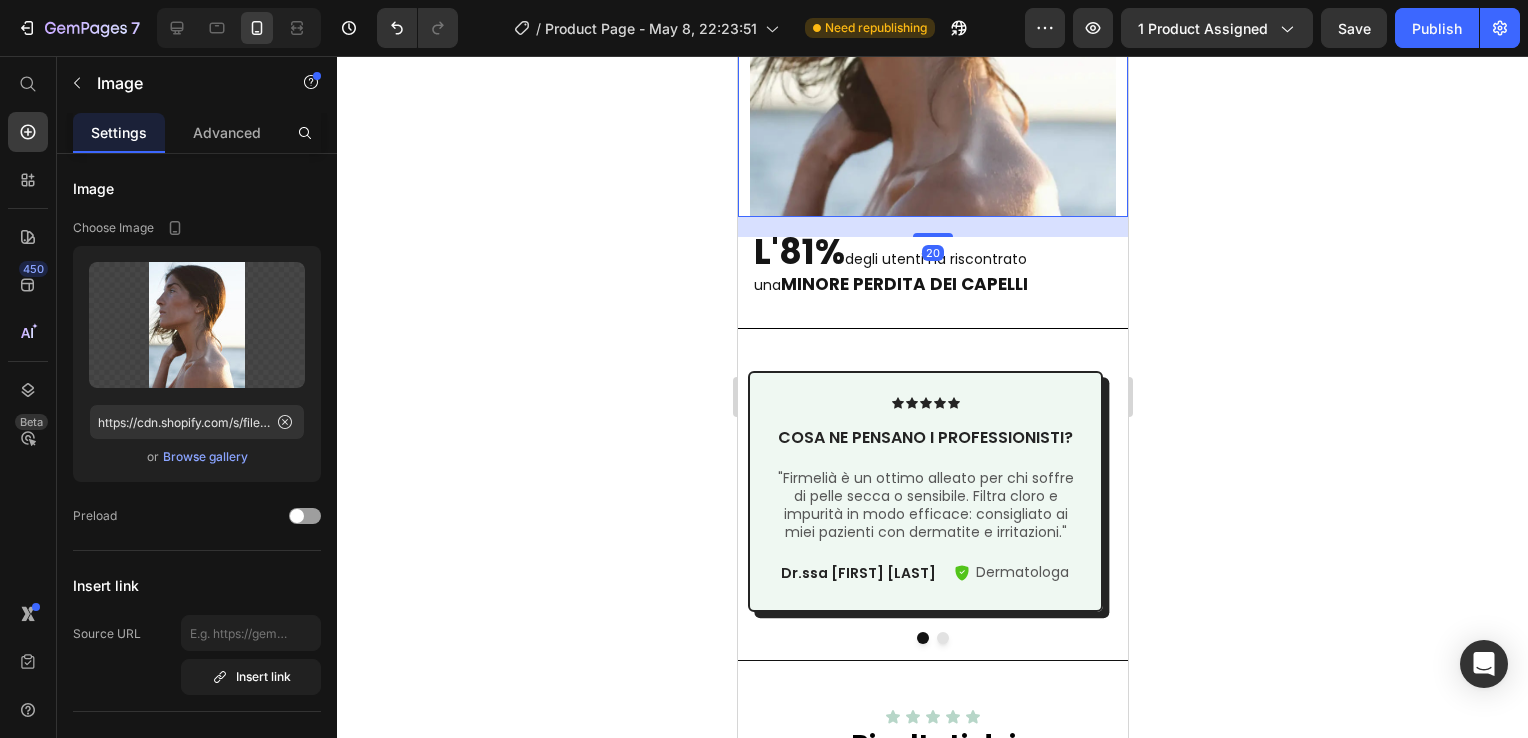 click 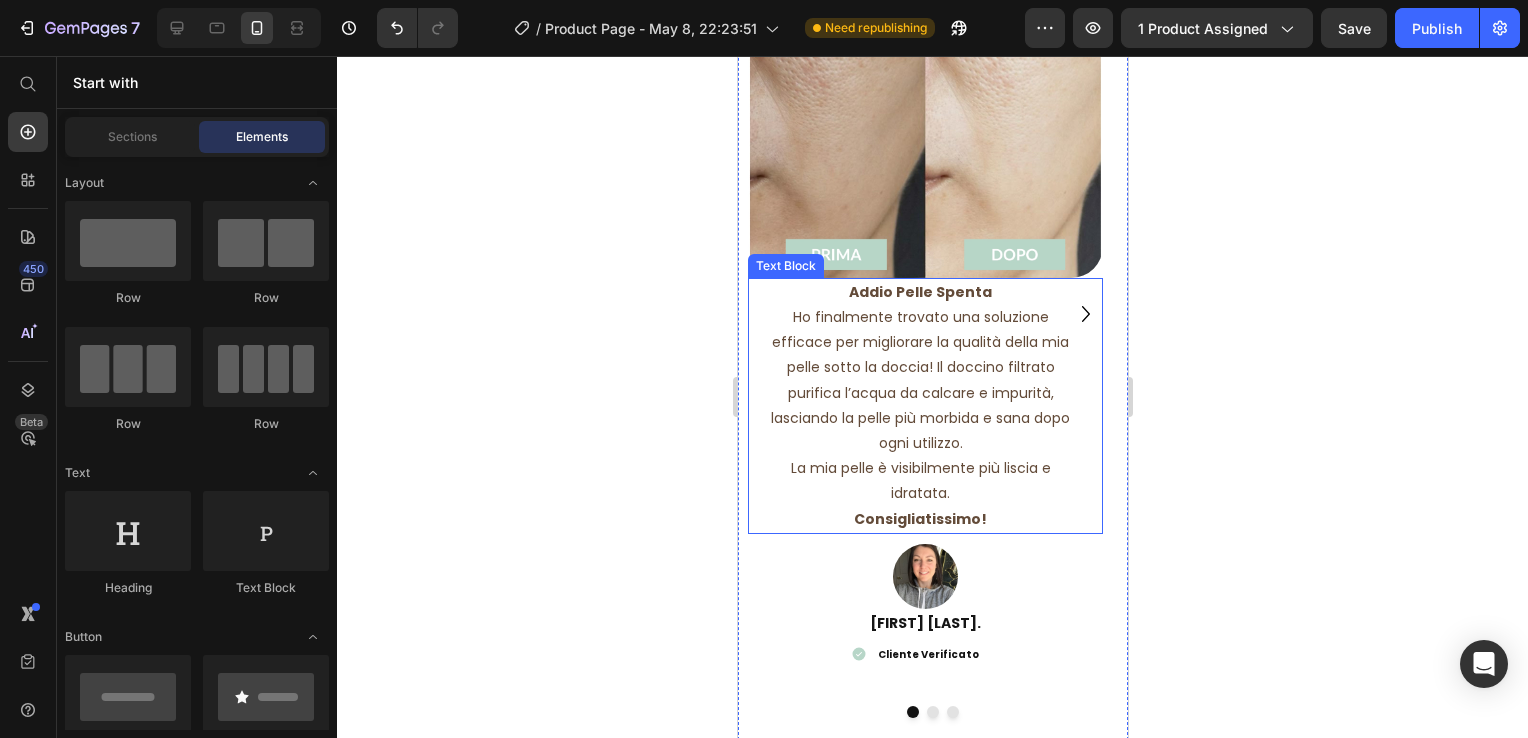 scroll, scrollTop: 3768, scrollLeft: 0, axis: vertical 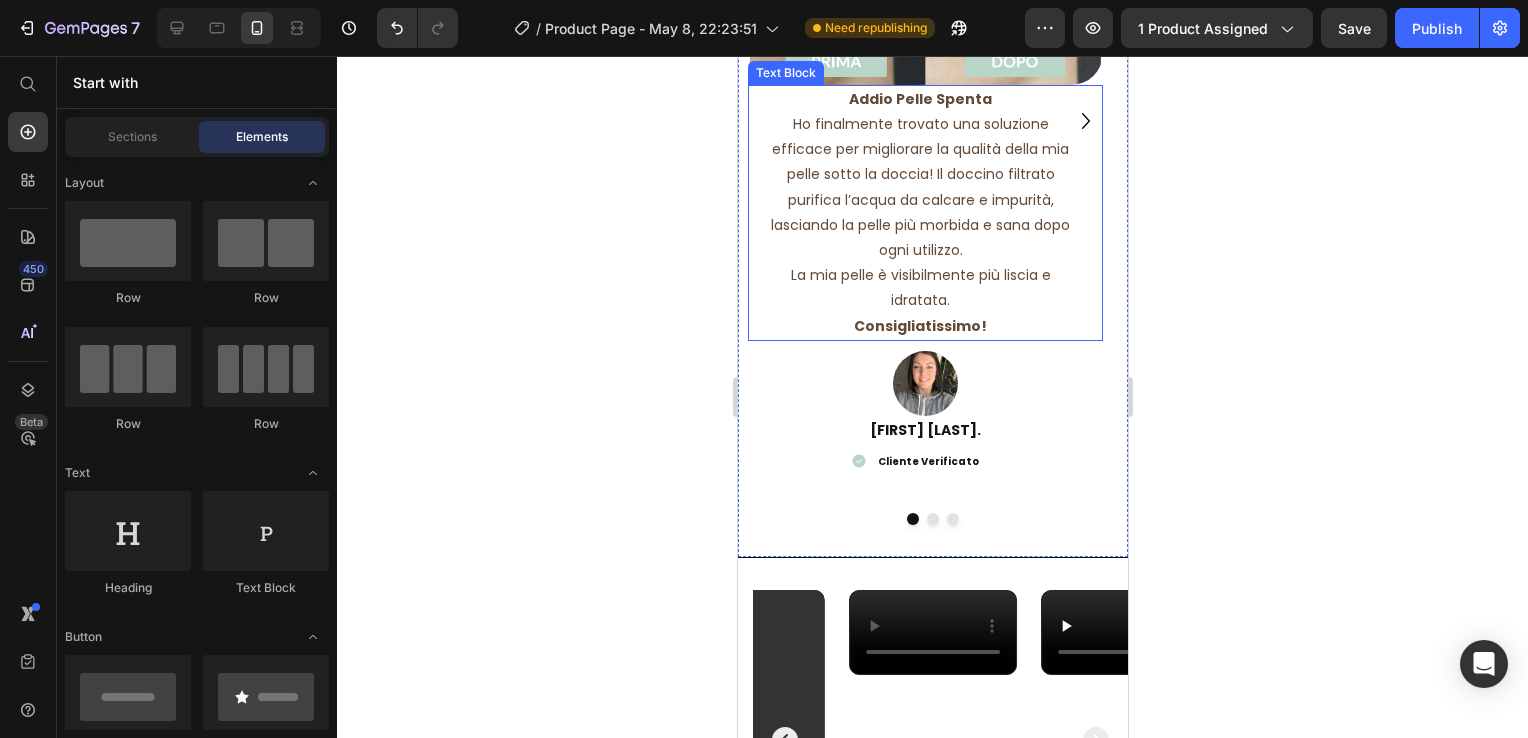 click on "Ho finalmente trovato una soluzione efficace per migliorare la qualità della mia pelle sotto la doccia! Il doccino filtrato purifica l’acqua da calcare e impurità, lasciando la pelle più morbida e sana dopo ogni utilizzo." at bounding box center (919, 187) 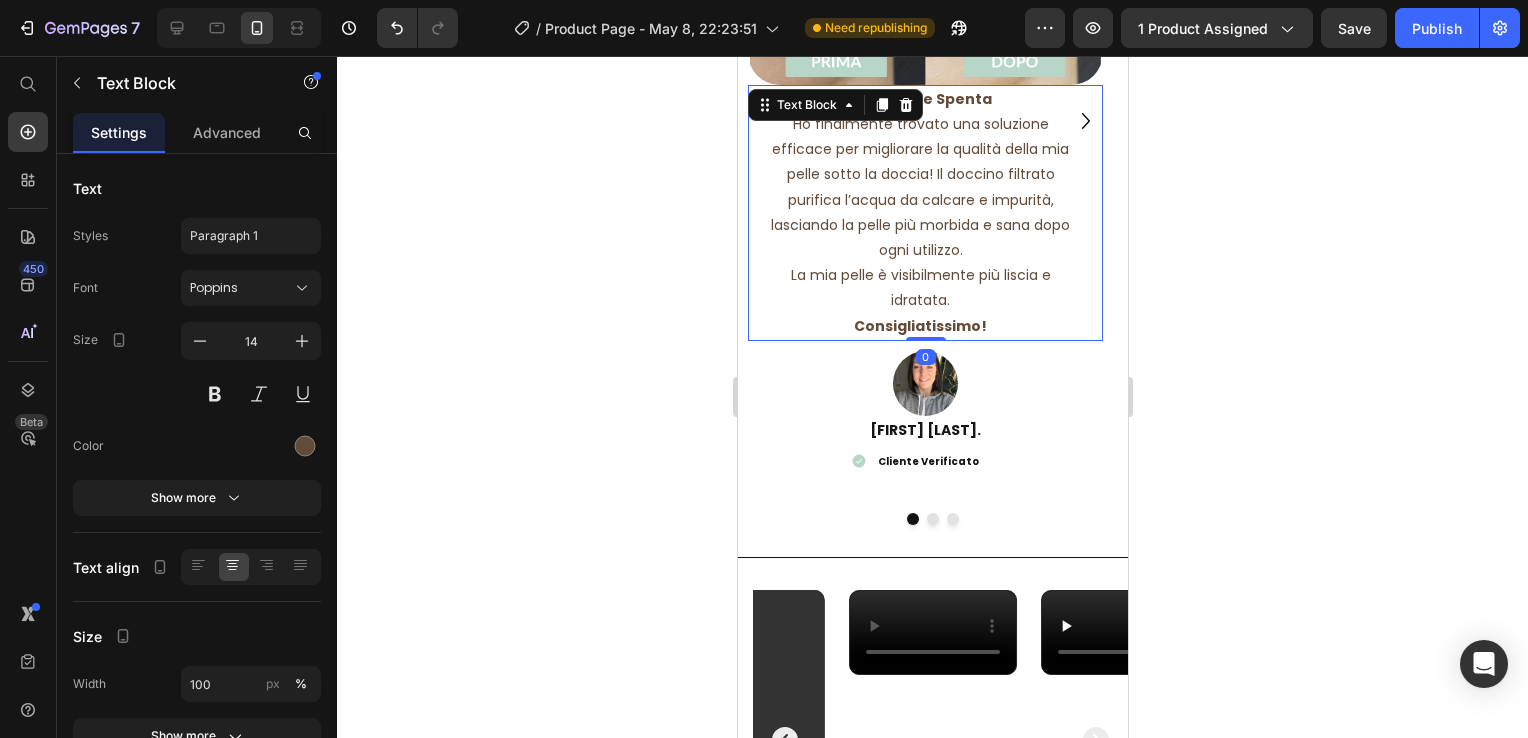 click on "Ho finalmente trovato una soluzione efficace per migliorare la qualità della mia pelle sotto la doccia! Il doccino filtrato purifica l’acqua da calcare e impurità, lasciando la pelle più morbida e sana dopo ogni utilizzo." at bounding box center [919, 187] 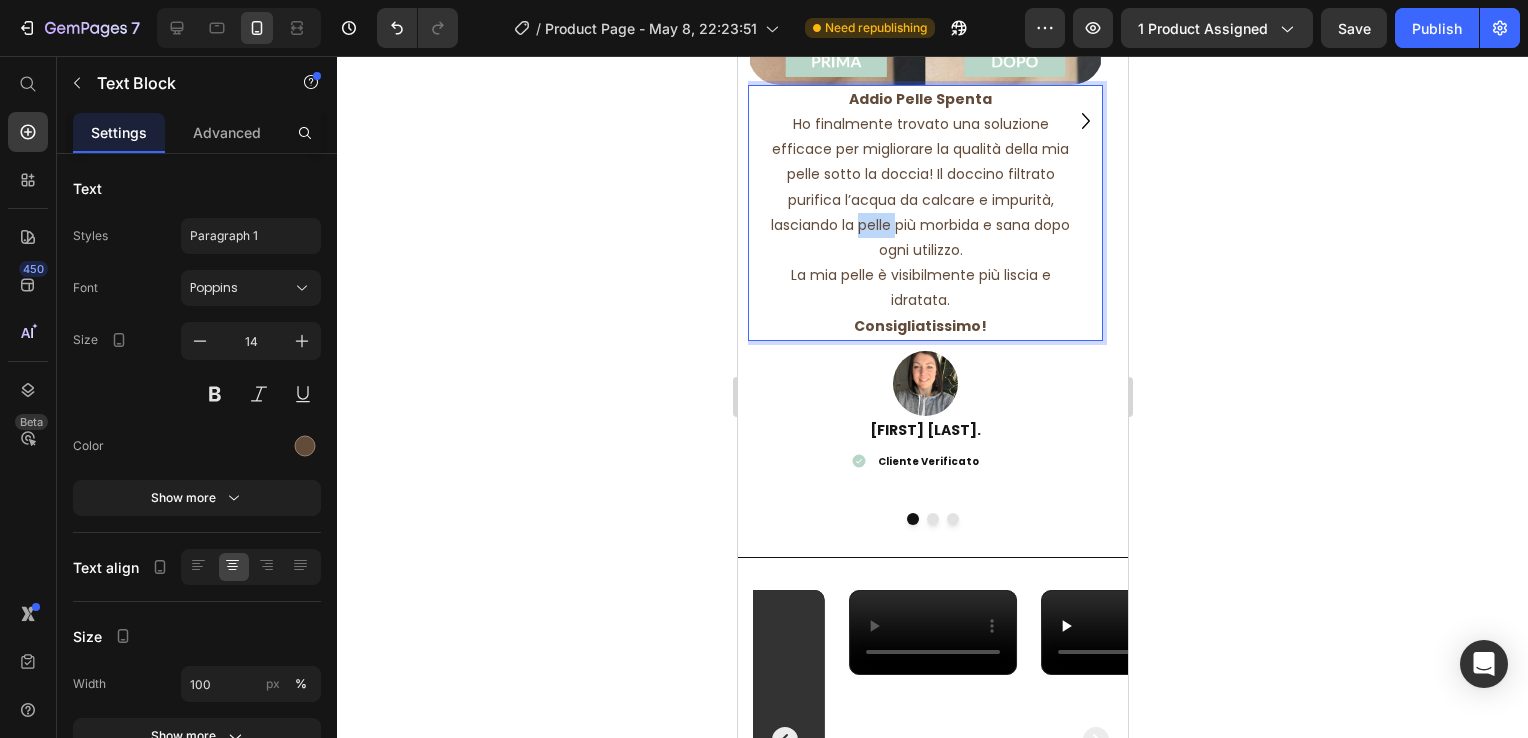 click on "Ho finalmente trovato una soluzione efficace per migliorare la qualità della mia pelle sotto la doccia! Il doccino filtrato purifica l’acqua da calcare e impurità, lasciando la pelle più morbida e sana dopo ogni utilizzo." at bounding box center (919, 187) 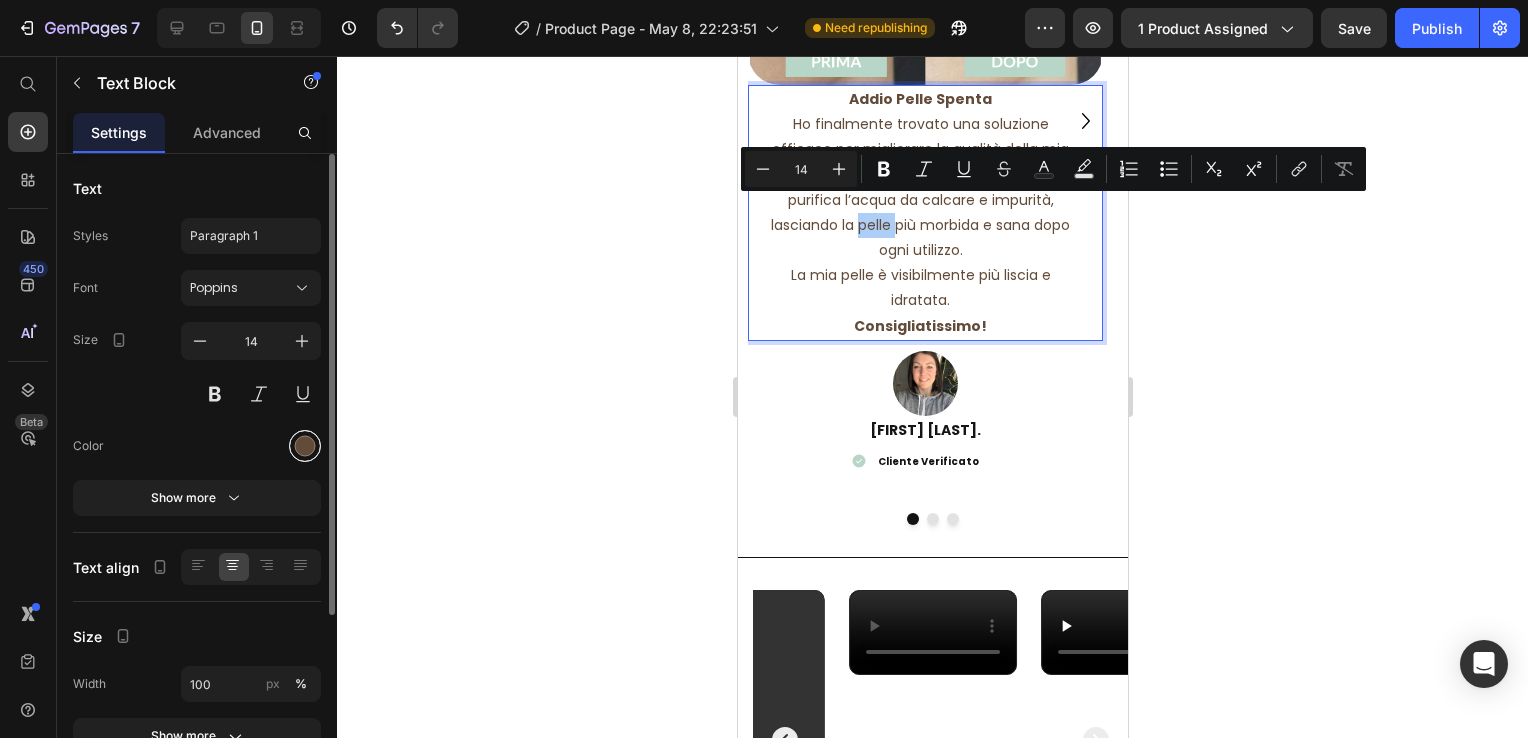click at bounding box center (305, 446) 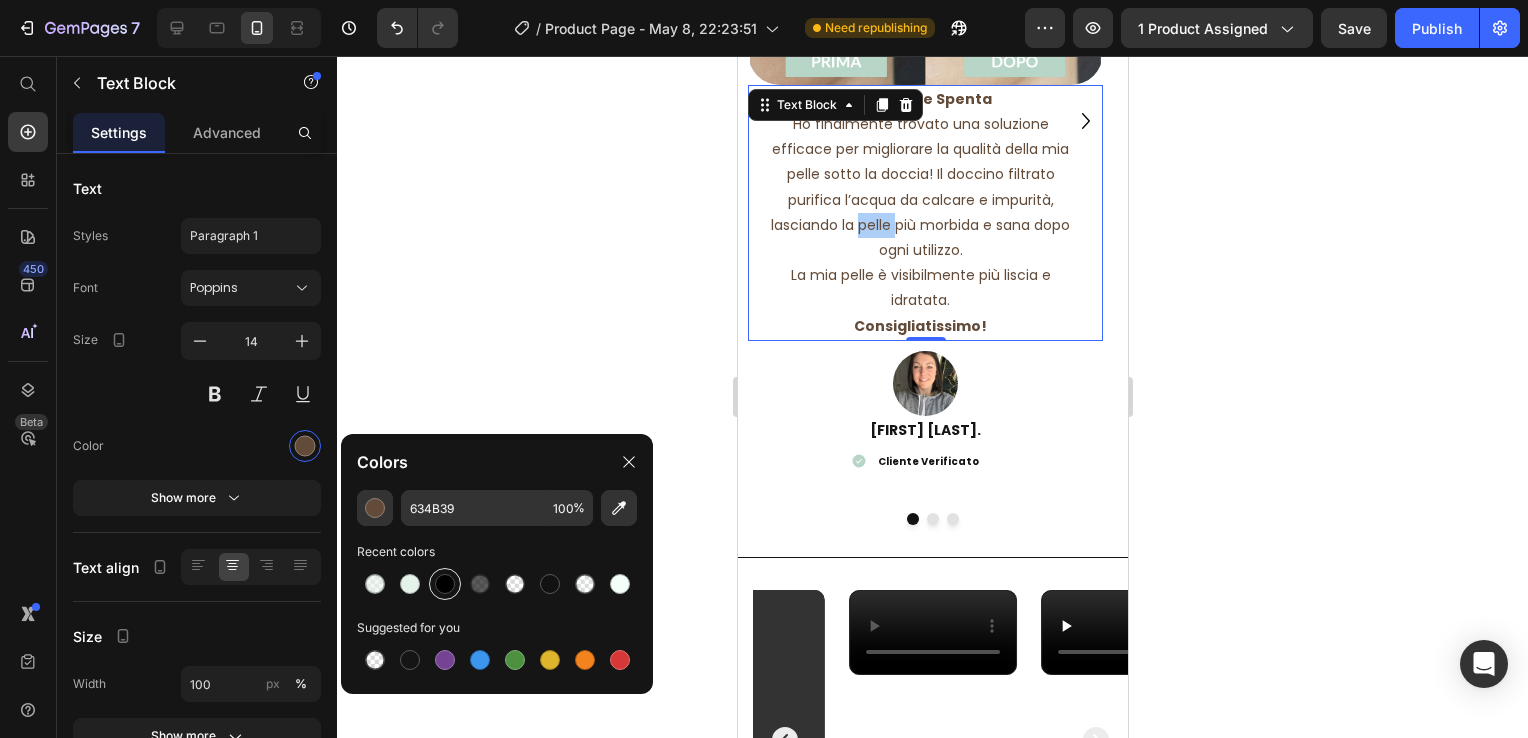 click at bounding box center [445, 584] 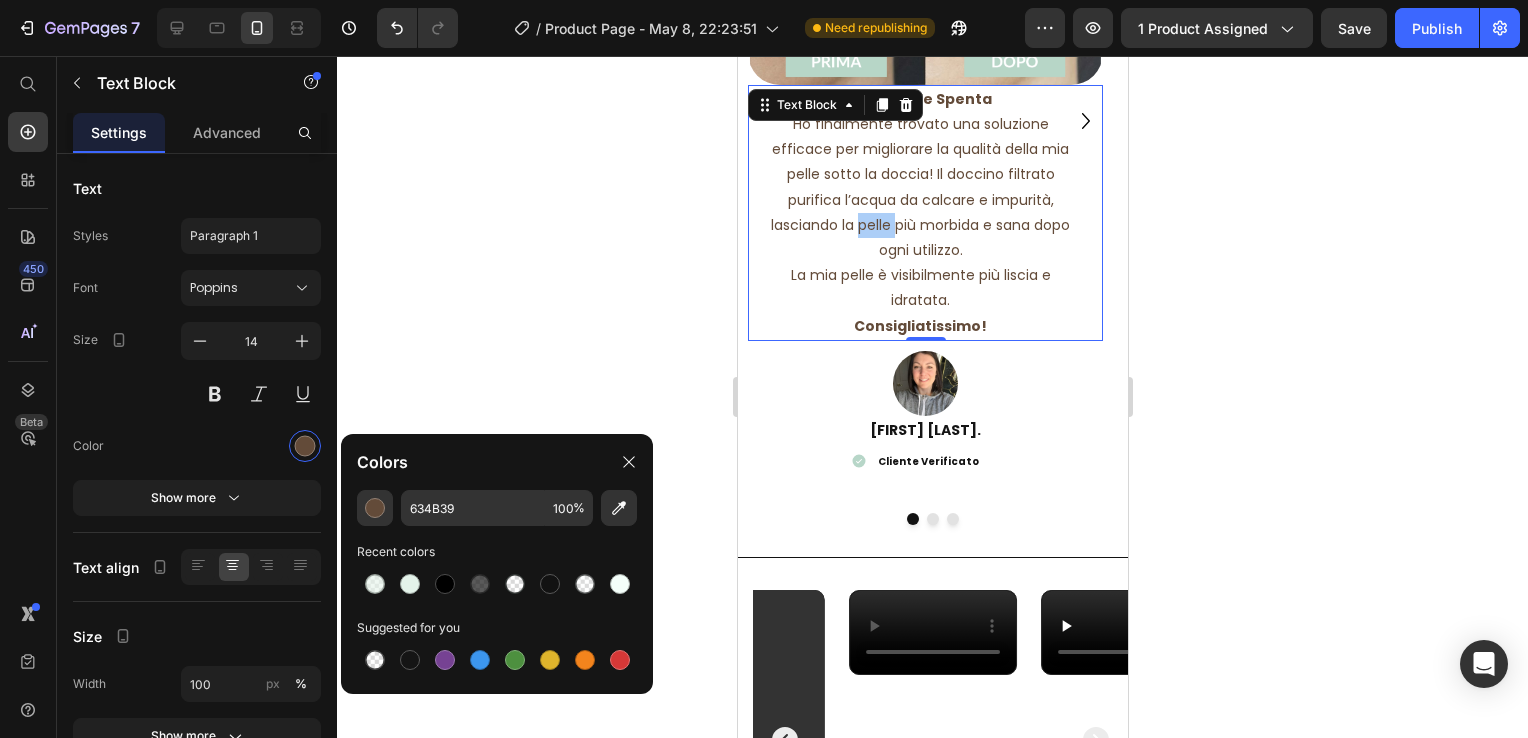 type on "000000" 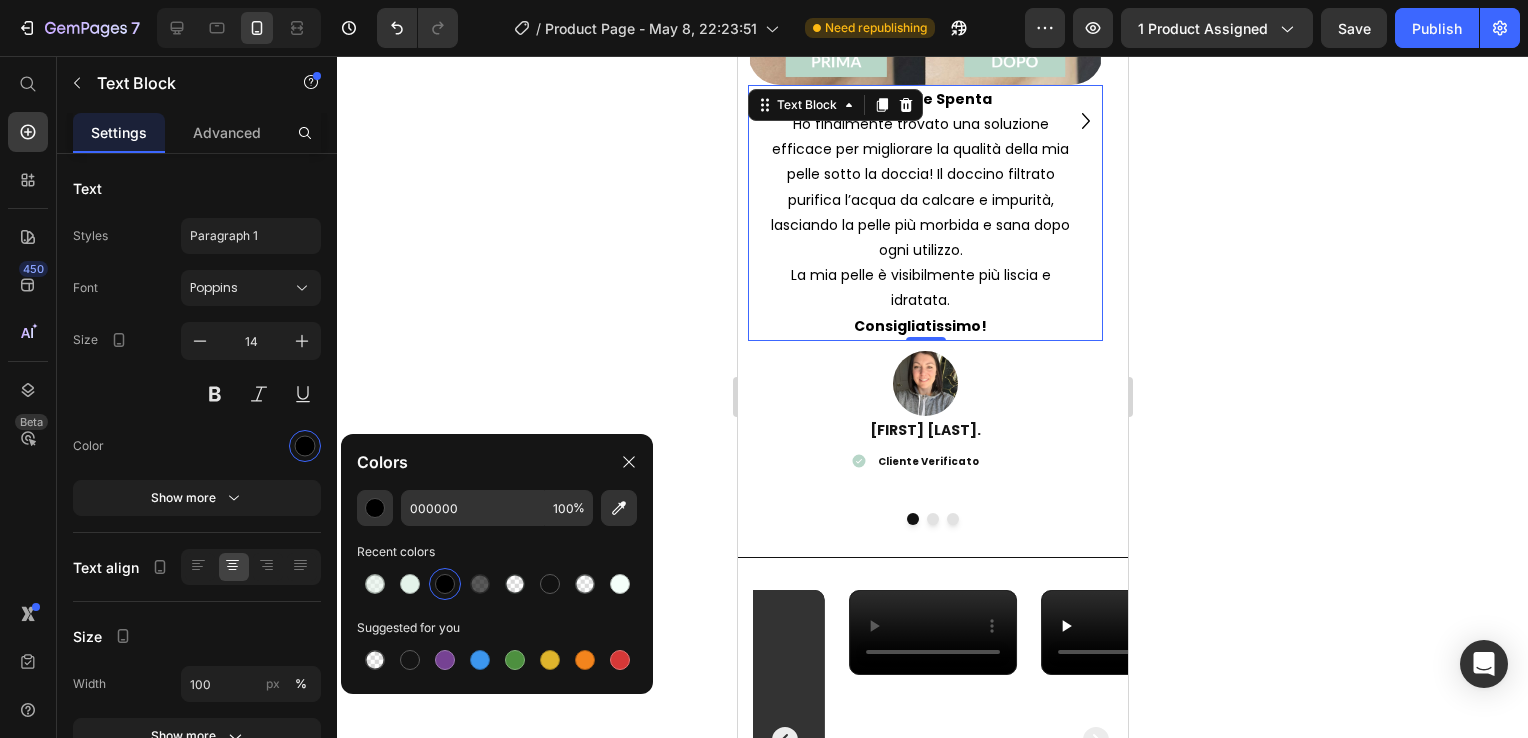 click 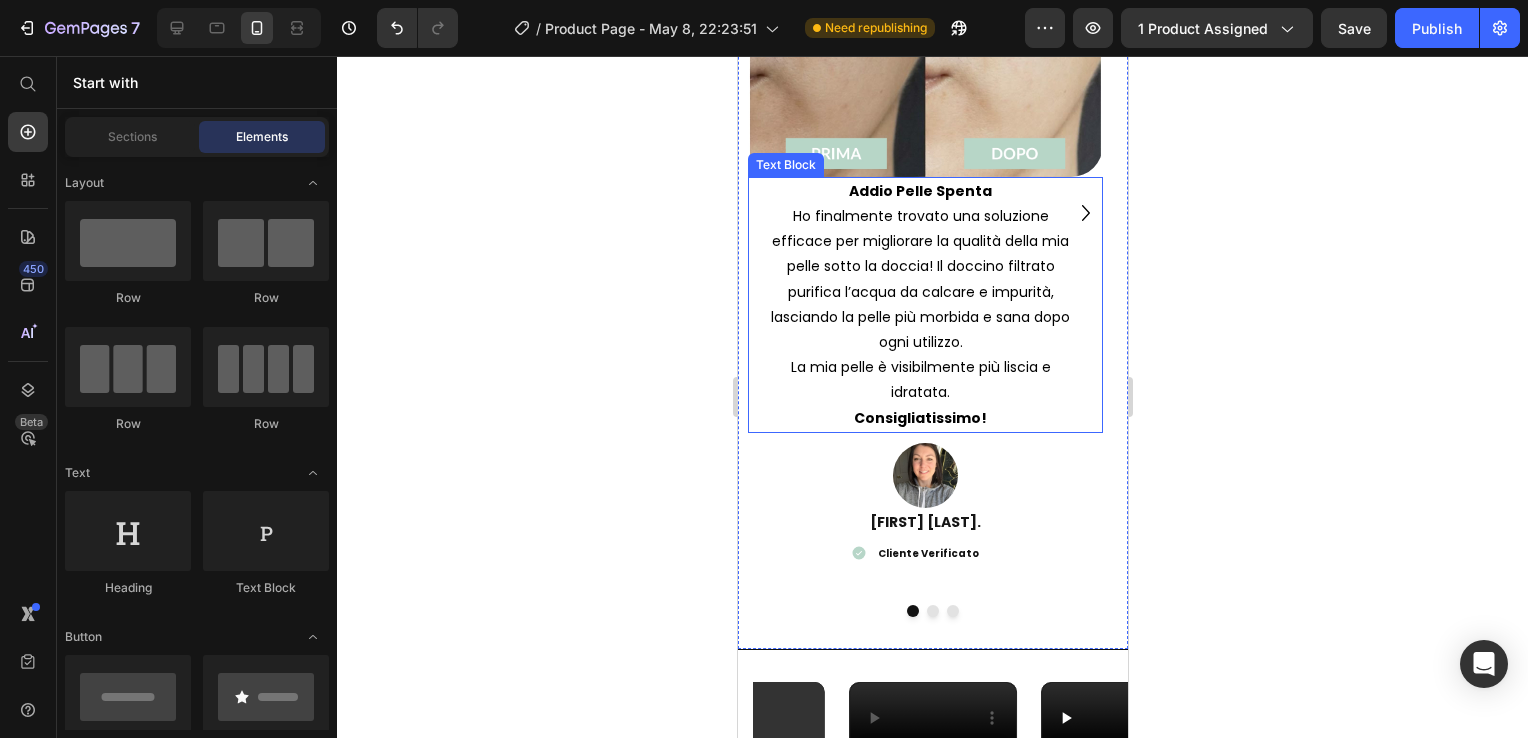 scroll, scrollTop: 3768, scrollLeft: 0, axis: vertical 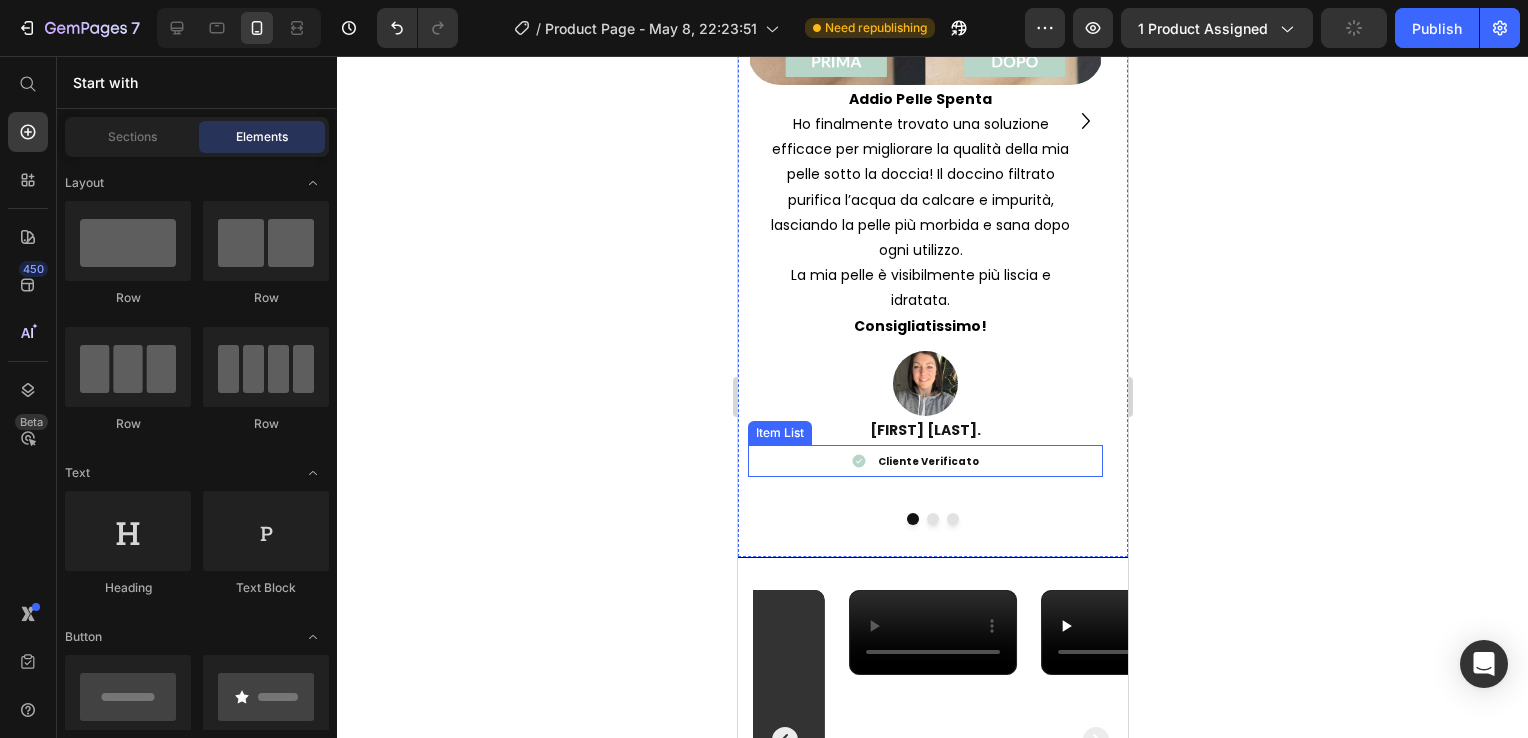 click 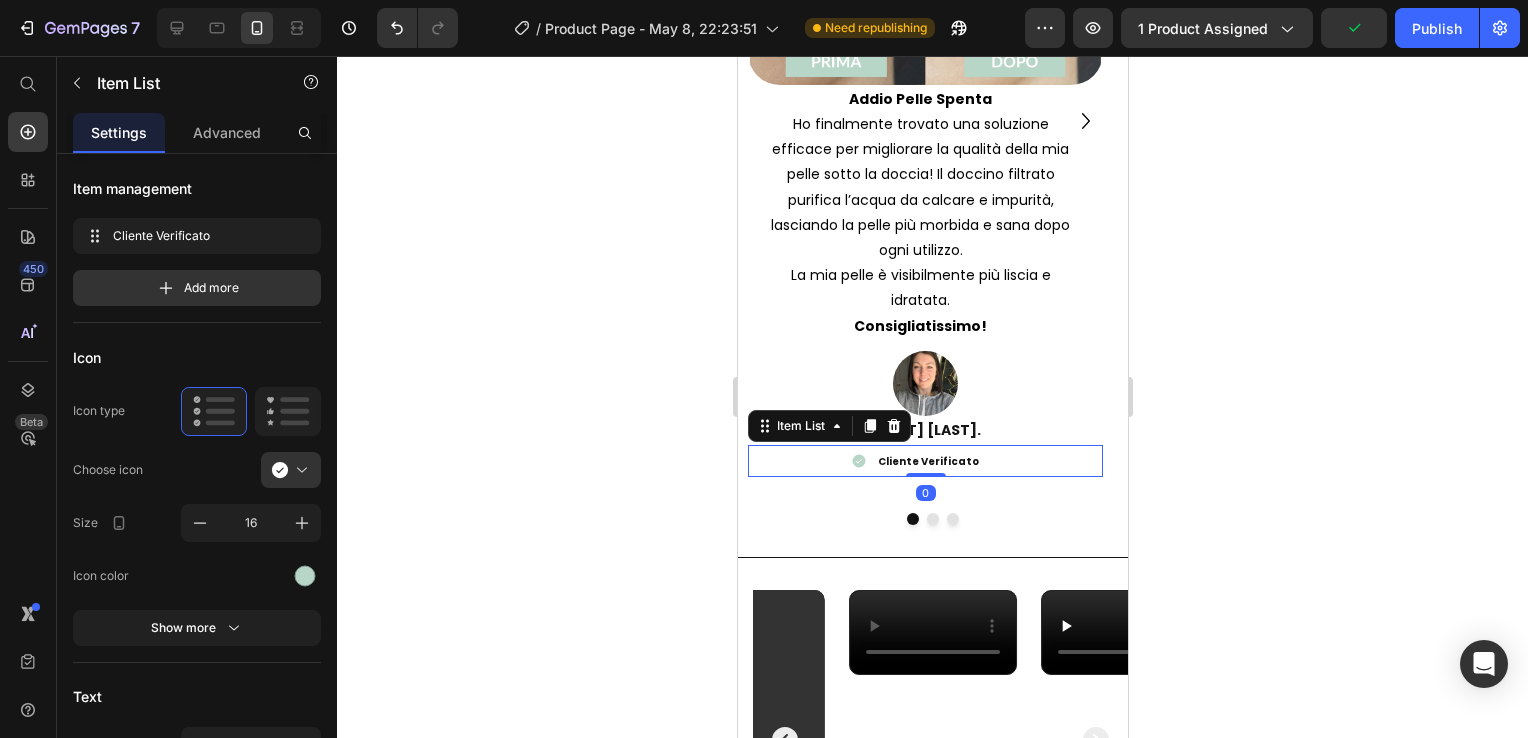 click 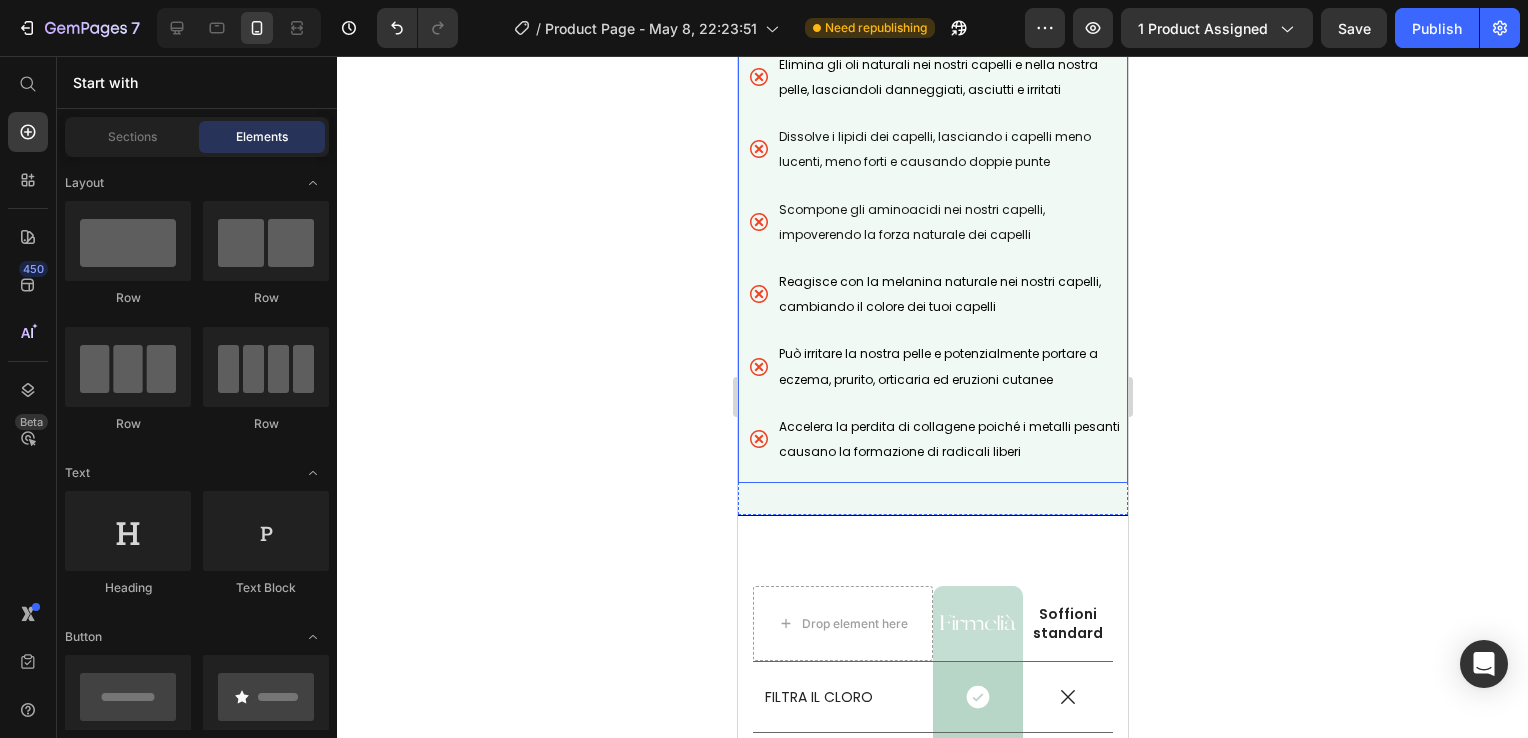 scroll, scrollTop: 5668, scrollLeft: 0, axis: vertical 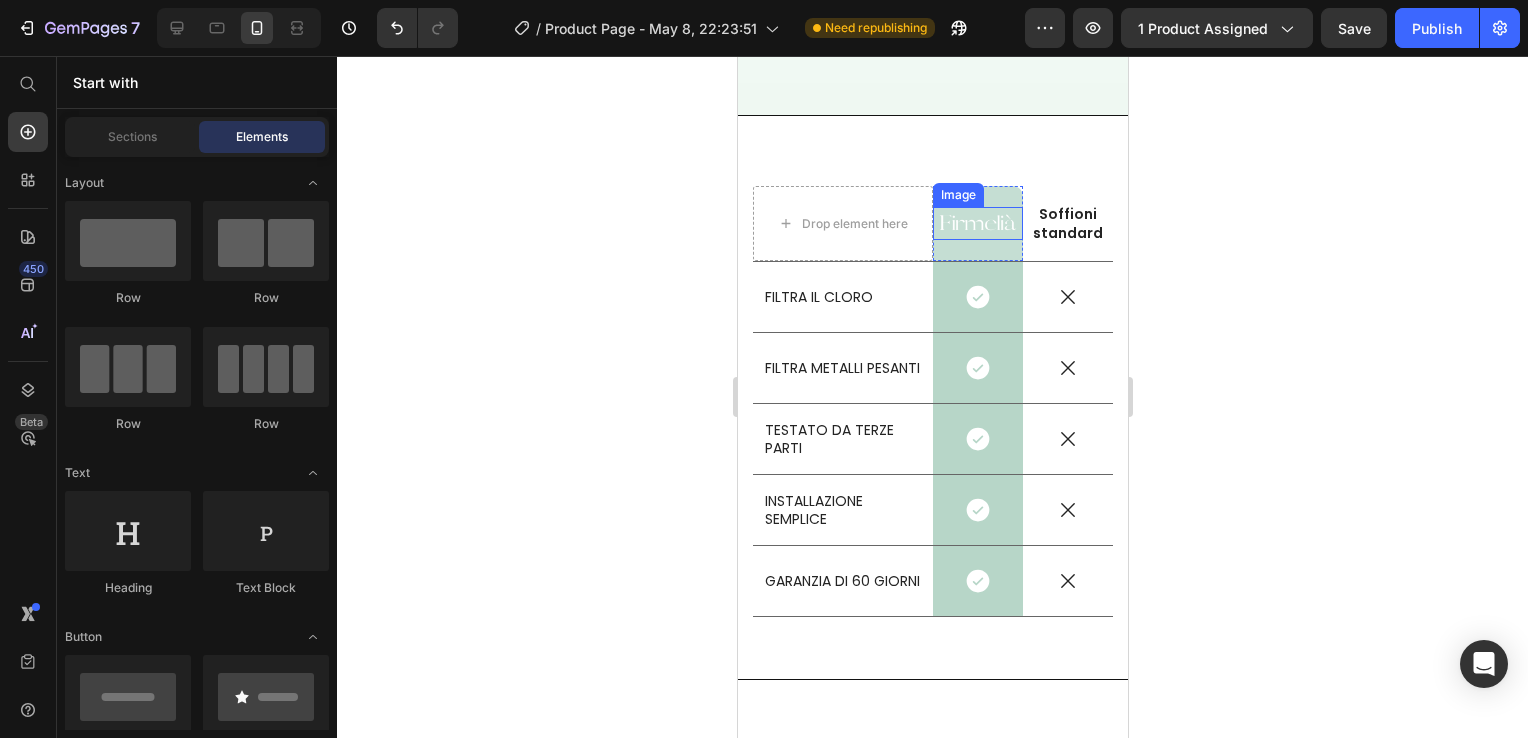 click at bounding box center [977, 223] 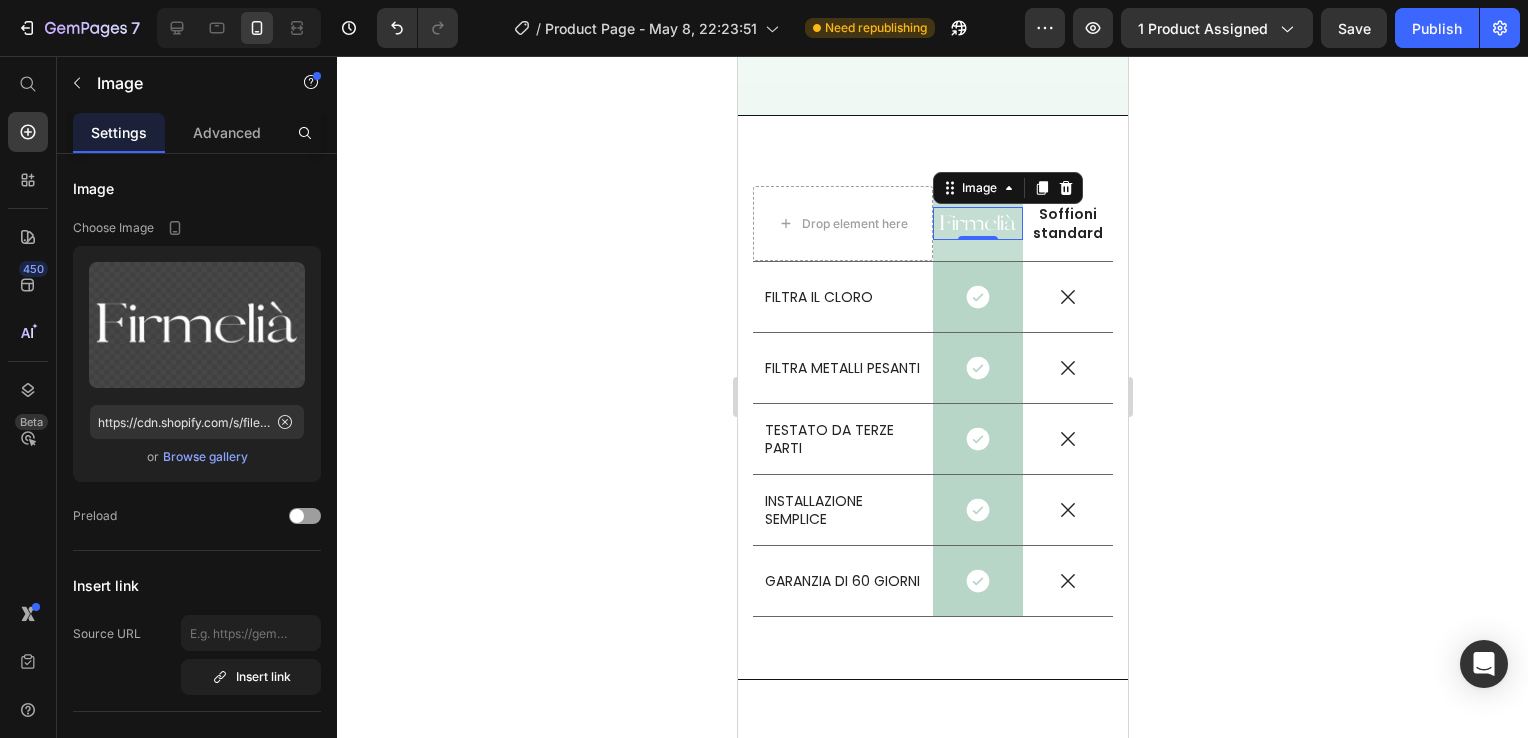 click 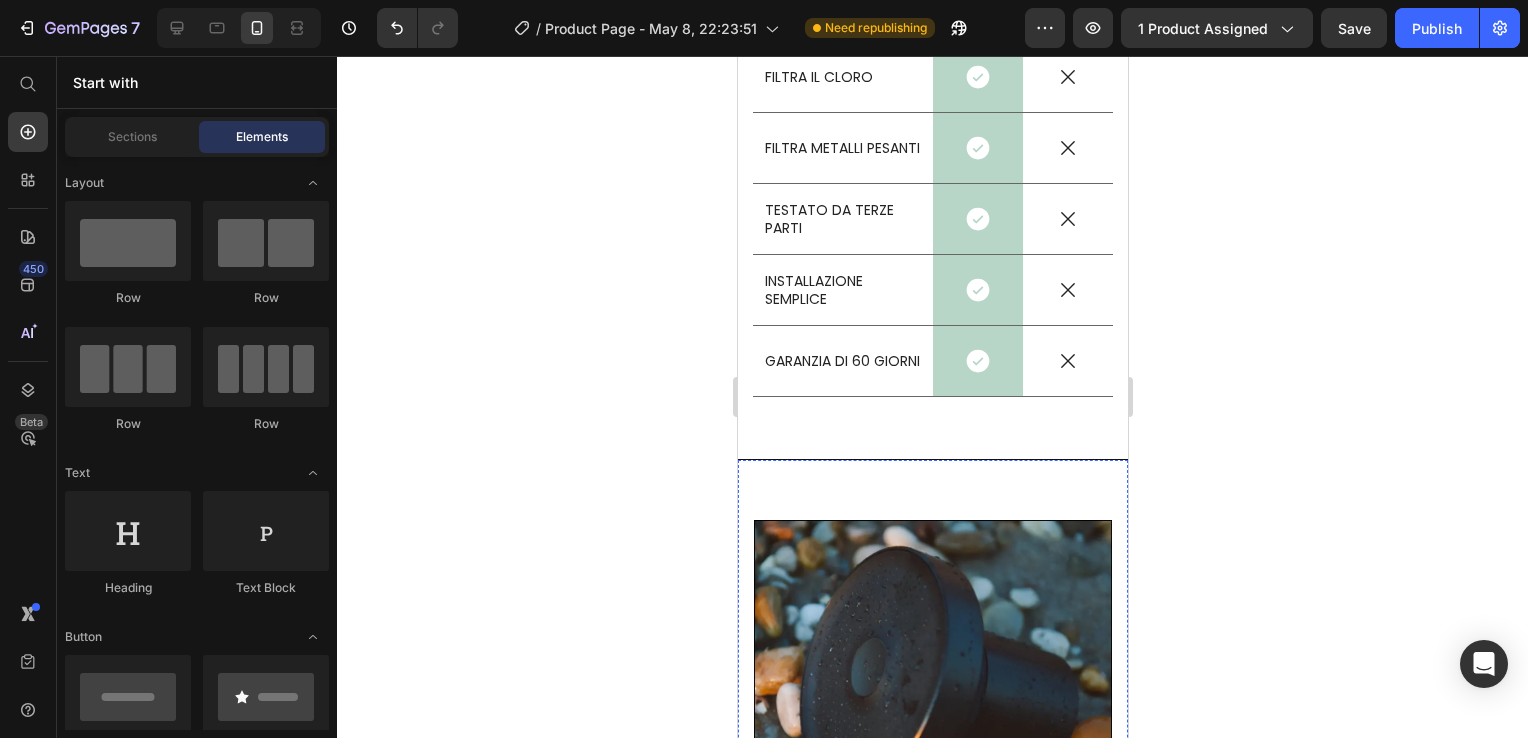 scroll, scrollTop: 5768, scrollLeft: 0, axis: vertical 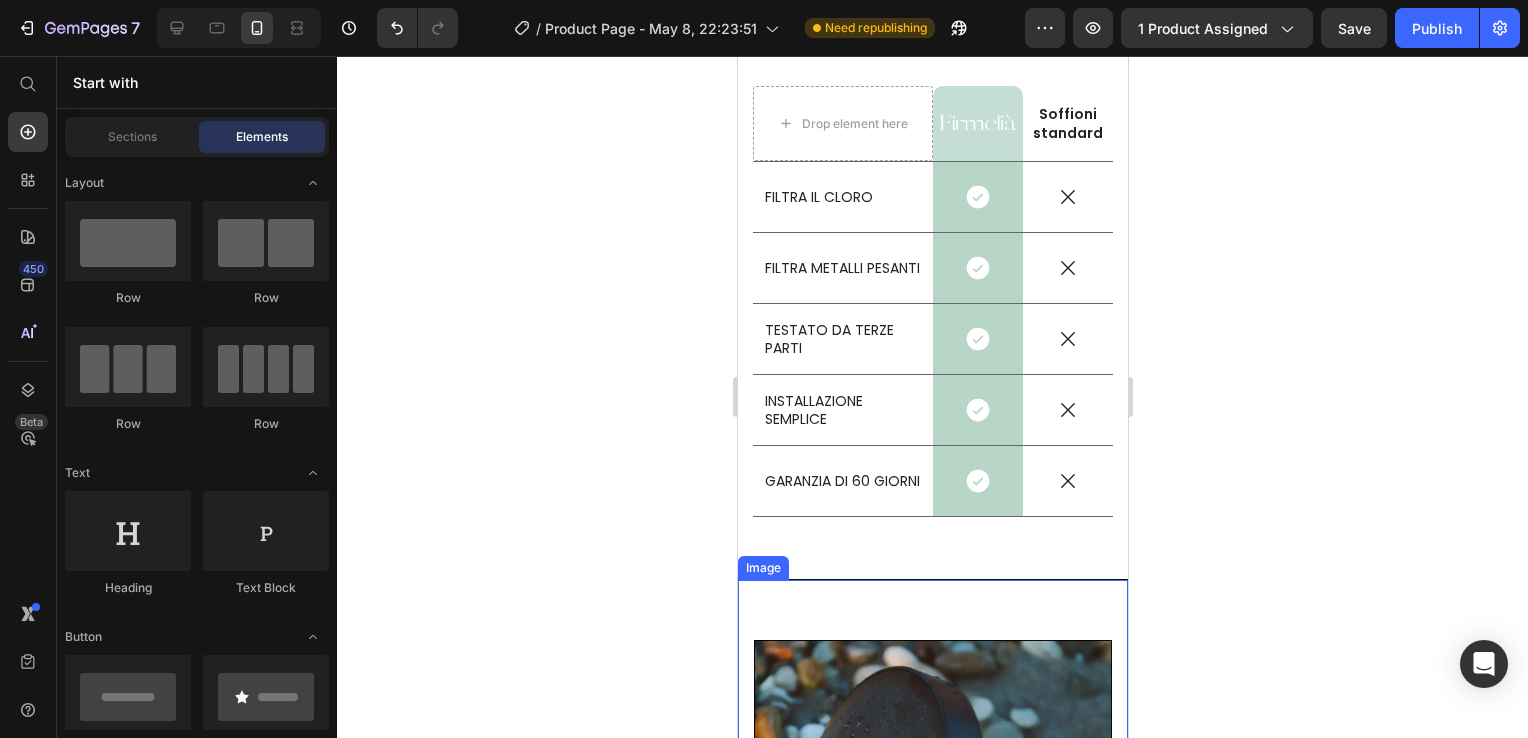 click at bounding box center (932, 789) 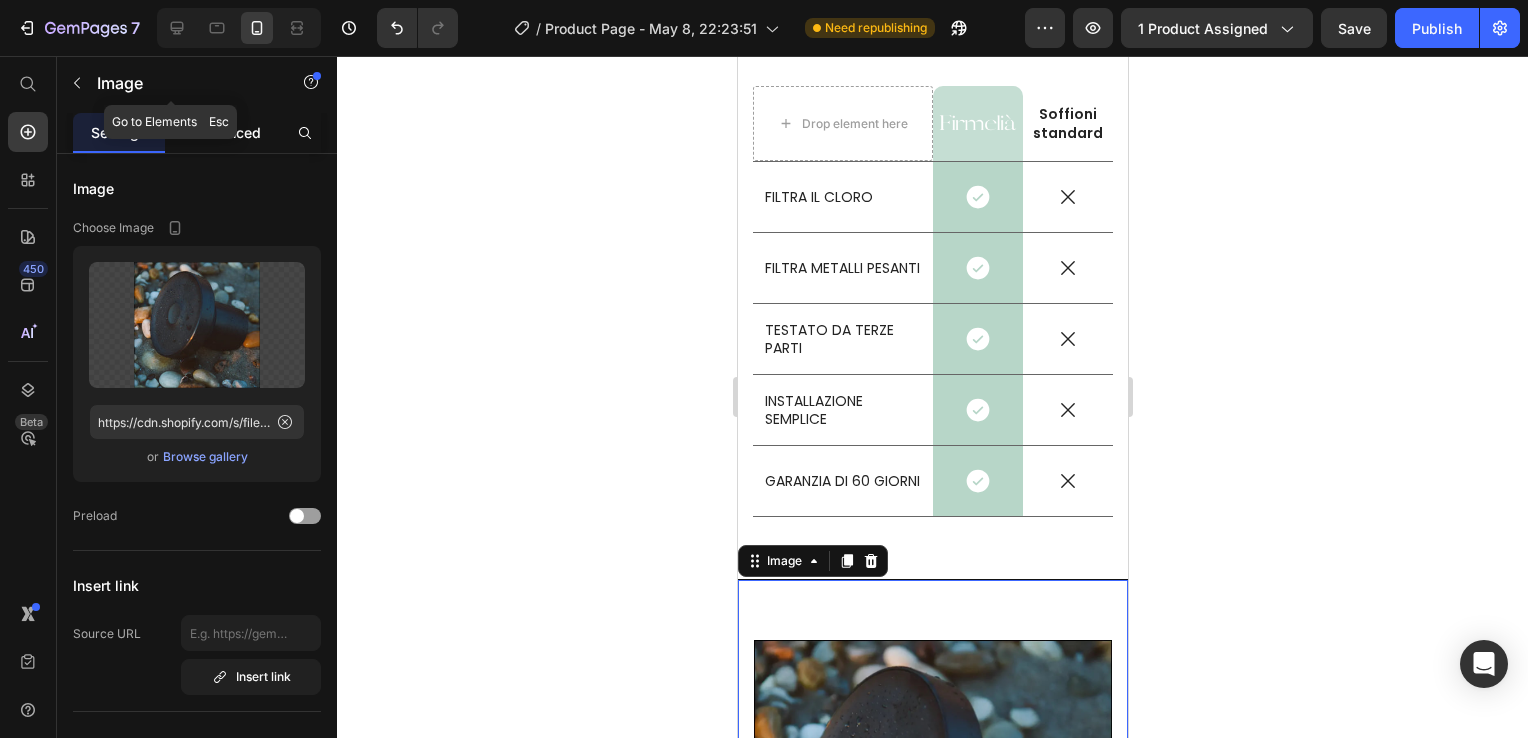 drag, startPoint x: 175, startPoint y: 106, endPoint x: 190, endPoint y: 122, distance: 21.931713 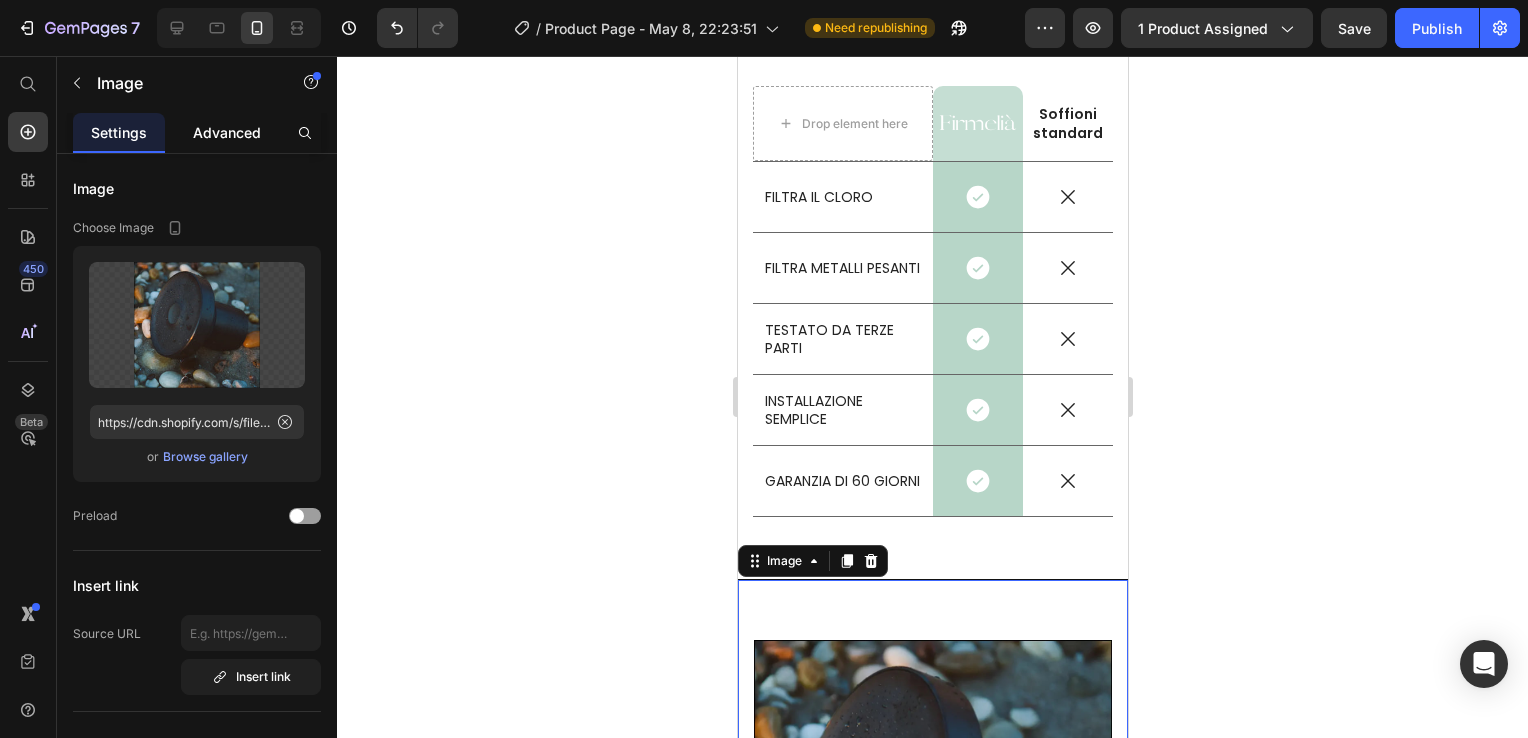 click on "Advanced" at bounding box center [227, 132] 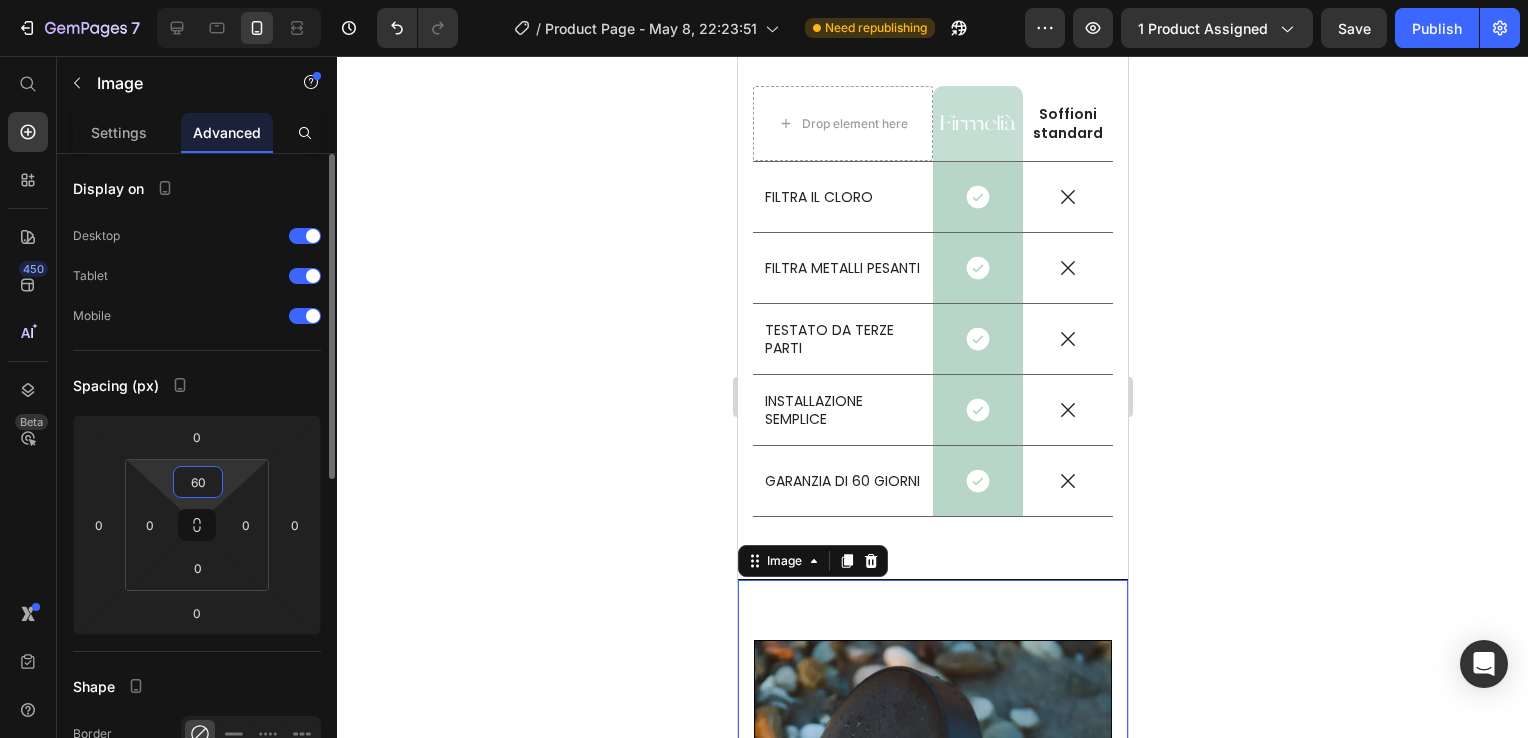click on "60" at bounding box center [198, 482] 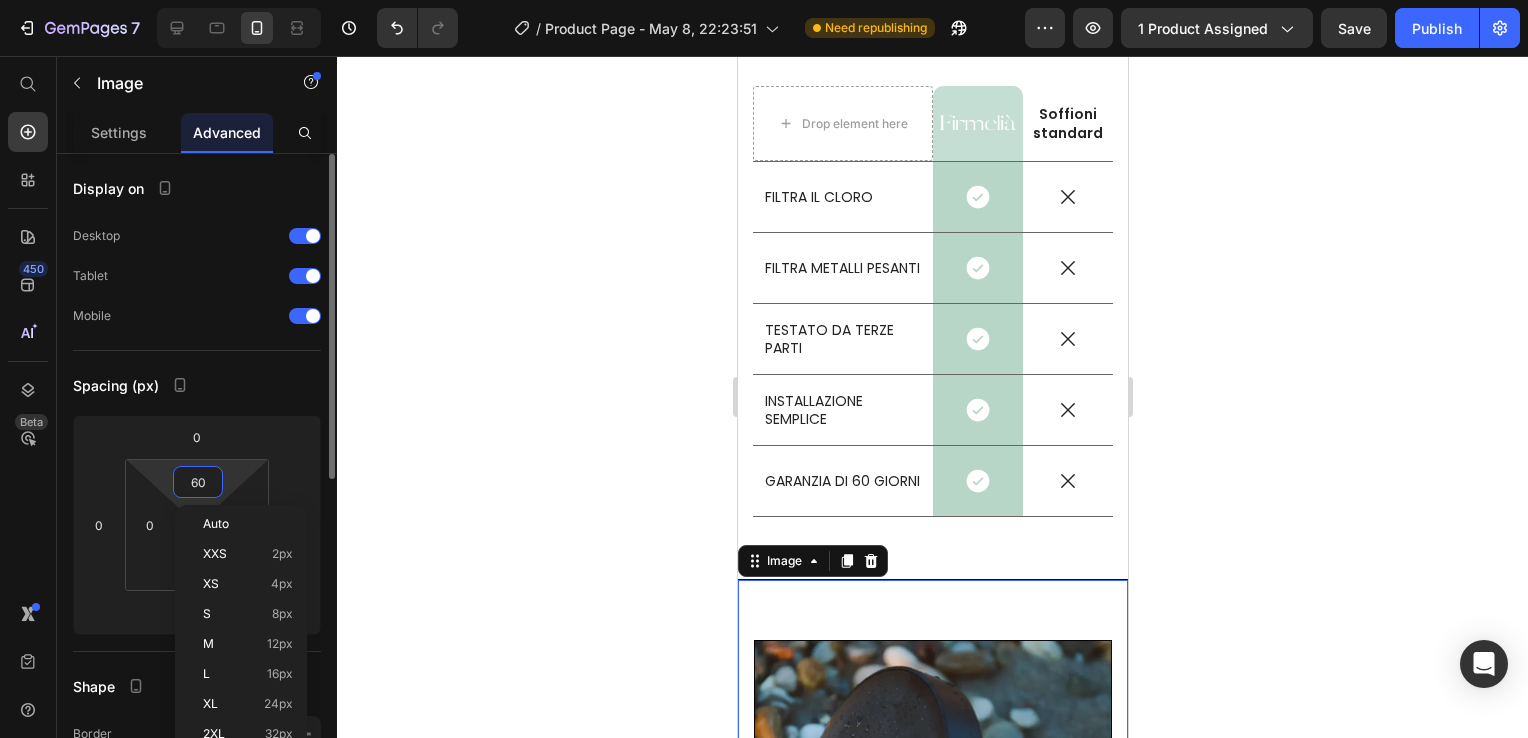 type 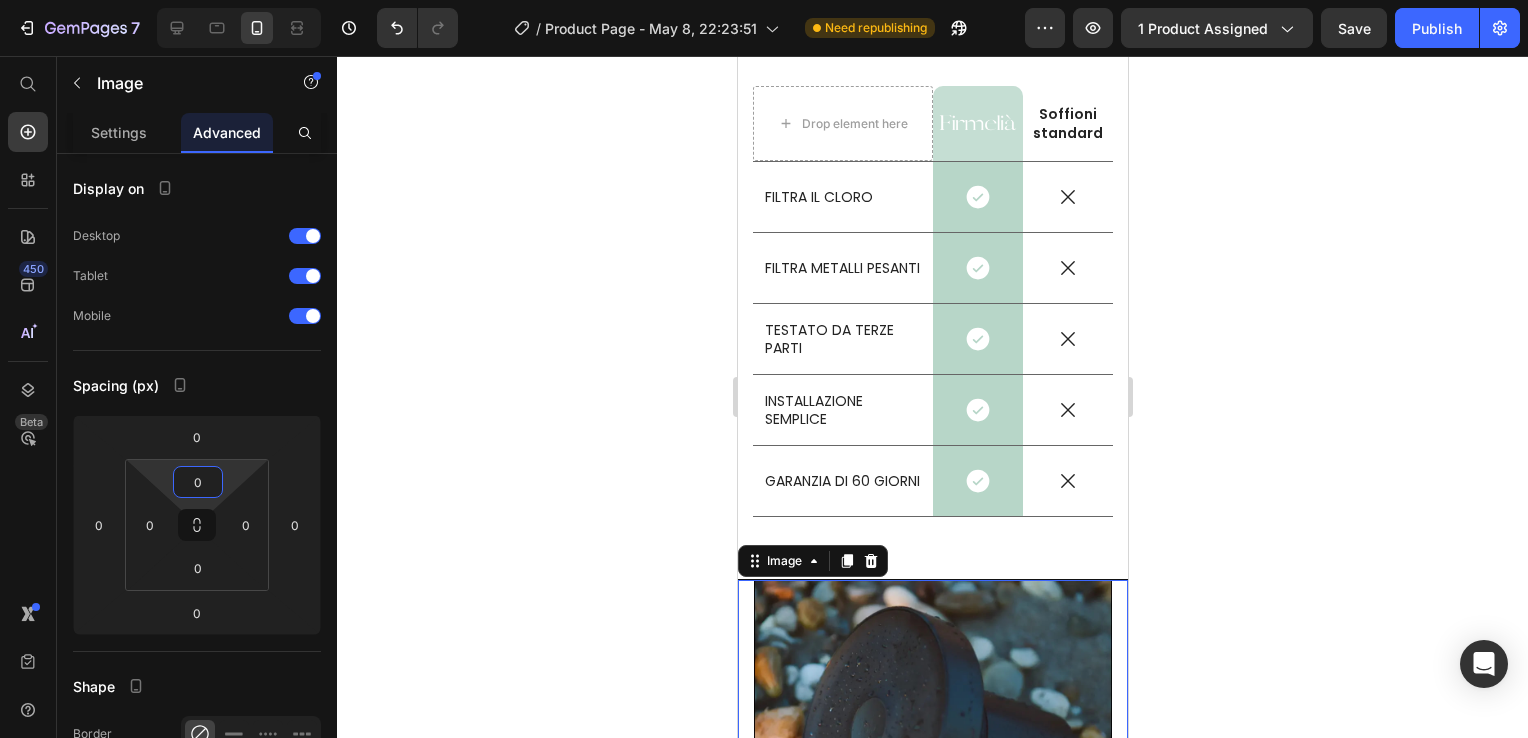 click 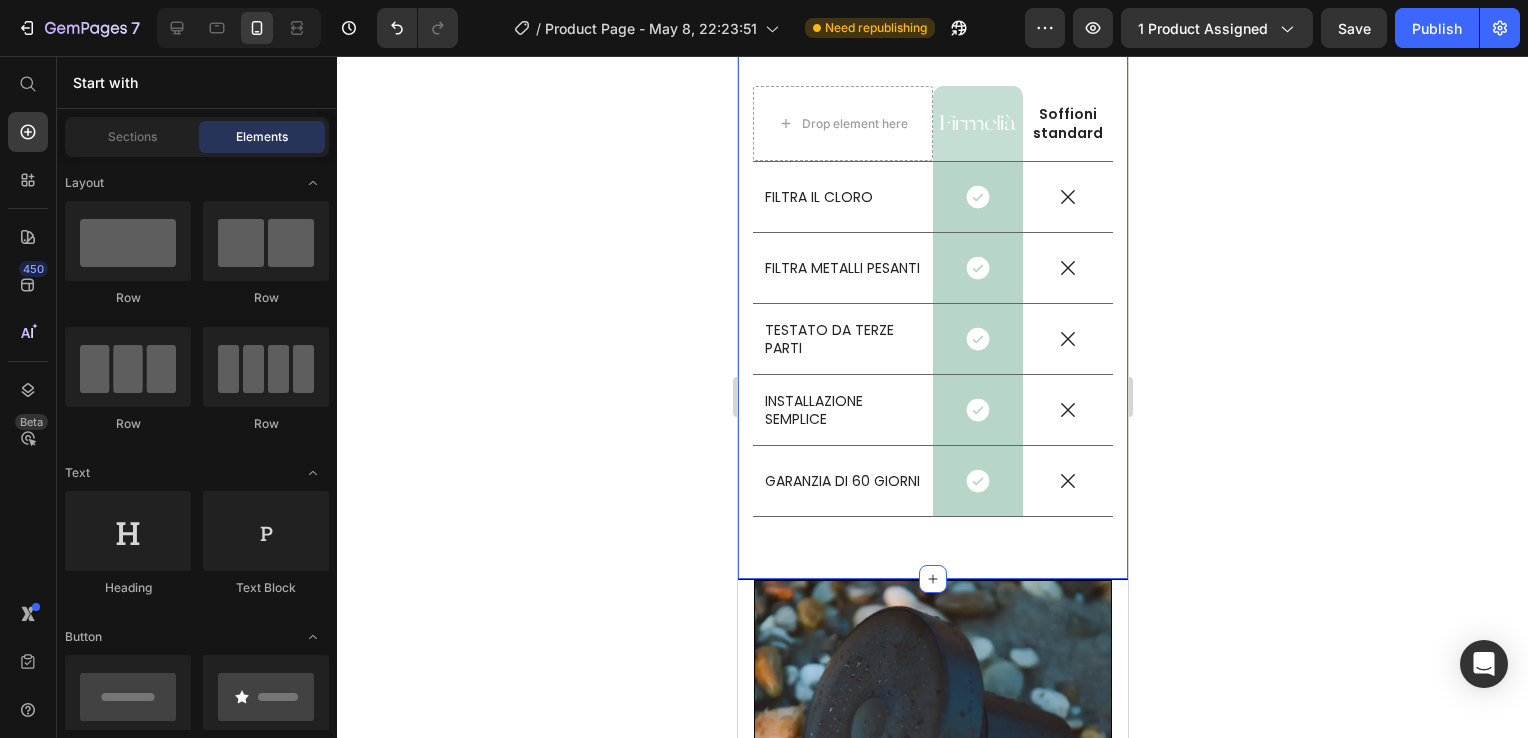 click on "Drop element here Image Row Soffioni standard Text Block Row FILTRA IL CLORO Text Block
Icon Row
Icon Row FILTRA METALLI PESANTI Text Block
Icon Row
Icon Row TESTATO DA TERZE PARTI Text Block
Icon Row
Icon Row INSTALLAZIONE SEMPLICE Text Block
Icon Row
Icon Row GARANZIA DI 60 GIORNI Text Block
Icon Row
Icon Row Row Section 11" at bounding box center [932, 297] 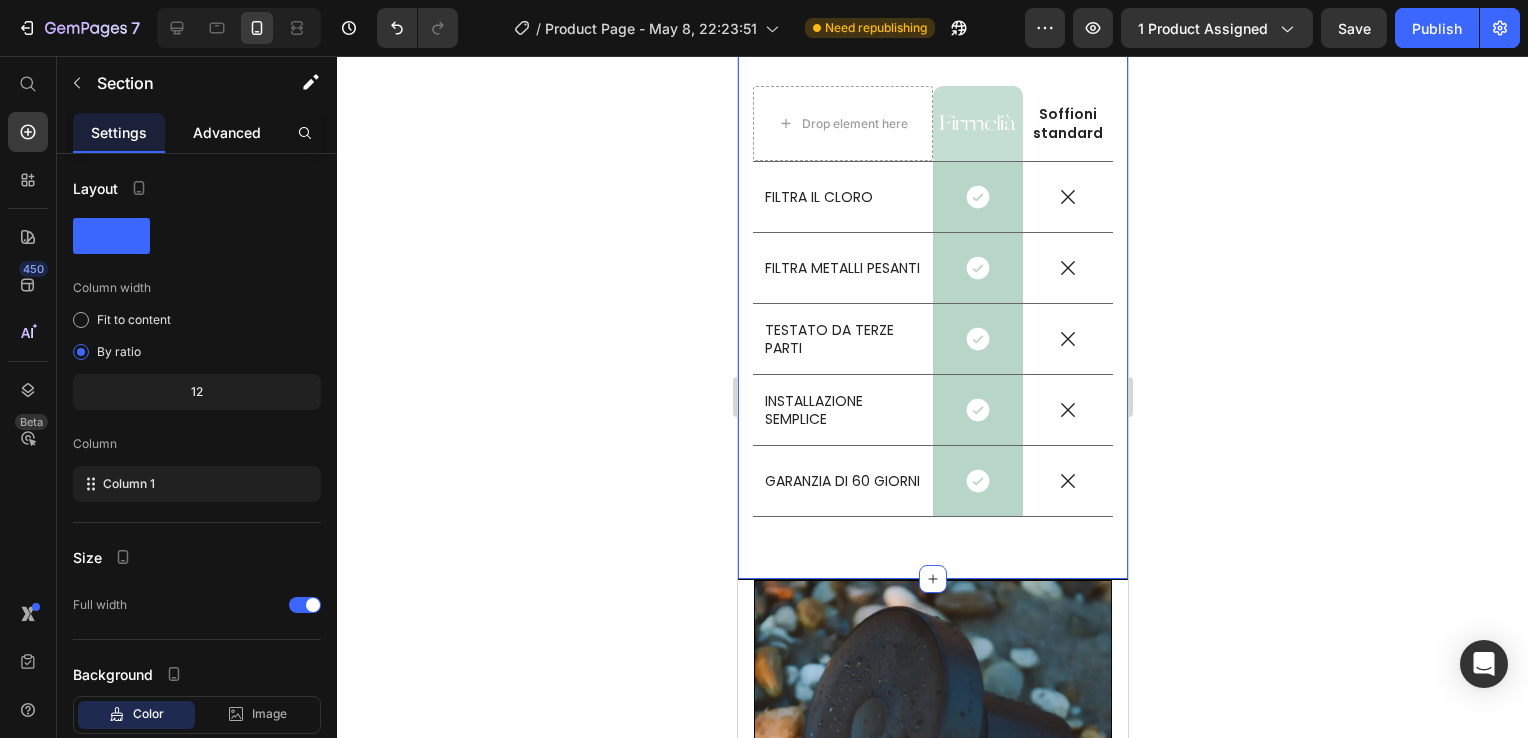 click on "Advanced" 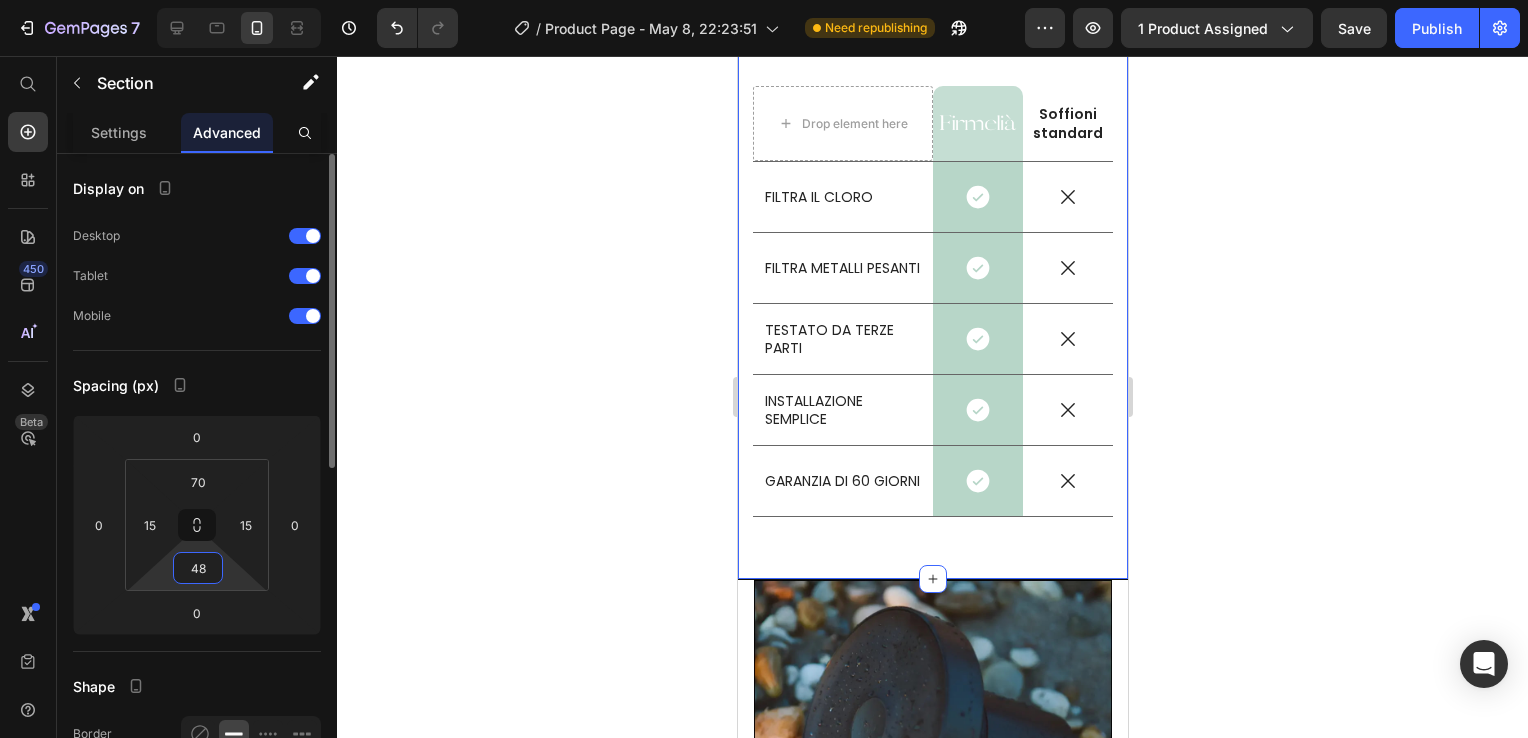 click on "48" at bounding box center (198, 568) 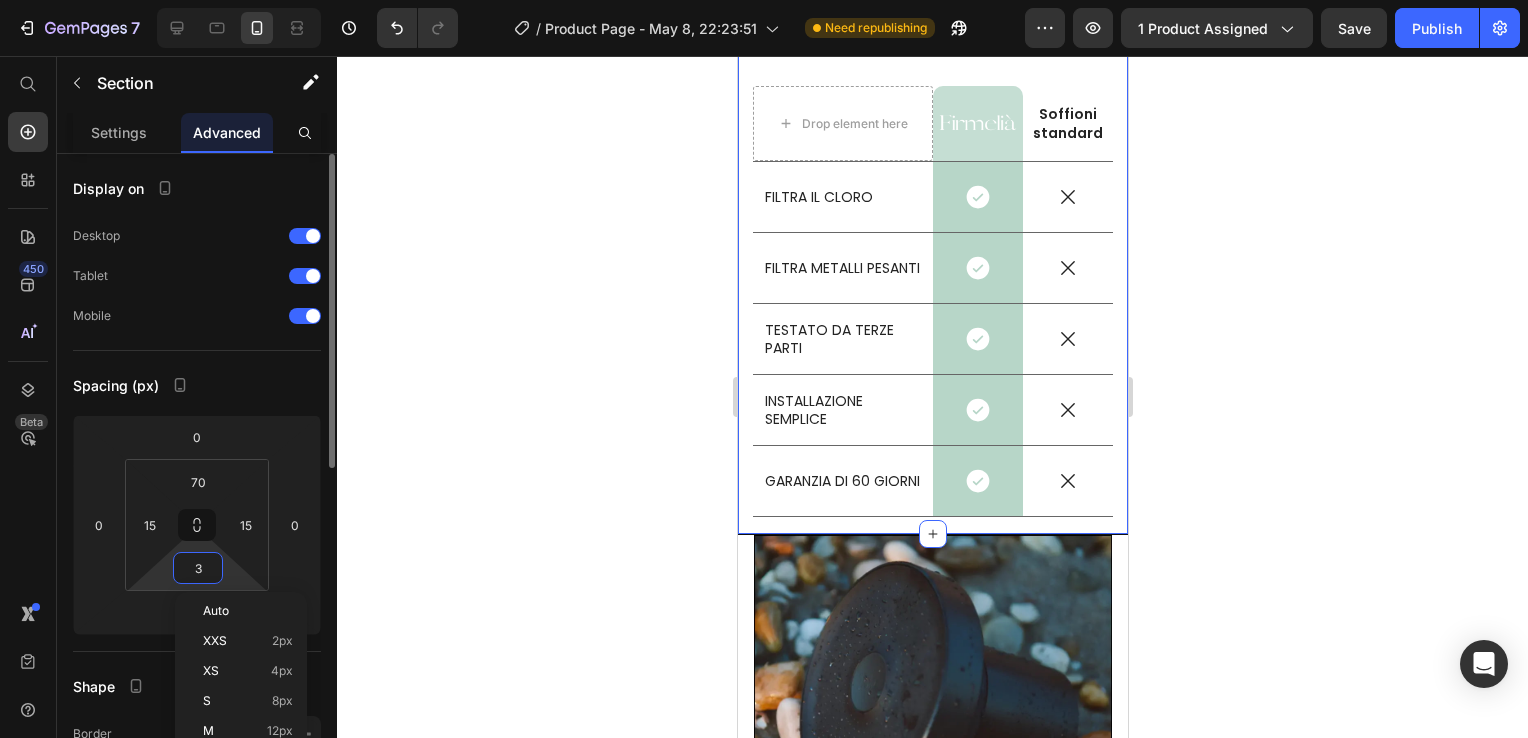 type on "32" 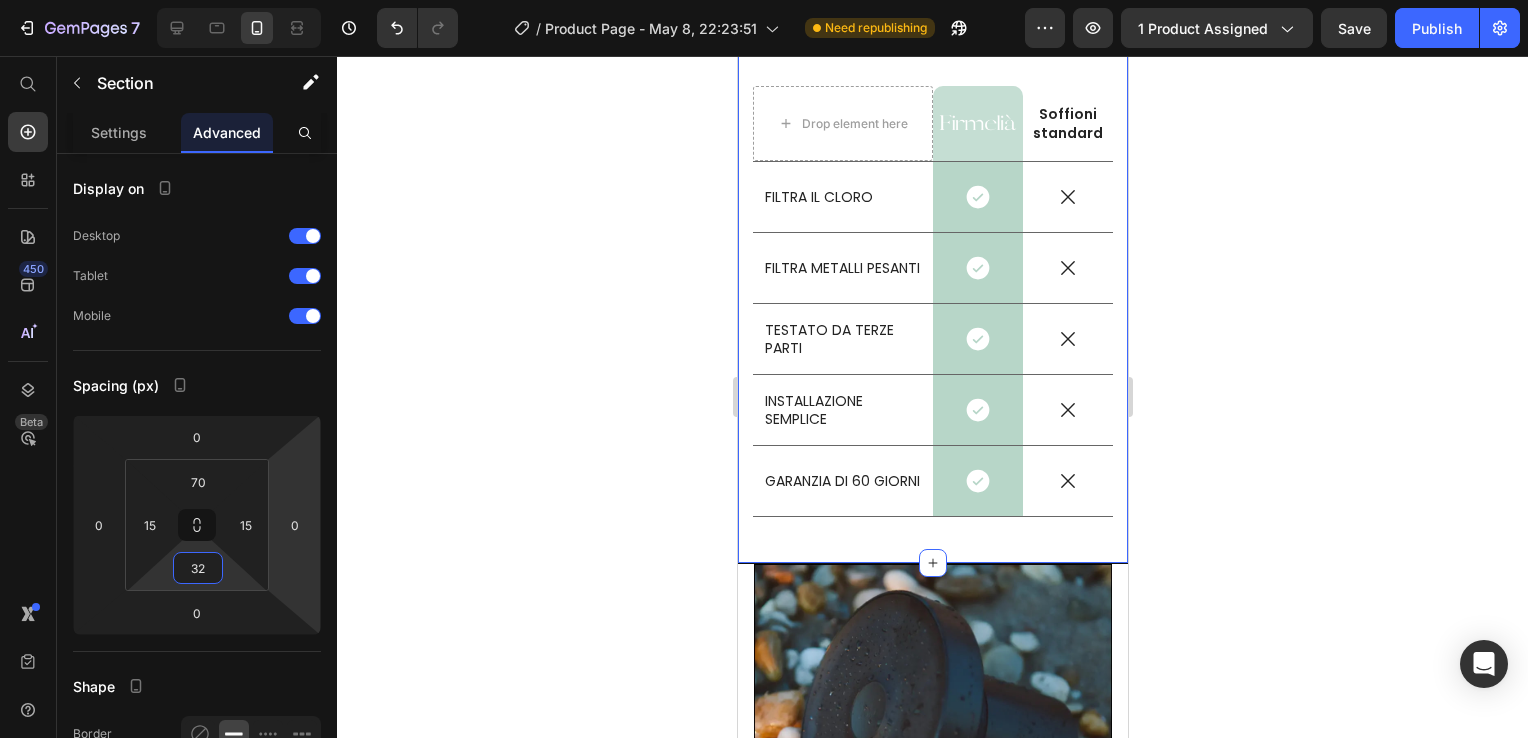 click 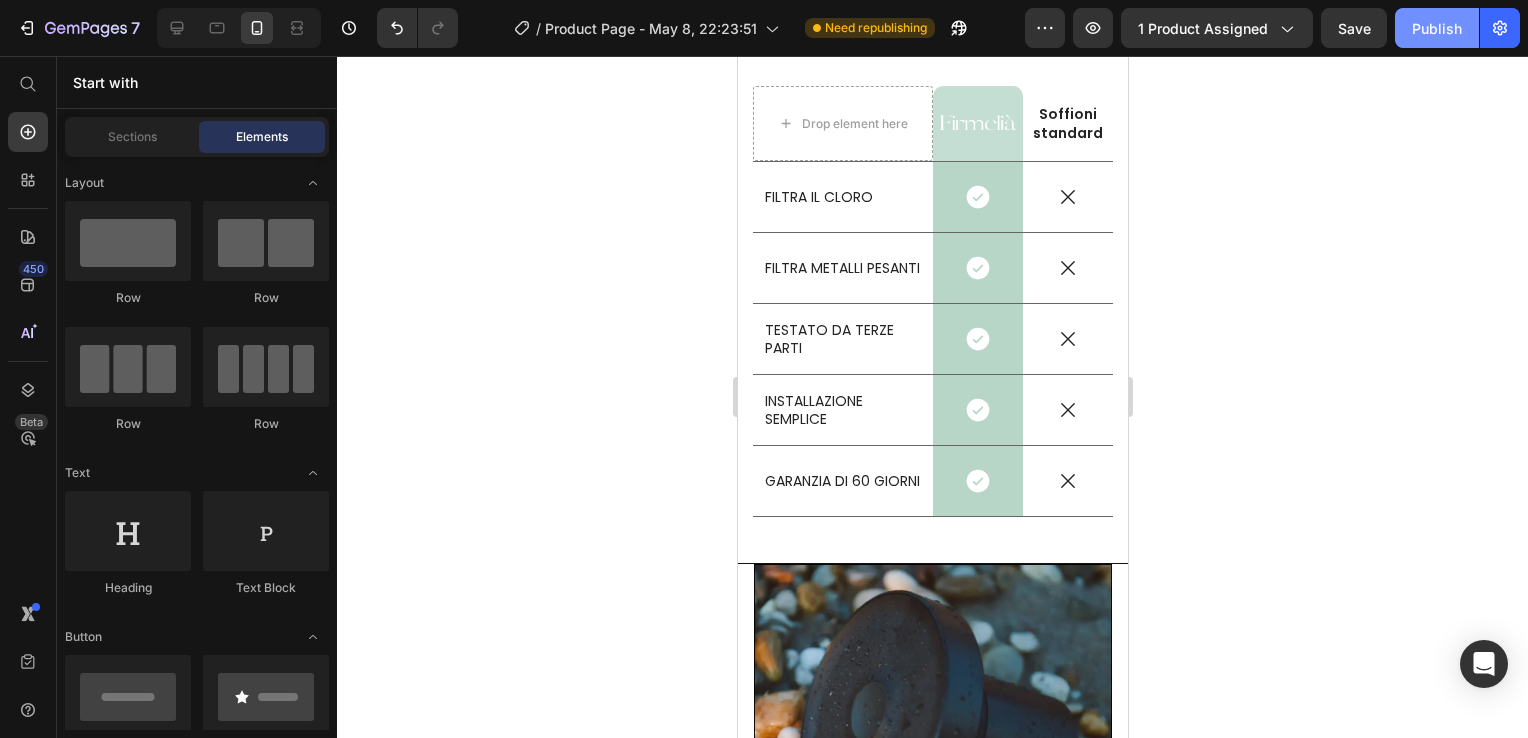 click on "Publish" at bounding box center [1437, 28] 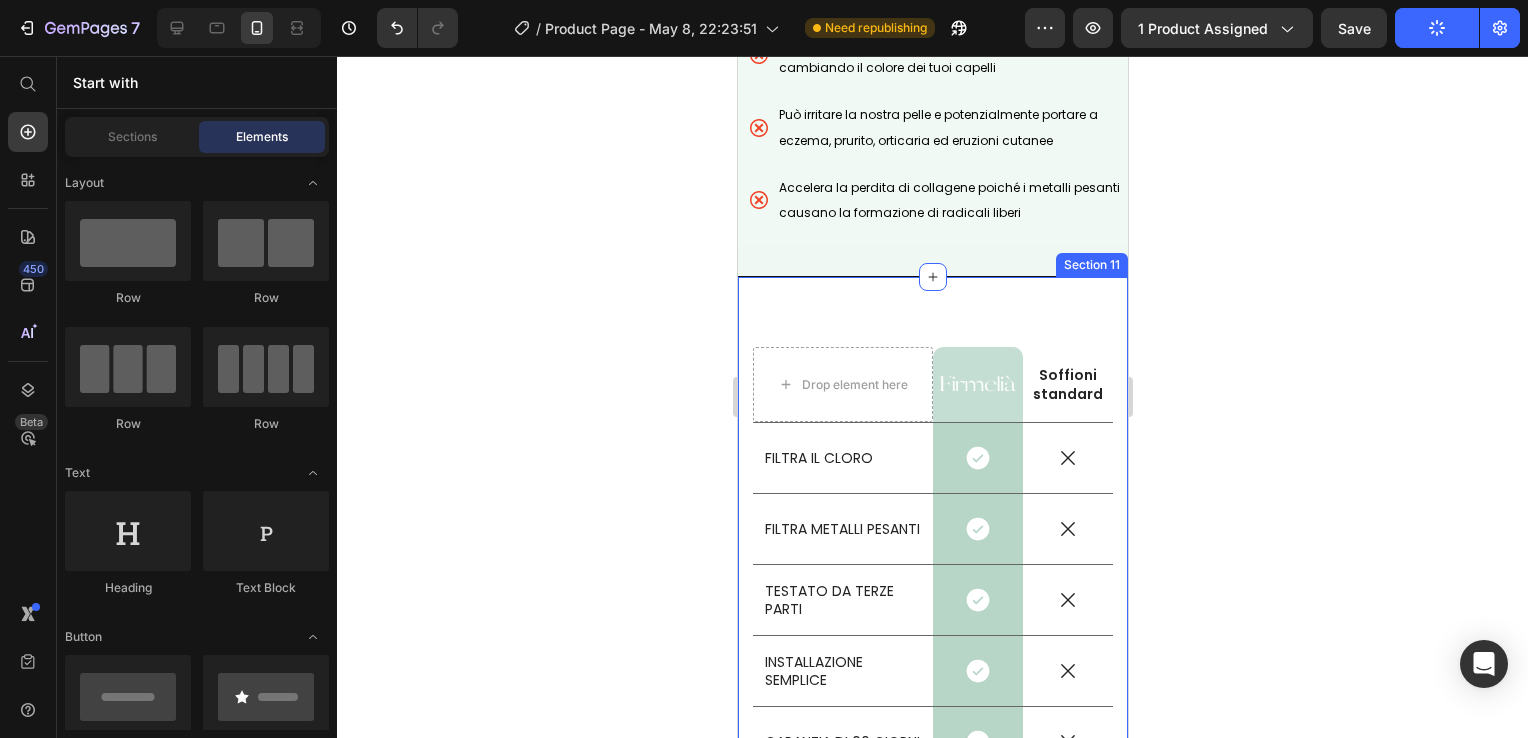 scroll, scrollTop: 5568, scrollLeft: 0, axis: vertical 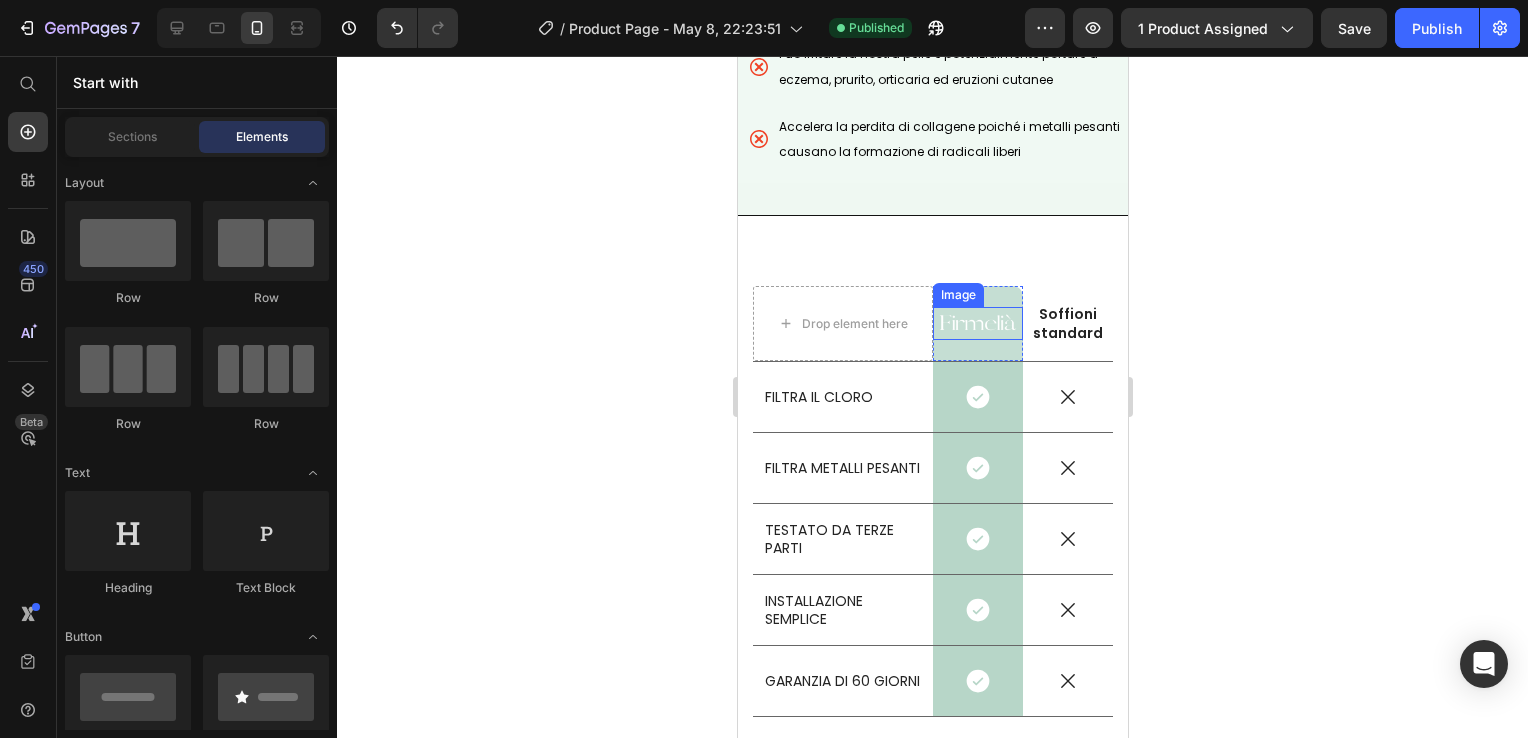 click at bounding box center [977, 323] 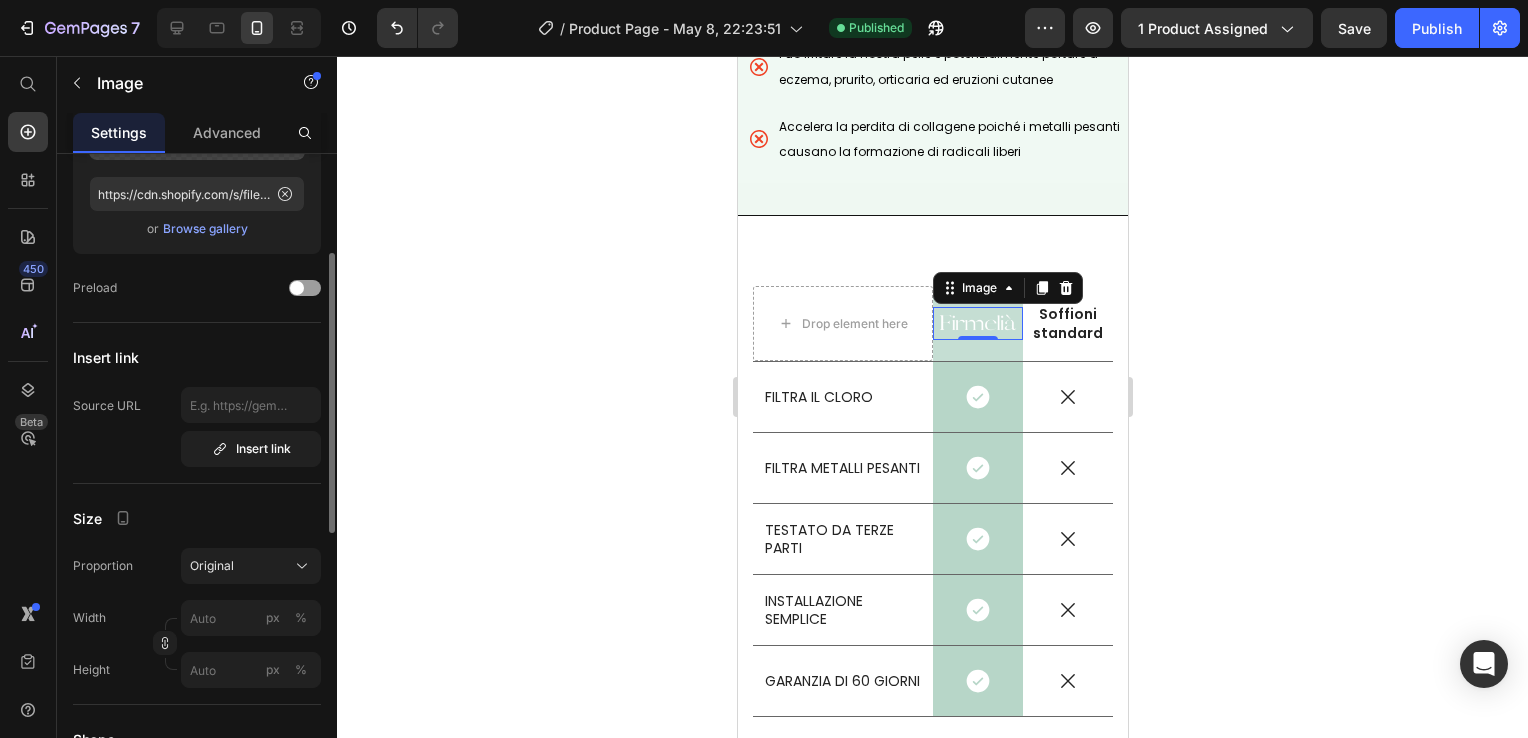 scroll, scrollTop: 0, scrollLeft: 0, axis: both 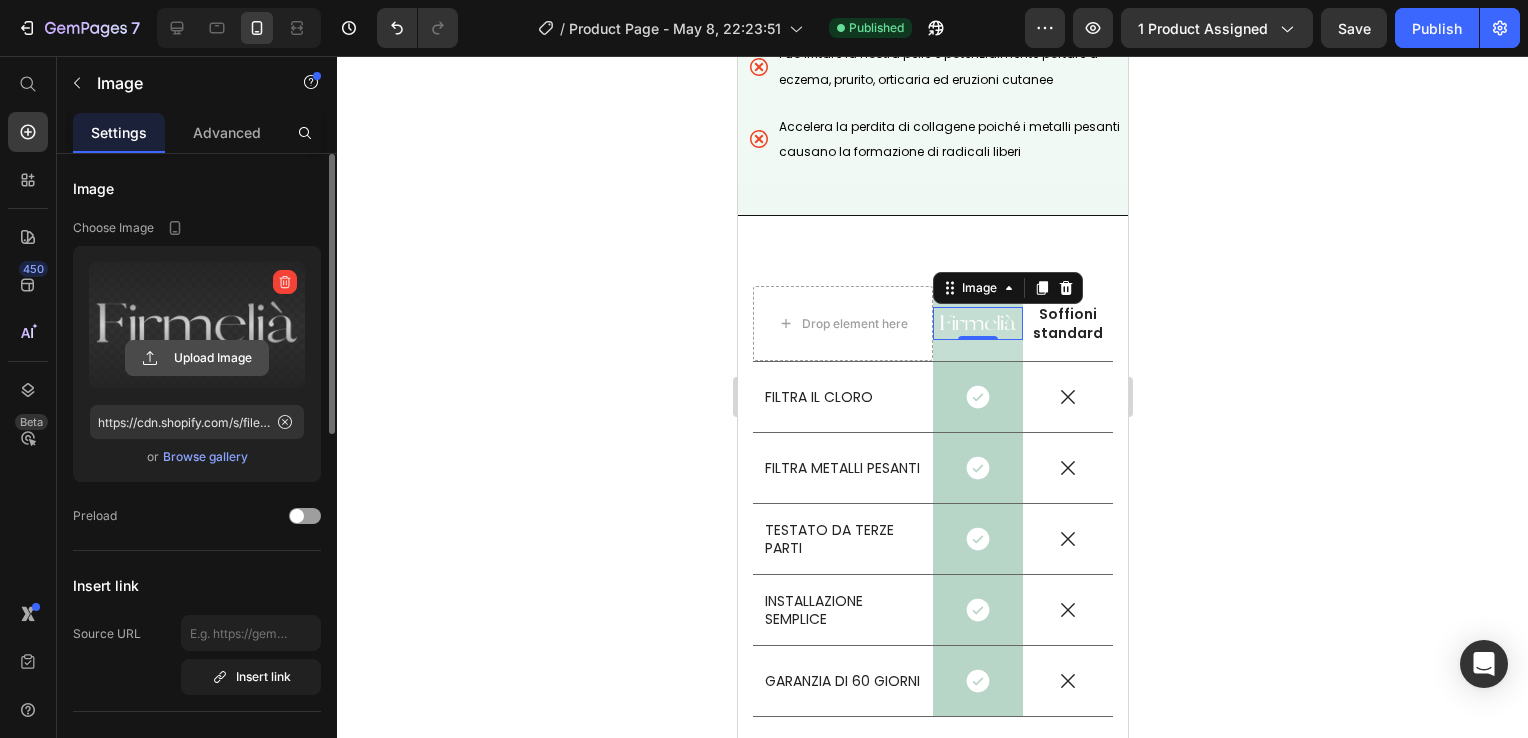 click 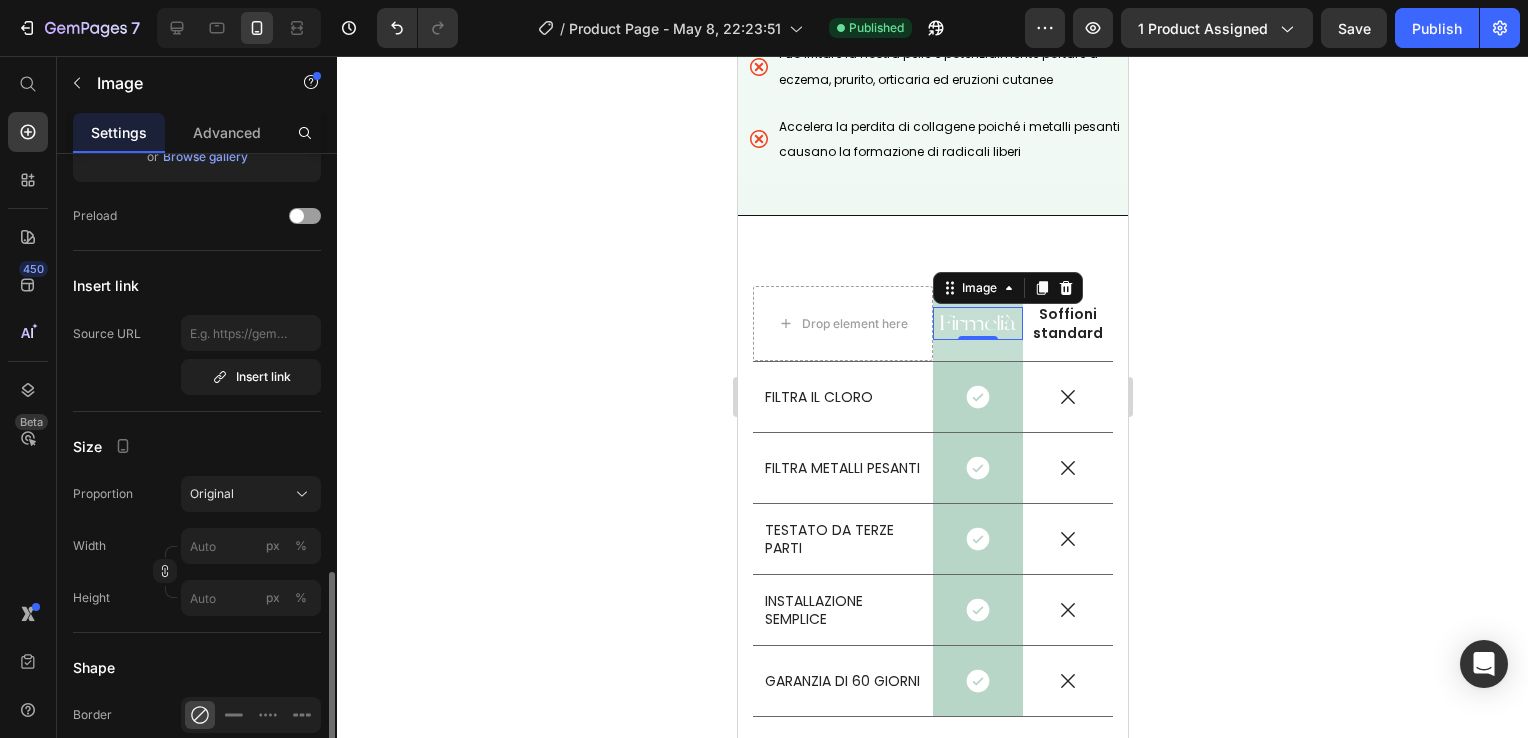 scroll, scrollTop: 500, scrollLeft: 0, axis: vertical 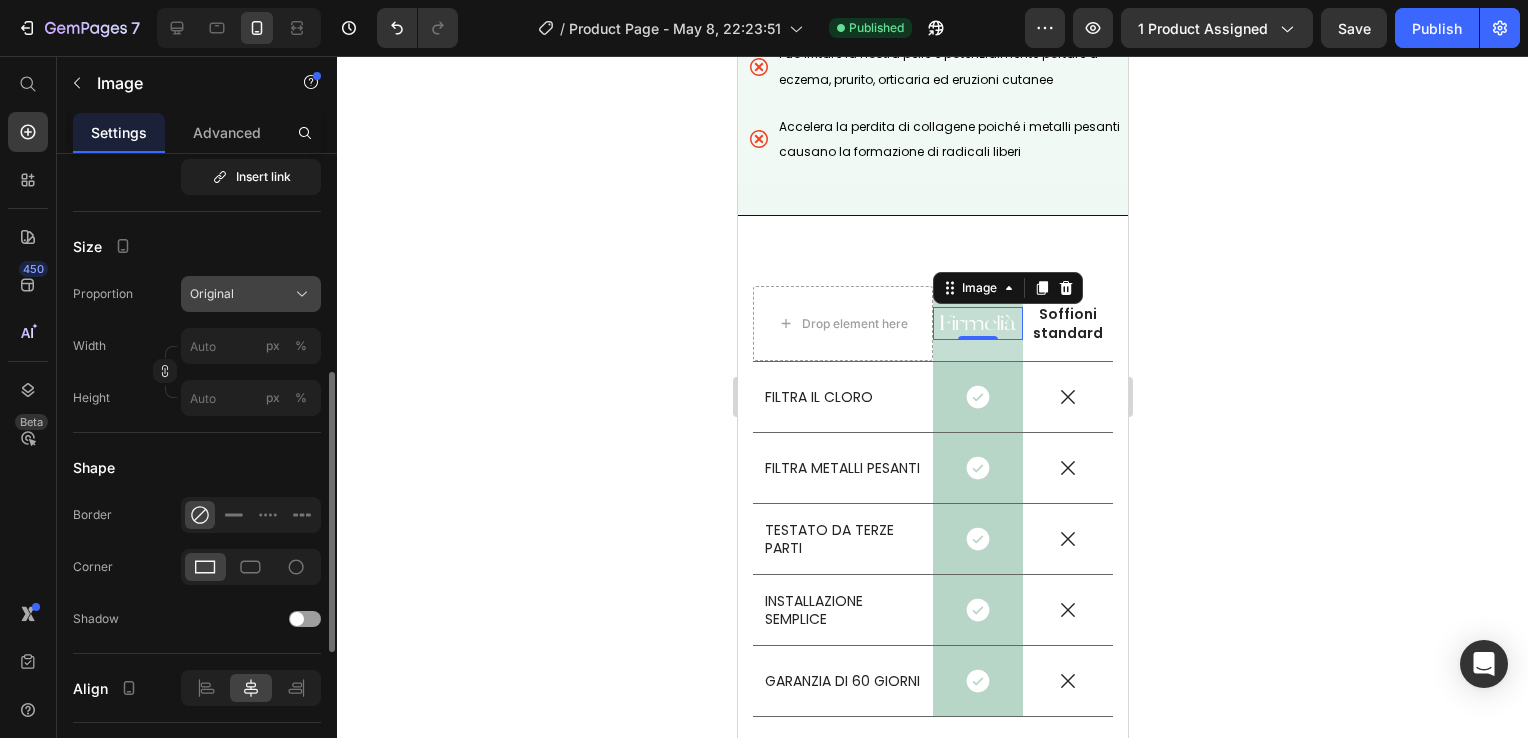 type on "https://cdn.shopify.com/s/files/1/0916/4151/2310/files/gempages_563412296819279013-57415772-cdff-442d-8024-588555d05789.png" 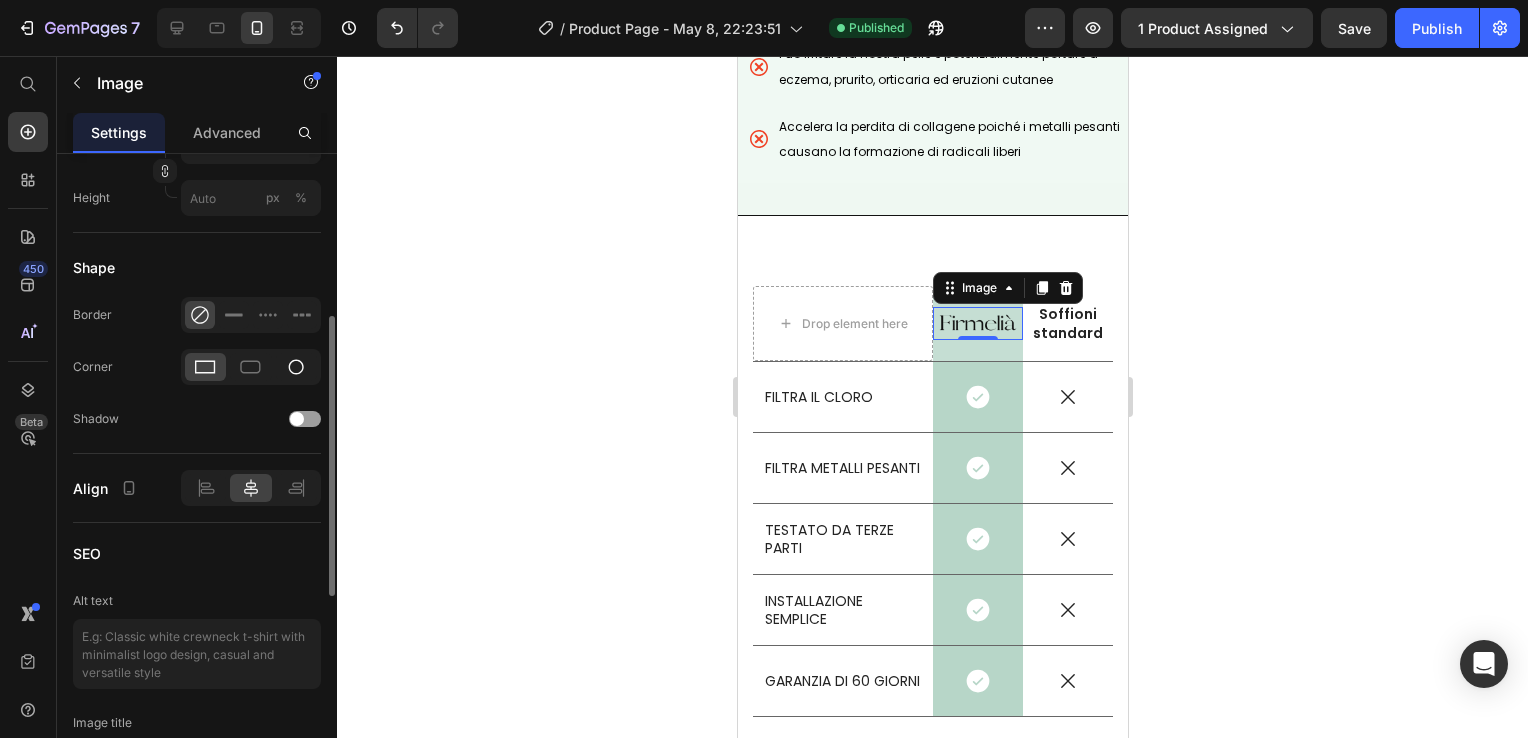 scroll, scrollTop: 600, scrollLeft: 0, axis: vertical 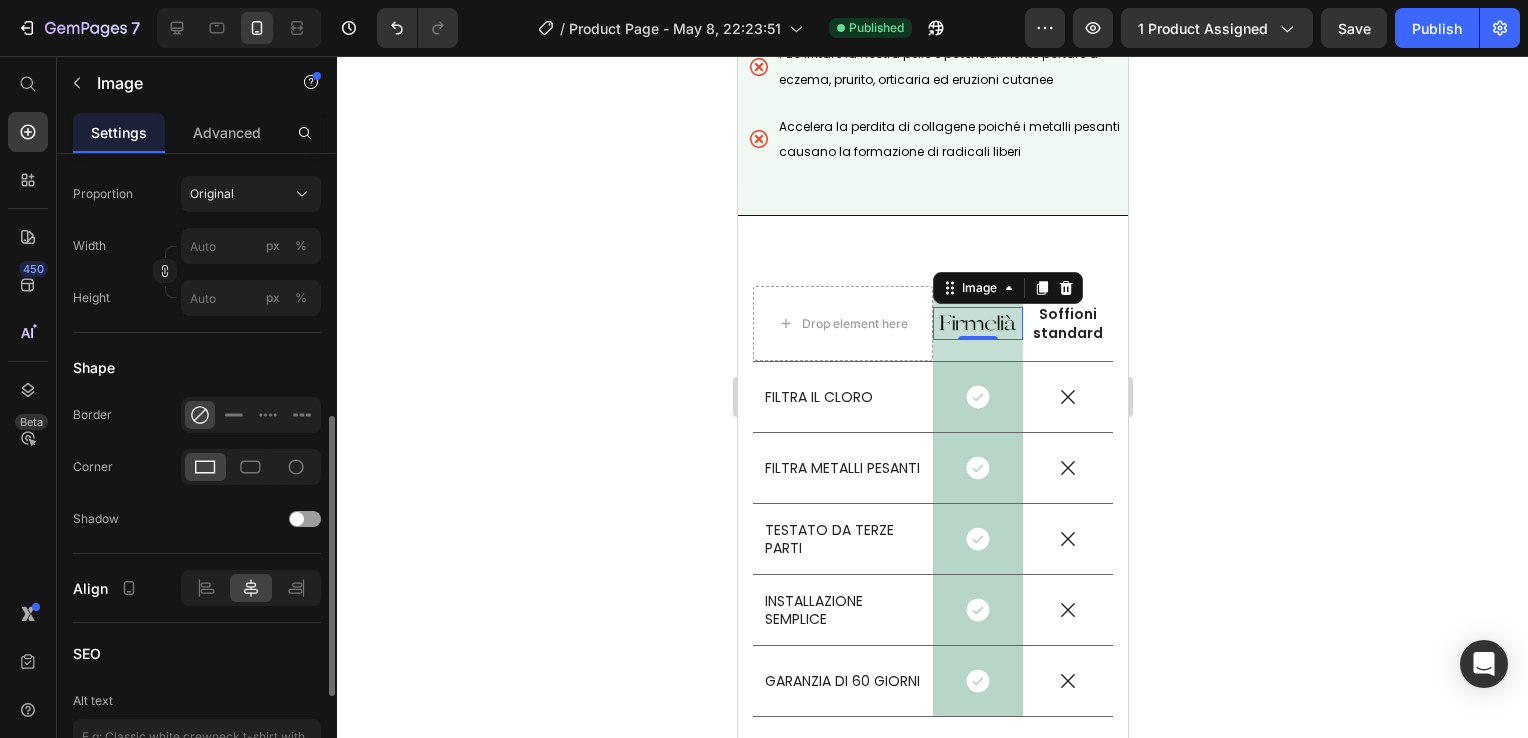 click 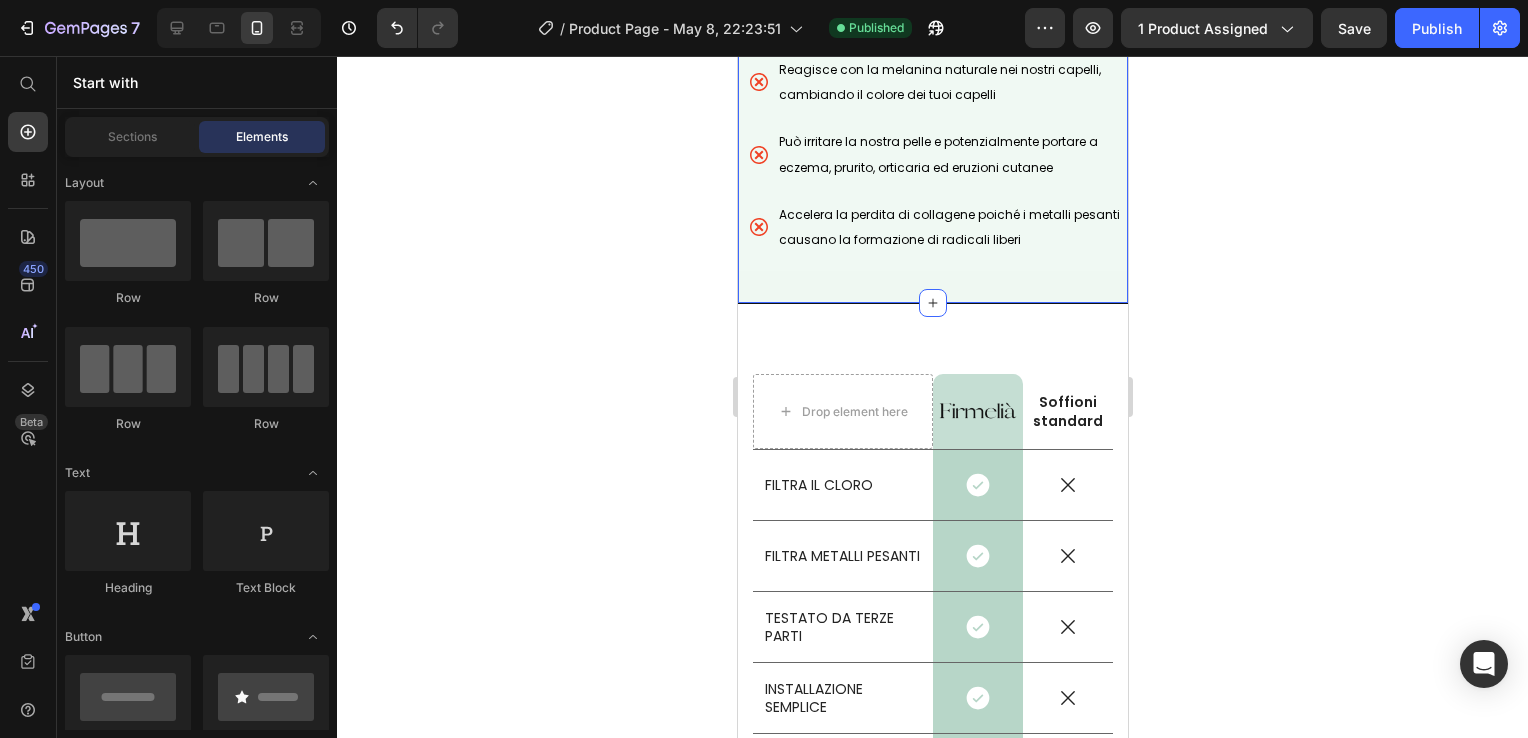scroll, scrollTop: 5568, scrollLeft: 0, axis: vertical 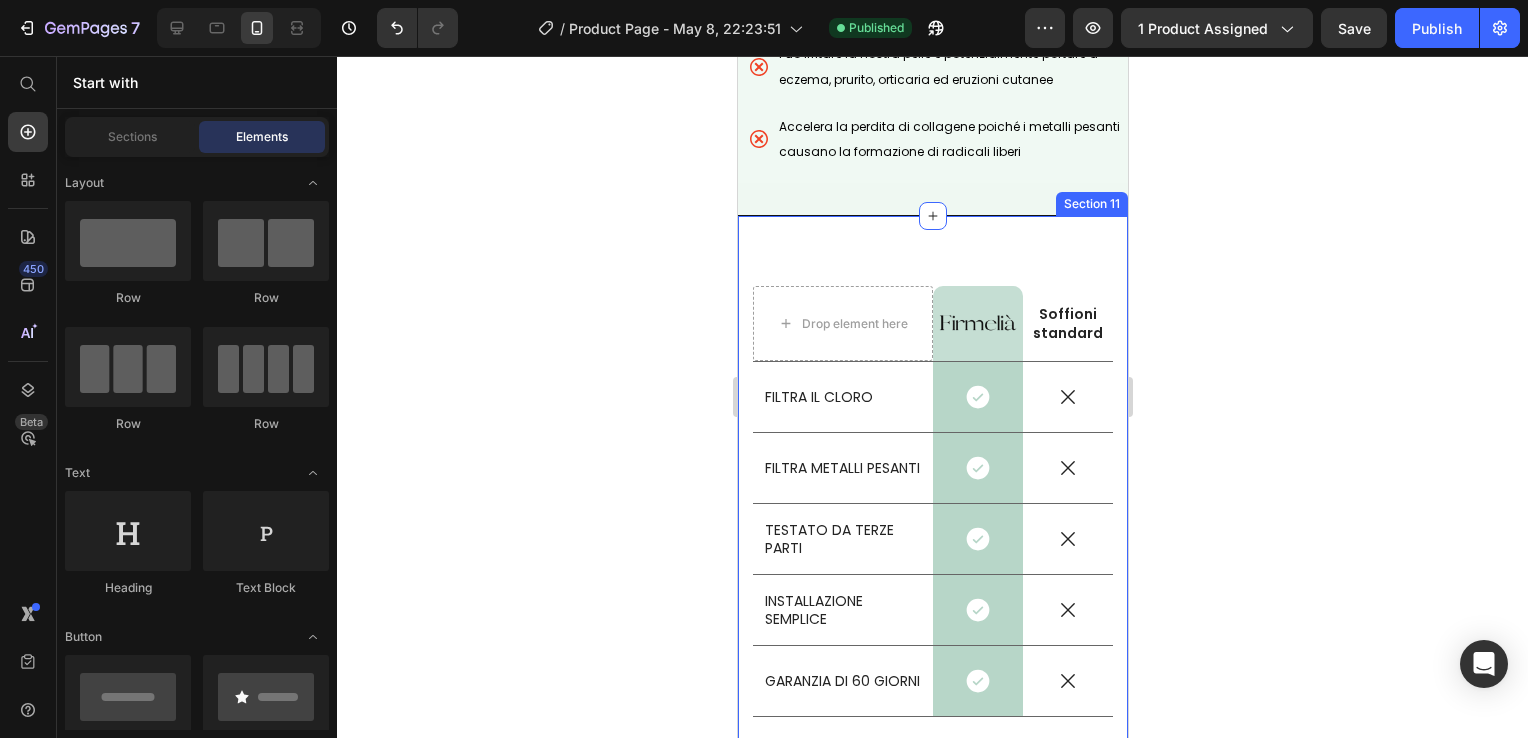click on "Drop element here Image Row Soffioni standard Text Block Row FILTRA IL CLORO Text Block
Icon Row
Icon Row FILTRA METALLI PESANTI Text Block
Icon Row
Icon Row TESTATO DA TERZE PARTI Text Block
Icon Row
Icon Row INSTALLAZIONE SEMPLICE Text Block
Icon Row
Icon Row GARANZIA DI 60 GIORNI Text Block
Icon Row
Icon Row Row Section 11" at bounding box center [932, 489] 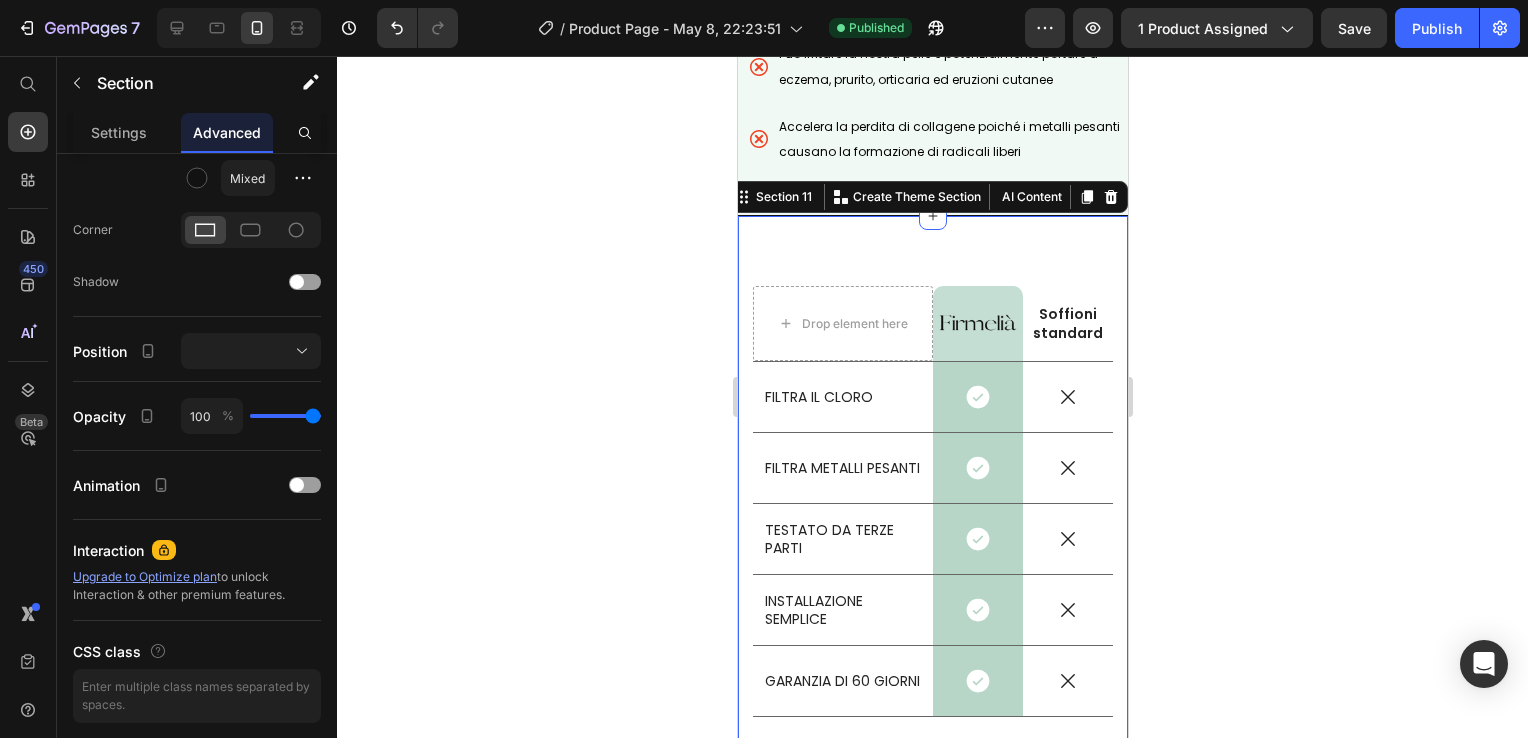 scroll, scrollTop: 0, scrollLeft: 0, axis: both 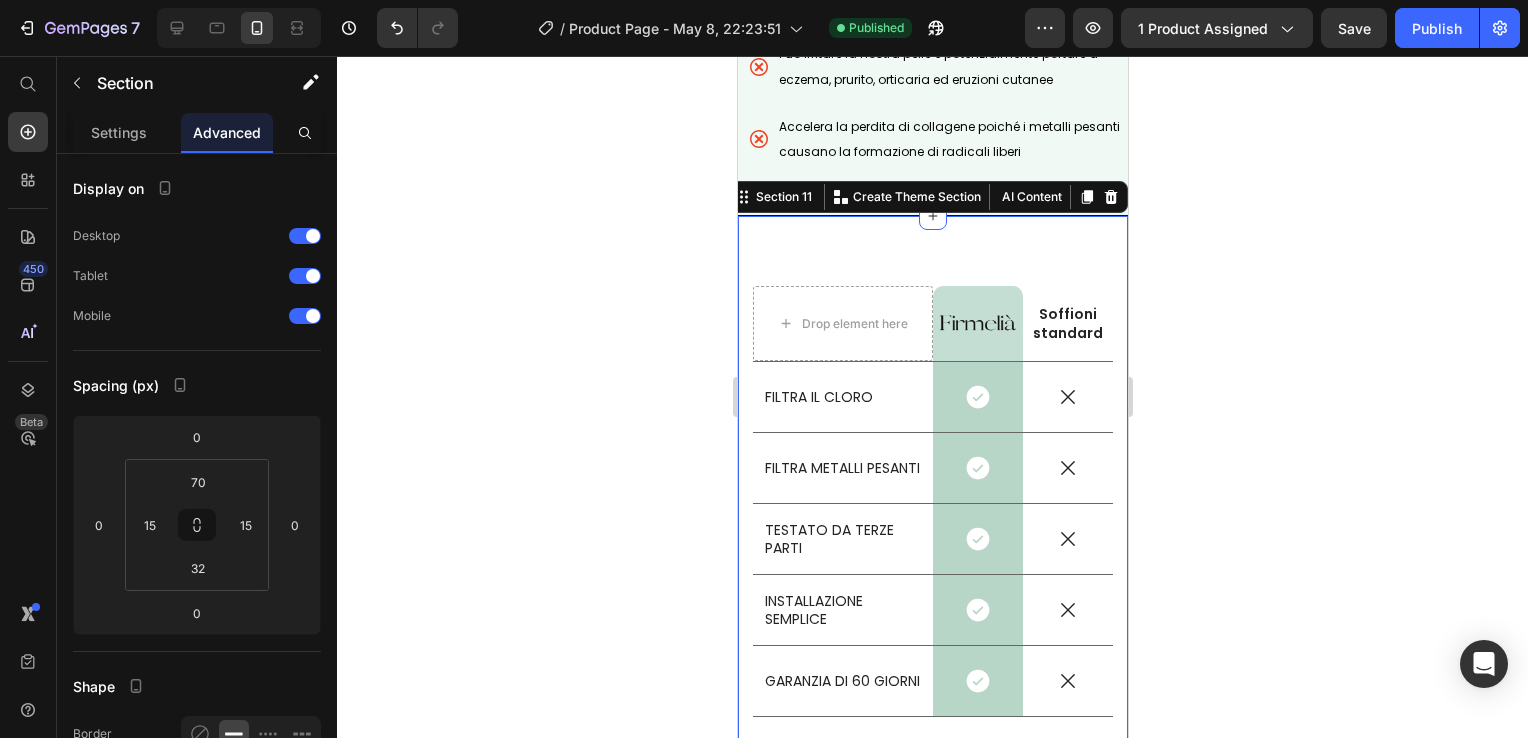 click 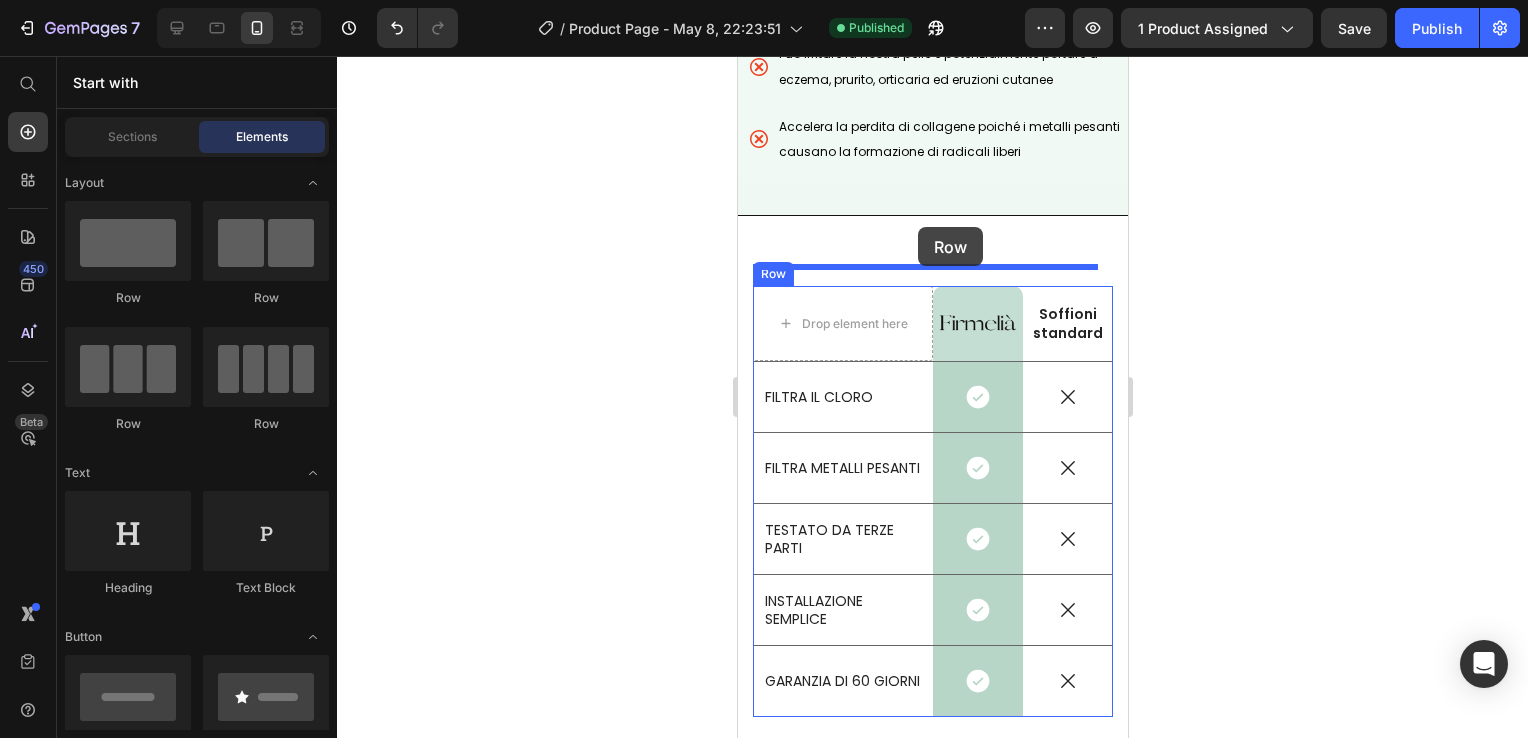 drag, startPoint x: 1246, startPoint y: 379, endPoint x: 917, endPoint y: 227, distance: 362.4155 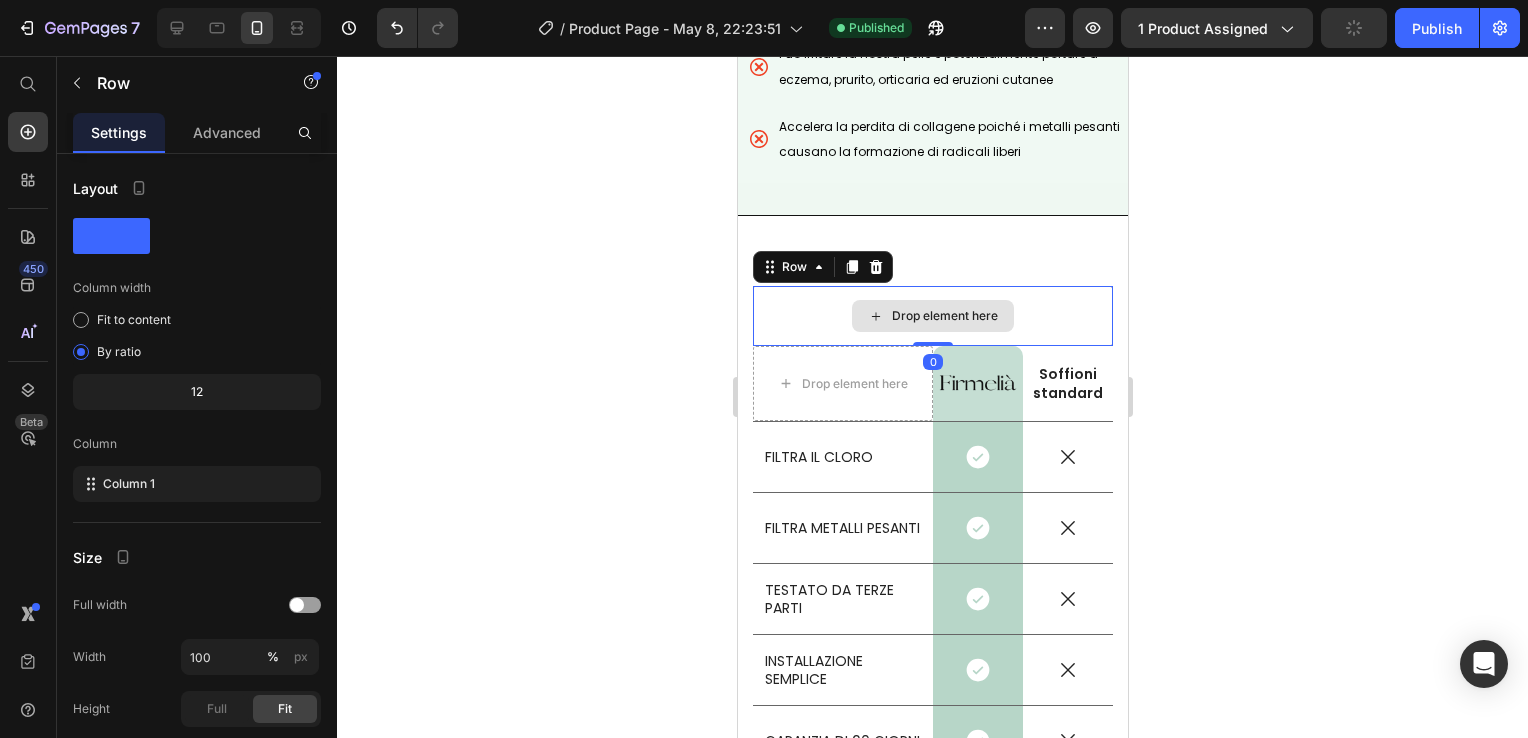 click on "Drop element here" at bounding box center (944, 316) 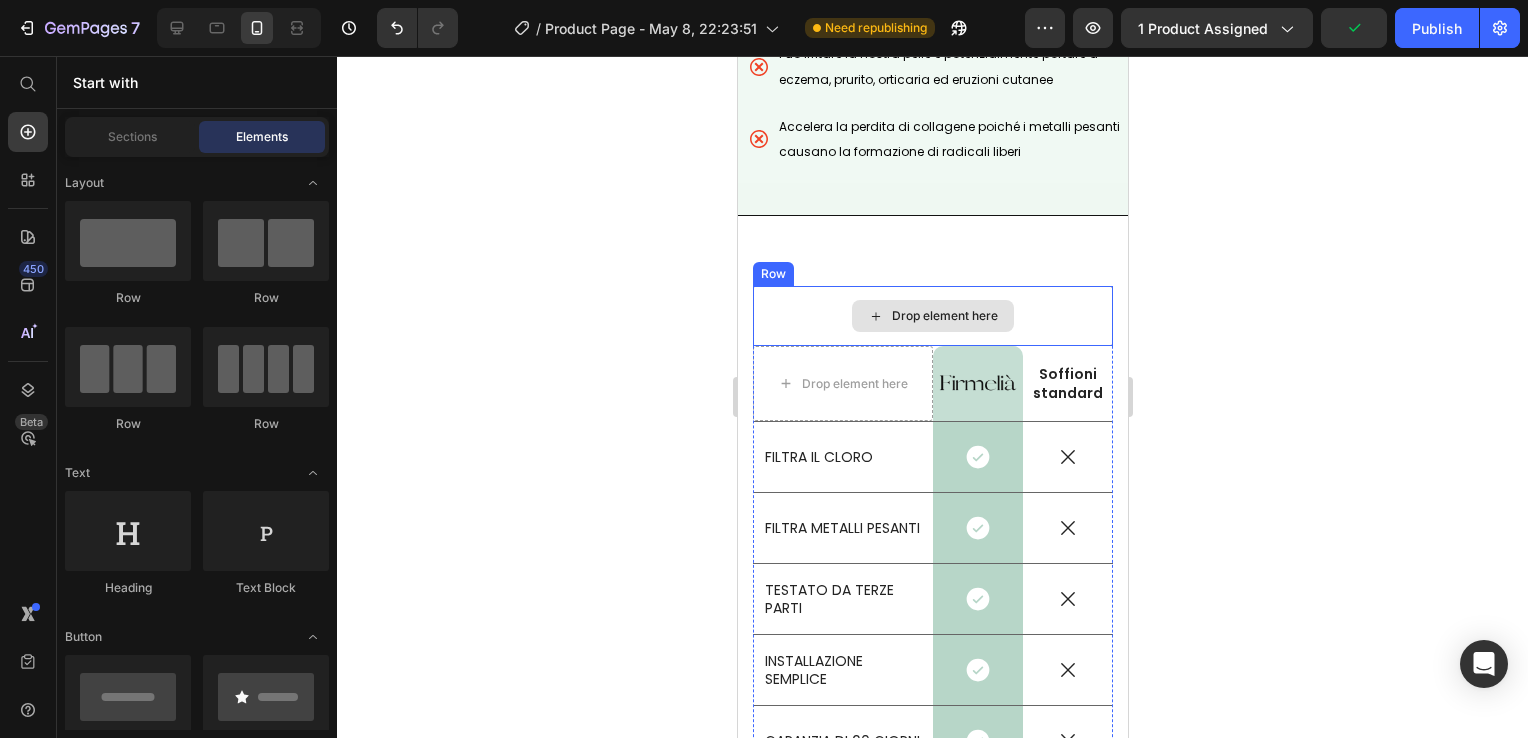 click on "Drop element here" at bounding box center (944, 316) 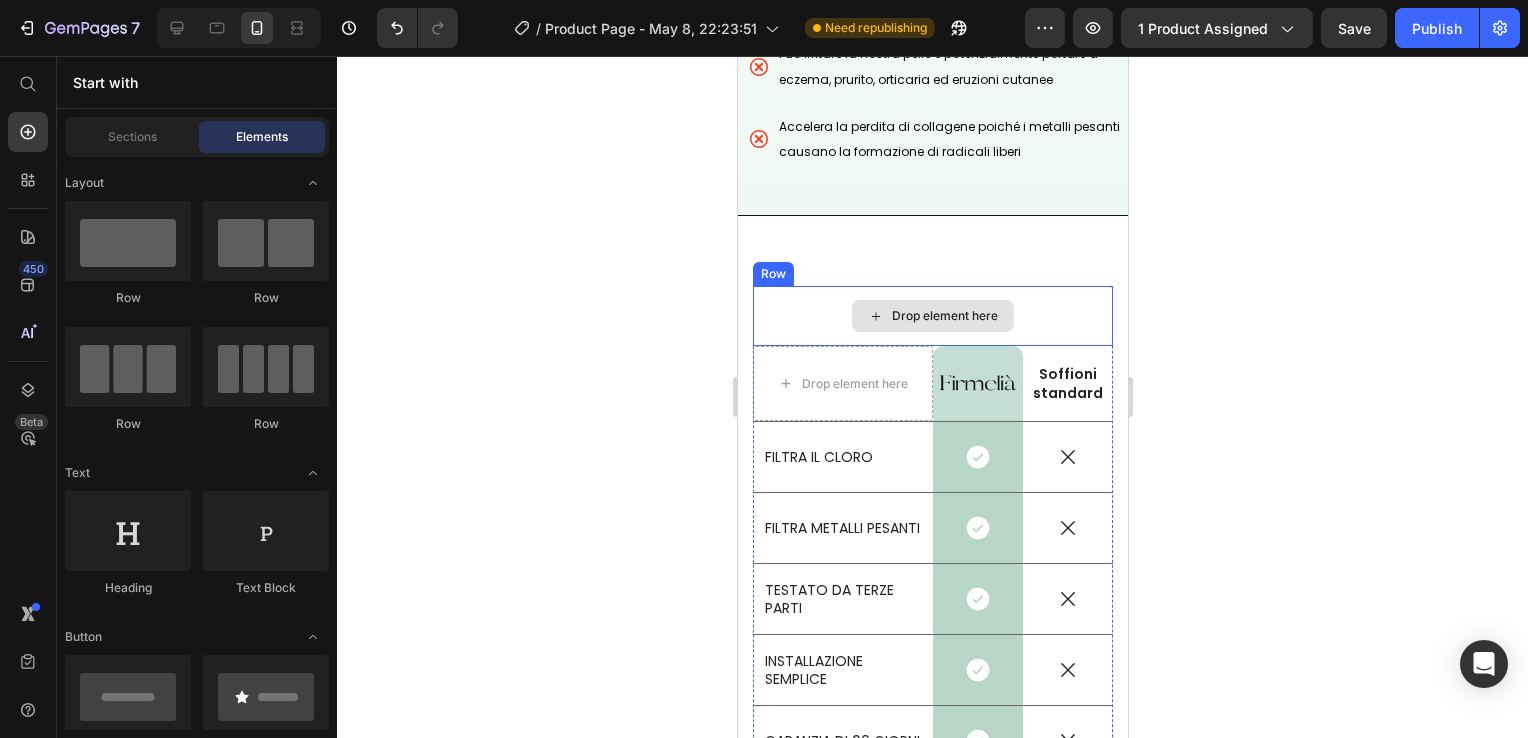 click on "Drop element here" at bounding box center (944, 316) 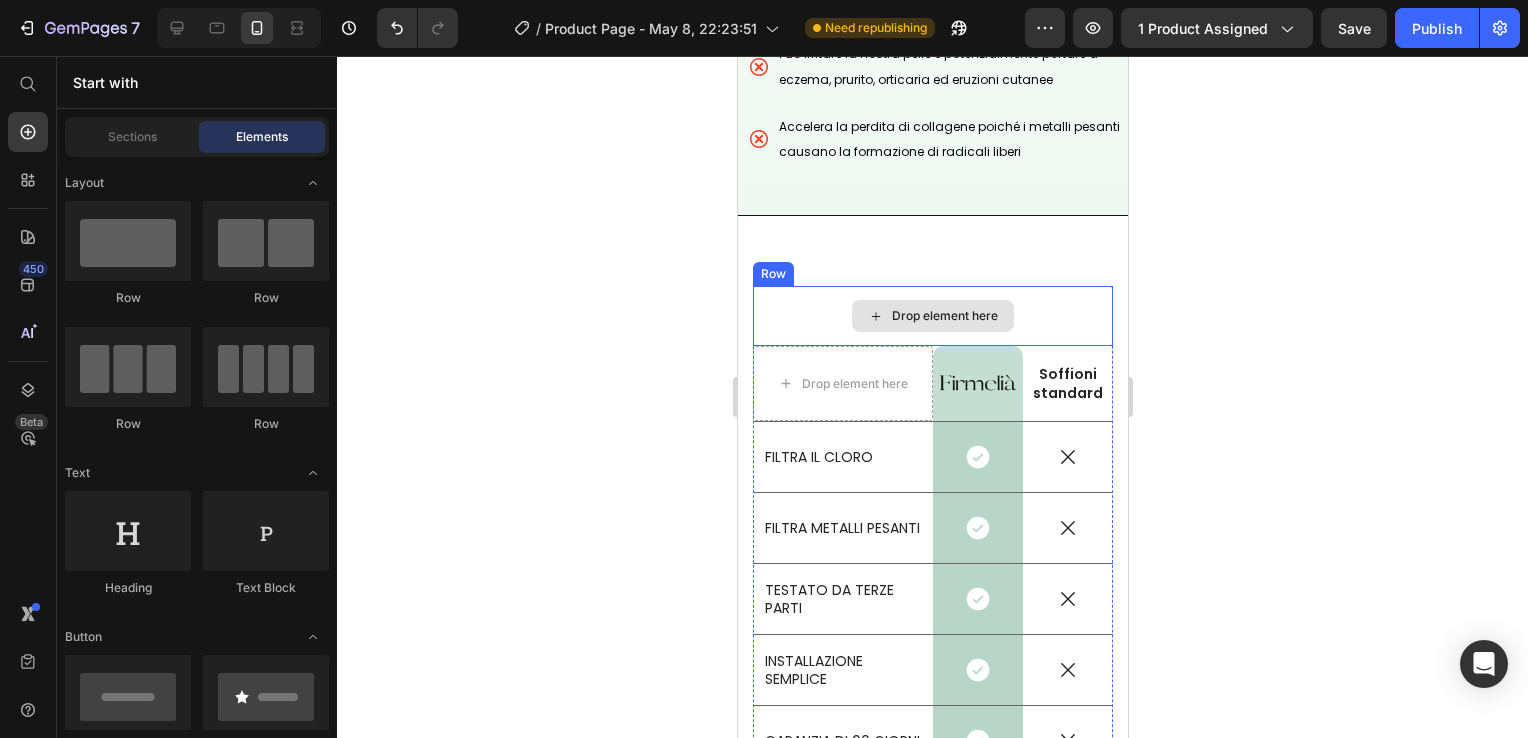 click on "Drop element here" at bounding box center (932, 316) 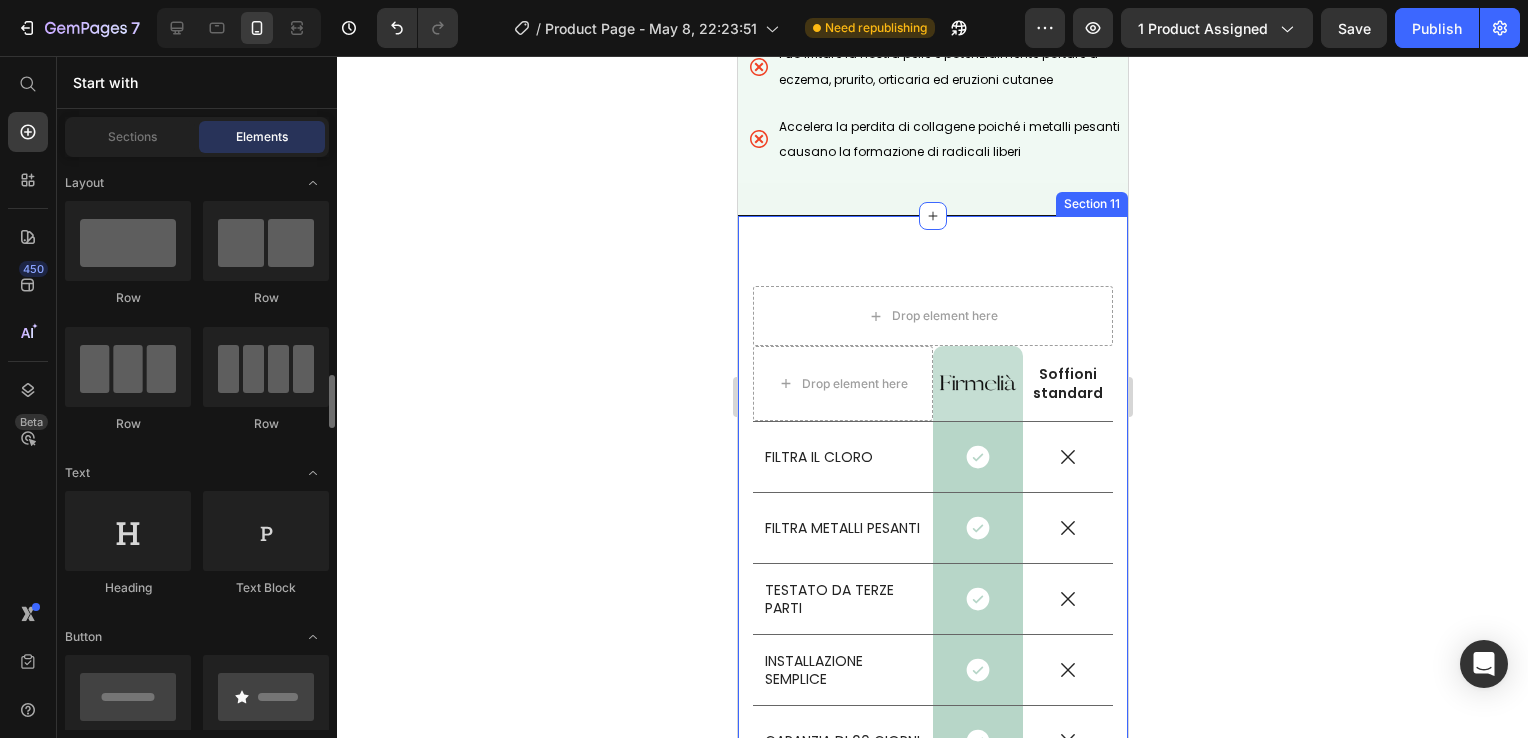 scroll, scrollTop: 200, scrollLeft: 0, axis: vertical 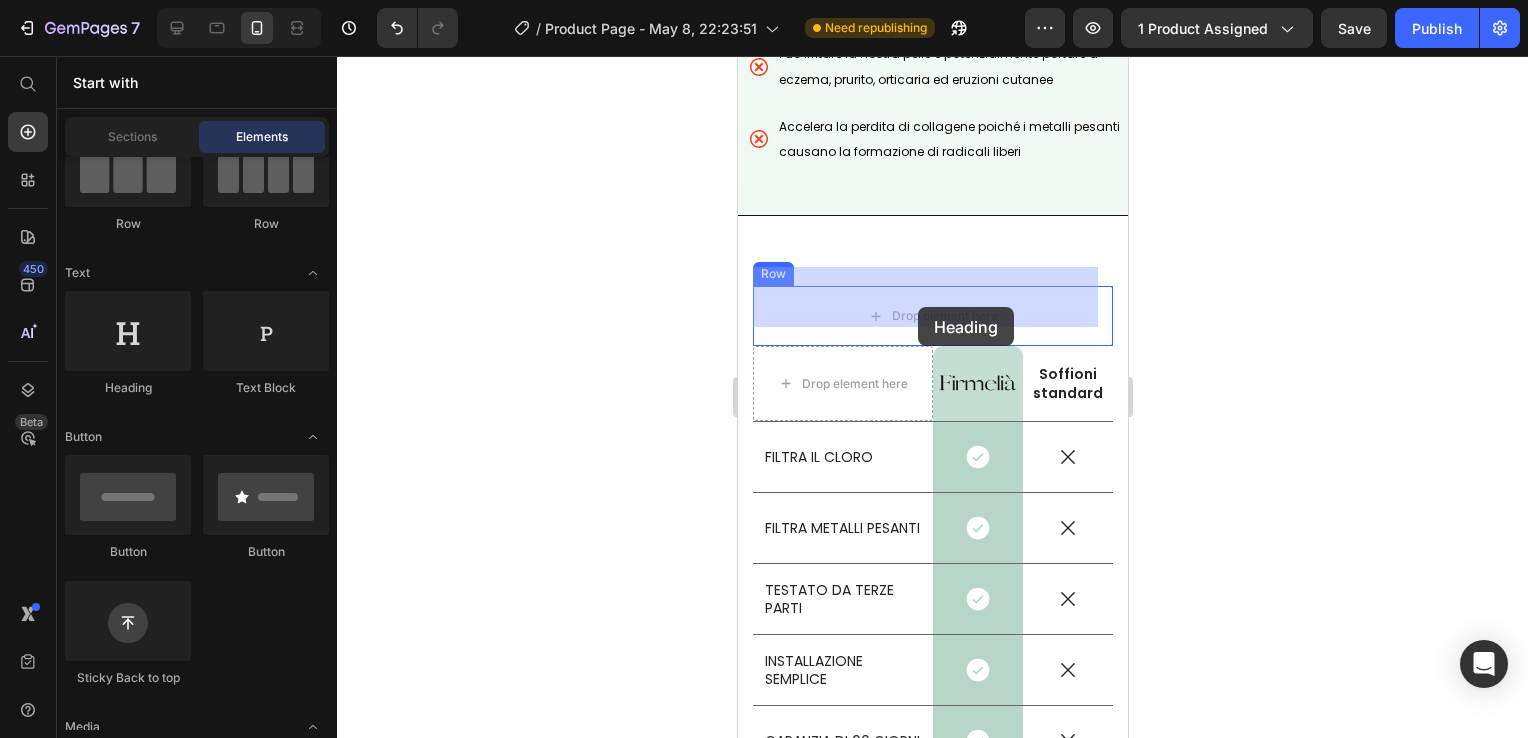 drag, startPoint x: 884, startPoint y: 363, endPoint x: 917, endPoint y: 307, distance: 65 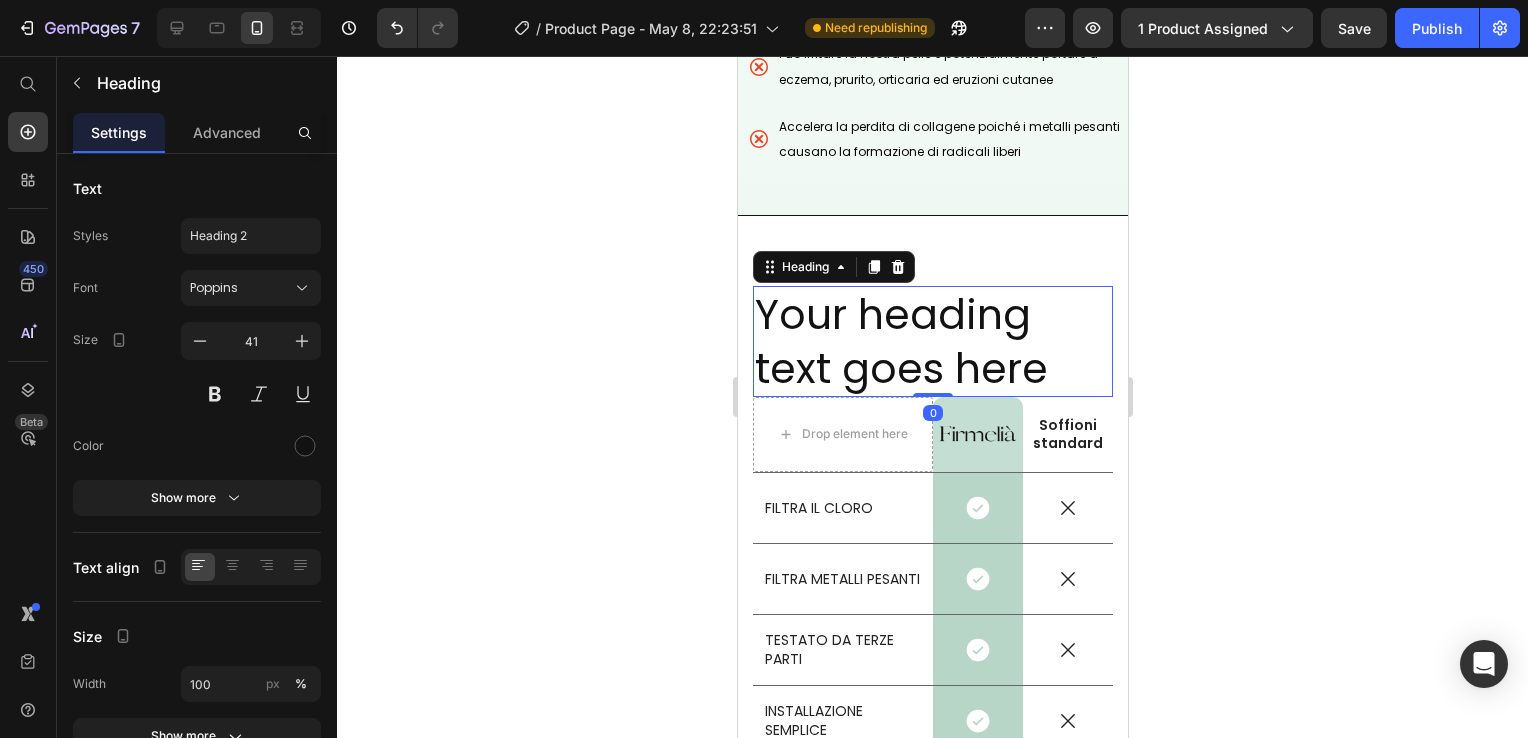 click on "Your heading text goes here" at bounding box center (932, 341) 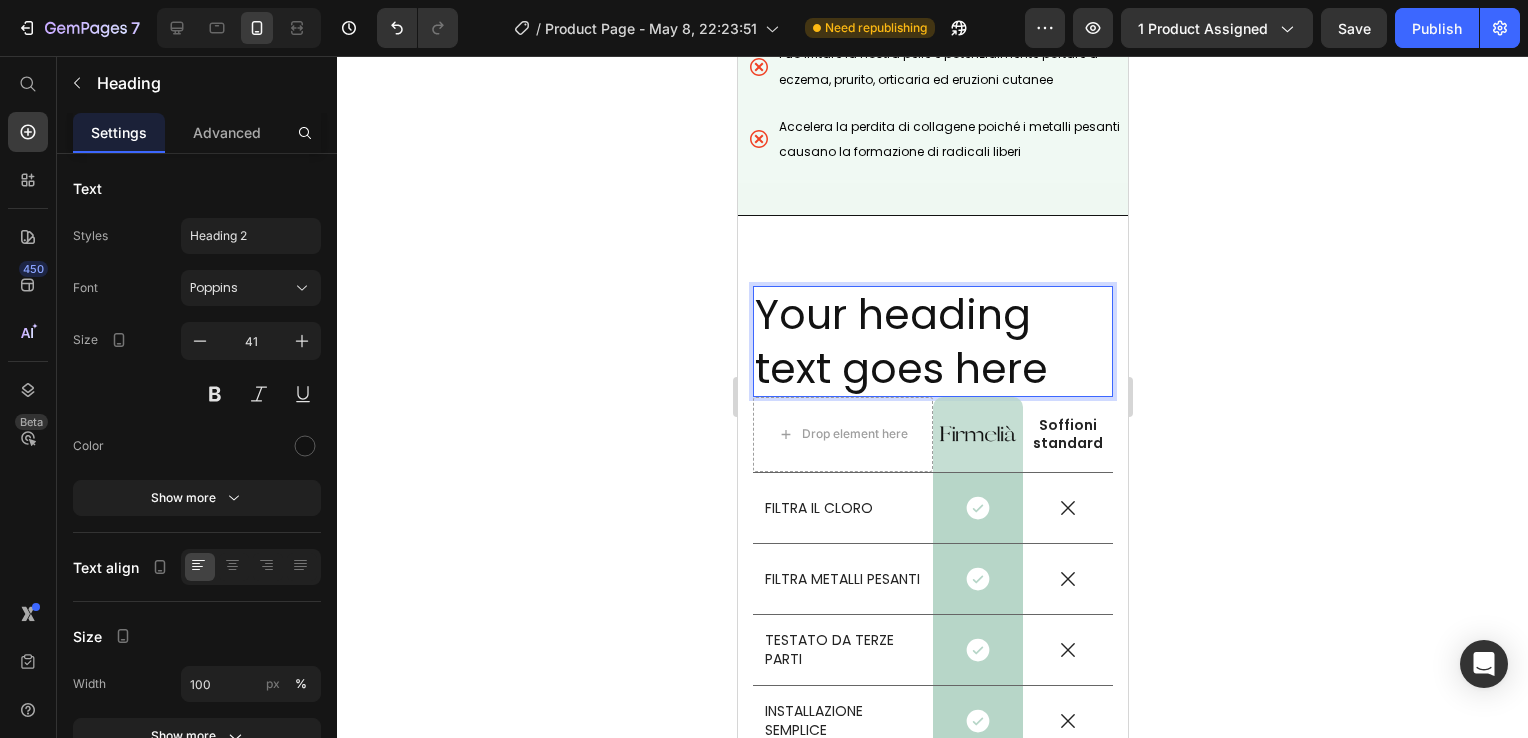 click on "Your heading text goes here" at bounding box center [932, 341] 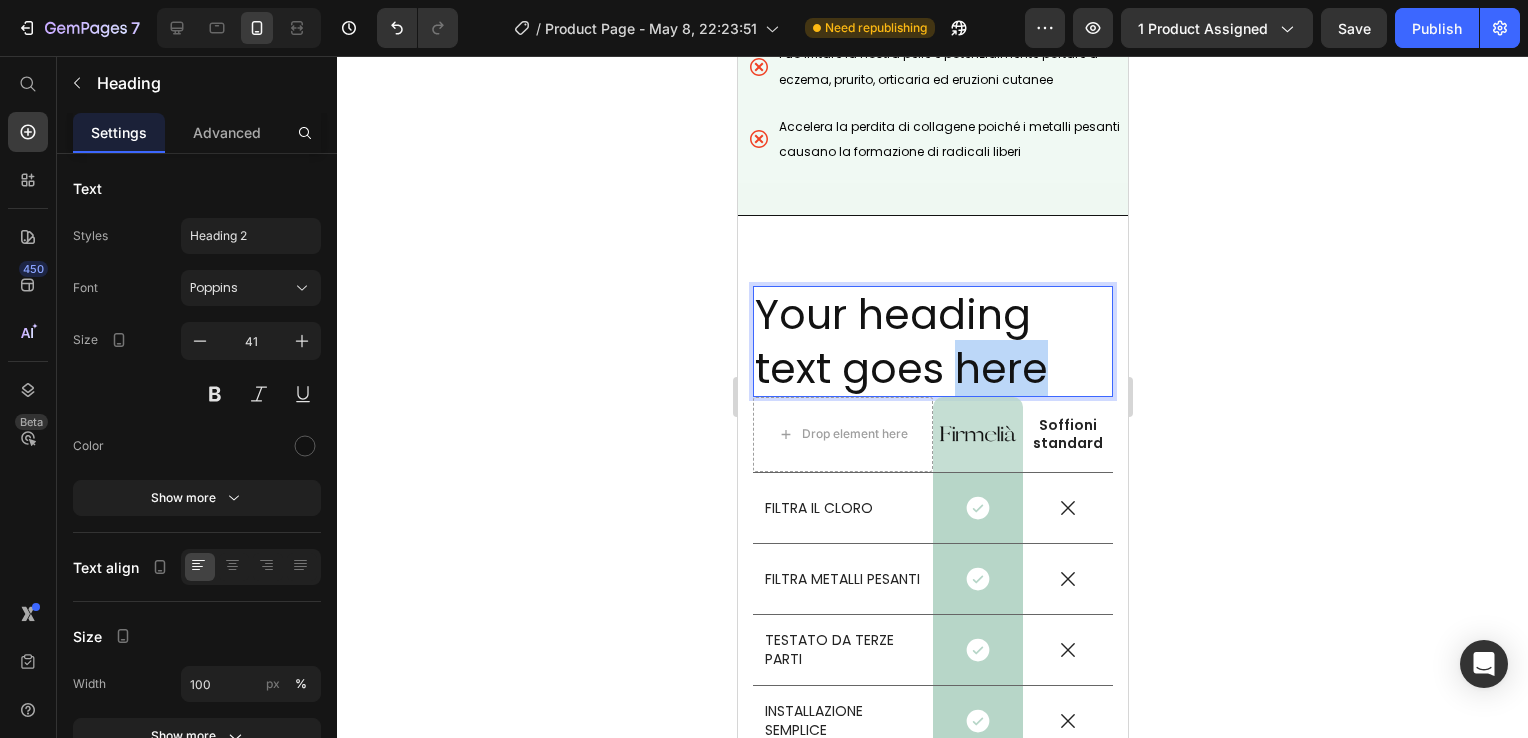 click on "Your heading text goes here" at bounding box center (932, 341) 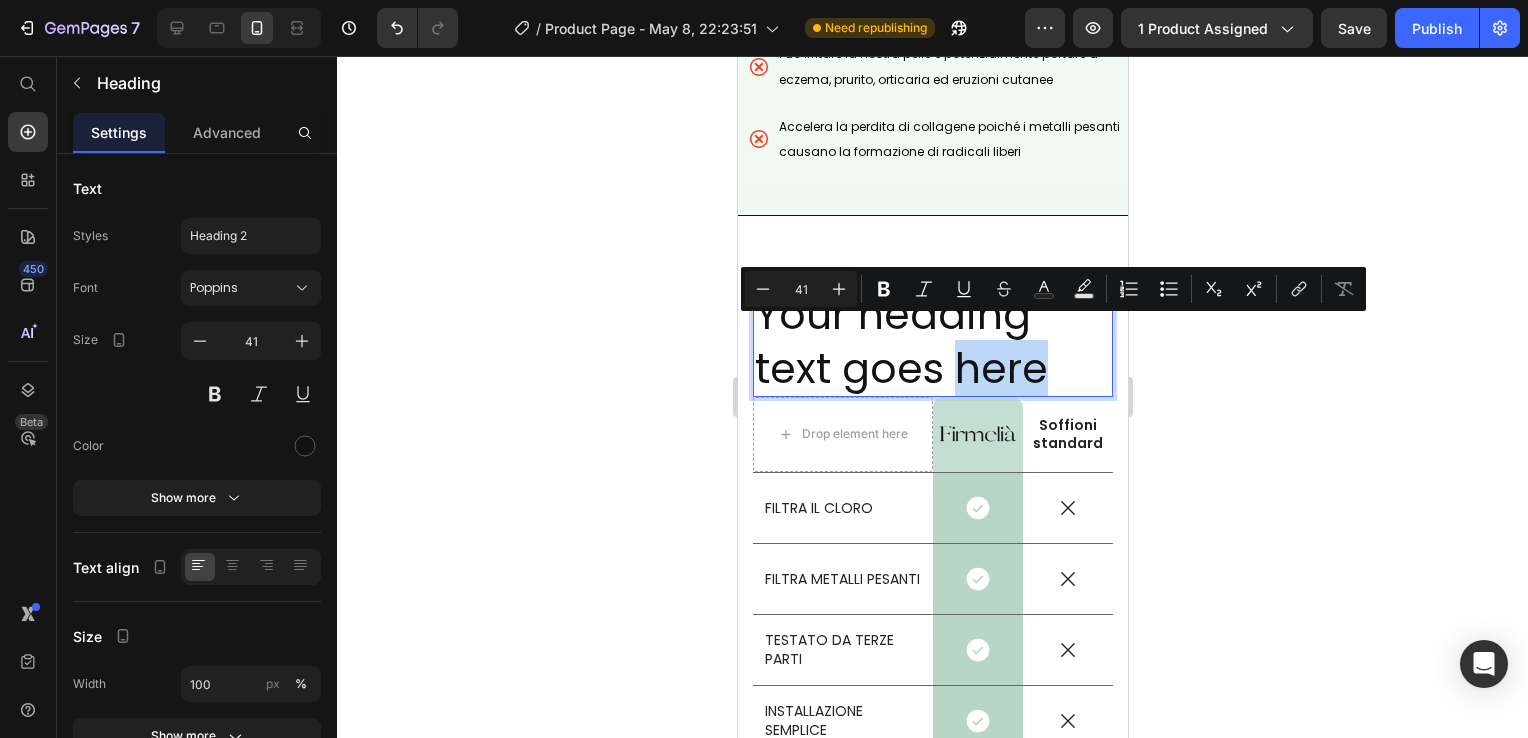 click on "Your heading text goes here" at bounding box center [932, 341] 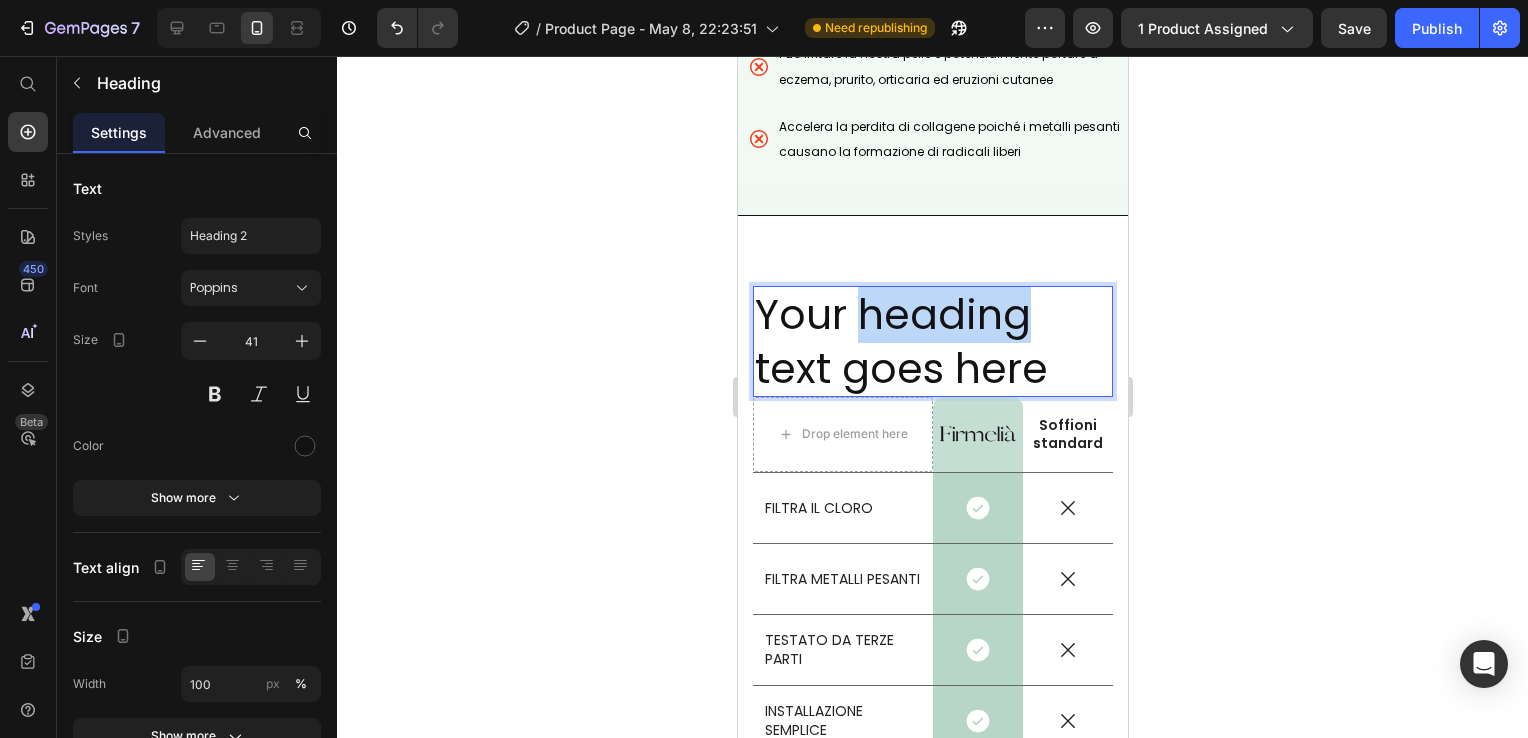 drag, startPoint x: 911, startPoint y: 315, endPoint x: 888, endPoint y: 294, distance: 31.144823 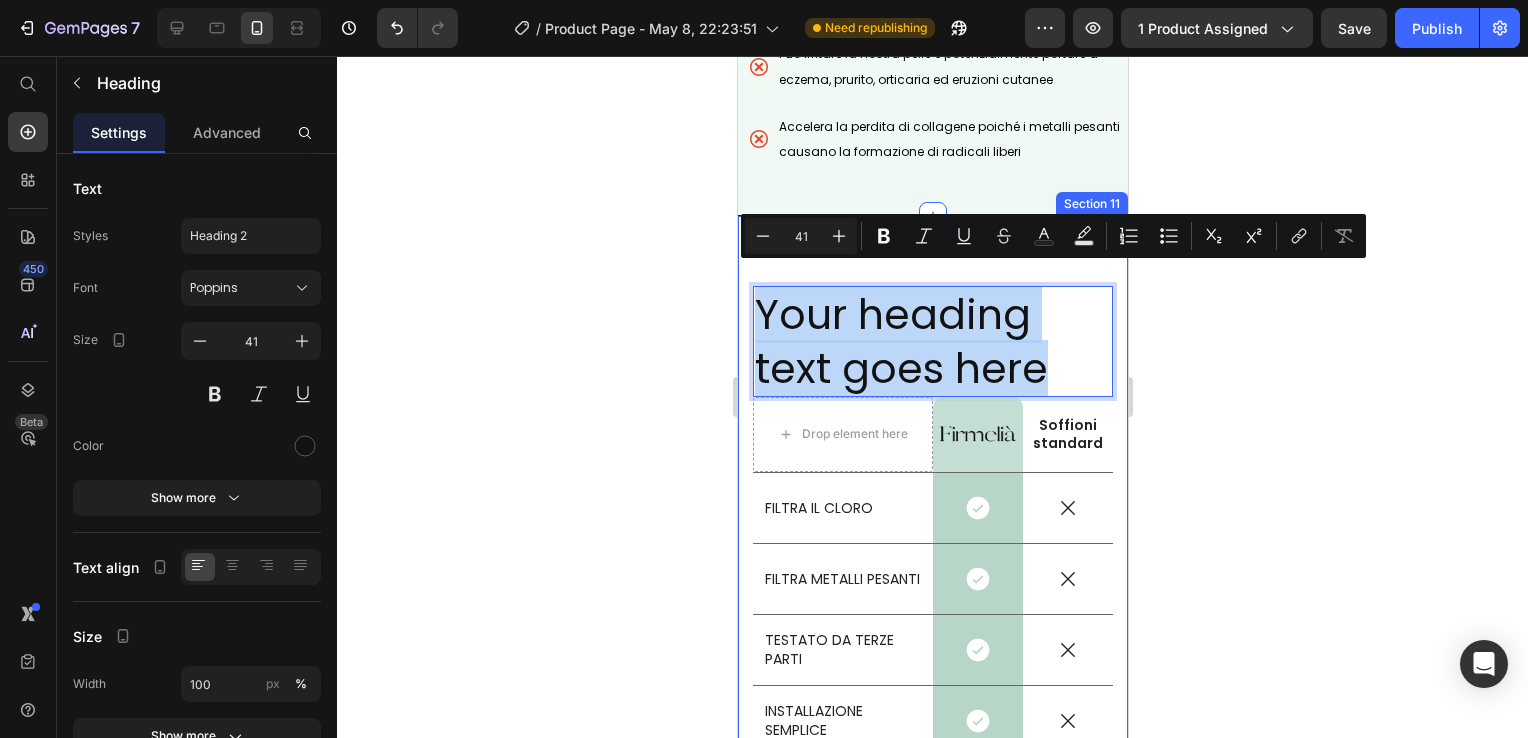 drag, startPoint x: 753, startPoint y: 282, endPoint x: 994, endPoint y: 281, distance: 241.00208 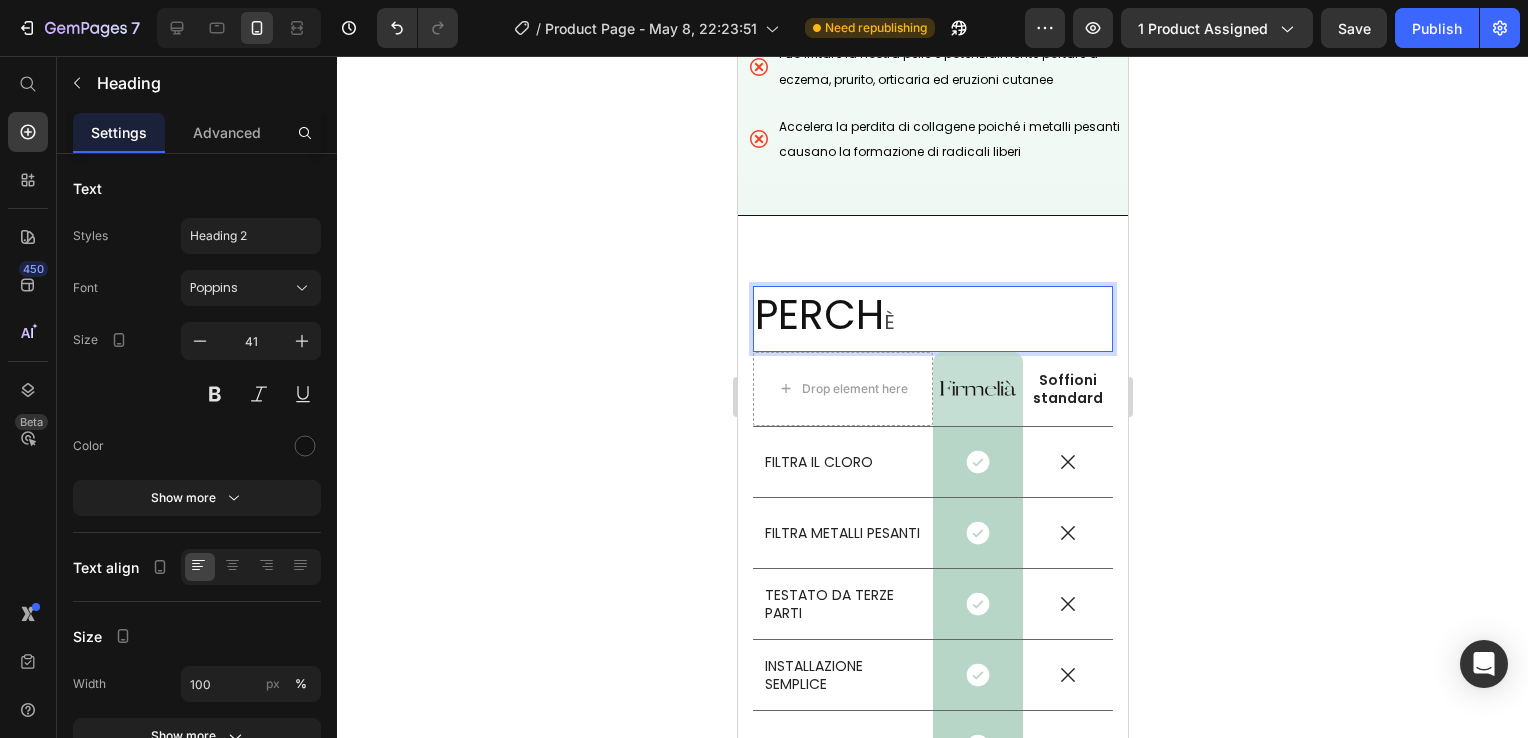 click on "È" at bounding box center [888, 322] 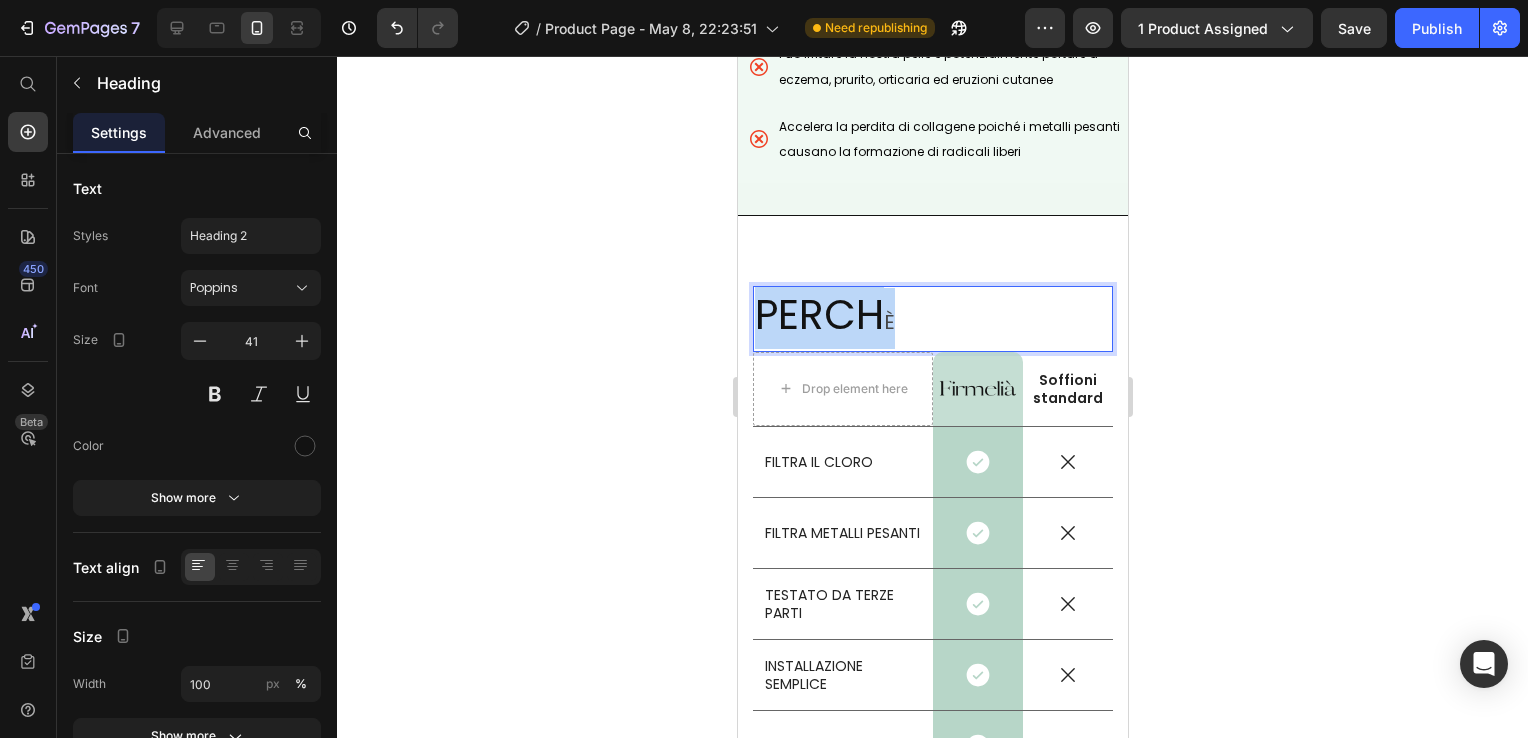 click on "È" at bounding box center [888, 322] 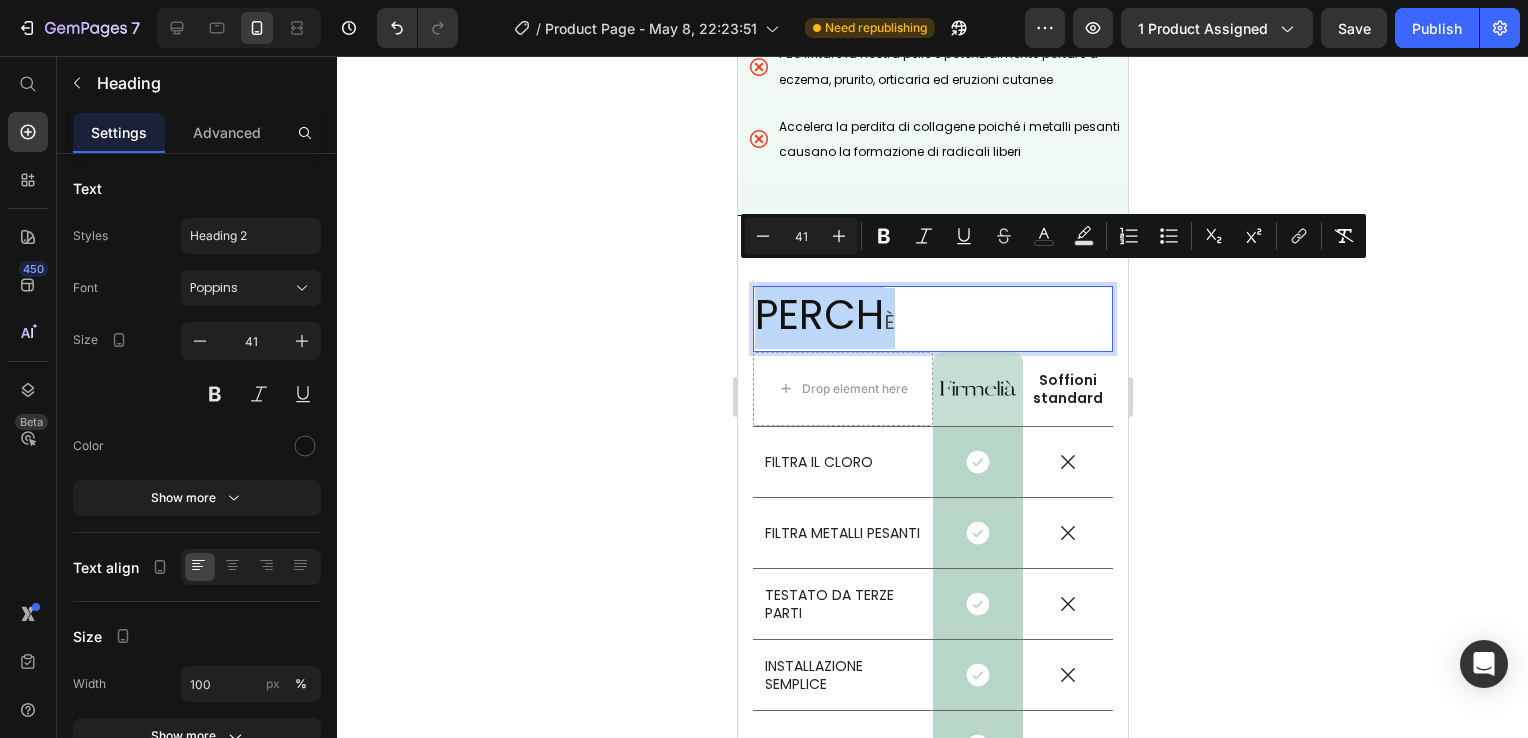 click on "È" at bounding box center [888, 322] 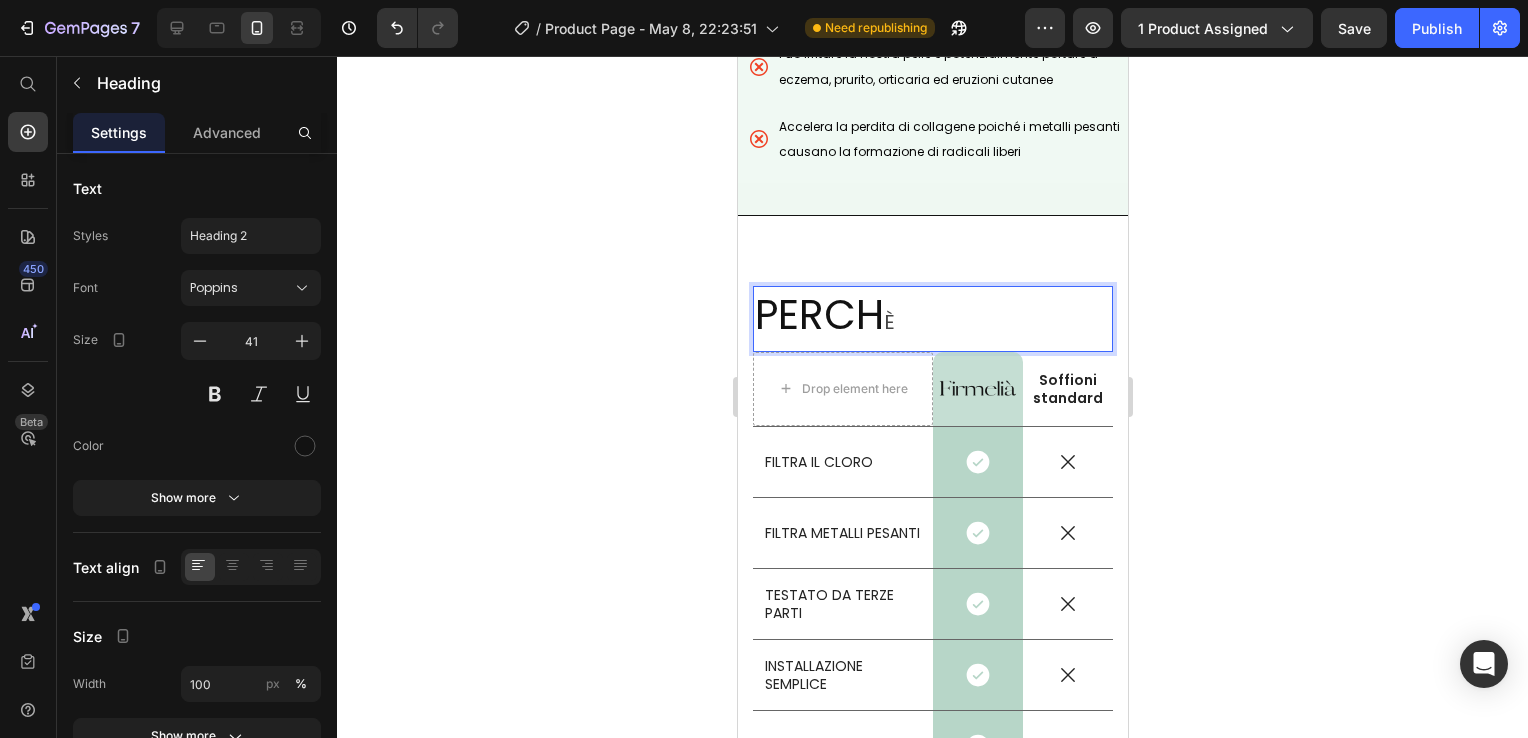 click on "È" at bounding box center [888, 322] 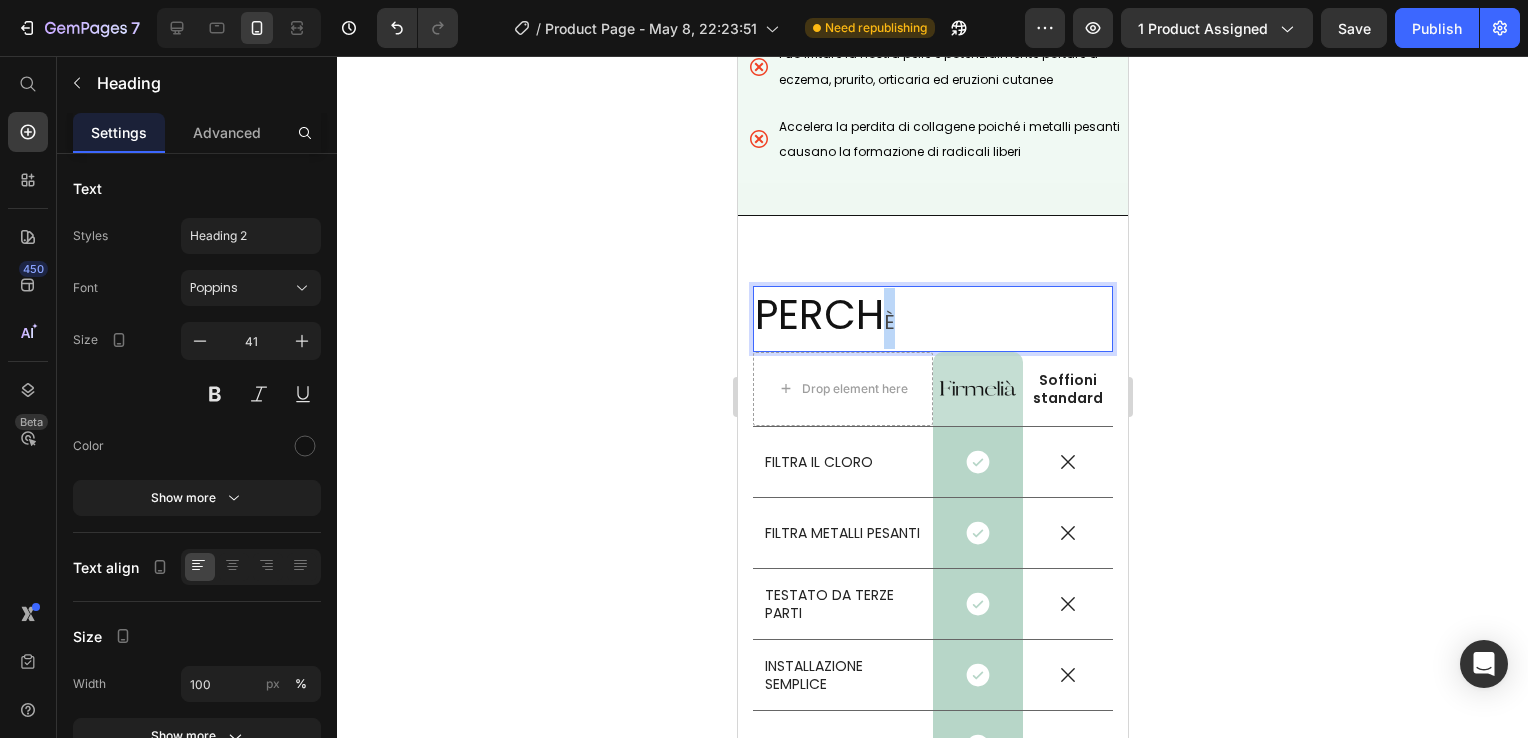 click on "È" at bounding box center [888, 322] 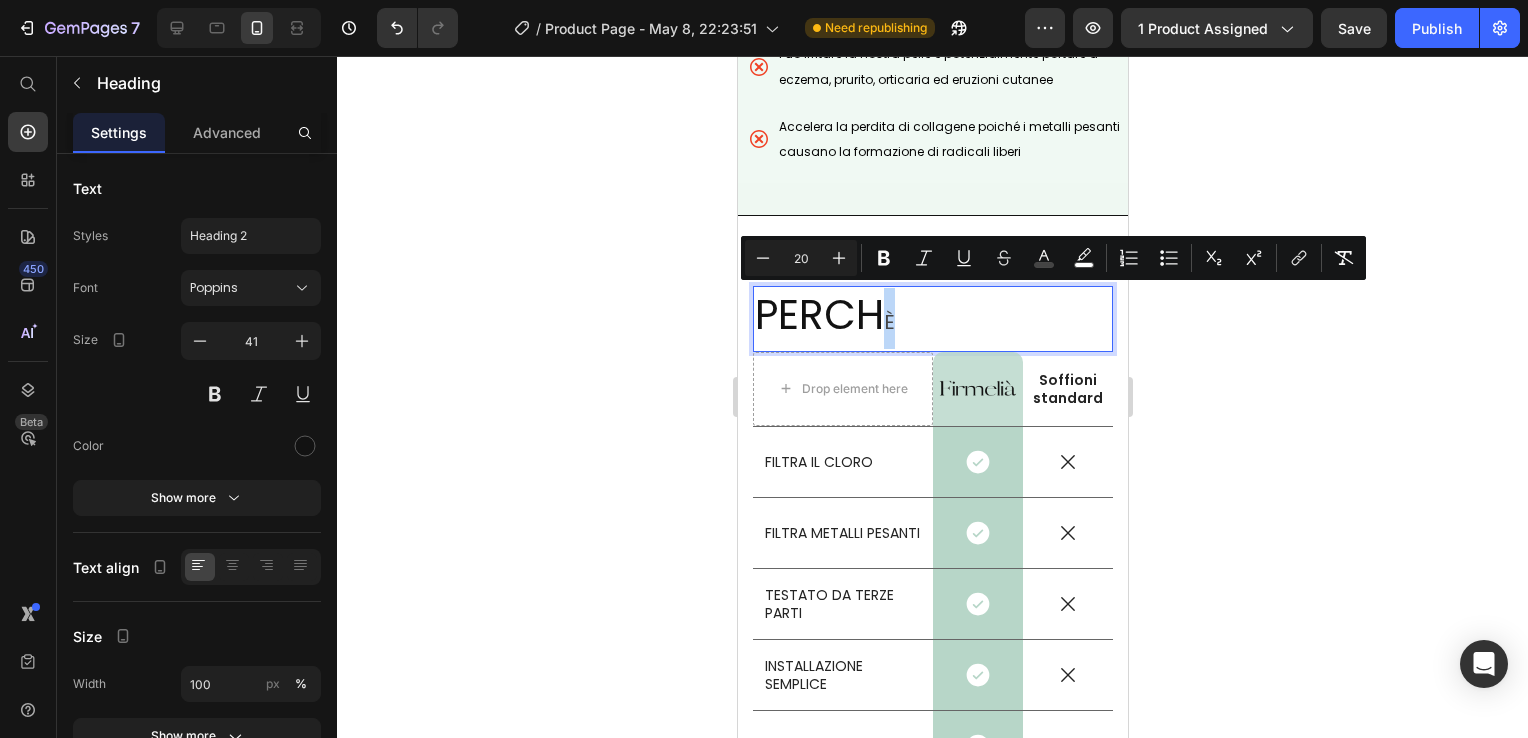 click on "È" at bounding box center [888, 322] 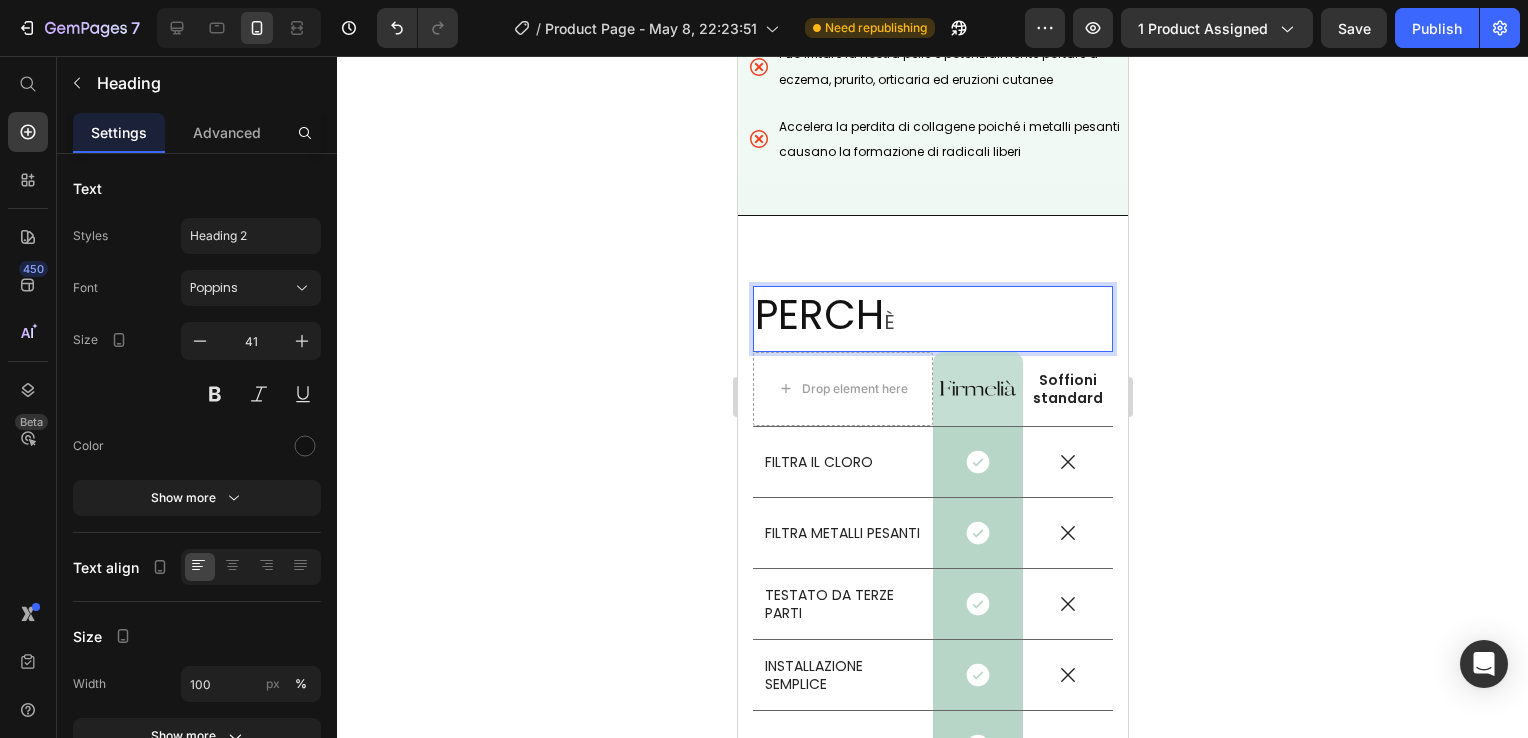 click on "È" at bounding box center [888, 322] 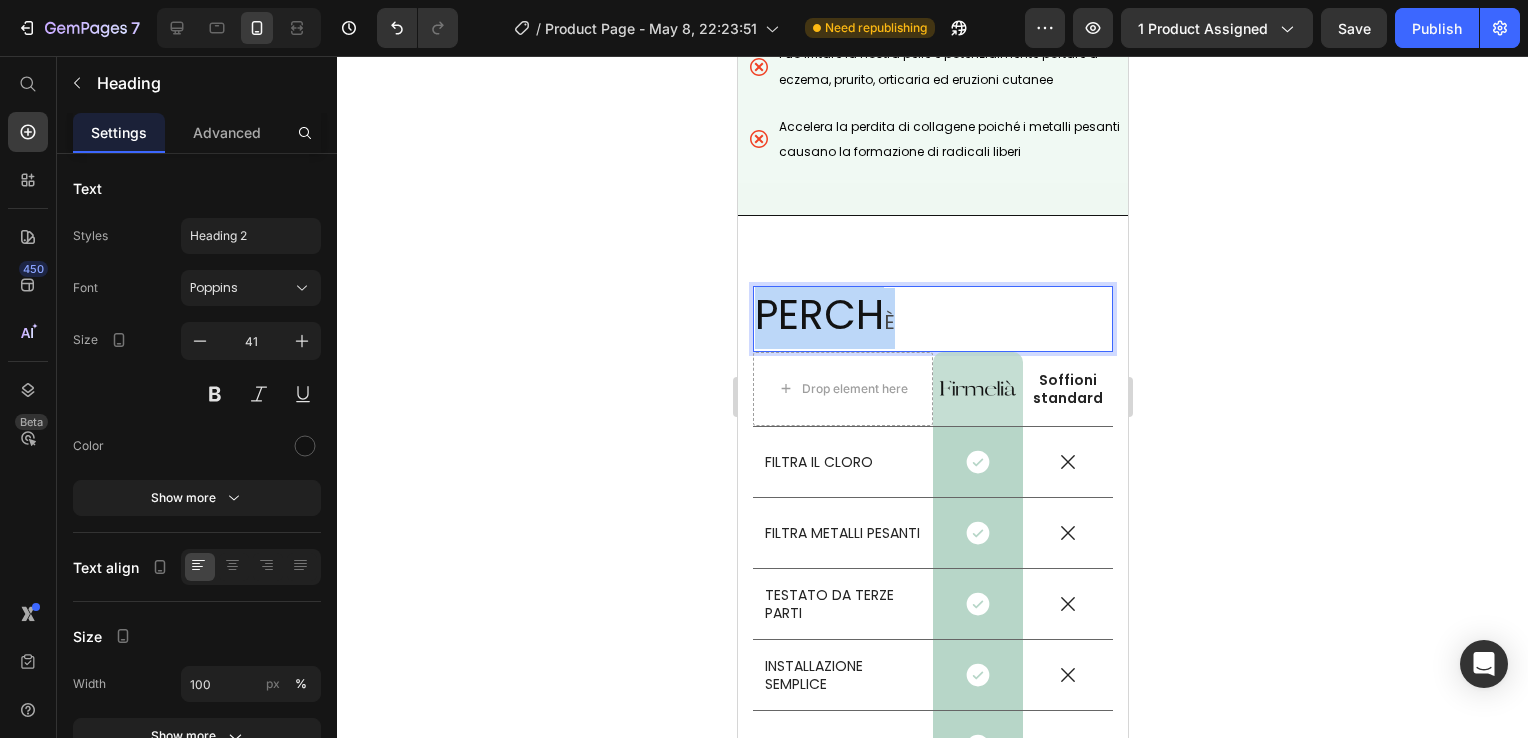 click on "È" at bounding box center (888, 322) 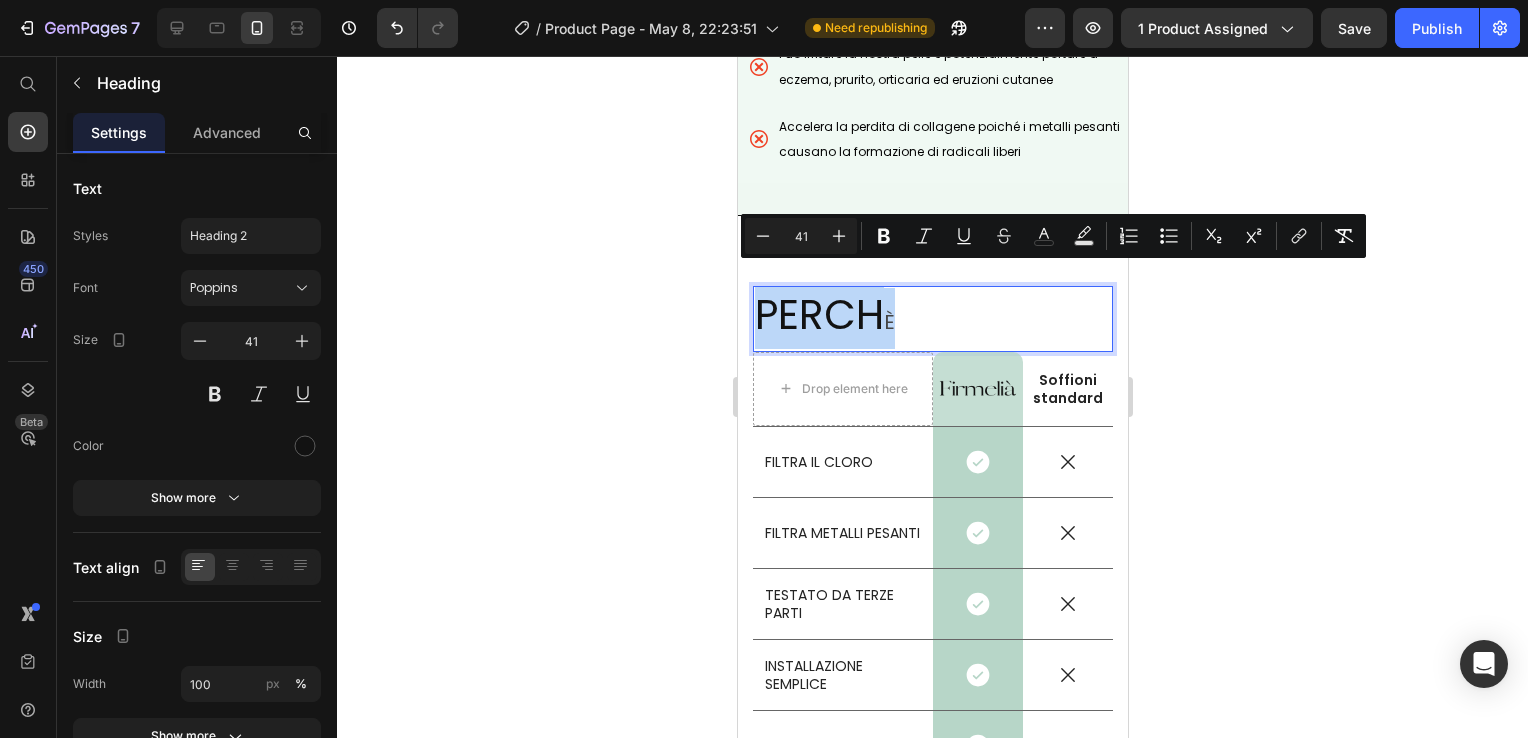 click on "È" at bounding box center [888, 322] 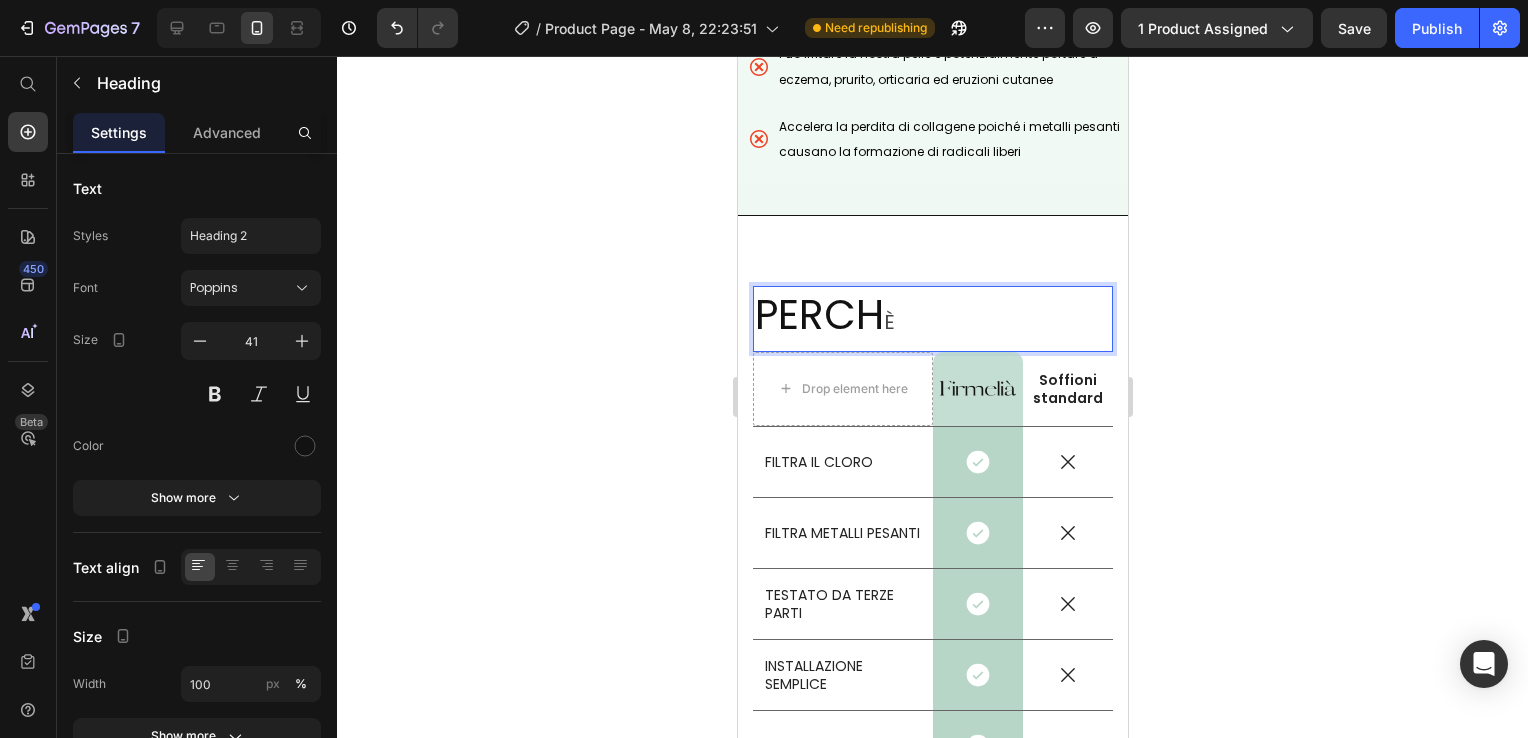 click on "È" at bounding box center [888, 322] 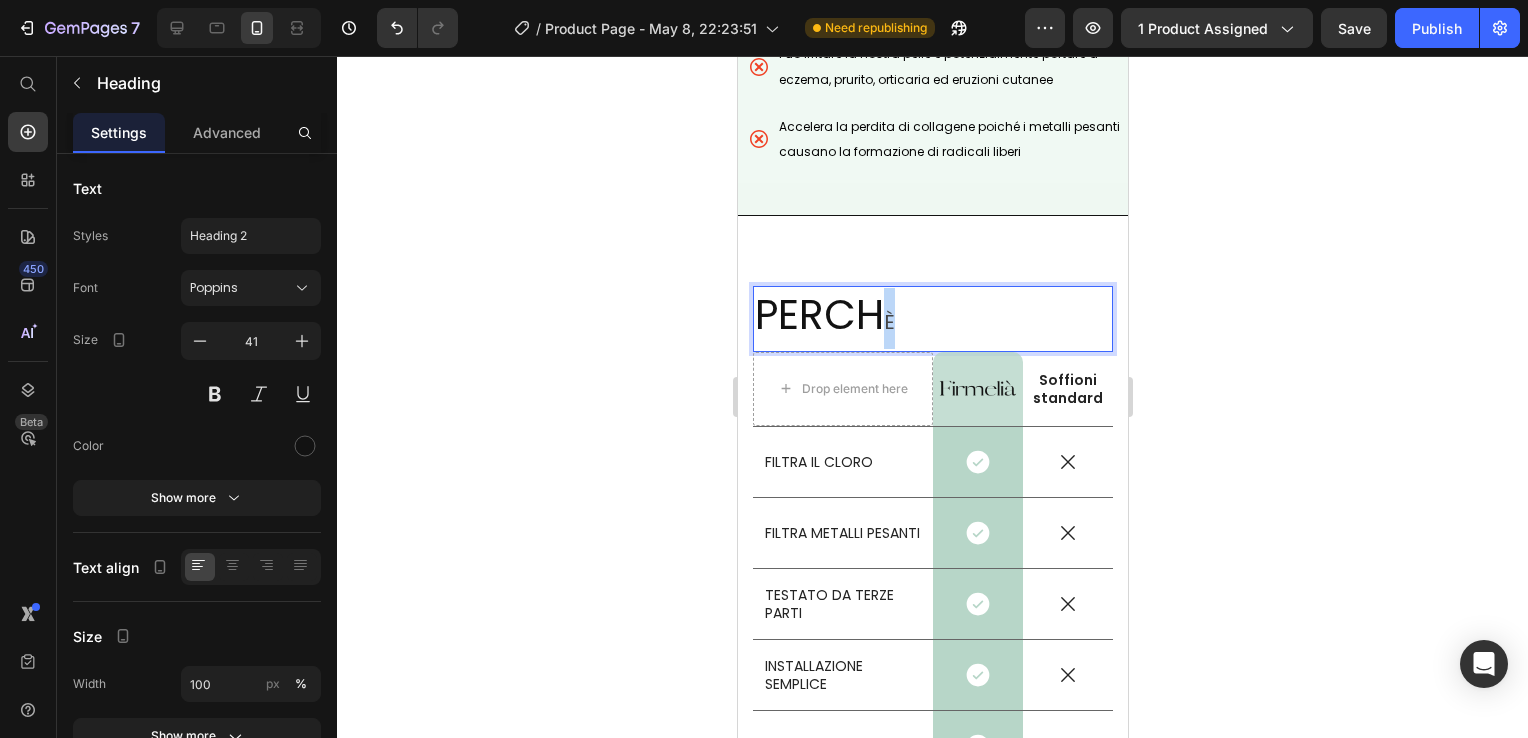 click on "È" at bounding box center [888, 322] 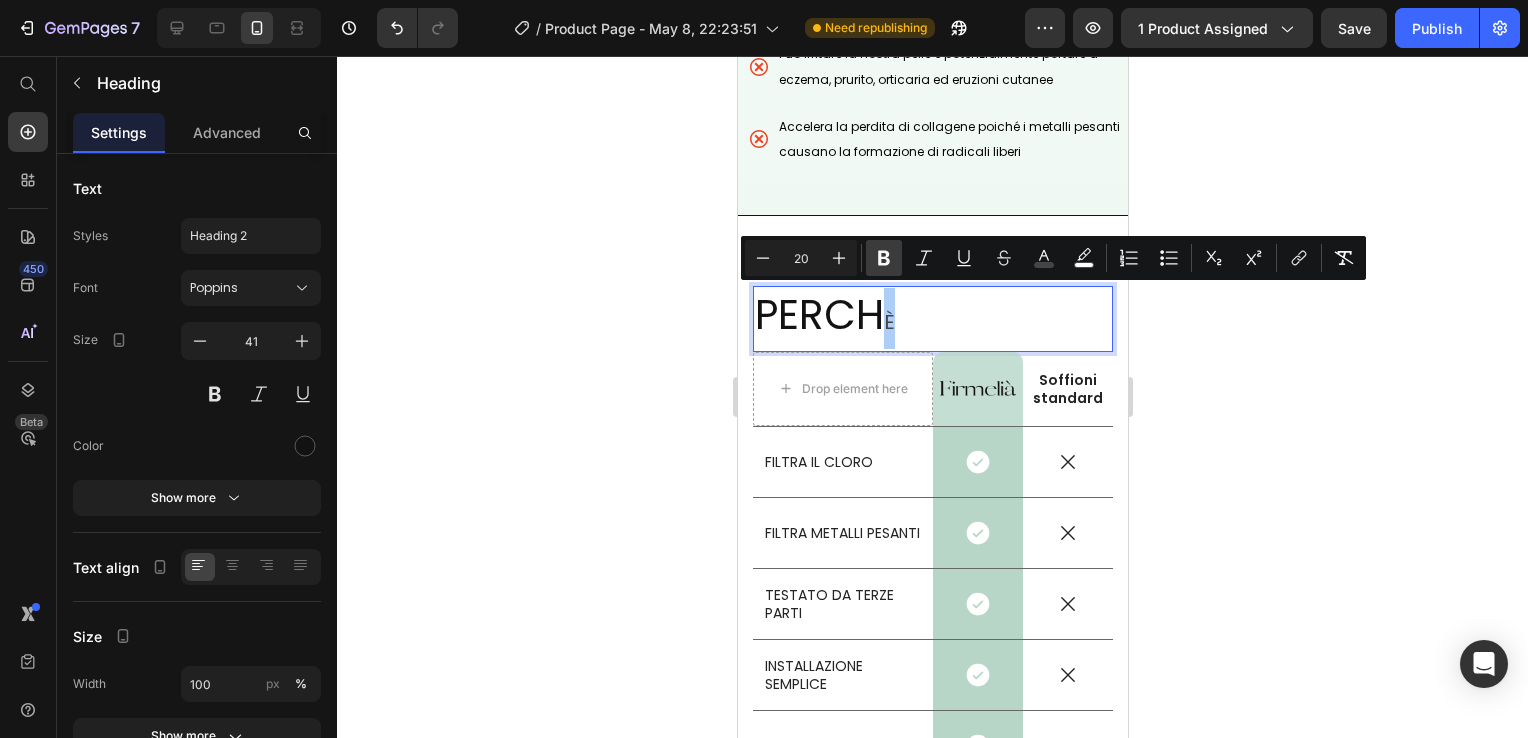 click on "Bold" at bounding box center (884, 258) 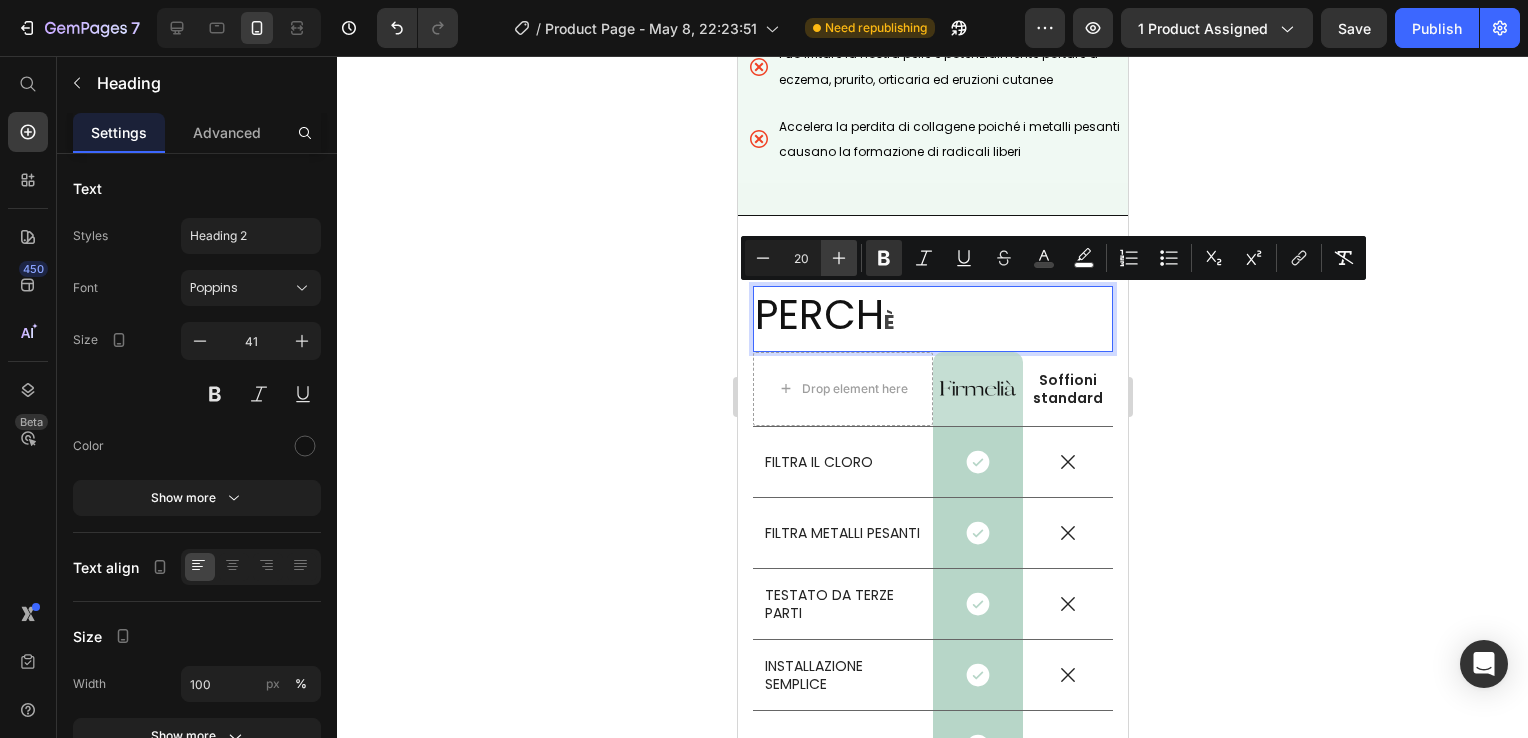 click 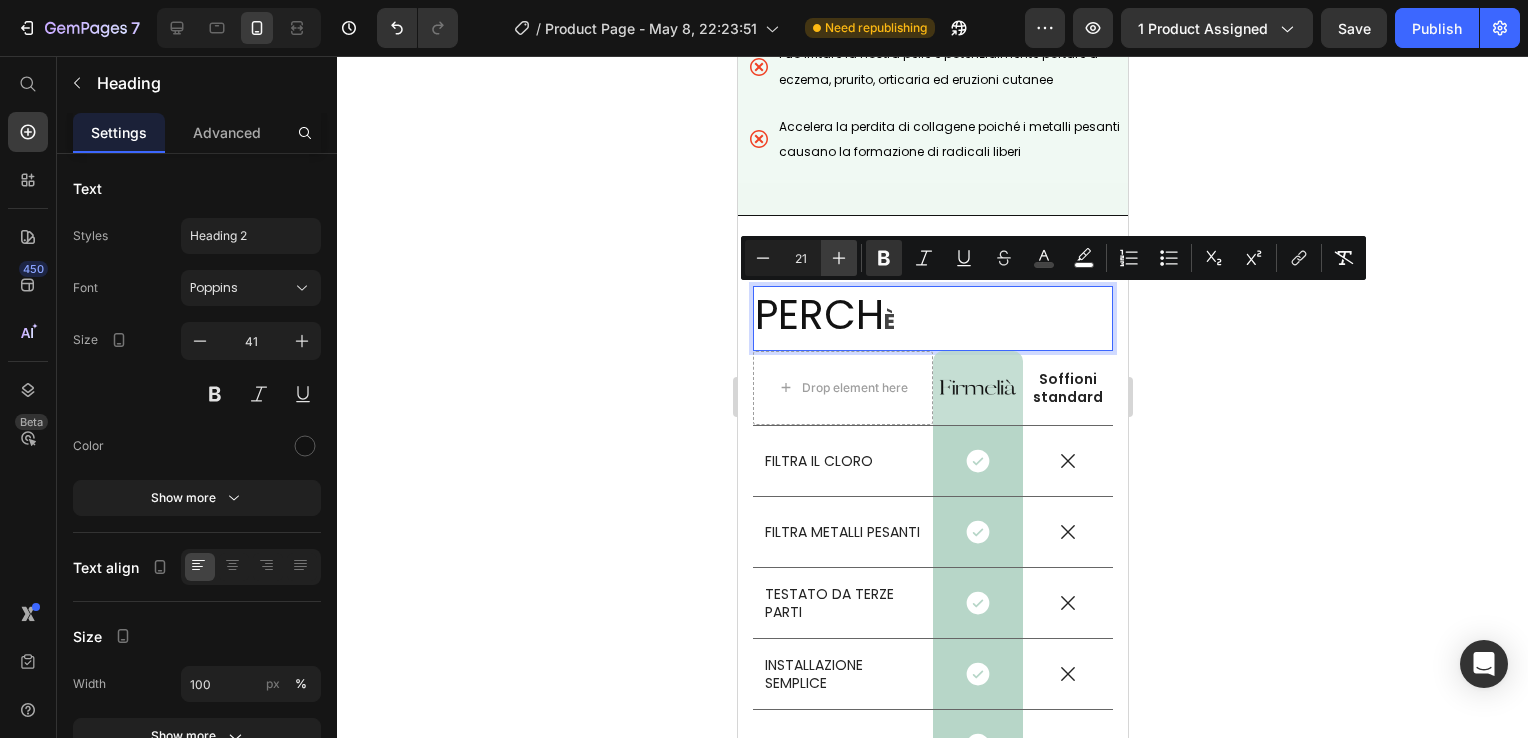 click 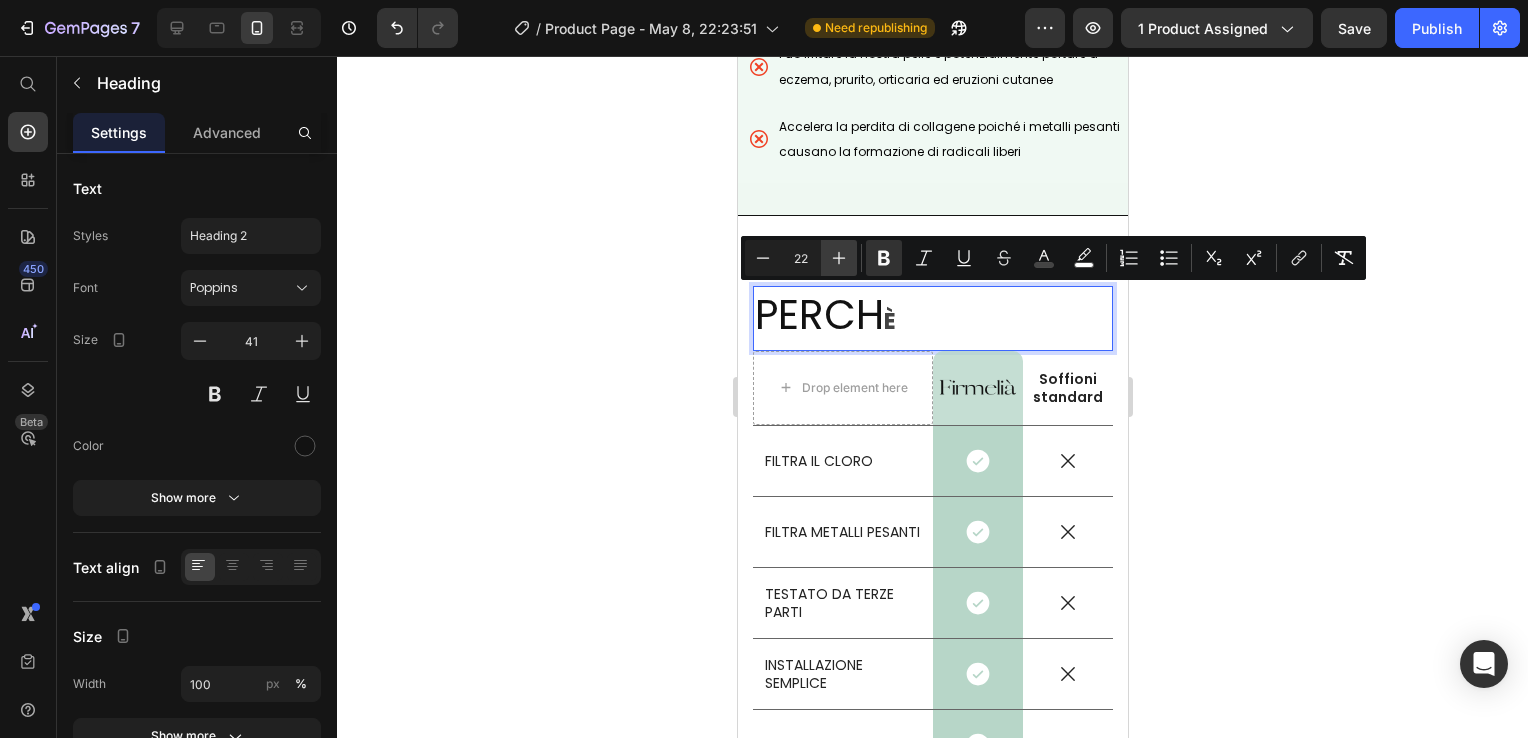 click 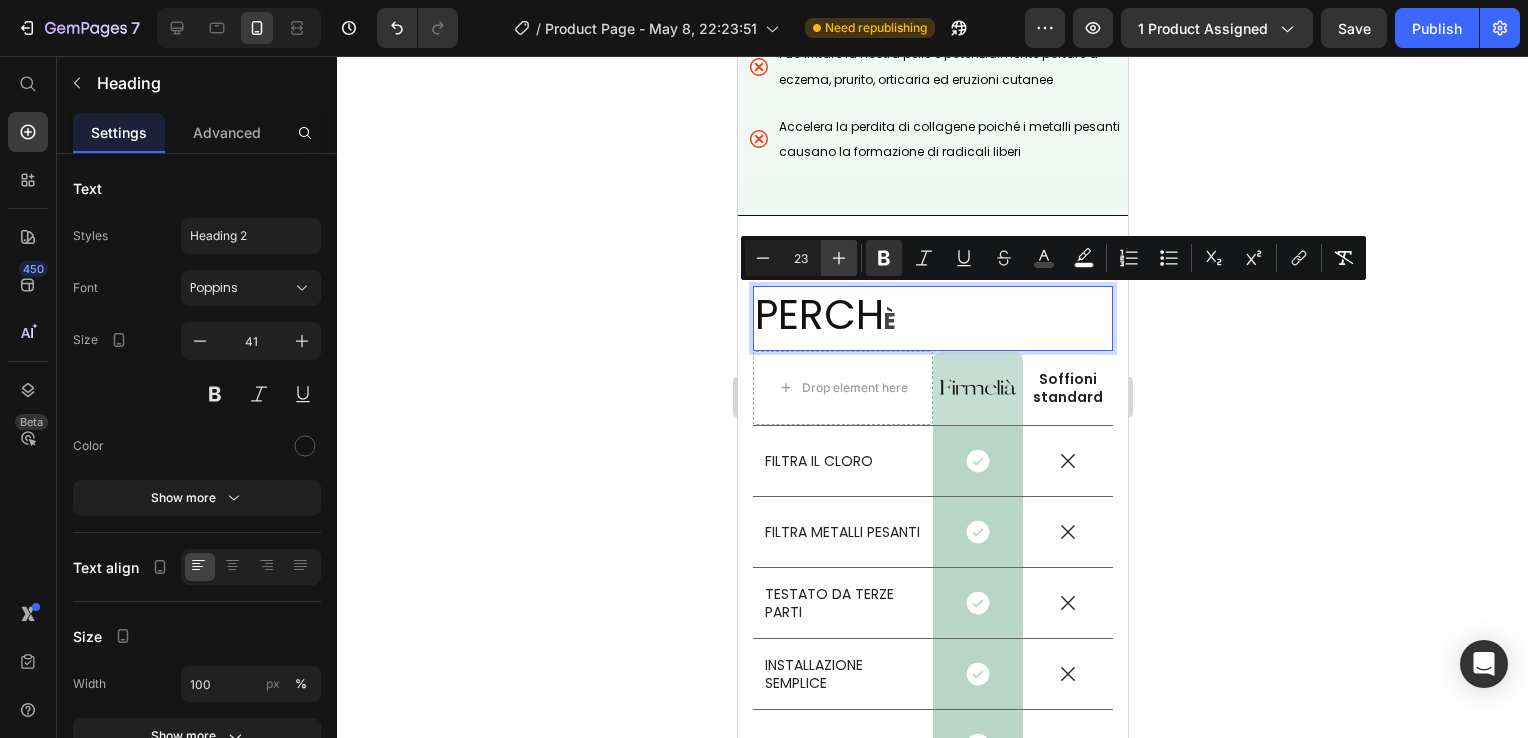 click 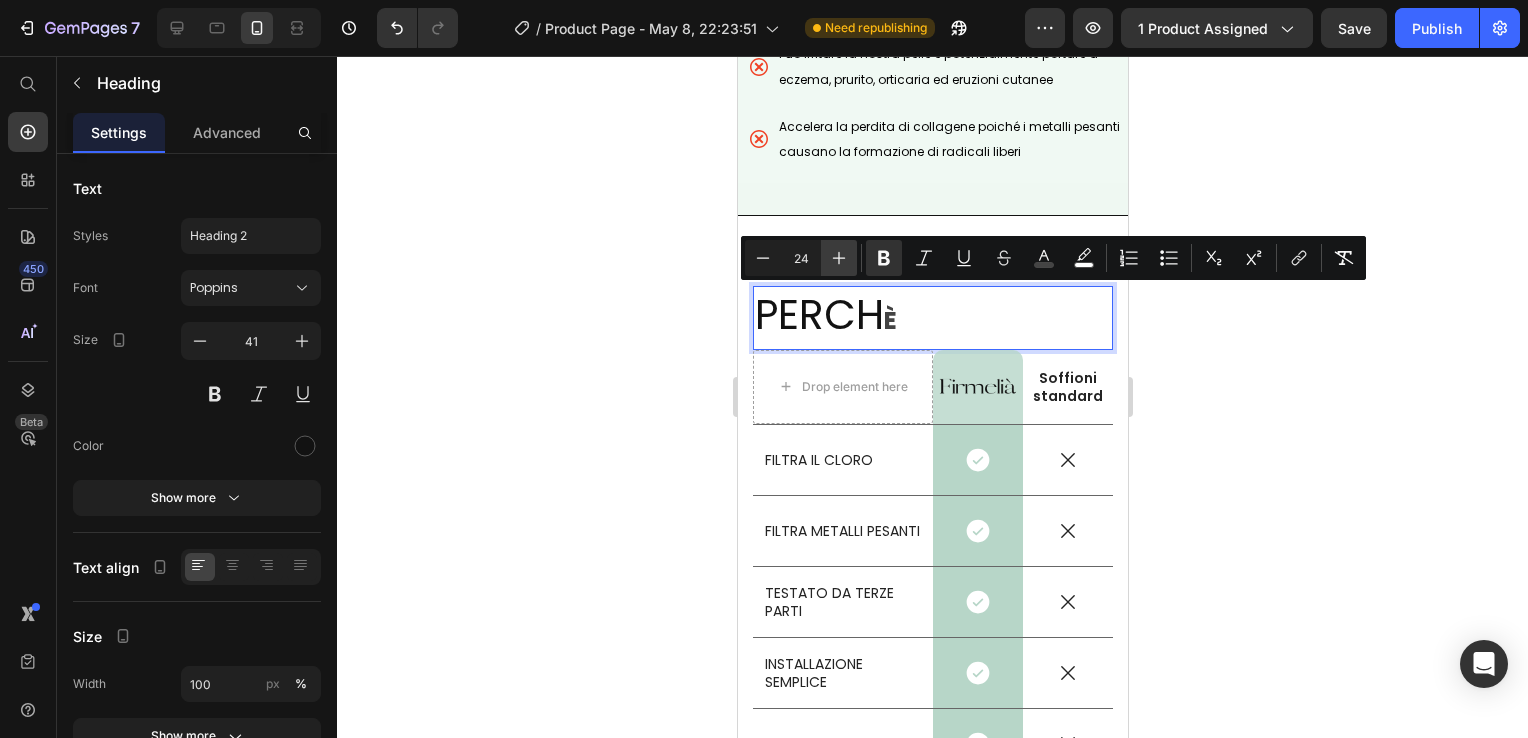 click 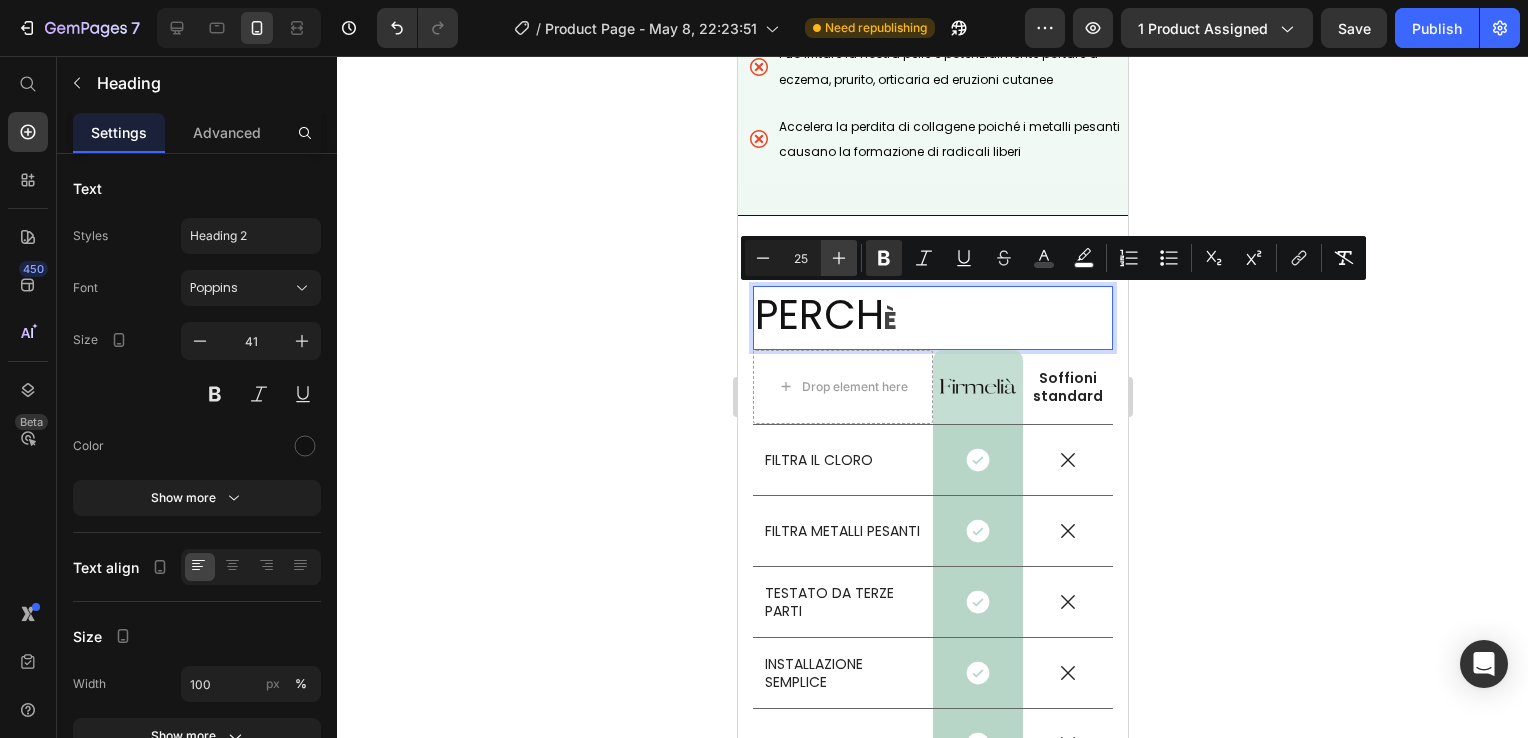 click 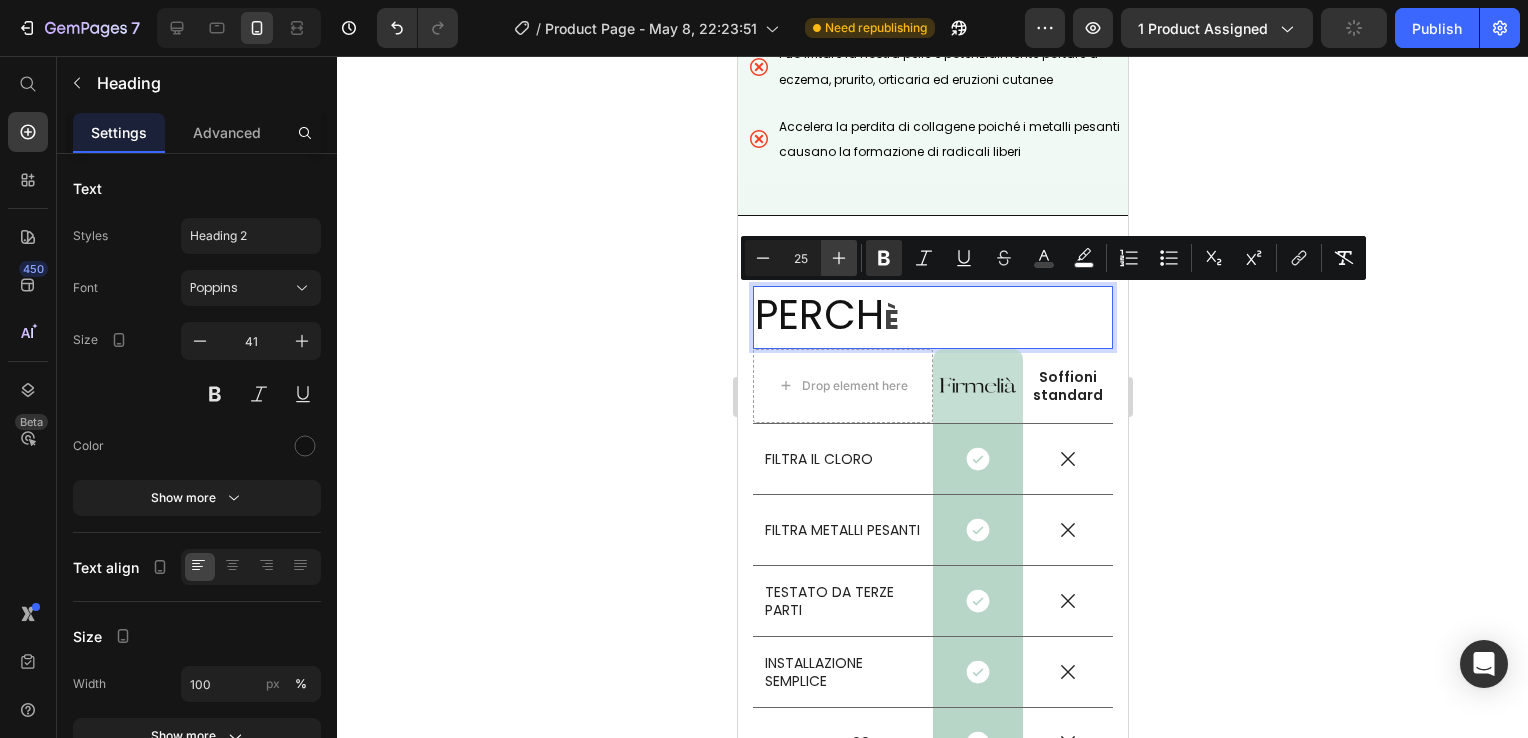 click 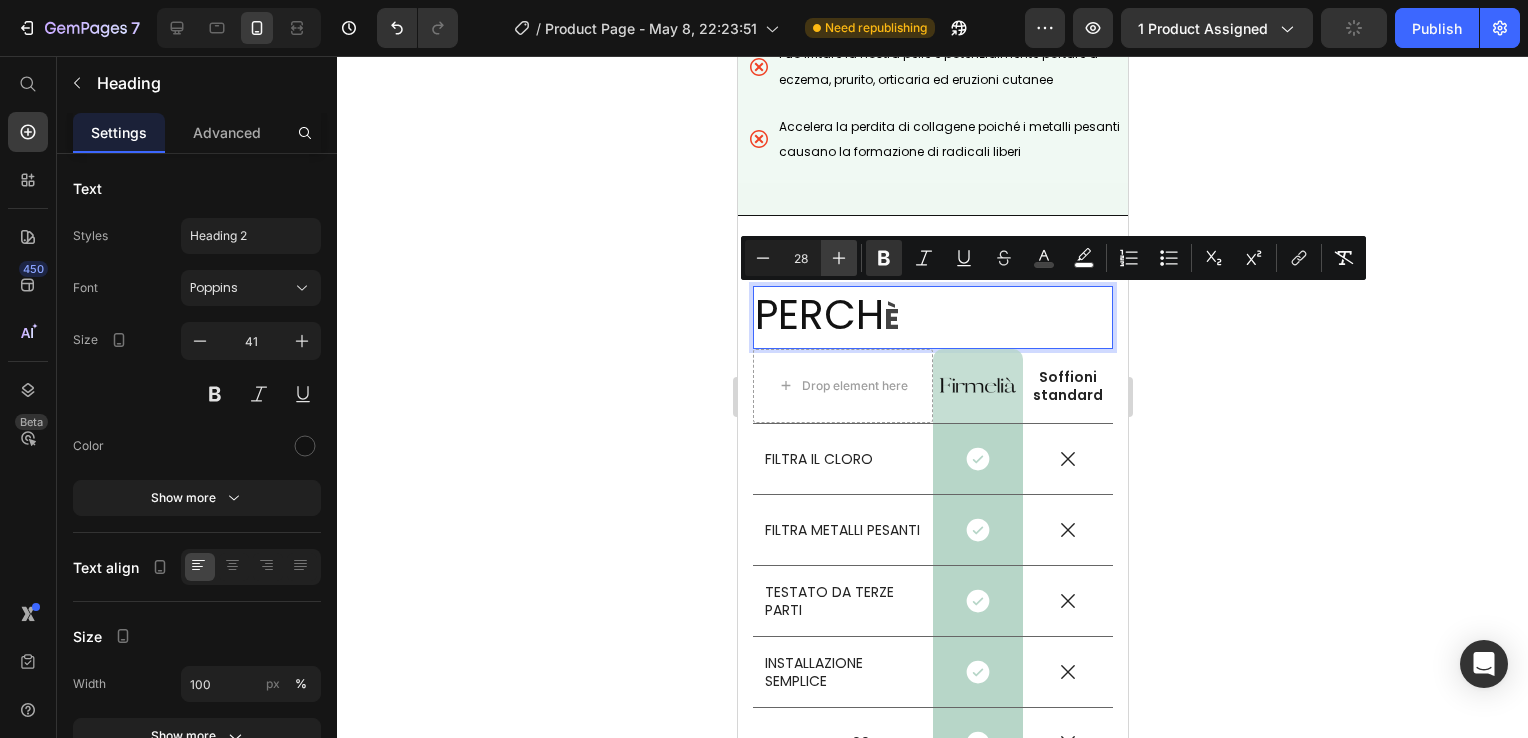click 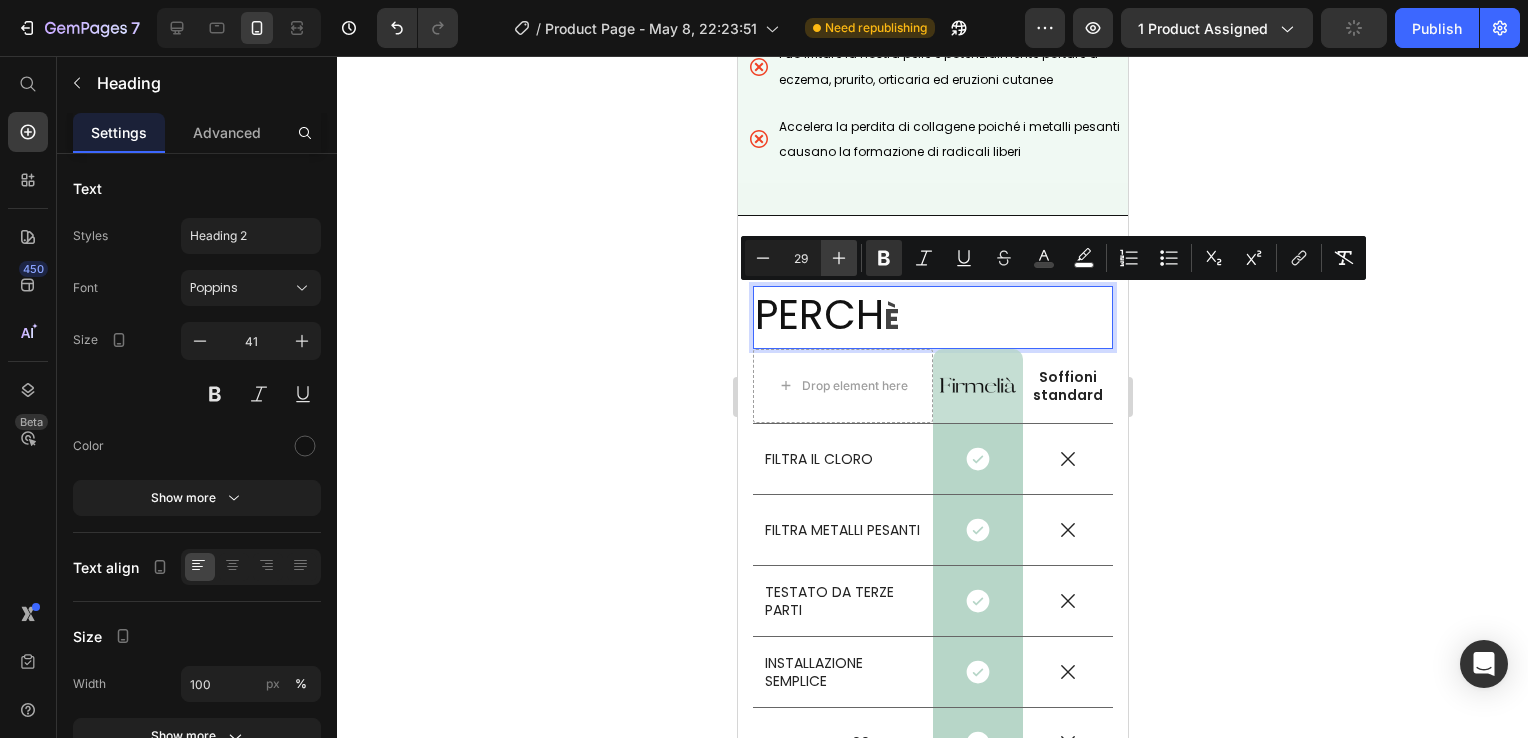 click 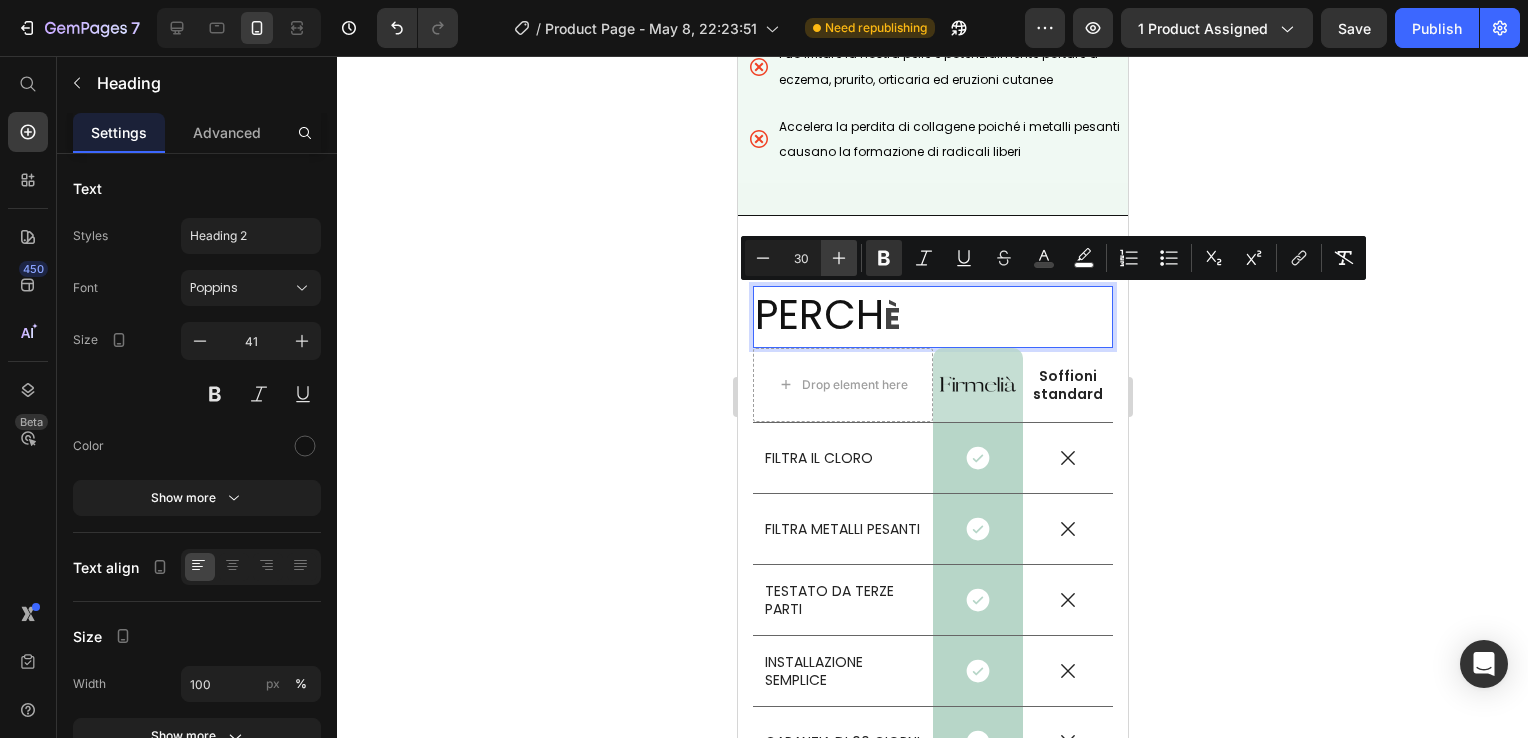 click 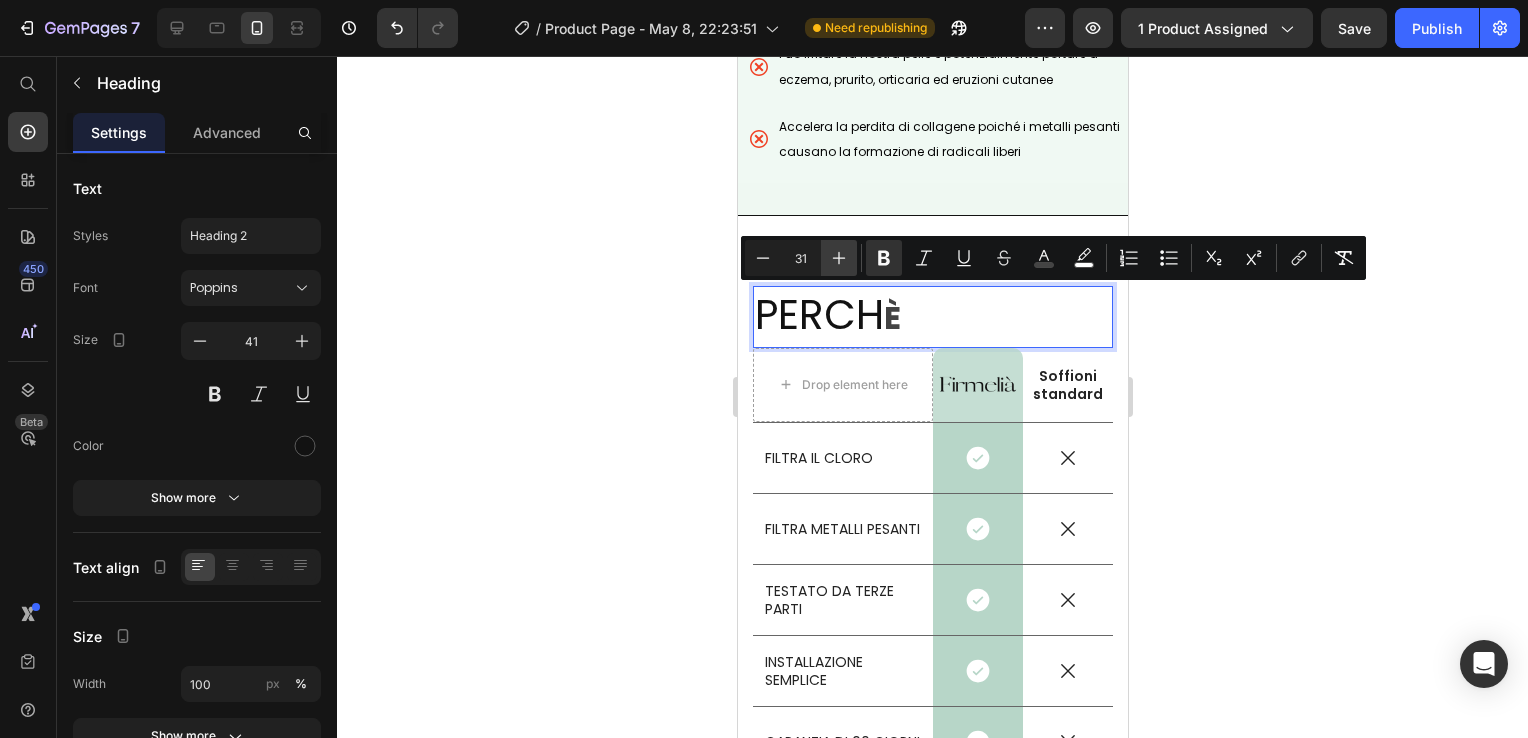 click 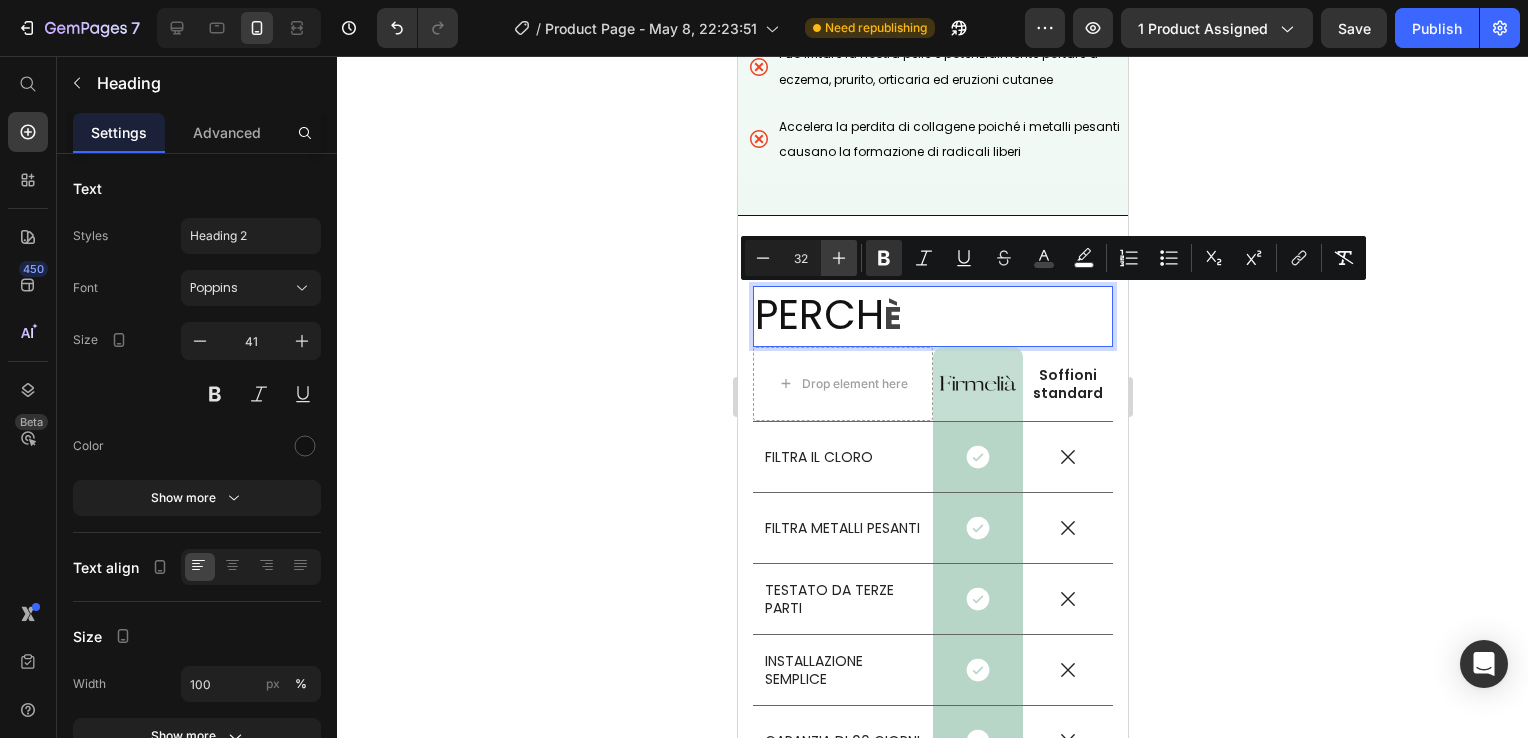 click 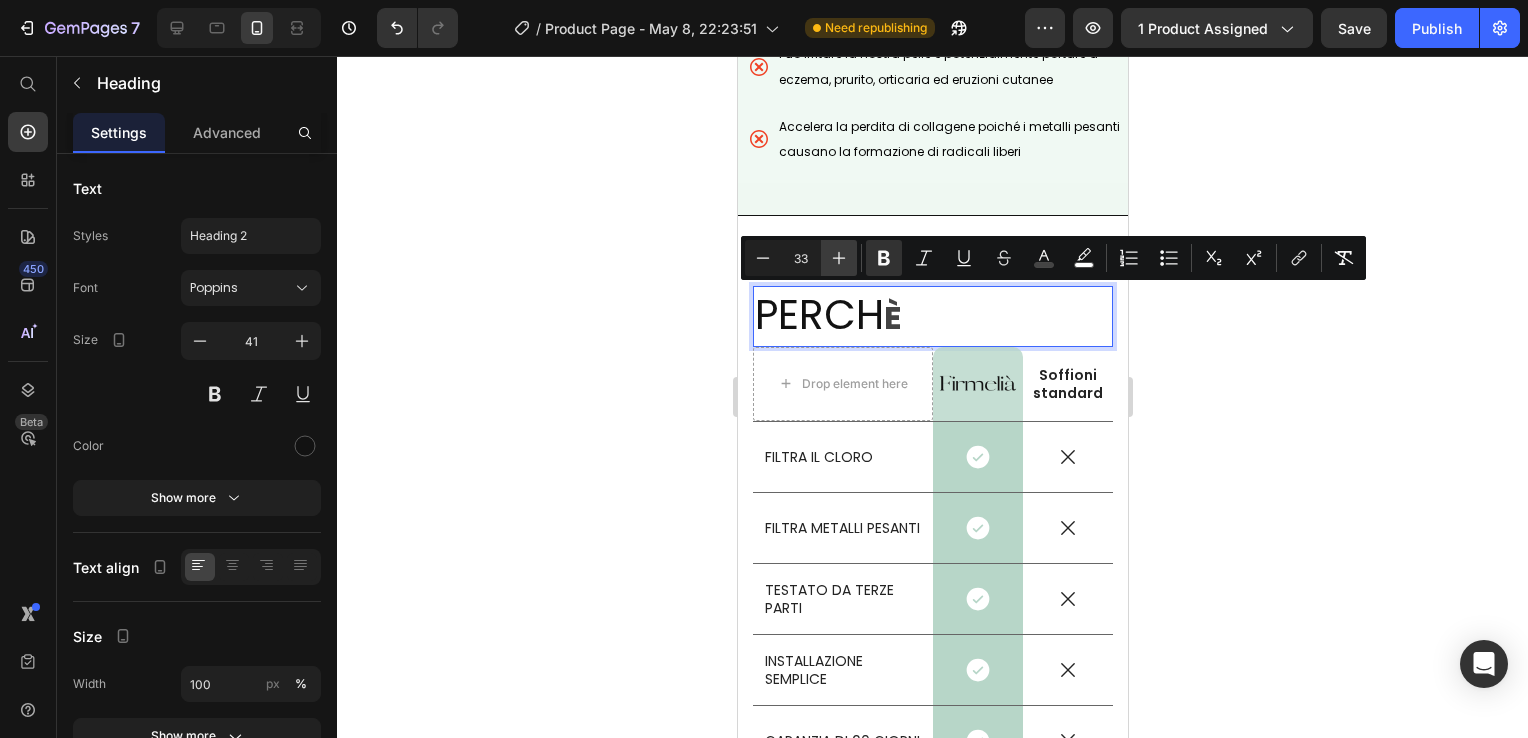 click 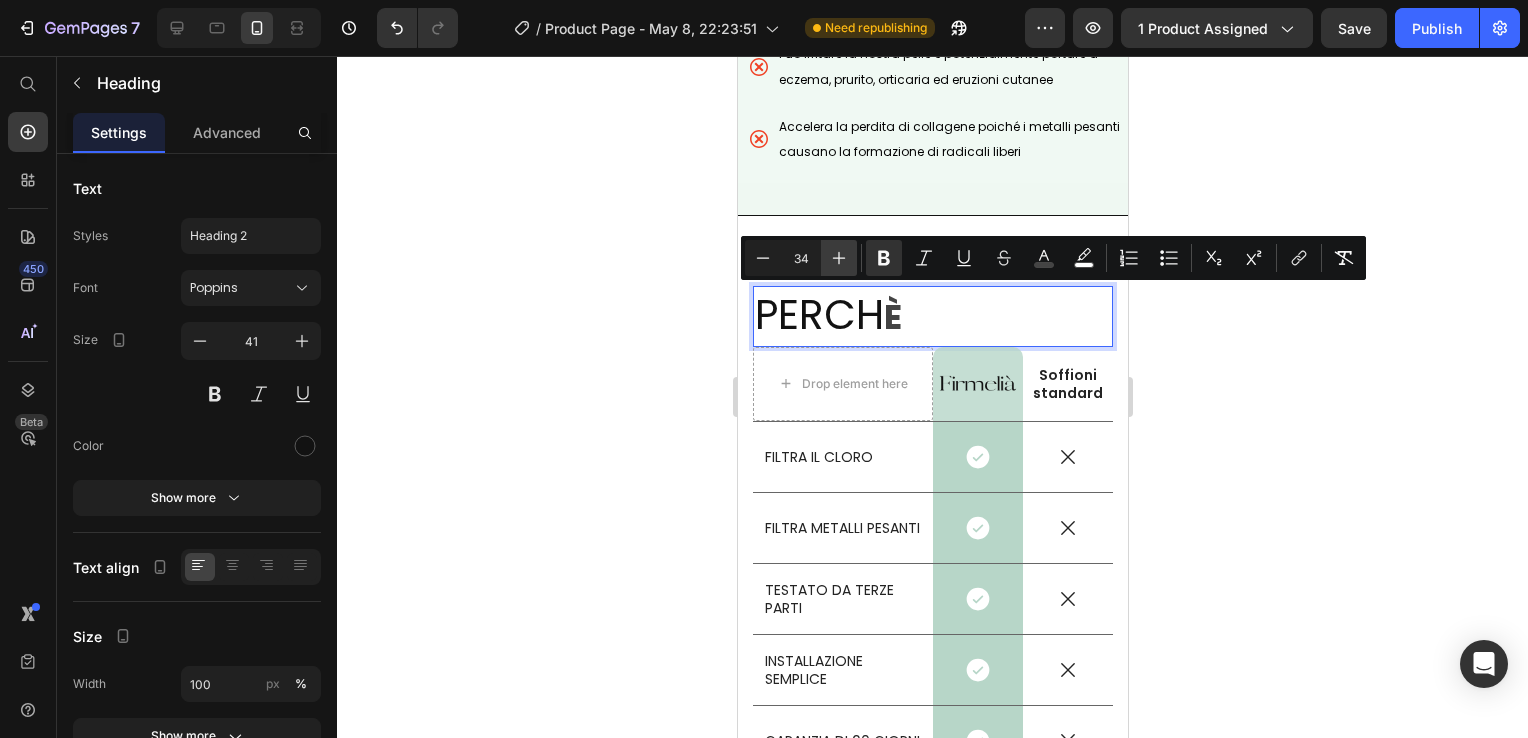 click 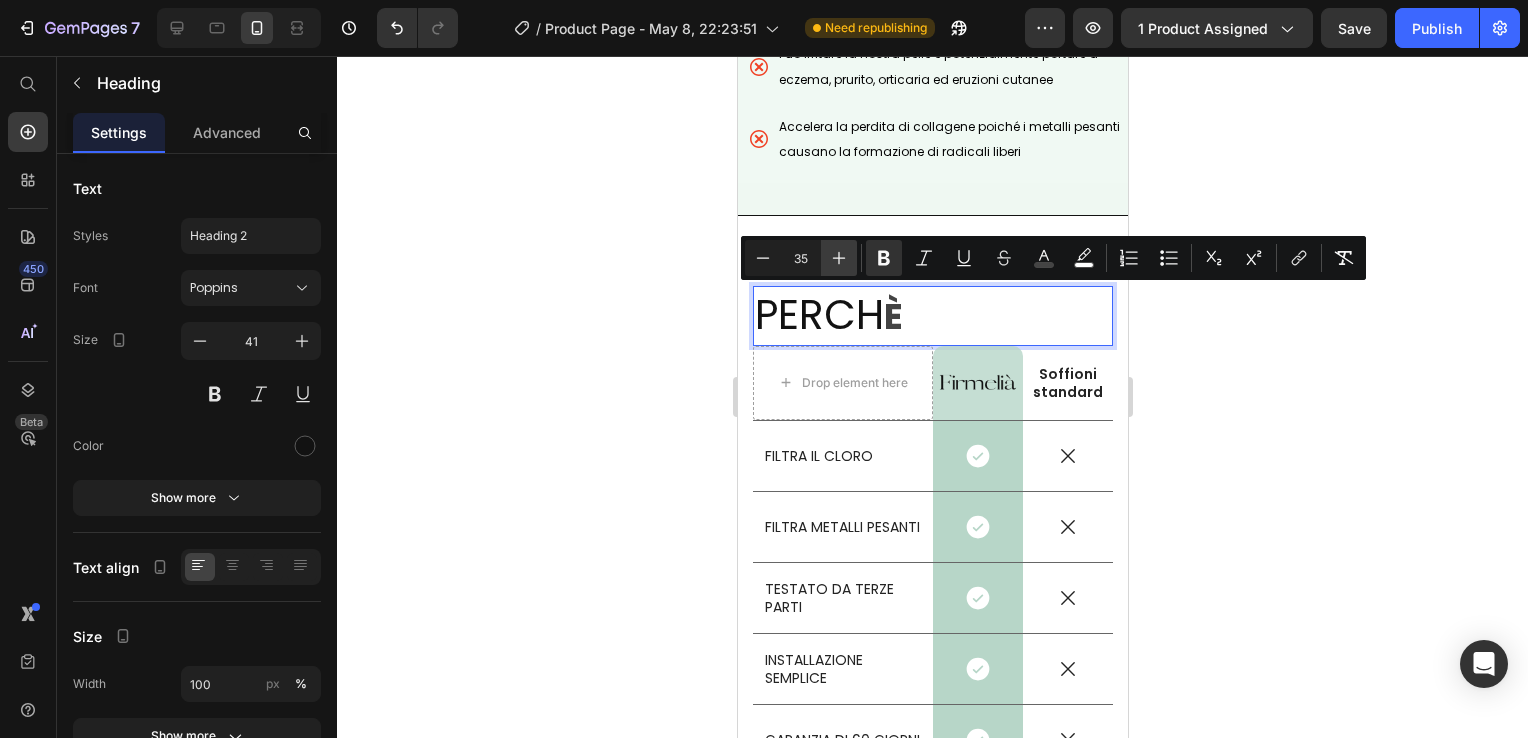 click 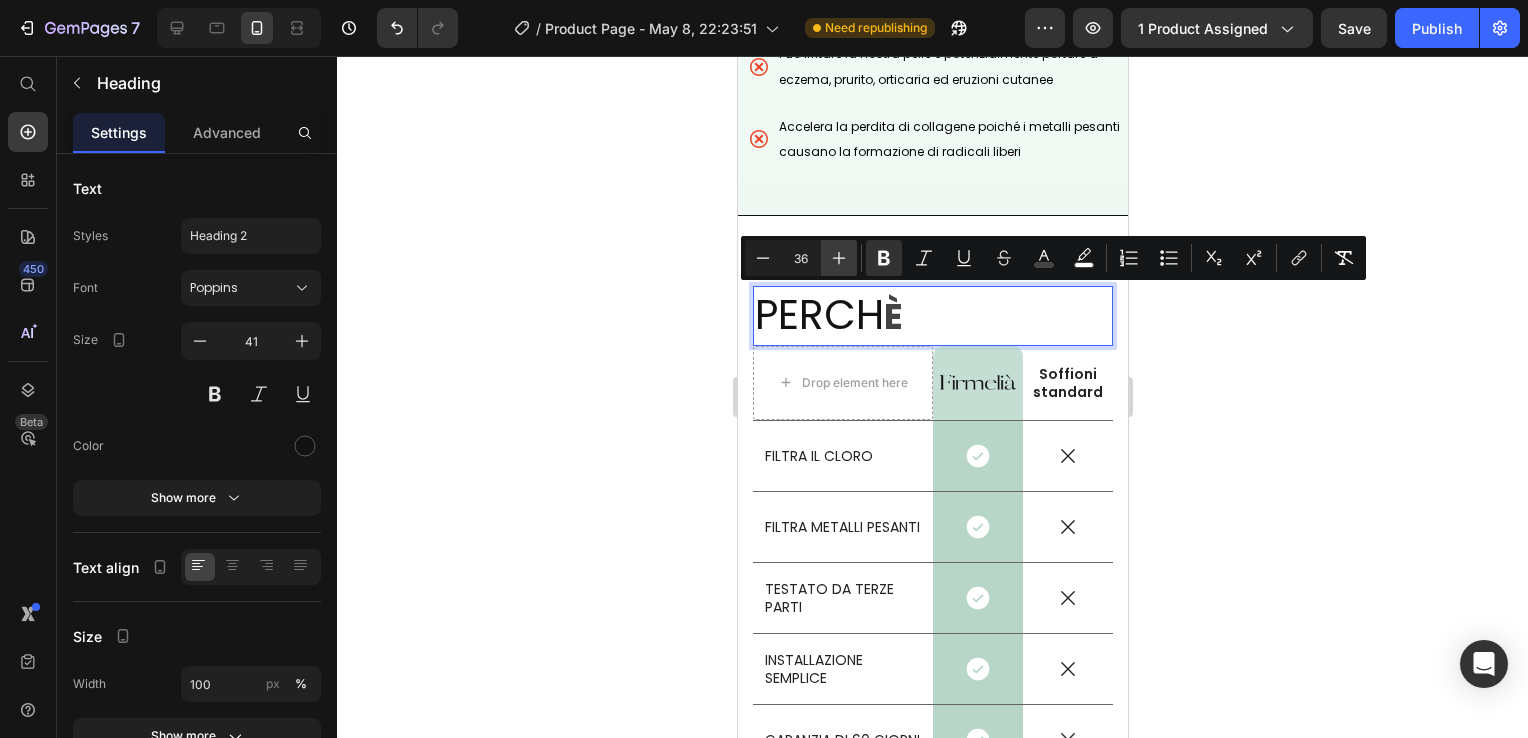 click 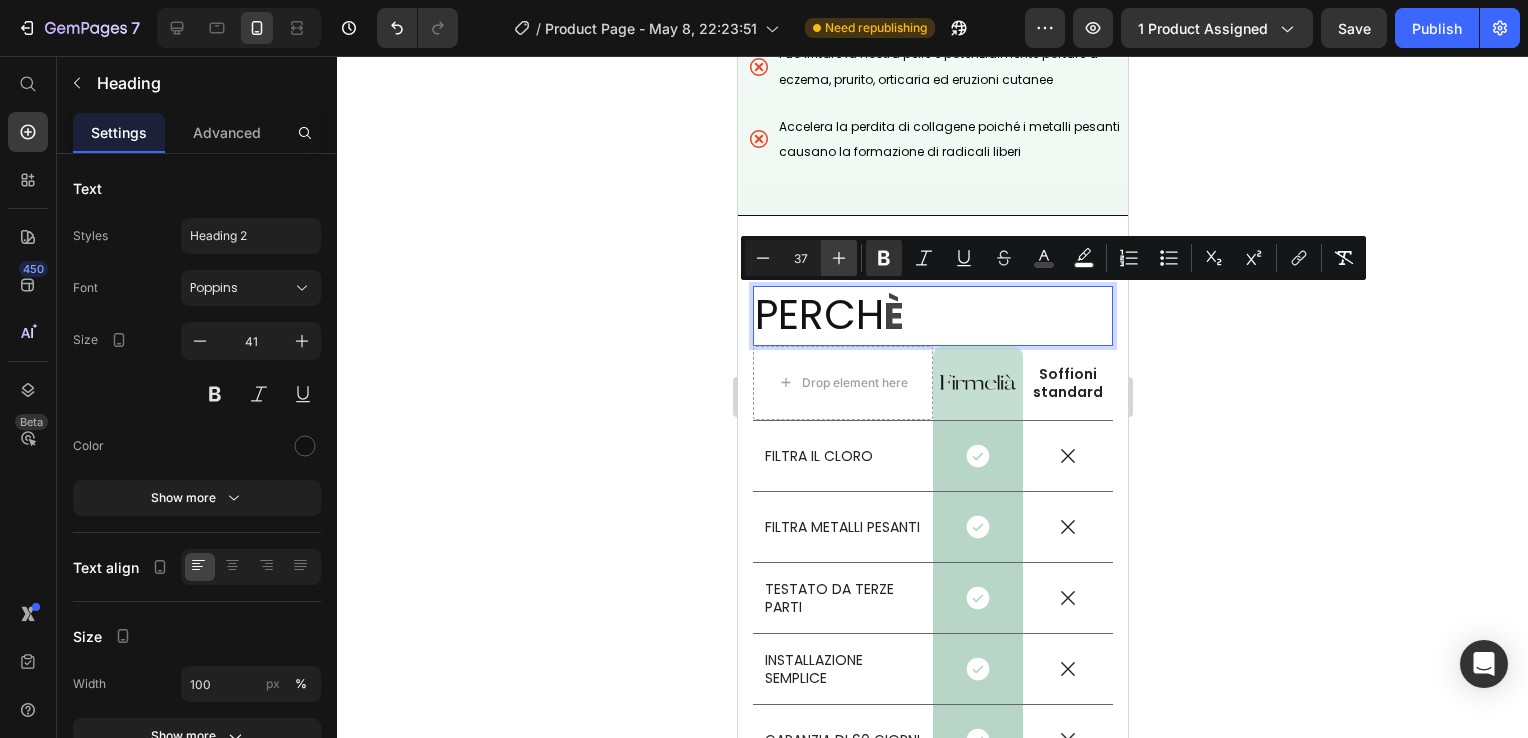 click 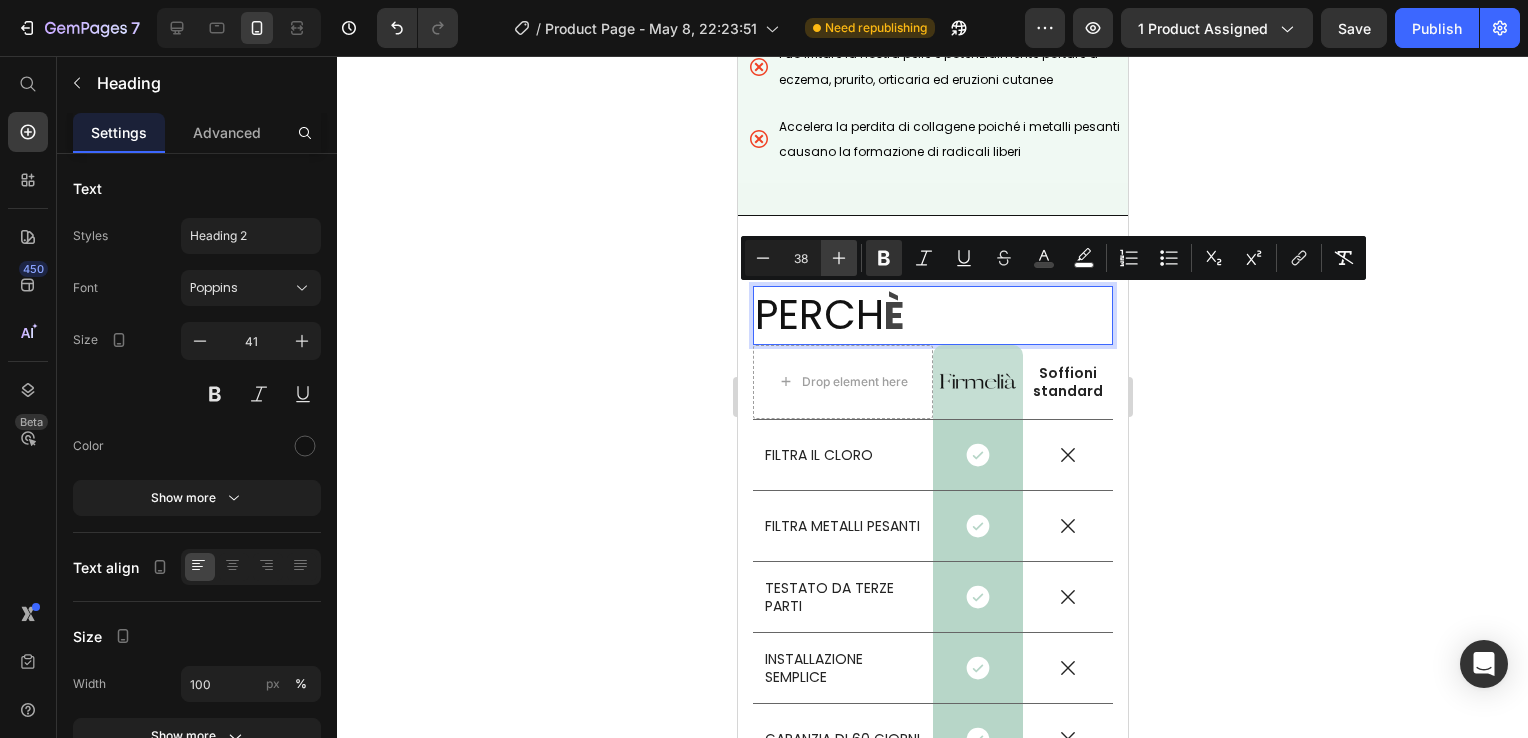click 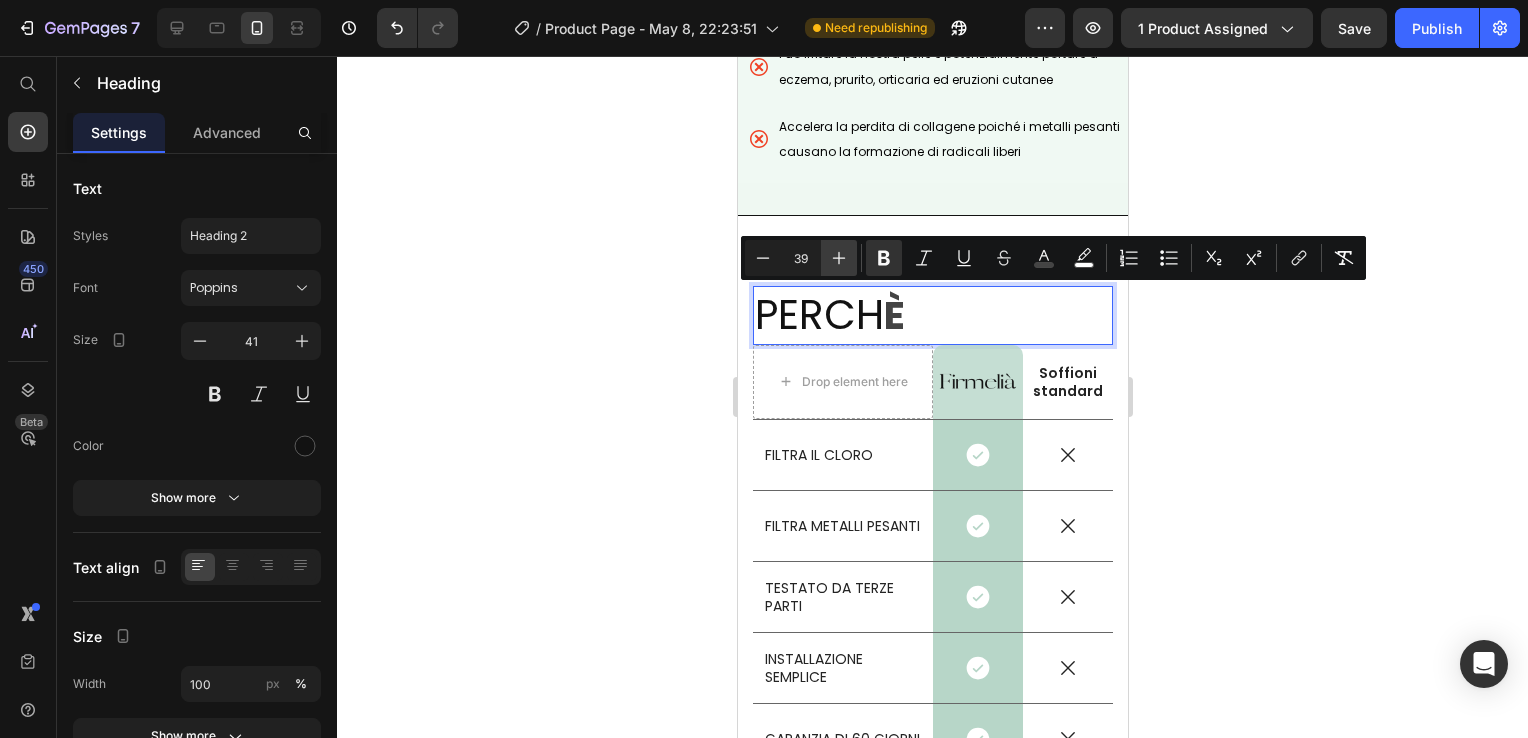 click 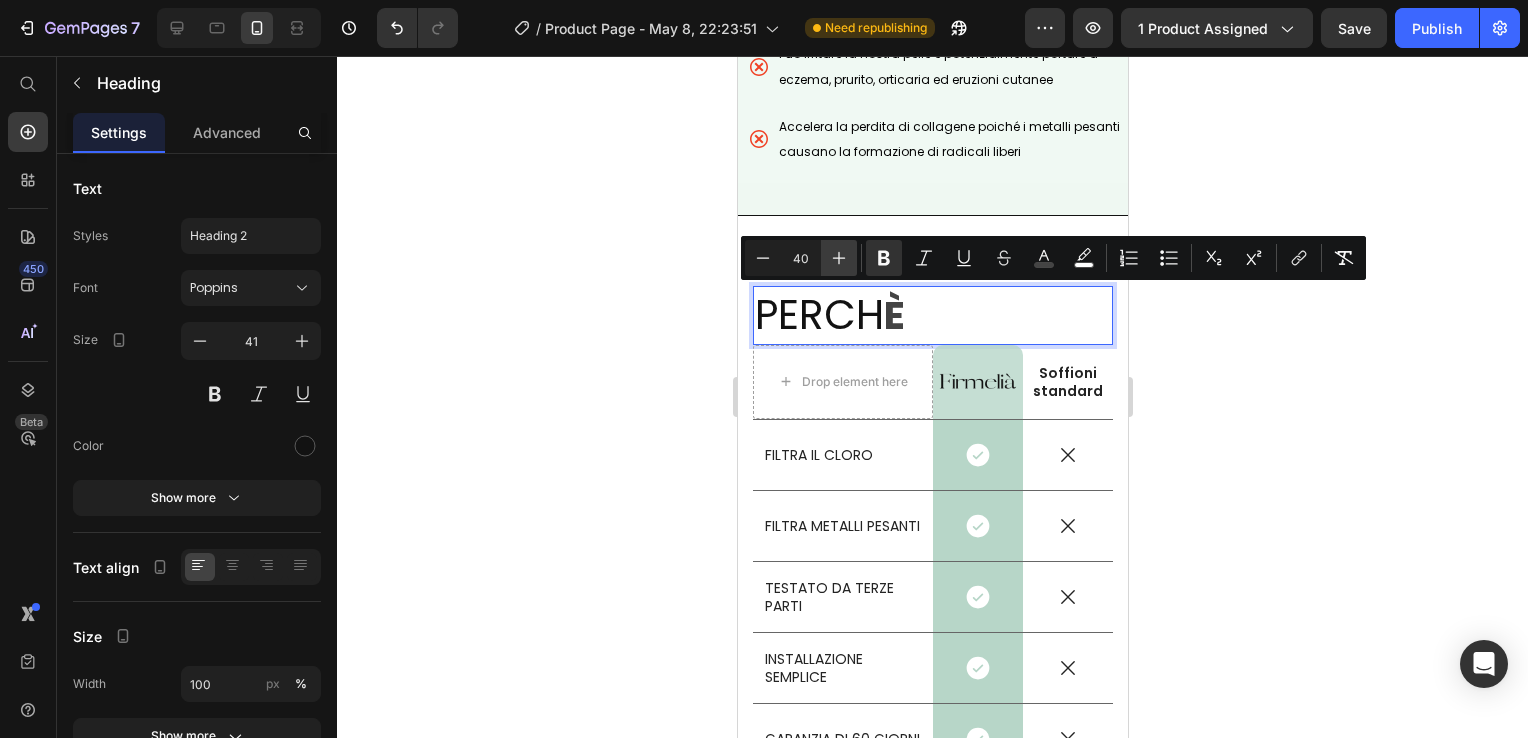 click 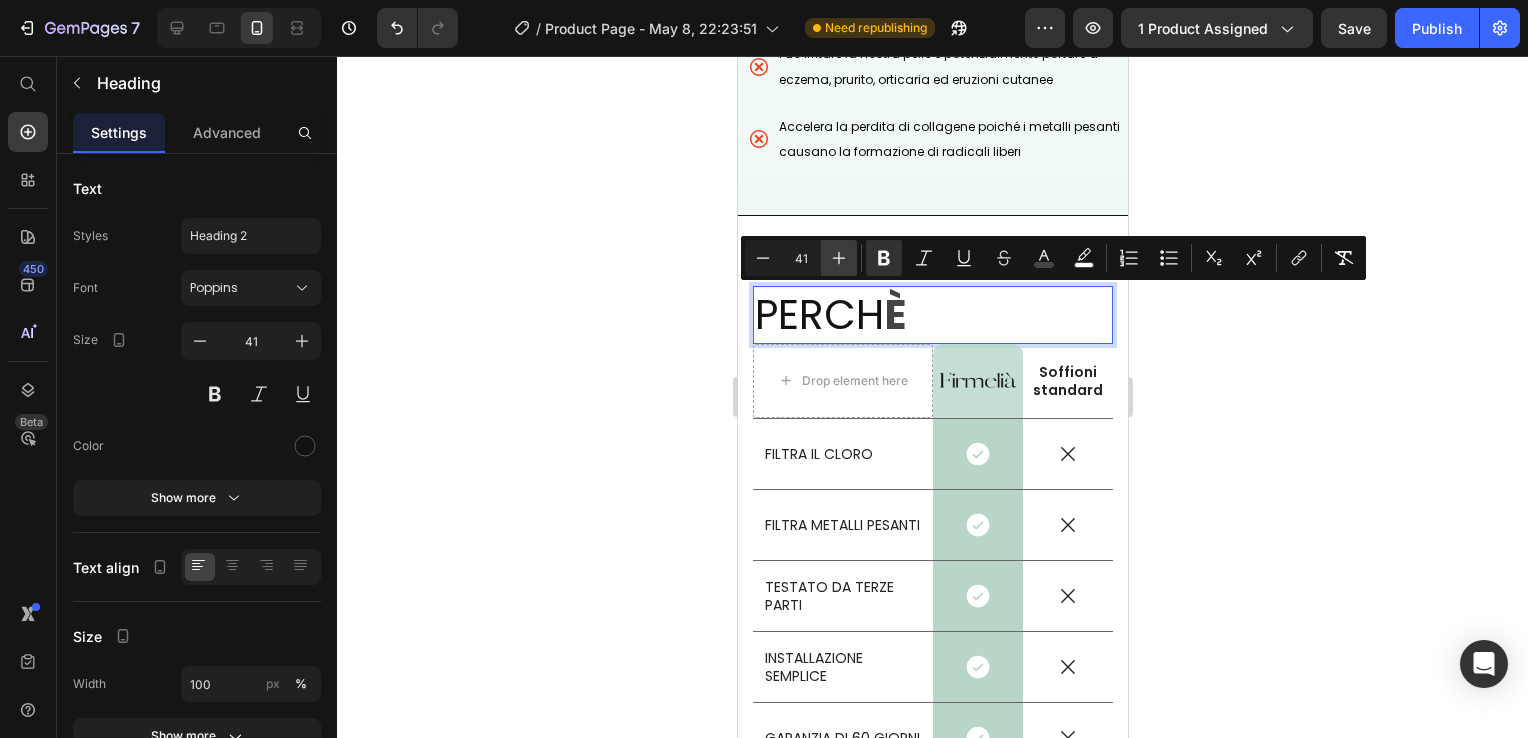 click 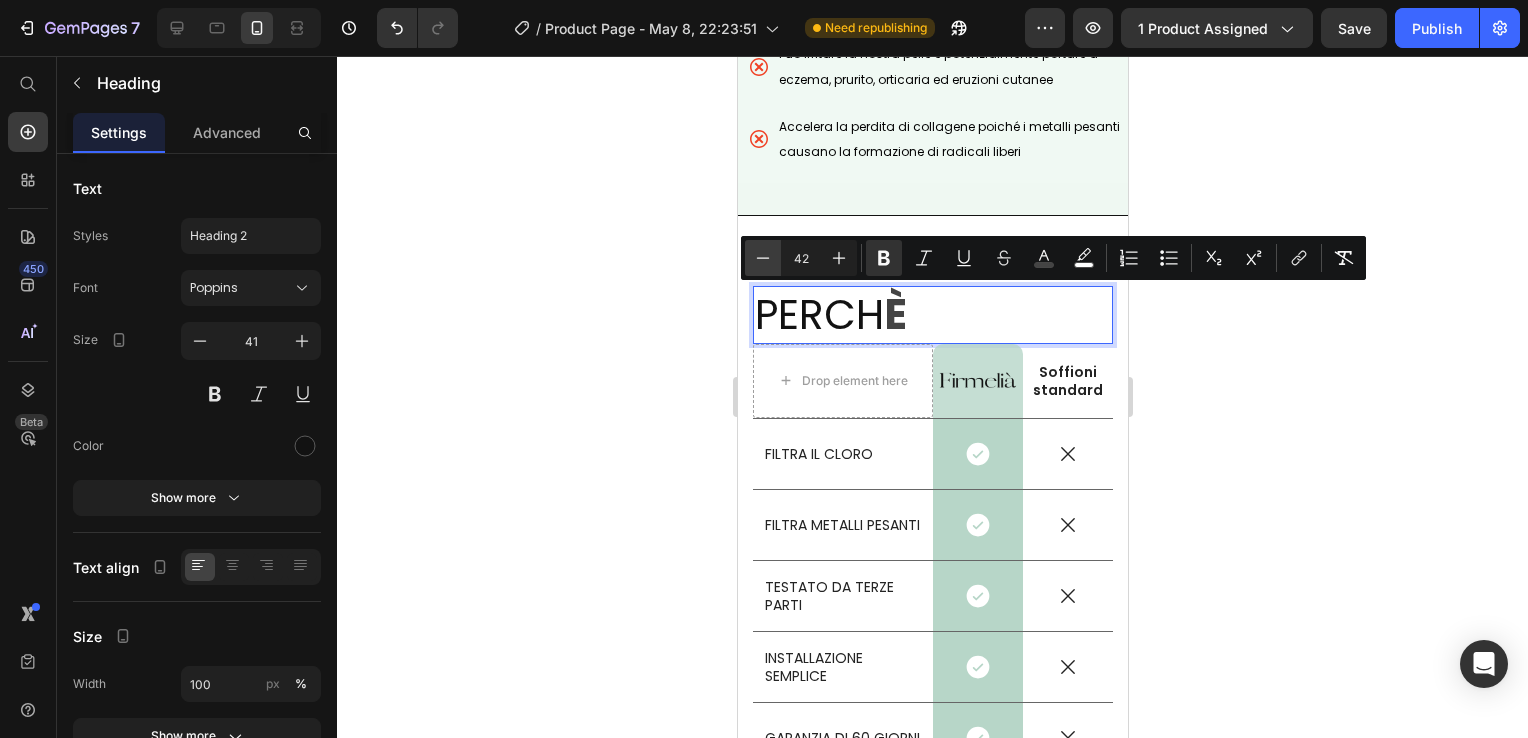 click on "Minus" at bounding box center [763, 258] 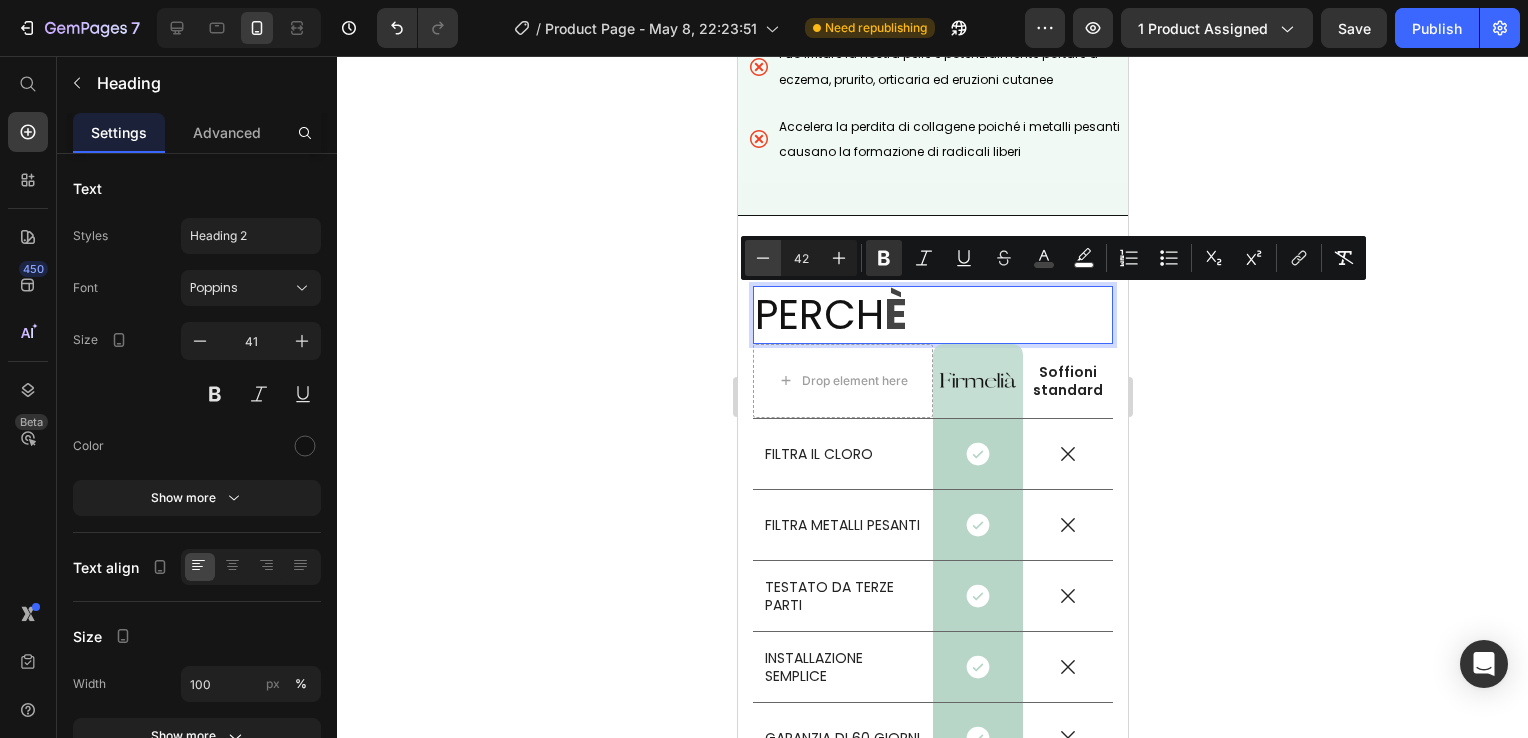 type on "41" 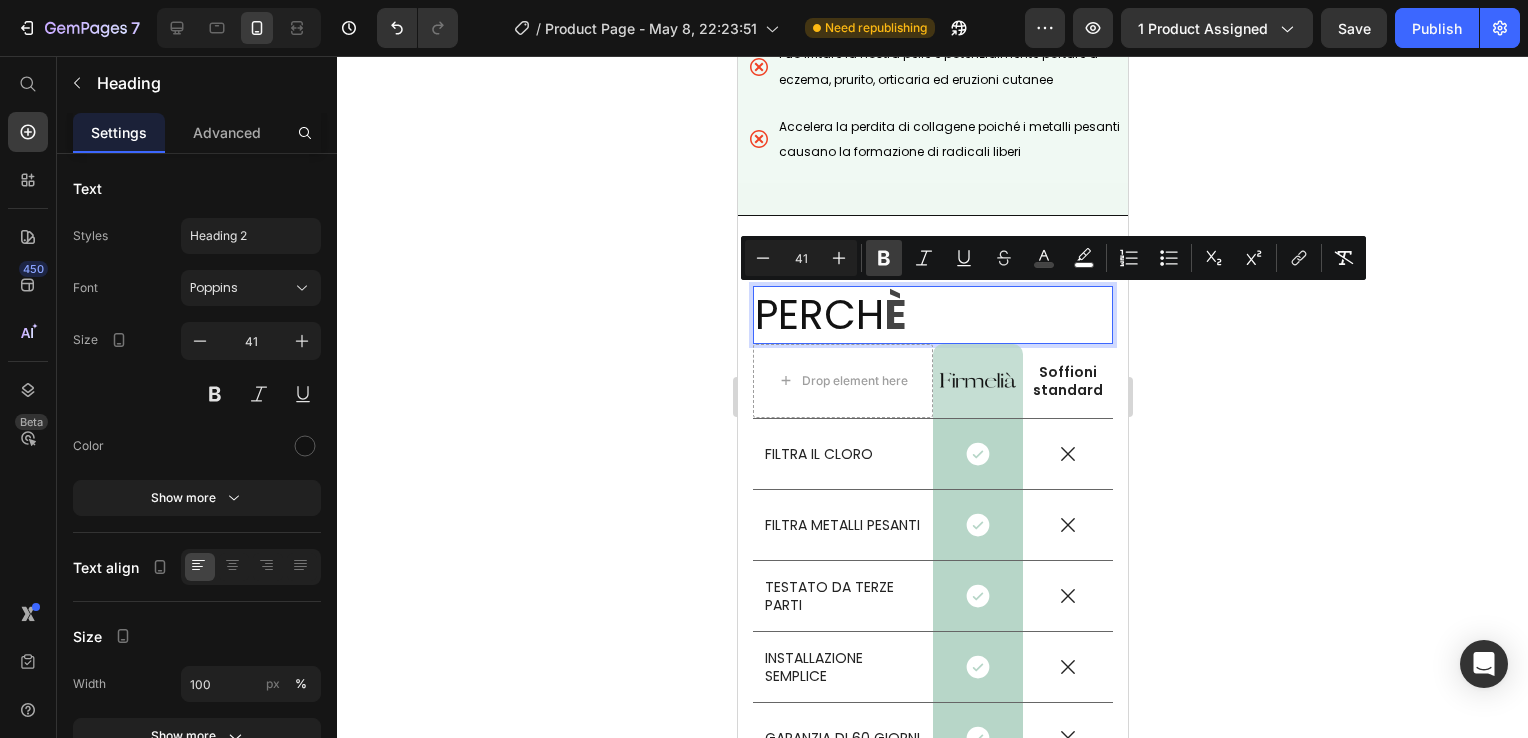 click 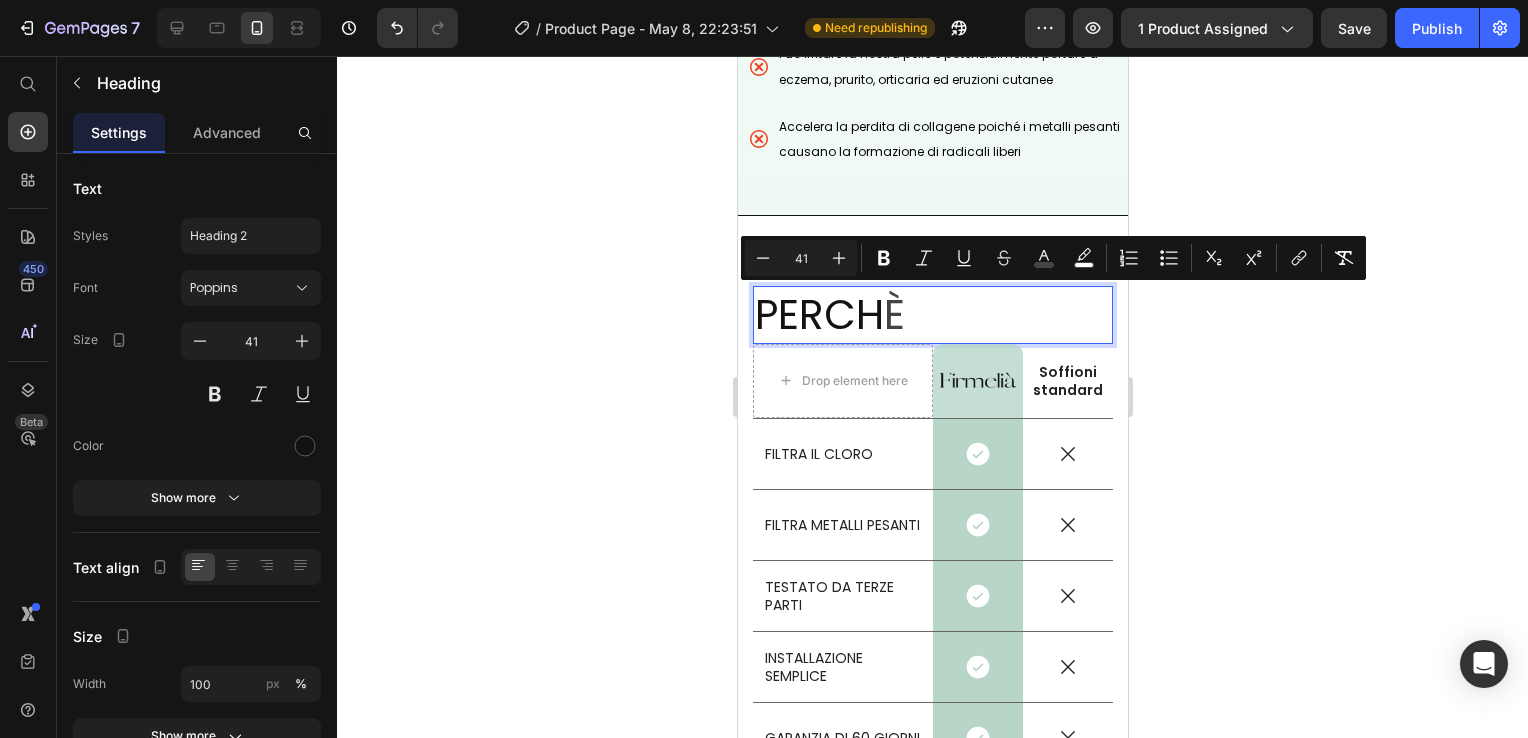 click on "PERCH È Heading   0 Row
Drop element here Image Row Soffioni standard Text Block Row FILTRA IL CLORO Text Block
Icon Row
Icon Row FILTRA METALLI PESANTI Text Block
Icon Row
Icon Row TESTATO DA TERZE PARTI Text Block
Icon Row
Icon Row INSTALLAZIONE SEMPLICE Text Block
Icon Row
Icon Row GARANZIA DI 60 GIORNI Text Block
Icon Row
Icon Row Row Section 11" at bounding box center (932, 517) 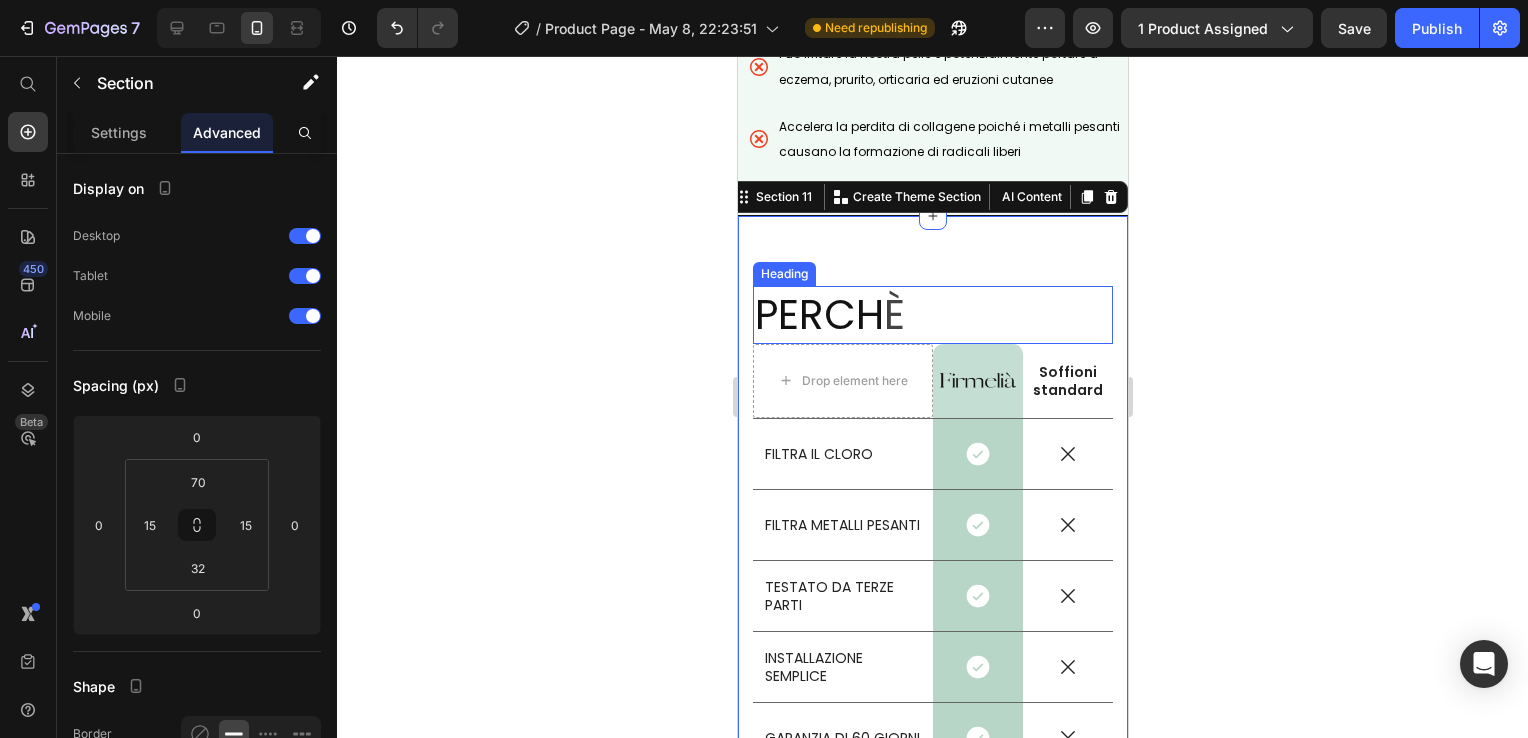 click on "È" at bounding box center (893, 314) 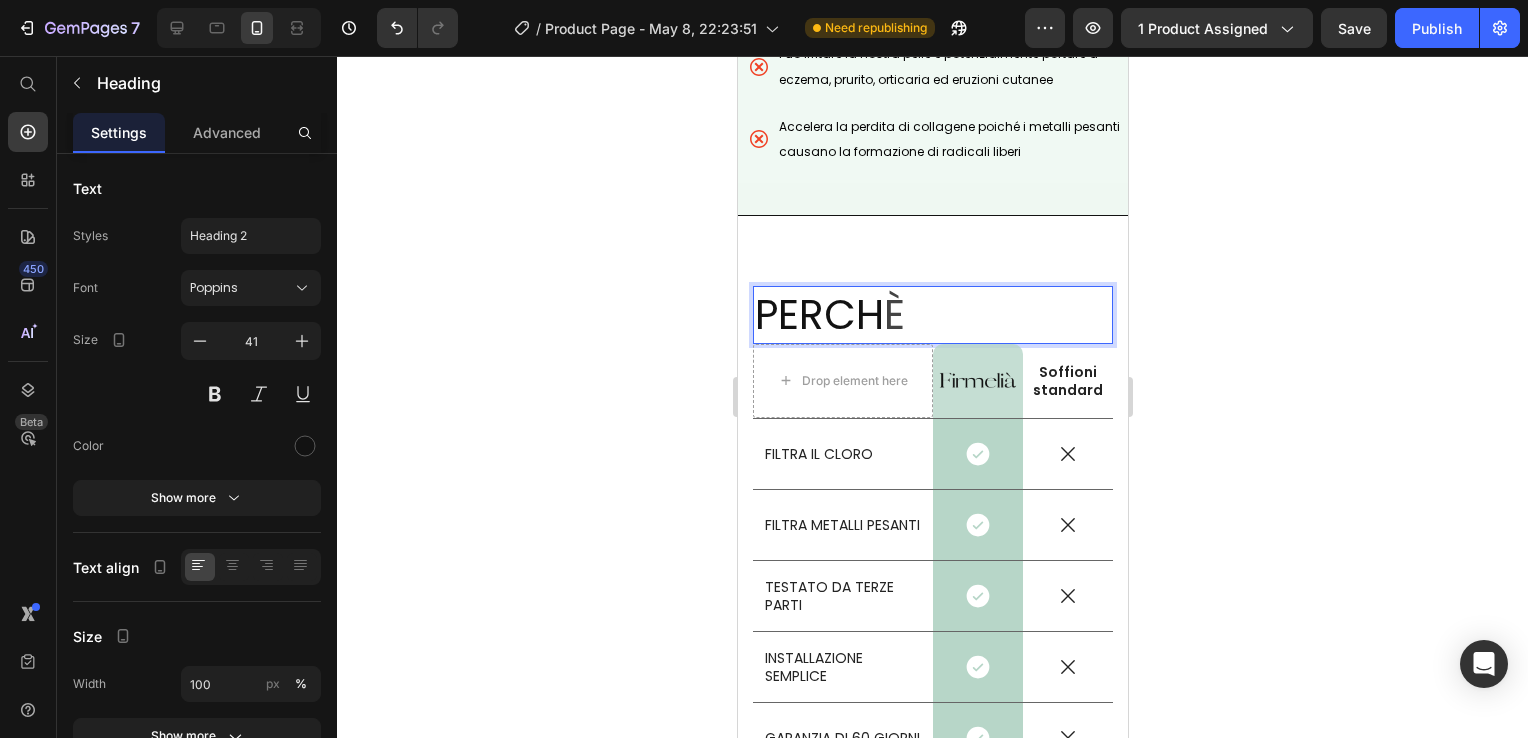 click on "È" at bounding box center (893, 314) 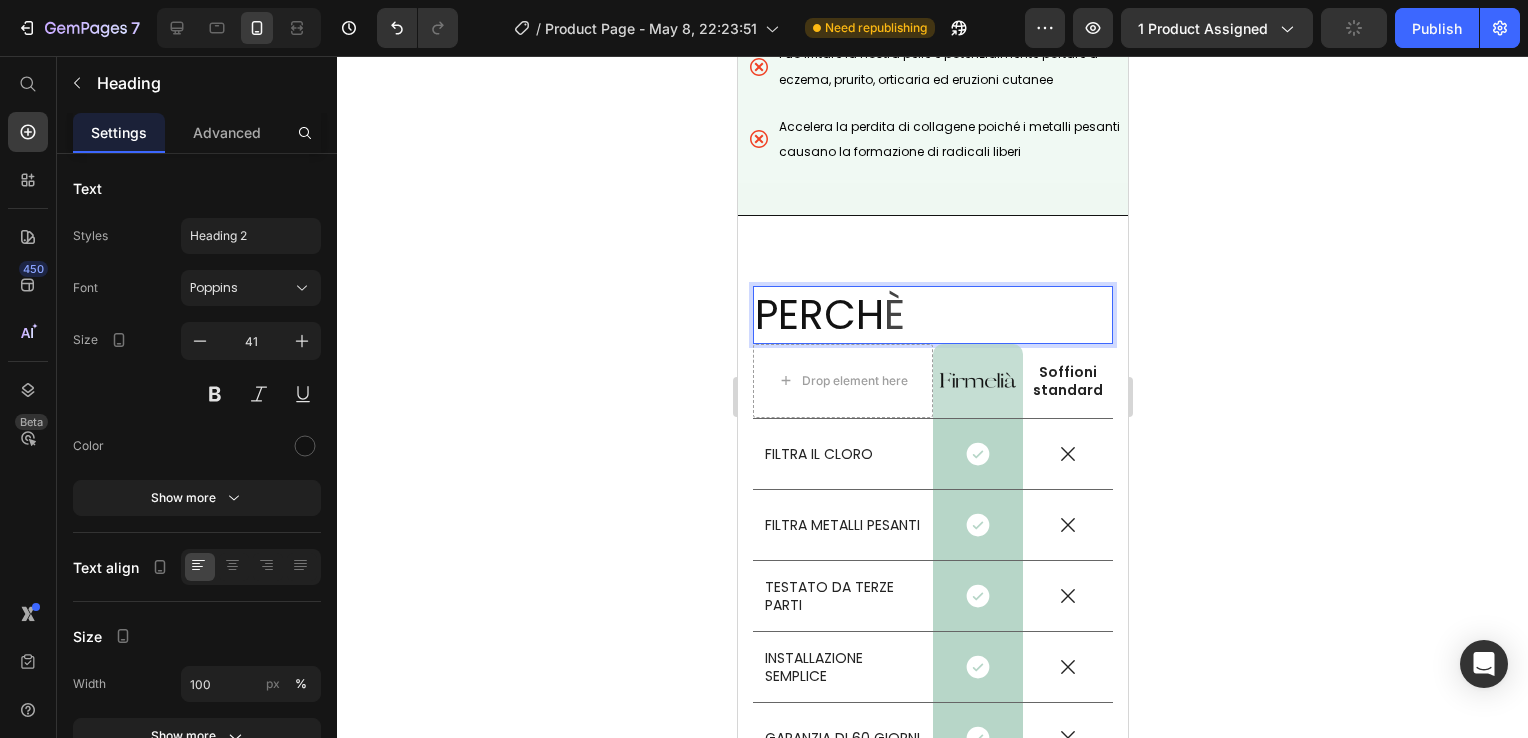 click on "È" at bounding box center [893, 314] 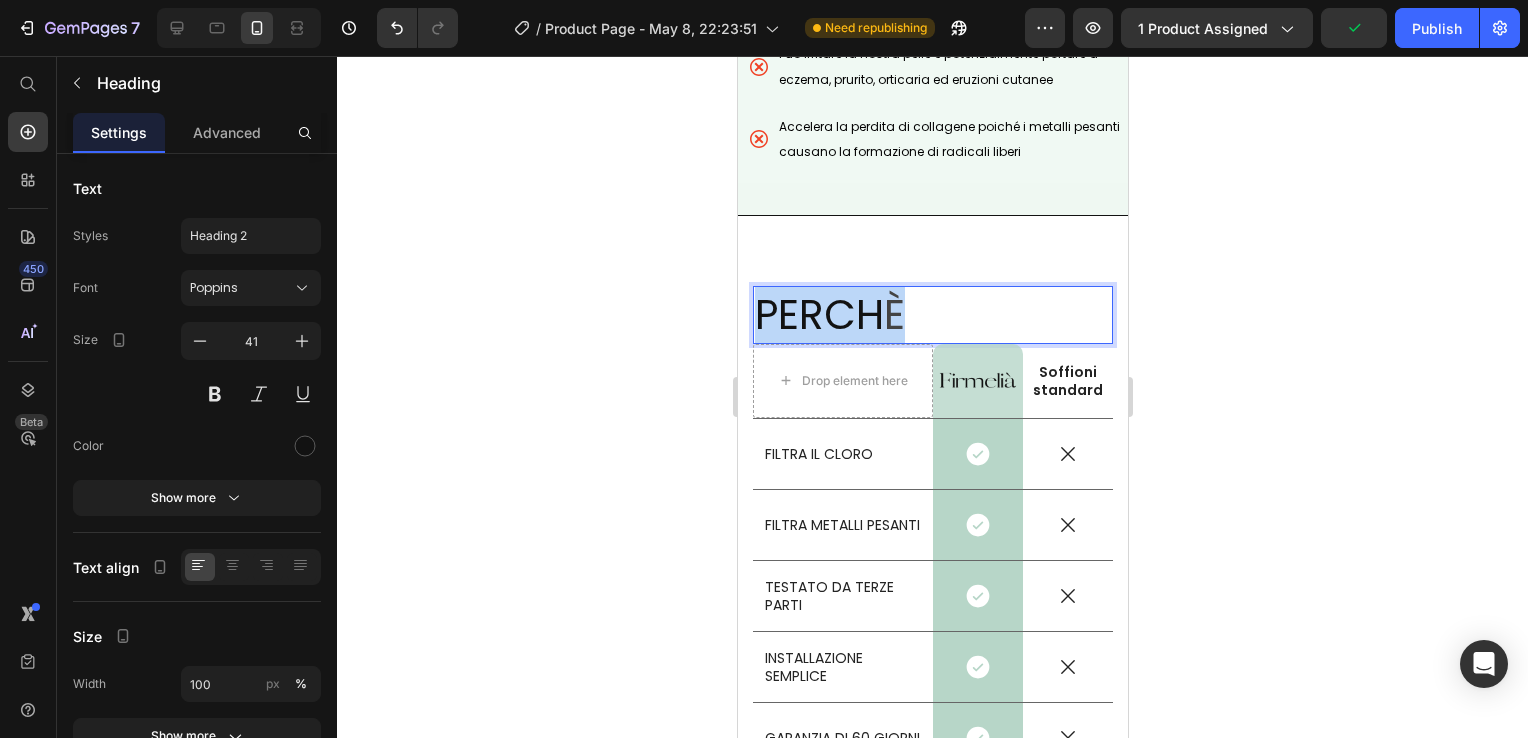click on "È" at bounding box center (893, 314) 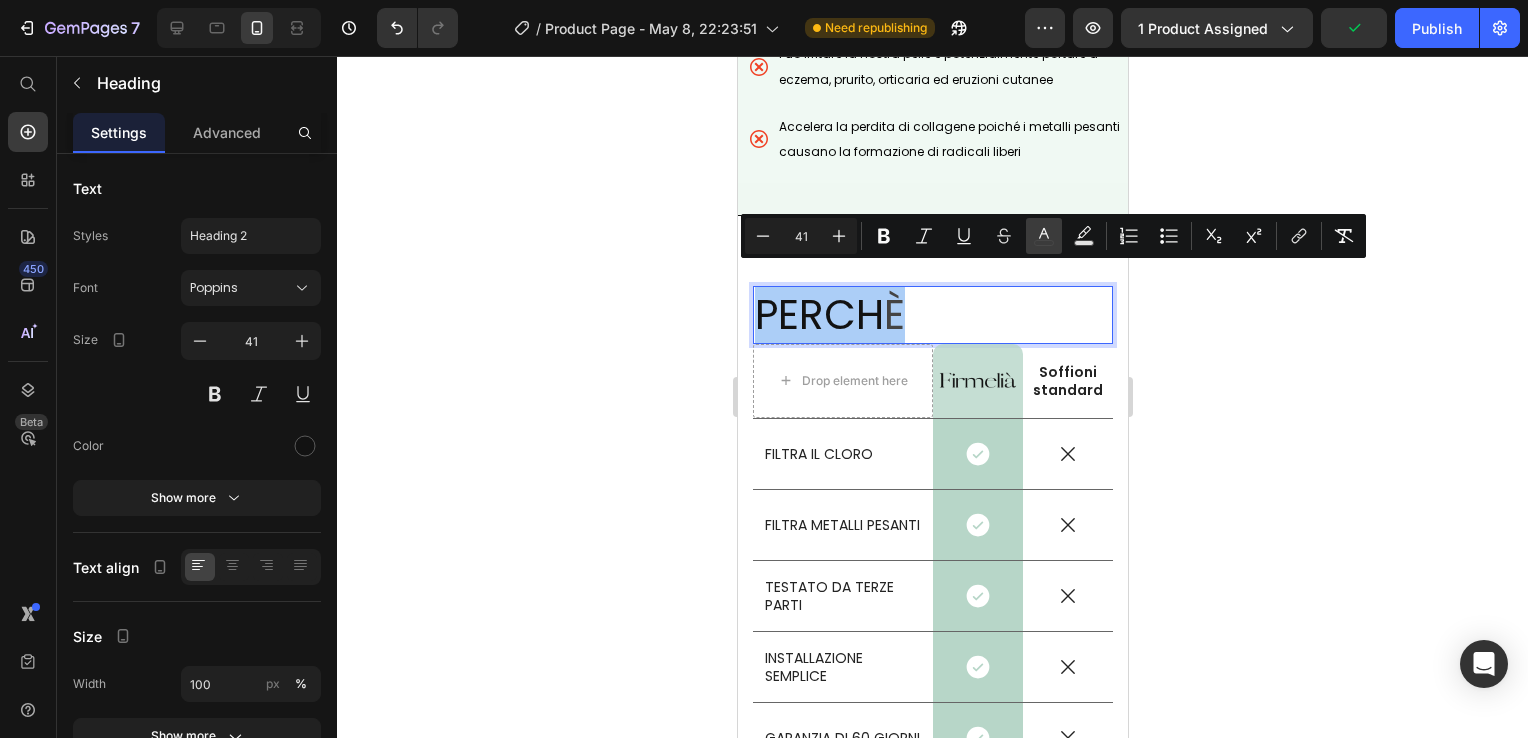 click 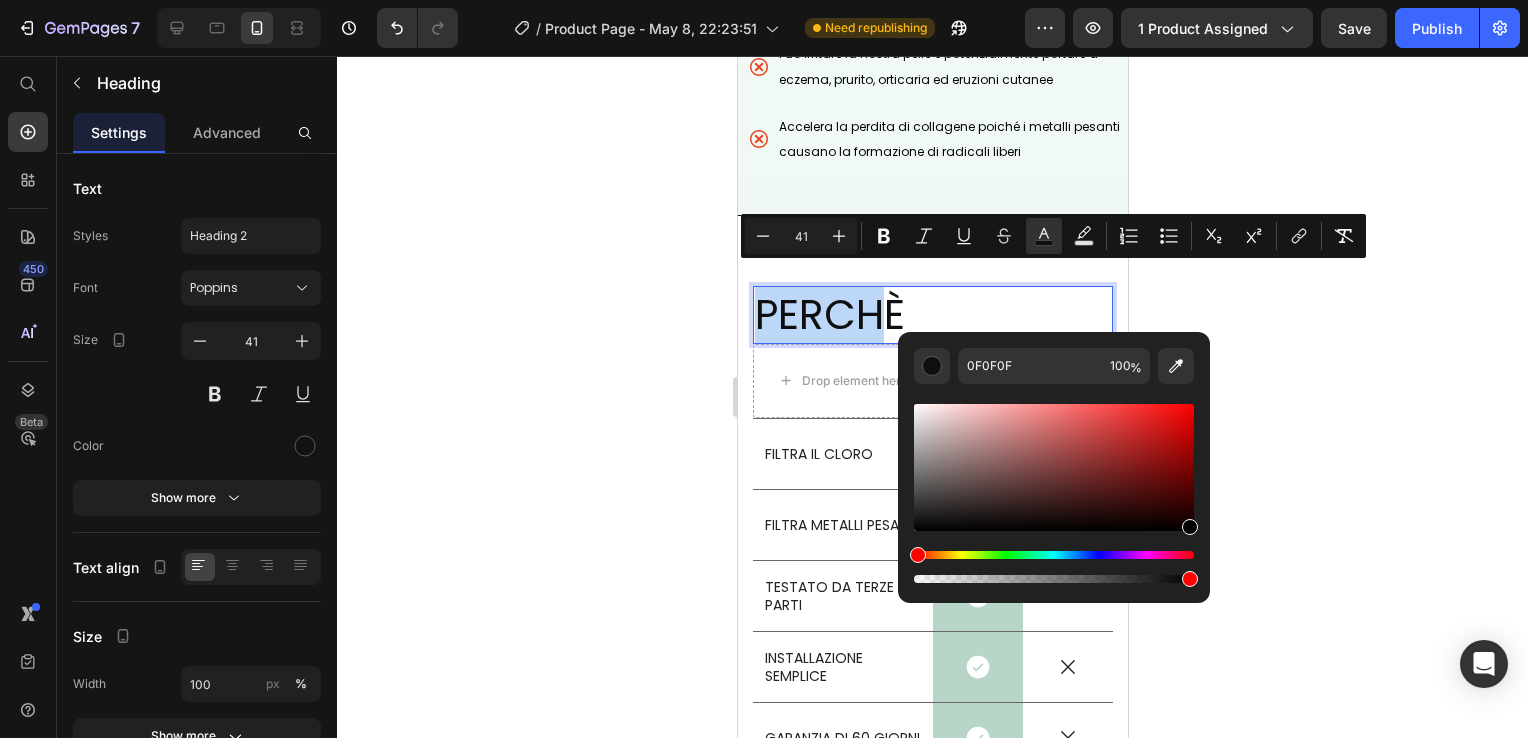 drag, startPoint x: 909, startPoint y: 522, endPoint x: 1260, endPoint y: 565, distance: 353.62408 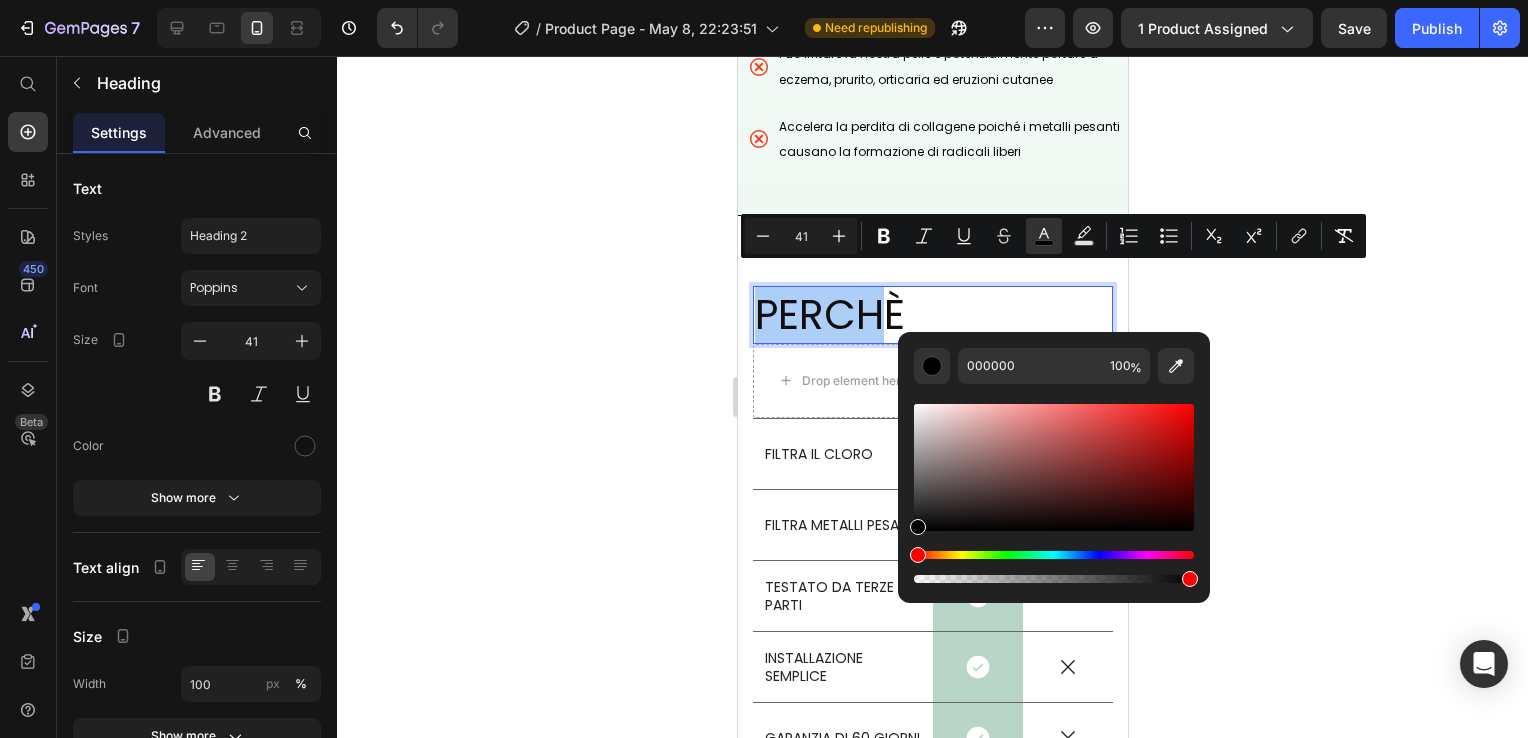 type on "16" 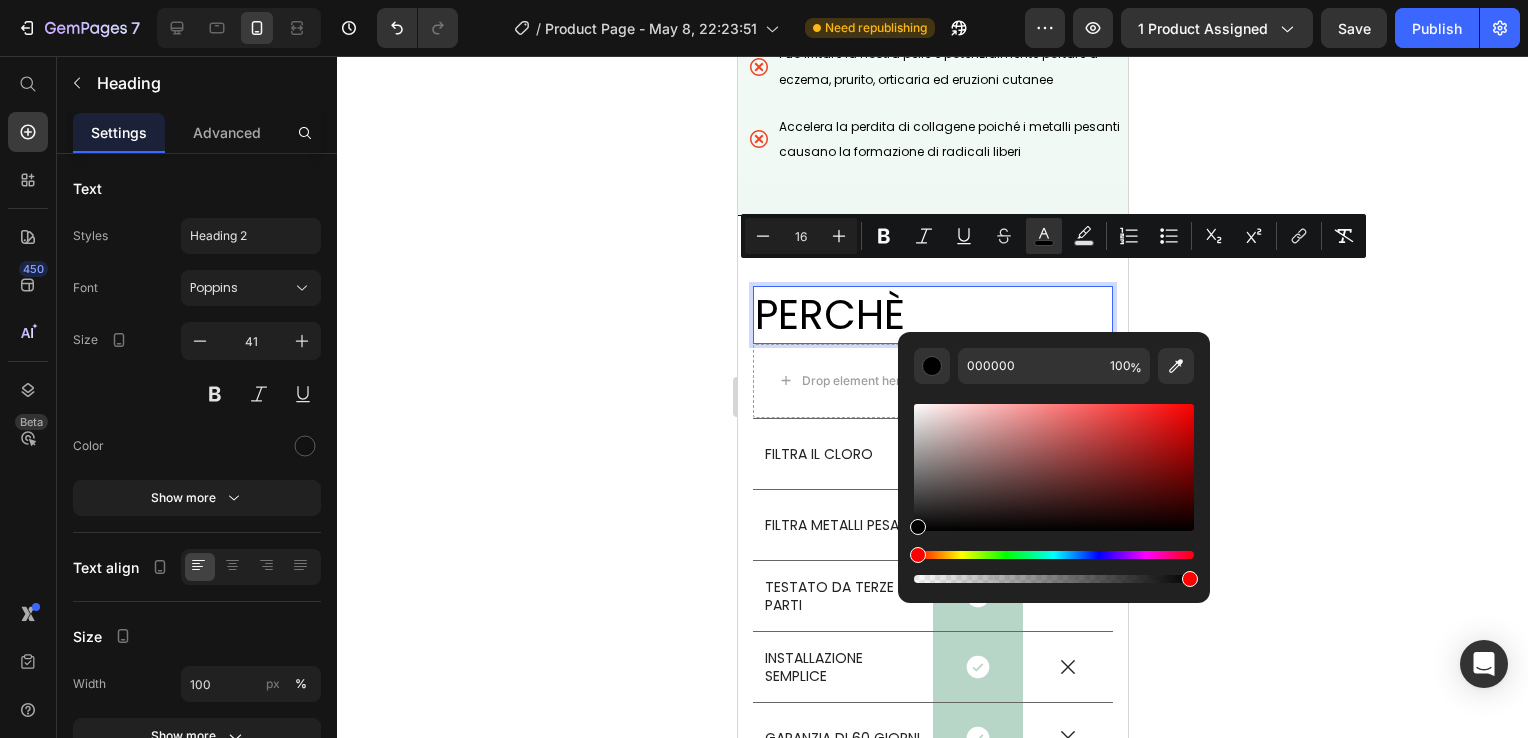 click 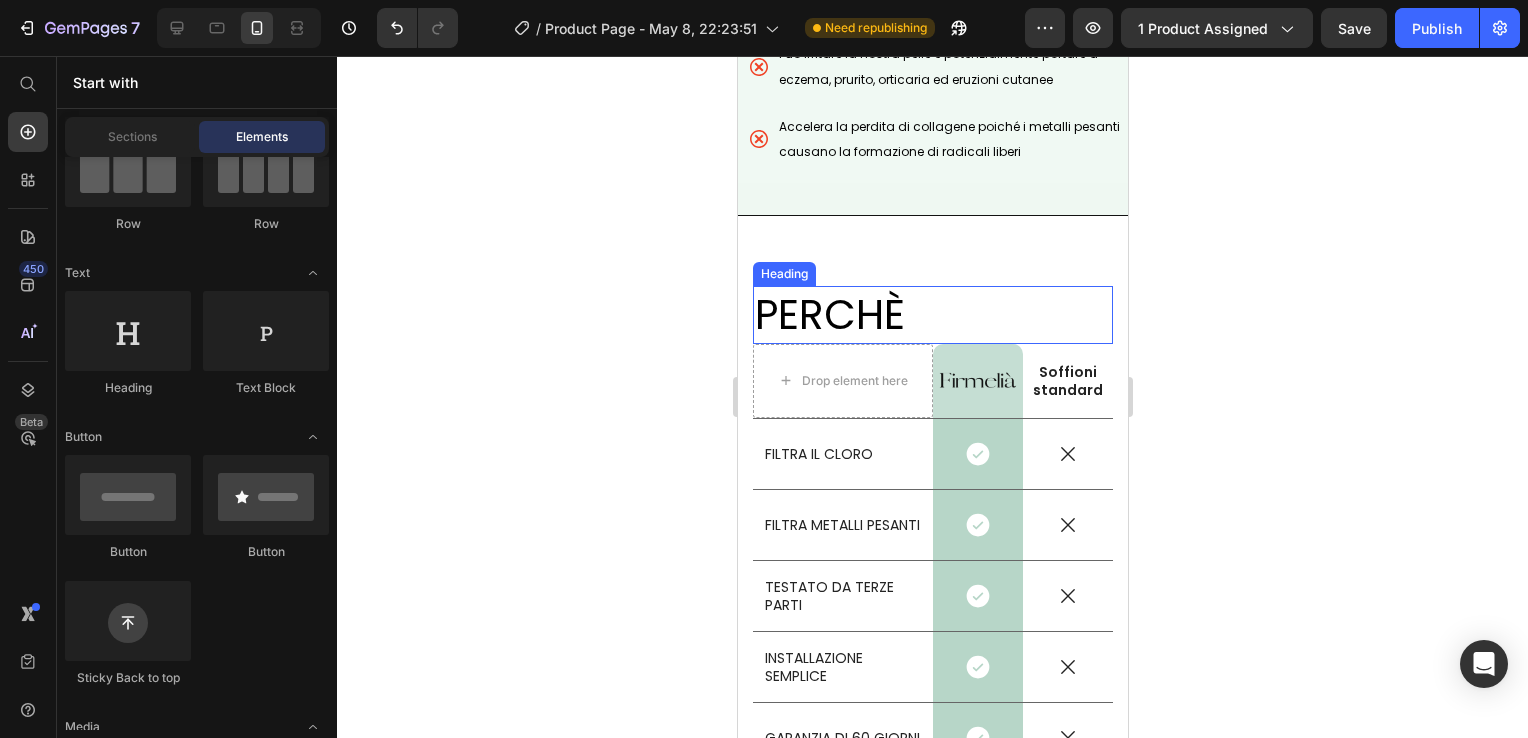 click on "⁠⁠⁠⁠⁠⁠⁠ PERCH È" at bounding box center (932, 314) 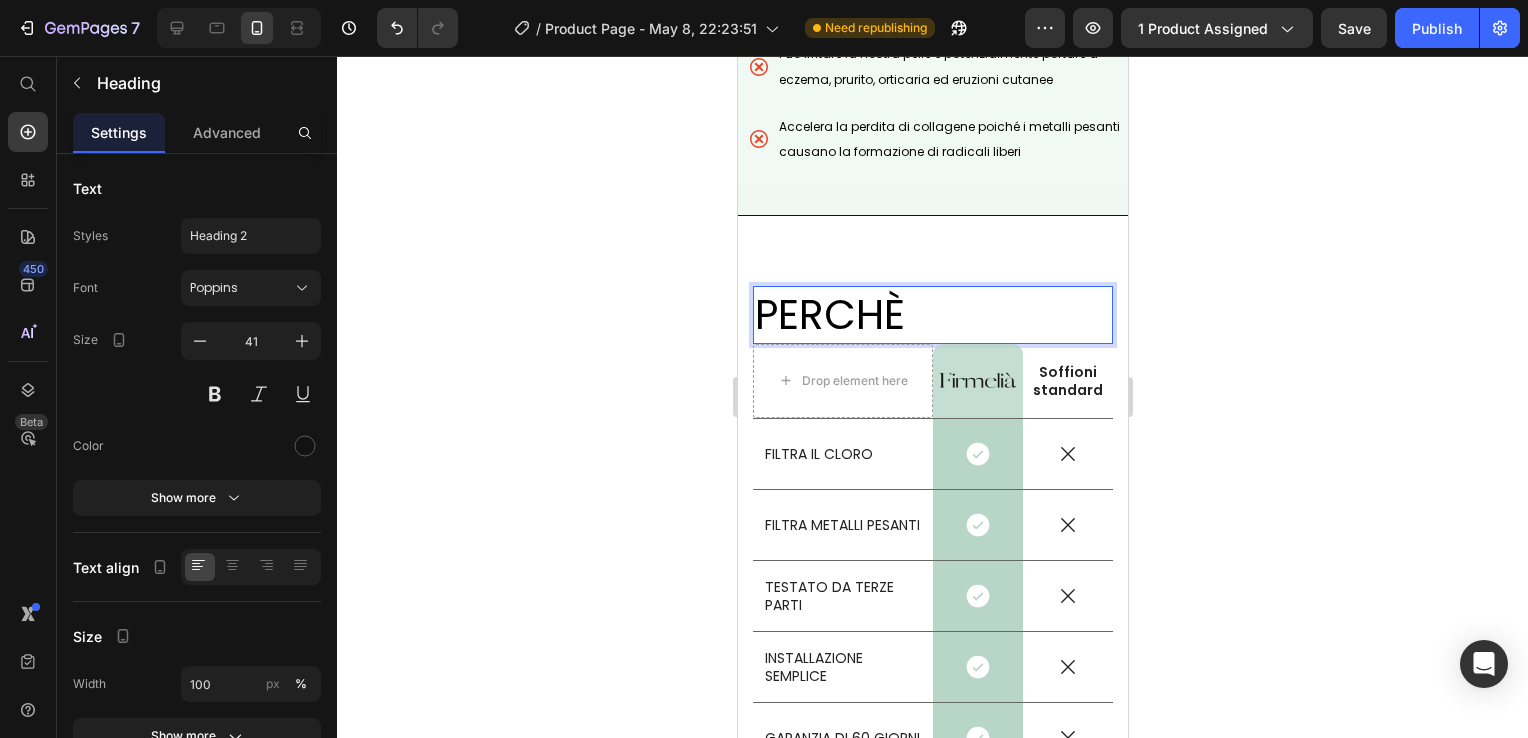 click on "PERCH È" at bounding box center [932, 314] 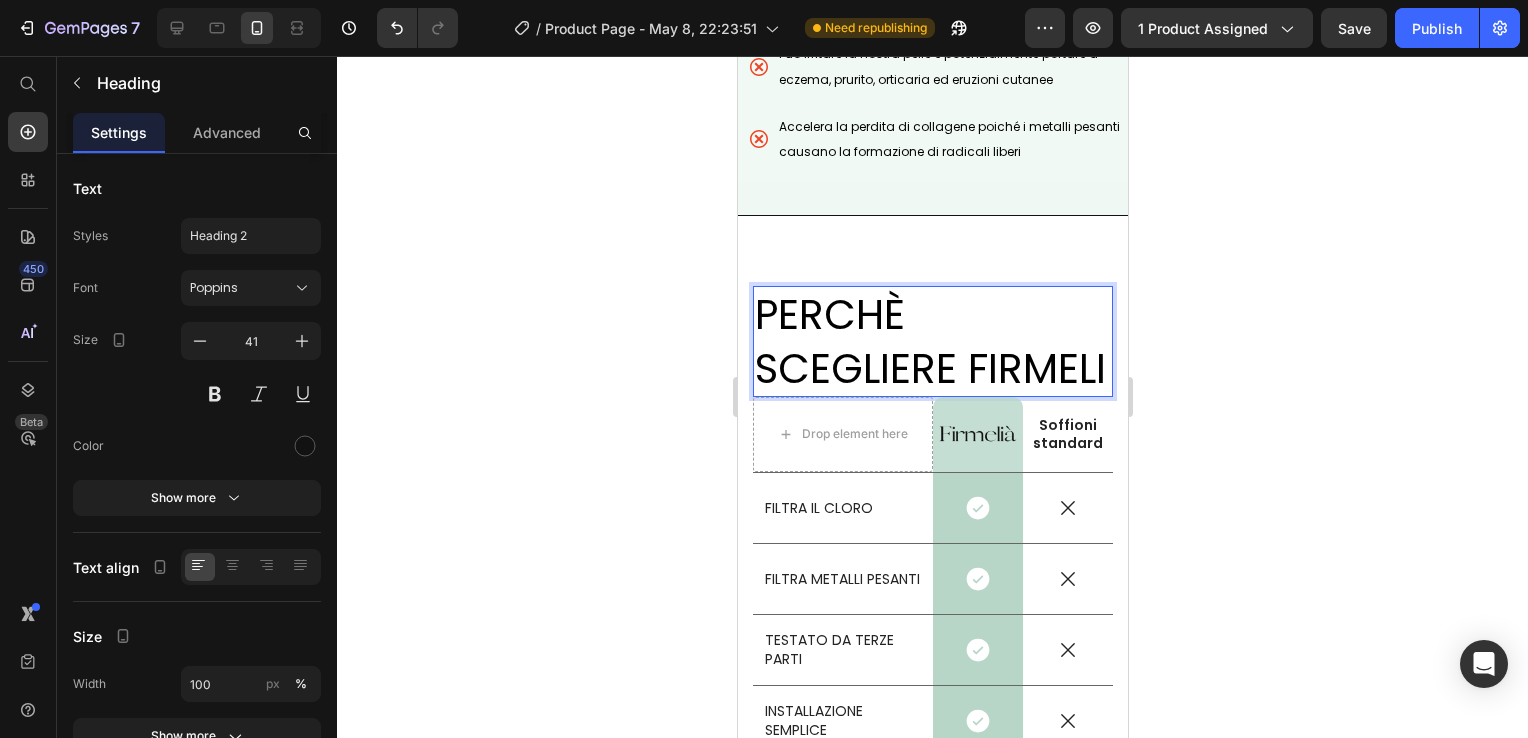 drag, startPoint x: 885, startPoint y: 392, endPoint x: 907, endPoint y: 403, distance: 24.596748 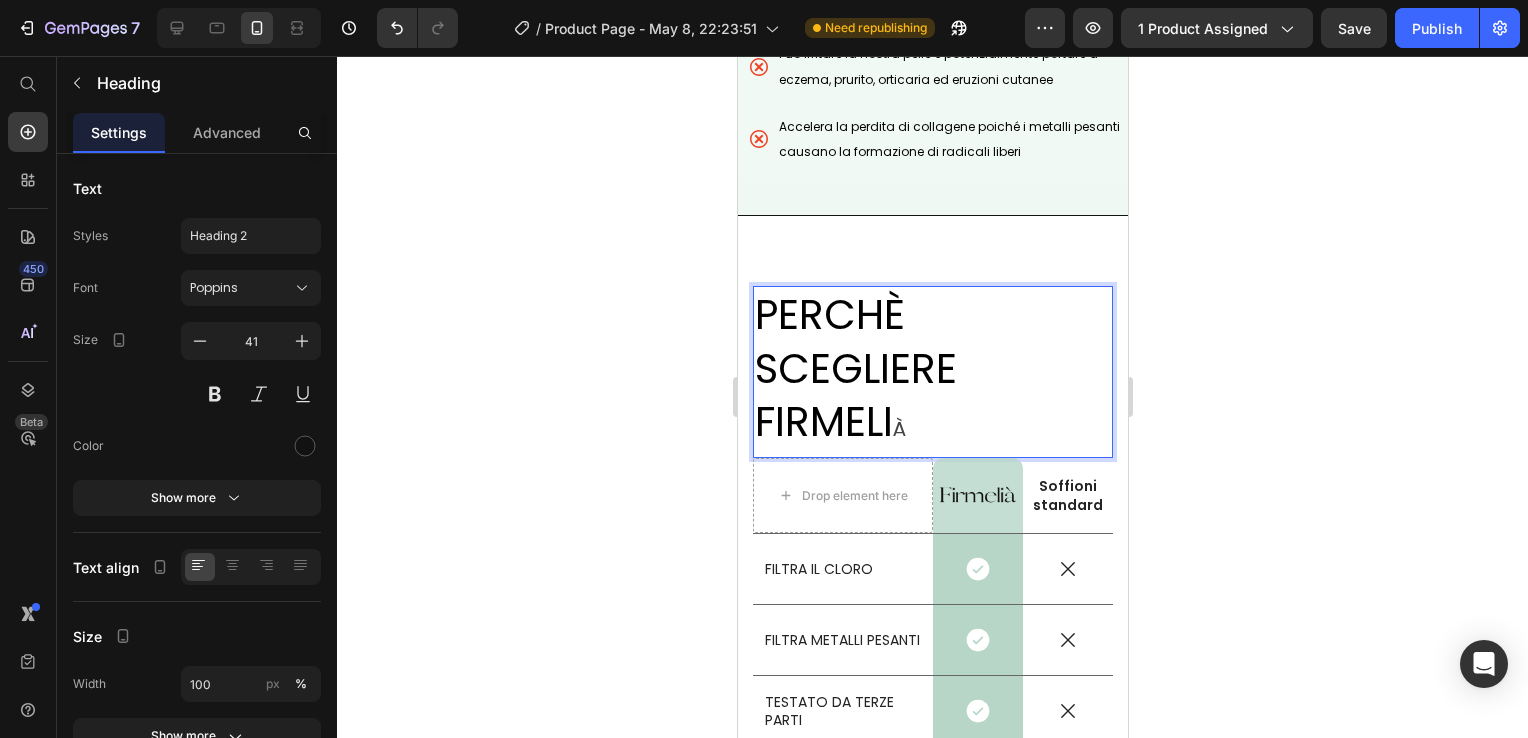 click on "À" at bounding box center [898, 429] 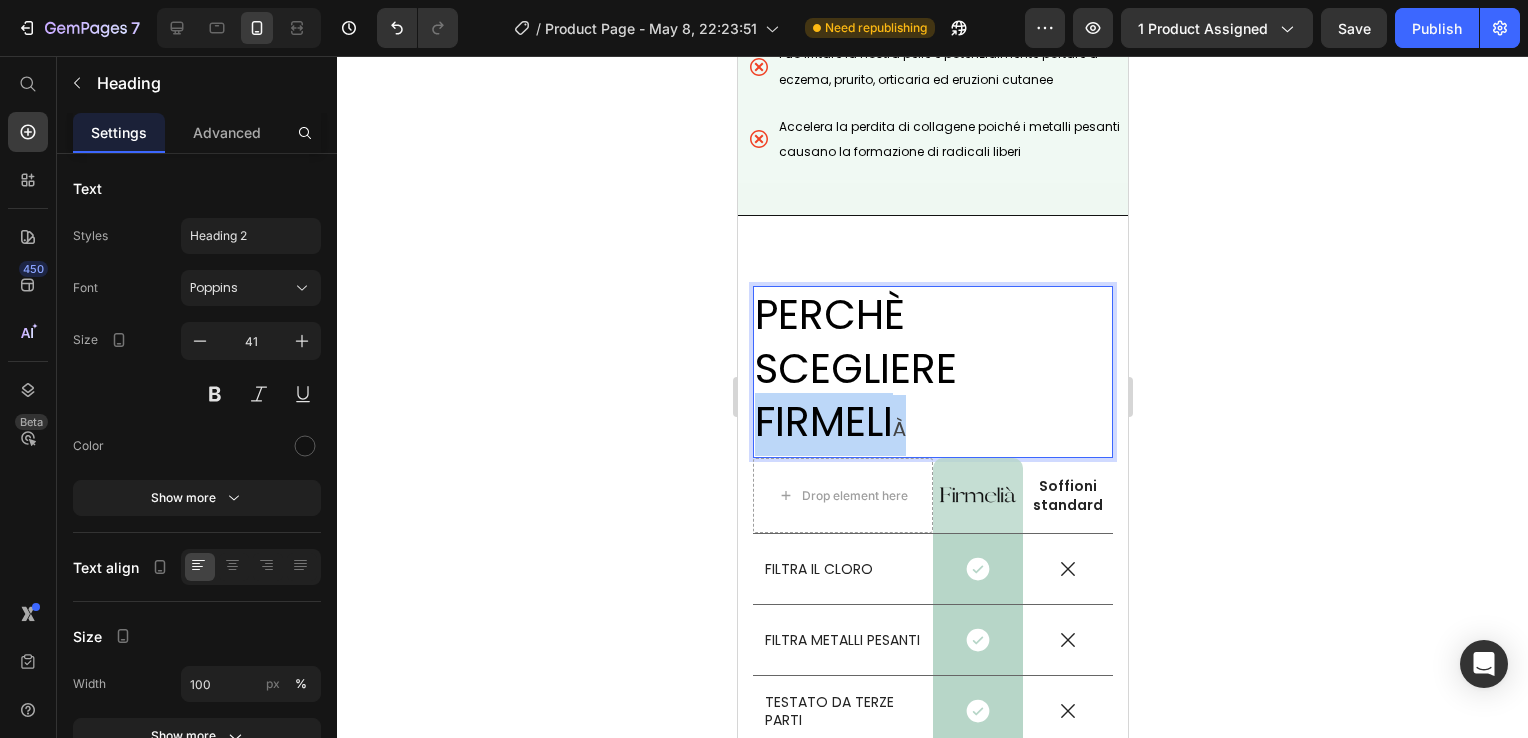 click on "À" at bounding box center [898, 429] 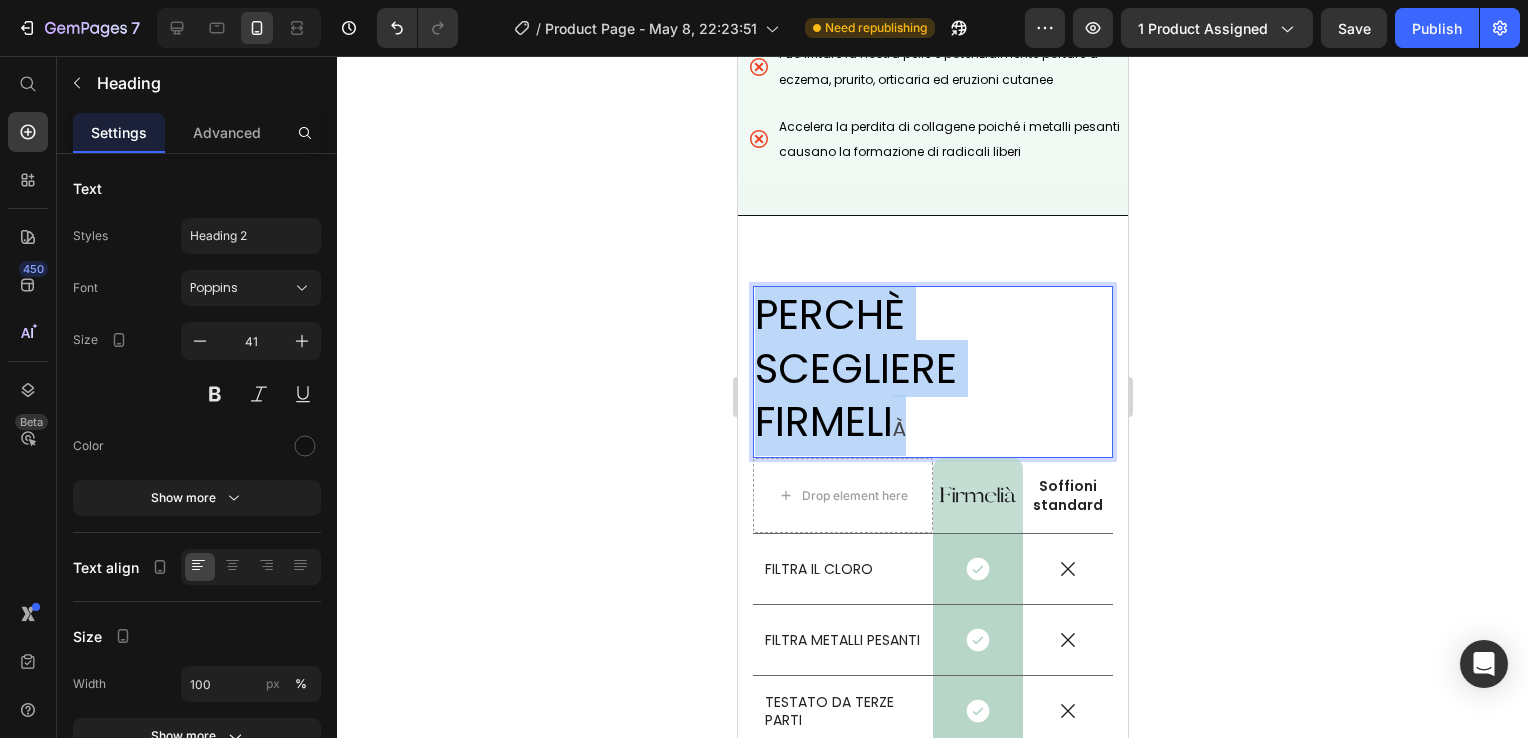click on "À" at bounding box center [898, 429] 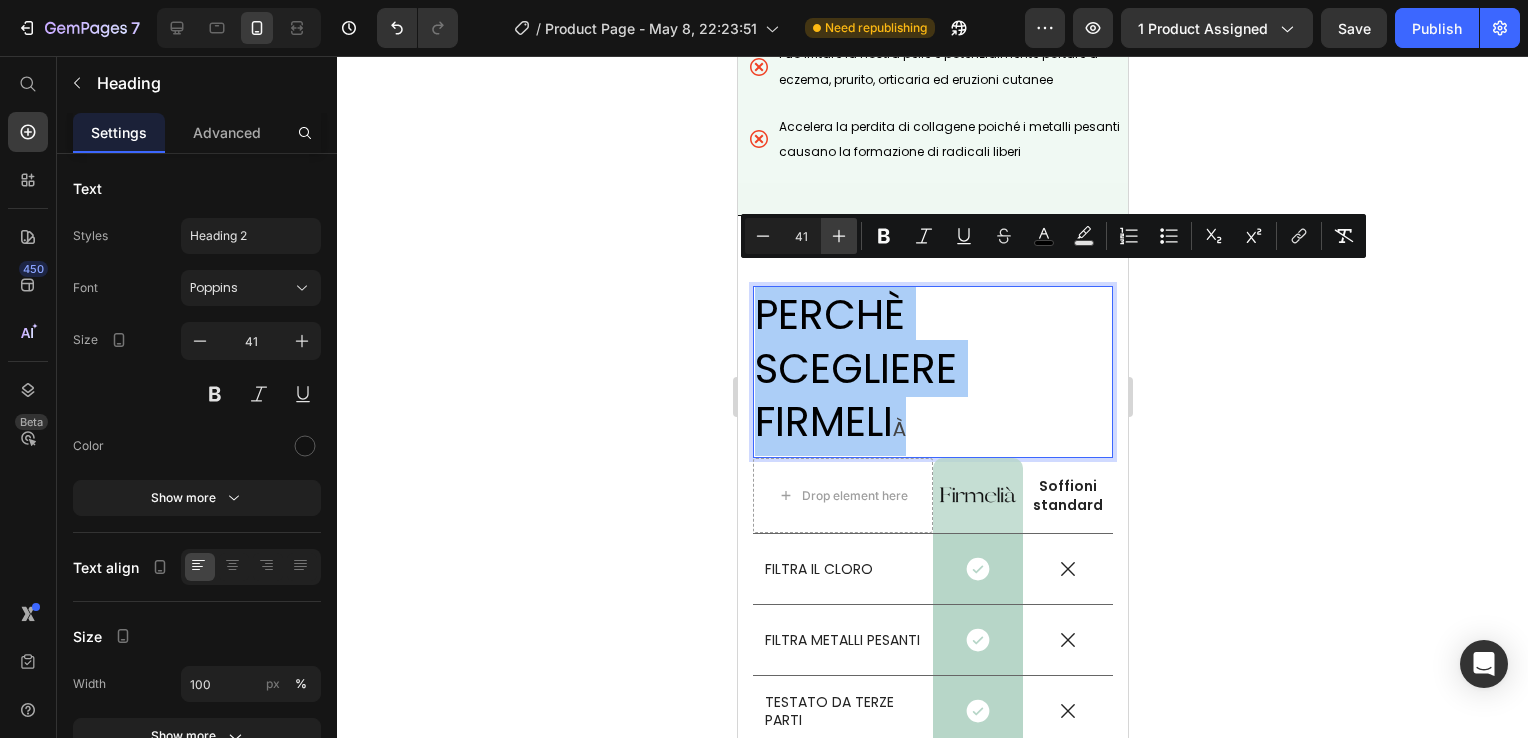 click 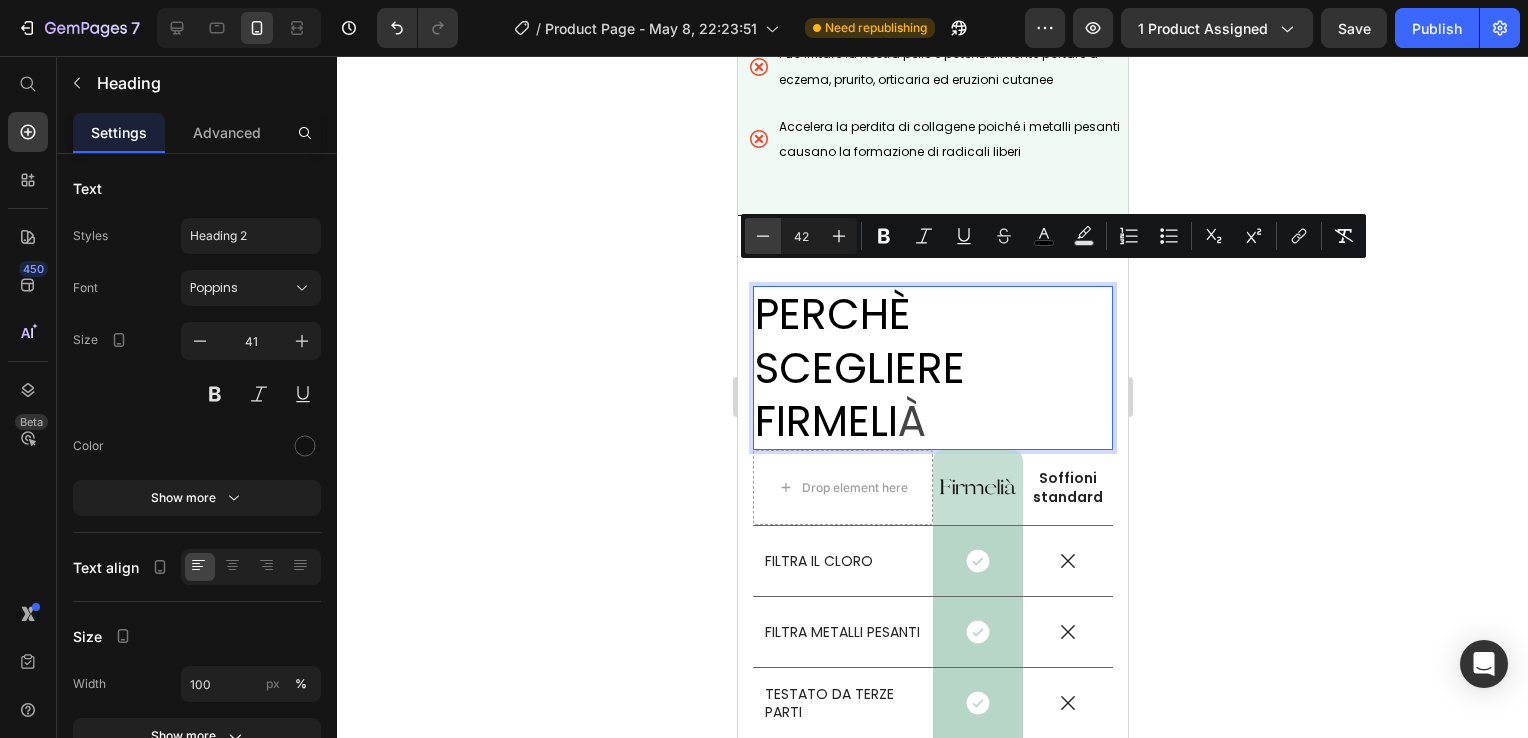 click 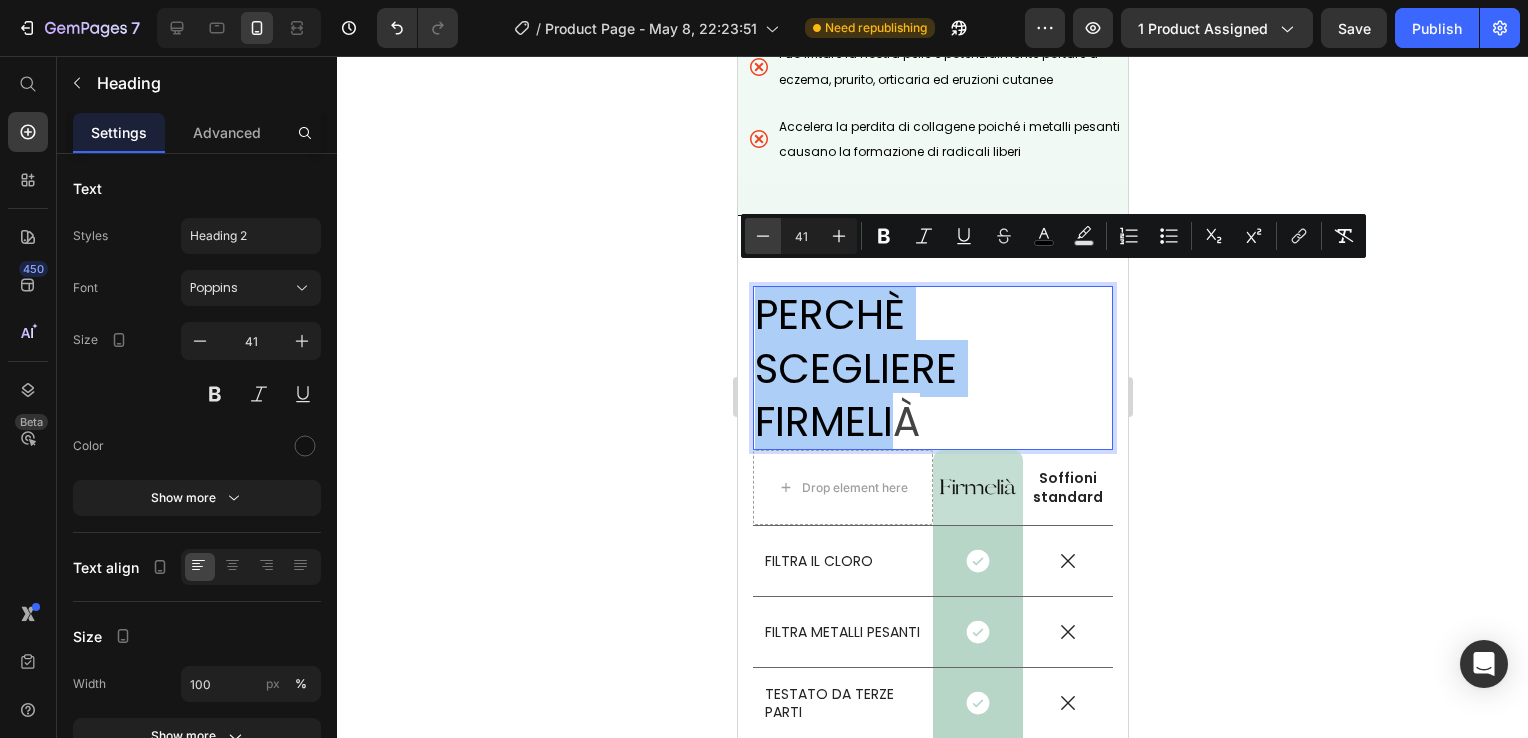 click 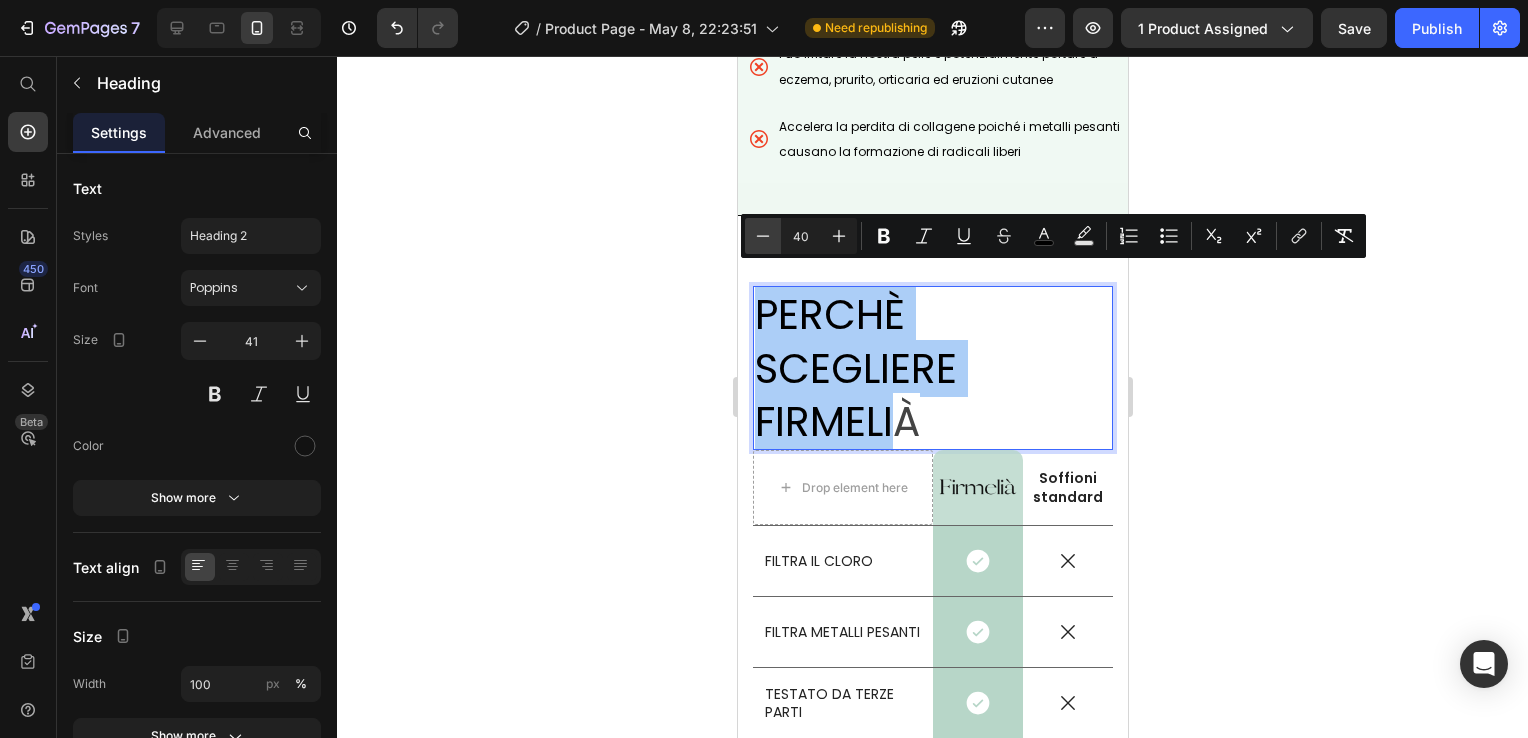 click 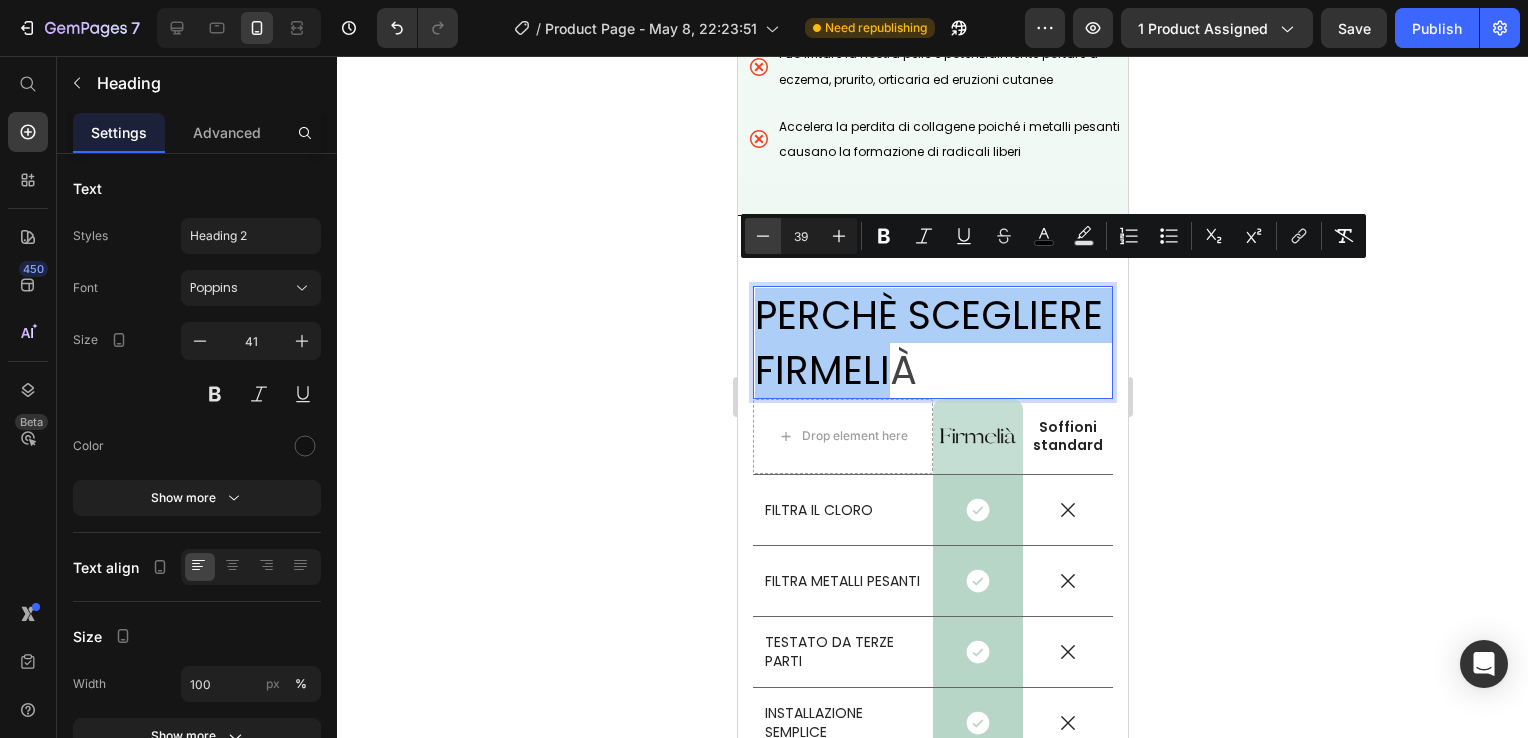 click 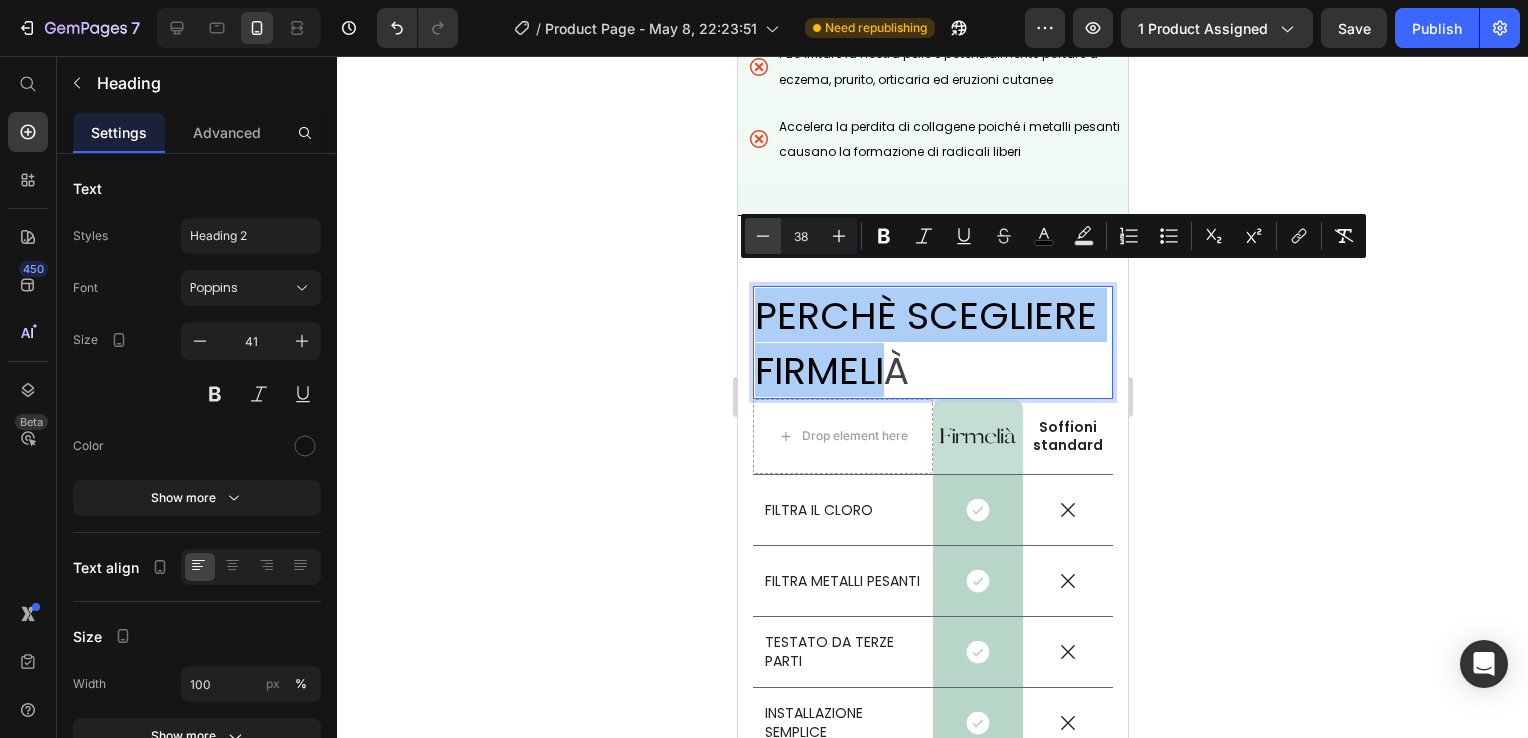 click 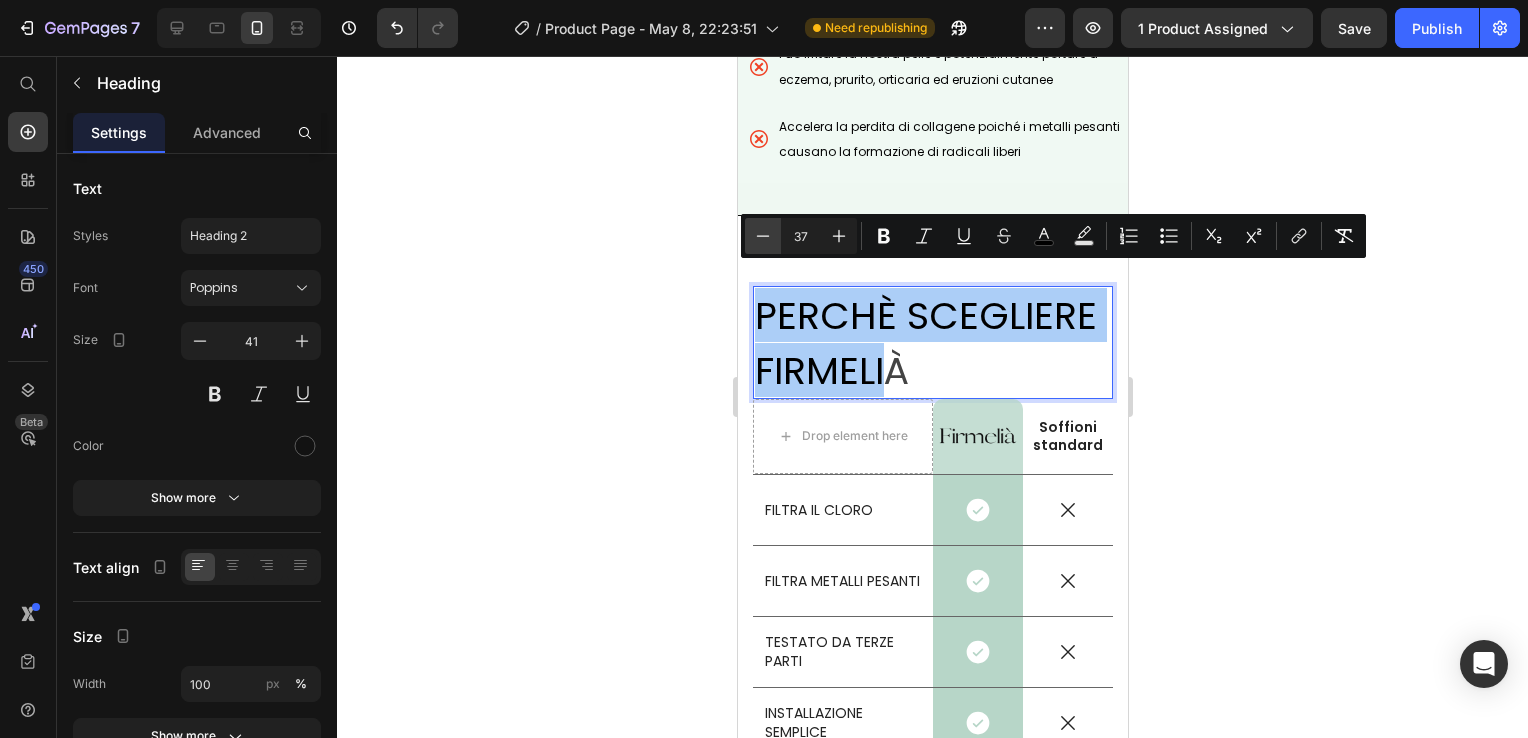 click 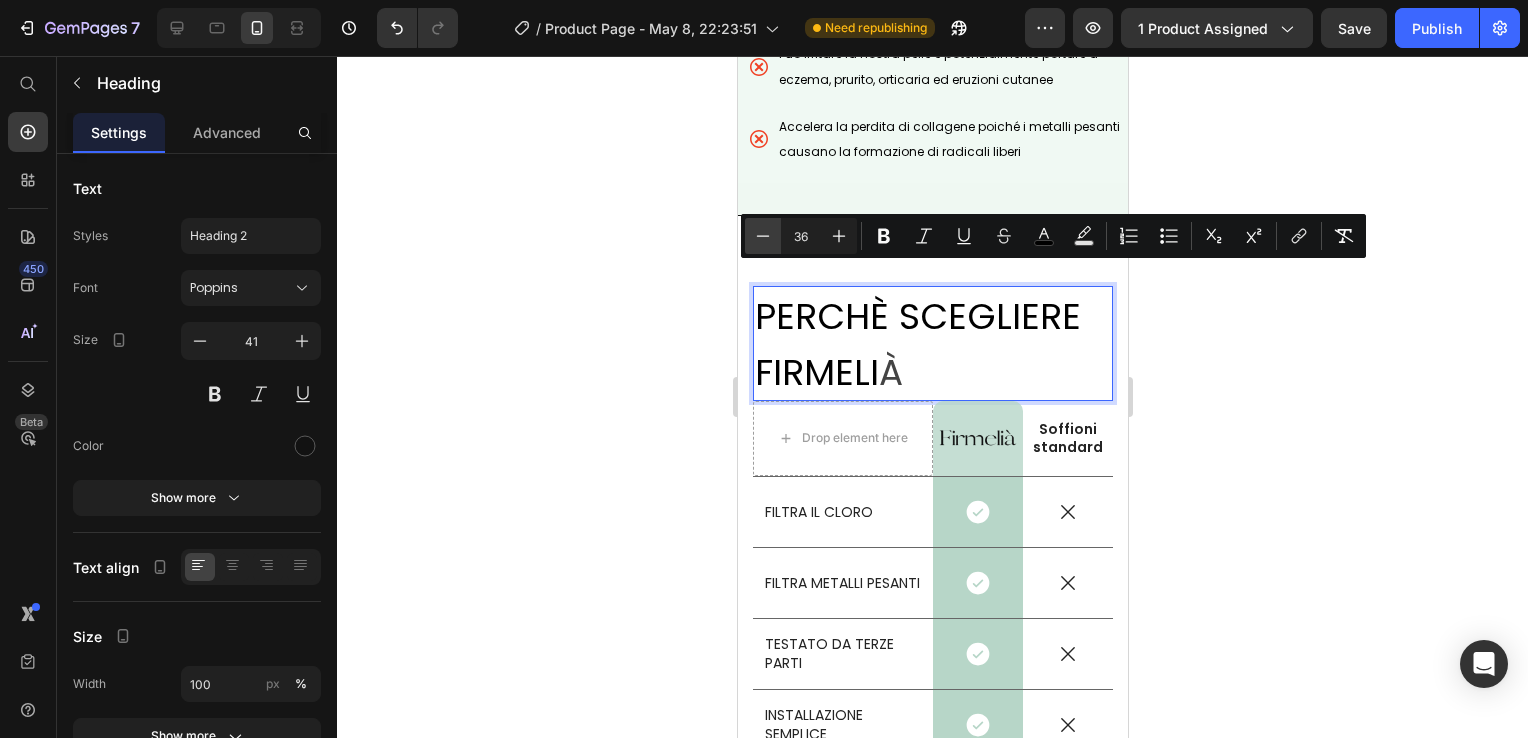 click 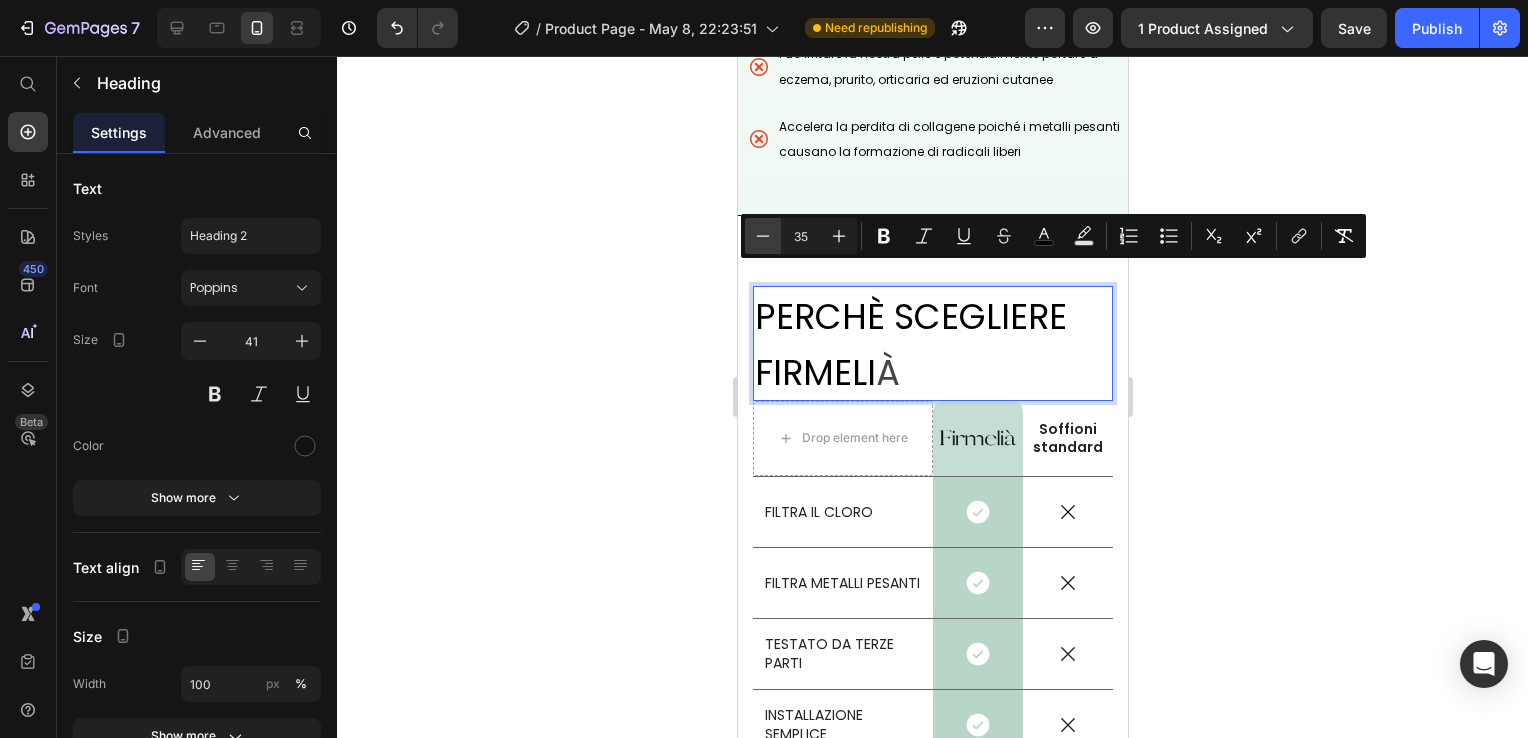 click 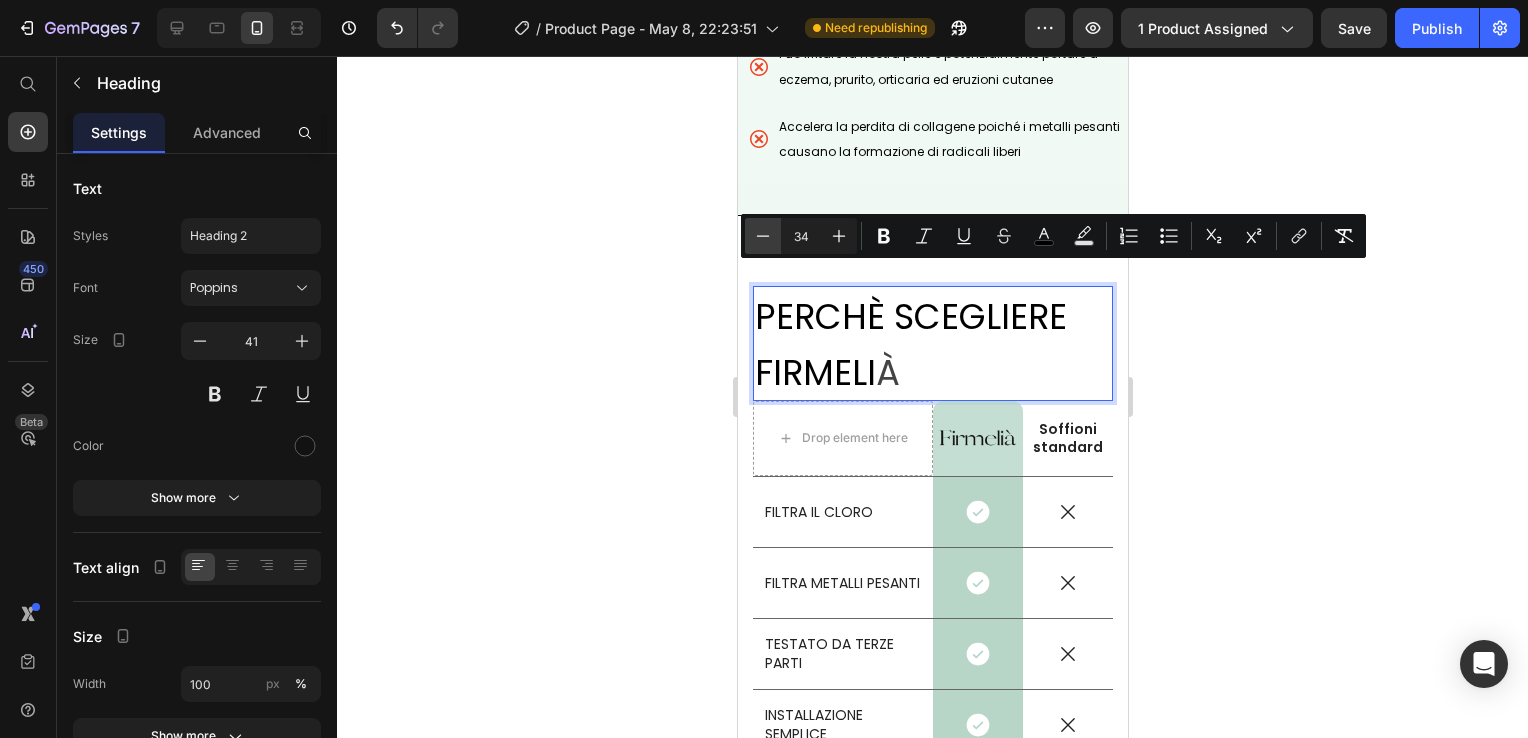 click 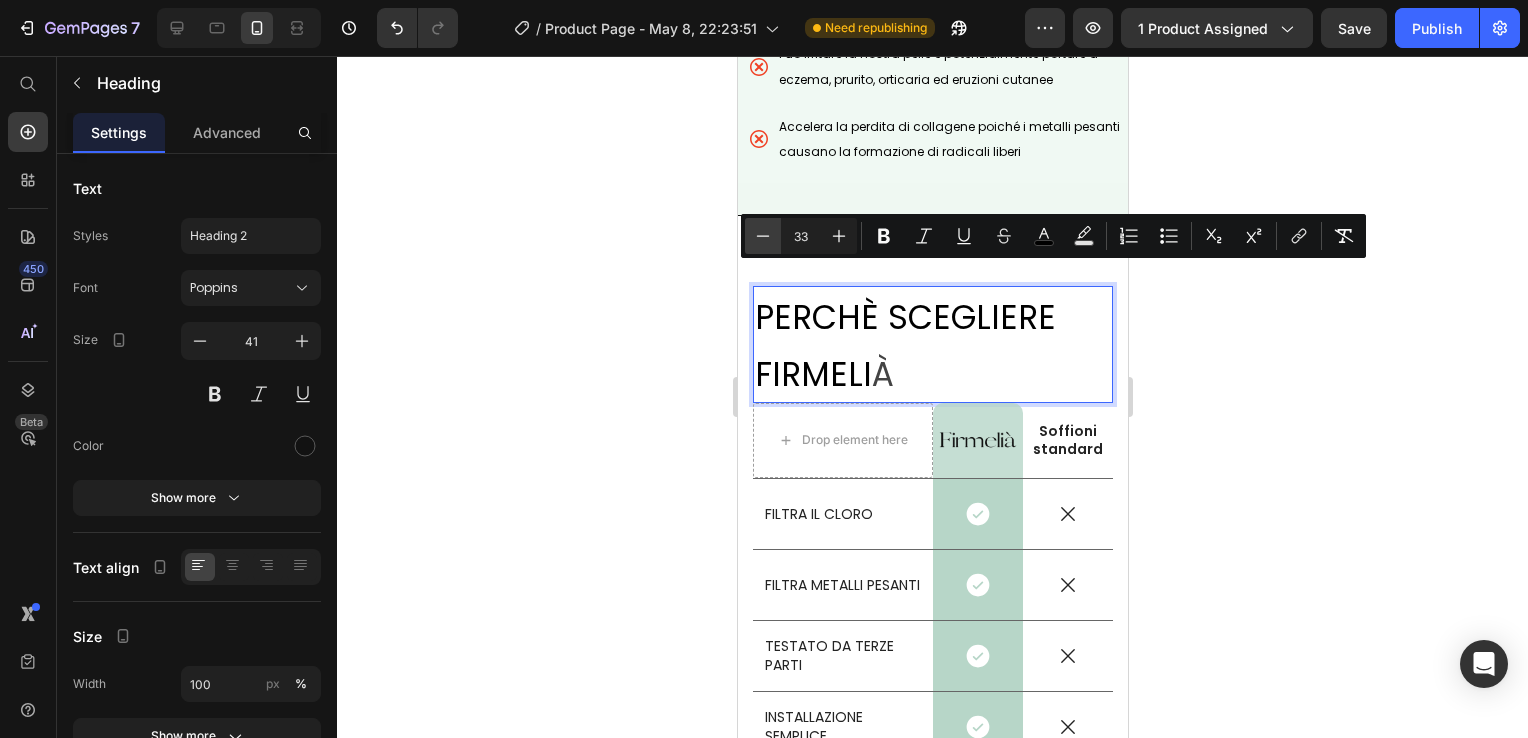 click 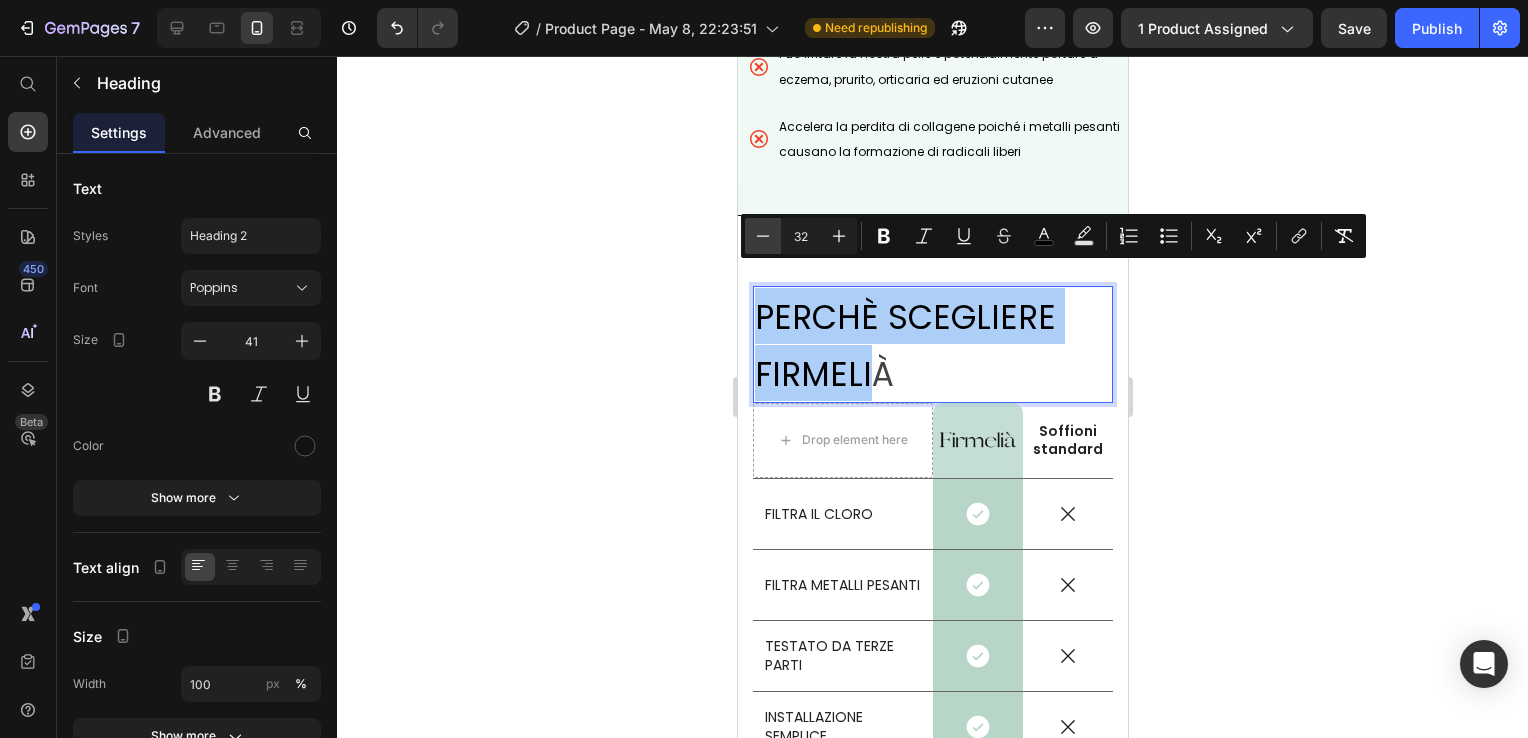 click 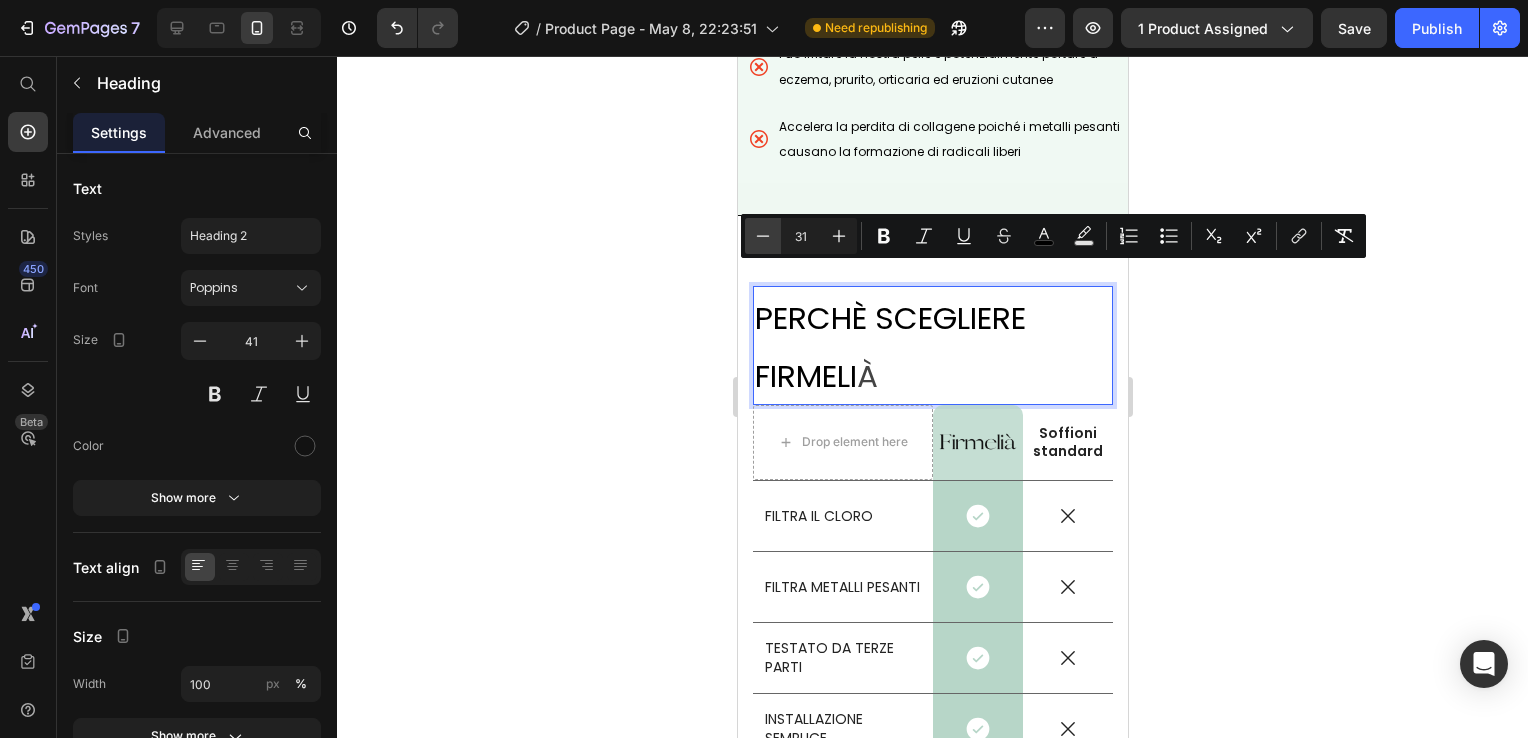 click 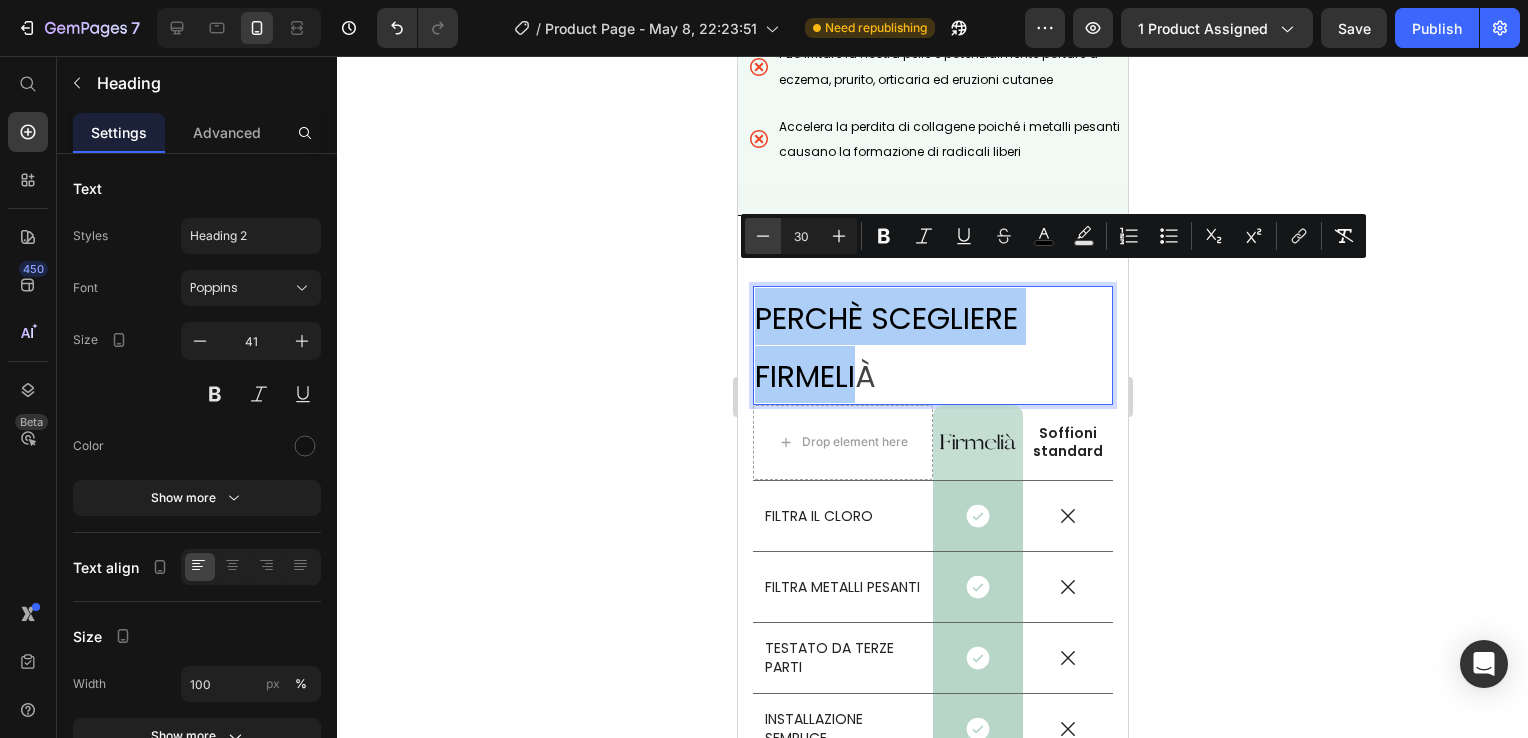 click 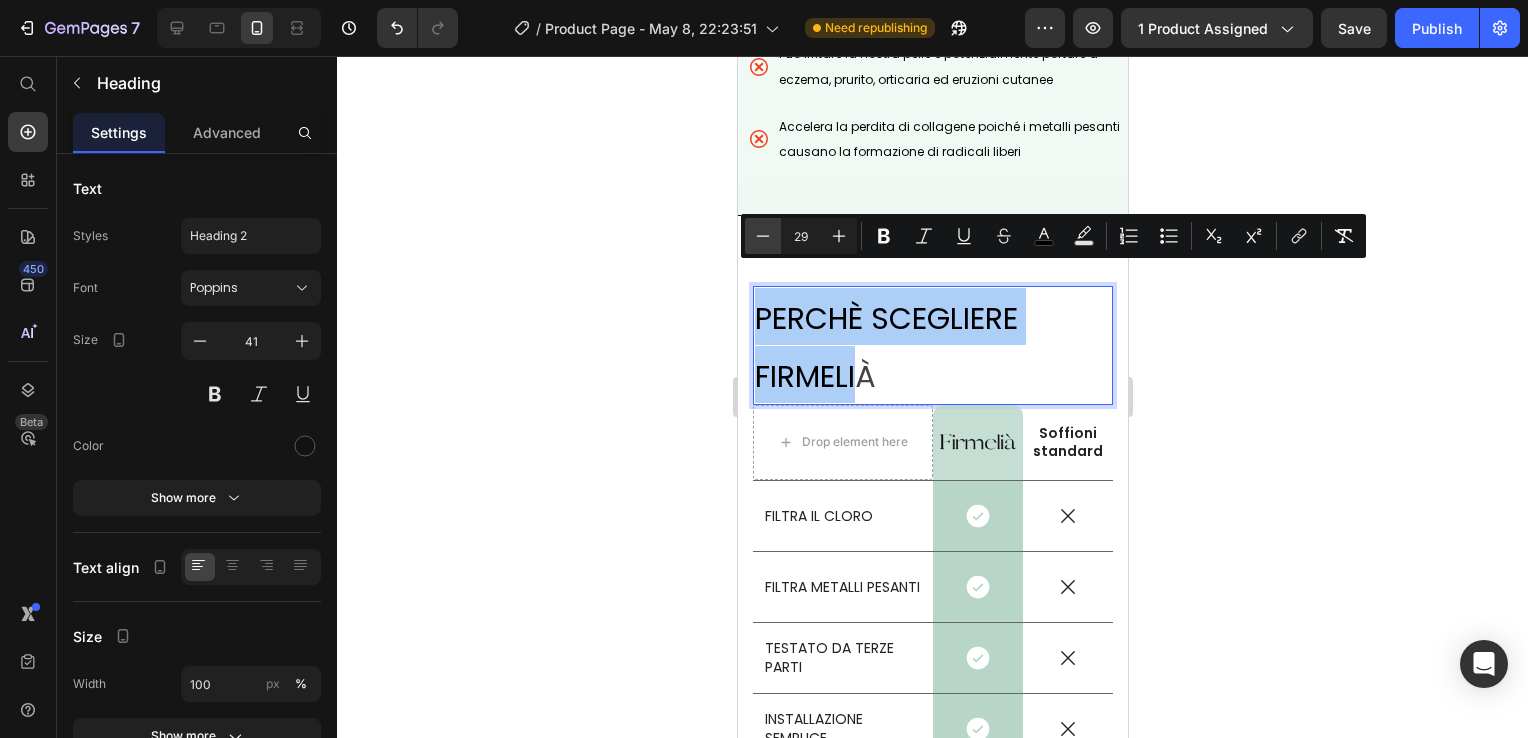 click 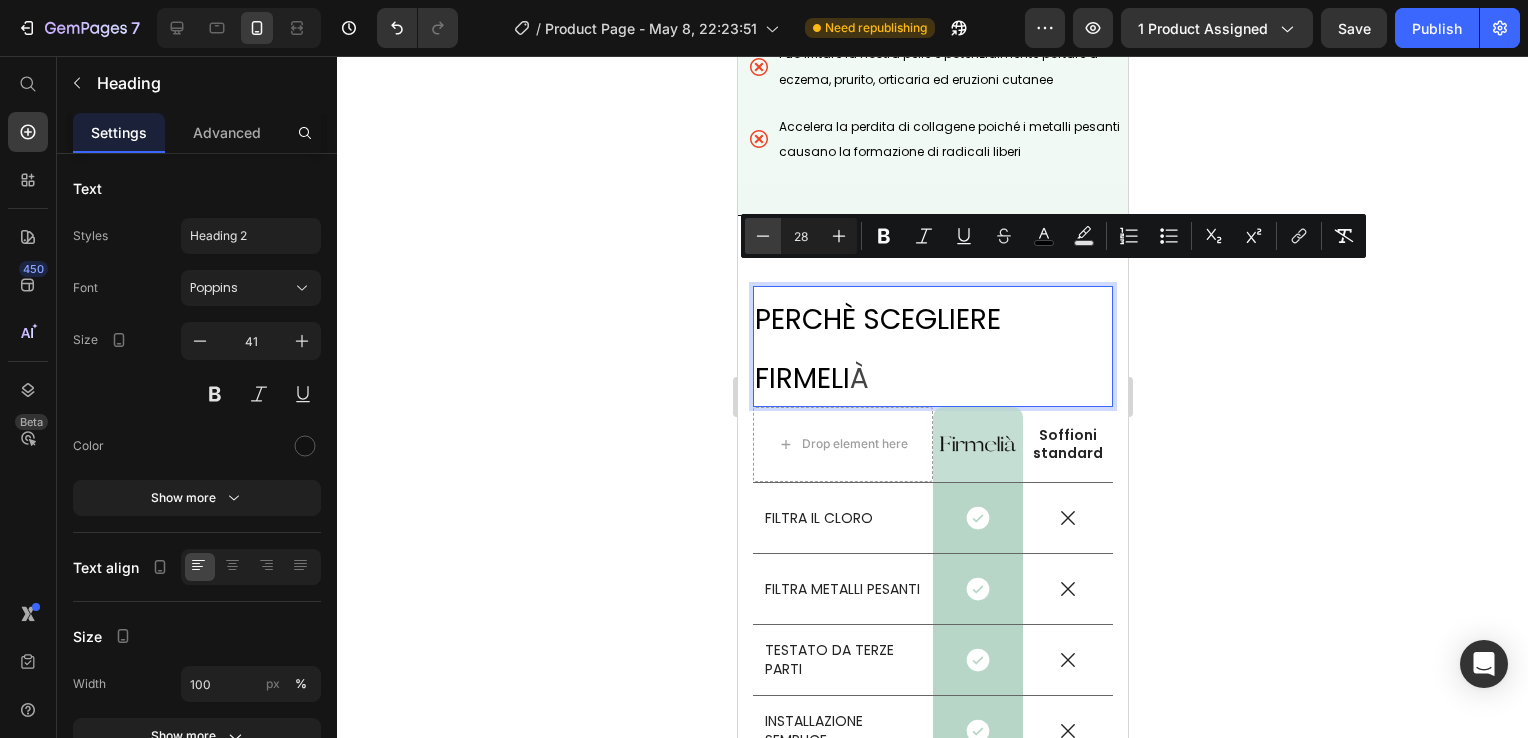 click 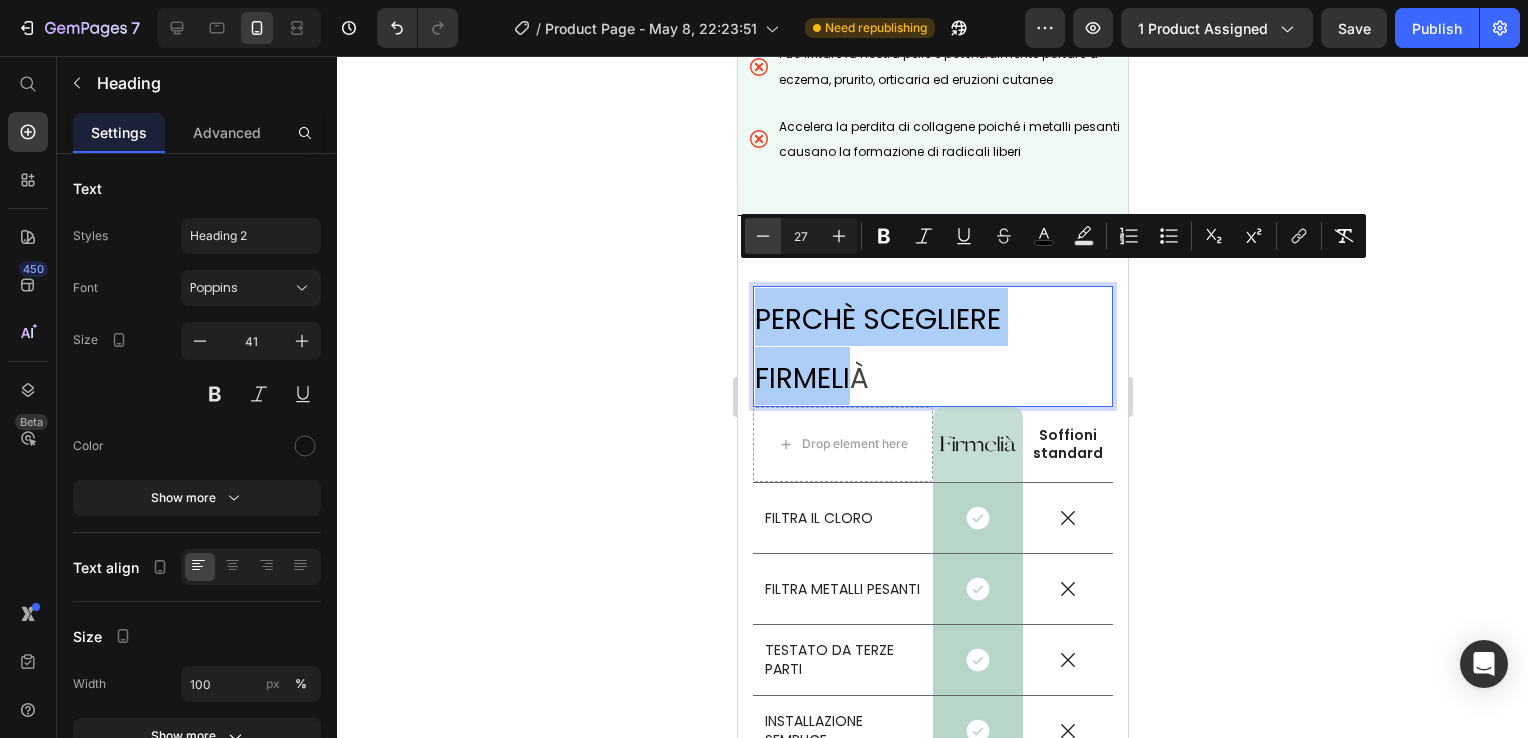 click 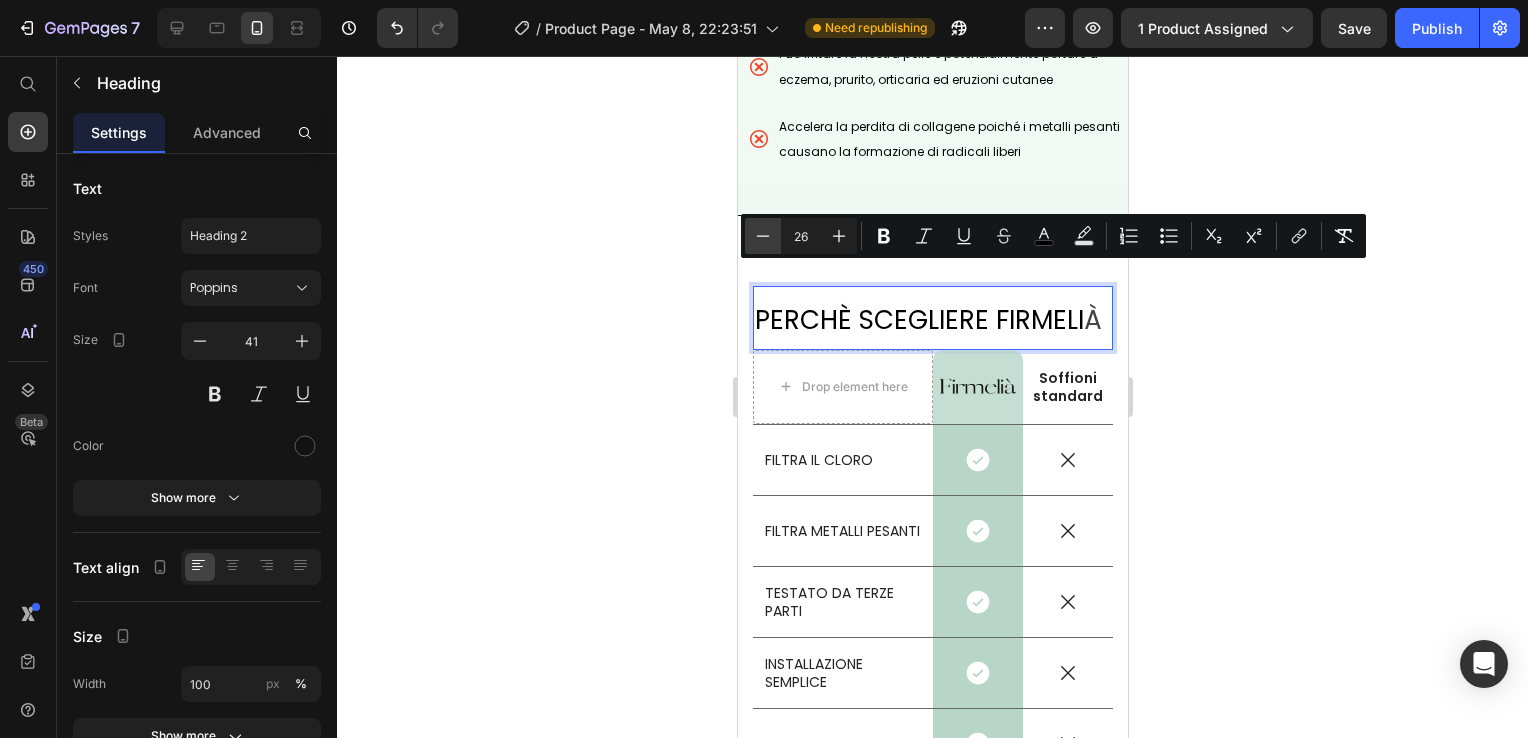 click 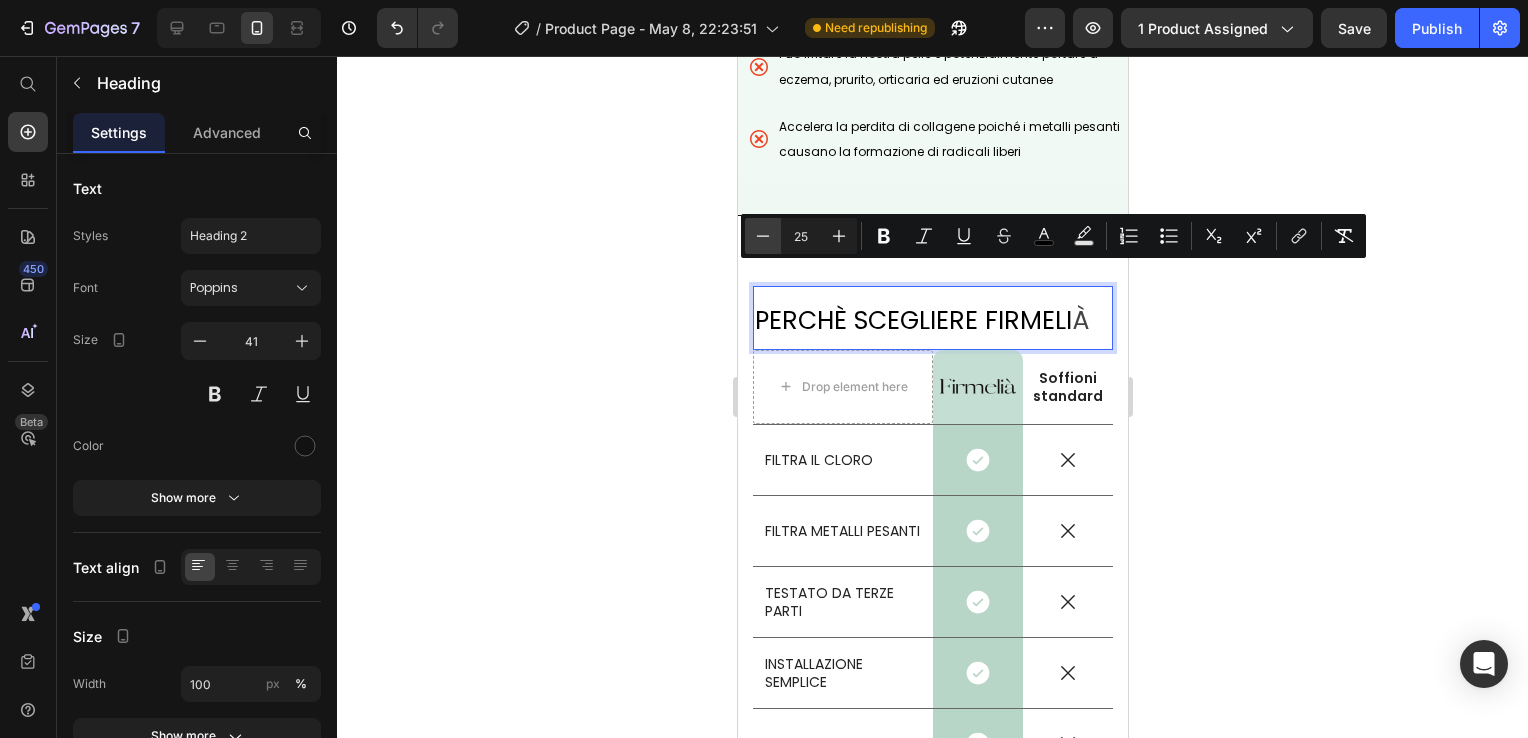 click 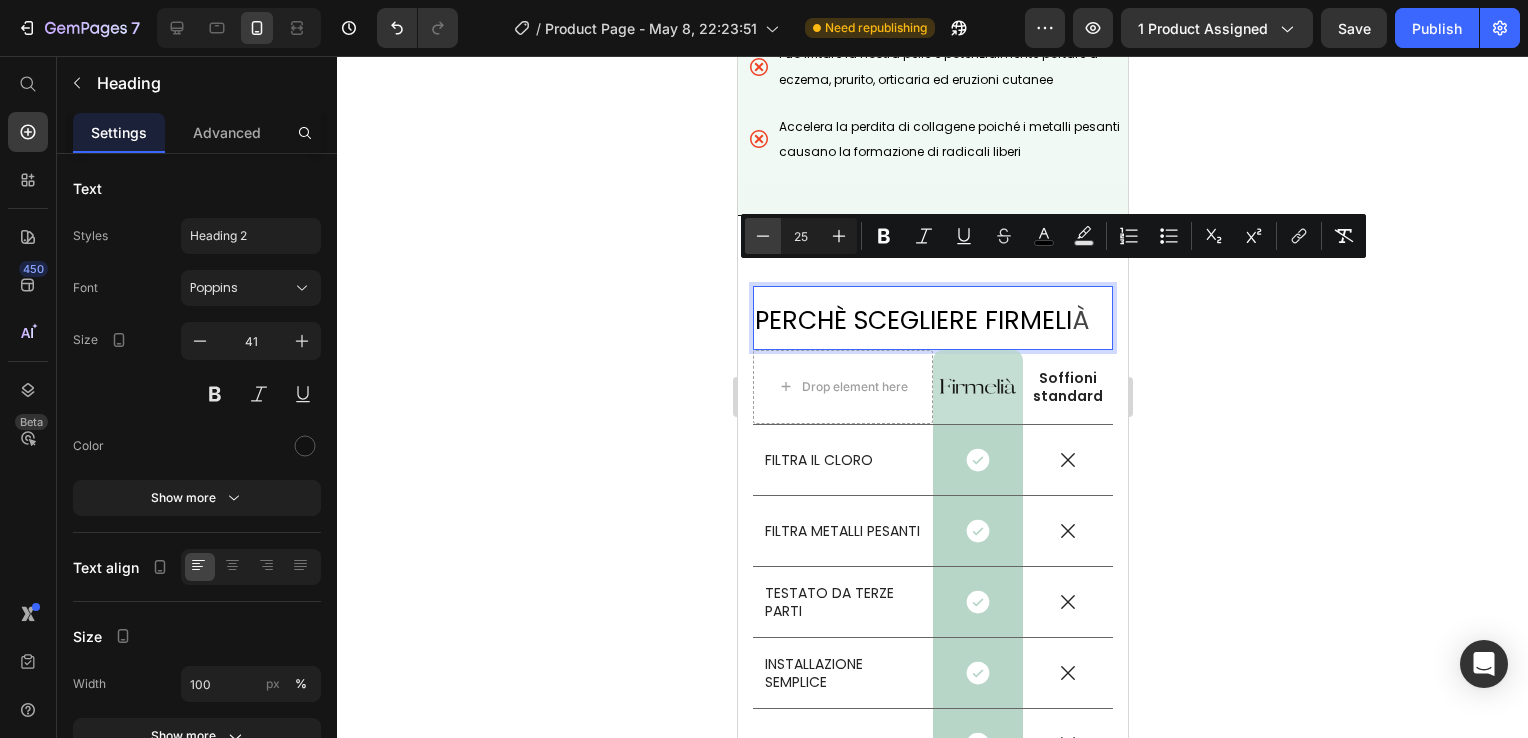 type on "24" 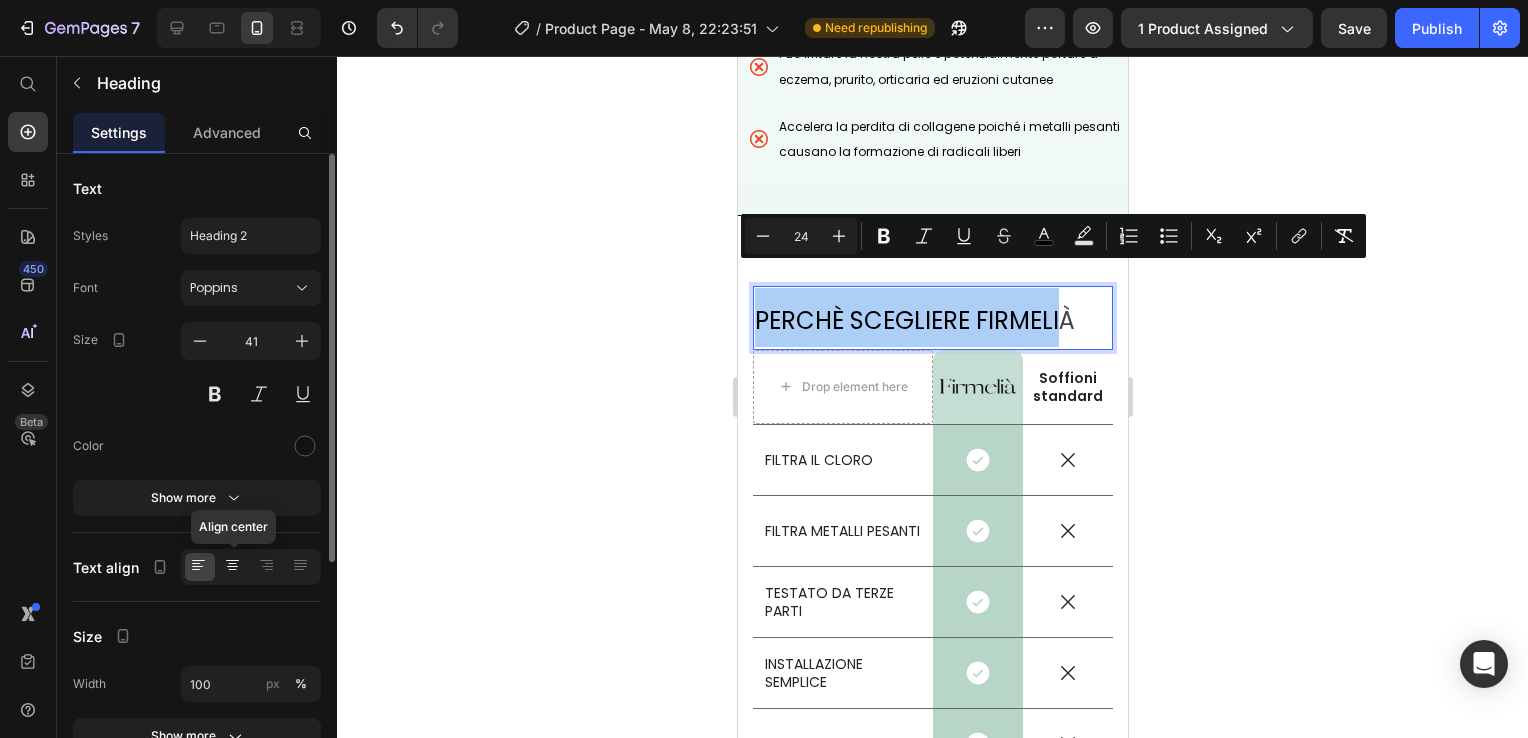 click 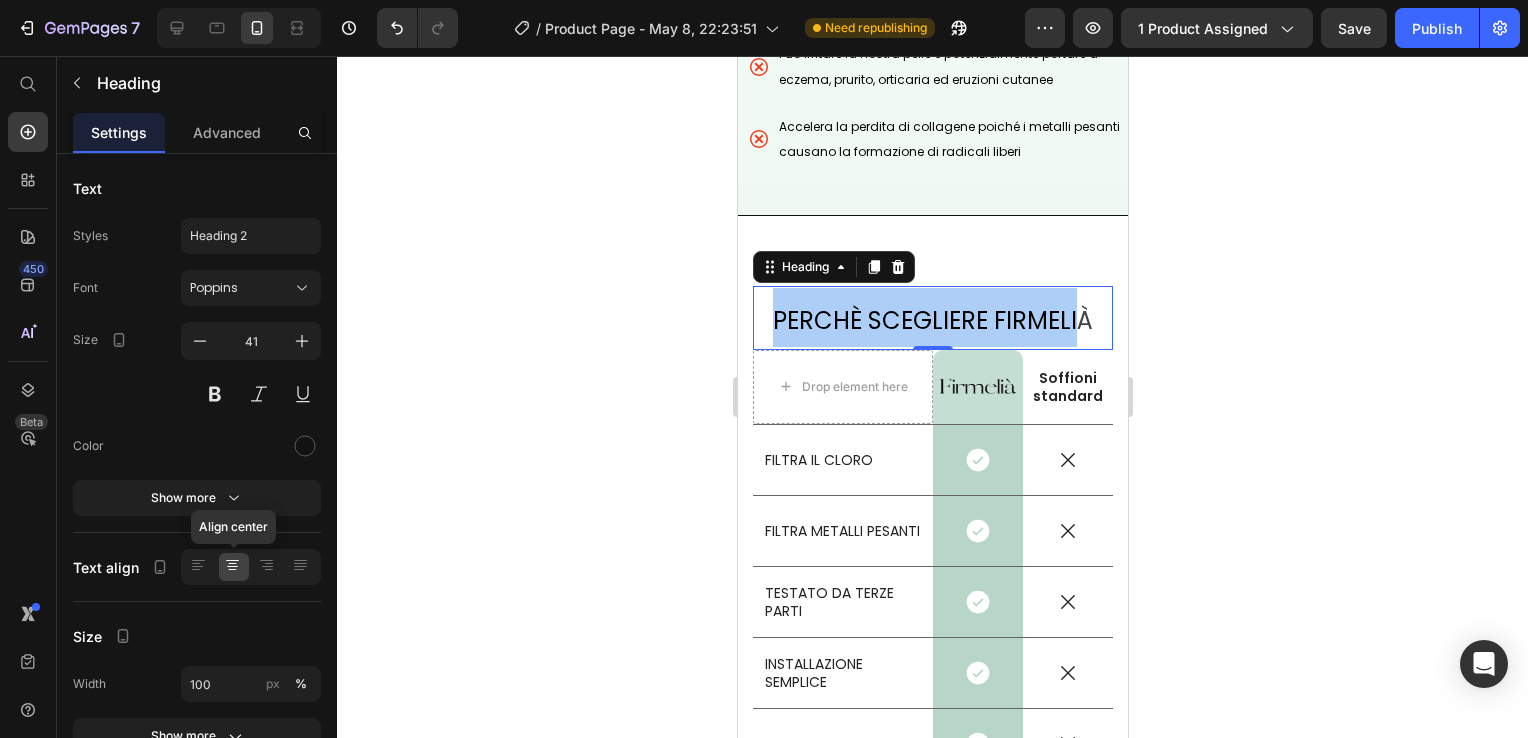 click 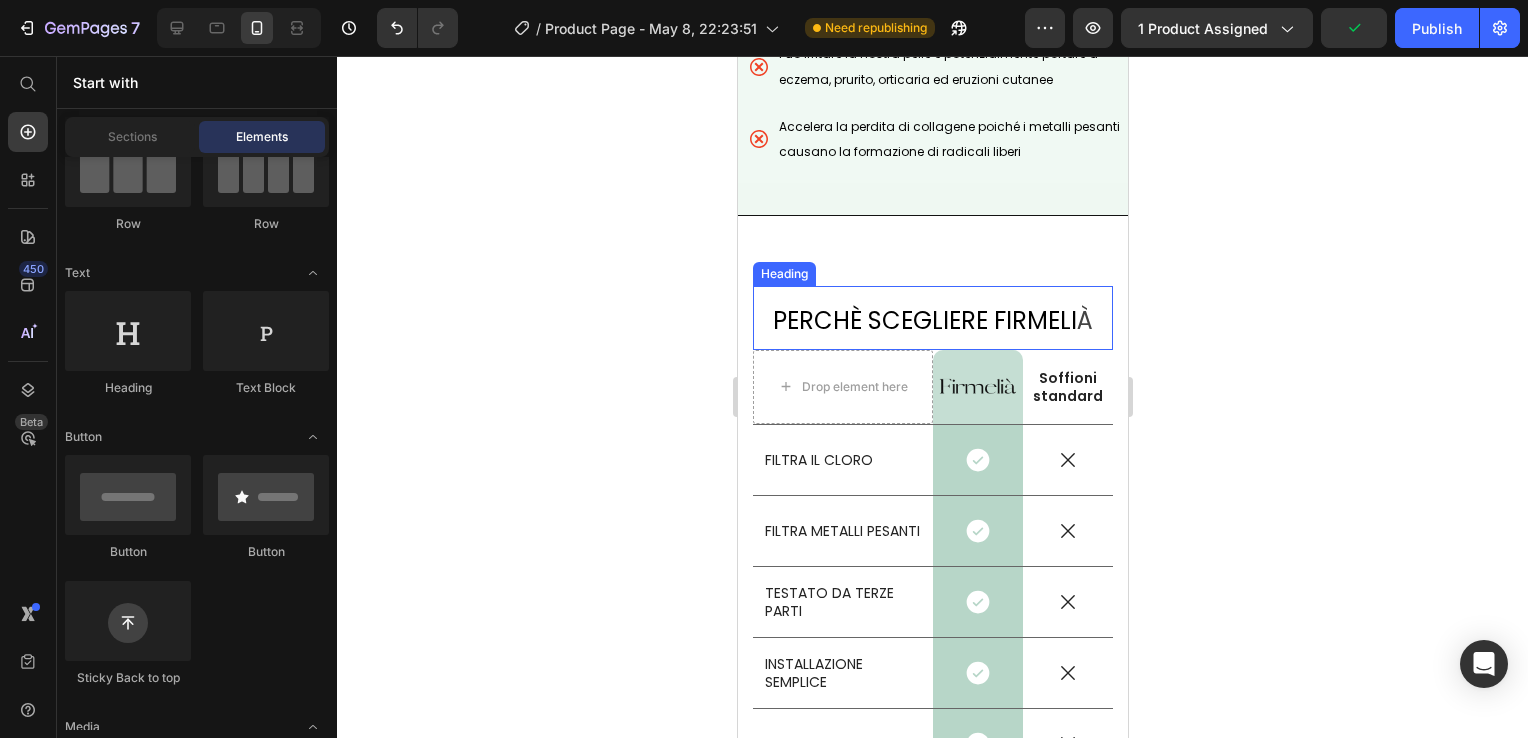 click on "È SCEGLIERE FIRMELI" at bounding box center (962, 320) 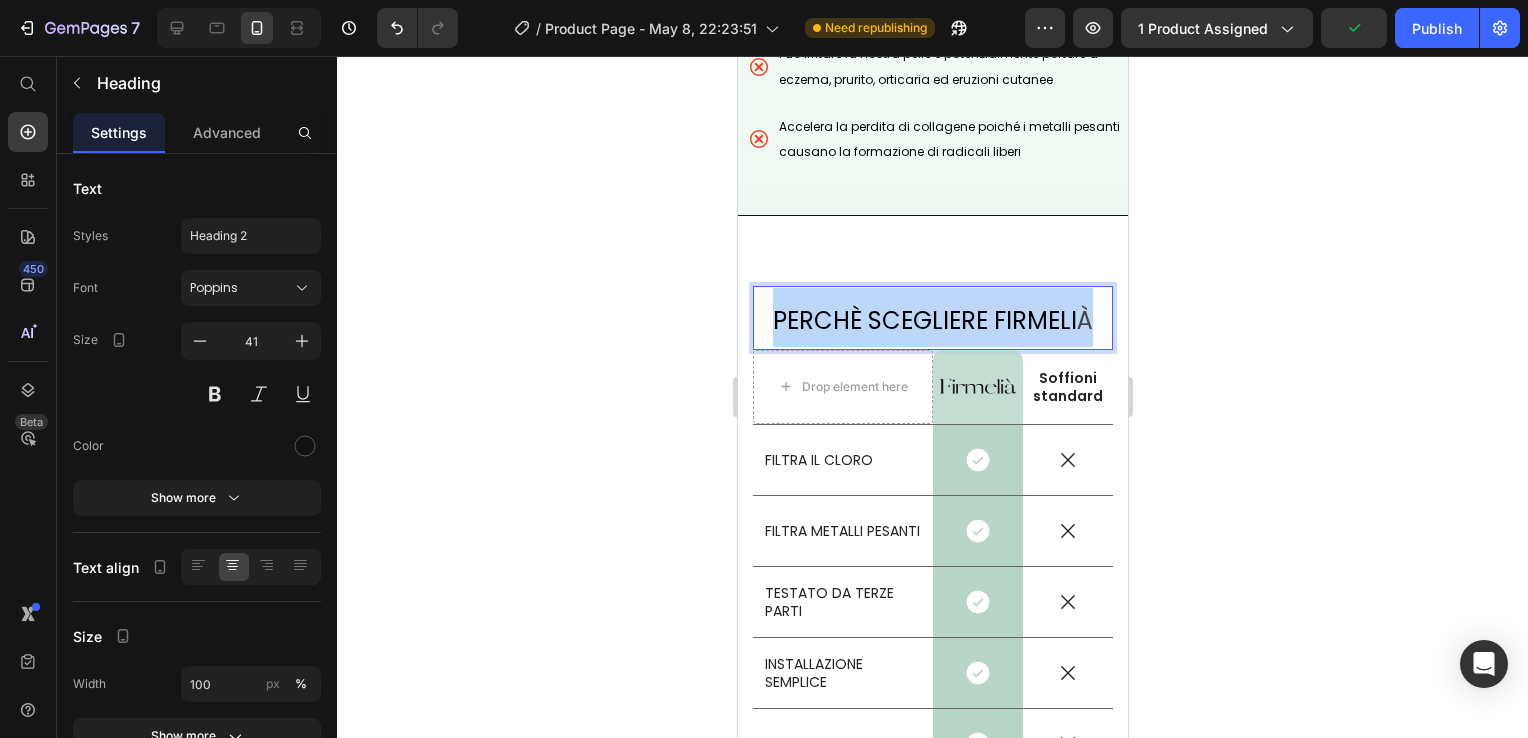click on "È SCEGLIERE FIRMELI" at bounding box center [962, 320] 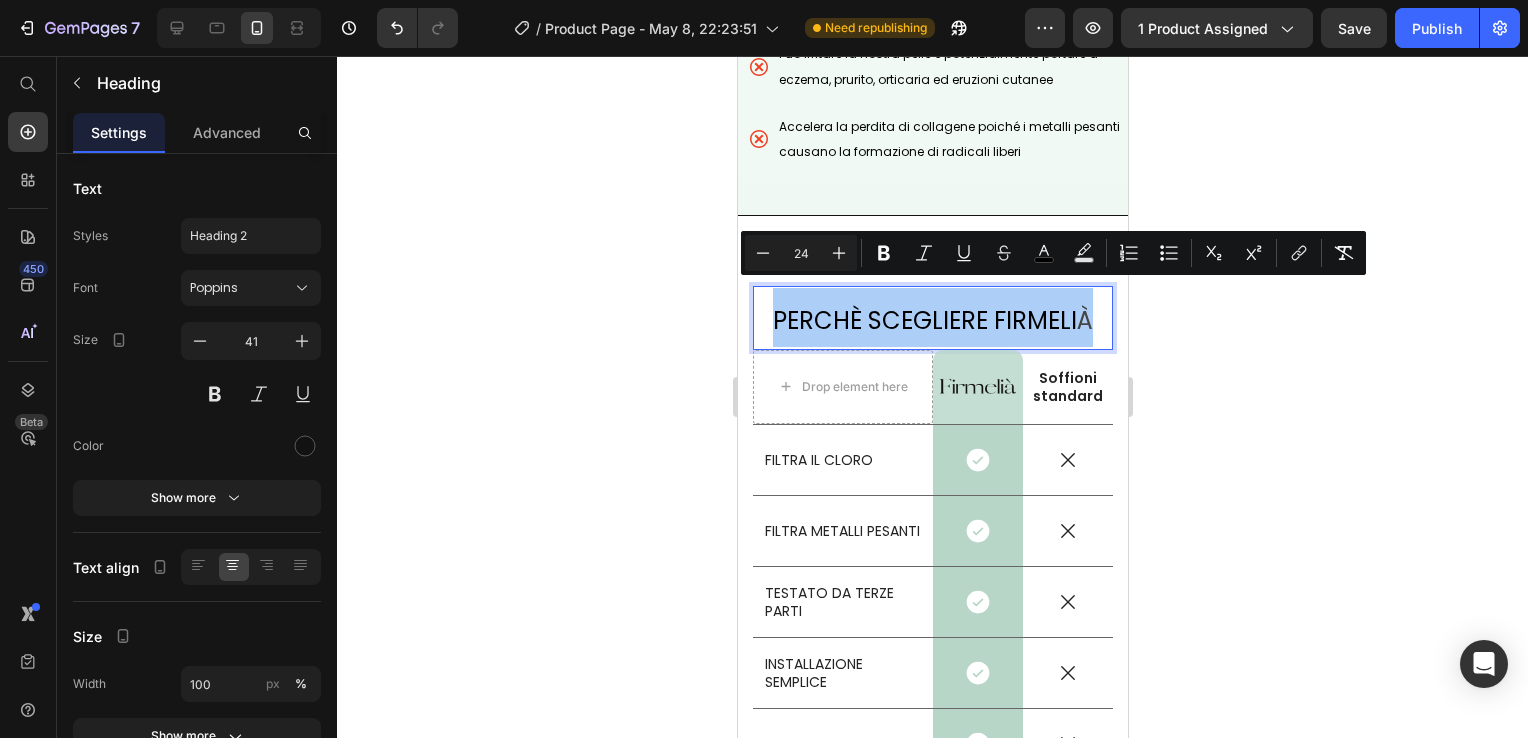 drag, startPoint x: 868, startPoint y: 257, endPoint x: 861, endPoint y: 266, distance: 11.401754 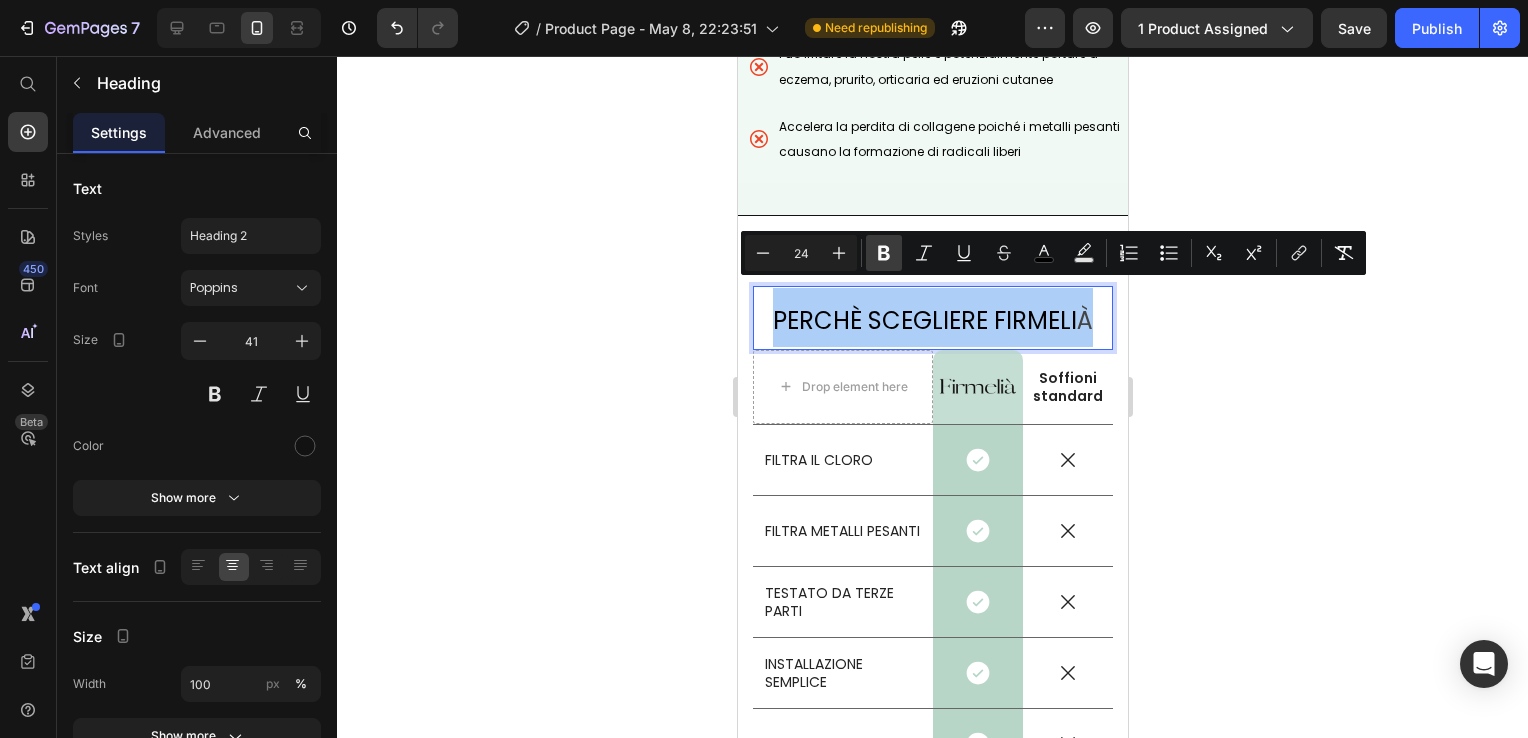 click 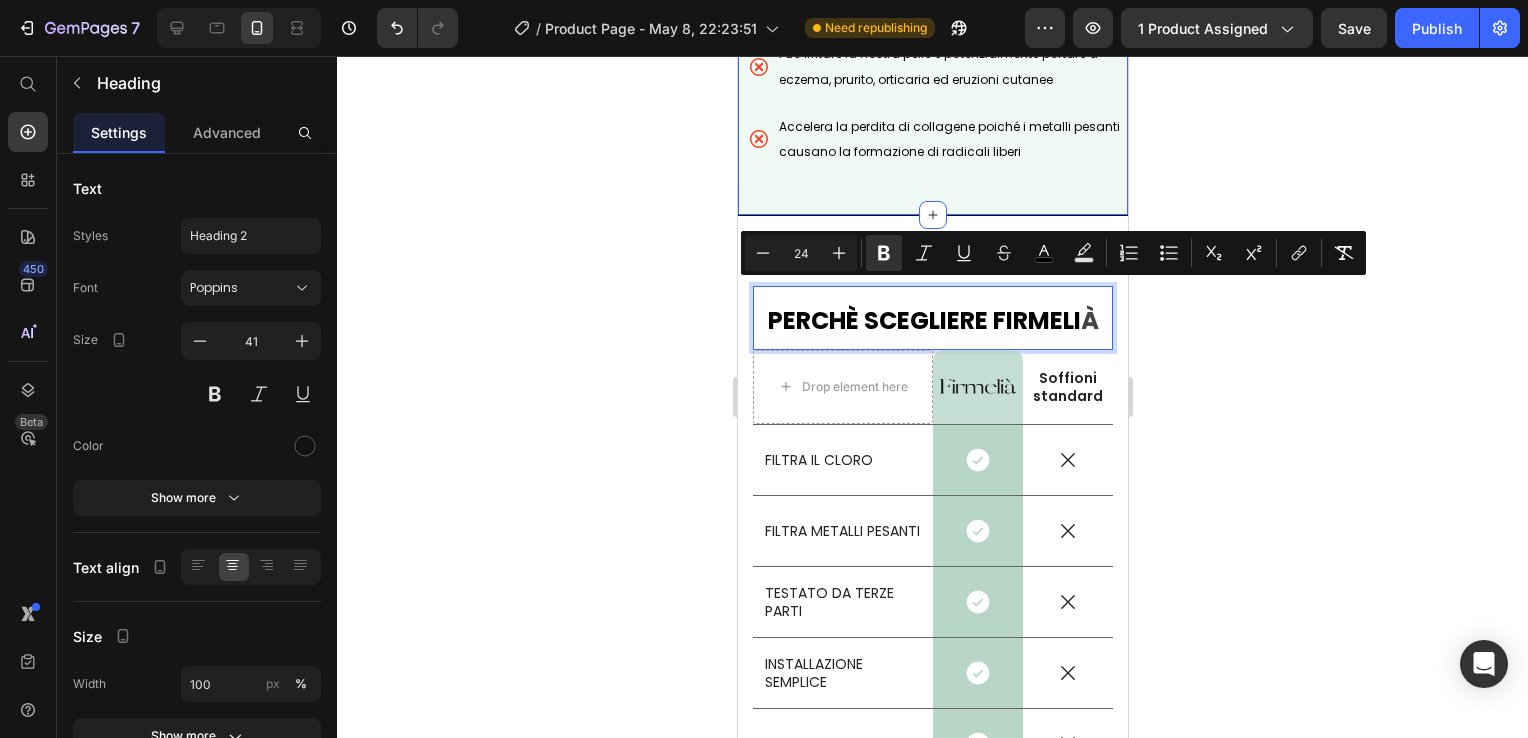 click on "PERCHÉ É NECESSARIO RIMUOVERE IL CLORO E ALTRI CONTAMINANTI  Heading Image Elimina gli oli naturali nei nostri capelli e nella nostra pelle, lasciandoli danneggiati, asciutti e irritati Dissolve i lipidi dei capelli, lasciando i capelli meno lucenti, meno forti e causando doppie punte Scompone gli aminoacidi nei nostri capelli, impoverendo la forza naturale dei capelli Reagisce con la melanina naturale nei nostri capelli, cambiando il colore dei tuoi capelli Può irritare la nostra pelle e potenzialmente portare a eczema, prurito, orticaria ed eruzioni cutanee Accelera la perdita di collagene poiché i metalli pesanti causano la formazione di radicali liberi Item List Section 10" at bounding box center (932, -302) 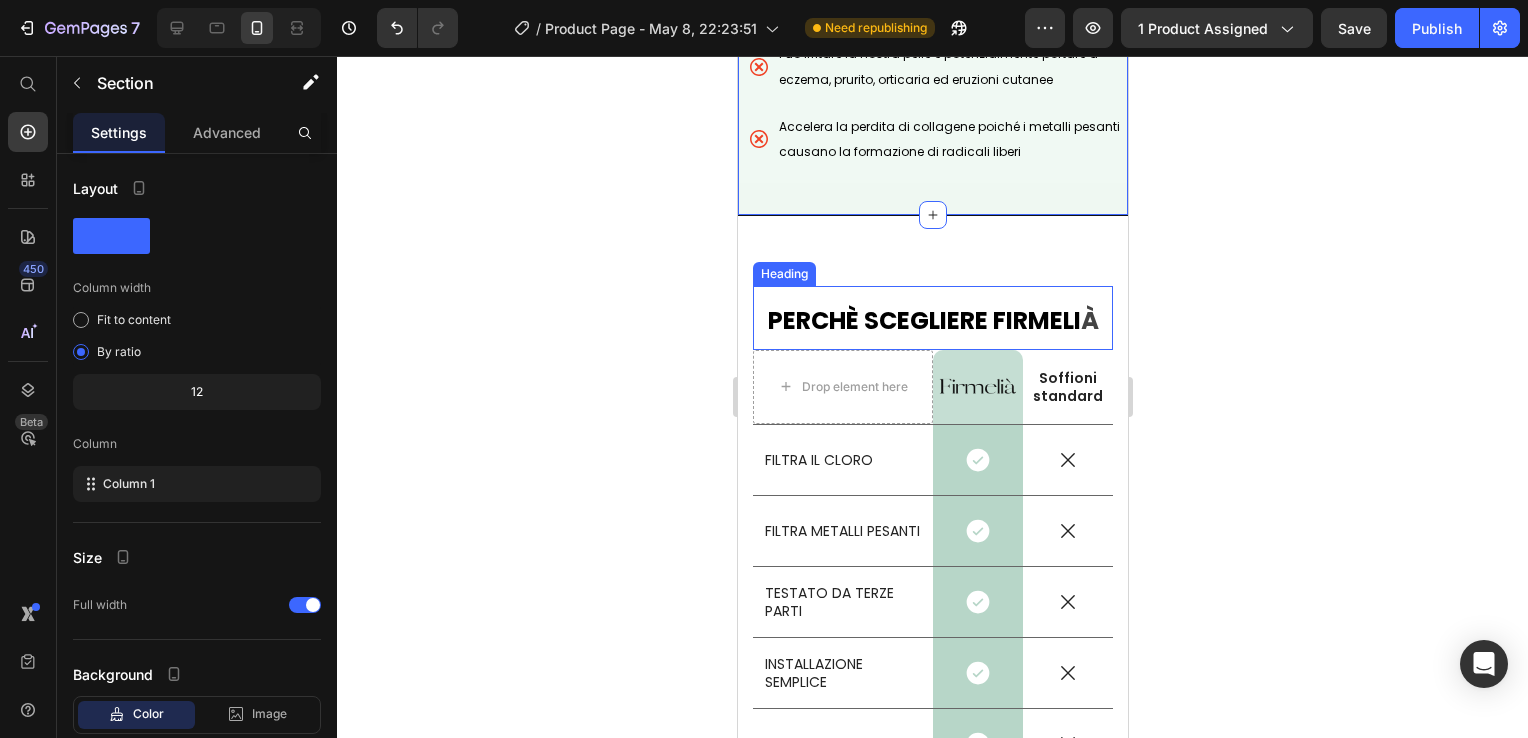 click on "⁠⁠⁠⁠⁠⁠⁠ PERCH È SCEGLIERE FIRMELI À" at bounding box center [932, 317] 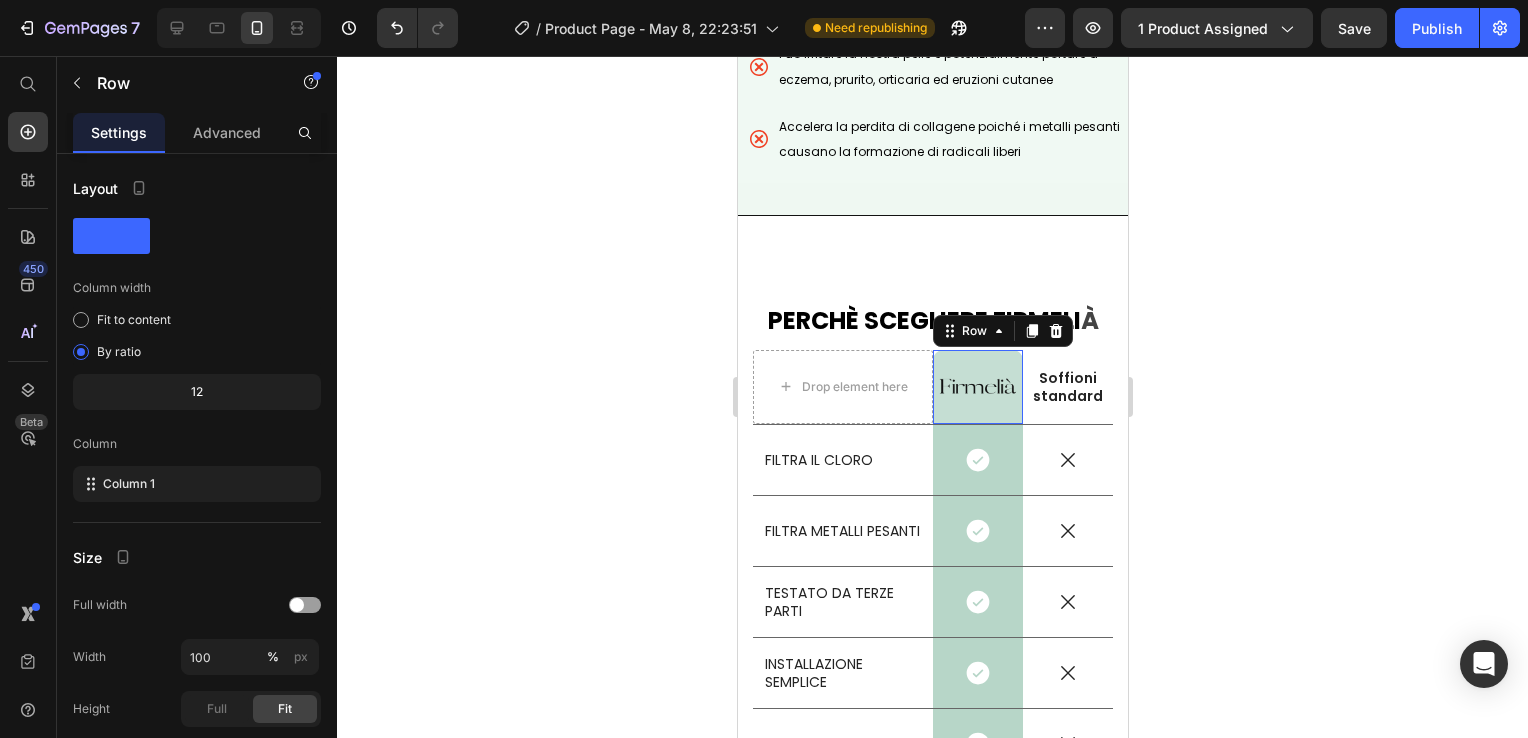 click on "Image Row   0" at bounding box center [977, 387] 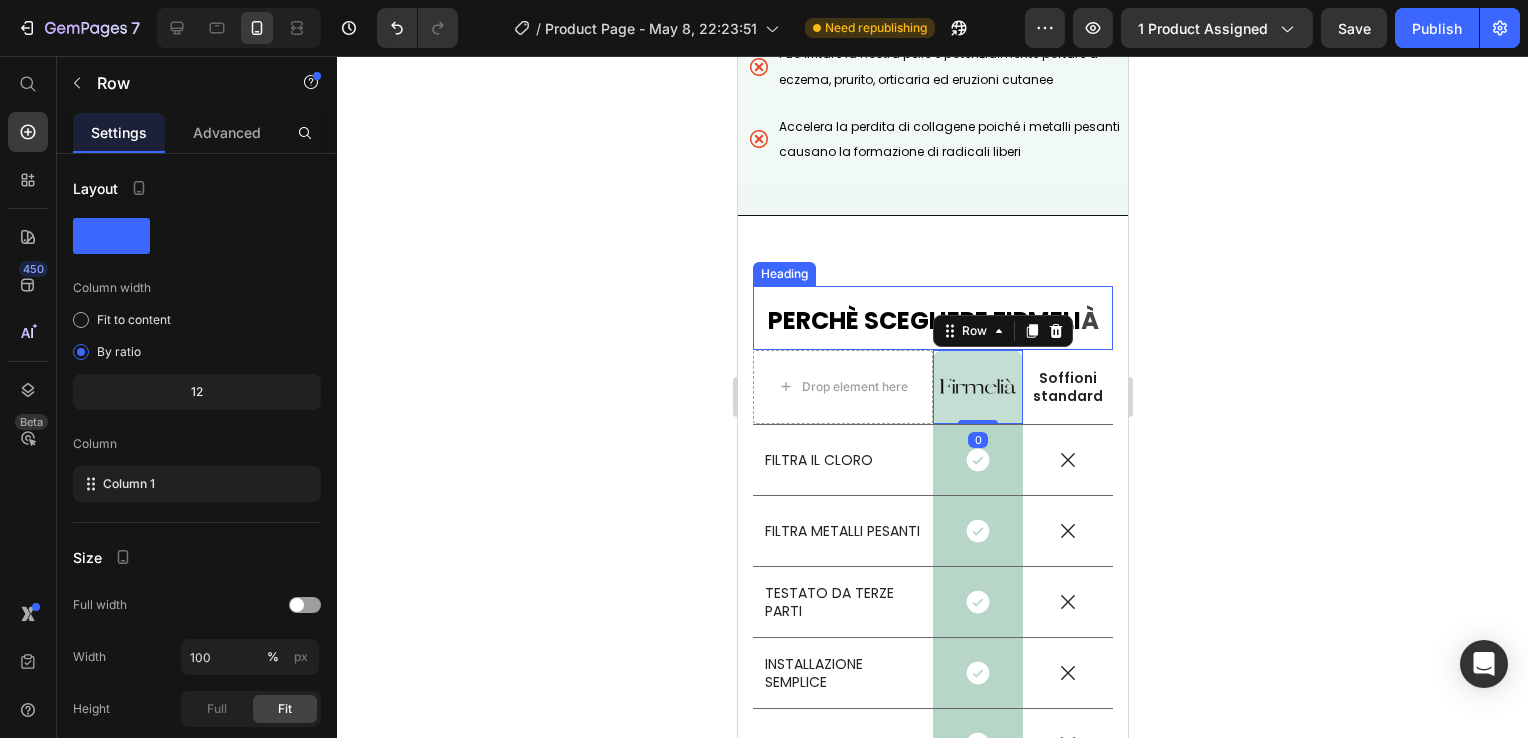 click on "⁠⁠⁠⁠⁠⁠⁠ PERCH È SCEGLIERE FIRMELI À" at bounding box center [932, 317] 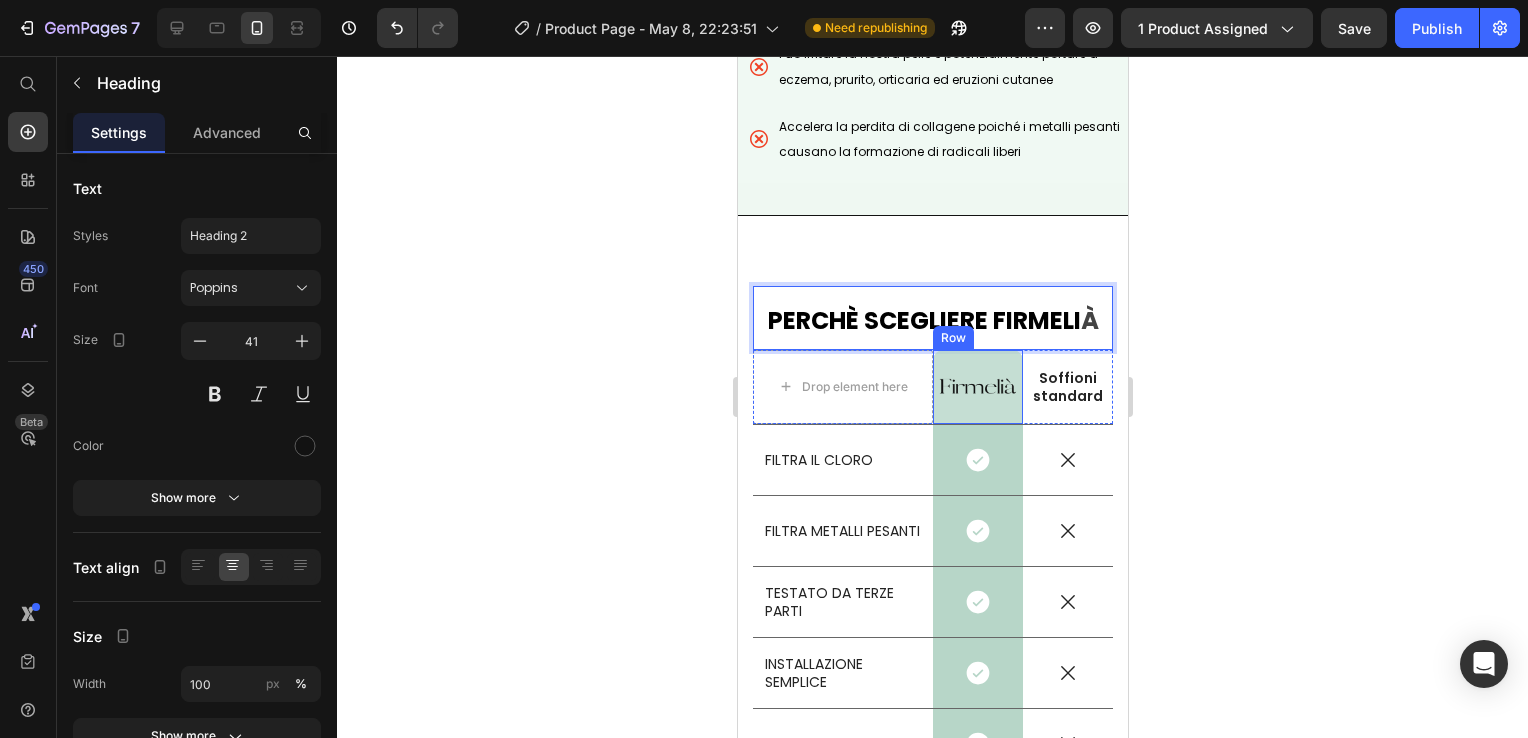 drag, startPoint x: 929, startPoint y: 321, endPoint x: 929, endPoint y: 333, distance: 12 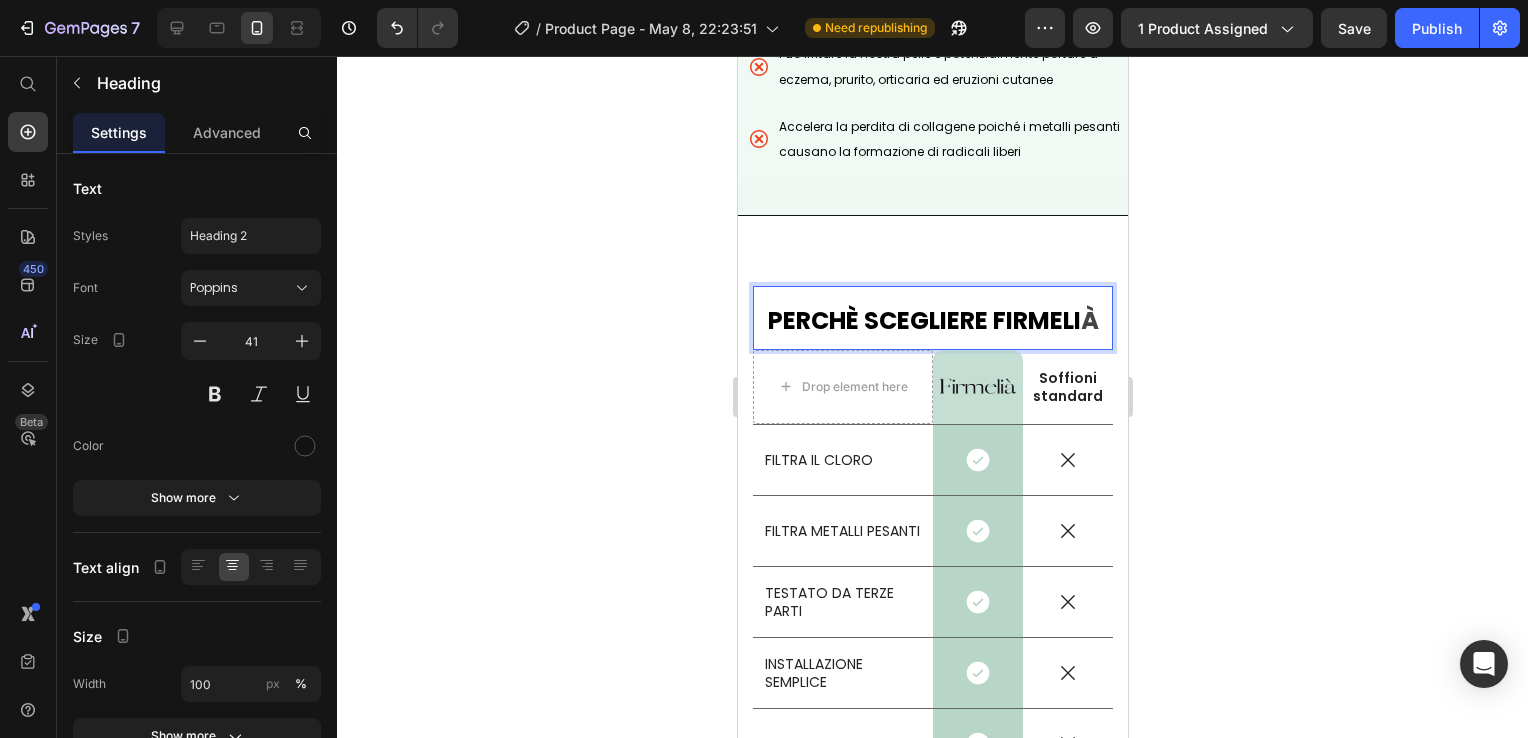 click on "È SCEGLIERE FIRMELI" at bounding box center (962, 320) 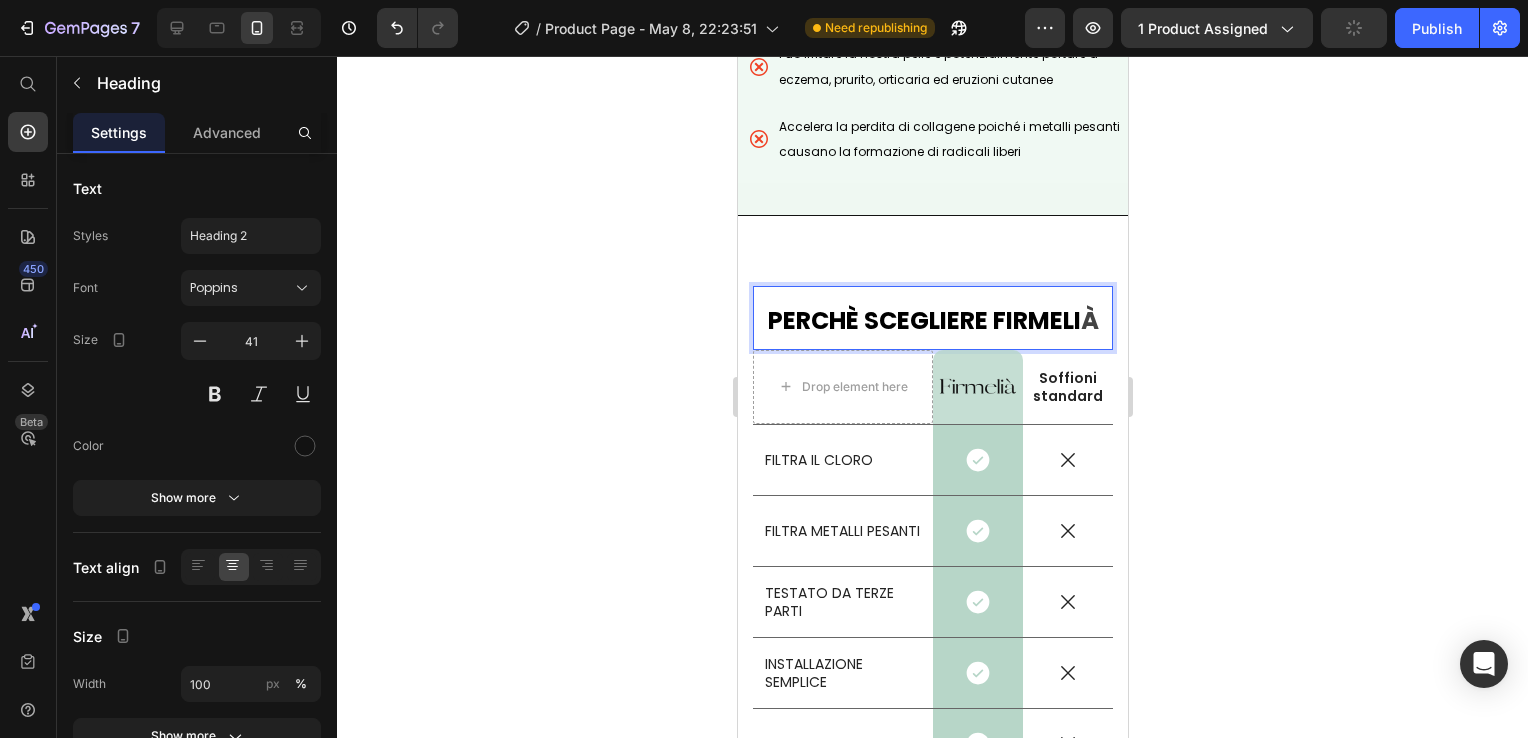 click 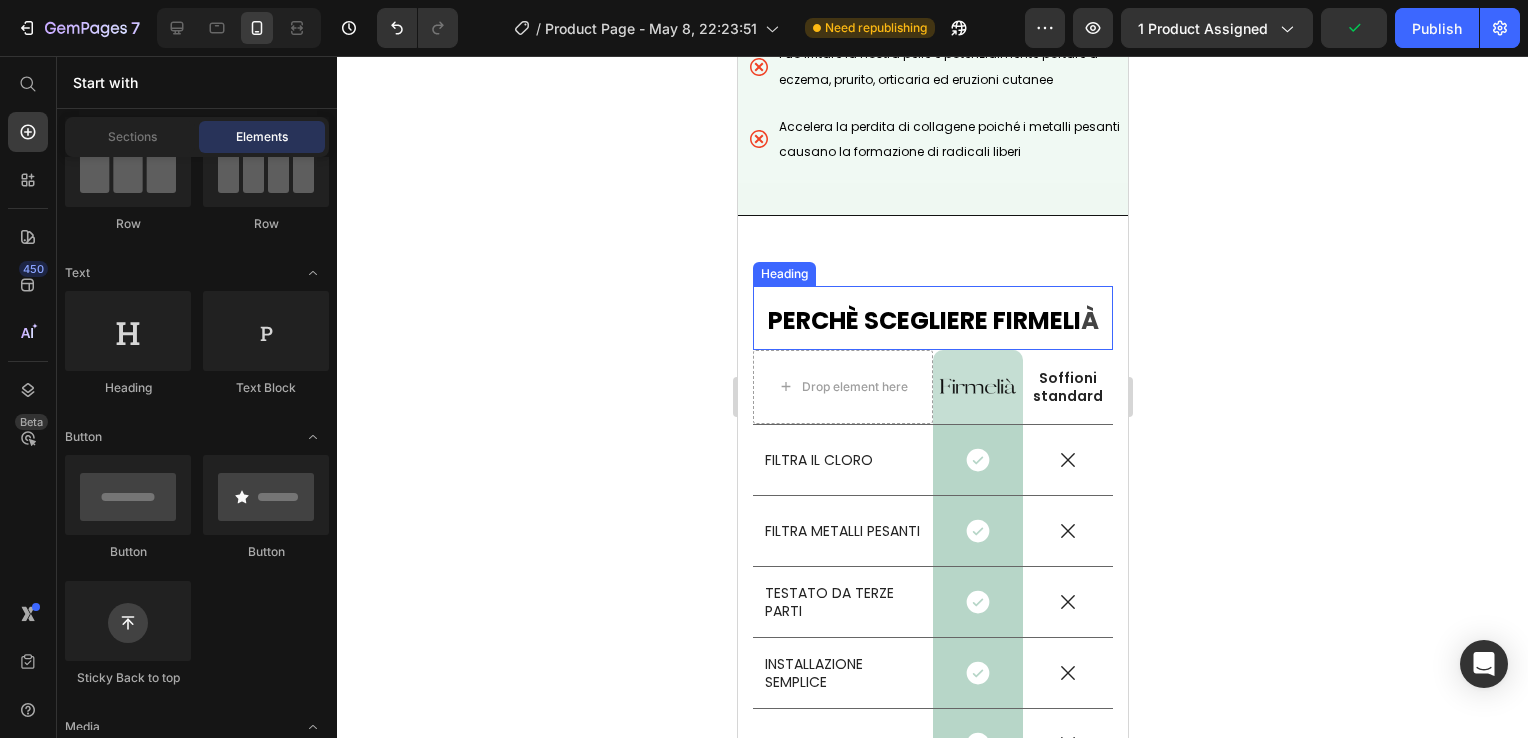 click on "È SCEGLIERE FIRMELI" at bounding box center (962, 320) 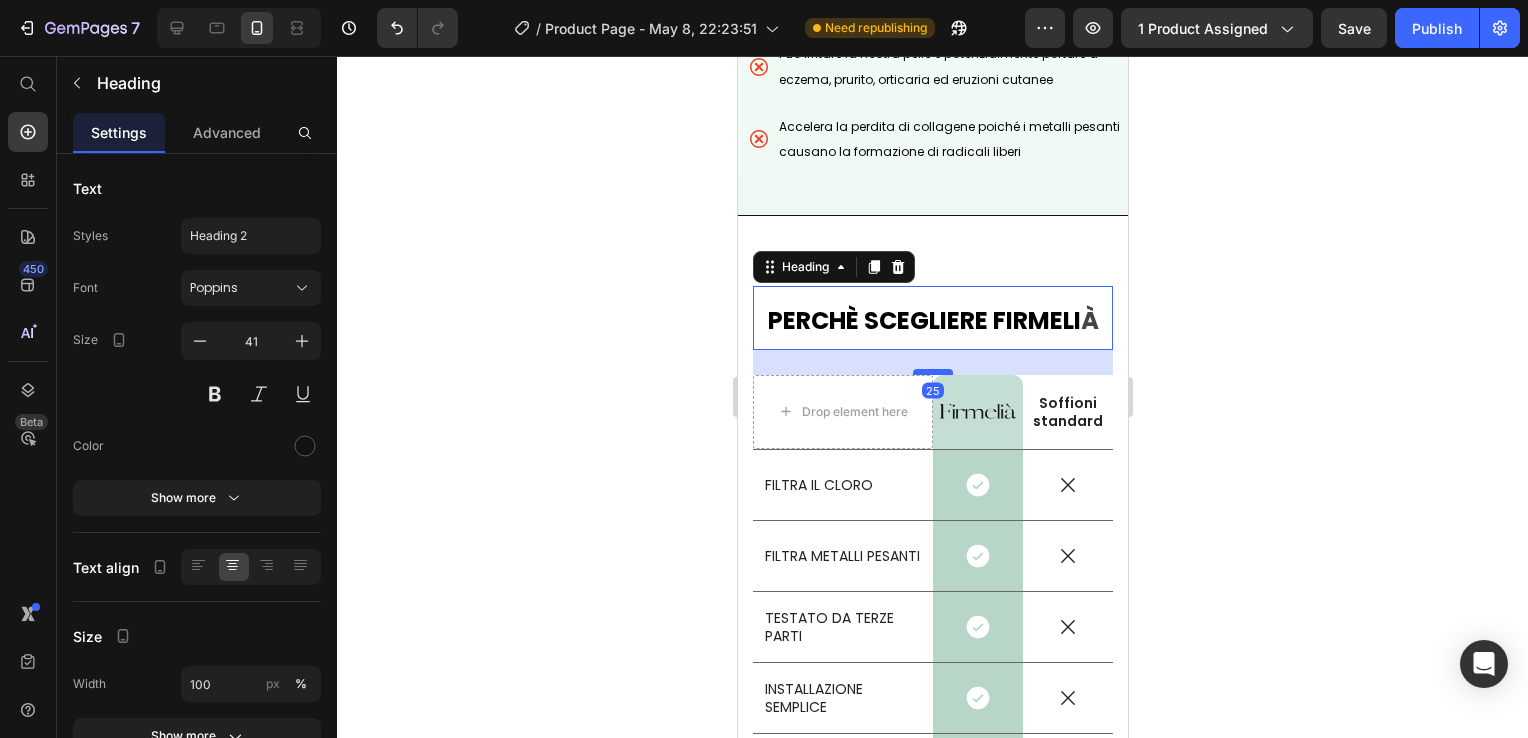 drag, startPoint x: 919, startPoint y: 328, endPoint x: 924, endPoint y: 353, distance: 25.495098 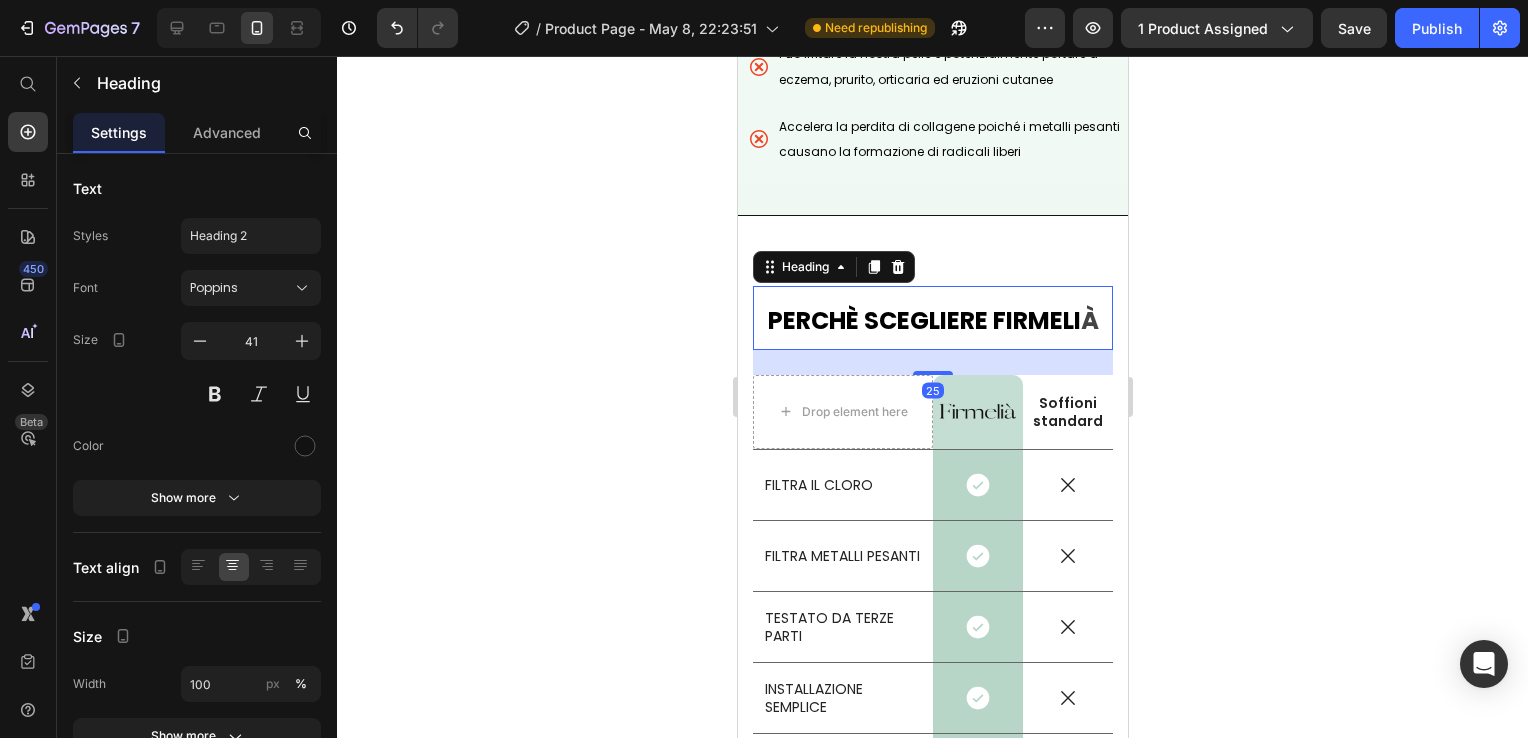 click on "⁠⁠⁠⁠⁠⁠⁠ PERCH È SCEGLIERE FIRMELI À Heading   25 Row
Drop element here Image Row Soffioni standard Text Block Row FILTRA IL CLORO Text Block
Icon Row
Icon Row FILTRA METALLI PESANTI Text Block
Icon Row
Icon Row TESTATO DA TERZE PARTI Text Block
Icon Row
Icon Row INSTALLAZIONE SEMPLICE Text Block
Icon Row
Icon Row GARANZIA DI 60 GIORNI Text Block
Icon Row
Icon Row Row Section 11" at bounding box center [932, 533] 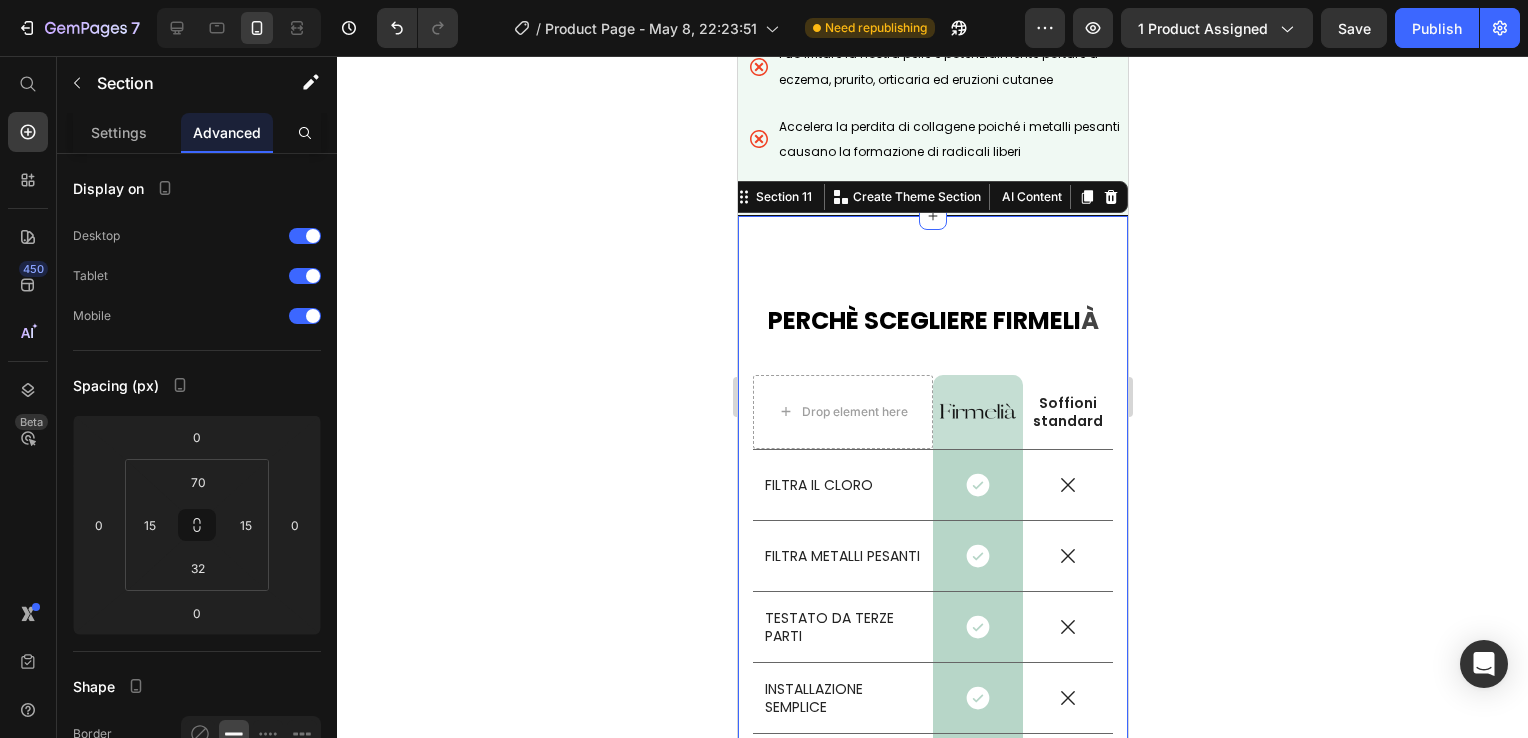 click on "⁠⁠⁠⁠⁠⁠⁠ PERCH È SCEGLIERE FIRMELI À Heading Row
Drop element here Image Row Soffioni standard Text Block Row FILTRA IL CLORO Text Block
Icon Row
Icon Row FILTRA METALLI PESANTI Text Block
Icon Row
Icon Row TESTATO DA TERZE PARTI Text Block
Icon Row
Icon Row INSTALLAZIONE SEMPLICE Text Block
Icon Row
Icon Row GARANZIA DI 60 GIORNI Text Block
Icon Row
Icon Row Row Section 11   Create Theme Section AI Content Write with GemAI What would you like to describe here? Tone and Voice Persuasive Product Soffione Doccia Purificante Show more Generate" at bounding box center [932, 533] 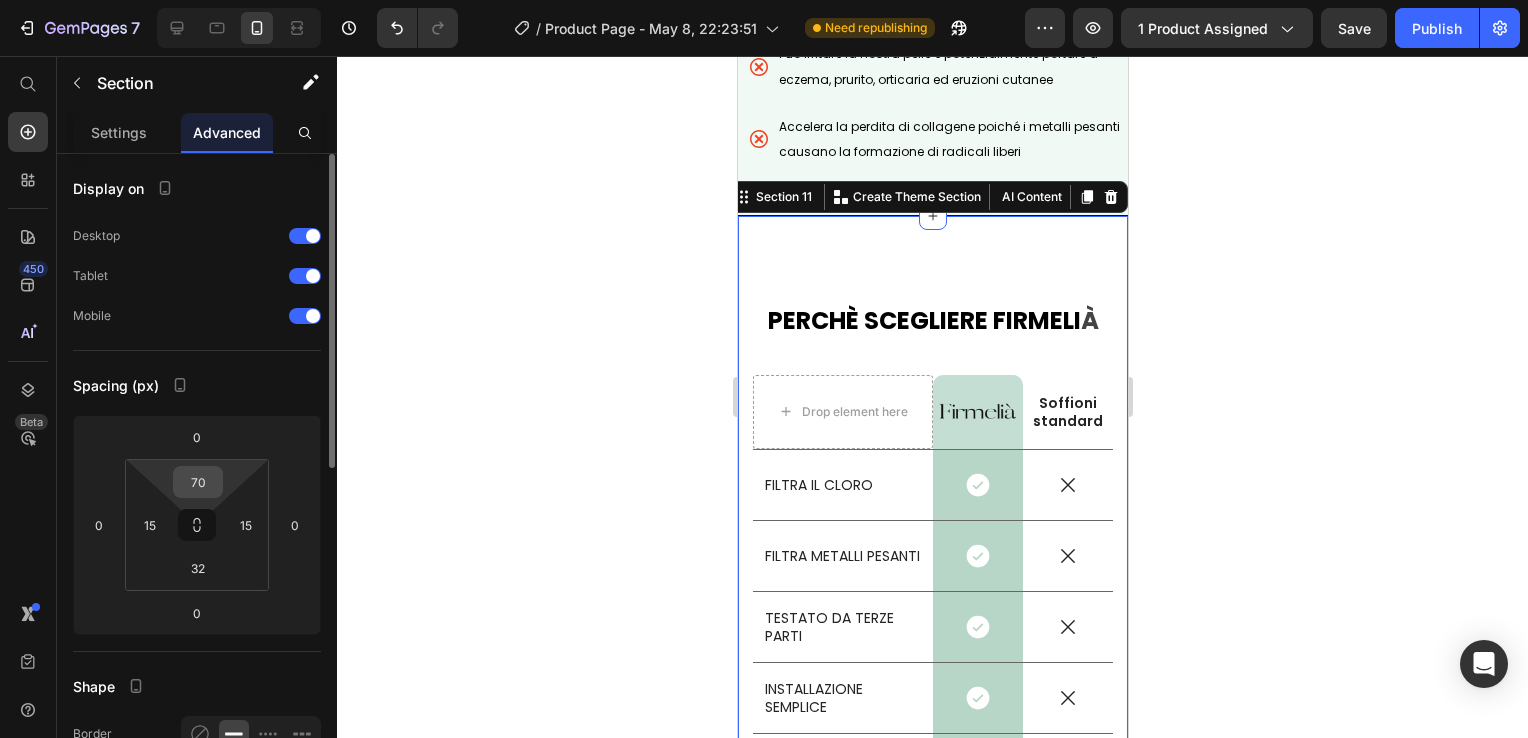 click on "70" at bounding box center [198, 482] 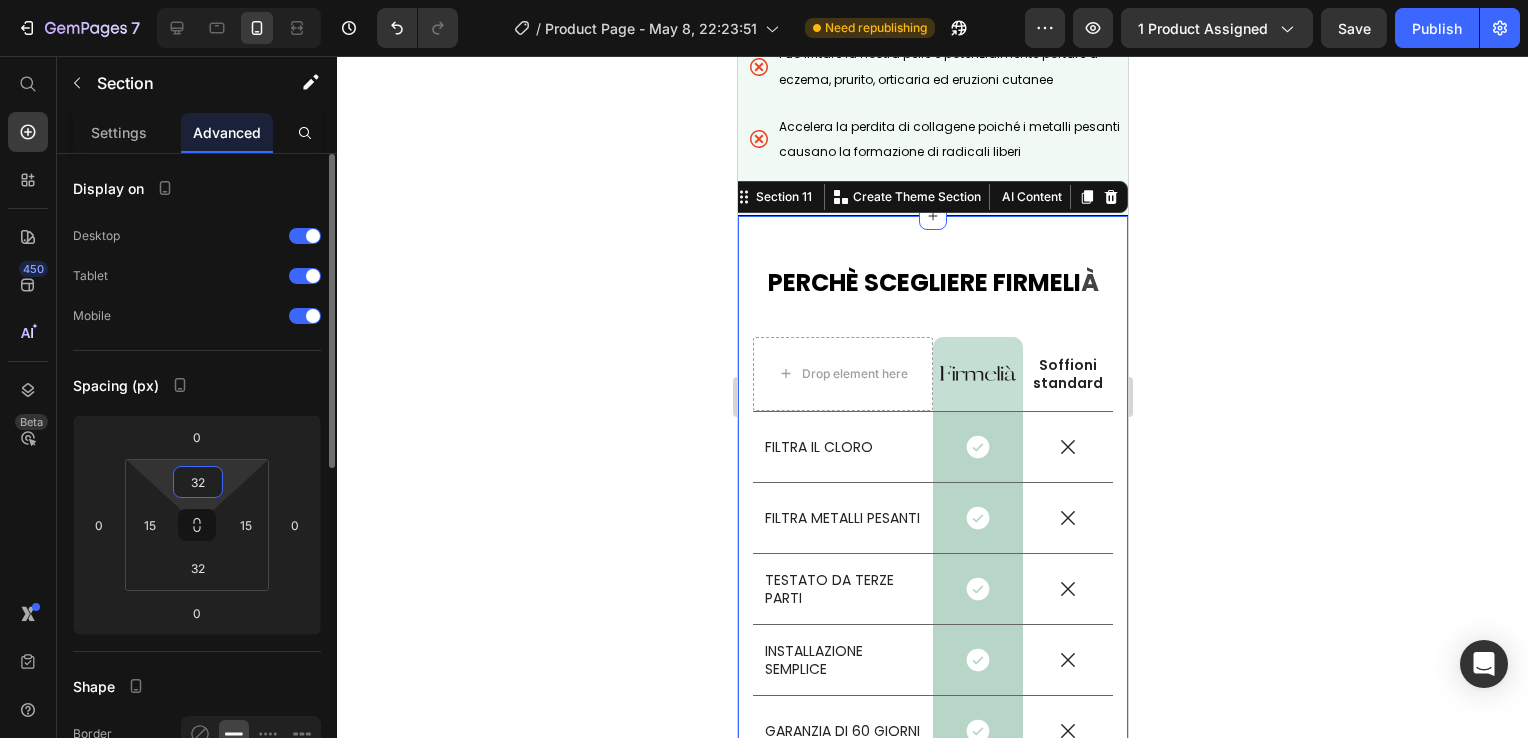 type on "32" 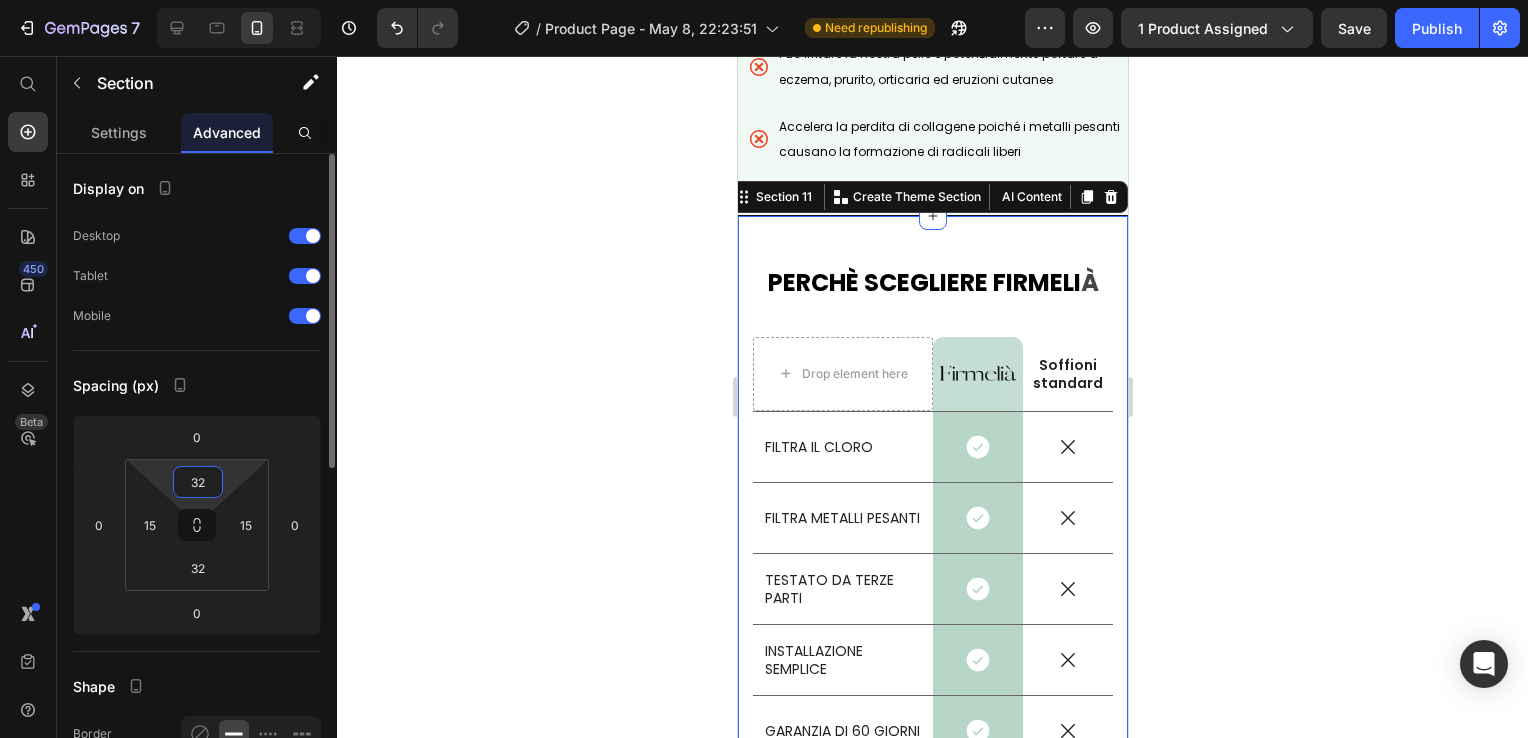 click on "Display on Desktop Tablet Mobile" 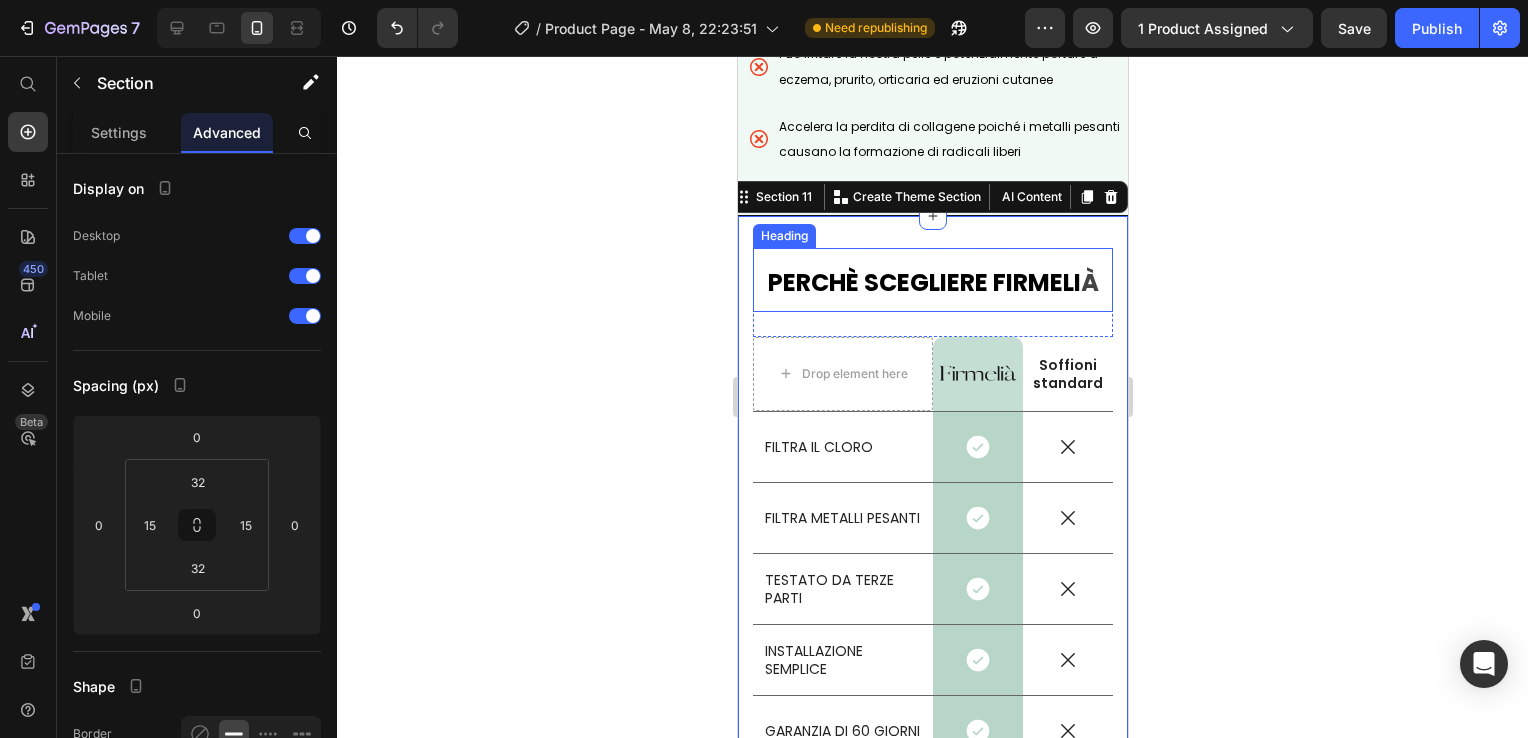 click on "È SCEGLIERE FIRMELI" at bounding box center (962, 282) 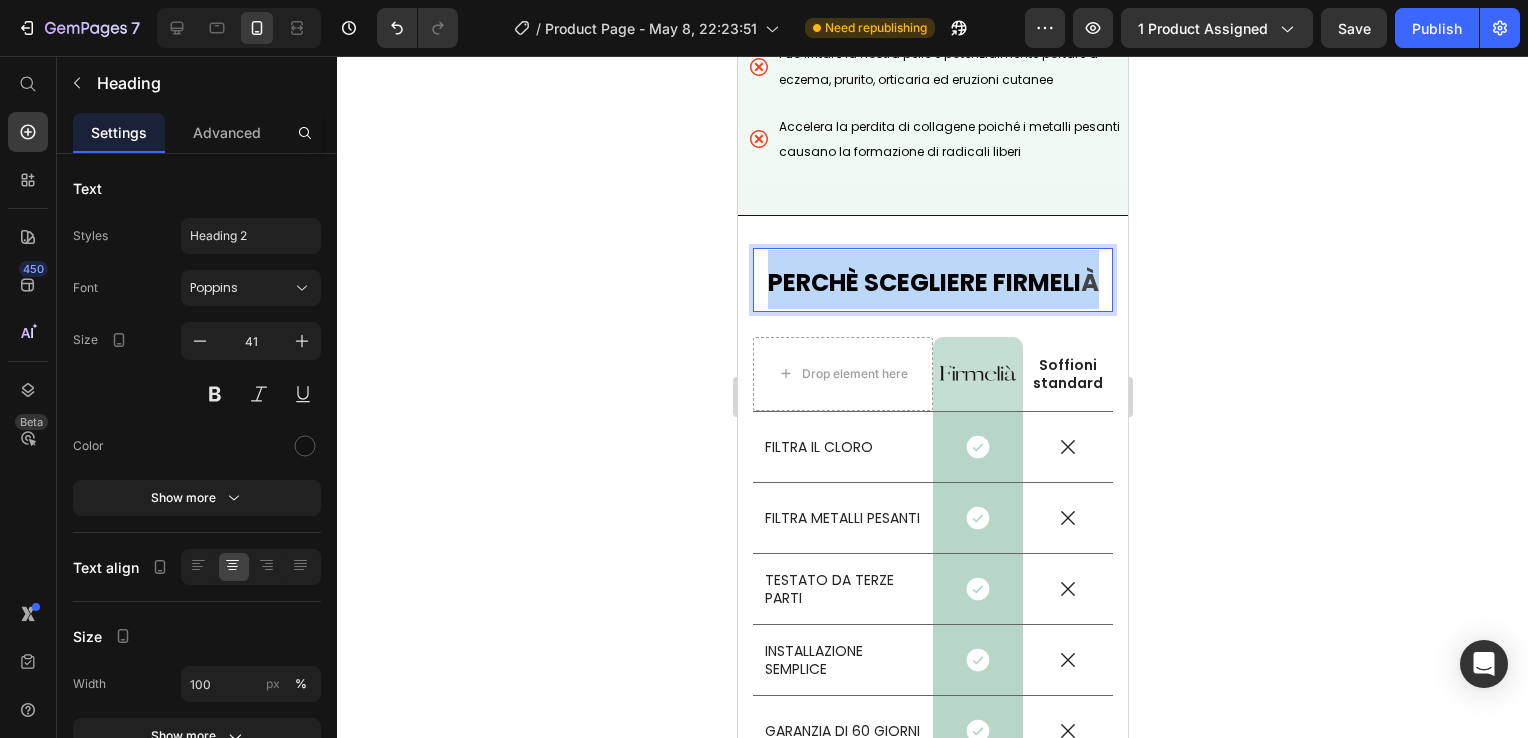 click on "È SCEGLIERE FIRMELI" at bounding box center [962, 282] 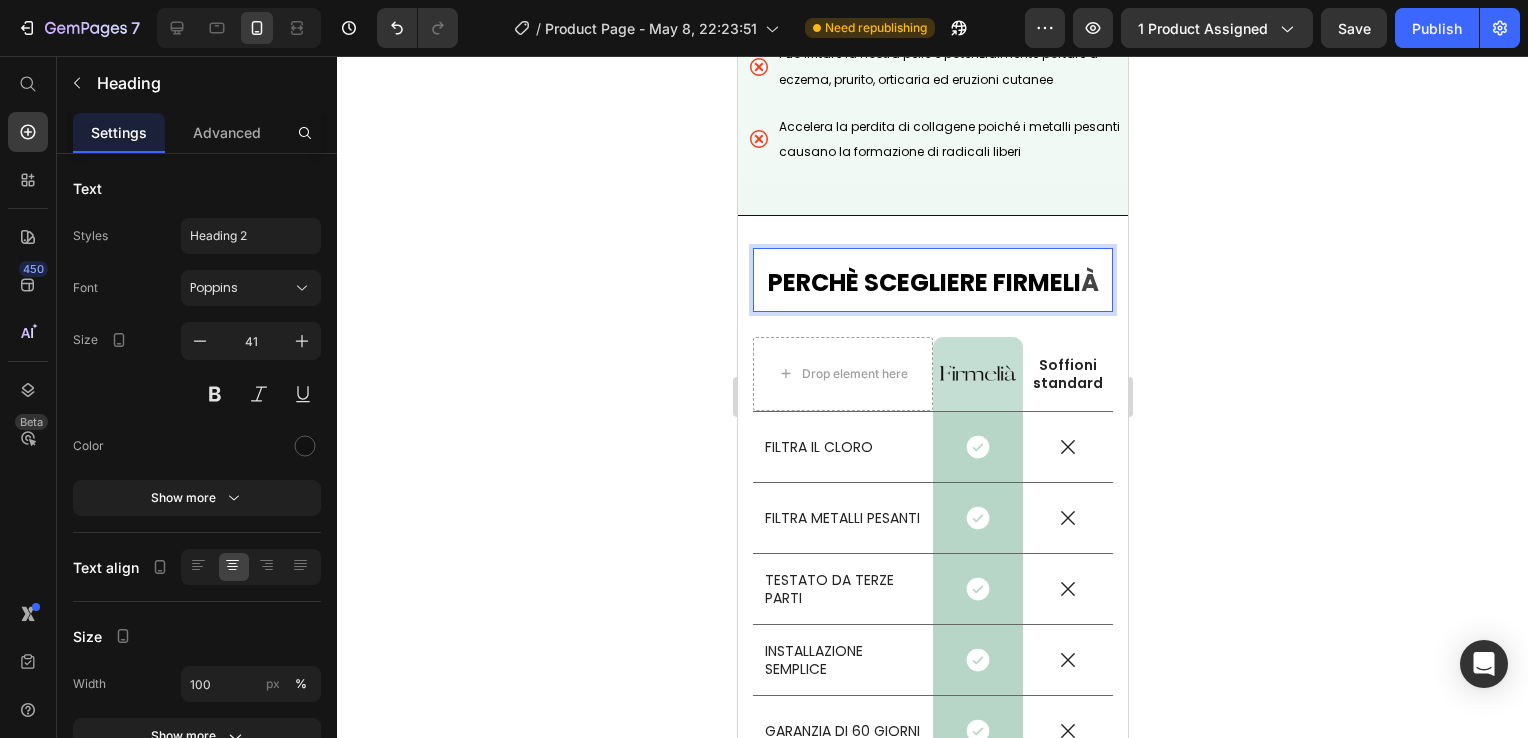 click on "È SCEGLIERE FIRMELI" at bounding box center (962, 282) 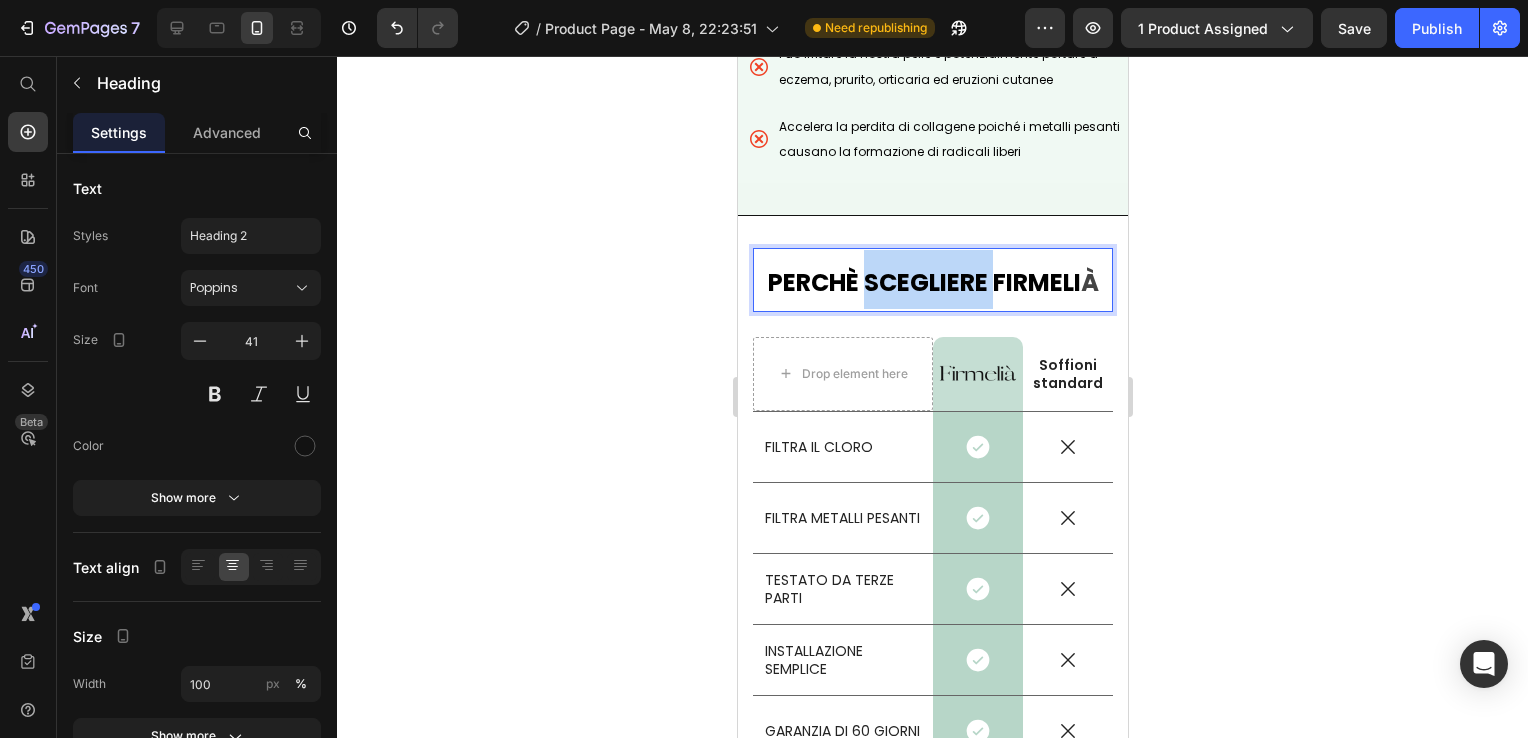 click on "È SCEGLIERE FIRMELI" at bounding box center [962, 282] 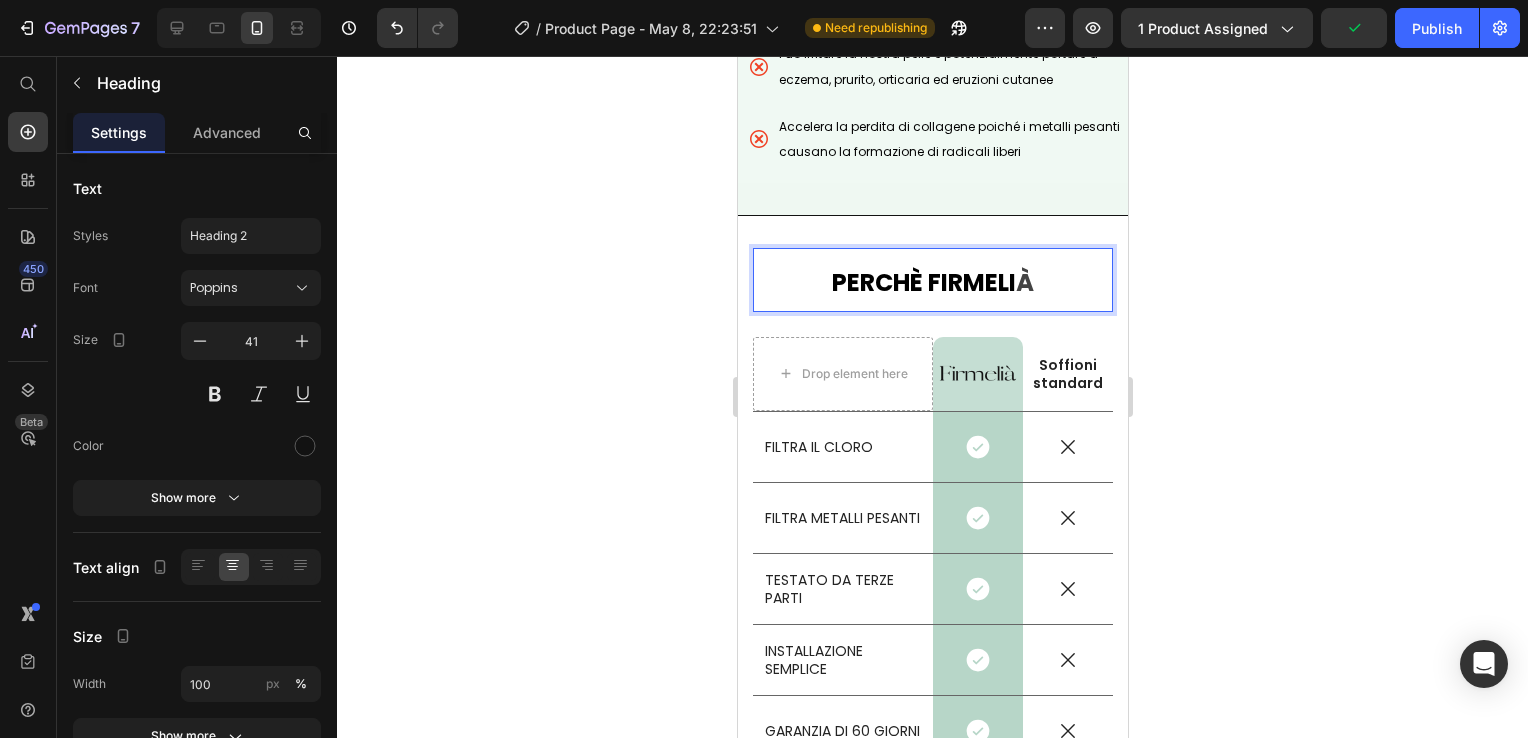 click on "PERCH È FIRMELI À" at bounding box center [932, 279] 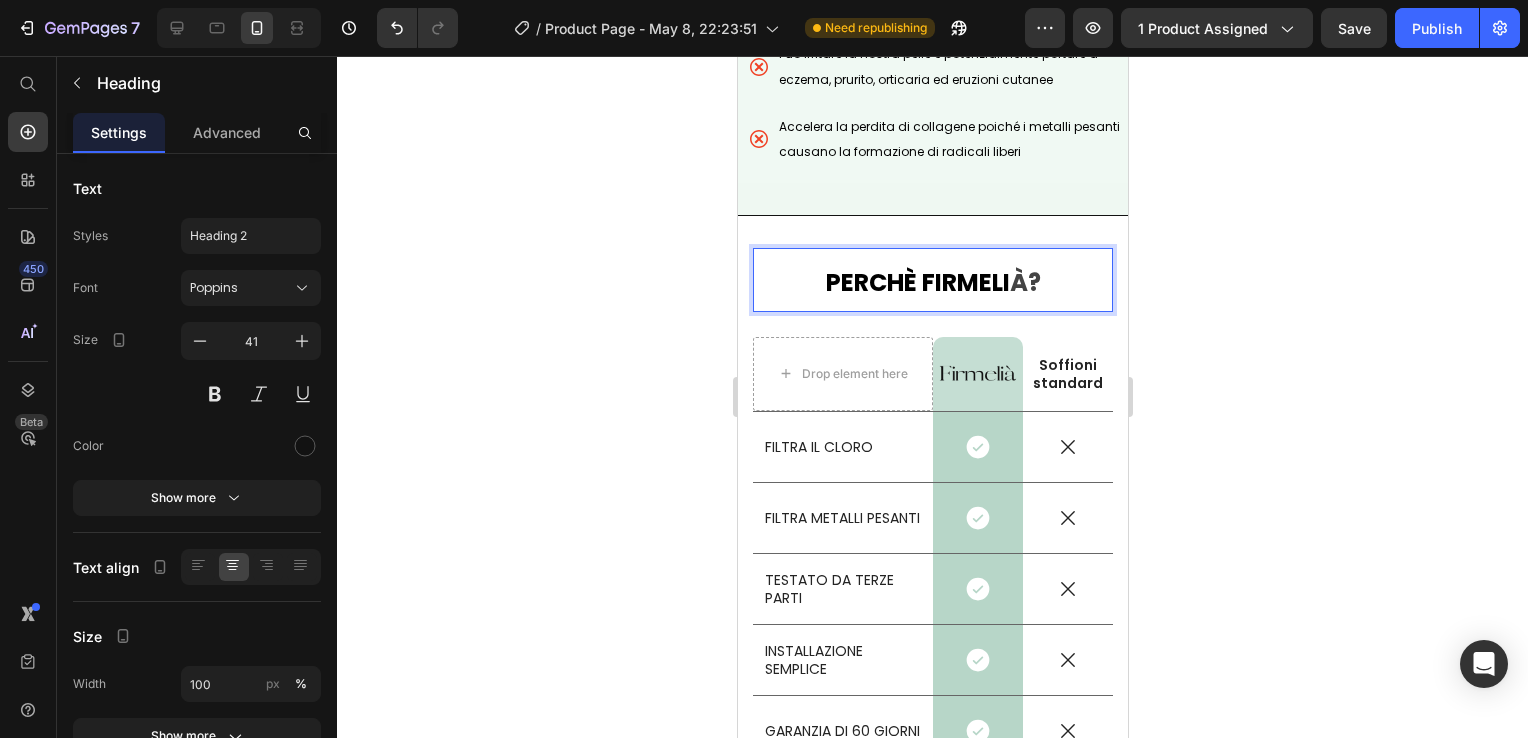 click 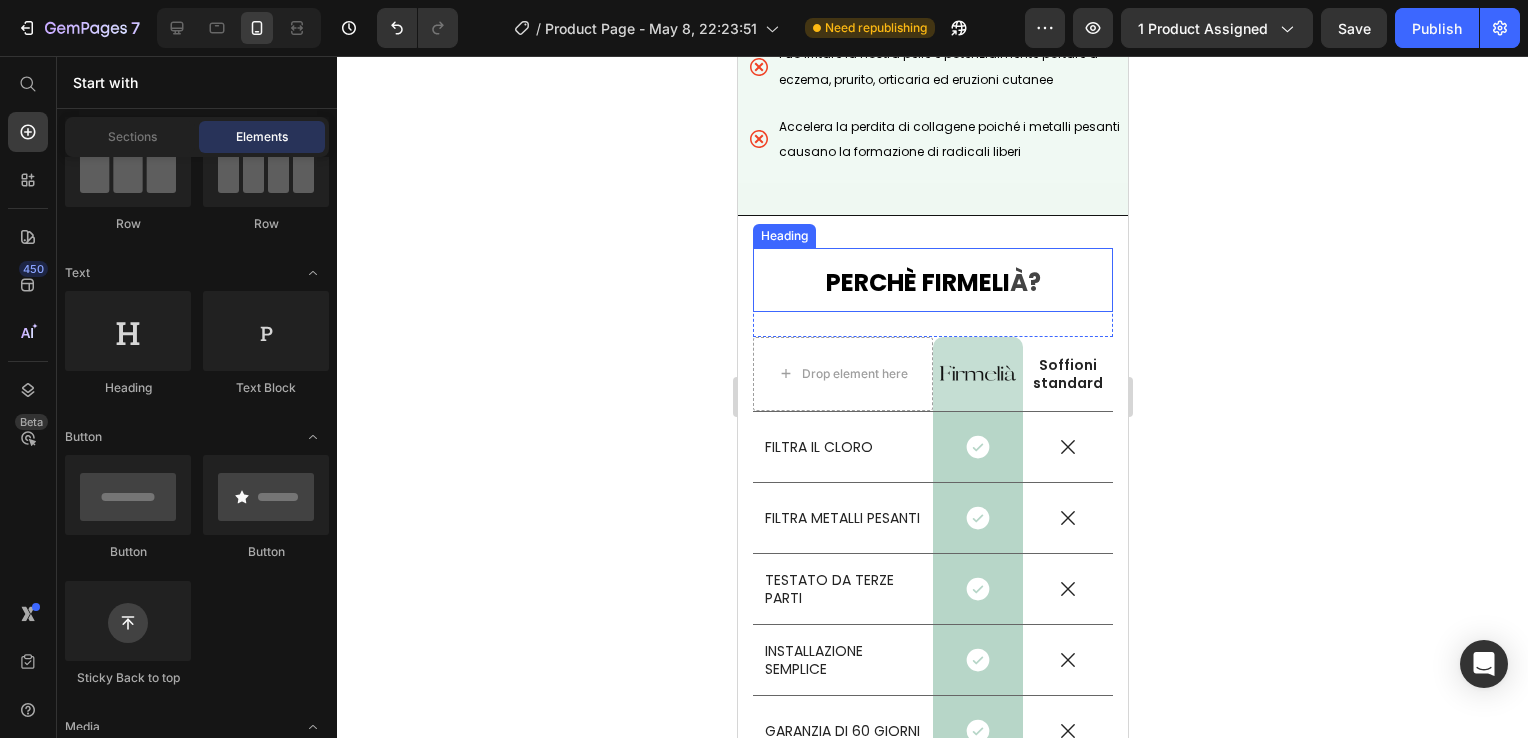 click on "À?" at bounding box center [1024, 282] 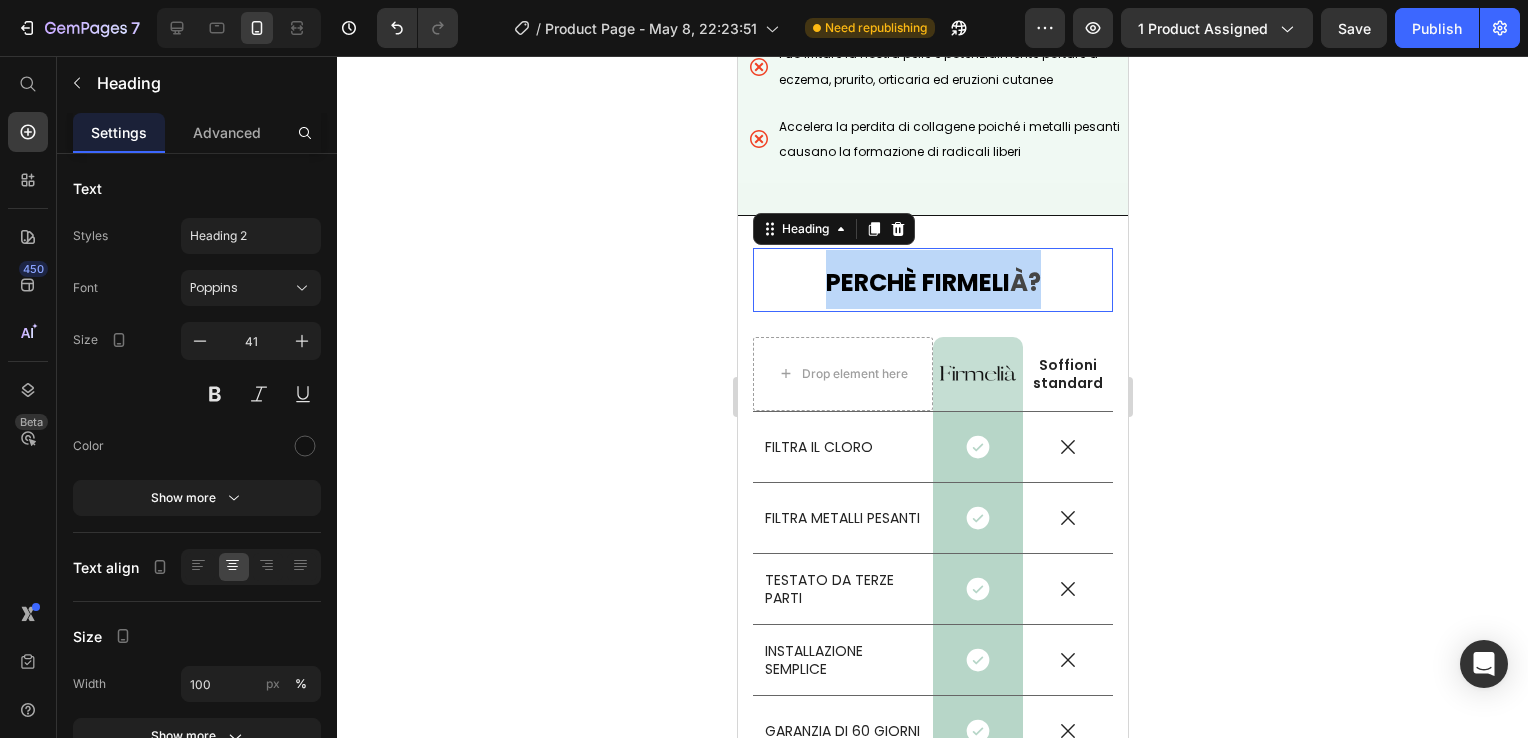 click on "À?" at bounding box center (1024, 282) 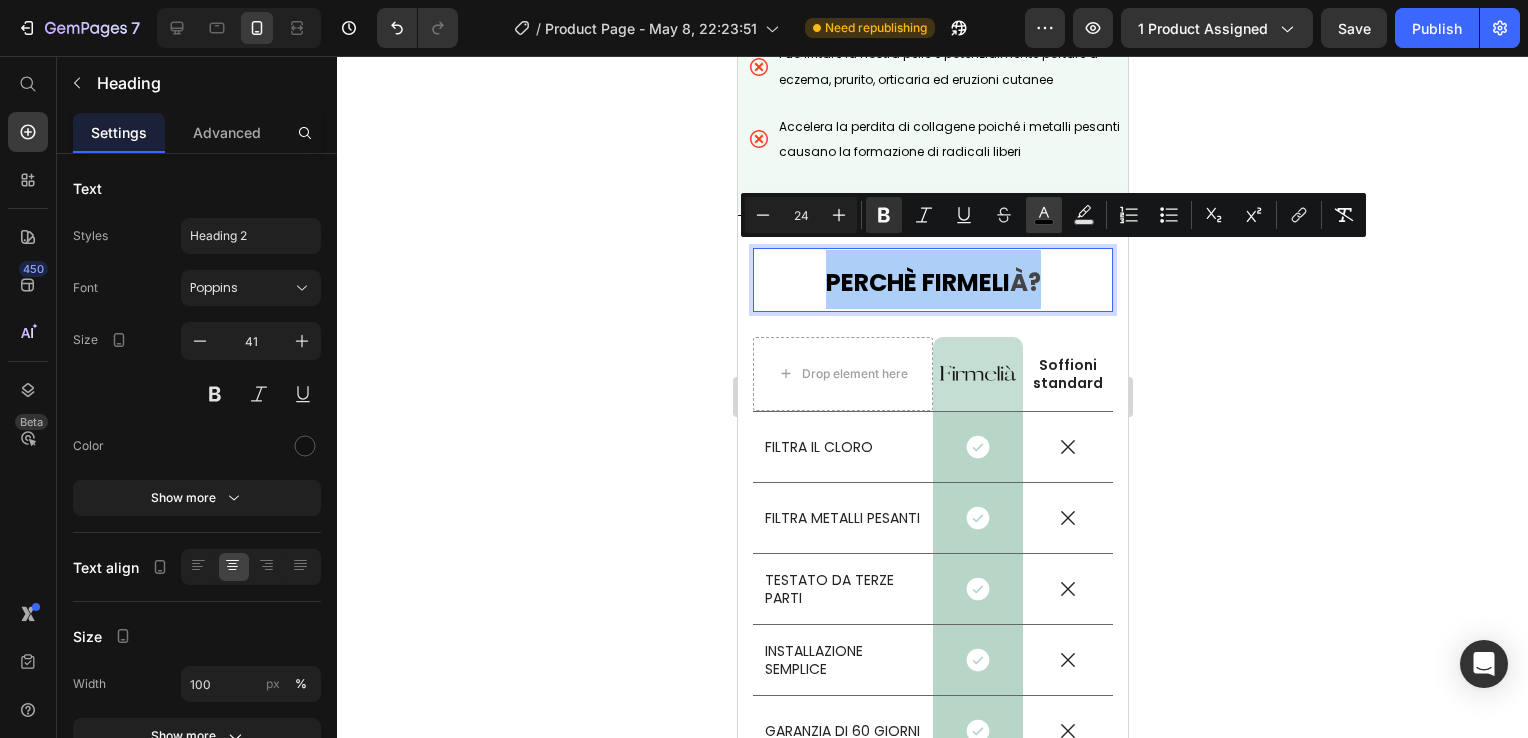 click 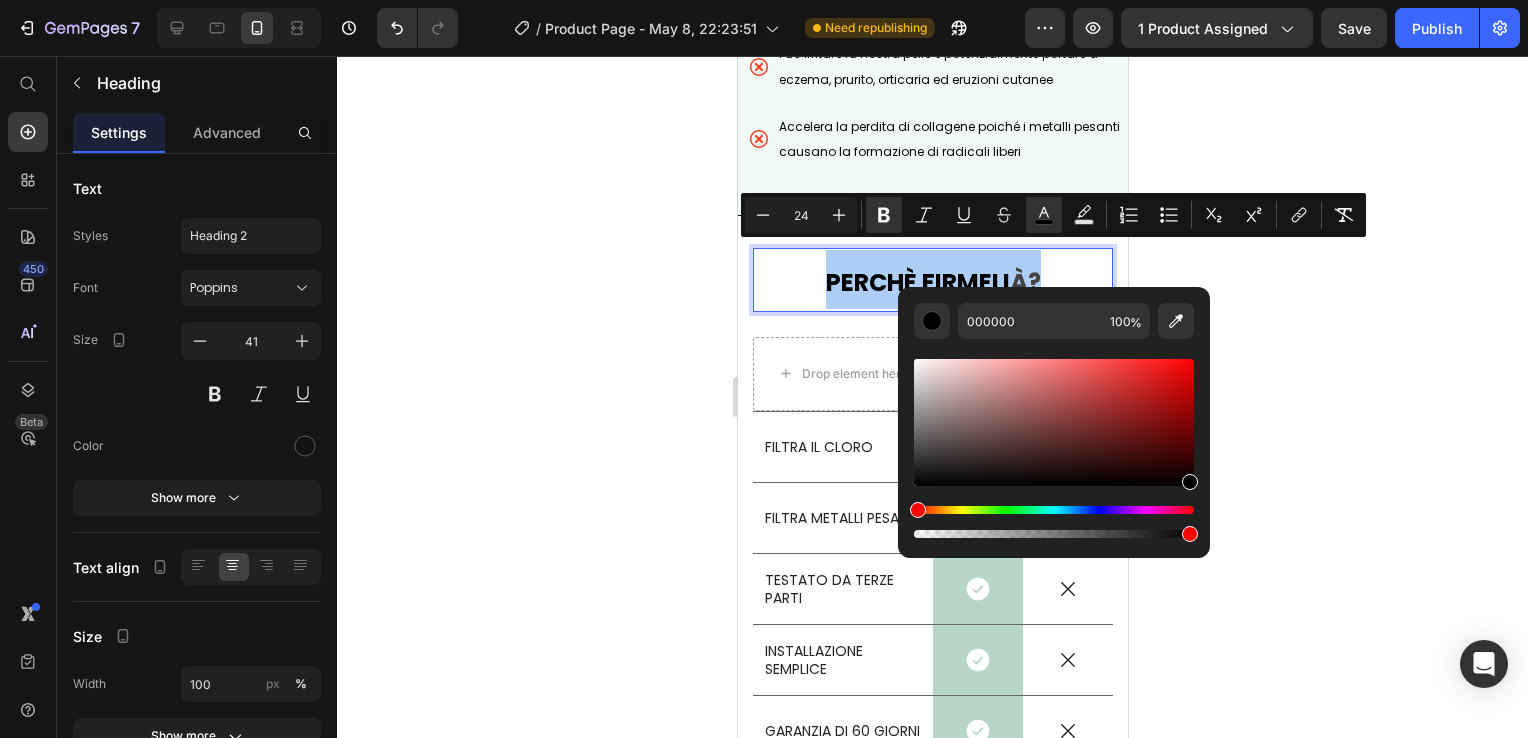 drag, startPoint x: 916, startPoint y: 477, endPoint x: 1252, endPoint y: 559, distance: 345.86124 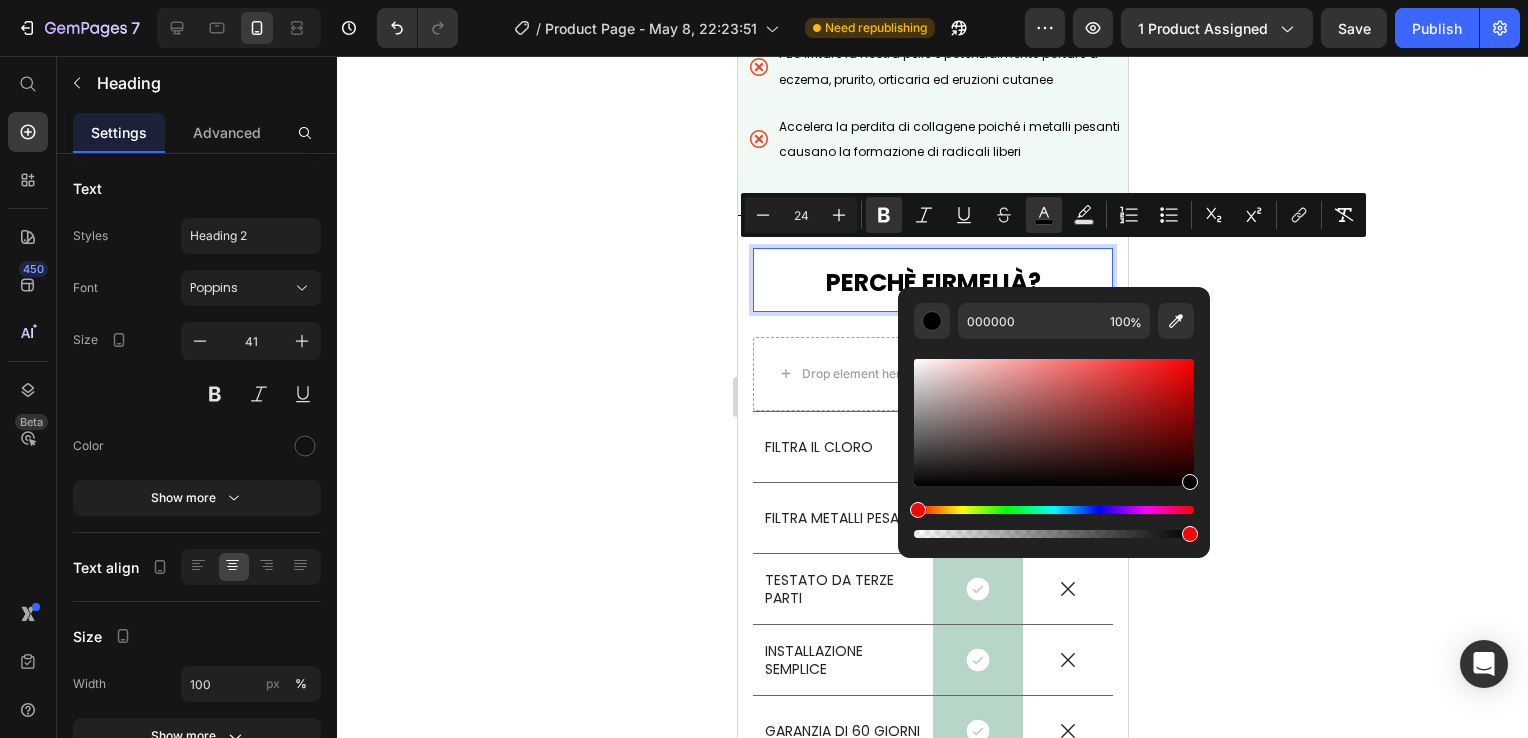 click 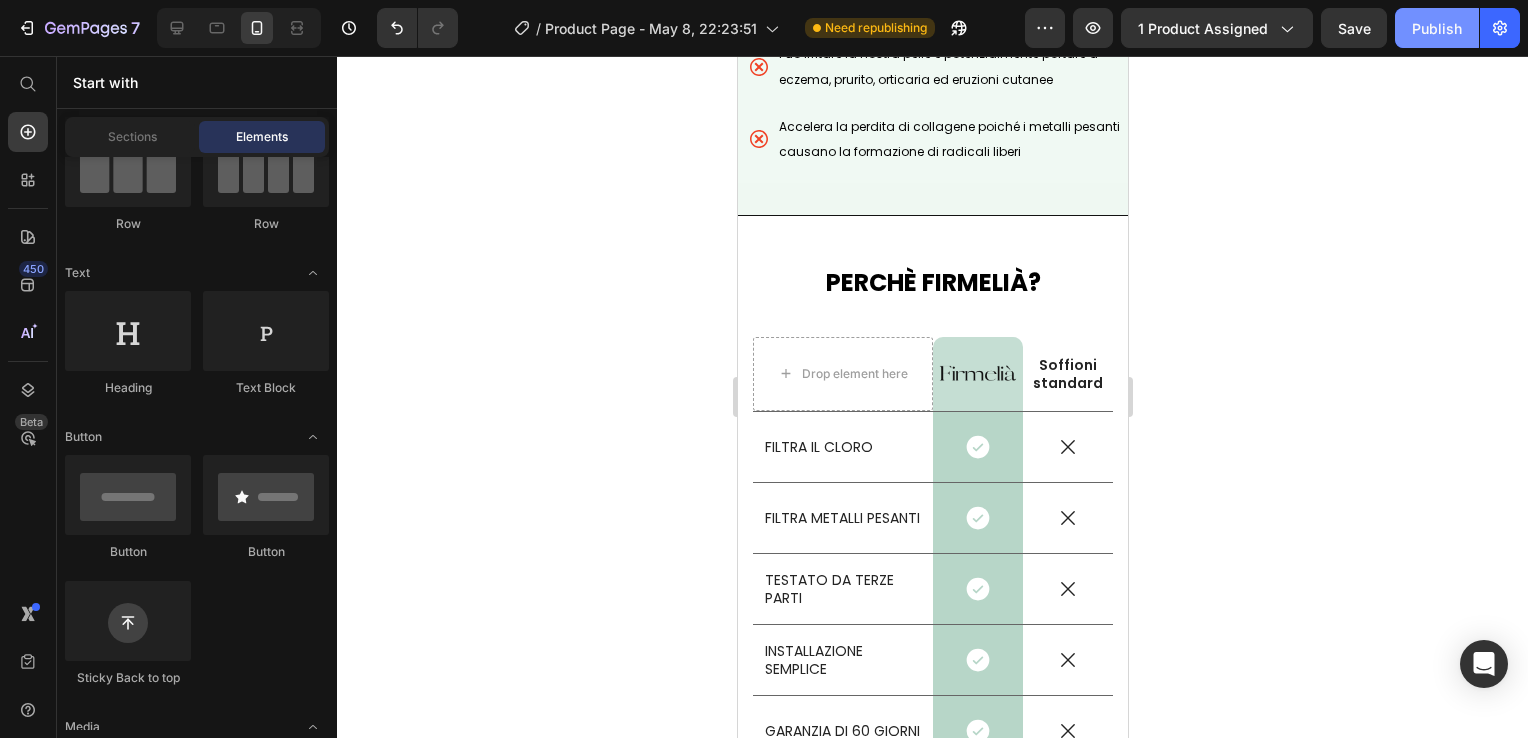 click on "Publish" at bounding box center (1437, 28) 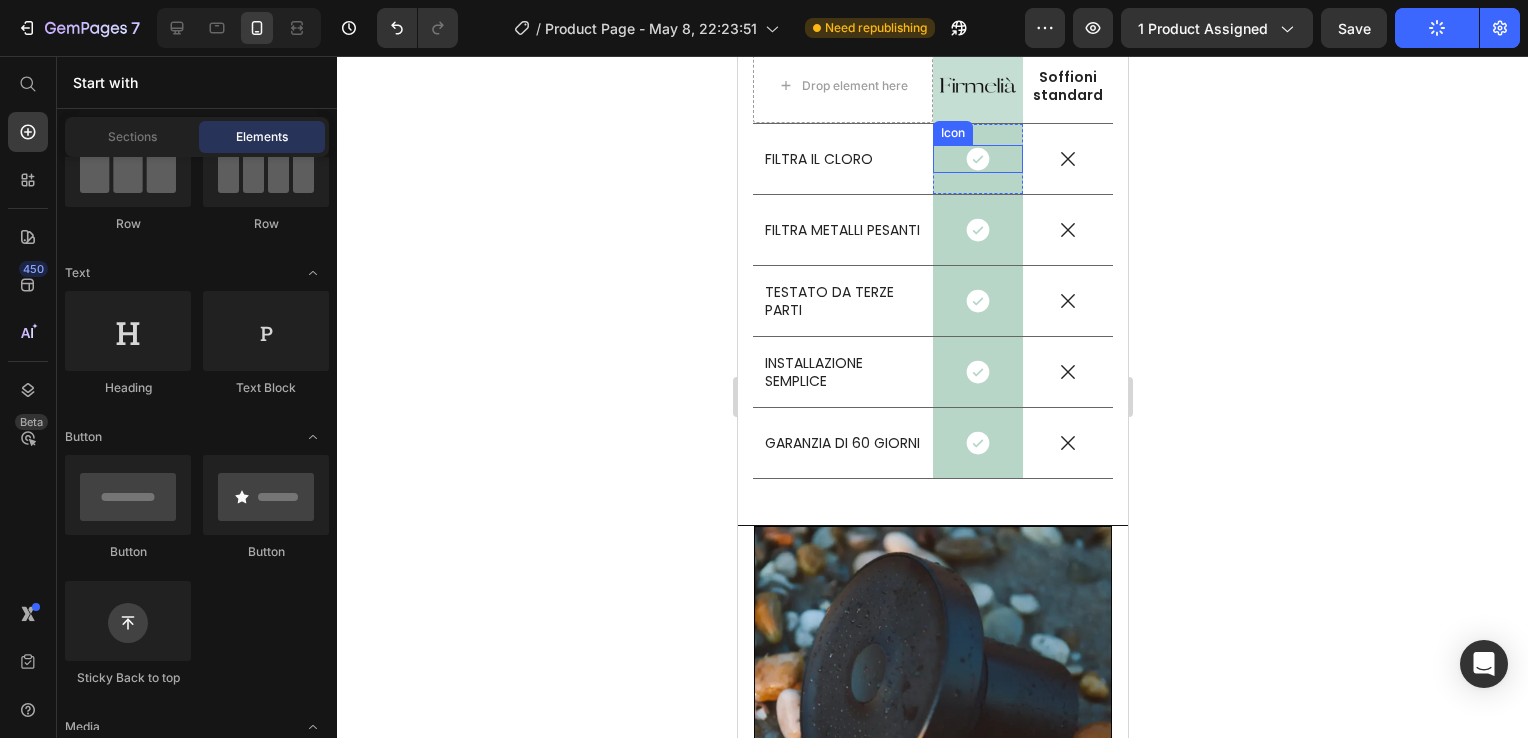 scroll, scrollTop: 5868, scrollLeft: 0, axis: vertical 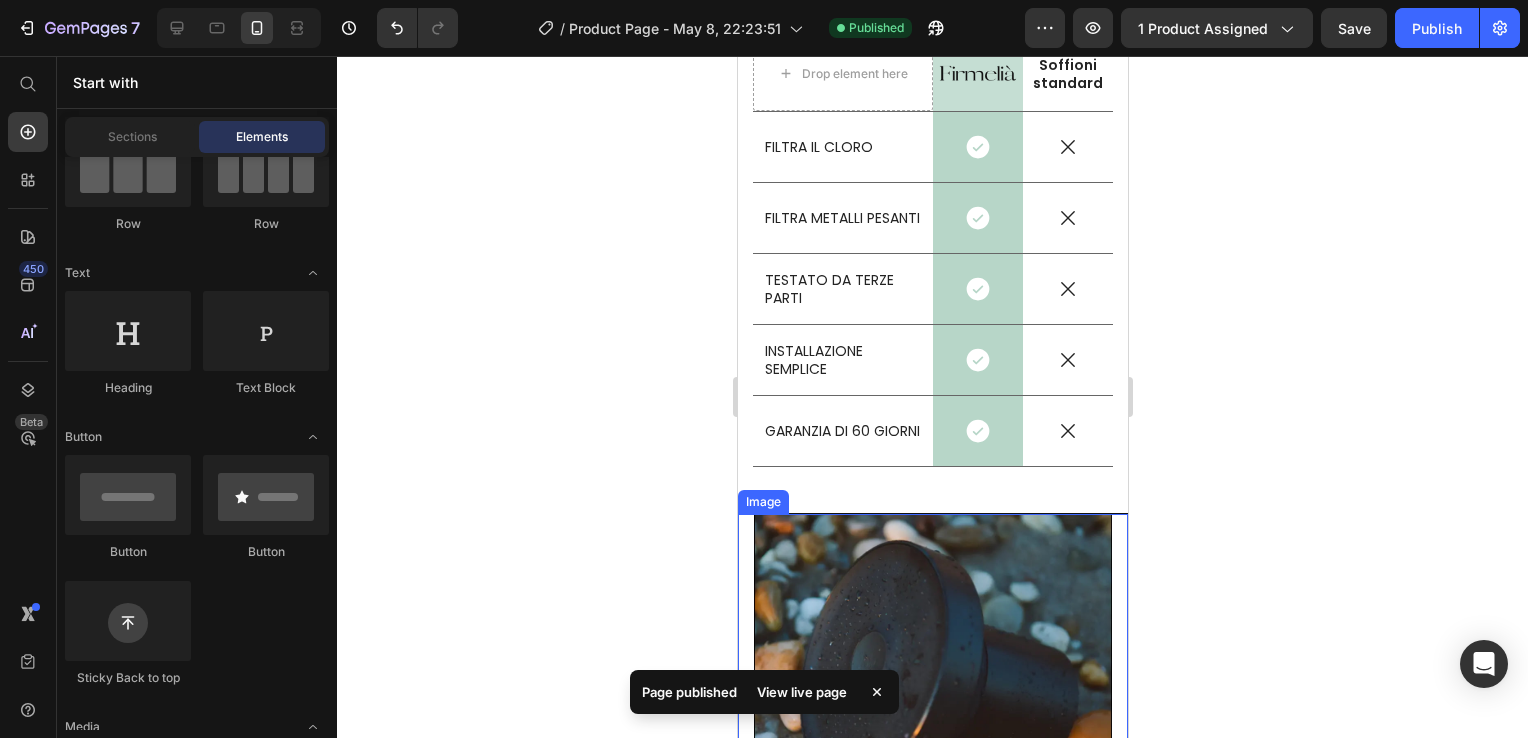 click at bounding box center (932, 693) 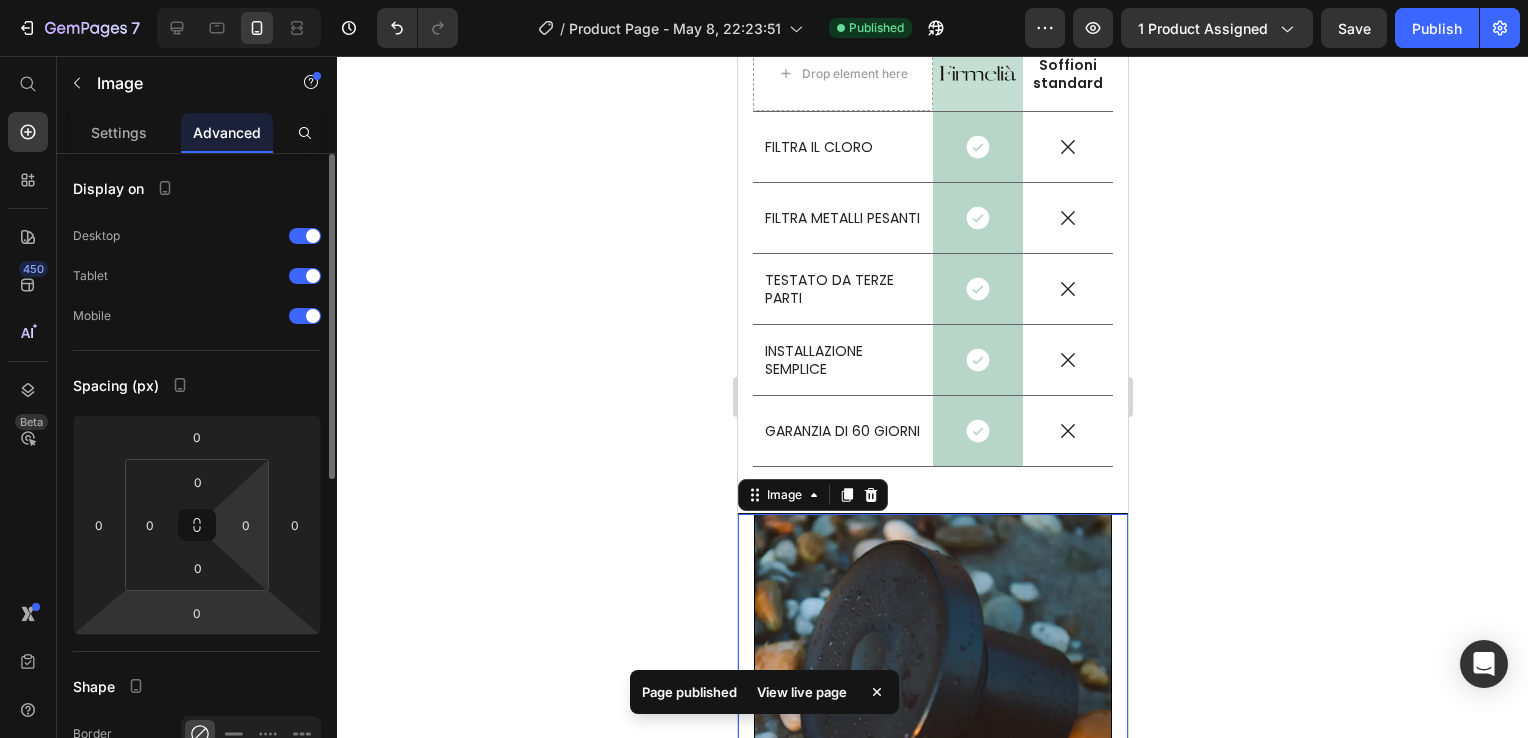 scroll, scrollTop: 200, scrollLeft: 0, axis: vertical 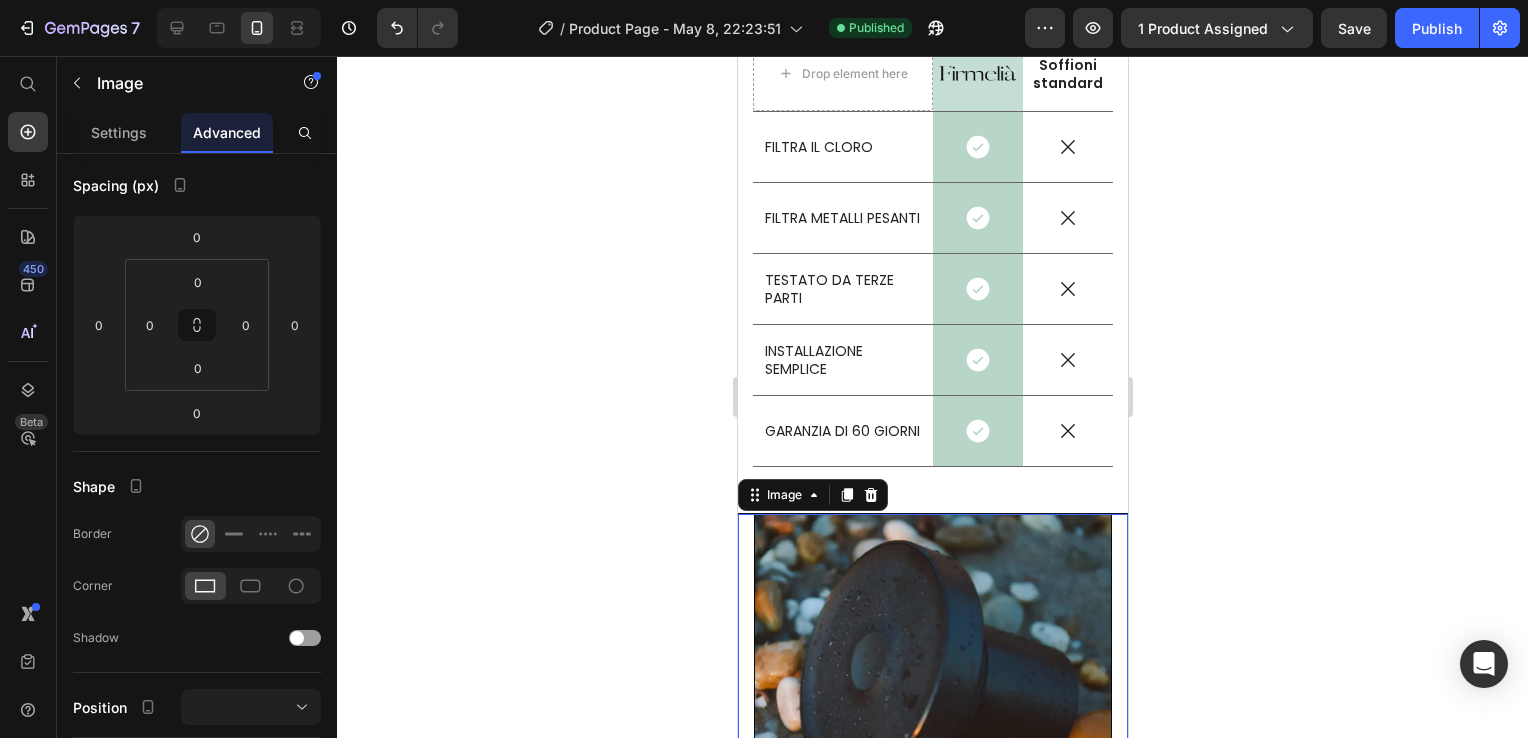 click 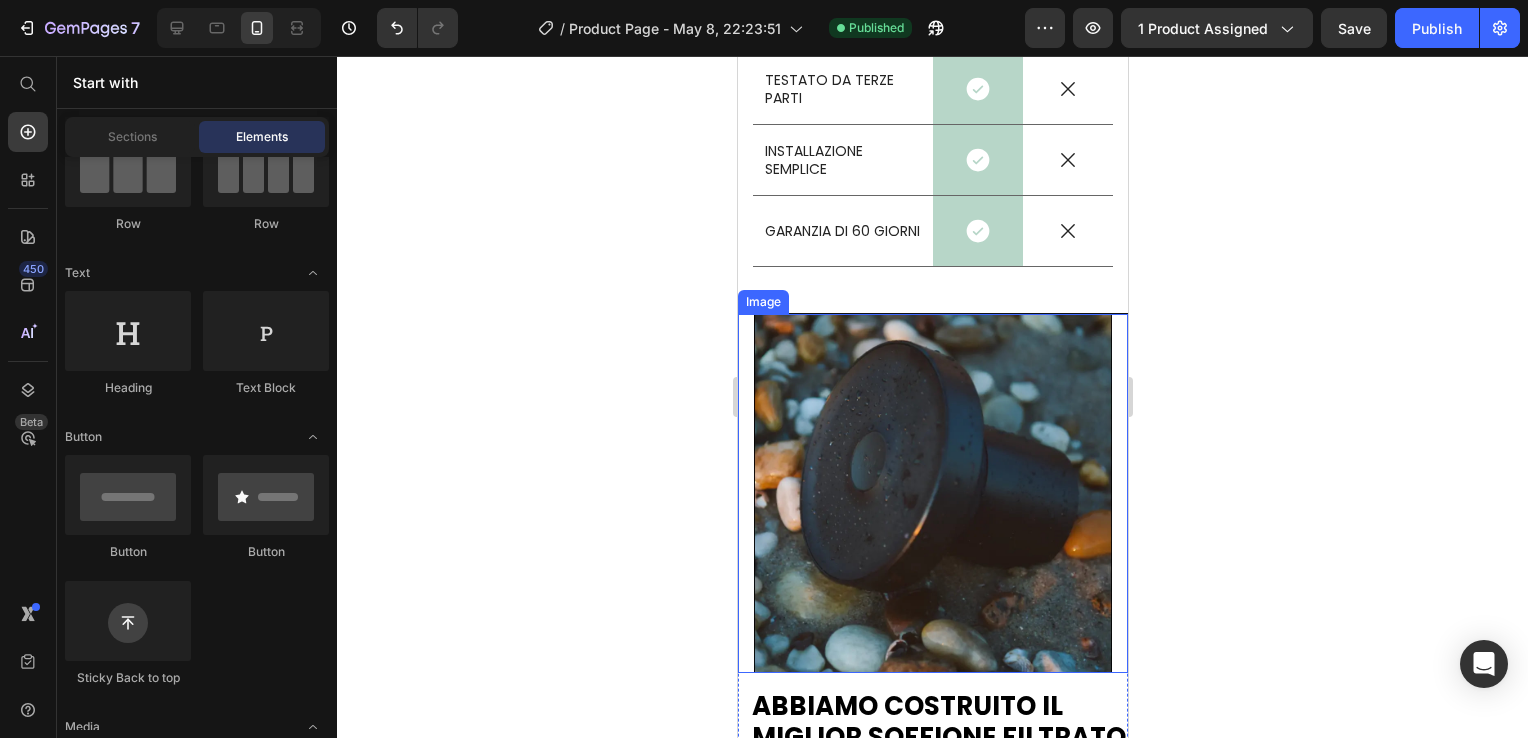 scroll, scrollTop: 6068, scrollLeft: 0, axis: vertical 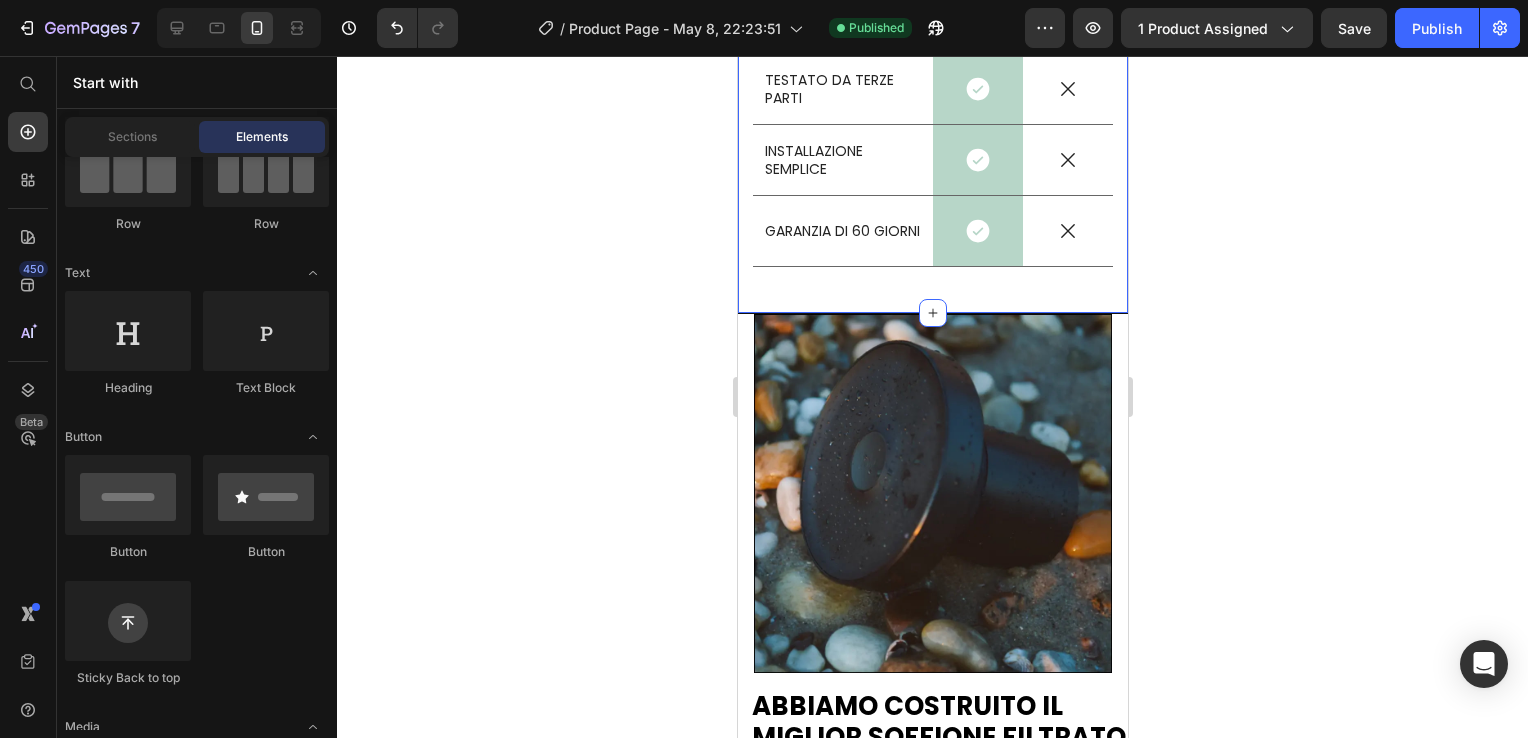 click on "⁠⁠⁠⁠⁠⁠⁠ PERCH È FIRMELIÀ? Heading Row
Drop element here Image Row Soffioni standard Text Block Row FILTRA IL CLORO Text Block
Icon Row
Icon Row FILTRA METALLI PESANTI Text Block
Icon Row
Icon Row TESTATO DA TERZE PARTI Text Block
Icon Row
Icon Row INSTALLAZIONE SEMPLICE Text Block
Icon Row
Icon Row GARANZIA DI 60 GIORNI Text Block
Icon Row
Icon Row Row Section 11" at bounding box center [932, 14] 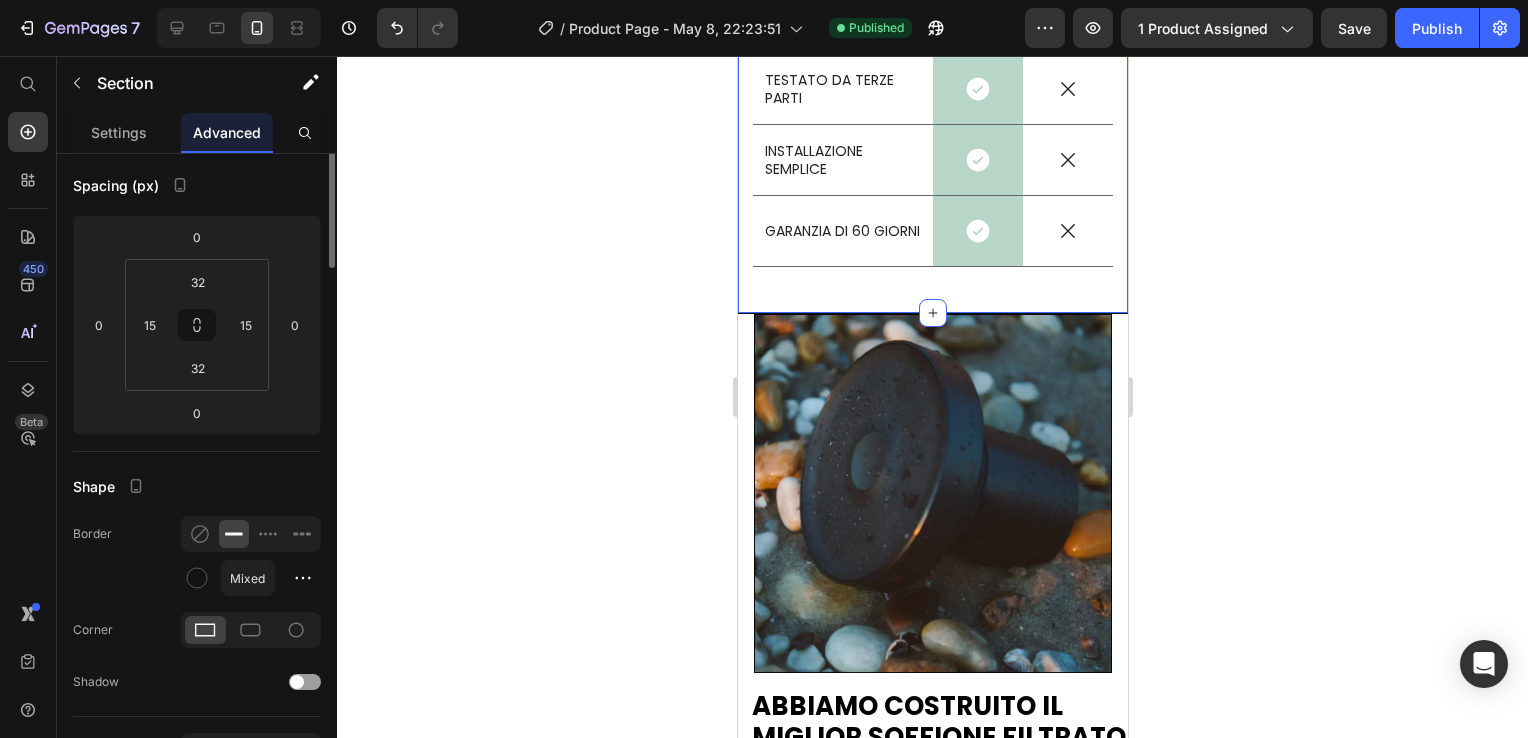 scroll, scrollTop: 0, scrollLeft: 0, axis: both 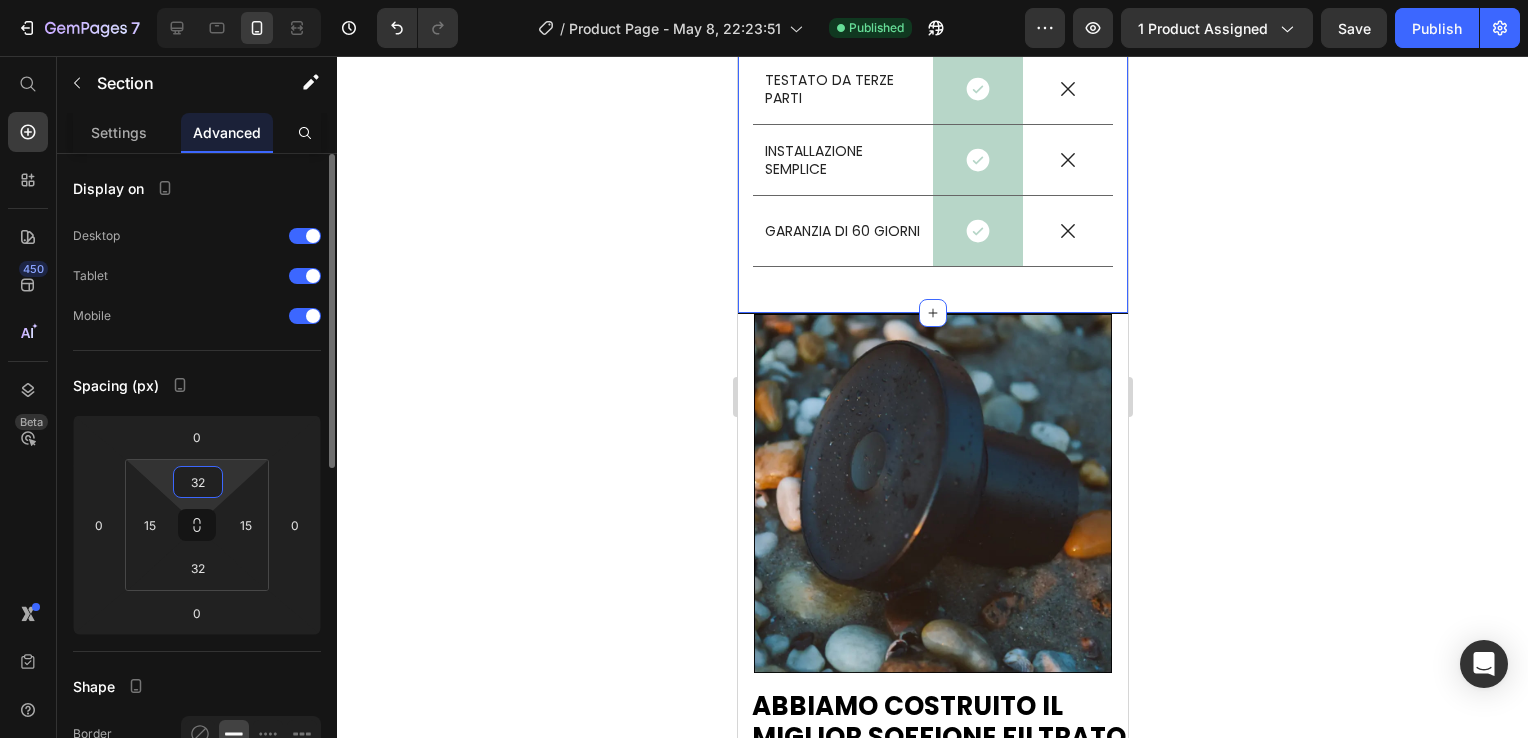 click on "32" at bounding box center (198, 482) 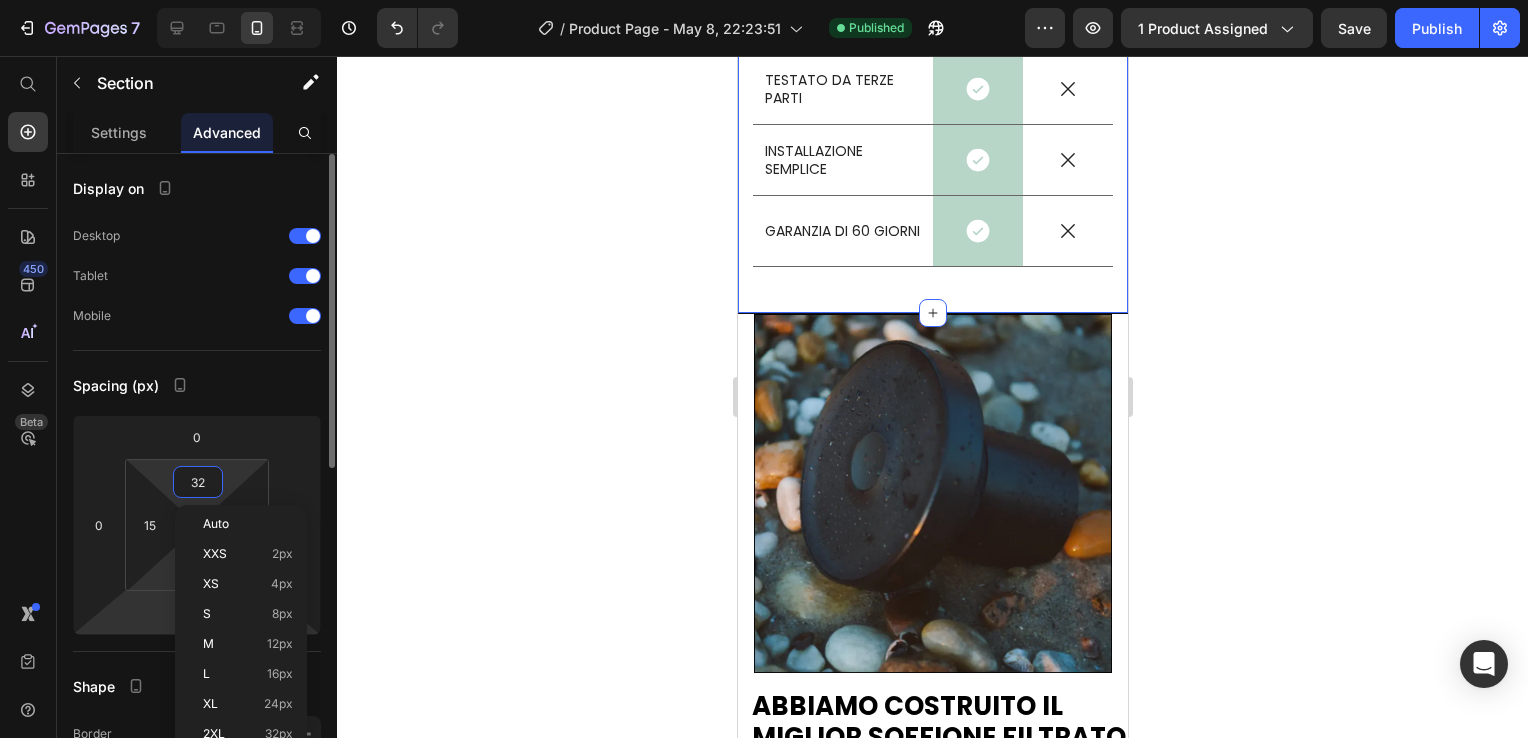 click on "7  Version history  /  Product Page - May 8, 22:23:51 Published Preview 1 product assigned  Save   Publish  450 Beta Start with Sections Elements Hero Section Product Detail Brands Trusted Badges Guarantee Product Breakdown How to use Testimonials Compare Bundle FAQs Social Proof Brand Story Product List Collection Blog List Contact Sticky Add to Cart Custom Footer Browse Library 450 Layout
Row
Row
Row
Row Text
Heading
Text Block Button
Button
Button
Sticky Back to top Media" at bounding box center [764, 0] 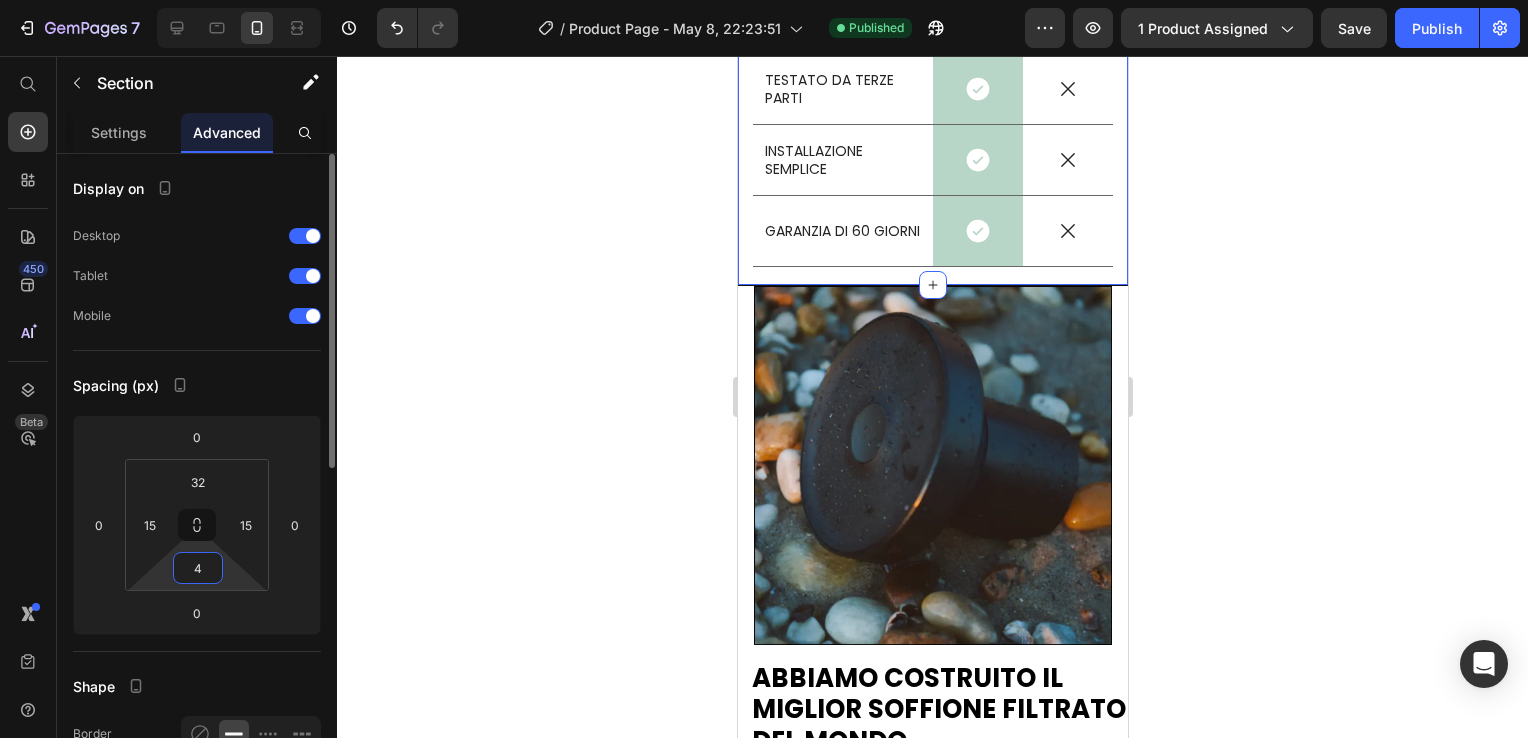 click on "7  Version history  /  Product Page - May 8, 22:23:51 Published Preview 1 product assigned  Save   Publish  450 Beta Start with Sections Elements Hero Section Product Detail Brands Trusted Badges Guarantee Product Breakdown How to use Testimonials Compare Bundle FAQs Social Proof Brand Story Product List Collection Blog List Contact Sticky Add to Cart Custom Footer Browse Library 450 Layout
Row
Row
Row
Row Text
Heading
Text Block Button
Button
Button
Sticky Back to top Media" at bounding box center [764, 0] 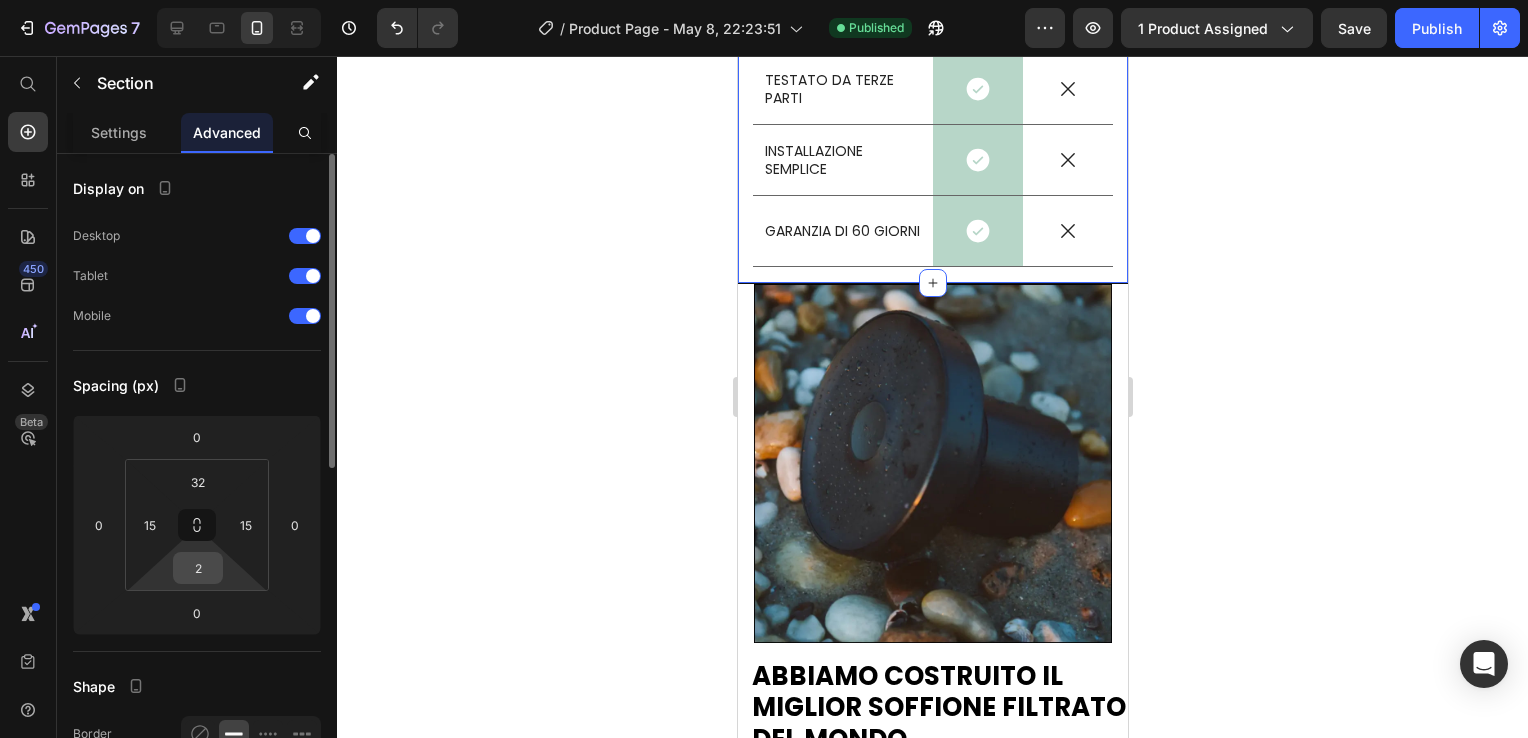 click on "2" at bounding box center (198, 568) 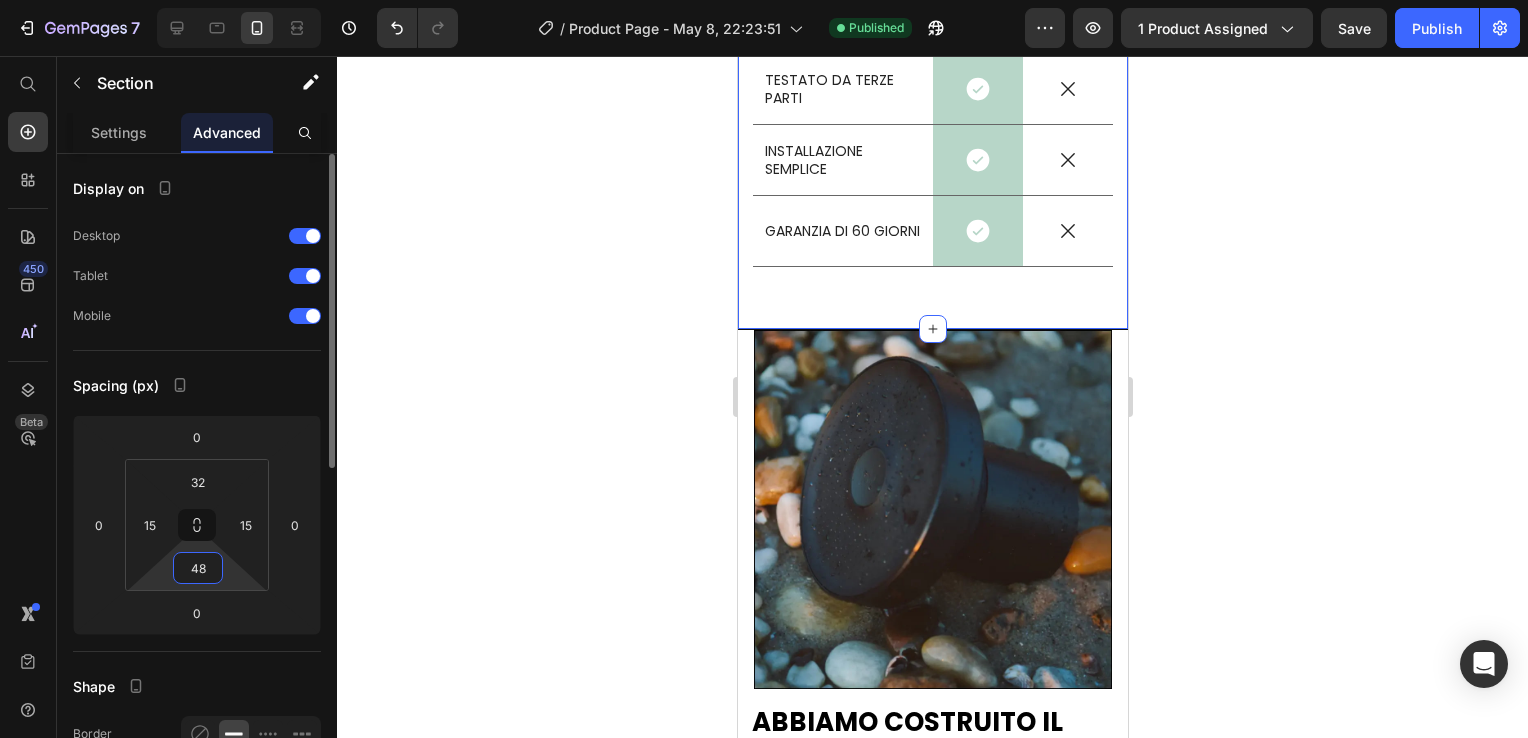 type on "4" 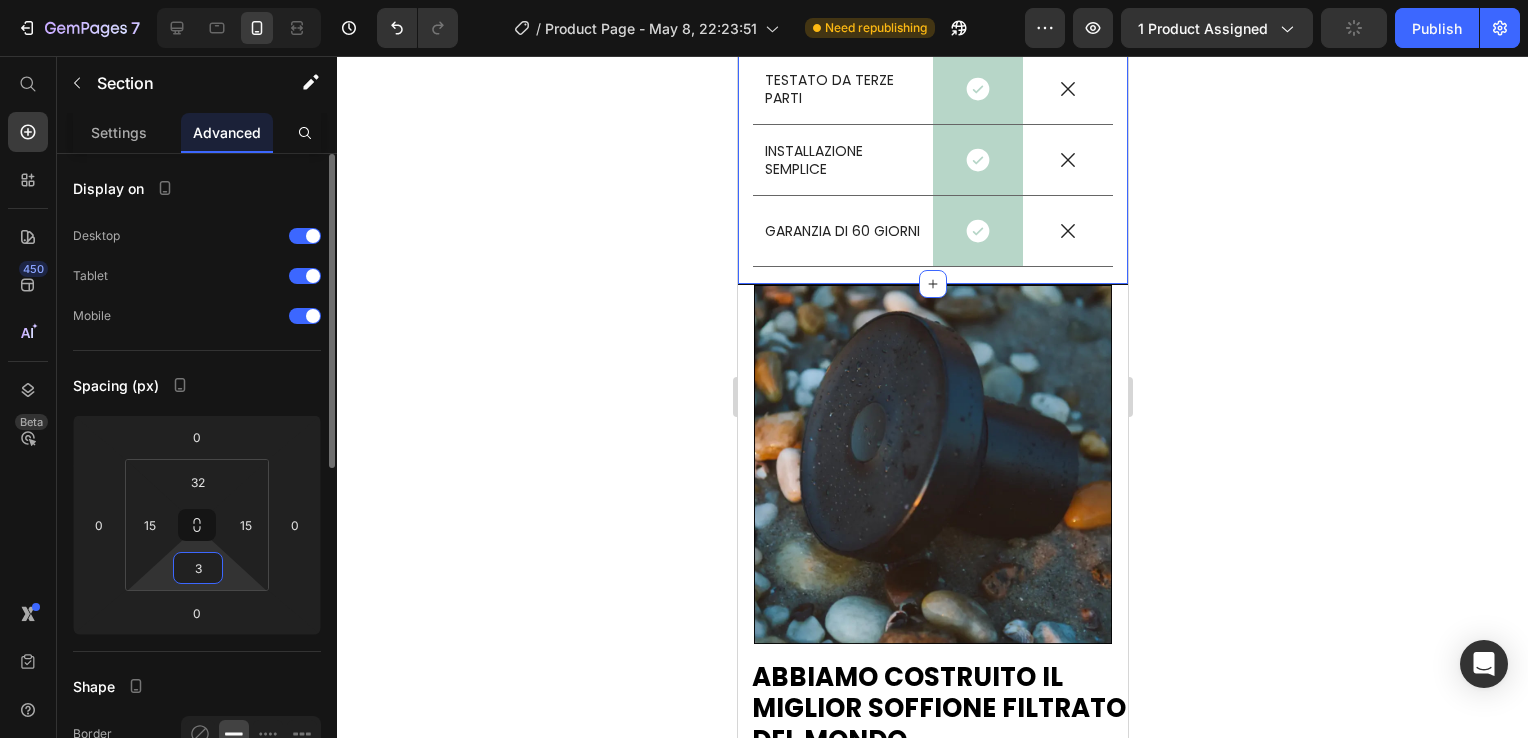 type on "32" 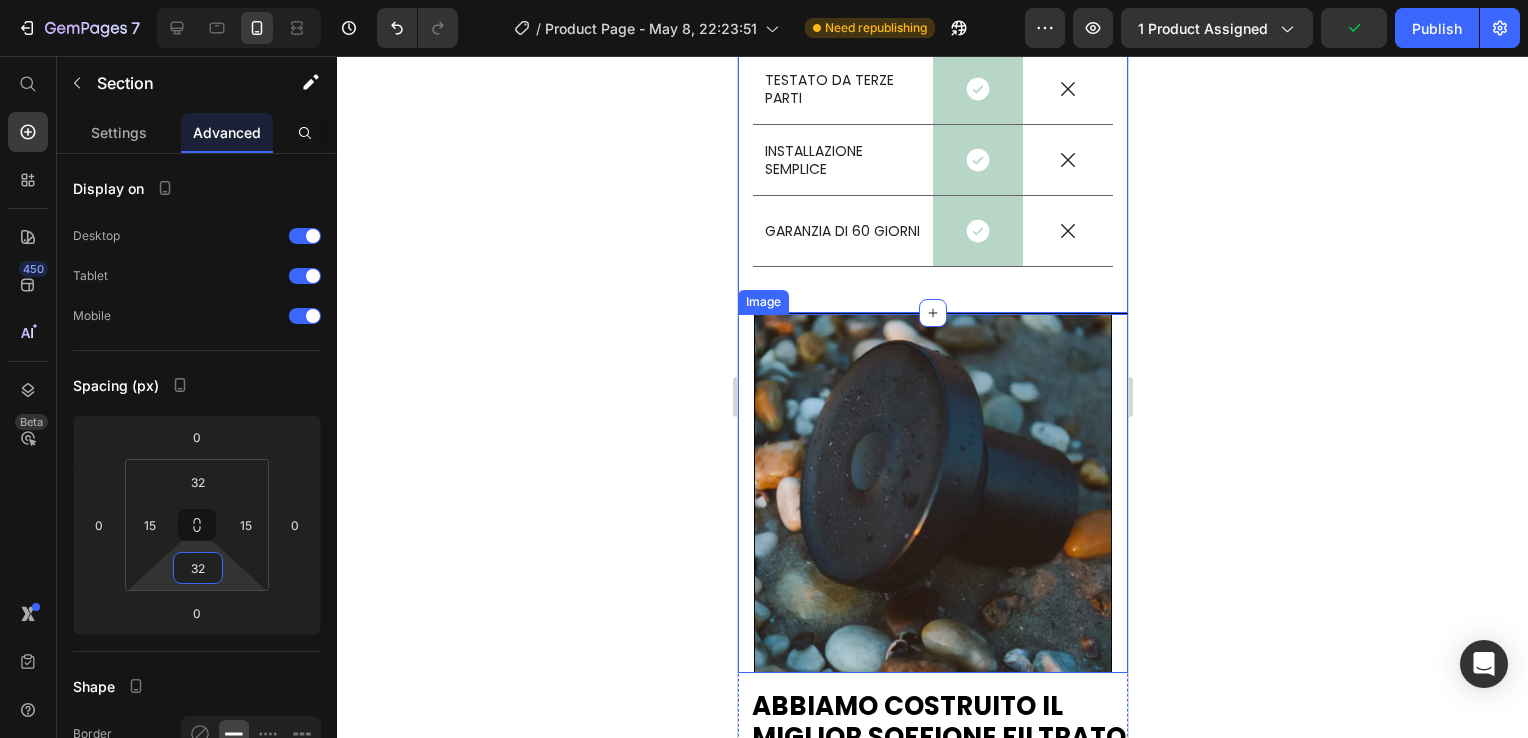 click at bounding box center [932, 493] 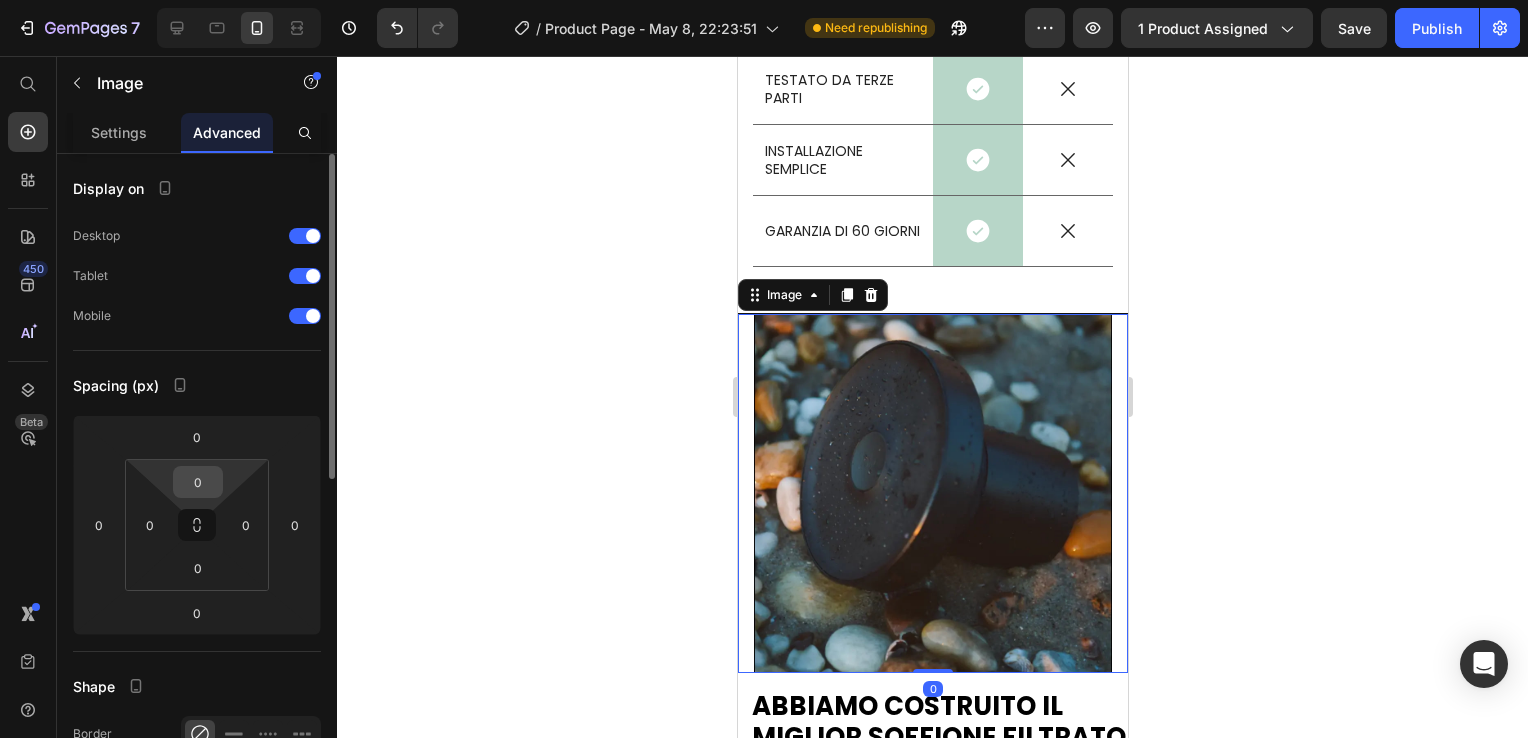 click on "0" at bounding box center [198, 482] 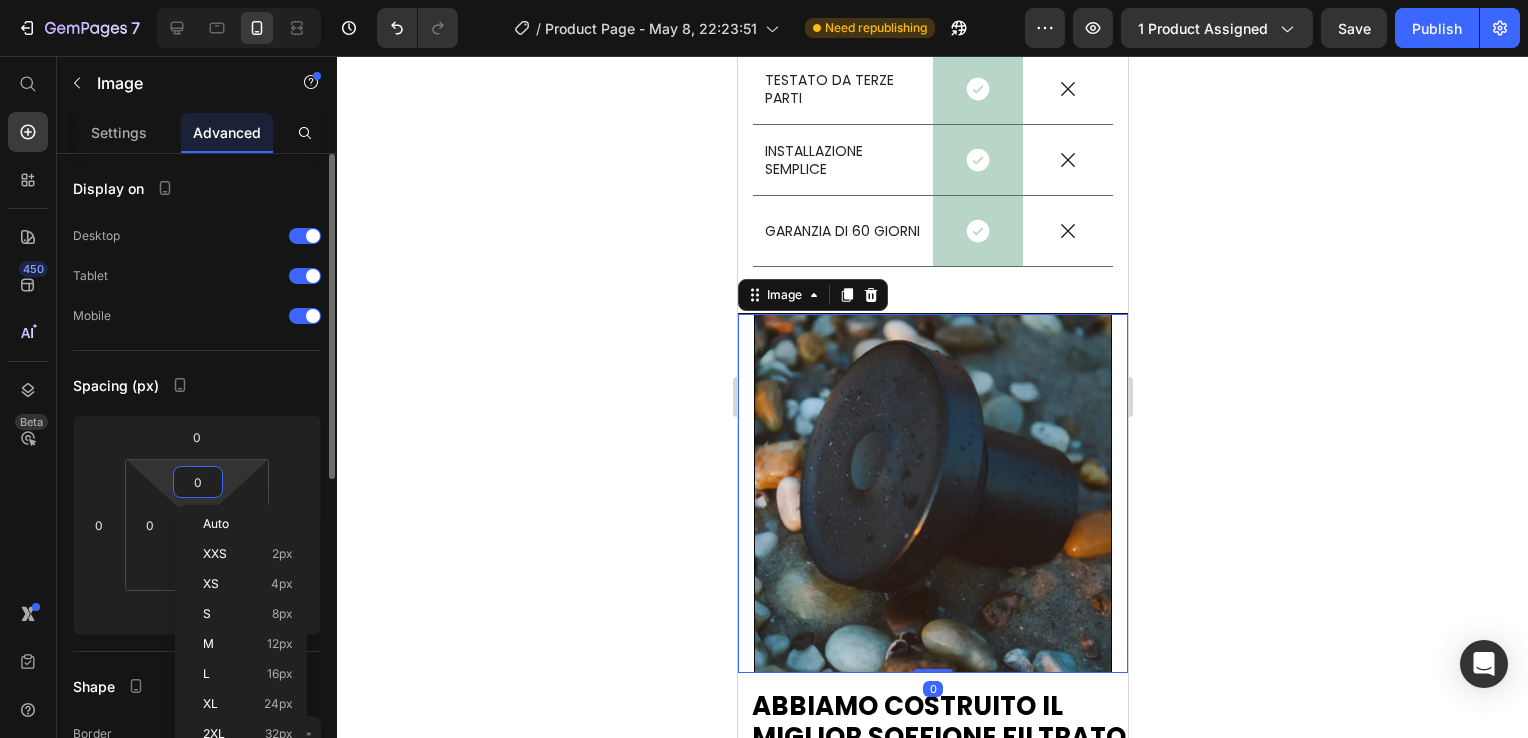 type on "2" 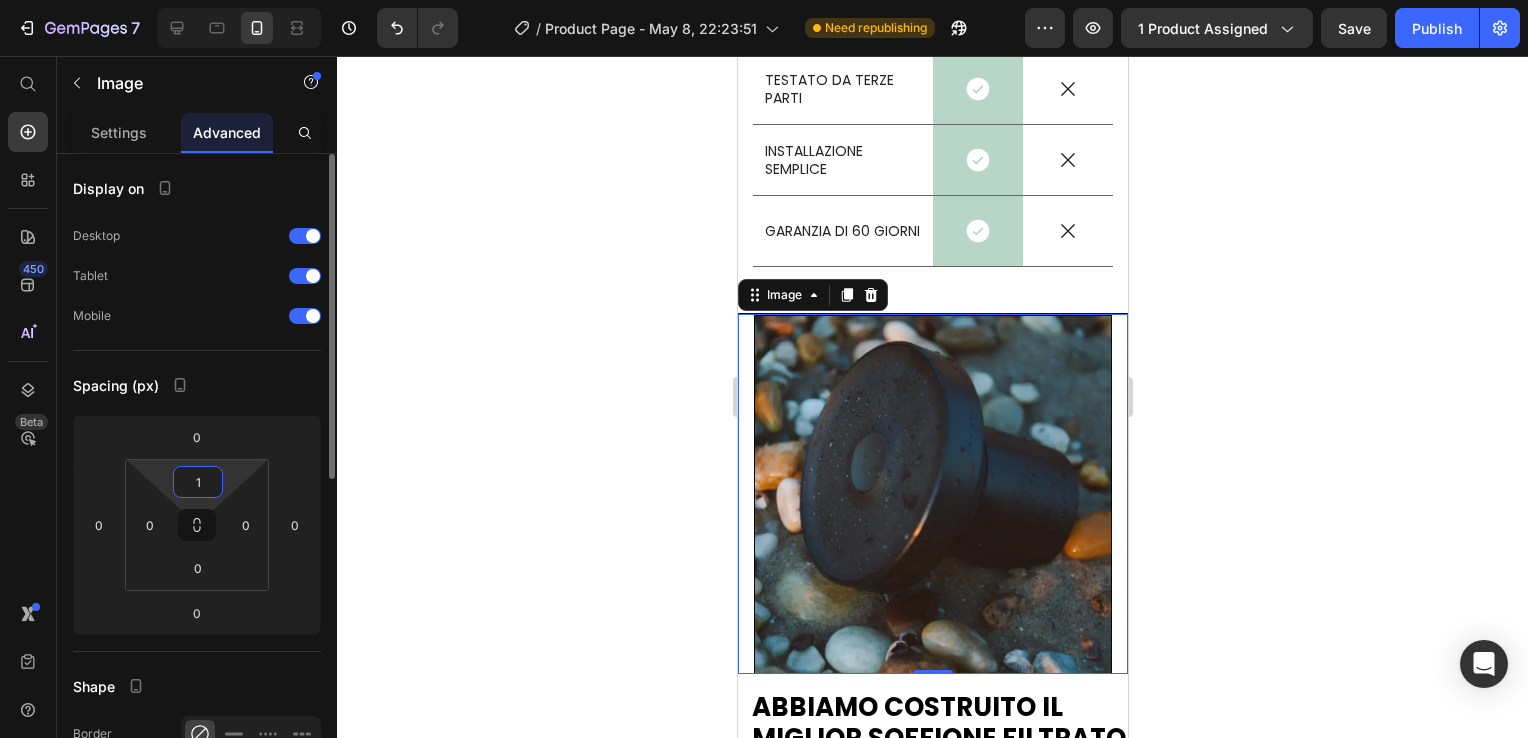 type on "12" 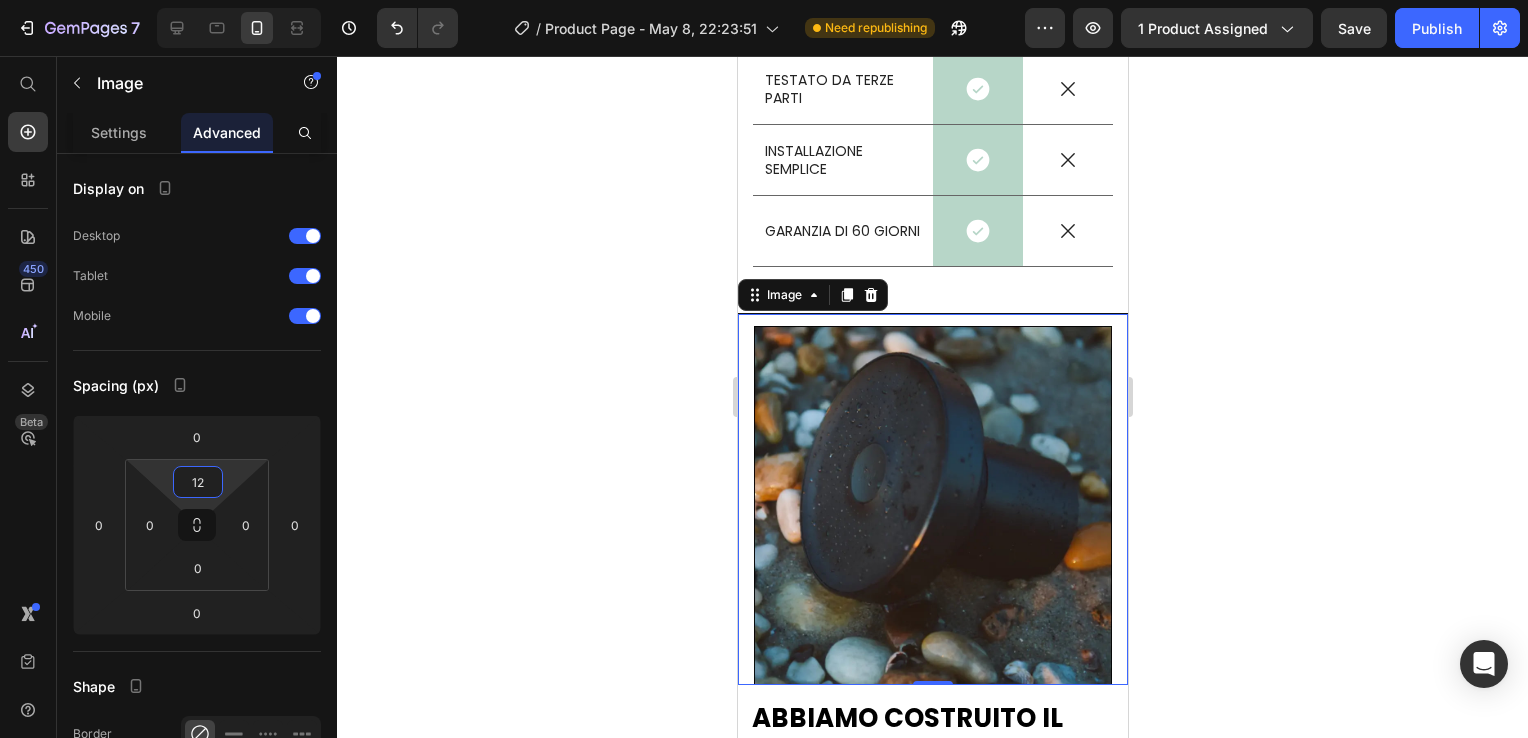 click 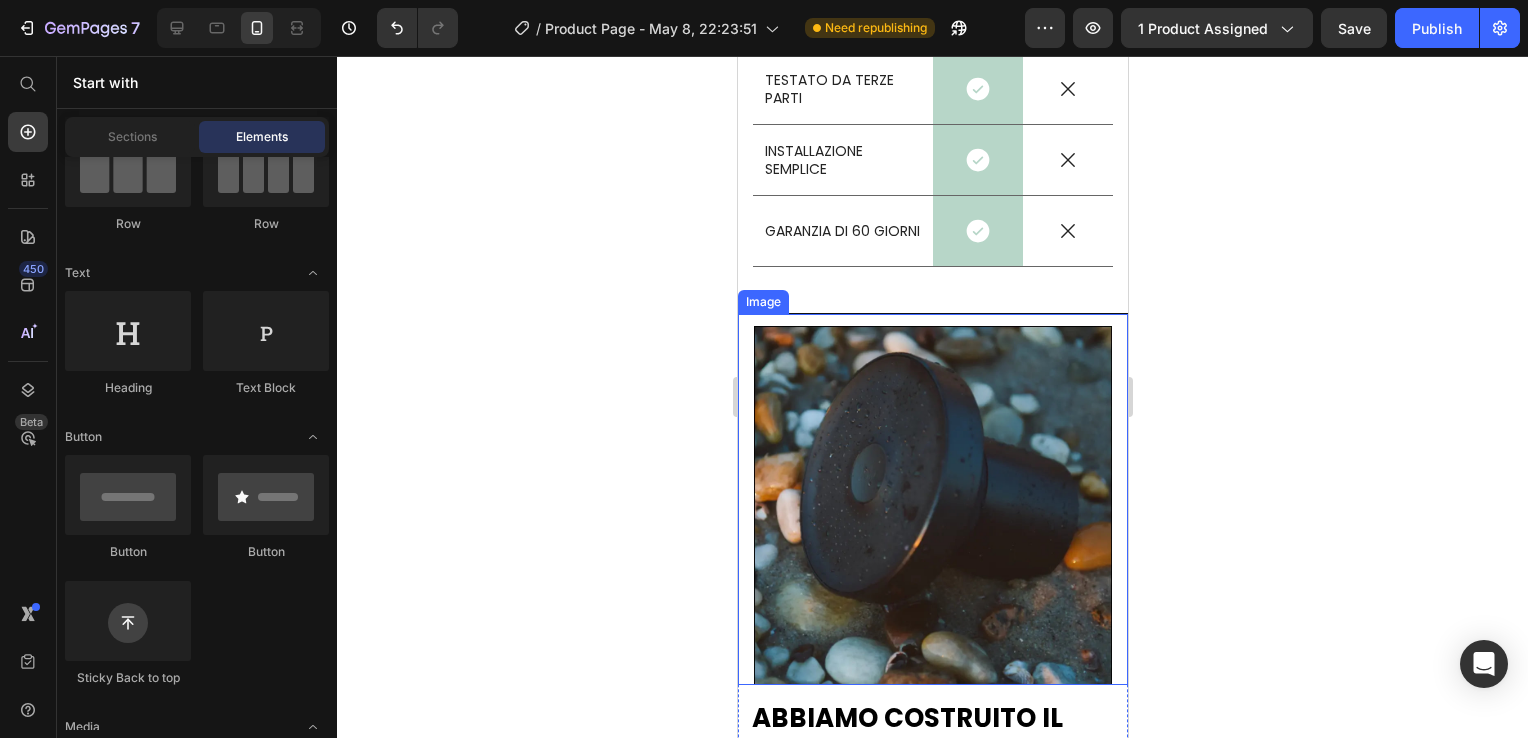 click at bounding box center [932, 499] 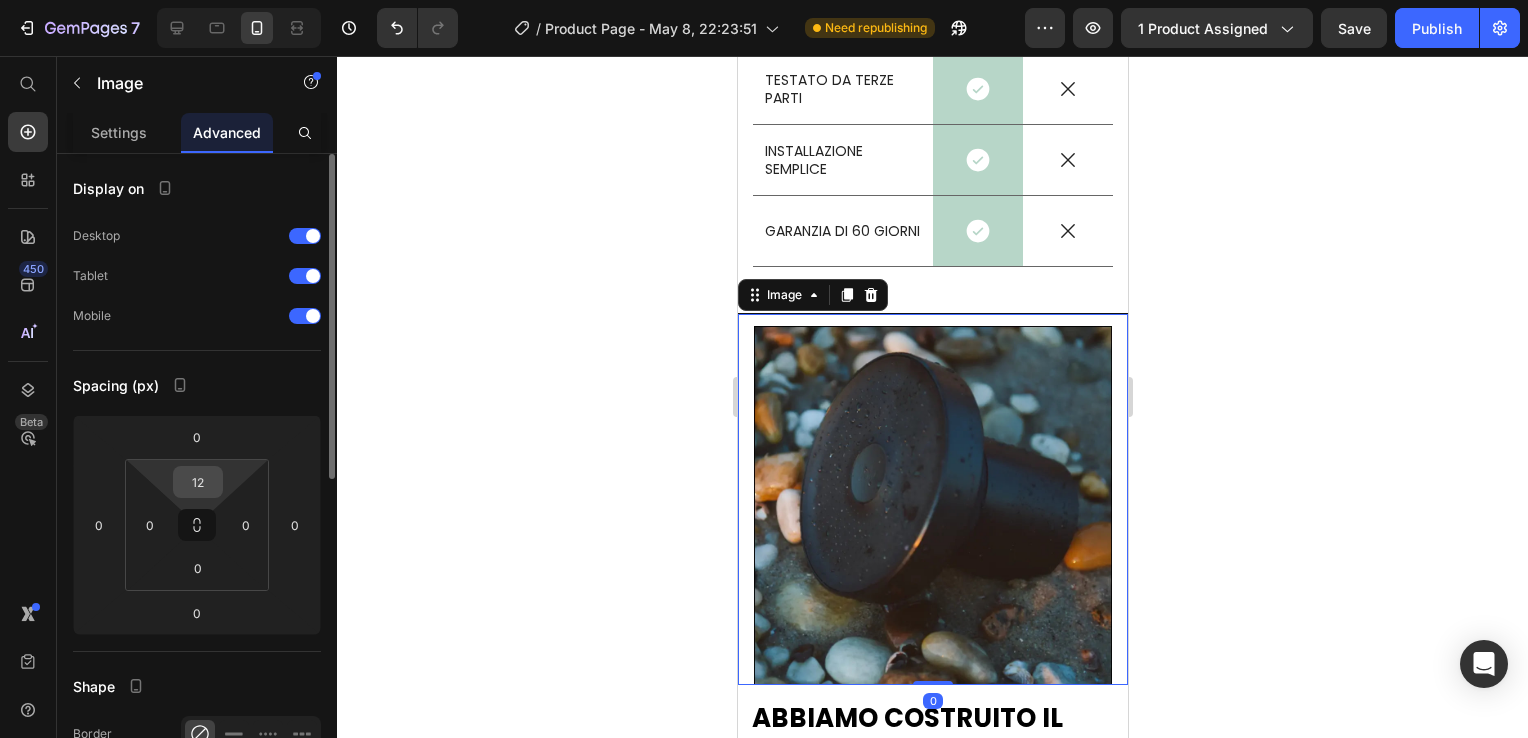 click on "12" at bounding box center (198, 482) 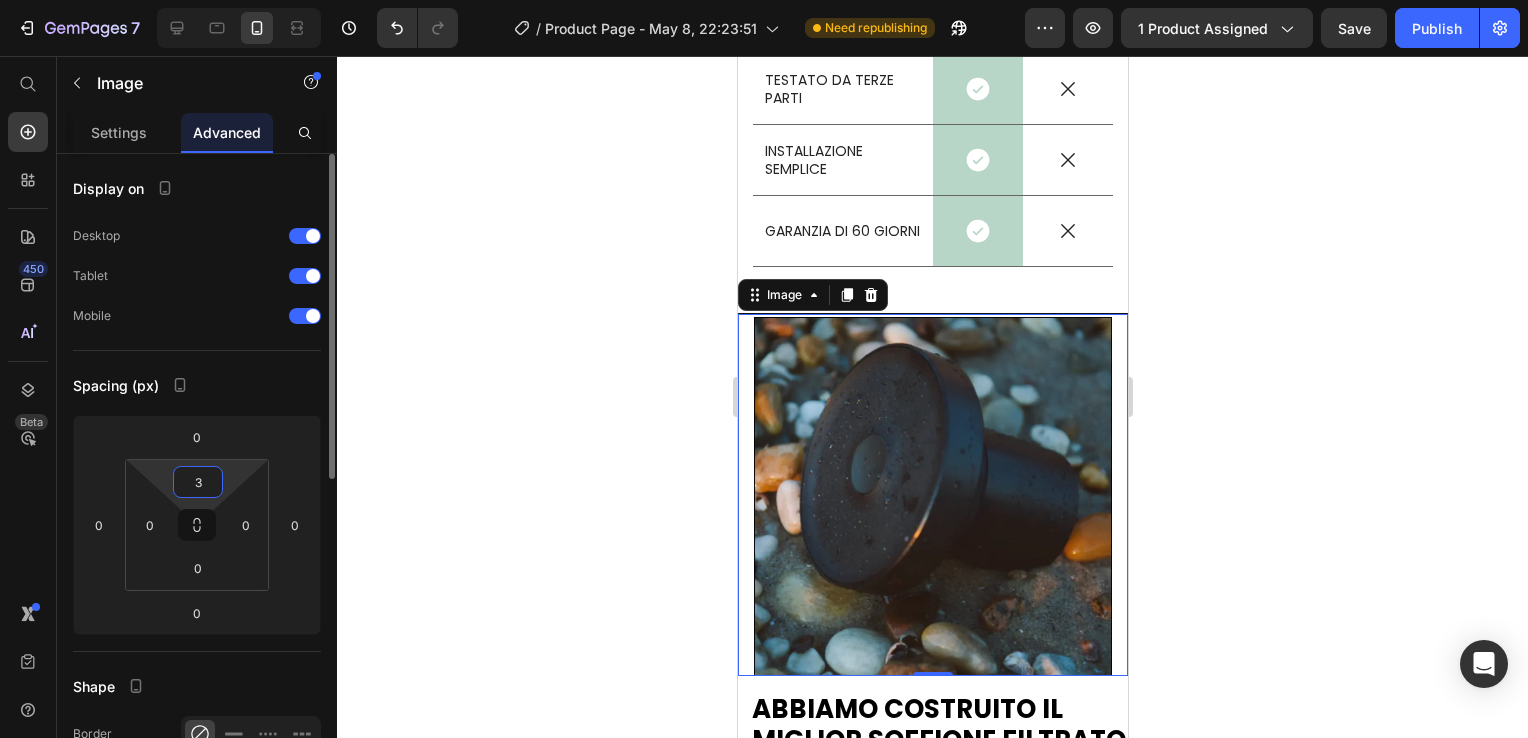 type on "32" 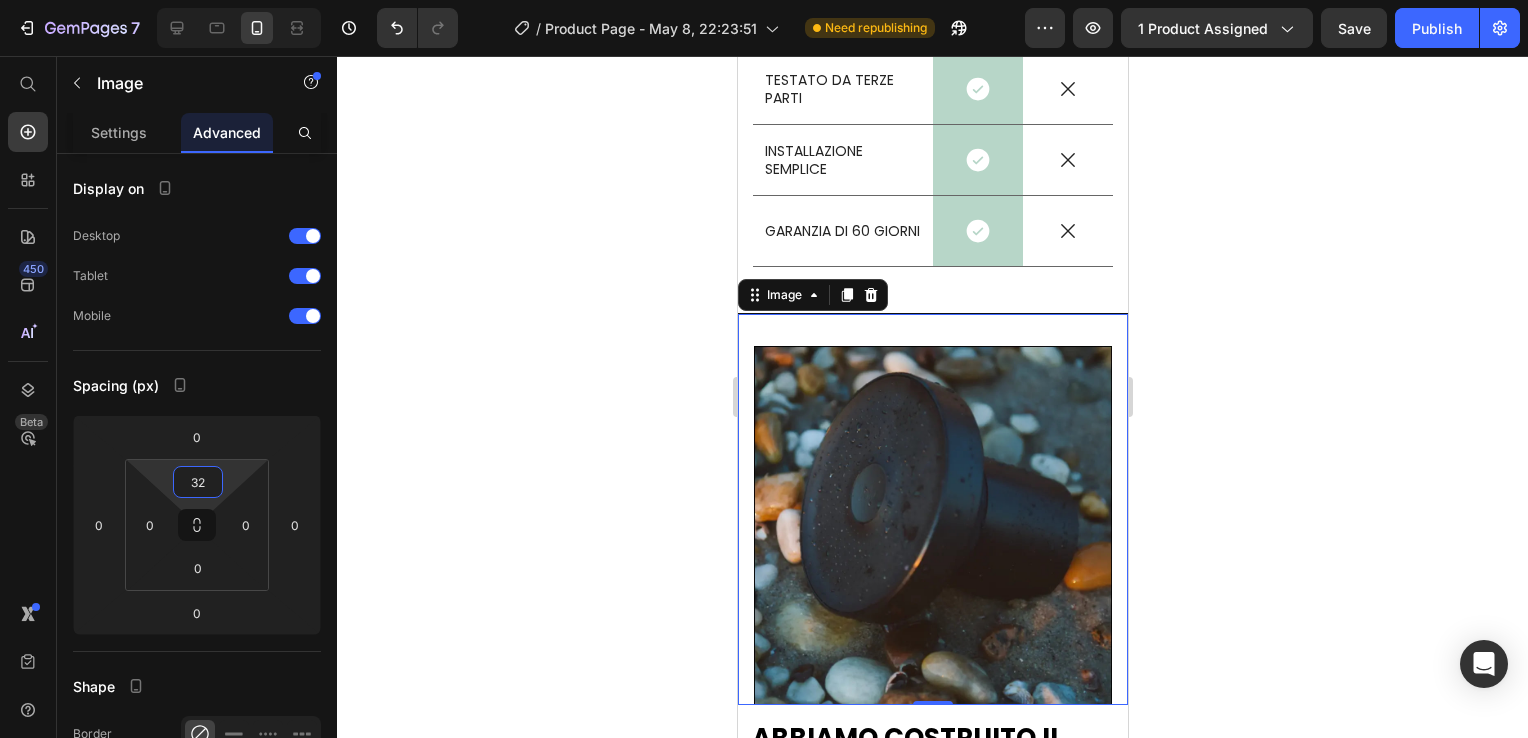 click 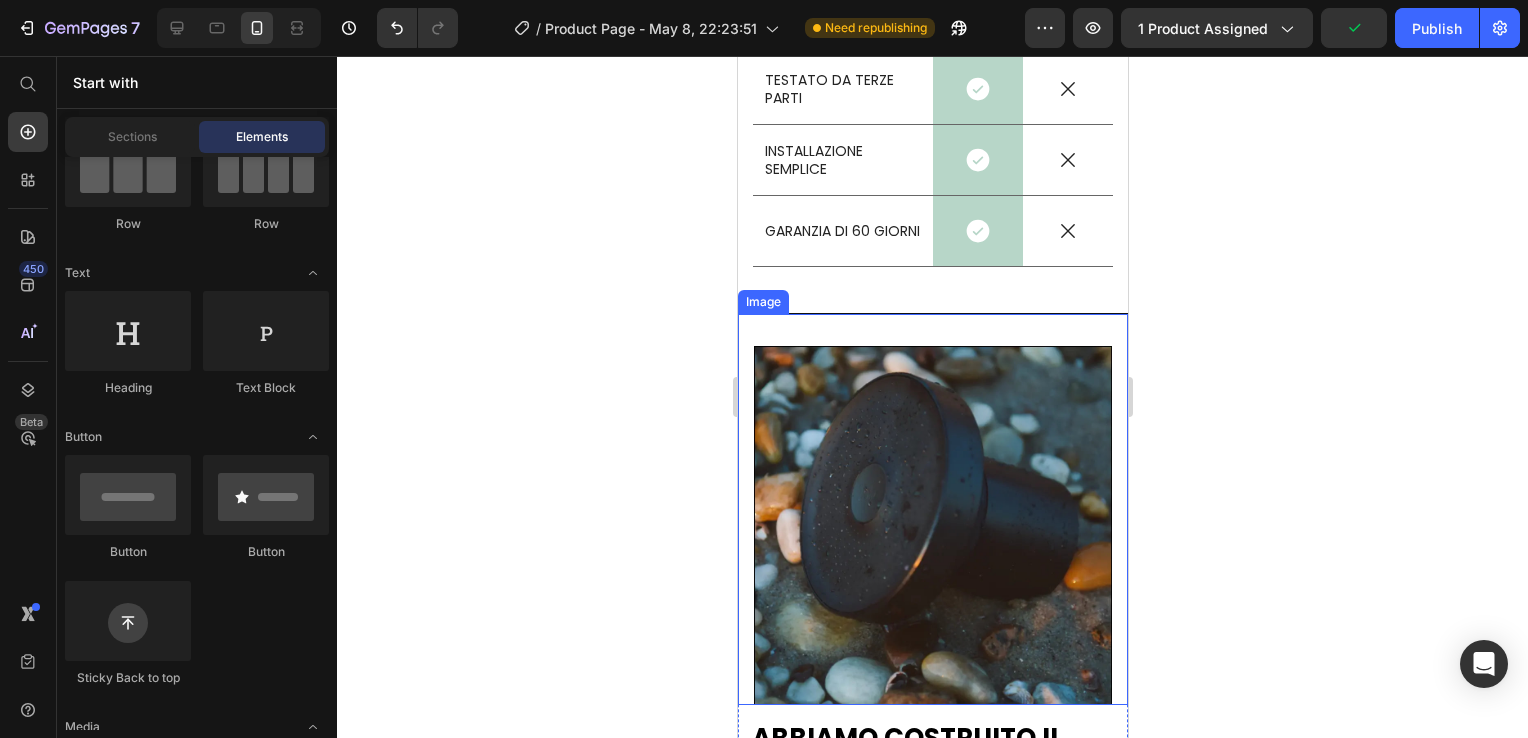 click at bounding box center [932, 509] 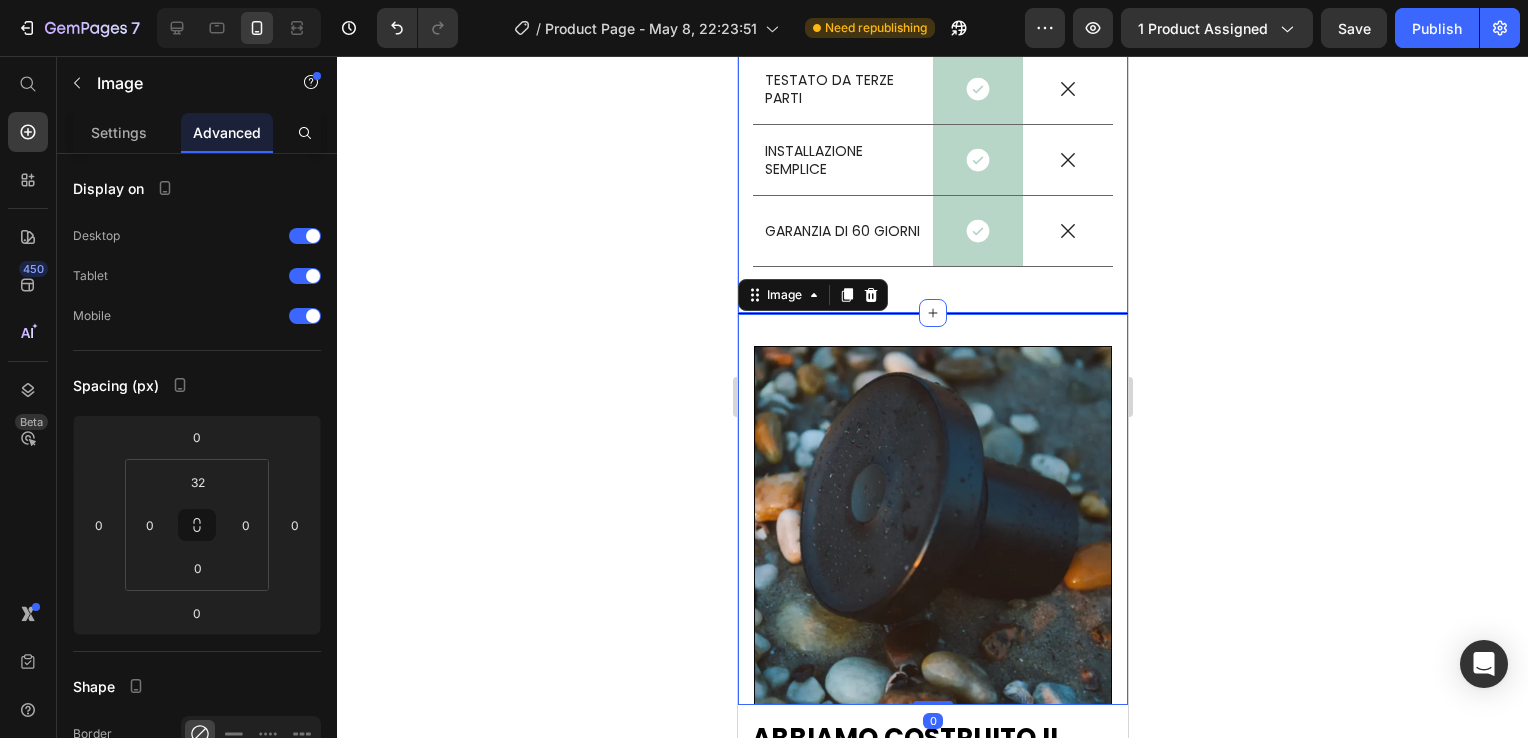 click on "⁠⁠⁠⁠⁠⁠⁠ PERCH È FIRMELIÀ? Heading Row
Drop element here Image Row Soffioni standard Text Block Row FILTRA IL CLORO Text Block
Icon Row
Icon Row FILTRA METALLI PESANTI Text Block
Icon Row
Icon Row TESTATO DA TERZE PARTI Text Block
Icon Row
Icon Row INSTALLAZIONE SEMPLICE Text Block
Icon Row
Icon Row GARANZIA DI 60 GIORNI Text Block
Icon Row
Icon Row Row Section 11" at bounding box center [932, 14] 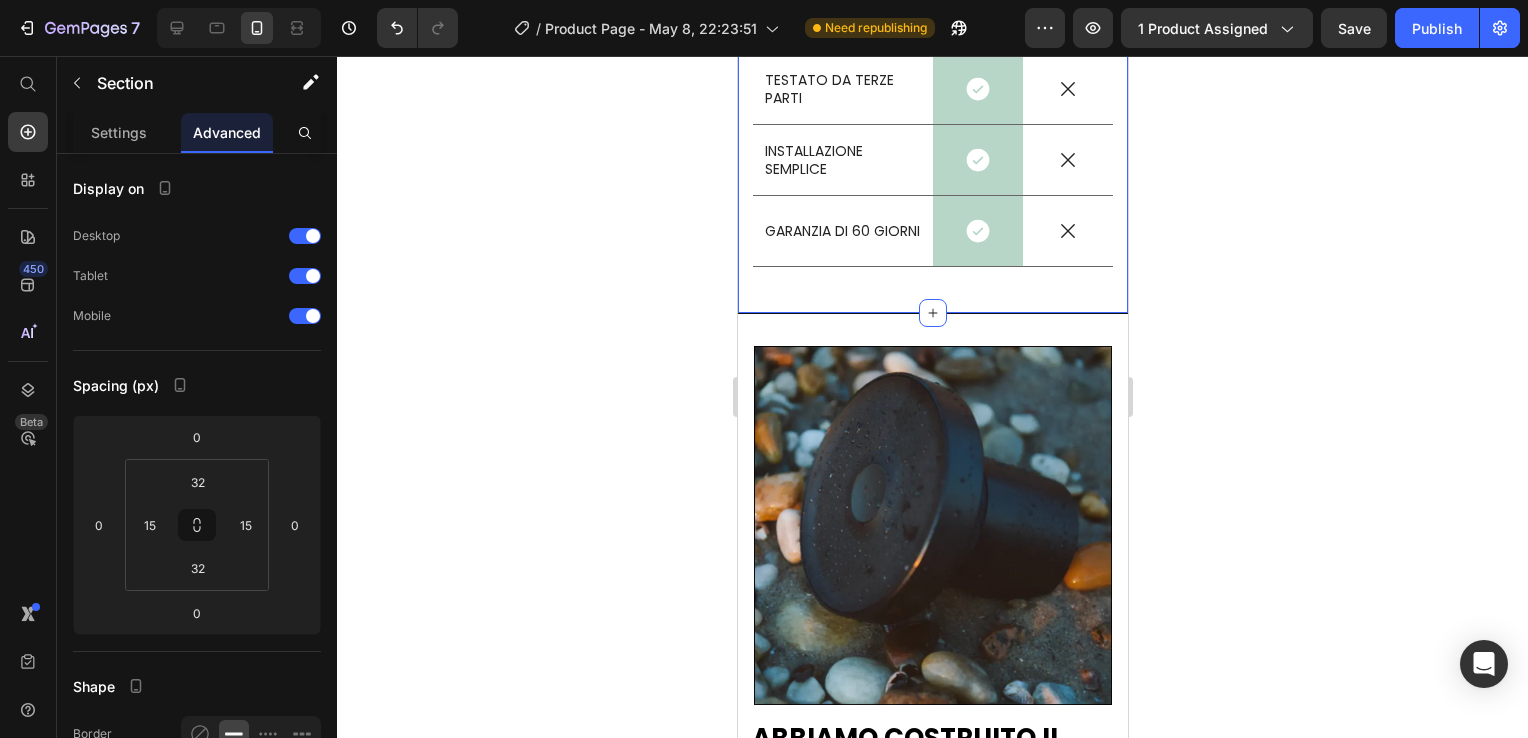 click on "⁠⁠⁠⁠⁠⁠⁠ PERCH È FIRMELIÀ? Heading Row
Drop element here Image Row Soffioni standard Text Block Row FILTRA IL CLORO Text Block
Icon Row
Icon Row FILTRA METALLI PESANTI Text Block
Icon Row
Icon Row TESTATO DA TERZE PARTI Text Block
Icon Row
Icon Row INSTALLAZIONE SEMPLICE Text Block
Icon Row
Icon Row GARANZIA DI 60 GIORNI Text Block
Icon Row
Icon Row Row Section 11   Create Theme Section AI Content Write with GemAI What would you like to describe here? Tone and Voice Persuasive Product Soffione Doccia Purificante Show more Generate" at bounding box center (932, 14) 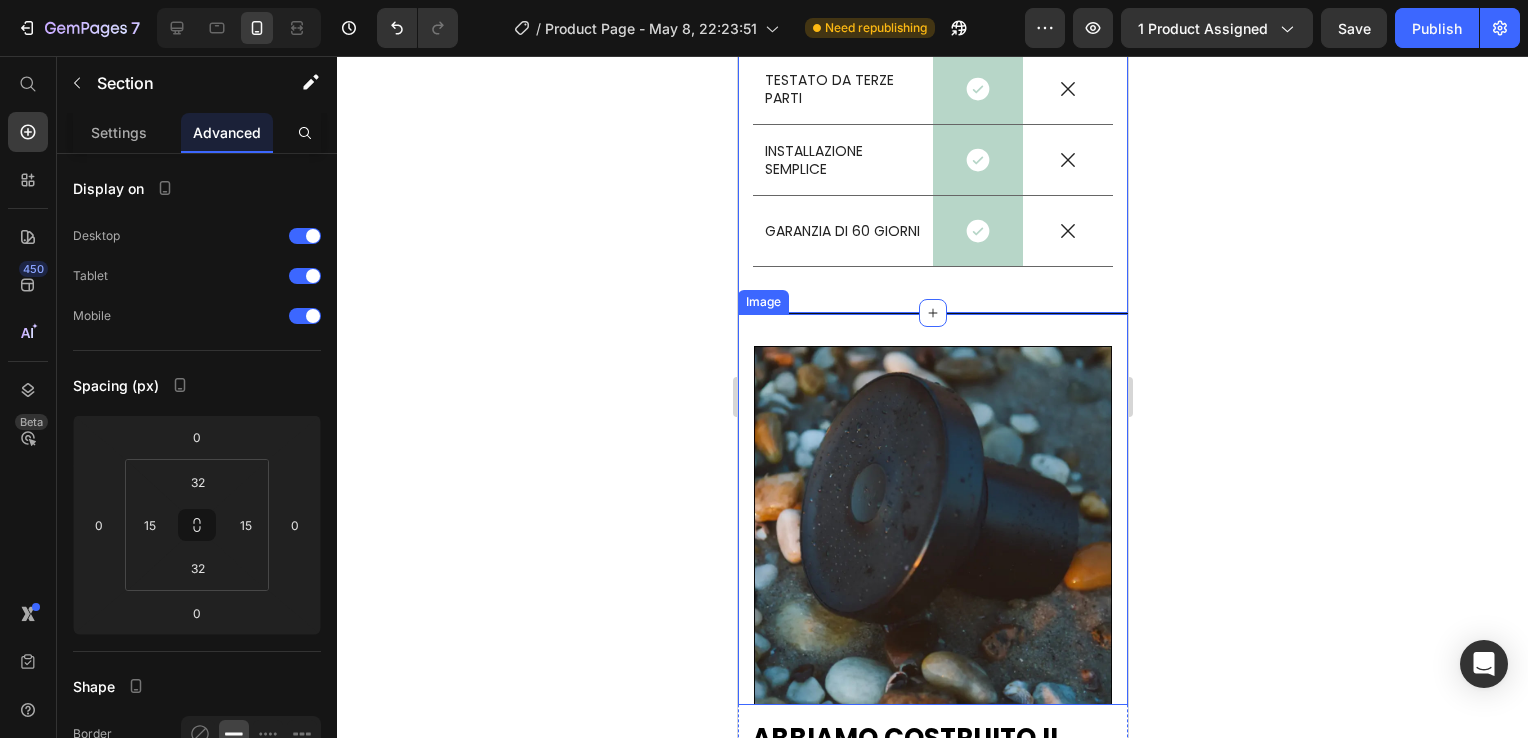 click at bounding box center [932, 509] 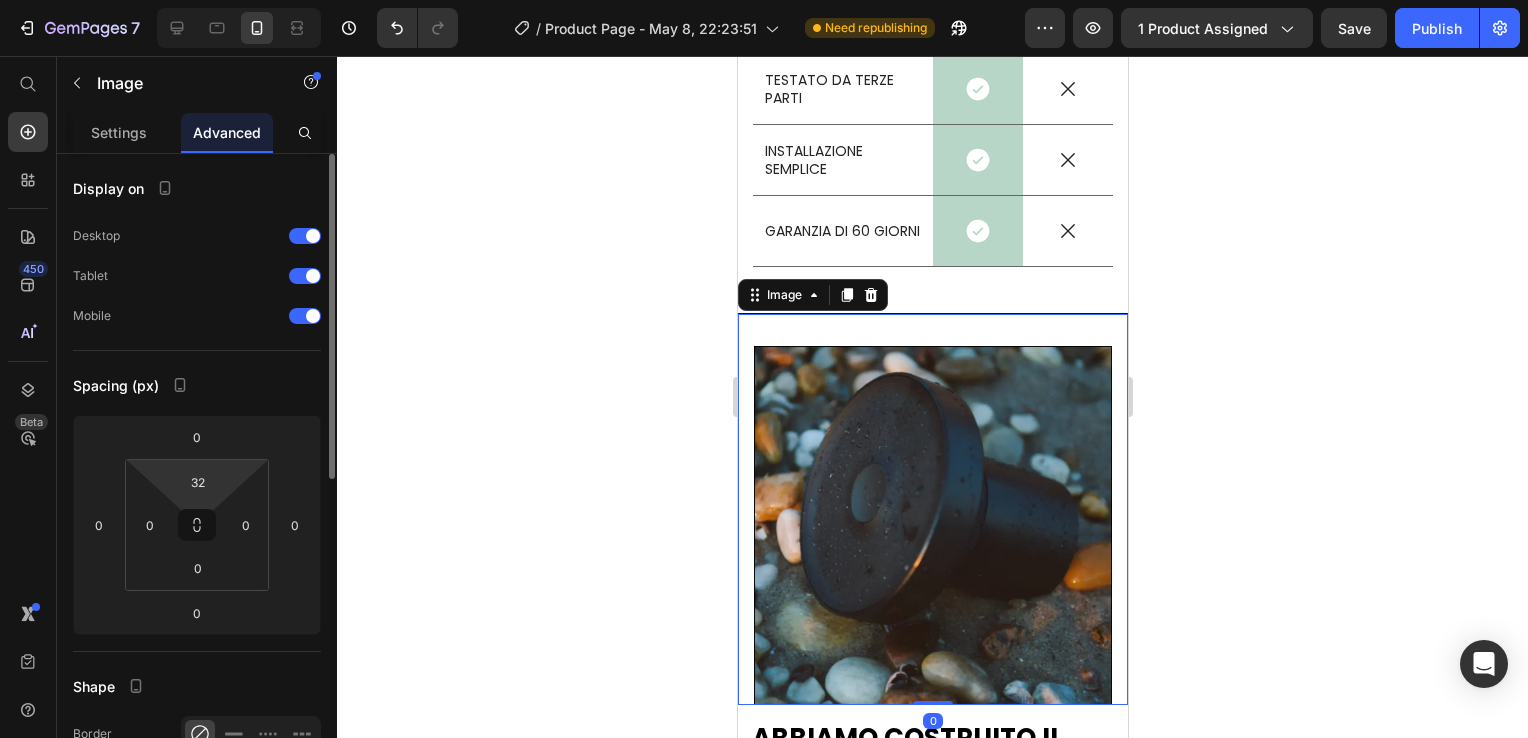 click on "7  Version history  /  Product Page - May 8, 22:23:51 Need republishing Preview 1 product assigned  Save   Publish  450 Beta Start with Sections Elements Hero Section Product Detail Brands Trusted Badges Guarantee Product Breakdown How to use Testimonials Compare Bundle FAQs Social Proof Brand Story Product List Collection Blog List Contact Sticky Add to Cart Custom Footer Browse Library 450 Layout
Row
Row
Row
Row Text
Heading
Text Block Button
Button
Button
Sticky Back to top Media" at bounding box center (764, 0) 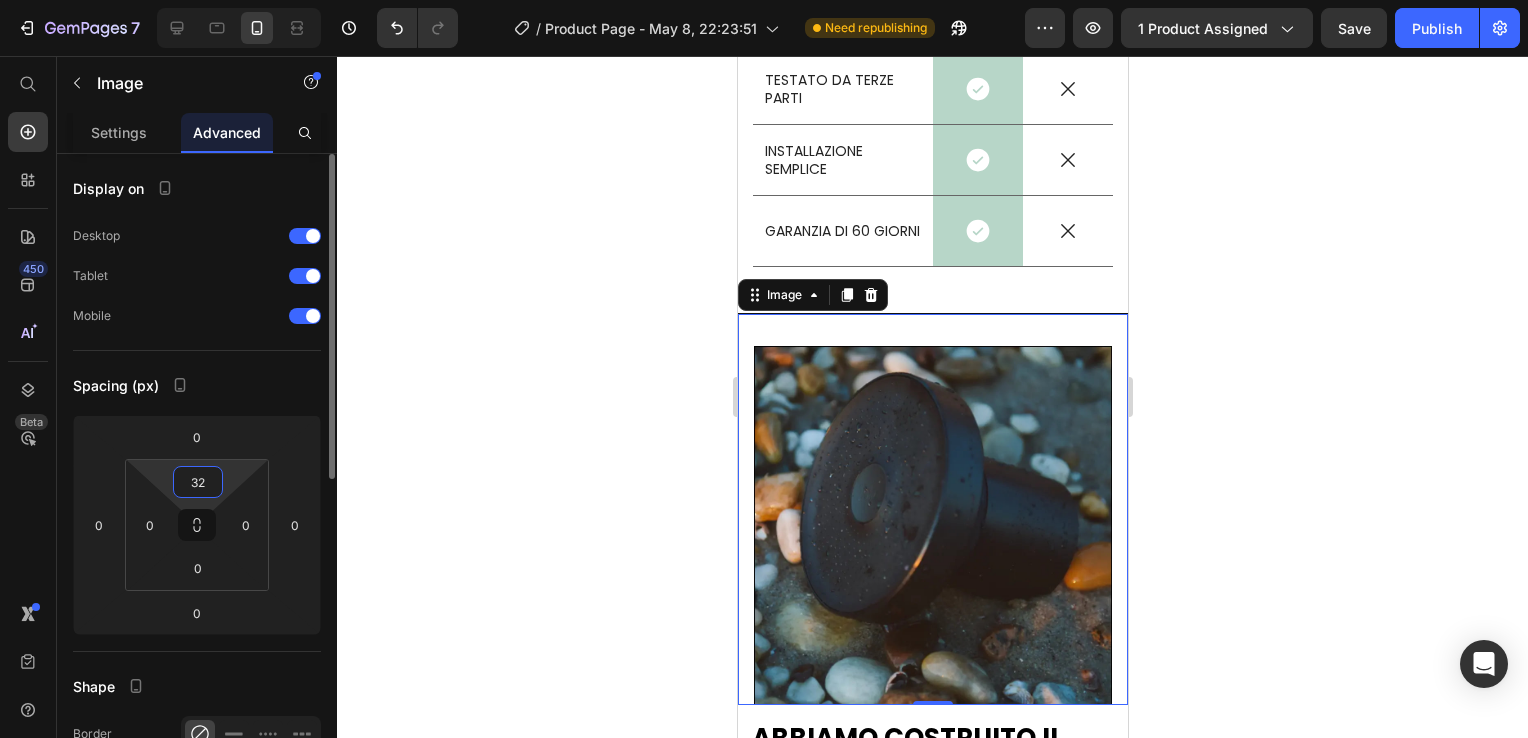 click on "32" at bounding box center [198, 482] 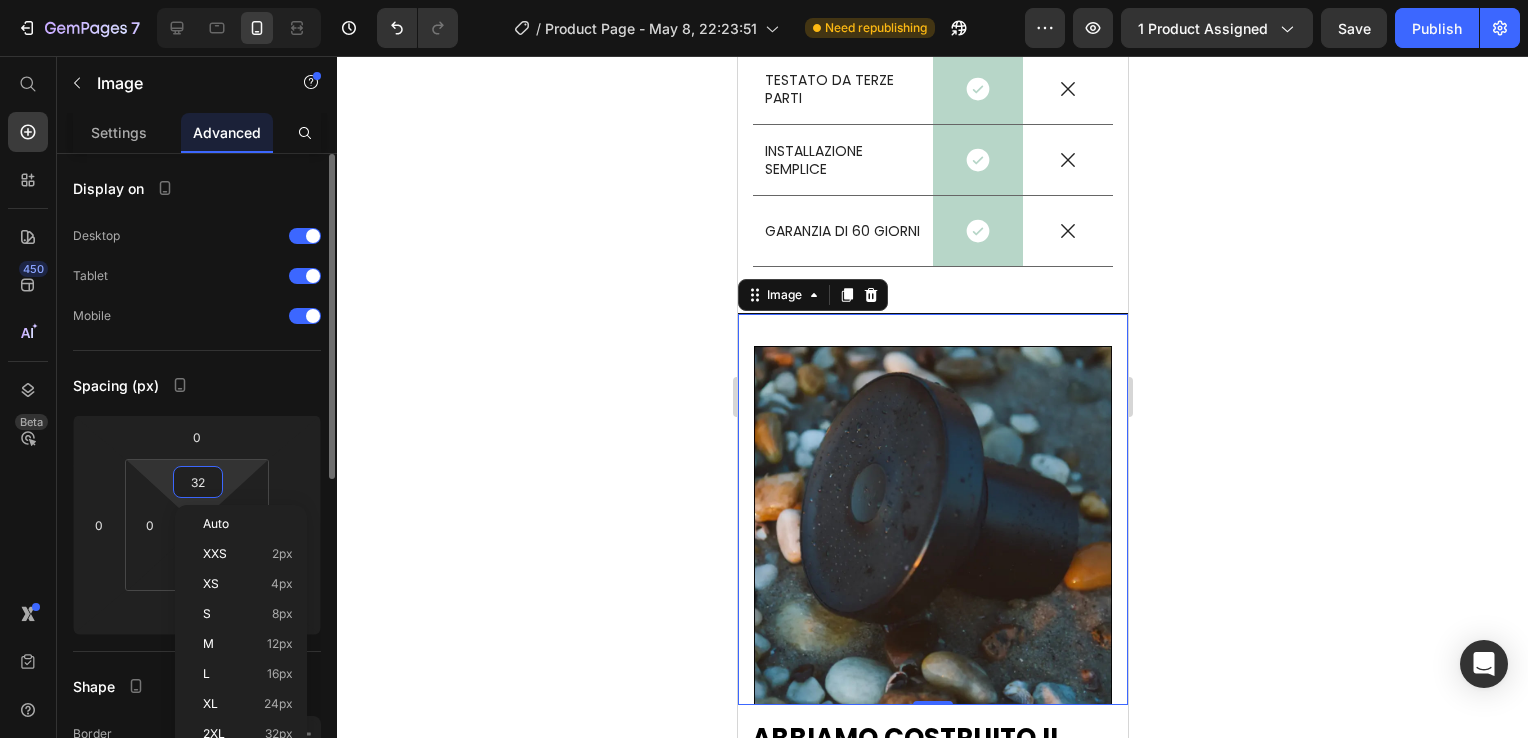 type on "4" 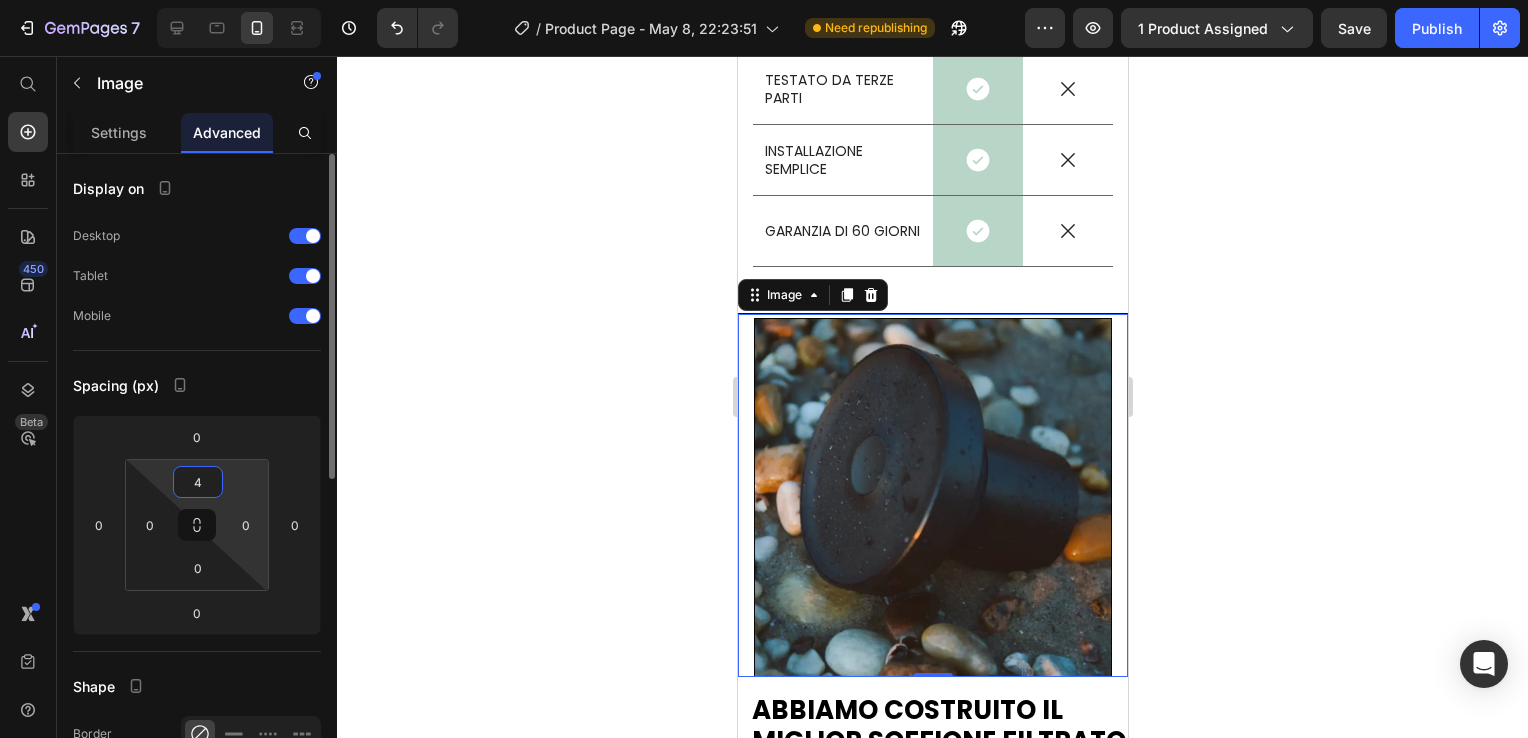 type on "42" 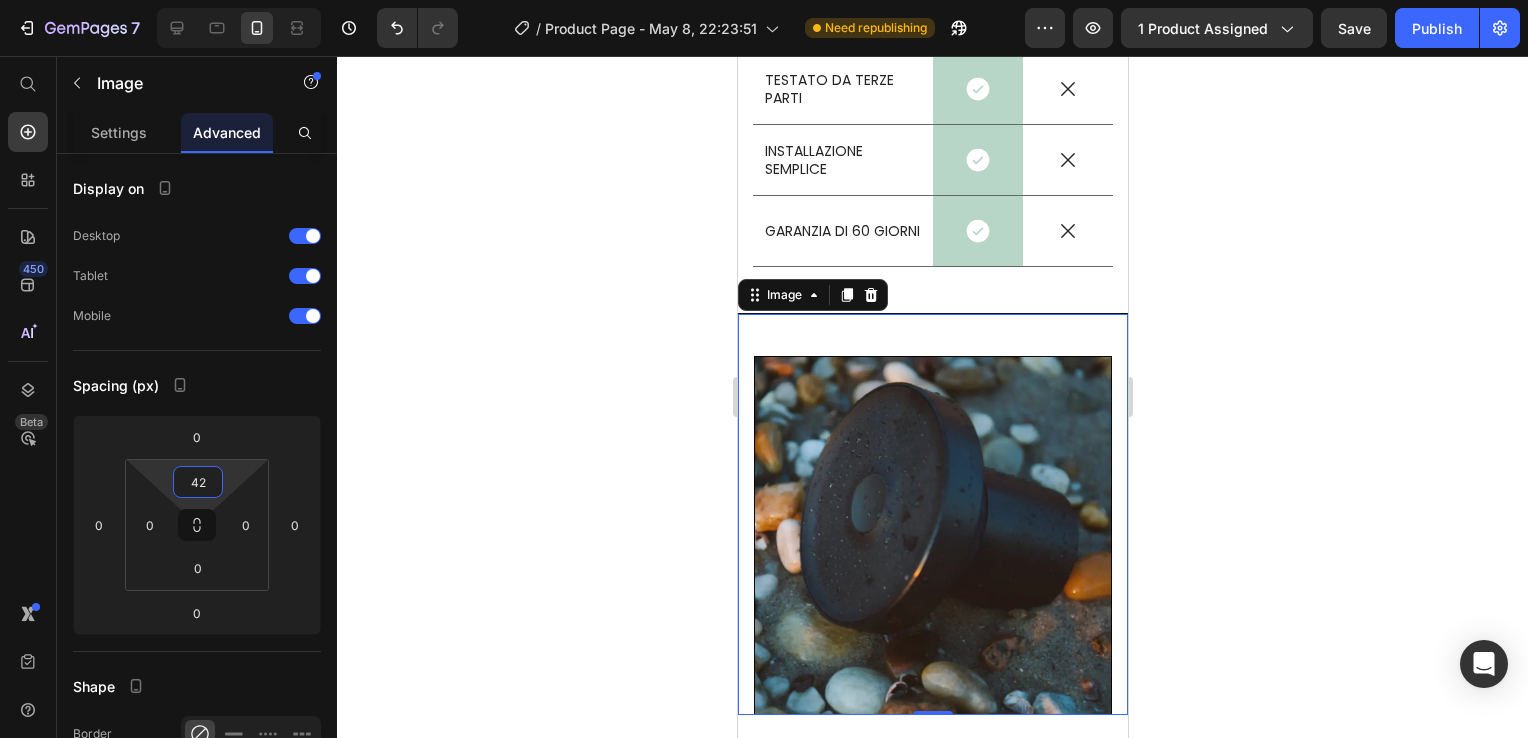click 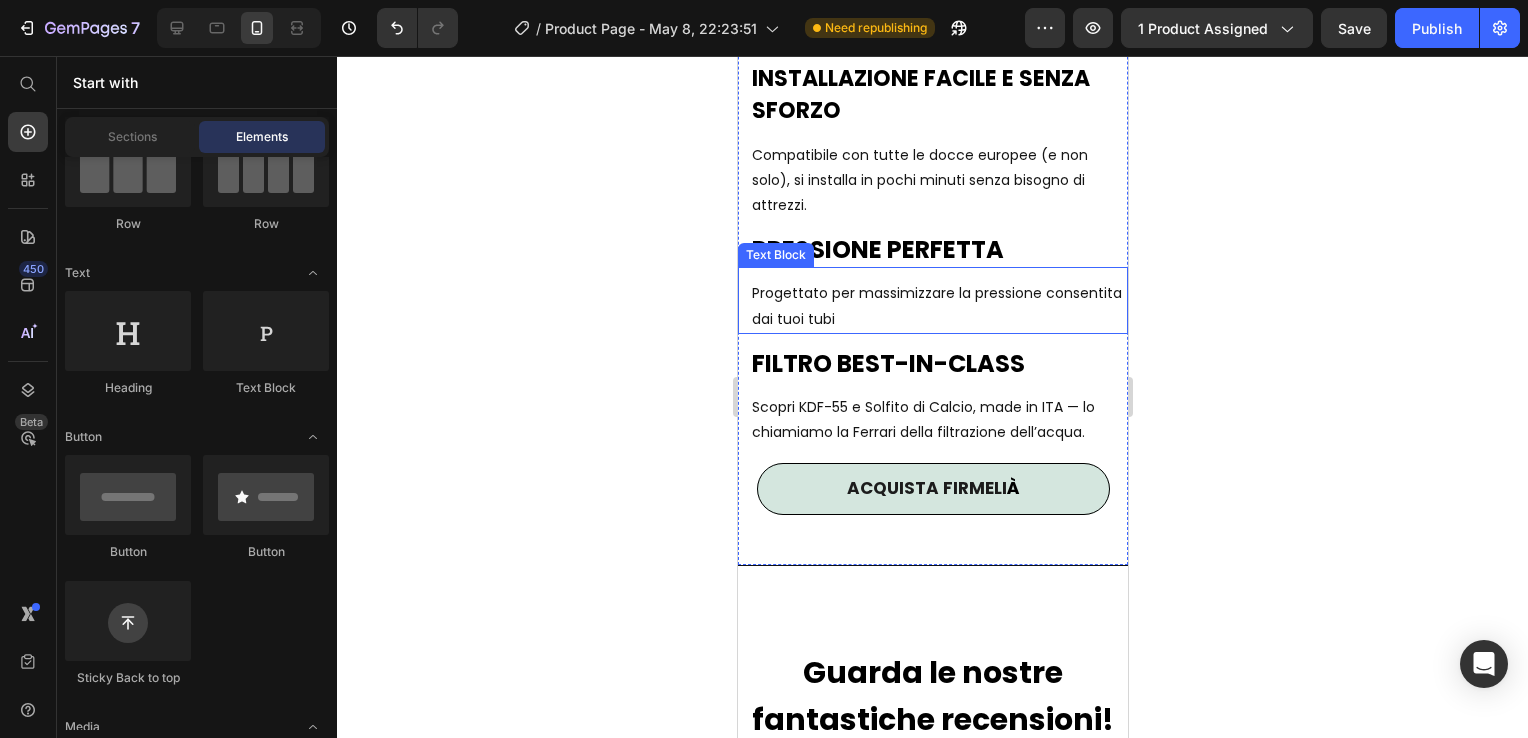 scroll, scrollTop: 6970, scrollLeft: 0, axis: vertical 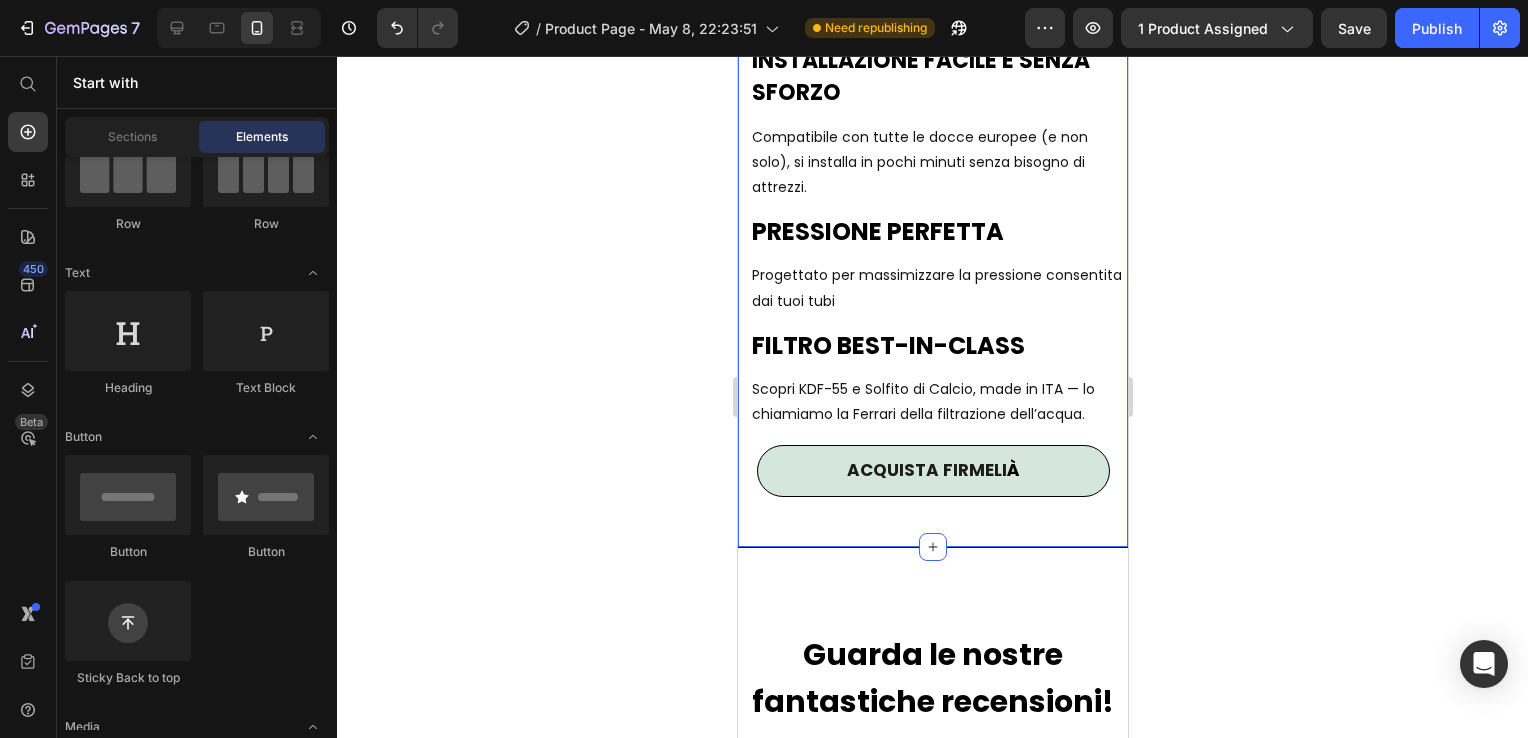 click on "Image ABBIAMO COSTRUITO IL MIGLIOR SOFFIONE FILTRATO DEL MONDO Heading UNICO COME TE Text Block Firmelià è disponibile in una varietà di colori, quindi si adatta perfettamente al tuo stile unico Text Block INSTALLAZIONE FACILE E SENZA SFORZO Heading Compatibile con tutte le docce europee (e non solo), si installa in pochi minuti senza bisogno di attrezzi. Text Block PRESSIONE PERFETTA Heading Progettato per massimizzare la pressione consentita dai tuoi tubi Text Block FILTRO BEST-IN-CLASS Heading Scopri KDF-55 e Solfito di Calcio, made in ITA — lo chiamiamo la Ferrari della filtrazione dell’acqua. Text Block ACQUISTA FIRMELI À Button Section 12" at bounding box center [932, -31] 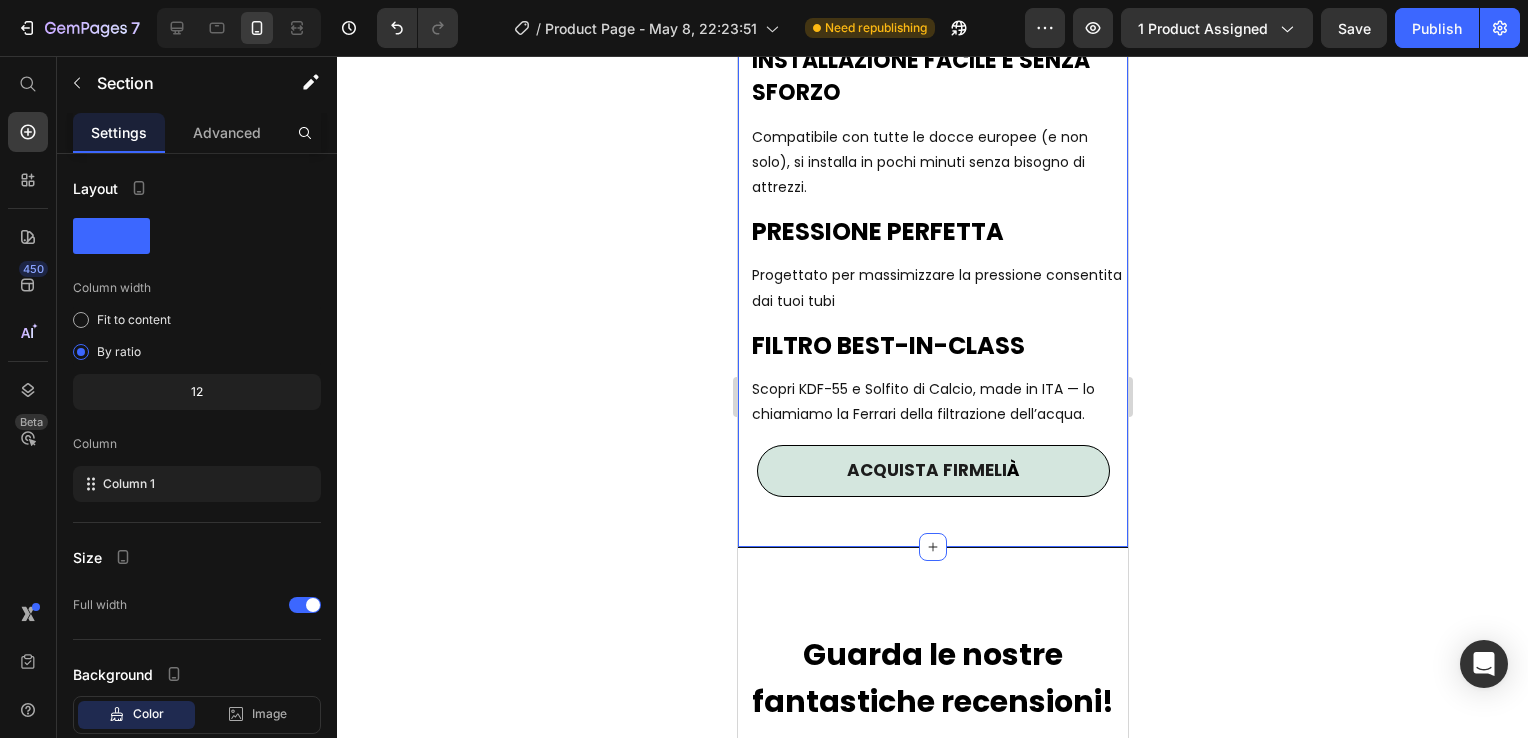 click 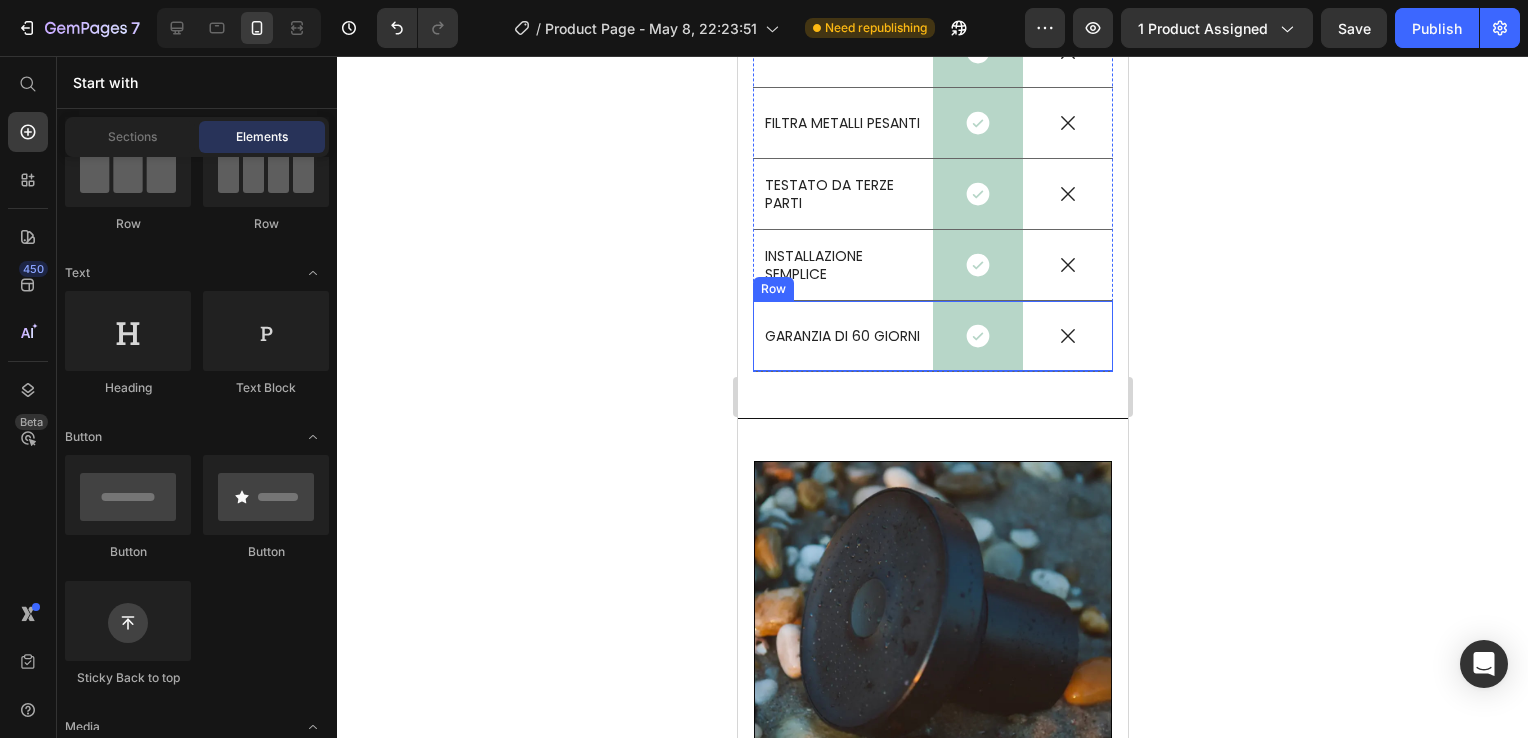 scroll, scrollTop: 5868, scrollLeft: 0, axis: vertical 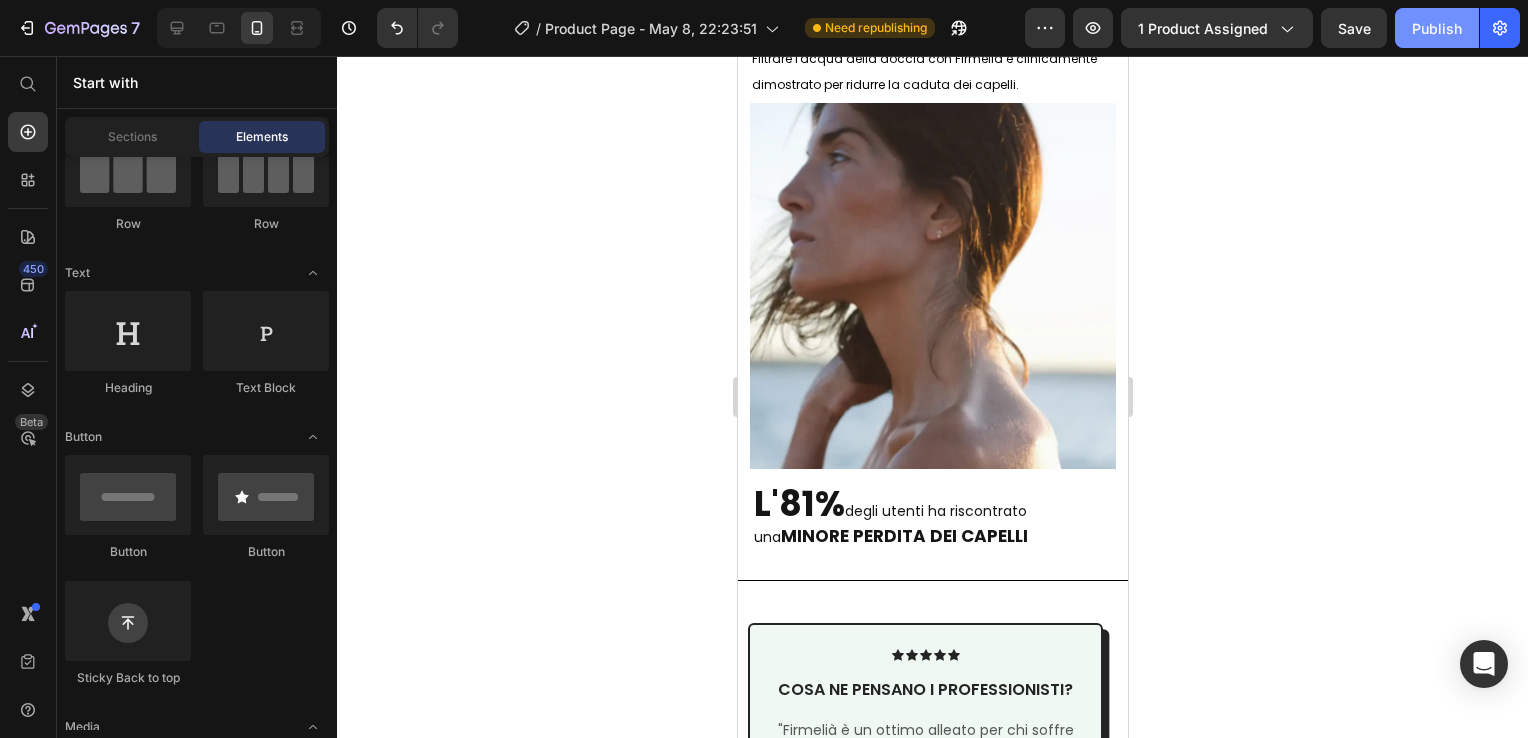 click on "Publish" 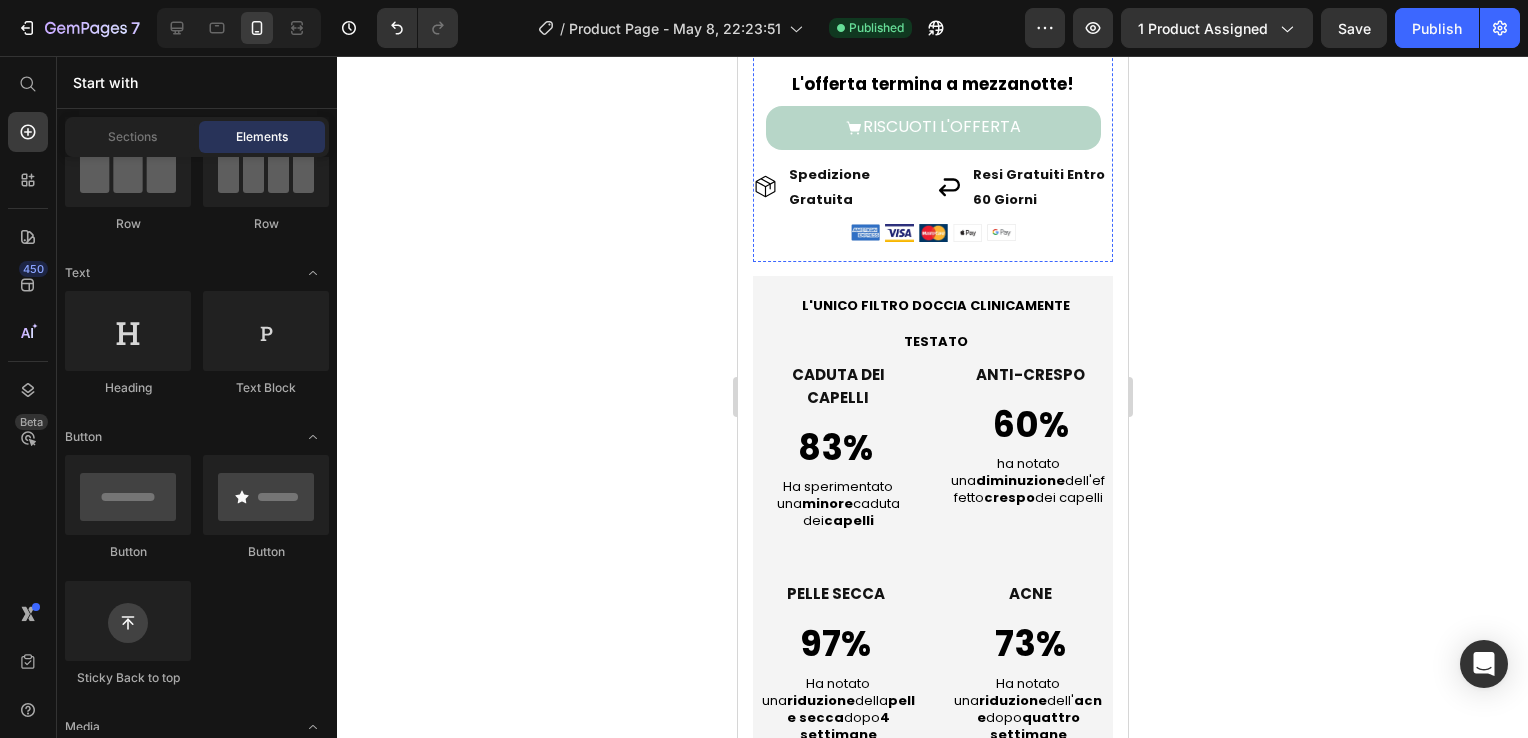 scroll, scrollTop: 568, scrollLeft: 0, axis: vertical 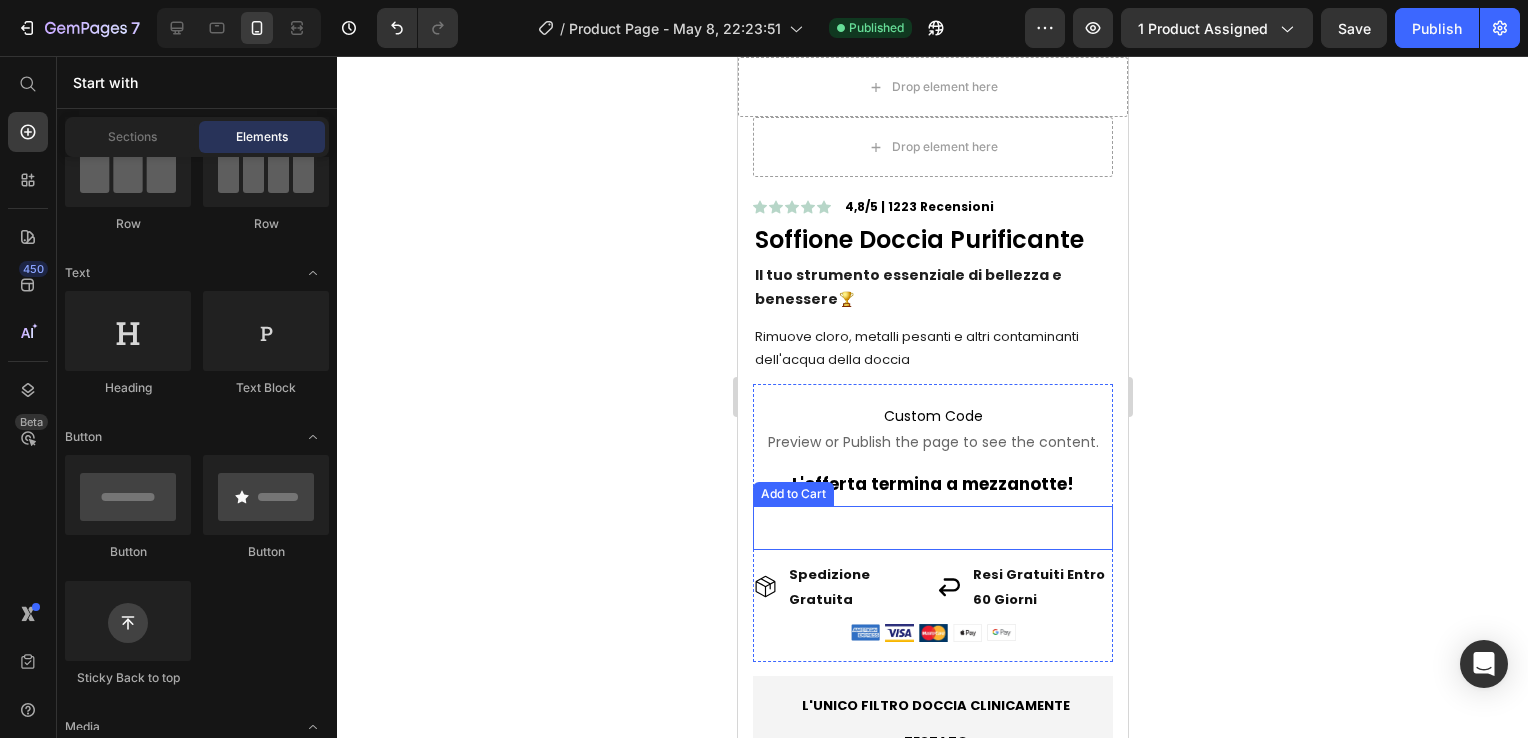drag, startPoint x: 1369, startPoint y: 570, endPoint x: 789, endPoint y: 506, distance: 583.5203 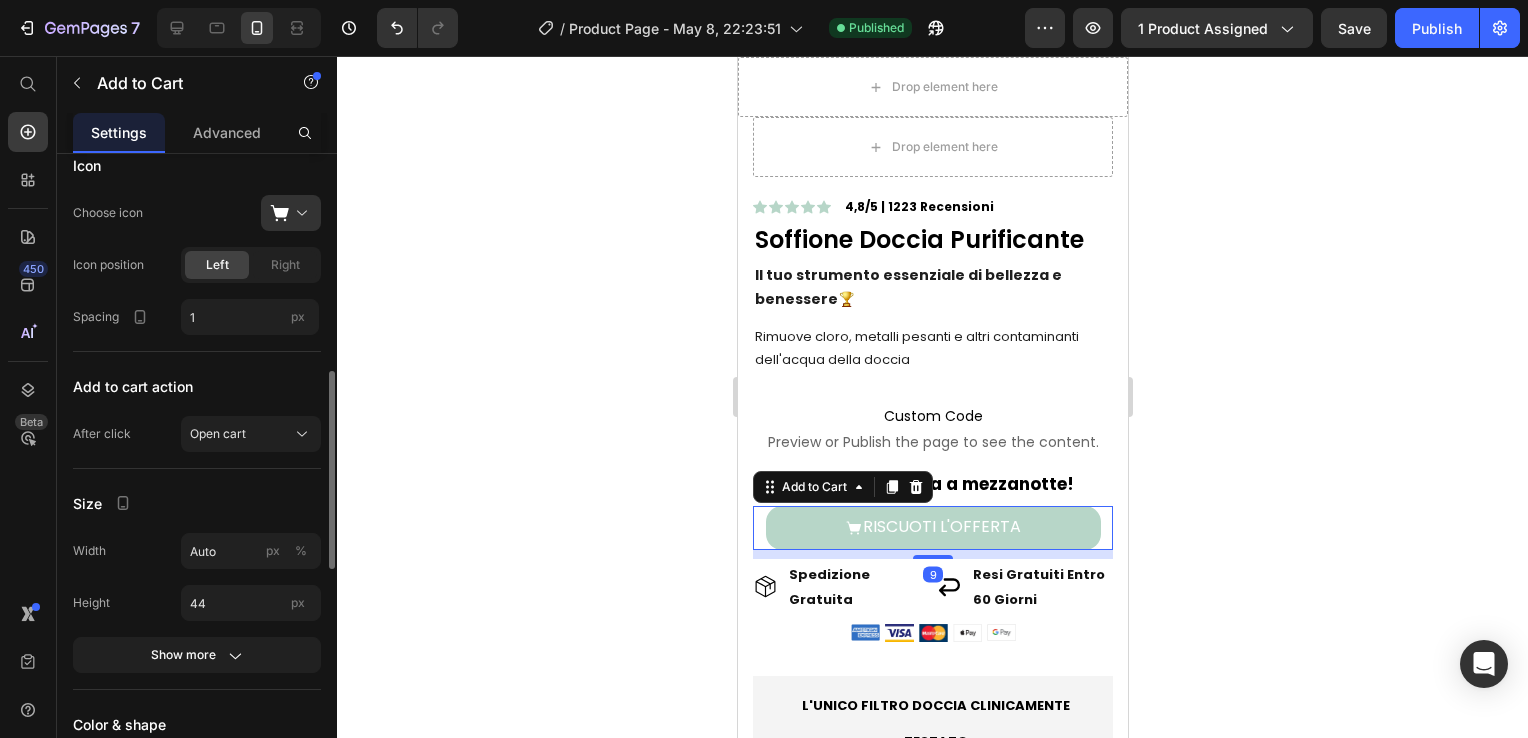 scroll, scrollTop: 1000, scrollLeft: 0, axis: vertical 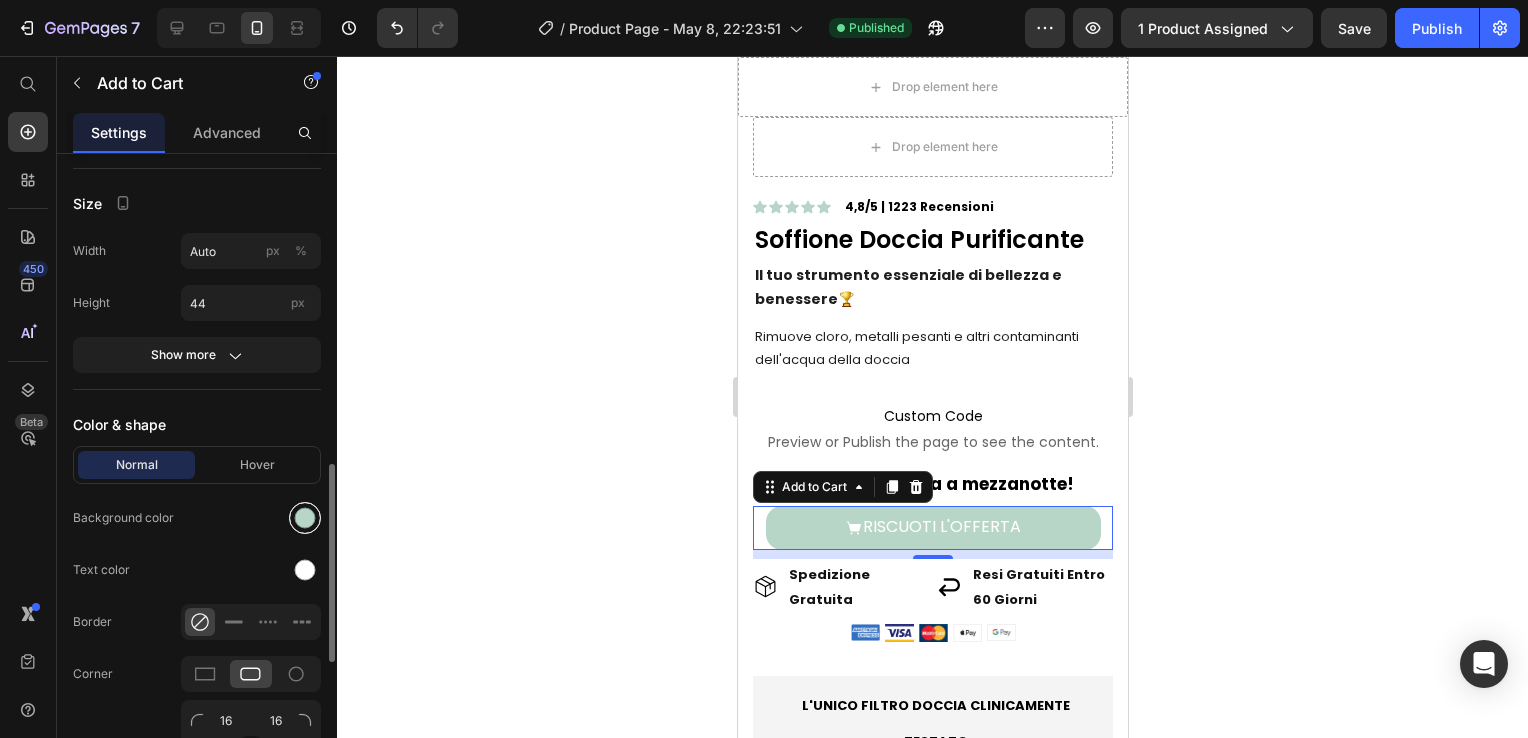 click at bounding box center (305, 518) 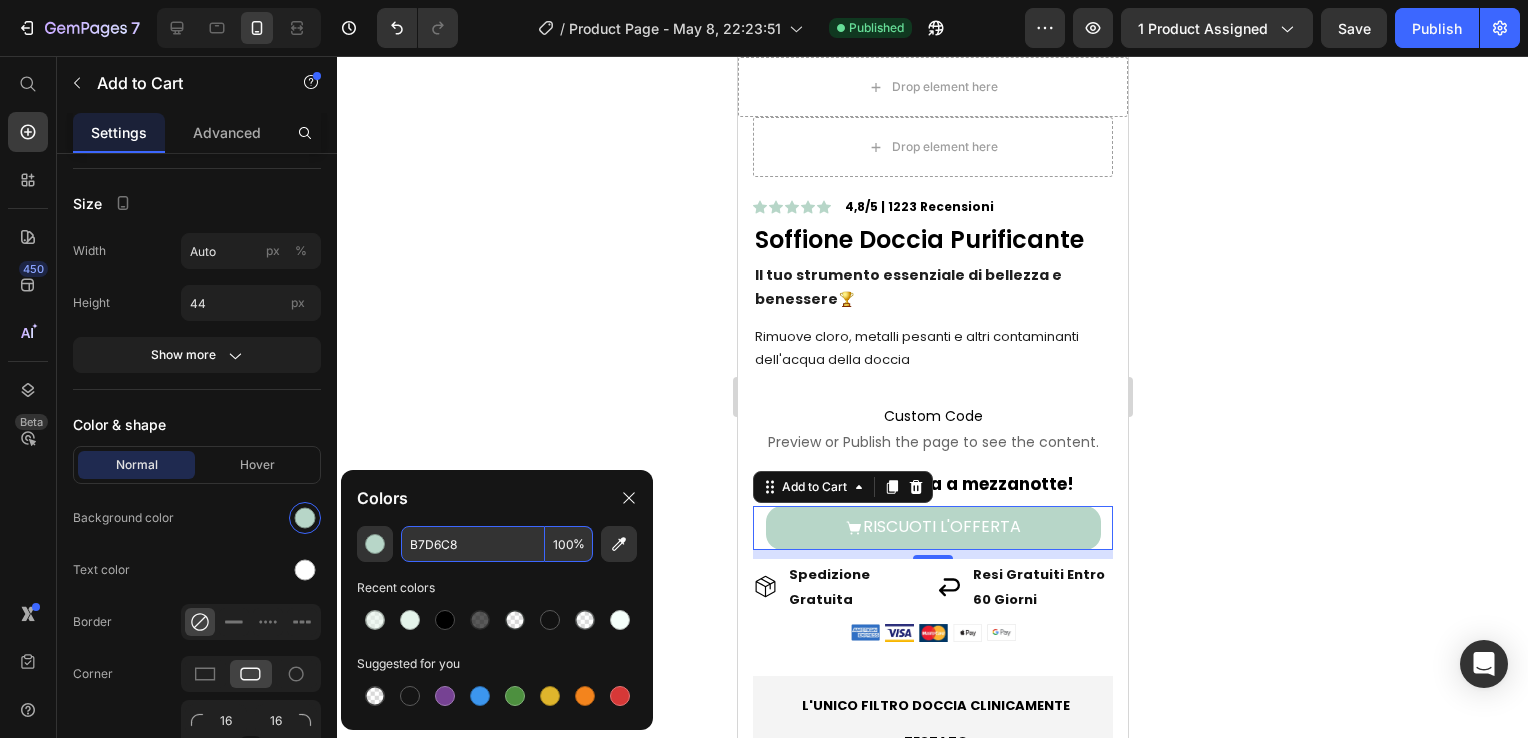 click on "B7D6C8" at bounding box center (473, 544) 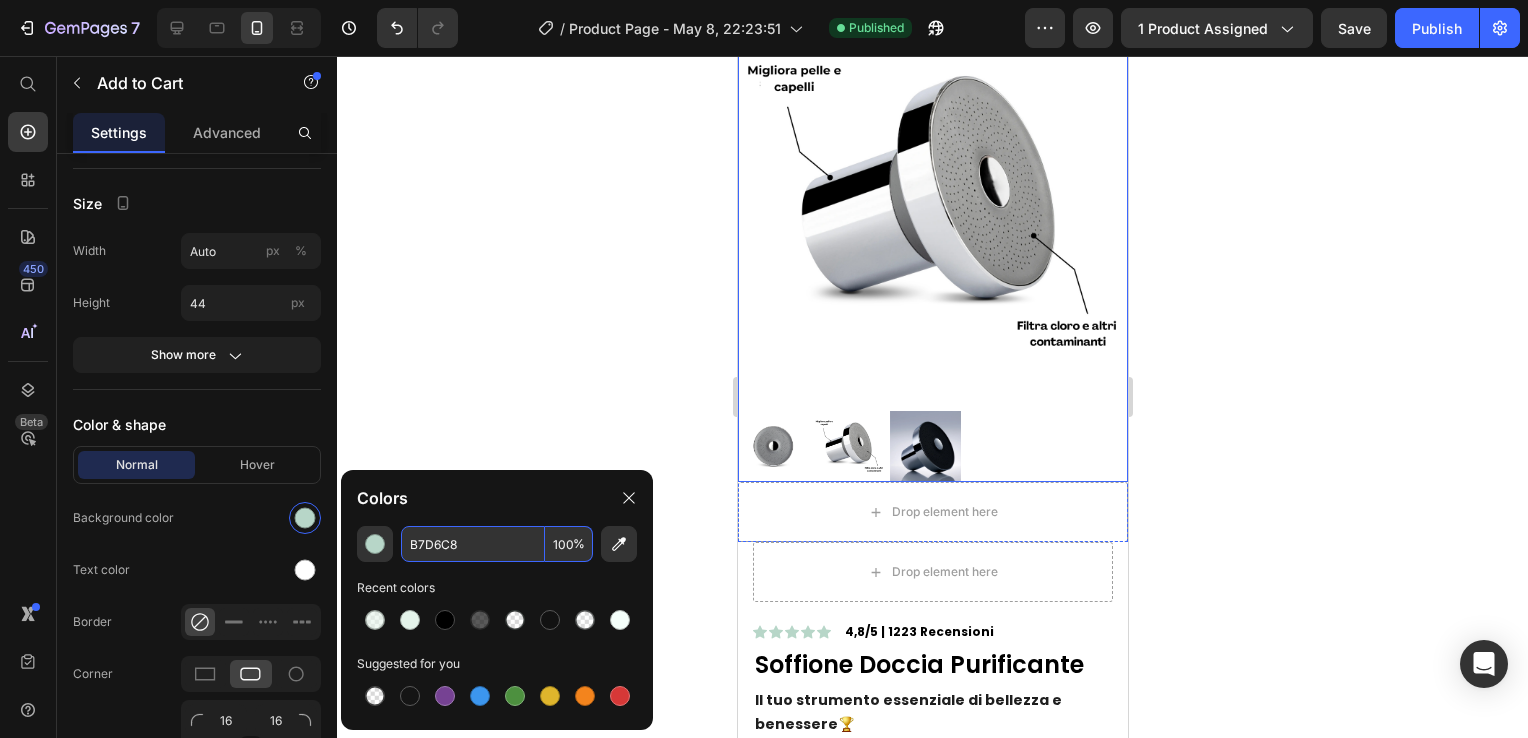 scroll, scrollTop: 0, scrollLeft: 0, axis: both 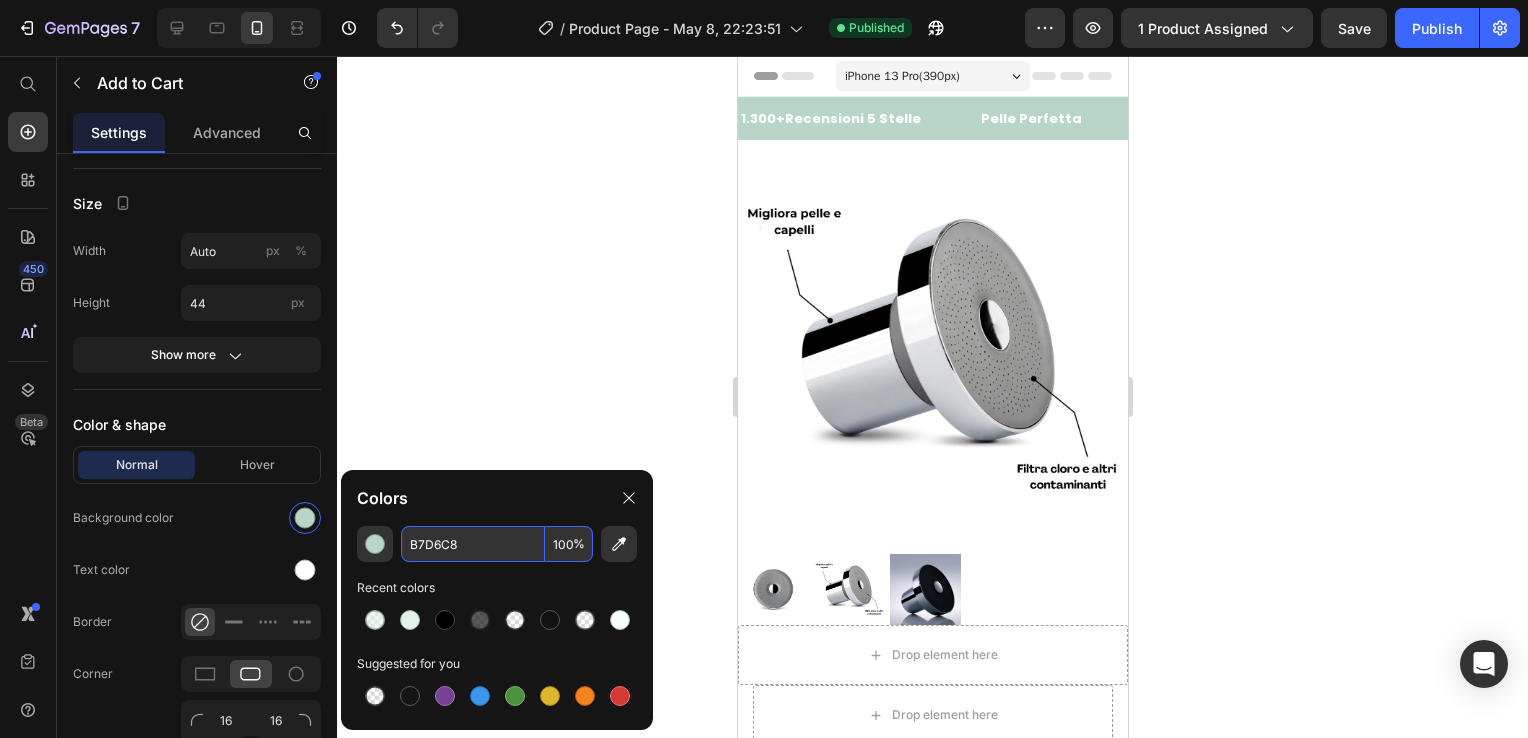 click on "7  Version history  /  Product Page - May 8, 22:23:51 Published Preview 1 product assigned  Save   Publish" 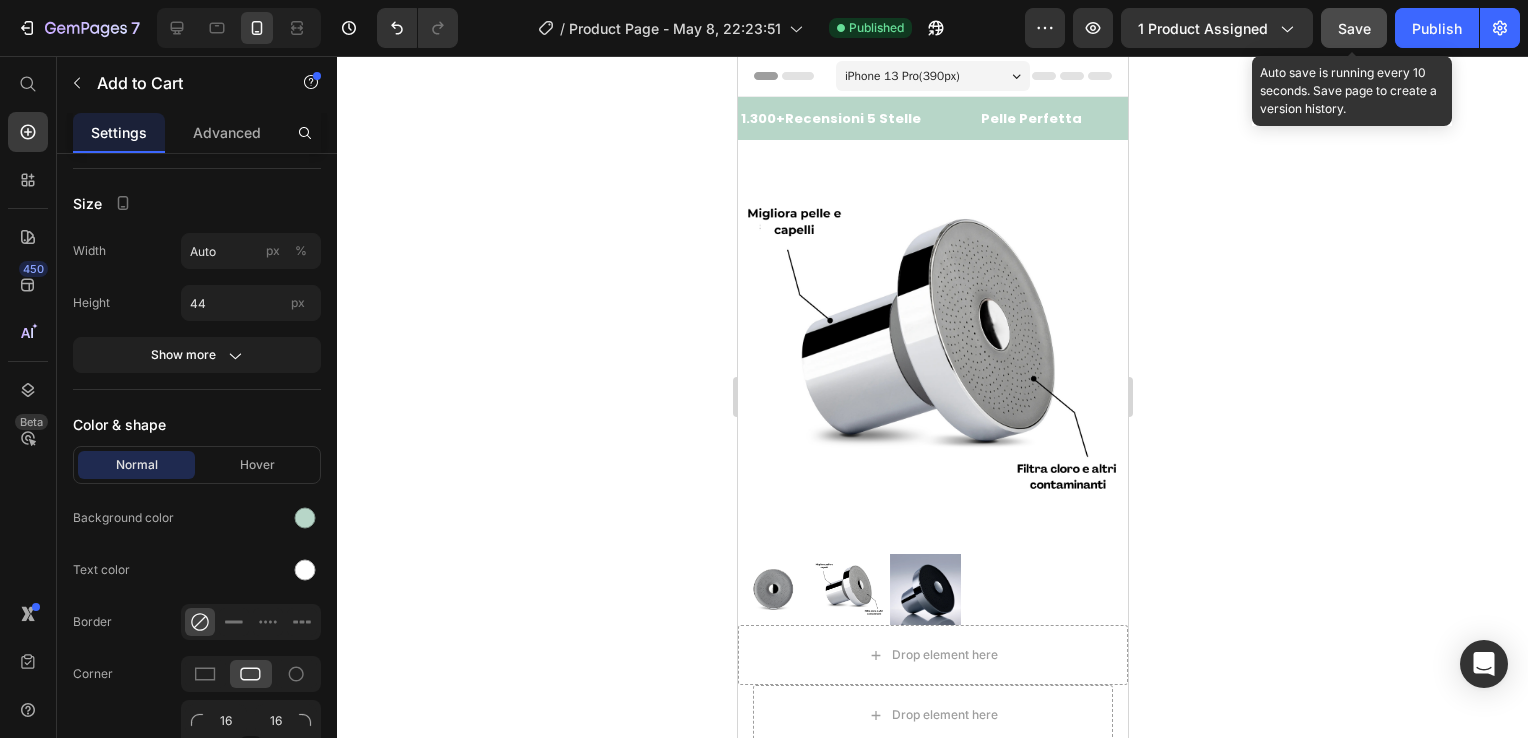 click on "Save" 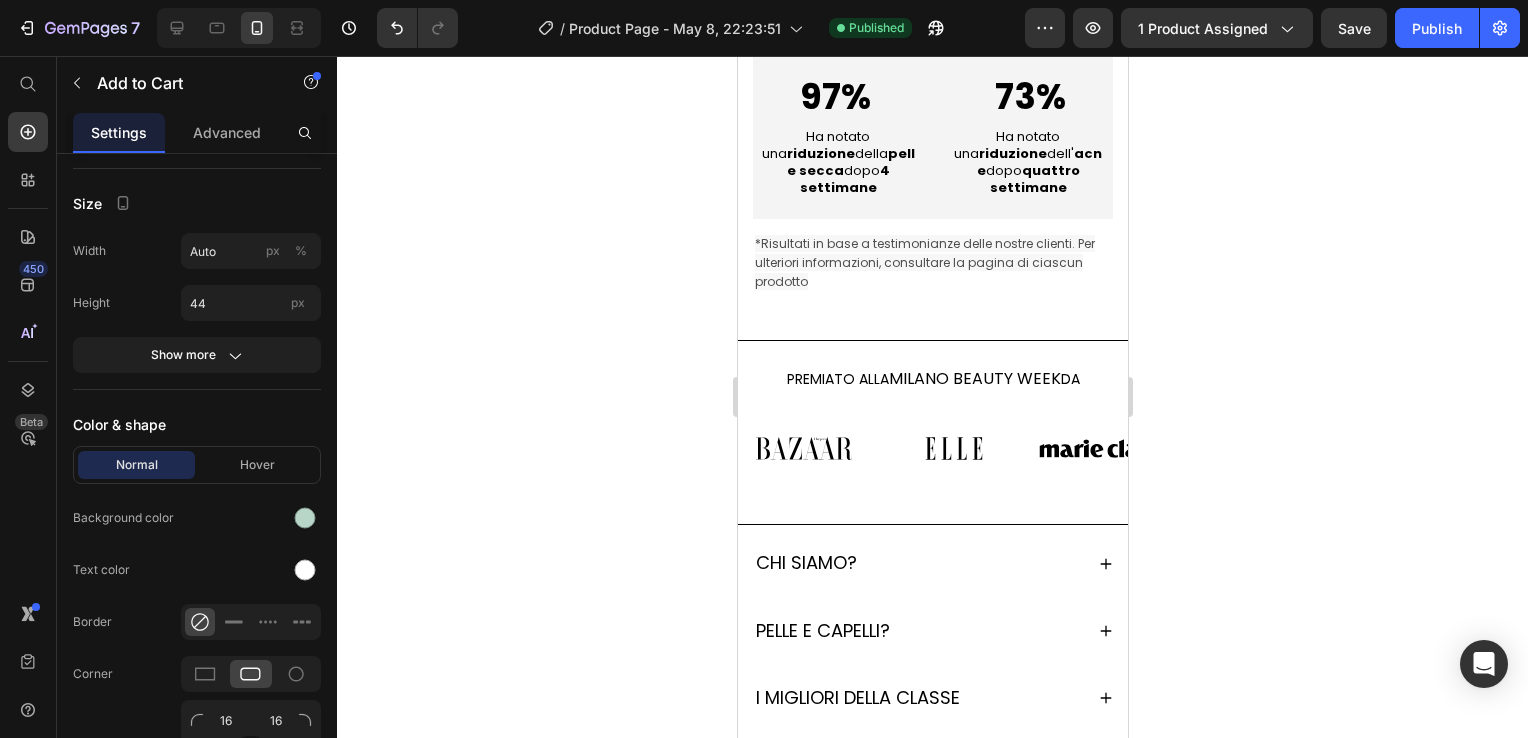 scroll, scrollTop: 1600, scrollLeft: 0, axis: vertical 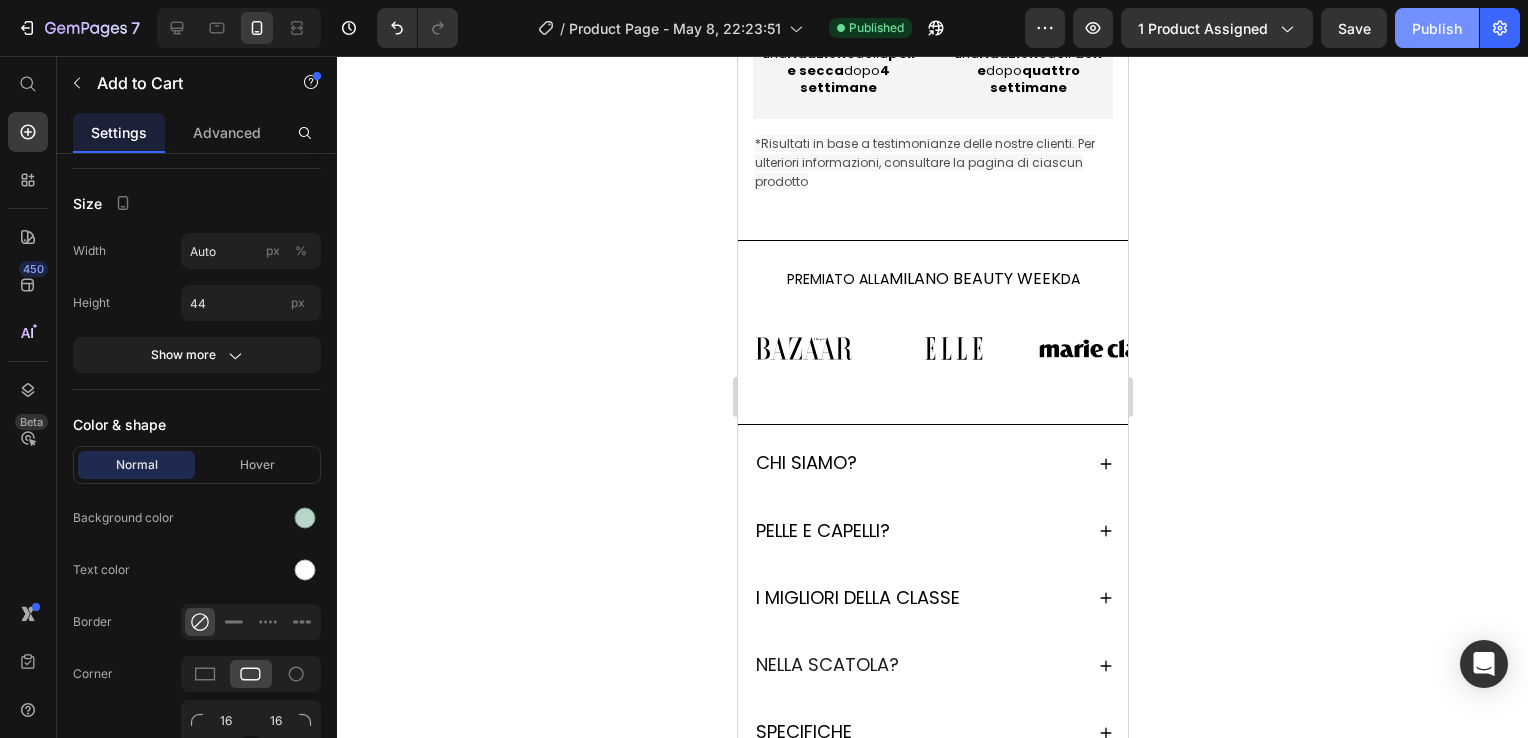 click on "Publish" at bounding box center [1437, 28] 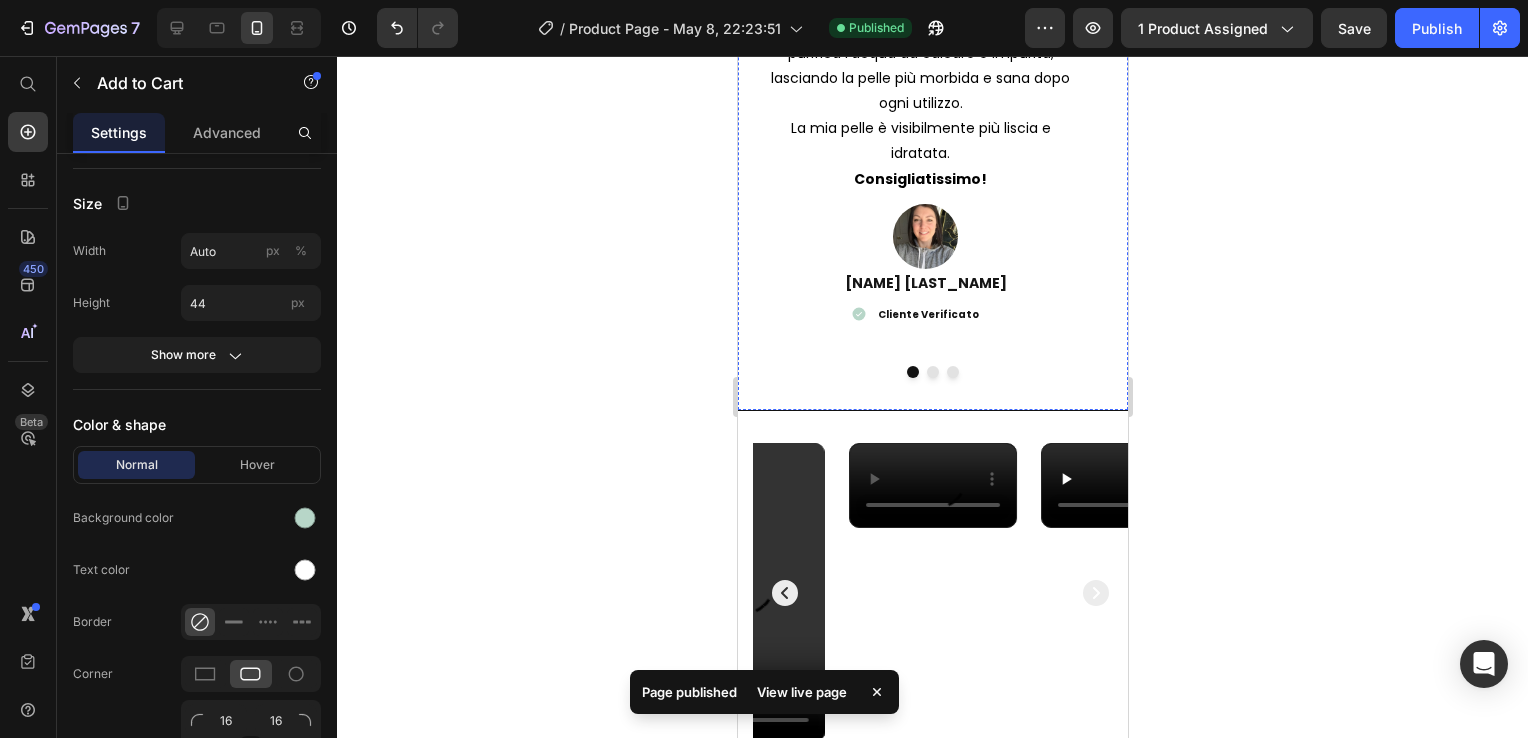 scroll, scrollTop: 4100, scrollLeft: 0, axis: vertical 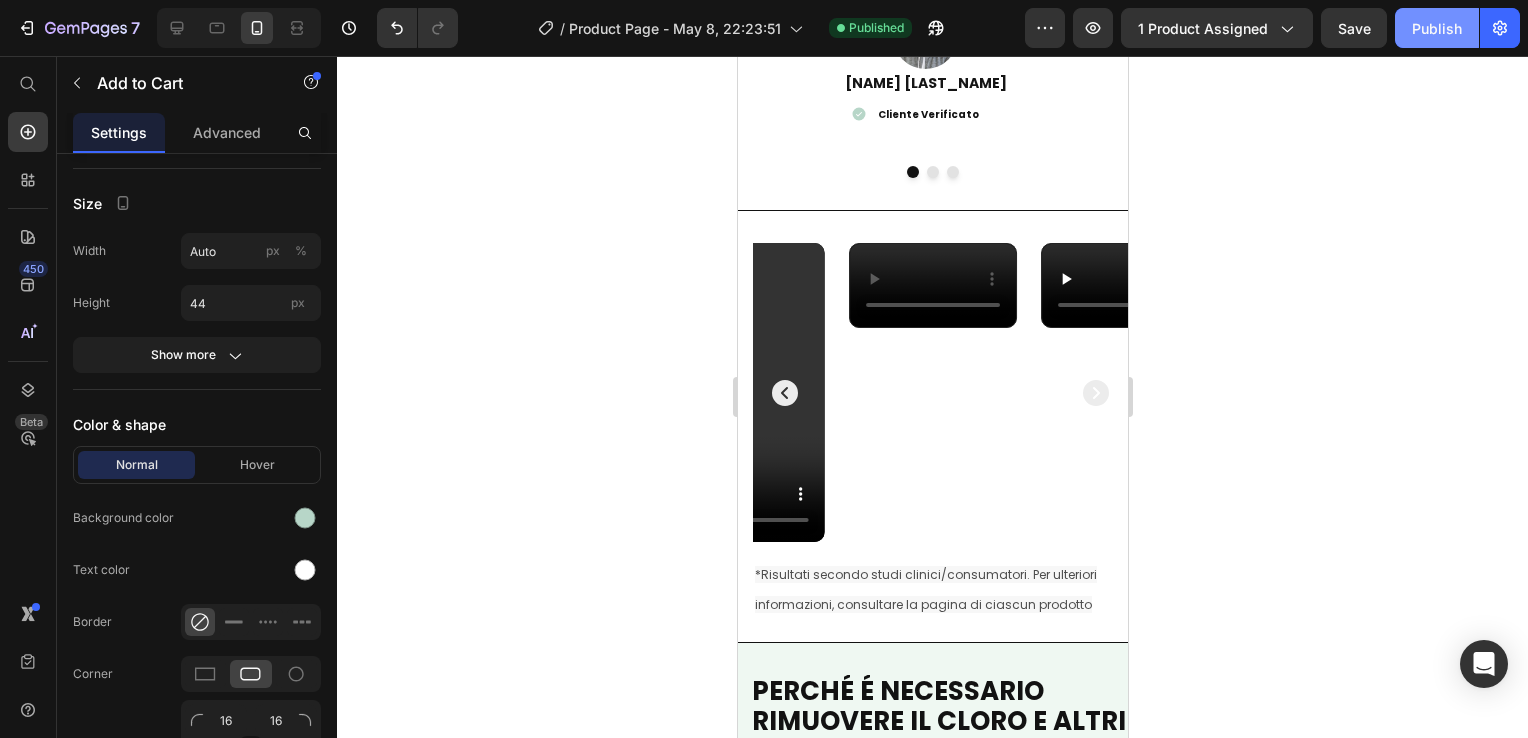 click on "Publish" 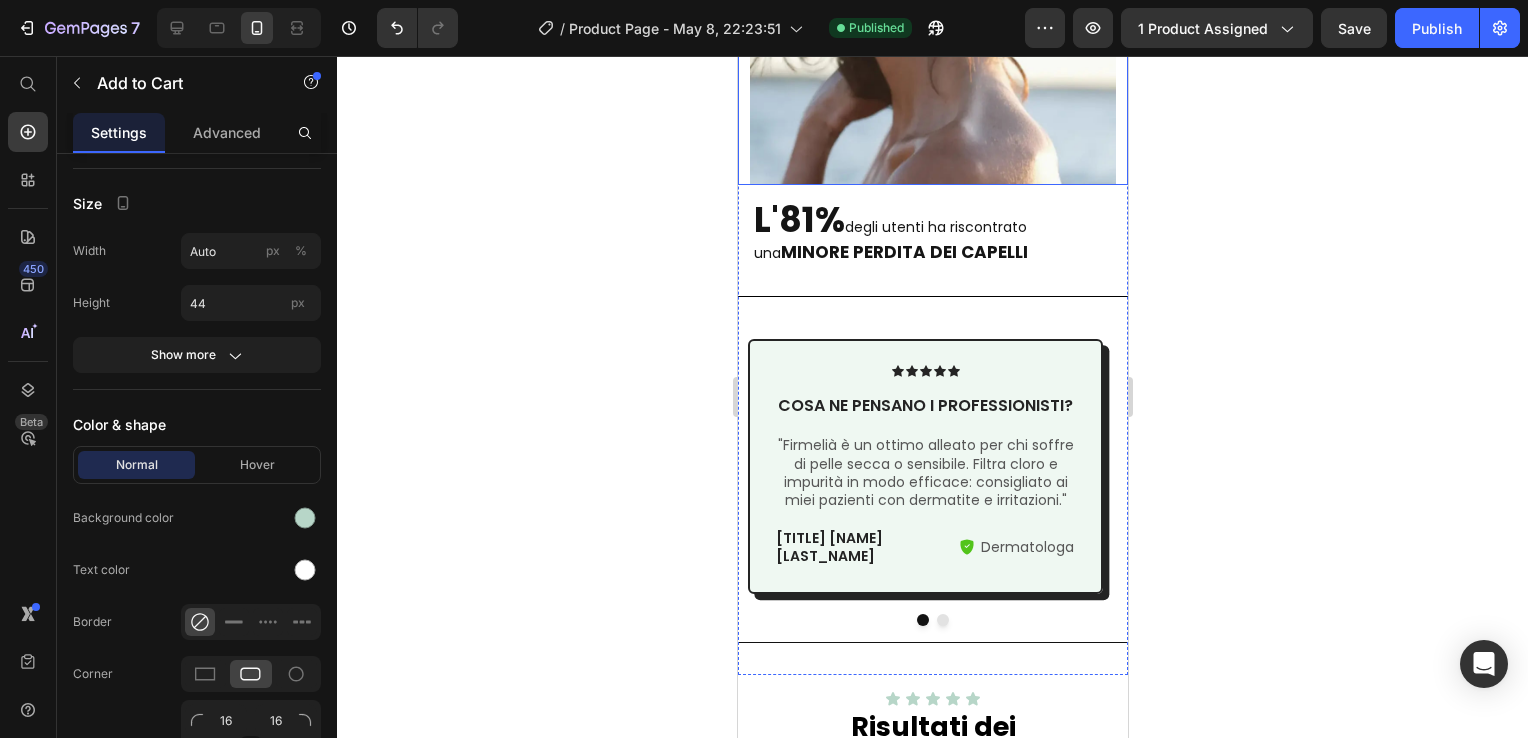 scroll, scrollTop: 2300, scrollLeft: 0, axis: vertical 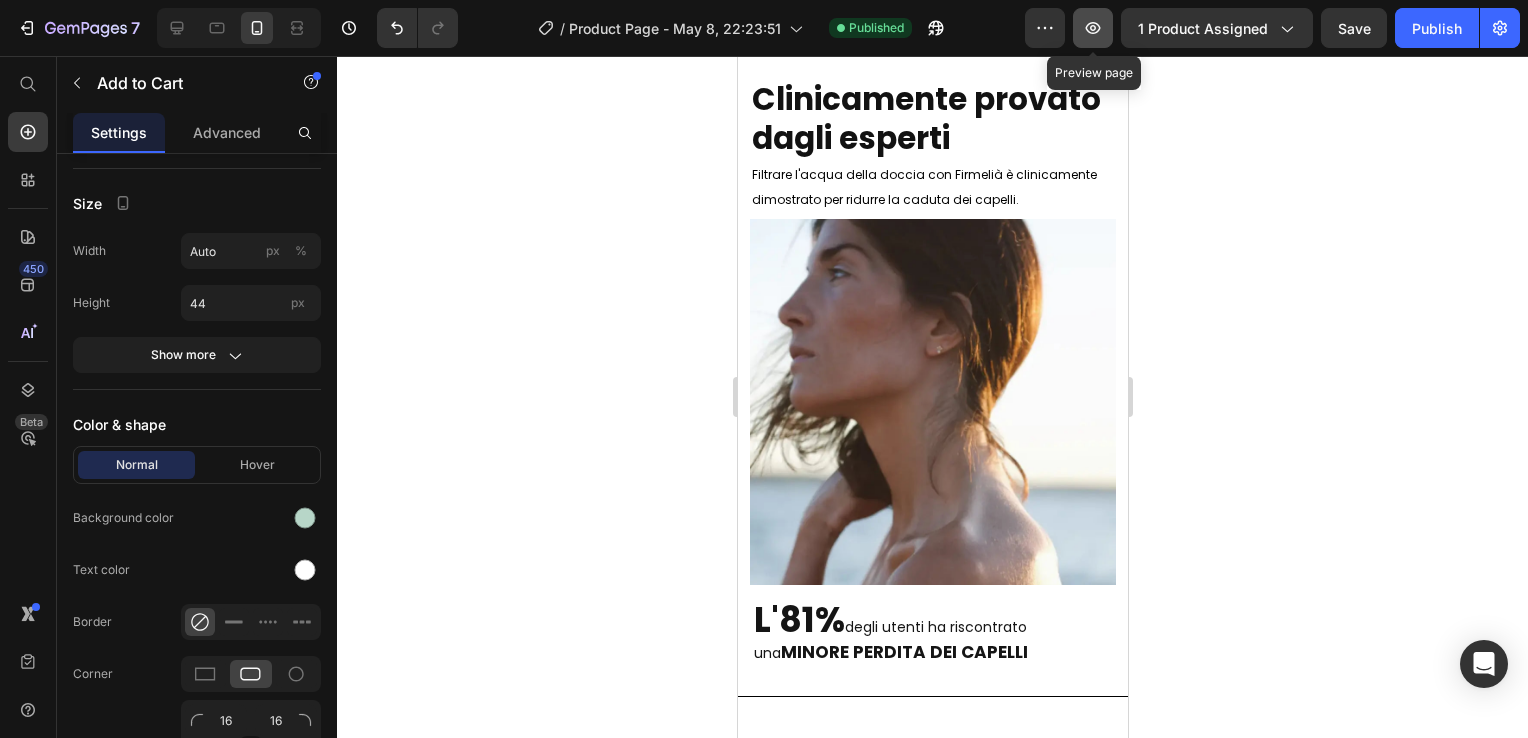 click 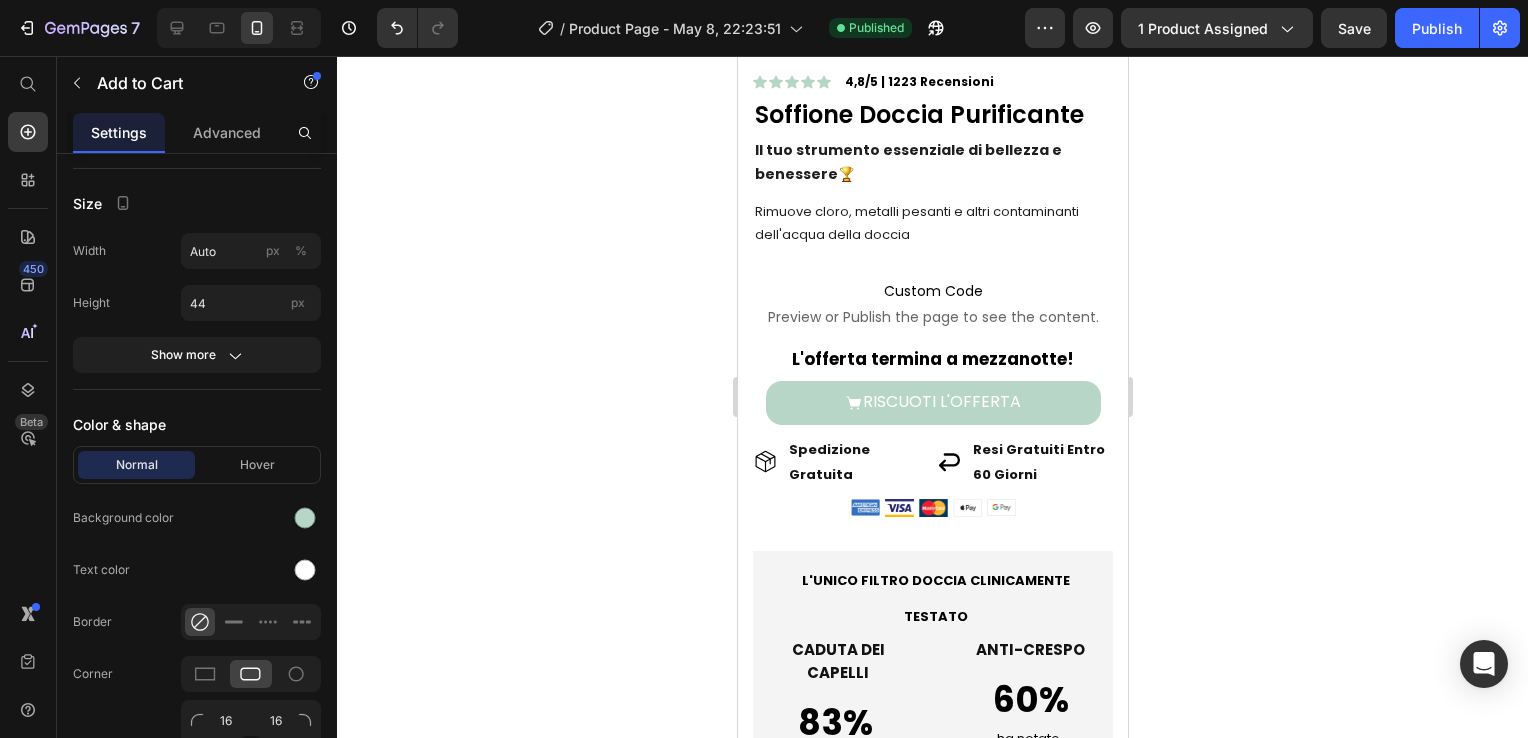 scroll, scrollTop: 300, scrollLeft: 0, axis: vertical 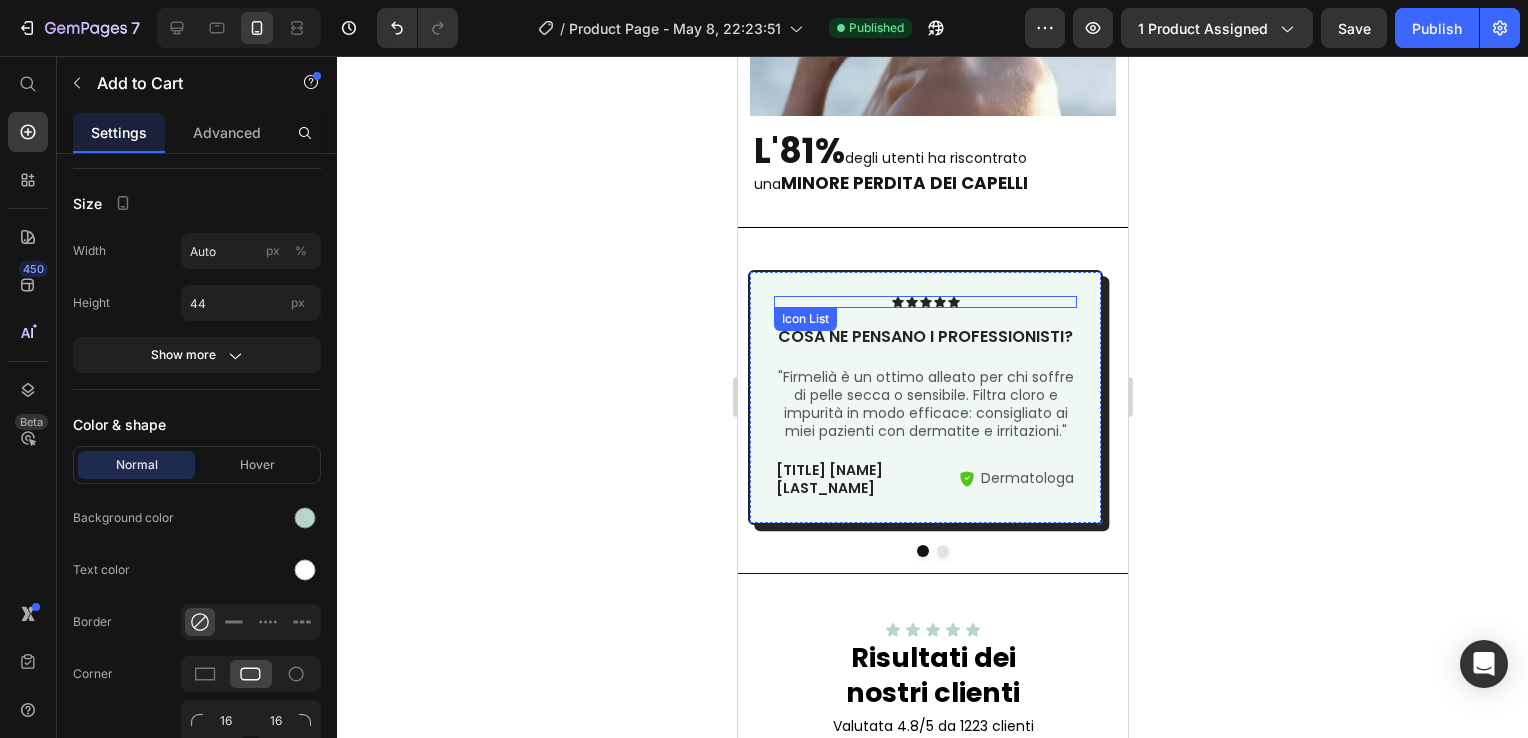 click on "Icon Icon Icon Icon Icon" at bounding box center (924, 302) 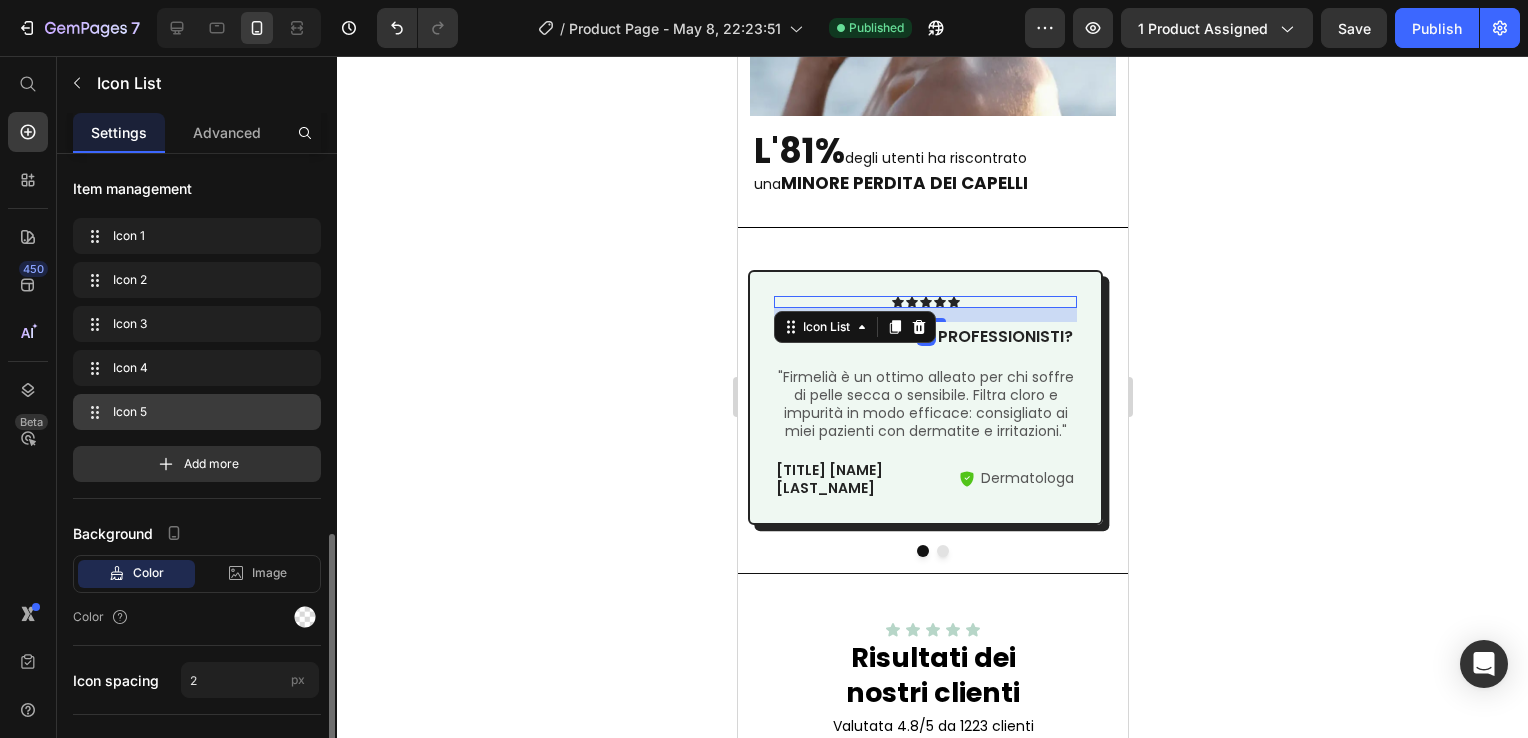 scroll, scrollTop: 217, scrollLeft: 0, axis: vertical 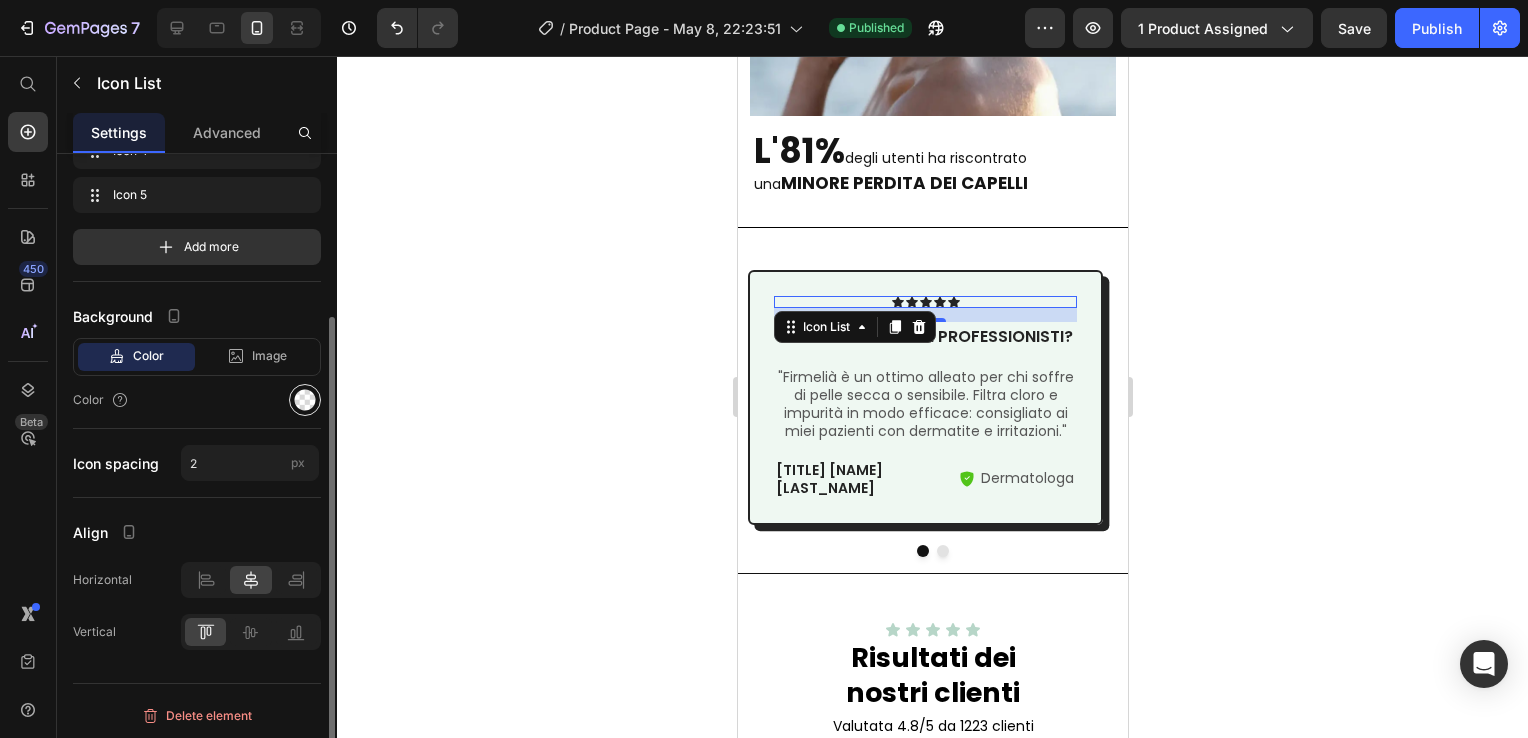 click 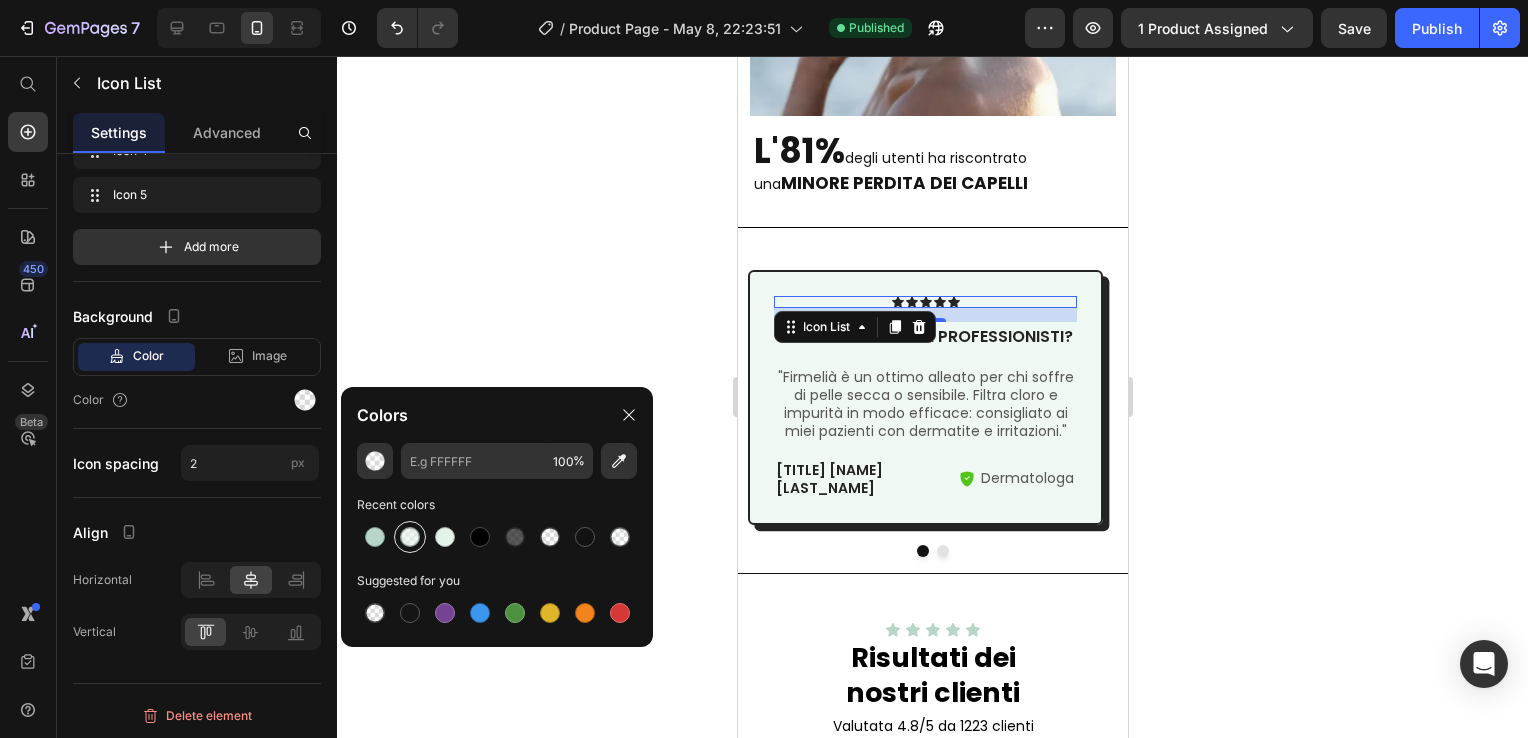 click at bounding box center [410, 537] 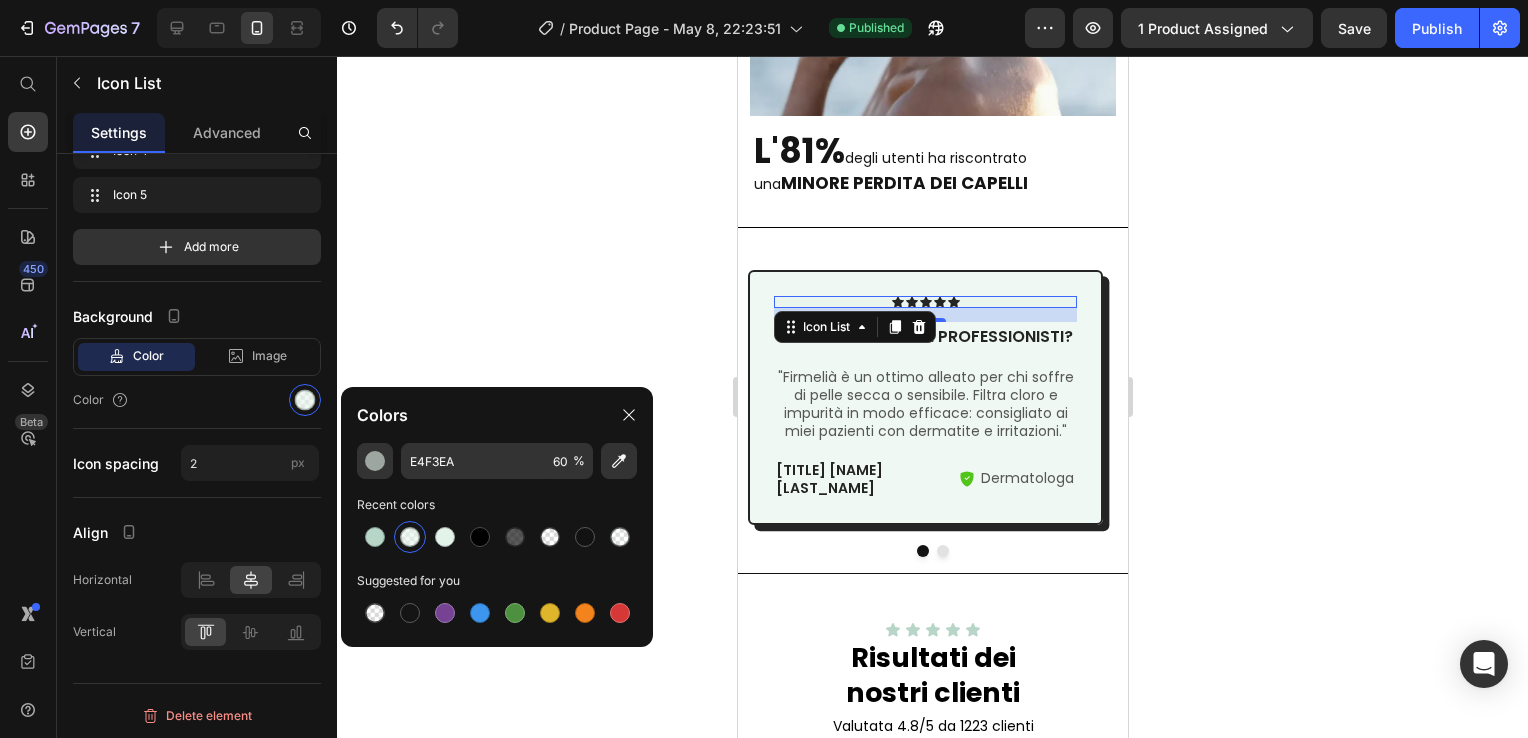 click 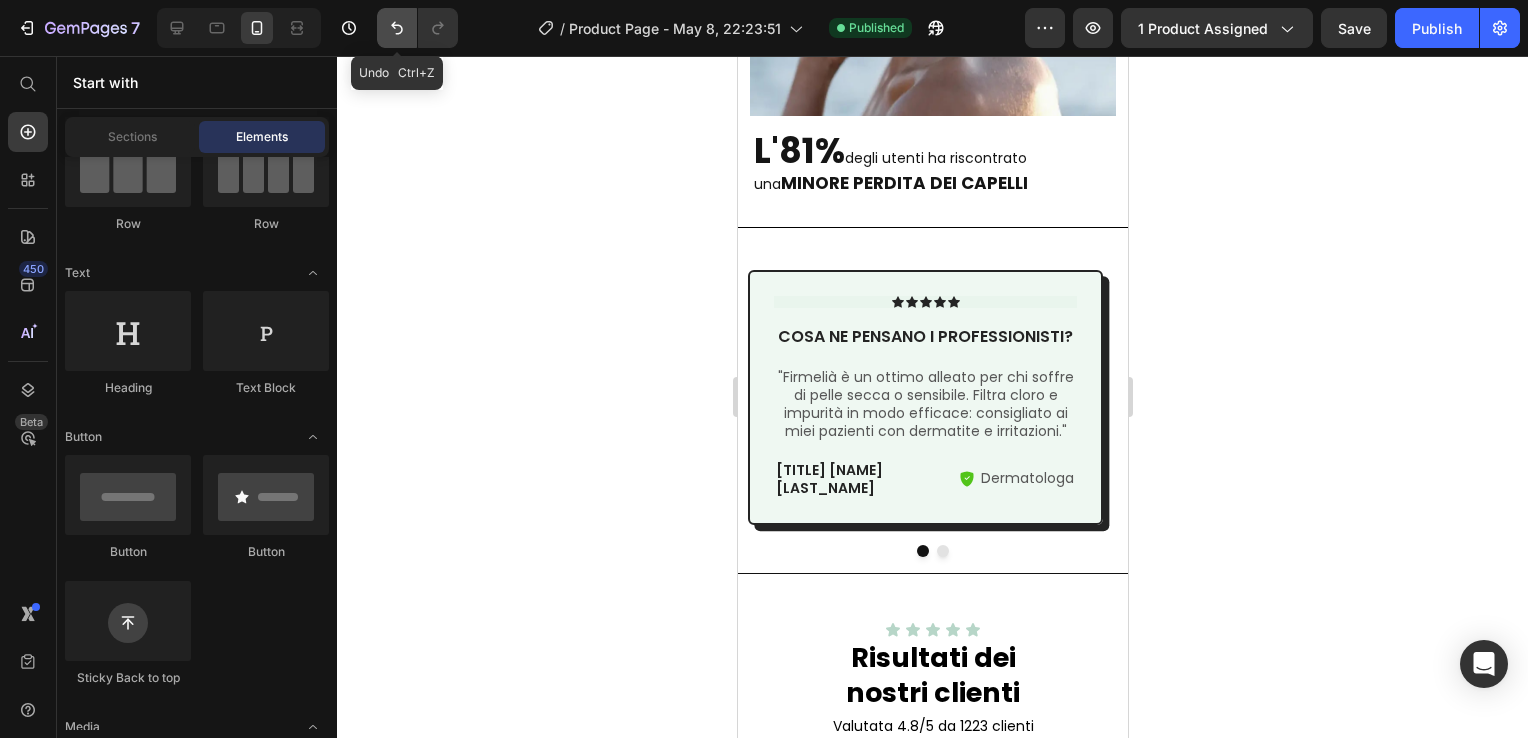 click 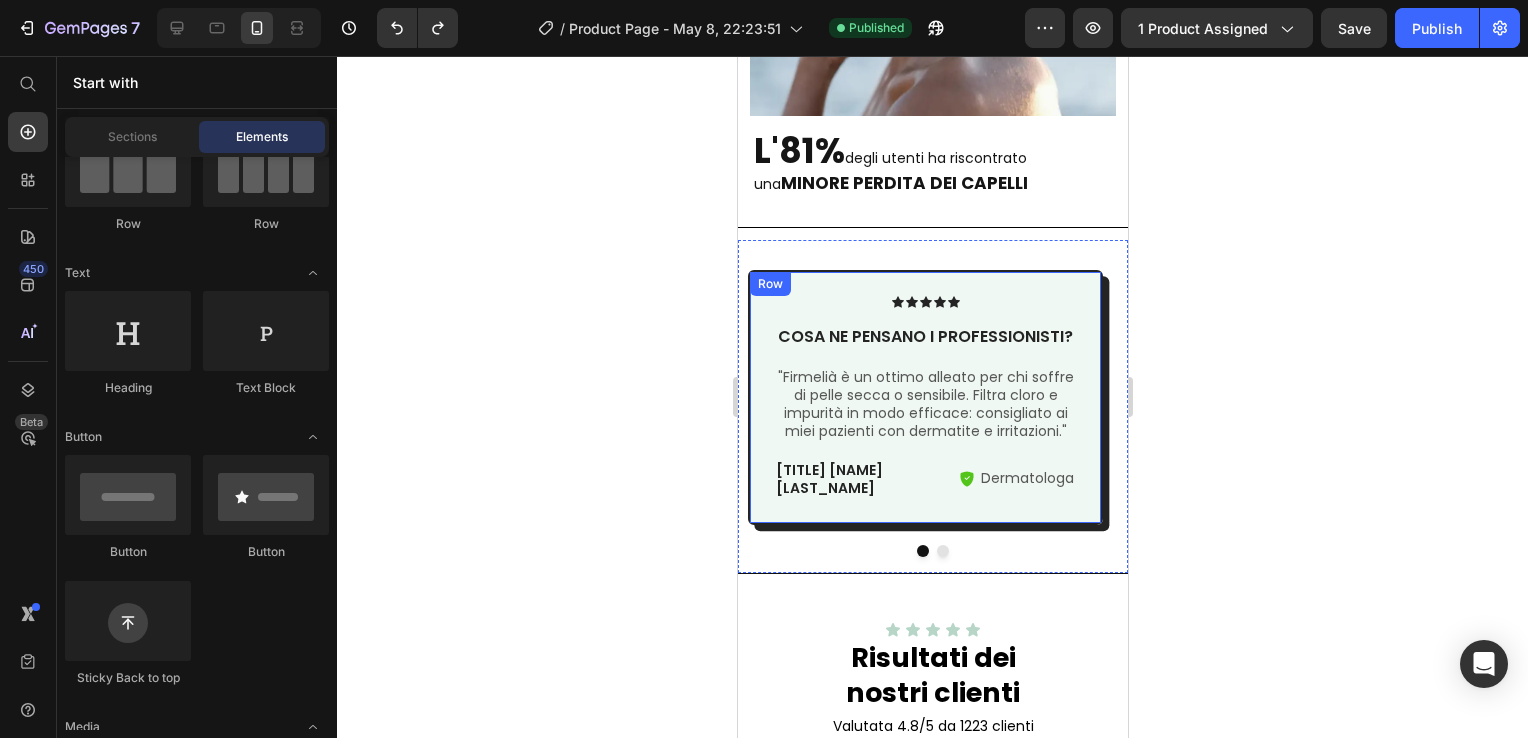 click on "Icon Icon Icon Icon Icon Icon List Cosa ne pensano i professionisti? Text Block "[PERSON] è un ottimo alleato per chi soffre di pelle secca o sensibile. Filtra cloro e impurità in modo efficace: consigliato ai miei pazienti con dermatite e irritazioni." Text Block [TITLE] [NAME] [LAST_NAME] Text Block
[PROFESSION] Item List Row Row" at bounding box center (924, 397) 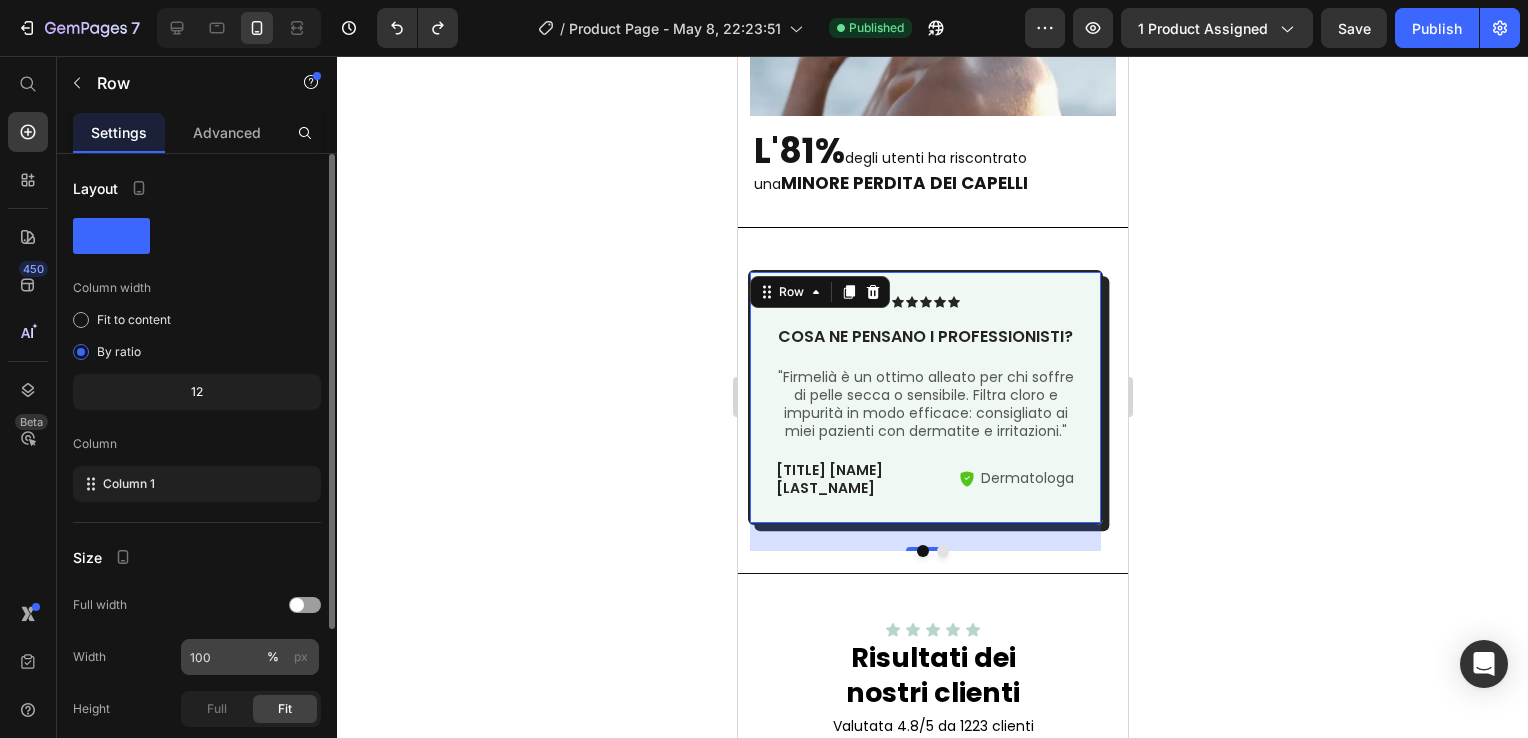 scroll, scrollTop: 224, scrollLeft: 0, axis: vertical 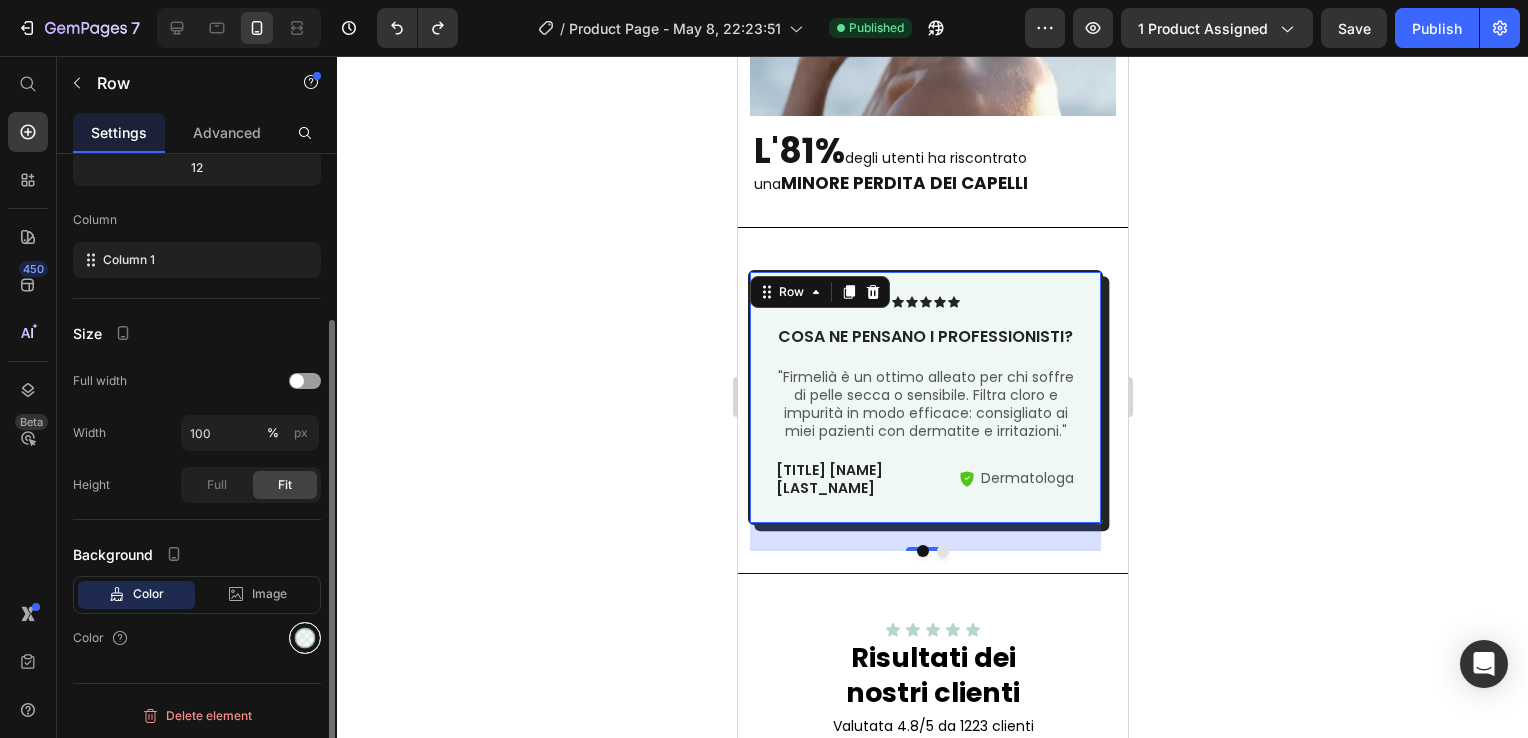 click at bounding box center [305, 638] 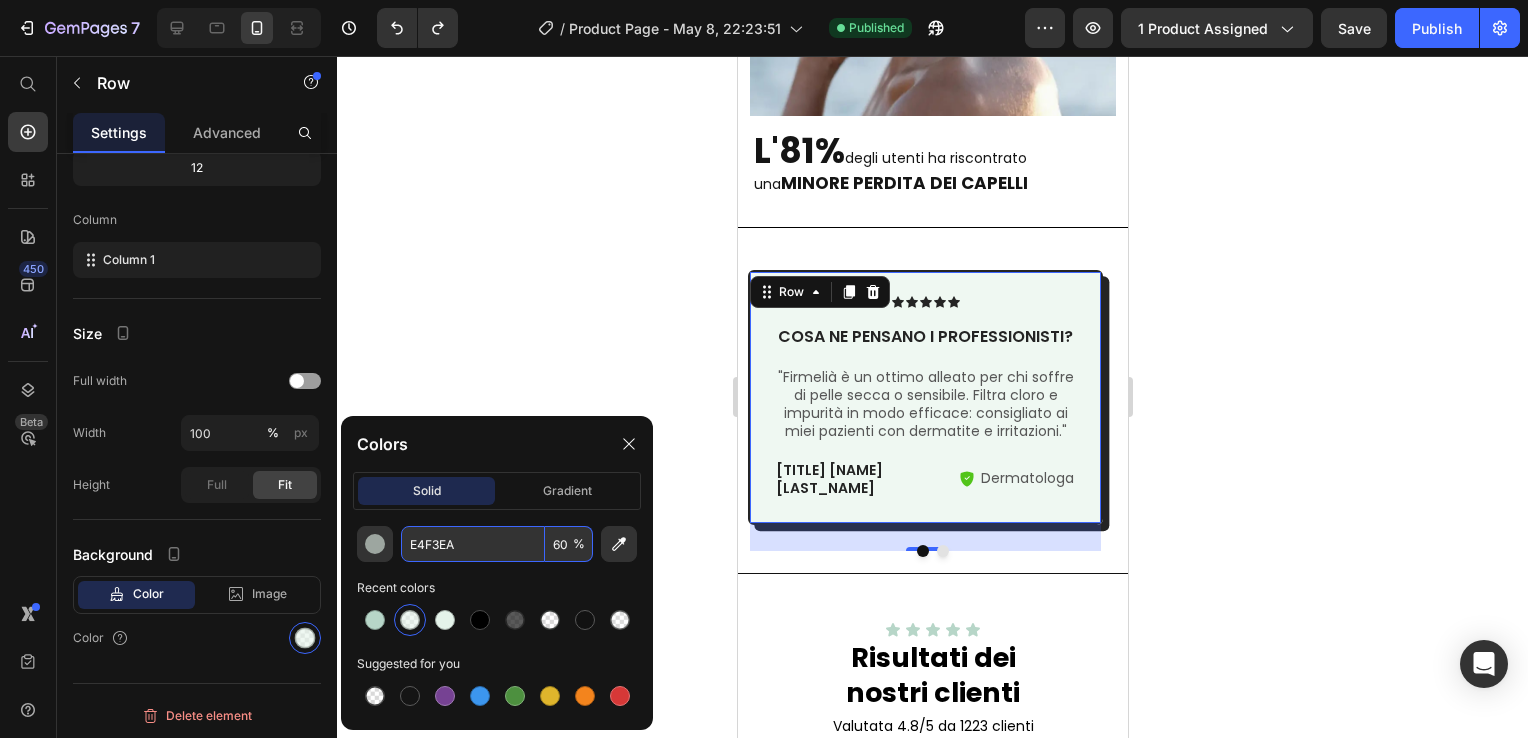 click on "E4F3EA" at bounding box center (473, 544) 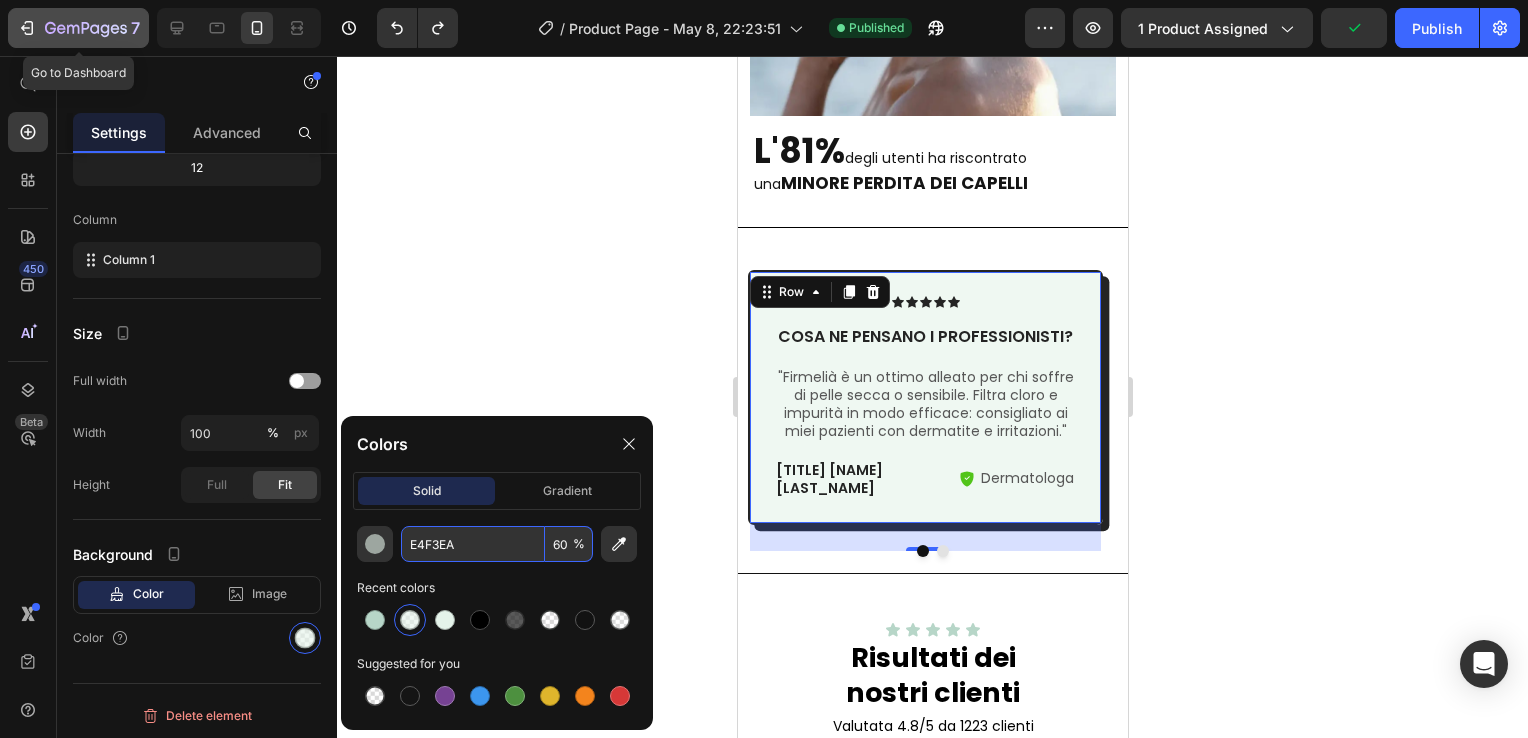 click on "7" at bounding box center (78, 28) 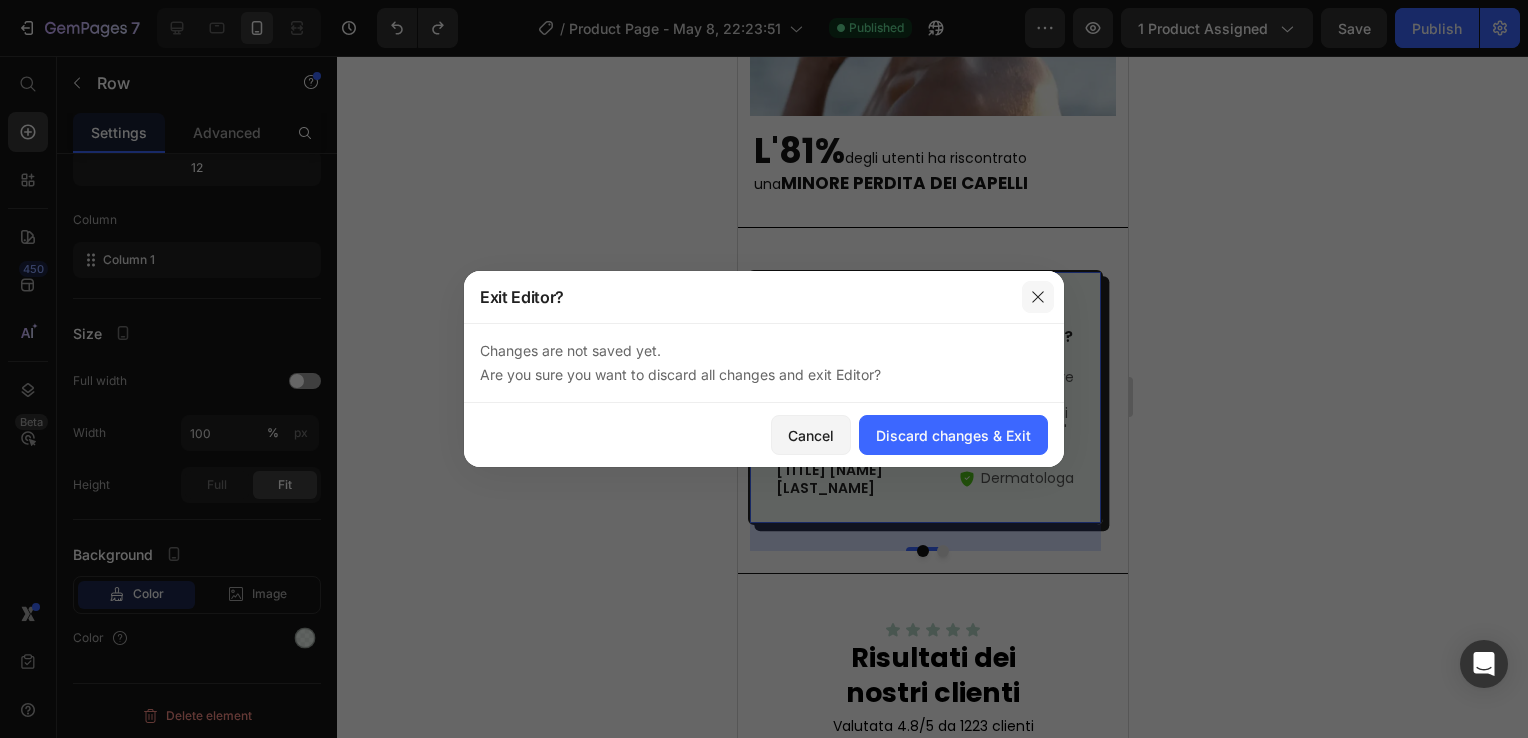 click 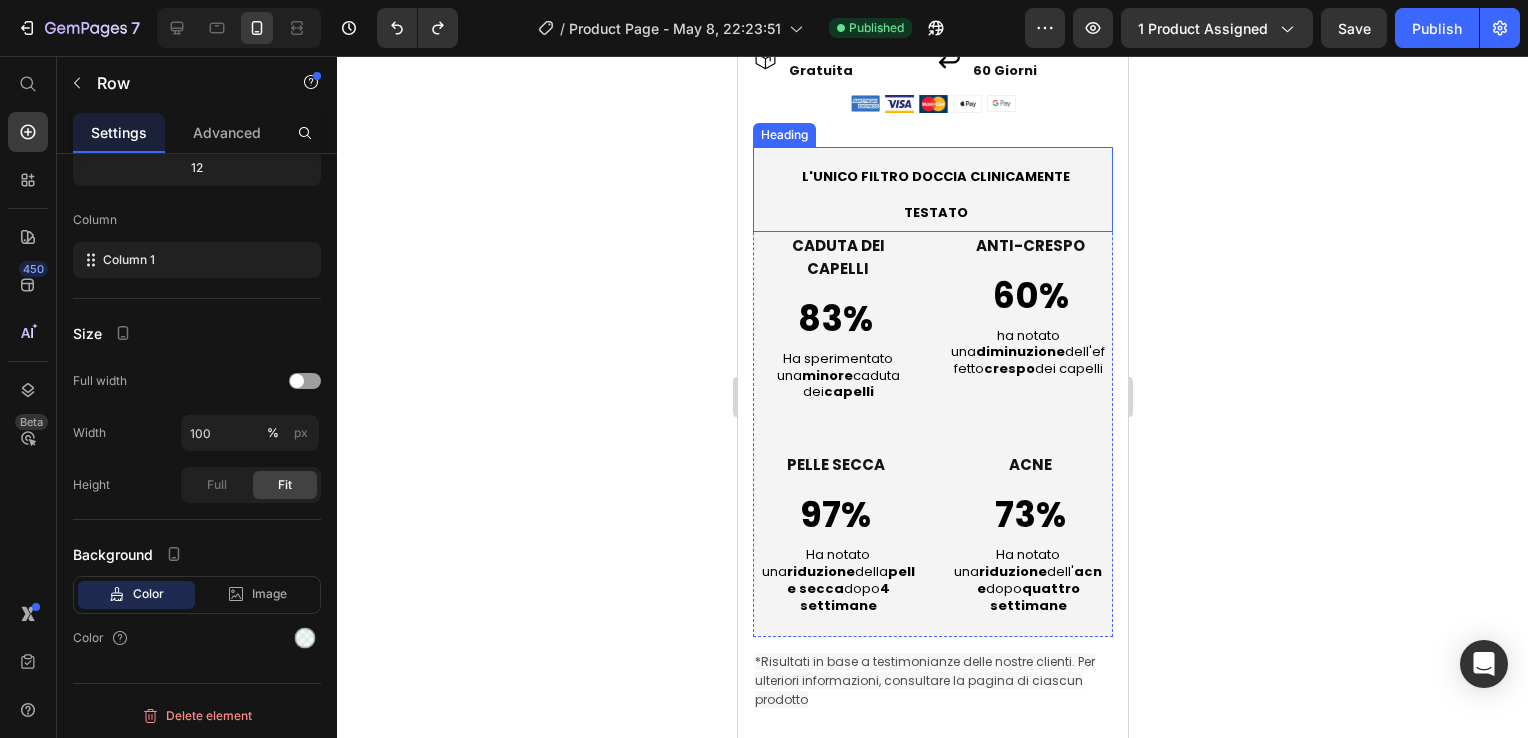 scroll, scrollTop: 697, scrollLeft: 0, axis: vertical 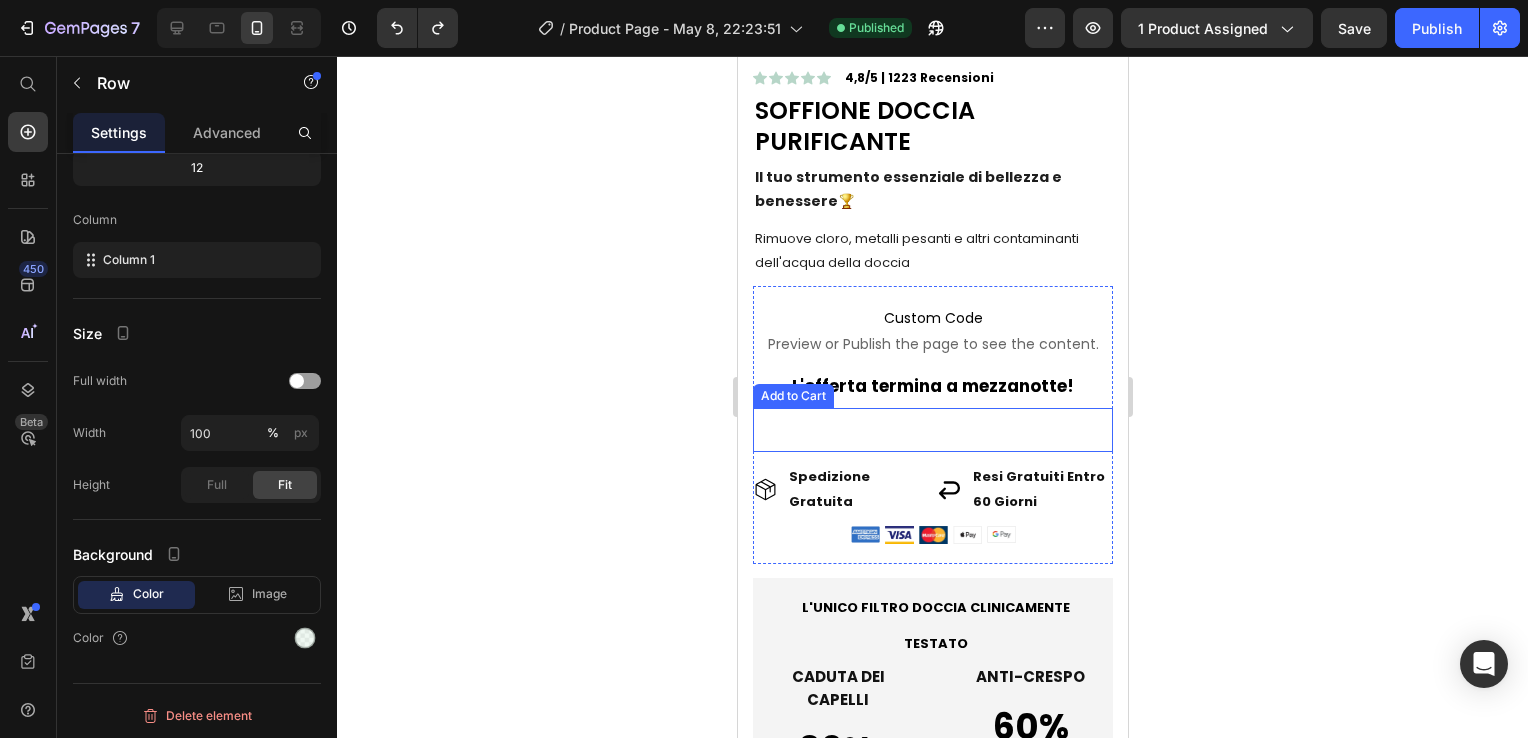click on "RISCUOTI L'OFFERTA" at bounding box center (932, 430) 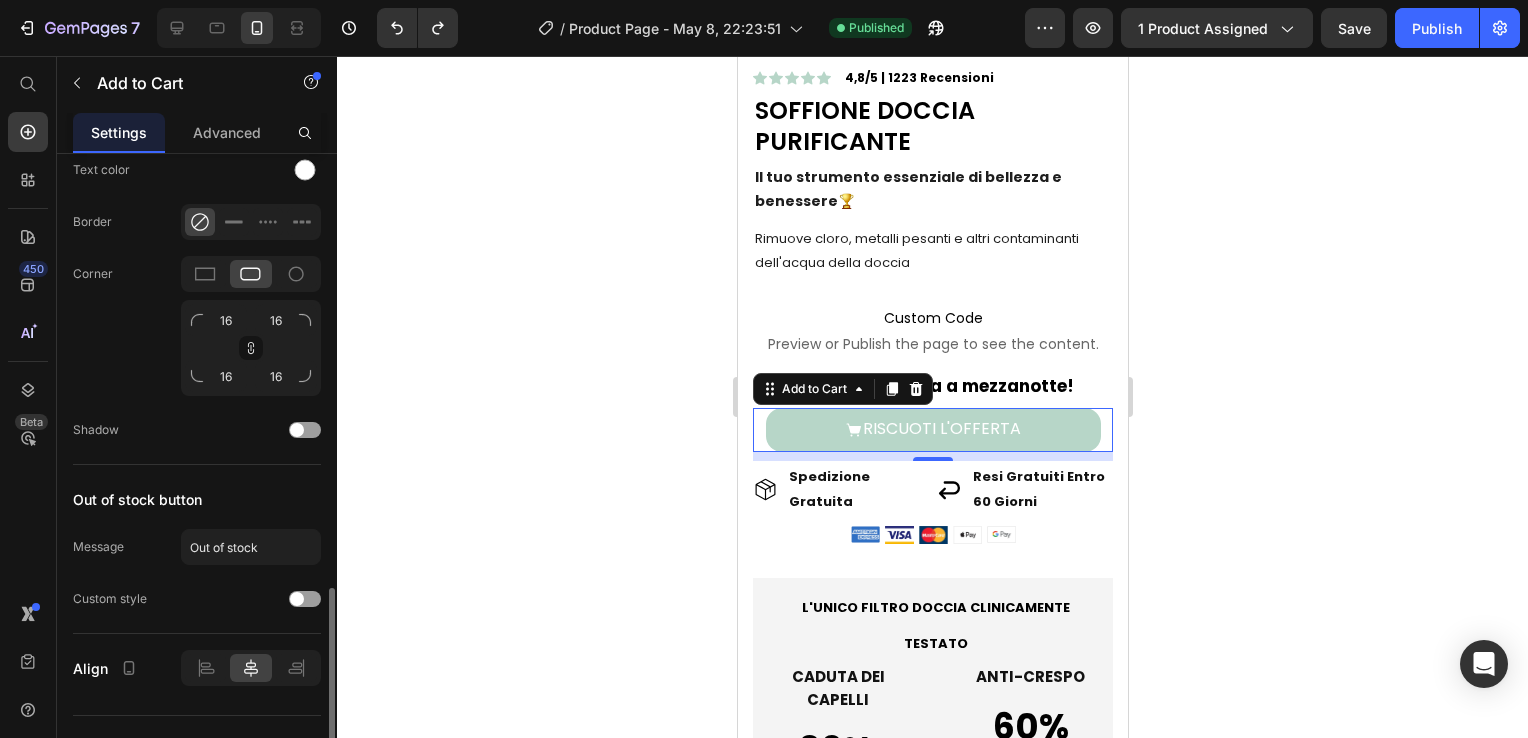 scroll, scrollTop: 1100, scrollLeft: 0, axis: vertical 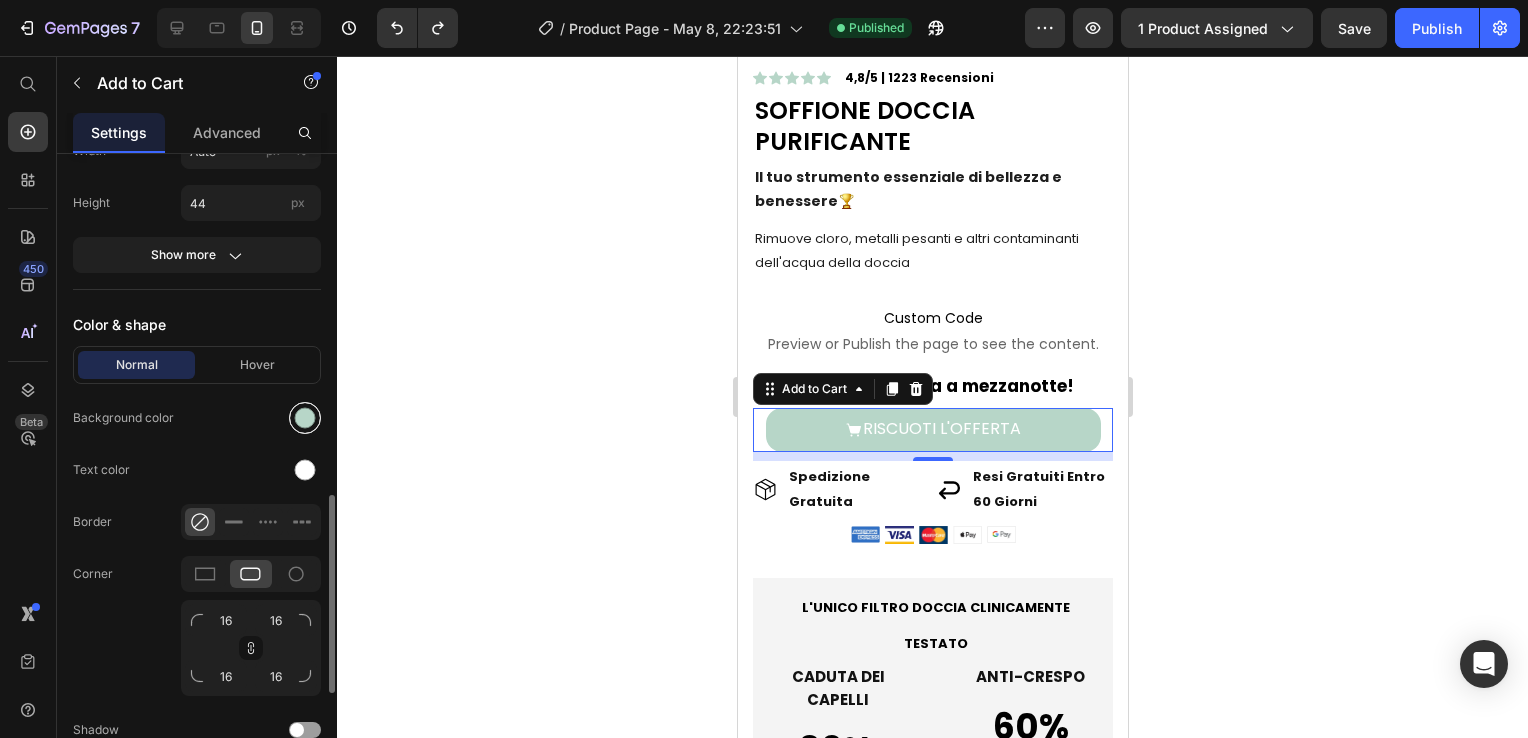 click at bounding box center (305, 418) 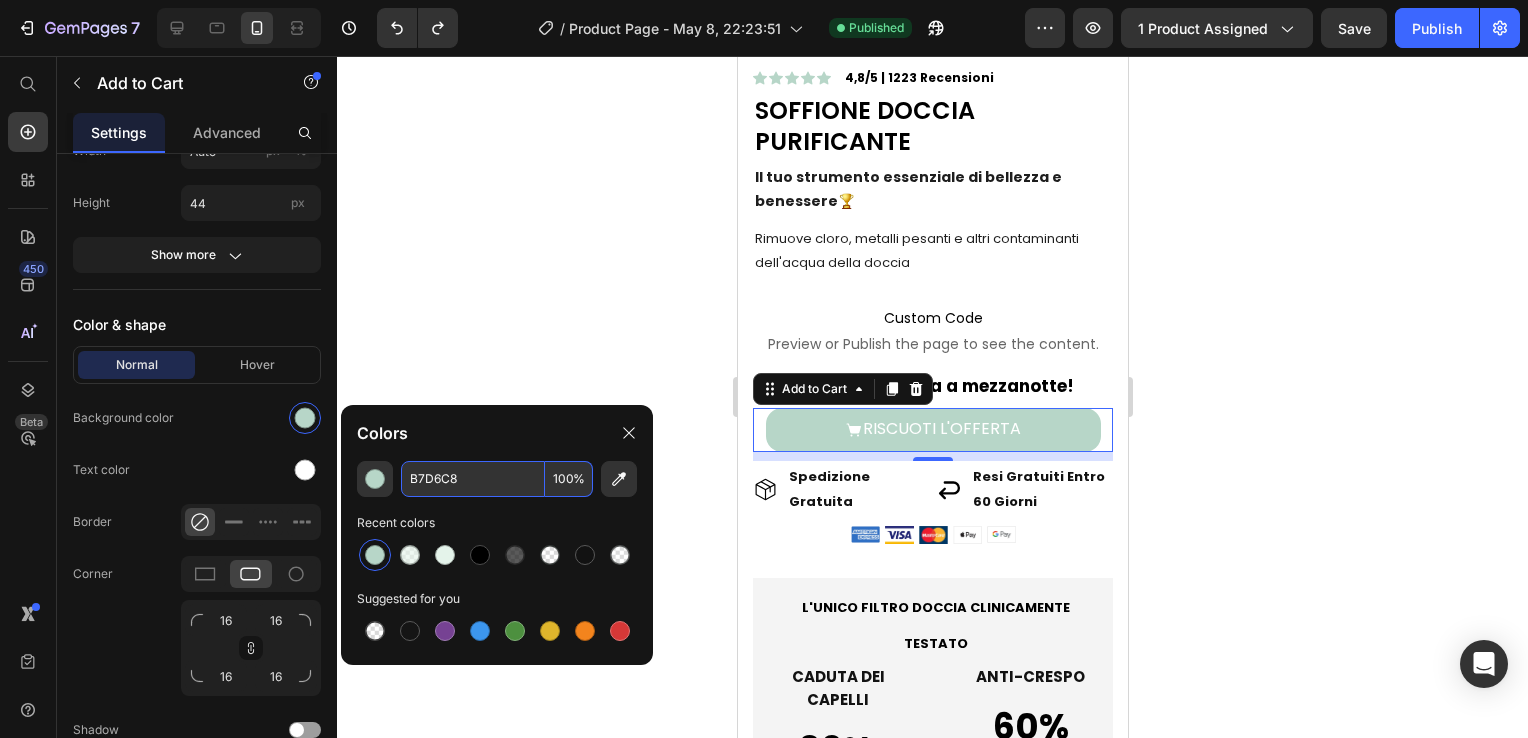 click on "B7D6C8" at bounding box center (473, 479) 